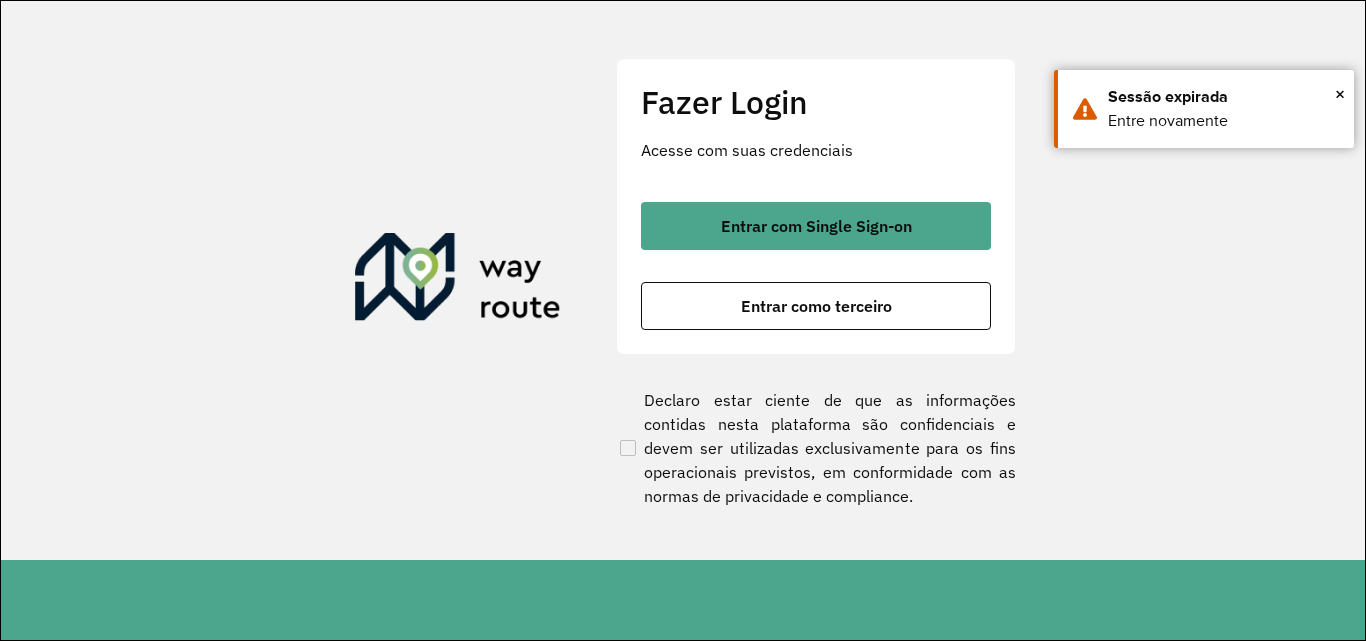 click on "Entrar como terceiro" at bounding box center (816, 306) 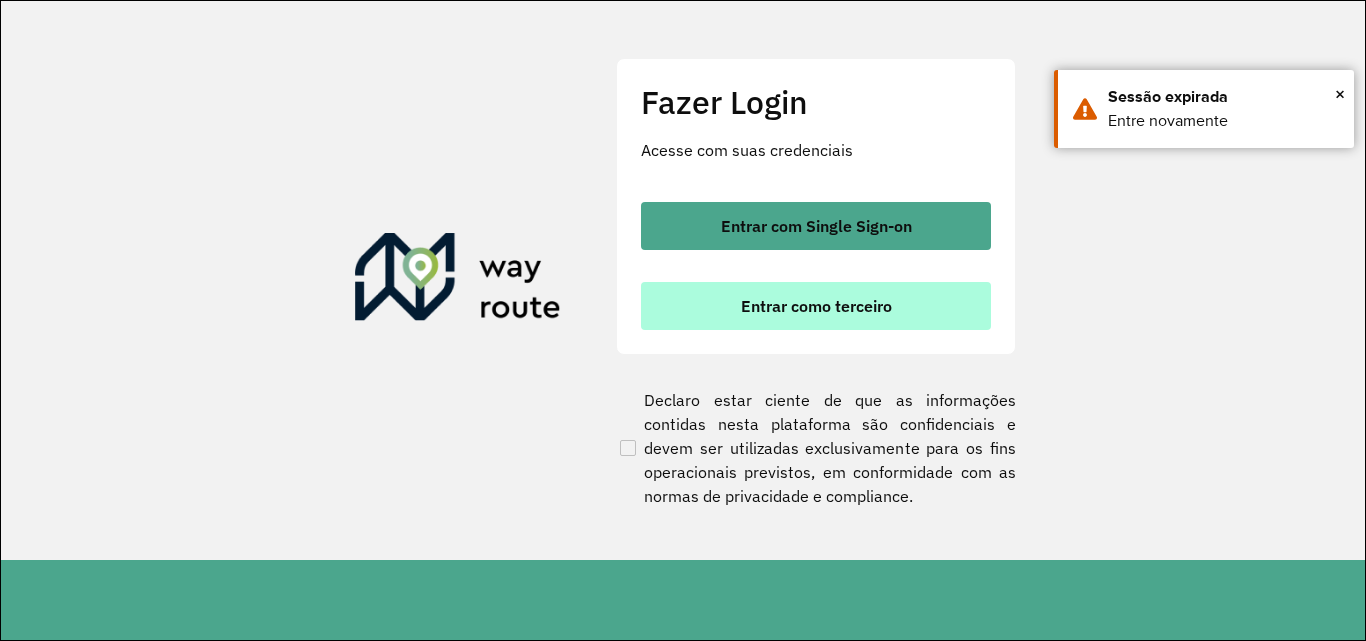 scroll, scrollTop: 0, scrollLeft: 0, axis: both 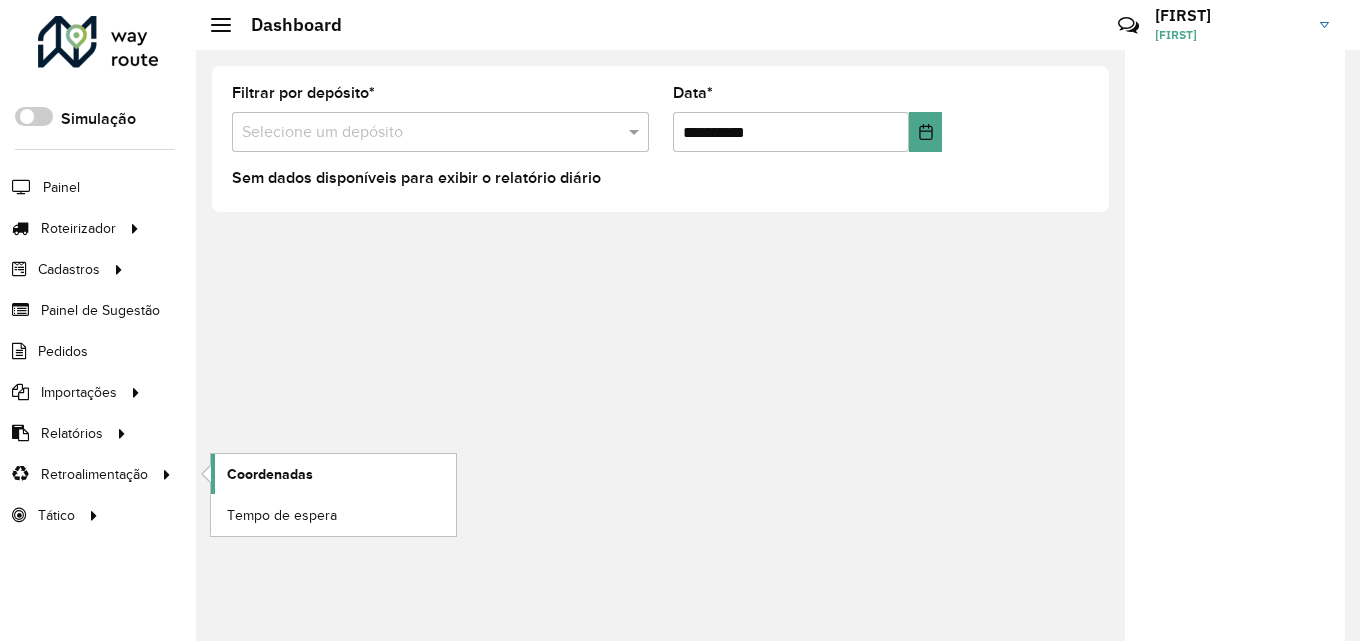 click on "Coordenadas" 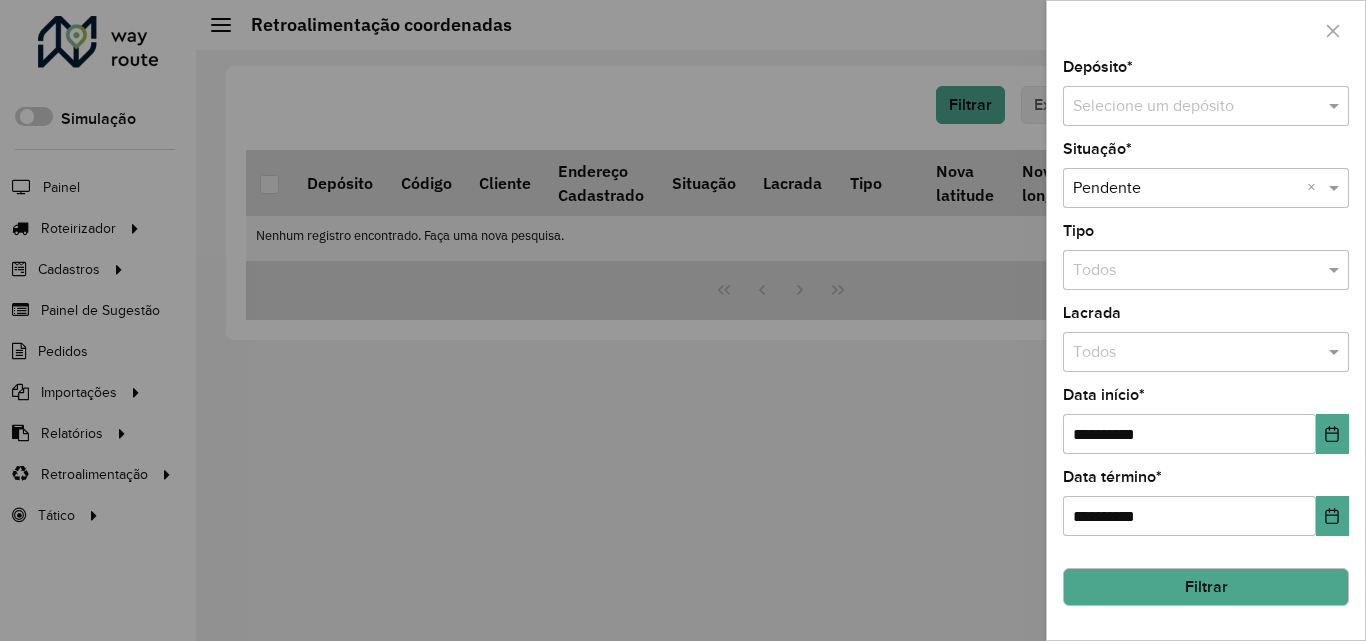 click on "Selecione um depósito" at bounding box center (1206, 106) 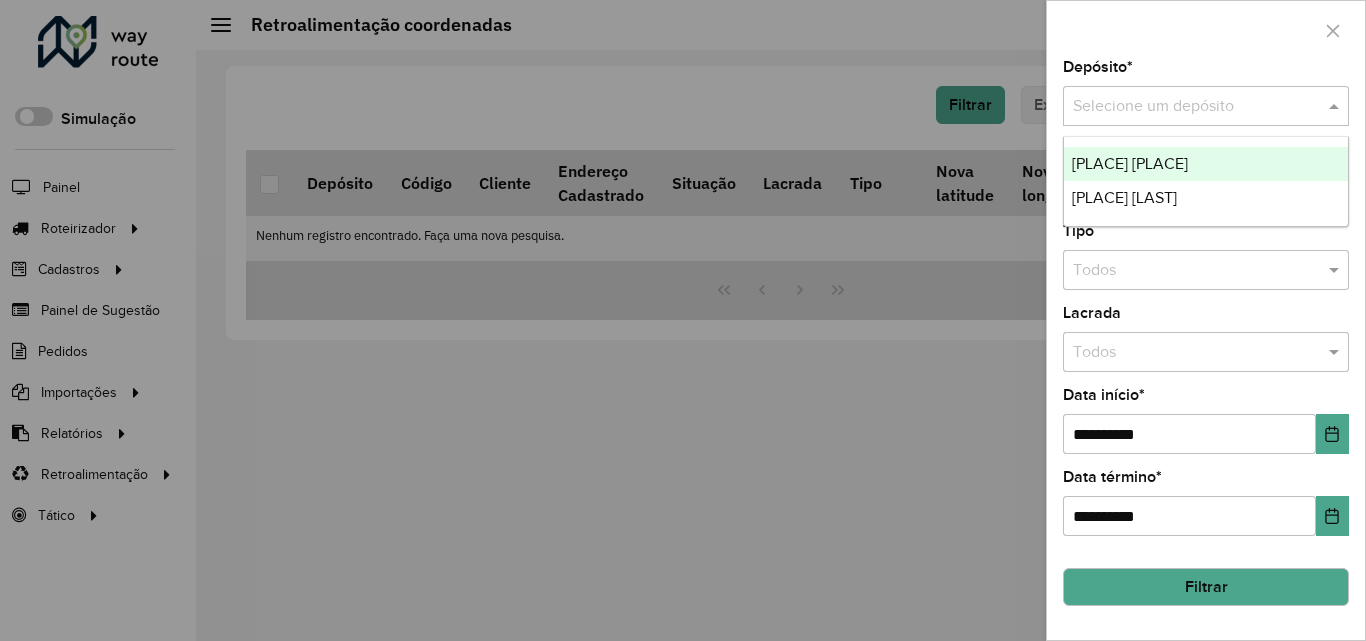 drag, startPoint x: 1218, startPoint y: 160, endPoint x: 1241, endPoint y: 368, distance: 209.26778 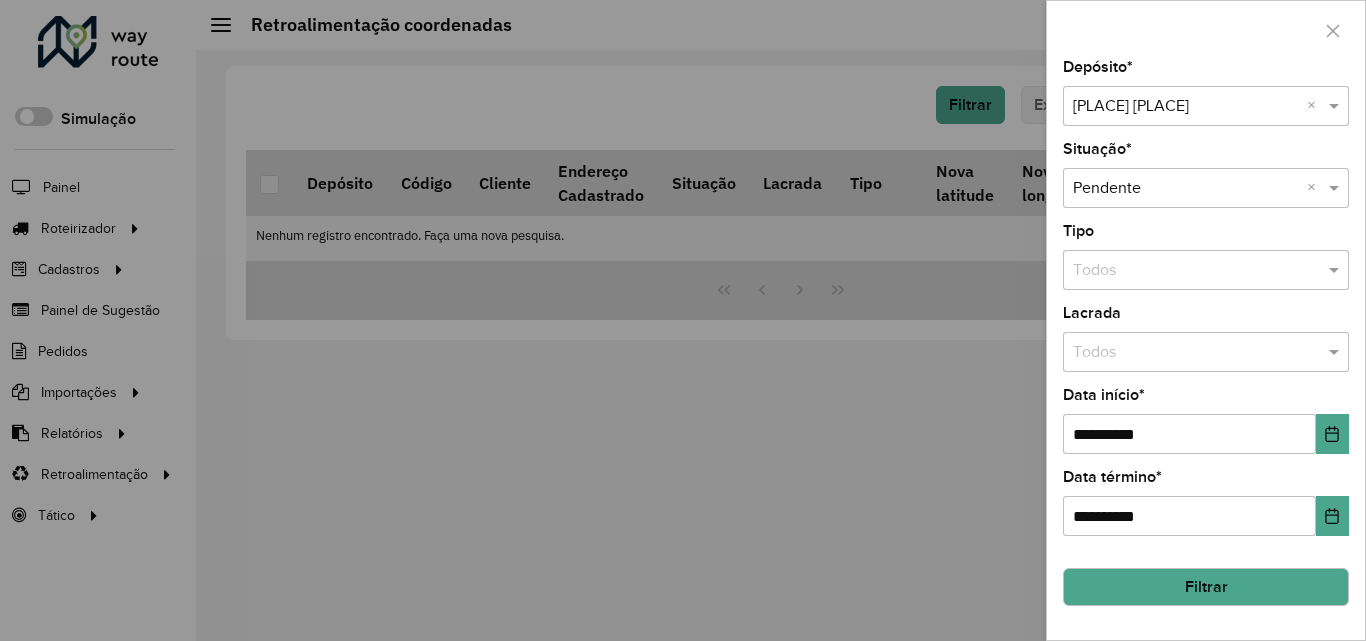 click on "Filtrar" 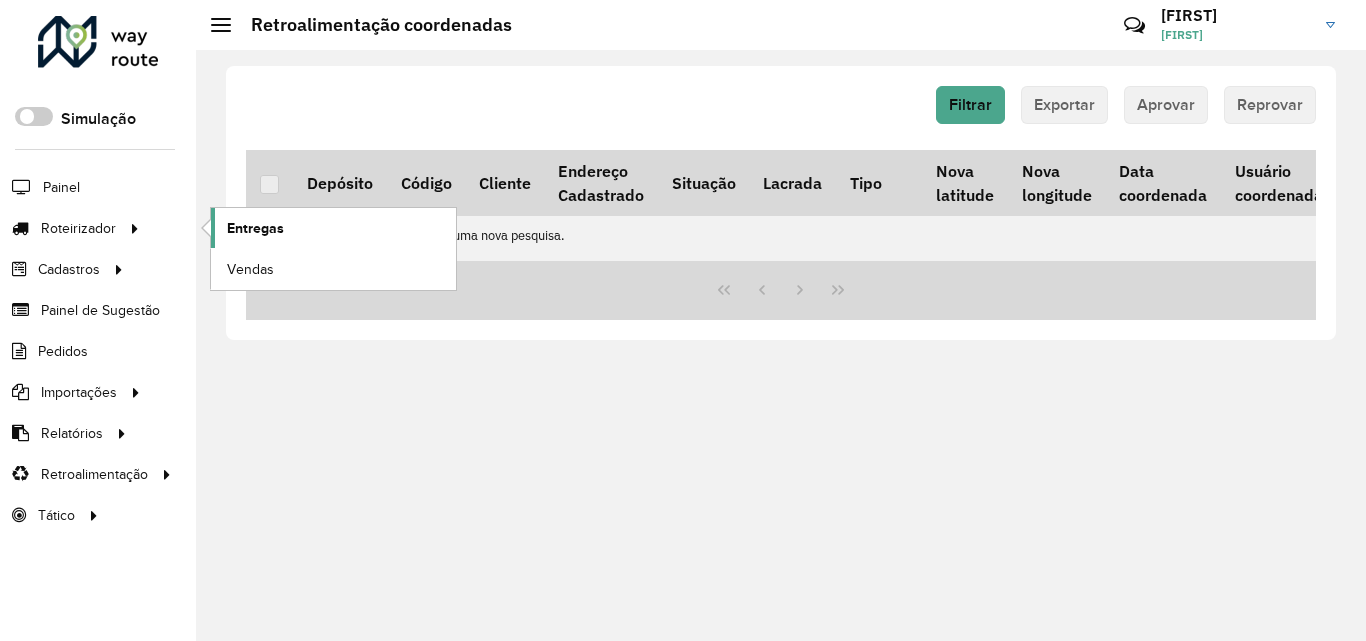 click on "Entregas" 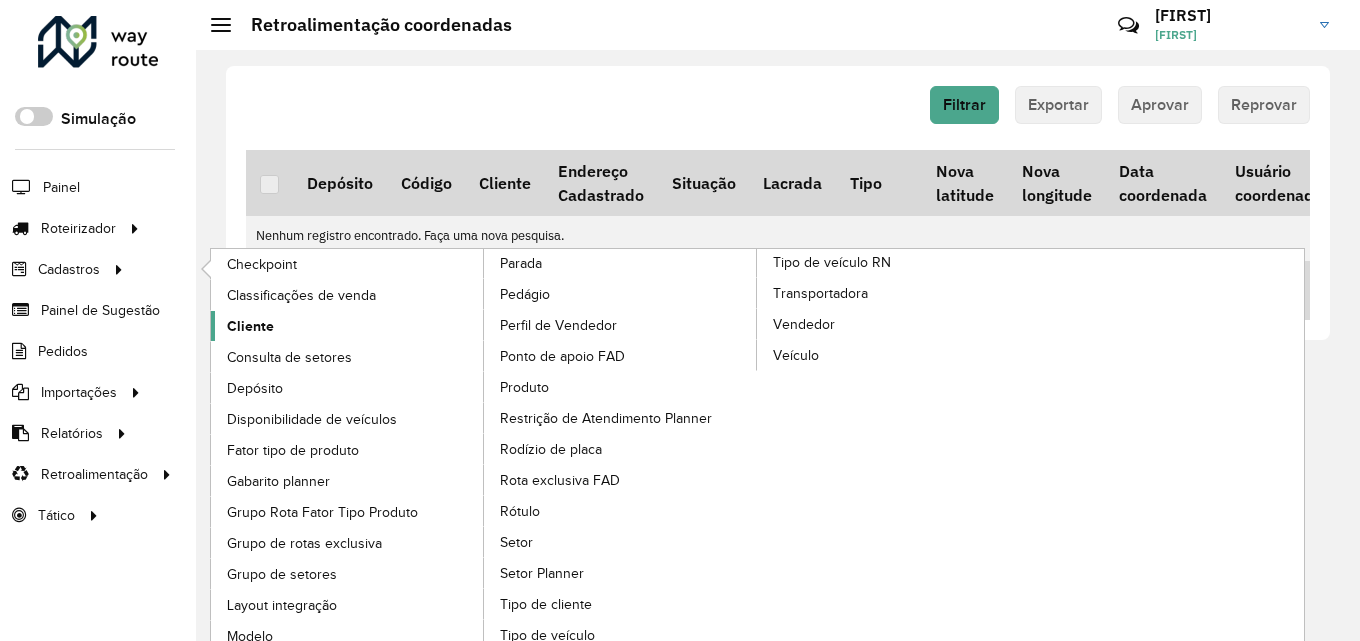 click on "Cliente" 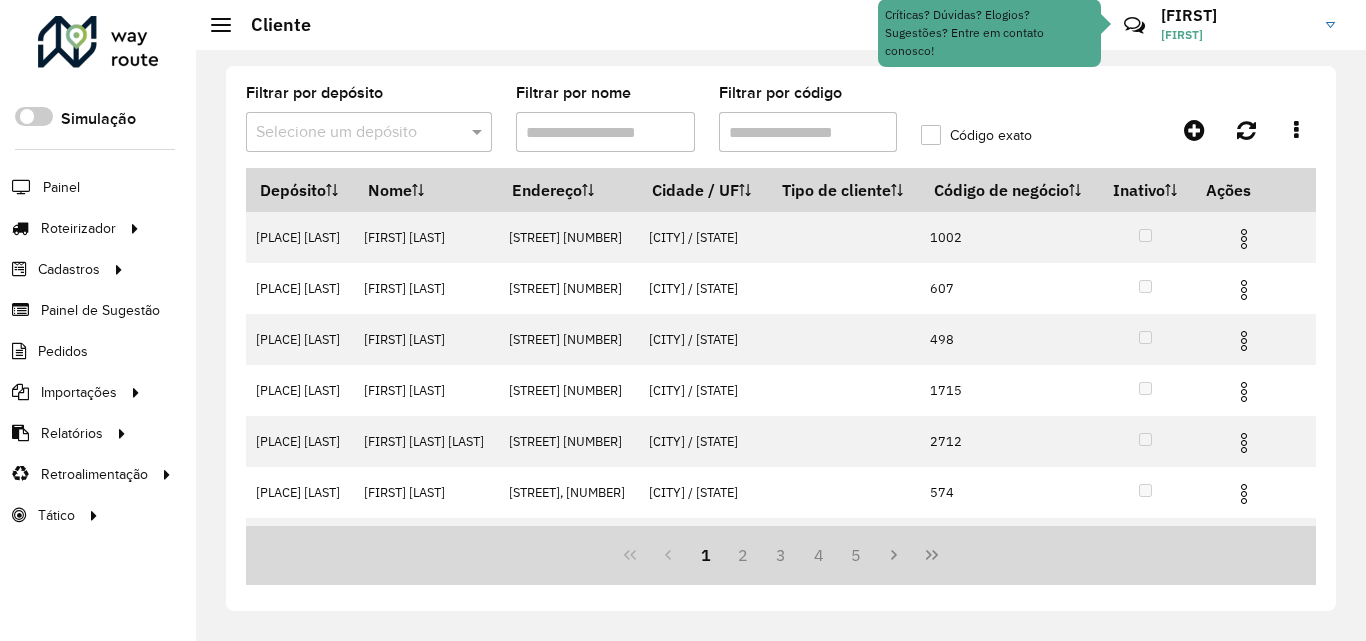 click on "Filtrar por código" at bounding box center (808, 132) 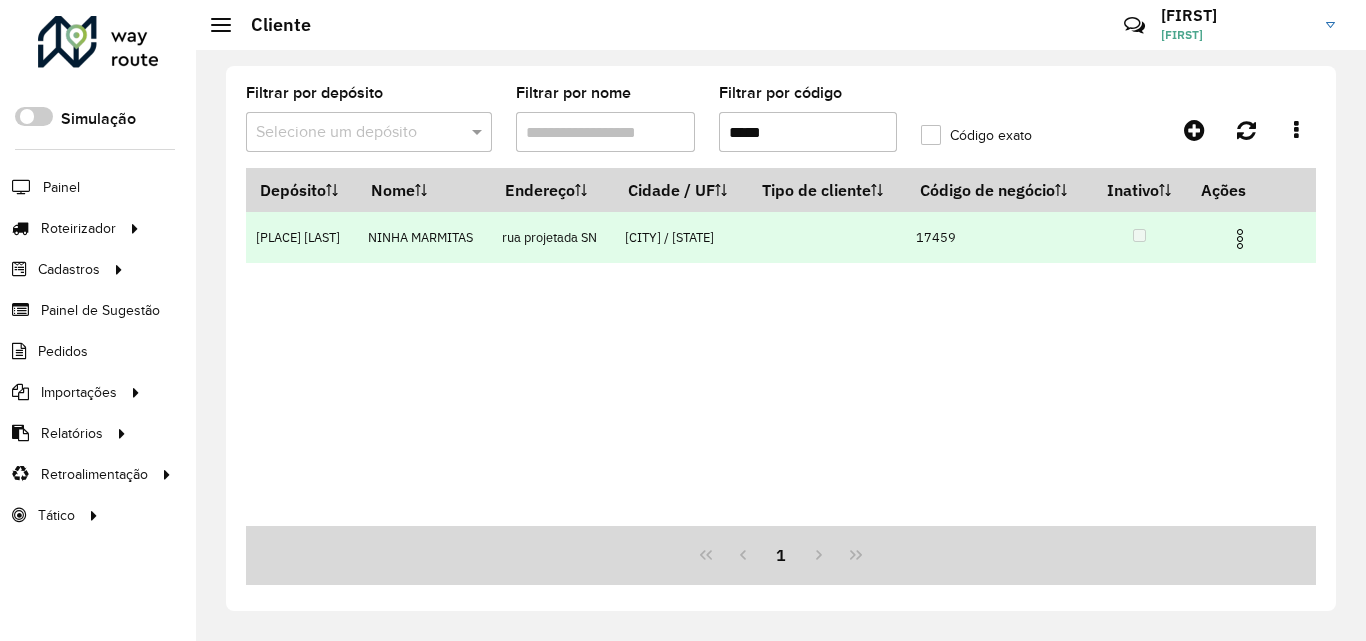 type on "*****" 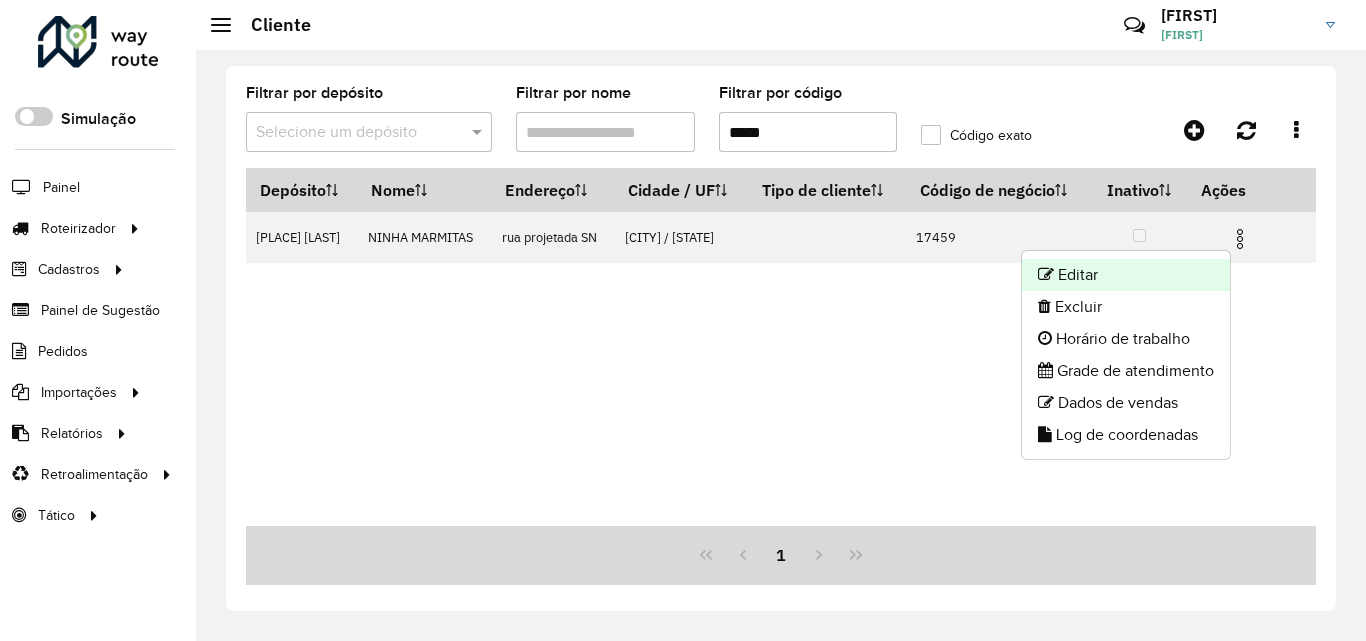 click on "Editar" 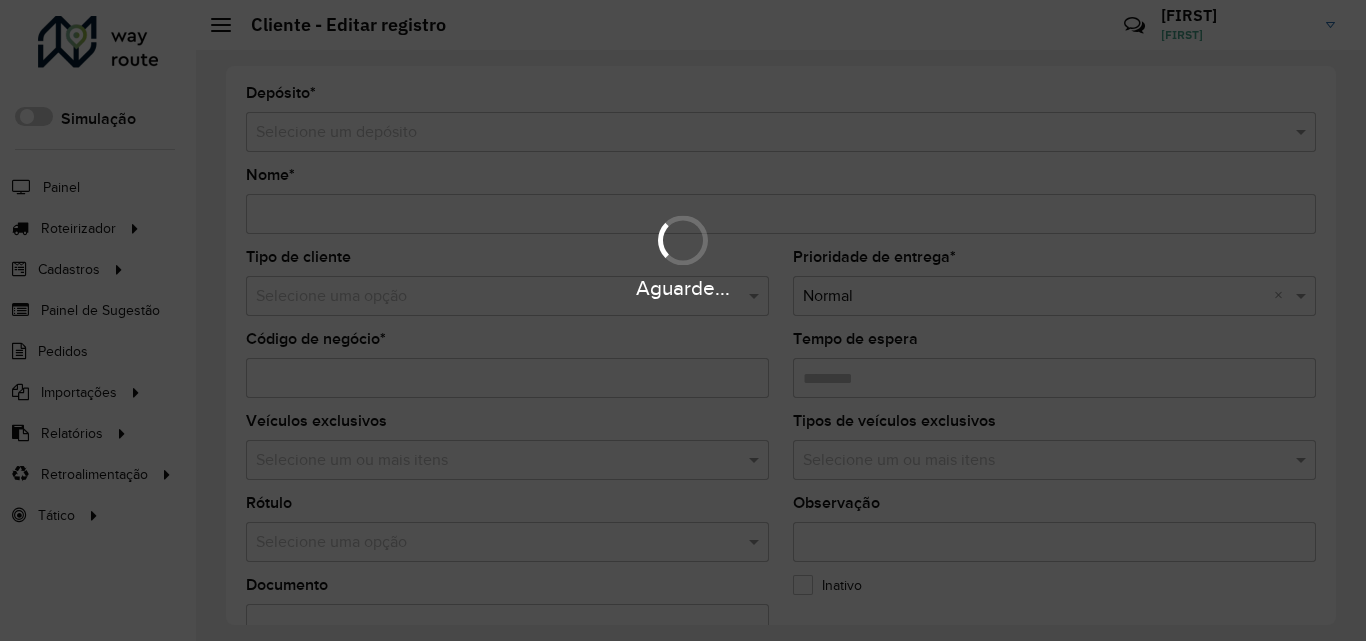 type on "**********" 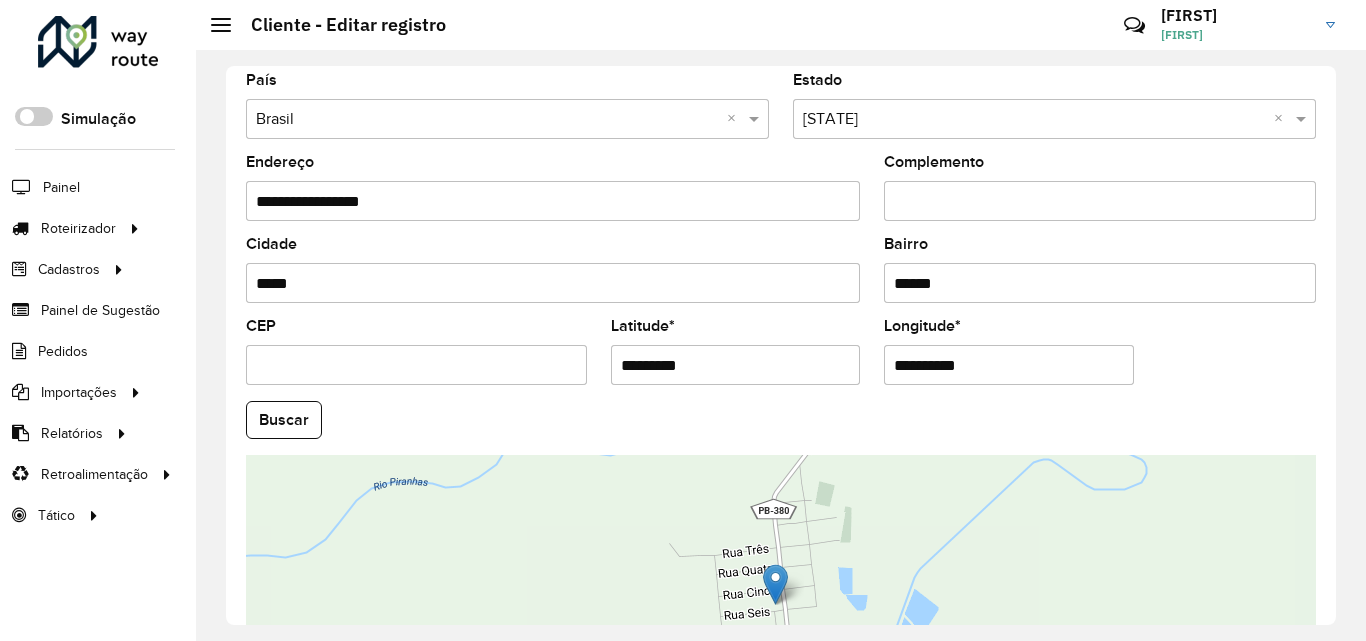 scroll, scrollTop: 847, scrollLeft: 0, axis: vertical 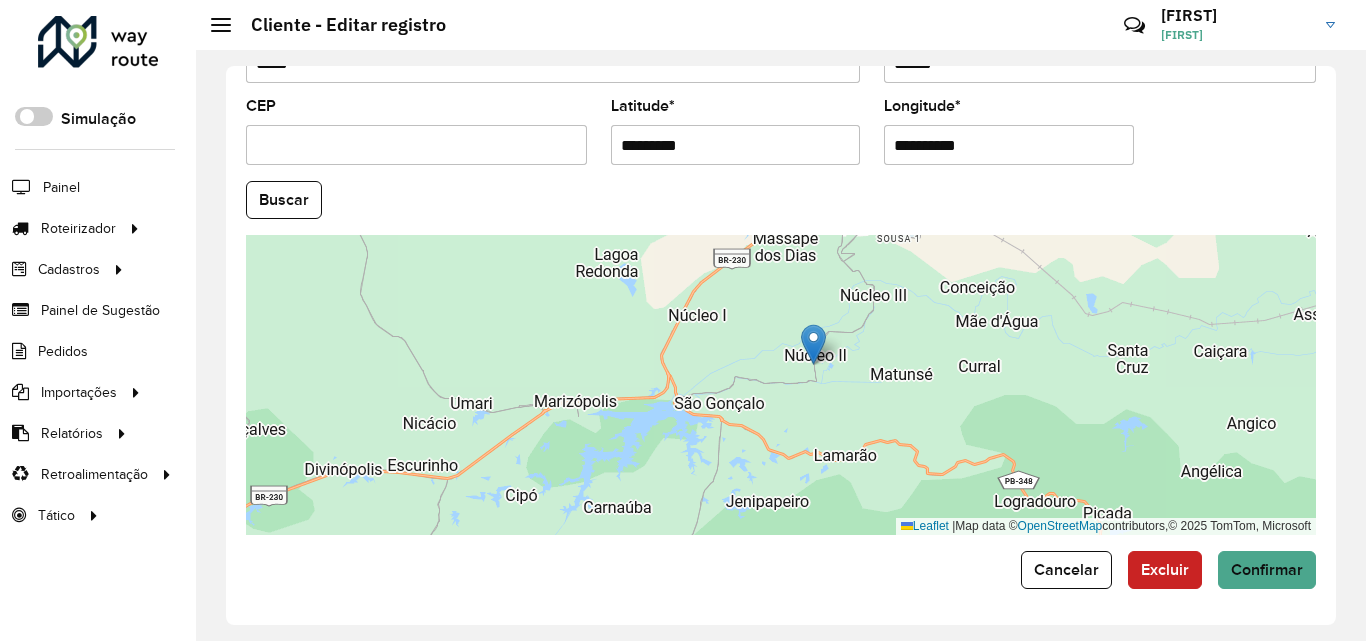 drag, startPoint x: 1036, startPoint y: 333, endPoint x: 943, endPoint y: 365, distance: 98.35141 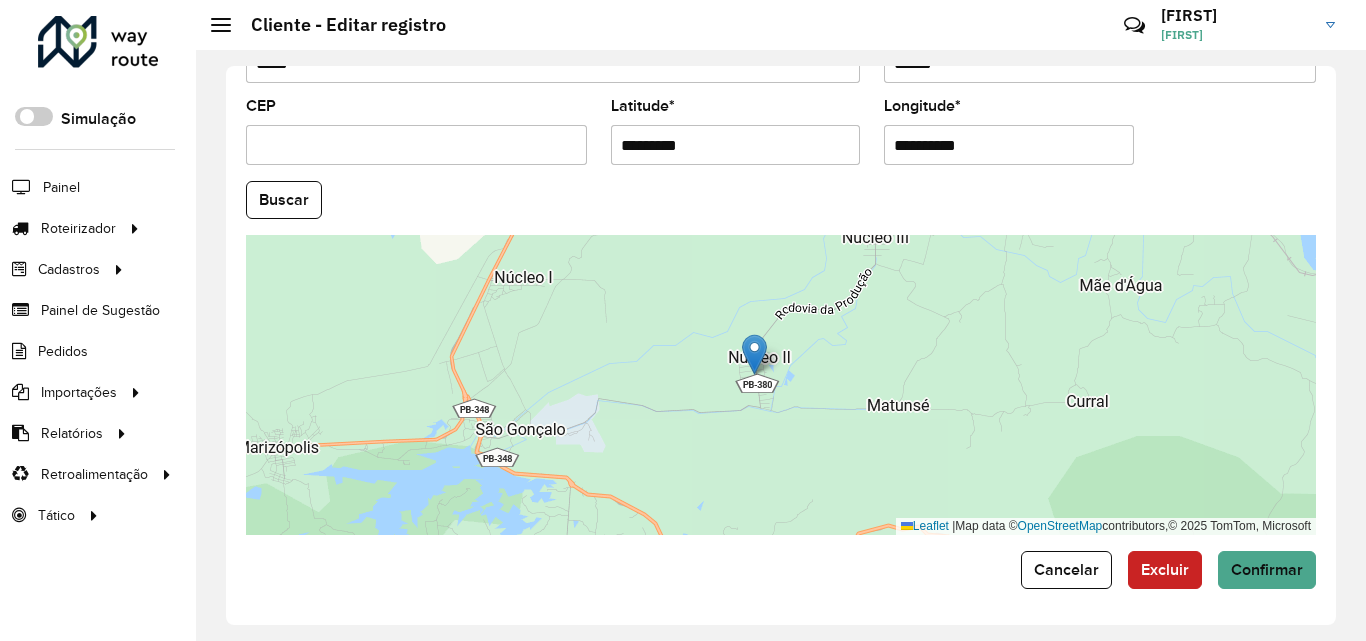 drag, startPoint x: 889, startPoint y: 336, endPoint x: 863, endPoint y: 354, distance: 31.622776 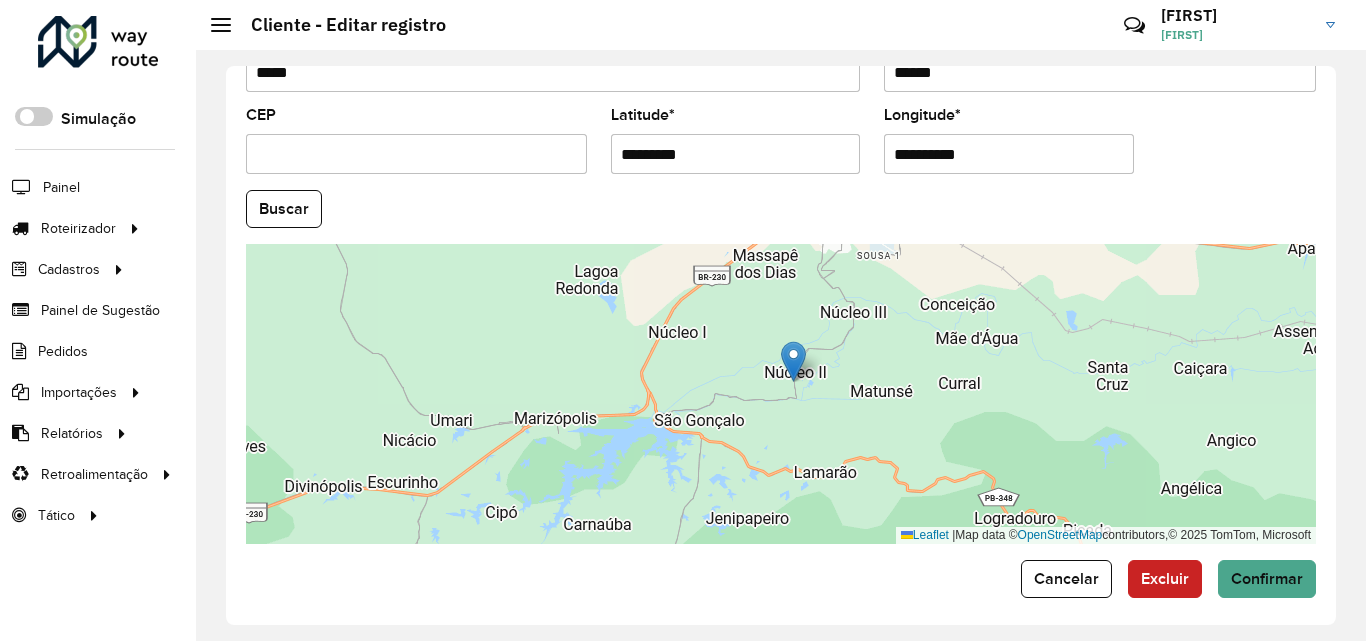 scroll, scrollTop: 847, scrollLeft: 0, axis: vertical 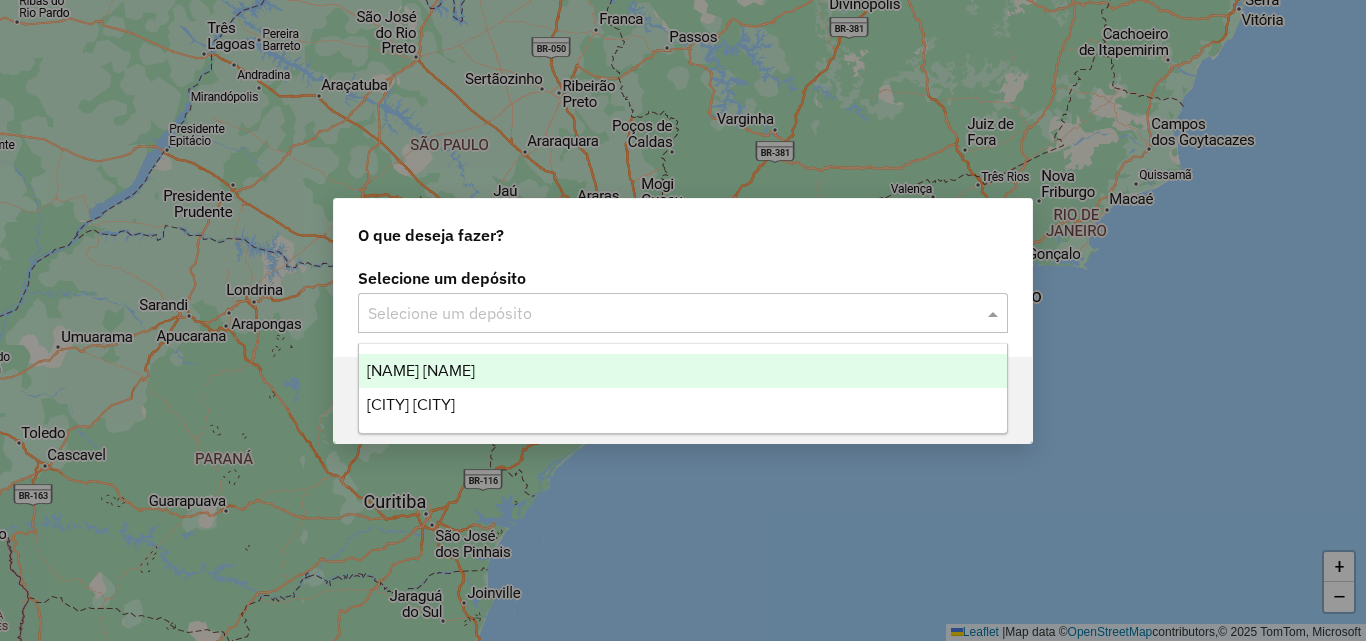 click 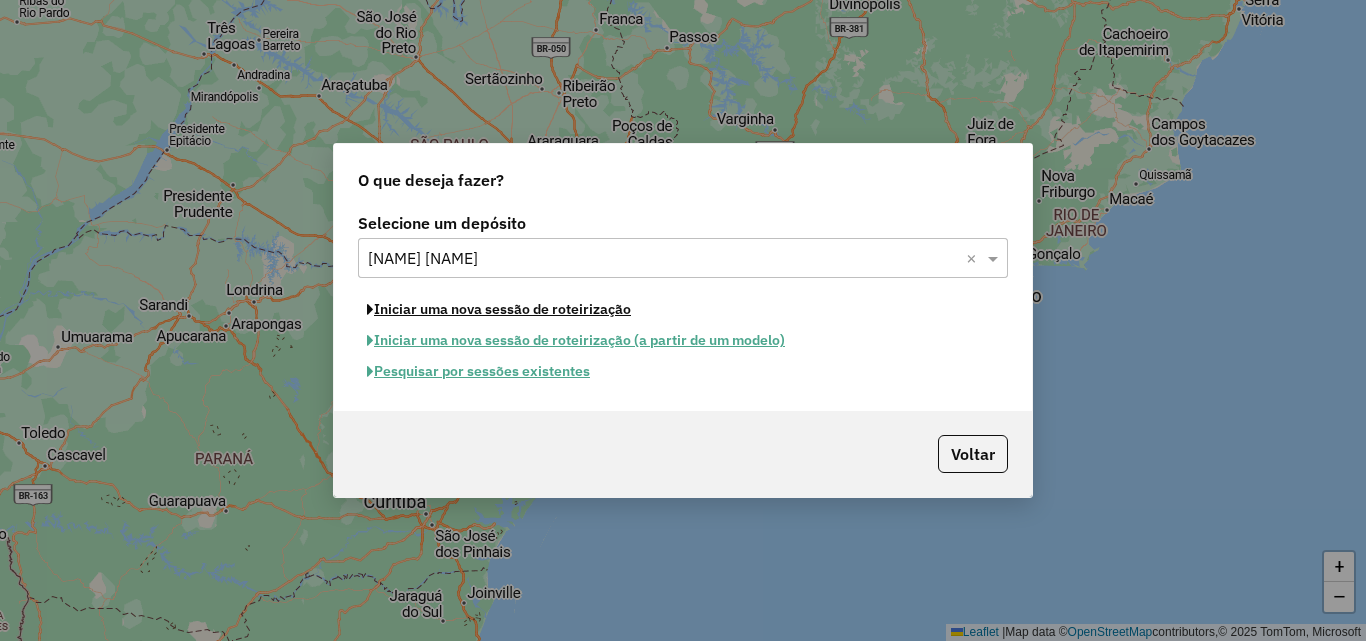 click on "Iniciar uma nova sessão de roteirização" 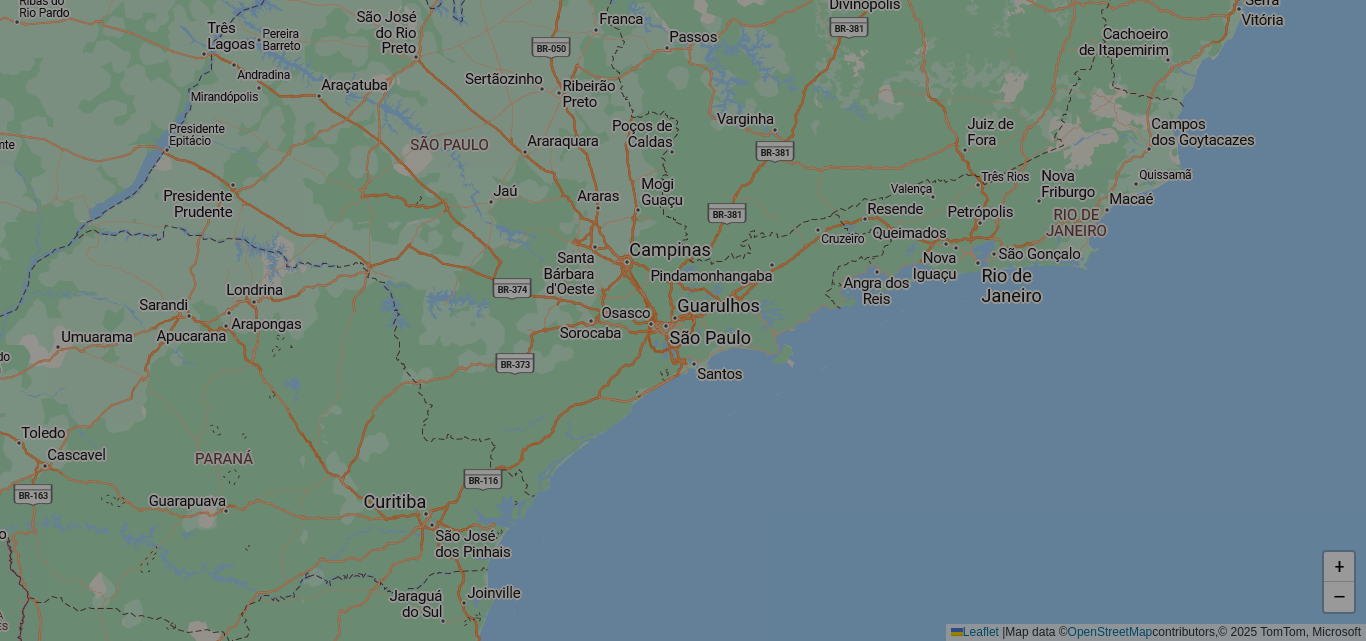 select on "*" 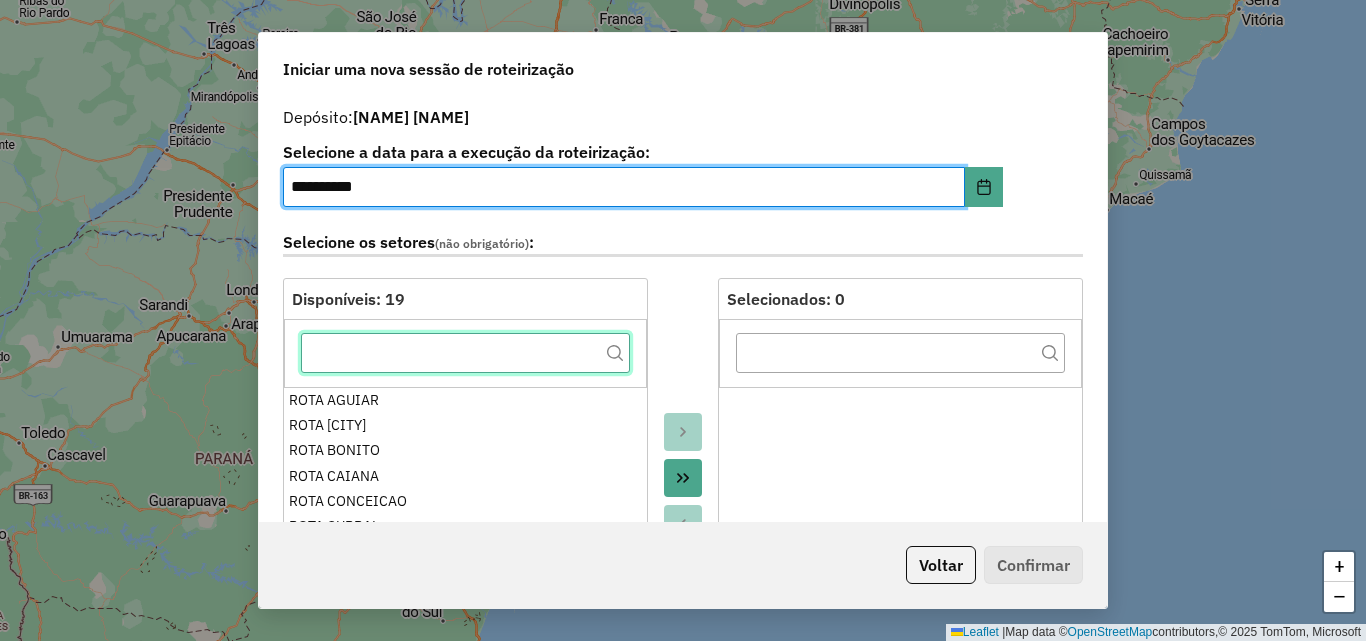 click 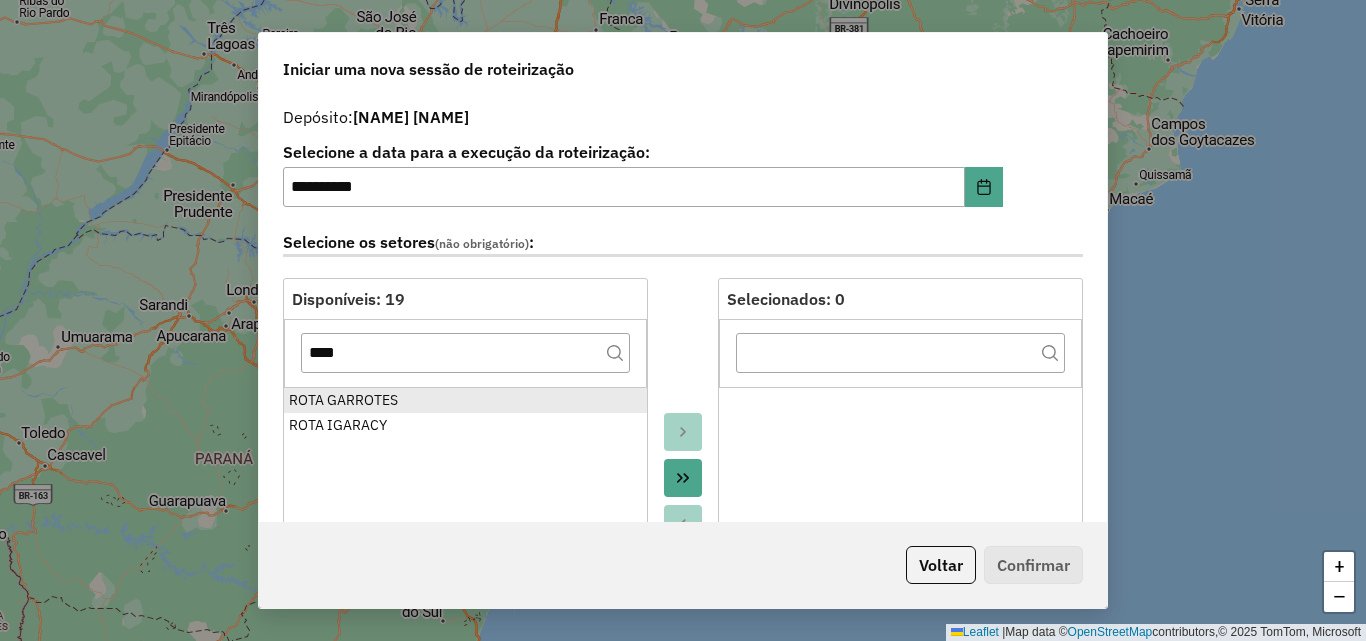 click on "ROTA GARROTES" at bounding box center (465, 400) 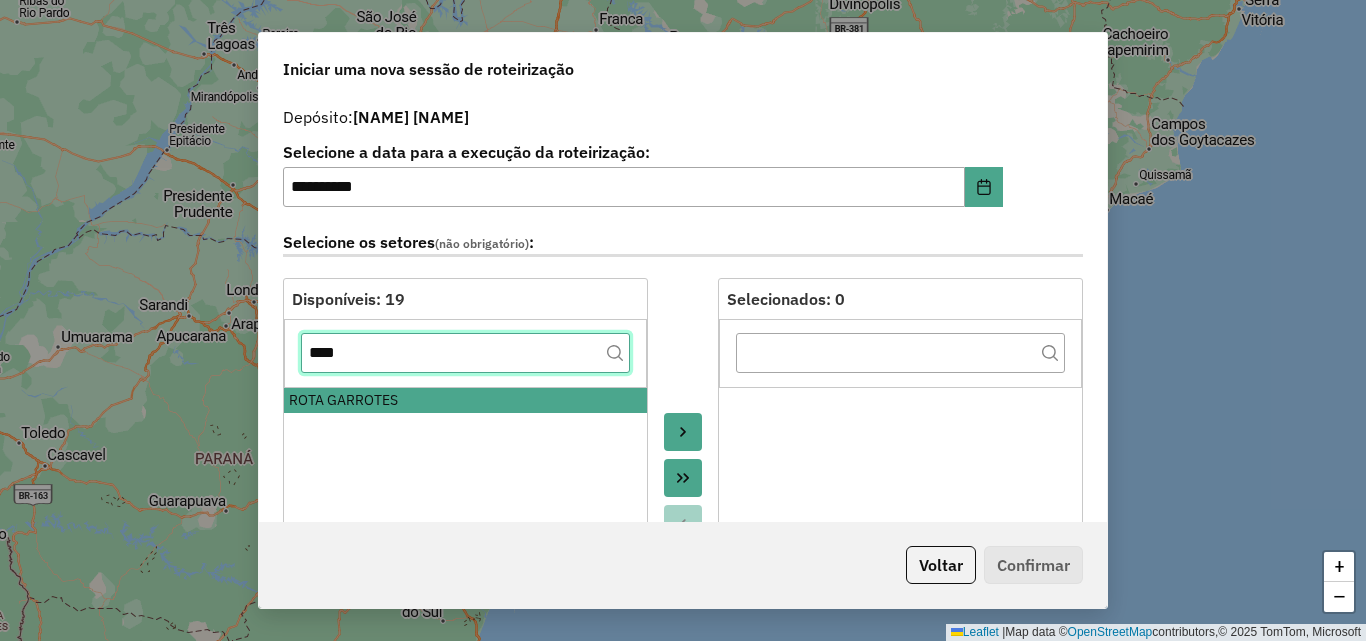 click on "****" 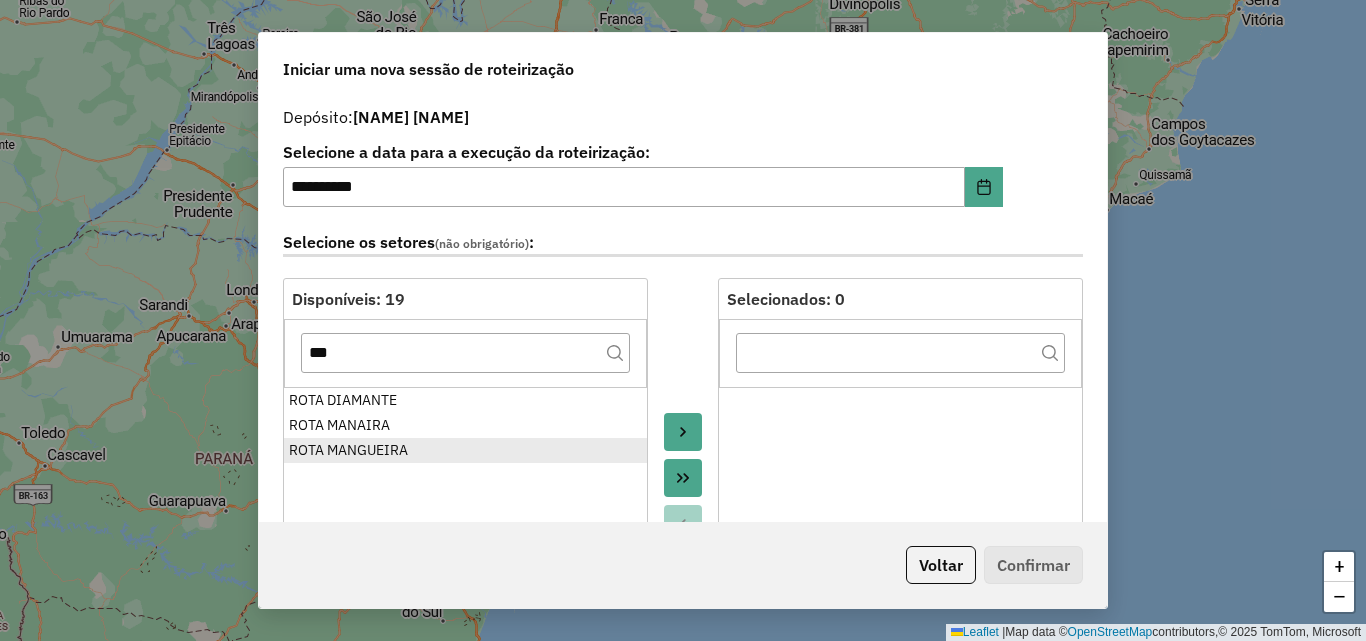 click on "ROTA MANGUEIRA" at bounding box center (465, 450) 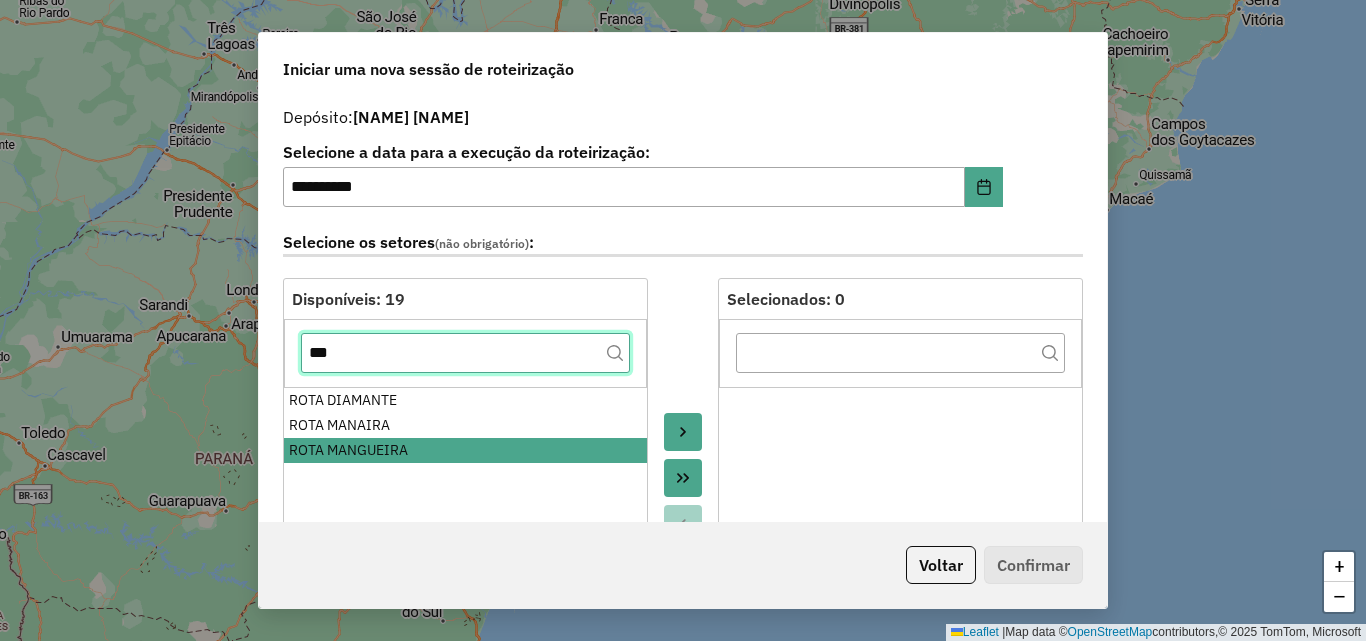 click on "***" 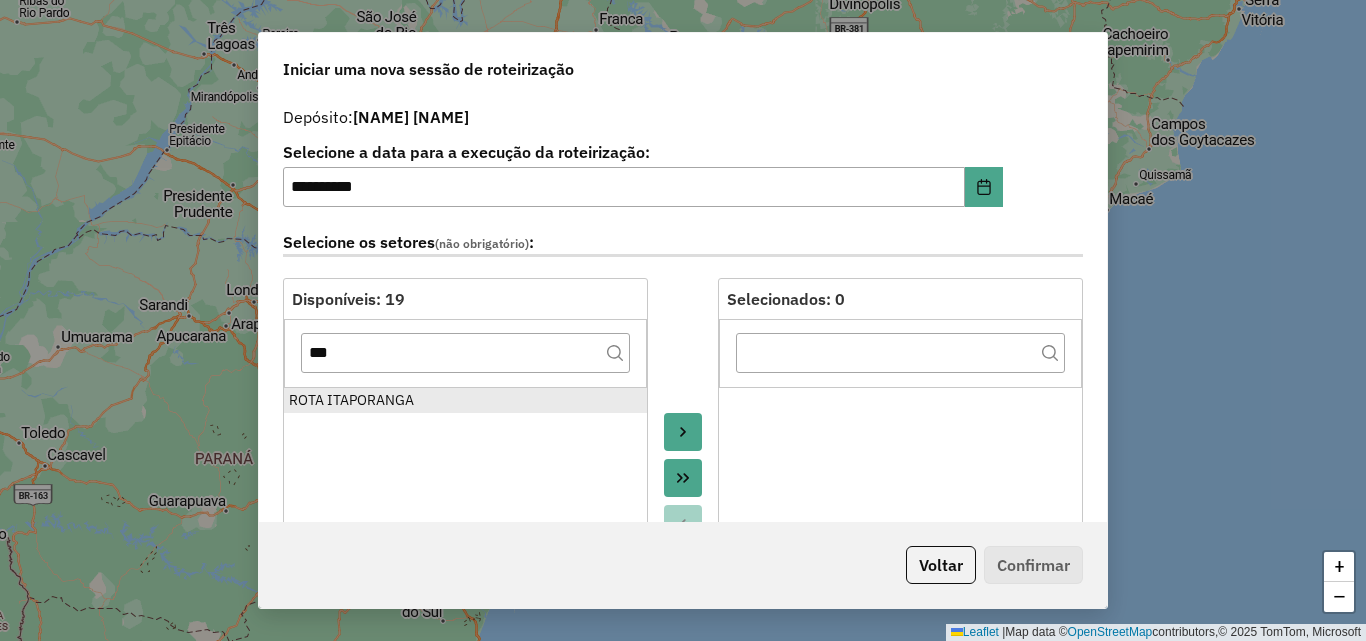 click on "ROTA ITAPORANGA" at bounding box center (465, 400) 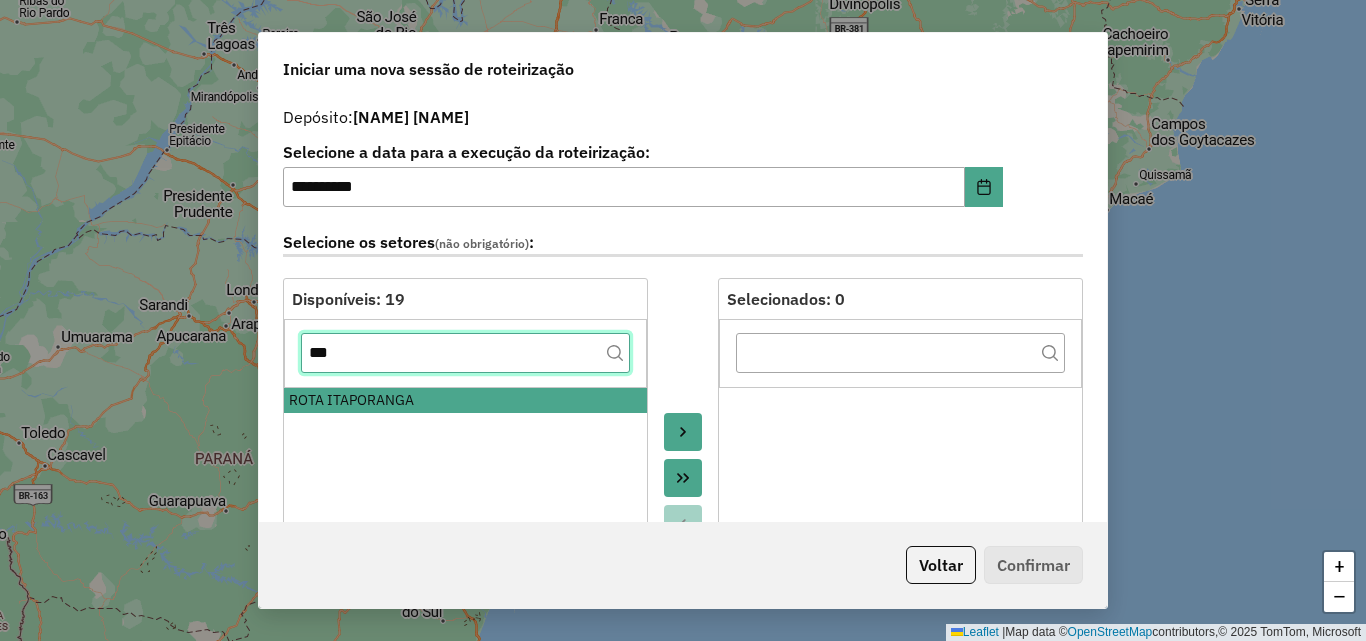 click on "***" 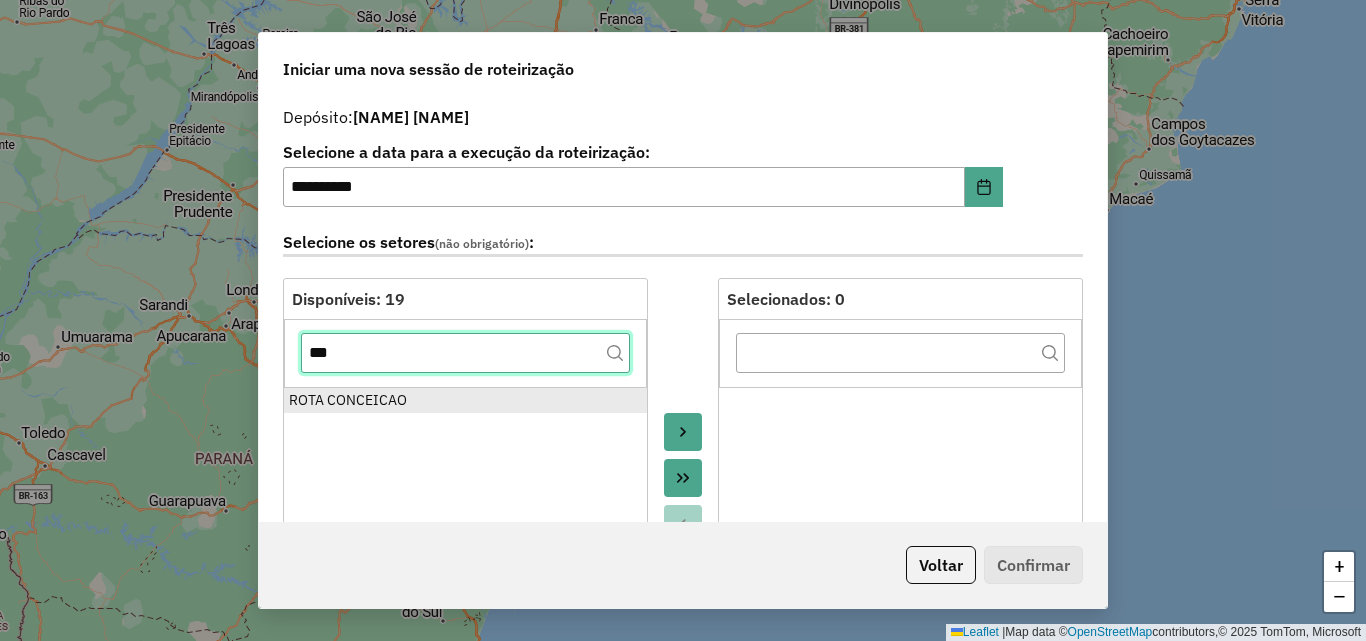 type on "***" 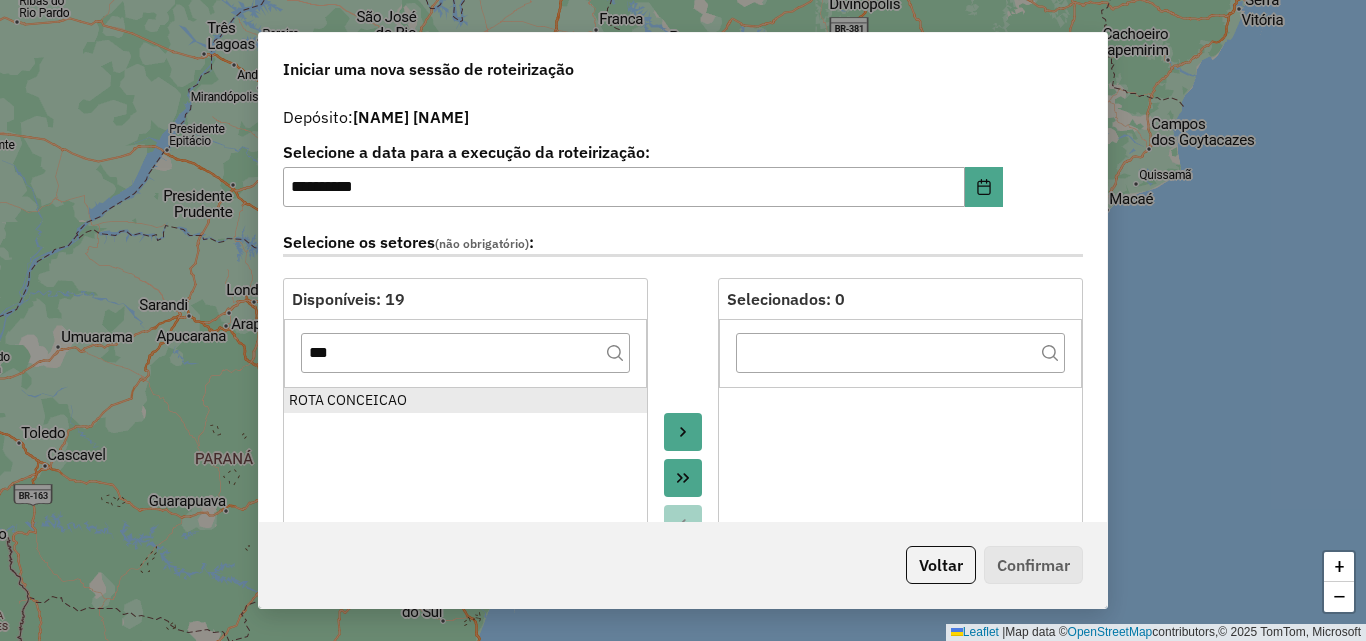 click on "ROTA CONCEICAO" at bounding box center [465, 400] 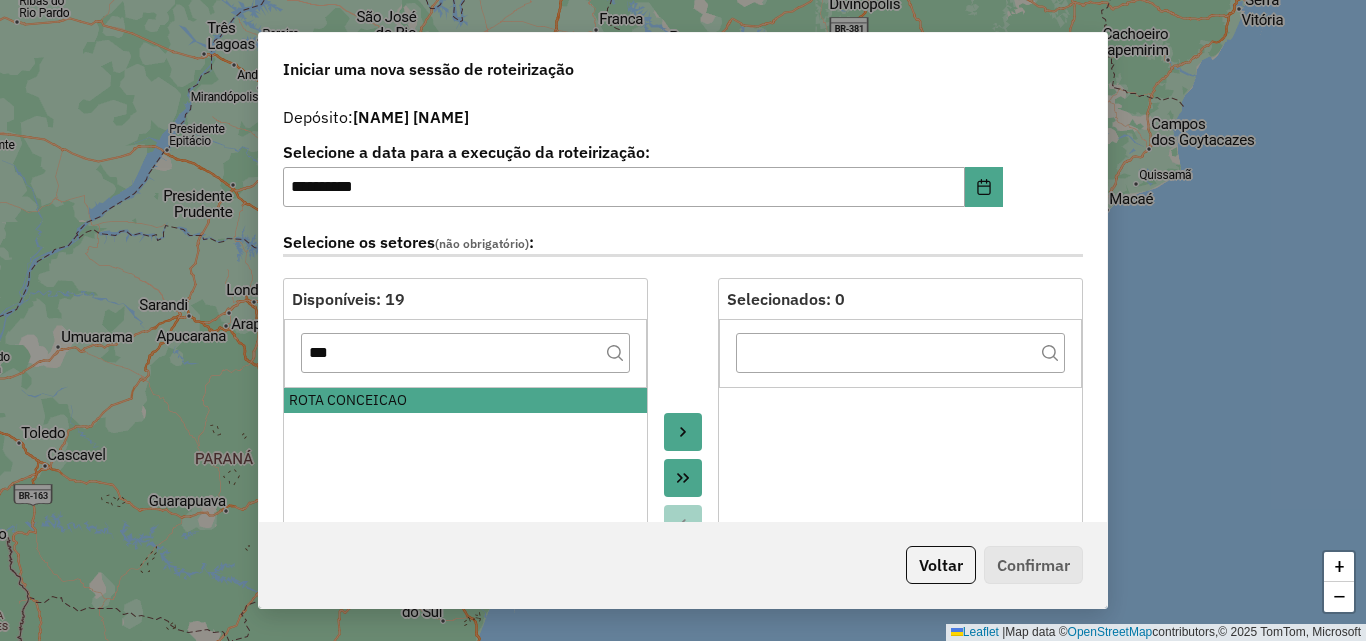 click 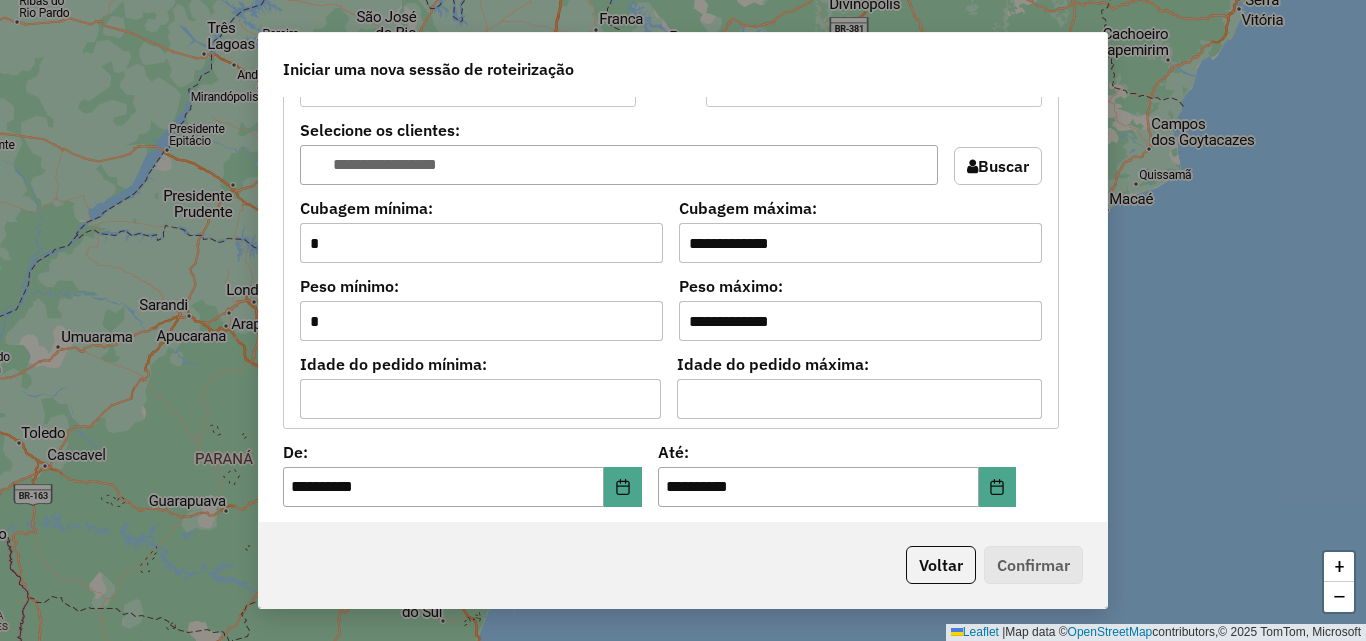 scroll, scrollTop: 1800, scrollLeft: 0, axis: vertical 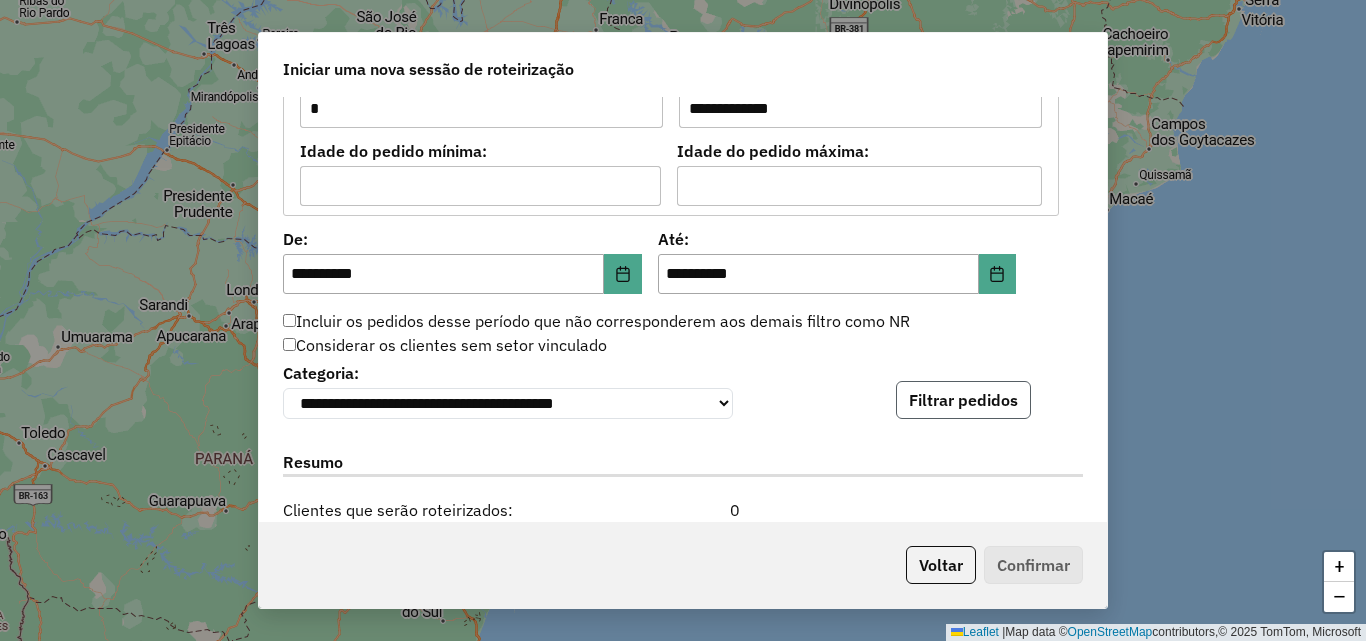 click on "Filtrar pedidos" 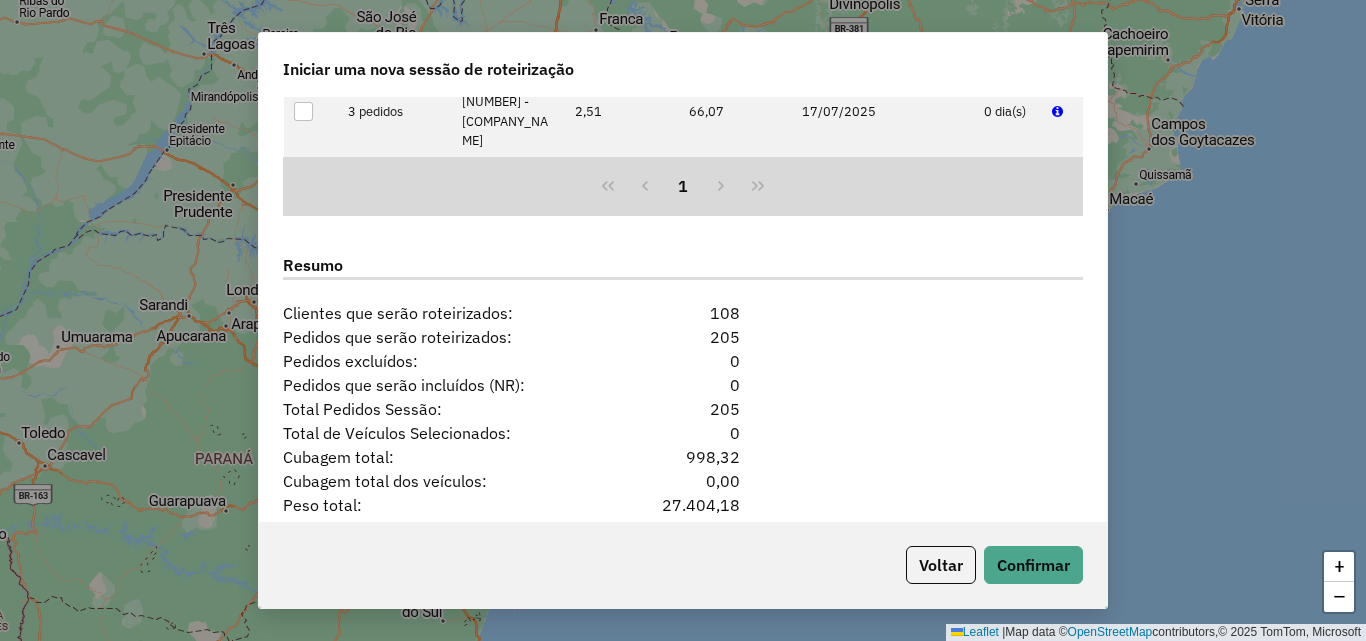 scroll, scrollTop: 2524, scrollLeft: 0, axis: vertical 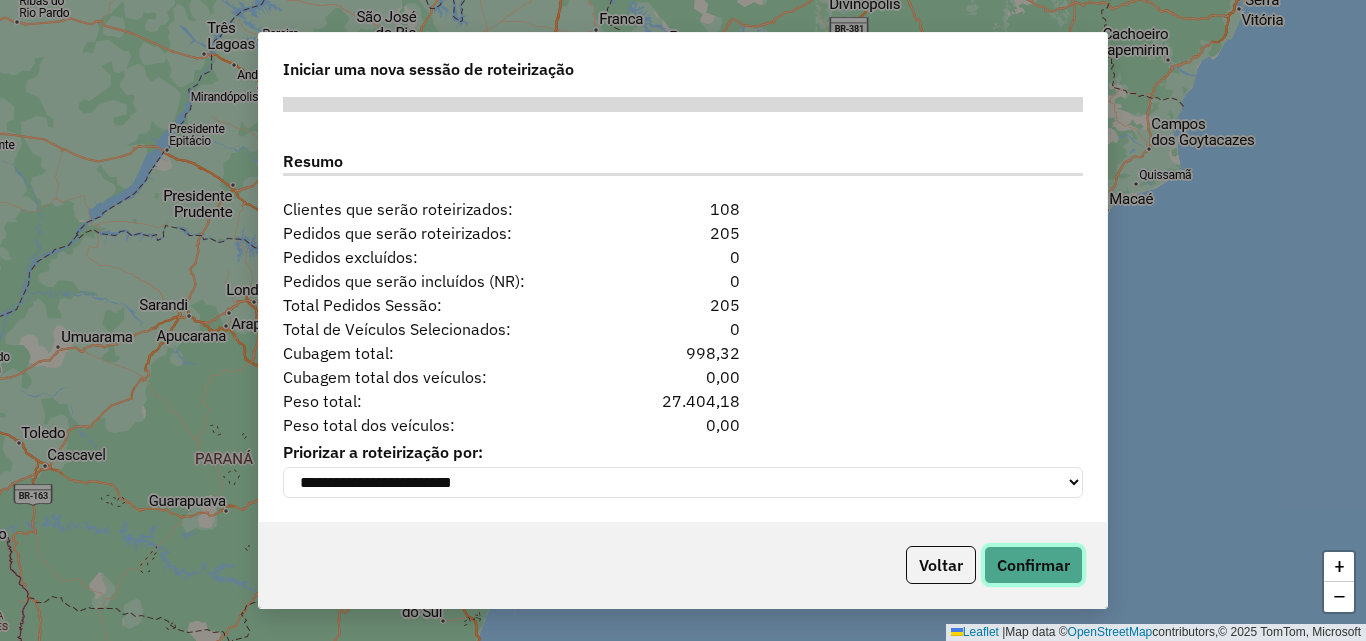 click on "Confirmar" 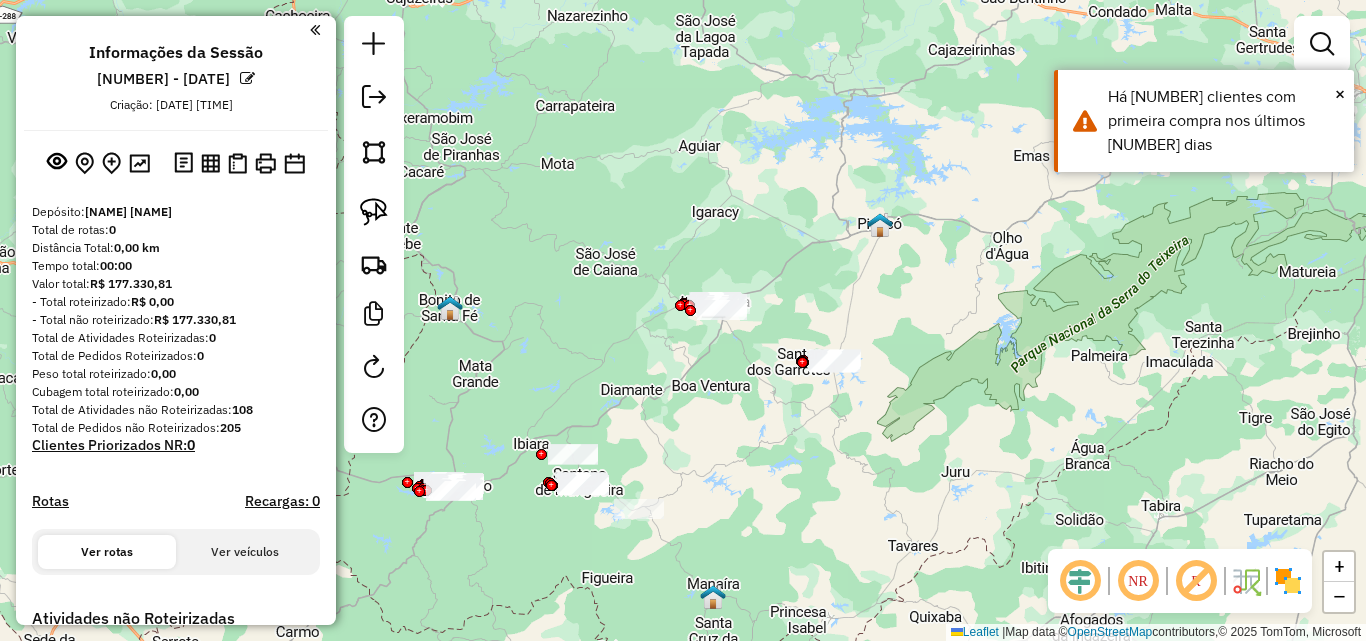 drag, startPoint x: 497, startPoint y: 388, endPoint x: 484, endPoint y: 300, distance: 88.95505 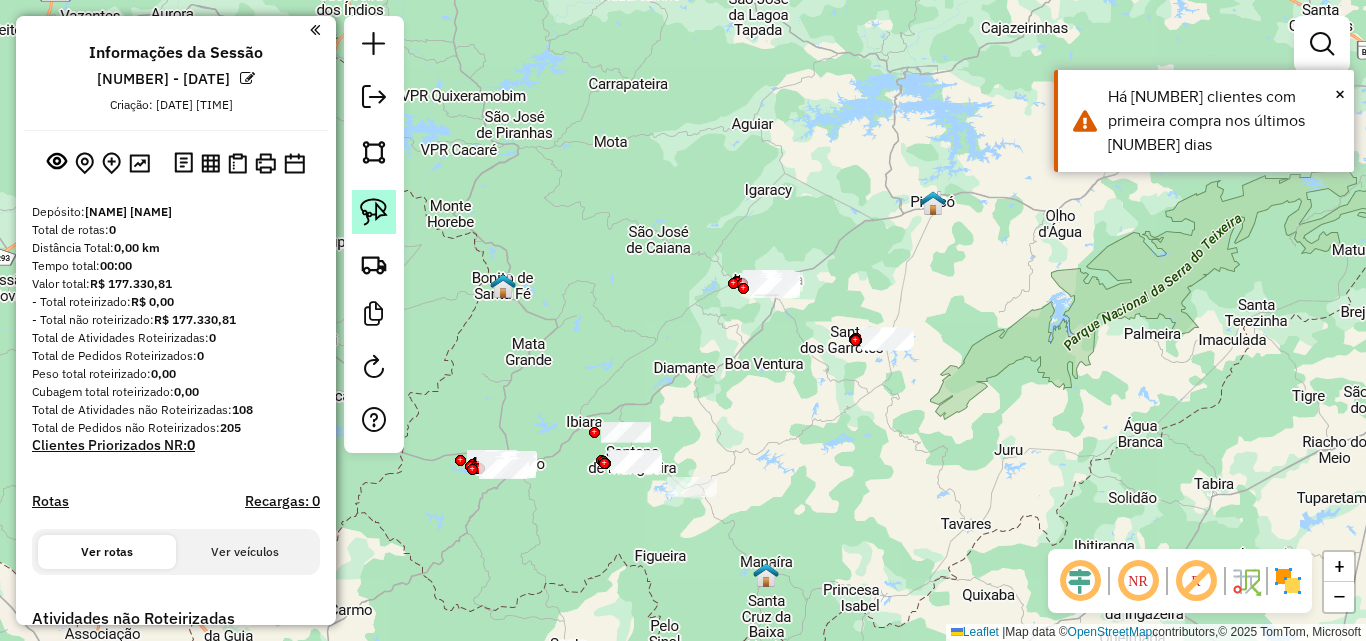drag, startPoint x: 358, startPoint y: 220, endPoint x: 393, endPoint y: 230, distance: 36.40055 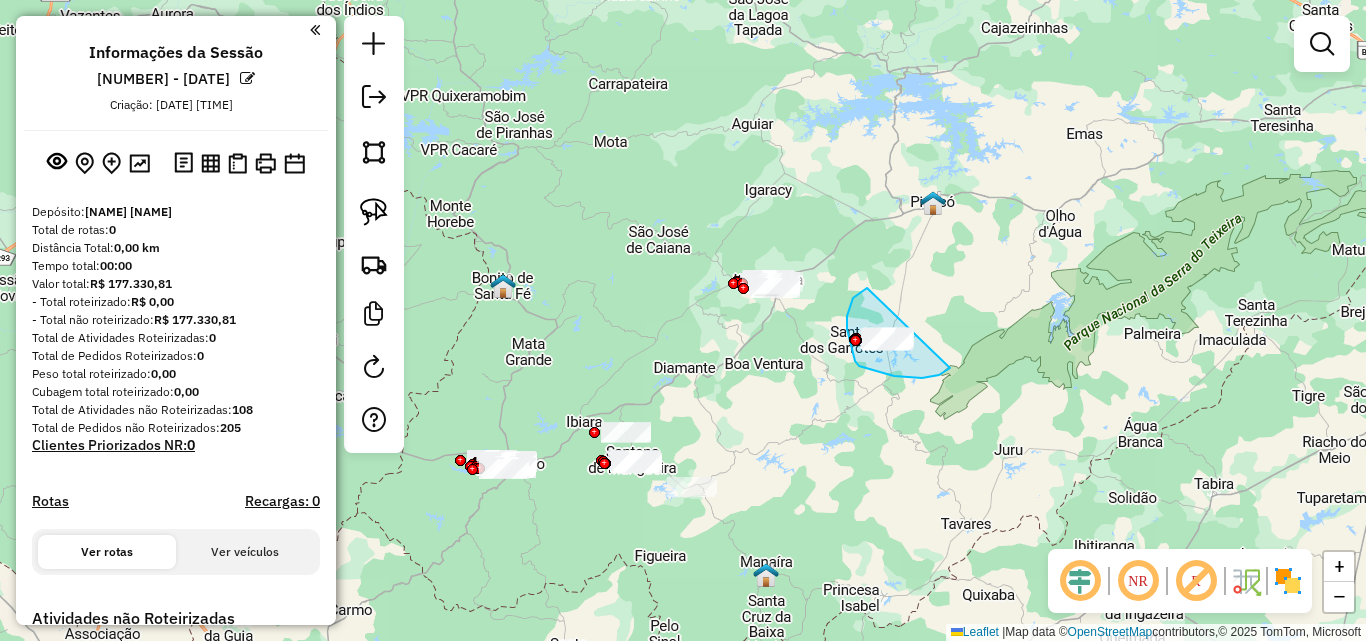 drag, startPoint x: 867, startPoint y: 288, endPoint x: 970, endPoint y: 333, distance: 112.40107 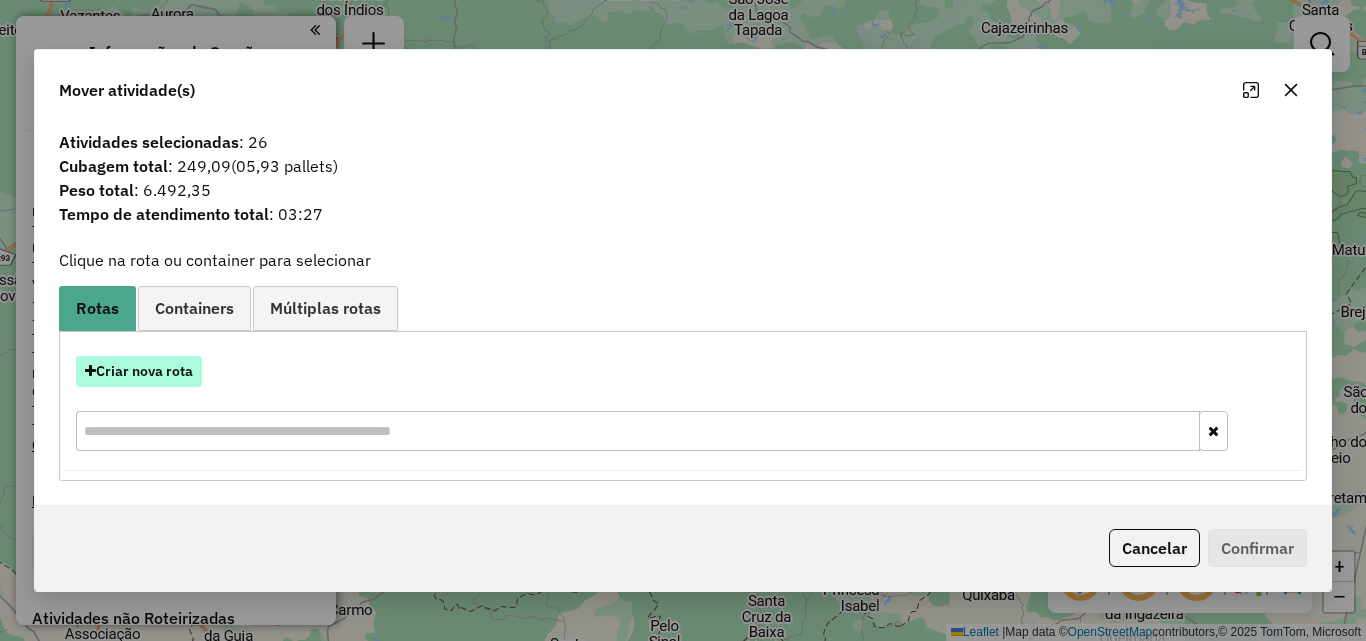 click on "Criar nova rota" at bounding box center (139, 371) 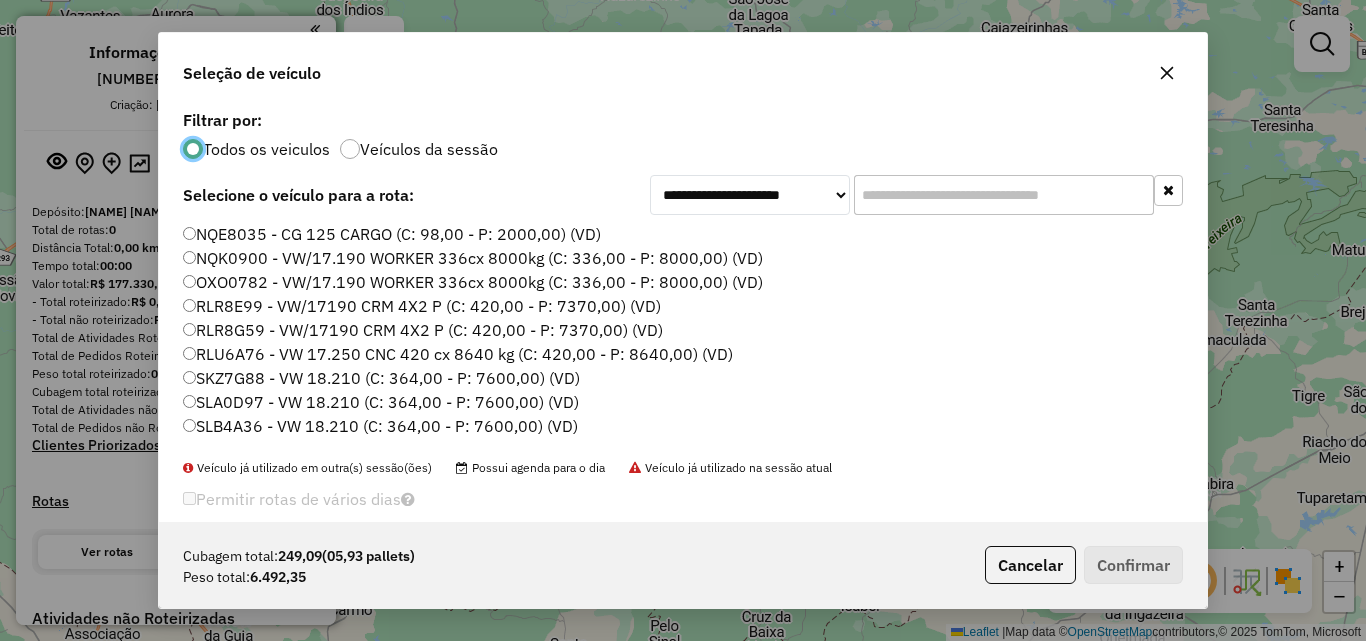 scroll, scrollTop: 11, scrollLeft: 6, axis: both 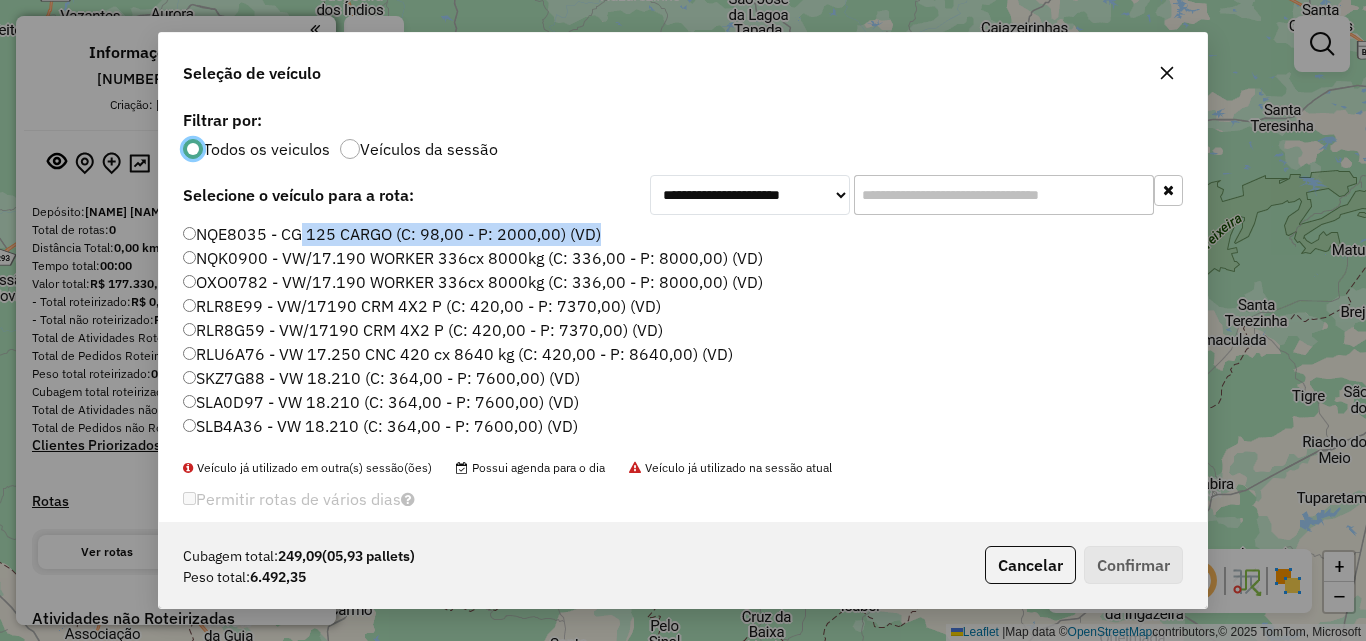 click on "NQE8035 - CG 125 CARGO (C: 98,00 - P: 2000,00) (VD)   NQK0900 - VW/17.190 WORKER 336cx 8000kg (C: 336,00 - P: 8000,00) (VD)   OXO0782 - VW/17.190 WORKER 336cx 8000kg (C: 336,00 - P: 8000,00) (VD)   RLR8E99 - VW/17190 CRM 4X2 P (C: 420,00 - P: 7370,00) (VD)   RLR8G59 - VW/17190 CRM 4X2 P (C: 420,00 - P: 7370,00) (VD)   RLU6A76 - VW 17.250 CNC 420 cx 8640 kg (C: 420,00 - P: 8640,00) (VD)   SKZ7G88 - VW 18.210 (C: 364,00 - P: 7600,00) (VD)   SLA0D97 - VW 18.210 (C: 364,00 - P: 7600,00) (VD)   SLB4A36 - VW 18.210 (C: 364,00 - P: 7600,00) (VD)   SLB4A46 - VW 18.210 (C: 364,00 - P: 7600,00) (VD)   SLD1E89 - VW/26.260 CRM 6X2 (C: 504,00 - P: 13100,00) (VD)" 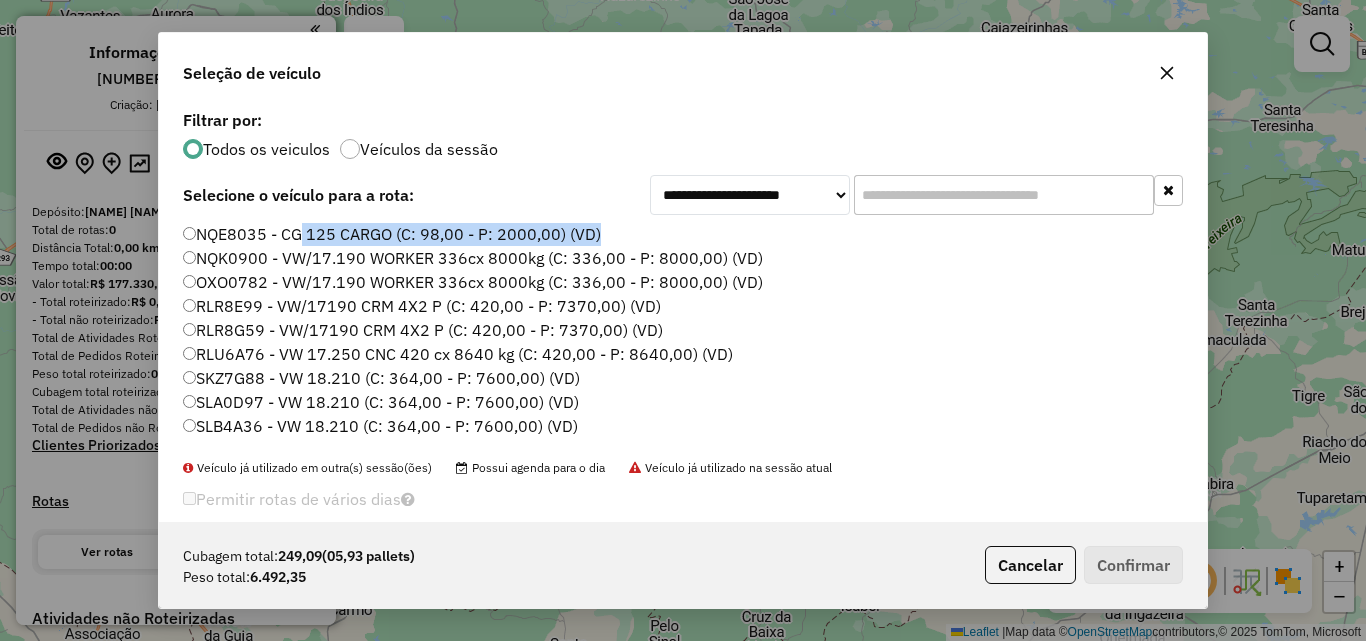 click on "NQE8035 - CG 125 CARGO (C: 98,00 - P: 2000,00) (VD)" 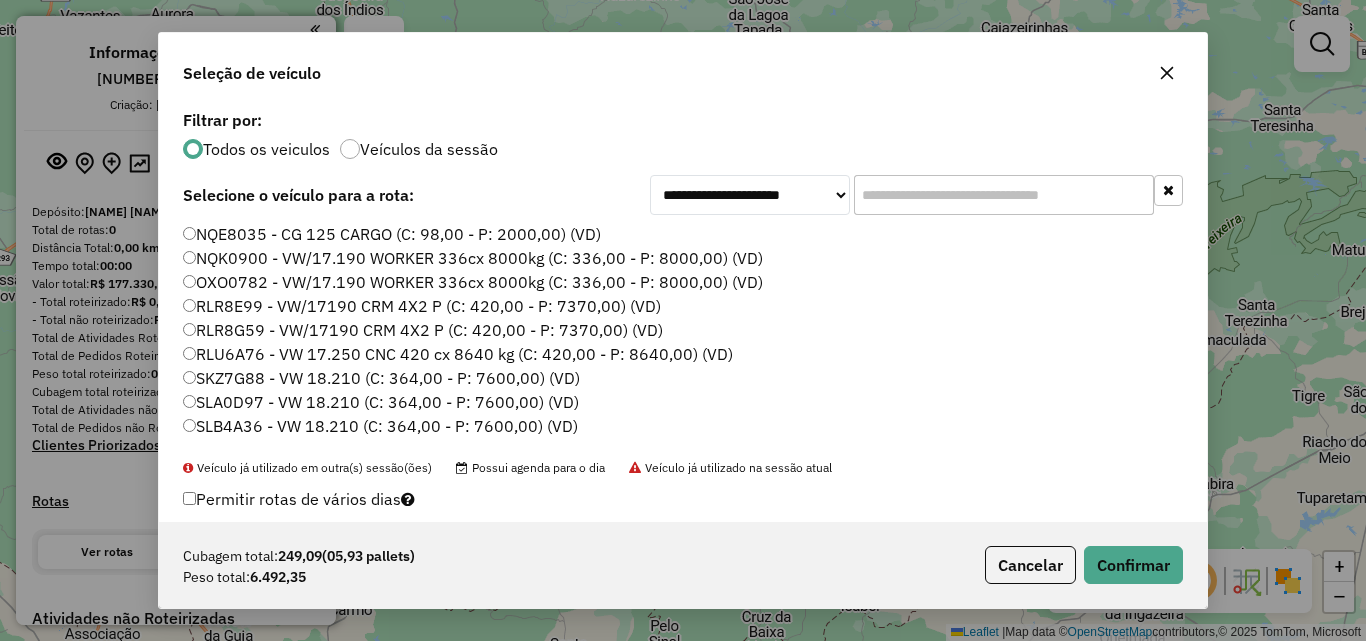 drag, startPoint x: 1160, startPoint y: 604, endPoint x: 1140, endPoint y: 579, distance: 32.01562 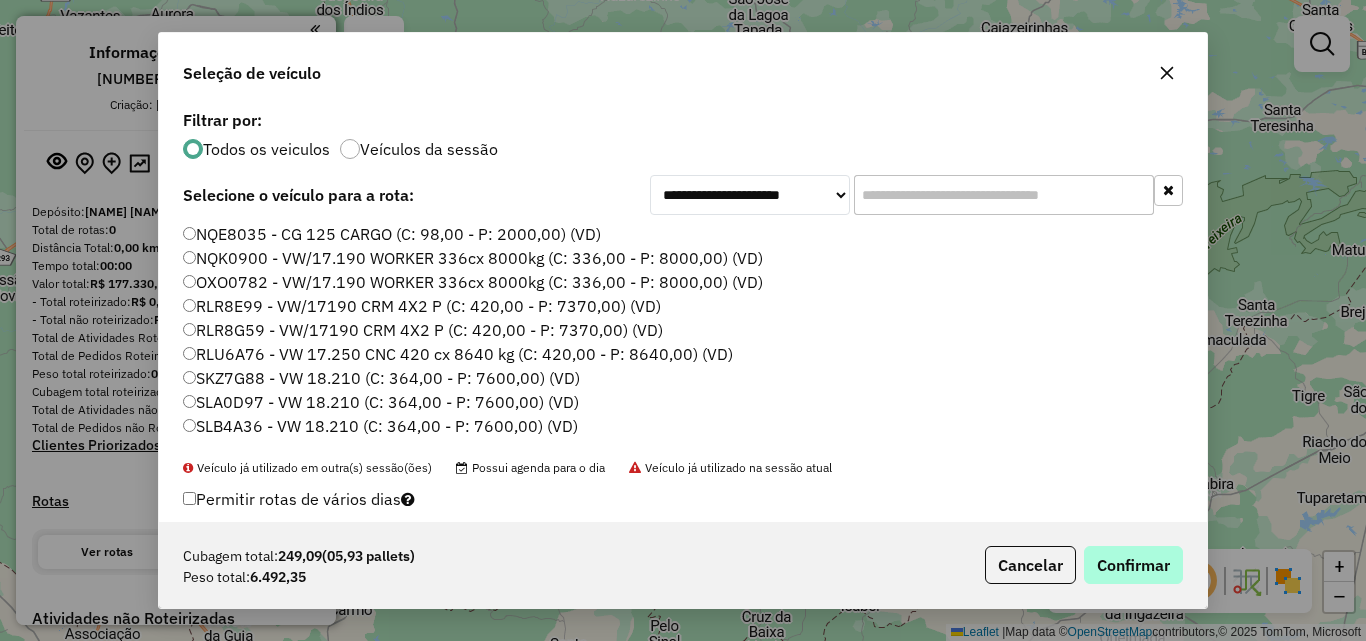 click on "Cubagem total:  249,09   (05,93 pallets)  Peso total: 6.492,35  Cancelar   Confirmar" 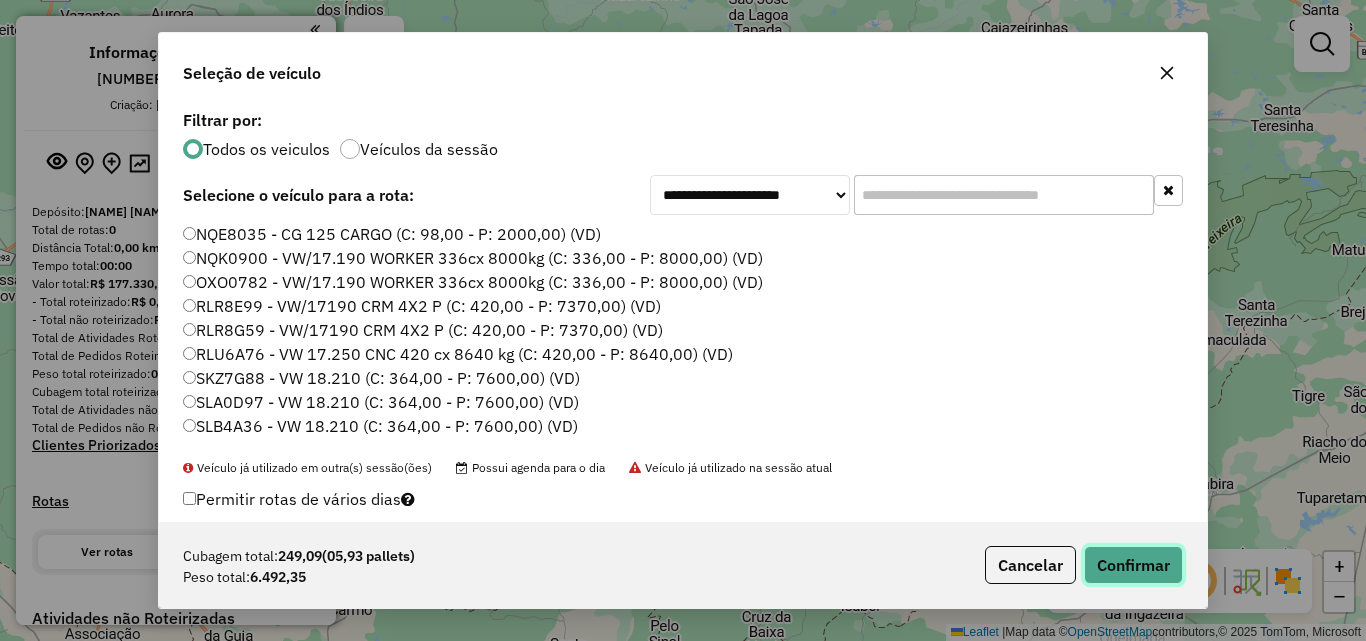 click on "Confirmar" 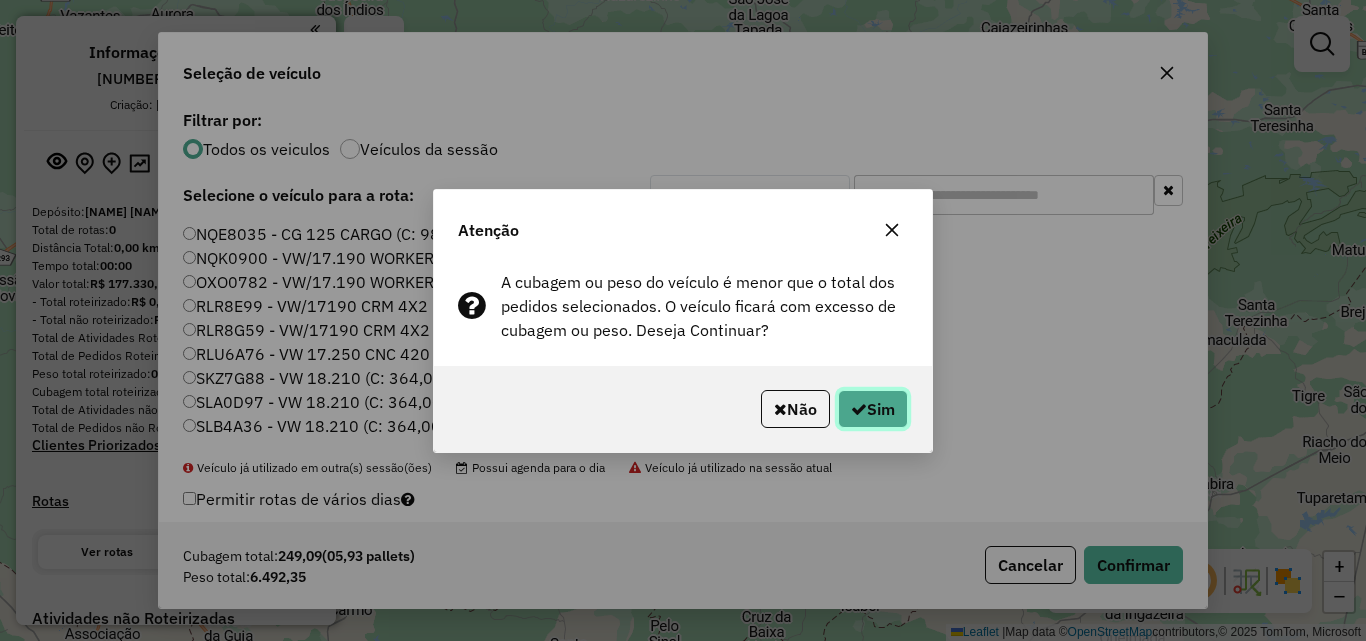 click on "Sim" 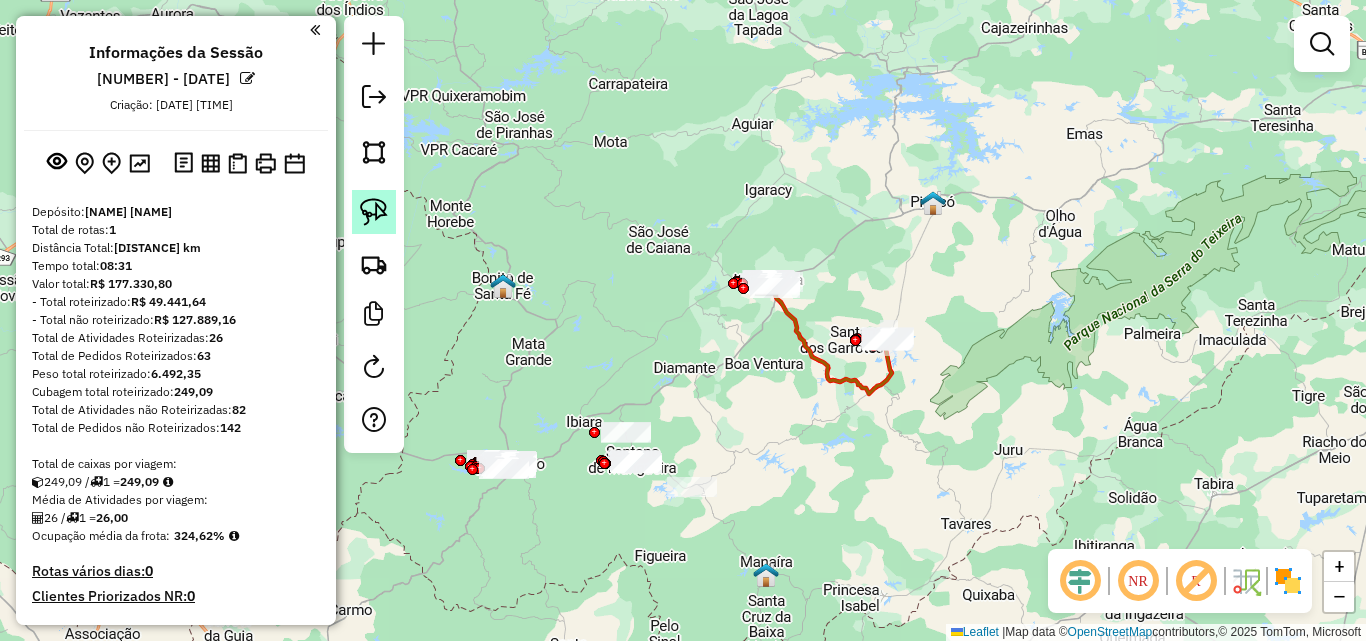 drag, startPoint x: 380, startPoint y: 204, endPoint x: 383, endPoint y: 217, distance: 13.341664 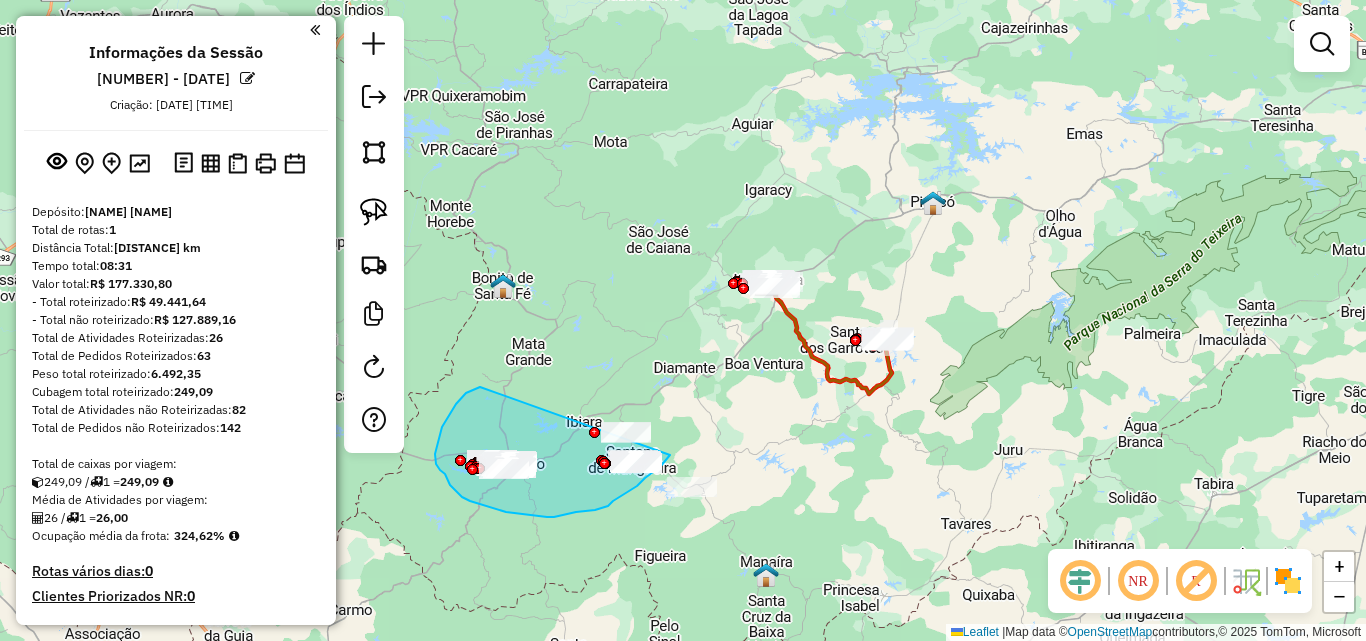 drag, startPoint x: 476, startPoint y: 389, endPoint x: 660, endPoint y: 400, distance: 184.3285 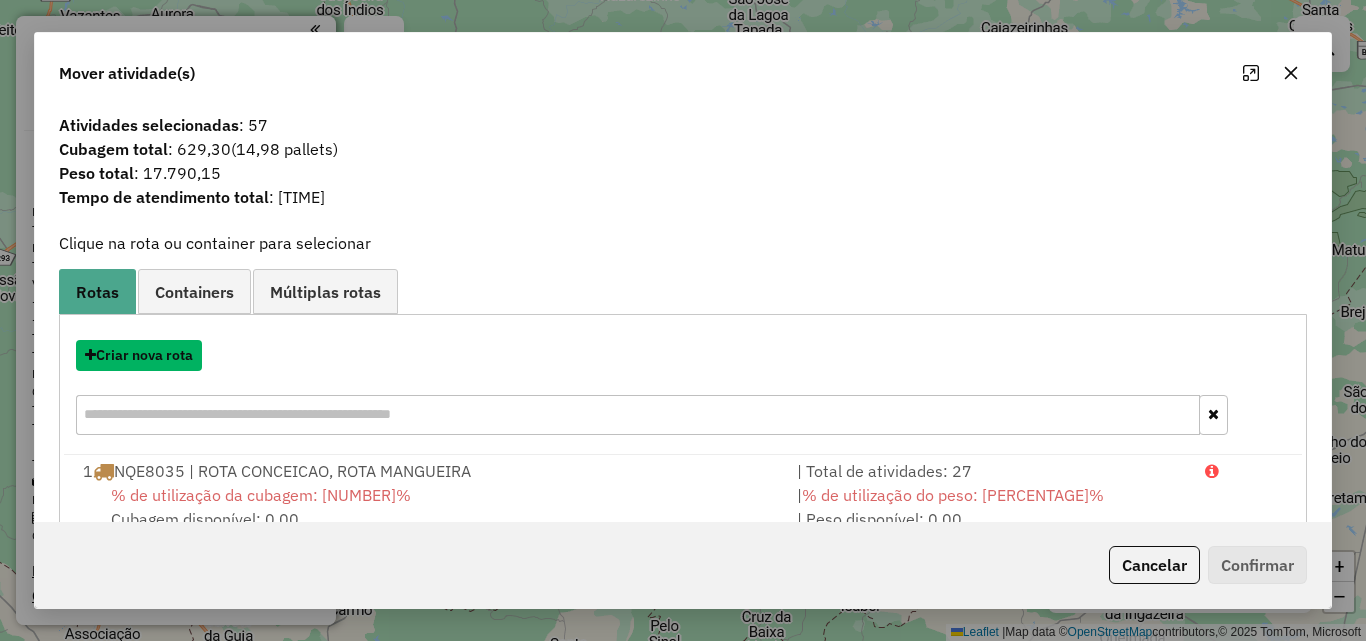 click on "Criar nova rota" at bounding box center (139, 355) 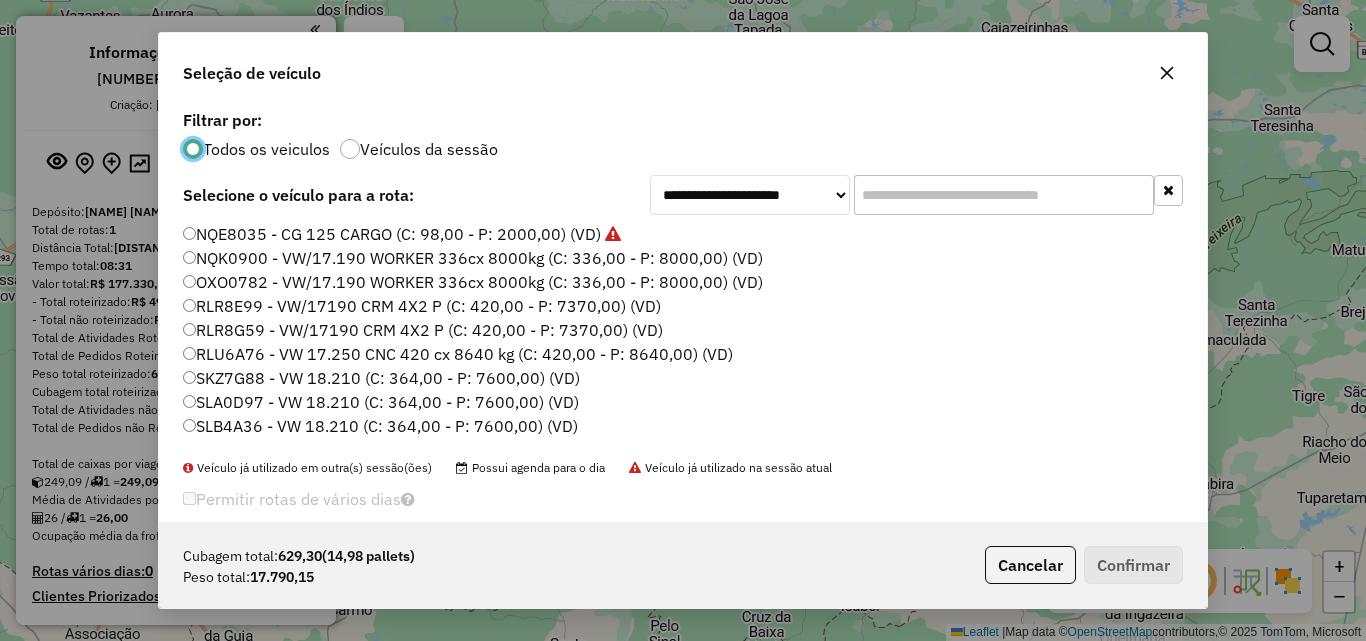 scroll, scrollTop: 11, scrollLeft: 6, axis: both 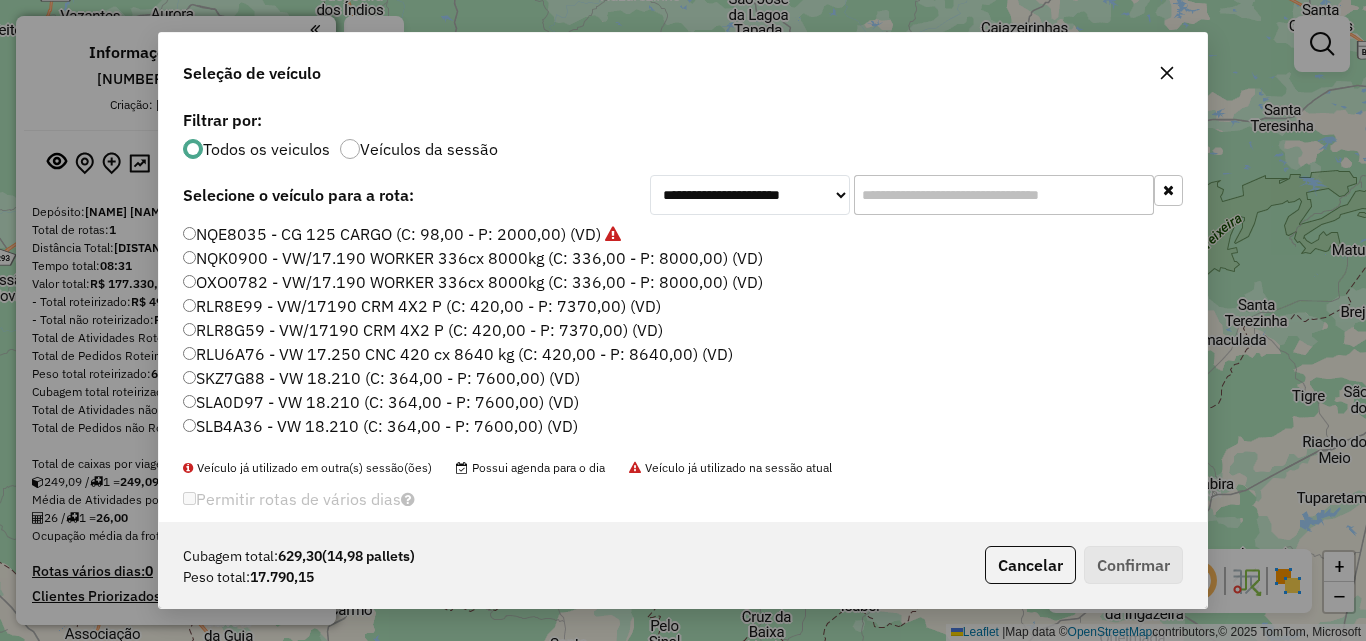 drag, startPoint x: 308, startPoint y: 234, endPoint x: 641, endPoint y: 374, distance: 361.2326 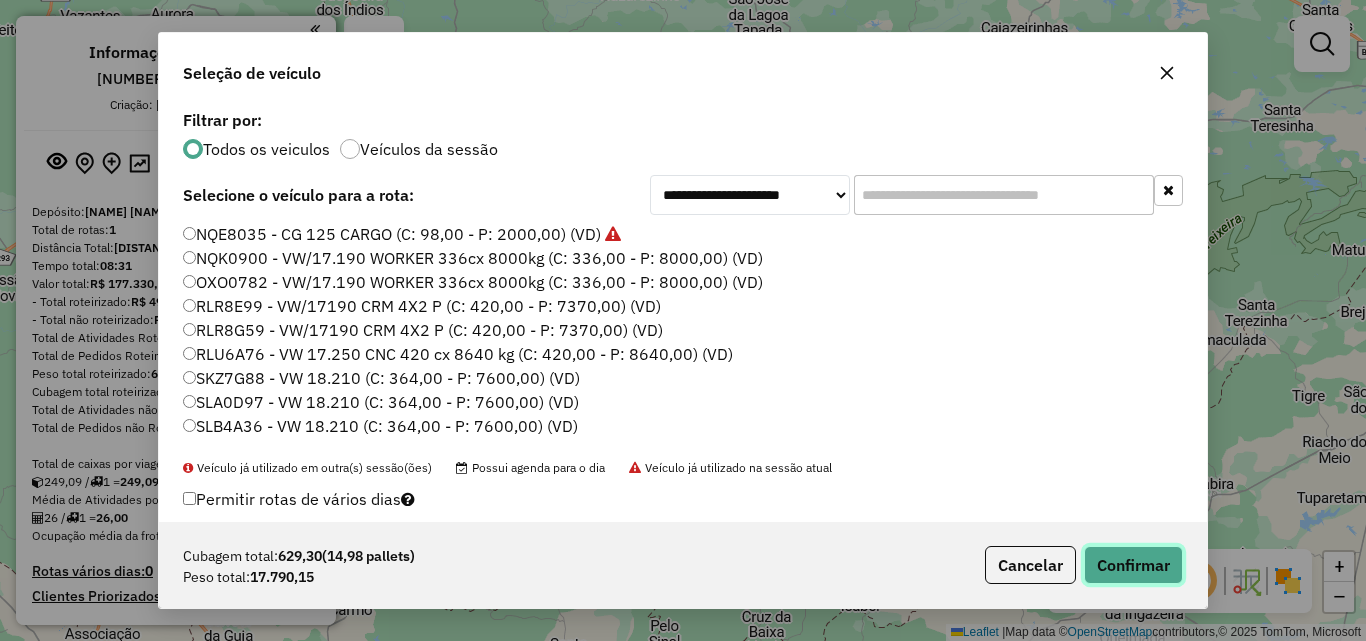 click on "Confirmar" 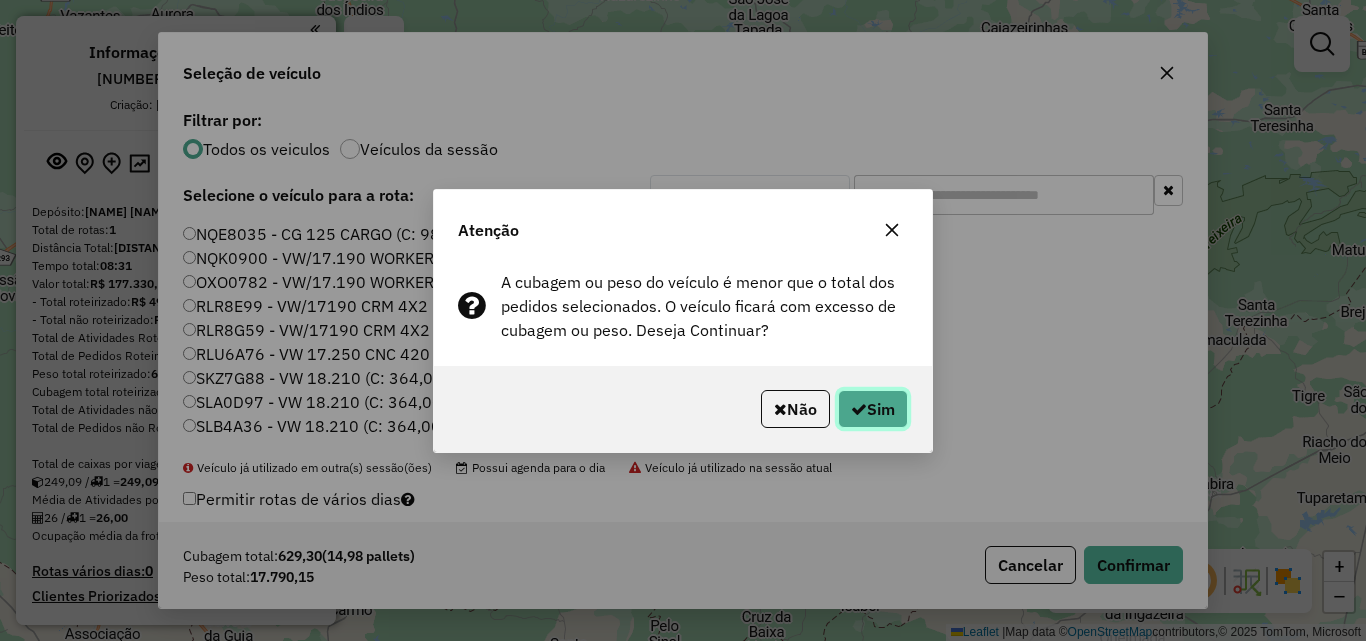 click on "Sim" 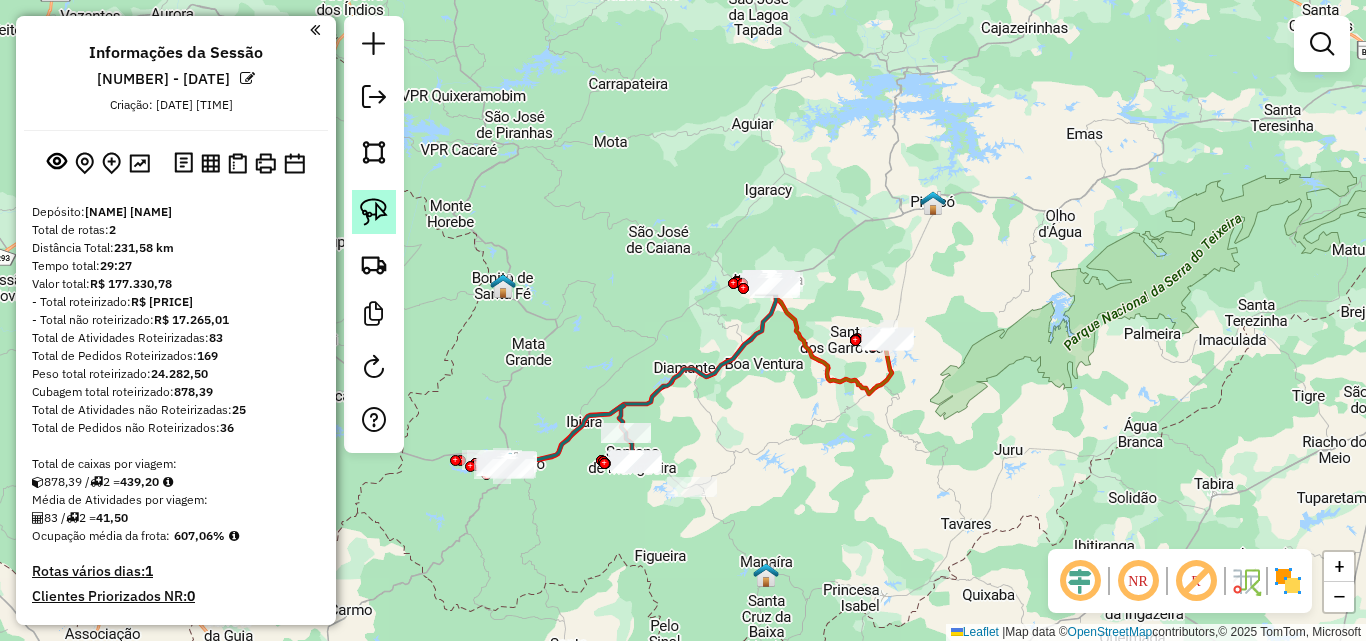drag, startPoint x: 365, startPoint y: 215, endPoint x: 485, endPoint y: 235, distance: 121.65525 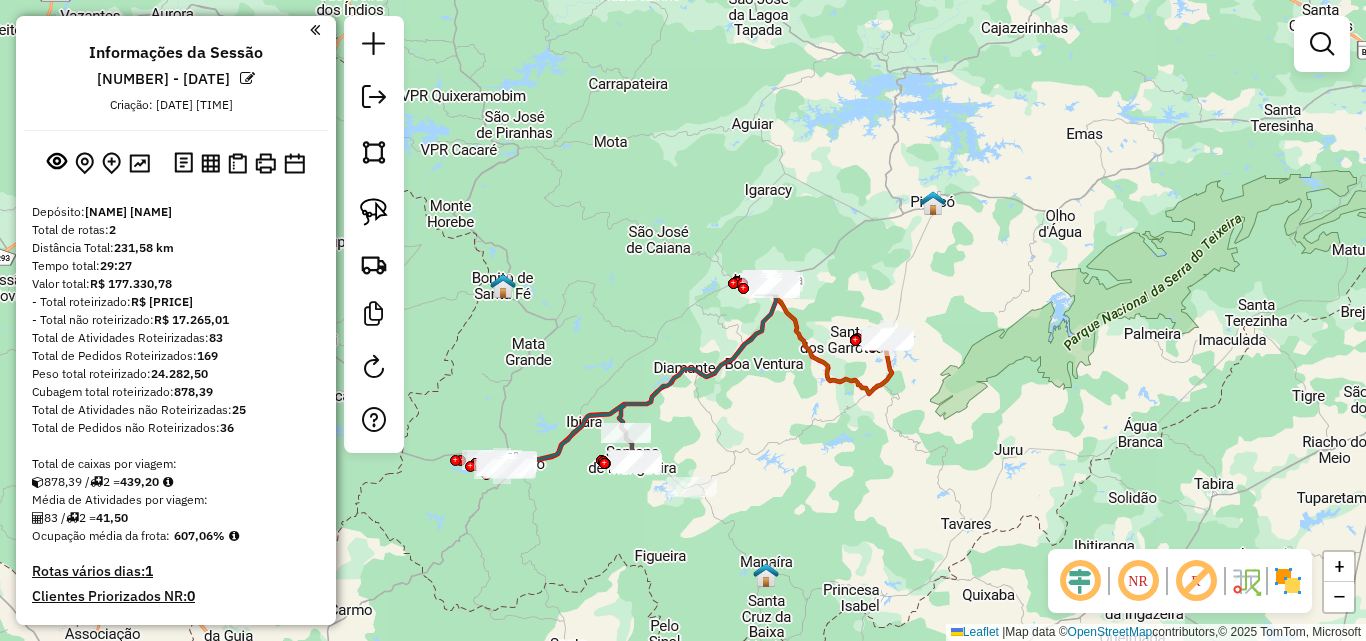 click 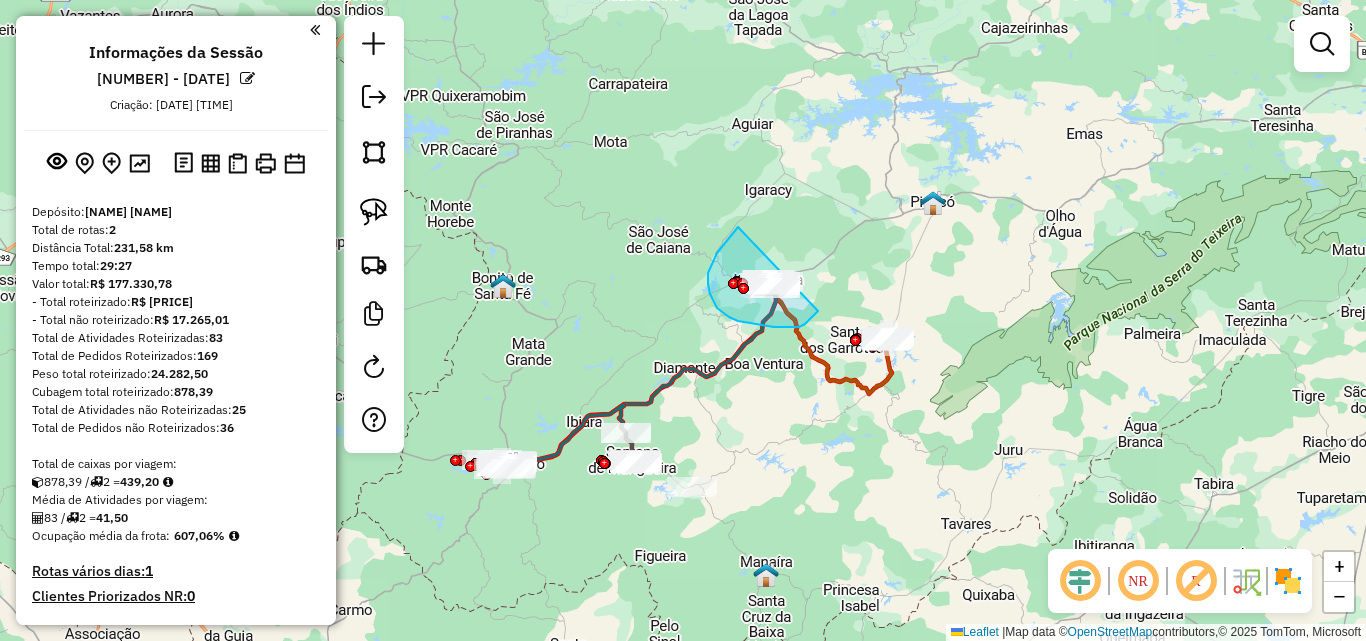 drag, startPoint x: 708, startPoint y: 284, endPoint x: 830, endPoint y: 286, distance: 122.016396 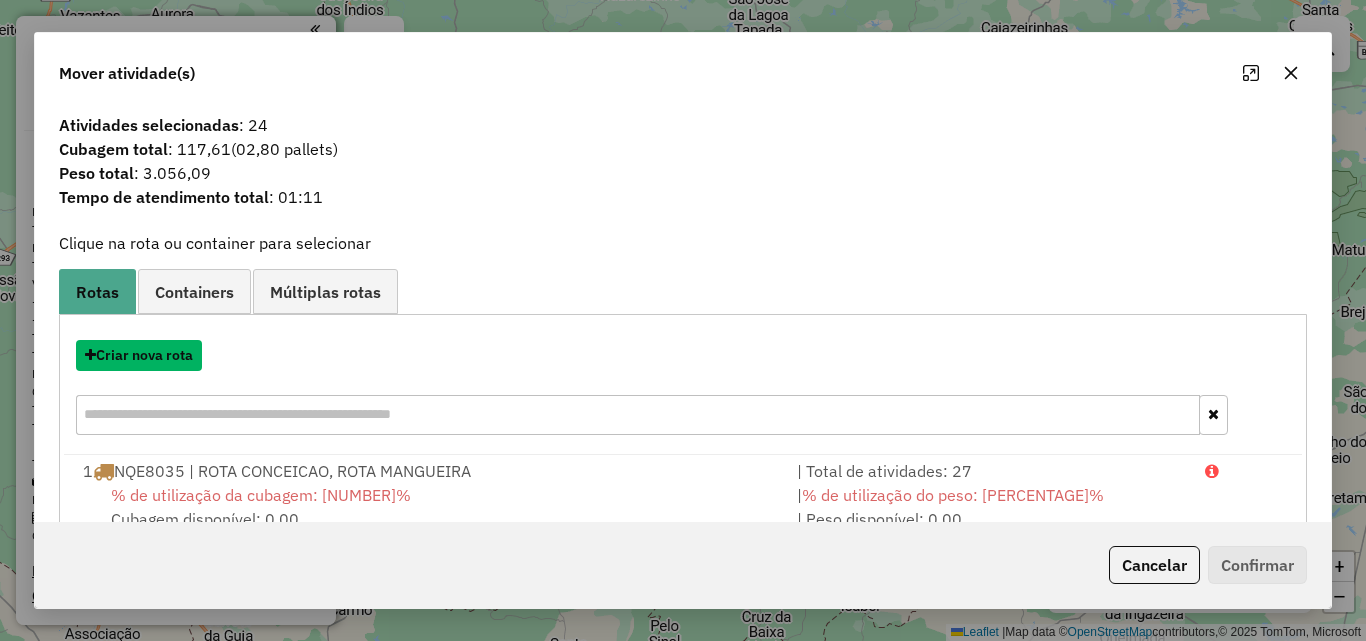 click on "Criar nova rota" at bounding box center [139, 355] 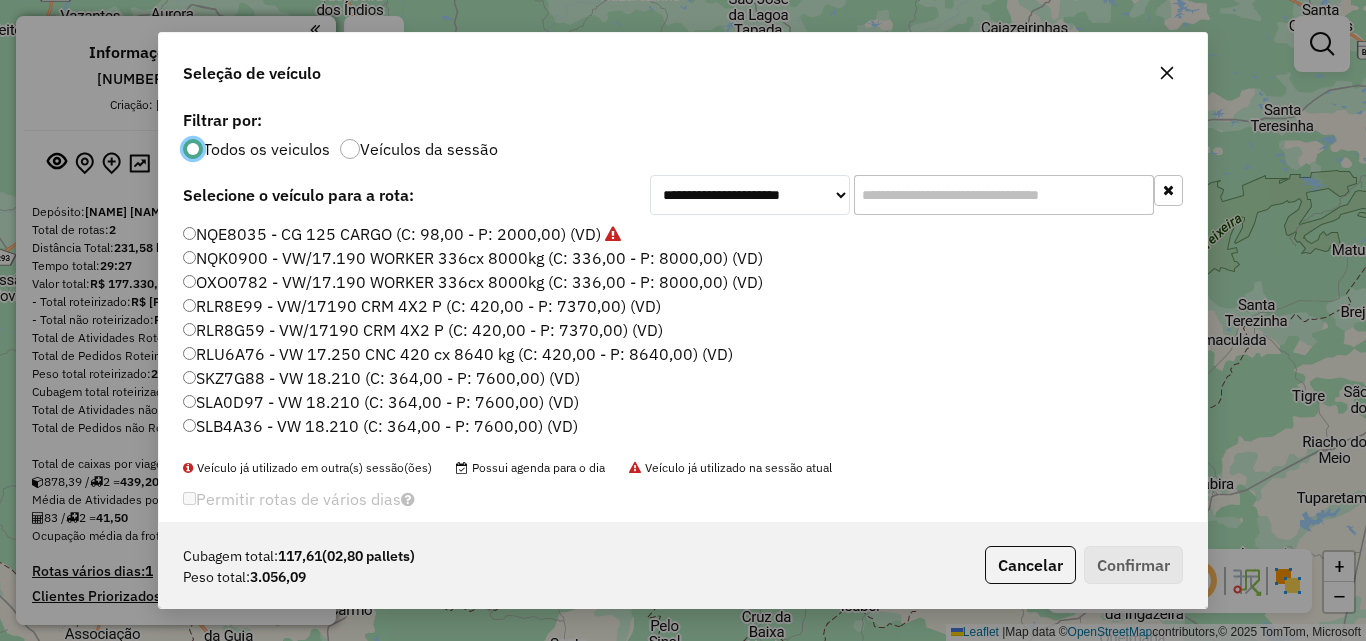 scroll, scrollTop: 11, scrollLeft: 6, axis: both 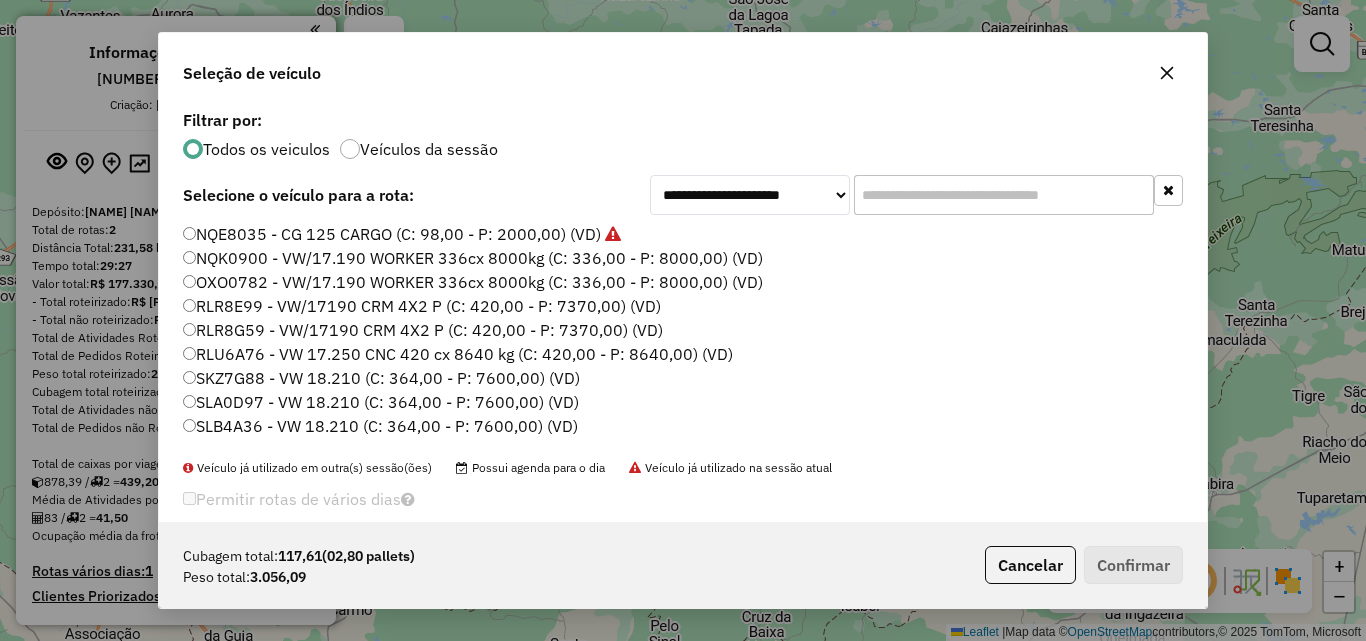 click 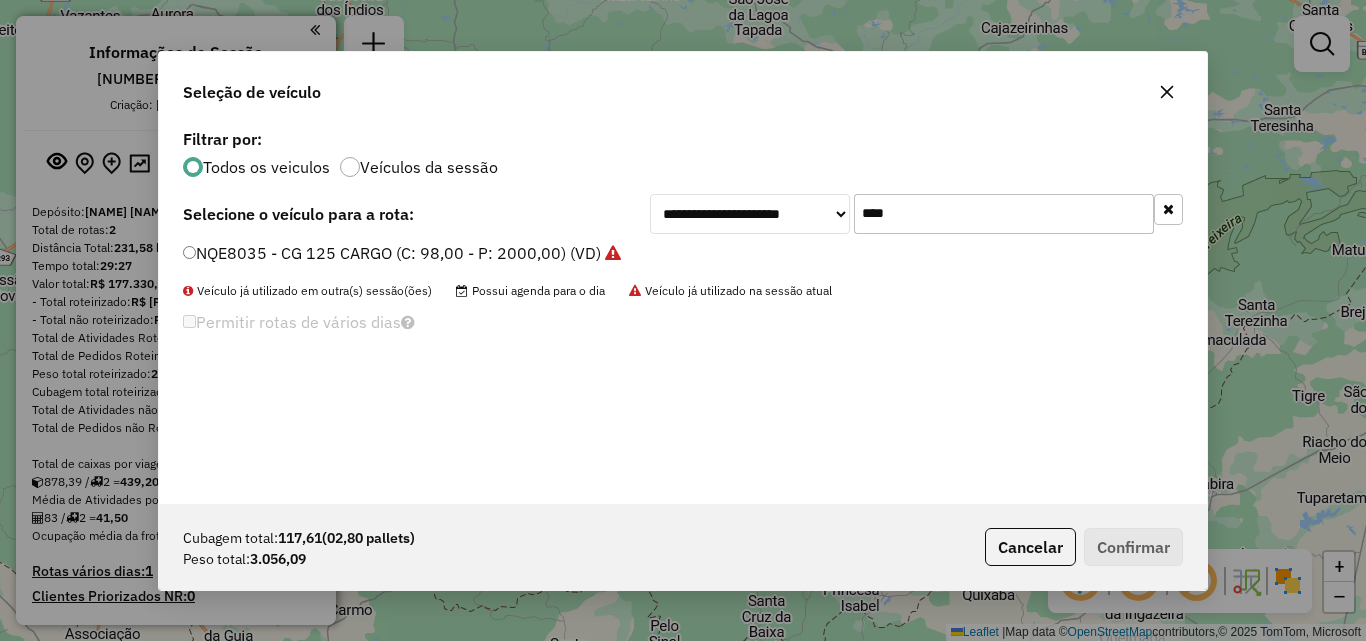 type on "****" 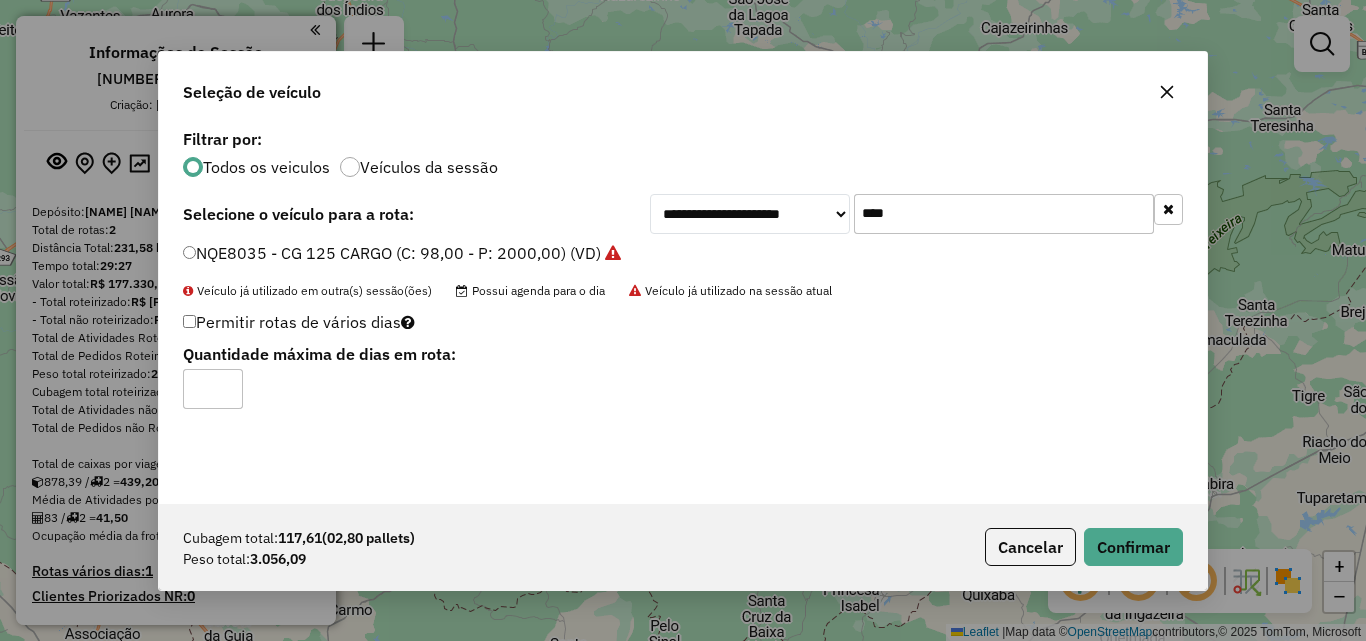click on "Cubagem total:  117,61   (02,80 pallets)  Peso total: 3.056,09  Cancelar   Confirmar" 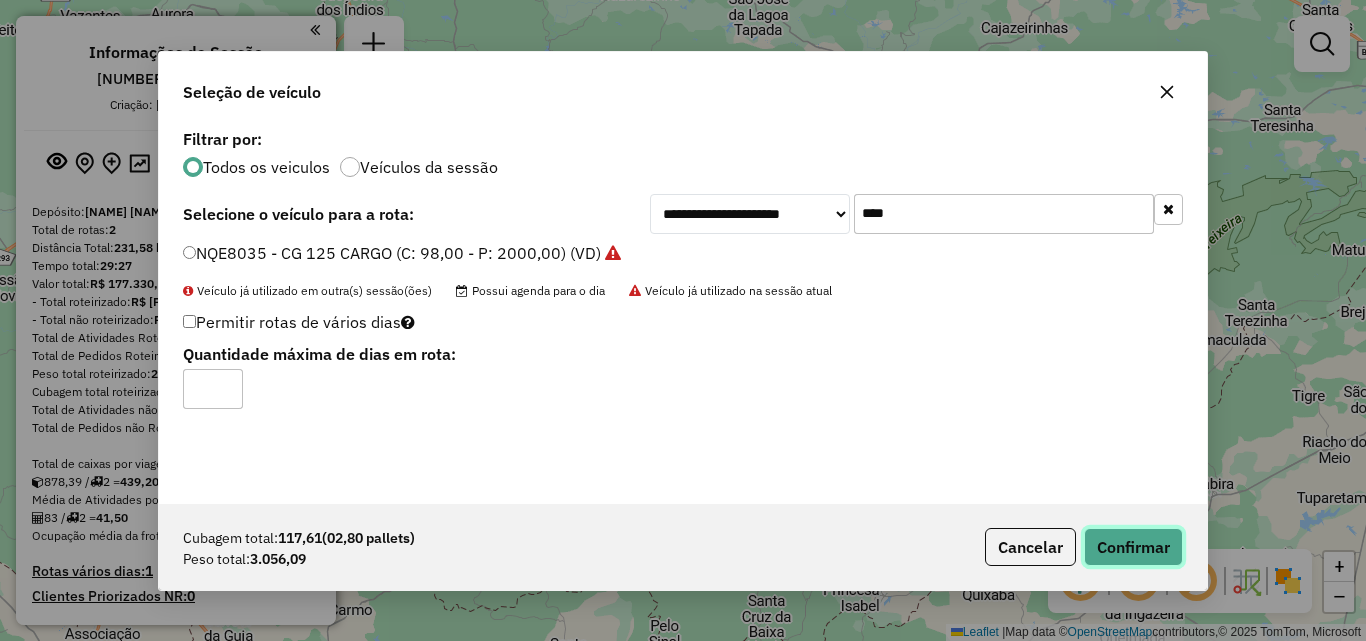 click on "Confirmar" 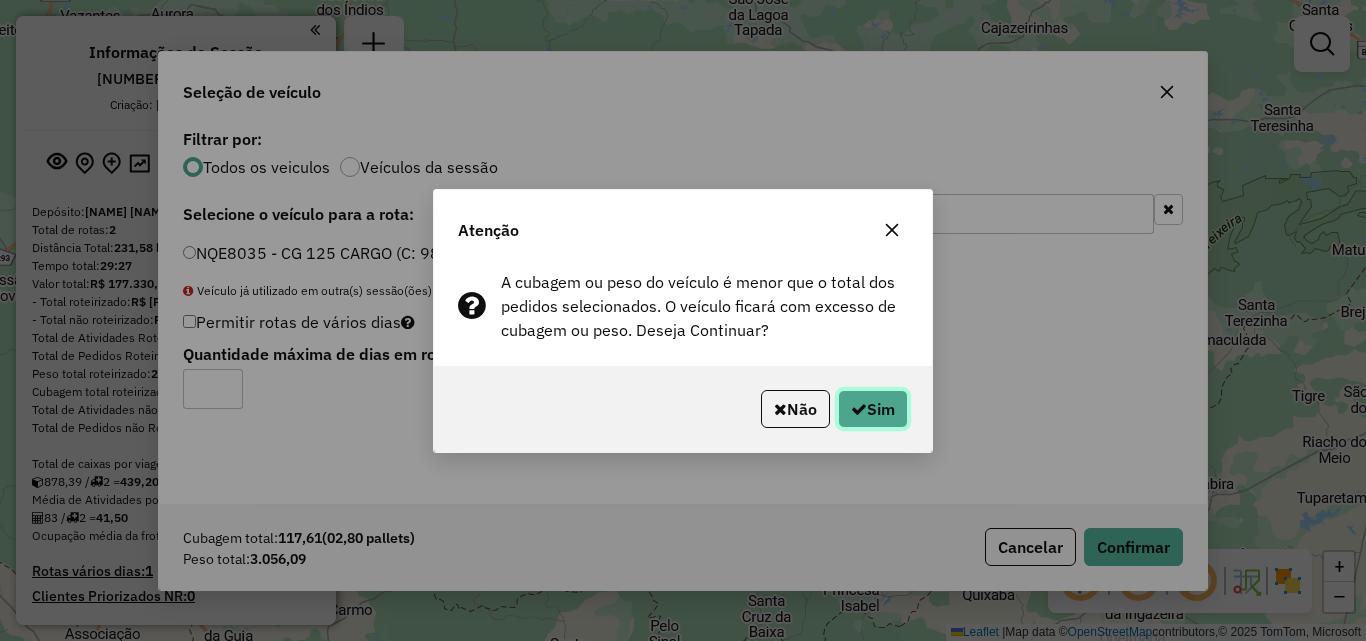 click on "Sim" 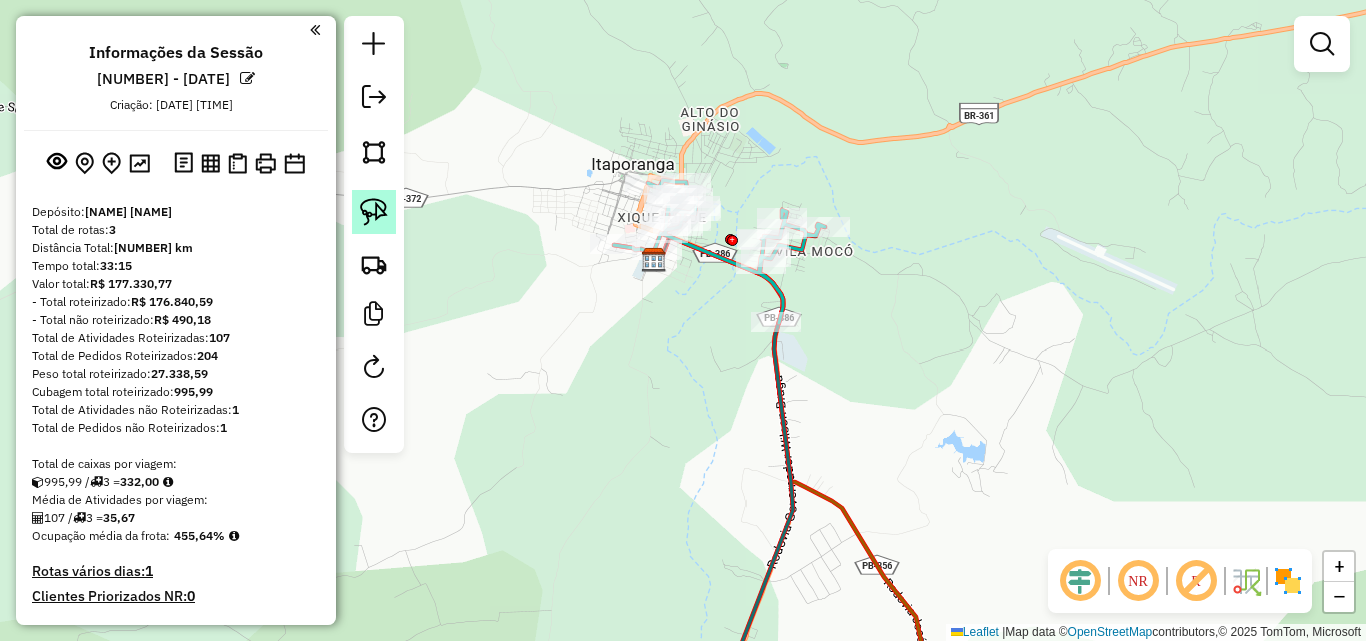 click 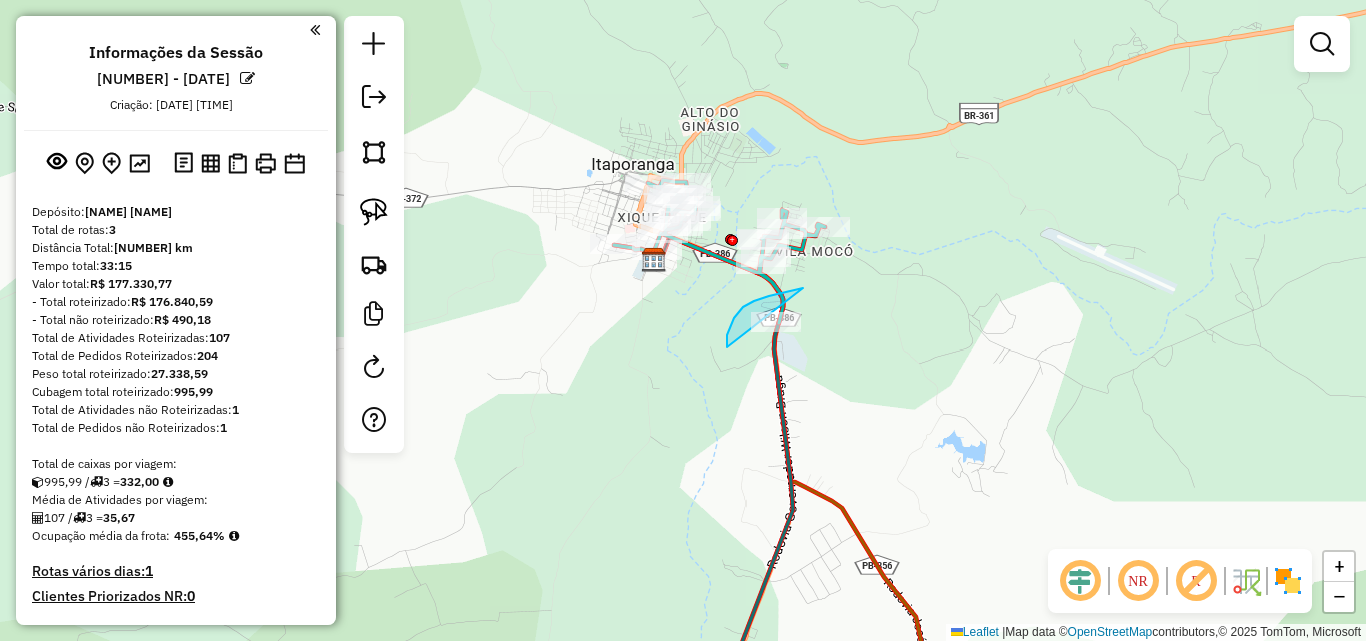 drag, startPoint x: 754, startPoint y: 301, endPoint x: 832, endPoint y: 346, distance: 90.04999 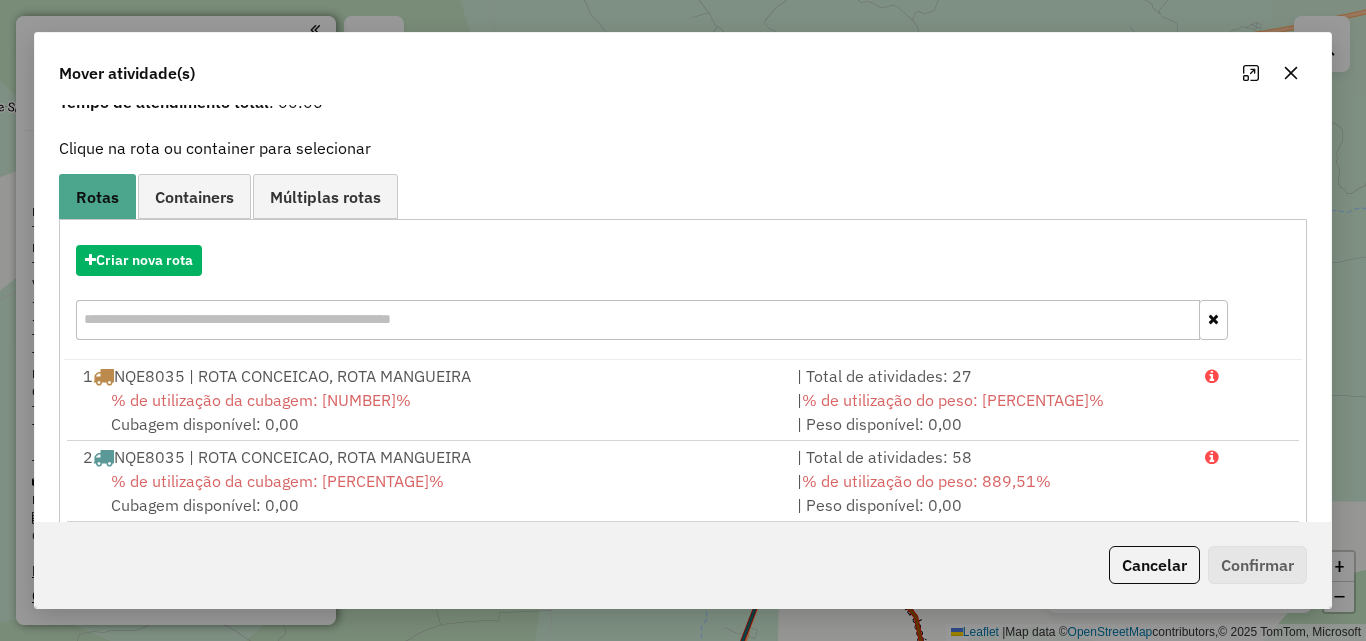 scroll, scrollTop: 129, scrollLeft: 0, axis: vertical 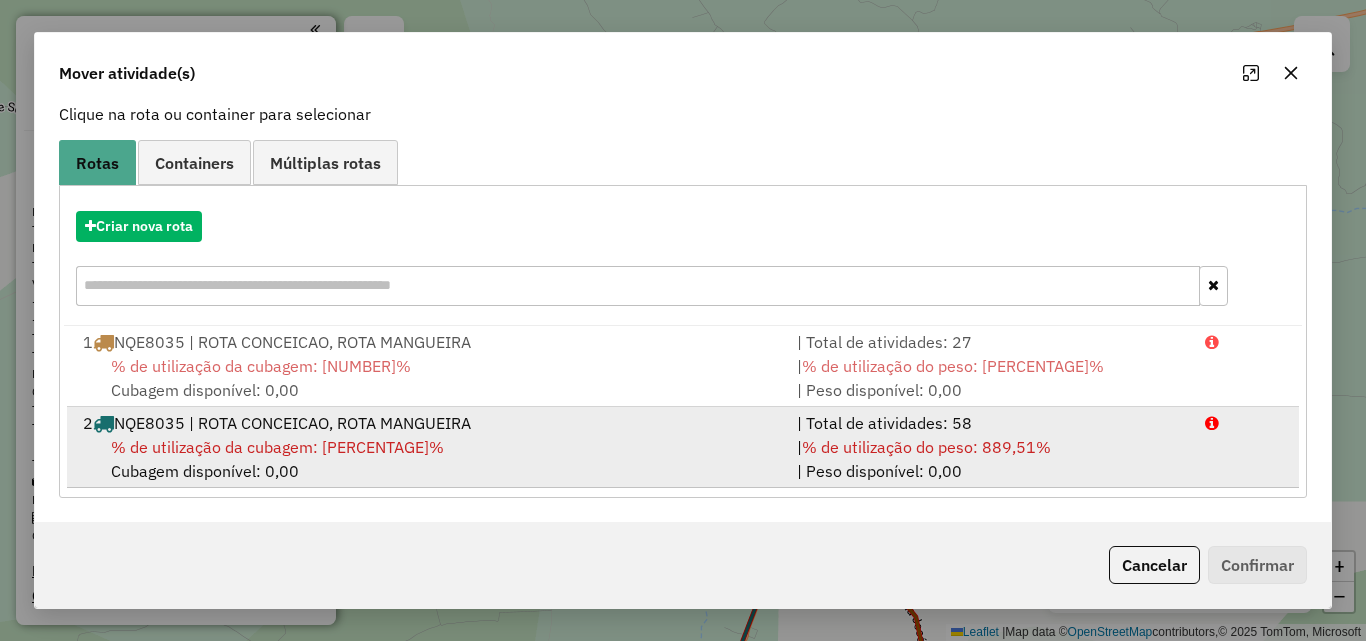 click on "|  % de utilização do peso: 889,51%  | Peso disponível: 0,00" at bounding box center [989, 459] 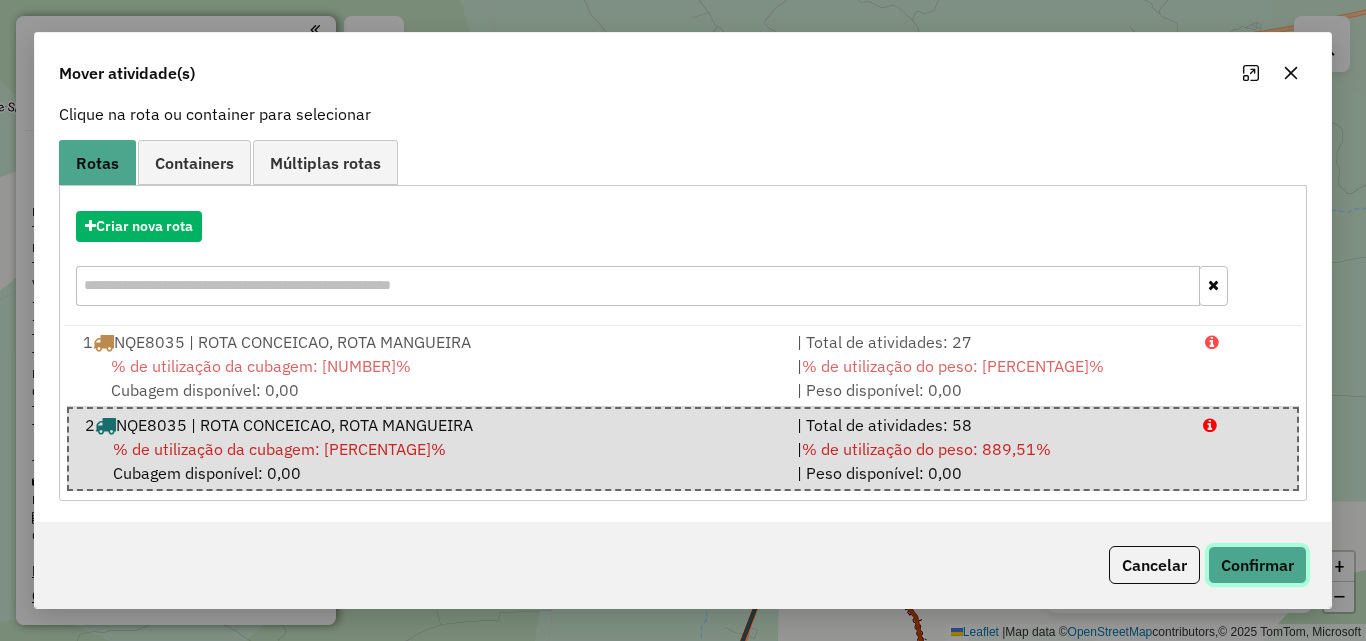 click on "Confirmar" 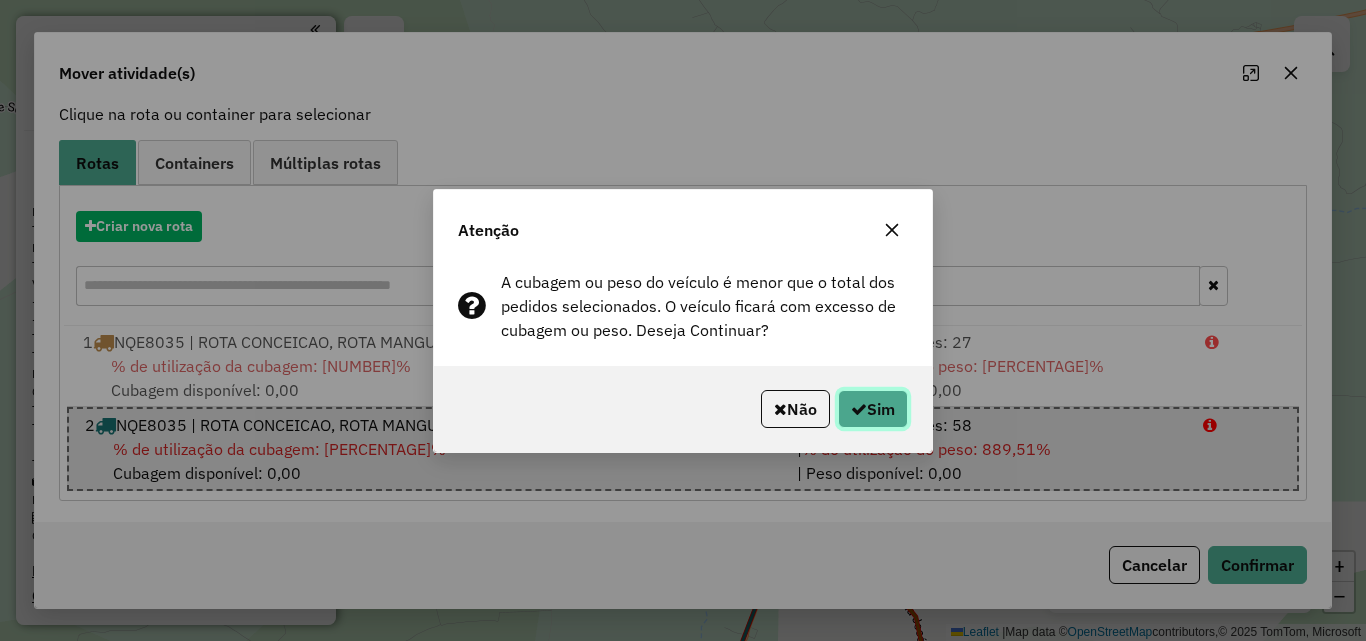 click on "Sim" 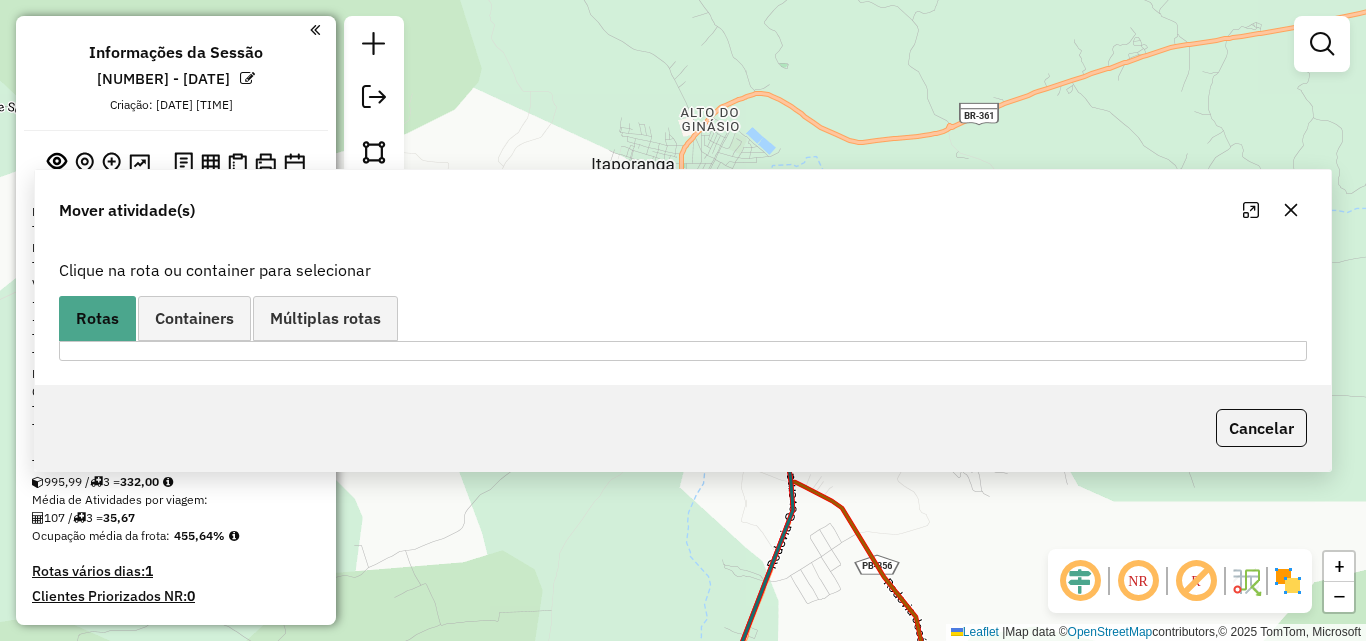 scroll, scrollTop: 0, scrollLeft: 0, axis: both 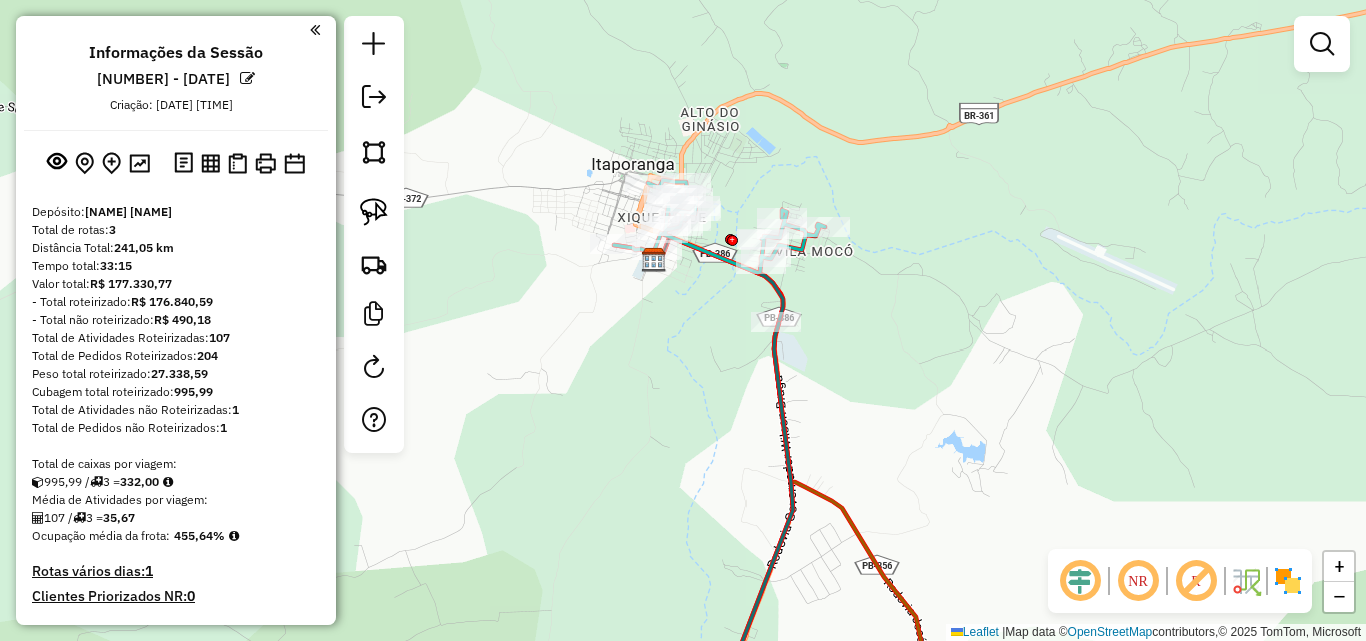 click 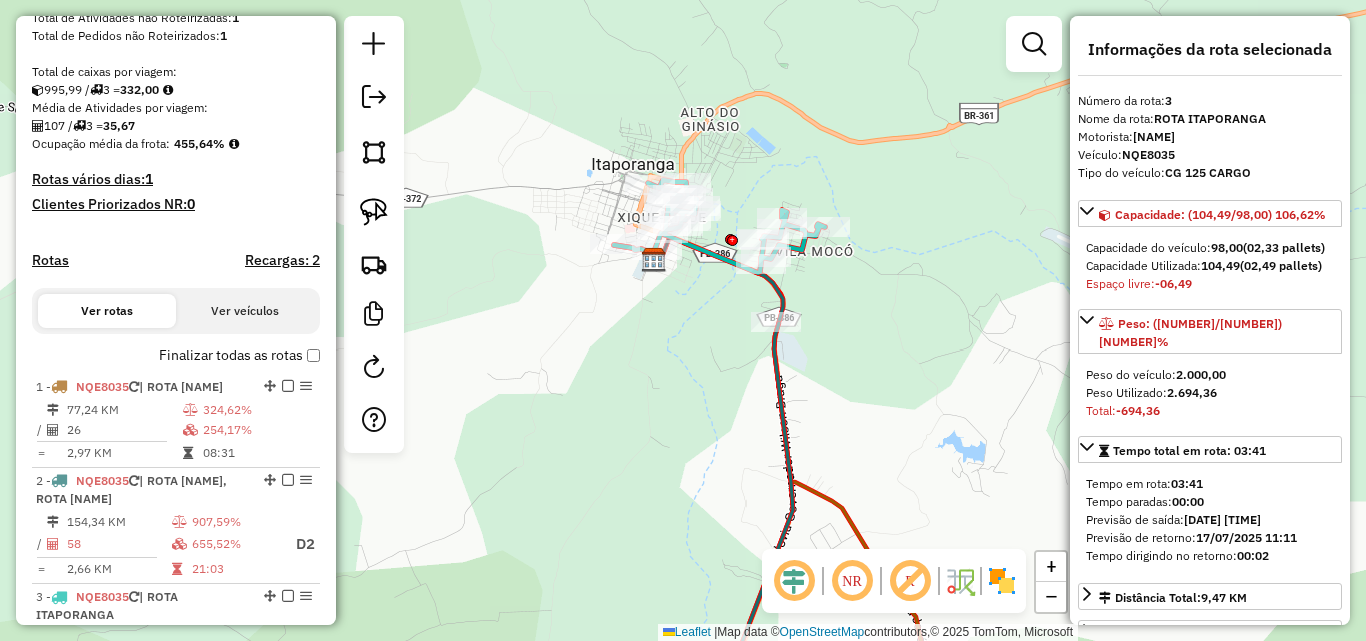 scroll, scrollTop: 875, scrollLeft: 0, axis: vertical 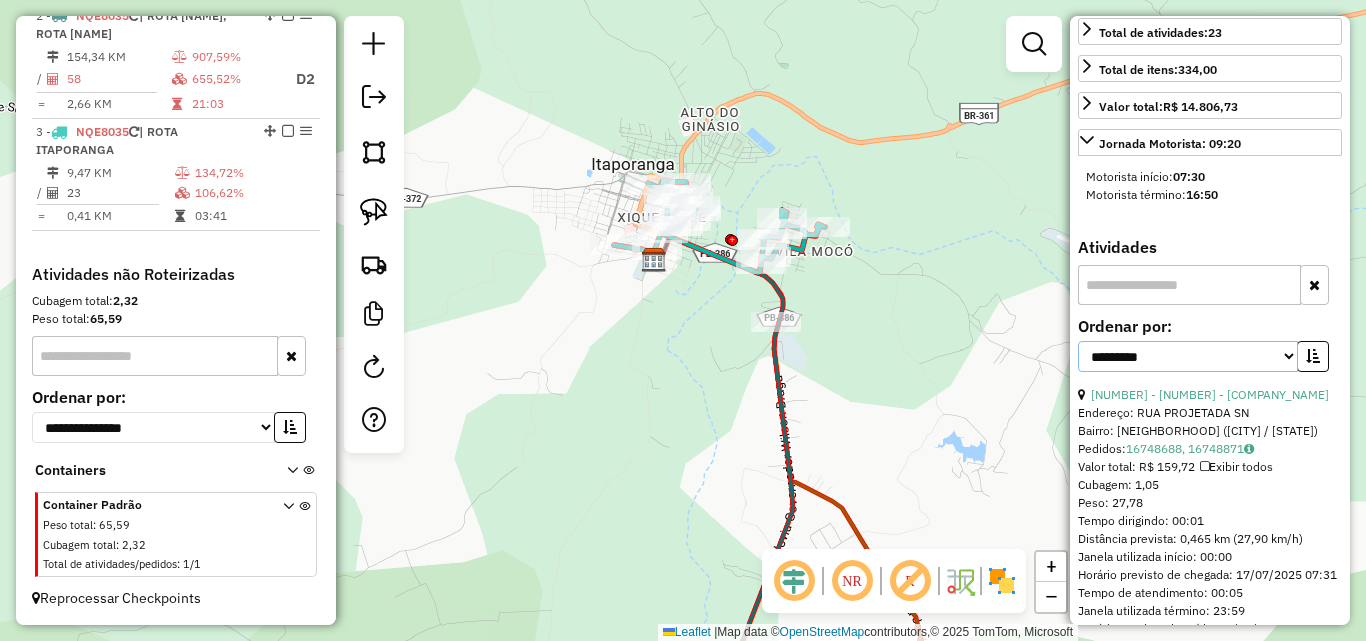 click on "**********" at bounding box center (1188, 356) 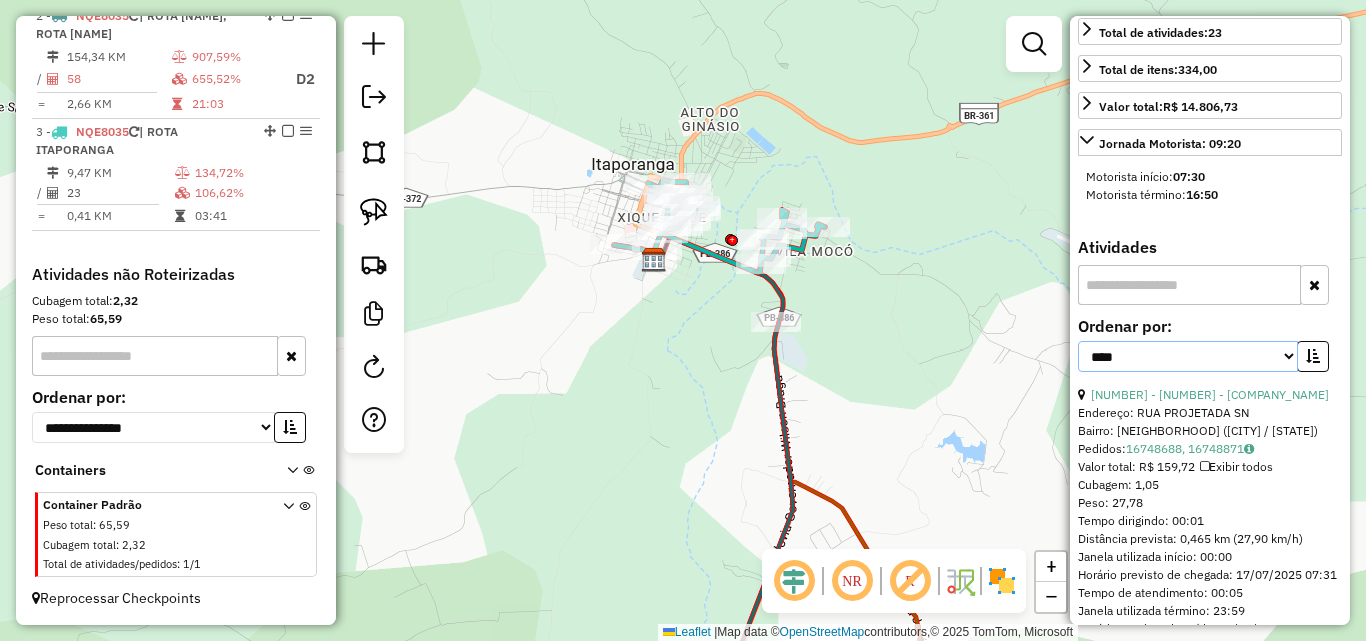 click on "**********" at bounding box center [1188, 356] 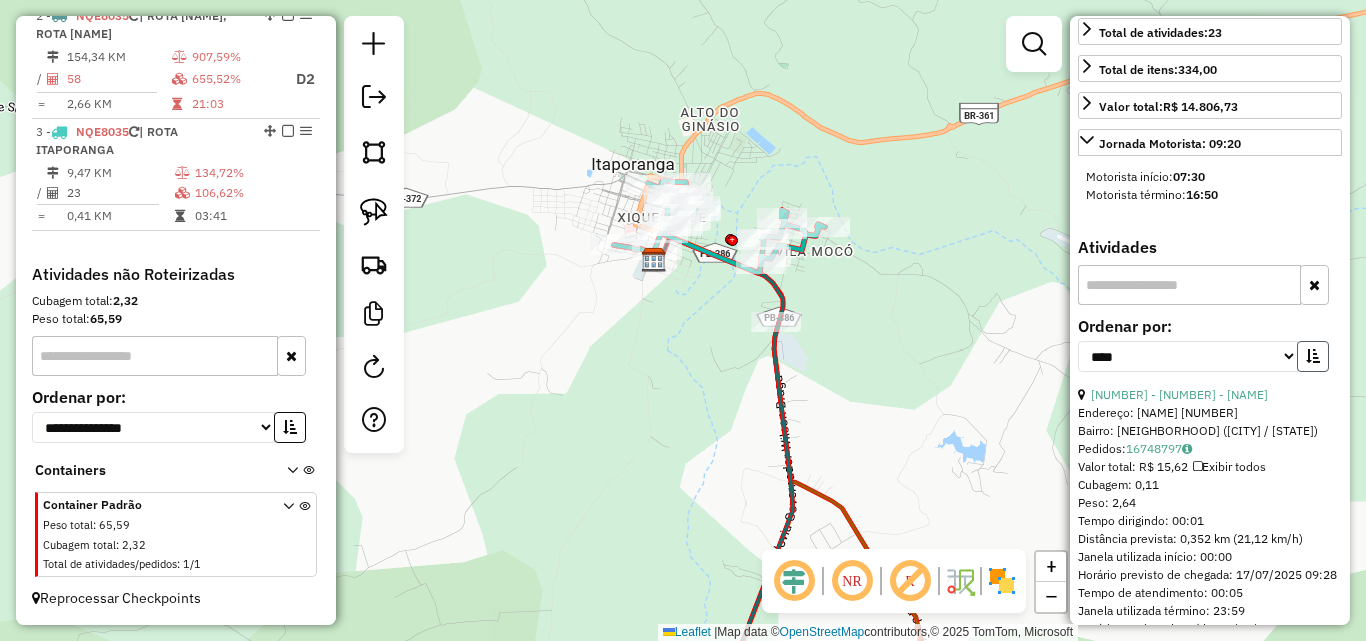 click at bounding box center (1313, 356) 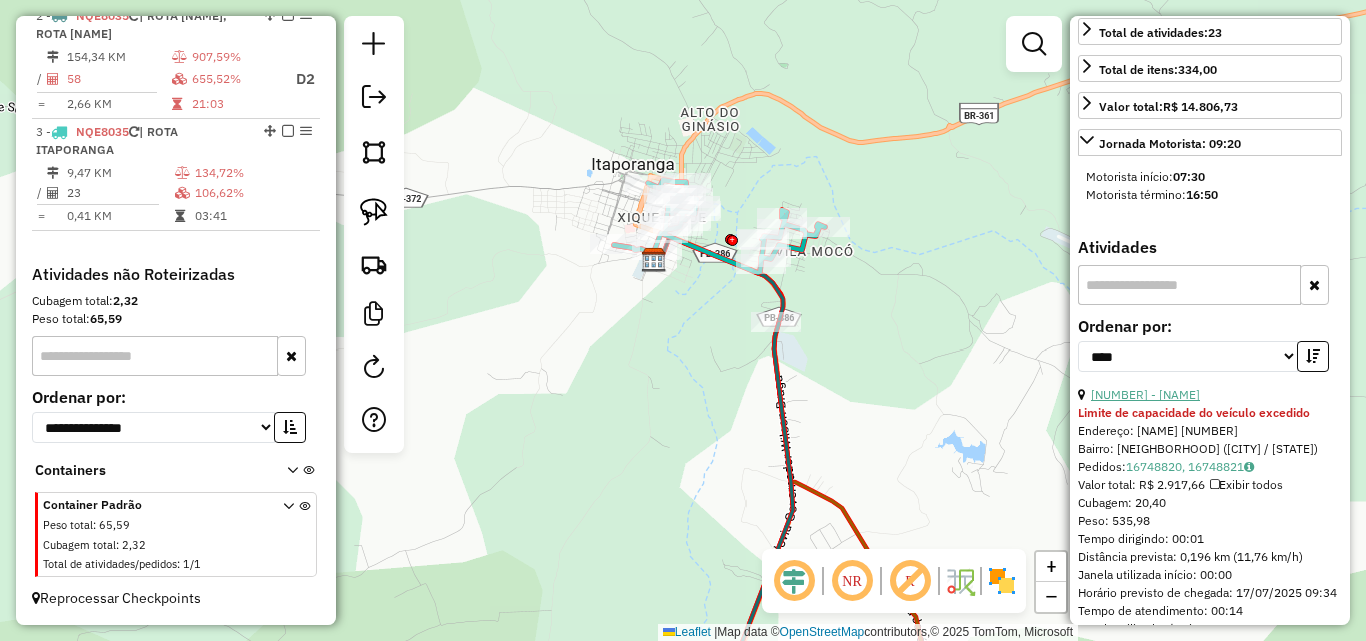click on "13 - 1674 - POINT DO AUGUSTO" at bounding box center (1145, 394) 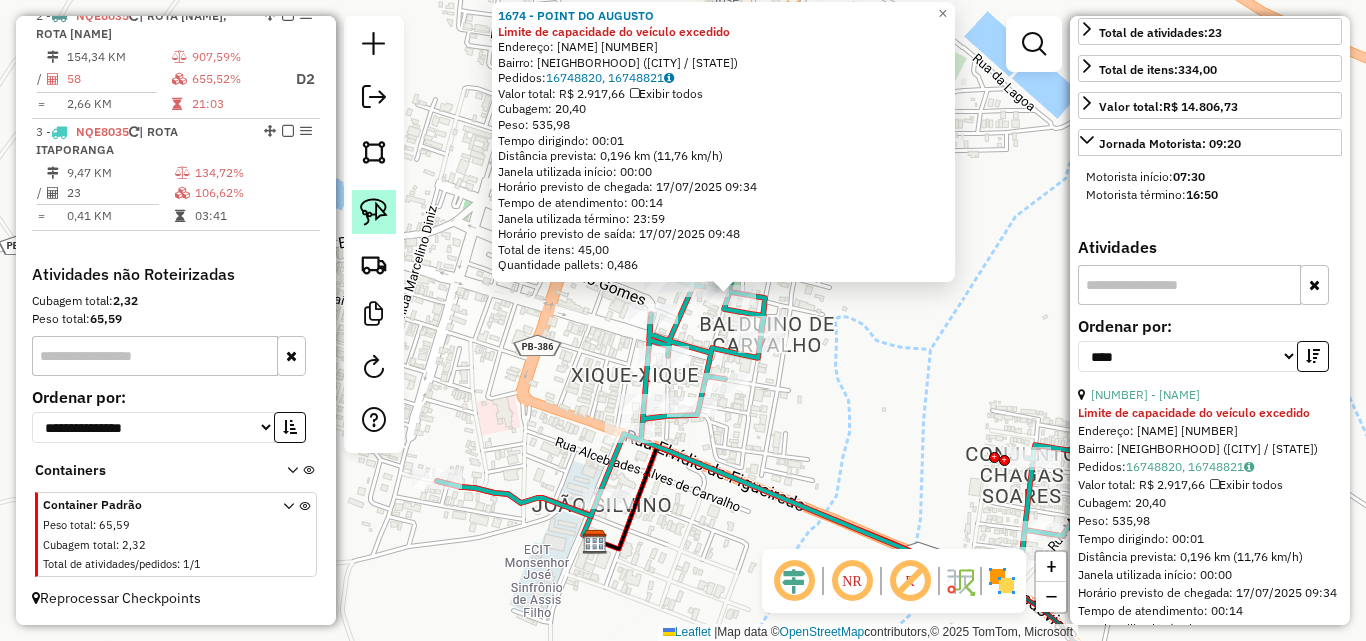click 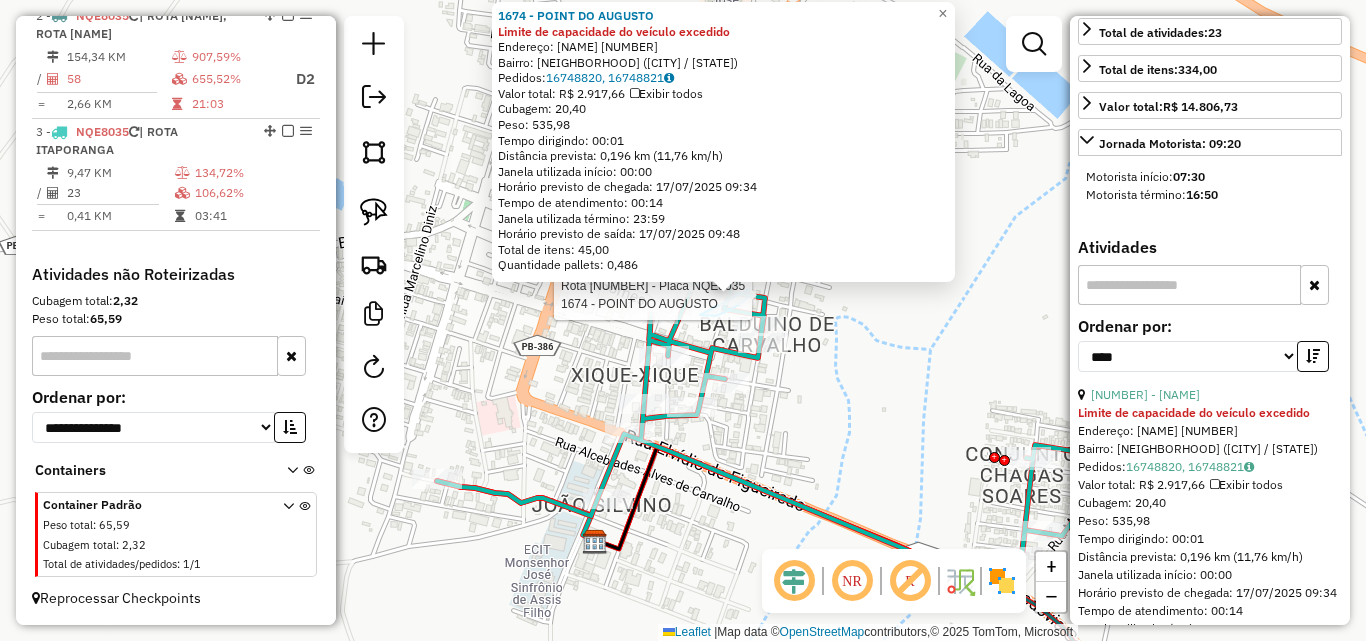 drag, startPoint x: 703, startPoint y: 316, endPoint x: 727, endPoint y: 283, distance: 40.804413 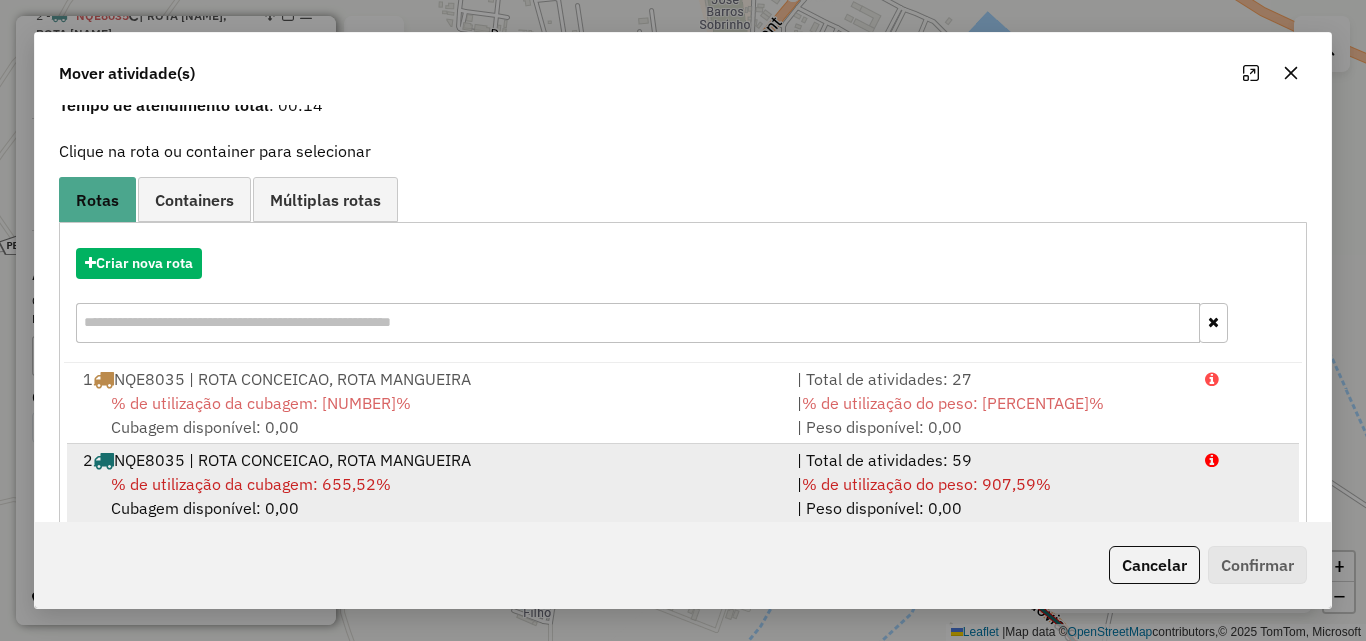 scroll, scrollTop: 129, scrollLeft: 0, axis: vertical 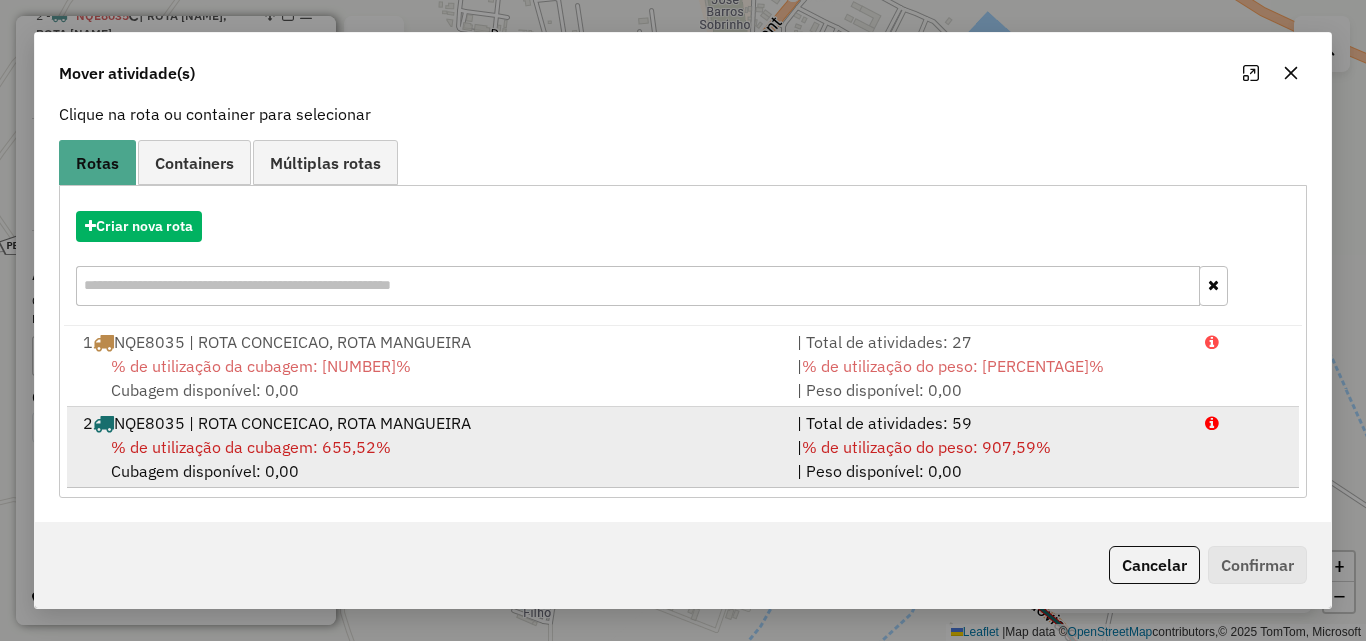 click on "|  % de utilização do peso: 907,59%  | Peso disponível: 0,00" at bounding box center (989, 459) 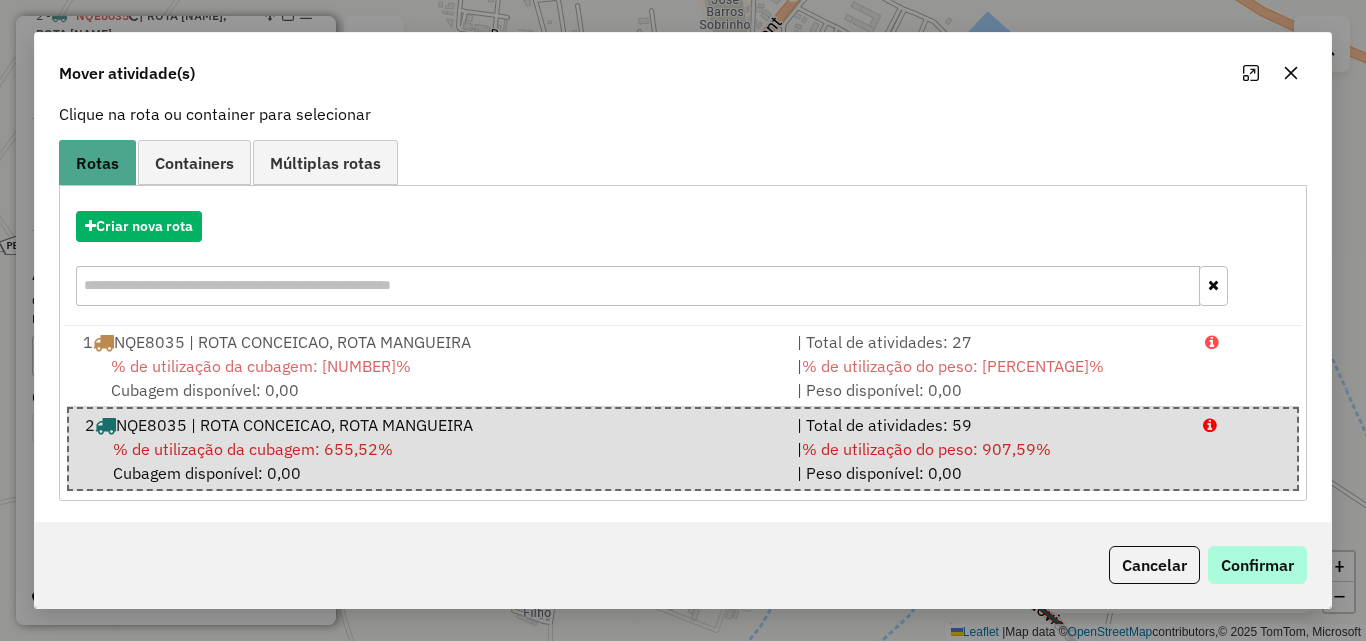 drag, startPoint x: 1270, startPoint y: 587, endPoint x: 1262, endPoint y: 580, distance: 10.630146 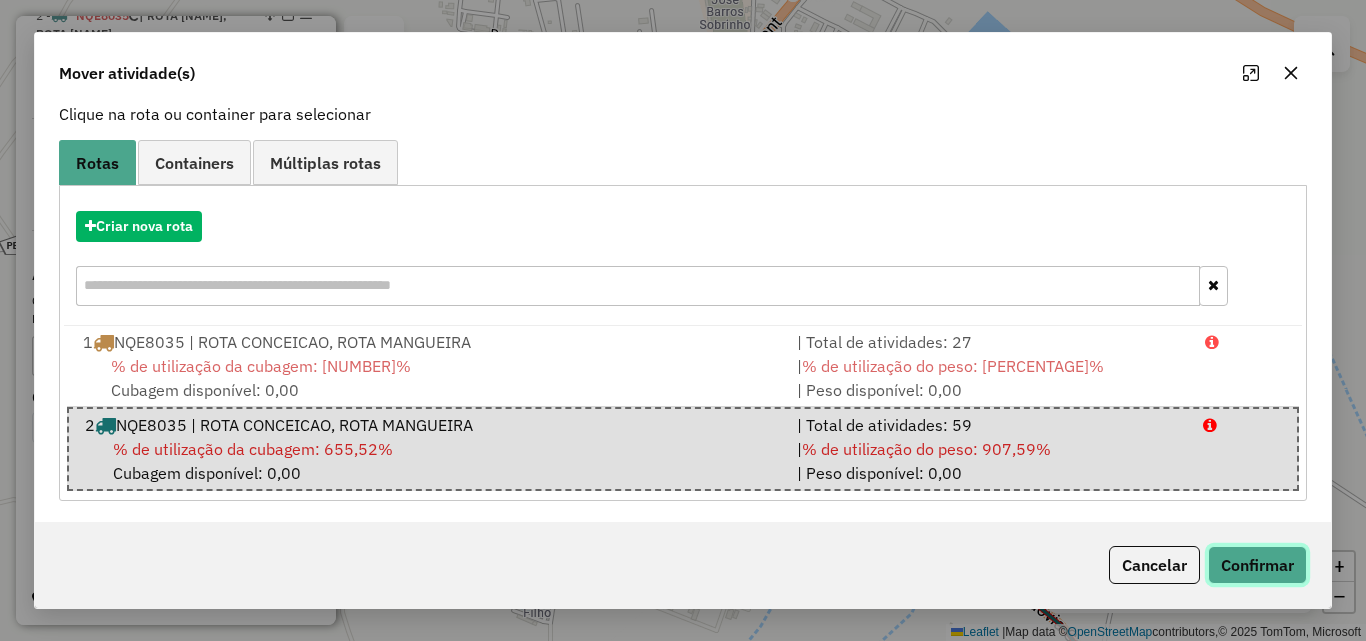 click on "Confirmar" 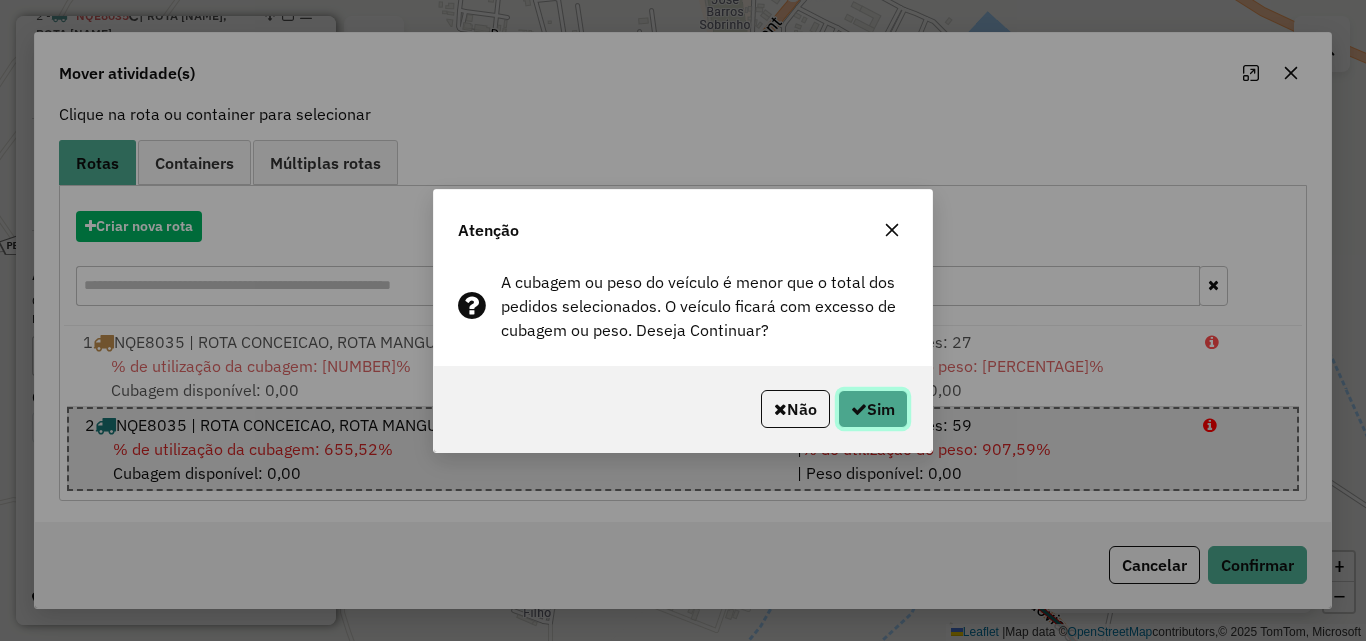 drag, startPoint x: 900, startPoint y: 420, endPoint x: 880, endPoint y: 419, distance: 20.024984 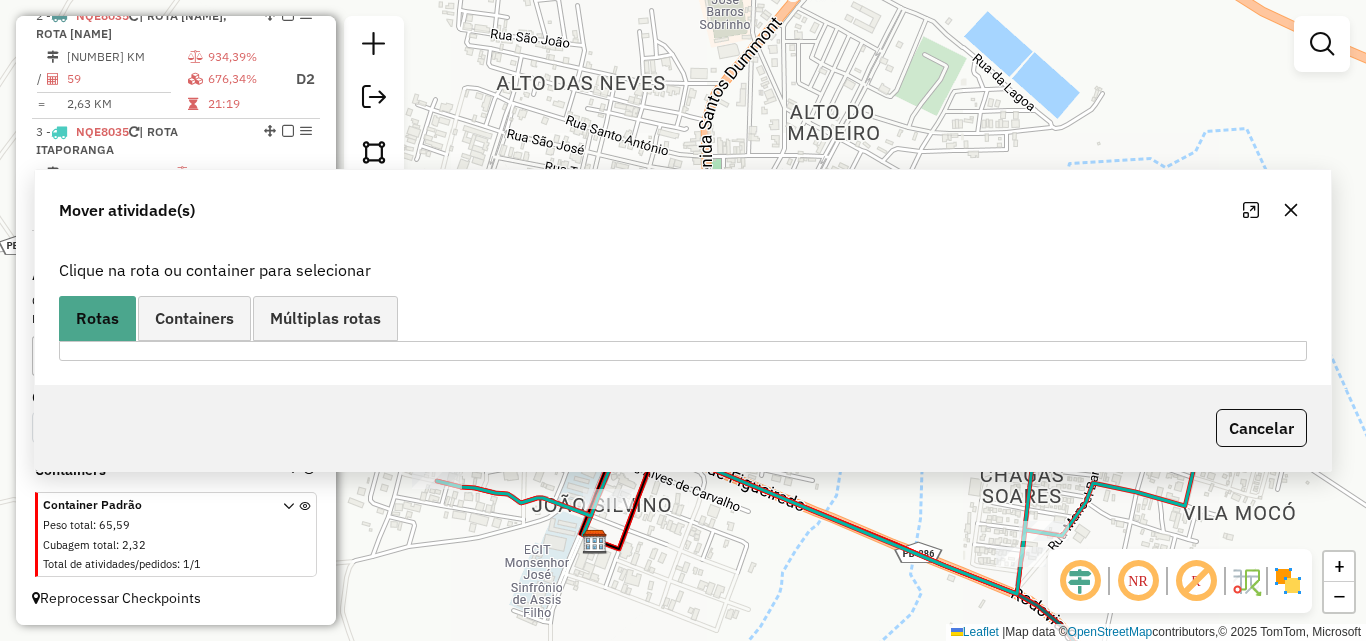 scroll, scrollTop: 0, scrollLeft: 0, axis: both 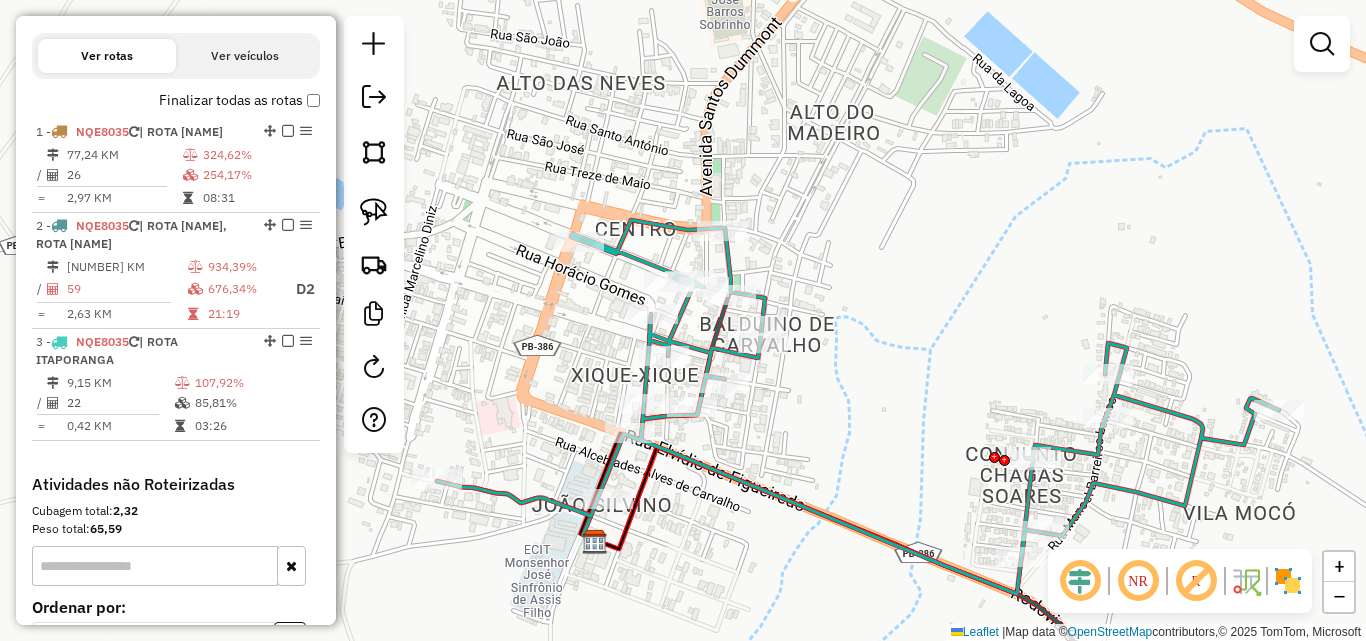 click 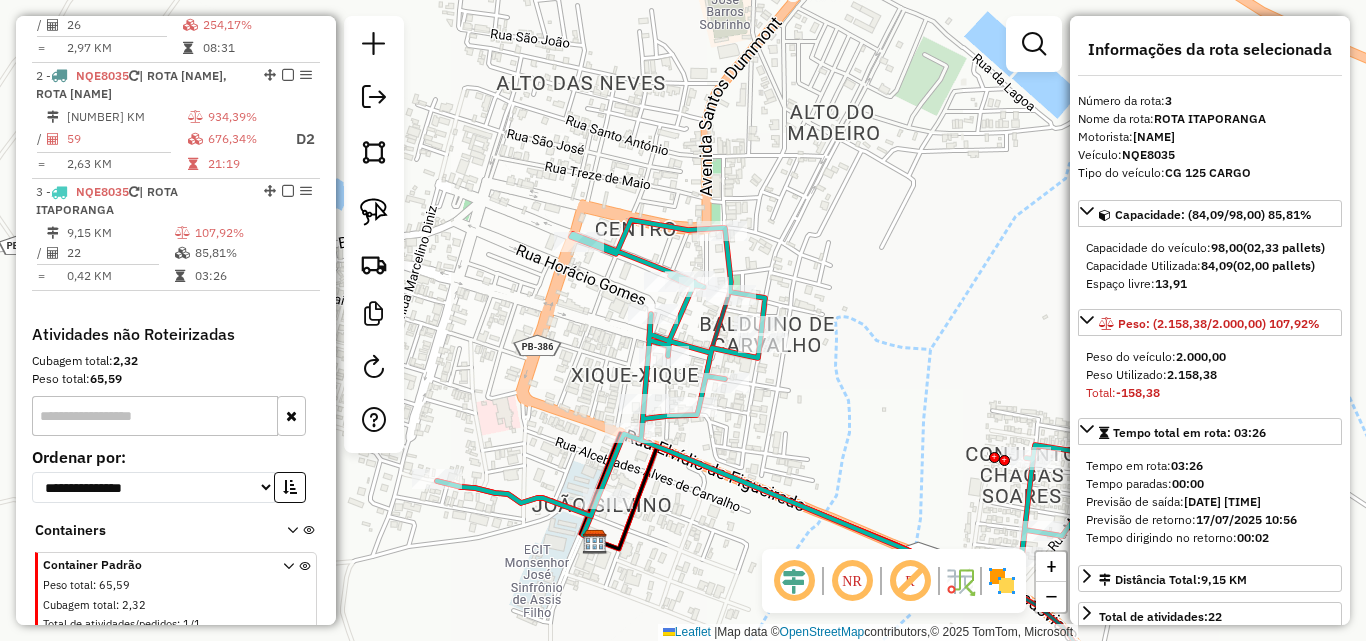 scroll, scrollTop: 875, scrollLeft: 0, axis: vertical 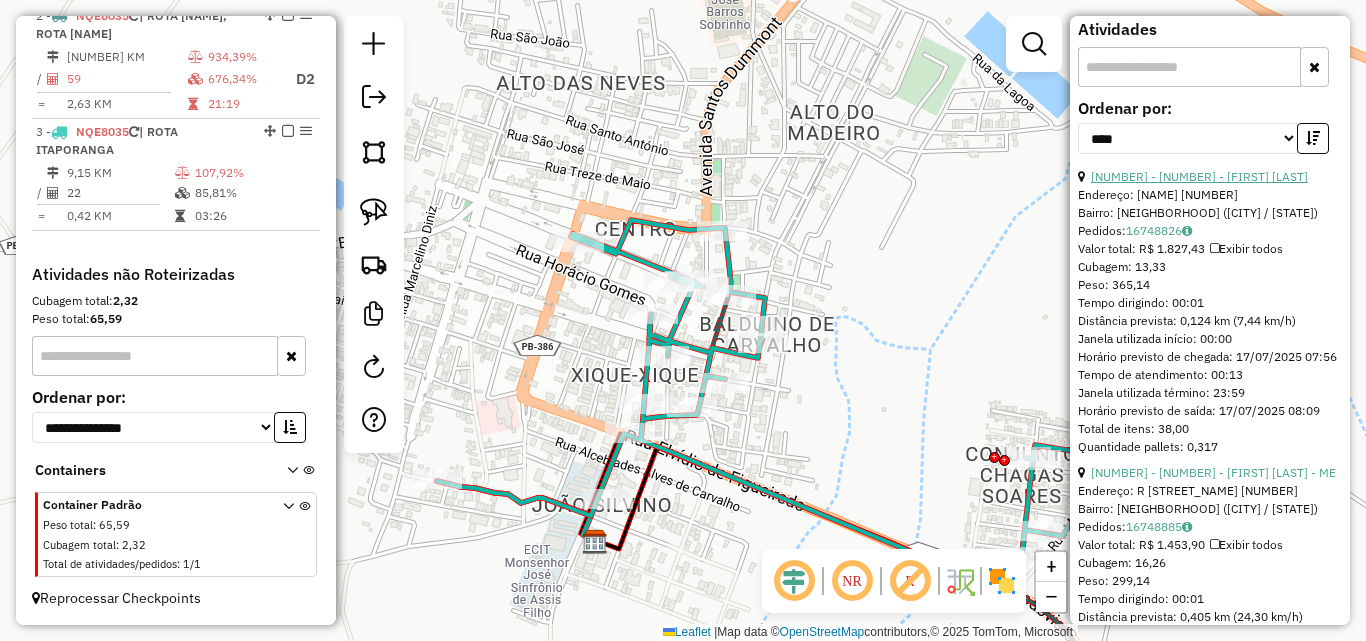 click on "4 - 3077 - SEBASTIANA DOMINGOS" at bounding box center [1199, 176] 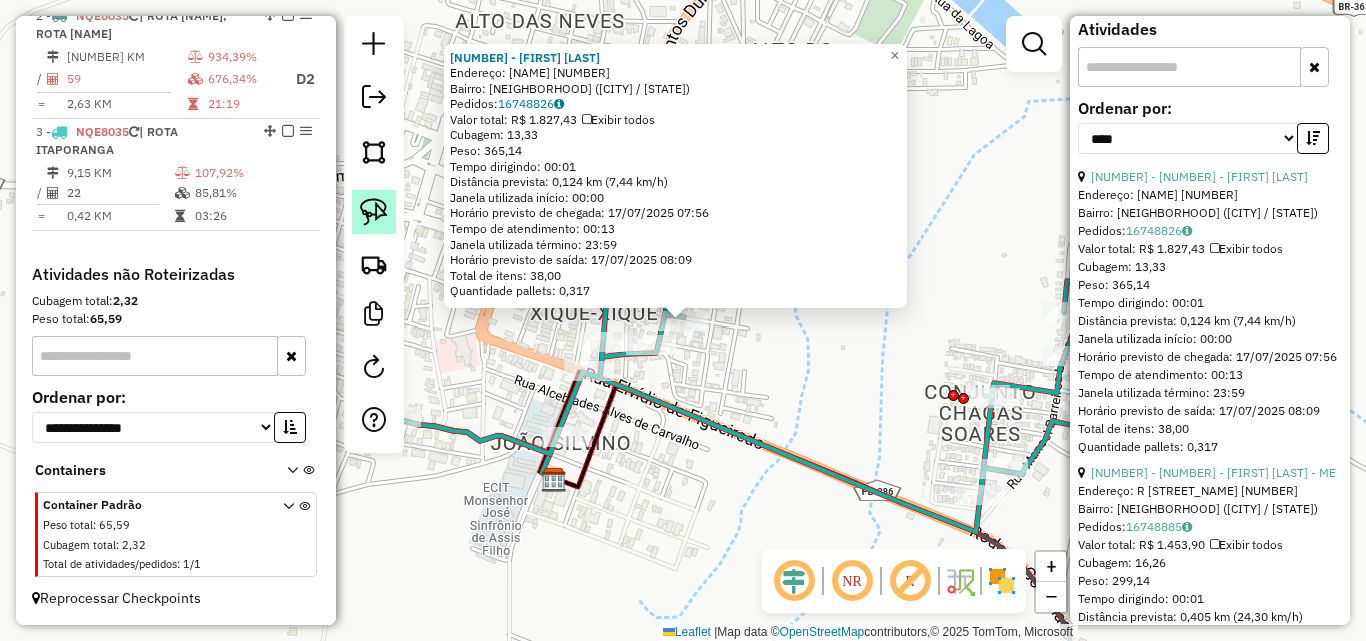 click 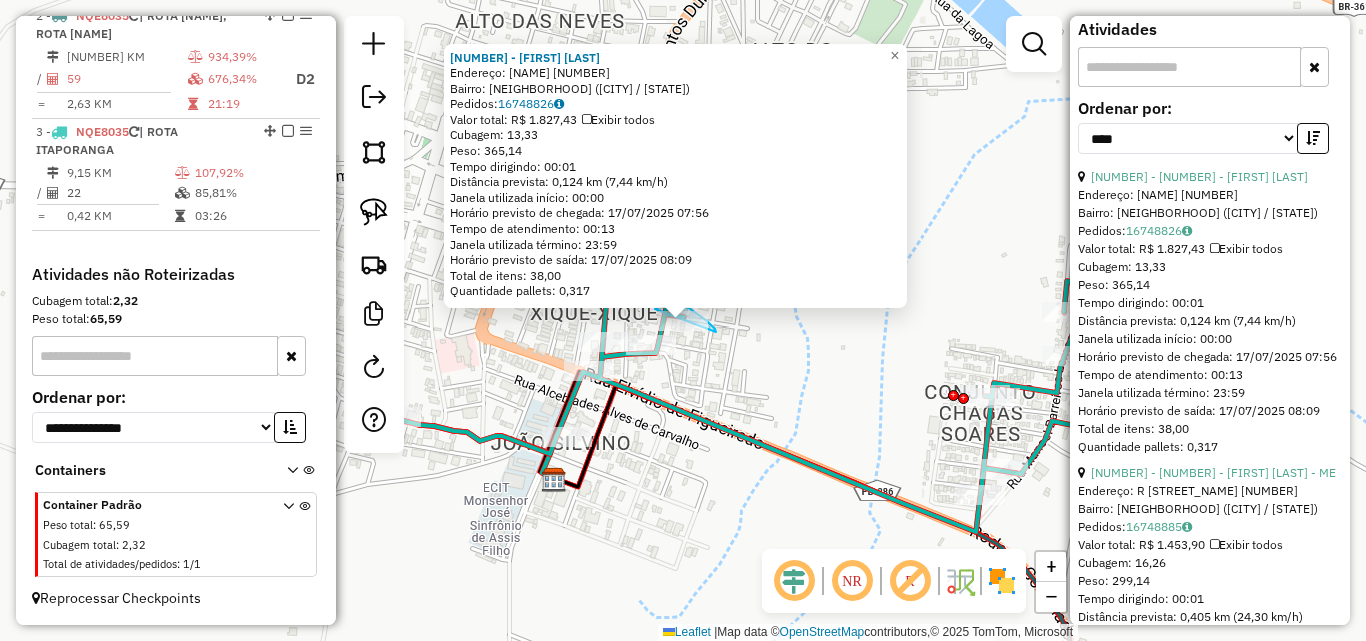 drag, startPoint x: 710, startPoint y: 324, endPoint x: 651, endPoint y: 314, distance: 59.841457 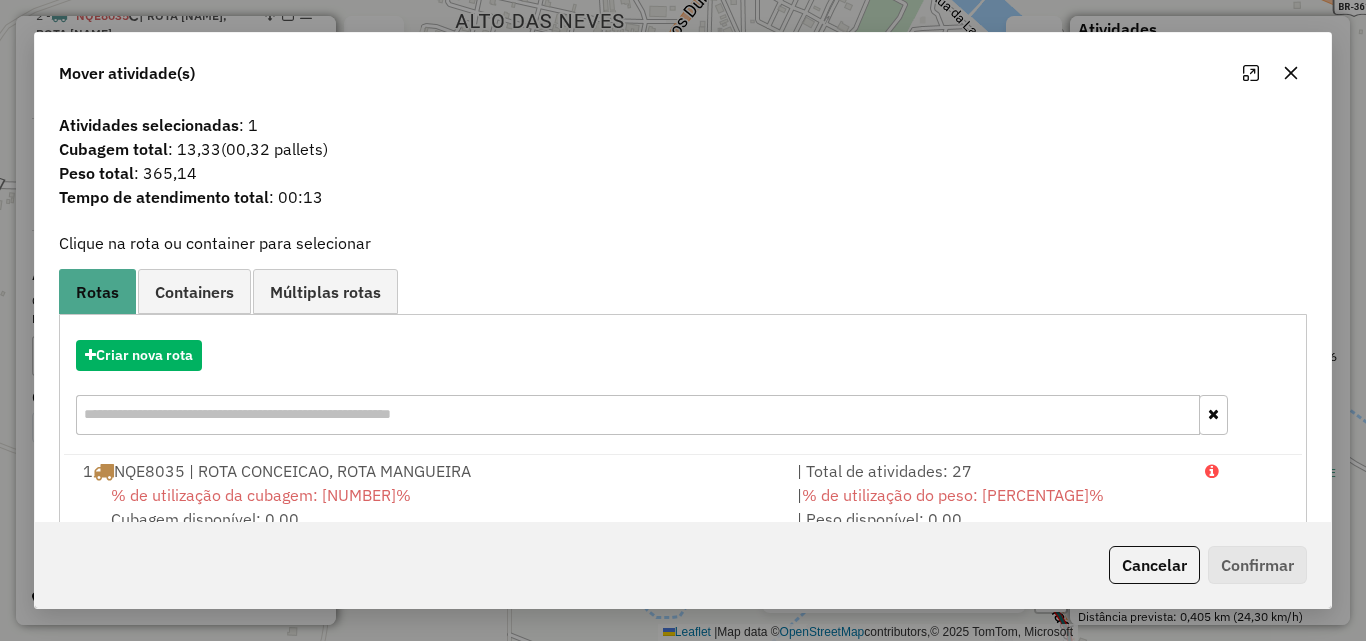 scroll, scrollTop: 129, scrollLeft: 0, axis: vertical 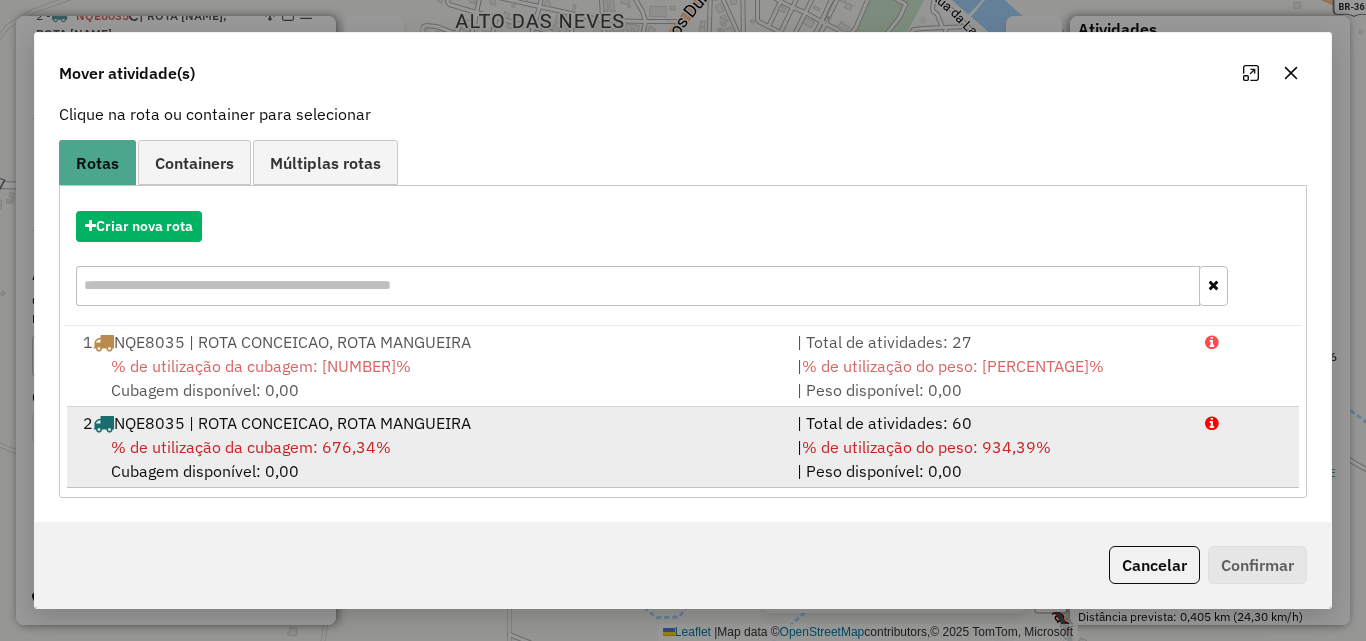 click on "|  % de utilização do peso: 934,39%  | Peso disponível: 0,00" at bounding box center [989, 459] 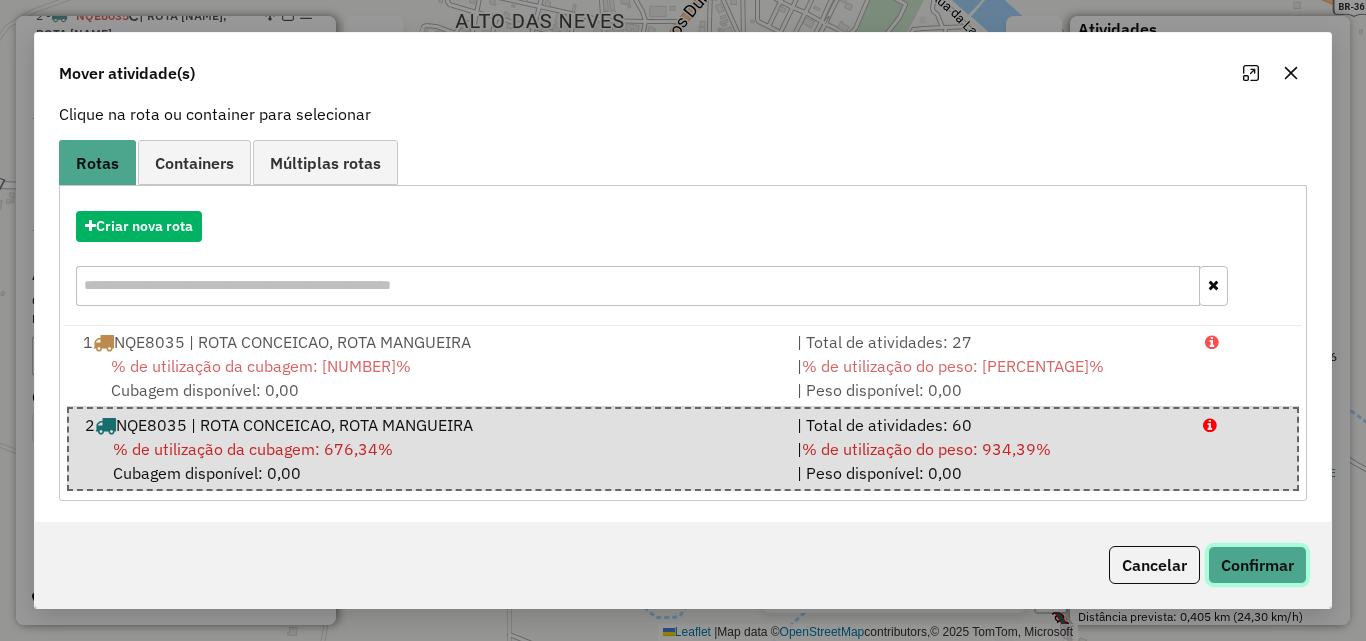 click on "Confirmar" 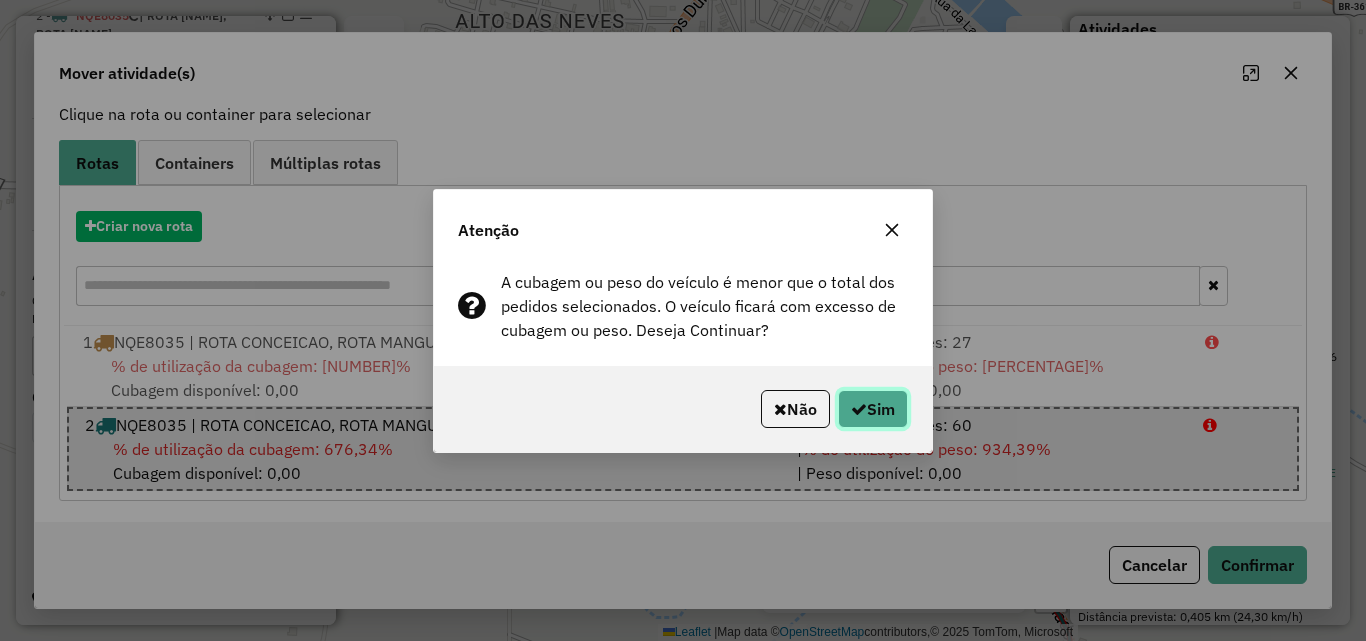 click on "Sim" 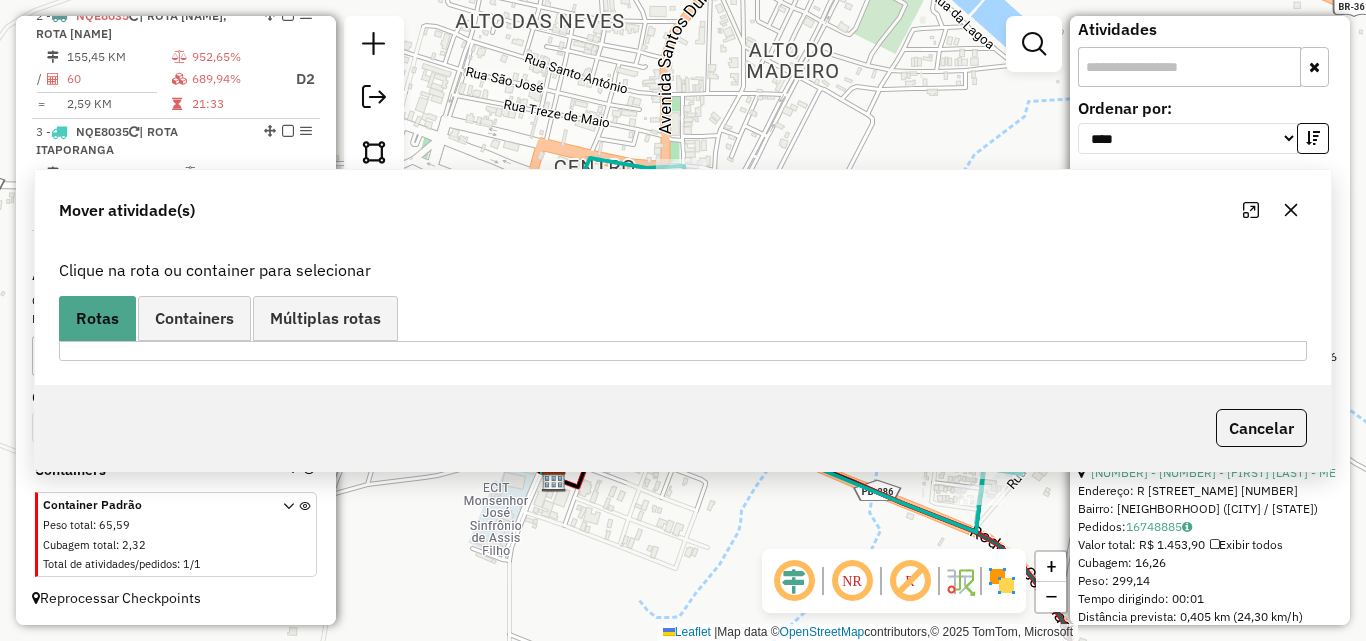 scroll, scrollTop: 0, scrollLeft: 0, axis: both 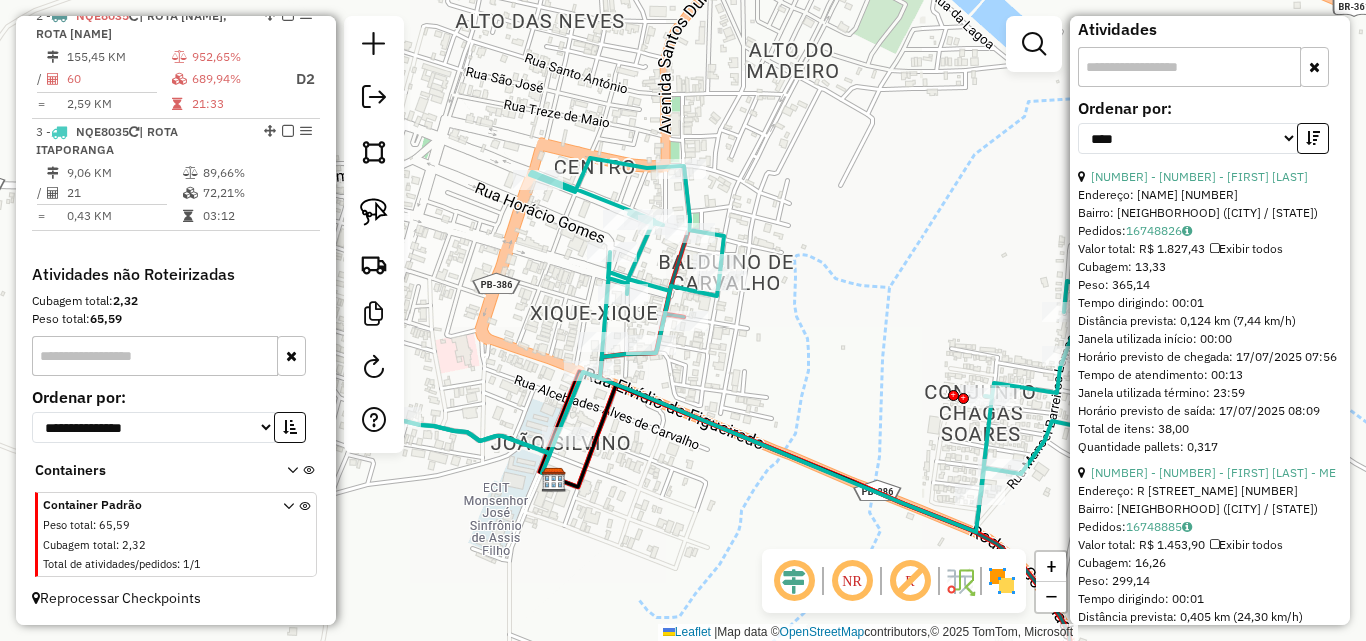 click 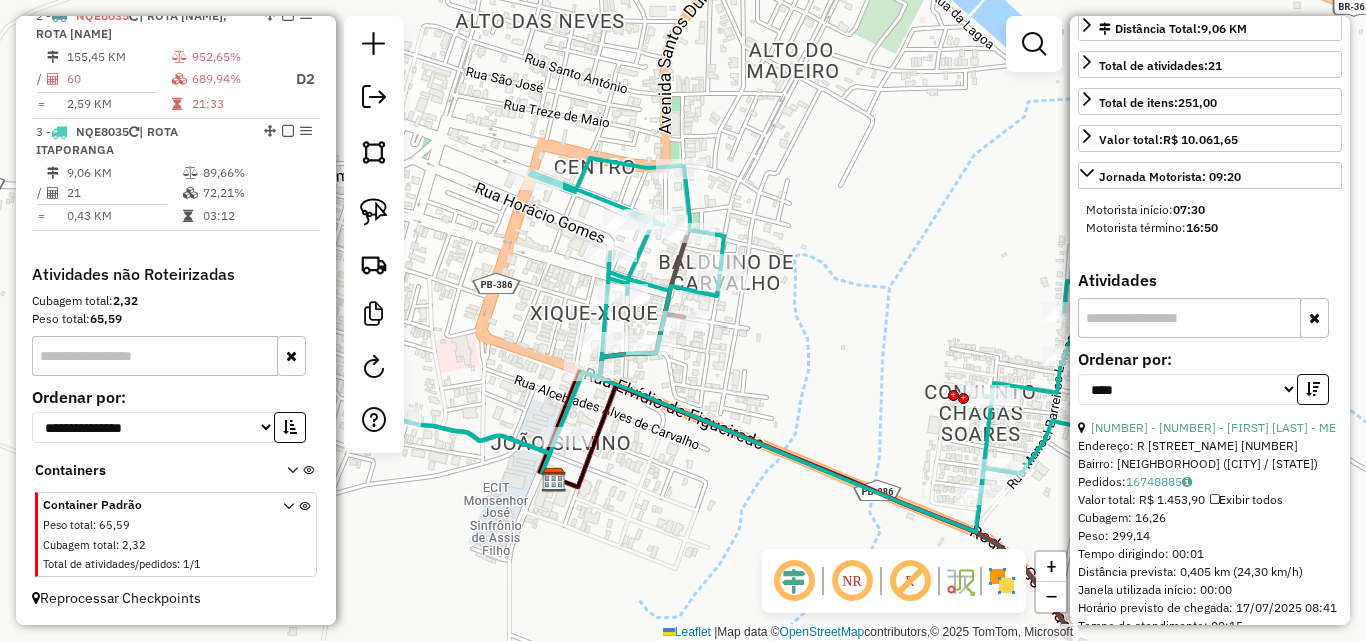 scroll, scrollTop: 300, scrollLeft: 0, axis: vertical 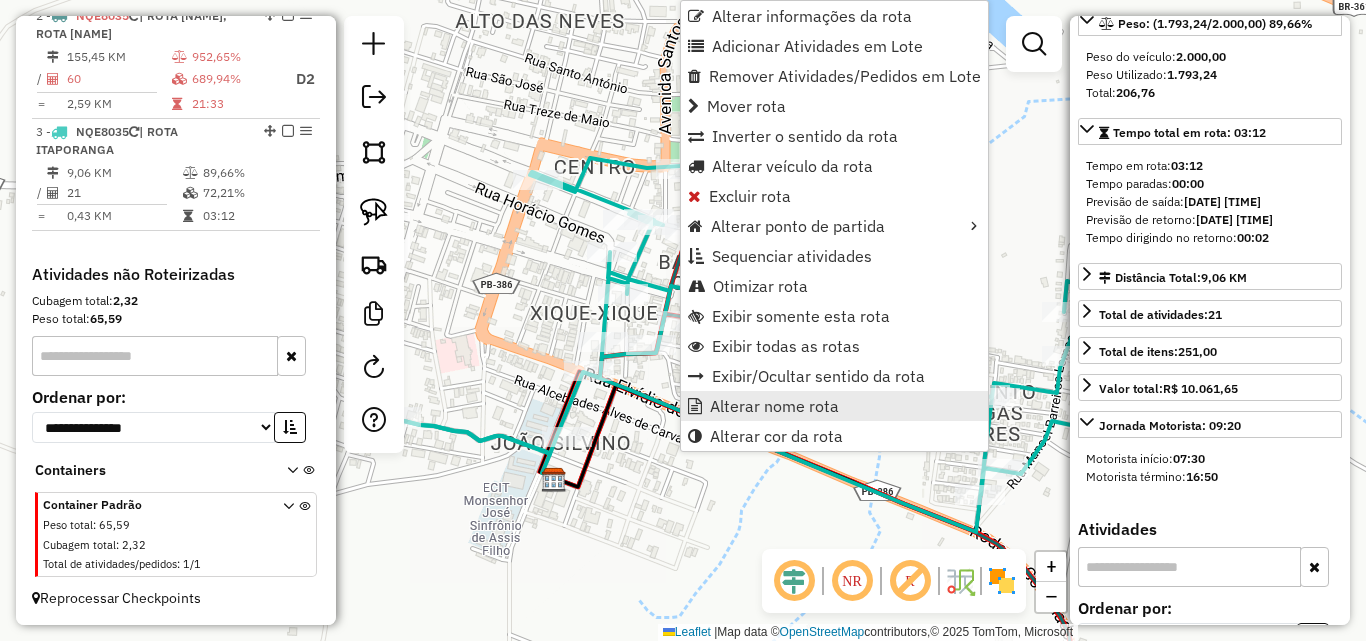 click on "Alterar nome rota" at bounding box center (774, 406) 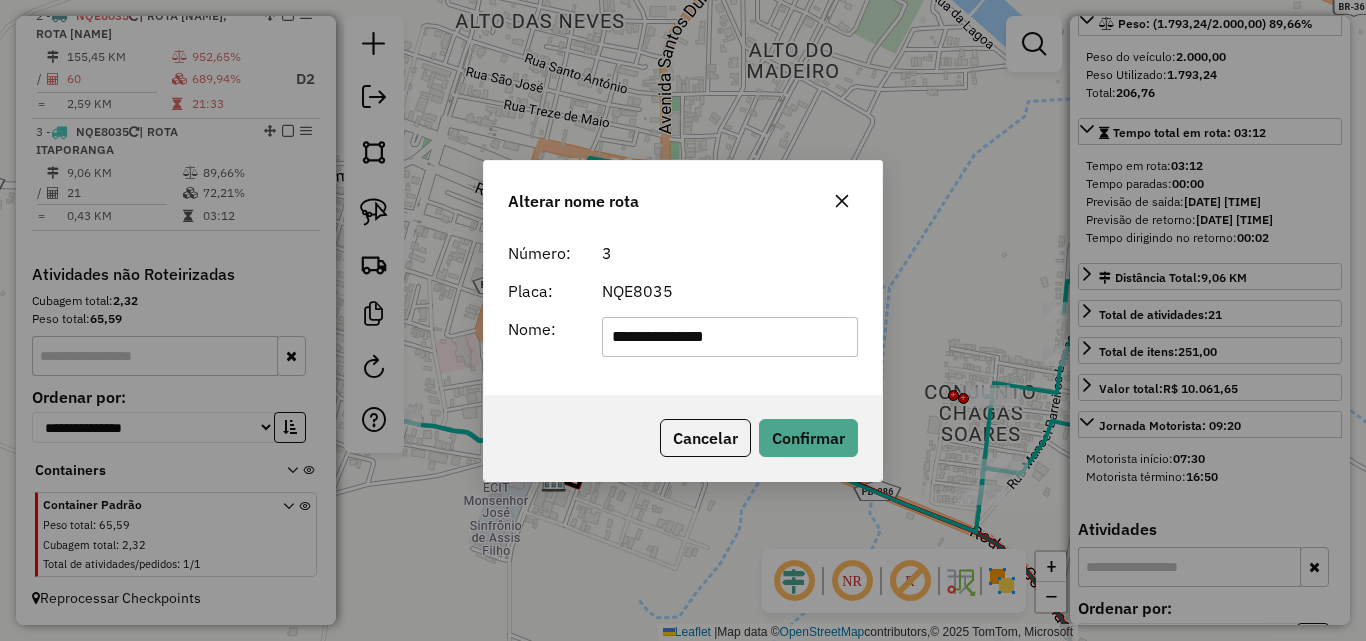 click on "**********" 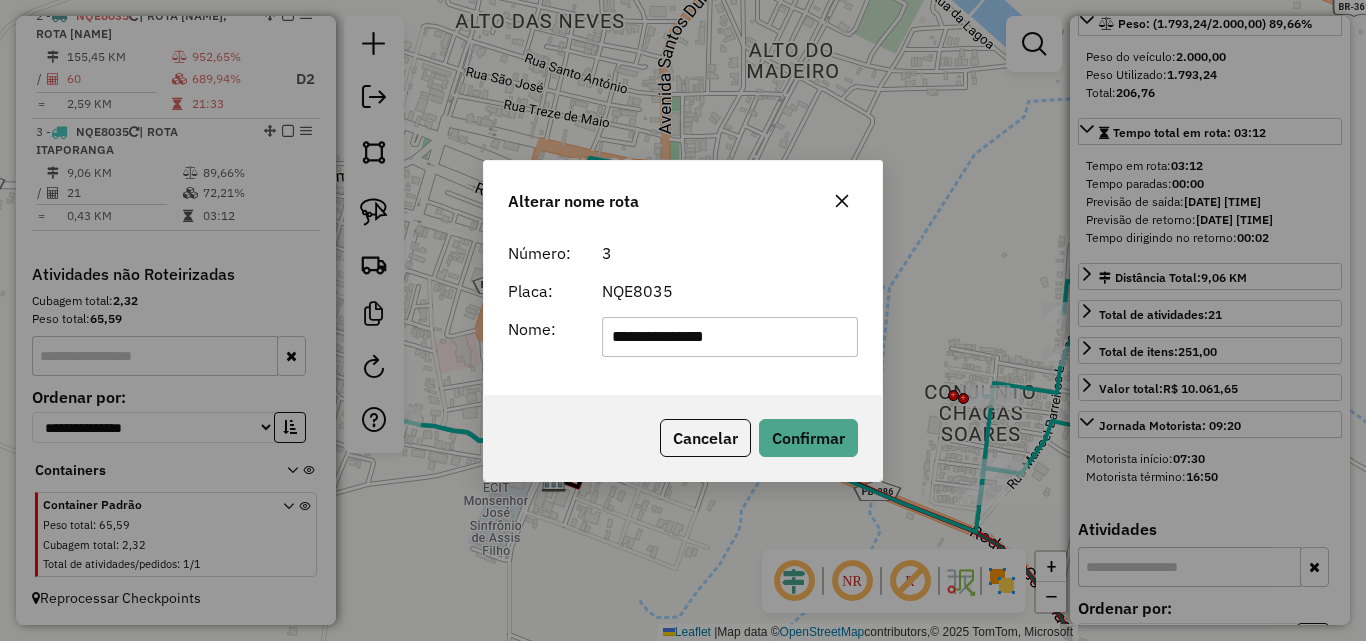 type on "**********" 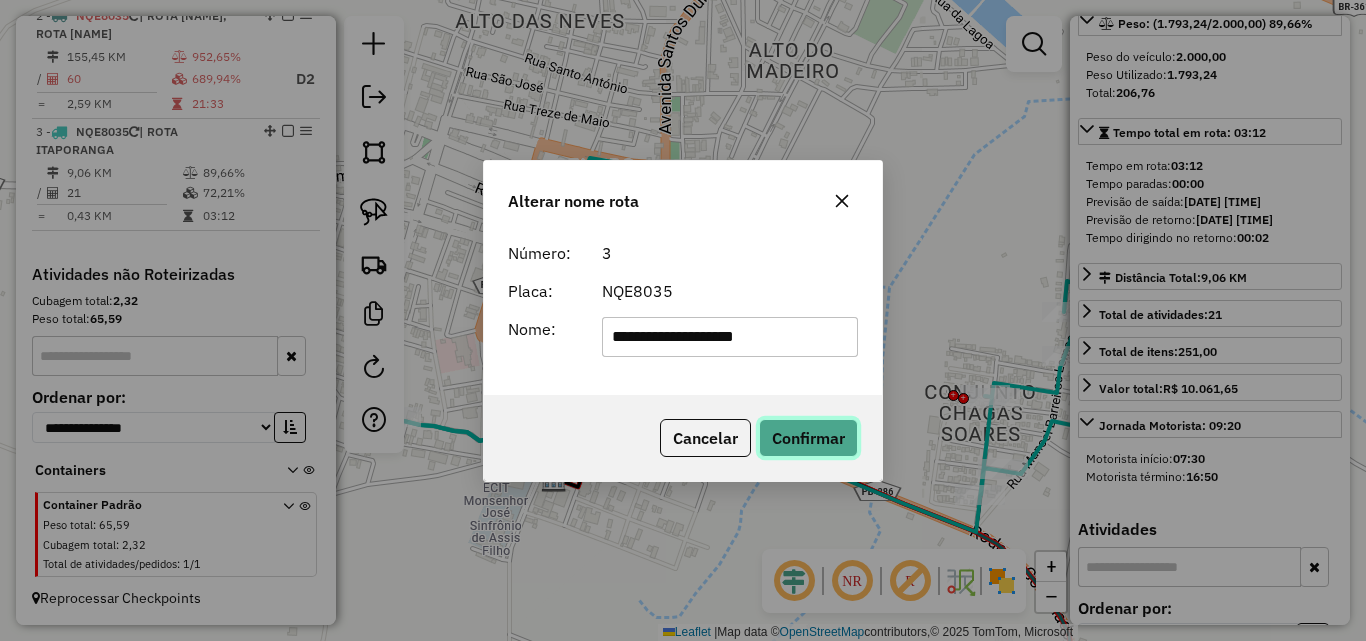 click on "Confirmar" 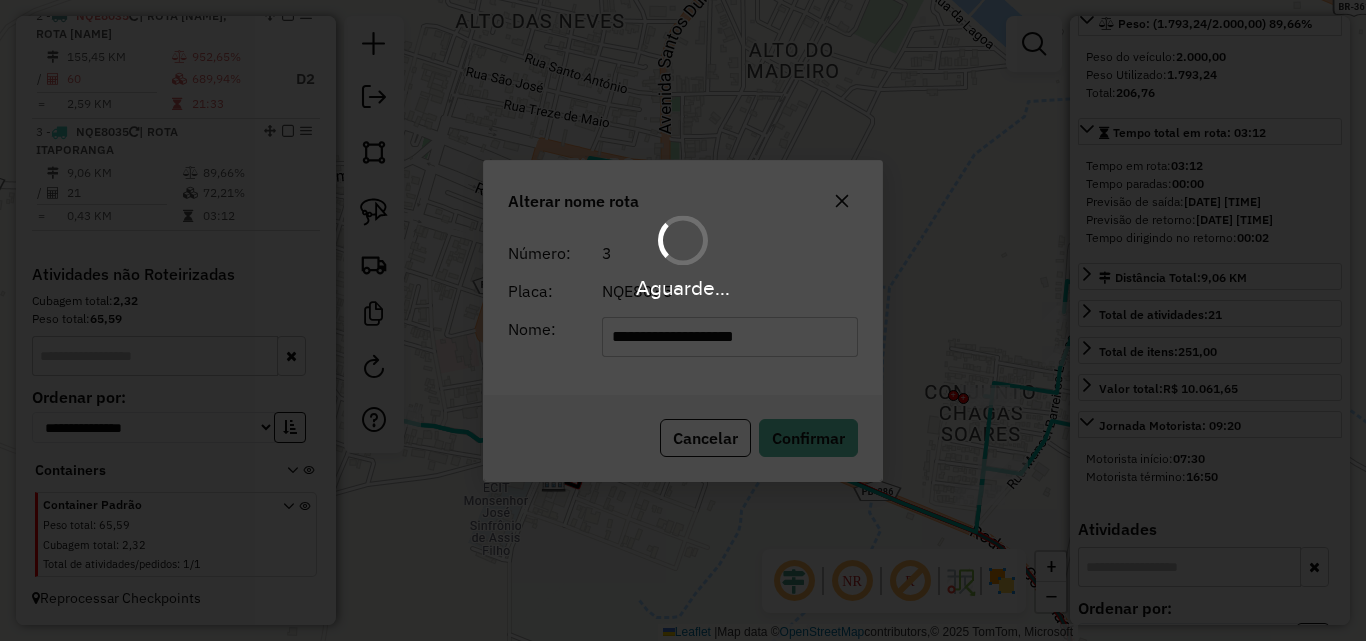 type 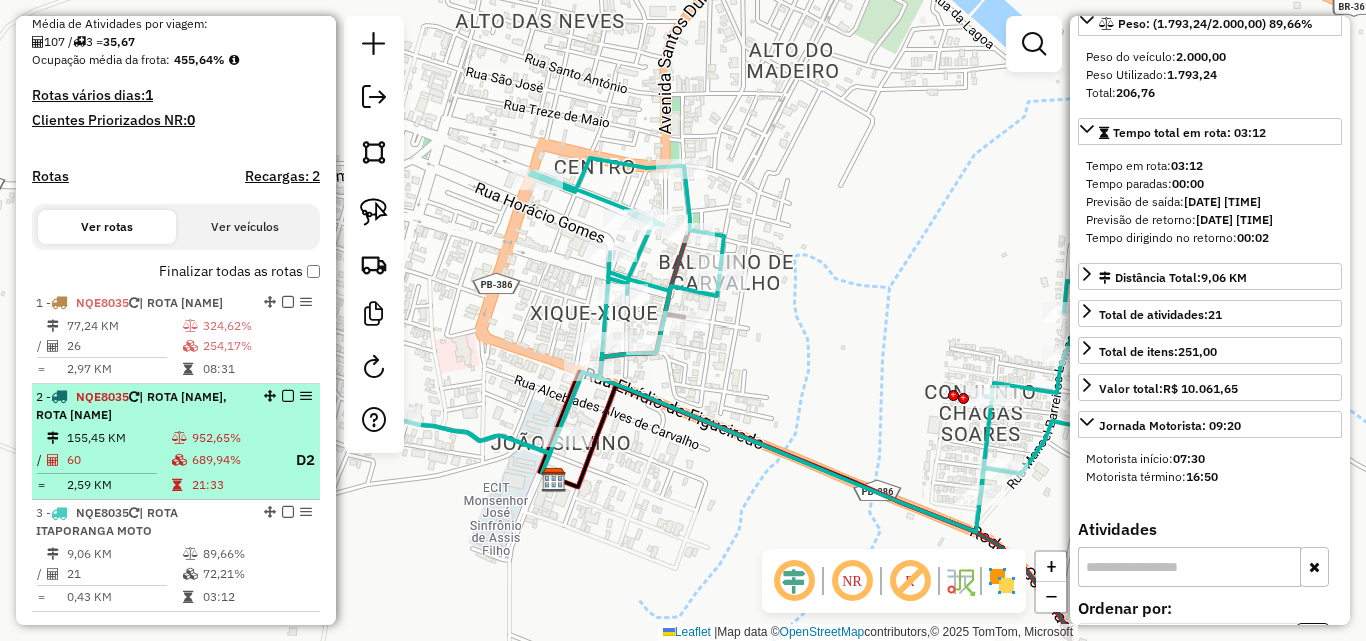 scroll, scrollTop: 475, scrollLeft: 0, axis: vertical 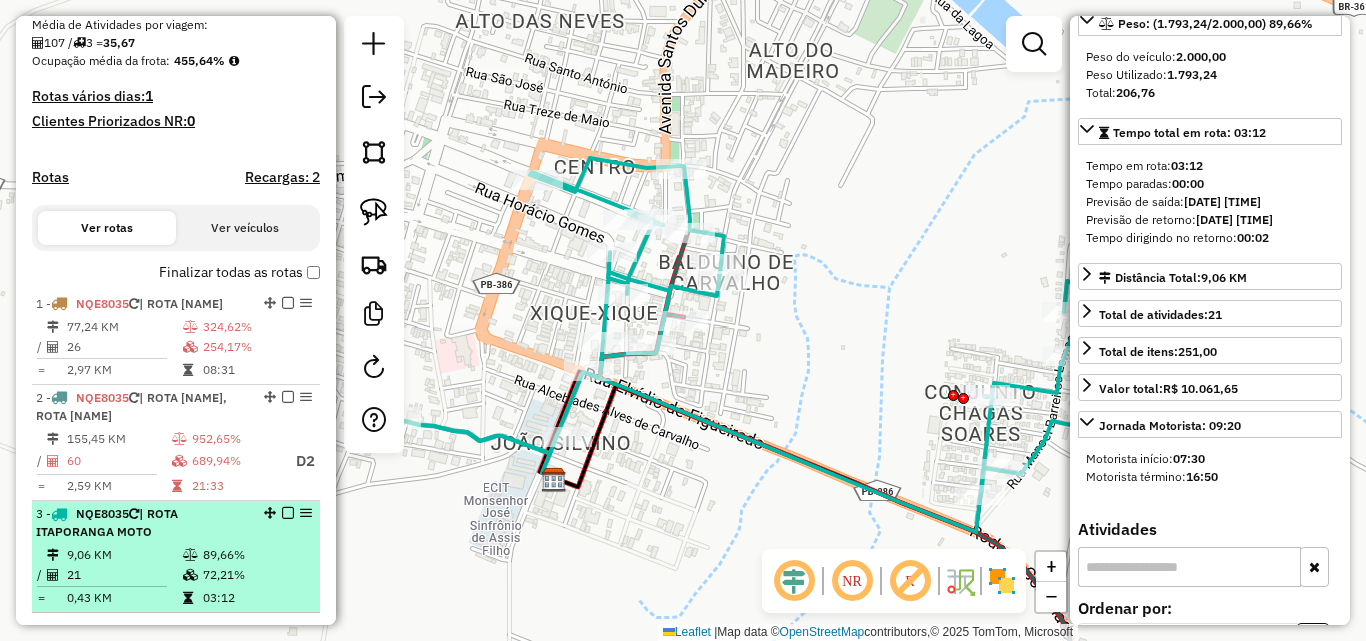 click at bounding box center [288, 513] 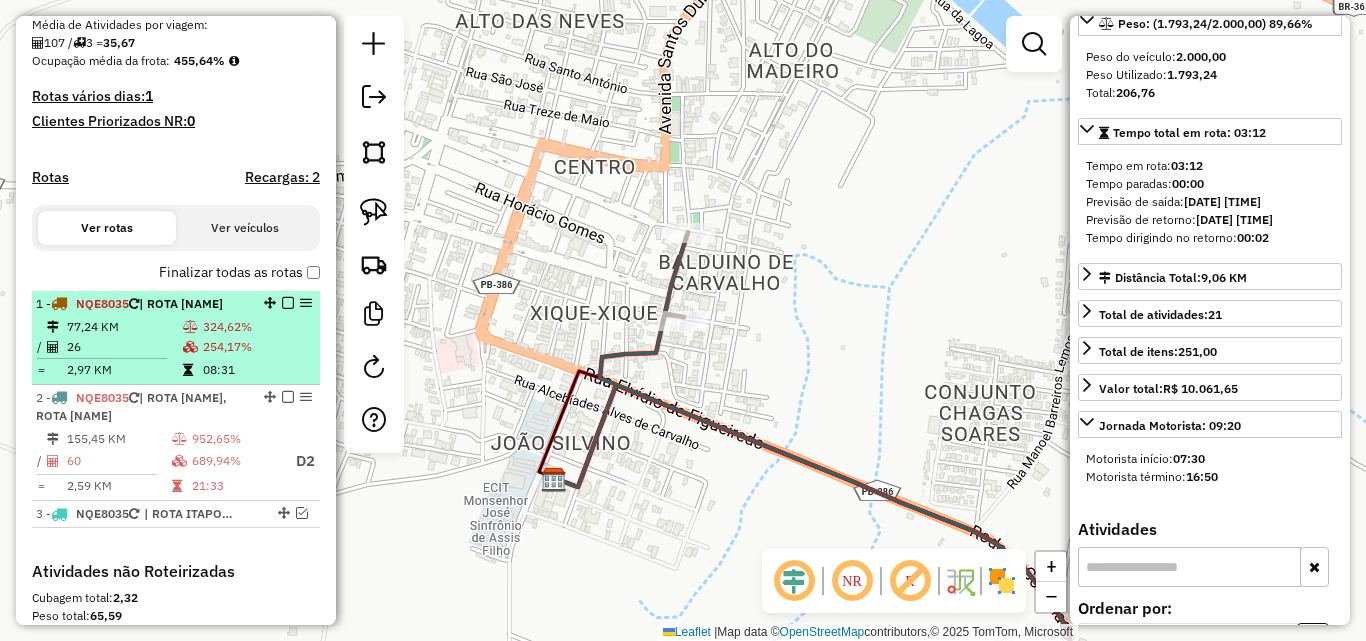 click on "254,17%" at bounding box center (257, 347) 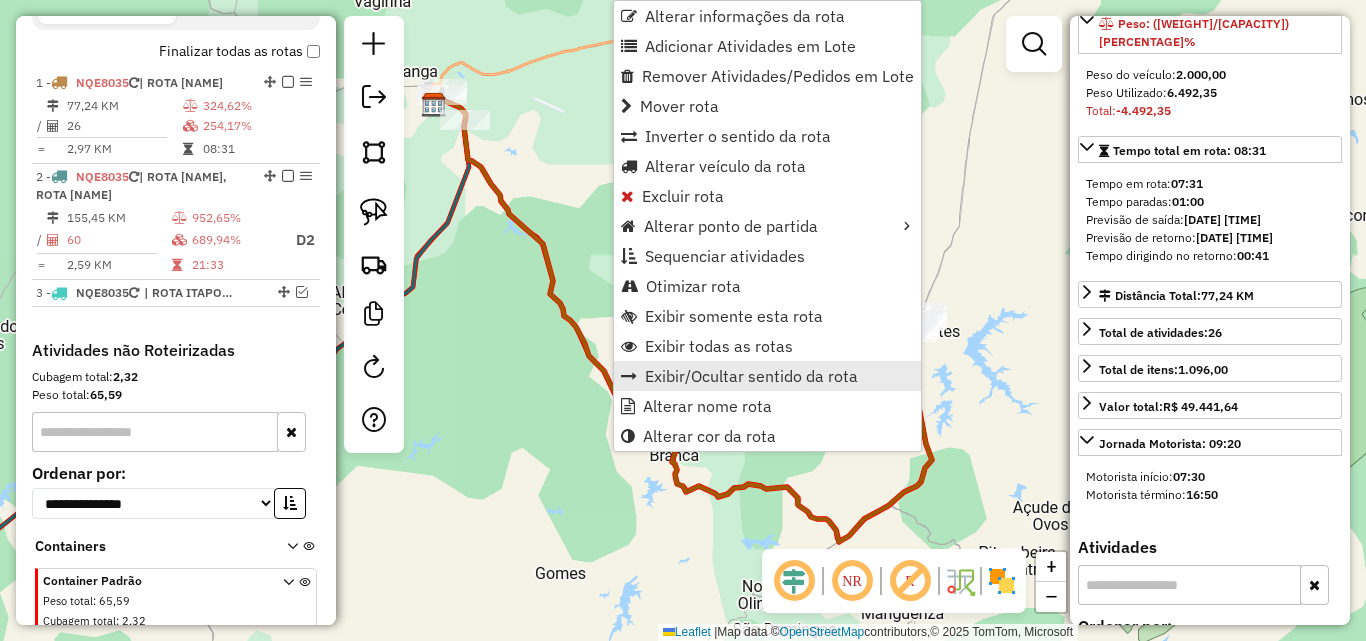 scroll, scrollTop: 750, scrollLeft: 0, axis: vertical 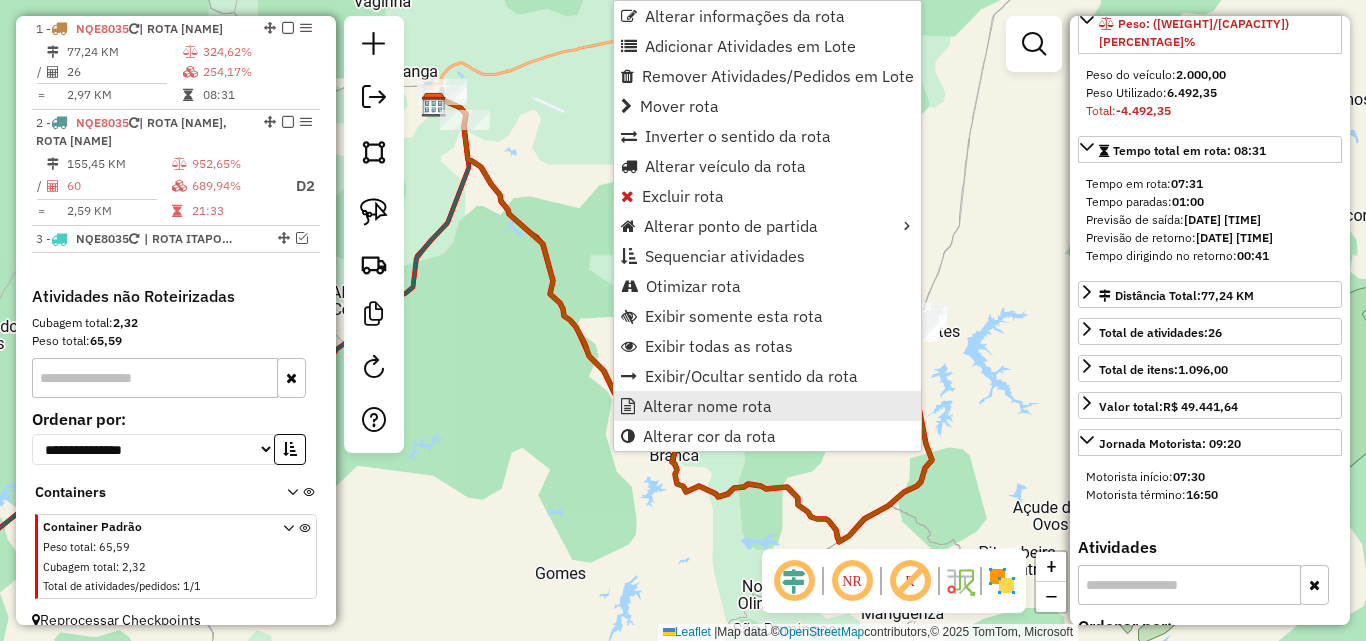 click on "Alterar nome rota" at bounding box center (707, 406) 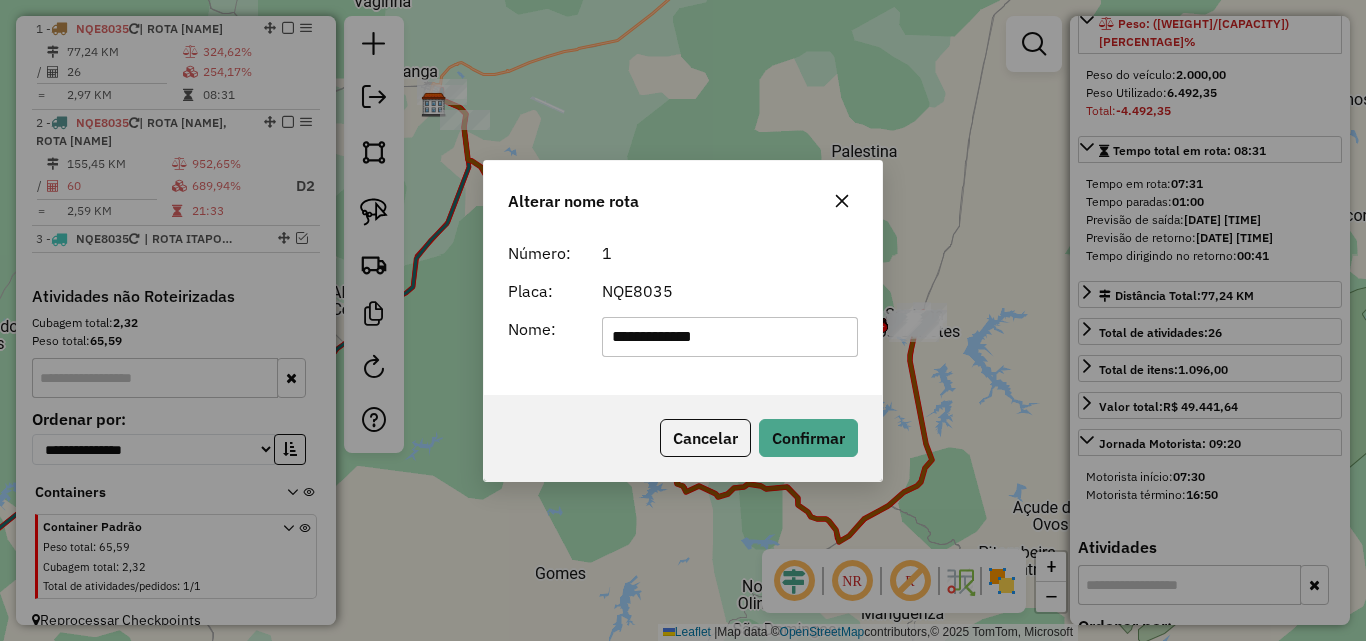 click 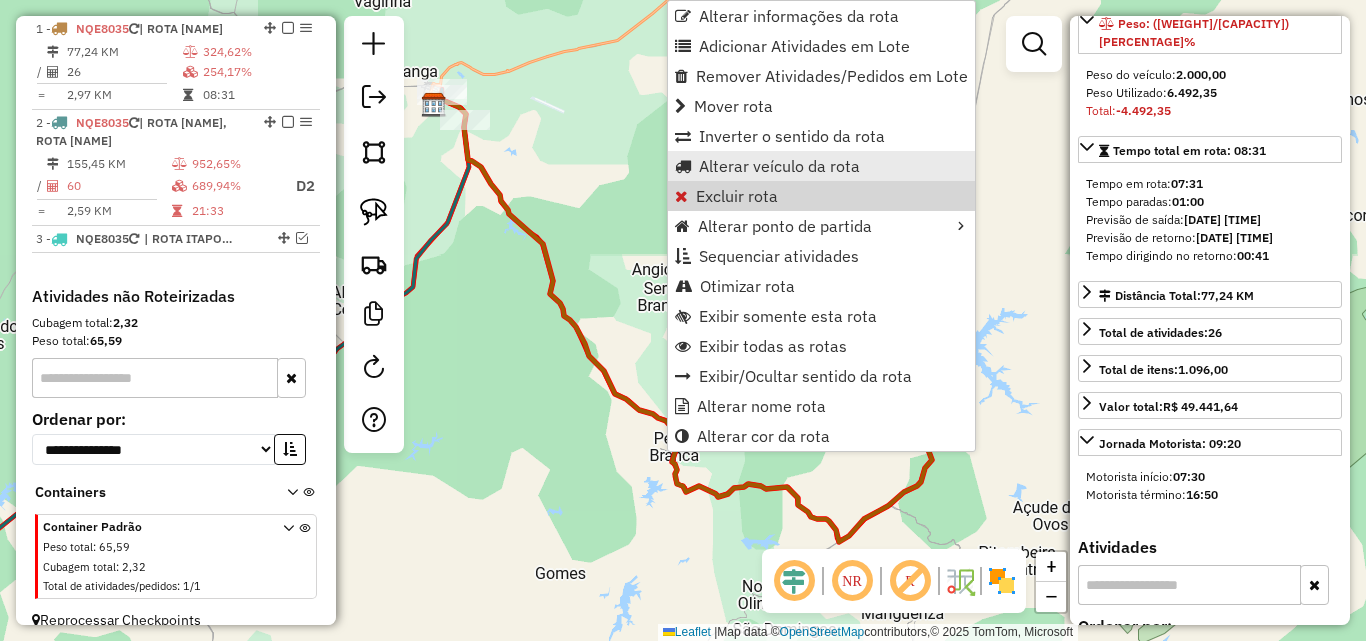 click on "Alterar veículo da rota" at bounding box center [779, 166] 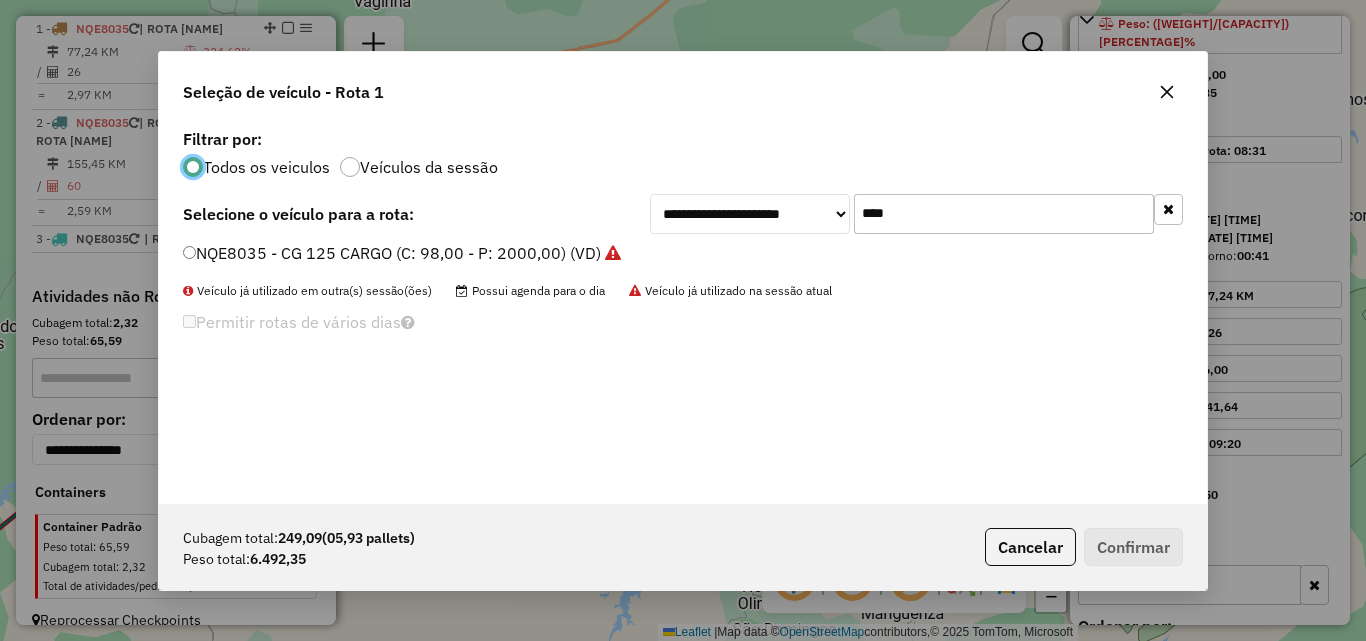 scroll, scrollTop: 11, scrollLeft: 6, axis: both 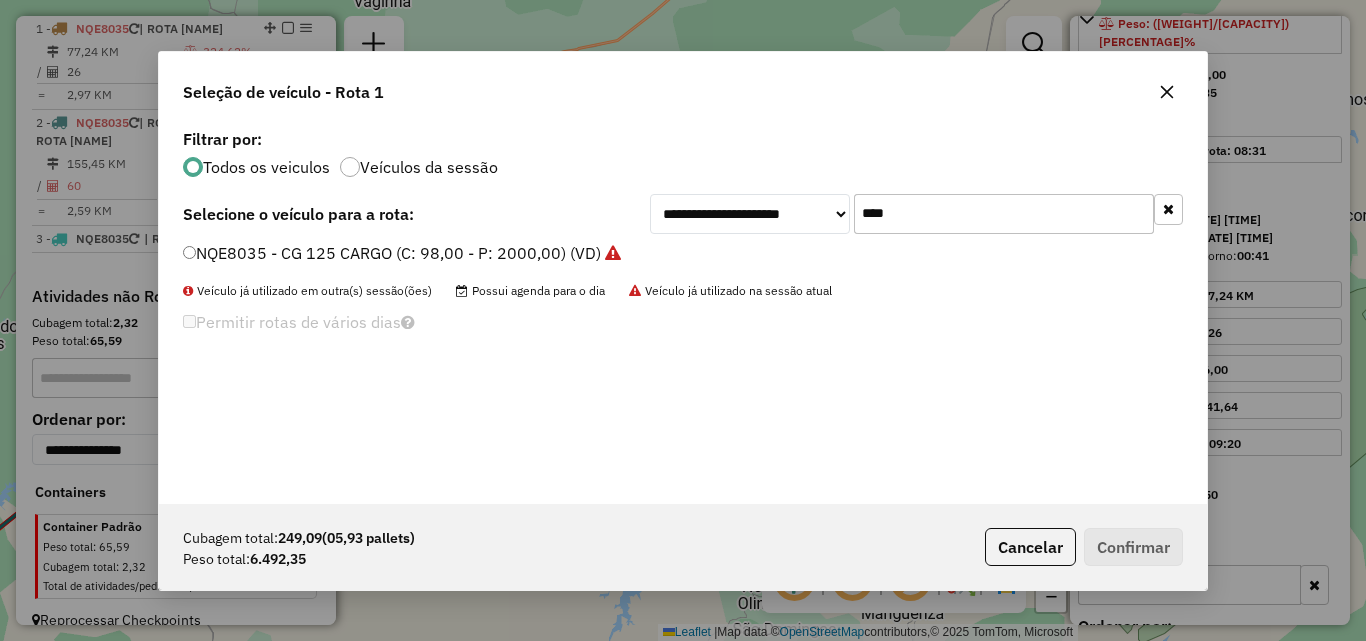 click on "****" 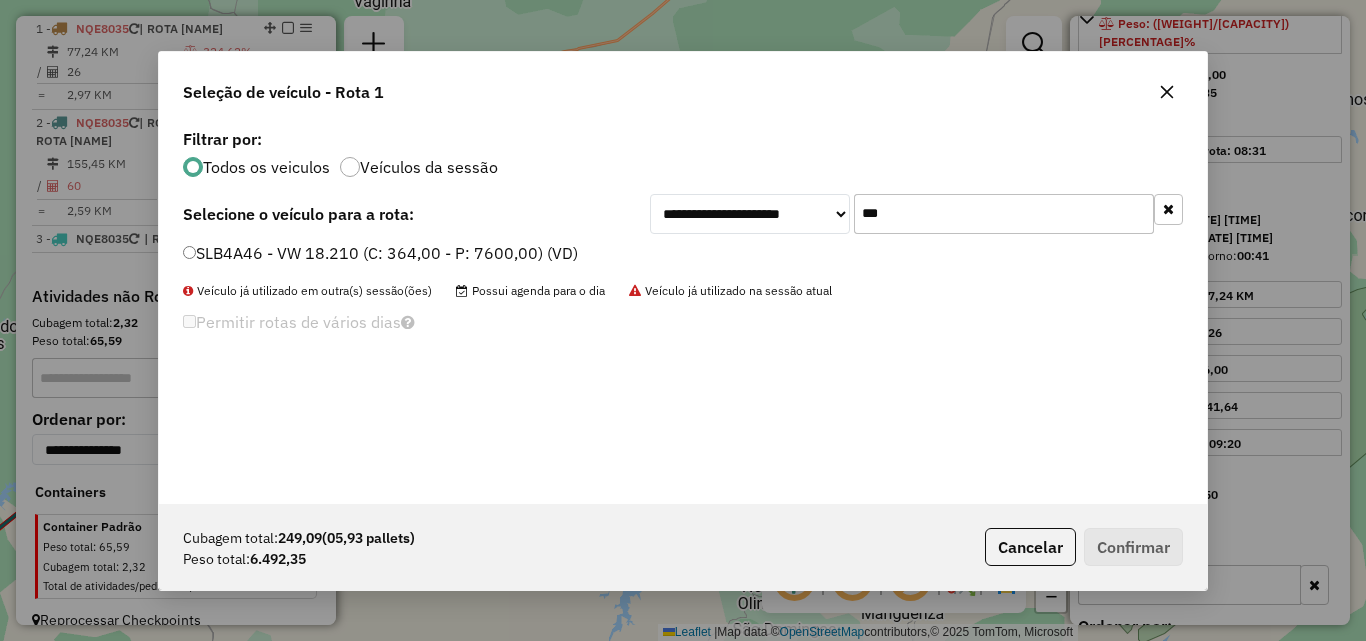 type on "***" 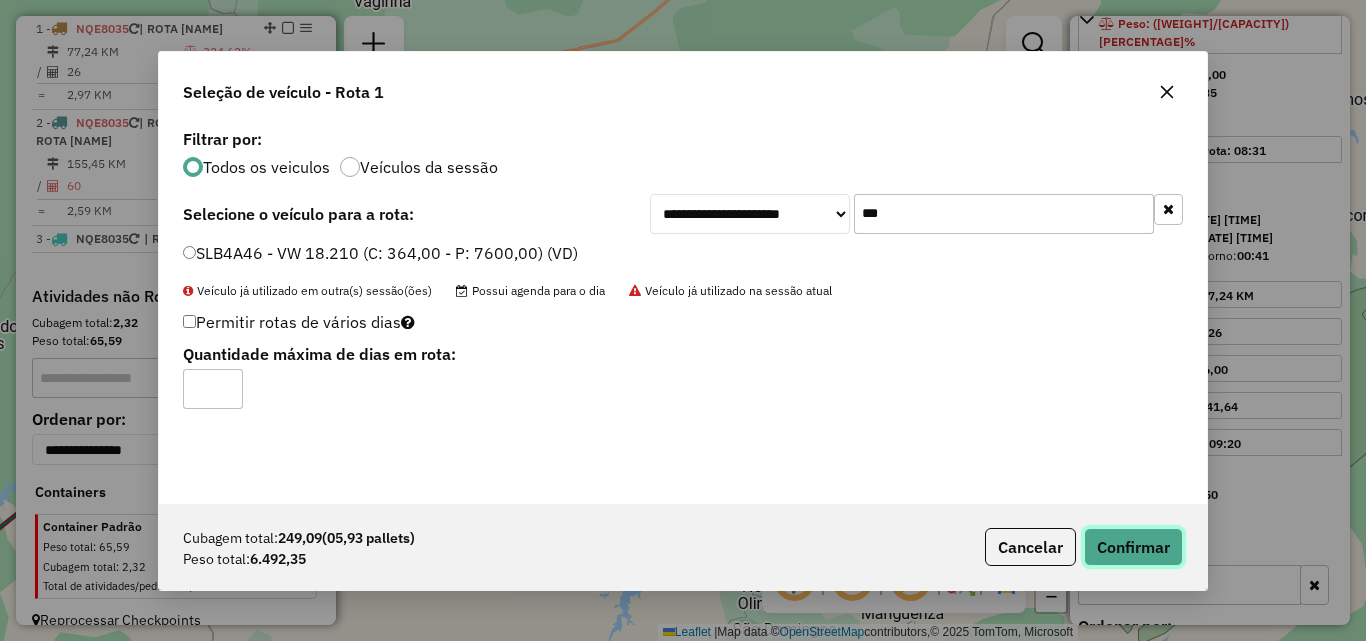 click on "Confirmar" 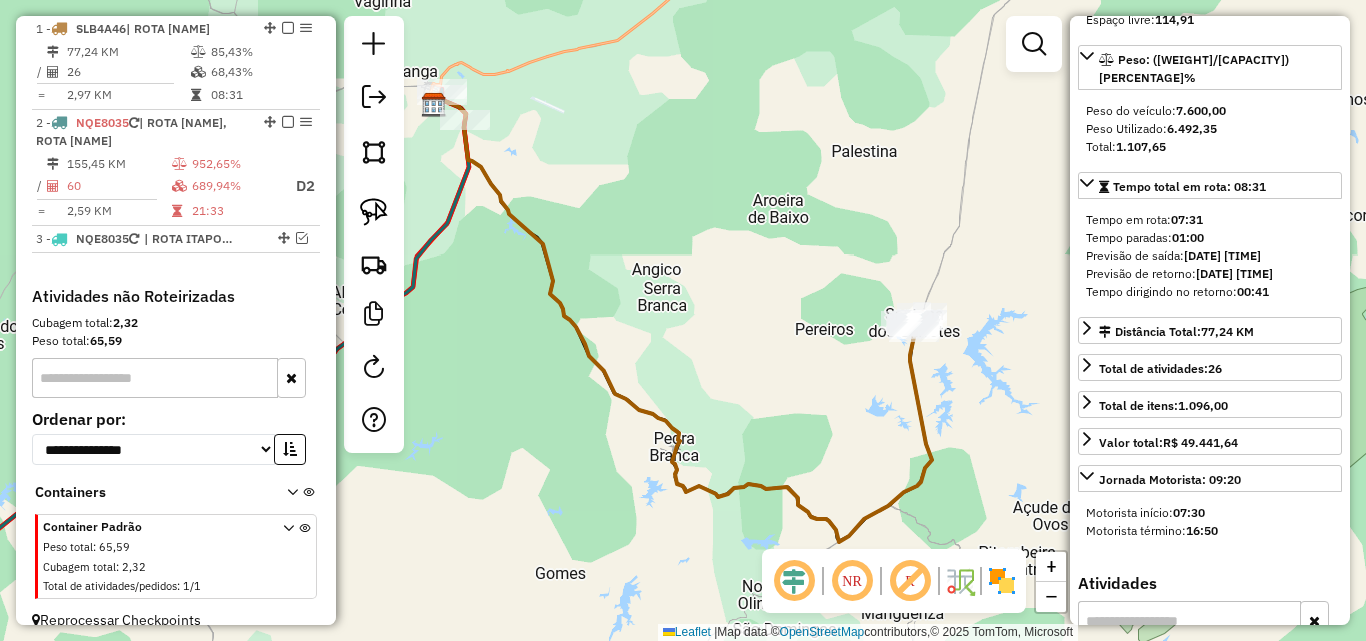 scroll, scrollTop: 734, scrollLeft: 0, axis: vertical 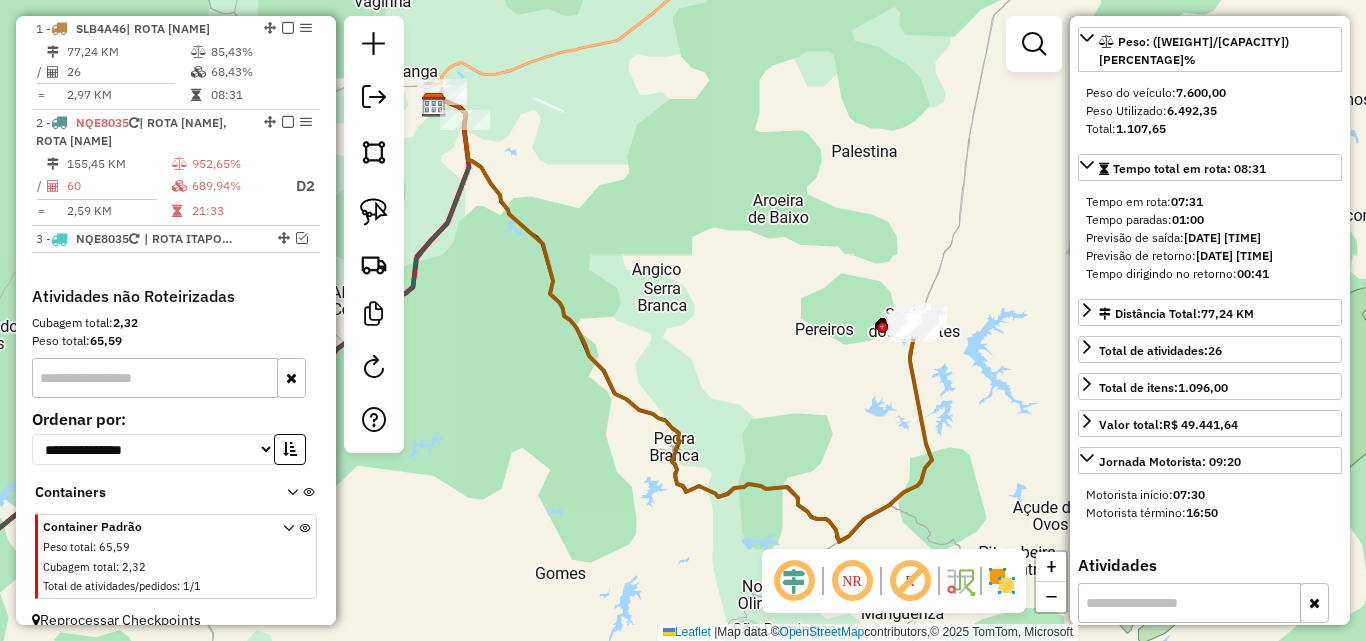 click at bounding box center (288, 28) 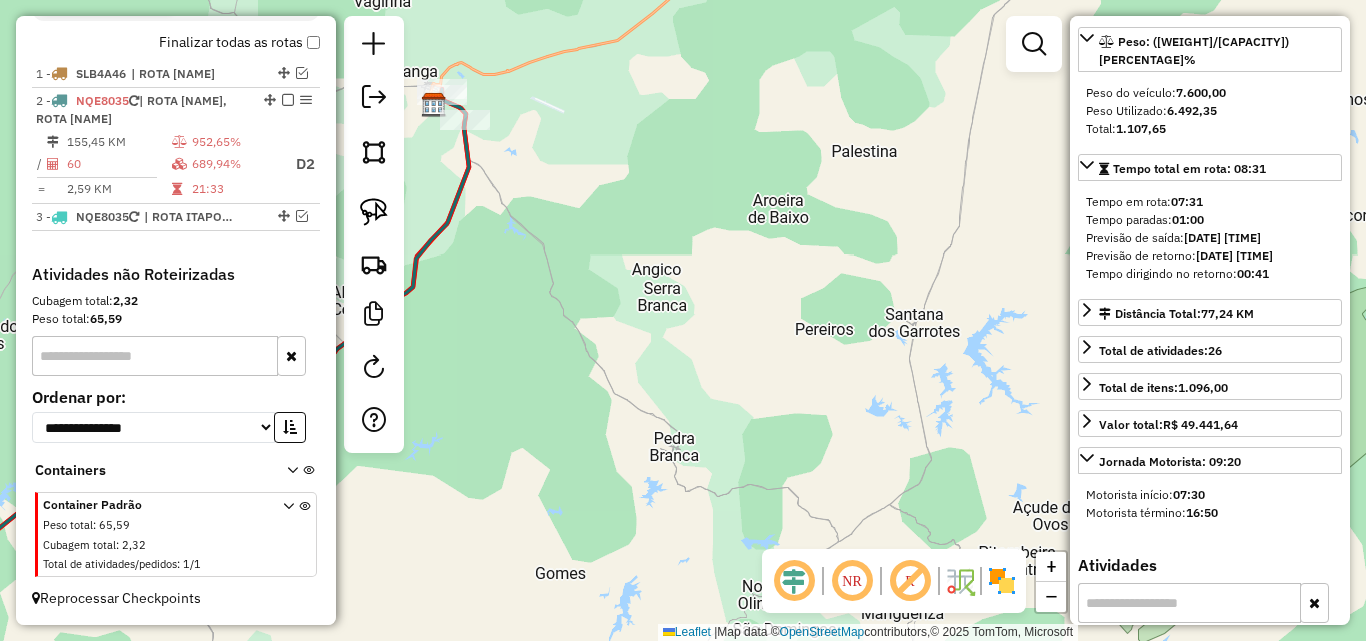 drag, startPoint x: 193, startPoint y: 135, endPoint x: 451, endPoint y: 634, distance: 561.7517 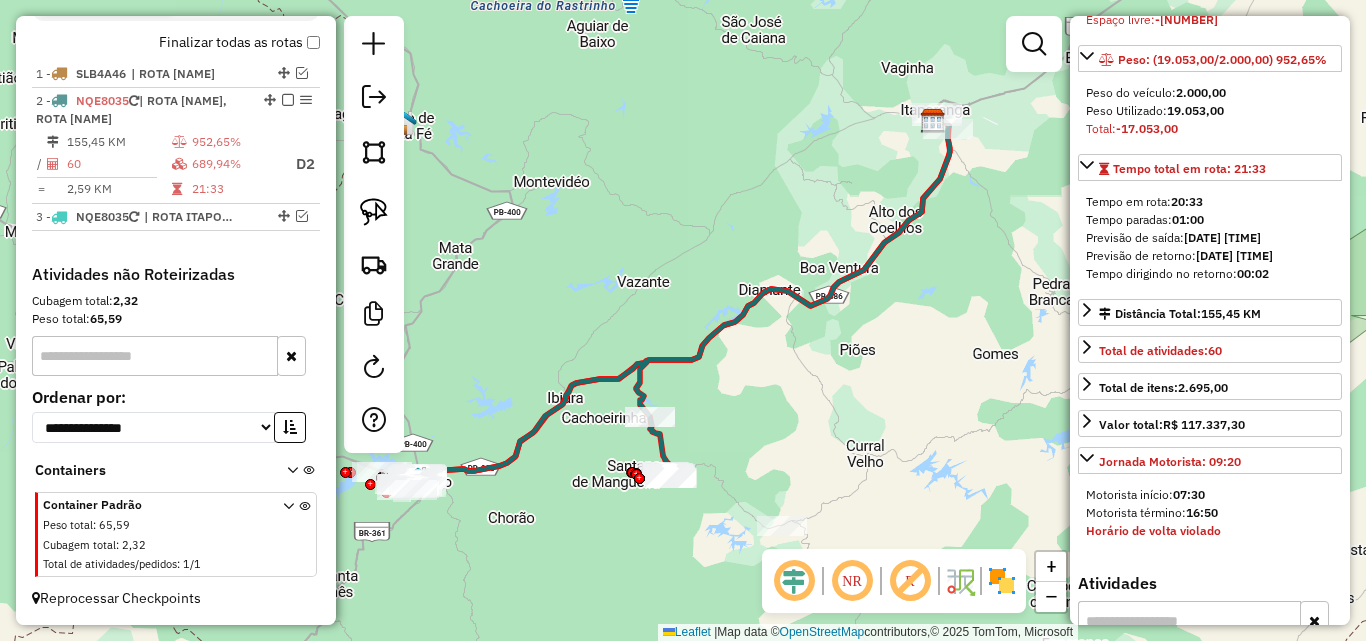 drag, startPoint x: 666, startPoint y: 314, endPoint x: 634, endPoint y: 290, distance: 40 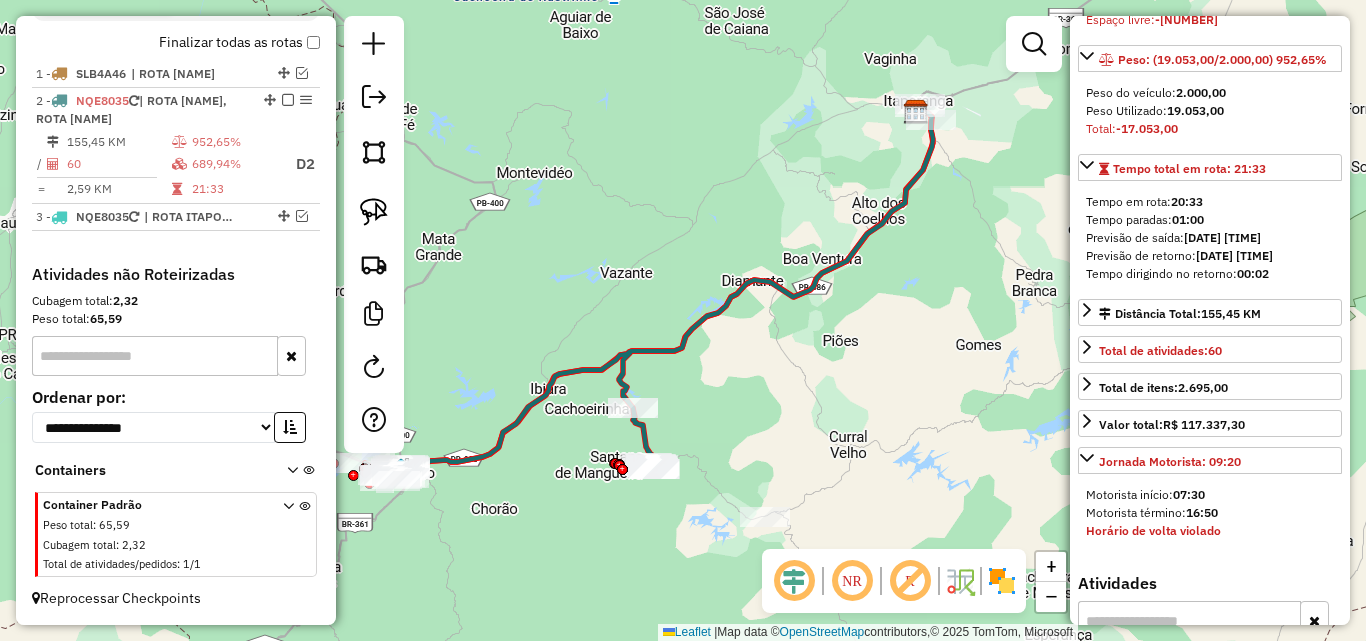 click on "Janela de atendimento Grade de atendimento Capacidade Transportadoras Veículos Cliente Pedidos  Rotas Selecione os dias de semana para filtrar as janelas de atendimento  Seg   Ter   Qua   Qui   Sex   Sáb   Dom  Informe o período da janela de atendimento: De: Até:  Filtrar exatamente a janela do cliente  Considerar janela de atendimento padrão  Selecione os dias de semana para filtrar as grades de atendimento  Seg   Ter   Qua   Qui   Sex   Sáb   Dom   Considerar clientes sem dia de atendimento cadastrado  Clientes fora do dia de atendimento selecionado Filtrar as atividades entre os valores definidos abaixo:  Peso mínimo:   Peso máximo:   Cubagem mínima:   Cubagem máxima:   De:   Até:  Filtrar as atividades entre o tempo de atendimento definido abaixo:  De:   Até:   Considerar capacidade total dos clientes não roteirizados Transportadora: Selecione um ou mais itens Tipo de veículo: Selecione um ou mais itens Veículo: Selecione um ou mais itens Motorista: Selecione um ou mais itens Nome: Rótulo:" 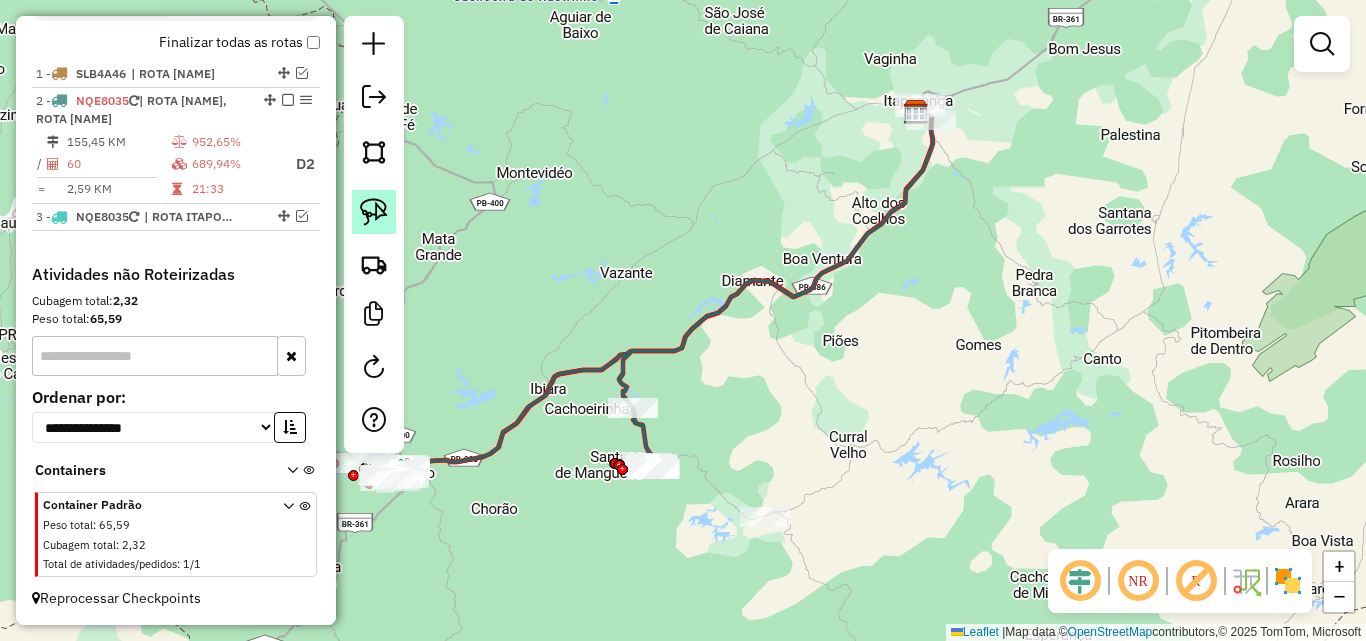 click 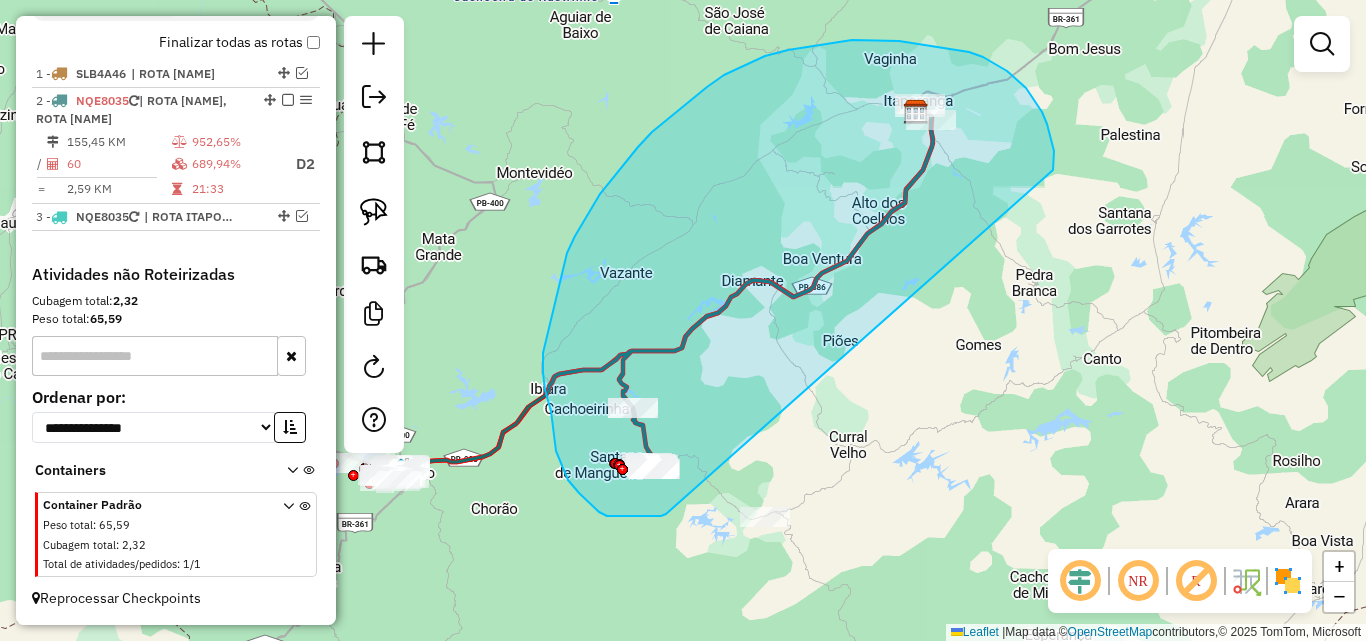 drag, startPoint x: 1053, startPoint y: 146, endPoint x: 699, endPoint y: 486, distance: 490.83194 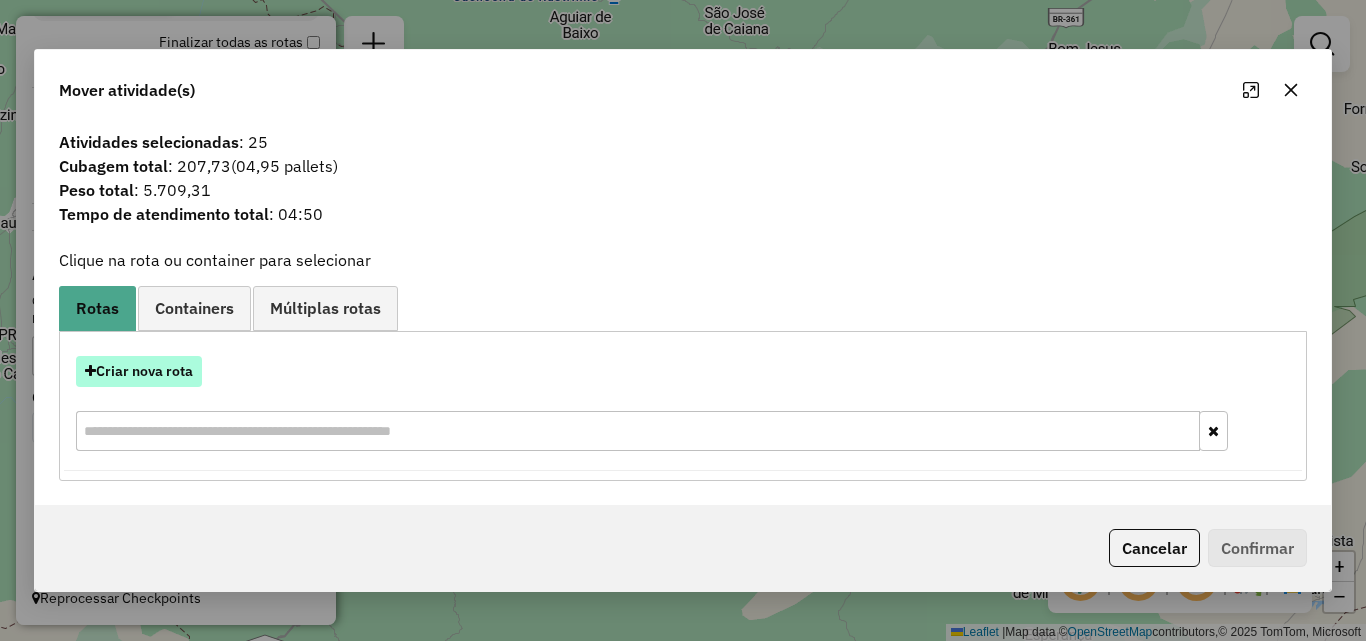 click on "Criar nova rota" at bounding box center (139, 371) 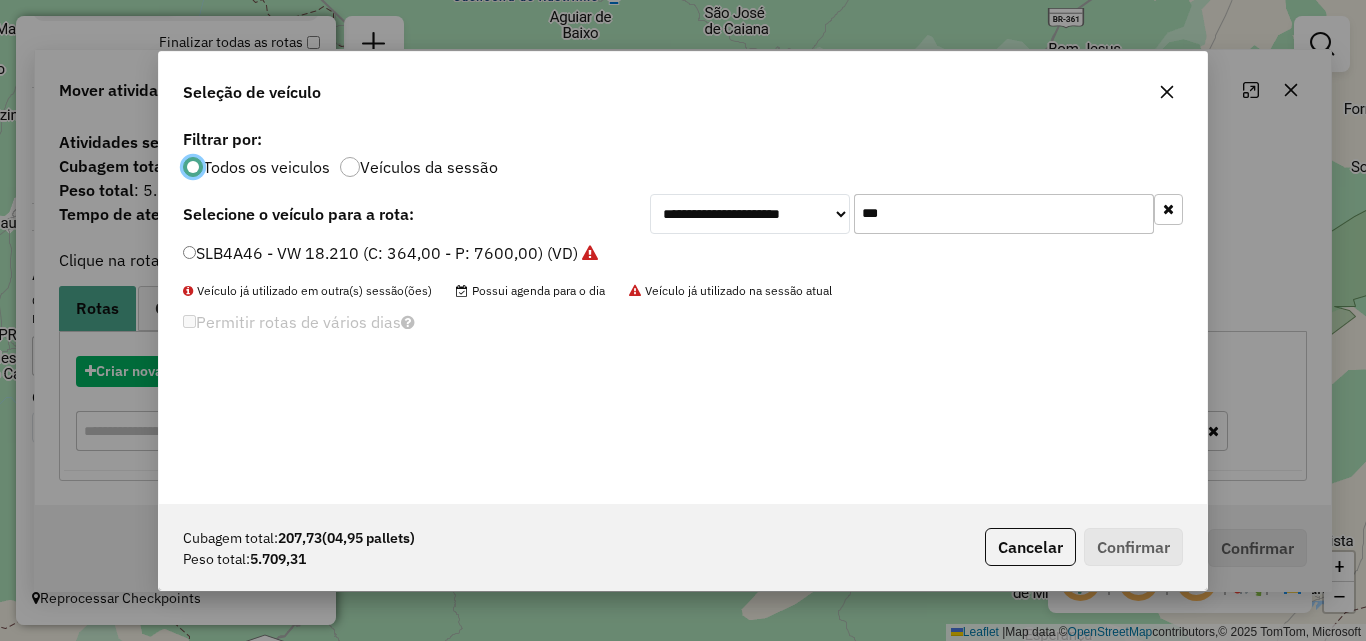 scroll, scrollTop: 11, scrollLeft: 6, axis: both 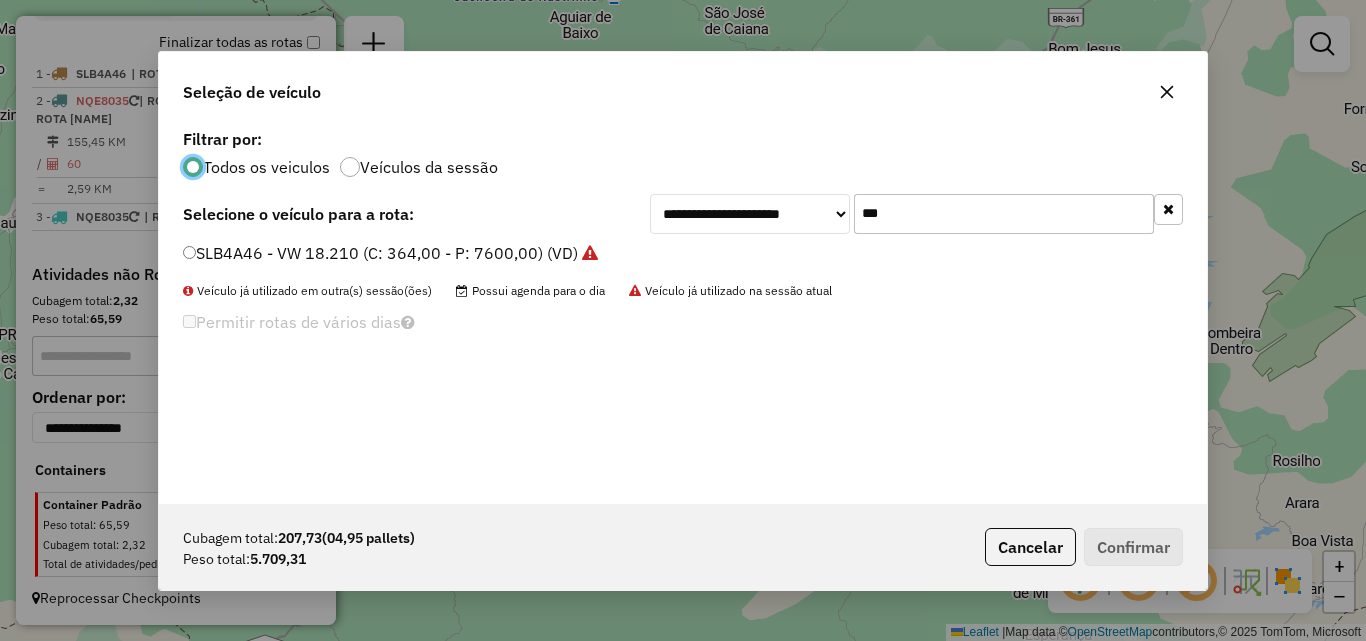 click on "***" 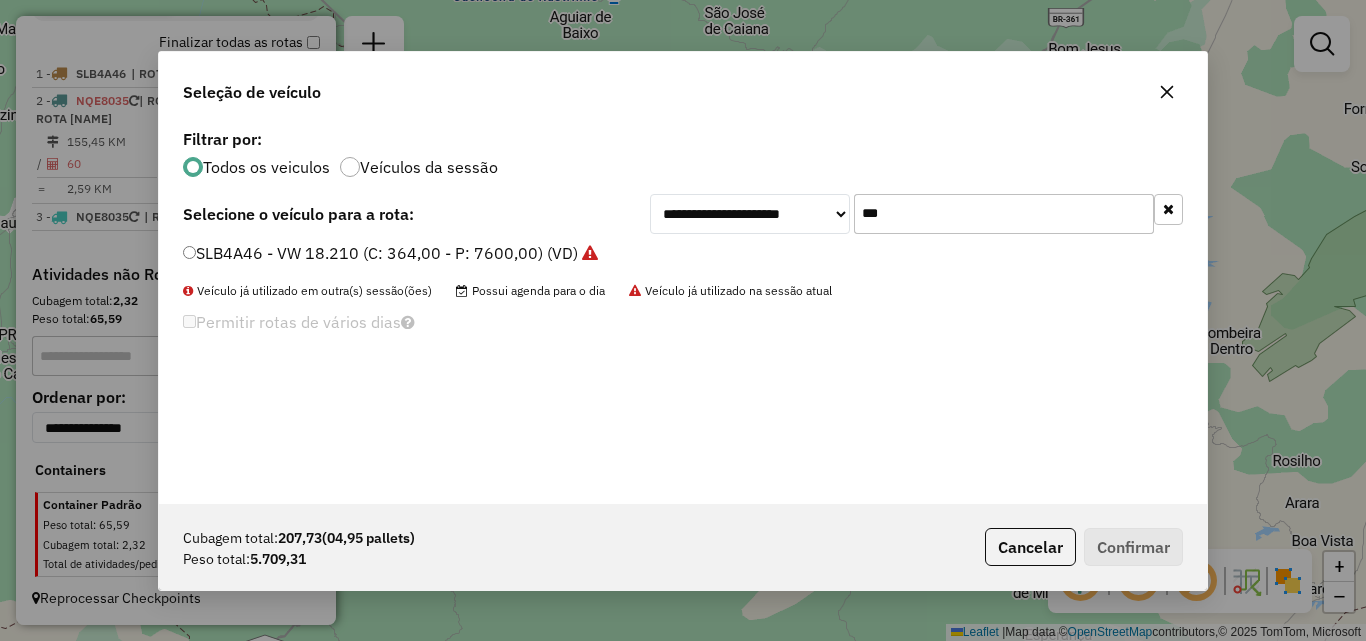 click on "***" 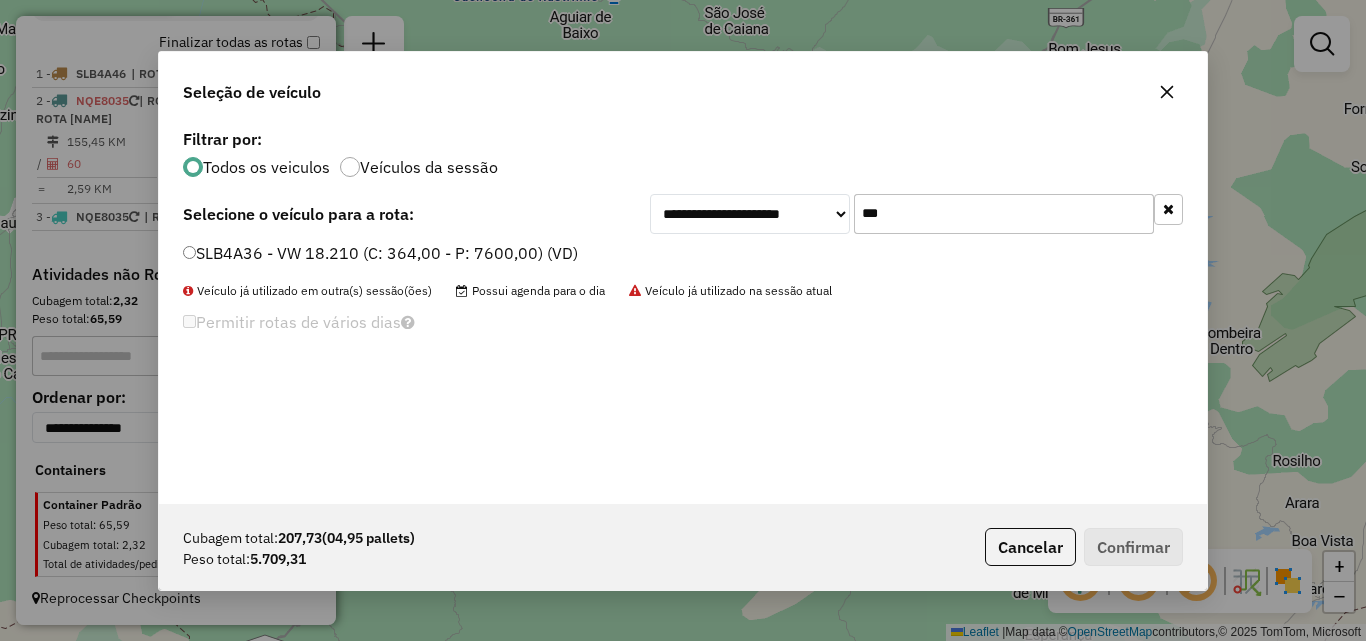 type on "***" 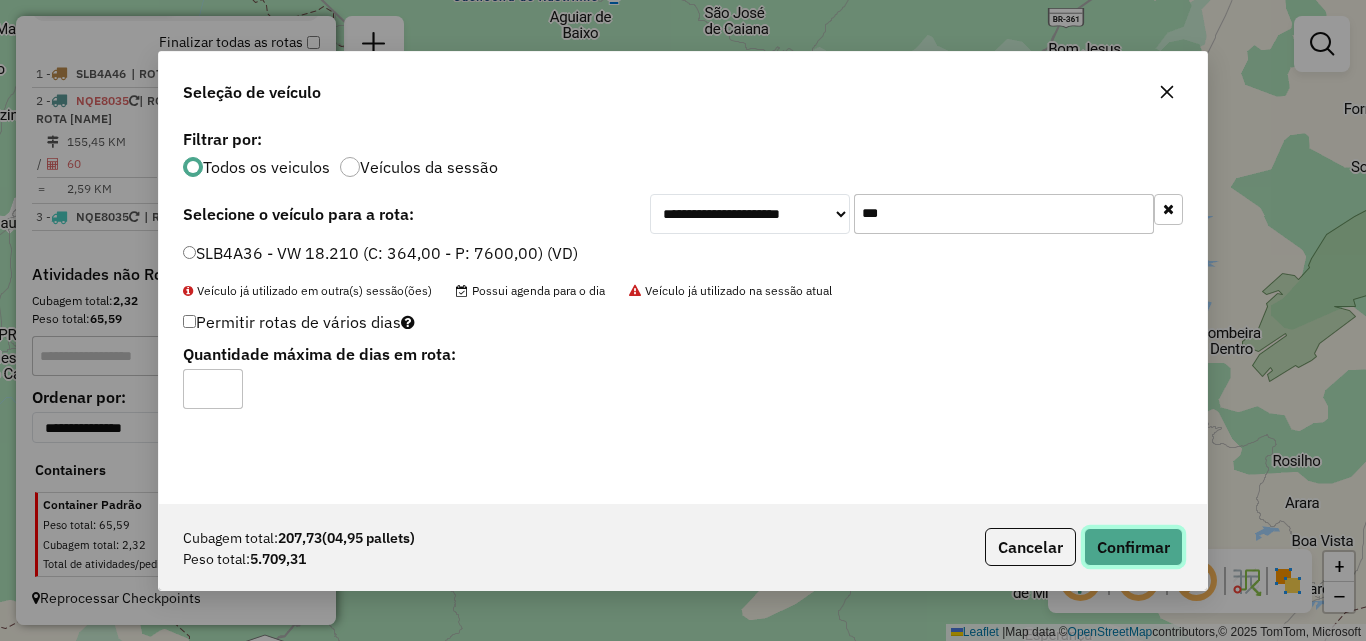 click on "Confirmar" 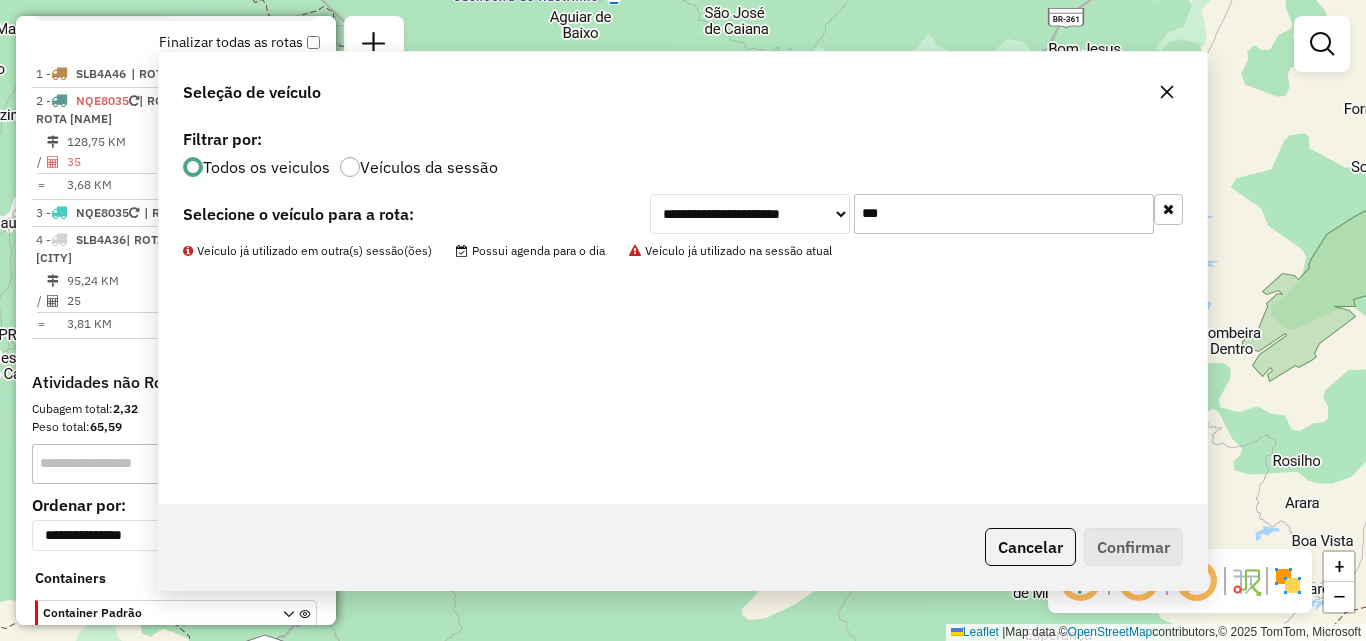 scroll, scrollTop: 750, scrollLeft: 0, axis: vertical 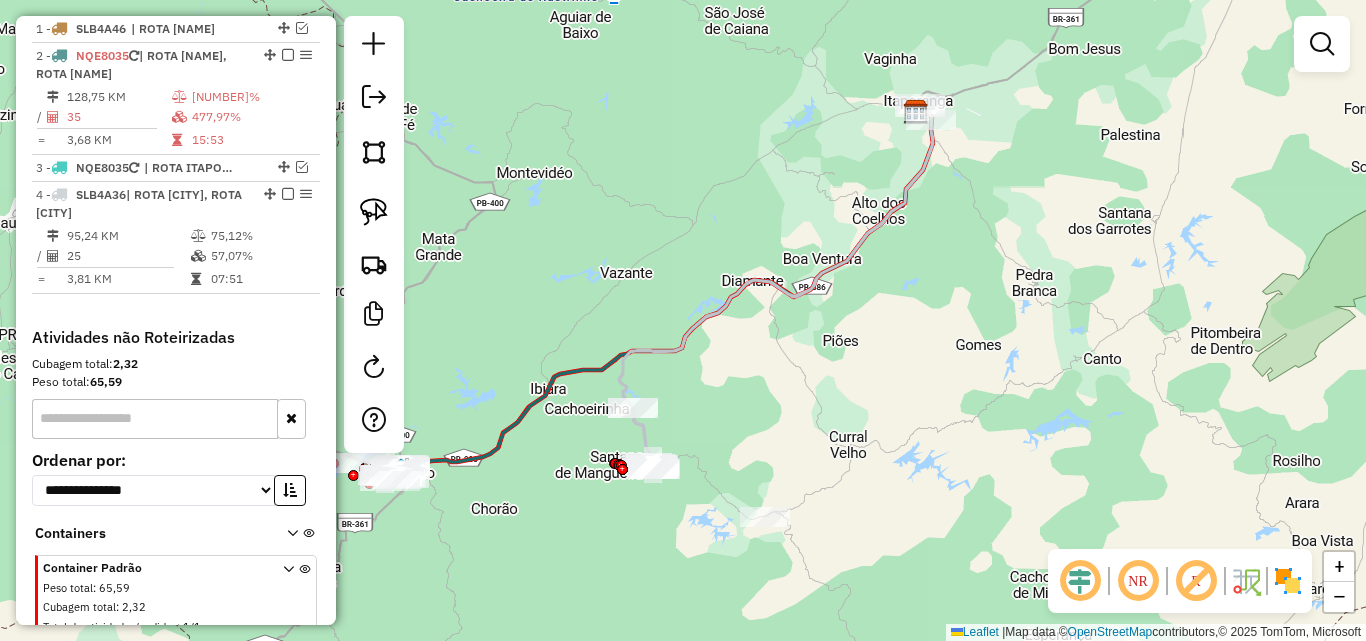 click 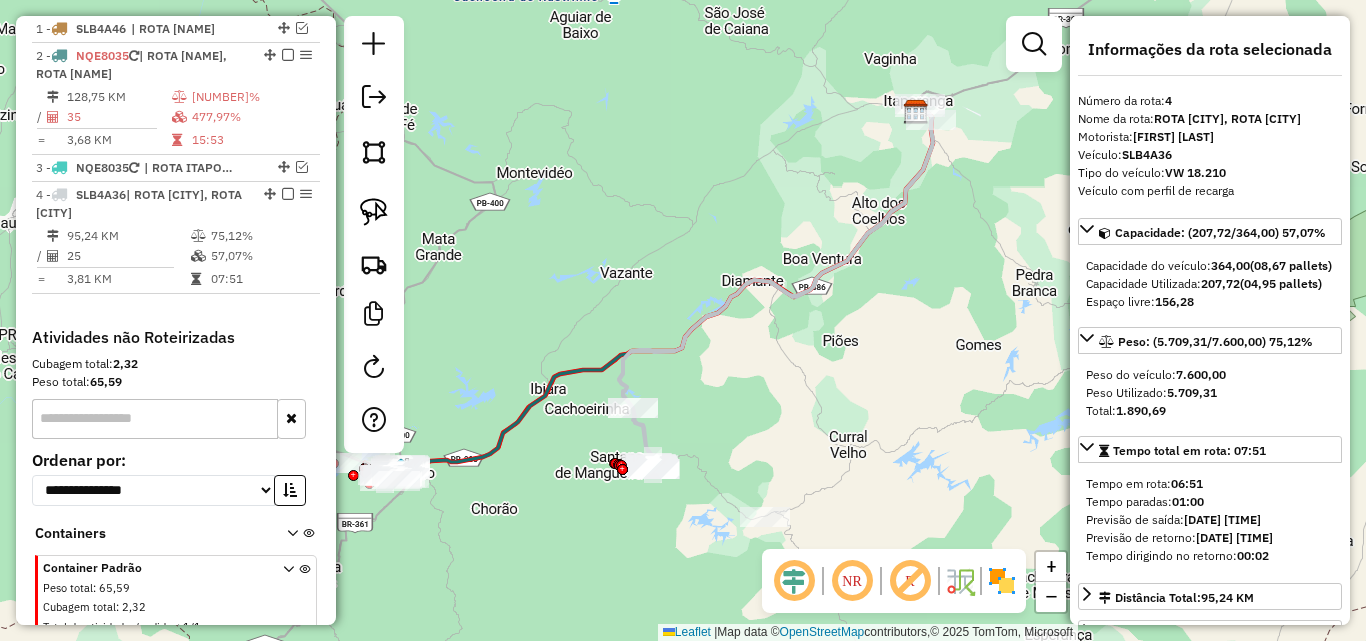 scroll, scrollTop: 812, scrollLeft: 0, axis: vertical 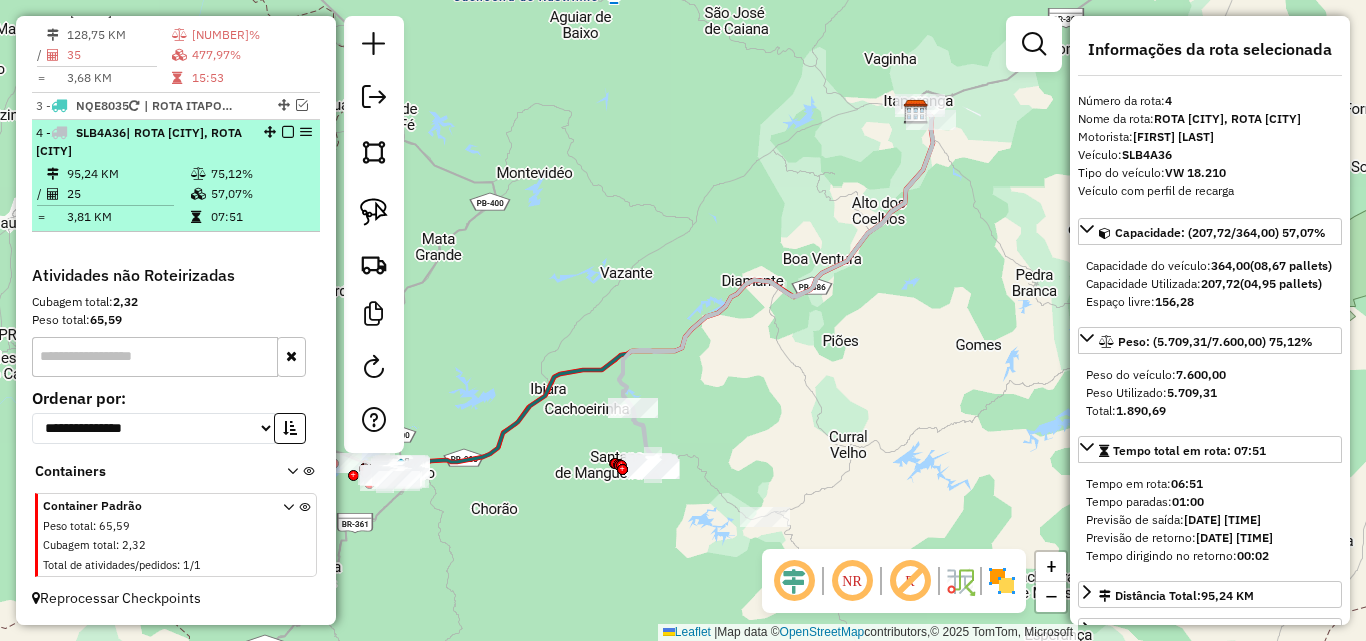 click at bounding box center [198, 174] 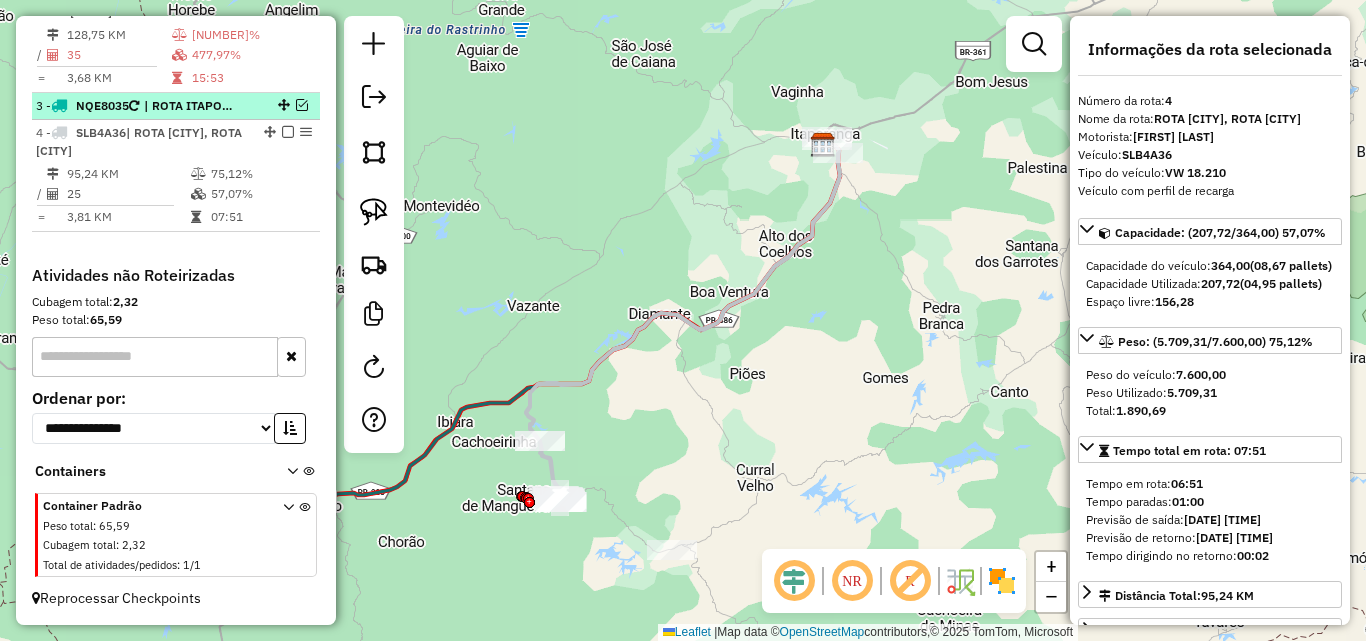 click on "| ROTA ITAPORANGA MOTO" at bounding box center [190, 106] 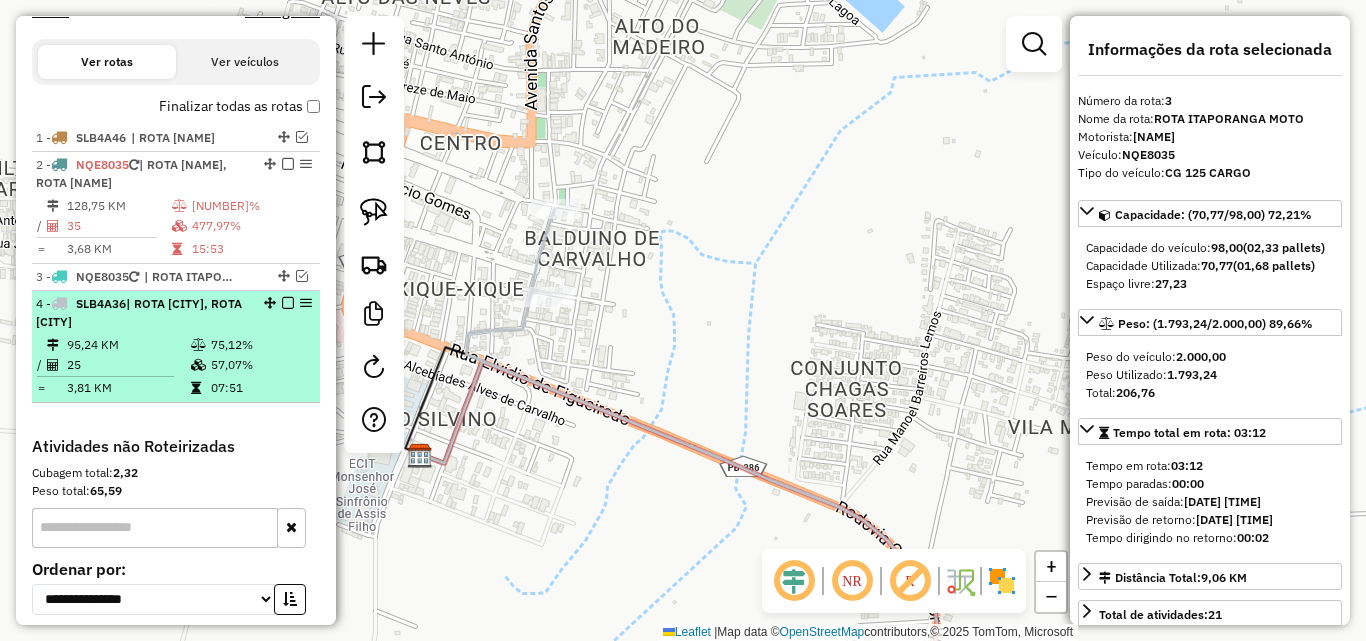 scroll, scrollTop: 612, scrollLeft: 0, axis: vertical 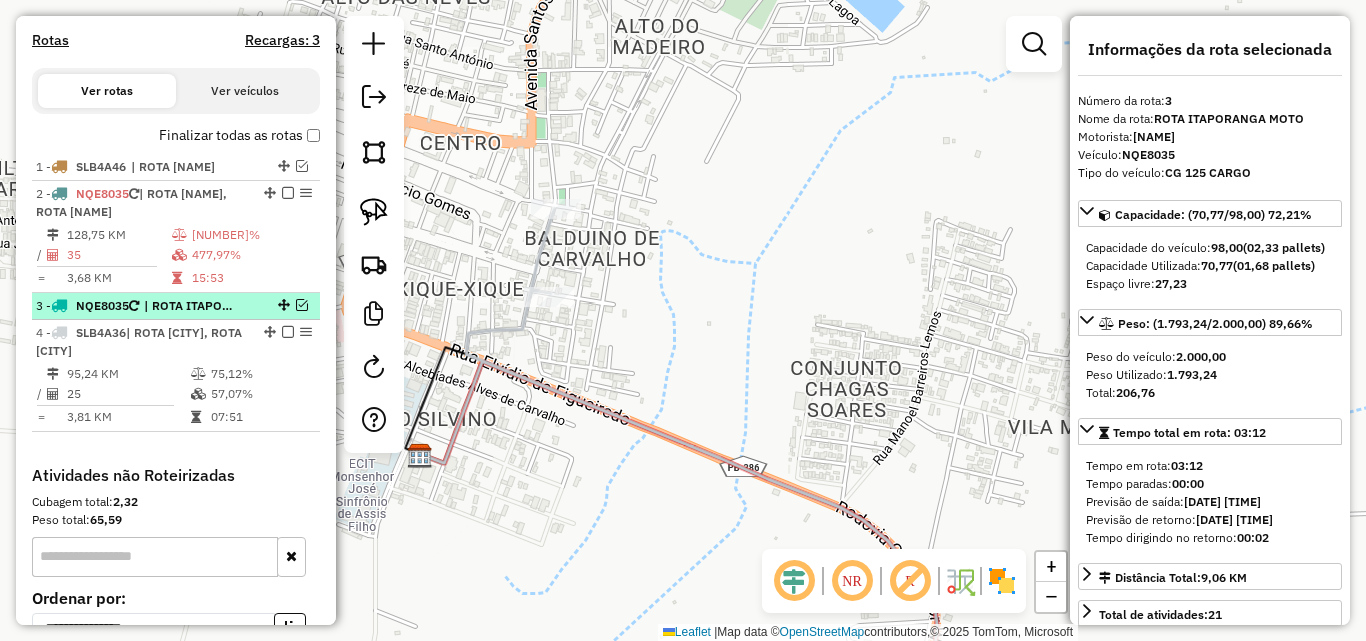 click at bounding box center [302, 305] 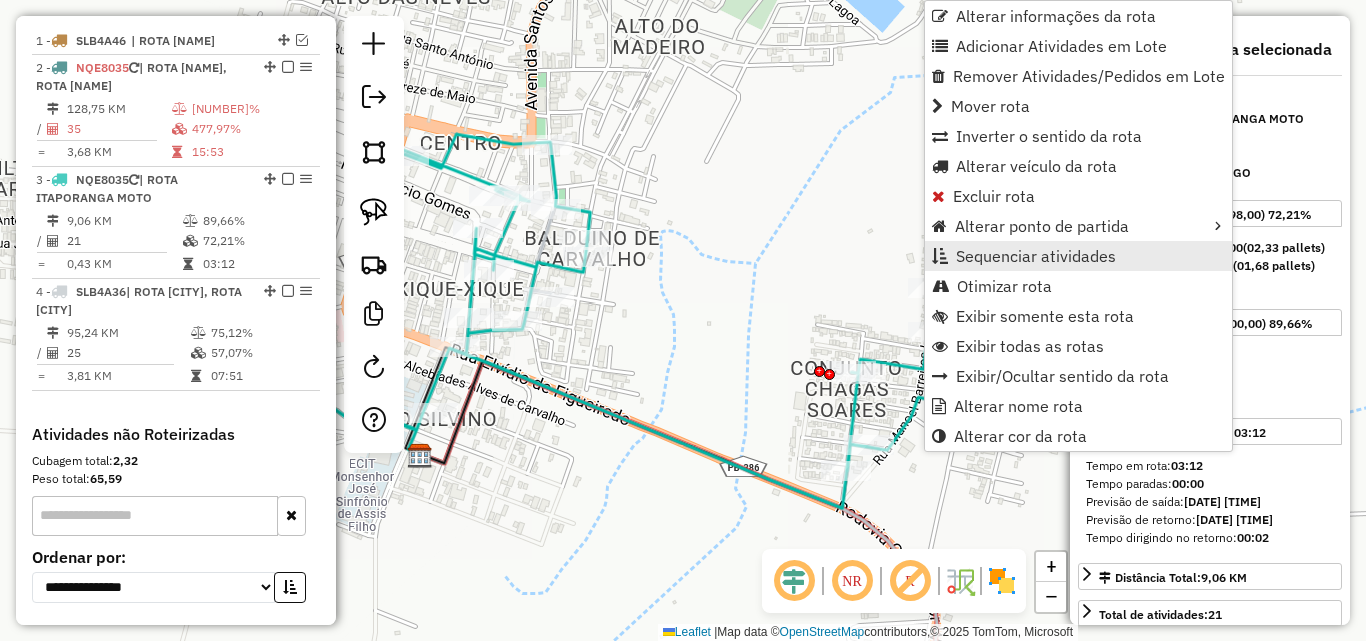 scroll, scrollTop: 889, scrollLeft: 0, axis: vertical 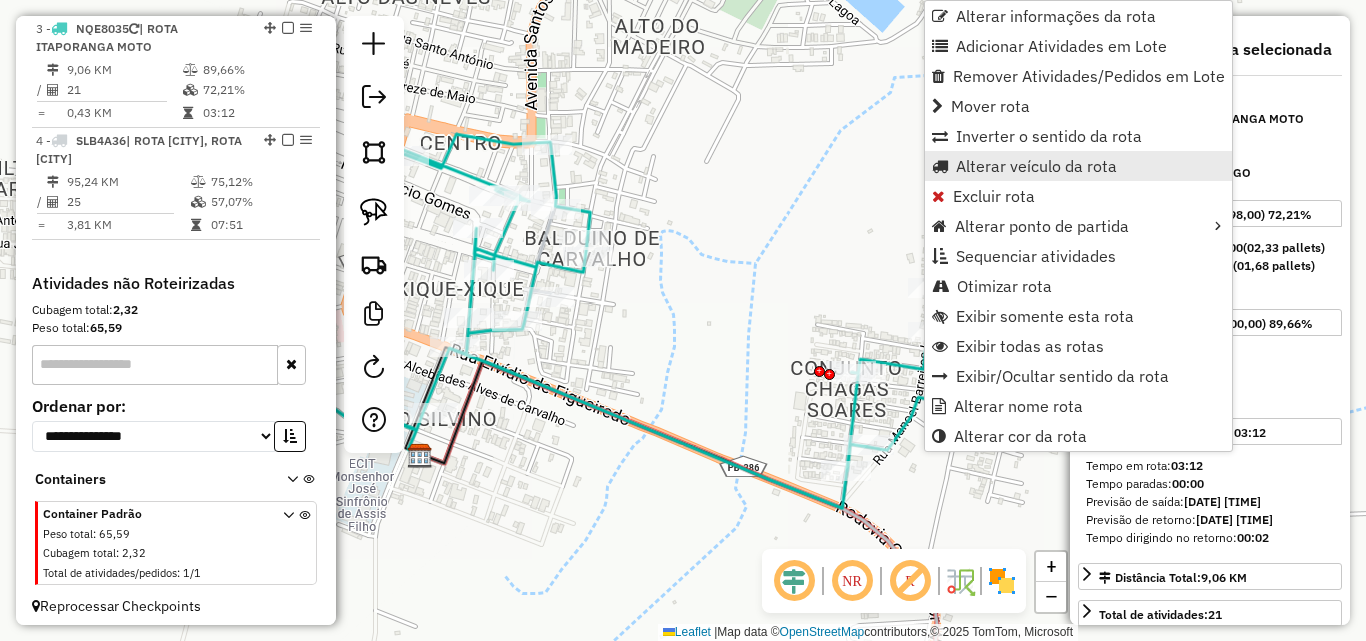 click on "Alterar veículo da rota" at bounding box center (1036, 166) 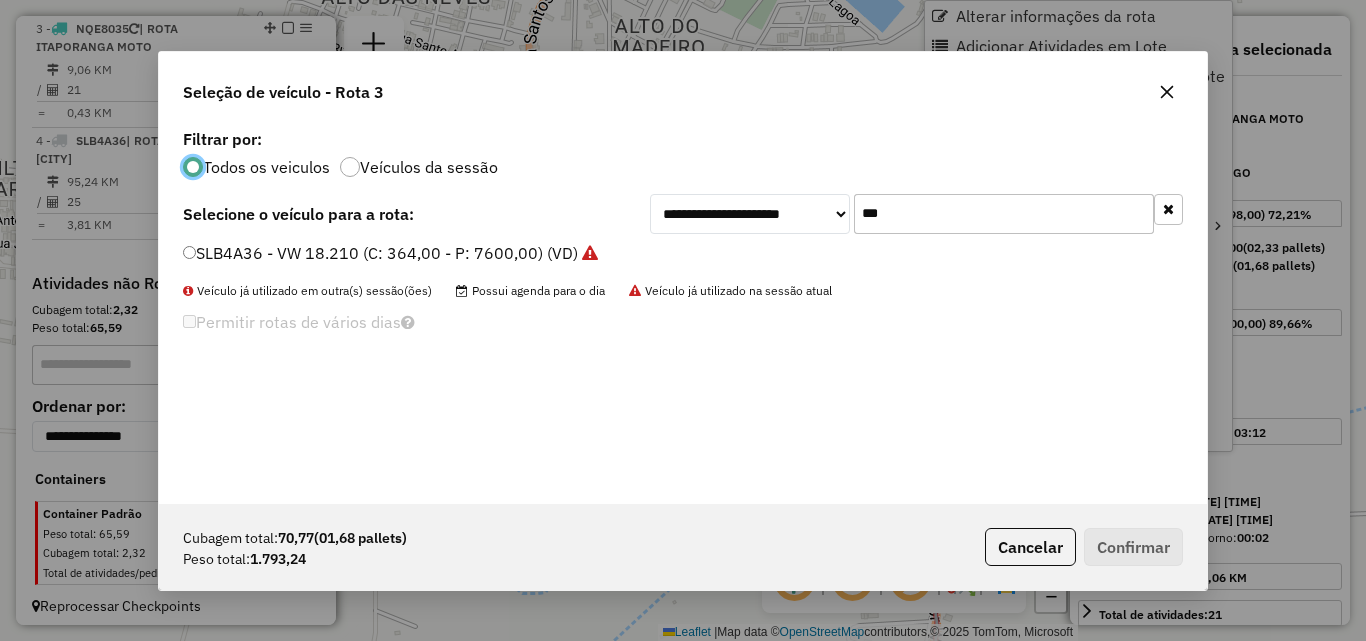 scroll, scrollTop: 11, scrollLeft: 6, axis: both 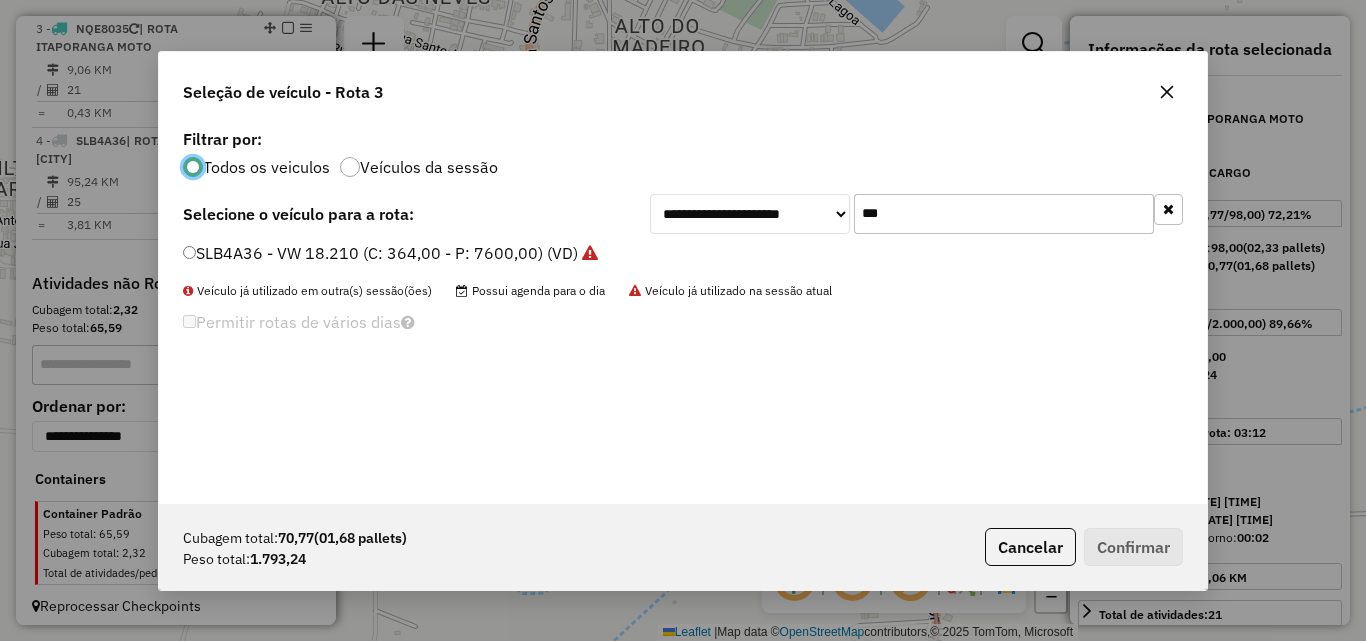 click on "SLB4A36 - VW 18.210 (C: 364,00 - P: 7600,00) (VD)" 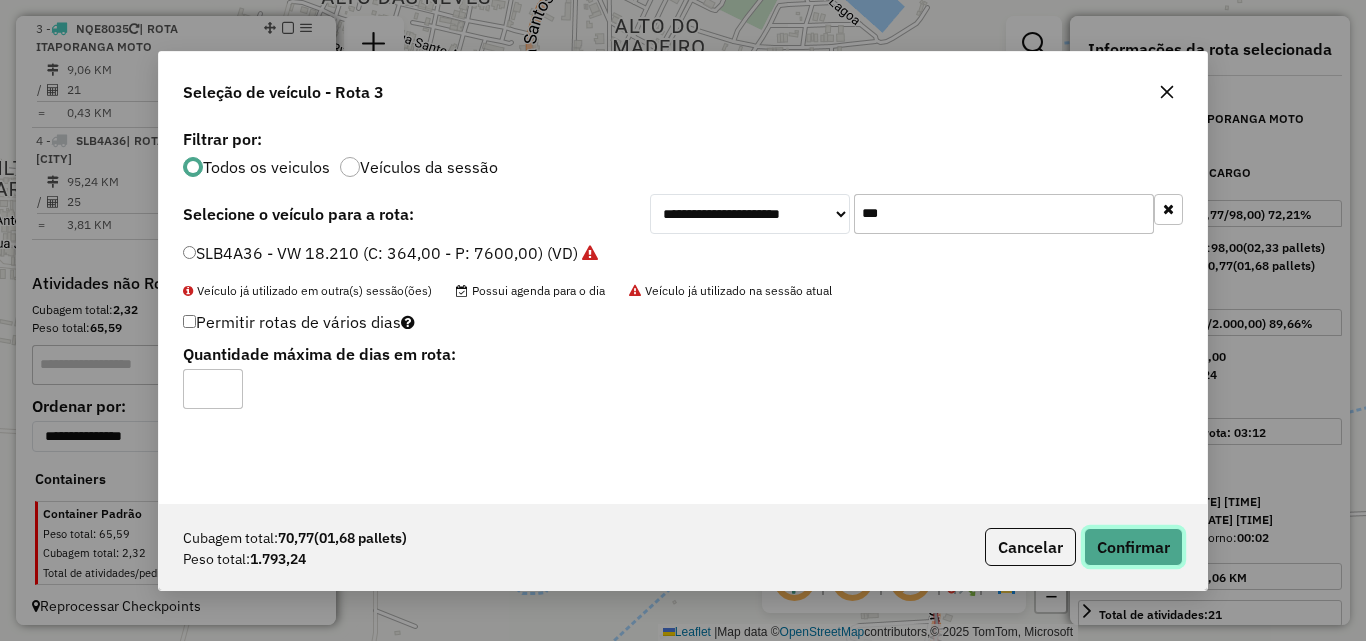 click on "Confirmar" 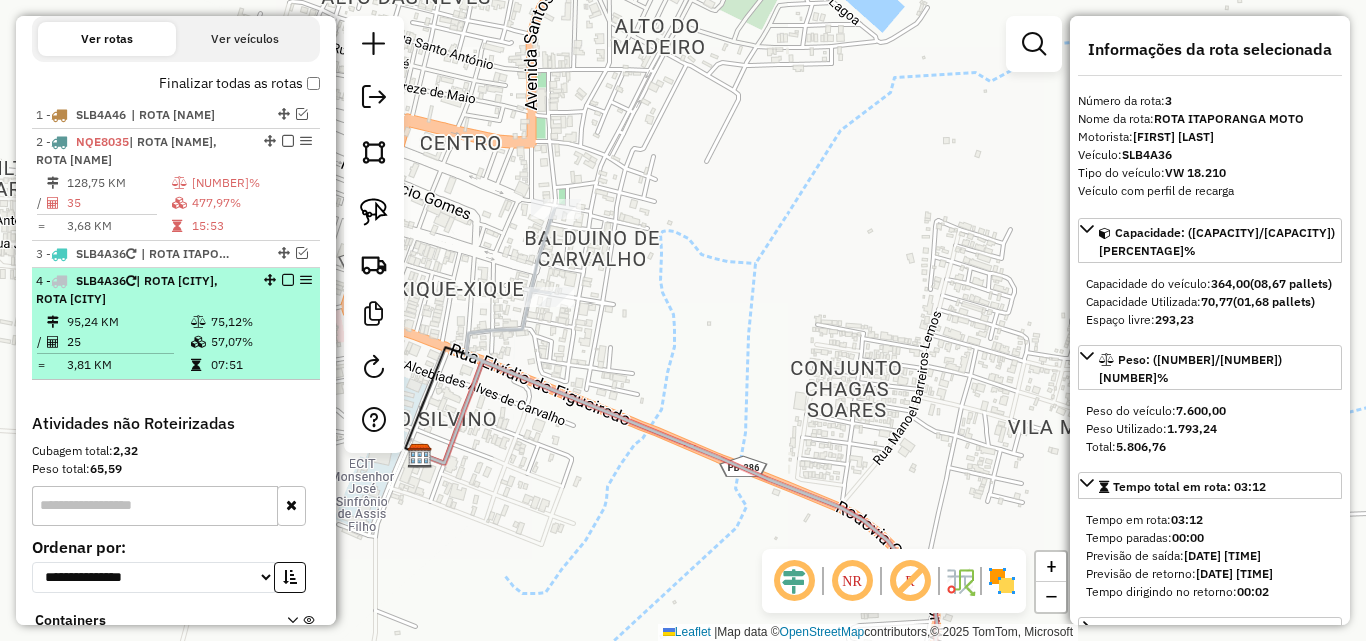 scroll, scrollTop: 637, scrollLeft: 0, axis: vertical 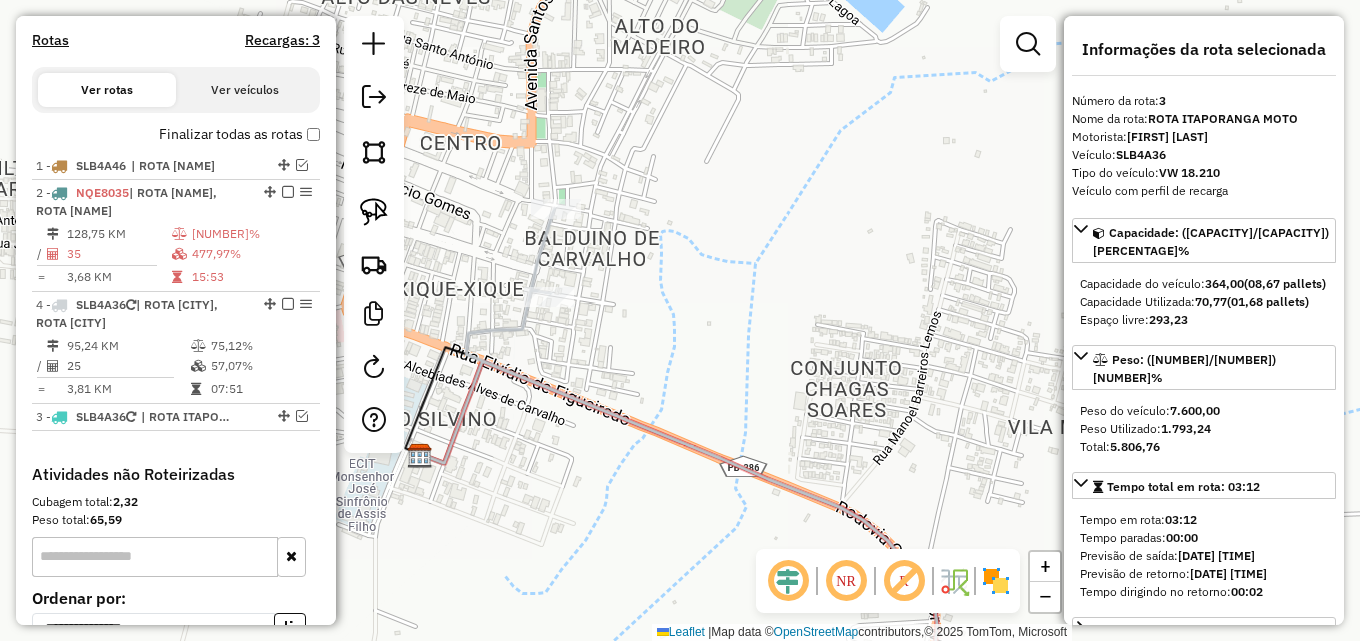 drag, startPoint x: 261, startPoint y: 330, endPoint x: 249, endPoint y: 296, distance: 36.05551 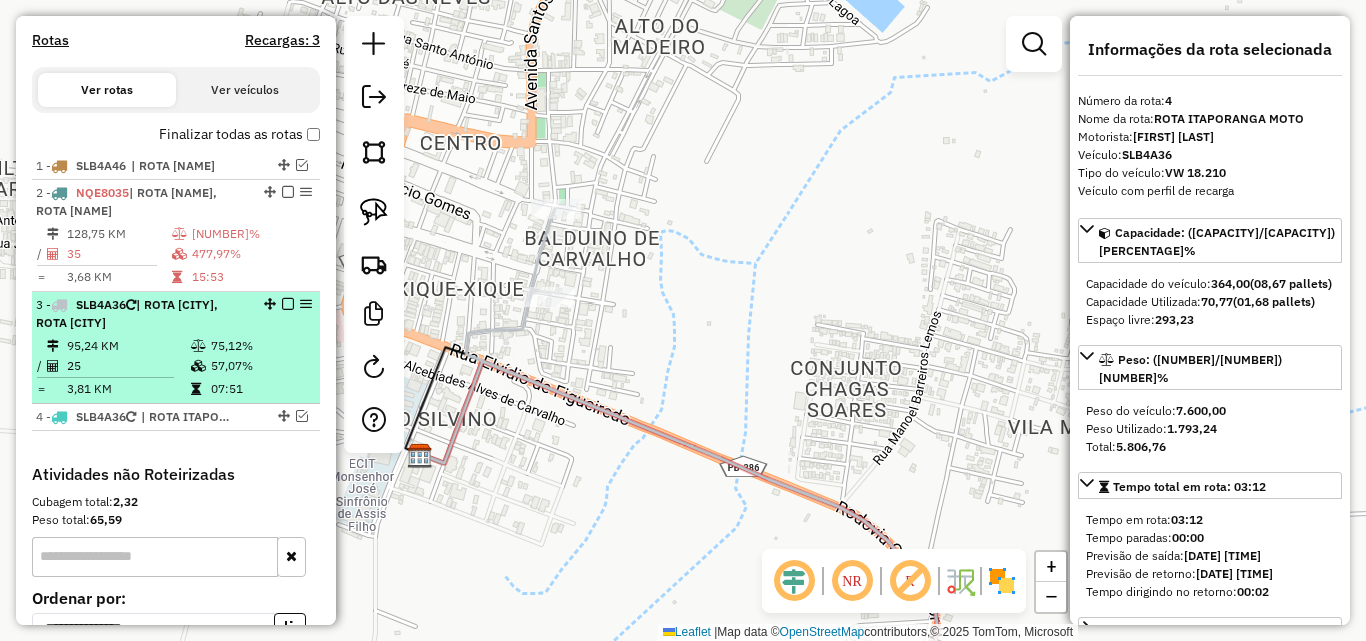 click at bounding box center (288, 304) 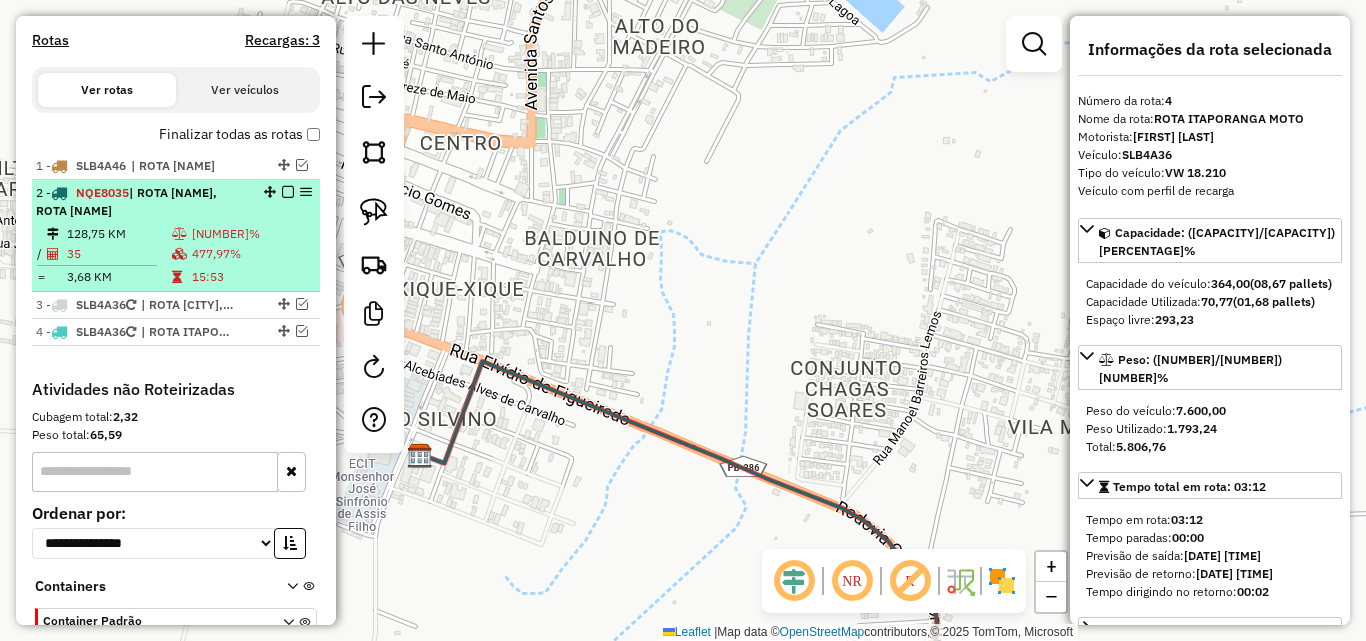 click on "2 -       NQE8035   | ROTA CONCEICAO, ROTA MANGUEIRA" at bounding box center (176, 202) 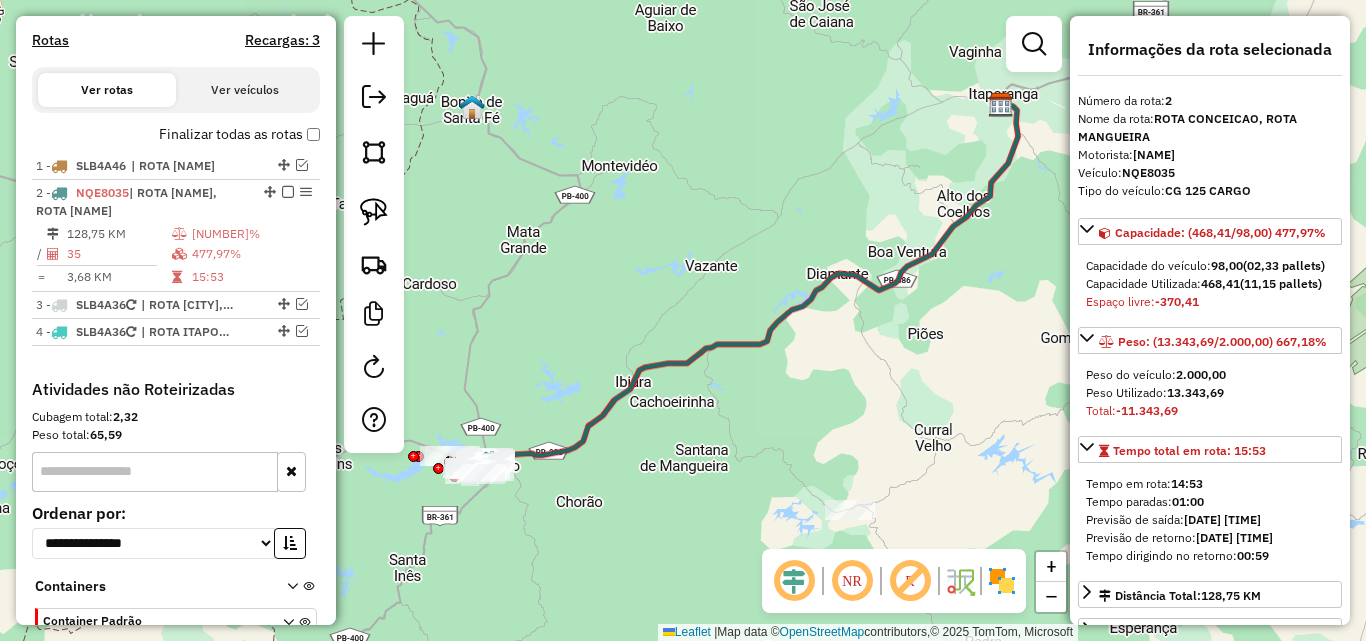 drag, startPoint x: 659, startPoint y: 326, endPoint x: 600, endPoint y: 446, distance: 133.71986 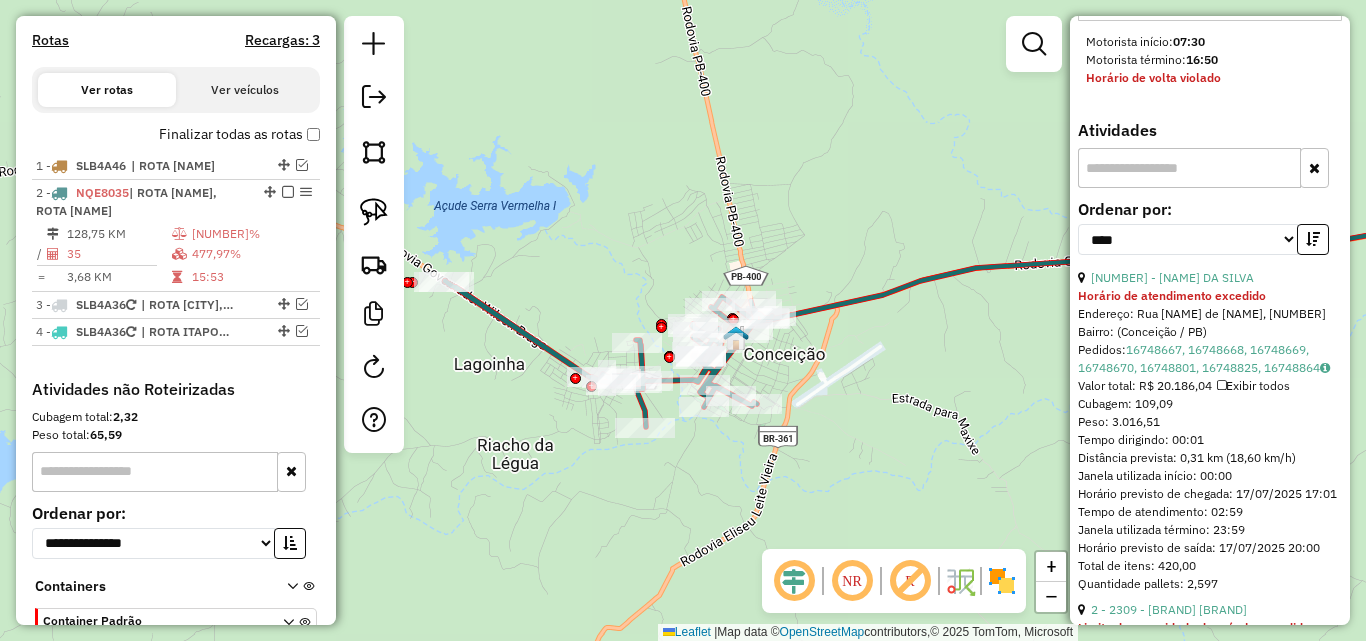 scroll, scrollTop: 800, scrollLeft: 0, axis: vertical 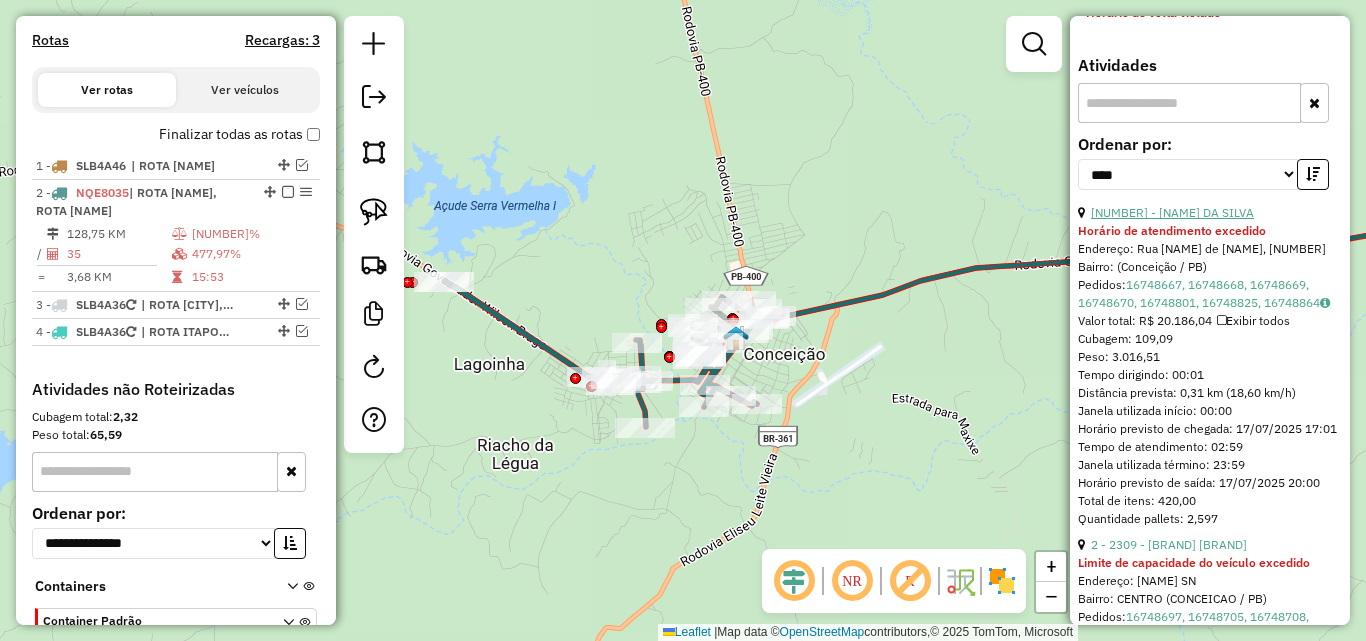 click on "31 - 587 - BRUNO MOURA DA SILVA" at bounding box center (1172, 212) 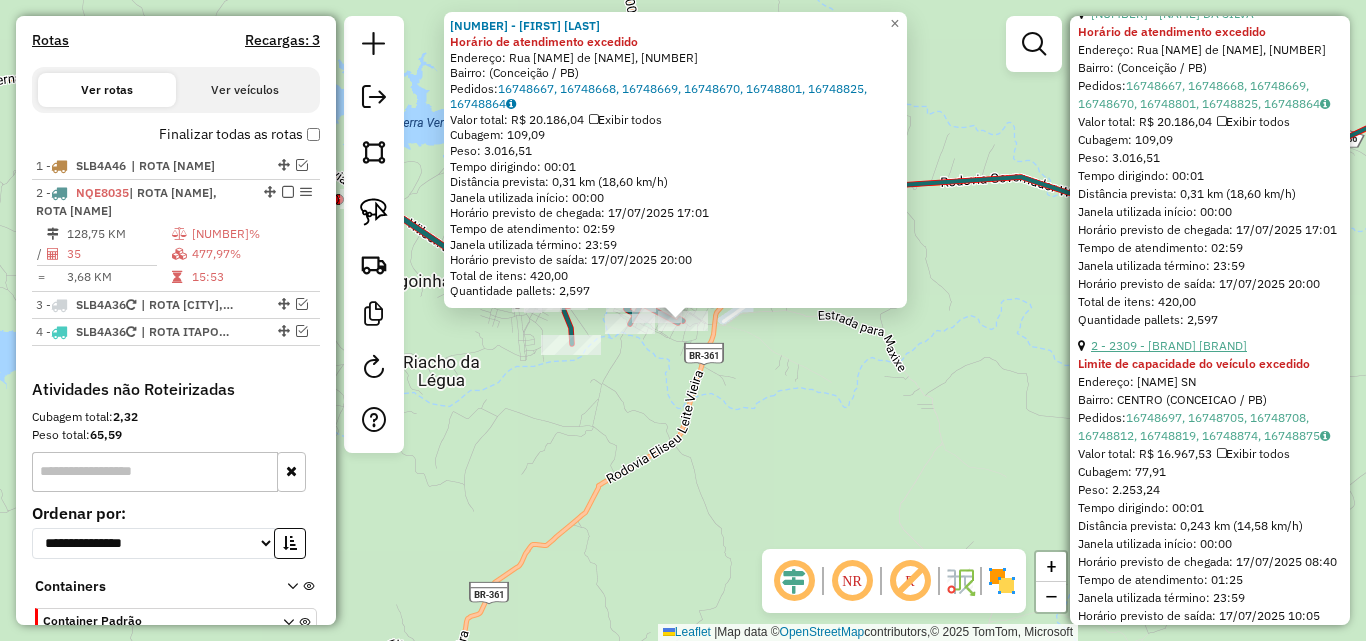 scroll, scrollTop: 1000, scrollLeft: 0, axis: vertical 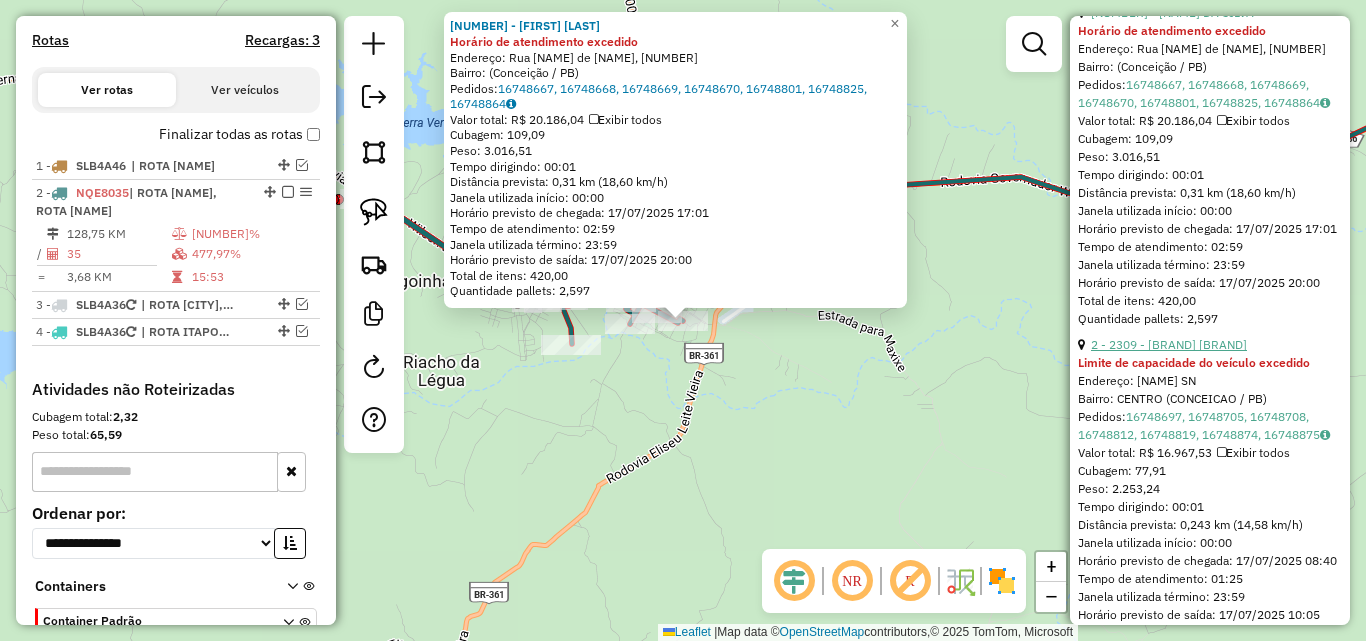click on "2 - 2309 - RC BEBIDAS 2.0" at bounding box center [1169, 344] 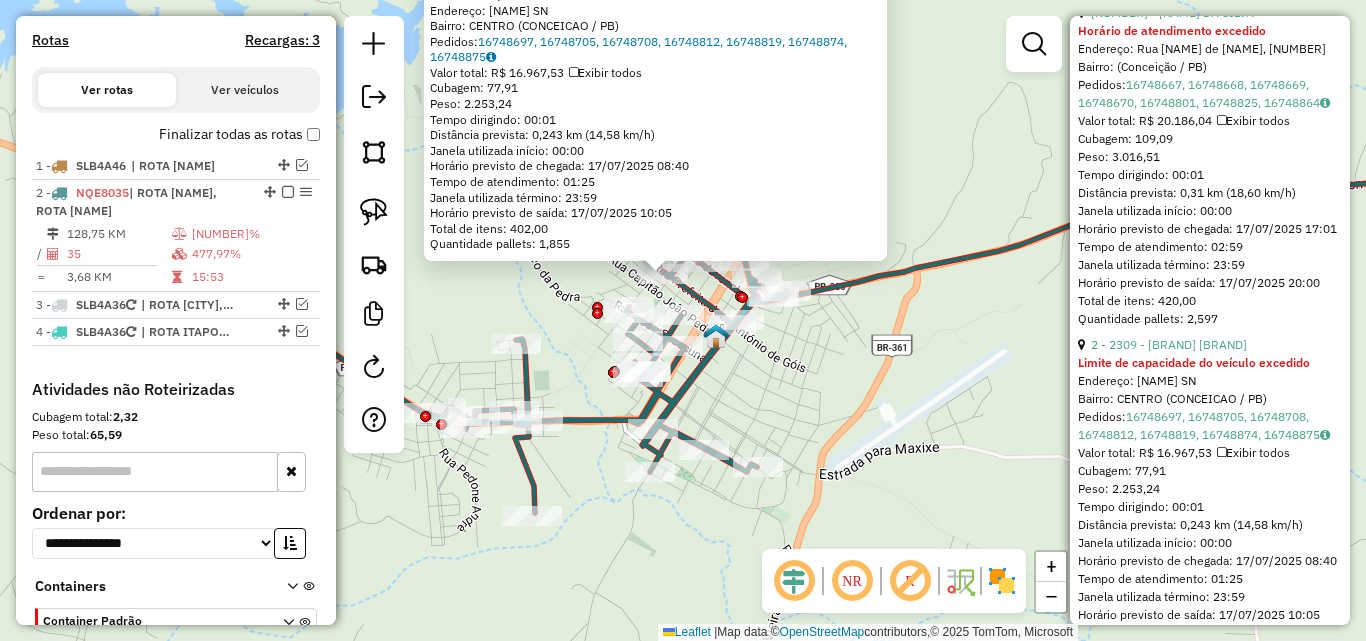 click on "2309 - RC BEBIDAS 2.0 Limite de capacidade do veículo excedido  Endereço:  PREFEITO JOSE ANTONIO DE GOES SN   Bairro: CENTRO (CONCEICAO / PB)   Pedidos:  16748697, 16748705, 16748708, 16748812, 16748819, 16748874, 16748875   Valor total: R$ 16.967,53   Exibir todos   Cubagem: 77,91  Peso: 2.253,24  Tempo dirigindo: 00:01   Distância prevista: 0,243 km (14,58 km/h)   Janela utilizada início: 00:00   Horário previsto de chegada: 17/07/2025 08:40   Tempo de atendimento: 01:25   Janela utilizada término: 23:59   Horário previsto de saída: 17/07/2025 10:05   Total de itens: 402,00   Quantidade pallets: 1,855  × Janela de atendimento Grade de atendimento Capacidade Transportadoras Veículos Cliente Pedidos  Rotas Selecione os dias de semana para filtrar as janelas de atendimento  Seg   Ter   Qua   Qui   Sex   Sáb   Dom  Informe o período da janela de atendimento: De: Até:  Filtrar exatamente a janela do cliente  Considerar janela de atendimento padrão   Seg   Ter   Qua   Qui   Sex   Sáb   Dom   De:  +" 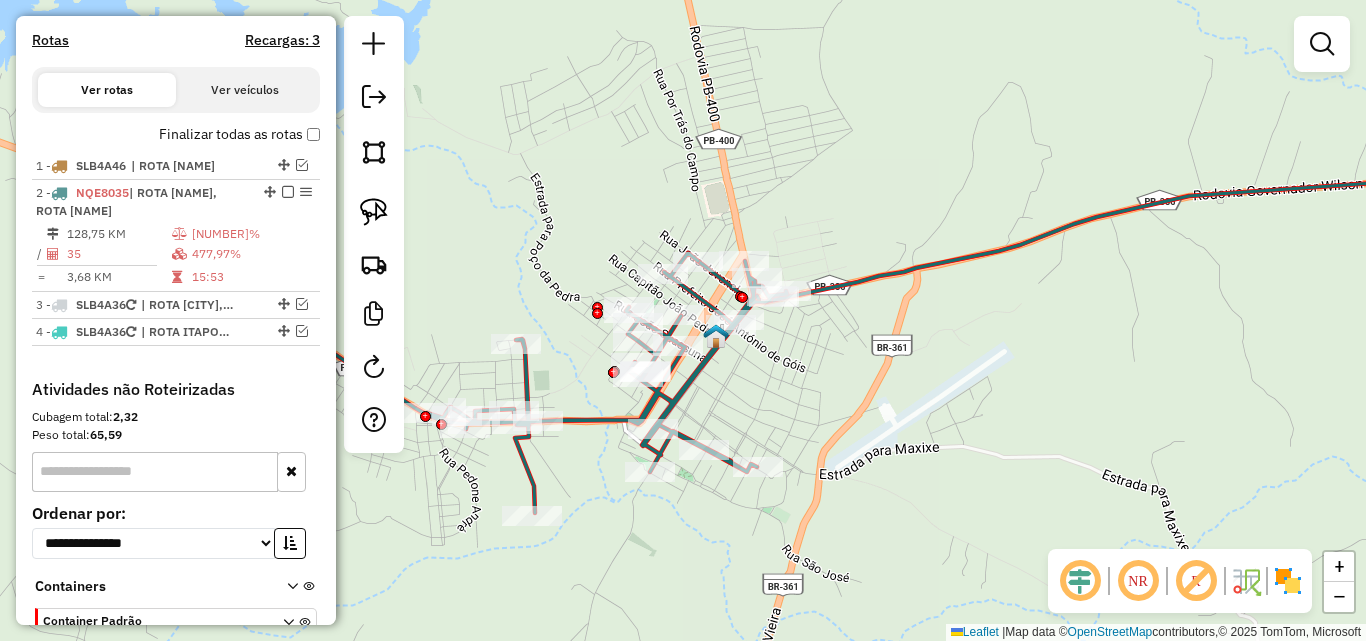 drag, startPoint x: 374, startPoint y: 225, endPoint x: 443, endPoint y: 232, distance: 69.354164 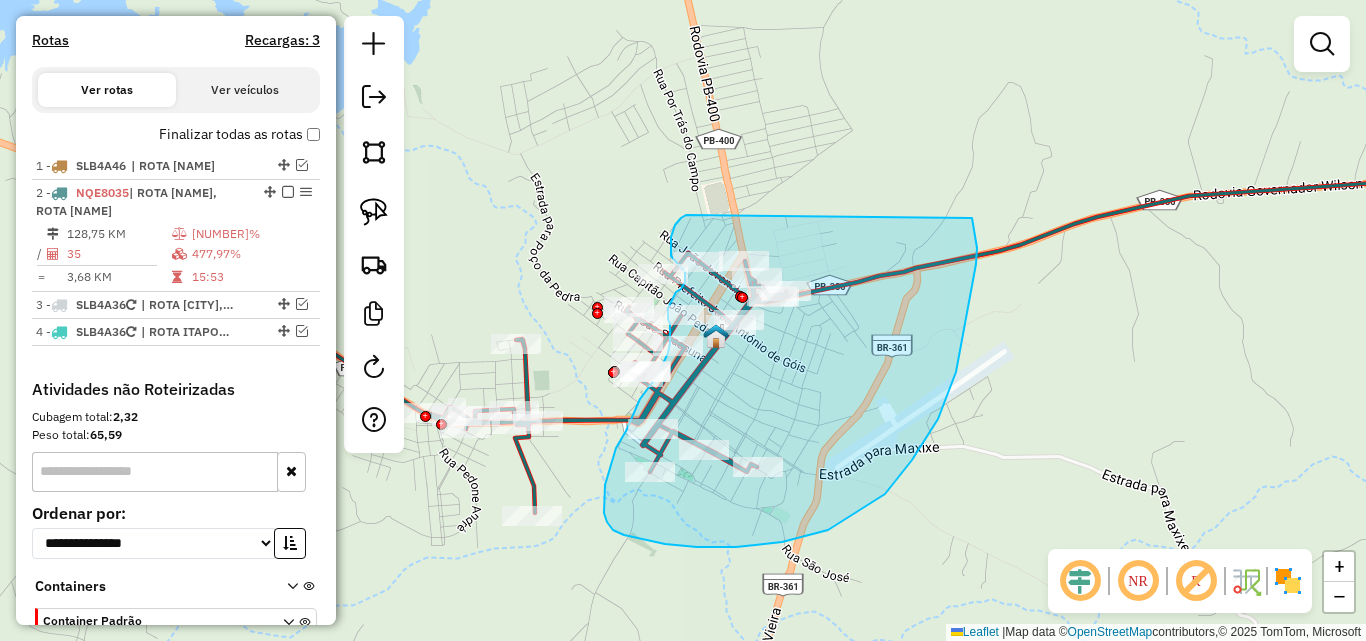 drag, startPoint x: 686, startPoint y: 215, endPoint x: 970, endPoint y: 218, distance: 284.01584 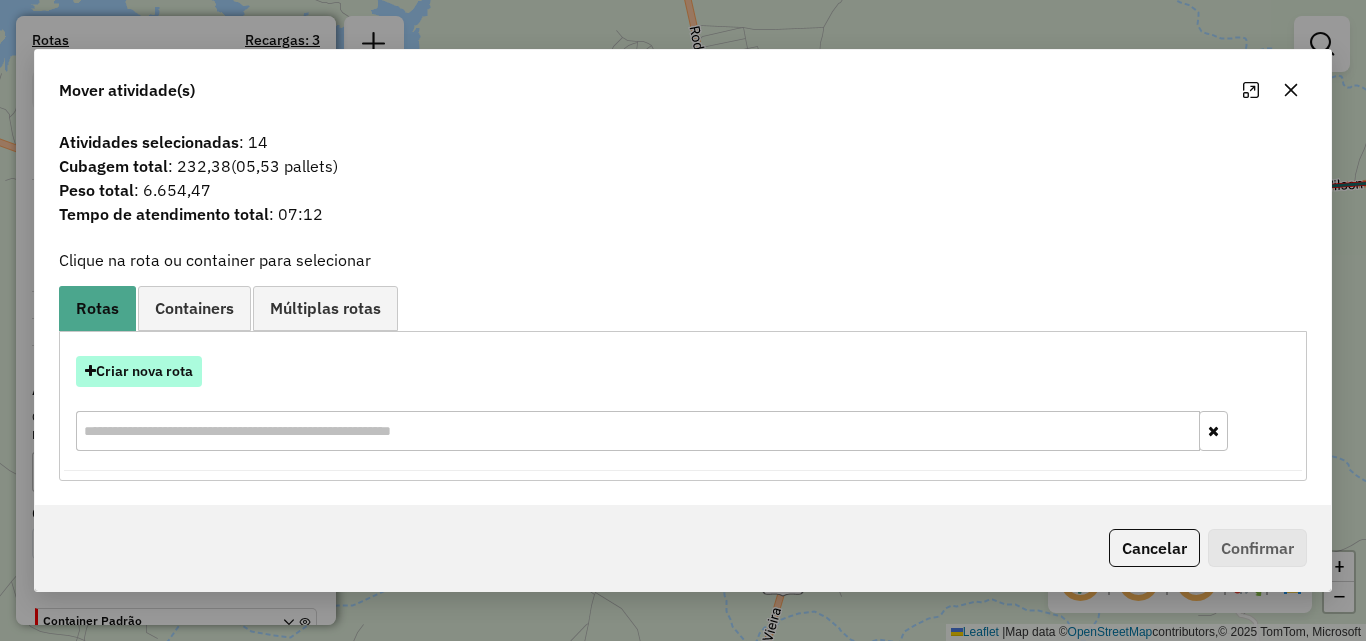 click on "Criar nova rota" at bounding box center [139, 371] 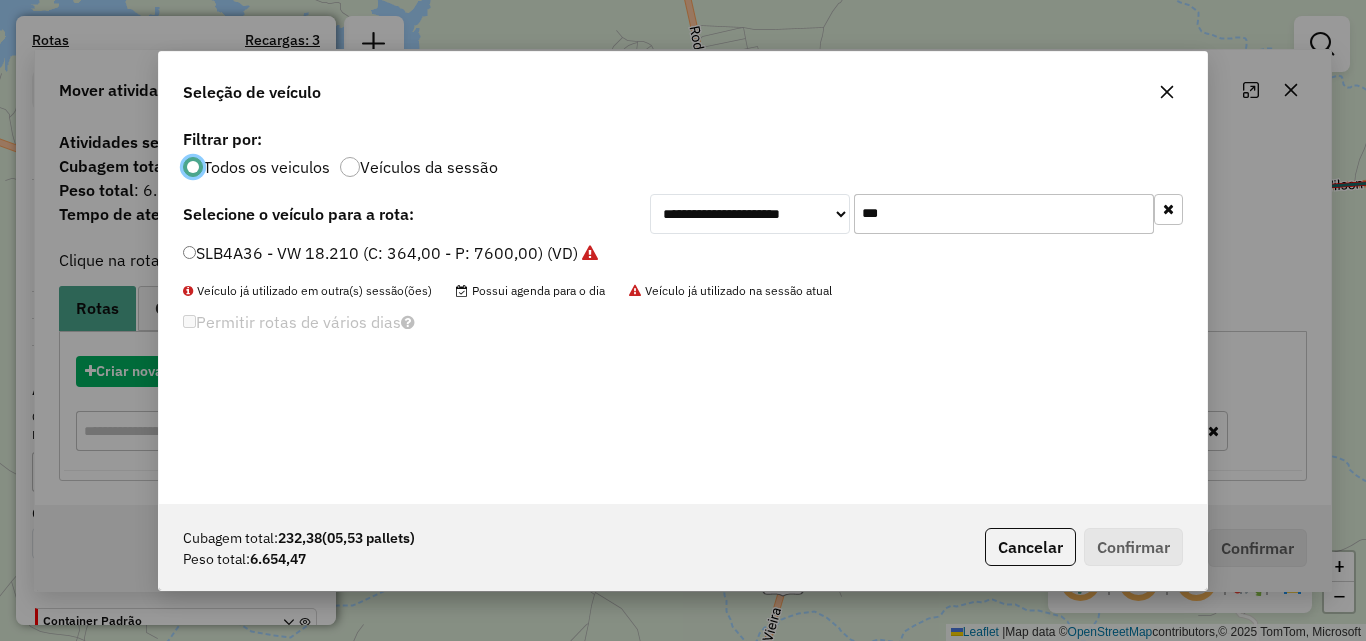 scroll, scrollTop: 11, scrollLeft: 6, axis: both 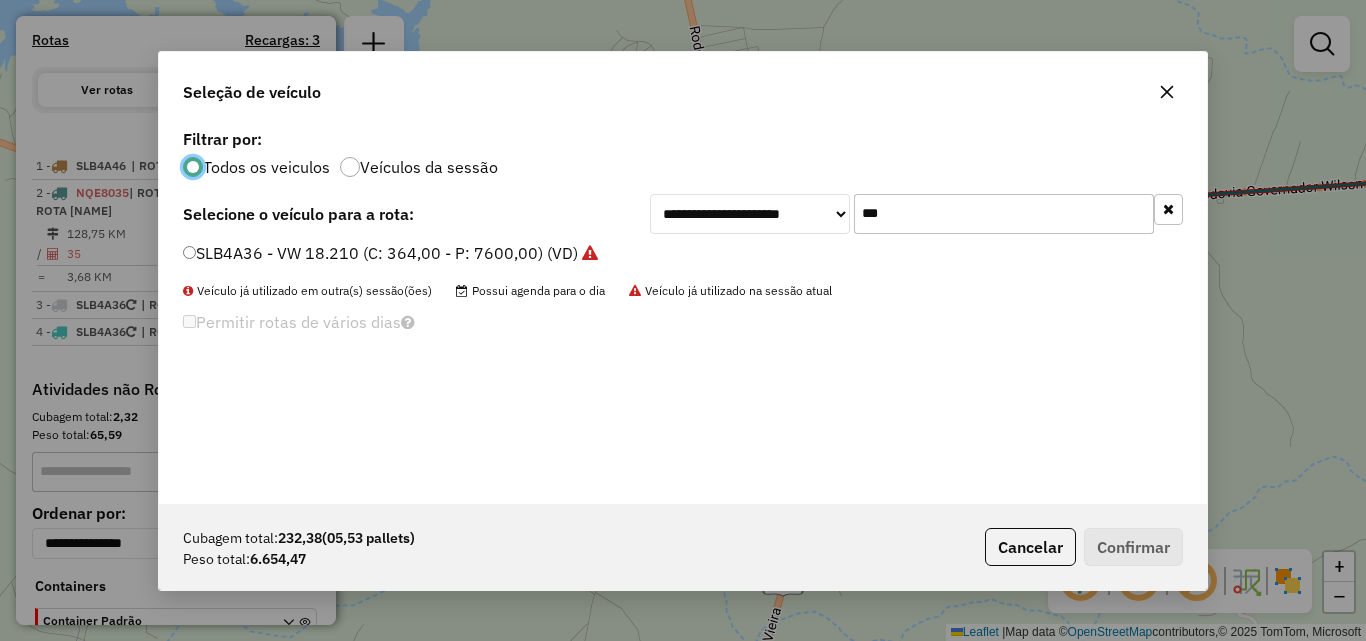 click on "***" 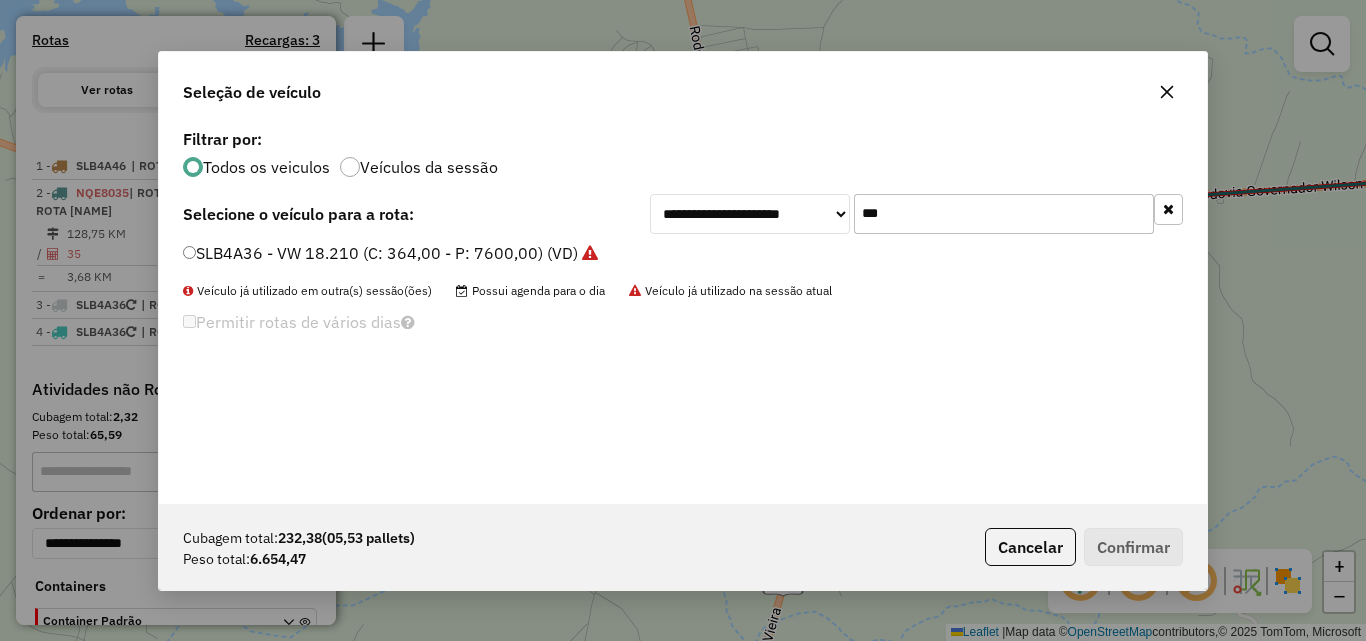 click on "***" 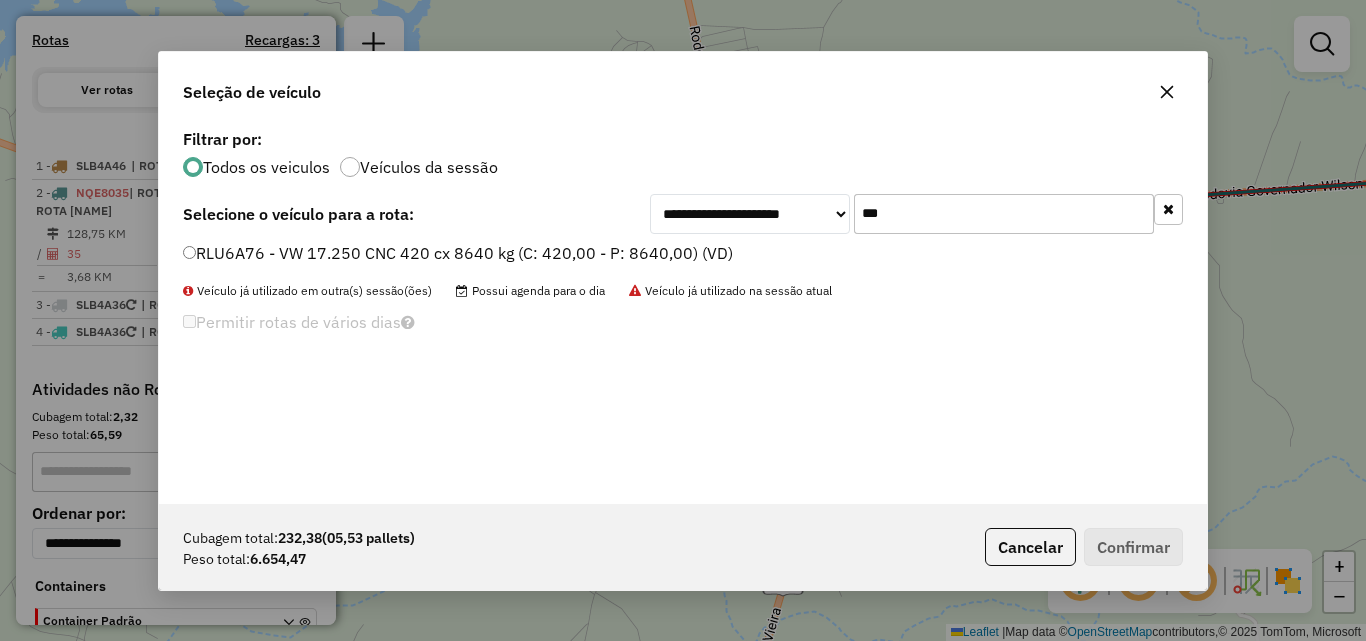 type on "***" 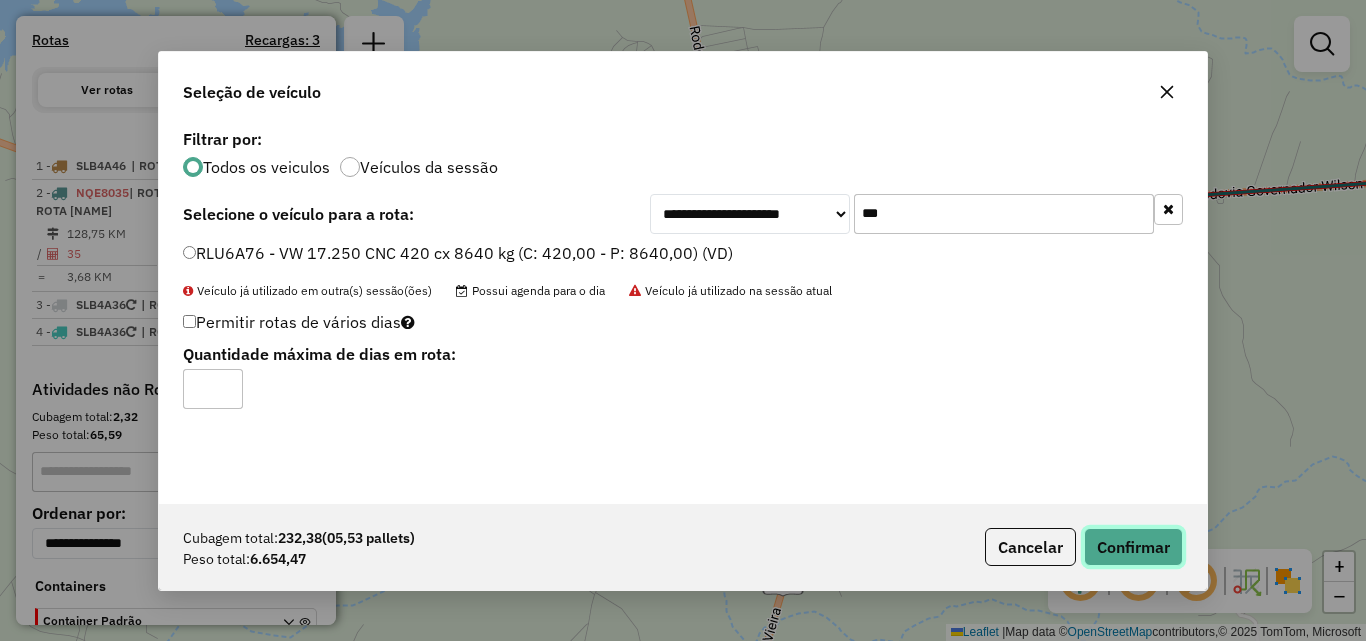click on "Confirmar" 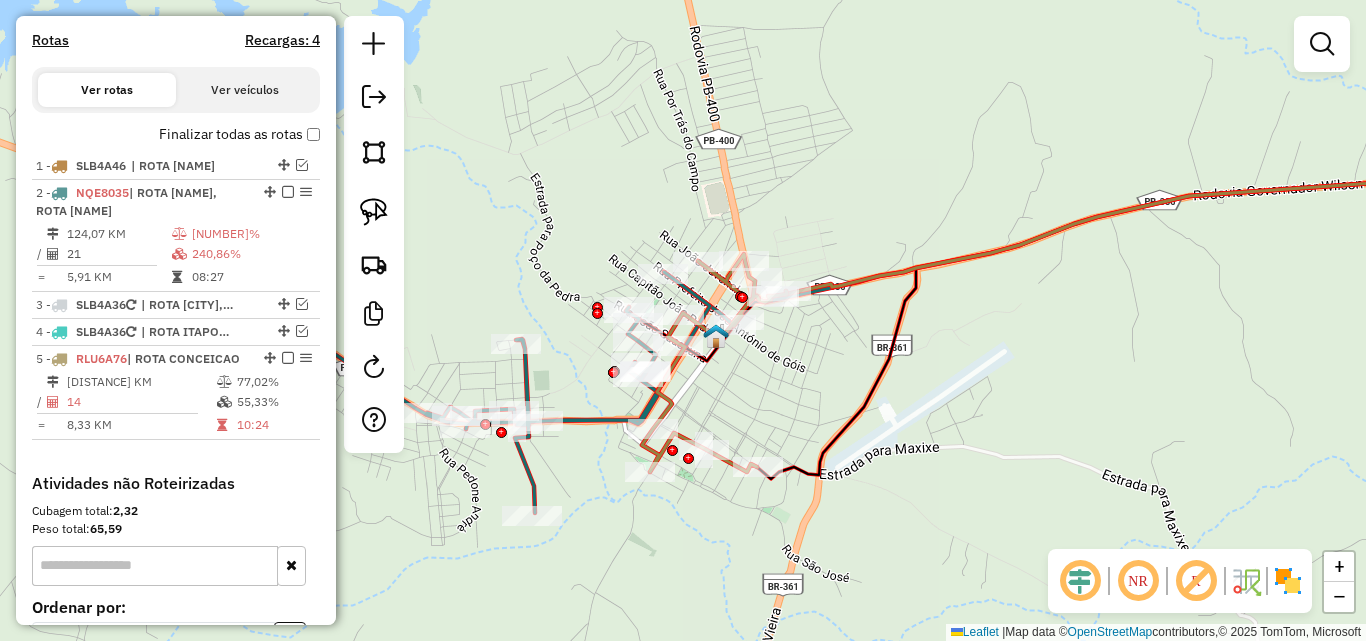 select on "*********" 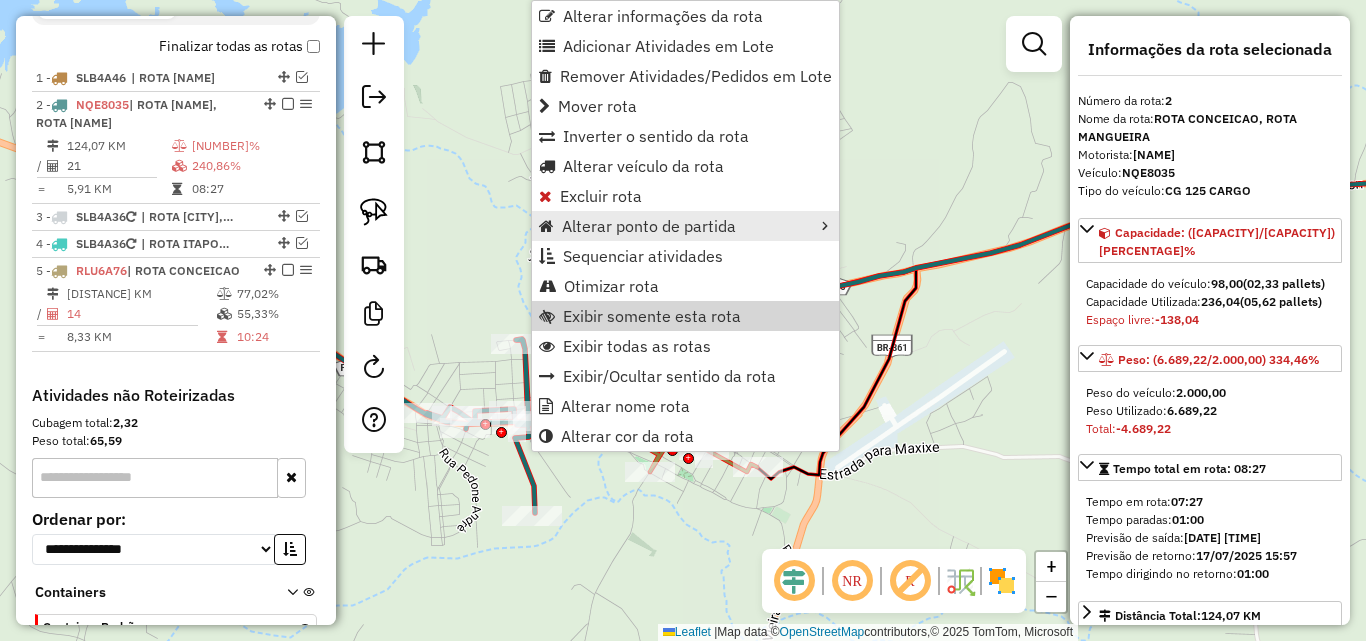 scroll, scrollTop: 801, scrollLeft: 0, axis: vertical 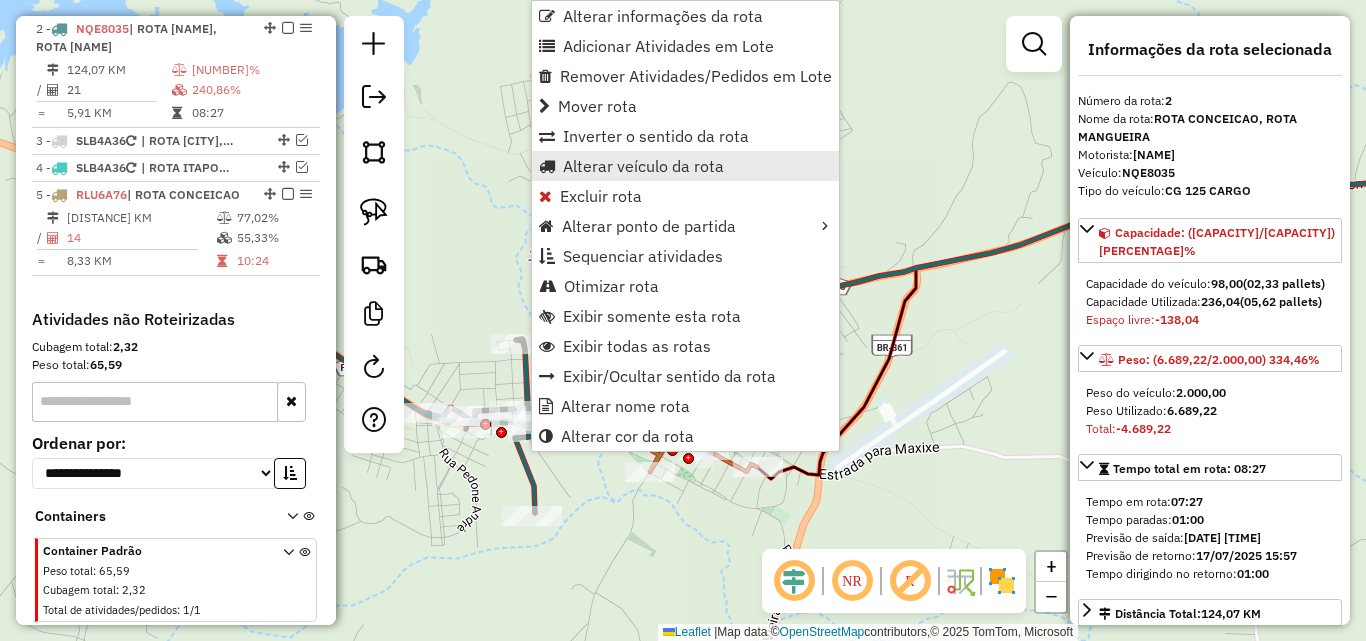 click on "Alterar veículo da rota" at bounding box center (643, 166) 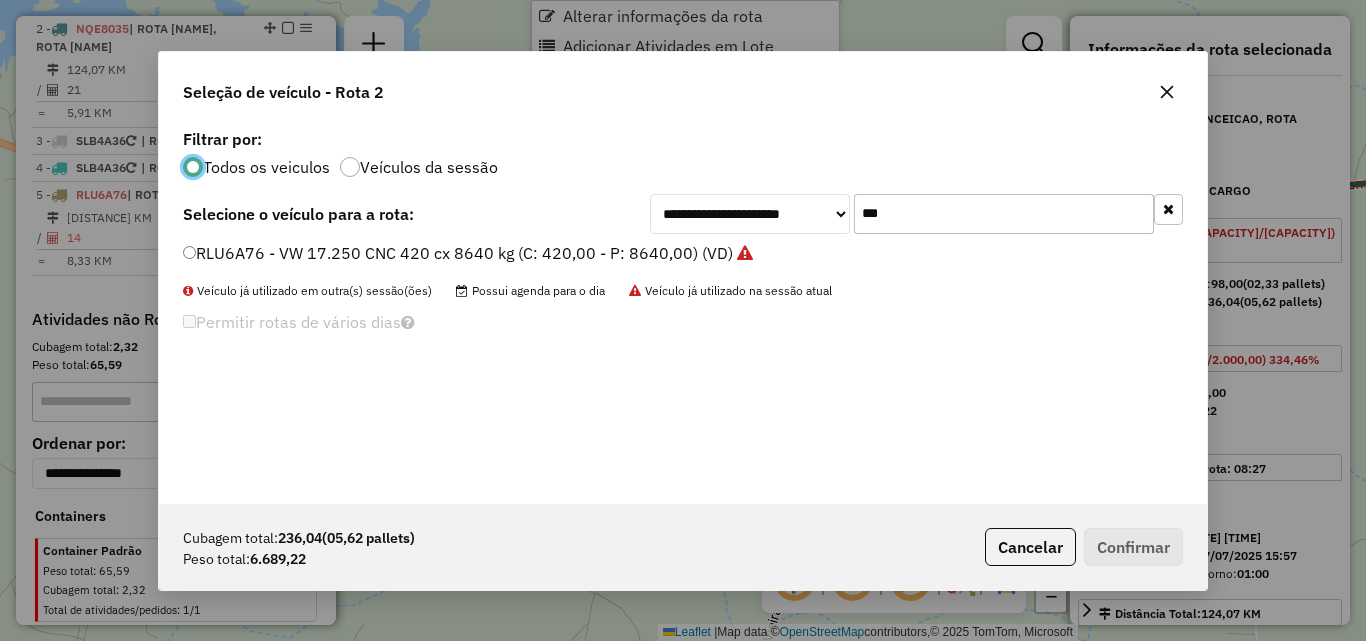 scroll, scrollTop: 11, scrollLeft: 6, axis: both 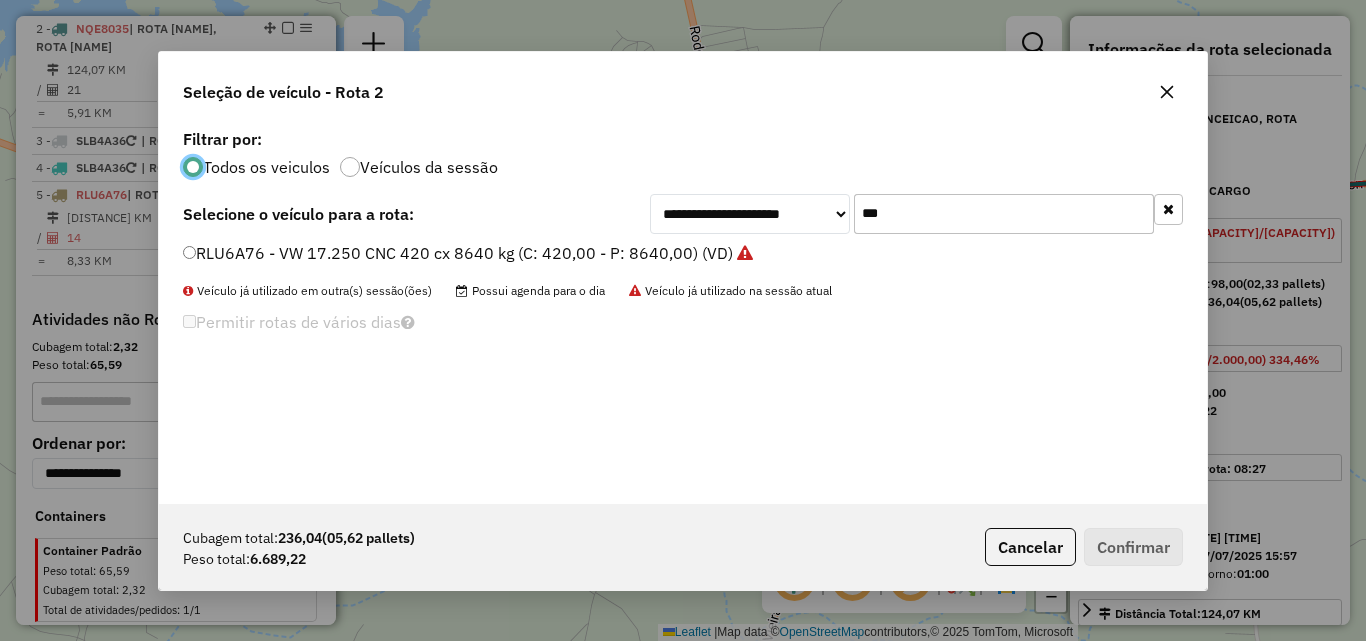 click on "***" 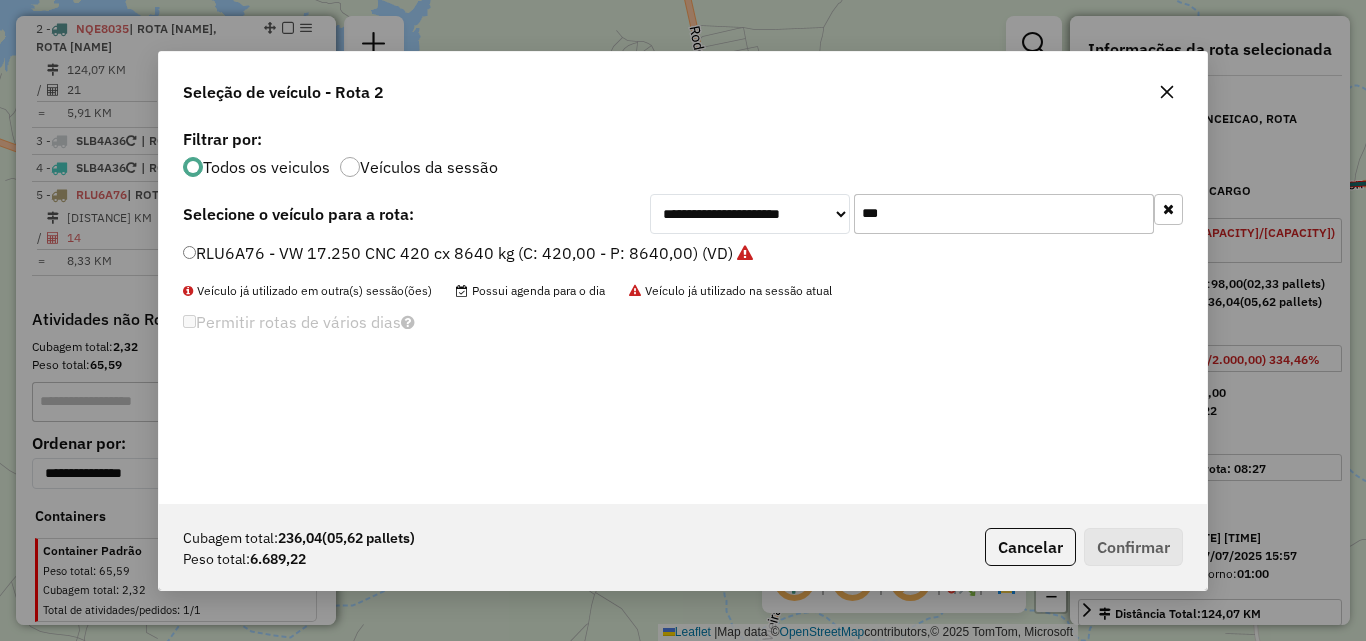 click on "***" 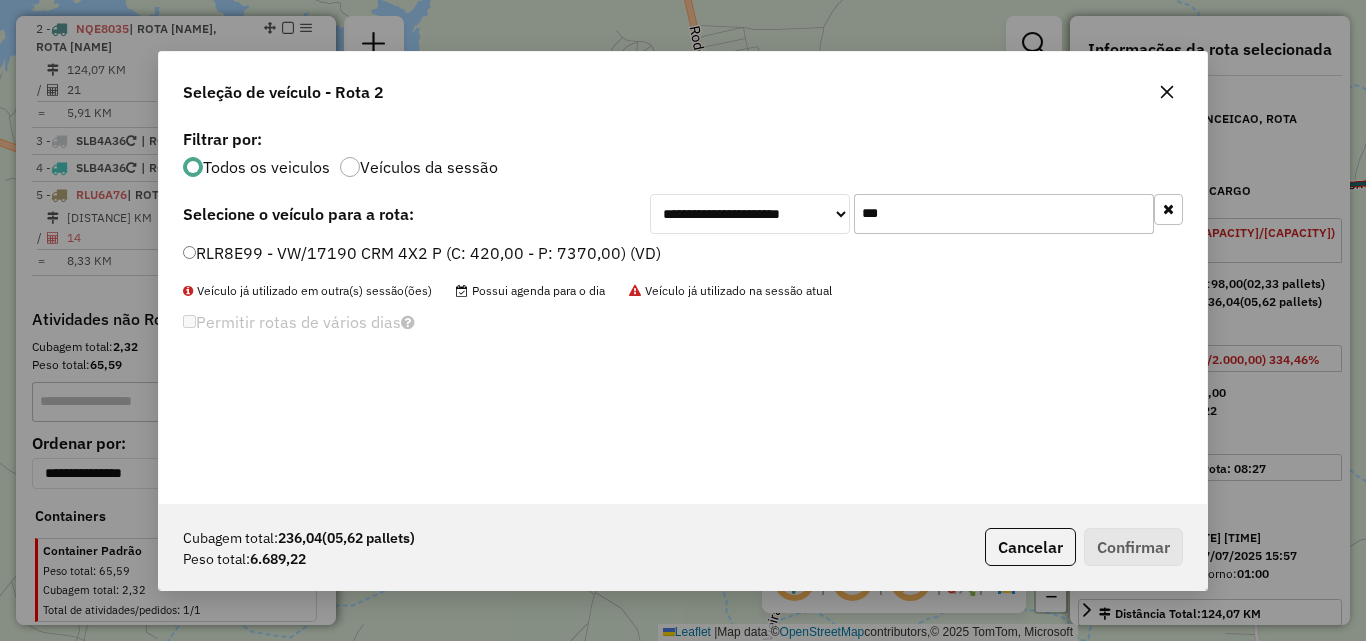 type on "***" 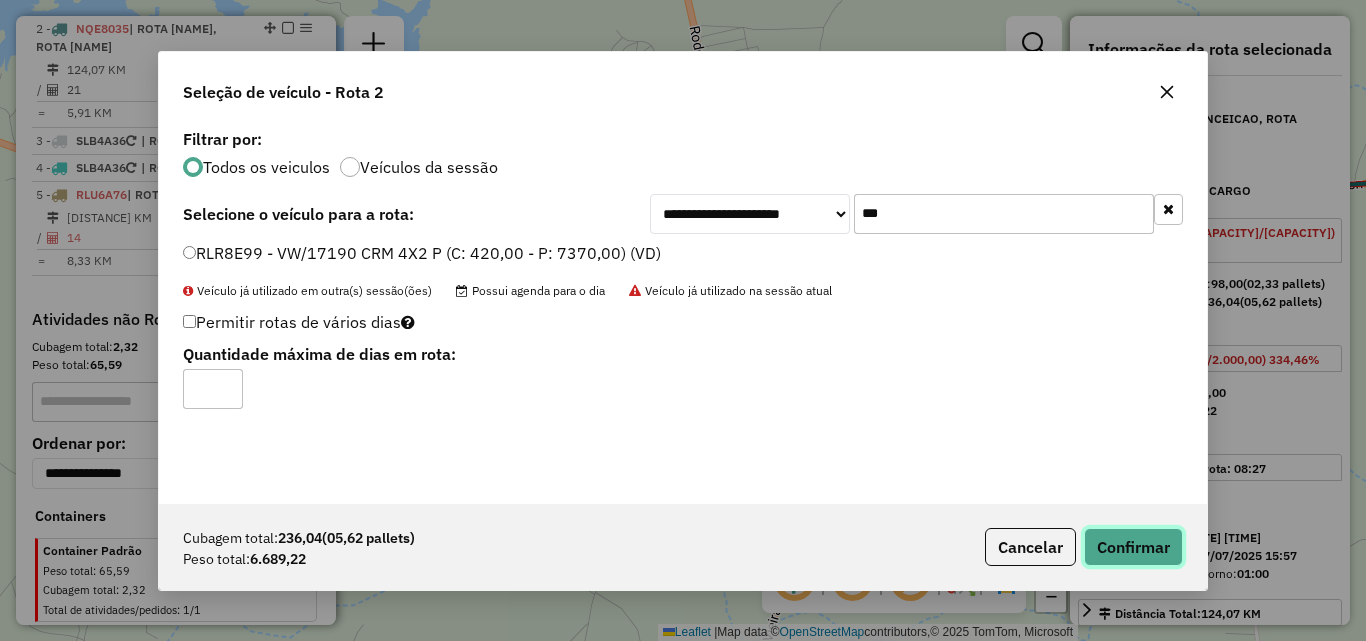 click on "Confirmar" 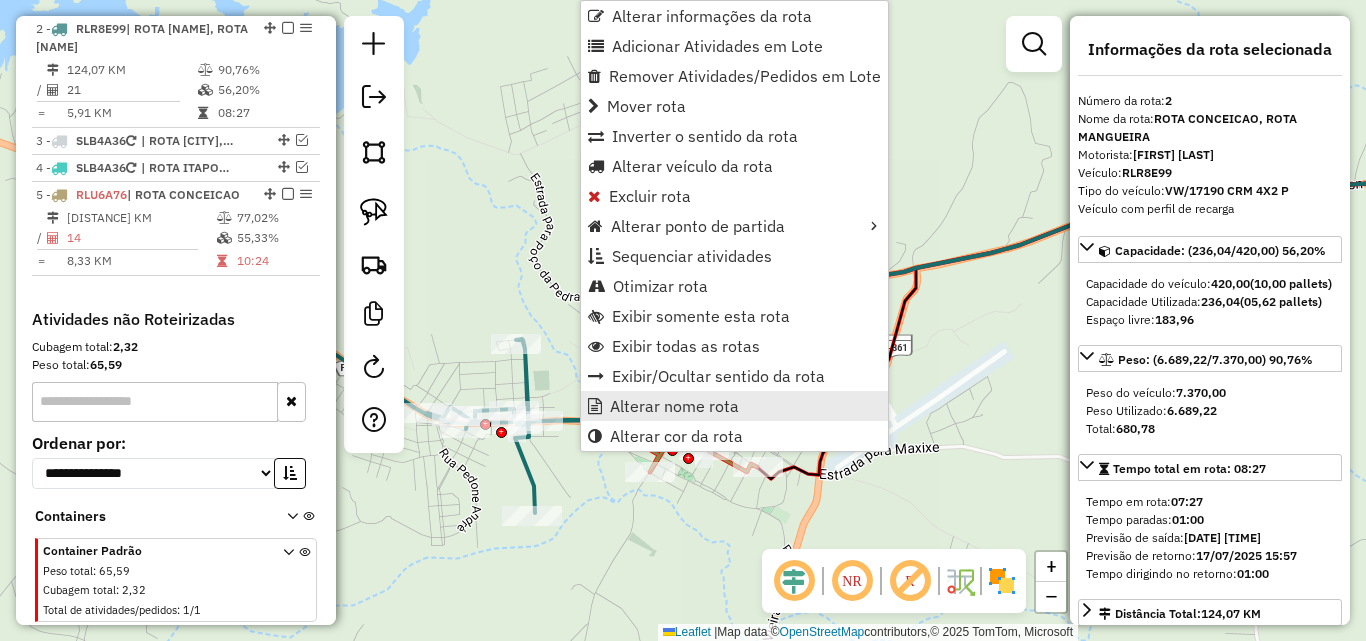 click on "Alterar nome rota" at bounding box center [734, 406] 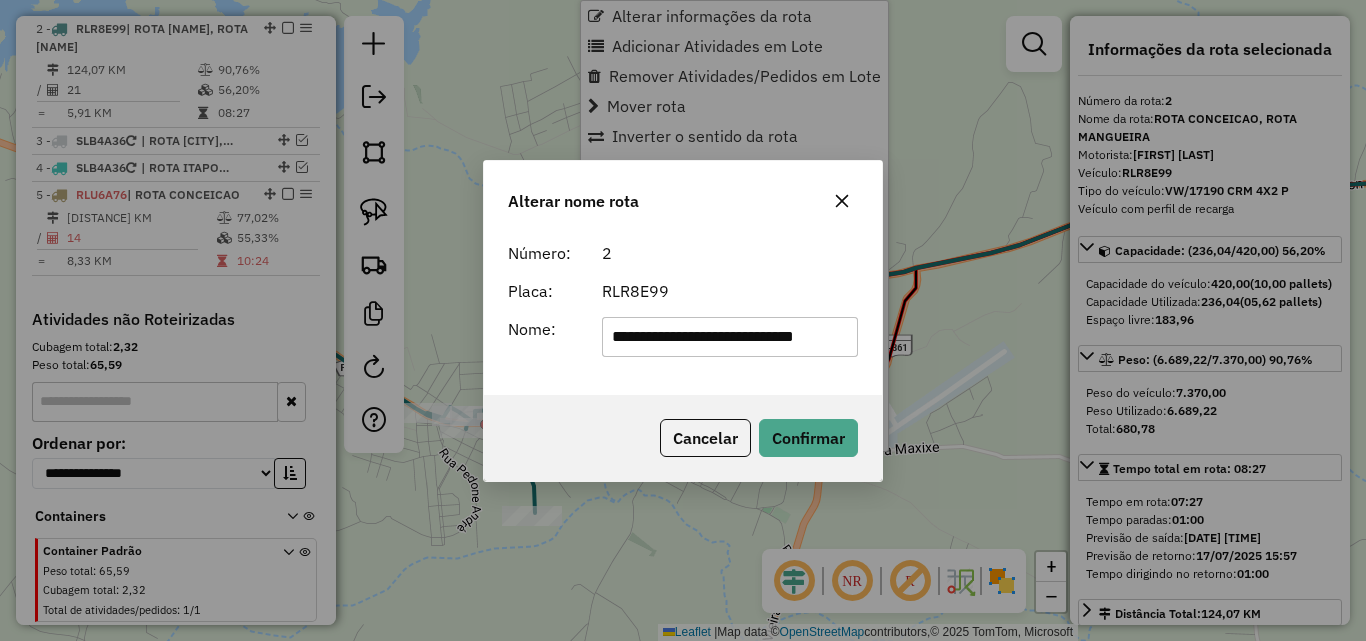 scroll, scrollTop: 0, scrollLeft: 39, axis: horizontal 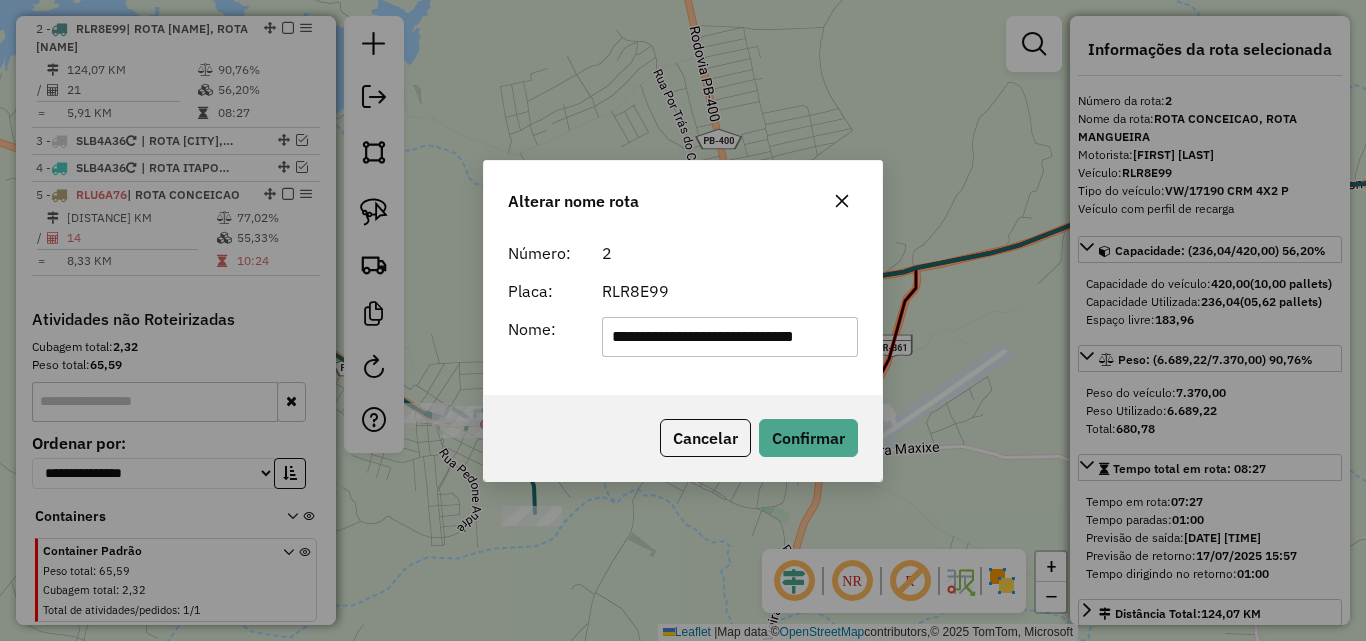 drag, startPoint x: 701, startPoint y: 348, endPoint x: 1288, endPoint y: 408, distance: 590.0585 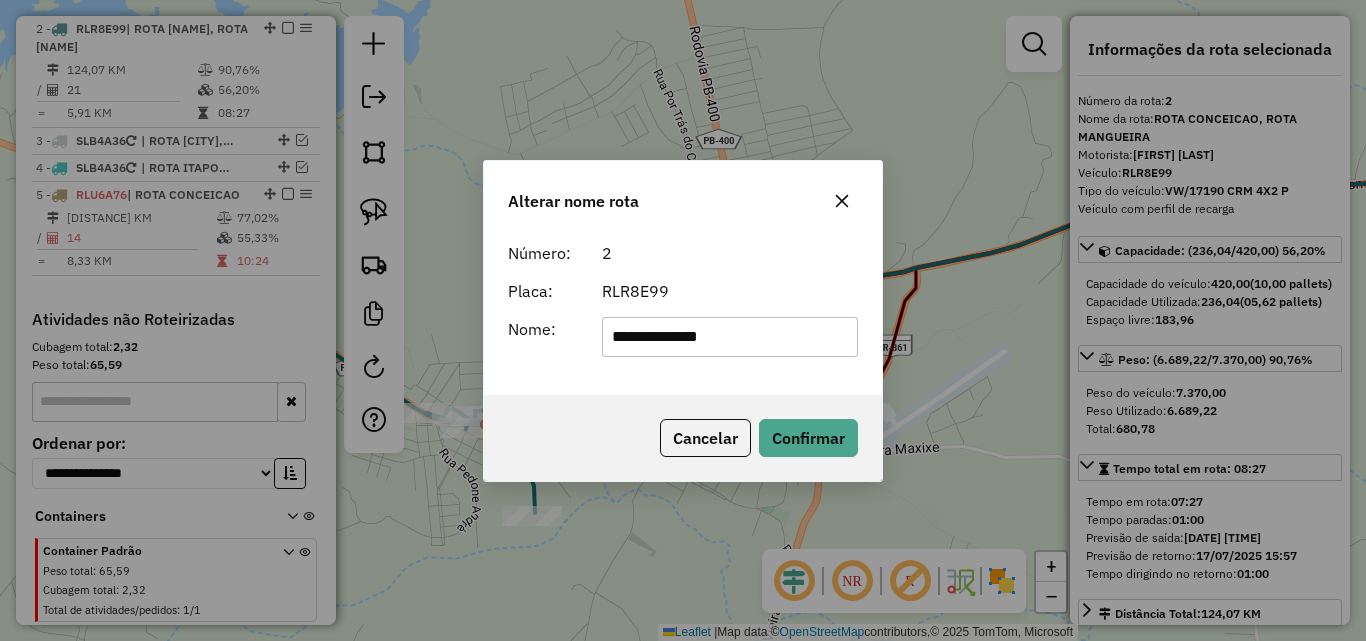 scroll, scrollTop: 0, scrollLeft: 0, axis: both 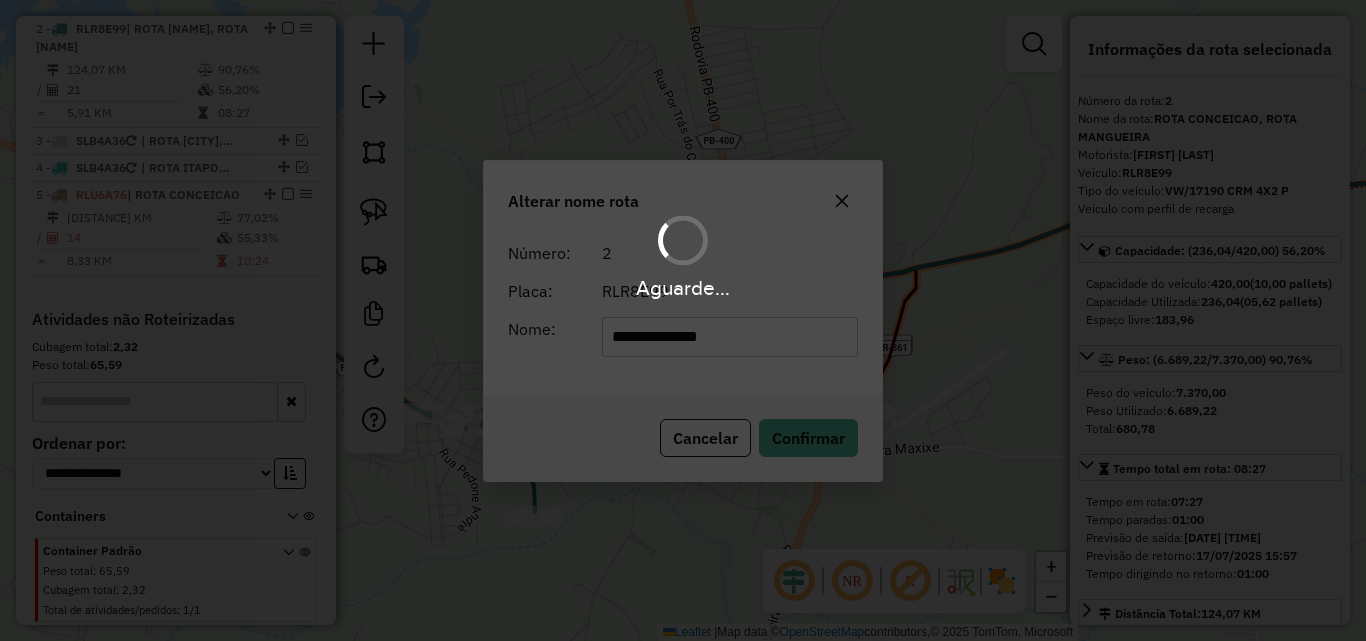 type 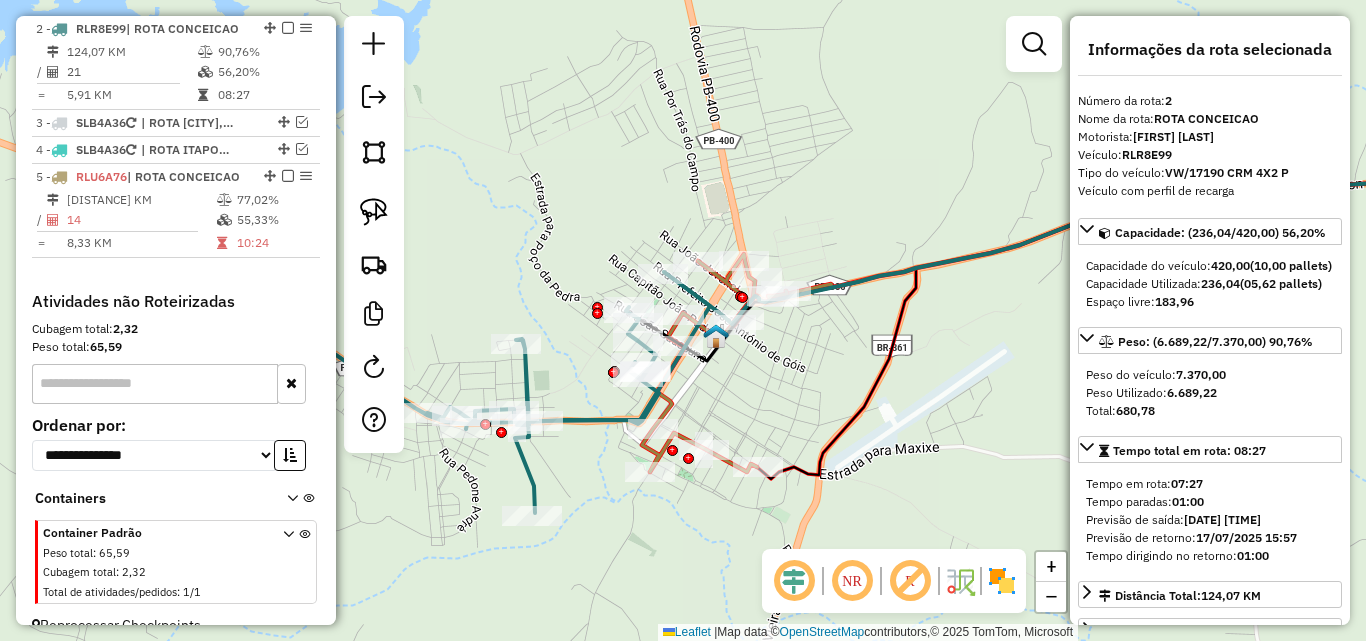 scroll, scrollTop: 701, scrollLeft: 0, axis: vertical 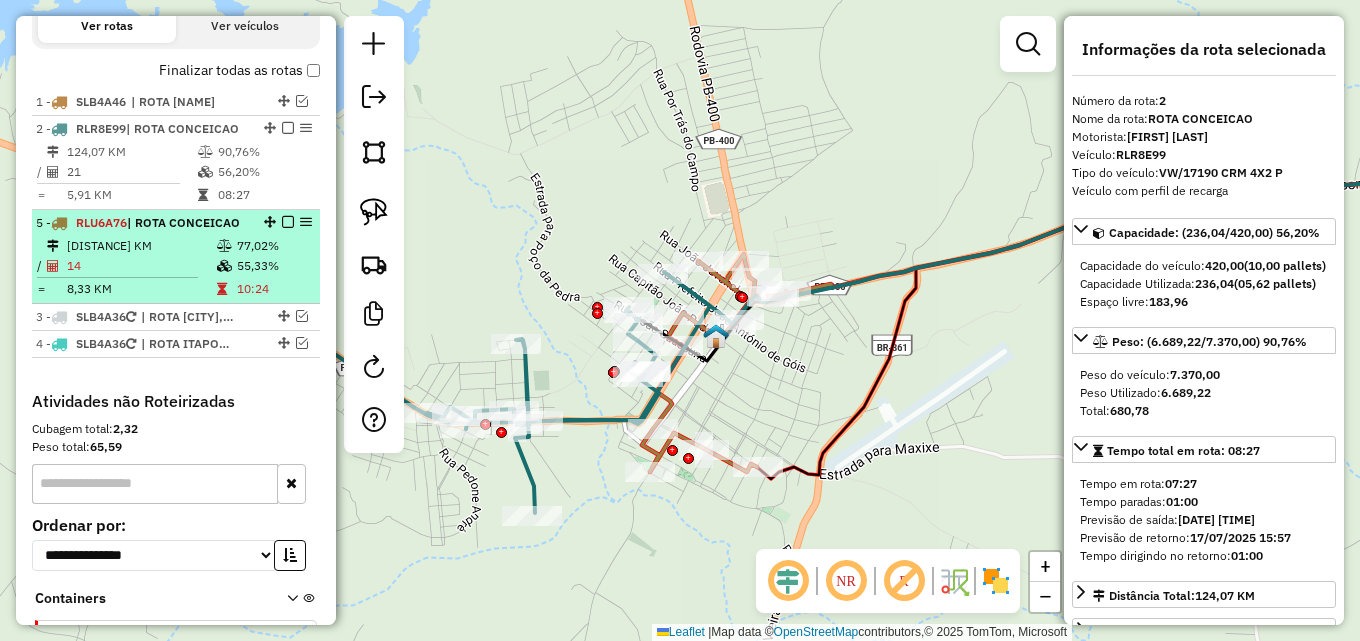 drag, startPoint x: 261, startPoint y: 275, endPoint x: 259, endPoint y: 212, distance: 63.03174 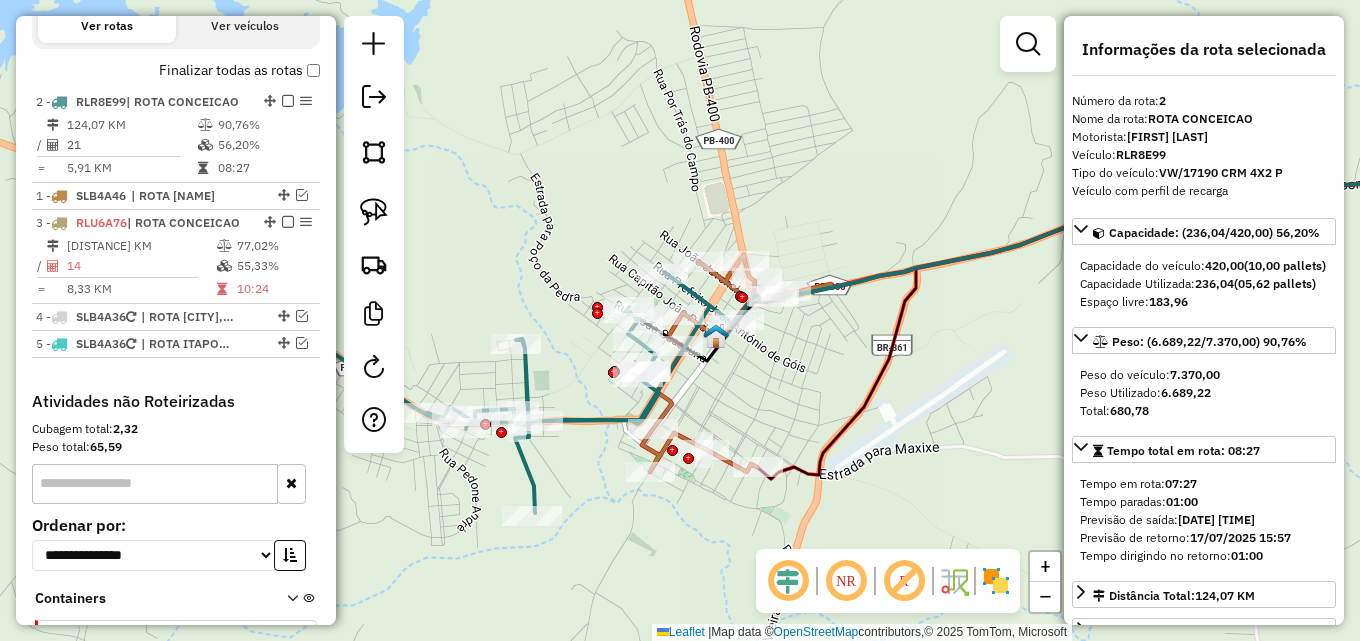 drag, startPoint x: 265, startPoint y: 124, endPoint x: 263, endPoint y: 143, distance: 19.104973 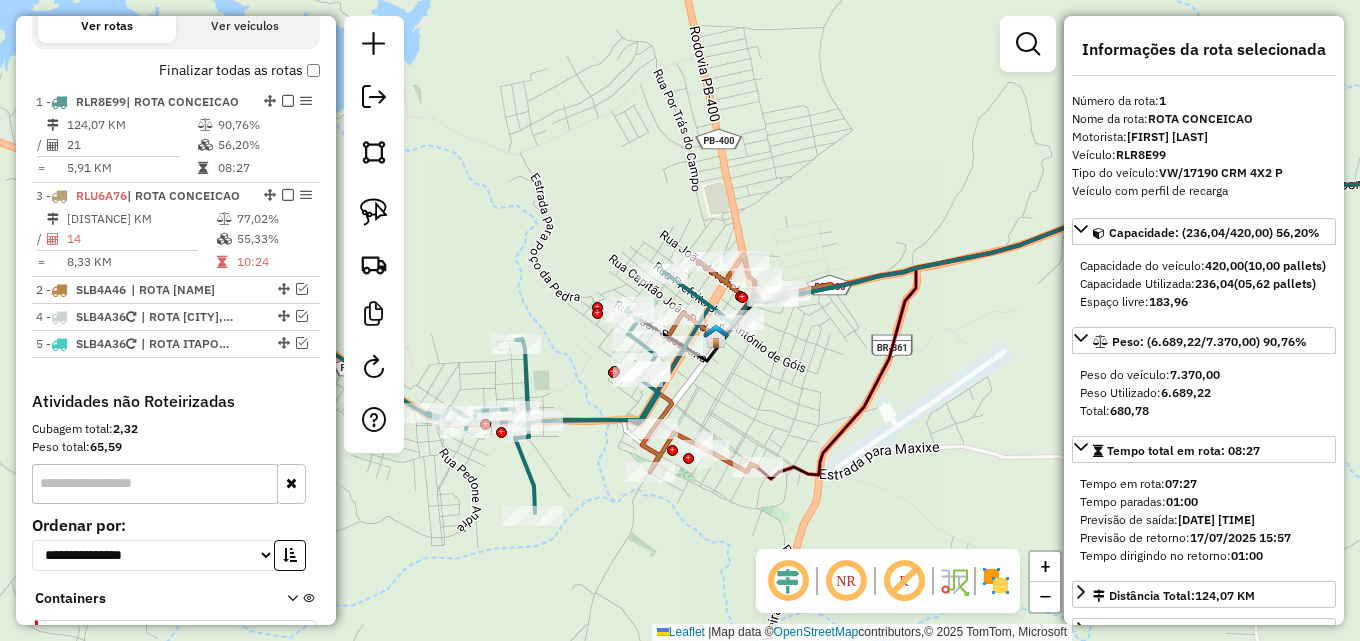 drag, startPoint x: 261, startPoint y: 221, endPoint x: 255, endPoint y: 190, distance: 31.575306 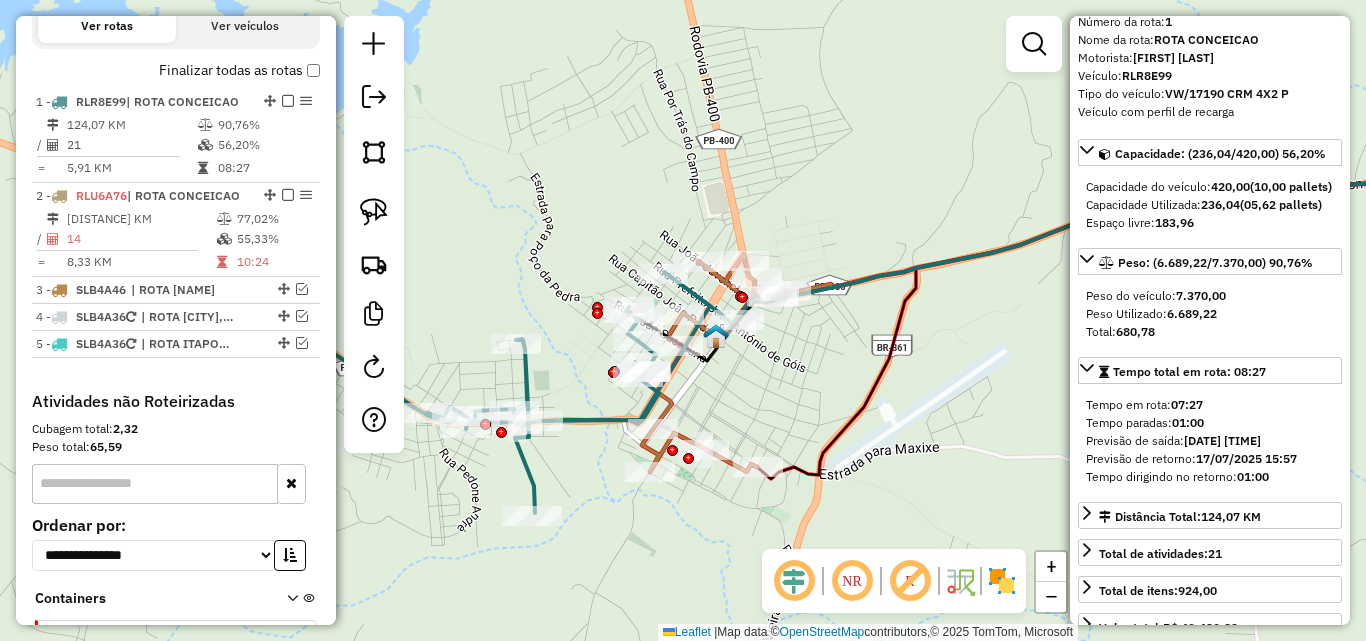 scroll, scrollTop: 300, scrollLeft: 0, axis: vertical 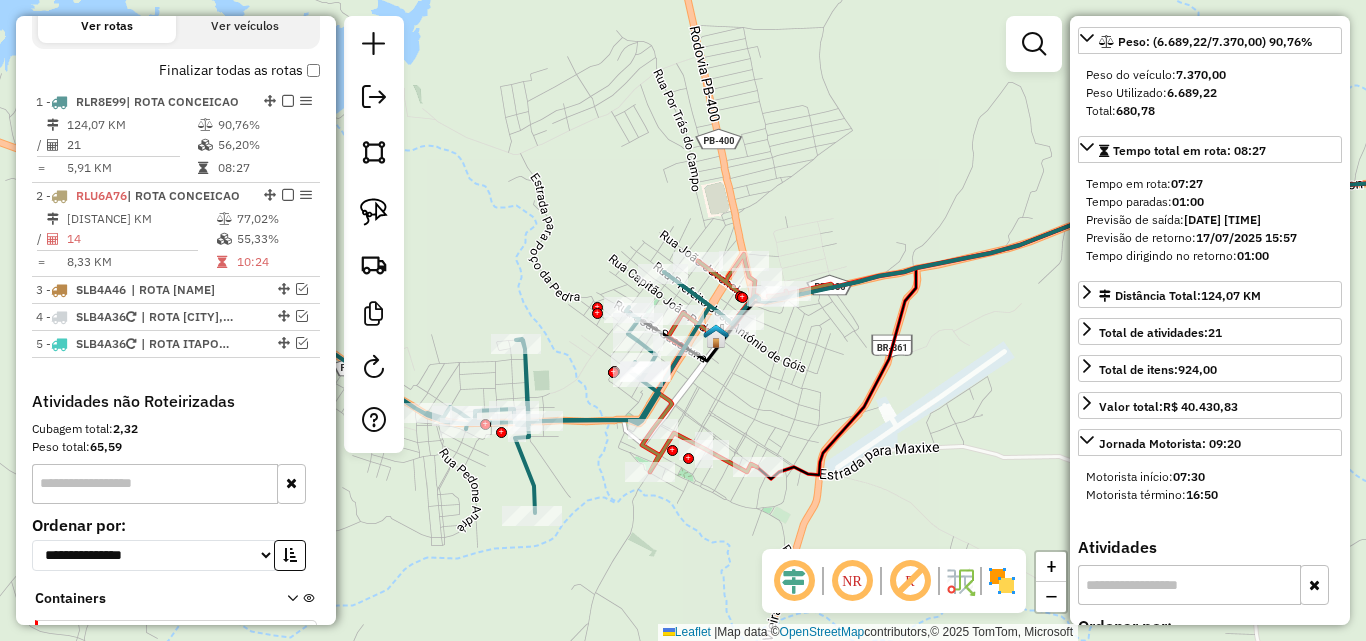 click 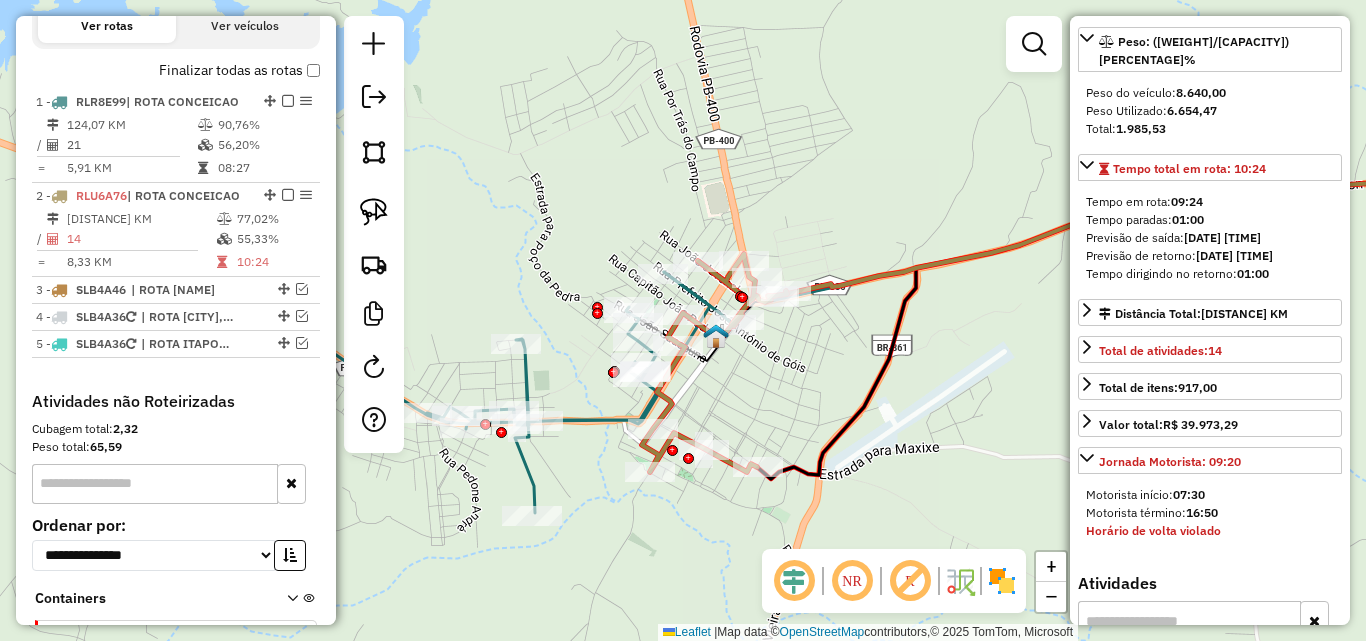scroll, scrollTop: 318, scrollLeft: 0, axis: vertical 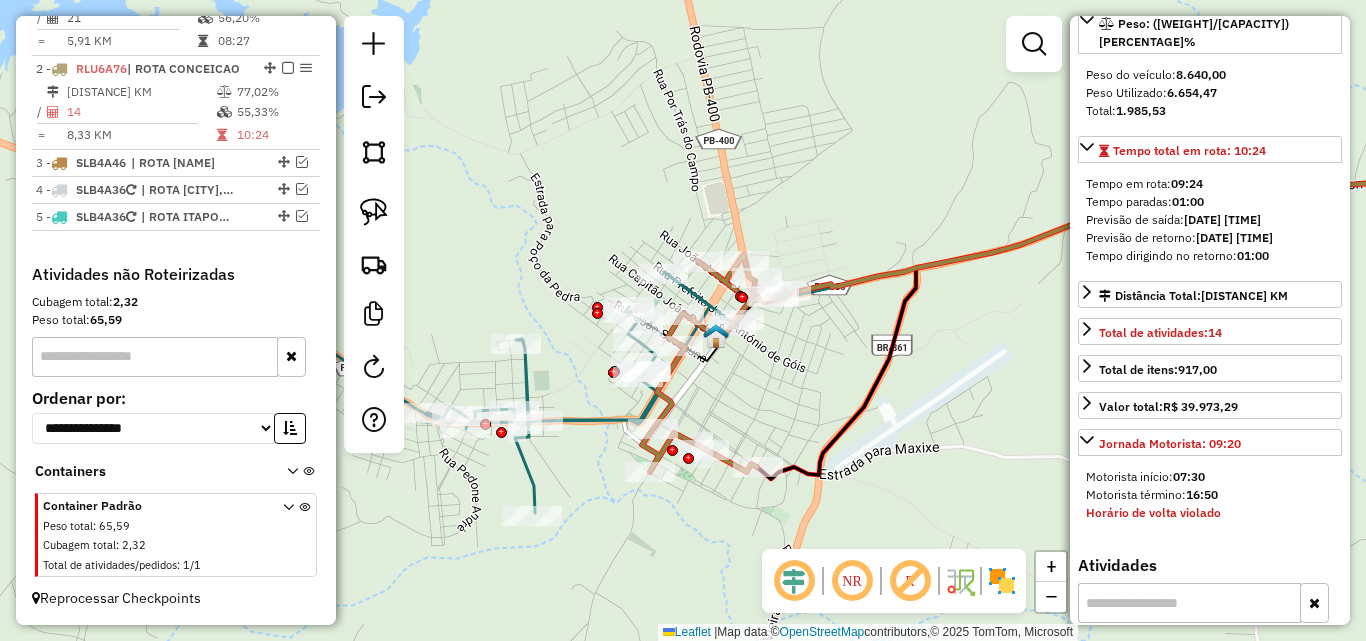 click 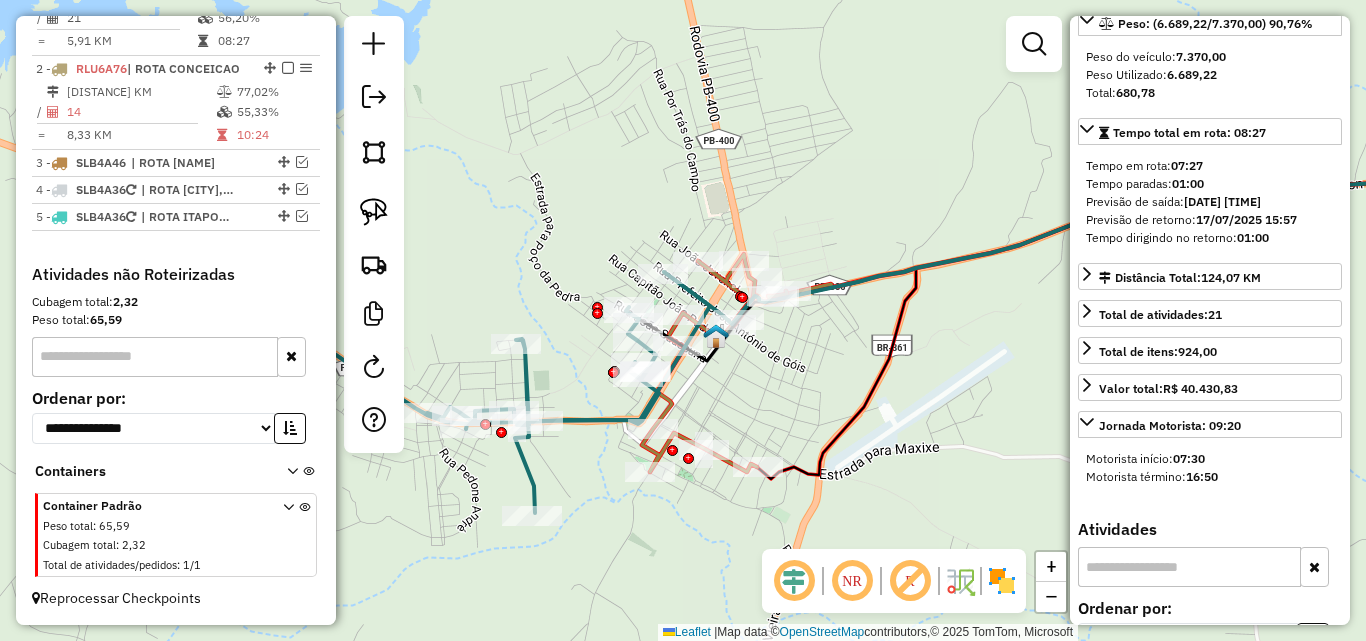scroll, scrollTop: 300, scrollLeft: 0, axis: vertical 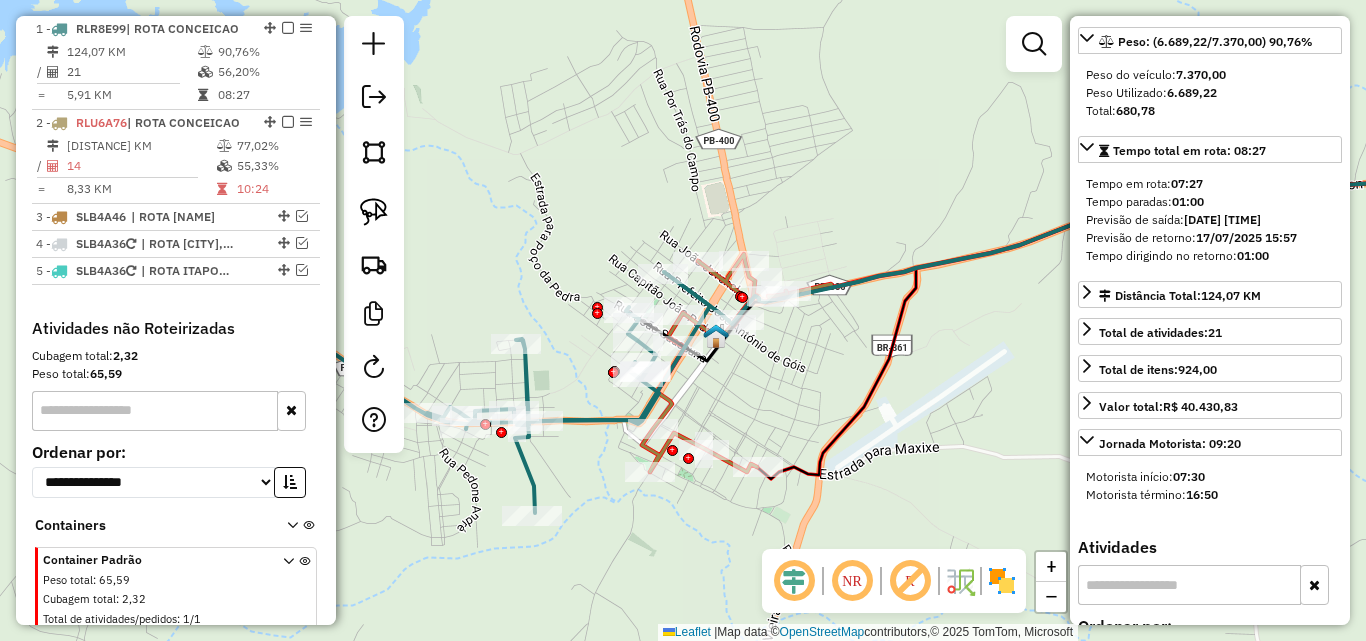 click 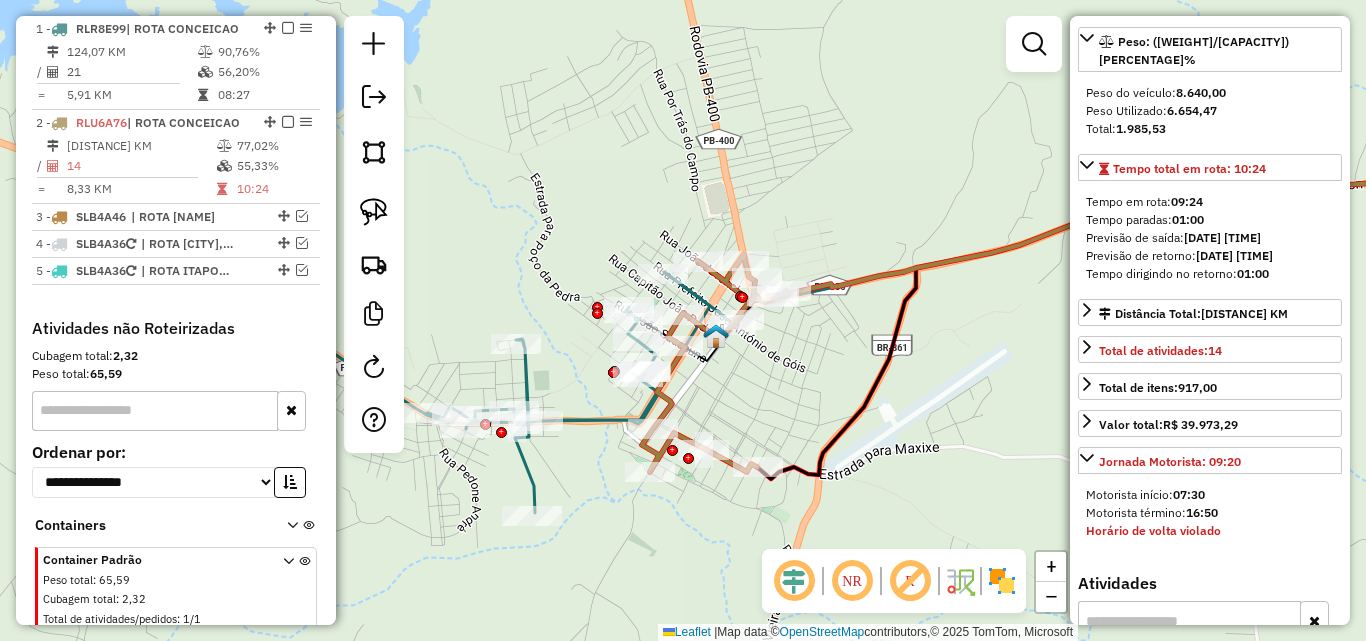 scroll, scrollTop: 318, scrollLeft: 0, axis: vertical 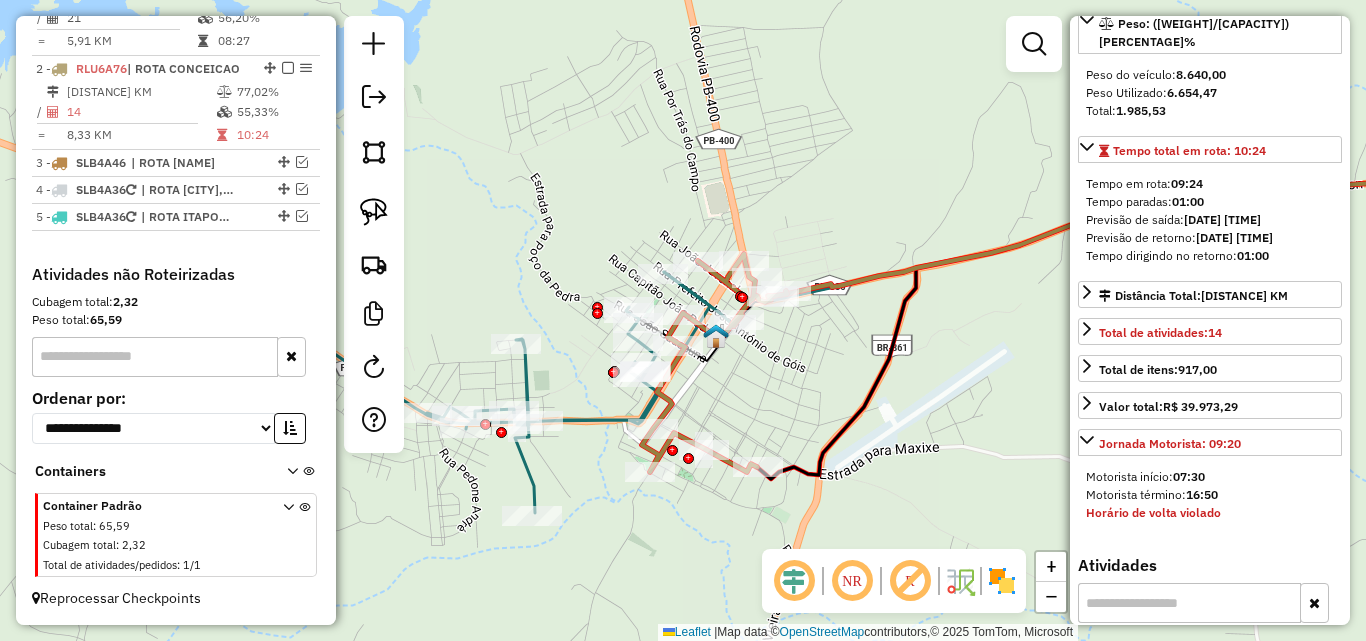 click 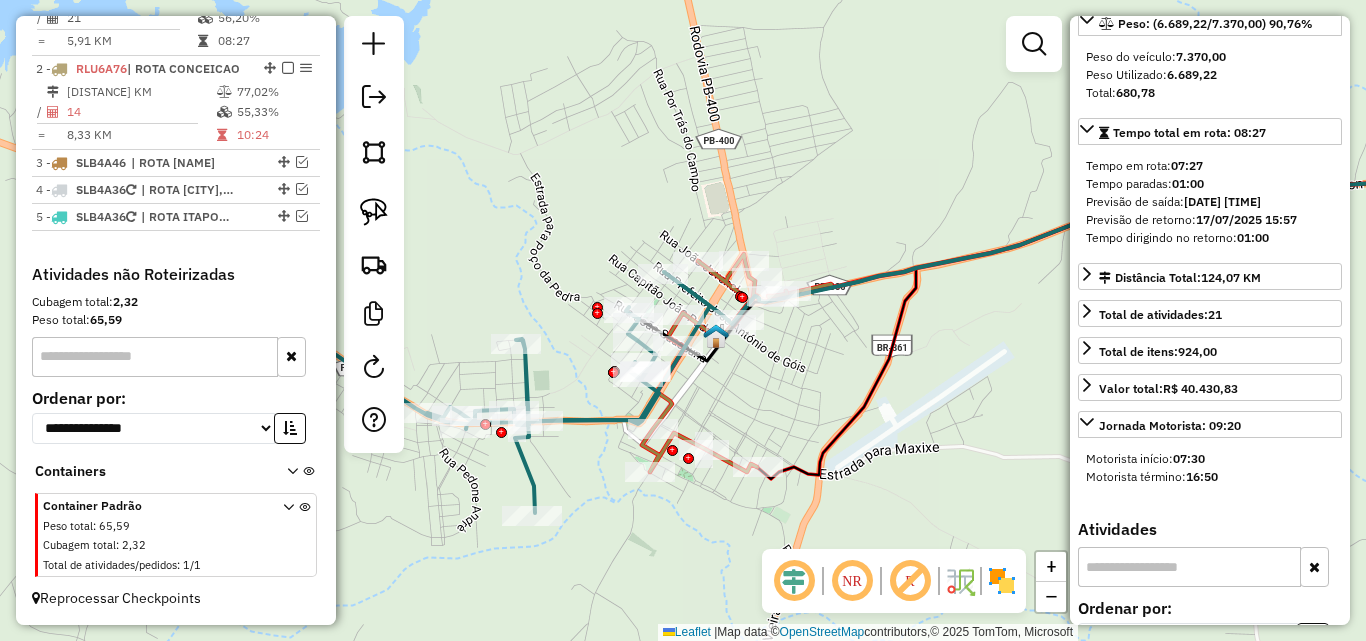 scroll, scrollTop: 300, scrollLeft: 0, axis: vertical 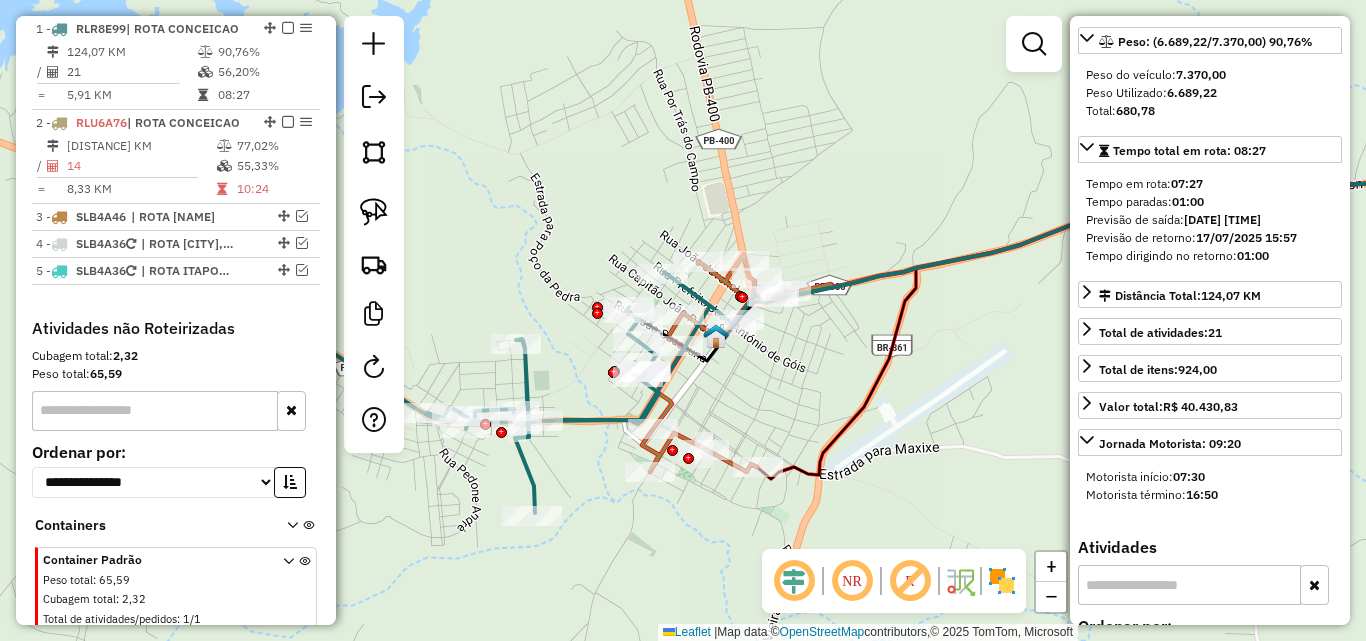 click 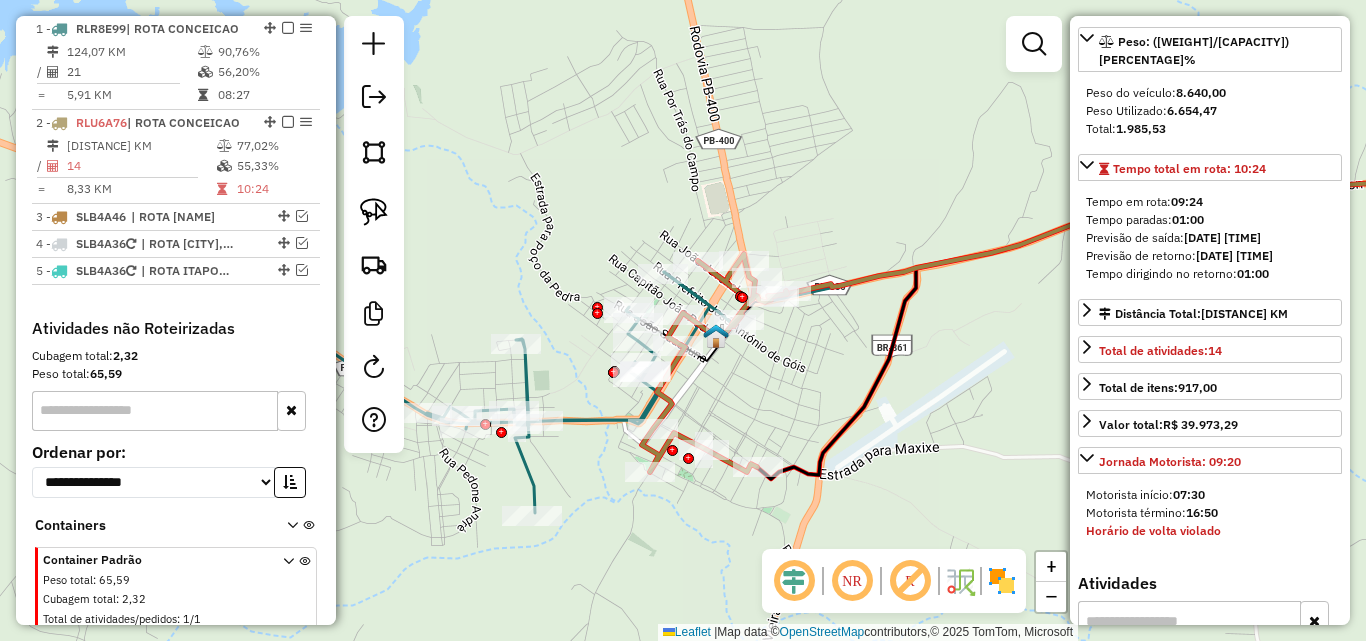scroll, scrollTop: 318, scrollLeft: 0, axis: vertical 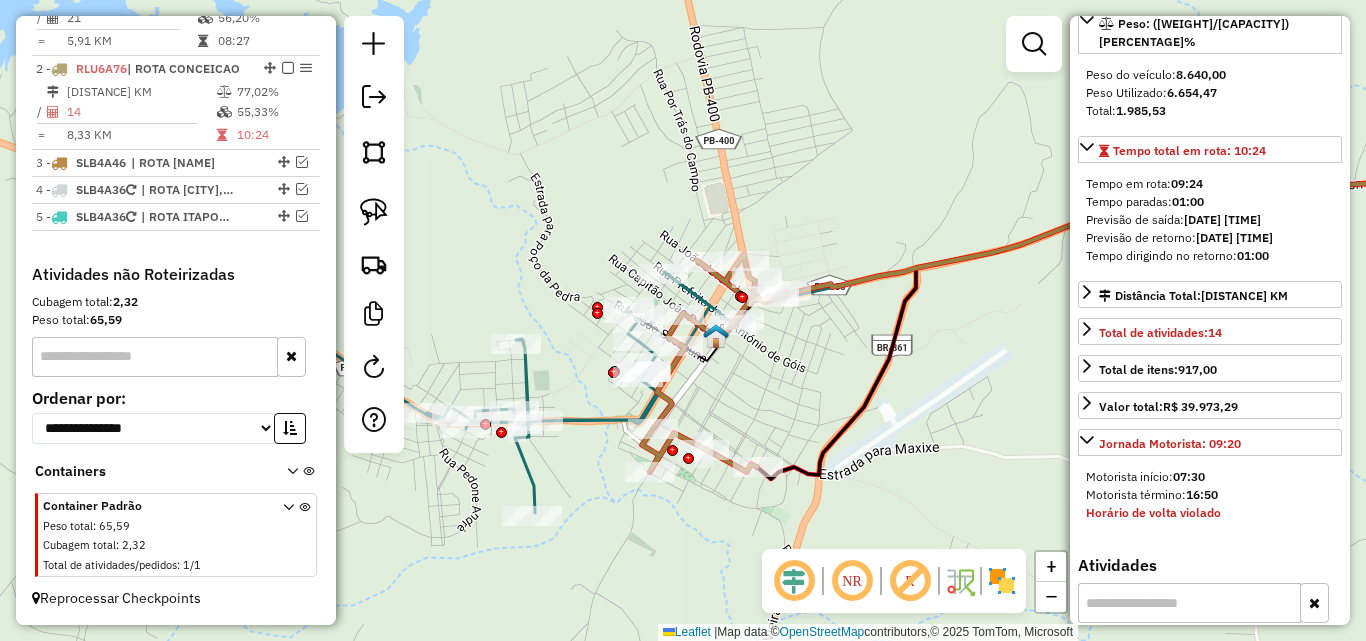 click 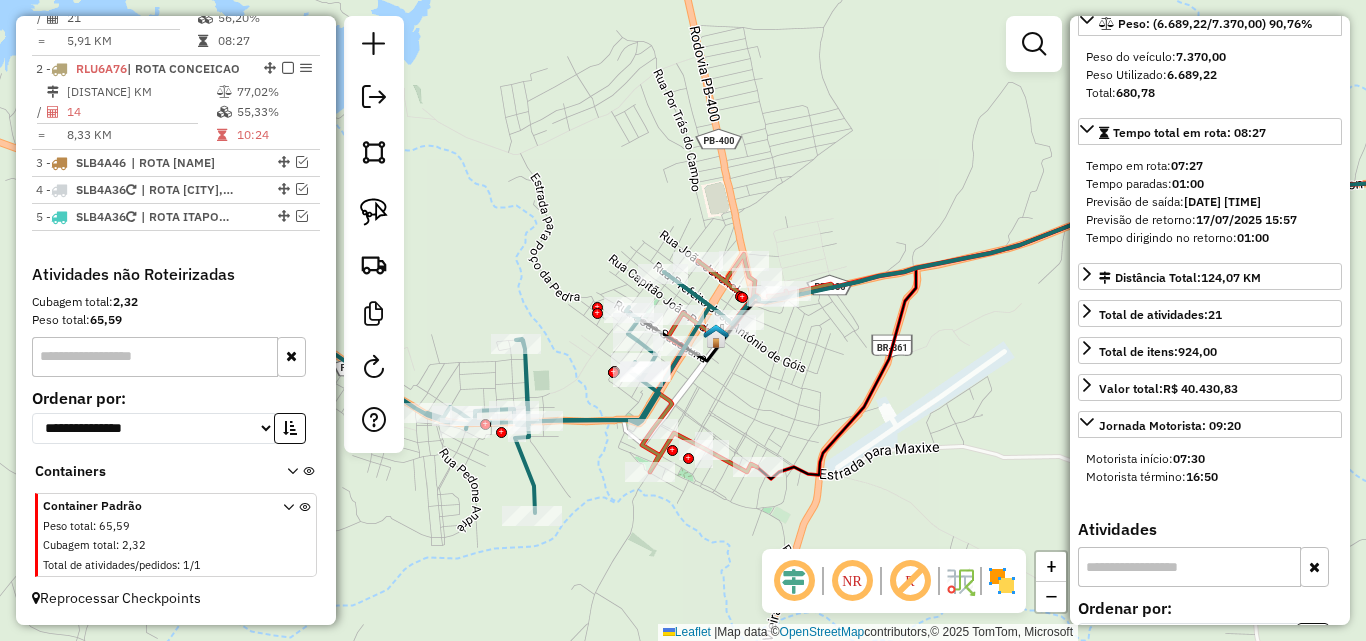 scroll, scrollTop: 300, scrollLeft: 0, axis: vertical 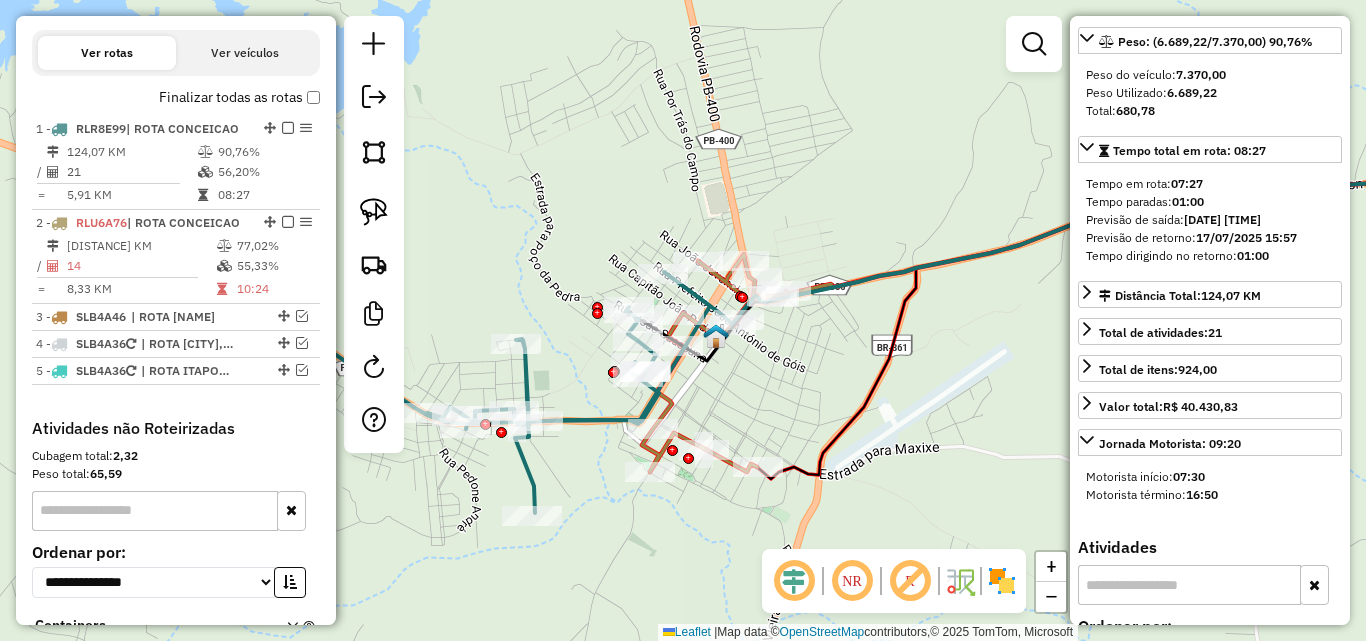 click 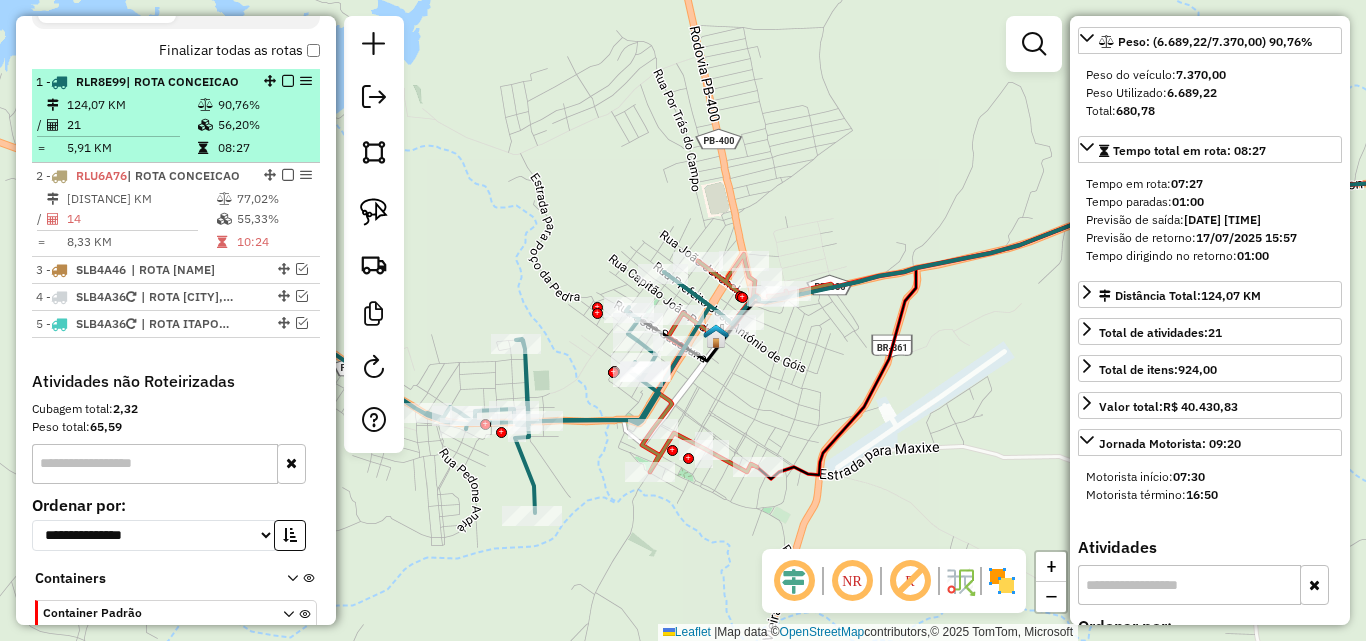 scroll, scrollTop: 674, scrollLeft: 0, axis: vertical 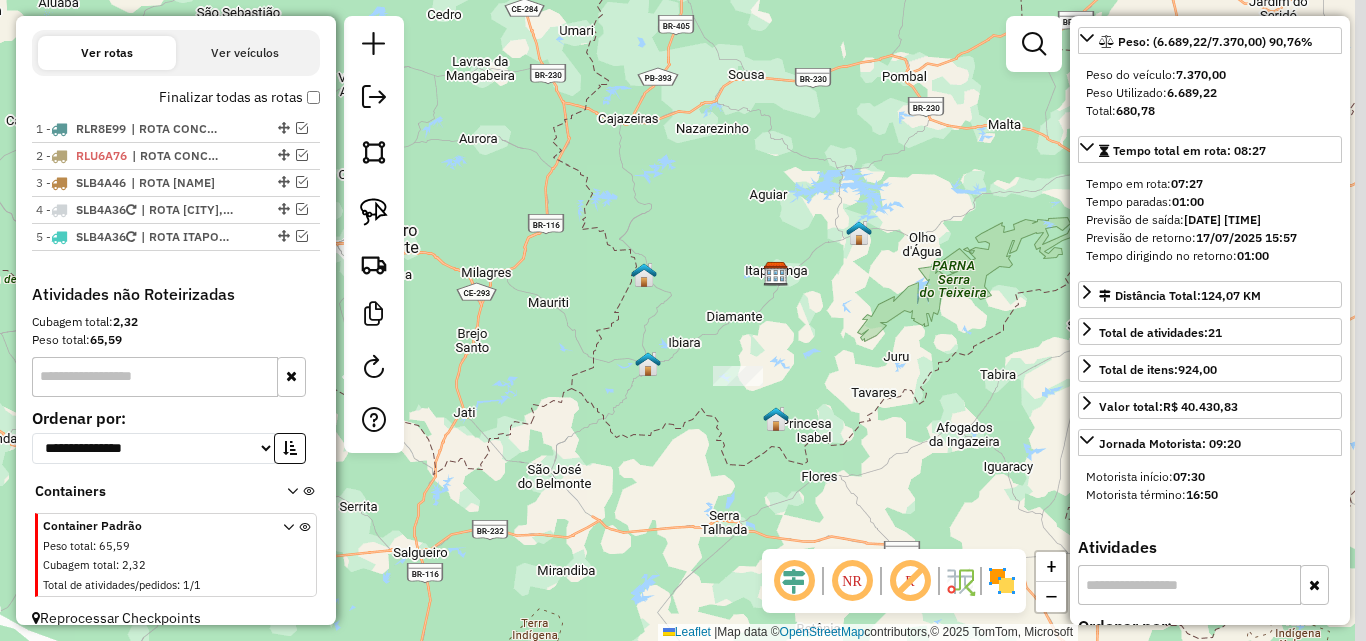 drag, startPoint x: 788, startPoint y: 426, endPoint x: 752, endPoint y: 426, distance: 36 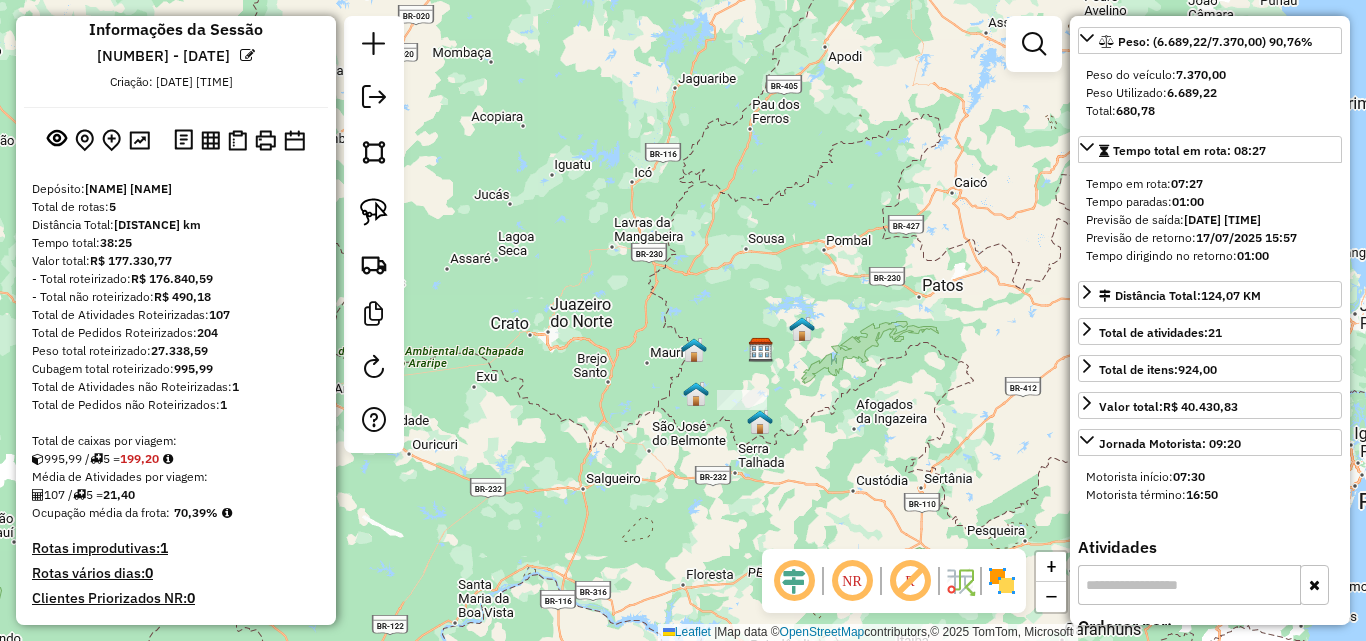 scroll, scrollTop: 0, scrollLeft: 0, axis: both 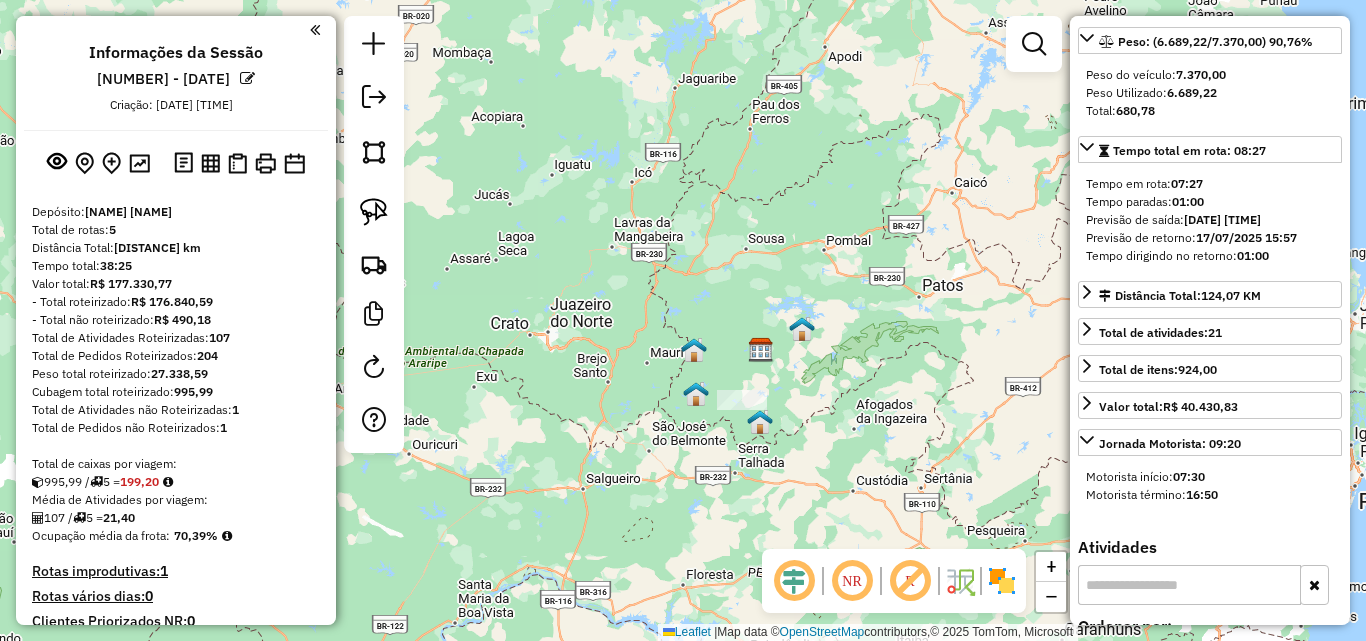 click at bounding box center [210, 163] 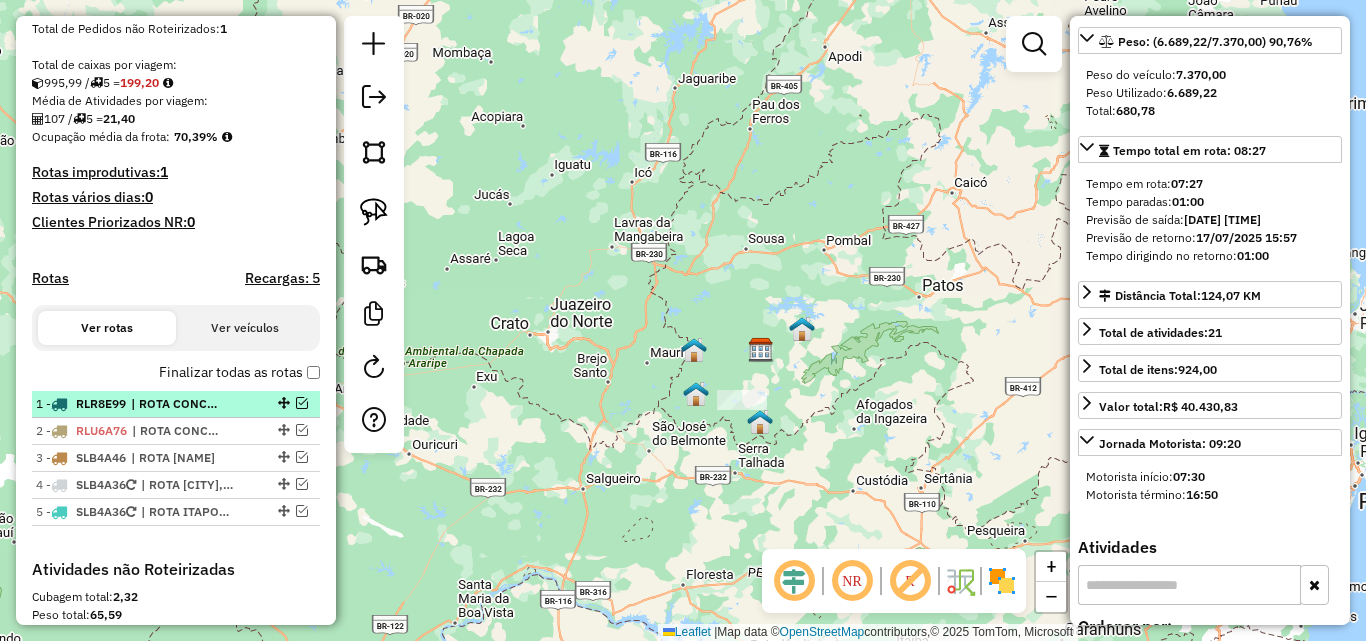 scroll, scrollTop: 400, scrollLeft: 0, axis: vertical 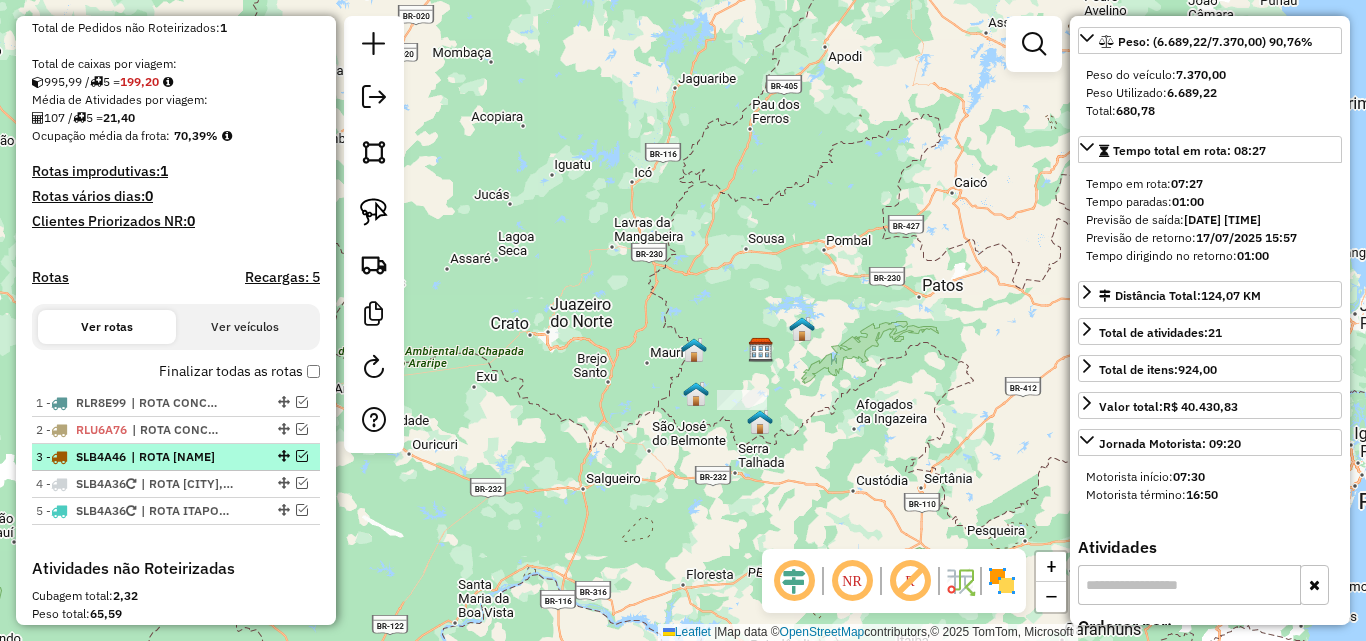 click on "| ROTA GARROTES" at bounding box center [177, 457] 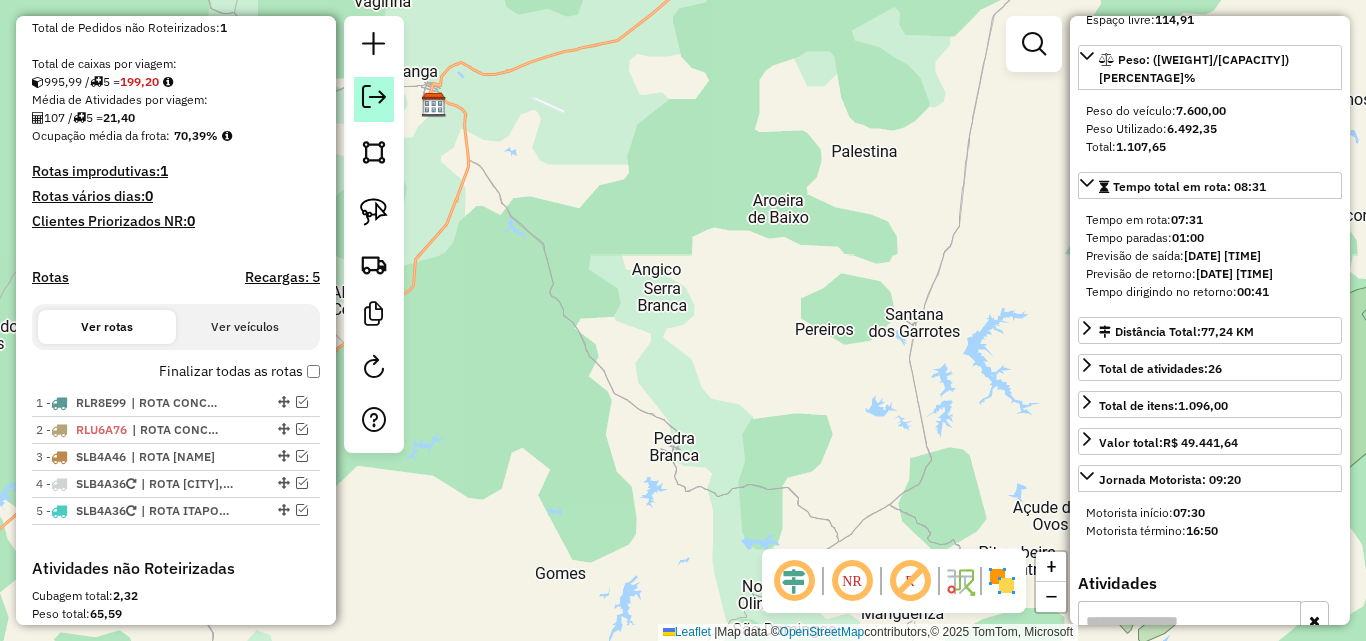 click 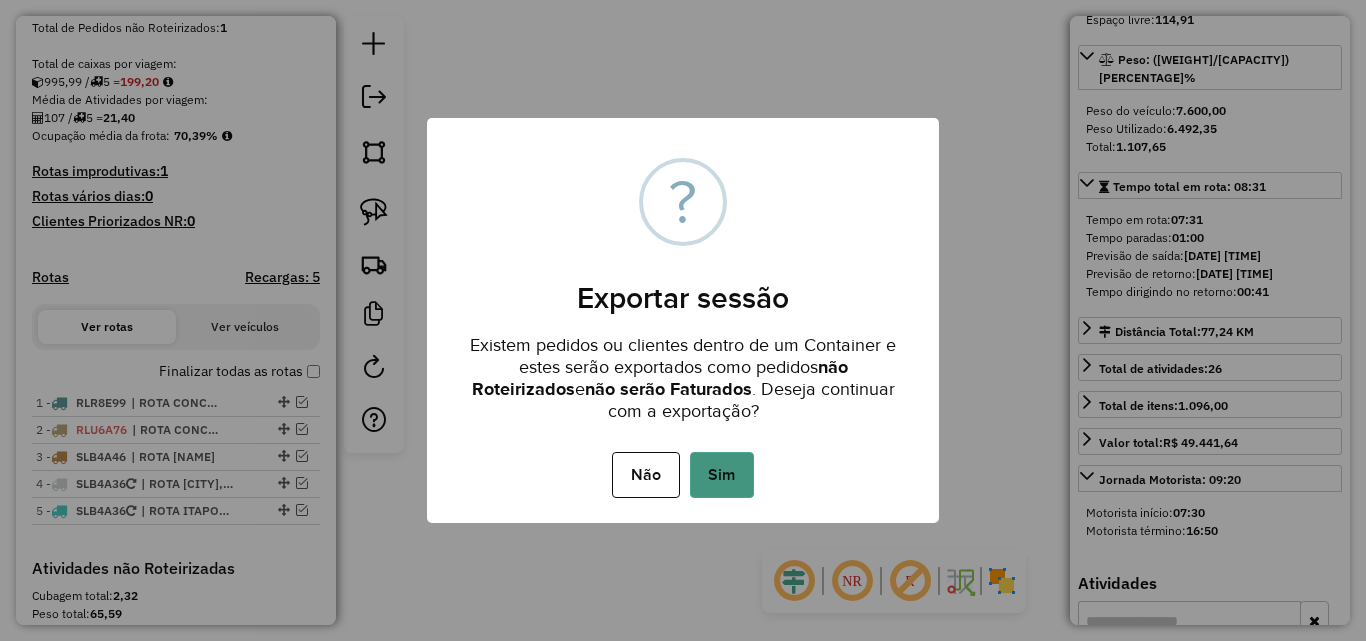 click on "Sim" at bounding box center [722, 475] 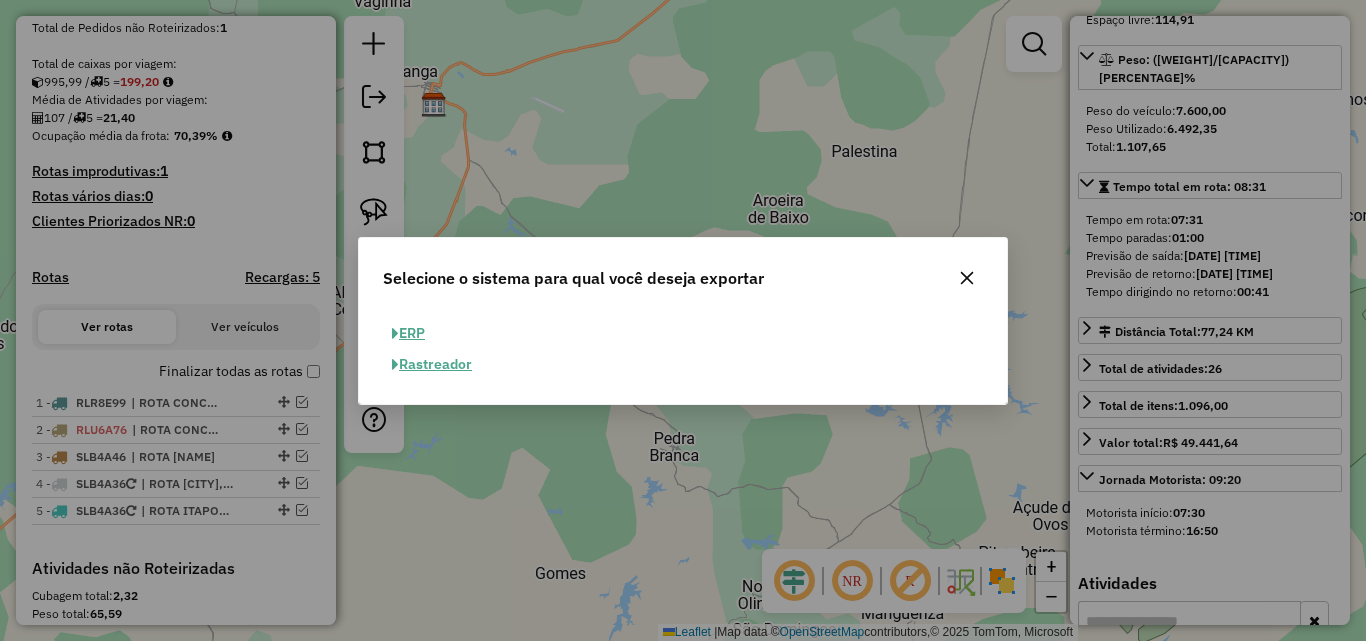 click on "ERP" 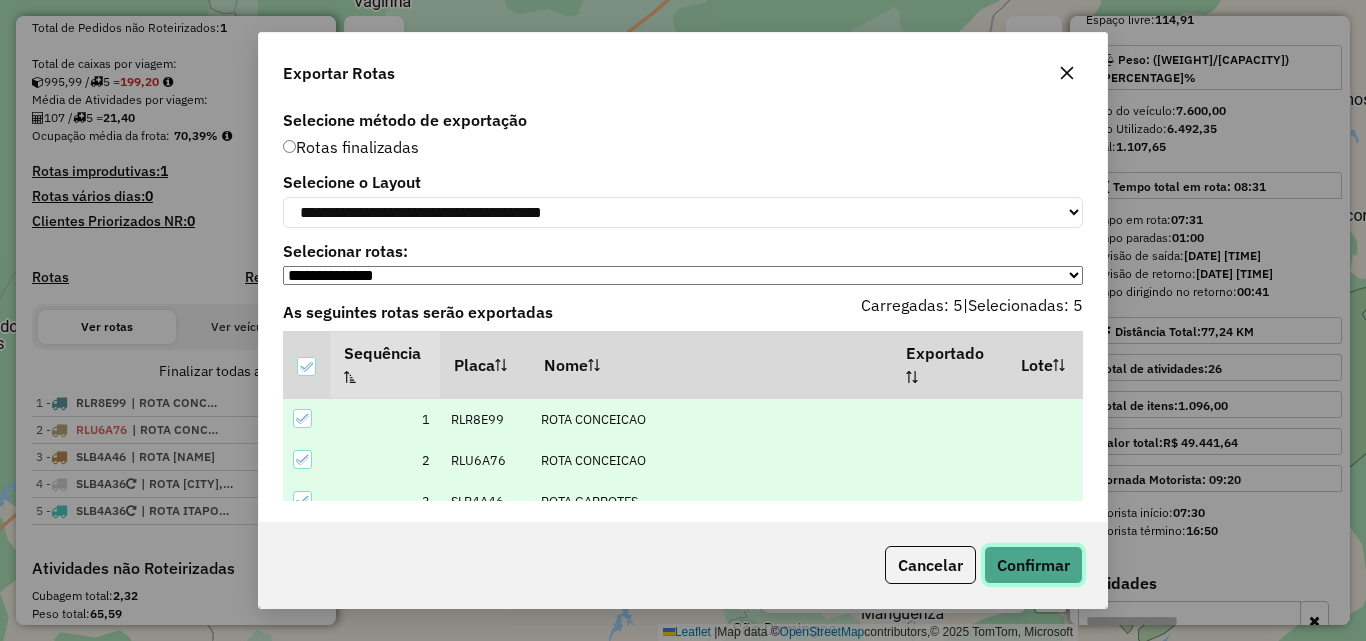 click on "Confirmar" 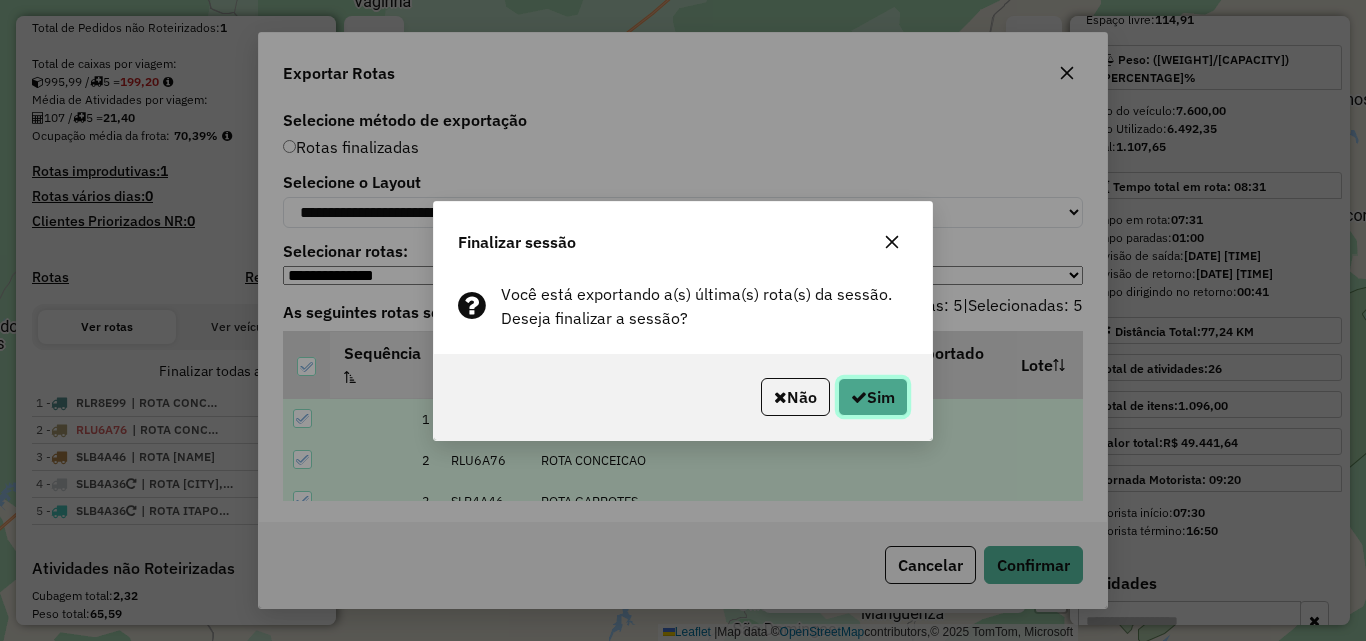 click on "Sim" 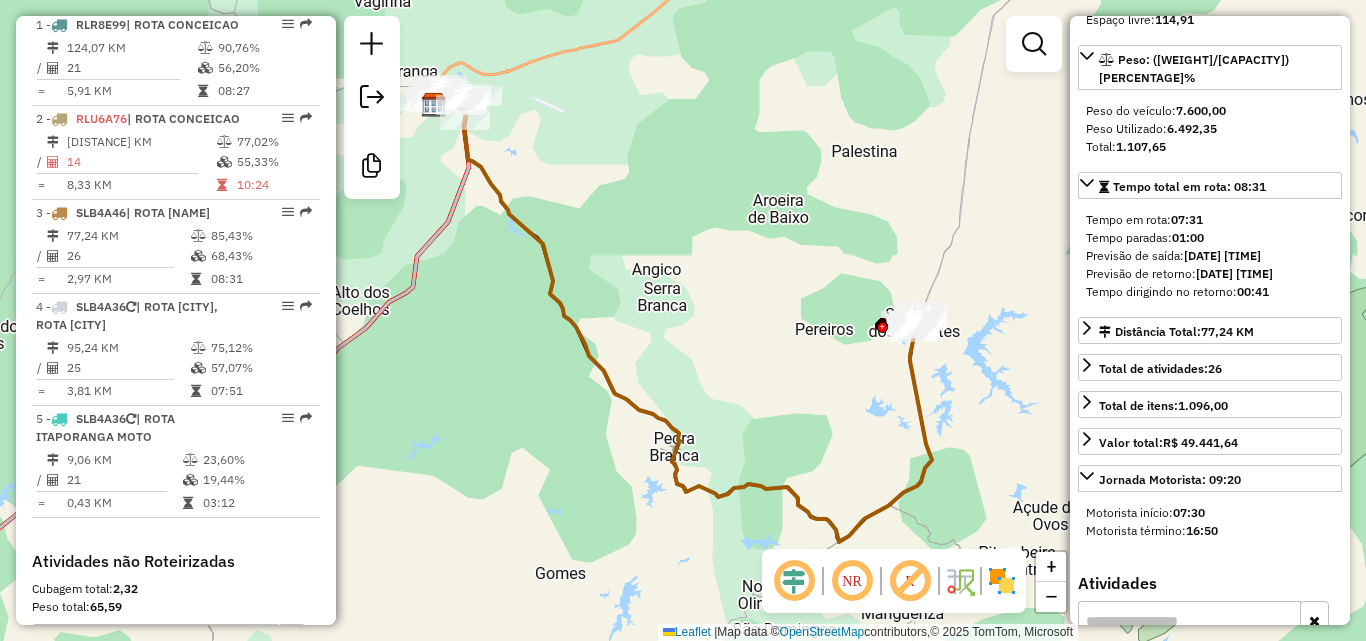 scroll, scrollTop: 976, scrollLeft: 0, axis: vertical 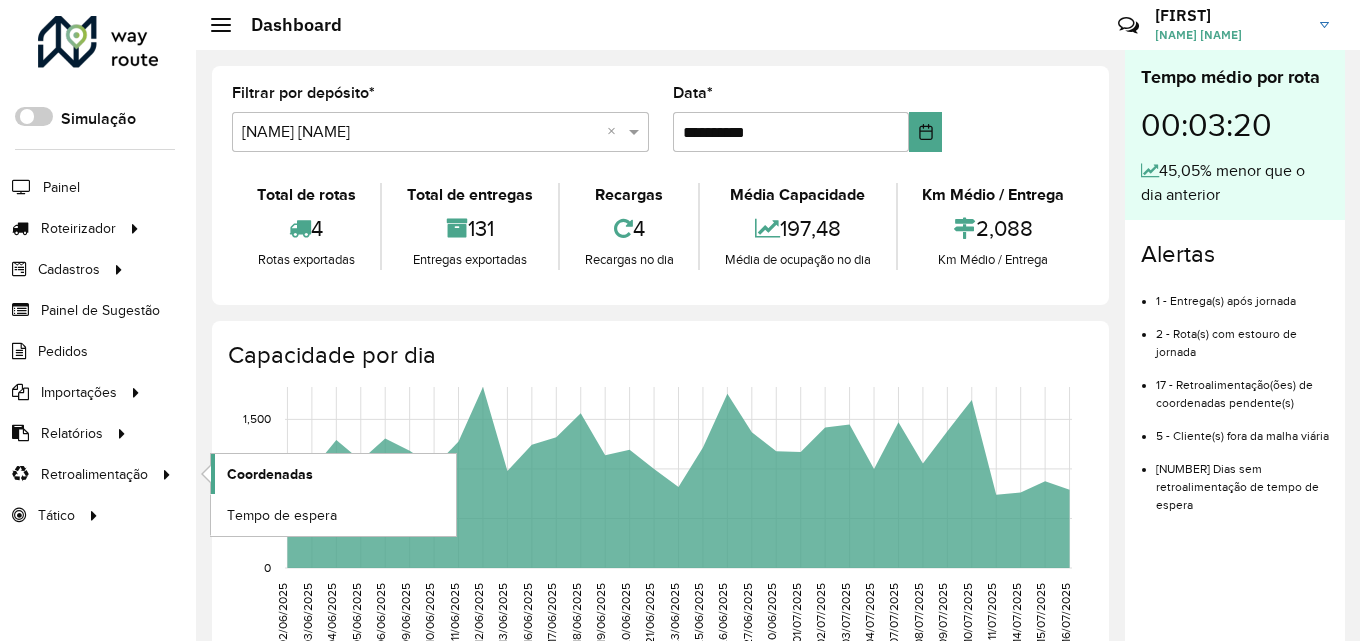 click on "Coordenadas" 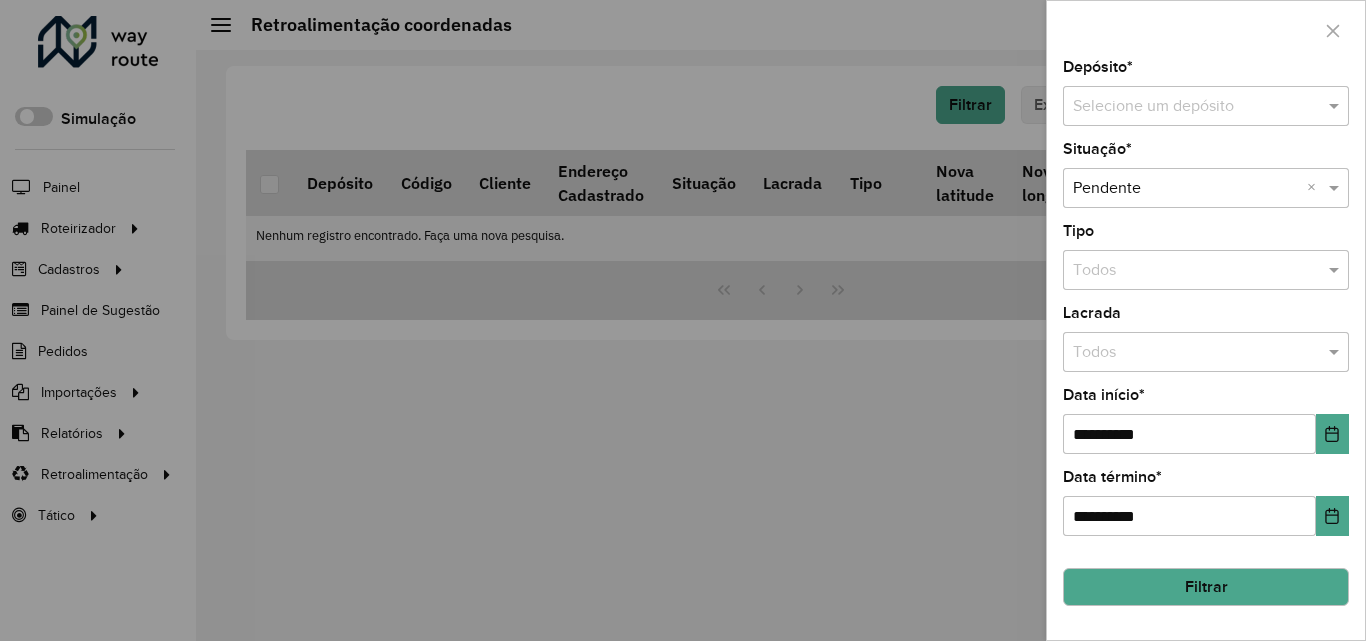click at bounding box center (1186, 107) 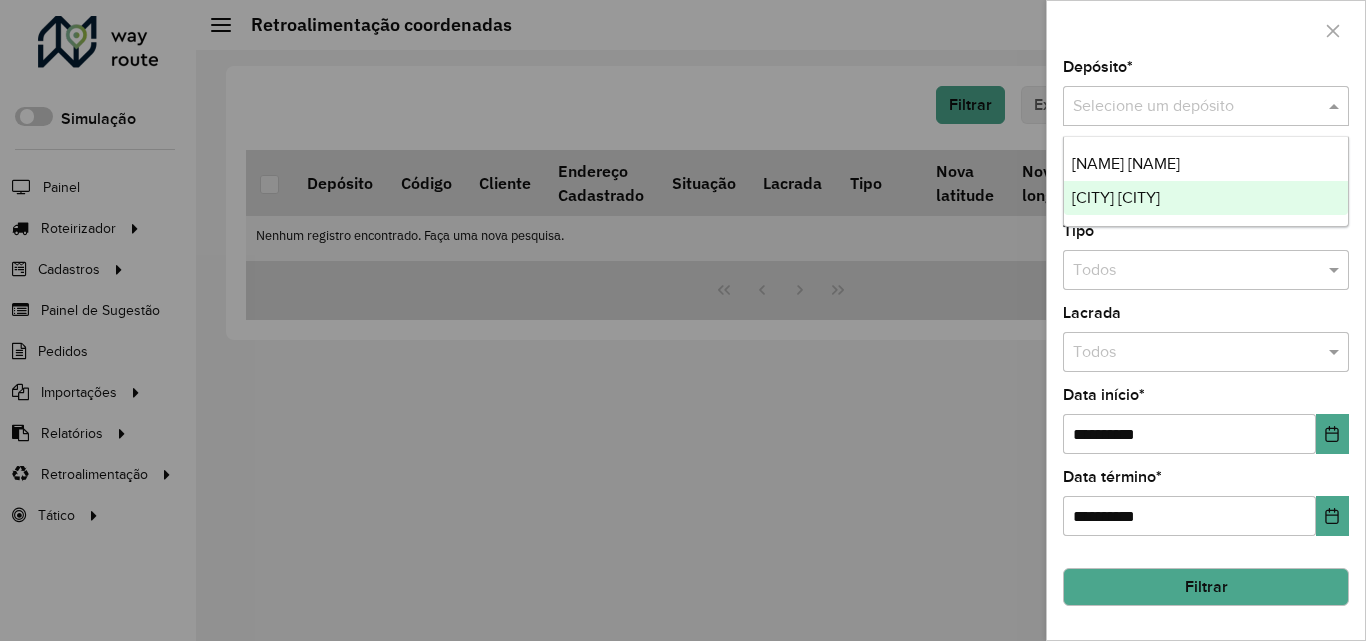 drag, startPoint x: 1156, startPoint y: 199, endPoint x: 1159, endPoint y: 218, distance: 19.235384 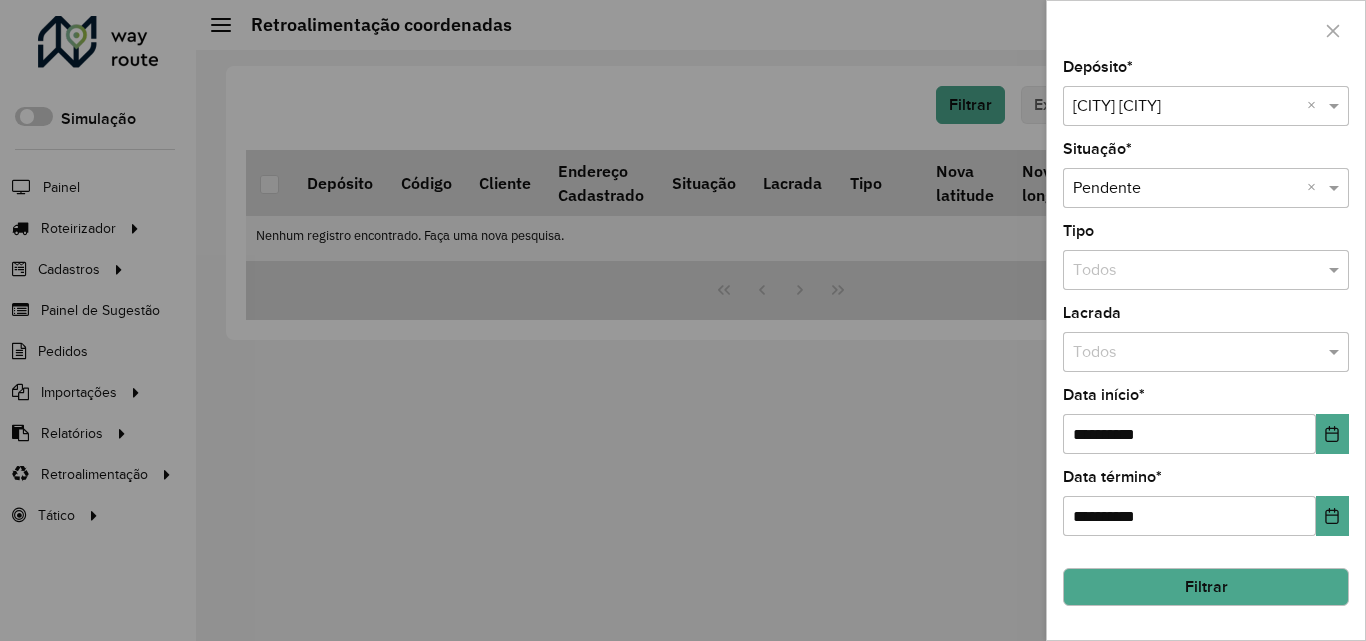 click on "Filtrar" 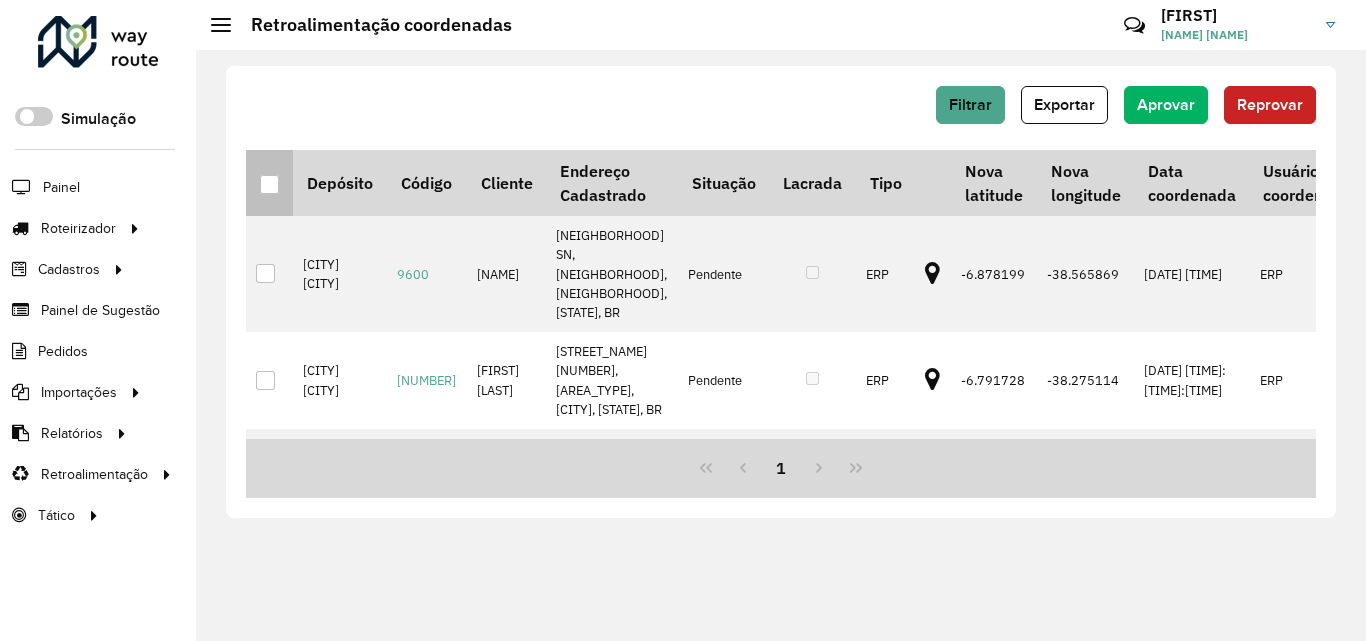 click at bounding box center (269, 184) 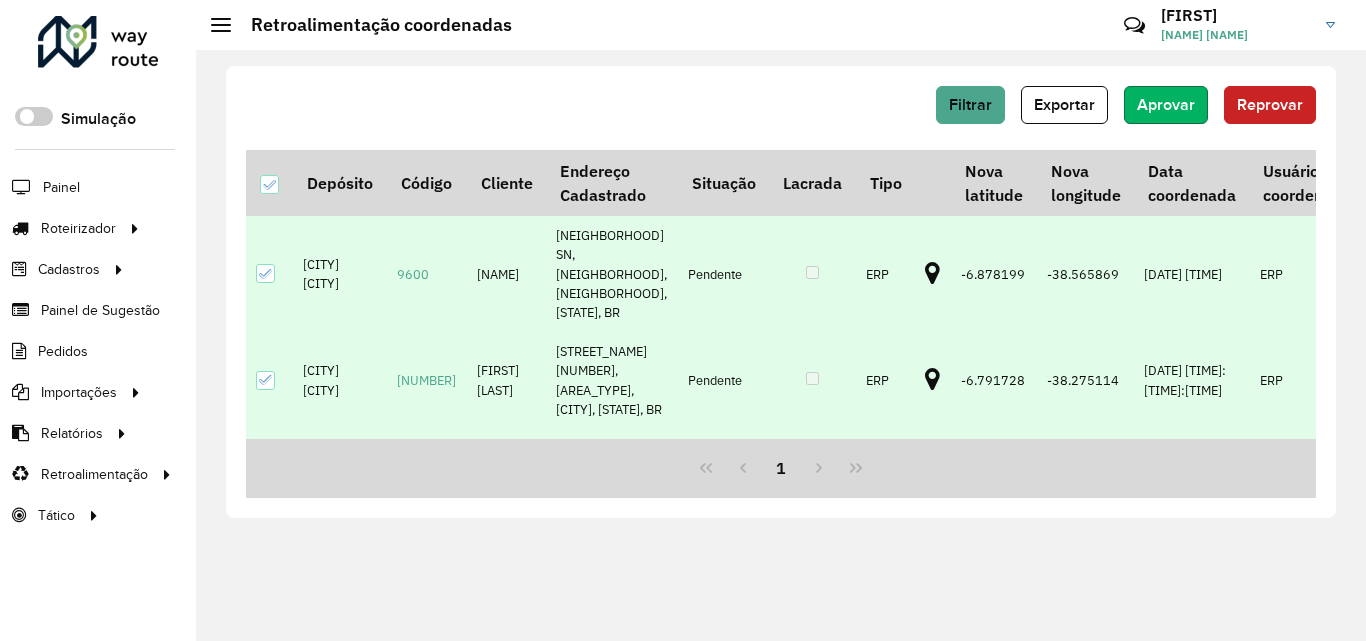 click on "Aprovar" 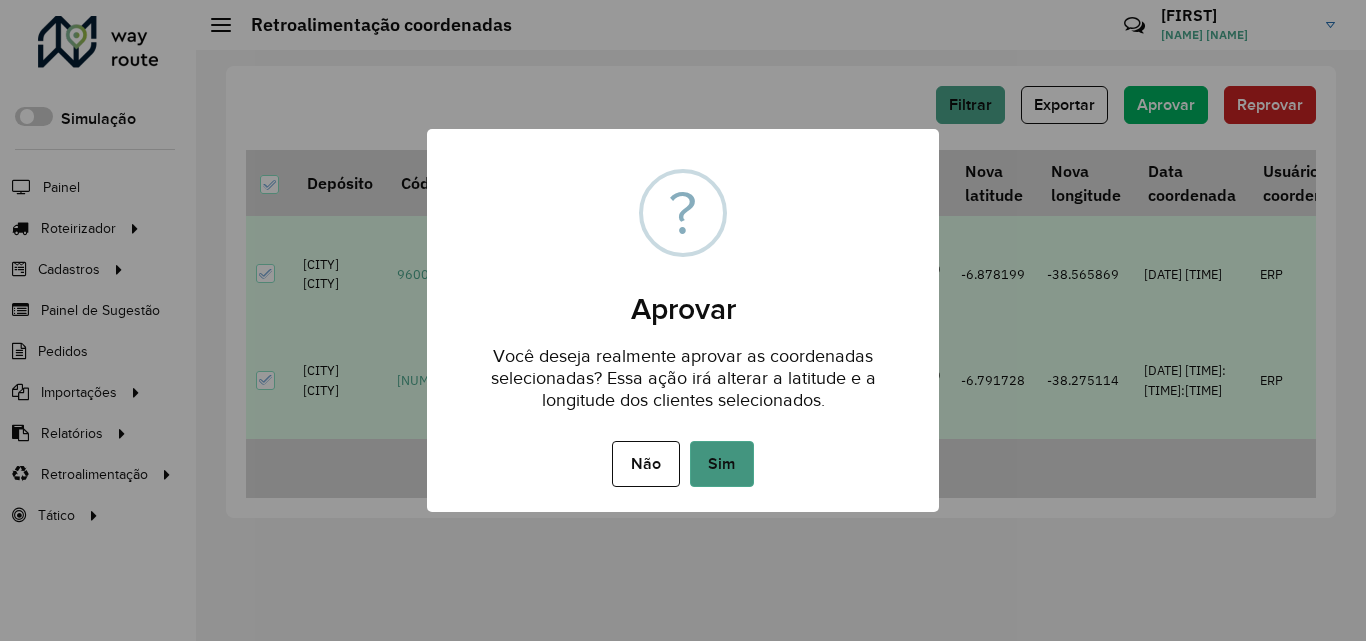 click on "Sim" at bounding box center [722, 464] 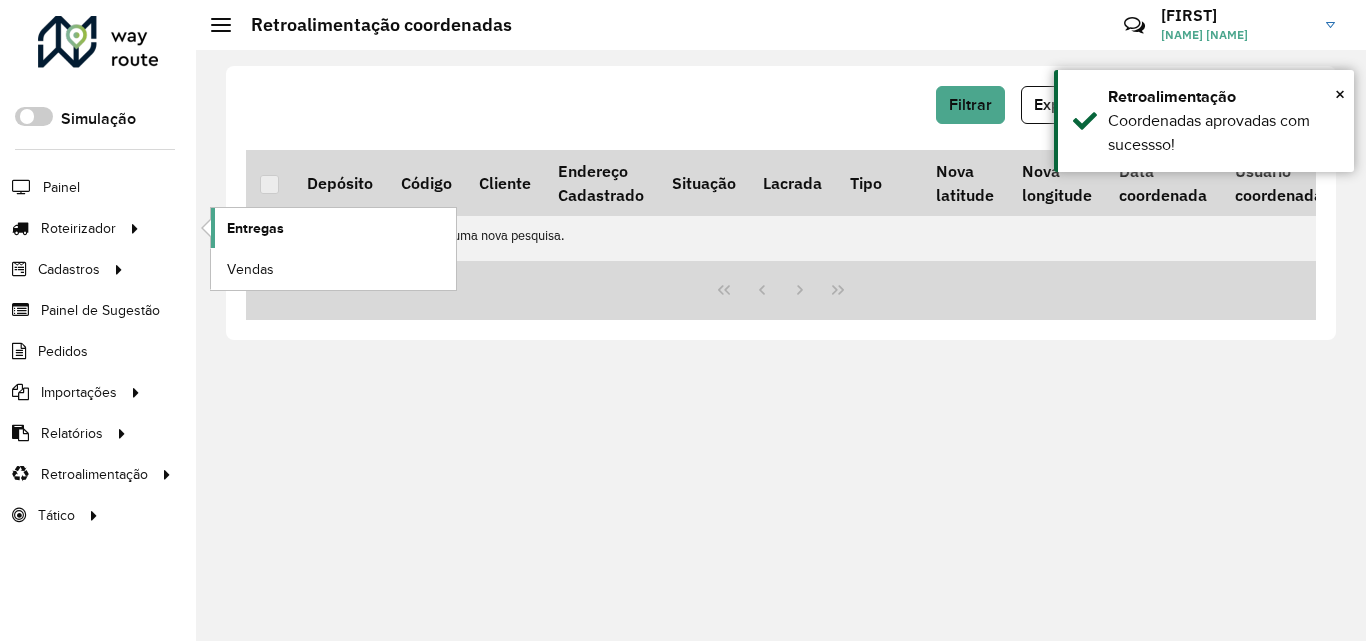 click on "Entregas" 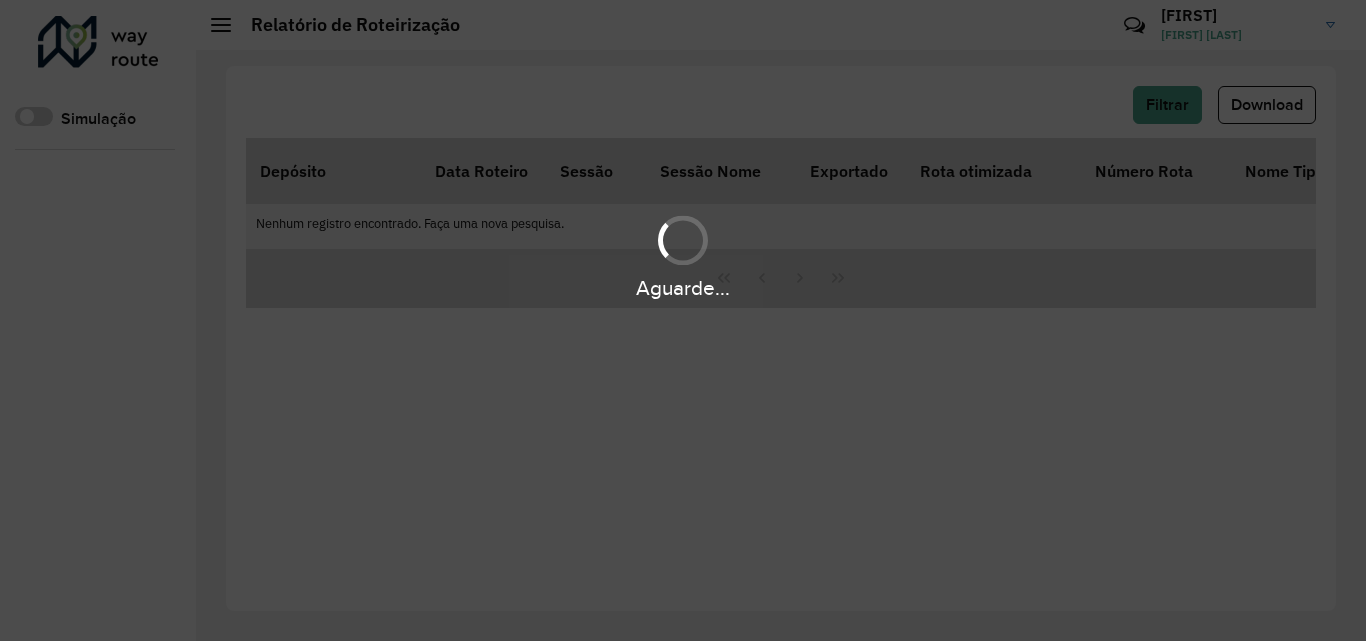 scroll, scrollTop: 0, scrollLeft: 0, axis: both 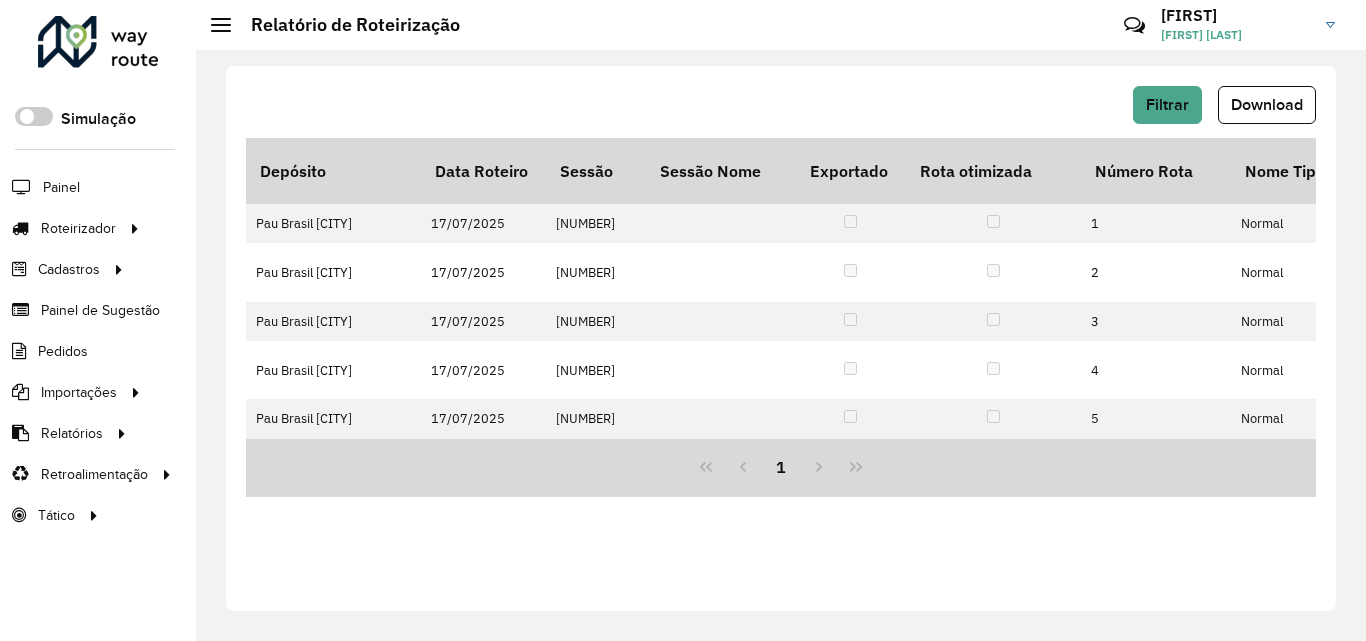 click on "Download" 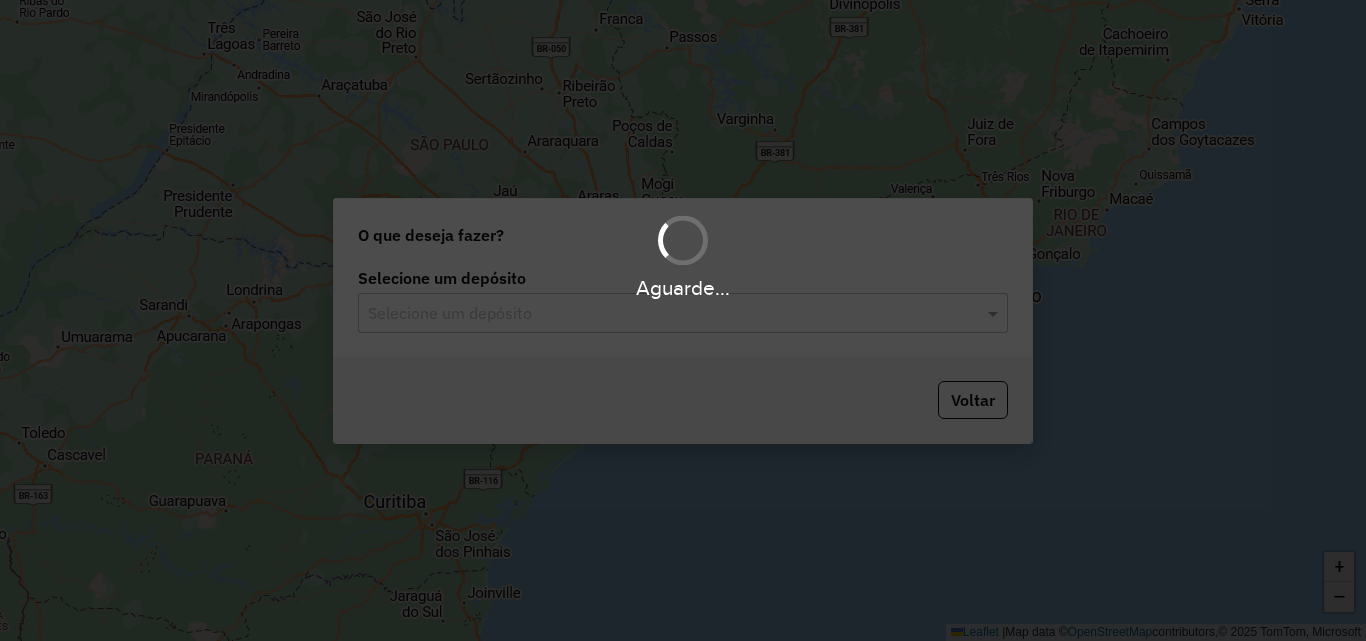 scroll, scrollTop: 0, scrollLeft: 0, axis: both 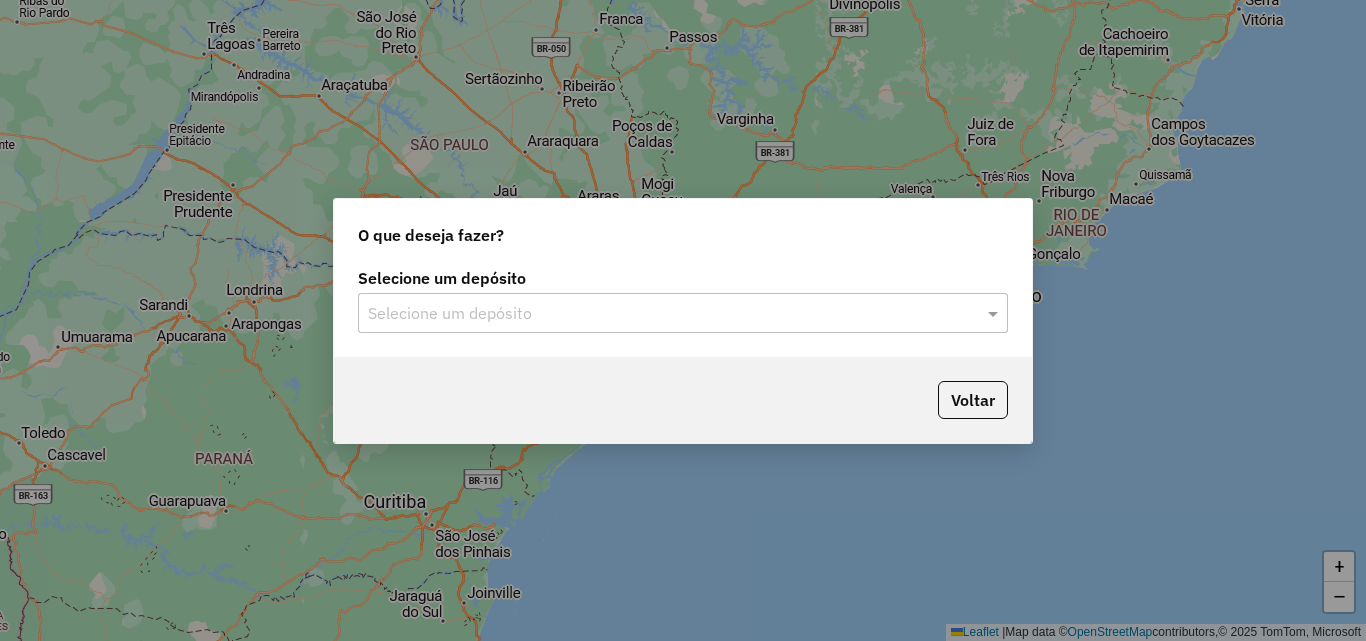 click 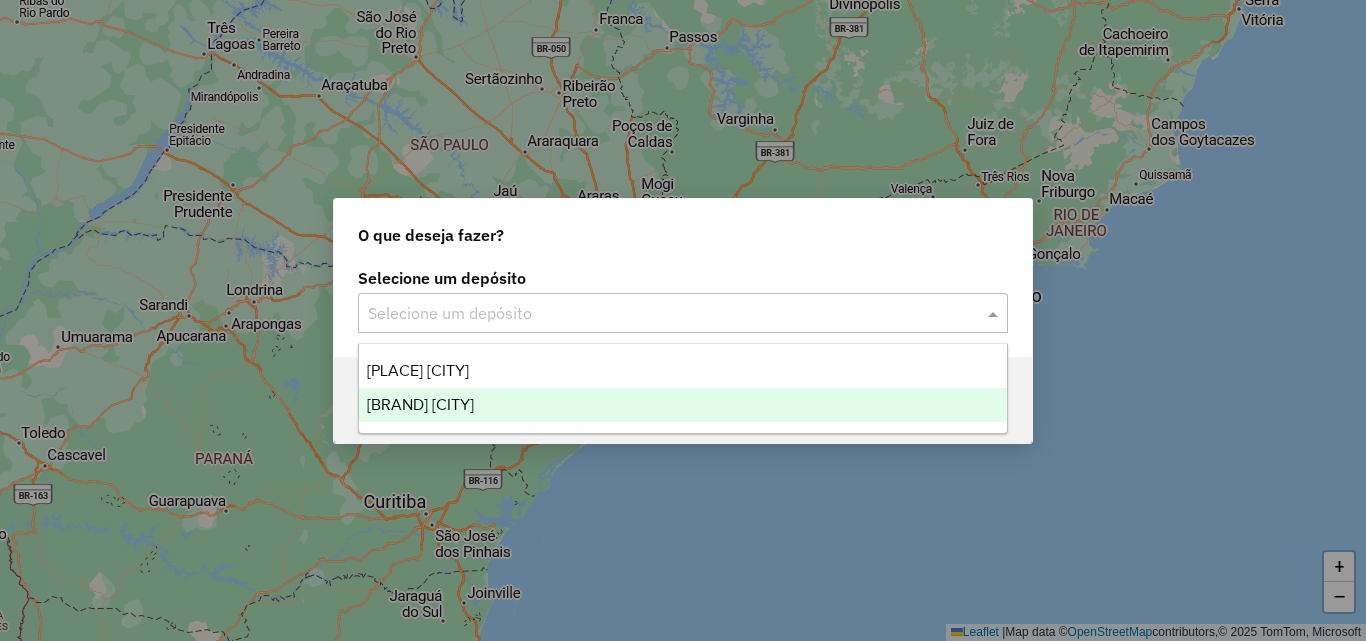 click on "[BRAND] [CITY]" at bounding box center [683, 405] 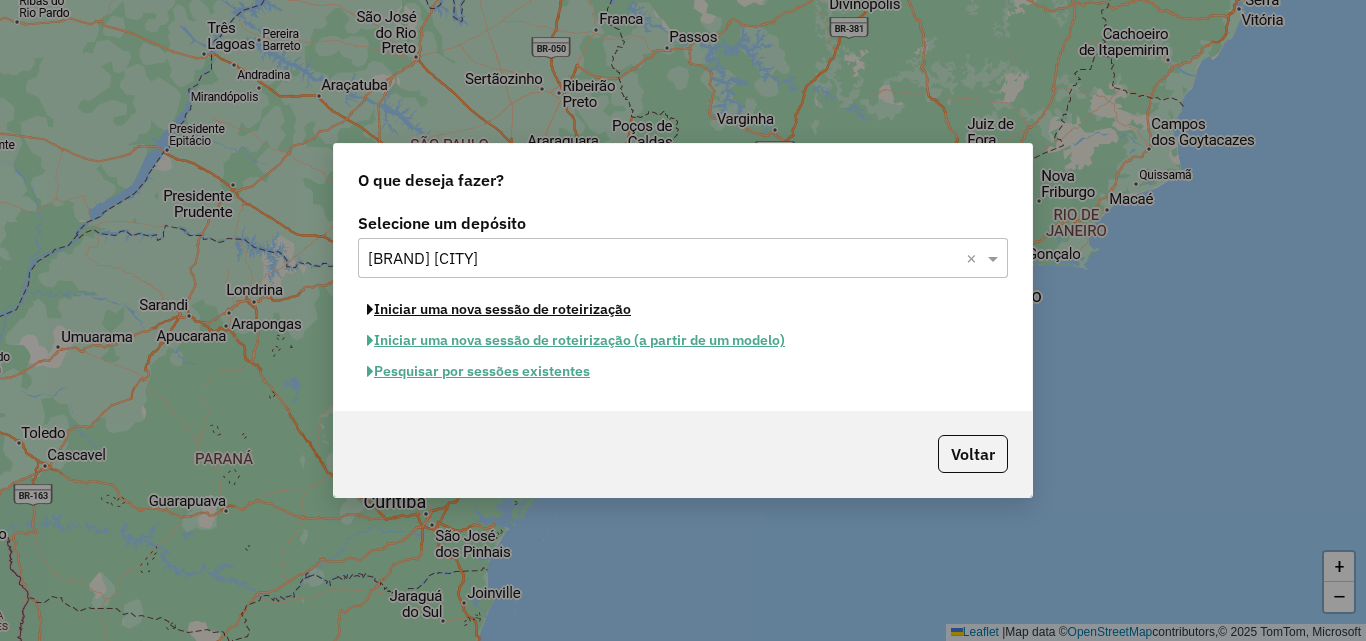 click on "Iniciar uma nova sessão de roteirização" 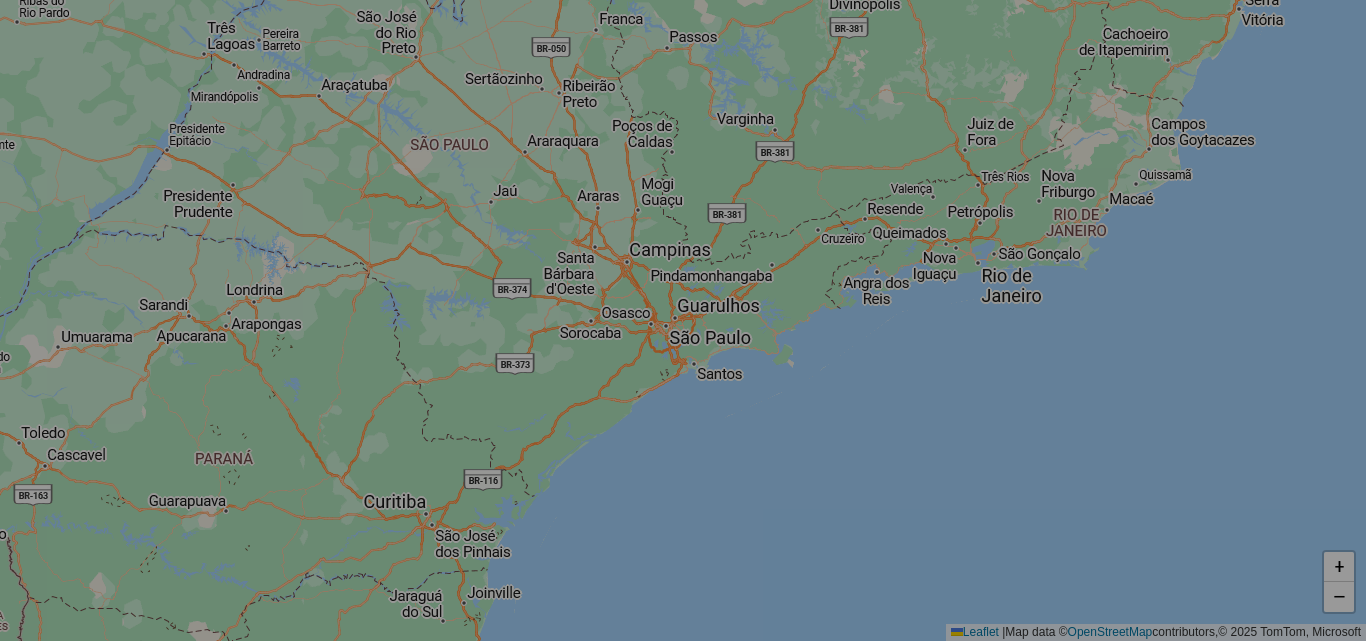 select on "*" 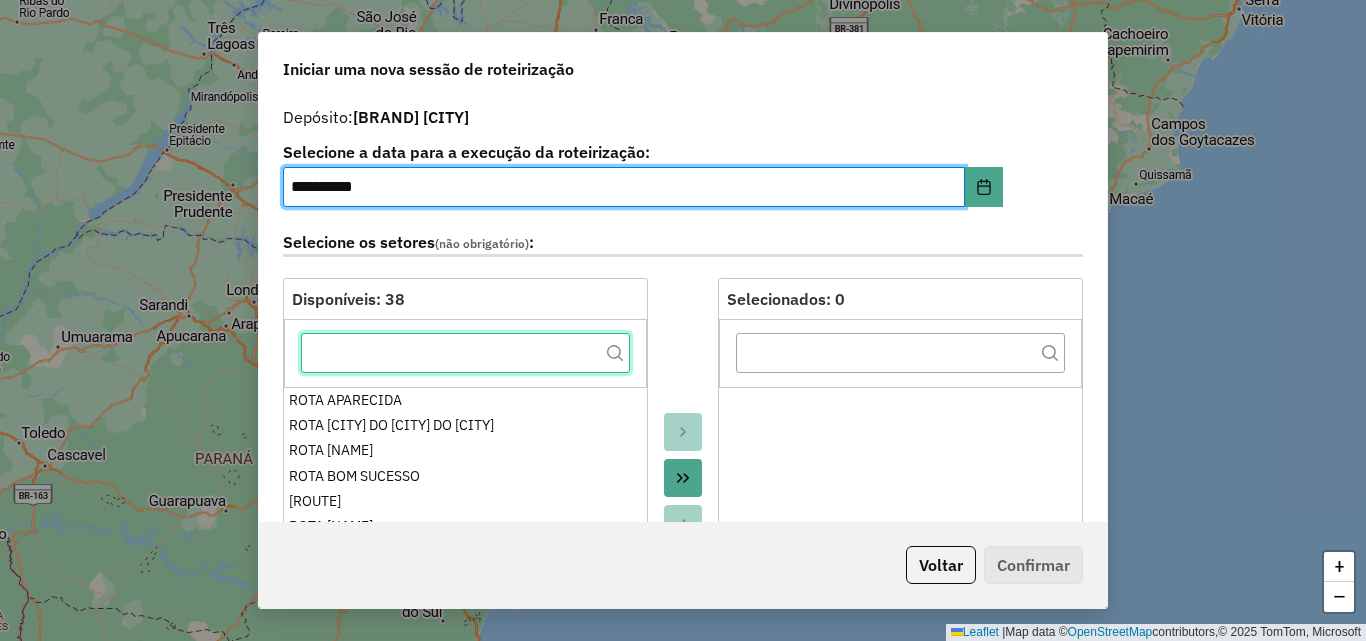 click 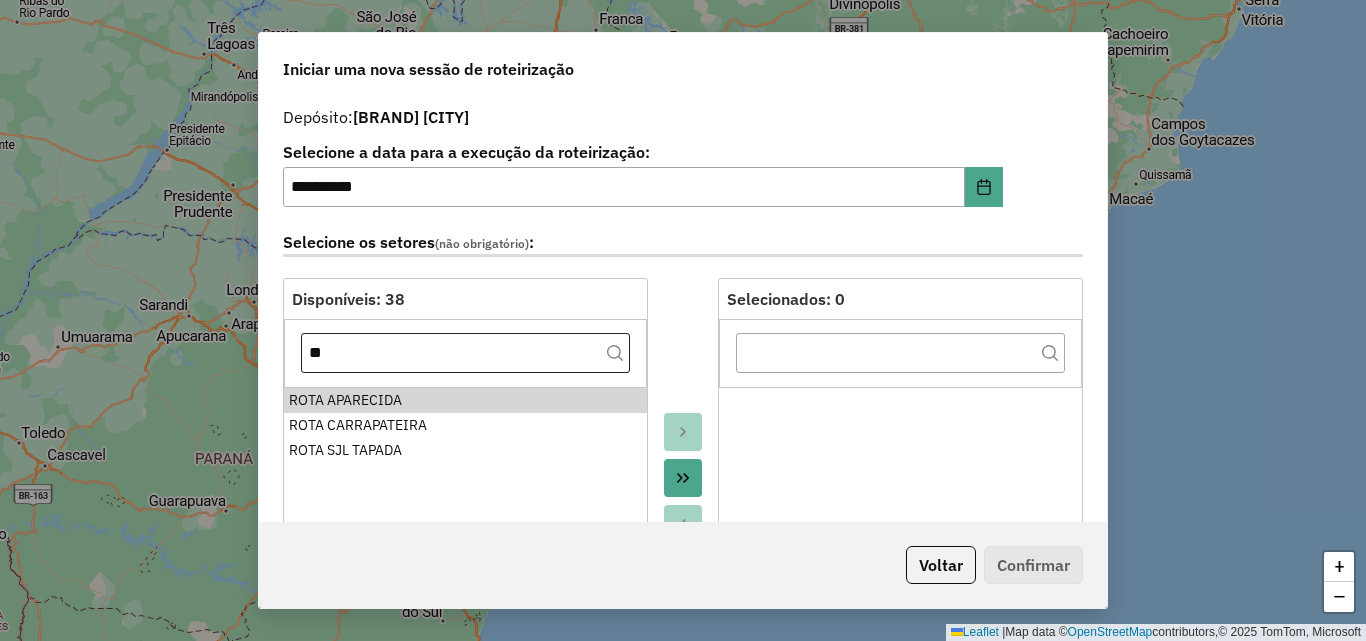 drag, startPoint x: 442, startPoint y: 390, endPoint x: 424, endPoint y: 370, distance: 26.907248 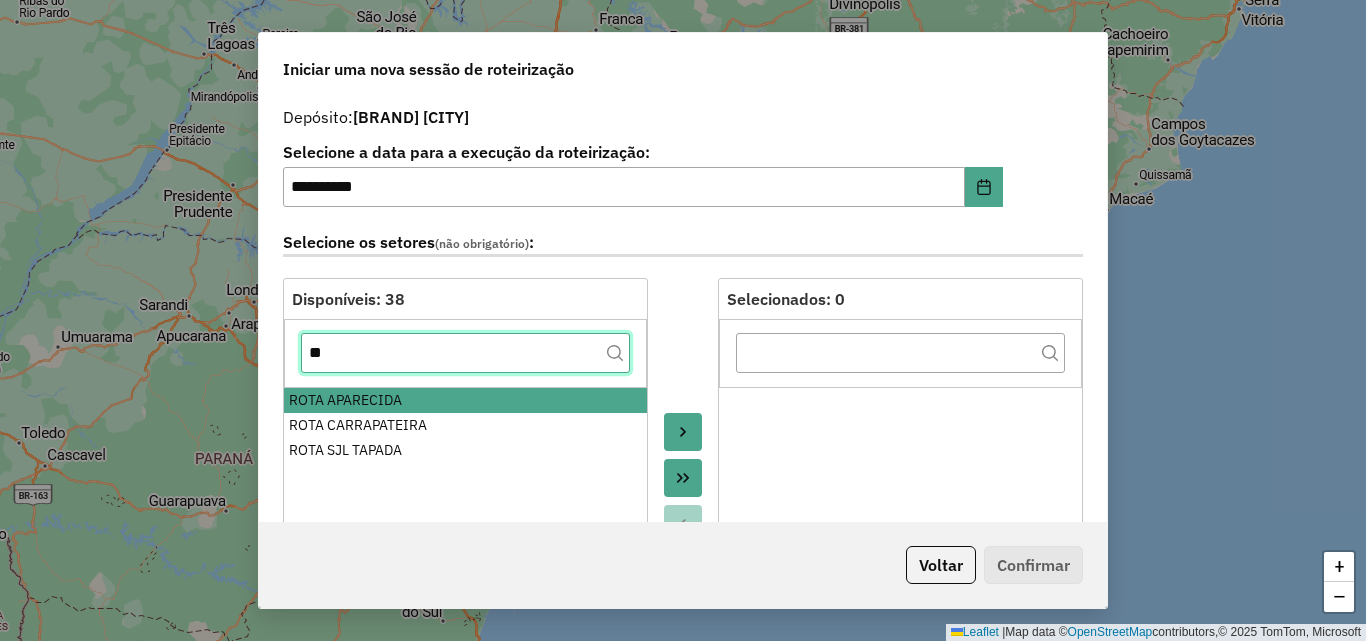 click on "**" 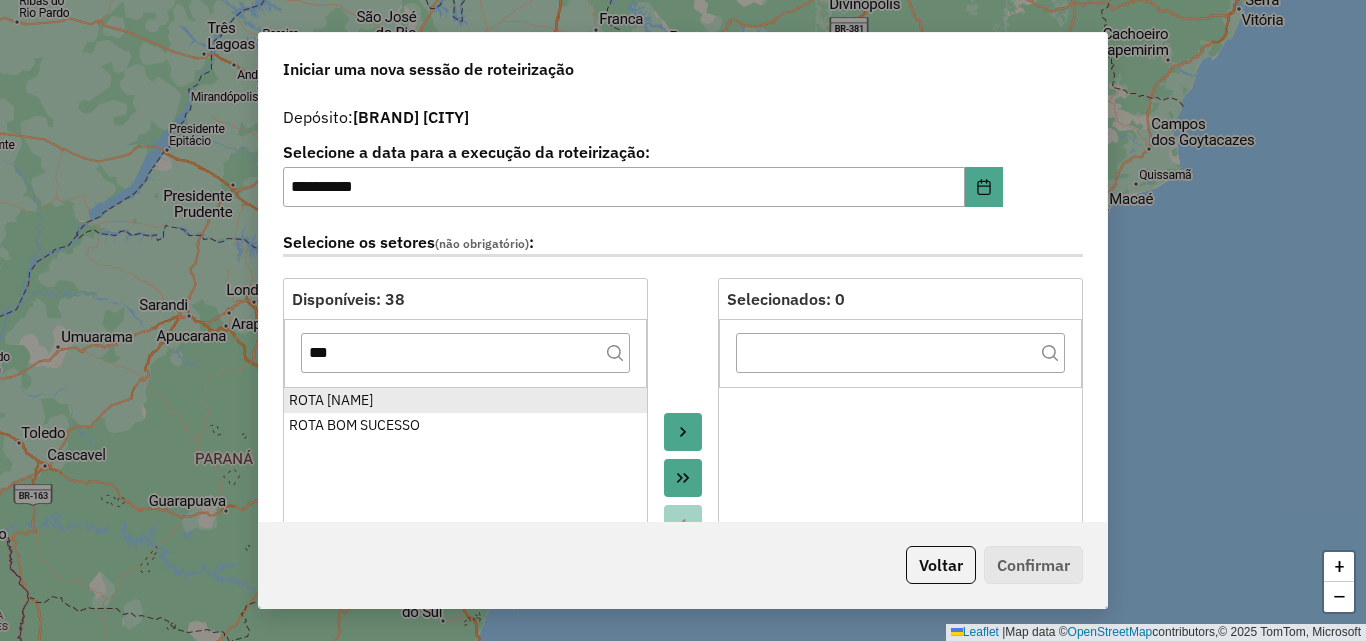 click on "ROTA [NAME]" at bounding box center (465, 400) 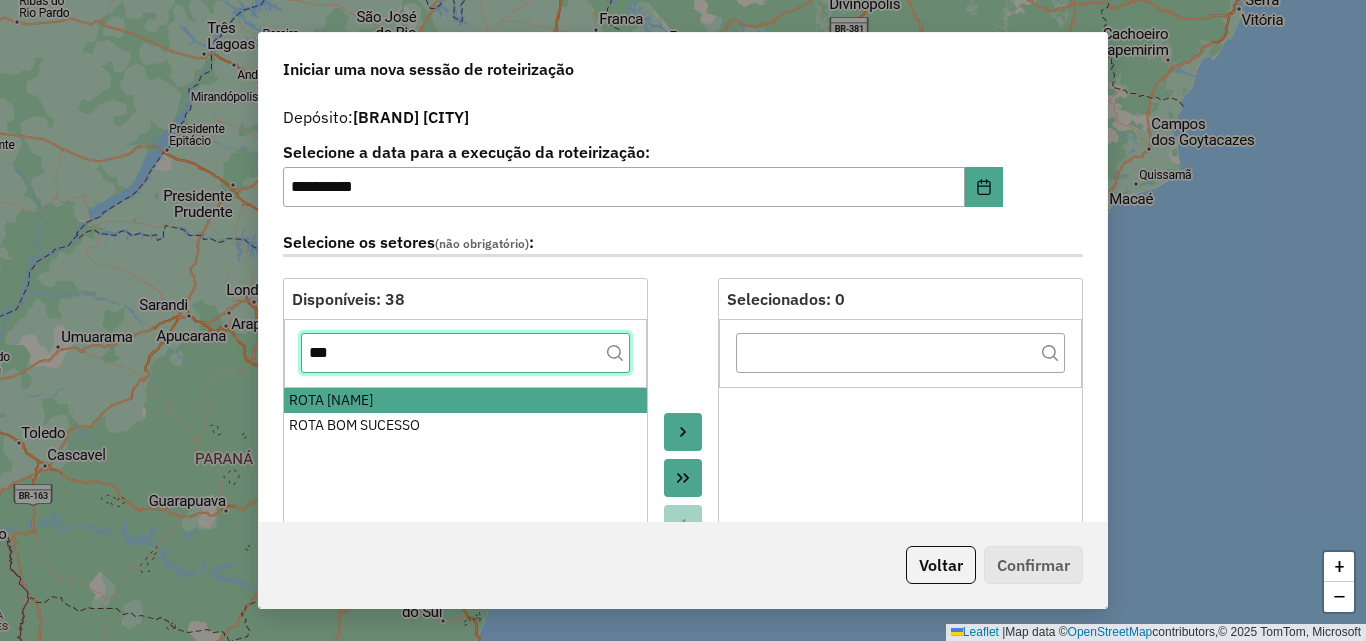 click on "***" 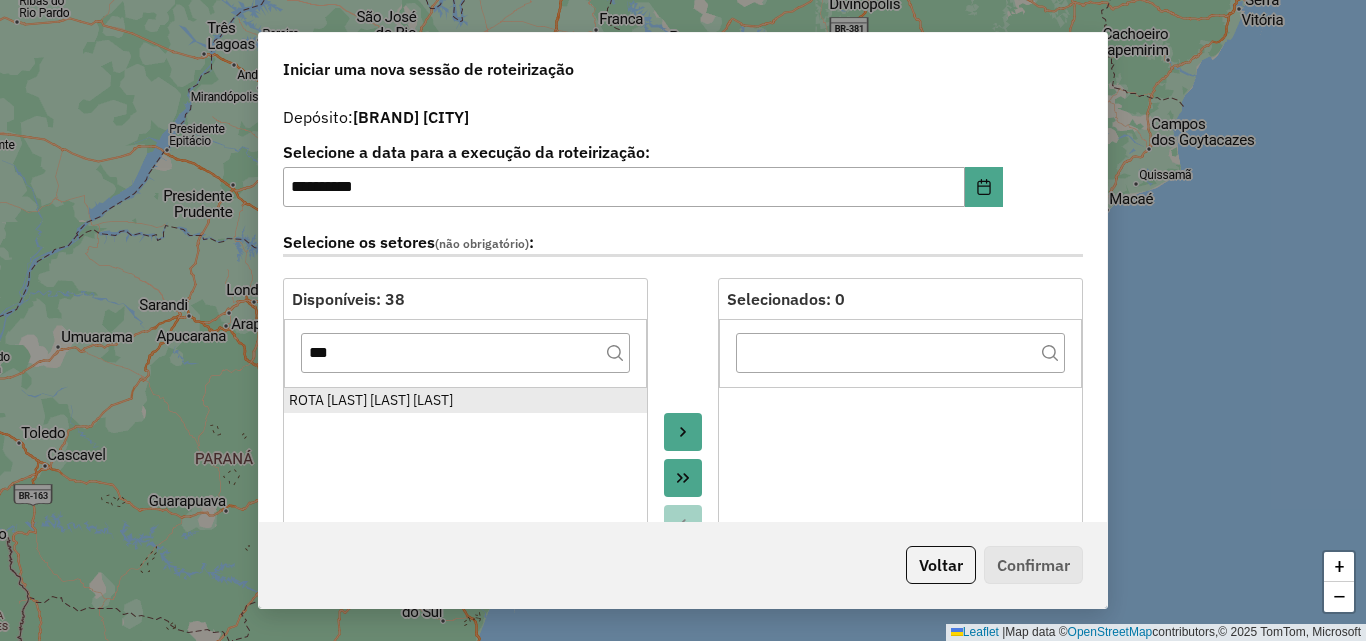 click on "ROTA [LAST] [LAST] [LAST]" at bounding box center [465, 400] 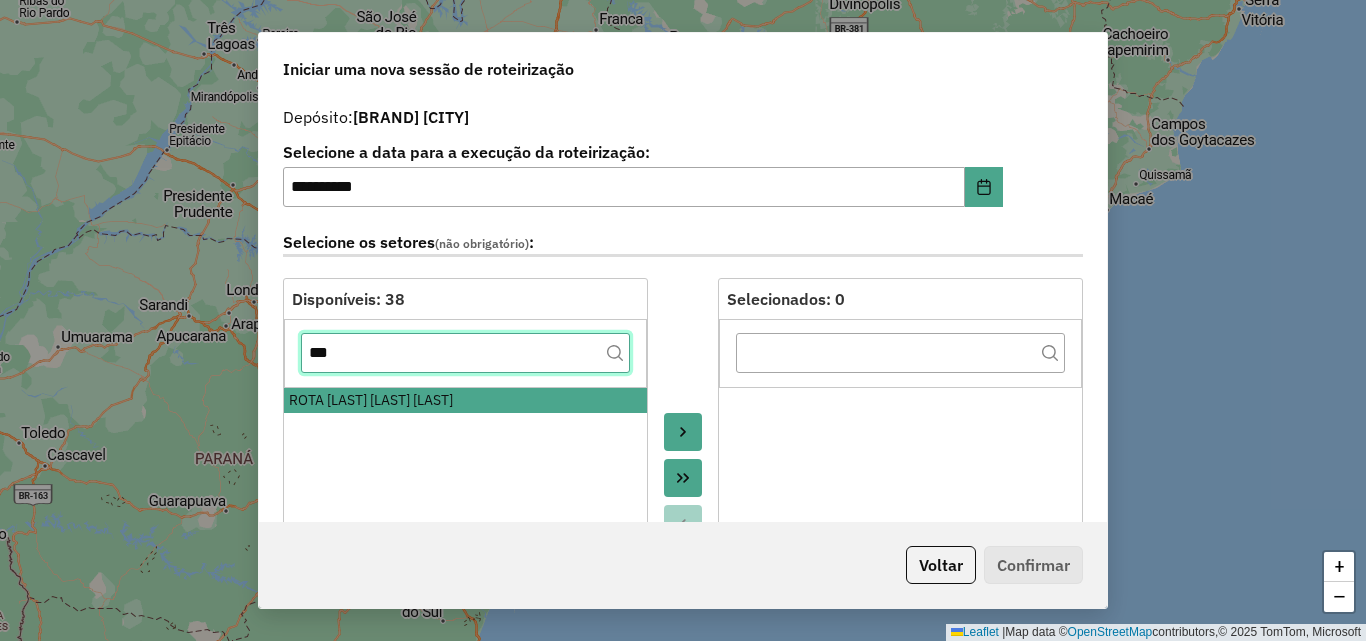 click on "***" 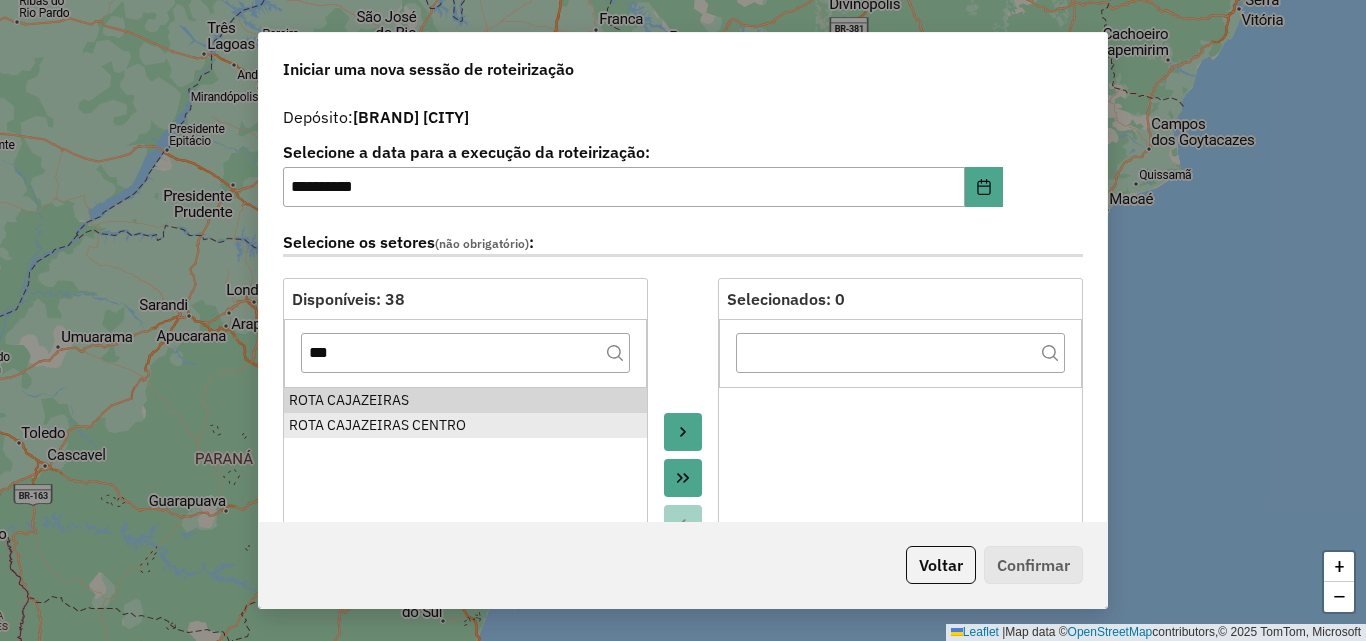drag, startPoint x: 408, startPoint y: 398, endPoint x: 418, endPoint y: 419, distance: 23.259407 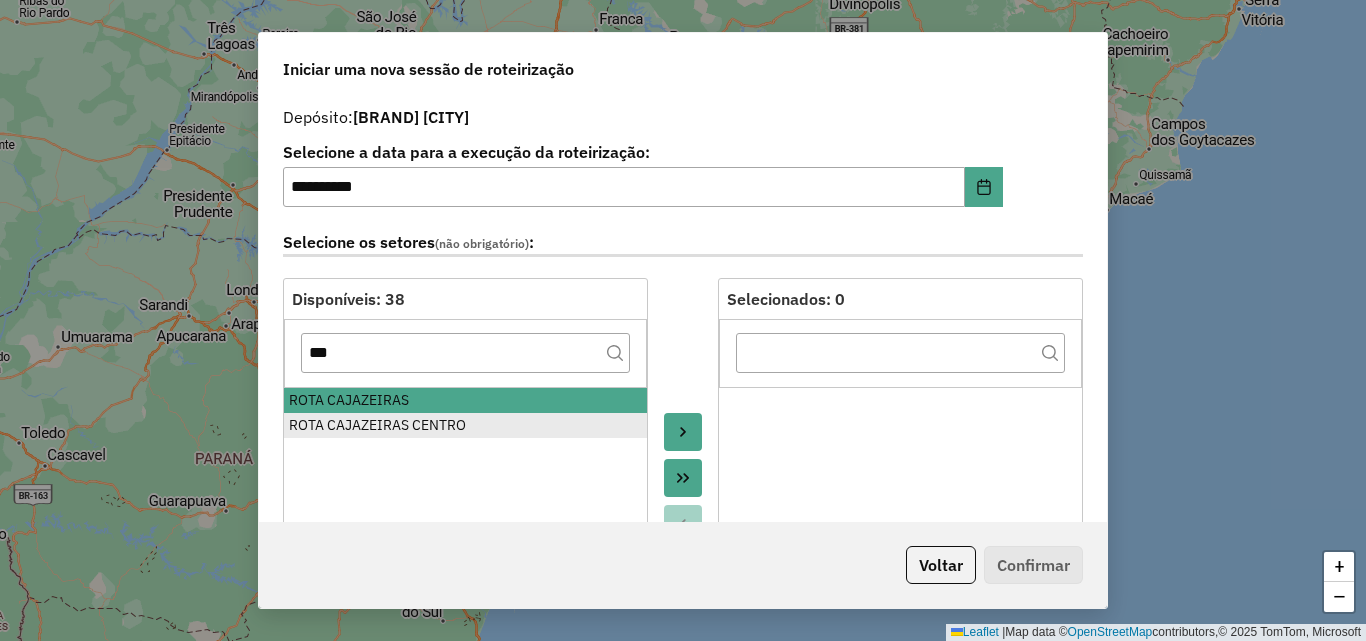 click on "ROTA CAJAZEIRAS CENTRO" at bounding box center (465, 425) 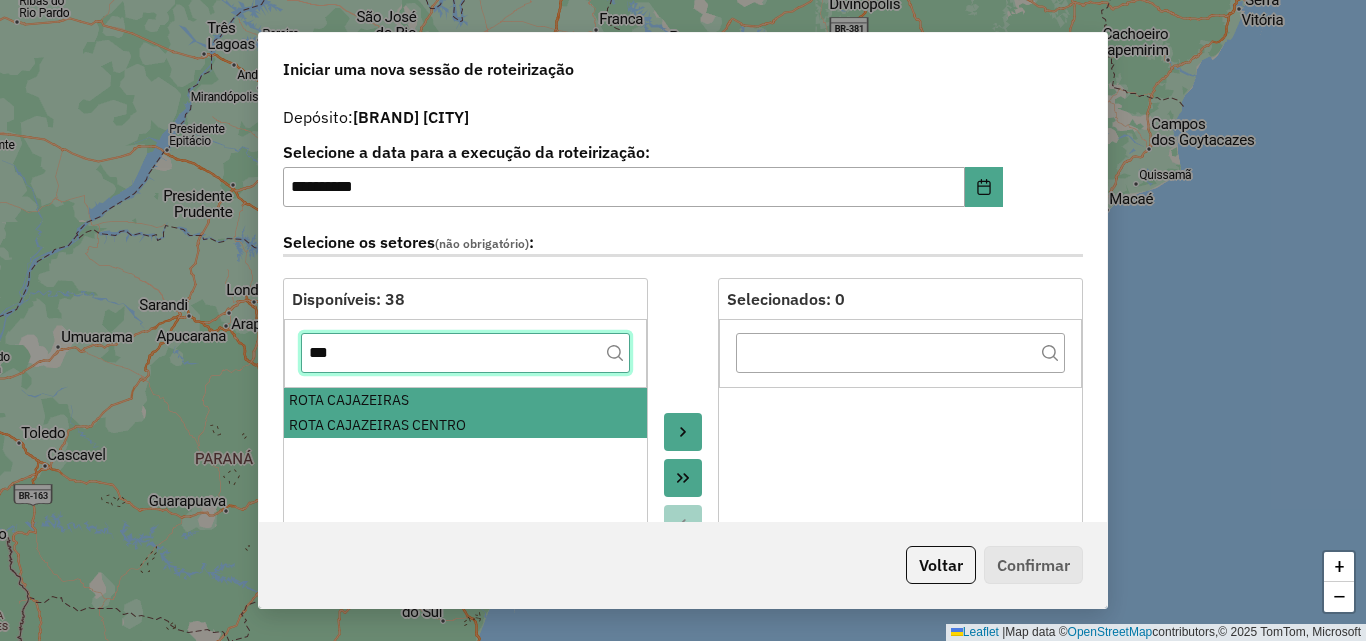 click on "***" 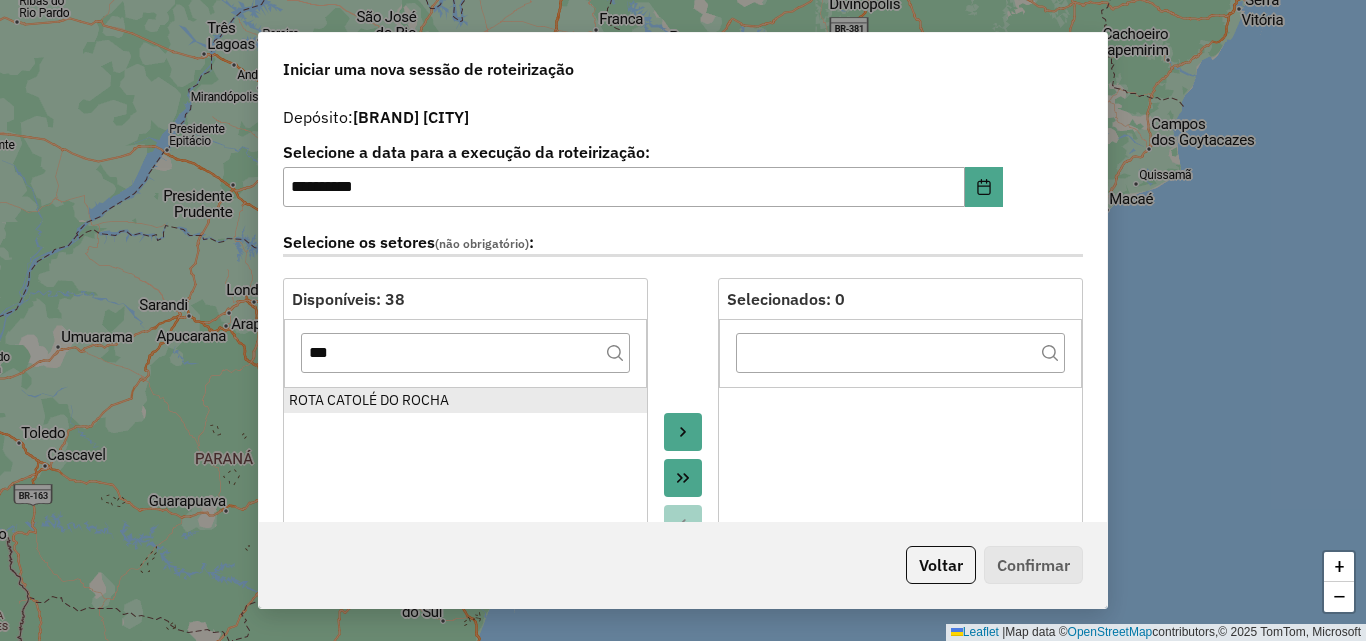 click on "ROTA CATOLÉ DO ROCHA" at bounding box center [465, 400] 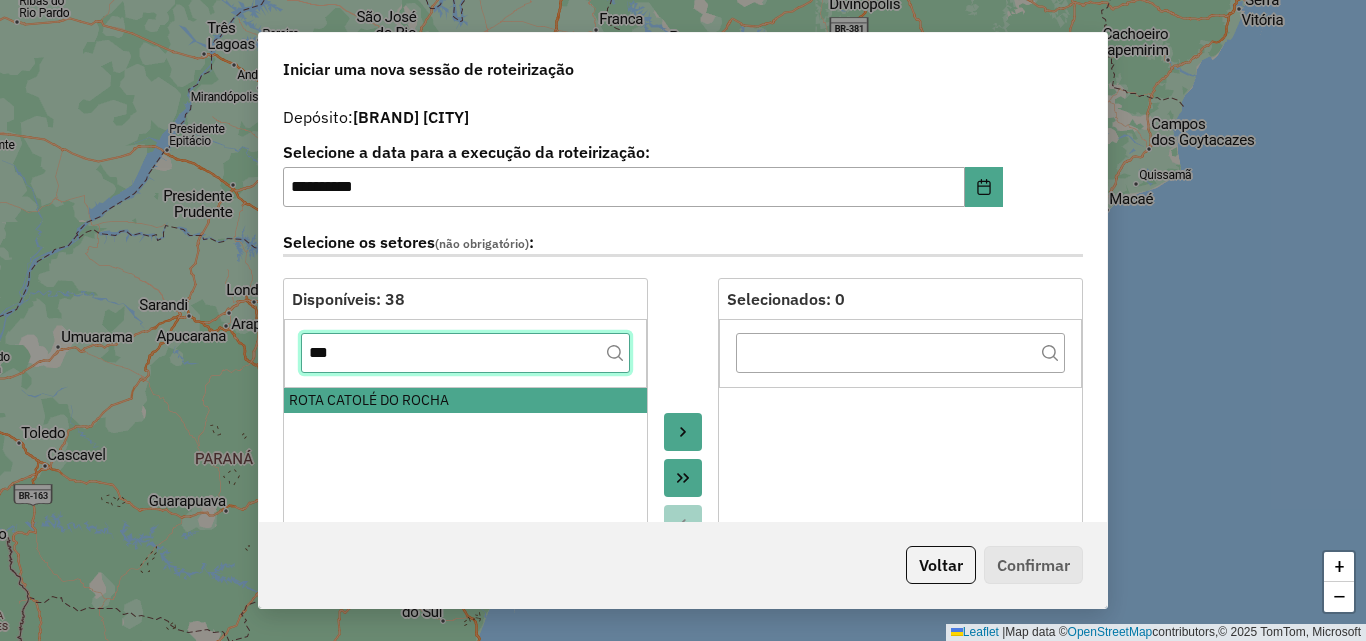 click on "***" 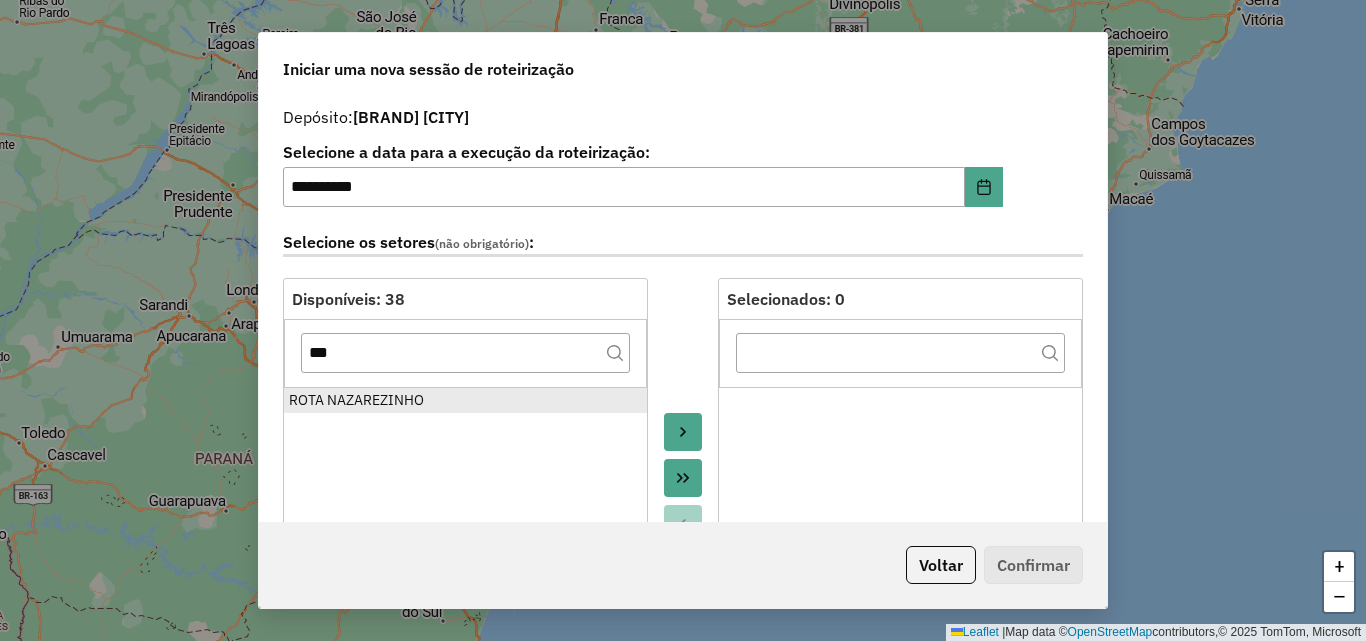 click on "ROTA NAZAREZINHO" at bounding box center (465, 400) 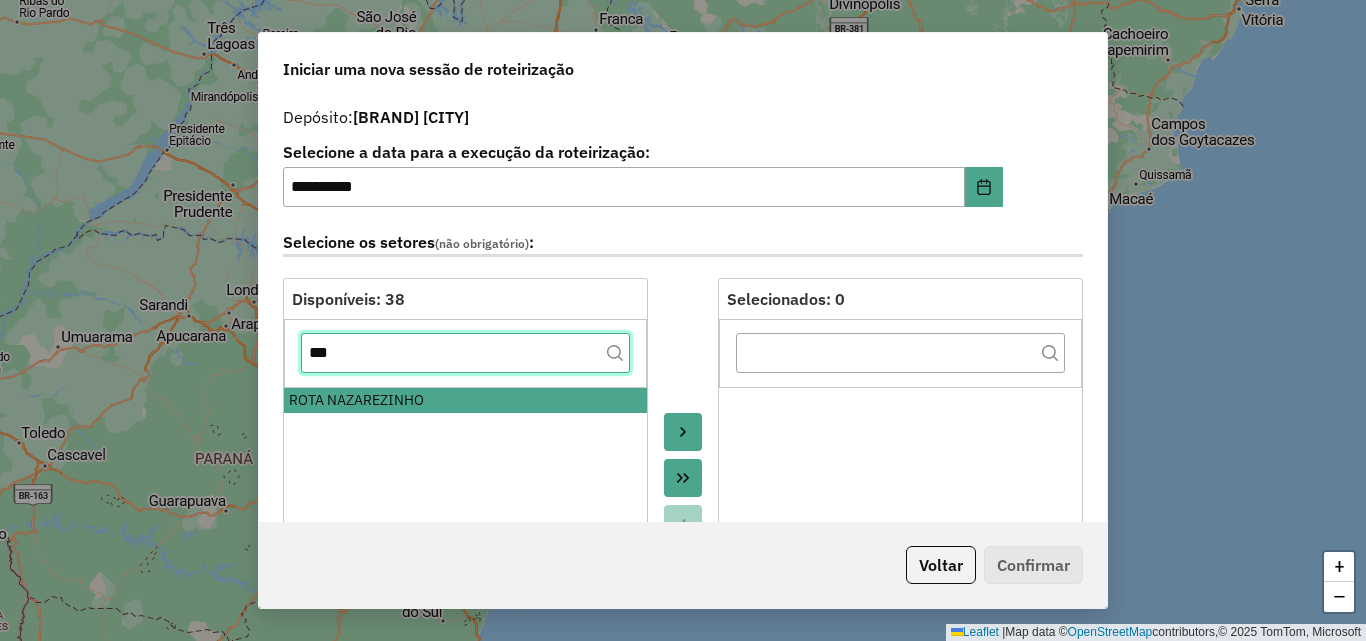 click on "***" 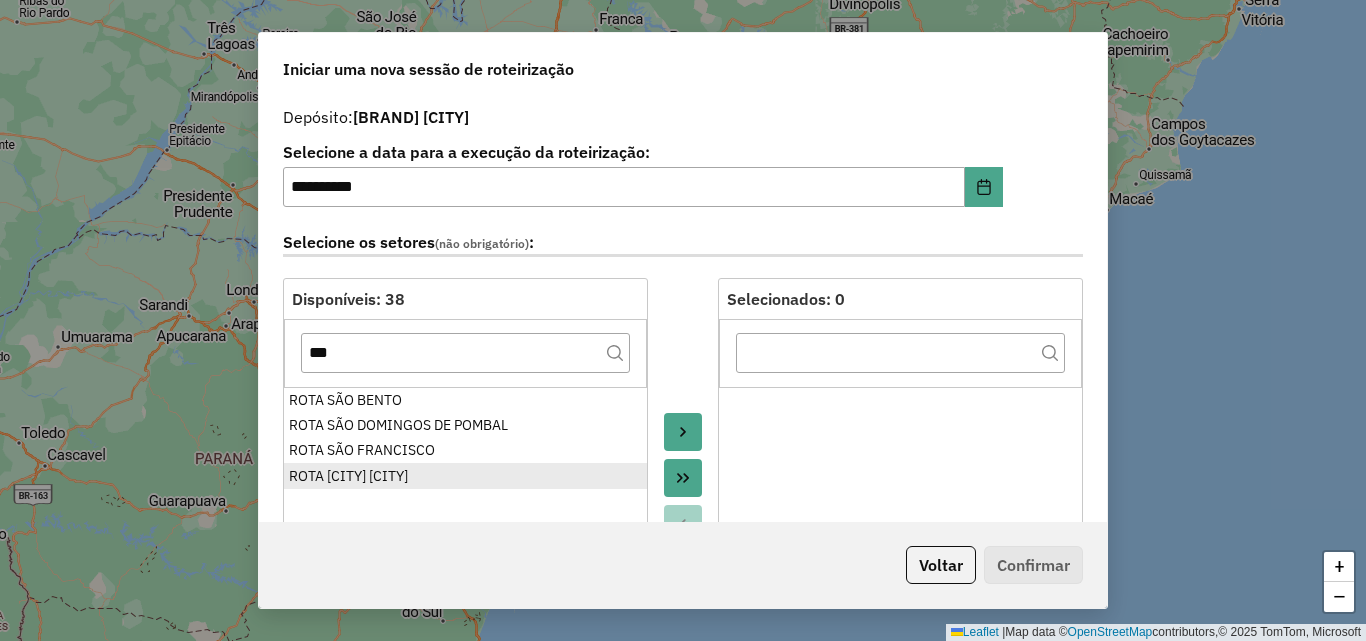 click on "ROTA [CITY] [CITY]" at bounding box center (465, 476) 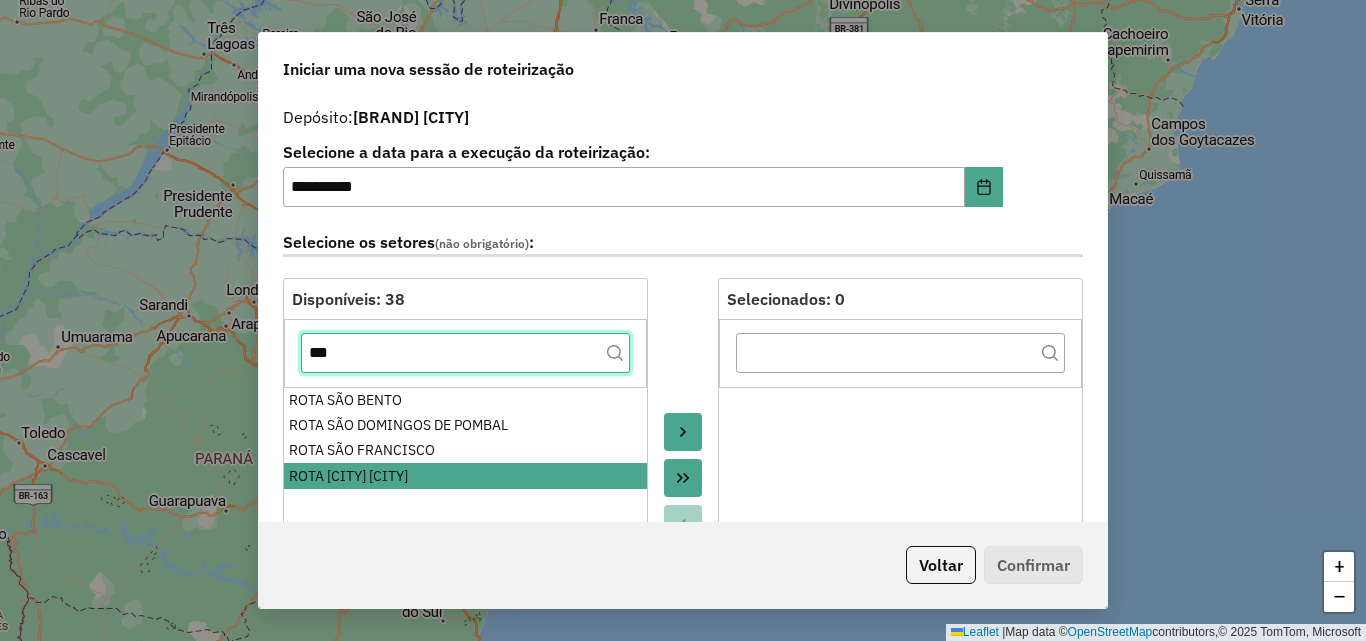 click on "***" 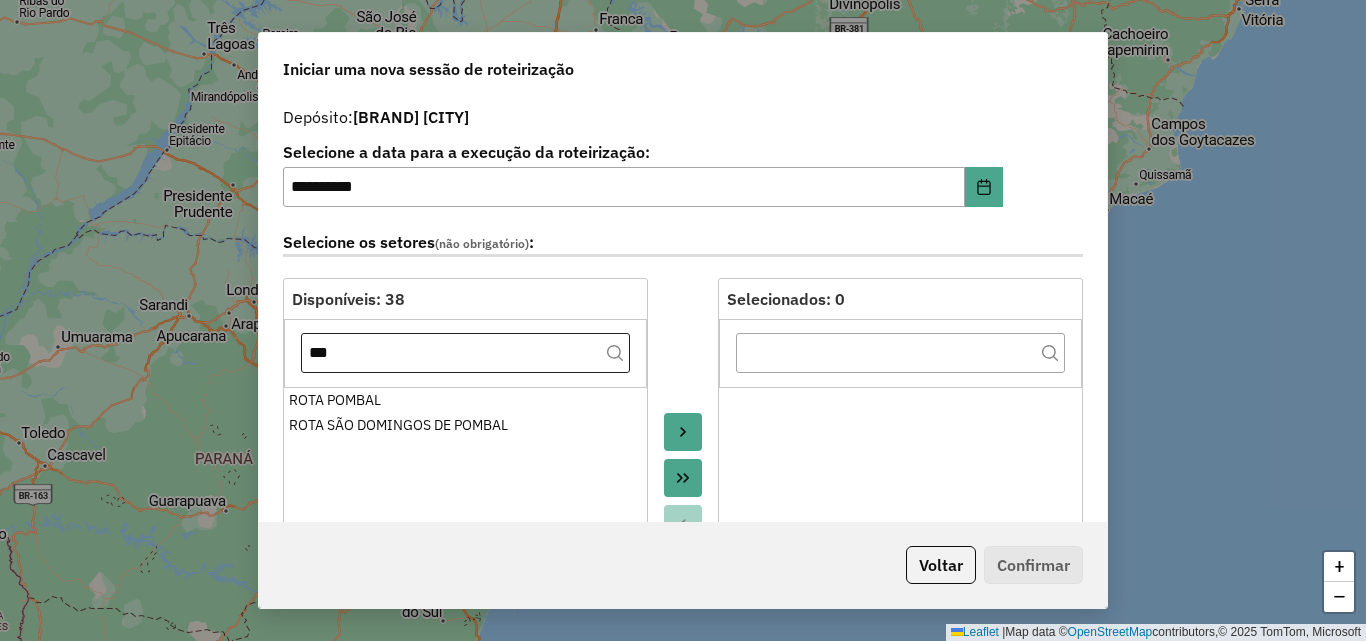 drag, startPoint x: 406, startPoint y: 399, endPoint x: 398, endPoint y: 361, distance: 38.832977 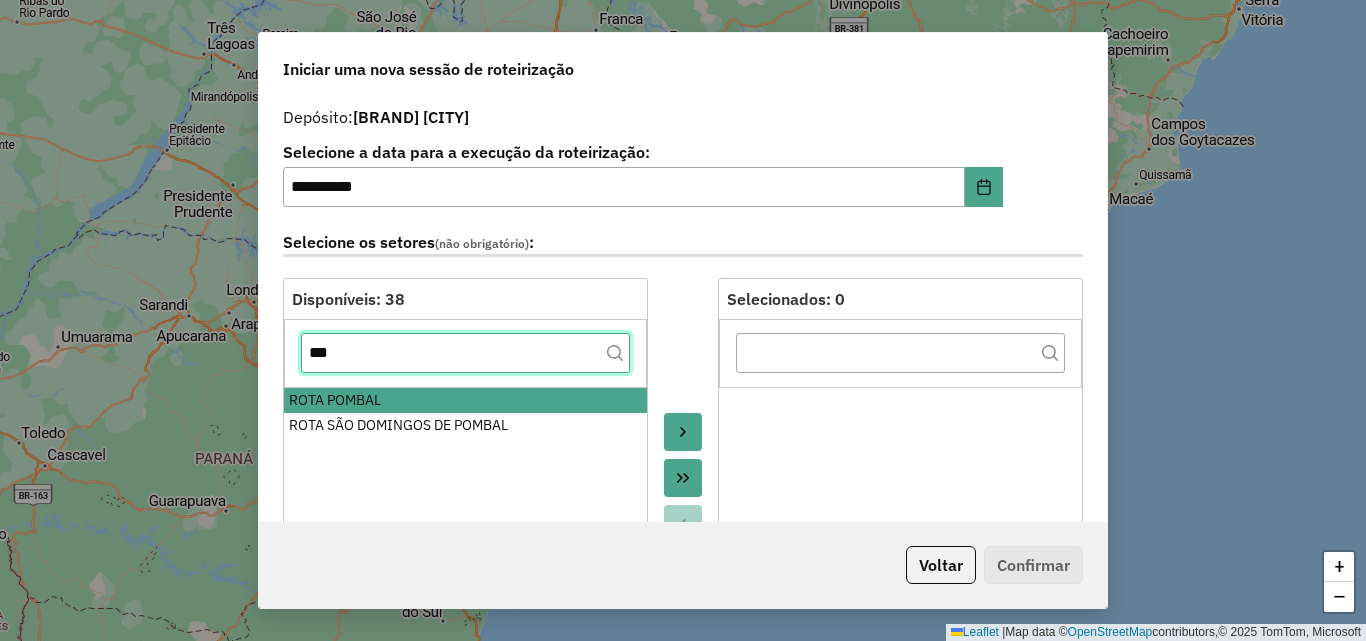 click on "***" 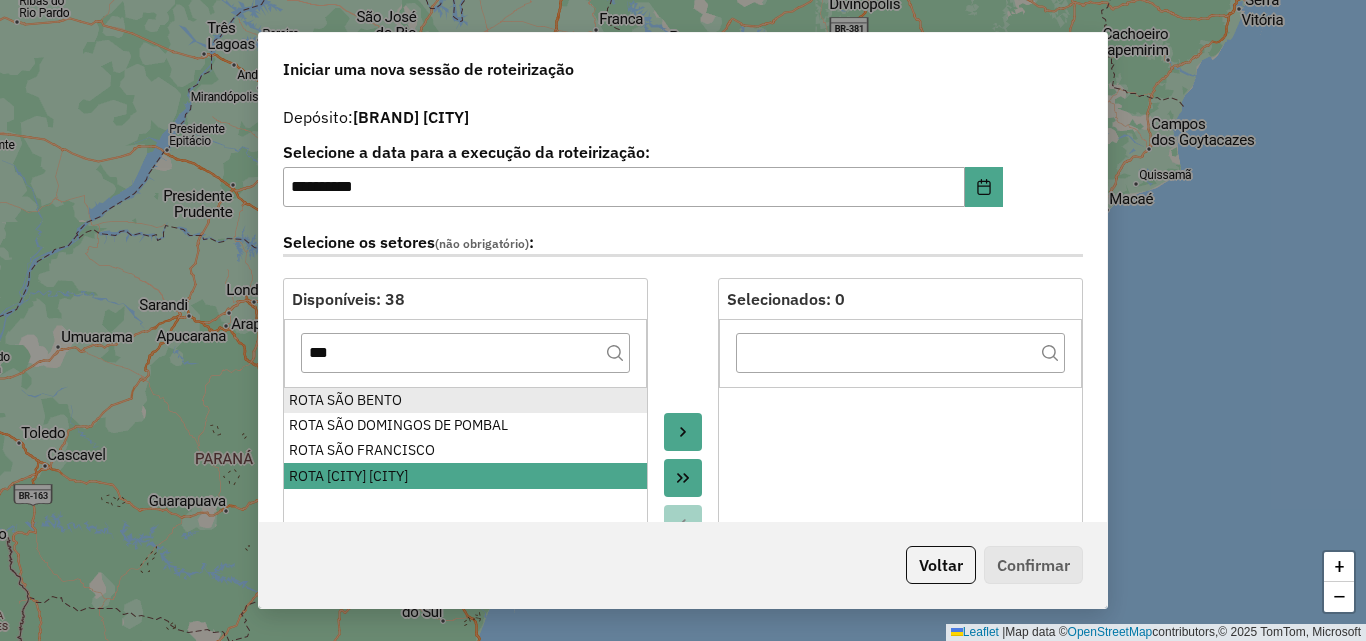 click on "ROTA SÃO BENTO" at bounding box center [465, 400] 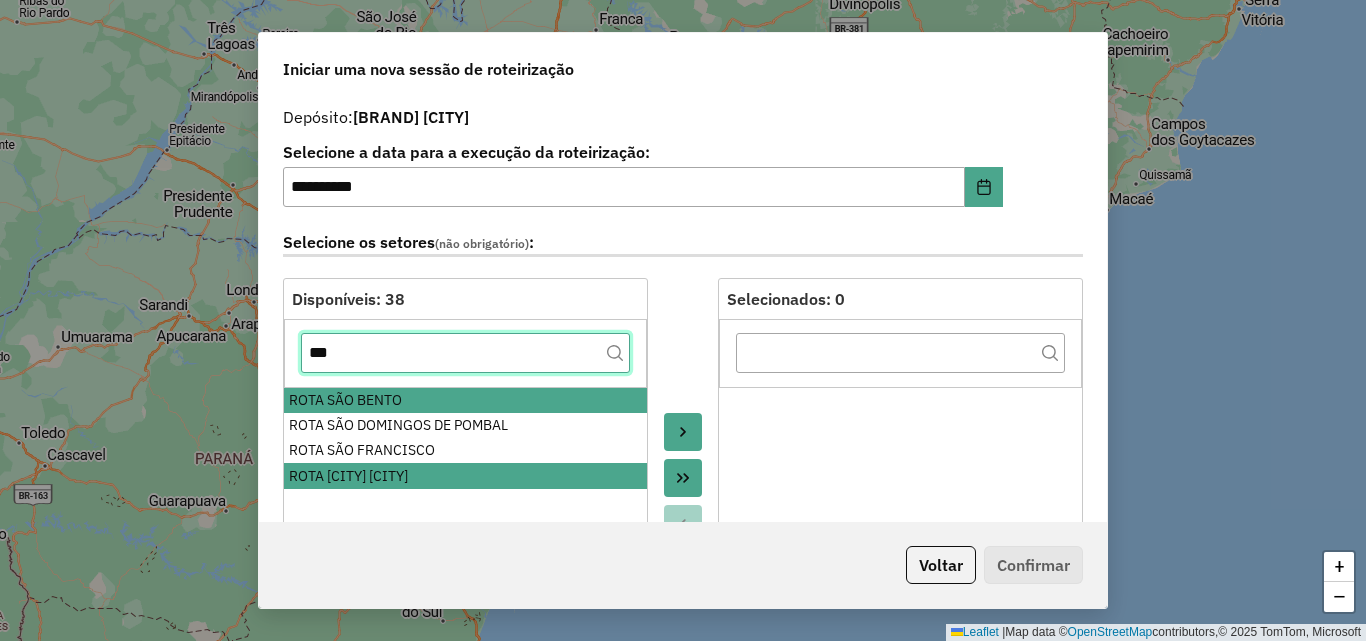 click on "***" 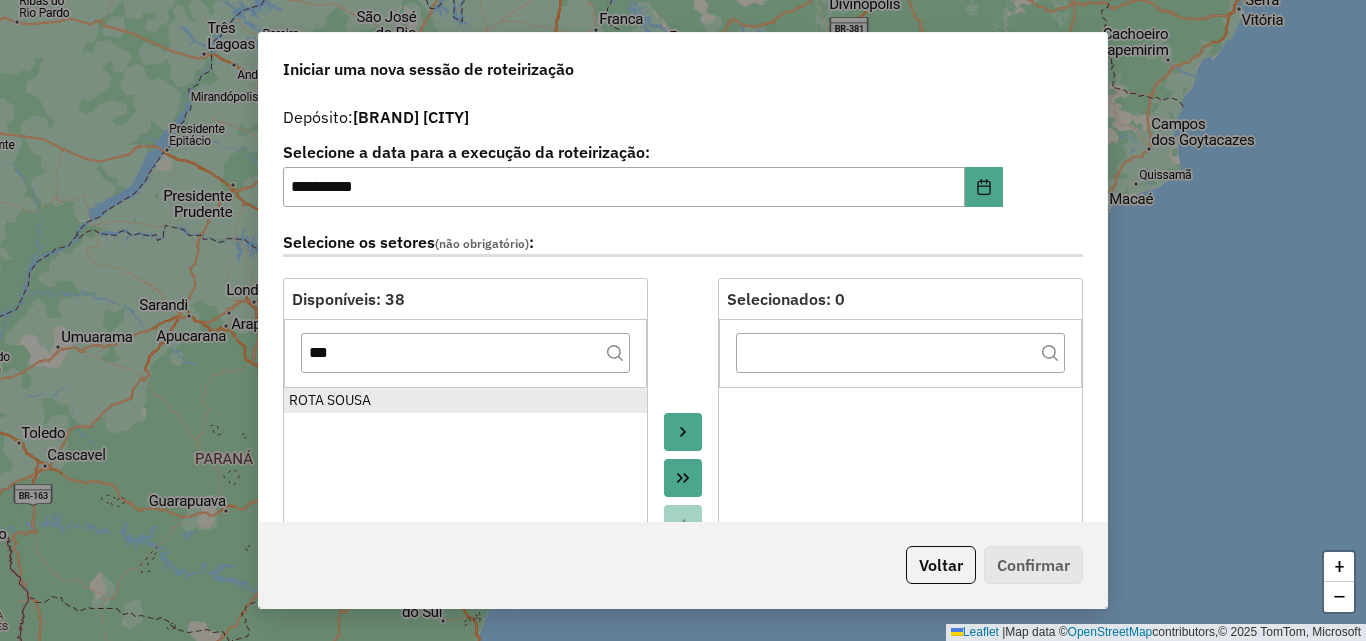 click on "ROTA SOUSA" at bounding box center (465, 400) 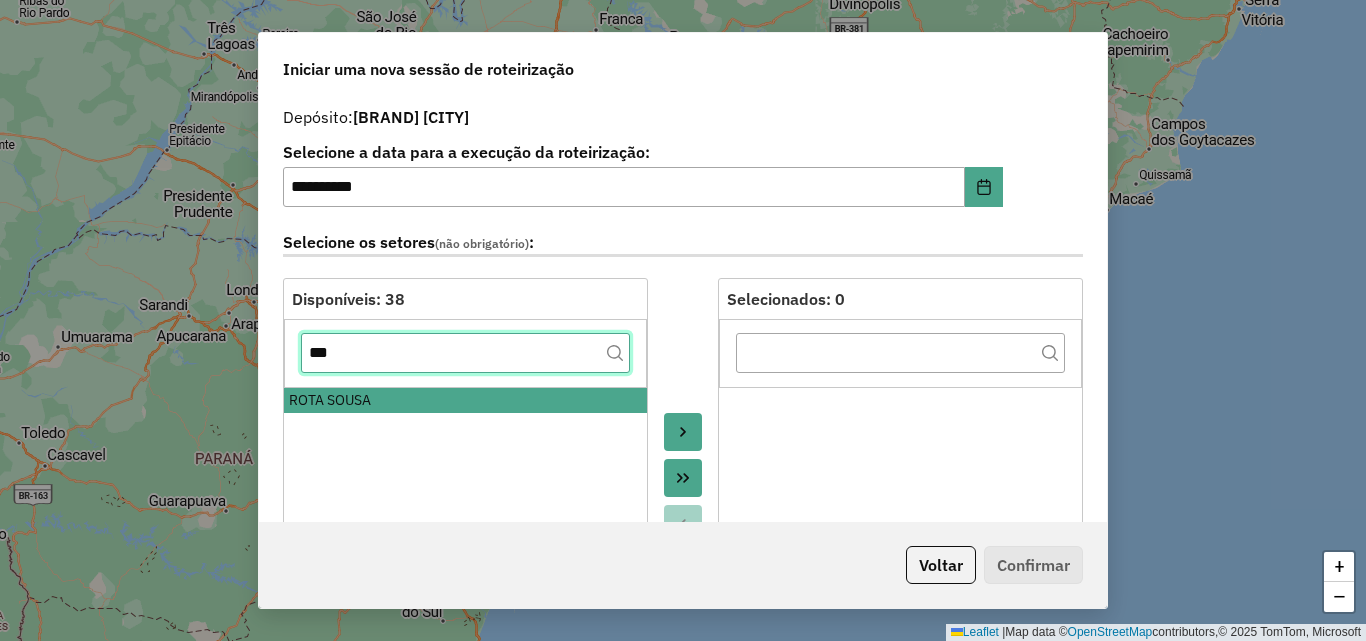 click on "***" 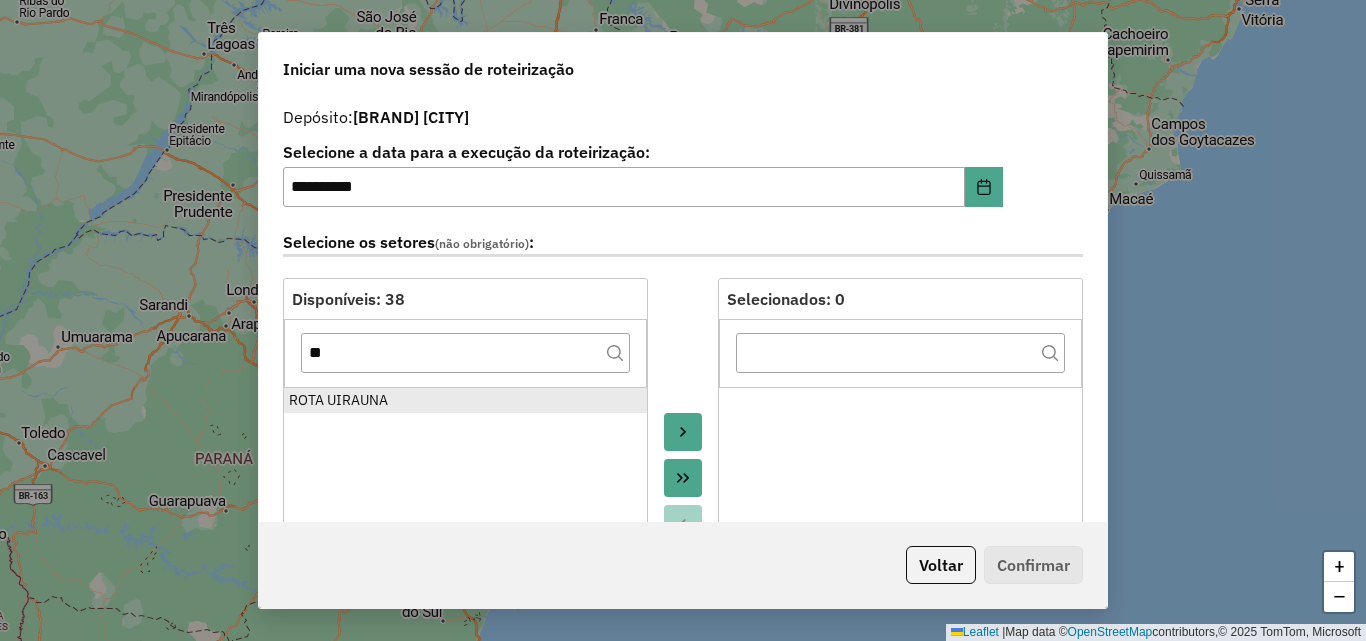 click on "ROTA UIRAUNA" at bounding box center [465, 400] 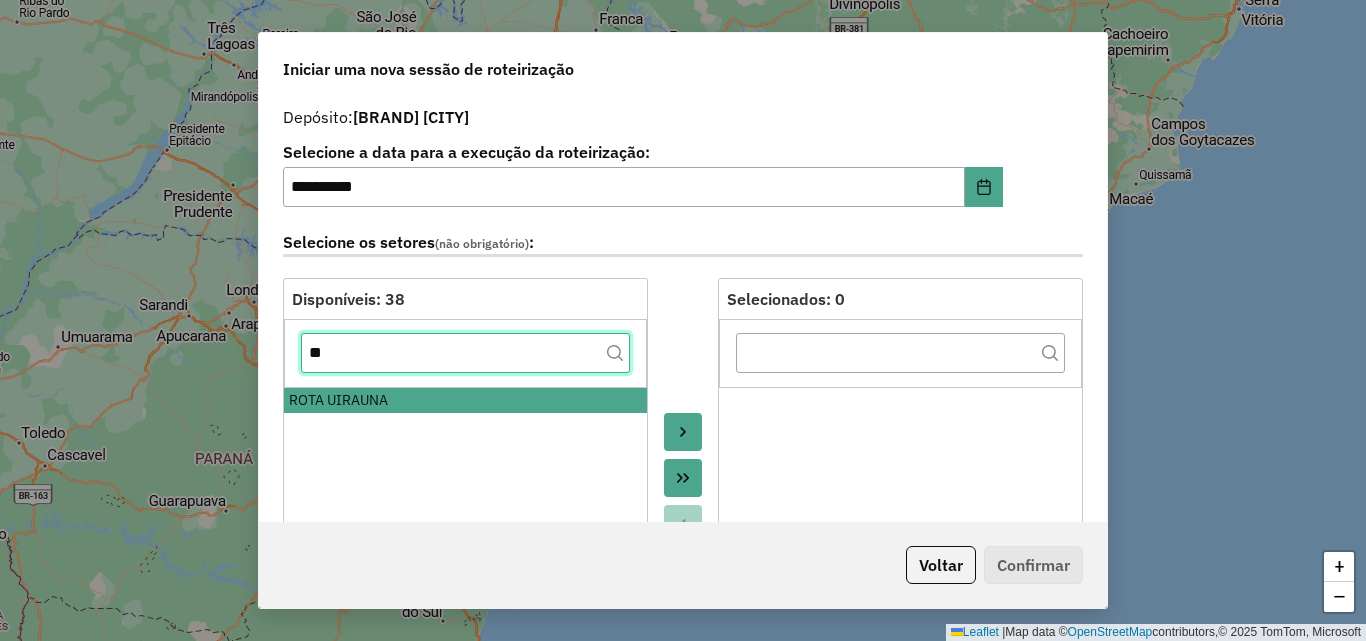 click on "**" 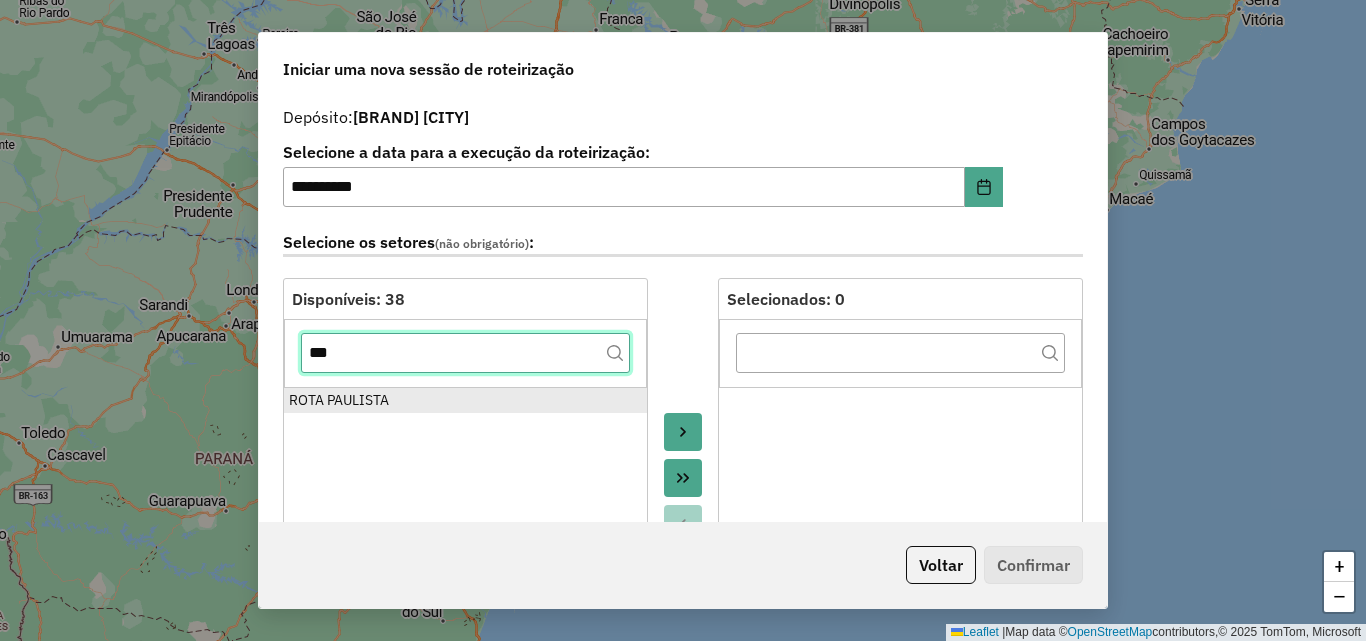 type on "***" 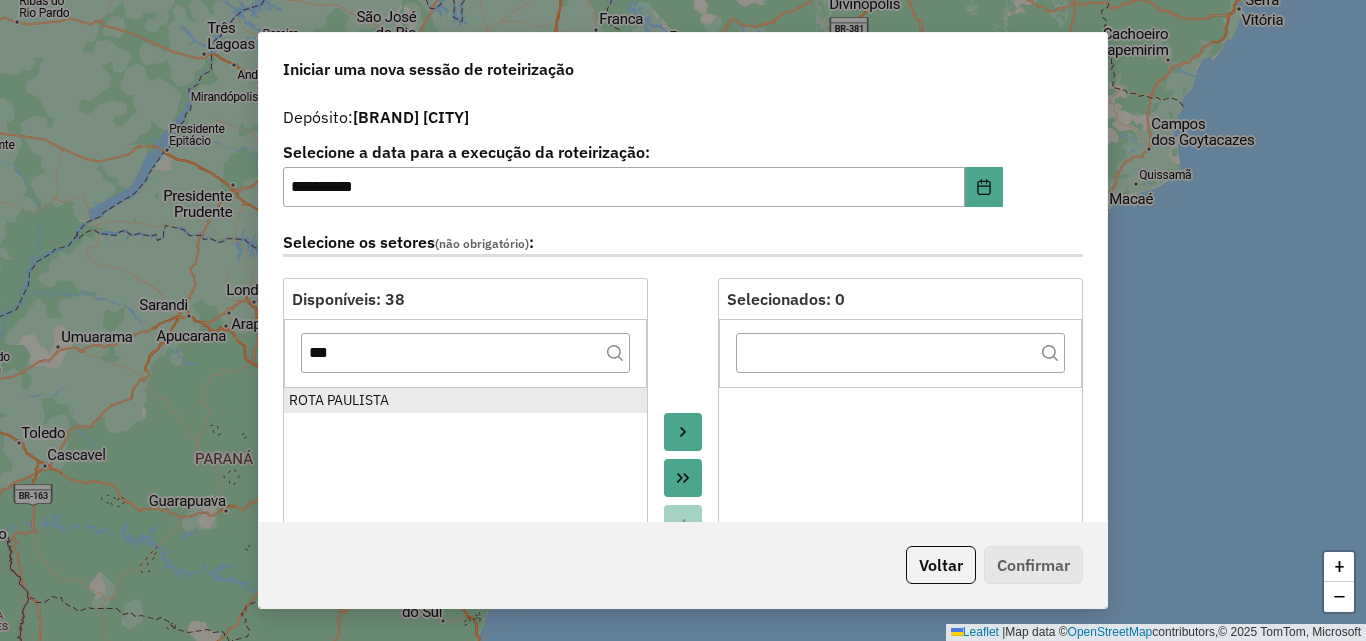 click on "ROTA PAULISTA" at bounding box center (465, 400) 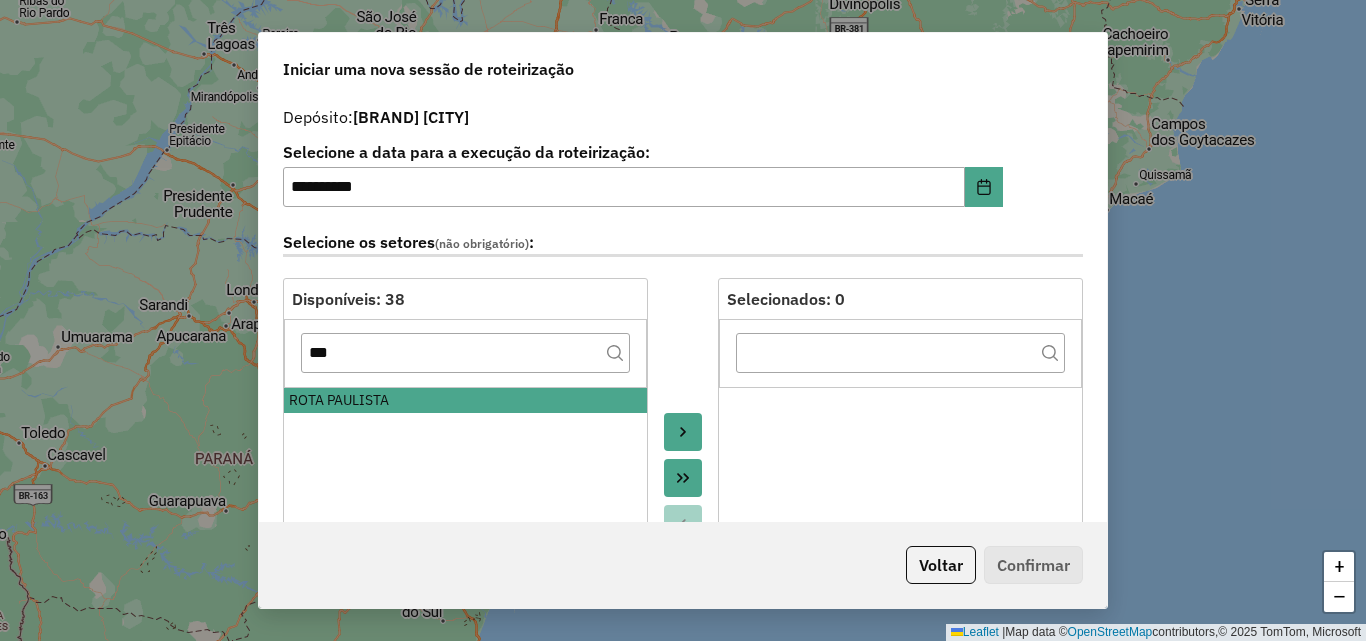 click 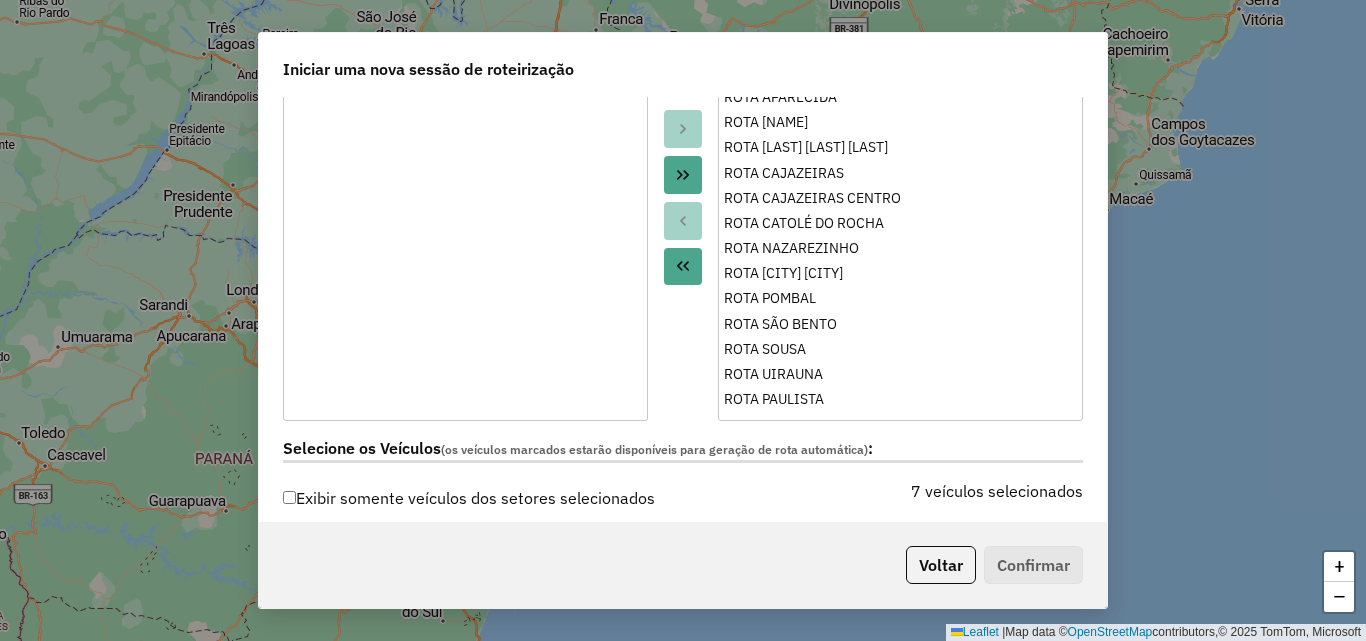 scroll, scrollTop: 500, scrollLeft: 0, axis: vertical 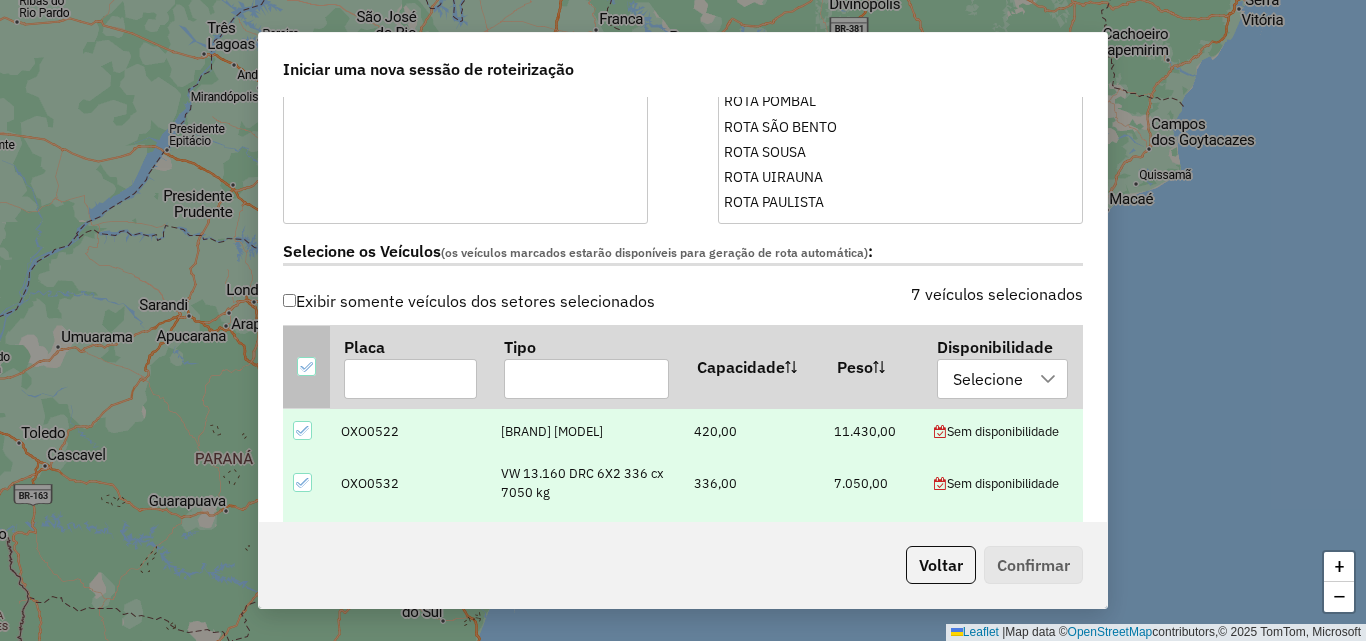 click 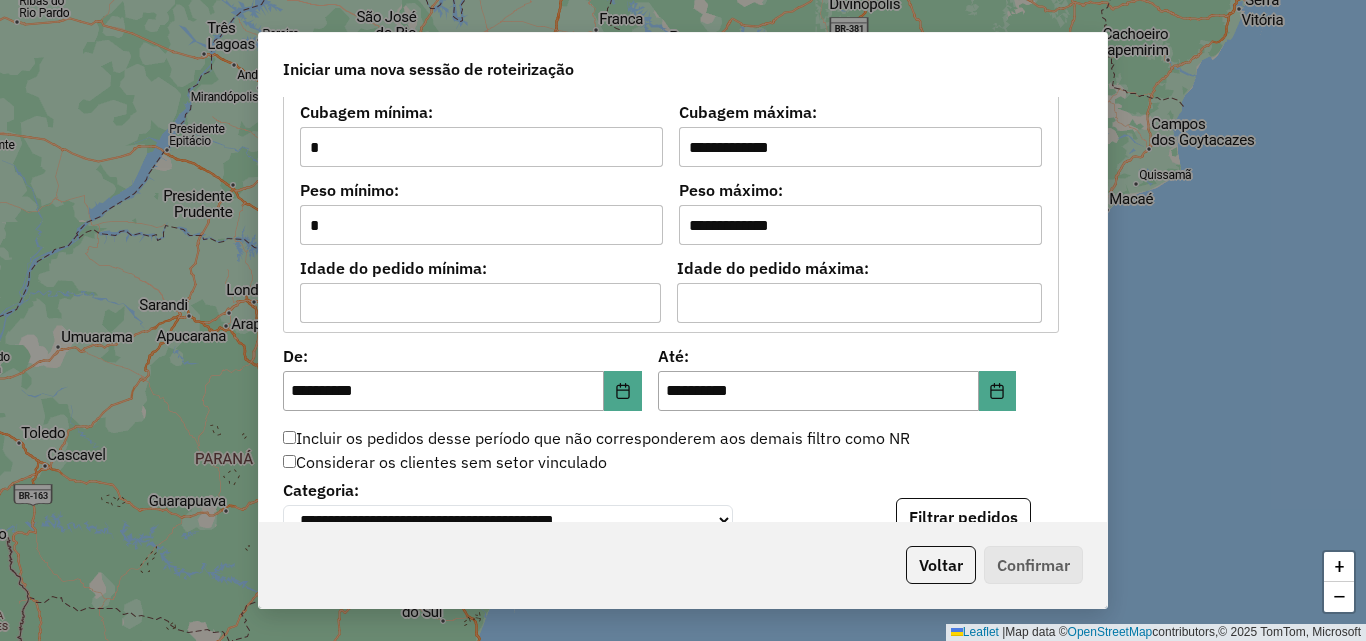 scroll, scrollTop: 1700, scrollLeft: 0, axis: vertical 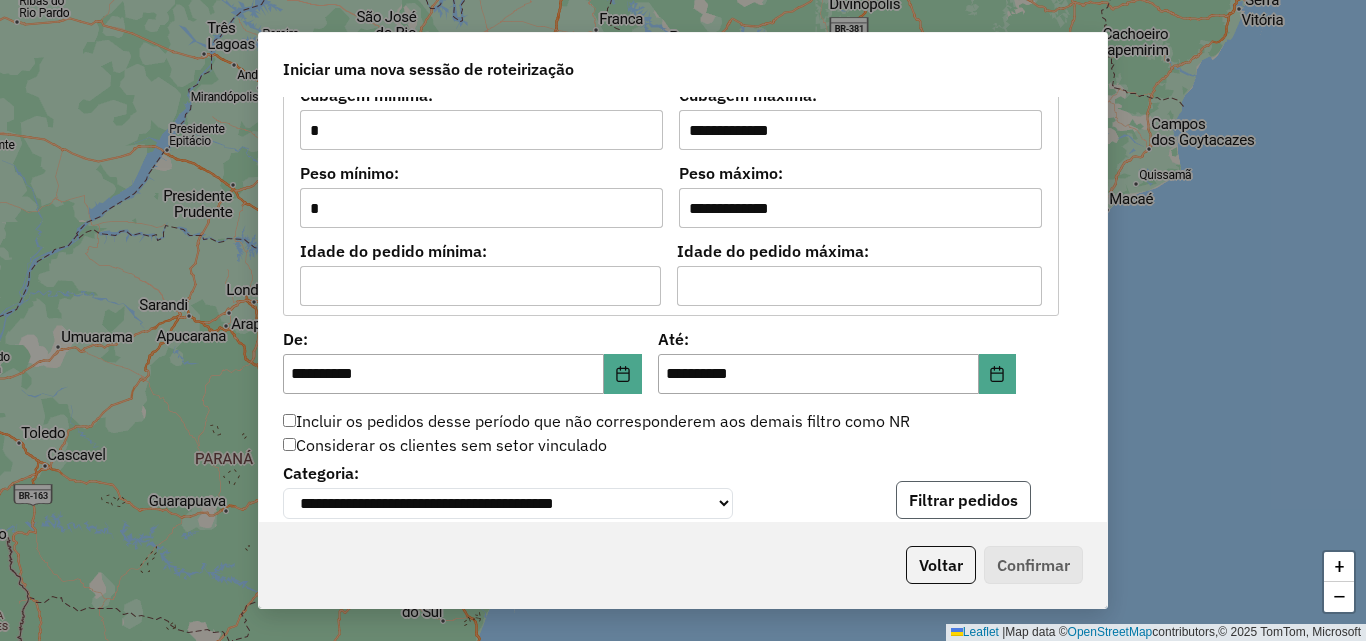 click on "Filtrar pedidos" 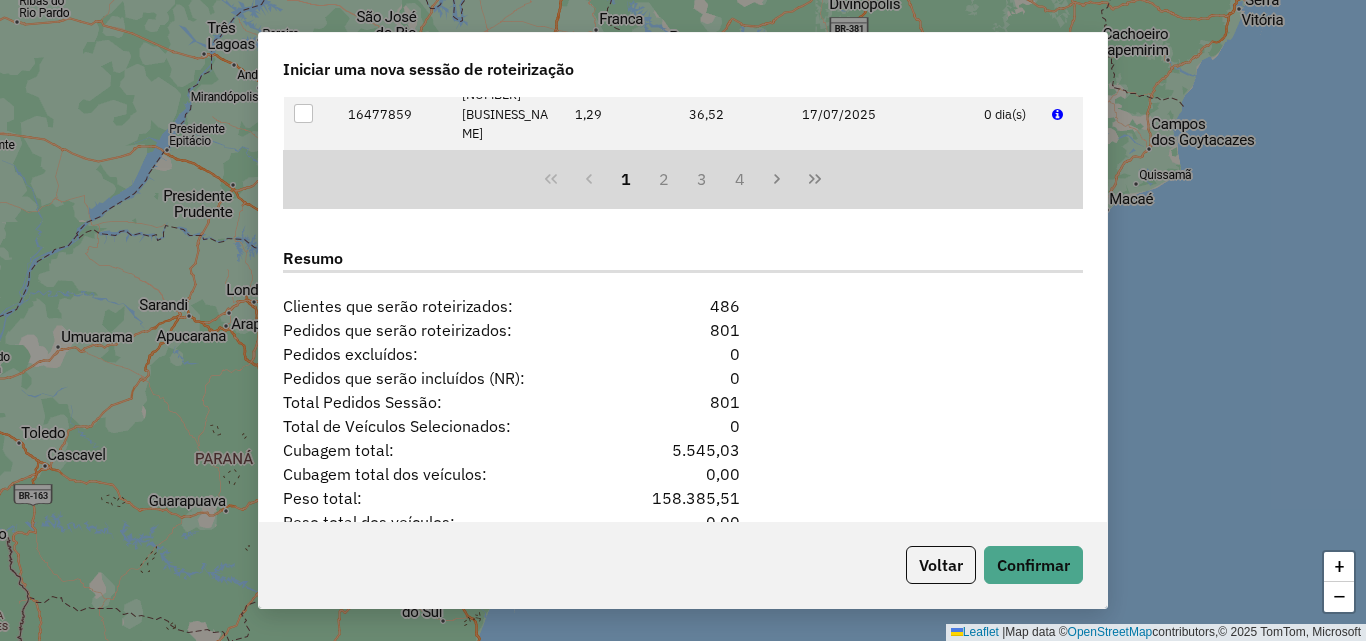 scroll, scrollTop: 2524, scrollLeft: 0, axis: vertical 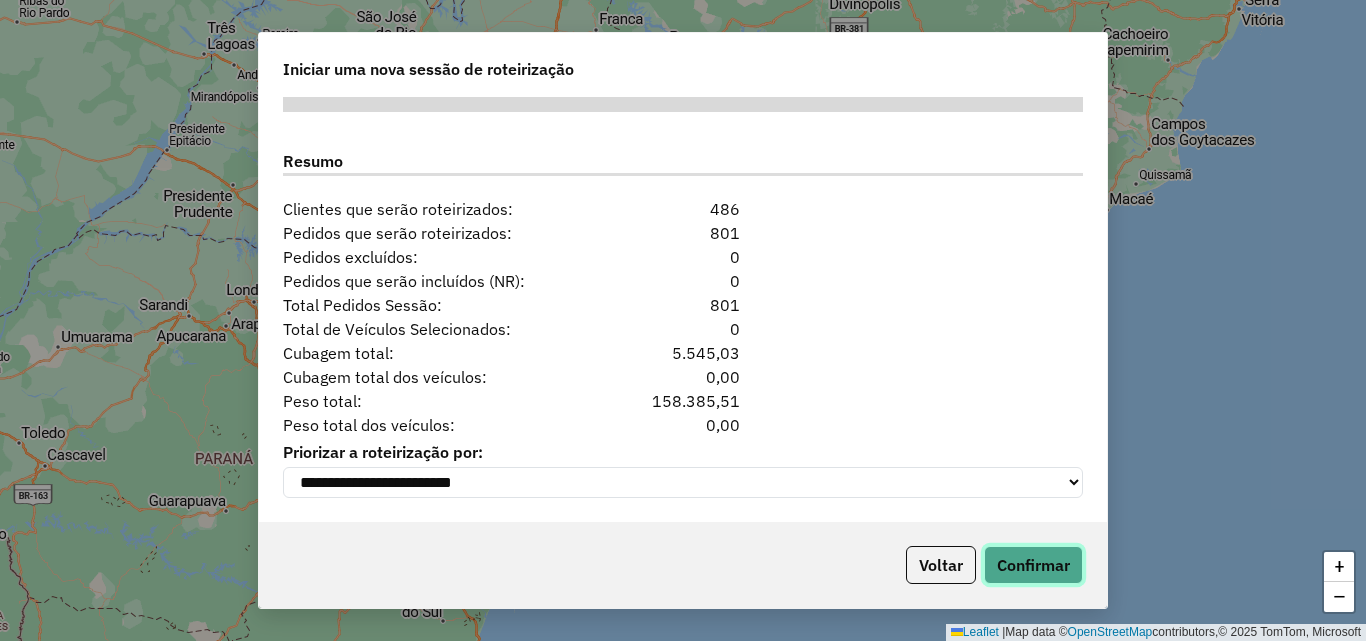 click on "Confirmar" 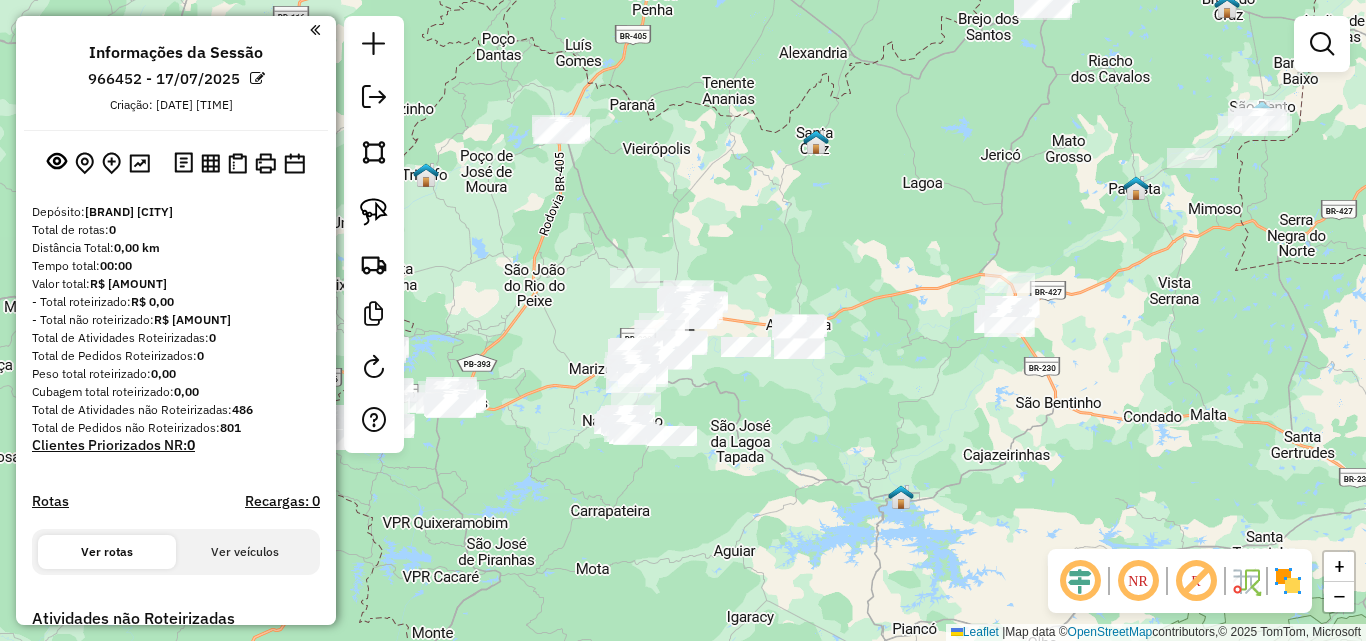 click on "Janela de atendimento Grade de atendimento Capacidade Transportadoras Veículos Cliente Pedidos  Rotas Selecione os dias de semana para filtrar as janelas de atendimento  Seg   Ter   Qua   Qui   Sex   Sáb   Dom  Informe o período da janela de atendimento: De: Até:  Filtrar exatamente a janela do cliente  Considerar janela de atendimento padrão  Selecione os dias de semana para filtrar as grades de atendimento  Seg   Ter   Qua   Qui   Sex   Sáb   Dom   Considerar clientes sem dia de atendimento cadastrado  Clientes fora do dia de atendimento selecionado Filtrar as atividades entre os valores definidos abaixo:  Peso mínimo:   Peso máximo:   Cubagem mínima:   Cubagem máxima:   De:   Até:  Filtrar as atividades entre o tempo de atendimento definido abaixo:  De:   Até:   Considerar capacidade total dos clientes não roteirizados Transportadora: Selecione um ou mais itens Tipo de veículo: Selecione um ou mais itens Veículo: Selecione um ou mais itens Motorista: Selecione um ou mais itens Nome: Rótulo:" 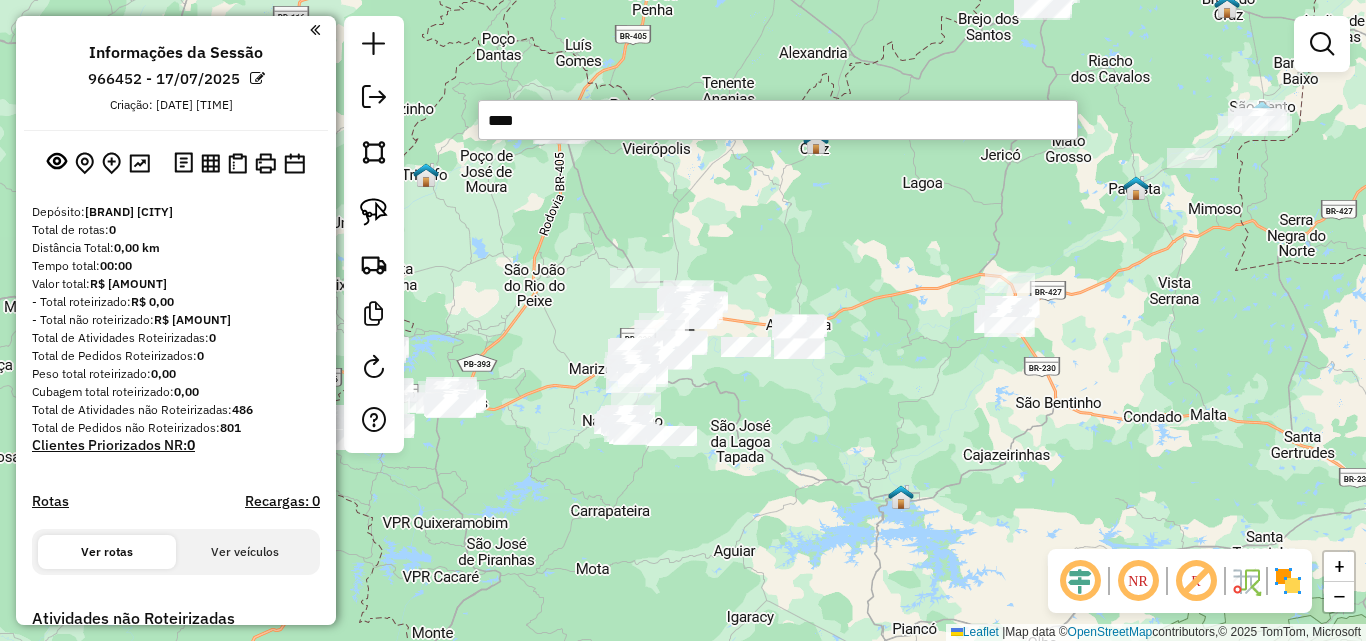 type on "*****" 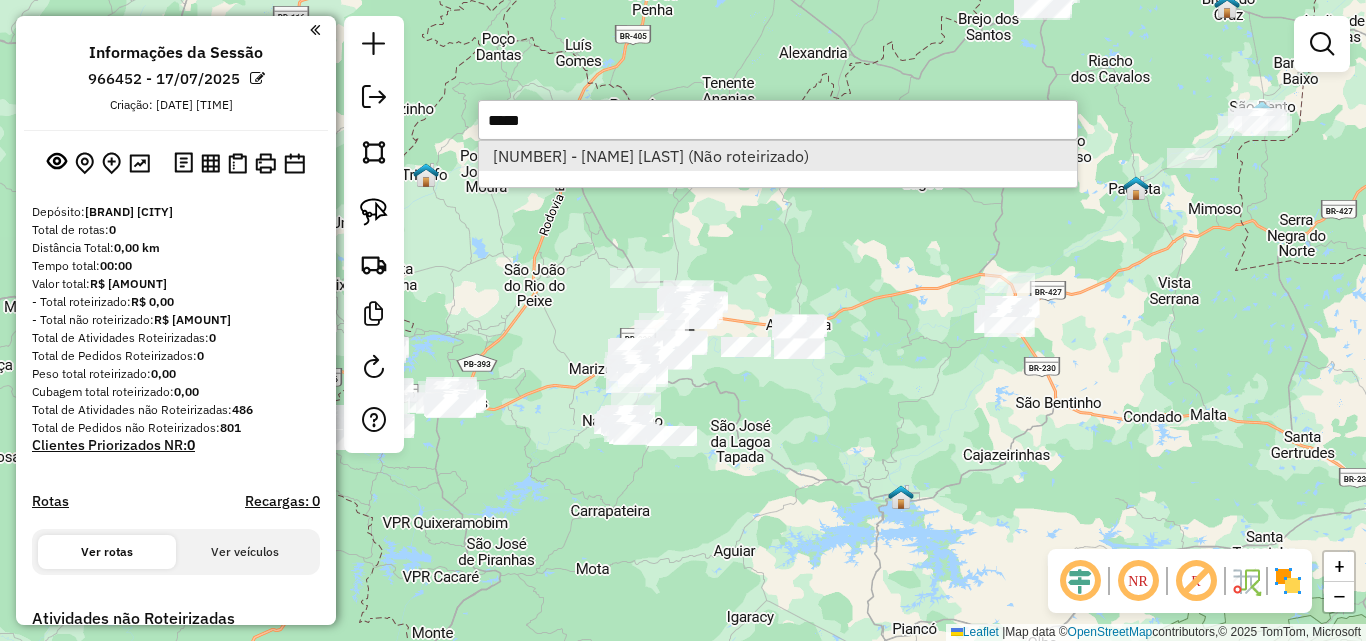 click on "[NUMBER] - [NAME] [LAST] (Não roteirizado)" at bounding box center [778, 156] 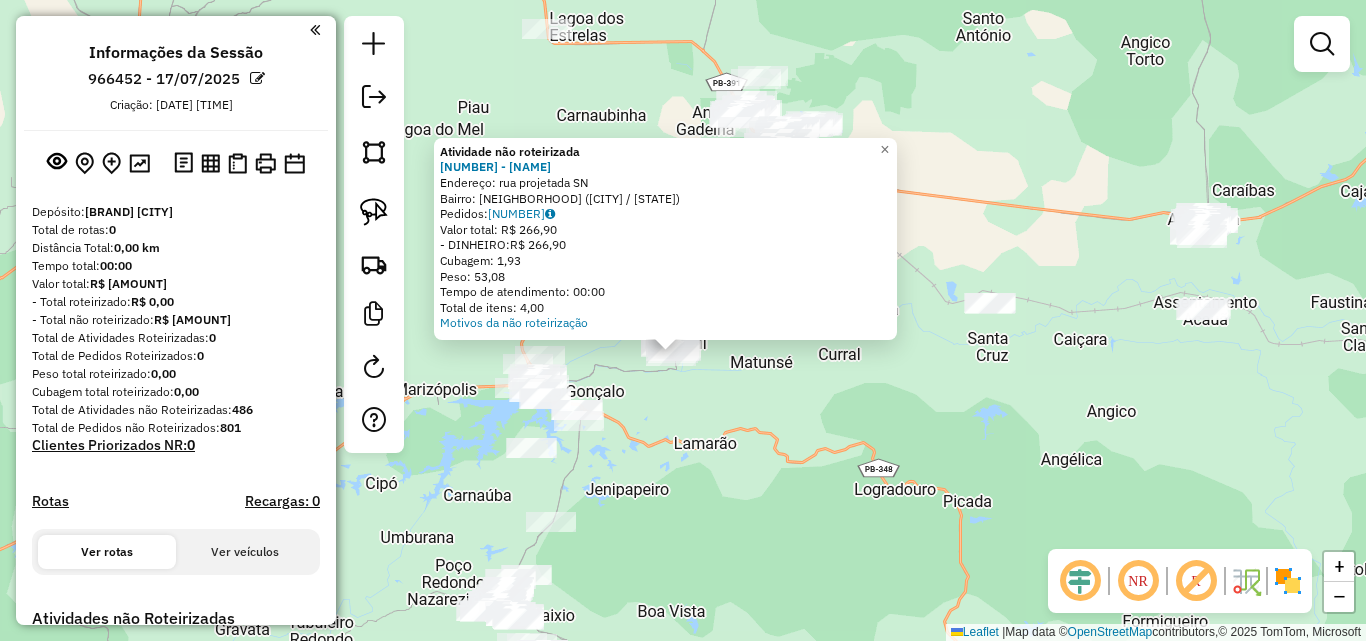click on "Atividade não roteirizada 17459 - NINHA MARMITAS  Endereço:  rua projetada SN   Bairro: CENTRO (SOUSA / PB)   Pedidos:  16474833   Valor total: R$ 266,90   - DINHEIRO:  R$ 266,90   Cubagem: 1,93   Peso: 53,08   Tempo de atendimento: 00:00   Total de itens: 4,00  Motivos da não roteirização × Janela de atendimento Grade de atendimento Capacidade Transportadoras Veículos Cliente Pedidos  Rotas Selecione os dias de semana para filtrar as janelas de atendimento  Seg   Ter   Qua   Qui   Sex   Sáb   Dom  Informe o período da janela de atendimento: De: Até:  Filtrar exatamente a janela do cliente  Considerar janela de atendimento padrão  Selecione os dias de semana para filtrar as grades de atendimento  Seg   Ter   Qua   Qui   Sex   Sáb   Dom   Considerar clientes sem dia de atendimento cadastrado  Clientes fora do dia de atendimento selecionado Filtrar as atividades entre os valores definidos abaixo:  Peso mínimo:   Peso máximo:   Cubagem mínima:   Cubagem máxima:   De:   Até:   De:   Até:  Nome:" 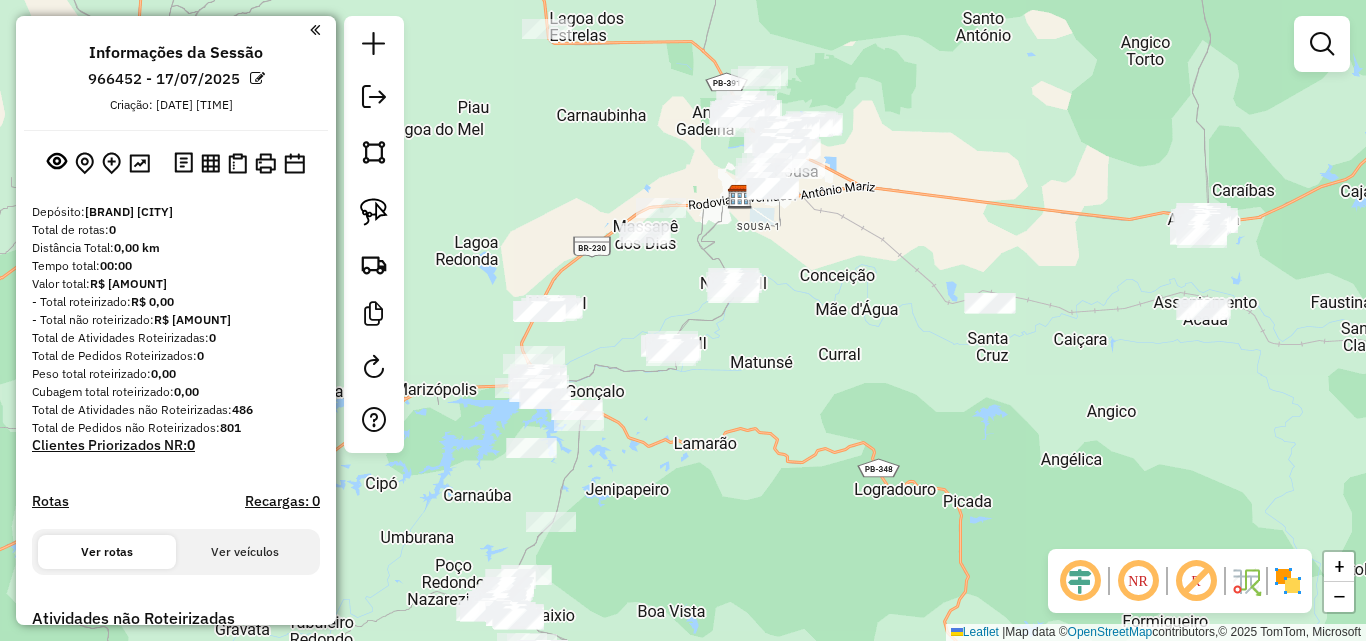 click on "Janela de atendimento Grade de atendimento Capacidade Transportadoras Veículos Cliente Pedidos  Rotas Selecione os dias de semana para filtrar as janelas de atendimento  Seg   Ter   Qua   Qui   Sex   Sáb   Dom  Informe o período da janela de atendimento: De: Até:  Filtrar exatamente a janela do cliente  Considerar janela de atendimento padrão  Selecione os dias de semana para filtrar as grades de atendimento  Seg   Ter   Qua   Qui   Sex   Sáb   Dom   Considerar clientes sem dia de atendimento cadastrado  Clientes fora do dia de atendimento selecionado Filtrar as atividades entre os valores definidos abaixo:  Peso mínimo:   Peso máximo:   Cubagem mínima:   Cubagem máxima:   De:   Até:  Filtrar as atividades entre o tempo de atendimento definido abaixo:  De:   Até:   Considerar capacidade total dos clientes não roteirizados Transportadora: Selecione um ou mais itens Tipo de veículo: Selecione um ou mais itens Veículo: Selecione um ou mais itens Motorista: Selecione um ou mais itens Nome: Rótulo:" 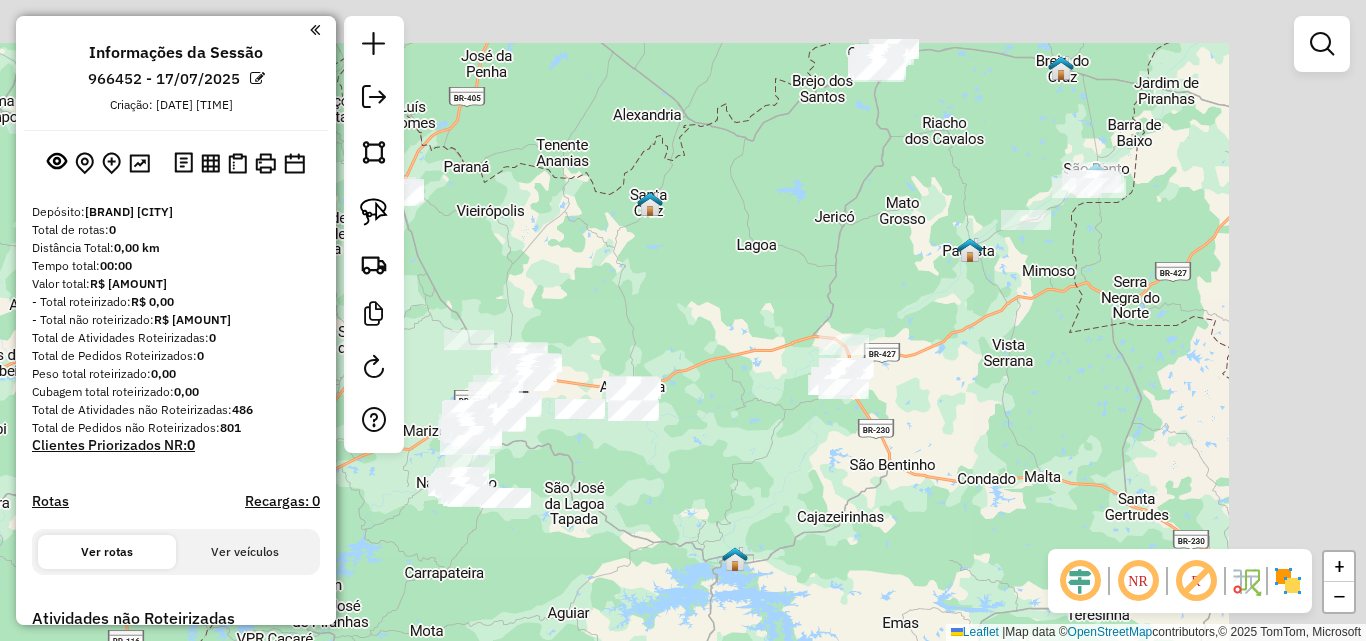 drag, startPoint x: 964, startPoint y: 423, endPoint x: 670, endPoint y: 548, distance: 319.46988 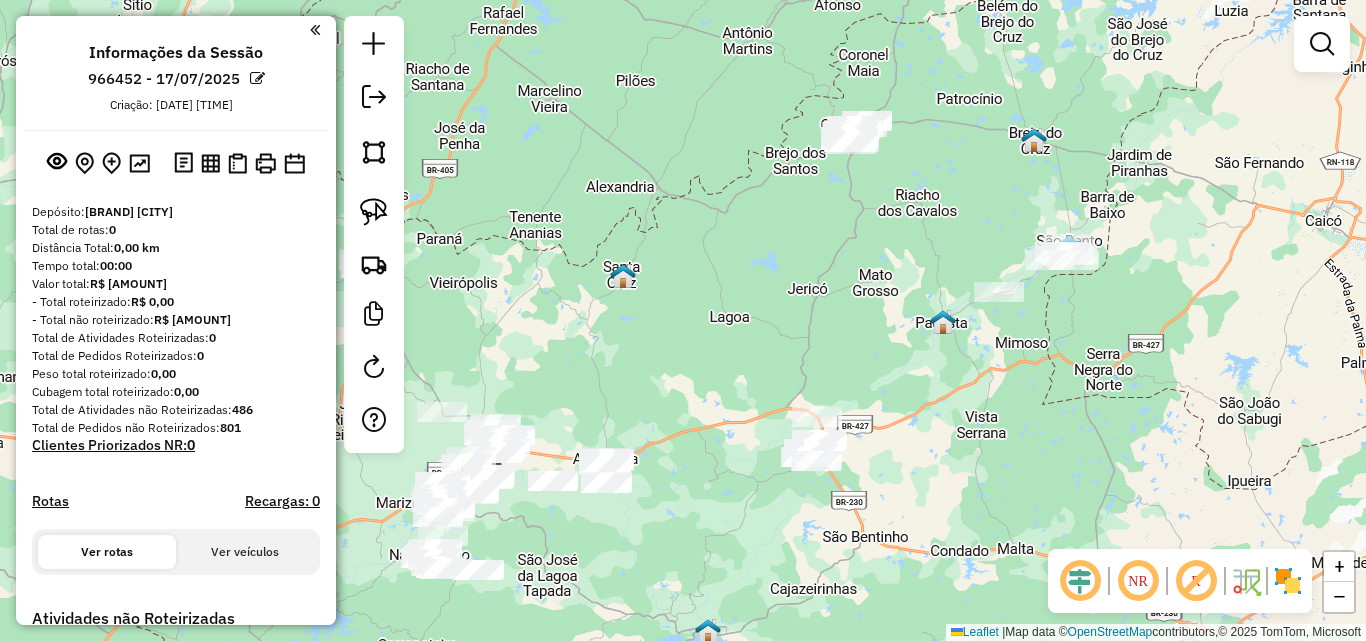 drag, startPoint x: 703, startPoint y: 303, endPoint x: 684, endPoint y: 303, distance: 19 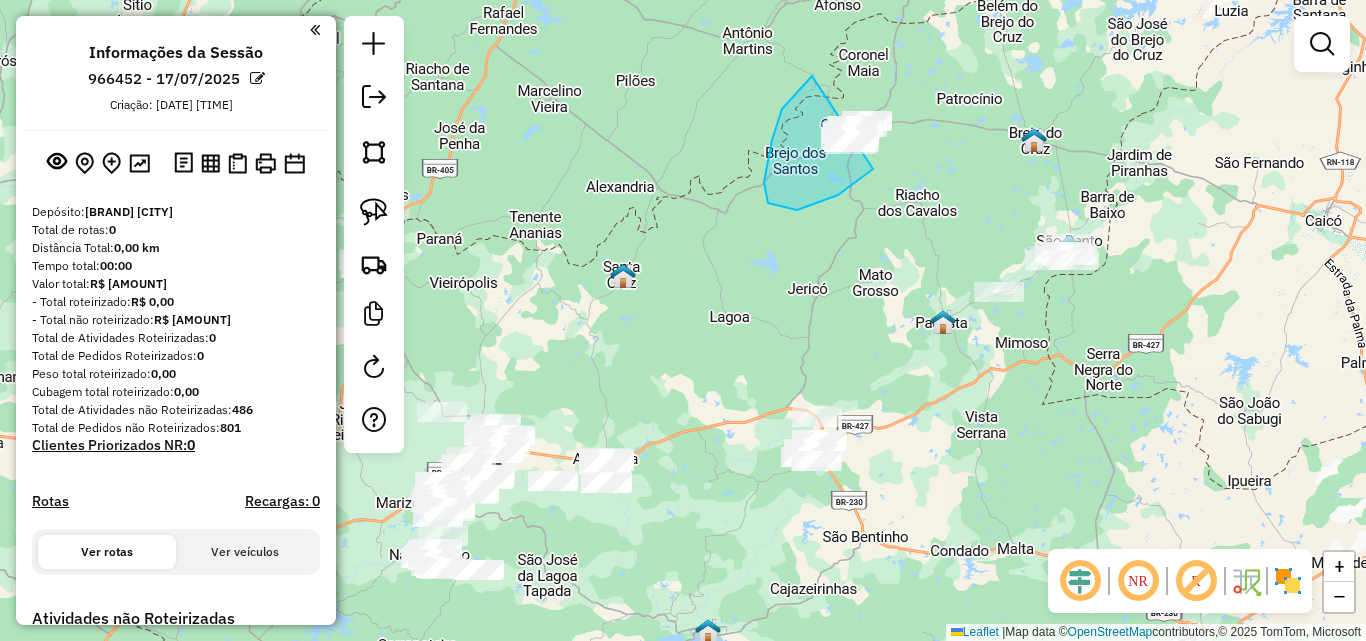 drag, startPoint x: 812, startPoint y: 76, endPoint x: 928, endPoint y: 91, distance: 116.965805 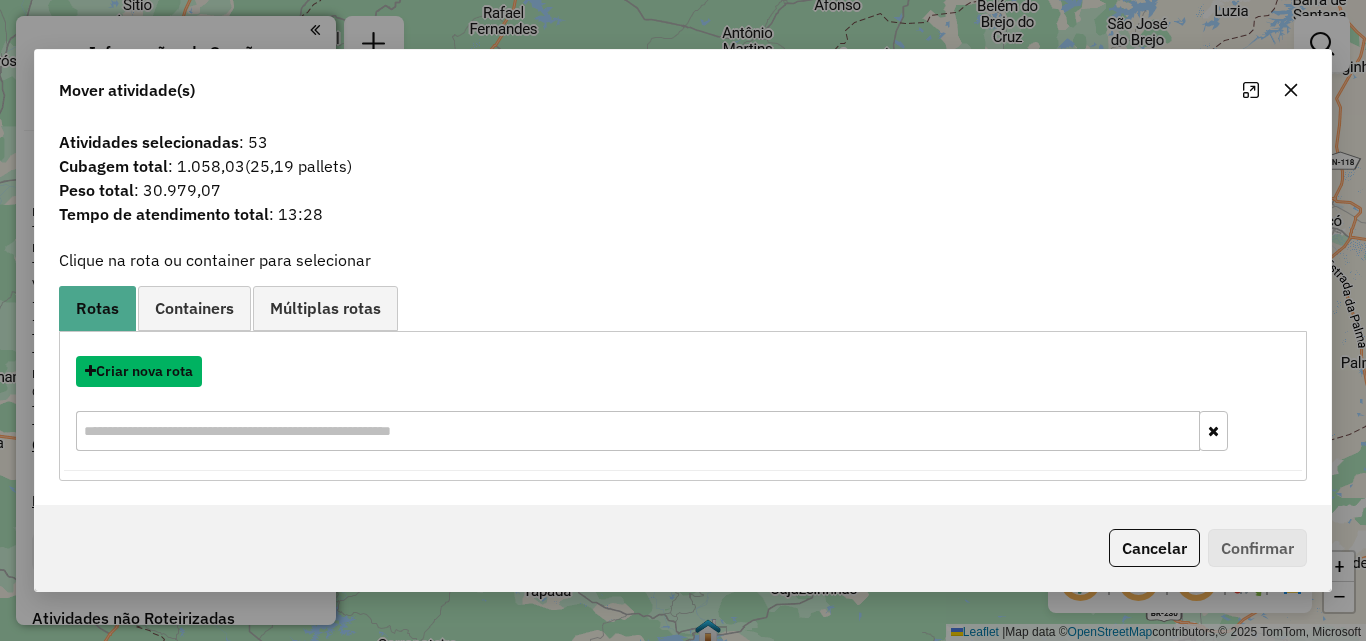 click on "Criar nova rota" at bounding box center (139, 371) 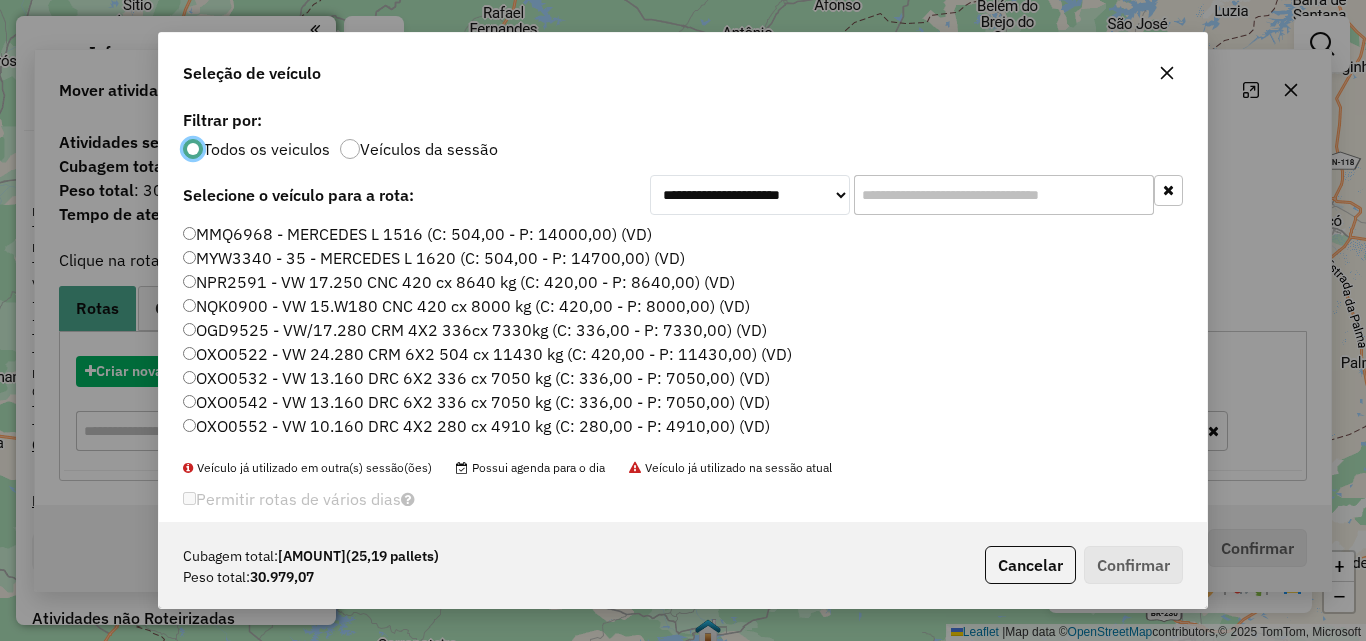 scroll, scrollTop: 11, scrollLeft: 6, axis: both 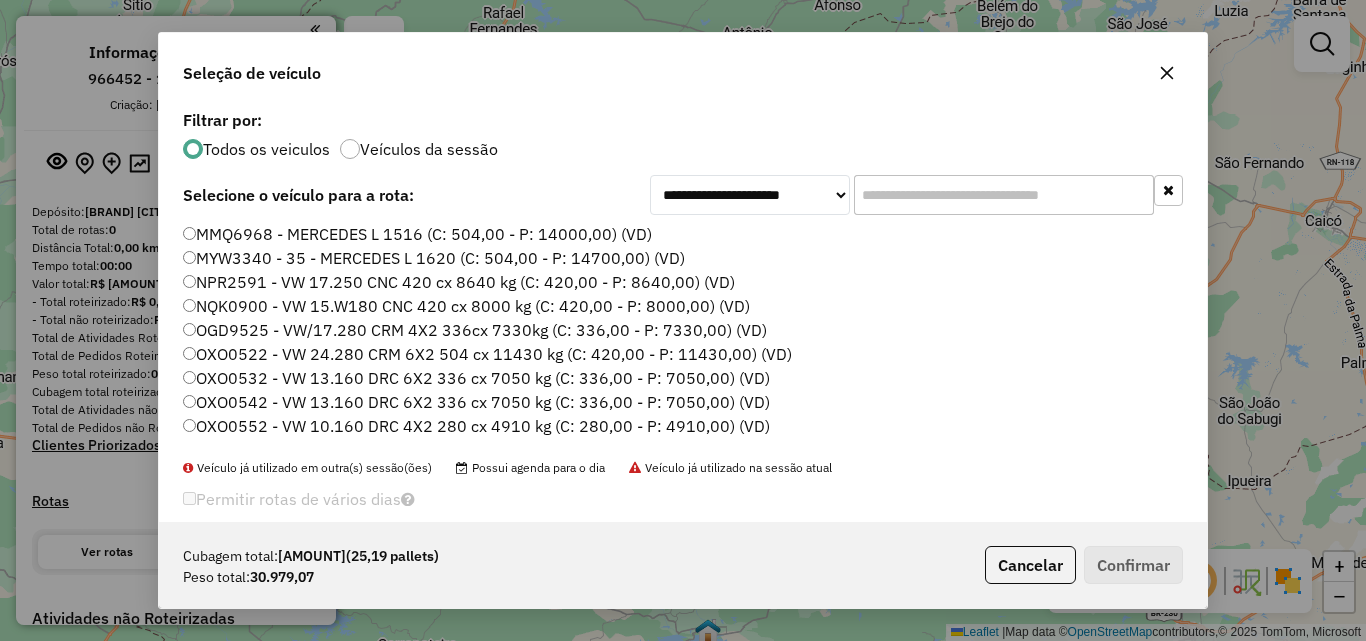 click on "MMQ6968 - MERCEDES L 1516 (C: 504,00 - P: 14000,00) (VD)" 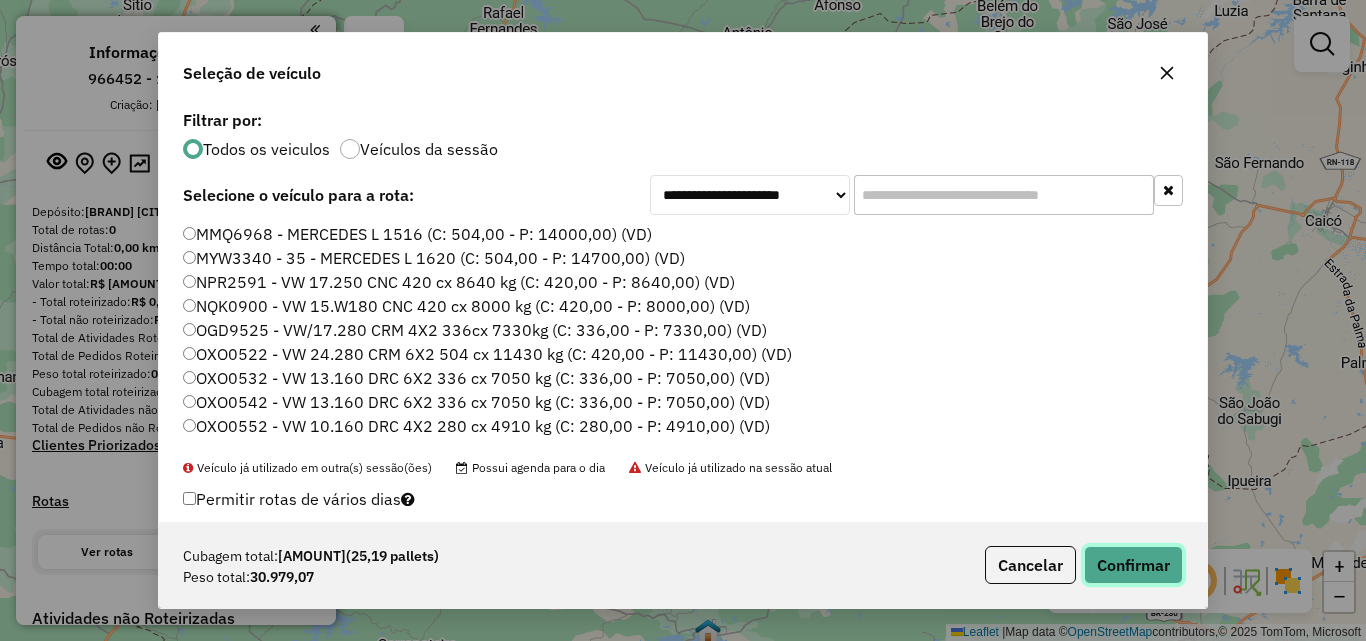 click on "Confirmar" 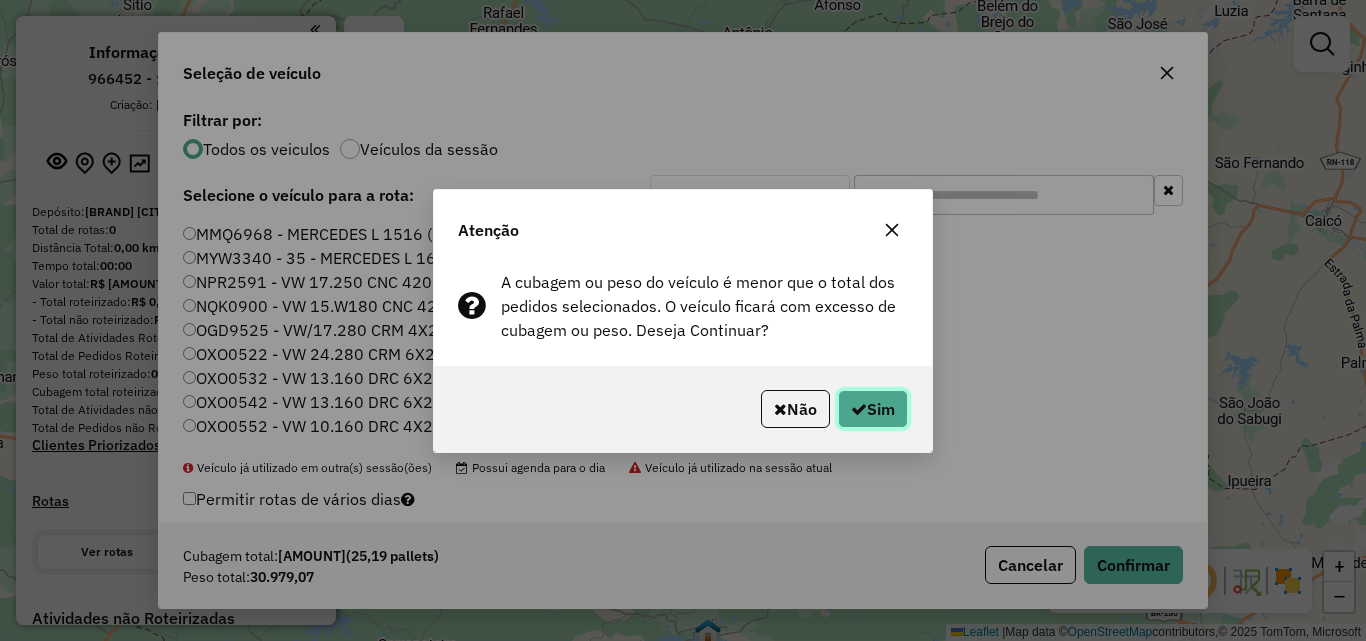 click on "Sim" 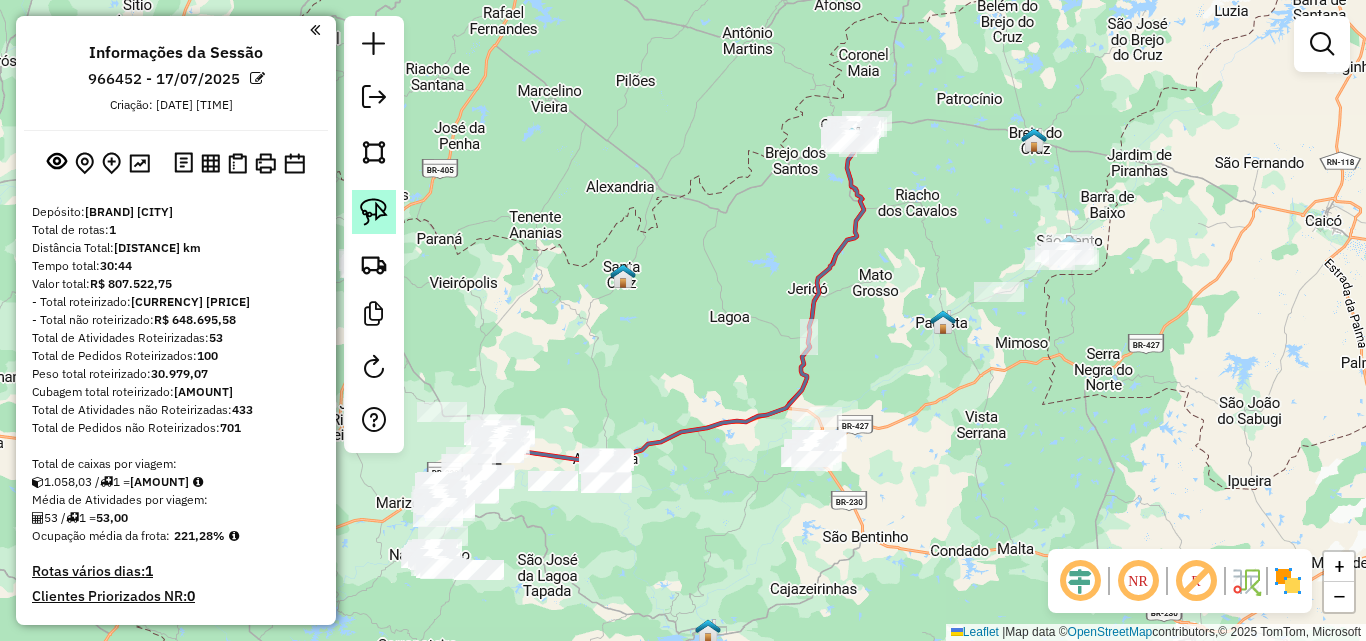 click 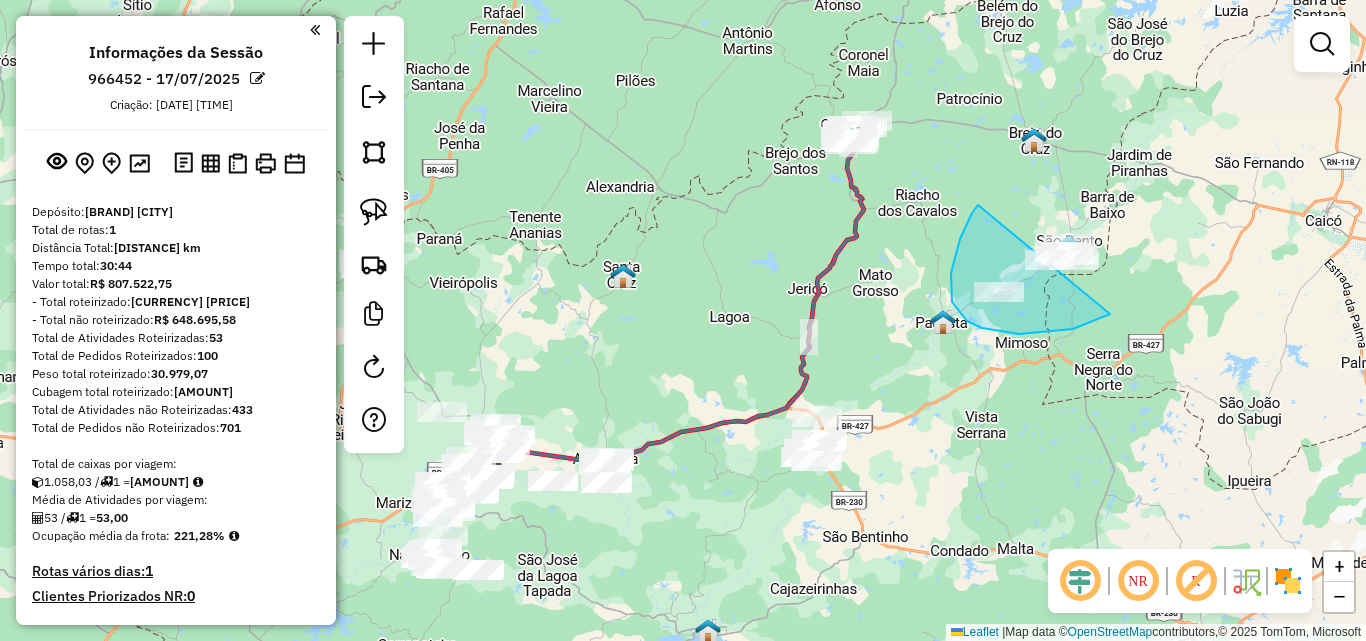 drag, startPoint x: 978, startPoint y: 205, endPoint x: 1136, endPoint y: 199, distance: 158.11388 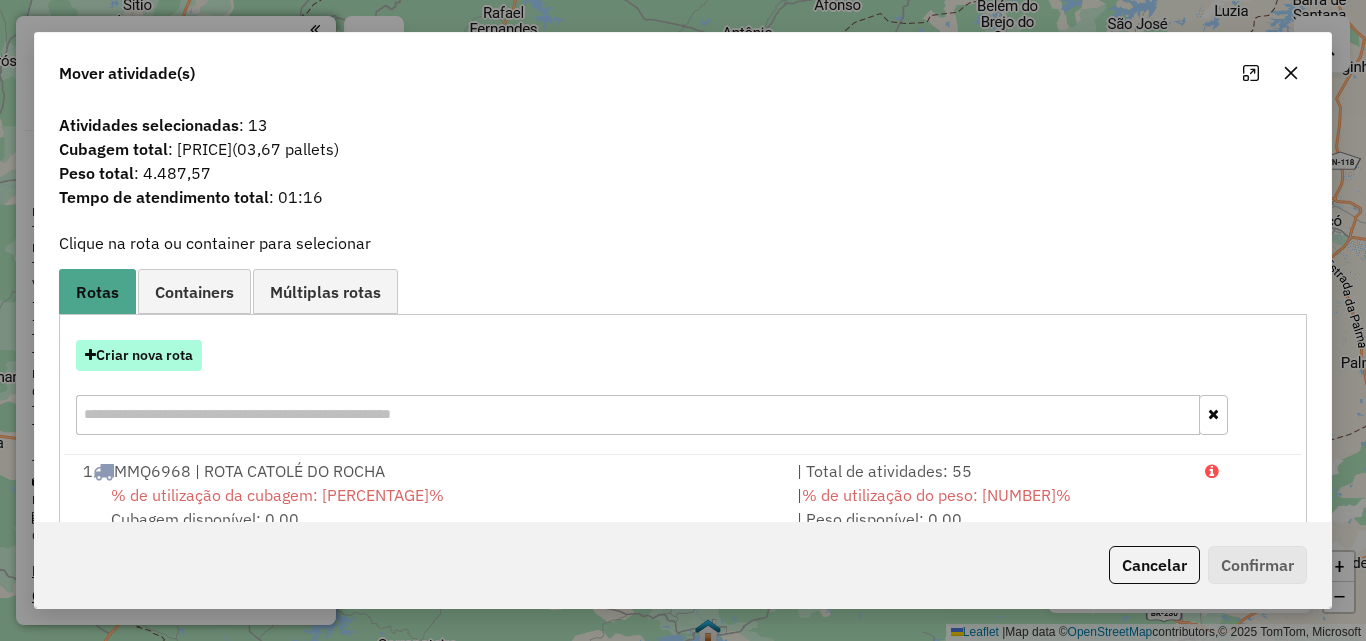 click on "Criar nova rota" at bounding box center [139, 355] 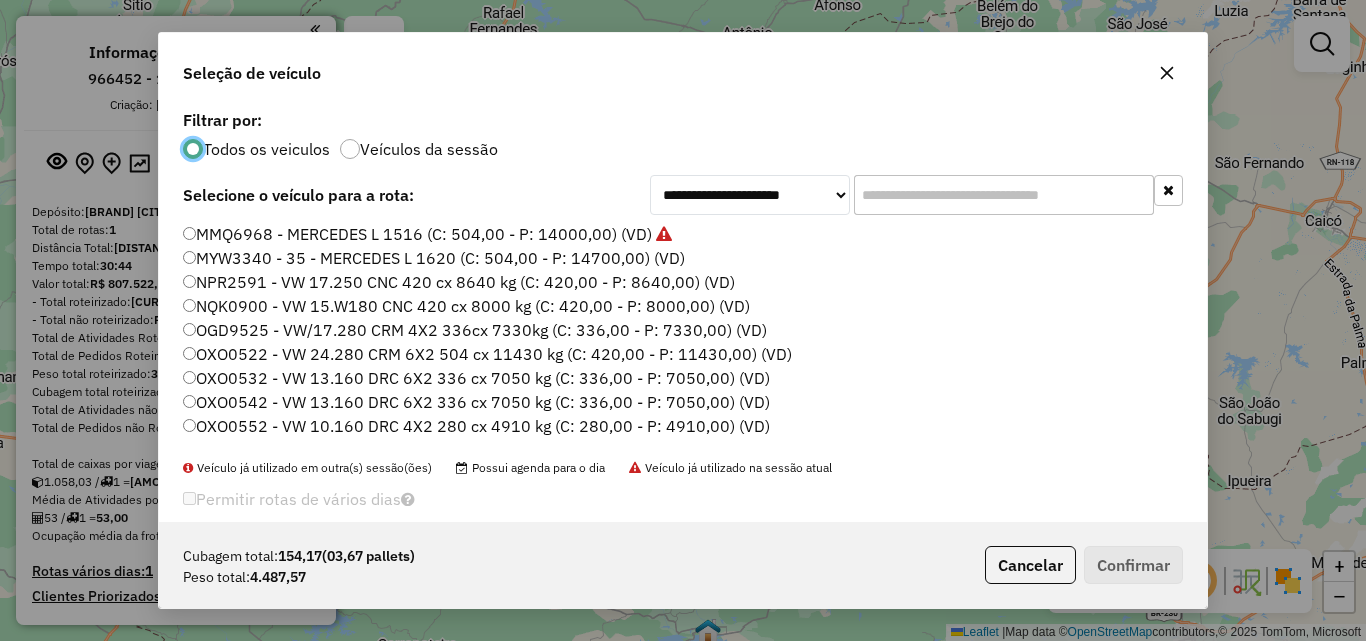 scroll, scrollTop: 11, scrollLeft: 6, axis: both 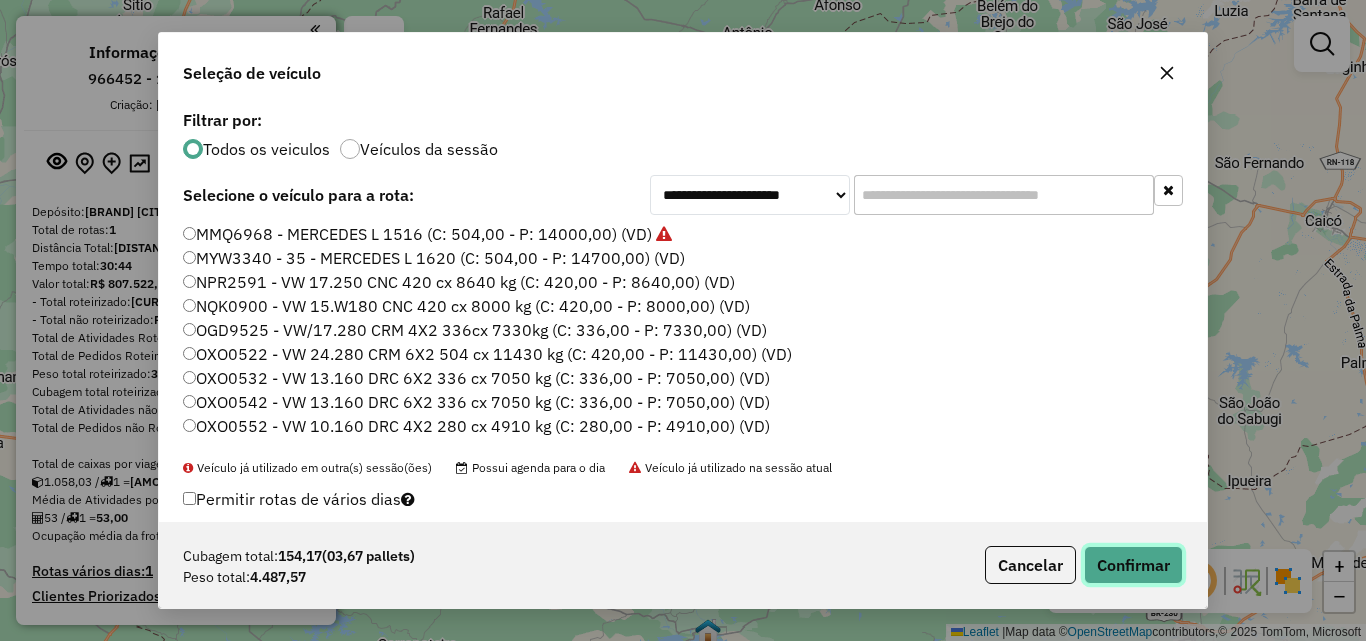 click on "Confirmar" 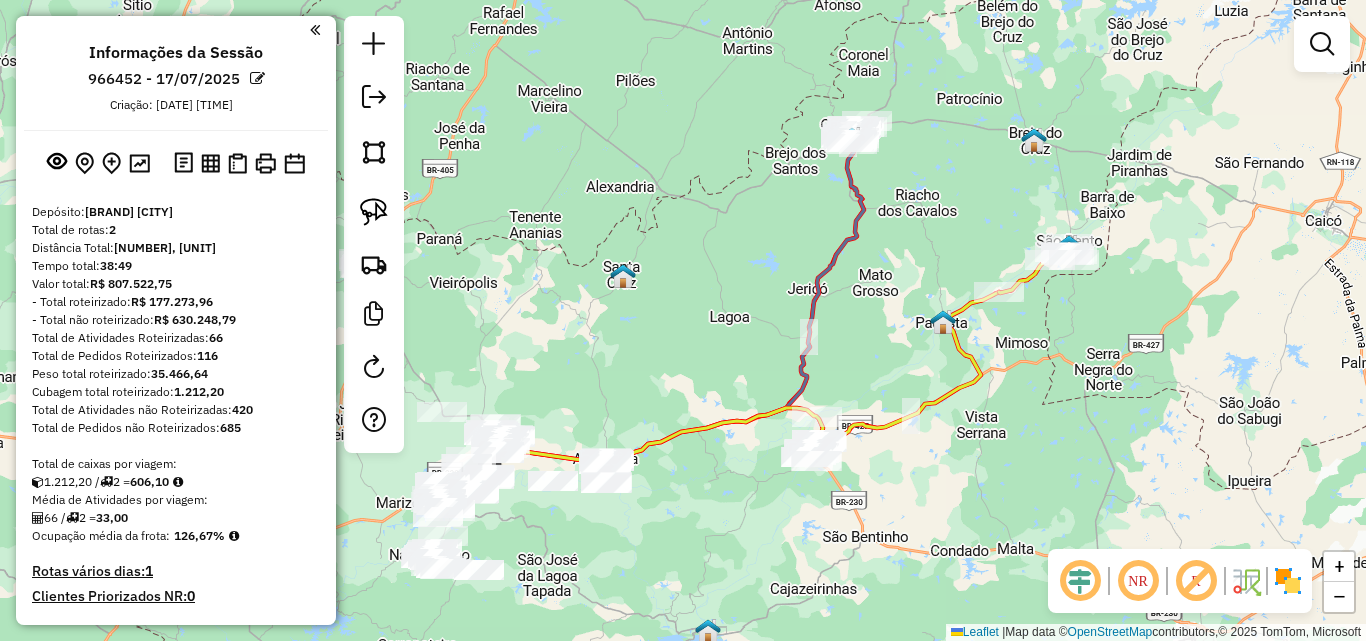 drag, startPoint x: 375, startPoint y: 213, endPoint x: 444, endPoint y: 244, distance: 75.643906 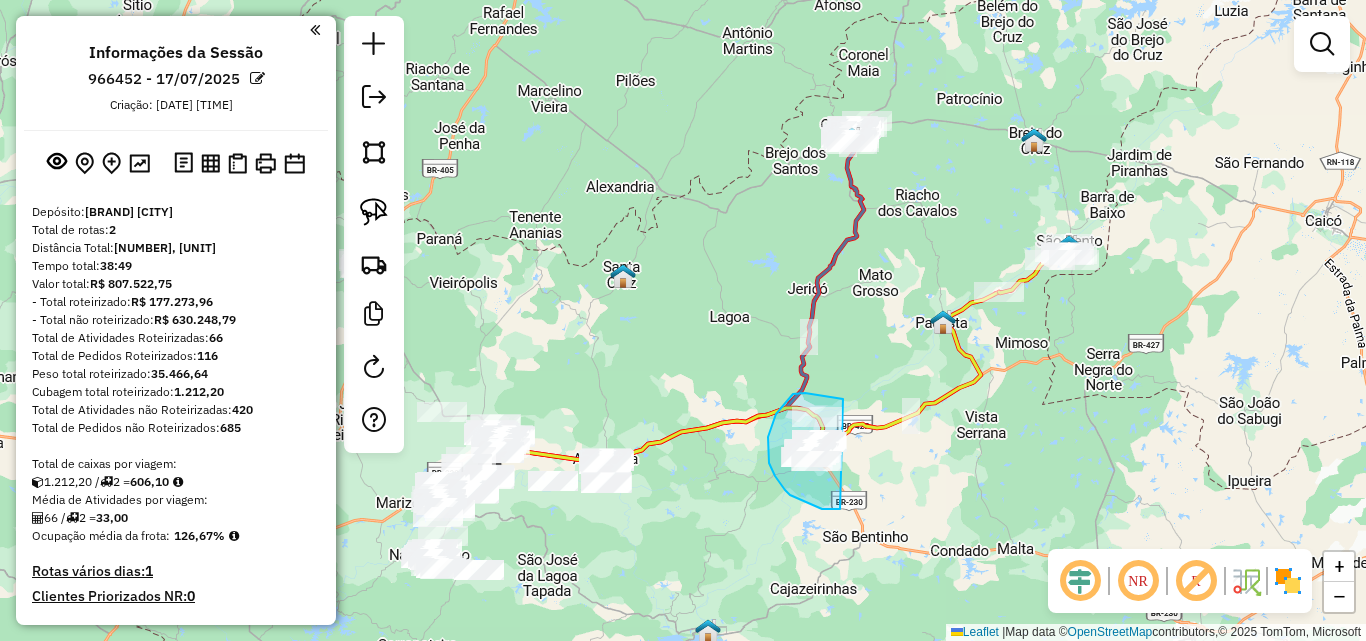 drag, startPoint x: 820, startPoint y: 395, endPoint x: 900, endPoint y: 481, distance: 117.456375 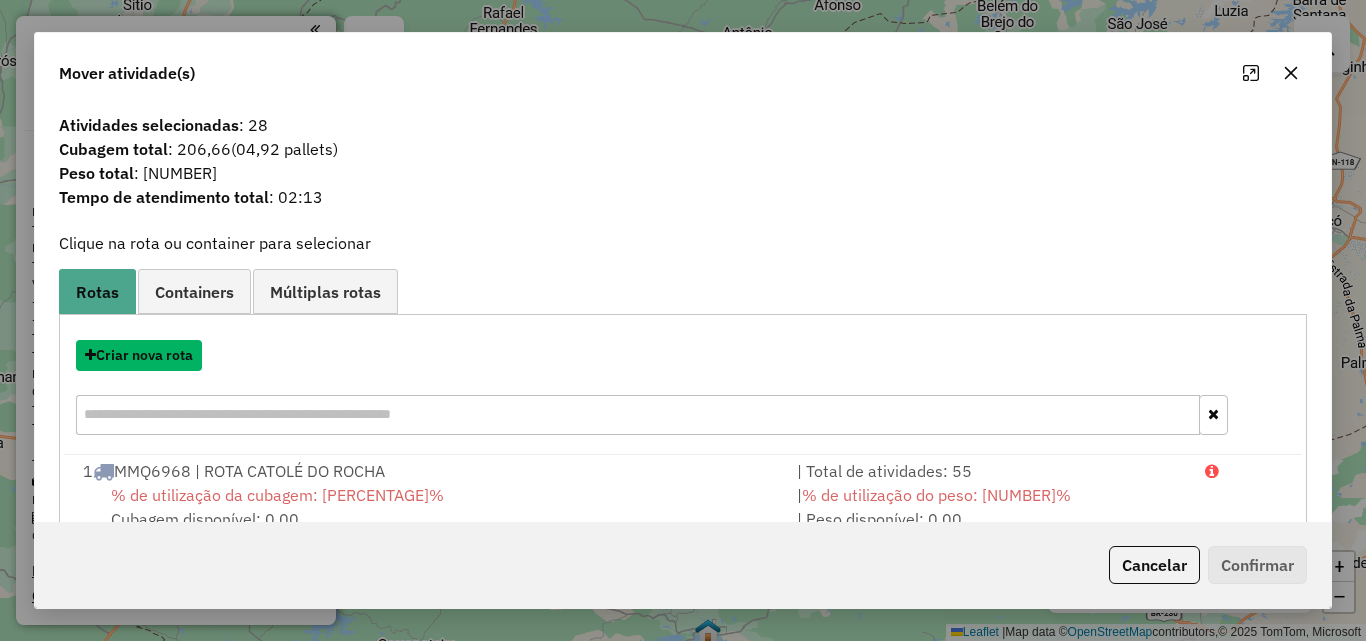 click on "Criar nova rota" at bounding box center (139, 355) 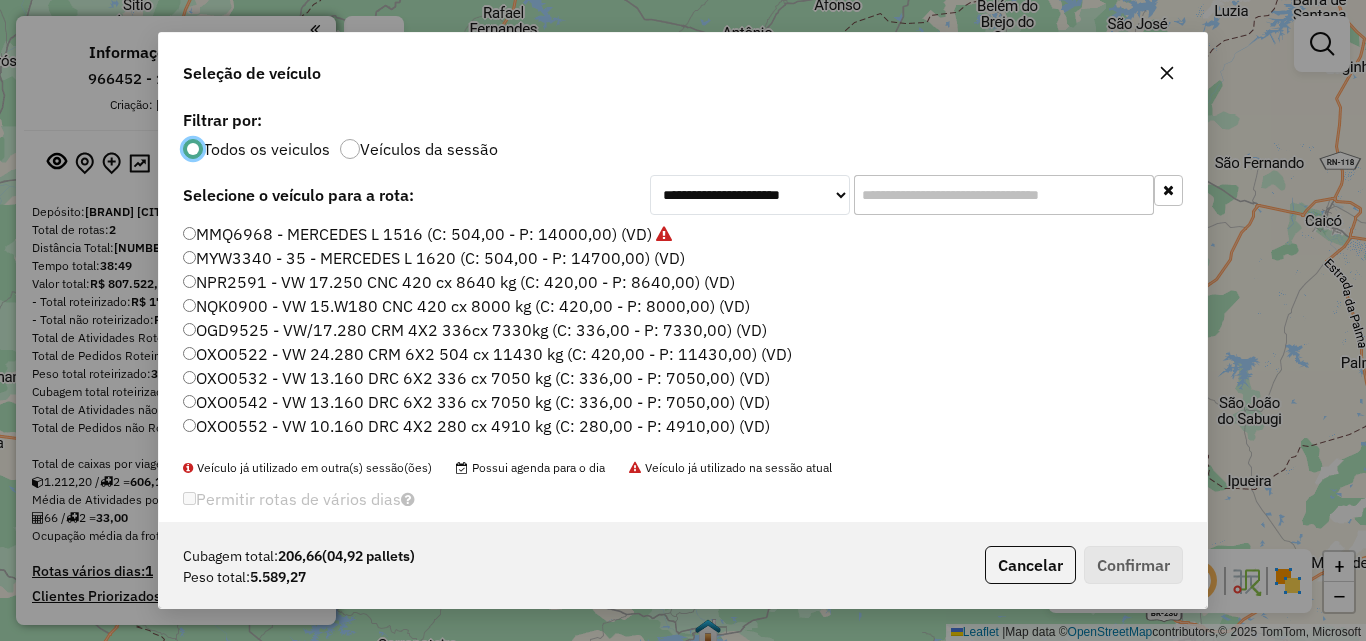 scroll, scrollTop: 11, scrollLeft: 6, axis: both 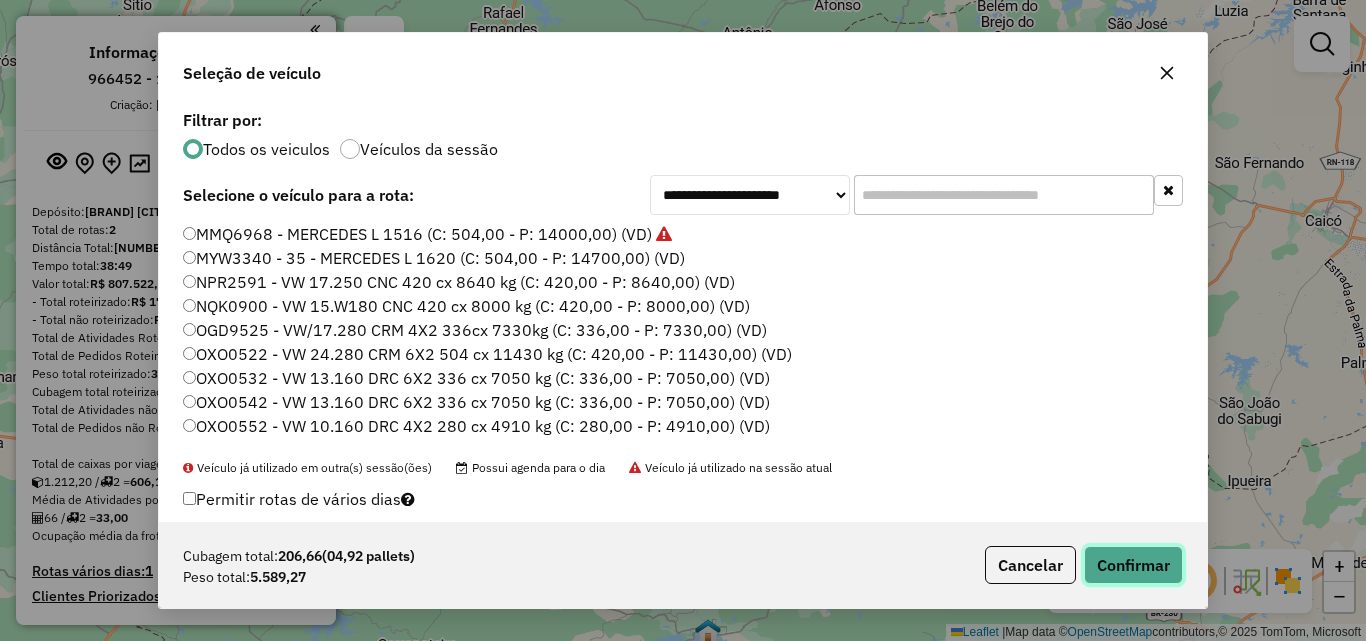 click on "Confirmar" 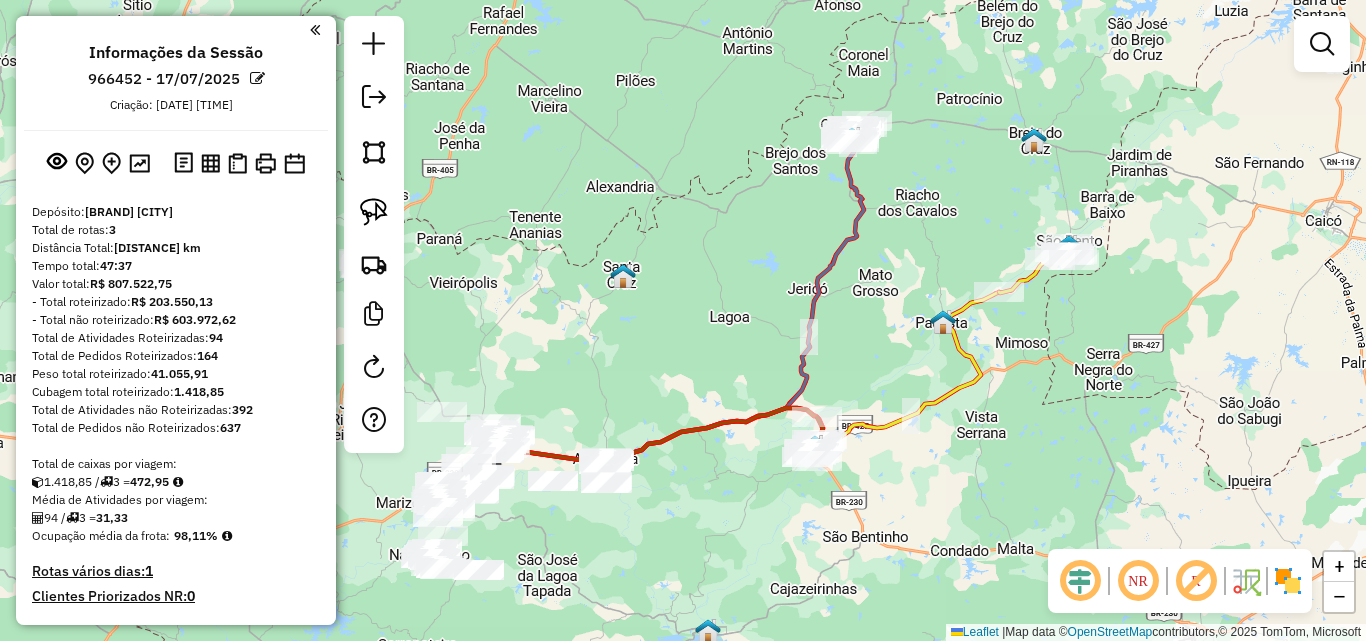 drag, startPoint x: 353, startPoint y: 205, endPoint x: 477, endPoint y: 409, distance: 238.72998 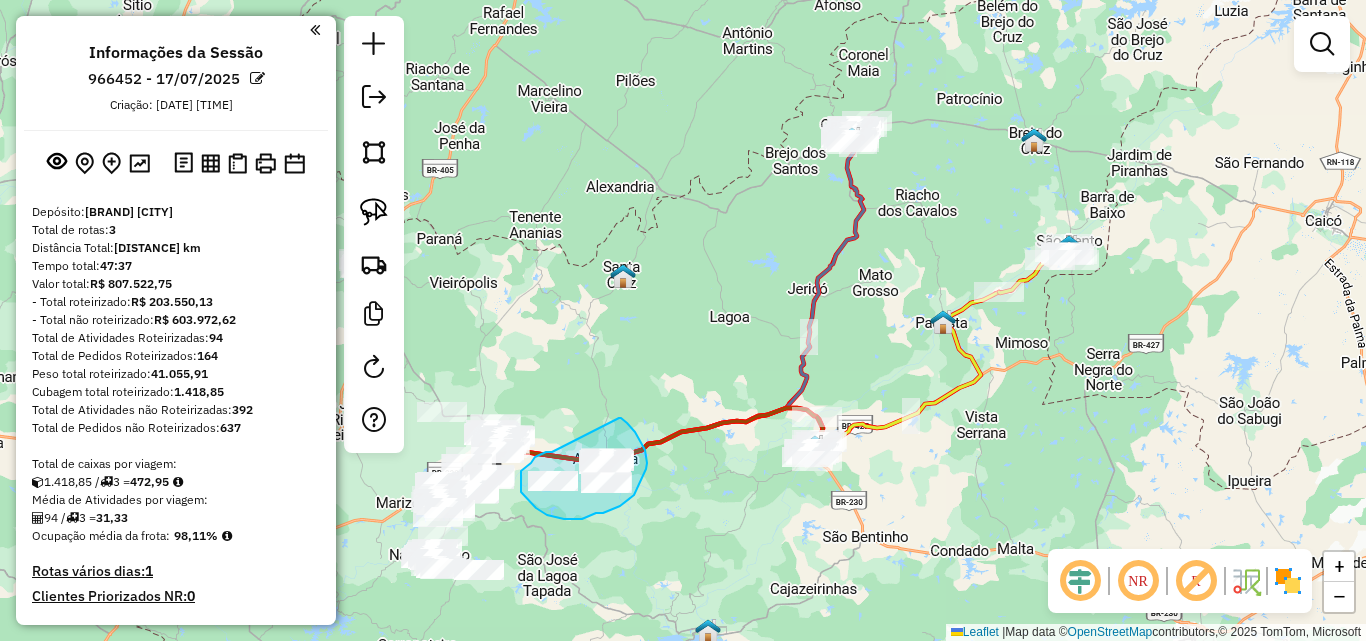 drag, startPoint x: 541, startPoint y: 454, endPoint x: 619, endPoint y: 418, distance: 85.90693 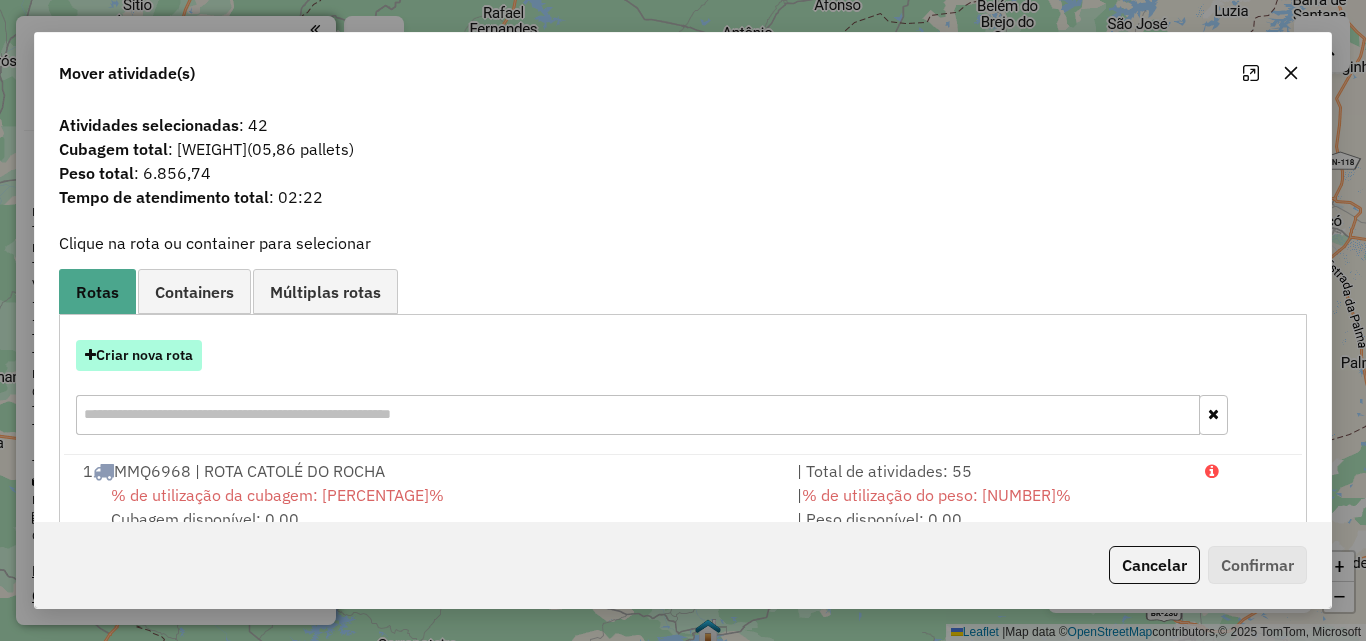 click on "Criar nova rota" at bounding box center (139, 355) 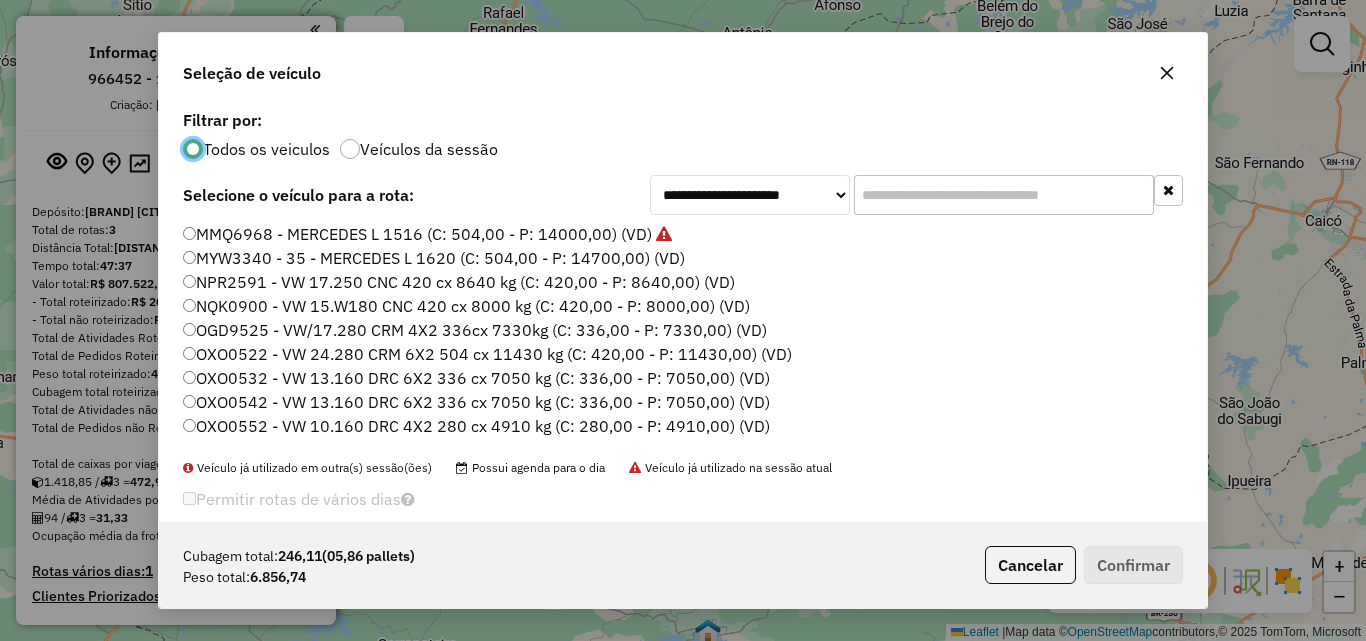 scroll, scrollTop: 11, scrollLeft: 6, axis: both 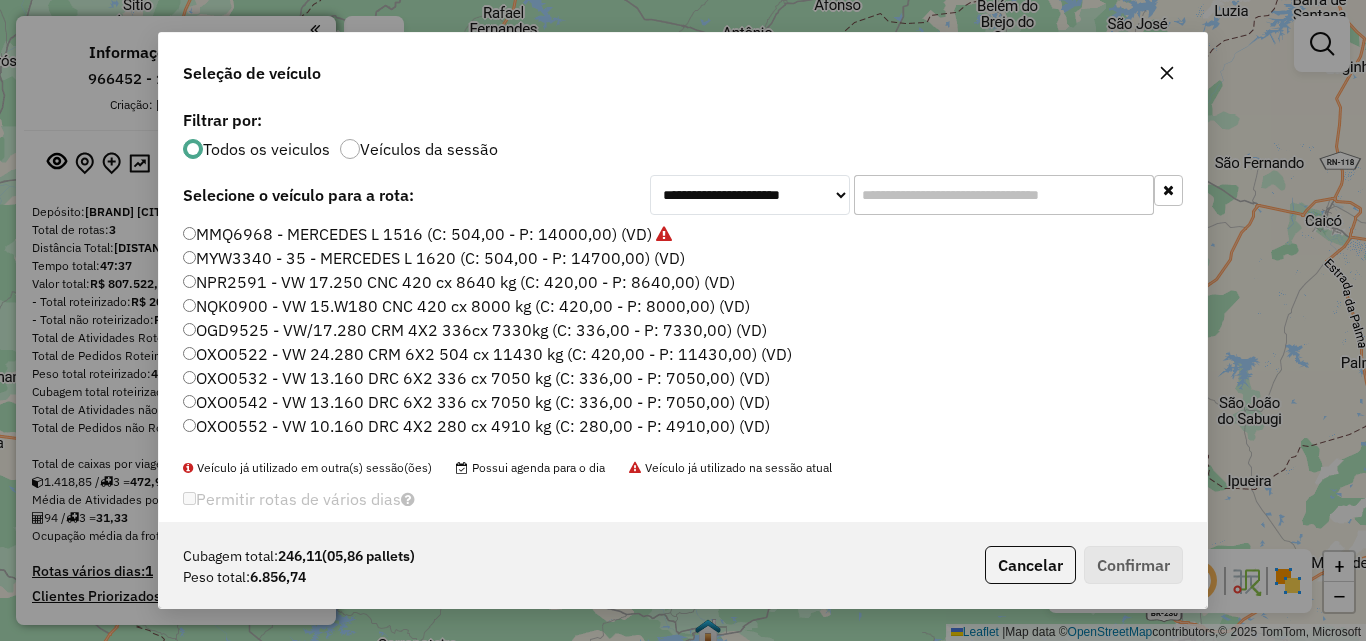 click on "**********" 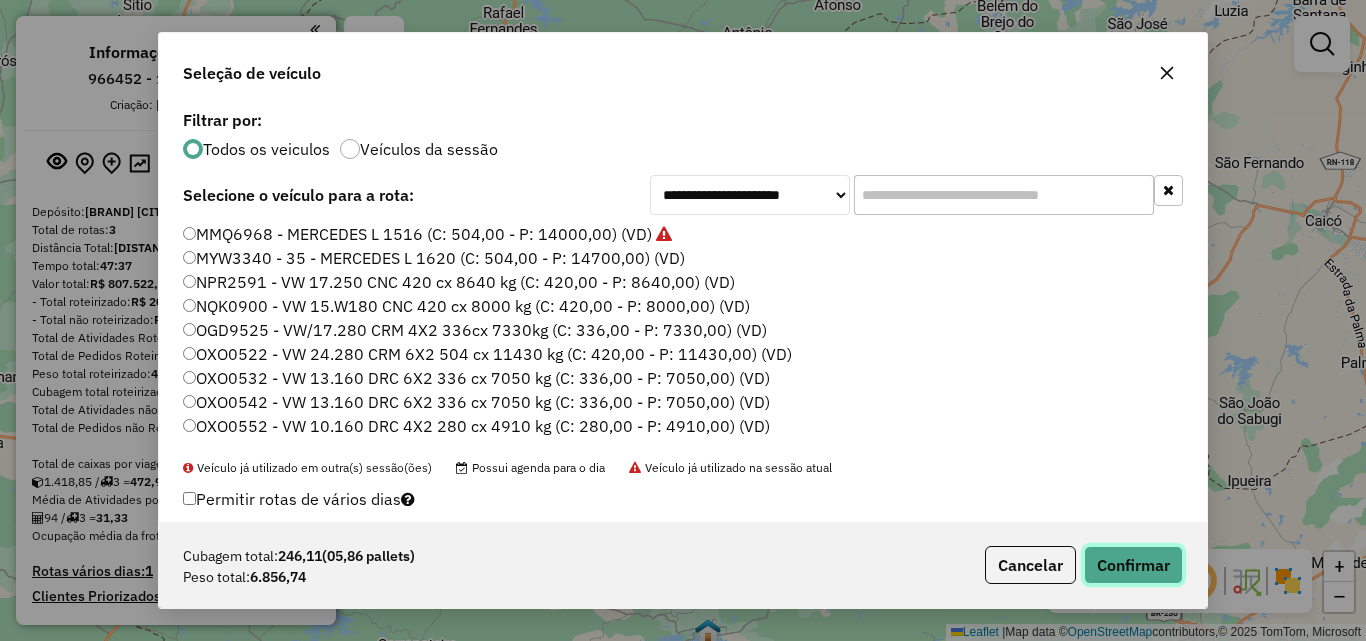 click on "Confirmar" 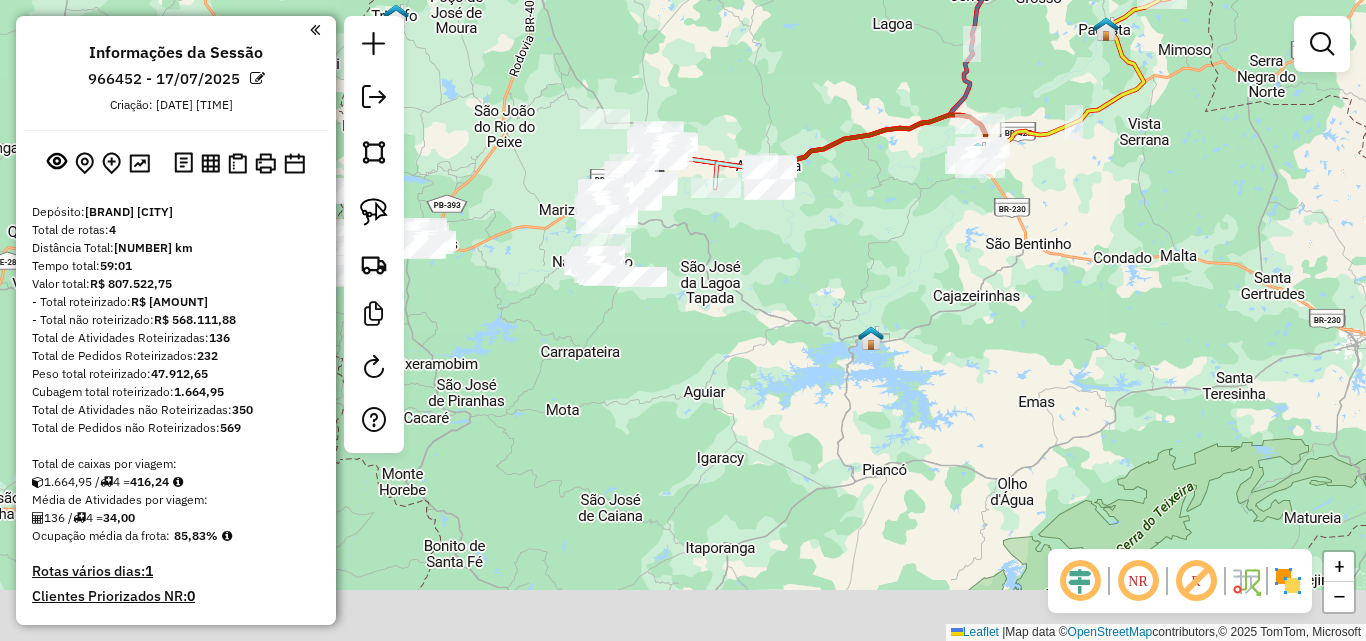 drag, startPoint x: 639, startPoint y: 417, endPoint x: 791, endPoint y: 131, distance: 323.8827 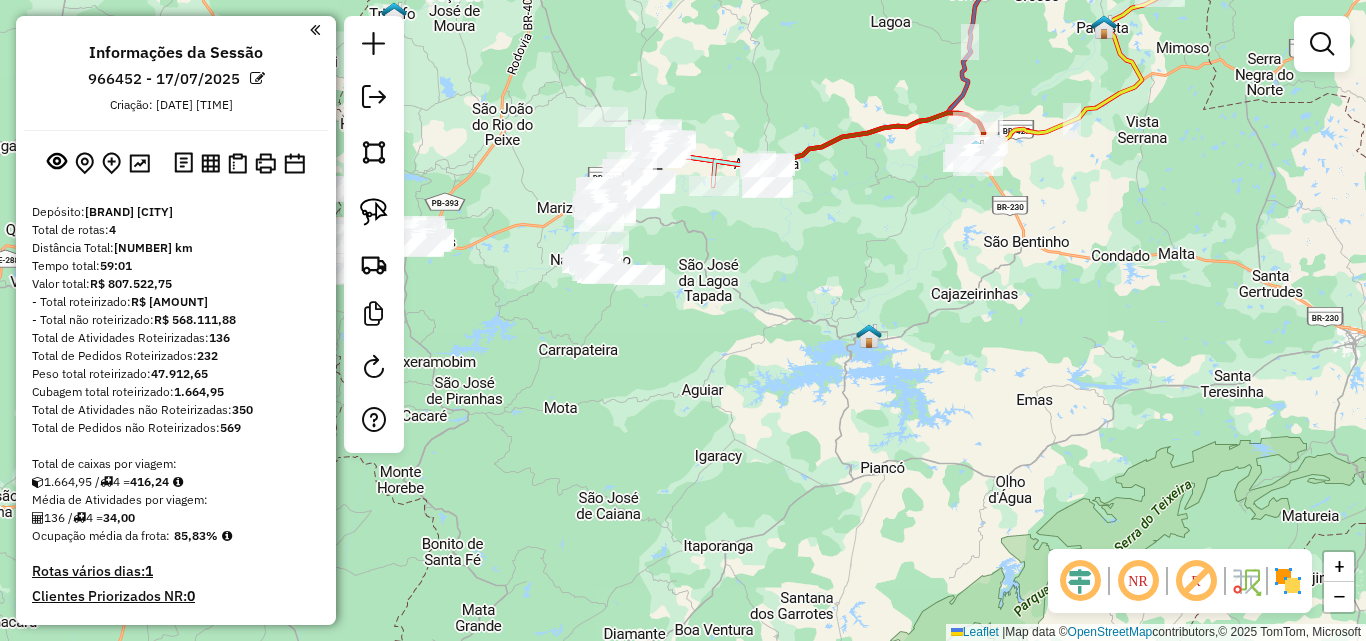 drag, startPoint x: 483, startPoint y: 441, endPoint x: 503, endPoint y: 442, distance: 20.024984 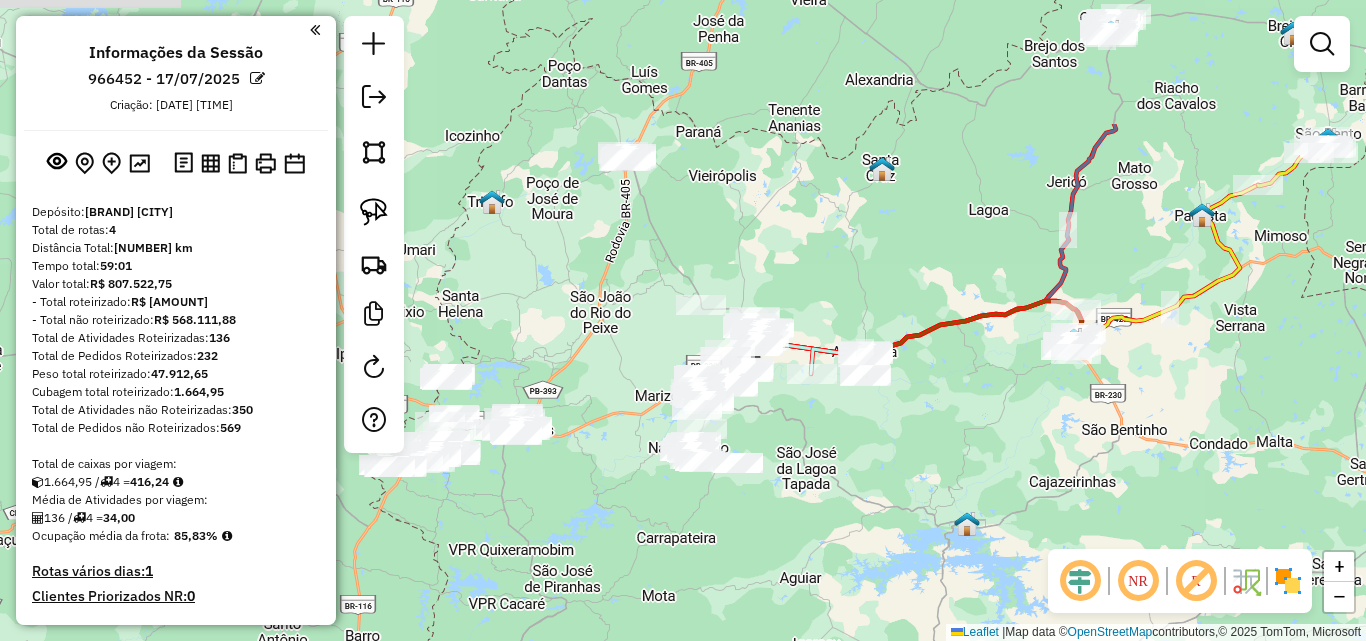drag, startPoint x: 495, startPoint y: 179, endPoint x: 693, endPoint y: 477, distance: 357.78204 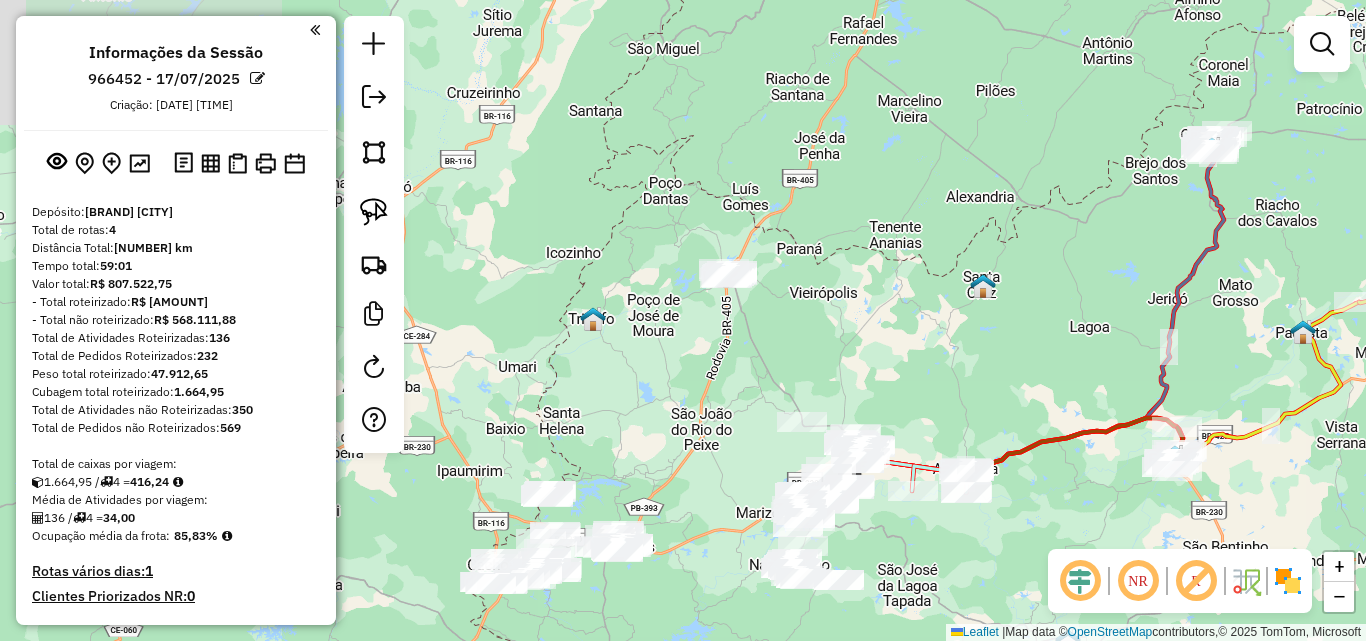 click on "Janela de atendimento Grade de atendimento Capacidade Transportadoras Veículos Cliente Pedidos  Rotas Selecione os dias de semana para filtrar as janelas de atendimento  Seg   Ter   Qua   Qui   Sex   Sáb   Dom  Informe o período da janela de atendimento: De: Até:  Filtrar exatamente a janela do cliente  Considerar janela de atendimento padrão  Selecione os dias de semana para filtrar as grades de atendimento  Seg   Ter   Qua   Qui   Sex   Sáb   Dom   Considerar clientes sem dia de atendimento cadastrado  Clientes fora do dia de atendimento selecionado Filtrar as atividades entre os valores definidos abaixo:  Peso mínimo:   Peso máximo:   Cubagem mínima:   Cubagem máxima:   De:   Até:  Filtrar as atividades entre o tempo de atendimento definido abaixo:  De:   Até:   Considerar capacidade total dos clientes não roteirizados Transportadora: Selecione um ou mais itens Tipo de veículo: Selecione um ou mais itens Veículo: Selecione um ou mais itens Motorista: Selecione um ou mais itens Nome: Rótulo:" 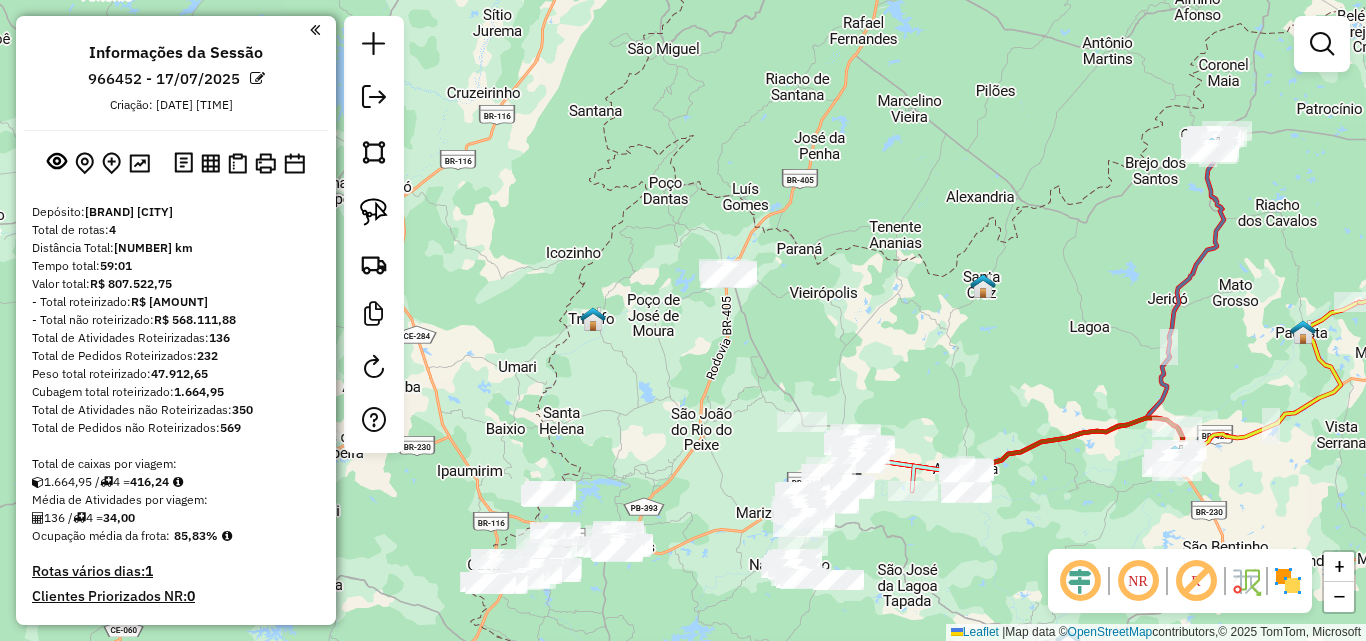drag, startPoint x: 381, startPoint y: 221, endPoint x: 396, endPoint y: 223, distance: 15.132746 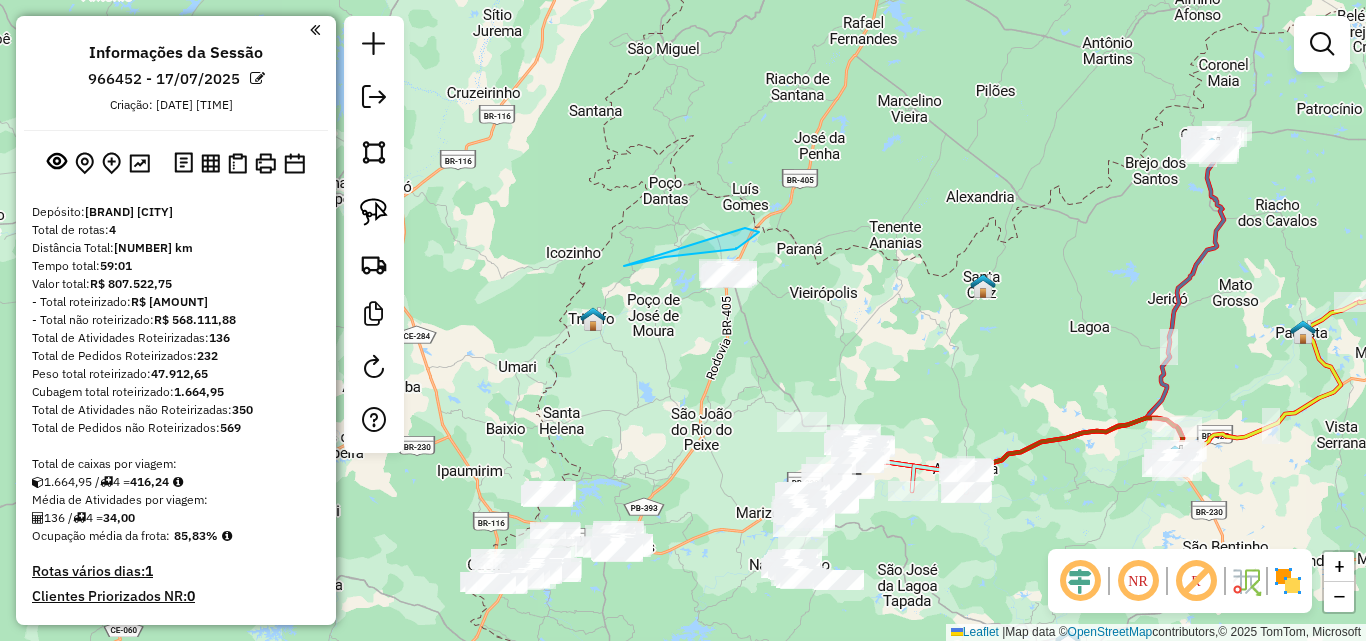click 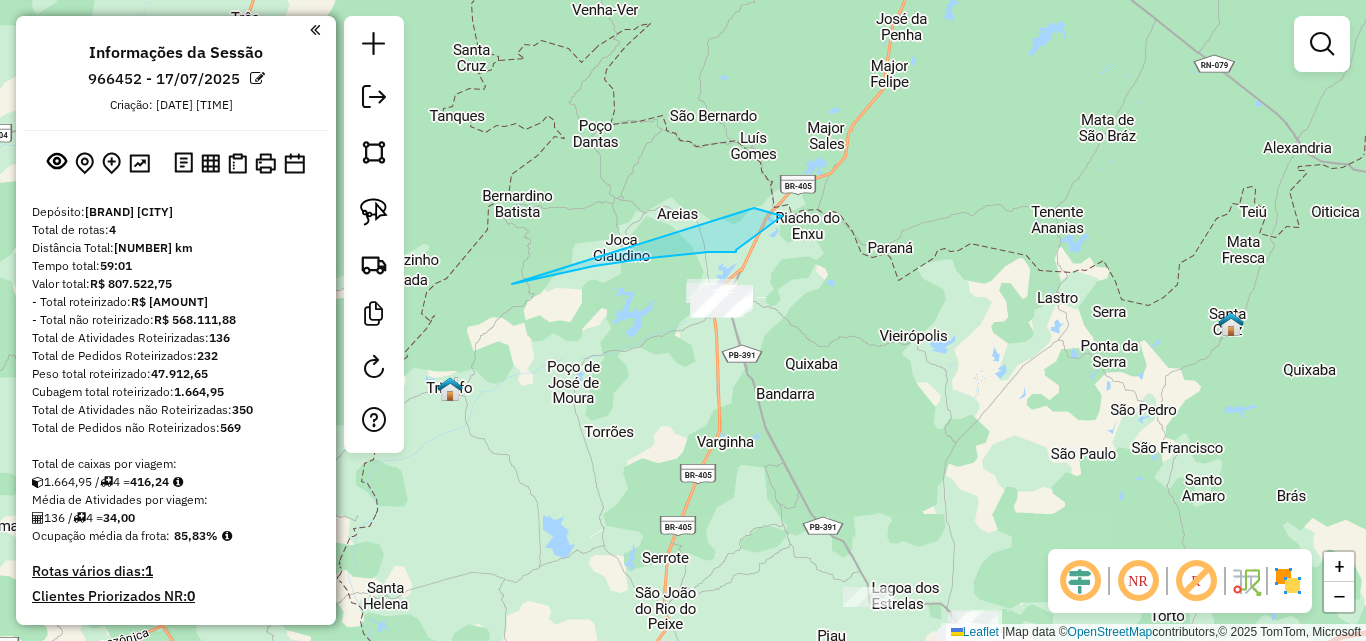 drag, startPoint x: 884, startPoint y: 413, endPoint x: 753, endPoint y: 248, distance: 210.67986 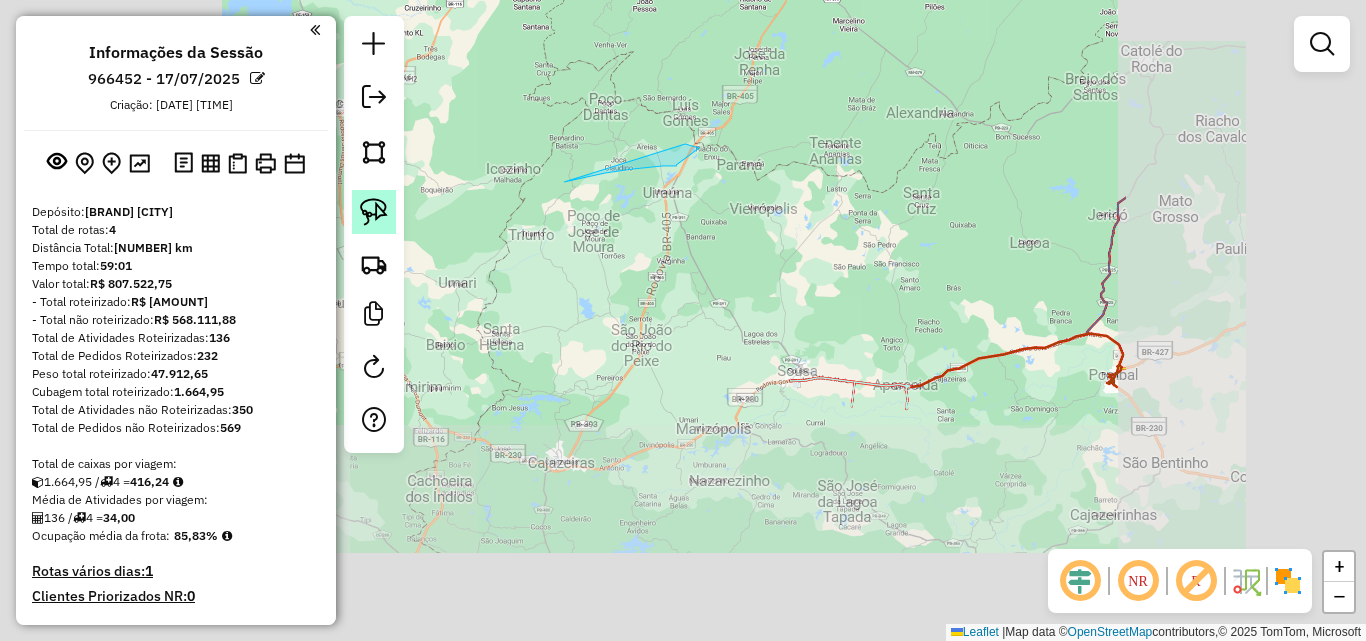 click 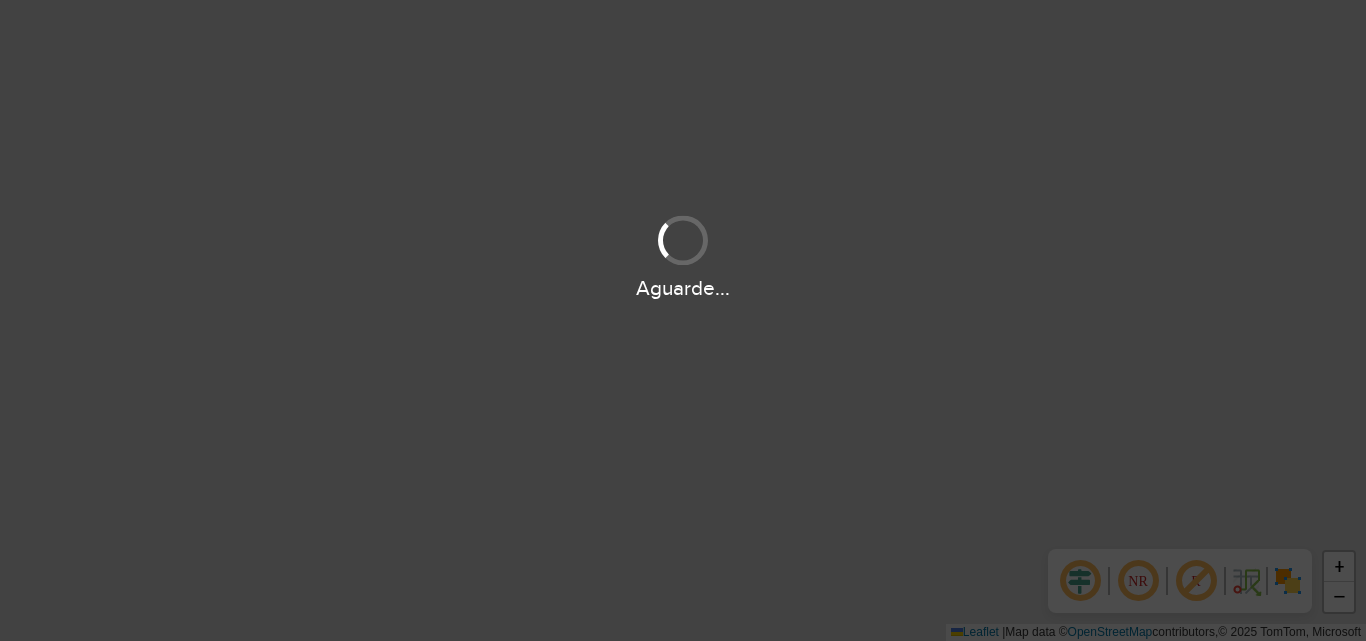 scroll, scrollTop: 0, scrollLeft: 0, axis: both 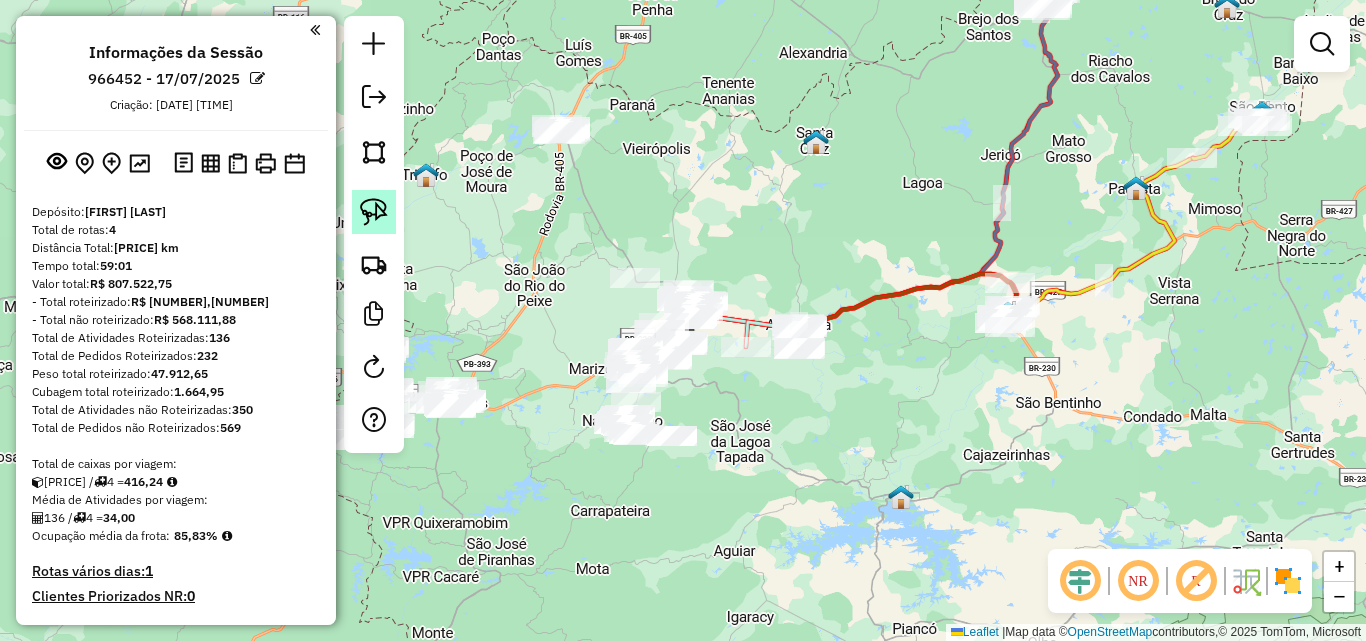 click 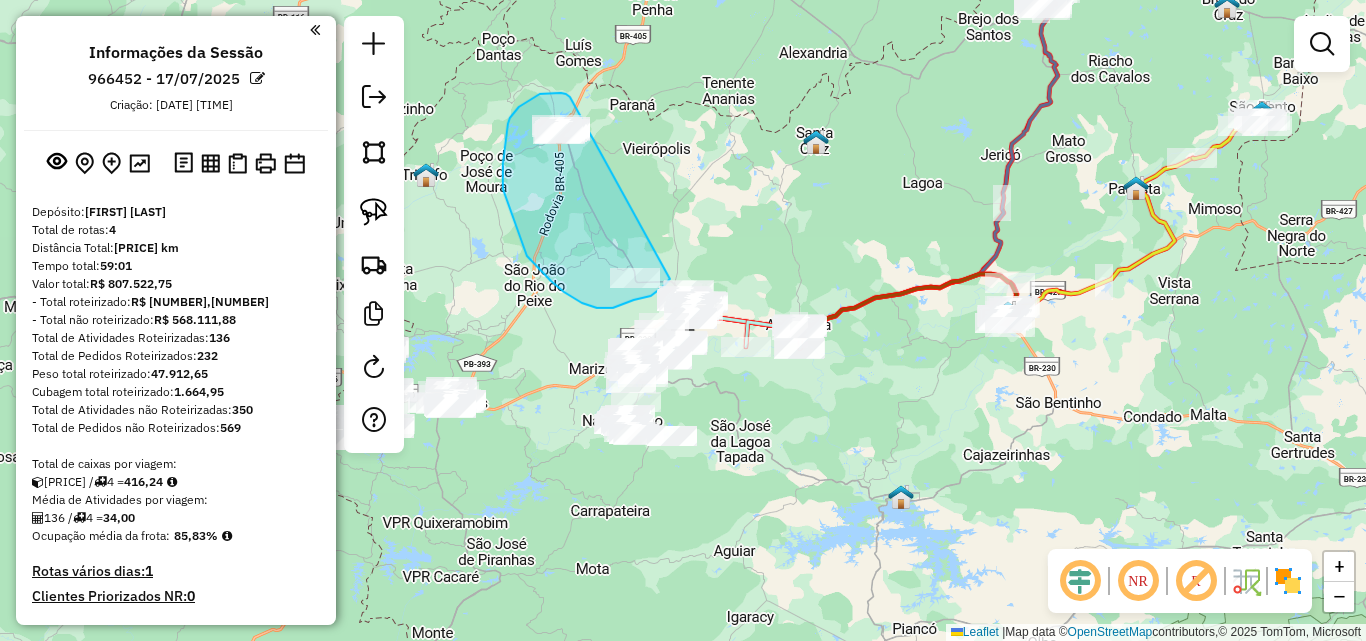 drag, startPoint x: 539, startPoint y: 94, endPoint x: 695, endPoint y: 199, distance: 188.04521 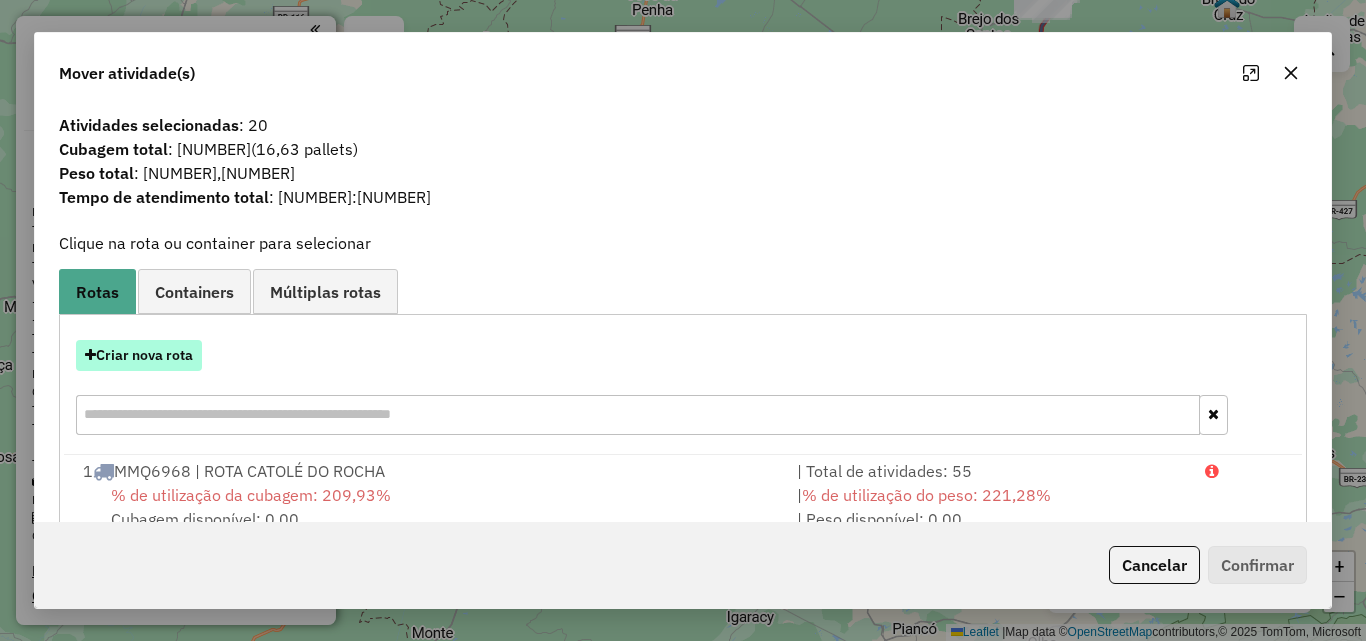 click on "Criar nova rota" at bounding box center [139, 355] 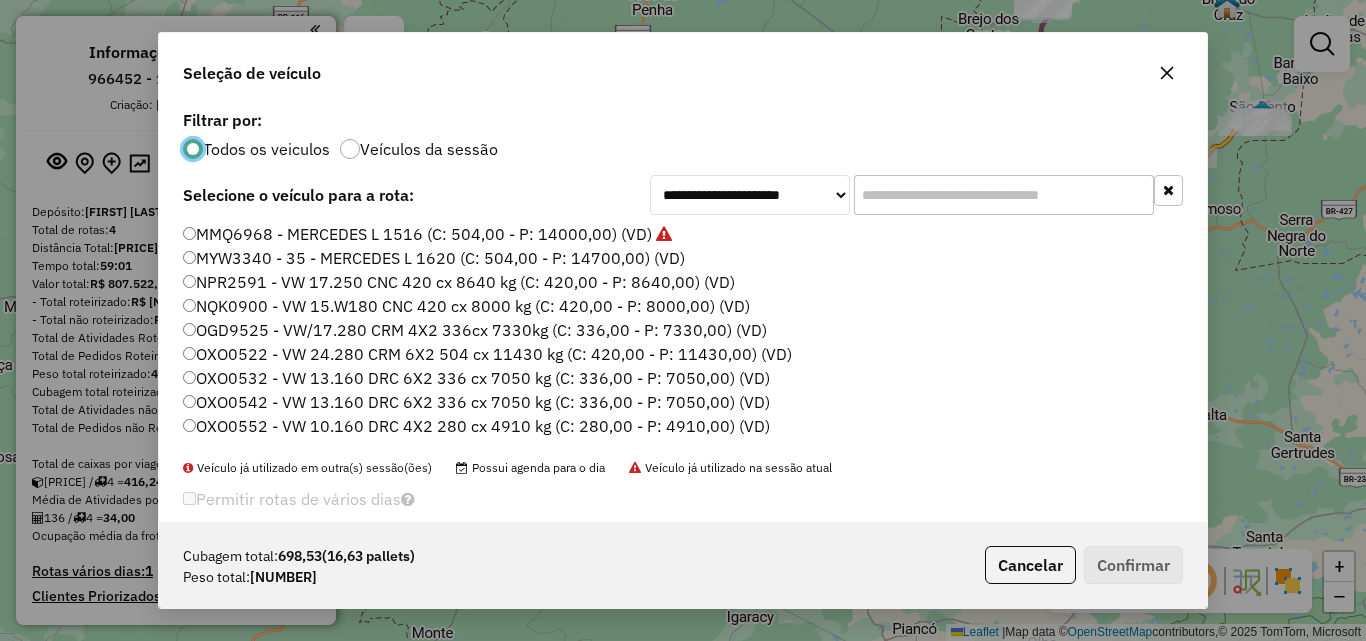 scroll, scrollTop: 11, scrollLeft: 6, axis: both 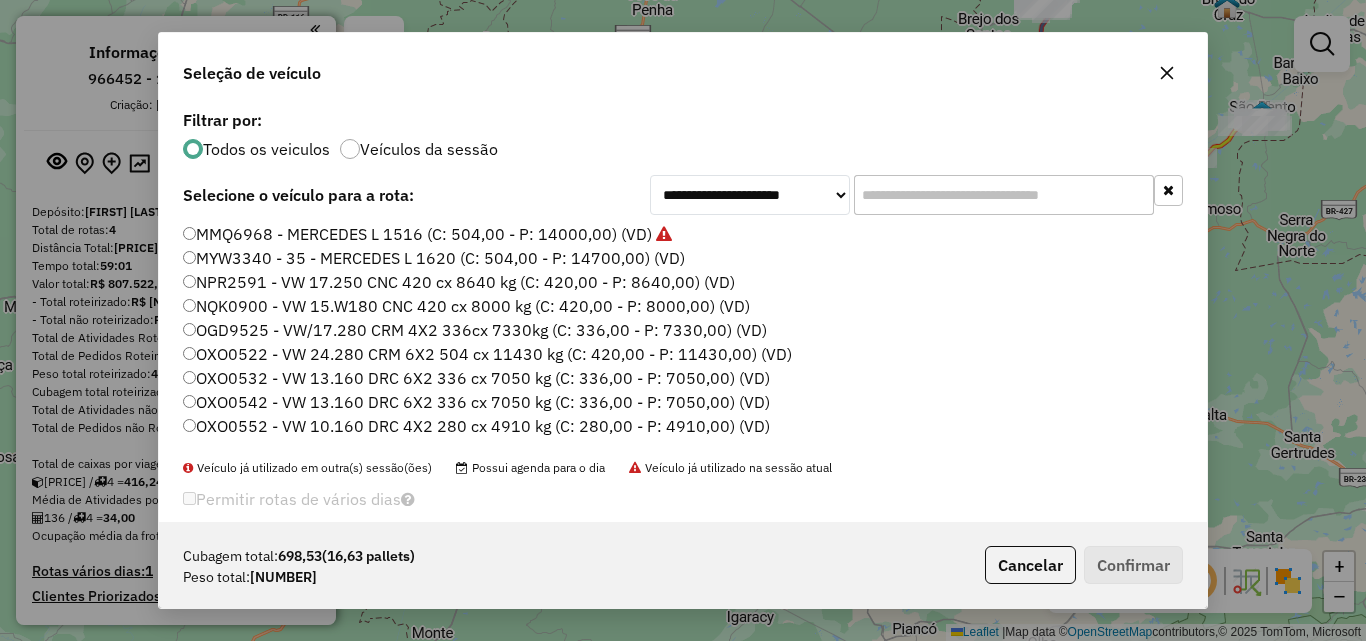 drag, startPoint x: 313, startPoint y: 231, endPoint x: 343, endPoint y: 249, distance: 34.98571 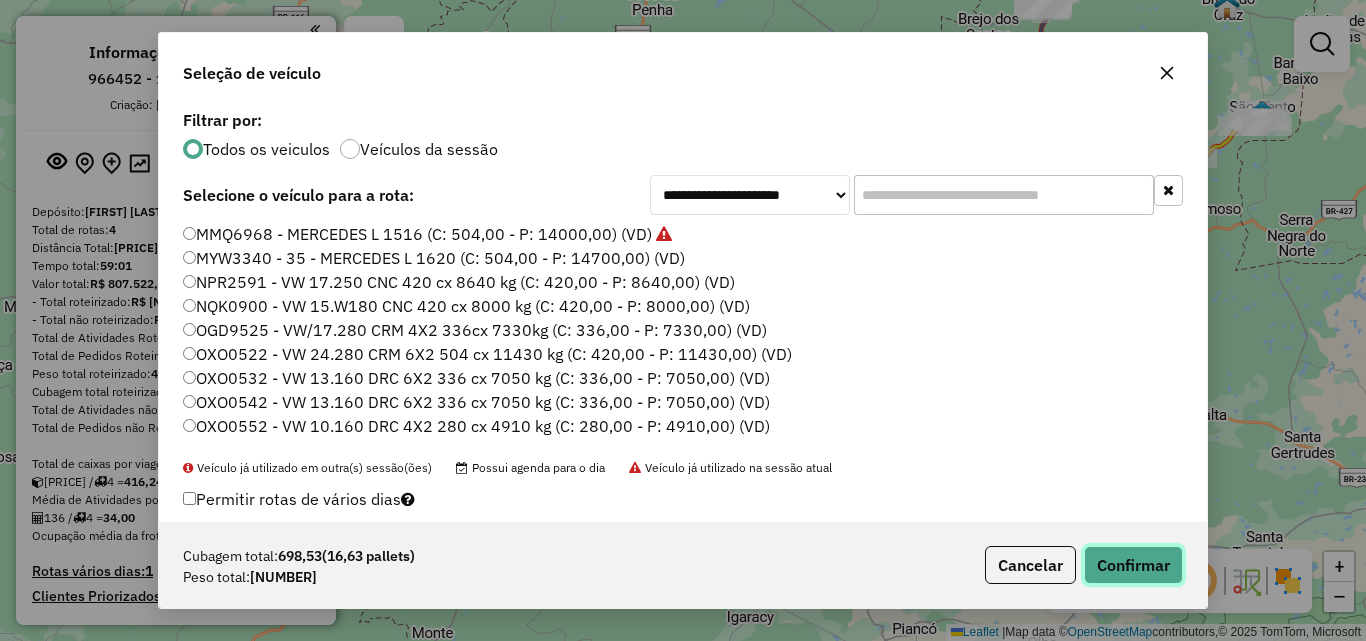 click on "Confirmar" 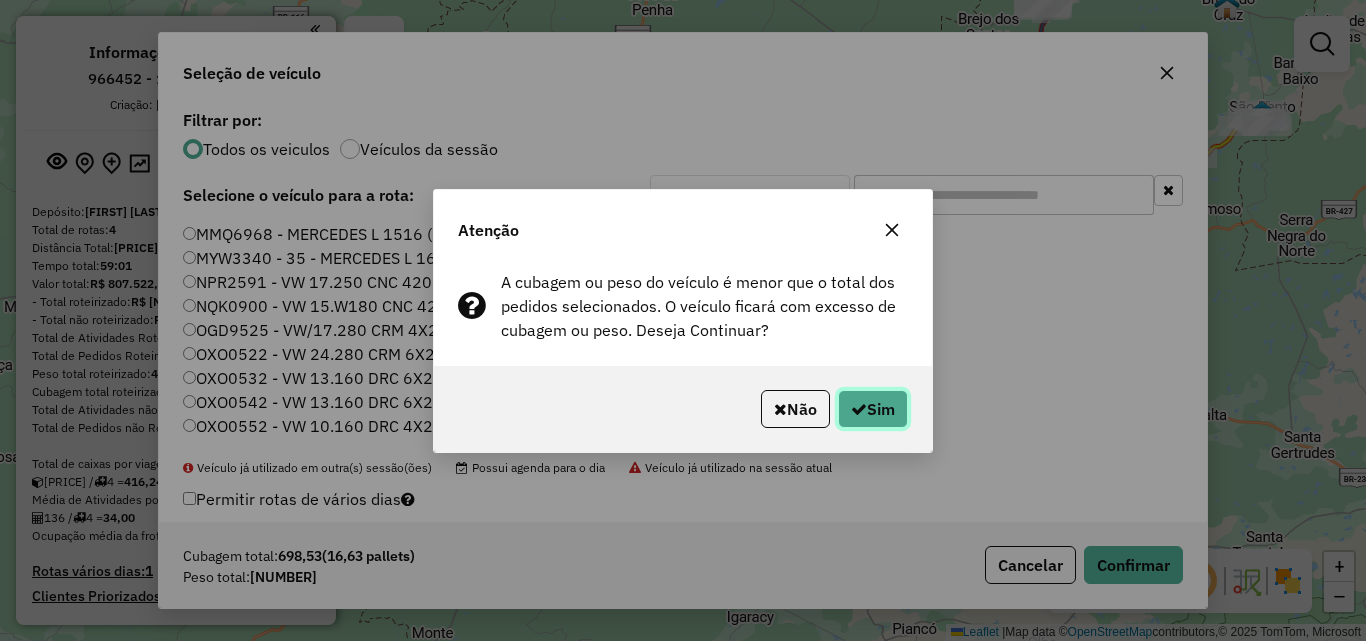 click on "Sim" 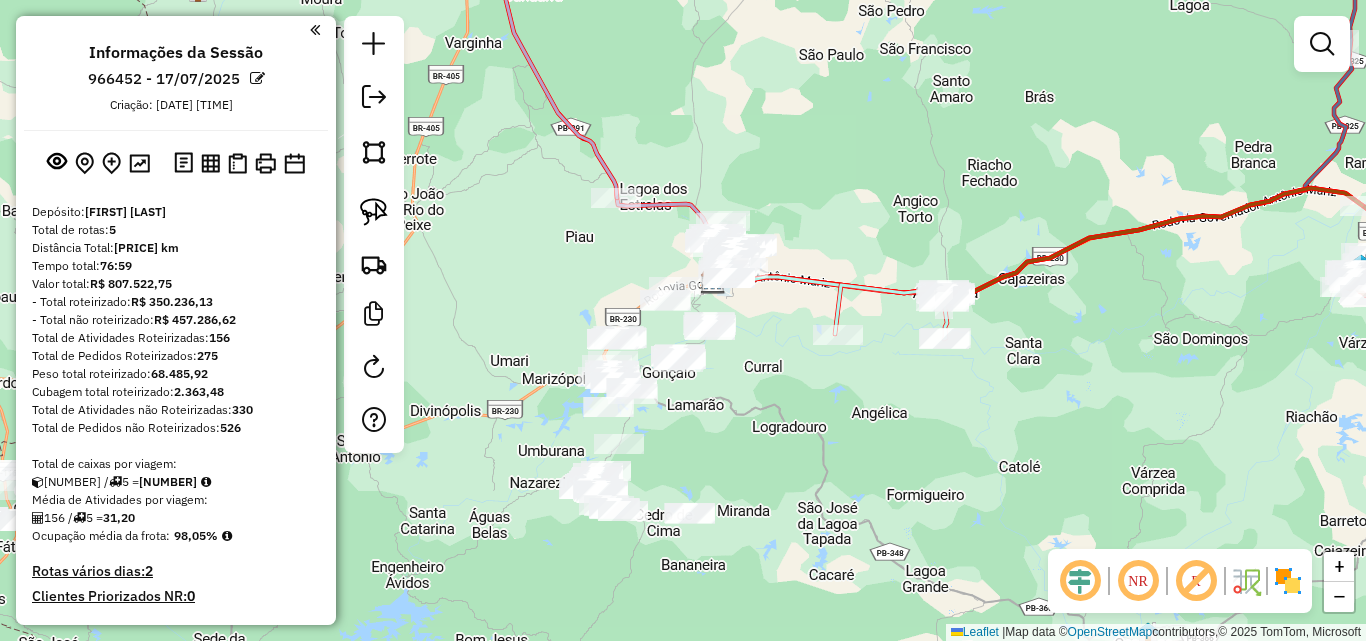 drag, startPoint x: 378, startPoint y: 222, endPoint x: 476, endPoint y: 277, distance: 112.37882 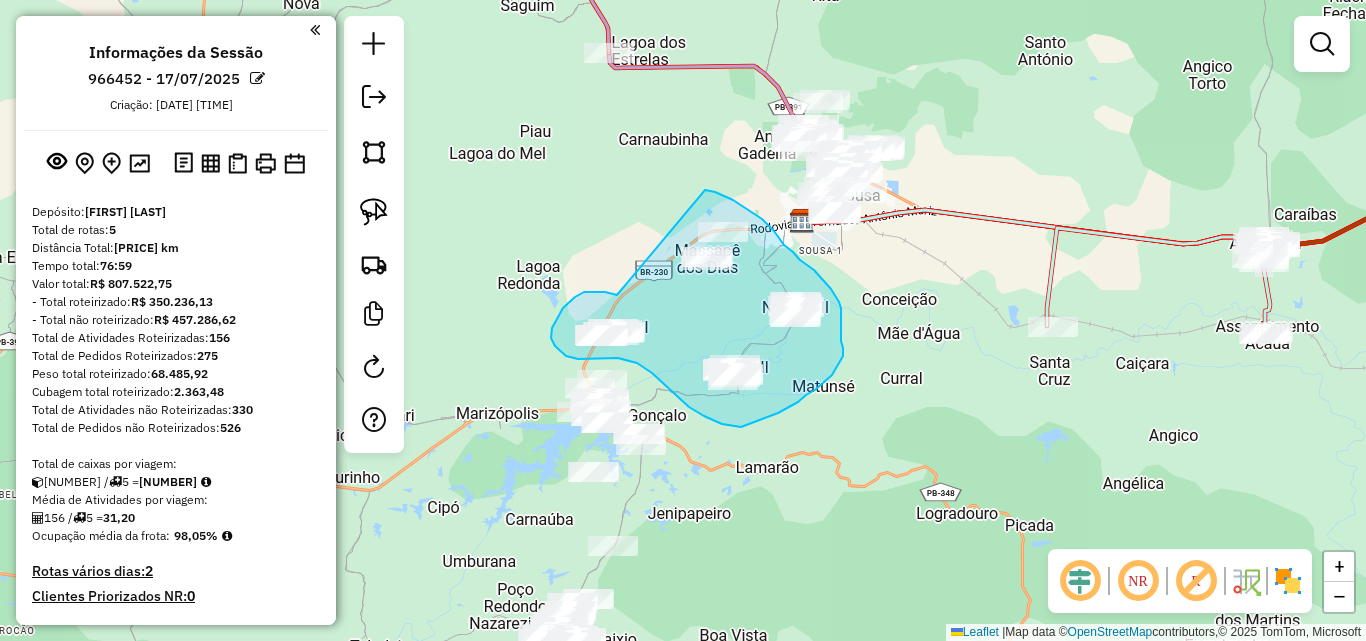 drag, startPoint x: 617, startPoint y: 295, endPoint x: 702, endPoint y: 190, distance: 135.09256 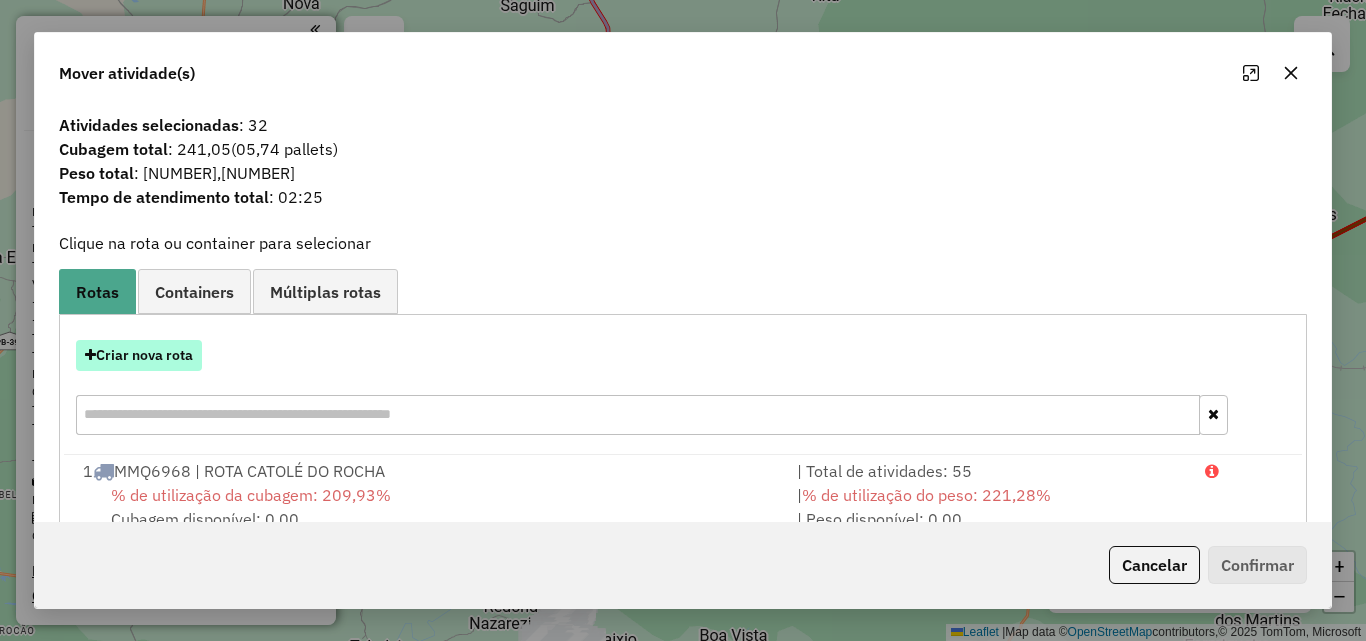 click on "Criar nova rota" at bounding box center [139, 355] 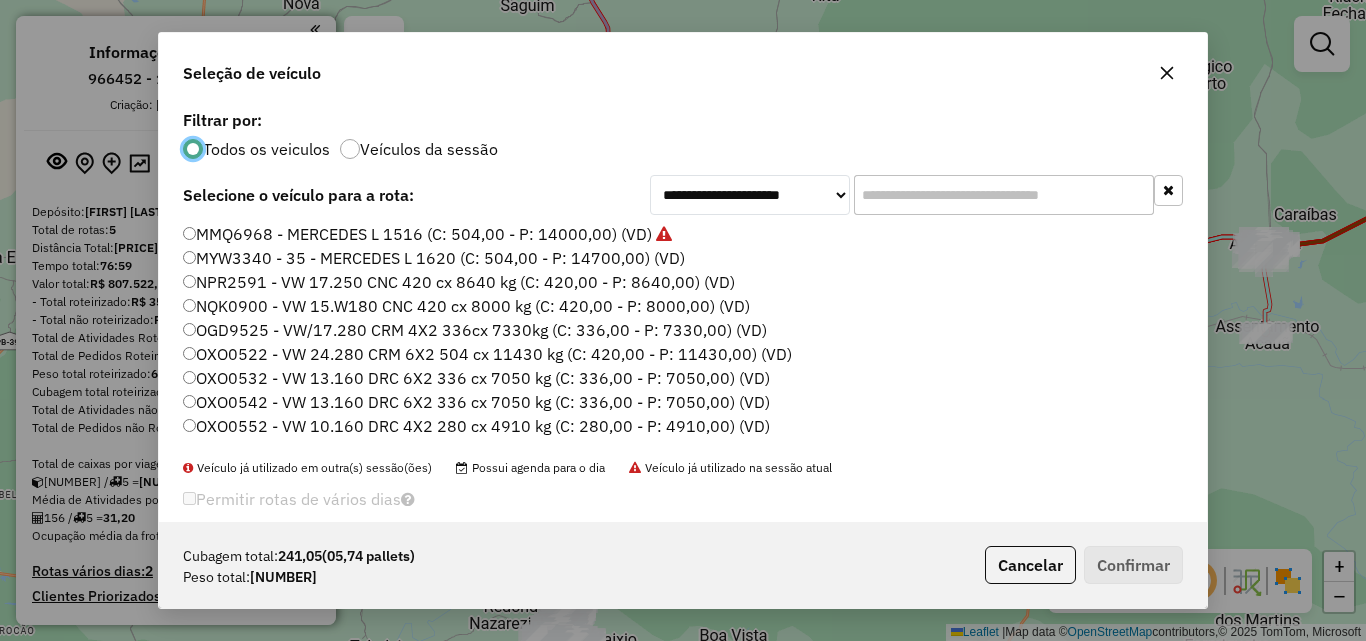 scroll, scrollTop: 11, scrollLeft: 6, axis: both 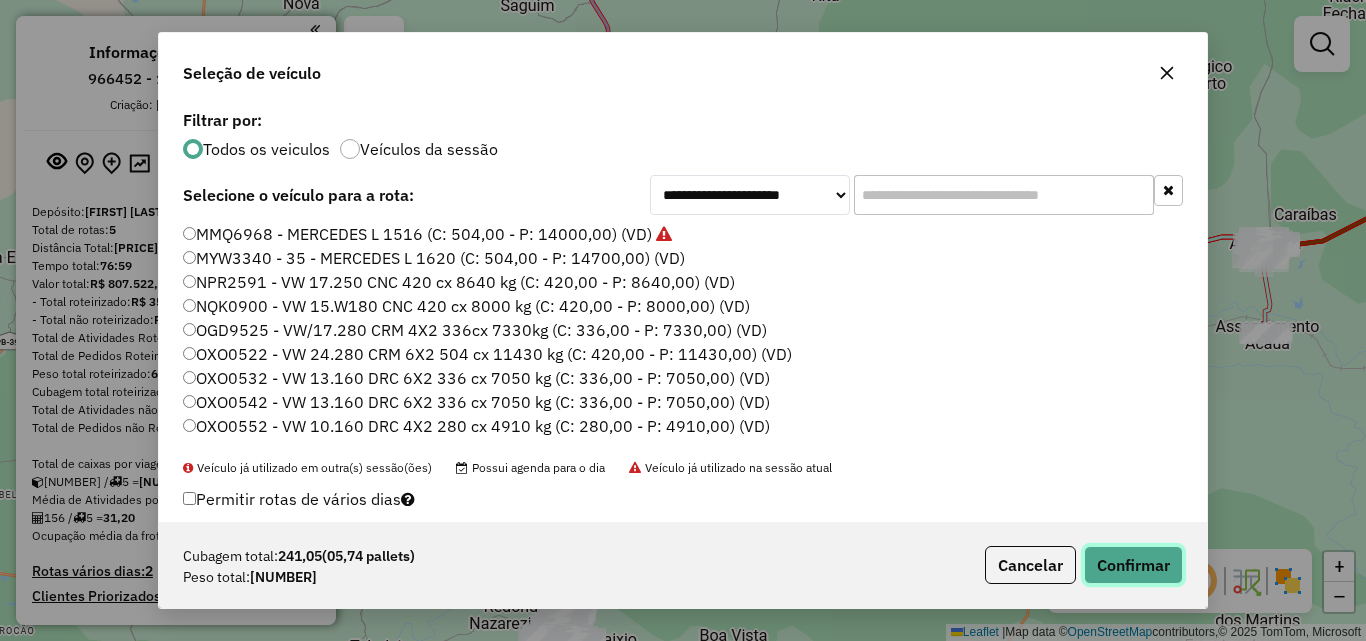 click on "Confirmar" 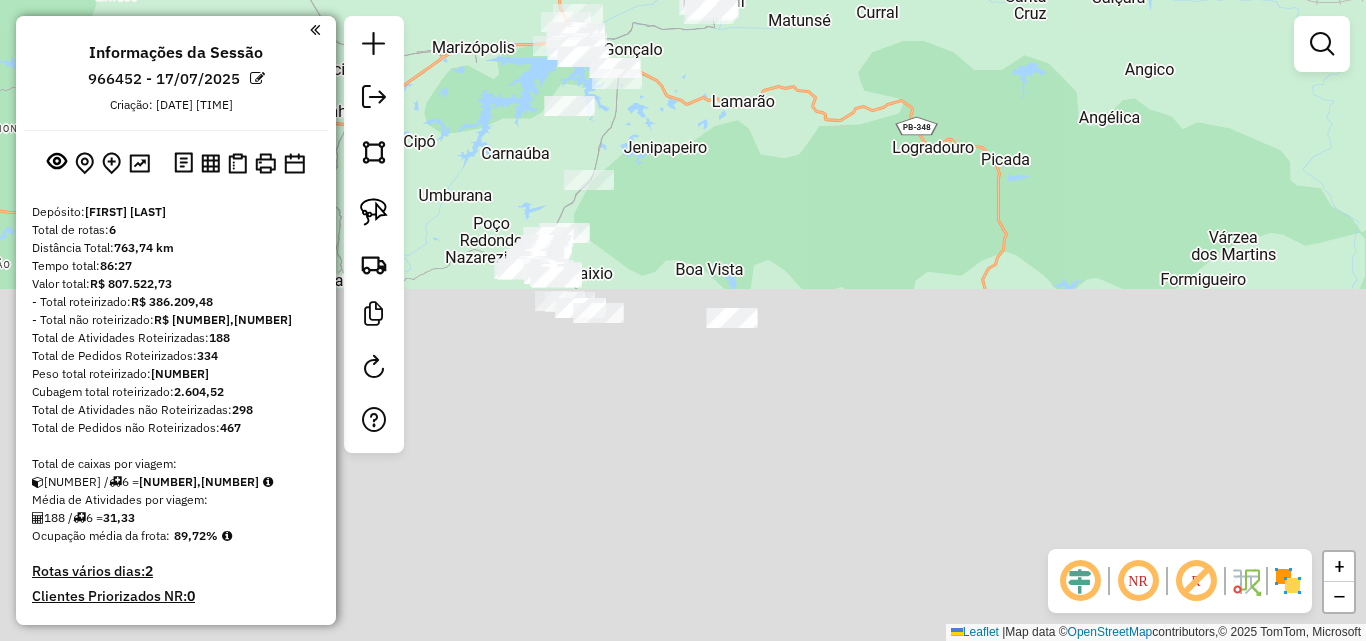 drag, startPoint x: 878, startPoint y: 359, endPoint x: 869, endPoint y: 78, distance: 281.1441 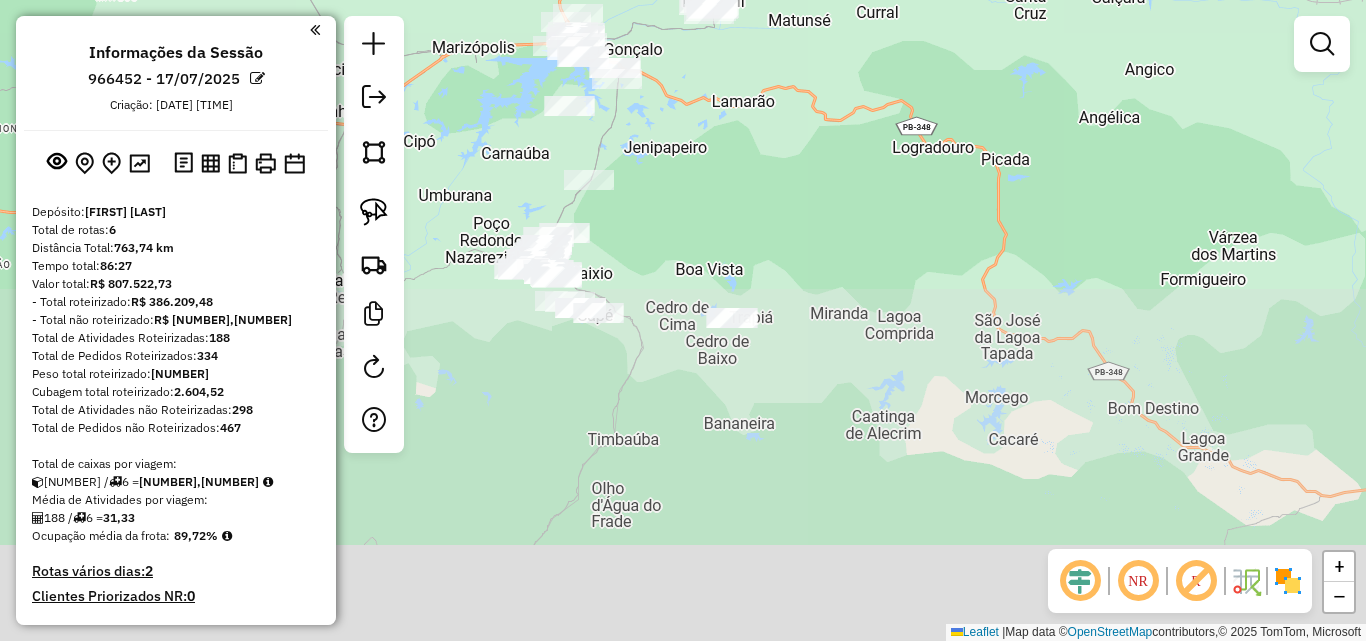 click on "Janela de atendimento Grade de atendimento Capacidade Transportadoras Veículos Cliente Pedidos  Rotas Selecione os dias de semana para filtrar as janelas de atendimento  Seg   Ter   Qua   Qui   Sex   Sáb   Dom  Informe o período da janela de atendimento: De: Até:  Filtrar exatamente a janela do cliente  Considerar janela de atendimento padrão  Selecione os dias de semana para filtrar as grades de atendimento  Seg   Ter   Qua   Qui   Sex   Sáb   Dom   Considerar clientes sem dia de atendimento cadastrado  Clientes fora do dia de atendimento selecionado Filtrar as atividades entre os valores definidos abaixo:  Peso mínimo:   Peso máximo:   Cubagem mínima:   Cubagem máxima:   De:   Até:  Filtrar as atividades entre o tempo de atendimento definido abaixo:  De:   Até:   Considerar capacidade total dos clientes não roteirizados Transportadora: Selecione um ou mais itens Tipo de veículo: Selecione um ou mais itens Veículo: Selecione um ou mais itens Motorista: Selecione um ou mais itens Nome: Rótulo:" 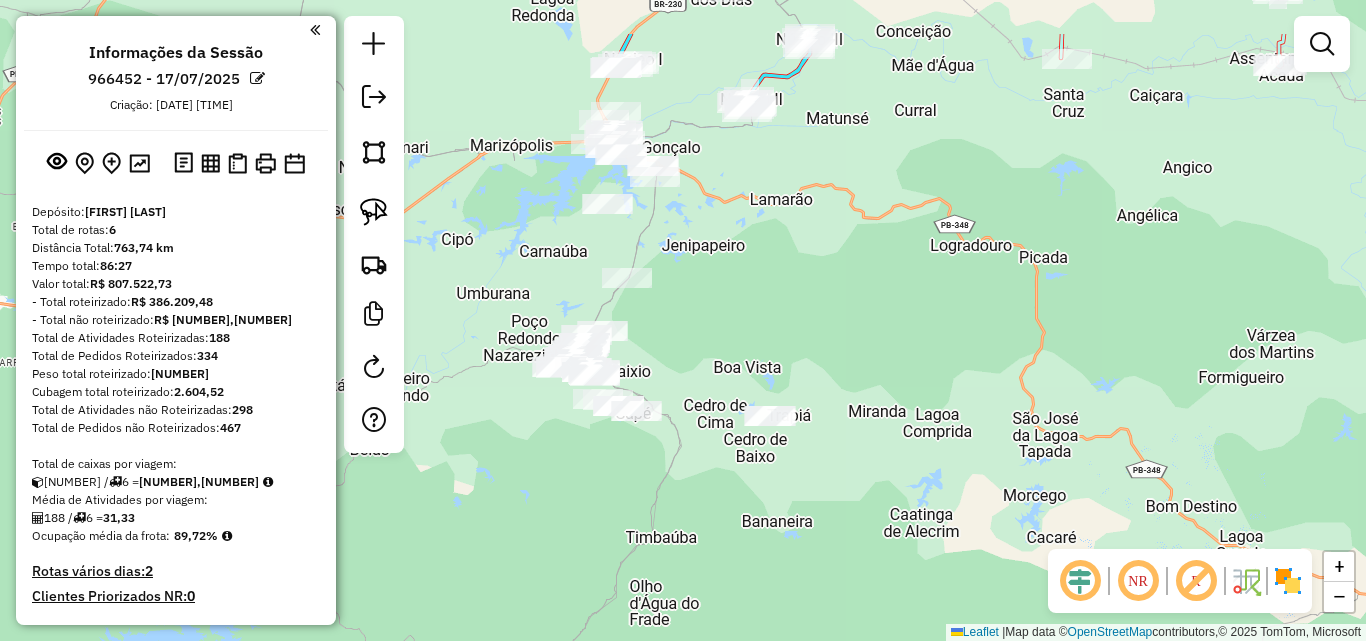 drag, startPoint x: 895, startPoint y: 260, endPoint x: 899, endPoint y: 322, distance: 62.1289 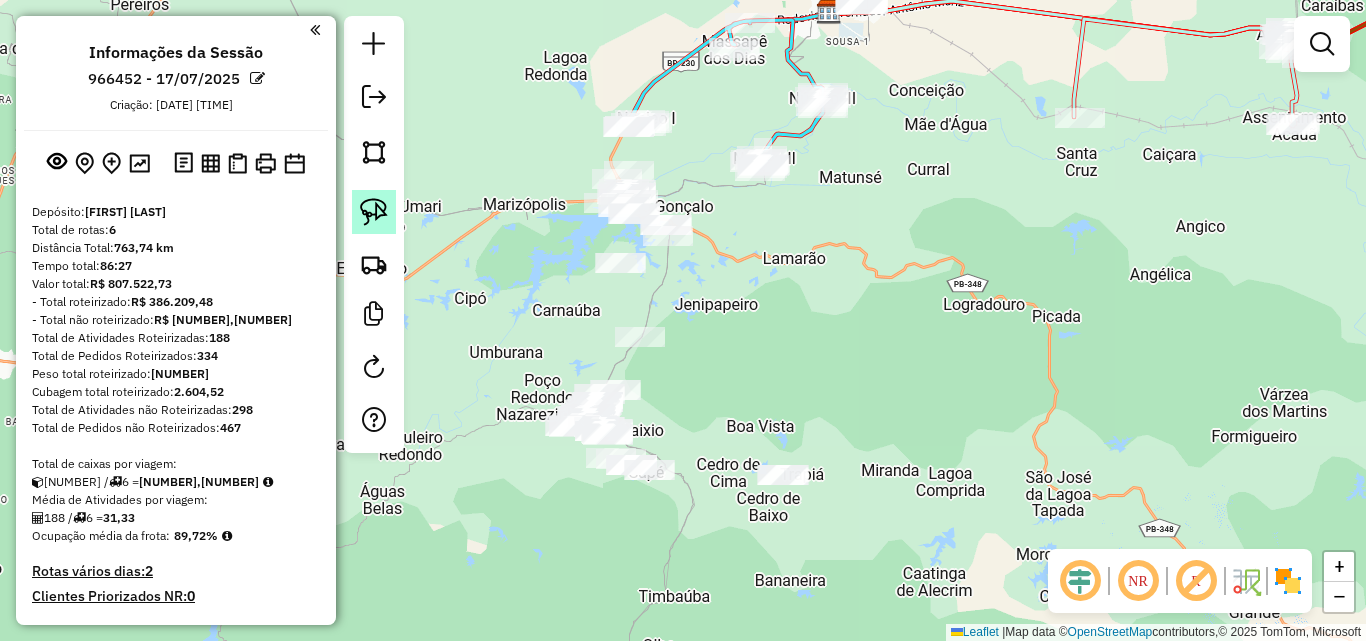 click 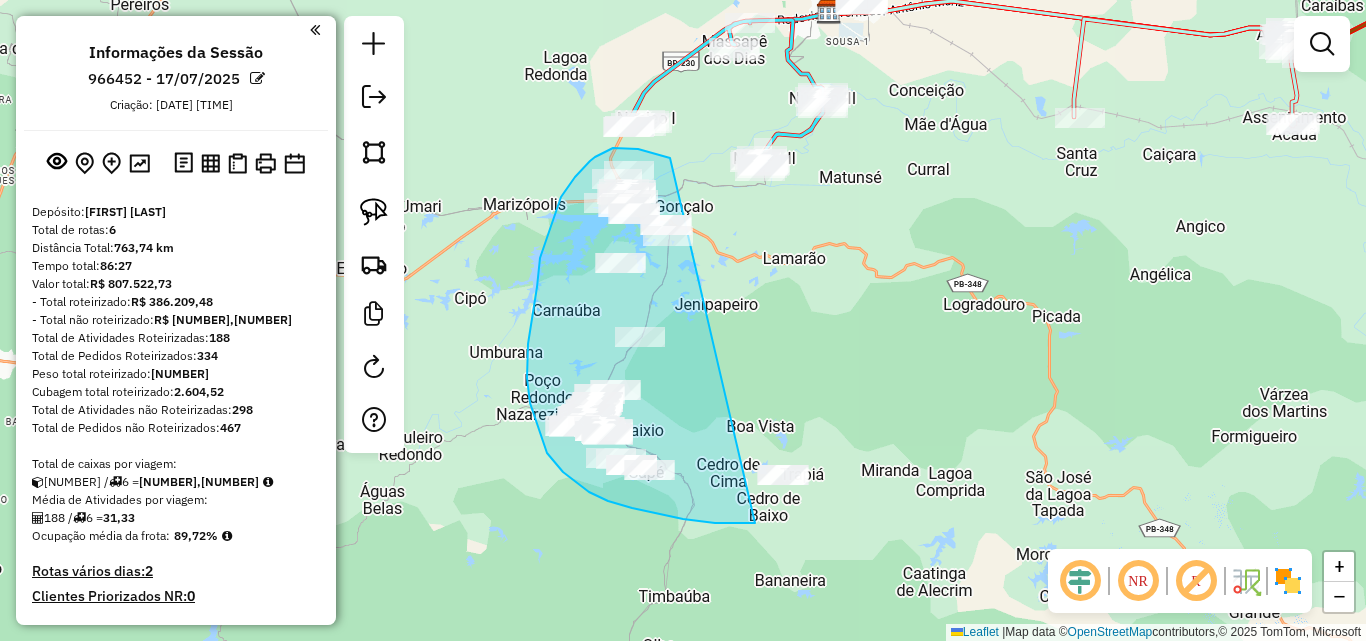 drag, startPoint x: 670, startPoint y: 158, endPoint x: 970, endPoint y: 476, distance: 437.1773 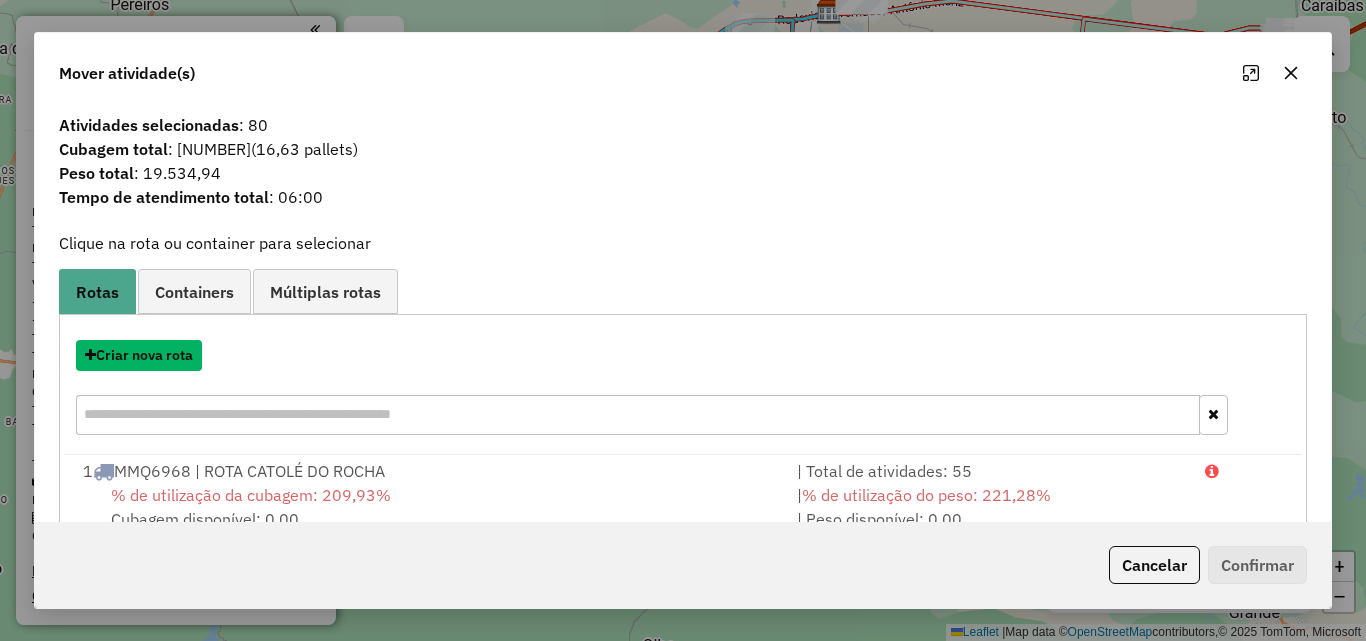 click on "Criar nova rota" at bounding box center [139, 355] 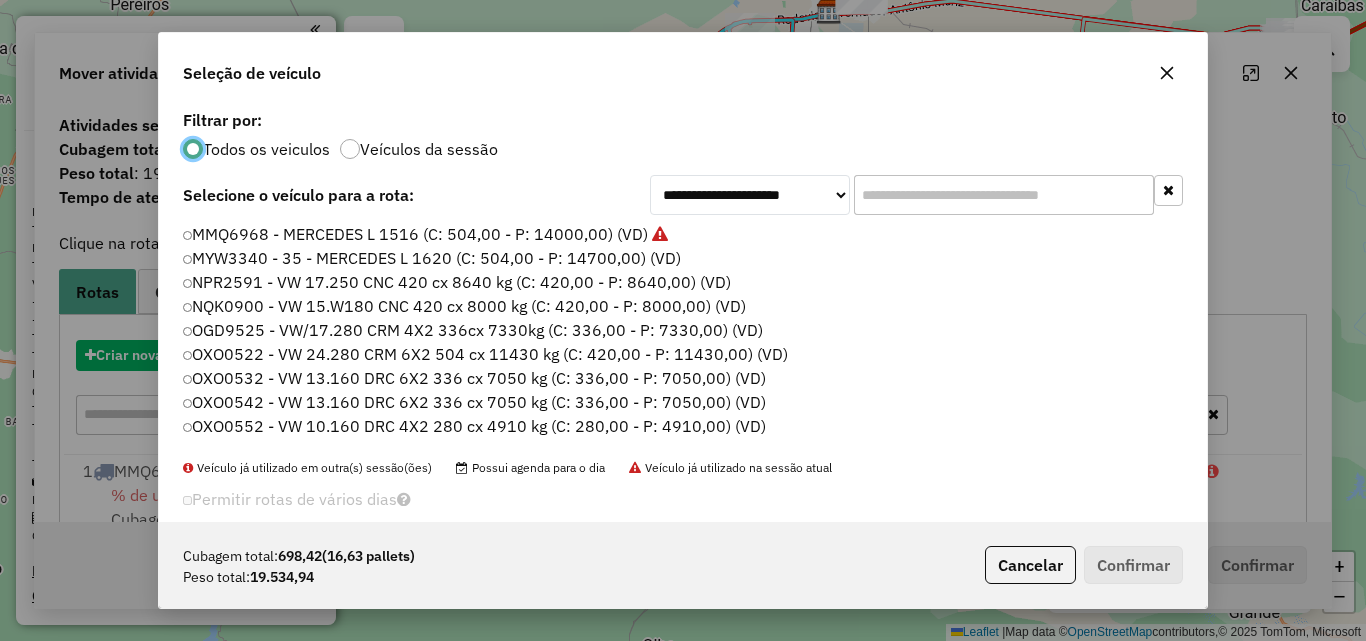 scroll, scrollTop: 11, scrollLeft: 6, axis: both 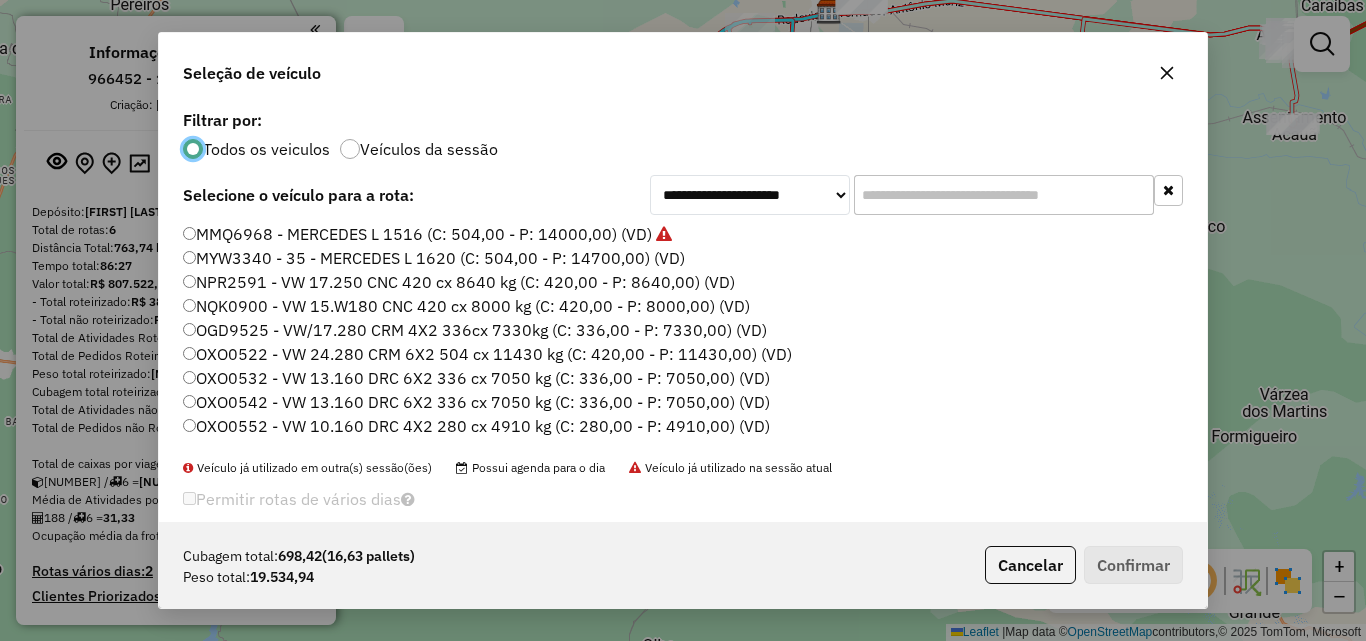 click on "MMQ6968 - MERCEDES L 1516 (C: 504,00 - P: 14000,00) (VD)" 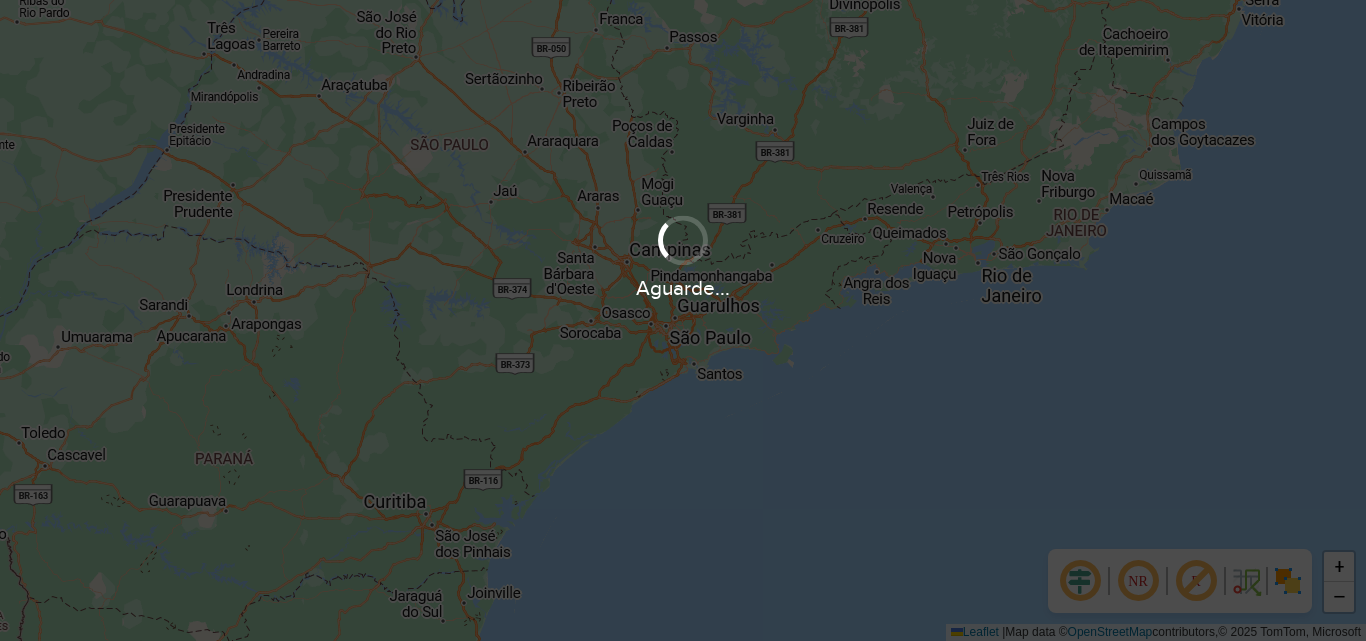 scroll, scrollTop: 0, scrollLeft: 0, axis: both 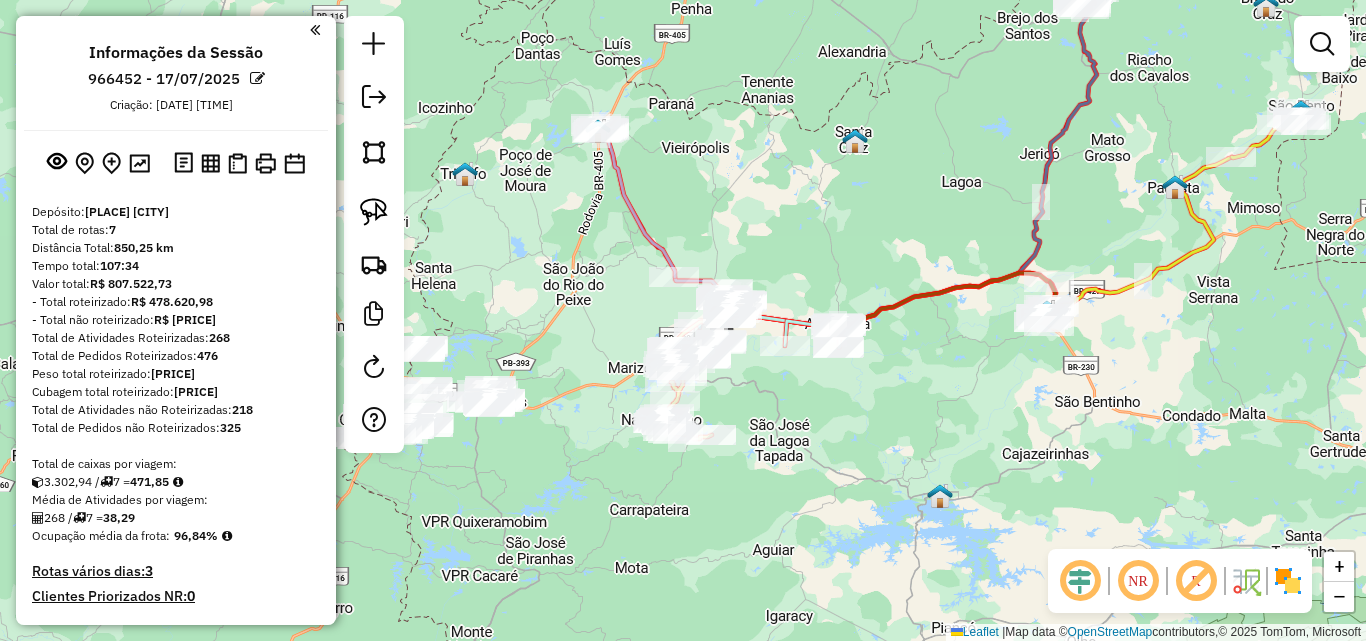 drag, startPoint x: 530, startPoint y: 386, endPoint x: 684, endPoint y: 360, distance: 156.17938 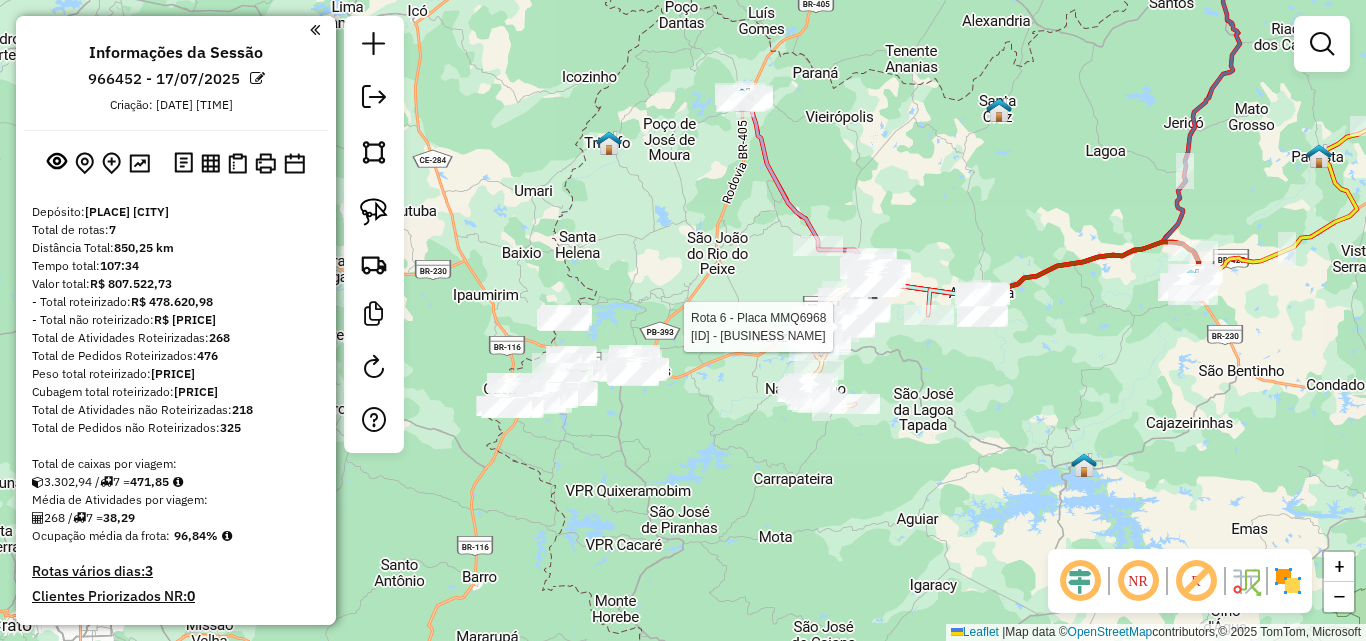 drag, startPoint x: 371, startPoint y: 210, endPoint x: 528, endPoint y: 367, distance: 222.03152 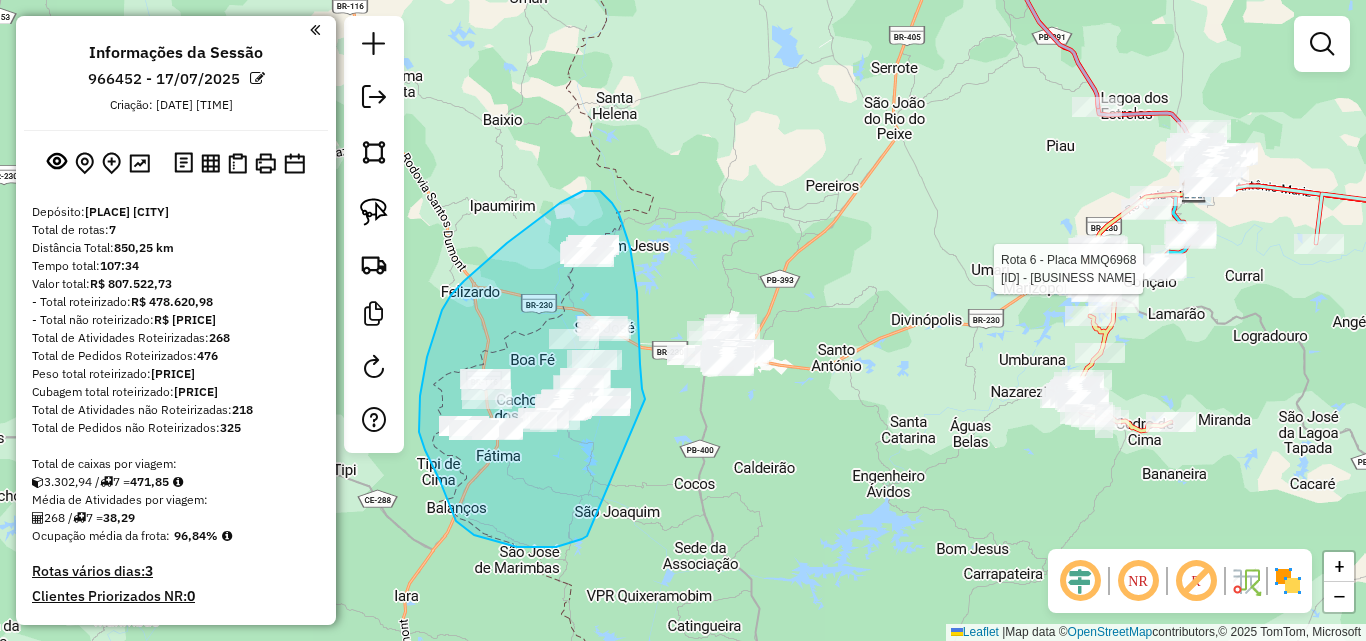 drag, startPoint x: 642, startPoint y: 384, endPoint x: 588, endPoint y: 536, distance: 161.30716 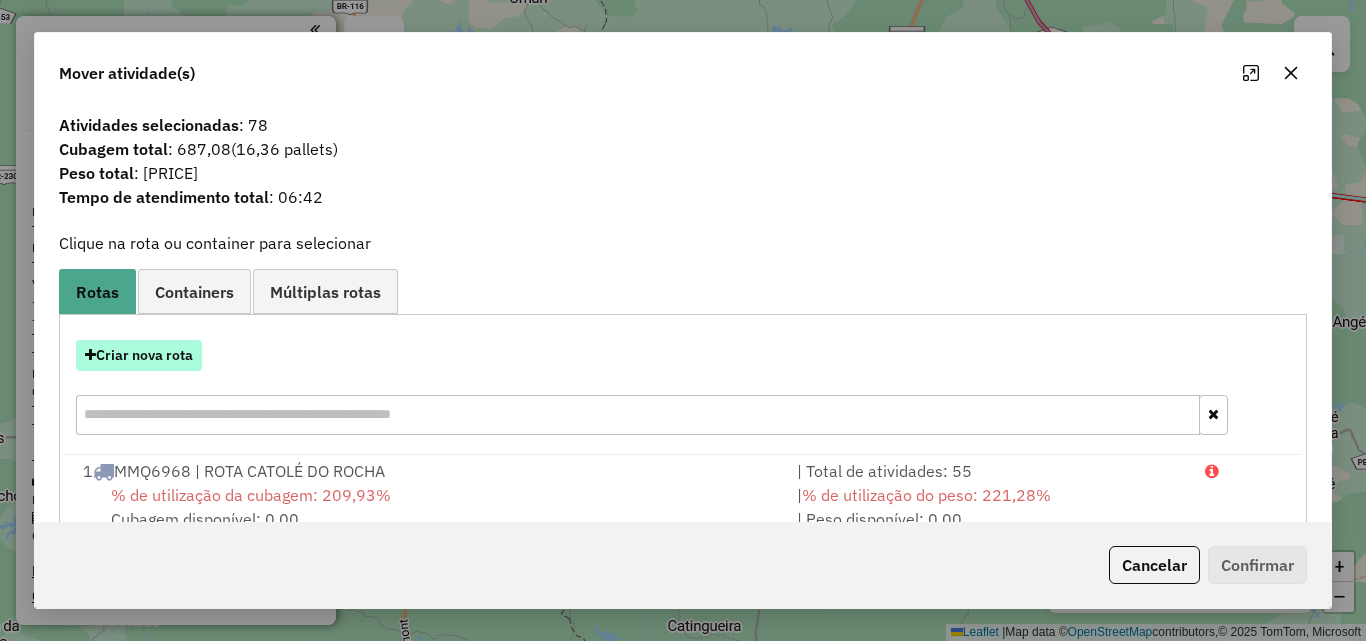 click on "Criar nova rota" at bounding box center (139, 355) 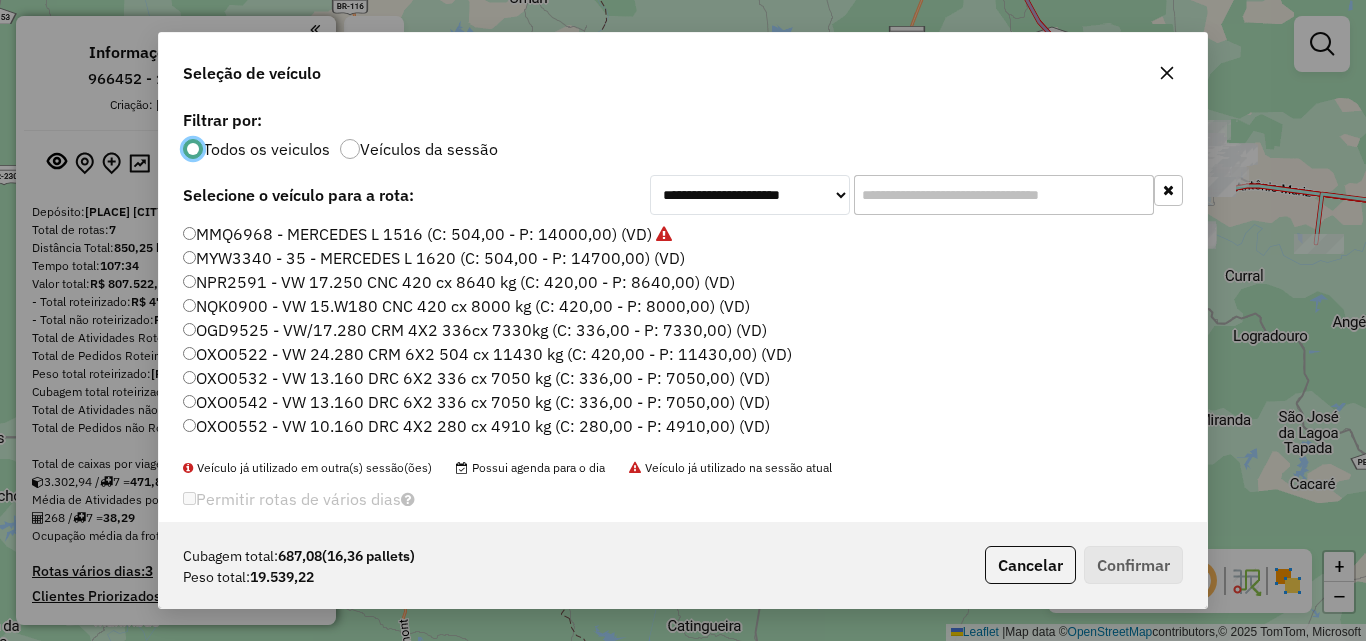 scroll, scrollTop: 11, scrollLeft: 6, axis: both 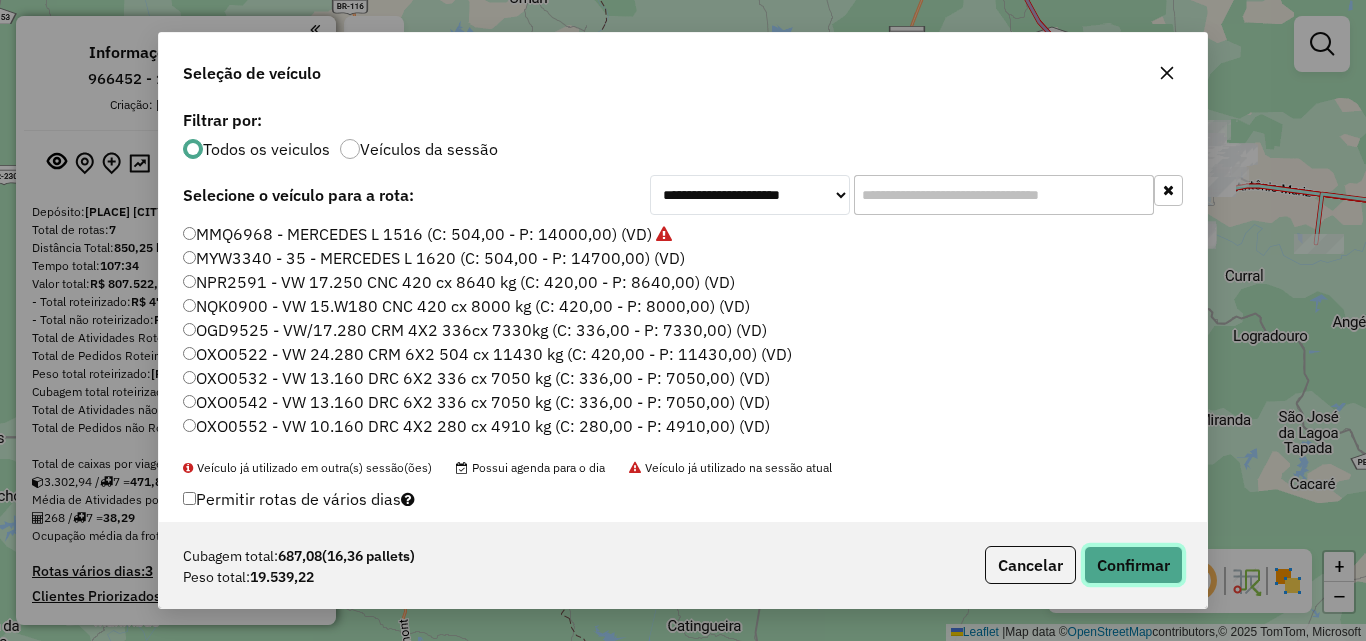 click on "Confirmar" 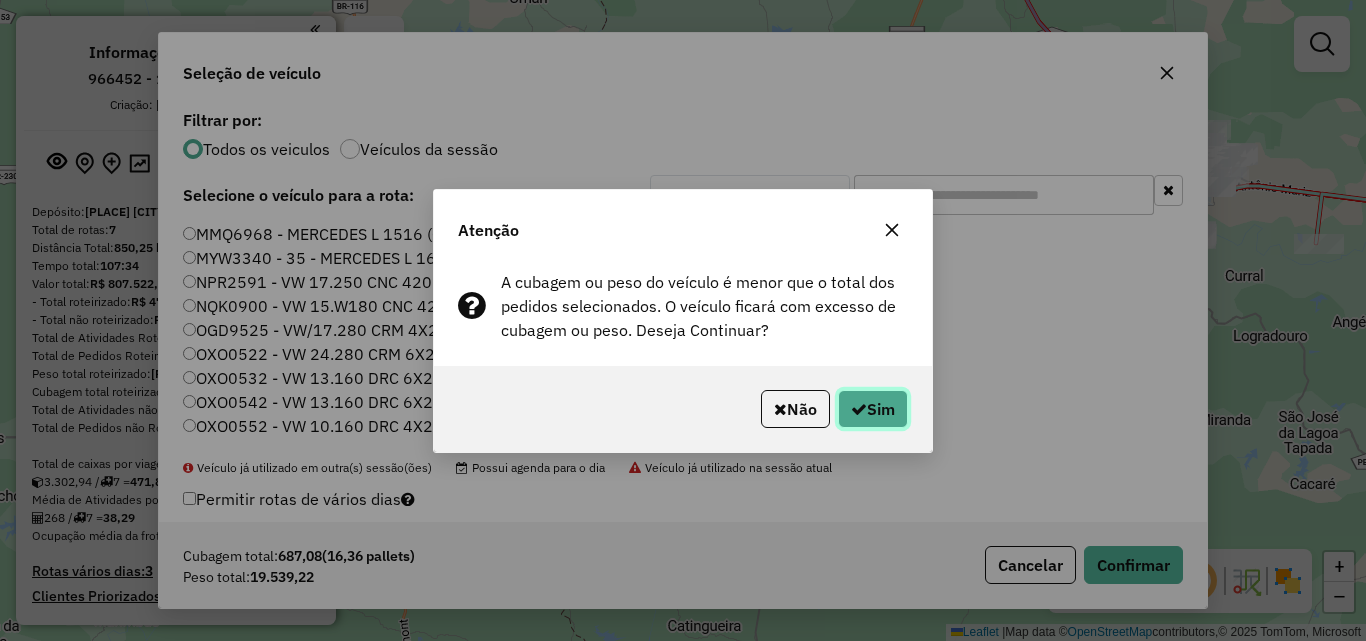 click on "Sim" 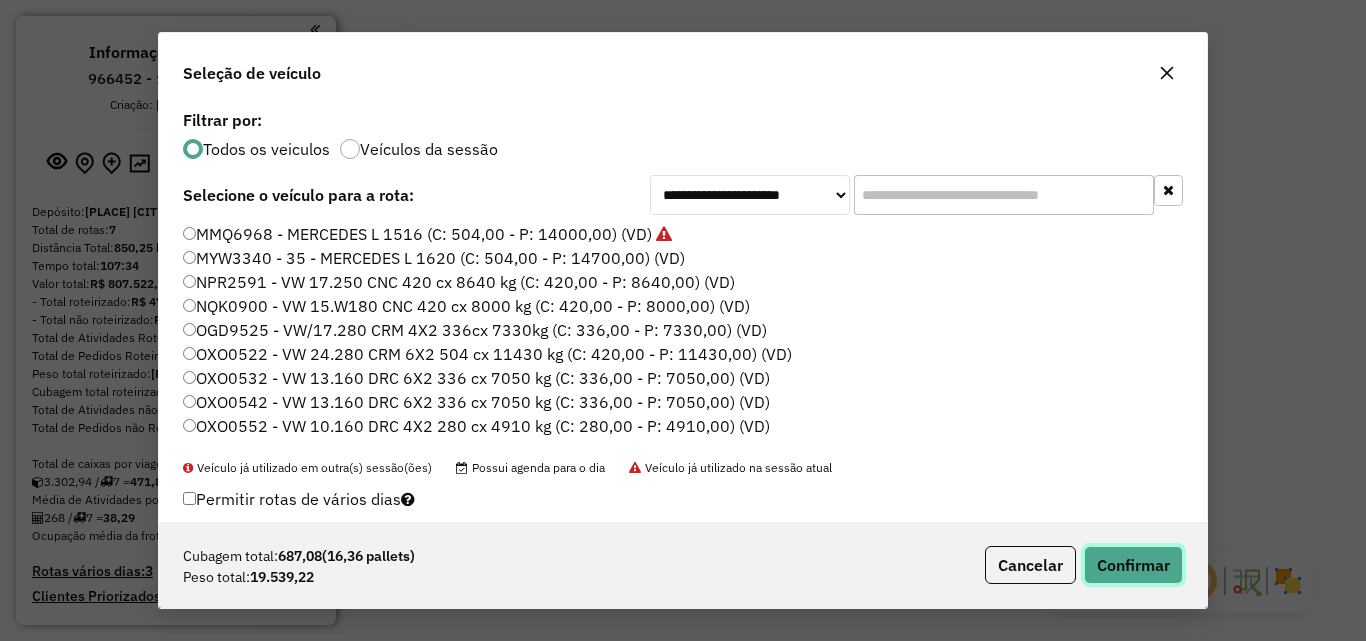 click on "Confirmar" 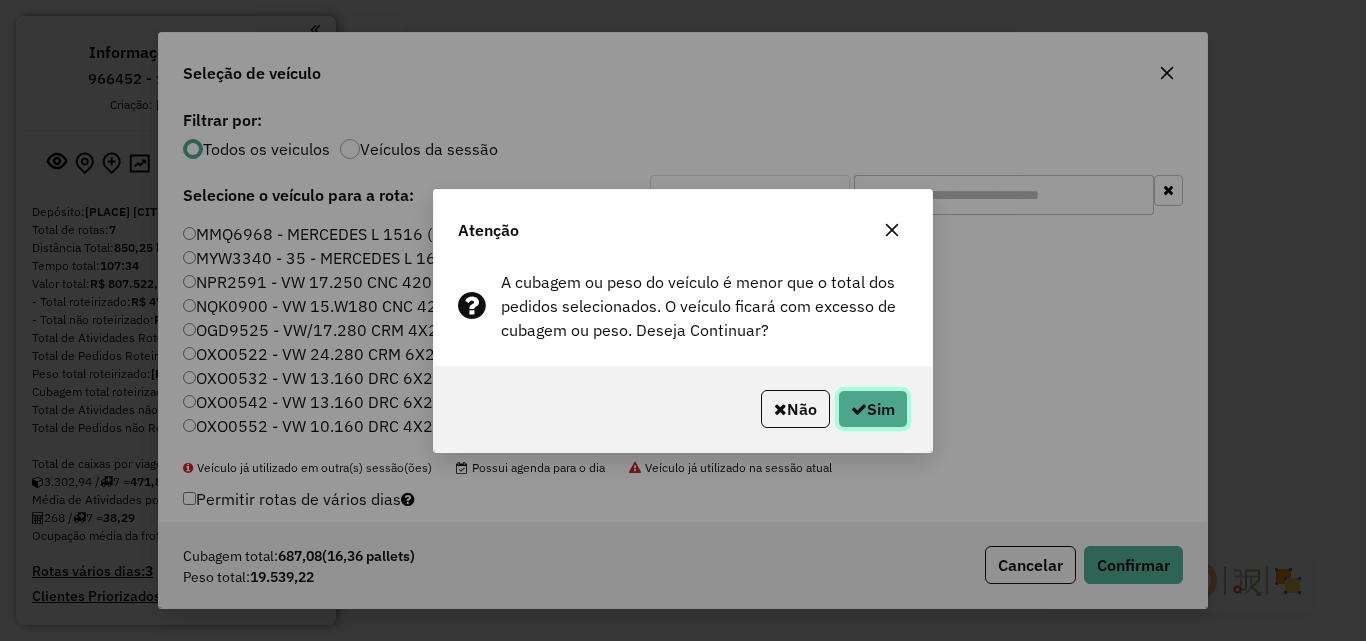 click on "Sim" 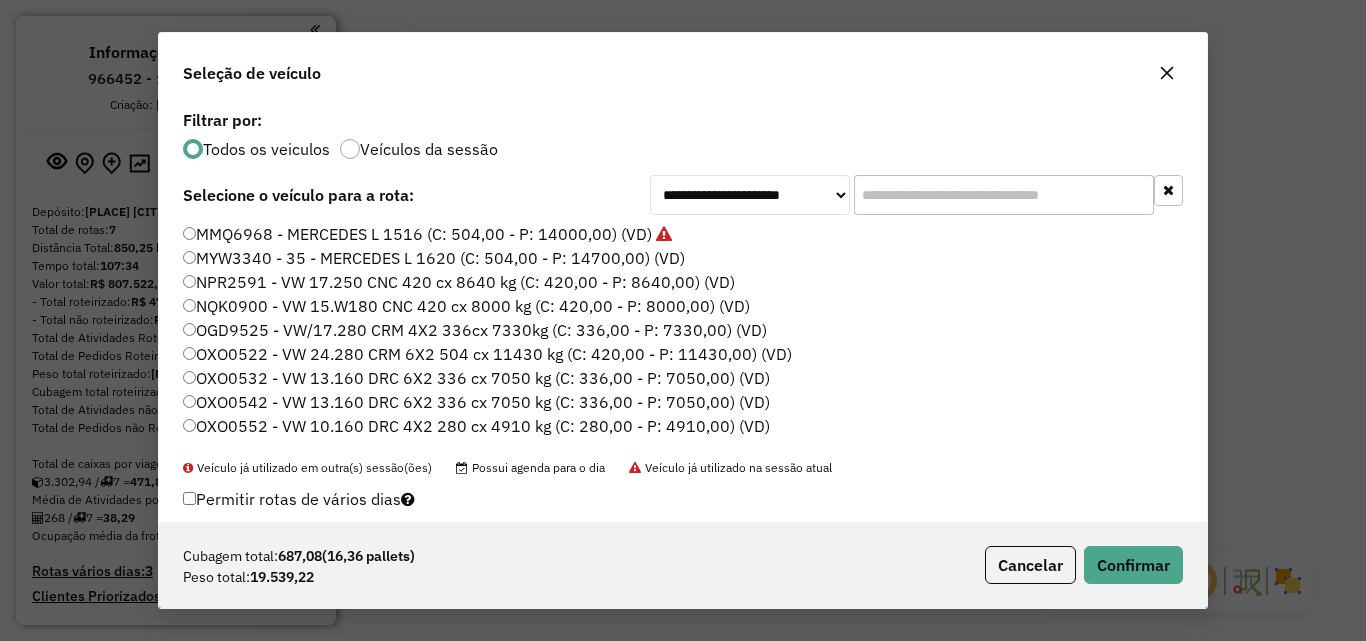 click on "Seleção de veículo" 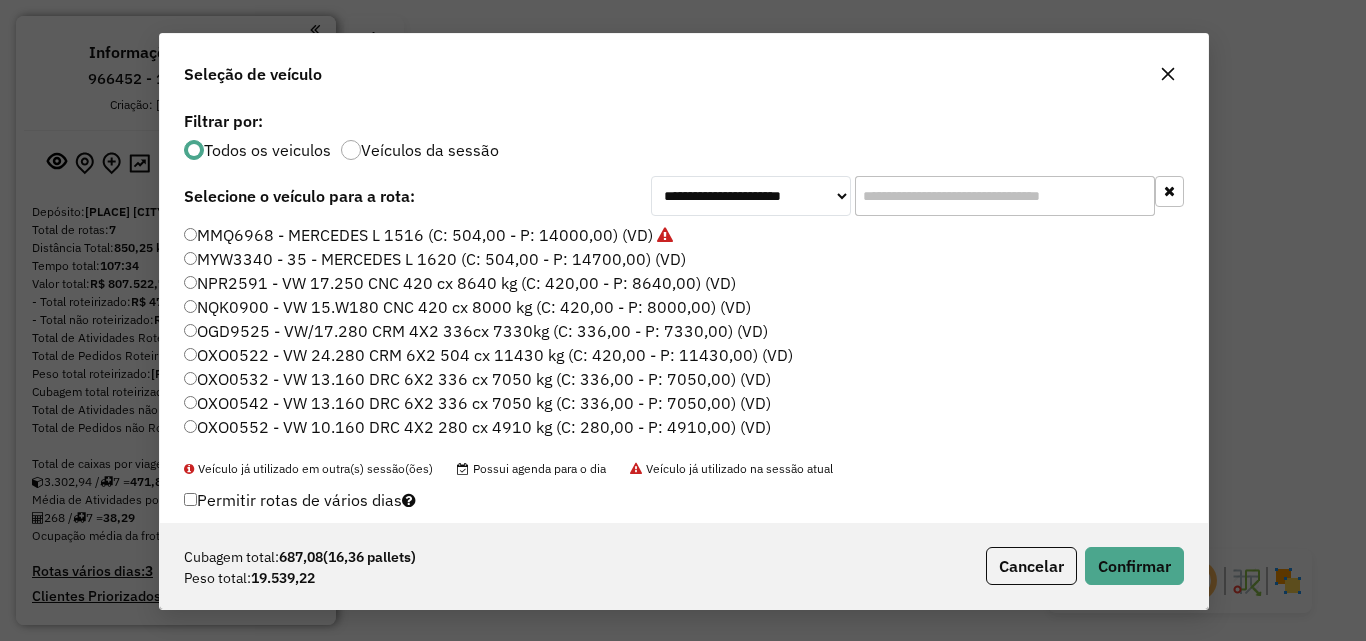 drag, startPoint x: 1159, startPoint y: 75, endPoint x: 1012, endPoint y: 289, distance: 259.62473 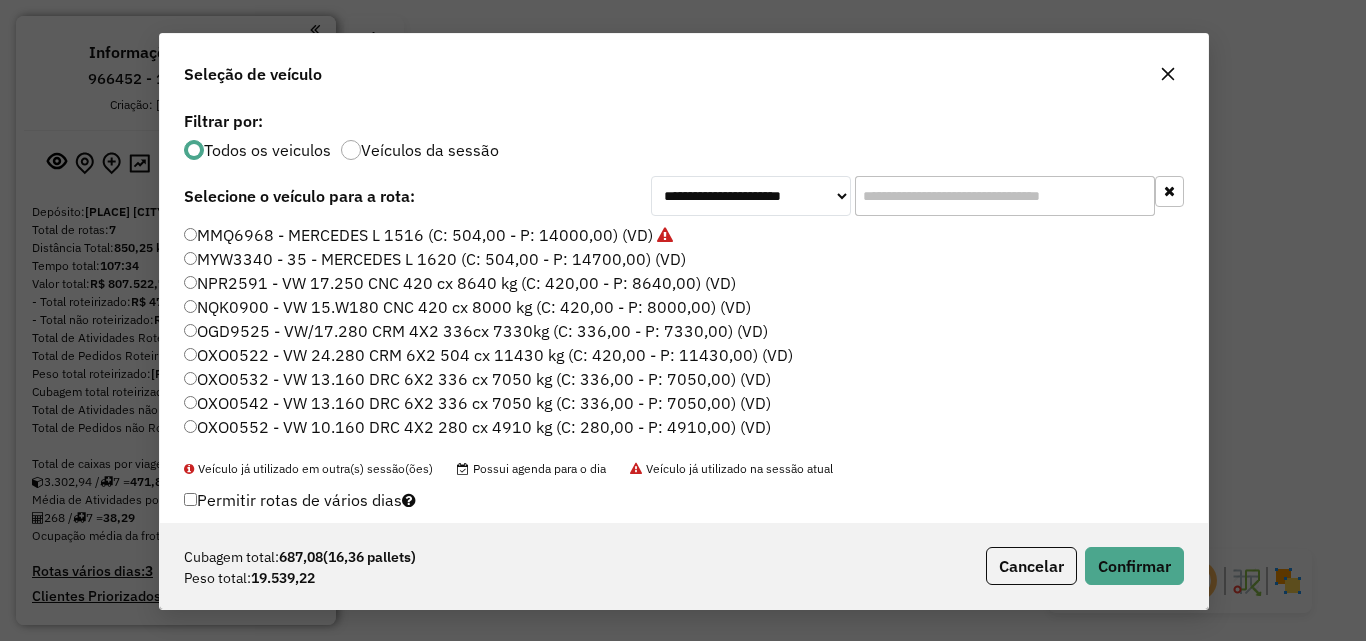 click 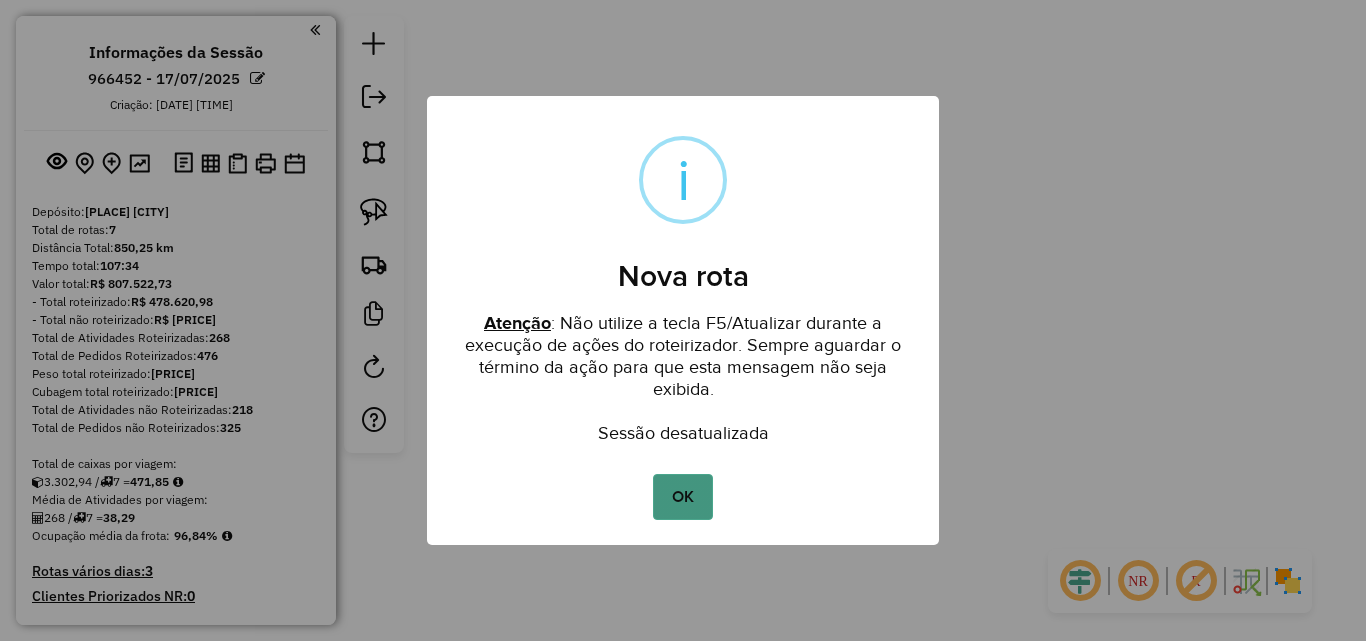 click on "OK" at bounding box center (682, 497) 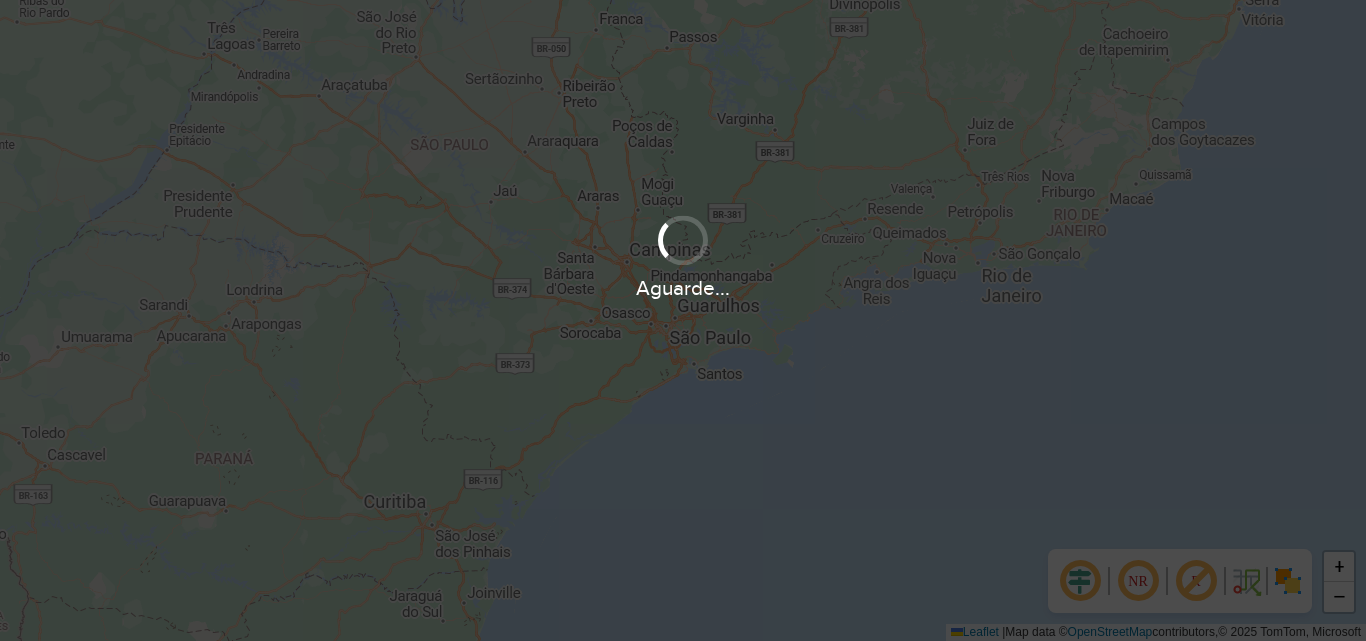 scroll, scrollTop: 0, scrollLeft: 0, axis: both 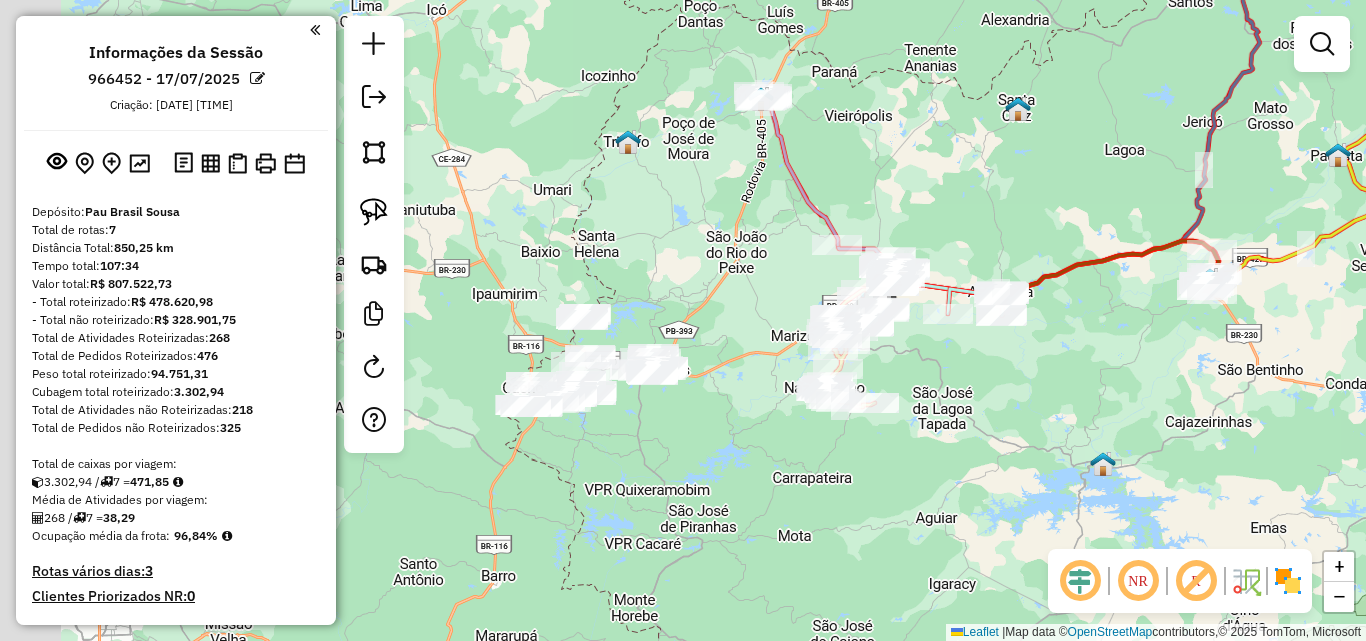 drag, startPoint x: 540, startPoint y: 501, endPoint x: 730, endPoint y: 461, distance: 194.16487 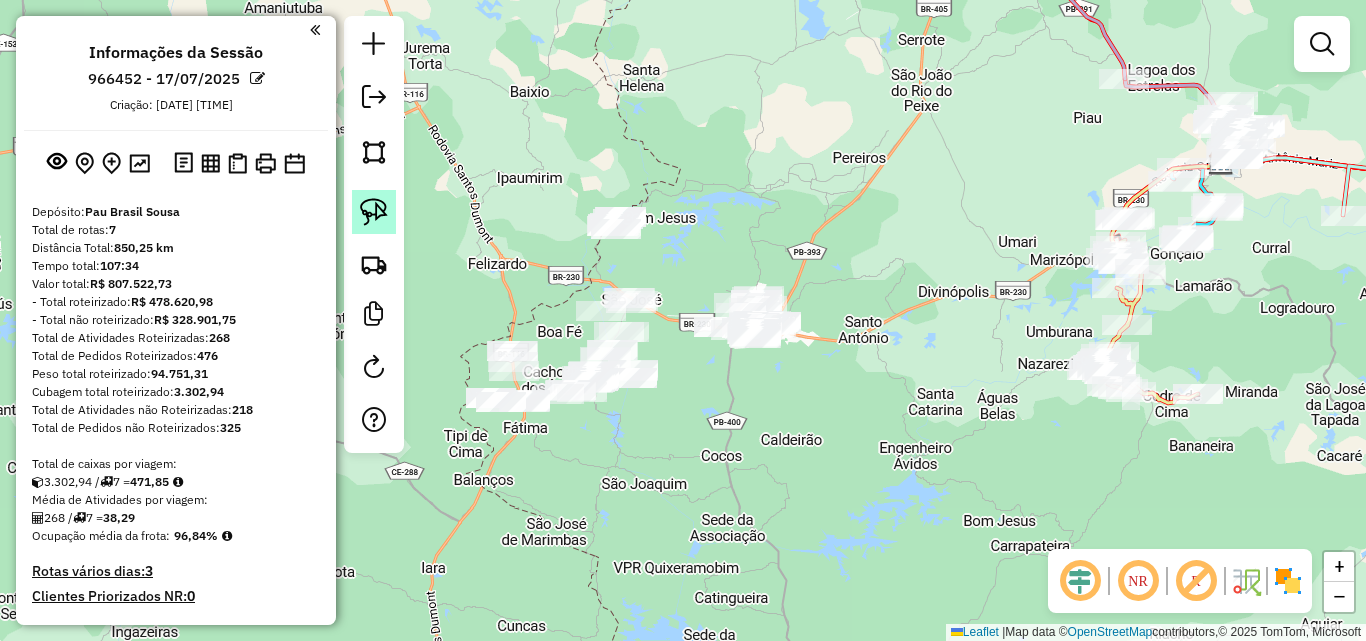 drag, startPoint x: 364, startPoint y: 211, endPoint x: 372, endPoint y: 223, distance: 14.422205 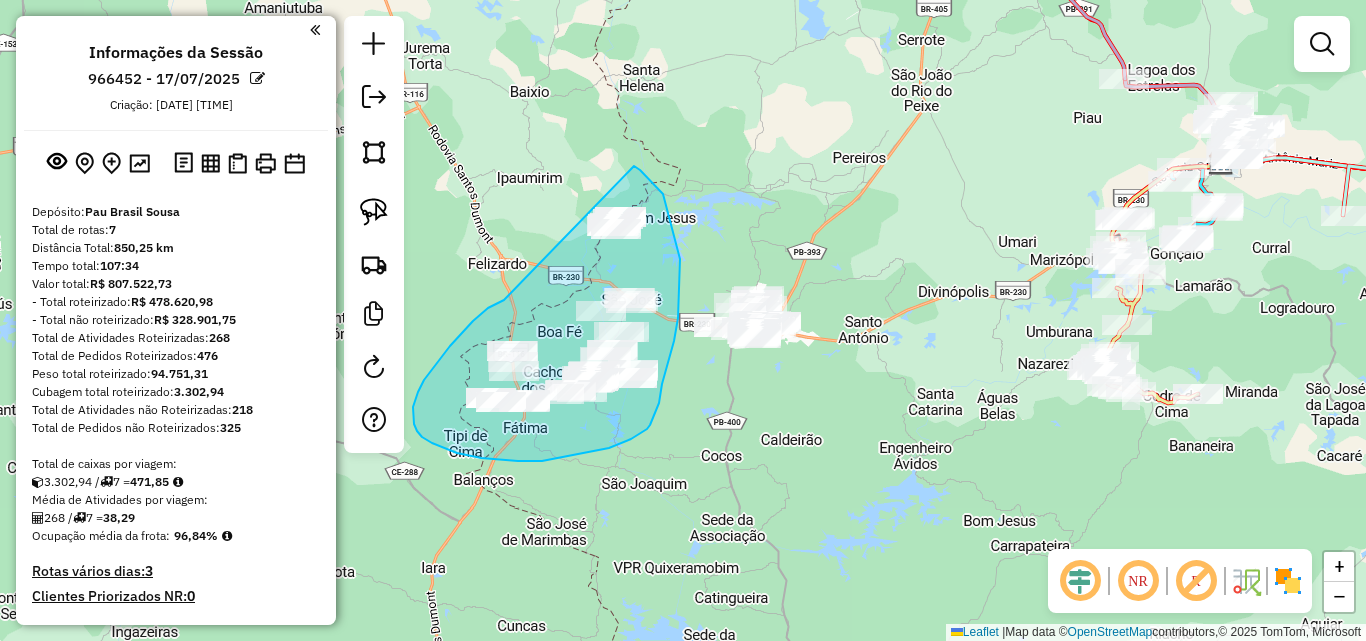 drag, startPoint x: 502, startPoint y: 300, endPoint x: 617, endPoint y: 158, distance: 182.72658 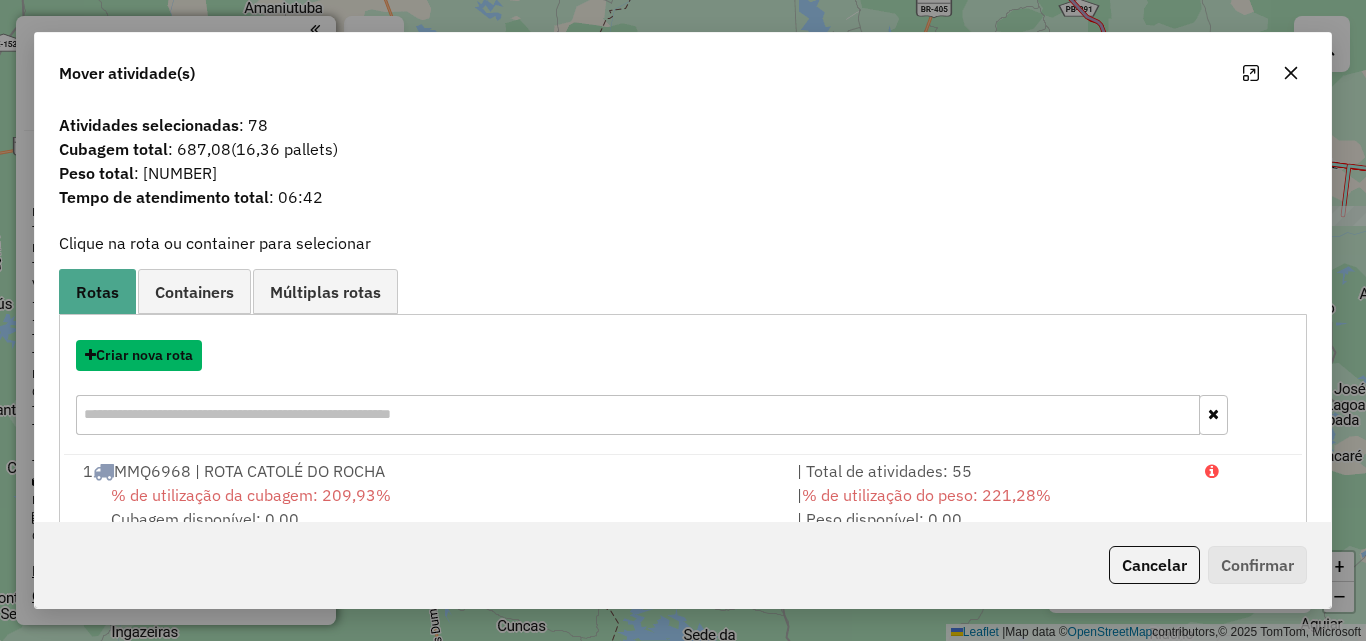 click on "Criar nova rota" at bounding box center (139, 355) 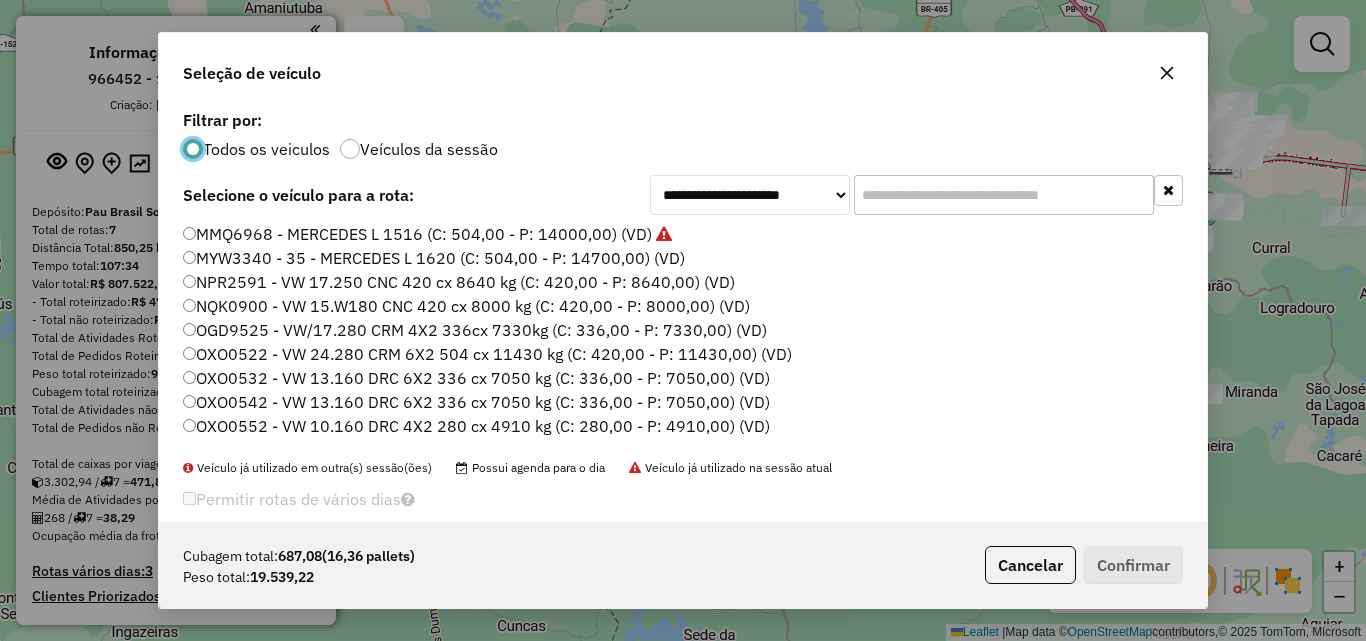 scroll, scrollTop: 11, scrollLeft: 6, axis: both 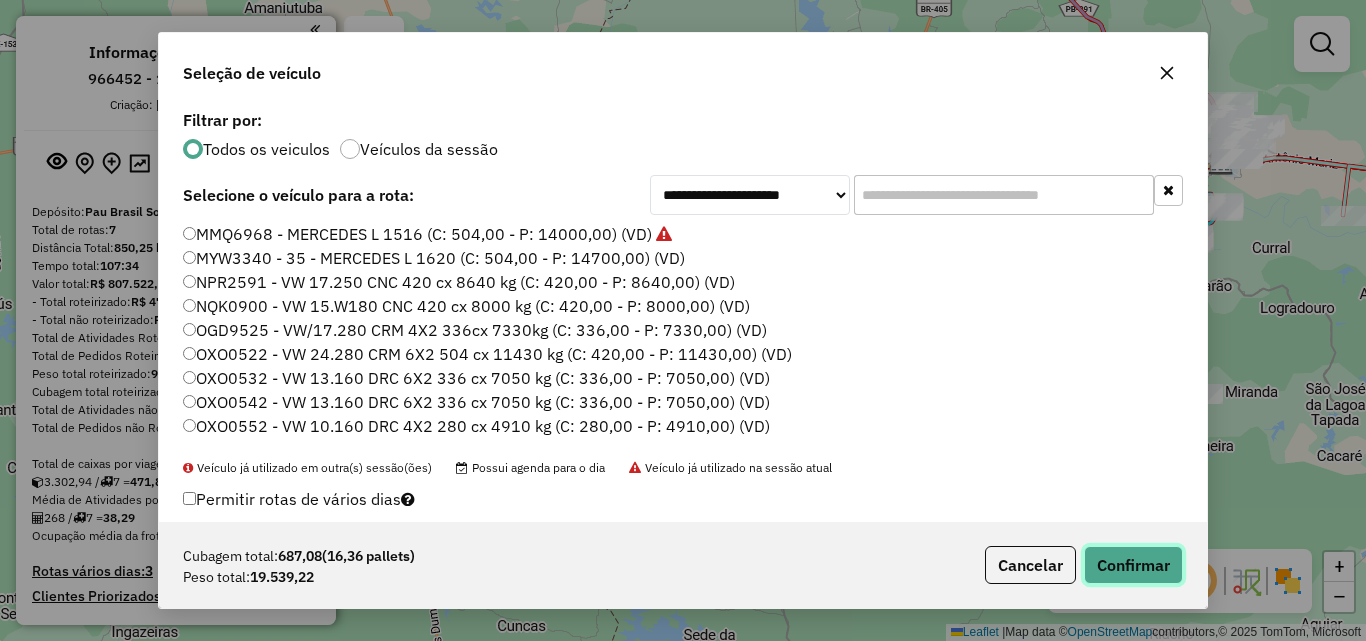 click on "Confirmar" 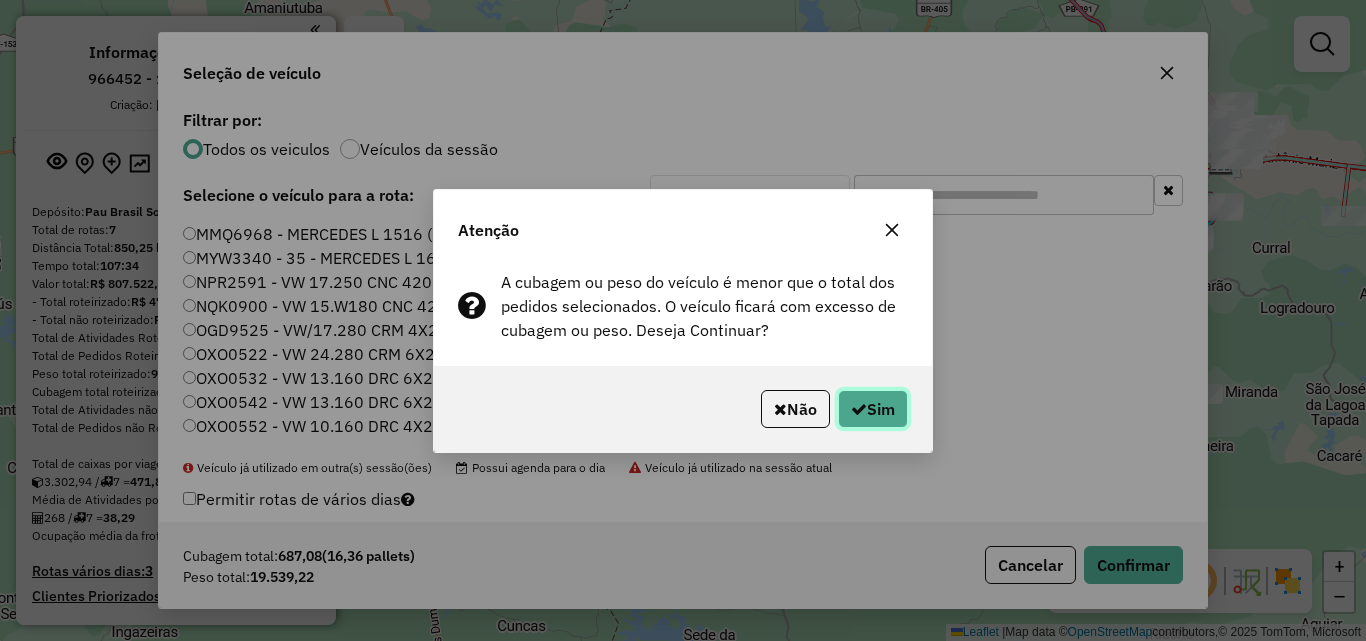 click on "Sim" 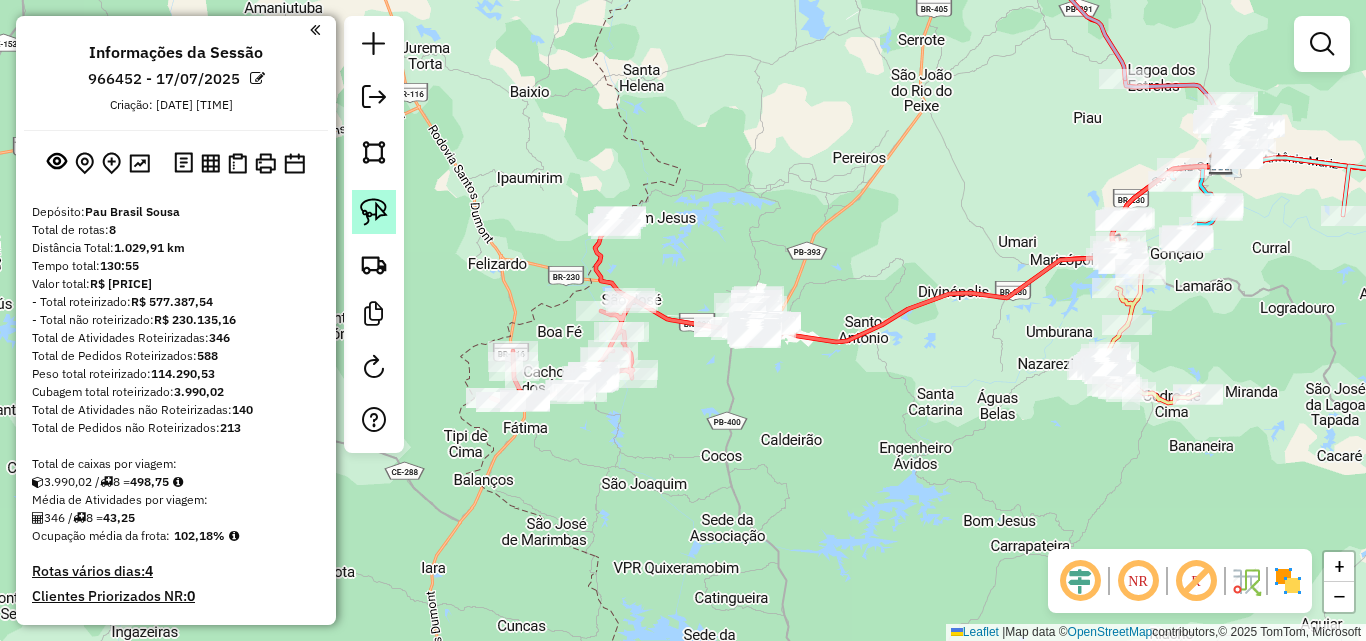 click 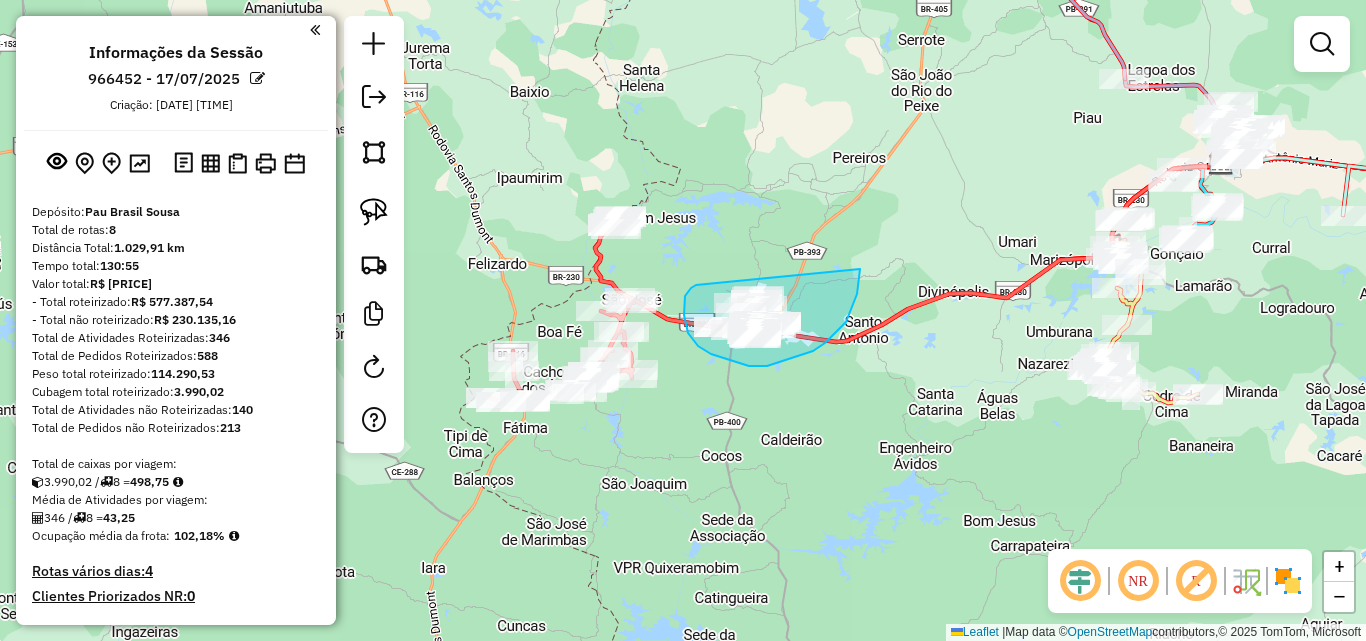 drag, startPoint x: 696, startPoint y: 285, endPoint x: 845, endPoint y: 244, distance: 154.53802 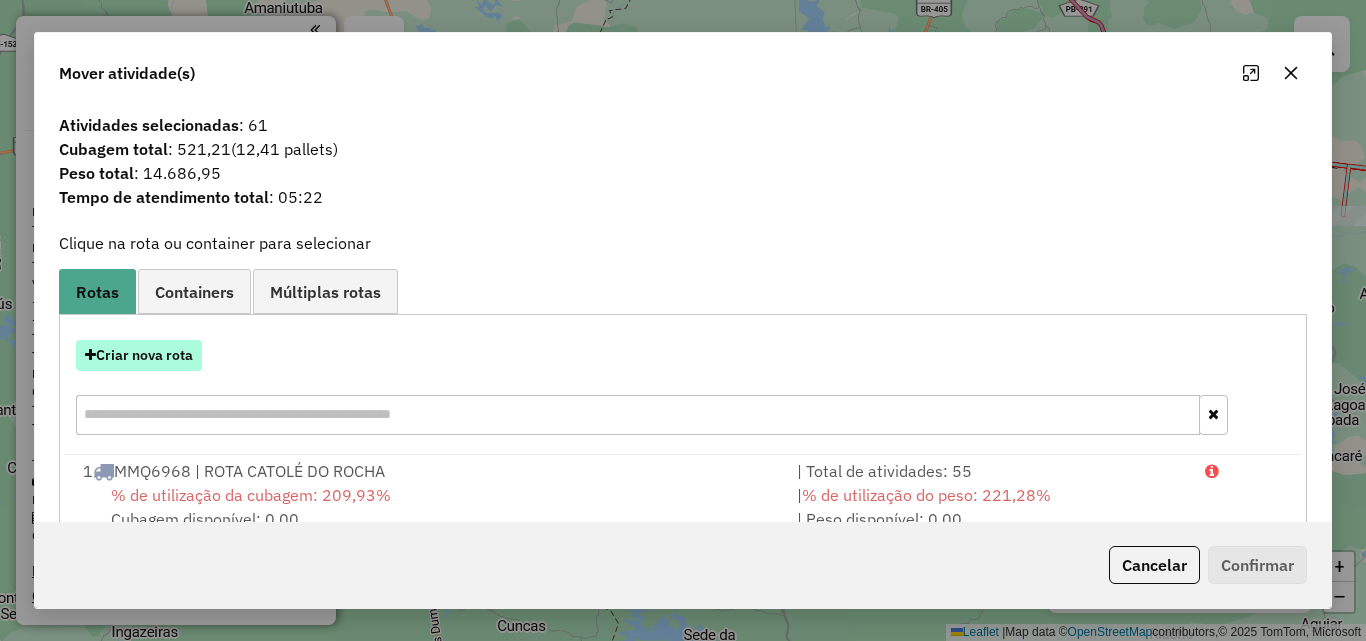 click on "Criar nova rota" at bounding box center [139, 355] 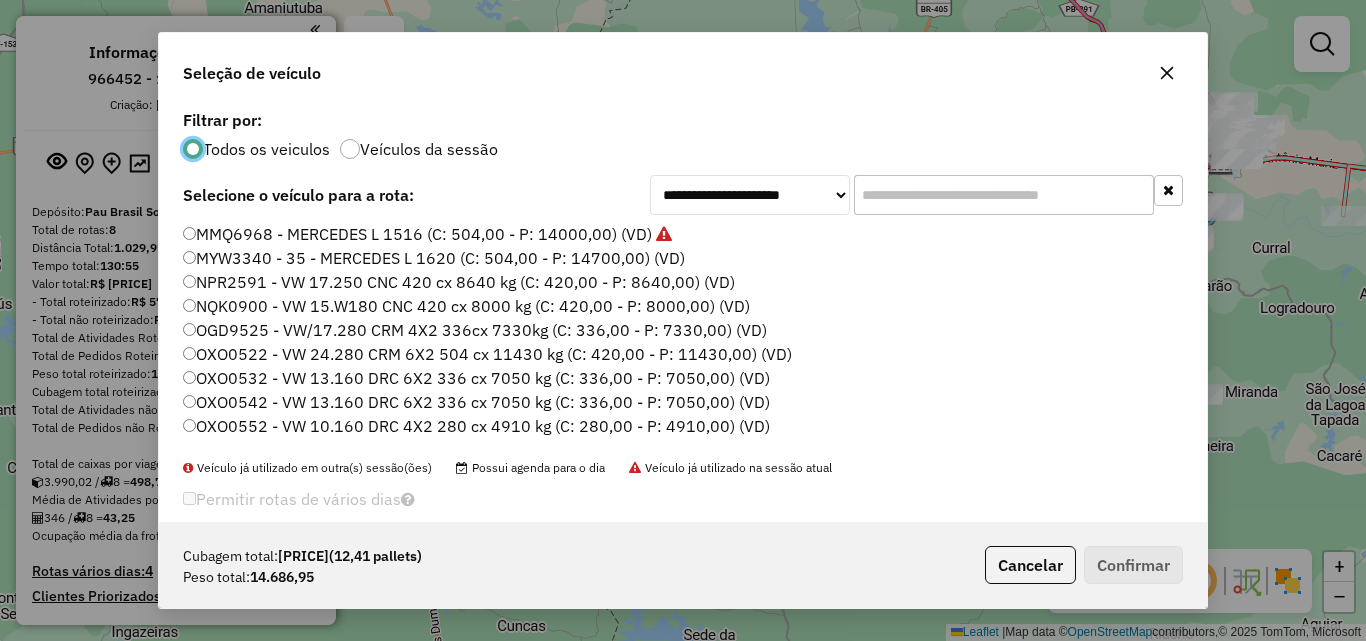 scroll, scrollTop: 11, scrollLeft: 6, axis: both 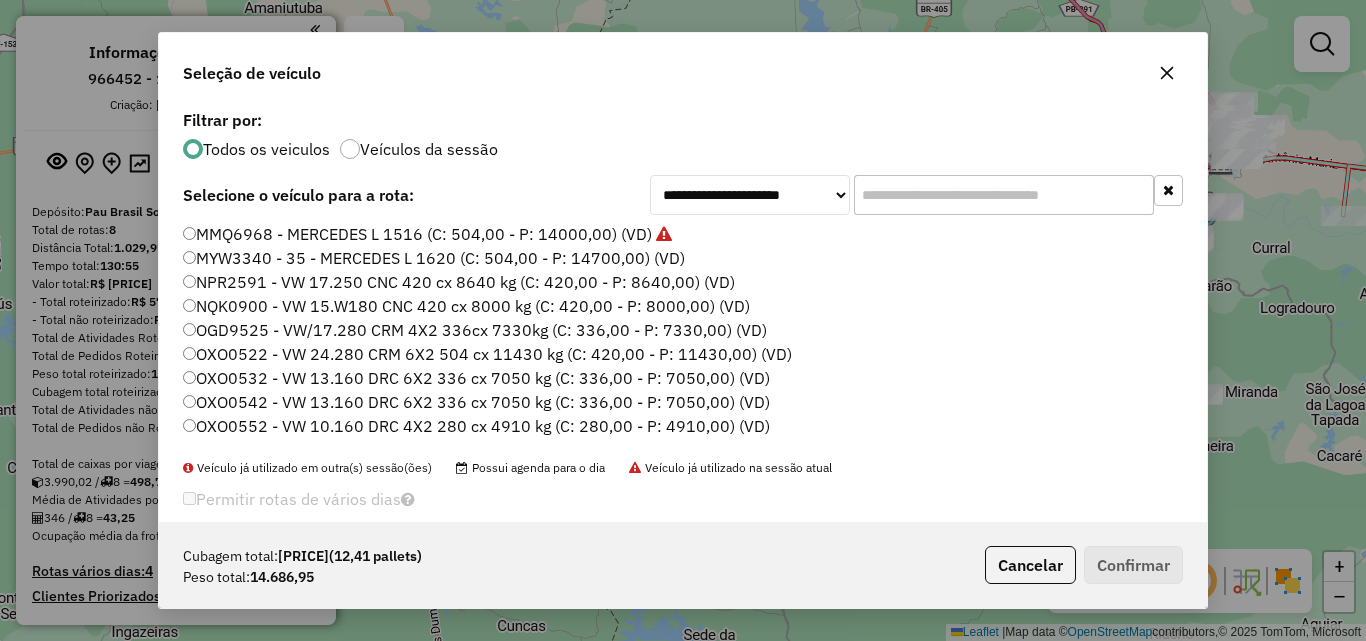 click on "MMQ6968 - MERCEDES L 1516 (C: 504,00 - P: 14000,00) (VD)" 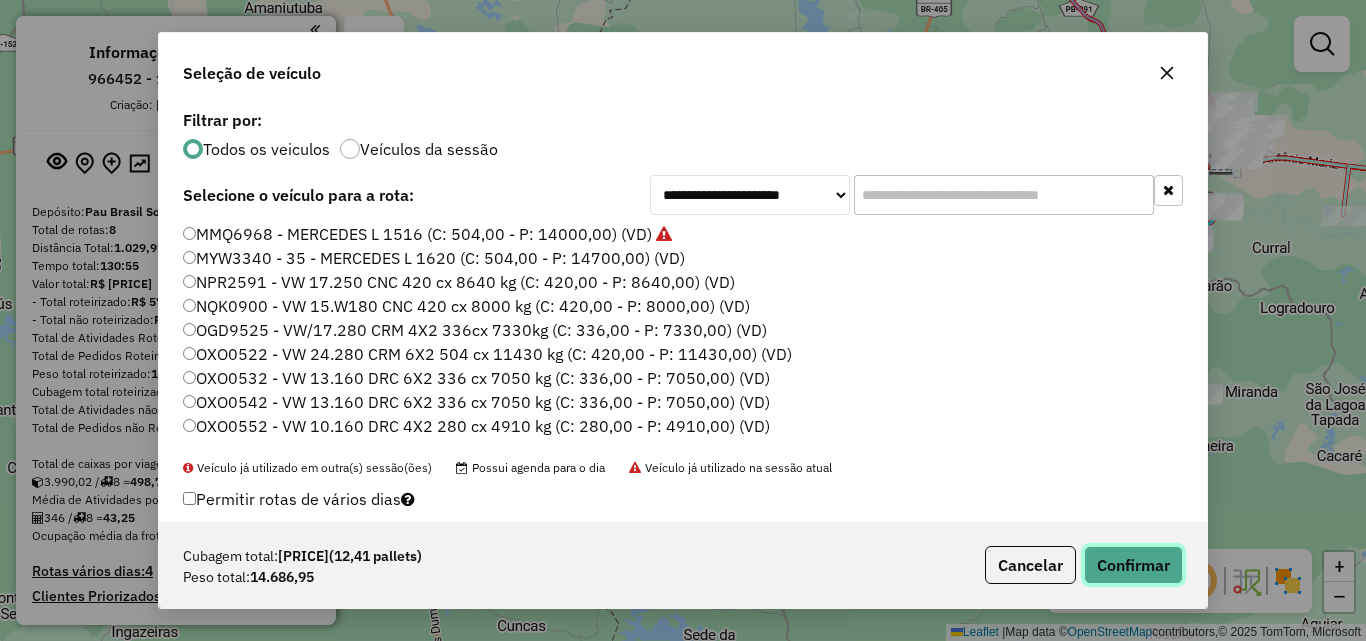 click on "Confirmar" 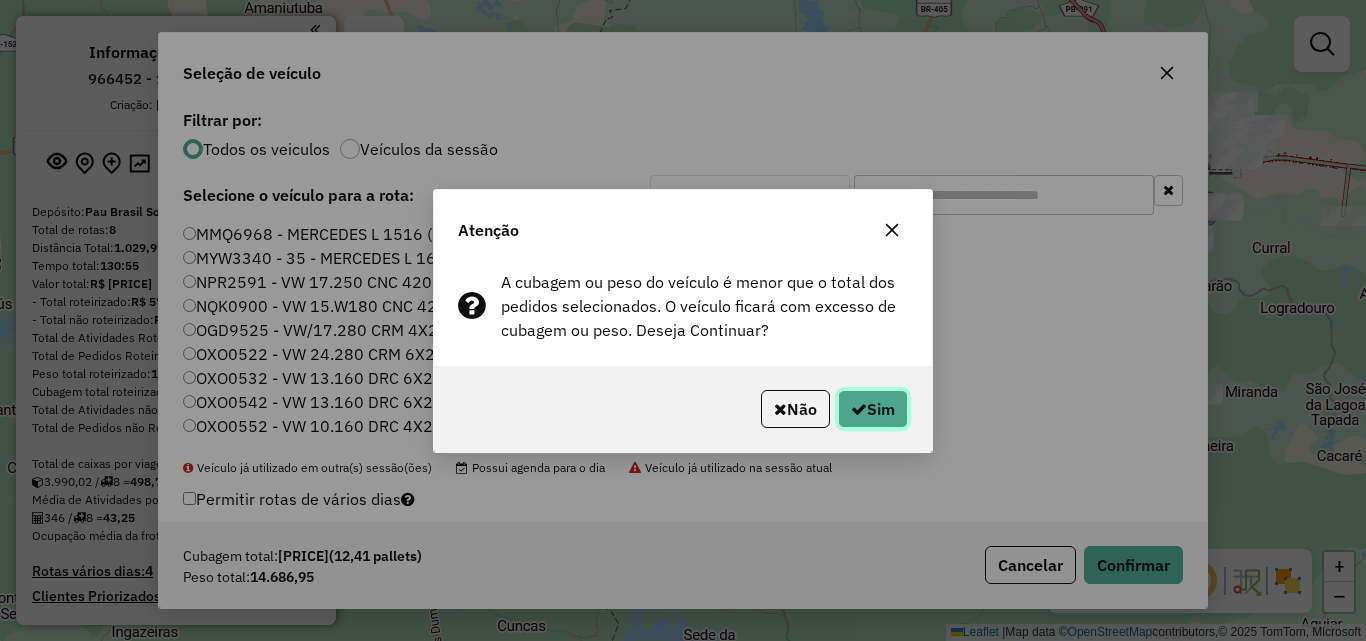 click on "Sim" 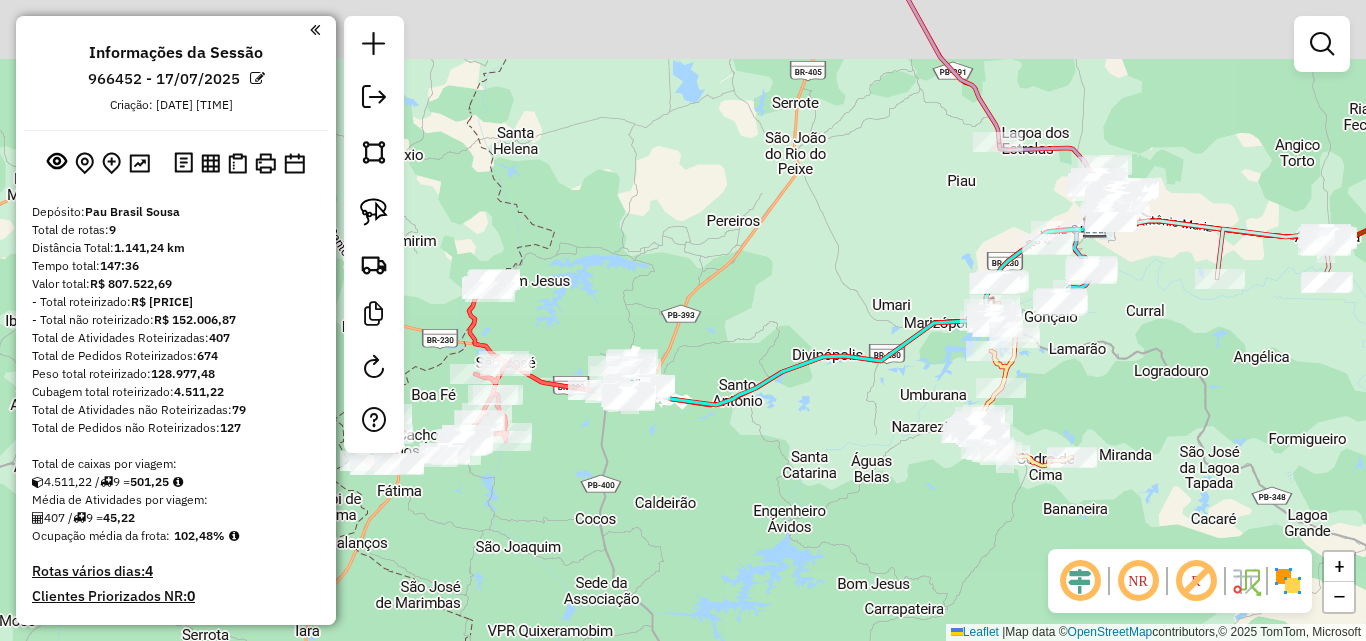 drag, startPoint x: 874, startPoint y: 316, endPoint x: 715, endPoint y: 386, distance: 173.72679 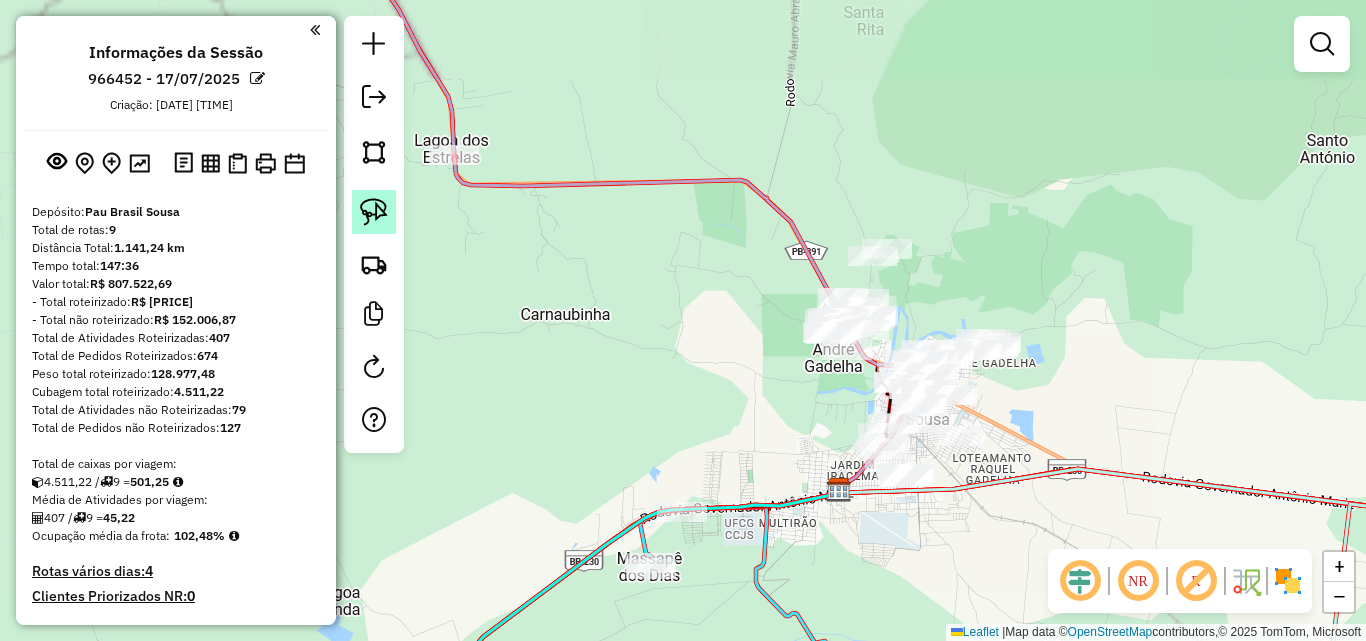 drag, startPoint x: 380, startPoint y: 226, endPoint x: 395, endPoint y: 228, distance: 15.132746 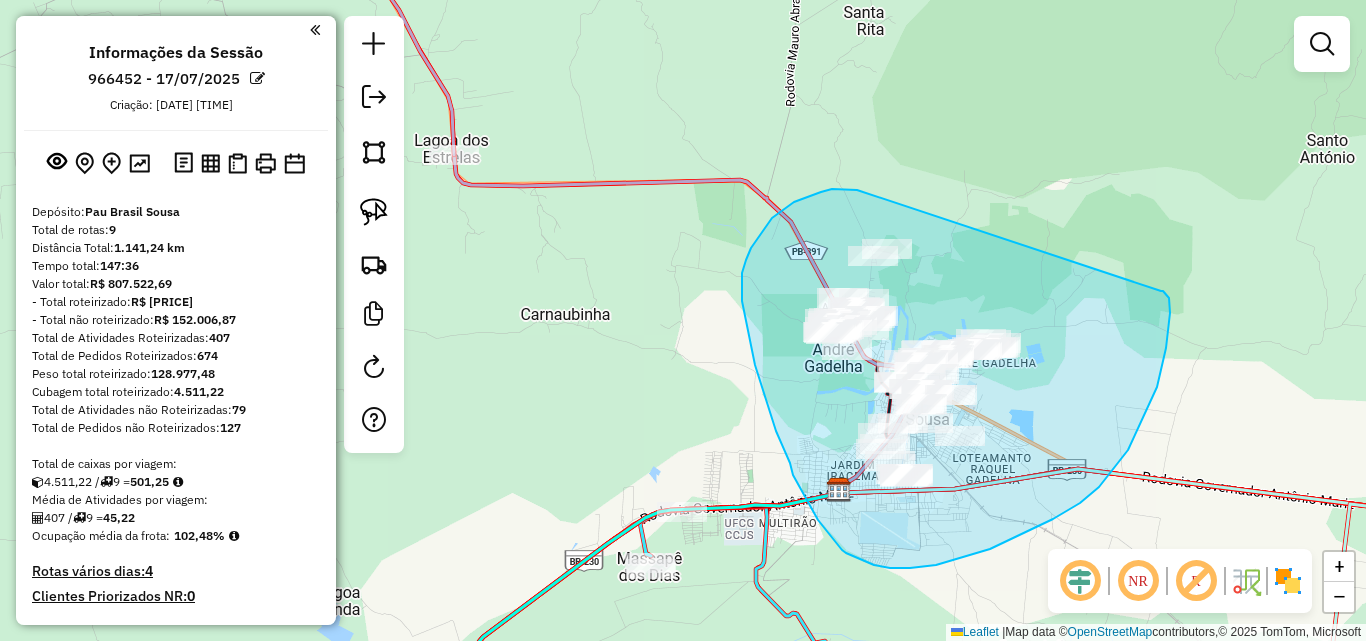 drag, startPoint x: 852, startPoint y: 189, endPoint x: 1161, endPoint y: 291, distance: 325.39975 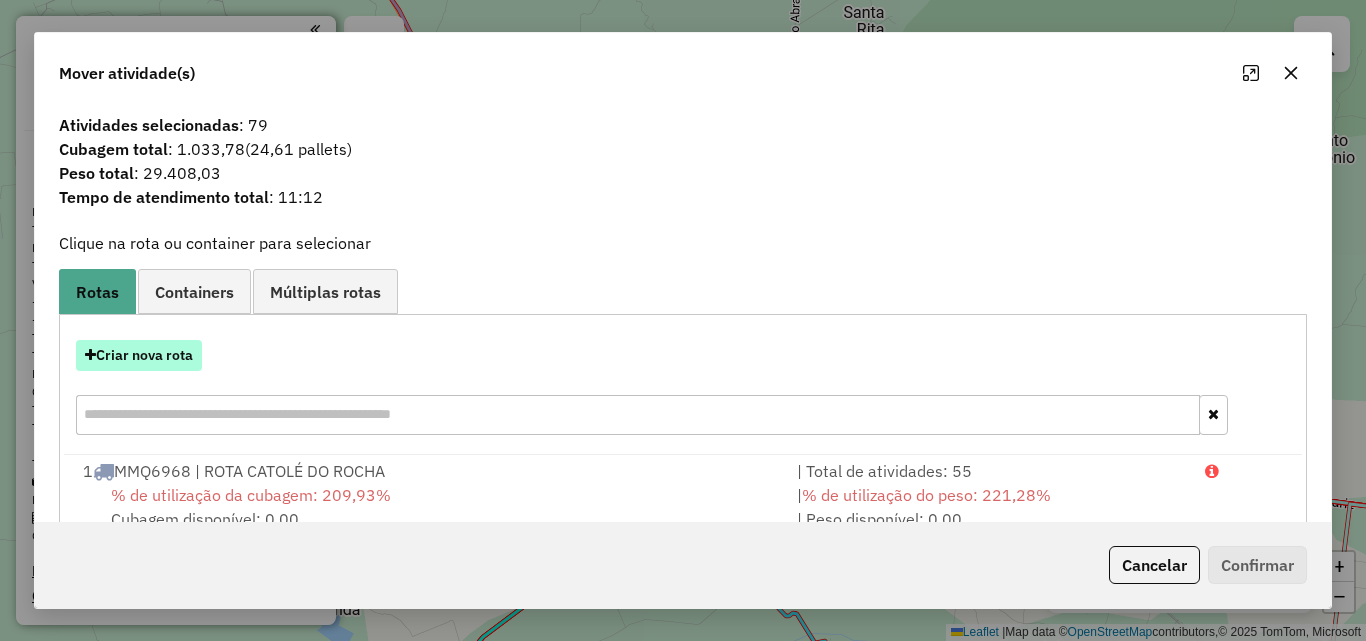 click on "Criar nova rota" at bounding box center [139, 355] 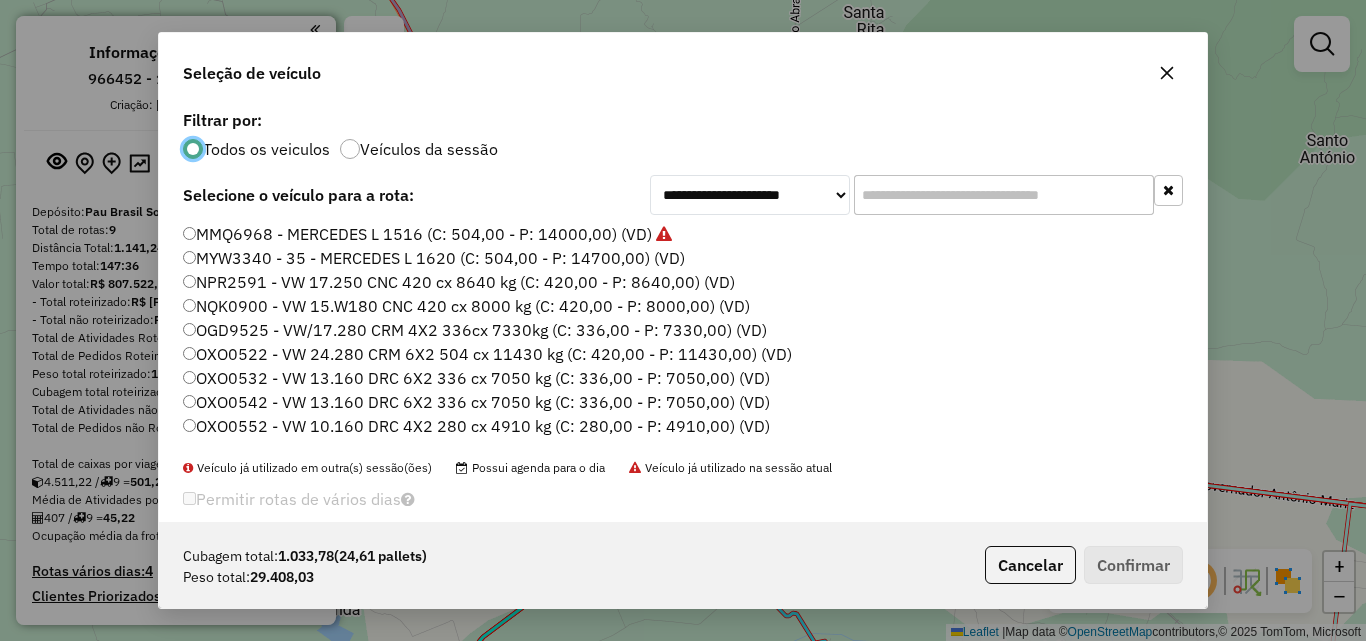 scroll, scrollTop: 11, scrollLeft: 6, axis: both 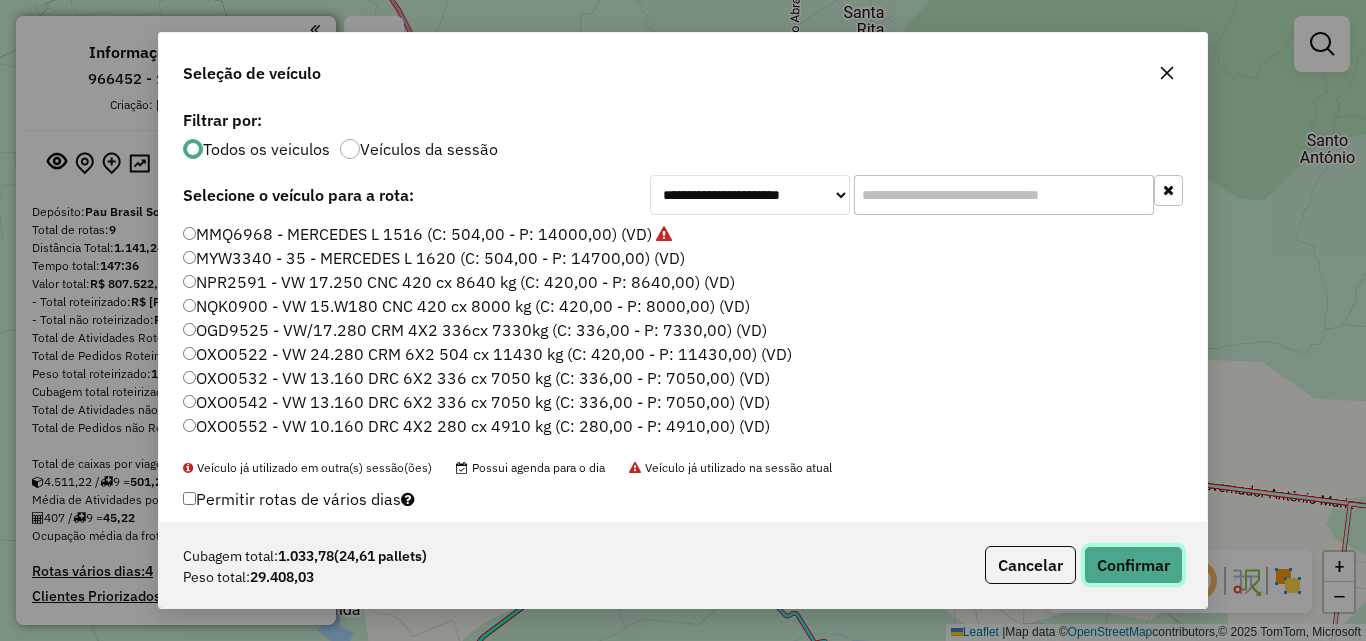 click on "Confirmar" 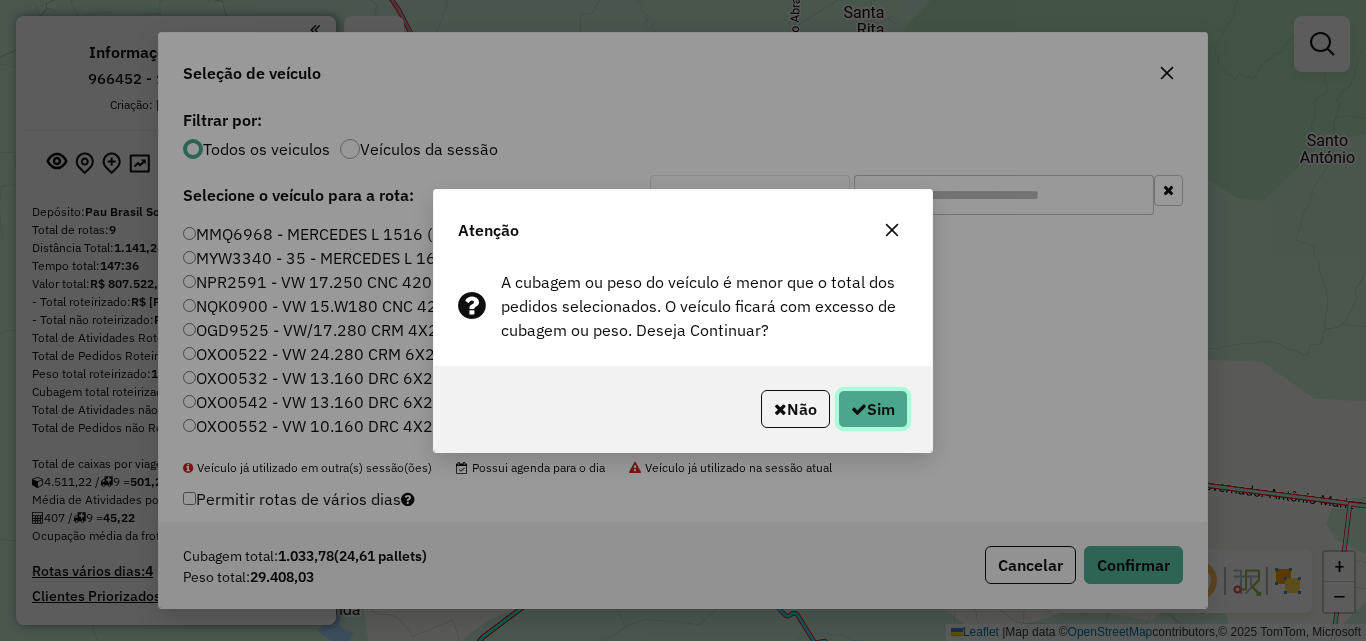 click on "Sim" 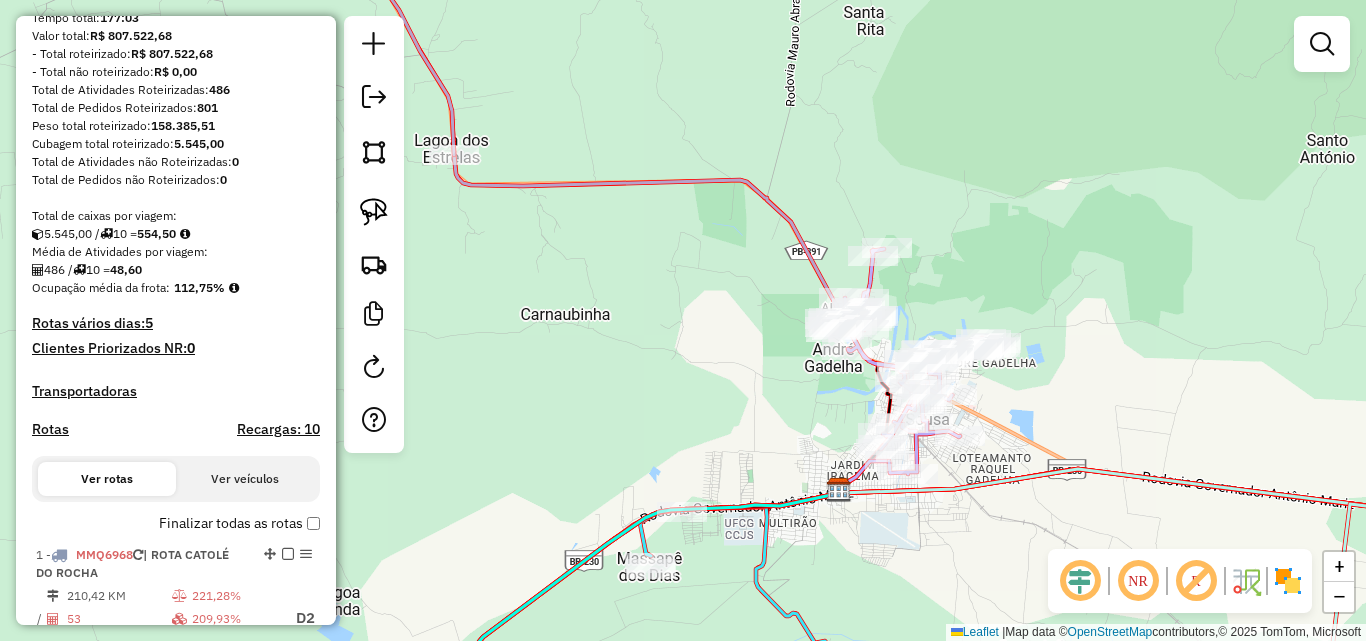 scroll, scrollTop: 500, scrollLeft: 0, axis: vertical 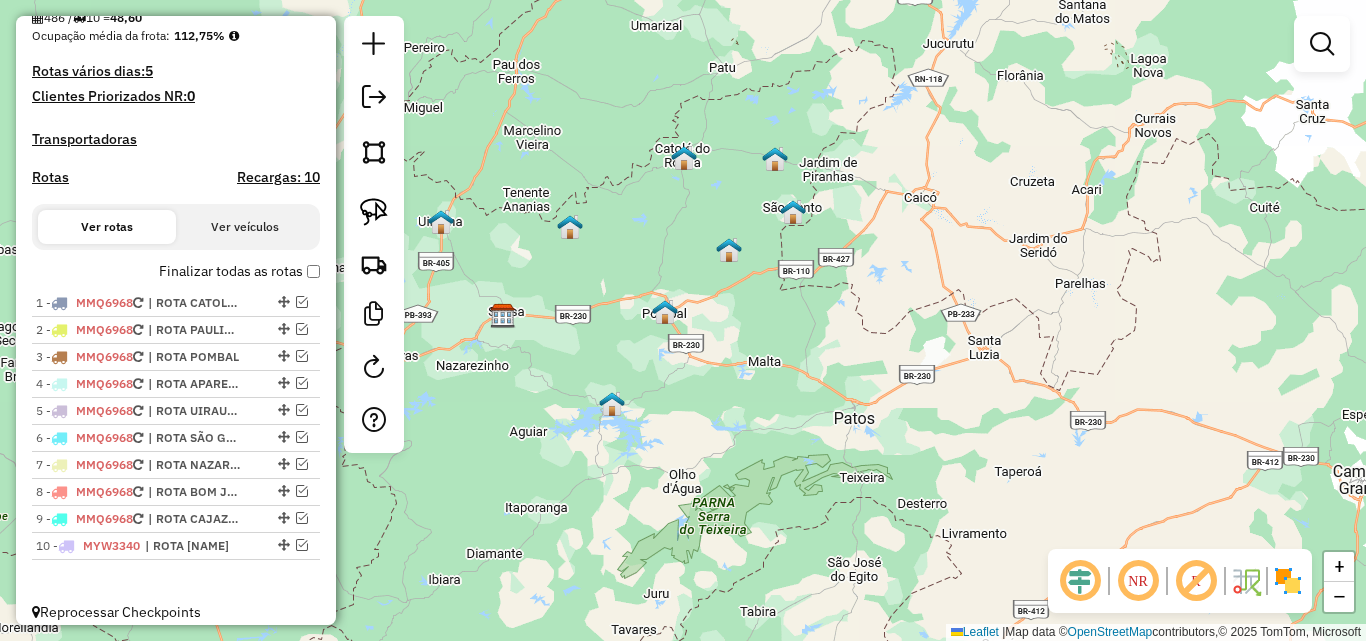 drag, startPoint x: 553, startPoint y: 391, endPoint x: 568, endPoint y: 384, distance: 16.552946 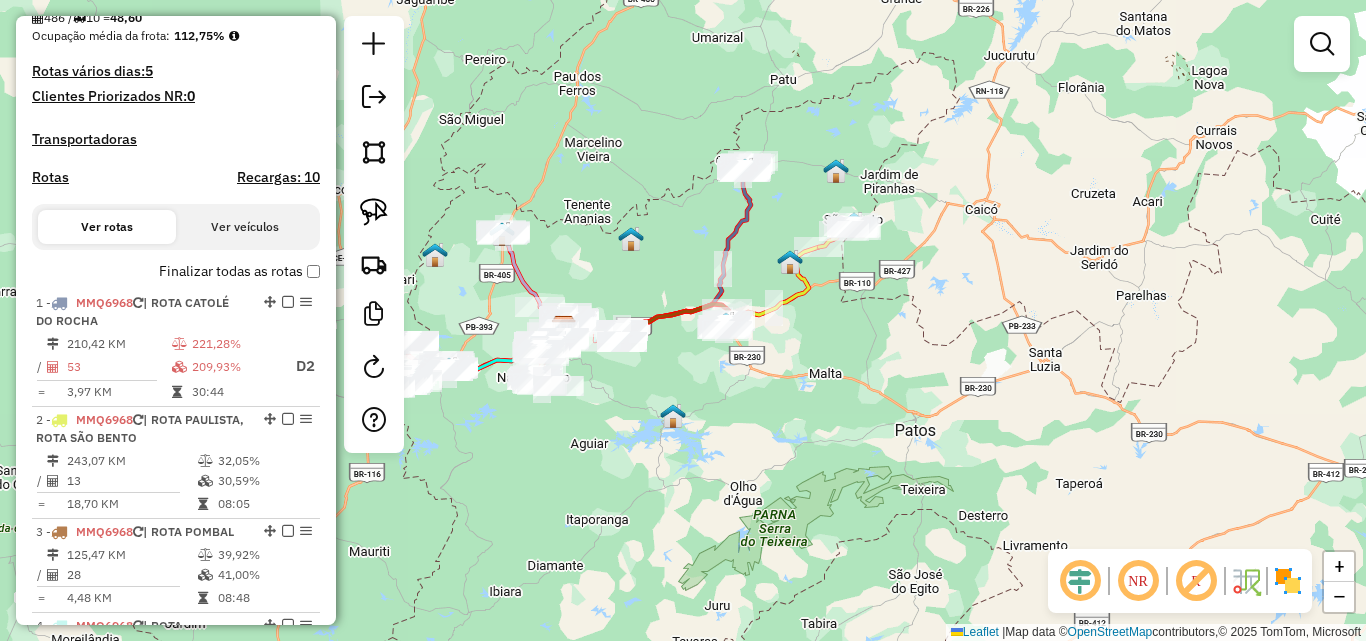 click on "Janela de atendimento Grade de atendimento Capacidade Transportadoras Veículos Cliente Pedidos  Rotas Selecione os dias de semana para filtrar as janelas de atendimento  Seg   Ter   Qua   Qui   Sex   Sáb   Dom  Informe o período da janela de atendimento: De: Até:  Filtrar exatamente a janela do cliente  Considerar janela de atendimento padrão  Selecione os dias de semana para filtrar as grades de atendimento  Seg   Ter   Qua   Qui   Sex   Sáb   Dom   Considerar clientes sem dia de atendimento cadastrado  Clientes fora do dia de atendimento selecionado Filtrar as atividades entre os valores definidos abaixo:  Peso mínimo:   Peso máximo:   Cubagem mínima:   Cubagem máxima:   De:   Até:  Filtrar as atividades entre o tempo de atendimento definido abaixo:  De:   Até:   Considerar capacidade total dos clientes não roteirizados Transportadora: Selecione um ou mais itens Tipo de veículo: Selecione um ou mais itens Veículo: Selecione um ou mais itens Motorista: Selecione um ou mais itens Nome: Rótulo:" 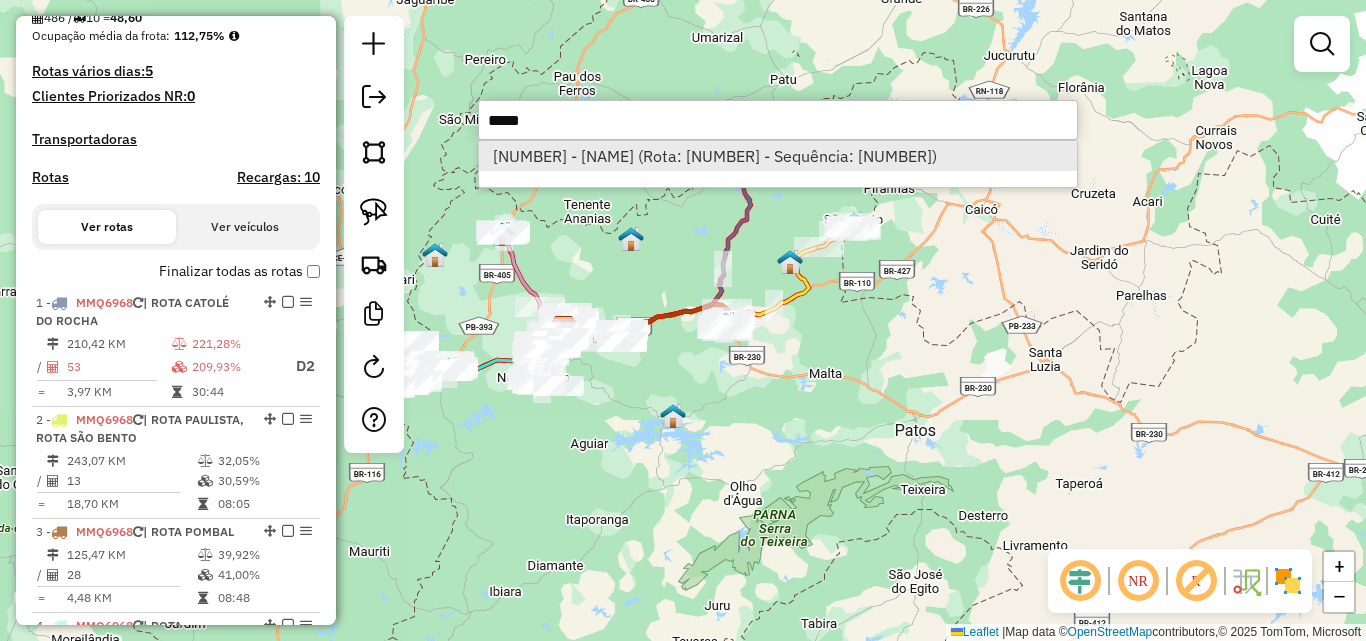 type on "*****" 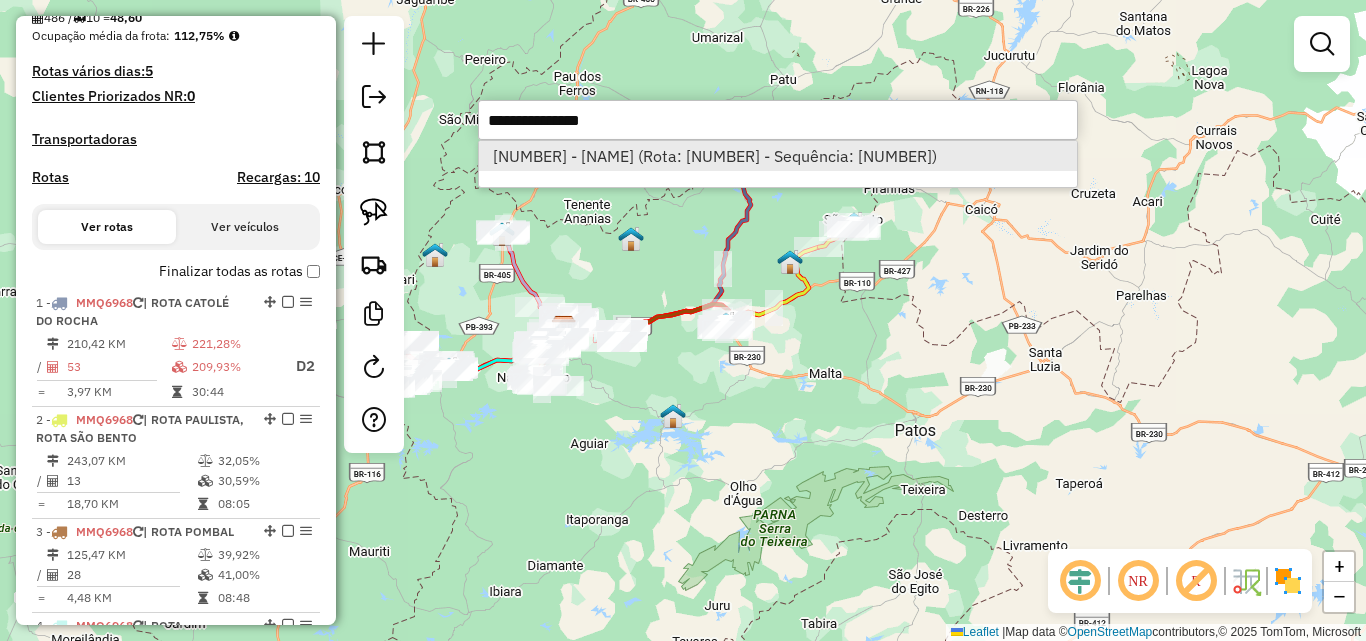select on "**********" 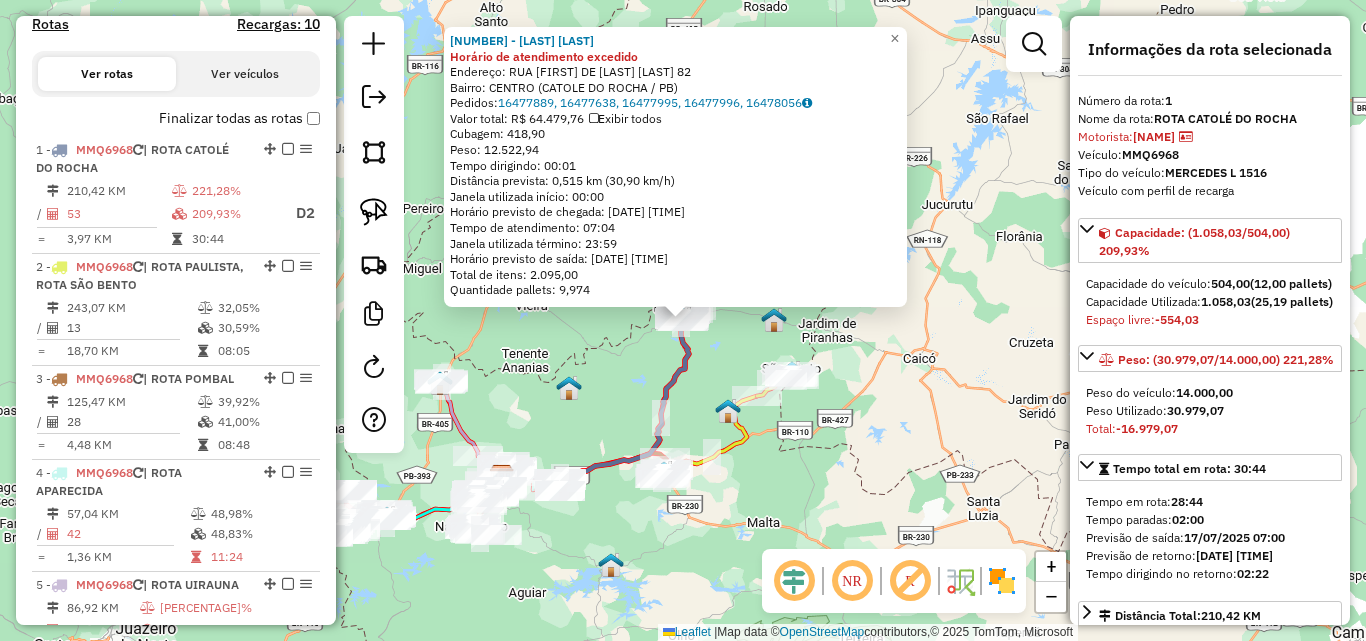 scroll, scrollTop: 774, scrollLeft: 0, axis: vertical 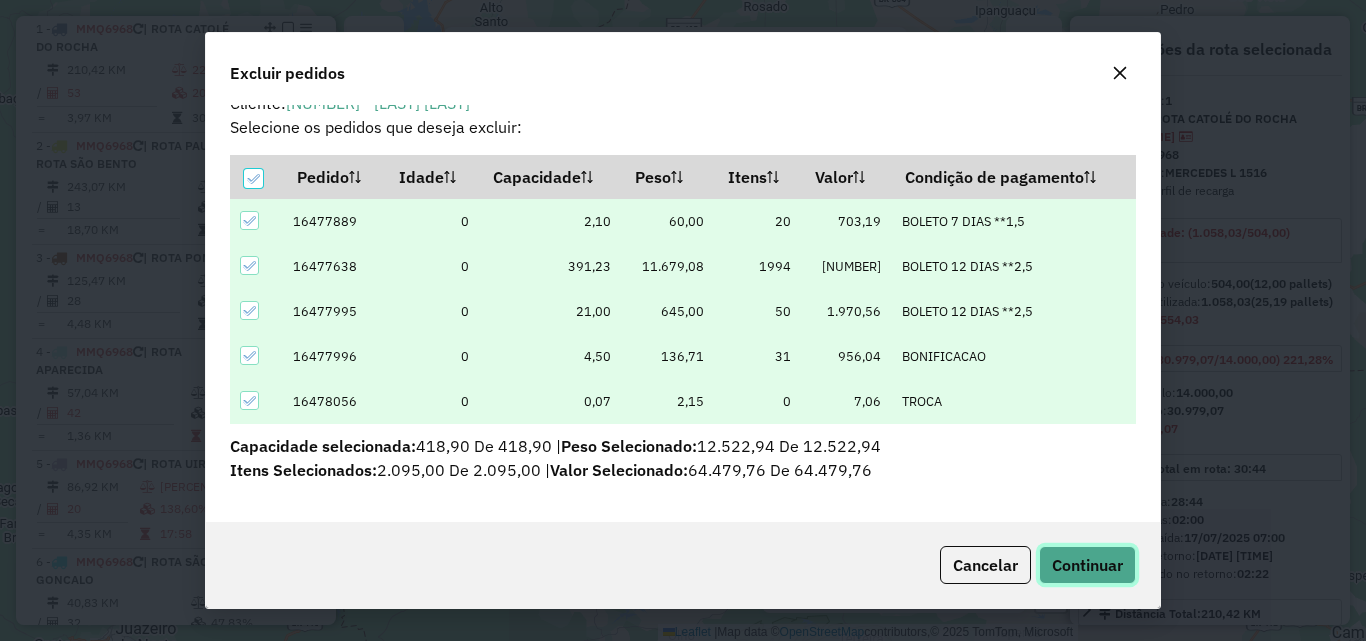 click on "Continuar" 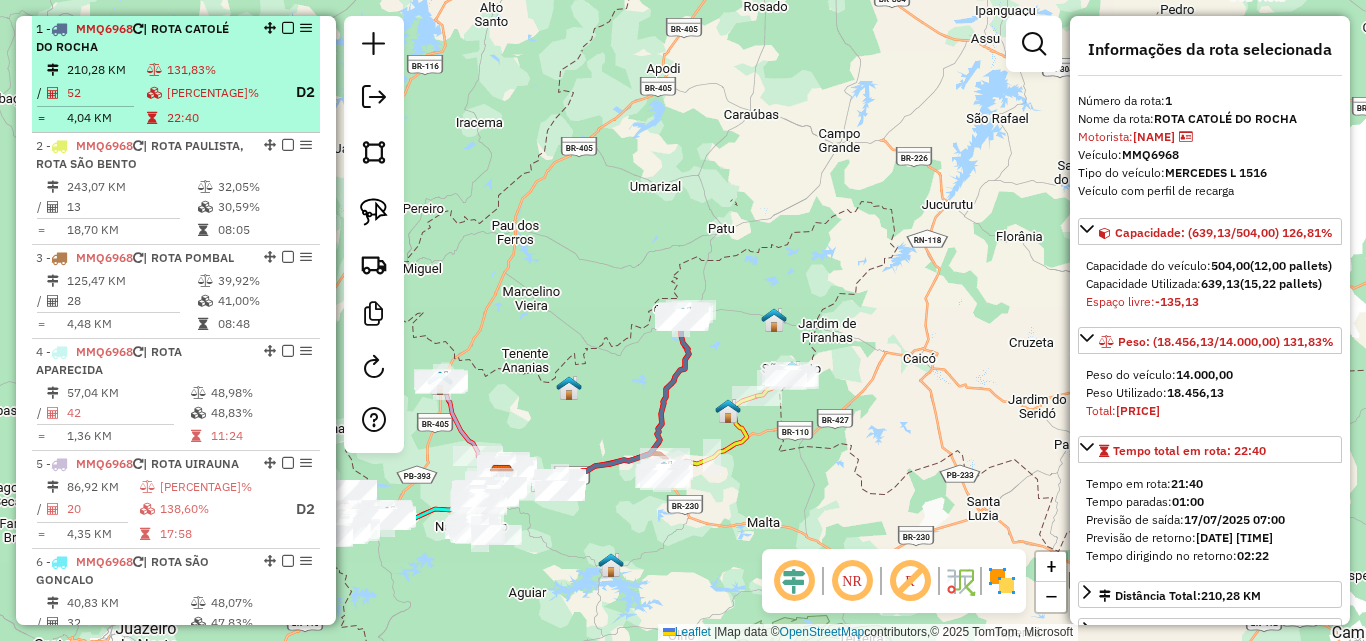 scroll, scrollTop: 574, scrollLeft: 0, axis: vertical 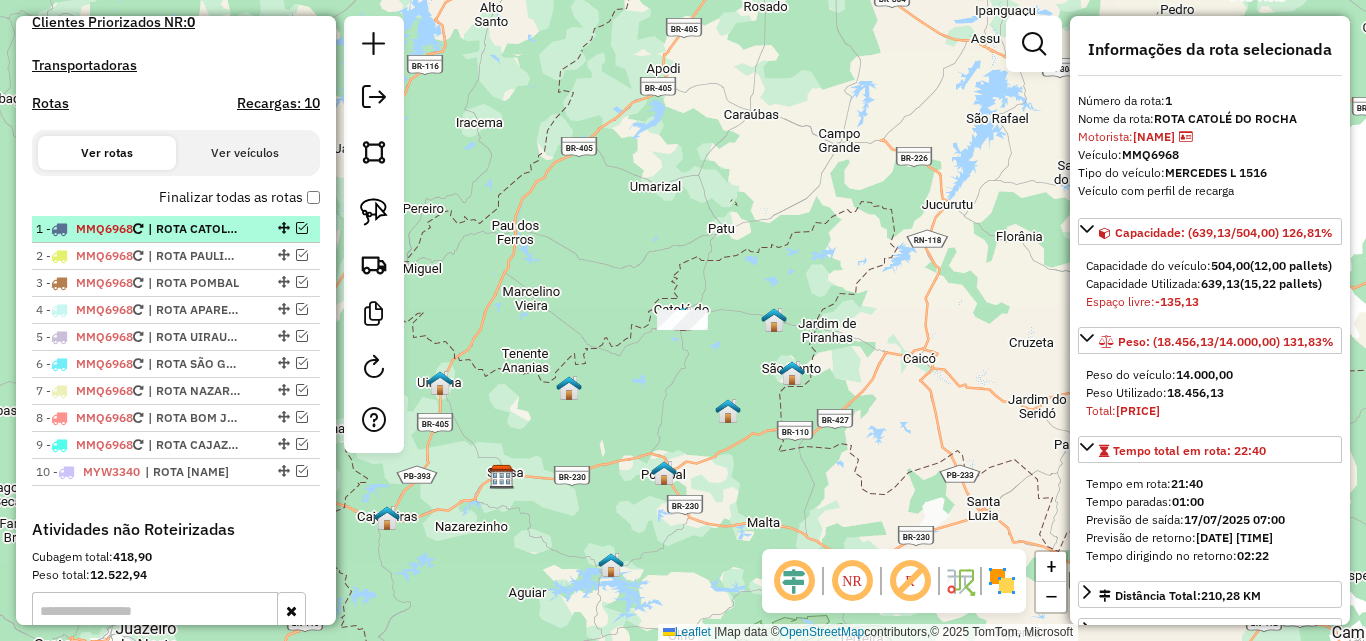 click at bounding box center (302, 228) 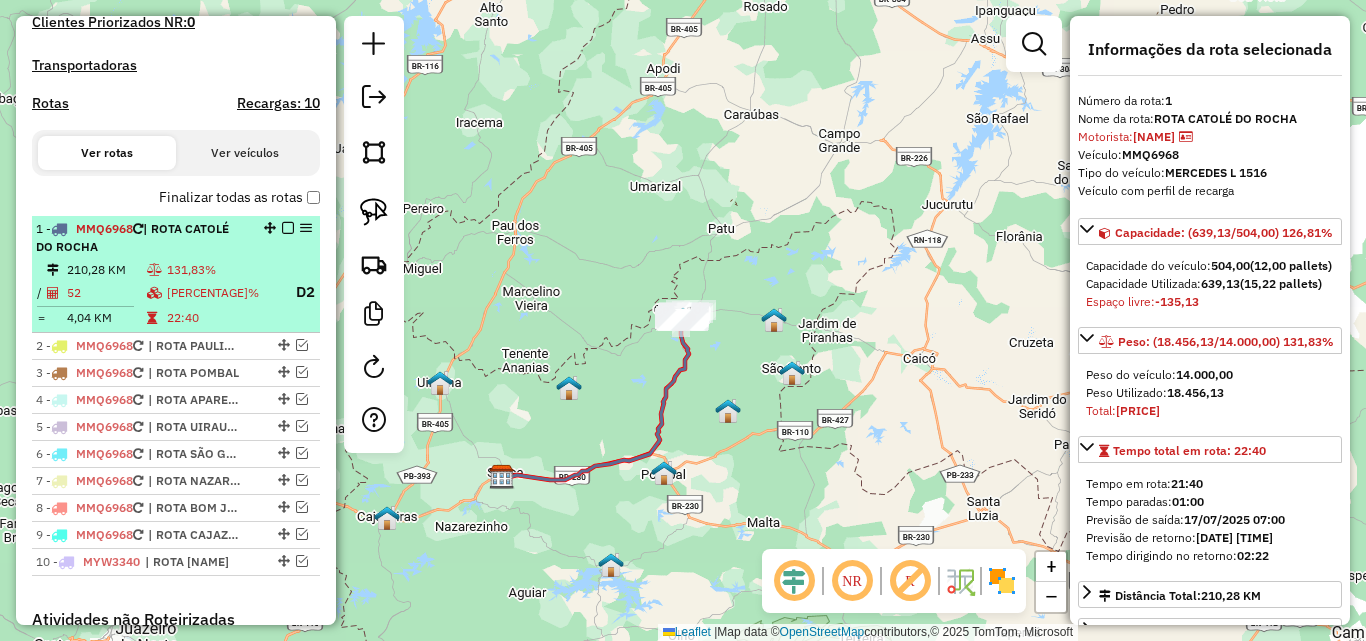 click on "1 -       MMQ6968   | ROTA CATOLÉ DO ROCHA" at bounding box center (142, 238) 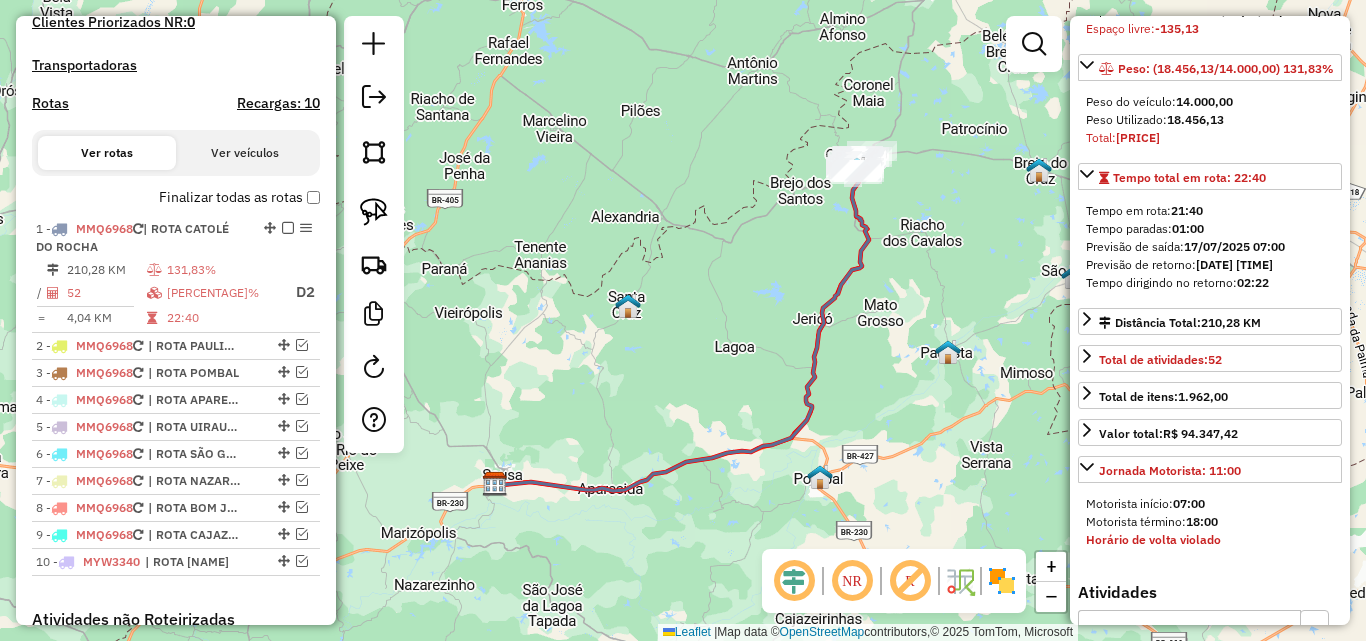 scroll, scrollTop: 300, scrollLeft: 0, axis: vertical 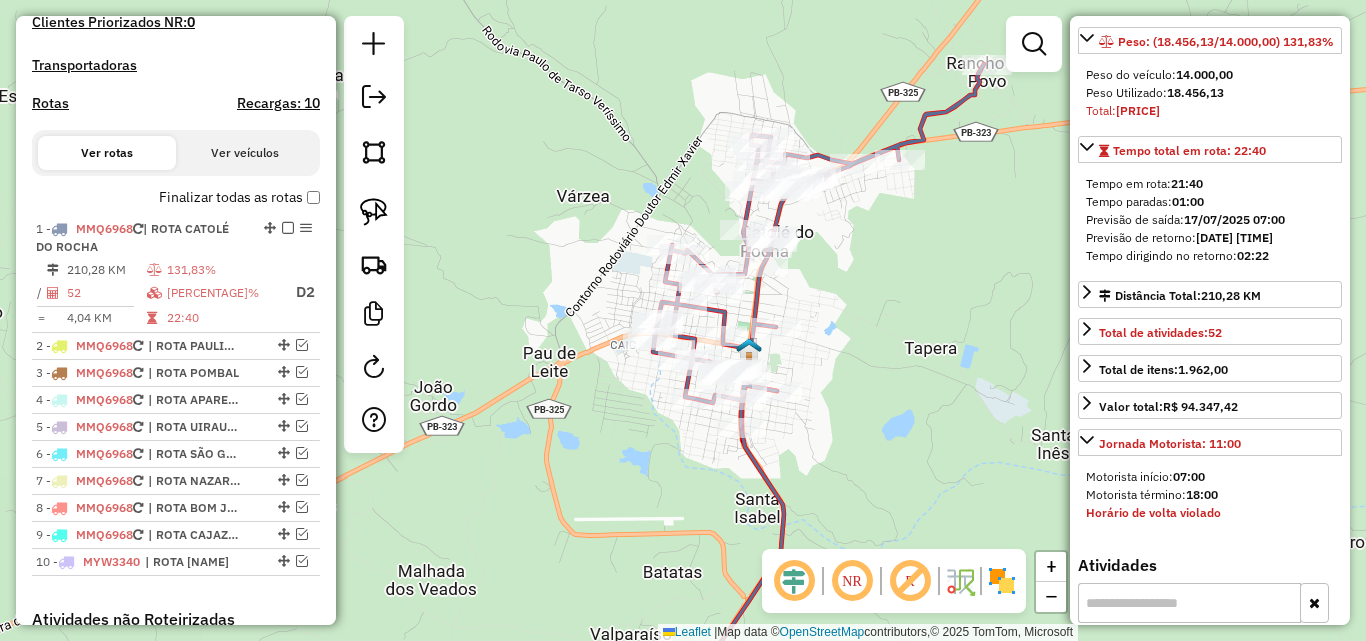 click 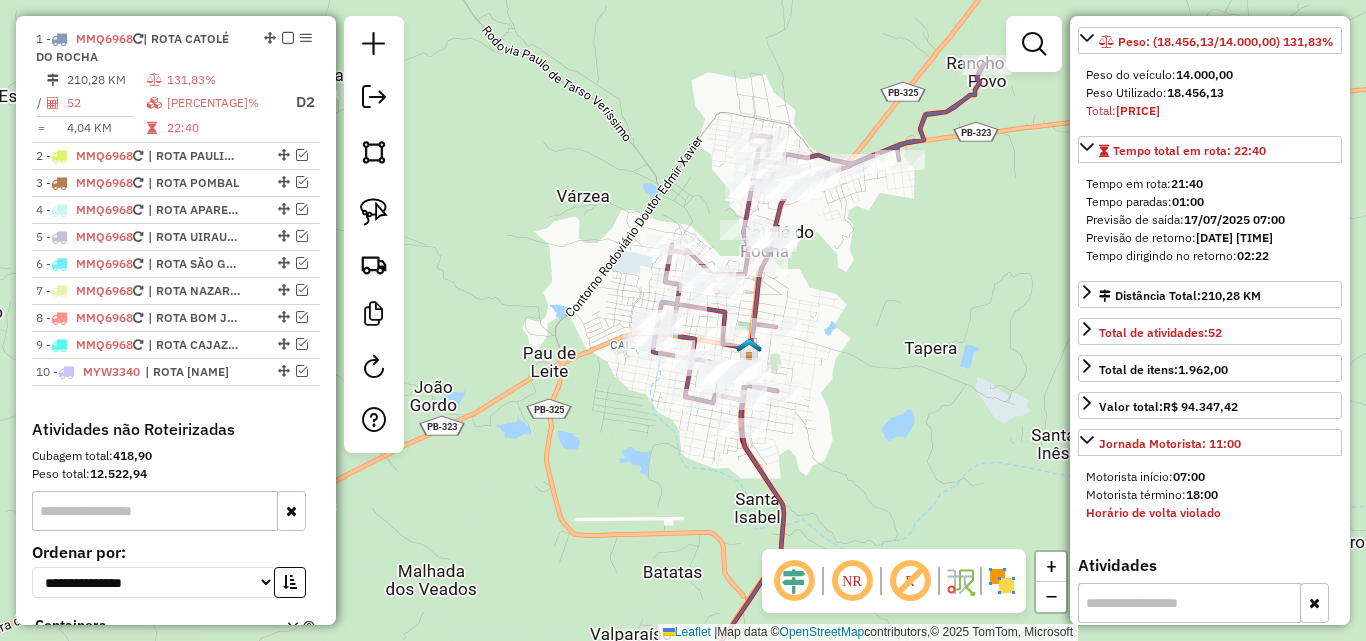 scroll, scrollTop: 774, scrollLeft: 0, axis: vertical 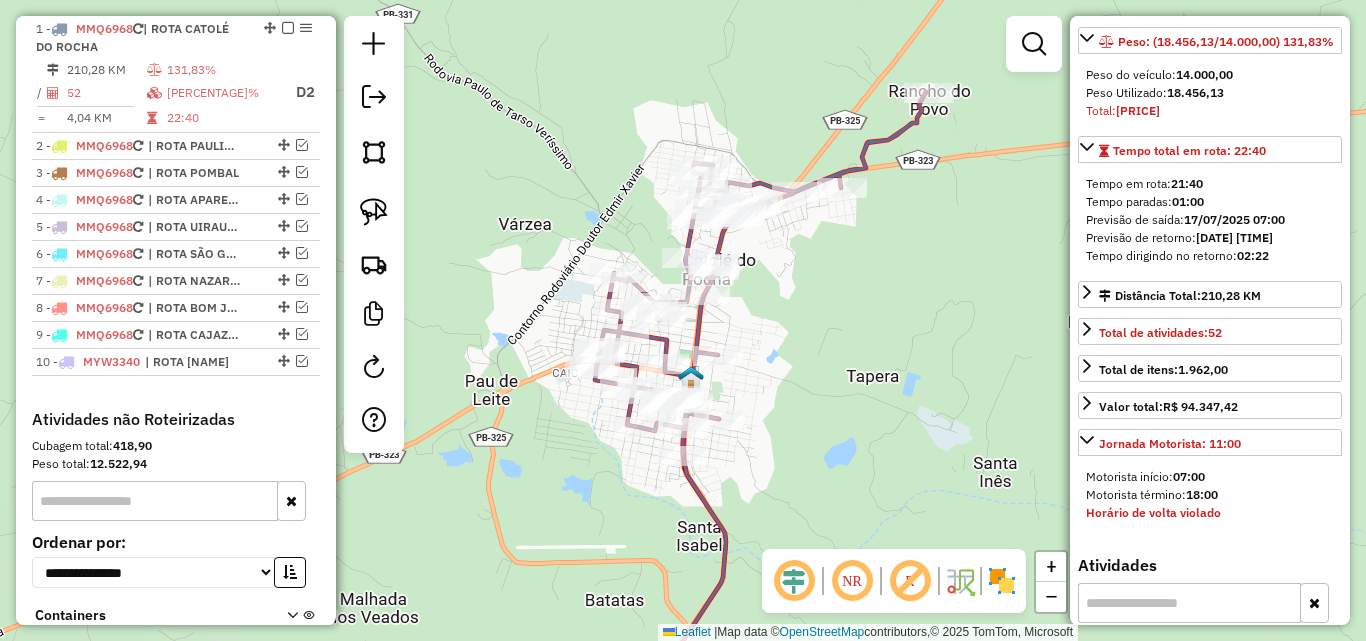 drag, startPoint x: 944, startPoint y: 322, endPoint x: 719, endPoint y: 322, distance: 225 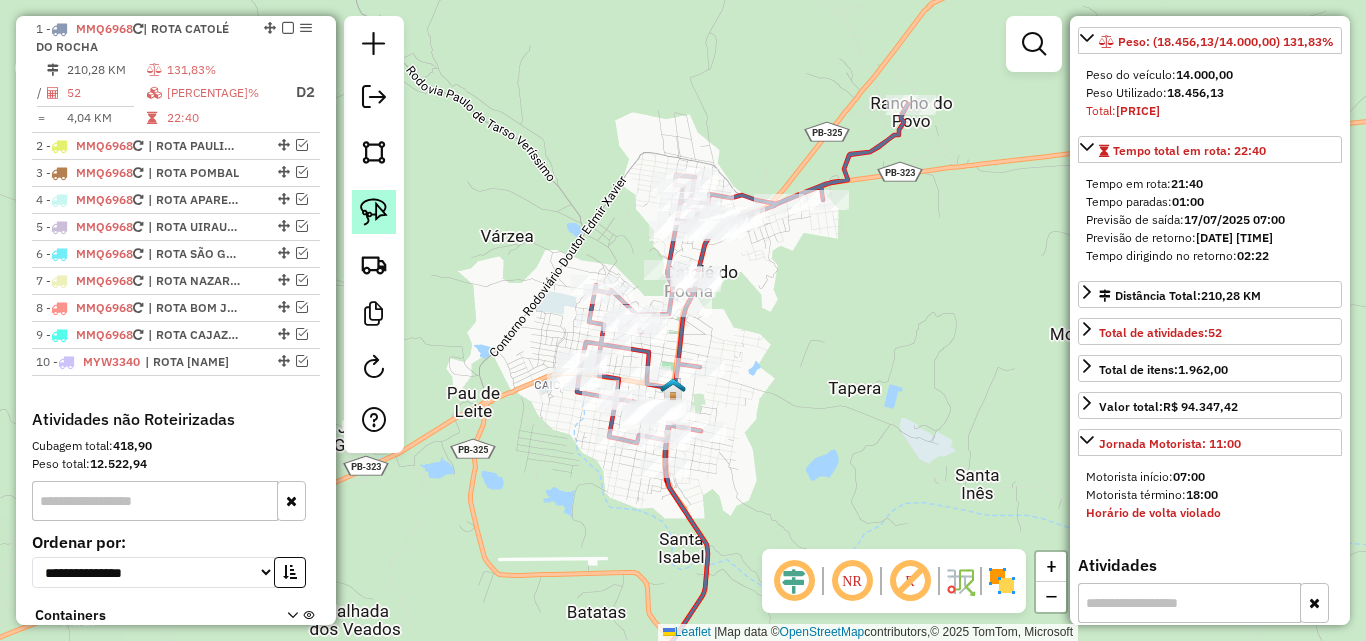 click 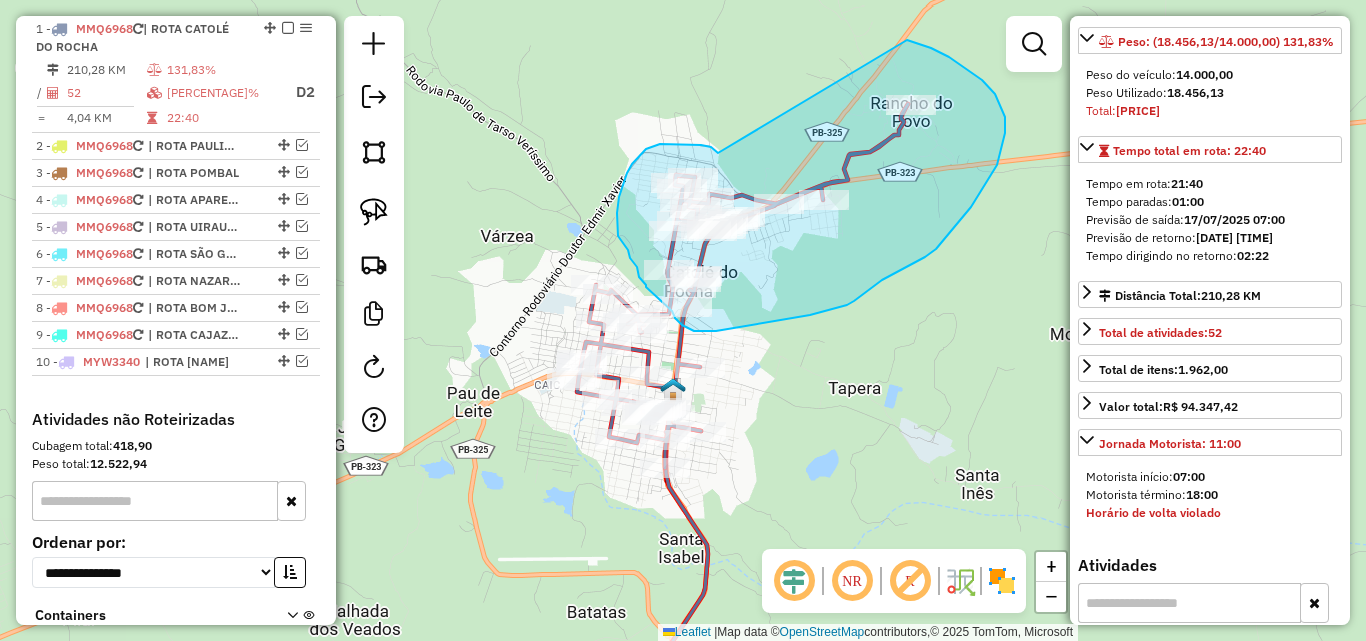 drag, startPoint x: 718, startPoint y: 153, endPoint x: 906, endPoint y: 40, distance: 219.34676 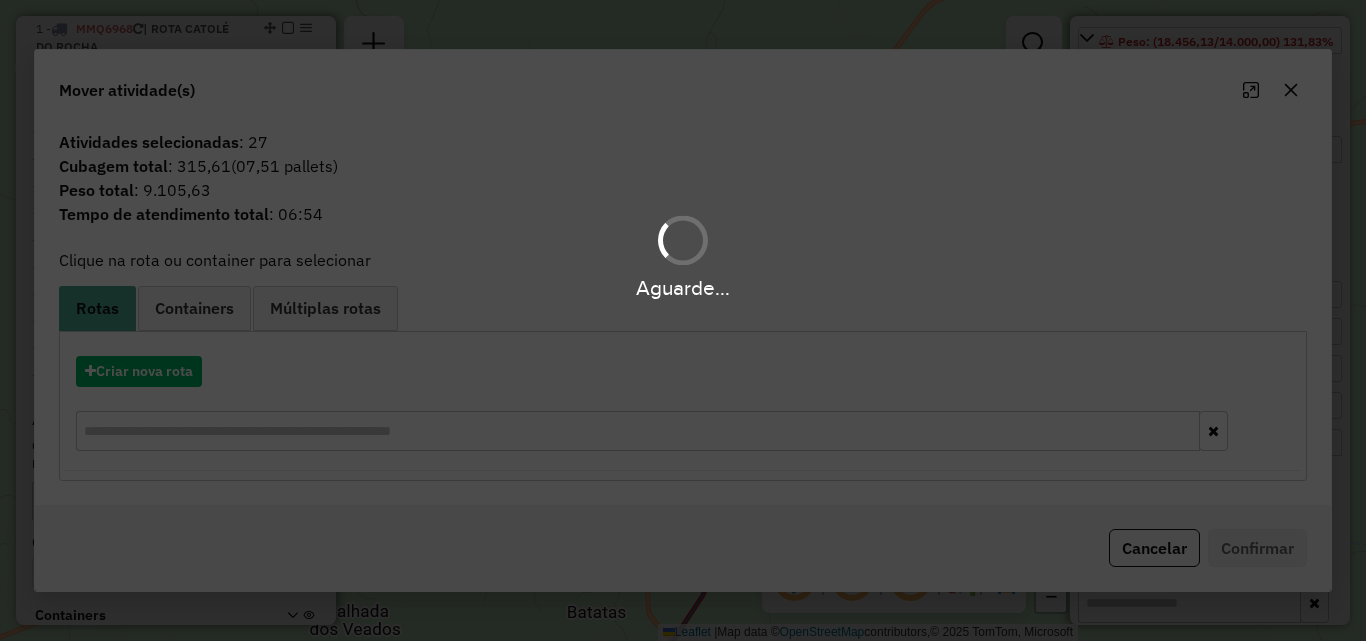 click on "Aguarde..." at bounding box center (683, 320) 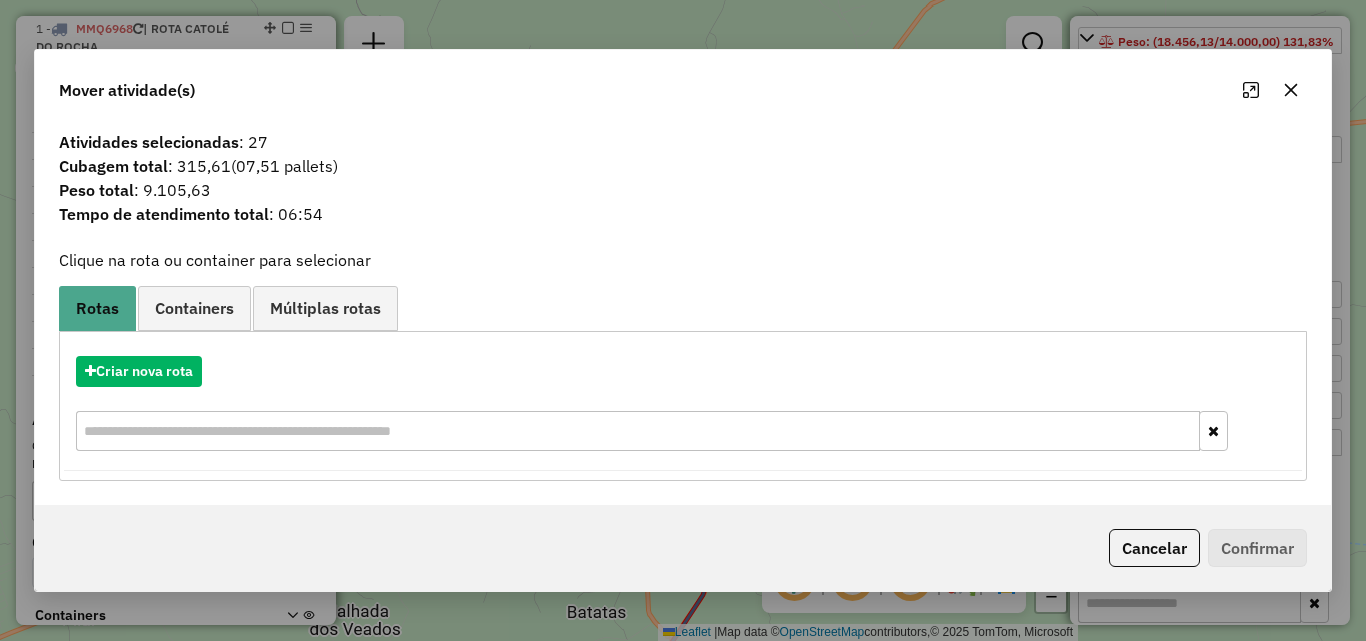 click on "Cancelar" 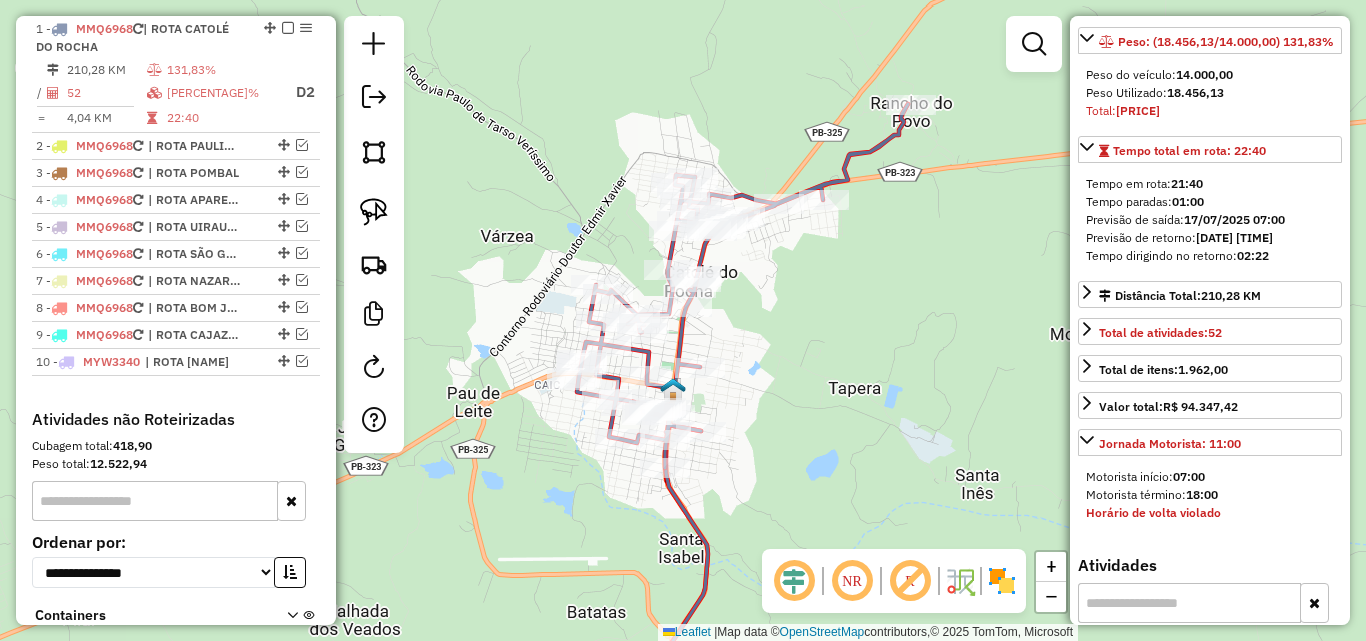 drag, startPoint x: 379, startPoint y: 203, endPoint x: 425, endPoint y: 194, distance: 46.872166 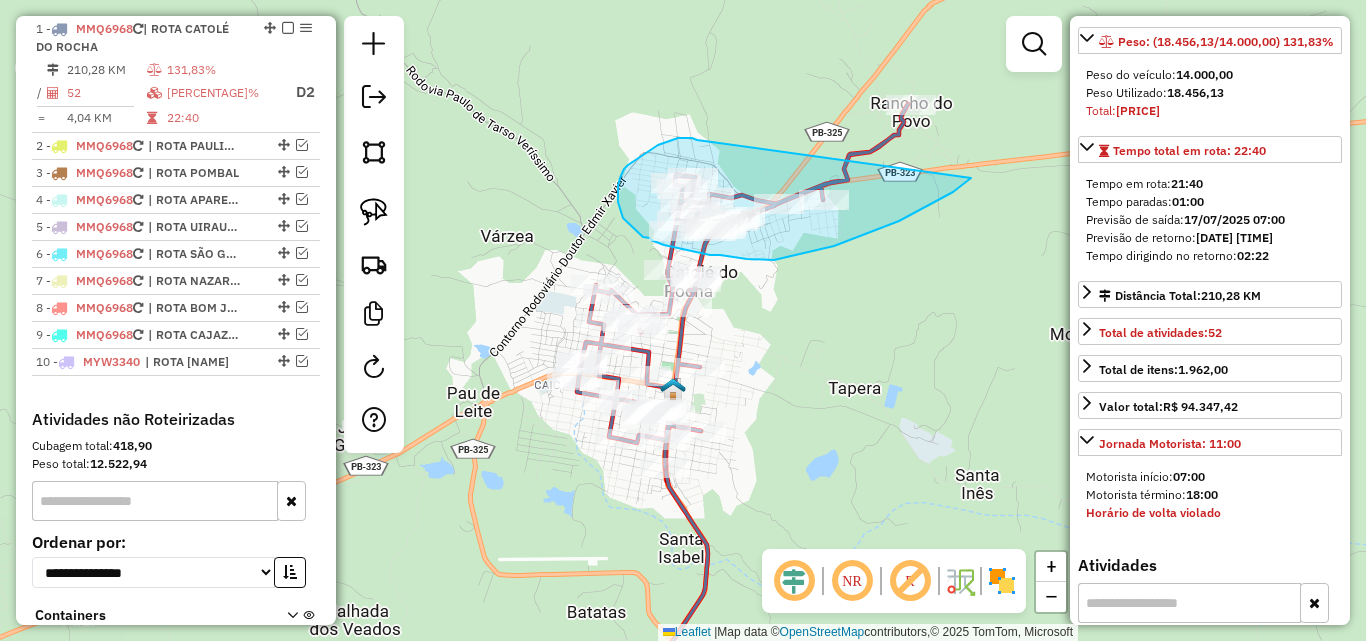 drag, startPoint x: 697, startPoint y: 140, endPoint x: 1007, endPoint y: 63, distance: 319.4198 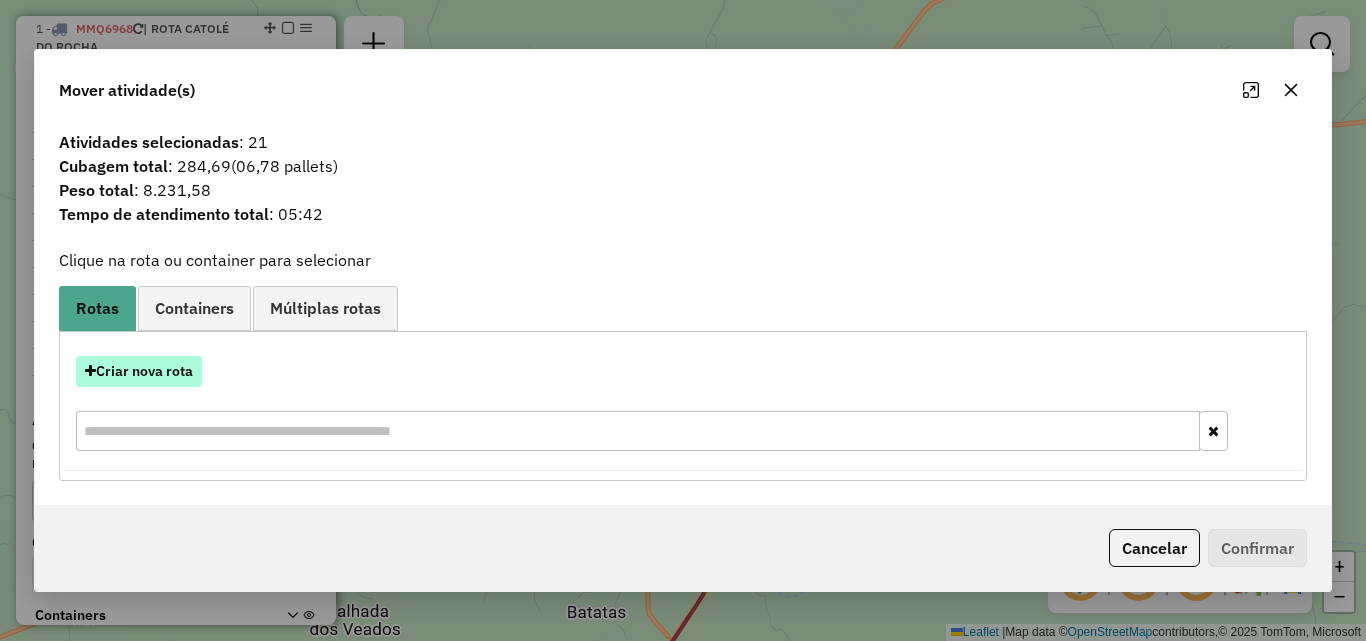 click on "Criar nova rota" at bounding box center (139, 371) 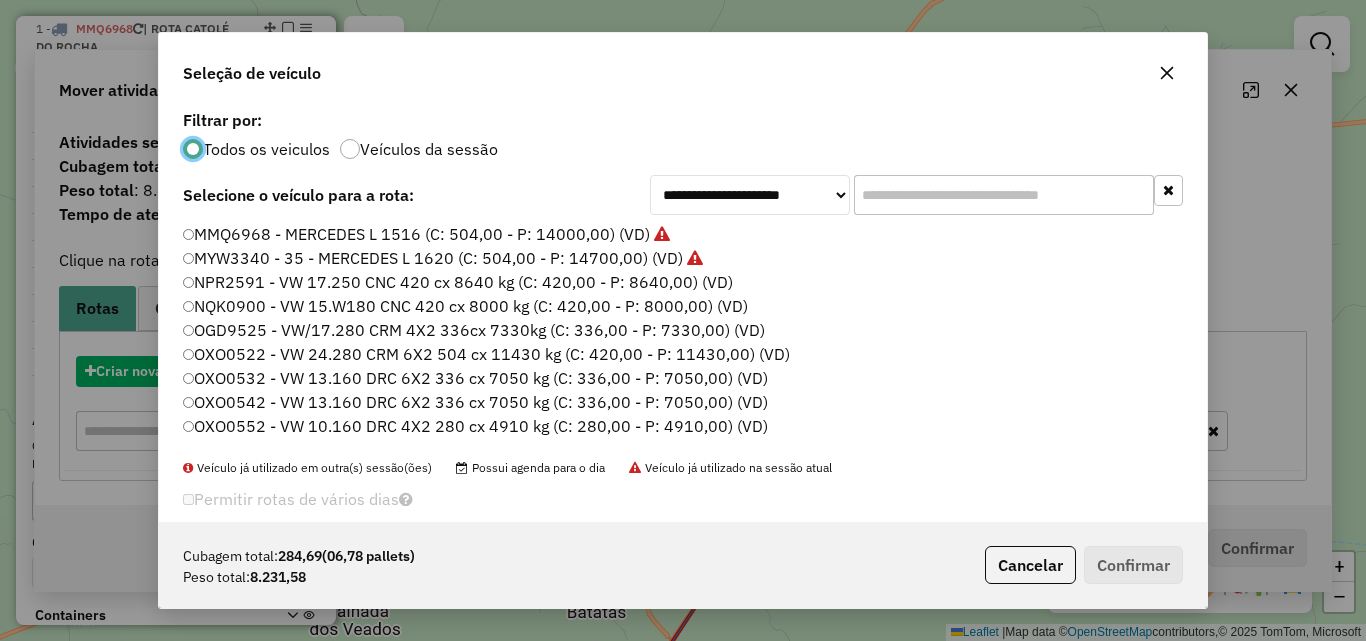 scroll, scrollTop: 11, scrollLeft: 6, axis: both 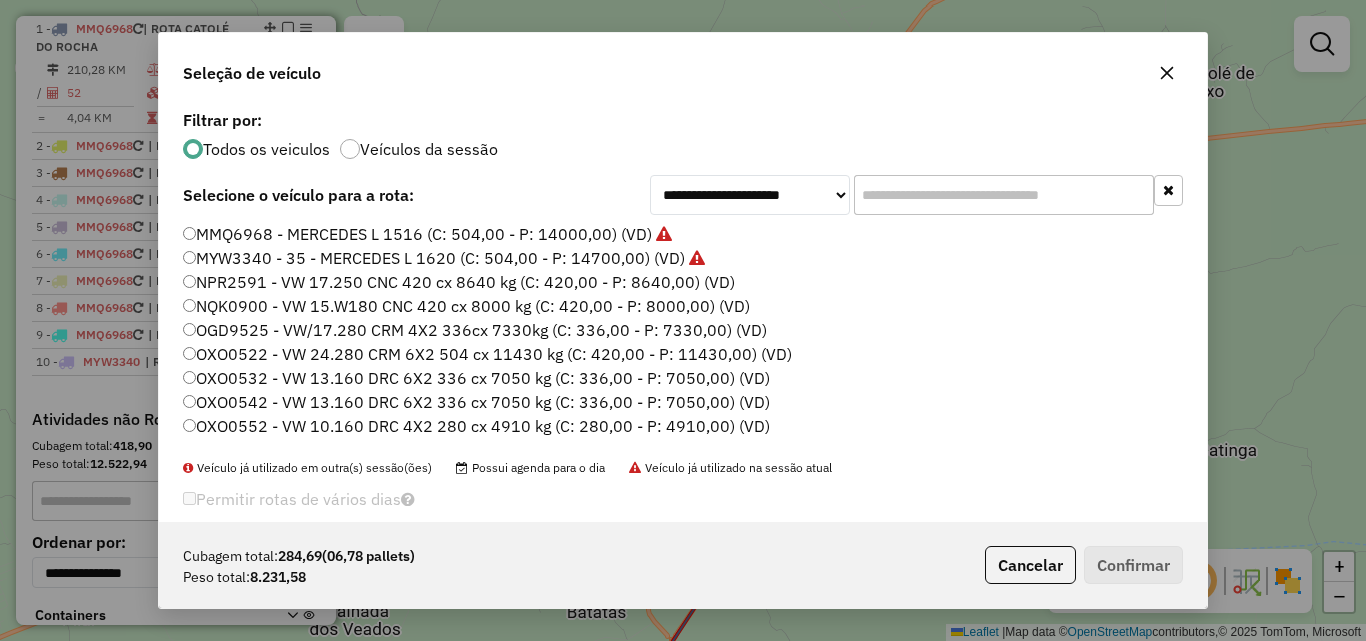 click 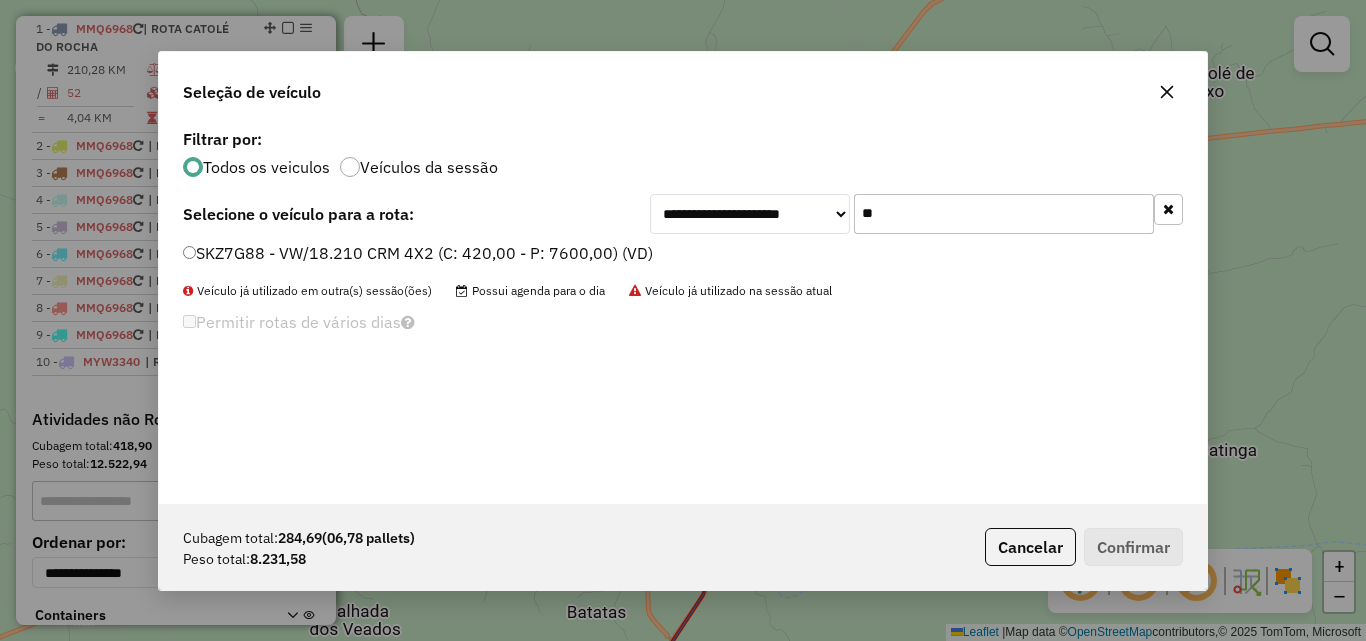 type on "**" 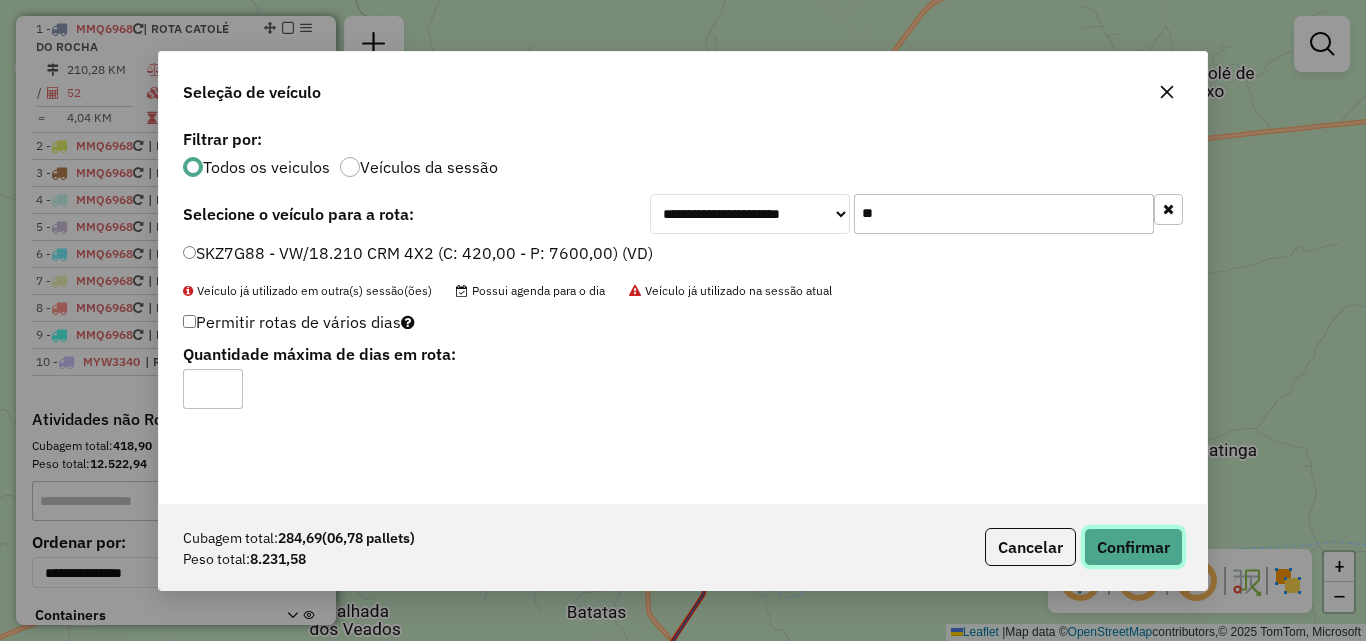 click on "Confirmar" 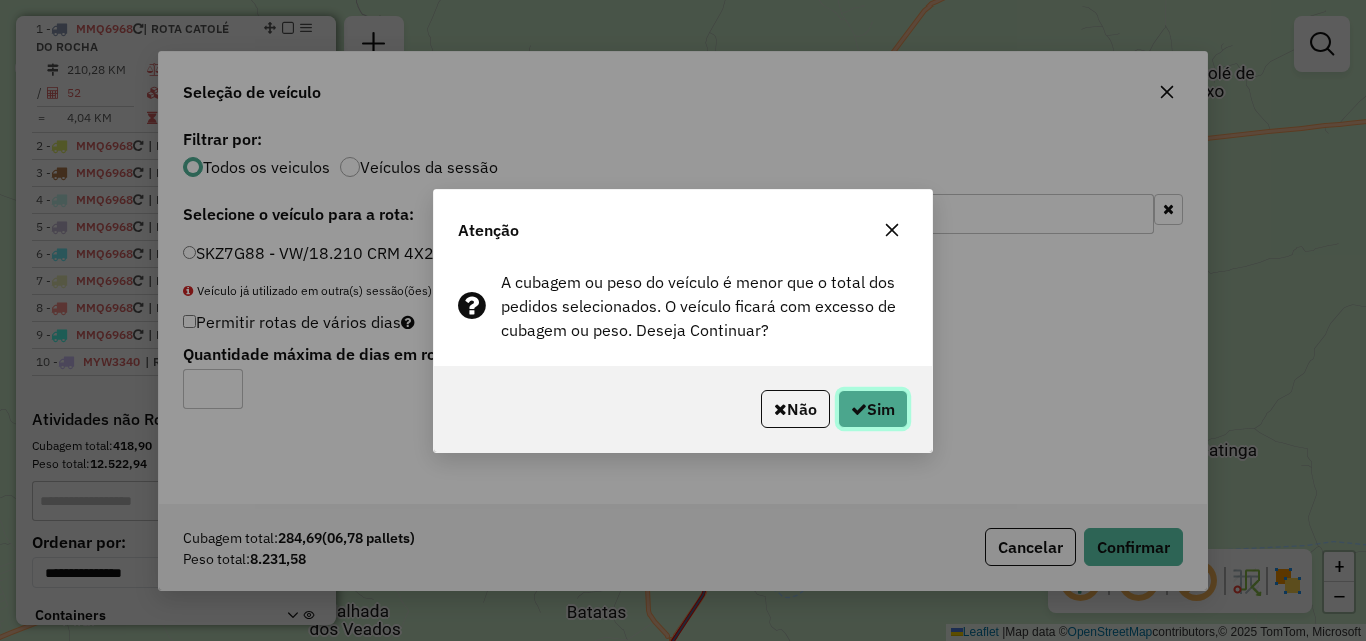 drag, startPoint x: 876, startPoint y: 417, endPoint x: 993, endPoint y: 399, distance: 118.37652 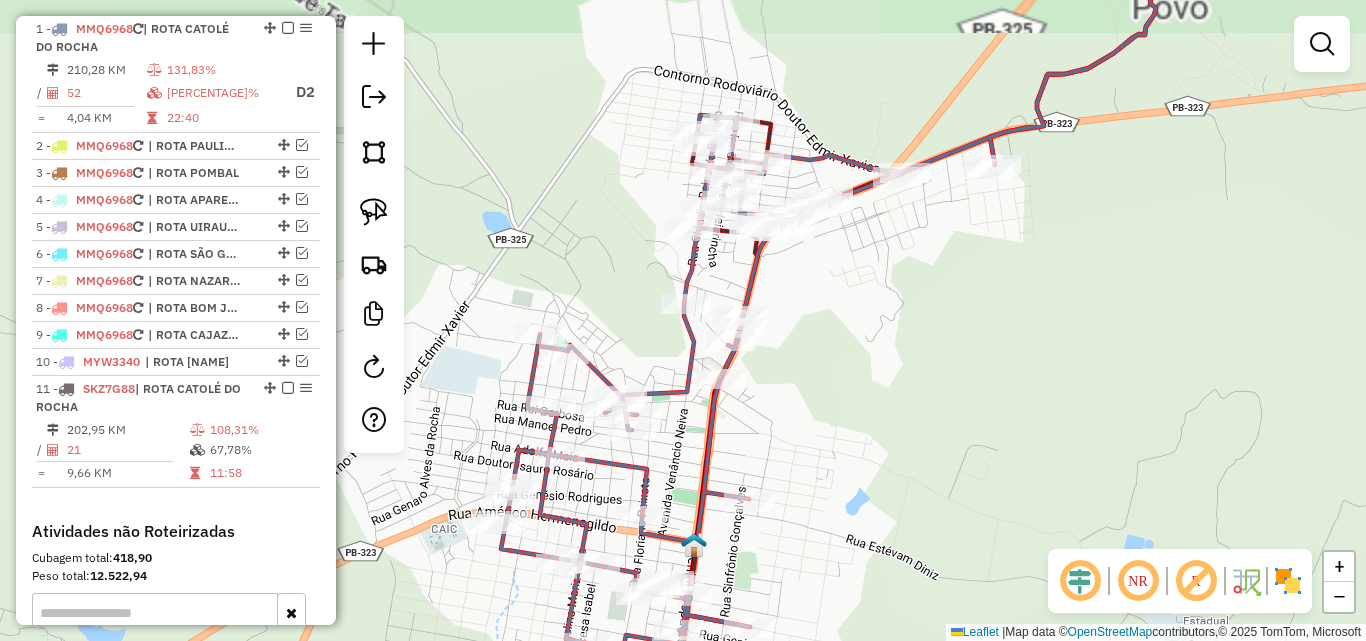 click on "Janela de atendimento Grade de atendimento Capacidade Transportadoras Veículos Cliente Pedidos  Rotas Selecione os dias de semana para filtrar as janelas de atendimento  Seg   Ter   Qua   Qui   Sex   Sáb   Dom  Informe o período da janela de atendimento: De: Até:  Filtrar exatamente a janela do cliente  Considerar janela de atendimento padrão  Selecione os dias de semana para filtrar as grades de atendimento  Seg   Ter   Qua   Qui   Sex   Sáb   Dom   Considerar clientes sem dia de atendimento cadastrado  Clientes fora do dia de atendimento selecionado Filtrar as atividades entre os valores definidos abaixo:  Peso mínimo:   Peso máximo:   Cubagem mínima:   Cubagem máxima:   De:   Até:  Filtrar as atividades entre o tempo de atendimento definido abaixo:  De:   Até:   Considerar capacidade total dos clientes não roteirizados Transportadora: Selecione um ou mais itens Tipo de veículo: Selecione um ou mais itens Veículo: Selecione um ou mais itens Motorista: Selecione um ou mais itens Nome: Rótulo:" 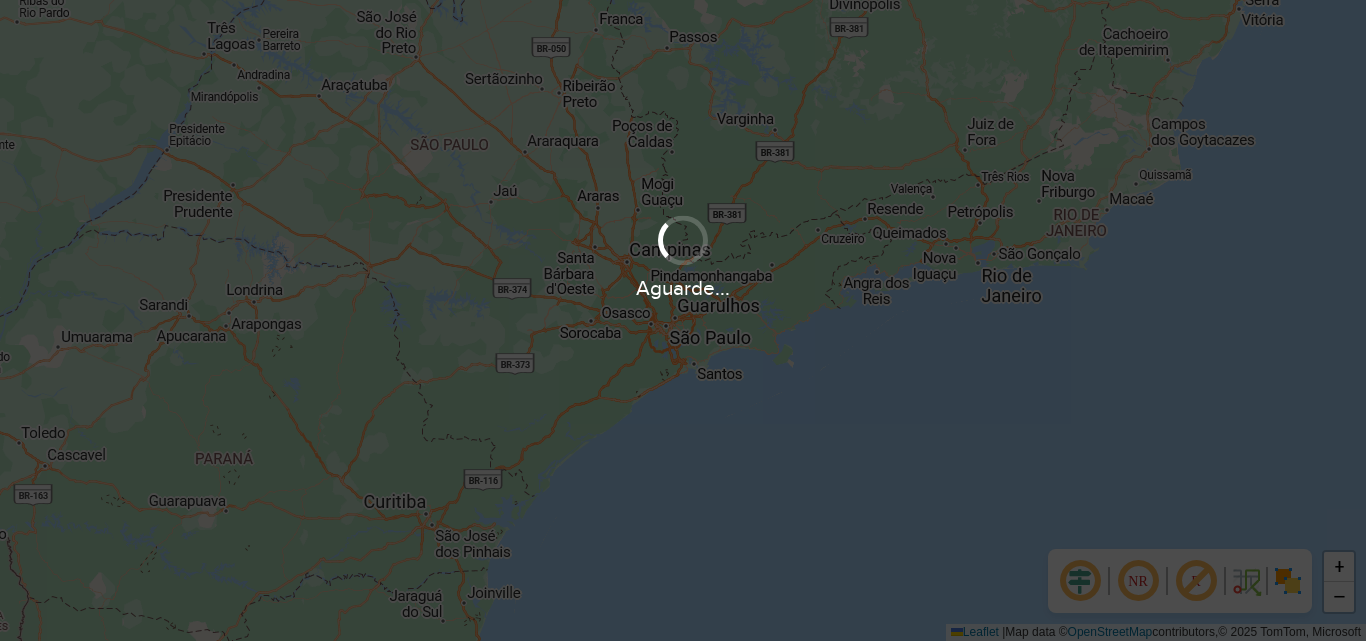 scroll, scrollTop: 0, scrollLeft: 0, axis: both 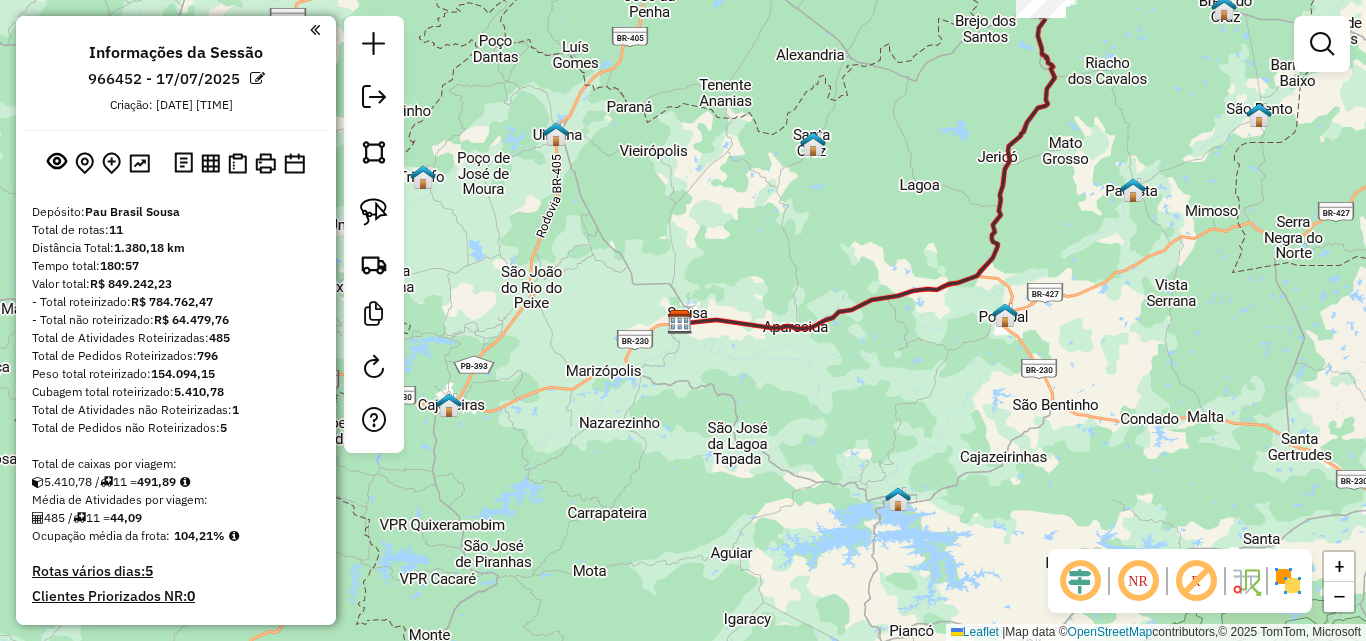 drag, startPoint x: 866, startPoint y: 153, endPoint x: 668, endPoint y: 326, distance: 262.93155 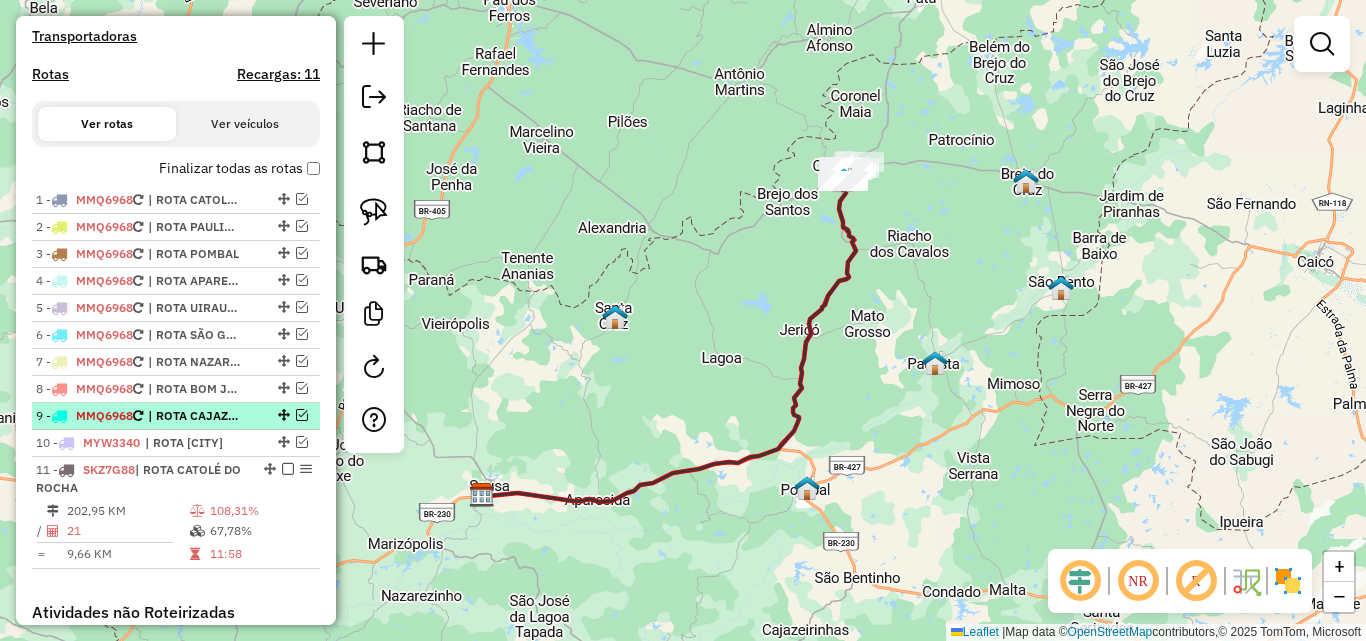scroll, scrollTop: 700, scrollLeft: 0, axis: vertical 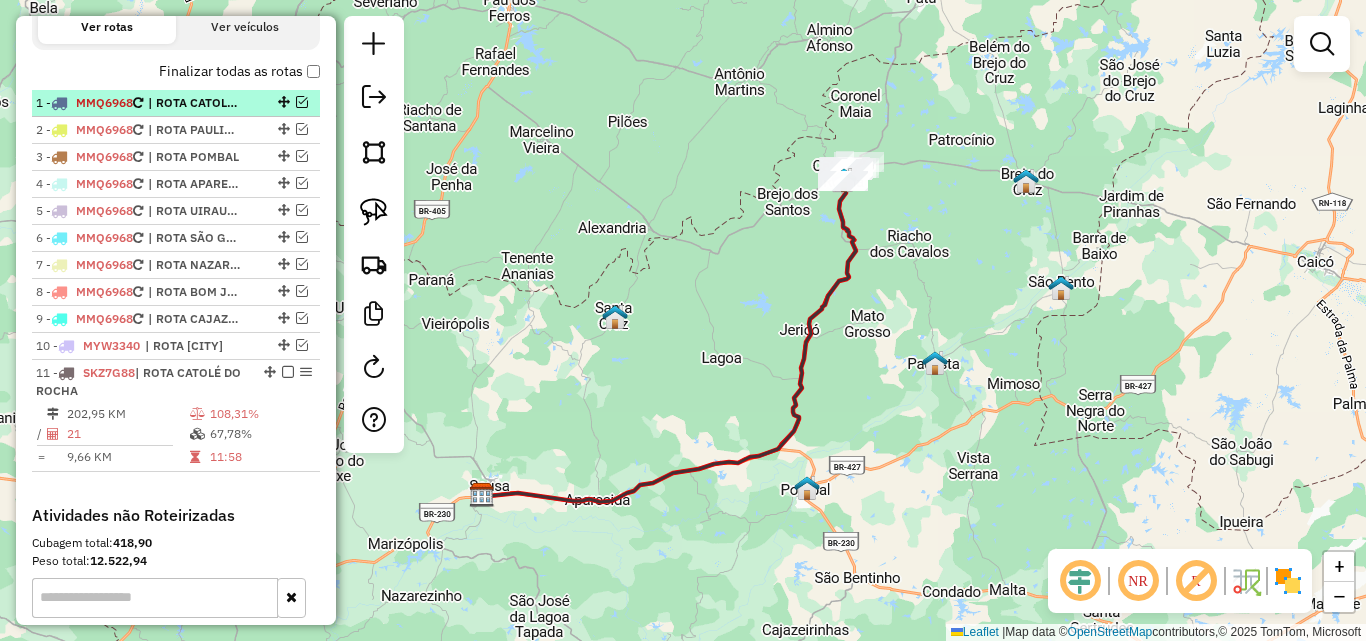 click at bounding box center [302, 102] 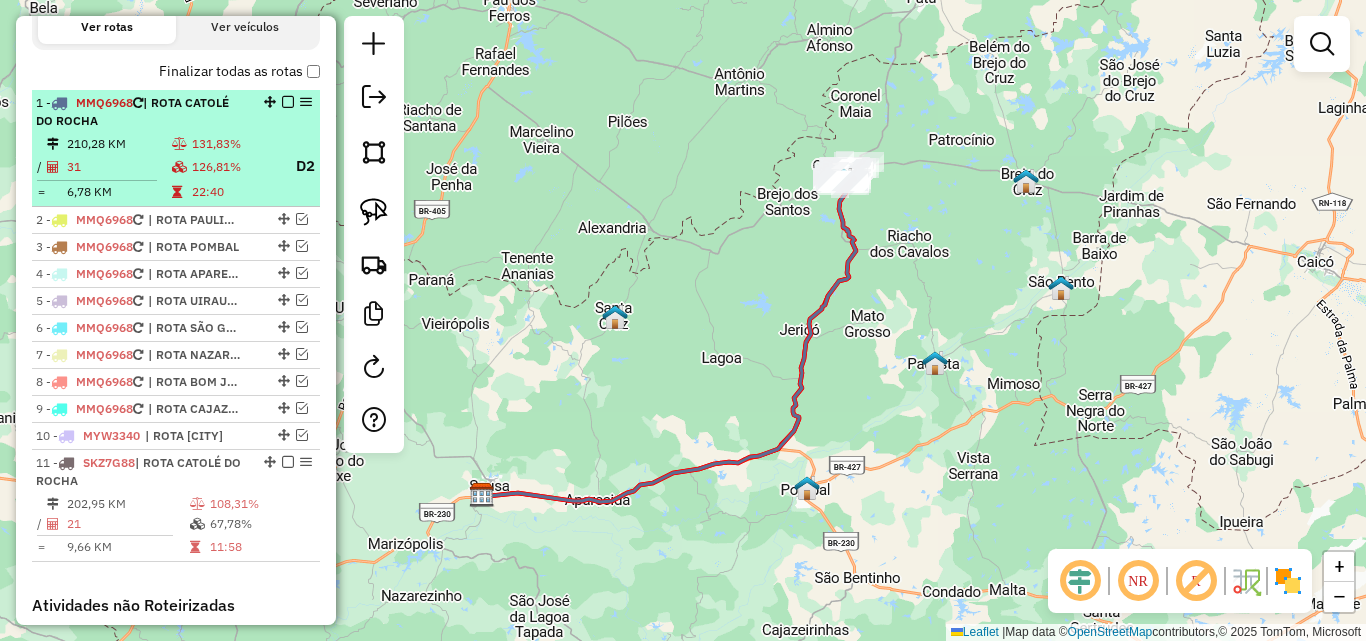 click on "131,83%" at bounding box center (235, 144) 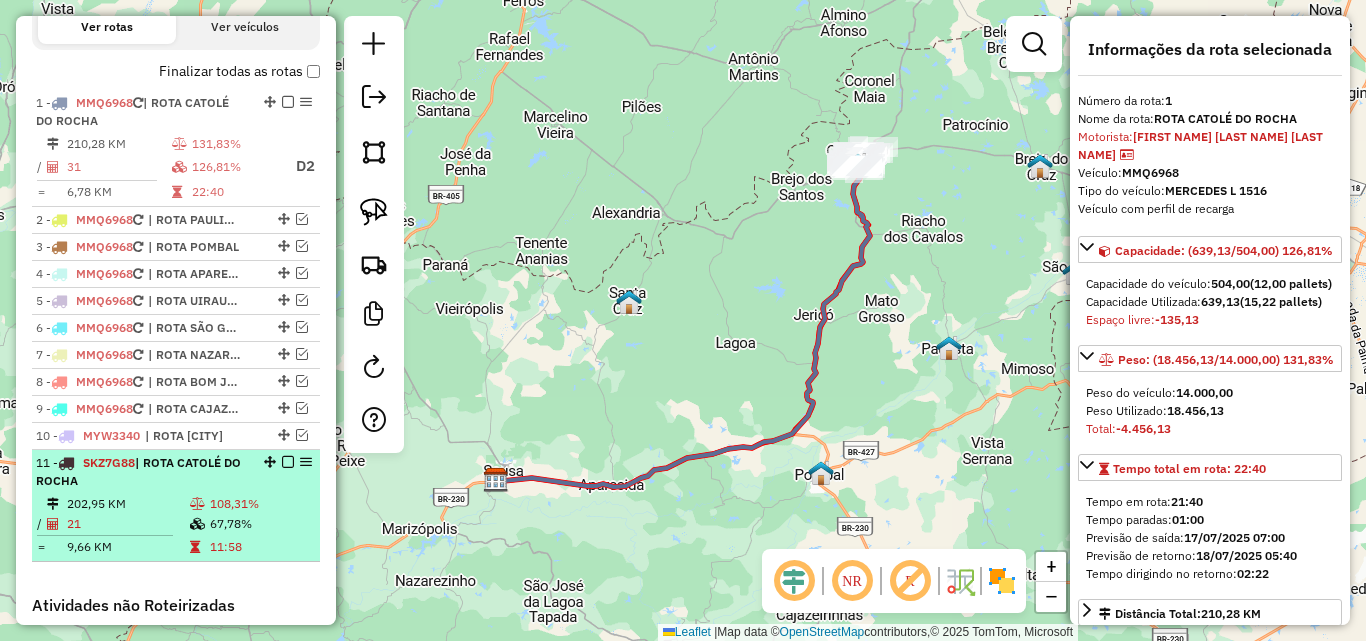 click on "[NUMBER] - [ALPHANUMERIC] | ROTA [CITY]" at bounding box center (142, 472) 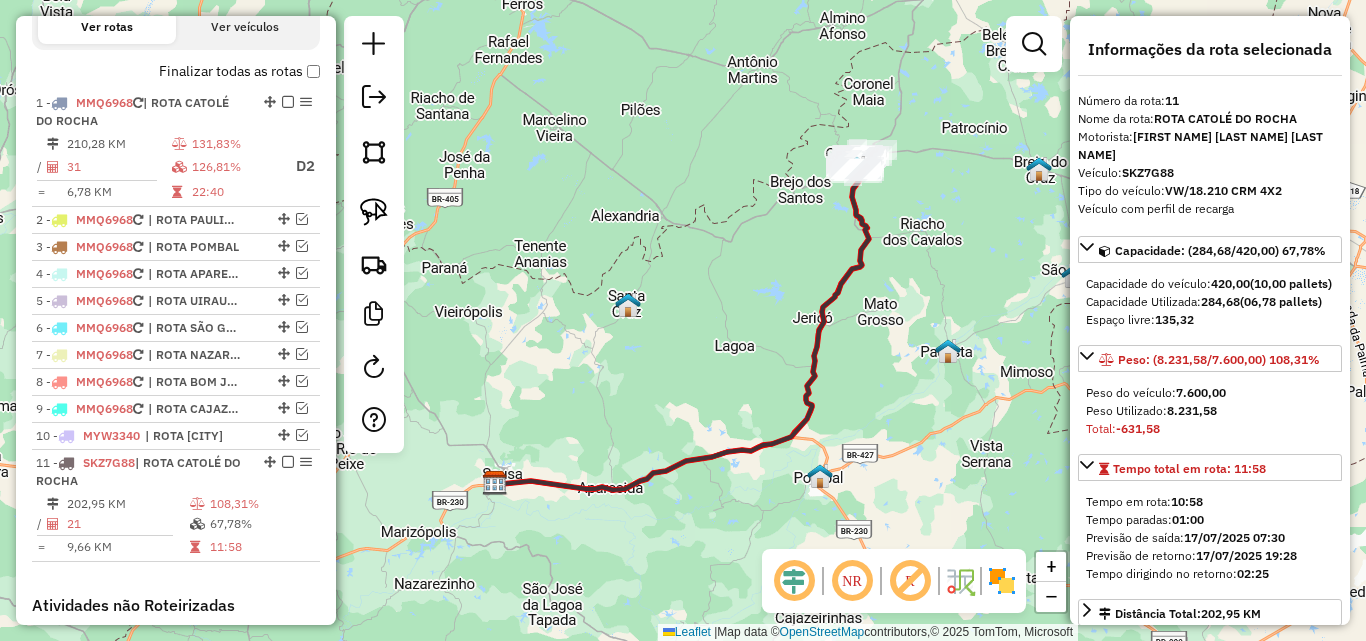 drag, startPoint x: 939, startPoint y: 241, endPoint x: 797, endPoint y: 308, distance: 157.01274 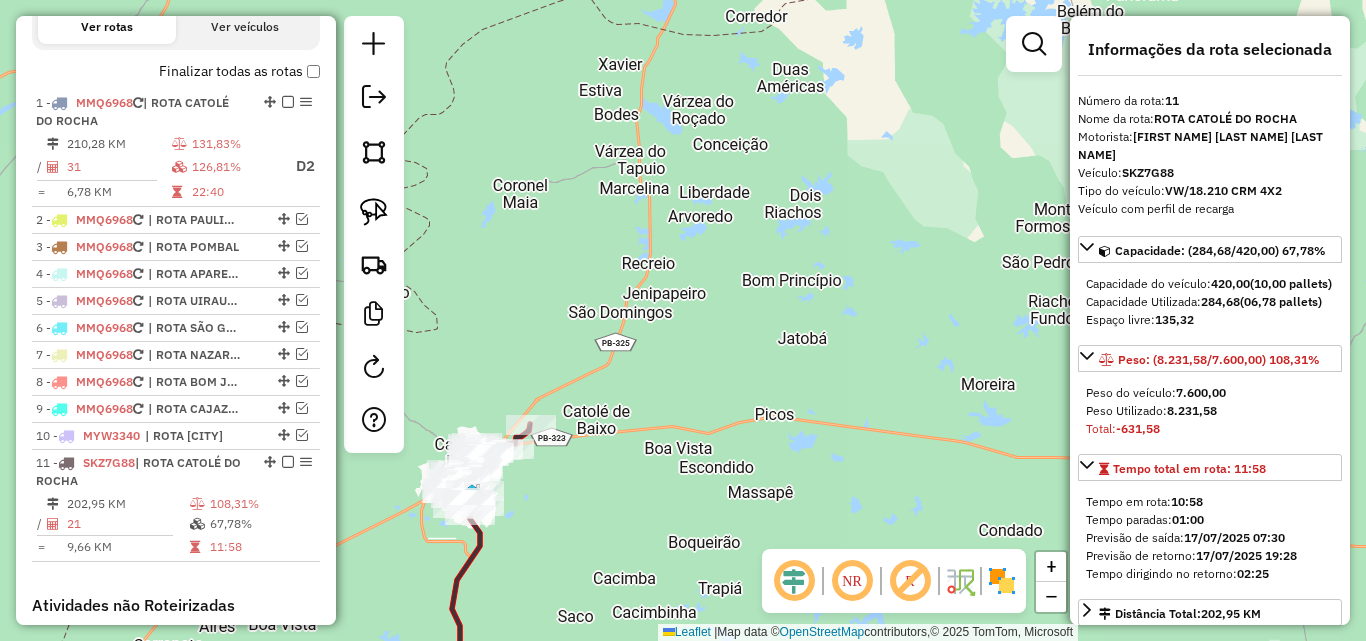 drag, startPoint x: 548, startPoint y: 506, endPoint x: 672, endPoint y: 431, distance: 144.91722 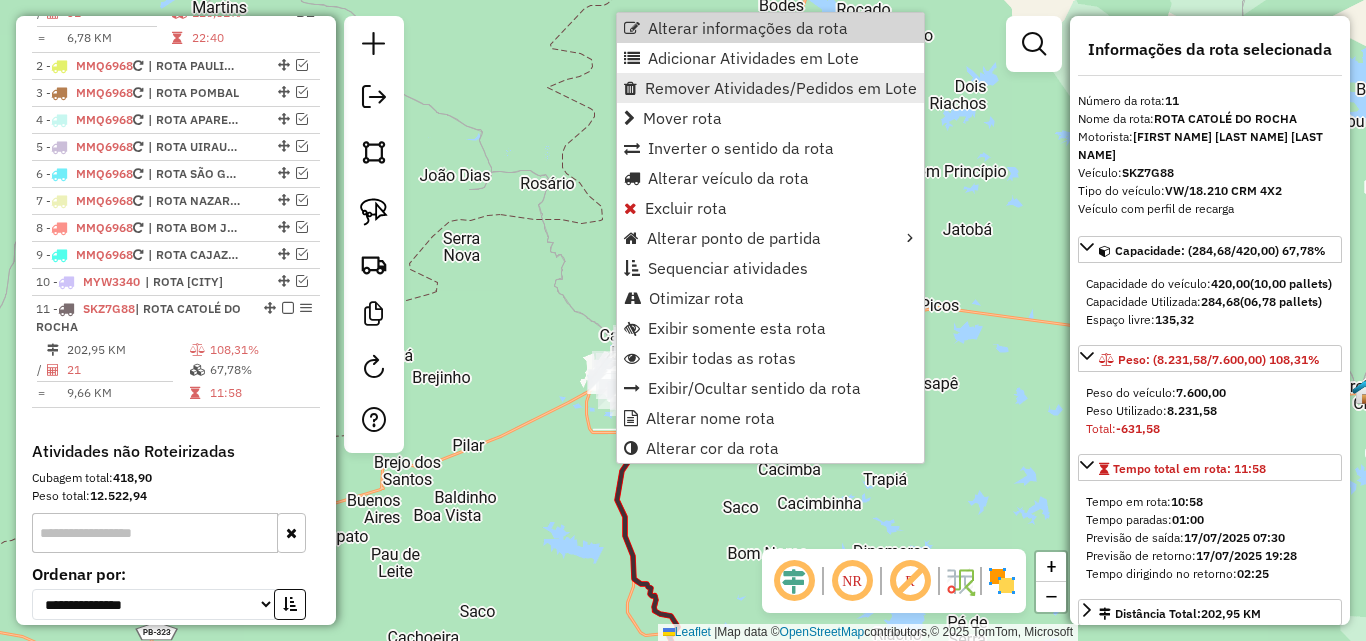 scroll, scrollTop: 1031, scrollLeft: 0, axis: vertical 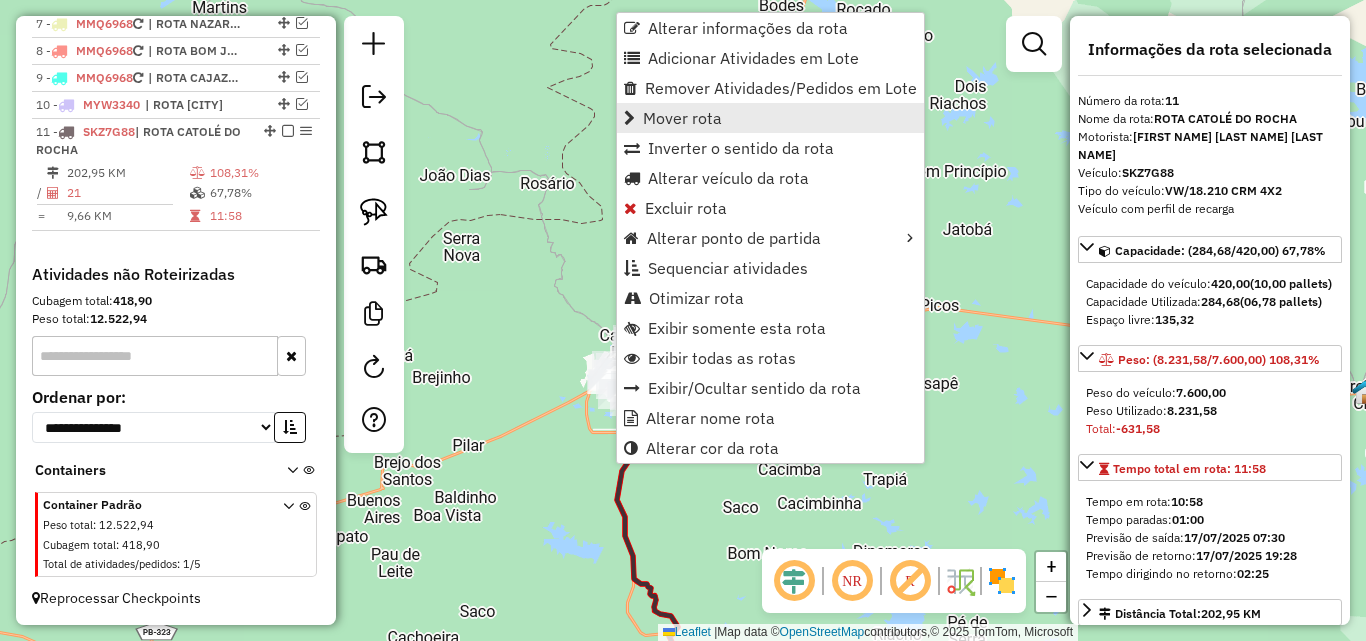 click on "Mover rota" at bounding box center [770, 118] 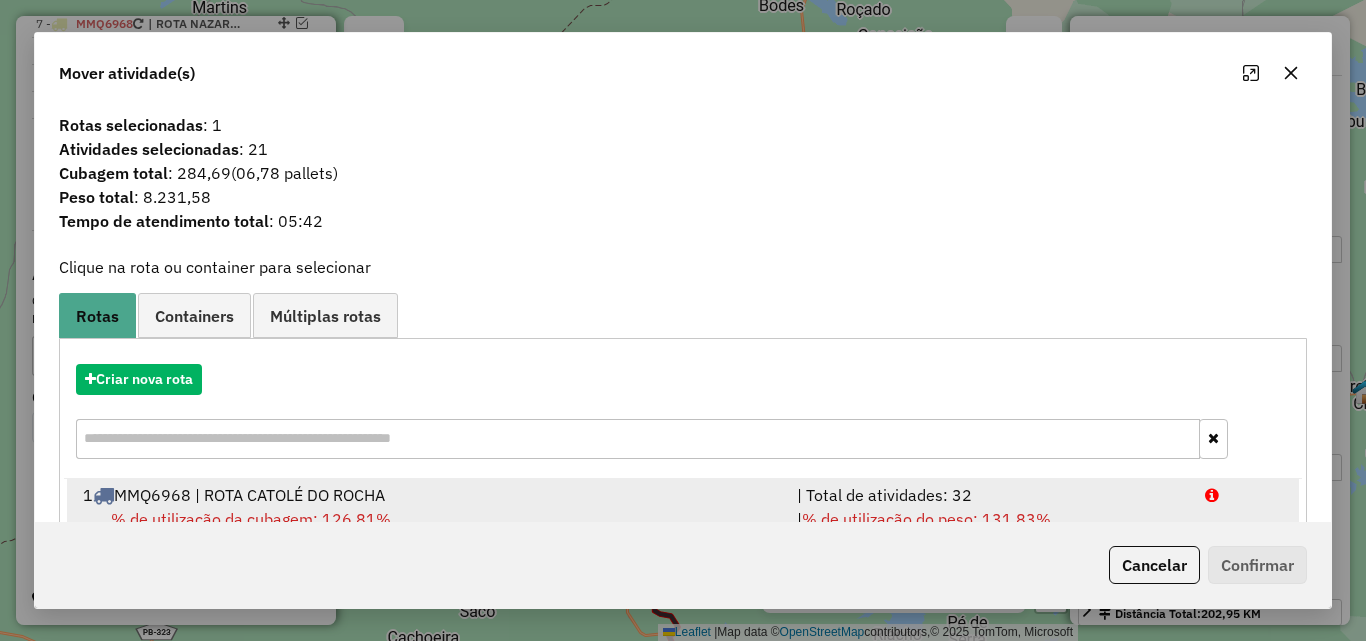 click on "|  % de utilização do peso: 131,83%  | Peso disponível: 0,00" at bounding box center [989, 531] 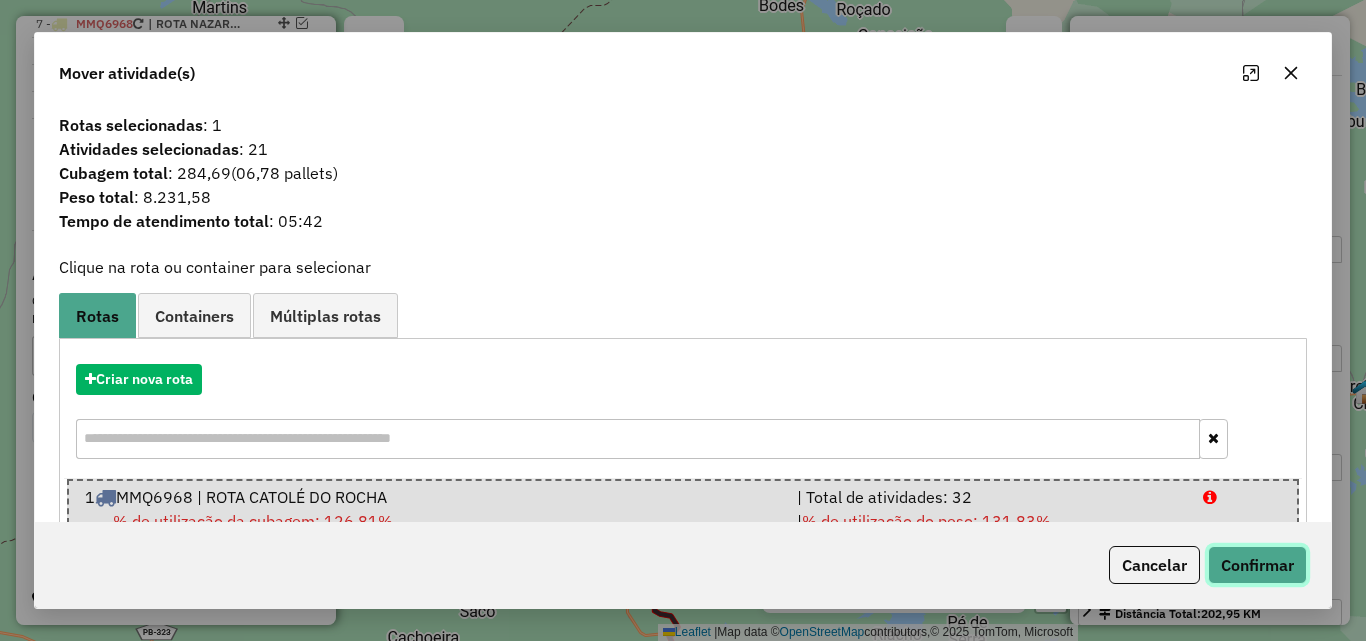 click on "Confirmar" 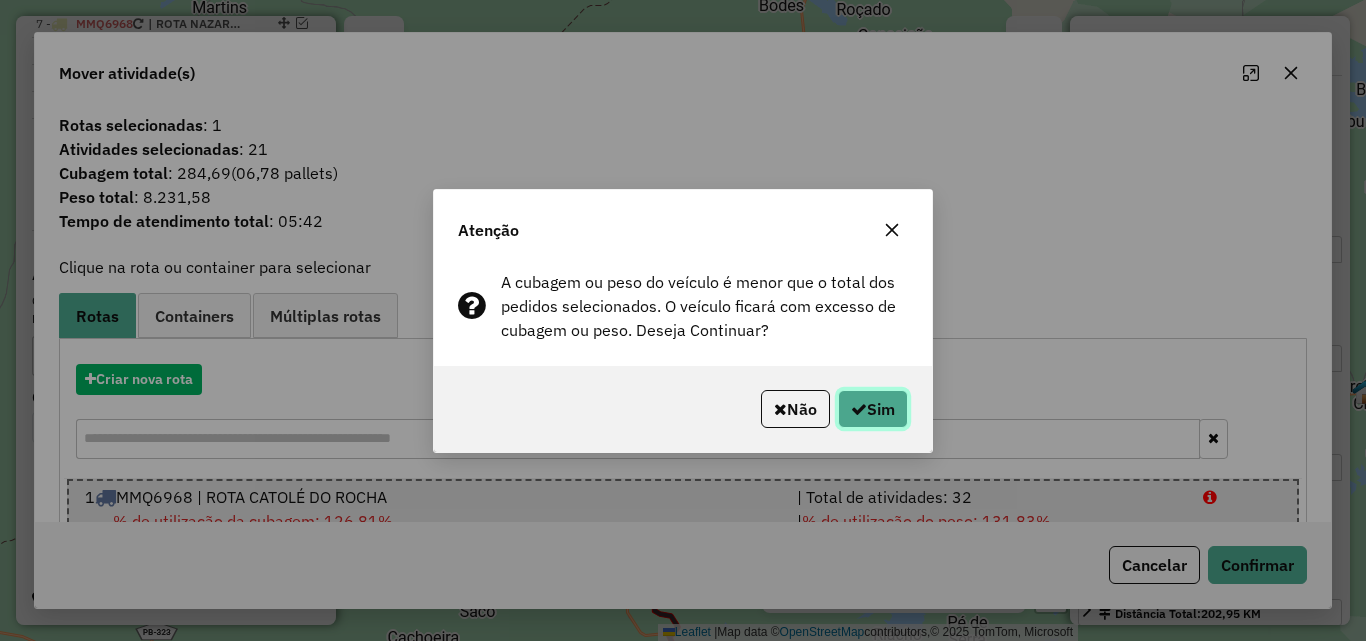 click on "Sim" 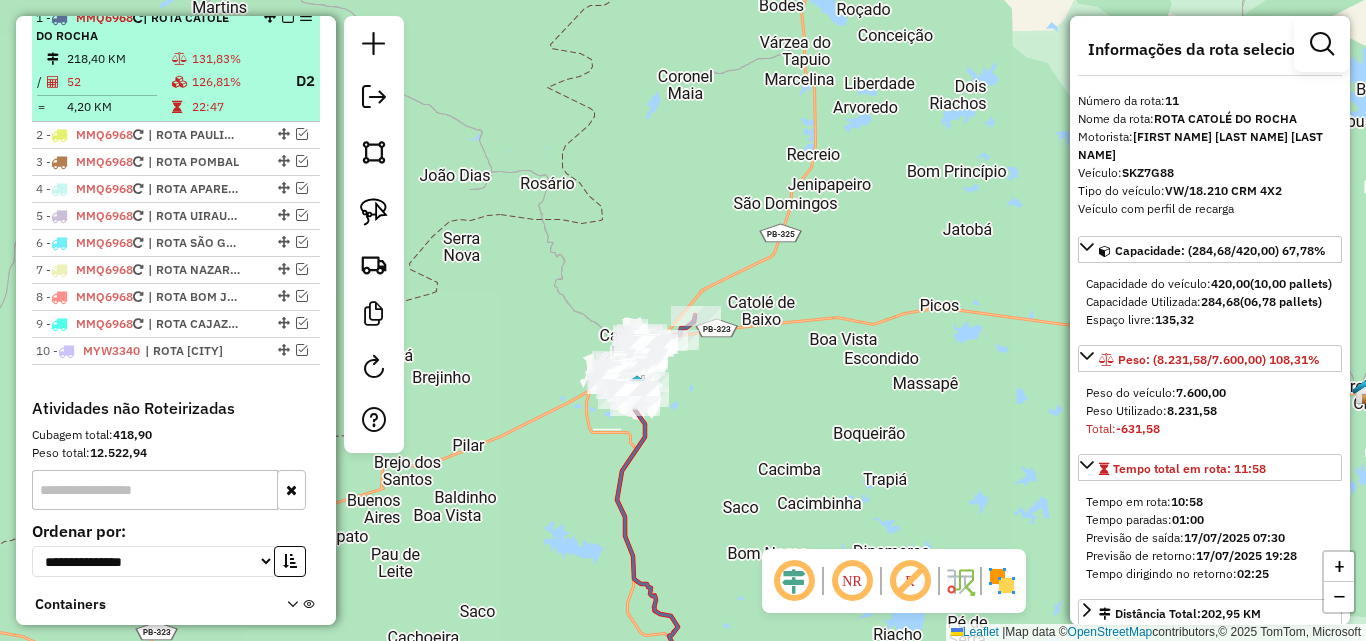 scroll, scrollTop: 719, scrollLeft: 0, axis: vertical 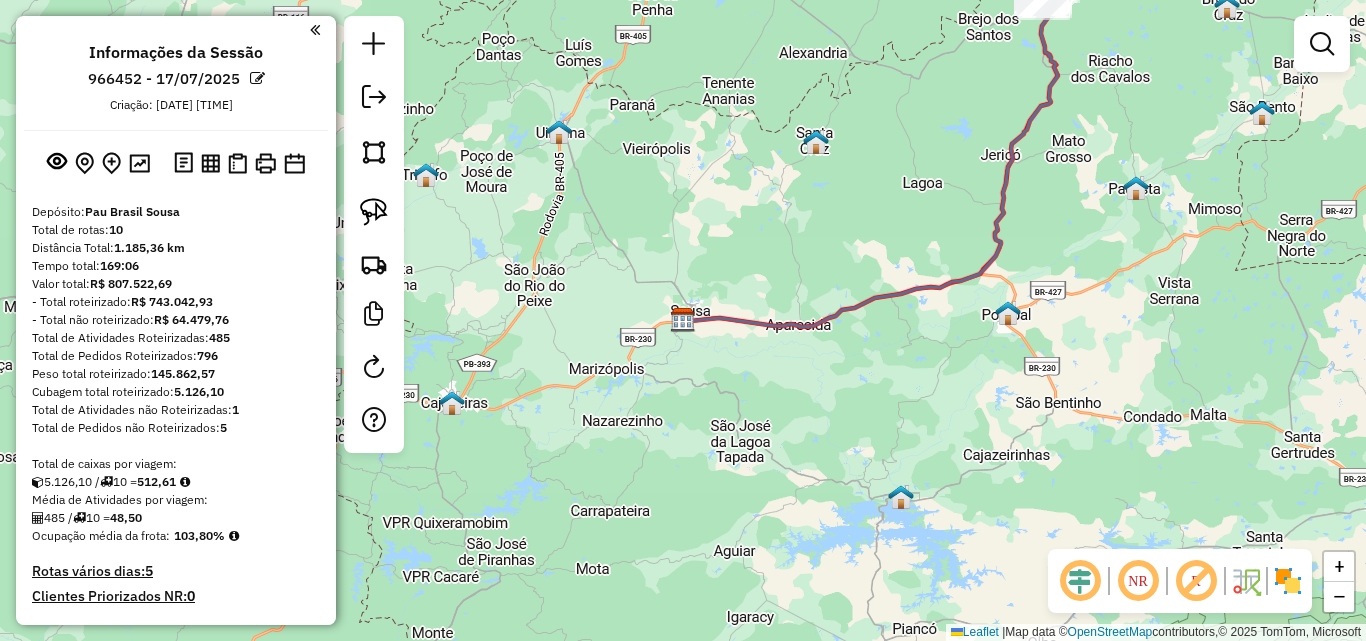 drag, startPoint x: 923, startPoint y: 159, endPoint x: 912, endPoint y: 168, distance: 14.21267 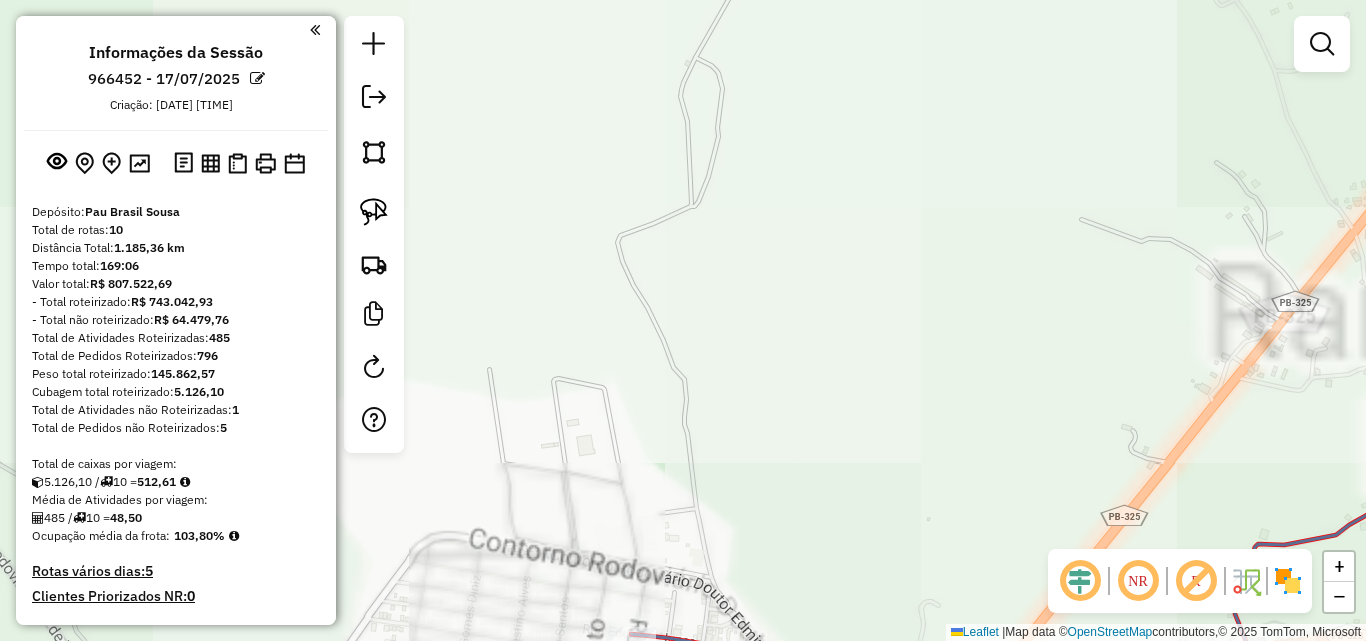 drag, startPoint x: 898, startPoint y: 256, endPoint x: 869, endPoint y: 79, distance: 179.35997 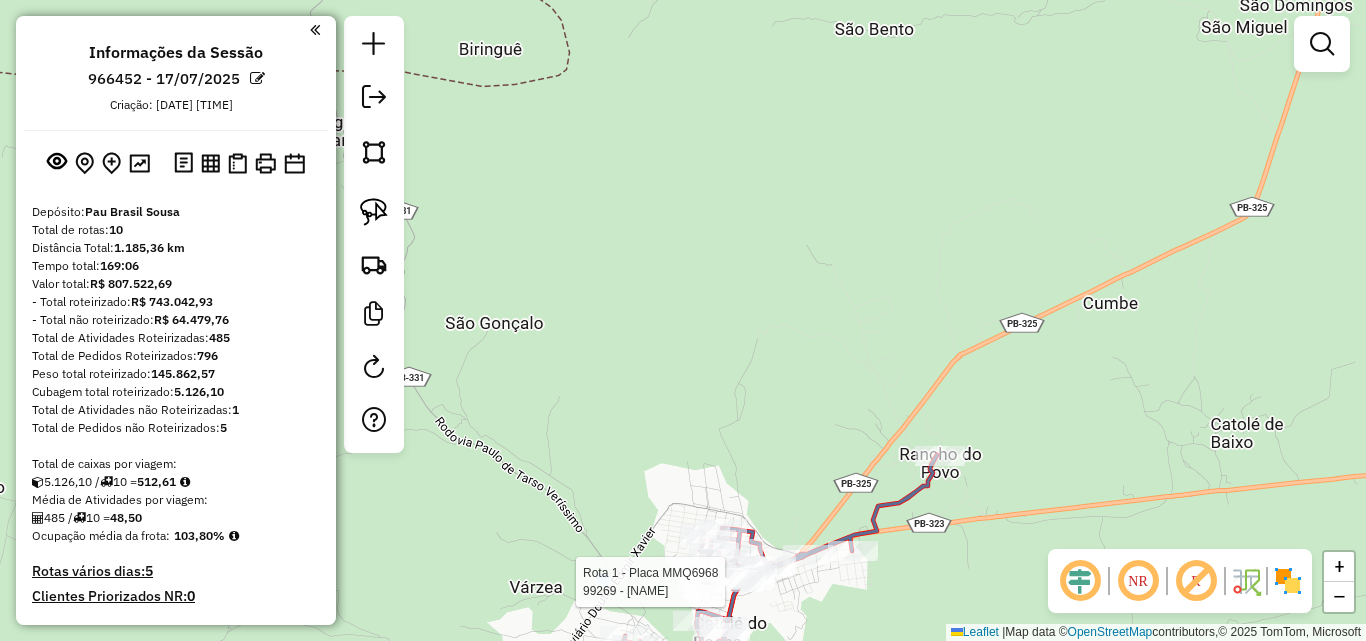 select on "**********" 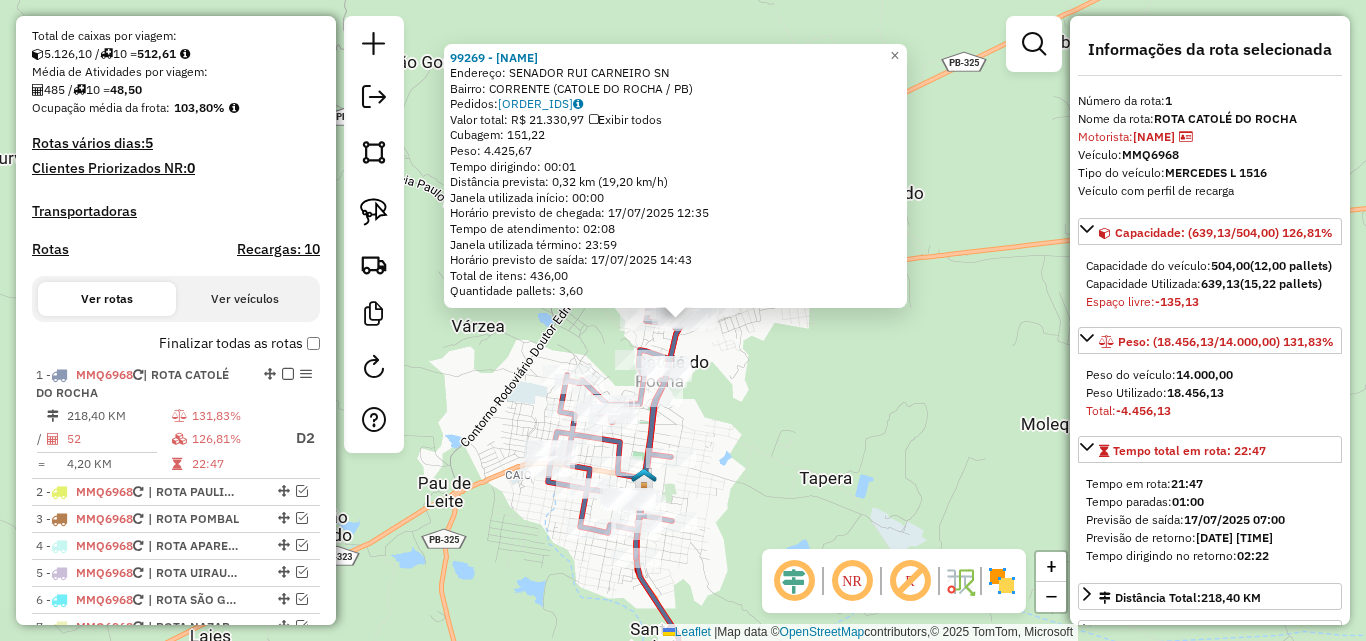 scroll, scrollTop: 774, scrollLeft: 0, axis: vertical 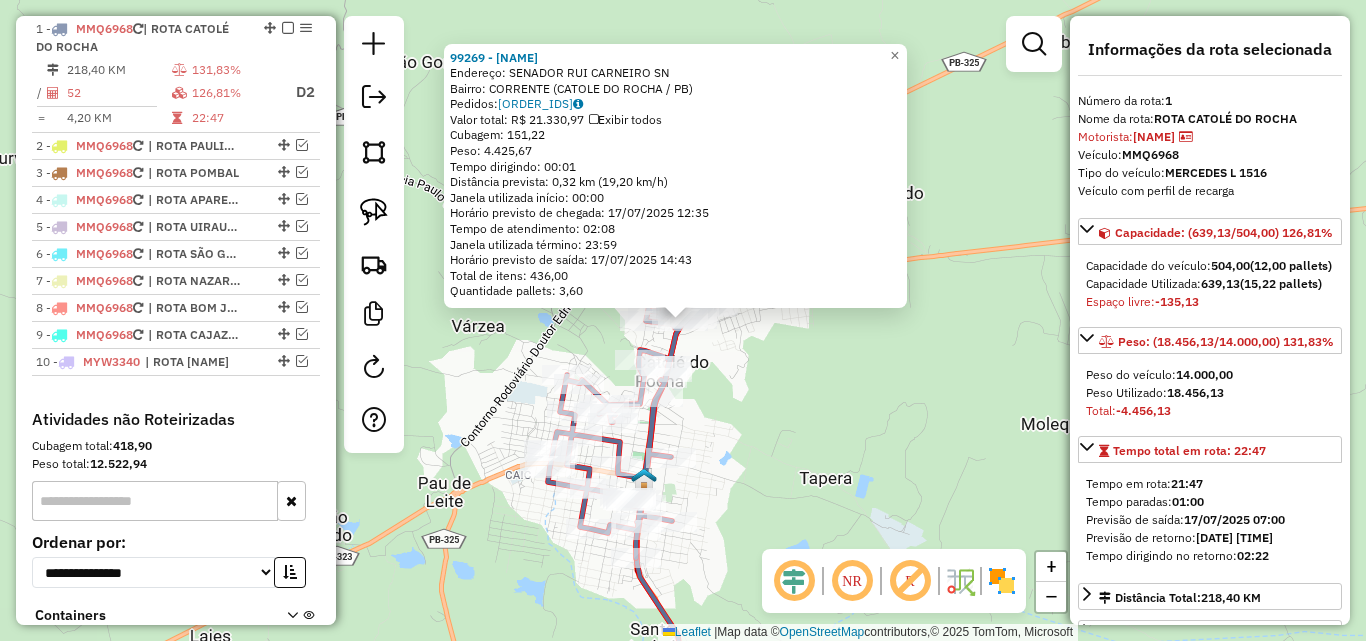 drag, startPoint x: 883, startPoint y: 506, endPoint x: 750, endPoint y: 349, distance: 205.762 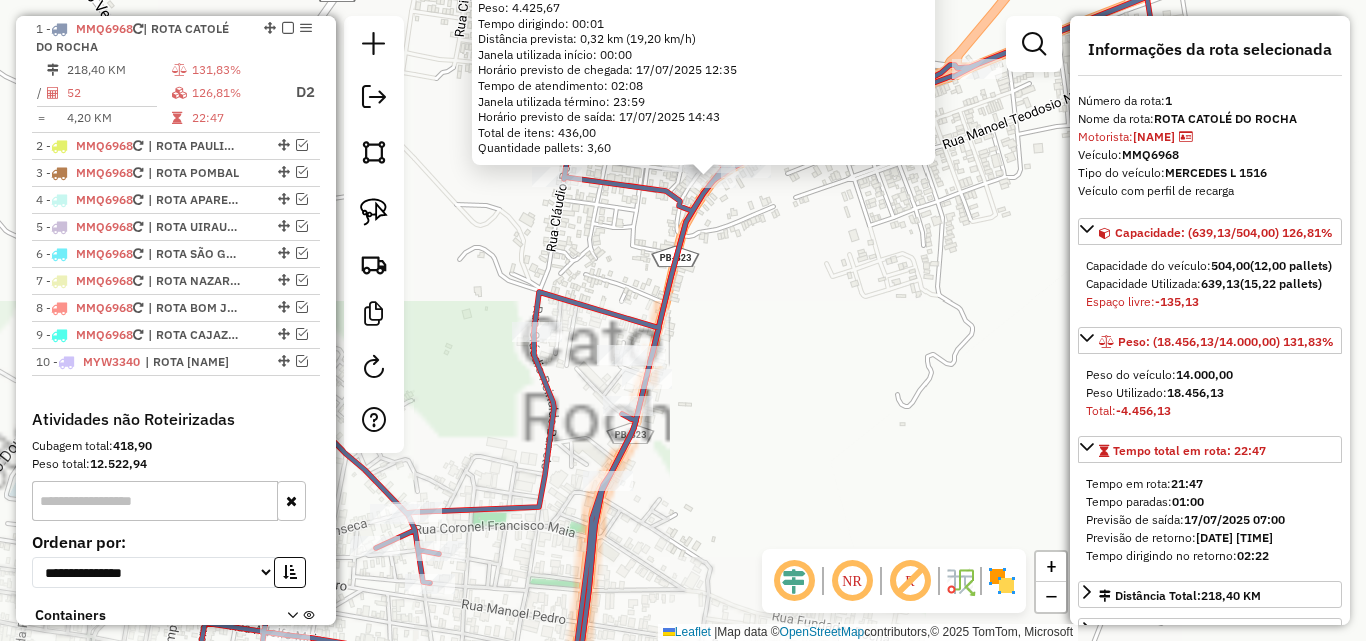 click on "99269 - [BRAND NAME]  Endereço:  SENADOR RUI CARNEIRO SN   Bairro: [CITY] ([CITY] / [STATE])   Pedidos:  16477298, 16478075, 16478030   Valor total: R$ 21.330,97   Exibir todos   Cubagem: 151,22  Peso: 4.425,67  Tempo dirigindo: 00:01   Distância prevista: 0,32 km (19,20 km/h)   Janela utilizada início: 00:00   Horário previsto de chegada: 17/07/2025 12:35   Tempo de atendimento: 02:08   Janela utilizada término: 23:59   Horário previsto de saída: 17/07/2025 14:43   Total de itens: 436,00   Quantidade pallets: 3,60  × Janela de atendimento Grade de atendimento Capacidade Transportadoras Veículos Cliente Pedidos  Rotas Selecione os dias de semana para filtrar as janelas de atendimento  Seg   Ter   Qua   Qui   Sex   Sáb   Dom  Informe o período da janela de atendimento: De: Até:  Filtrar exatamente a janela do cliente  Considerar janela de atendimento padrão  Selecione os dias de semana para filtrar as grades de atendimento  Seg   Ter   Qua   Qui   Sex   Sáb   Dom   Peso mínimo:   De:  De:" 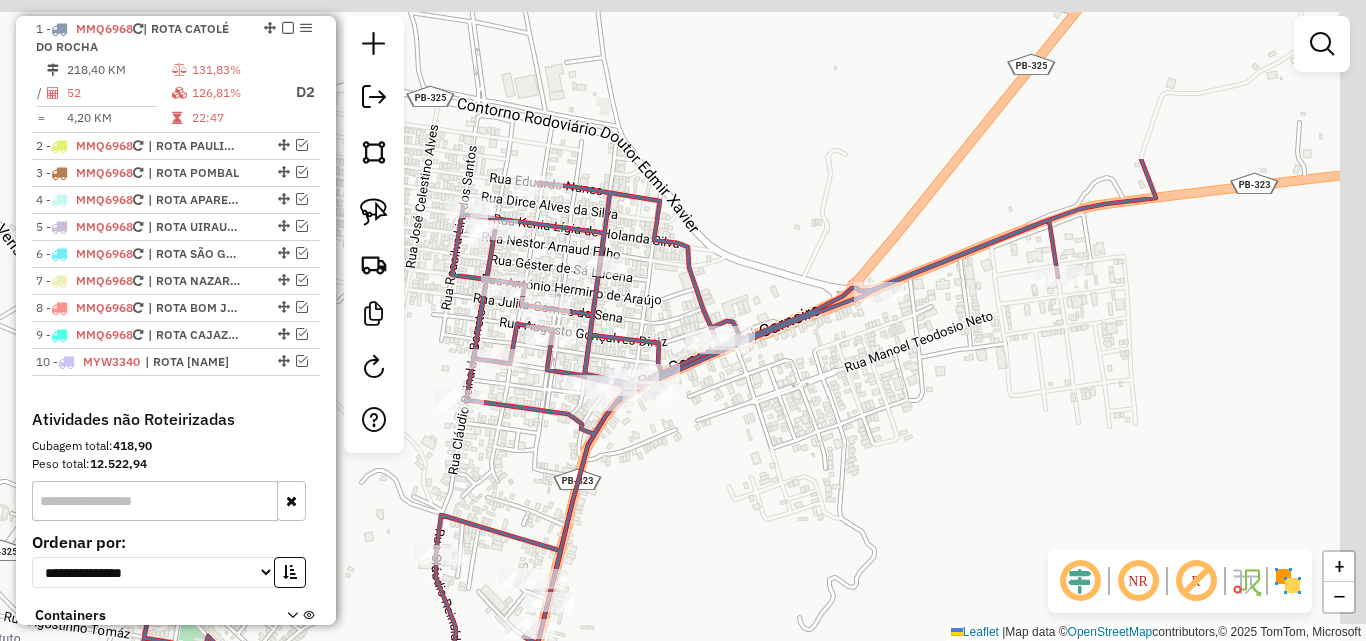 drag, startPoint x: 845, startPoint y: 303, endPoint x: 747, endPoint y: 513, distance: 231.74124 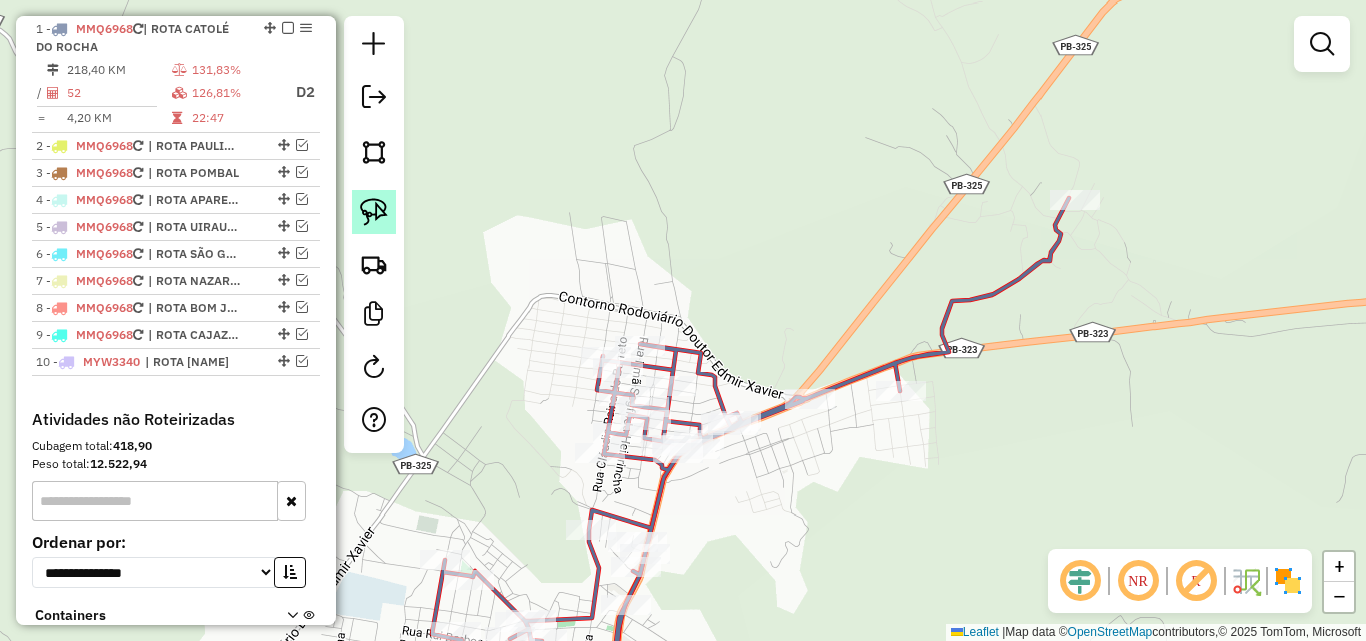 click 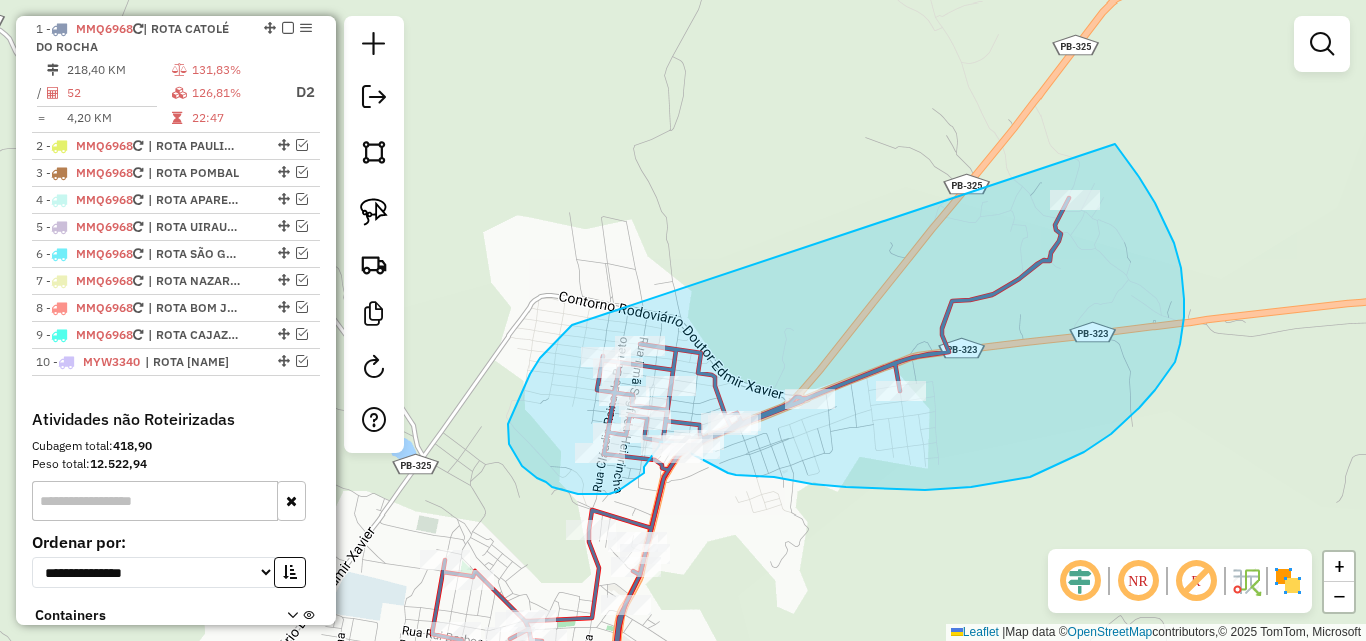 drag, startPoint x: 569, startPoint y: 328, endPoint x: 1094, endPoint y: 121, distance: 564.335 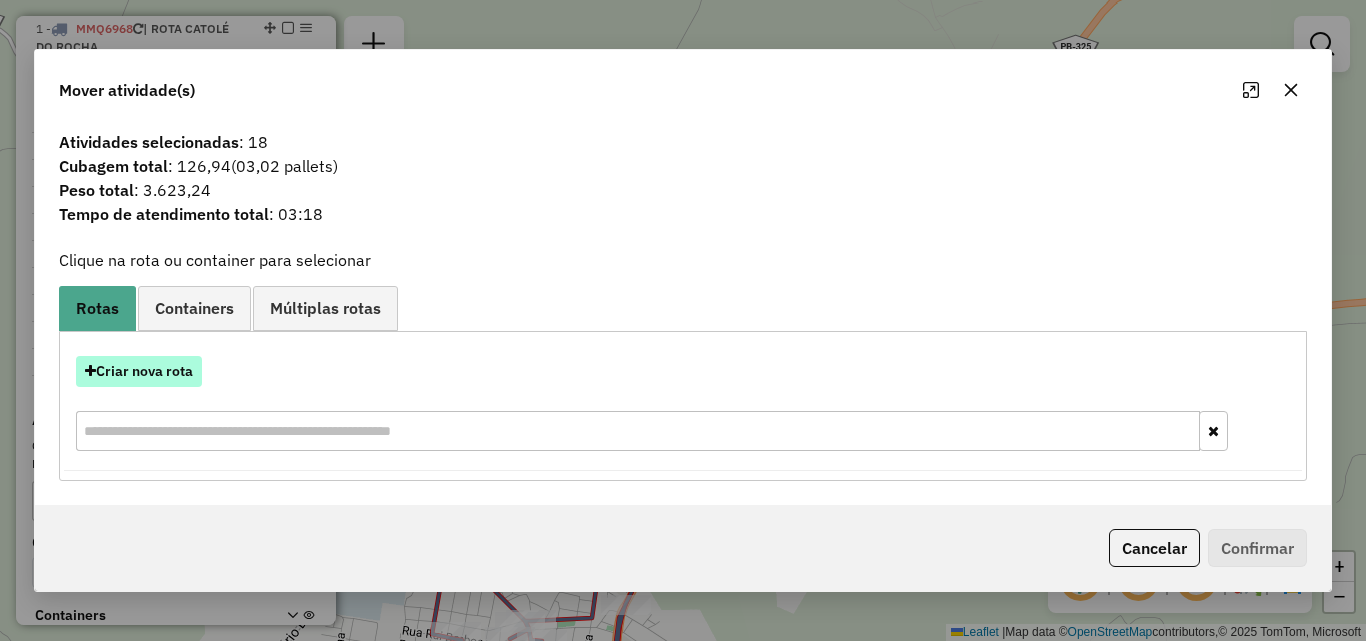 click on "Criar nova rota" at bounding box center (139, 371) 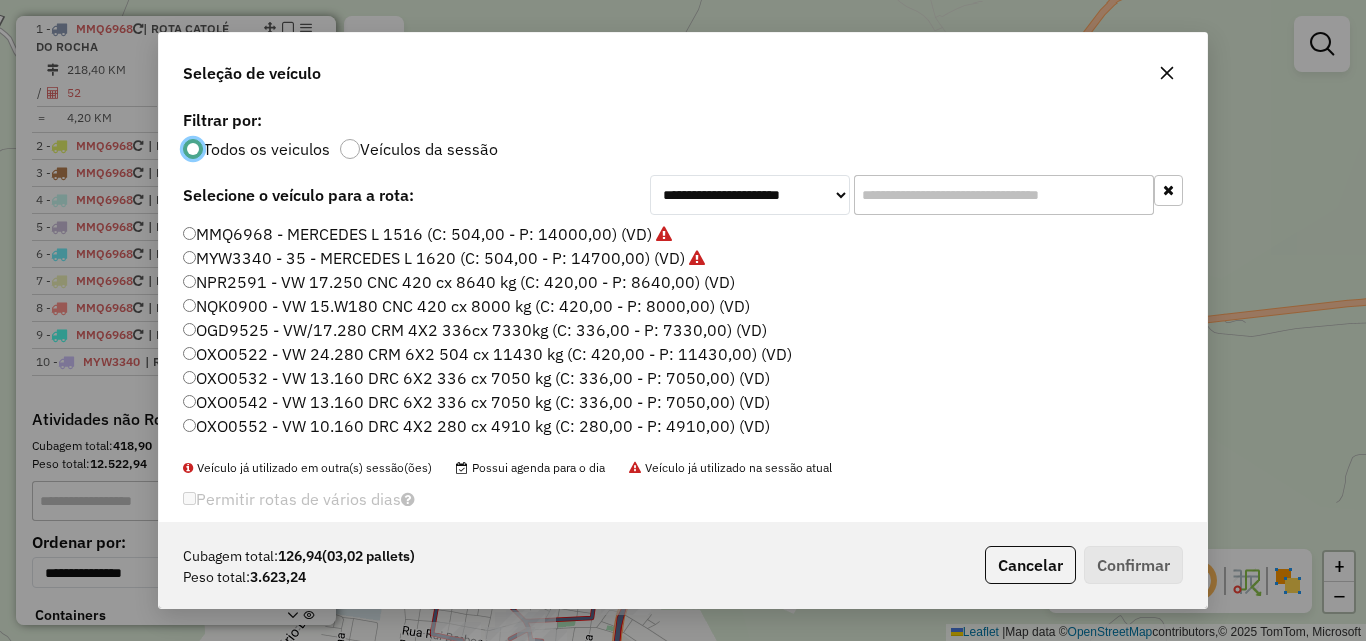 scroll, scrollTop: 11, scrollLeft: 6, axis: both 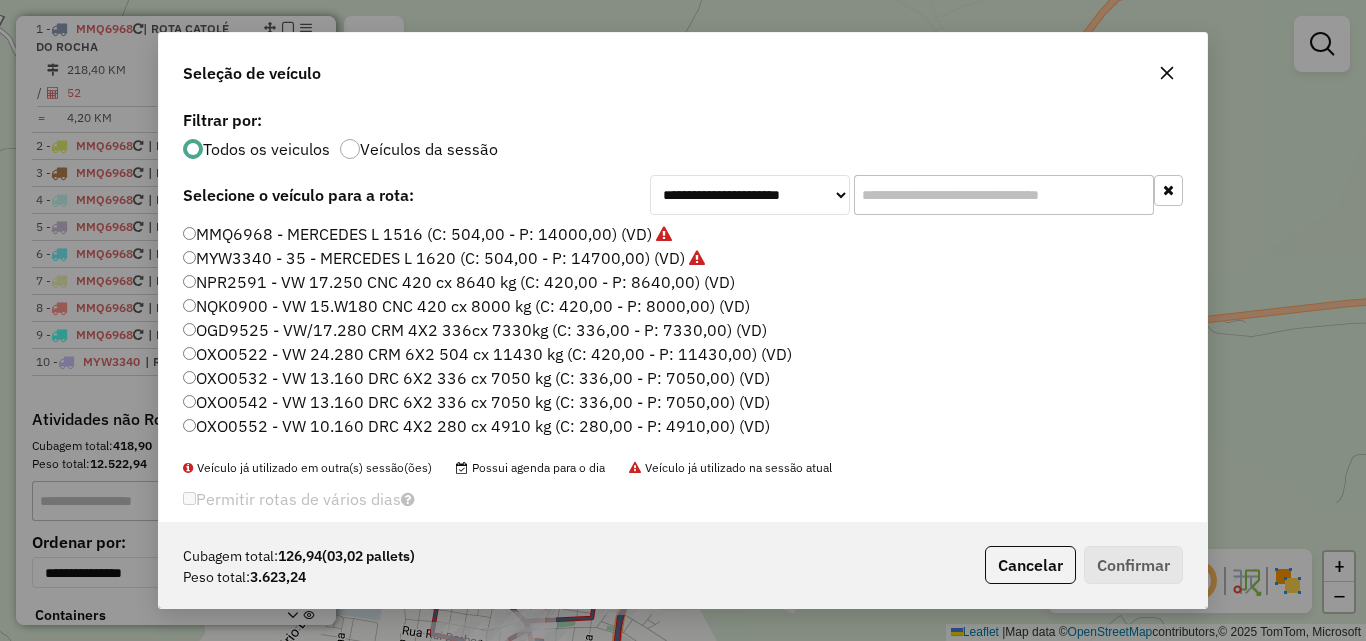 drag, startPoint x: 962, startPoint y: 173, endPoint x: 957, endPoint y: 183, distance: 11.18034 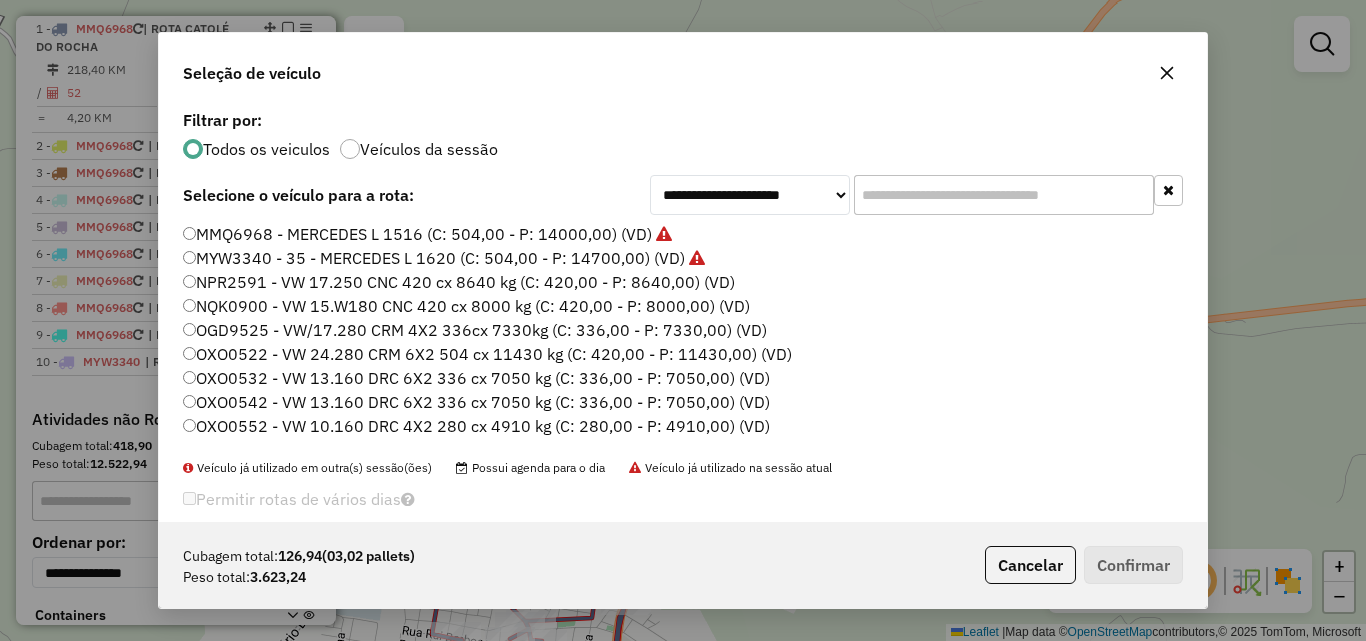 click 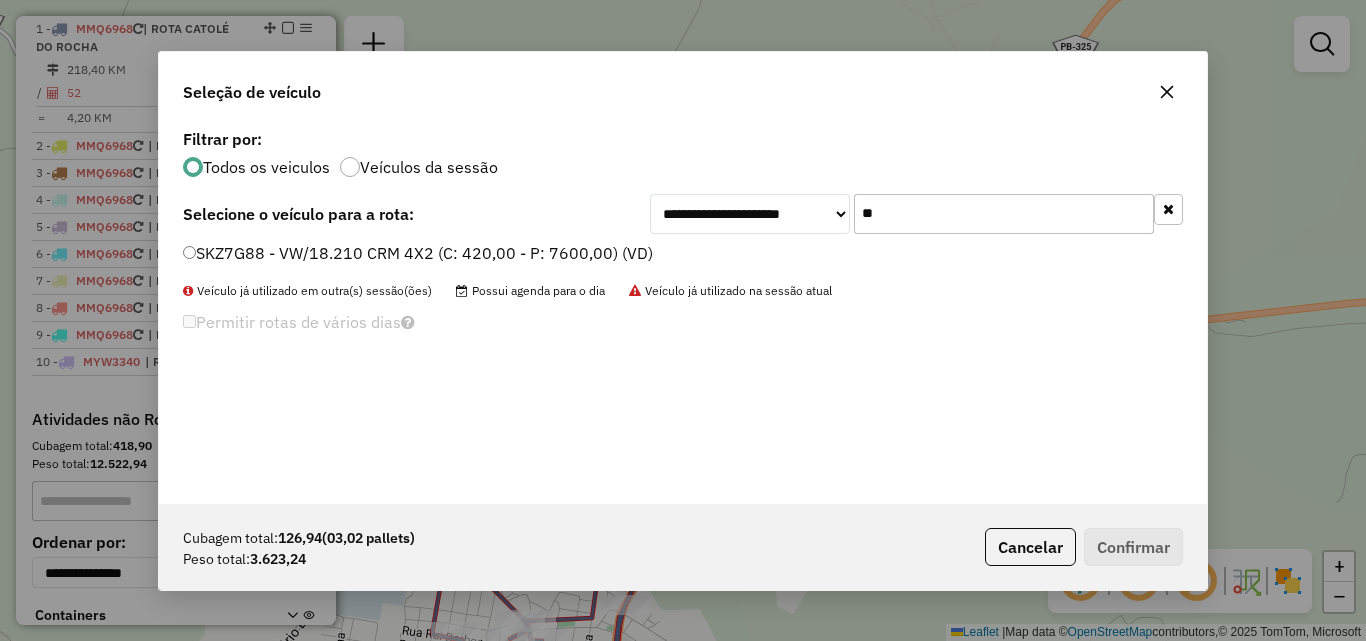 type on "**" 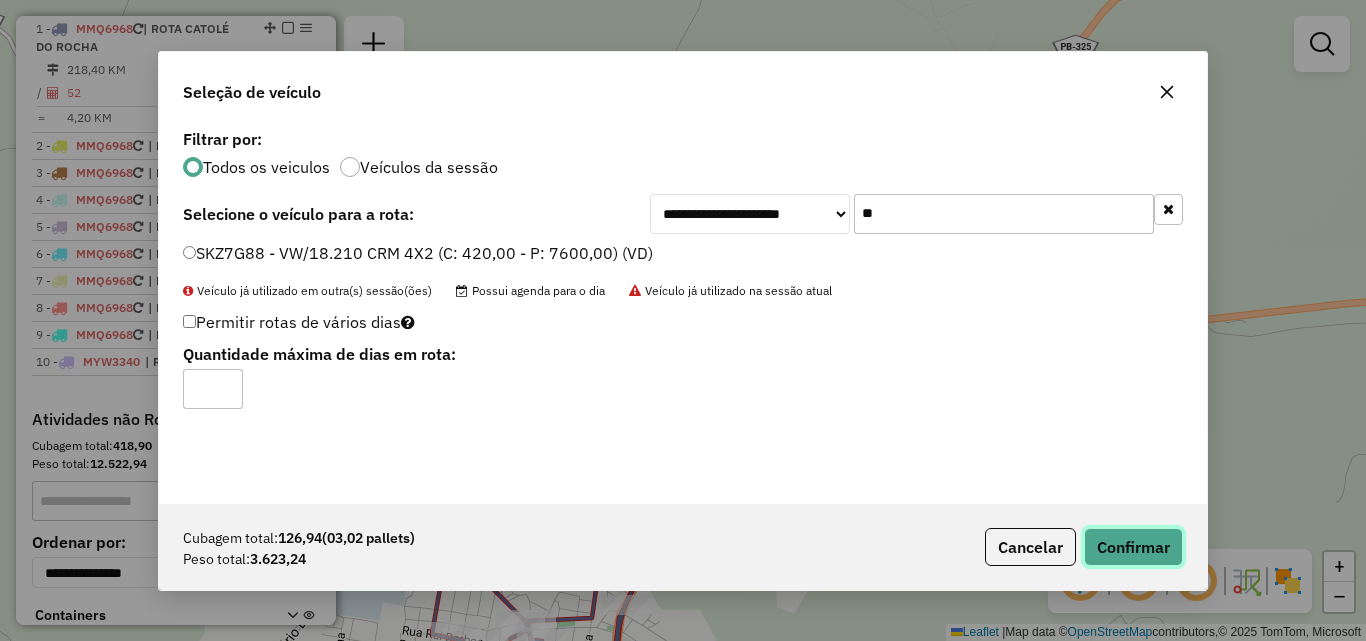 click on "Confirmar" 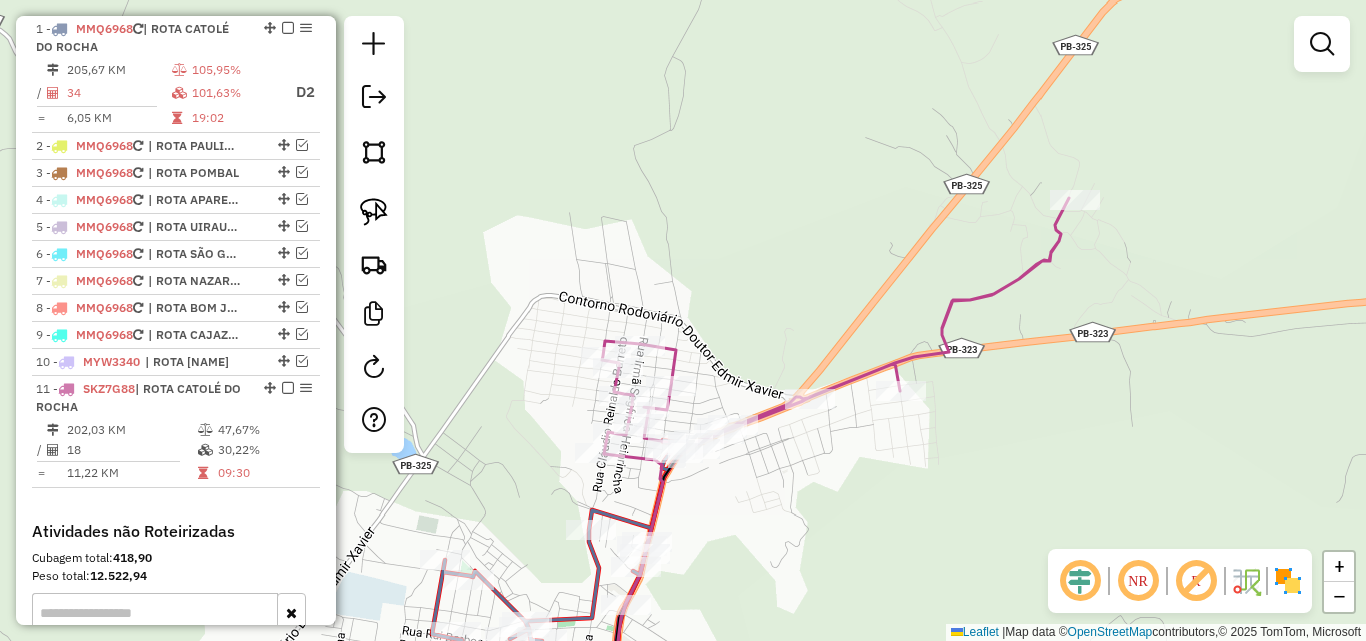 click 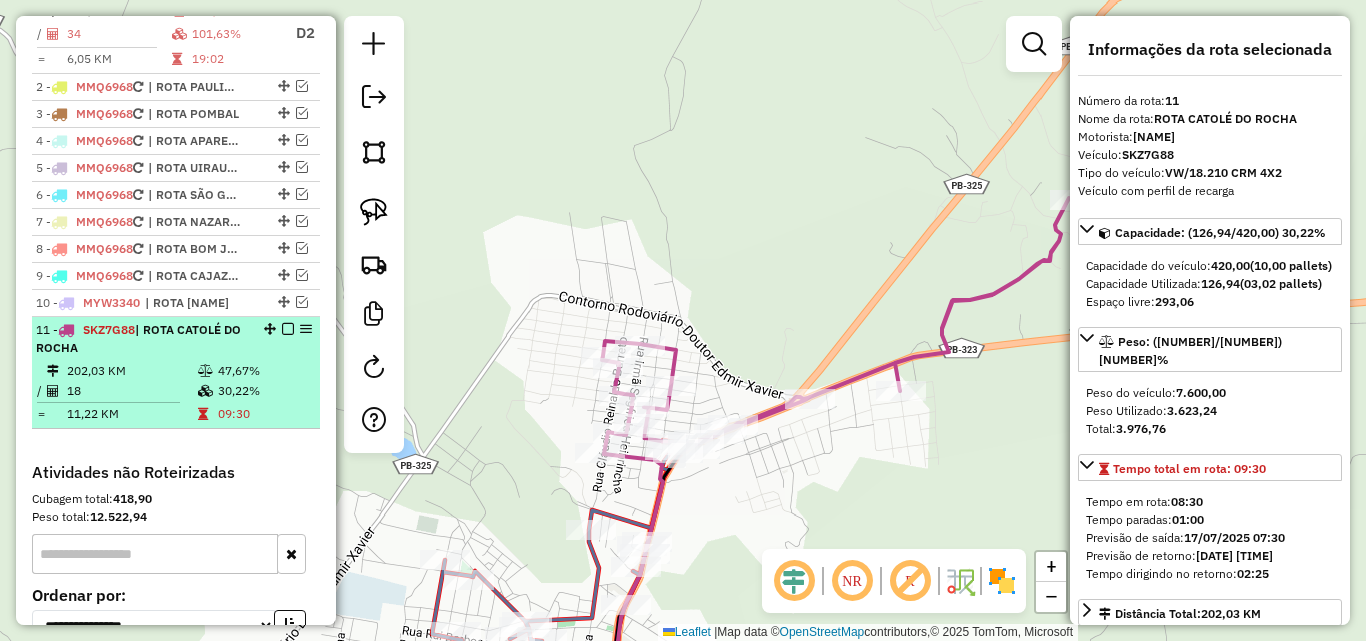 scroll, scrollTop: 831, scrollLeft: 0, axis: vertical 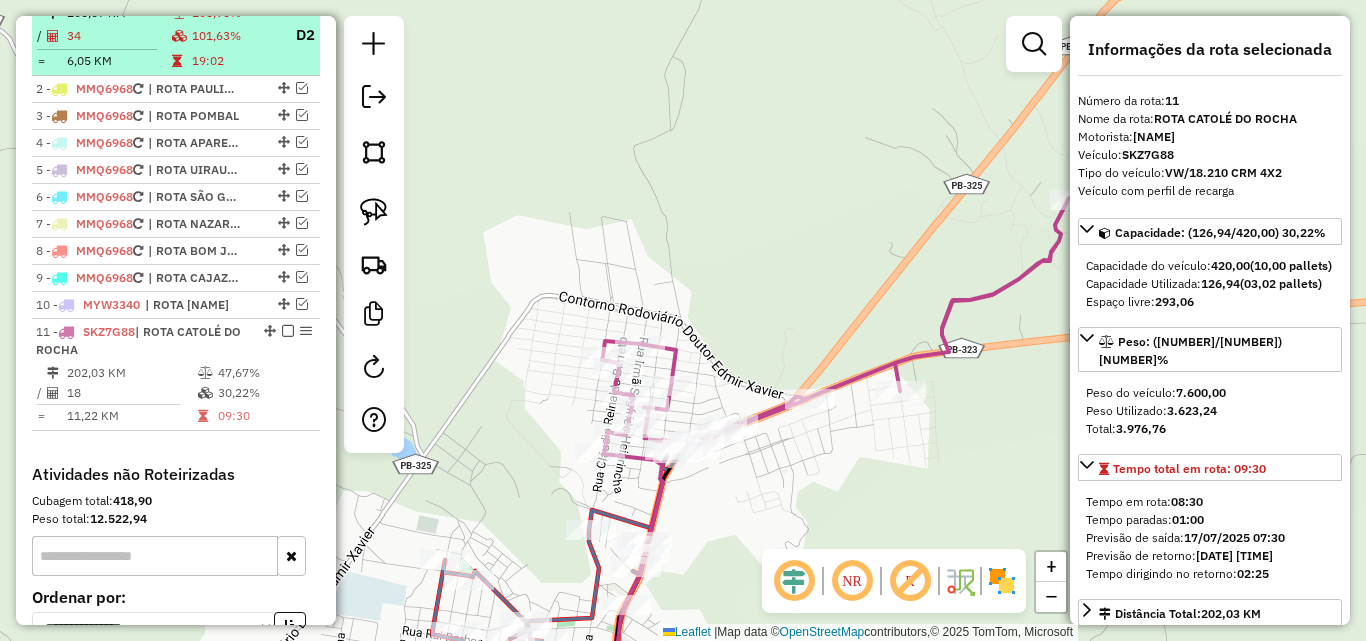 click on "19:02" at bounding box center [235, 61] 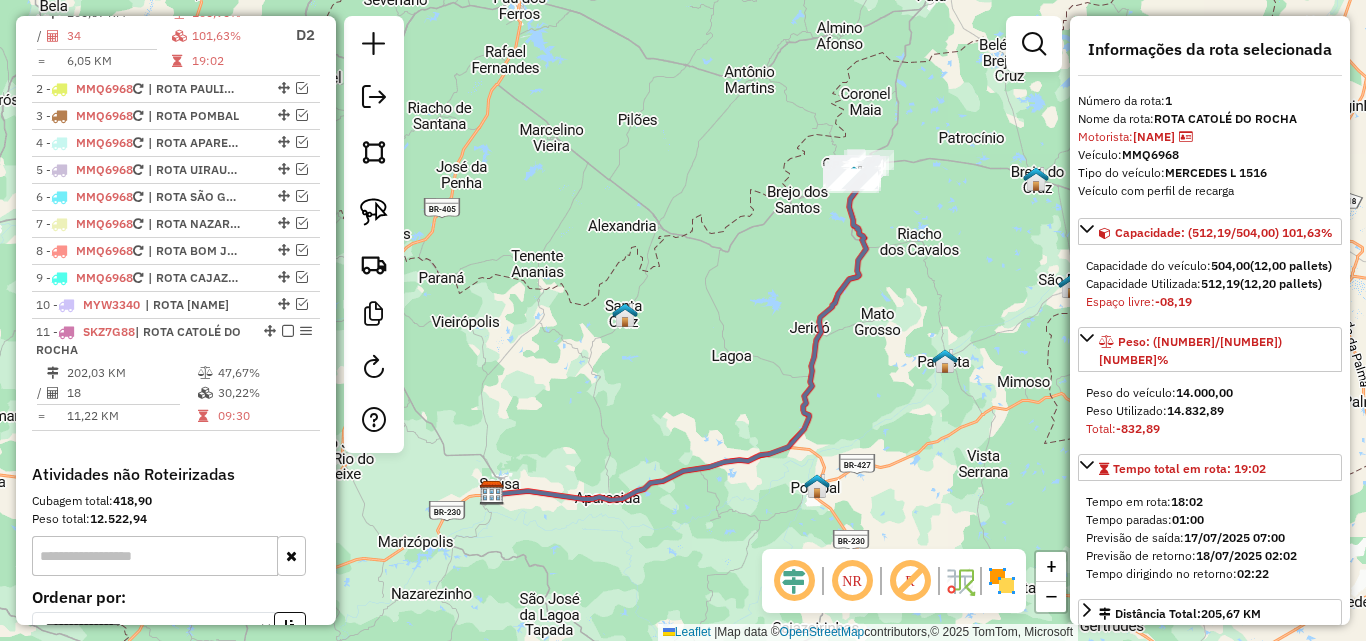drag, startPoint x: 662, startPoint y: 217, endPoint x: 513, endPoint y: 332, distance: 188.21796 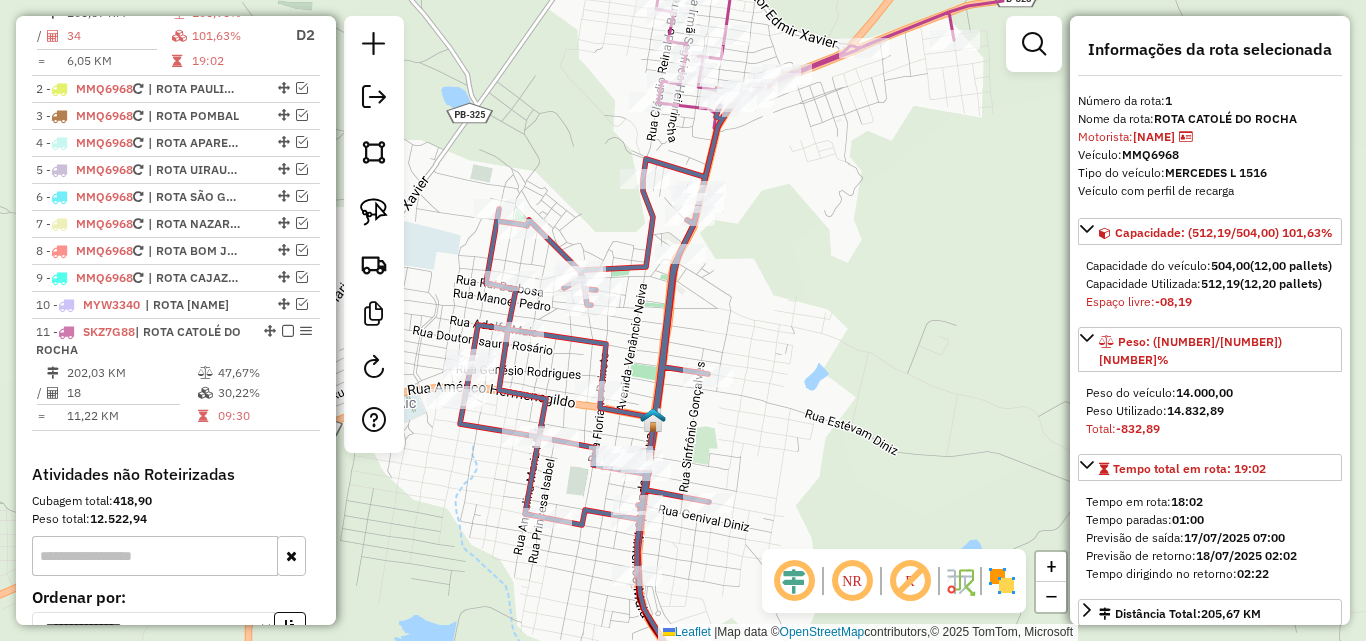 click 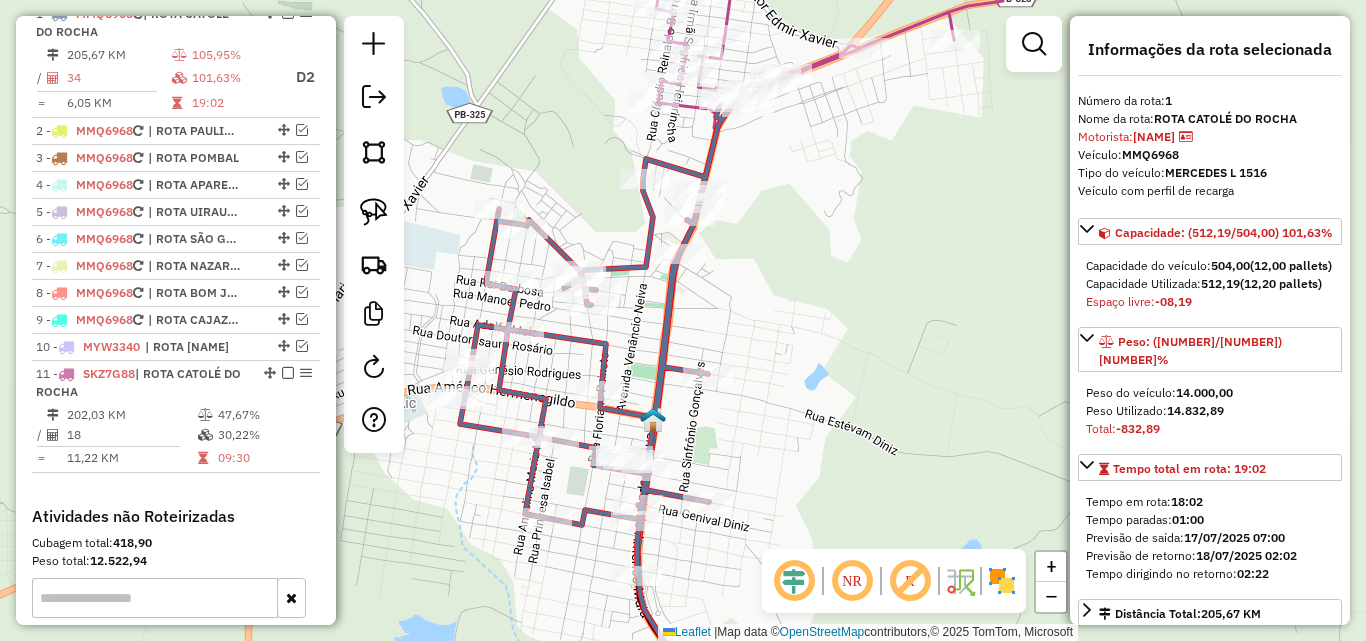 scroll, scrollTop: 774, scrollLeft: 0, axis: vertical 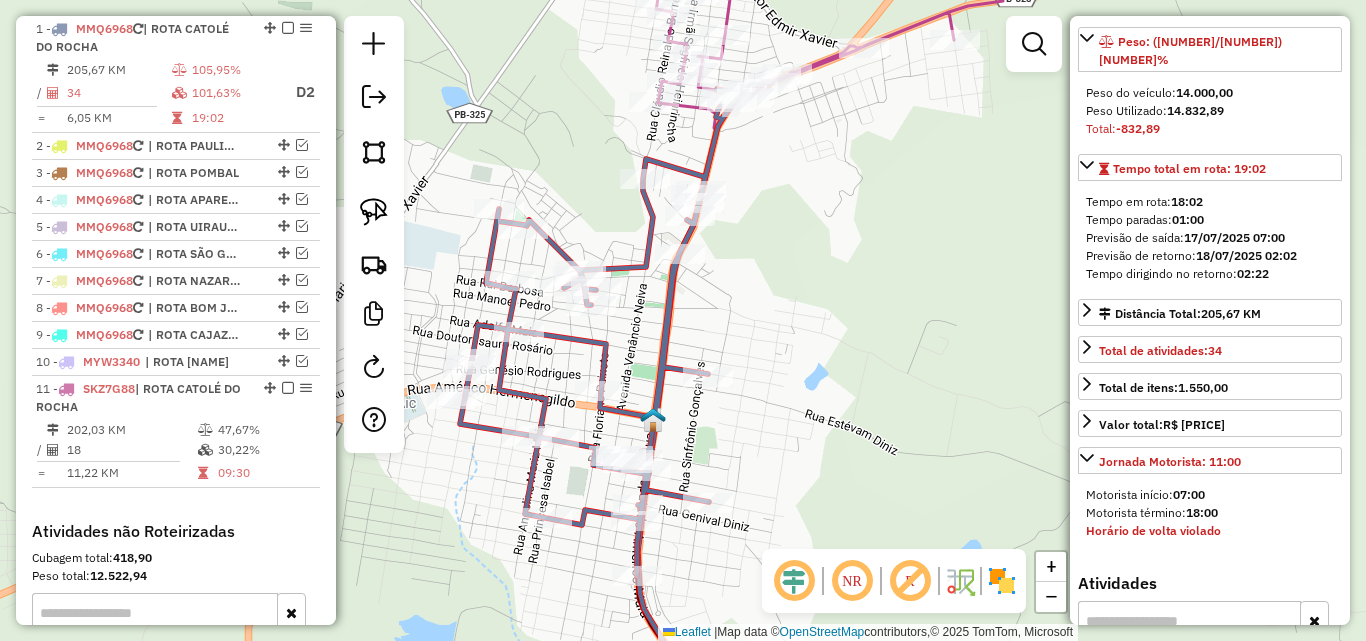 click 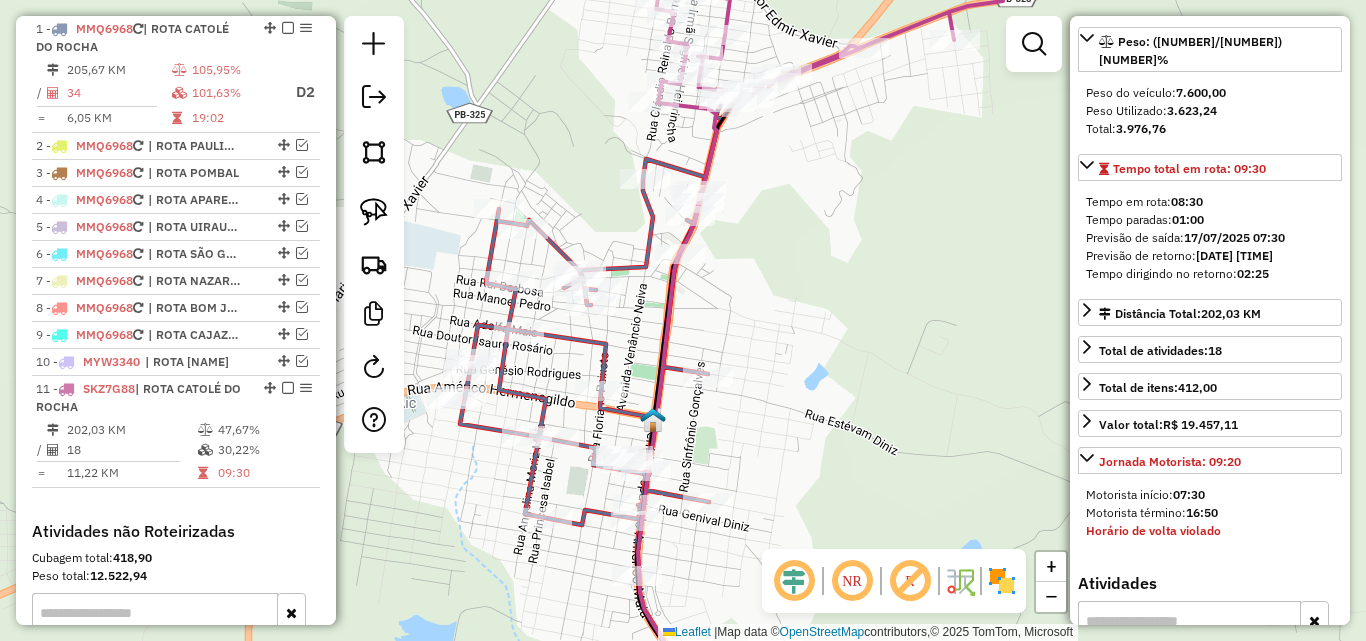 scroll, scrollTop: 282, scrollLeft: 0, axis: vertical 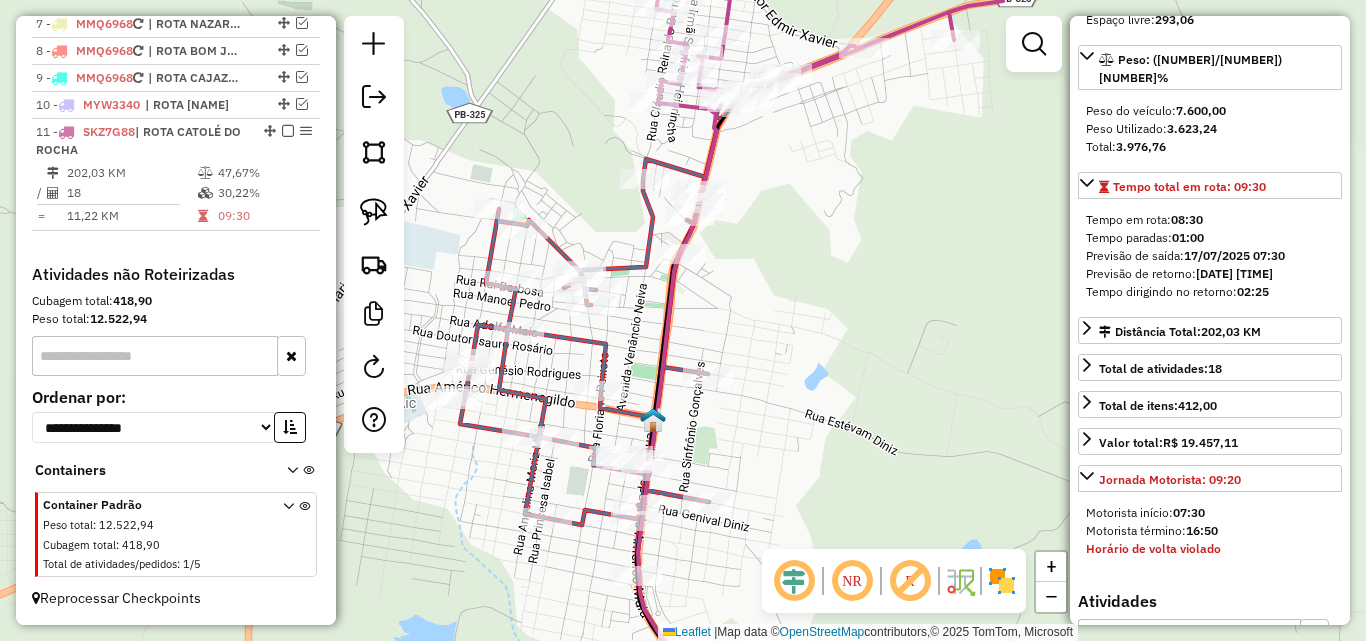 click 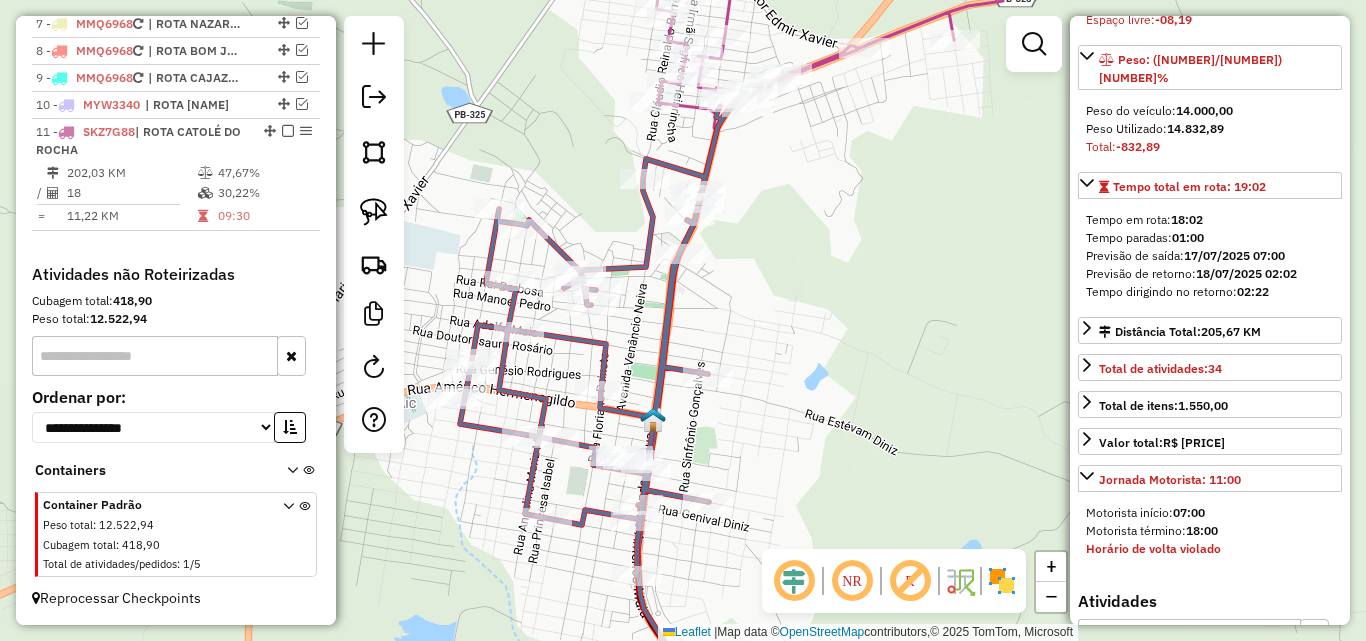 scroll, scrollTop: 300, scrollLeft: 0, axis: vertical 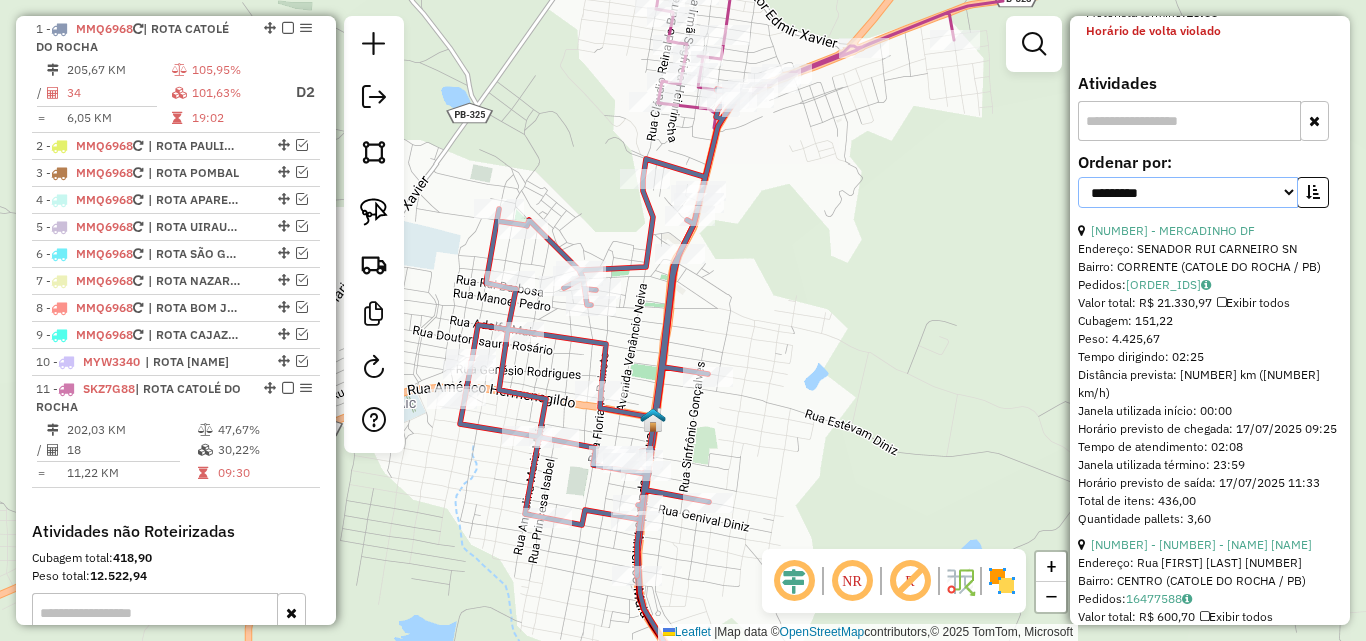 click on "**********" at bounding box center [1188, 192] 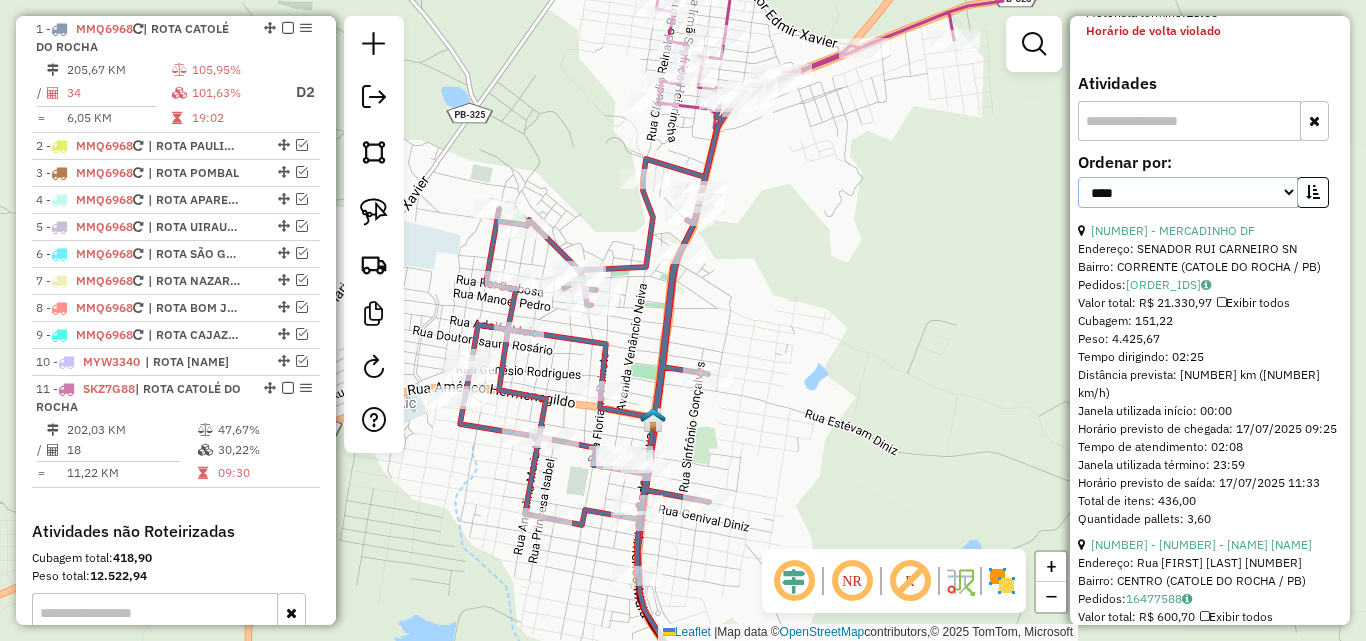 click on "**********" at bounding box center [1188, 192] 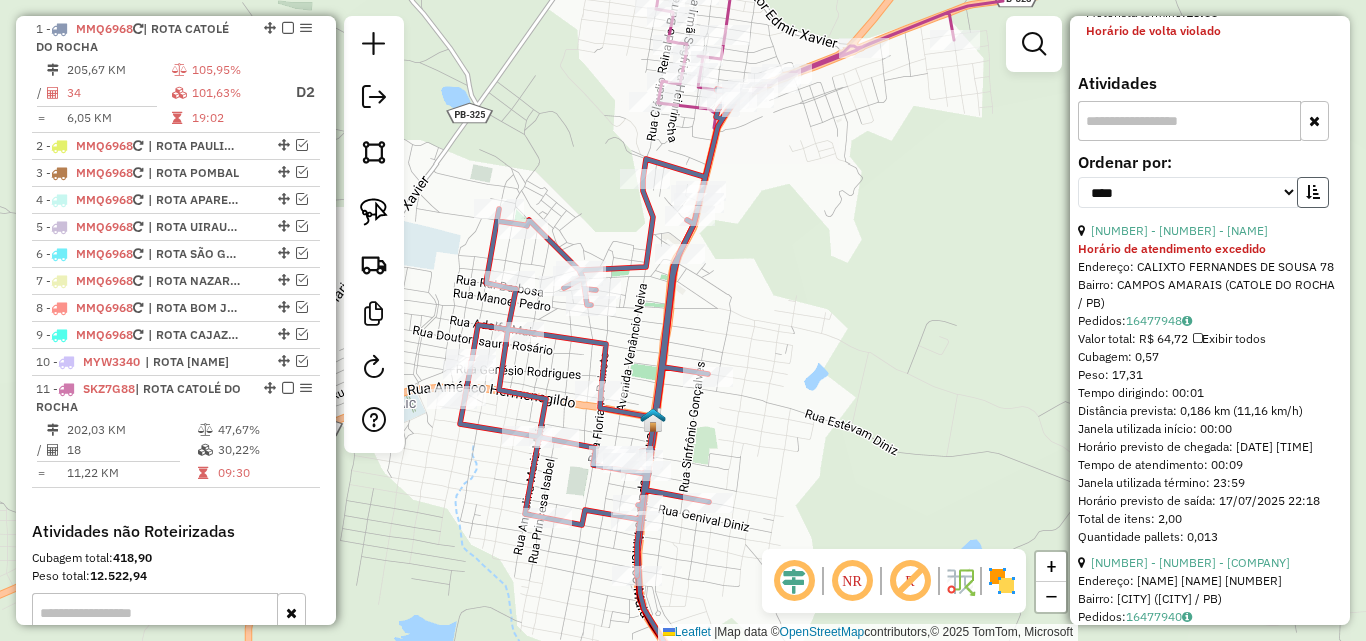 click at bounding box center (1313, 192) 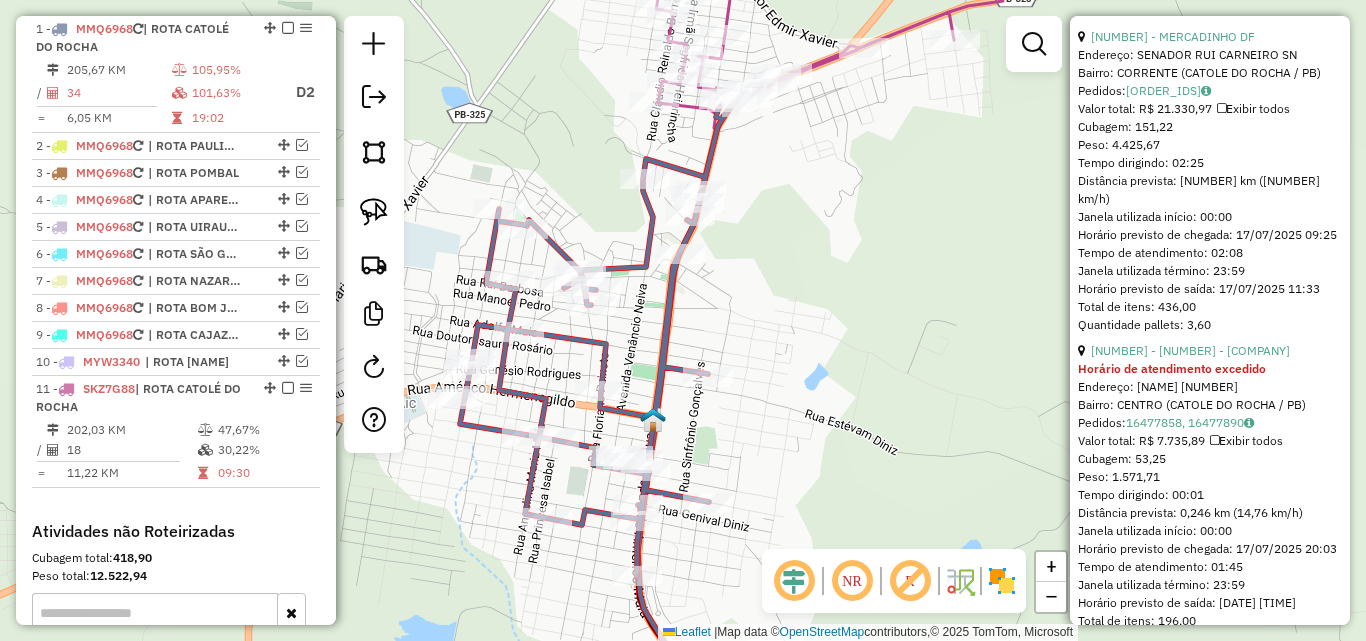 scroll, scrollTop: 1100, scrollLeft: 0, axis: vertical 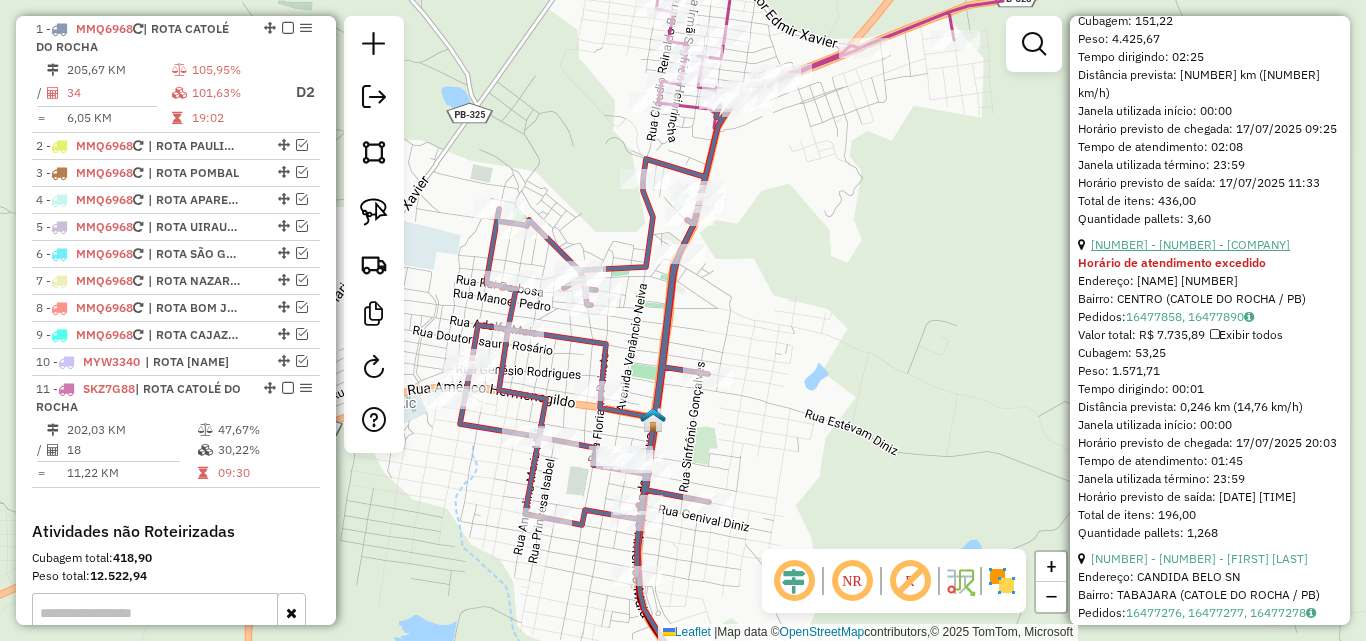 click on "[NUMBER] - [NUMBER] - [COMPANY]" at bounding box center [1190, 244] 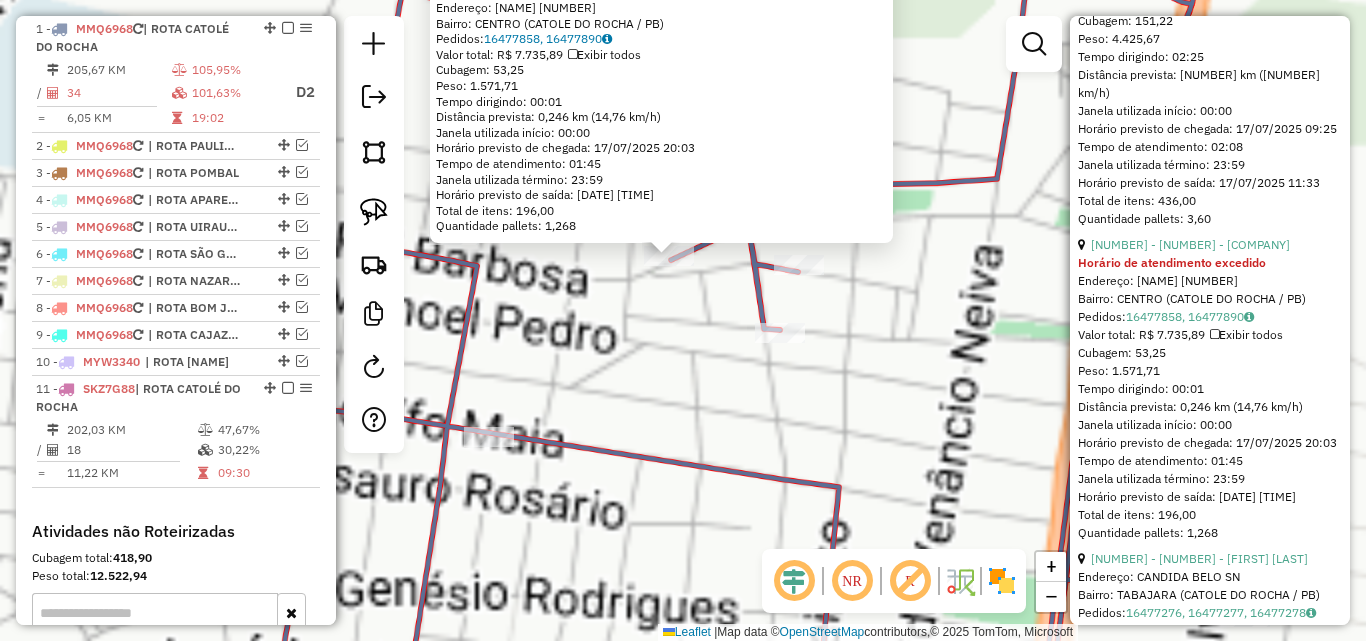 drag, startPoint x: 680, startPoint y: 349, endPoint x: 426, endPoint y: 271, distance: 265.7066 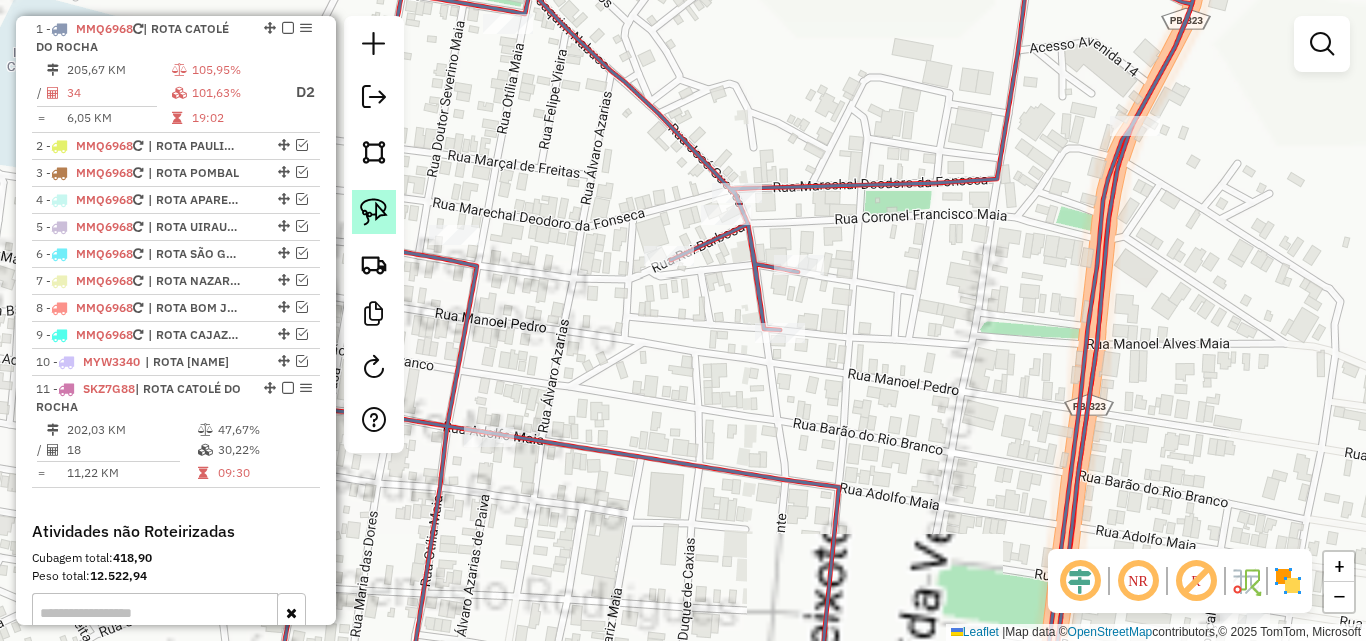 click 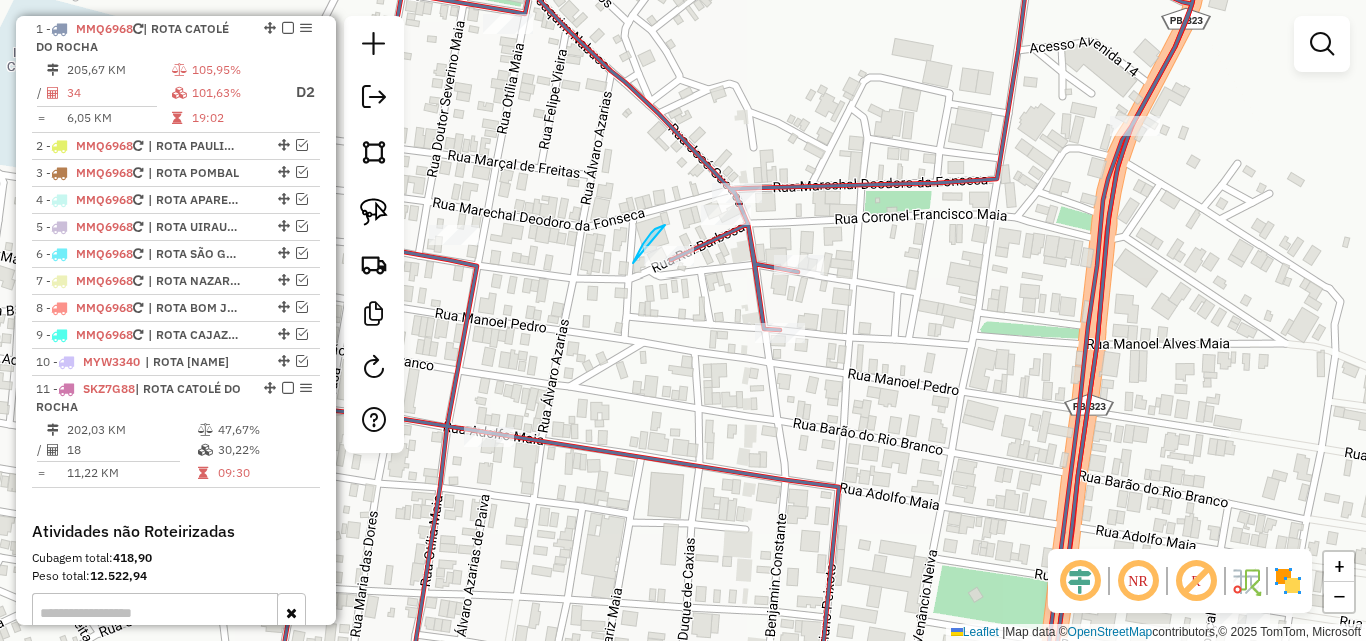 drag, startPoint x: 665, startPoint y: 225, endPoint x: 709, endPoint y: 259, distance: 55.605755 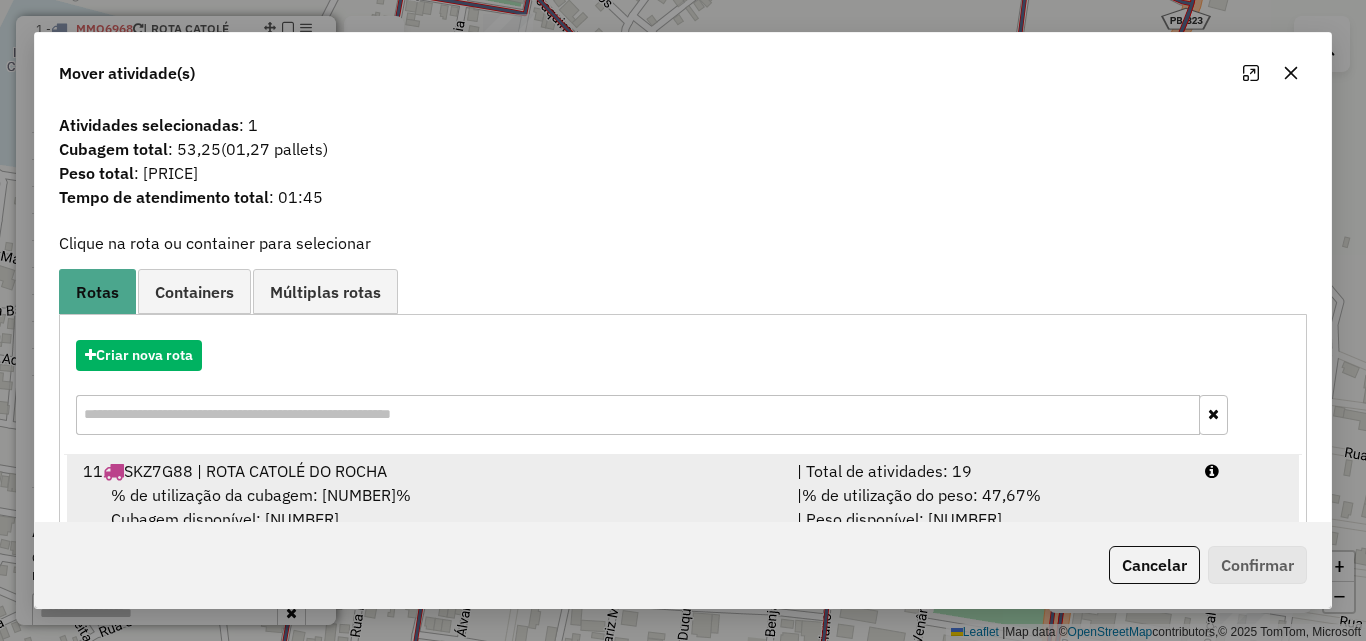 click on "| Total de atividades: 19" at bounding box center [989, 471] 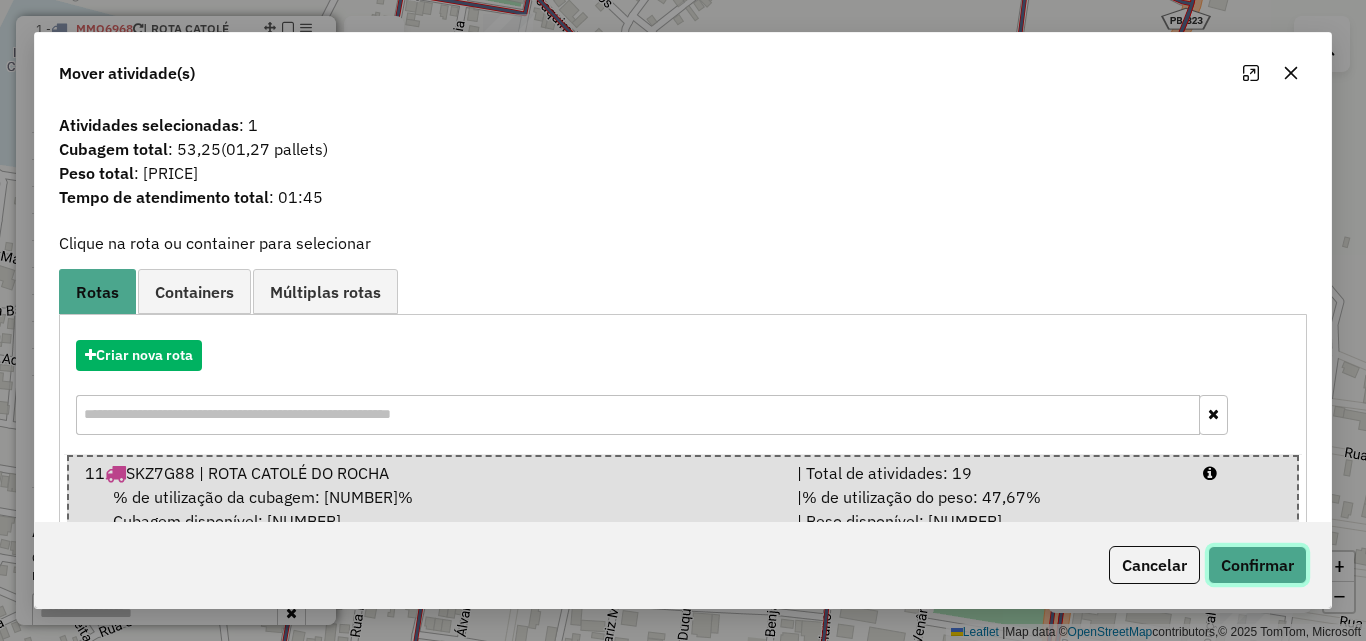 click on "Confirmar" 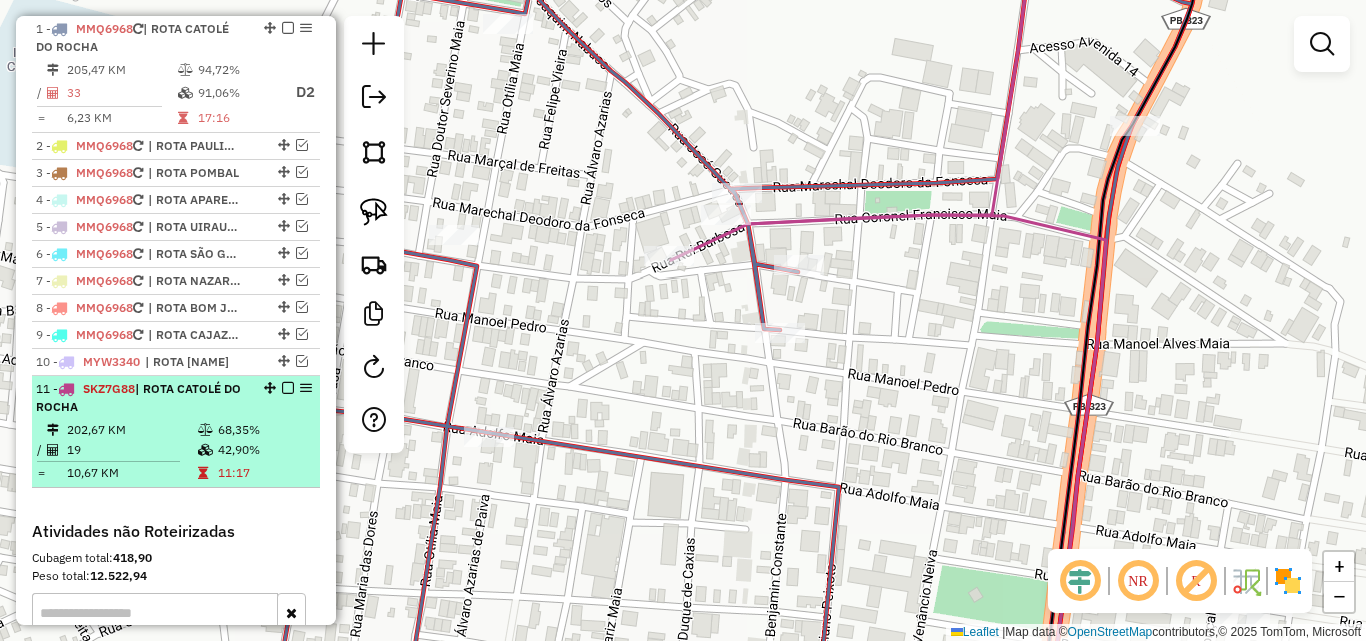 click on "42,90%" at bounding box center [264, 450] 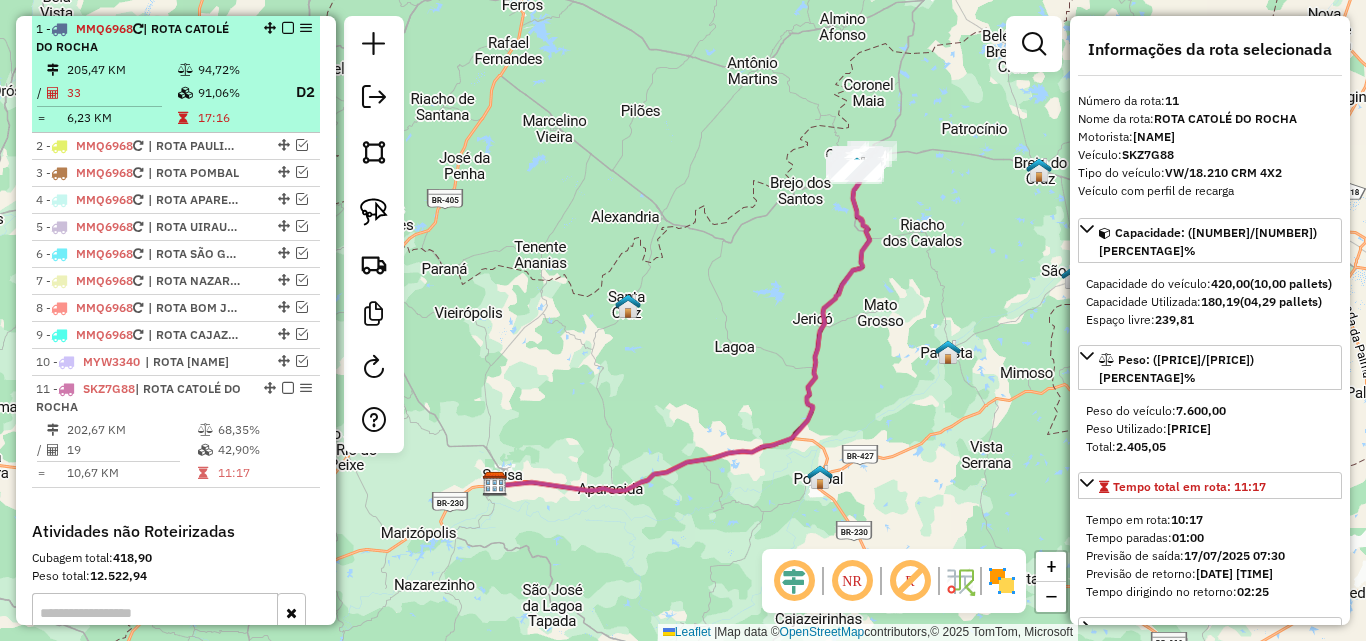 click on "91,06%" at bounding box center [237, 92] 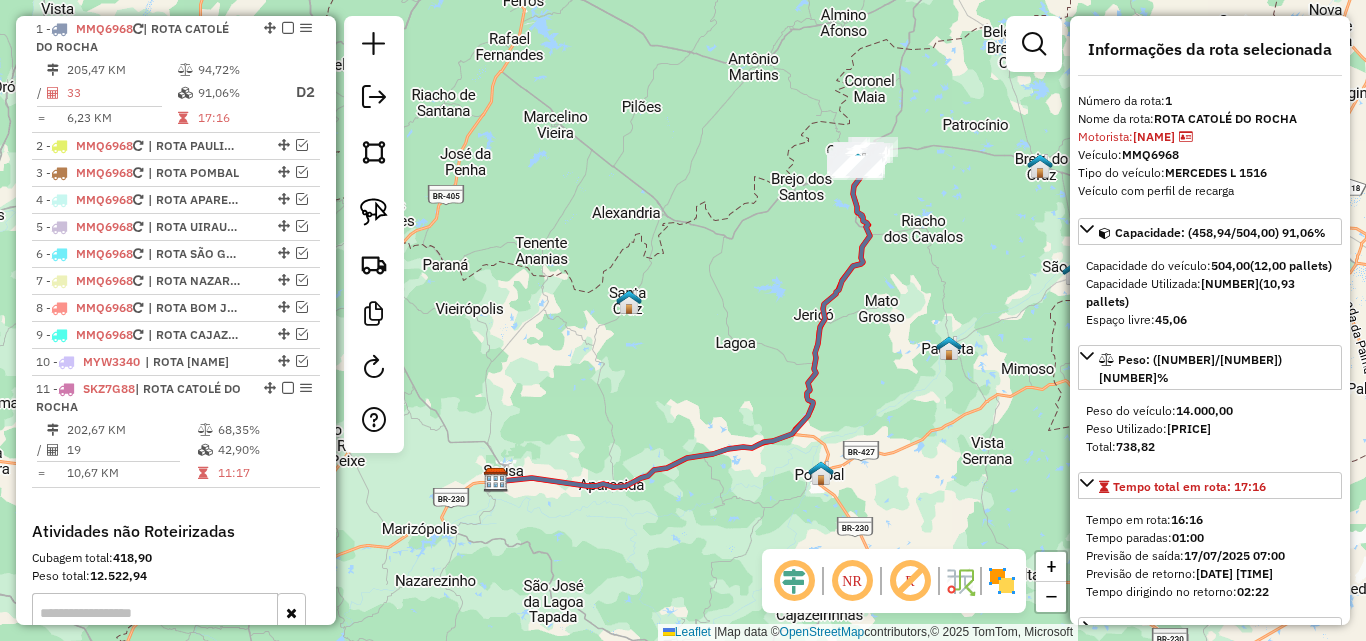 scroll, scrollTop: 100, scrollLeft: 0, axis: vertical 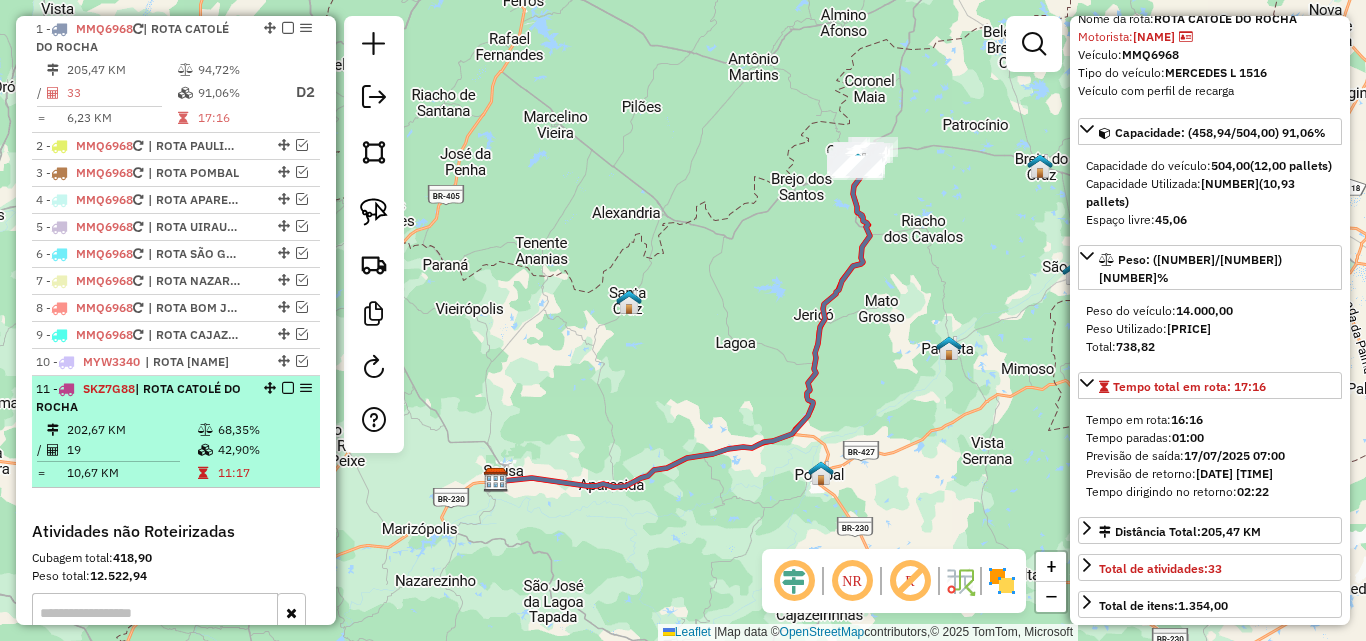click on "11 -       SKZ7G88   | ROTA CATOLÉ DO ROCHA" at bounding box center [142, 398] 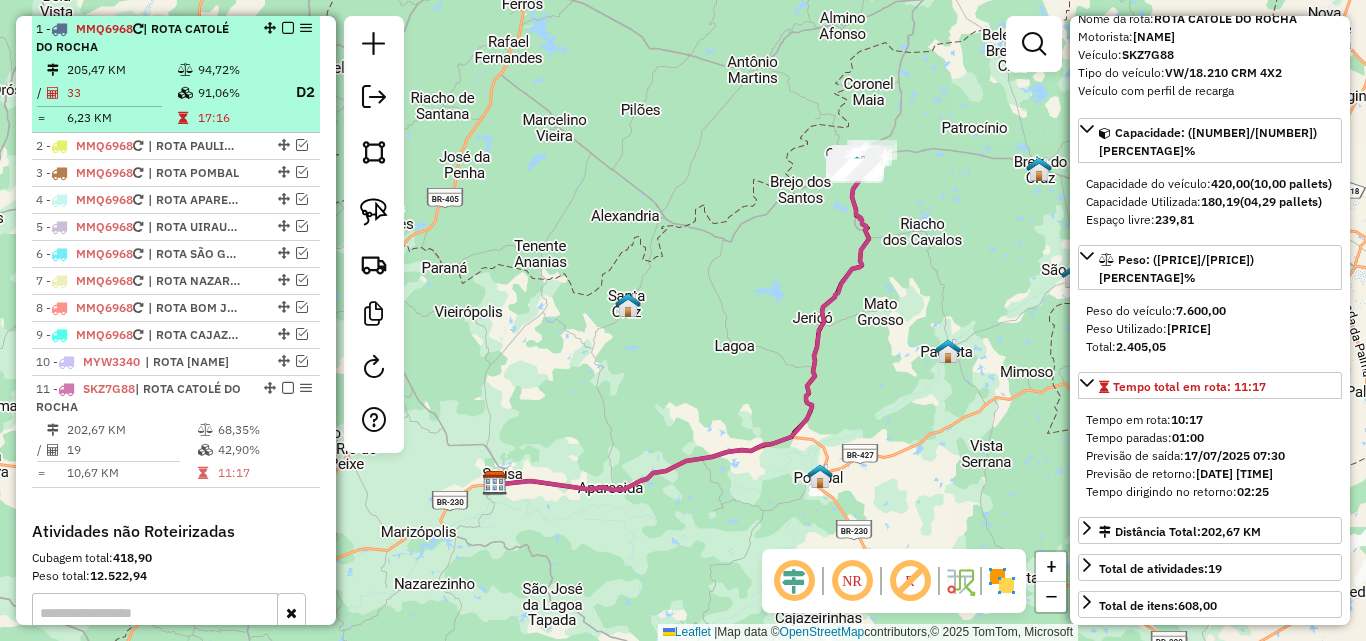 drag, startPoint x: 172, startPoint y: 97, endPoint x: 222, endPoint y: 111, distance: 51.92302 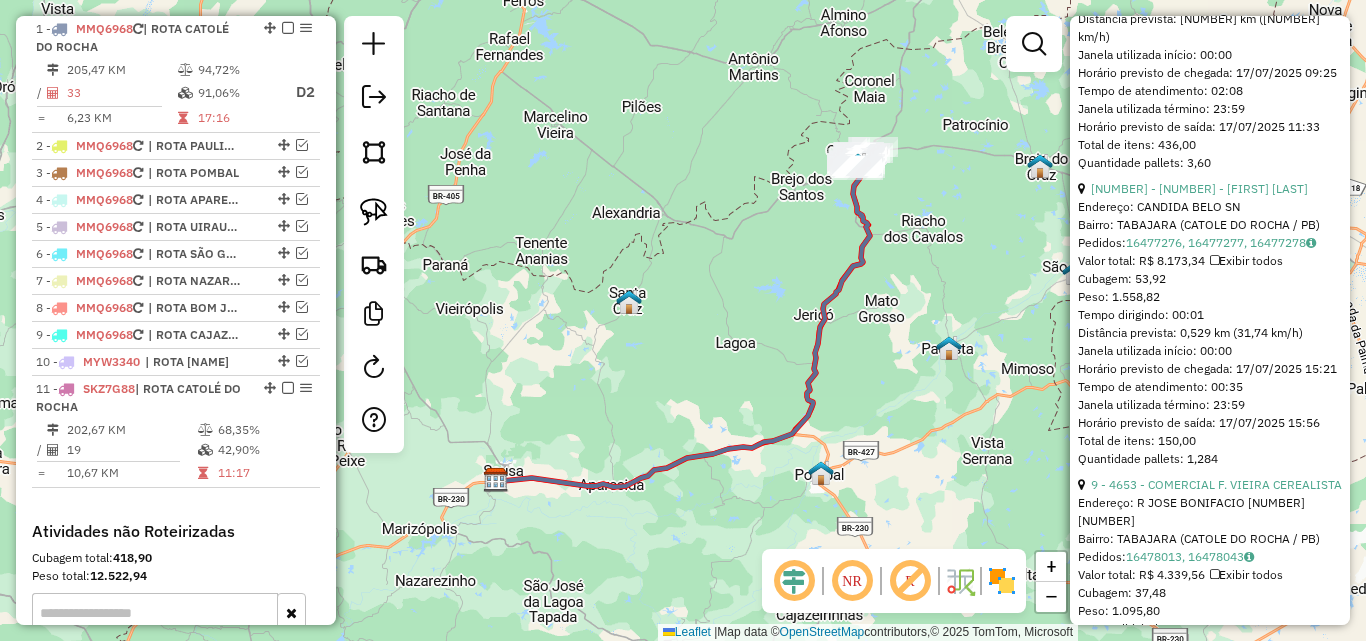 scroll, scrollTop: 1300, scrollLeft: 0, axis: vertical 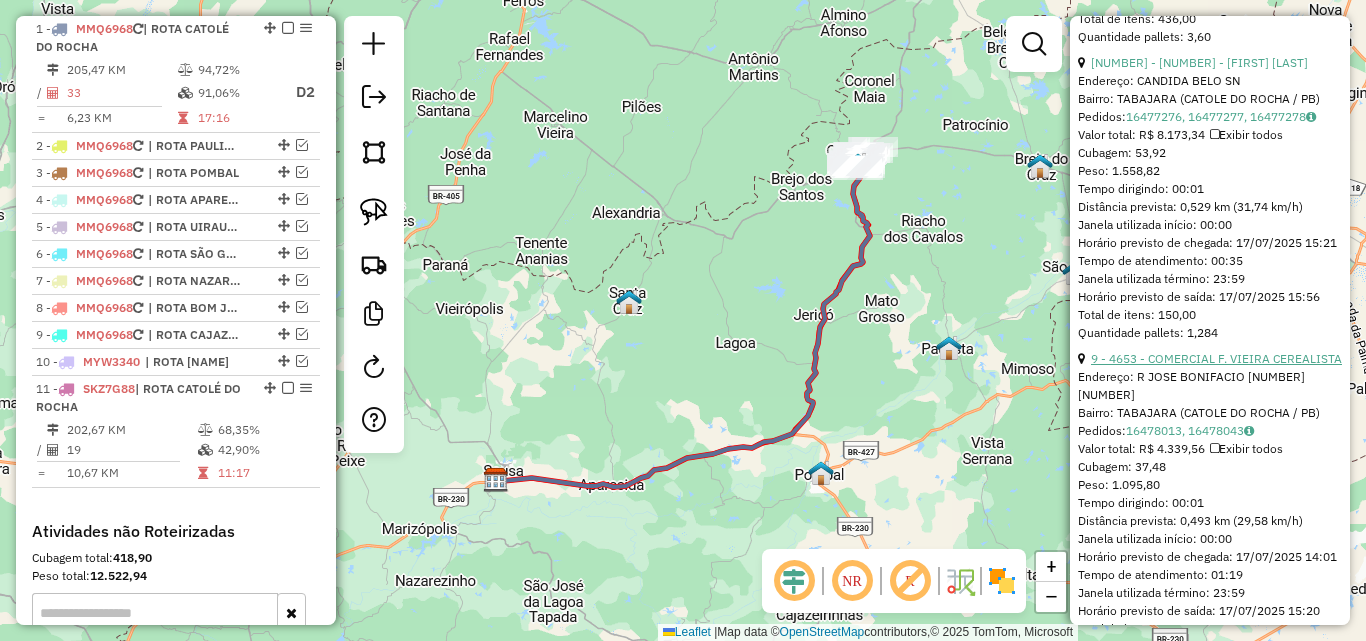 click on "9 - 4653 - COMERCIAL F. VIEIRA CEREALISTA" at bounding box center (1216, 358) 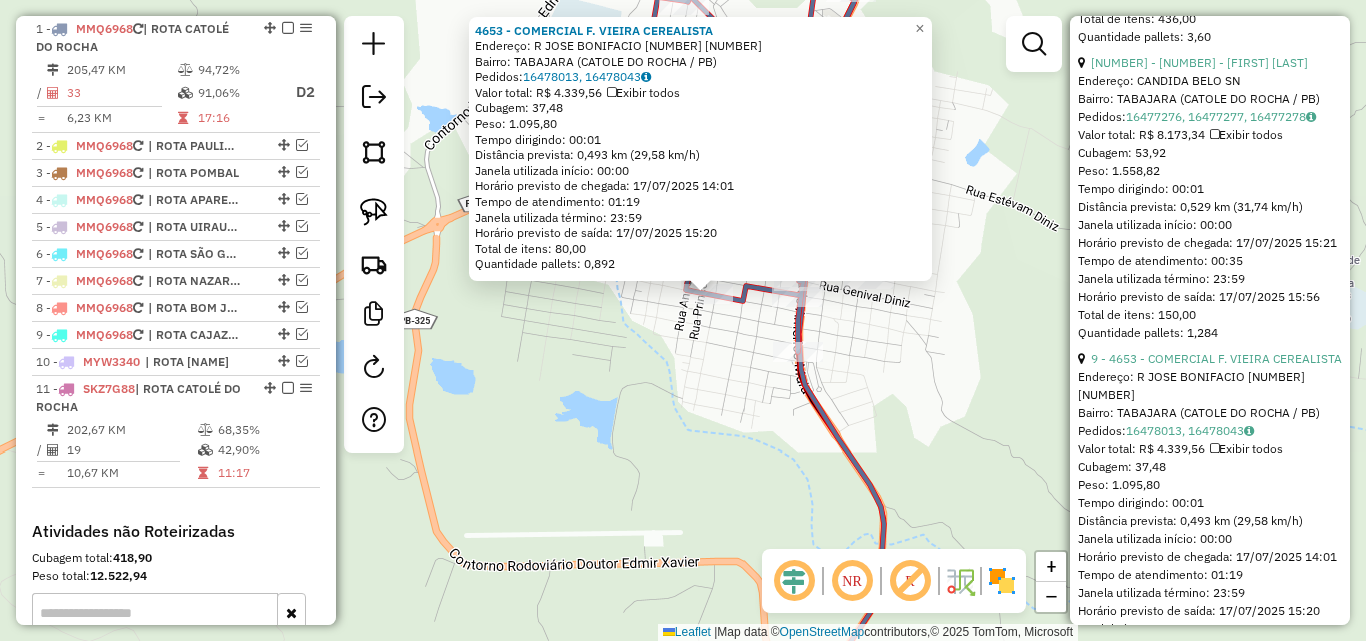 click on "4653 - COMERCIAL F. VIEIRA CEREALISTA  Endereço: R   JOSE BONIFACIO 14              14   Bairro: TABAJARA (CATOLE DO ROCHA / PB)   Pedidos:  16478013, 16478043   Valor total: R$ 4.339,56   Exibir todos   Cubagem: 37,48  Peso: 1.095,80  Tempo dirigindo: 00:01   Distância prevista: 0,493 km (29,58 km/h)   Janela utilizada início: 00:00   Horário previsto de chegada: 17/07/2025 14:01   Tempo de atendimento: 01:19   Janela utilizada término: 23:59   Horário previsto de saída: 17/07/2025 15:20   Total de itens: 80,00   Quantidade pallets: 0,892  × Janela de atendimento Grade de atendimento Capacidade Transportadoras Veículos Cliente Pedidos  Rotas Selecione os dias de semana para filtrar as janelas de atendimento  Seg   Ter   Qua   Qui   Sex   Sáb   Dom  Informe o período da janela de atendimento: De: Até:  Filtrar exatamente a janela do cliente  Considerar janela de atendimento padrão  Selecione os dias de semana para filtrar as grades de atendimento  Seg   Ter   Qua   Qui   Sex   Sáb   Dom   De:  +" 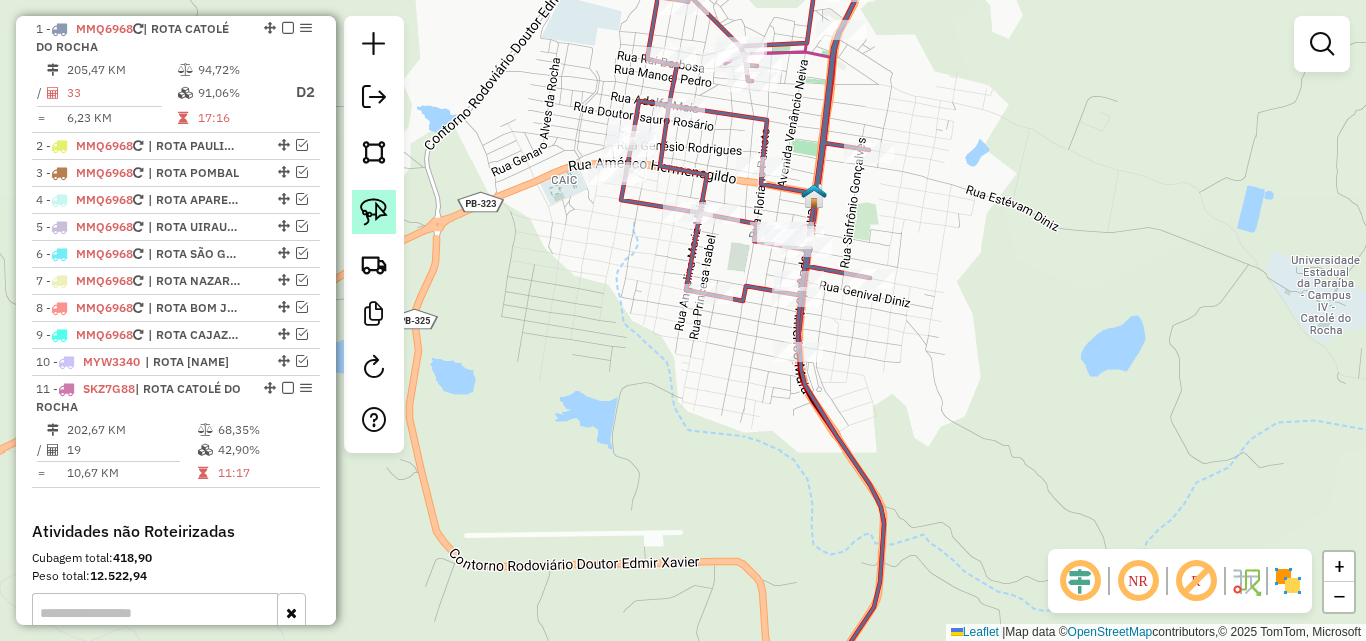 drag, startPoint x: 387, startPoint y: 210, endPoint x: 525, endPoint y: 247, distance: 142.87407 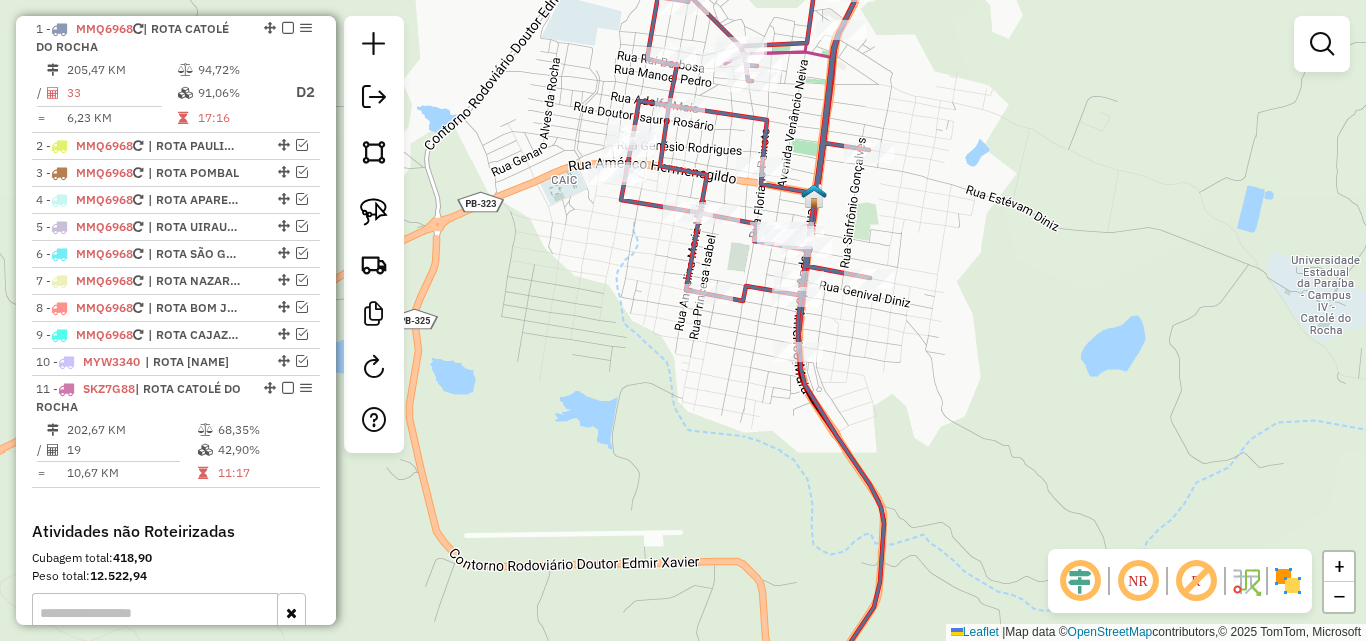 click 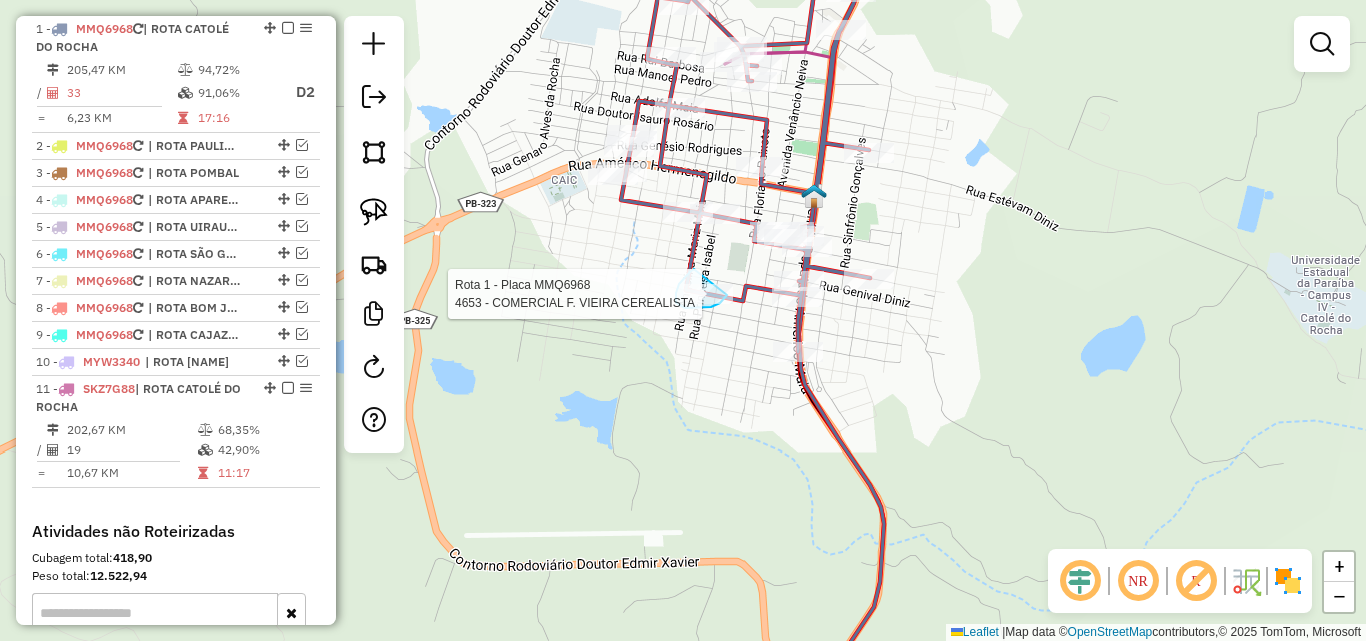 drag, startPoint x: 695, startPoint y: 270, endPoint x: 740, endPoint y: 279, distance: 45.891174 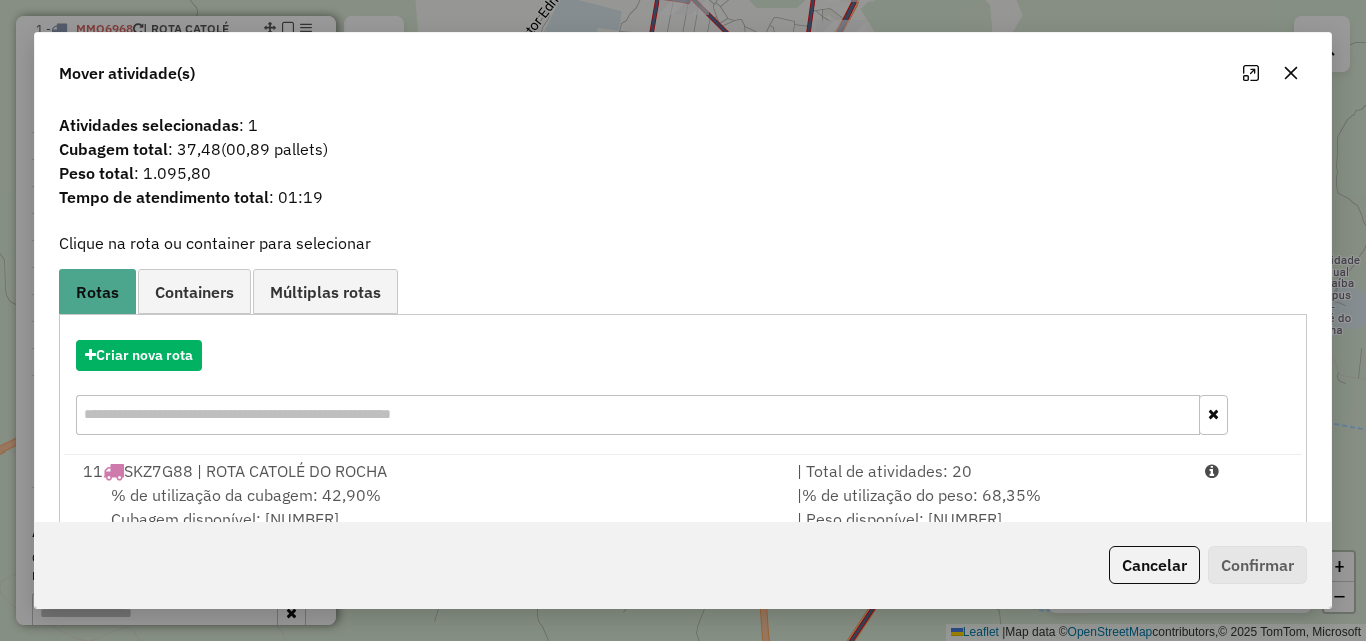 click on "|  % de utilização do peso: 68,35%  | Peso disponível: 2.405,05" at bounding box center (989, 507) 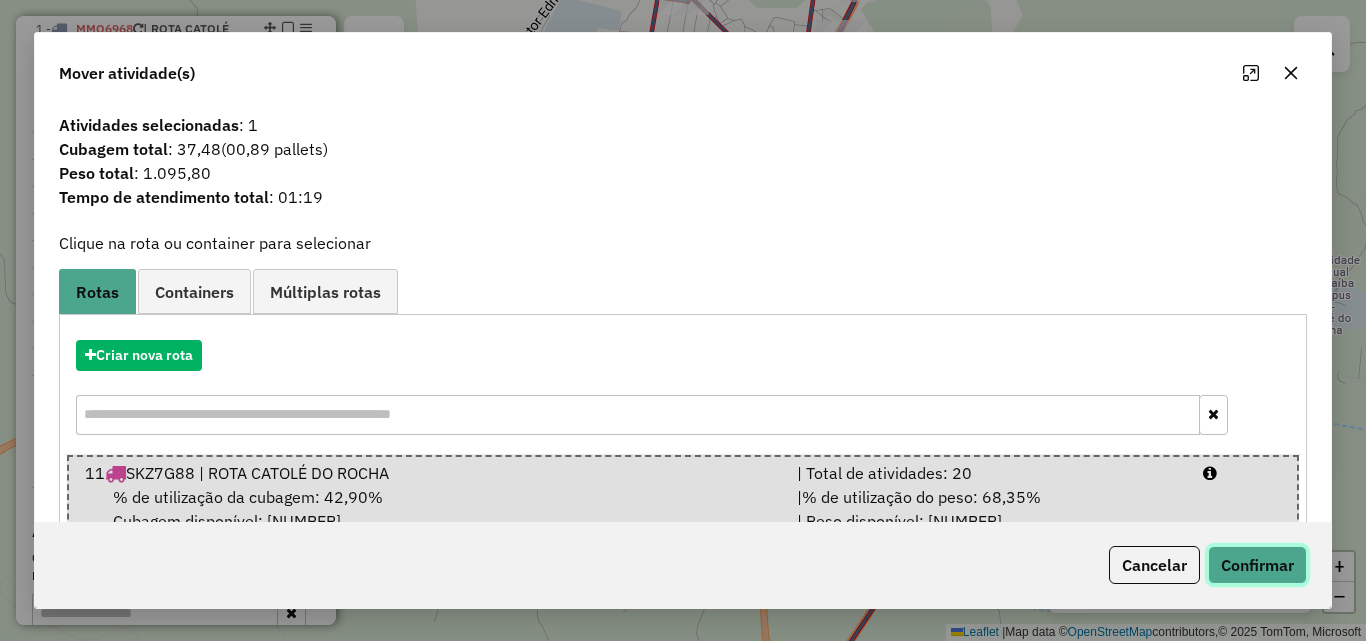 drag, startPoint x: 1218, startPoint y: 565, endPoint x: 1037, endPoint y: 482, distance: 199.12308 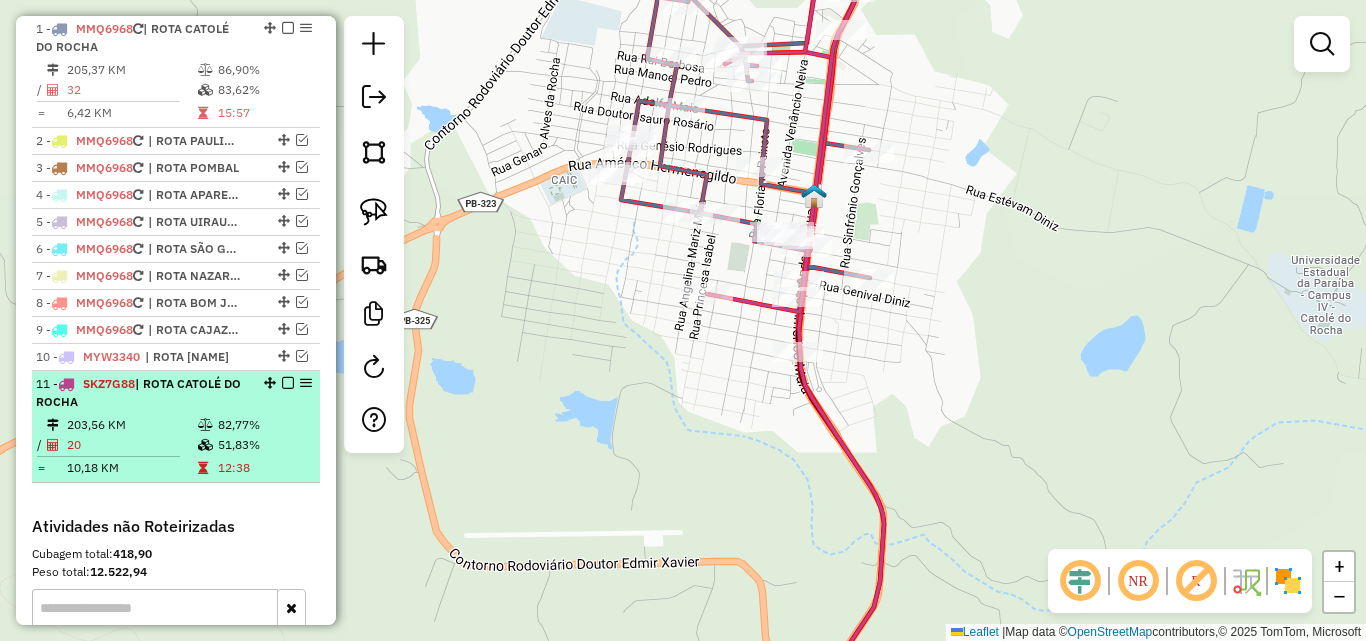 click on "11 -       SKZ7G88   | ROTA CATOLÉ DO ROCHA" at bounding box center (142, 393) 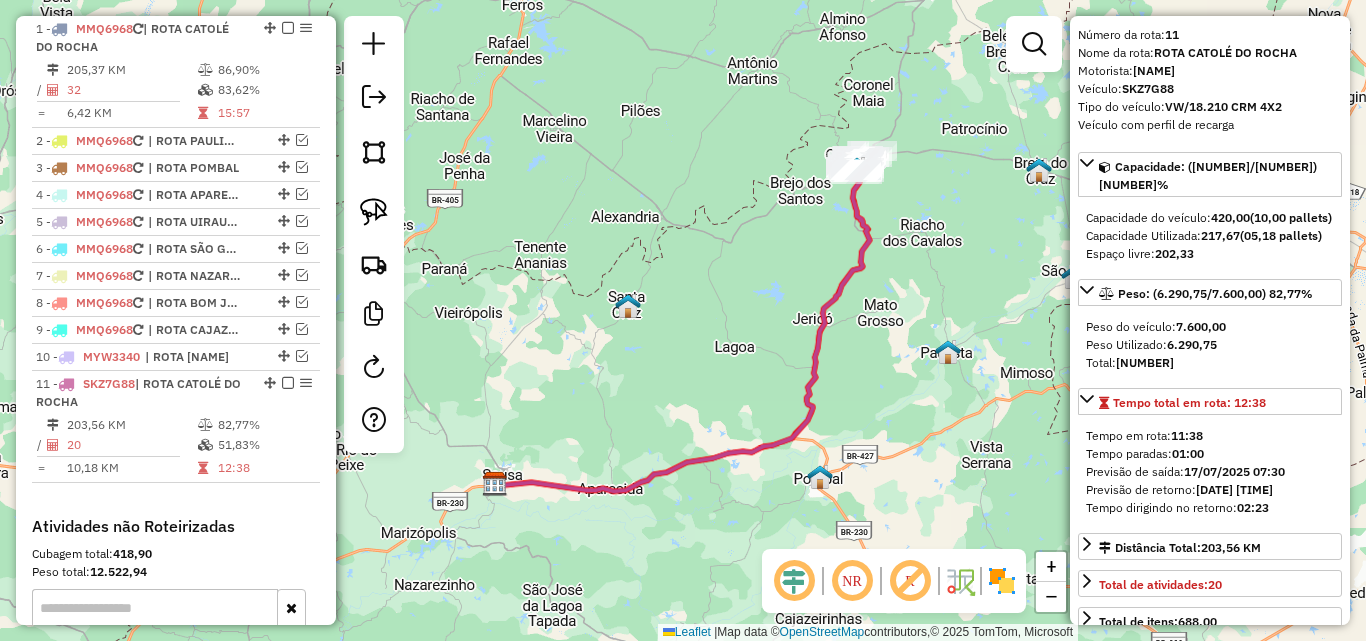 scroll, scrollTop: 100, scrollLeft: 0, axis: vertical 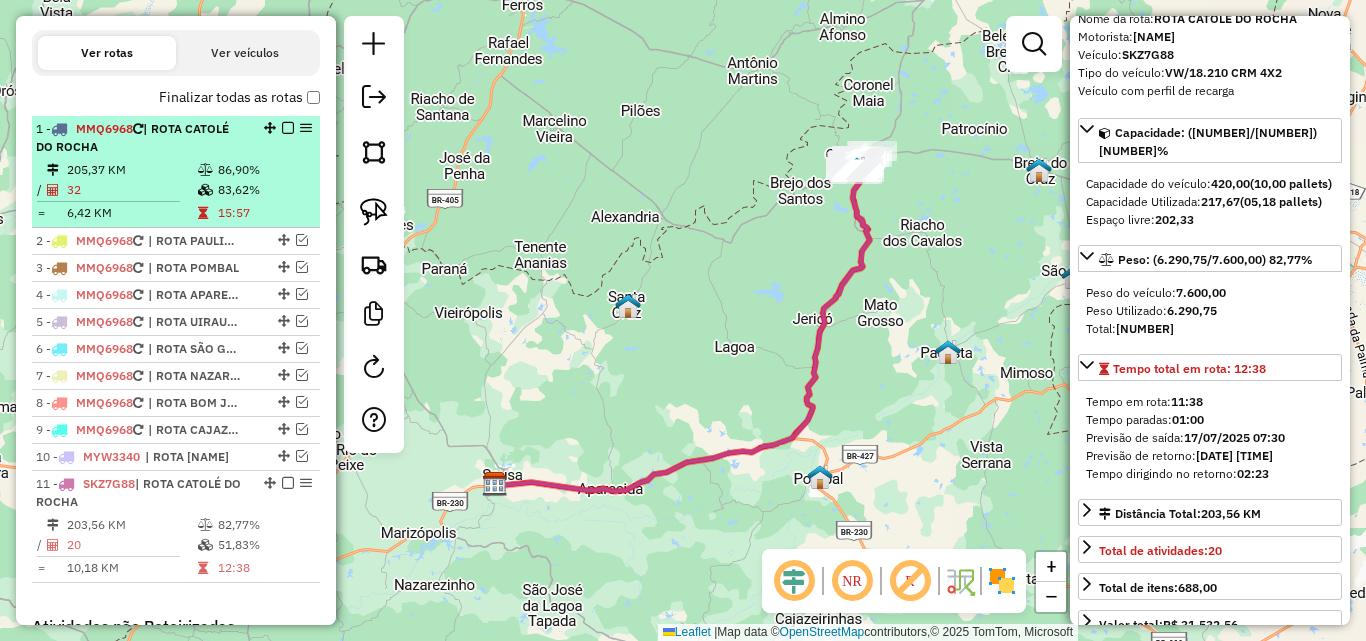 click at bounding box center [207, 190] 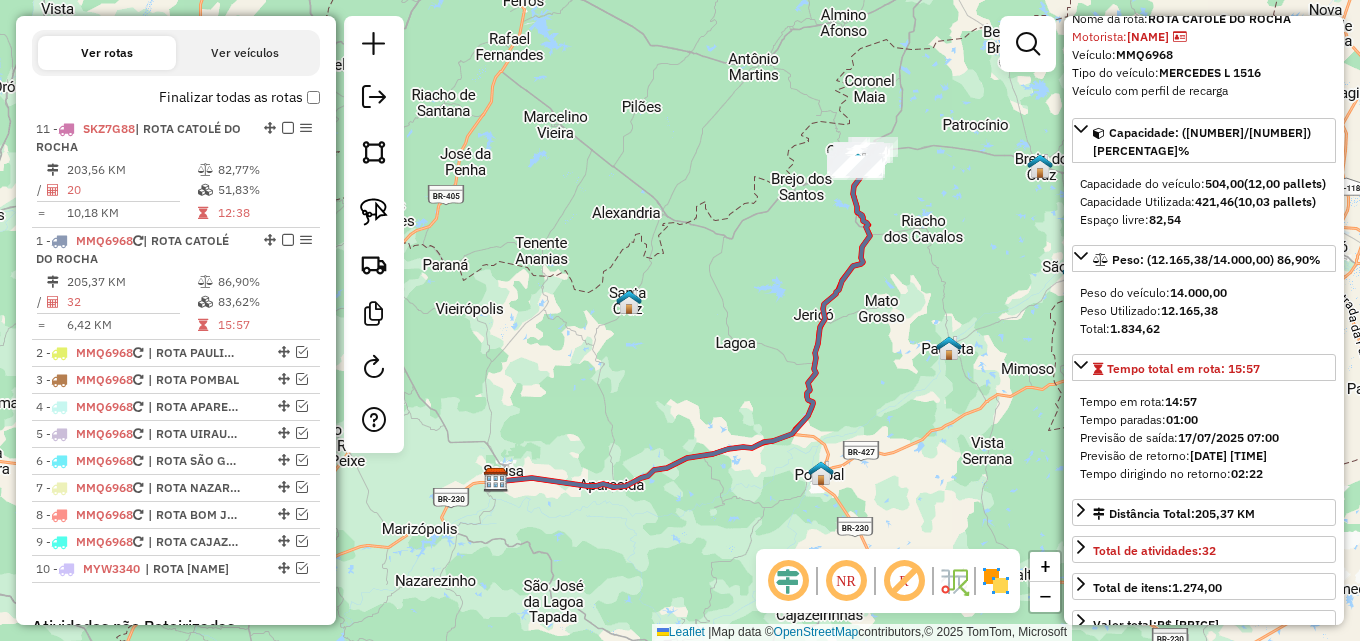 drag, startPoint x: 262, startPoint y: 484, endPoint x: 245, endPoint y: 128, distance: 356.40567 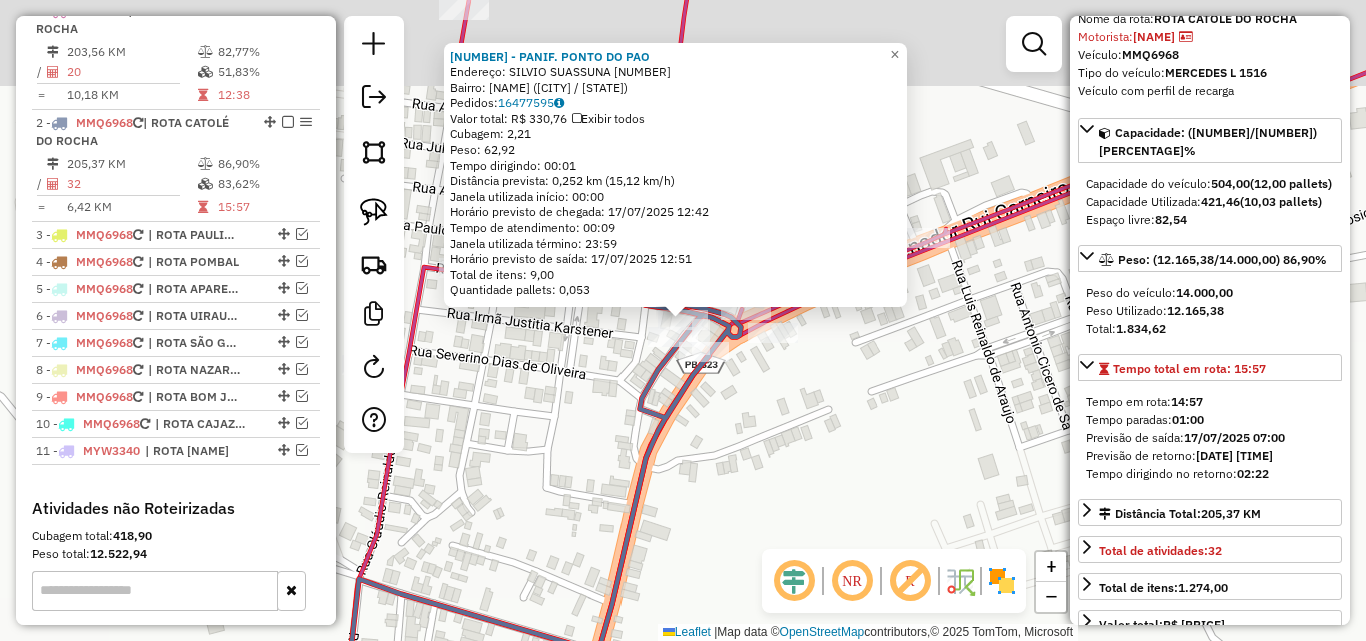 scroll, scrollTop: 886, scrollLeft: 0, axis: vertical 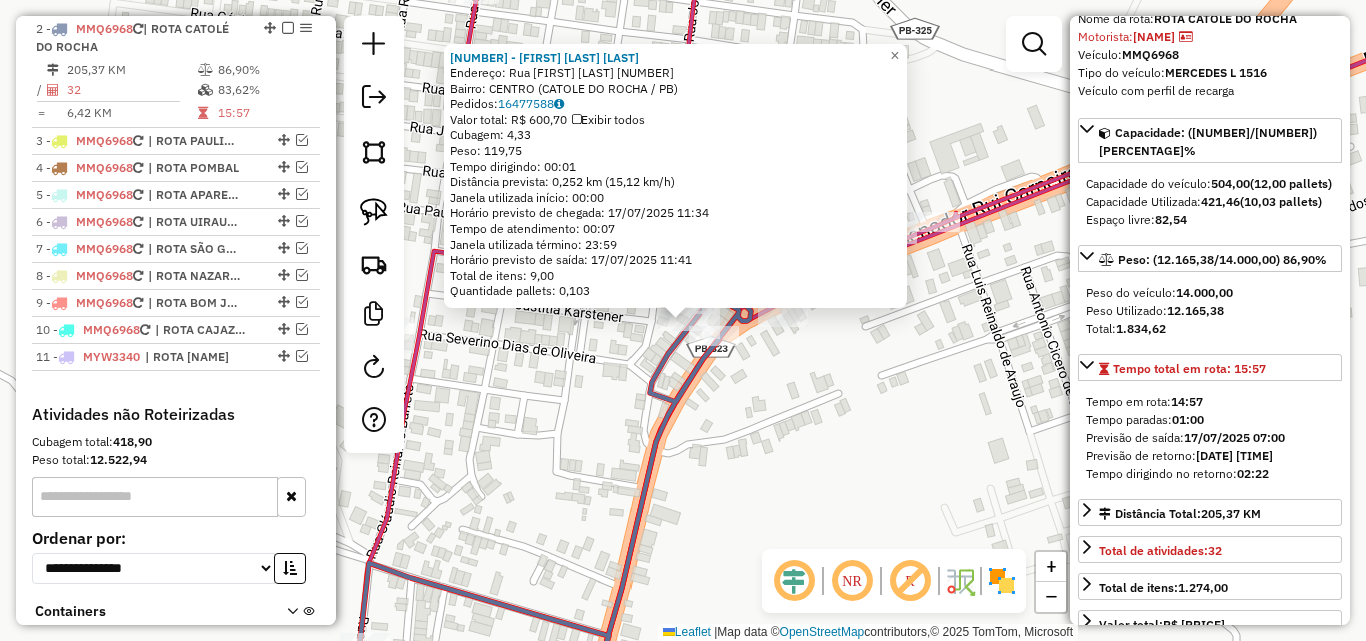 click on "16794 - DANUBIA RIBEIRO  Endereço:  Rua Senador Rui Carneiro SN   Bairro: CENTRO (CATOLE DO ROCHA / PB)   Pedidos:  16477588   Valor total: R$ 600,70   Exibir todos   Cubagem: 4,33  Peso: 119,75  Tempo dirigindo: 00:01   Distância prevista: 0,252 km (15,12 km/h)   Janela utilizada início: 00:00   Horário previsto de chegada: 17/07/2025 11:34   Tempo de atendimento: 00:07   Janela utilizada término: 23:59   Horário previsto de saída: 17/07/2025 11:41   Total de itens: 9,00   Quantidade pallets: 0,103  × Janela de atendimento Grade de atendimento Capacidade Transportadoras Veículos Cliente Pedidos  Rotas Selecione os dias de semana para filtrar as janelas de atendimento  Seg   Ter   Qua   Qui   Sex   Sáb   Dom  Informe o período da janela de atendimento: De: Até:  Filtrar exatamente a janela do cliente  Considerar janela de atendimento padrão  Selecione os dias de semana para filtrar as grades de atendimento  Seg   Ter   Qua   Qui   Sex   Sáb   Dom   Clientes fora do dia de atendimento selecionado" 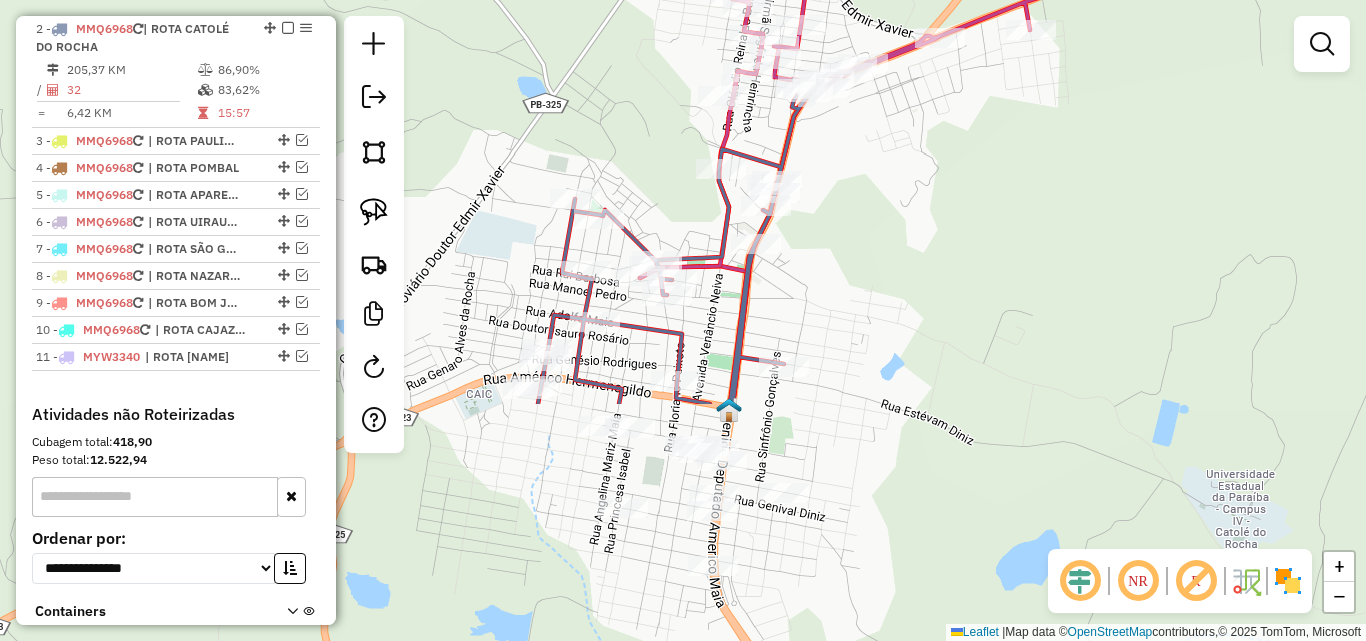 drag, startPoint x: 792, startPoint y: 488, endPoint x: 868, endPoint y: 207, distance: 291.0962 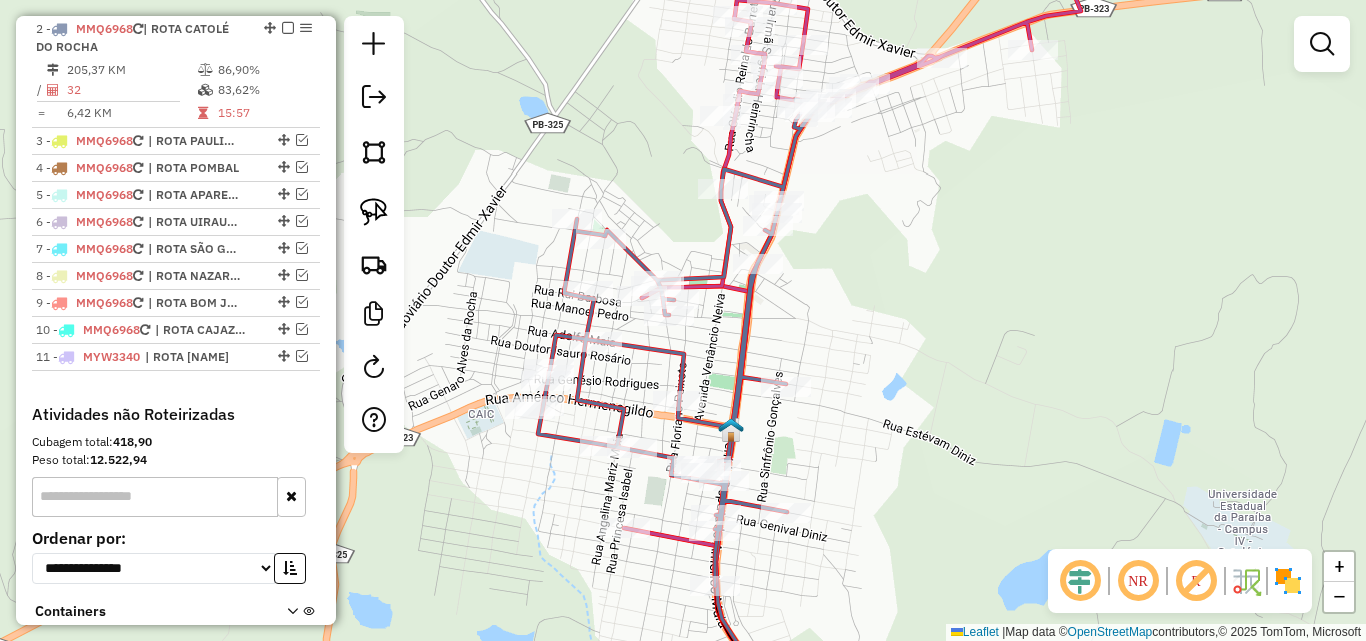 click 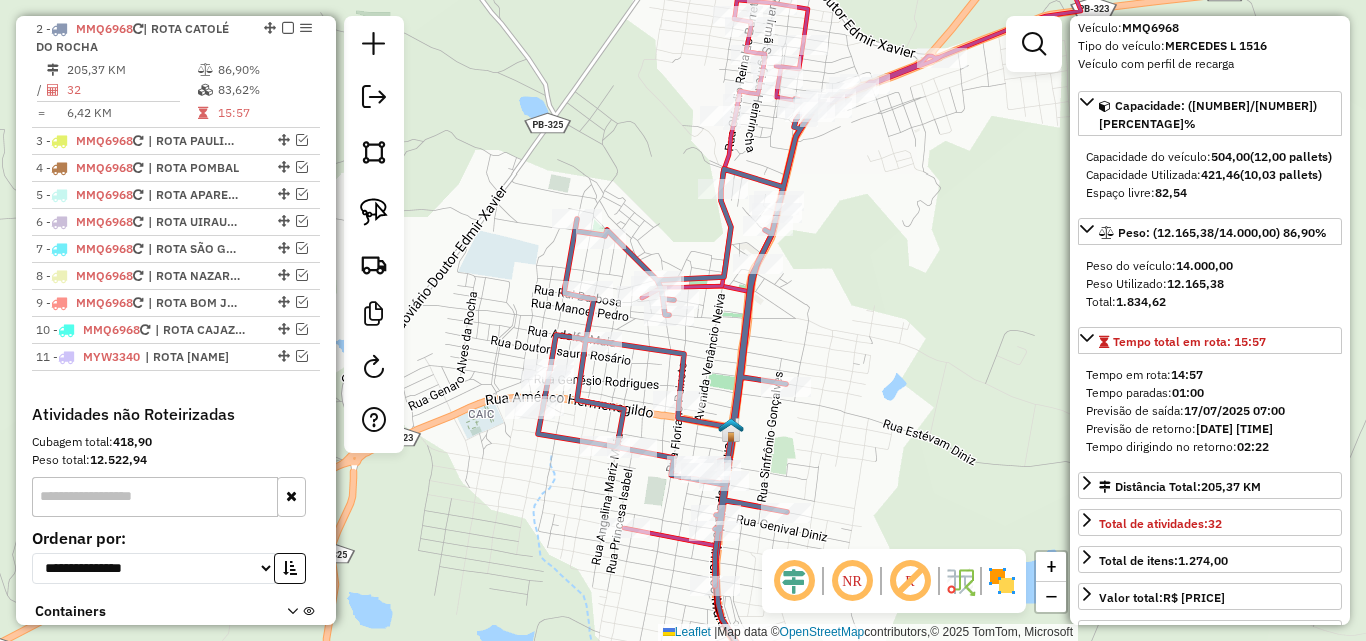 scroll, scrollTop: 300, scrollLeft: 0, axis: vertical 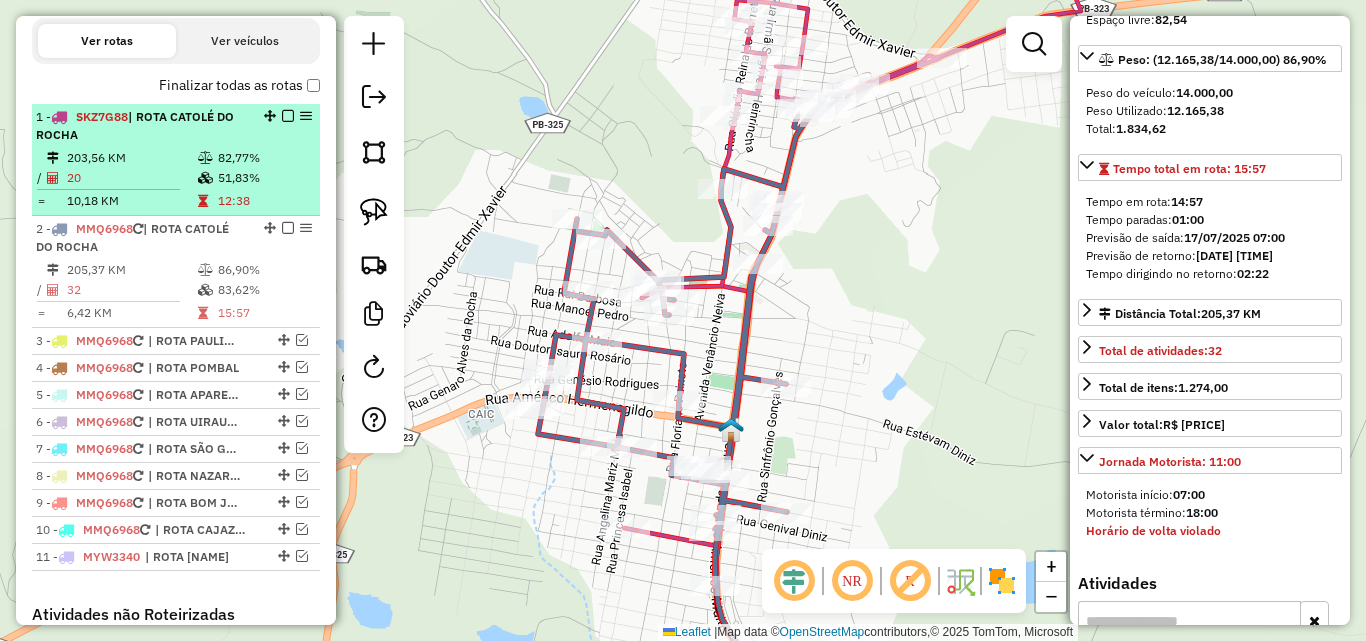 click at bounding box center [288, 116] 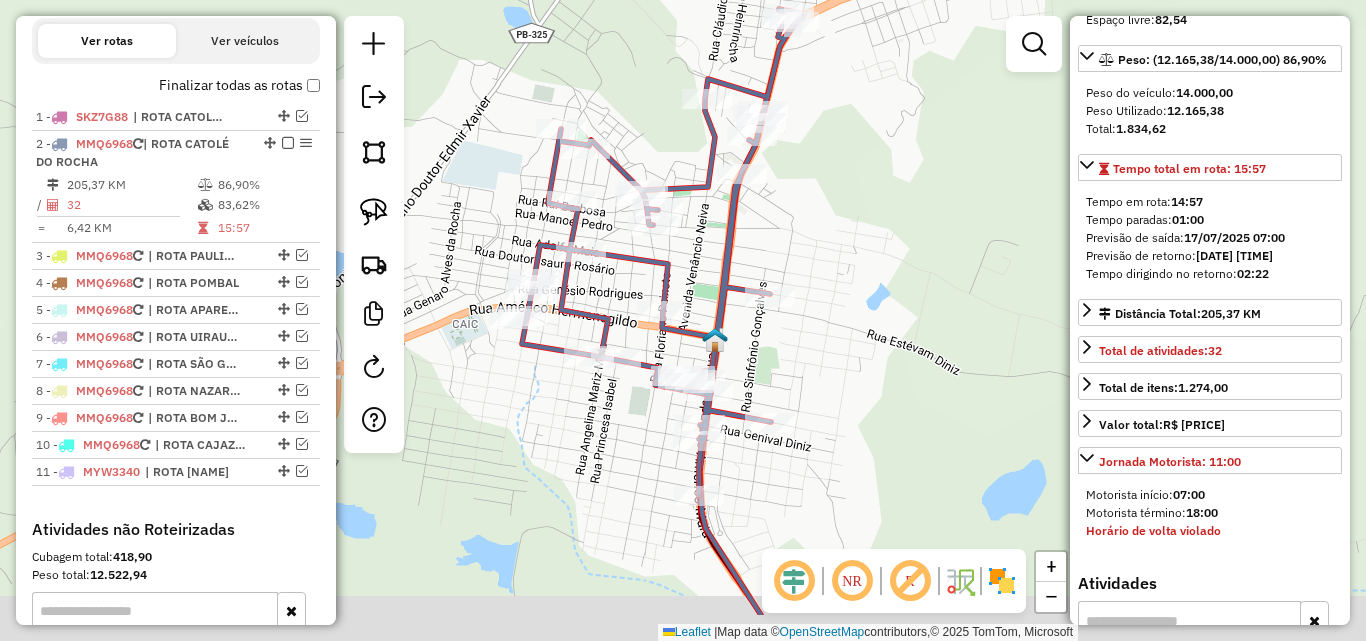 drag, startPoint x: 884, startPoint y: 381, endPoint x: 867, endPoint y: 292, distance: 90.60905 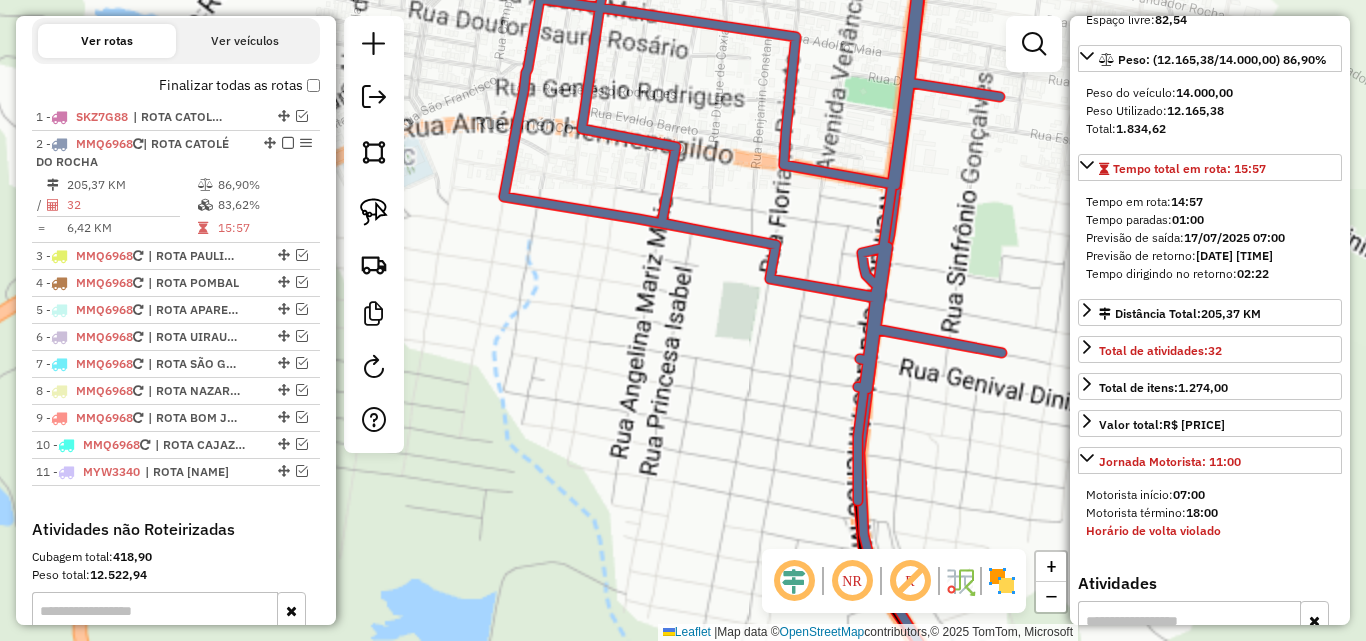 click on "Janela de atendimento Grade de atendimento Capacidade Transportadoras Veículos Cliente Pedidos  Rotas Selecione os dias de semana para filtrar as janelas de atendimento  Seg   Ter   Qua   Qui   Sex   Sáb   Dom  Informe o período da janela de atendimento: De: Até:  Filtrar exatamente a janela do cliente  Considerar janela de atendimento padrão  Selecione os dias de semana para filtrar as grades de atendimento  Seg   Ter   Qua   Qui   Sex   Sáb   Dom   Considerar clientes sem dia de atendimento cadastrado  Clientes fora do dia de atendimento selecionado Filtrar as atividades entre os valores definidos abaixo:  Peso mínimo:   Peso máximo:   Cubagem mínima:   Cubagem máxima:   De:   Até:  Filtrar as atividades entre o tempo de atendimento definido abaixo:  De:   Até:   Considerar capacidade total dos clientes não roteirizados Transportadora: Selecione um ou mais itens Tipo de veículo: Selecione um ou mais itens Veículo: Selecione um ou mais itens Motorista: Selecione um ou mais itens Nome: Rótulo:" 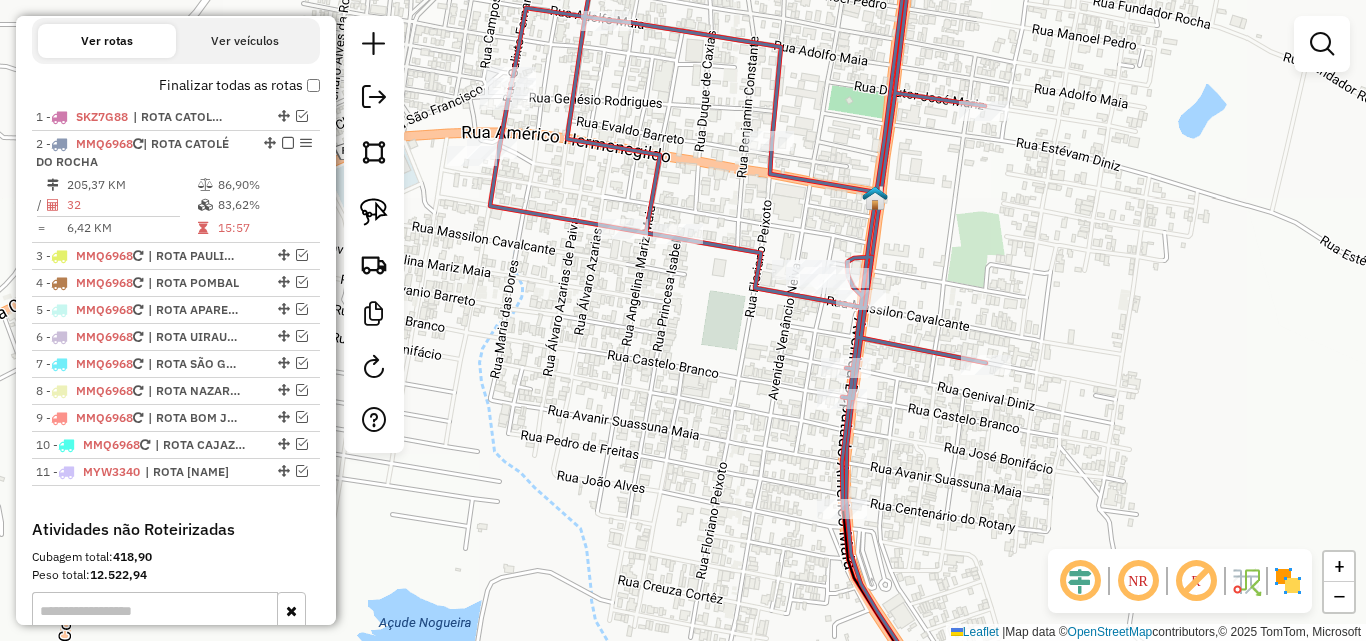 drag, startPoint x: 625, startPoint y: 387, endPoint x: 604, endPoint y: 381, distance: 21.84033 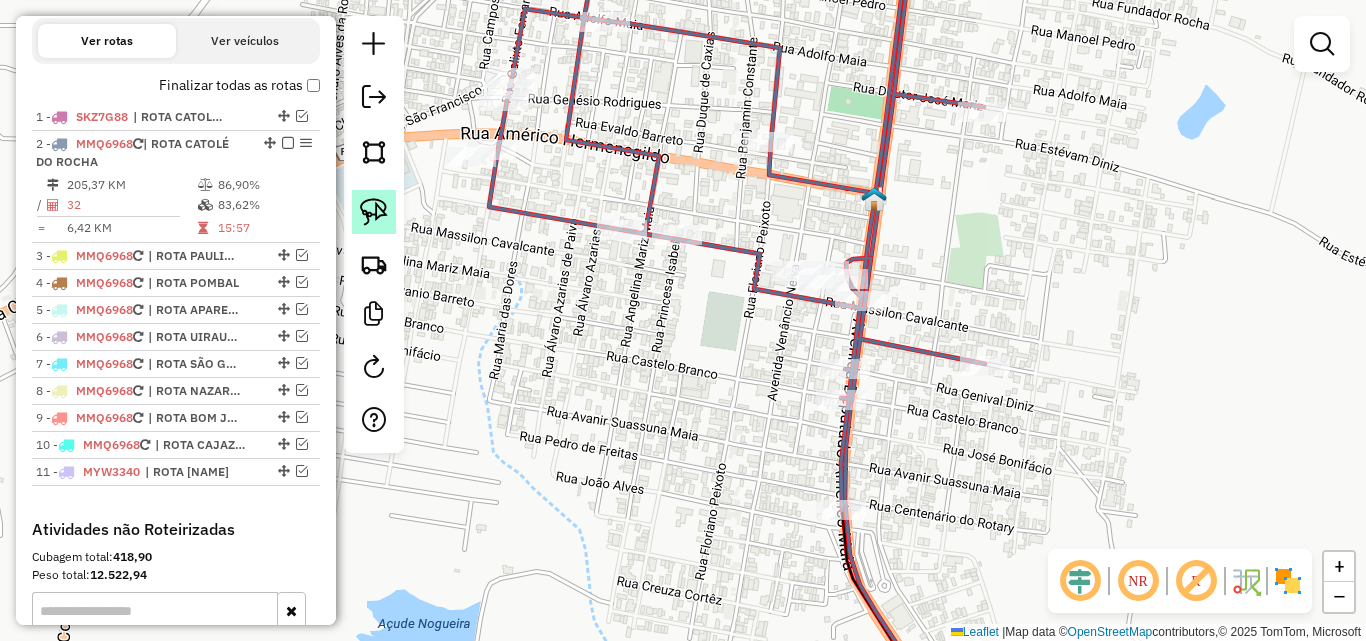 click 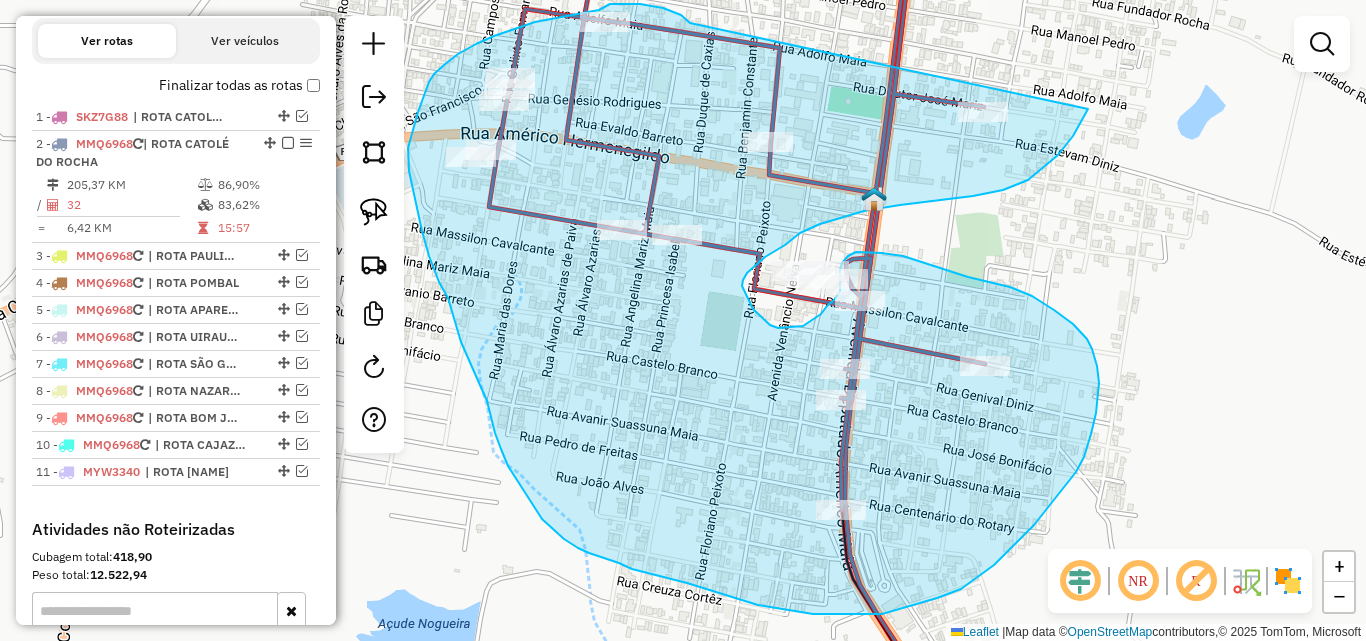 drag, startPoint x: 690, startPoint y: 23, endPoint x: 1103, endPoint y: 61, distance: 414.7445 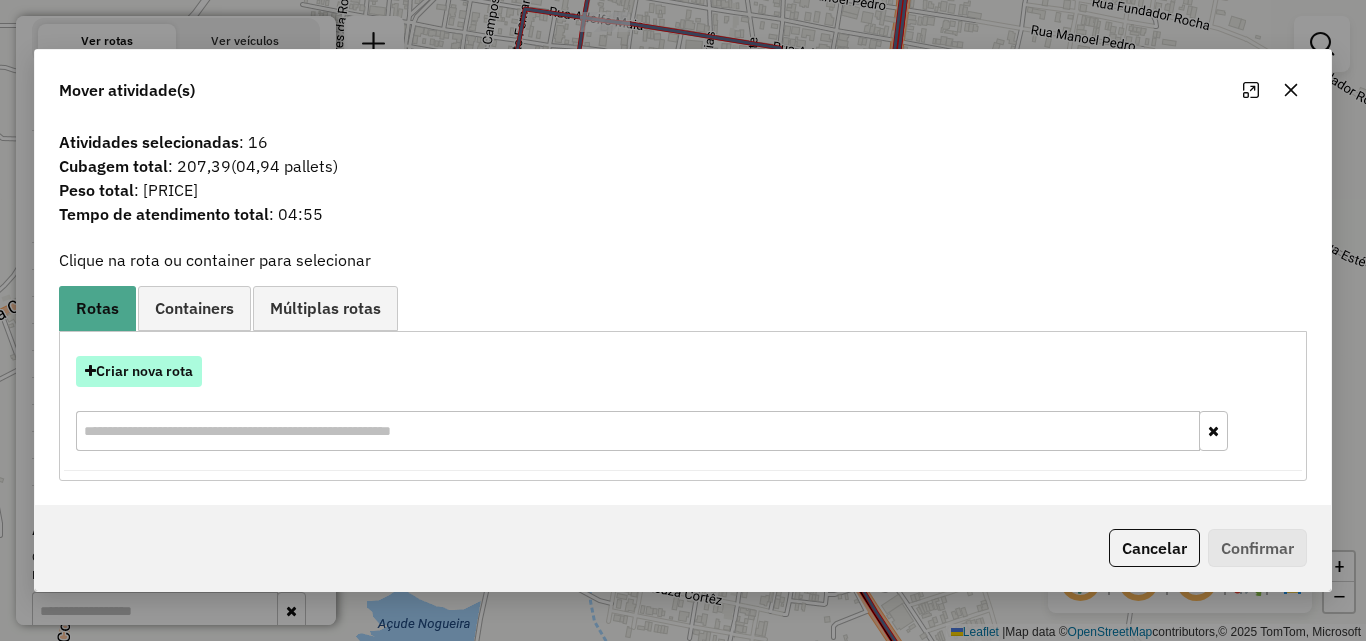 click on "Criar nova rota" at bounding box center [139, 371] 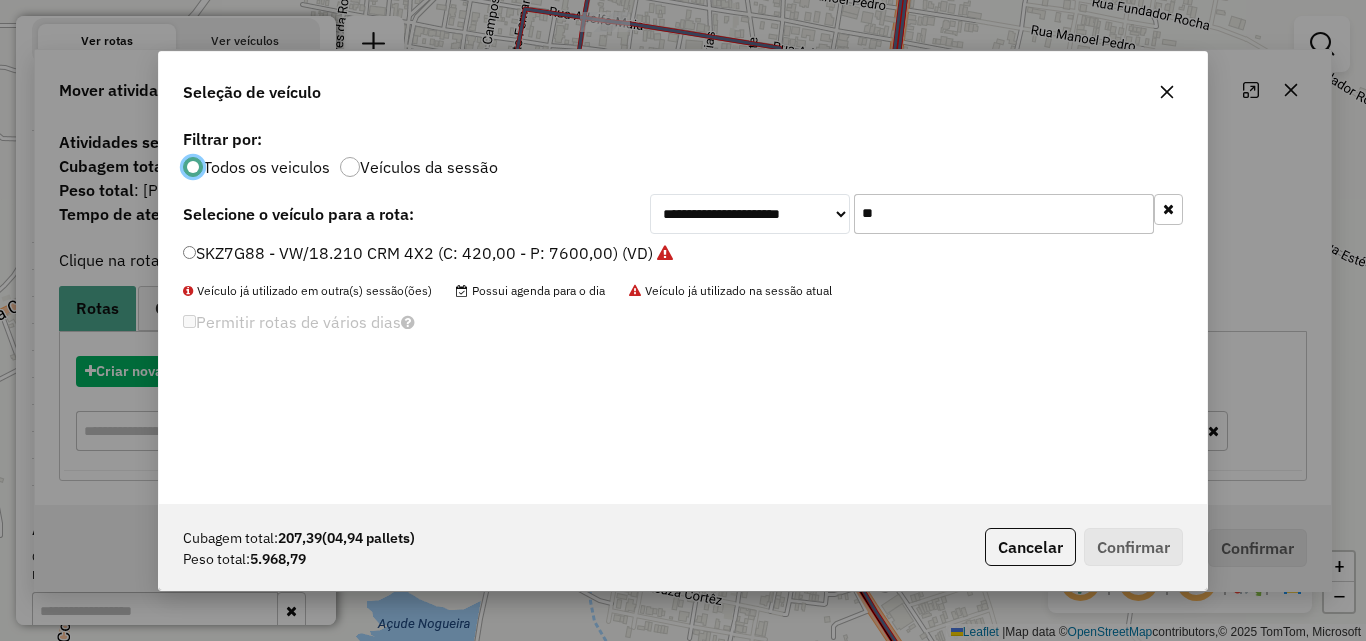 scroll, scrollTop: 11, scrollLeft: 6, axis: both 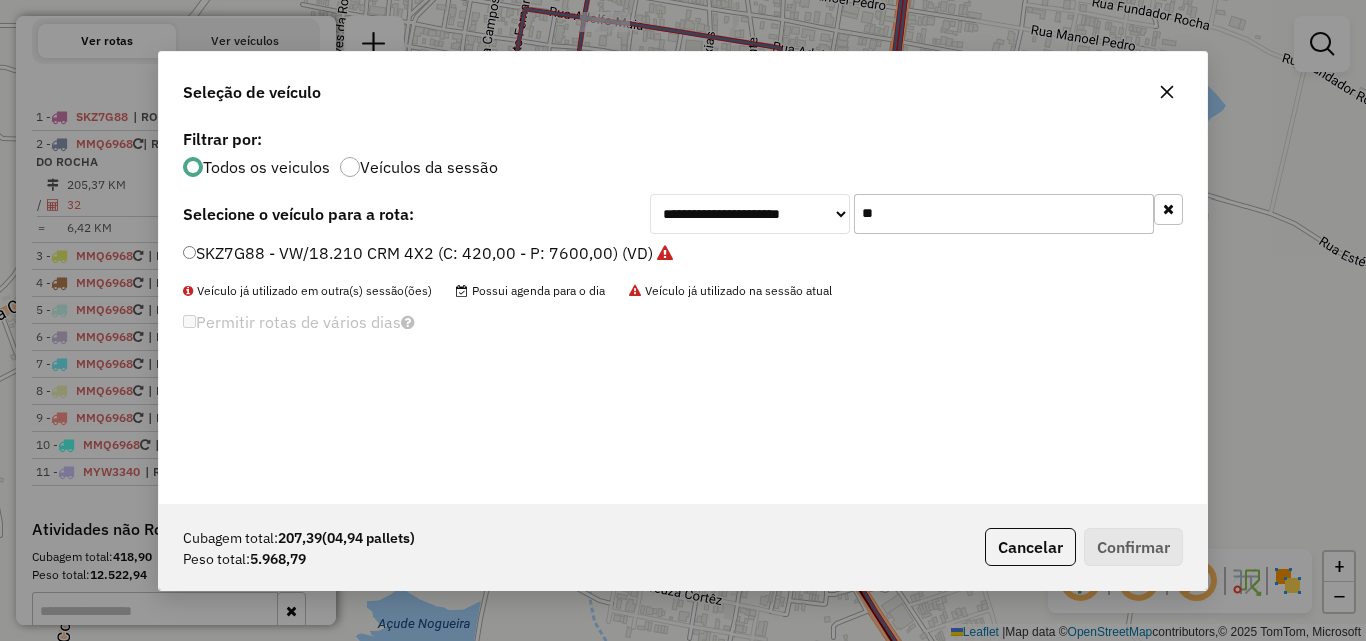 click on "**" 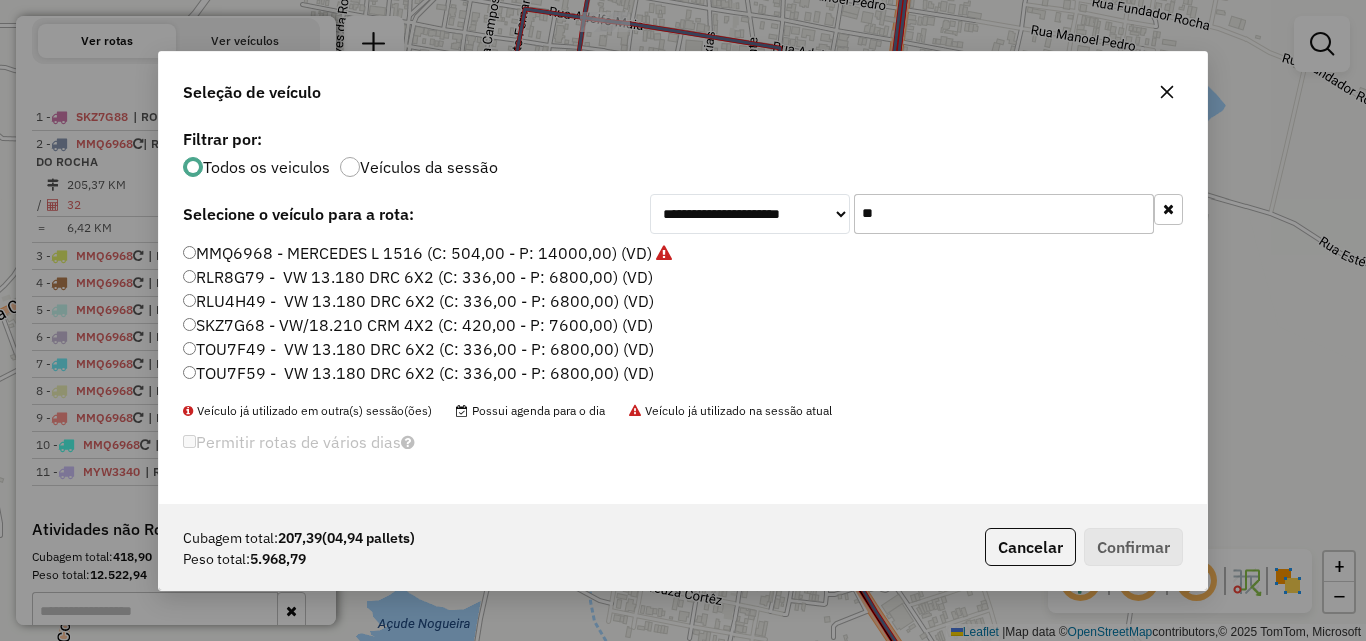 type on "**" 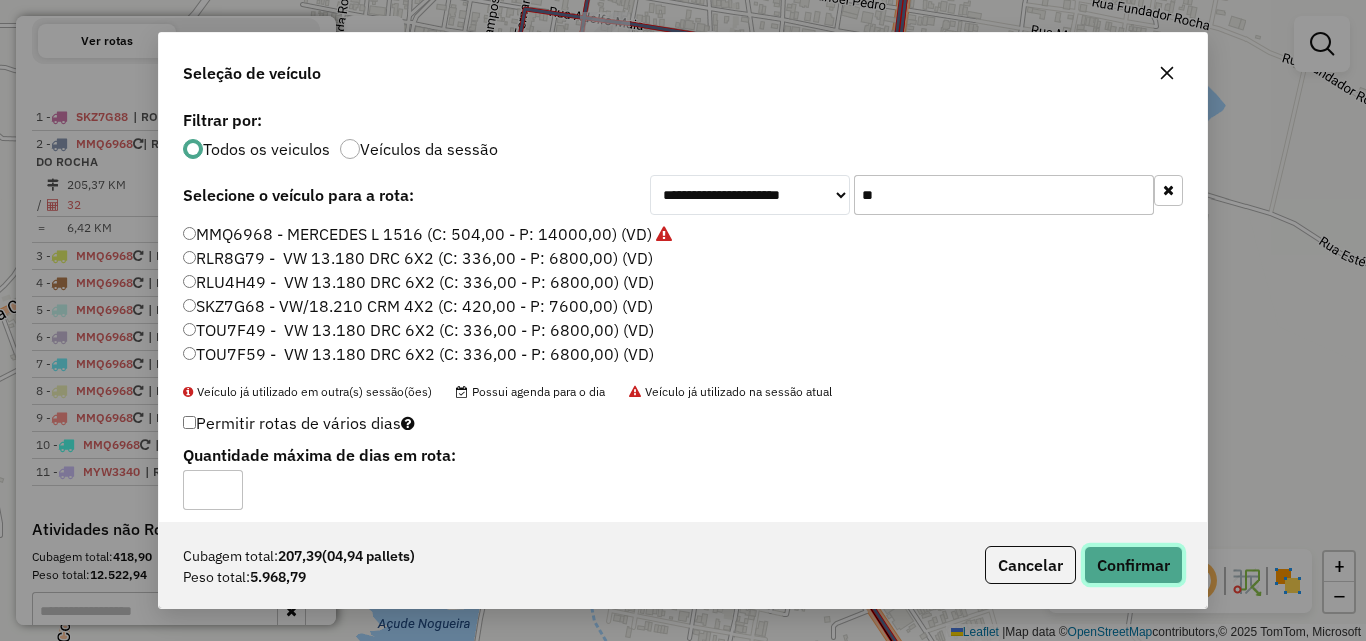 click on "Confirmar" 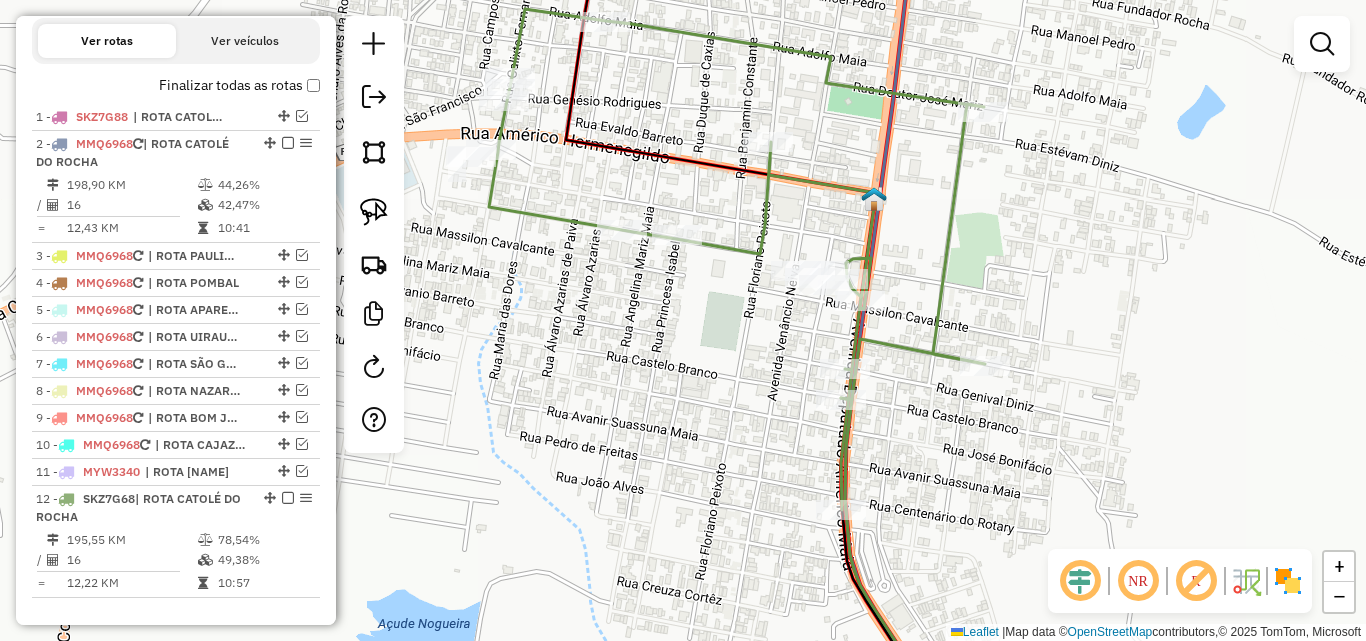 click 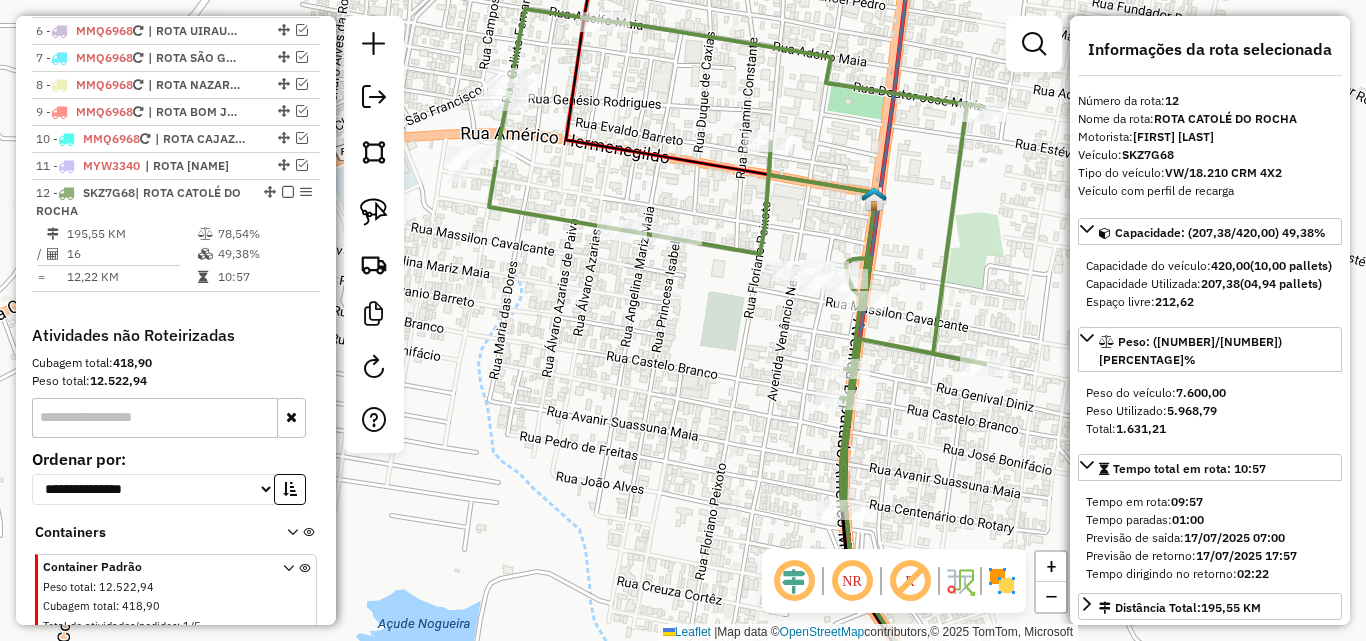 scroll, scrollTop: 1053, scrollLeft: 0, axis: vertical 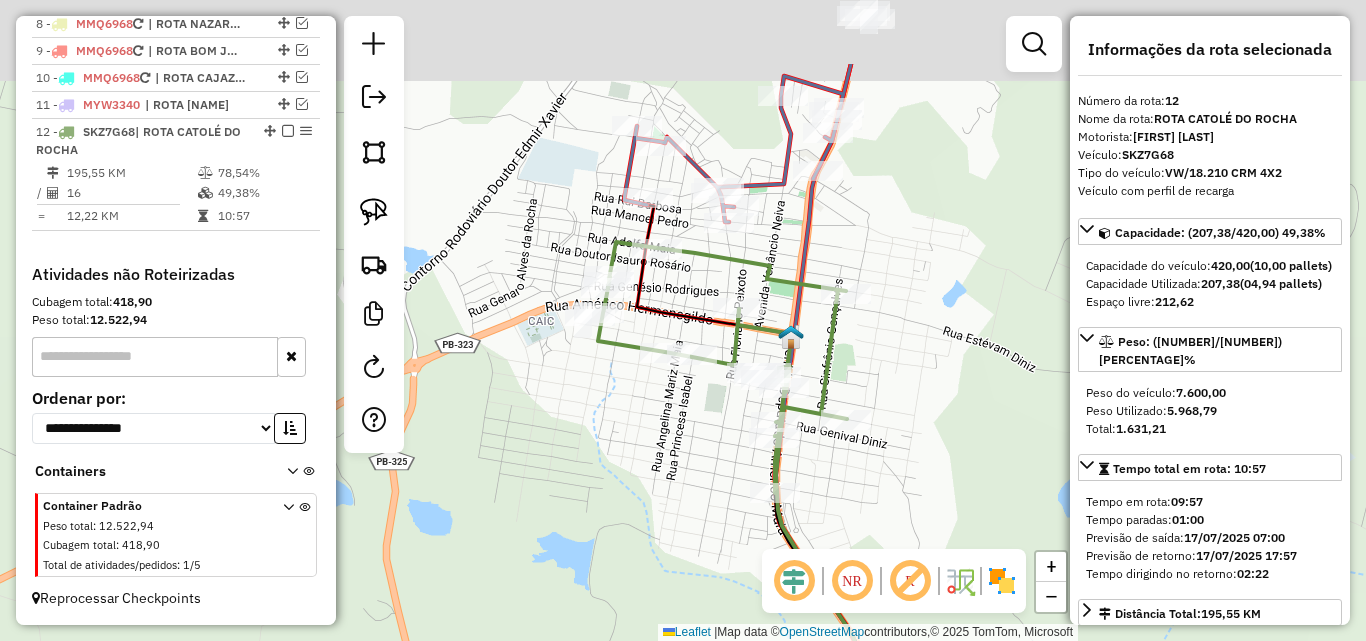 drag, startPoint x: 924, startPoint y: 143, endPoint x: 851, endPoint y: 316, distance: 187.77113 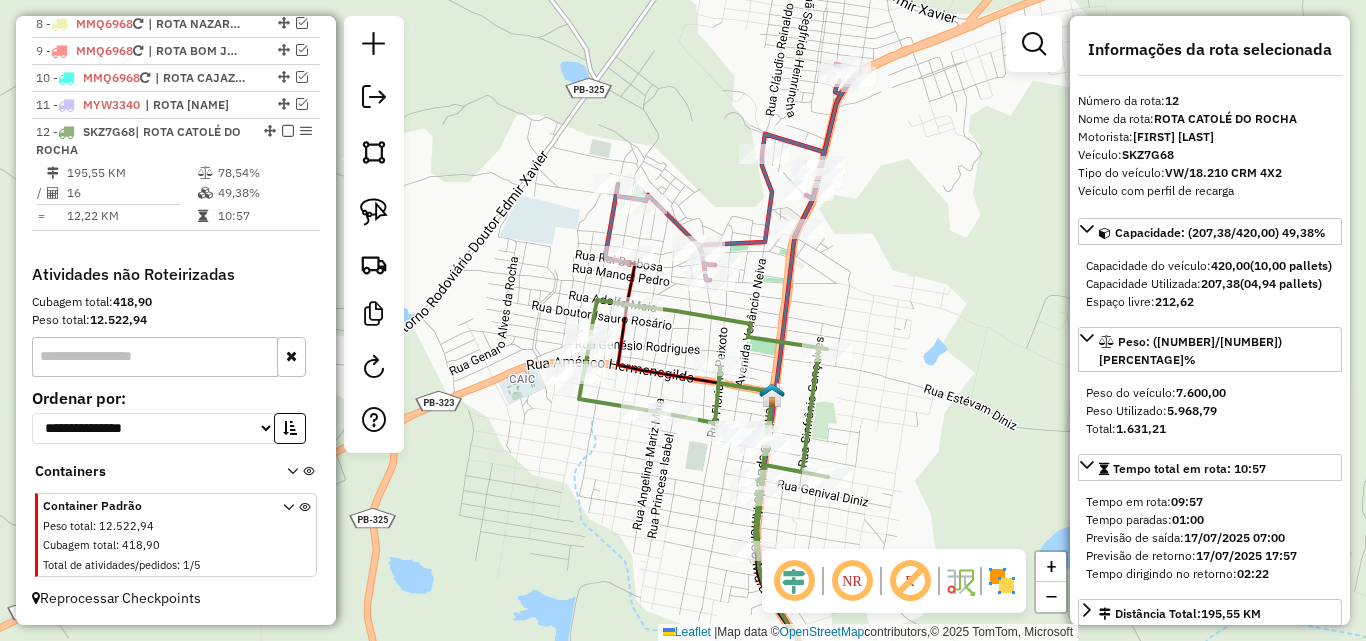 click 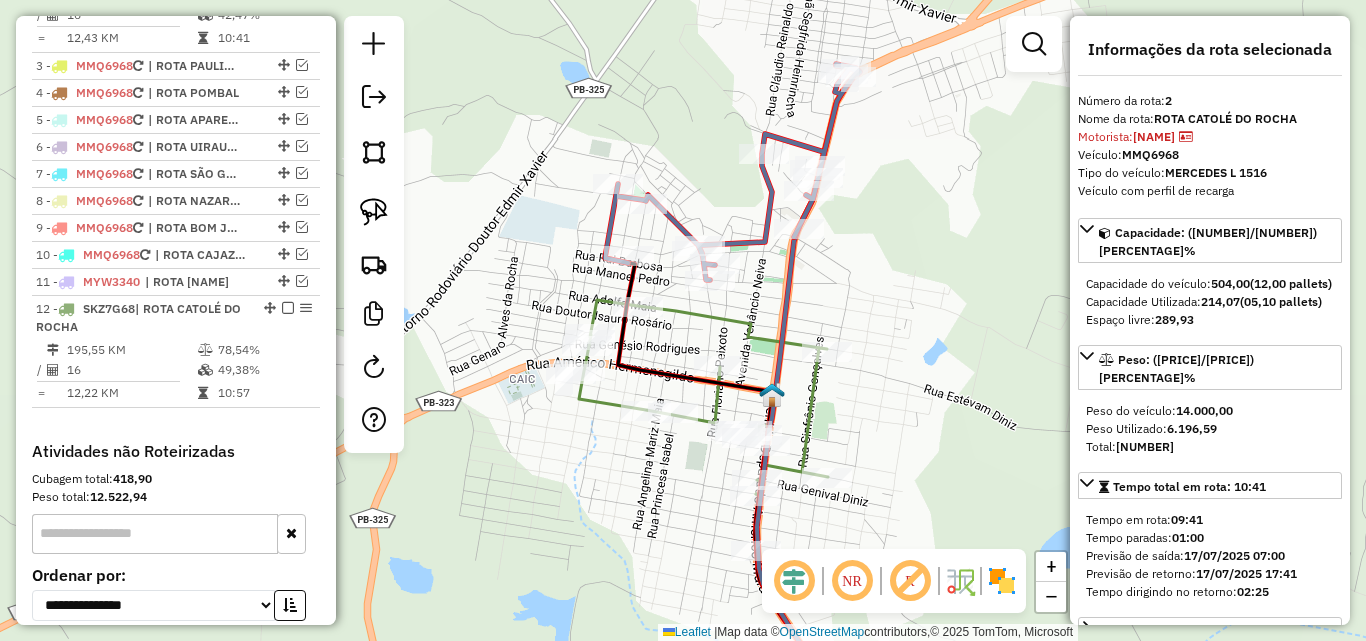 scroll, scrollTop: 801, scrollLeft: 0, axis: vertical 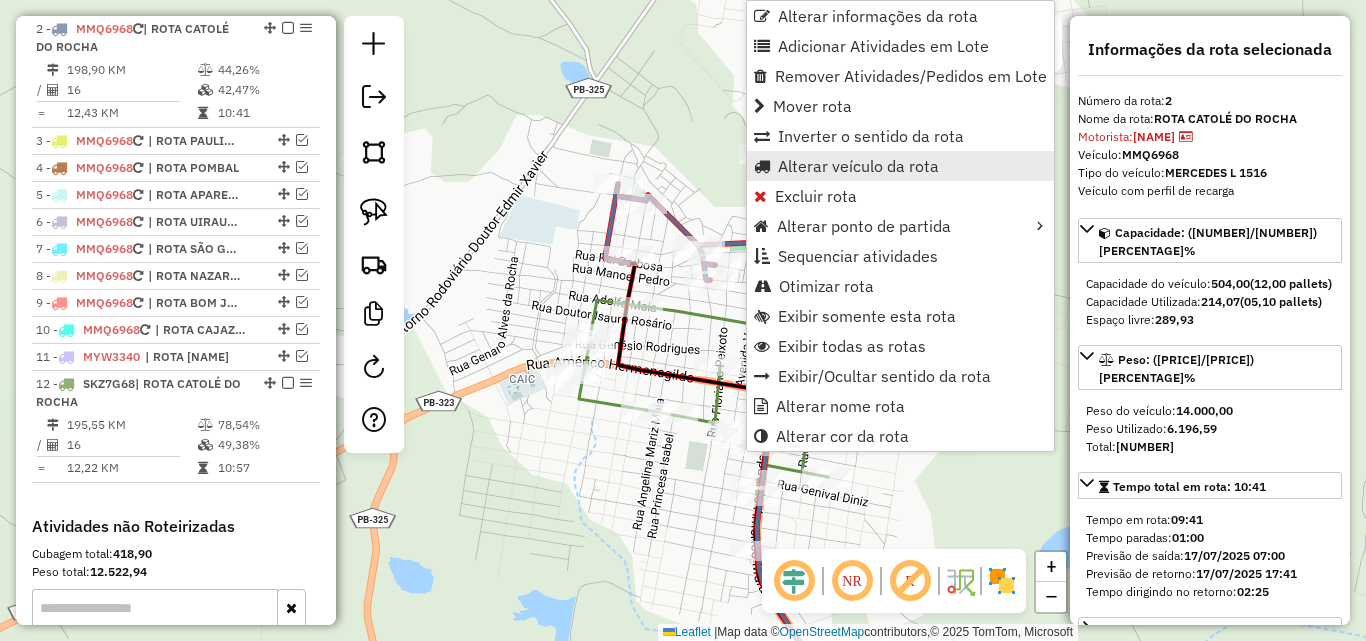 click on "Alterar veículo da rota" at bounding box center (858, 166) 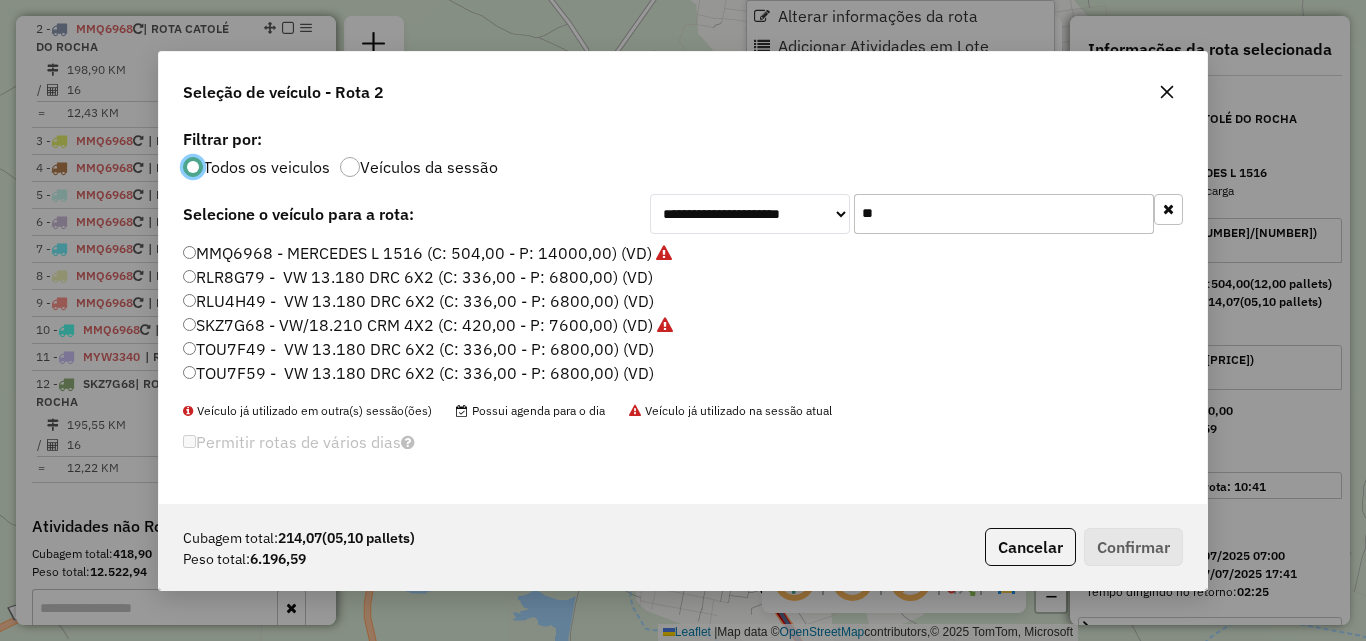 scroll, scrollTop: 11, scrollLeft: 6, axis: both 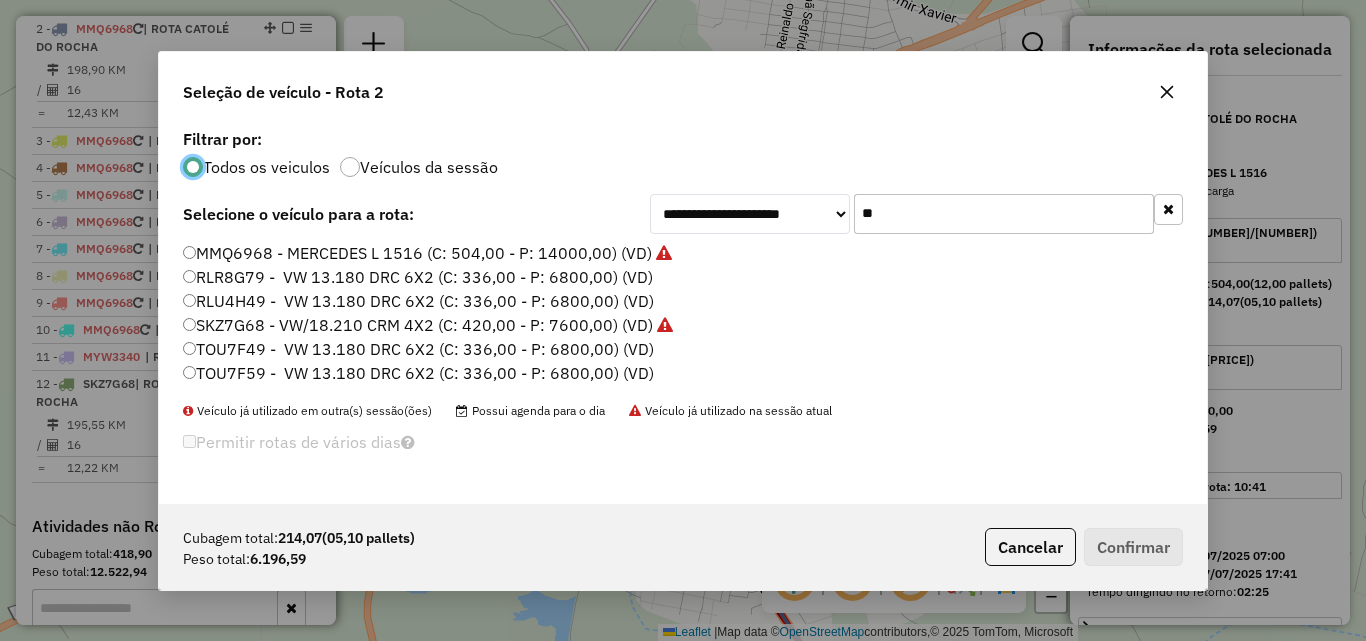click on "**" 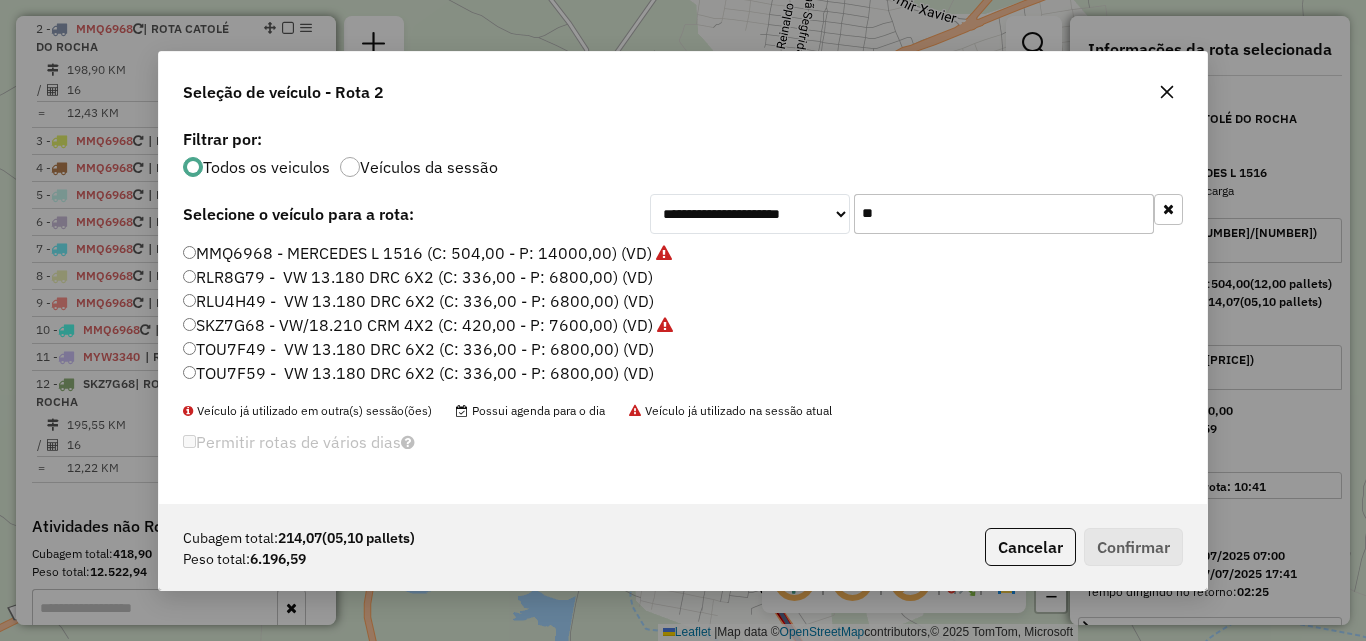 click on "**" 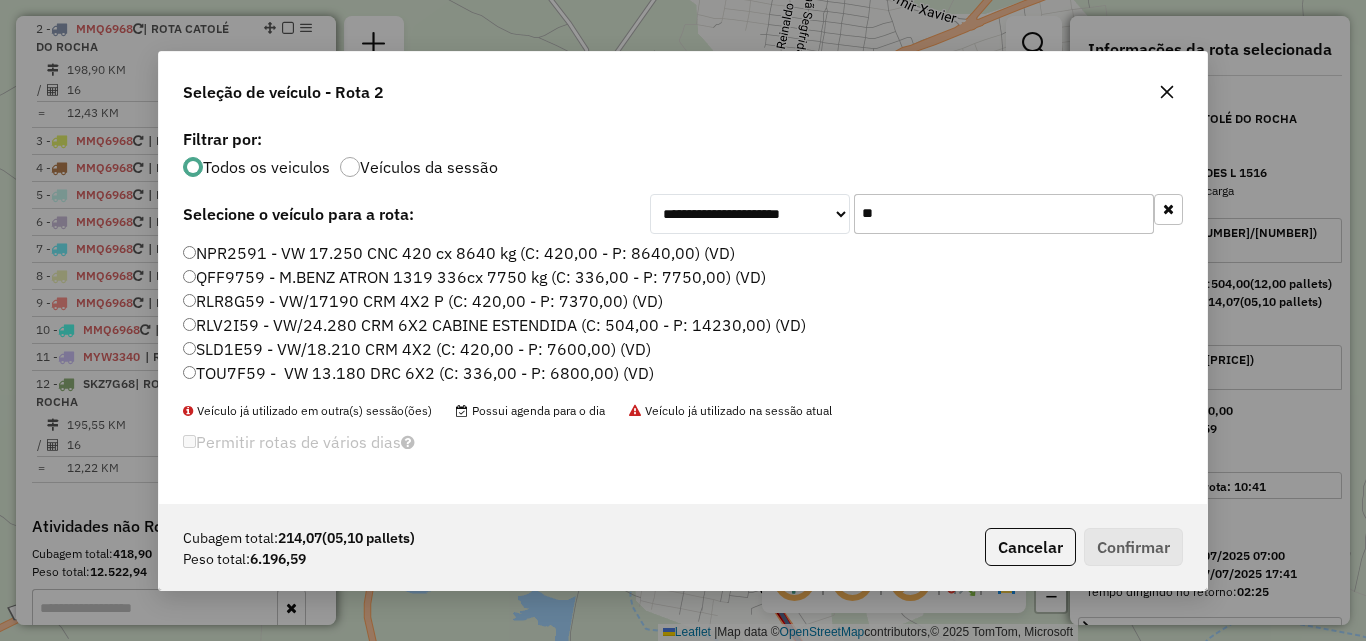 type on "**" 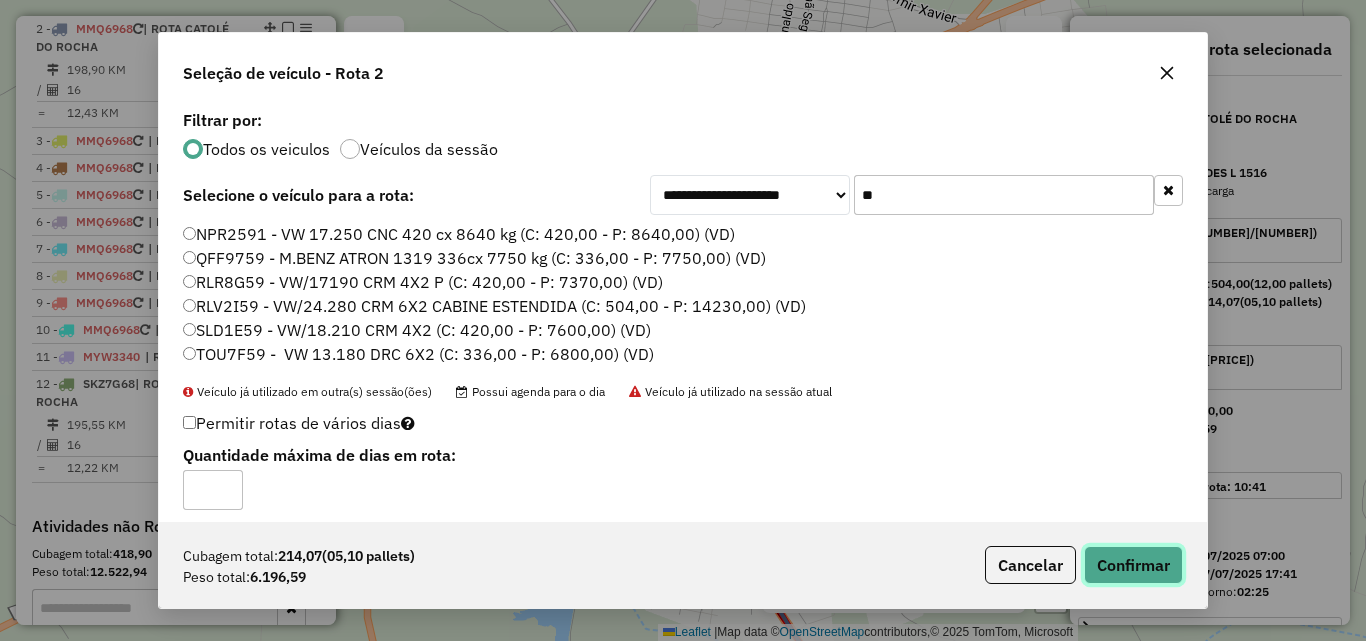 drag, startPoint x: 1139, startPoint y: 558, endPoint x: 1348, endPoint y: 511, distance: 214.21951 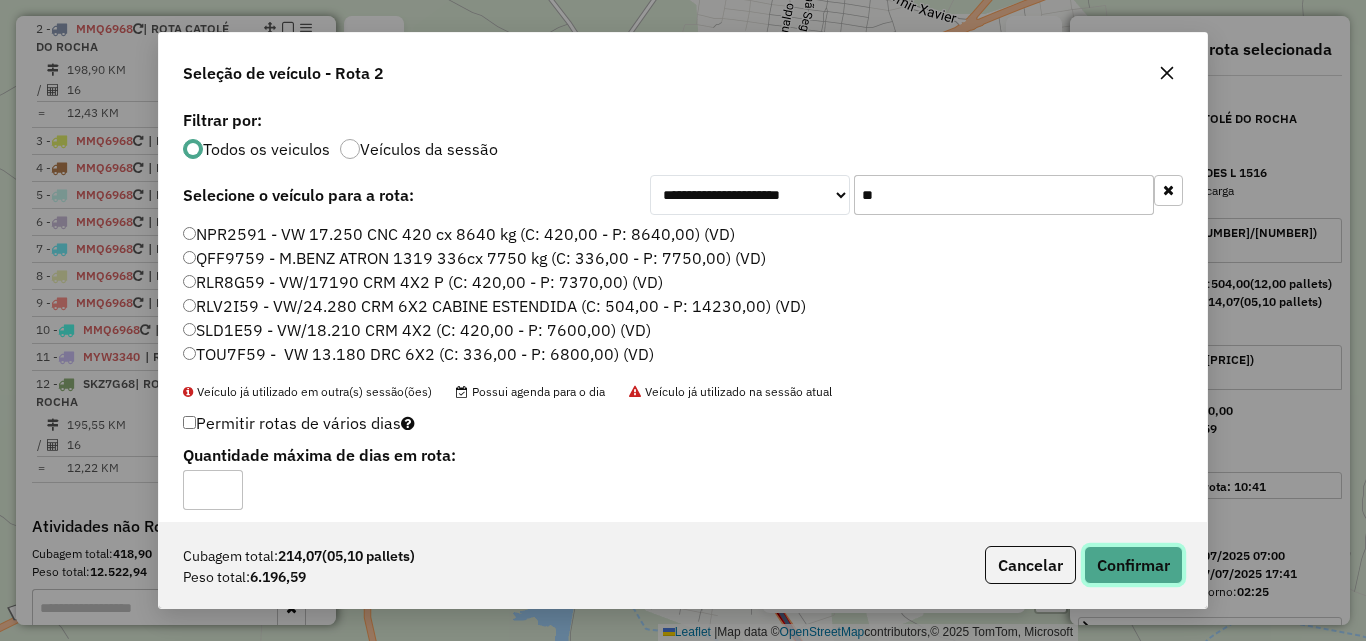 click on "Confirmar" 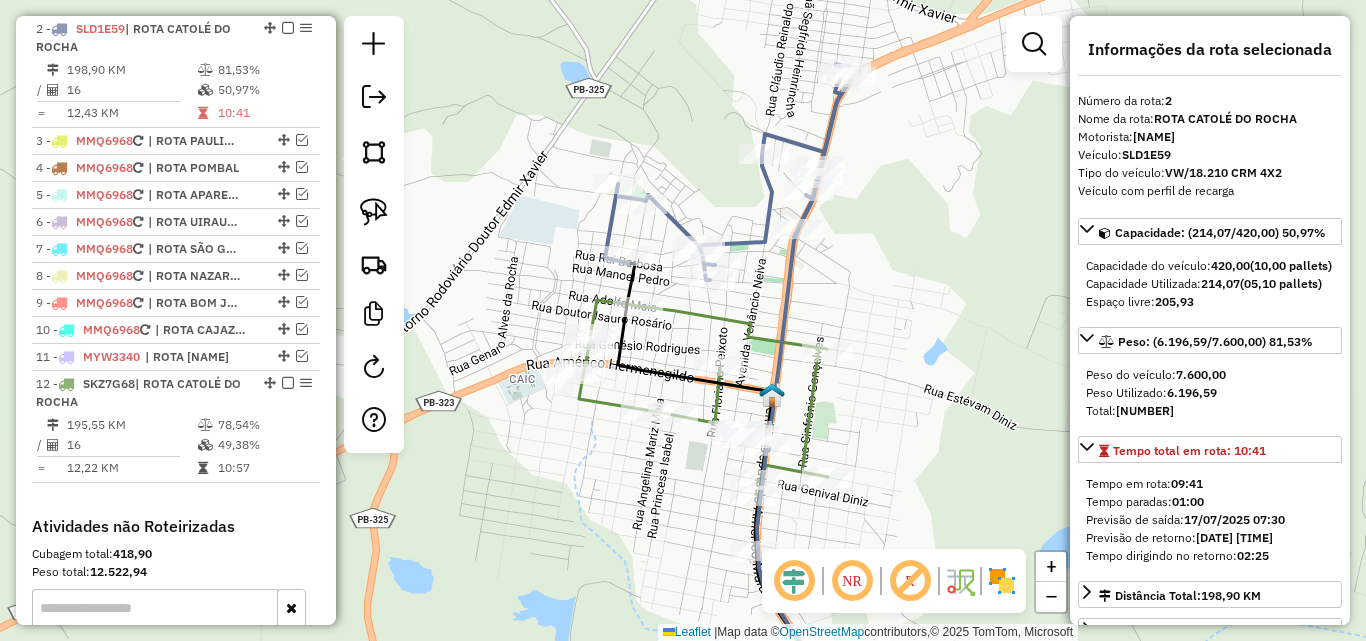 drag, startPoint x: 734, startPoint y: 324, endPoint x: 798, endPoint y: 336, distance: 65.11528 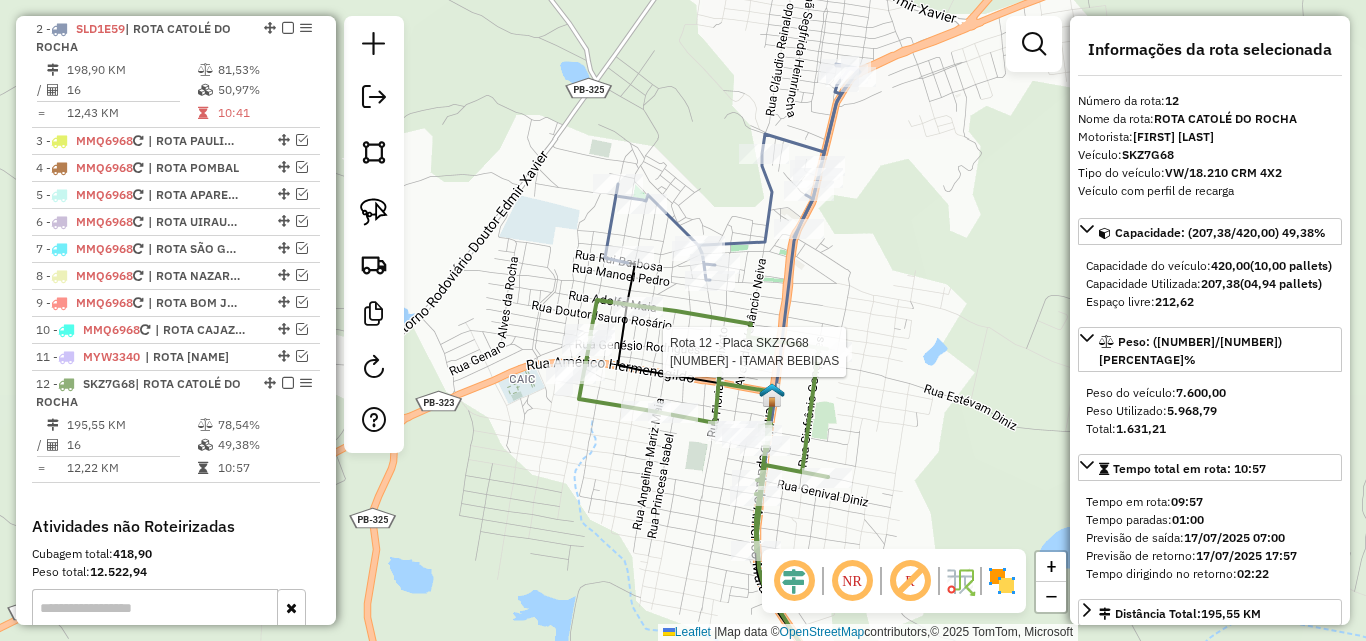 scroll, scrollTop: 1053, scrollLeft: 0, axis: vertical 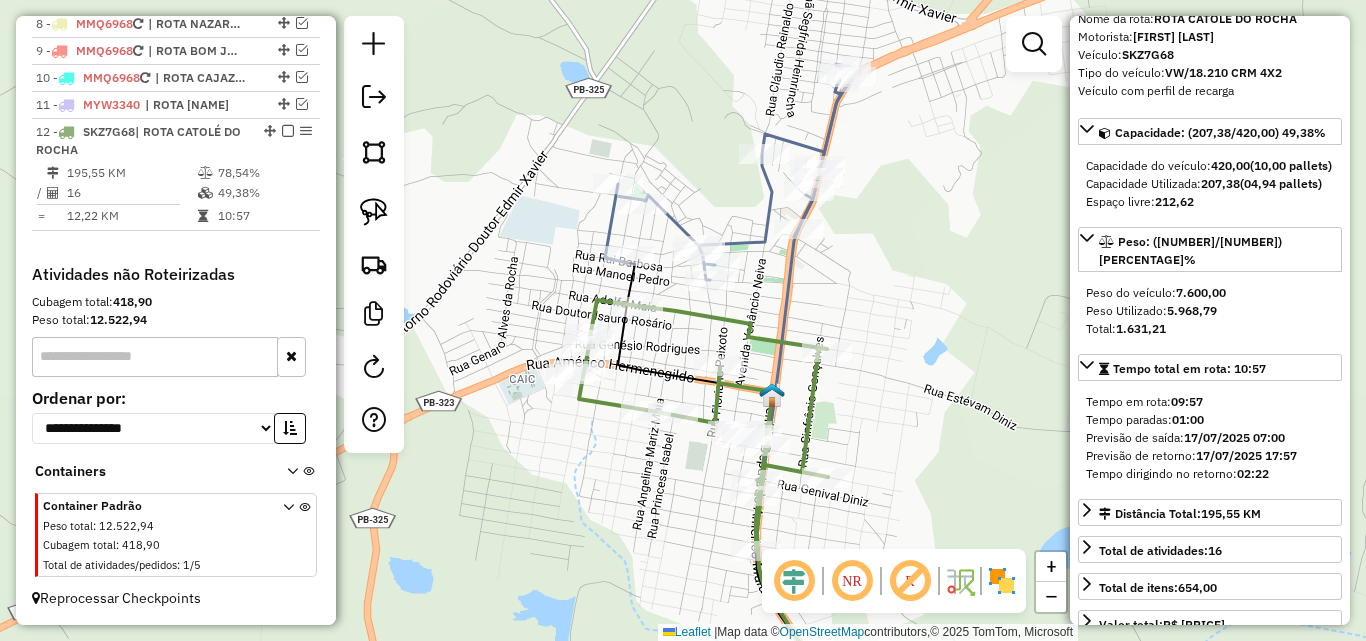 click 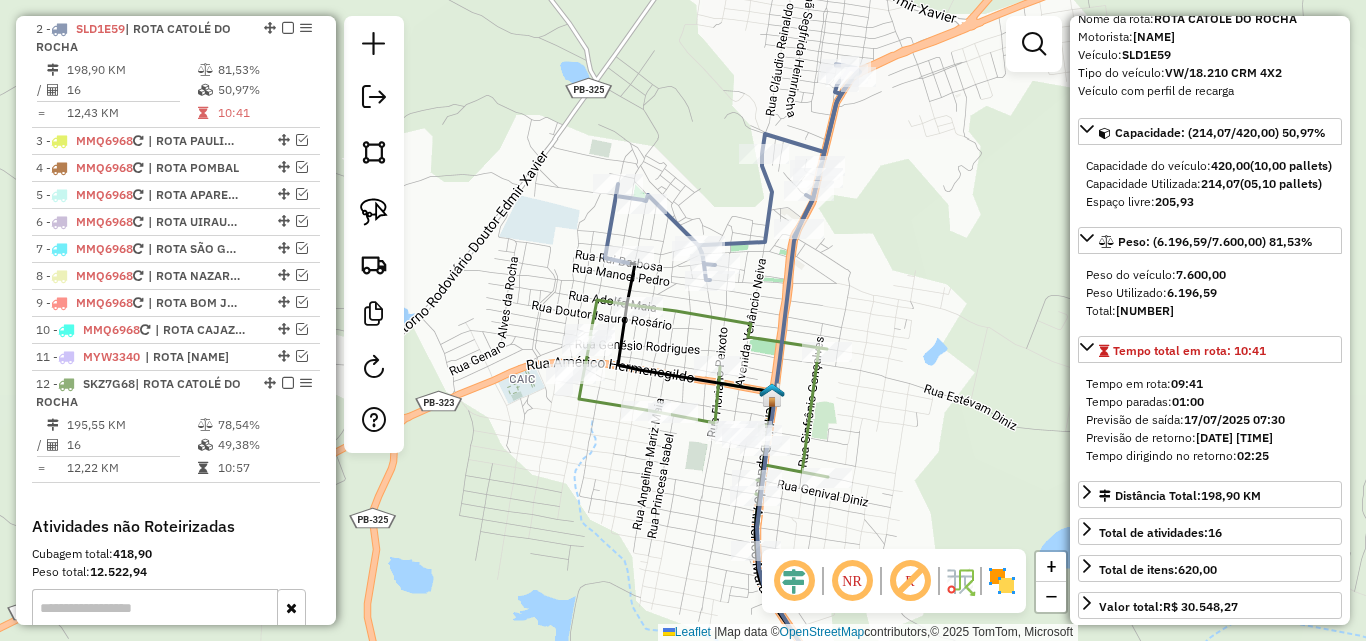 click 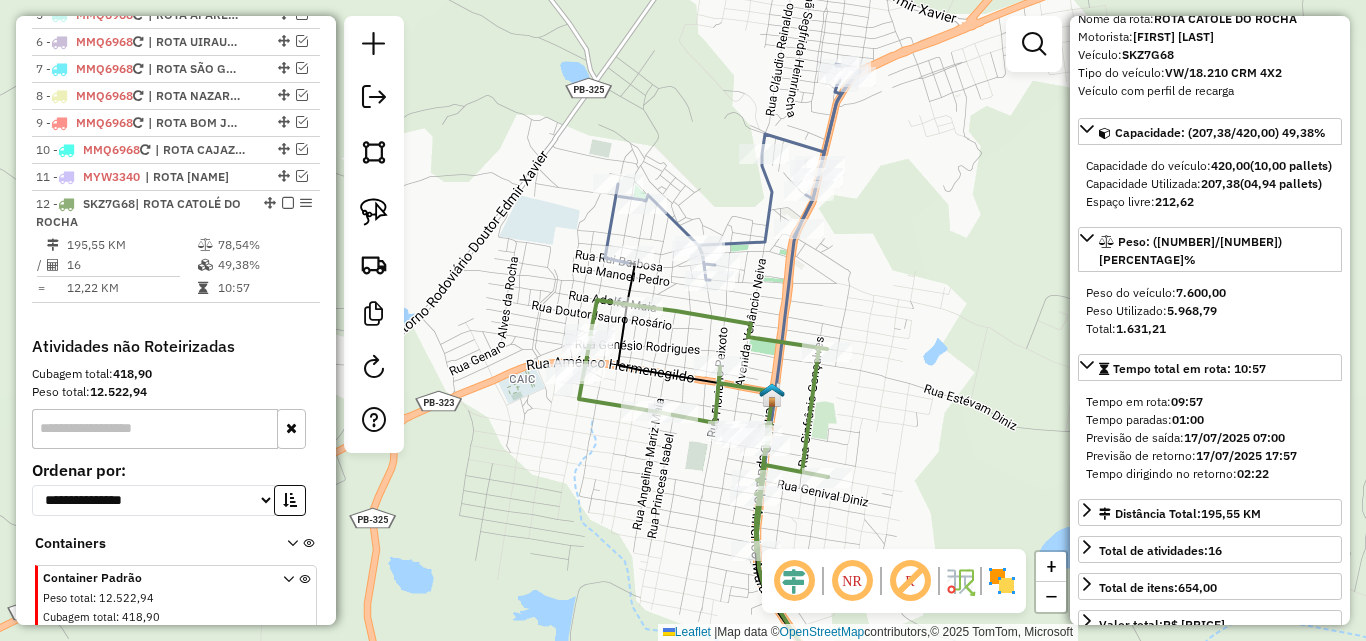 scroll, scrollTop: 1053, scrollLeft: 0, axis: vertical 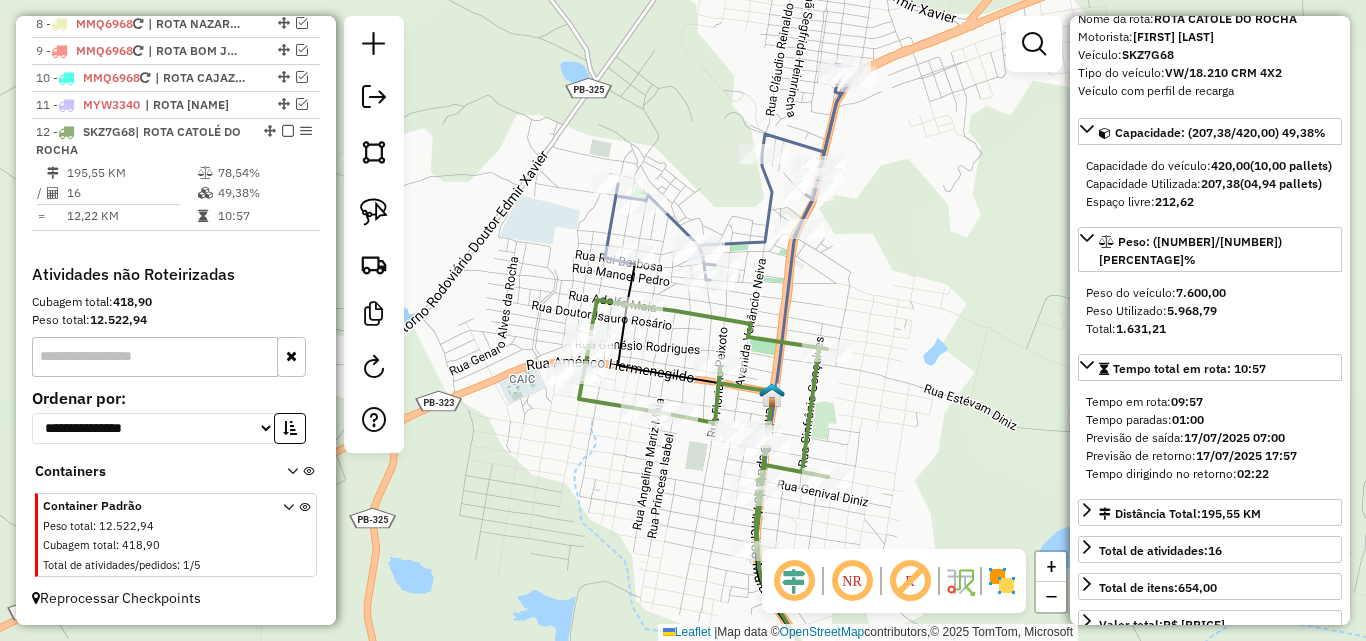 click 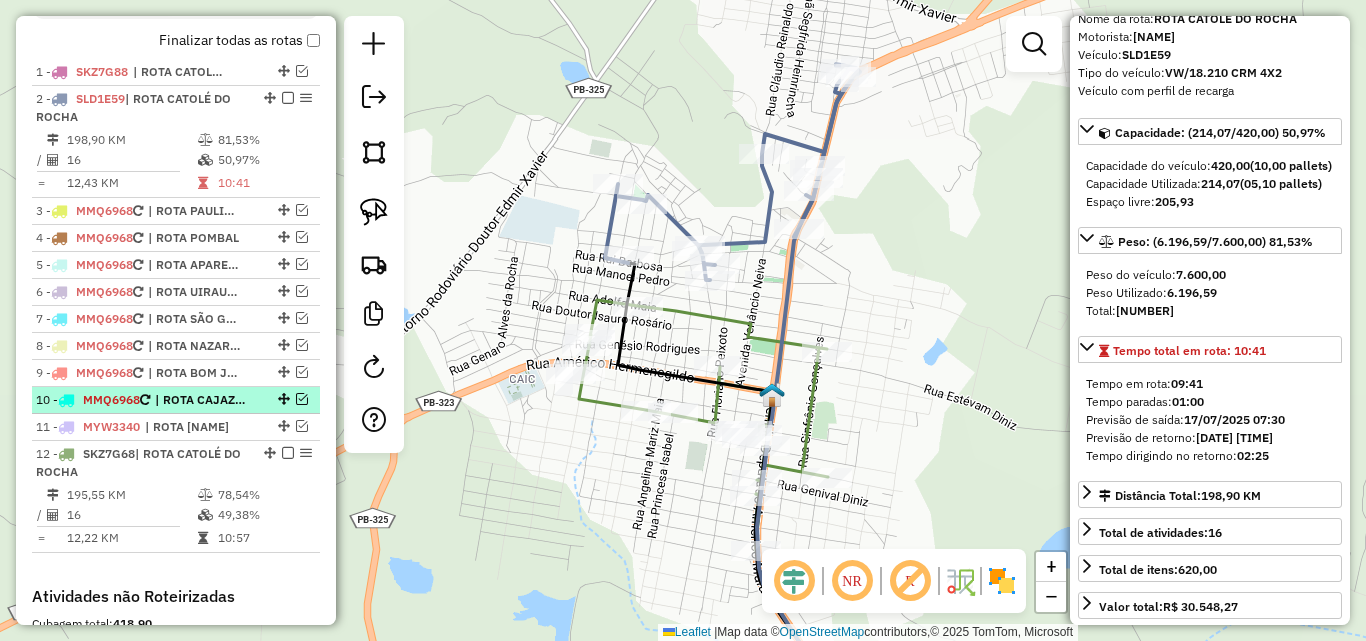 scroll, scrollTop: 701, scrollLeft: 0, axis: vertical 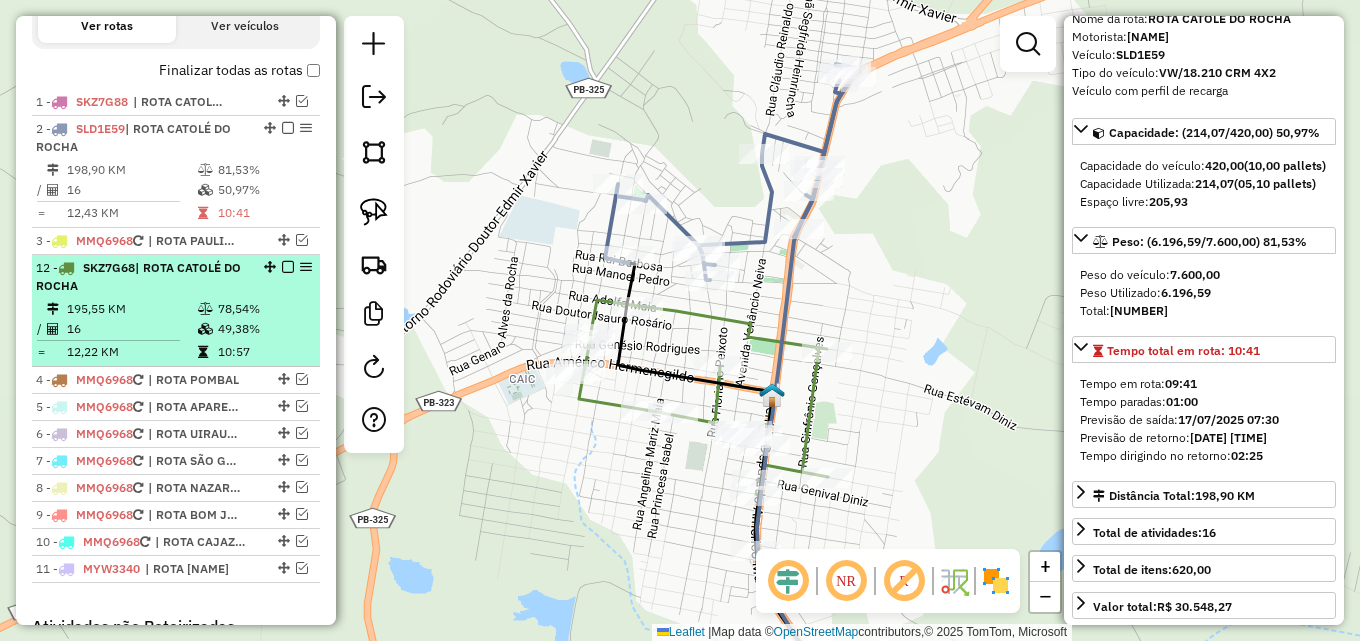drag, startPoint x: 260, startPoint y: 480, endPoint x: 217, endPoint y: 231, distance: 252.68558 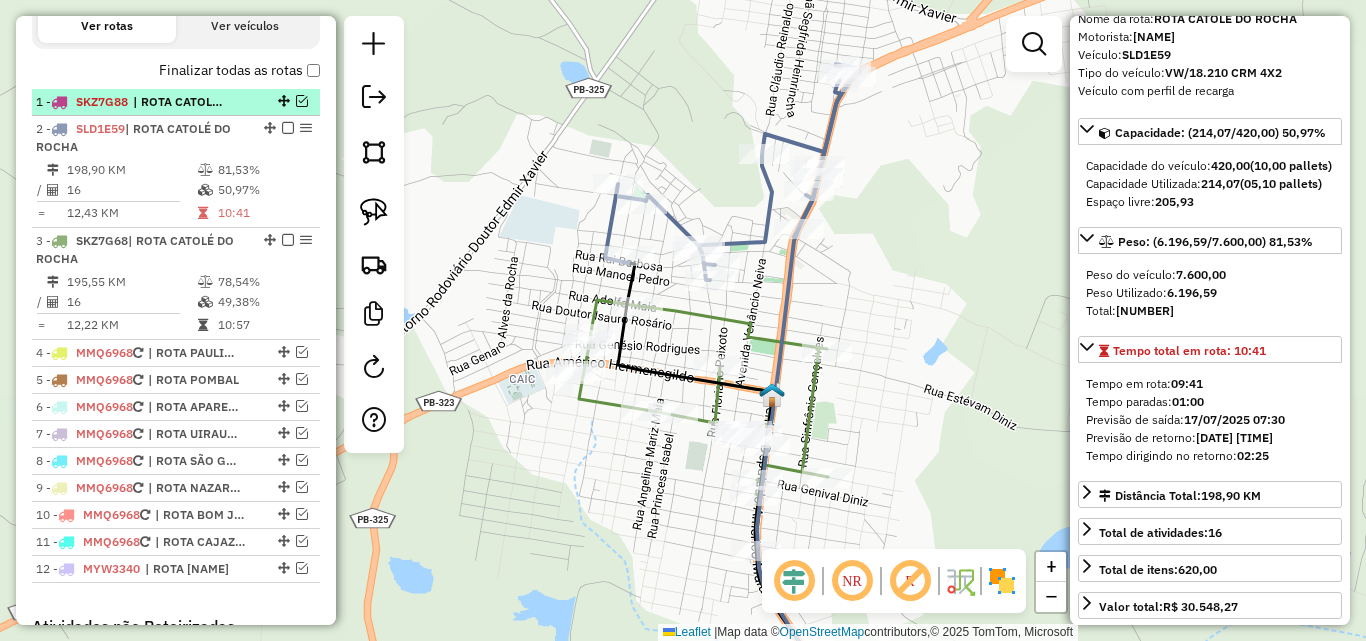 click at bounding box center (302, 101) 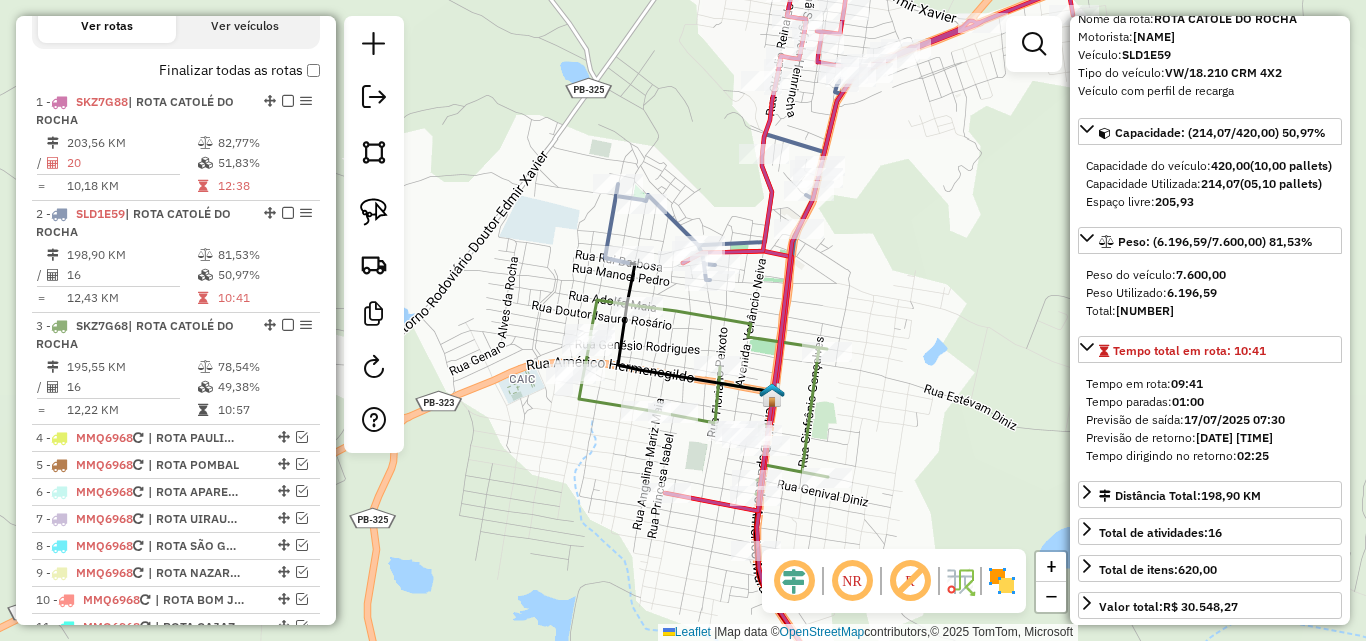 click 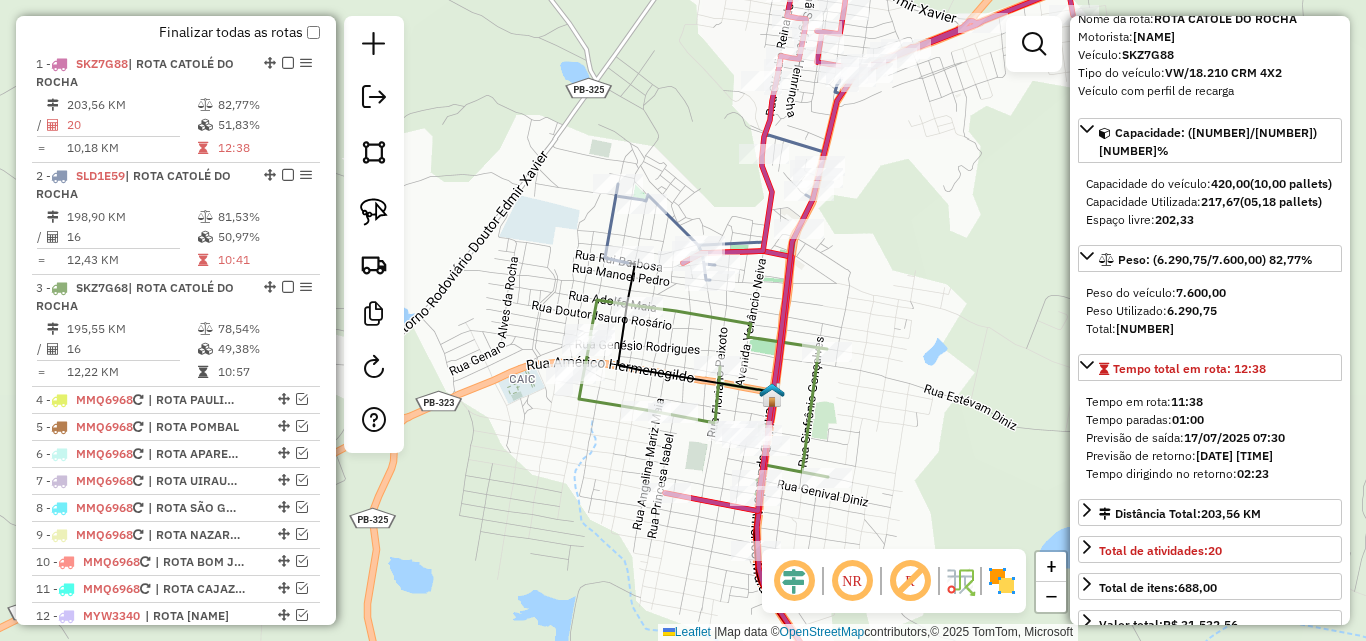 scroll, scrollTop: 774, scrollLeft: 0, axis: vertical 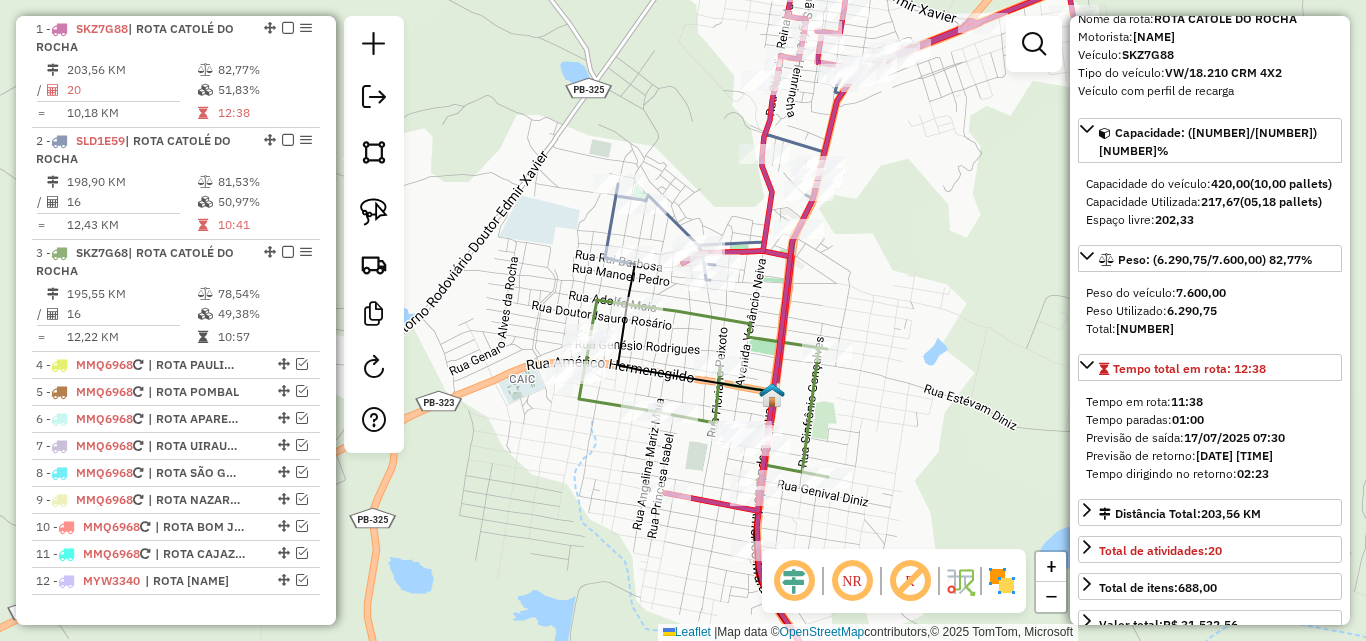 click 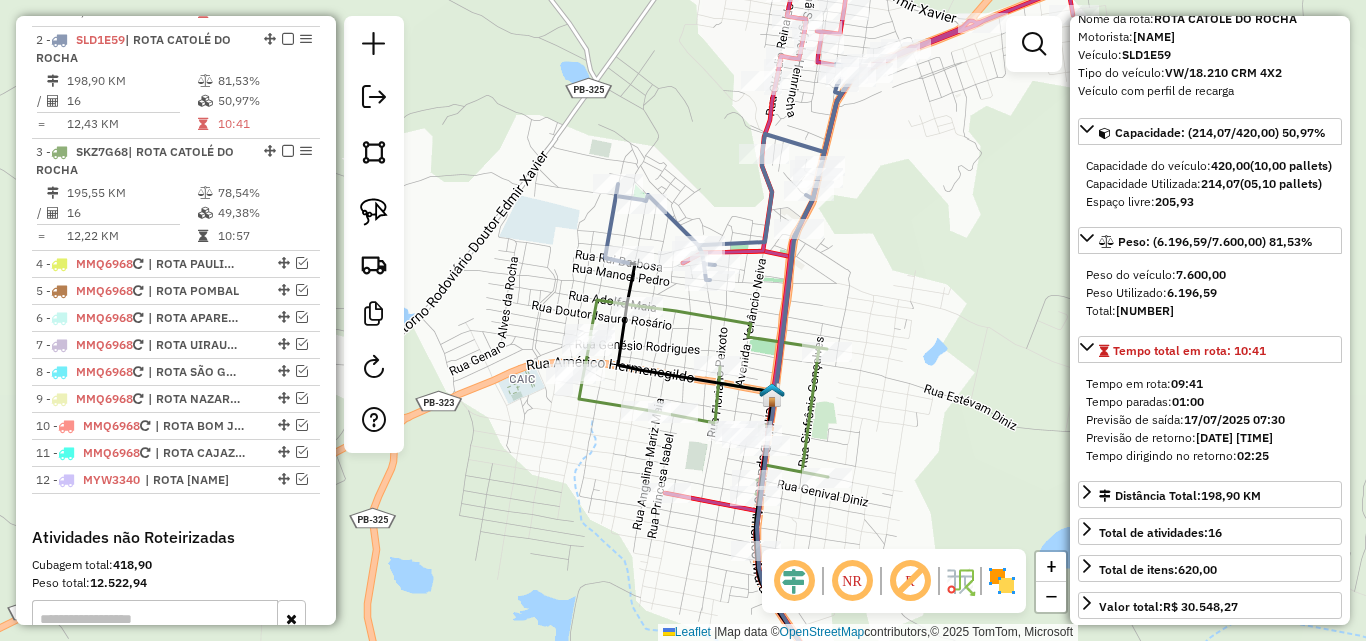 scroll, scrollTop: 886, scrollLeft: 0, axis: vertical 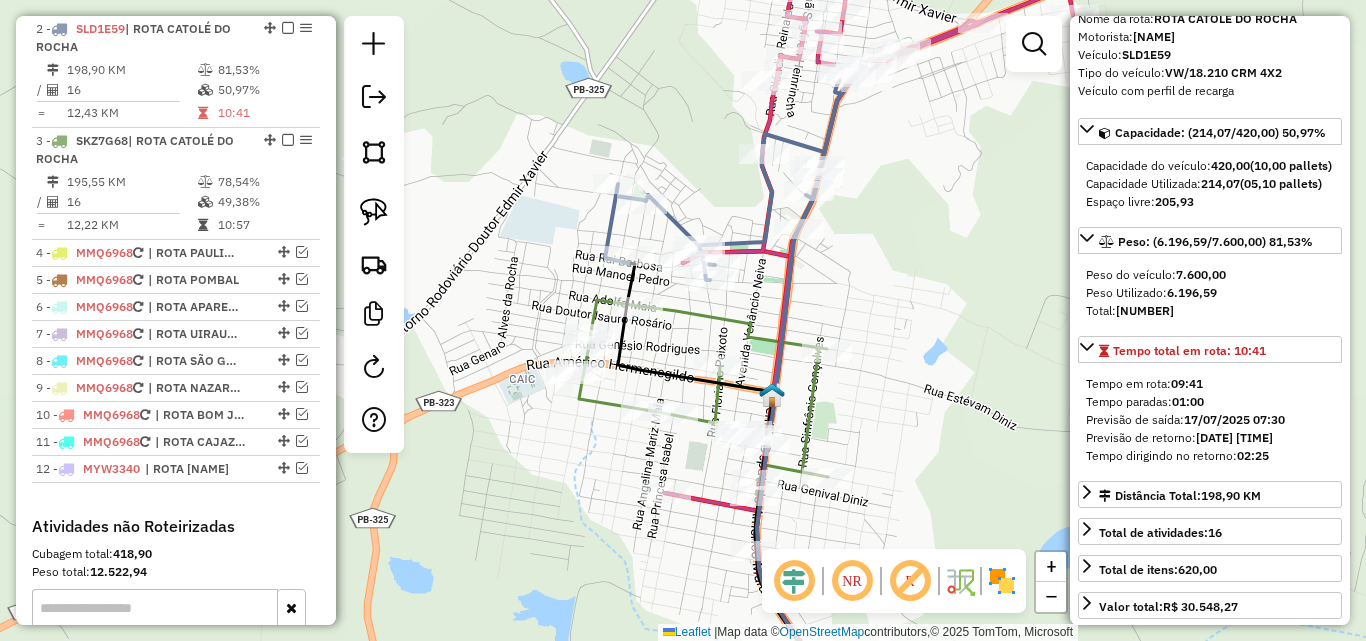 click 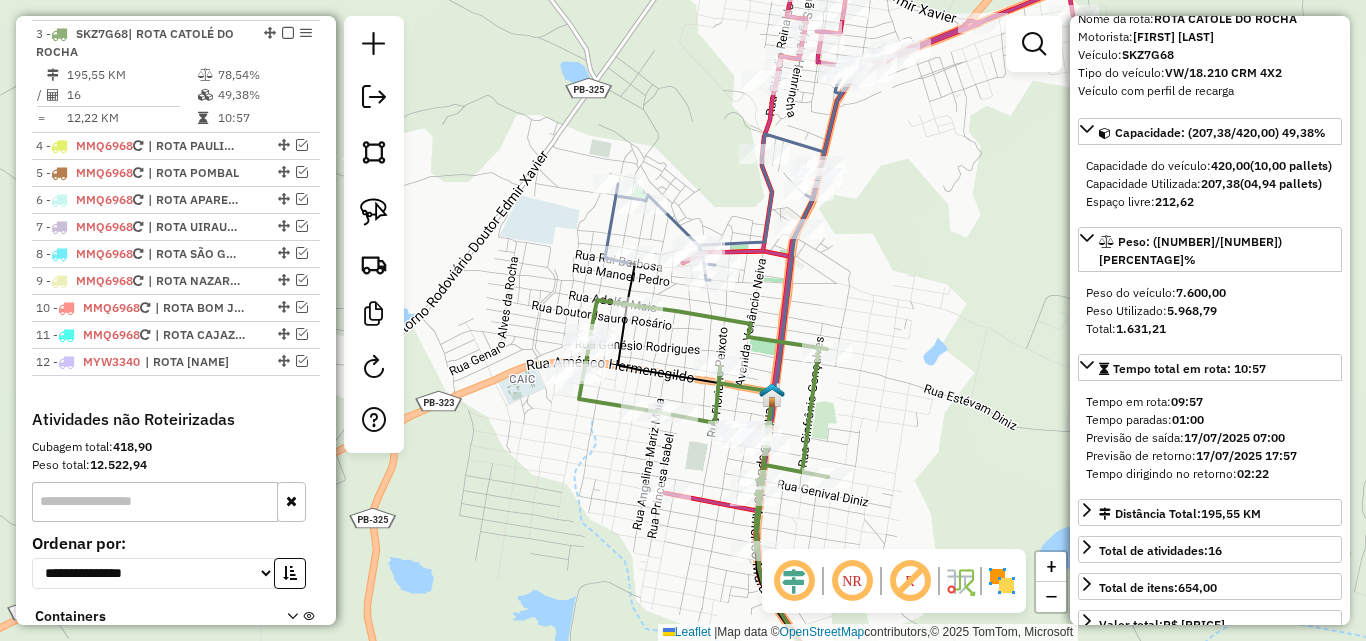 scroll, scrollTop: 998, scrollLeft: 0, axis: vertical 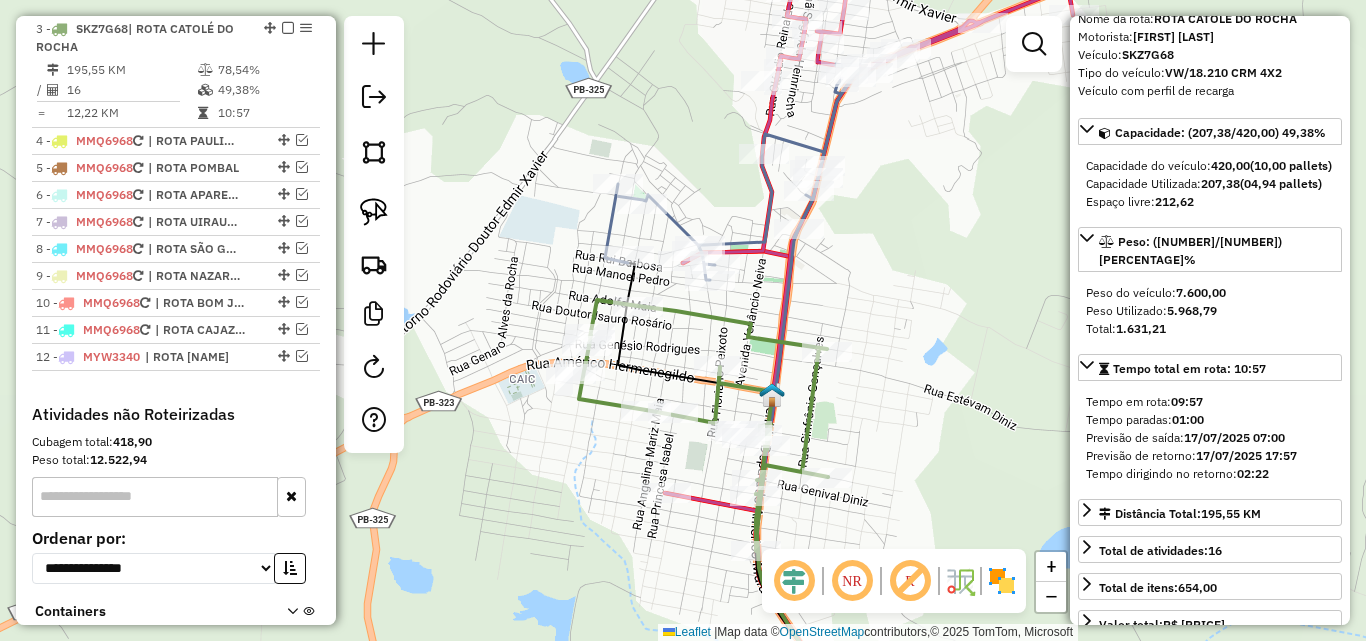 click 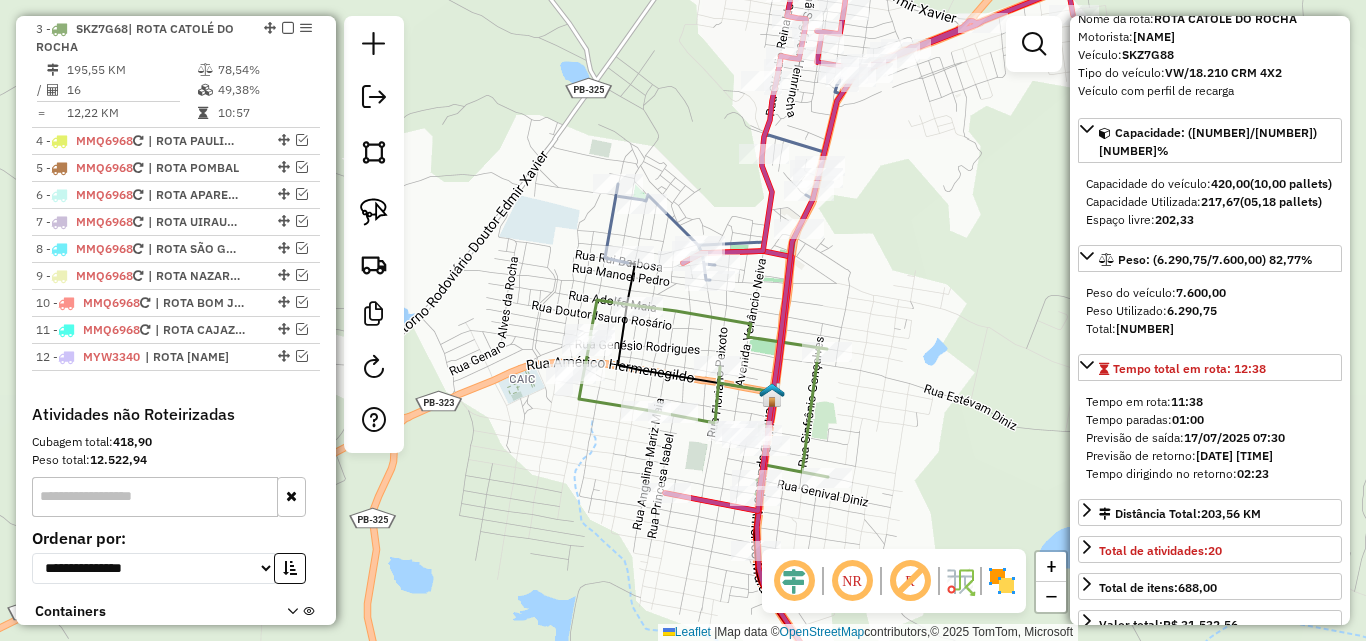 scroll, scrollTop: 774, scrollLeft: 0, axis: vertical 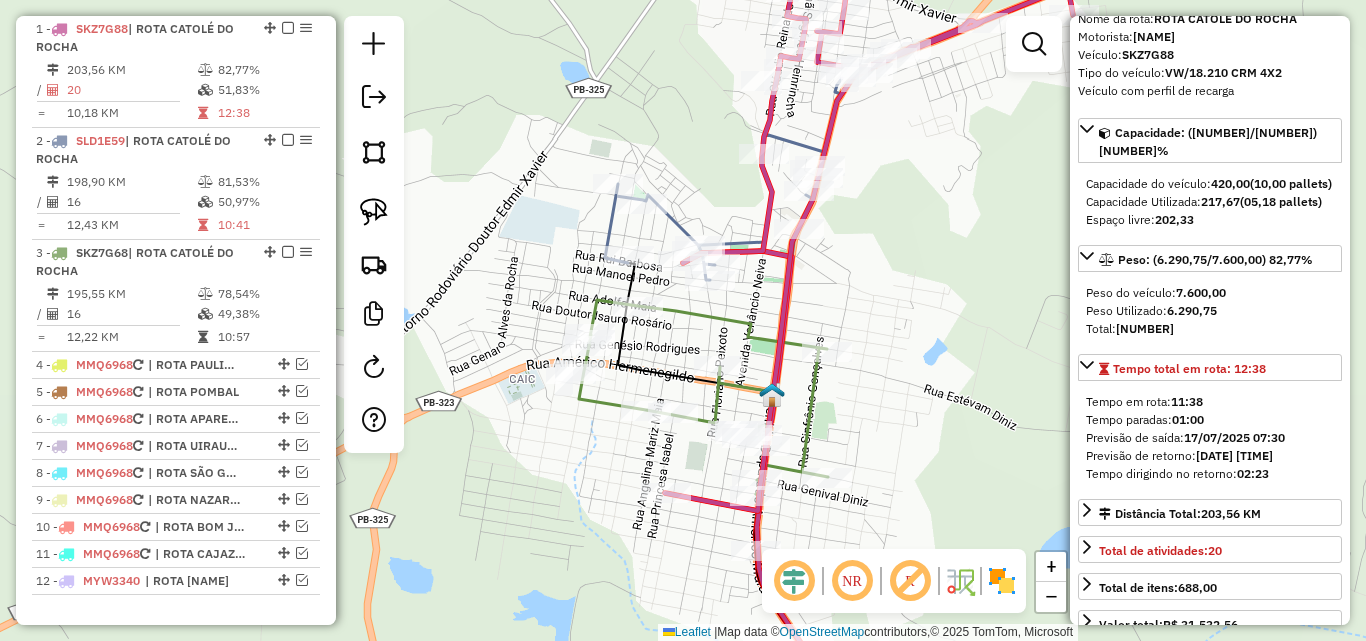 click 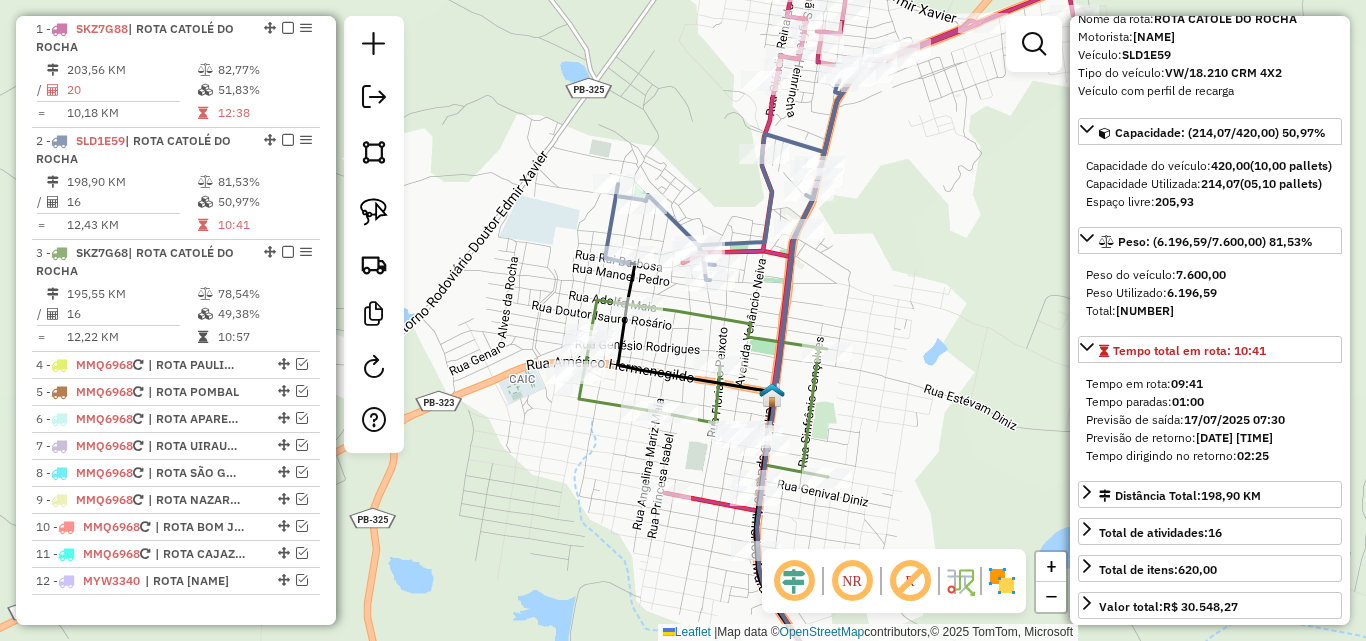 scroll, scrollTop: 886, scrollLeft: 0, axis: vertical 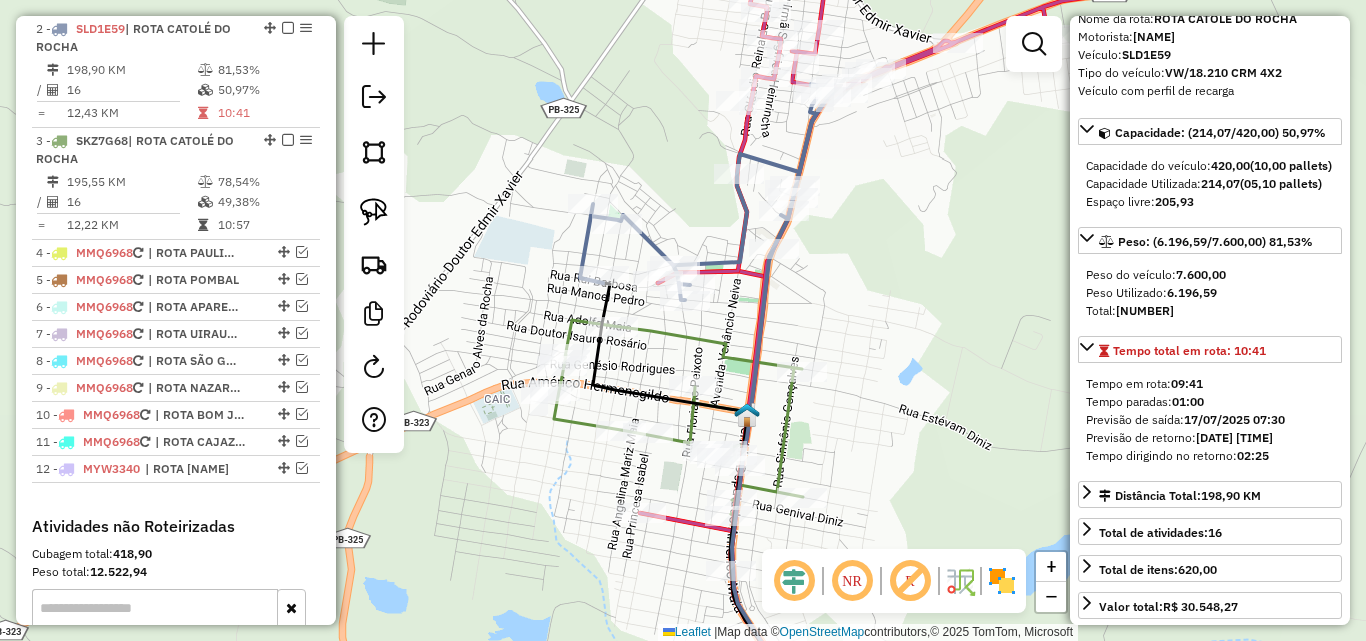drag, startPoint x: 932, startPoint y: 201, endPoint x: 888, endPoint y: 241, distance: 59.464275 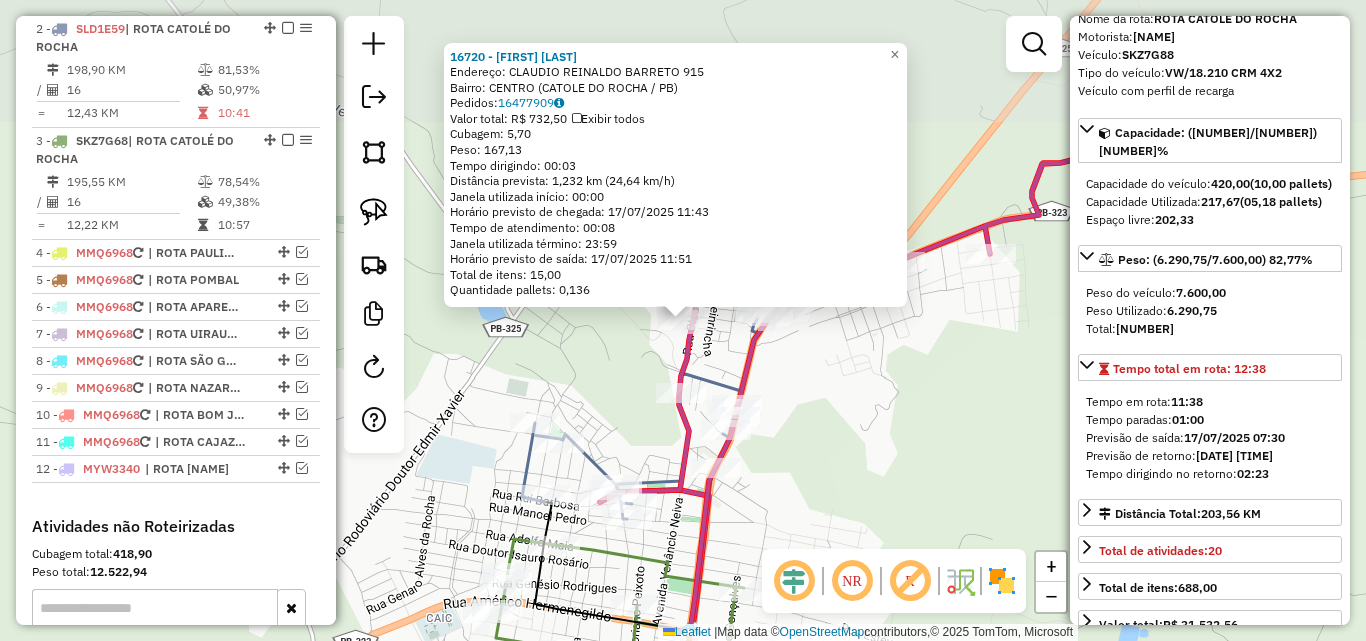 scroll, scrollTop: 774, scrollLeft: 0, axis: vertical 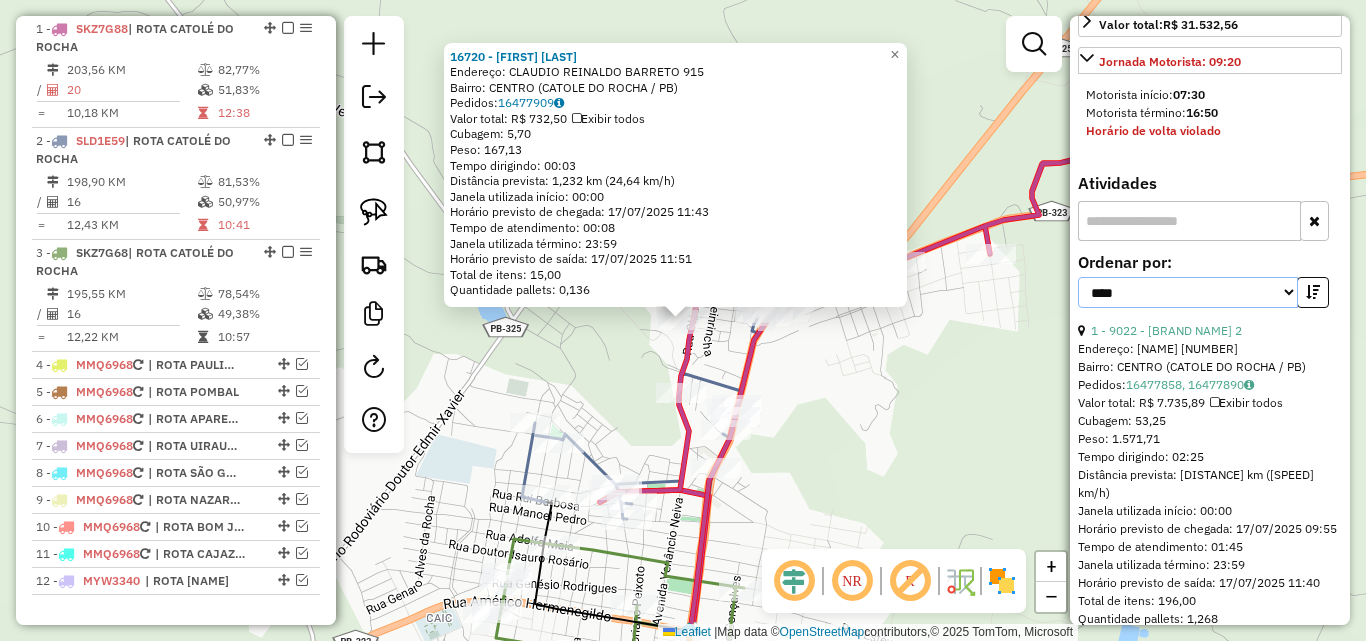 drag, startPoint x: 1171, startPoint y: 310, endPoint x: 1175, endPoint y: 325, distance: 15.524175 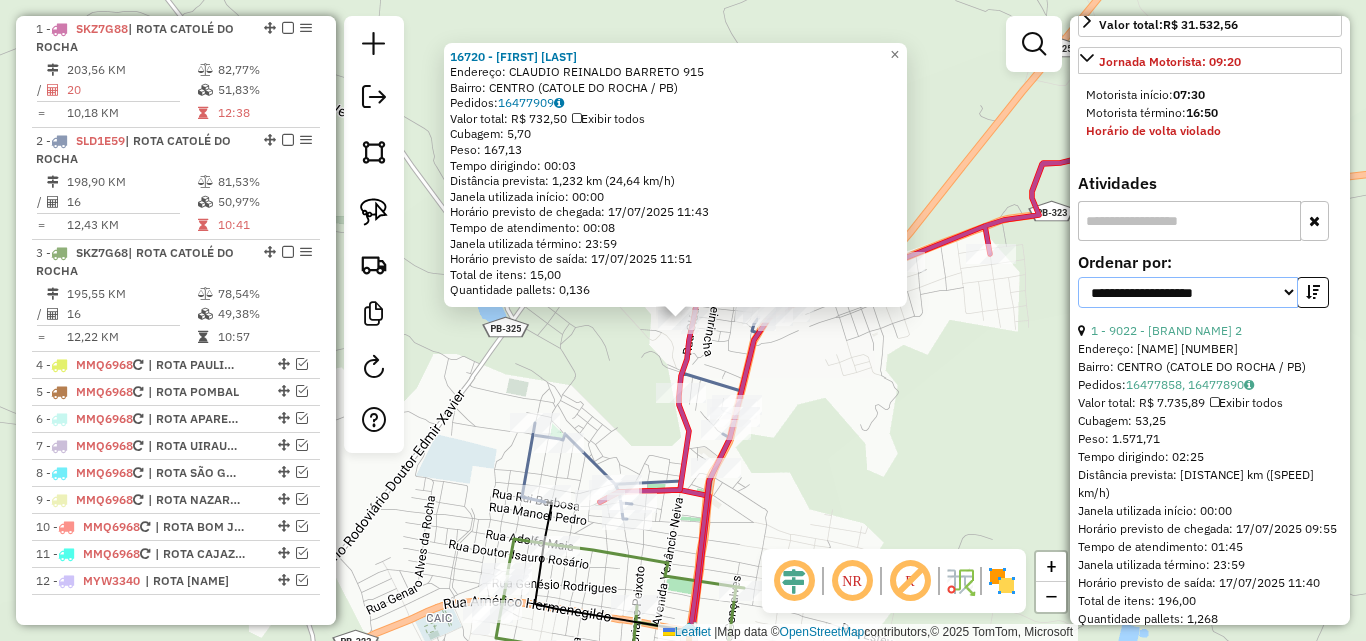 click on "**********" at bounding box center (1188, 292) 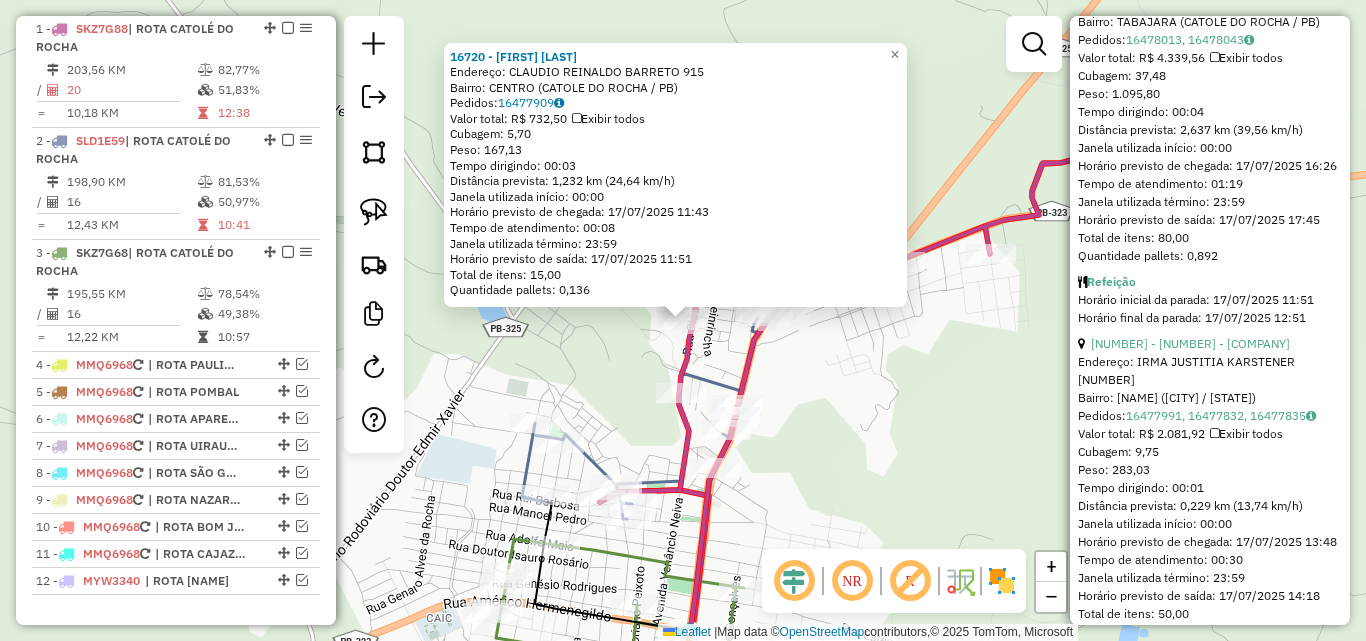 scroll, scrollTop: 1400, scrollLeft: 0, axis: vertical 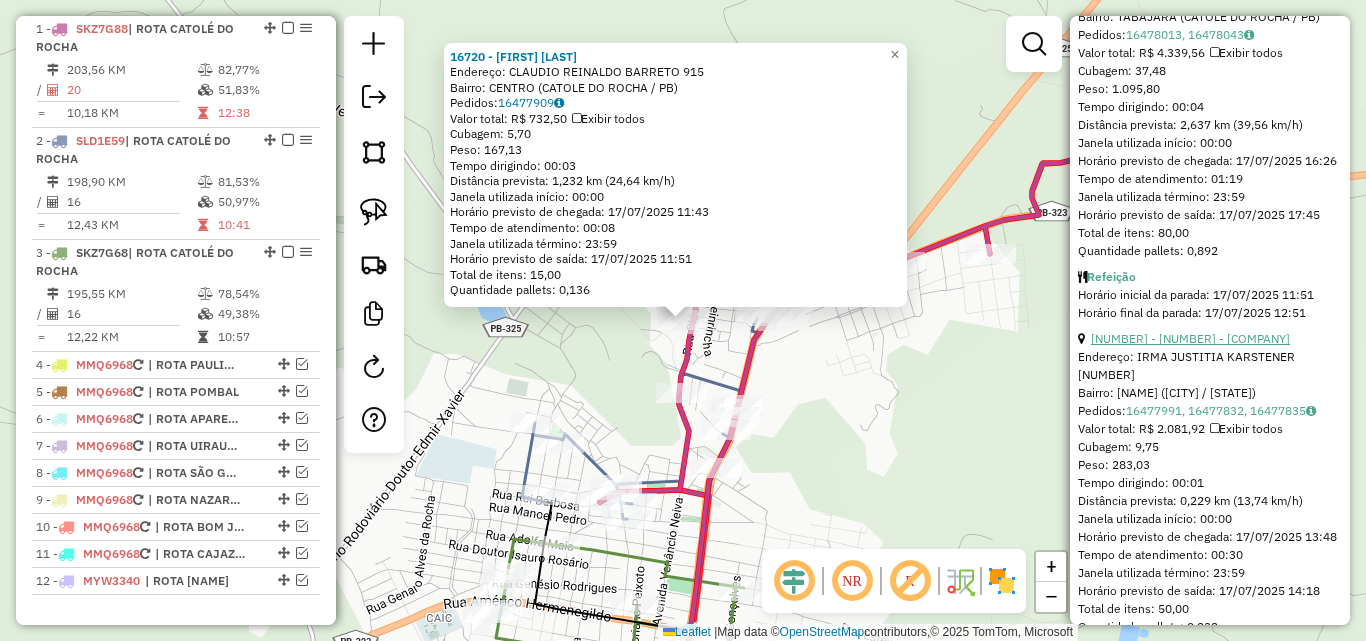 click on "9 - 12431 - CONV DO MARCIO" at bounding box center [1190, 338] 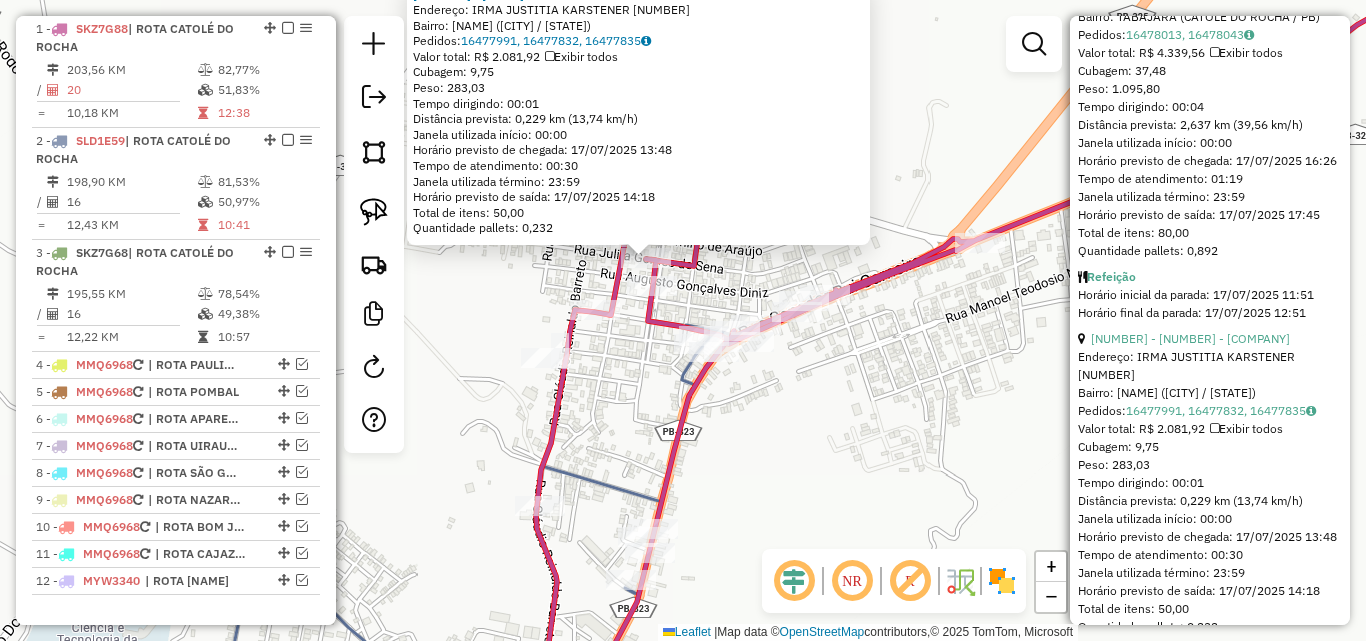 drag, startPoint x: 755, startPoint y: 420, endPoint x: 768, endPoint y: 483, distance: 64.327286 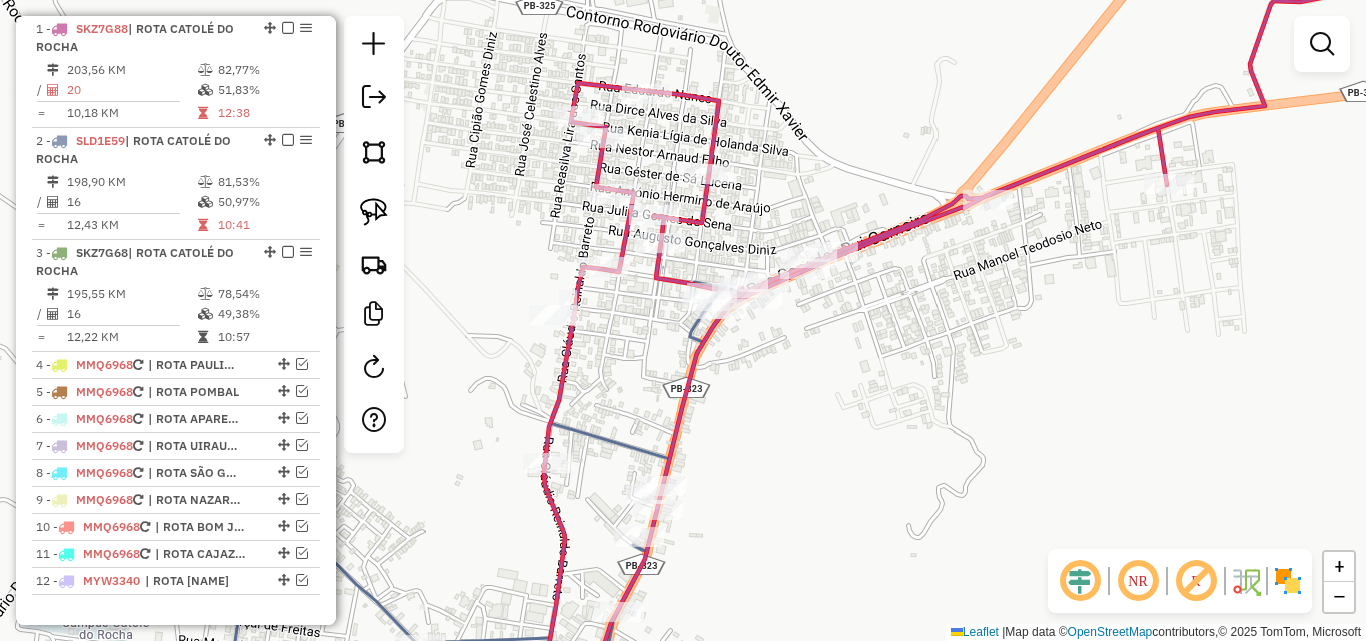 drag, startPoint x: 787, startPoint y: 465, endPoint x: 802, endPoint y: 293, distance: 172.65283 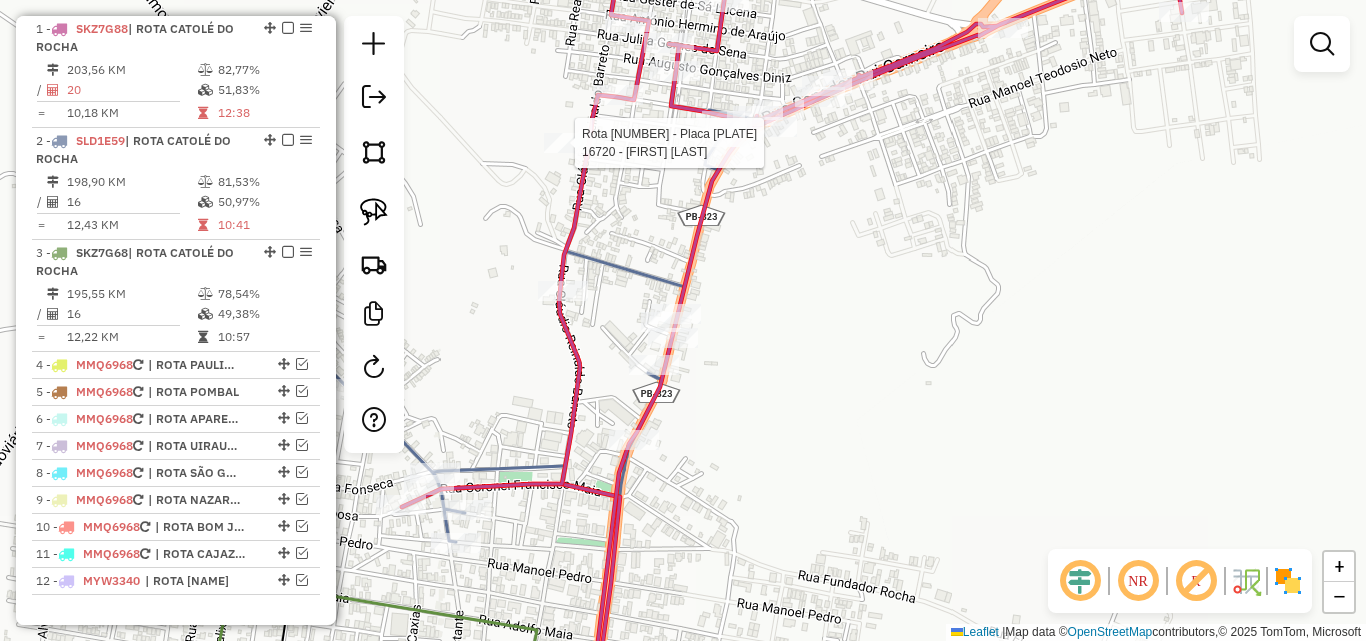 select on "**********" 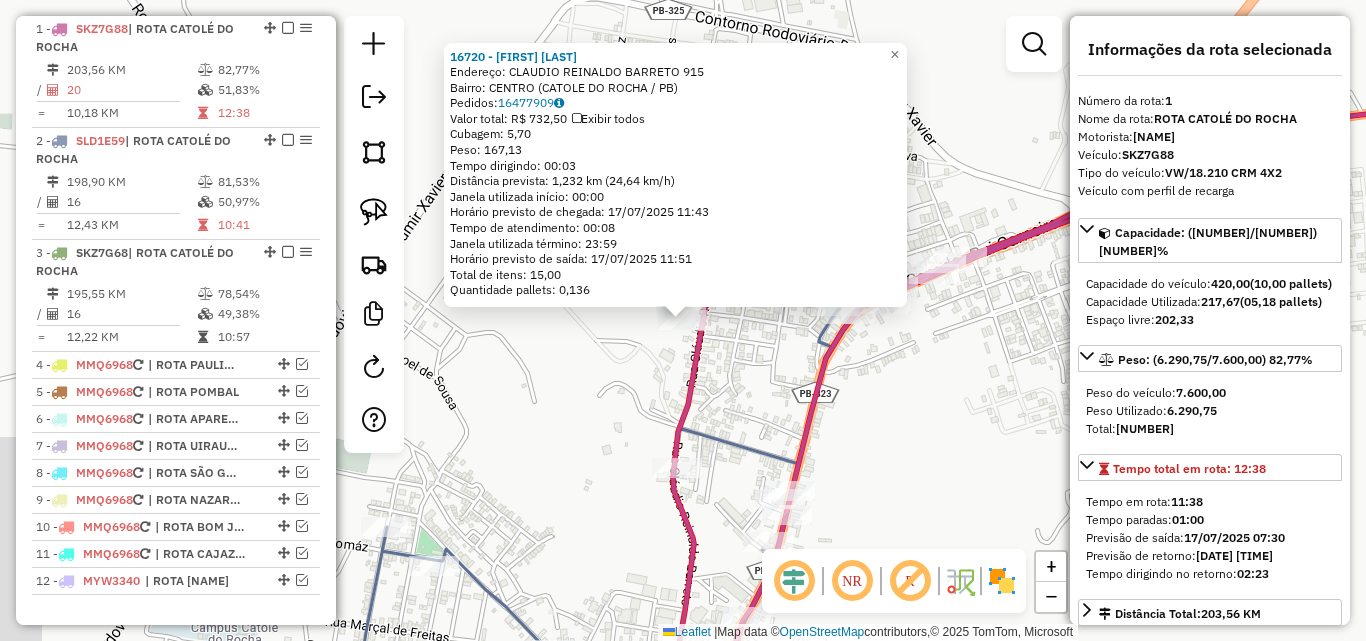 click on "16720 - VALDIR  OLIVEIRA  Endereço:  CLAUDIO REINALDO BARRETO 915   Bairro: CENTRO (CATOLE DO ROCHA / PB)   Pedidos:  16477909   Valor total: R$ 732,50   Exibir todos   Cubagem: 5,70  Peso: 167,13  Tempo dirigindo: 00:03   Distância prevista: 1,232 km (24,64 km/h)   Janela utilizada início: 00:00   Horário previsto de chegada: 17/07/2025 11:43   Tempo de atendimento: 00:08   Janela utilizada término: 23:59   Horário previsto de saída: 17/07/2025 11:51   Total de itens: 15,00   Quantidade pallets: 0,136  × Janela de atendimento Grade de atendimento Capacidade Transportadoras Veículos Cliente Pedidos  Rotas Selecione os dias de semana para filtrar as janelas de atendimento  Seg   Ter   Qua   Qui   Sex   Sáb   Dom  Informe o período da janela de atendimento: De: Até:  Filtrar exatamente a janela do cliente  Considerar janela de atendimento padrão  Selecione os dias de semana para filtrar as grades de atendimento  Seg   Ter   Qua   Qui   Sex   Sáb   Dom   Peso mínimo:   Peso máximo:   De:   Até:" 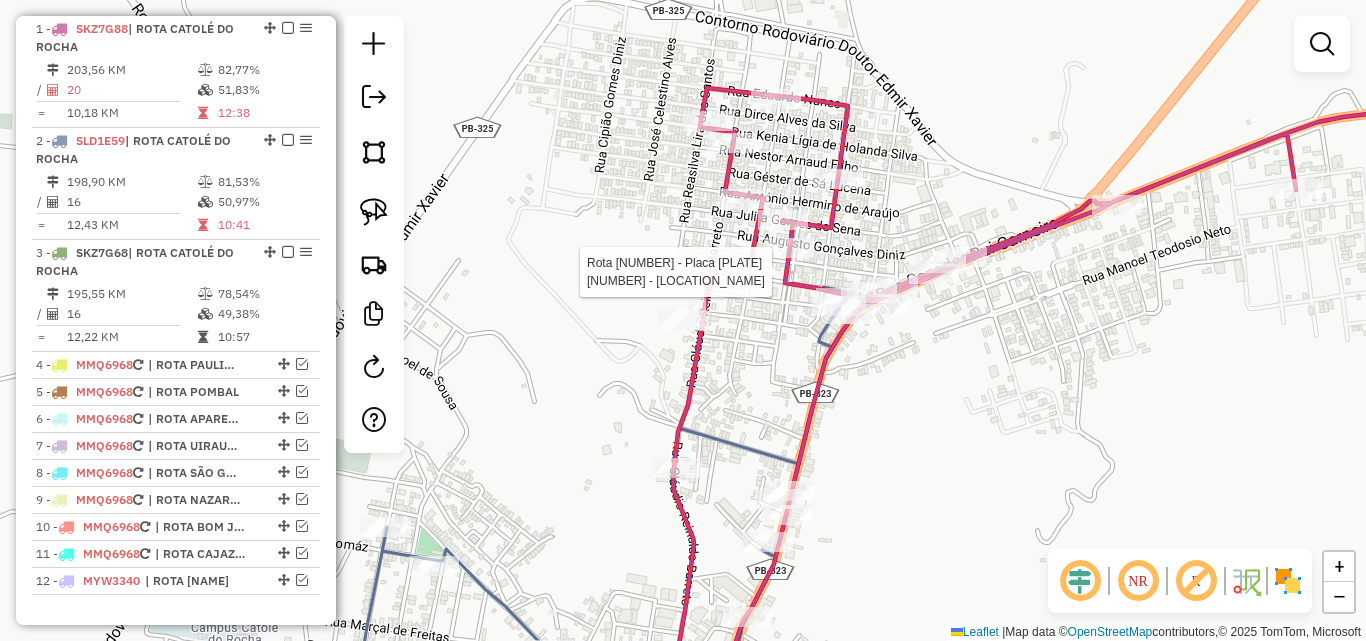 select on "**********" 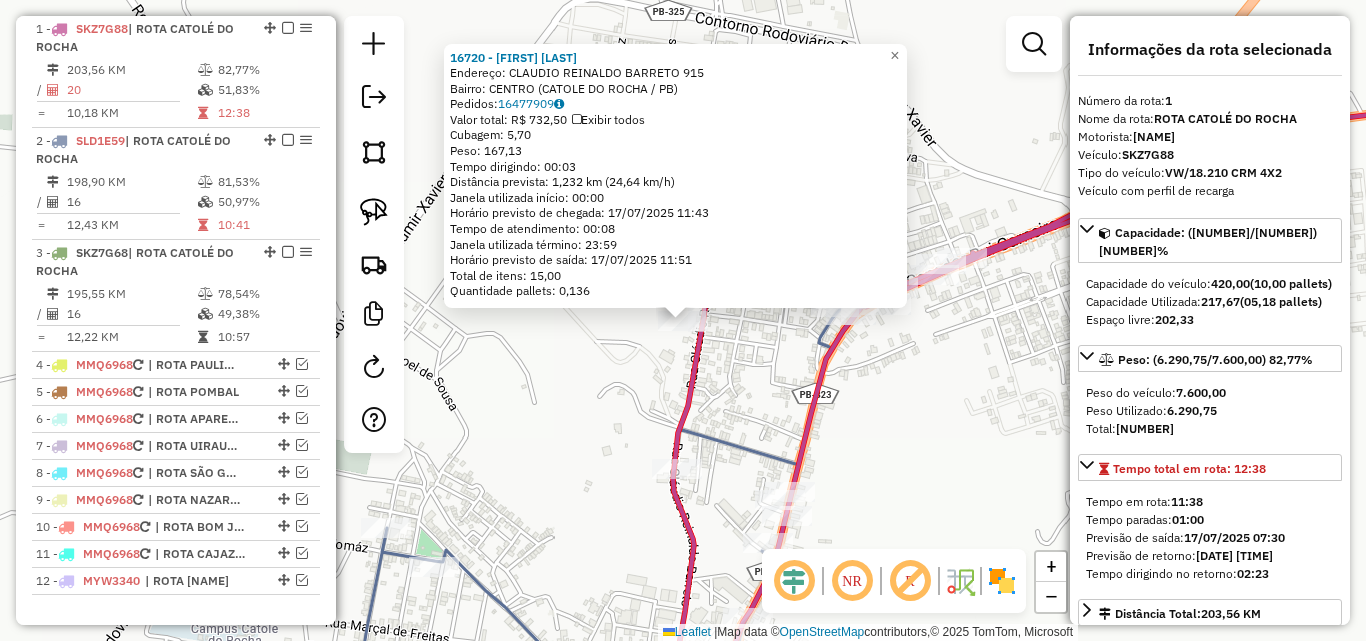 click on "16720 - VALDIR  OLIVEIRA  Endereço:  CLAUDIO REINALDO BARRETO 915   Bairro: CENTRO (CATOLE DO ROCHA / PB)   Pedidos:  16477909   Valor total: R$ 732,50   Exibir todos   Cubagem: 5,70  Peso: 167,13  Tempo dirigindo: 00:03   Distância prevista: 1,232 km (24,64 km/h)   Janela utilizada início: 00:00   Horário previsto de chegada: 17/07/2025 11:43   Tempo de atendimento: 00:08   Janela utilizada término: 23:59   Horário previsto de saída: 17/07/2025 11:51   Total de itens: 15,00   Quantidade pallets: 0,136  × Janela de atendimento Grade de atendimento Capacidade Transportadoras Veículos Cliente Pedidos  Rotas Selecione os dias de semana para filtrar as janelas de atendimento  Seg   Ter   Qua   Qui   Sex   Sáb   Dom  Informe o período da janela de atendimento: De: Até:  Filtrar exatamente a janela do cliente  Considerar janela de atendimento padrão  Selecione os dias de semana para filtrar as grades de atendimento  Seg   Ter   Qua   Qui   Sex   Sáb   Dom   Peso mínimo:   Peso máximo:   De:   Até:" 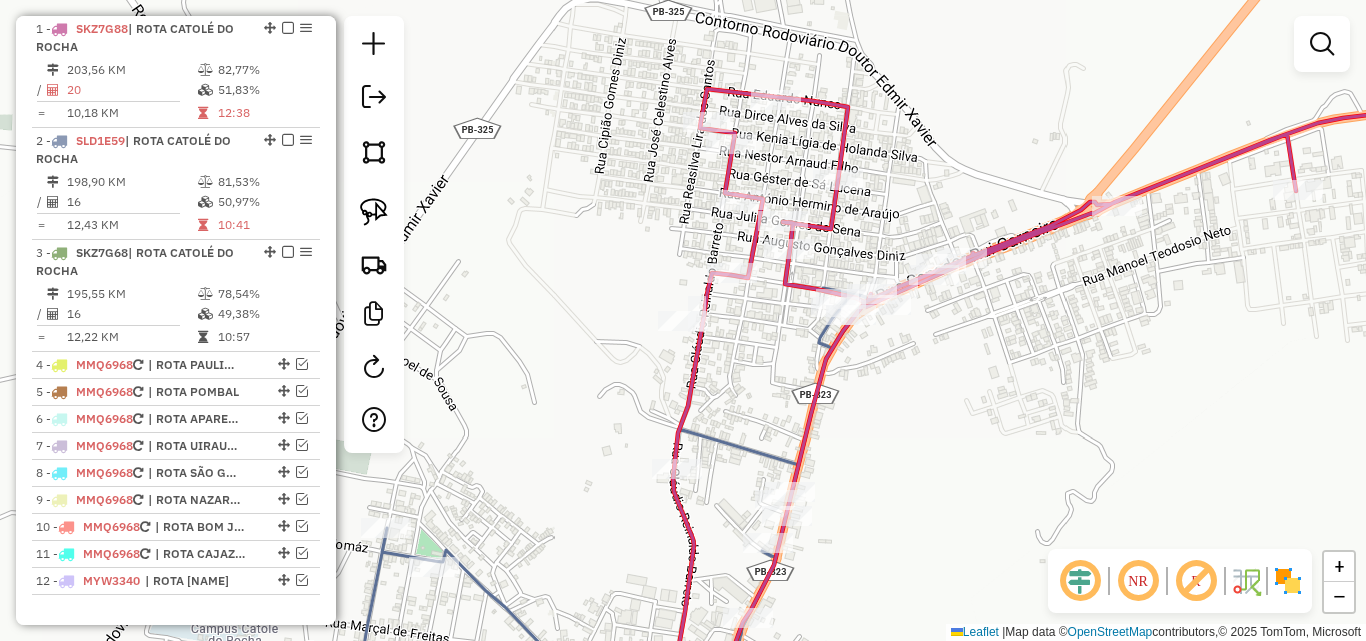 drag, startPoint x: 900, startPoint y: 505, endPoint x: 904, endPoint y: 228, distance: 277.02887 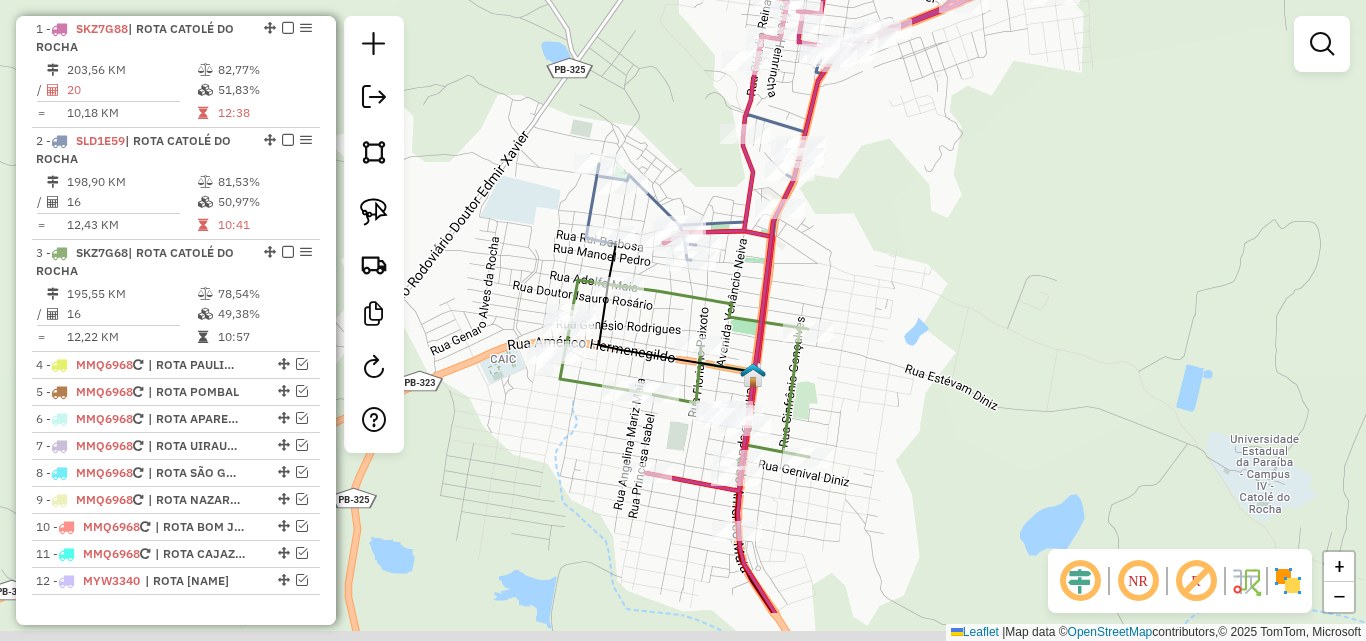drag, startPoint x: 945, startPoint y: 345, endPoint x: 909, endPoint y: 263, distance: 89.55445 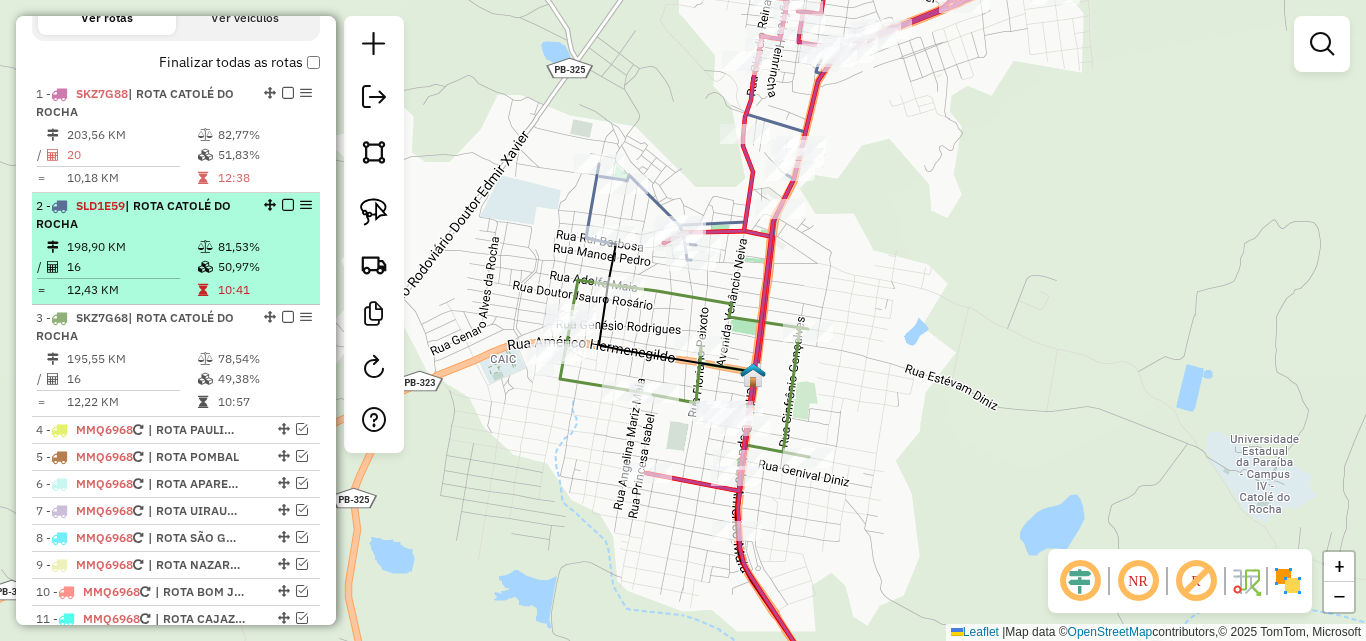 scroll, scrollTop: 674, scrollLeft: 0, axis: vertical 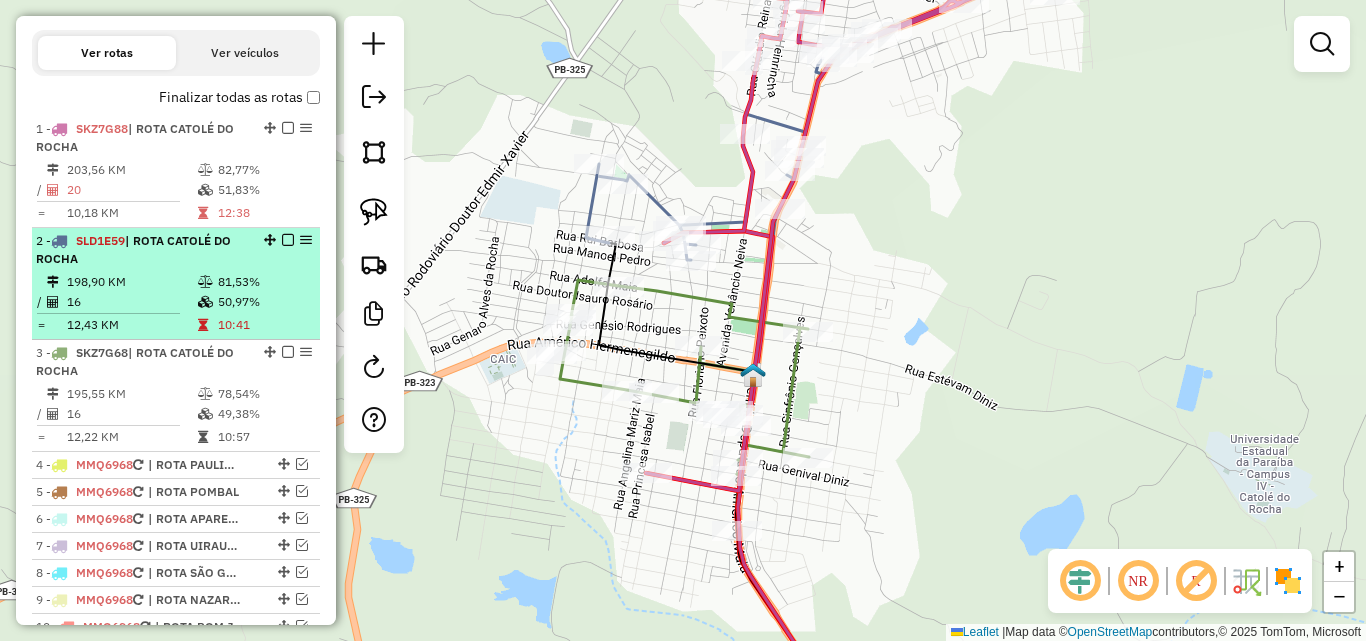 click on "51,83%" at bounding box center (264, 190) 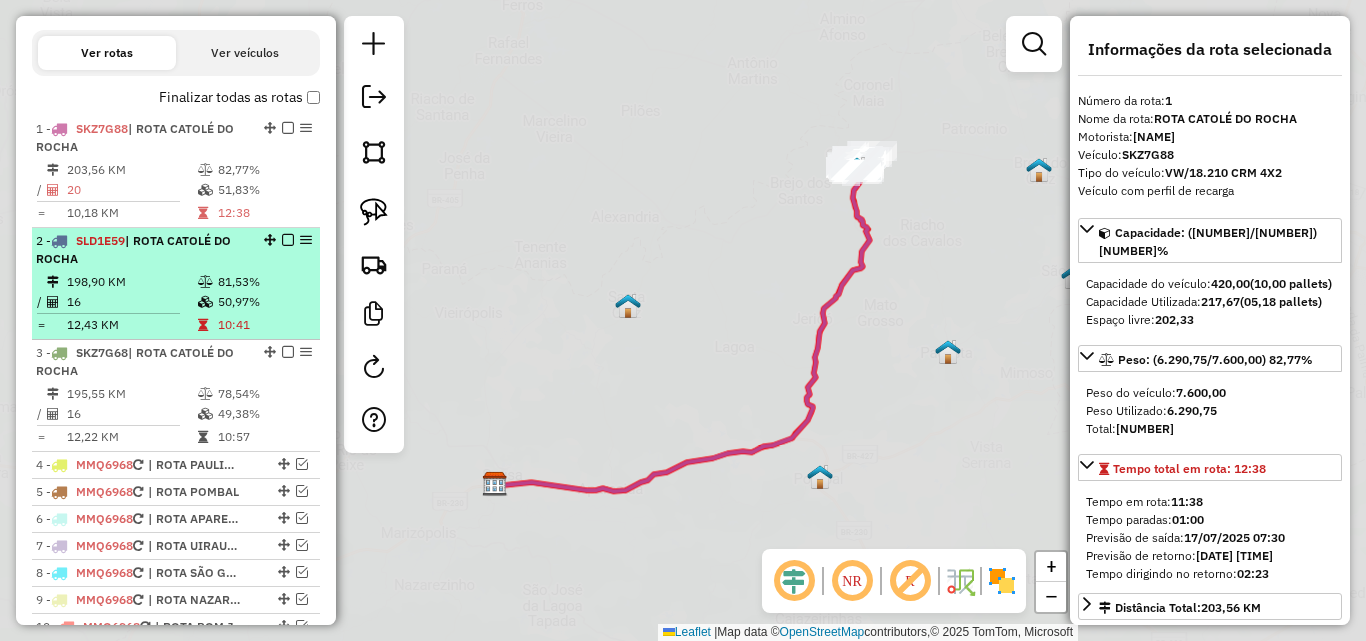 drag, startPoint x: 213, startPoint y: 291, endPoint x: 212, endPoint y: 305, distance: 14.035668 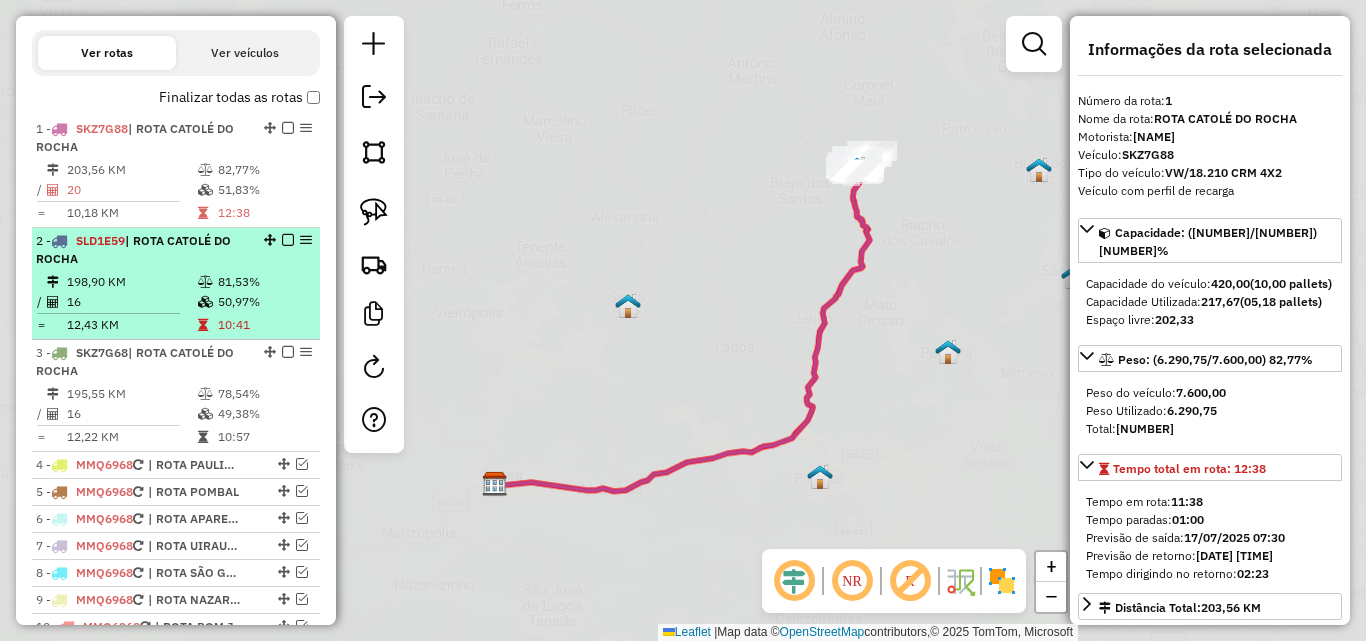 click on "81,53%" at bounding box center [264, 282] 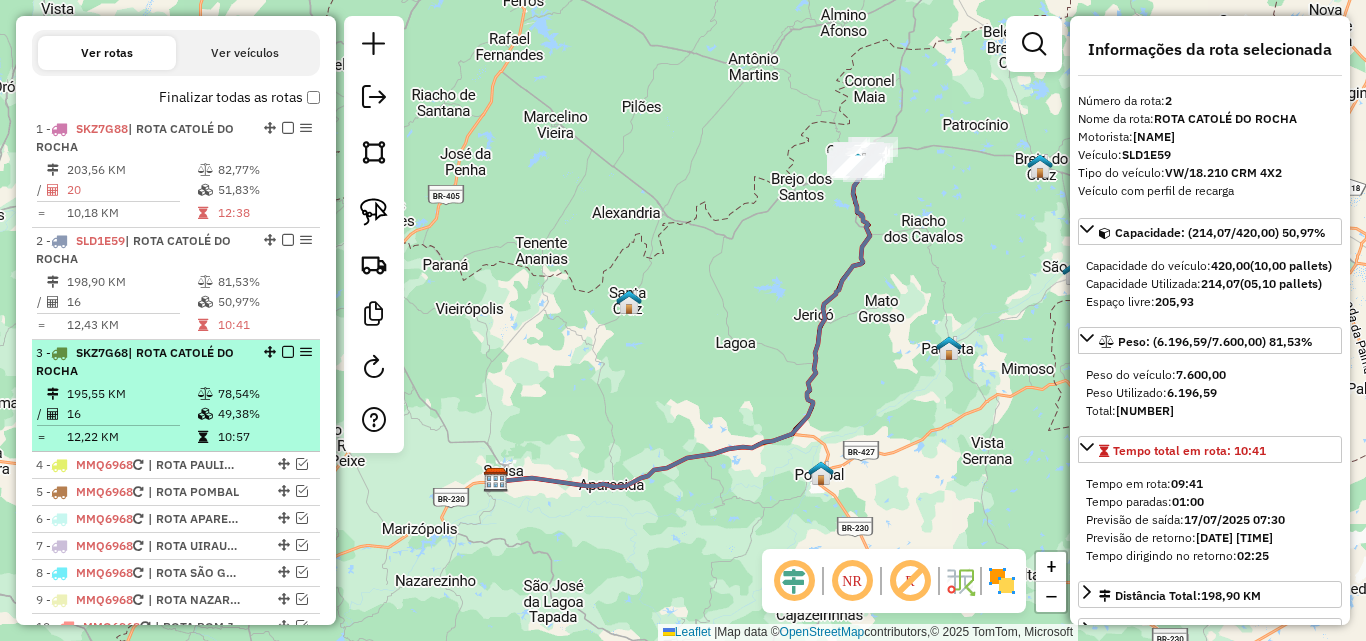 click on "16" at bounding box center [131, 414] 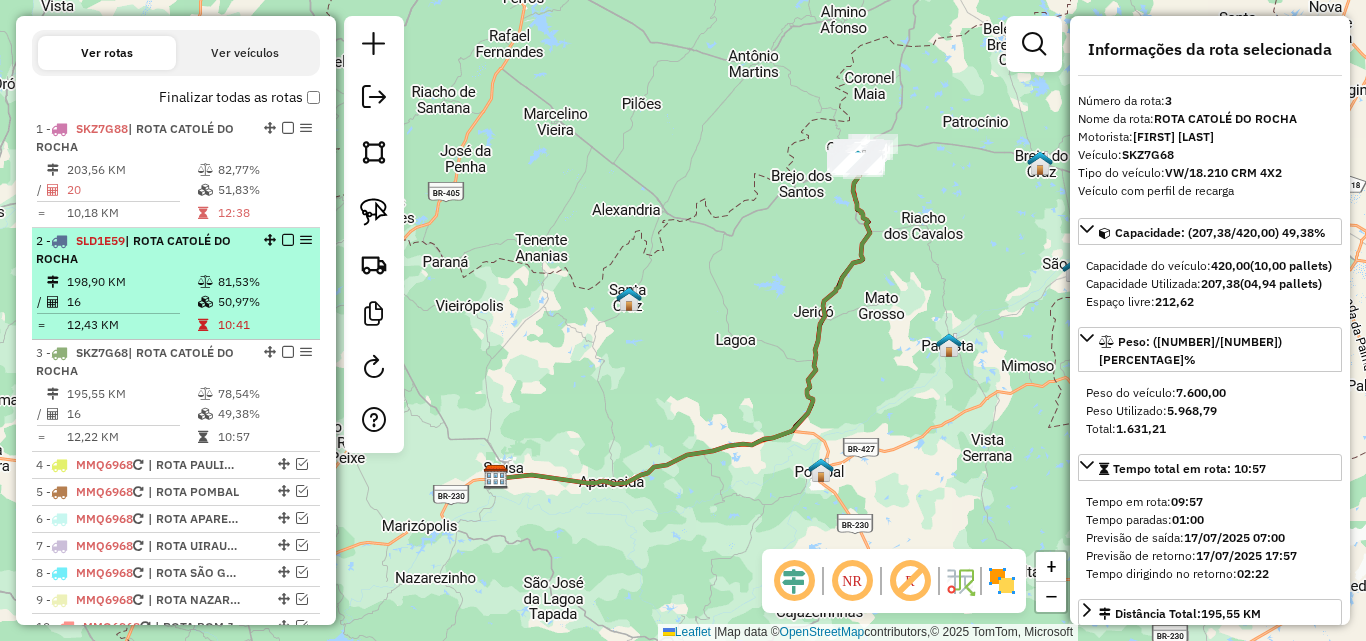 click at bounding box center (205, 302) 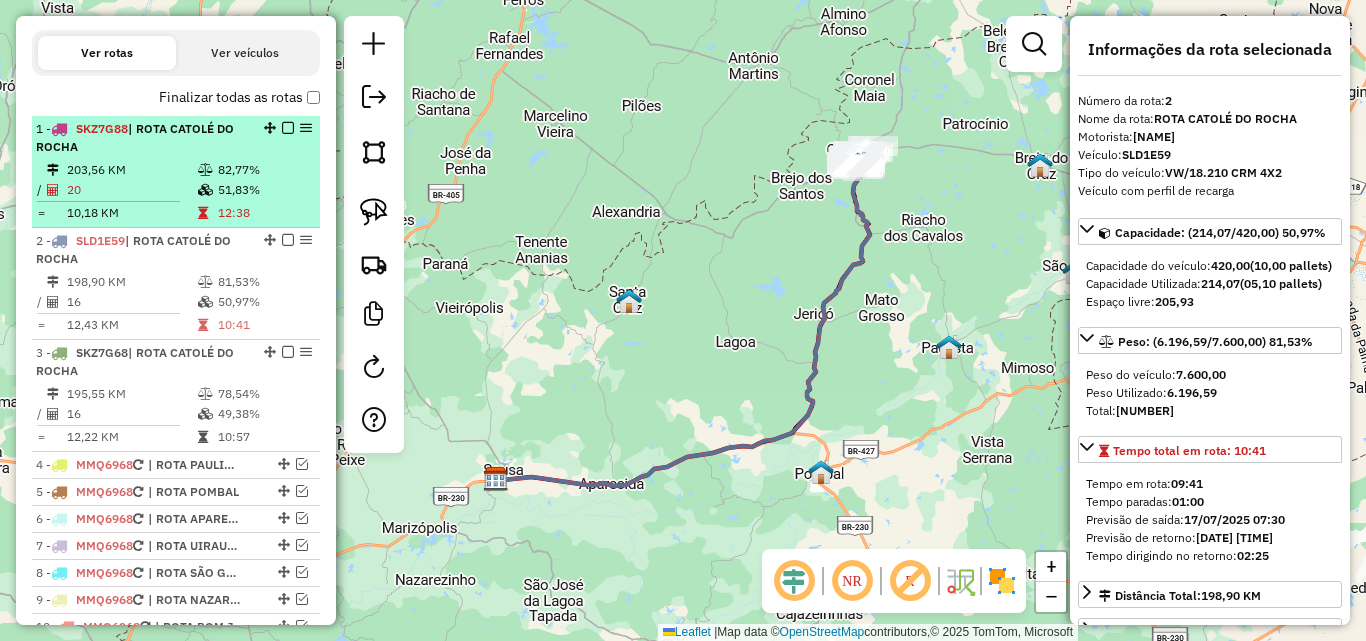 drag, startPoint x: 183, startPoint y: 147, endPoint x: 181, endPoint y: 161, distance: 14.142136 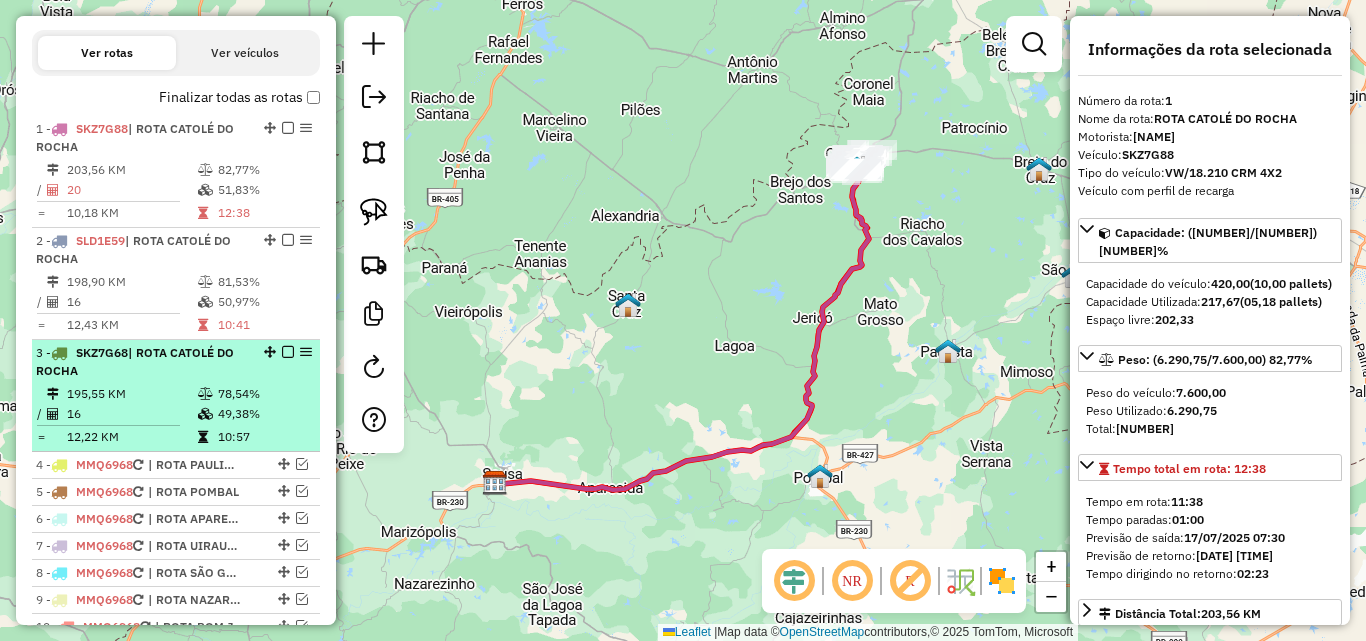 click on "| ROTA CATOLÉ DO ROCHA" at bounding box center [135, 361] 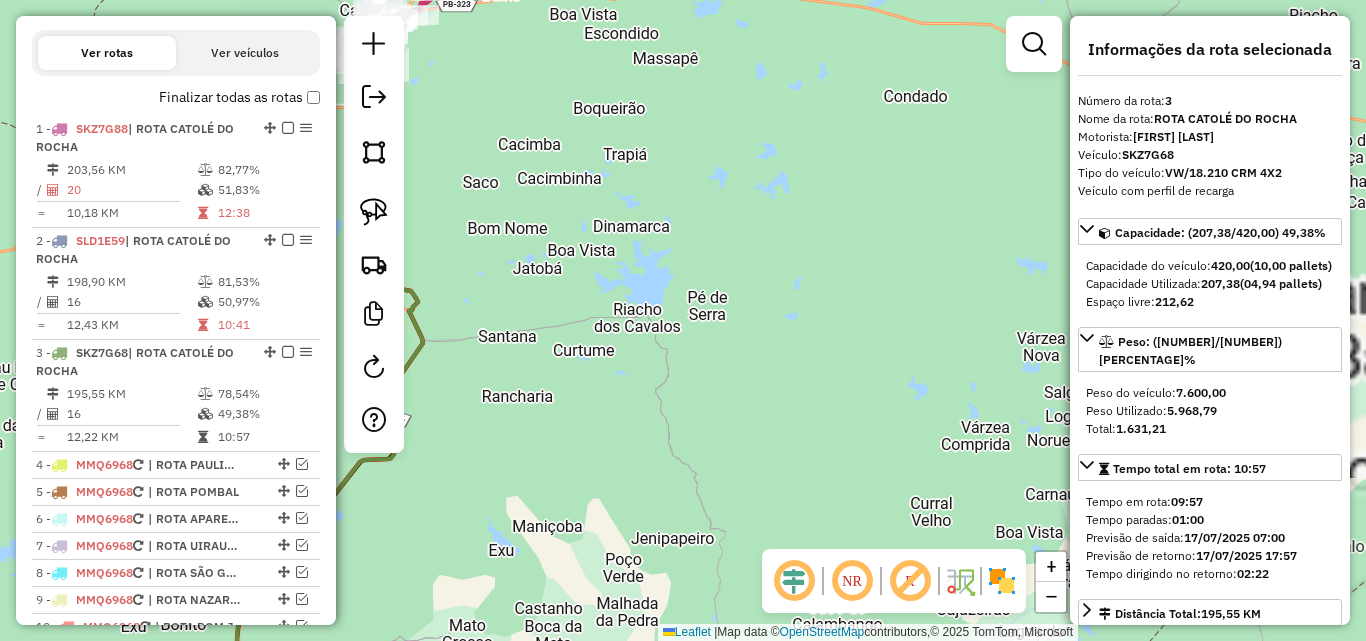 drag, startPoint x: 596, startPoint y: 80, endPoint x: 846, endPoint y: 231, distance: 292.06335 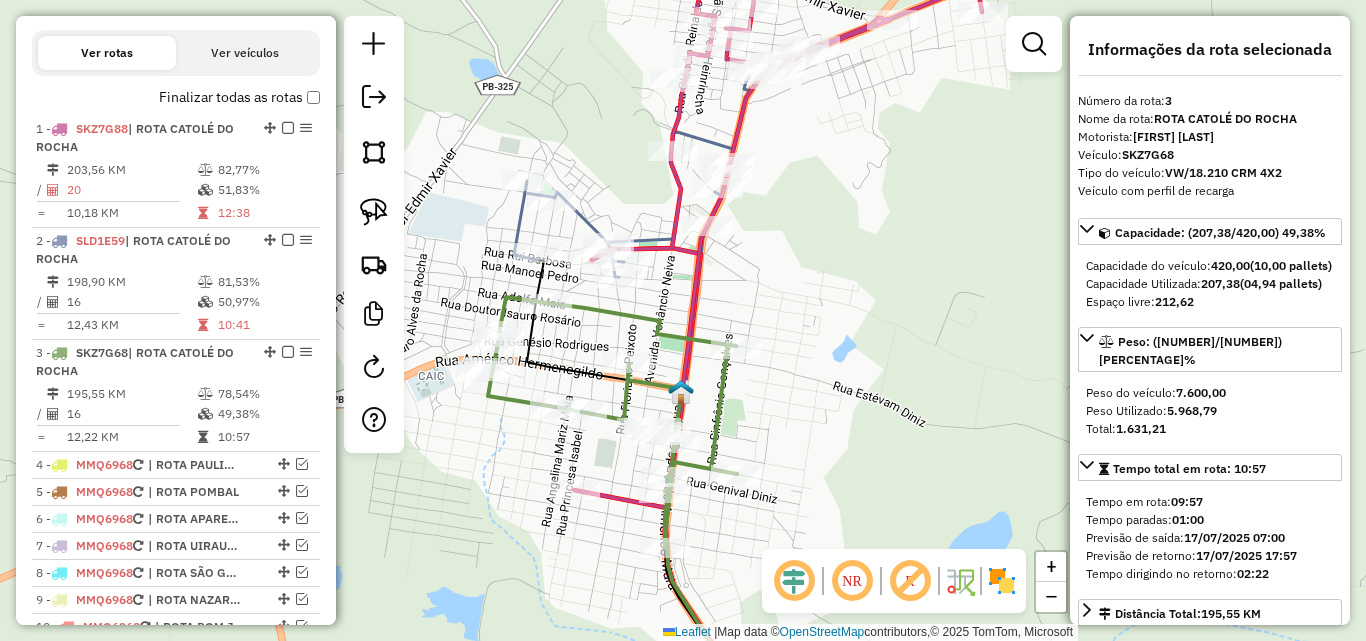 drag, startPoint x: 807, startPoint y: 231, endPoint x: 809, endPoint y: 246, distance: 15.132746 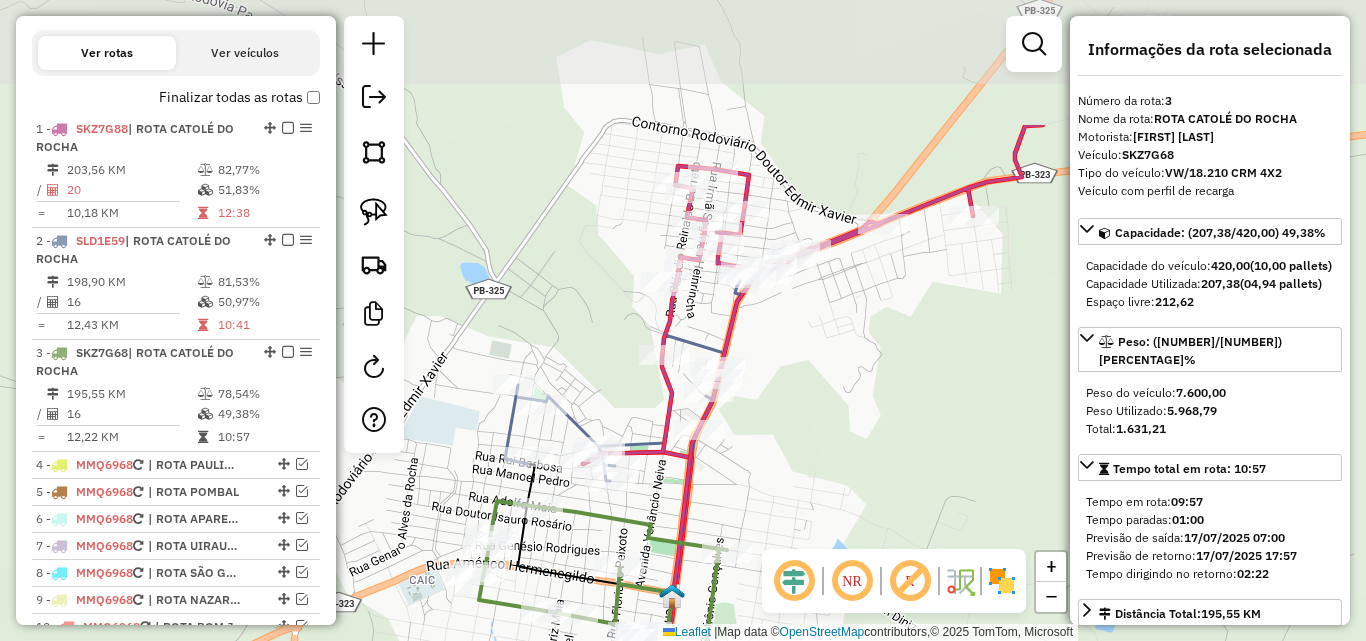 drag, startPoint x: 803, startPoint y: 237, endPoint x: 791, endPoint y: 416, distance: 179.40178 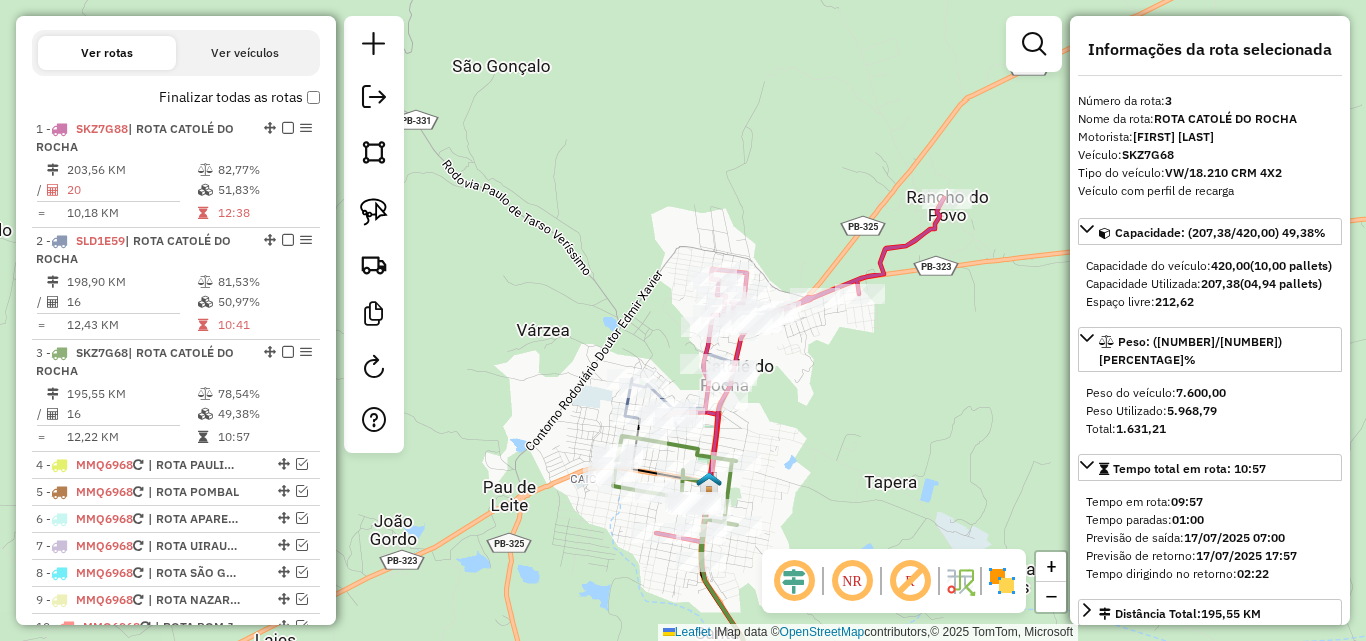 drag, startPoint x: 816, startPoint y: 423, endPoint x: 779, endPoint y: 378, distance: 58.258045 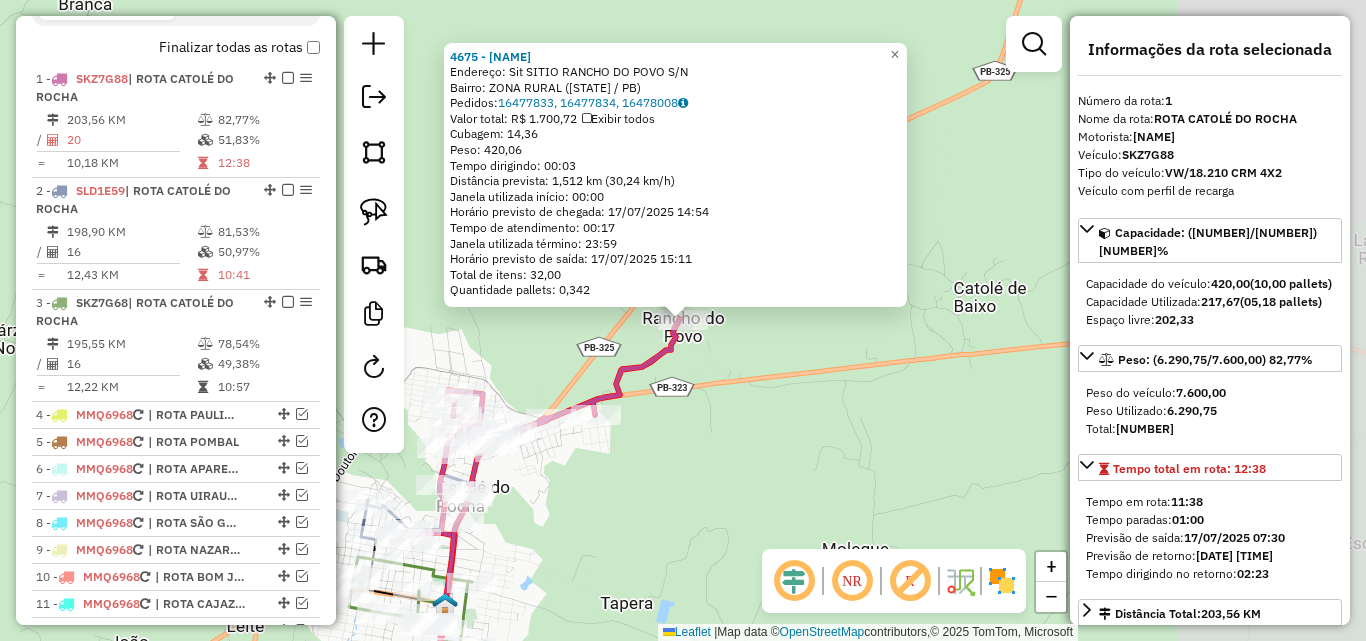 scroll, scrollTop: 774, scrollLeft: 0, axis: vertical 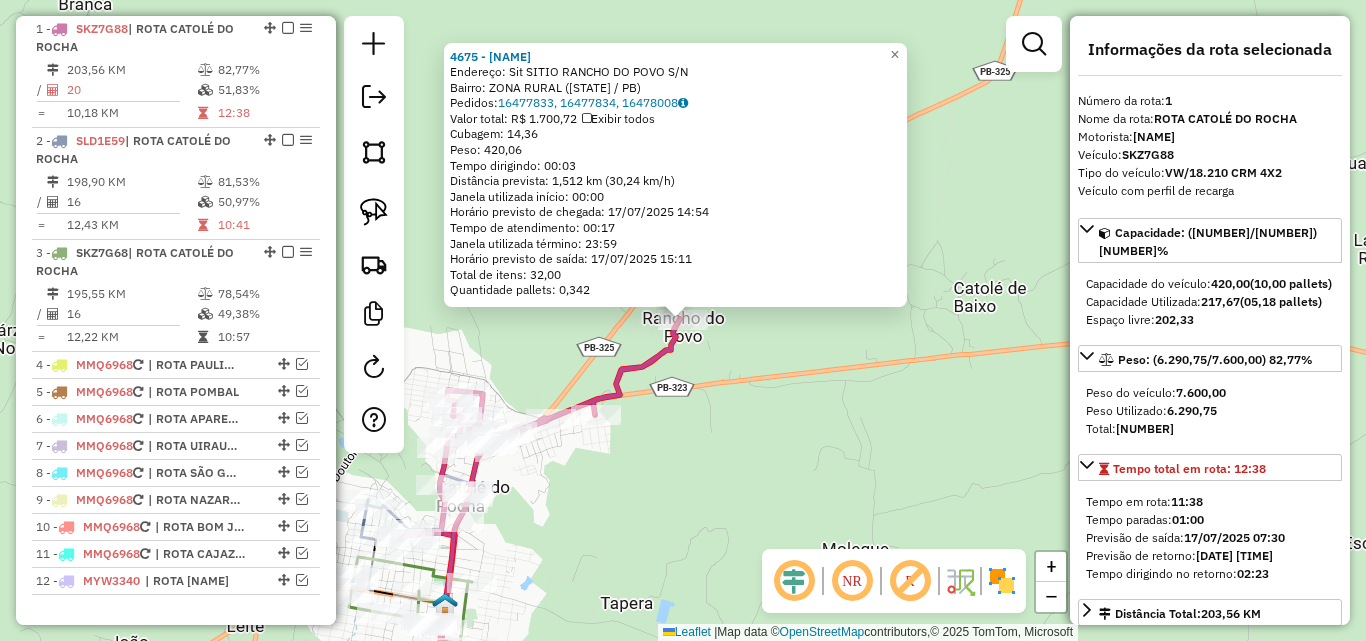 click on "4675 - JOSE GERALDO DA SILVA  Endereço: Sit SITIO RANCHO DO POVO           S/N   Bairro: ZONA RURAL (CATOLE DO ROCHA / PB)   Pedidos:  16477833, 16477834, 16478008   Valor total: R$ 1.700,72   Exibir todos   Cubagem: 14,36  Peso: 420,06  Tempo dirigindo: 00:03   Distância prevista: 1,512 km (30,24 km/h)   Janela utilizada início: 00:00   Horário previsto de chegada: 17/07/2025 14:54   Tempo de atendimento: 00:17   Janela utilizada término: 23:59   Horário previsto de saída: 17/07/2025 15:11   Total de itens: 32,00   Quantidade pallets: 0,342  × Janela de atendimento Grade de atendimento Capacidade Transportadoras Veículos Cliente Pedidos  Rotas Selecione os dias de semana para filtrar as janelas de atendimento  Seg   Ter   Qua   Qui   Sex   Sáb   Dom  Informe o período da janela de atendimento: De: Até:  Filtrar exatamente a janela do cliente  Considerar janela de atendimento padrão  Selecione os dias de semana para filtrar as grades de atendimento  Seg   Ter   Qua   Qui   Sex   Sáb   Dom   De:" 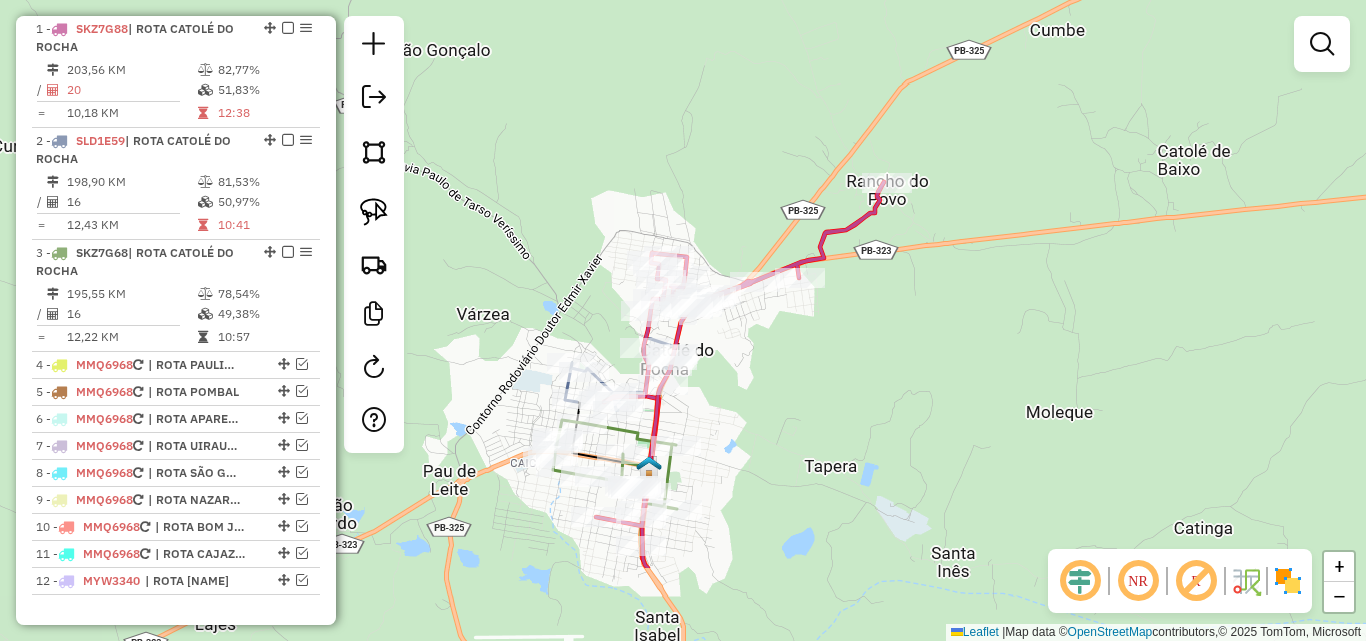 drag, startPoint x: 714, startPoint y: 466, endPoint x: 880, endPoint y: 358, distance: 198.0404 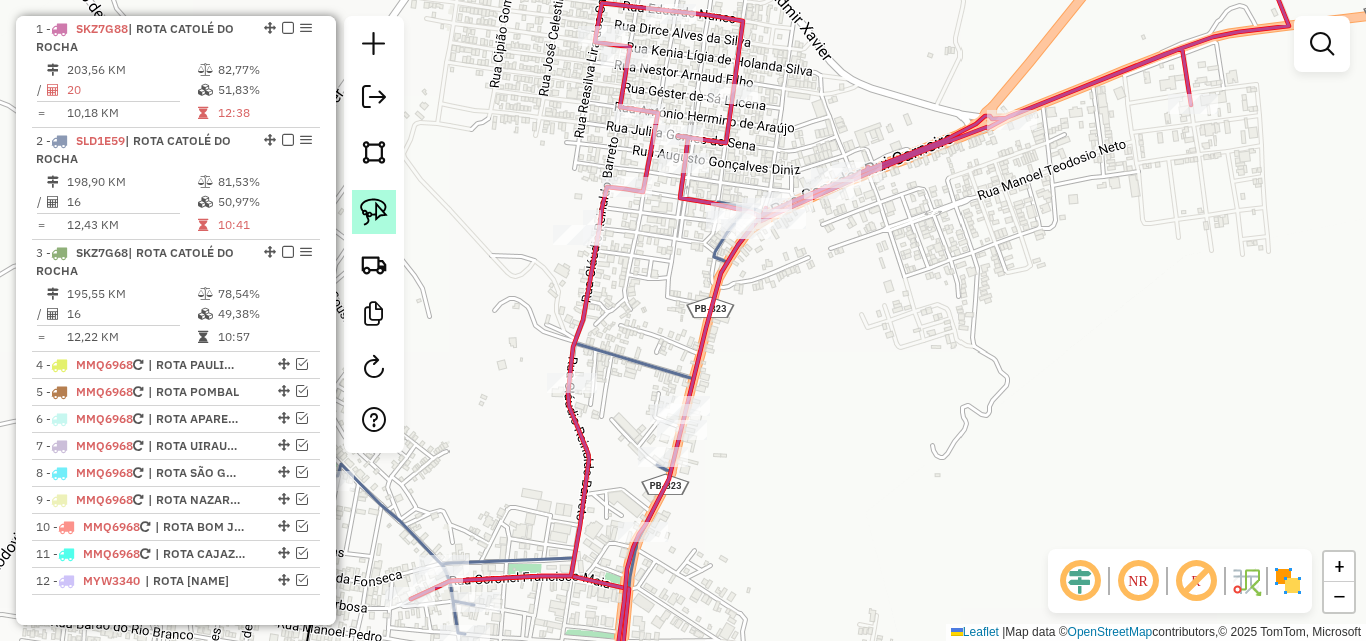 click 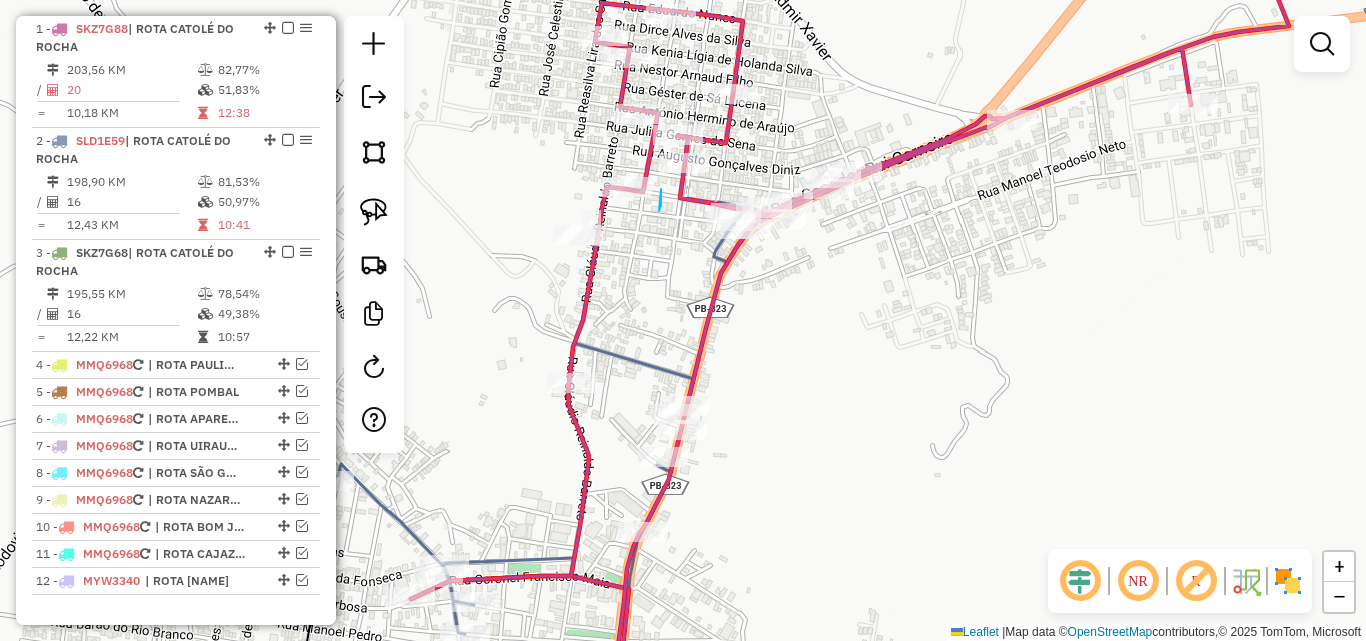 drag, startPoint x: 660, startPoint y: 207, endPoint x: 661, endPoint y: 189, distance: 18.027756 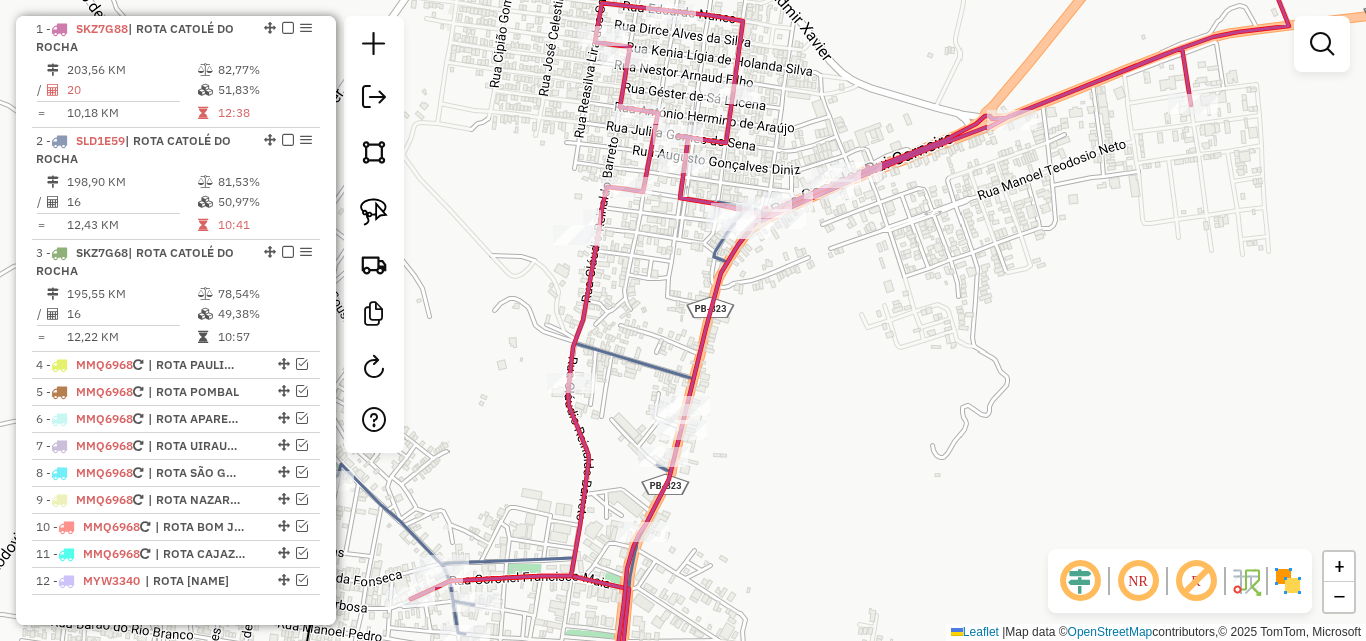 drag, startPoint x: 370, startPoint y: 208, endPoint x: 416, endPoint y: 198, distance: 47.07441 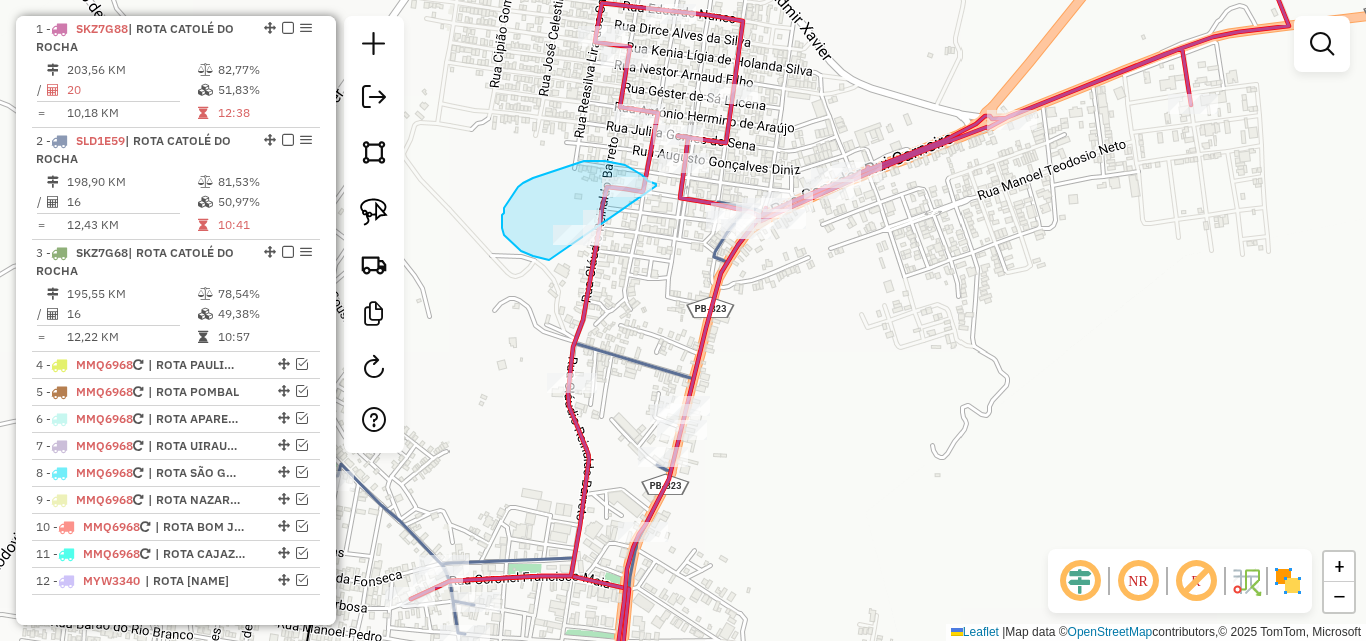 drag, startPoint x: 656, startPoint y: 186, endPoint x: 636, endPoint y: 244, distance: 61.351448 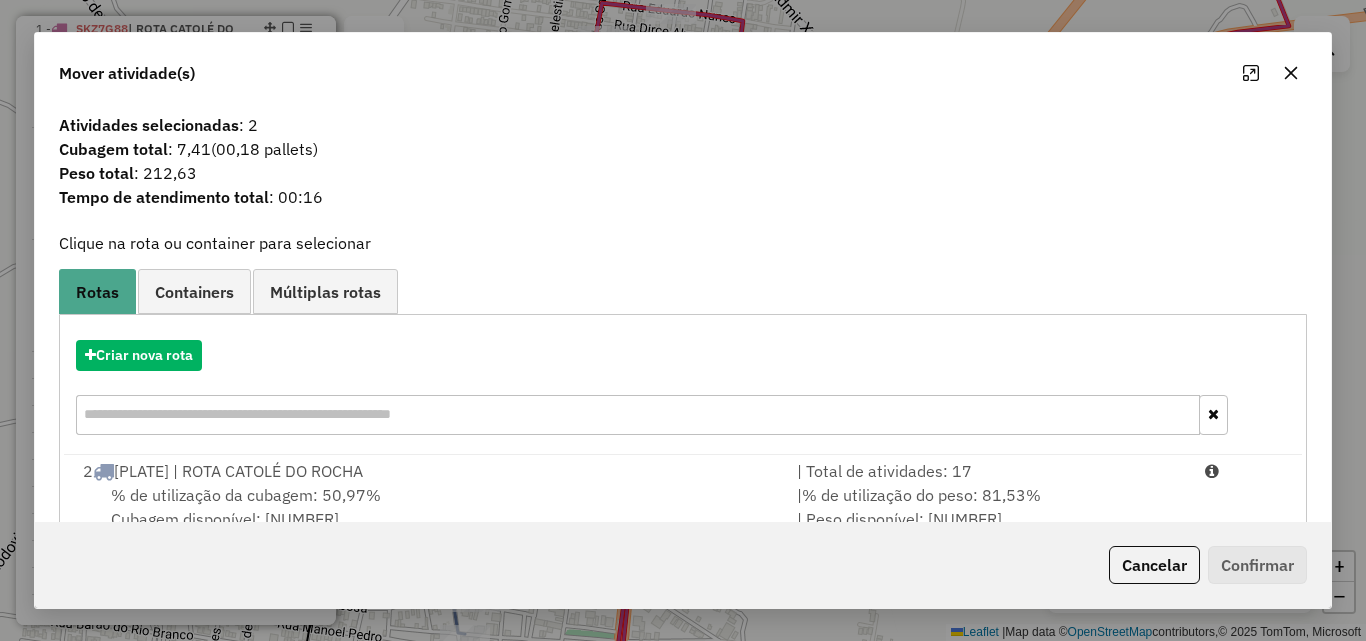 drag, startPoint x: 1155, startPoint y: 495, endPoint x: 1240, endPoint y: 566, distance: 110.751976 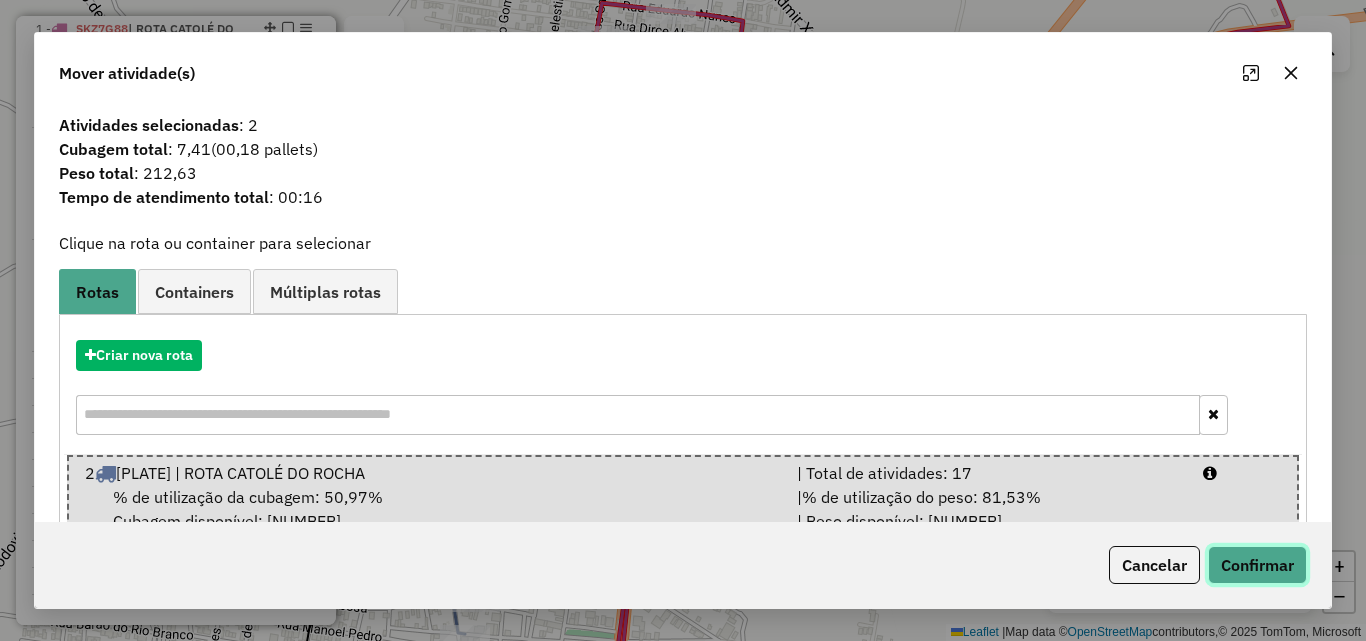 click on "Confirmar" 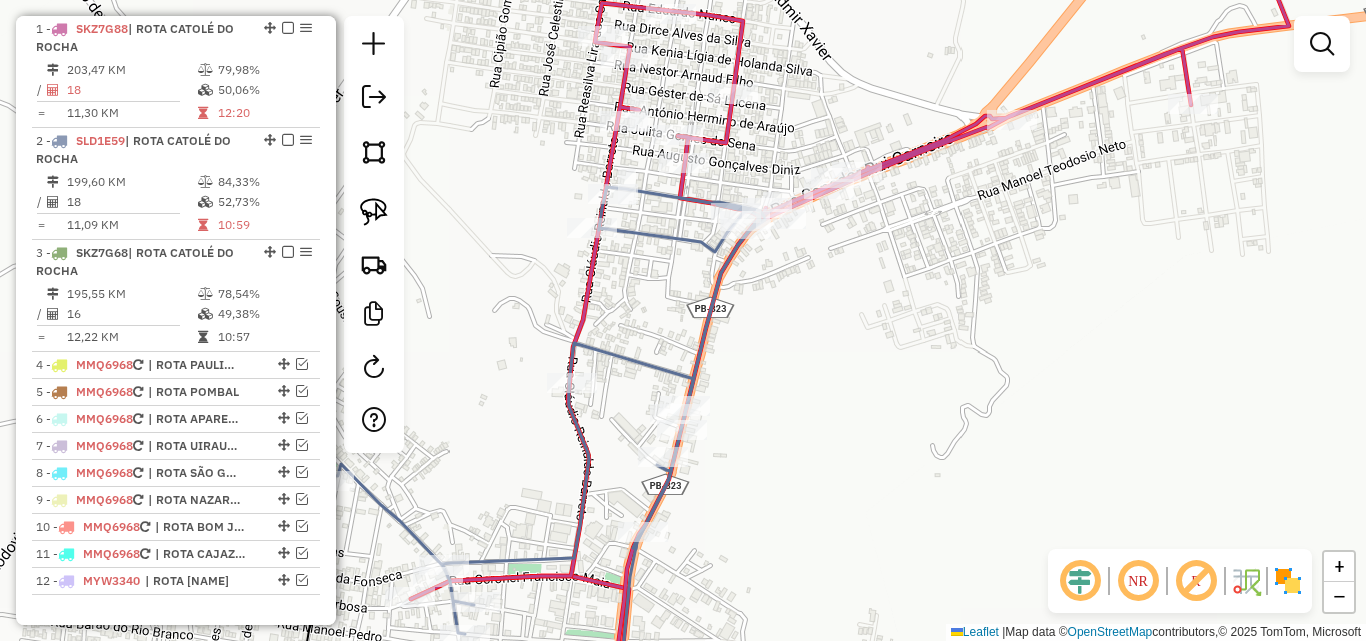 click 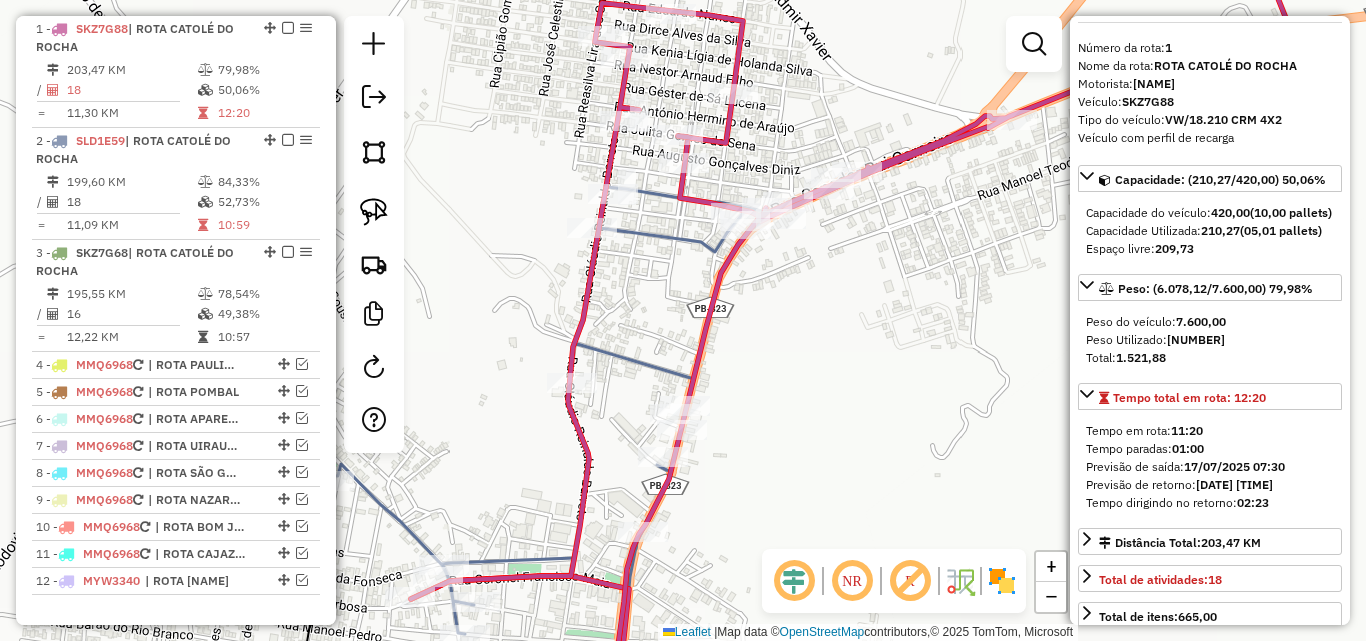 scroll, scrollTop: 100, scrollLeft: 0, axis: vertical 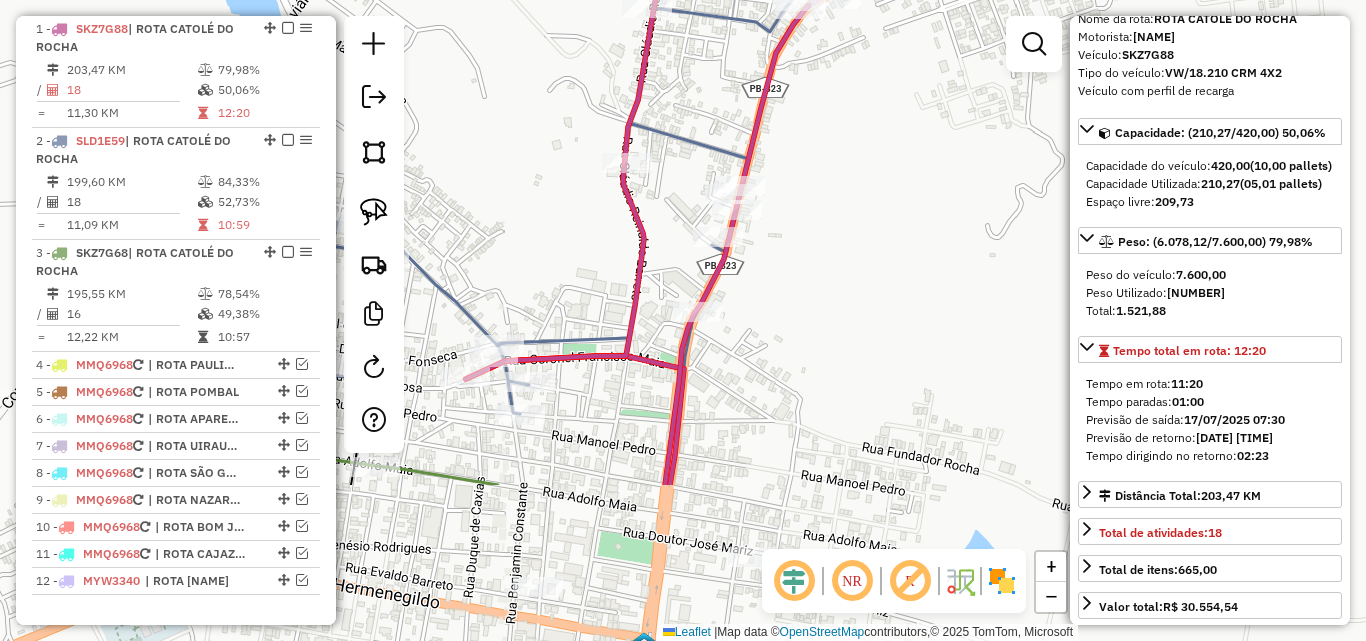 drag, startPoint x: 902, startPoint y: 349, endPoint x: 931, endPoint y: 267, distance: 86.977005 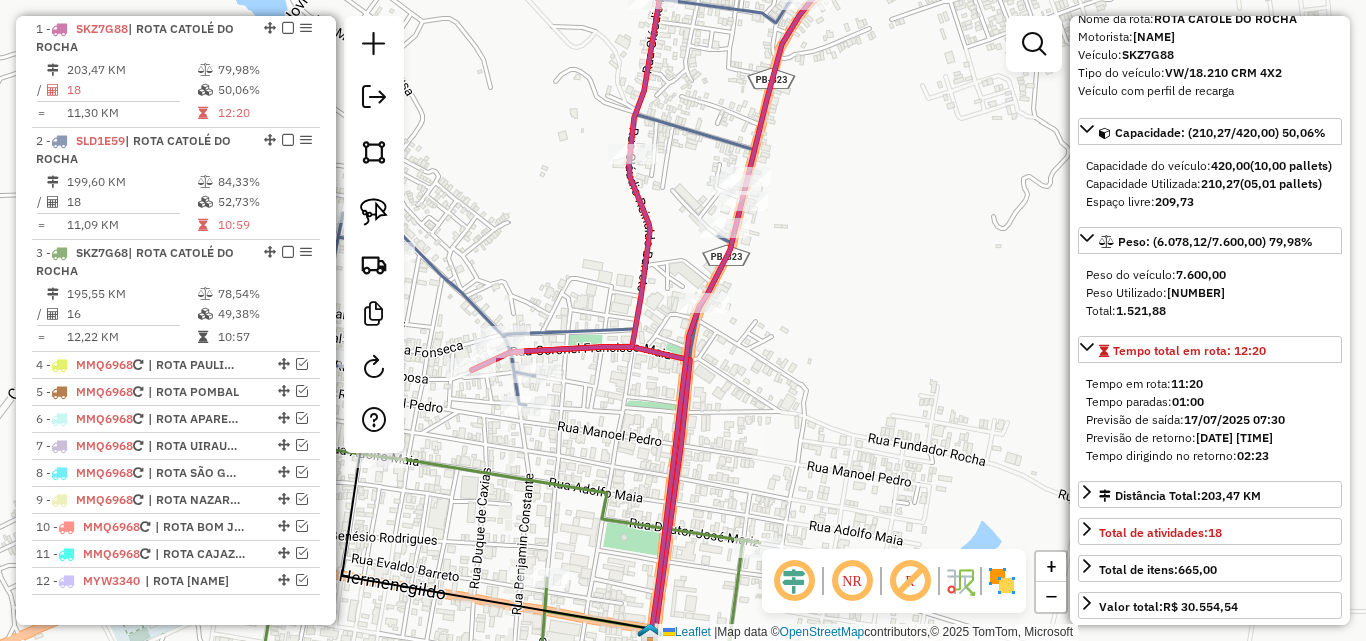 click 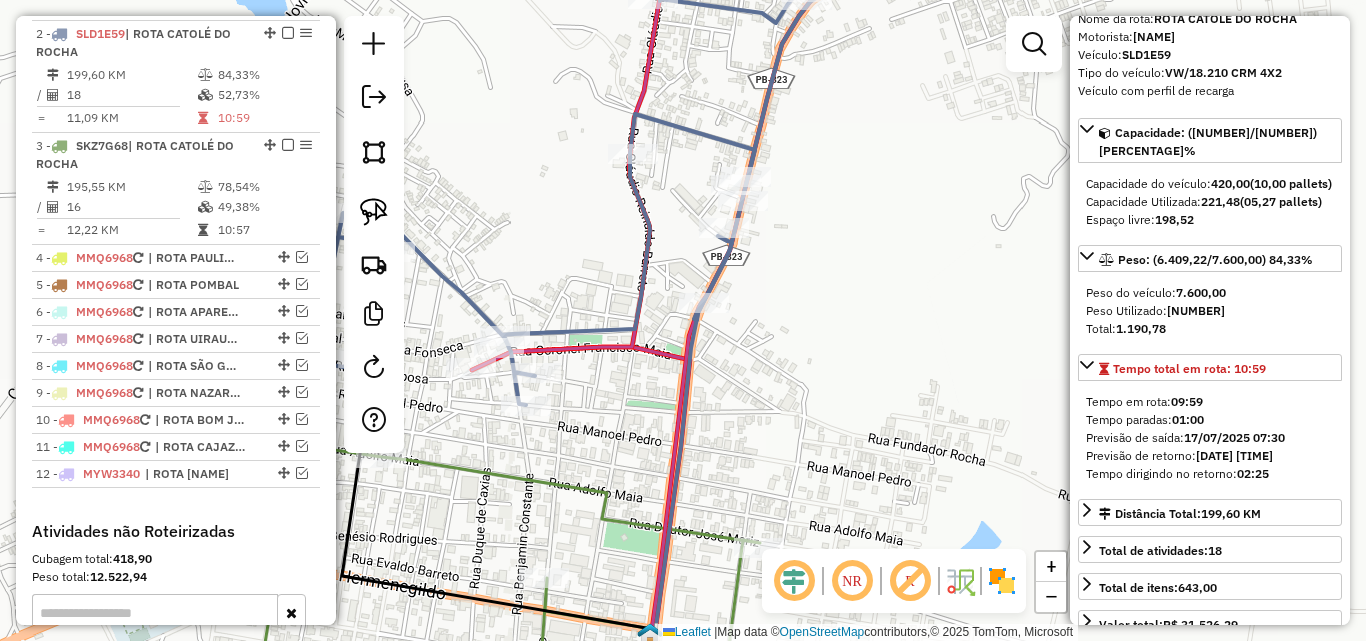 scroll, scrollTop: 886, scrollLeft: 0, axis: vertical 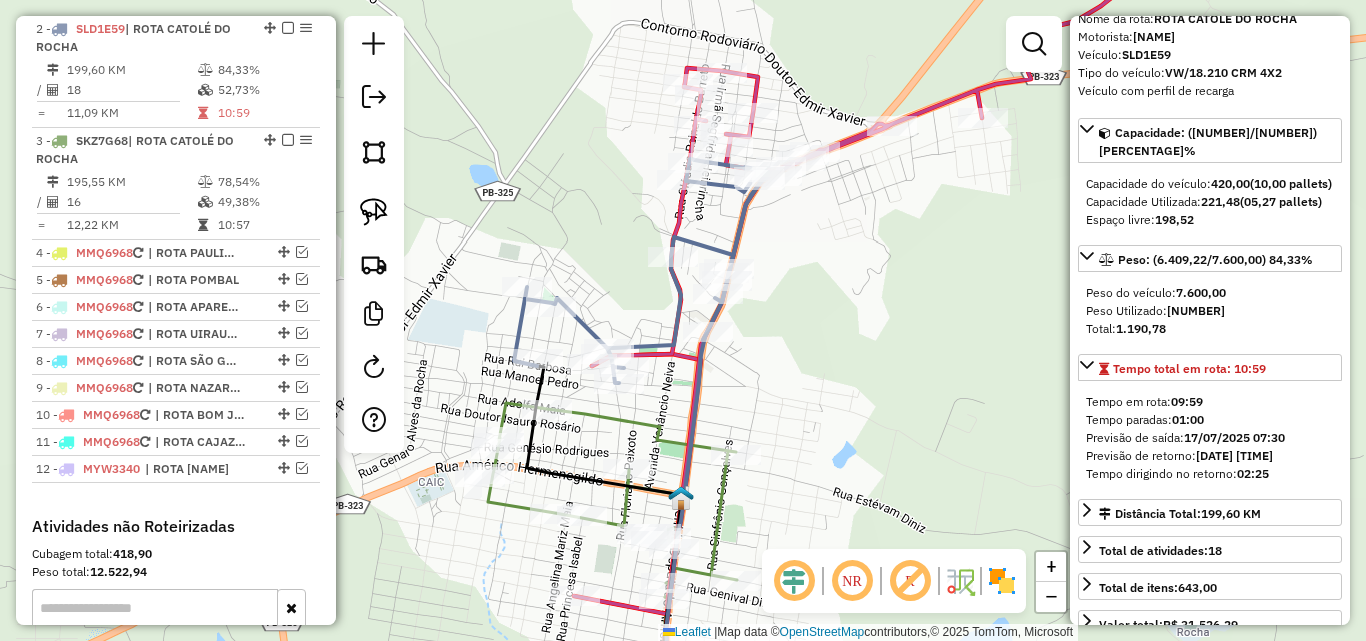 click 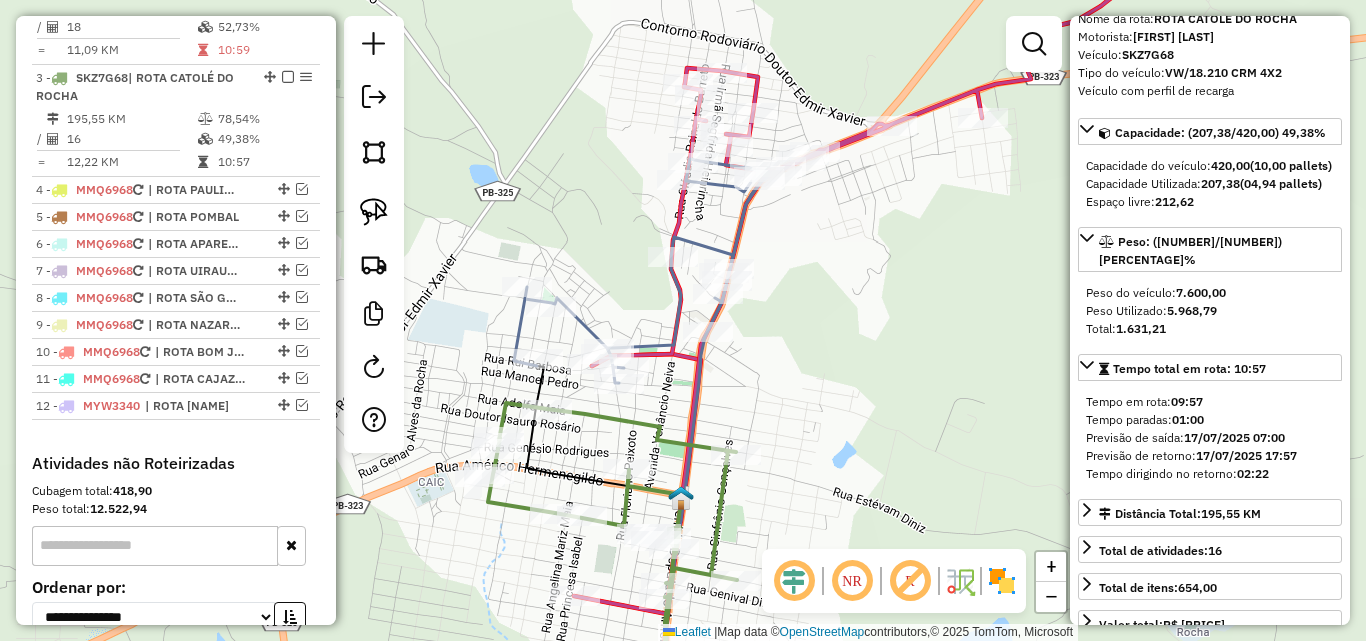 scroll, scrollTop: 998, scrollLeft: 0, axis: vertical 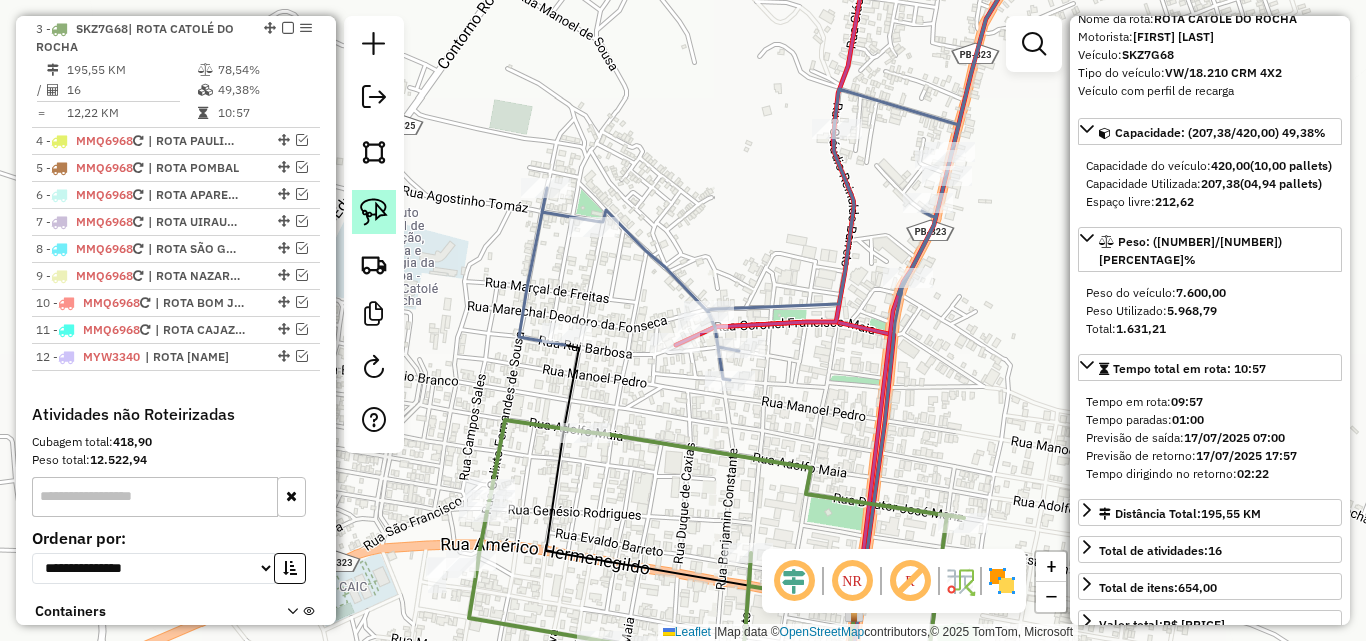 click 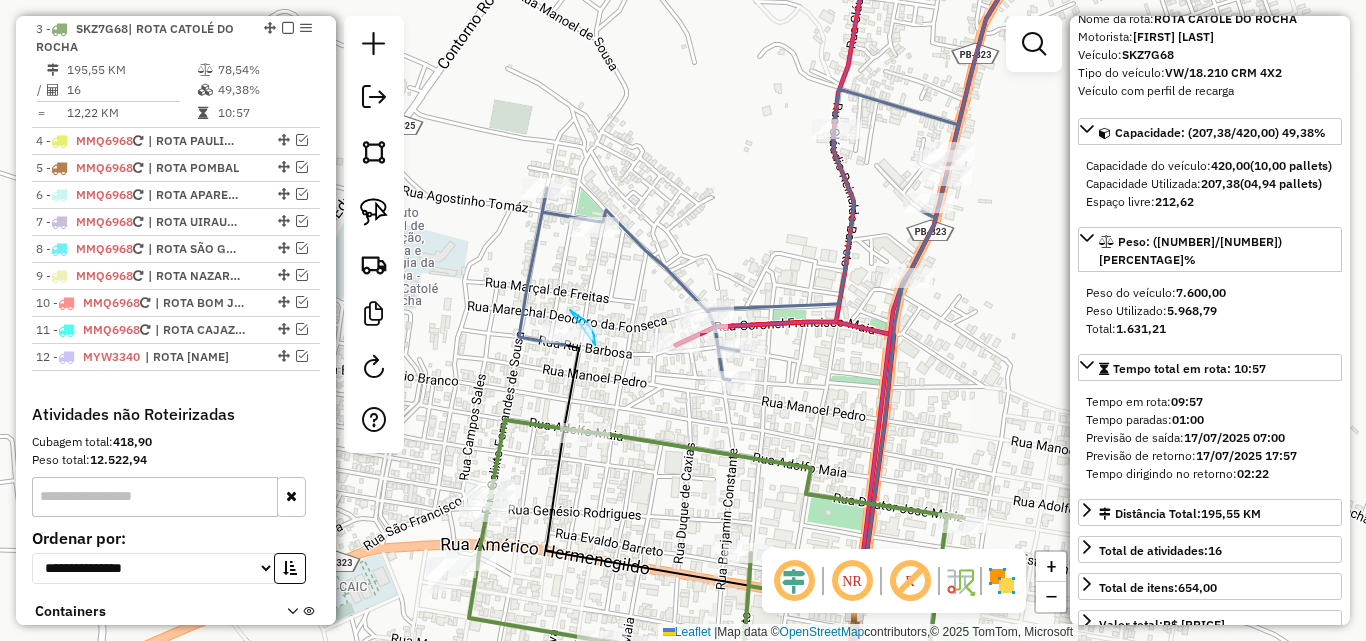 drag, startPoint x: 595, startPoint y: 345, endPoint x: 544, endPoint y: 377, distance: 60.207973 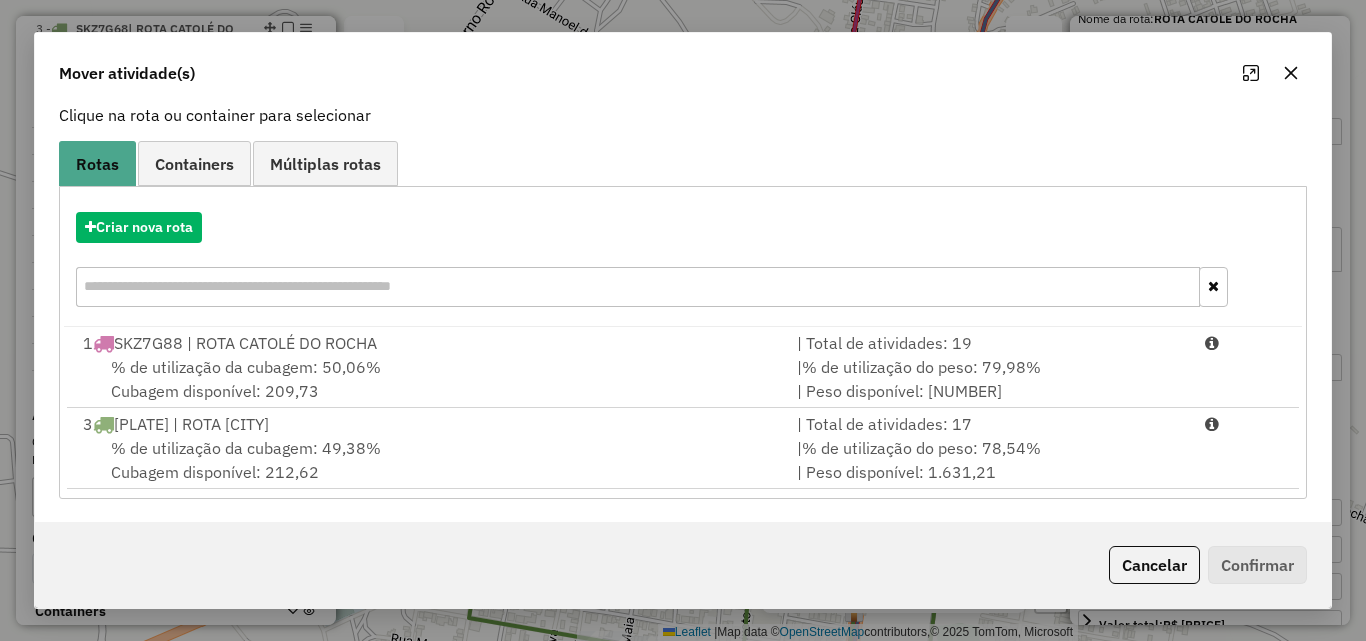 scroll, scrollTop: 129, scrollLeft: 0, axis: vertical 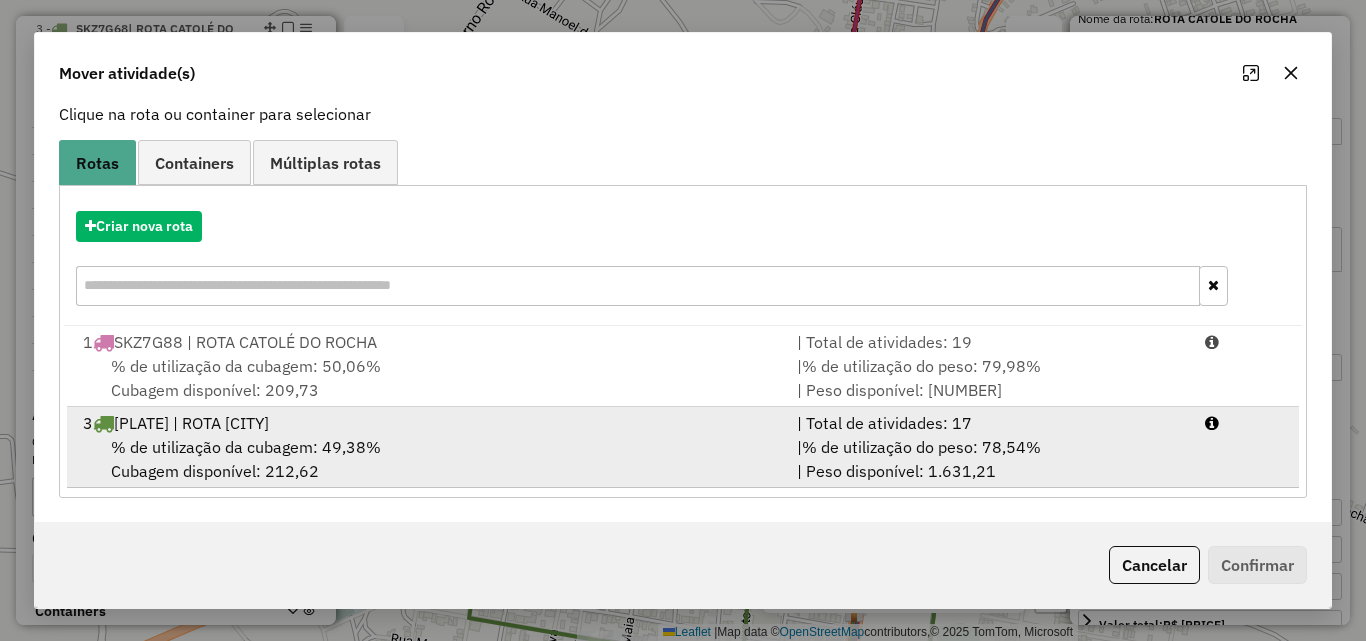 click on "|  % de utilização do peso: 78,54%  | Peso disponível: 1.631,21" at bounding box center [989, 459] 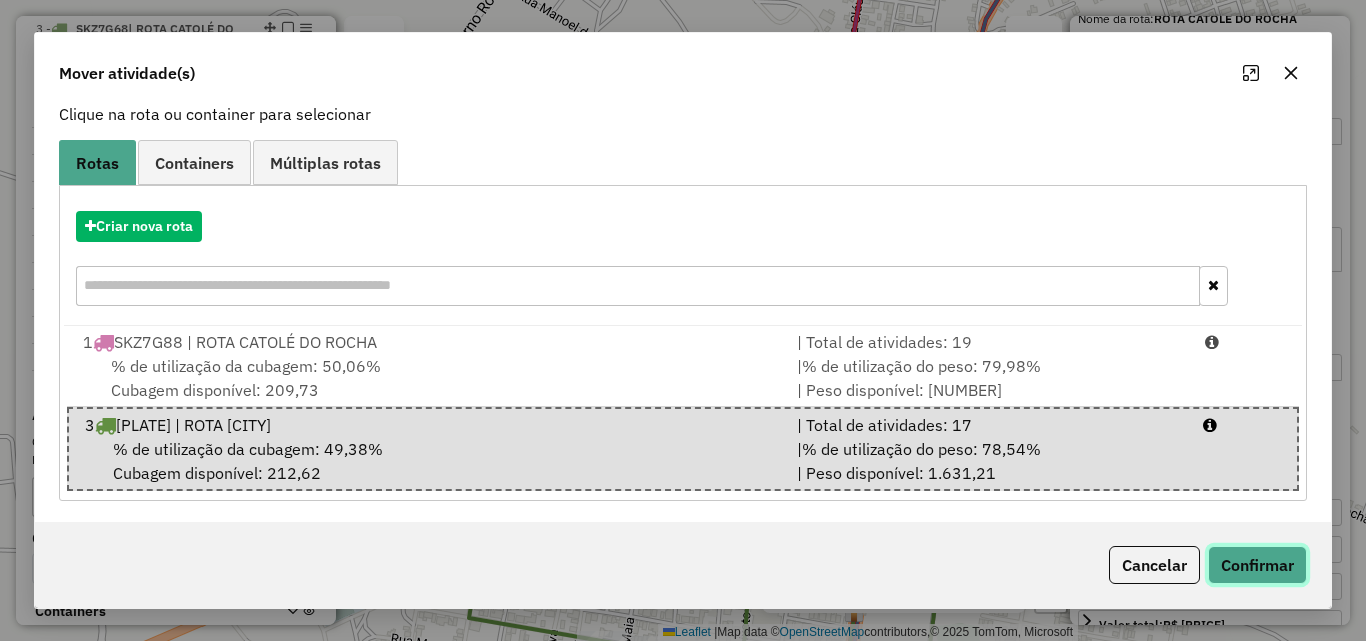 click on "Confirmar" 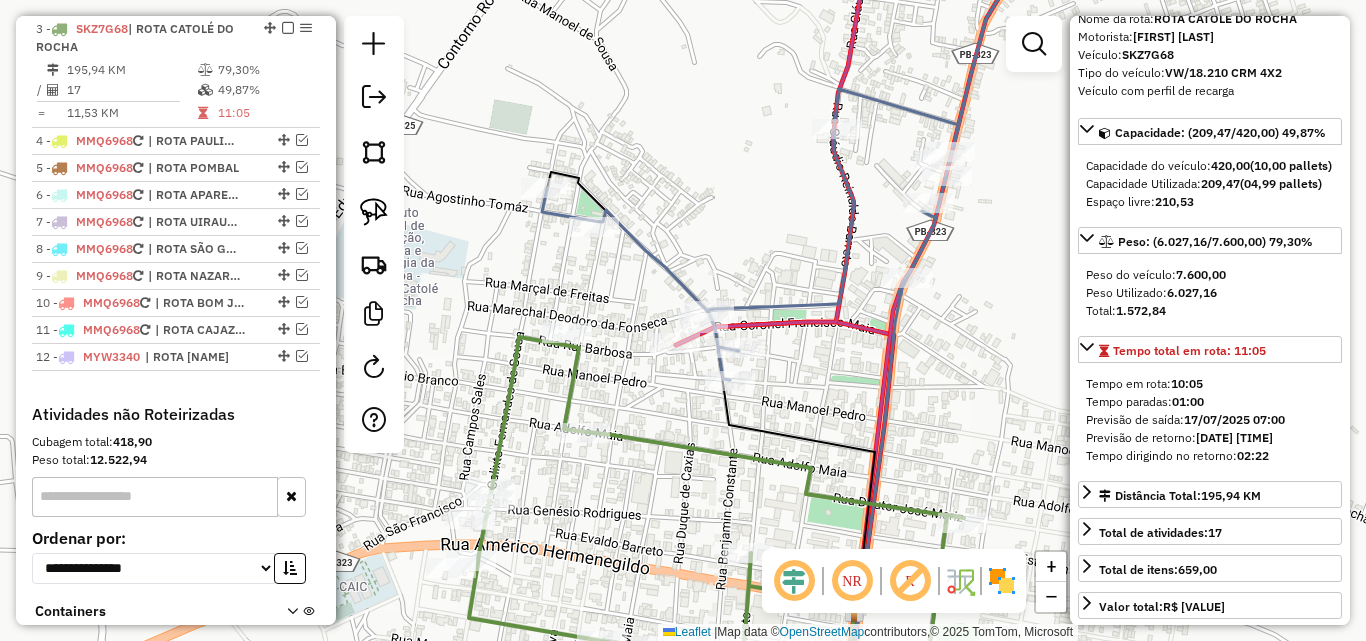 scroll, scrollTop: 0, scrollLeft: 0, axis: both 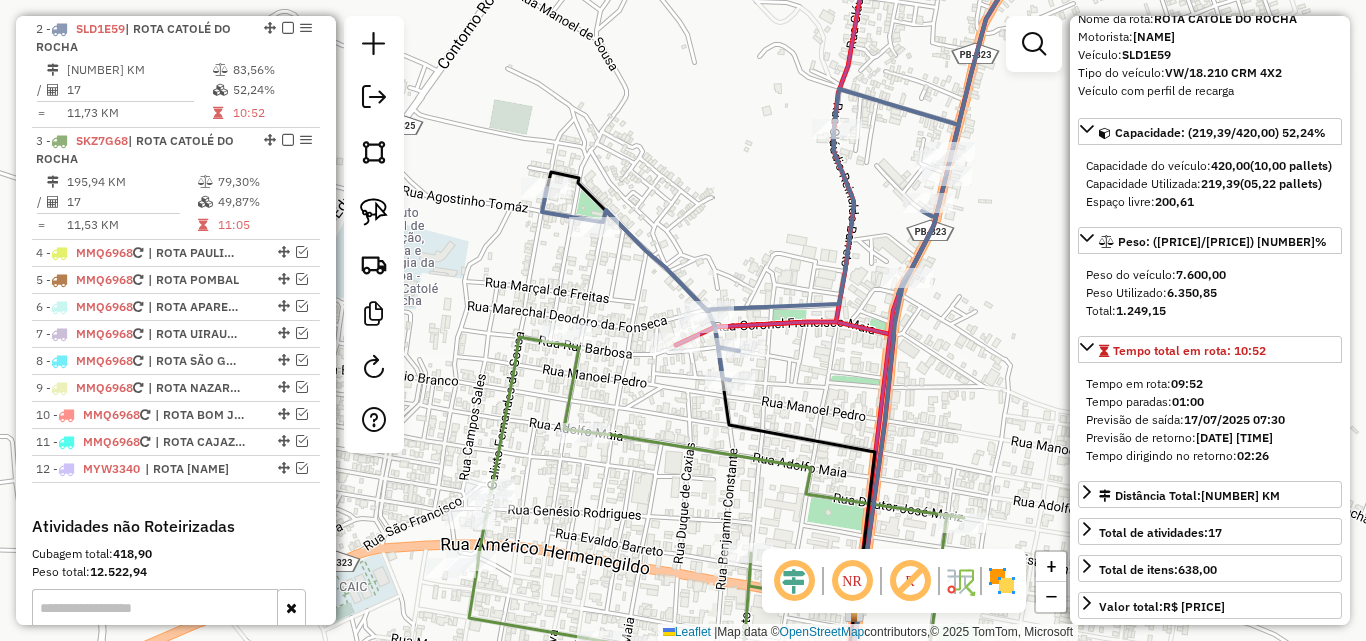 click 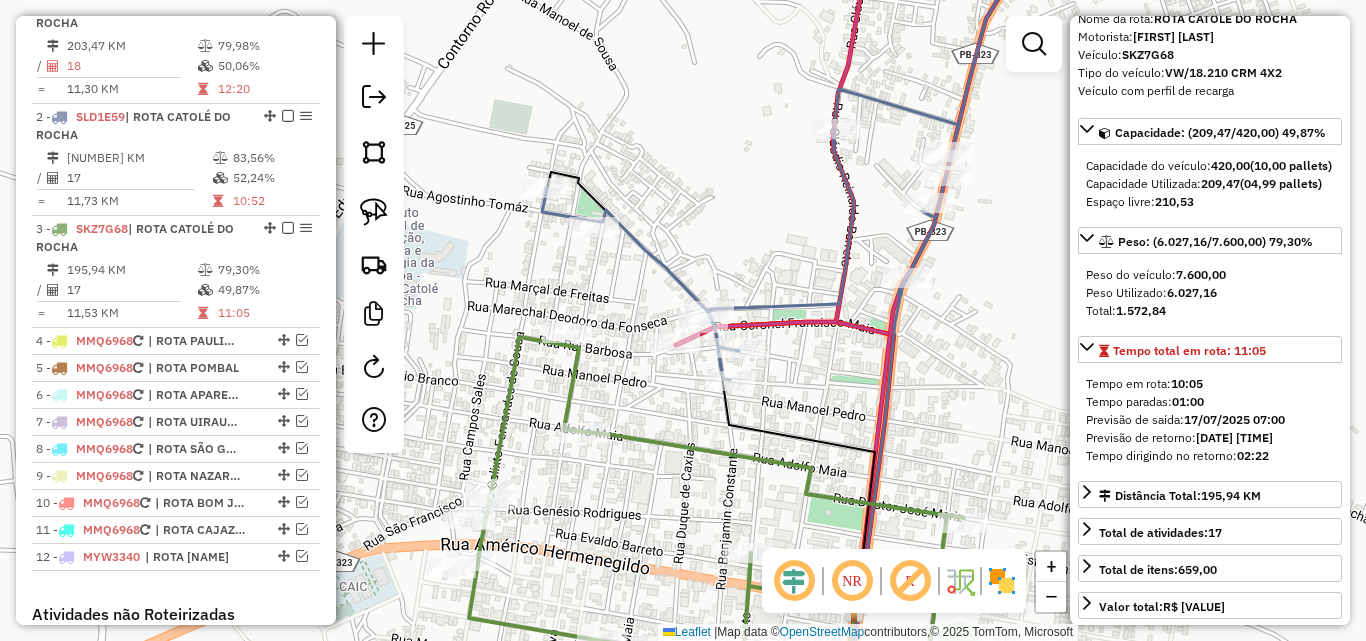 scroll, scrollTop: 698, scrollLeft: 0, axis: vertical 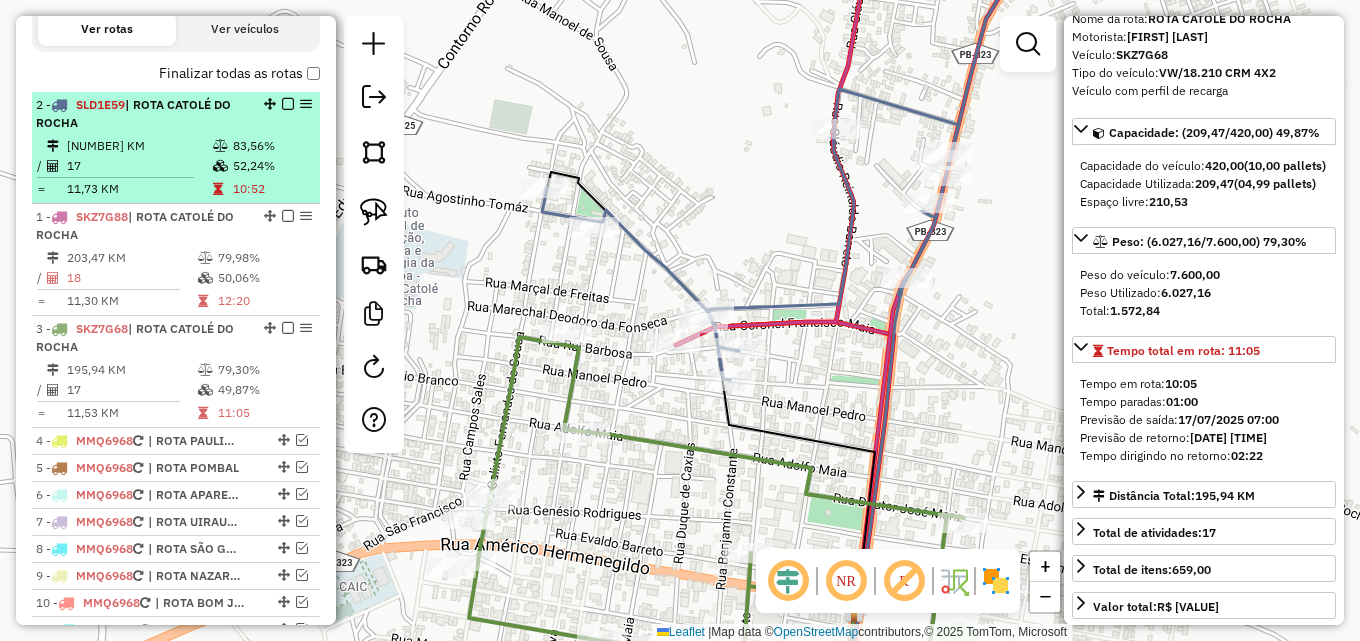 drag, startPoint x: 264, startPoint y: 216, endPoint x: 236, endPoint y: 107, distance: 112.53888 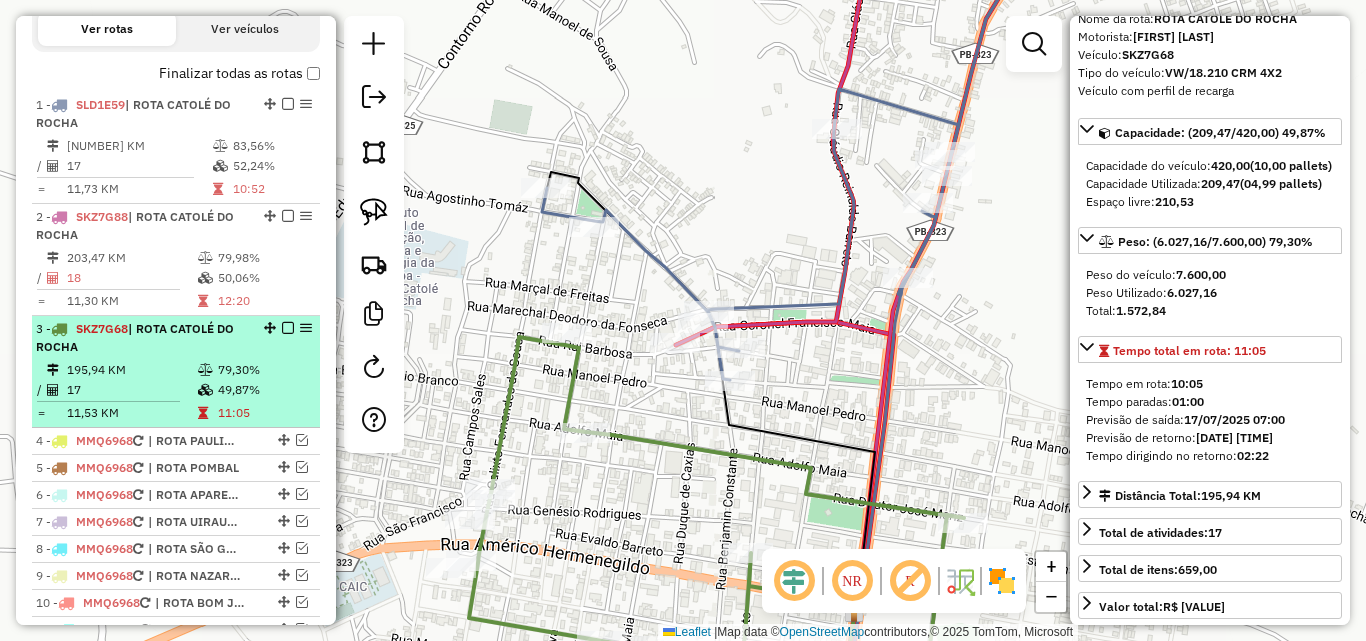 click at bounding box center (207, 390) 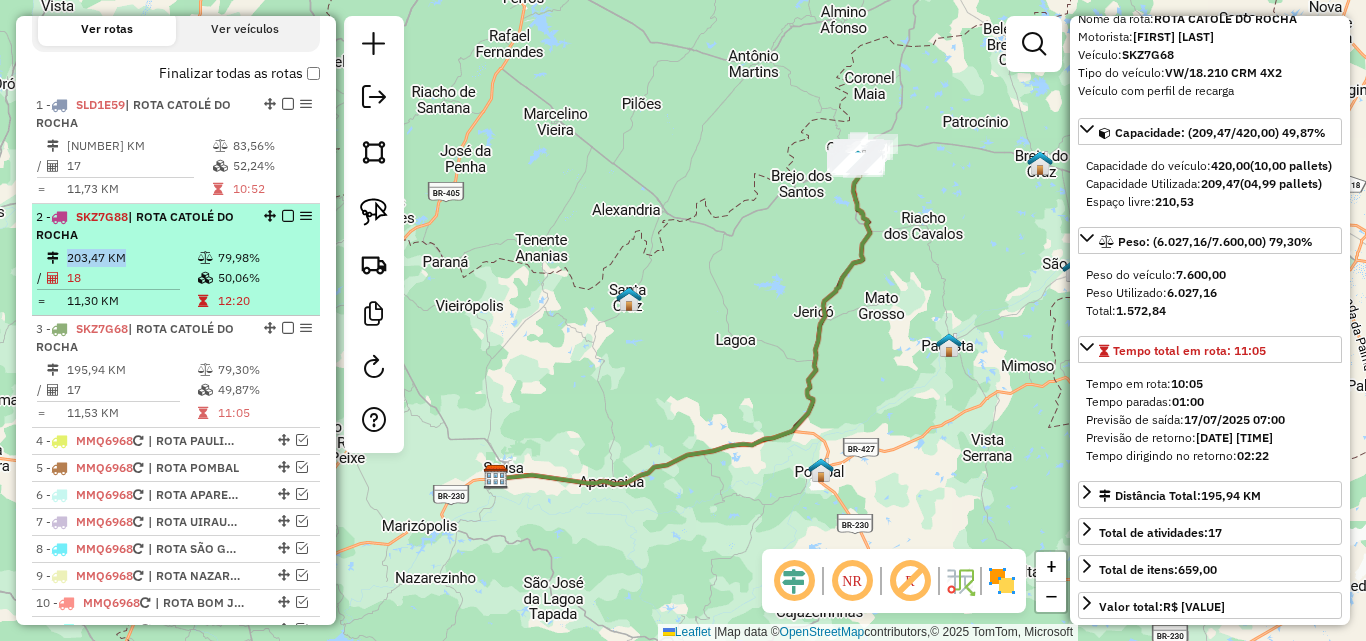 click on "2 -       SKZ7G88   | ROTA CATOLÉ DO ROCHA  203,47 KM   79,98%  /  18   50,06%     =  11,30 KM   12:20" at bounding box center [176, 260] 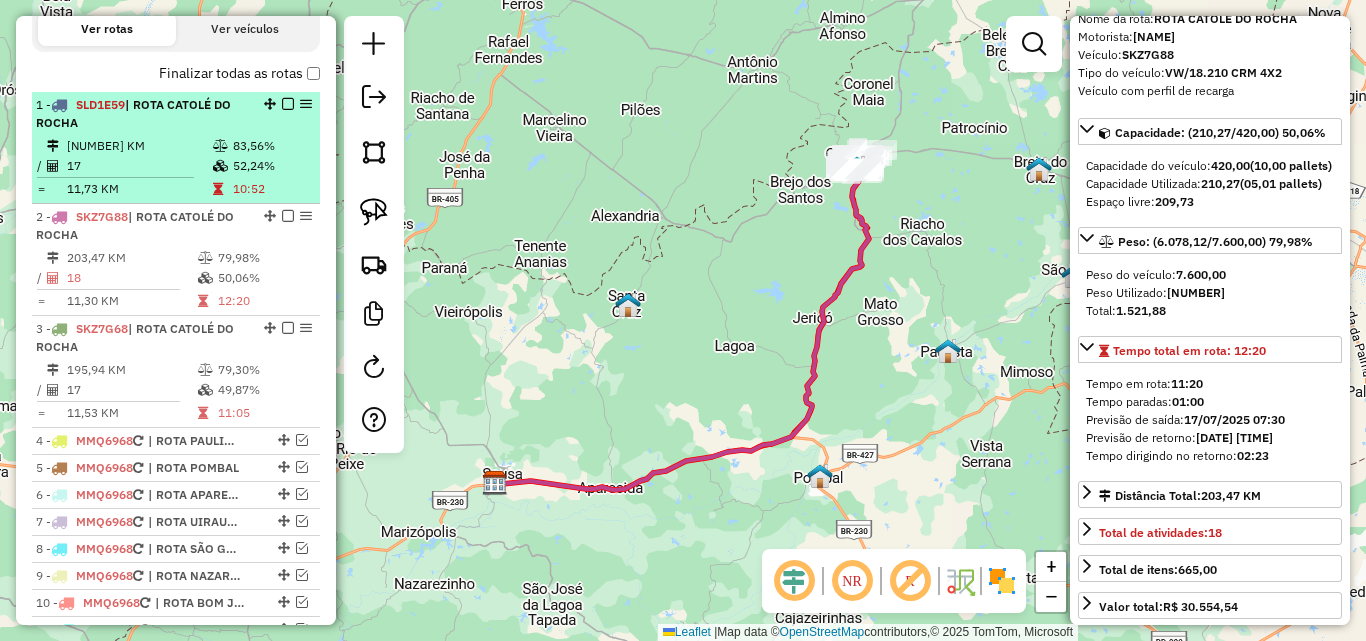 click on "83,56%" at bounding box center (272, 146) 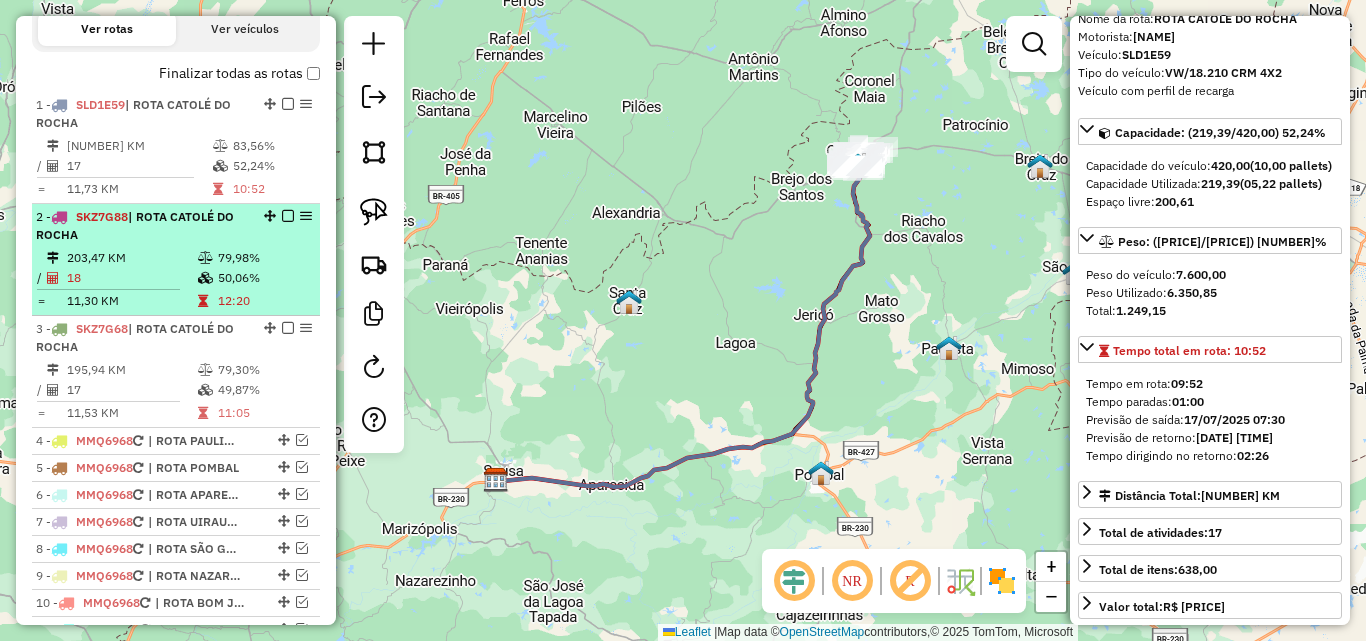 click on "2 -       SKZ7G88   | ROTA CATOLÉ DO ROCHA" at bounding box center (142, 226) 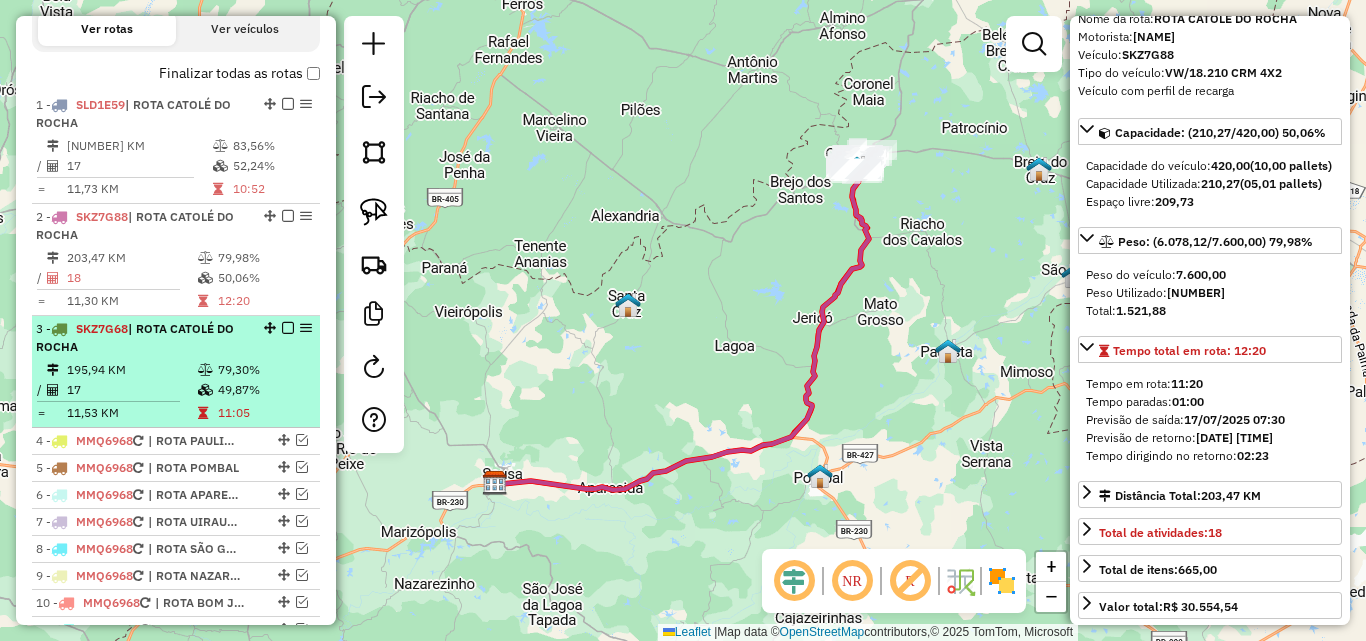 click on "| ROTA CATOLÉ DO ROCHA" at bounding box center (135, 337) 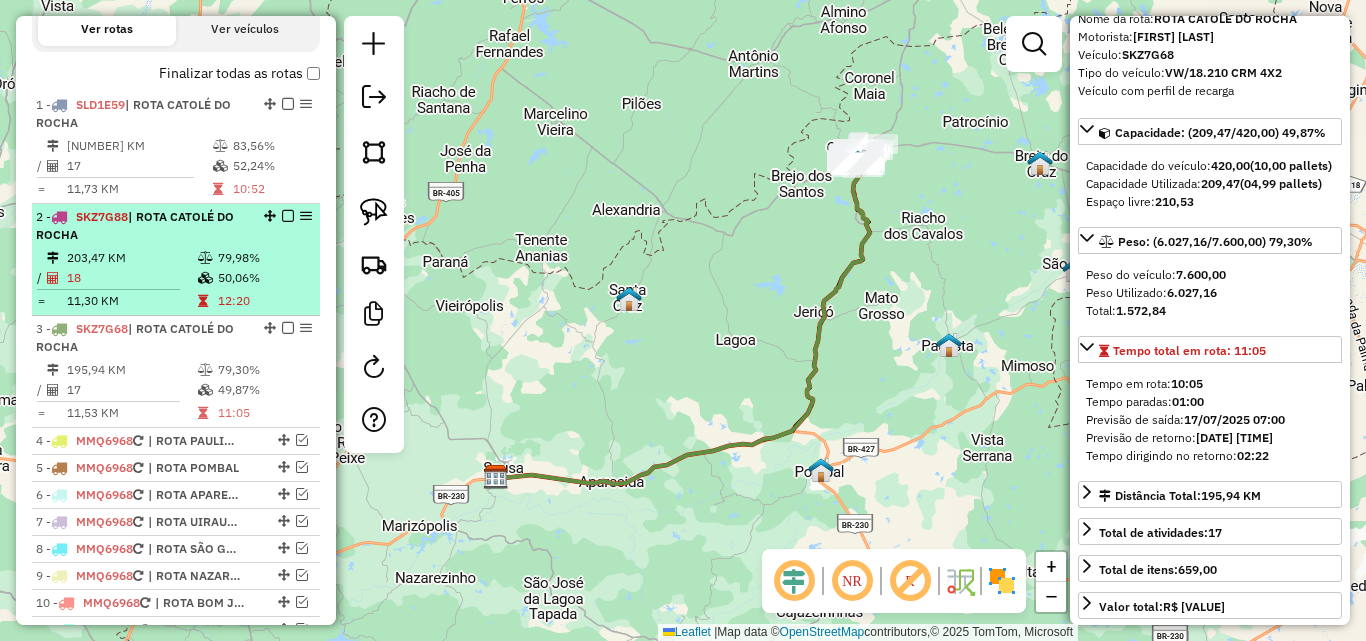 click on "2 -       SKZ7G88   | ROTA CATOLÉ DO ROCHA" at bounding box center [142, 226] 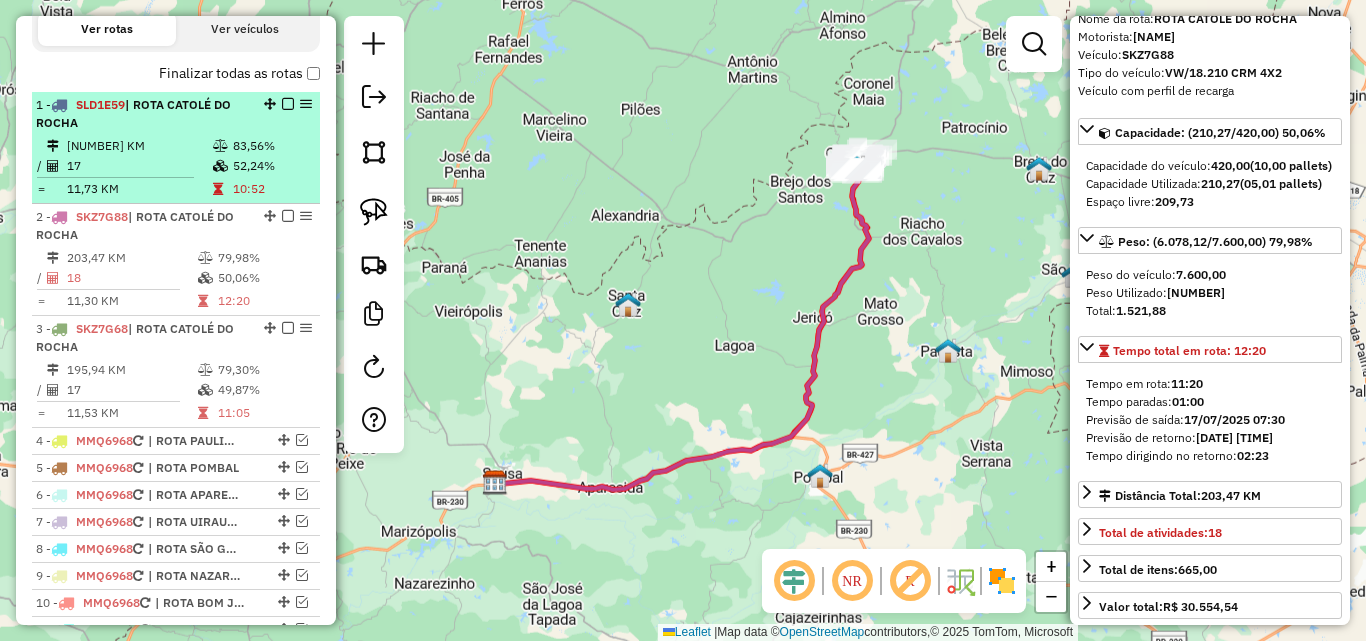 click at bounding box center [220, 146] 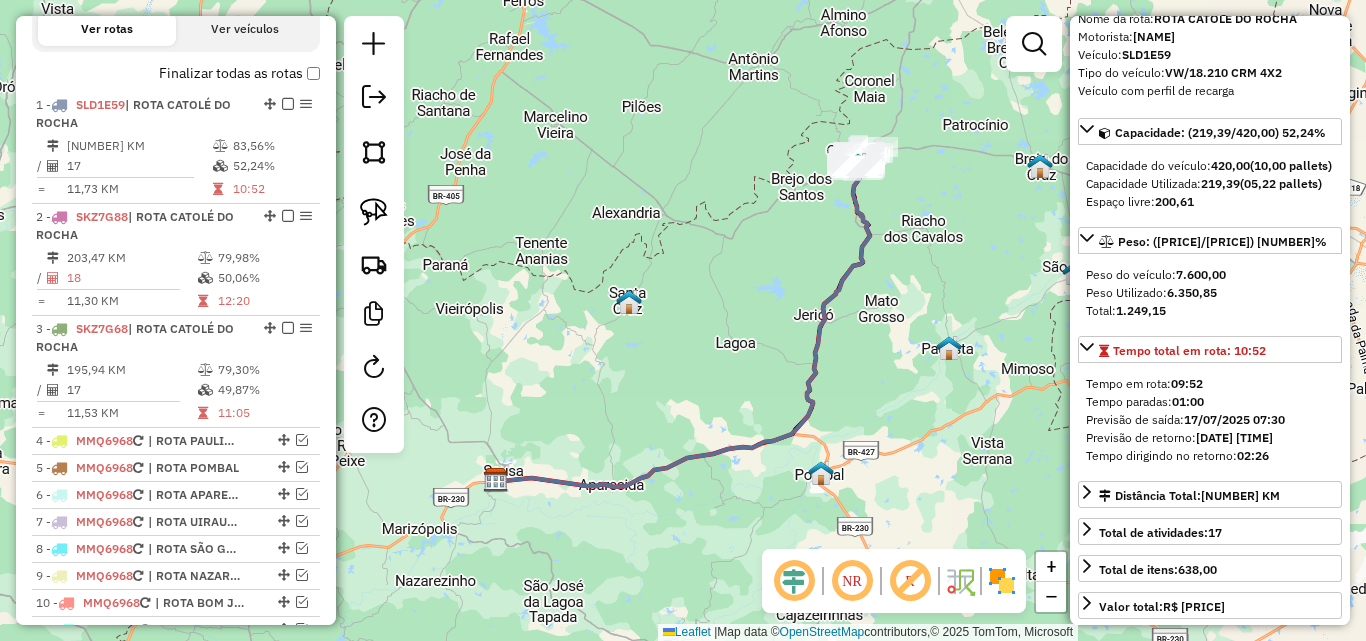 click on "Depósito:  Pau Brasil Sousa  Total de rotas:  12  Distância Total:  1.565,78 km  Tempo total:  180:36  Valor total:  R$ 807.522,69  - Total roteirizado:  R$ 743.042,93  - Total não roteirizado:  R$ 64.479,76  Total de Atividades Roteirizadas:  485  Total de Pedidos Roteirizados:  796  Peso total roteirizado:  145.862,57  Cubagem total roteirizado:  5.126,10  Total de Atividades não Roteirizadas:  1  Total de Pedidos não Roteirizados:  5 Total de caixas por viagem:  5.126,10 /   12 =  427,17 Média de Atividades por viagem:  485 /   12 =  40,42 Ocupação média da frota:  95,75%   Rotas vários dias:  4  Clientes Priorizados NR:  0  Transportadoras  Rotas  Recargas: 12   Ver rotas   Ver veículos  Finalizar todas as rotas   1 -       SLD1E59   | ROTA CATOLÉ DO ROCHA  199,41 KM   83,56%  /  17   52,24%     =  11,73 KM   10:52   2 -       SKZ7G88   | ROTA CATOLÉ DO ROCHA  203,47 KM   79,98%  /  18   50,06%     =  11,30 KM   12:20   3 -       SKZ7G68   | ROTA CATOLÉ DO ROCHA  195,94 KM   79,30%  /" at bounding box center [176, 105] 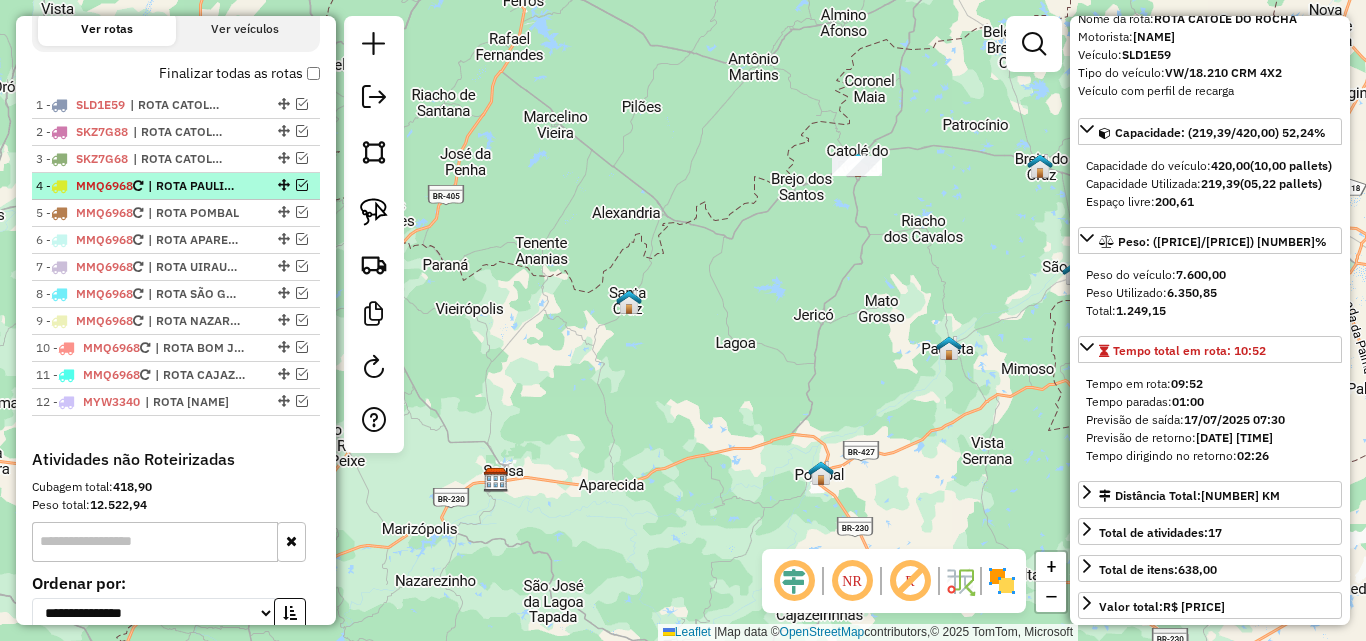 click at bounding box center [302, 185] 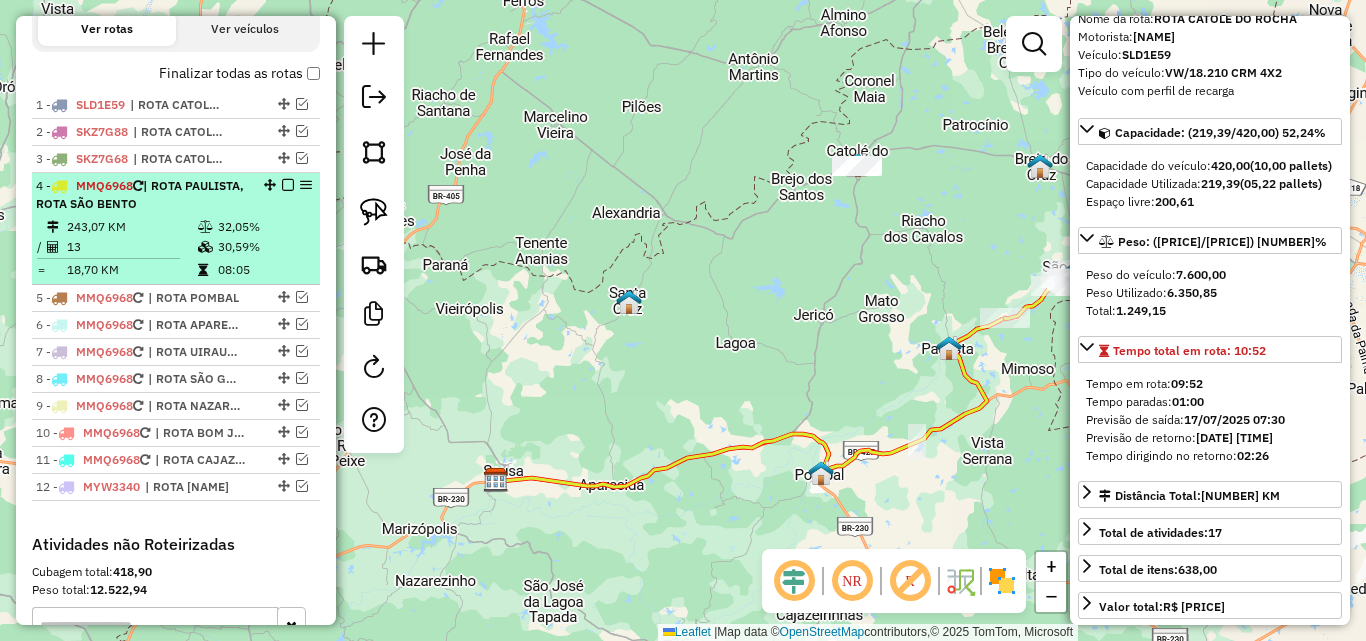 click on "| ROTA PAULISTA, ROTA SÃO BENTO" at bounding box center (140, 194) 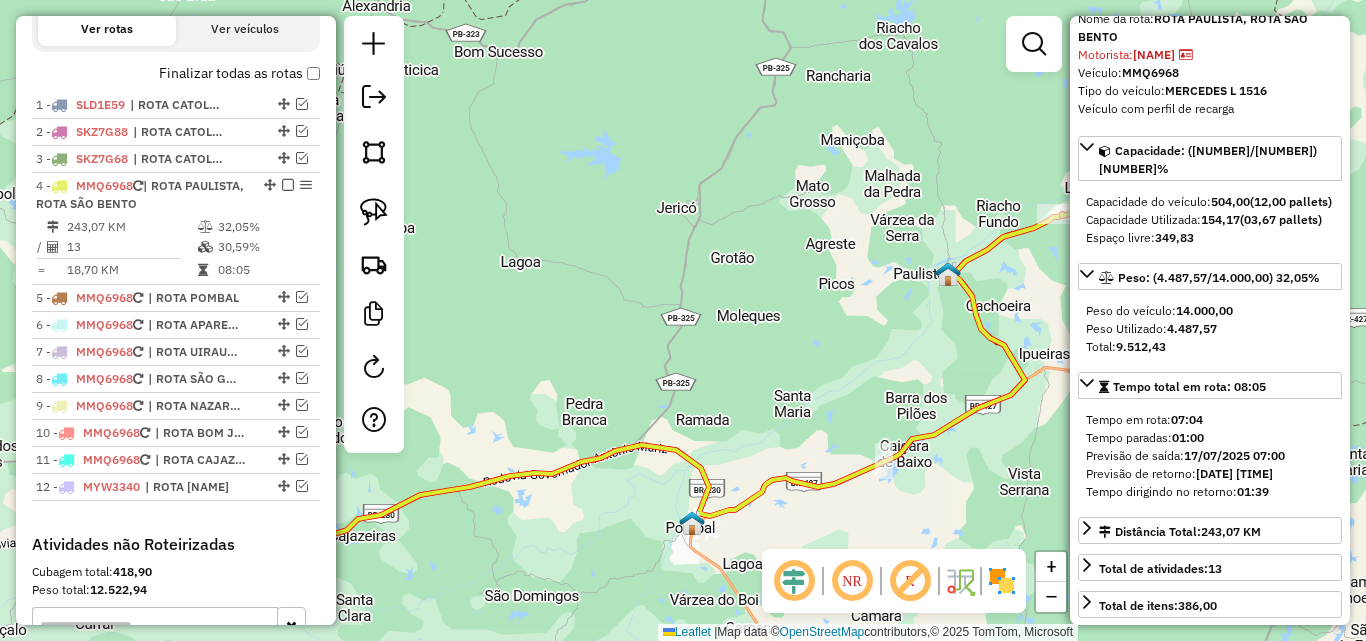drag, startPoint x: 858, startPoint y: 290, endPoint x: 549, endPoint y: 371, distance: 319.44012 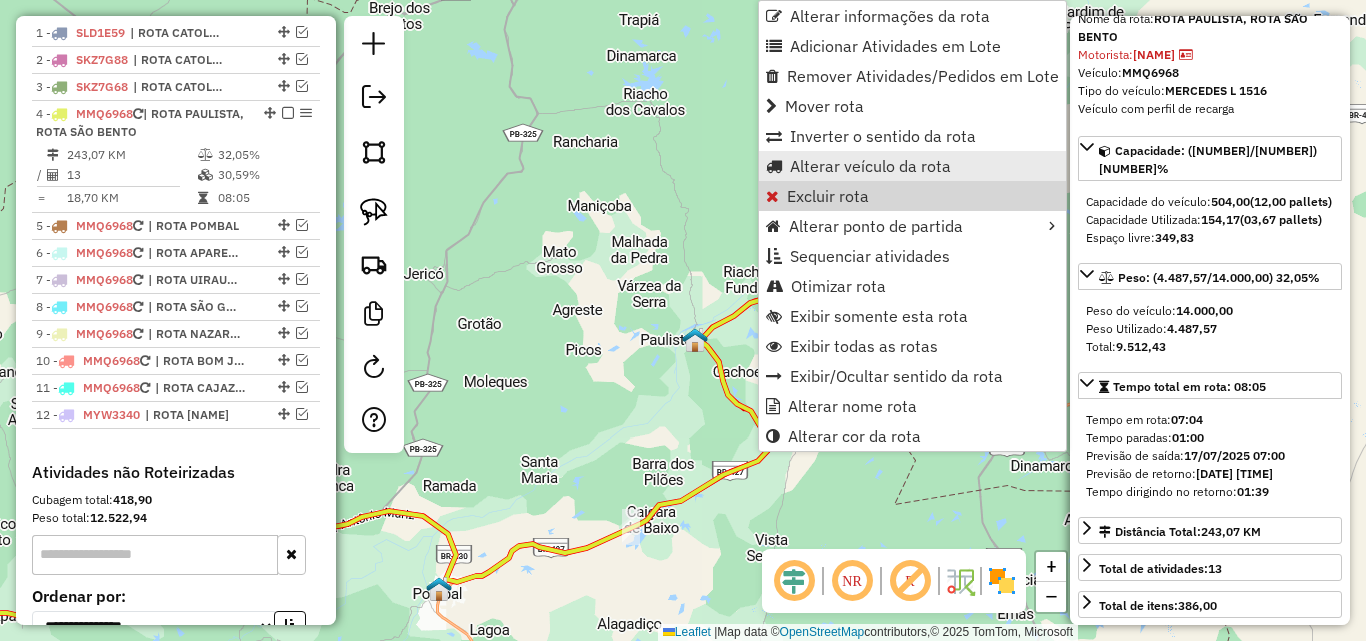 scroll, scrollTop: 855, scrollLeft: 0, axis: vertical 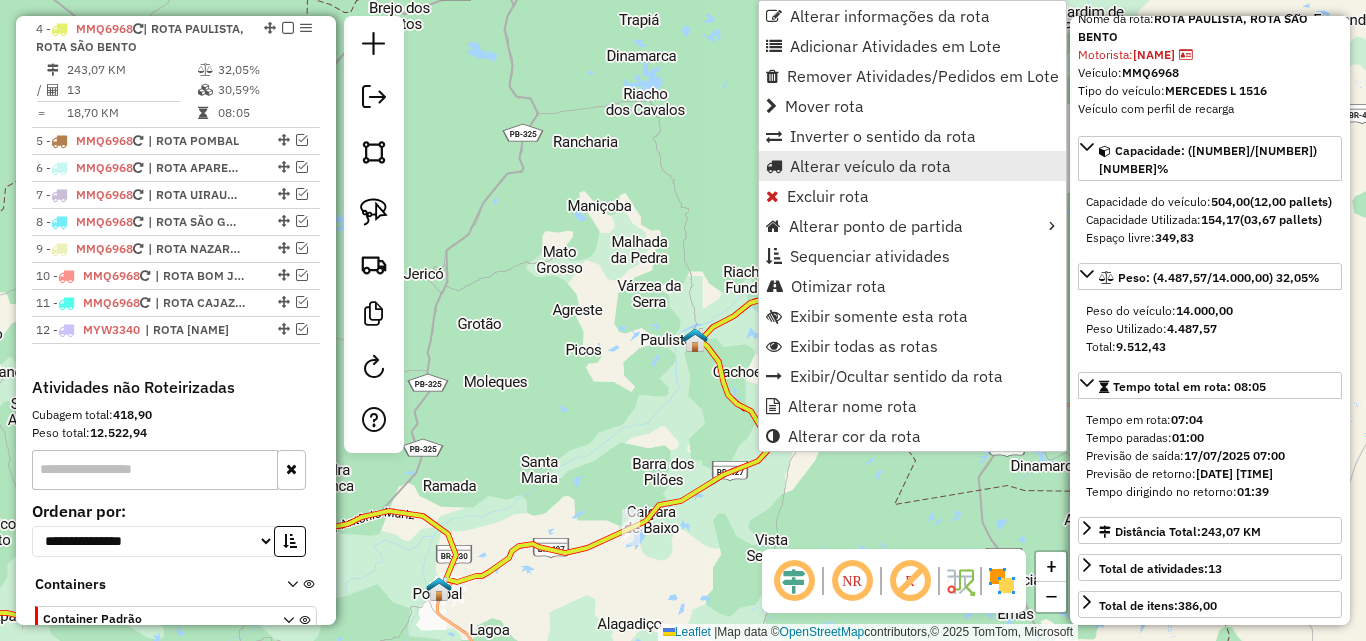 click on "Alterar veículo da rota" at bounding box center [870, 166] 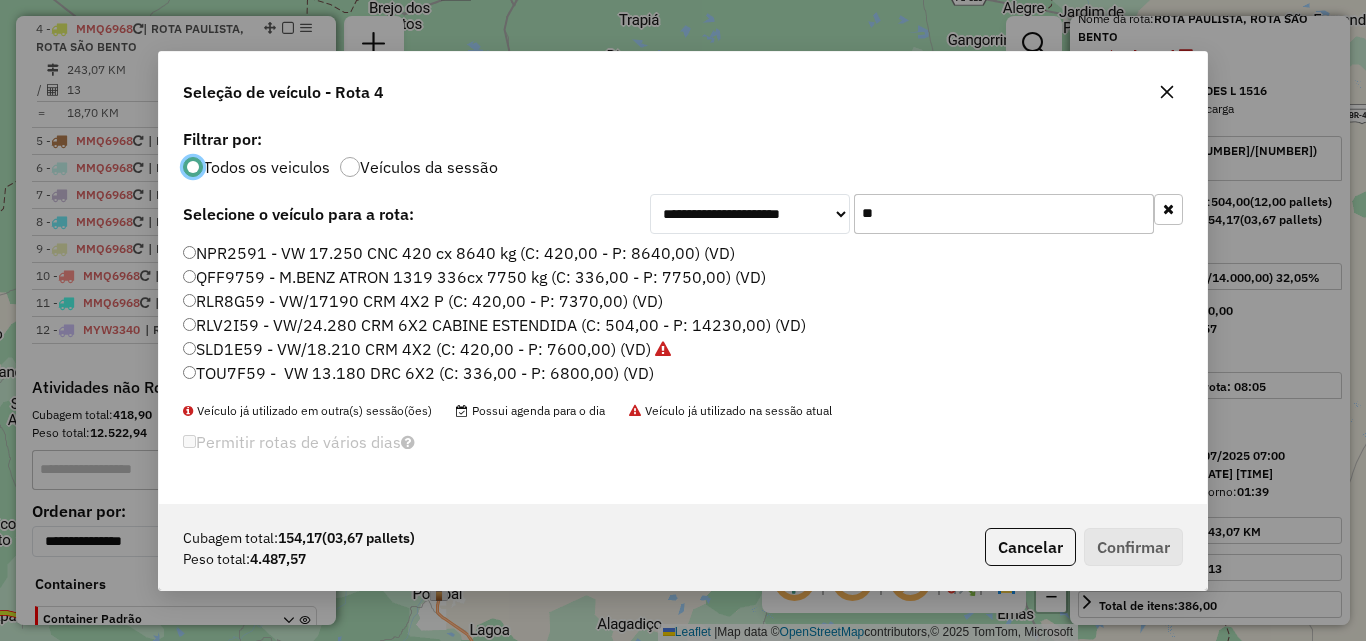 scroll, scrollTop: 11, scrollLeft: 6, axis: both 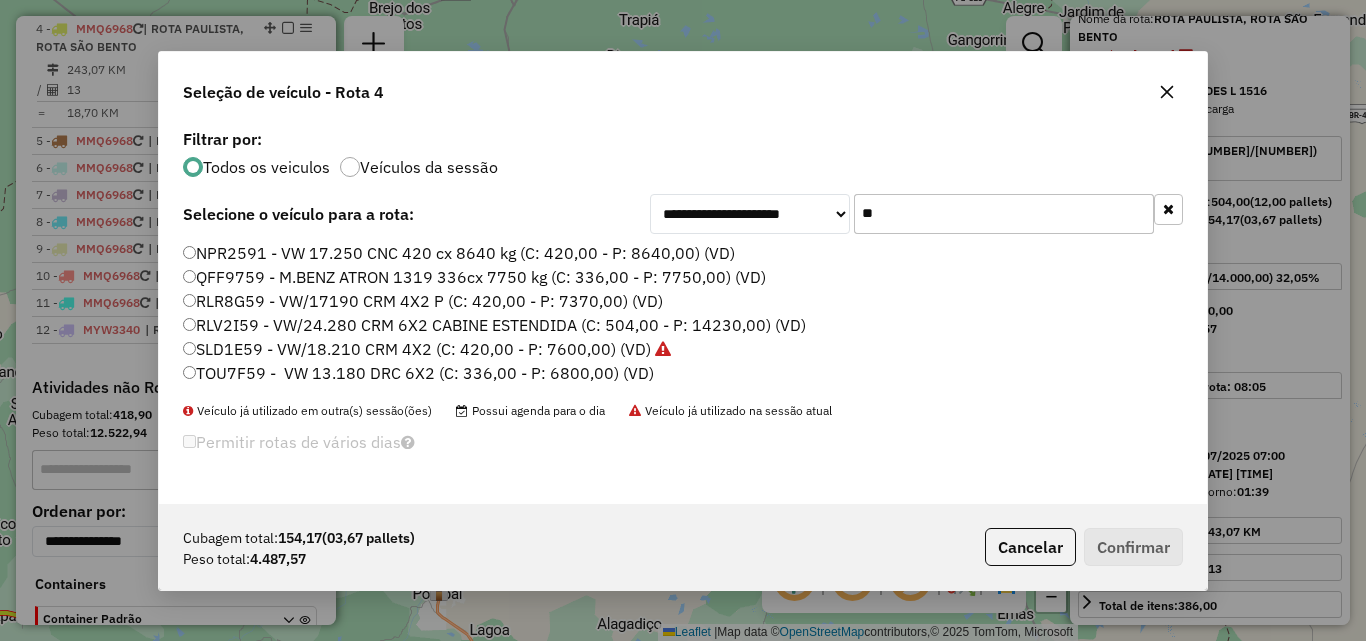 click on "**" 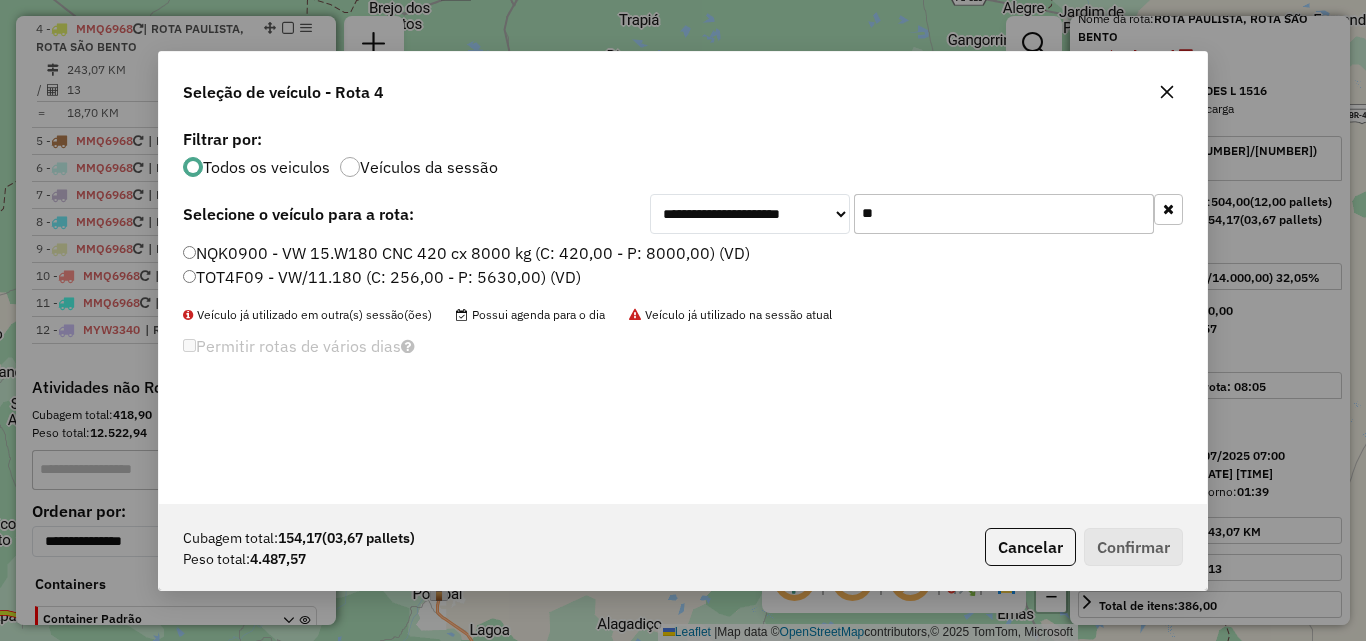 type on "**" 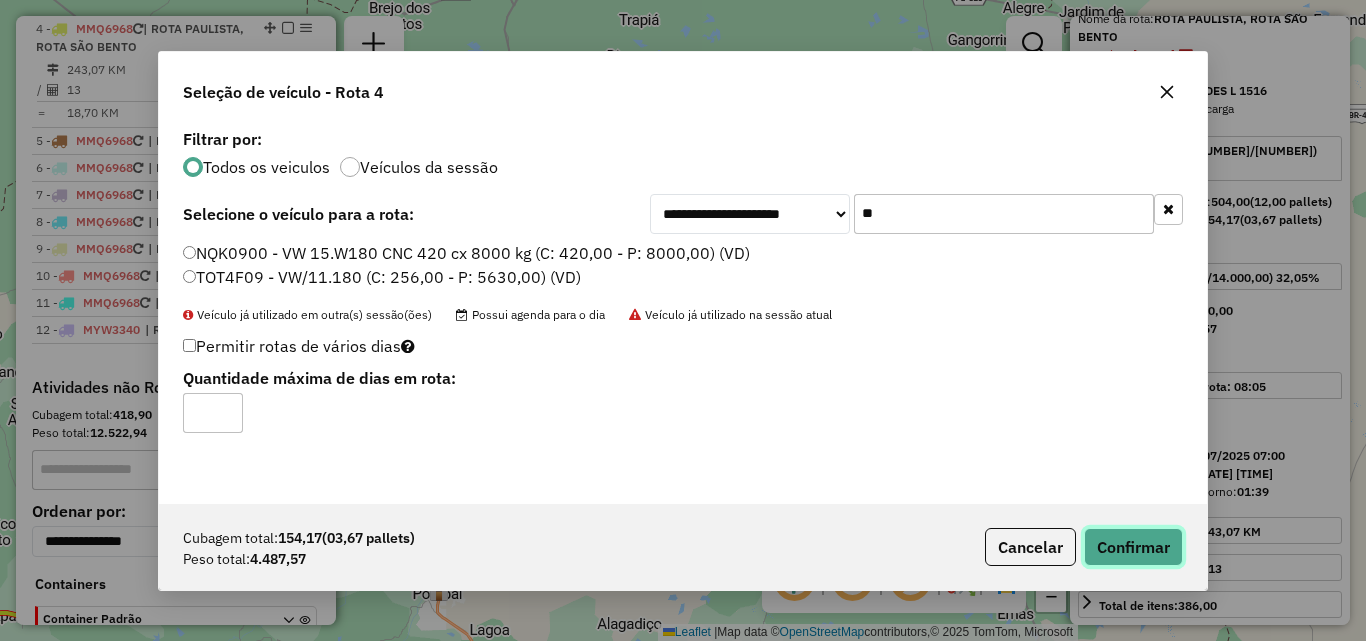 drag, startPoint x: 1111, startPoint y: 537, endPoint x: 1364, endPoint y: 398, distance: 288.66937 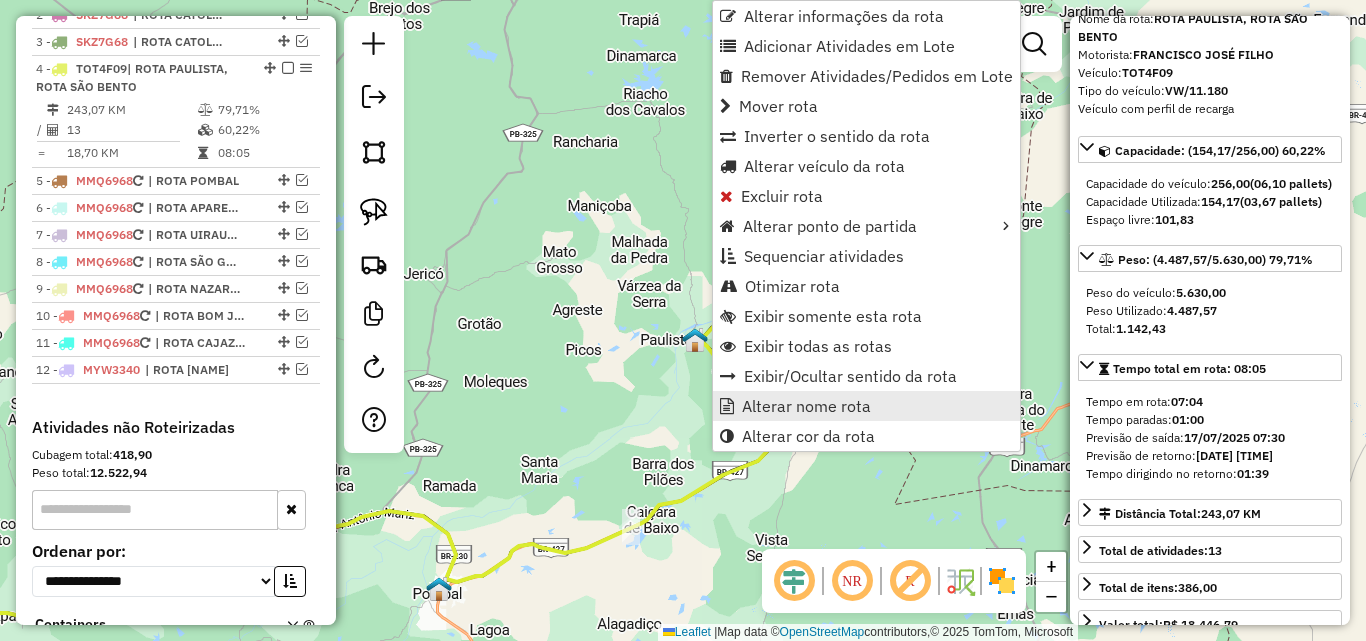 scroll, scrollTop: 855, scrollLeft: 0, axis: vertical 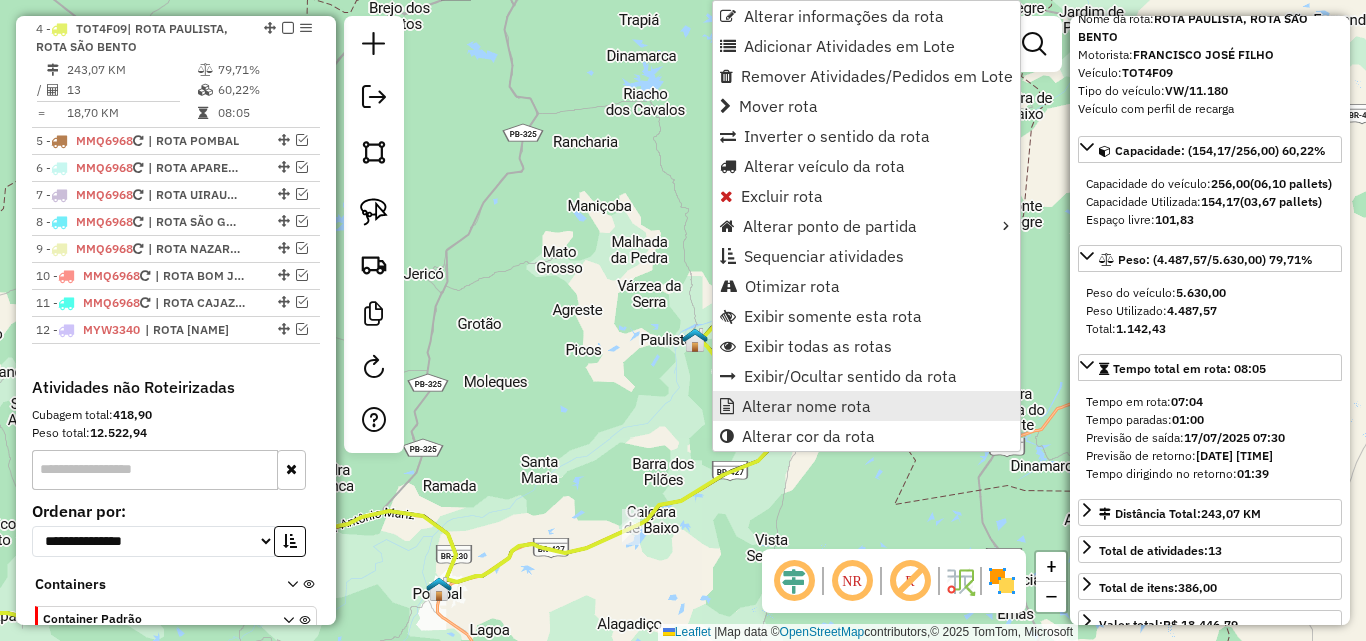 click on "Alterar nome rota" at bounding box center (806, 406) 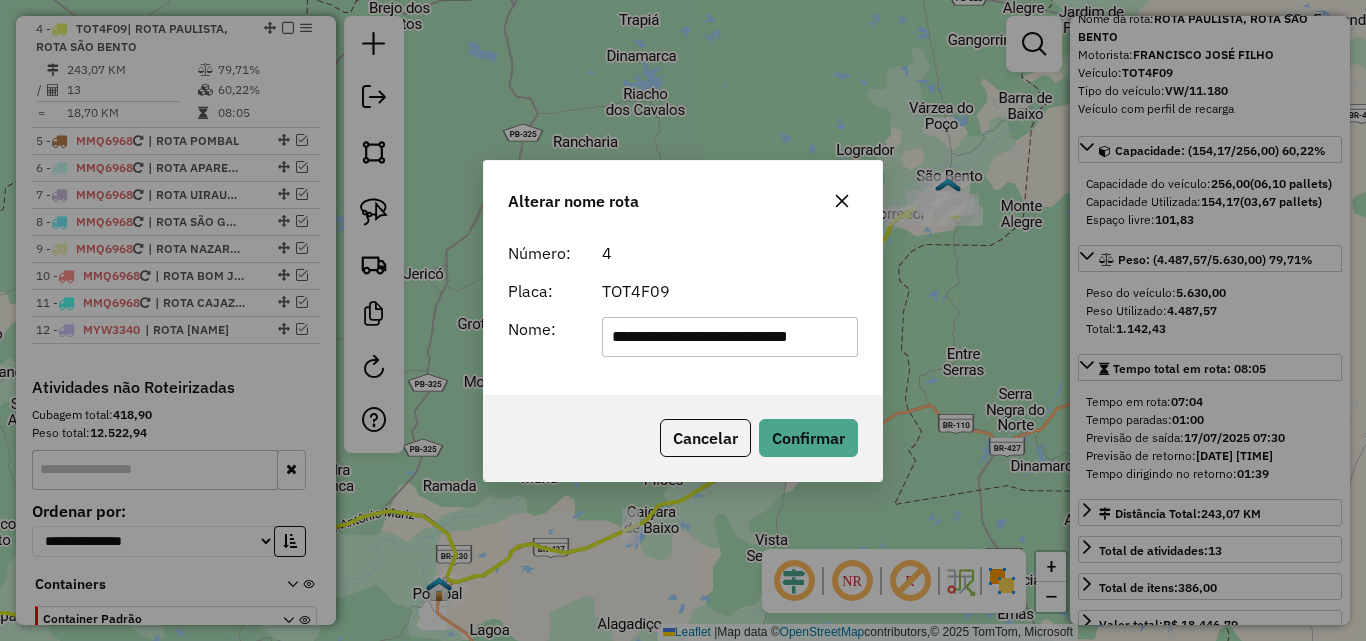 scroll, scrollTop: 0, scrollLeft: 0, axis: both 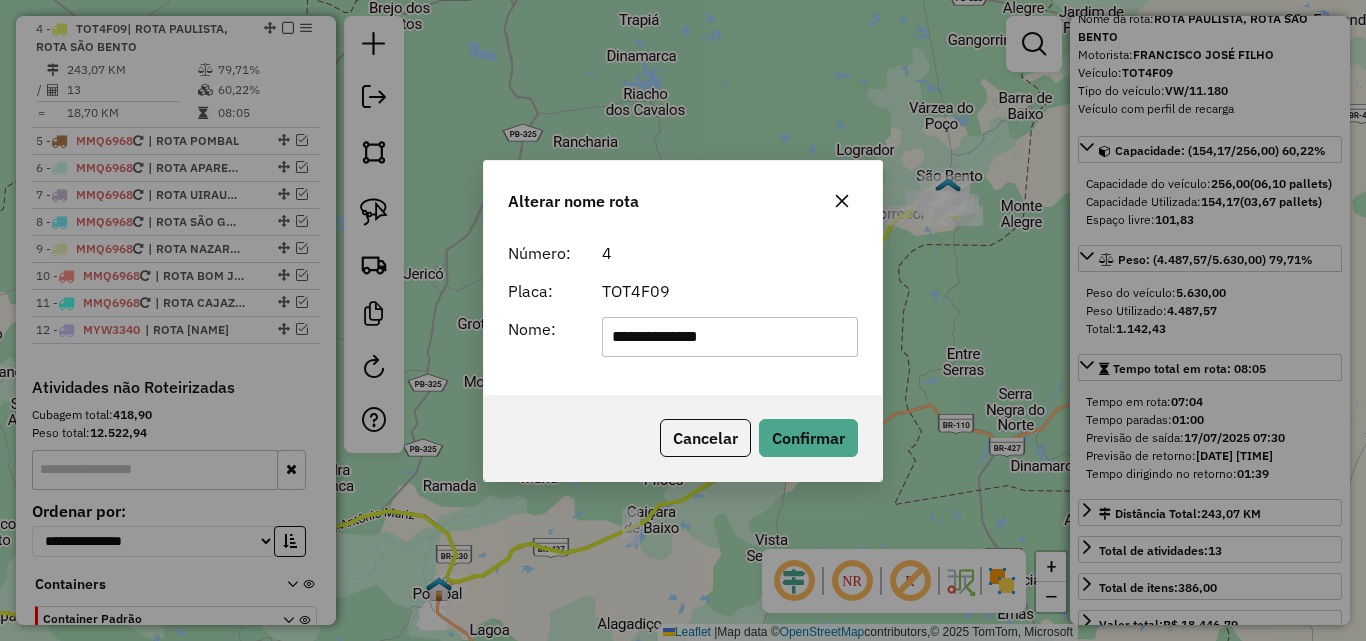 type on "**********" 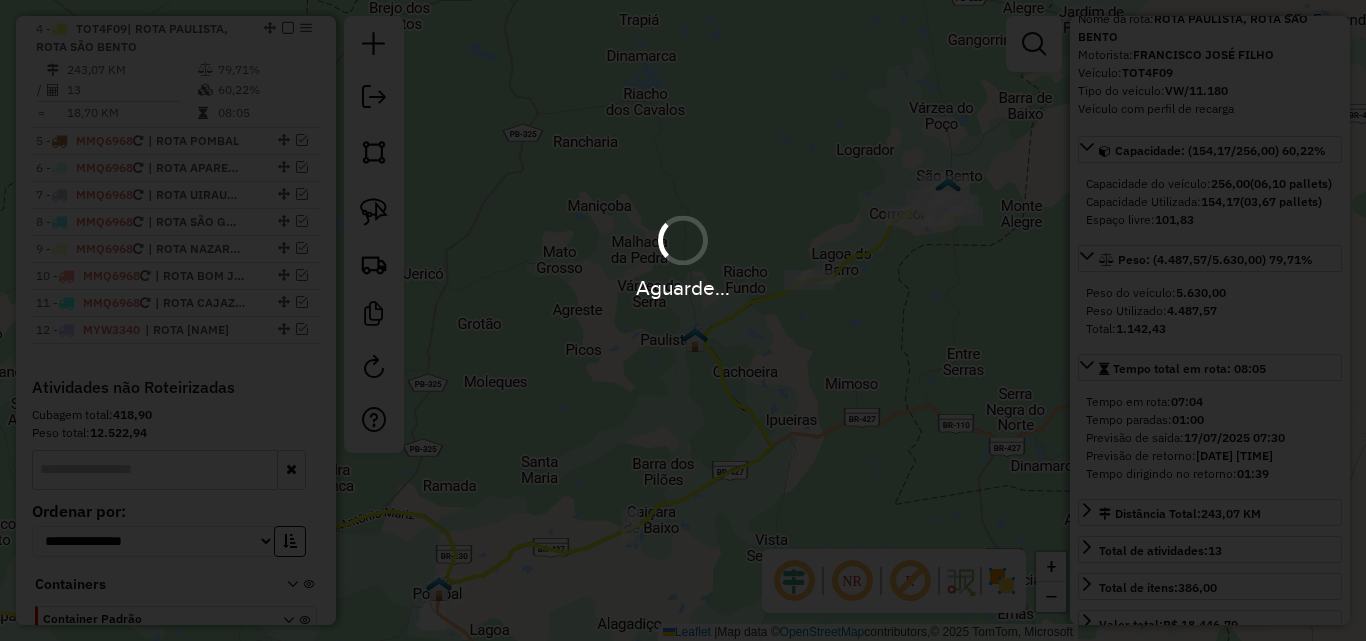 type 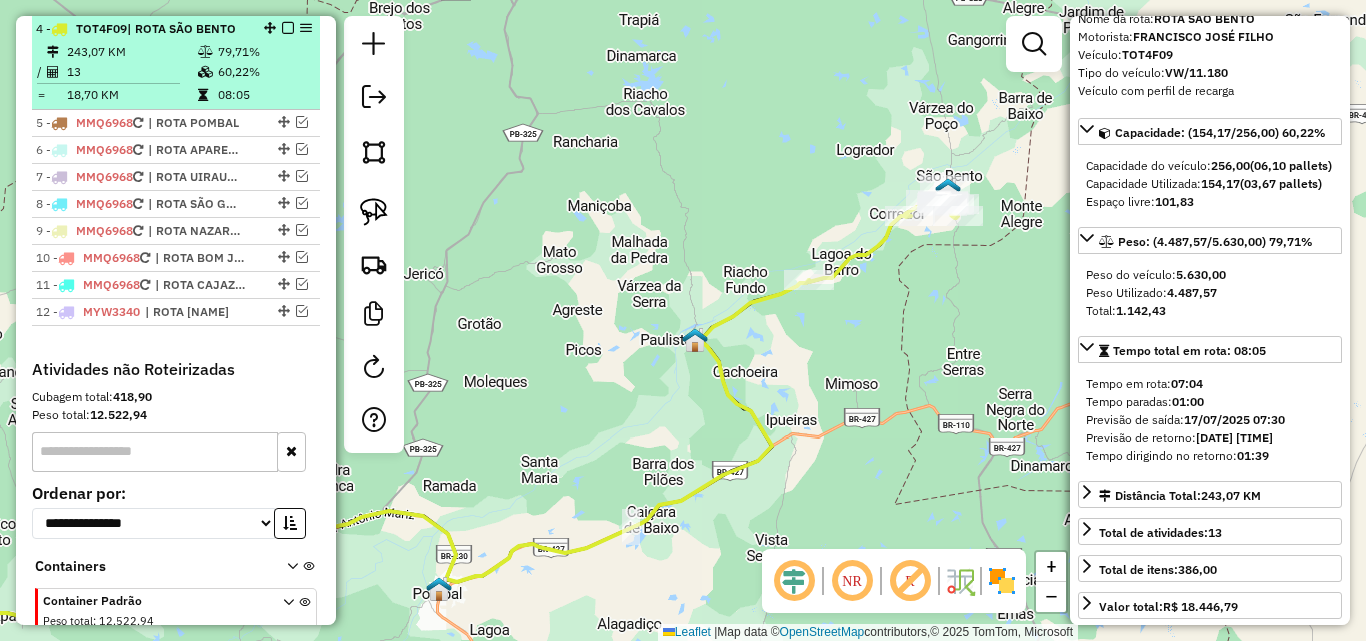 click at bounding box center (288, 28) 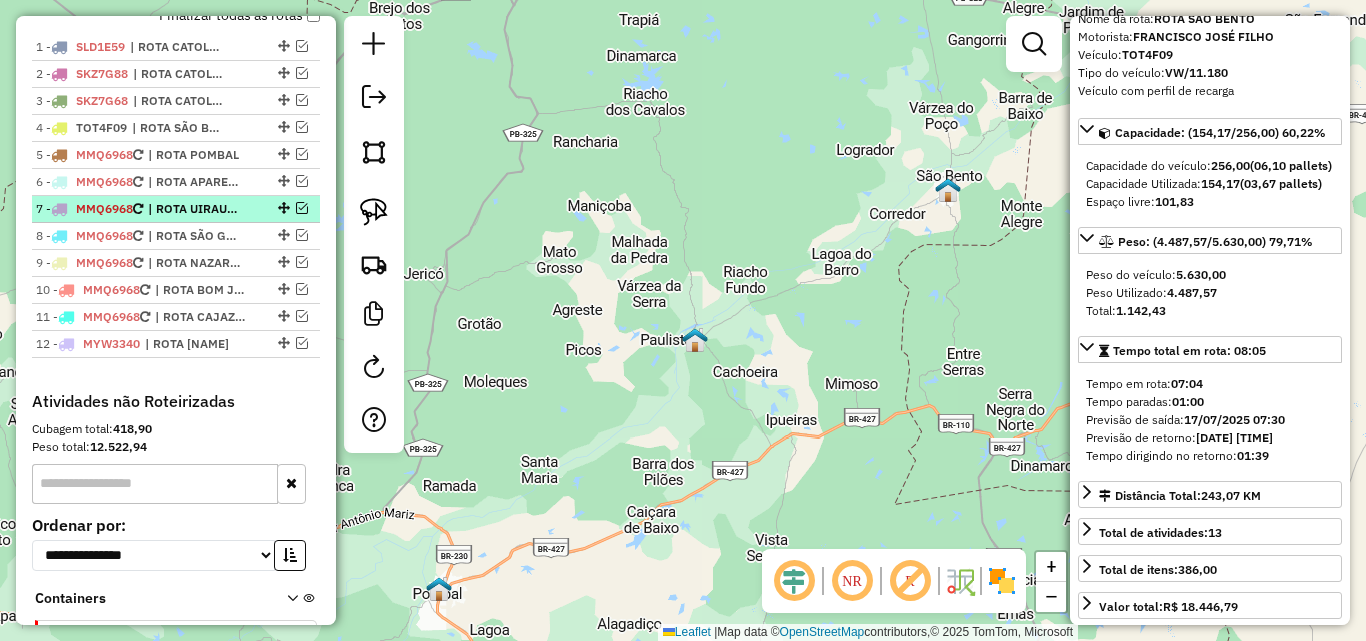 scroll, scrollTop: 755, scrollLeft: 0, axis: vertical 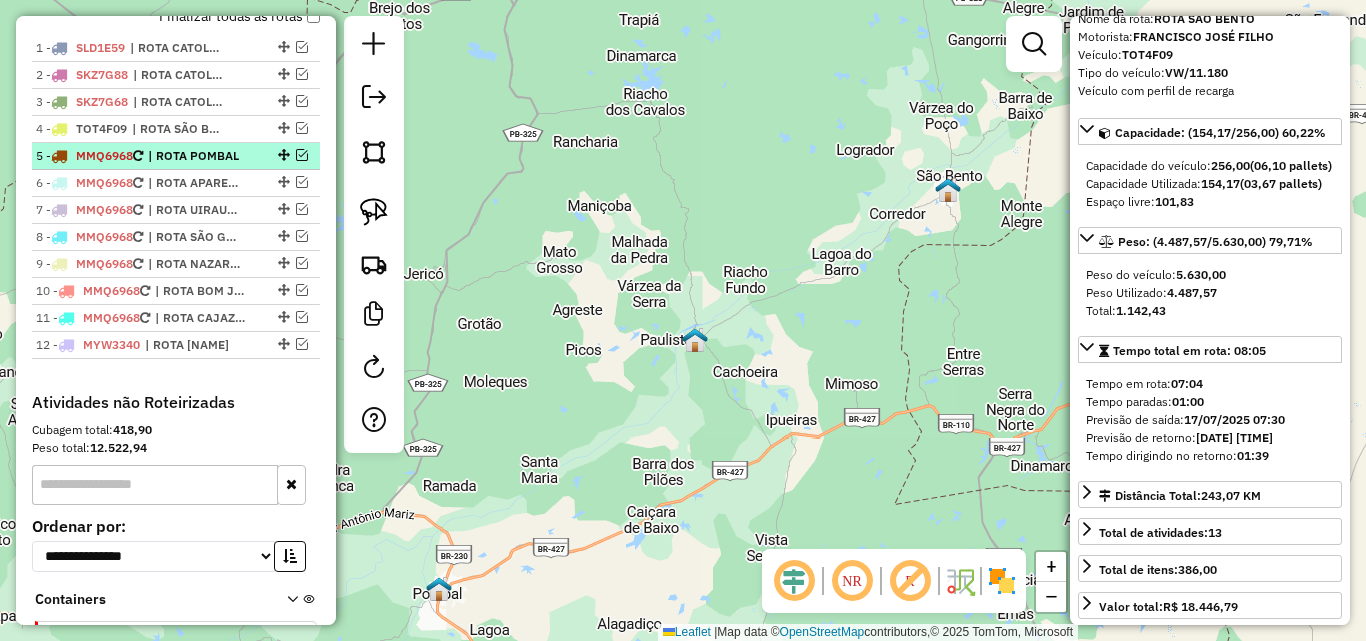 click at bounding box center [302, 155] 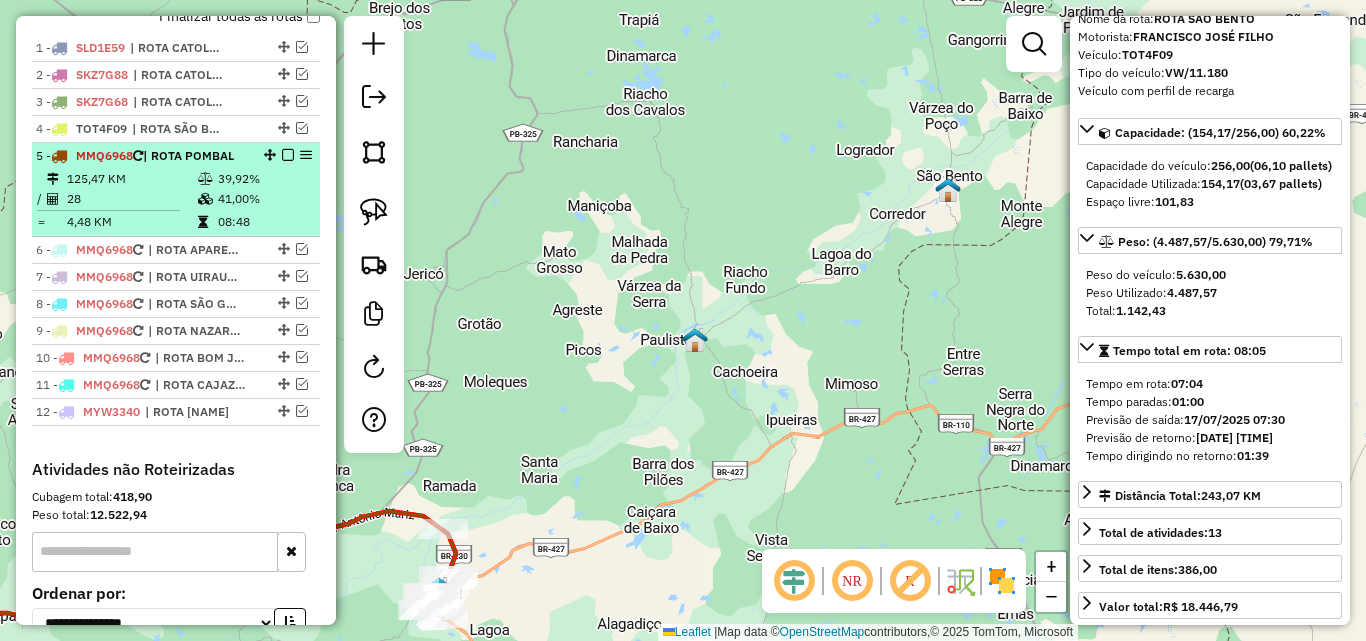 click at bounding box center [207, 179] 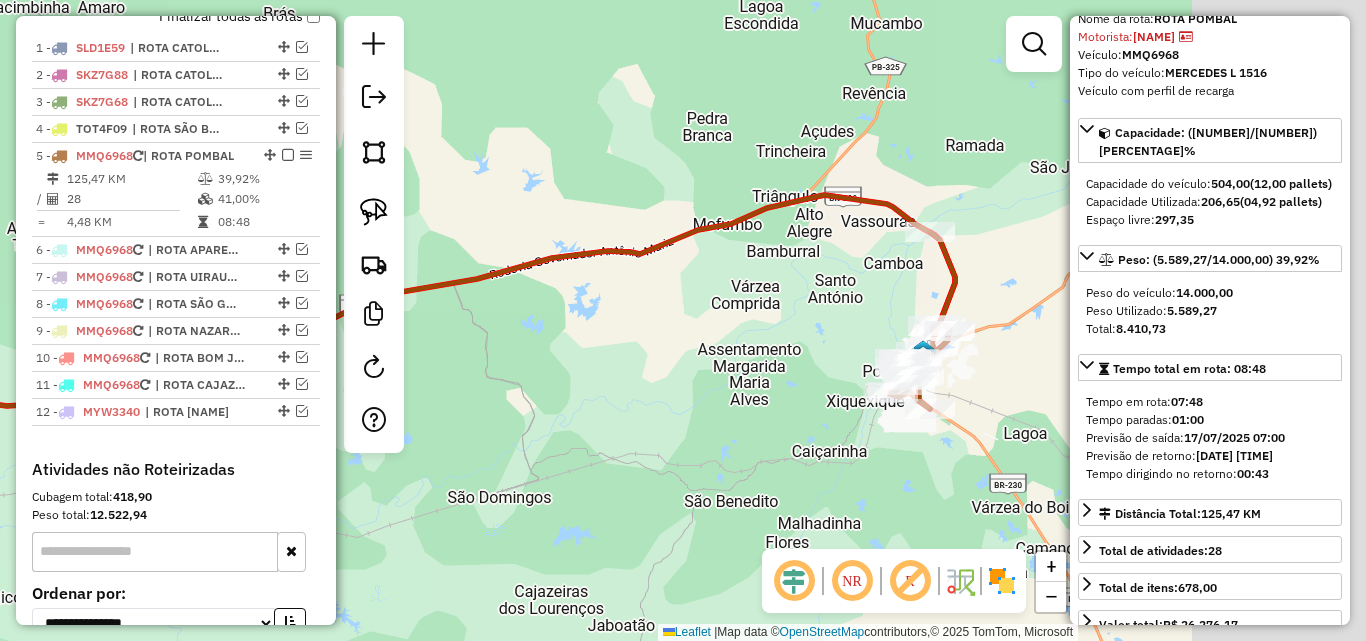 drag, startPoint x: 721, startPoint y: 391, endPoint x: 324, endPoint y: 376, distance: 397.28326 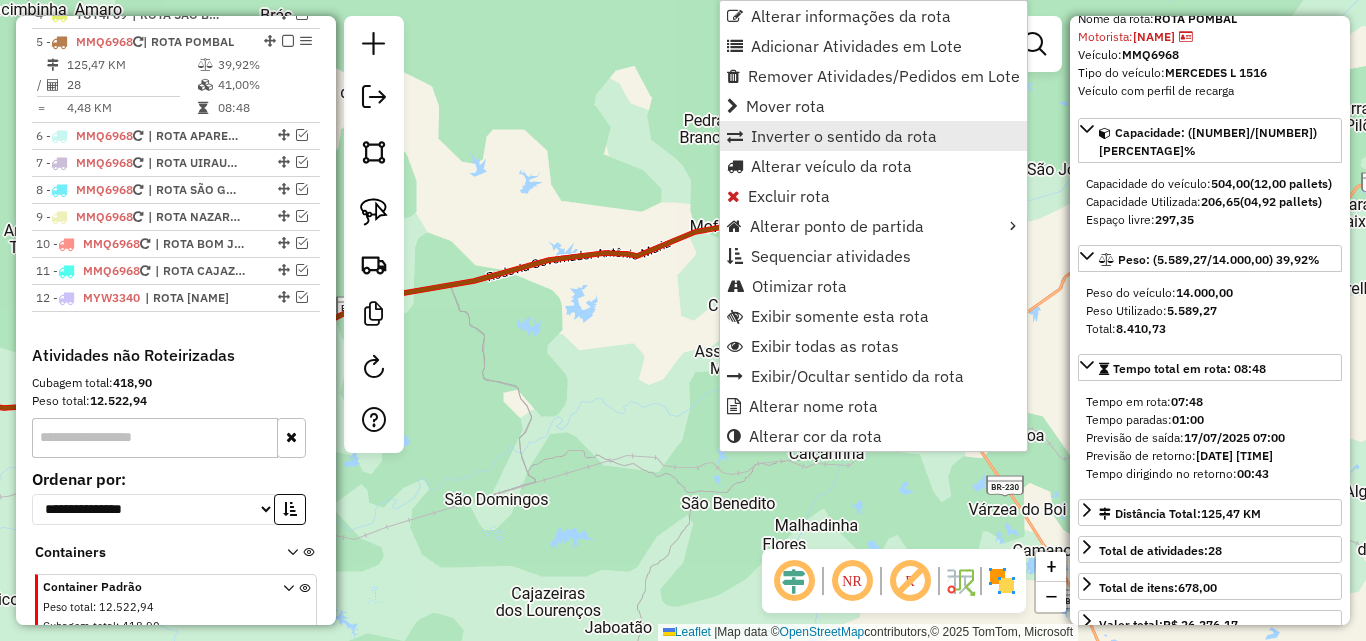 scroll, scrollTop: 882, scrollLeft: 0, axis: vertical 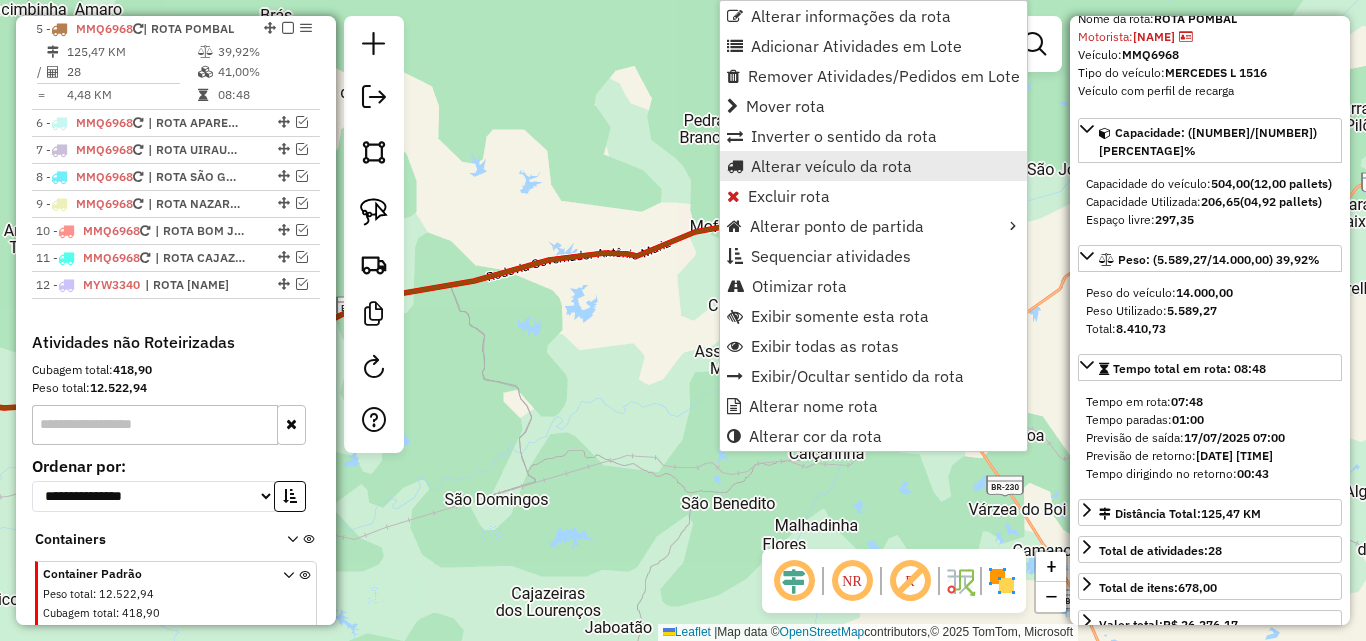 click on "Alterar veículo da rota" at bounding box center [831, 166] 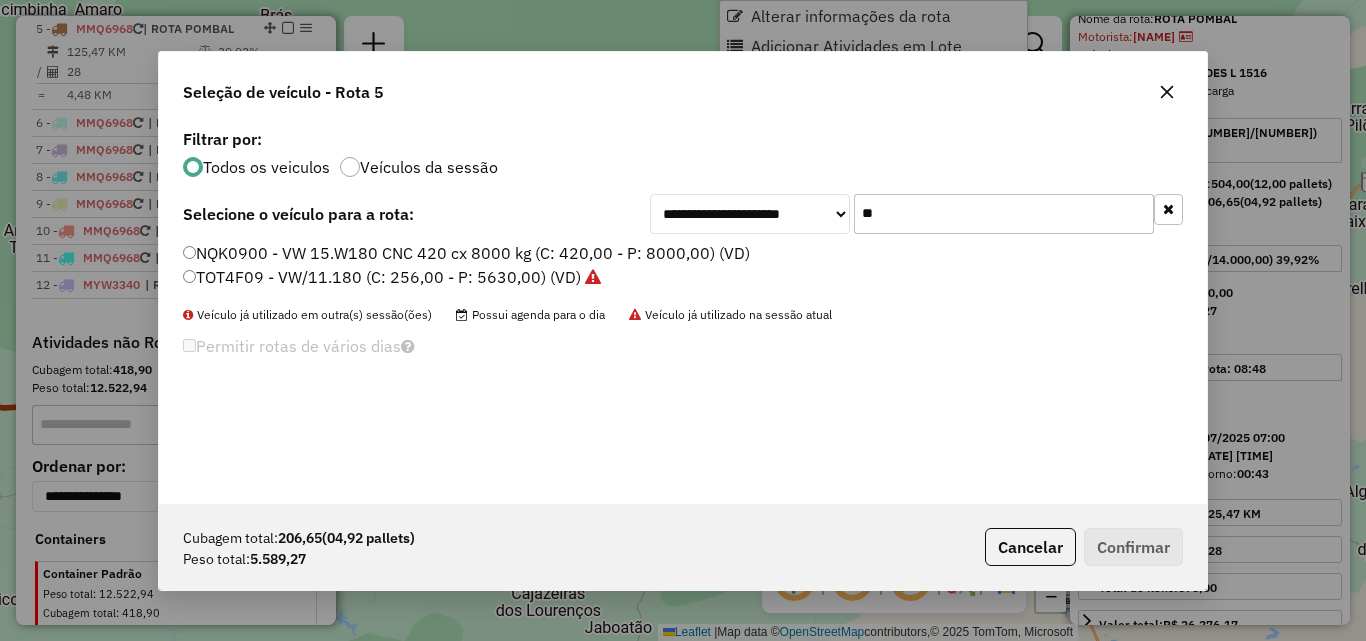 scroll, scrollTop: 11, scrollLeft: 6, axis: both 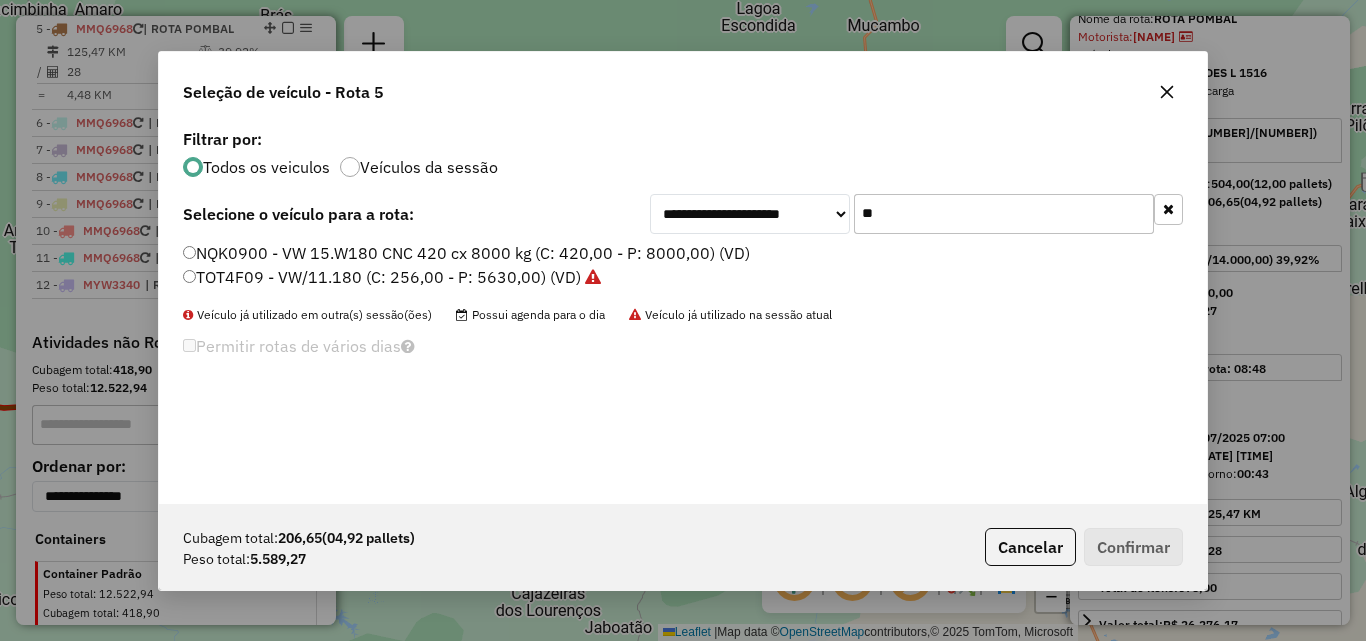 click on "**" 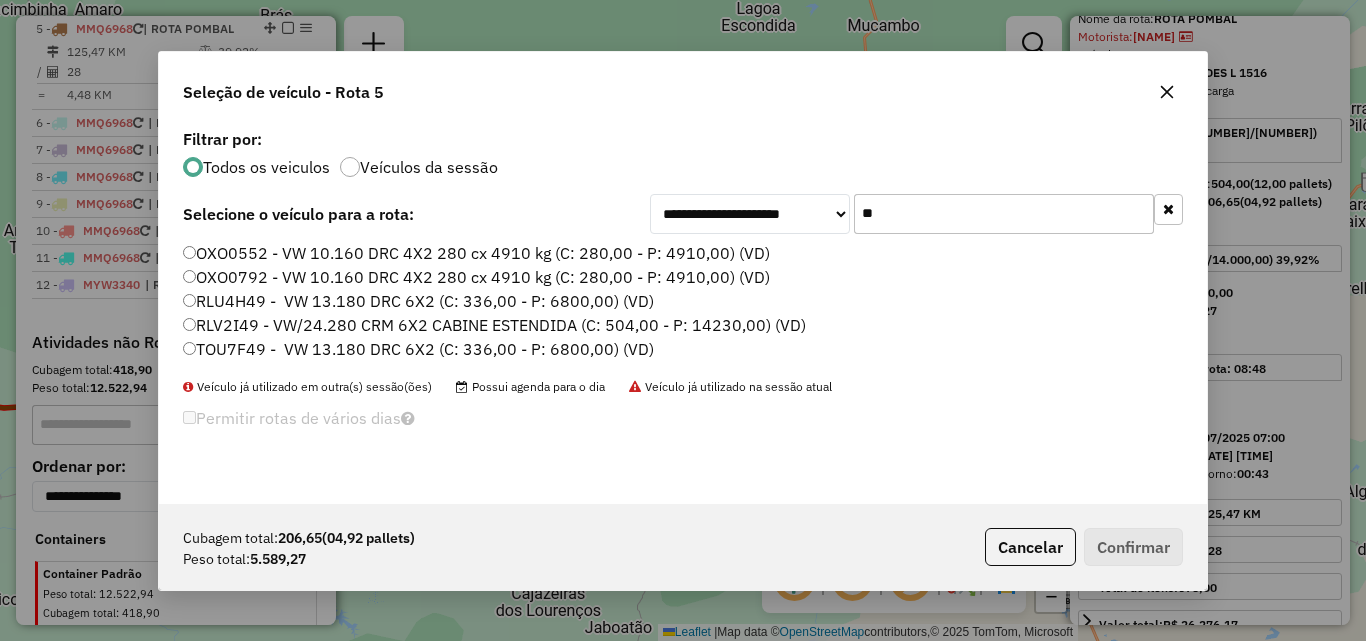 type on "**" 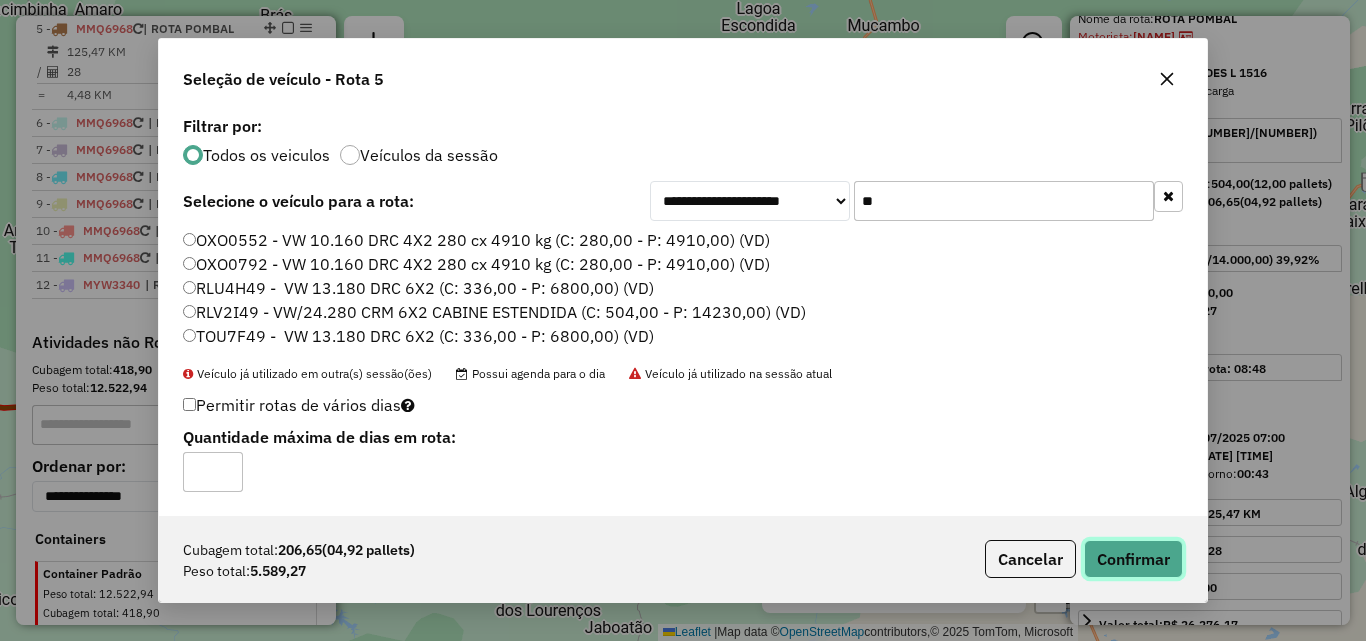 click on "Confirmar" 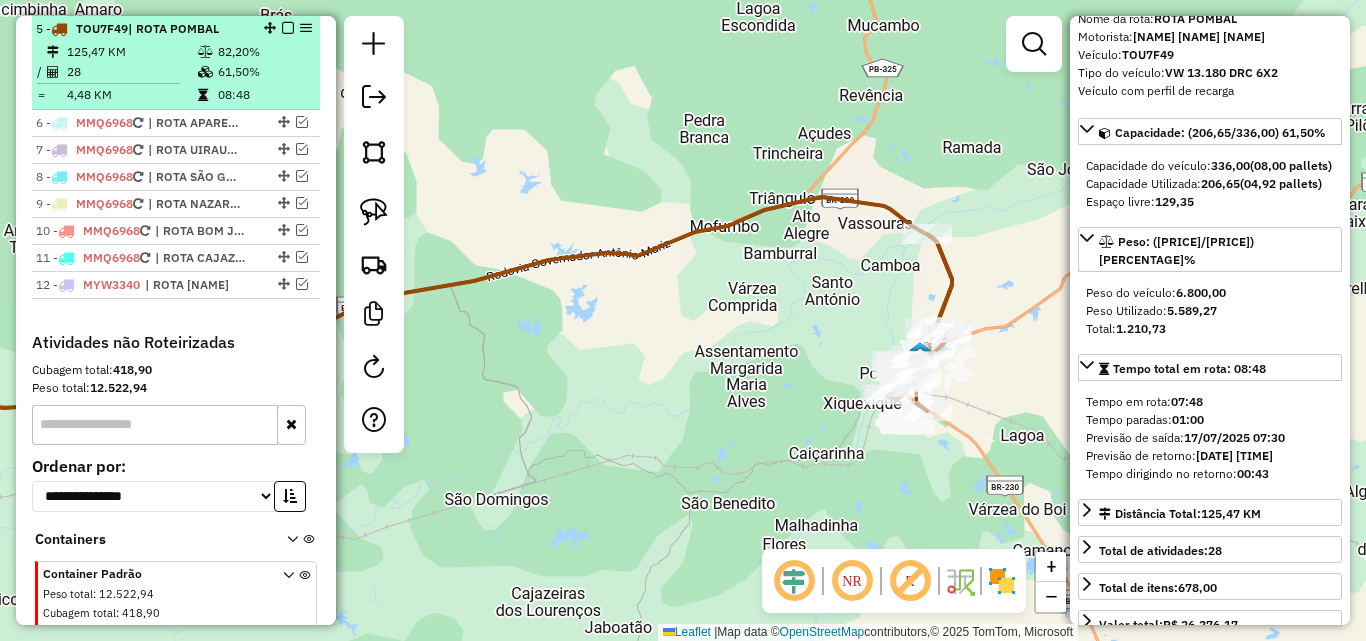 click at bounding box center [288, 28] 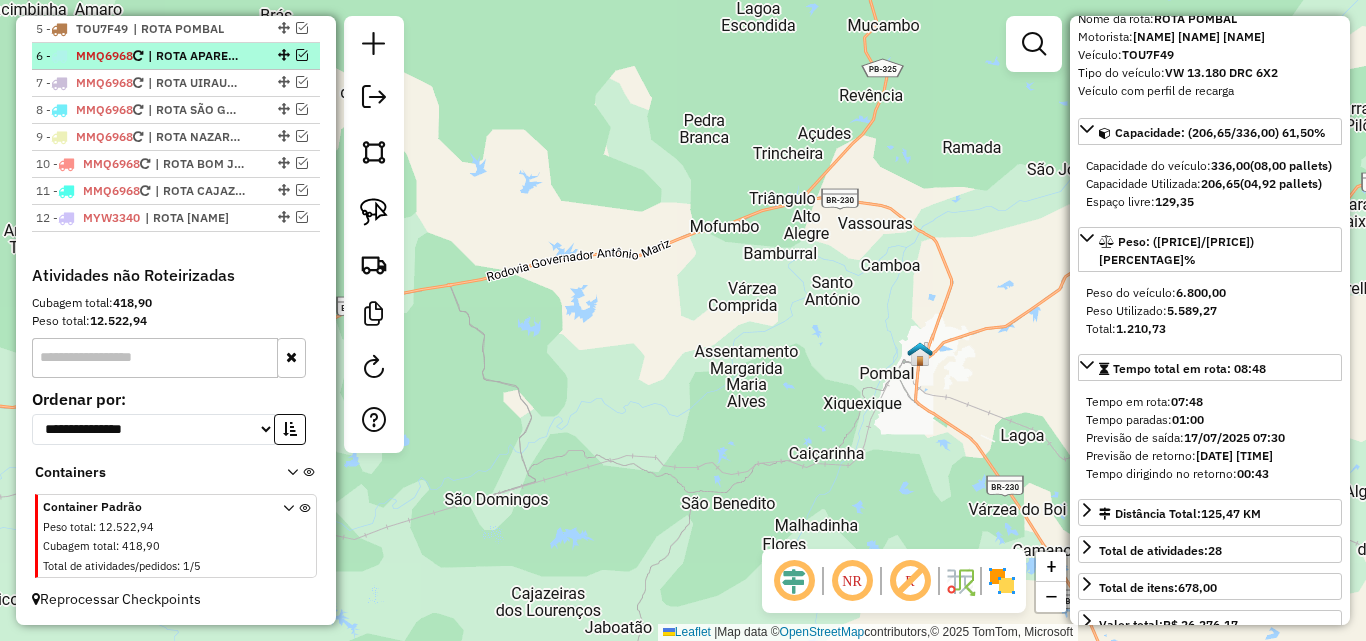 click at bounding box center [302, 55] 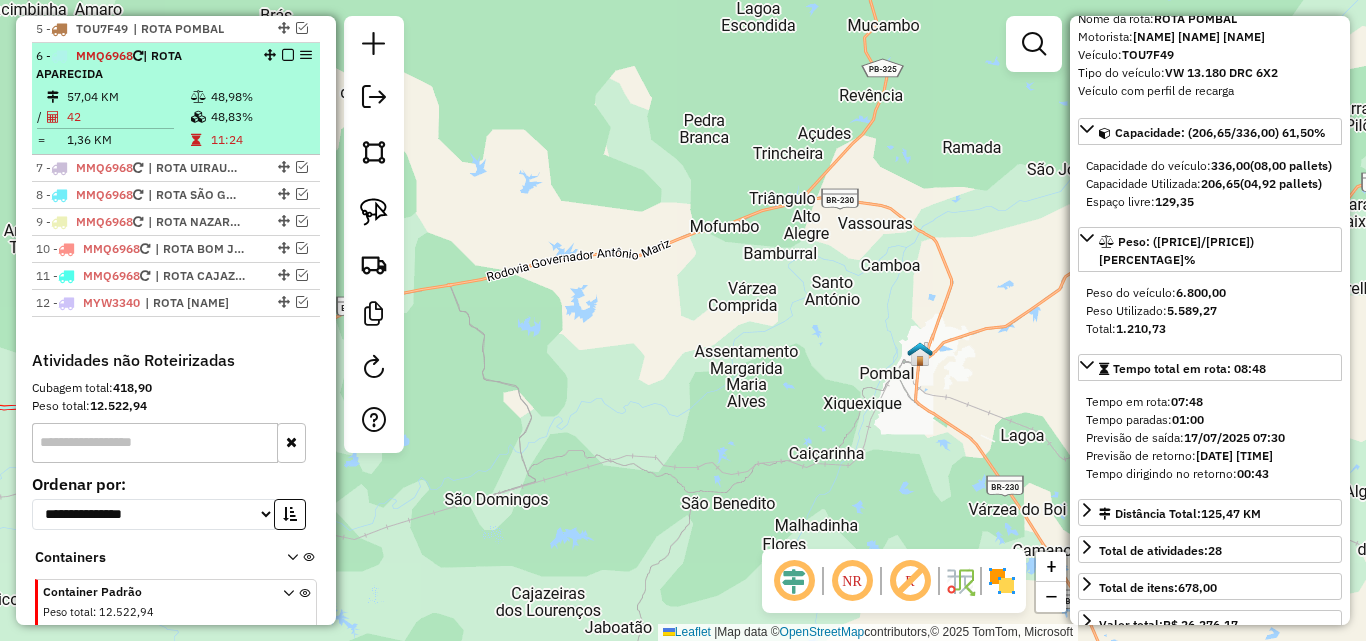 click on "6 -       MMQ6968   | ROTA APARECIDA" at bounding box center [142, 65] 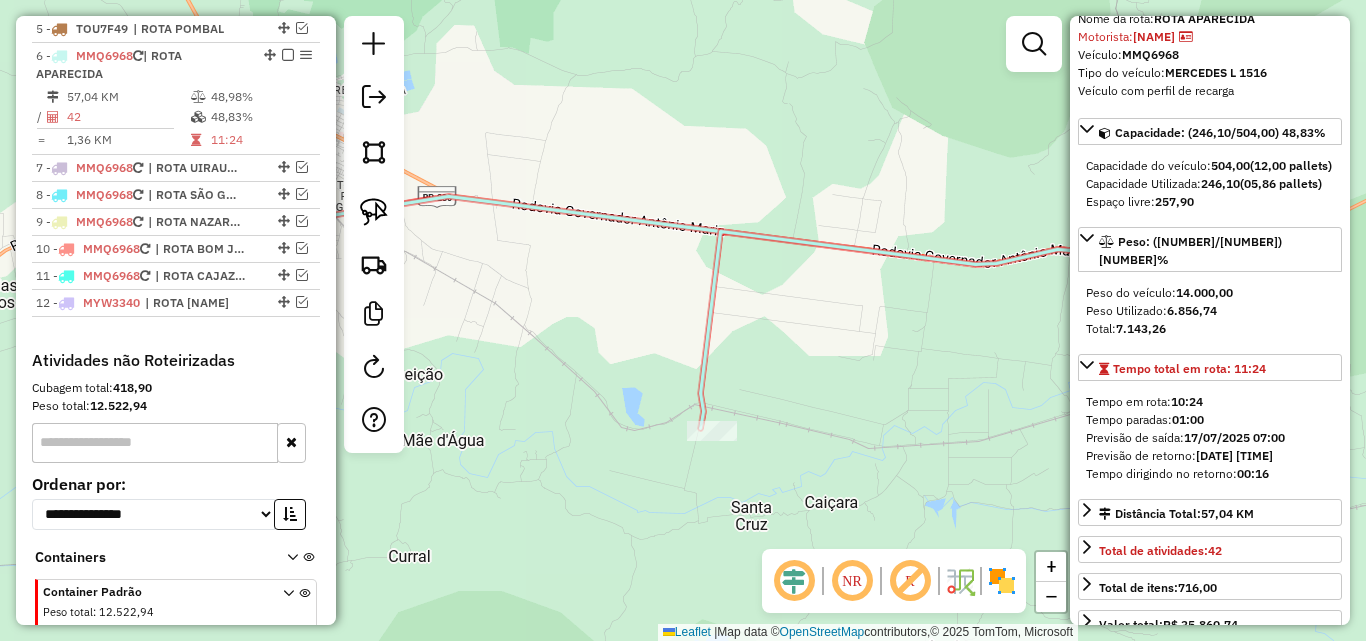 scroll, scrollTop: 200, scrollLeft: 0, axis: vertical 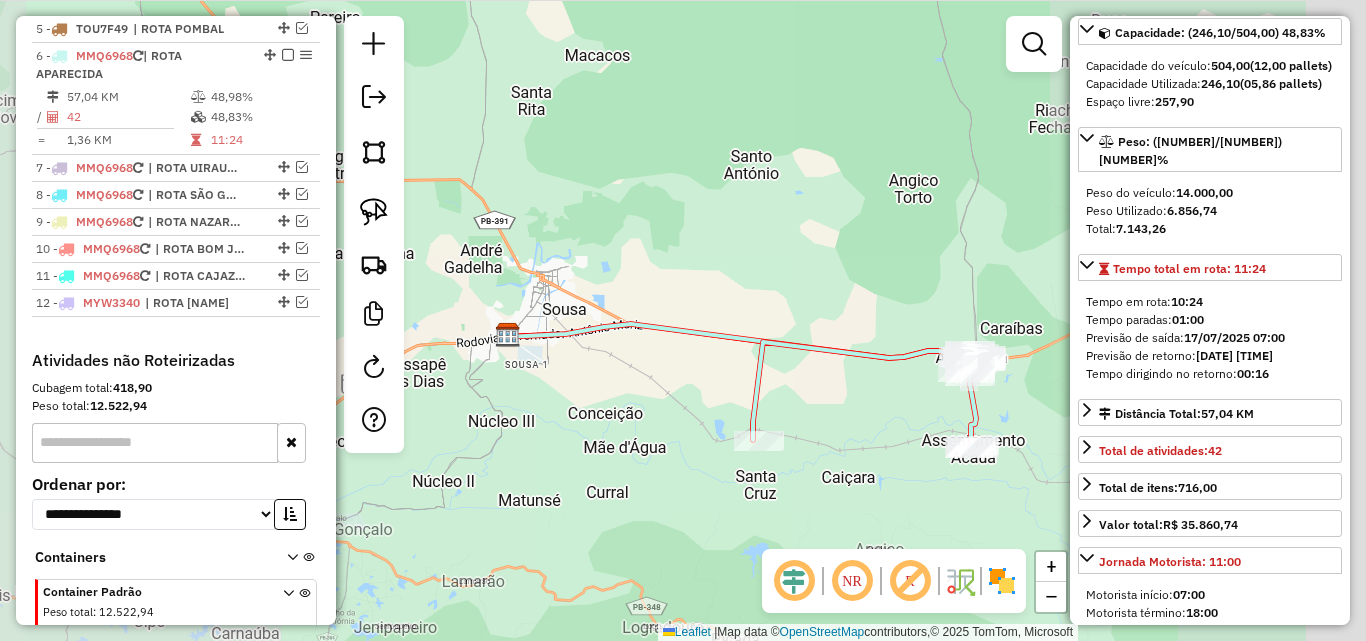 drag, startPoint x: 860, startPoint y: 441, endPoint x: 778, endPoint y: 459, distance: 83.95237 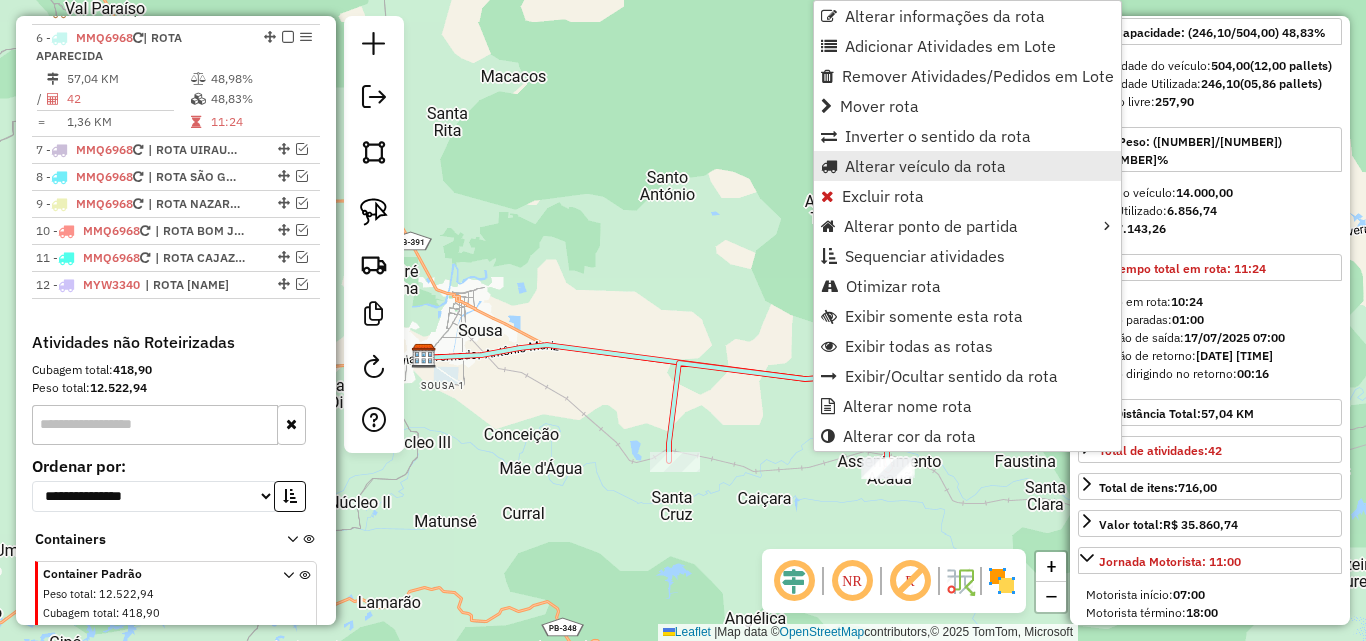 scroll, scrollTop: 909, scrollLeft: 0, axis: vertical 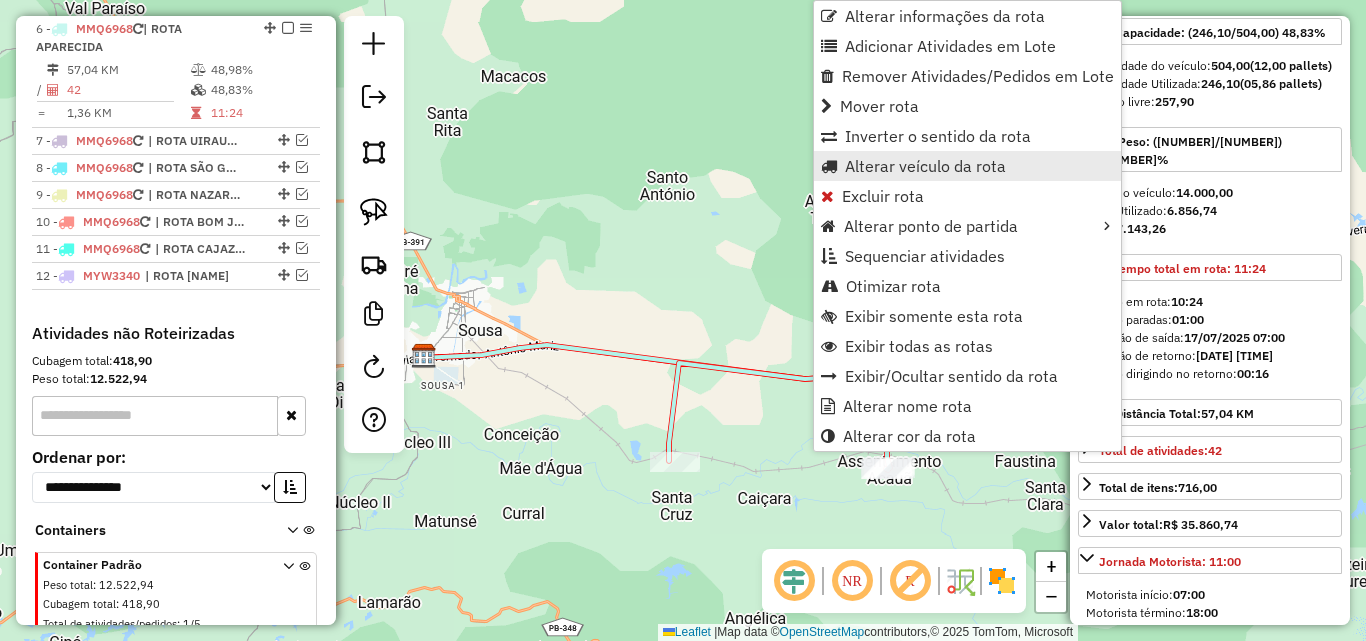 click on "Alterar veículo da rota" at bounding box center [925, 166] 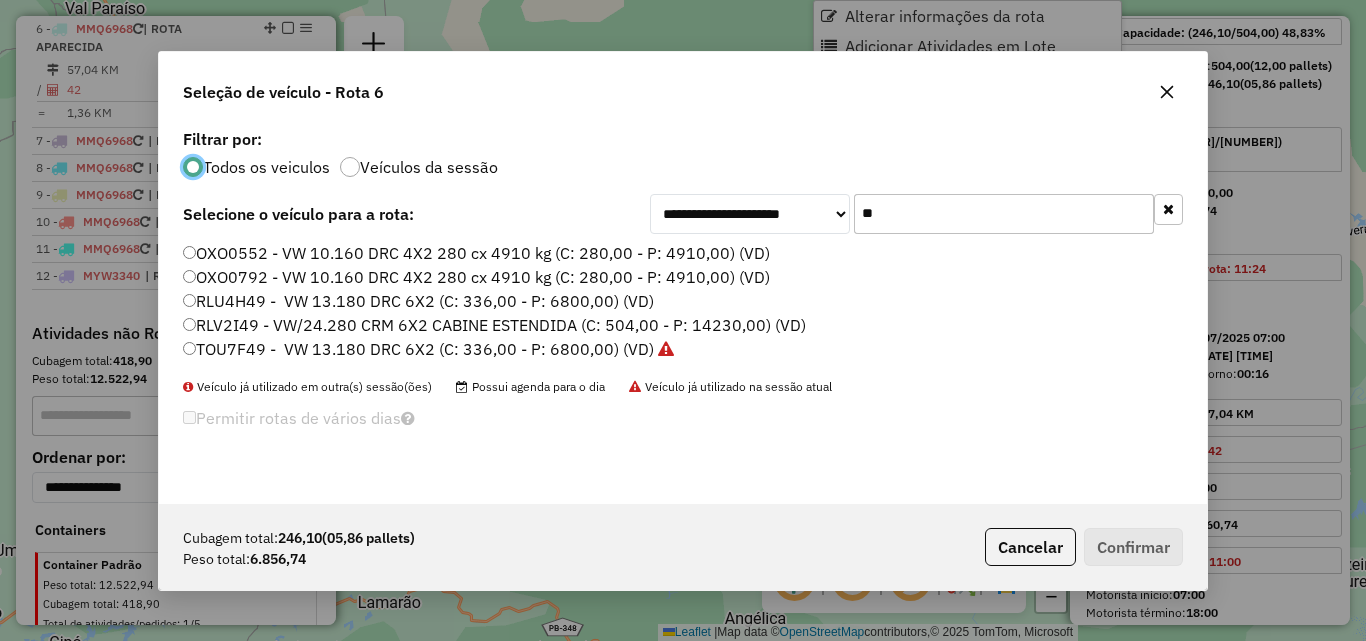 scroll, scrollTop: 11, scrollLeft: 6, axis: both 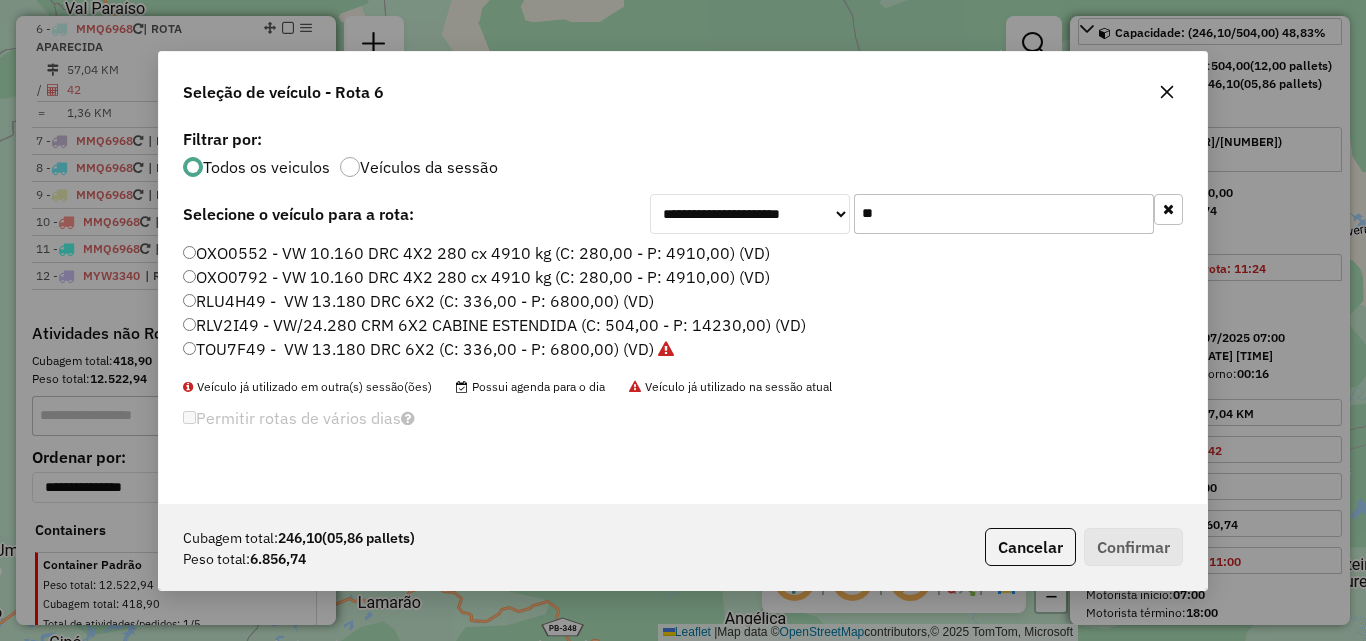 click on "**" 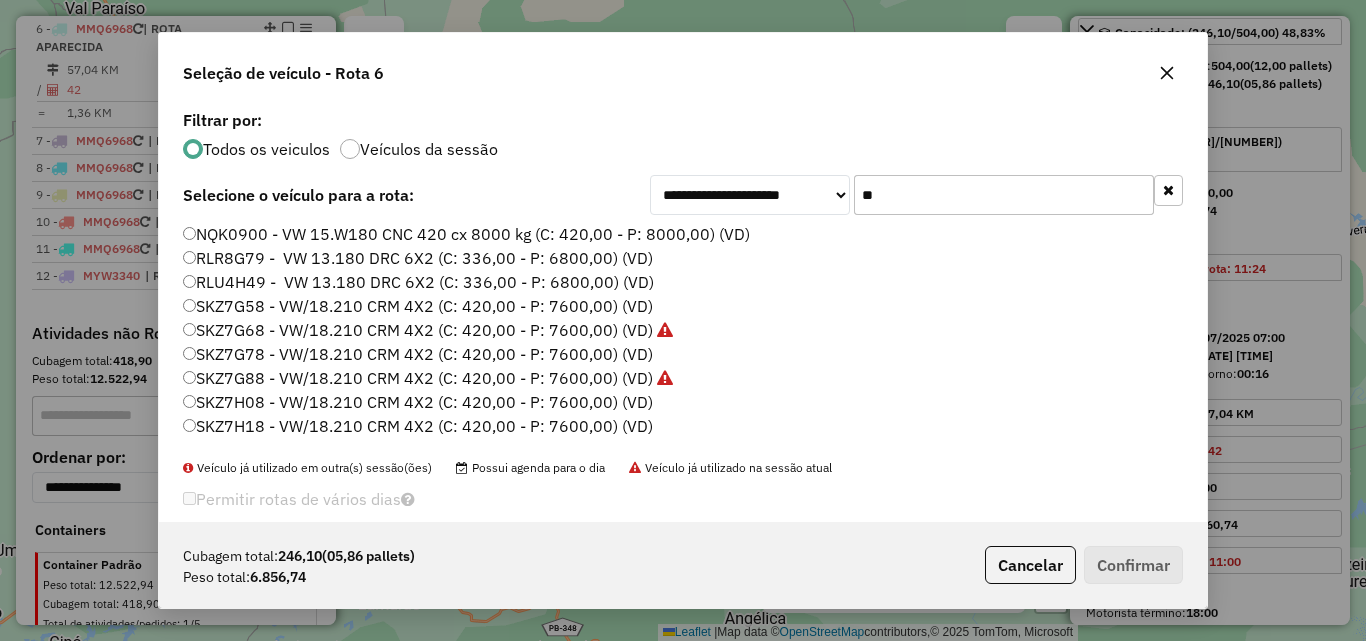 type on "**" 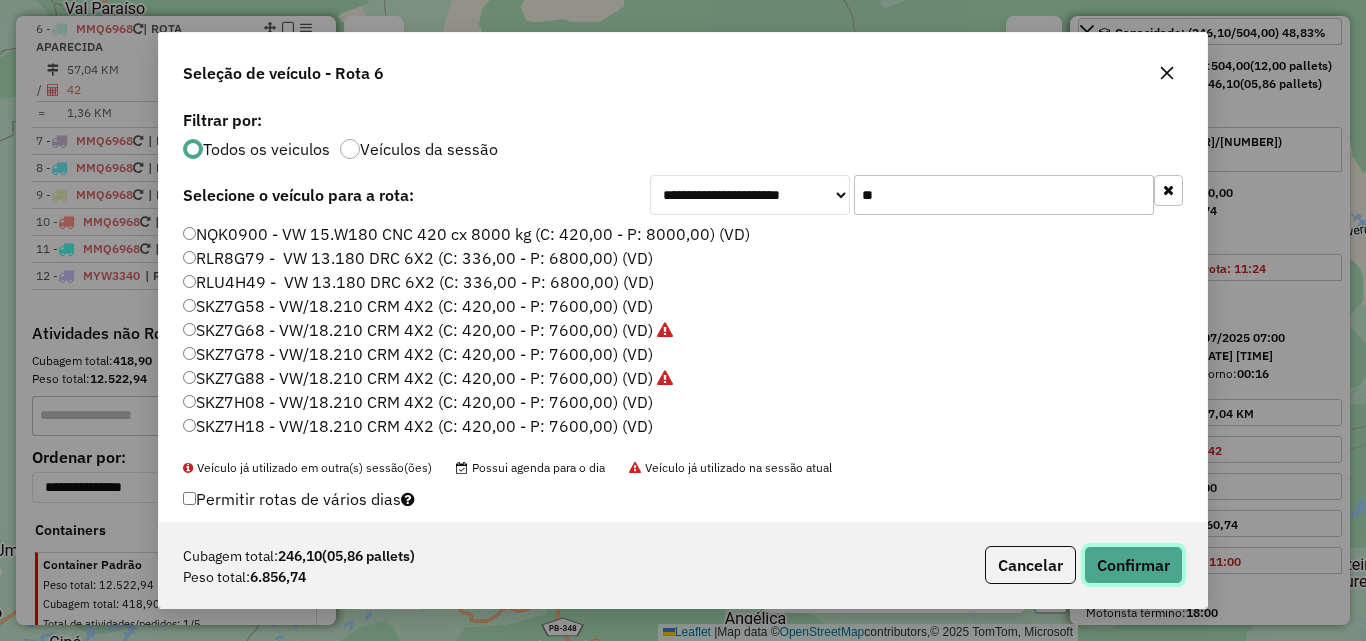 click on "Confirmar" 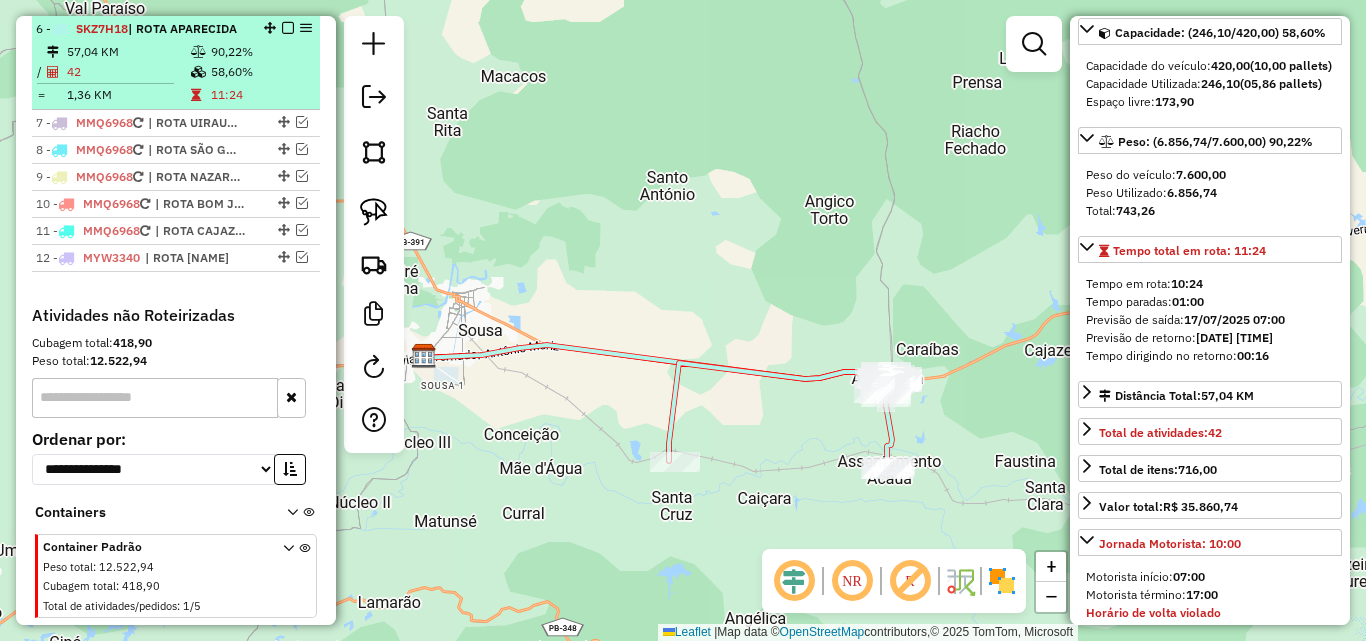 scroll, scrollTop: 218, scrollLeft: 0, axis: vertical 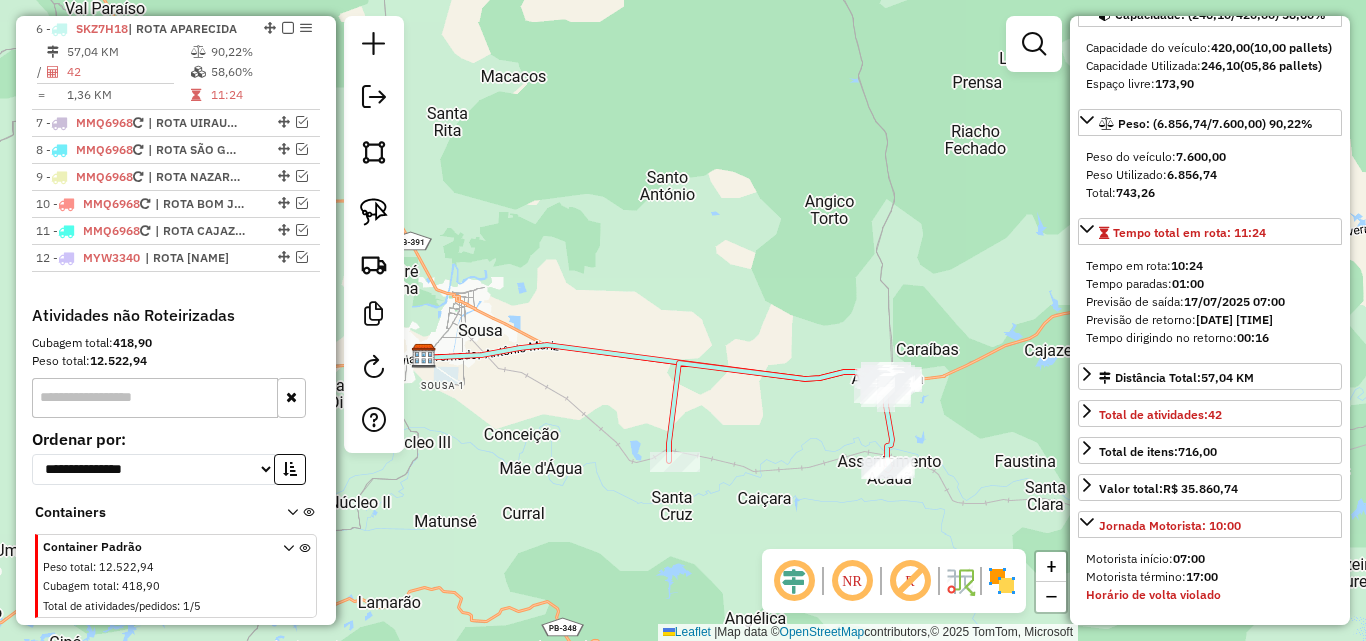click at bounding box center (288, 28) 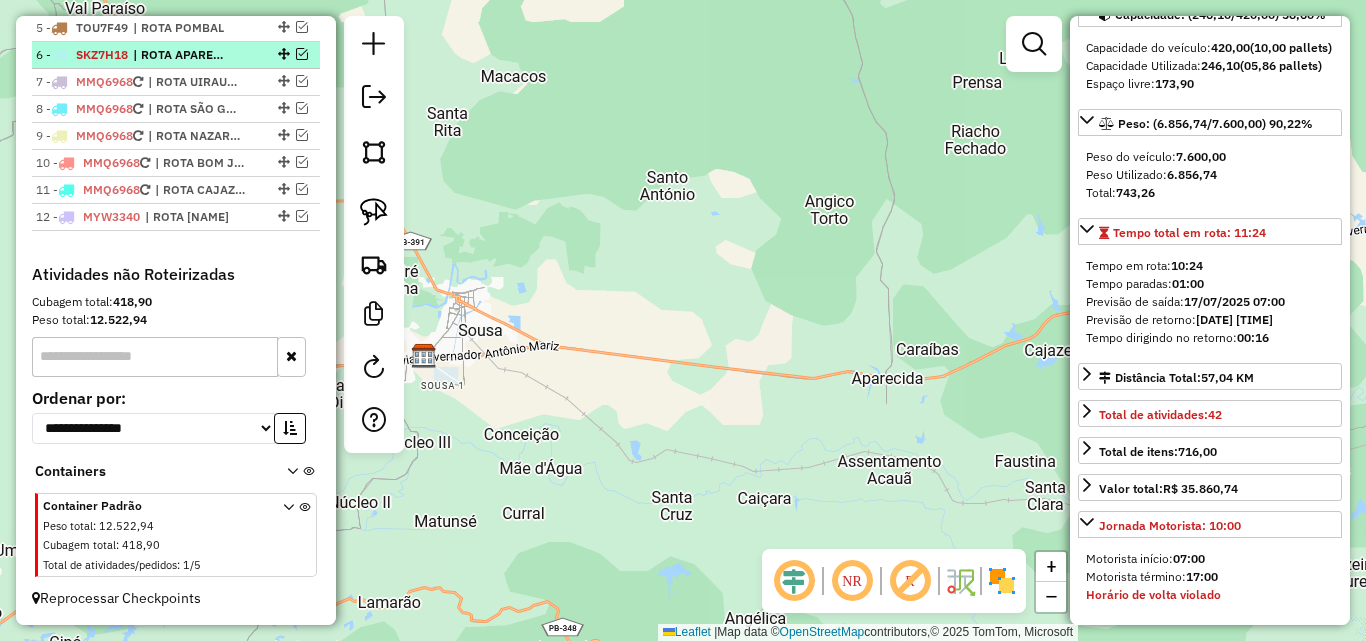 click at bounding box center (302, 54) 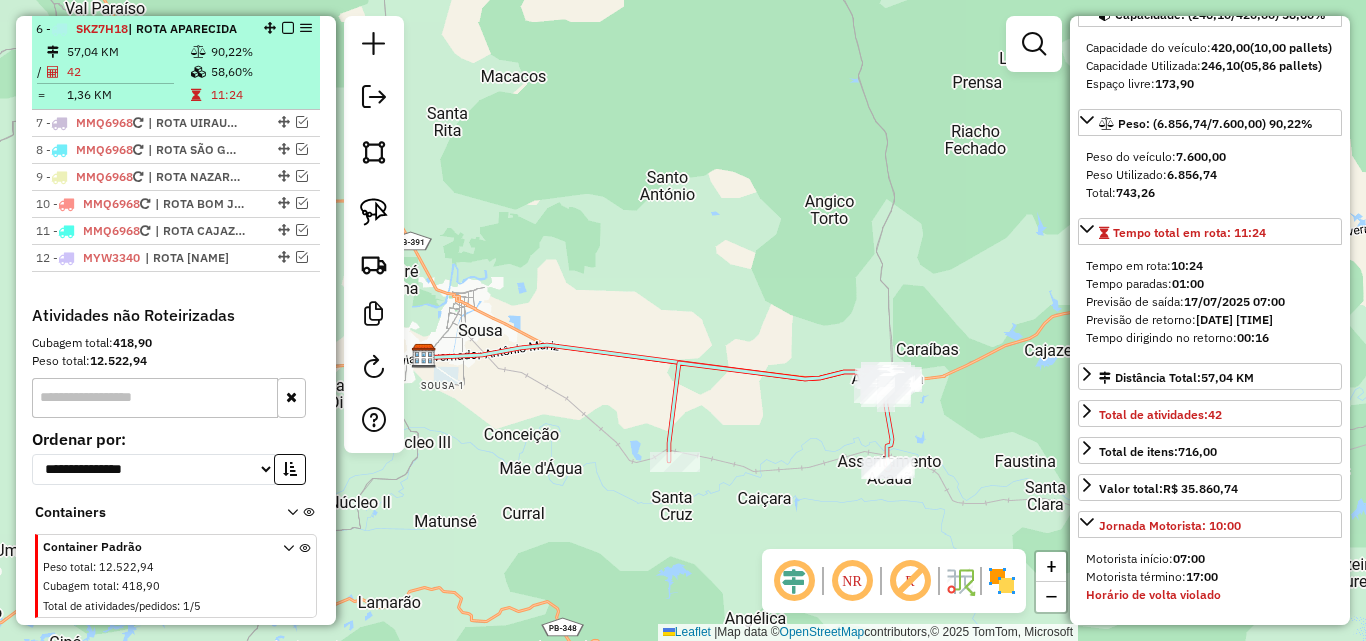 click at bounding box center (198, 72) 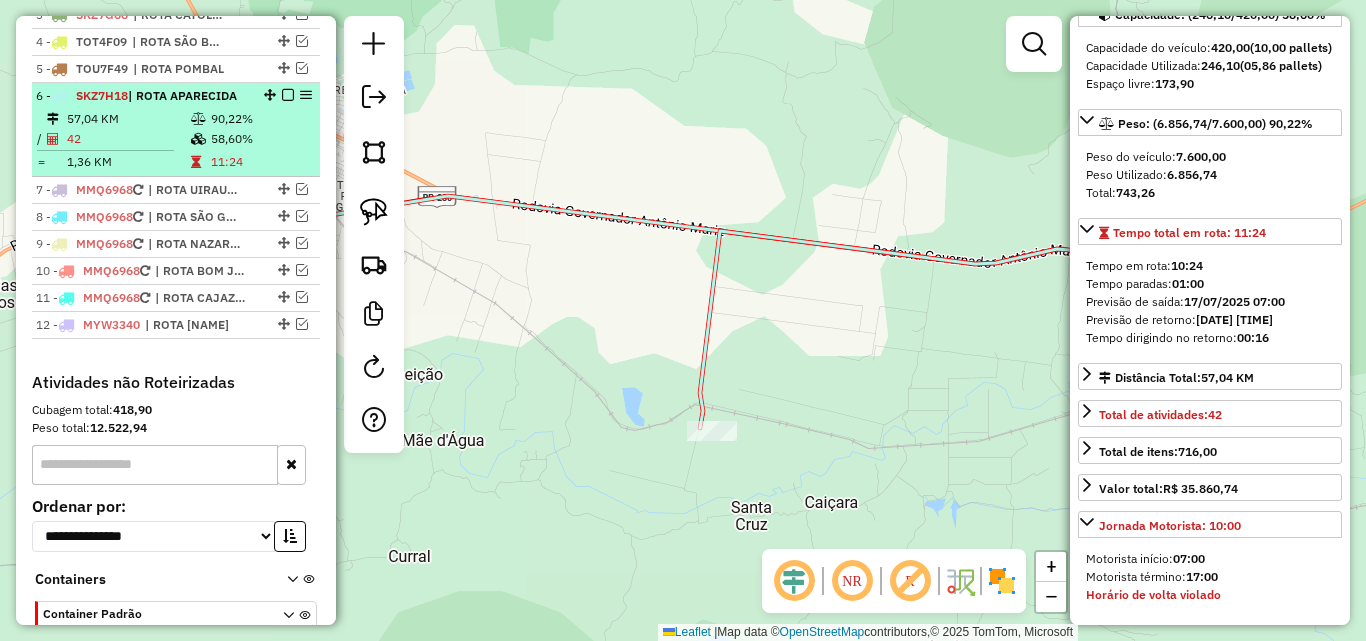 scroll, scrollTop: 809, scrollLeft: 0, axis: vertical 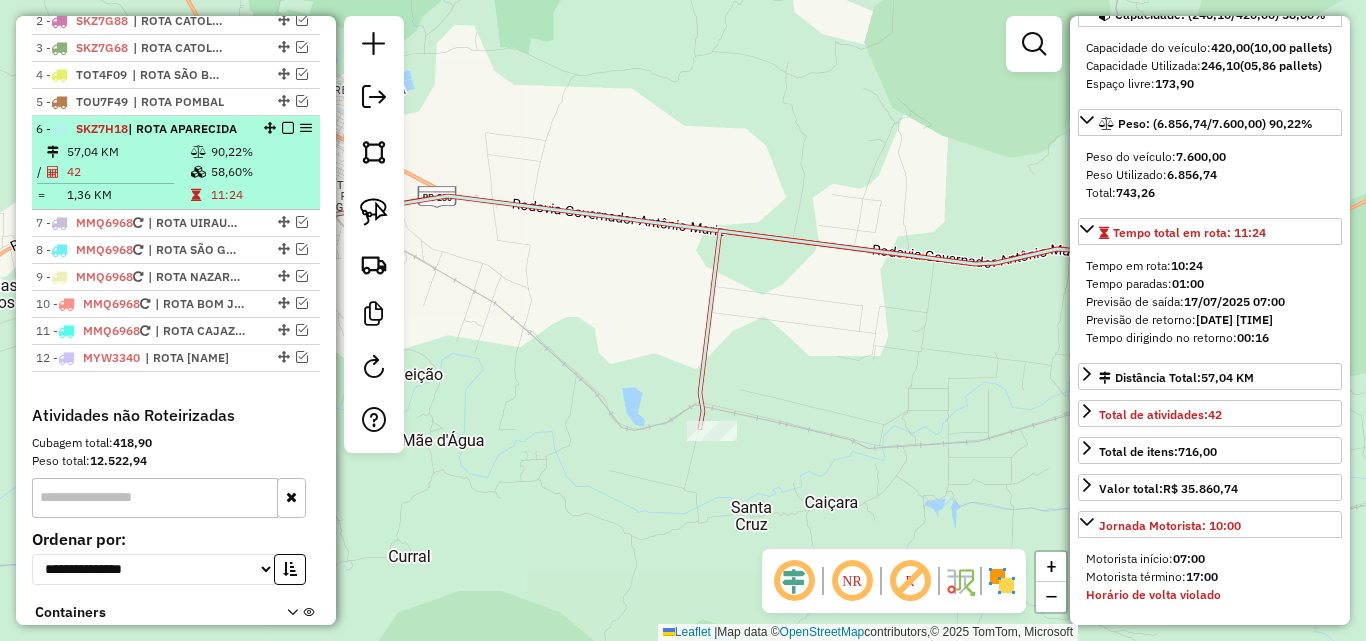 click at bounding box center [288, 128] 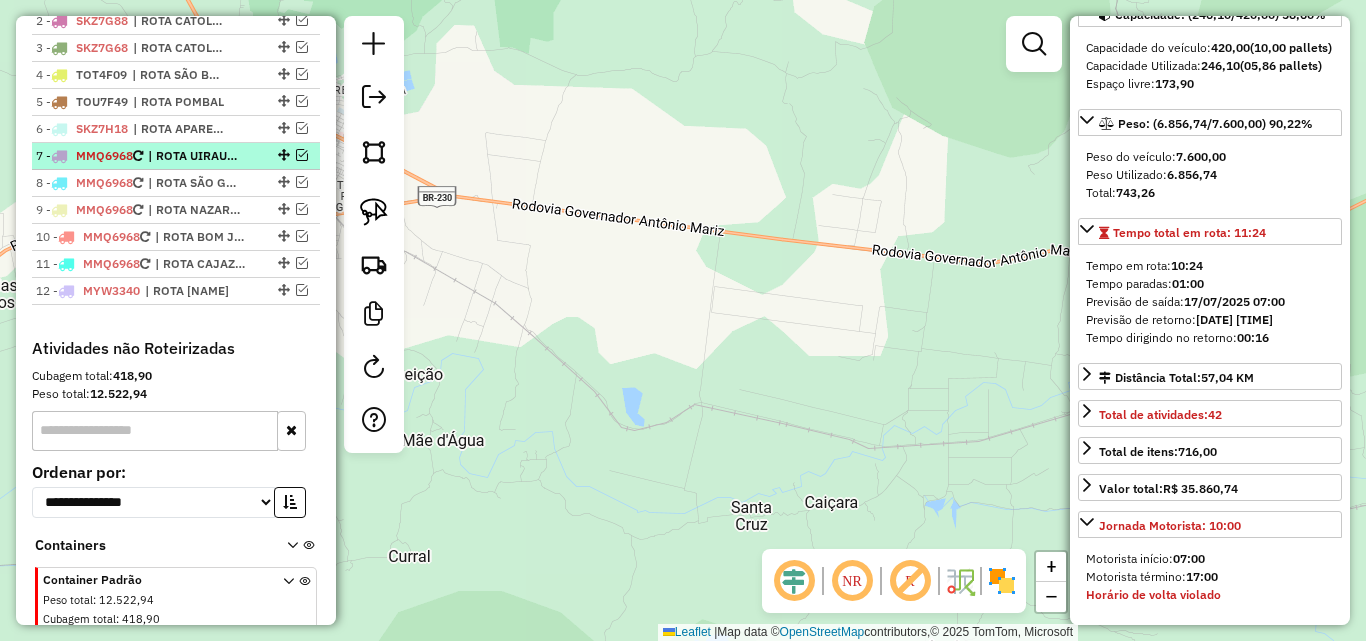 click at bounding box center (302, 155) 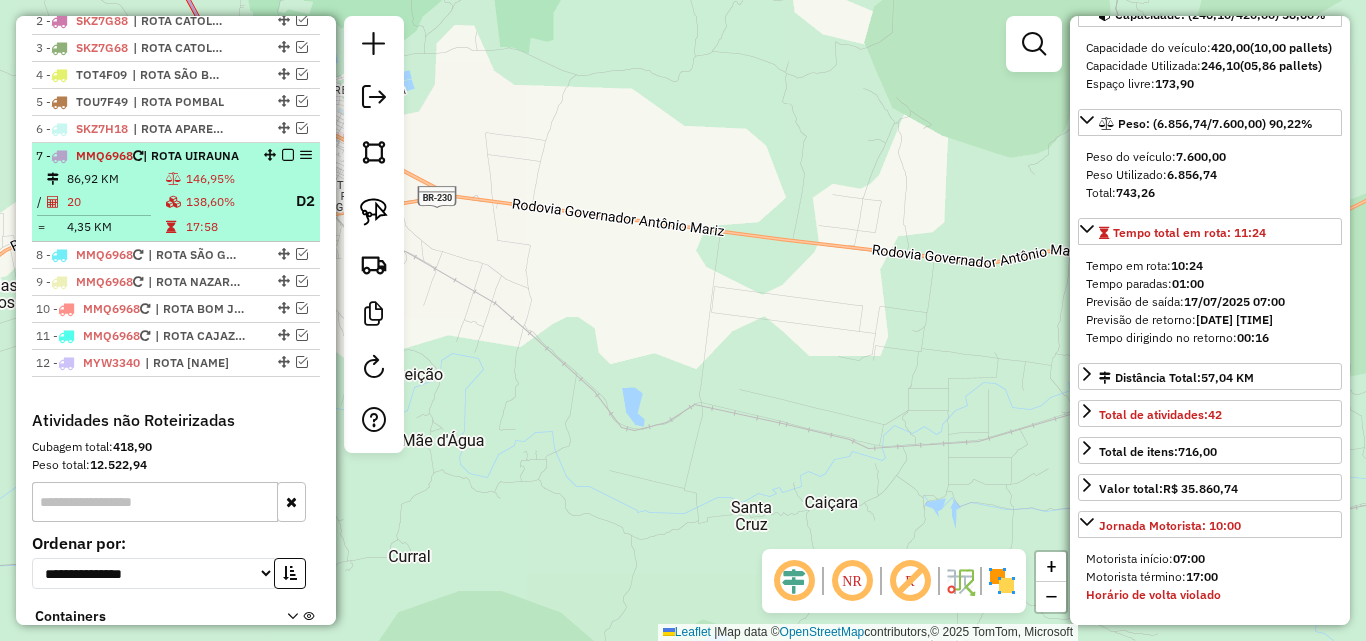 click on "7 -       MMQ6968   | ROTA UIRAUNA" at bounding box center (142, 156) 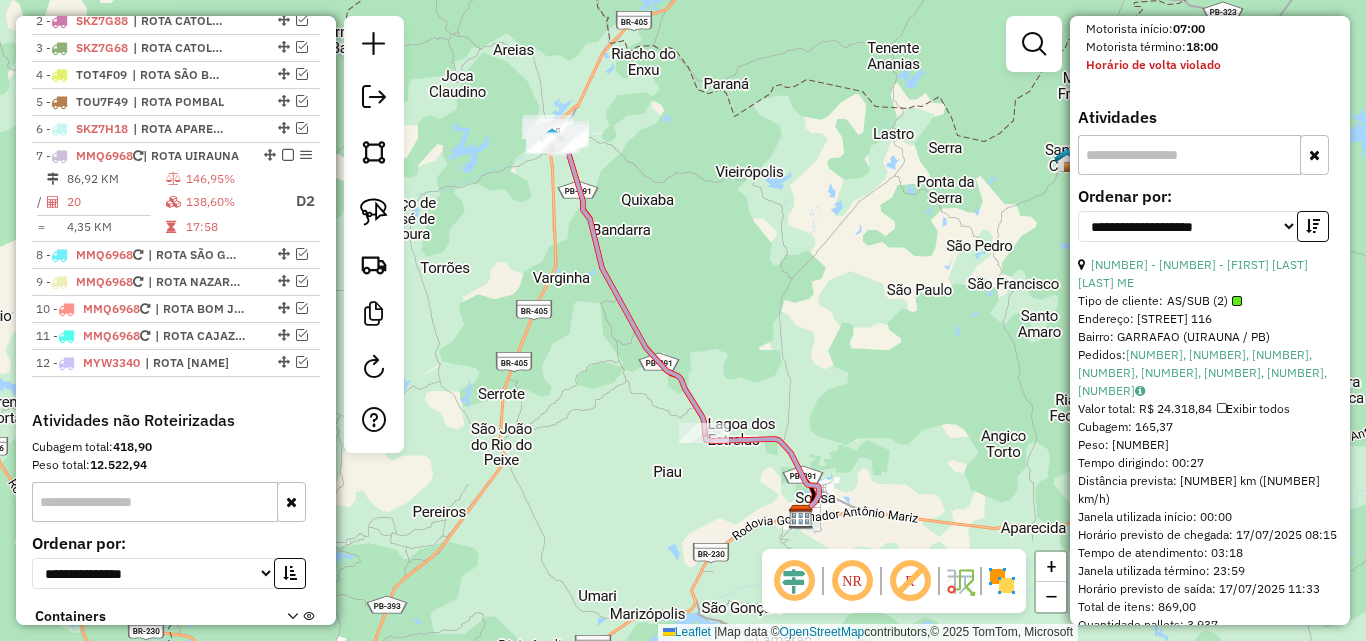 scroll, scrollTop: 900, scrollLeft: 0, axis: vertical 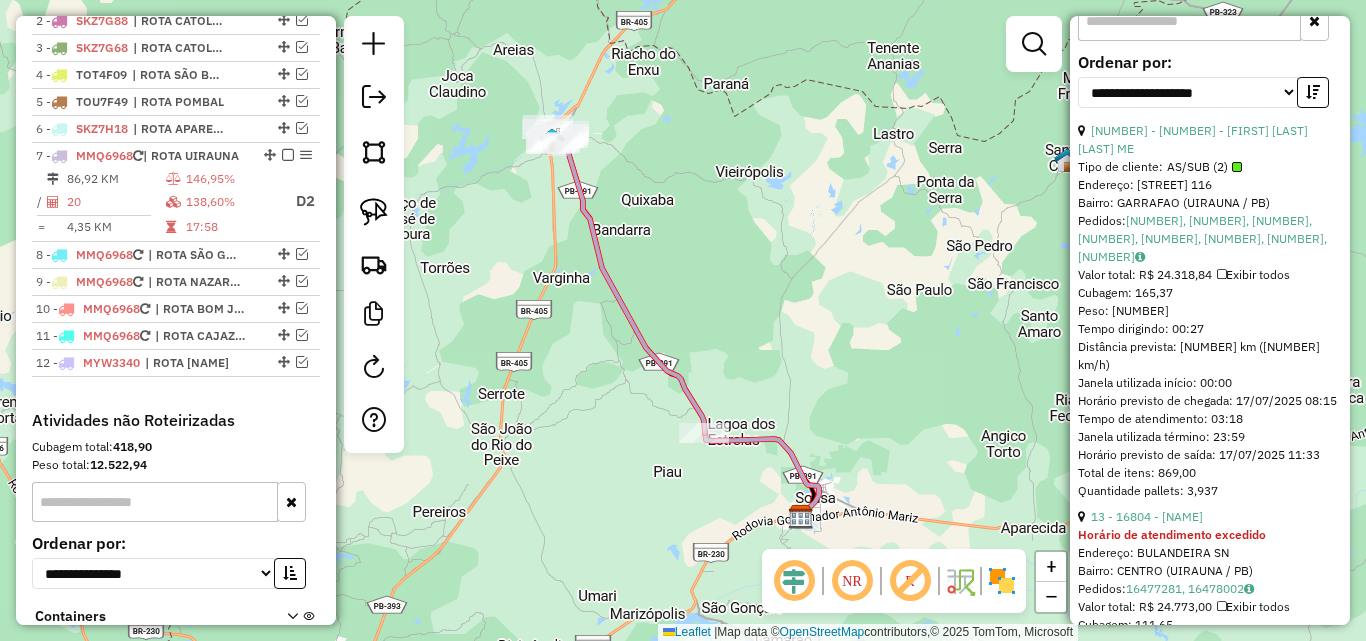 click on "**********" at bounding box center (1210, 88) 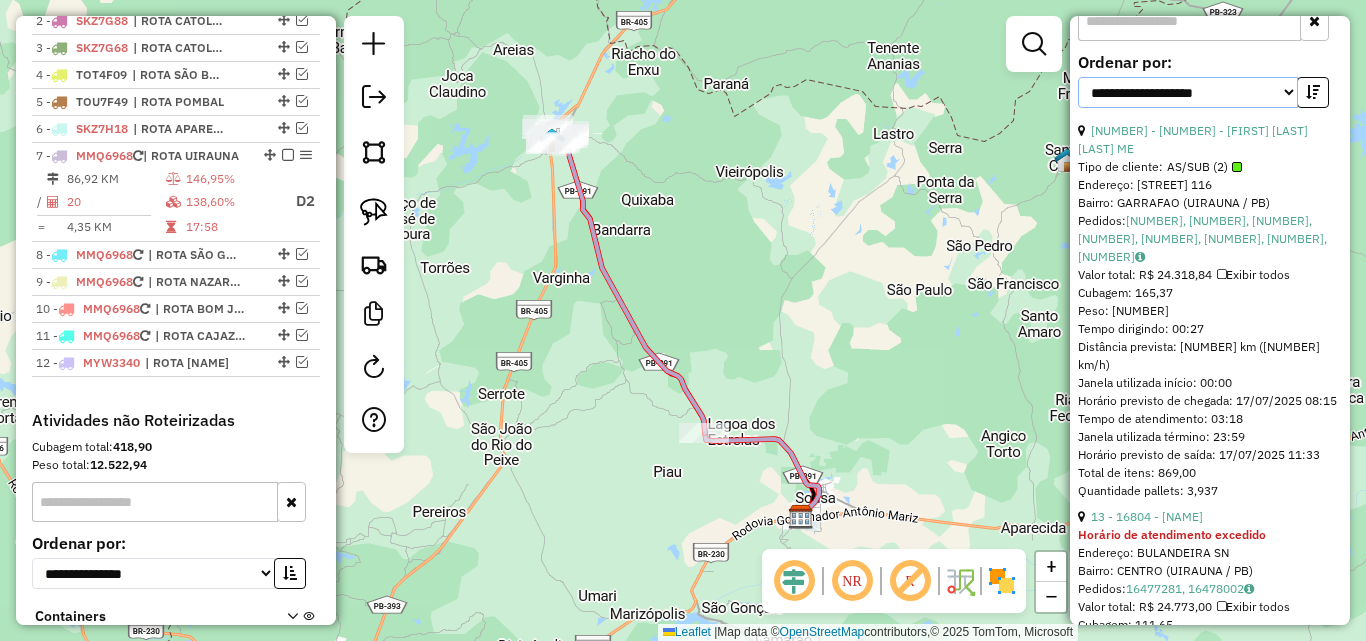 click on "**********" at bounding box center (1188, 92) 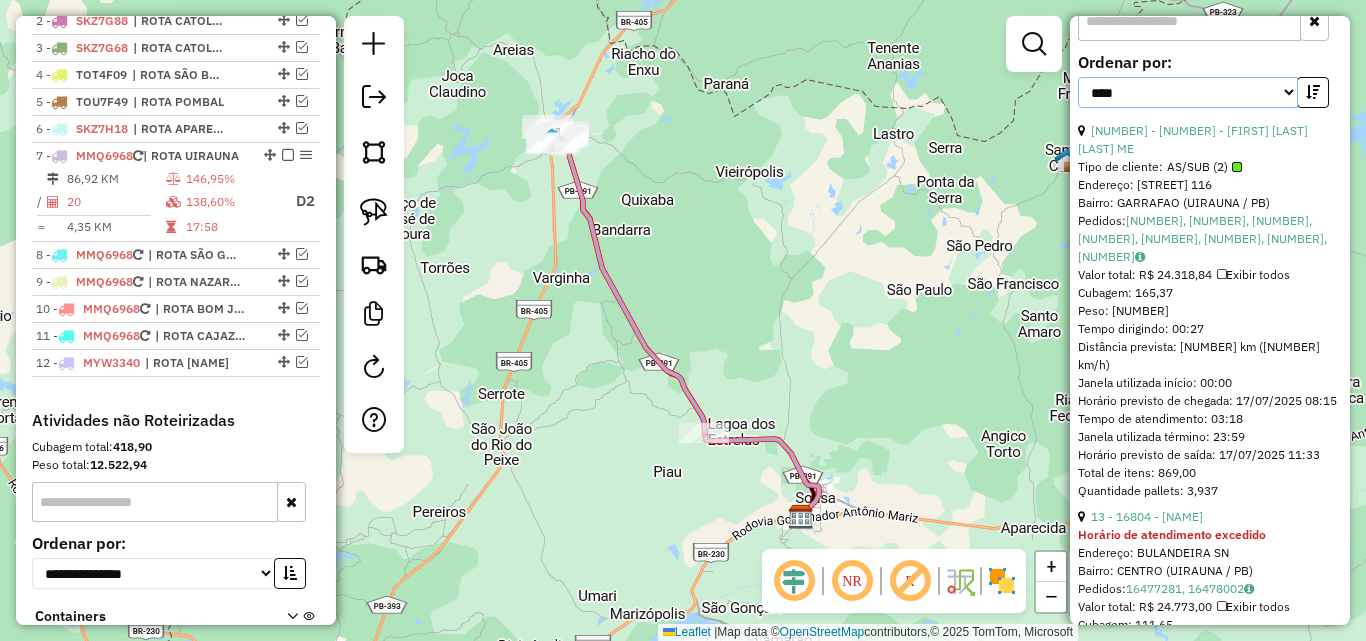 click on "**********" at bounding box center (1188, 92) 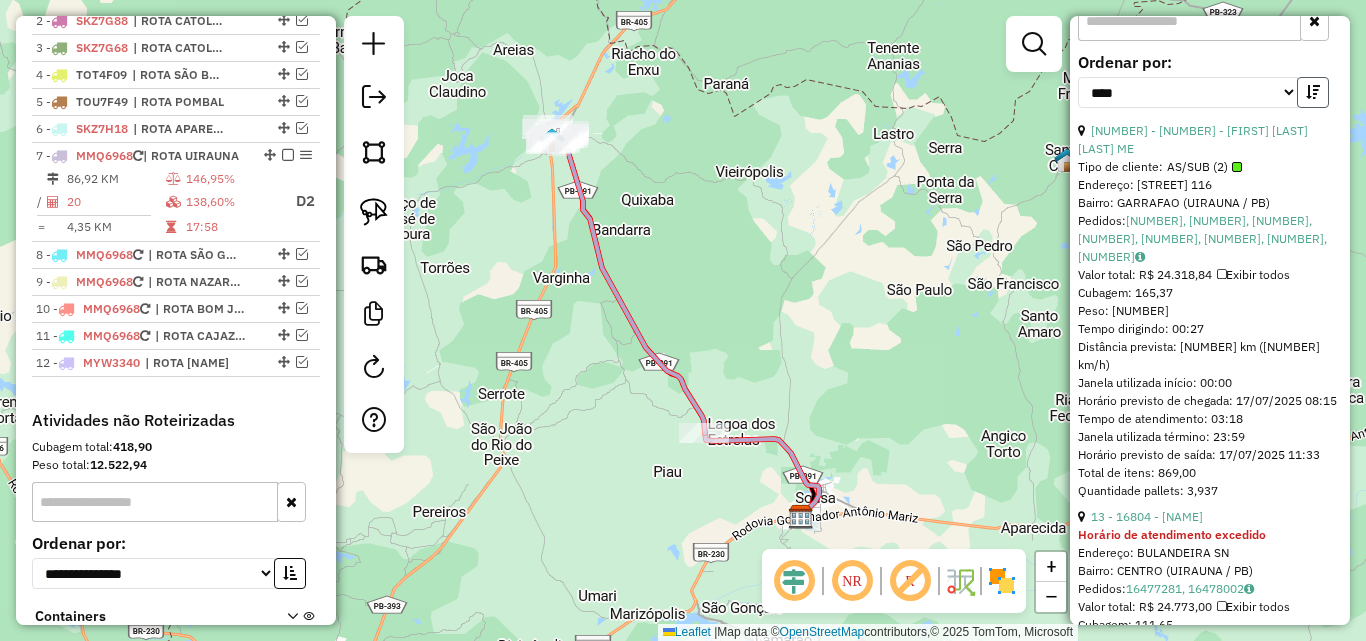 click at bounding box center (1313, 92) 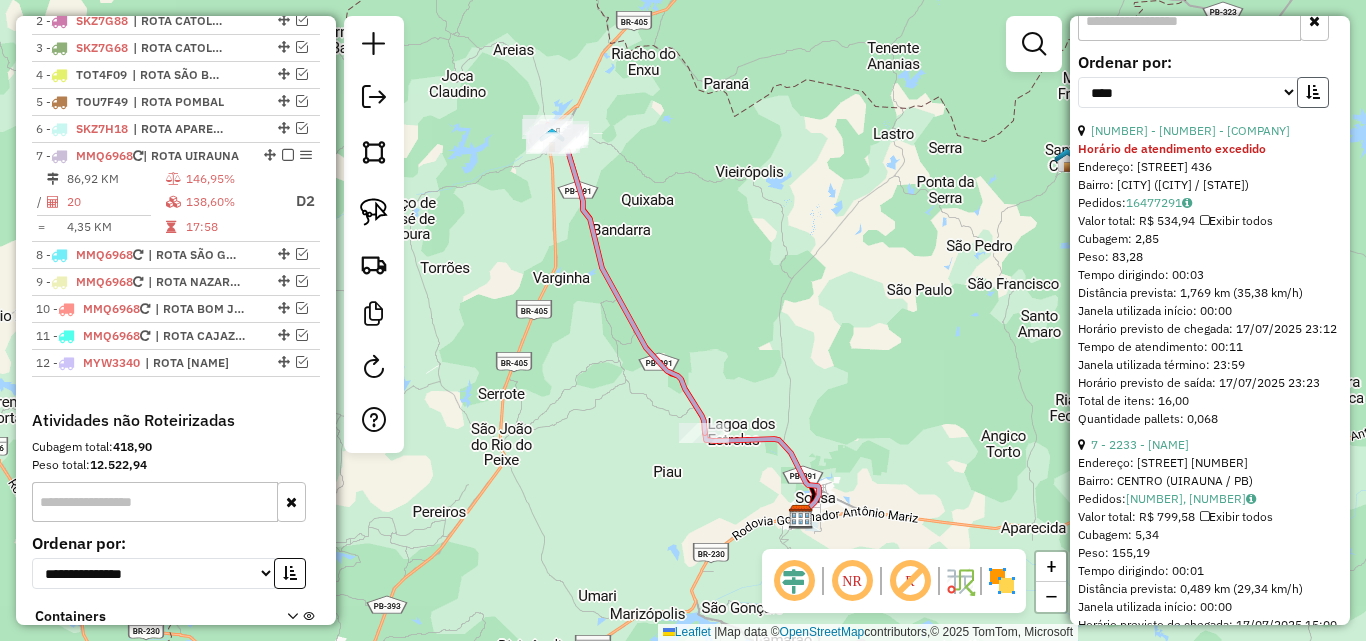 click at bounding box center [1313, 92] 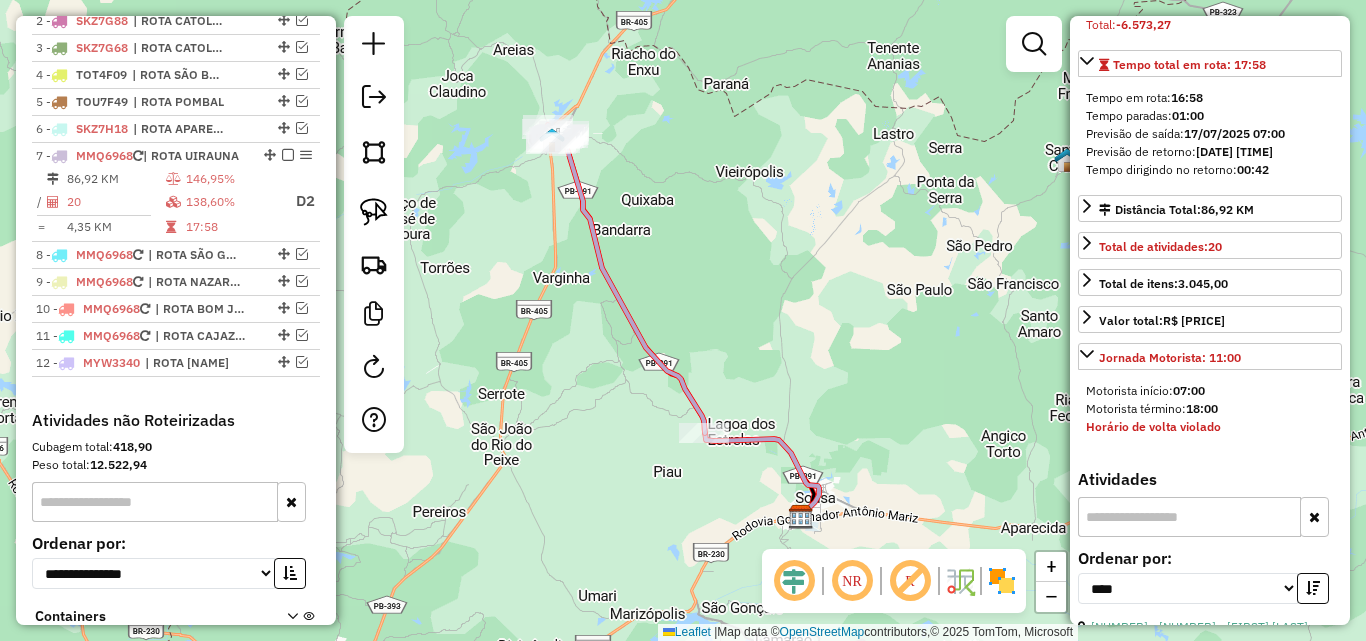 scroll, scrollTop: 400, scrollLeft: 0, axis: vertical 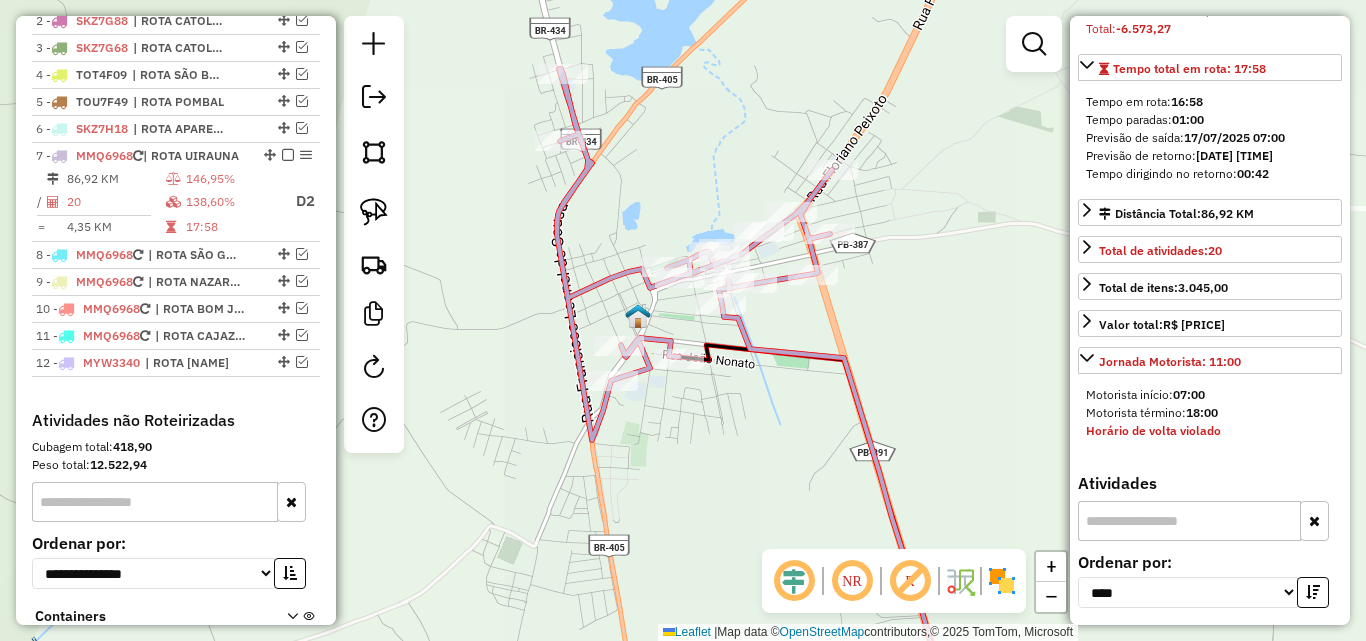 click on "Janela de atendimento Grade de atendimento Capacidade Transportadoras Veículos Cliente Pedidos  Rotas Selecione os dias de semana para filtrar as janelas de atendimento  Seg   Ter   Qua   Qui   Sex   Sáb   Dom  Informe o período da janela de atendimento: De: Até:  Filtrar exatamente a janela do cliente  Considerar janela de atendimento padrão  Selecione os dias de semana para filtrar as grades de atendimento  Seg   Ter   Qua   Qui   Sex   Sáb   Dom   Considerar clientes sem dia de atendimento cadastrado  Clientes fora do dia de atendimento selecionado Filtrar as atividades entre os valores definidos abaixo:  Peso mínimo:   Peso máximo:   Cubagem mínima:   Cubagem máxima:   De:   Até:  Filtrar as atividades entre o tempo de atendimento definido abaixo:  De:   Até:   Considerar capacidade total dos clientes não roteirizados Transportadora: Selecione um ou mais itens Tipo de veículo: Selecione um ou mais itens Veículo: Selecione um ou mais itens Motorista: Selecione um ou mais itens Nome: Rótulo:" 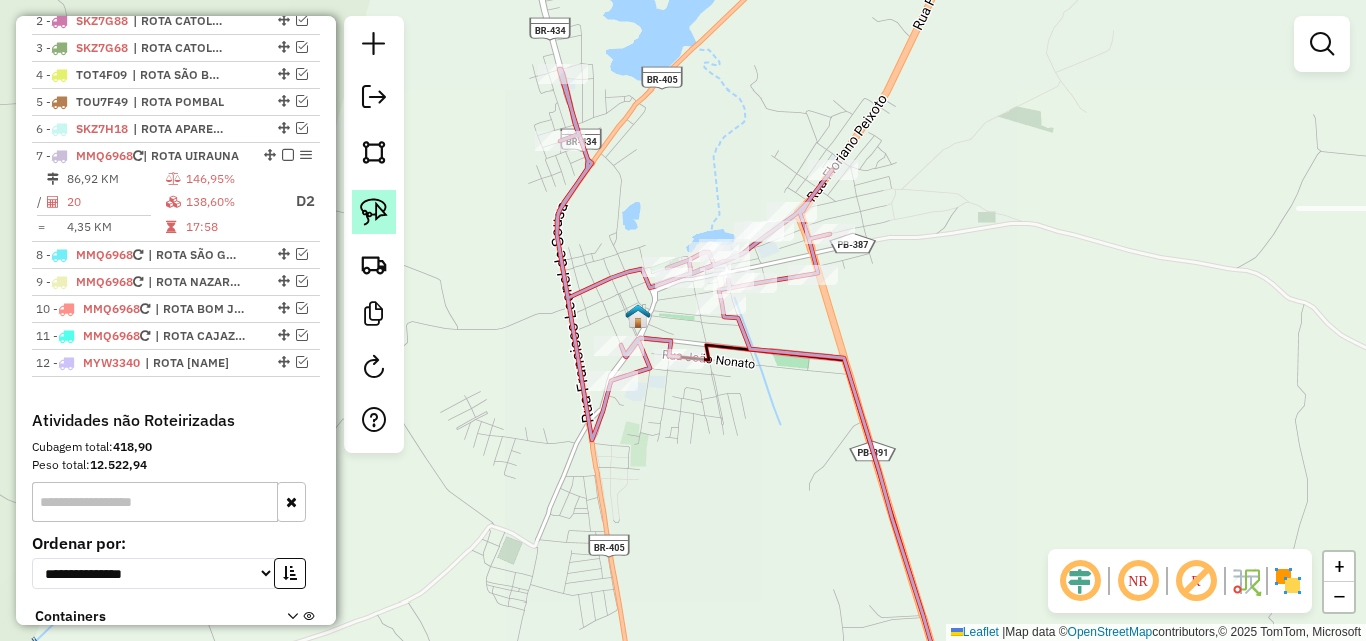 click 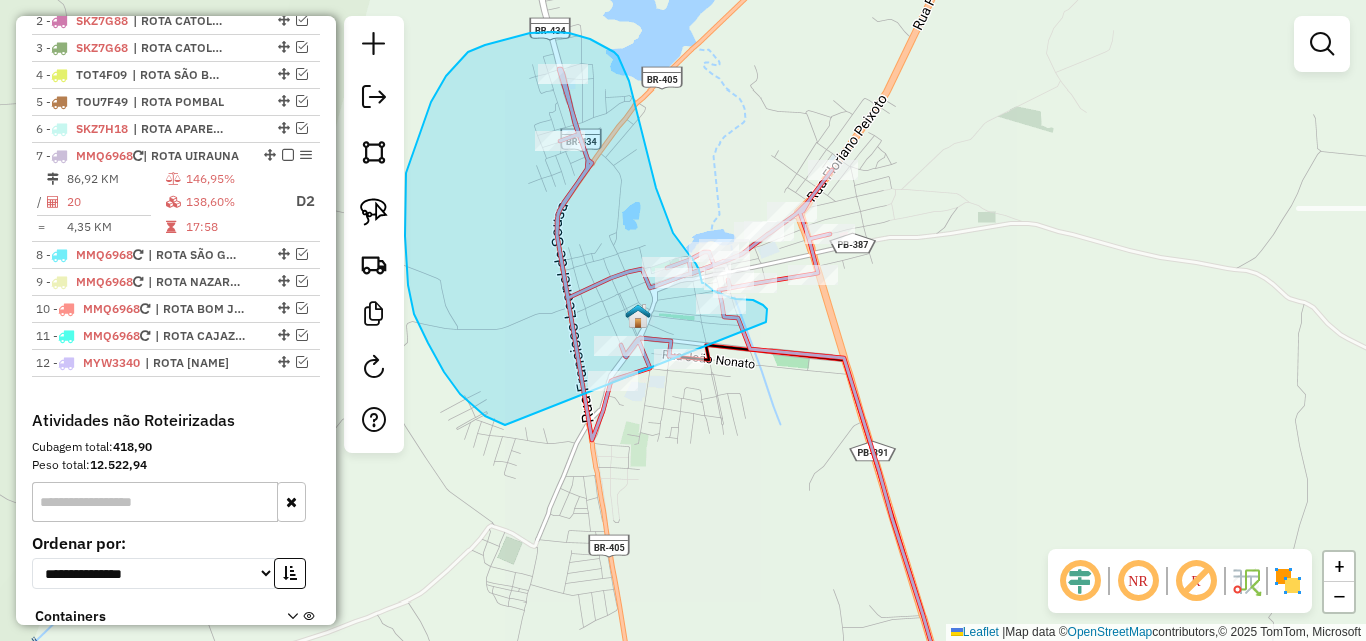 drag, startPoint x: 766, startPoint y: 322, endPoint x: 768, endPoint y: 344, distance: 22.090721 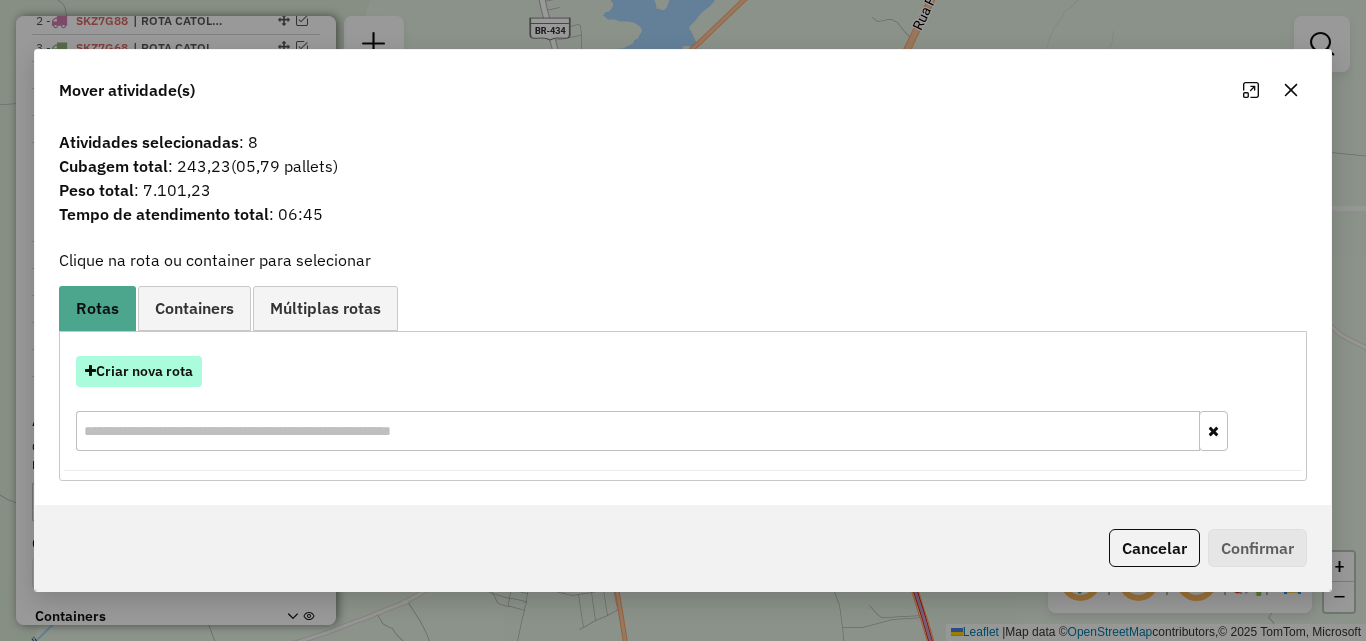 click on "Criar nova rota" at bounding box center [139, 371] 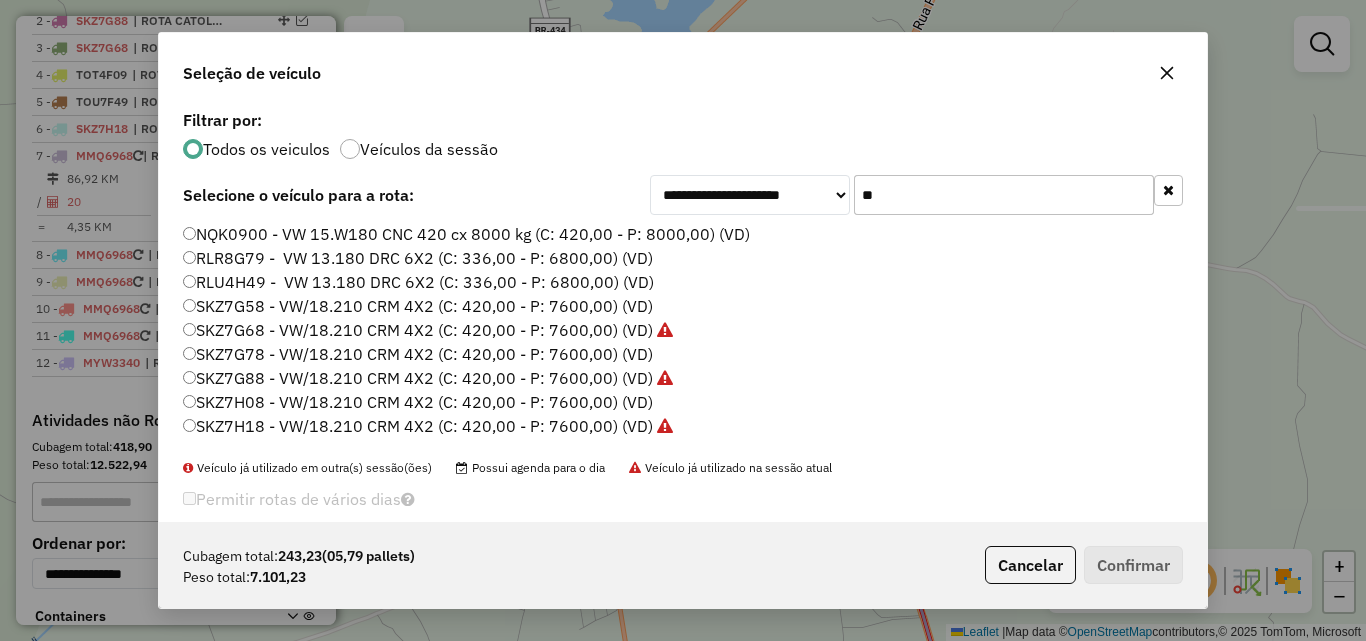 scroll, scrollTop: 11, scrollLeft: 6, axis: both 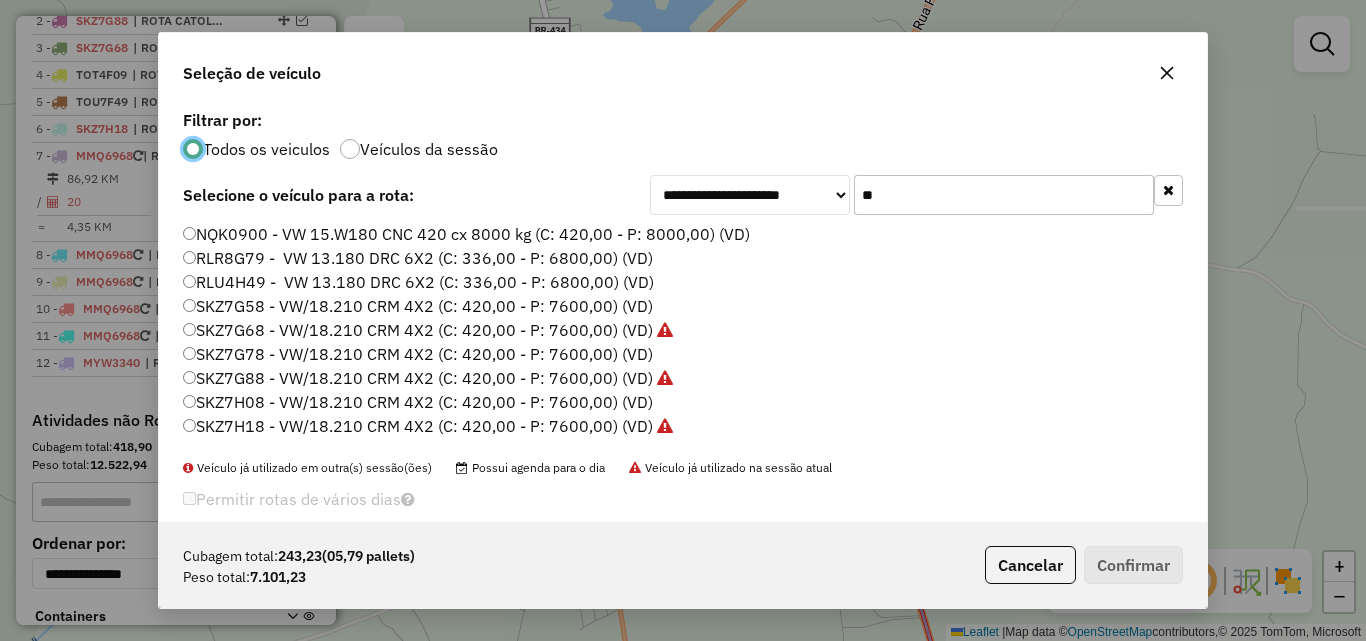 click on "**" 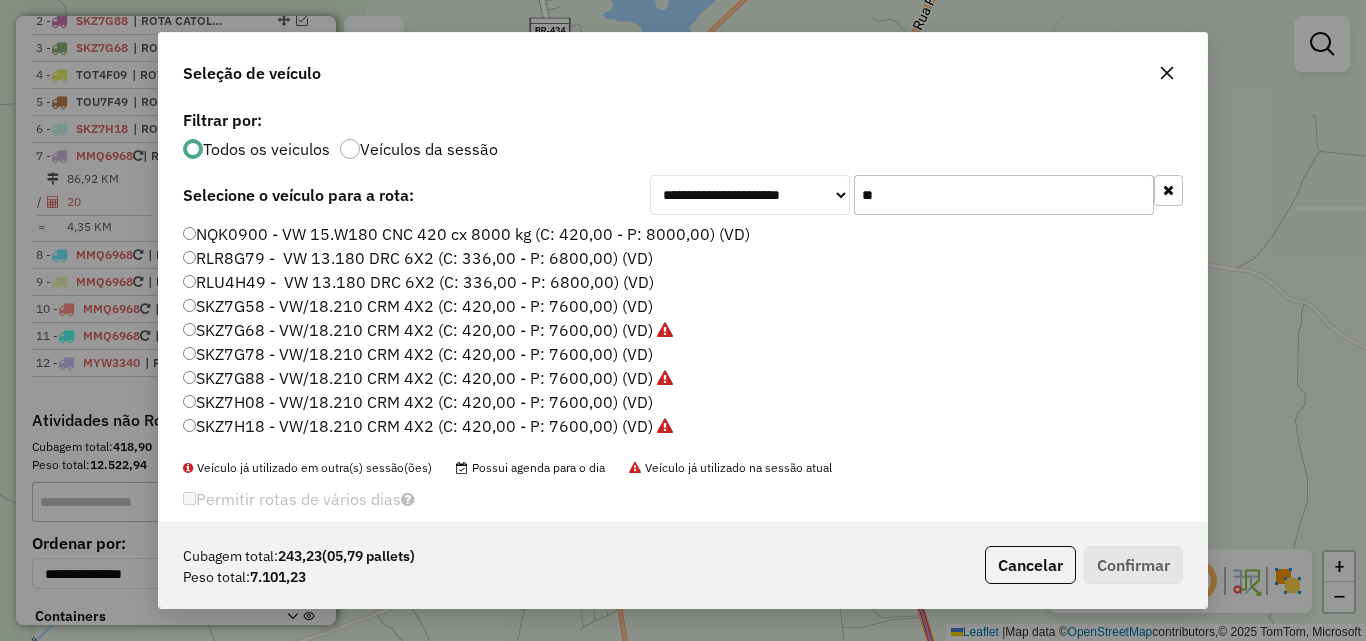 click on "**" 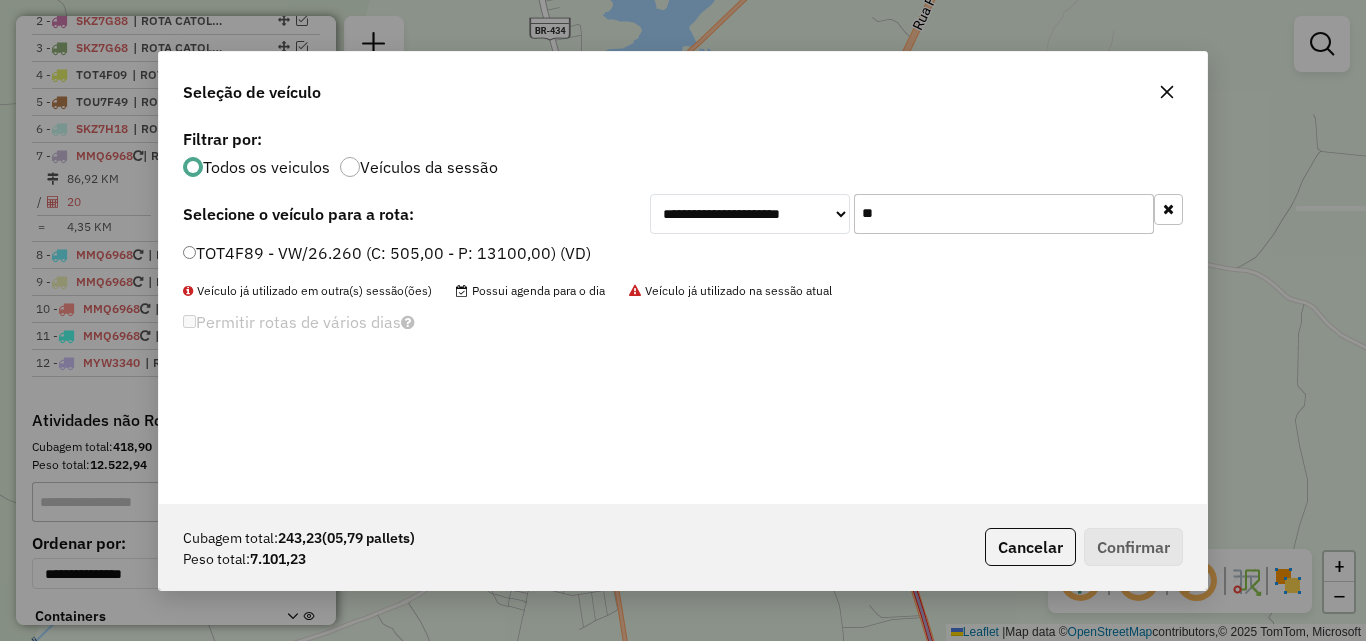 type on "**" 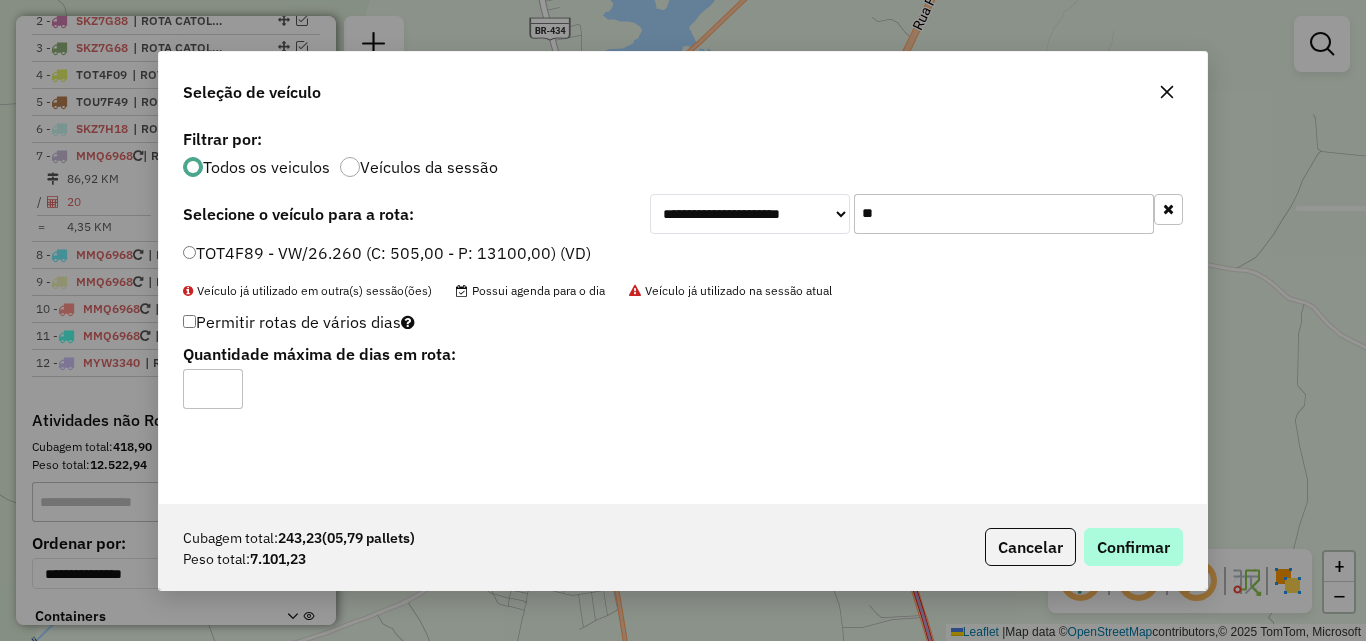 click on "Cubagem total:  243,23   (05,79 pallets)  Peso total: 7.101,23  Cancelar   Confirmar" 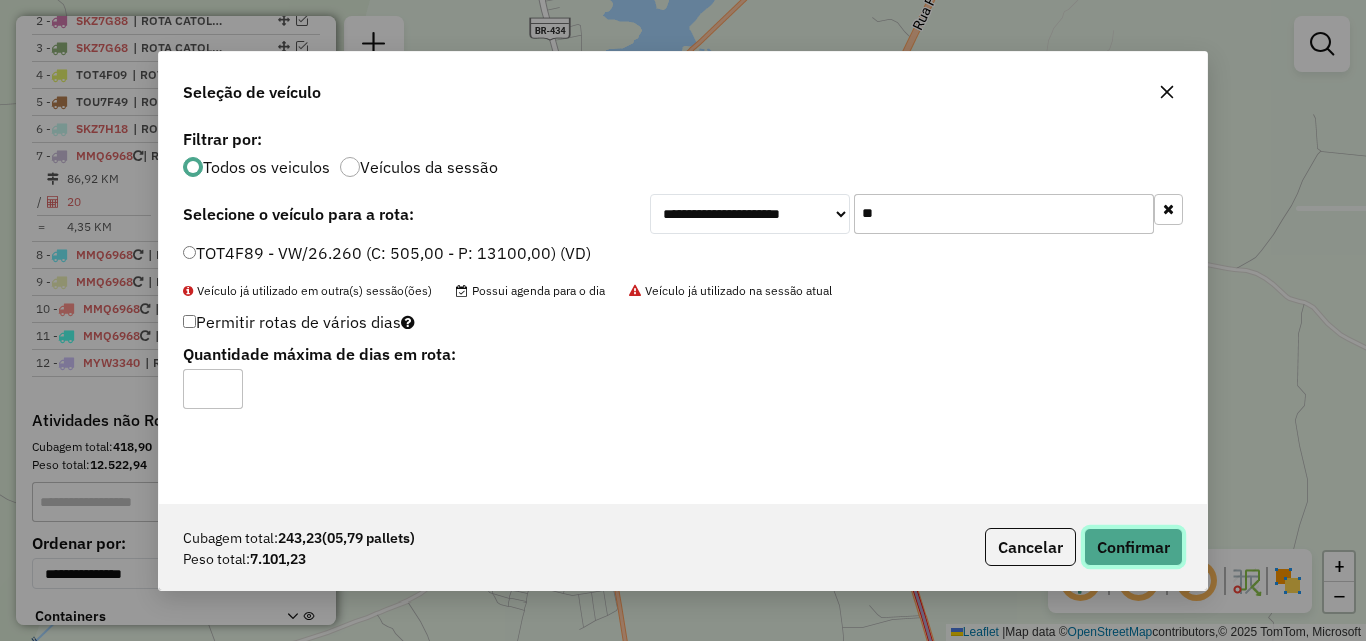 click on "Confirmar" 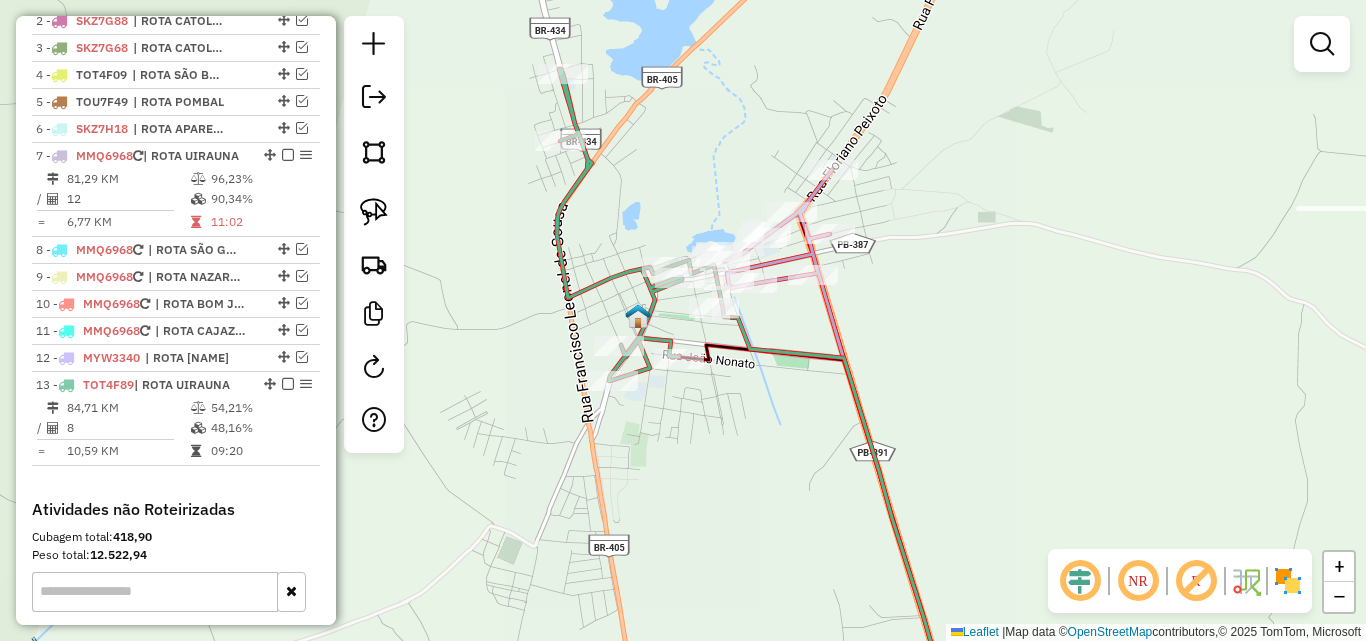 select on "*********" 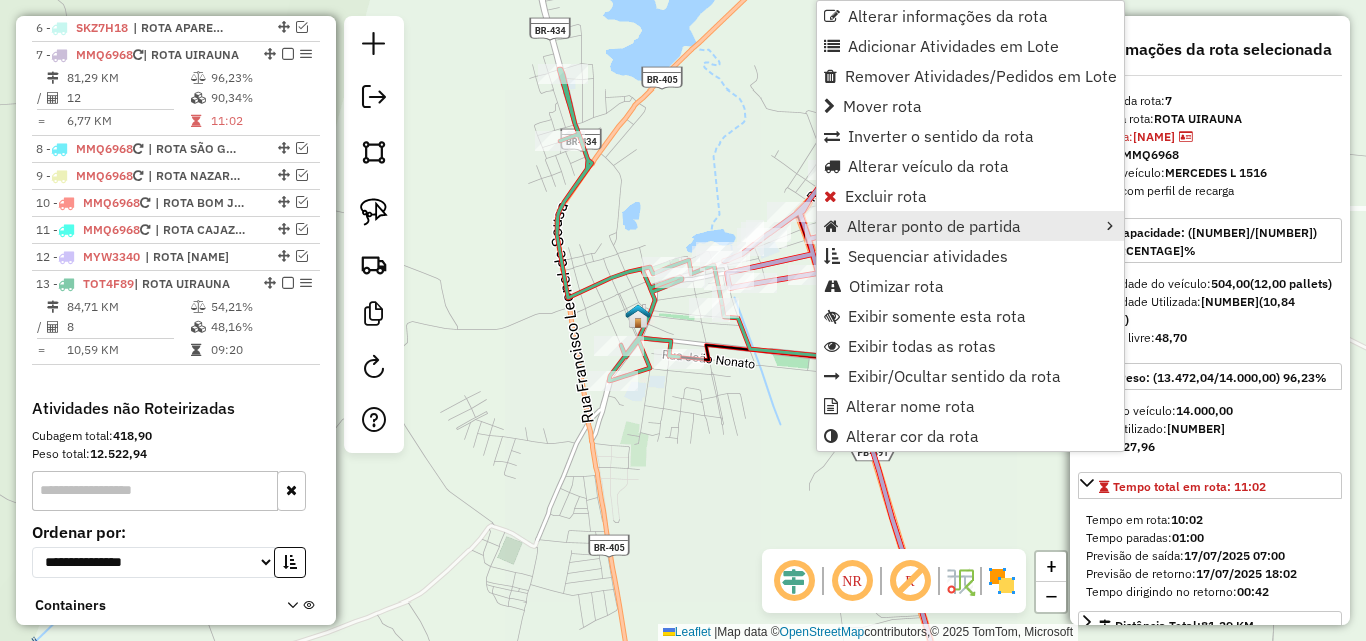 scroll, scrollTop: 936, scrollLeft: 0, axis: vertical 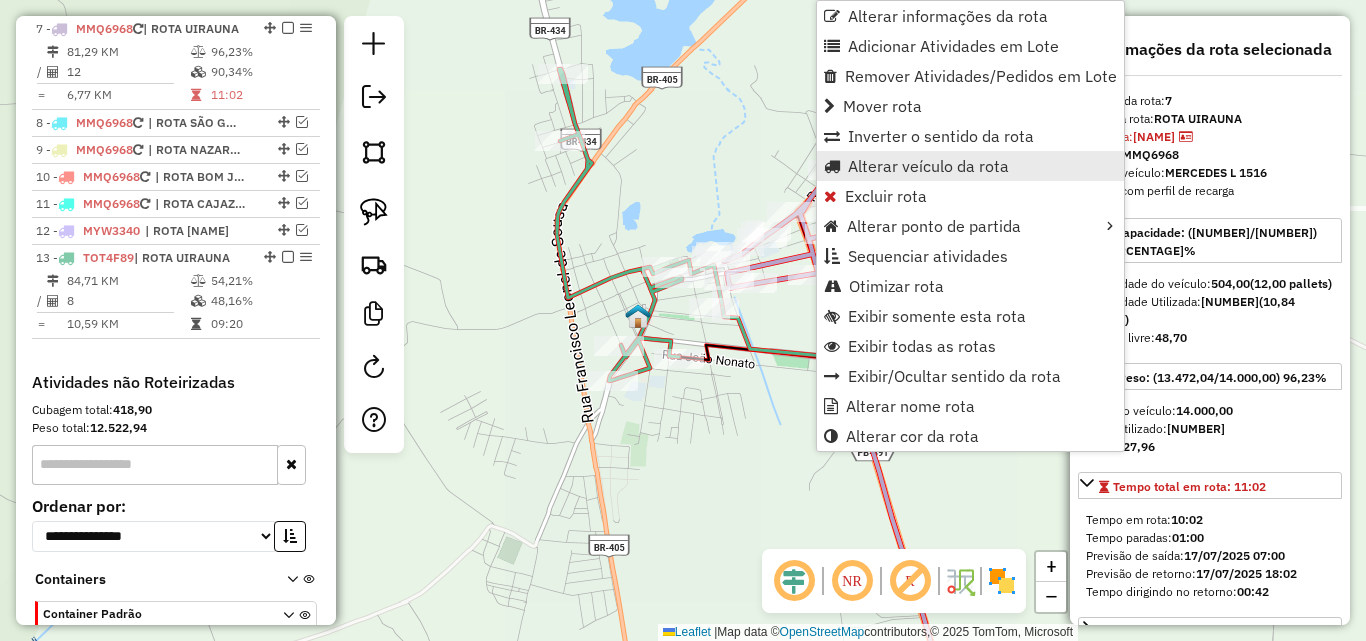 click on "Alterar veículo da rota" at bounding box center [928, 166] 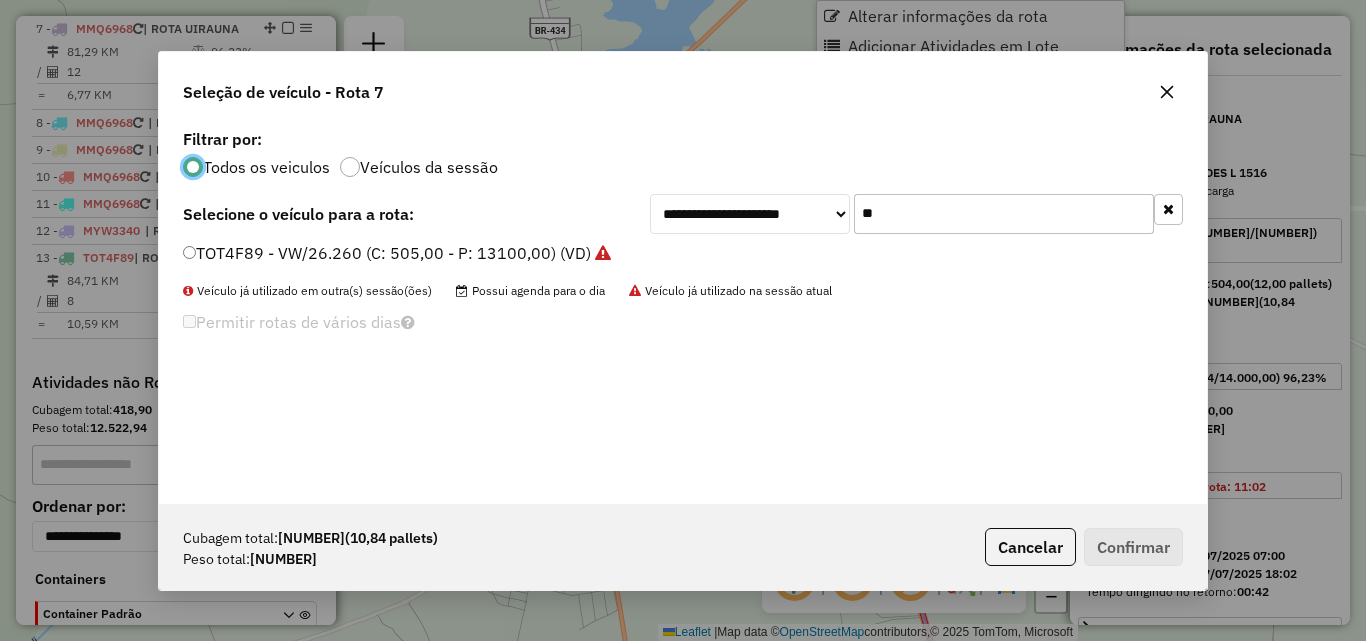 scroll, scrollTop: 11, scrollLeft: 6, axis: both 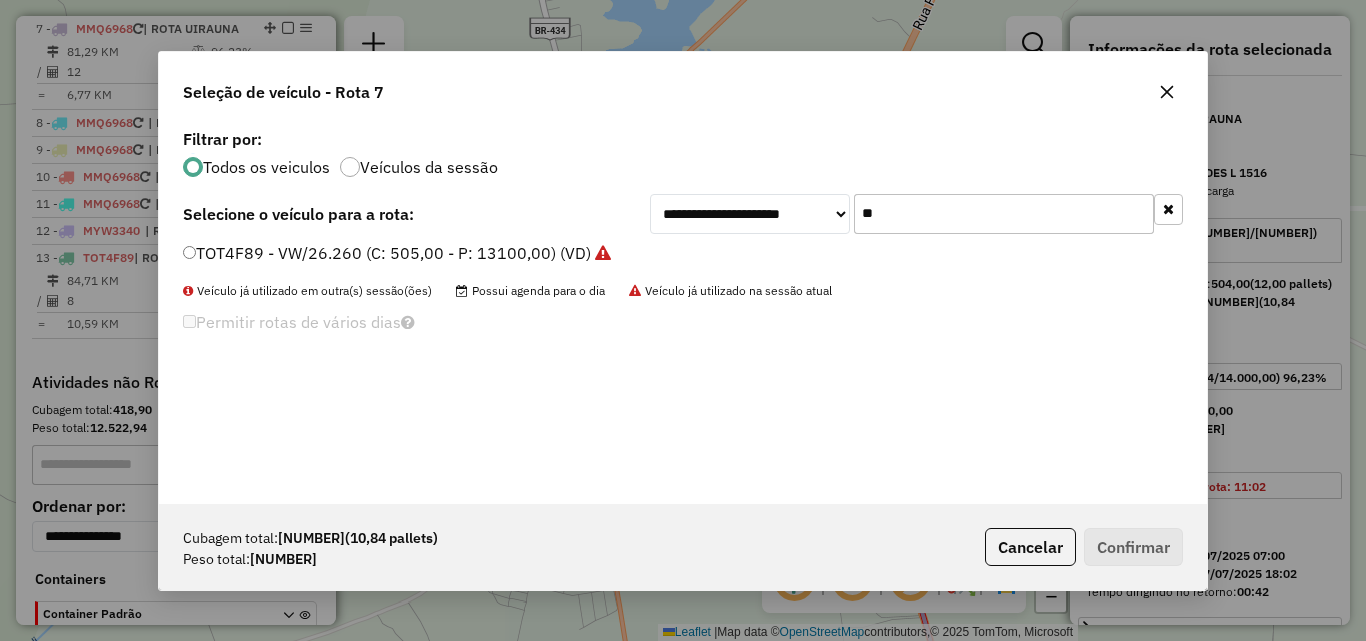 click on "**" 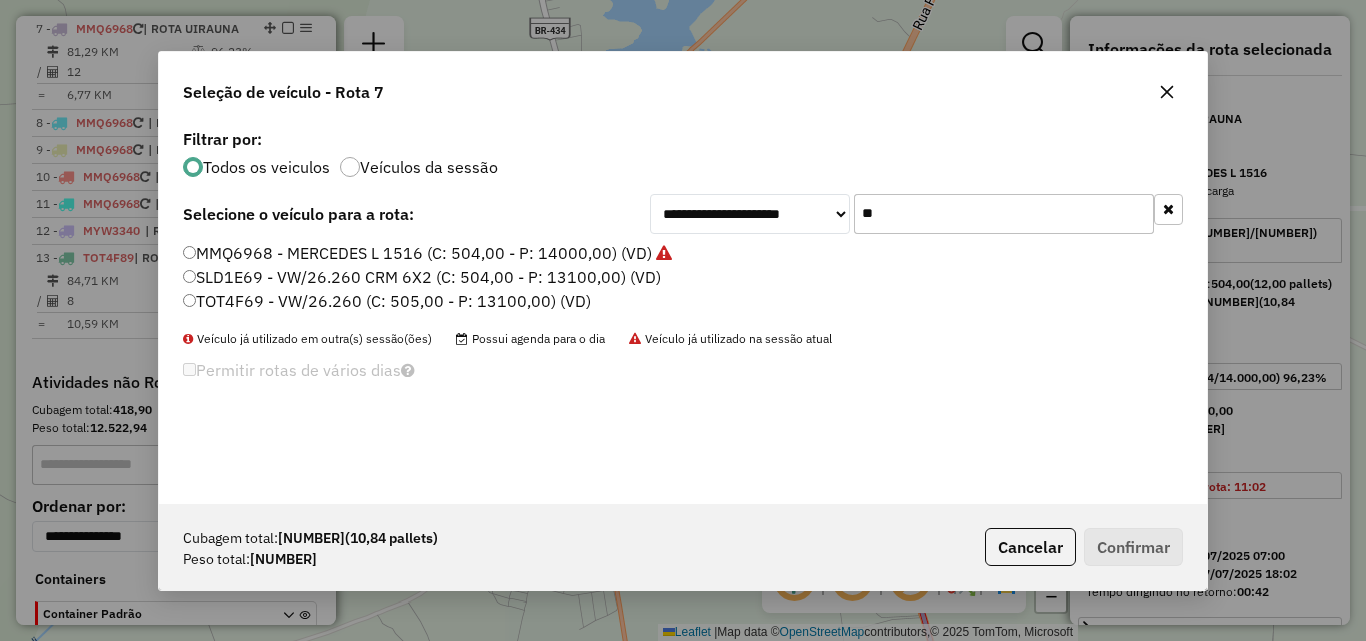 type on "**" 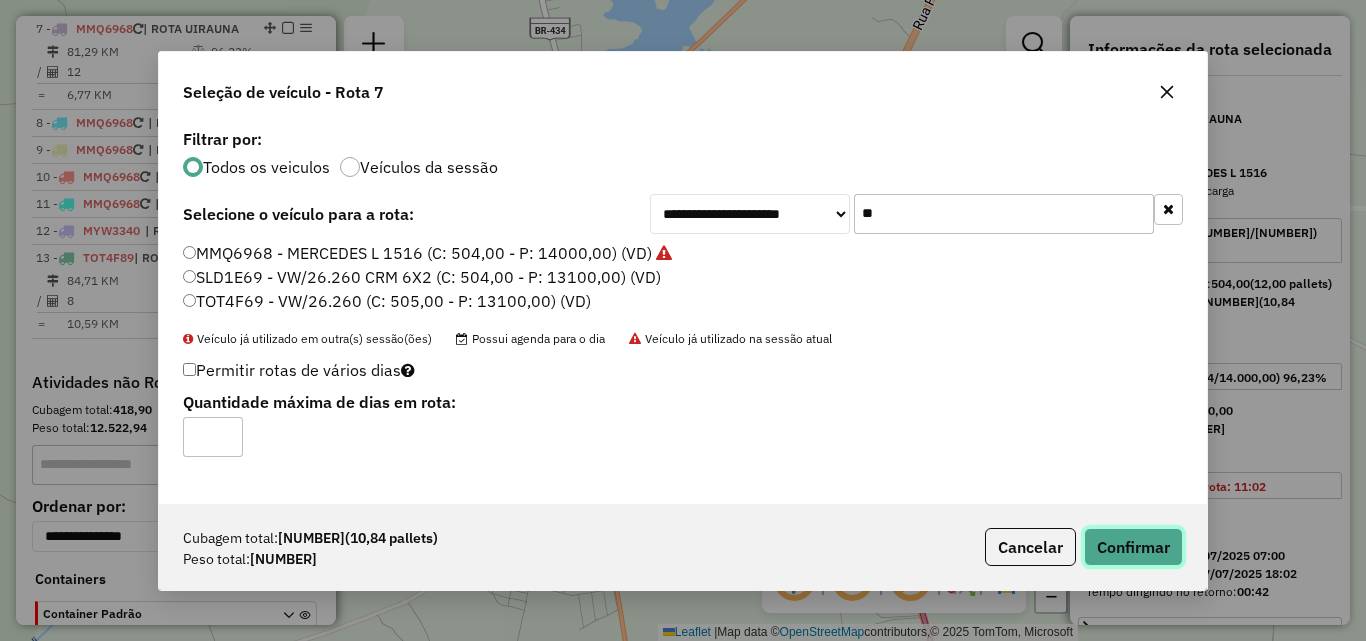 click on "Confirmar" 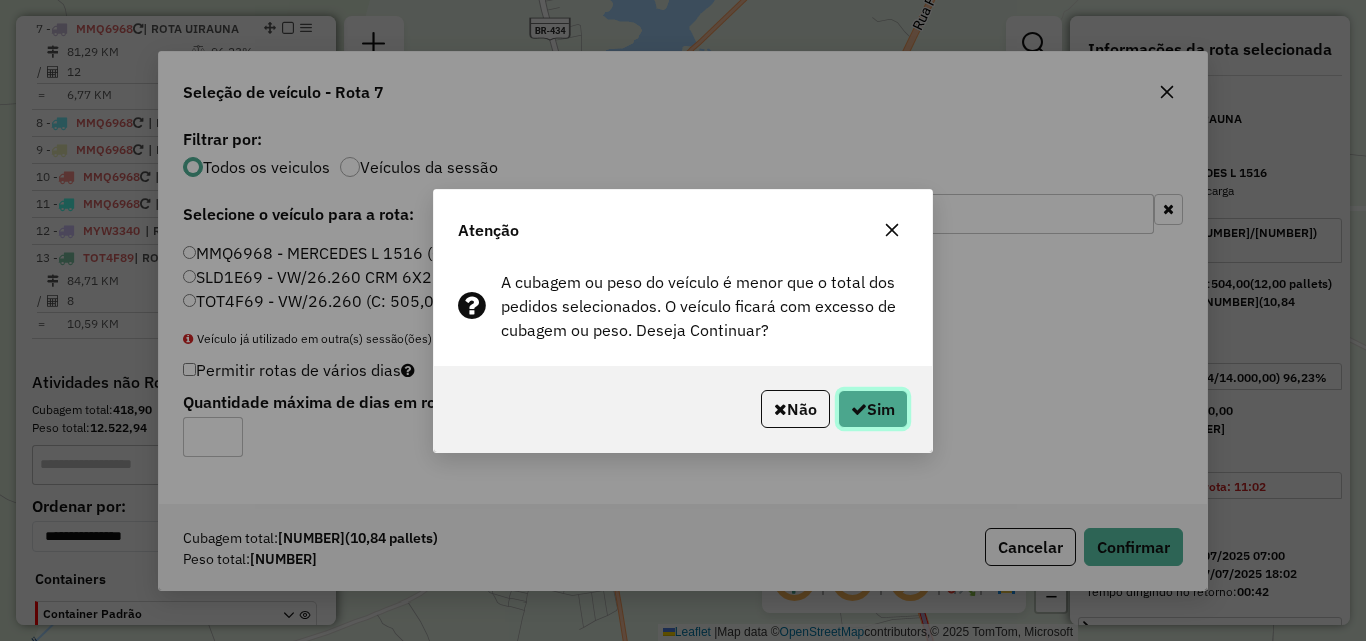click on "Sim" 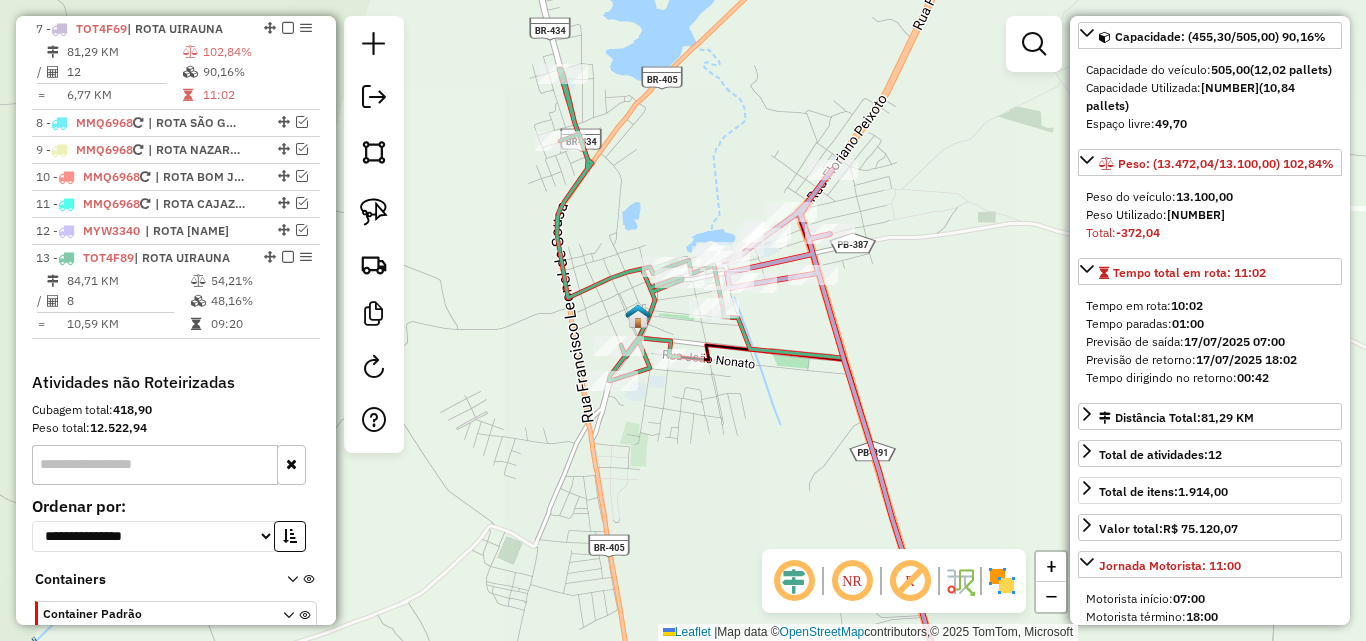 scroll, scrollTop: 400, scrollLeft: 0, axis: vertical 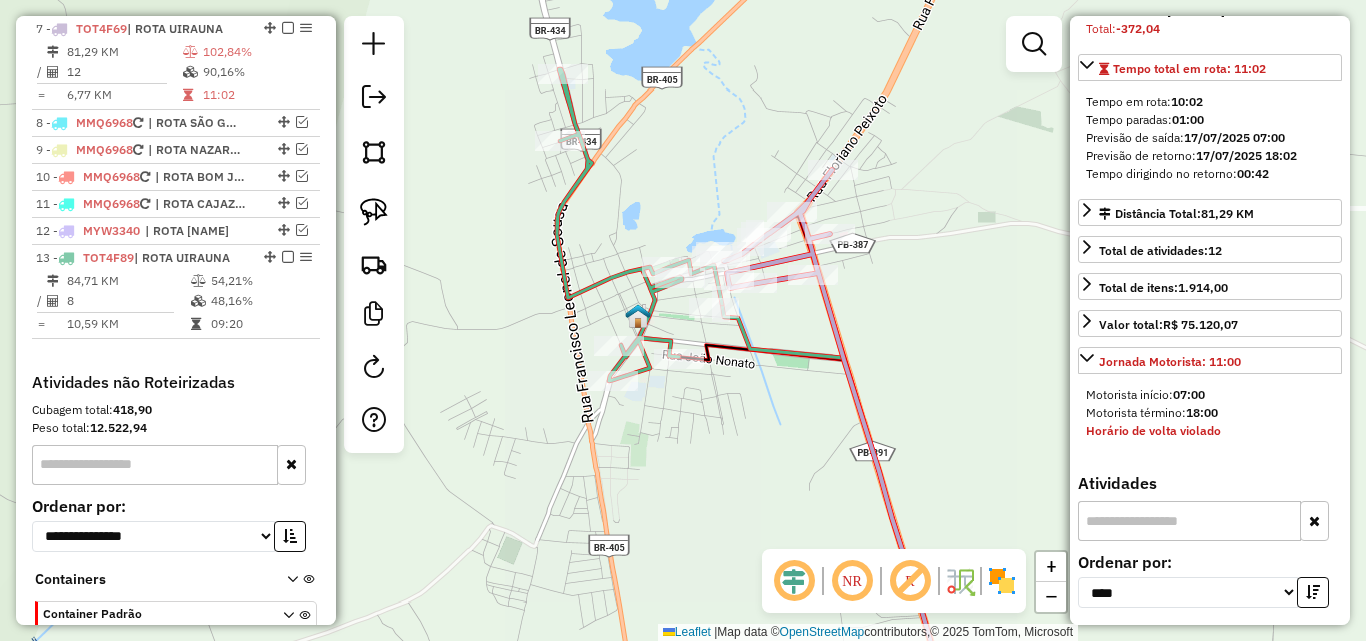 drag, startPoint x: 793, startPoint y: 258, endPoint x: 831, endPoint y: 259, distance: 38.013157 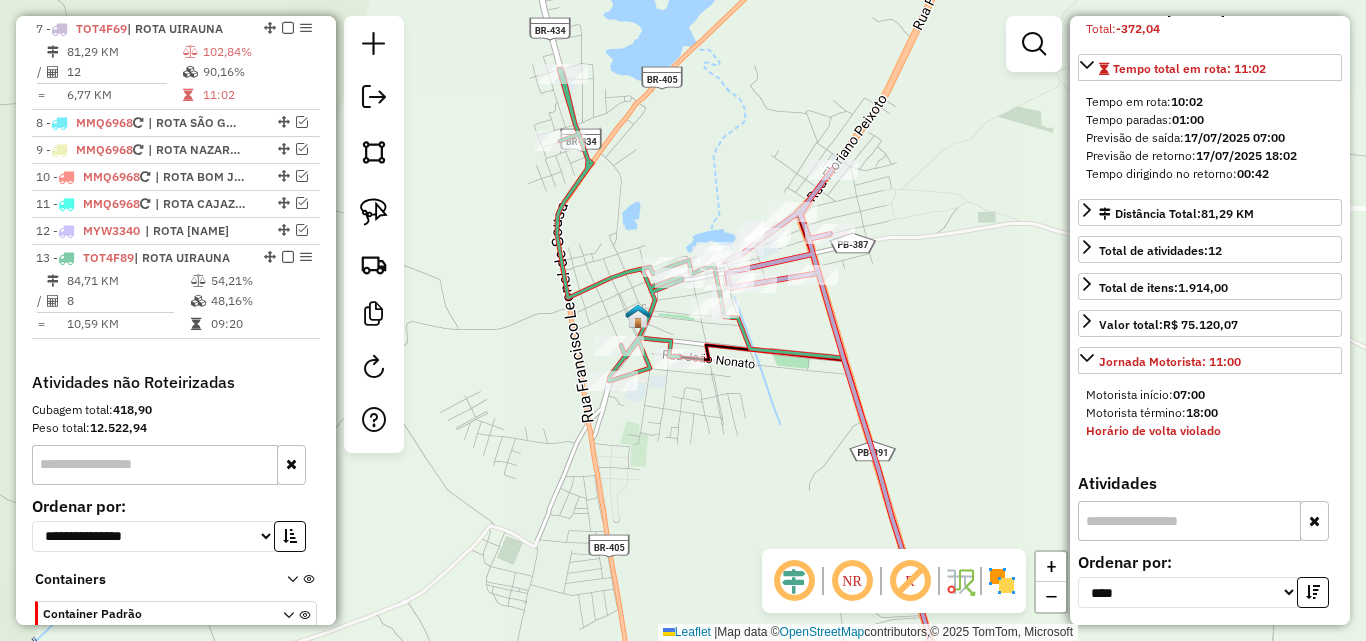 scroll, scrollTop: 900, scrollLeft: 0, axis: vertical 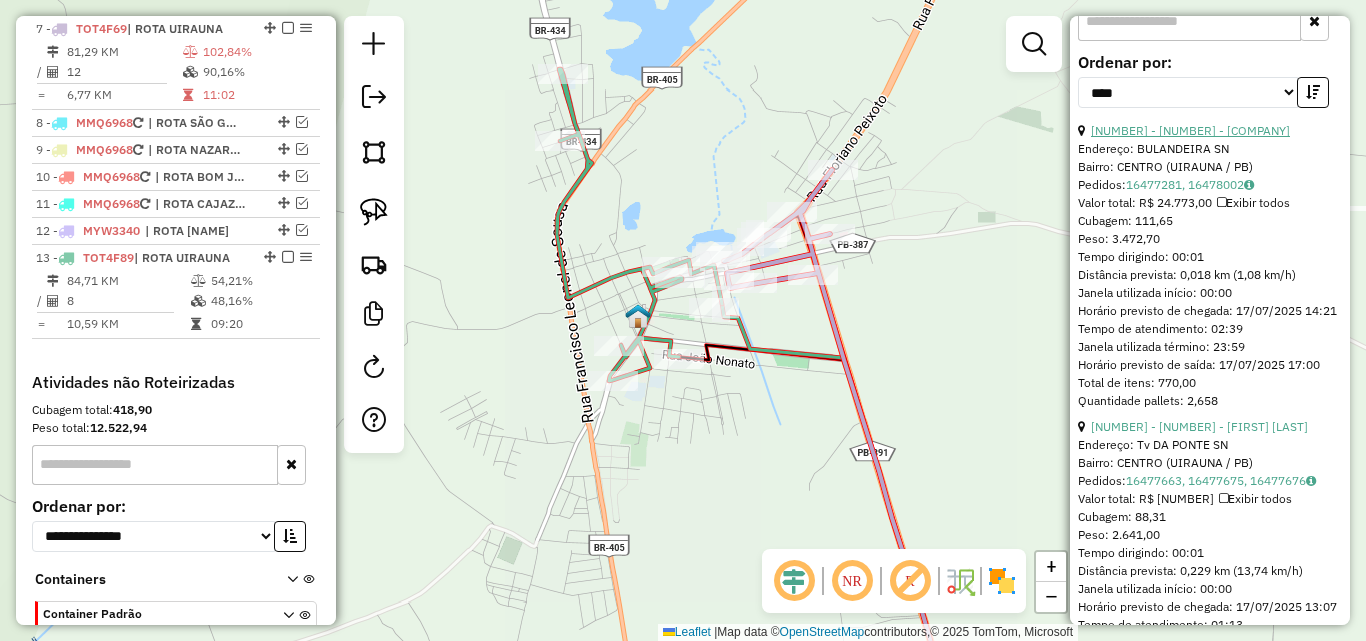 click on "11 - 16804 - FABRICIO BEBIDAS" at bounding box center [1190, 130] 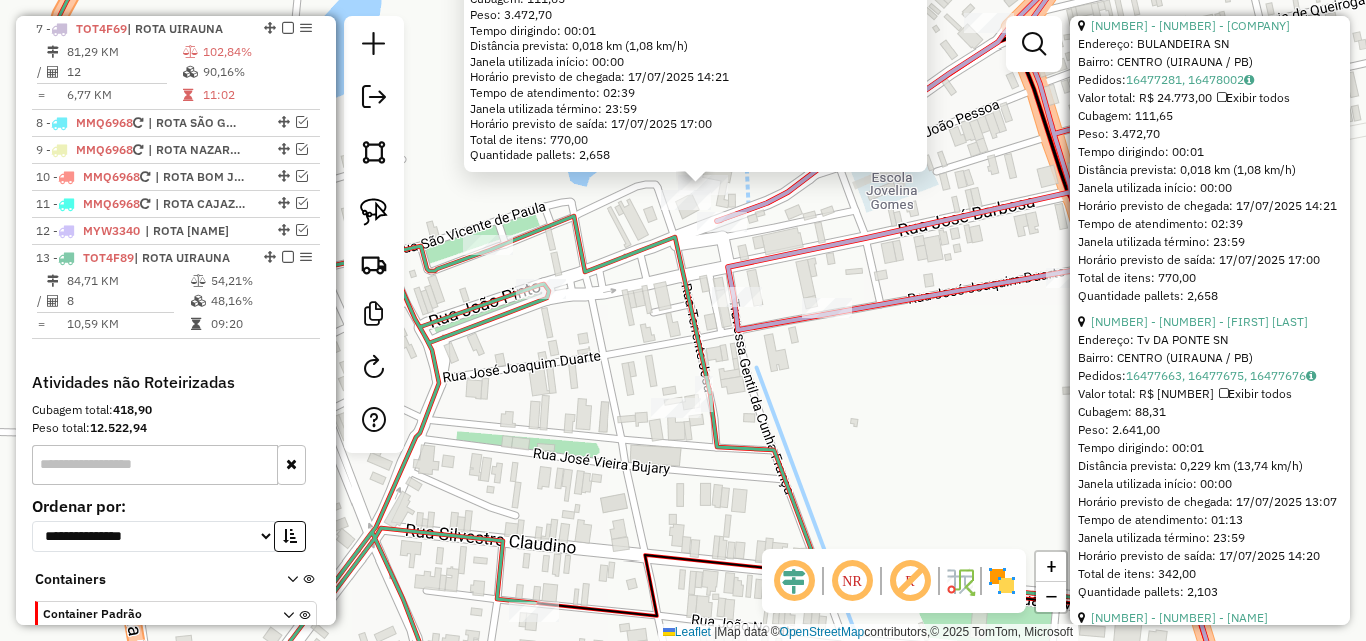 scroll, scrollTop: 1100, scrollLeft: 0, axis: vertical 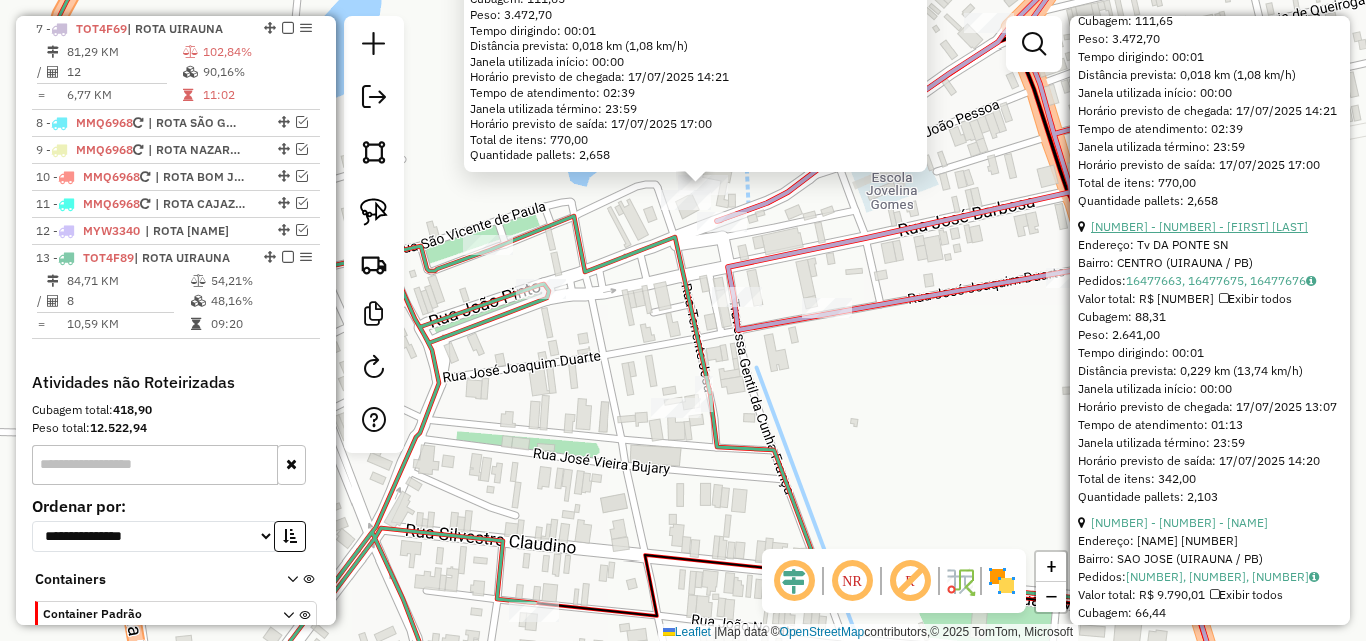 click on "10 - 17098 - FABRICIO  NOGUEIRA" at bounding box center [1199, 226] 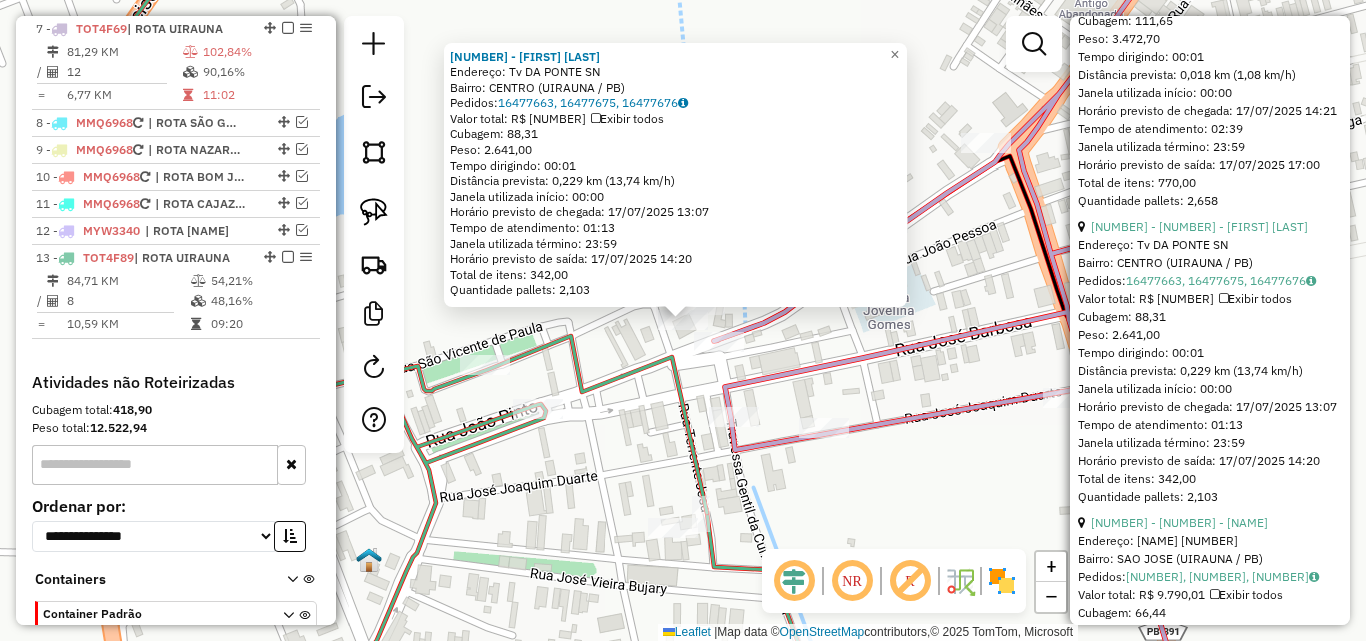 drag, startPoint x: 863, startPoint y: 505, endPoint x: 778, endPoint y: 489, distance: 86.492775 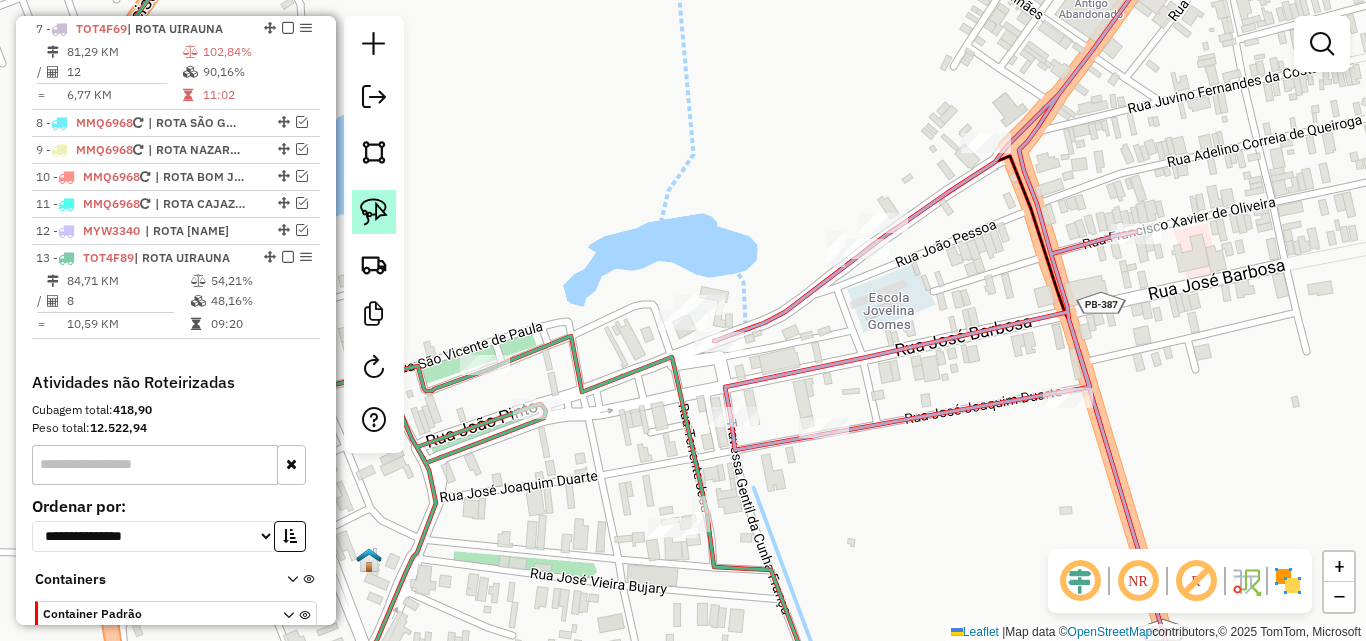 click 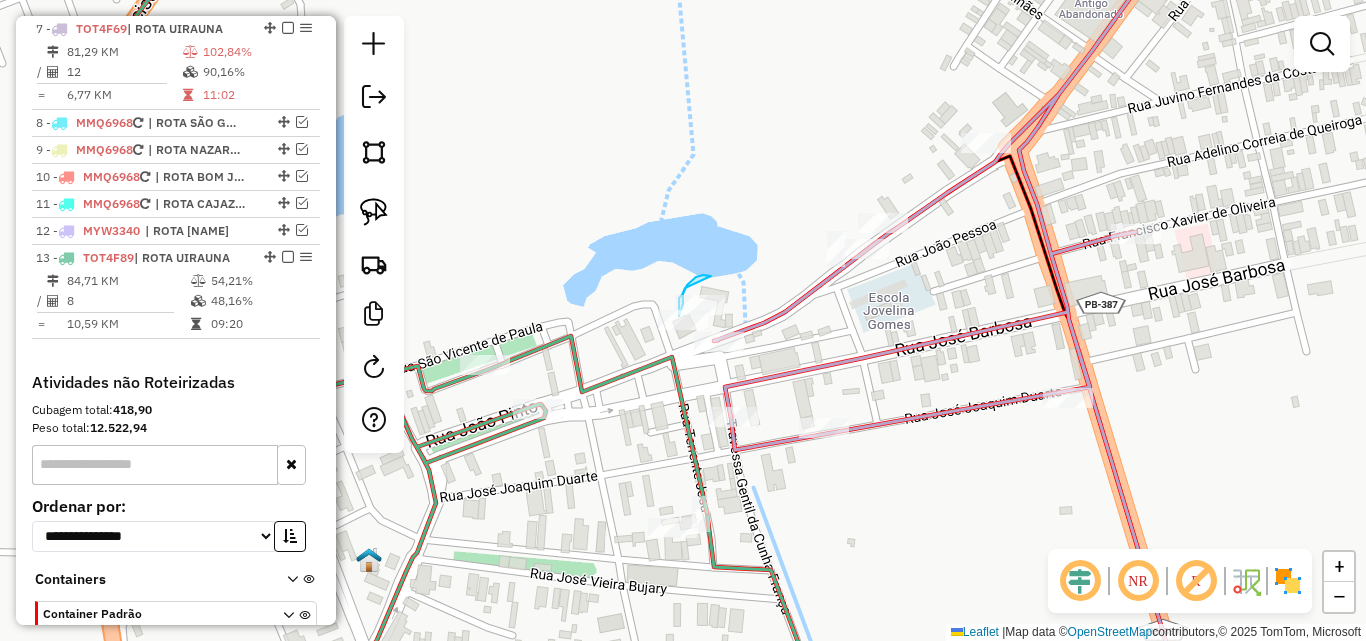 drag, startPoint x: 701, startPoint y: 276, endPoint x: 685, endPoint y: 288, distance: 20 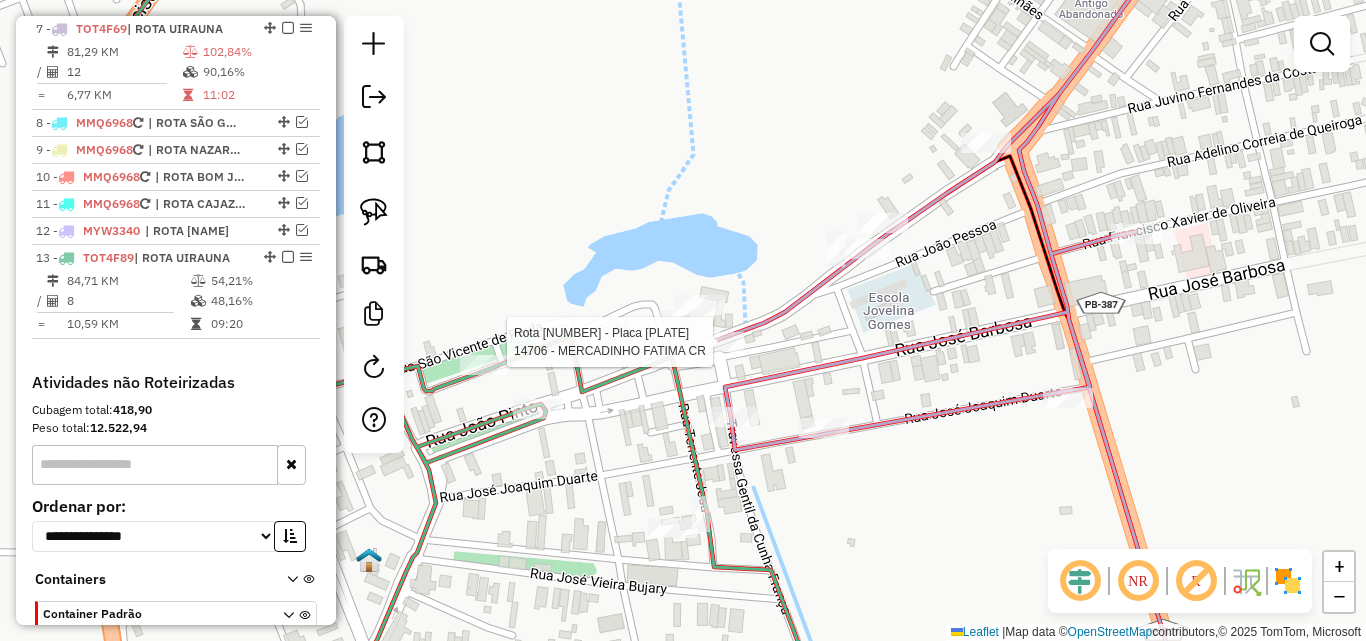 select on "*********" 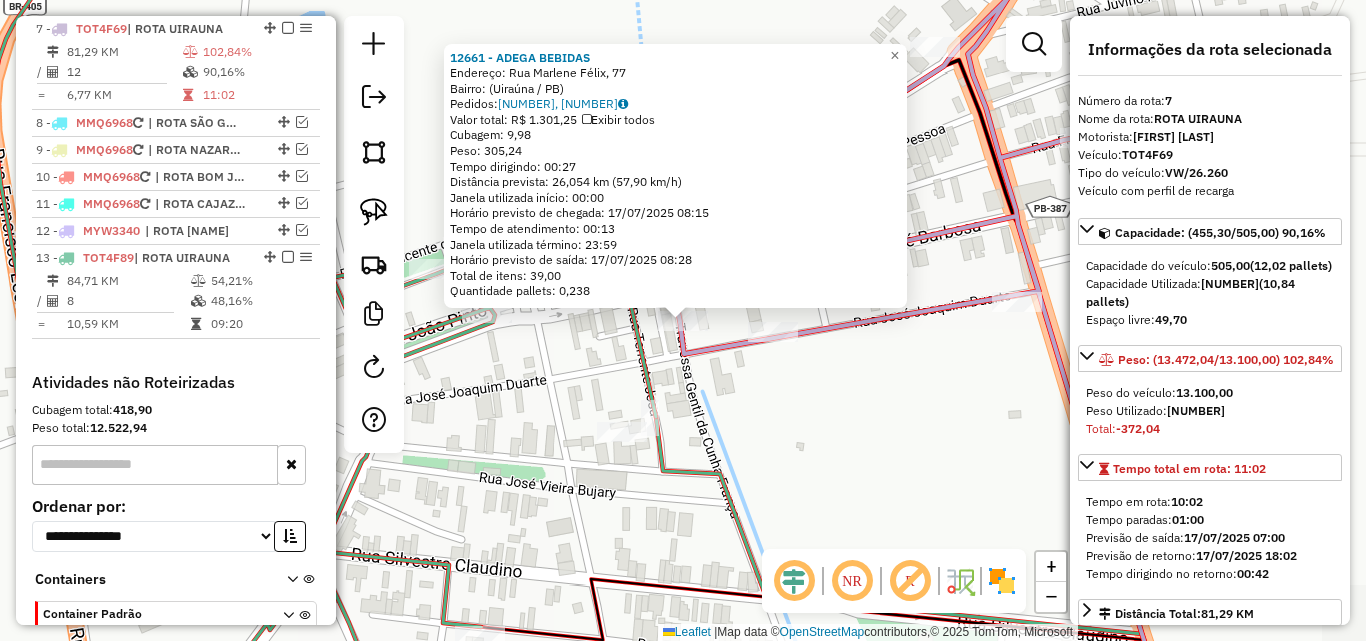click on "12661 - ADEGA BEBIDAS  Endereço: Rua Marlene Félix, 77   Bairro:  (Uiraúna / PB)   Pedidos:  16477906, 16478051   Valor total: R$ 1.301,25   Exibir todos   Cubagem: 9,98  Peso: 305,24  Tempo dirigindo: 00:27   Distância prevista: 26,054 km (57,90 km/h)   Janela utilizada início: 00:00   Horário previsto de chegada: 17/07/2025 08:15   Tempo de atendimento: 00:13   Janela utilizada término: 23:59   Horário previsto de saída: 17/07/2025 08:28   Total de itens: 39,00   Quantidade pallets: 0,238  × Janela de atendimento Grade de atendimento Capacidade Transportadoras Veículos Cliente Pedidos  Rotas Selecione os dias de semana para filtrar as janelas de atendimento  Seg   Ter   Qua   Qui   Sex   Sáb   Dom  Informe o período da janela de atendimento: De: Até:  Filtrar exatamente a janela do cliente  Considerar janela de atendimento padrão  Selecione os dias de semana para filtrar as grades de atendimento  Seg   Ter   Qua   Qui   Sex   Sáb   Dom   Considerar clientes sem dia de atendimento cadastrado" 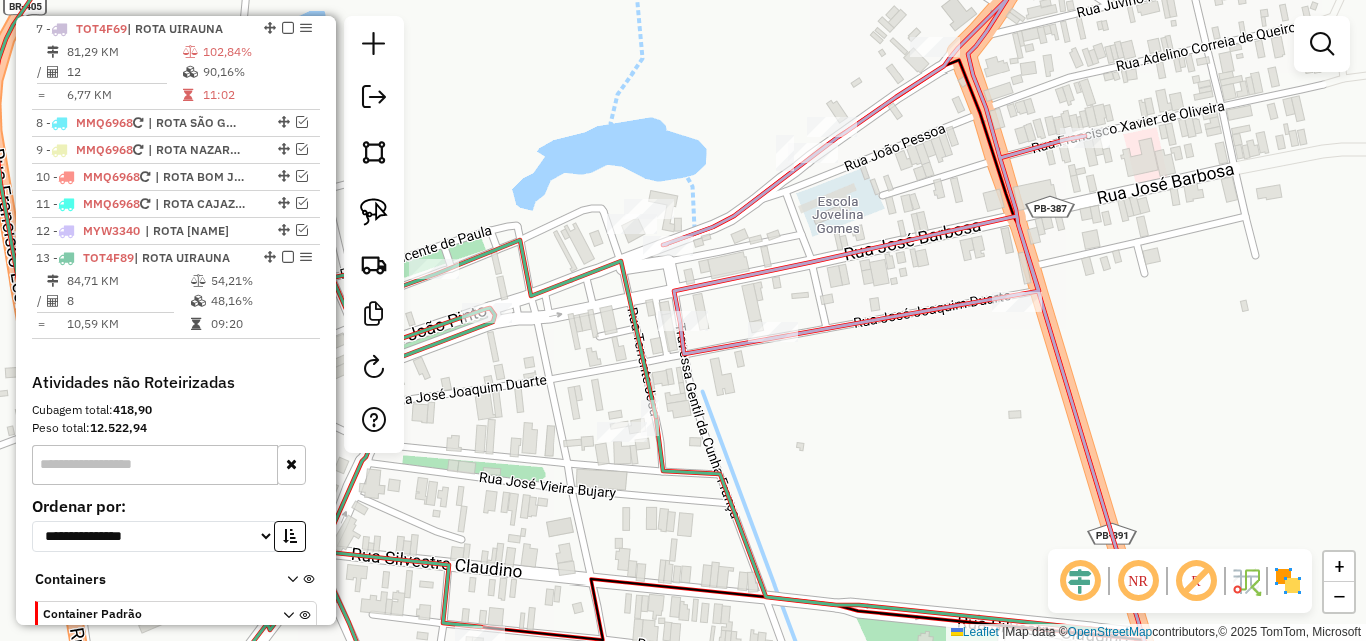 drag, startPoint x: 765, startPoint y: 309, endPoint x: 762, endPoint y: 325, distance: 16.27882 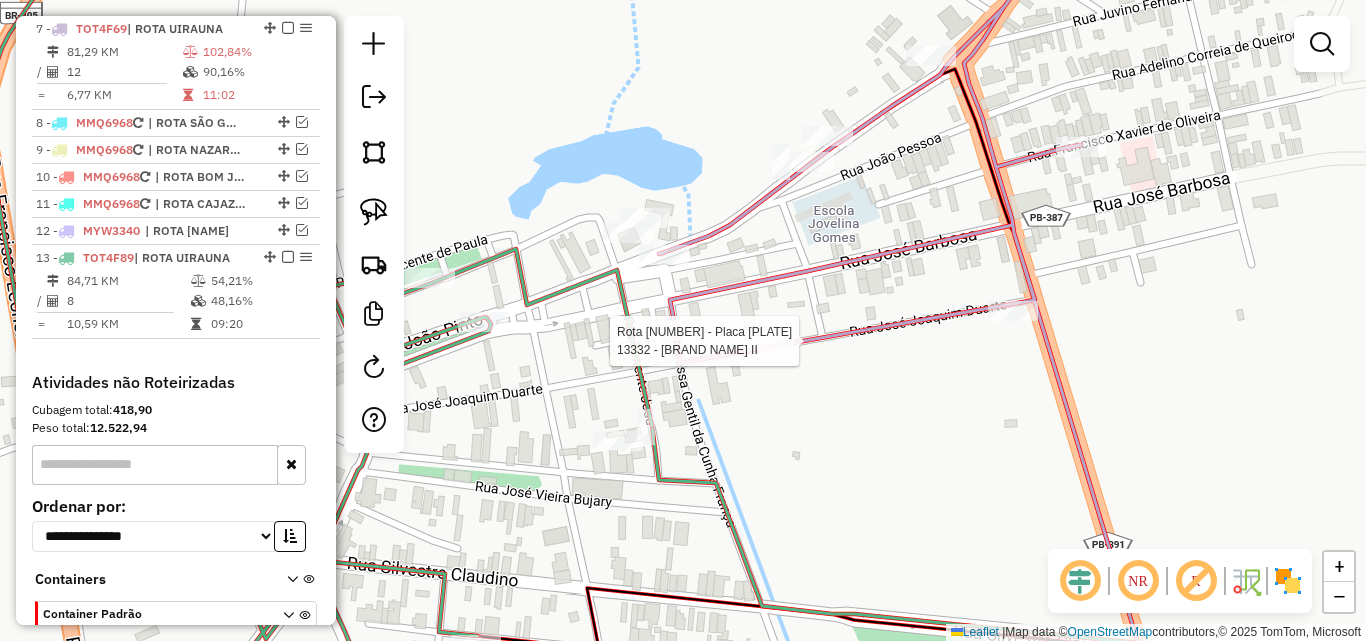 select on "*********" 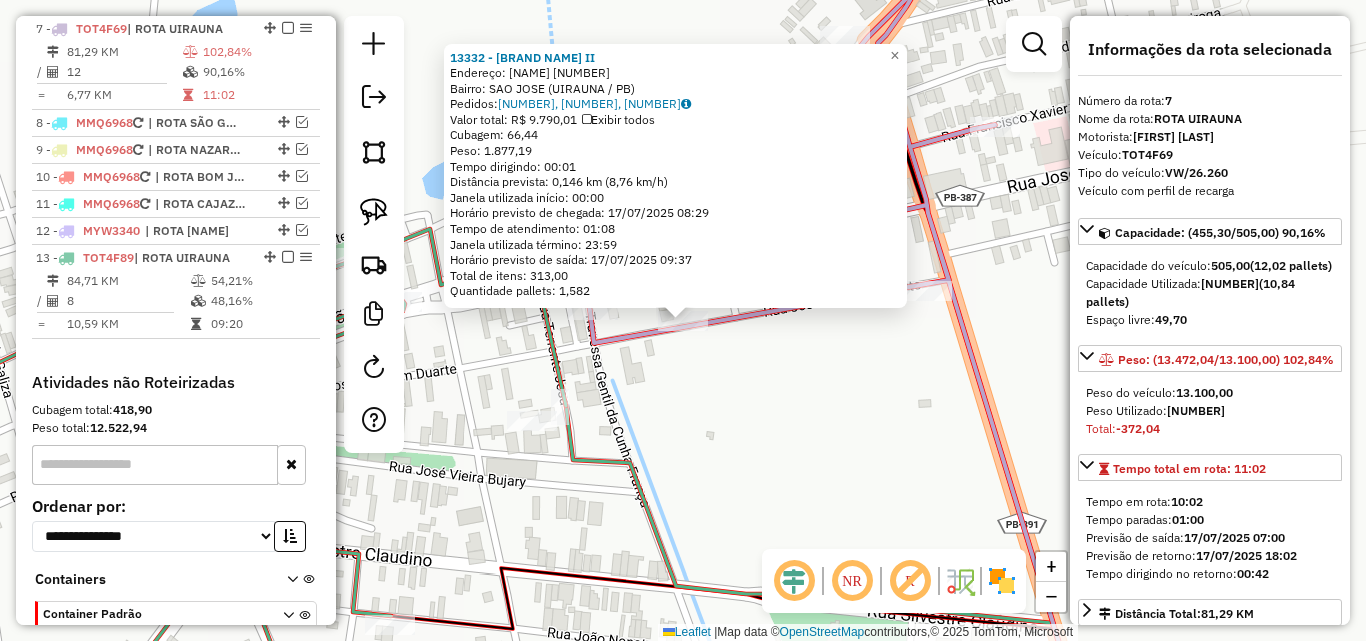 click on "13332 - NONATAO SUP II  Endereço:  JOSE BARBOSA 76   Bairro: SAO JOSE (UIRAUNA / PB)   Pedidos:  16477264, 16477566, 16477627   Valor total: R$ 9.790,01   Exibir todos   Cubagem: 66,44  Peso: 1.877,19  Tempo dirigindo: 00:01   Distância prevista: 0,146 km (8,76 km/h)   Janela utilizada início: 00:00   Horário previsto de chegada: 17/07/2025 08:29   Tempo de atendimento: 01:08   Janela utilizada término: 23:59   Horário previsto de saída: 17/07/2025 09:37   Total de itens: 313,00   Quantidade pallets: 1,582  × Janela de atendimento Grade de atendimento Capacidade Transportadoras Veículos Cliente Pedidos  Rotas Selecione os dias de semana para filtrar as janelas de atendimento  Seg   Ter   Qua   Qui   Sex   Sáb   Dom  Informe o período da janela de atendimento: De: Até:  Filtrar exatamente a janela do cliente  Considerar janela de atendimento padrão  Selecione os dias de semana para filtrar as grades de atendimento  Seg   Ter   Qua   Qui   Sex   Sáb   Dom   Peso mínimo:   Peso máximo:   De:  De:" 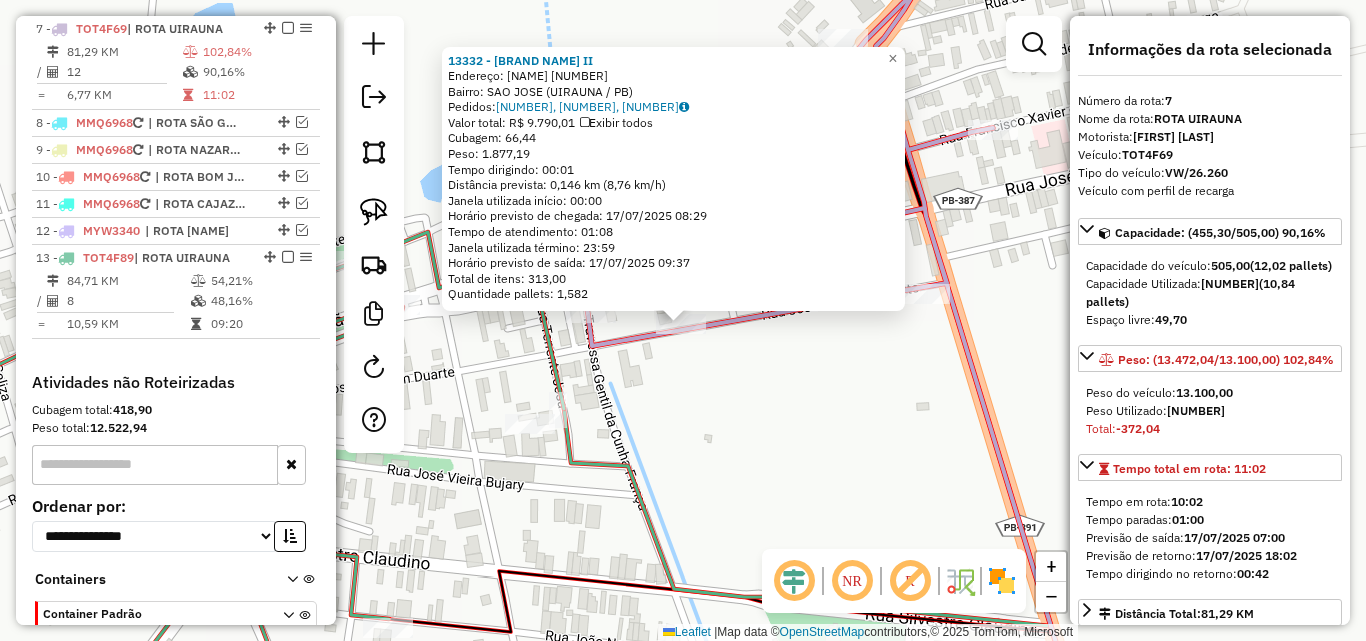 drag, startPoint x: 367, startPoint y: 204, endPoint x: 416, endPoint y: 231, distance: 55.946404 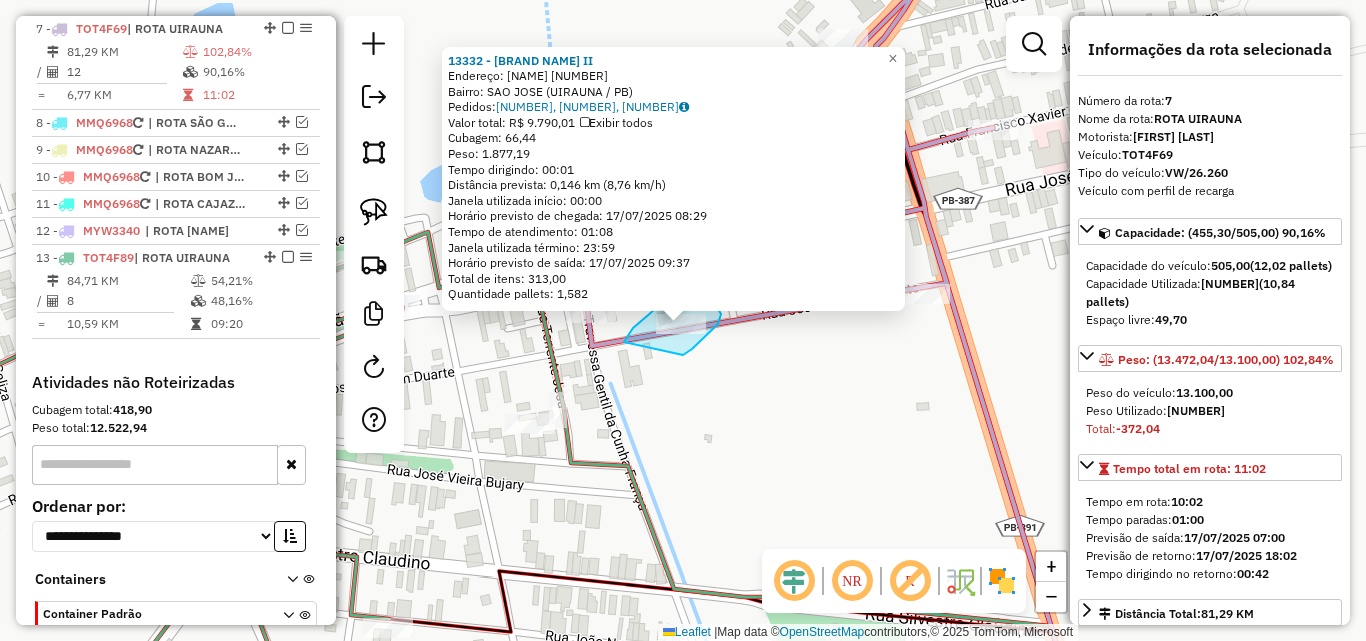 drag, startPoint x: 720, startPoint y: 312, endPoint x: 623, endPoint y: 369, distance: 112.507774 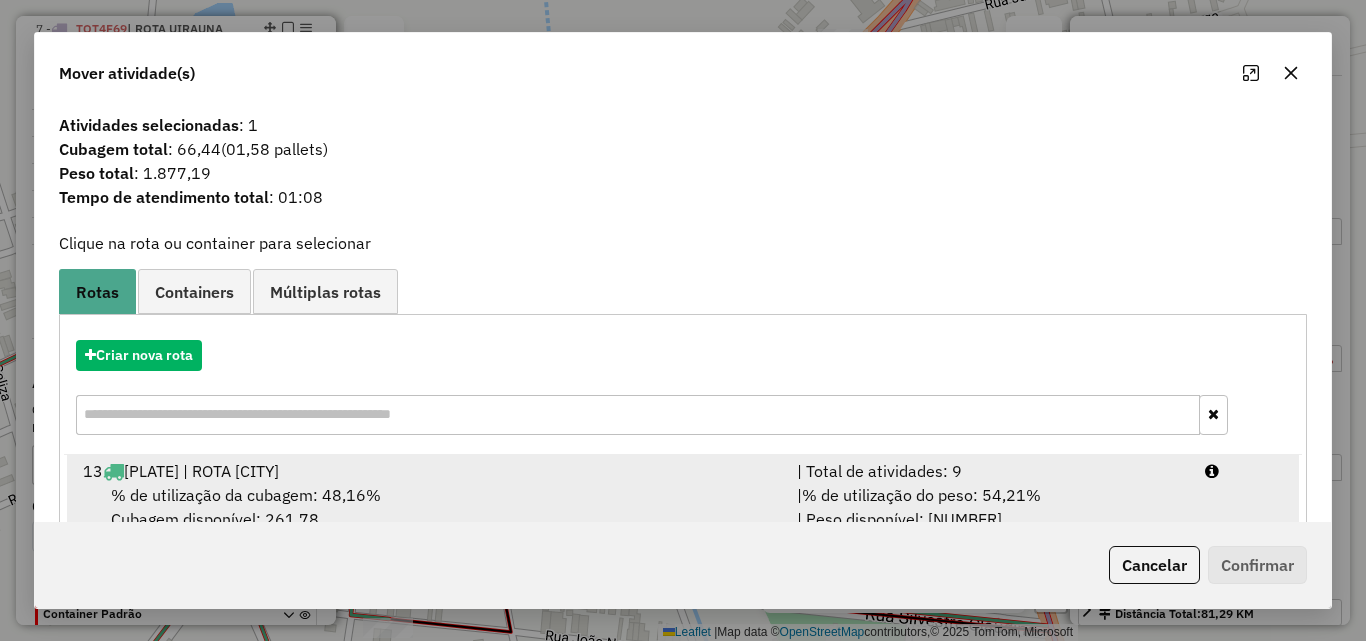 drag, startPoint x: 1226, startPoint y: 494, endPoint x: 1240, endPoint y: 520, distance: 29.529646 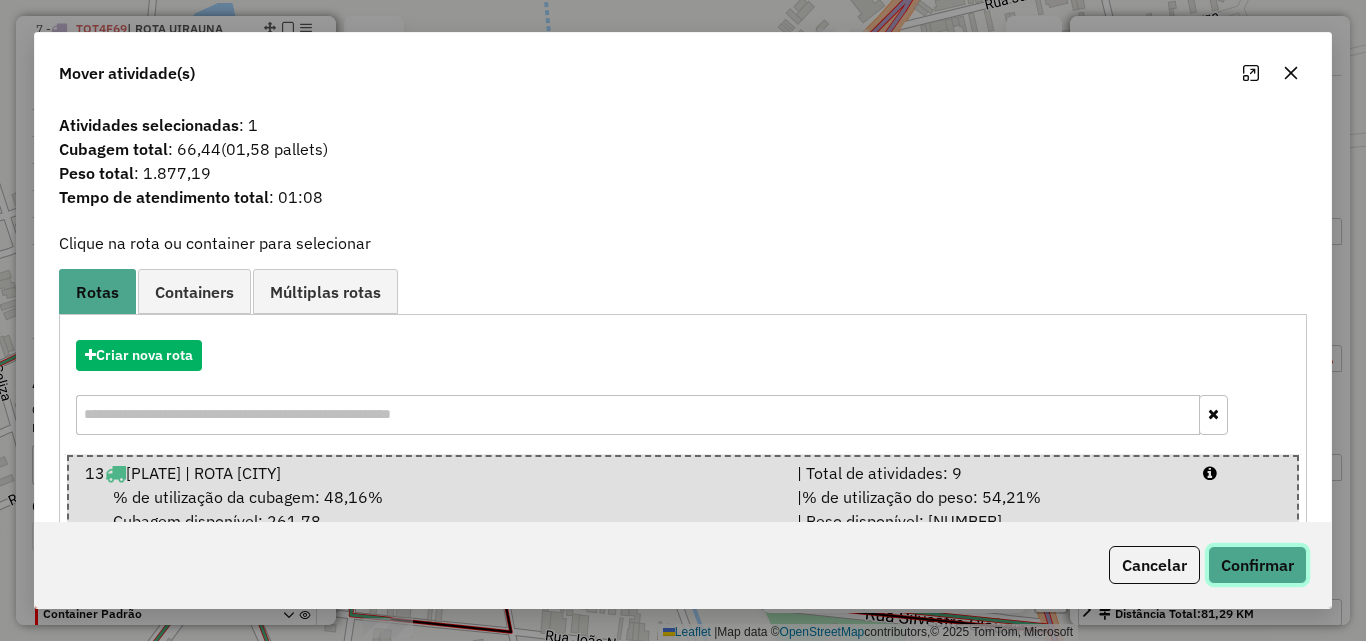 click on "Confirmar" 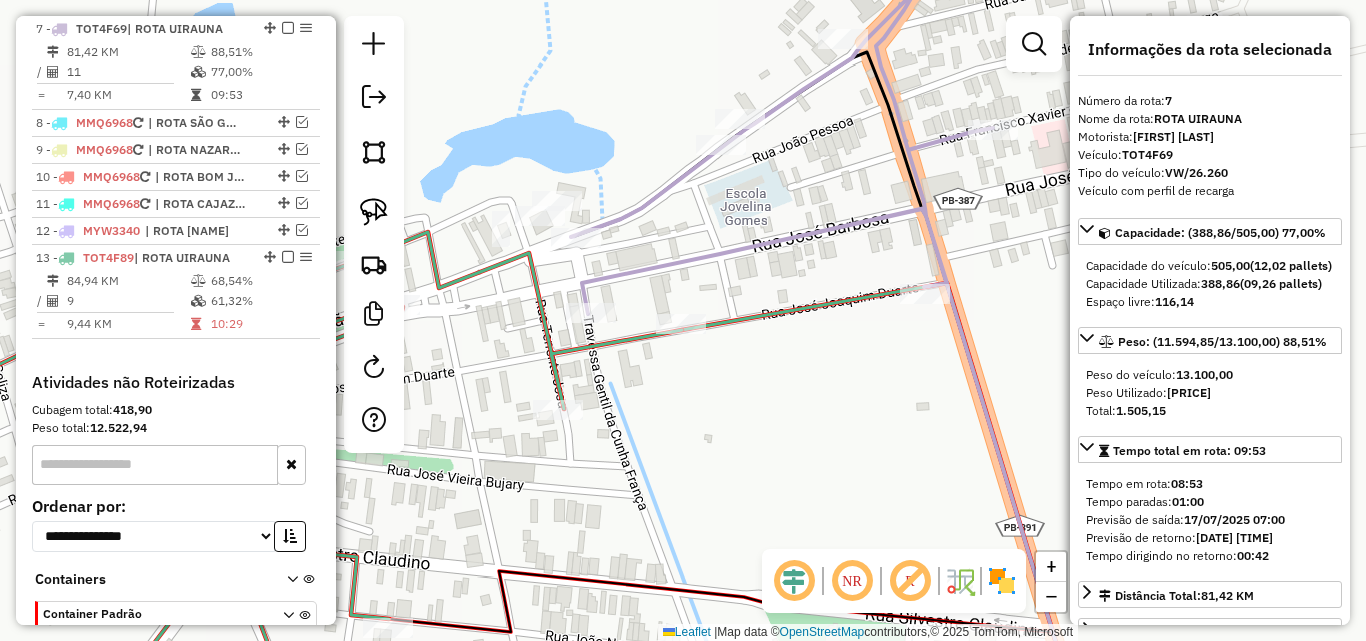 click 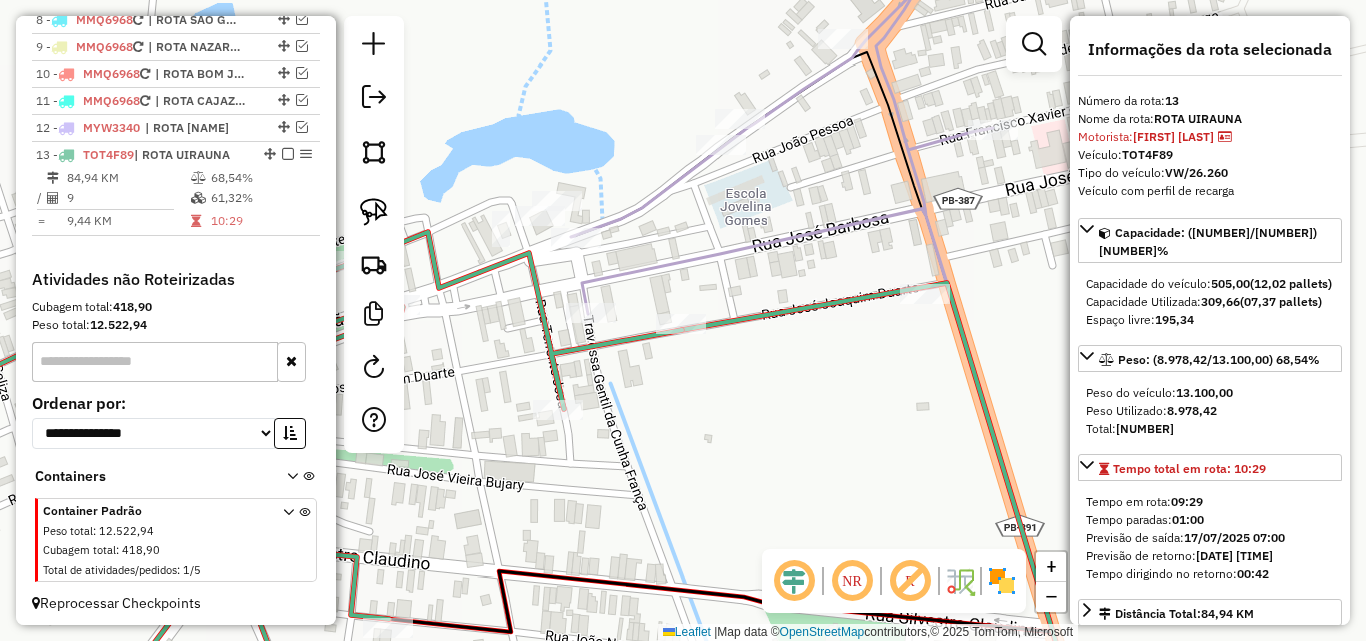 scroll, scrollTop: 1044, scrollLeft: 0, axis: vertical 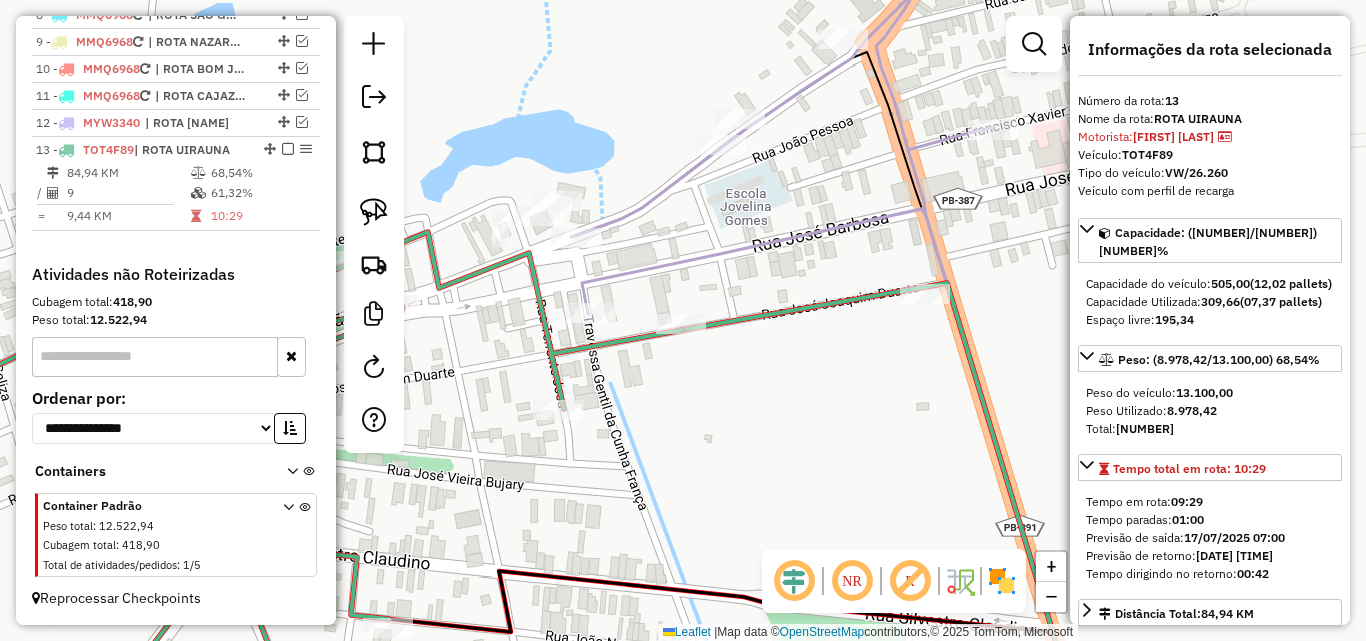 click 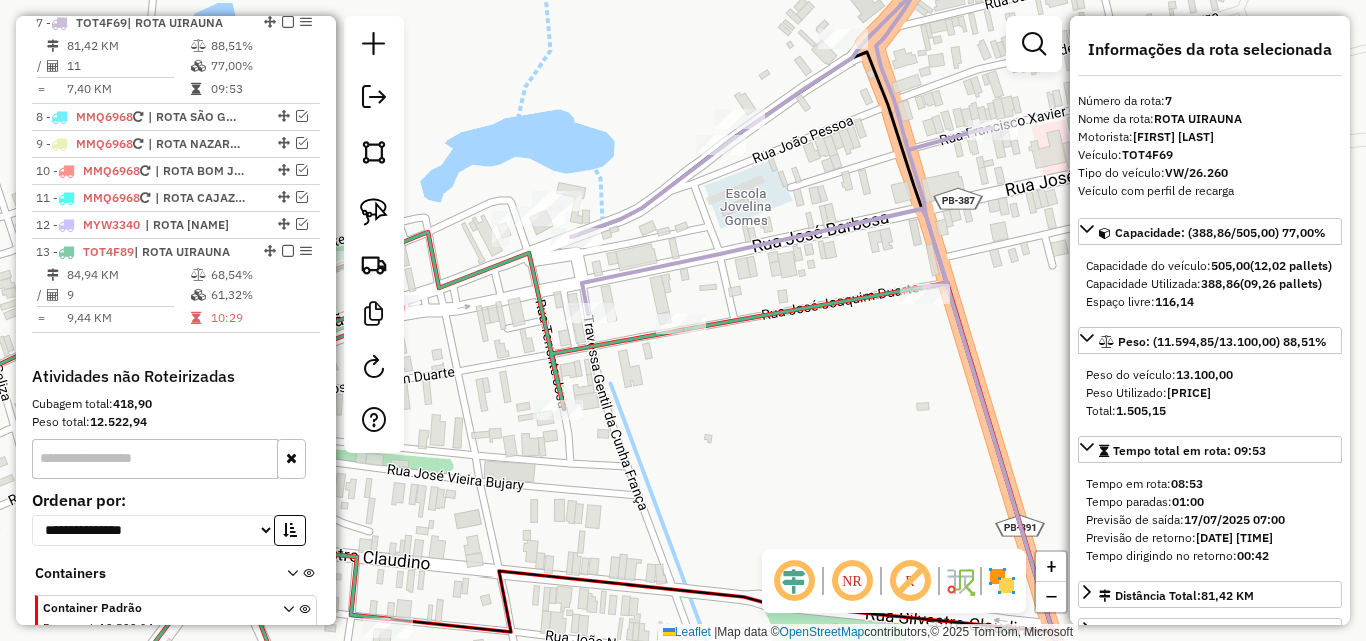 scroll, scrollTop: 936, scrollLeft: 0, axis: vertical 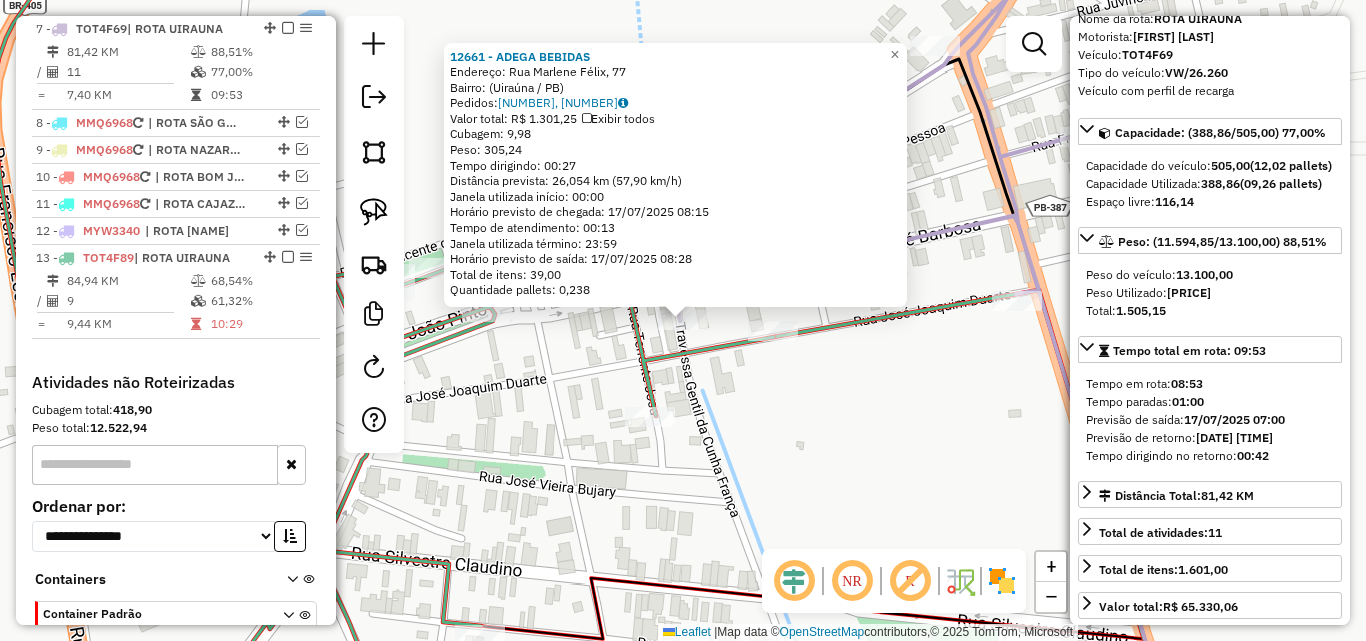 drag, startPoint x: 782, startPoint y: 460, endPoint x: 975, endPoint y: 356, distance: 219.23732 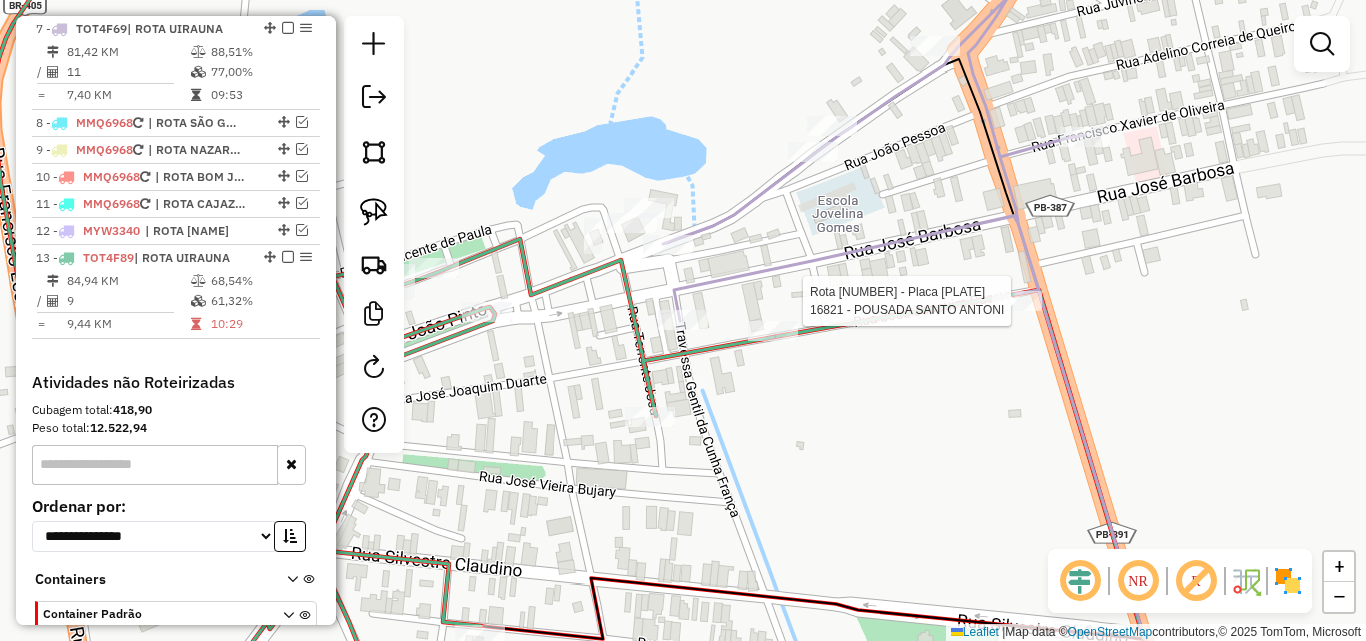 select on "*********" 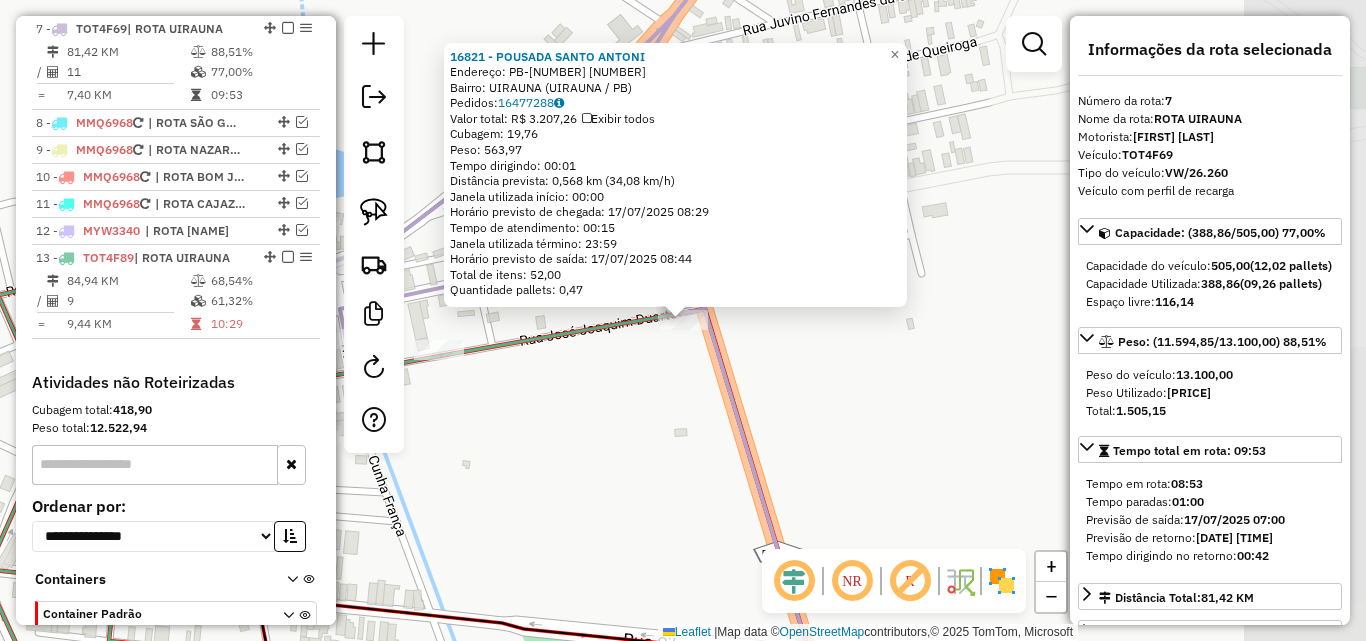 click on "16821 - POUSADA SANTO ANTONI  Endereço:  PB-387 15   Bairro: UIRAUNA (UIRAUNA / PB)   Pedidos:  16477288   Valor total: R$ 3.207,26   Exibir todos   Cubagem: 19,76  Peso: 563,97  Tempo dirigindo: 00:01   Distância prevista: 0,568 km (34,08 km/h)   Janela utilizada início: 00:00   Horário previsto de chegada: 17/07/2025 08:29   Tempo de atendimento: 00:15   Janela utilizada término: 23:59   Horário previsto de saída: 17/07/2025 08:44   Total de itens: 52,00   Quantidade pallets: 0,47  × Janela de atendimento Grade de atendimento Capacidade Transportadoras Veículos Cliente Pedidos  Rotas Selecione os dias de semana para filtrar as janelas de atendimento  Seg   Ter   Qua   Qui   Sex   Sáb   Dom  Informe o período da janela de atendimento: De: Até:  Filtrar exatamente a janela do cliente  Considerar janela de atendimento padrão  Selecione os dias de semana para filtrar as grades de atendimento  Seg   Ter   Qua   Qui   Sex   Sáb   Dom   Considerar clientes sem dia de atendimento cadastrado  De:  De:" 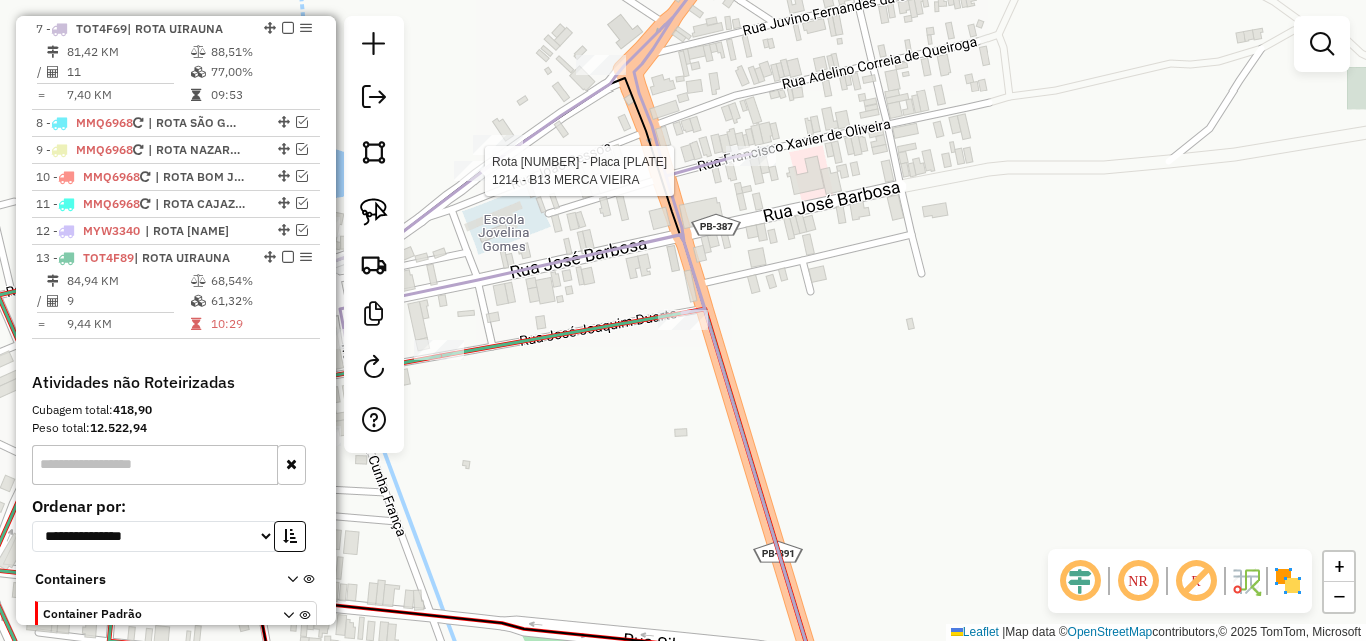 click 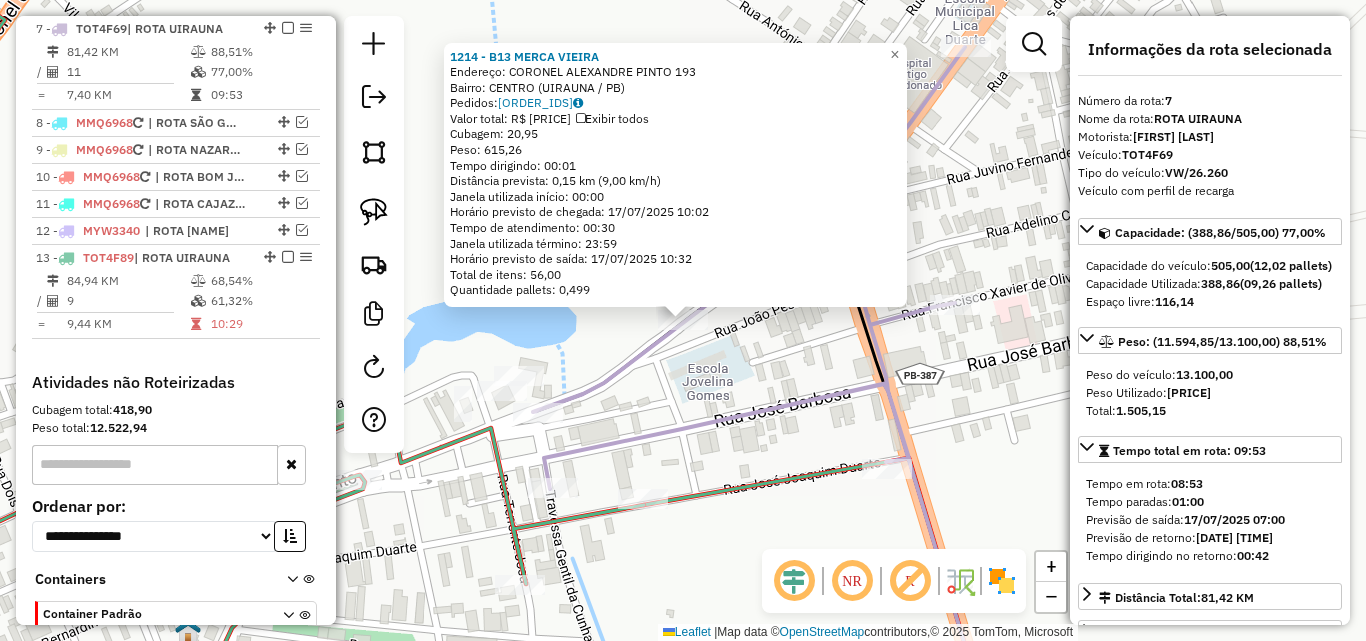 click 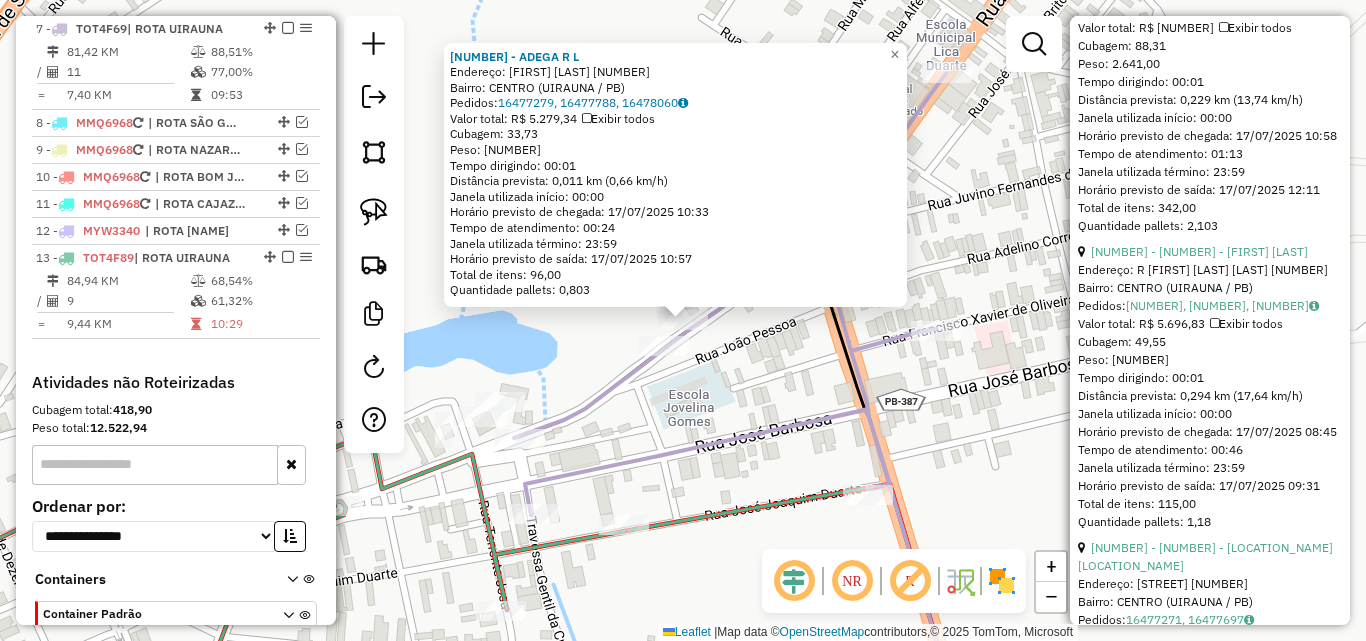 scroll, scrollTop: 1400, scrollLeft: 0, axis: vertical 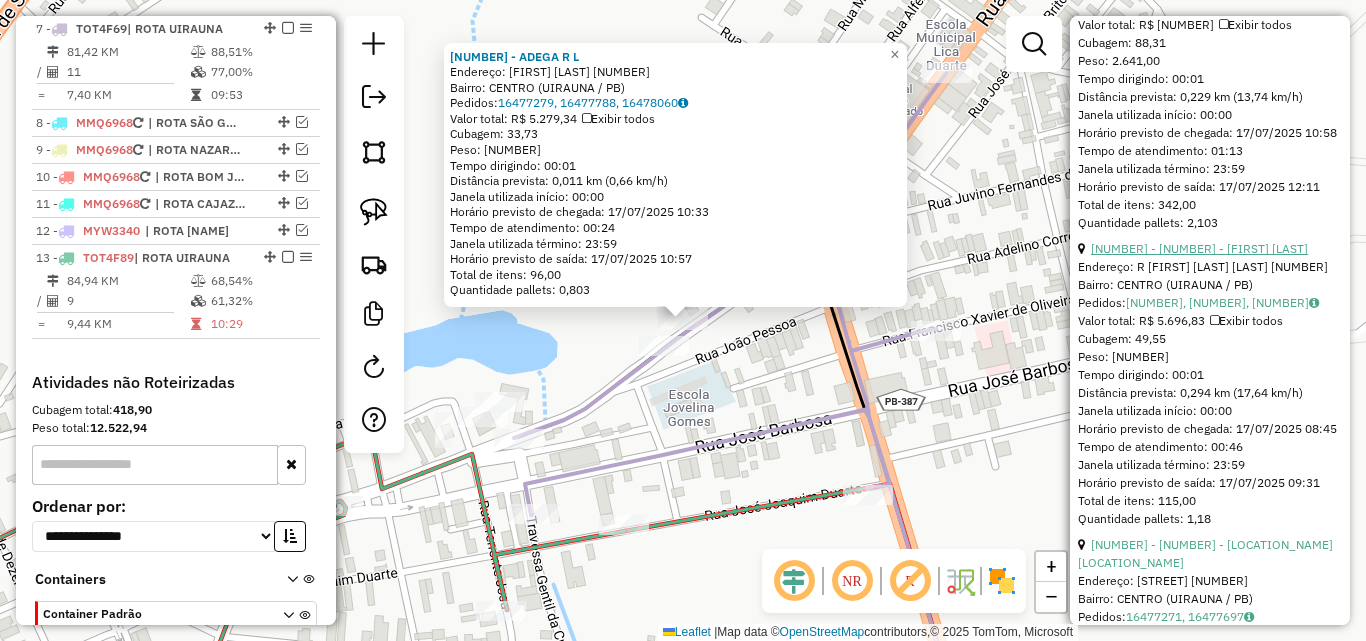 click on "4 - 1154 - RISONALDO FERNANDES PINTO ME" at bounding box center (1199, 248) 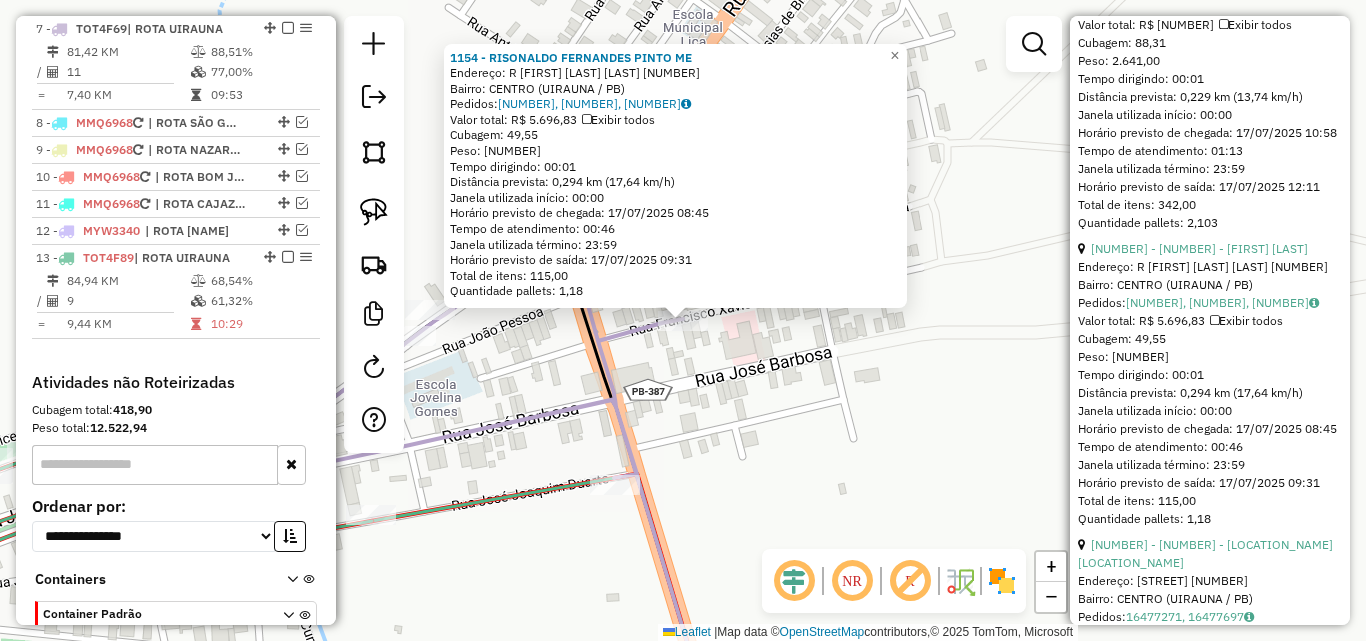 drag, startPoint x: 753, startPoint y: 466, endPoint x: 639, endPoint y: 367, distance: 150.98676 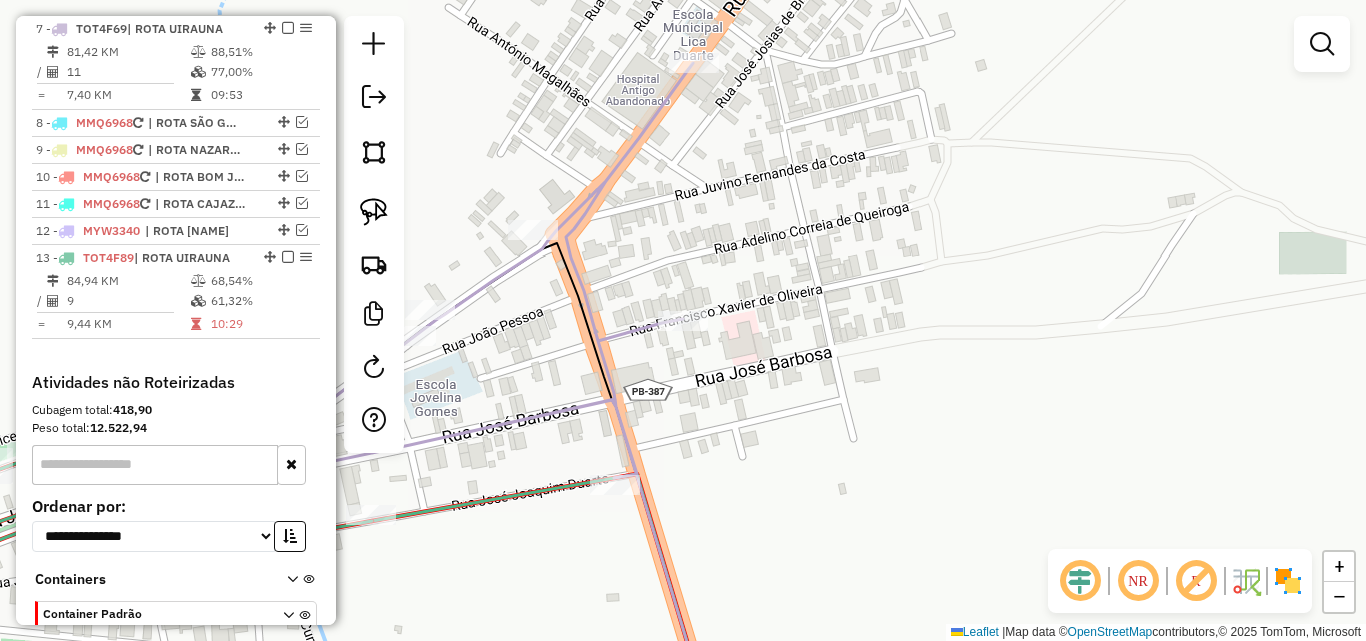click 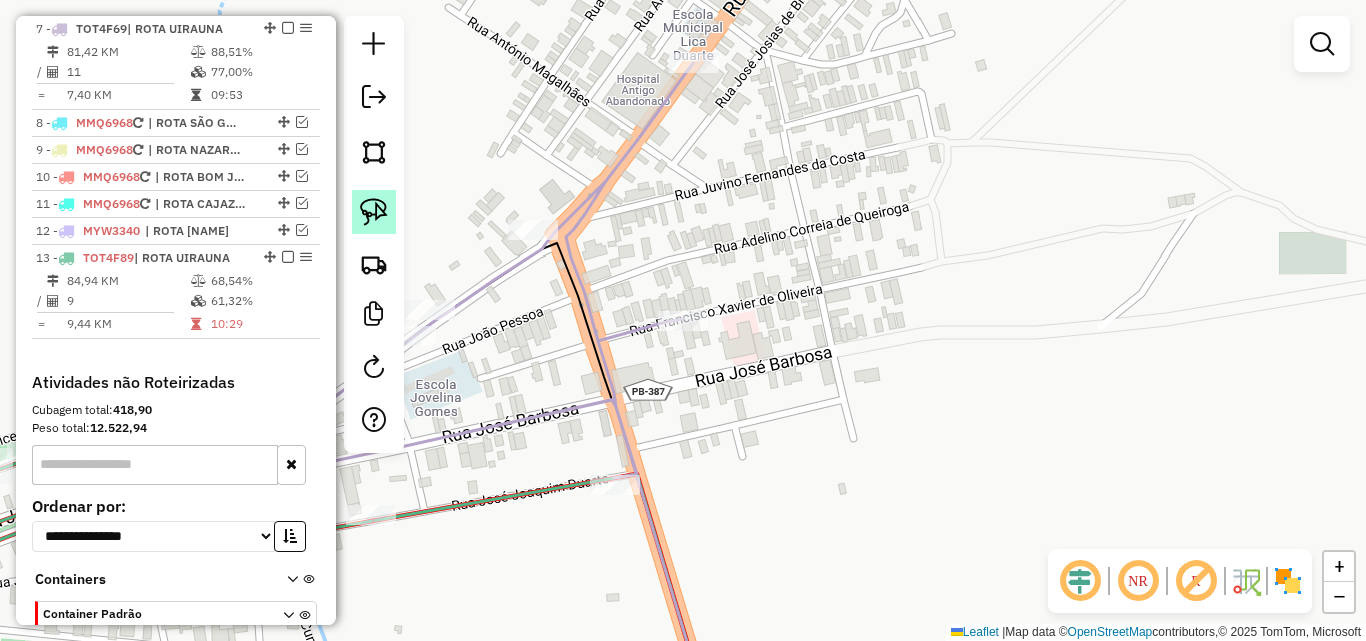 click 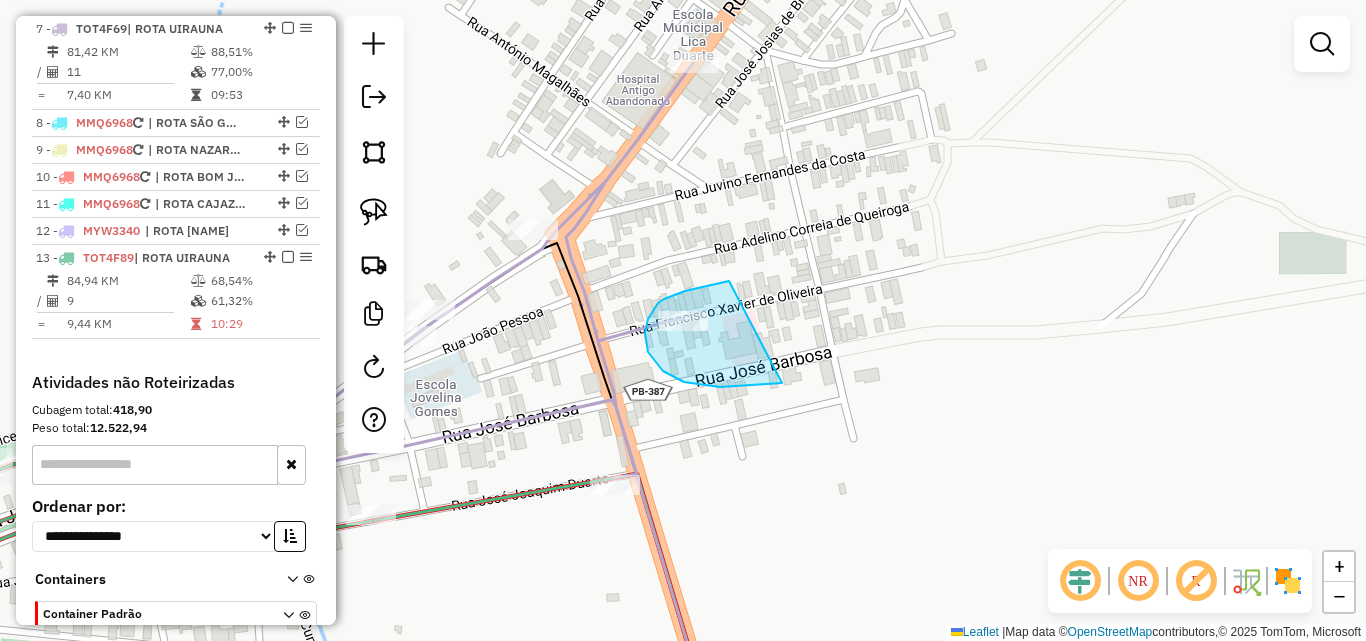 drag, startPoint x: 729, startPoint y: 281, endPoint x: 814, endPoint y: 360, distance: 116.0431 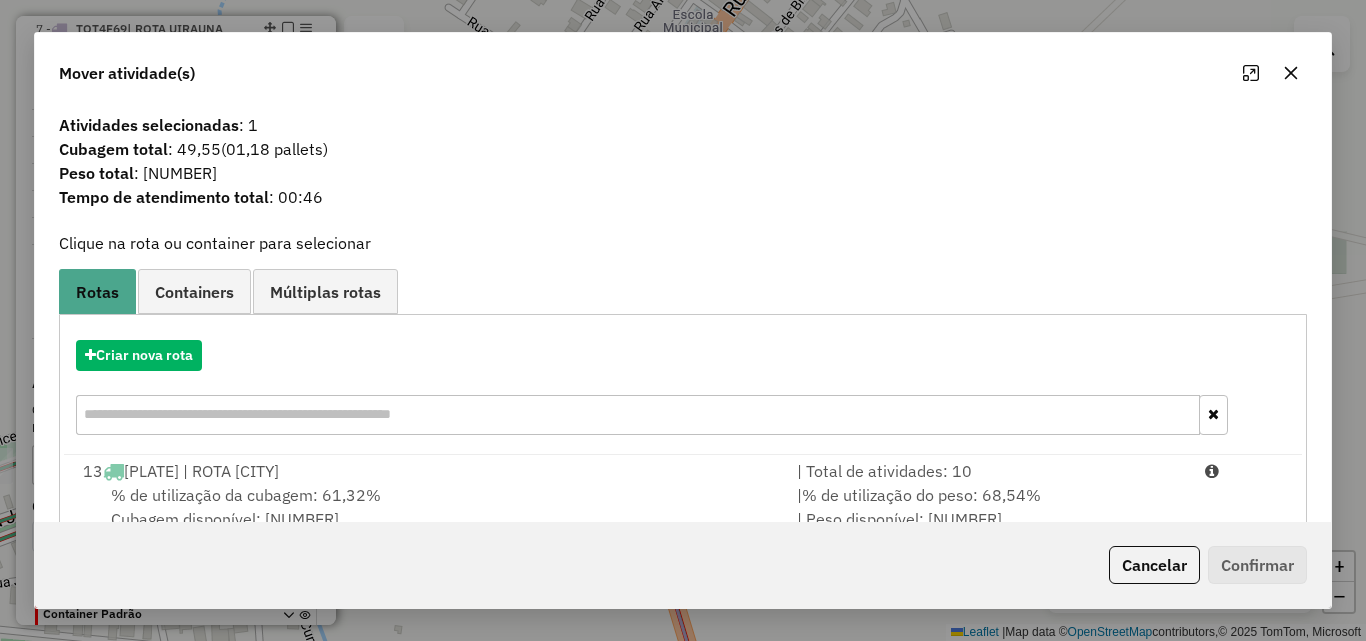 drag, startPoint x: 1149, startPoint y: 491, endPoint x: 1167, endPoint y: 536, distance: 48.466484 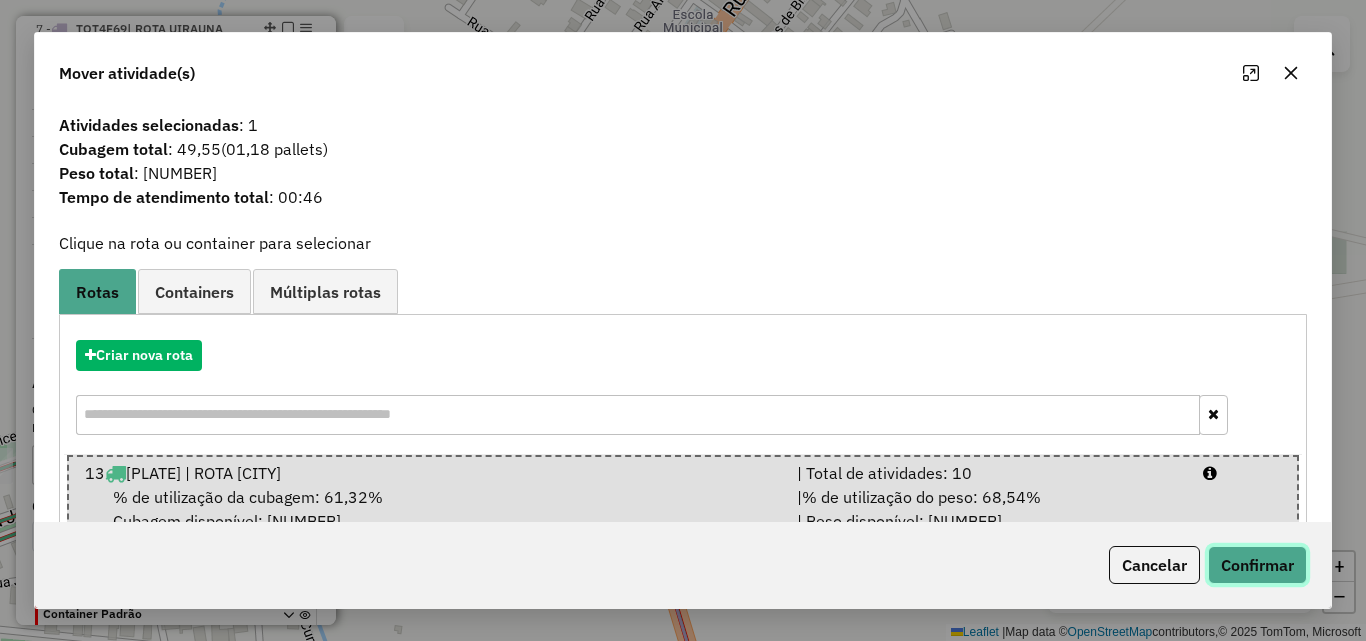 click on "Confirmar" 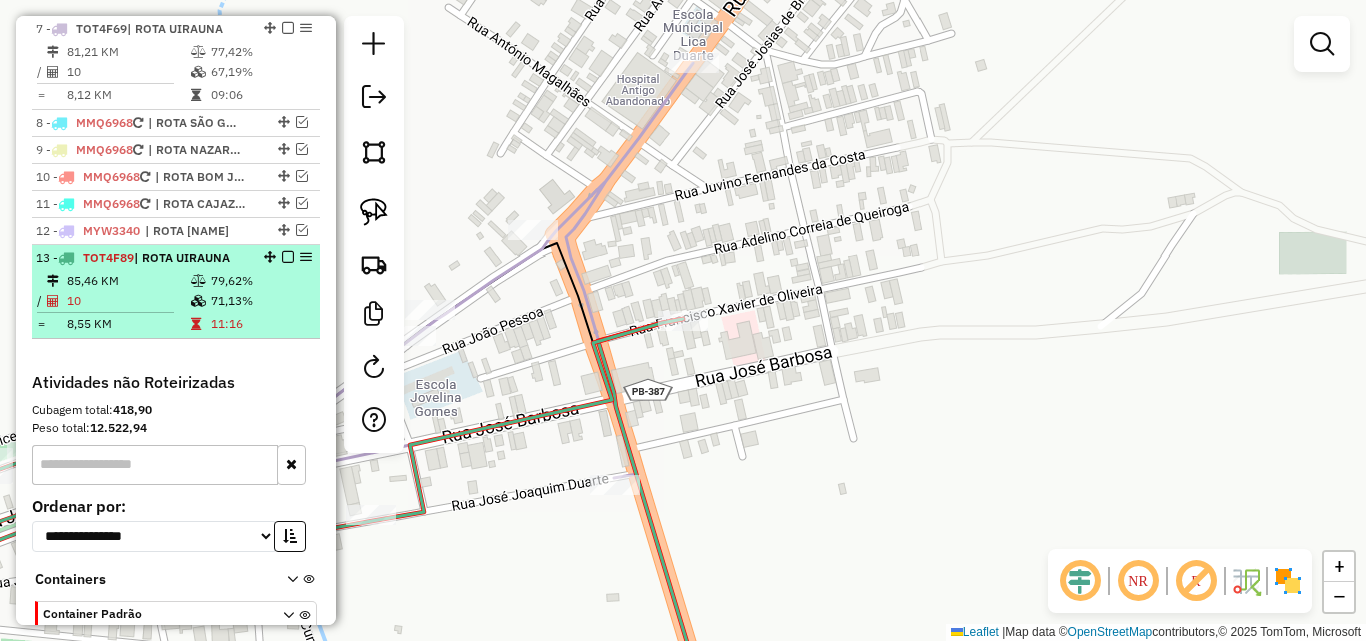 click on "71,13%" at bounding box center (260, 301) 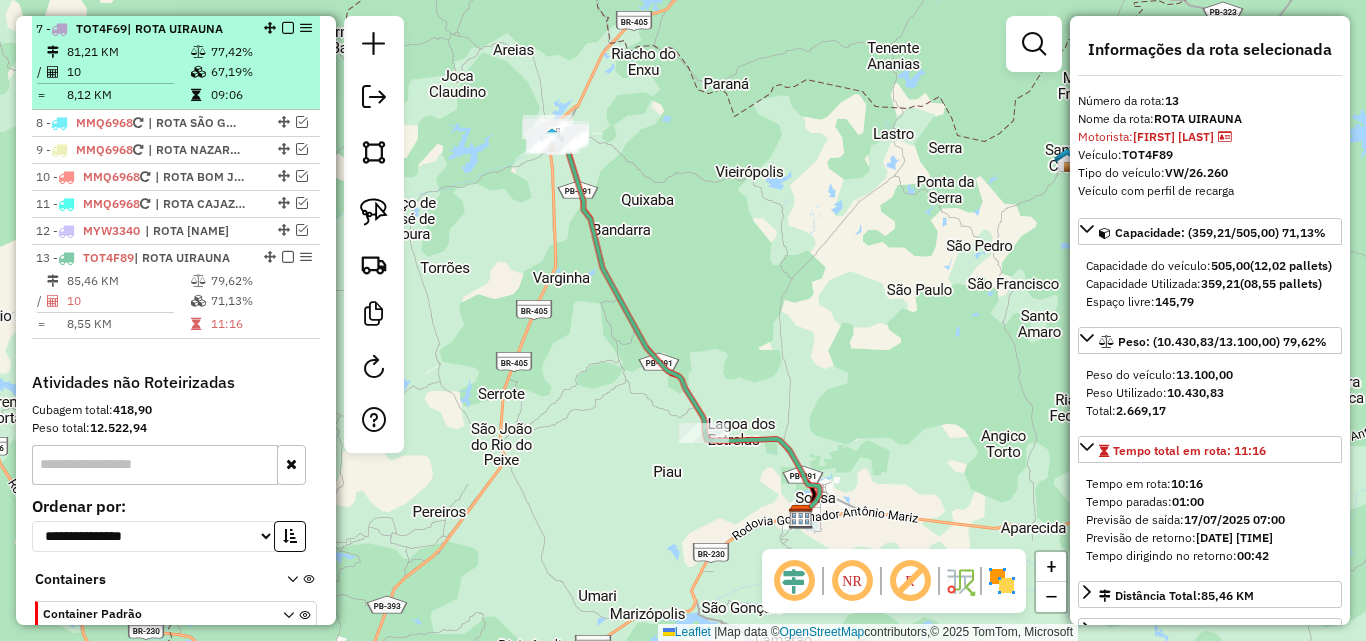 click on "| ROTA UIRAUNA" at bounding box center (175, 28) 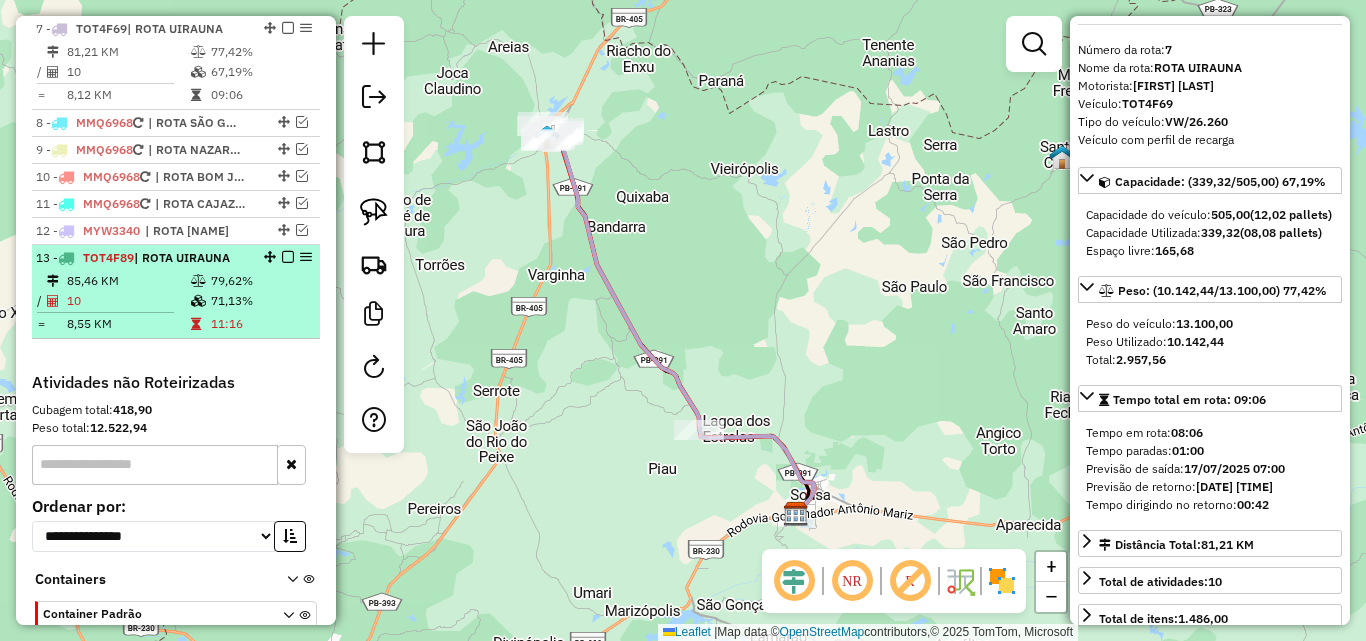 scroll, scrollTop: 100, scrollLeft: 0, axis: vertical 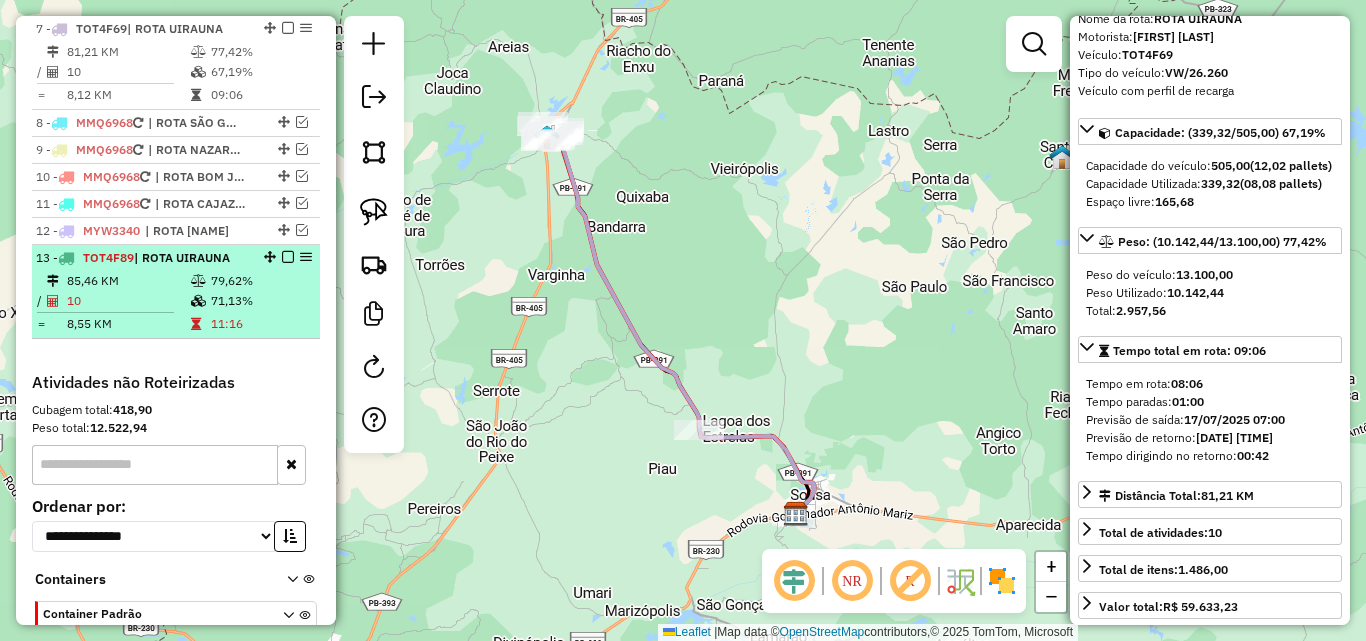 click on "10" at bounding box center (128, 301) 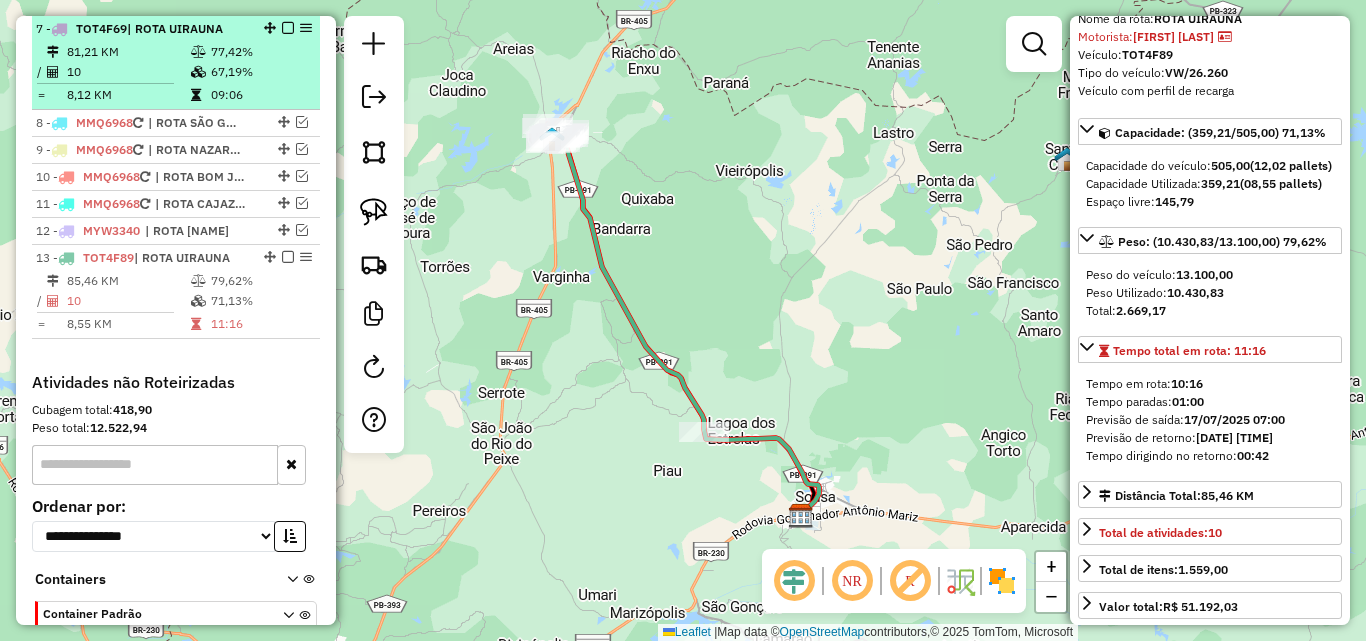 click at bounding box center [200, 72] 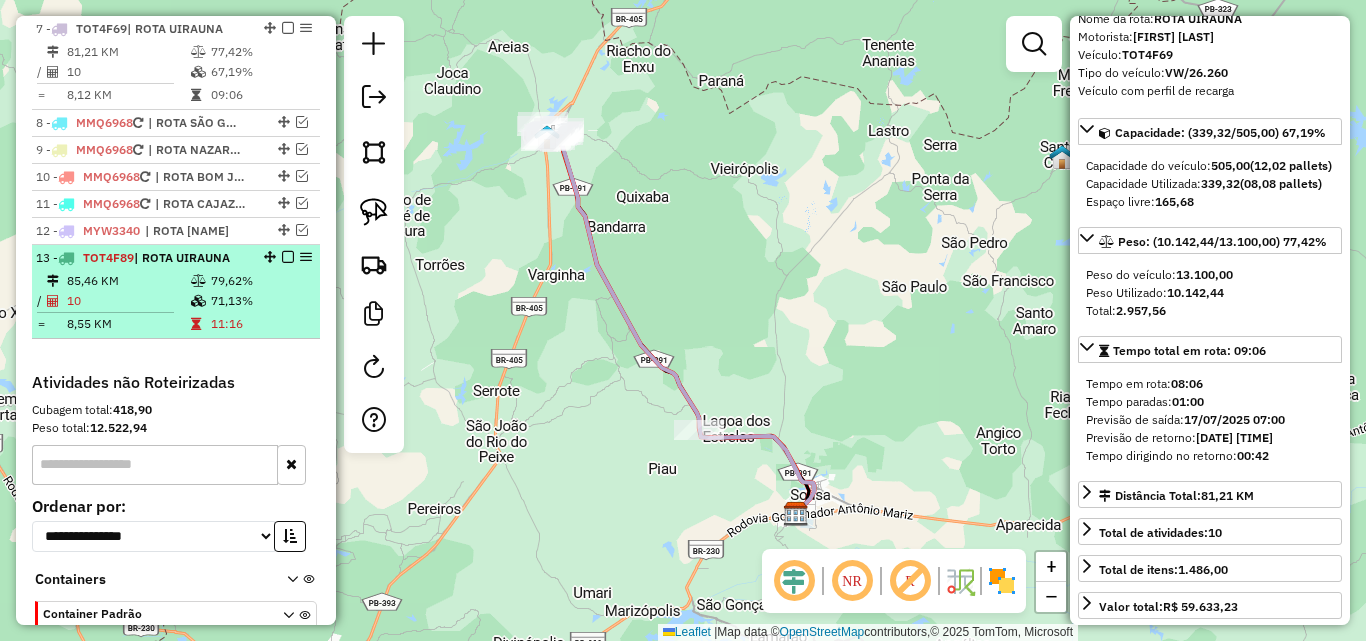 click on "71,13%" at bounding box center [260, 301] 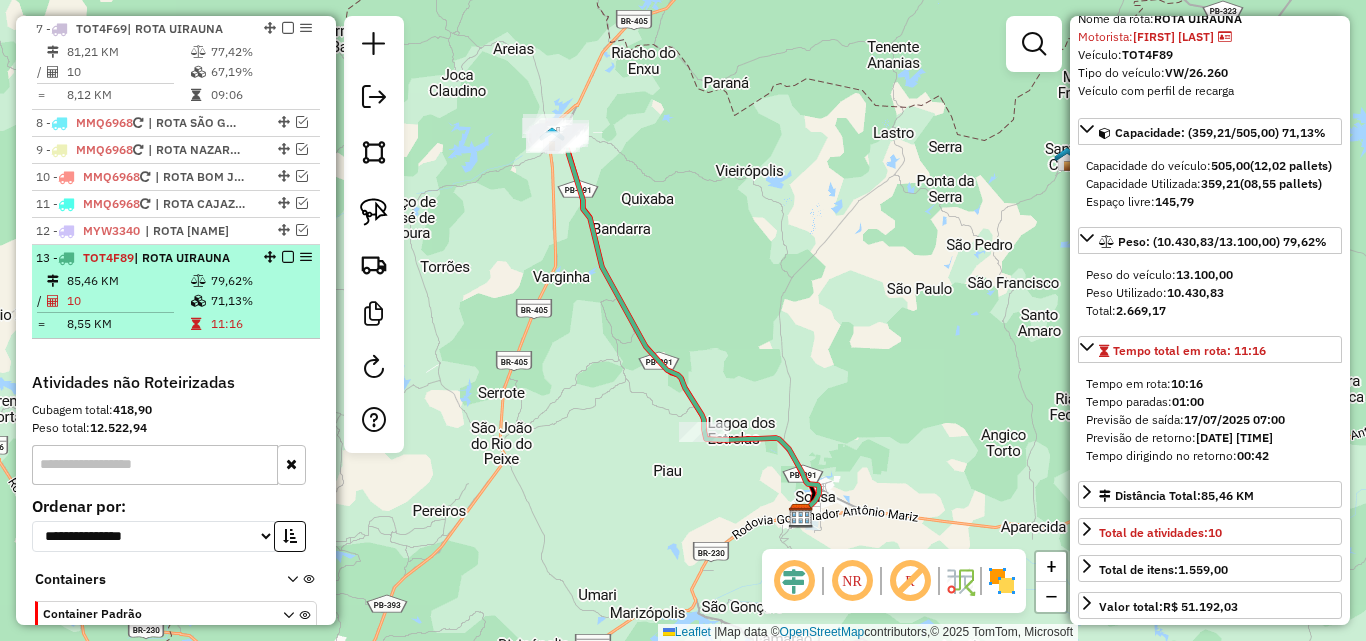 scroll, scrollTop: 736, scrollLeft: 0, axis: vertical 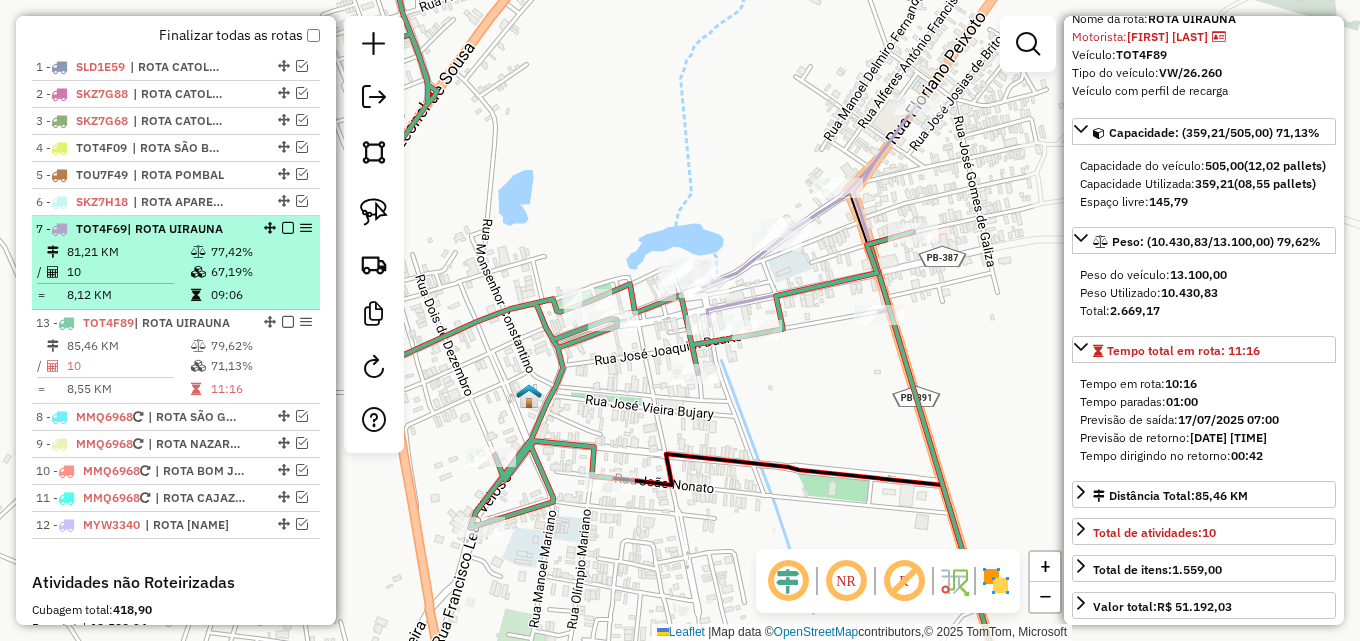 drag, startPoint x: 265, startPoint y: 456, endPoint x: 243, endPoint y: 306, distance: 151.60475 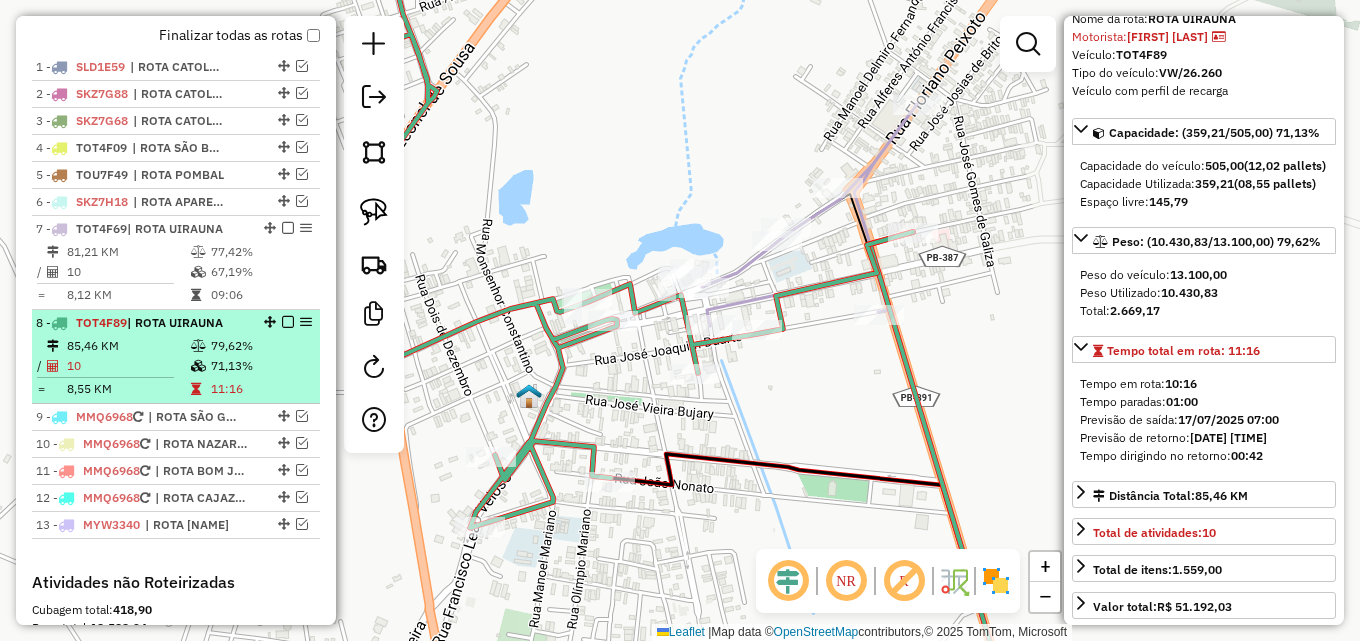 drag, startPoint x: 265, startPoint y: 321, endPoint x: 253, endPoint y: 257, distance: 65.11528 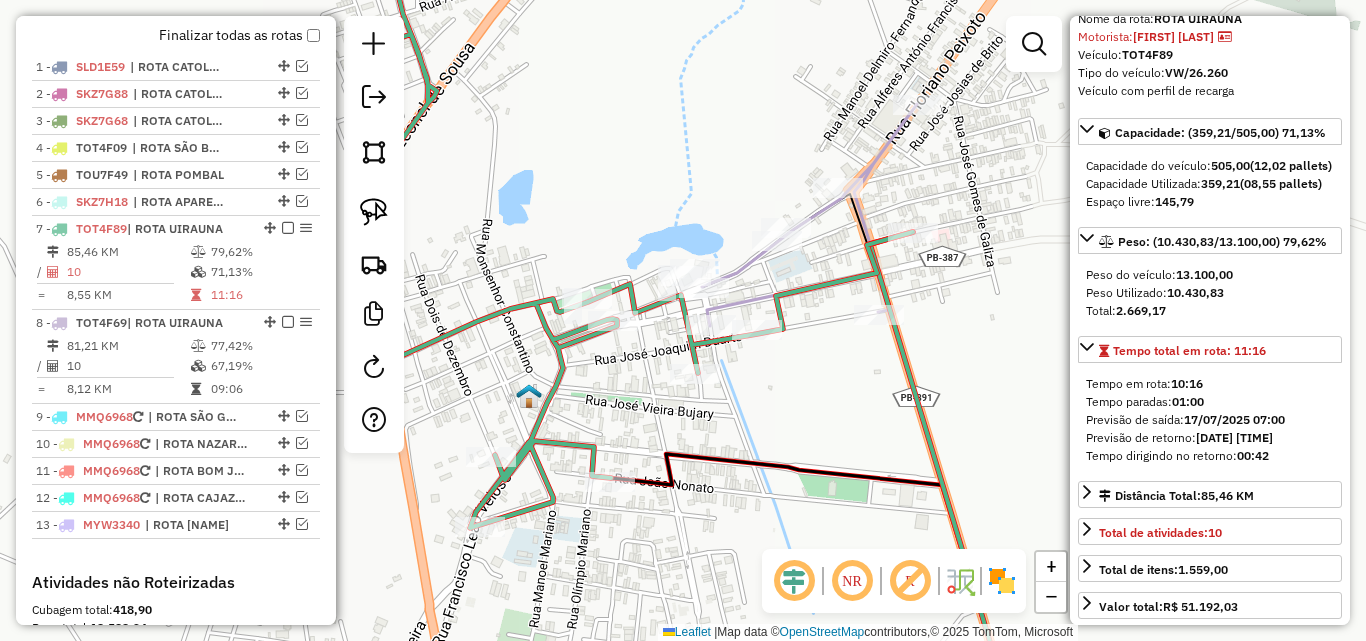 click at bounding box center (288, 228) 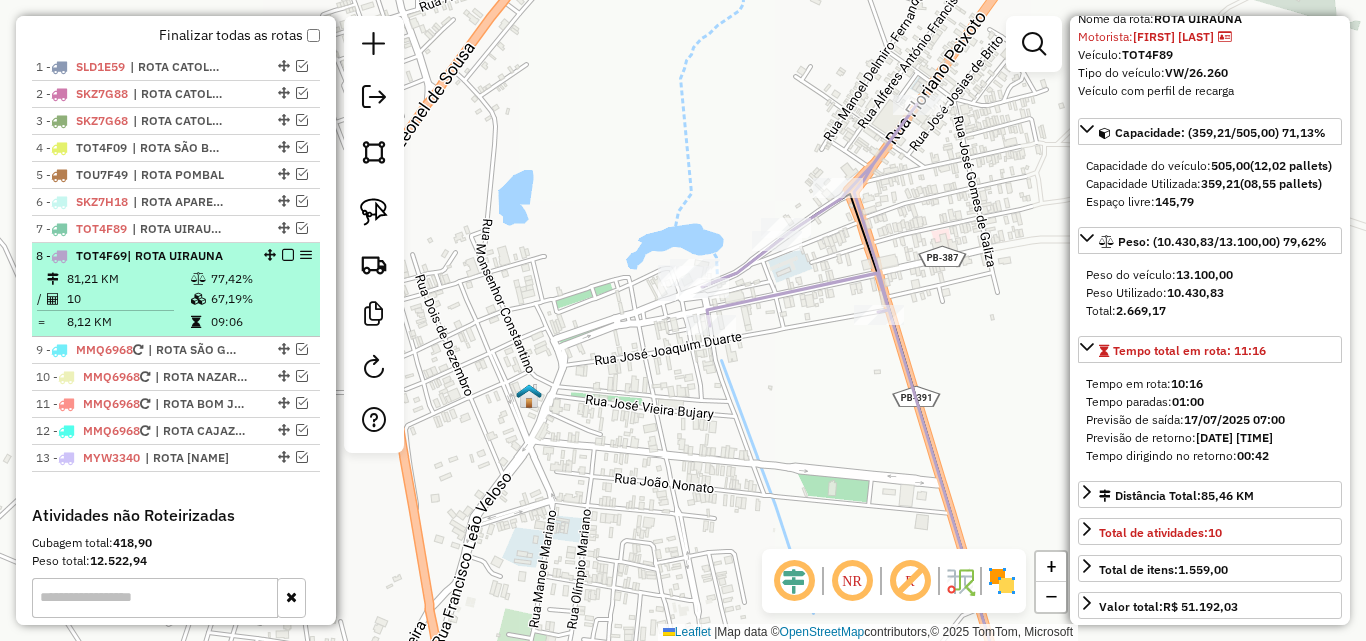 click at bounding box center (288, 255) 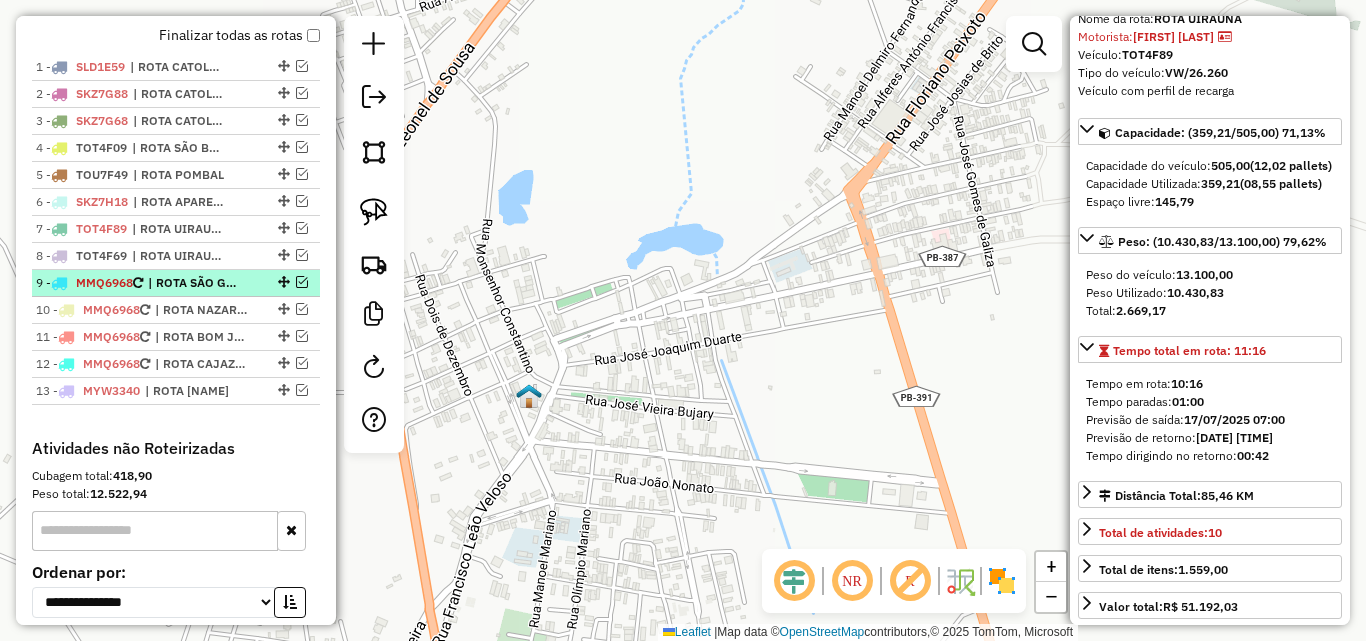 drag, startPoint x: 294, startPoint y: 279, endPoint x: 246, endPoint y: 297, distance: 51.264023 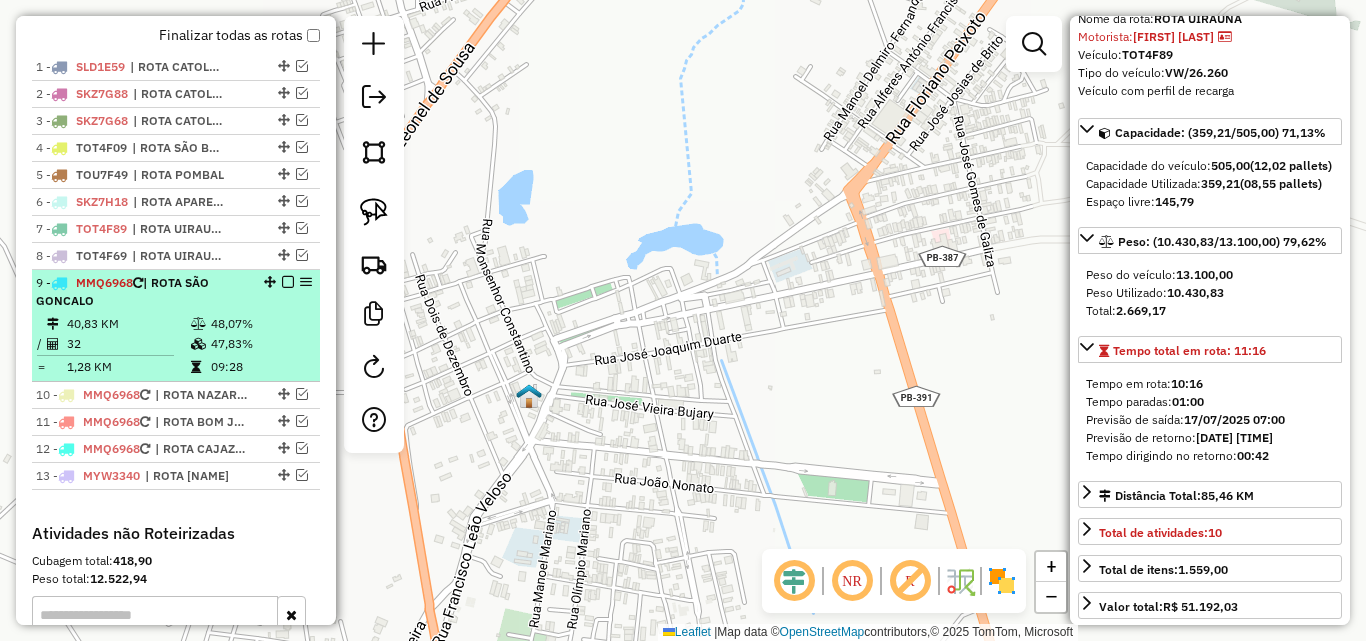 click on "9 -       MMQ6968   | ROTA SÃO GONCALO" at bounding box center (142, 292) 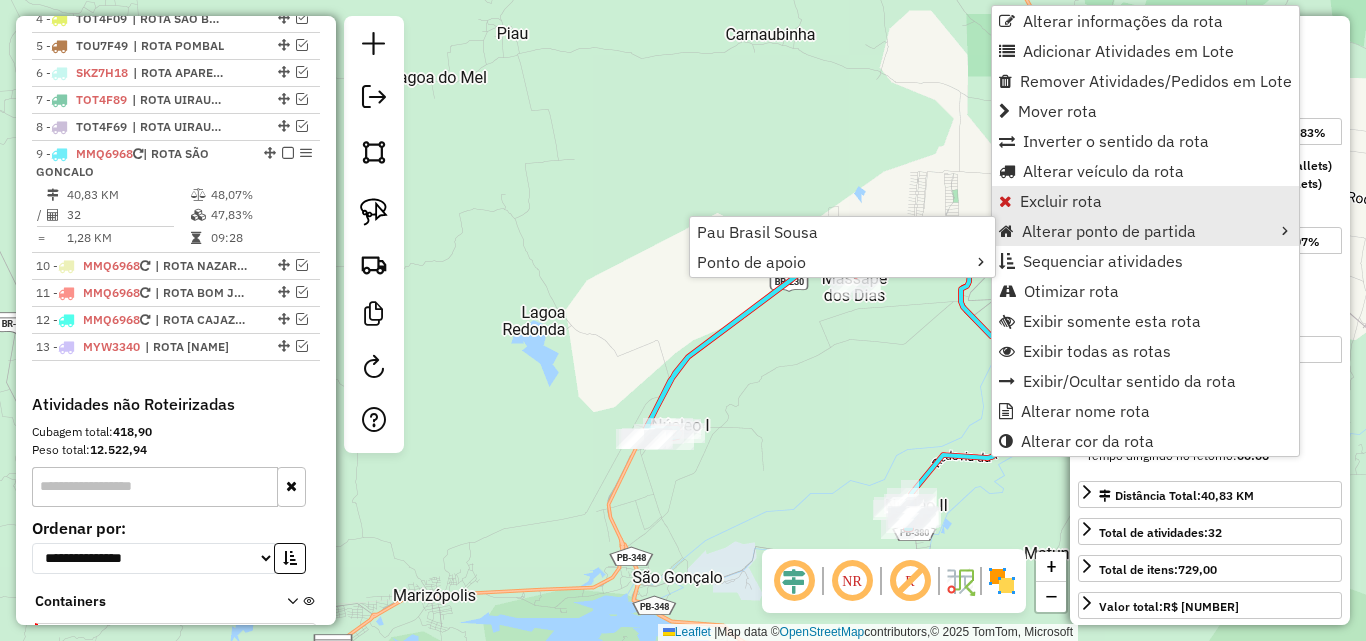 scroll, scrollTop: 990, scrollLeft: 0, axis: vertical 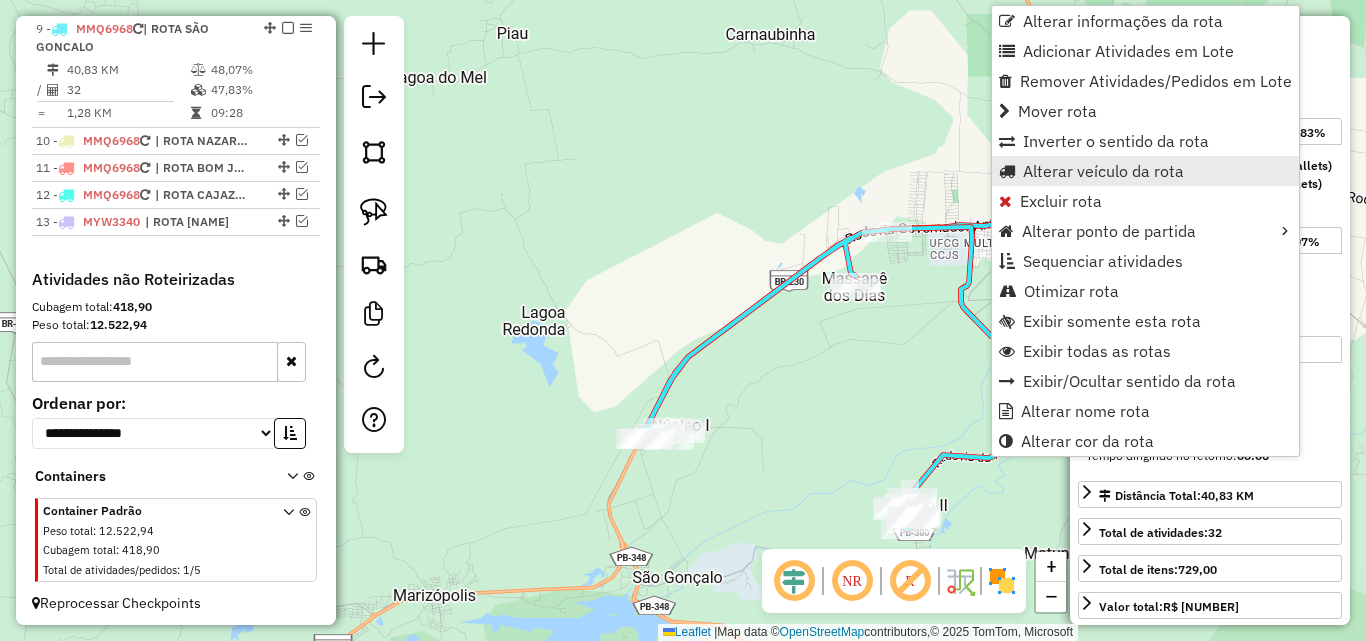 click on "Alterar veículo da rota" at bounding box center [1103, 171] 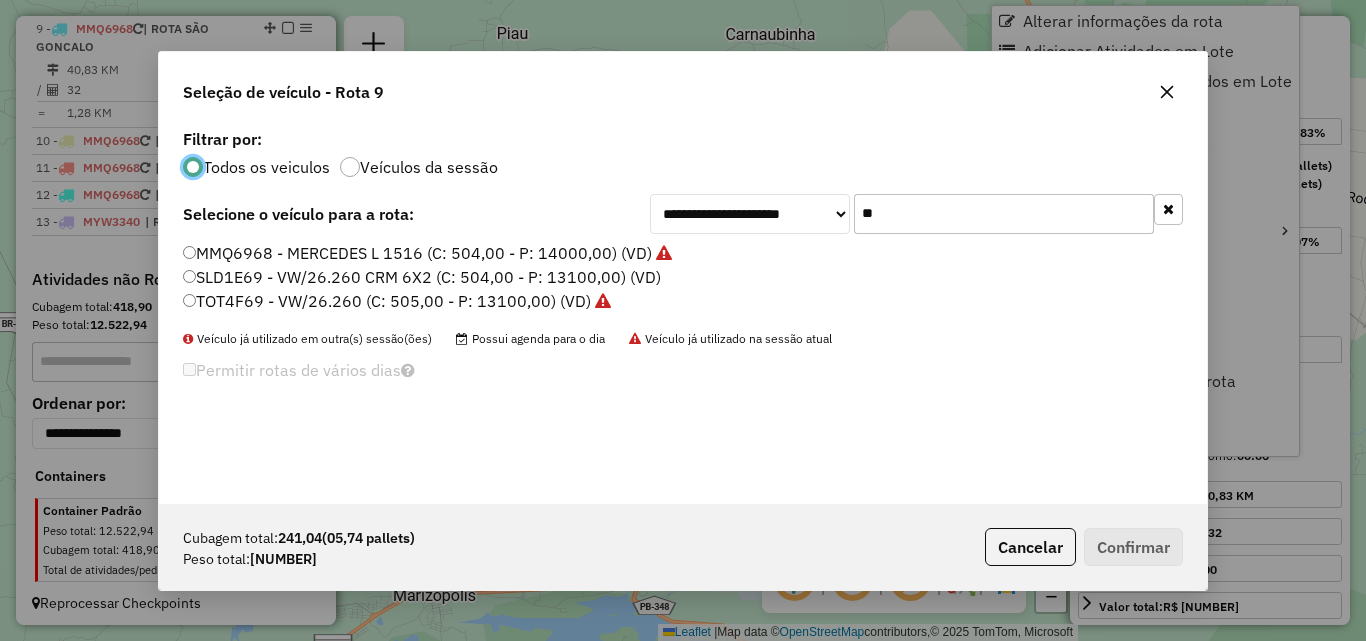scroll, scrollTop: 11, scrollLeft: 6, axis: both 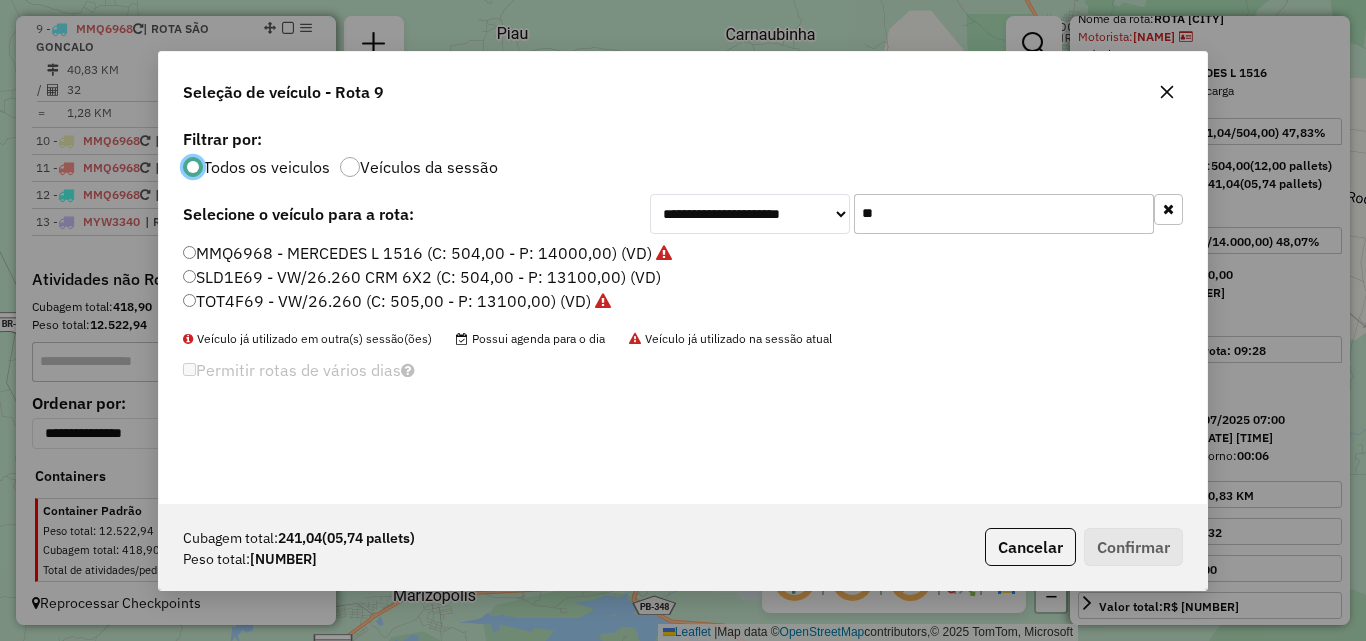click on "**" 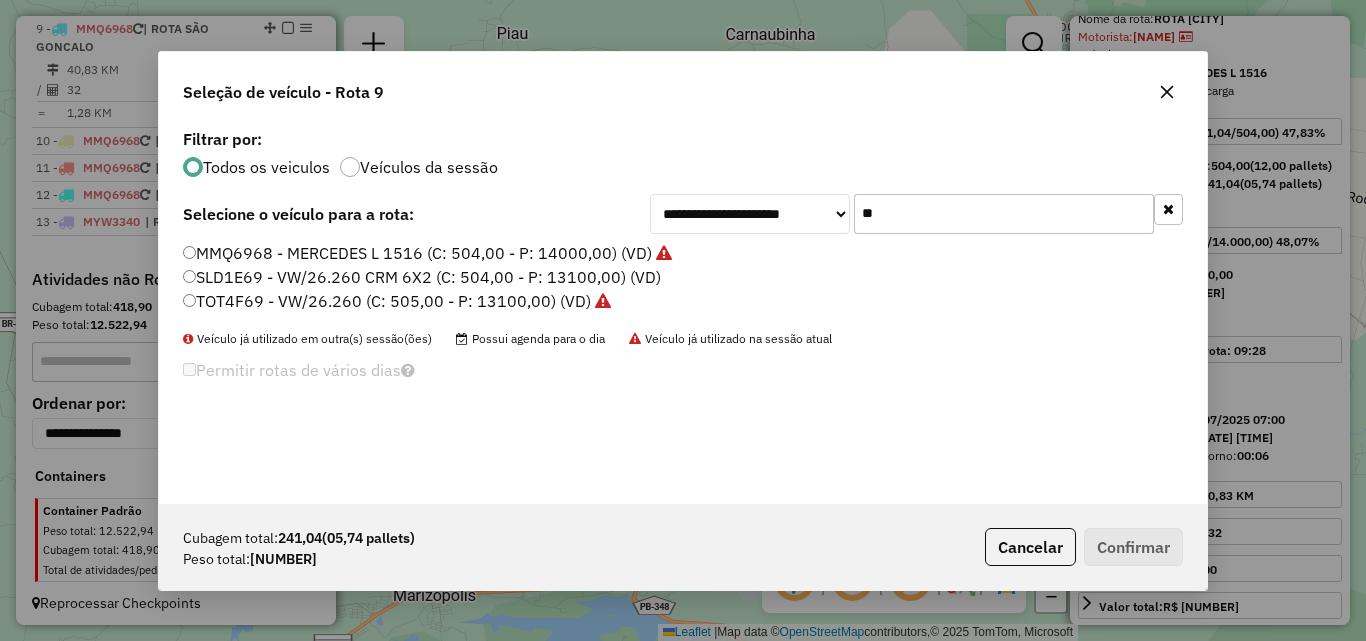 click on "**" 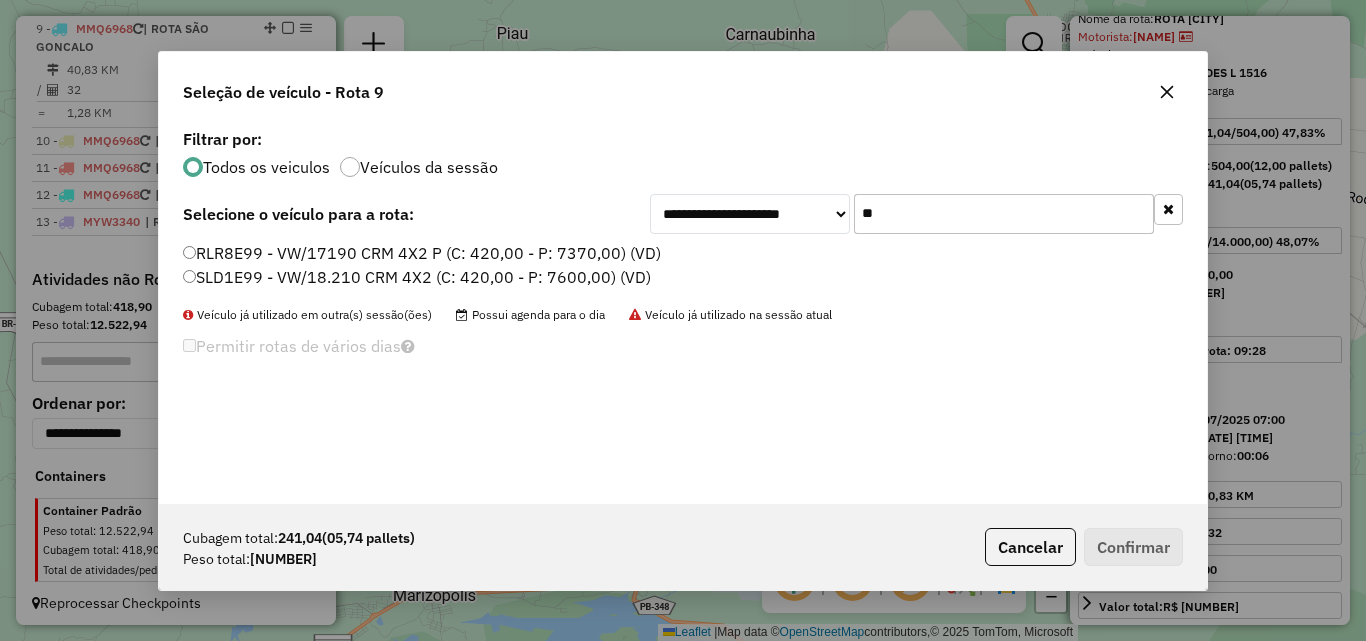 type on "**" 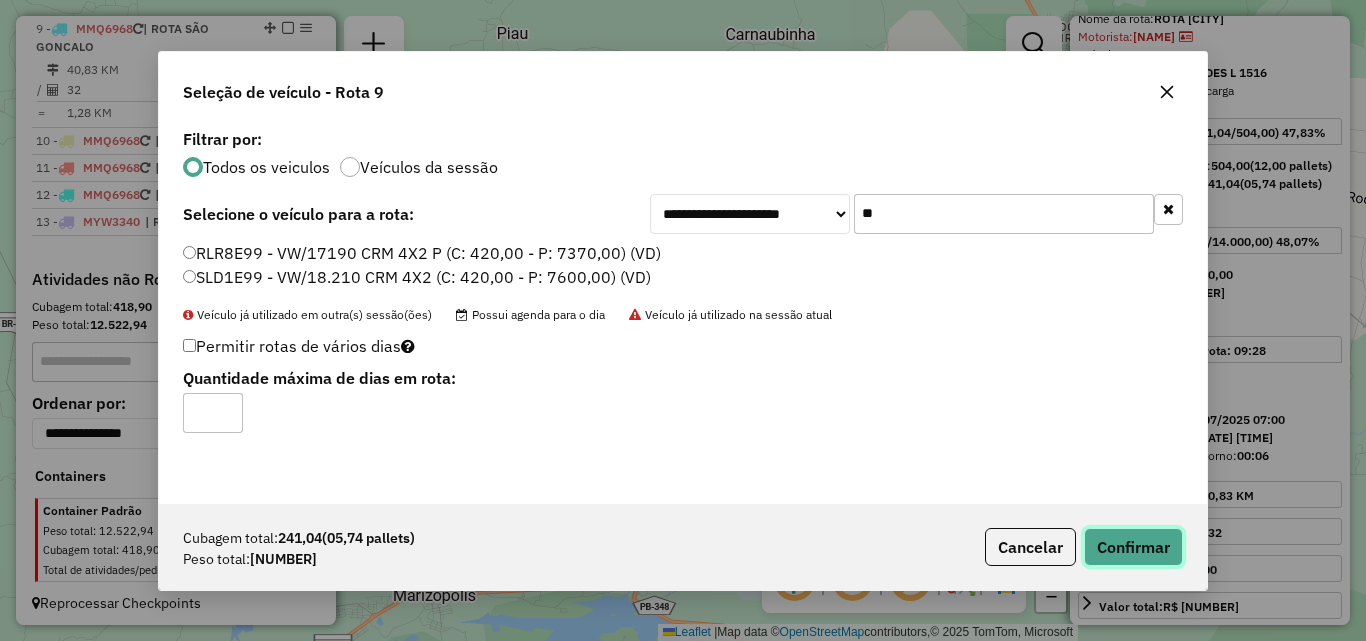 click on "Confirmar" 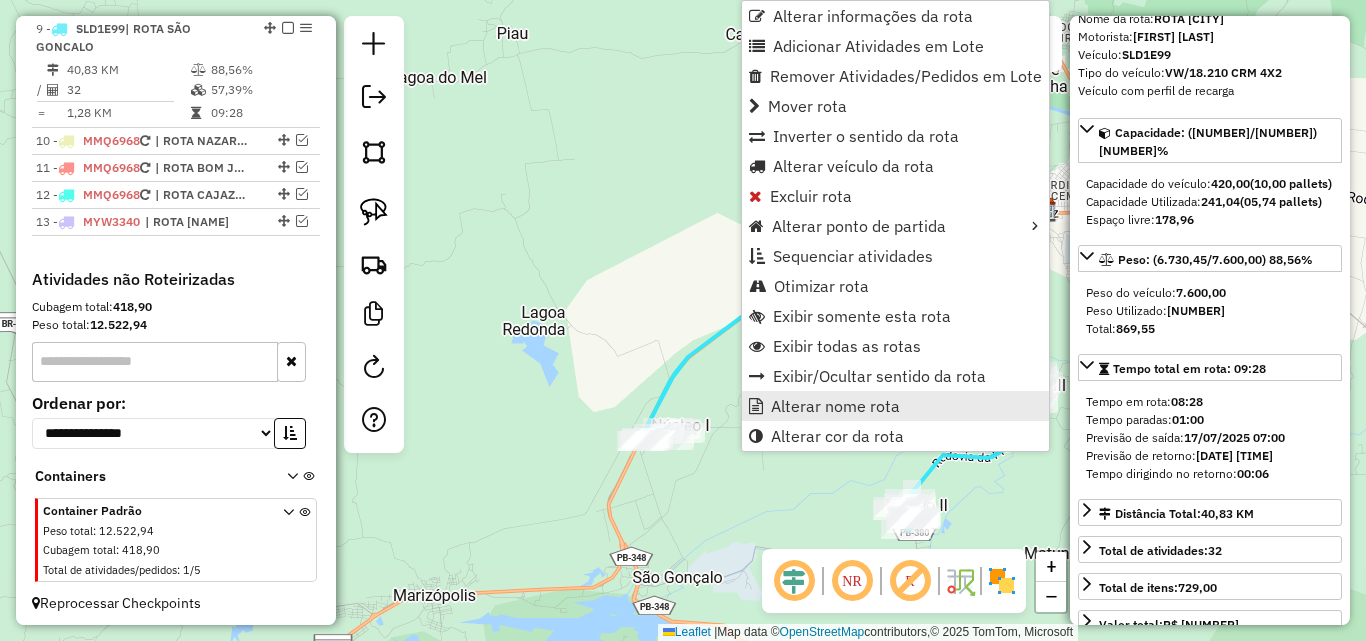 click on "Alterar nome rota" at bounding box center (895, 406) 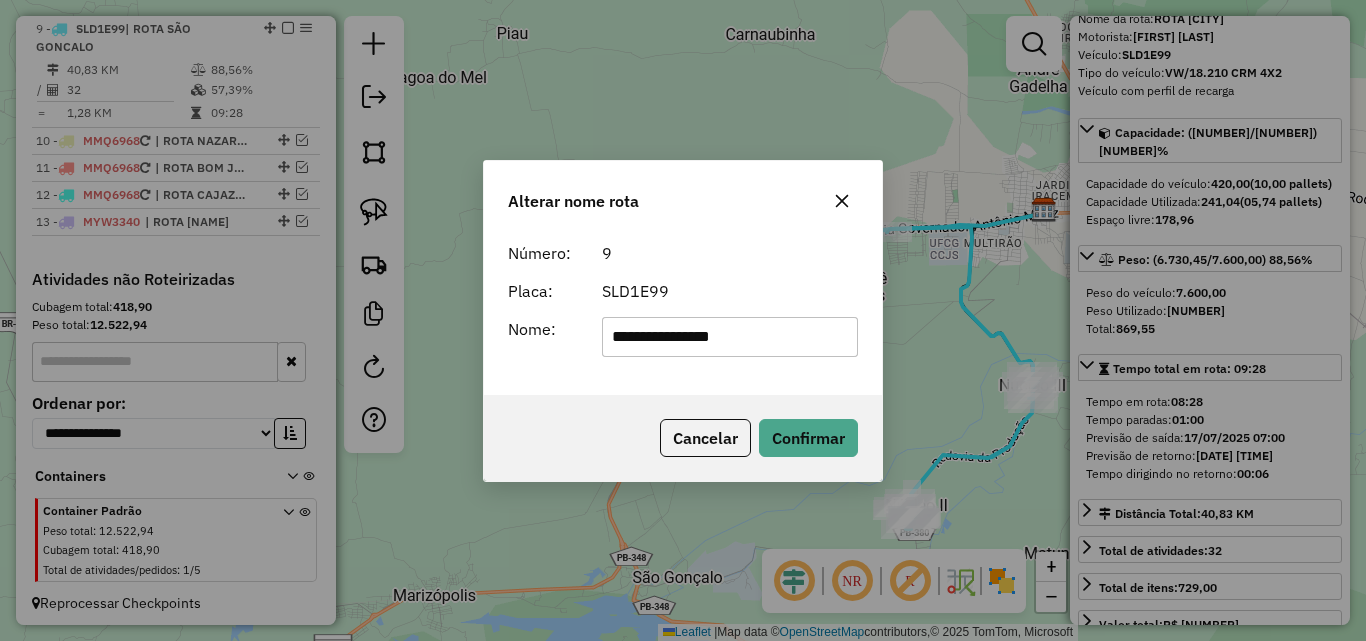 drag, startPoint x: 658, startPoint y: 341, endPoint x: 1056, endPoint y: 329, distance: 398.18088 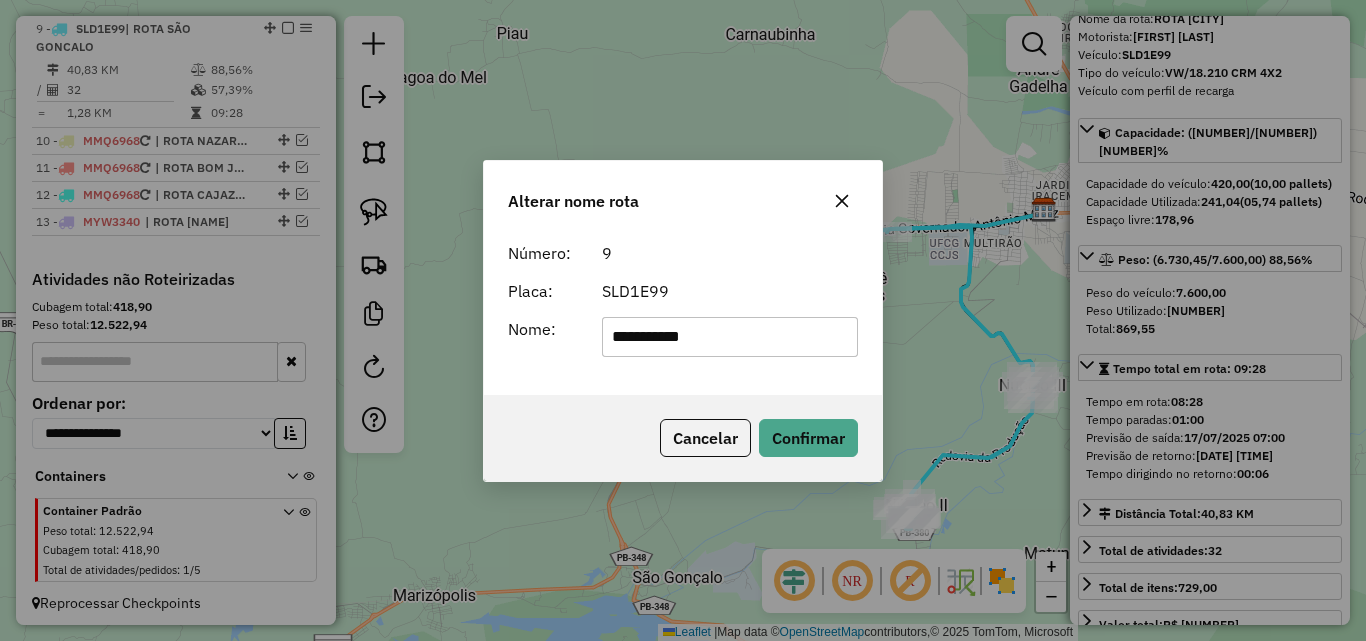 type on "**********" 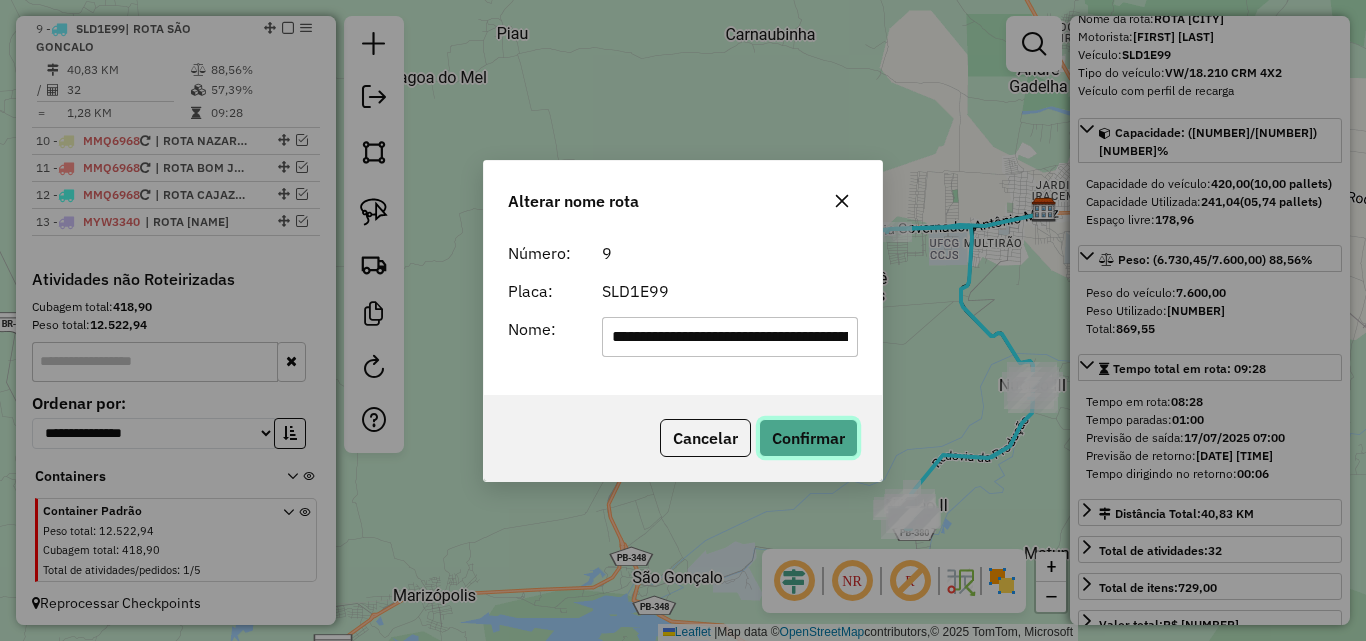 click on "Confirmar" 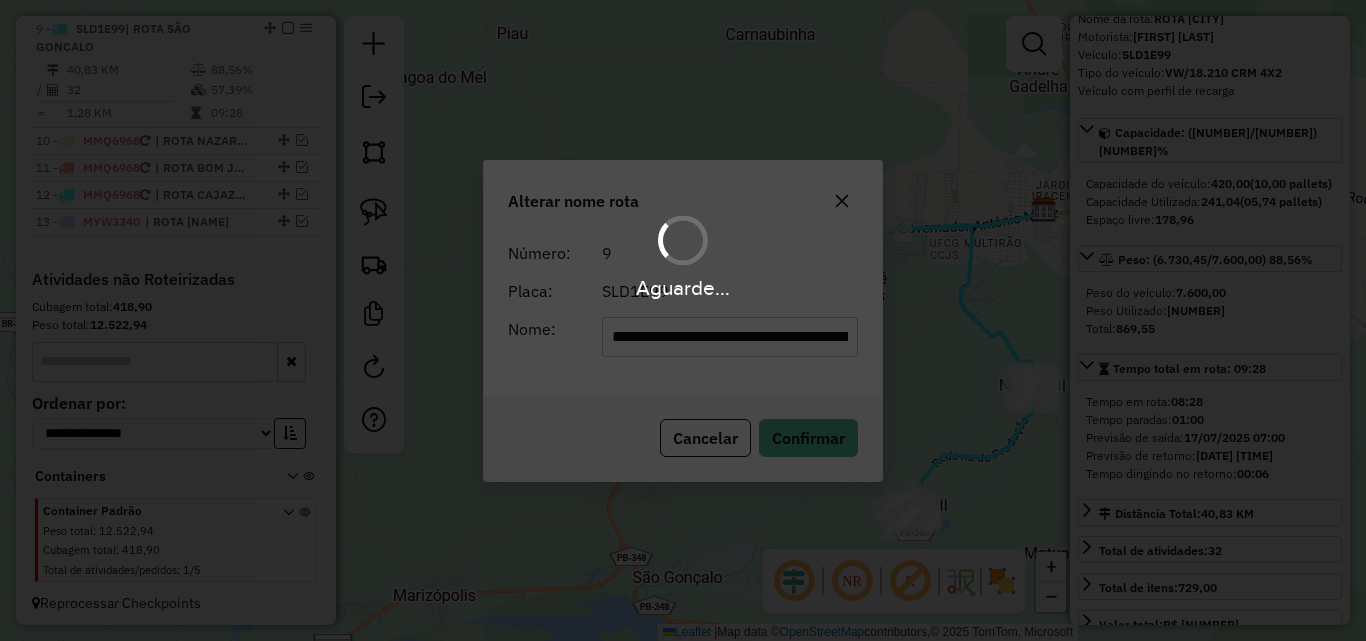 type 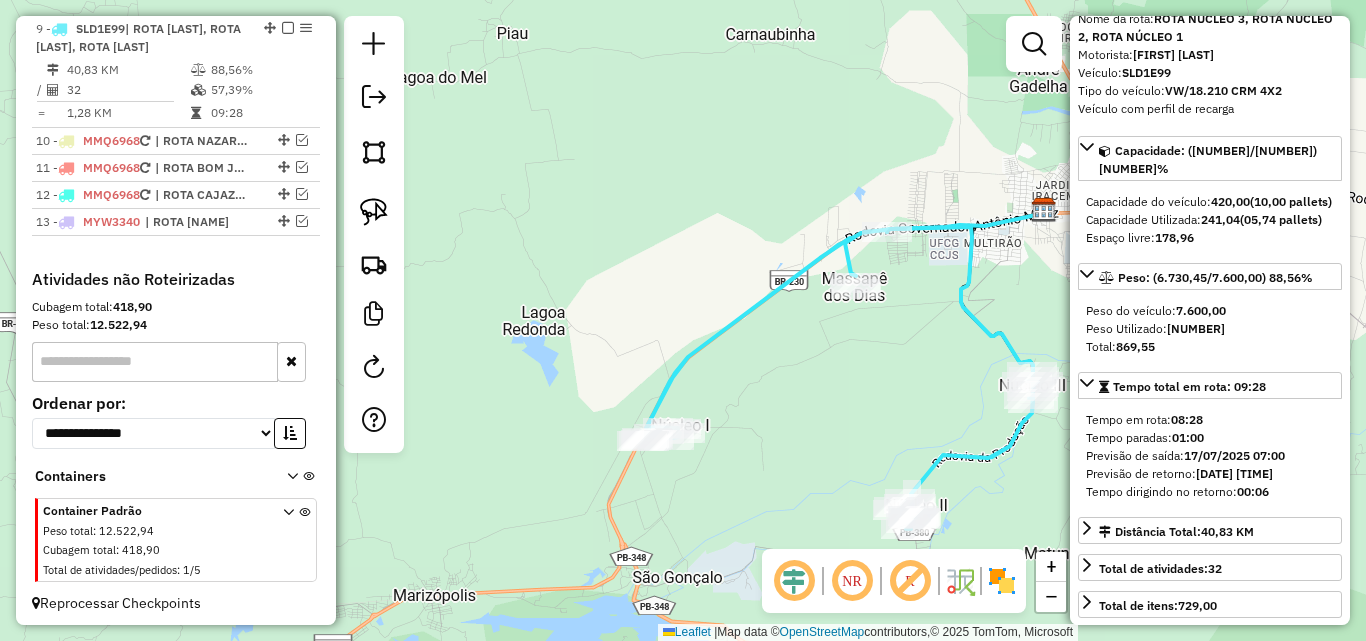 click at bounding box center (288, 28) 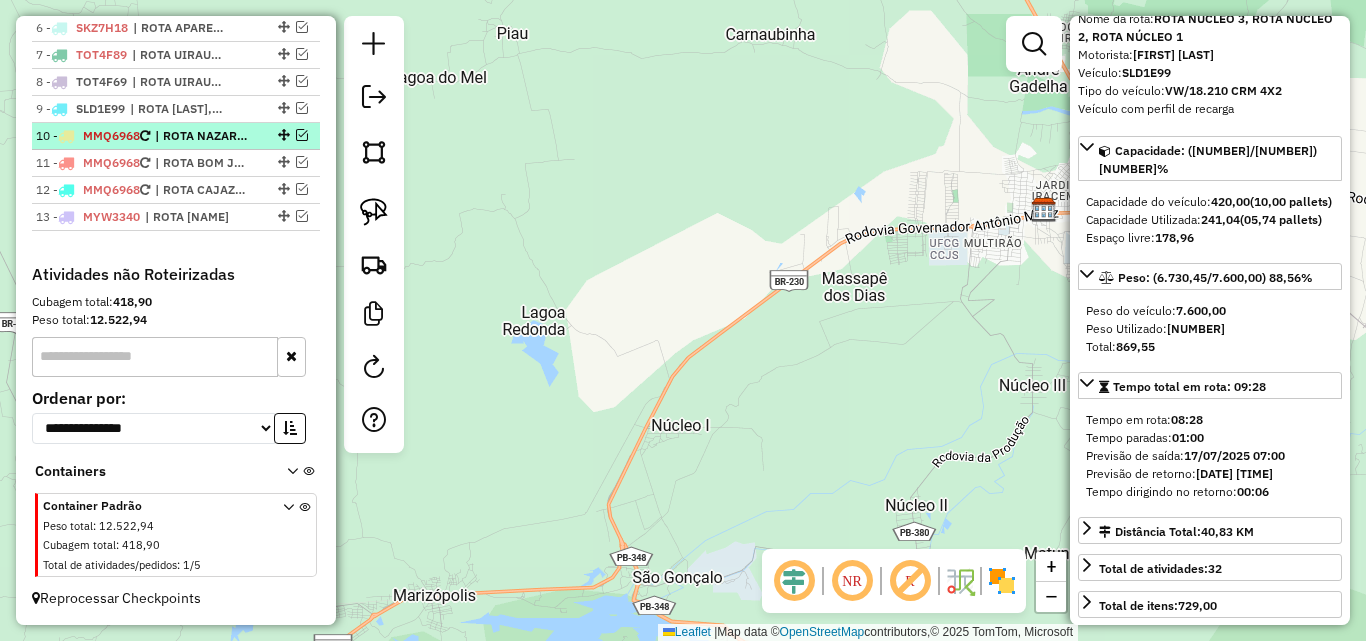 click at bounding box center [302, 135] 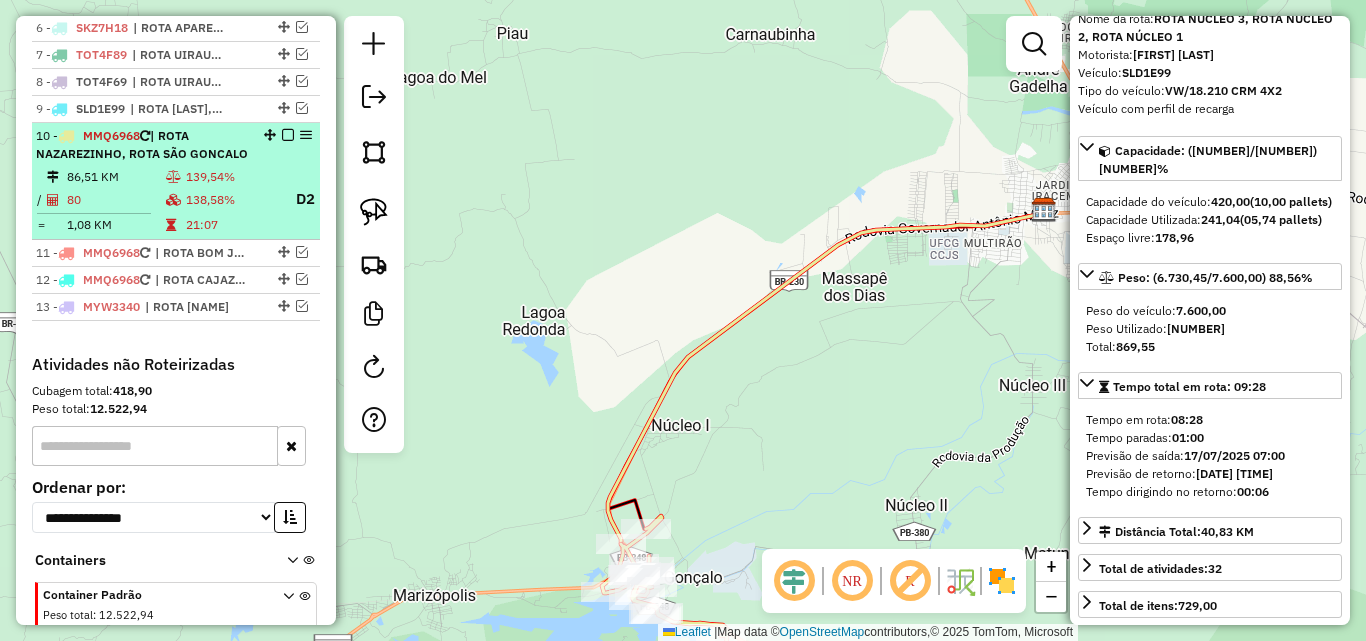 scroll, scrollTop: 990, scrollLeft: 0, axis: vertical 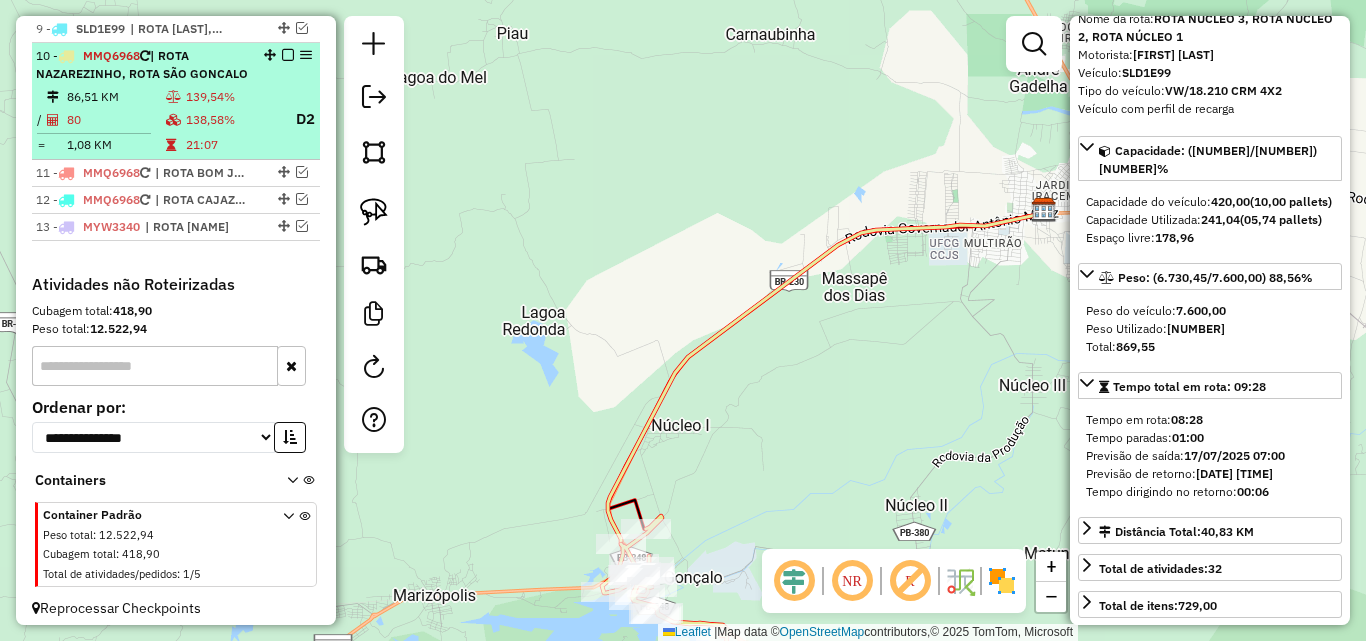 drag, startPoint x: 193, startPoint y: 145, endPoint x: 250, endPoint y: 128, distance: 59.48109 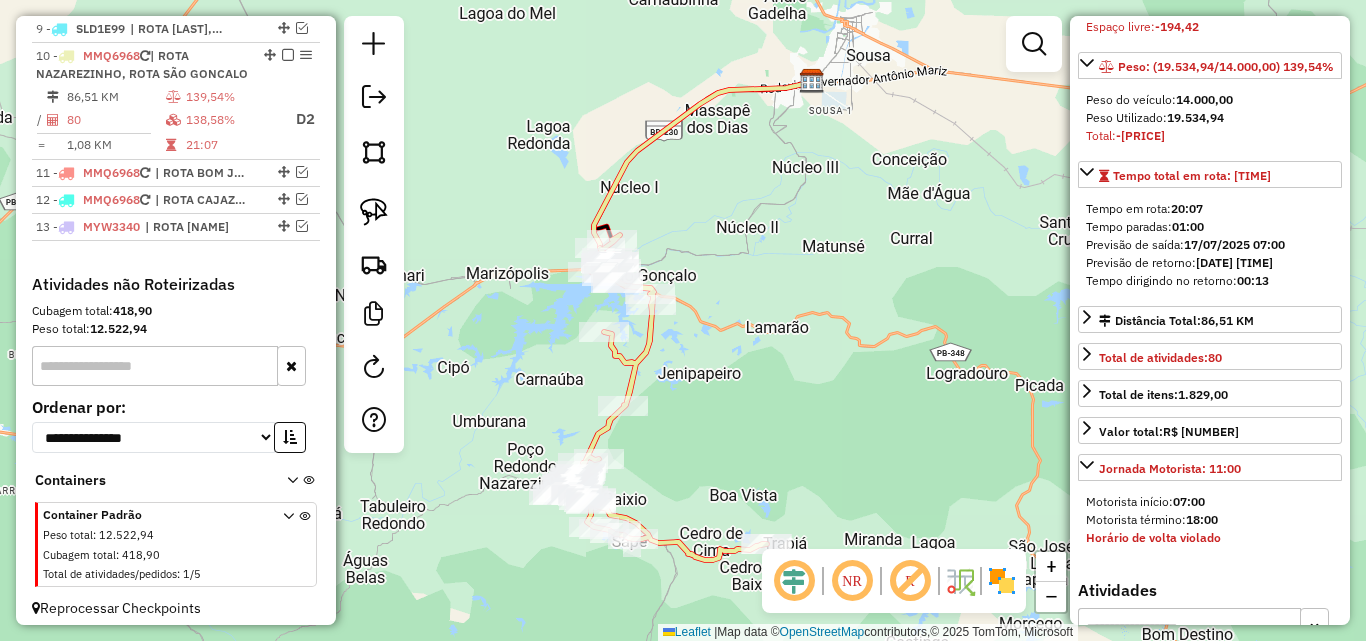 scroll, scrollTop: 300, scrollLeft: 0, axis: vertical 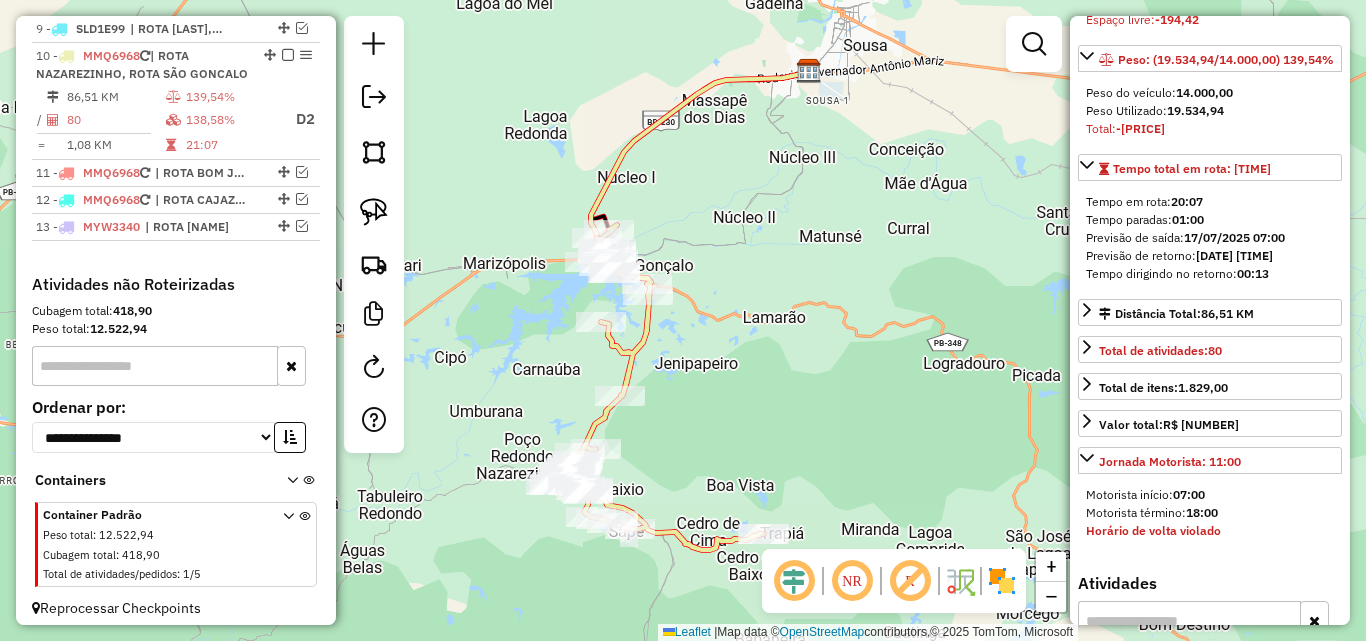 drag, startPoint x: 883, startPoint y: 345, endPoint x: 875, endPoint y: 310, distance: 35.902645 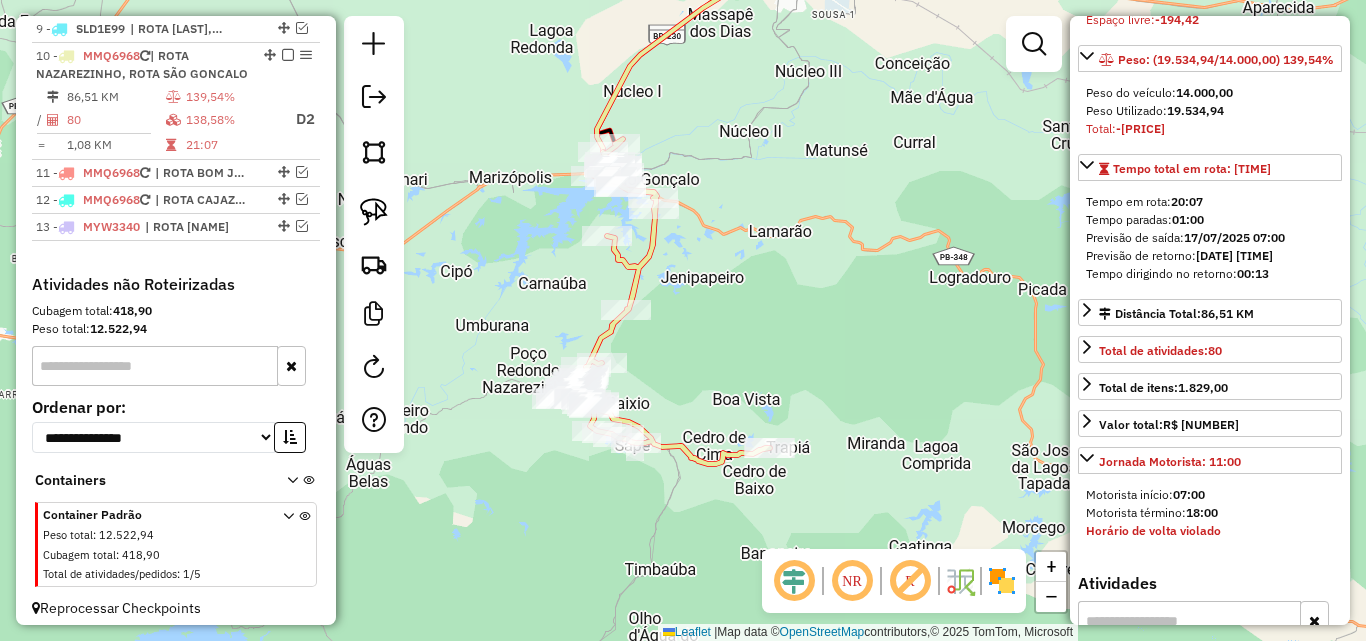 drag, startPoint x: 817, startPoint y: 331, endPoint x: 829, endPoint y: 298, distance: 35.1141 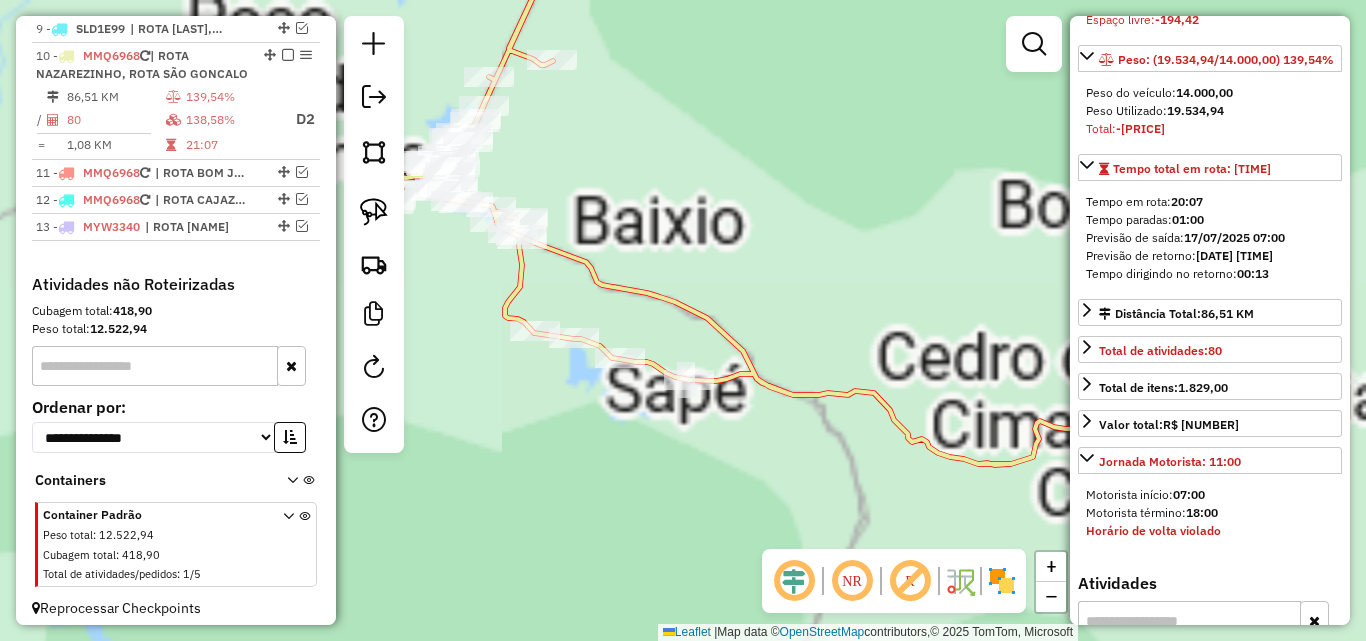 click on "Janela de atendimento Grade de atendimento Capacidade Transportadoras Veículos Cliente Pedidos  Rotas Selecione os dias de semana para filtrar as janelas de atendimento  Seg   Ter   Qua   Qui   Sex   Sáb   Dom  Informe o período da janela de atendimento: De: Até:  Filtrar exatamente a janela do cliente  Considerar janela de atendimento padrão  Selecione os dias de semana para filtrar as grades de atendimento  Seg   Ter   Qua   Qui   Sex   Sáb   Dom   Considerar clientes sem dia de atendimento cadastrado  Clientes fora do dia de atendimento selecionado Filtrar as atividades entre os valores definidos abaixo:  Peso mínimo:   Peso máximo:   Cubagem mínima:   Cubagem máxima:   De:   Até:  Filtrar as atividades entre o tempo de atendimento definido abaixo:  De:   Até:   Considerar capacidade total dos clientes não roteirizados Transportadora: Selecione um ou mais itens Tipo de veículo: Selecione um ou mais itens Veículo: Selecione um ou mais itens Motorista: Selecione um ou mais itens Nome: Rótulo:" 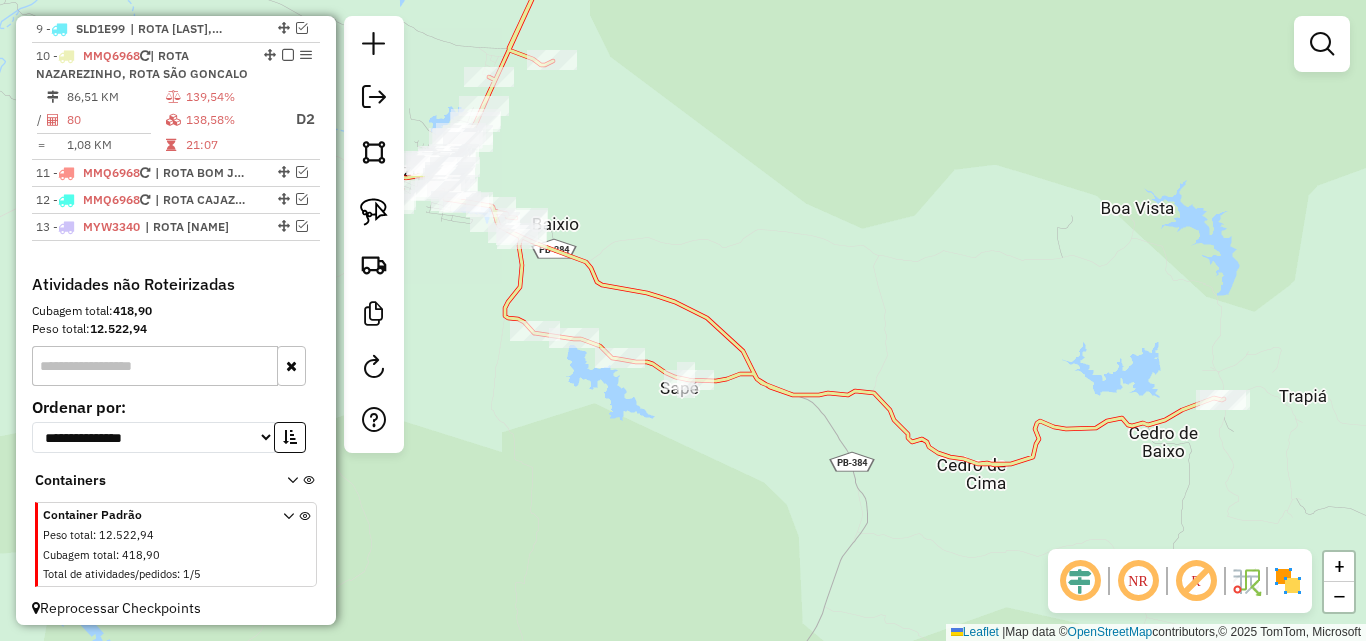 drag, startPoint x: 375, startPoint y: 204, endPoint x: 440, endPoint y: 218, distance: 66.4906 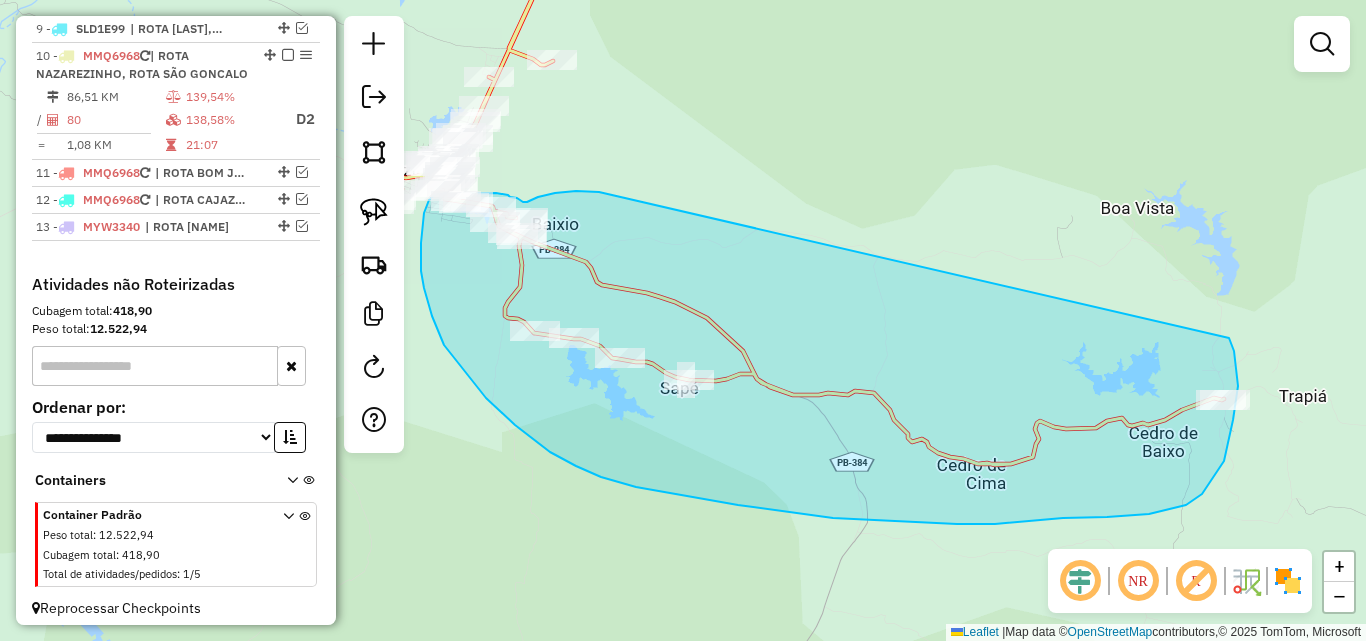 drag, startPoint x: 599, startPoint y: 192, endPoint x: 1227, endPoint y: 331, distance: 643.19904 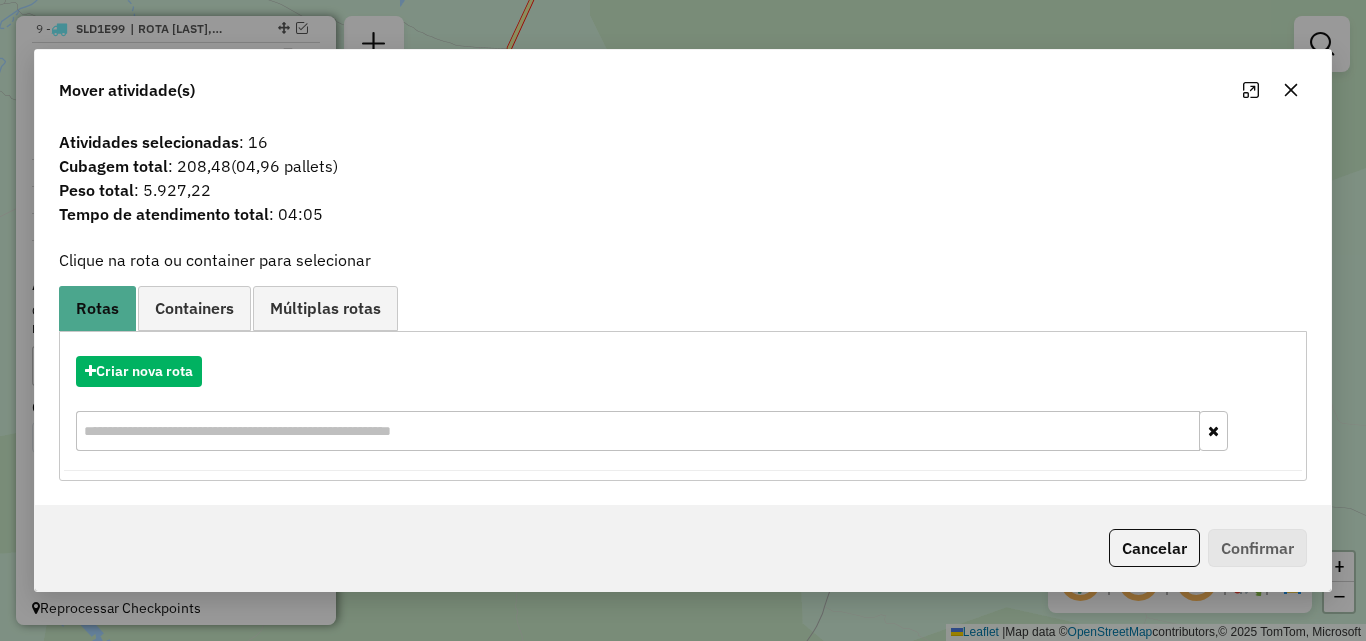 click on "Cancelar" 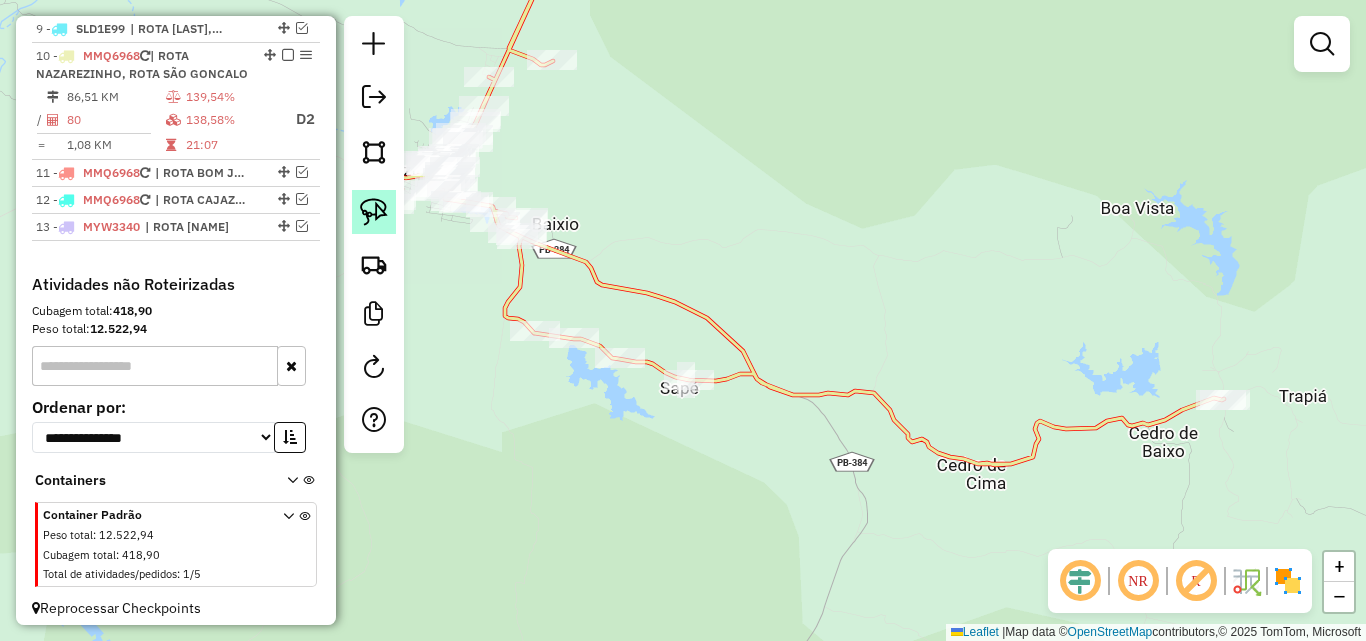 drag, startPoint x: 365, startPoint y: 215, endPoint x: 388, endPoint y: 207, distance: 24.351591 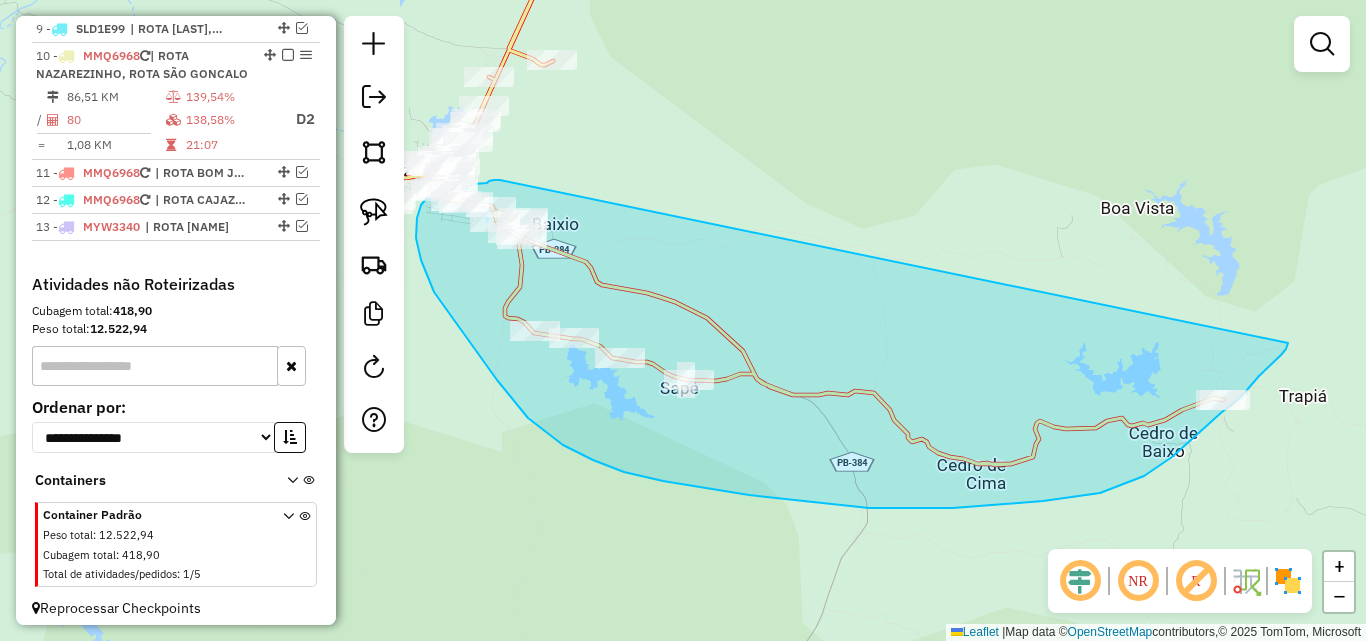 drag, startPoint x: 500, startPoint y: 180, endPoint x: 1288, endPoint y: 343, distance: 804.68195 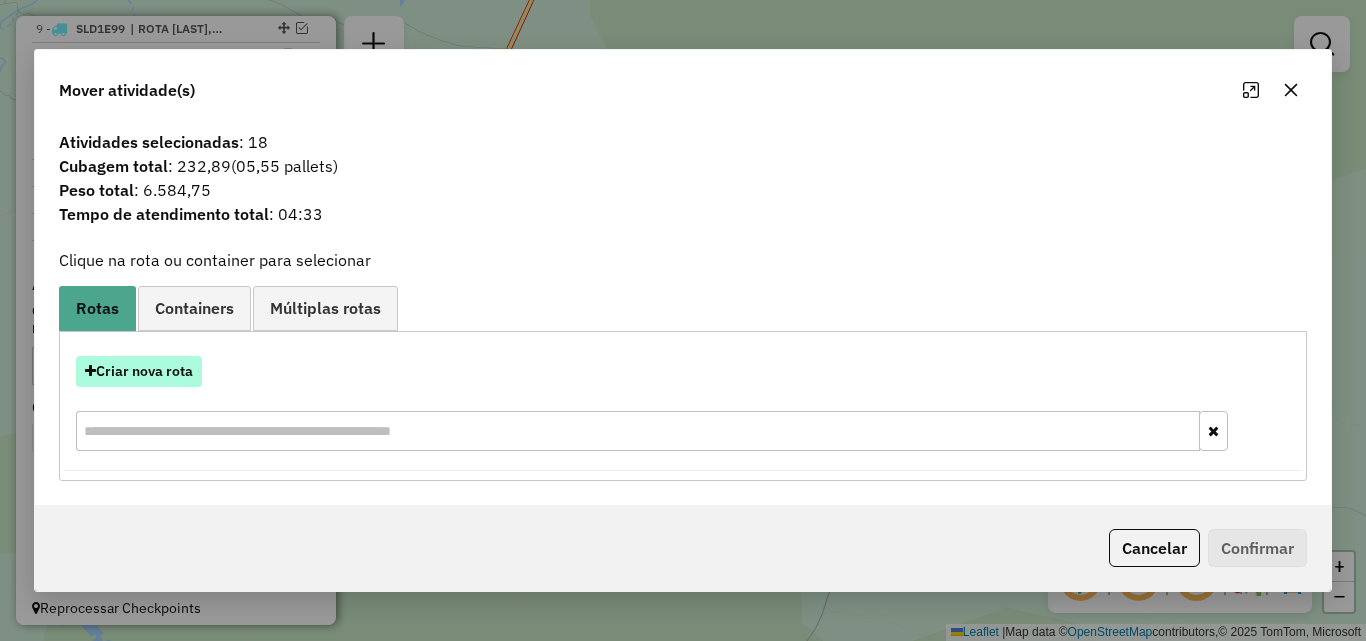 click on "Criar nova rota" at bounding box center (139, 371) 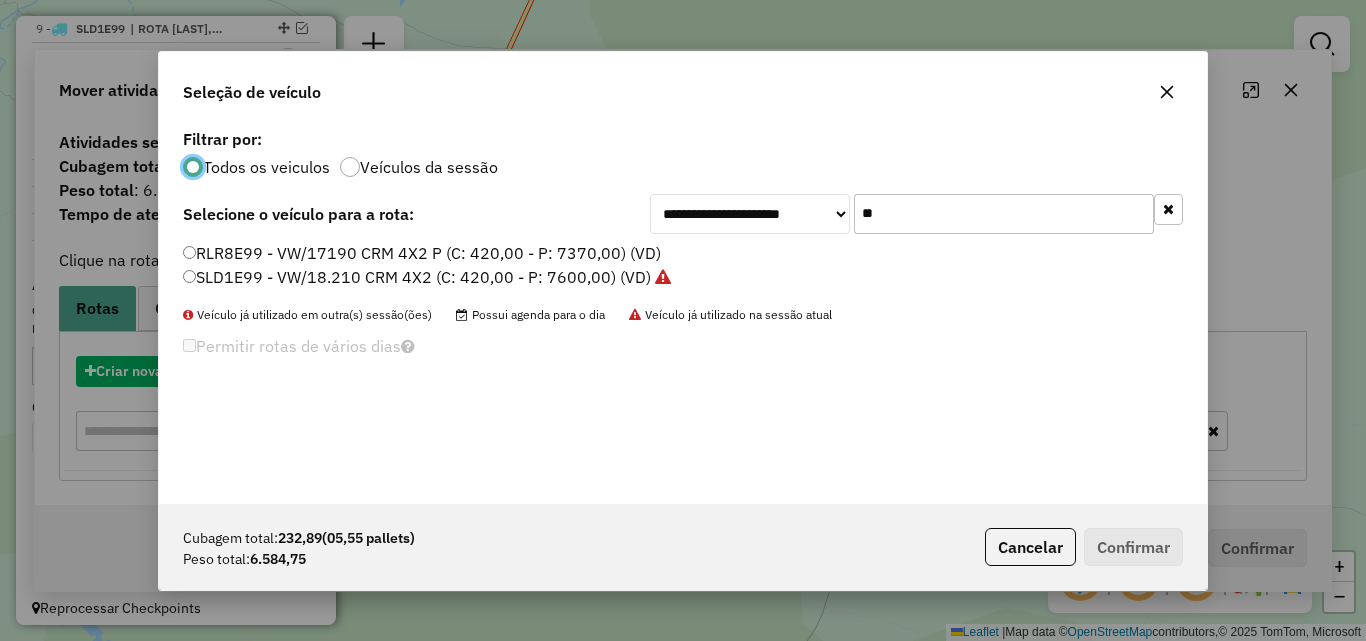 scroll, scrollTop: 11, scrollLeft: 6, axis: both 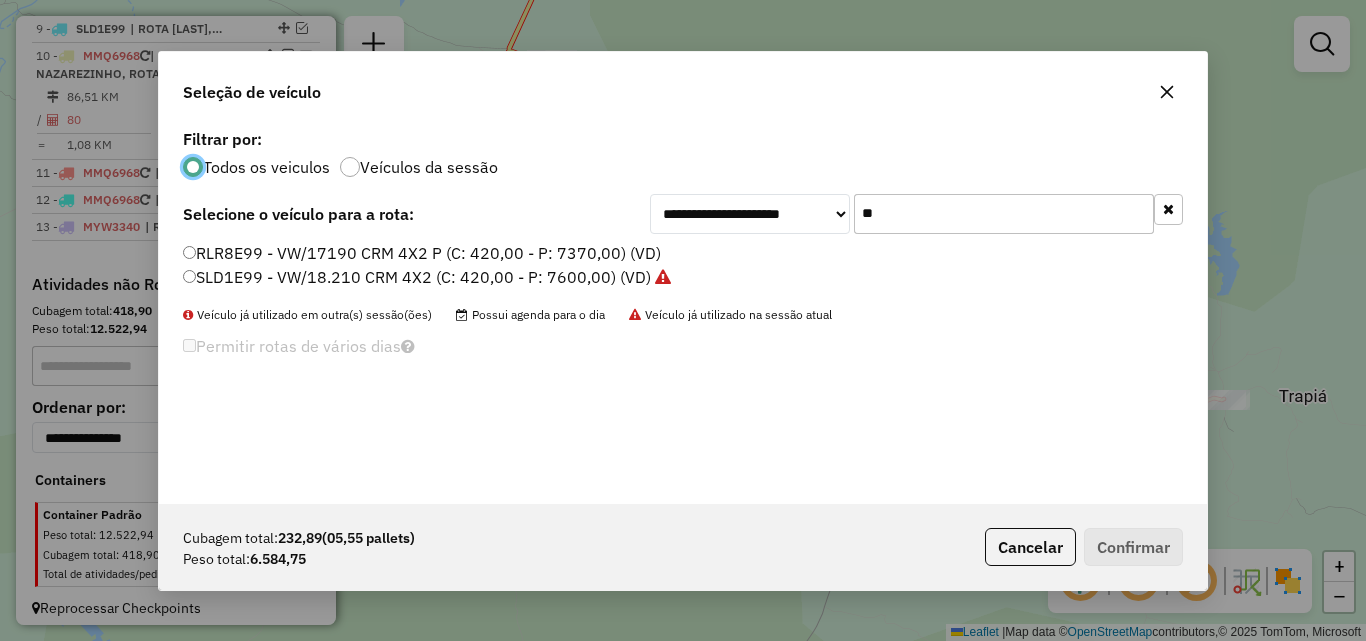 click on "**" 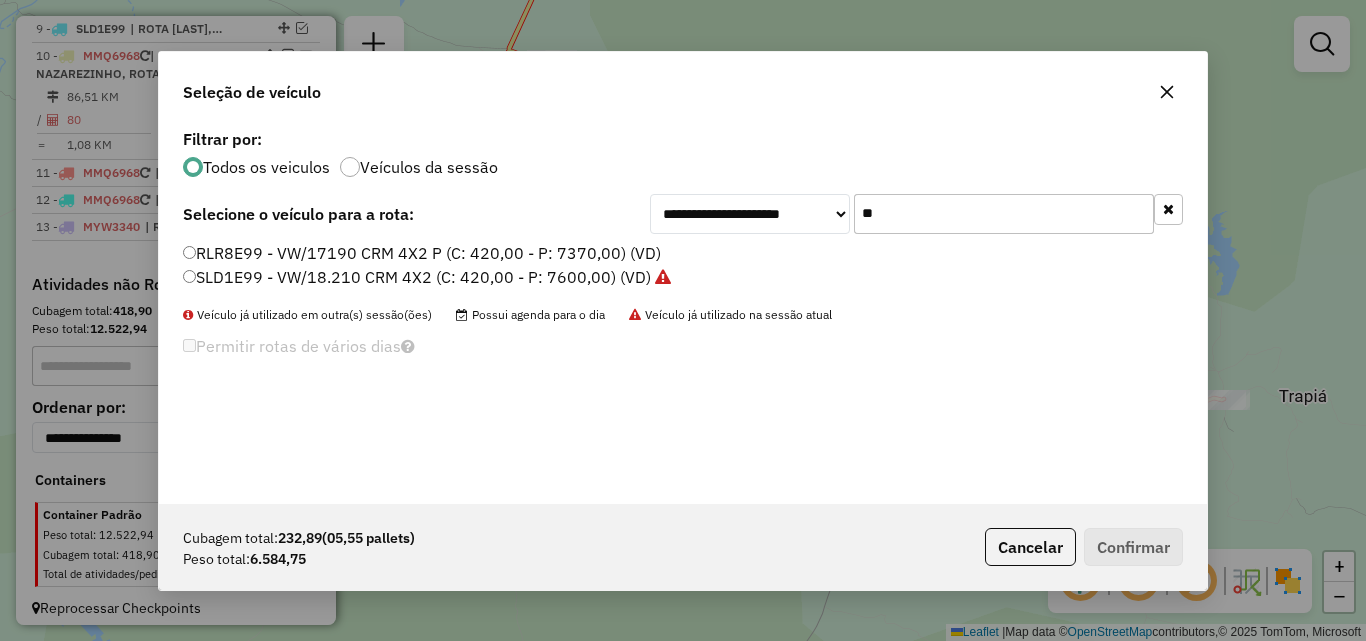 click on "**" 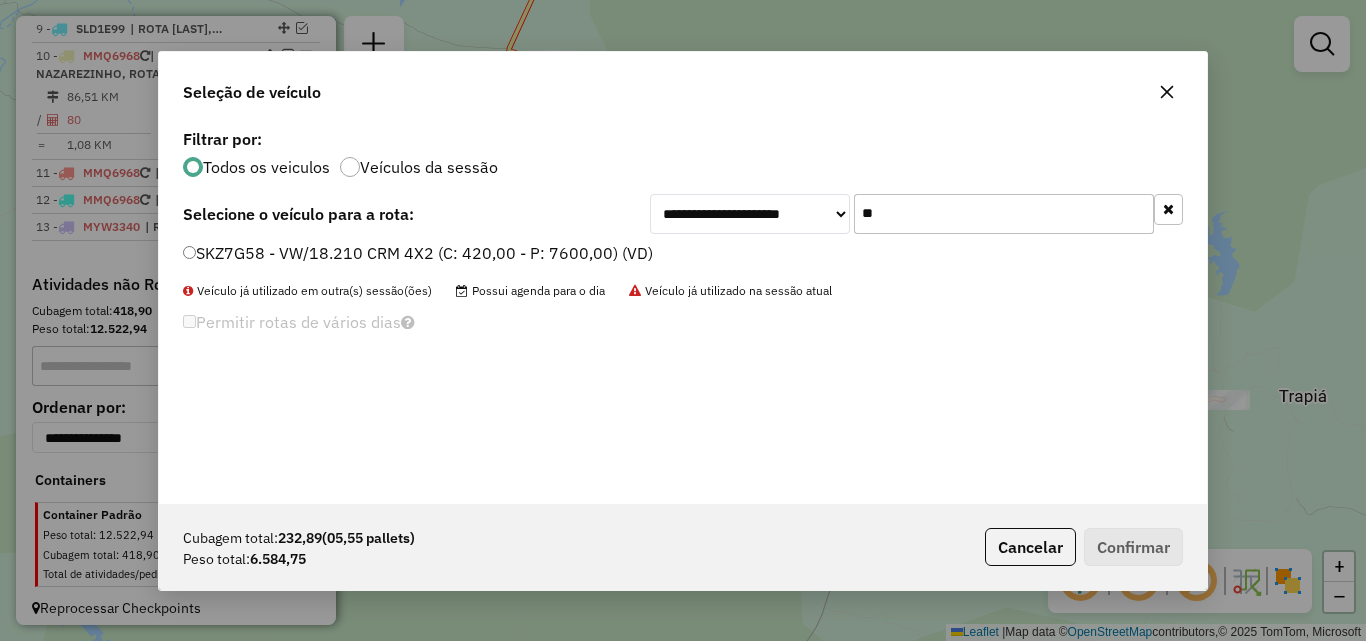 type on "**" 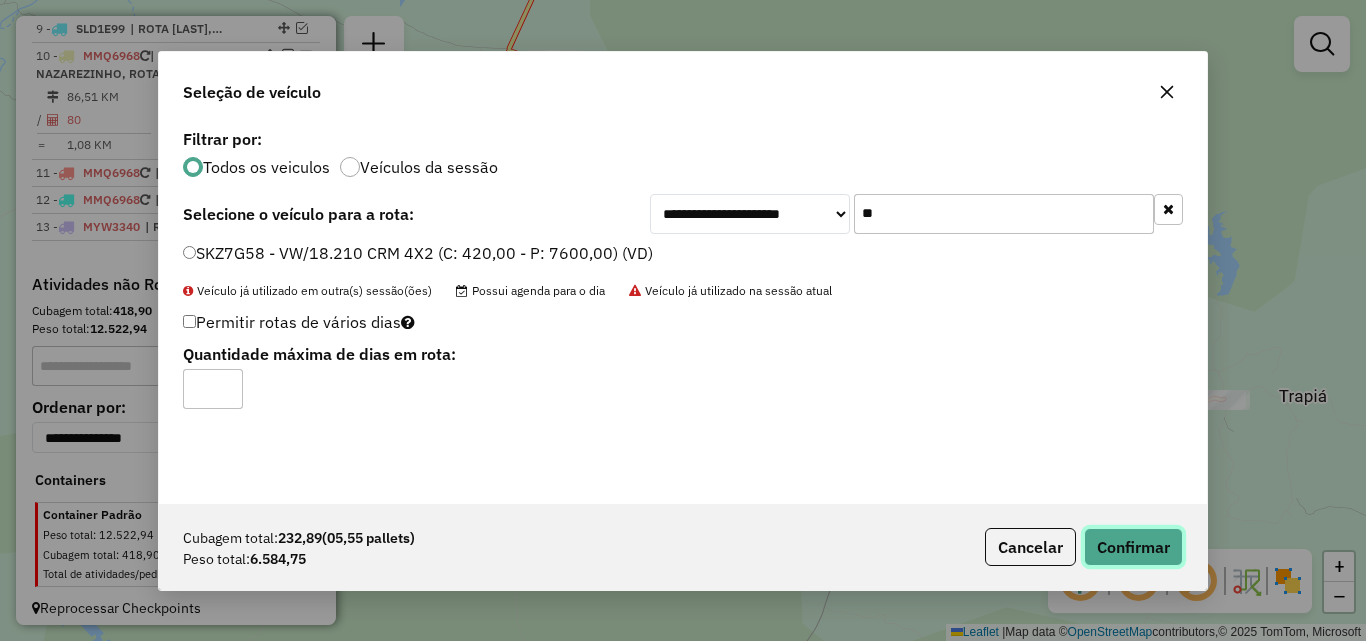 click on "Confirmar" 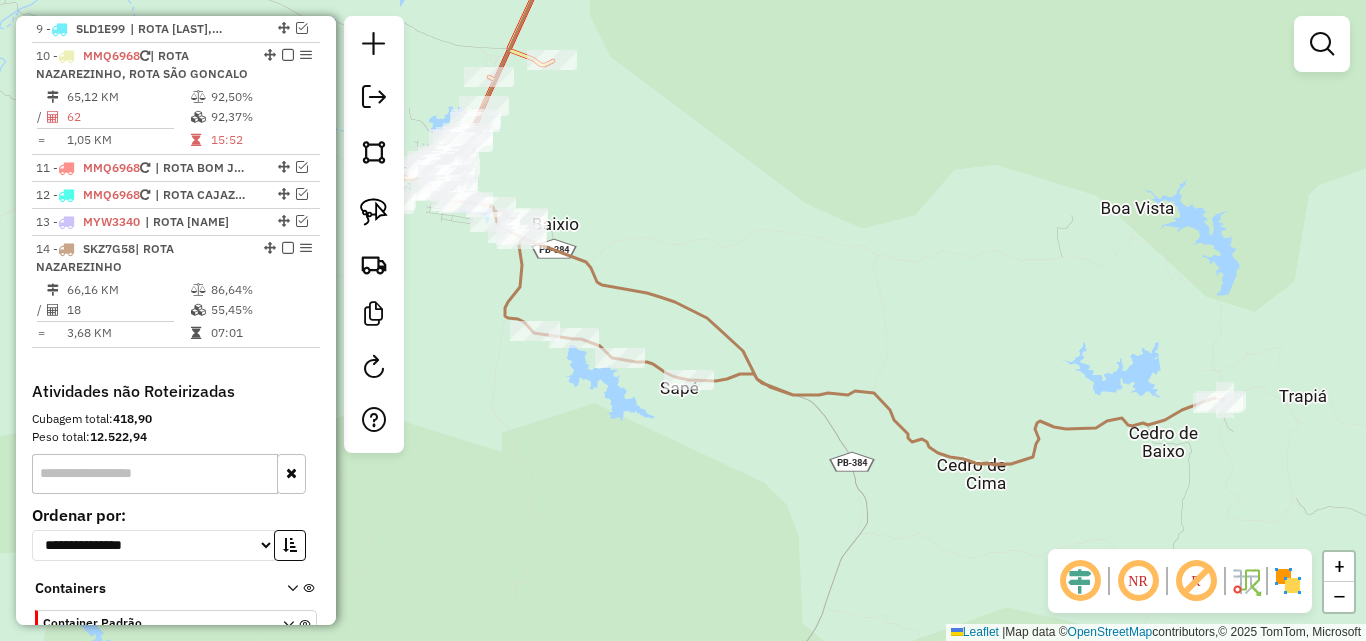 click 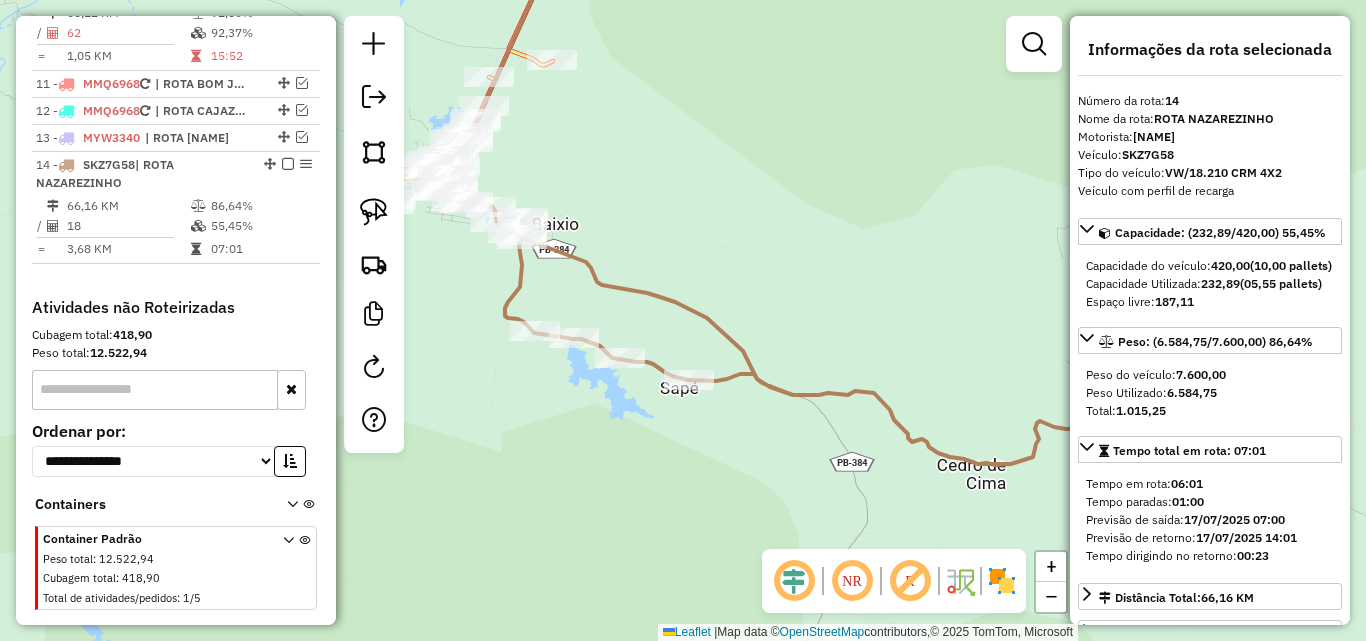 scroll, scrollTop: 1125, scrollLeft: 0, axis: vertical 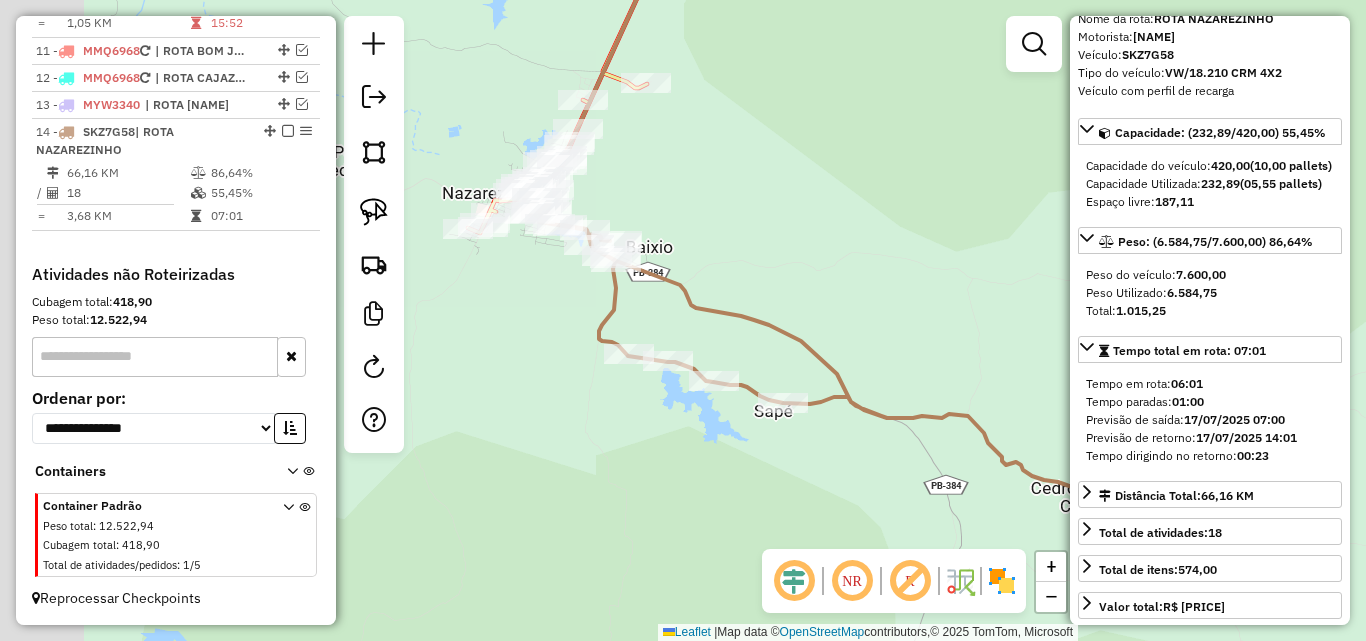 drag, startPoint x: 757, startPoint y: 291, endPoint x: 742, endPoint y: 305, distance: 20.518284 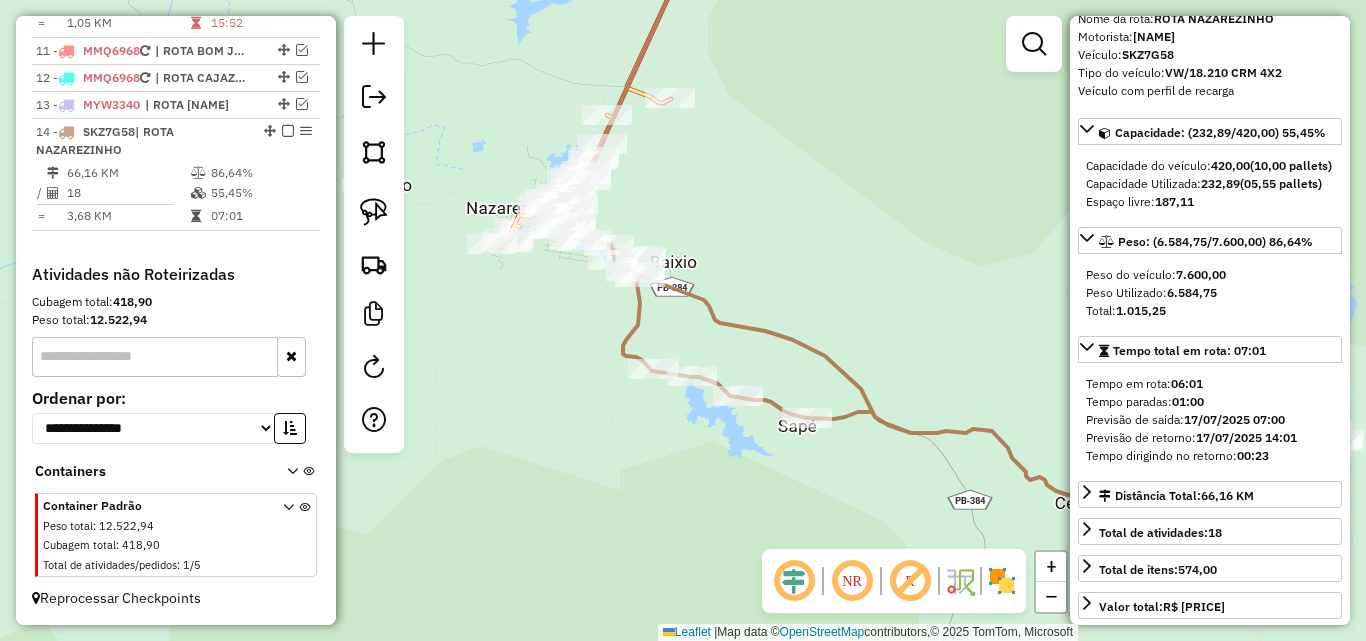 click 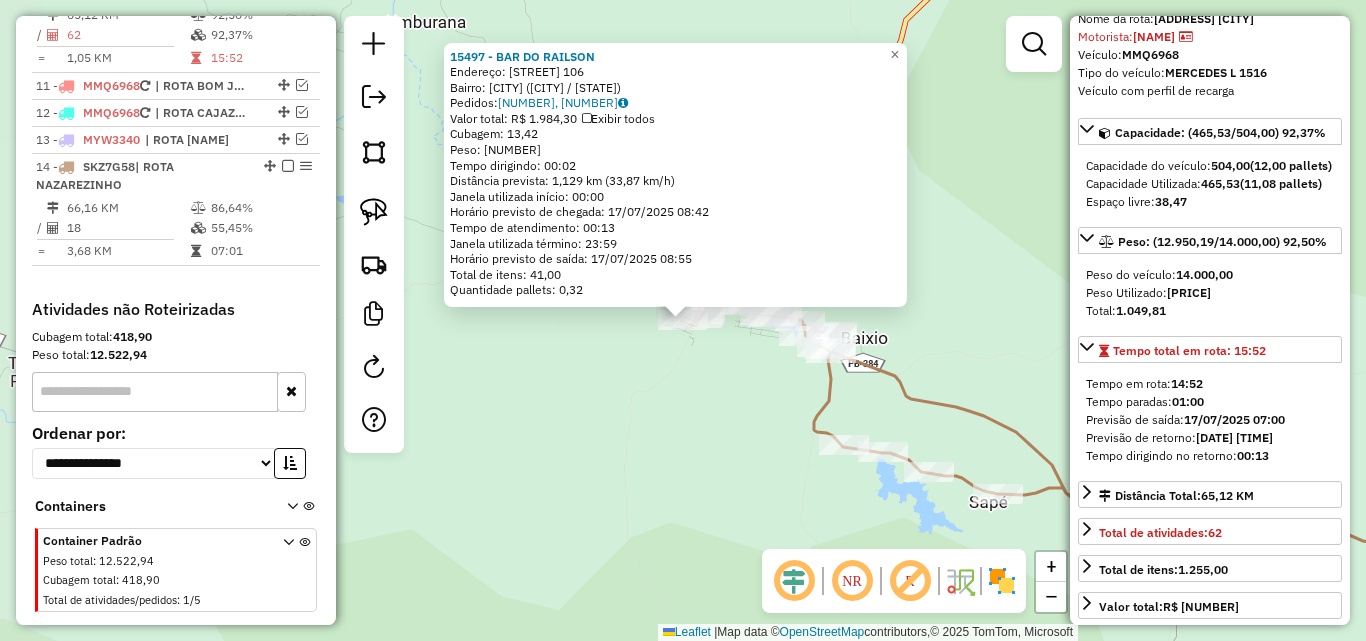 scroll, scrollTop: 1017, scrollLeft: 0, axis: vertical 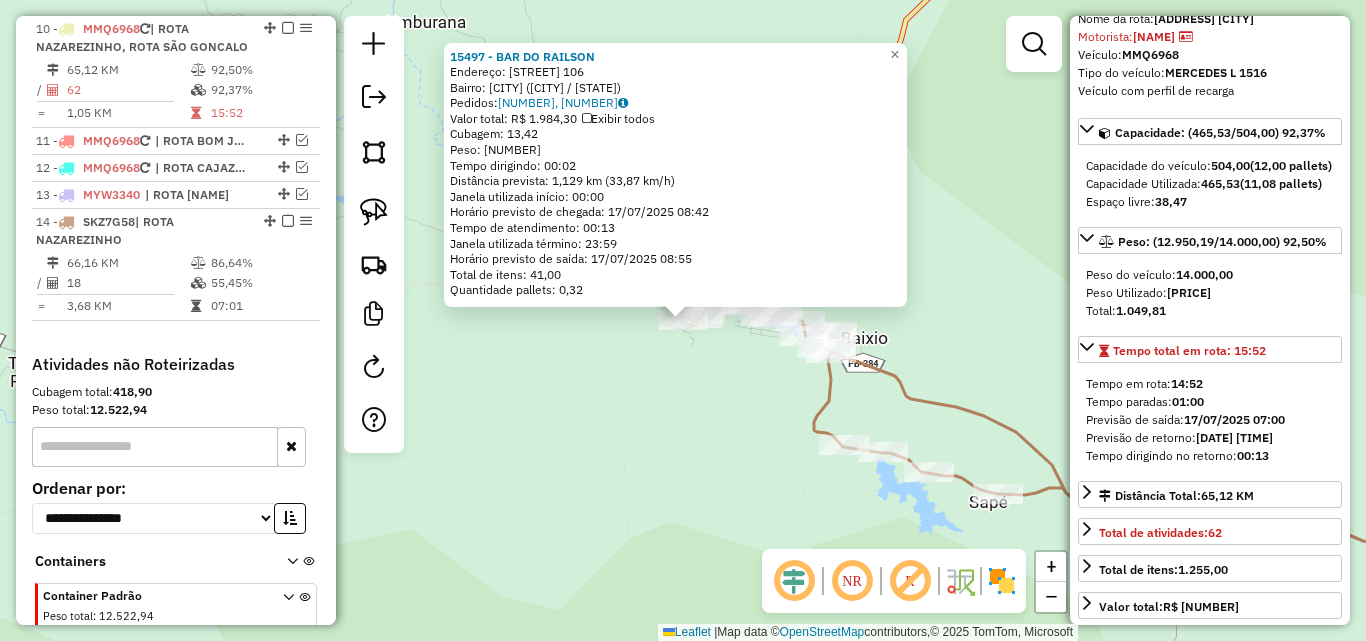 click 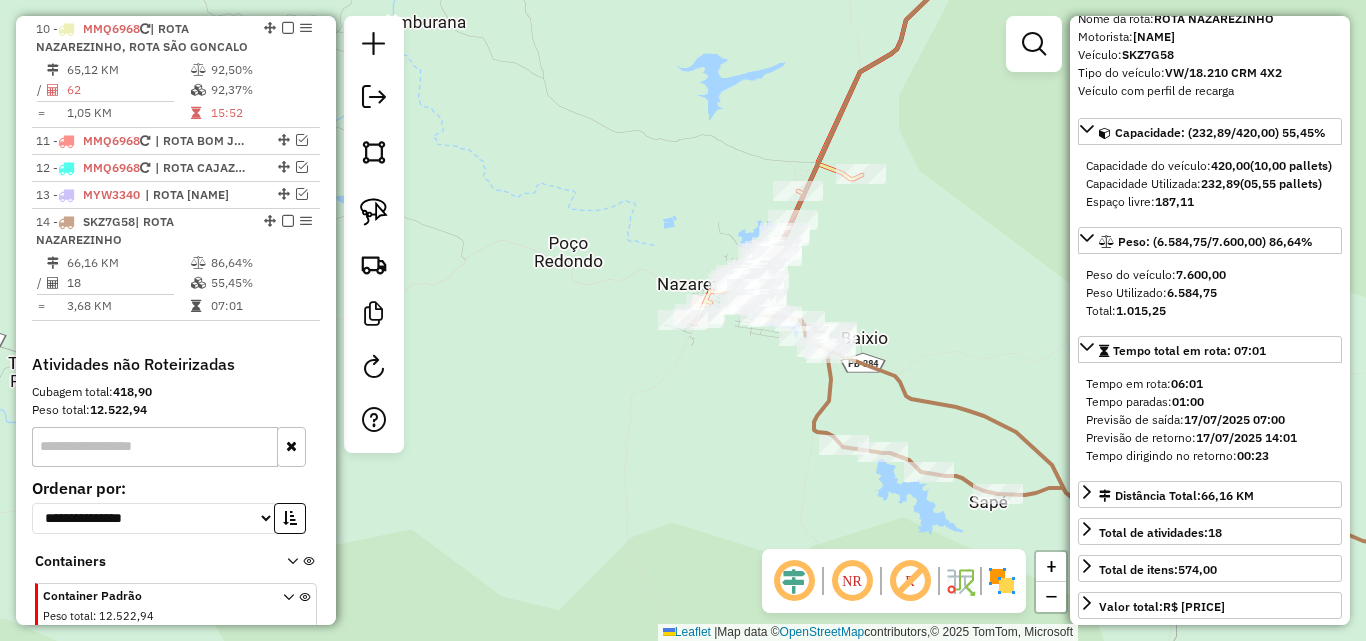 scroll, scrollTop: 1125, scrollLeft: 0, axis: vertical 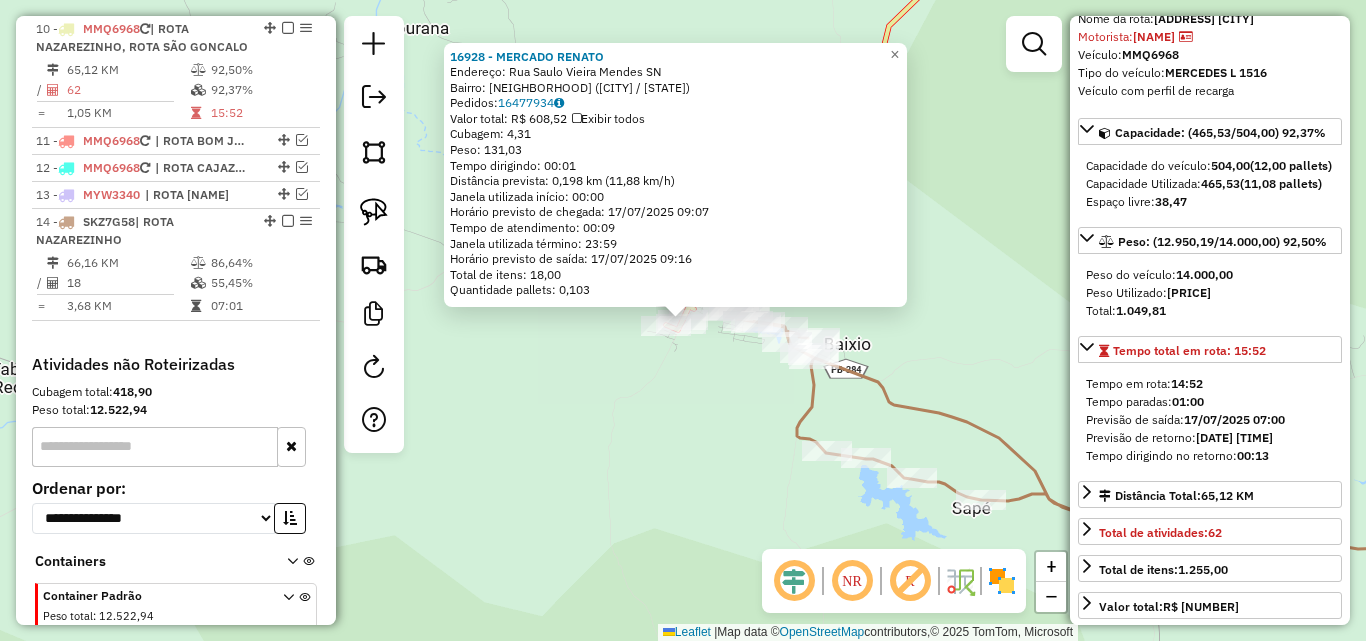 click 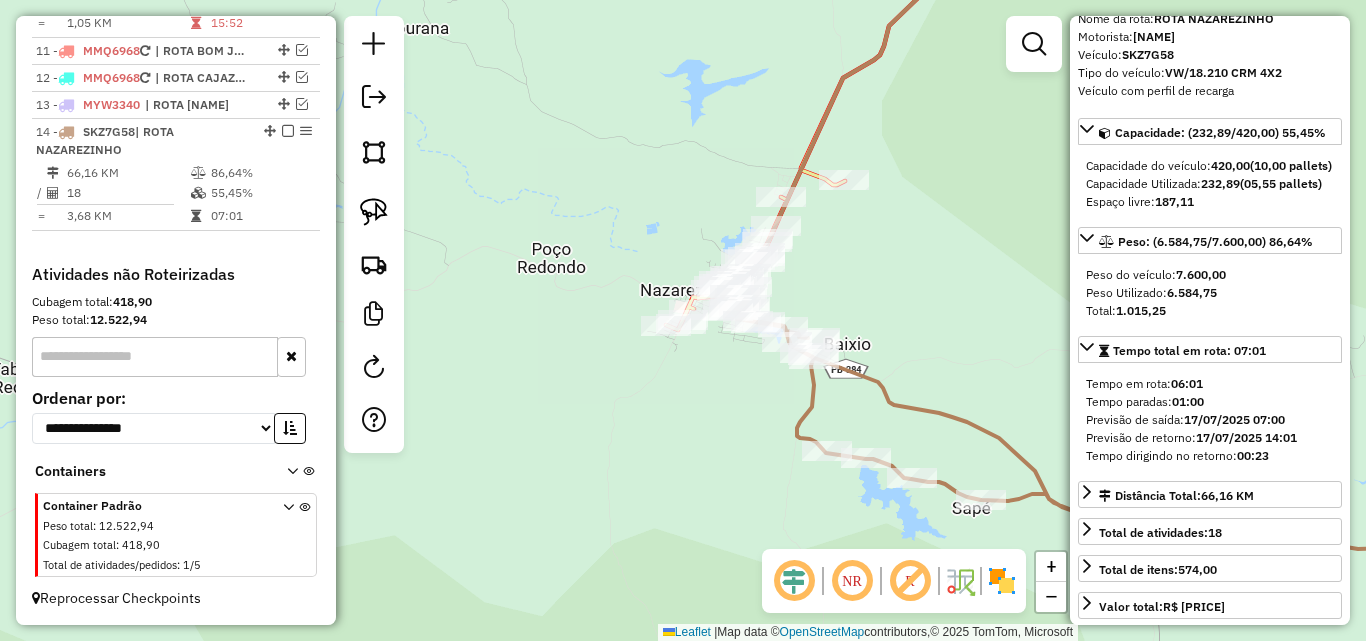 scroll, scrollTop: 1125, scrollLeft: 0, axis: vertical 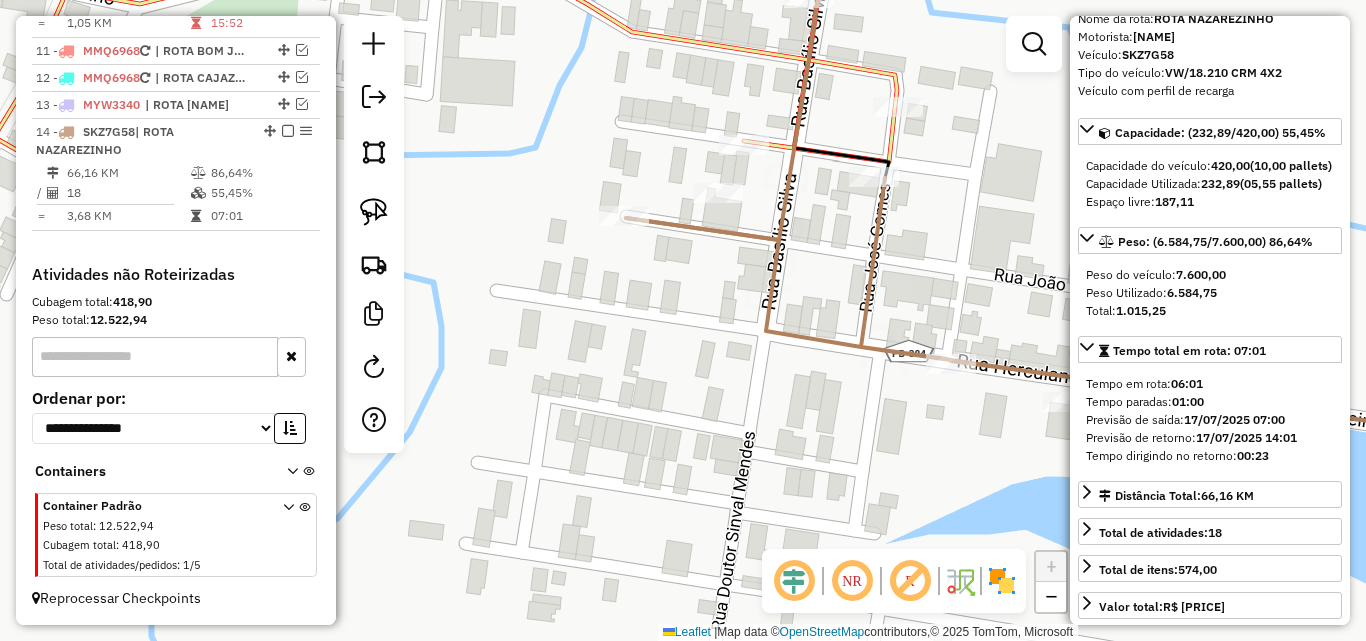 click 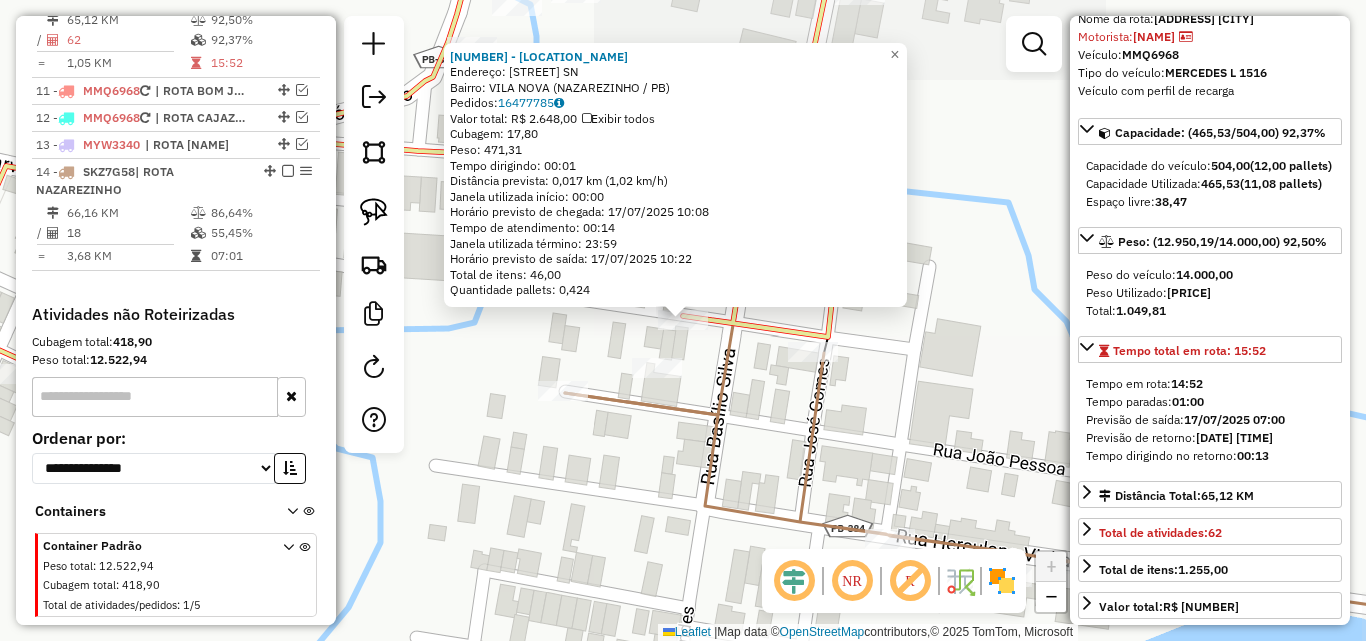 scroll, scrollTop: 1017, scrollLeft: 0, axis: vertical 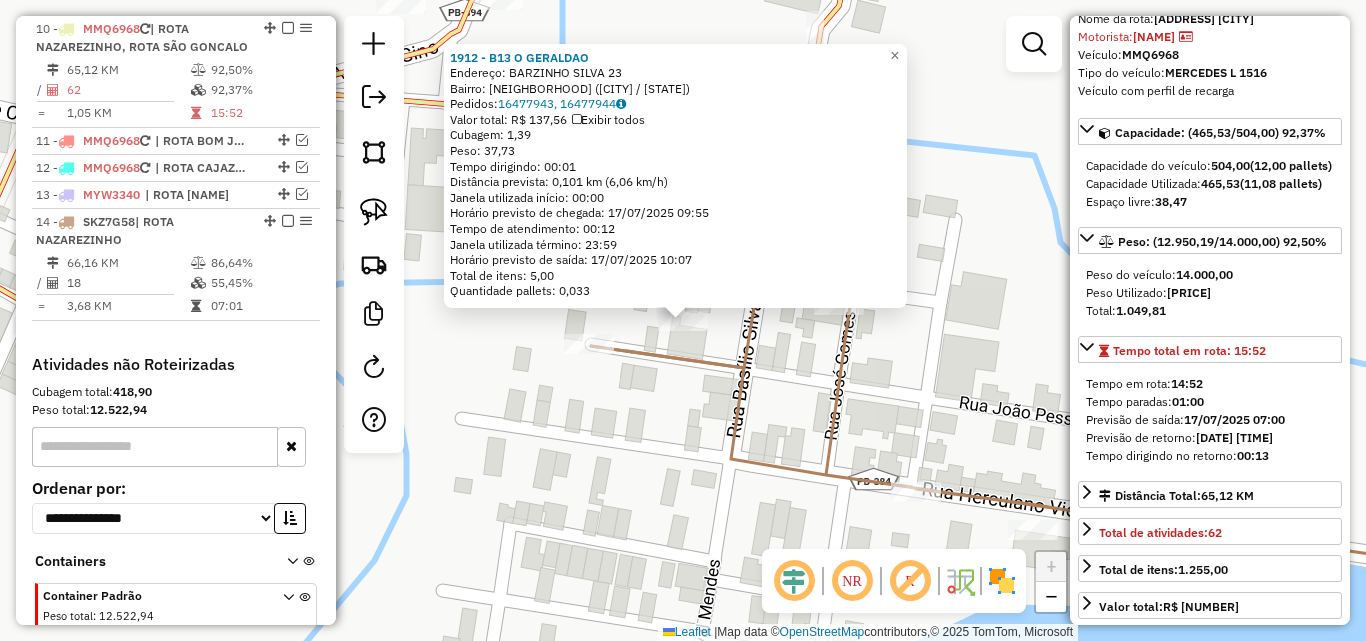 click on "Rota 10 - Placa MMQ6968  1912 - B13 O GERALDAO 1912 - B13 O GERALDAO  Endereço:  BARZINHO SILVA 23   Bairro: CENTRO (NAZAREZINHO / PB)   Pedidos:  16477943, 16477944   Valor total: R$ 137,56   Exibir todos   Cubagem: 1,39  Peso: 37,73  Tempo dirigindo: 00:01   Distância prevista: 0,101 km (6,06 km/h)   Janela utilizada início: 00:00   Horário previsto de chegada: 17/07/2025 09:55   Tempo de atendimento: 00:12   Janela utilizada término: 23:59   Horário previsto de saída: 17/07/2025 10:07   Total de itens: 5,00   Quantidade pallets: 0,033  × Janela de atendimento Grade de atendimento Capacidade Transportadoras Veículos Cliente Pedidos  Rotas Selecione os dias de semana para filtrar as janelas de atendimento  Seg   Ter   Qua   Qui   Sex   Sáb   Dom  Informe o período da janela de atendimento: De: Até:  Filtrar exatamente a janela do cliente  Considerar janela de atendimento padrão  Selecione os dias de semana para filtrar as grades de atendimento  Seg   Ter   Qua   Qui   Sex   Sáb   Dom   De:  De:" 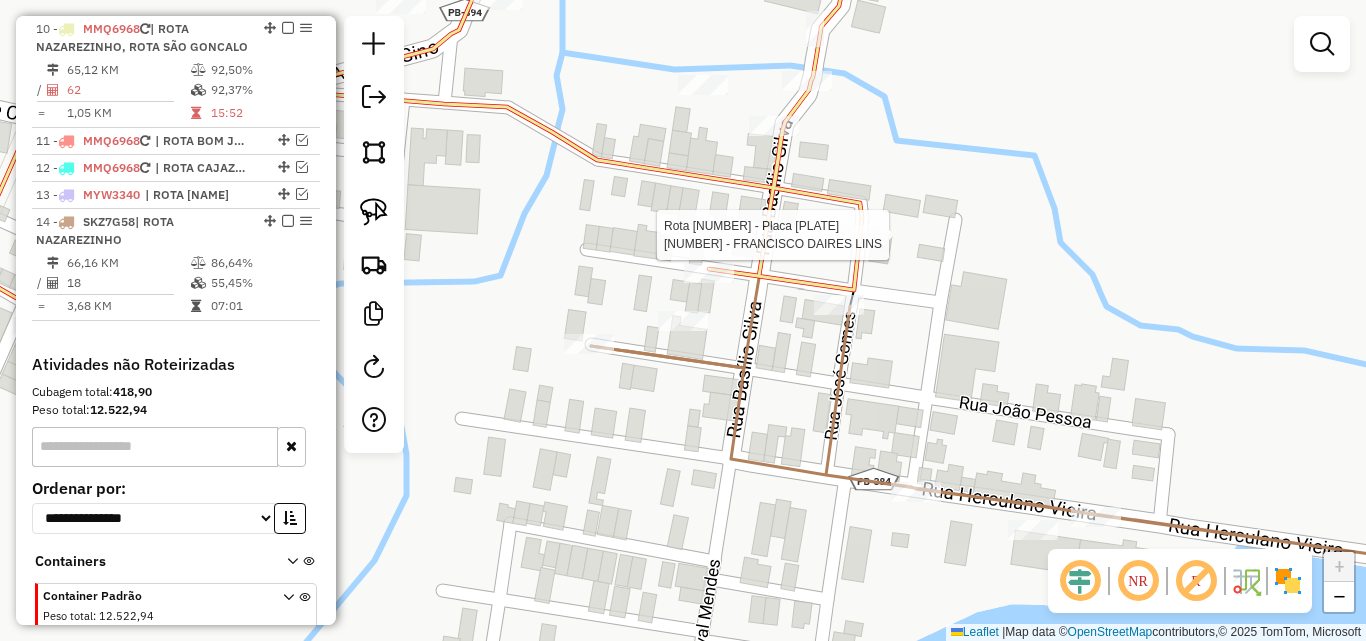 select on "*********" 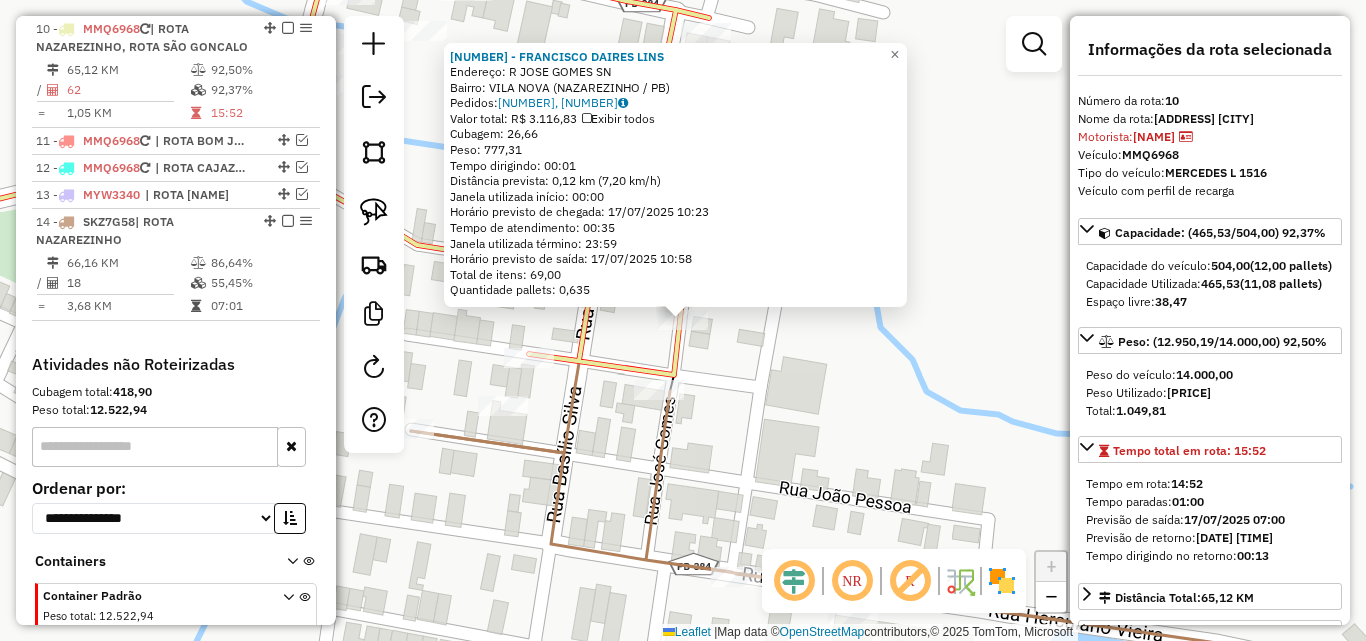 click on "1919 - FRANCISCO DAIRES LINS  Endereço: R   JOSE GOMES                     SN   Bairro: VILA NOVA (NAZAREZINHO / PB)   Pedidos:  16477421, 16477599, 16477600   Valor total: R$ 3.116,83   Exibir todos   Cubagem: 26,66  Peso: 777,31  Tempo dirigindo: 00:01   Distância prevista: 0,12 km (7,20 km/h)   Janela utilizada início: 00:00   Horário previsto de chegada: 17/07/2025 10:23   Tempo de atendimento: 00:35   Janela utilizada término: 23:59   Horário previsto de saída: 17/07/2025 10:58   Total de itens: 69,00   Quantidade pallets: 0,635  × Janela de atendimento Grade de atendimento Capacidade Transportadoras Veículos Cliente Pedidos  Rotas Selecione os dias de semana para filtrar as janelas de atendimento  Seg   Ter   Qua   Qui   Sex   Sáb   Dom  Informe o período da janela de atendimento: De: Até:  Filtrar exatamente a janela do cliente  Considerar janela de atendimento padrão  Selecione os dias de semana para filtrar as grades de atendimento  Seg   Ter   Qua   Qui   Sex   Sáb   Dom   De:   Até:" 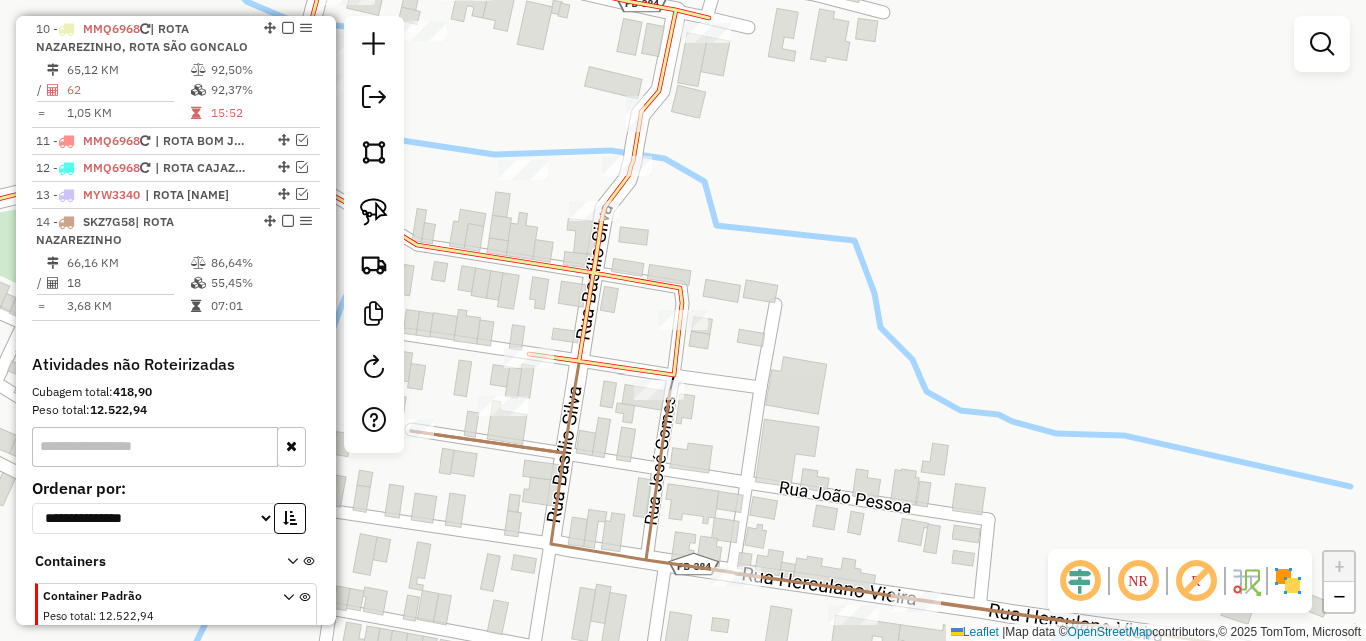 drag, startPoint x: 365, startPoint y: 199, endPoint x: 458, endPoint y: 322, distance: 154.20117 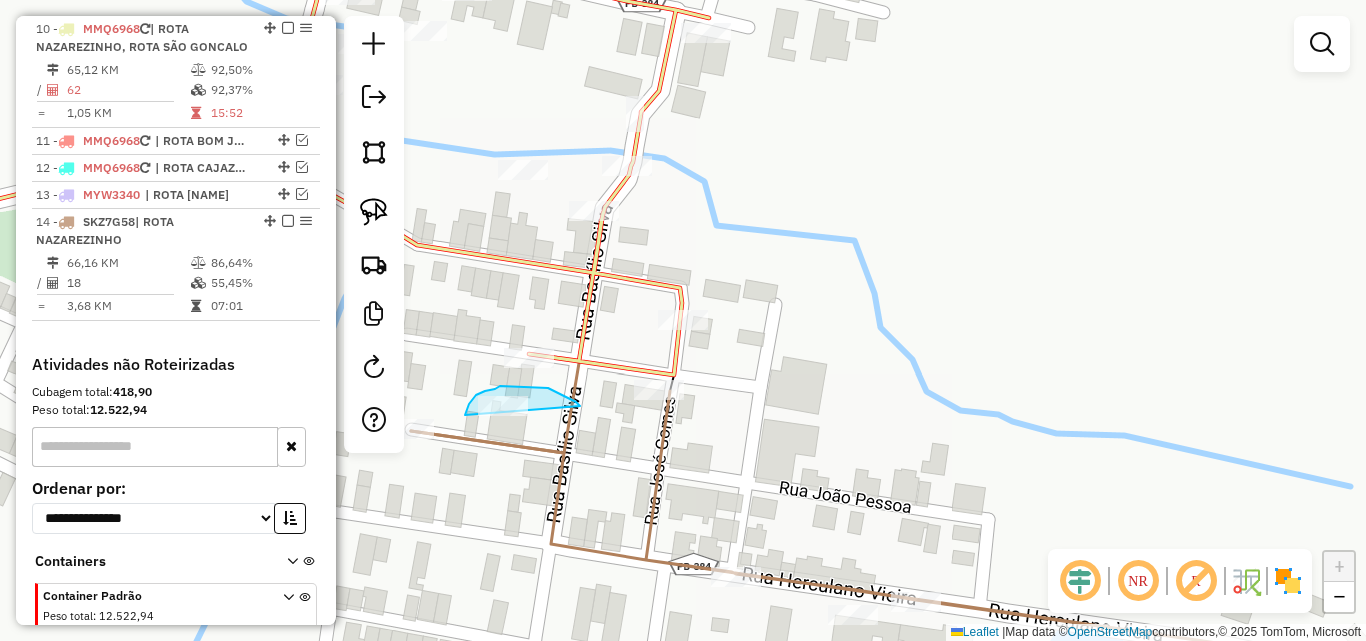drag, startPoint x: 576, startPoint y: 402, endPoint x: 495, endPoint y: 459, distance: 99.04544 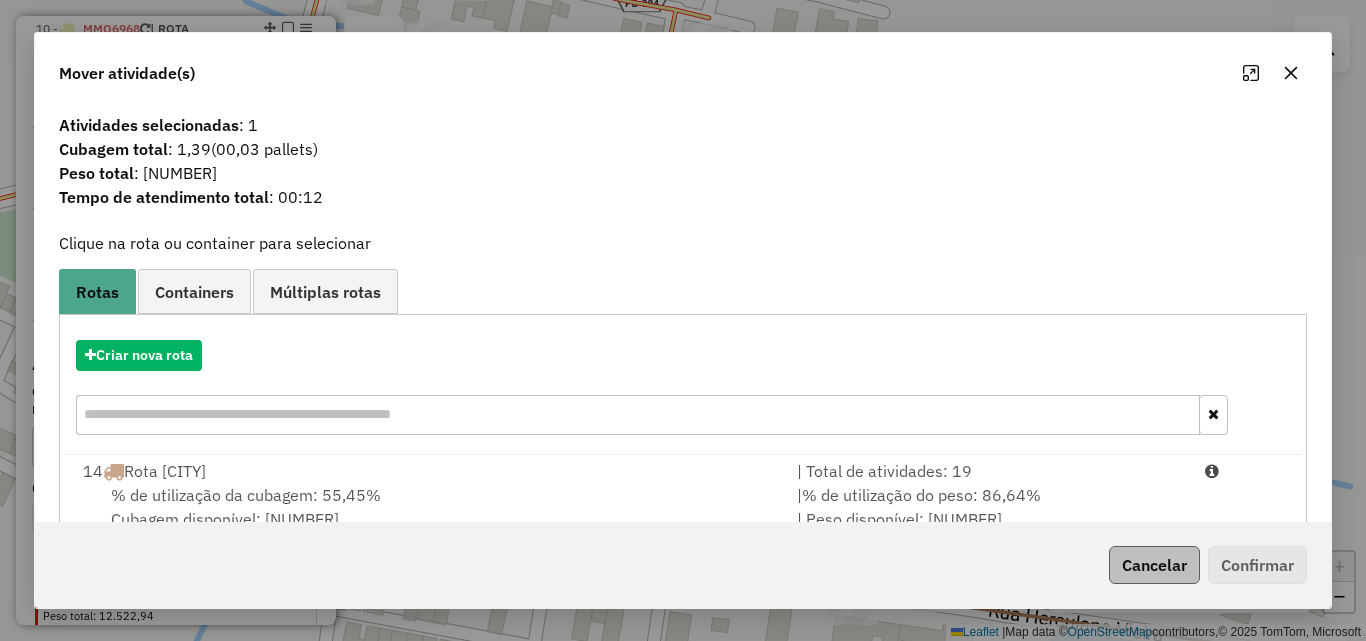 drag, startPoint x: 1150, startPoint y: 494, endPoint x: 1193, endPoint y: 560, distance: 78.77182 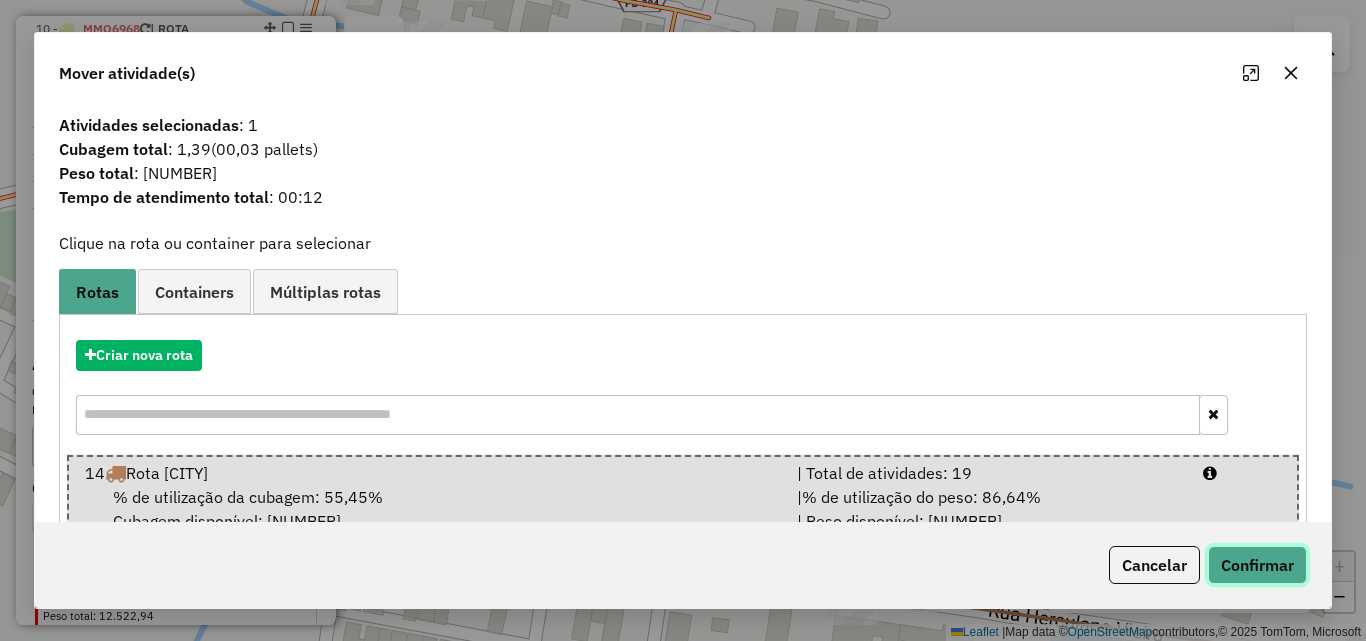 click on "Confirmar" 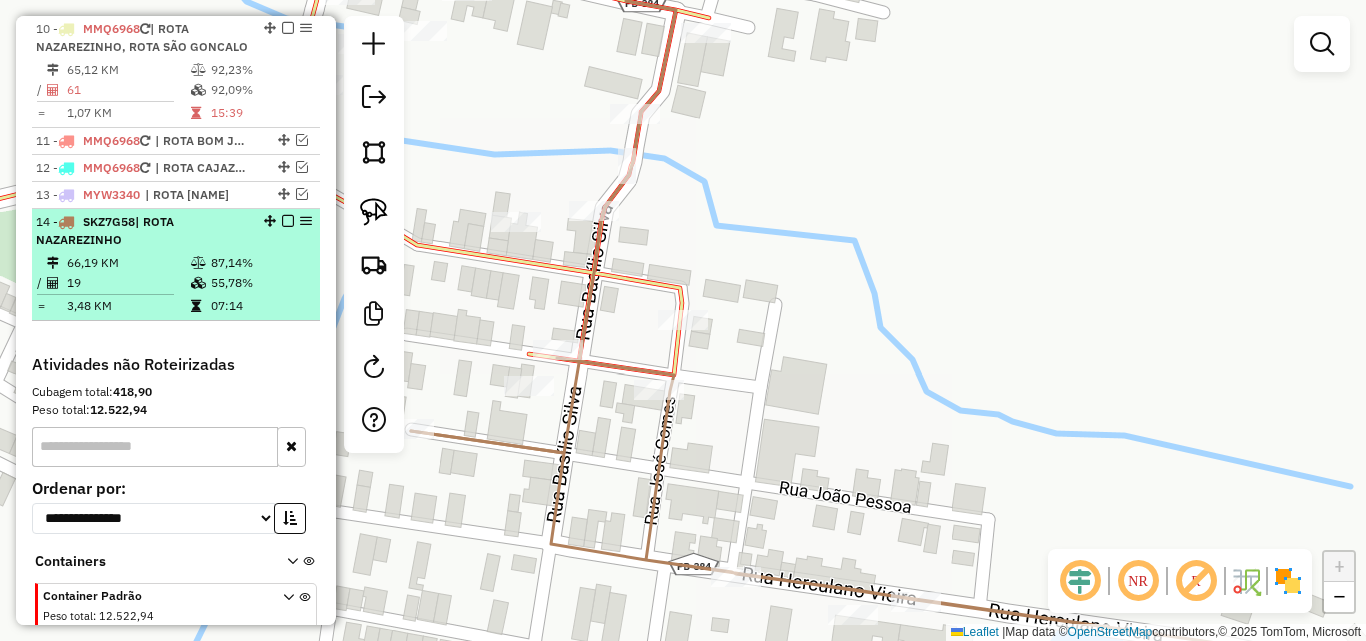 click on "87,14%" at bounding box center [260, 263] 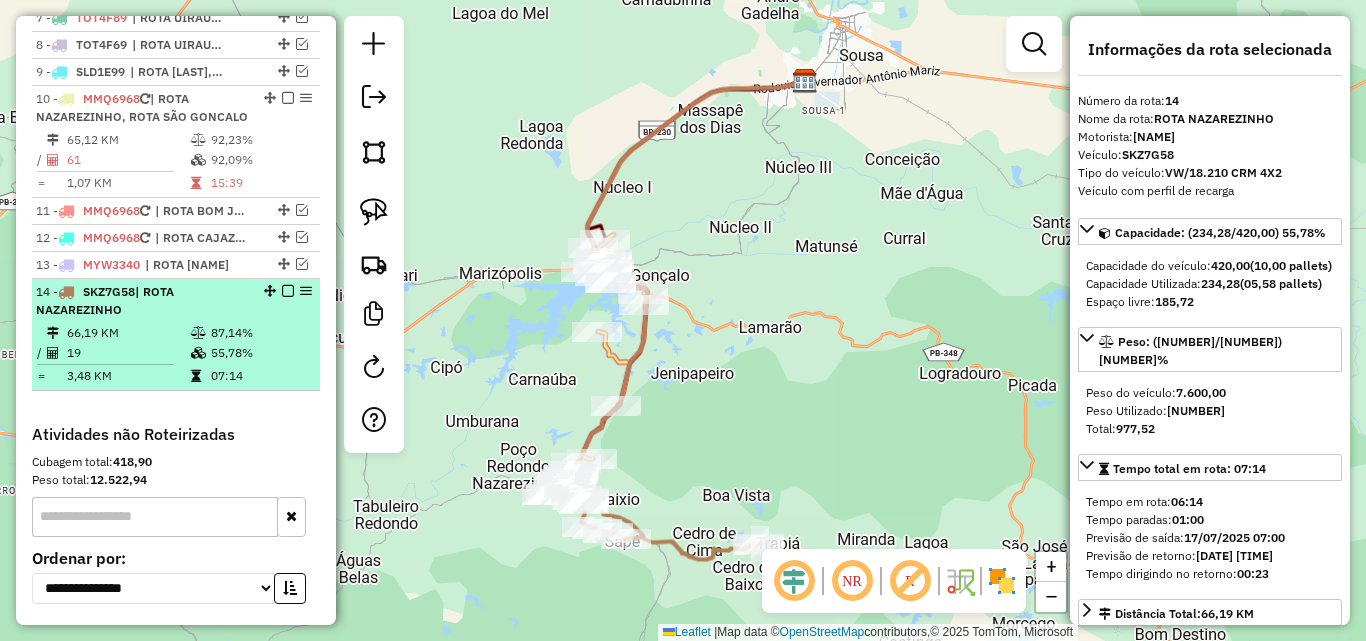 scroll, scrollTop: 917, scrollLeft: 0, axis: vertical 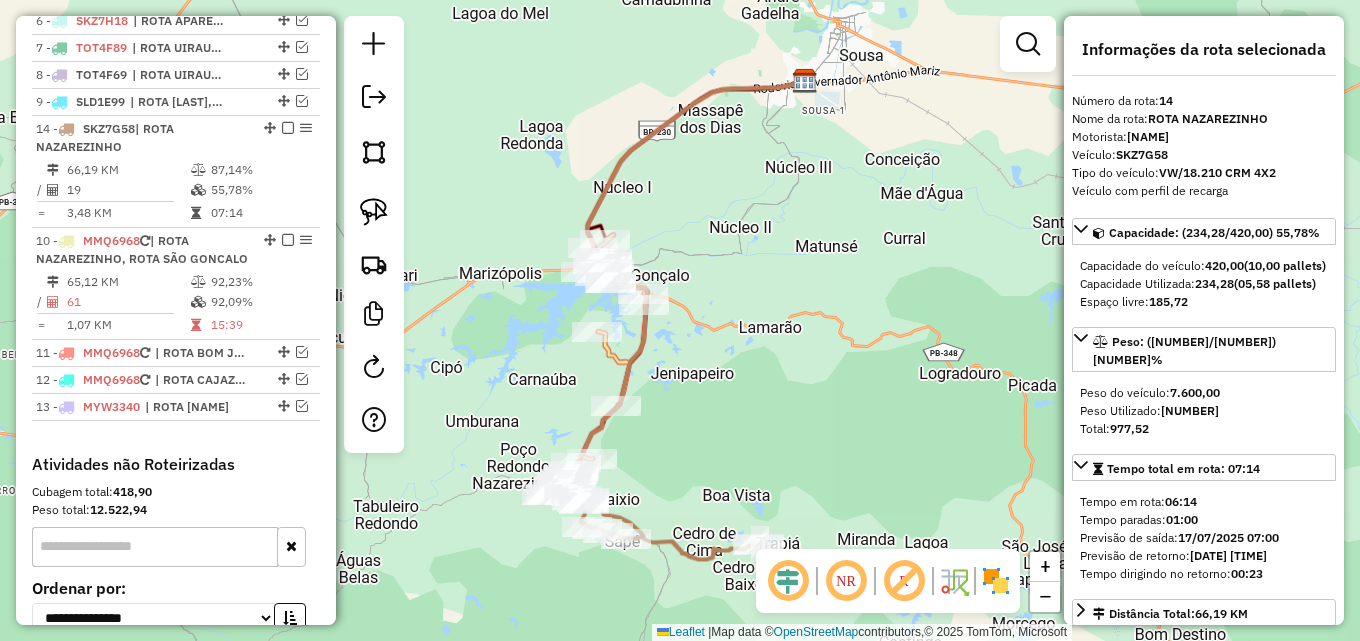 drag, startPoint x: 260, startPoint y: 331, endPoint x: 228, endPoint y: 148, distance: 185.77675 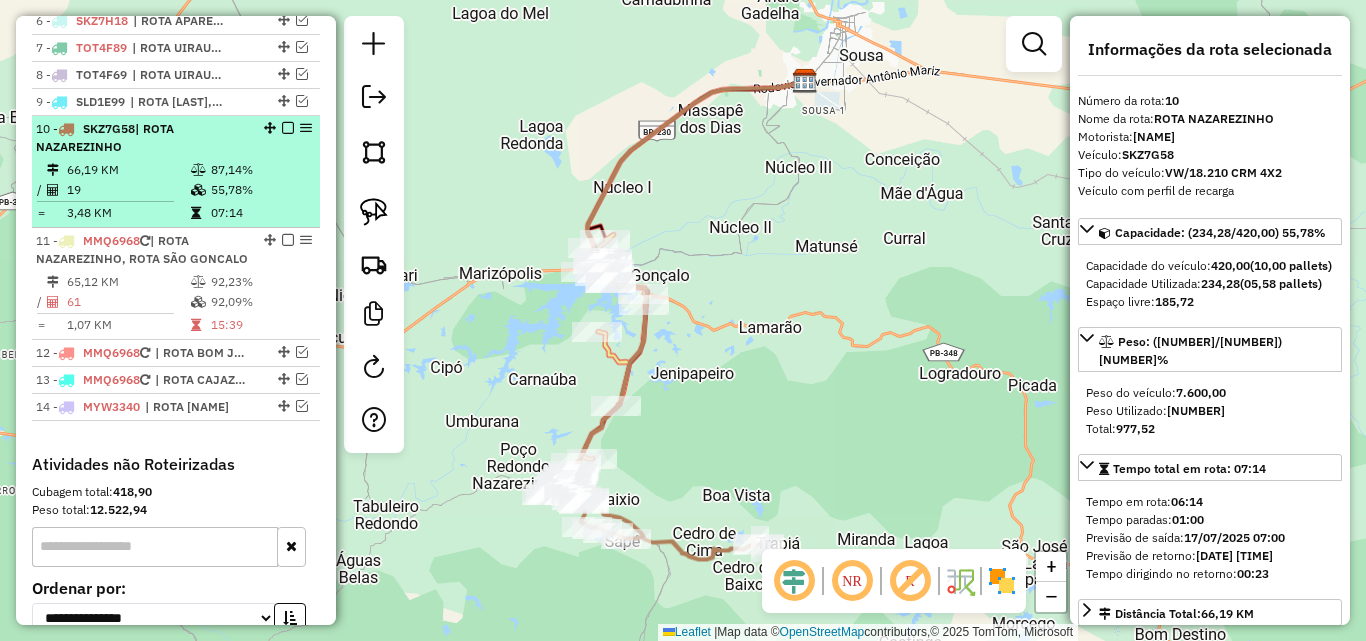 click at bounding box center [288, 128] 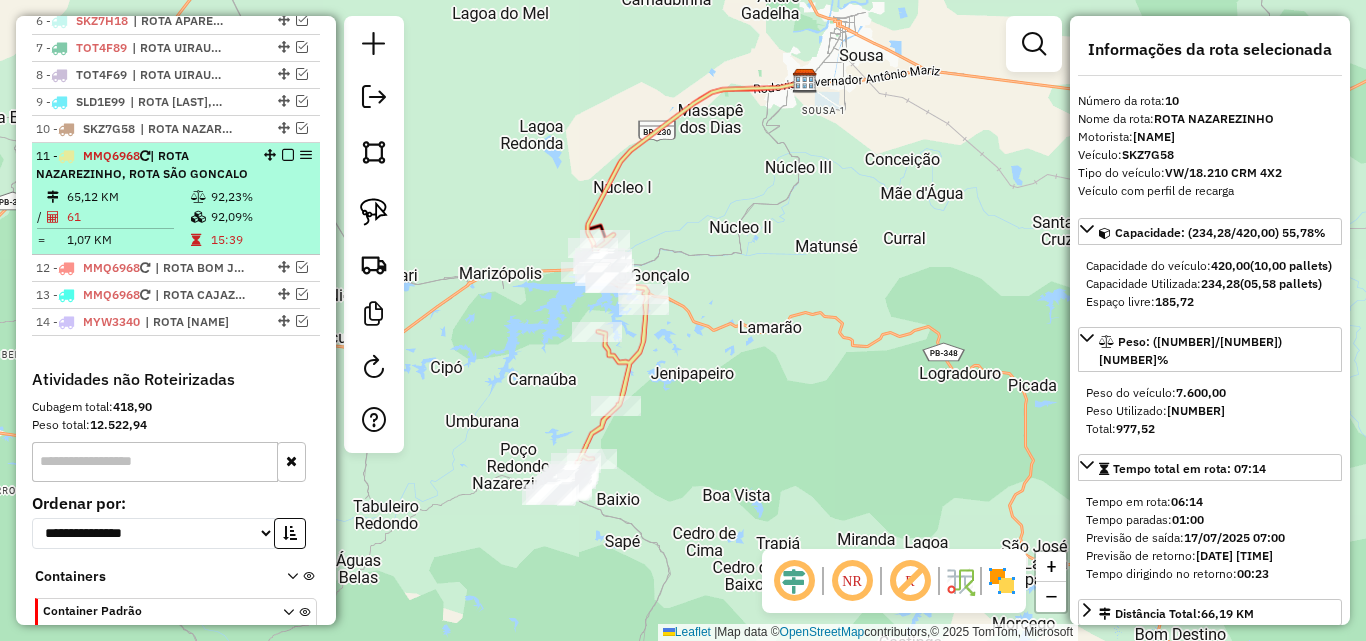 click on "11 -       MMQ6968   | ROTA NAZAREZINHO, ROTA SÃO GONCALO" at bounding box center [142, 165] 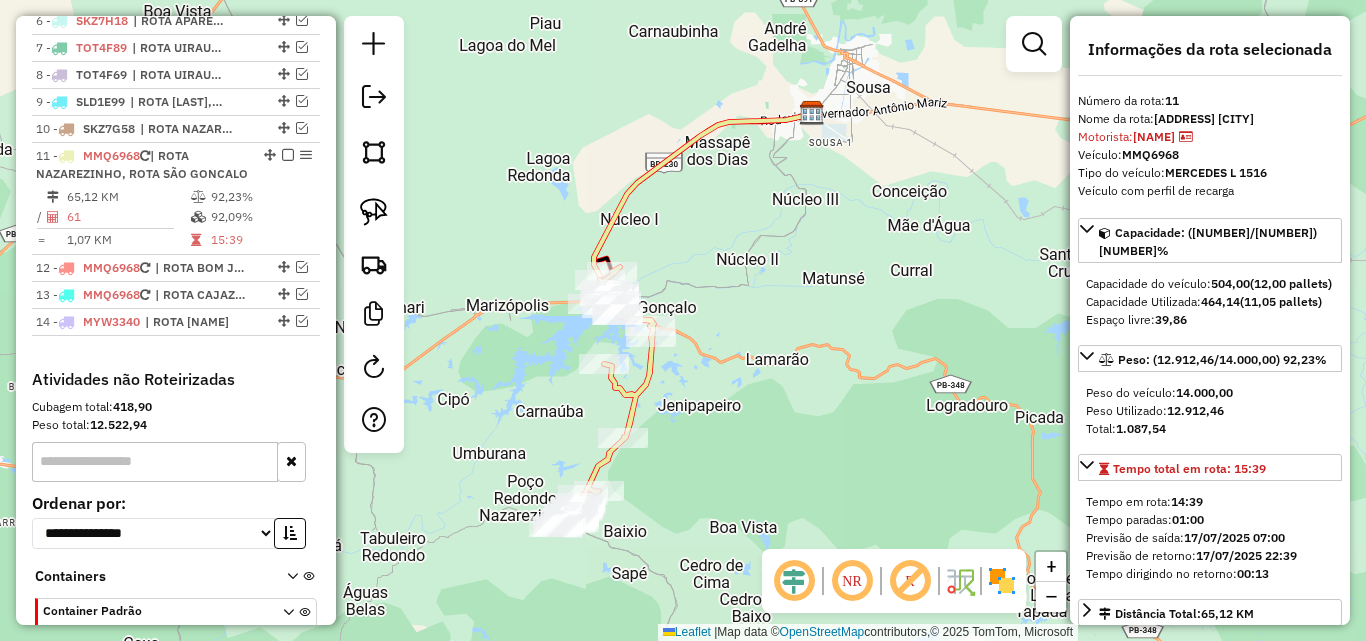 drag, startPoint x: 363, startPoint y: 201, endPoint x: 483, endPoint y: 229, distance: 123.22337 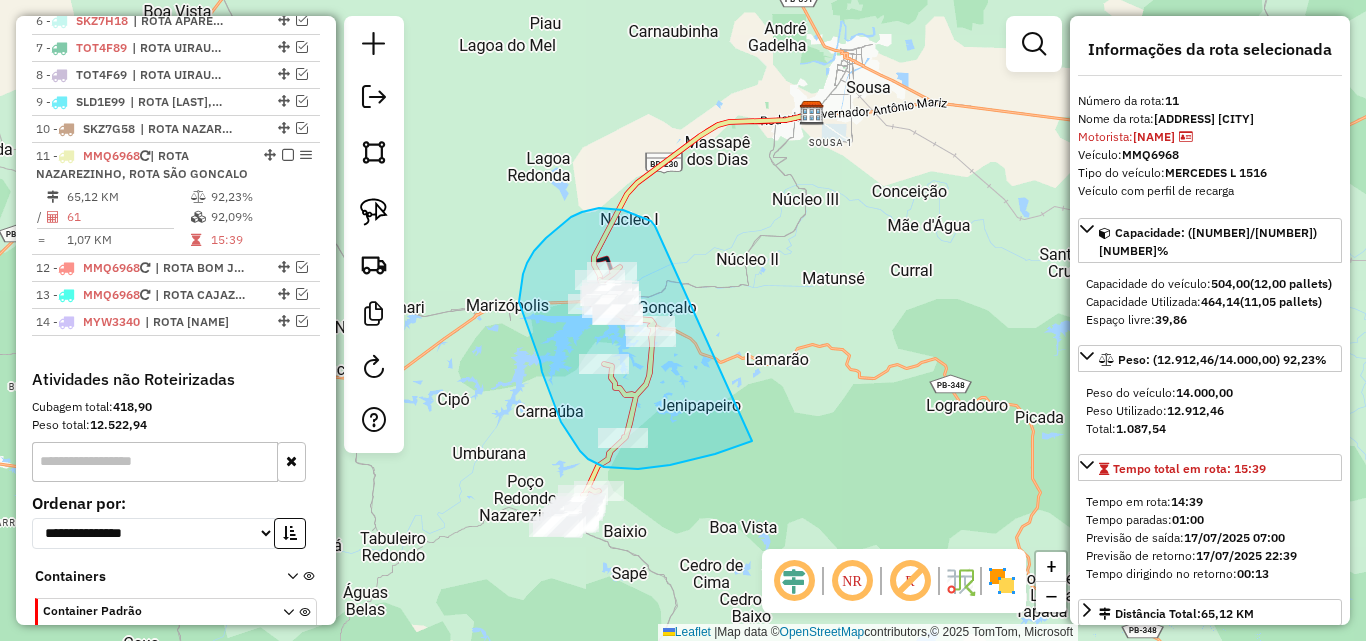 drag, startPoint x: 651, startPoint y: 221, endPoint x: 849, endPoint y: 324, distance: 223.18826 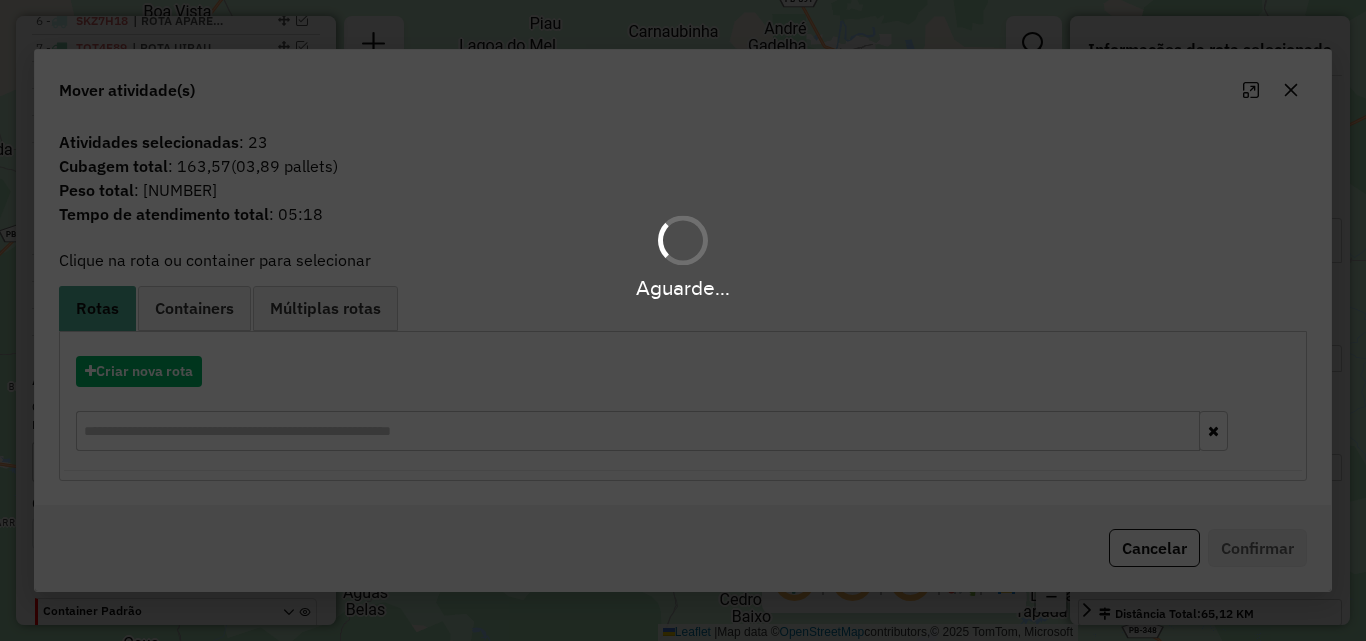 click on "Aguarde..." at bounding box center [683, 320] 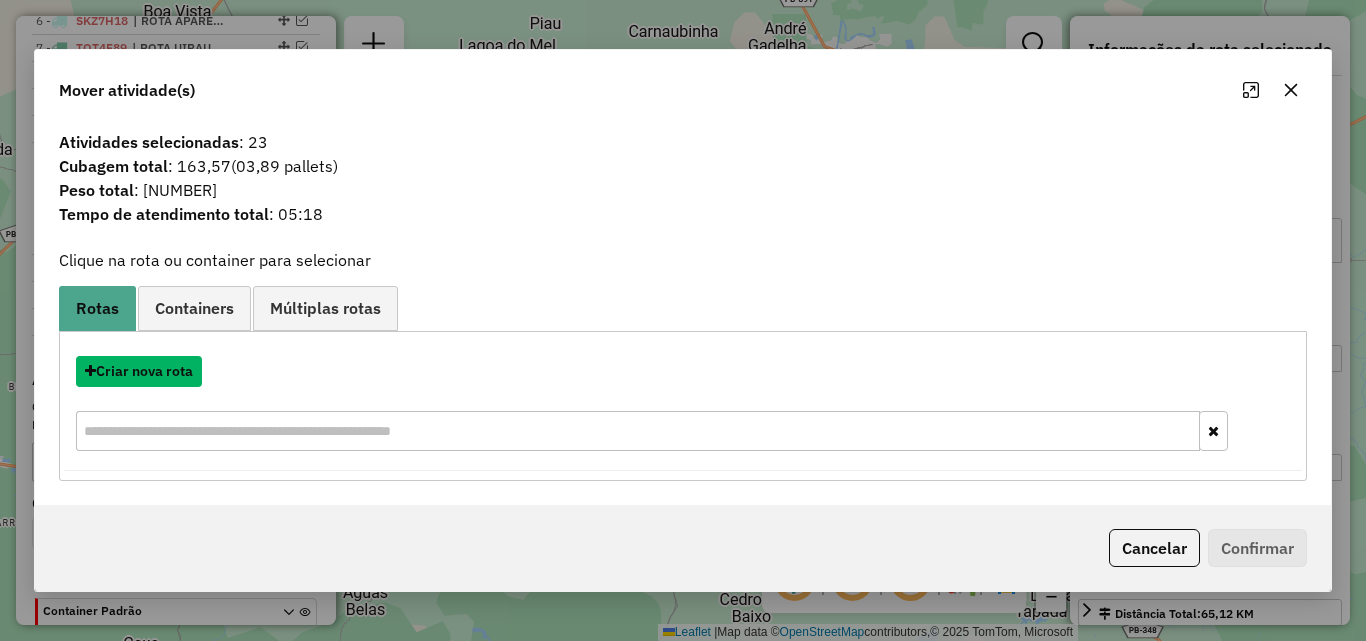 click on "Criar nova rota" at bounding box center [139, 371] 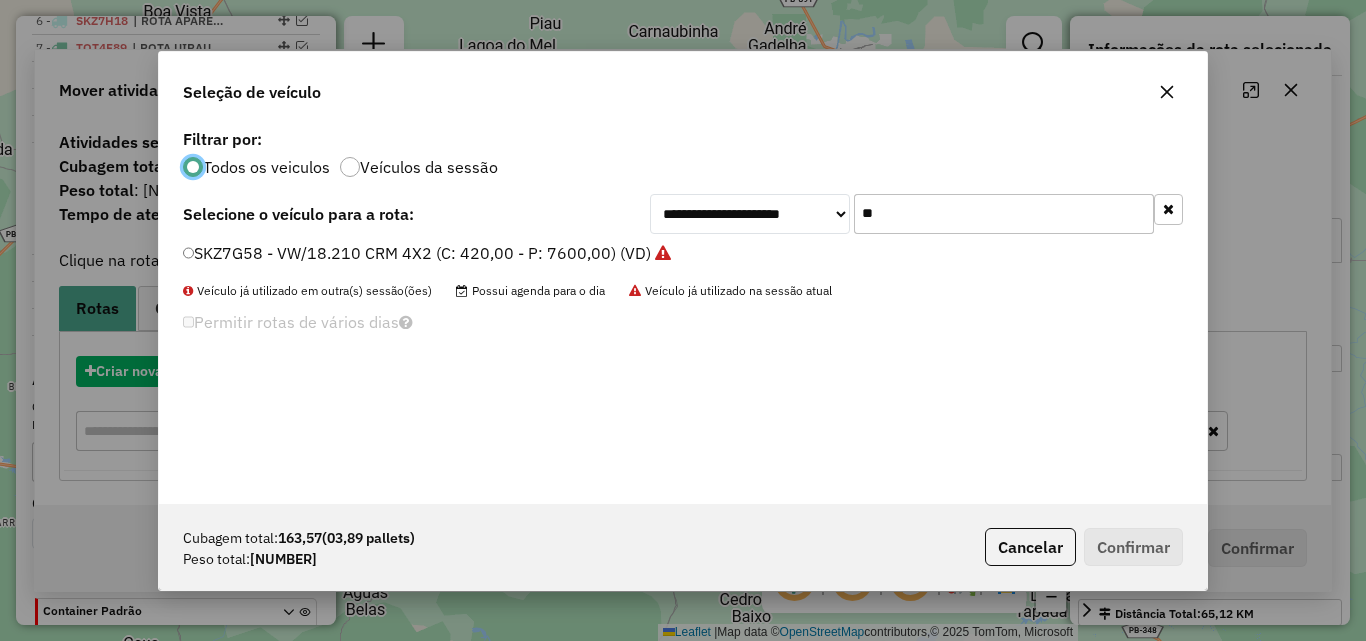 scroll, scrollTop: 11, scrollLeft: 6, axis: both 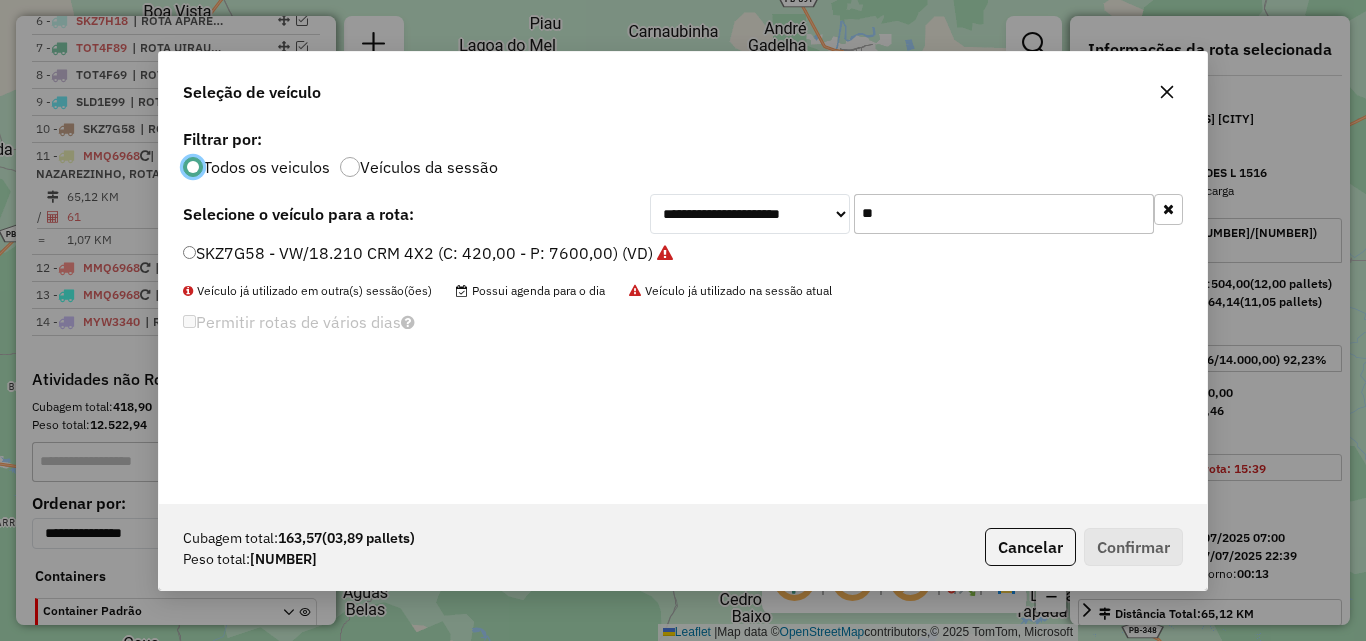 click on "**" 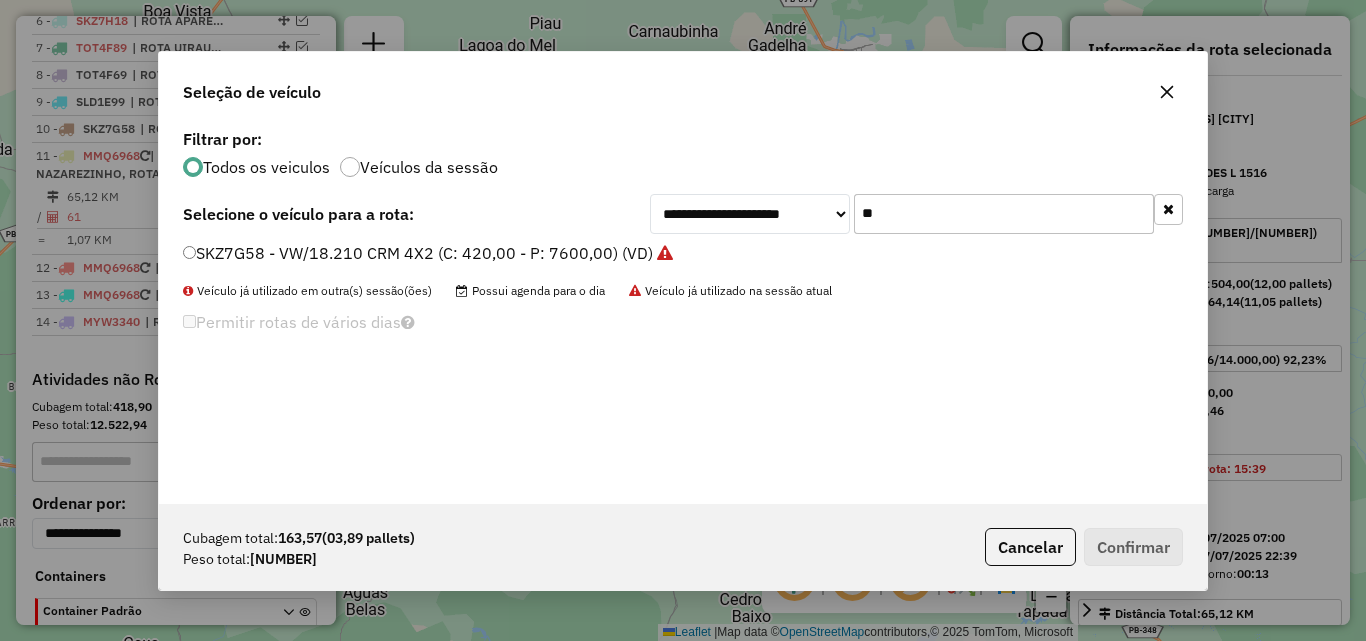 click on "**" 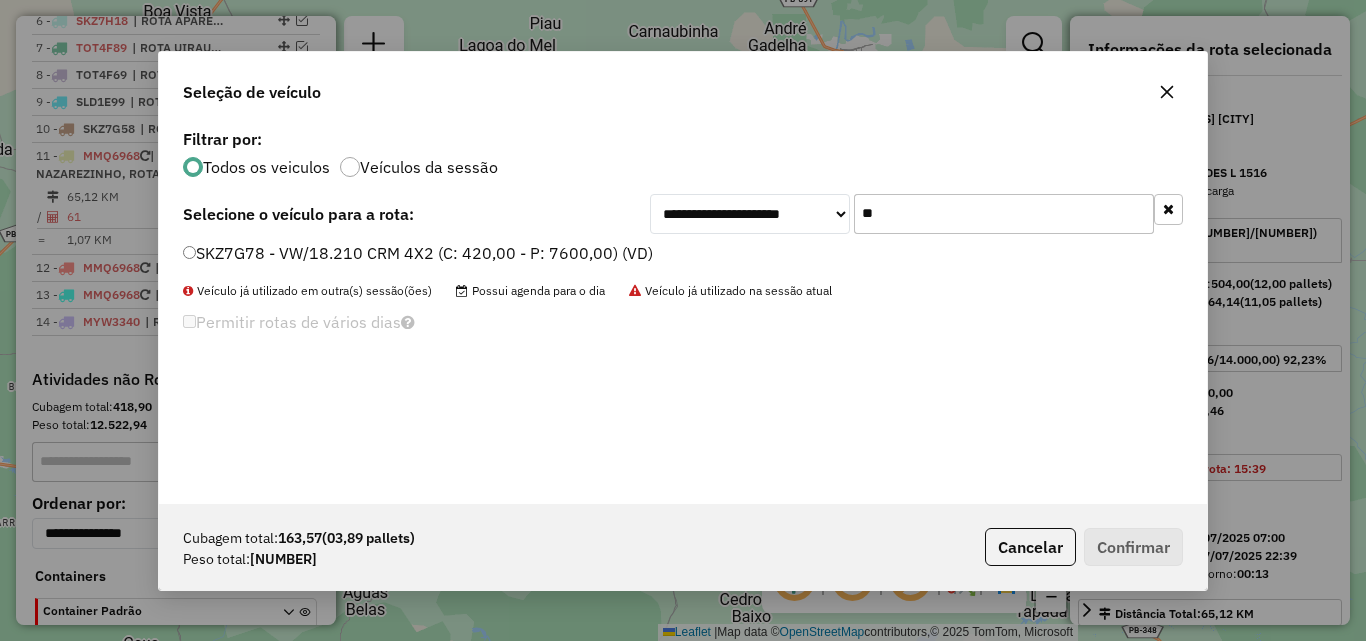 type on "**" 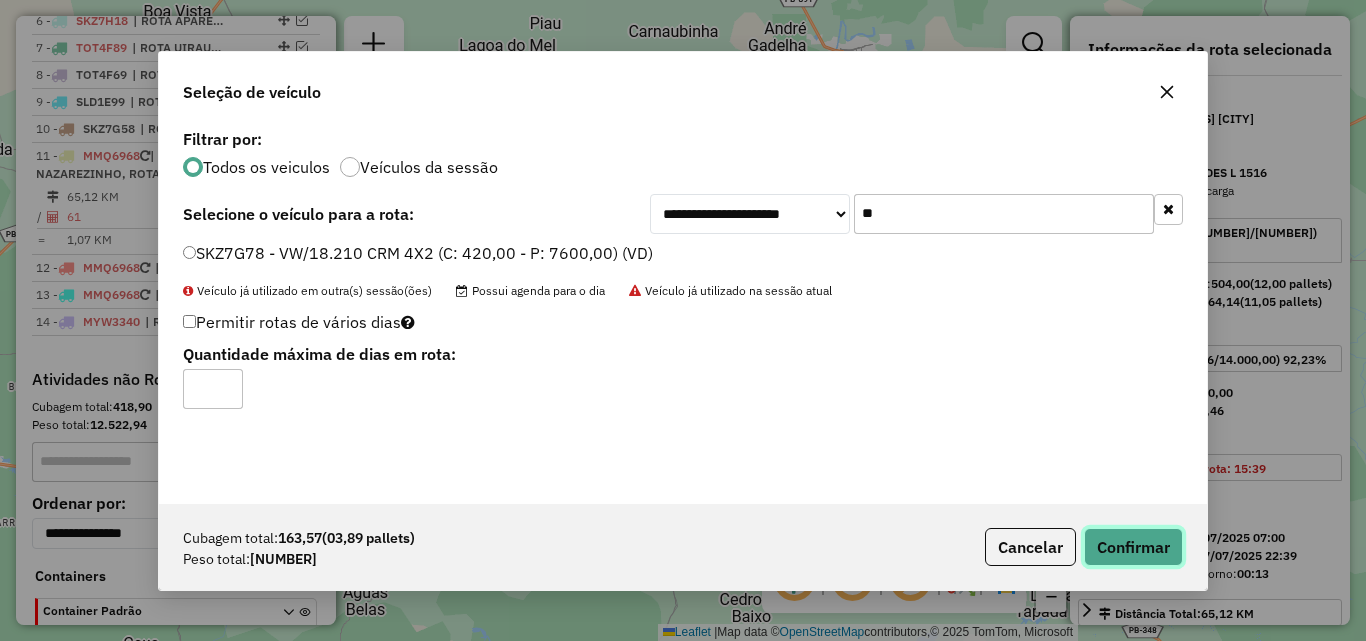 click on "Confirmar" 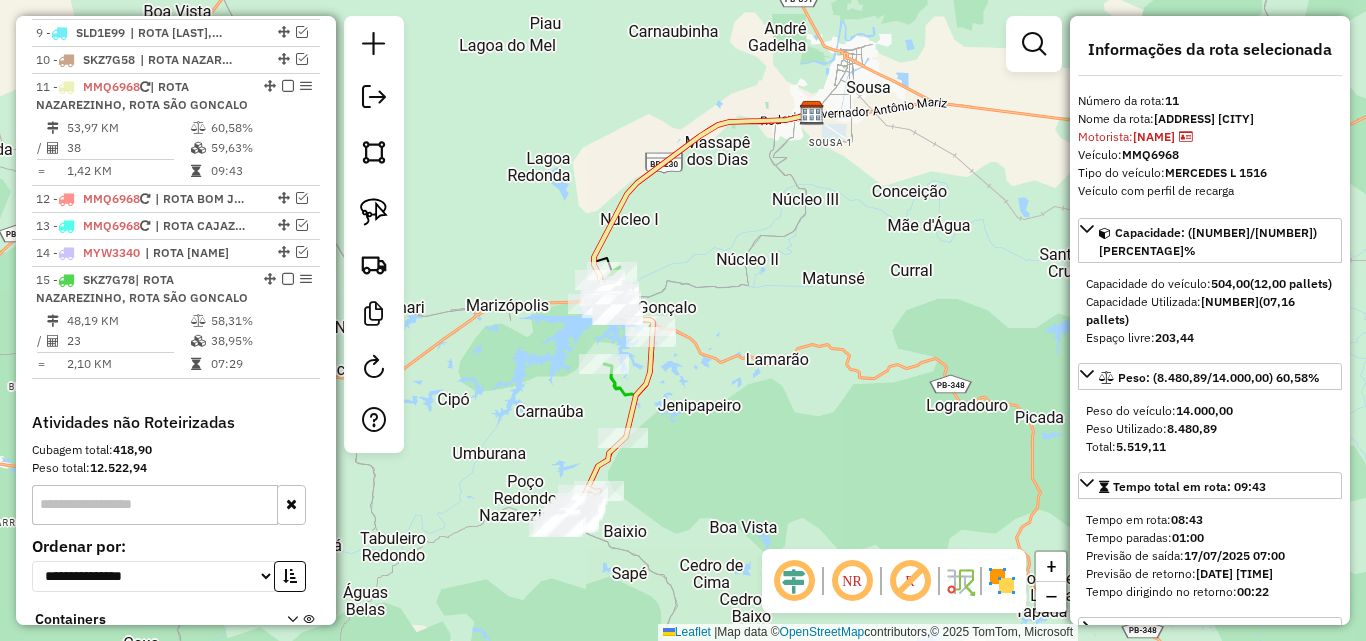 scroll, scrollTop: 1044, scrollLeft: 0, axis: vertical 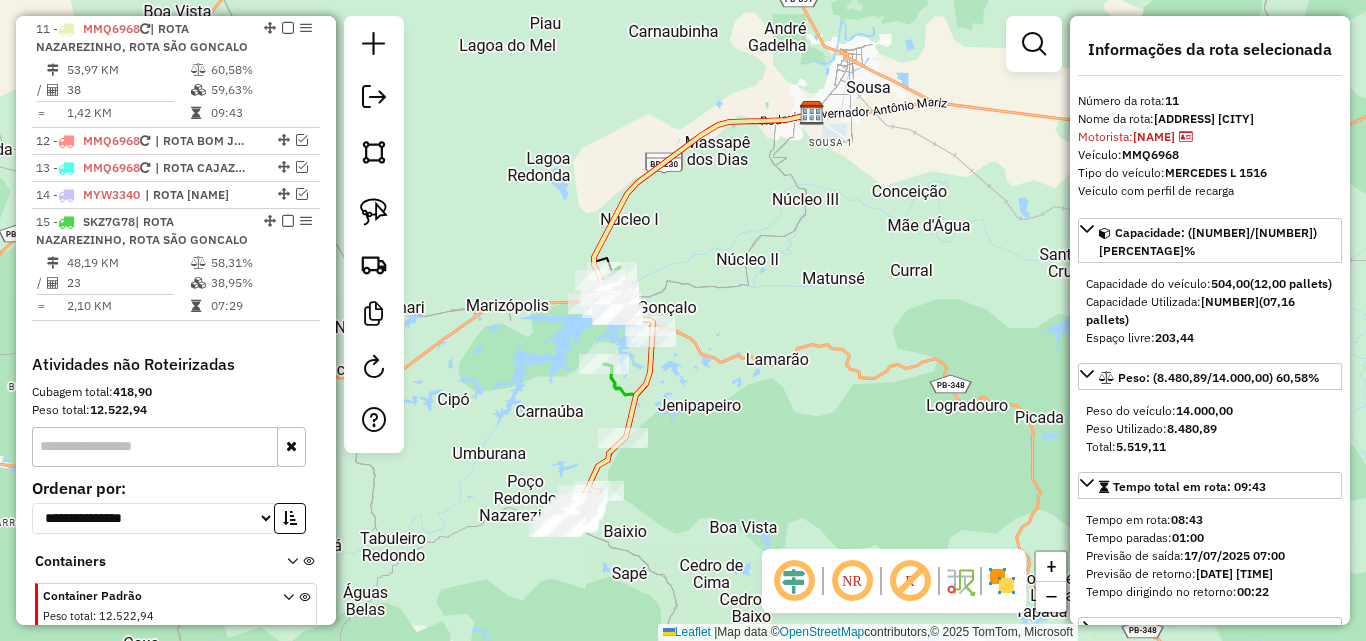 click 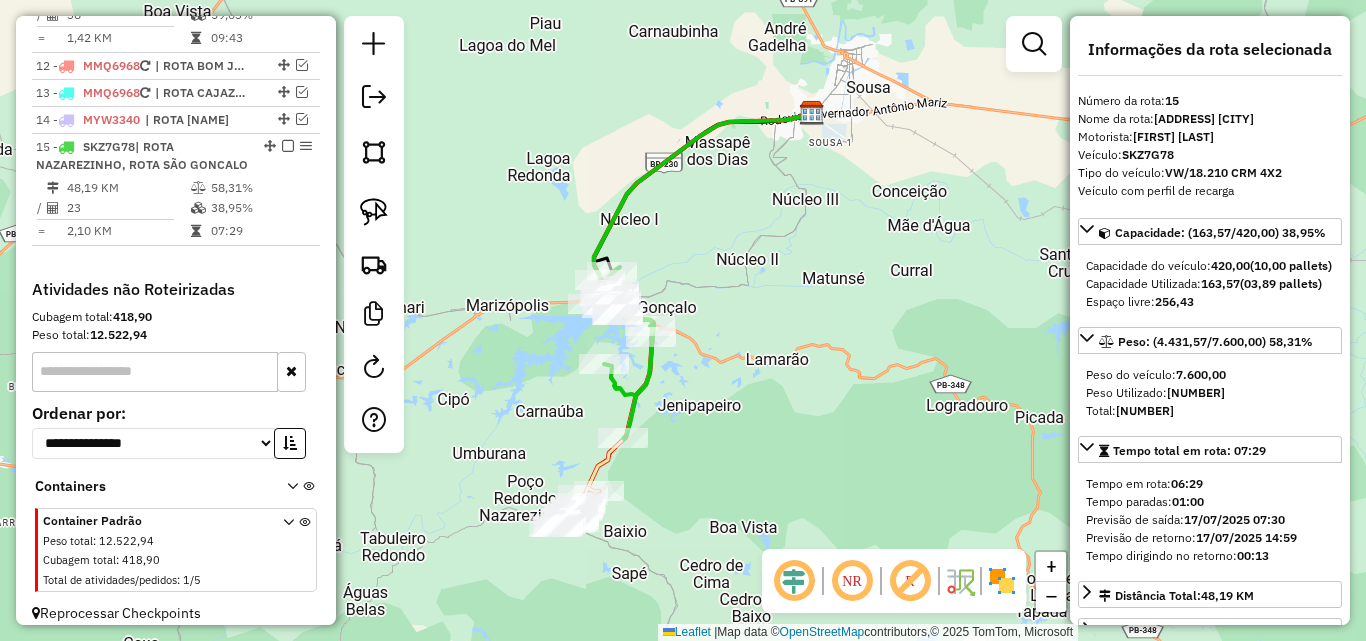 scroll, scrollTop: 1170, scrollLeft: 0, axis: vertical 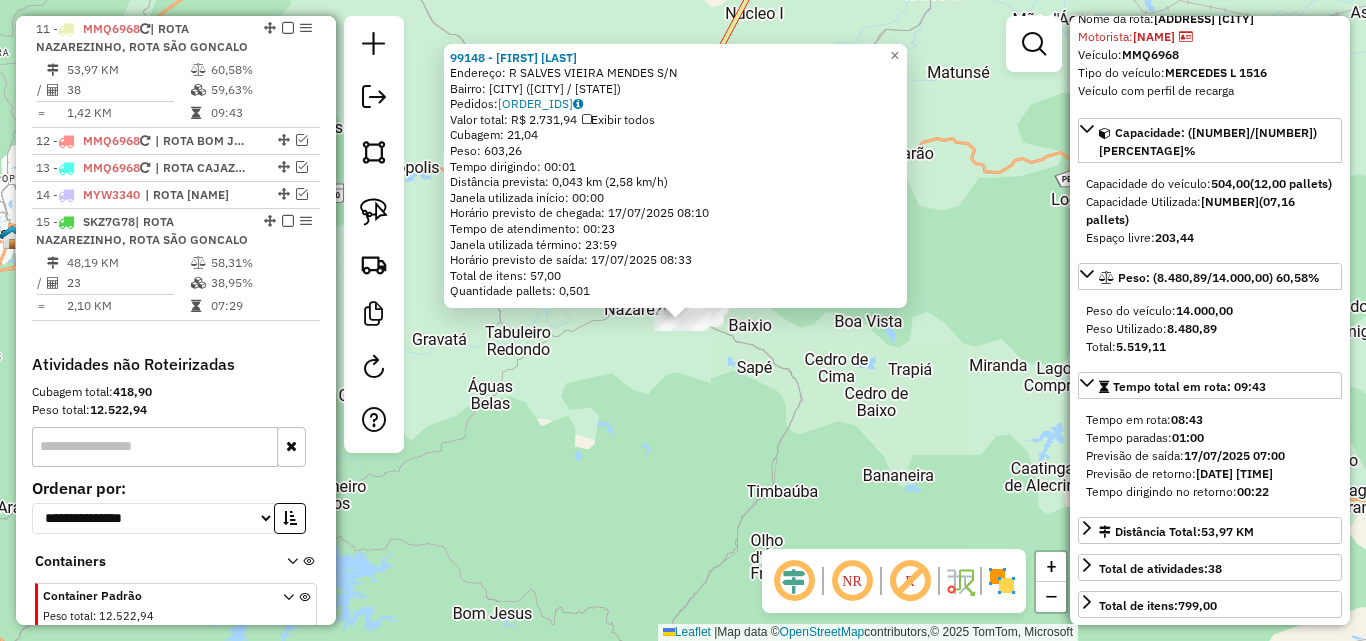 click on "99148 - SEVERINO FELIX DE ALMEIDA  Endereço: R   SALVES VIEIRA MENDES           S/N   Bairro: LINDOLFO PIRES (NAZAREZINHO / PB)   Pedidos:  16477637, 16477740, 16477741   Valor total: R$ 2.731,94   Exibir todos   Cubagem: 21,04  Peso: 603,26  Tempo dirigindo: 00:01   Distância prevista: 0,043 km (2,58 km/h)   Janela utilizada início: 00:00   Horário previsto de chegada: 17/07/2025 08:10   Tempo de atendimento: 00:23   Janela utilizada término: 23:59   Horário previsto de saída: 17/07/2025 08:33   Total de itens: 57,00   Quantidade pallets: 0,501  × Janela de atendimento Grade de atendimento Capacidade Transportadoras Veículos Cliente Pedidos  Rotas Selecione os dias de semana para filtrar as janelas de atendimento  Seg   Ter   Qua   Qui   Sex   Sáb   Dom  Informe o período da janela de atendimento: De: Até:  Filtrar exatamente a janela do cliente  Considerar janela de atendimento padrão  Selecione os dias de semana para filtrar as grades de atendimento  Seg   Ter   Qua   Qui   Sex   Sáb   Dom  +" 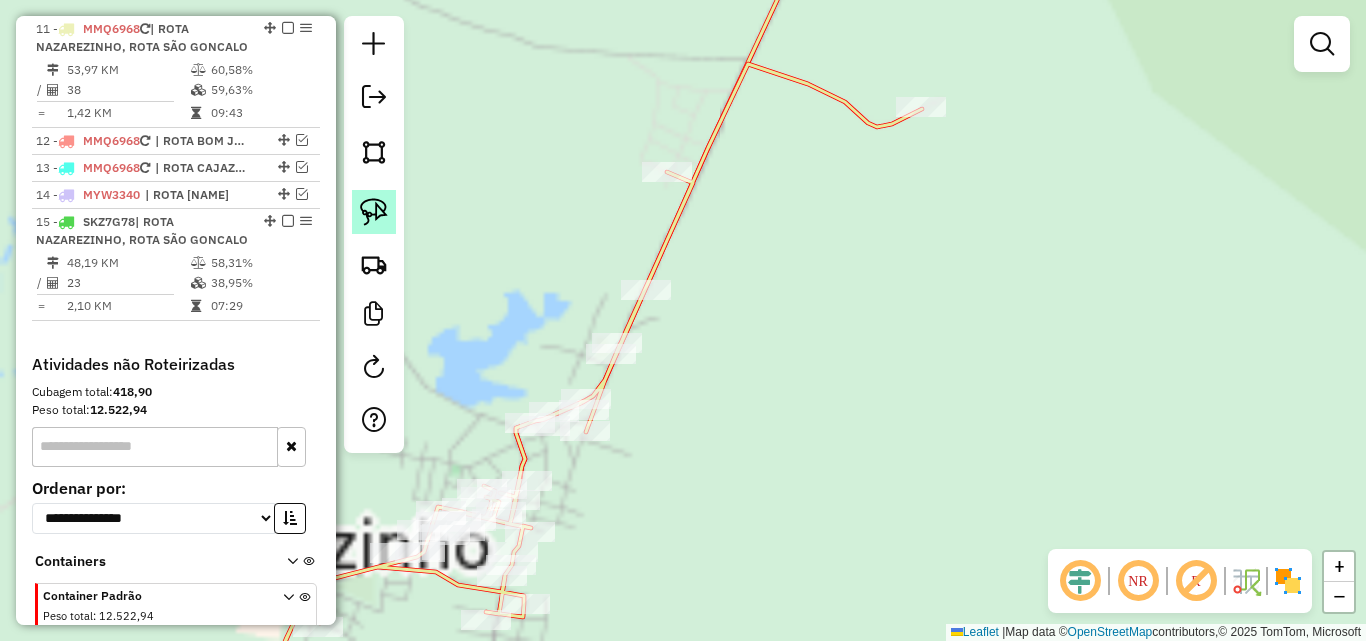 click 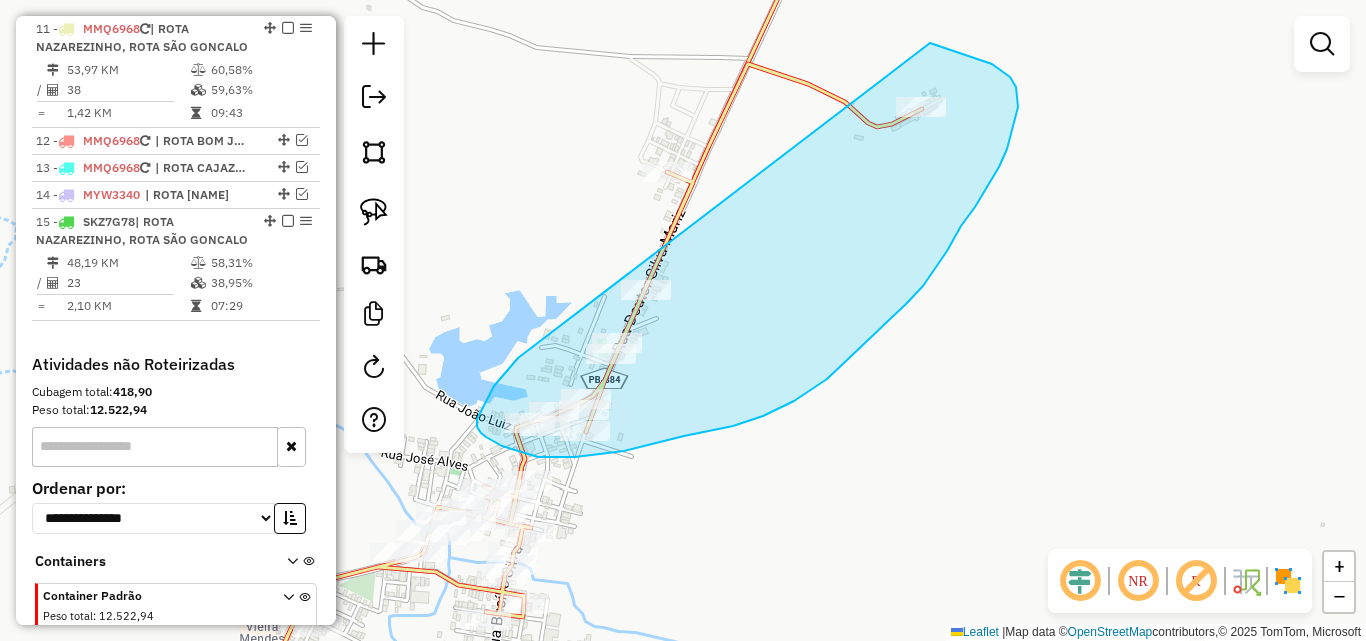 drag, startPoint x: 516, startPoint y: 361, endPoint x: 567, endPoint y: 51, distance: 314.16714 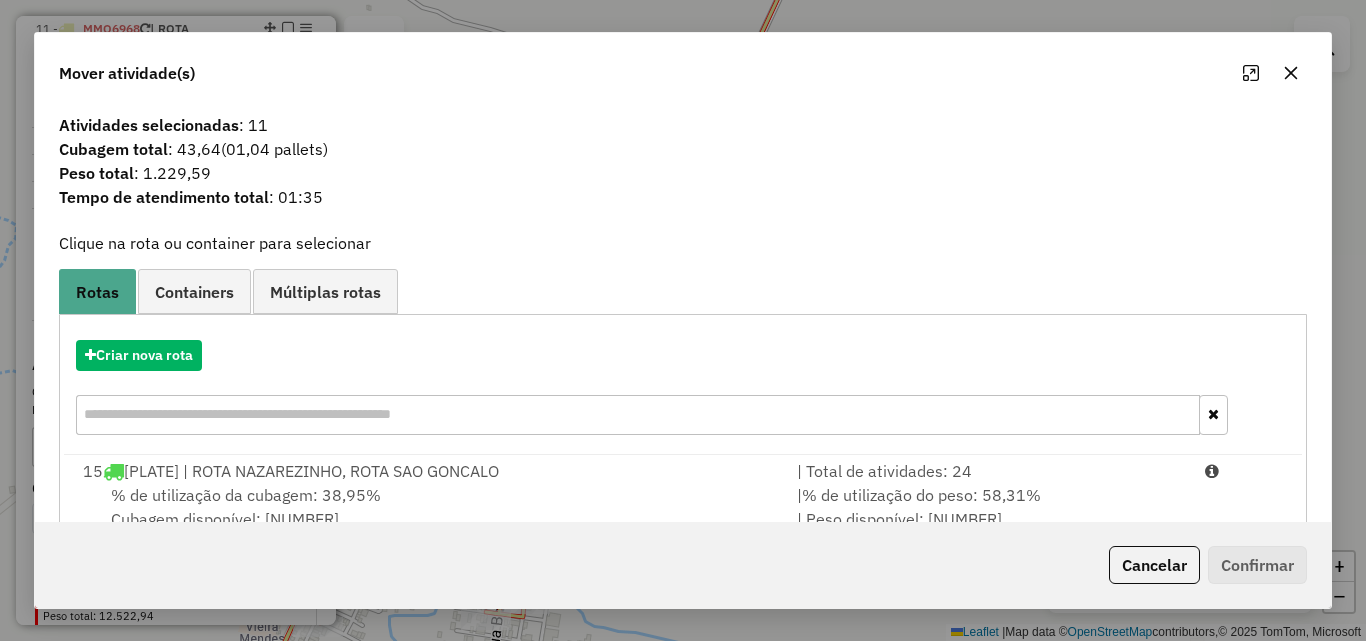 drag, startPoint x: 1170, startPoint y: 482, endPoint x: 1212, endPoint y: 555, distance: 84.21995 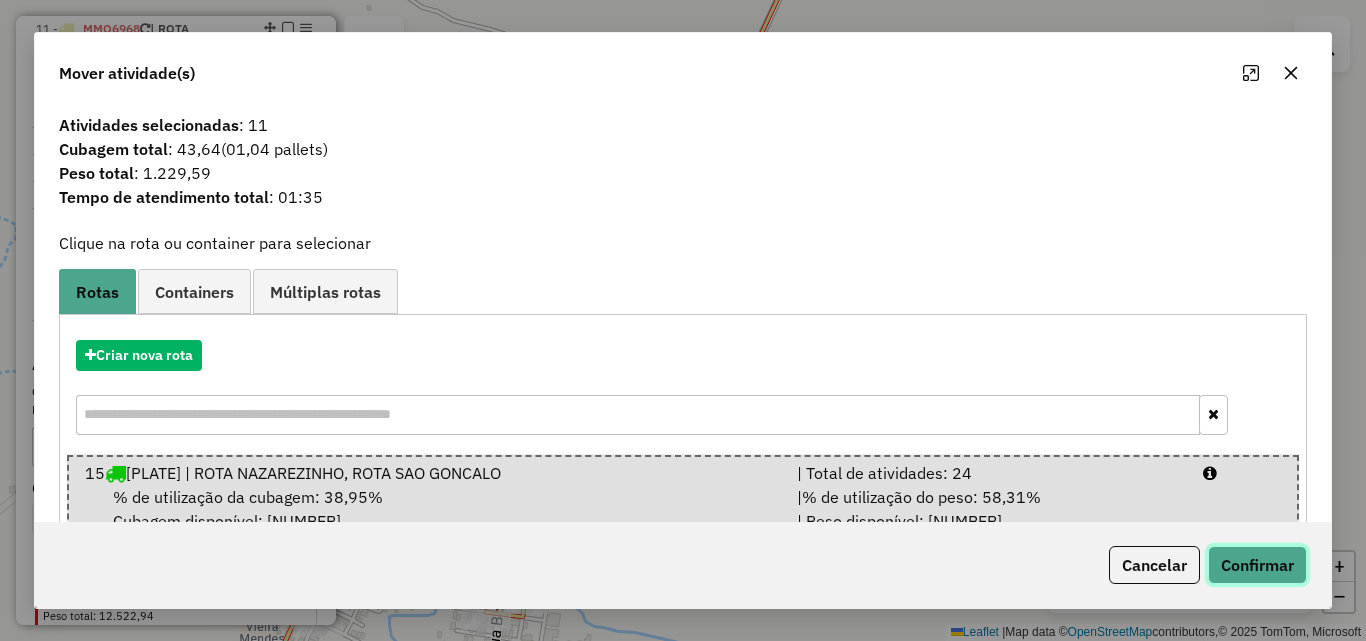 click on "Confirmar" 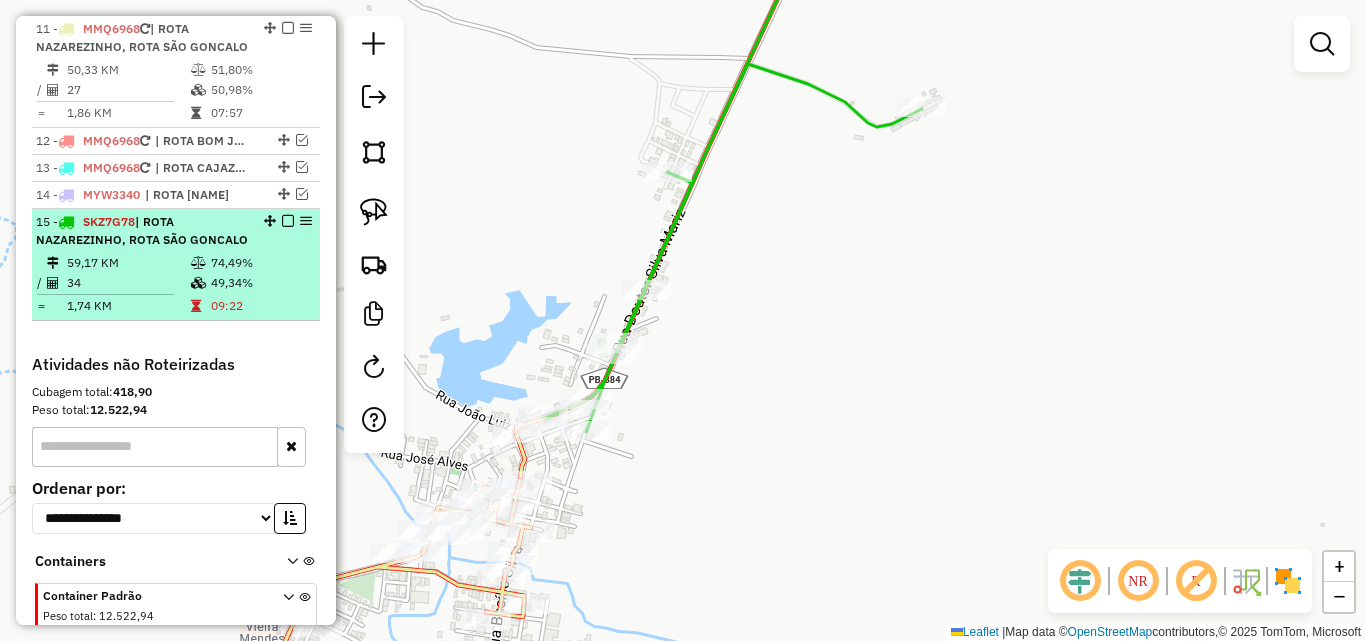 click on "49,34%" at bounding box center [260, 283] 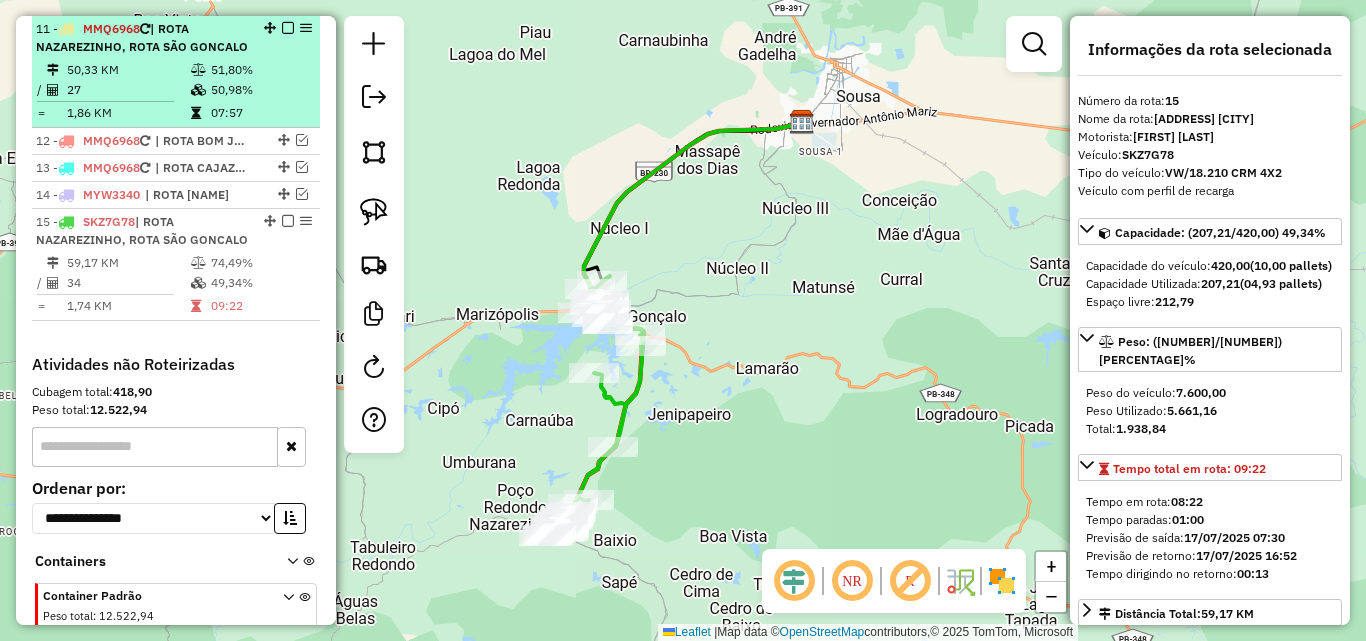 click on "51,80%" at bounding box center [260, 70] 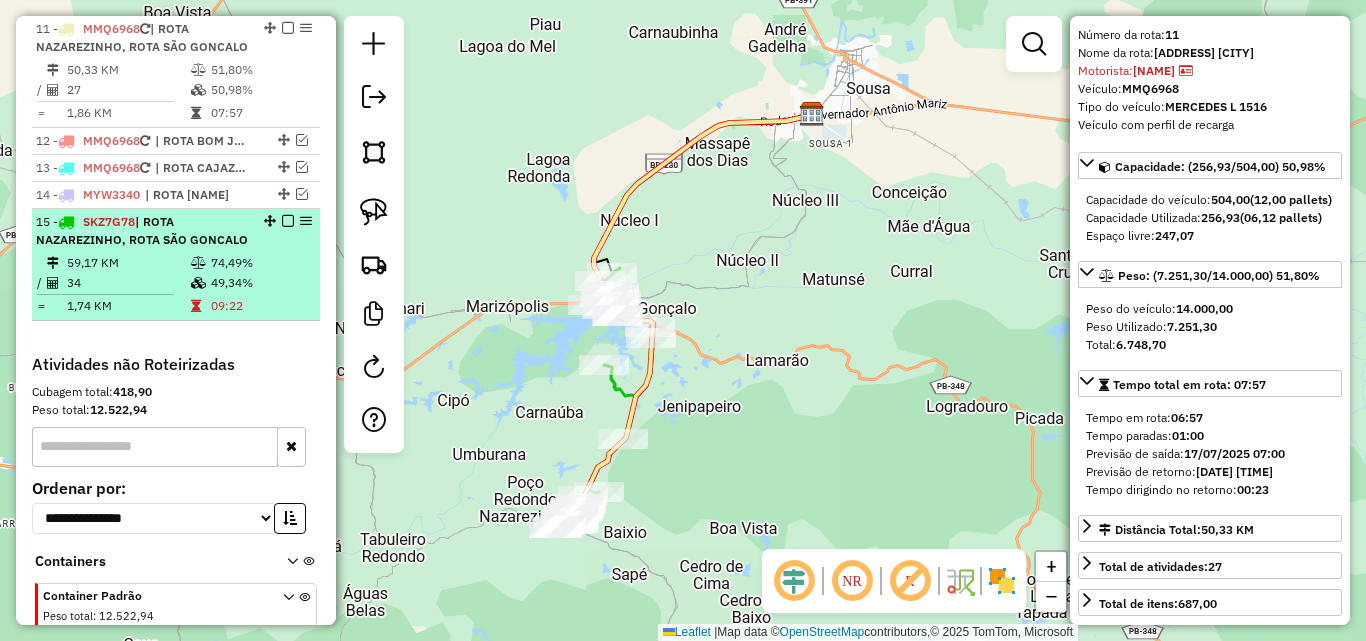 scroll, scrollTop: 100, scrollLeft: 0, axis: vertical 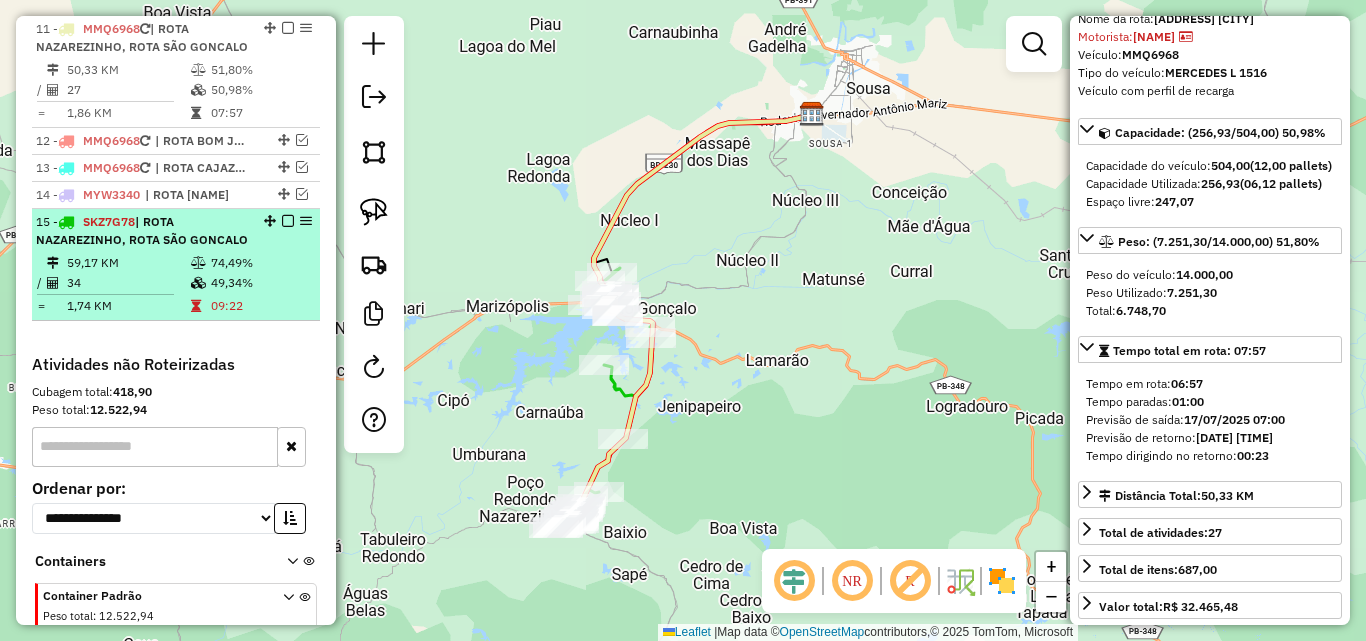 click on "49,34%" at bounding box center (260, 283) 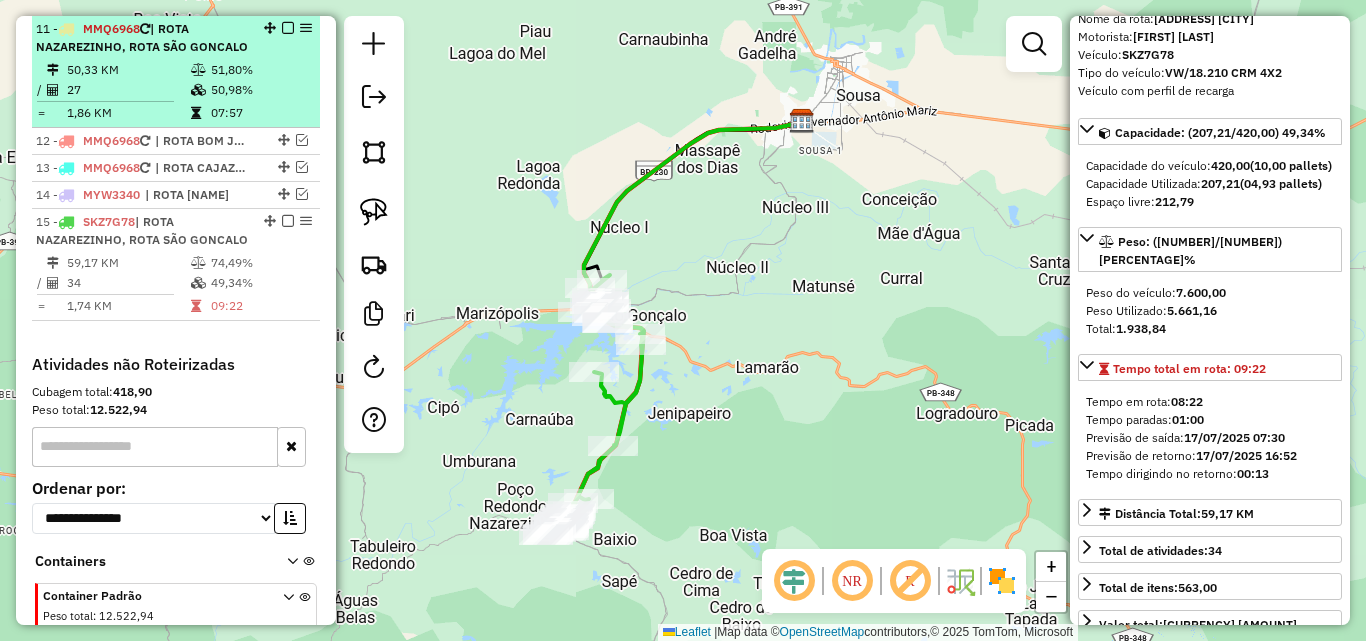 click on "50,33 KM" at bounding box center [128, 70] 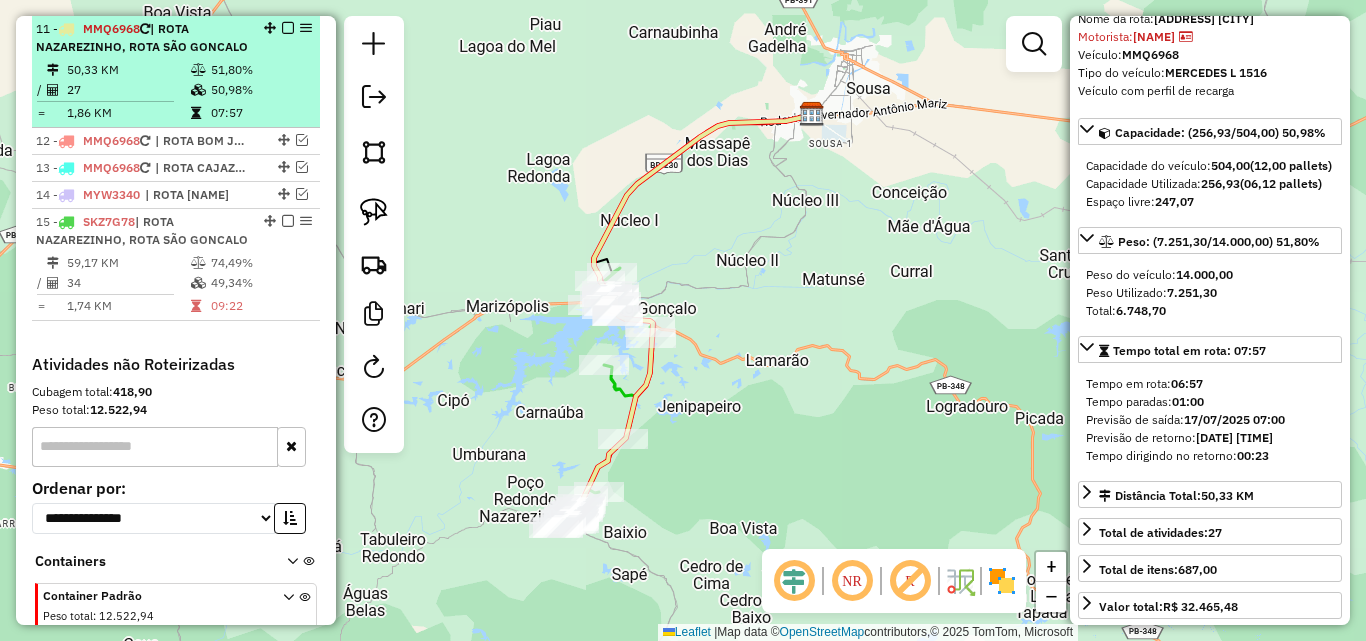 click on "51,80%" at bounding box center (260, 70) 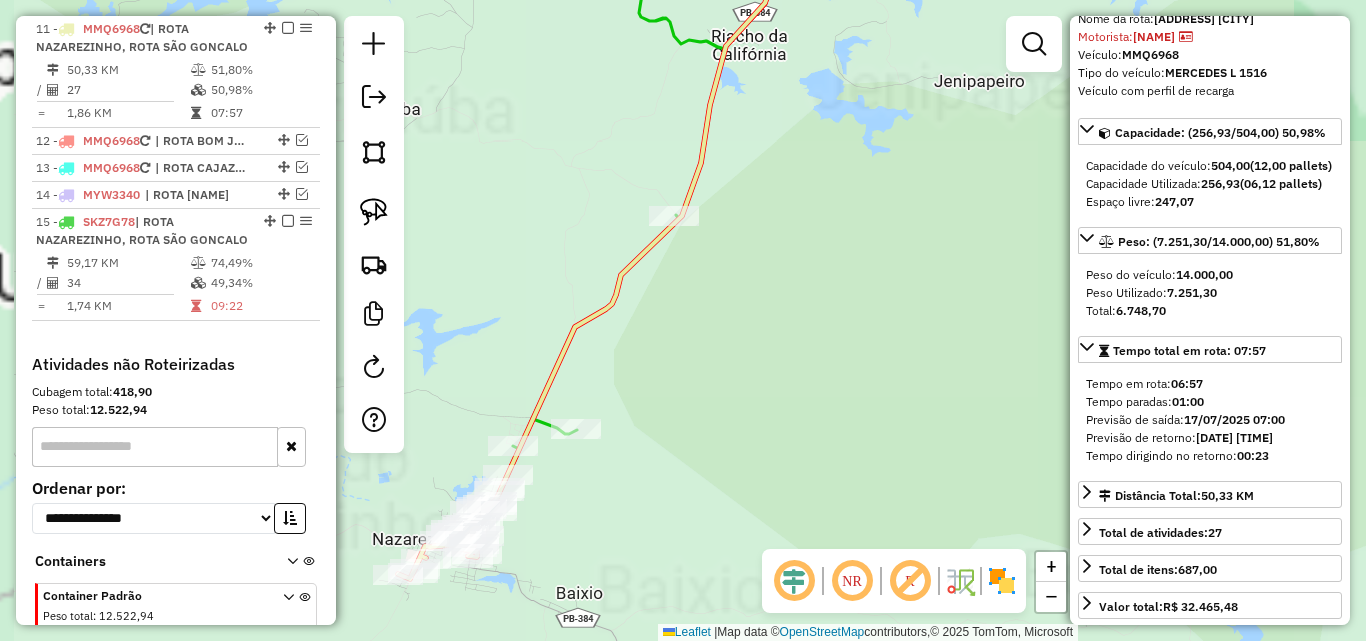 drag, startPoint x: 584, startPoint y: 565, endPoint x: 658, endPoint y: 524, distance: 84.59905 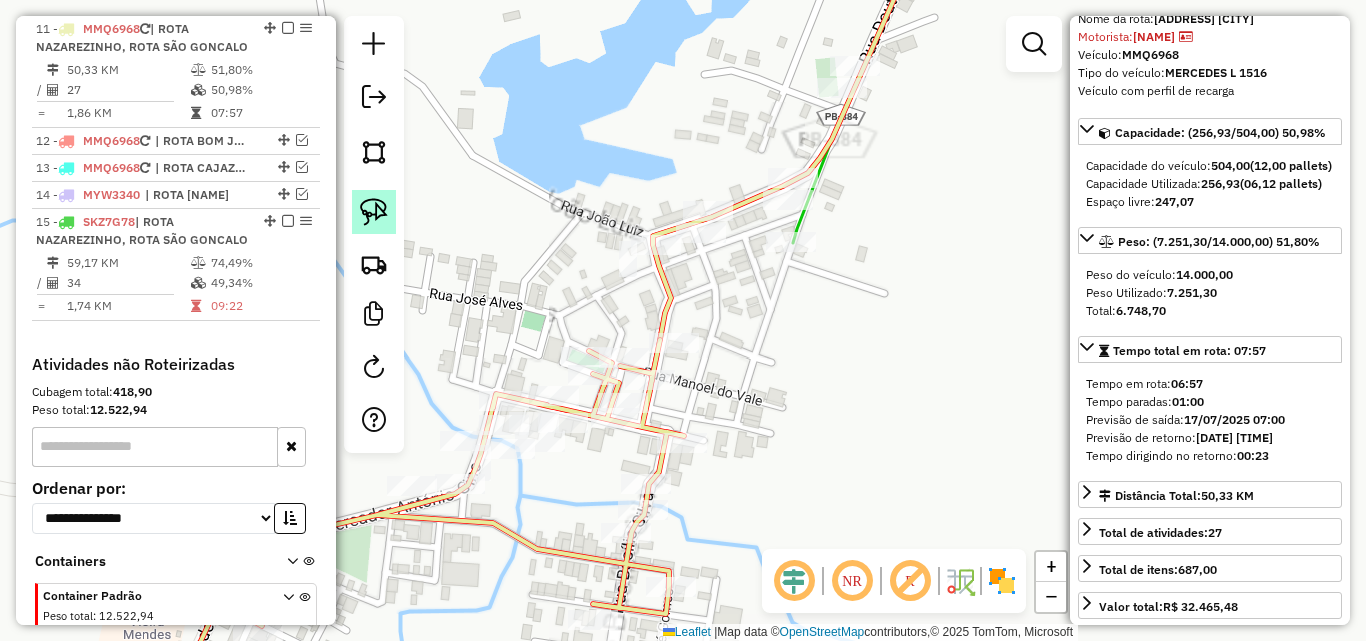 click 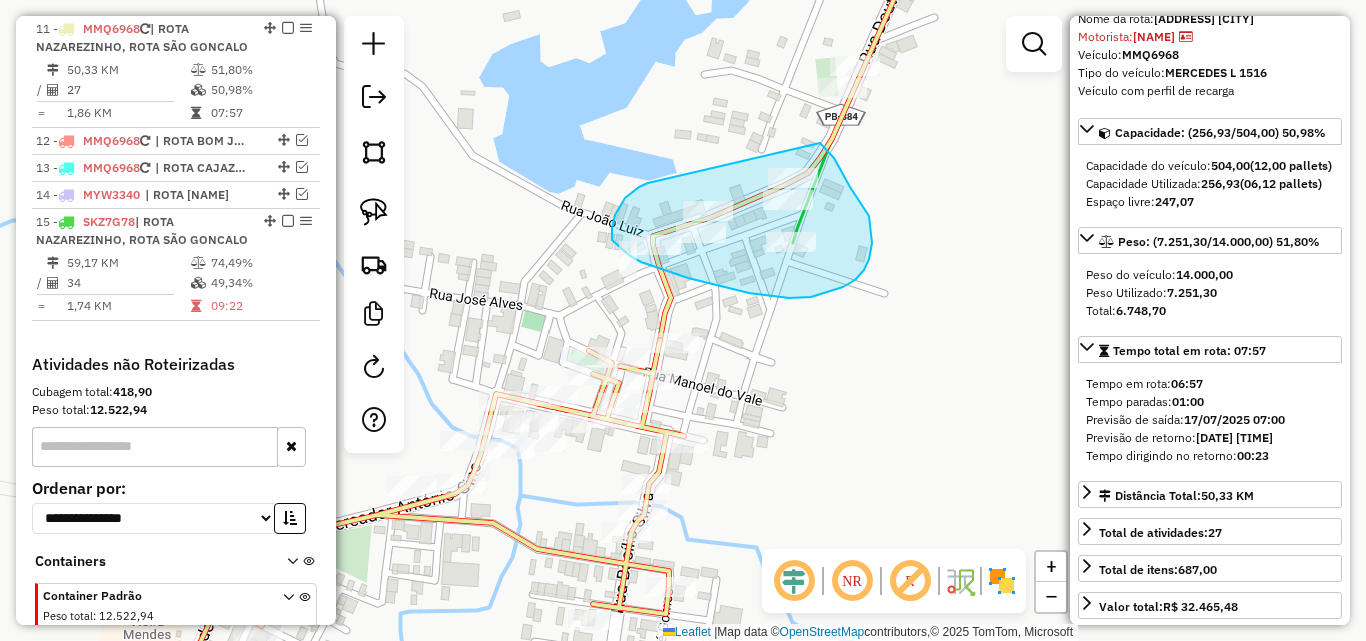 drag, startPoint x: 620, startPoint y: 206, endPoint x: 816, endPoint y: 141, distance: 206.49698 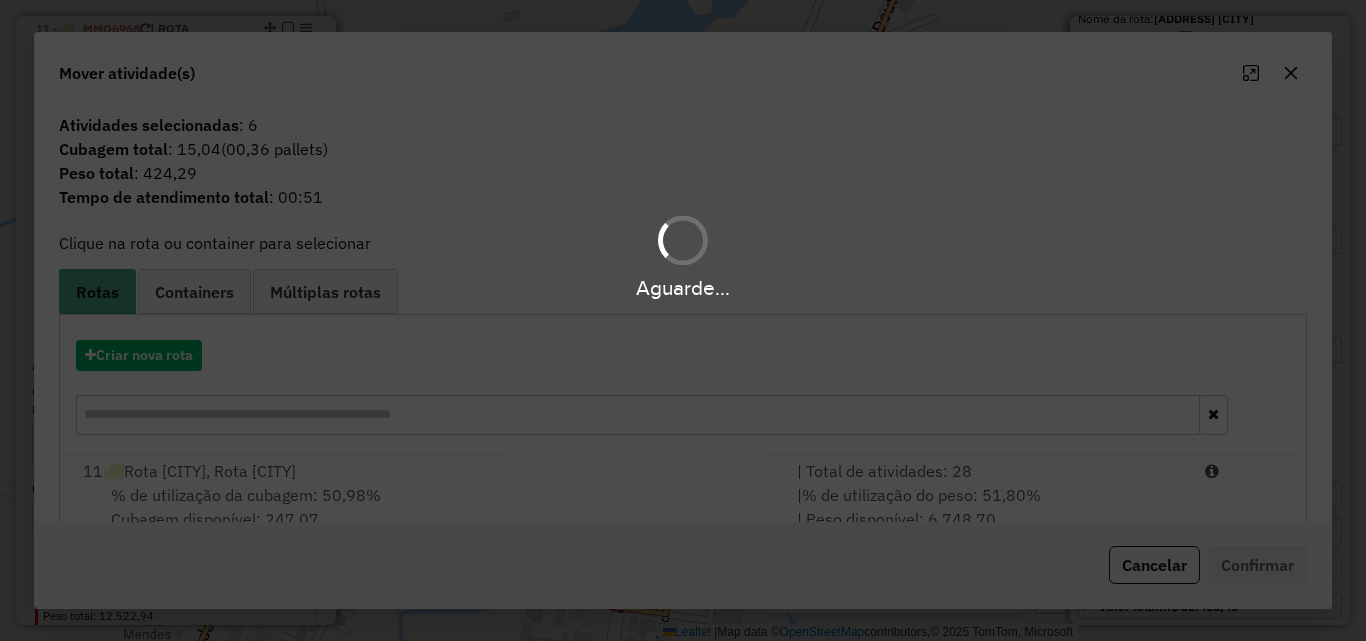 drag, startPoint x: 1170, startPoint y: 504, endPoint x: 1189, endPoint y: 509, distance: 19.646883 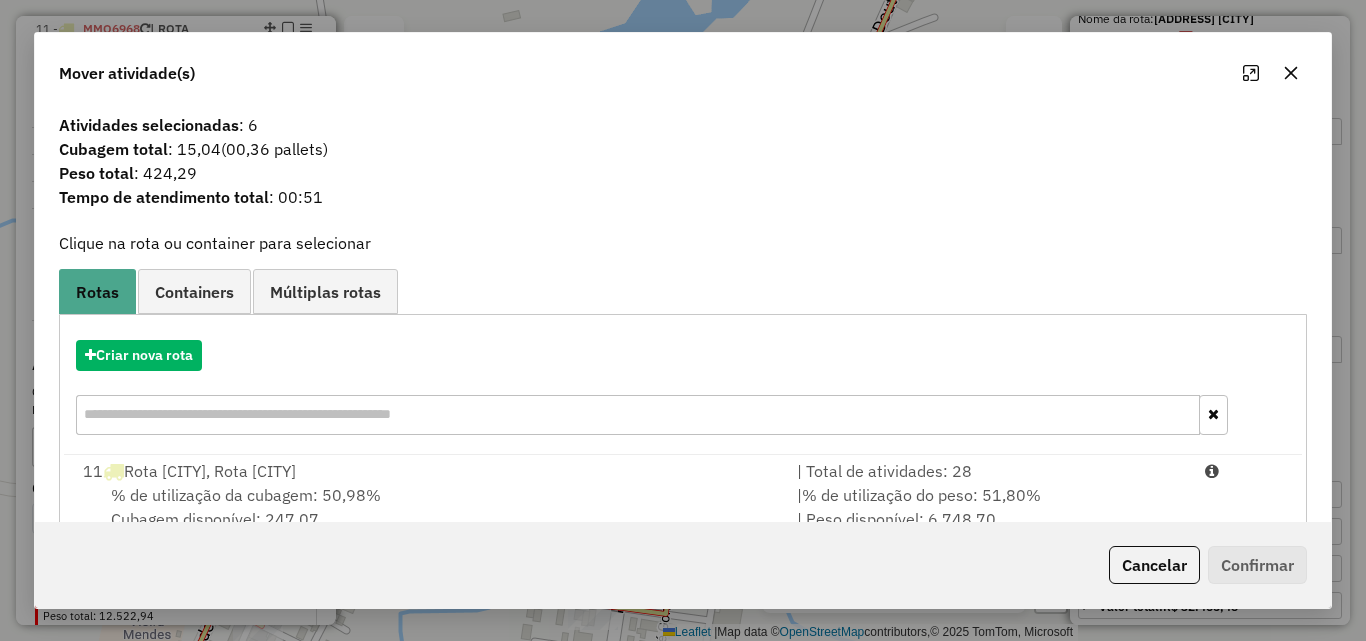click on "11  MMQ6968 | ROTA NAZAREZINHO, ROTA SÃO GONCALO  | Total de atividades: 28  % de utilização da cubagem: 50,98%  Cubagem disponível: 247,07   |  % de utilização do peso: 51,80%  | Peso disponível: 6.748,70" at bounding box center [683, 495] 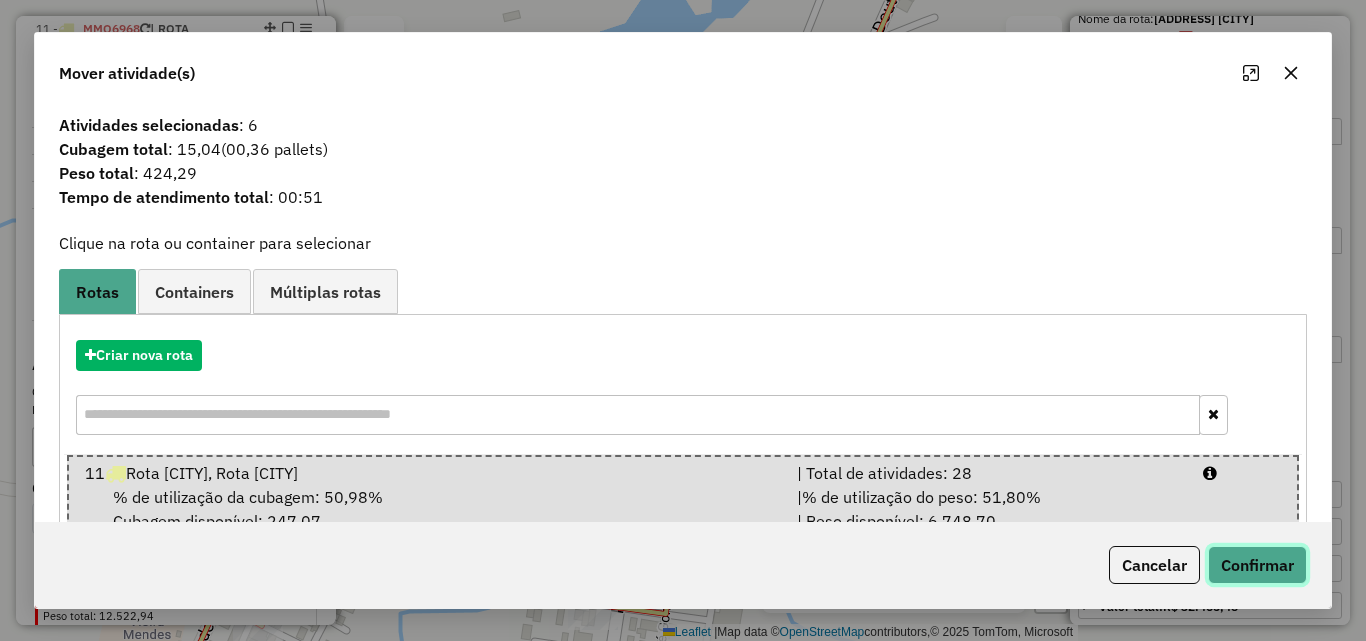 click on "Confirmar" 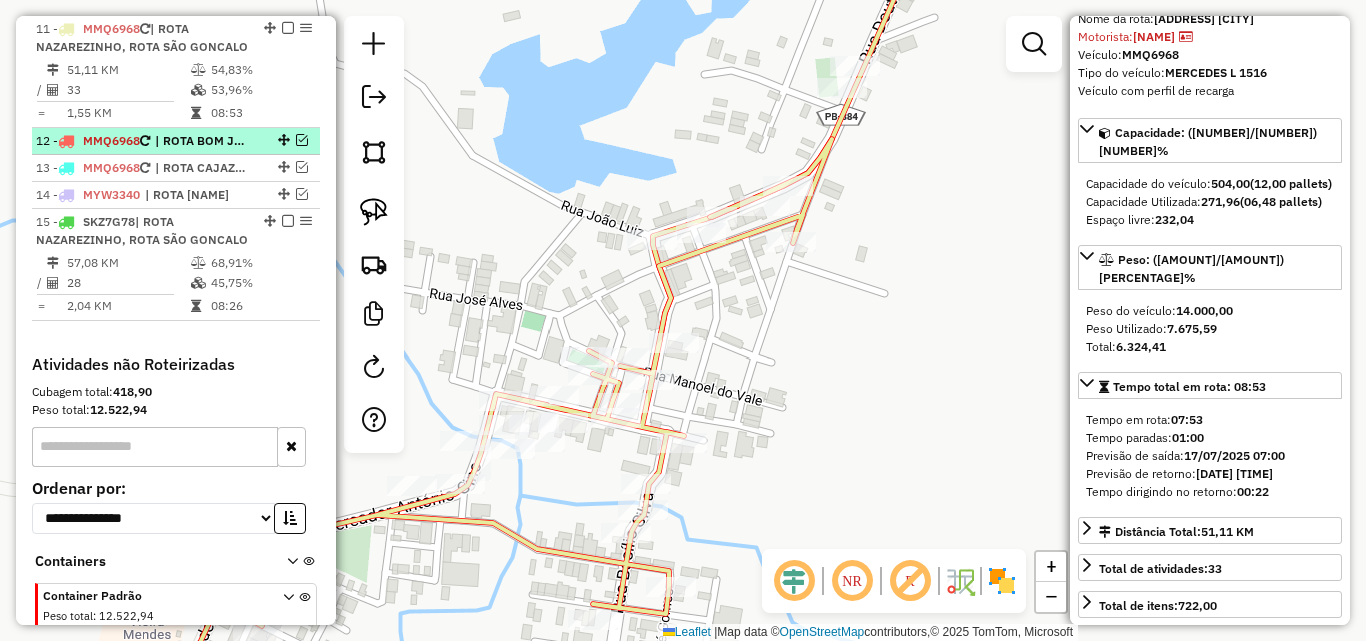 drag, startPoint x: 176, startPoint y: 282, endPoint x: 172, endPoint y: 148, distance: 134.0597 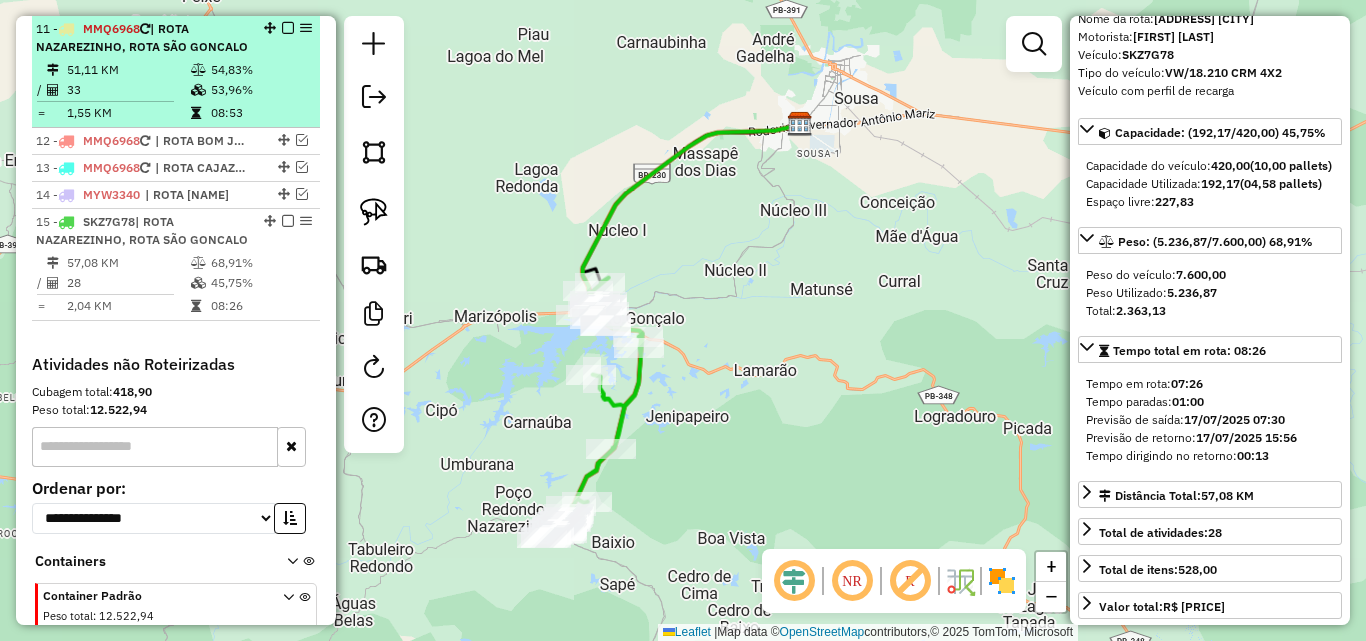 click on "51,11 KM" at bounding box center (128, 70) 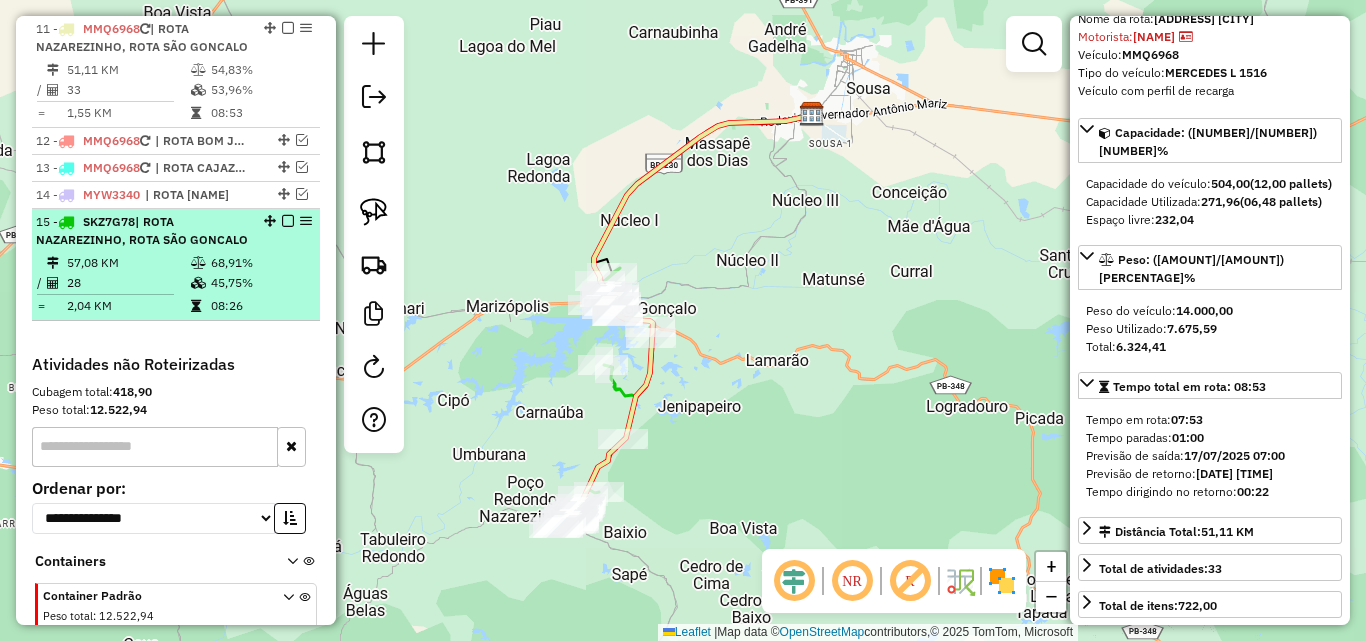 click on "15 -       SKZ7G78   | ROTA NAZAREZINHO, ROTA SÃO GONCALO" at bounding box center (142, 231) 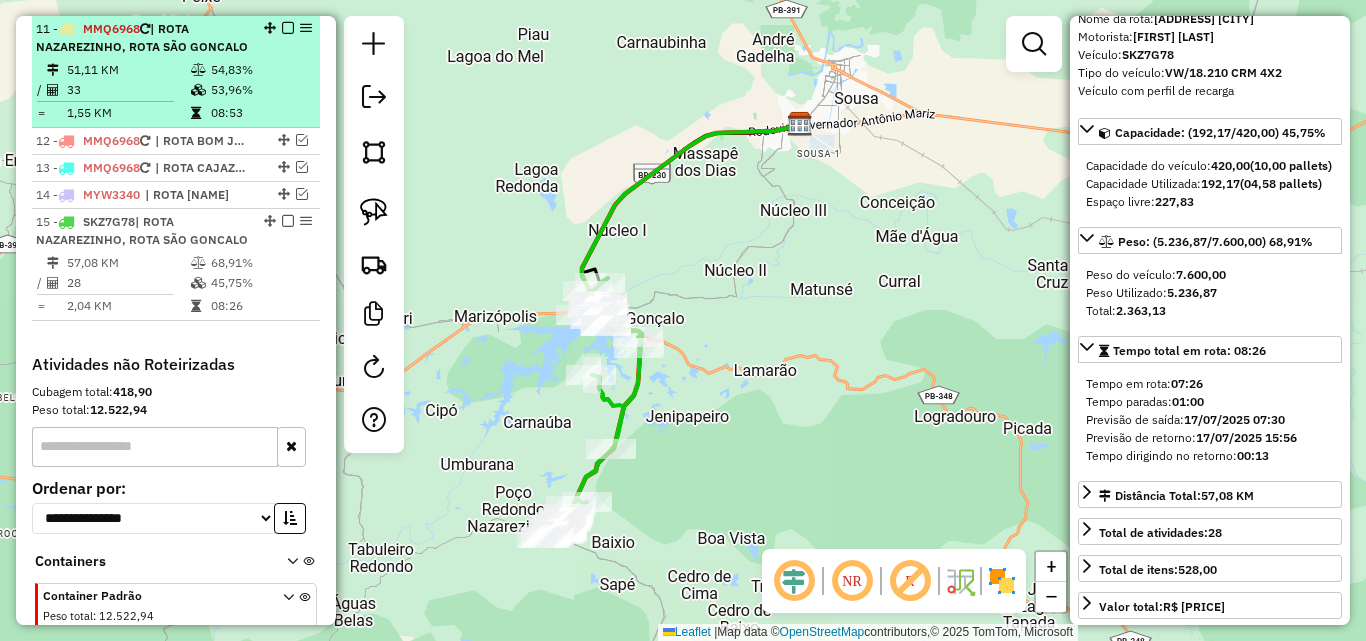 drag, startPoint x: 99, startPoint y: 109, endPoint x: 110, endPoint y: 122, distance: 17.029387 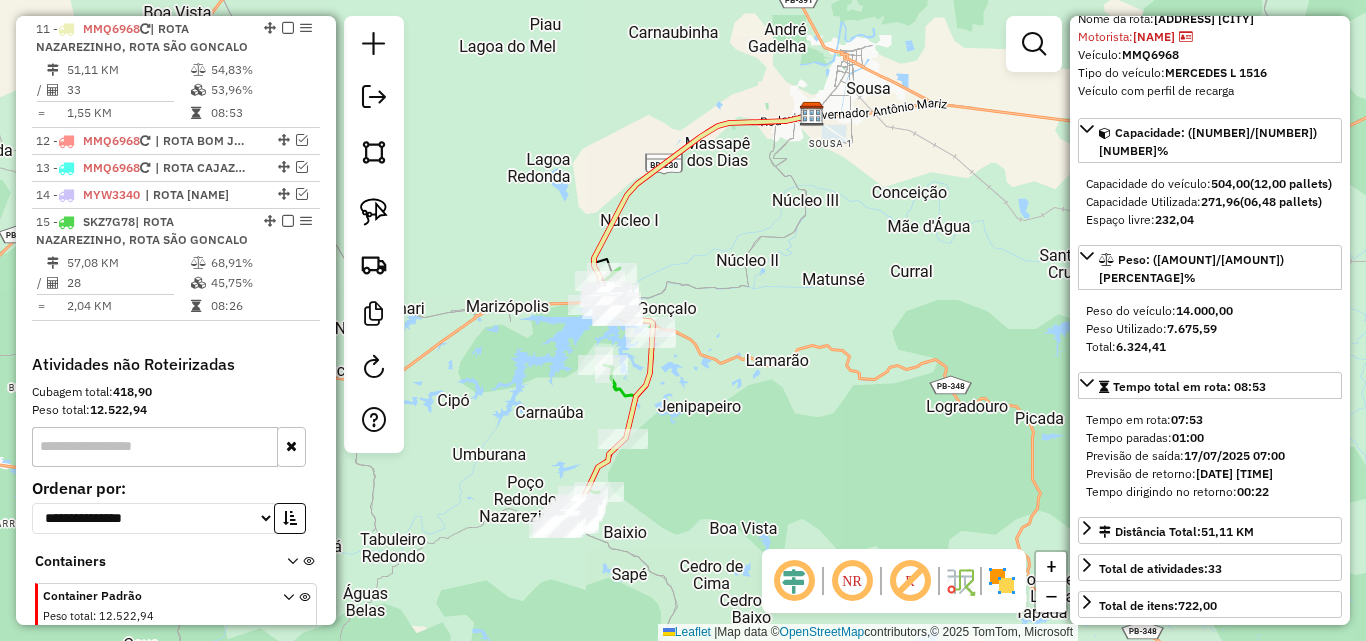 scroll, scrollTop: 700, scrollLeft: 0, axis: vertical 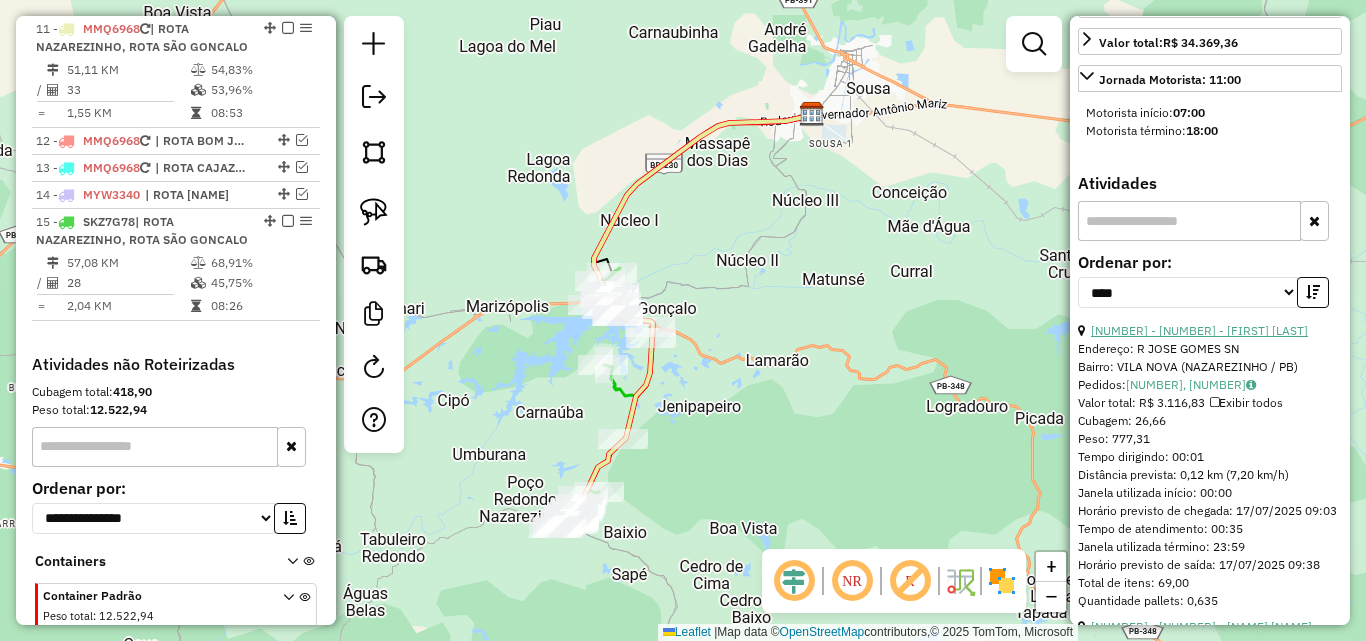 drag, startPoint x: 1192, startPoint y: 352, endPoint x: 1174, endPoint y: 360, distance: 19.697716 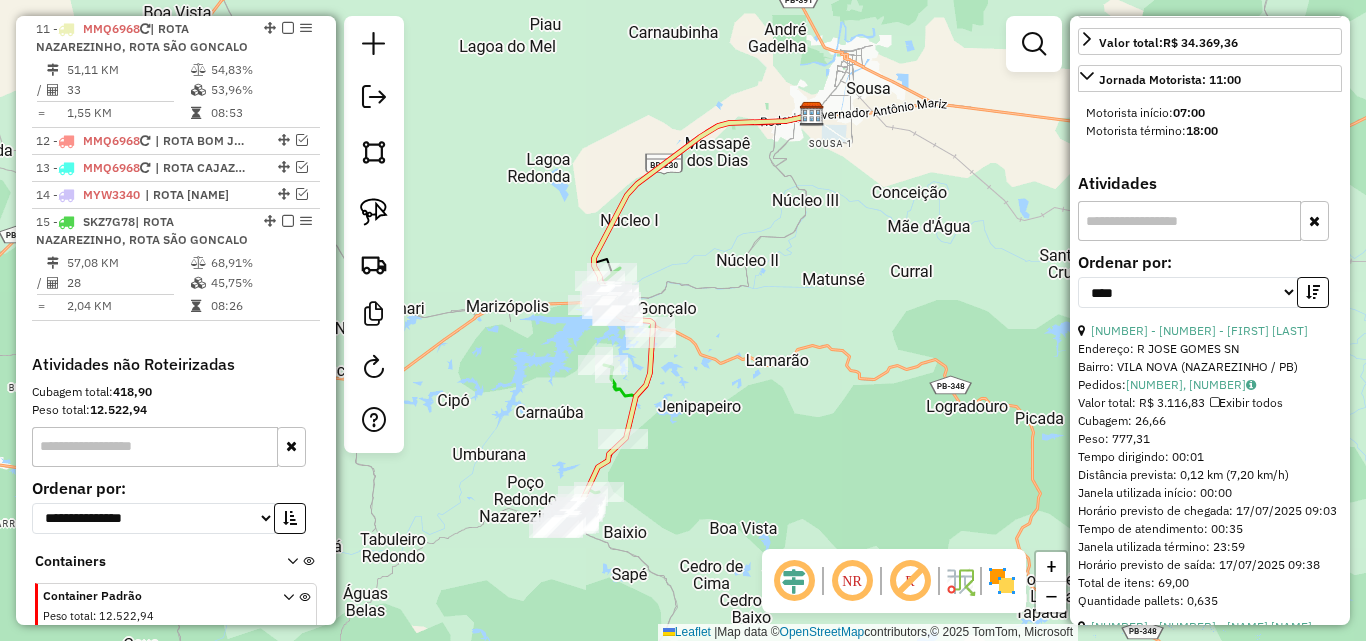 click on "8 - 1919 - FRANCISCO DAIRES LINS" at bounding box center [1199, 330] 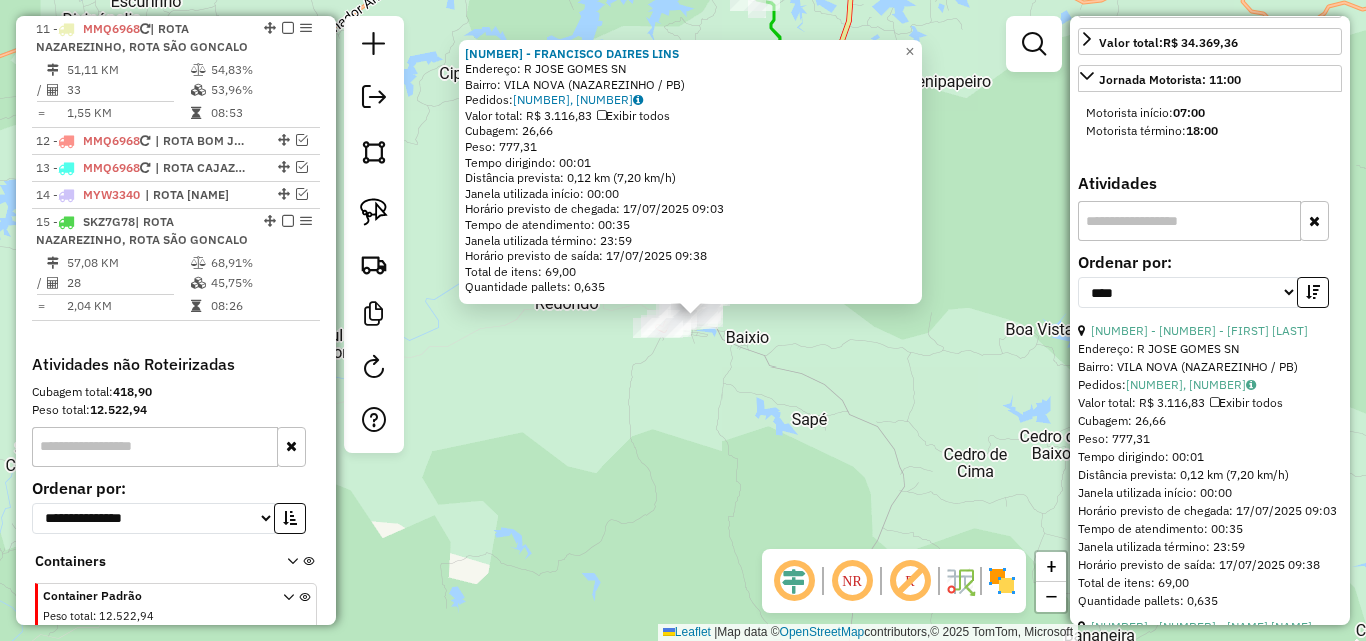 scroll, scrollTop: 1000, scrollLeft: 0, axis: vertical 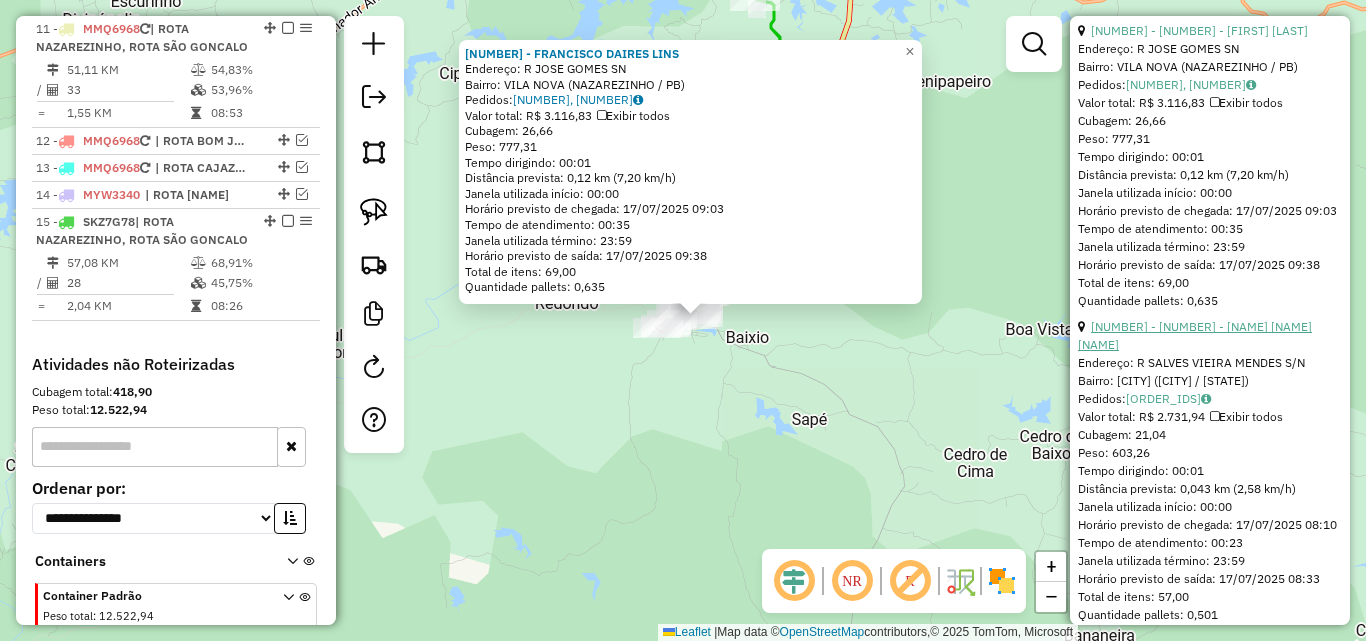 click on "5 - 99148 - [FULL_NAME]" at bounding box center [1195, 335] 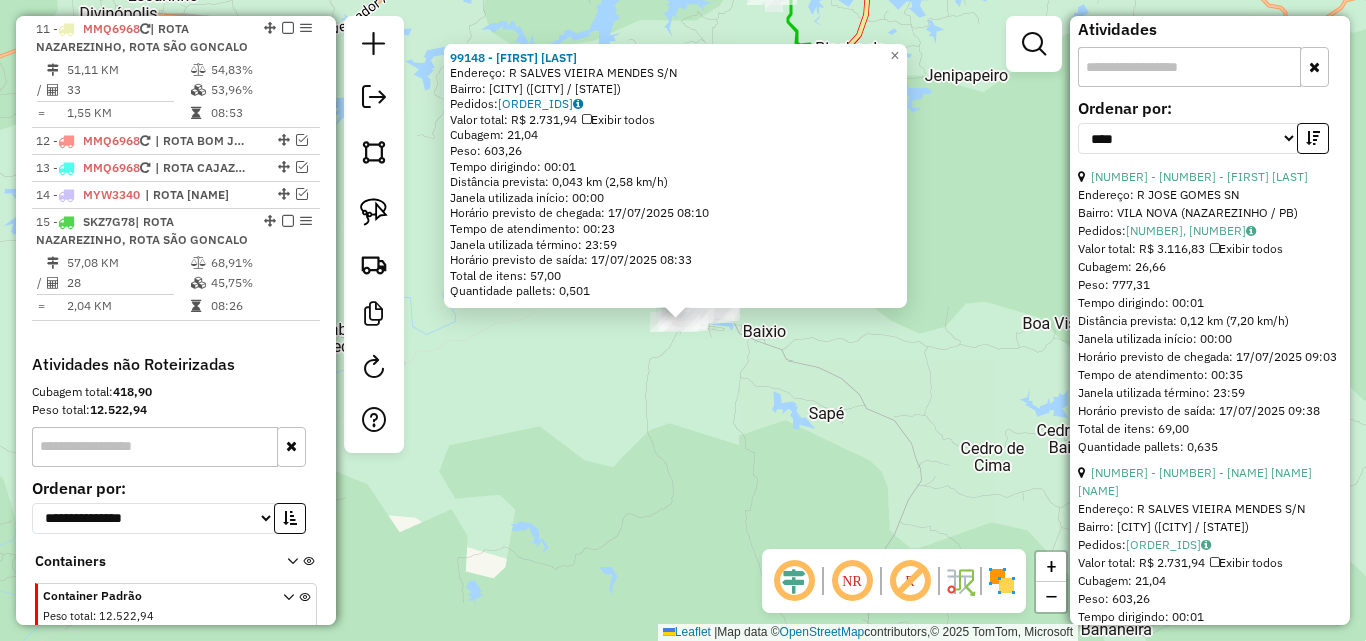 scroll, scrollTop: 700, scrollLeft: 0, axis: vertical 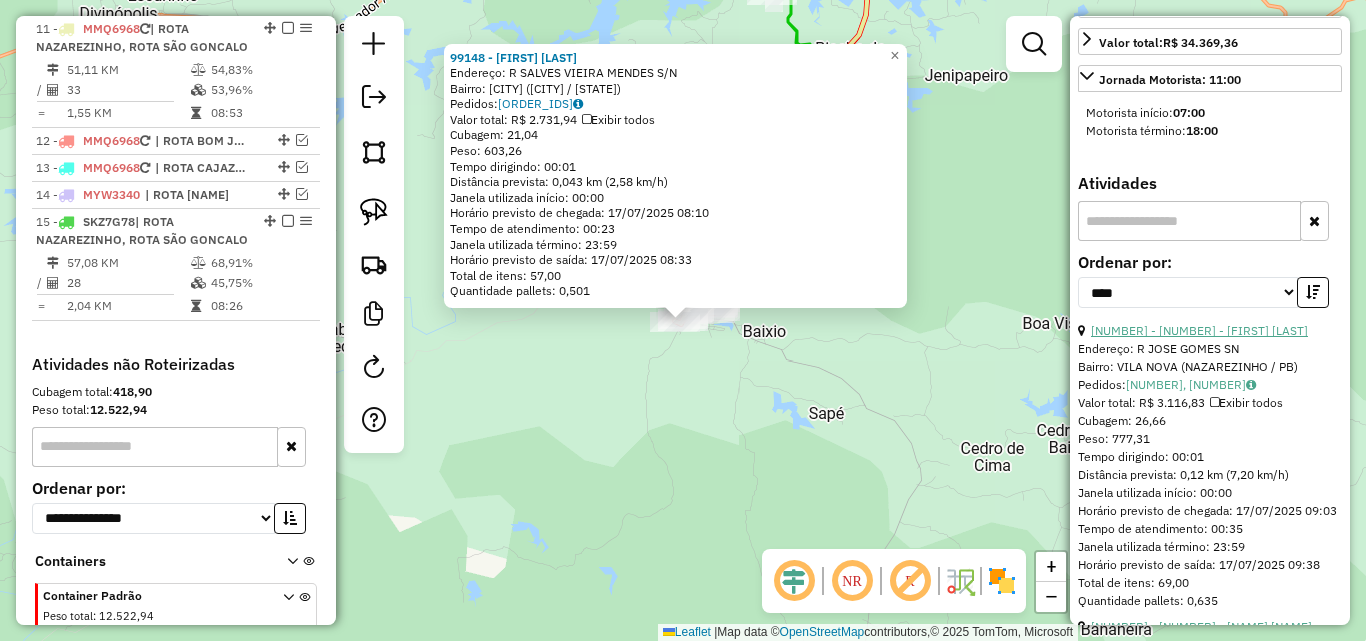 click on "8 - 1919 - FRANCISCO DAIRES LINS" at bounding box center (1199, 330) 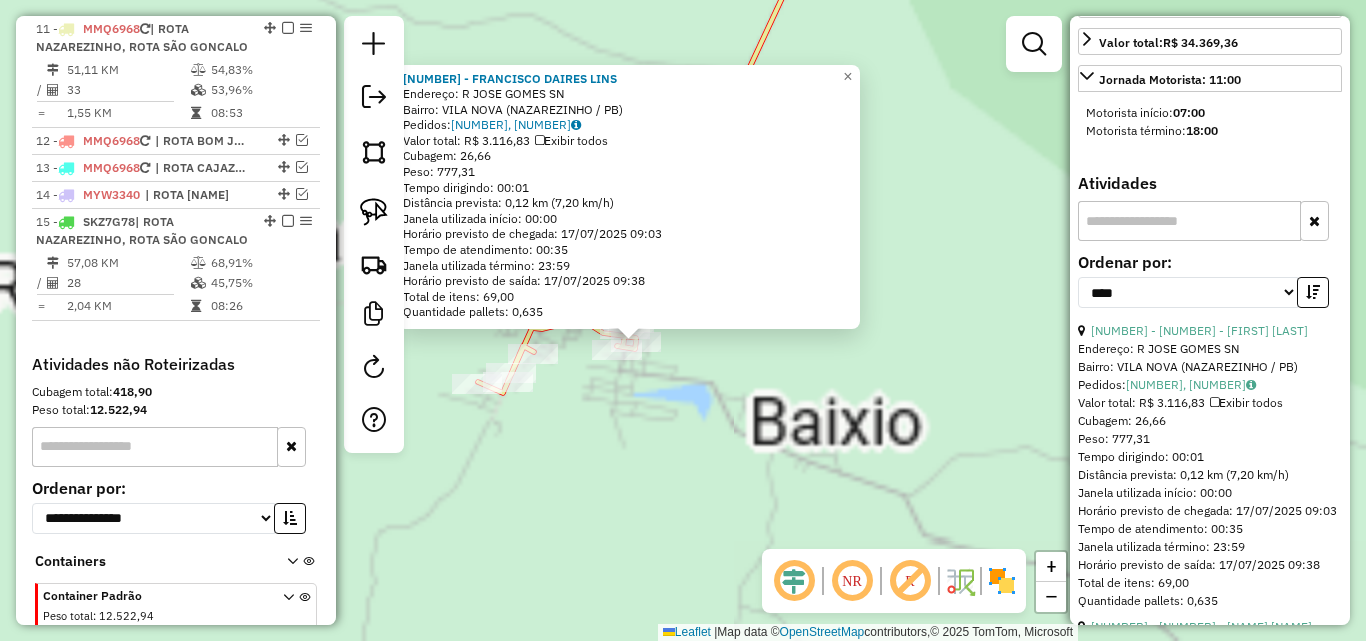 click on "1919 - FRANCISCO DAIRES LINS  Endereço: R   JOSE GOMES                     SN   Bairro: VILA NOVA (NAZAREZINHO / PB)   Pedidos:  16477421, 16477599, 16477600   Valor total: R$ 3.116,83   Exibir todos   Cubagem: 26,66  Peso: 777,31  Tempo dirigindo: 00:01   Distância prevista: 0,12 km (7,20 km/h)   Janela utilizada início: 00:00   Horário previsto de chegada: 17/07/2025 09:03   Tempo de atendimento: 00:35   Janela utilizada término: 23:59   Horário previsto de saída: 17/07/2025 09:38   Total de itens: 69,00   Quantidade pallets: 0,635  × Janela de atendimento Grade de atendimento Capacidade Transportadoras Veículos Cliente Pedidos  Rotas Selecione os dias de semana para filtrar as janelas de atendimento  Seg   Ter   Qua   Qui   Sex   Sáb   Dom  Informe o período da janela de atendimento: De: Até:  Filtrar exatamente a janela do cliente  Considerar janela de atendimento padrão  Selecione os dias de semana para filtrar as grades de atendimento  Seg   Ter   Qua   Qui   Sex   Sáb   Dom   De:   Até:" 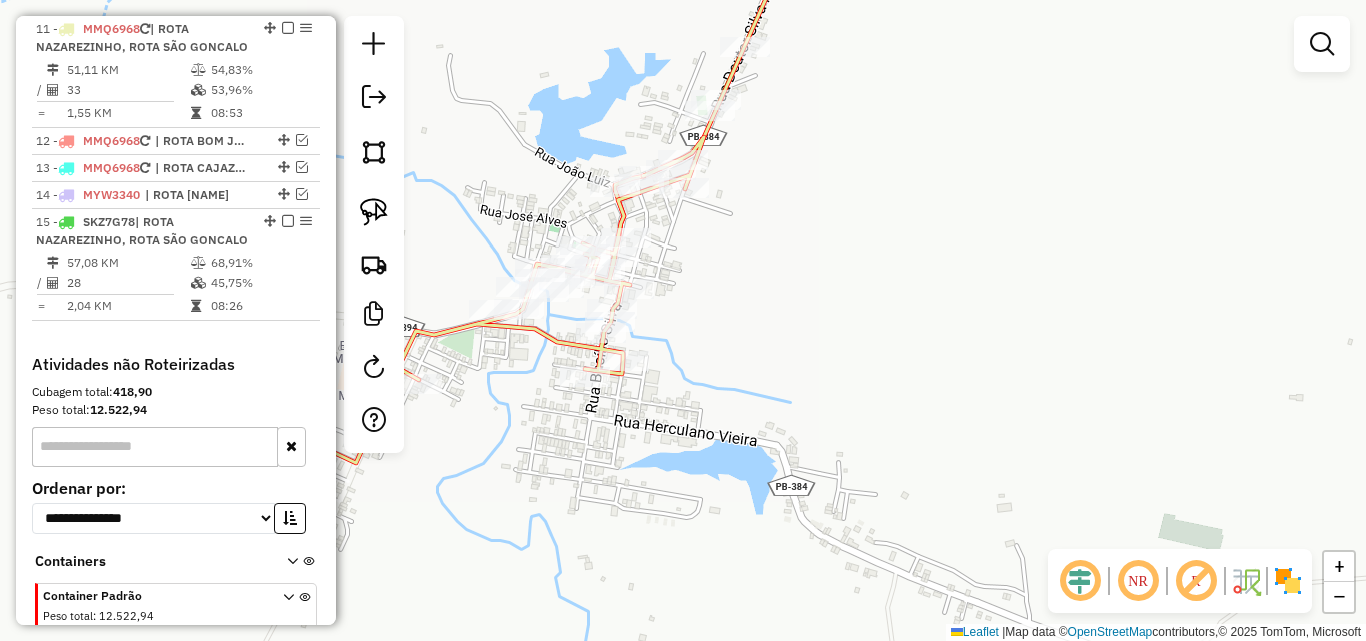 drag, startPoint x: 384, startPoint y: 213, endPoint x: 435, endPoint y: 217, distance: 51.156624 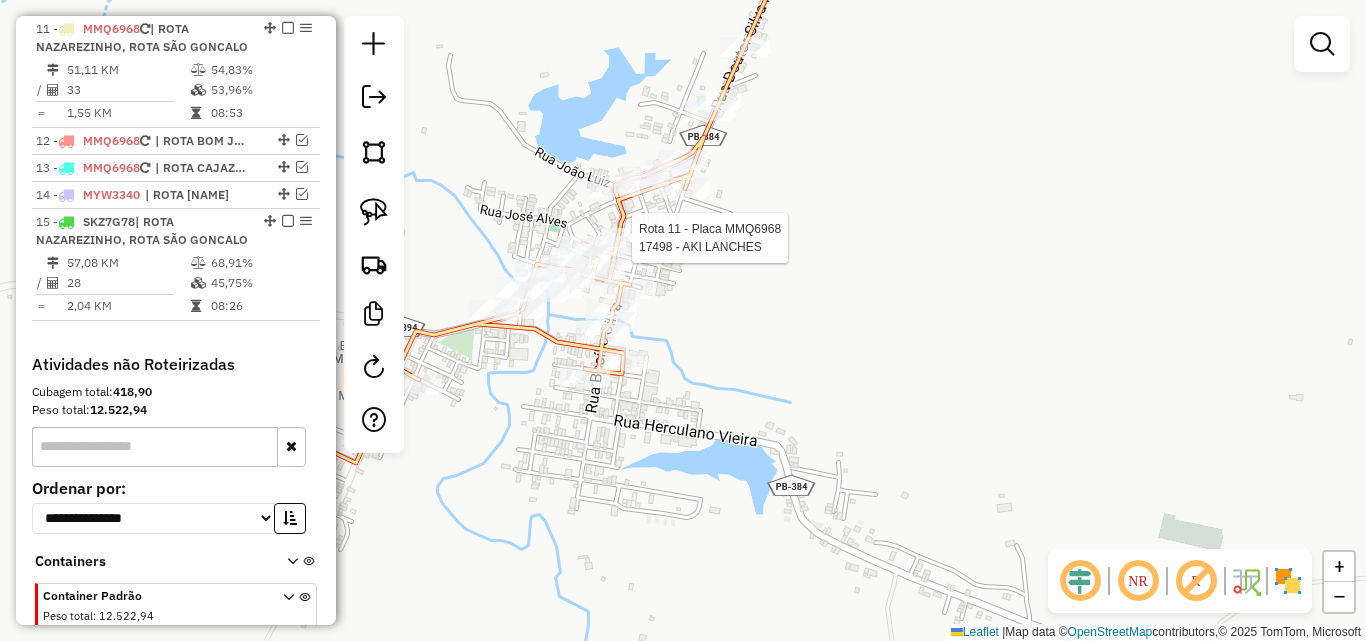 select on "*********" 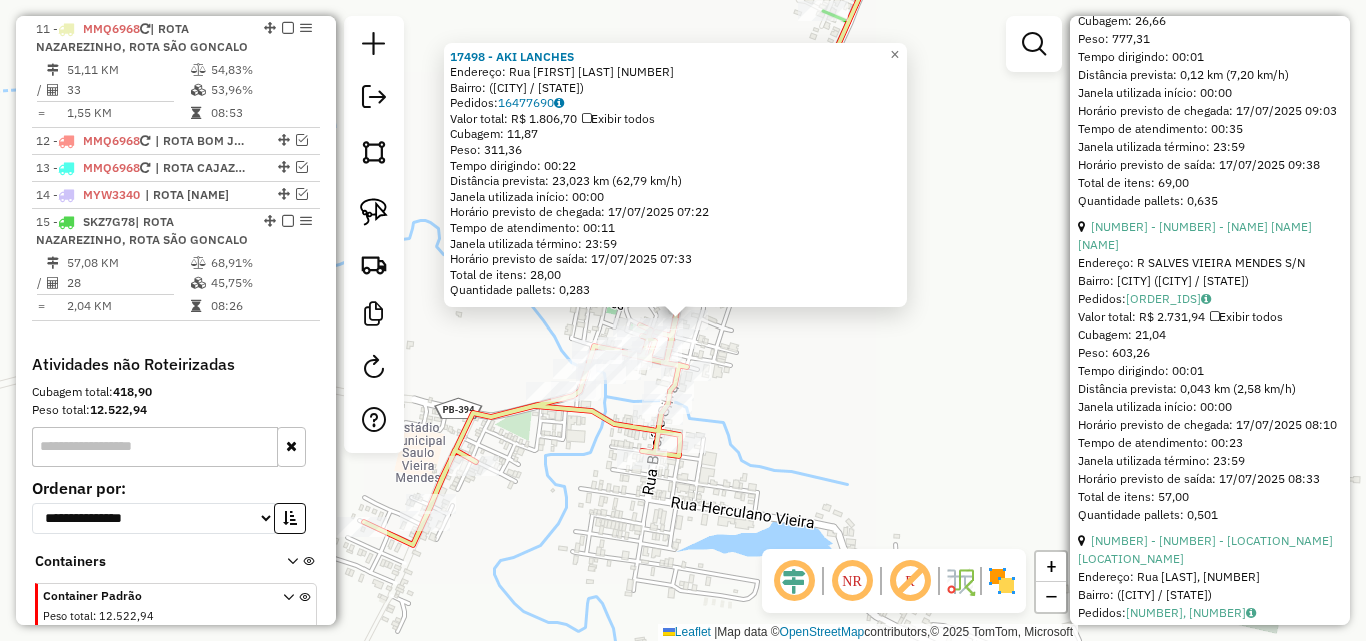 scroll, scrollTop: 1400, scrollLeft: 0, axis: vertical 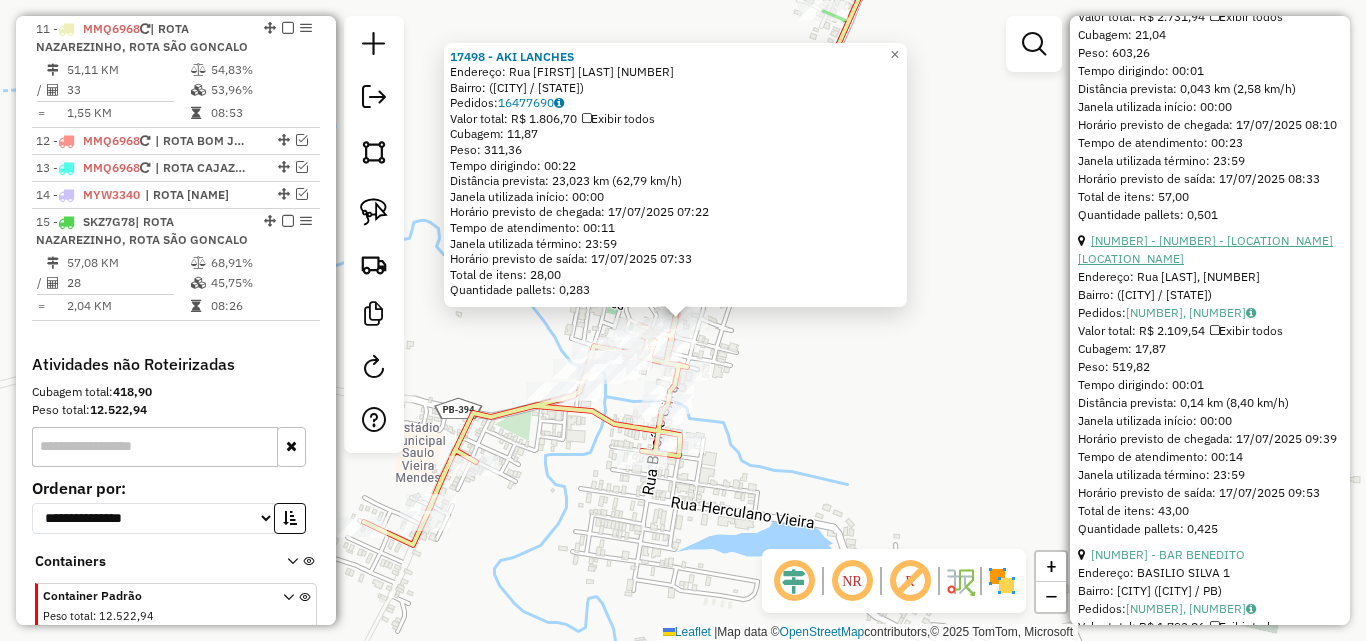click on "8 - 1919 - FRANCISCO DAIRES LINS  Endereço: R   JOSE GOMES                     SN   Bairro: VILA NOVA (NAZAREZINHO / PB)   Pedidos:  16477421, 16477599, 16477600   Valor total: R$ 3.116,83   Exibir todos   Cubagem: 26,66  Peso: 777,31  Tempo dirigindo: 00:01   Distância prevista: 0,12 km (7,20 km/h)   Janela utilizada início: 00:00   Horário previsto de chegada: 17/07/2025 09:03   Tempo de atendimento: 00:35   Janela utilizada término: 23:59   Horário previsto de saída: 17/07/2025 09:38   Total de itens: 69,00   Quantidade pallets: 0,635     5 - 99148 - SEVERINO FELIX DE ALMEIDA  Endereço: R   SALVES VIEIRA MENDES           S/N   Bairro: LINDOLFO PIRES (NAZAREZINHO / PB)   Pedidos:  16477637, 16477740, 16477741   Valor total: R$ 2.731,94   Exibir todos   Cubagem: 21,04  Peso: 603,26  Tempo dirigindo: 00:01   Distância prevista: 0,043 km (2,58 km/h)   Janela utilizada início: 00:00   Horário previsto de chegada: 17/07/2025 08:10   Tempo de atendimento: 00:23   Janela utilizada término: 23:59" at bounding box center (1210, 4627) 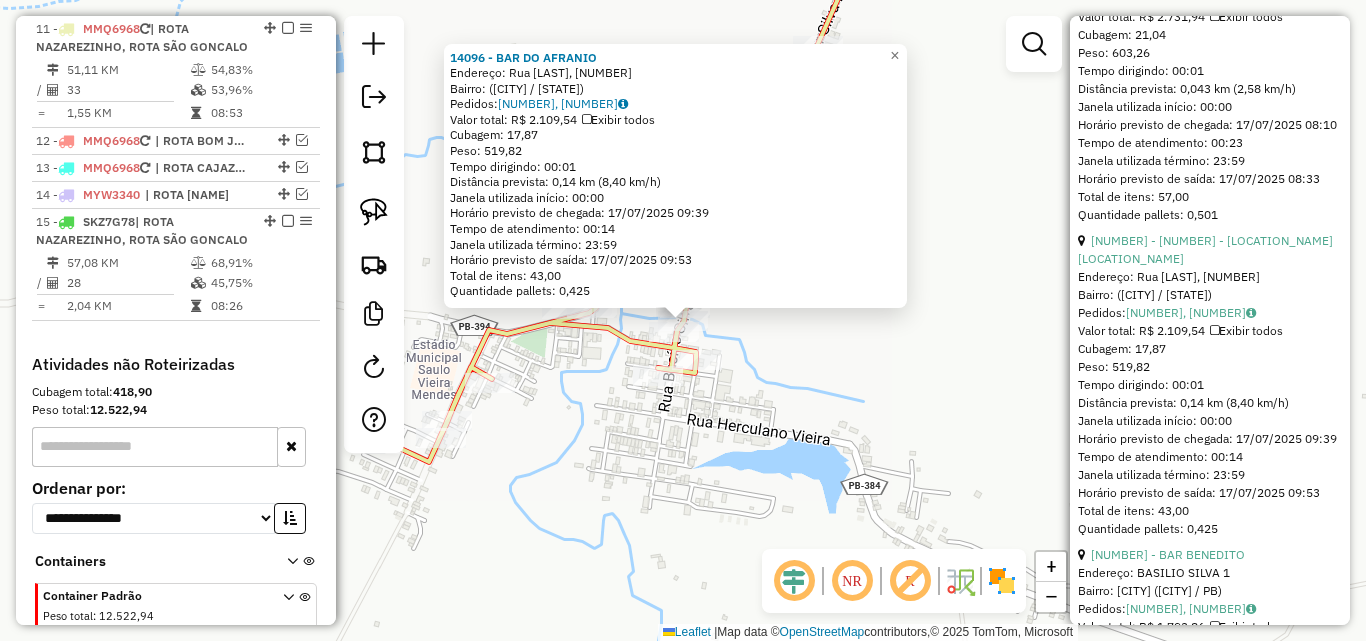 click on "14096 - BAR DO AFRANIO  Endereço: Rua Basílio Borges, 97   Bairro:  (Nazarezinho / PB)   Pedidos:  16477440, 16477450   Valor total: R$ 2.109,54   Exibir todos   Cubagem: 17,87  Peso: 519,82  Tempo dirigindo: 00:01   Distância prevista: 0,14 km (8,40 km/h)   Janela utilizada início: 00:00   Horário previsto de chegada: 17/07/2025 09:39   Tempo de atendimento: 00:14   Janela utilizada término: 23:59   Horário previsto de saída: 17/07/2025 09:53   Total de itens: 43,00   Quantidade pallets: 0,425  × Janela de atendimento Grade de atendimento Capacidade Transportadoras Veículos Cliente Pedidos  Rotas Selecione os dias de semana para filtrar as janelas de atendimento  Seg   Ter   Qua   Qui   Sex   Sáb   Dom  Informe o período da janela de atendimento: De: Até:  Filtrar exatamente a janela do cliente  Considerar janela de atendimento padrão  Selecione os dias de semana para filtrar as grades de atendimento  Seg   Ter   Qua   Qui   Sex   Sáb   Dom   Clientes fora do dia de atendimento selecionado De:" 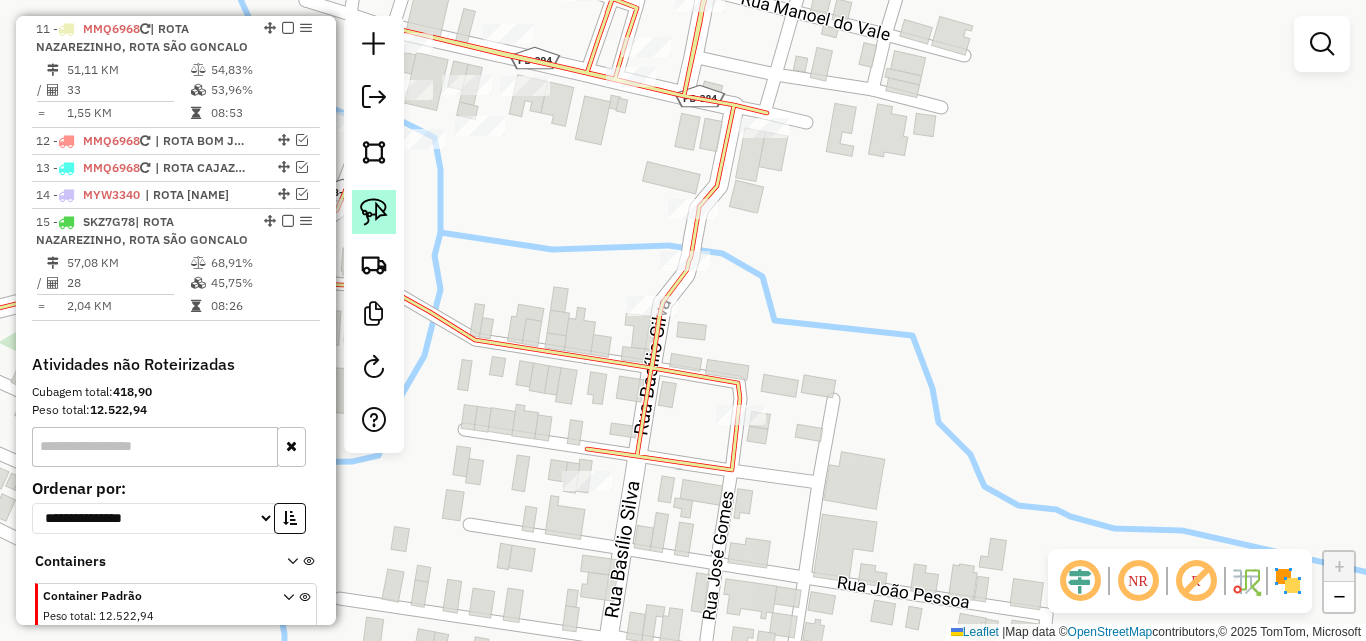 click 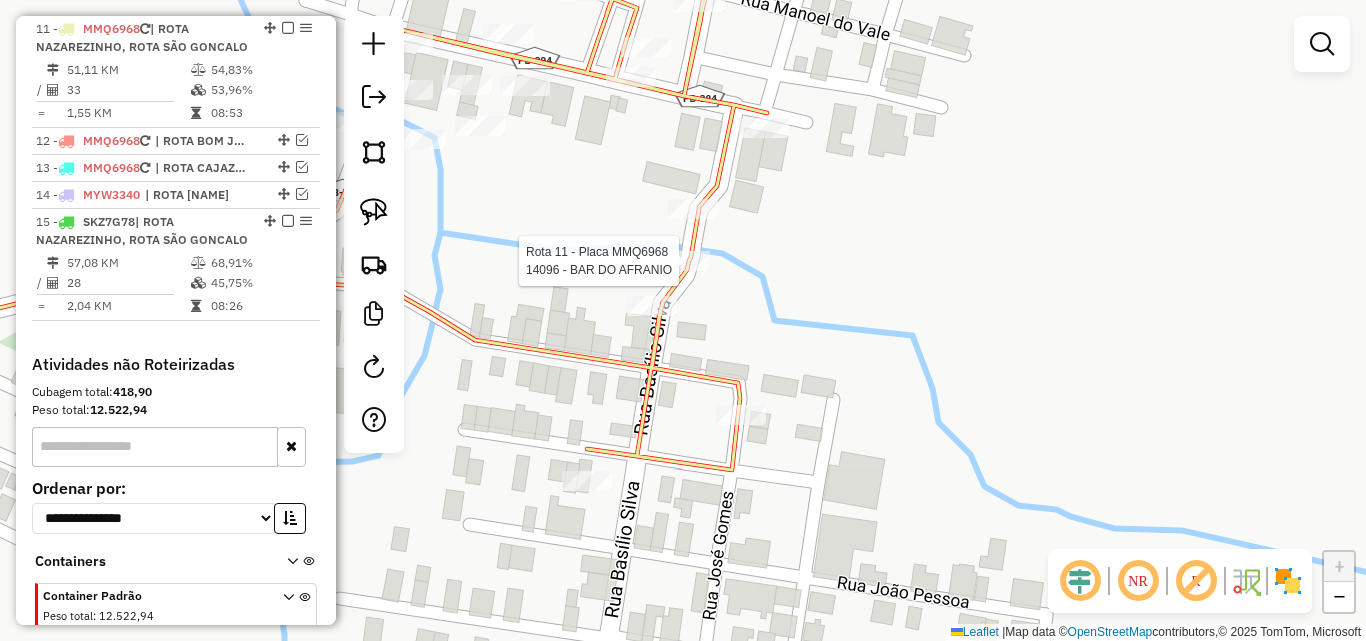 select on "*********" 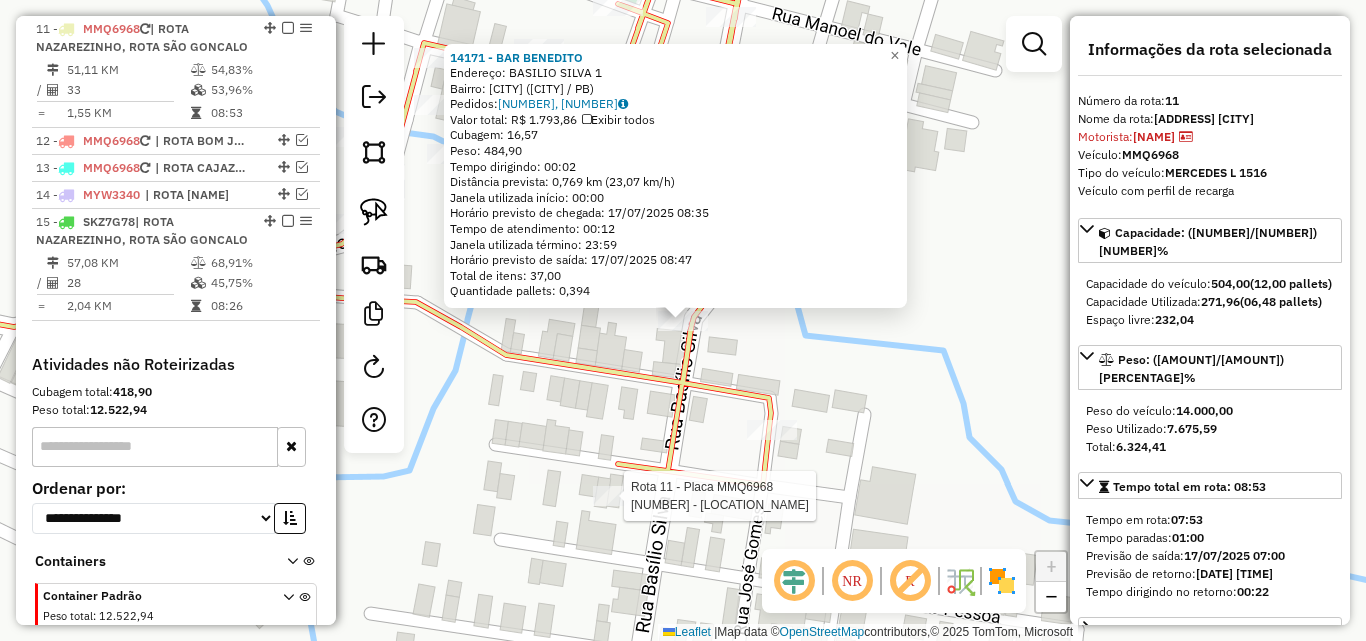 click 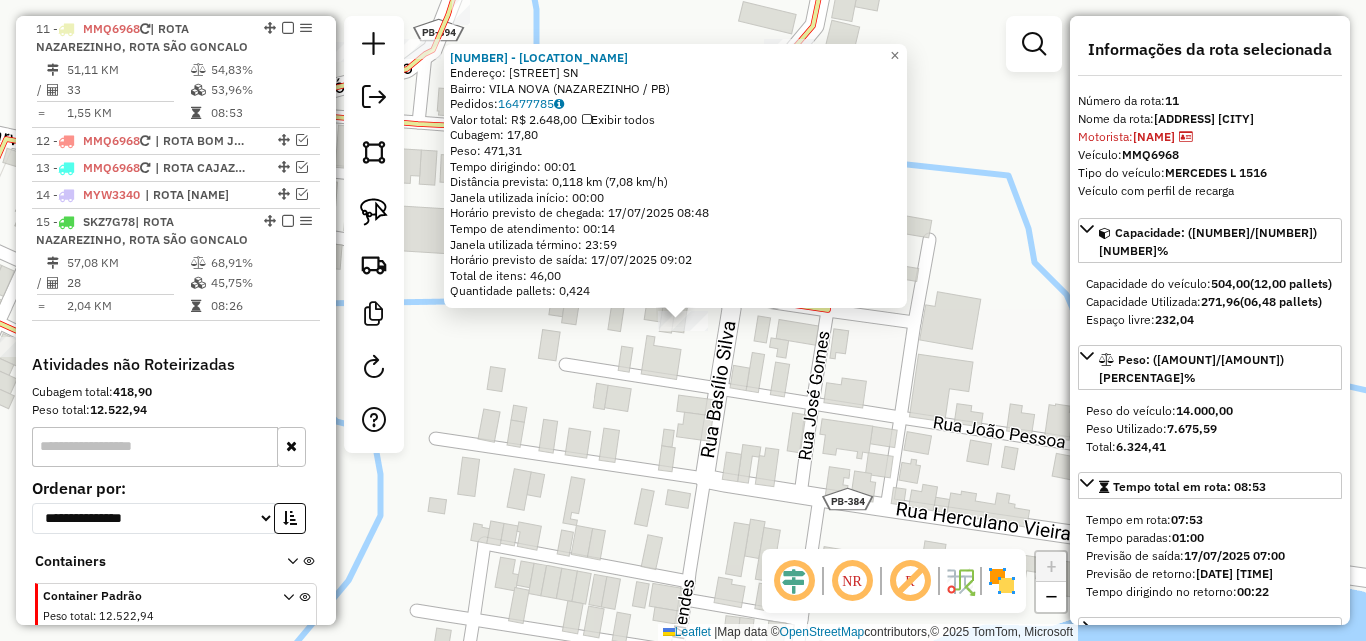 drag, startPoint x: 753, startPoint y: 353, endPoint x: 387, endPoint y: 290, distance: 371.38254 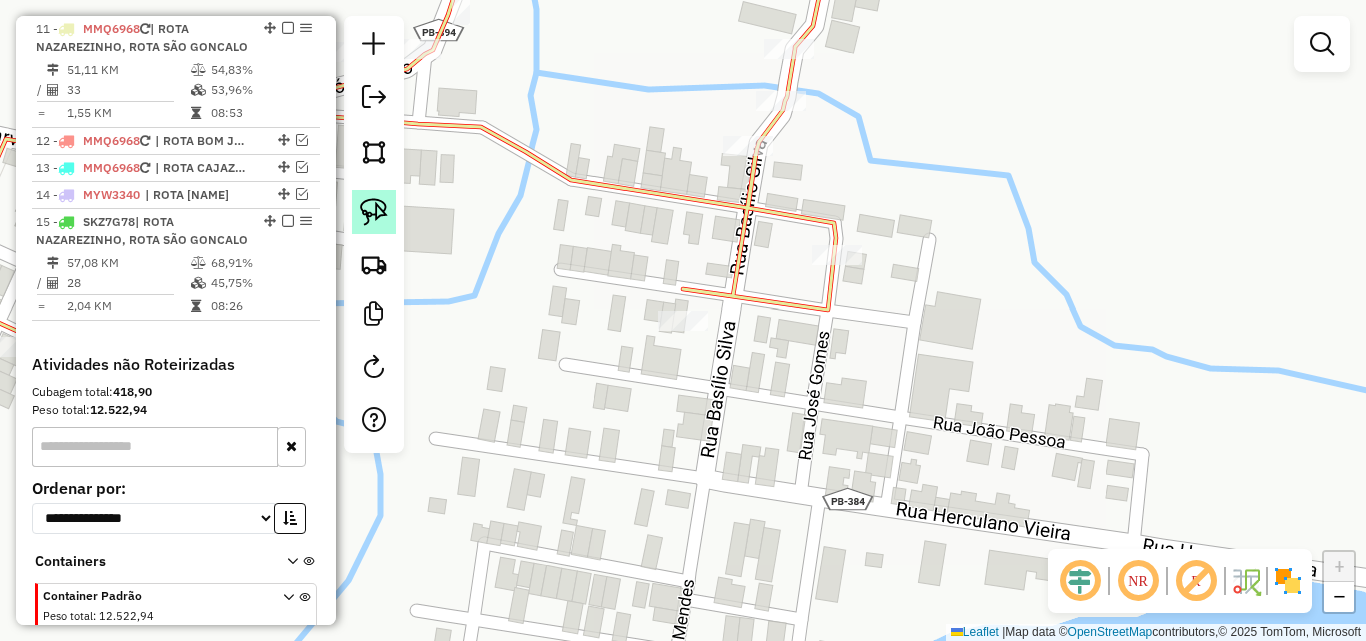click 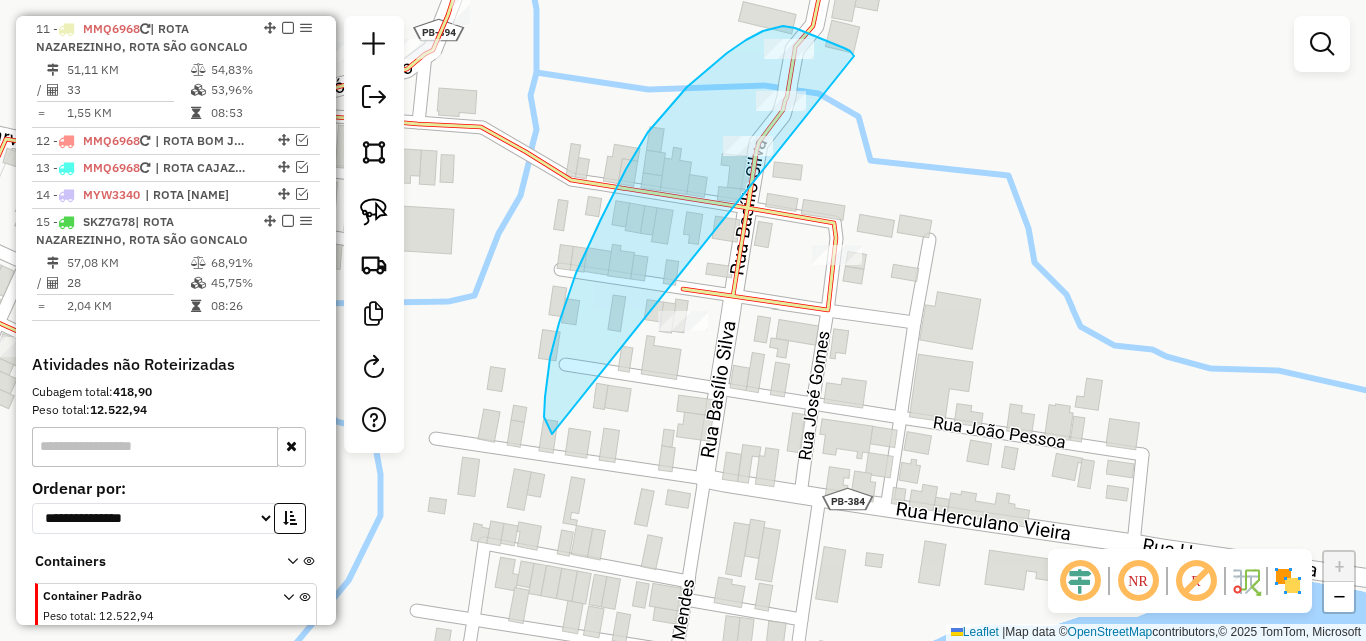 drag, startPoint x: 795, startPoint y: 28, endPoint x: 988, endPoint y: 323, distance: 352.52518 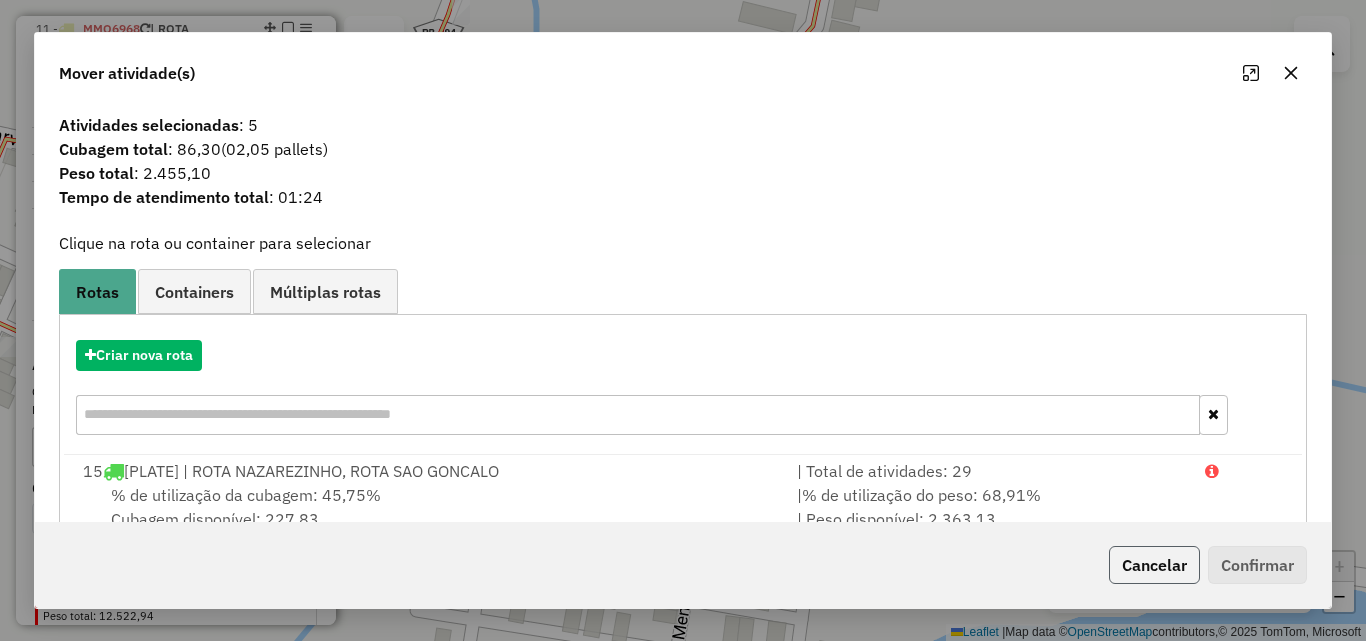 click on "Cancelar" 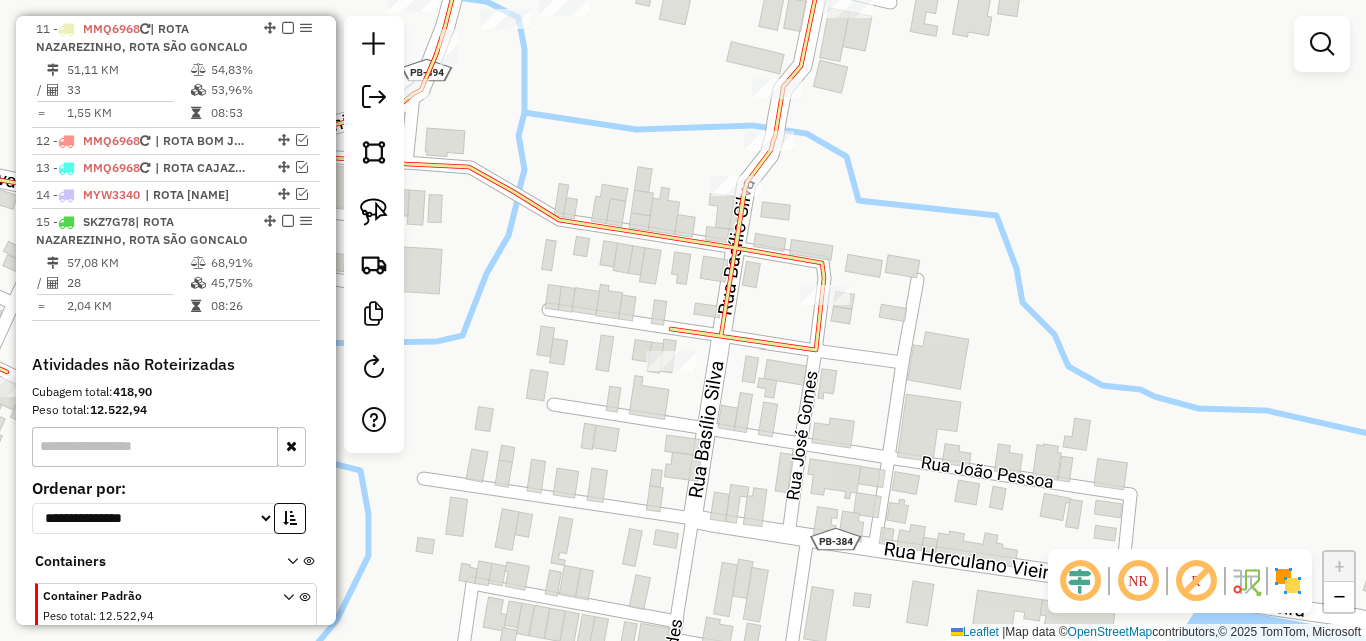 drag, startPoint x: 938, startPoint y: 300, endPoint x: 862, endPoint y: 448, distance: 166.37308 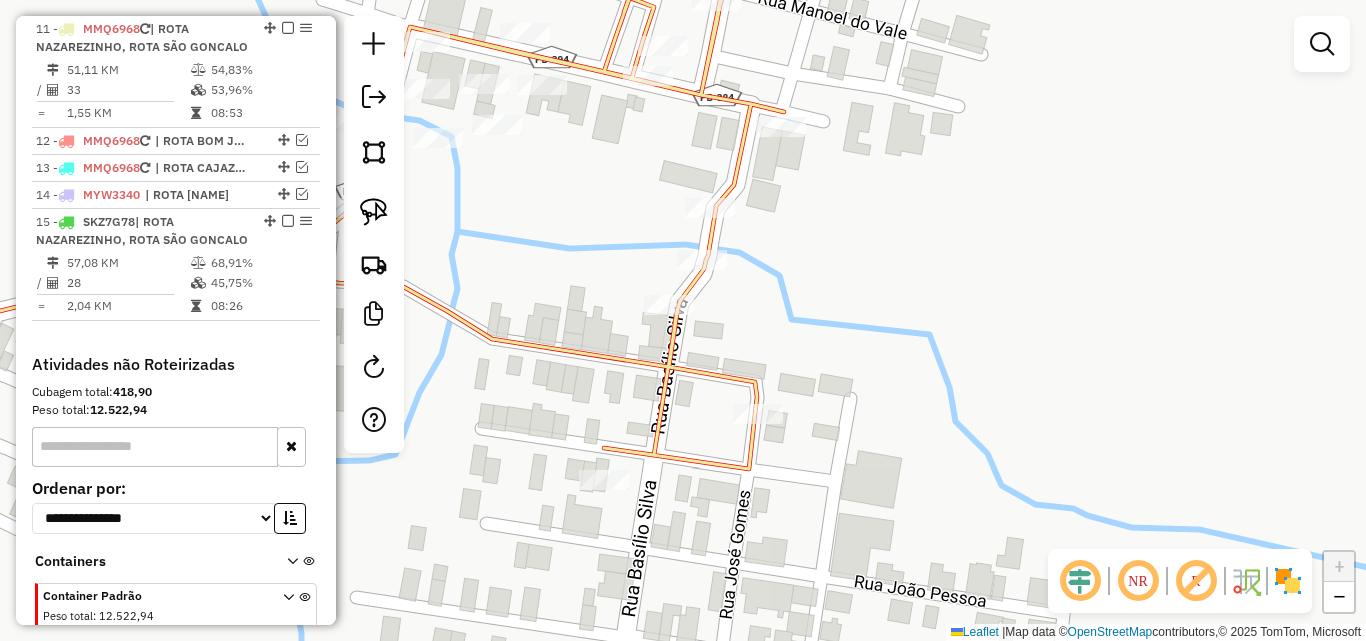 drag, startPoint x: 375, startPoint y: 202, endPoint x: 497, endPoint y: 202, distance: 122 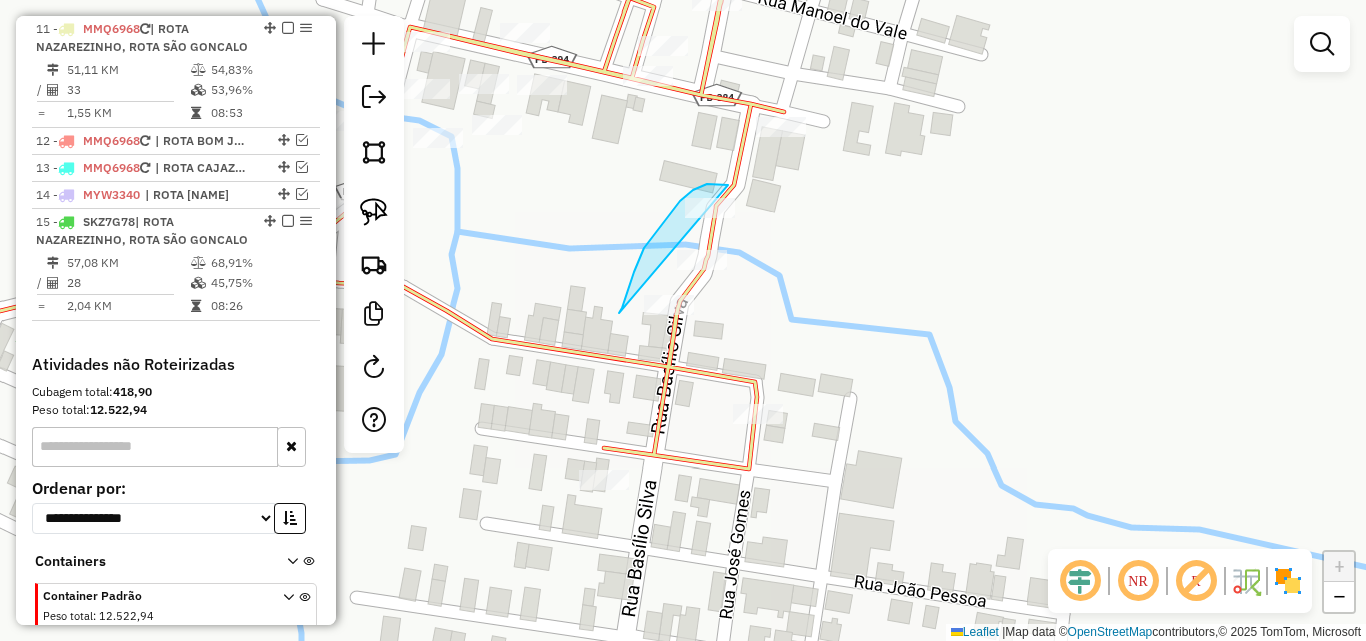 drag, startPoint x: 721, startPoint y: 184, endPoint x: 828, endPoint y: 242, distance: 121.70867 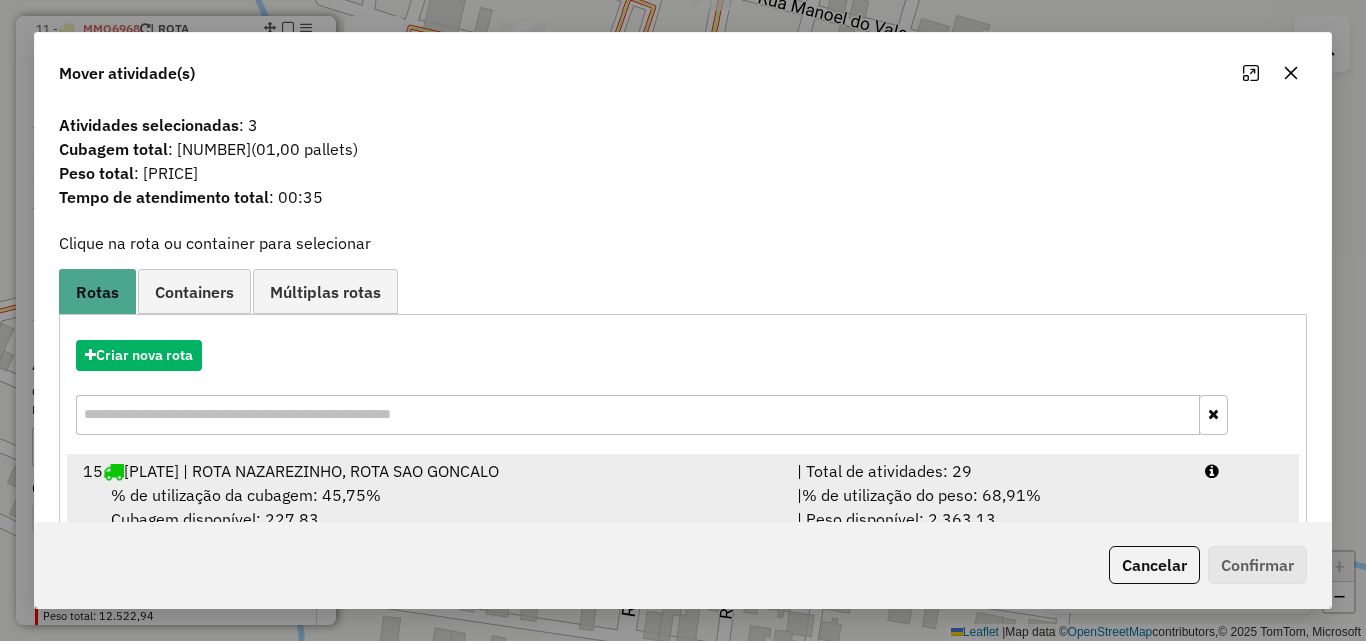 click on "| Total de atividades: 29" at bounding box center [989, 471] 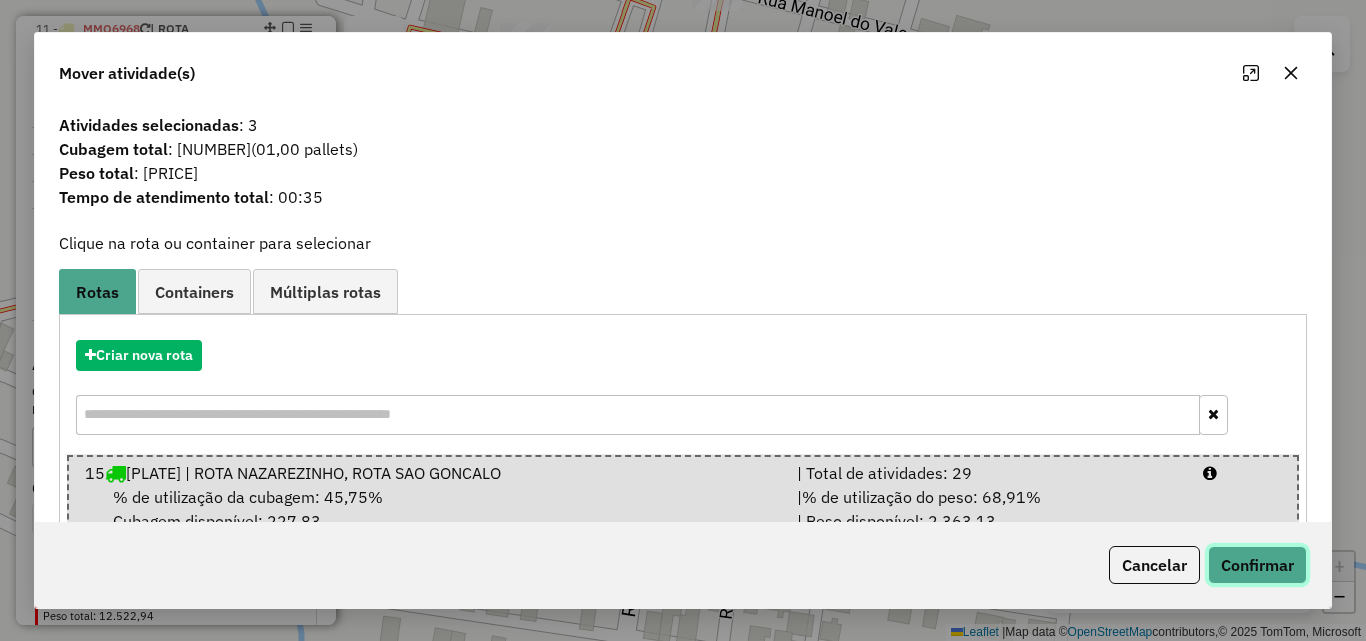 click on "Confirmar" 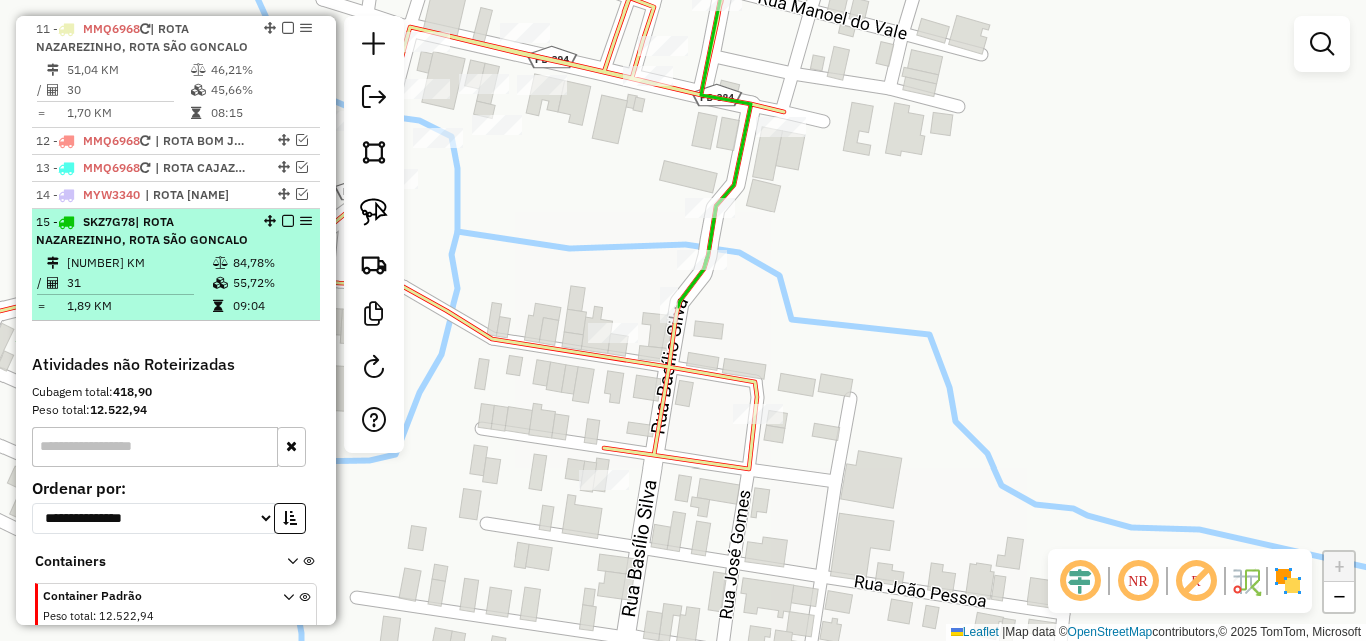 click on "58,48 KM" at bounding box center [139, 263] 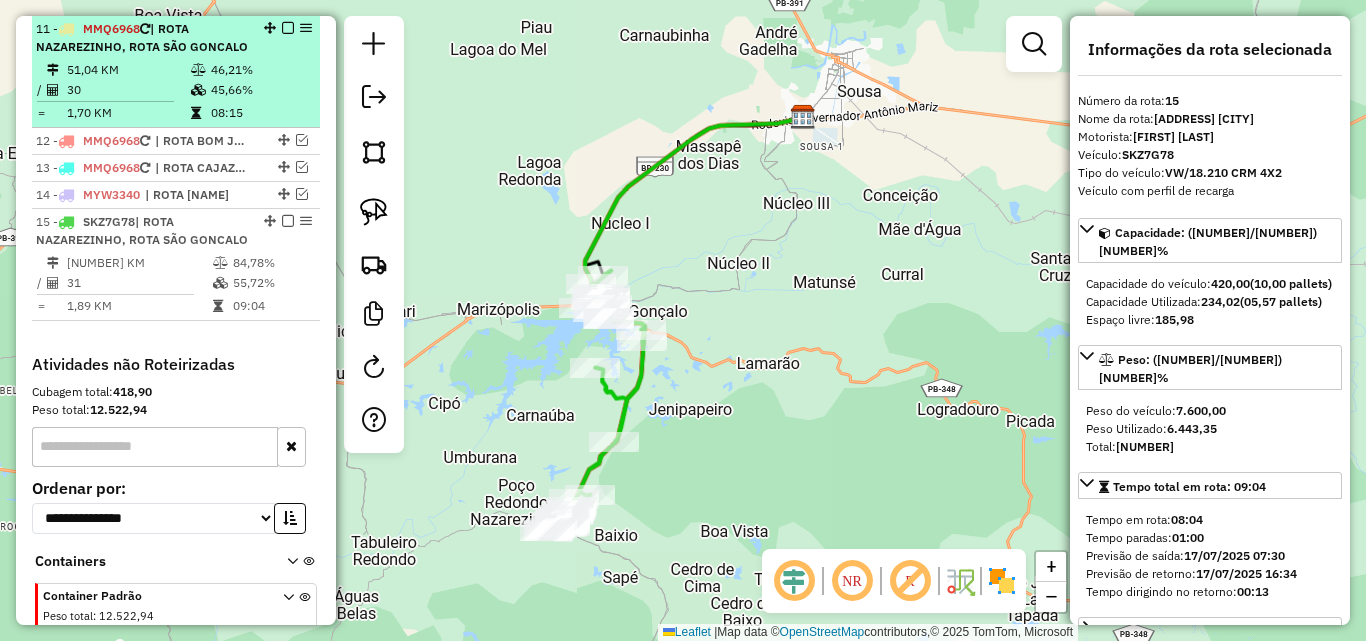 click on "51,04 KM" at bounding box center (128, 70) 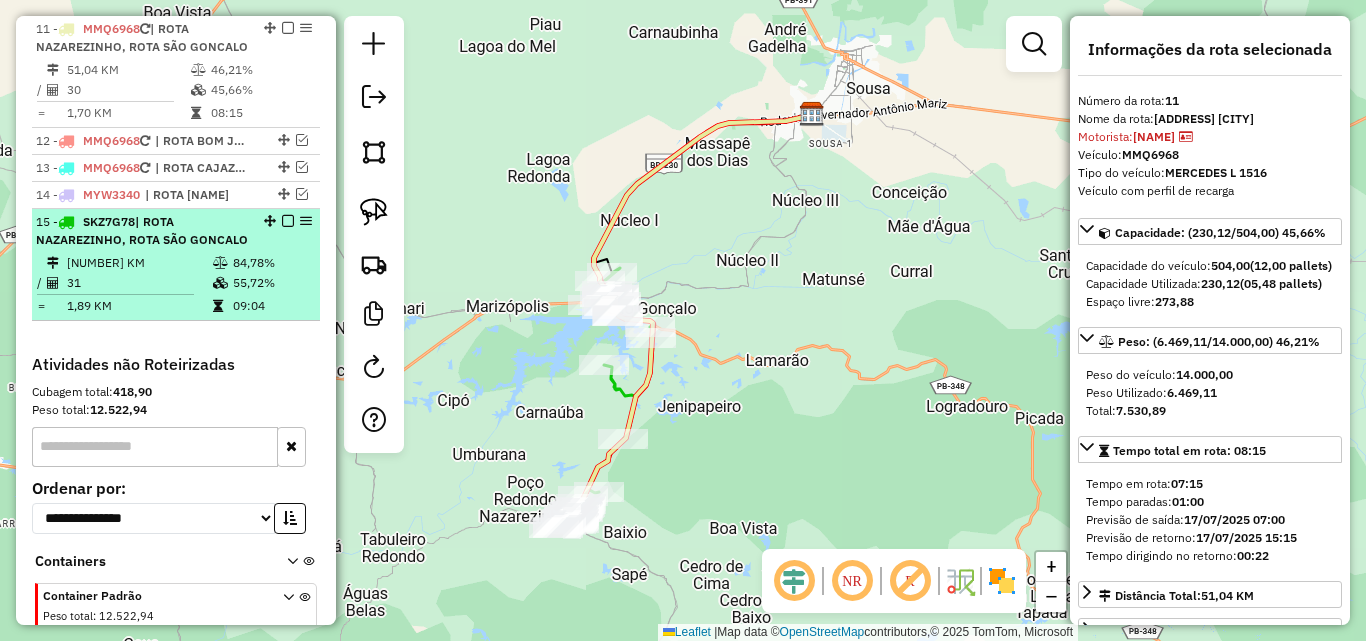 click on "55,72%" at bounding box center [272, 283] 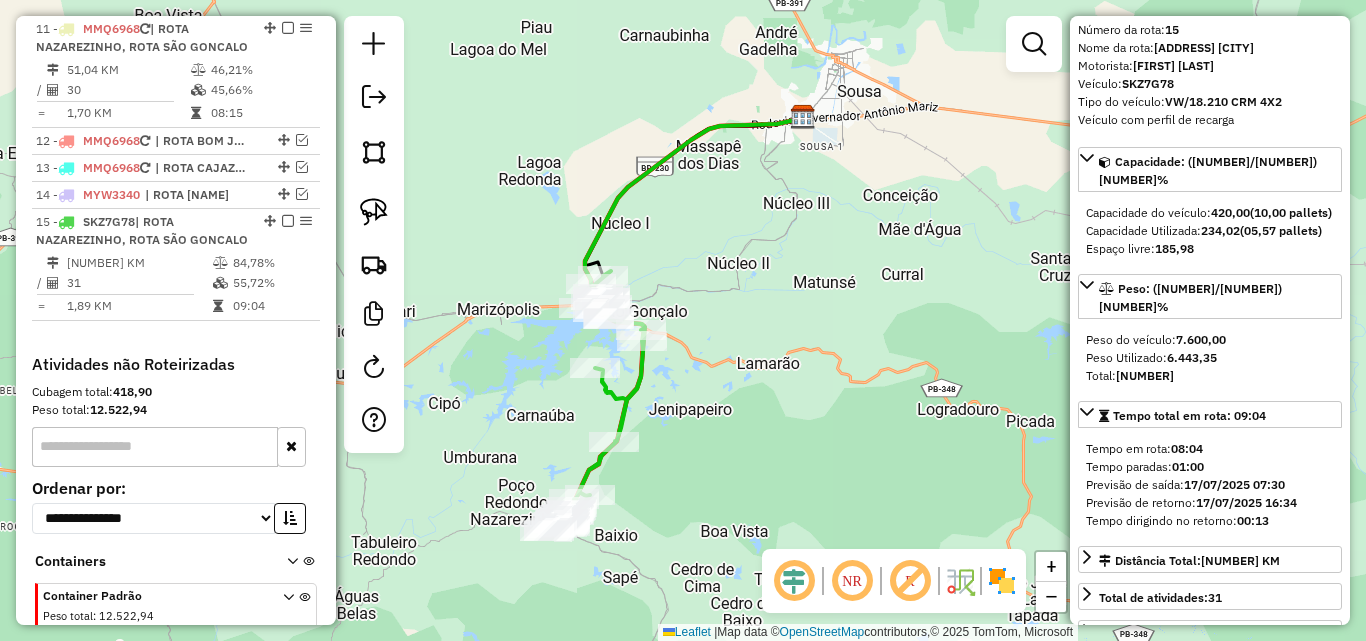scroll, scrollTop: 100, scrollLeft: 0, axis: vertical 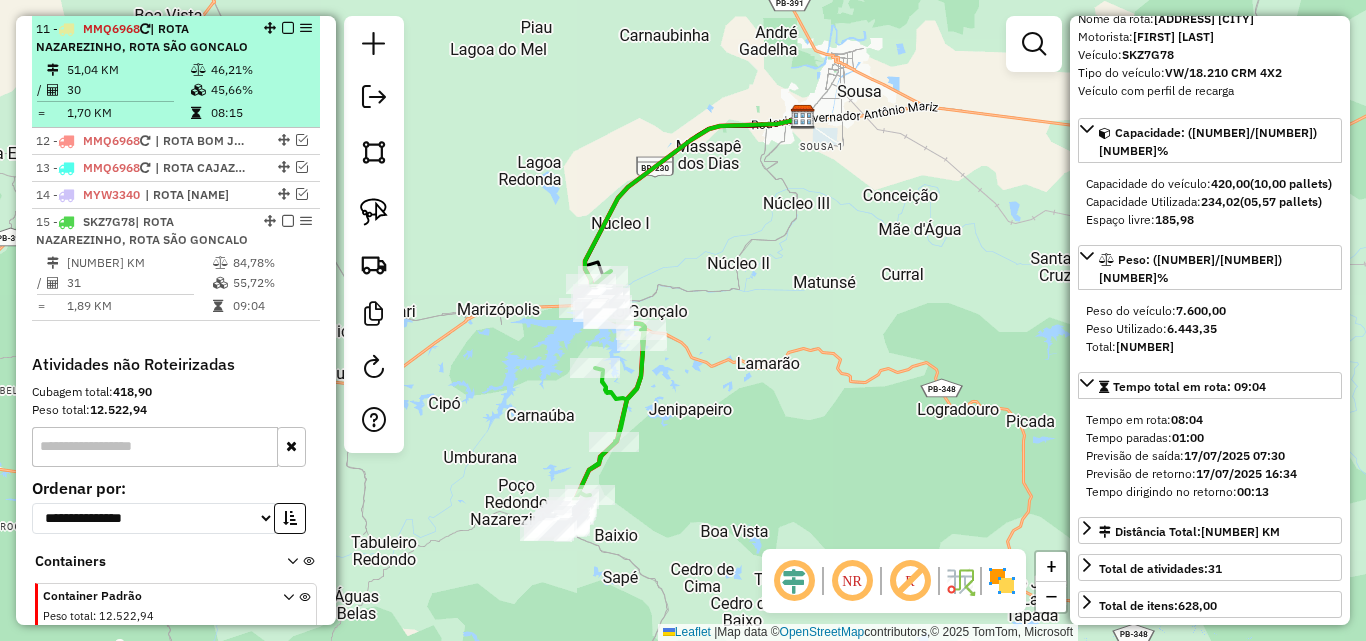 click on "08:15" at bounding box center [260, 113] 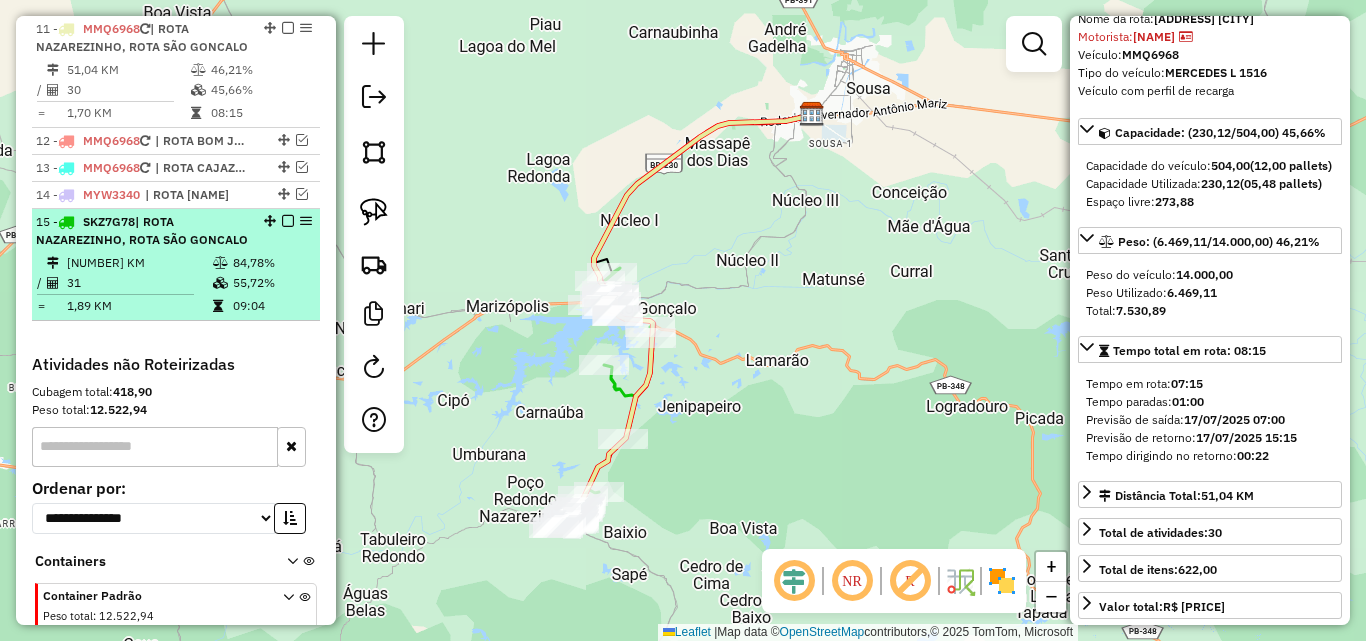 click on "15 -       SKZ7G78   | ROTA NAZAREZINHO, ROTA SÃO GONCALO" at bounding box center (142, 231) 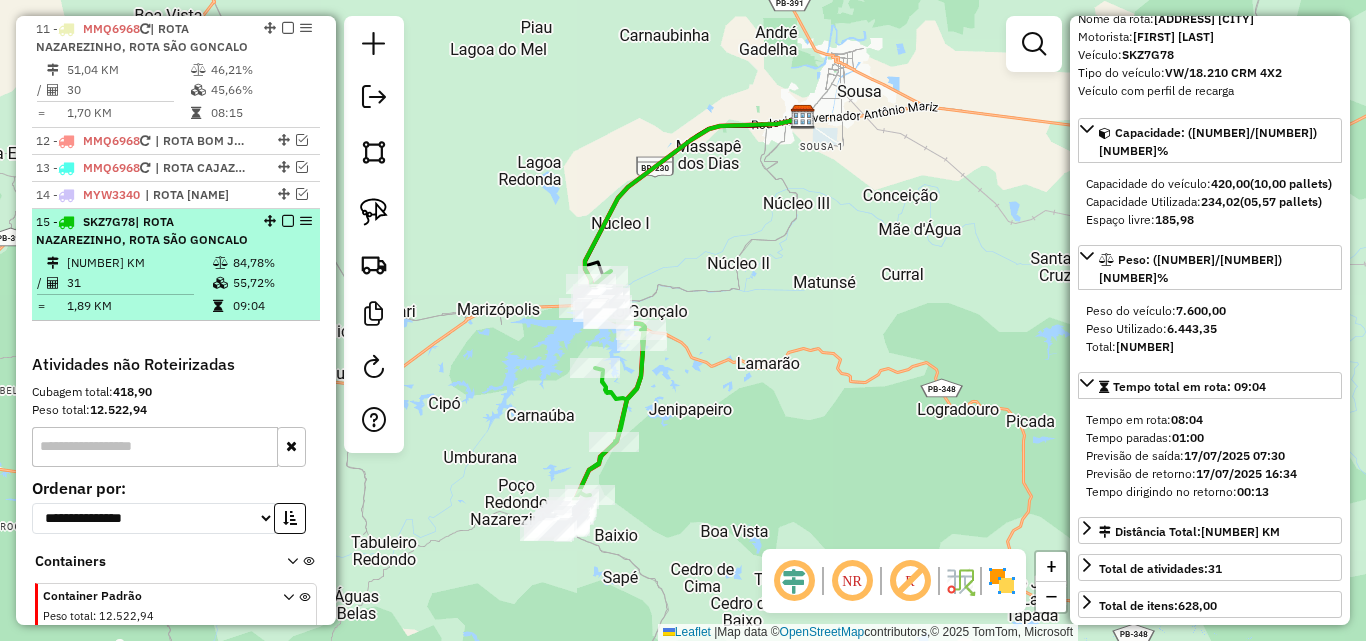 scroll, scrollTop: 944, scrollLeft: 0, axis: vertical 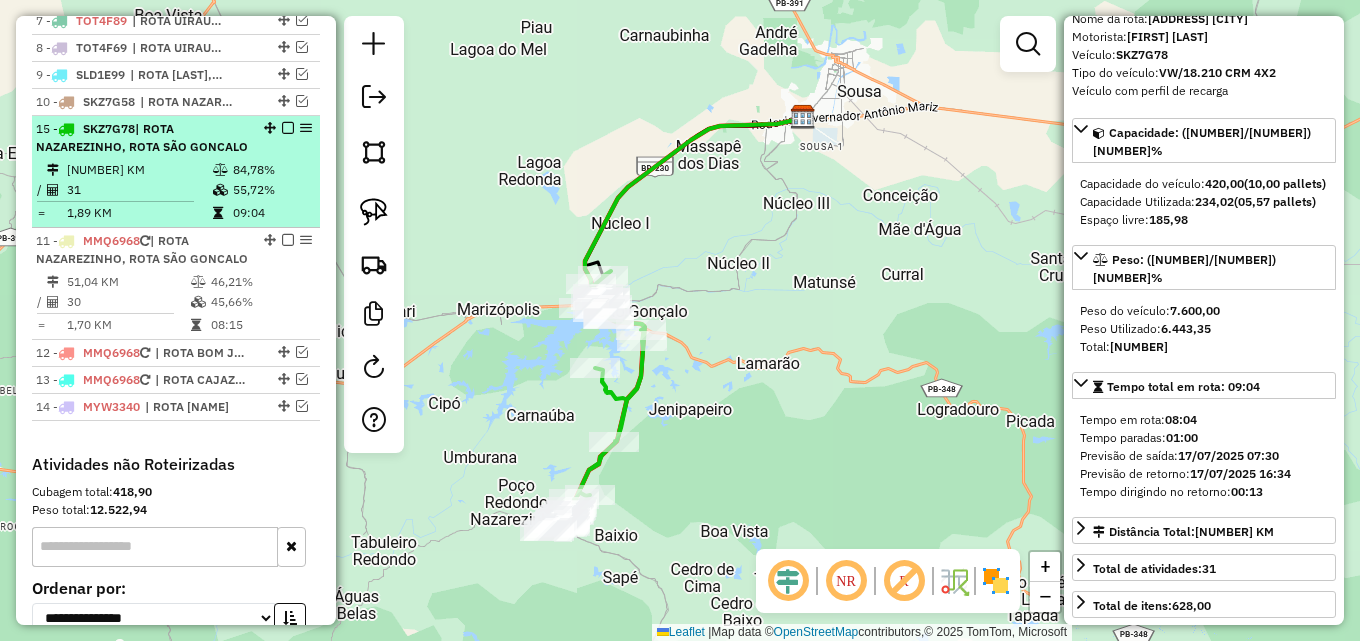 drag, startPoint x: 264, startPoint y: 335, endPoint x: 231, endPoint y: 145, distance: 192.8445 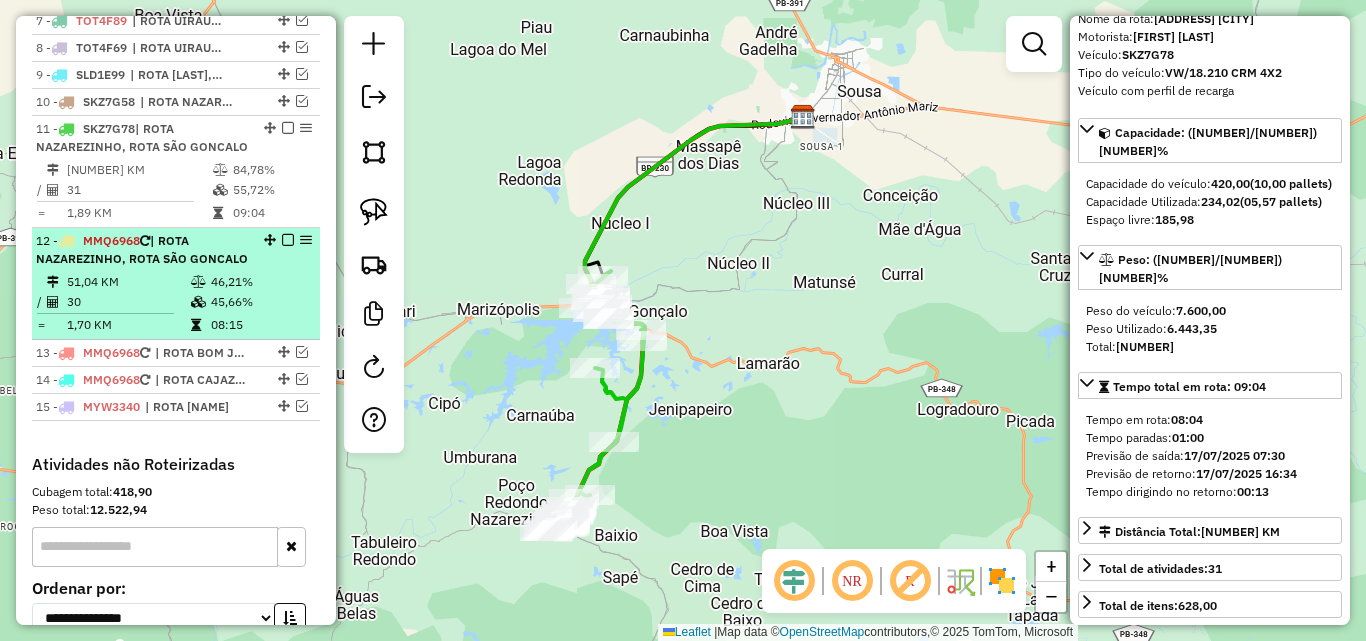 click on "46,21%" at bounding box center (260, 282) 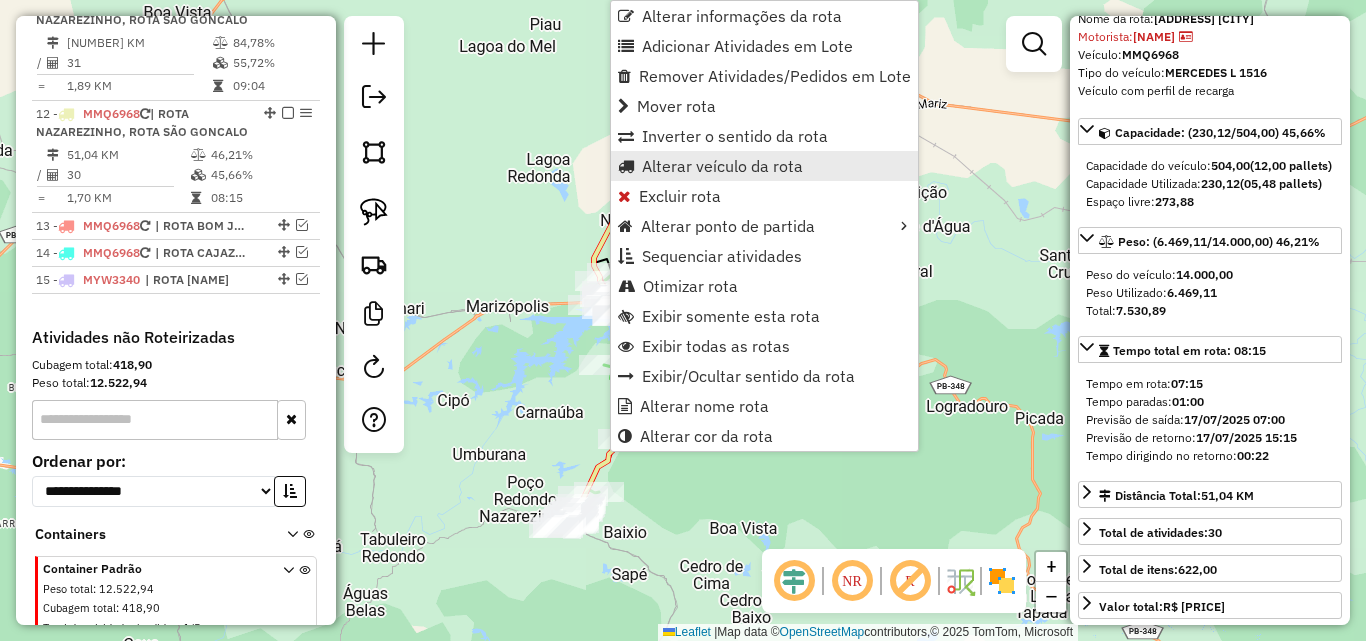 scroll, scrollTop: 1170, scrollLeft: 0, axis: vertical 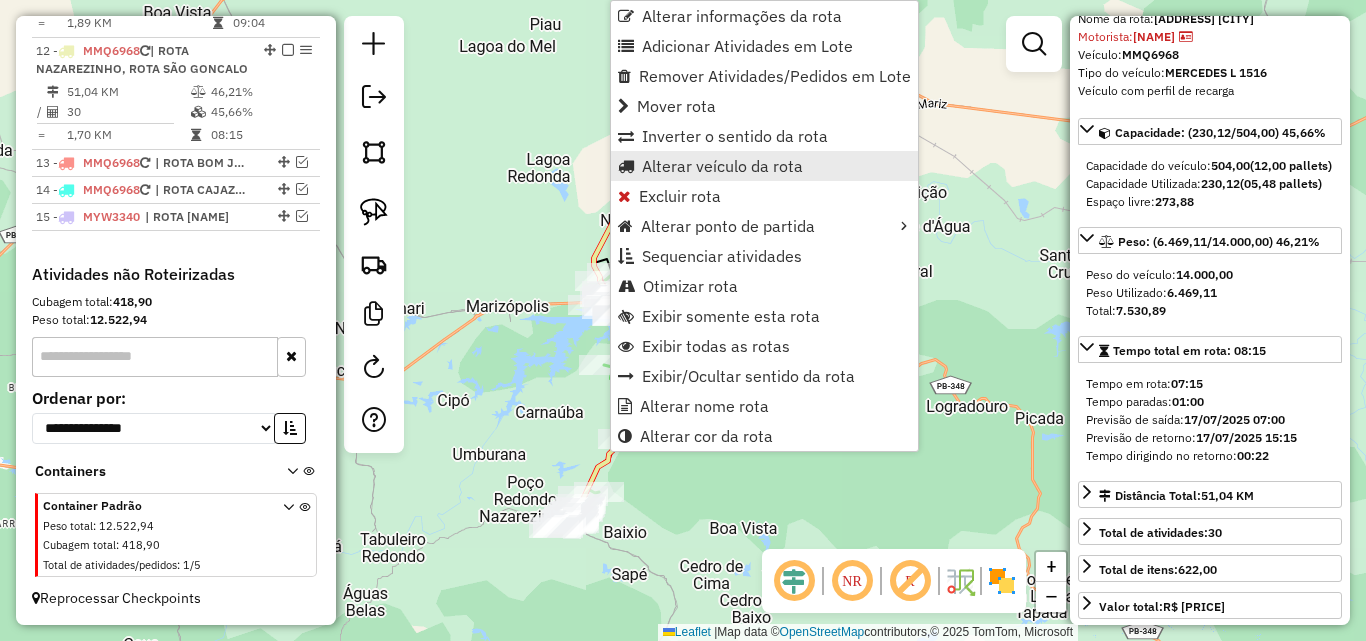 click on "Alterar veículo da rota" at bounding box center (722, 166) 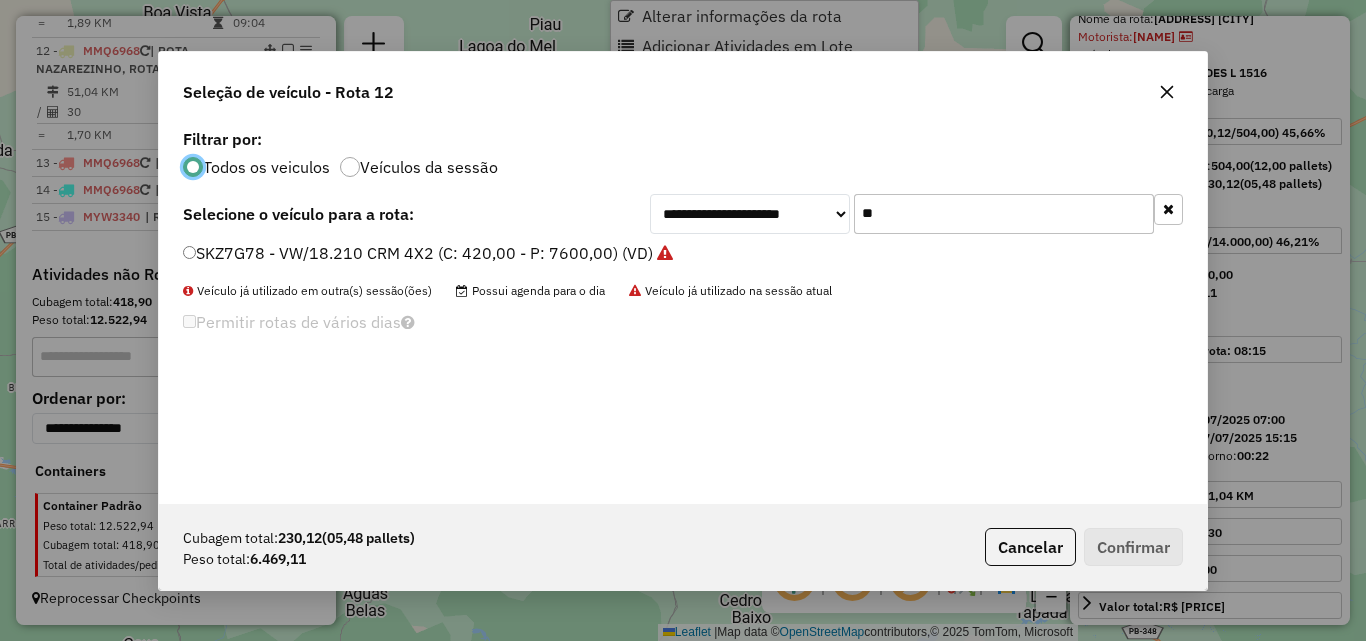 scroll, scrollTop: 11, scrollLeft: 6, axis: both 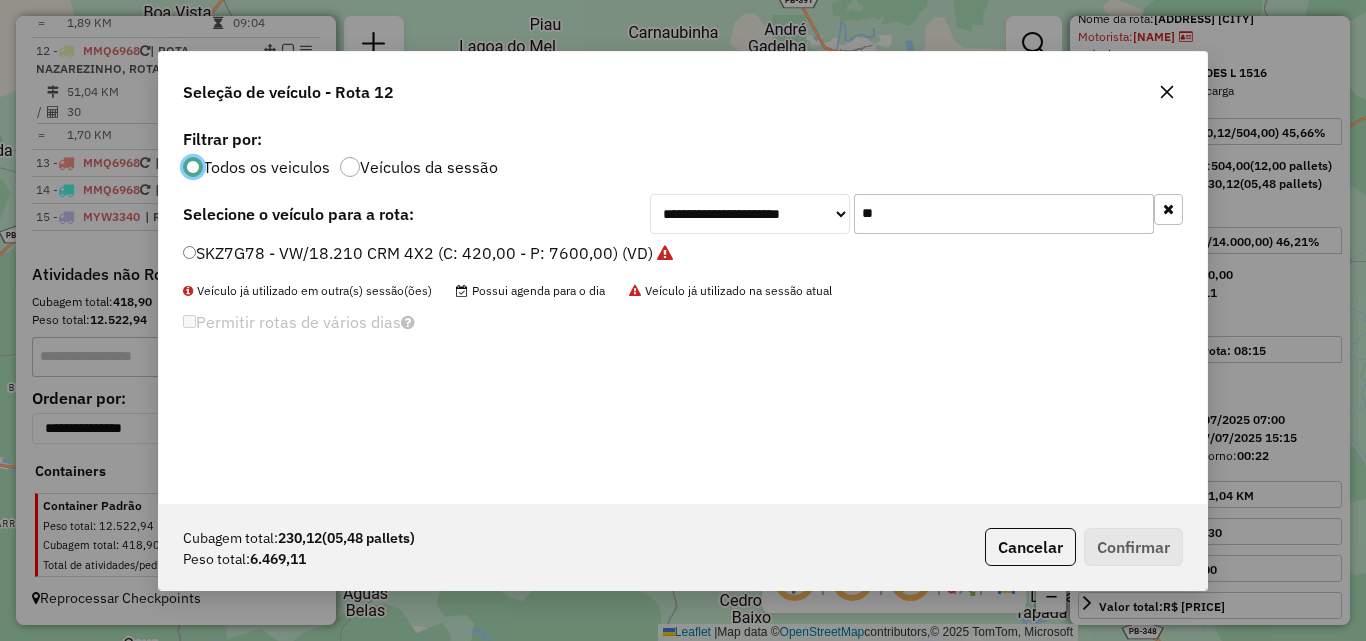 click on "**" 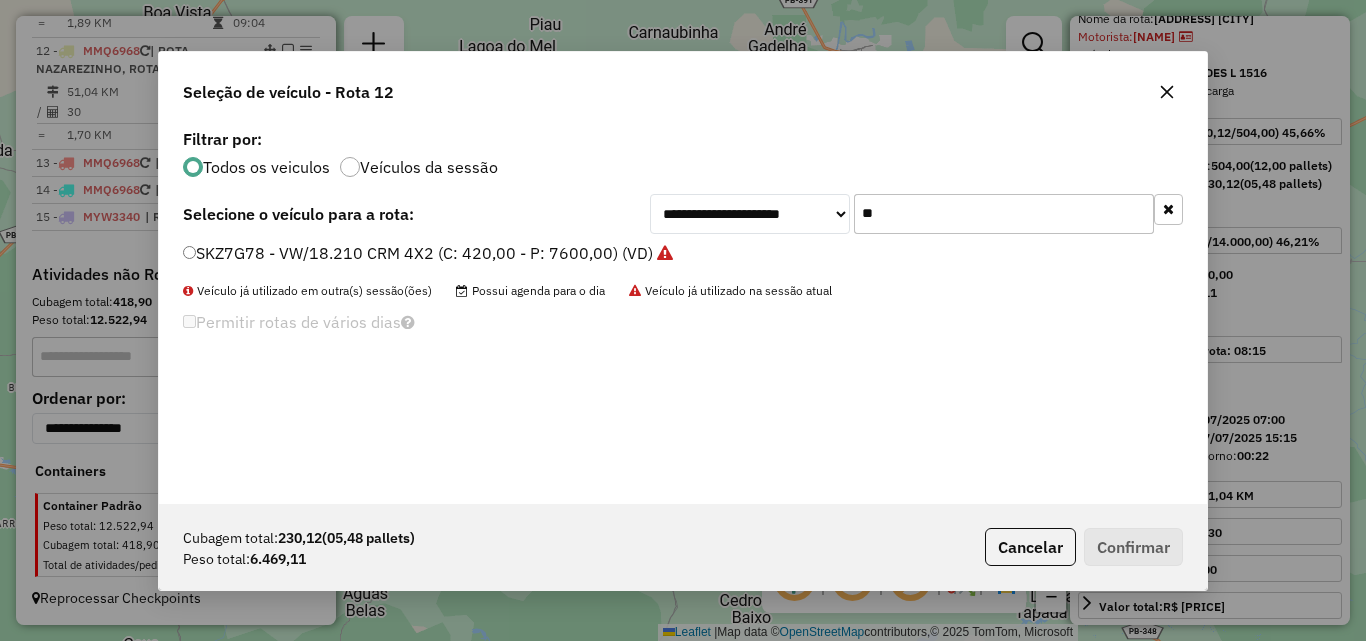 click on "**" 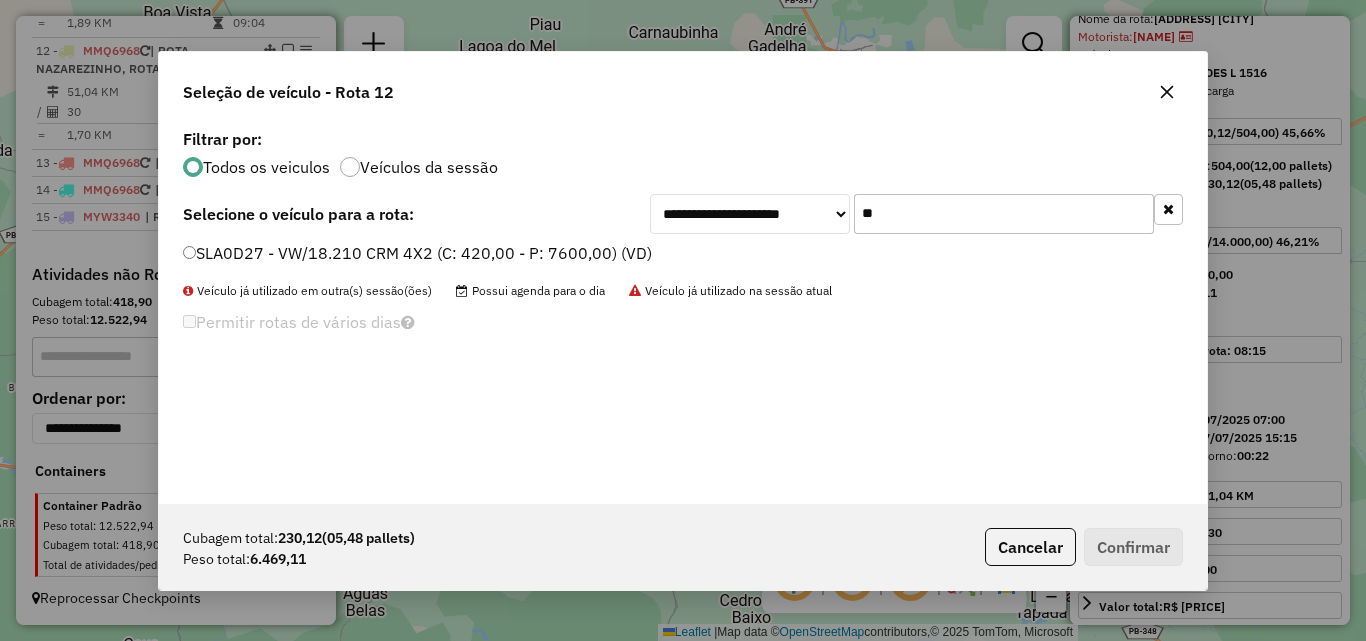 type on "**" 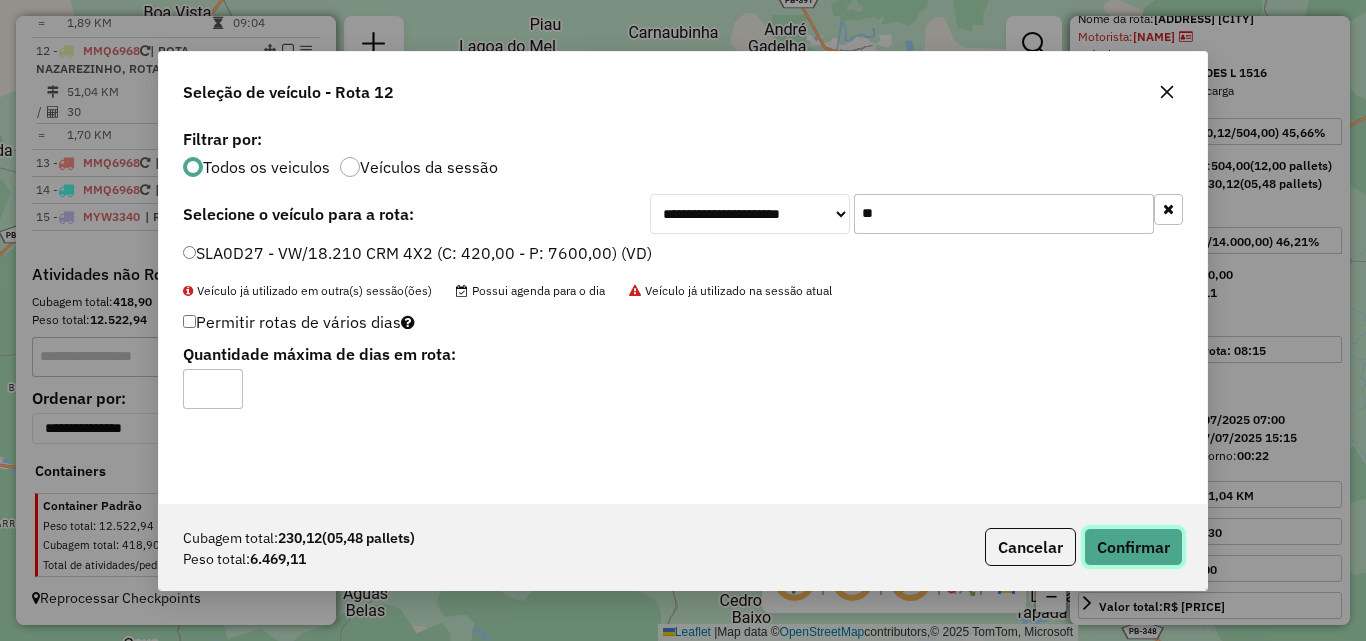click on "Confirmar" 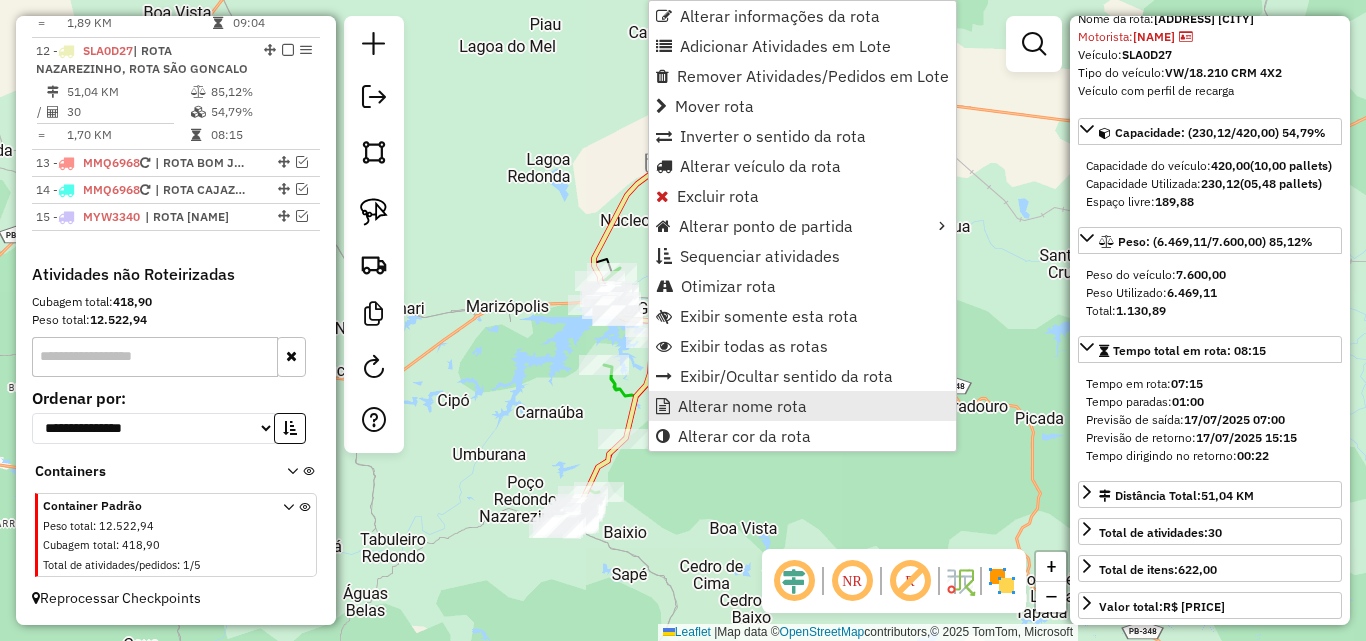 click on "Alterar nome rota" at bounding box center [742, 406] 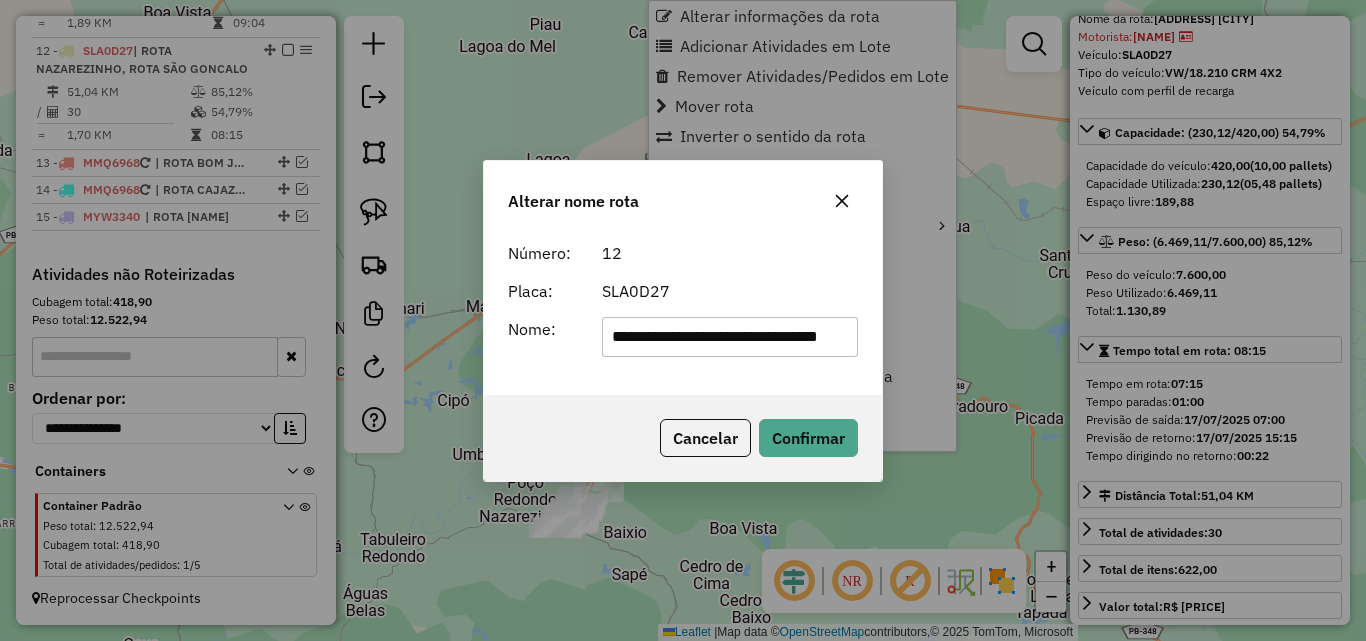 scroll, scrollTop: 0, scrollLeft: 75, axis: horizontal 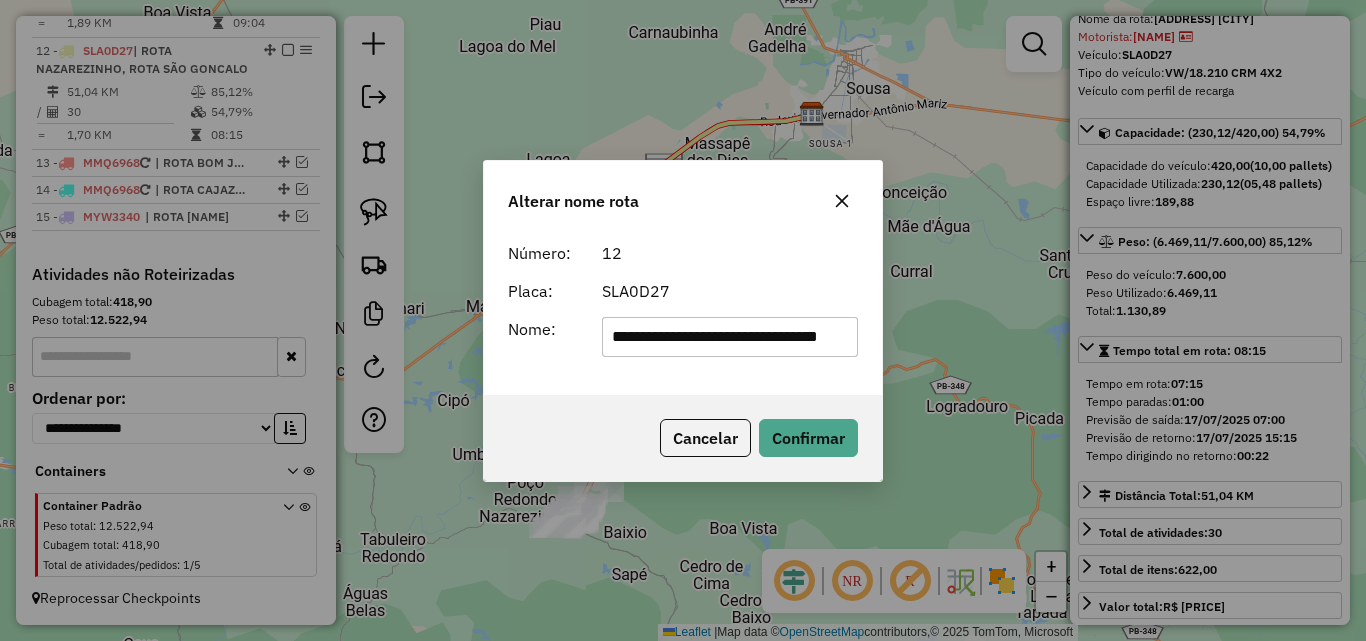 drag, startPoint x: 687, startPoint y: 349, endPoint x: 1468, endPoint y: 434, distance: 785.6119 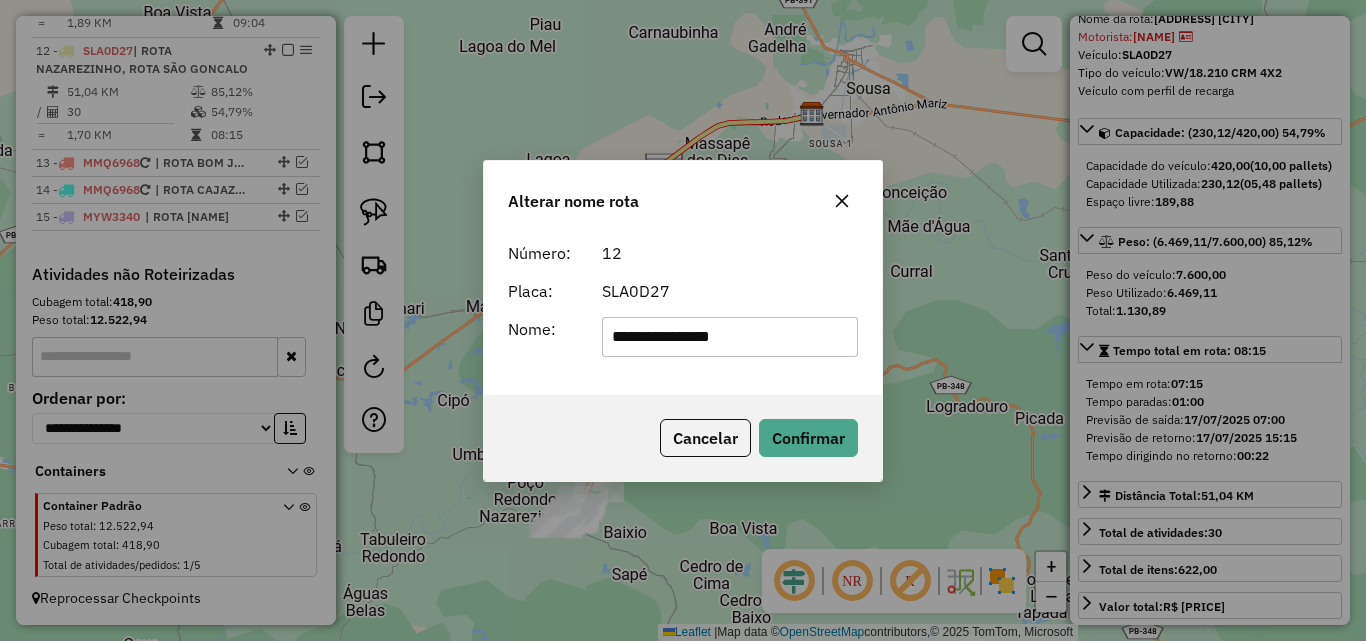 scroll, scrollTop: 0, scrollLeft: 0, axis: both 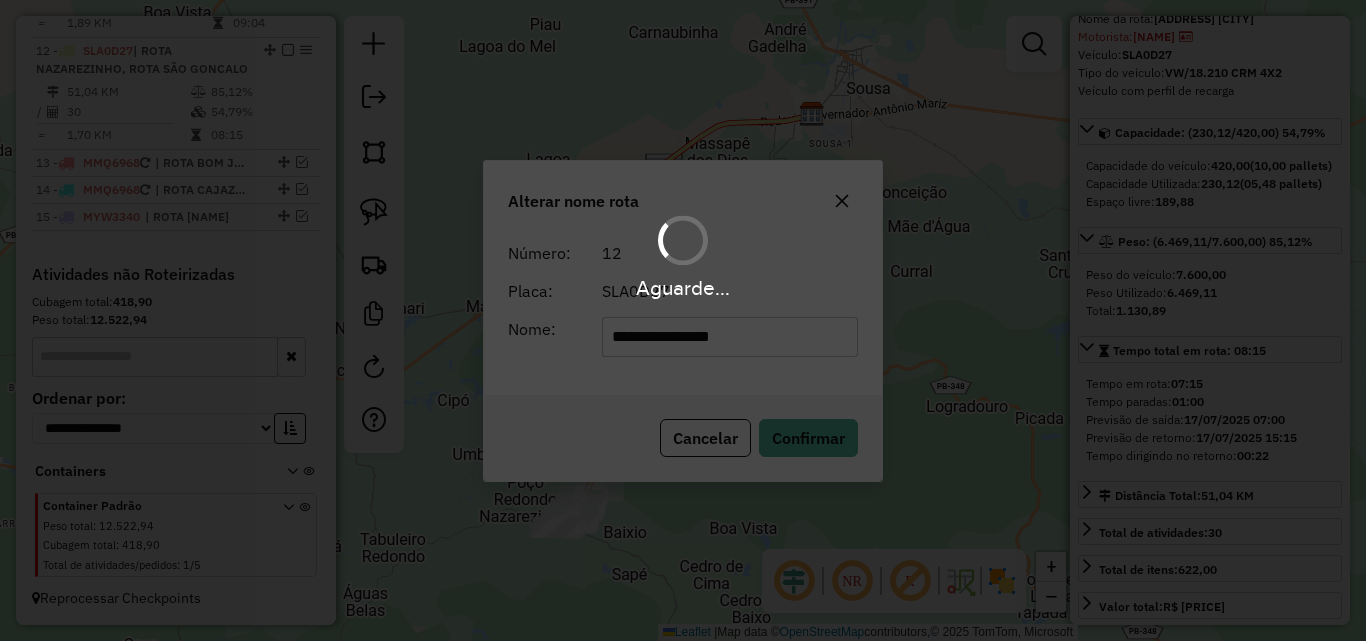 type 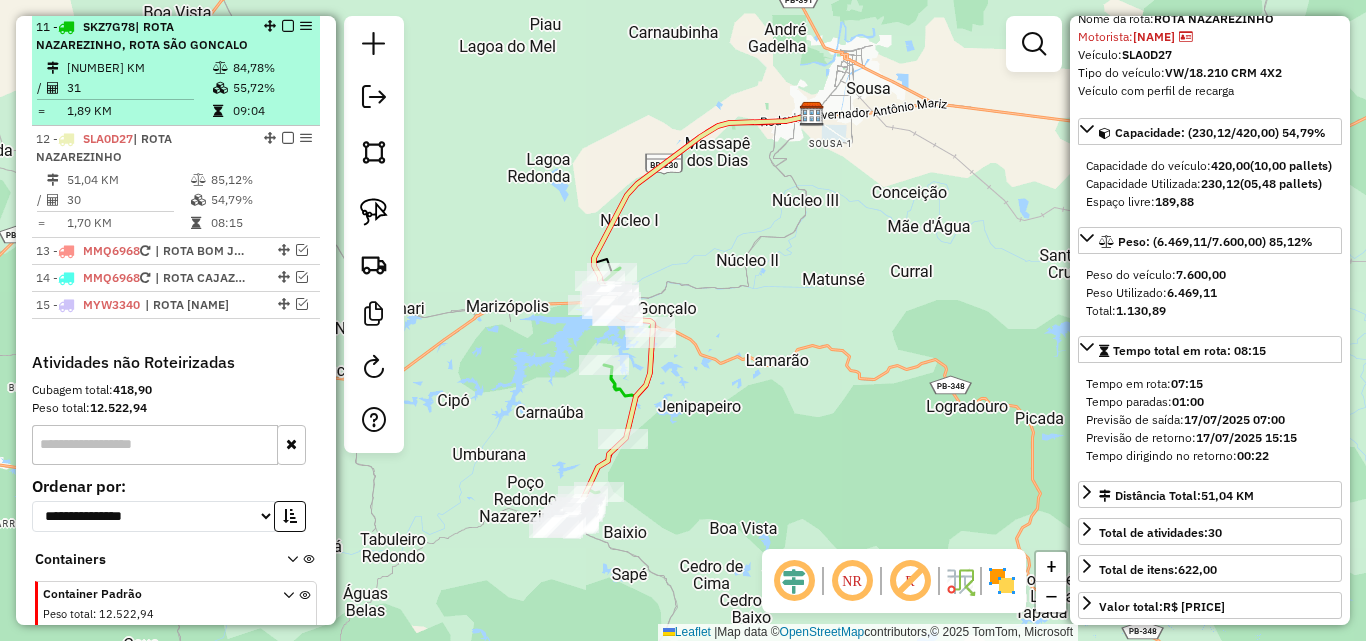scroll, scrollTop: 952, scrollLeft: 0, axis: vertical 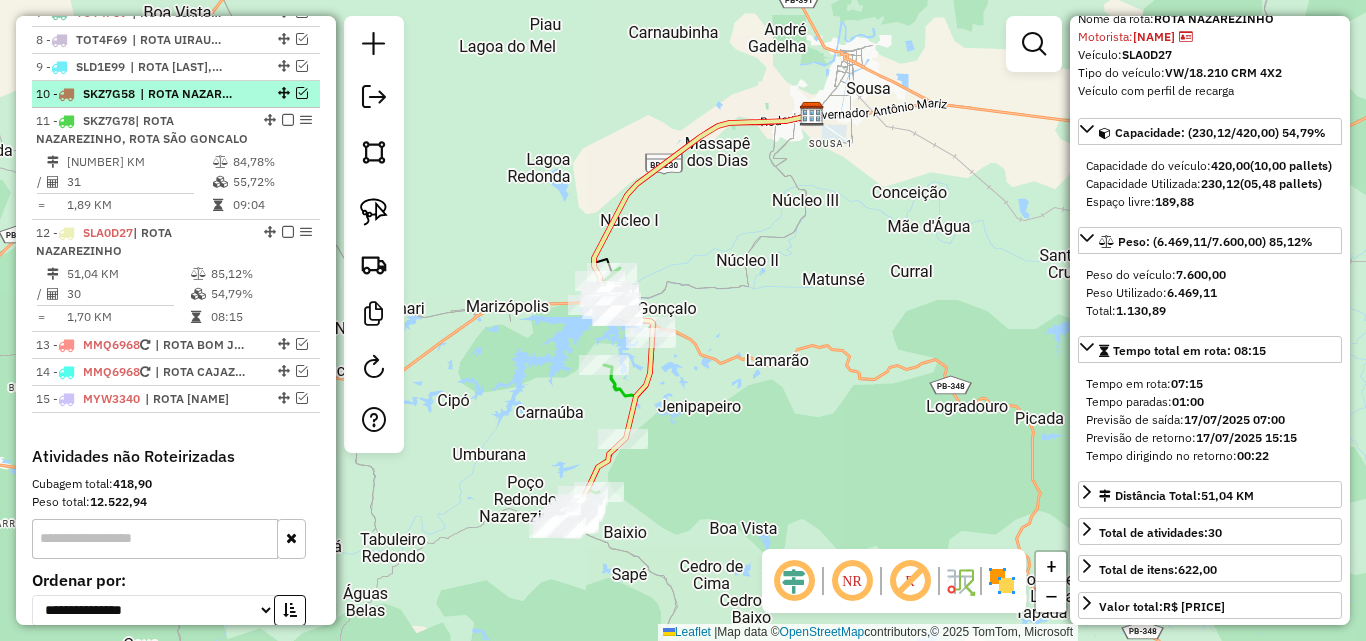 click at bounding box center [302, 93] 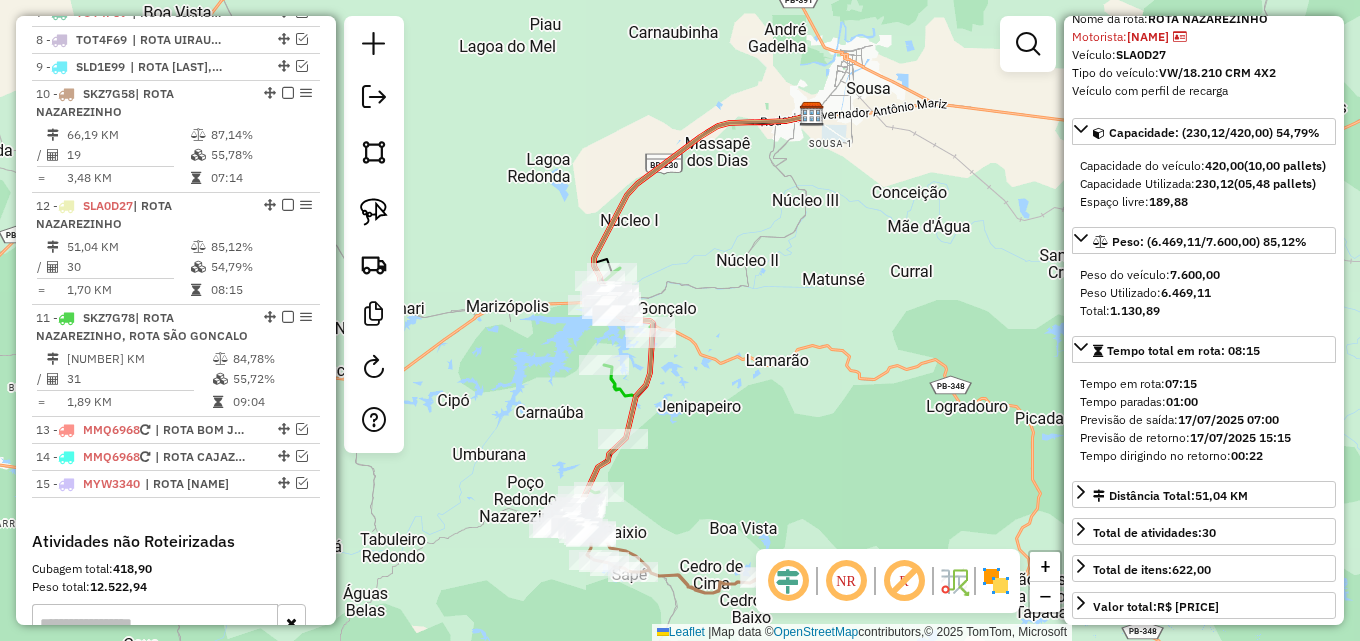 drag, startPoint x: 262, startPoint y: 332, endPoint x: 251, endPoint y: 219, distance: 113.534134 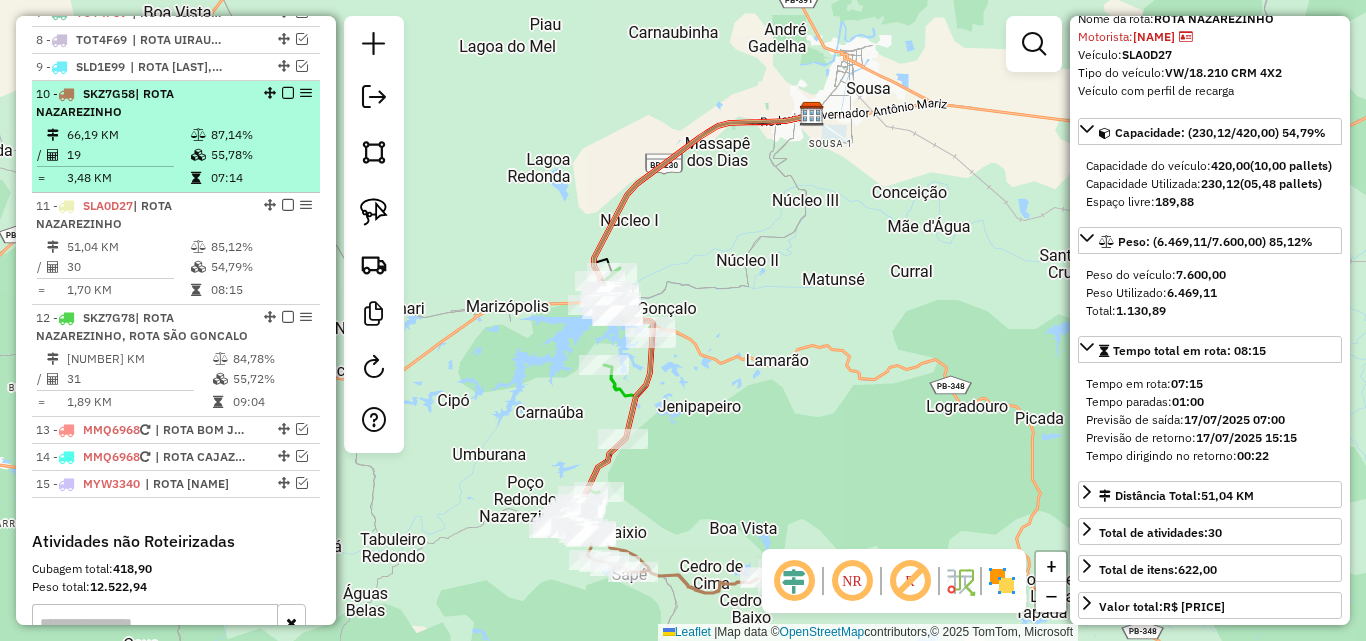click on "87,14%" at bounding box center [260, 135] 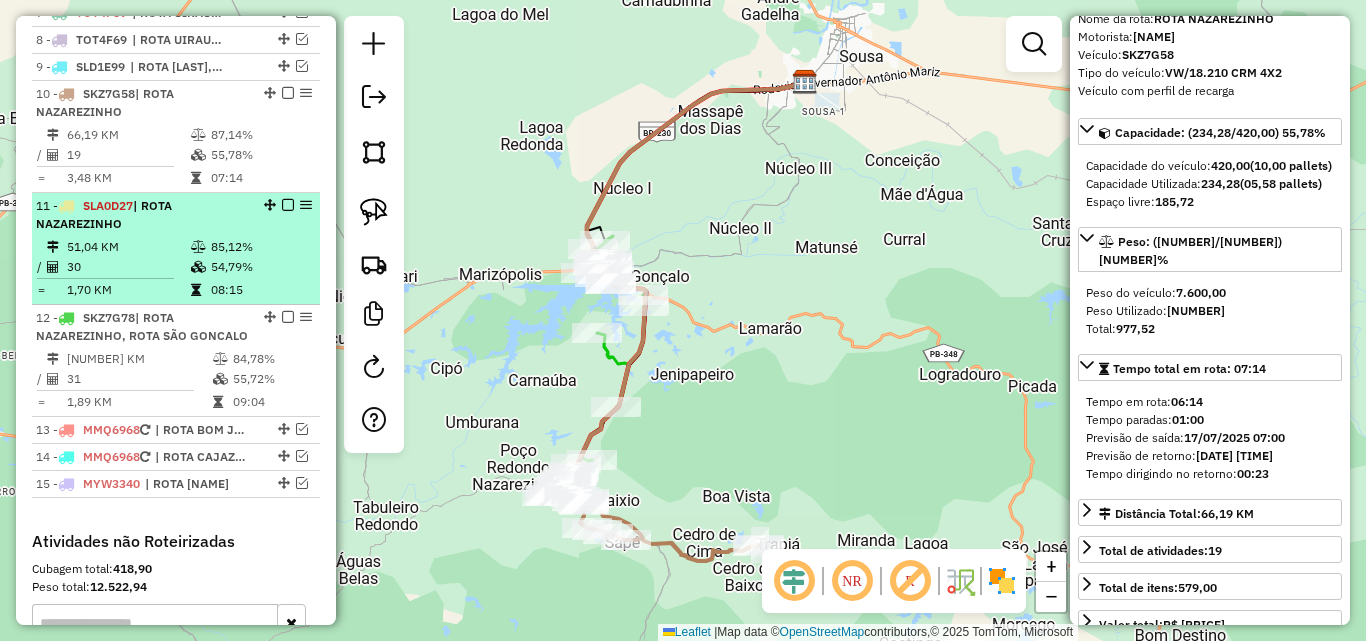 click on "11 -       SLA0D27   | ROTA NAZAREZINHO" at bounding box center (142, 215) 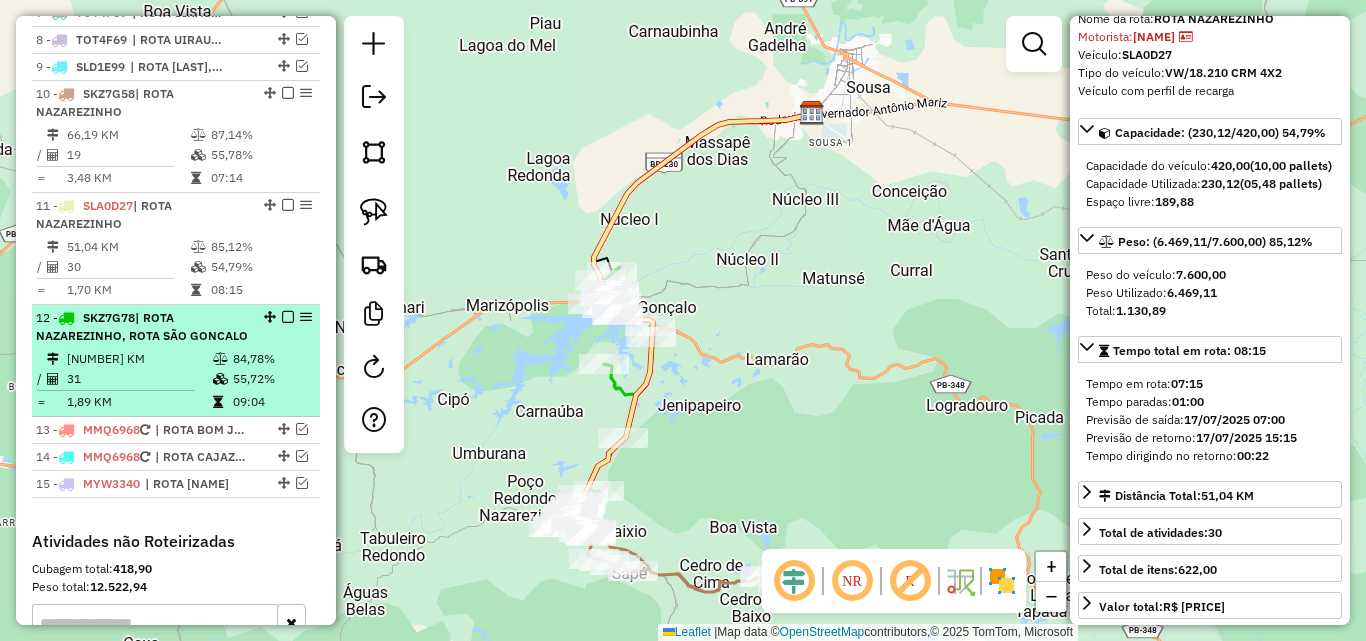 click on "12 - SKZ7G78 | ROTA [ROUTE]" at bounding box center (142, 327) 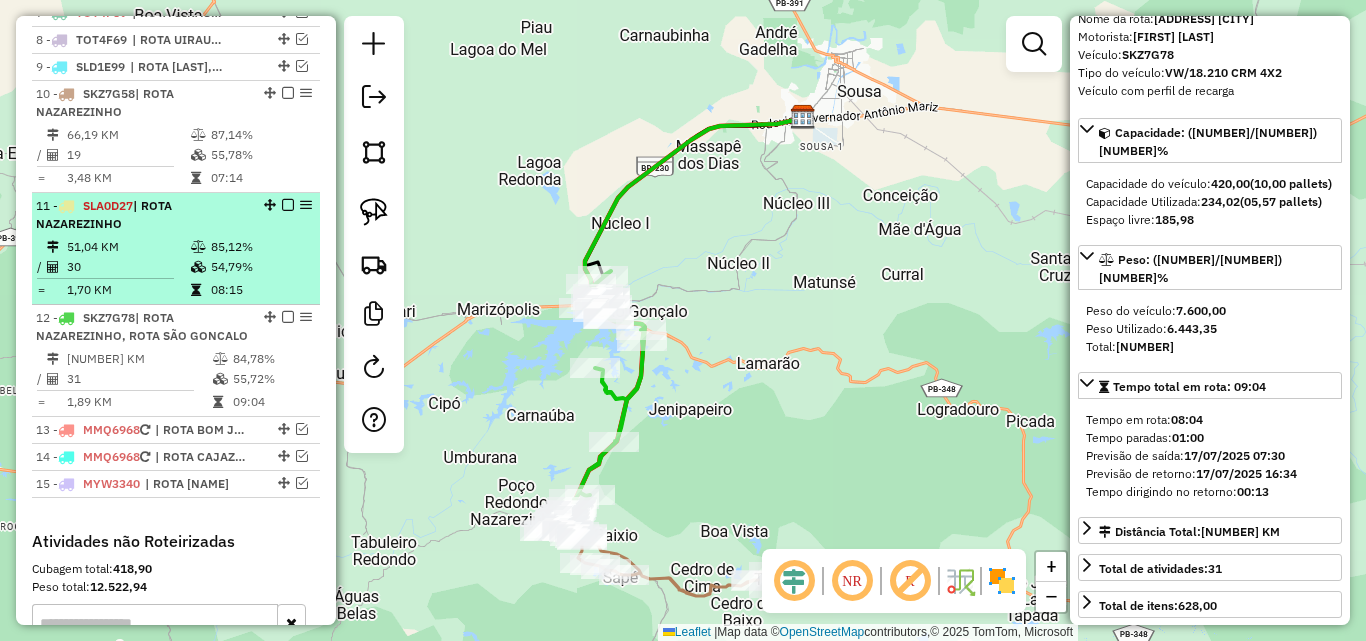 click on "85,12%" at bounding box center [260, 247] 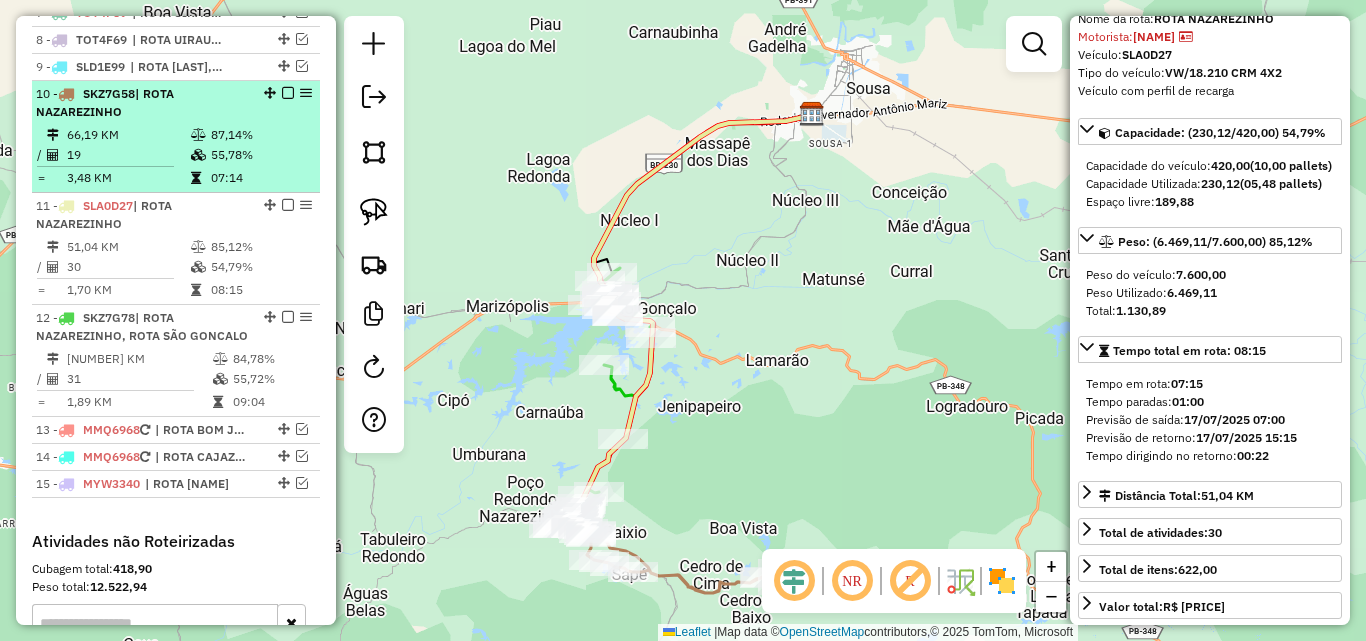 click on "10 -       SKZ7G58   | ROTA NAZAREZINHO" at bounding box center [142, 103] 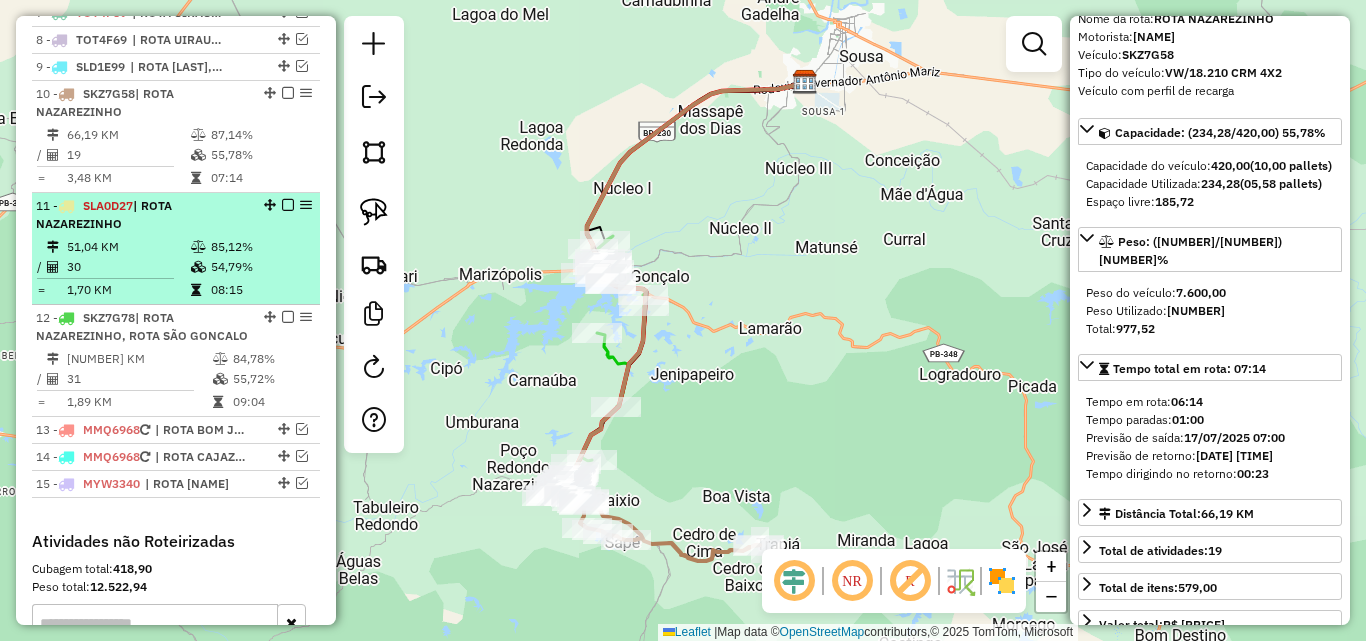 click at bounding box center (198, 247) 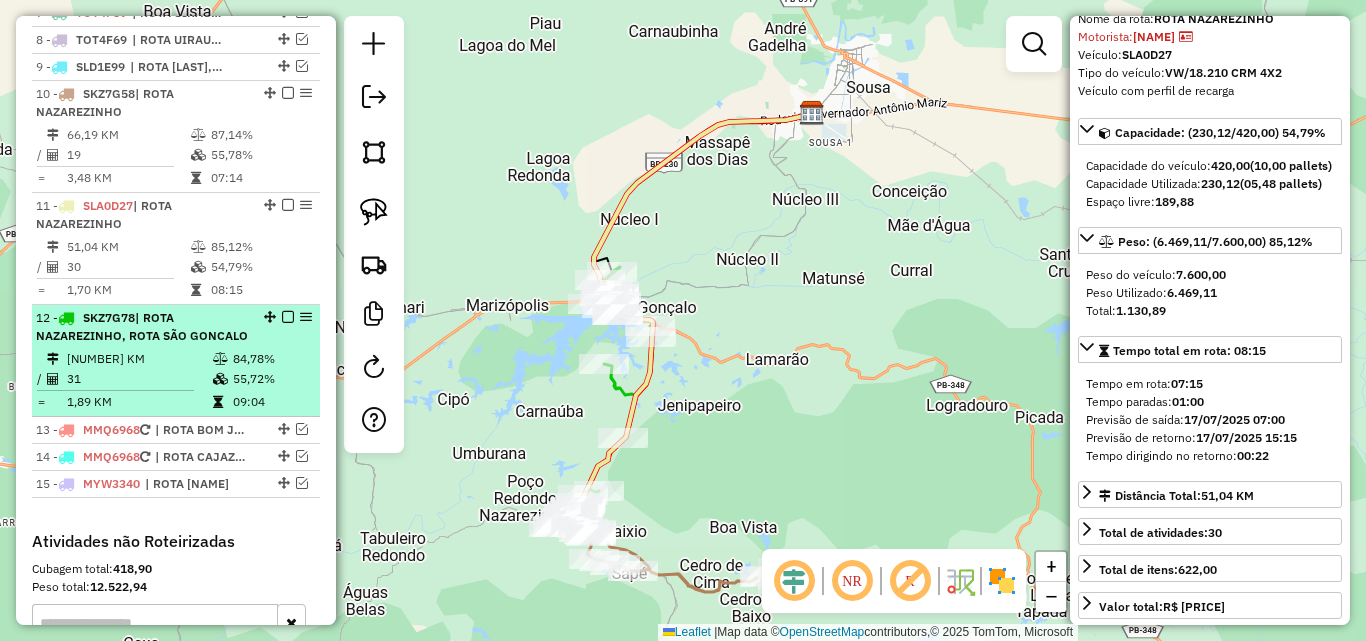 click on "58,48 KM" at bounding box center (139, 359) 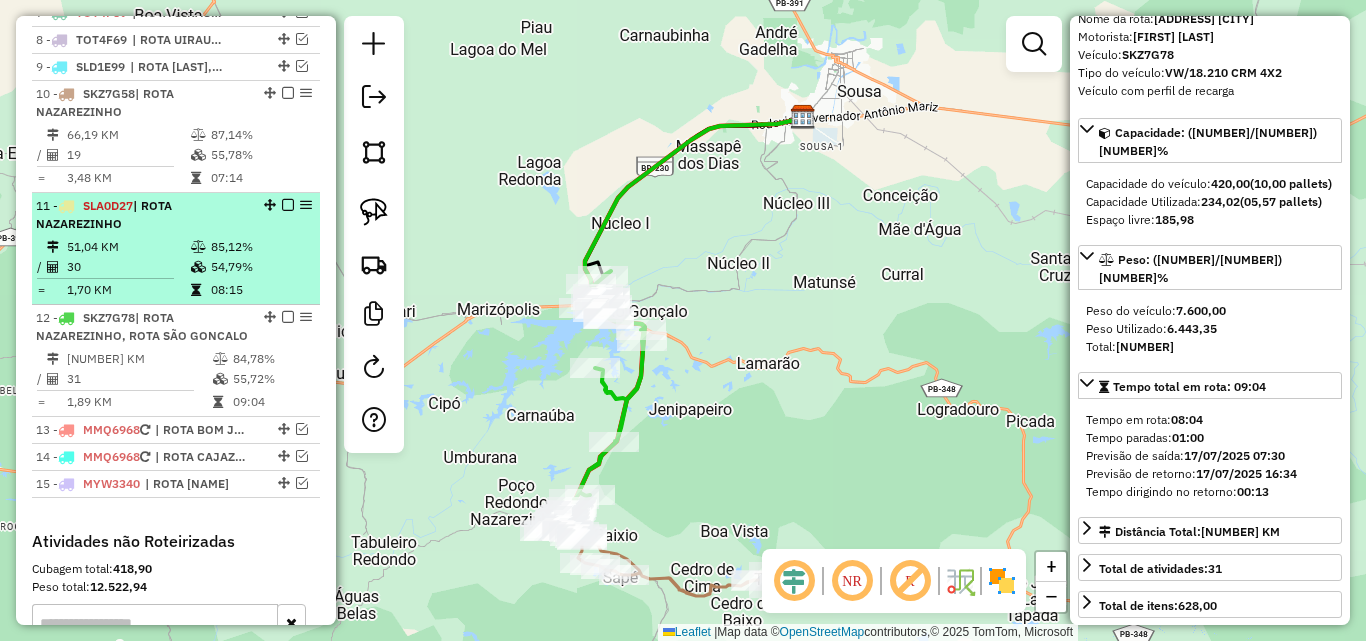 click on "30" at bounding box center [128, 267] 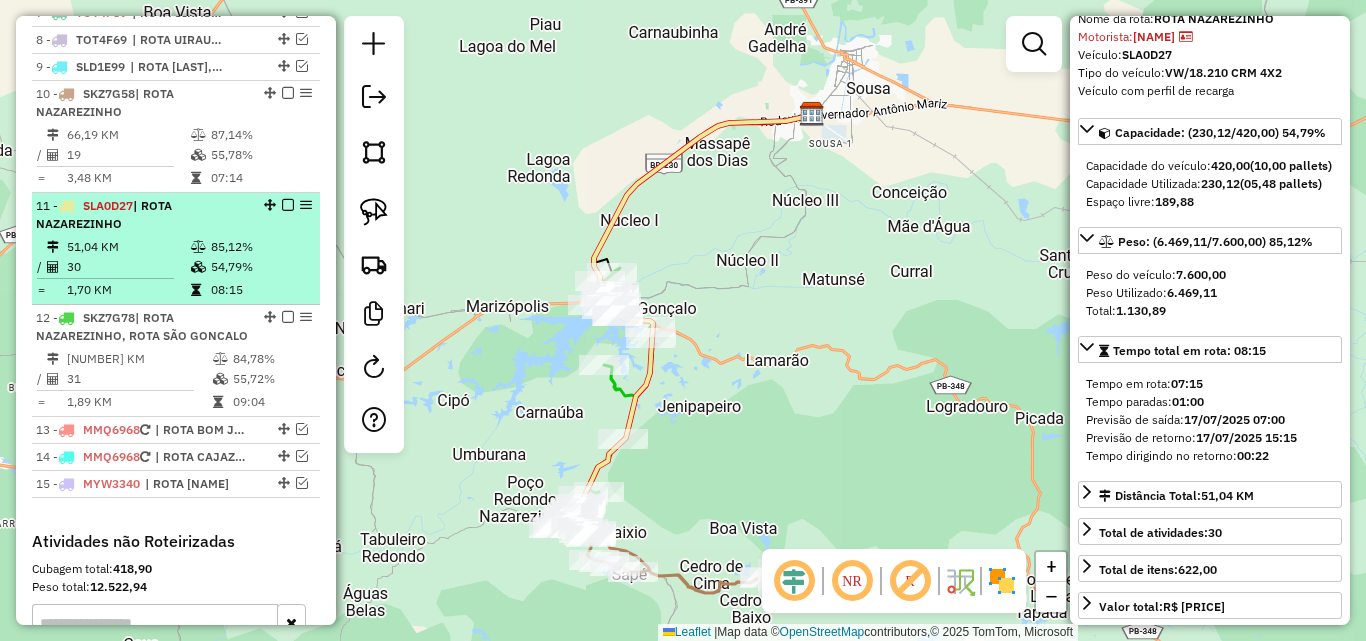 drag, startPoint x: 162, startPoint y: 177, endPoint x: 179, endPoint y: 214, distance: 40.718548 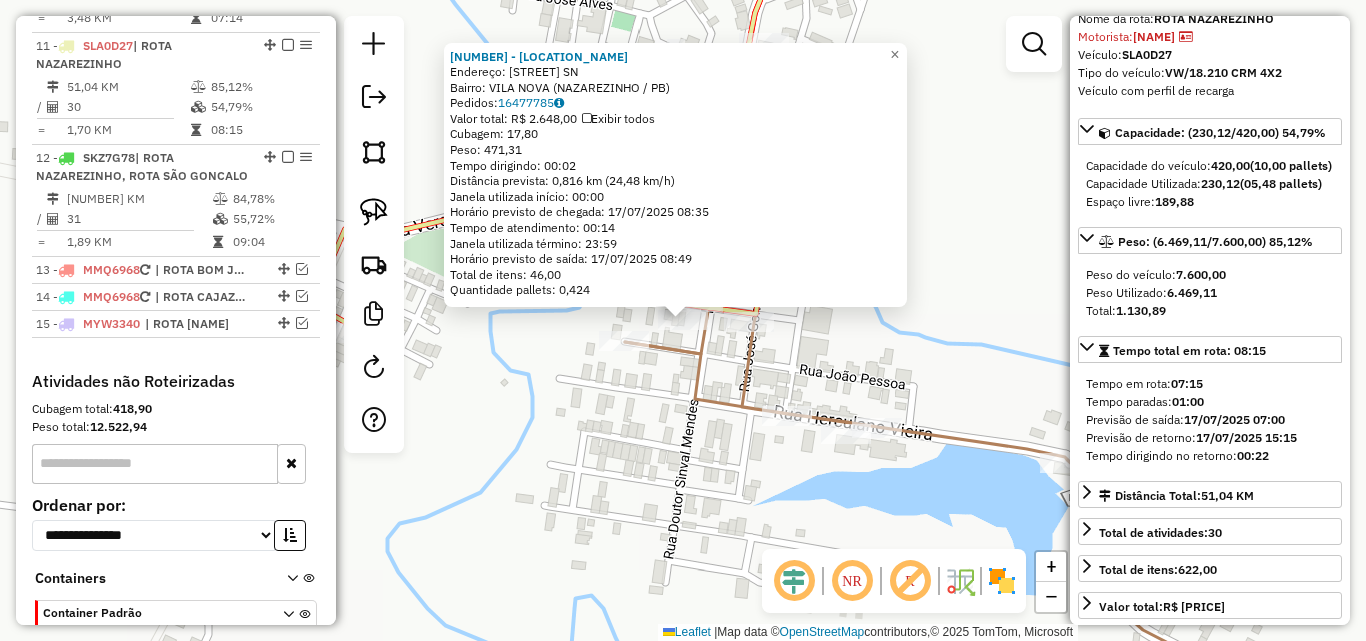 scroll, scrollTop: 1129, scrollLeft: 0, axis: vertical 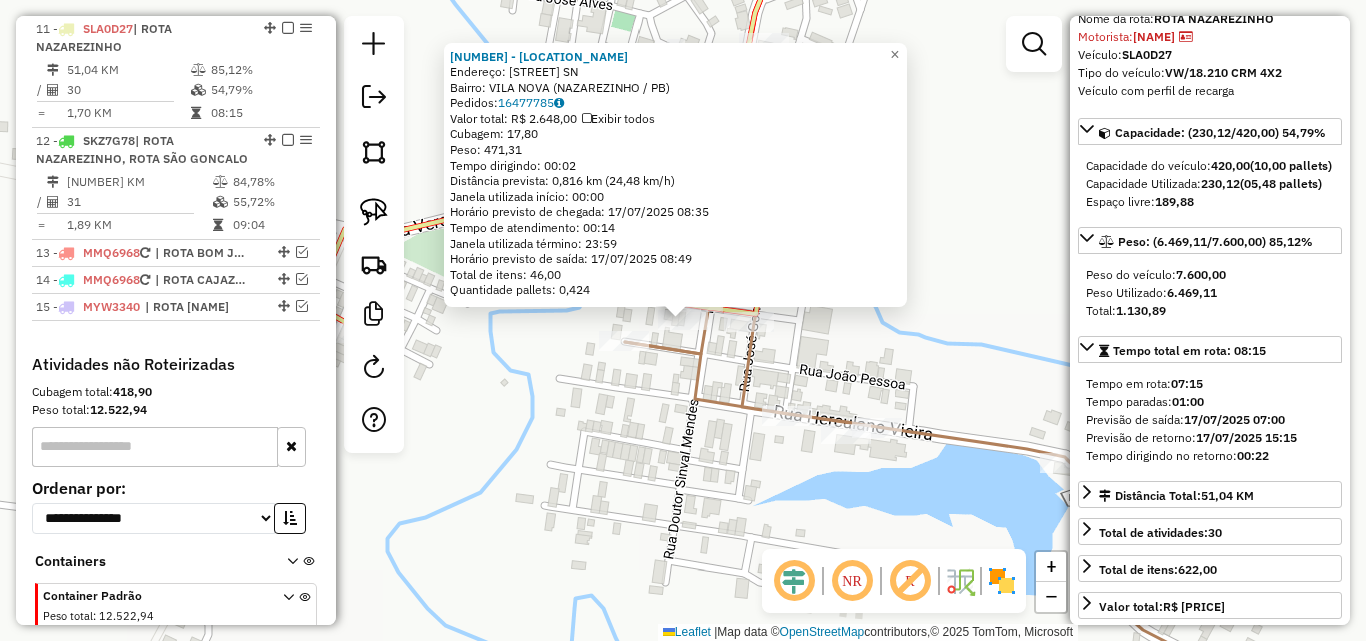 click on "Rota 11 - Placa SLA0D27  16892 - PIT STOP 16892 - PIT STOP  Endereço:  ANTONIO MARQUES FORMIGA SN   Bairro: VILA NOVA (NAZAREZINHO / PB)   Pedidos:  16477785   Valor total: R$ 2.648,00   Exibir todos   Cubagem: 17,80  Peso: 471,31  Tempo dirigindo: 00:02   Distância prevista: 0,816 km (24,48 km/h)   Janela utilizada início: 00:00   Horário previsto de chegada: 17/07/2025 08:35   Tempo de atendimento: 00:14   Janela utilizada término: 23:59   Horário previsto de saída: 17/07/2025 08:49   Total de itens: 46,00   Quantidade pallets: 0,424  × Janela de atendimento Grade de atendimento Capacidade Transportadoras Veículos Cliente Pedidos  Rotas Selecione os dias de semana para filtrar as janelas de atendimento  Seg   Ter   Qua   Qui   Sex   Sáb   Dom  Informe o período da janela de atendimento: De: Até:  Filtrar exatamente a janela do cliente  Considerar janela de atendimento padrão  Selecione os dias de semana para filtrar as grades de atendimento  Seg   Ter   Qua   Qui   Sex   Sáb   Dom   De:   De:" 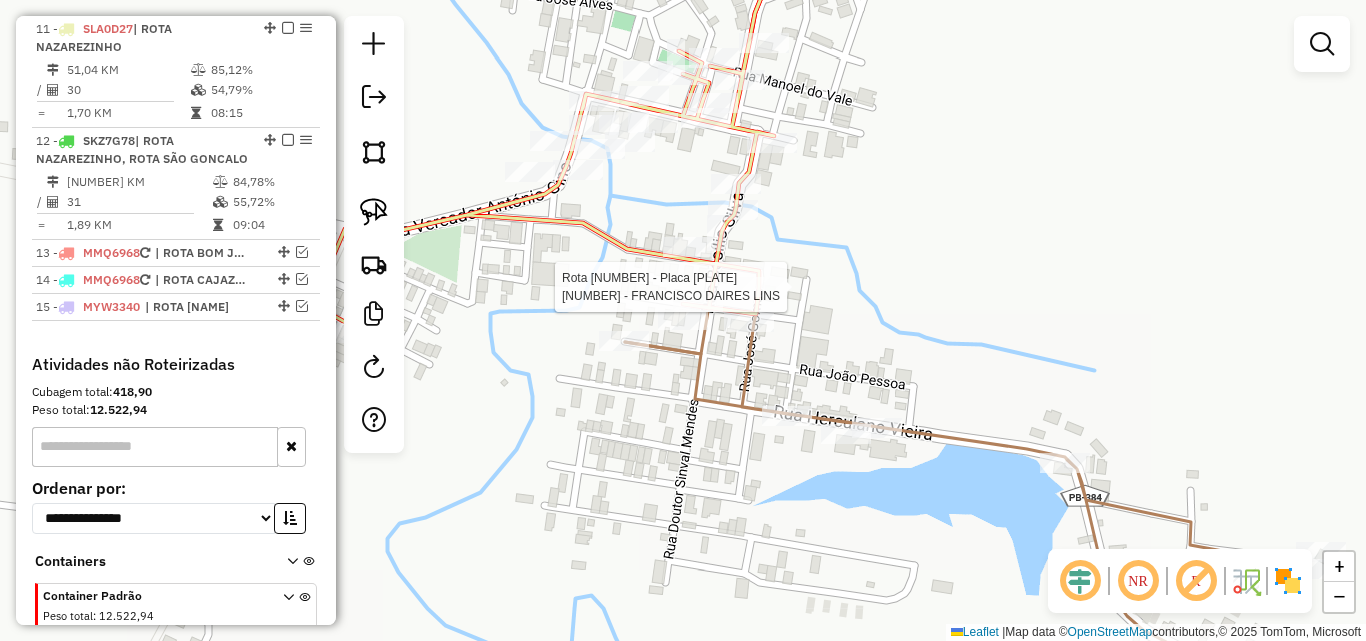 select on "*********" 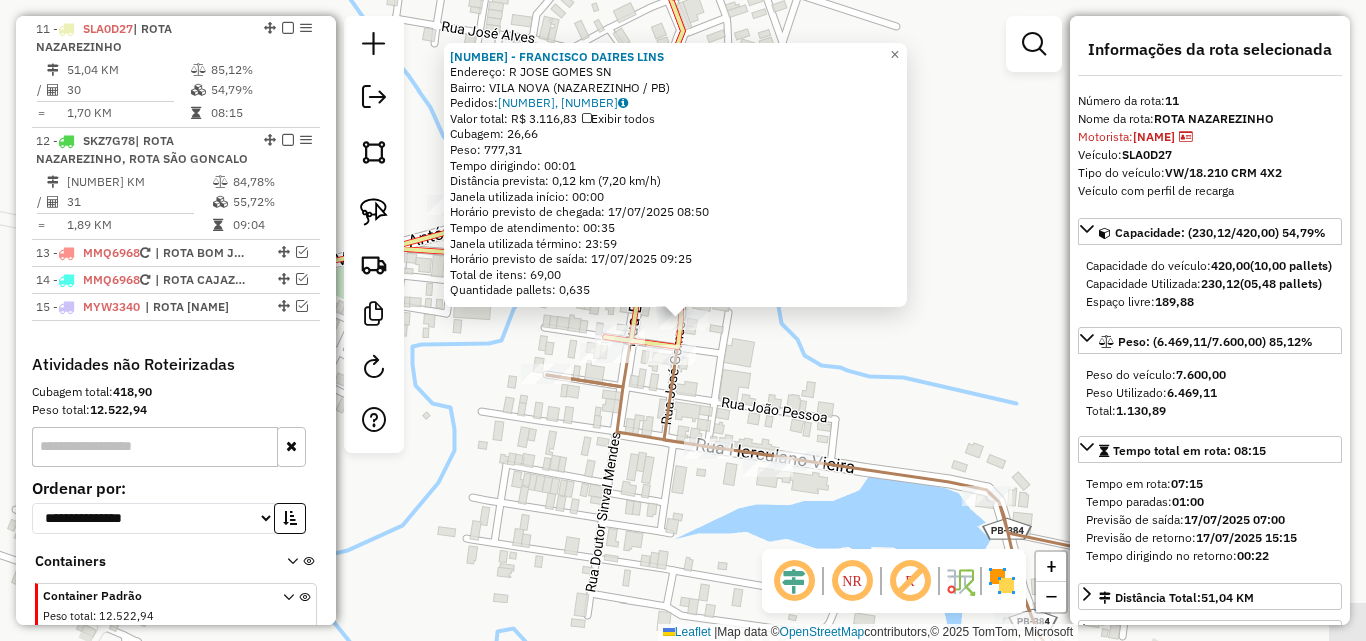click on "1919 - FRANCISCO DAIRES LINS  Endereço: R   JOSE GOMES                     SN   Bairro: VILA NOVA (NAZAREZINHO / PB)   Pedidos:  16477421, 16477599, 16477600   Valor total: R$ 3.116,83   Exibir todos   Cubagem: 26,66  Peso: 777,31  Tempo dirigindo: 00:01   Distância prevista: 0,12 km (7,20 km/h)   Janela utilizada início: 00:00   Horário previsto de chegada: 17/07/2025 08:50   Tempo de atendimento: 00:35   Janela utilizada término: 23:59   Horário previsto de saída: 17/07/2025 09:25   Total de itens: 69,00   Quantidade pallets: 0,635  × Janela de atendimento Grade de atendimento Capacidade Transportadoras Veículos Cliente Pedidos  Rotas Selecione os dias de semana para filtrar as janelas de atendimento  Seg   Ter   Qua   Qui   Sex   Sáb   Dom  Informe o período da janela de atendimento: De: Até:  Filtrar exatamente a janela do cliente  Considerar janela de atendimento padrão  Selecione os dias de semana para filtrar as grades de atendimento  Seg   Ter   Qua   Qui   Sex   Sáb   Dom   De:   Até:" 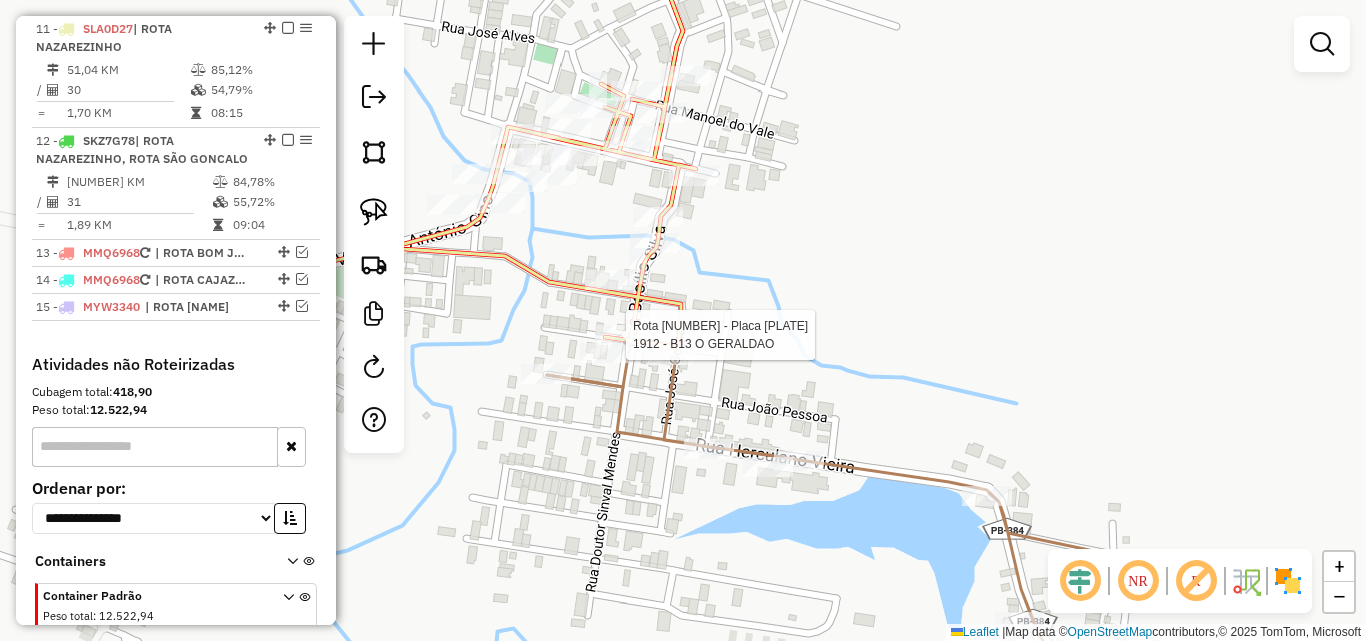 select on "*********" 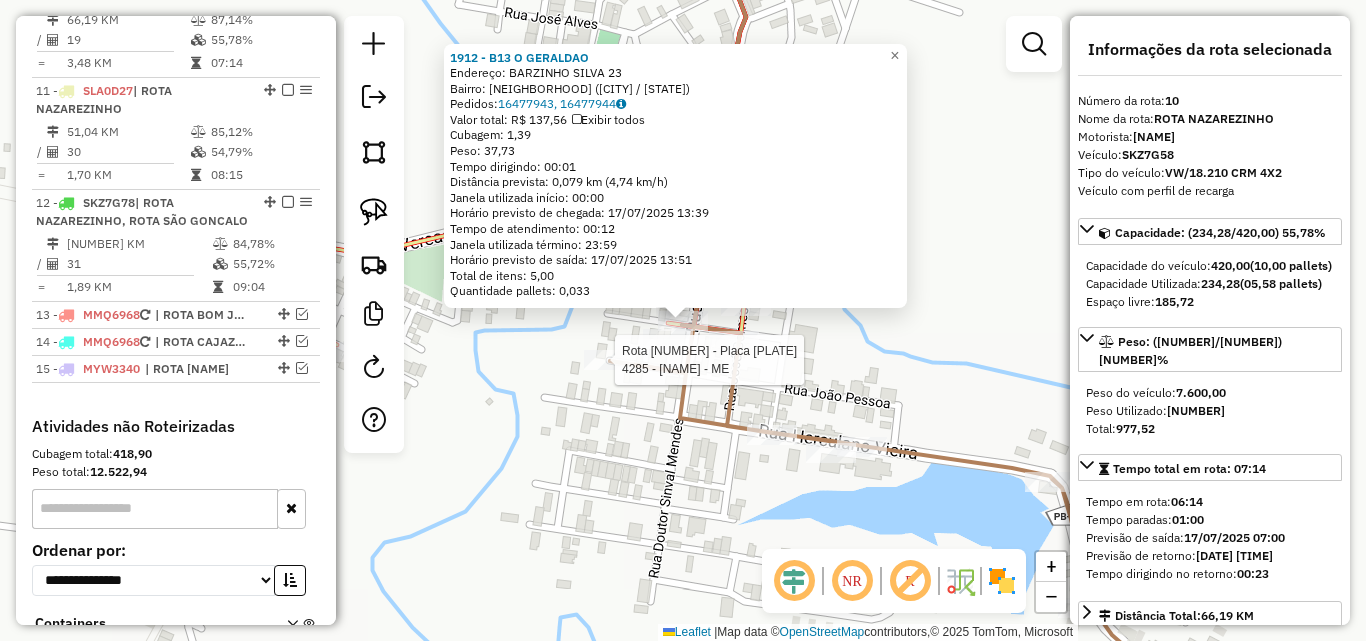 scroll, scrollTop: 1017, scrollLeft: 0, axis: vertical 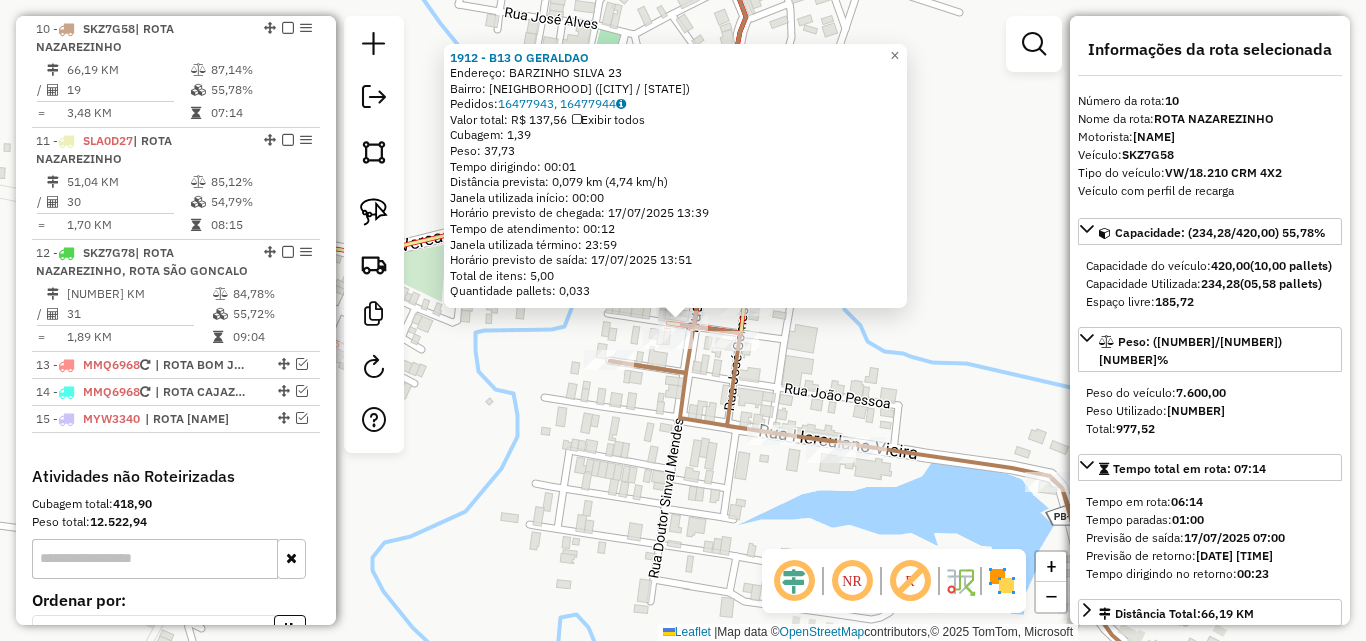 click on "1912 - B13 O GERALDAO  Endereço:  BARZINHO SILVA 23   Bairro: CENTRO (NAZAREZINHO / PB)   Pedidos:  16477943, 16477944   Valor total: R$ 137,56   Exibir todos   Cubagem: 1,39  Peso: 37,73  Tempo dirigindo: 00:01   Distância prevista: 0,079 km (4,74 km/h)   Janela utilizada início: 00:00   Horário previsto de chegada: 17/07/2025 13:39   Tempo de atendimento: 00:12   Janela utilizada término: 23:59   Horário previsto de saída: 17/07/2025 13:51   Total de itens: 5,00   Quantidade pallets: 0,033  × Janela de atendimento Grade de atendimento Capacidade Transportadoras Veículos Cliente Pedidos  Rotas Selecione os dias de semana para filtrar as janelas de atendimento  Seg   Ter   Qua   Qui   Sex   Sáb   Dom  Informe o período da janela de atendimento: De: Até:  Filtrar exatamente a janela do cliente  Considerar janela de atendimento padrão  Selecione os dias de semana para filtrar as grades de atendimento  Seg   Ter   Qua   Qui   Sex   Sáb   Dom   Considerar clientes sem dia de atendimento cadastrado +" 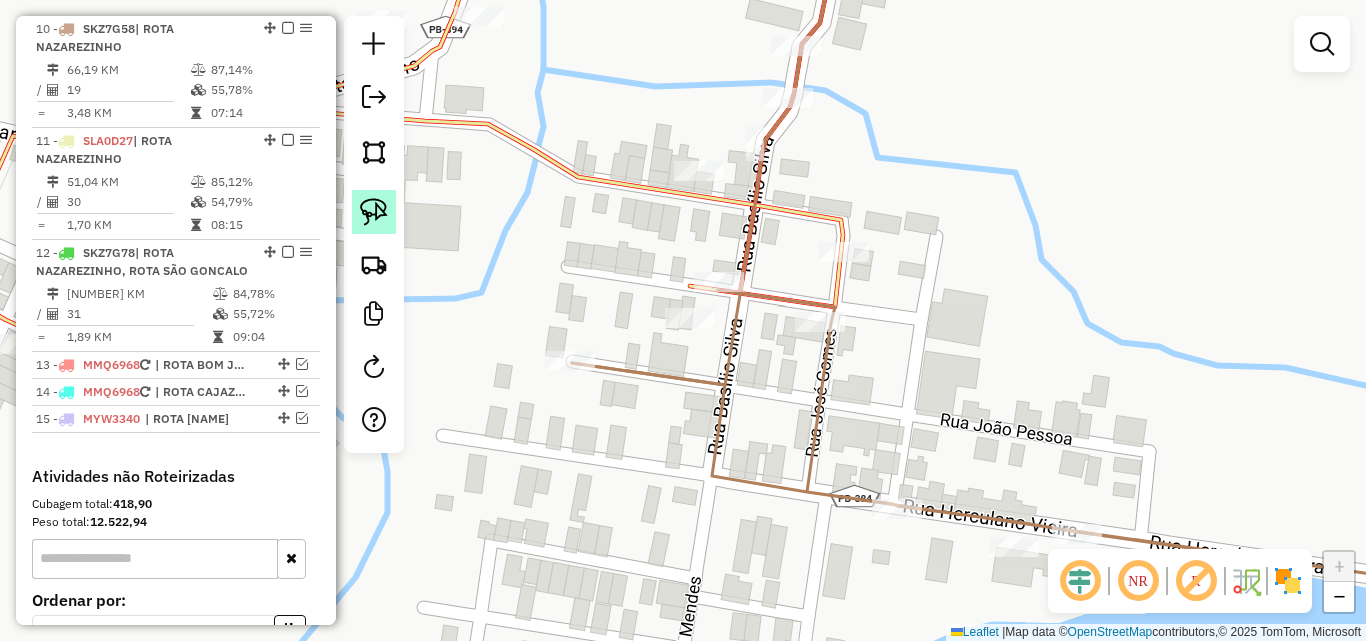 click 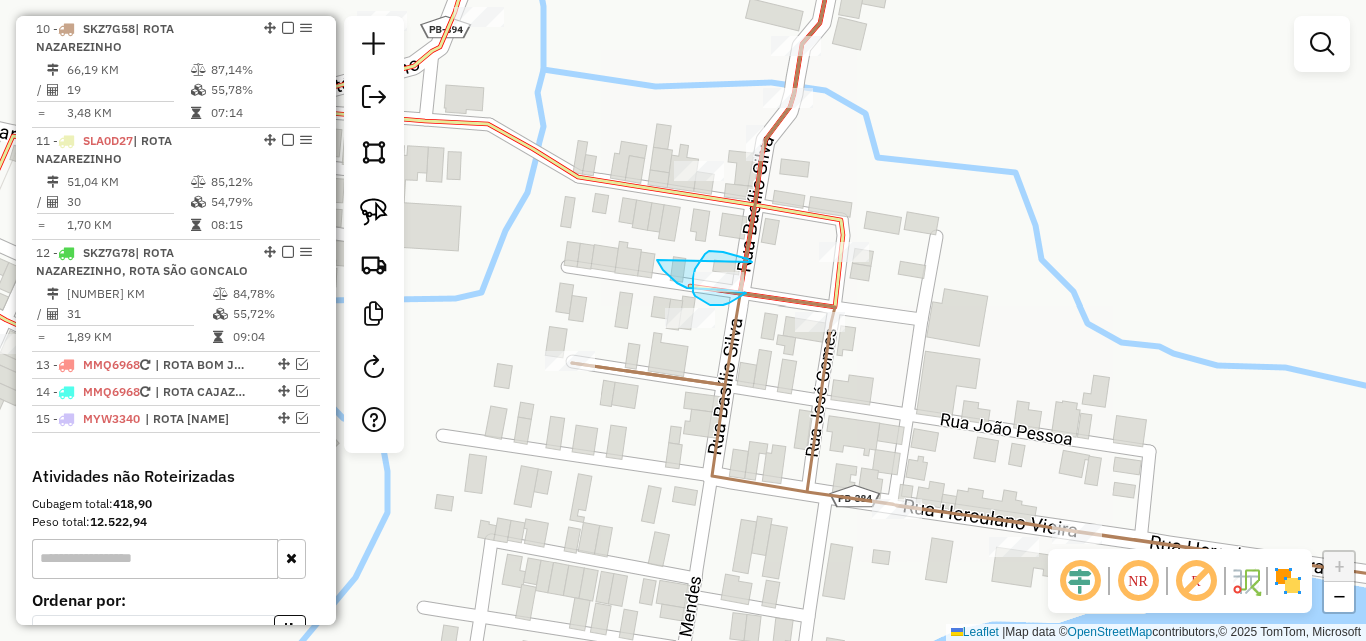 drag, startPoint x: 751, startPoint y: 261, endPoint x: 657, endPoint y: 260, distance: 94.00532 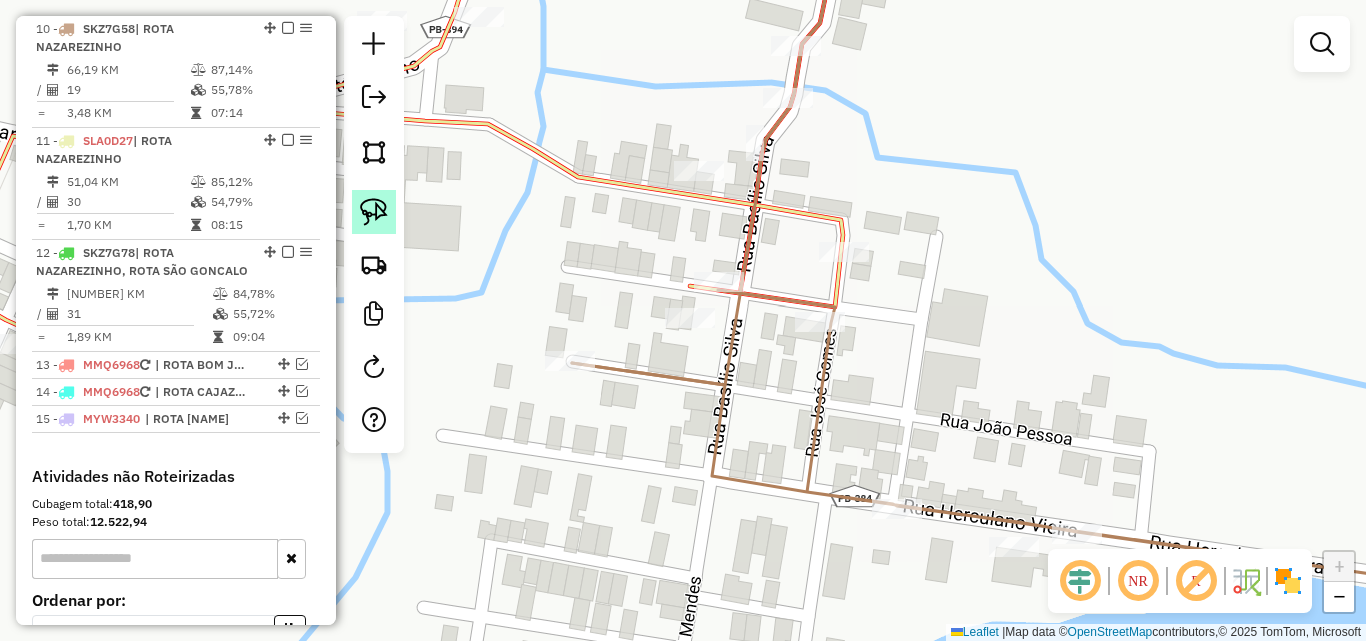 click 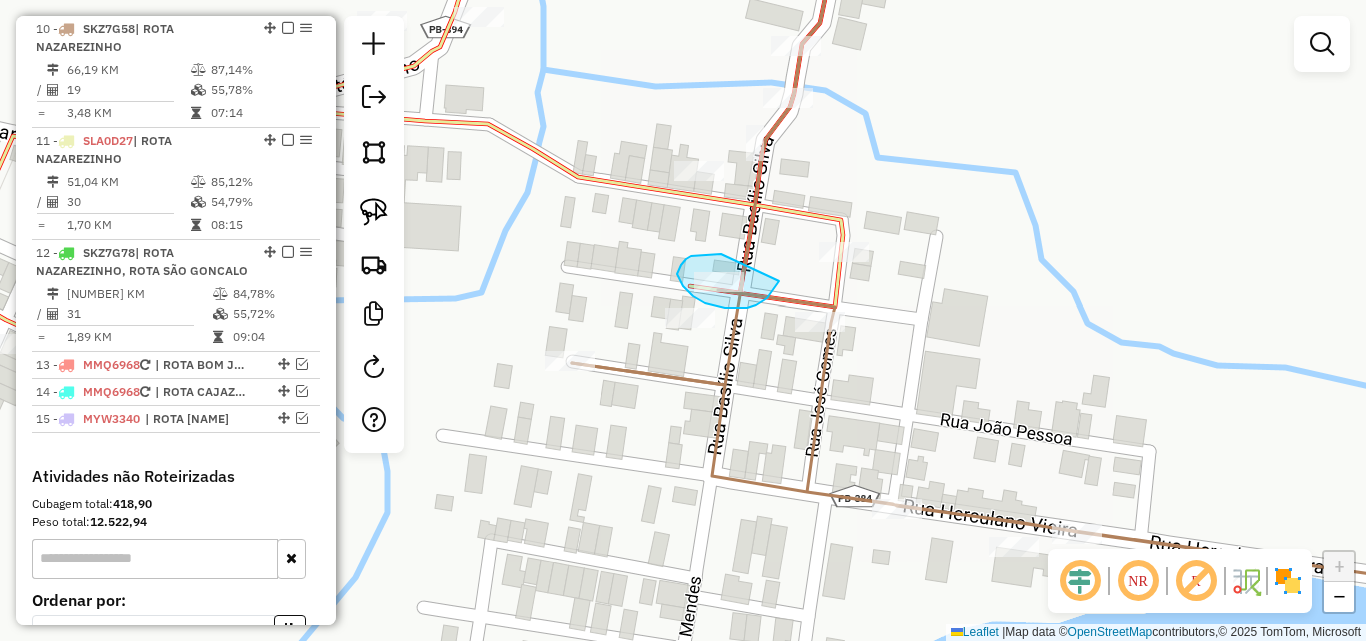 drag, startPoint x: 707, startPoint y: 254, endPoint x: 779, endPoint y: 279, distance: 76.2168 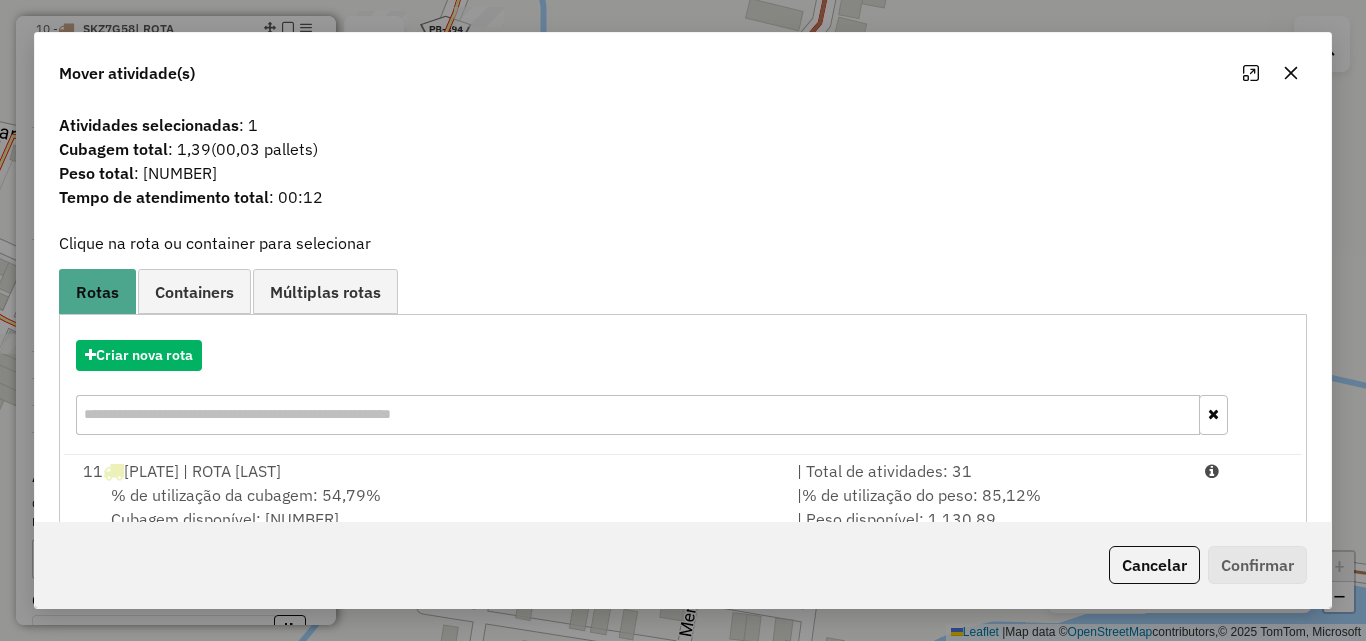 drag, startPoint x: 1128, startPoint y: 502, endPoint x: 1190, endPoint y: 545, distance: 75.45197 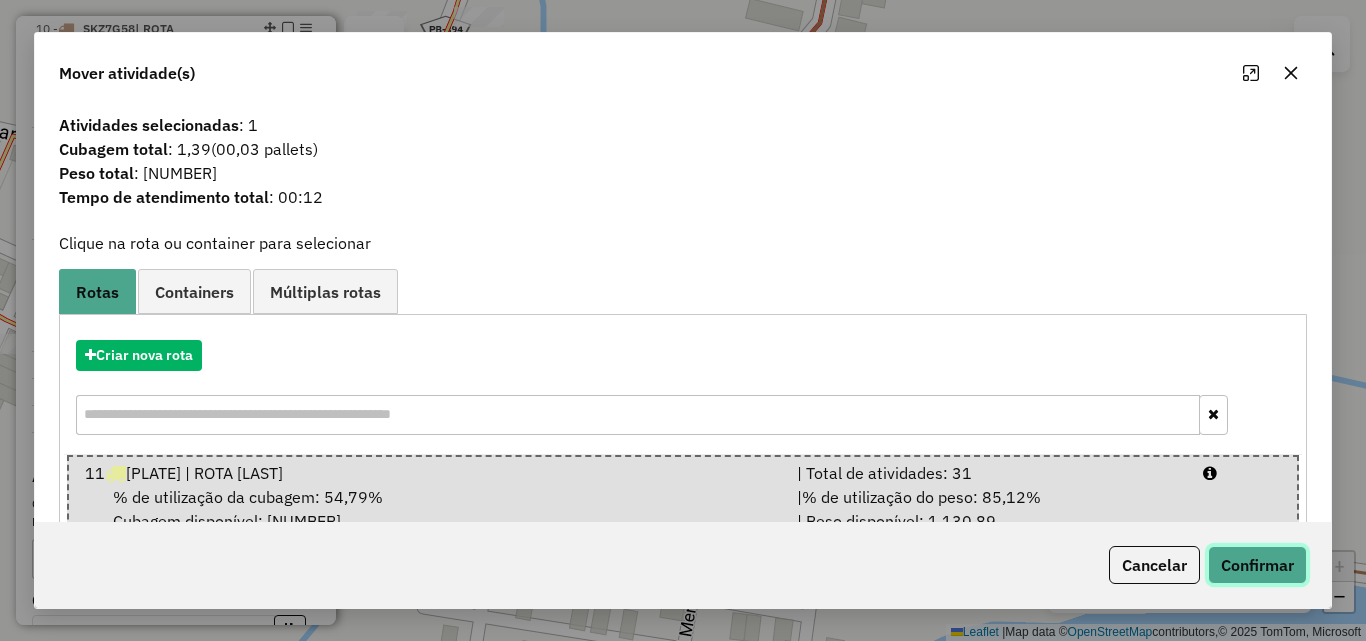 click on "Confirmar" 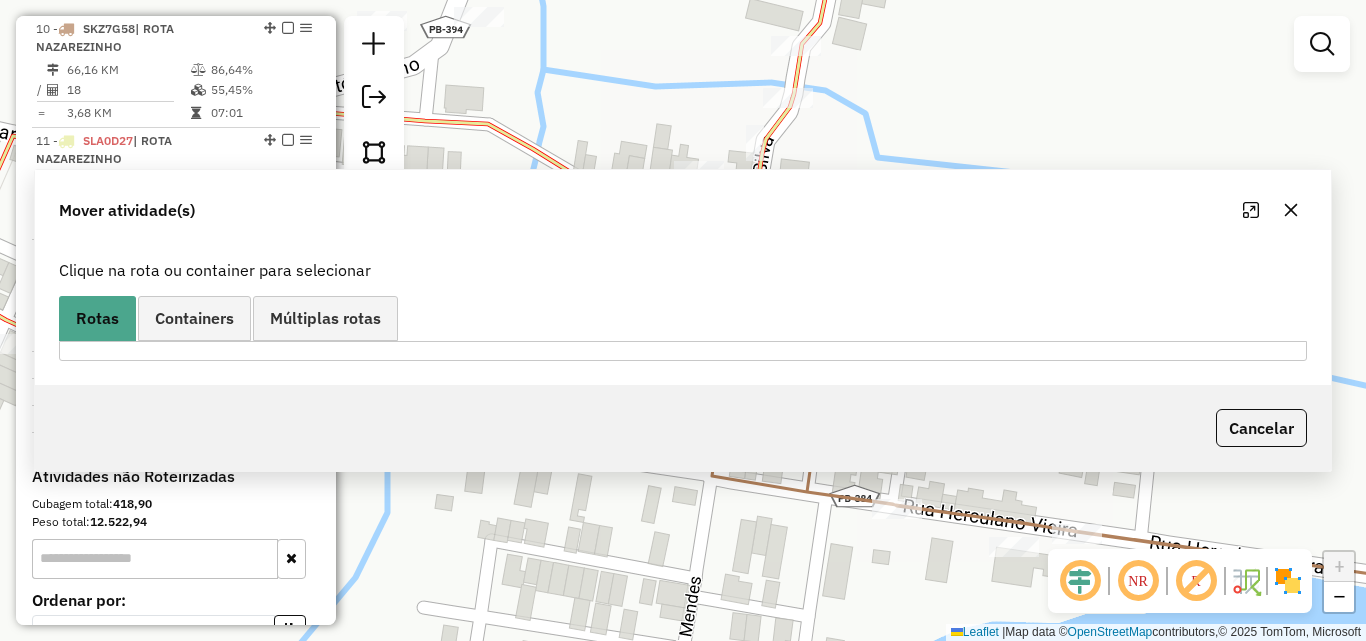 scroll, scrollTop: 339, scrollLeft: 0, axis: vertical 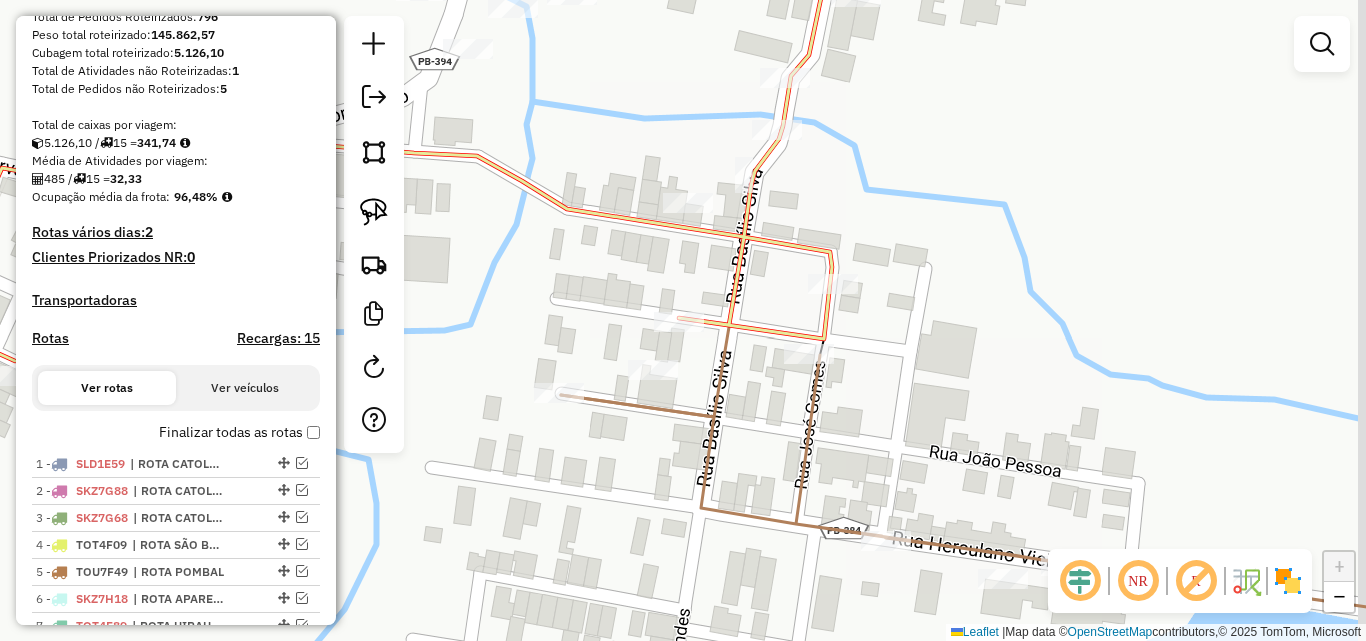drag, startPoint x: 993, startPoint y: 254, endPoint x: 984, endPoint y: 270, distance: 18.35756 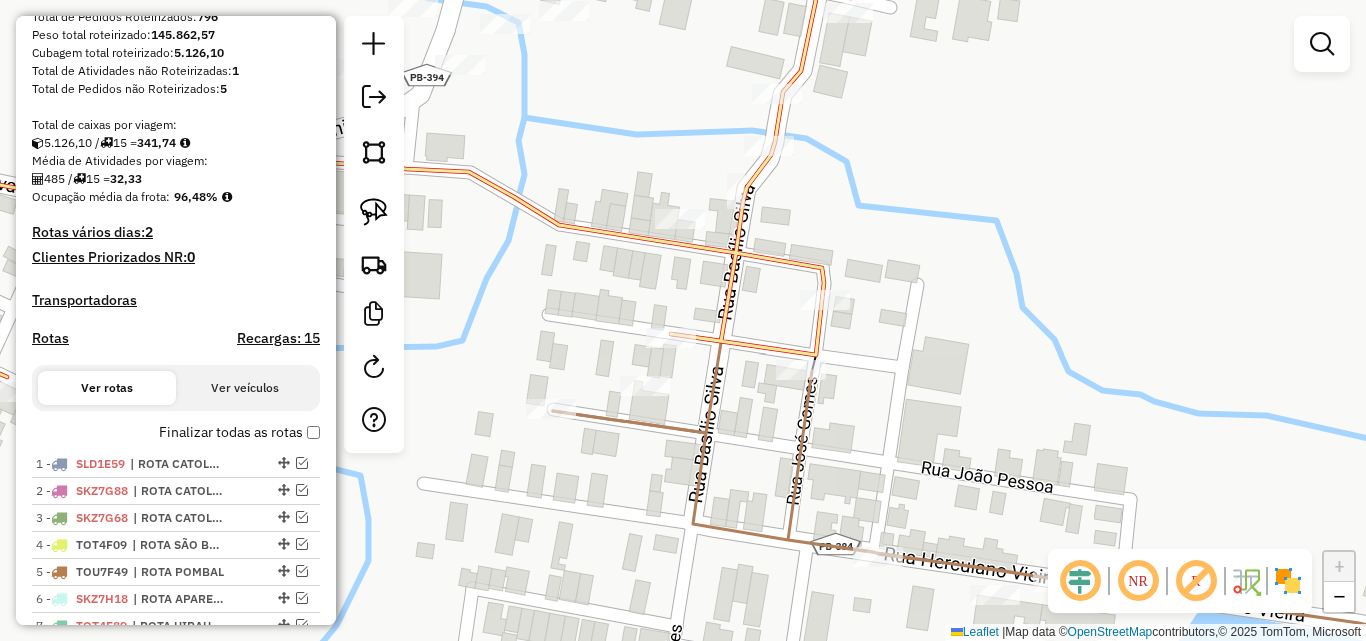 drag, startPoint x: 368, startPoint y: 213, endPoint x: 546, endPoint y: 195, distance: 178.90779 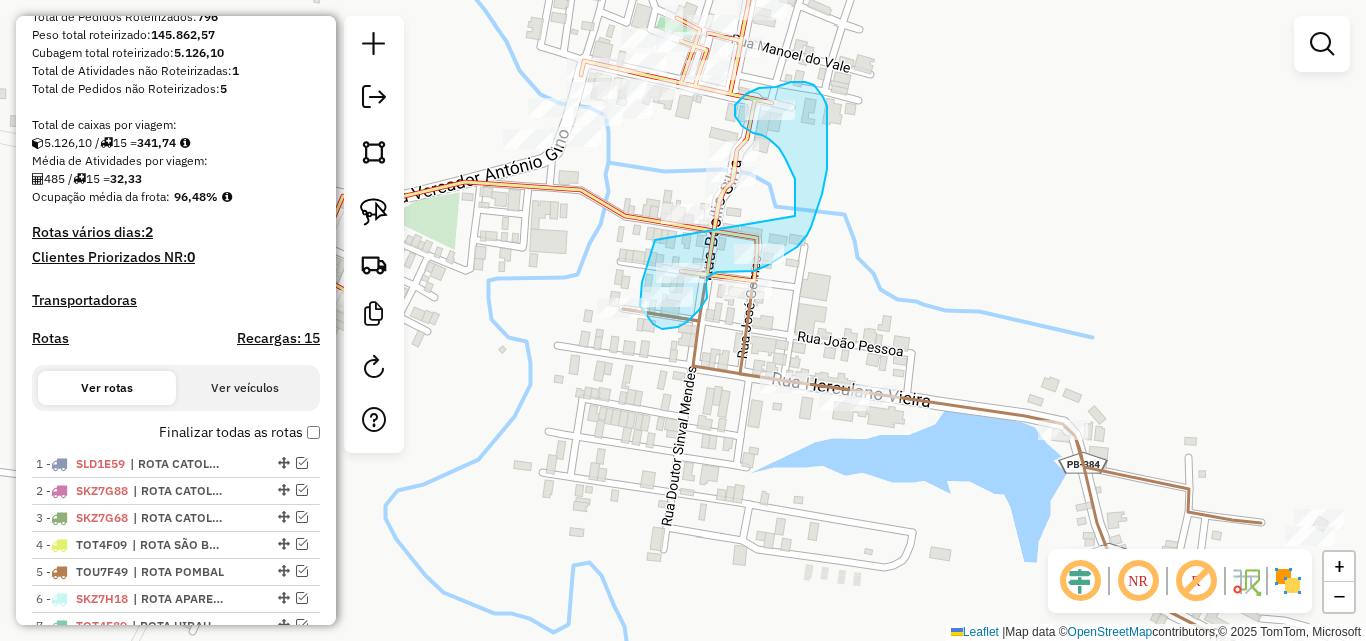 drag, startPoint x: 654, startPoint y: 245, endPoint x: 794, endPoint y: 216, distance: 142.97203 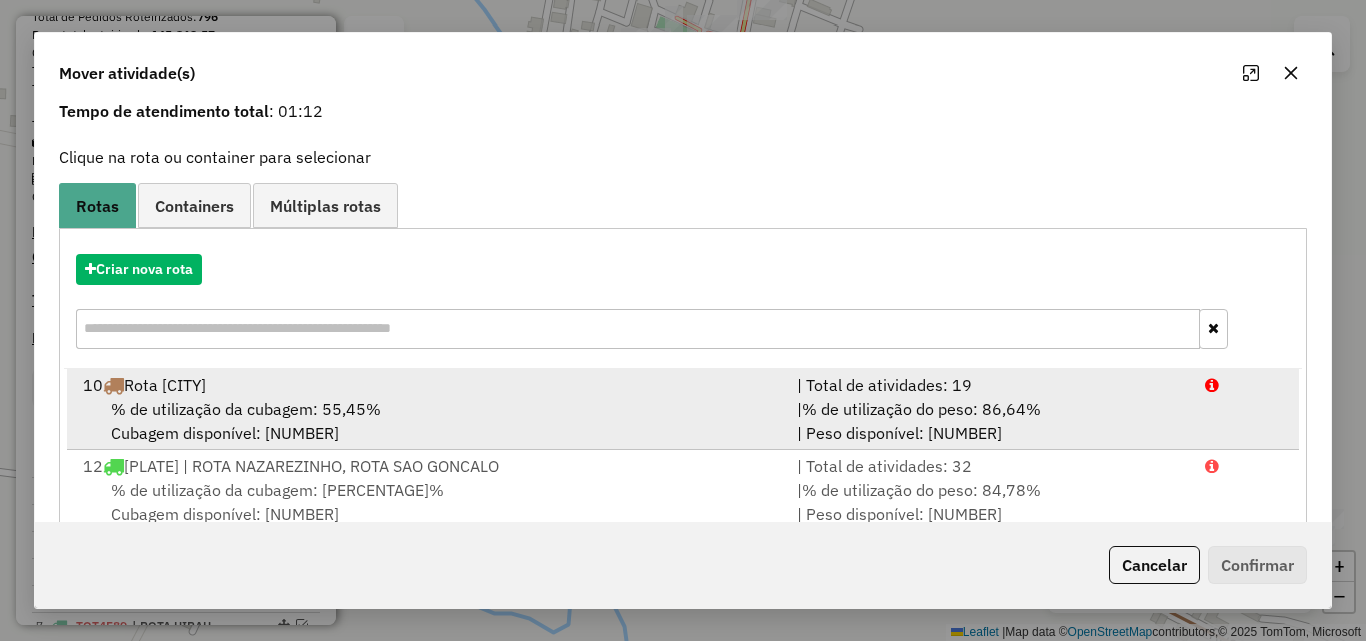 scroll, scrollTop: 129, scrollLeft: 0, axis: vertical 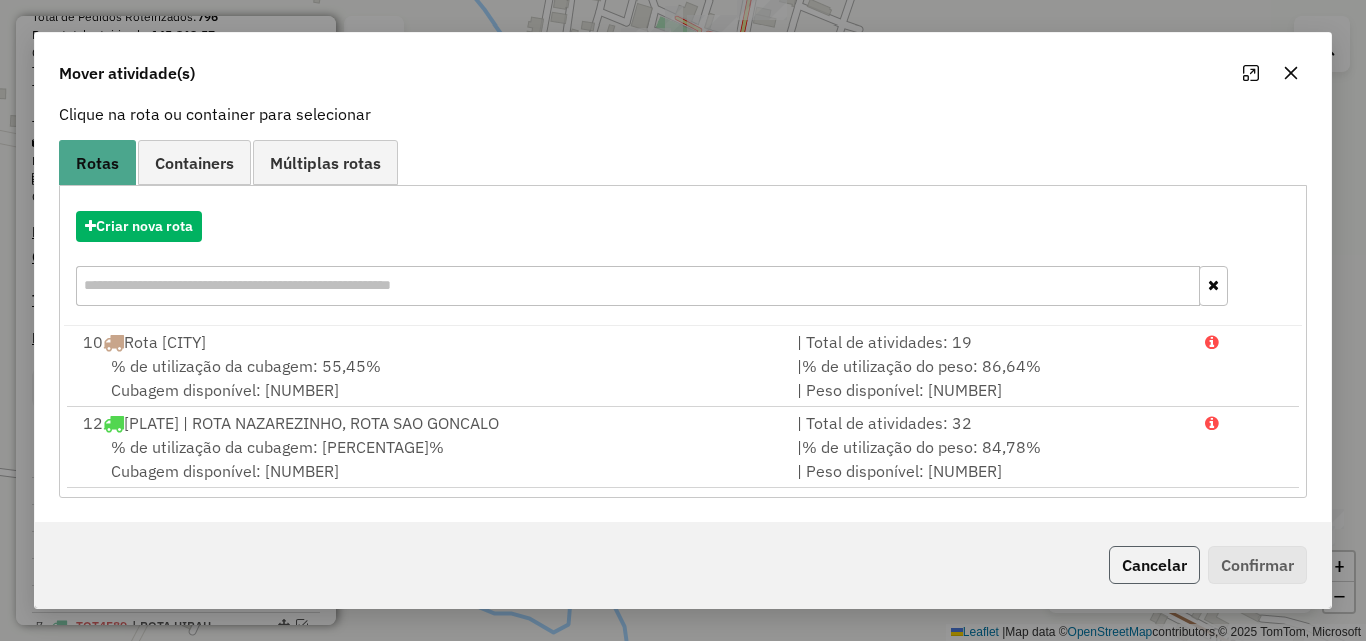 click on "Cancelar" 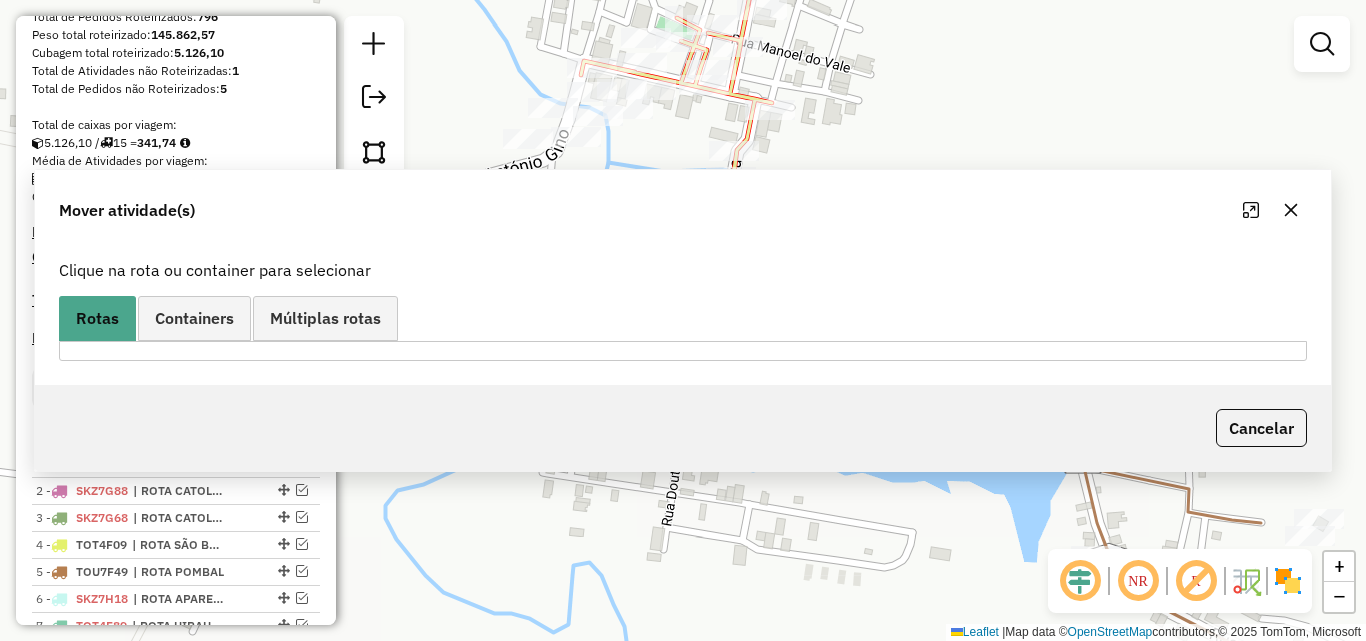 scroll, scrollTop: 0, scrollLeft: 0, axis: both 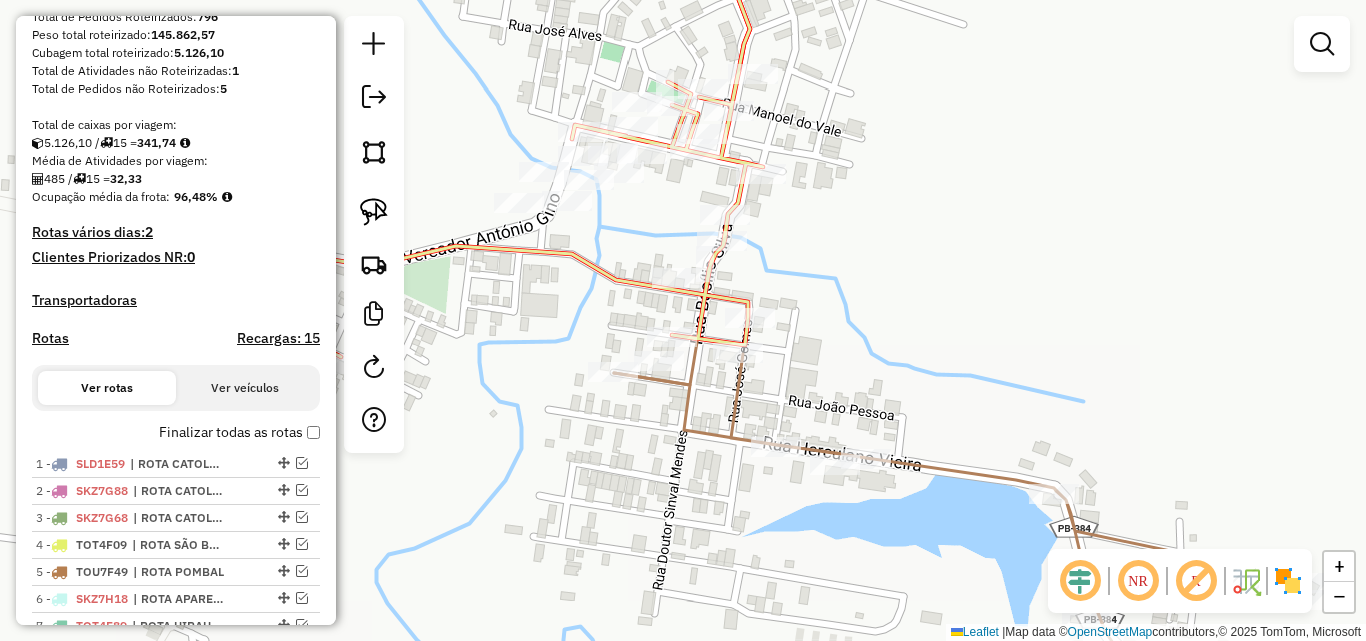 drag, startPoint x: 837, startPoint y: 175, endPoint x: 786, endPoint y: 228, distance: 73.552704 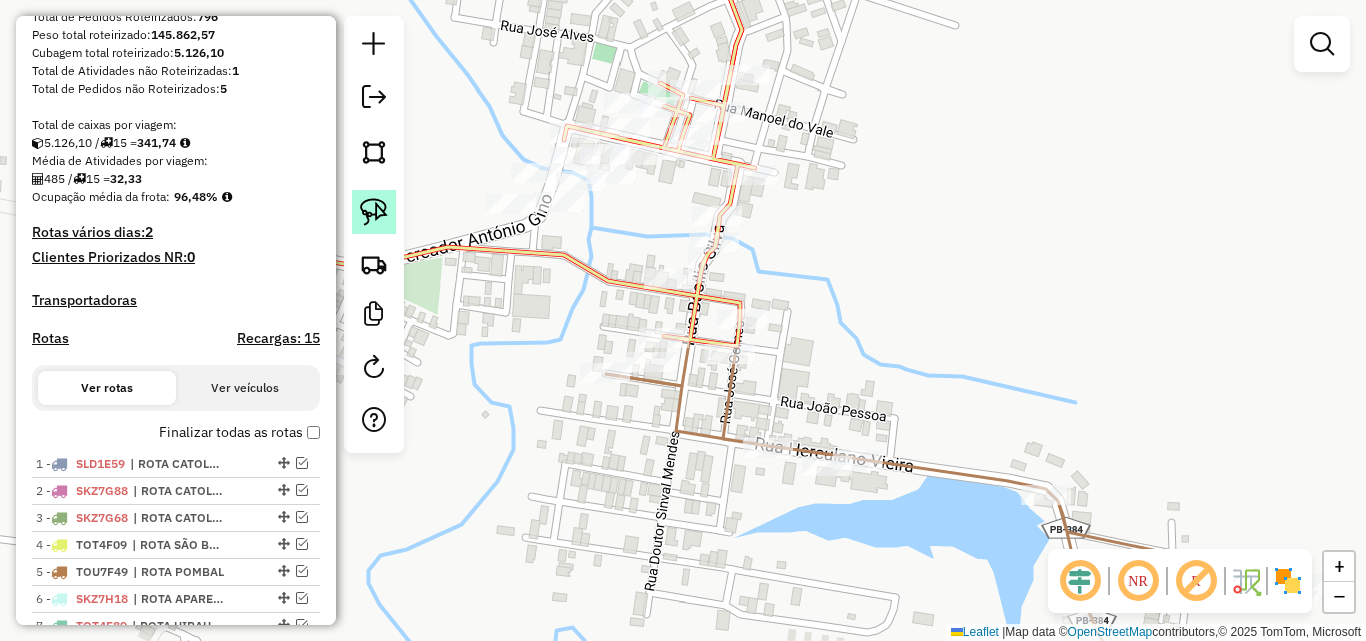 click 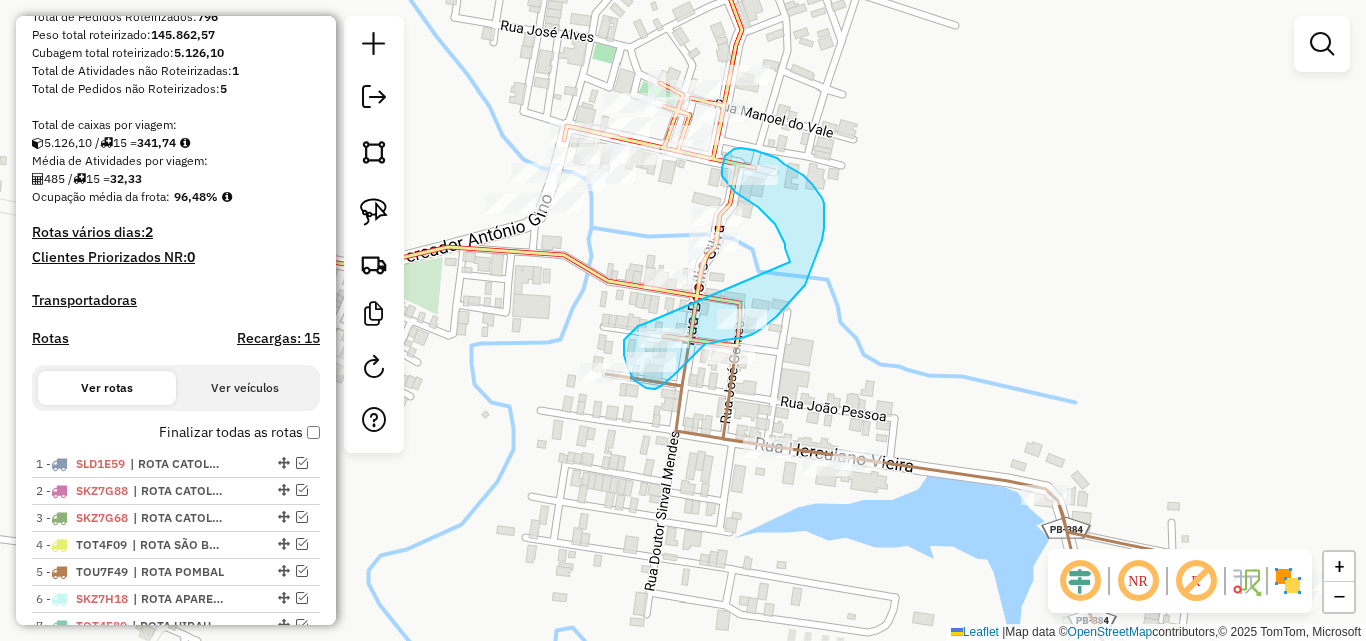drag, startPoint x: 644, startPoint y: 324, endPoint x: 790, endPoint y: 262, distance: 158.61903 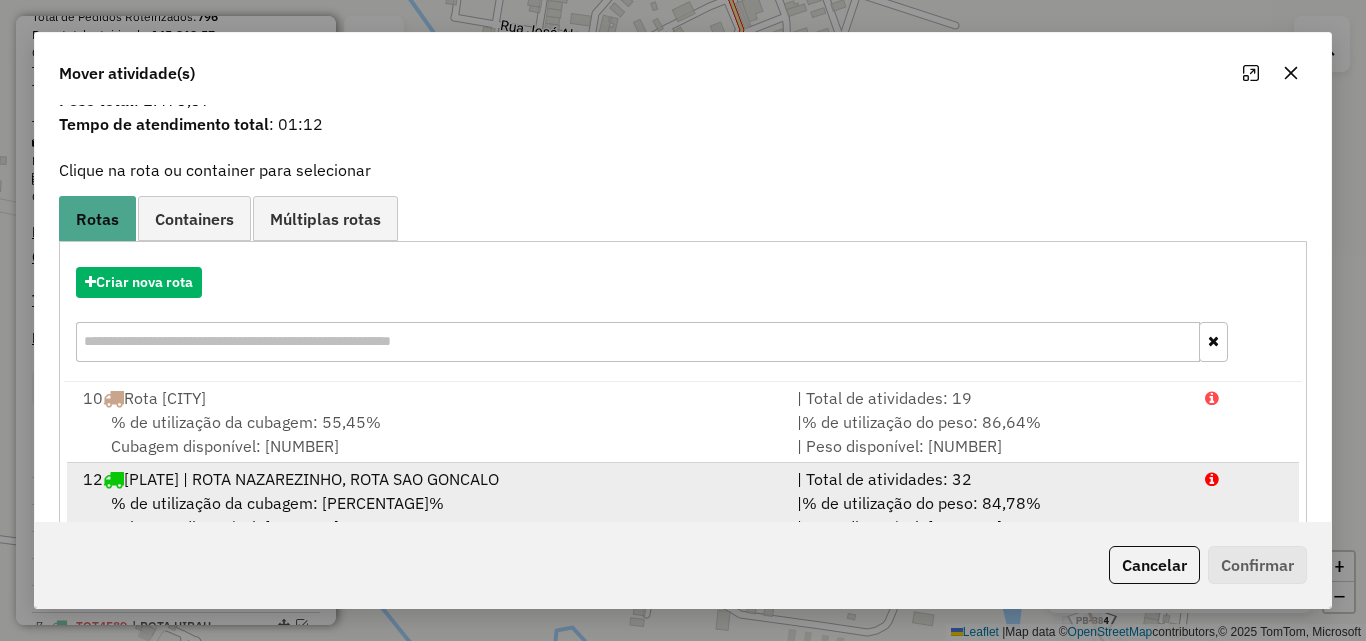 scroll, scrollTop: 129, scrollLeft: 0, axis: vertical 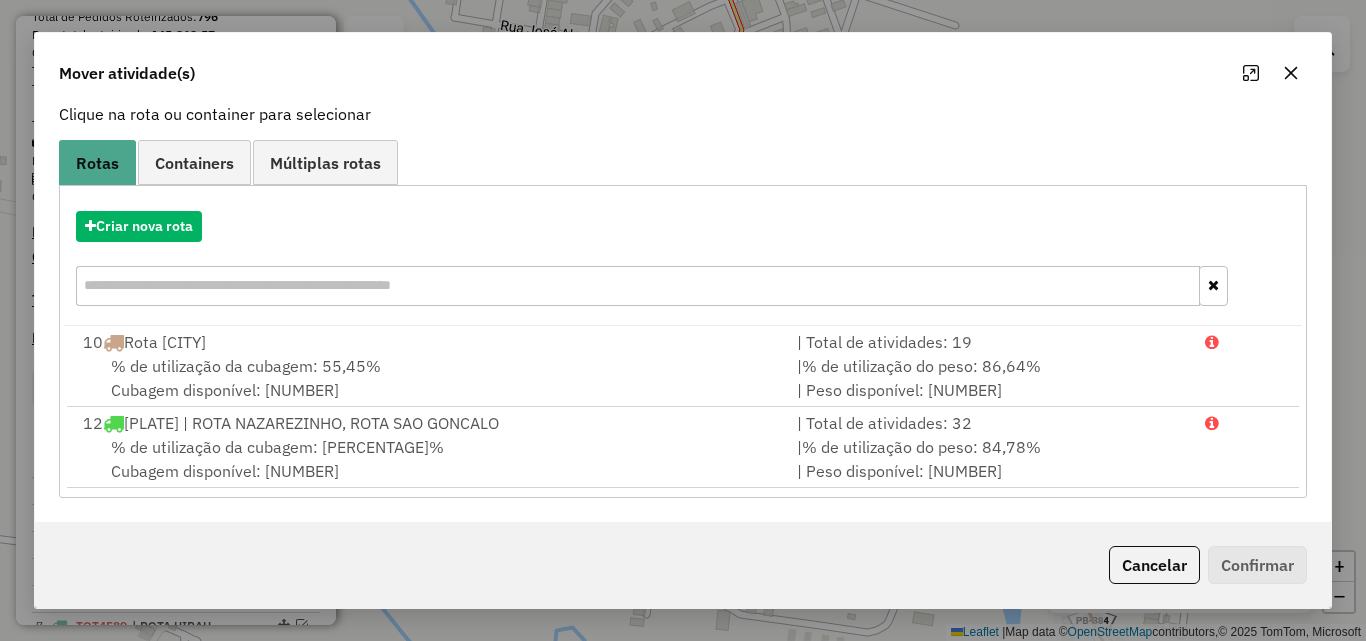 drag, startPoint x: 1000, startPoint y: 457, endPoint x: 1182, endPoint y: 545, distance: 202.15836 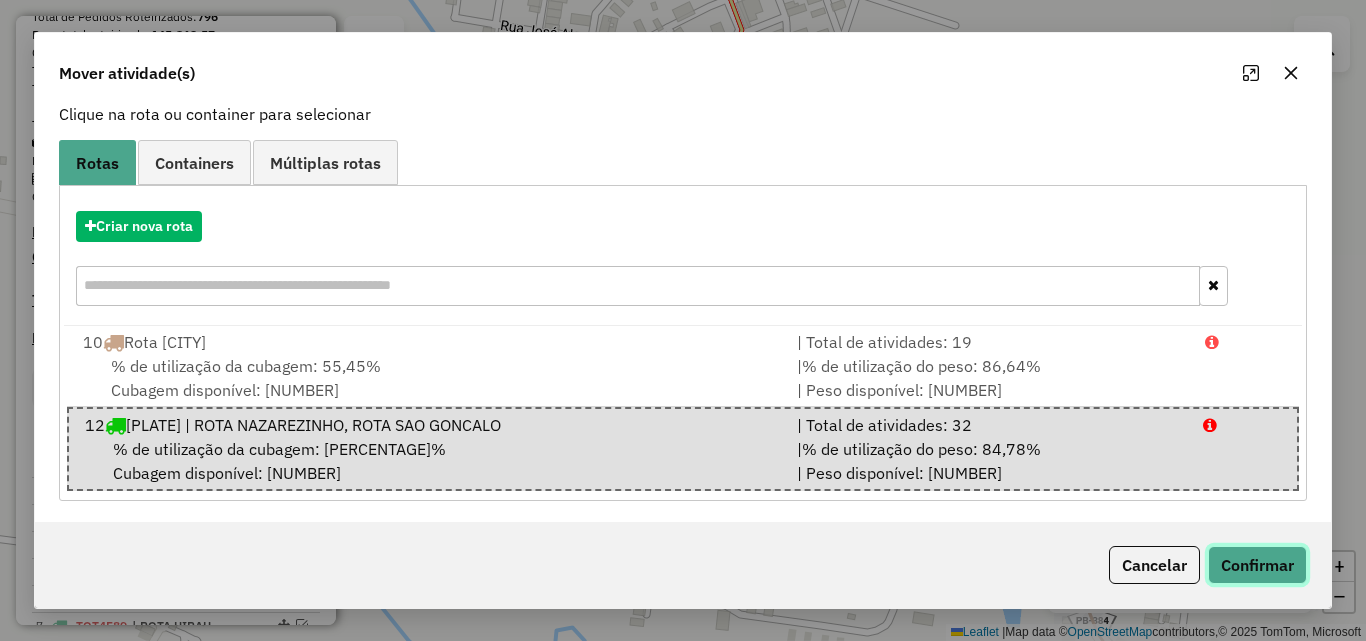 click on "Confirmar" 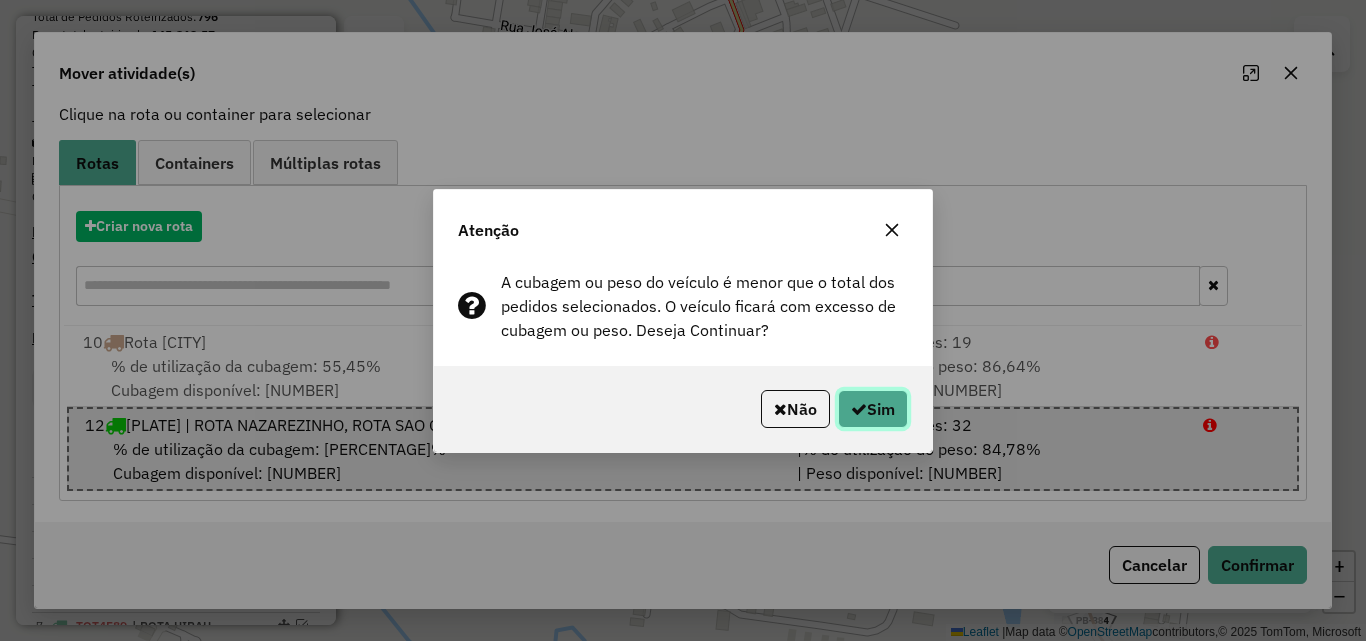 click 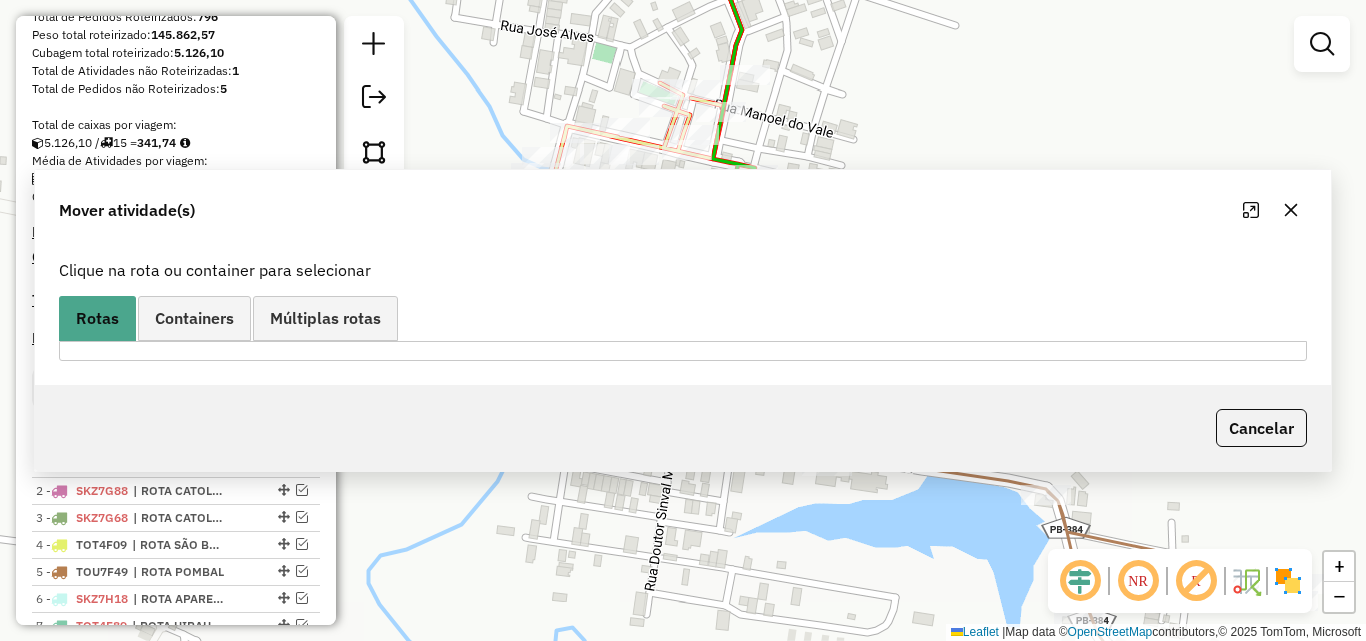 scroll, scrollTop: 0, scrollLeft: 0, axis: both 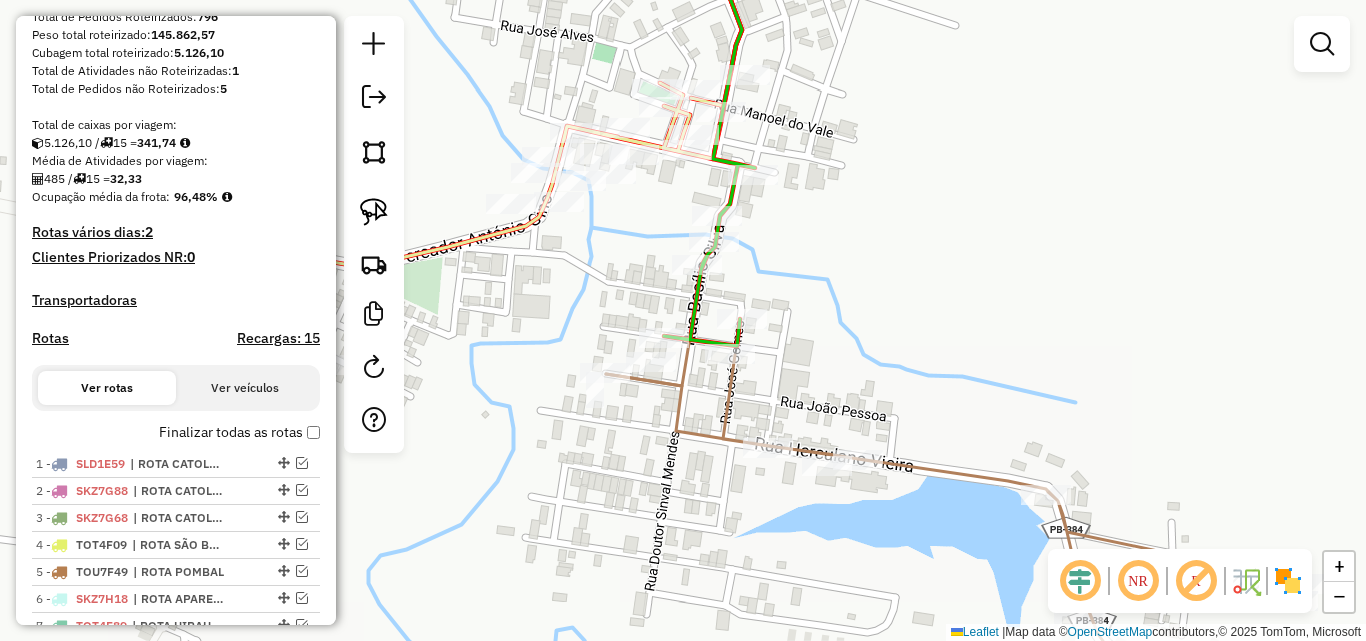 drag, startPoint x: 838, startPoint y: 277, endPoint x: 807, endPoint y: 388, distance: 115.24756 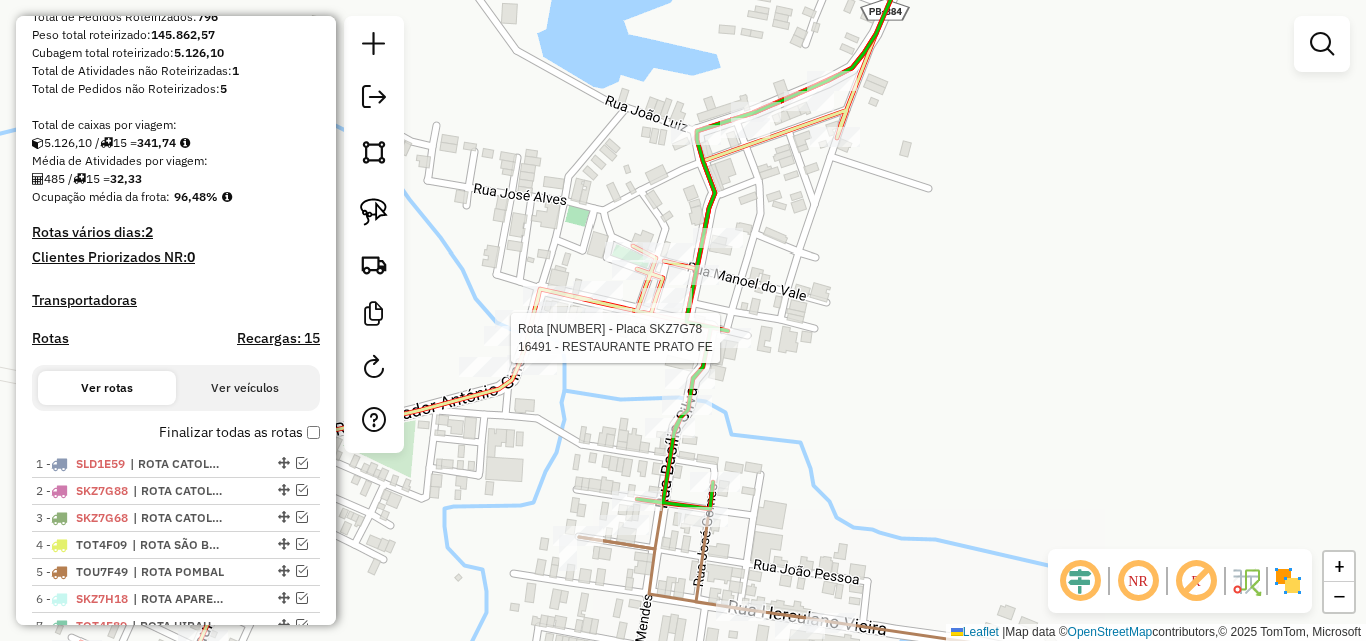 select on "*********" 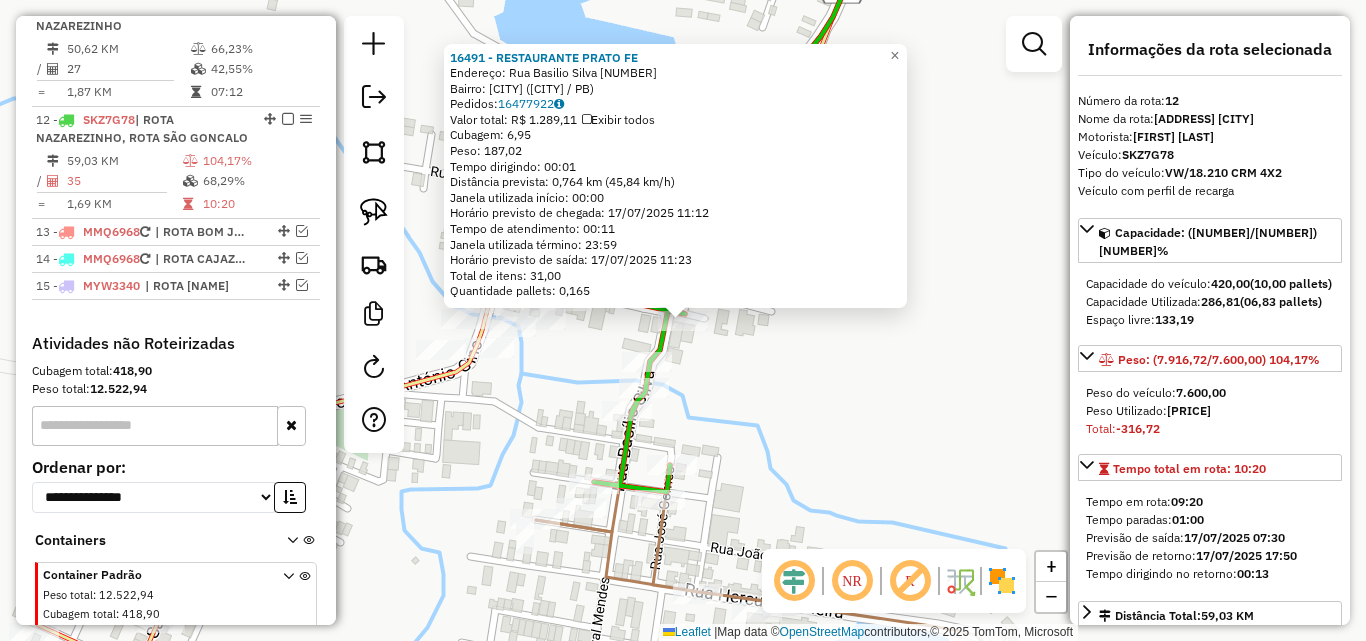 scroll, scrollTop: 1237, scrollLeft: 0, axis: vertical 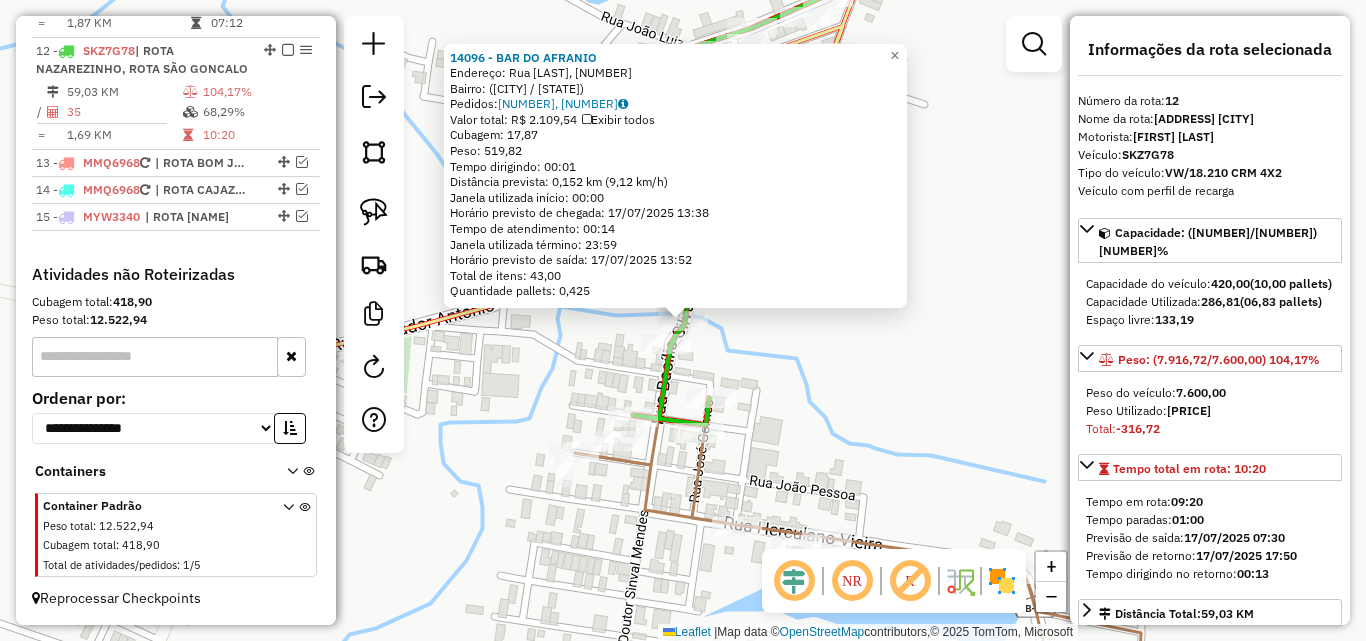 click on "14096 - BAR DO AFRANIO  Endereço: Rua Basílio Borges, 97   Bairro:  (Nazarezinho / PB)   Pedidos:  16477440, 16477450   Valor total: R$ 2.109,54   Exibir todos   Cubagem: 17,87  Peso: 519,82  Tempo dirigindo: 00:01   Distância prevista: 0,152 km (9,12 km/h)   Janela utilizada início: 00:00   Horário previsto de chegada: 17/07/2025 13:38   Tempo de atendimento: 00:14   Janela utilizada término: 23:59   Horário previsto de saída: 17/07/2025 13:52   Total de itens: 43,00   Quantidade pallets: 0,425  × Janela de atendimento Grade de atendimento Capacidade Transportadoras Veículos Cliente Pedidos  Rotas Selecione os dias de semana para filtrar as janelas de atendimento  Seg   Ter   Qua   Qui   Sex   Sáb   Dom  Informe o período da janela de atendimento: De: Até:  Filtrar exatamente a janela do cliente  Considerar janela de atendimento padrão  Selecione os dias de semana para filtrar as grades de atendimento  Seg   Ter   Qua   Qui   Sex   Sáb   Dom   Clientes fora do dia de atendimento selecionado +" 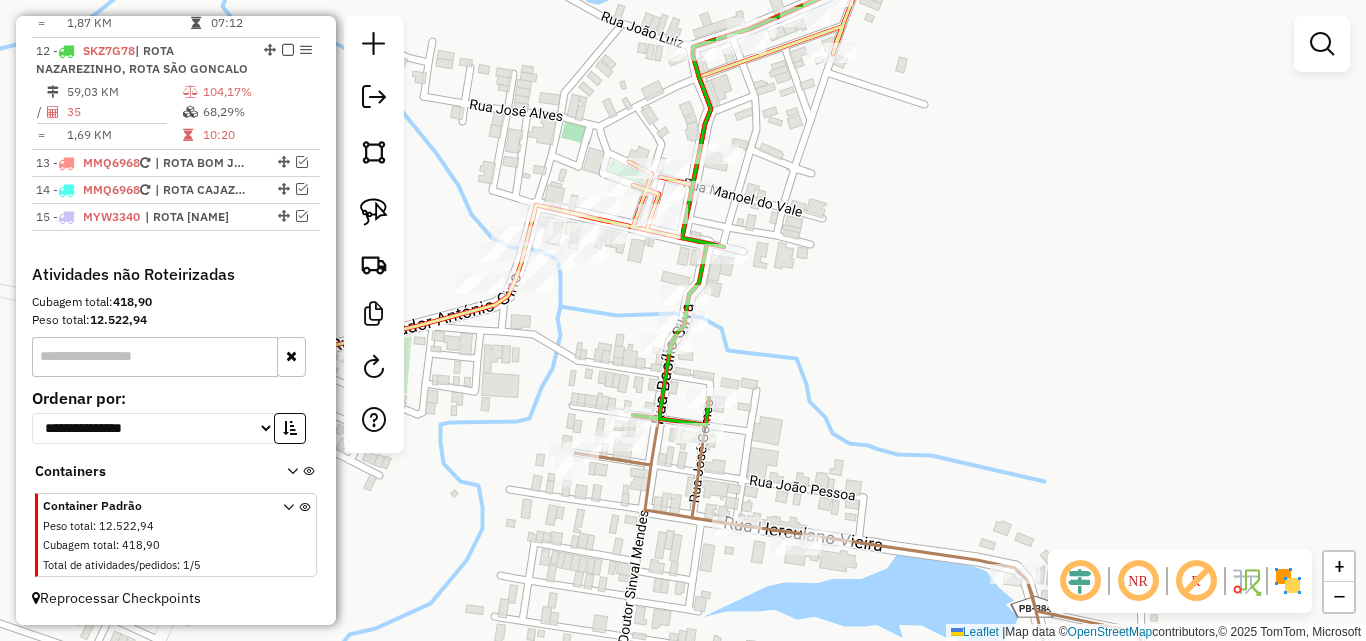 click 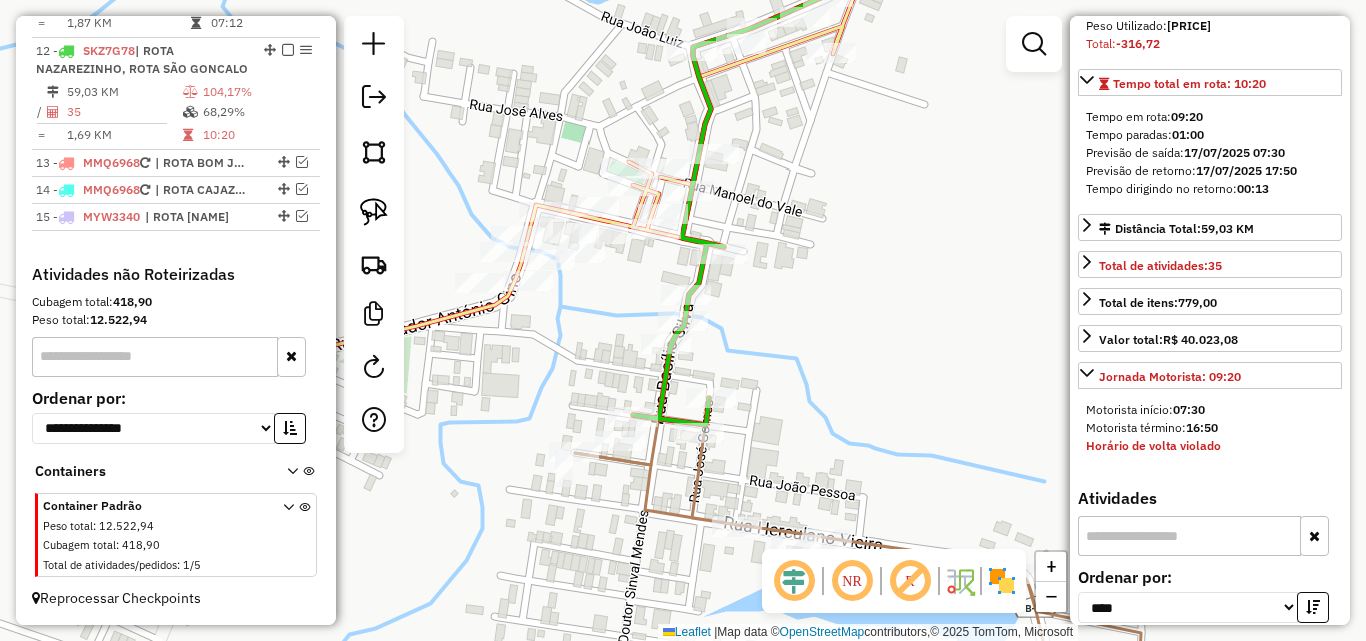 scroll, scrollTop: 600, scrollLeft: 0, axis: vertical 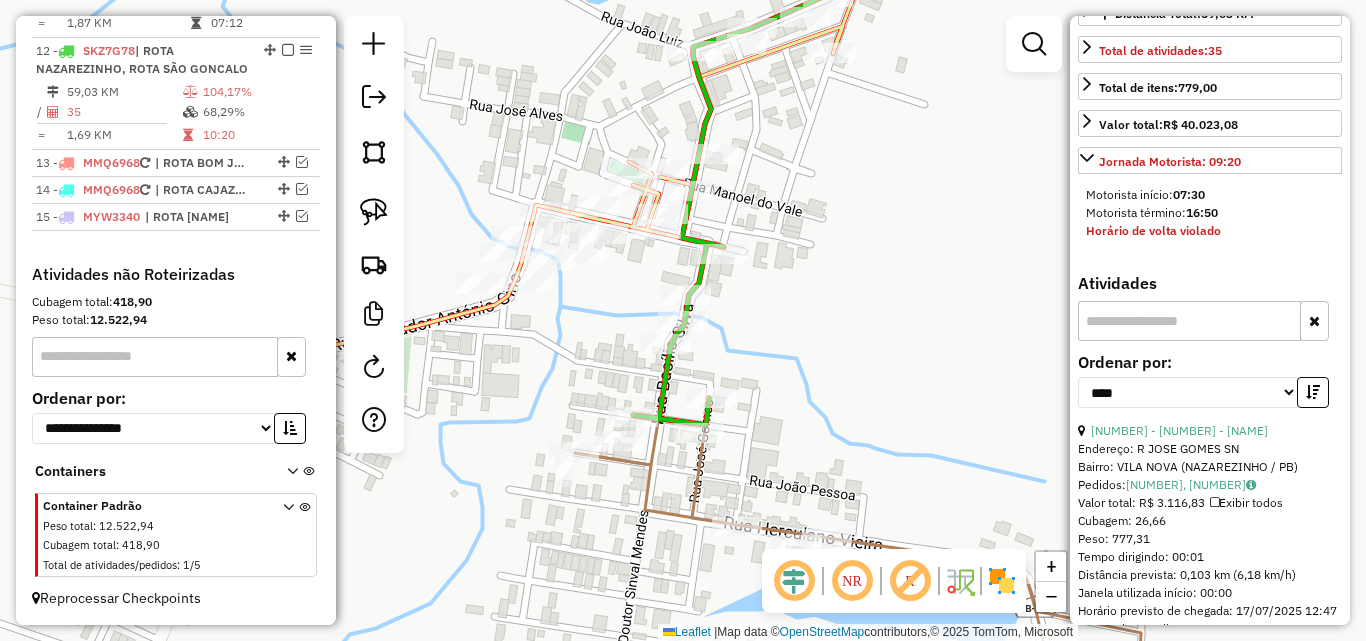 click on "20 - 1919 - FRANCISCO DAIRES LINS" at bounding box center [1210, 431] 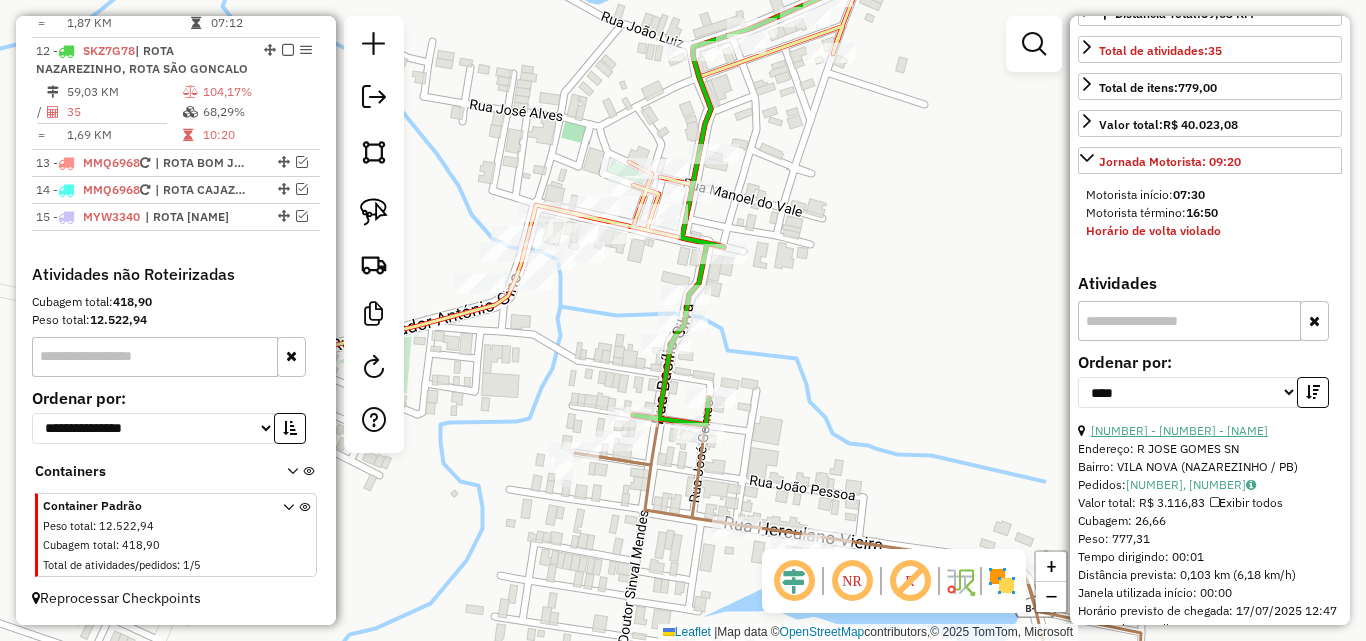 click on "20 - 1919 - FRANCISCO DAIRES LINS" at bounding box center [1179, 430] 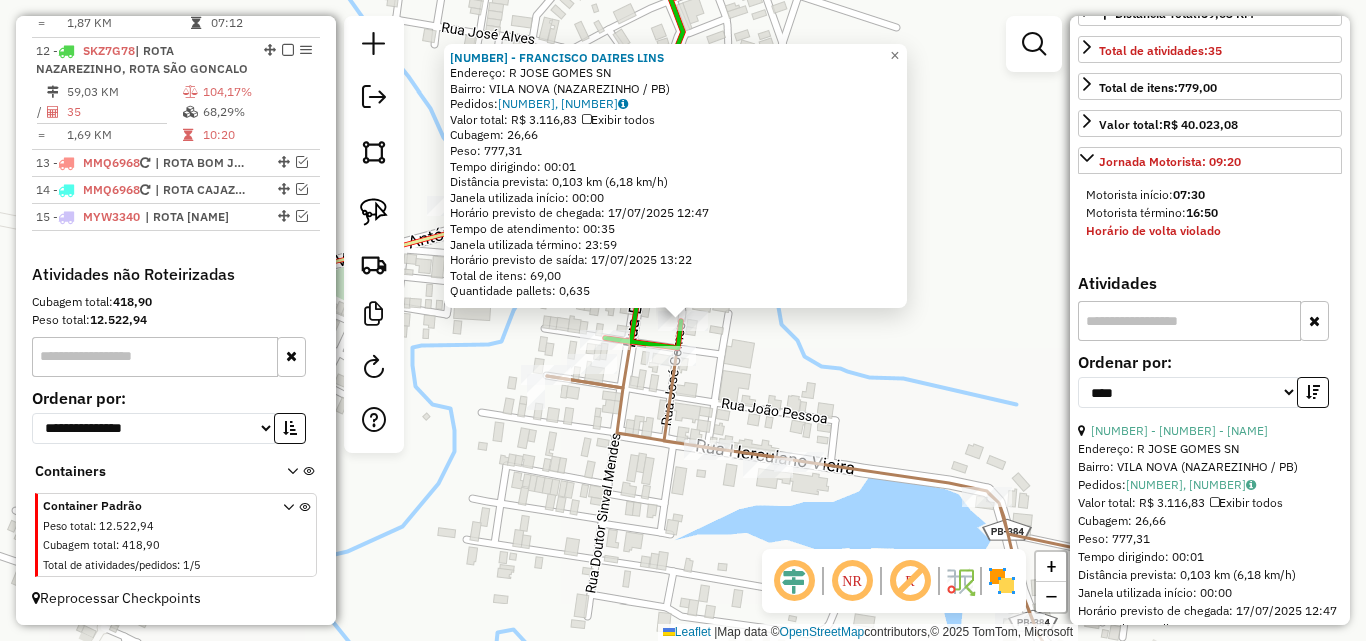 click on "1919 - FRANCISCO DAIRES LINS  Endereço: R   JOSE GOMES                     SN   Bairro: VILA NOVA (NAZAREZINHO / PB)   Pedidos:  16477421, 16477599, 16477600   Valor total: R$ 3.116,83   Exibir todos   Cubagem: 26,66  Peso: 777,31  Tempo dirigindo: 00:01   Distância prevista: 0,103 km (6,18 km/h)   Janela utilizada início: 00:00   Horário previsto de chegada: 17/07/2025 12:47   Tempo de atendimento: 00:35   Janela utilizada término: 23:59   Horário previsto de saída: 17/07/2025 13:22   Total de itens: 69,00   Quantidade pallets: 0,635  × Janela de atendimento Grade de atendimento Capacidade Transportadoras Veículos Cliente Pedidos  Rotas Selecione os dias de semana para filtrar as janelas de atendimento  Seg   Ter   Qua   Qui   Sex   Sáb   Dom  Informe o período da janela de atendimento: De: Até:  Filtrar exatamente a janela do cliente  Considerar janela de atendimento padrão  Selecione os dias de semana para filtrar as grades de atendimento  Seg   Ter   Qua   Qui   Sex   Sáb   Dom   De:   De:" 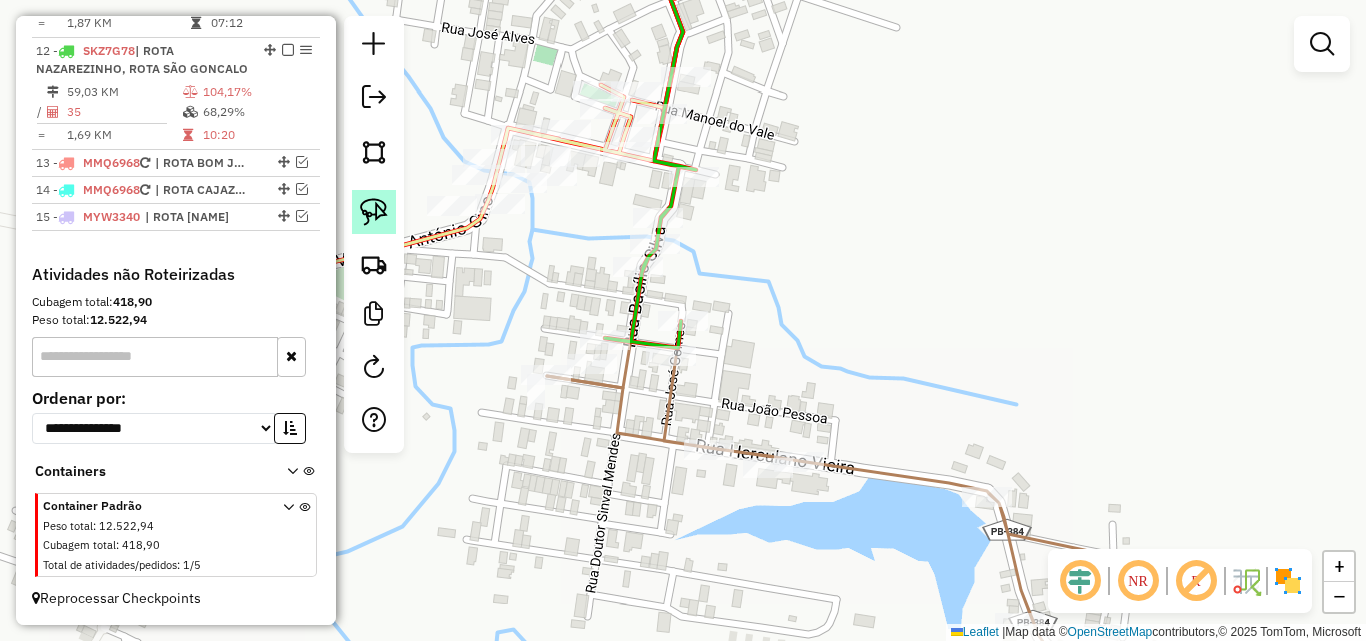 drag, startPoint x: 358, startPoint y: 194, endPoint x: 376, endPoint y: 206, distance: 21.633308 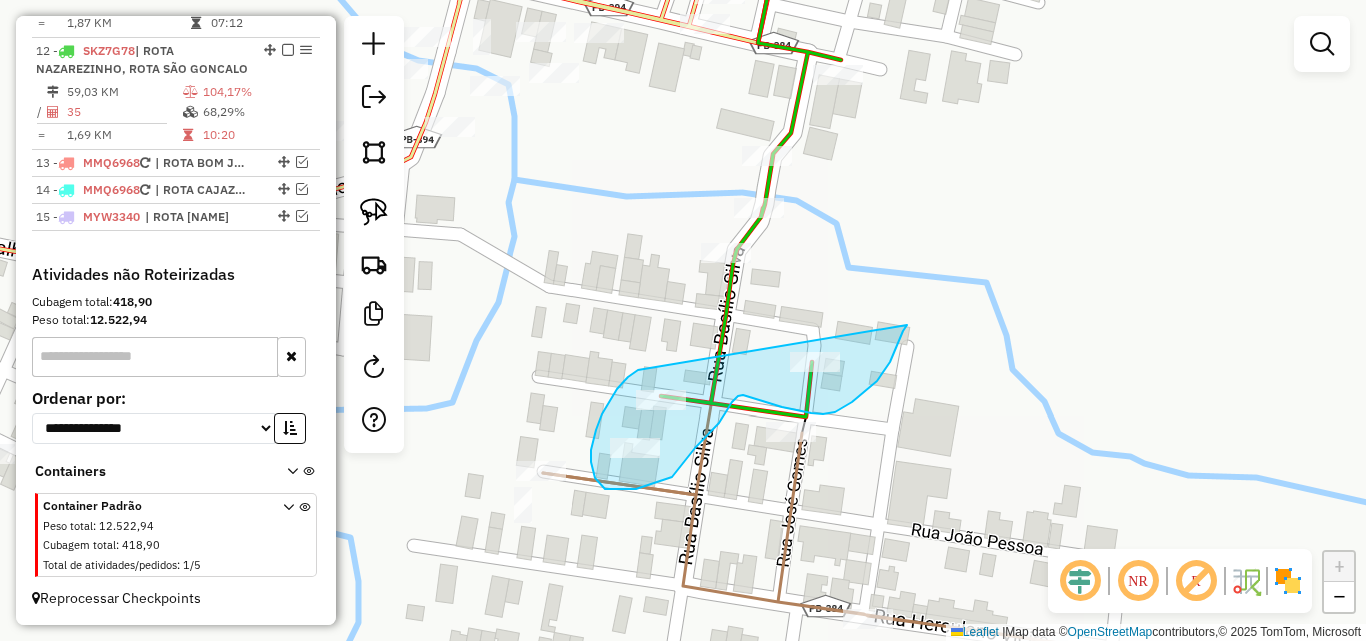 drag, startPoint x: 635, startPoint y: 373, endPoint x: 907, endPoint y: 322, distance: 276.73996 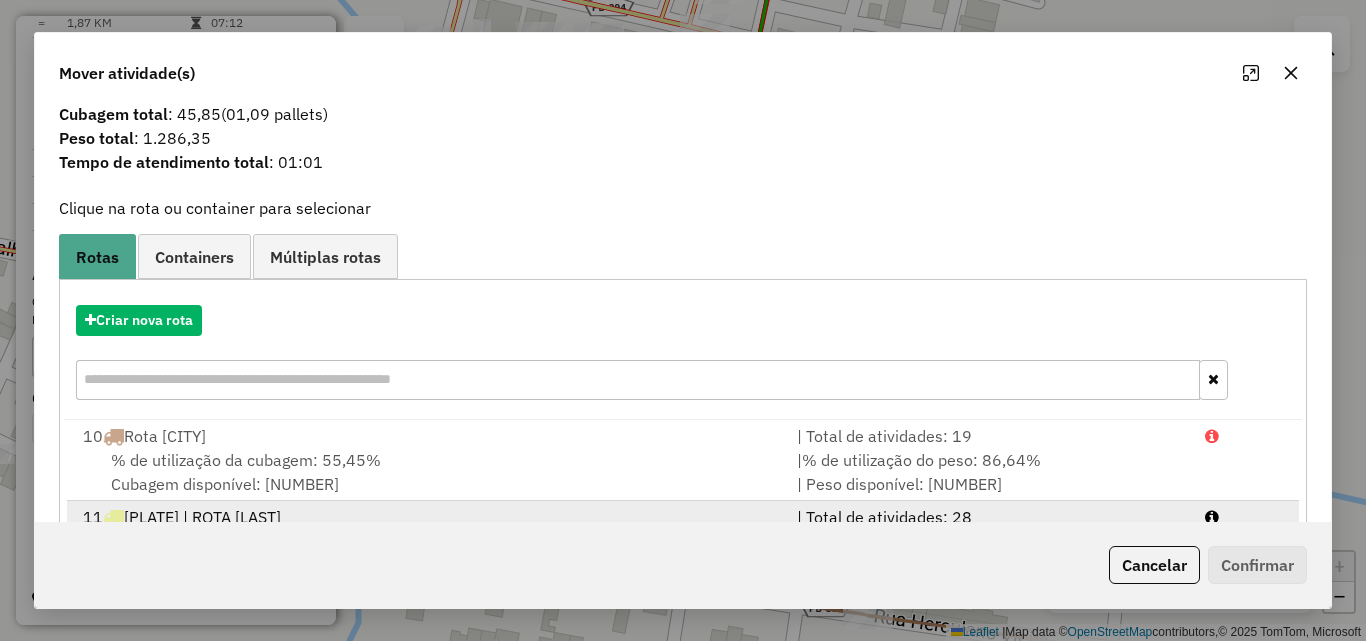 scroll, scrollTop: 129, scrollLeft: 0, axis: vertical 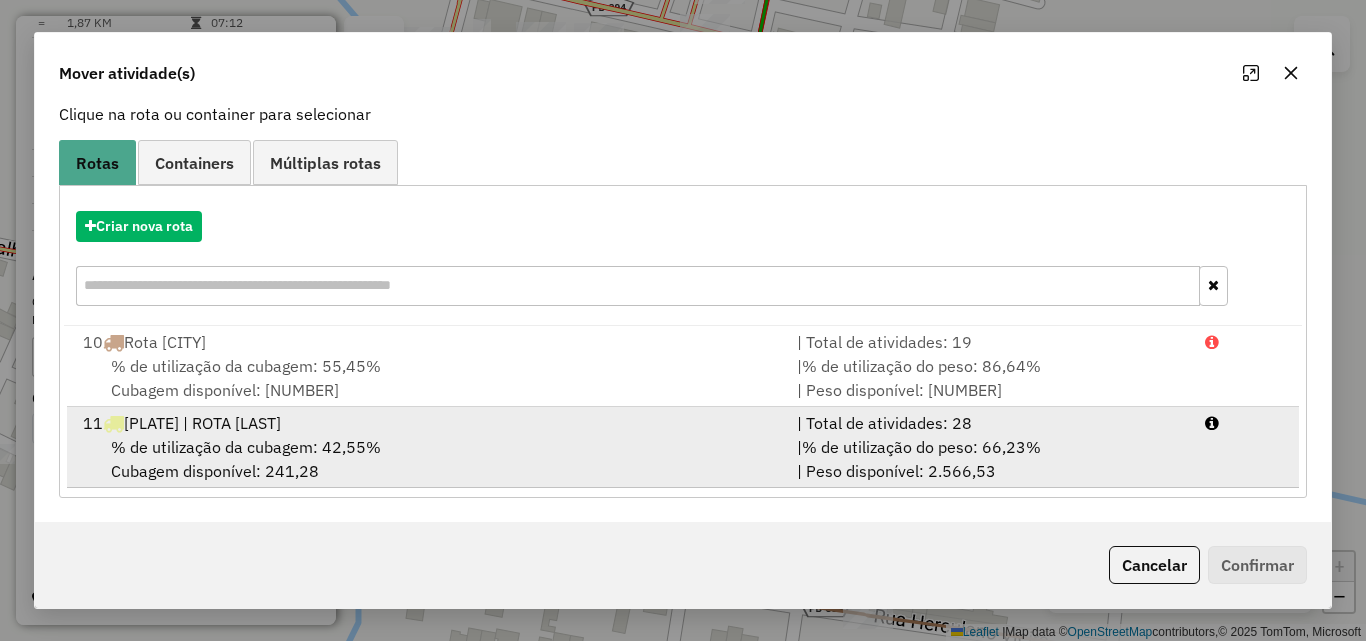 click on "11  SLA0D27 | ROTA NAZAREZINHO  | Total de atividades: 28  % de utilização da cubagem: 42,55%  Cubagem disponível: 241,28   |  % de utilização do peso: 66,23%  | Peso disponível: 2.566,53" at bounding box center [683, 447] 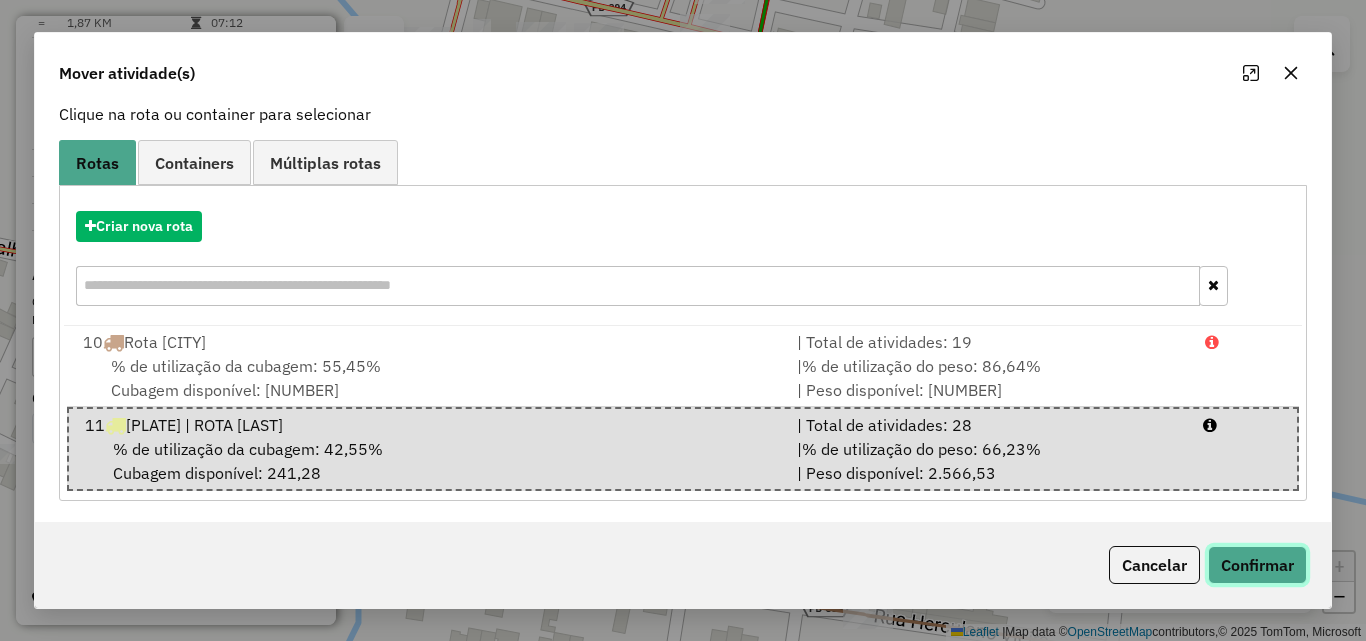 click on "Confirmar" 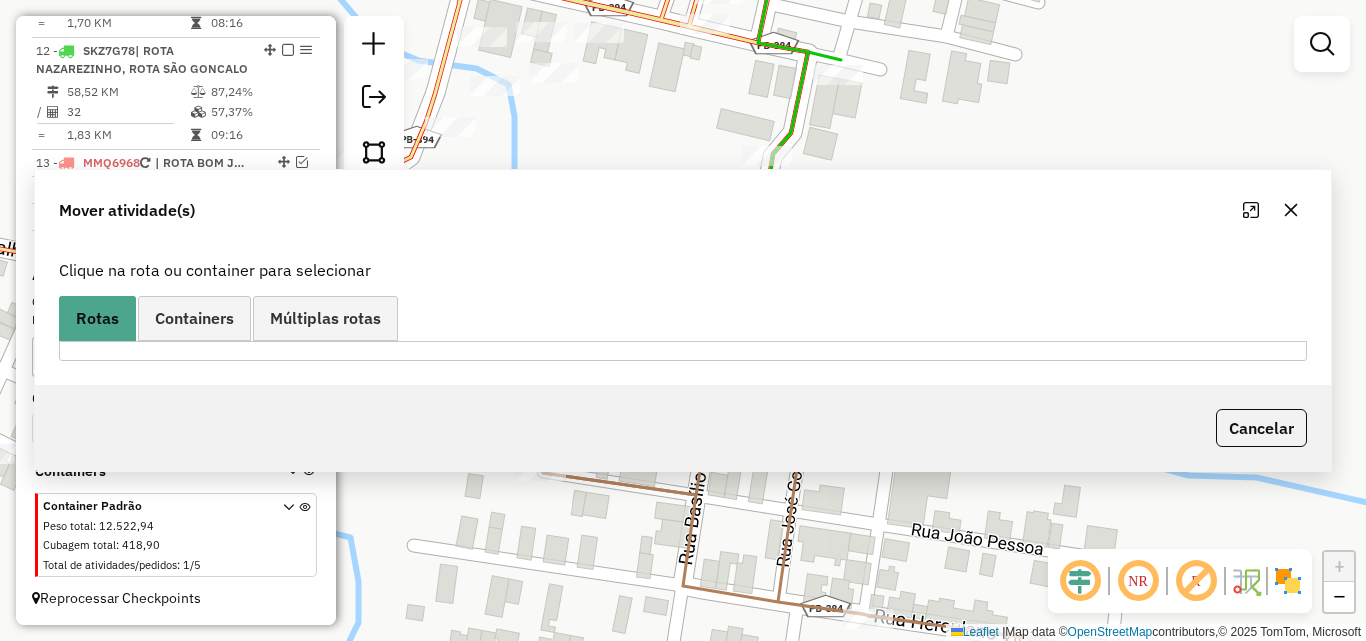 scroll, scrollTop: 0, scrollLeft: 0, axis: both 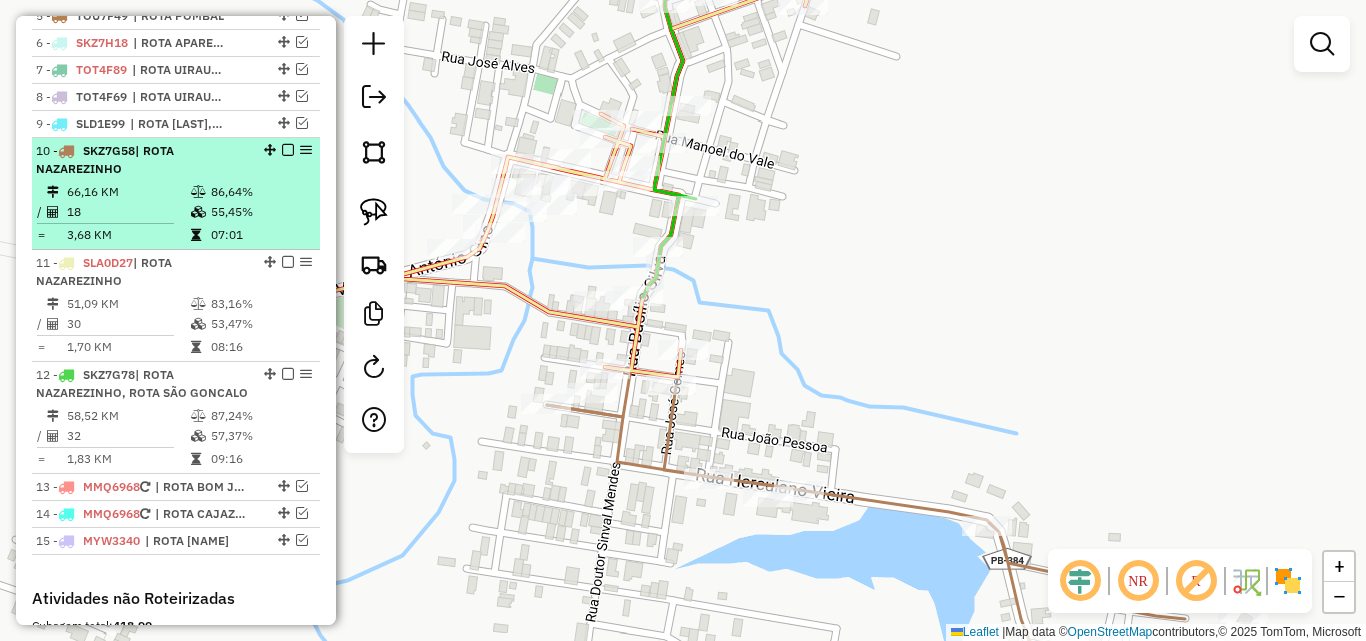 drag, startPoint x: 151, startPoint y: 209, endPoint x: 167, endPoint y: 245, distance: 39.39543 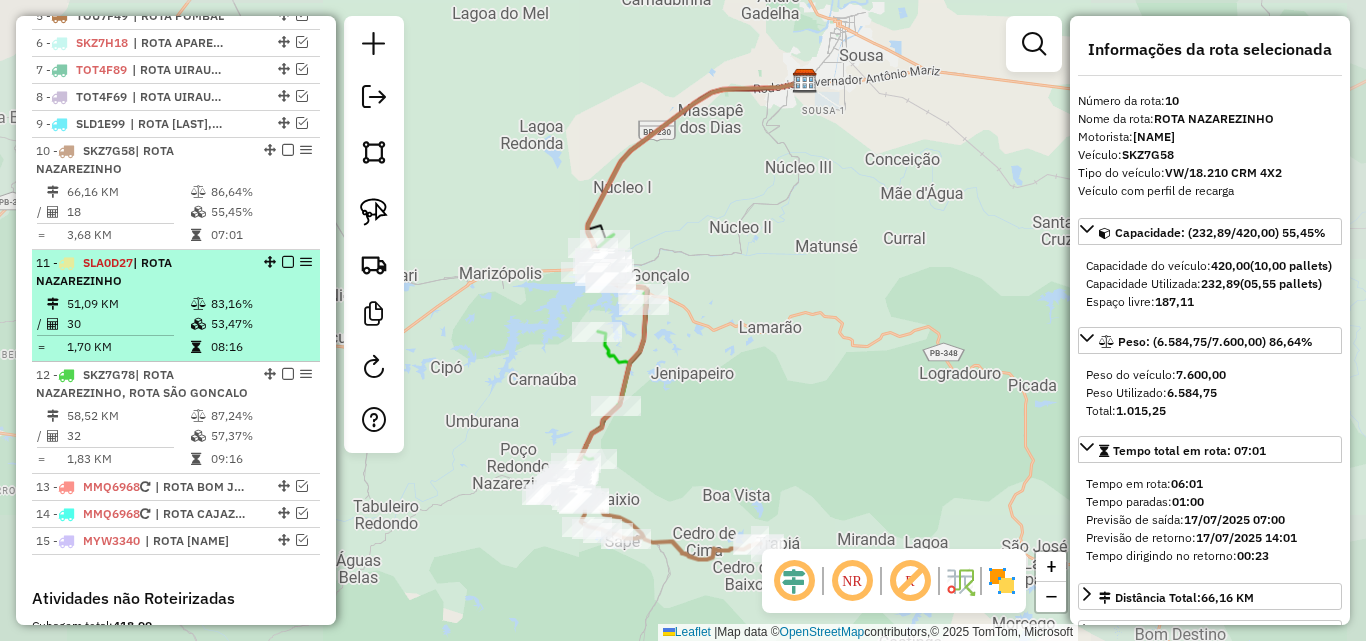 click on "11 -       SLA0D27   | ROTA NAZAREZINHO" at bounding box center [142, 272] 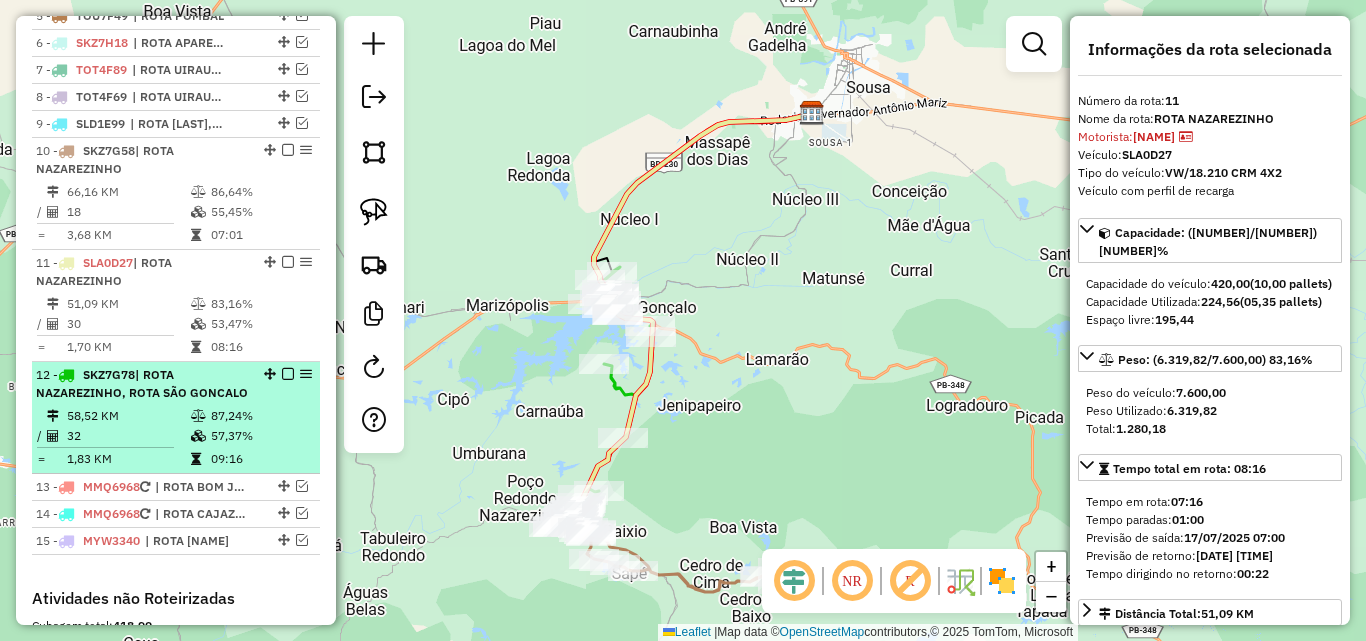 click on "| ROTA NAZAREZINHO, ROTA SÃO GONCALO" at bounding box center [142, 383] 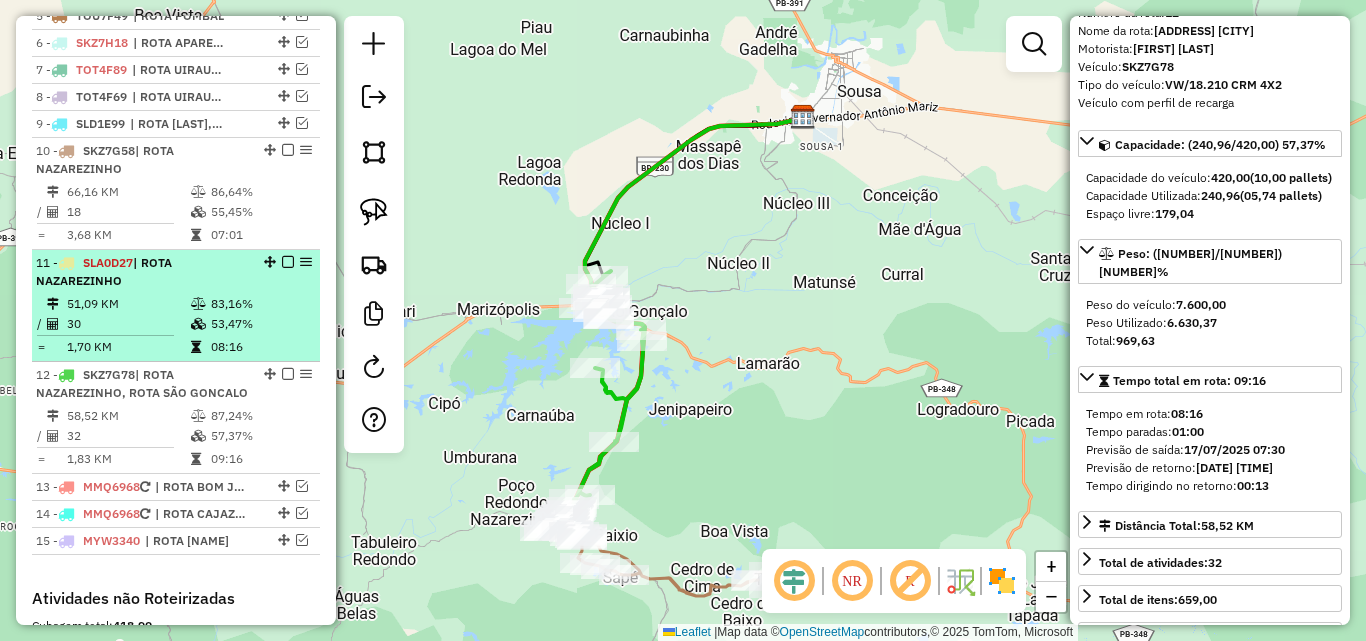 scroll, scrollTop: 200, scrollLeft: 0, axis: vertical 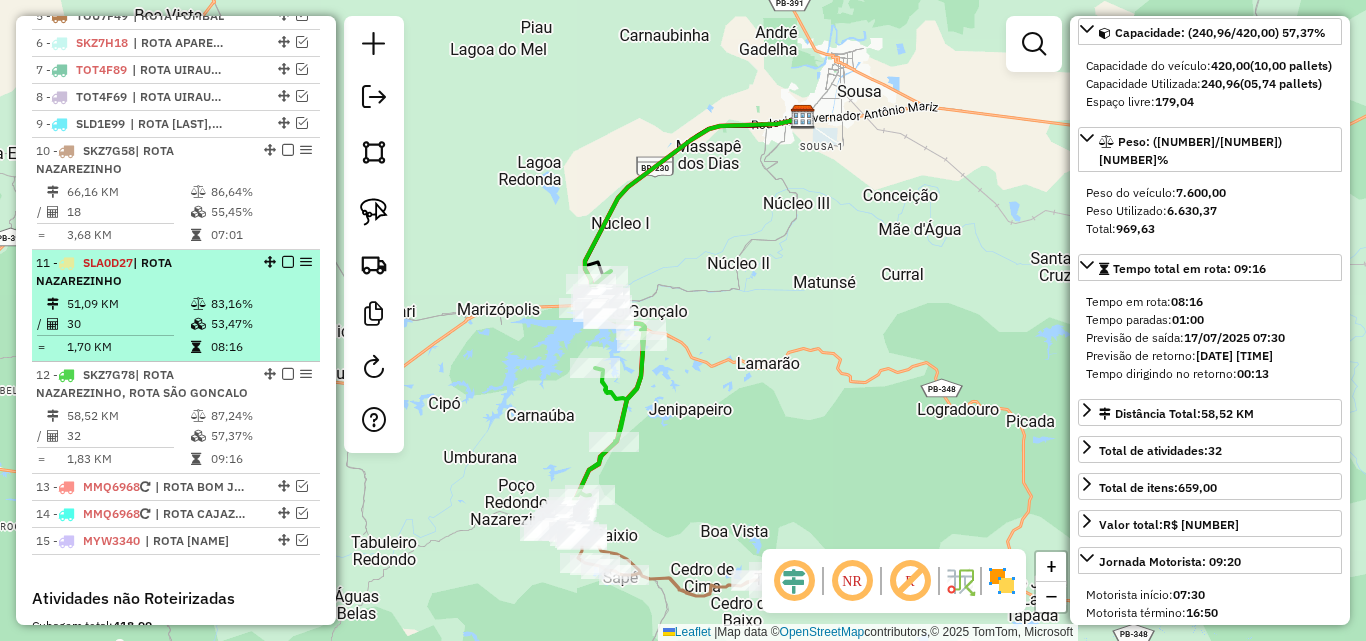 click on "30" at bounding box center [128, 324] 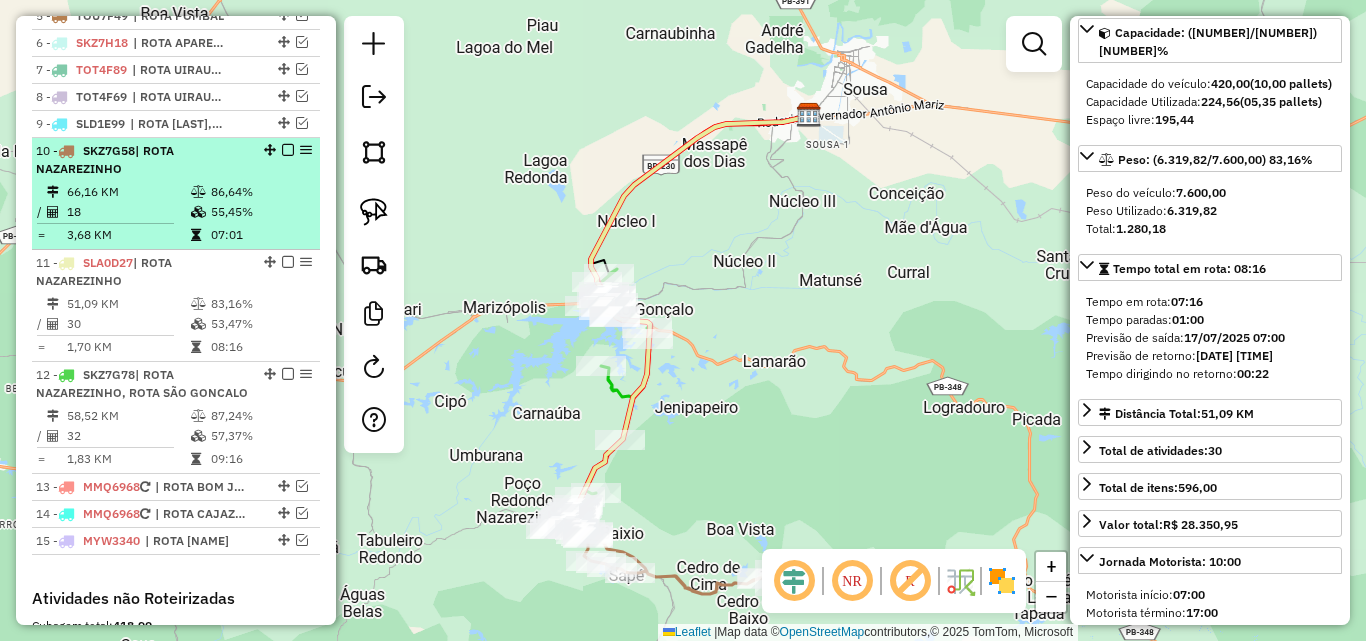 scroll, scrollTop: 182, scrollLeft: 0, axis: vertical 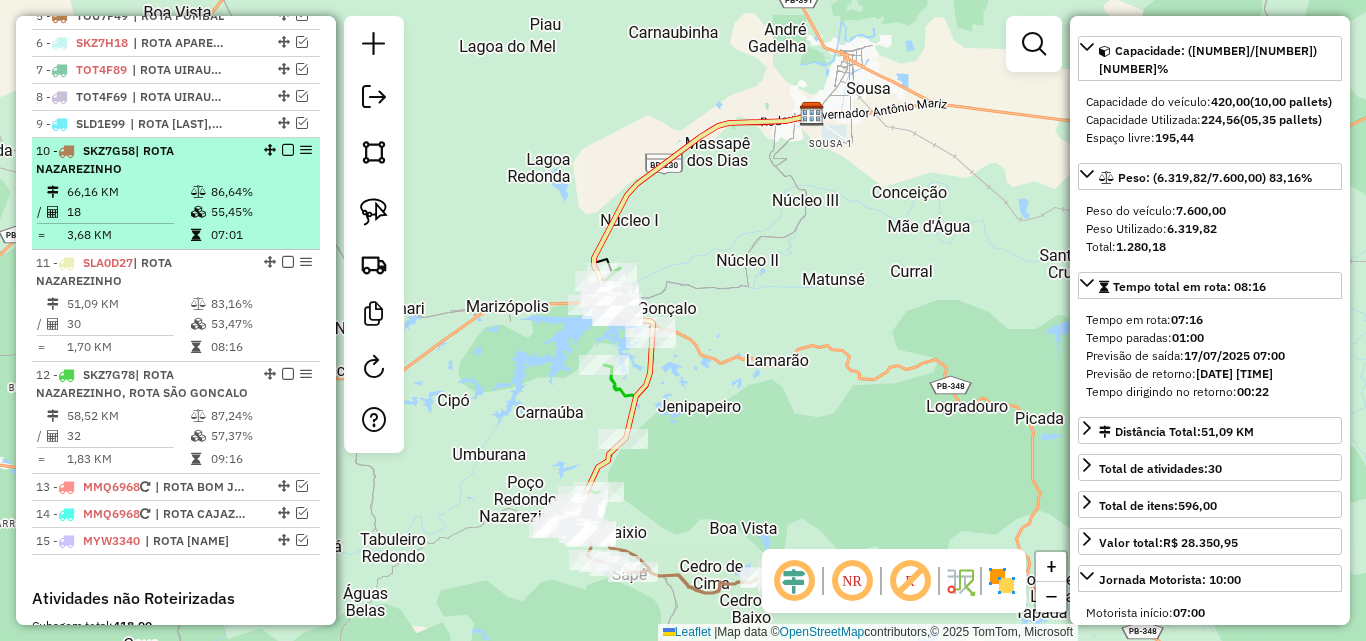 click at bounding box center (198, 192) 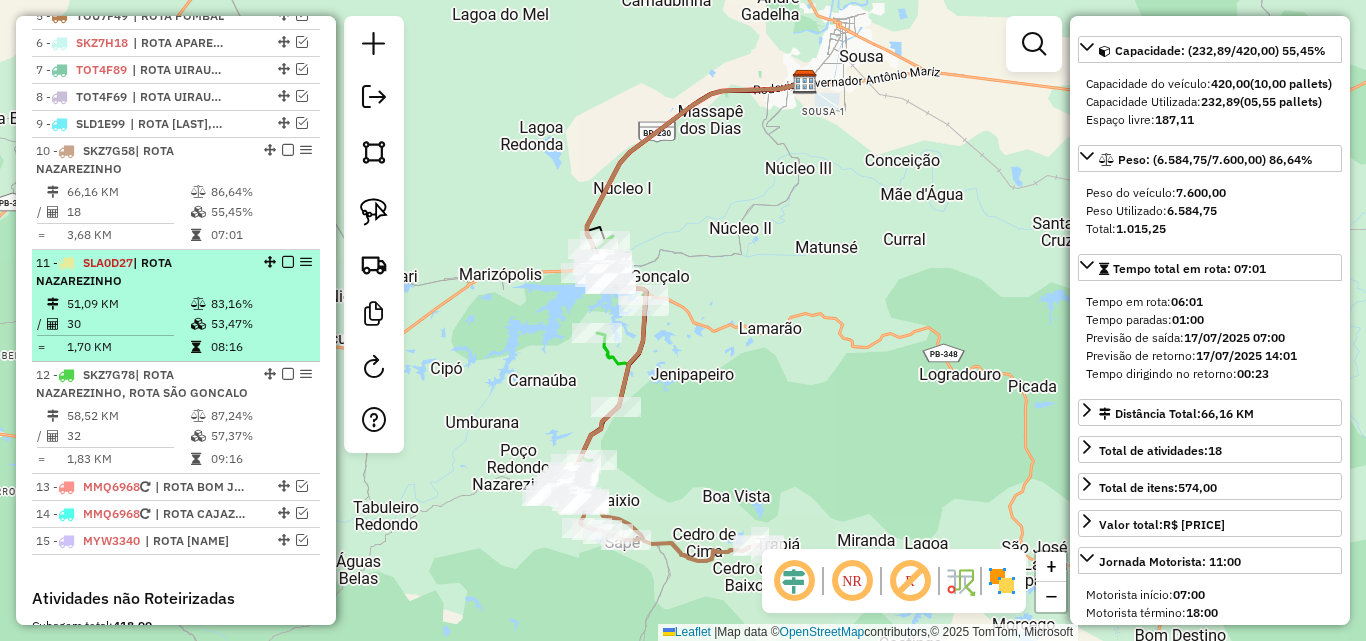 click on "11 -       SLA0D27   | ROTA NAZAREZINHO  51,09 KM   83,16%  /  30   53,47%     =  1,70 KM   08:16" at bounding box center [176, 306] 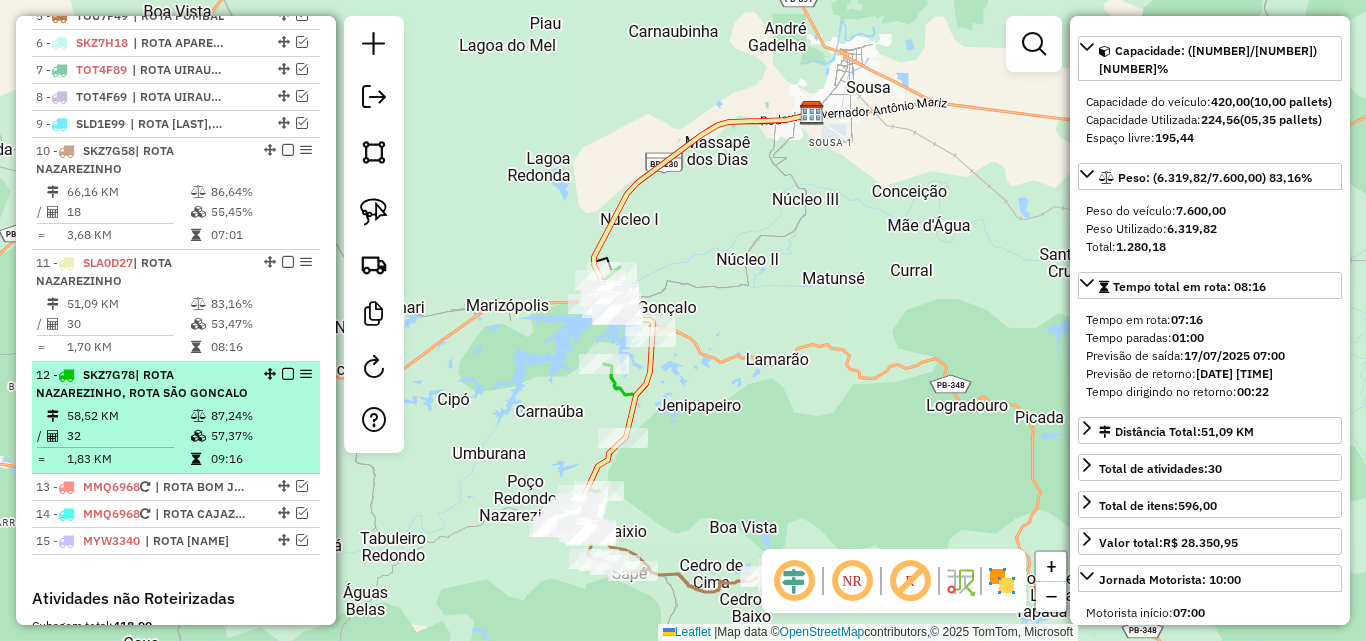 click on "12 - SKZ7G78 | ROTA [ROUTE]" at bounding box center [142, 384] 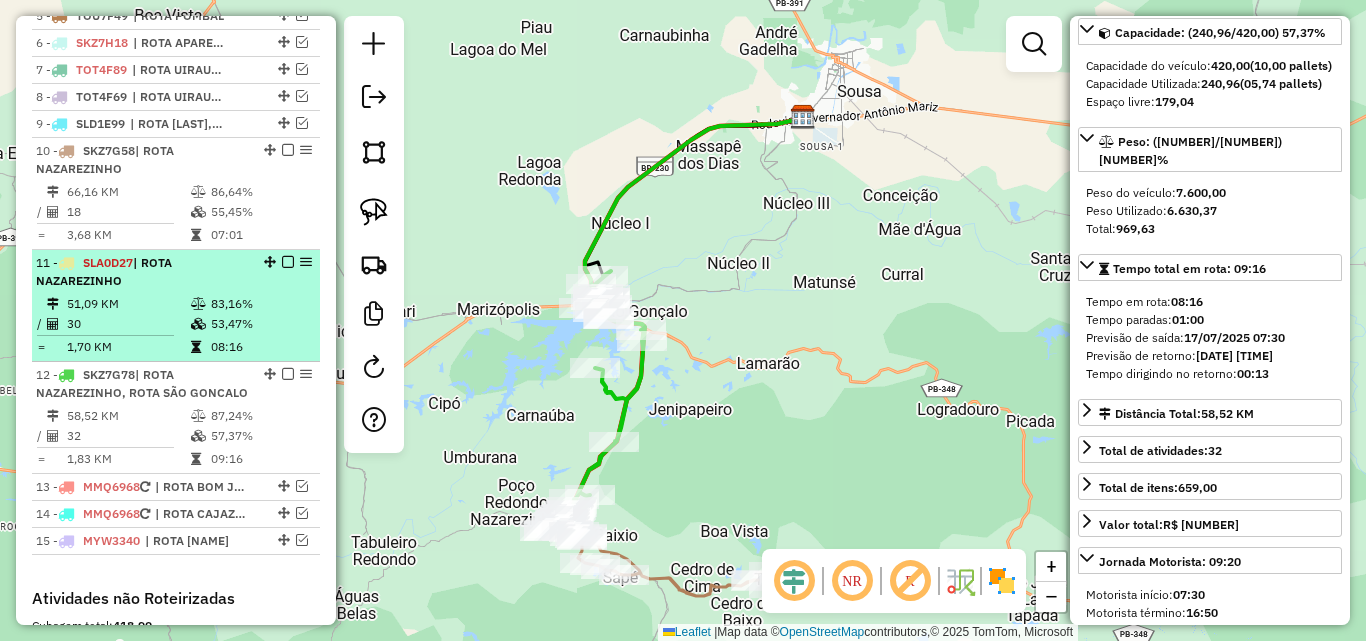 drag, startPoint x: 210, startPoint y: 295, endPoint x: 208, endPoint y: 281, distance: 14.142136 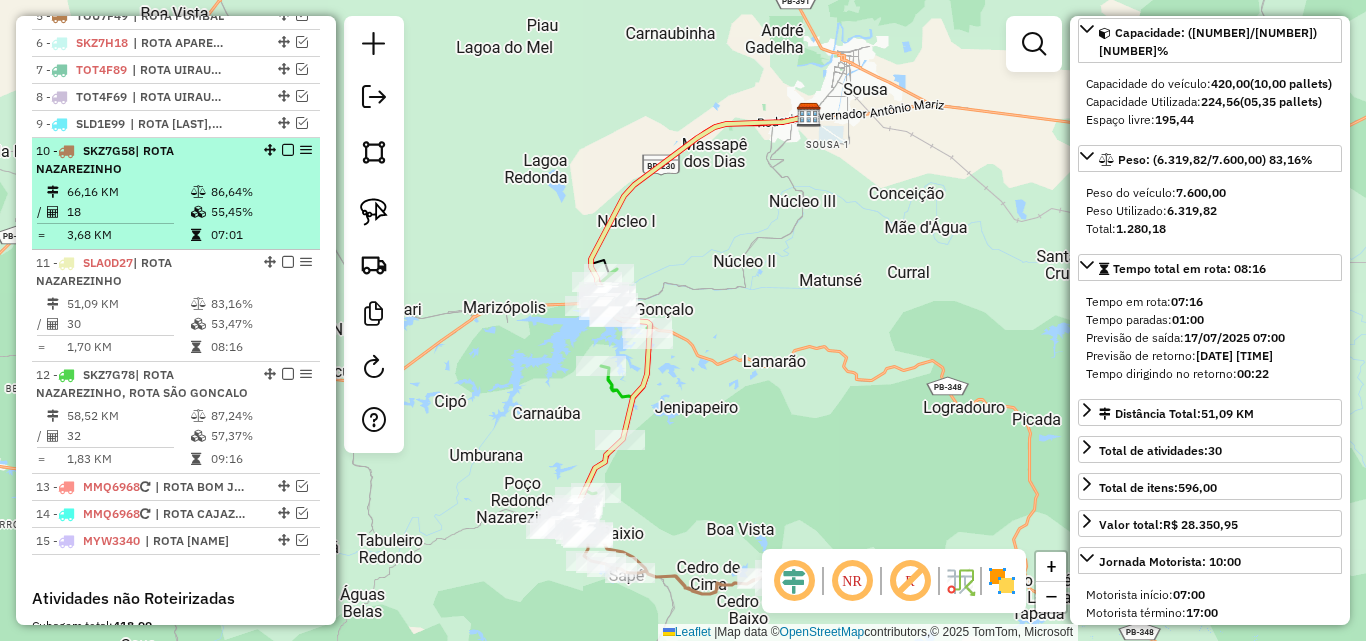 scroll, scrollTop: 182, scrollLeft: 0, axis: vertical 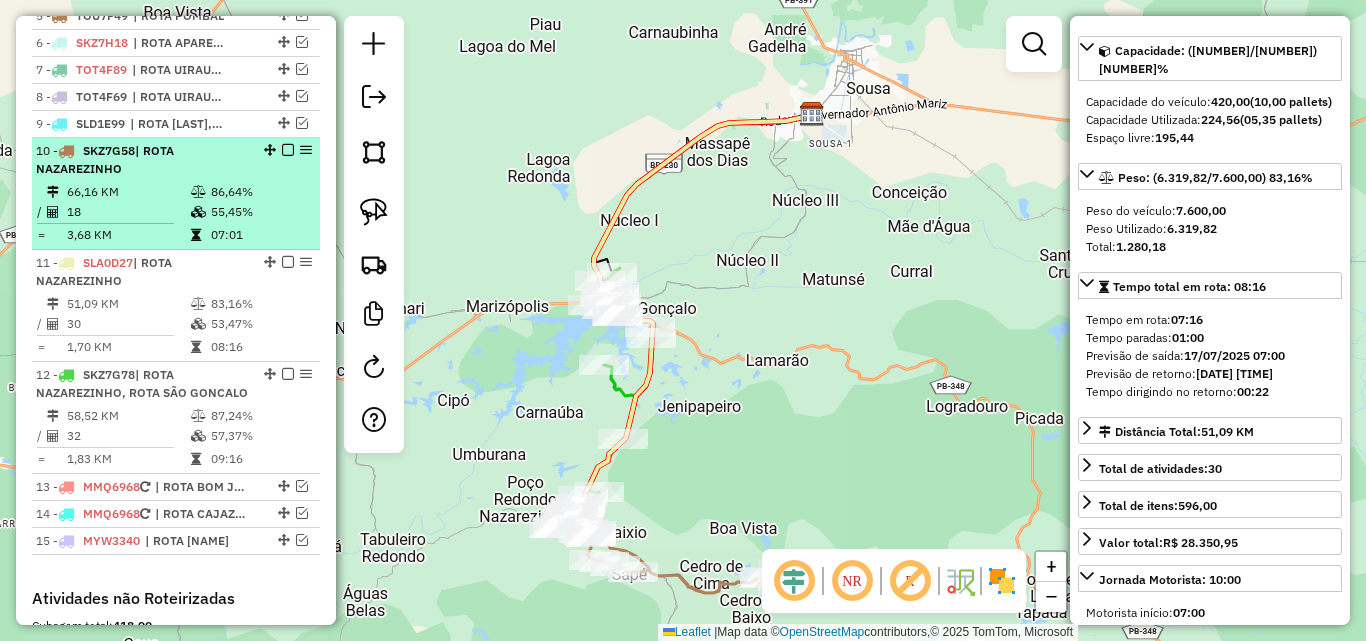 click on "10 -       SKZ7G58   | ROTA NAZAREZINHO" at bounding box center (142, 160) 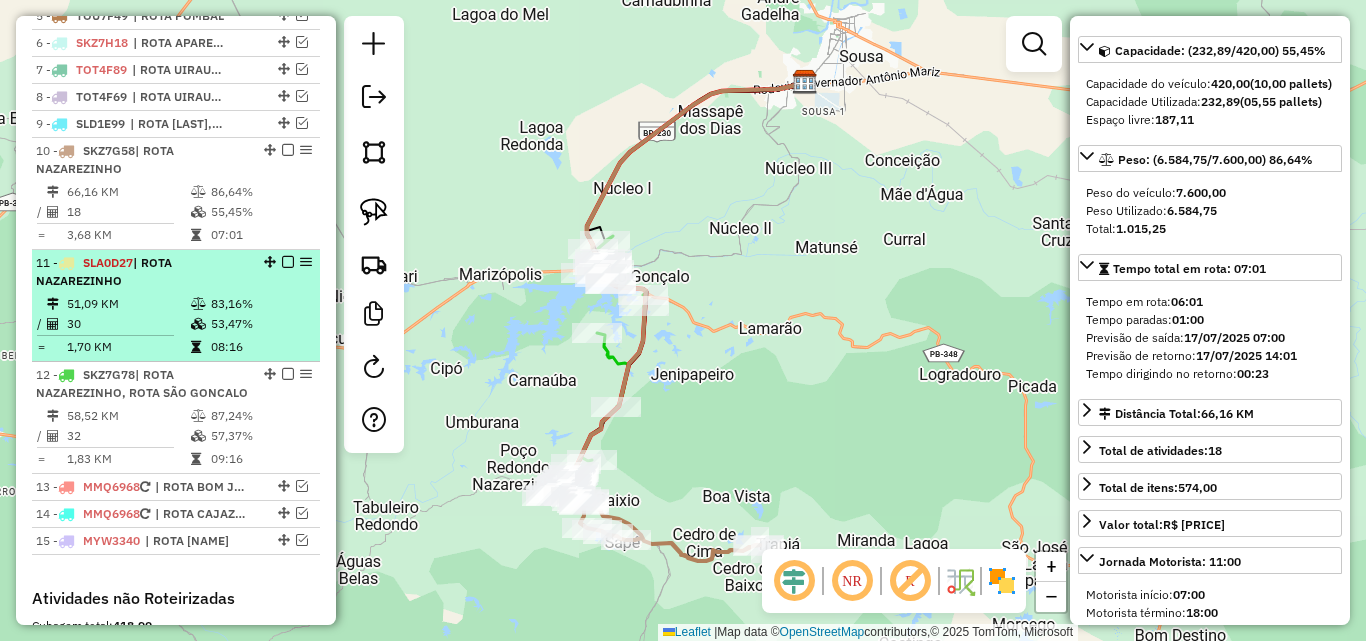 click on "51,09 KM" at bounding box center (128, 304) 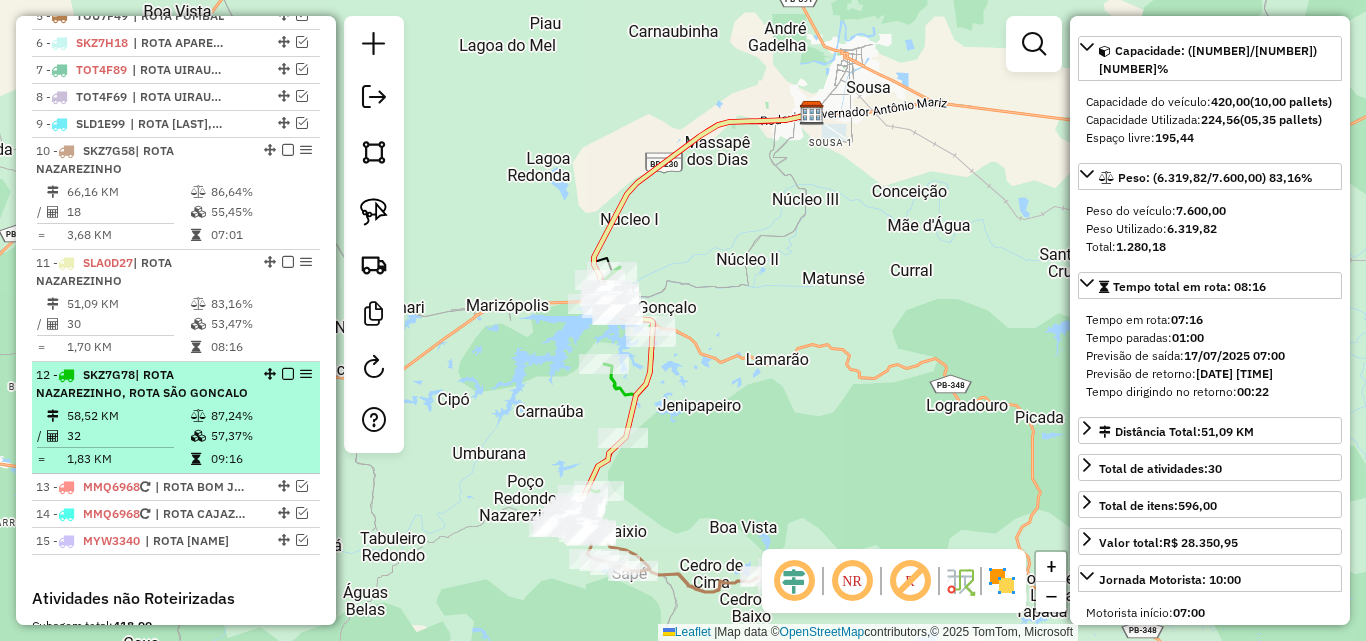 click on "| ROTA NAZAREZINHO, ROTA SÃO GONCALO" at bounding box center (142, 383) 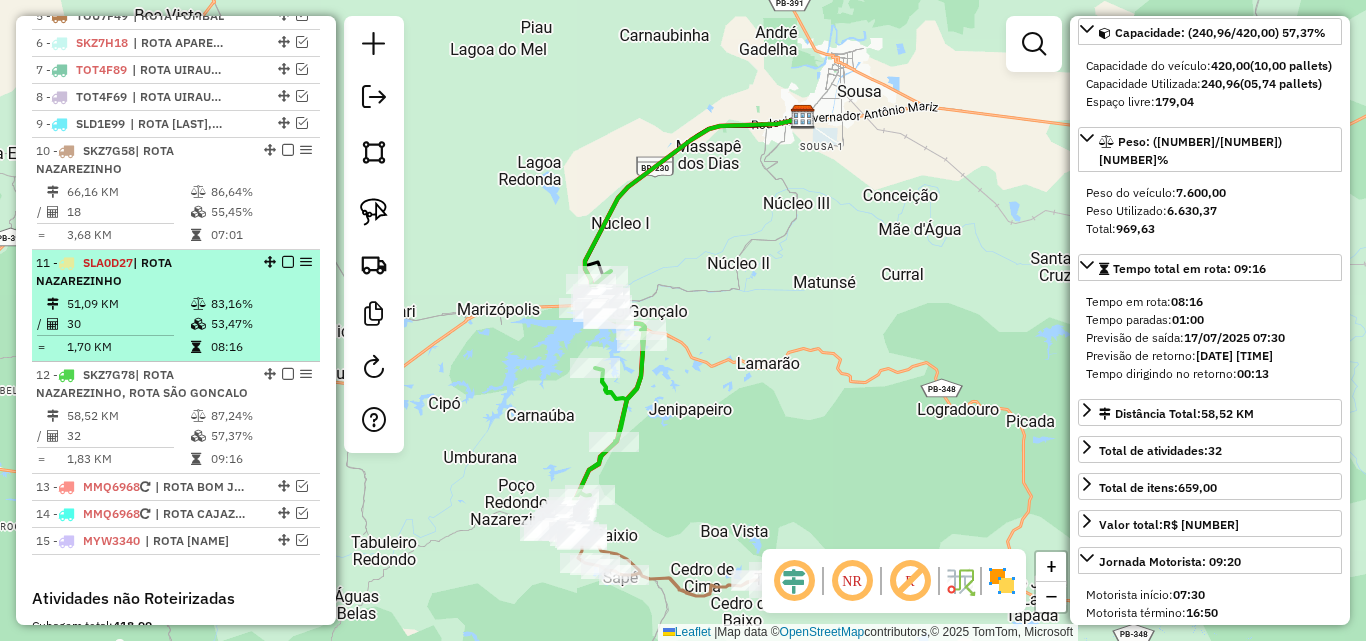 click on "11 -       SLA0D27   | ROTA NAZAREZINHO" at bounding box center (142, 272) 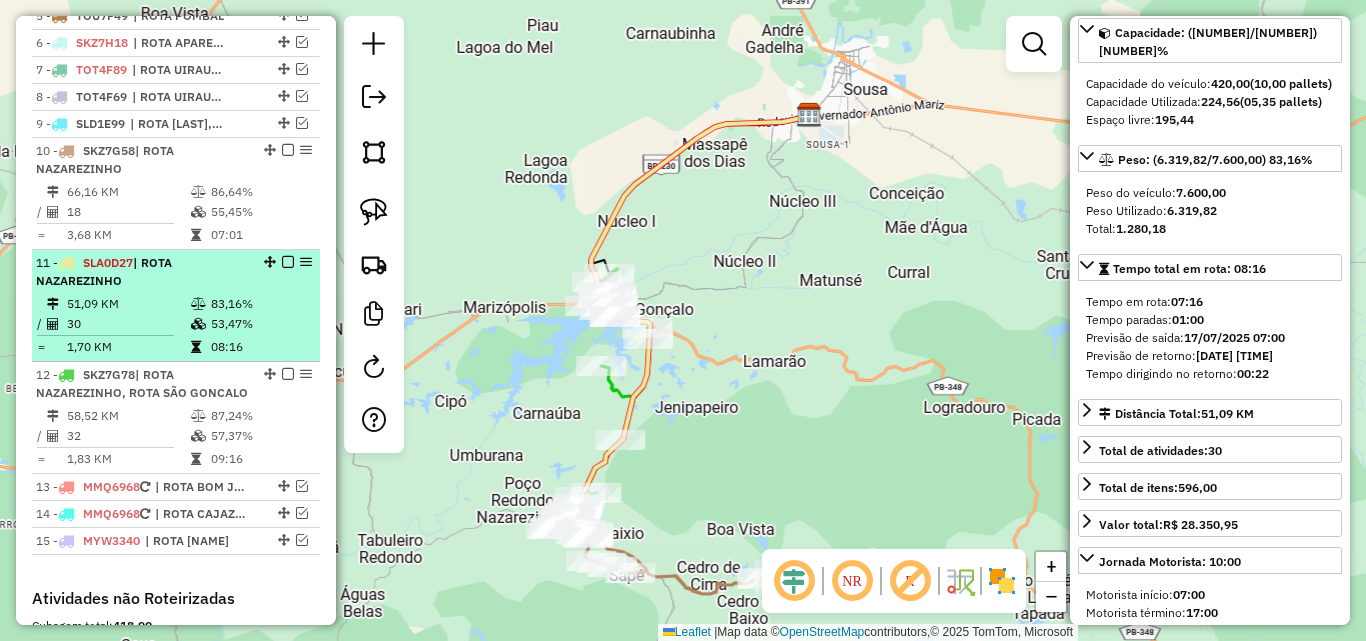 scroll, scrollTop: 182, scrollLeft: 0, axis: vertical 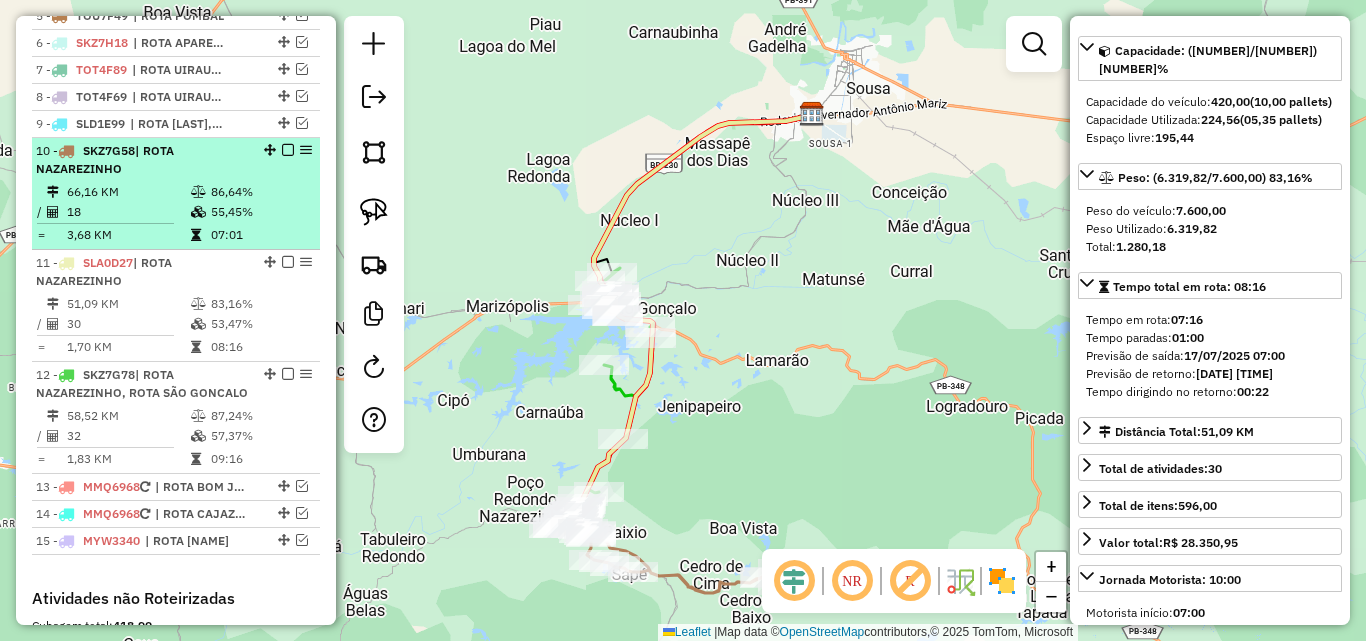 click on "10 -       SKZ7G58   | ROTA NAZAREZINHO" at bounding box center (142, 160) 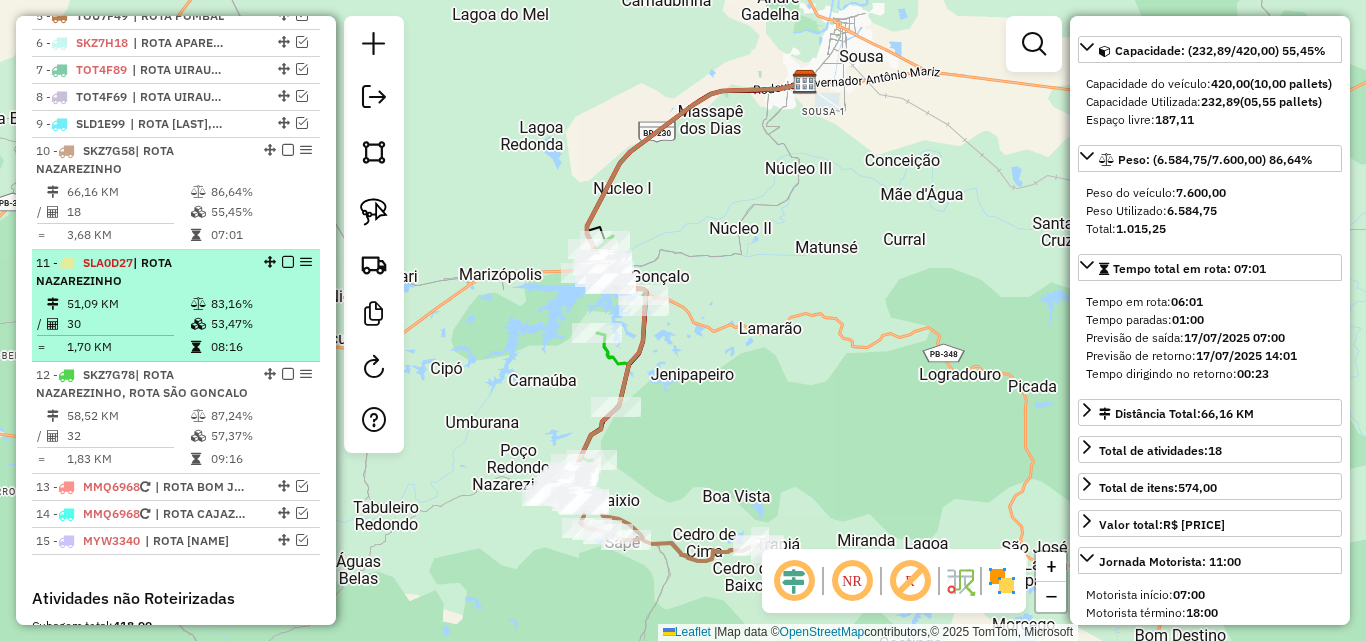 drag, startPoint x: 172, startPoint y: 306, endPoint x: 170, endPoint y: 323, distance: 17.117243 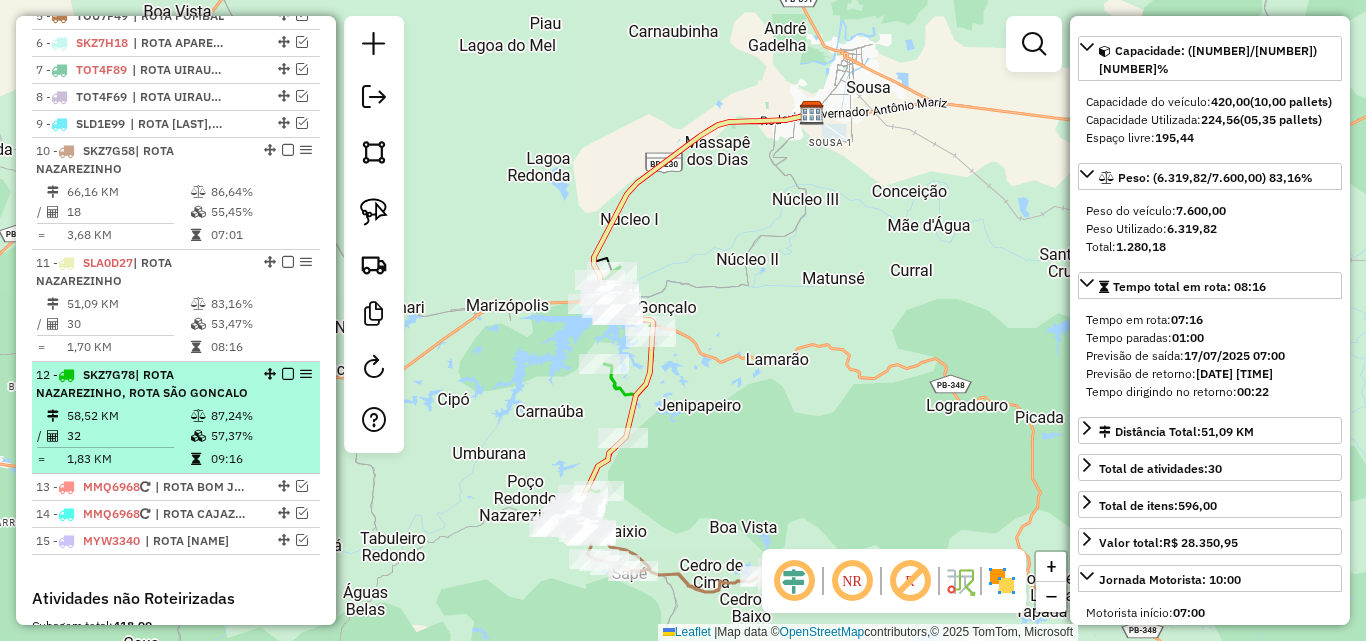 click on "12 - SKZ7G78 | ROTA [ROUTE]" at bounding box center [142, 384] 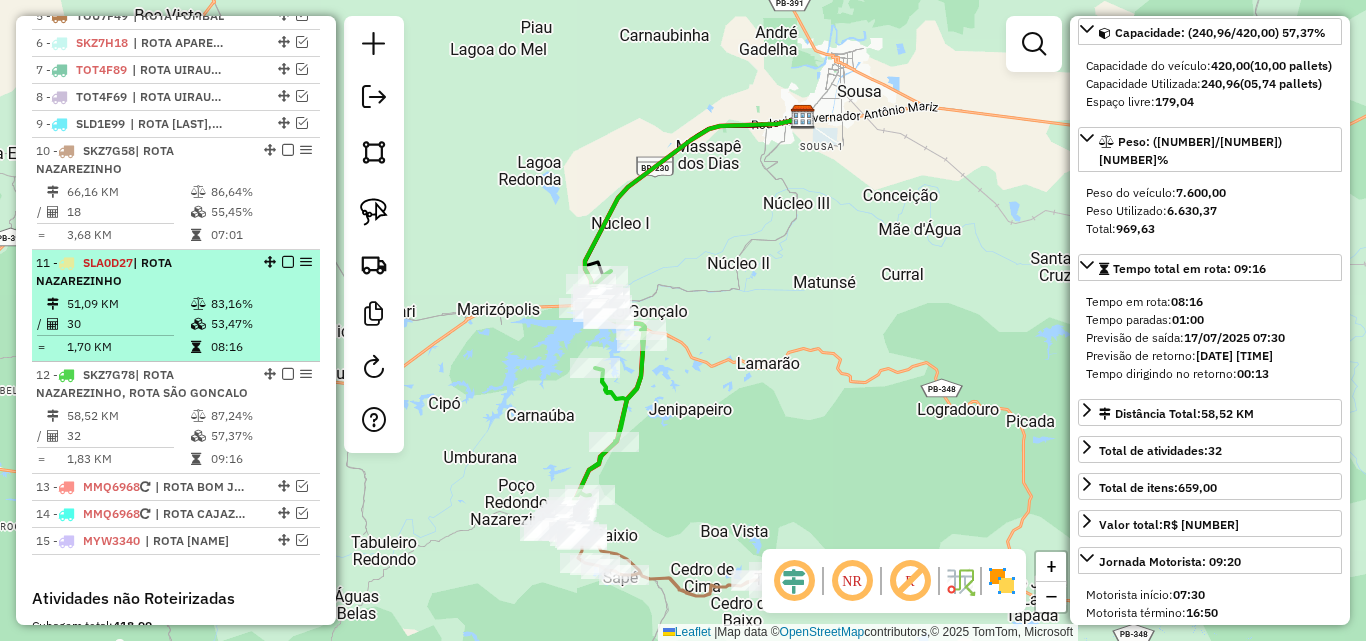 click at bounding box center (200, 304) 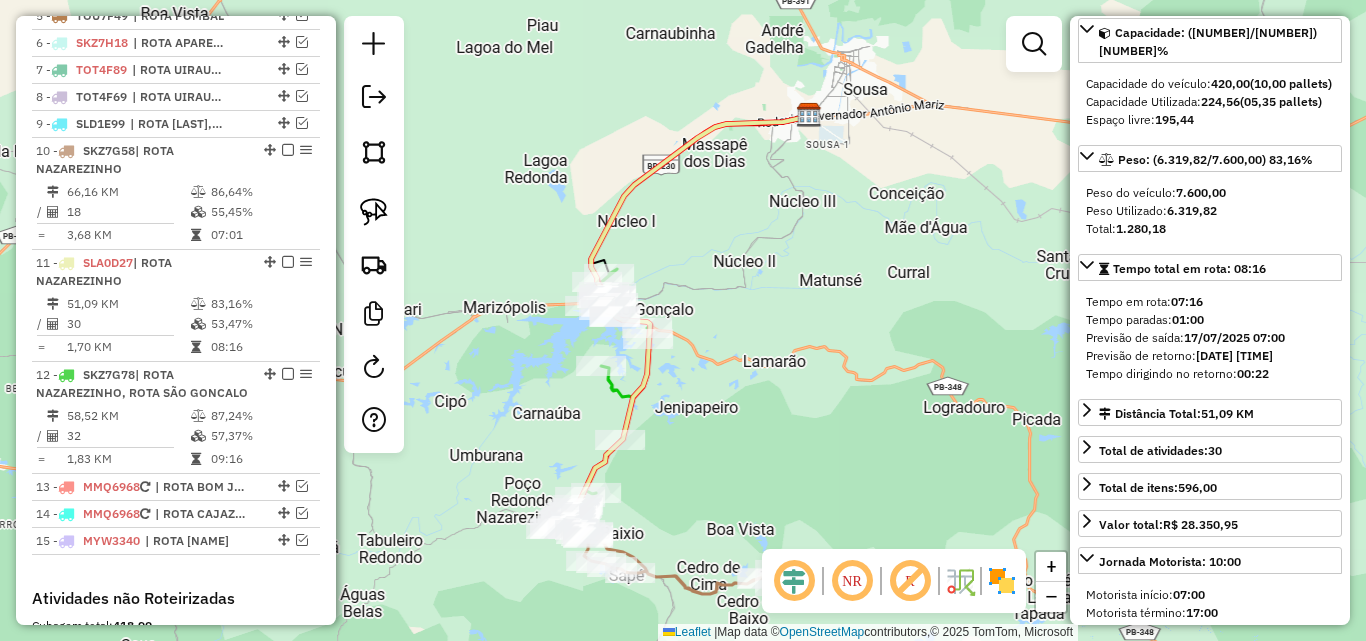 scroll, scrollTop: 182, scrollLeft: 0, axis: vertical 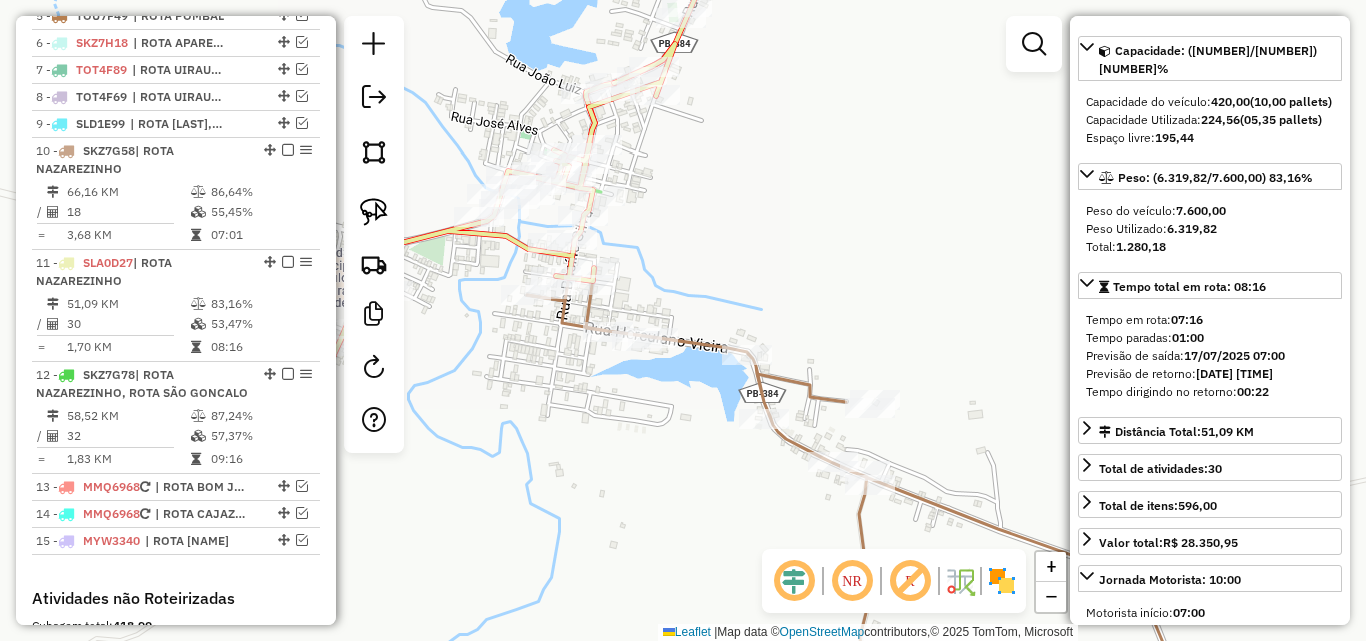 drag, startPoint x: 558, startPoint y: 370, endPoint x: 579, endPoint y: 394, distance: 31.890438 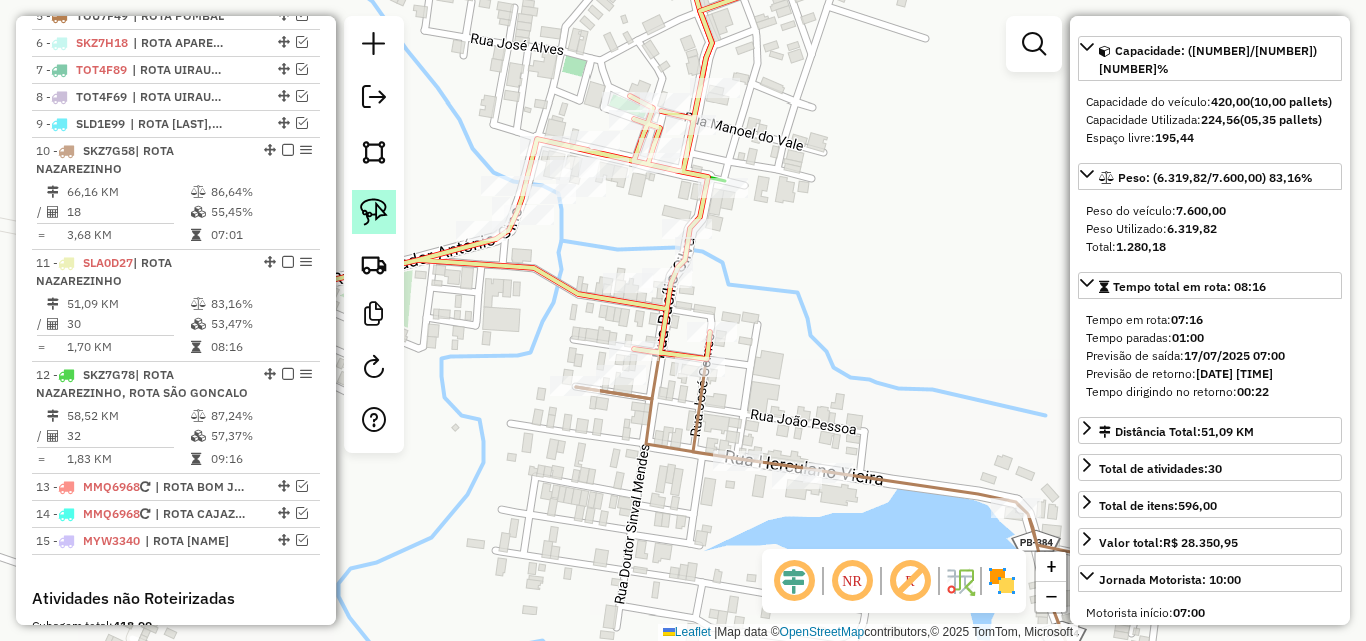 click 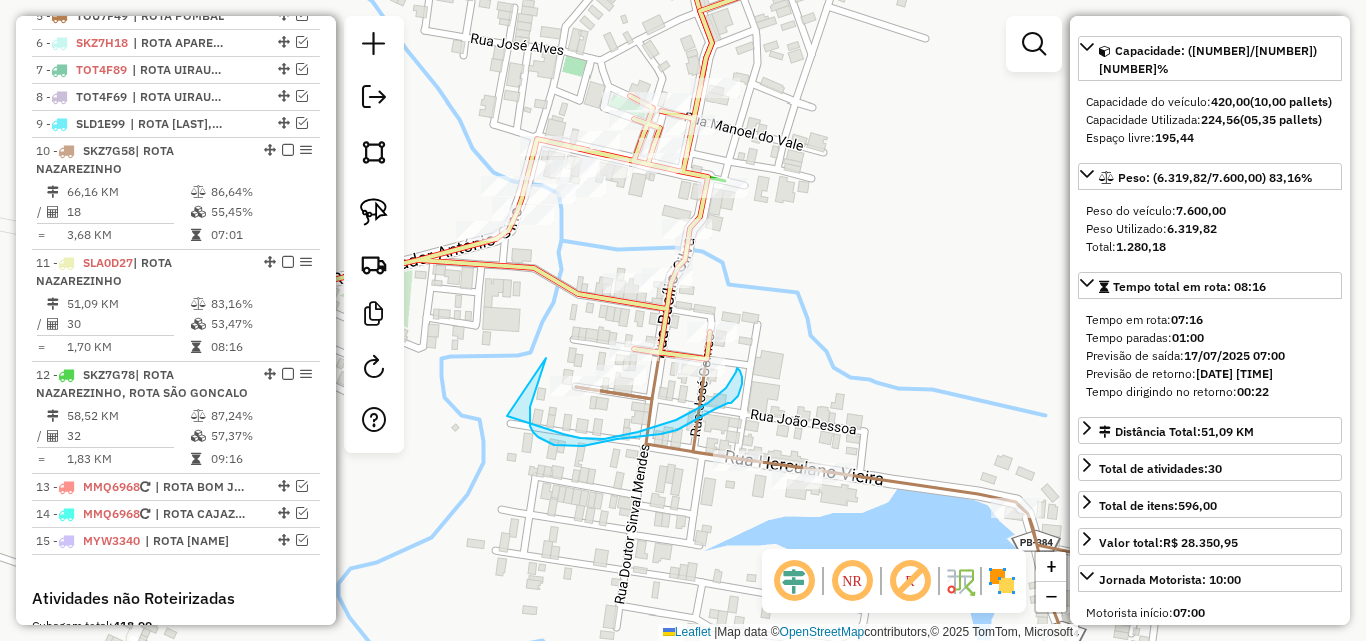 drag, startPoint x: 546, startPoint y: 358, endPoint x: 507, endPoint y: 416, distance: 69.89278 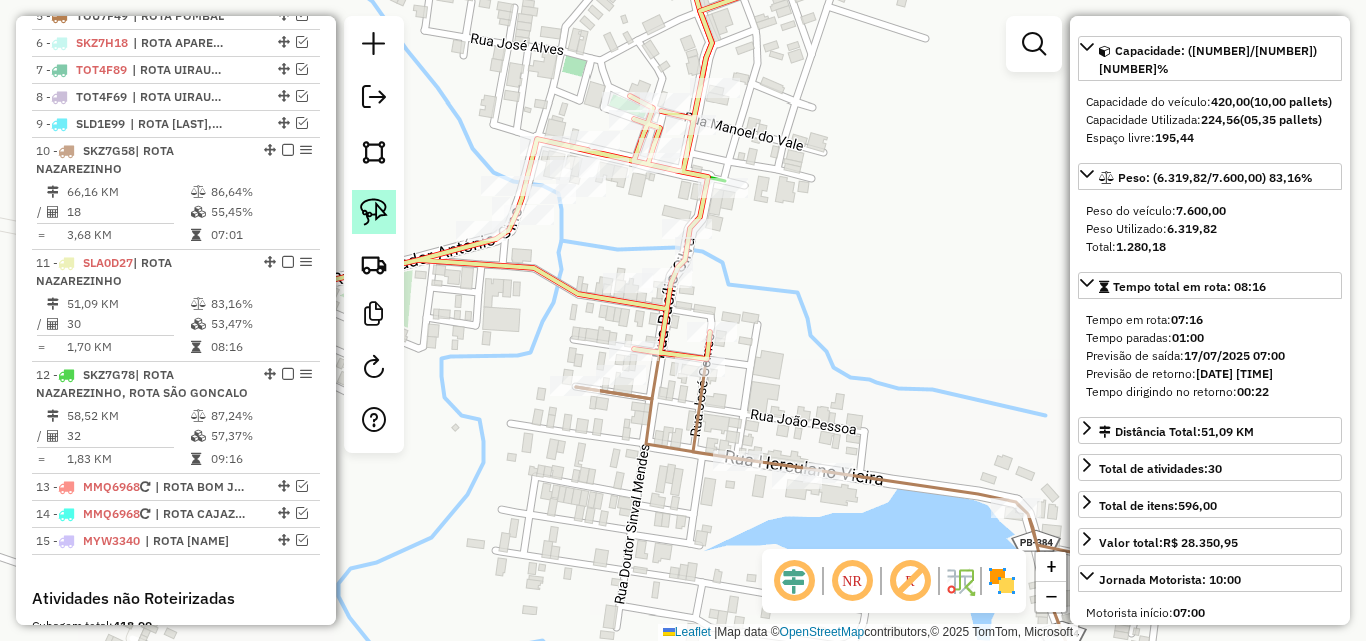 click 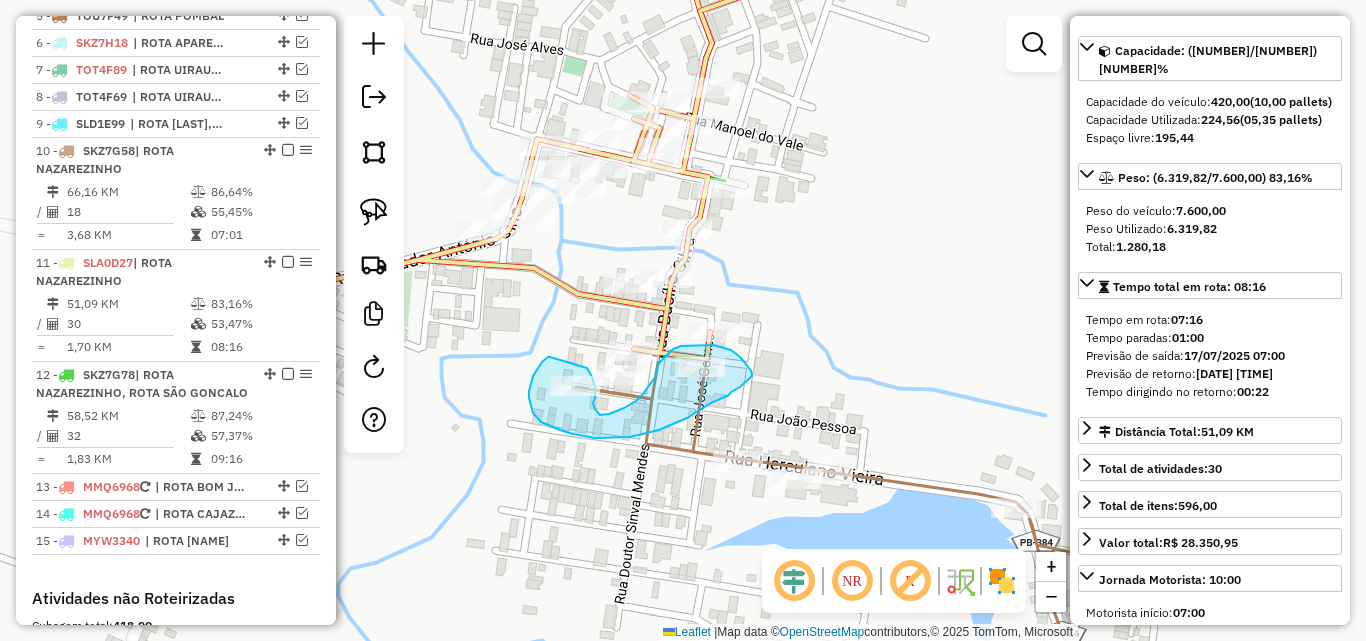 drag, startPoint x: 545, startPoint y: 359, endPoint x: 587, endPoint y: 368, distance: 42.953465 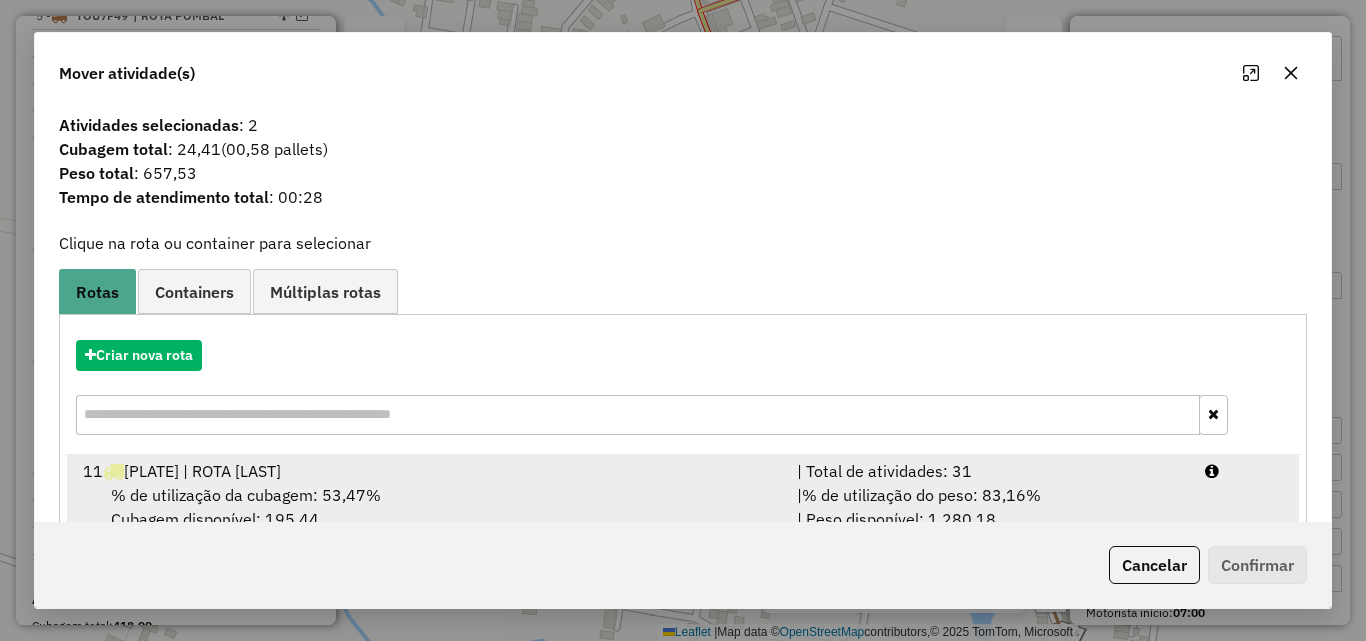 click on "% de utilização do peso: 83,16%" at bounding box center [921, 495] 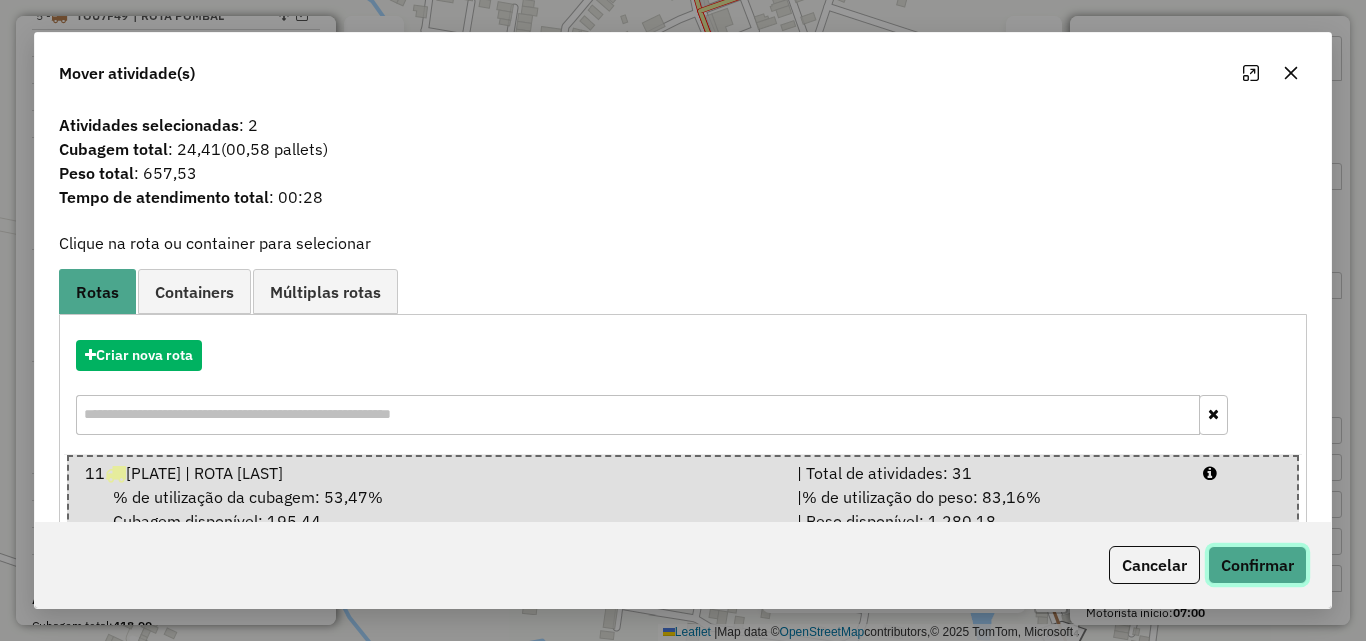 click on "Confirmar" 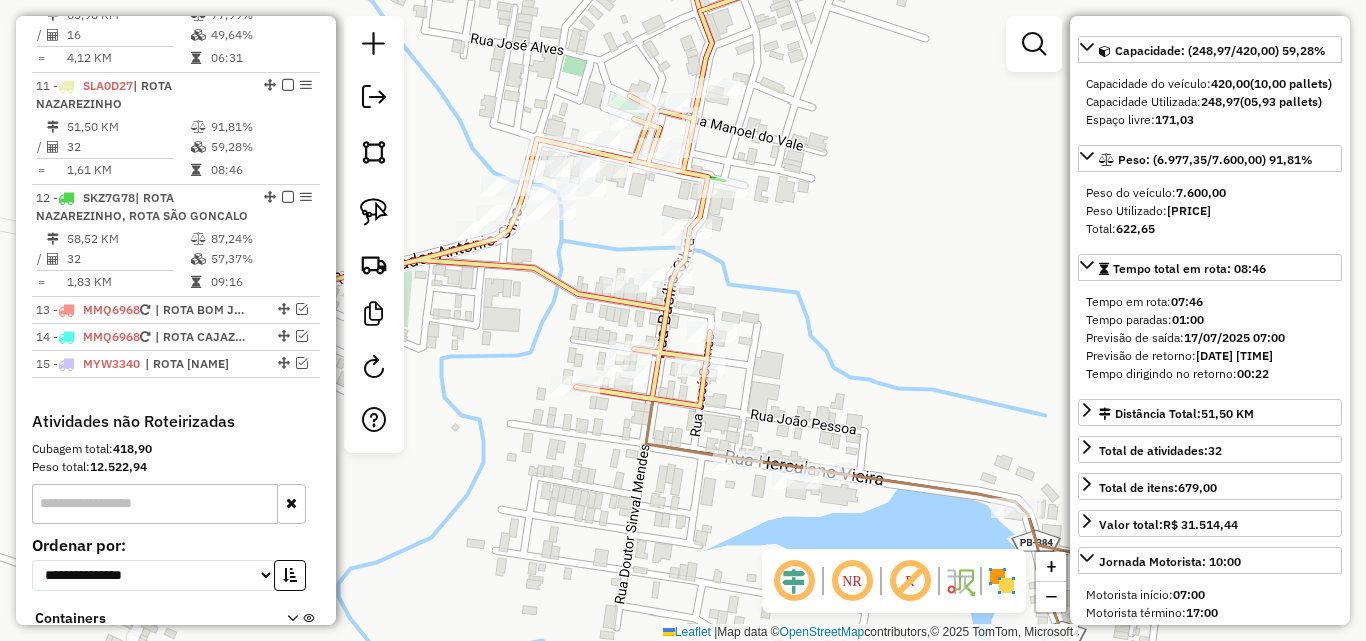 scroll, scrollTop: 1129, scrollLeft: 0, axis: vertical 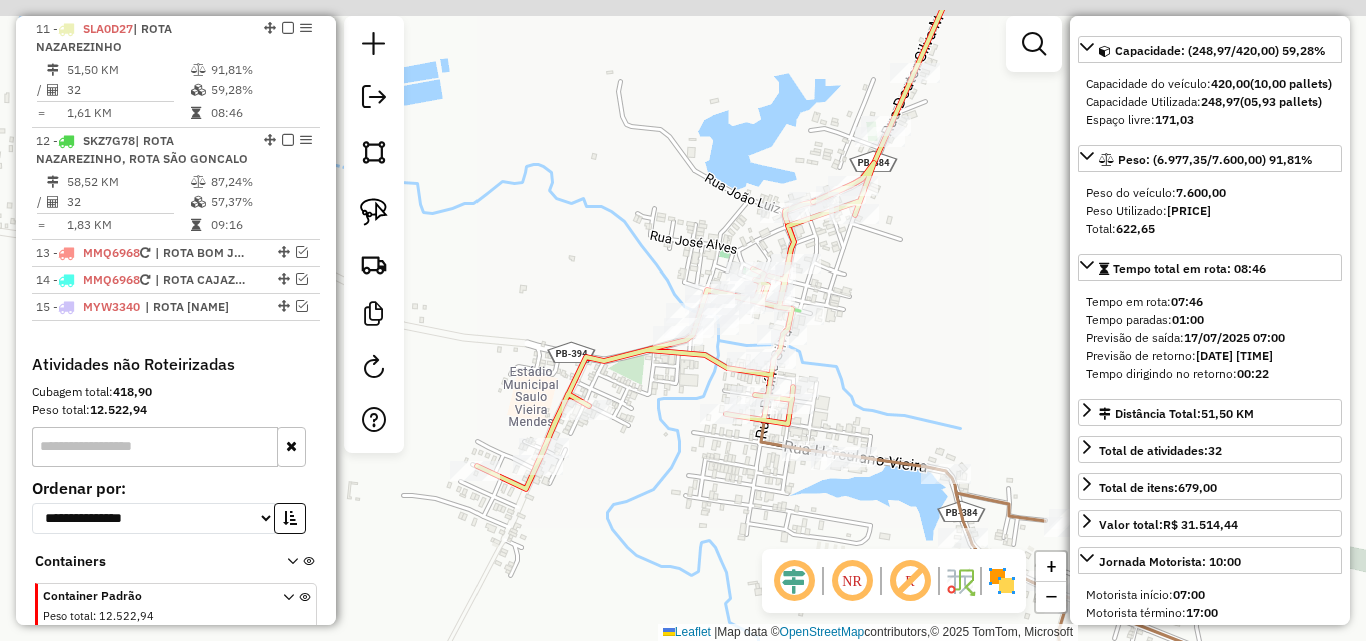 drag, startPoint x: 932, startPoint y: 239, endPoint x: 874, endPoint y: 324, distance: 102.90287 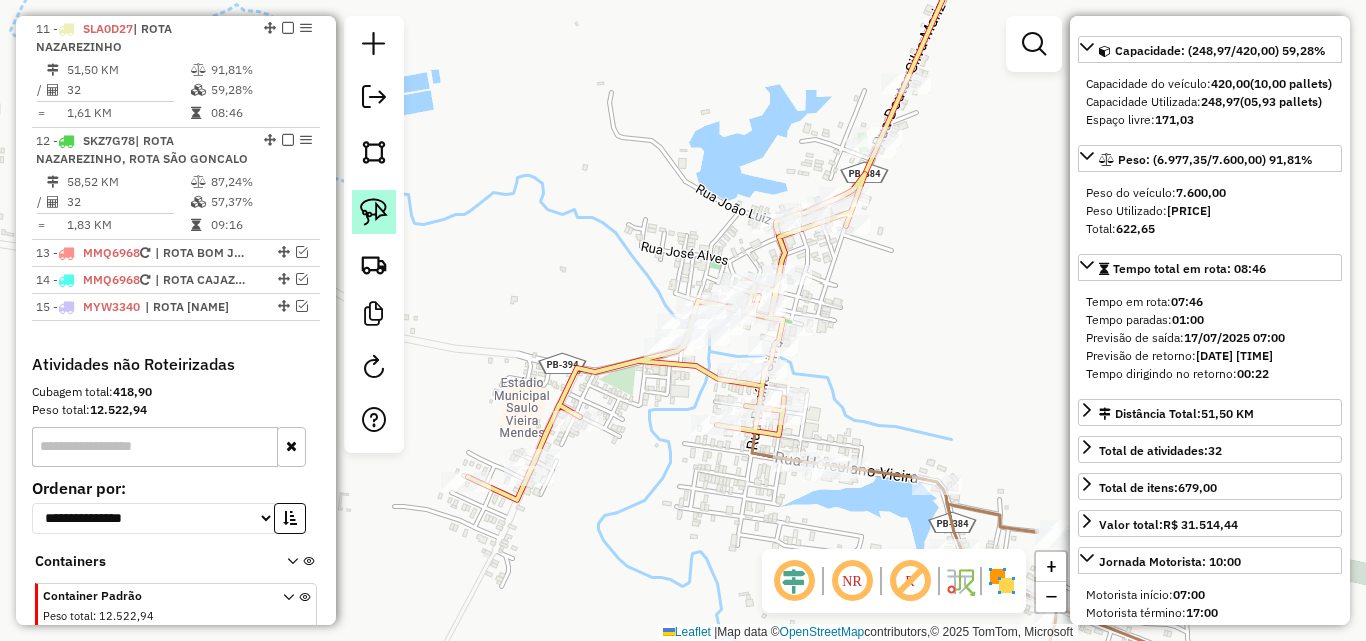 click 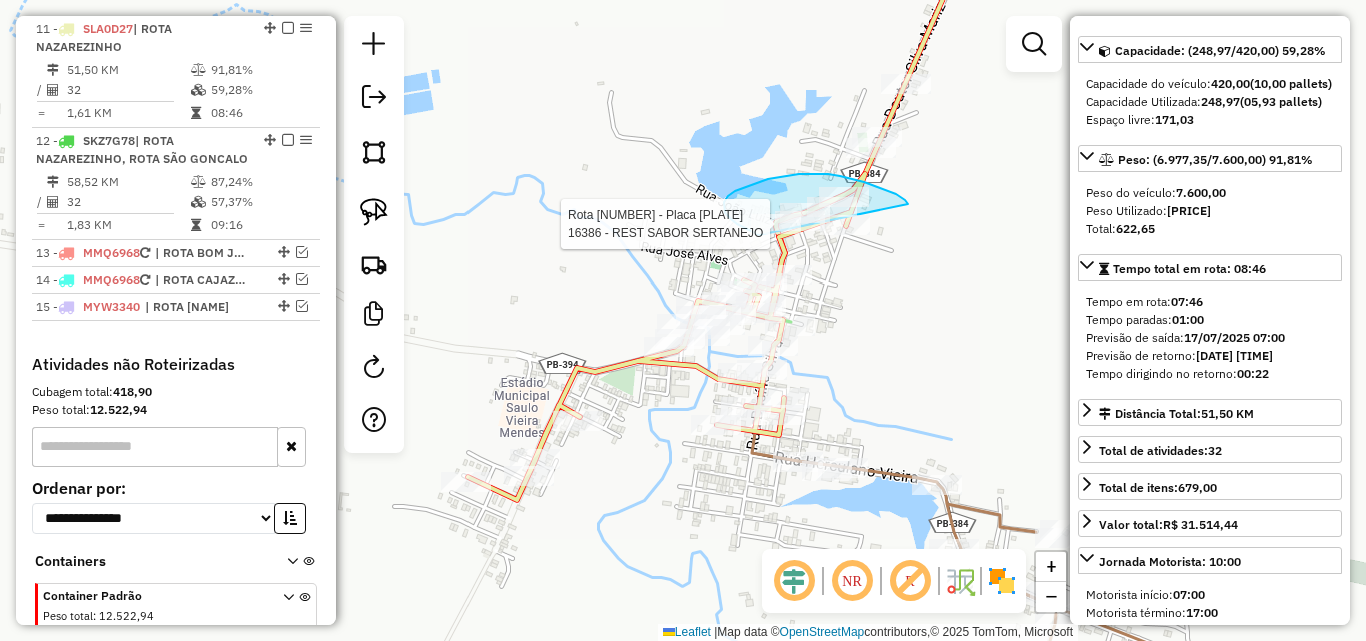 drag, startPoint x: 905, startPoint y: 200, endPoint x: 896, endPoint y: 231, distance: 32.280025 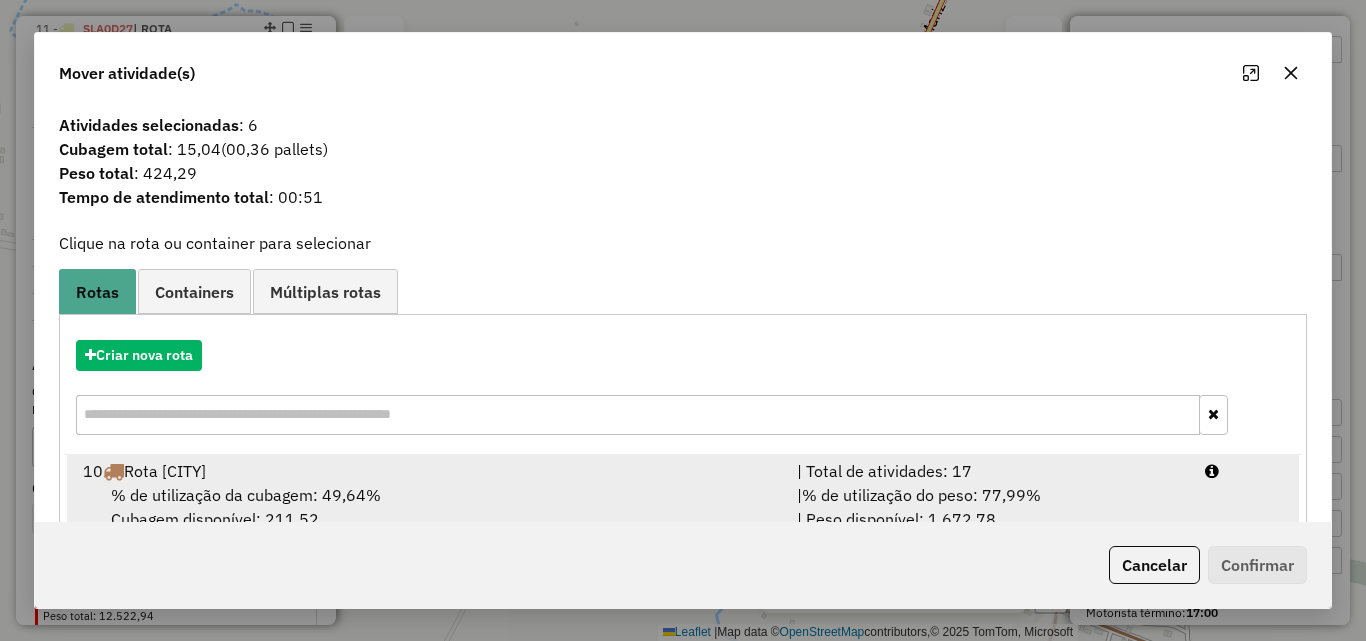 click on "|  % de utilização do peso: 77,99%  | Peso disponível: 1.672,78" at bounding box center [989, 507] 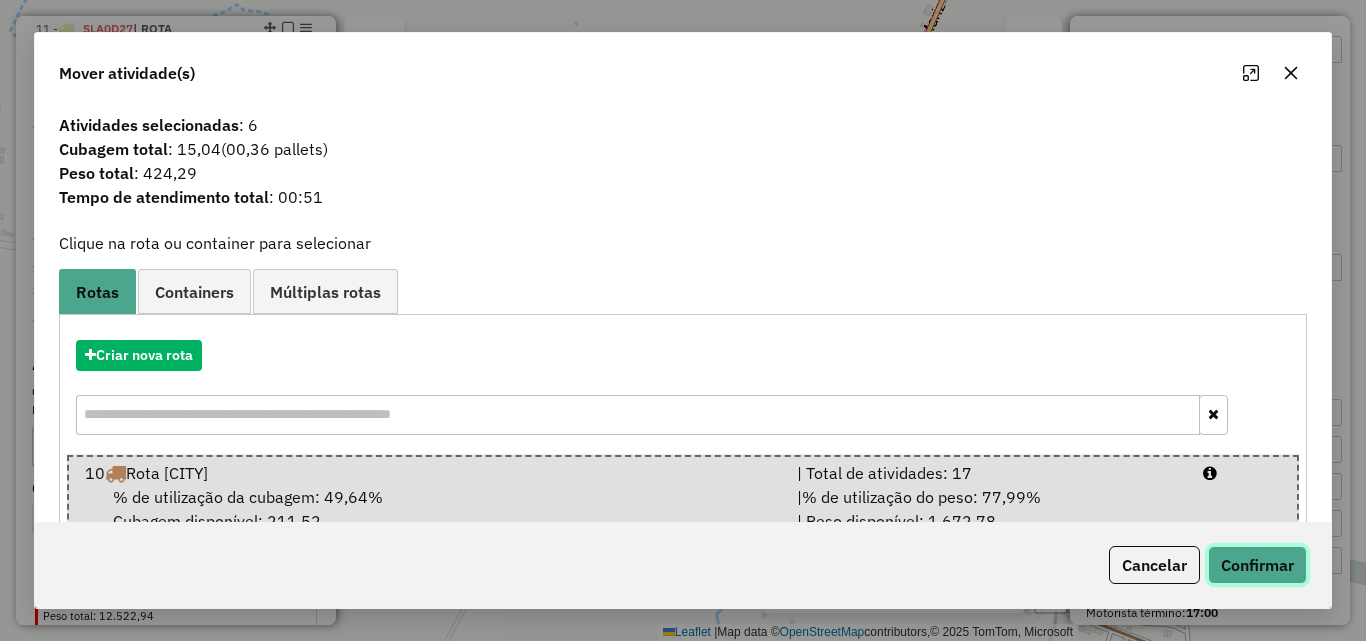 click on "Confirmar" 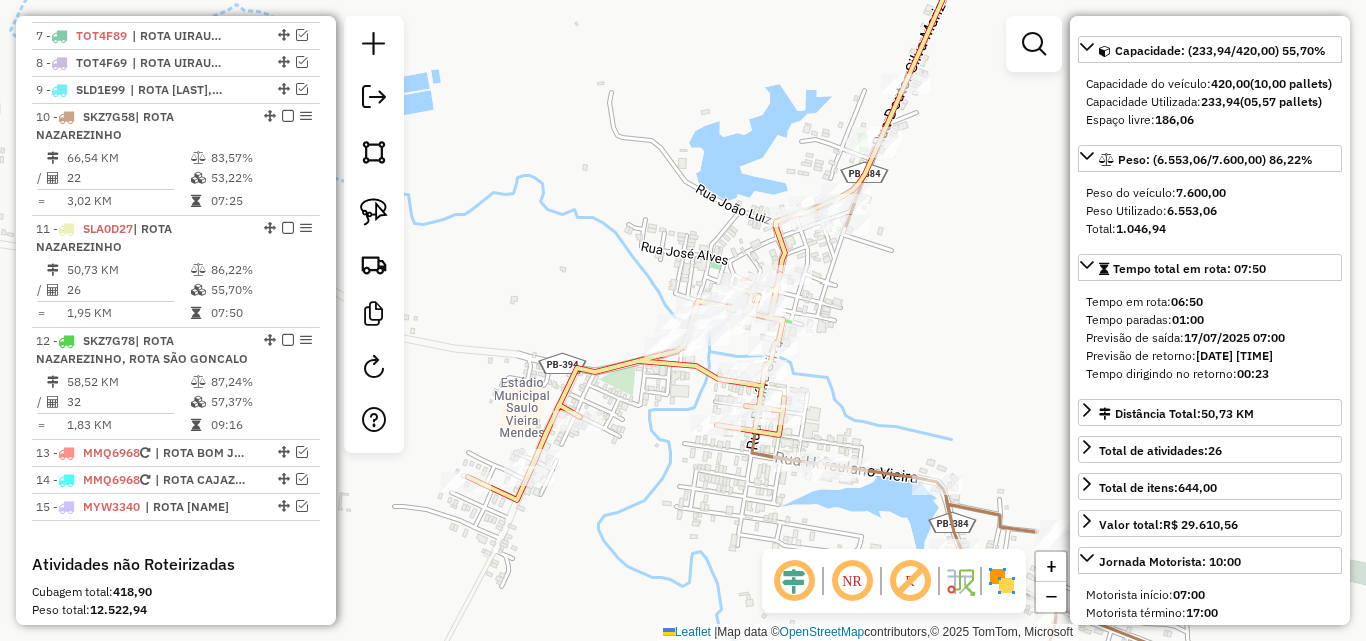 scroll, scrollTop: 1129, scrollLeft: 0, axis: vertical 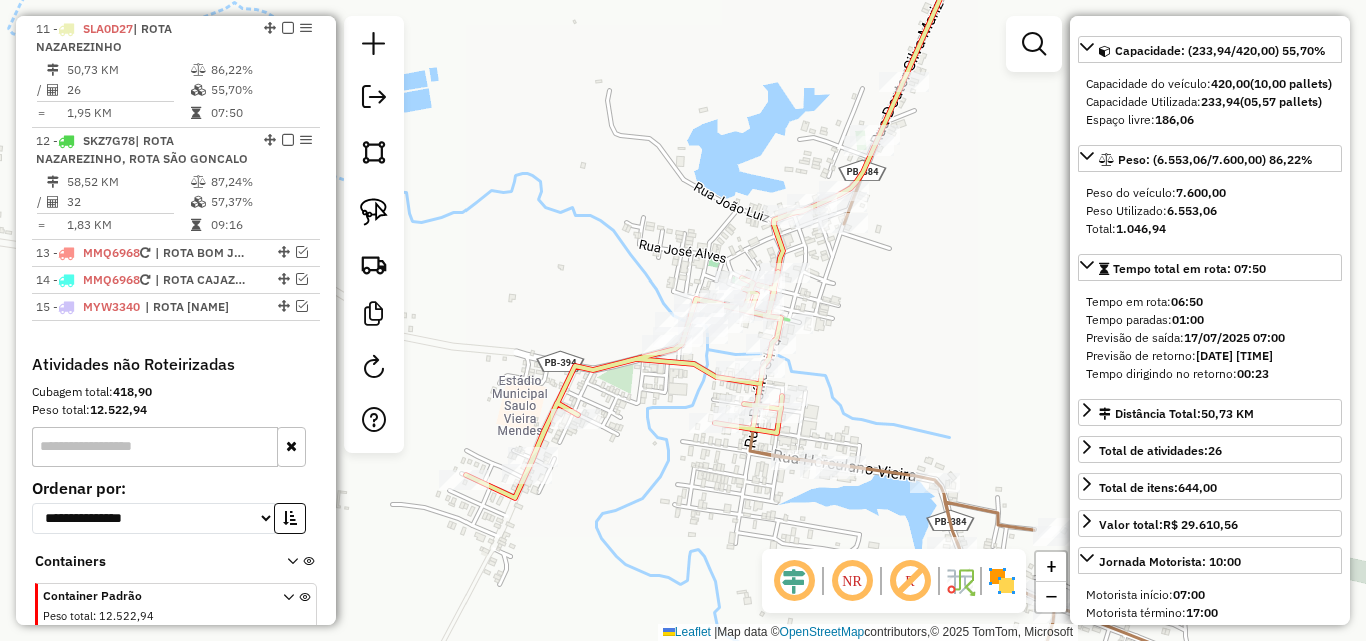 drag, startPoint x: 931, startPoint y: 401, endPoint x: 872, endPoint y: 396, distance: 59.211487 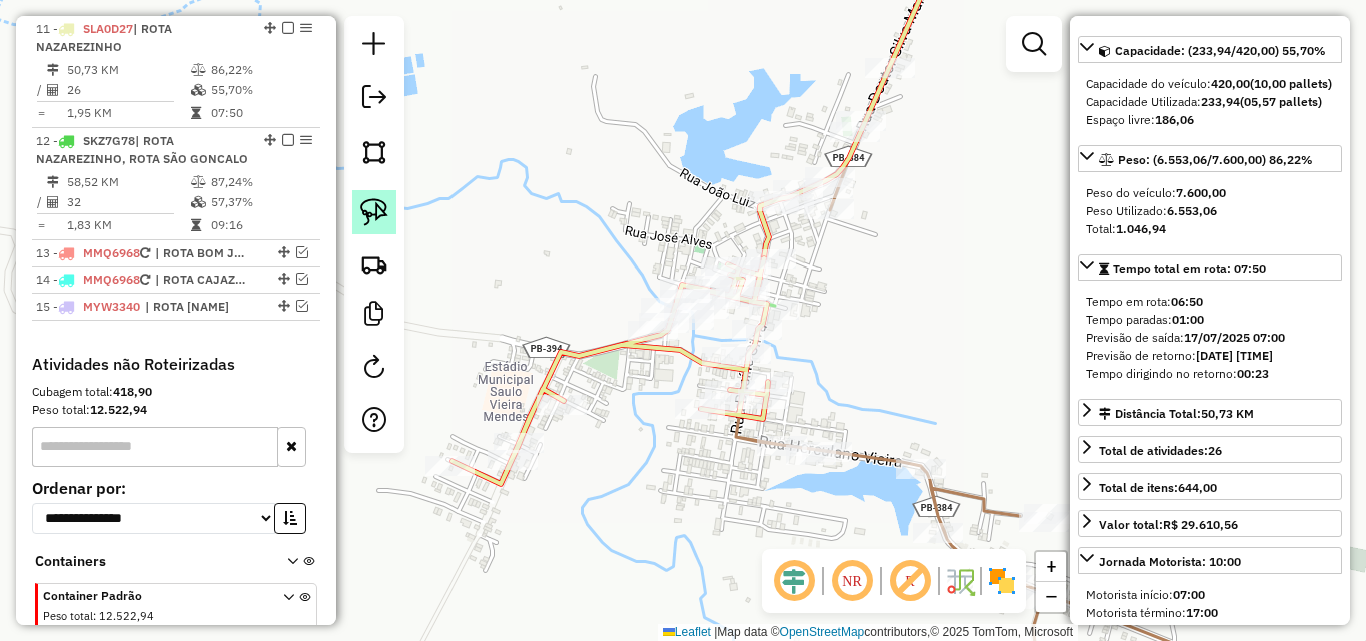 click 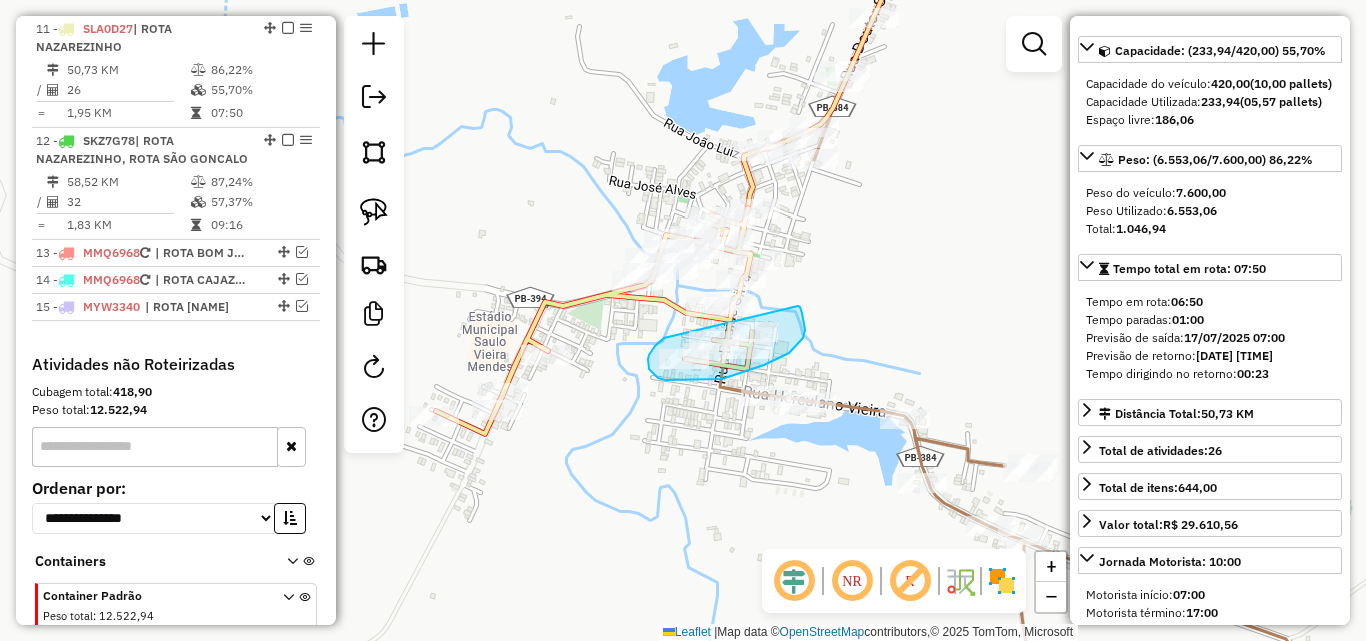 drag, startPoint x: 664, startPoint y: 338, endPoint x: 798, endPoint y: 306, distance: 137.76791 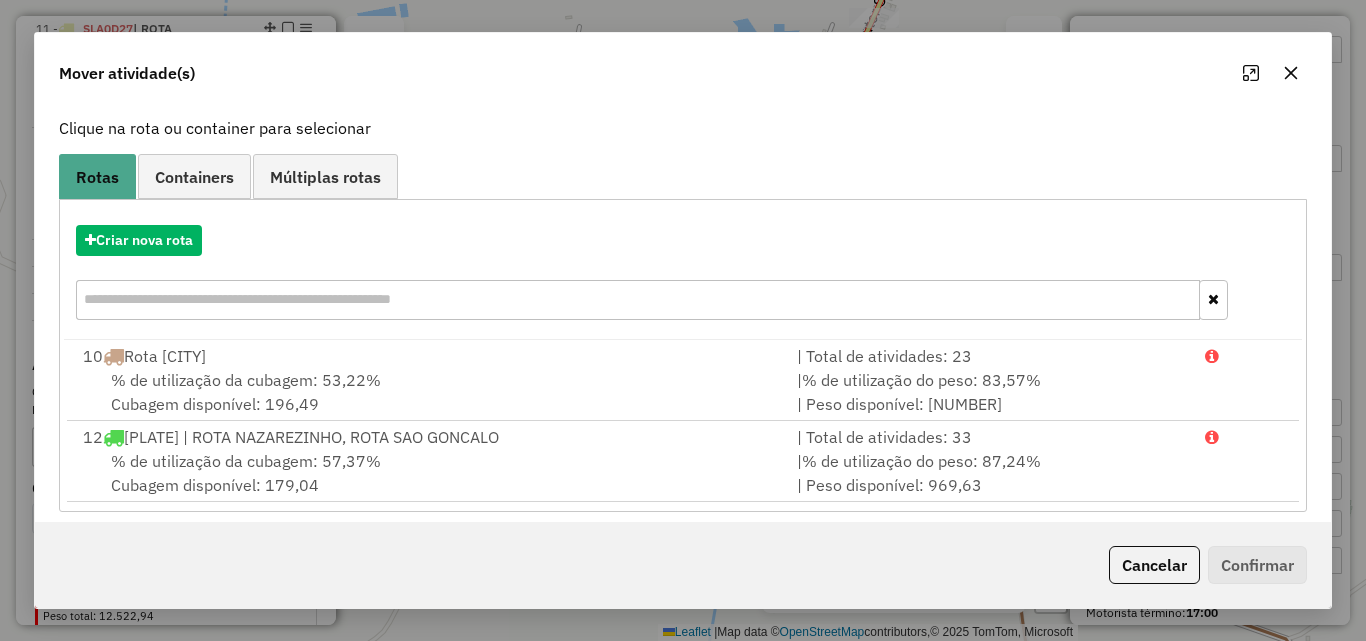 scroll, scrollTop: 129, scrollLeft: 0, axis: vertical 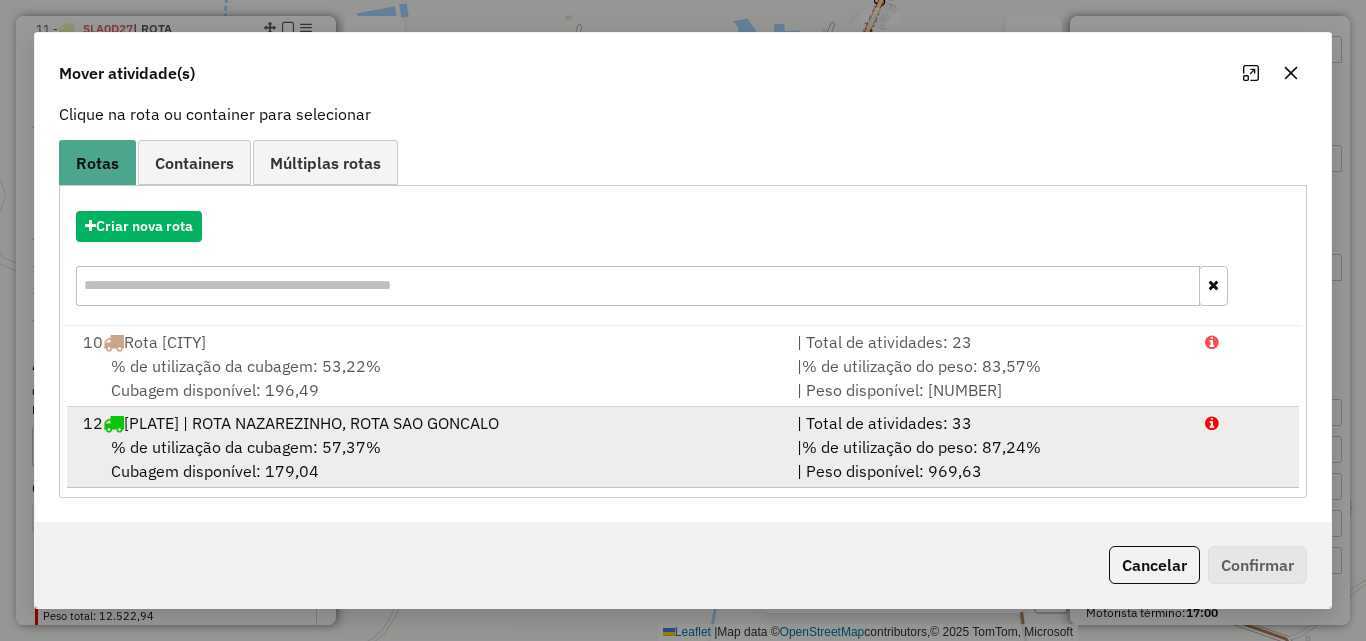 click on "|  % de utilização do peso: 87,24%  | Peso disponível: 969,63" at bounding box center [989, 459] 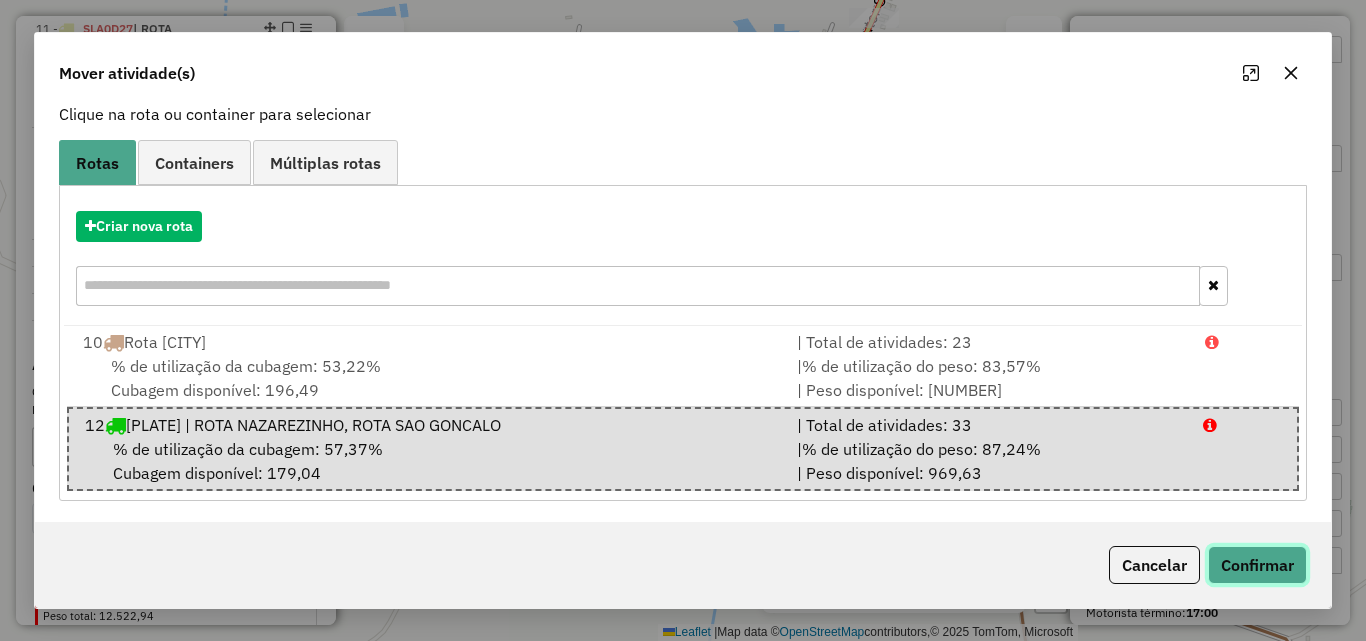 click on "Confirmar" 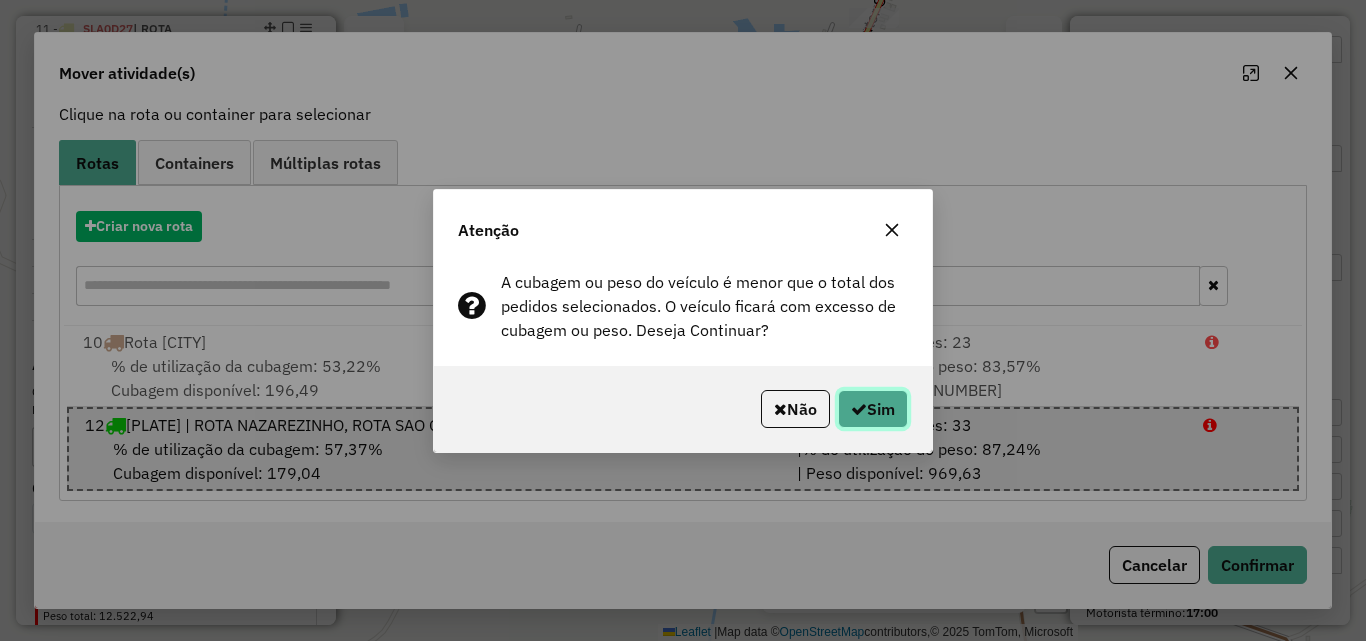 click 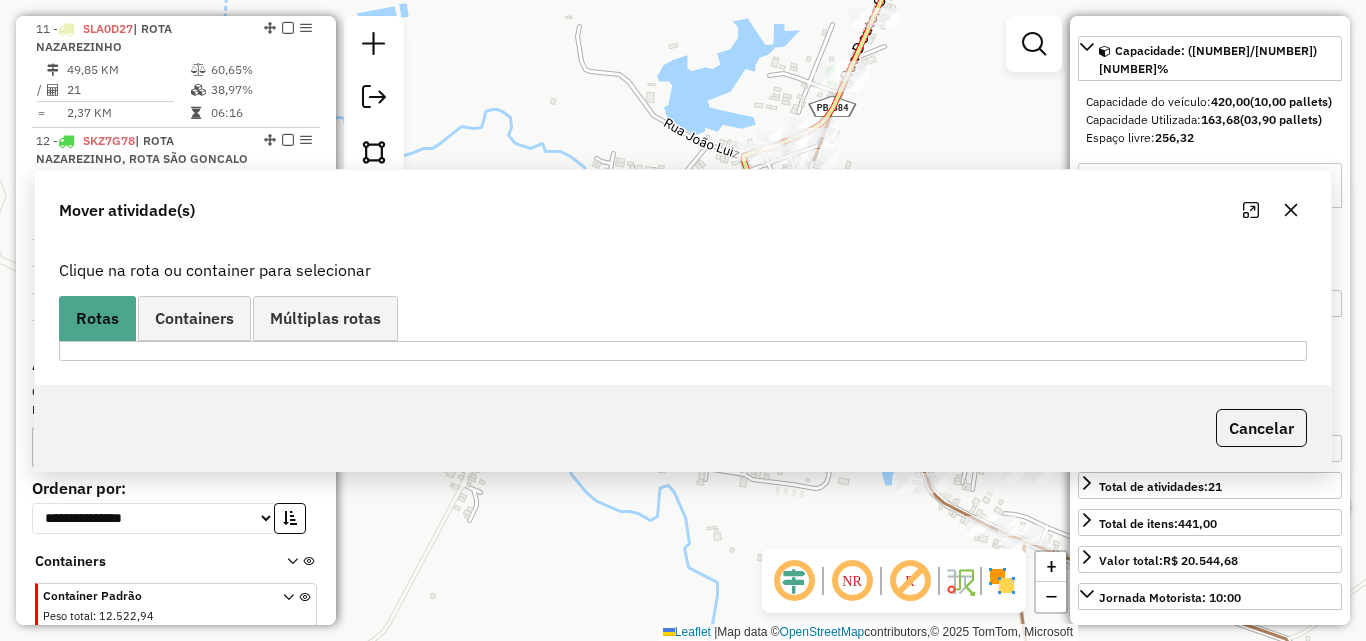 scroll, scrollTop: 0, scrollLeft: 0, axis: both 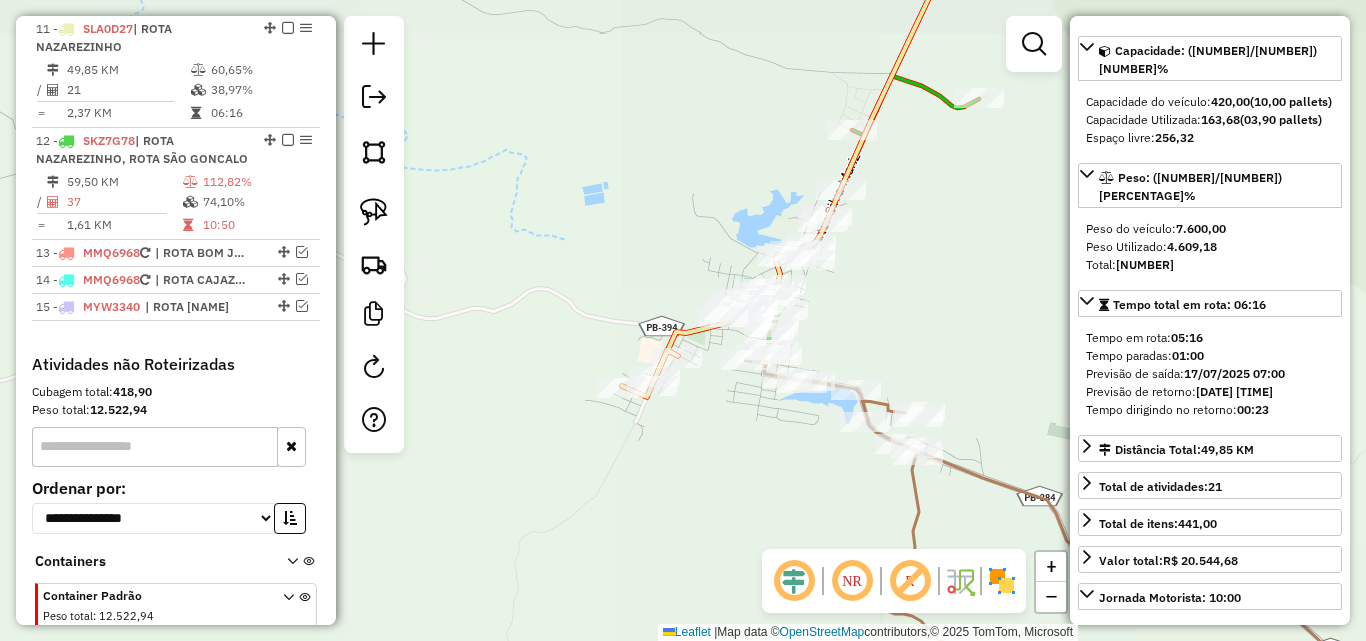 drag, startPoint x: 953, startPoint y: 232, endPoint x: 744, endPoint y: 257, distance: 210.4899 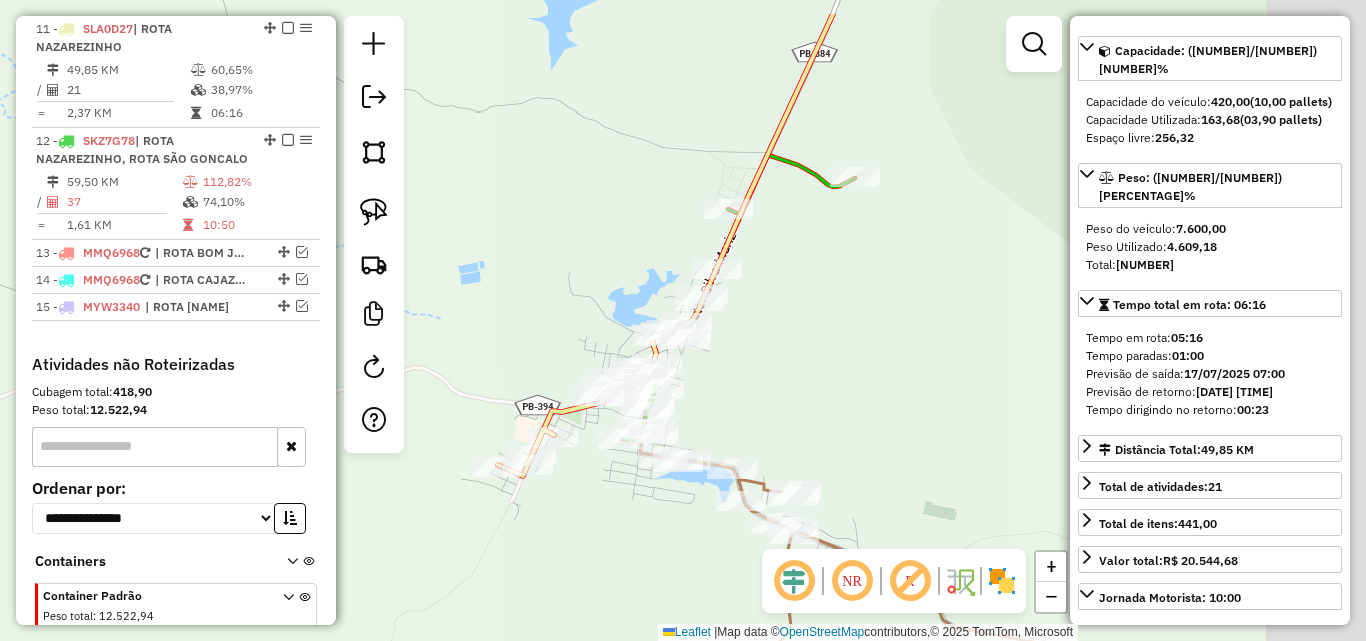 drag, startPoint x: 862, startPoint y: 178, endPoint x: 671, endPoint y: 247, distance: 203.08127 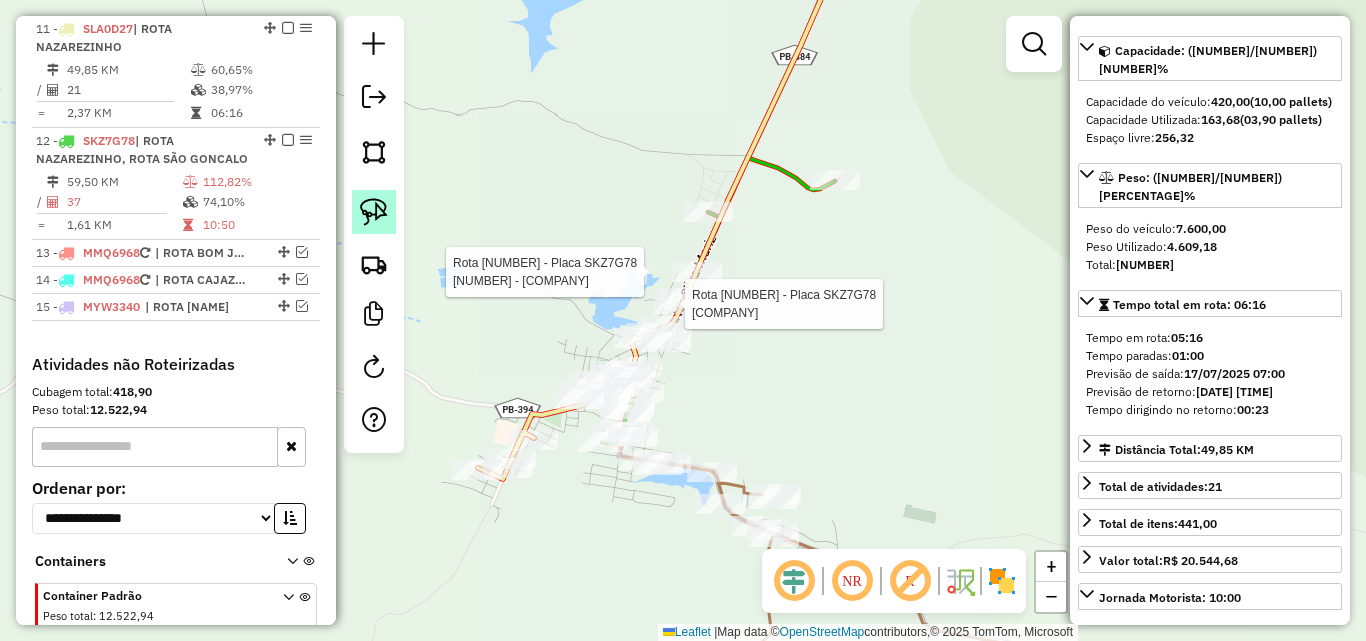 click 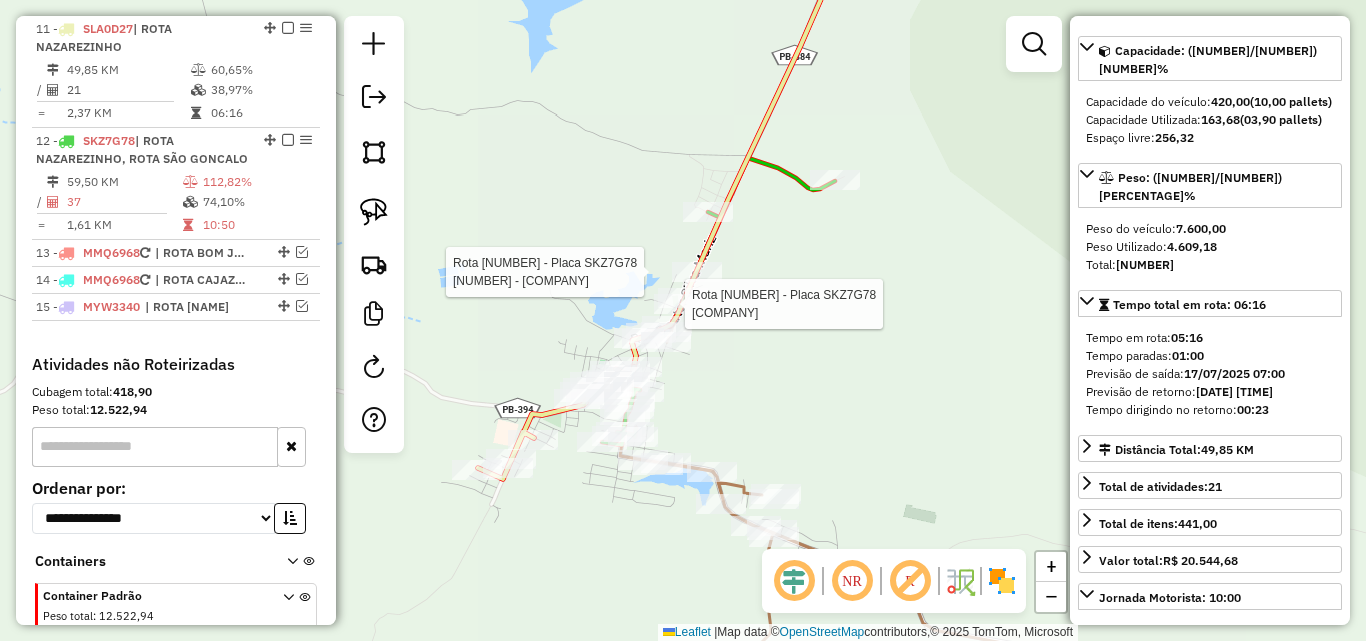 click on "Rota 12 - Placa SKZ7G78  8878 - DEUSIMAR ALEXANDRE DA SILVA Rota 12 - Placa SKZ7G78  15229 - RECANTO SERTANEJO Janela de atendimento Grade de atendimento Capacidade Transportadoras Veículos Cliente Pedidos  Rotas Selecione os dias de semana para filtrar as janelas de atendimento  Seg   Ter   Qua   Qui   Sex   Sáb   Dom  Informe o período da janela de atendimento: De: Até:  Filtrar exatamente a janela do cliente  Considerar janela de atendimento padrão  Selecione os dias de semana para filtrar as grades de atendimento  Seg   Ter   Qua   Qui   Sex   Sáb   Dom   Considerar clientes sem dia de atendimento cadastrado  Clientes fora do dia de atendimento selecionado Filtrar as atividades entre os valores definidos abaixo:  Peso mínimo:   Peso máximo:   Cubagem mínima:   Cubagem máxima:   De:   Até:  Filtrar as atividades entre o tempo de atendimento definido abaixo:  De:   Até:   Considerar capacidade total dos clientes não roteirizados Transportadora: Selecione um ou mais itens Tipo de veículo: Nome:" 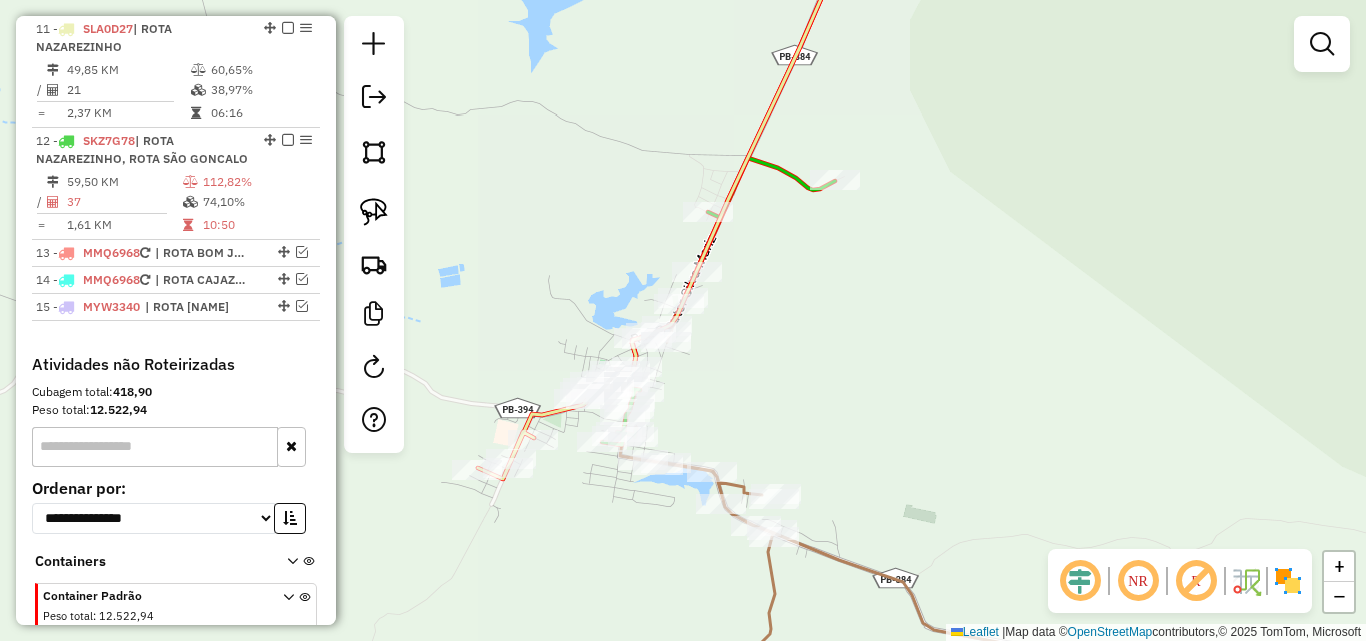 click 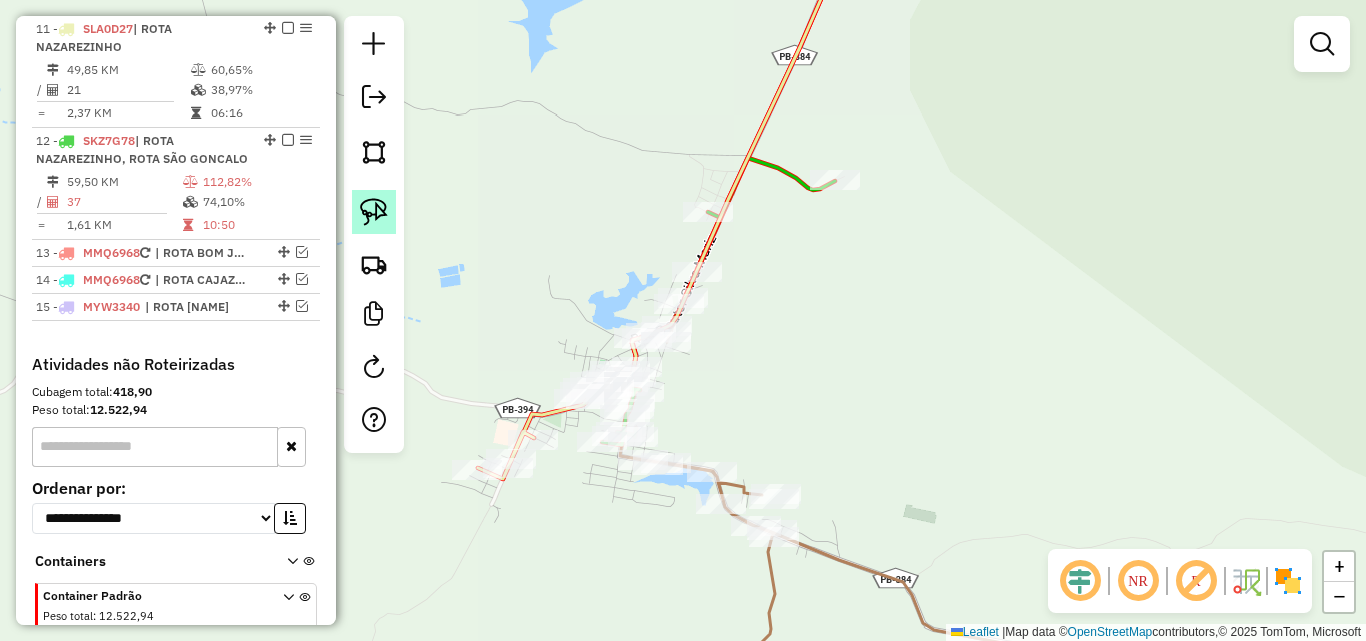 click 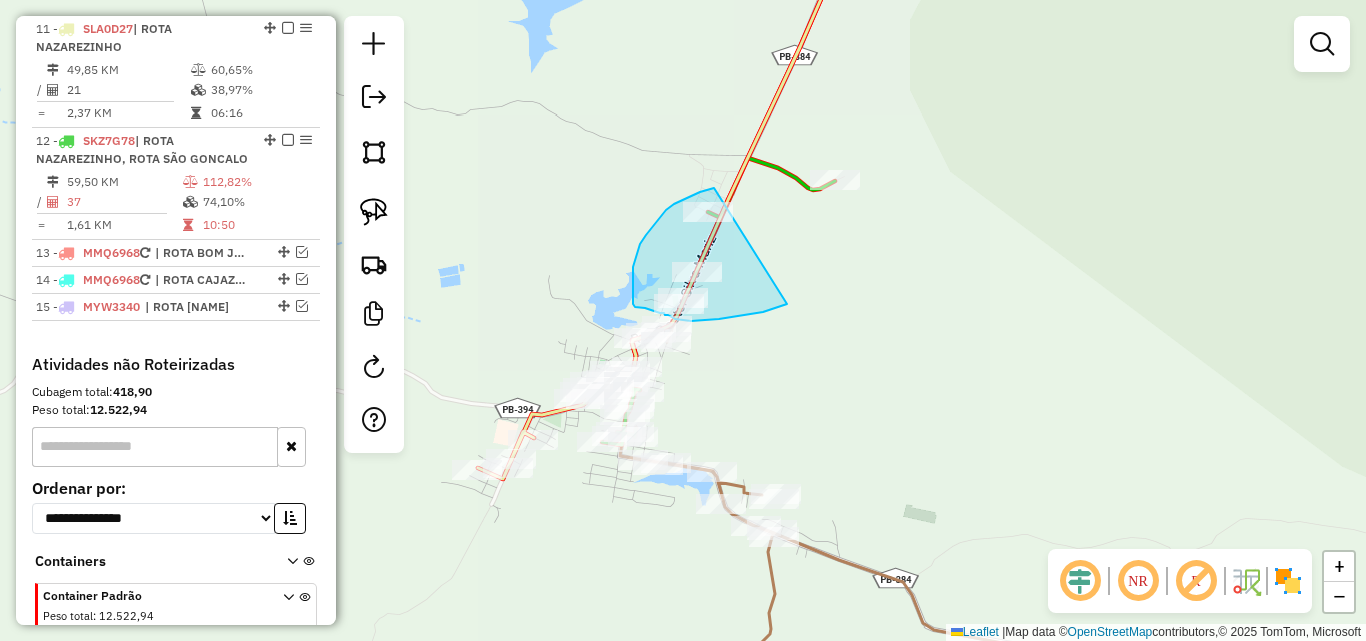 drag, startPoint x: 690, startPoint y: 196, endPoint x: 928, endPoint y: 156, distance: 241.33794 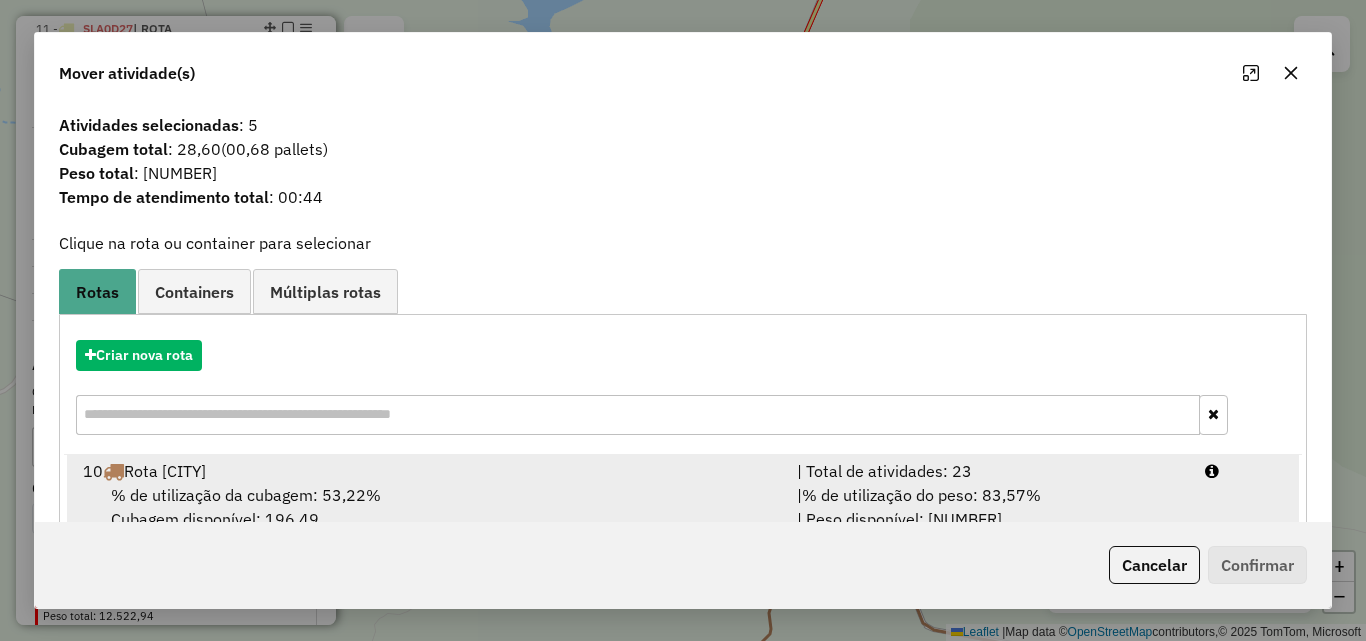 scroll, scrollTop: 129, scrollLeft: 0, axis: vertical 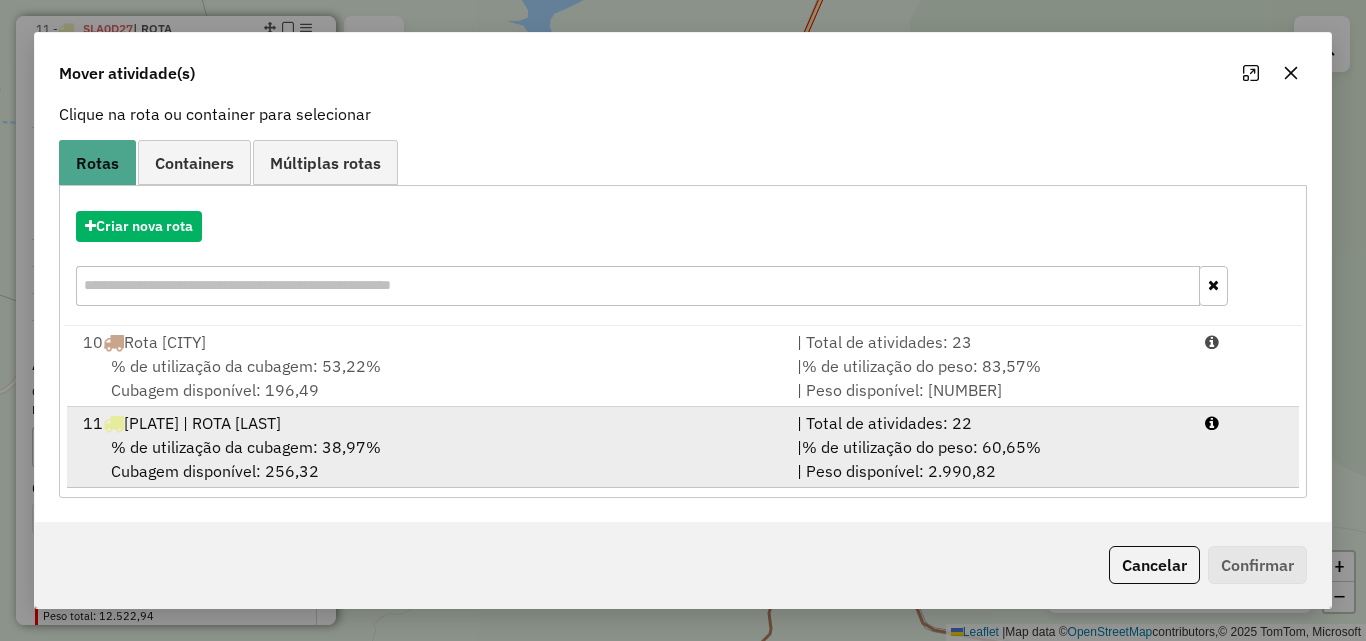 click on "|  % de utilização do peso: 60,65%  | Peso disponível: 2.990,82" at bounding box center [989, 459] 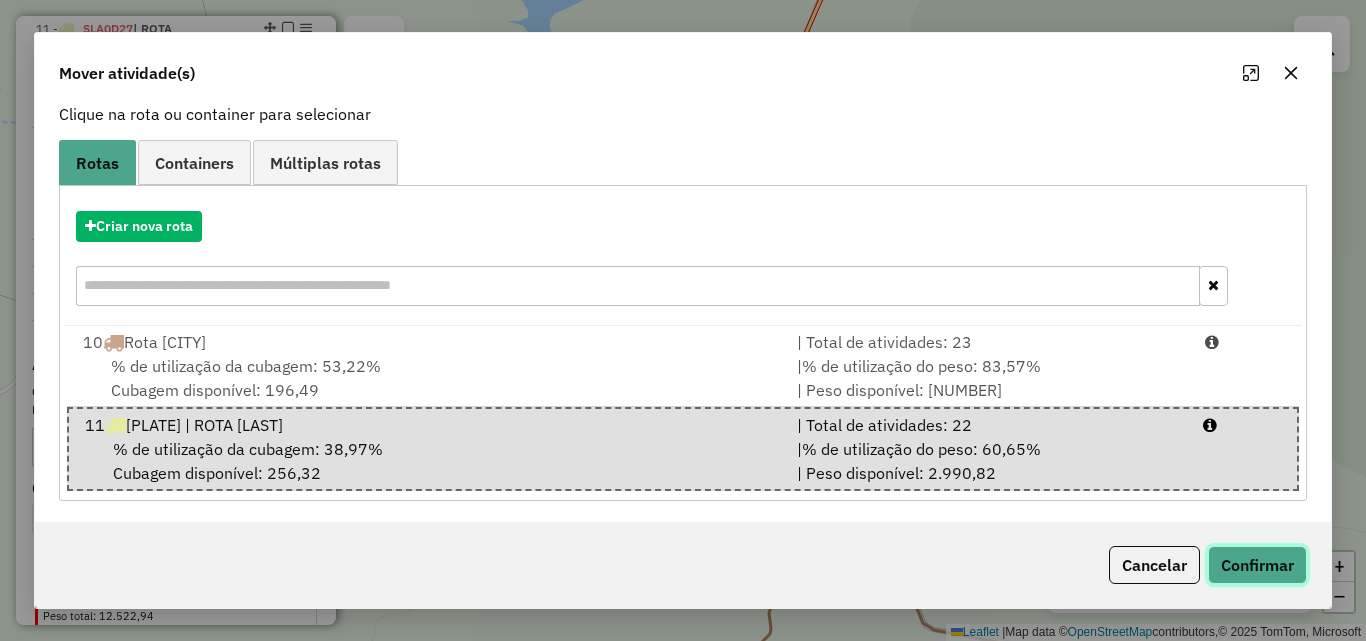 click on "Confirmar" 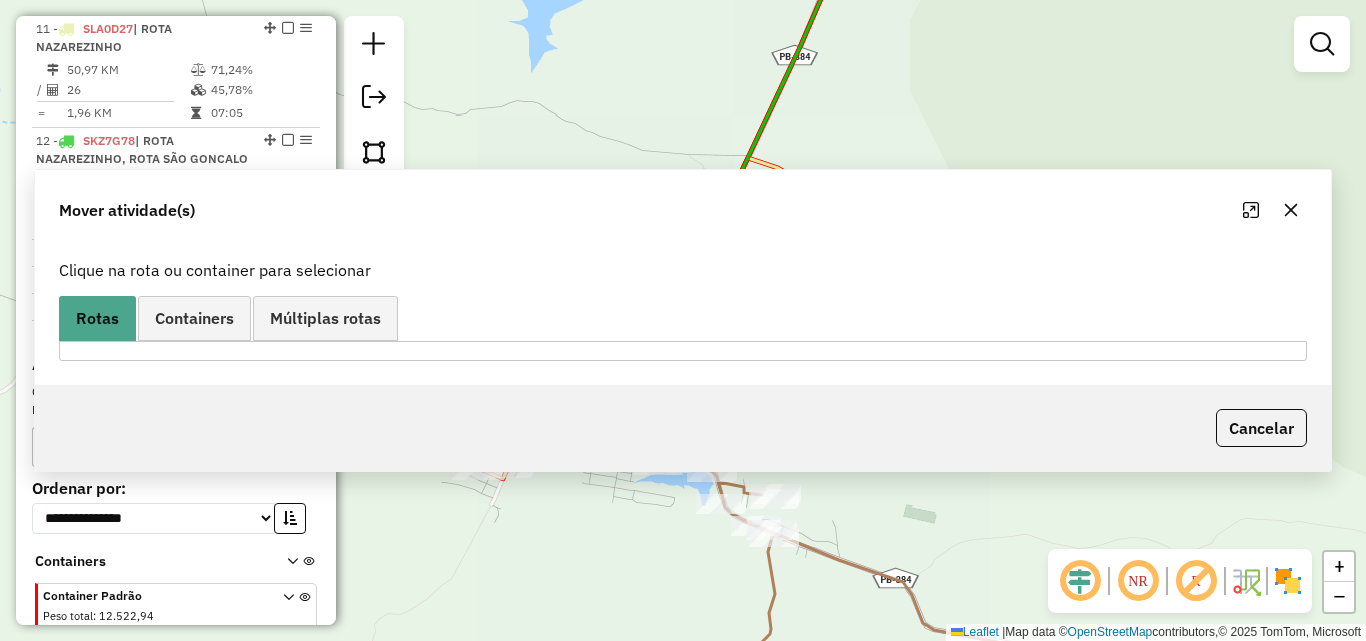 scroll, scrollTop: 0, scrollLeft: 0, axis: both 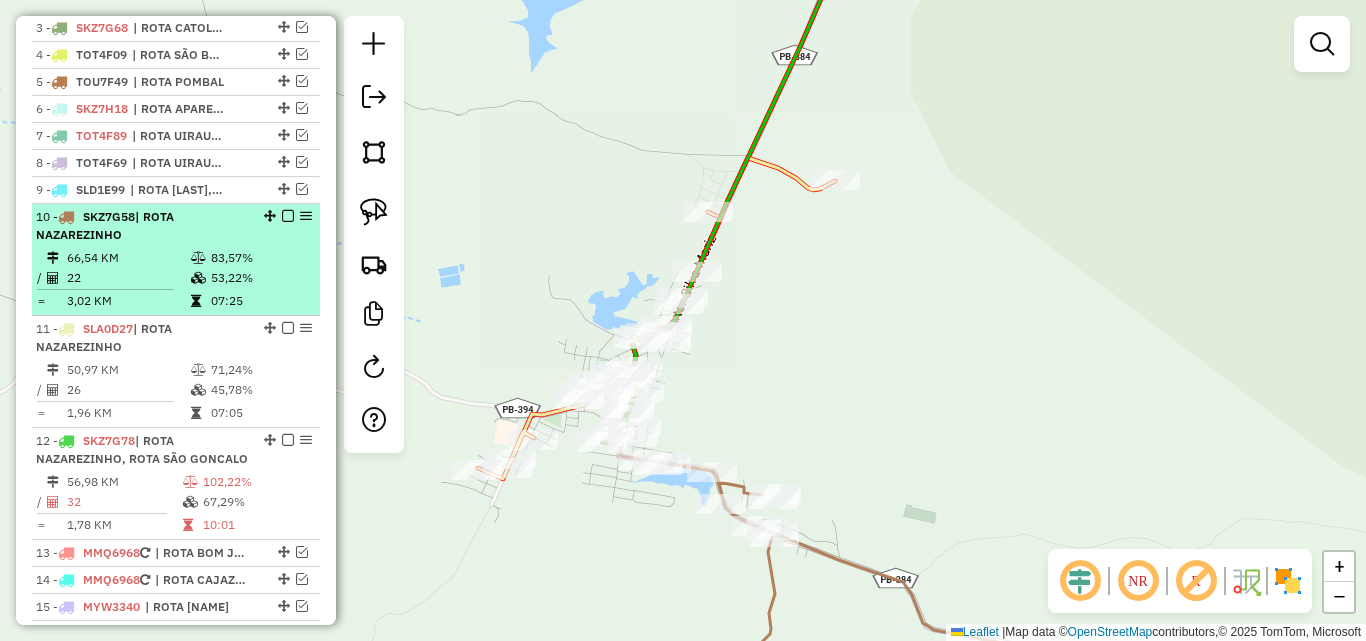 drag, startPoint x: 205, startPoint y: 243, endPoint x: 227, endPoint y: 346, distance: 105.32331 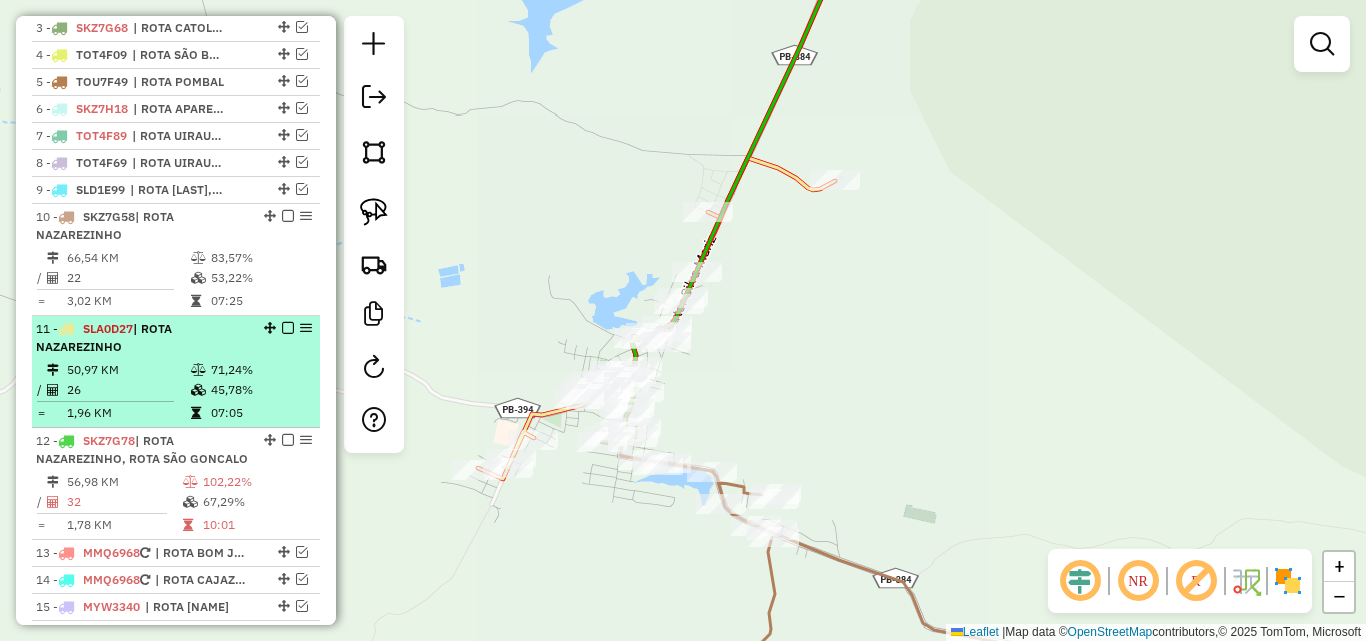 select on "*********" 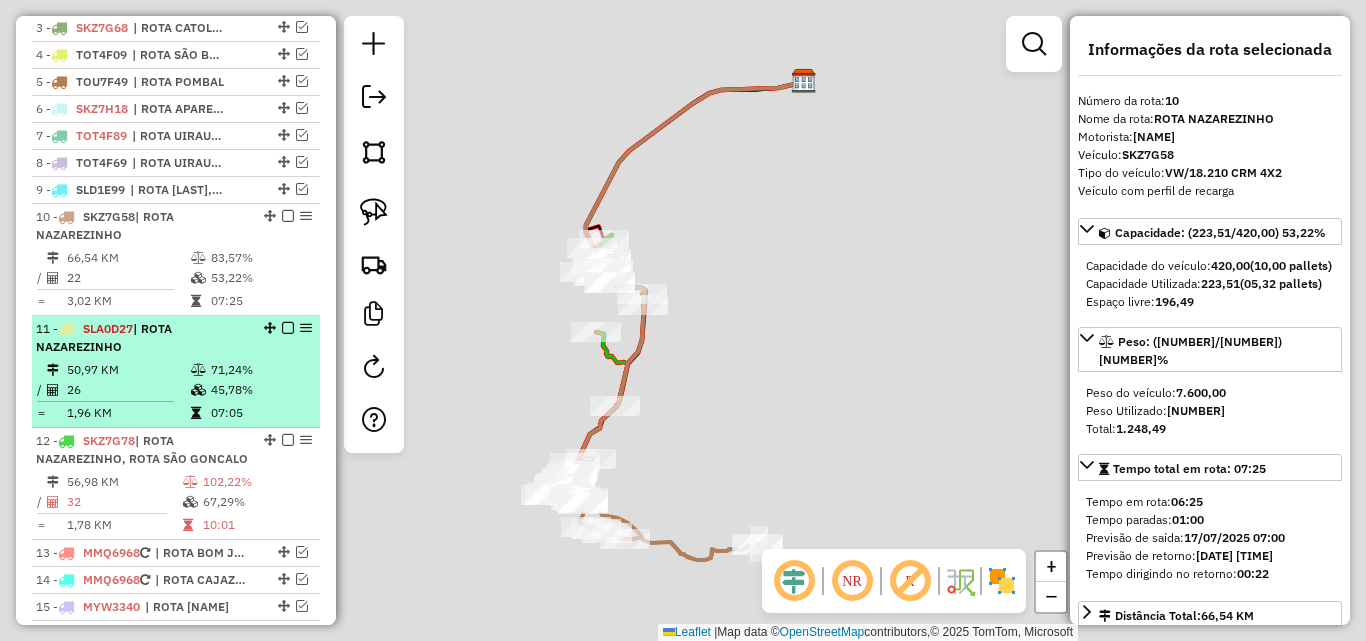 click on "45,78%" at bounding box center [260, 390] 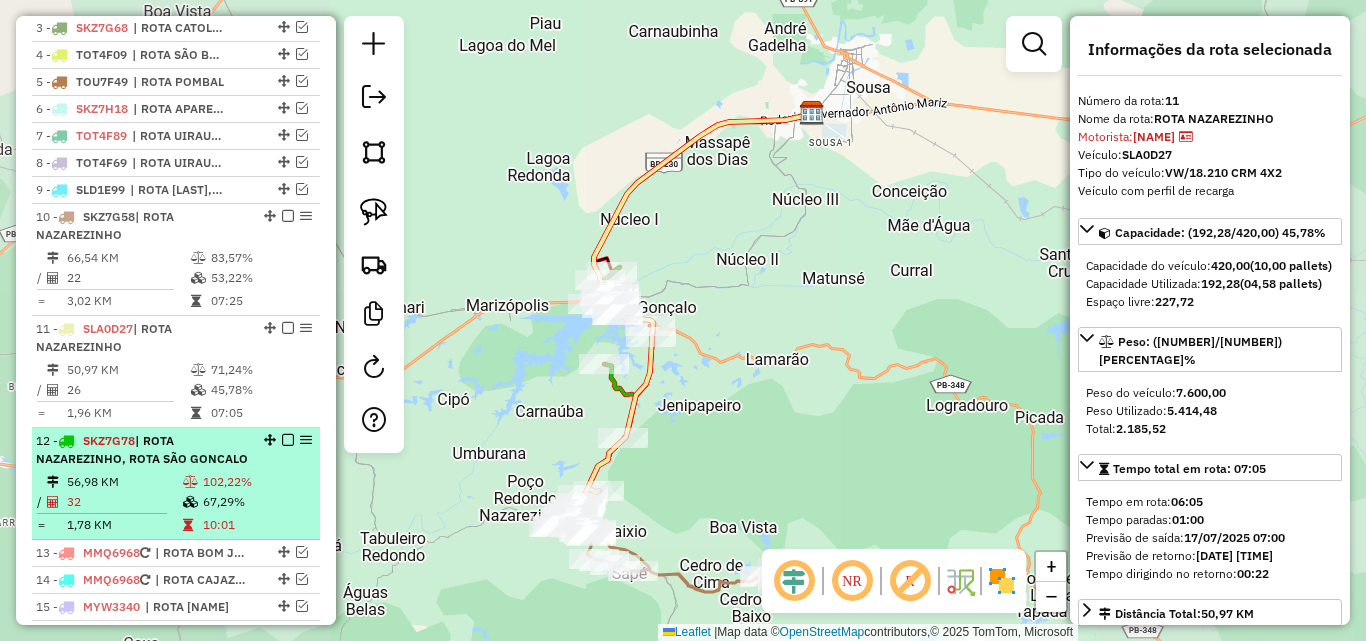 click at bounding box center (190, 482) 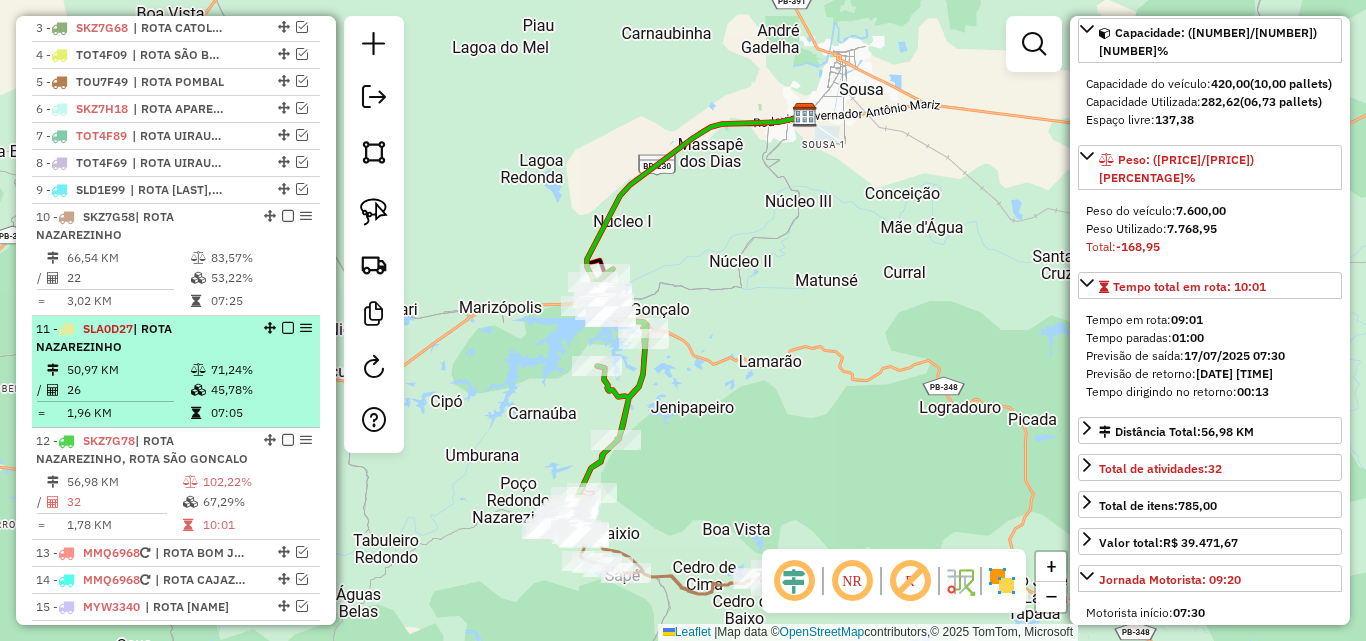 click on "11 -       SLA0D27   | ROTA NAZAREZINHO" at bounding box center (142, 338) 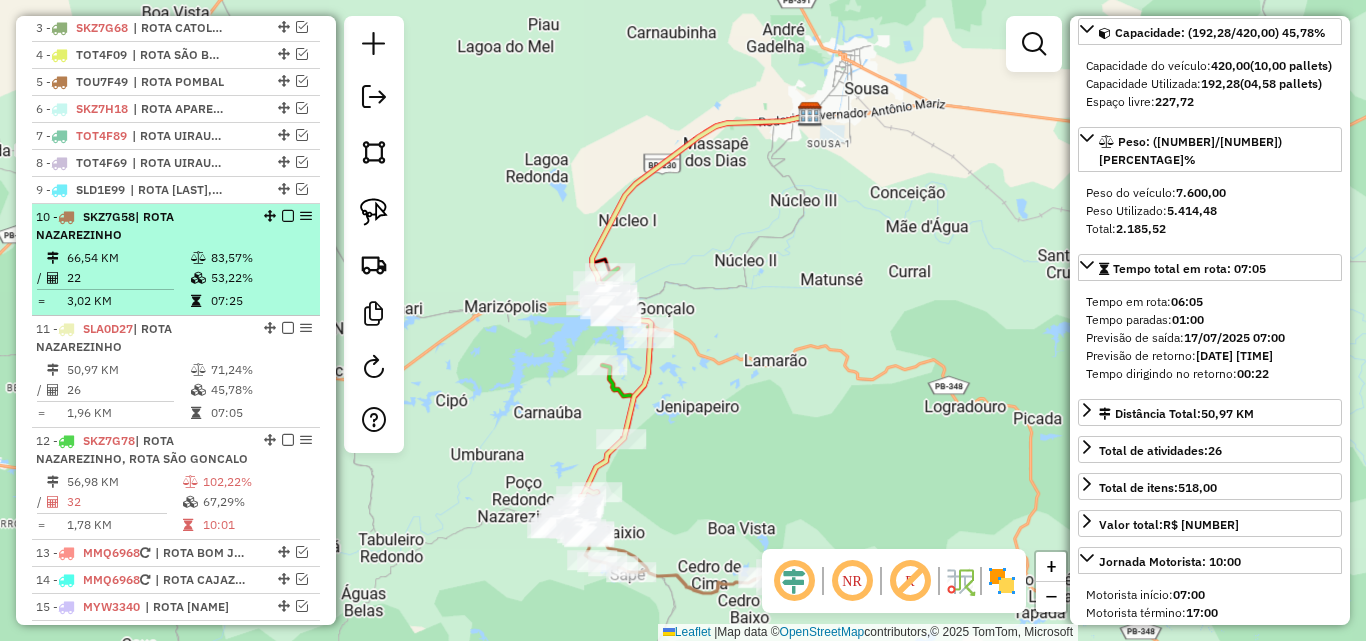 scroll, scrollTop: 182, scrollLeft: 0, axis: vertical 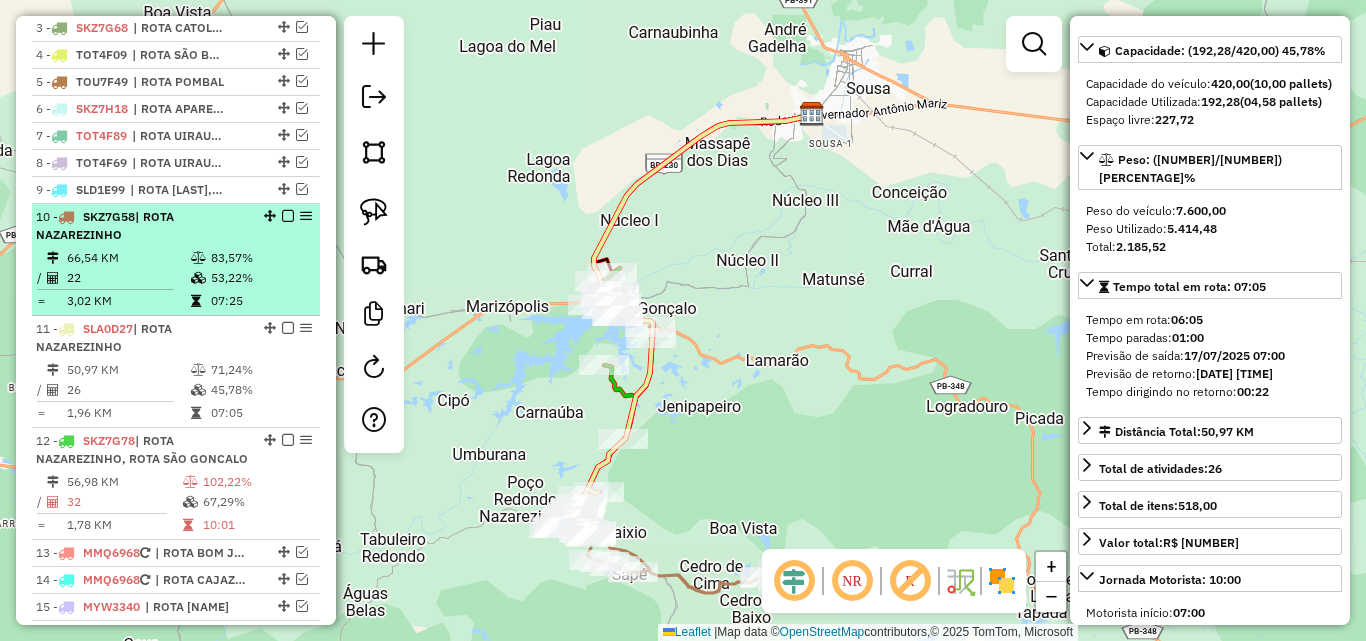 click on "66,54 KM" at bounding box center [128, 258] 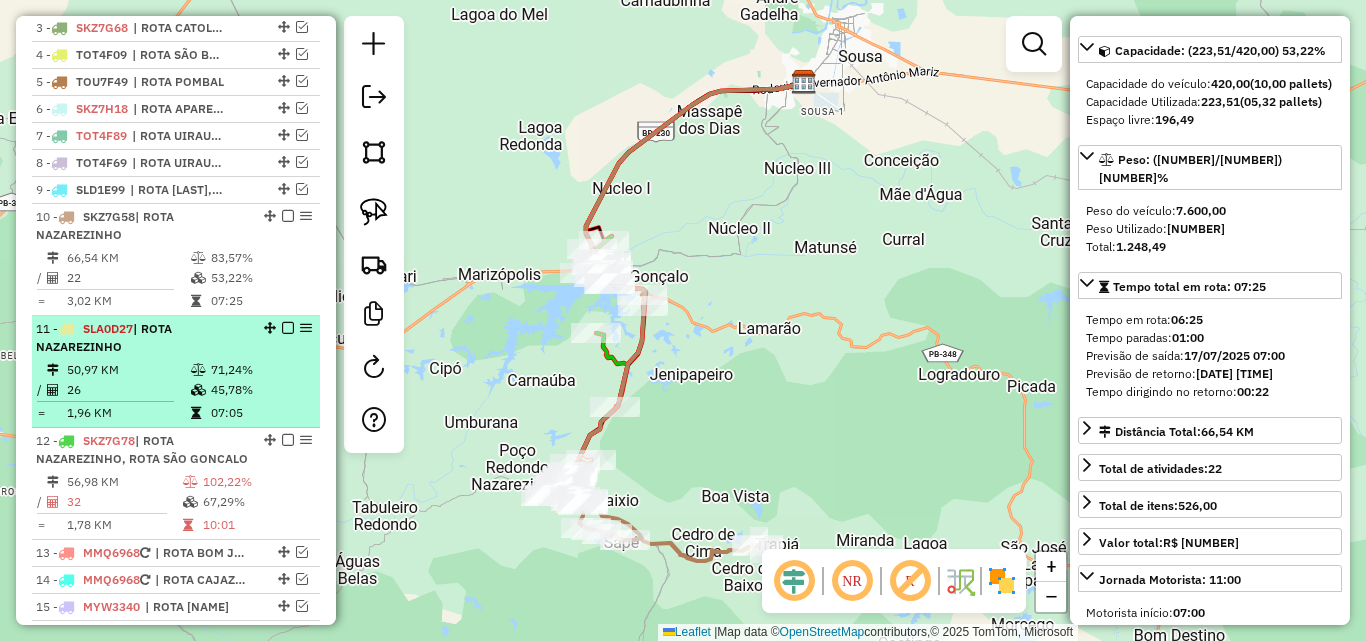 drag, startPoint x: 180, startPoint y: 355, endPoint x: 178, endPoint y: 374, distance: 19.104973 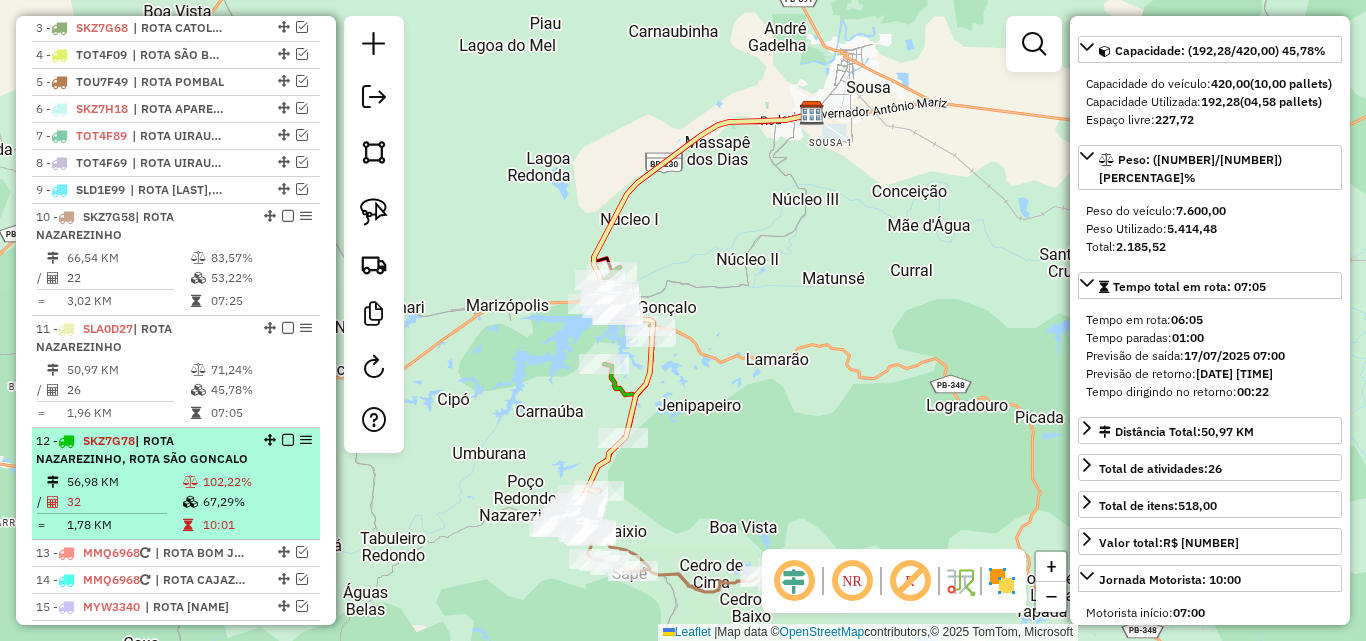 click on "| ROTA NAZAREZINHO, ROTA SÃO GONCALO" at bounding box center (142, 449) 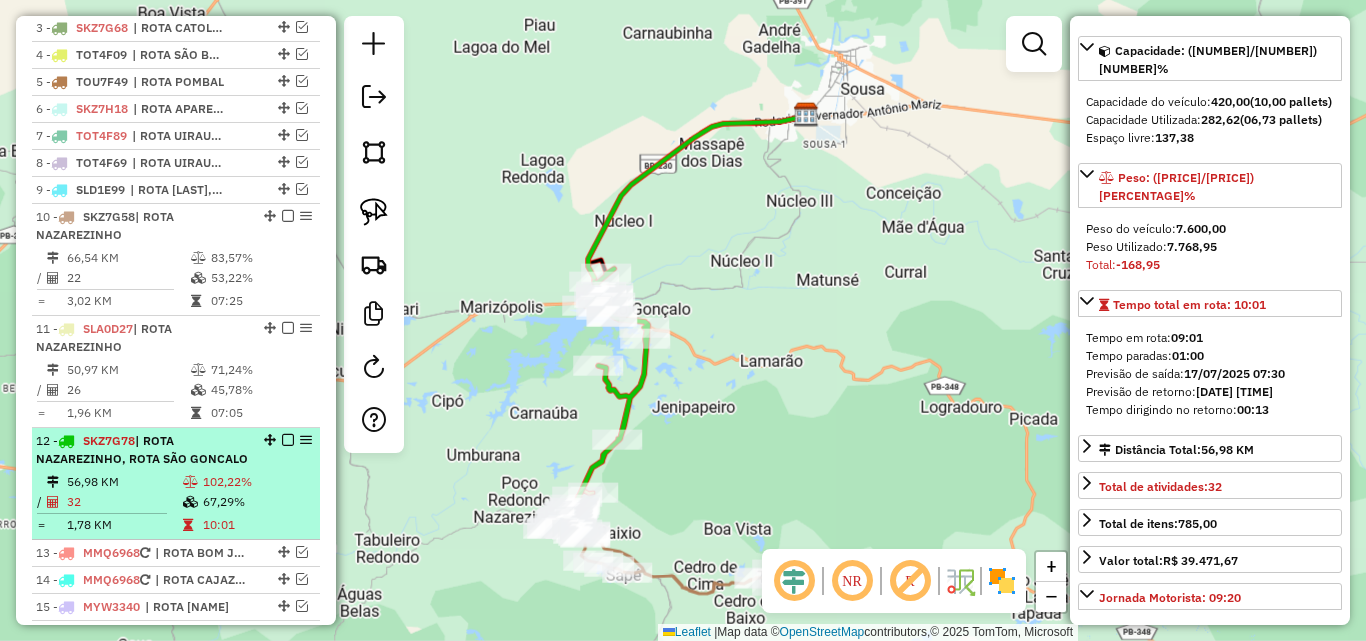 scroll, scrollTop: 200, scrollLeft: 0, axis: vertical 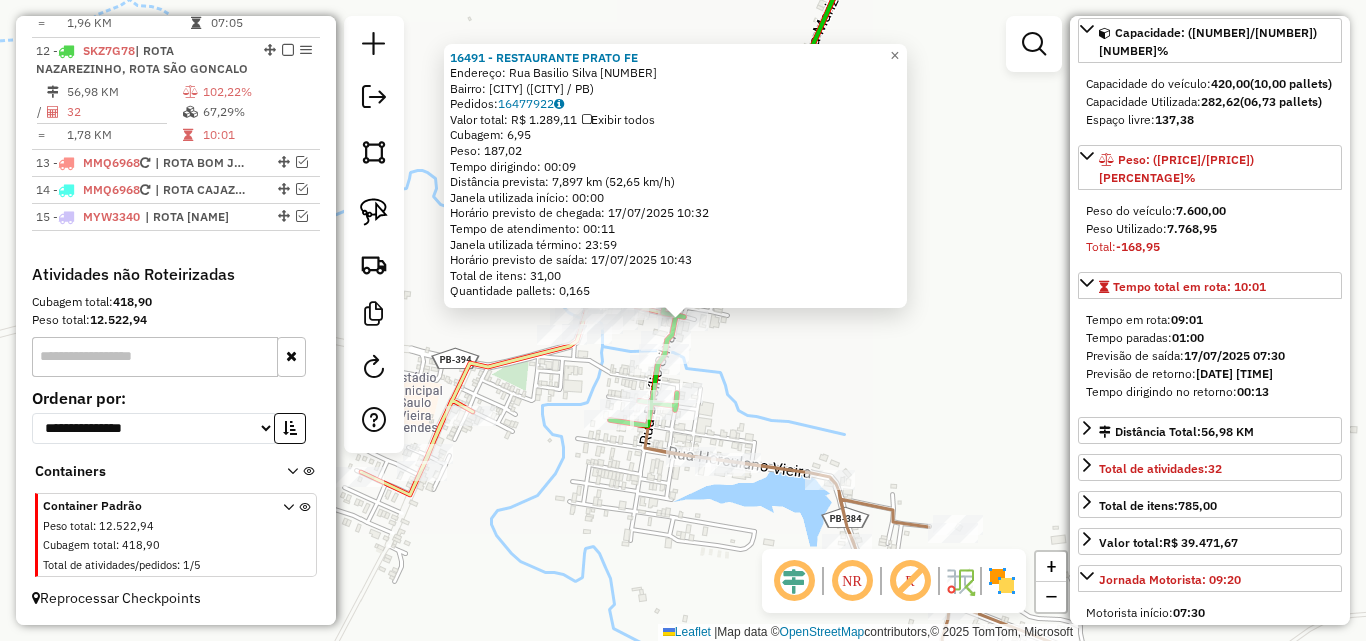 drag, startPoint x: 812, startPoint y: 367, endPoint x: 692, endPoint y: 369, distance: 120.01666 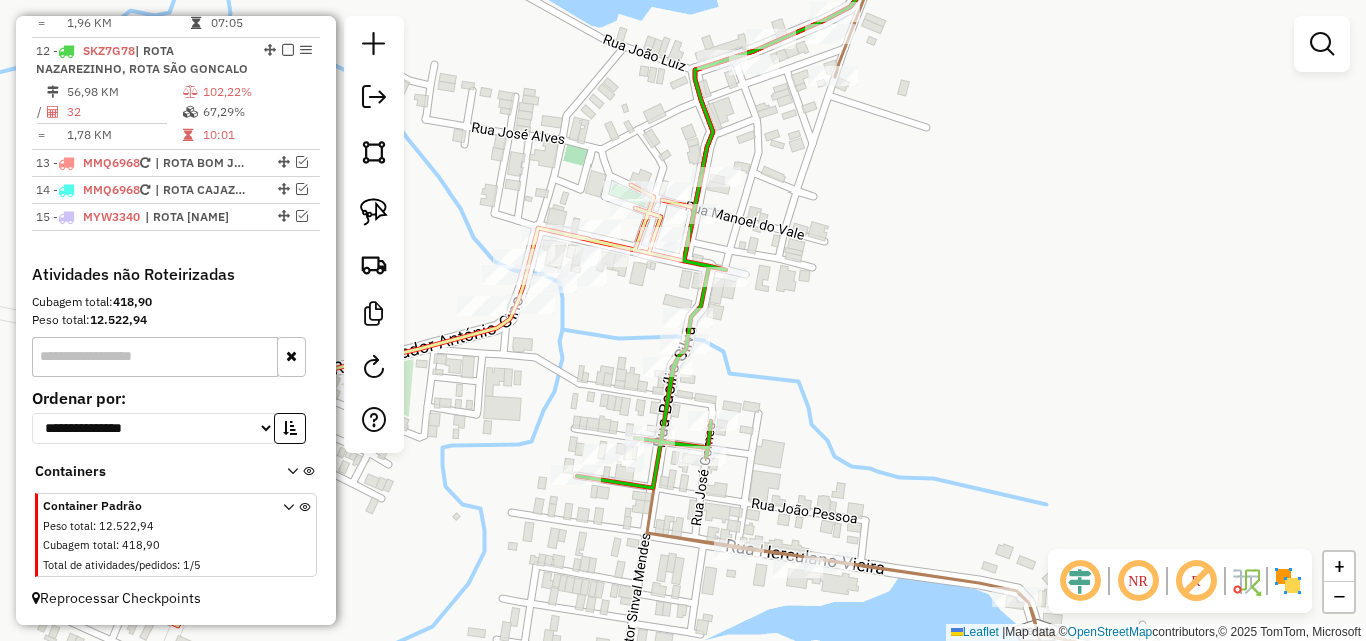 click 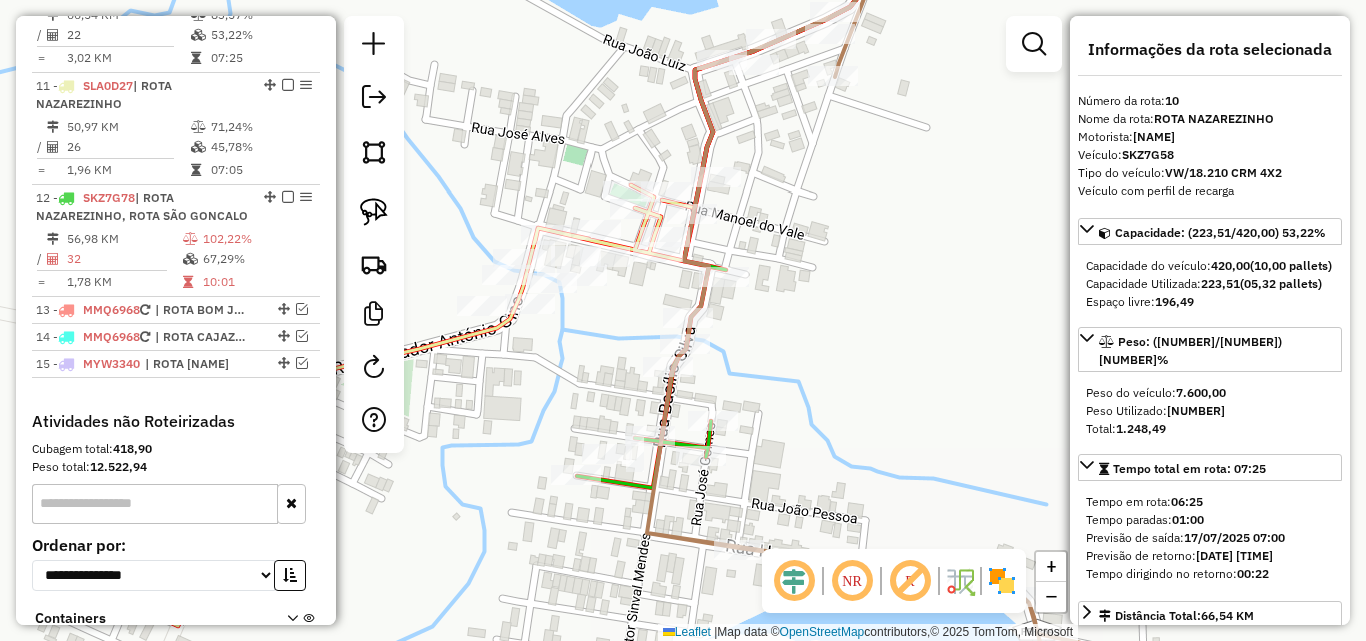 scroll, scrollTop: 1017, scrollLeft: 0, axis: vertical 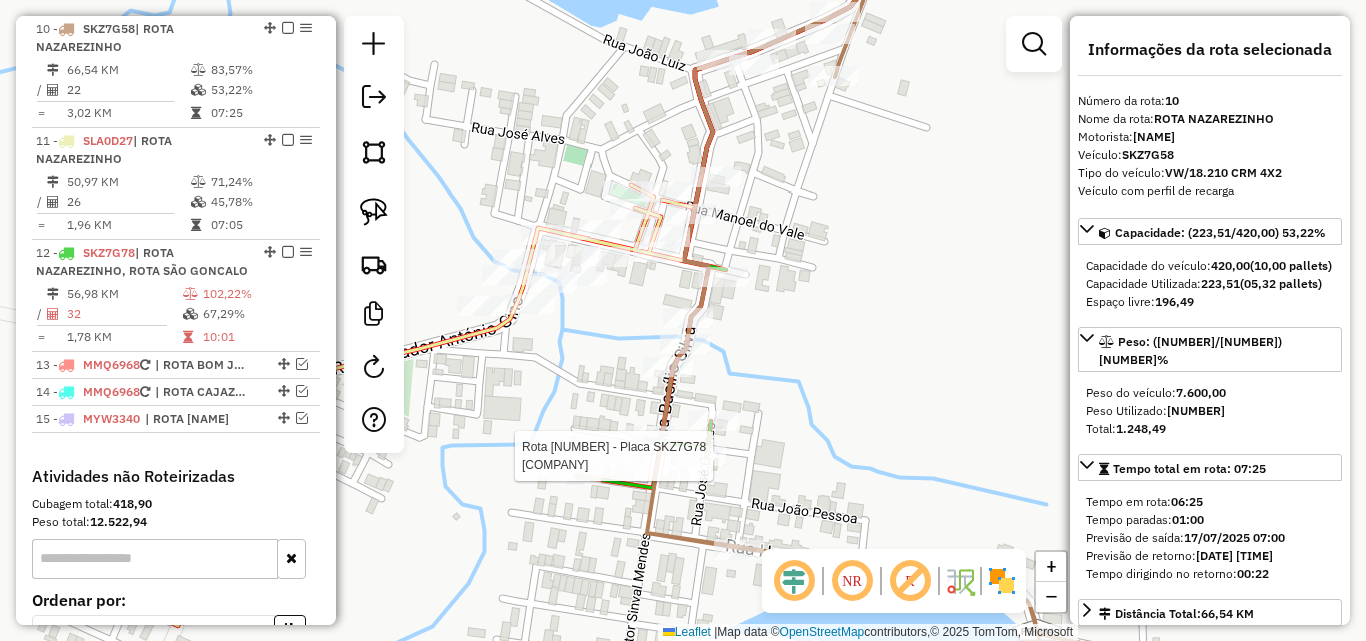 click 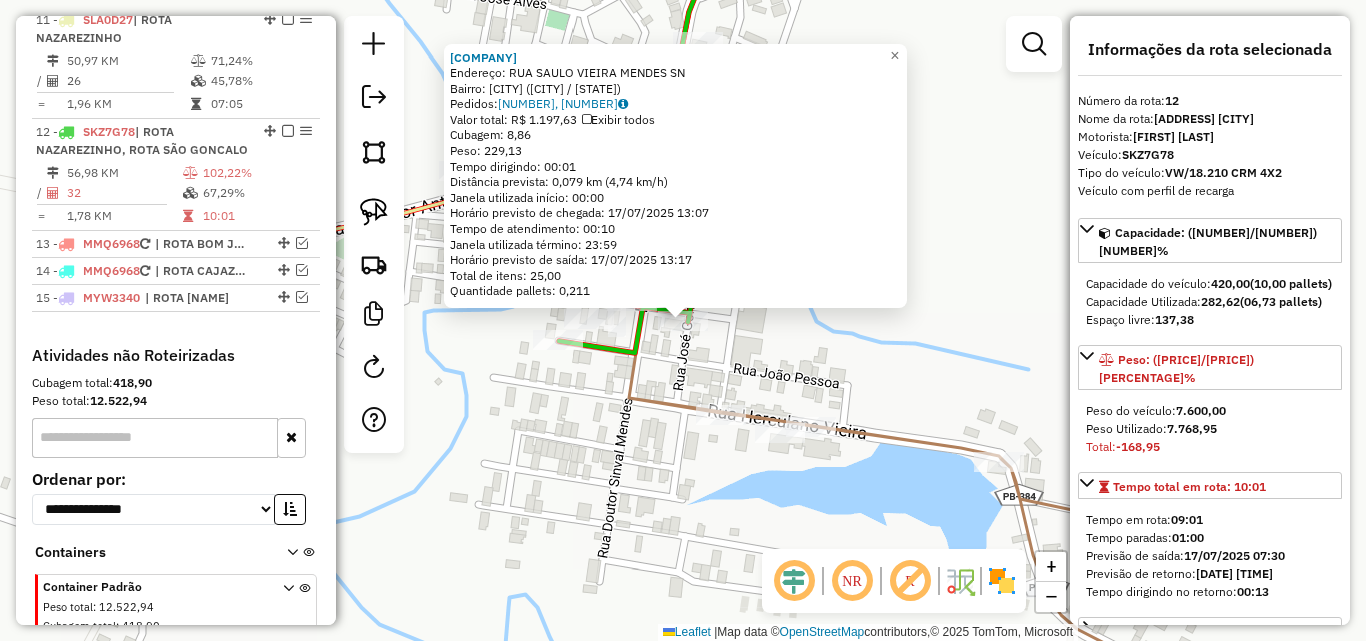 scroll, scrollTop: 1237, scrollLeft: 0, axis: vertical 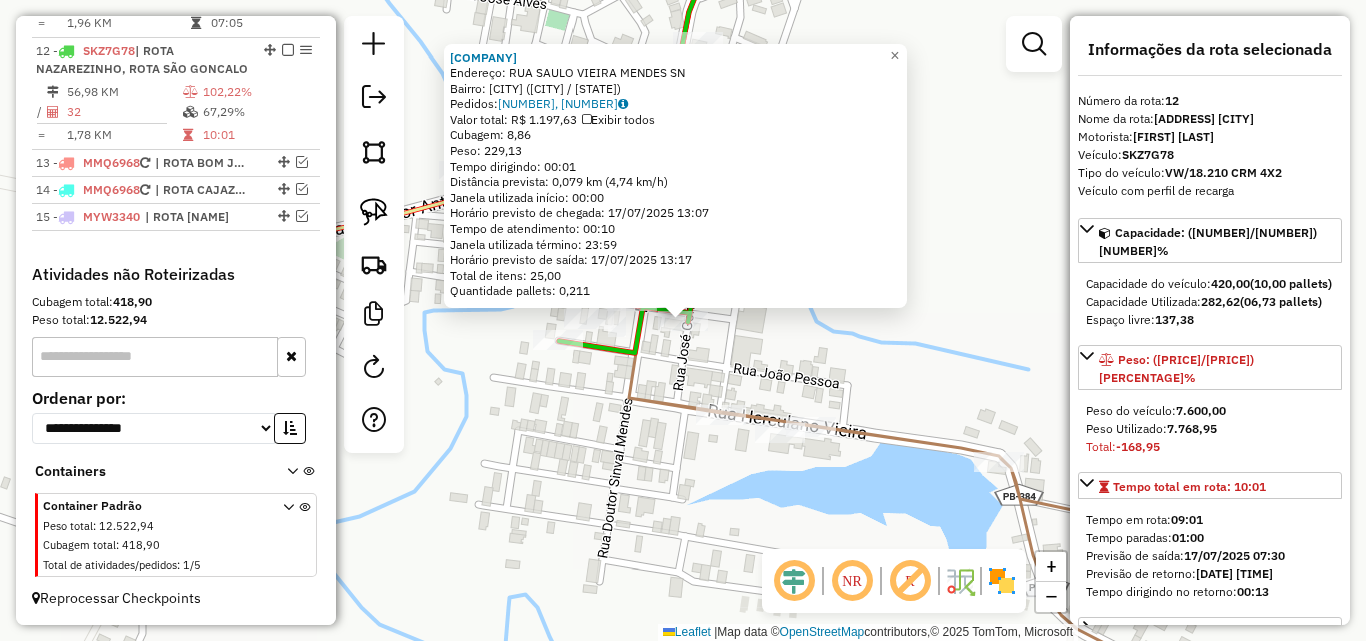 click on "15424 - CHA ESPACO VERDE  Endereço:  RUA SAULO VIEIRA MENDES SN   Bairro: LINDOLFO PIRES (NAZAREZINHO / PB)   Pedidos:  16477902, 16477885   Valor total: R$ 1.197,63   Exibir todos   Cubagem: 8,86  Peso: 229,13  Tempo dirigindo: 00:01   Distância prevista: 0,079 km (4,74 km/h)   Janela utilizada início: 00:00   Horário previsto de chegada: 17/07/2025 13:07   Tempo de atendimento: 00:10   Janela utilizada término: 23:59   Horário previsto de saída: 17/07/2025 13:17   Total de itens: 25,00   Quantidade pallets: 0,211  × Janela de atendimento Grade de atendimento Capacidade Transportadoras Veículos Cliente Pedidos  Rotas Selecione os dias de semana para filtrar as janelas de atendimento  Seg   Ter   Qua   Qui   Sex   Sáb   Dom  Informe o período da janela de atendimento: De: Até:  Filtrar exatamente a janela do cliente  Considerar janela de atendimento padrão  Selecione os dias de semana para filtrar as grades de atendimento  Seg   Ter   Qua   Qui   Sex   Sáb   Dom   Peso mínimo:   Peso máximo:" 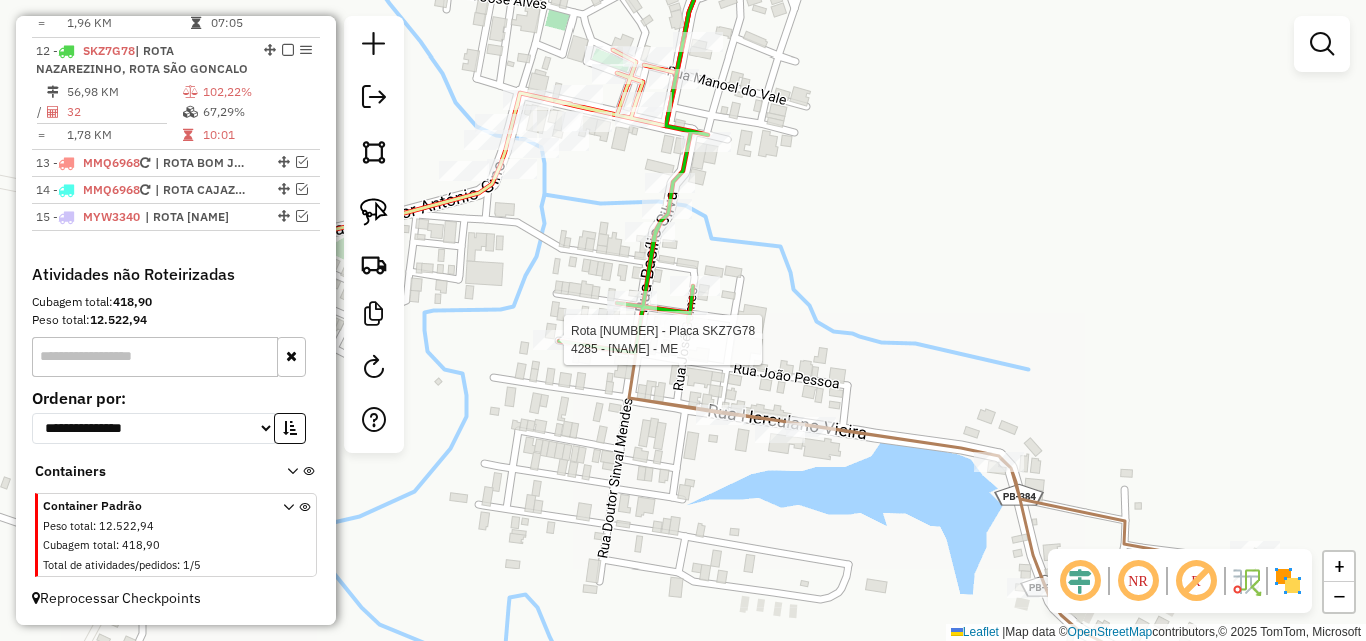 click on "Rota 12 - Placa SKZ7G78  4285 - EDINEIDE CAROLINO DE SOUSA BRAGA - ME Janela de atendimento Grade de atendimento Capacidade Transportadoras Veículos Cliente Pedidos  Rotas Selecione os dias de semana para filtrar as janelas de atendimento  Seg   Ter   Qua   Qui   Sex   Sáb   Dom  Informe o período da janela de atendimento: De: Até:  Filtrar exatamente a janela do cliente  Considerar janela de atendimento padrão  Selecione os dias de semana para filtrar as grades de atendimento  Seg   Ter   Qua   Qui   Sex   Sáb   Dom   Considerar clientes sem dia de atendimento cadastrado  Clientes fora do dia de atendimento selecionado Filtrar as atividades entre os valores definidos abaixo:  Peso mínimo:   Peso máximo:   Cubagem mínima:   Cubagem máxima:   De:   Até:  Filtrar as atividades entre o tempo de atendimento definido abaixo:  De:   Até:   Considerar capacidade total dos clientes não roteirizados Transportadora: Selecione um ou mais itens Tipo de veículo: Selecione um ou mais itens Veículo: Nome: De:" 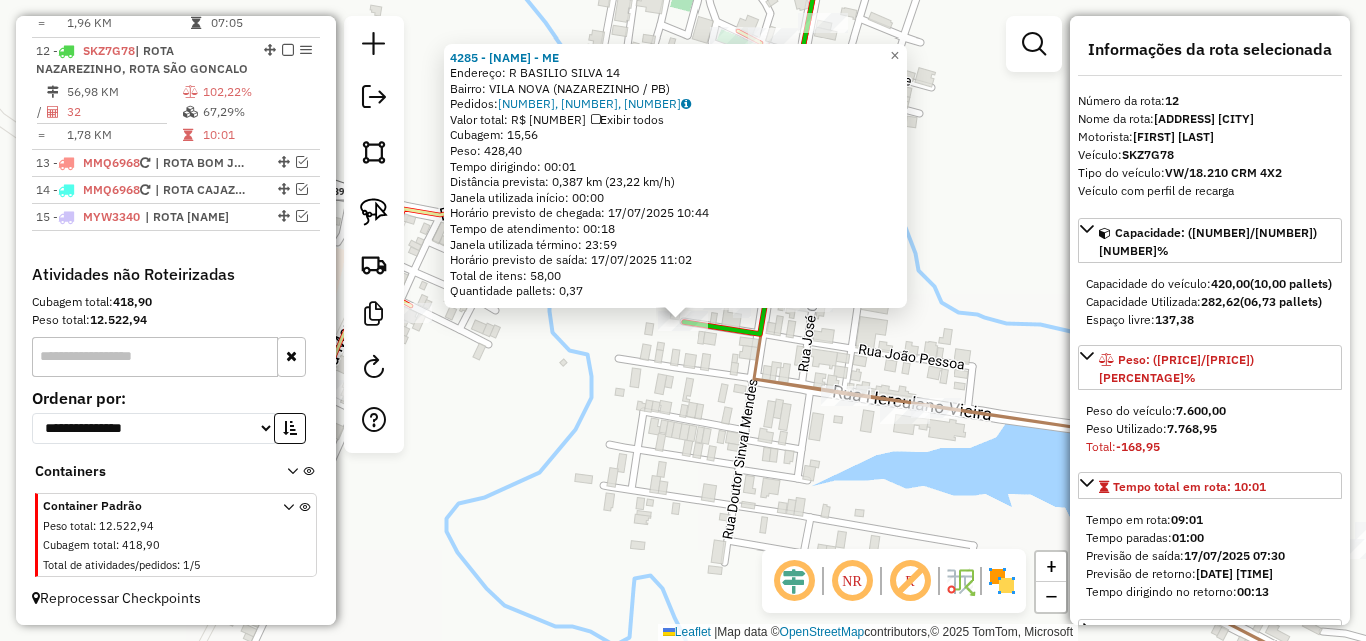 click on "4285 - EDINEIDE CAROLINO DE SOUSA BRAGA - ME  Endereço: R   BASILIO SILVA                  14   Bairro: VILA NOVA (NAZAREZINHO / PB)   Pedidos:  16477225, 16478063, 16477226   Valor total: R$ 1.965,86   Exibir todos   Cubagem: 15,56  Peso: 428,40  Tempo dirigindo: 00:01   Distância prevista: 0,387 km (23,22 km/h)   Janela utilizada início: 00:00   Horário previsto de chegada: 17/07/2025 10:44   Tempo de atendimento: 00:18   Janela utilizada término: 23:59   Horário previsto de saída: 17/07/2025 11:02   Total de itens: 58,00   Quantidade pallets: 0,37  × Janela de atendimento Grade de atendimento Capacidade Transportadoras Veículos Cliente Pedidos  Rotas Selecione os dias de semana para filtrar as janelas de atendimento  Seg   Ter   Qua   Qui   Sex   Sáb   Dom  Informe o período da janela de atendimento: De: Até:  Filtrar exatamente a janela do cliente  Considerar janela de atendimento padrão  Selecione os dias de semana para filtrar as grades de atendimento  Seg   Ter   Qua   Qui   Sex   Sáb  +" 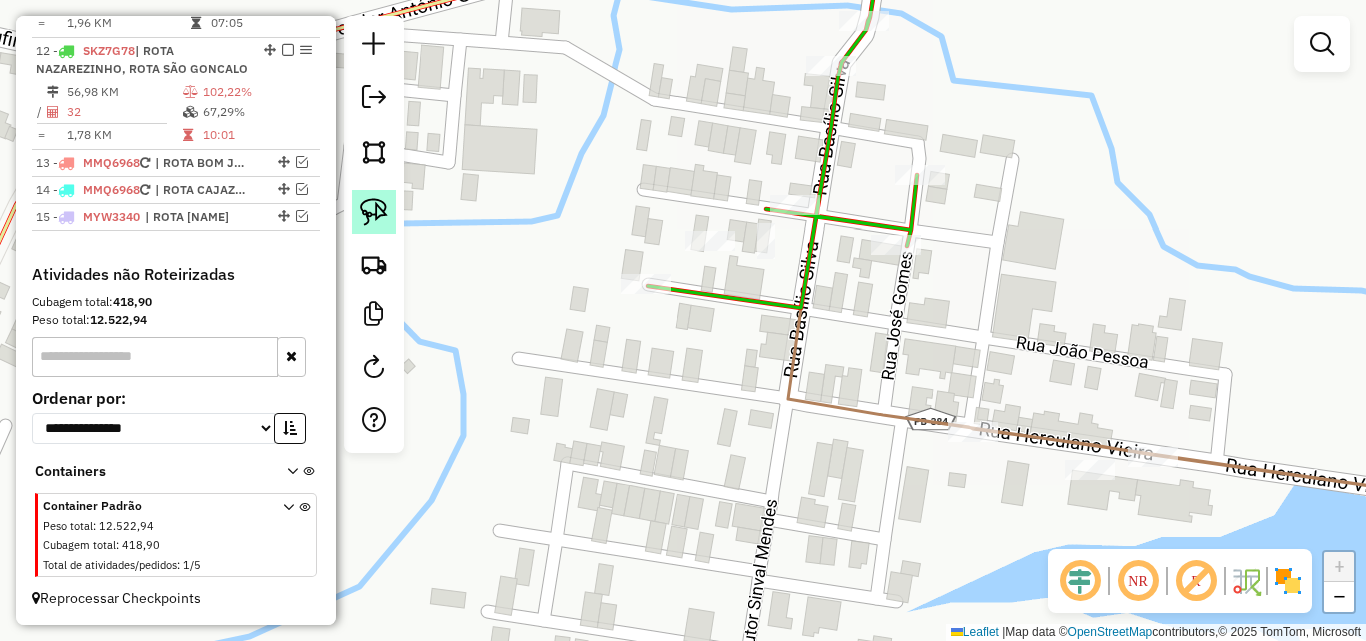 click 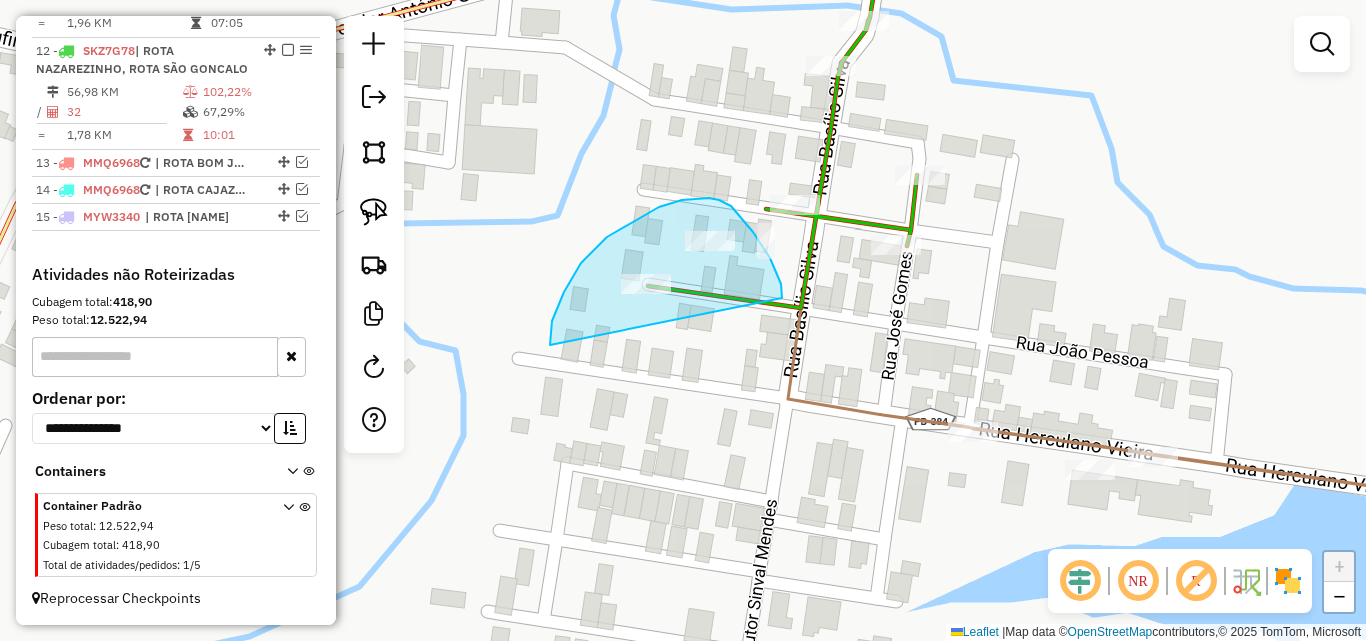 drag, startPoint x: 775, startPoint y: 269, endPoint x: 564, endPoint y: 380, distance: 238.4156 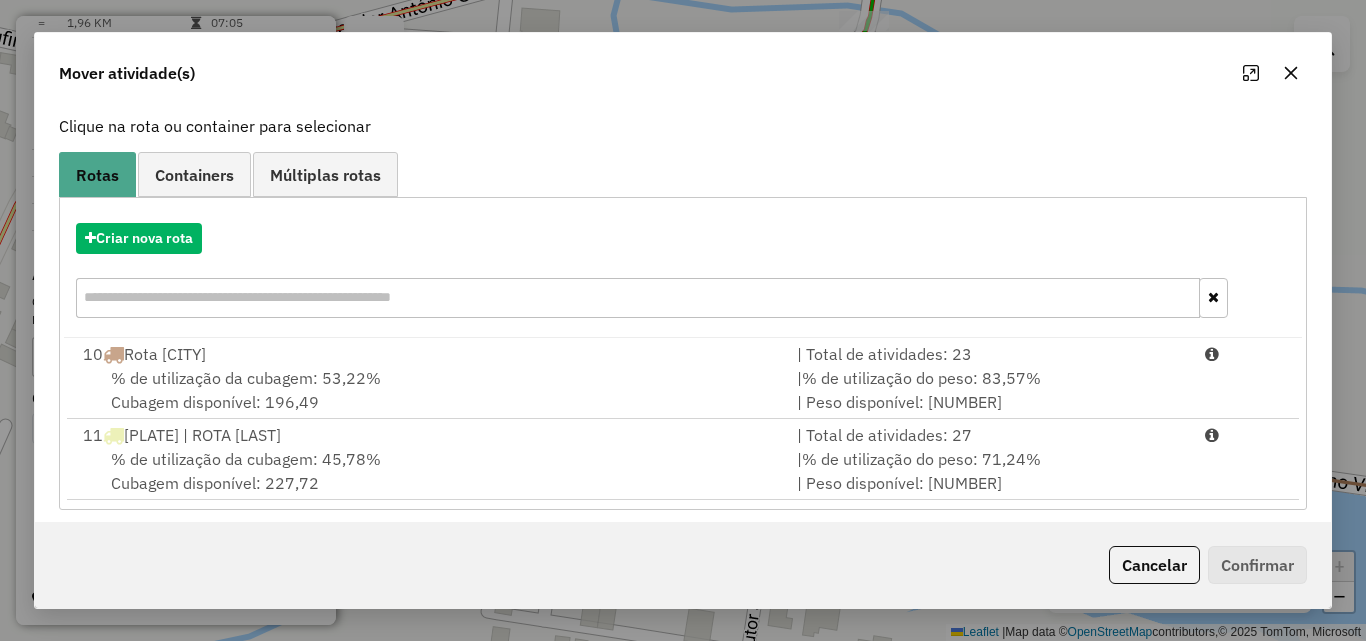 scroll, scrollTop: 129, scrollLeft: 0, axis: vertical 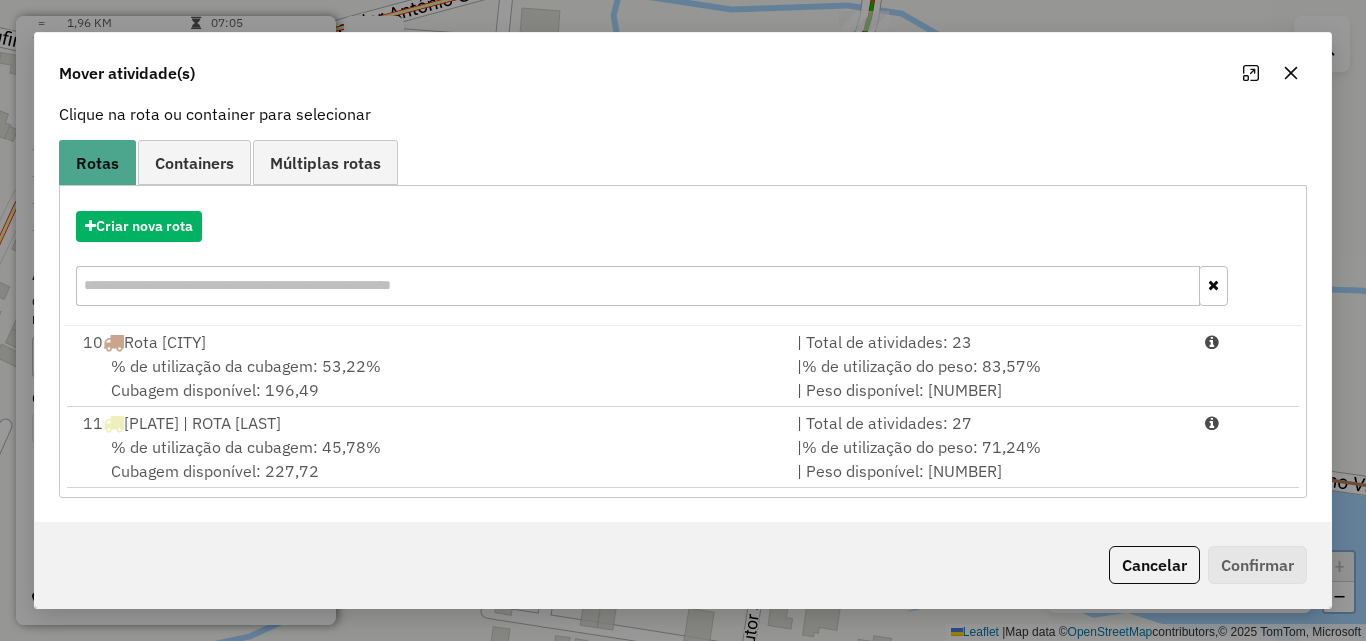click on "Cancelar" 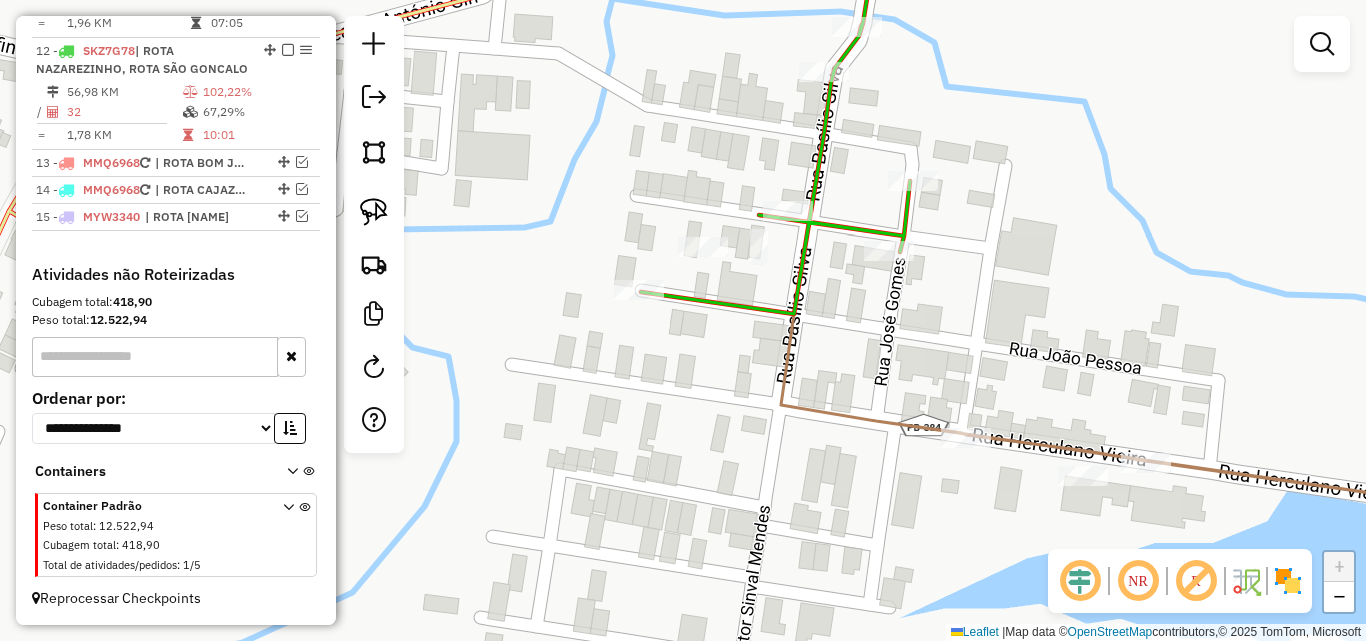 drag, startPoint x: 1003, startPoint y: 319, endPoint x: 924, endPoint y: 419, distance: 127.440186 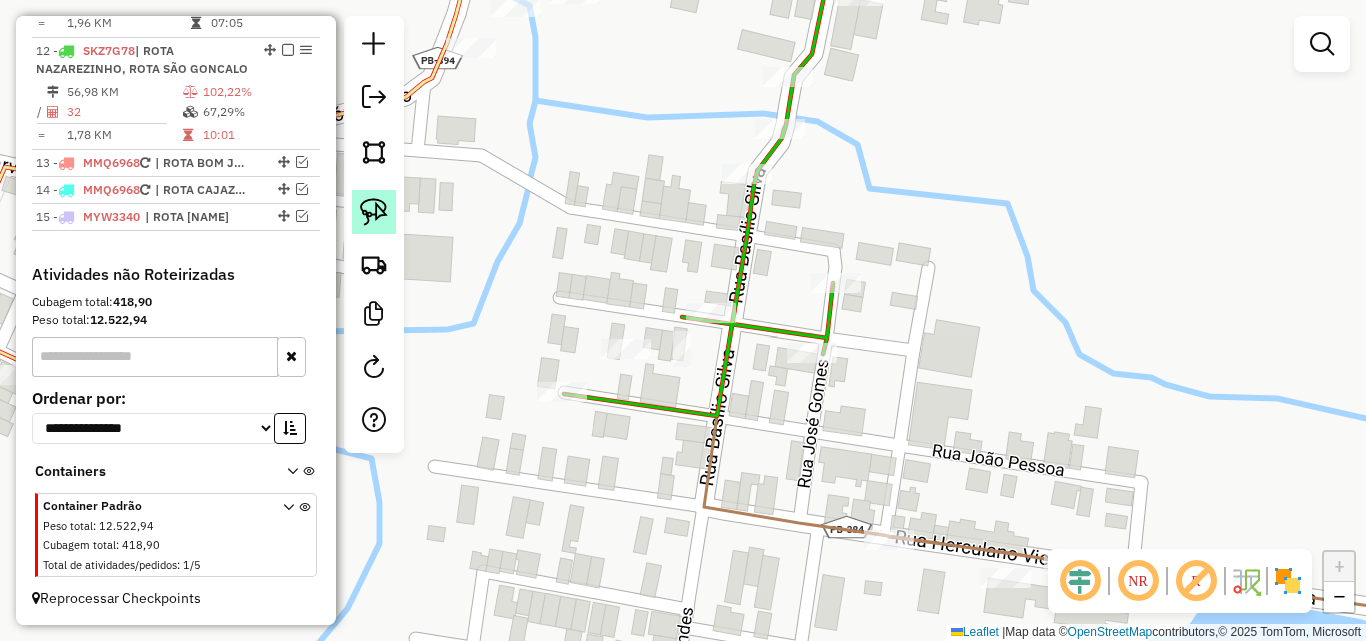 click 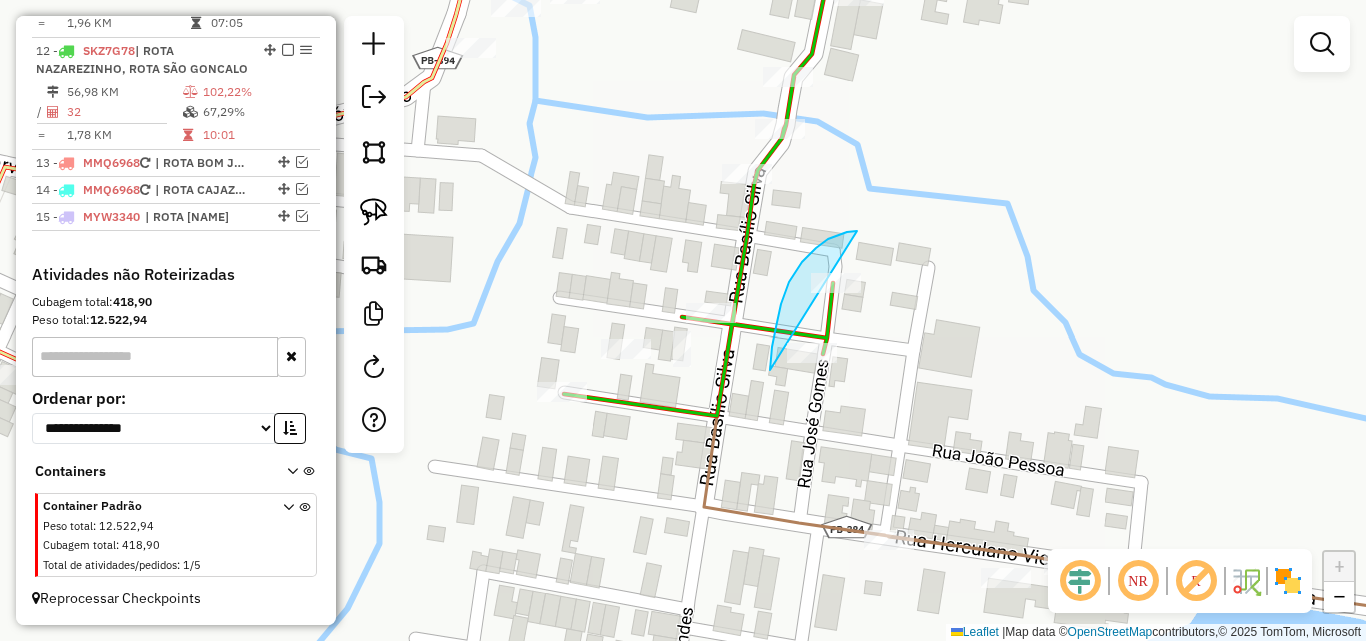 drag, startPoint x: 789, startPoint y: 282, endPoint x: 1032, endPoint y: 318, distance: 245.65219 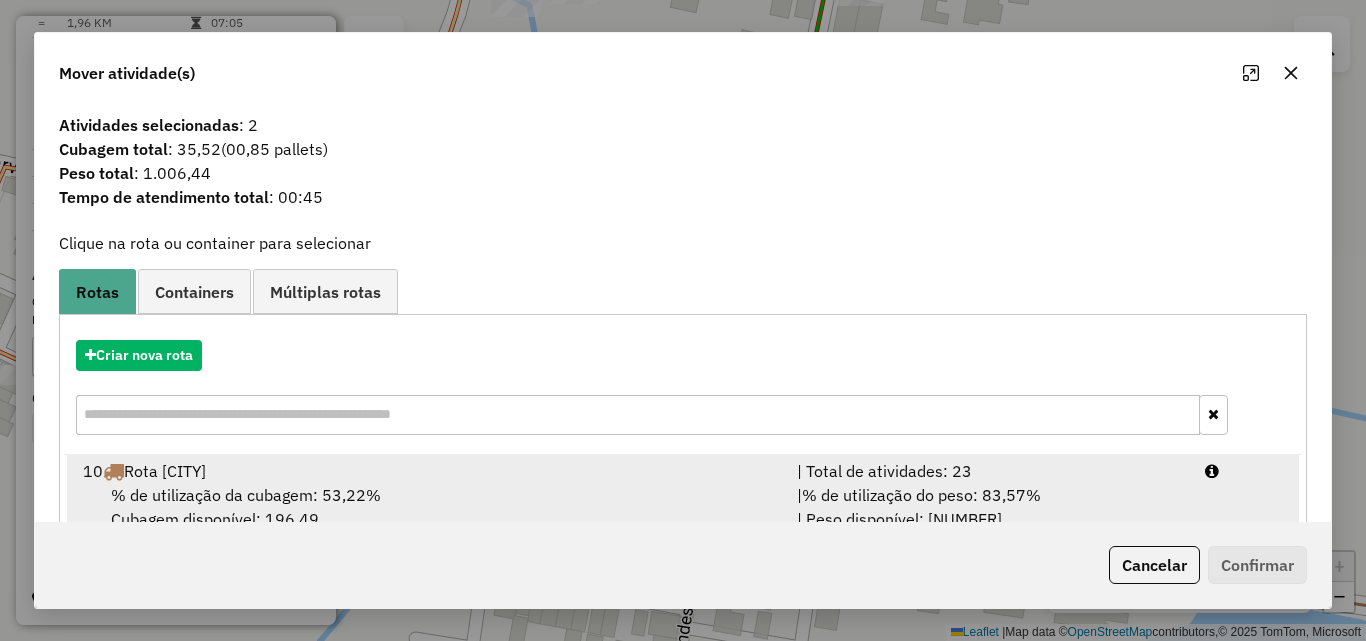 click on "| % de utilização do peso: [PERCENT]% | Peso disponível: [NUMBER]" at bounding box center (989, 507) 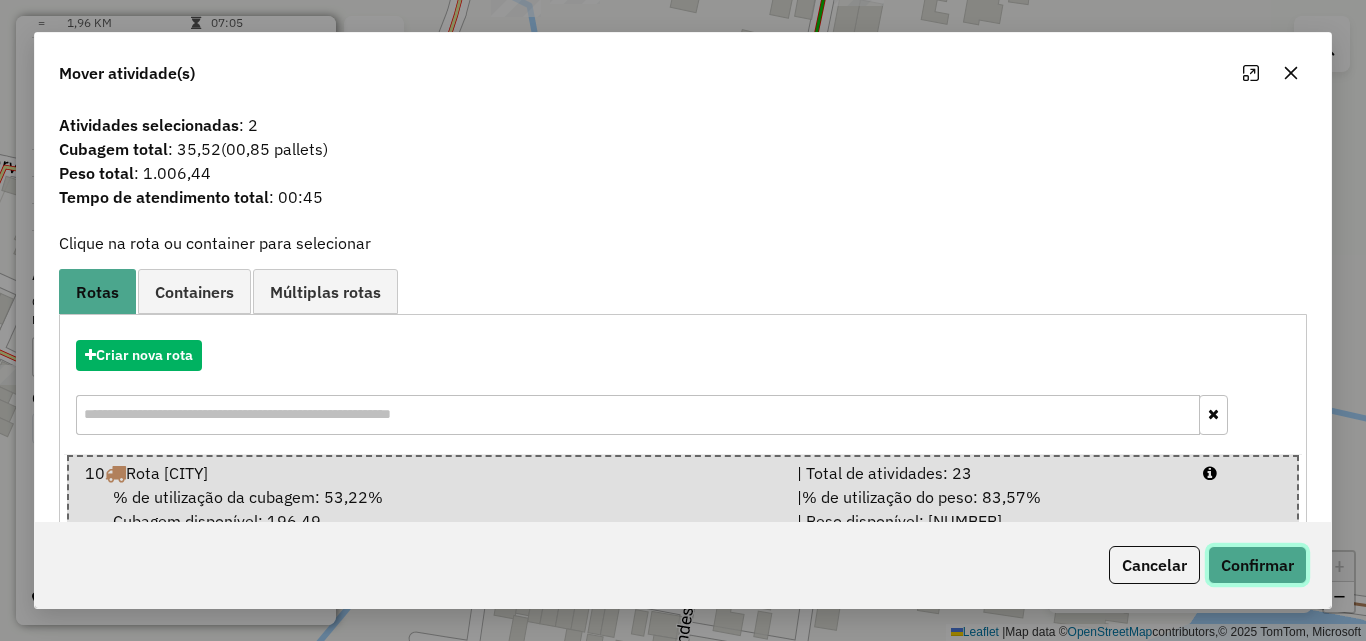 click on "Confirmar" 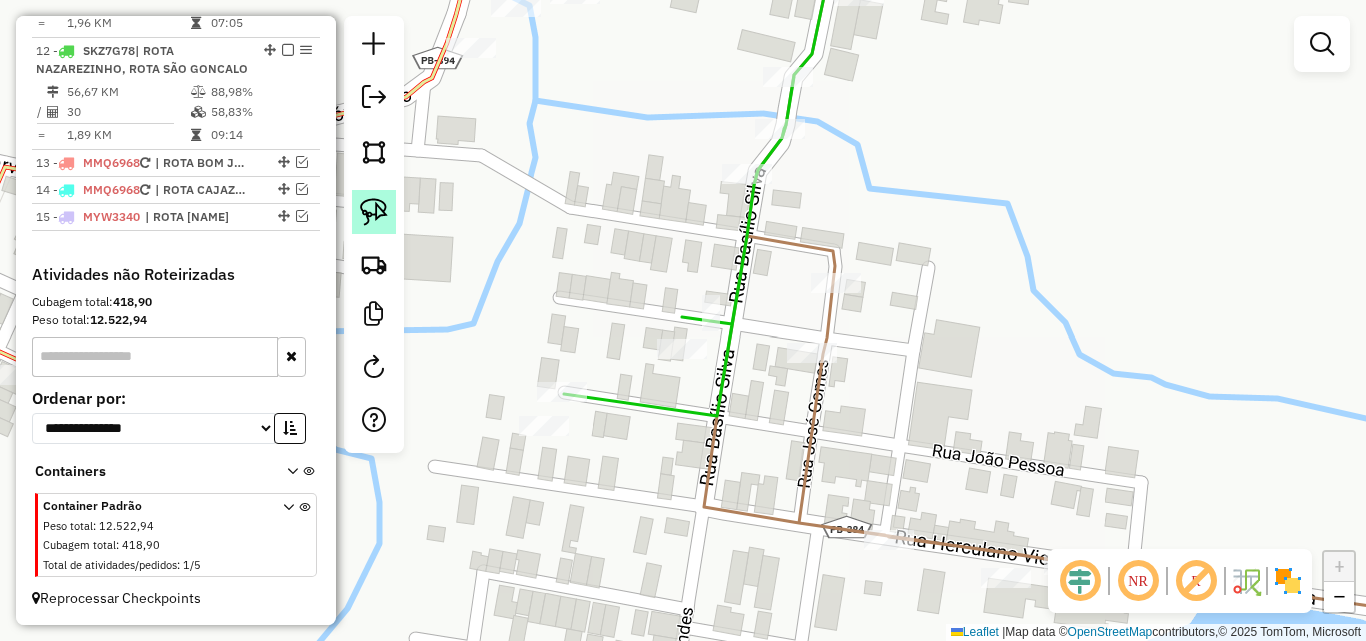 click 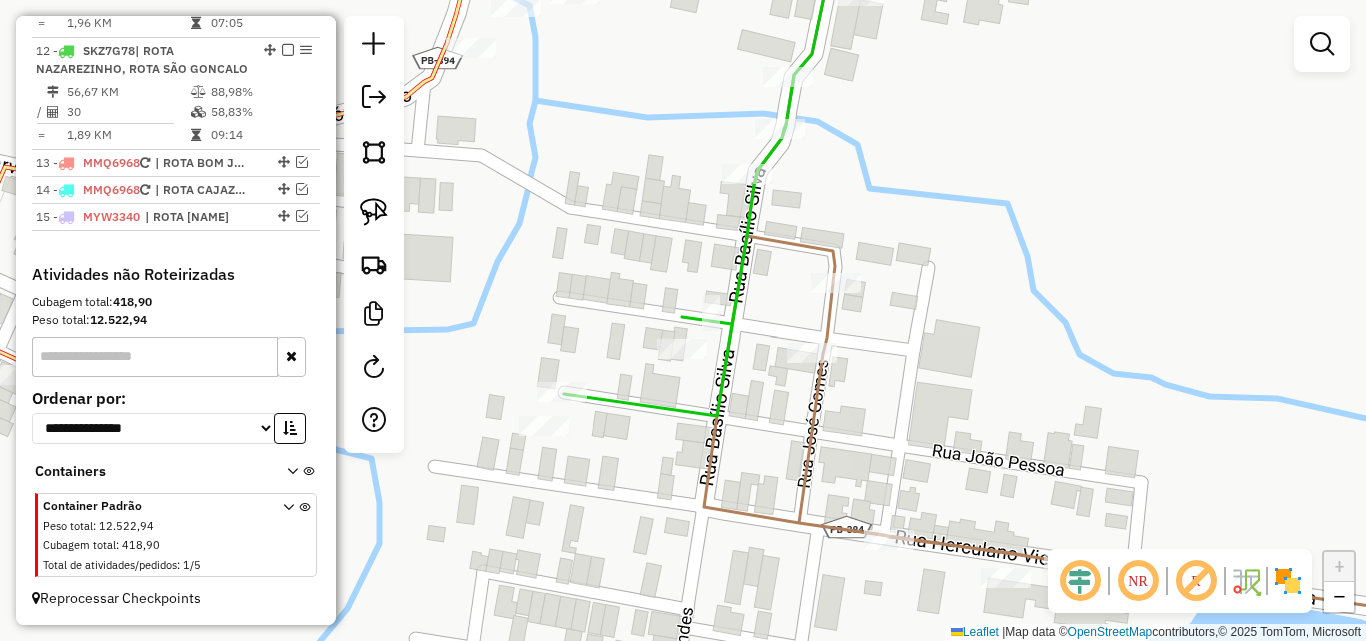 click 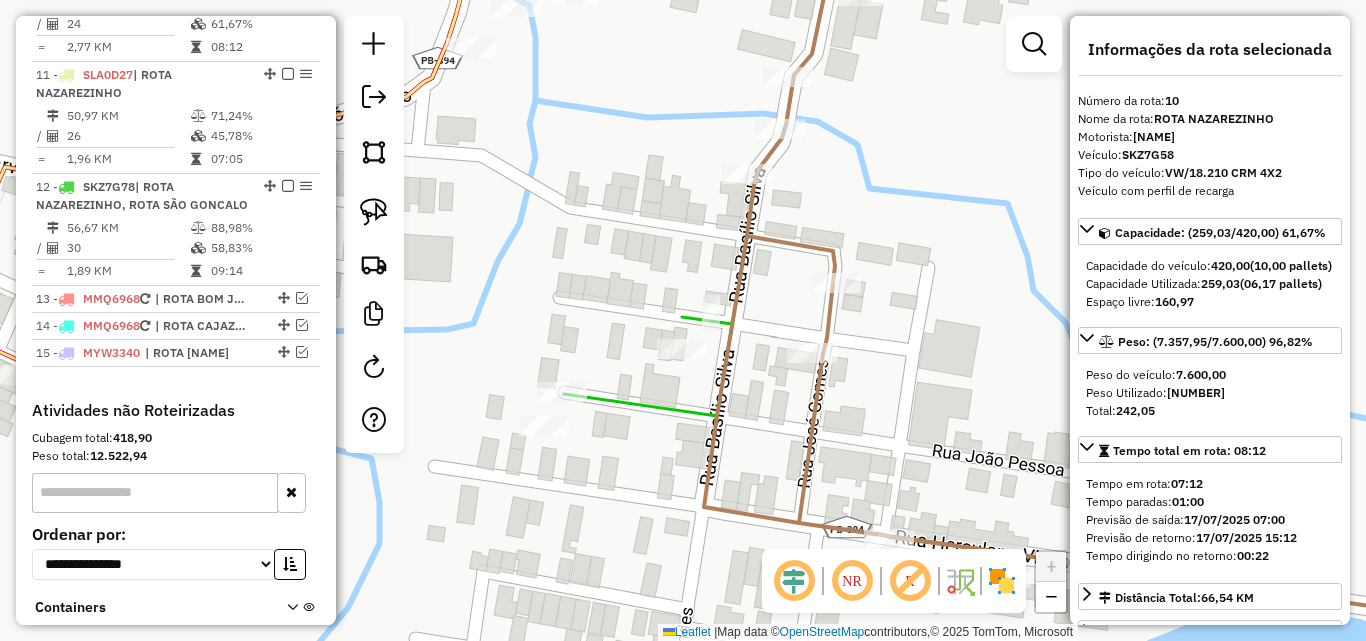 scroll, scrollTop: 1017, scrollLeft: 0, axis: vertical 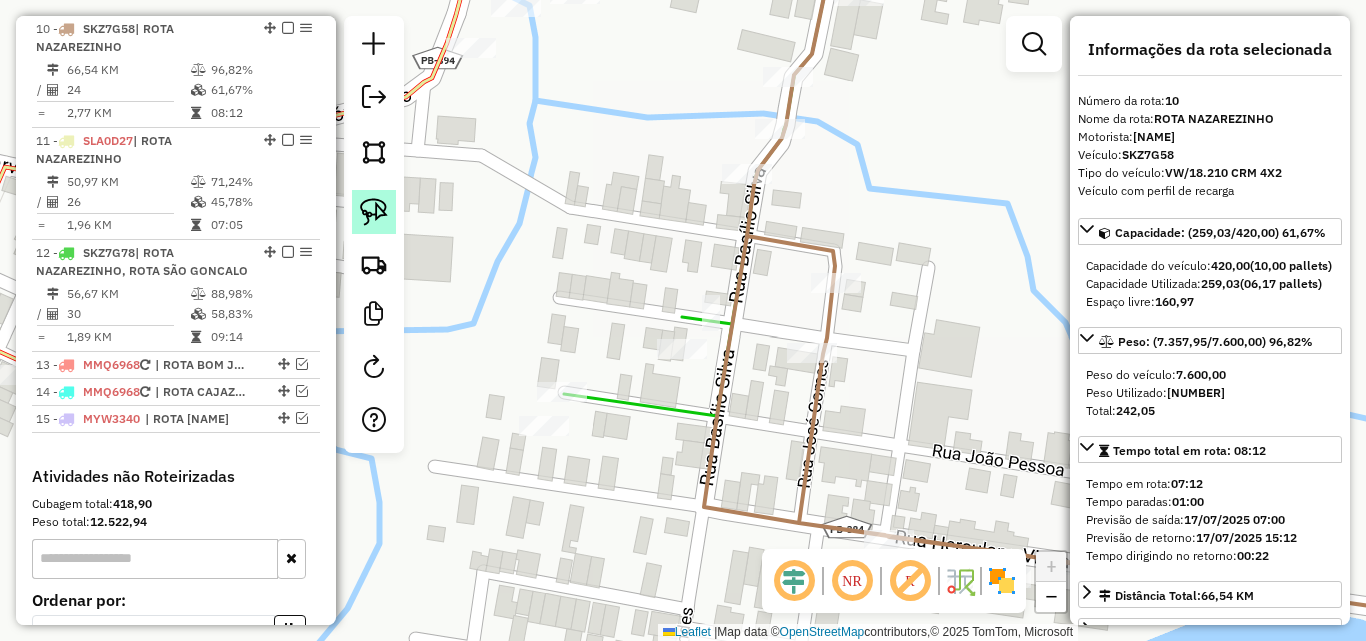 click 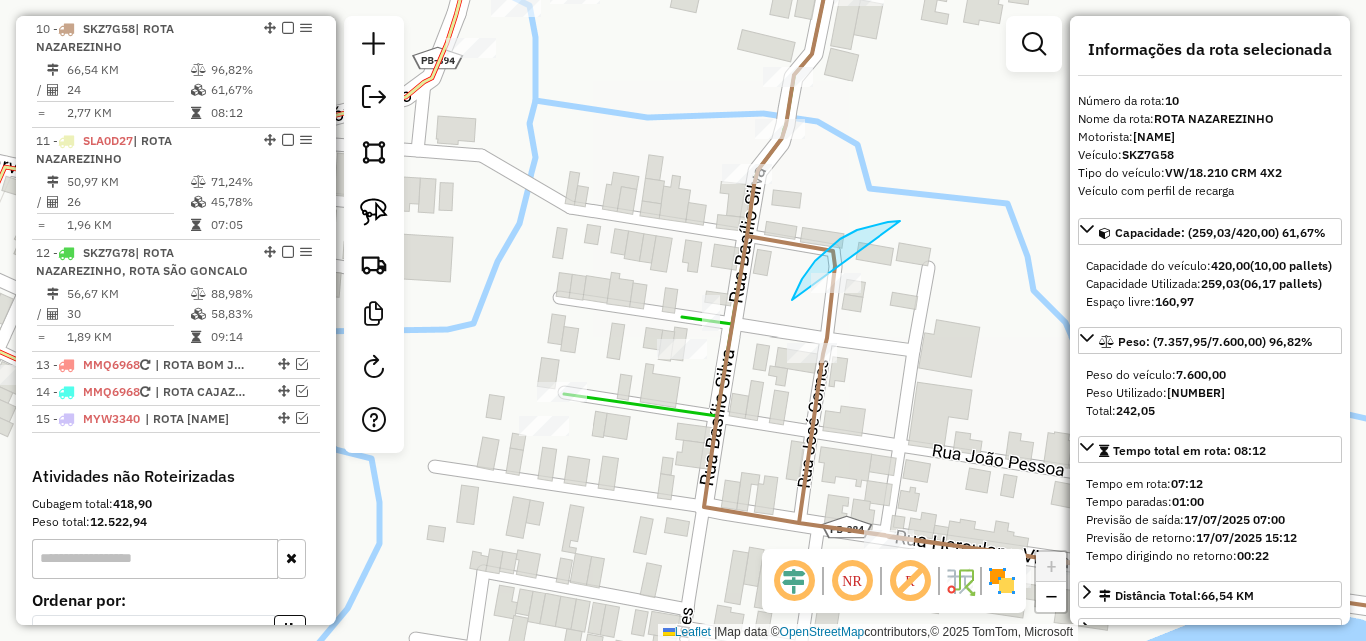 drag, startPoint x: 874, startPoint y: 225, endPoint x: 945, endPoint y: 310, distance: 110.751976 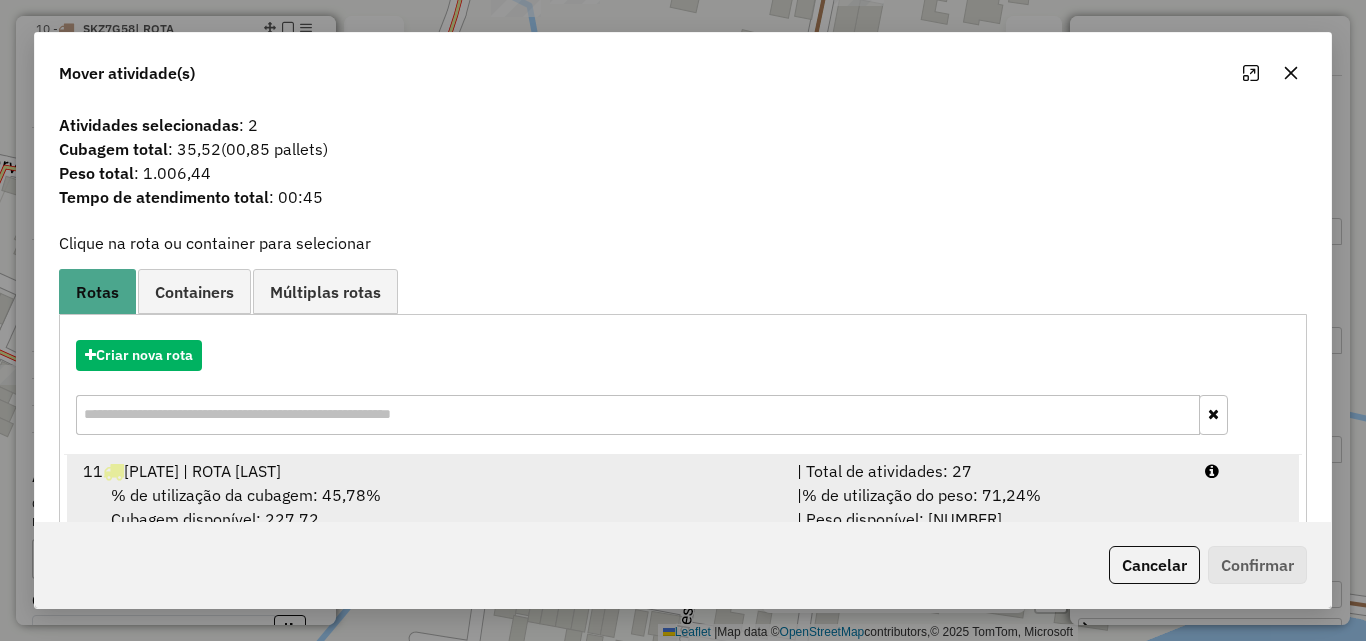 scroll, scrollTop: 129, scrollLeft: 0, axis: vertical 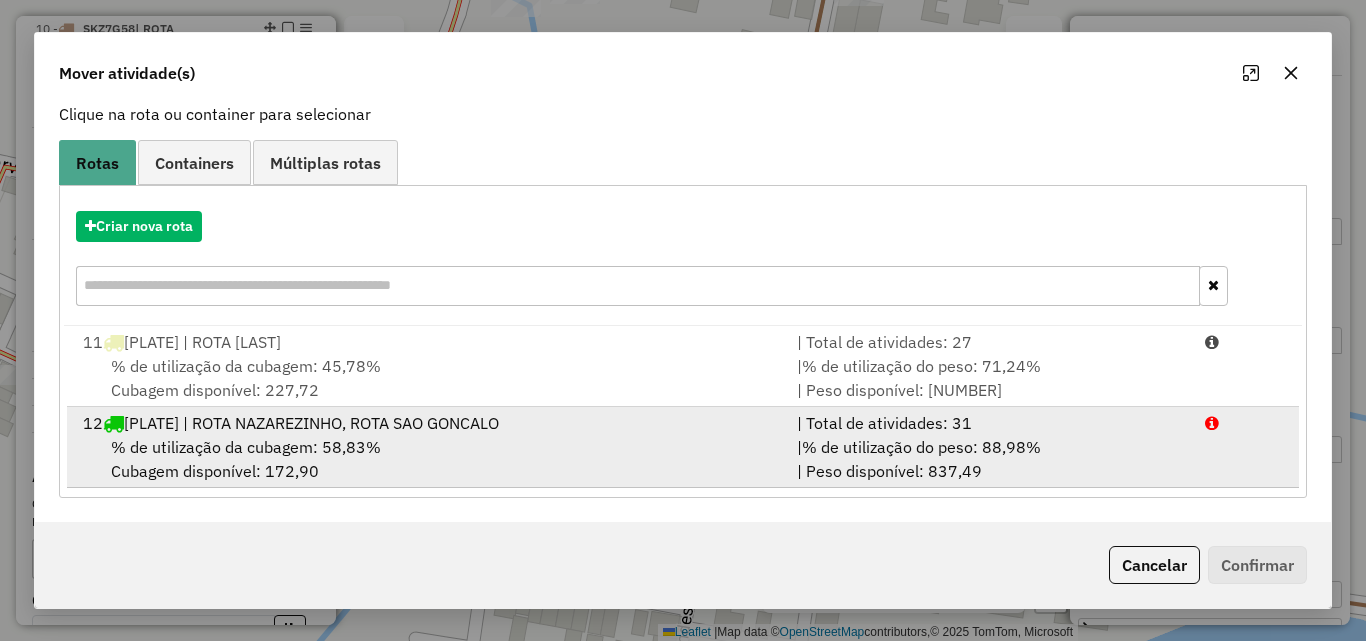 click on "|  % de utilização do peso: 88,98%  | Peso disponível: 837,49" at bounding box center [989, 459] 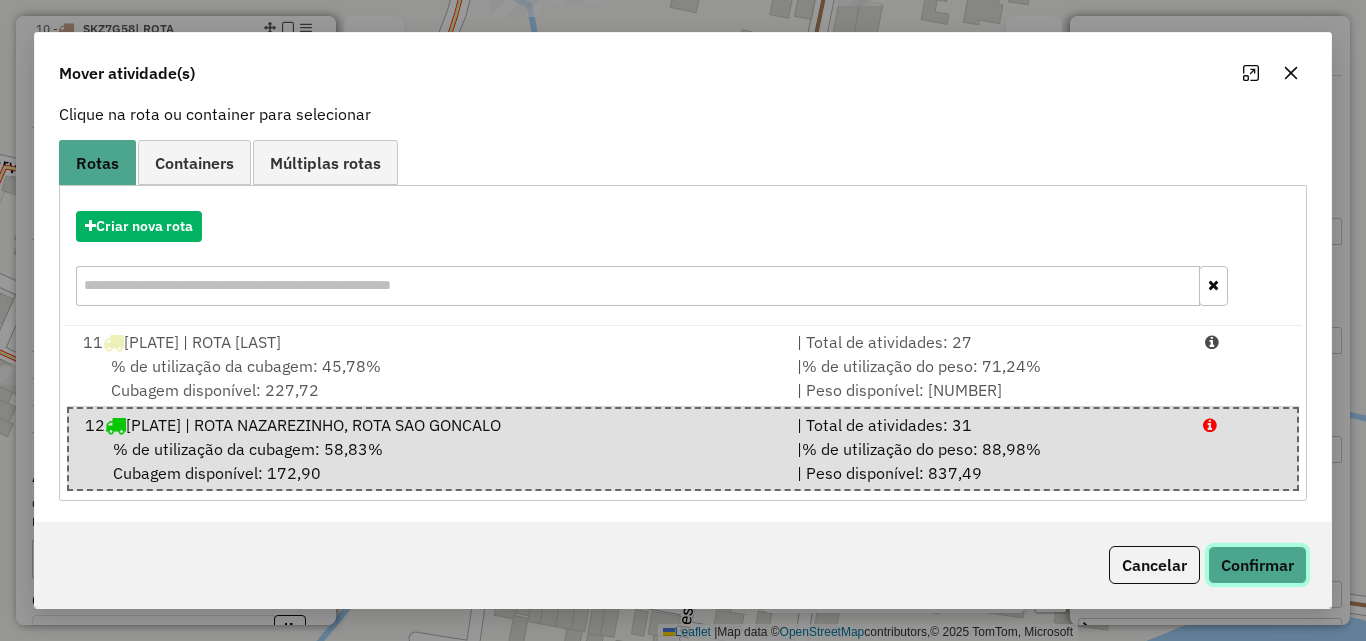 click on "Confirmar" 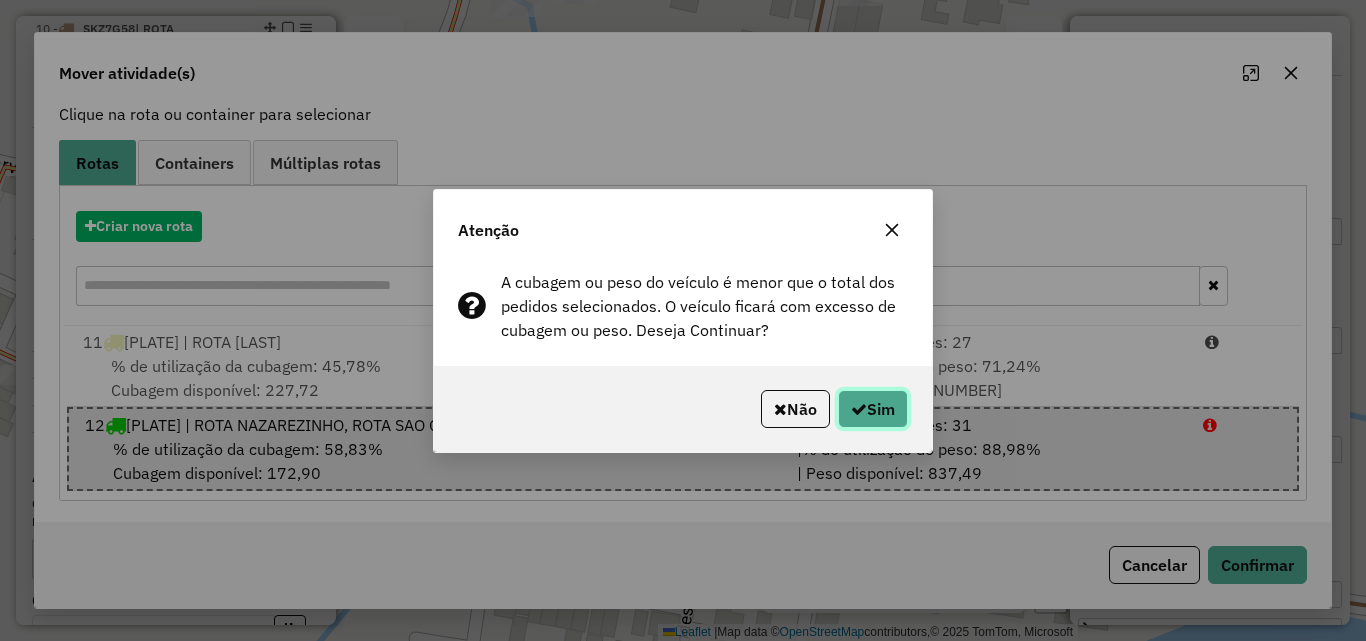 click on "Sim" 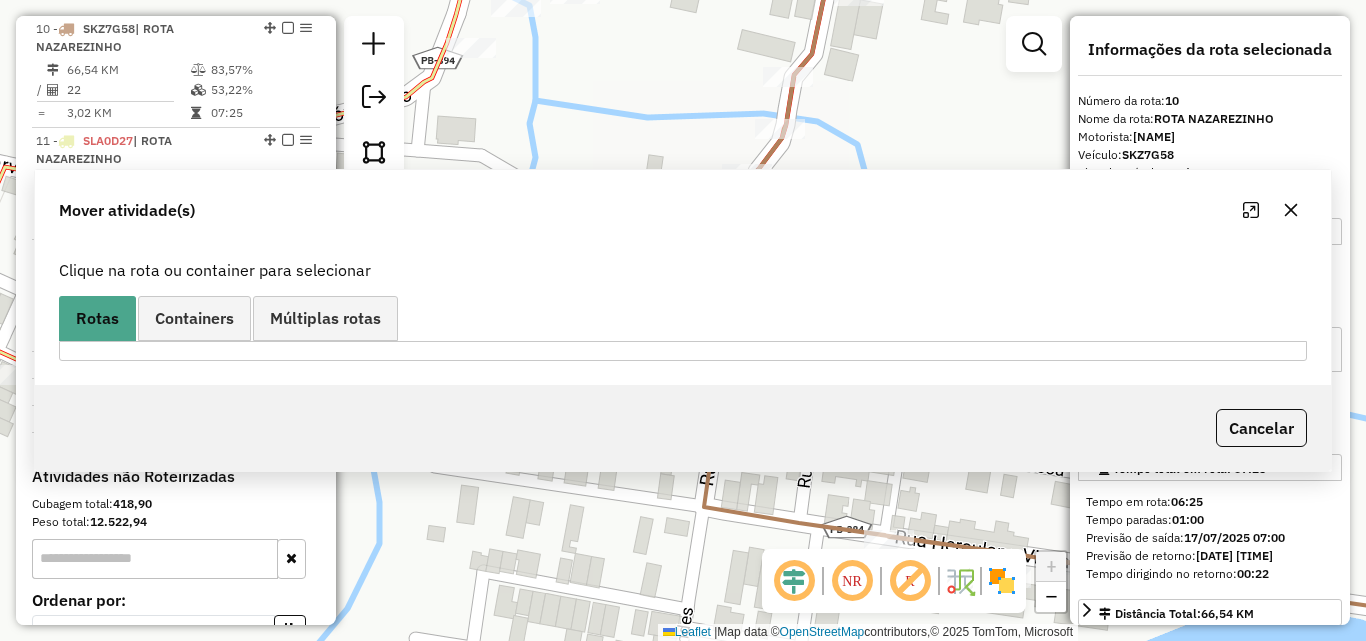 scroll, scrollTop: 0, scrollLeft: 0, axis: both 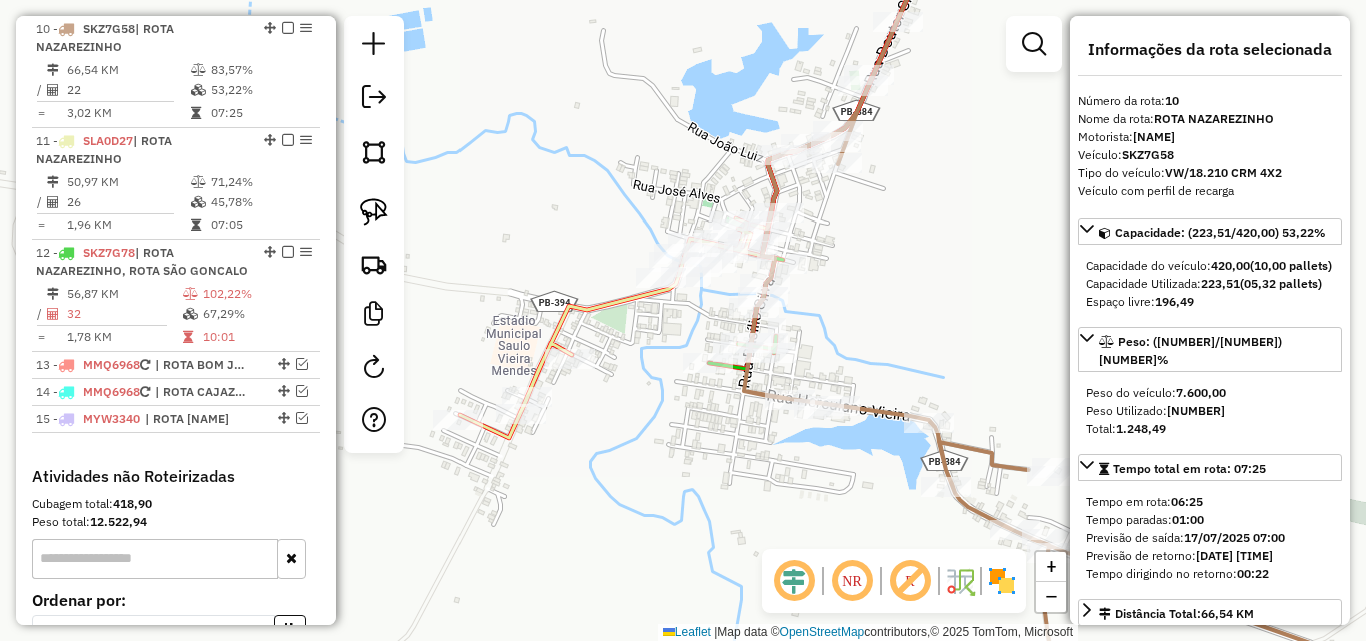 drag, startPoint x: 887, startPoint y: 332, endPoint x: 856, endPoint y: 333, distance: 31.016125 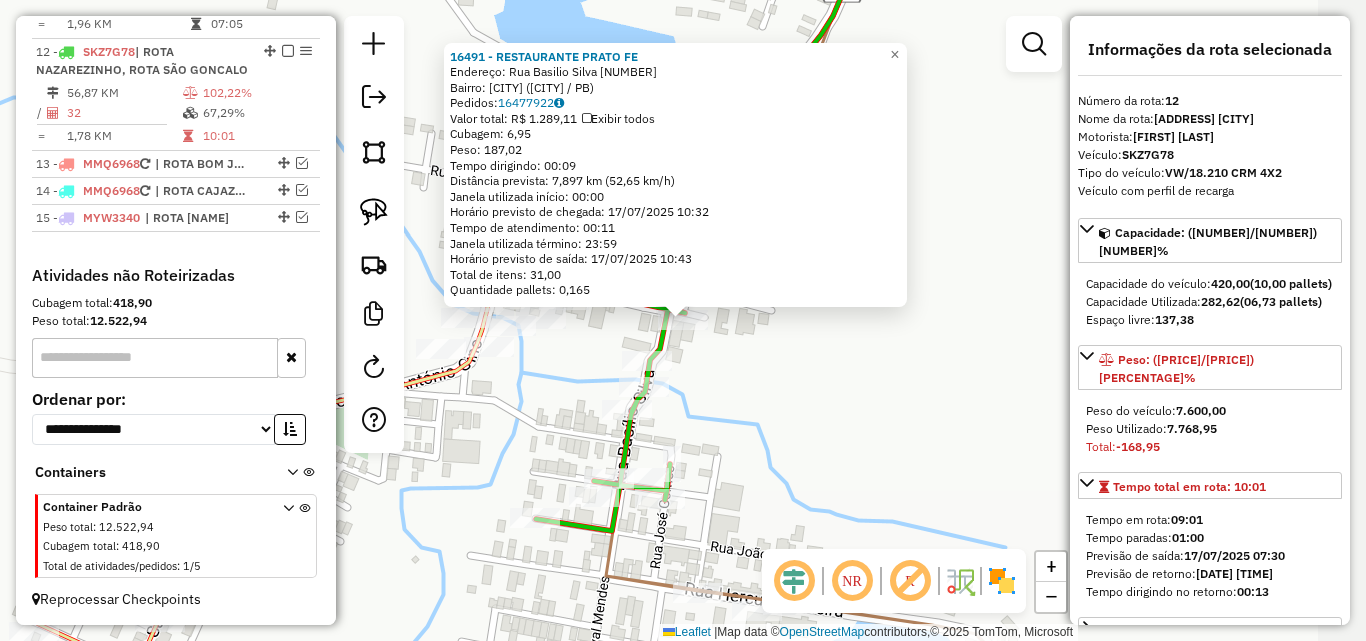 scroll, scrollTop: 1237, scrollLeft: 0, axis: vertical 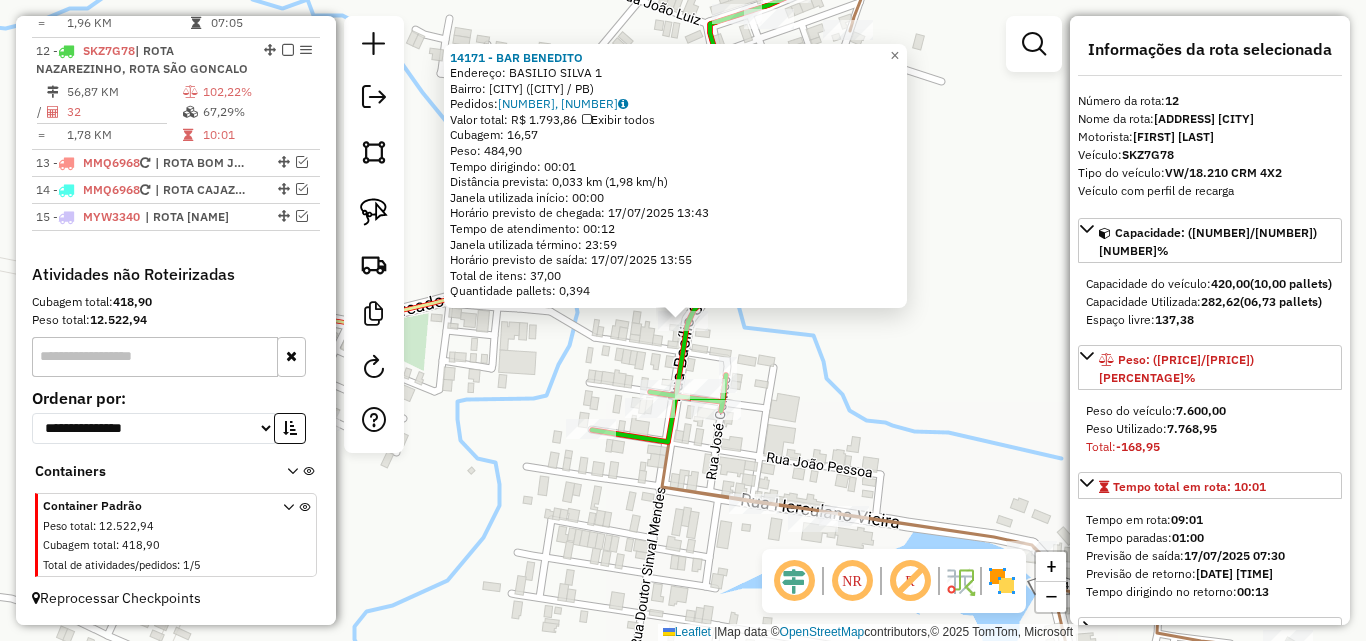 click on "14171 - BAR BENEDITO  Endereço:  BASILIO SILVA 1   Bairro: A DEFINIR (NAZAREZINHO / PB)   Pedidos:  16477913, 16477914   Valor total: R$ 1.793,86   Exibir todos   Cubagem: 16,57  Peso: 484,90  Tempo dirigindo: 00:01   Distância prevista: 0,033 km (1,98 km/h)   Janela utilizada início: 00:00   Horário previsto de chegada: 17/07/2025 13:43   Tempo de atendimento: 00:12   Janela utilizada término: 23:59   Horário previsto de saída: 17/07/2025 13:55   Total de itens: 37,00   Quantidade pallets: 0,394  × Janela de atendimento Grade de atendimento Capacidade Transportadoras Veículos Cliente Pedidos  Rotas Selecione os dias de semana para filtrar as janelas de atendimento  Seg   Ter   Qua   Qui   Sex   Sáb   Dom  Informe o período da janela de atendimento: De: Até:  Filtrar exatamente a janela do cliente  Considerar janela de atendimento padrão  Selecione os dias de semana para filtrar as grades de atendimento  Seg   Ter   Qua   Qui   Sex   Sáb   Dom   Clientes fora do dia de atendimento selecionado +" 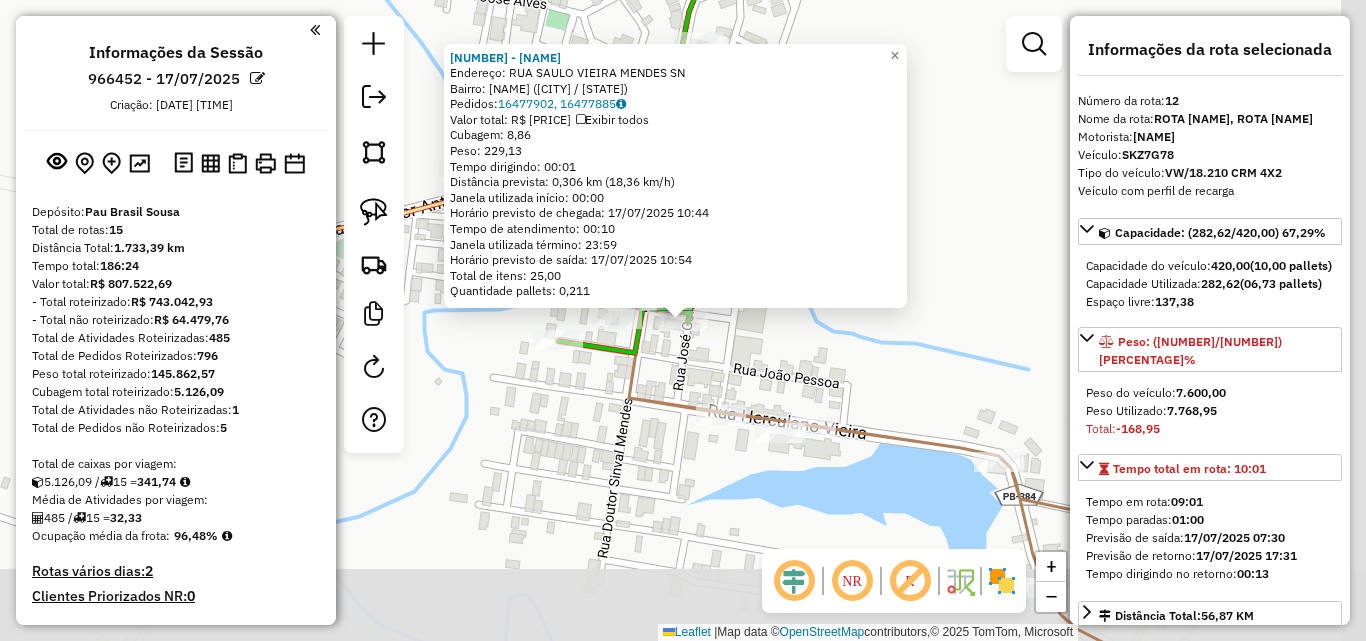 select on "*********" 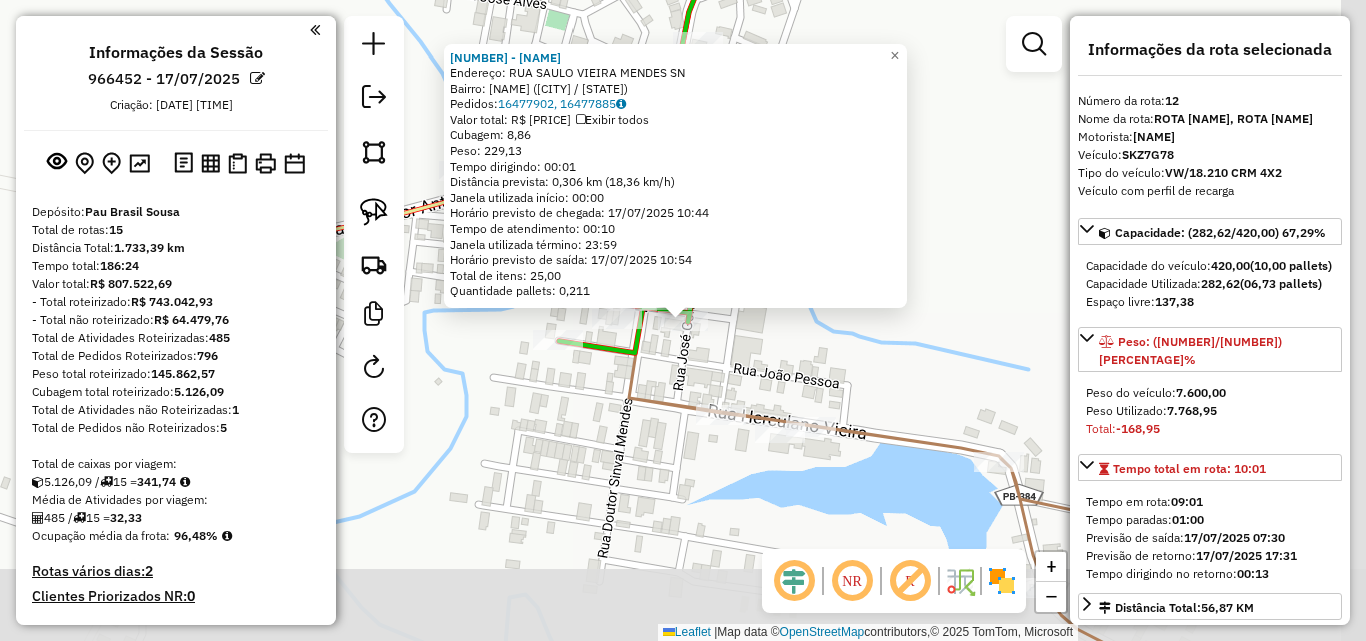 scroll, scrollTop: 1237, scrollLeft: 0, axis: vertical 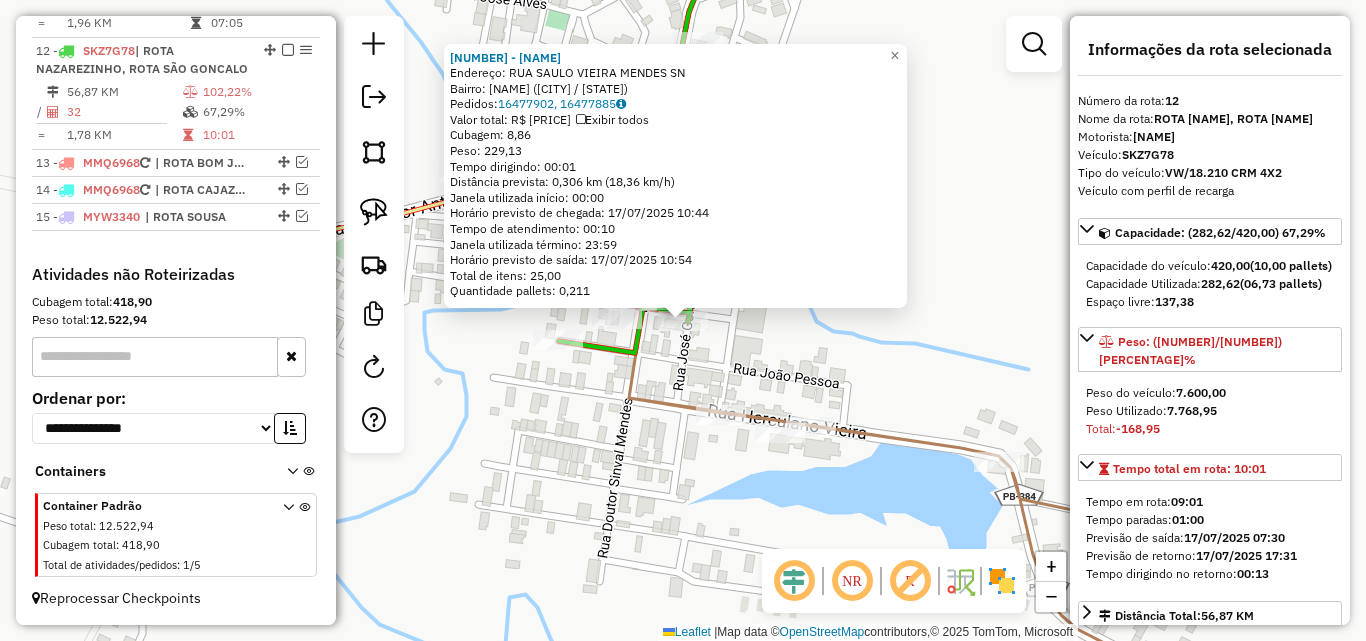 click on "[NUMBER] - [NUMBER] - [FIRST] [LAST]  Endereço:  [STREET] [FIRST] [LAST] [LAST] [NUMBER]   Bairro: [CITY] ([CITY] / [STATE])   Pedidos:  [NUMBER], [NUMBER]   Valor total: R$ [AMOUNT]   Exibir todos   Cubagem: [NUMBER]  Peso: [NUMBER]  Tempo dirigindo: [TIME]   Distância prevista: [NUMBER] km ([NUMBER] km/h)   Janela utilizada início: [TIME]   Horário previsto de chegada: [DATE] [TIME]   Tempo de atendimento: [TIME]   Janela utilizada término: [TIME]   Horário previsto de saída: [DATE] [TIME]   Total de itens: [NUMBER]   Quantidade pallets: [NUMBER]  × Janela de atendimento Grade de atendimento Capacidade Transportadoras Veículos Cliente Pedidos  Rotas Selecione os dias de semana para filtrar as janelas de atendimento  Seg   Ter   Qua   Qui   Sex   Sáb   Dom  Informe o período da janela de atendimento: De: Até:  Filtrar exatamente a janela do cliente  Considerar janela de atendimento padrão  Selecione os dias de semana para filtrar as grades de atendimento  Seg   Ter   Qua   Qui   Sex   Sáb   Dom   Peso mínimo:   Peso máximo:   Cubagem mínima:   Cubagem máxima:   De:   Até:  Filtrar as atividades entre o tempo de atendimento definido abaixo:  De:   Até:   Considerar capacidade total dos clientes não roteirizados Transportadora: Selecione um ou mais itens Tipo de veículo: Selecione um ou mais itens Veículo: Selecione um ou mais itens De:" 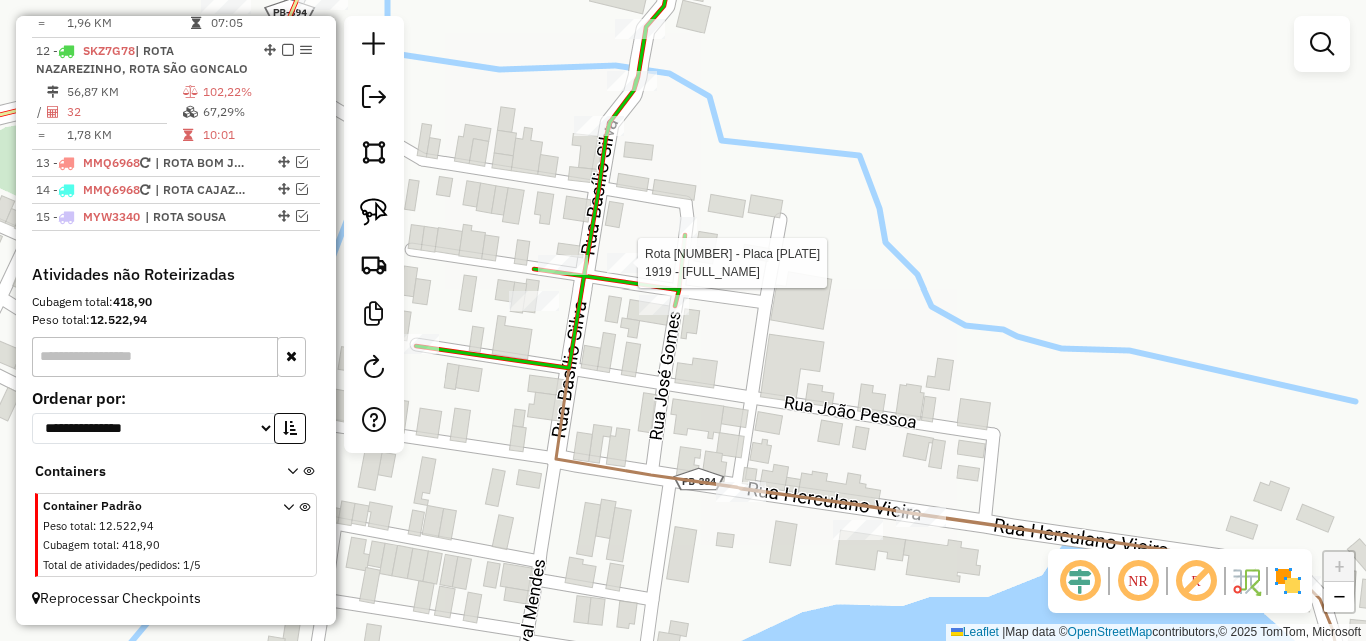 click 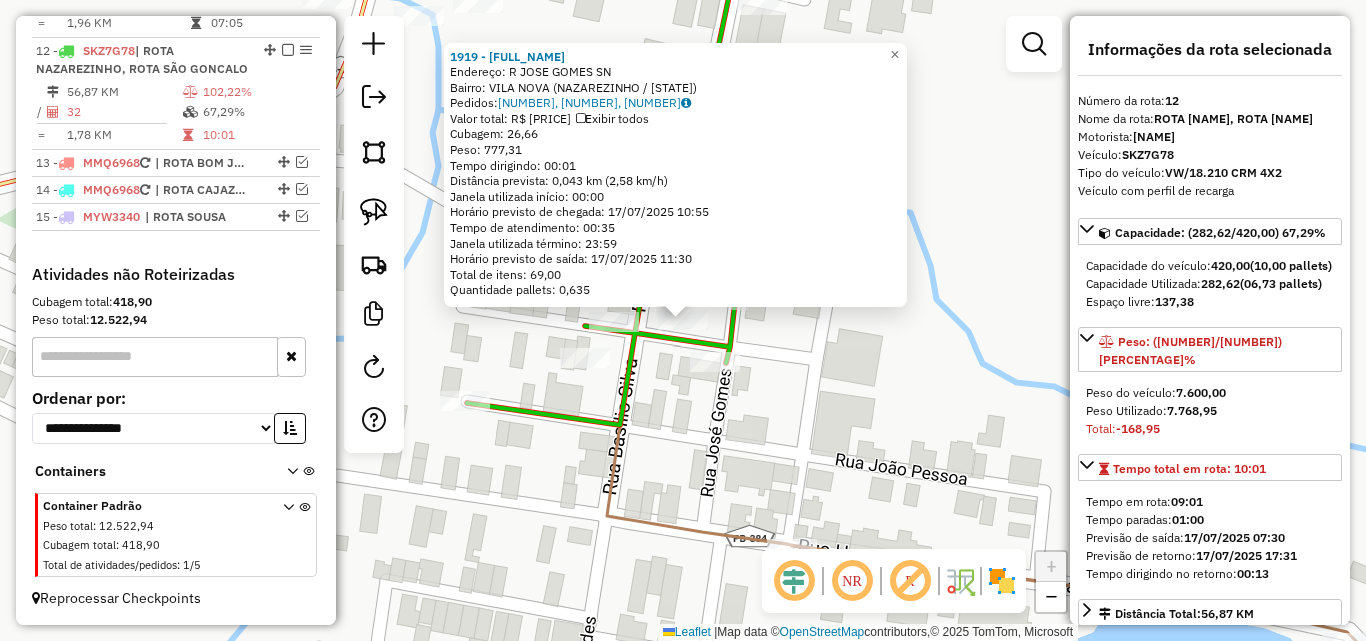 click on "1919 - [FULL_NAME] Endereço: R [LAST_NAME] SN Bairro: [NAME] ([CITY]) Pedidos: [NUMBERS] Valor total: R$ [PRICE] Exibir todos Cubagem: [NUMBER] Peso: [NUMBER] Tempo dirigindo: [TIME] Distância prevista: [NUMBER] km ([NUMBER] km/h) Janela utilizada início: [TIME] Horário previsto de chegada: [DATE] [TIME] Tempo de atendimento: [TIME] Janela utilizada término: [TIME] Horário previsto de saída: [DATE] [TIME] Total de itens: [NUMBER] Quantidade pallets: [NUMBER] × Janela de atendimento Grade de atendimento Capacidade Transportadoras Veículos Cliente Pedidos Rotas Selecione os dias de semana para filtrar as janelas de atendimento Seg Ter Qua Qui Sex Sáb Dom Informe o período da janela de atendimento: De: Até: Filtrar exatamente a janela do cliente Considerar janela de atendimento padrão Selecione os dias de semana para filtrar as grades de atendimento Seg Ter Qua Qui Sex Sáb Dom De: De:" 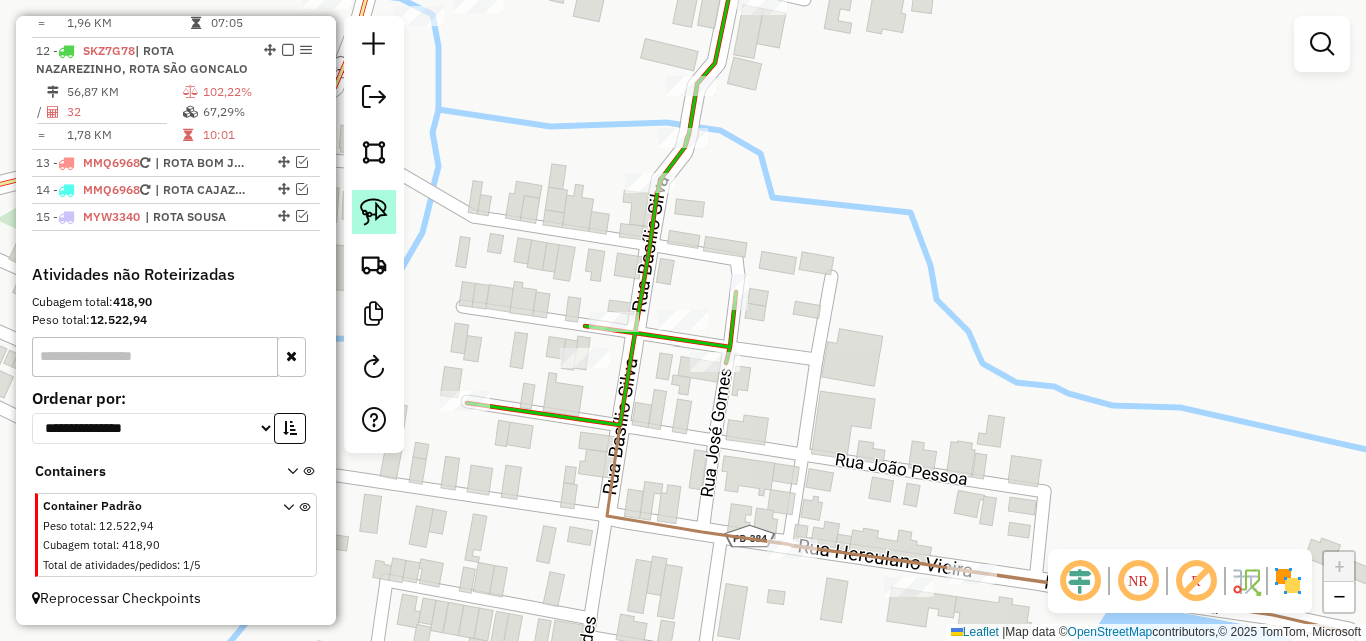 click 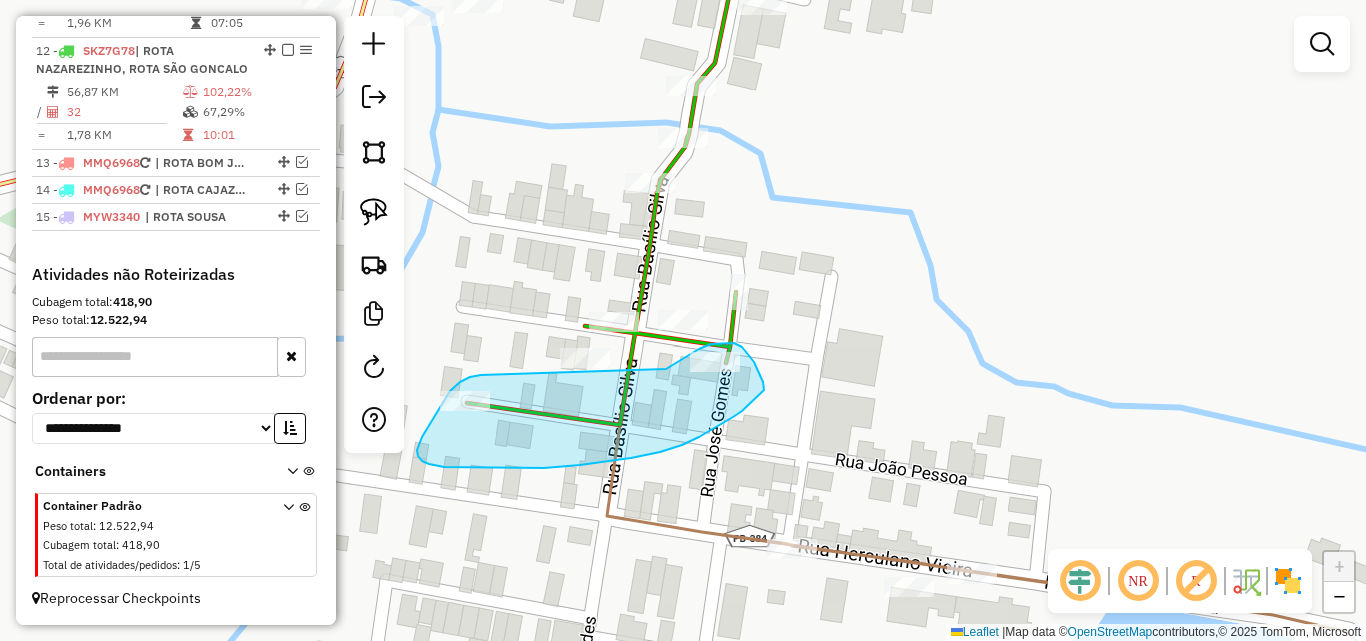 drag, startPoint x: 454, startPoint y: 387, endPoint x: 638, endPoint y: 387, distance: 184 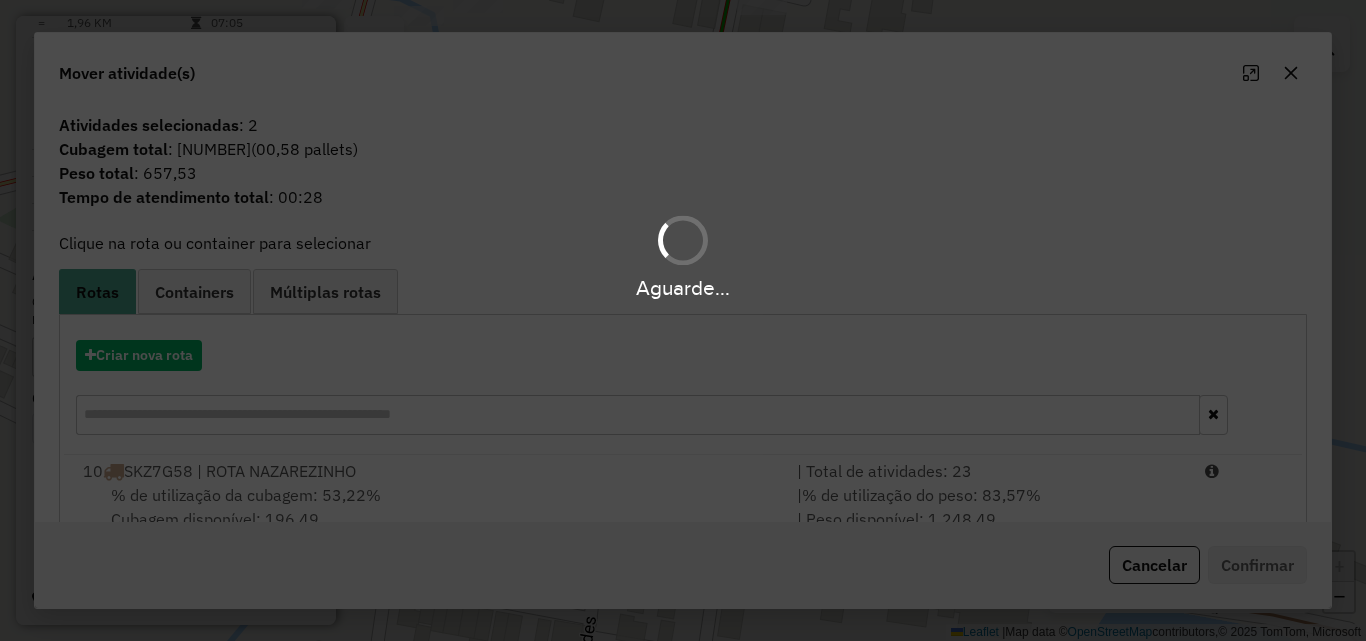 click on "Aguarde..." at bounding box center [683, 320] 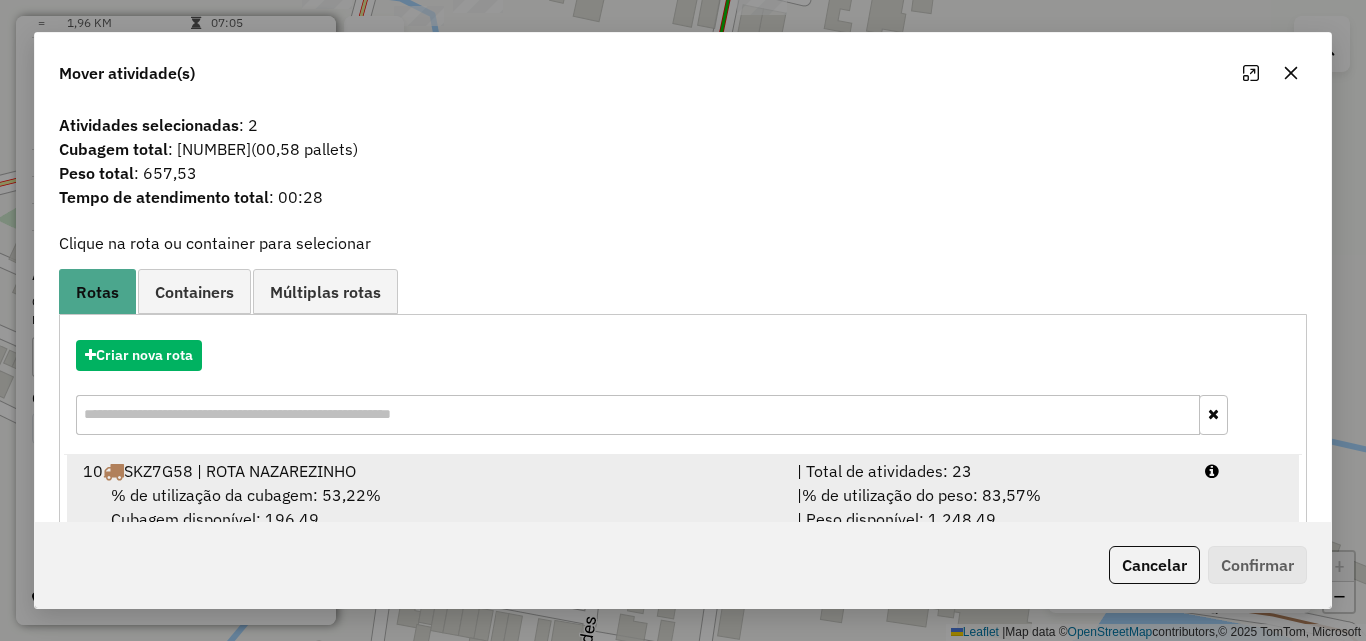 drag, startPoint x: 1163, startPoint y: 497, endPoint x: 1241, endPoint y: 547, distance: 92.64988 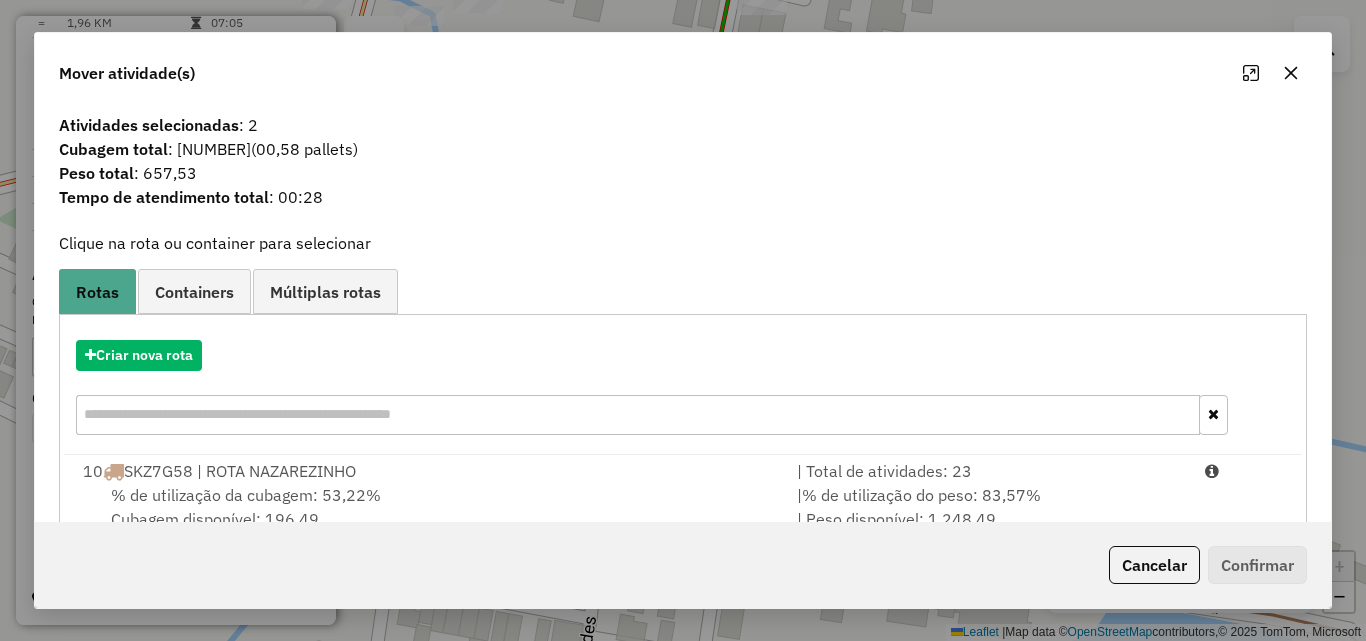 click on "| % de utilização do peso: [PERCENT]% | Peso disponível: [NUMBER]" at bounding box center (989, 507) 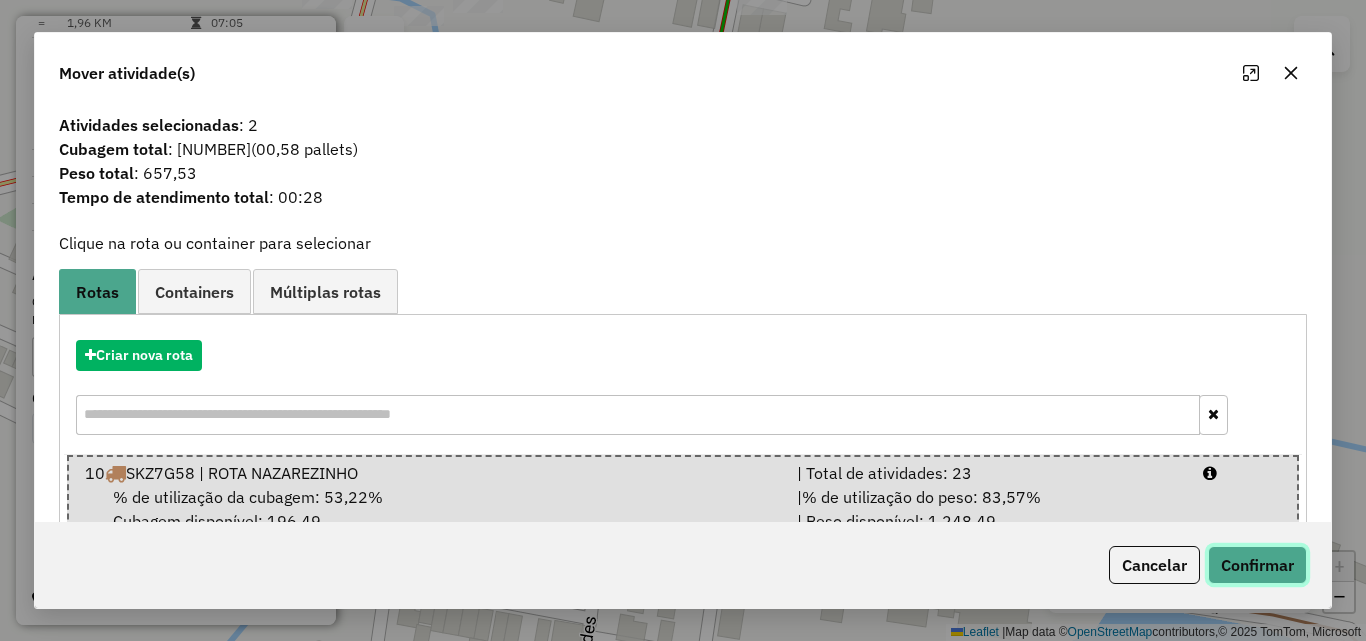 click on "Confirmar" 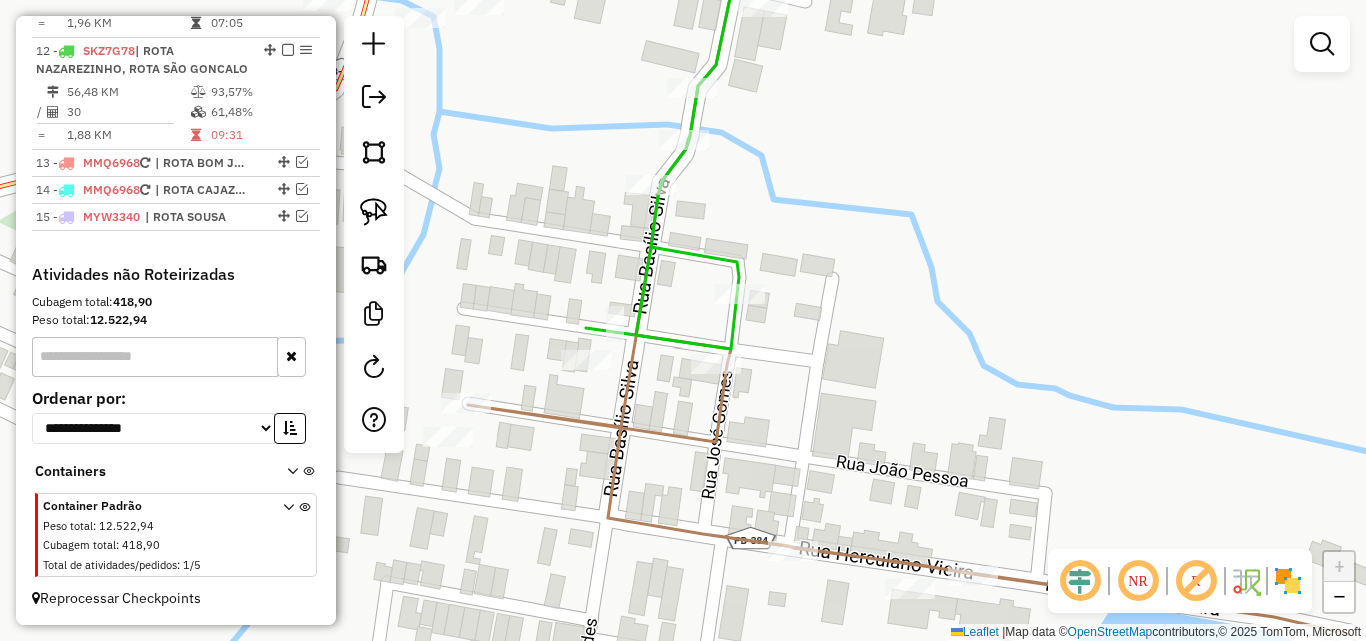 drag, startPoint x: 672, startPoint y: 416, endPoint x: 671, endPoint y: 432, distance: 16.03122 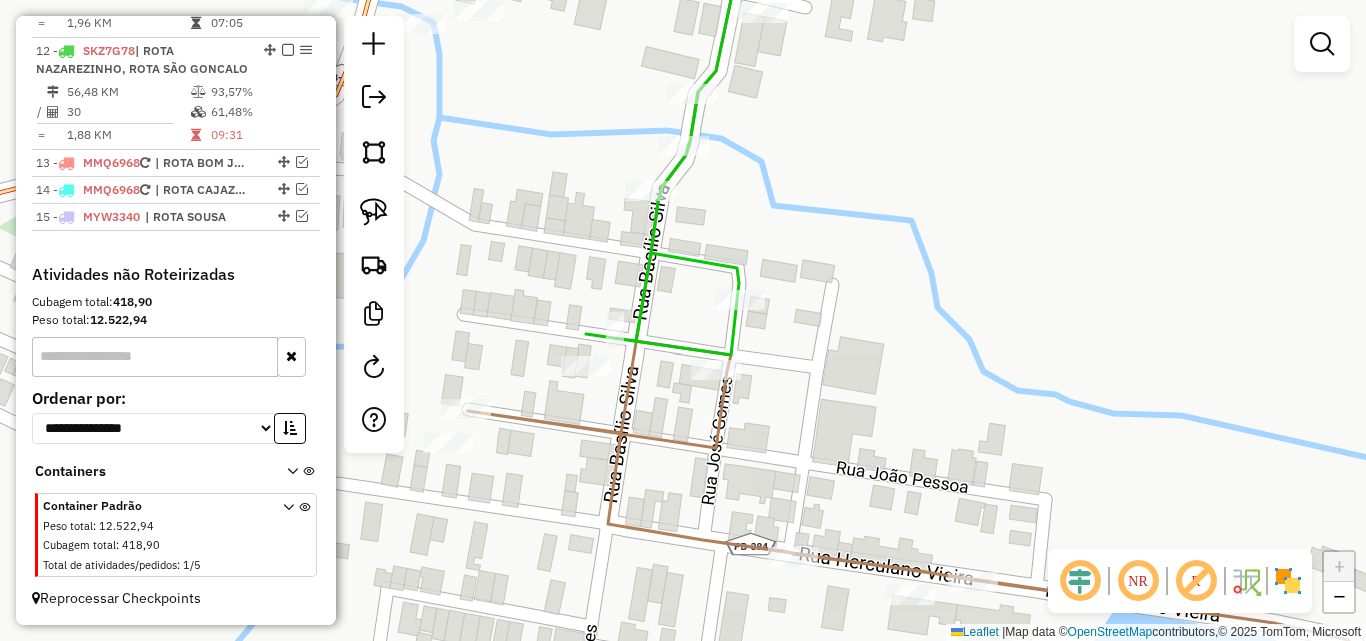 click 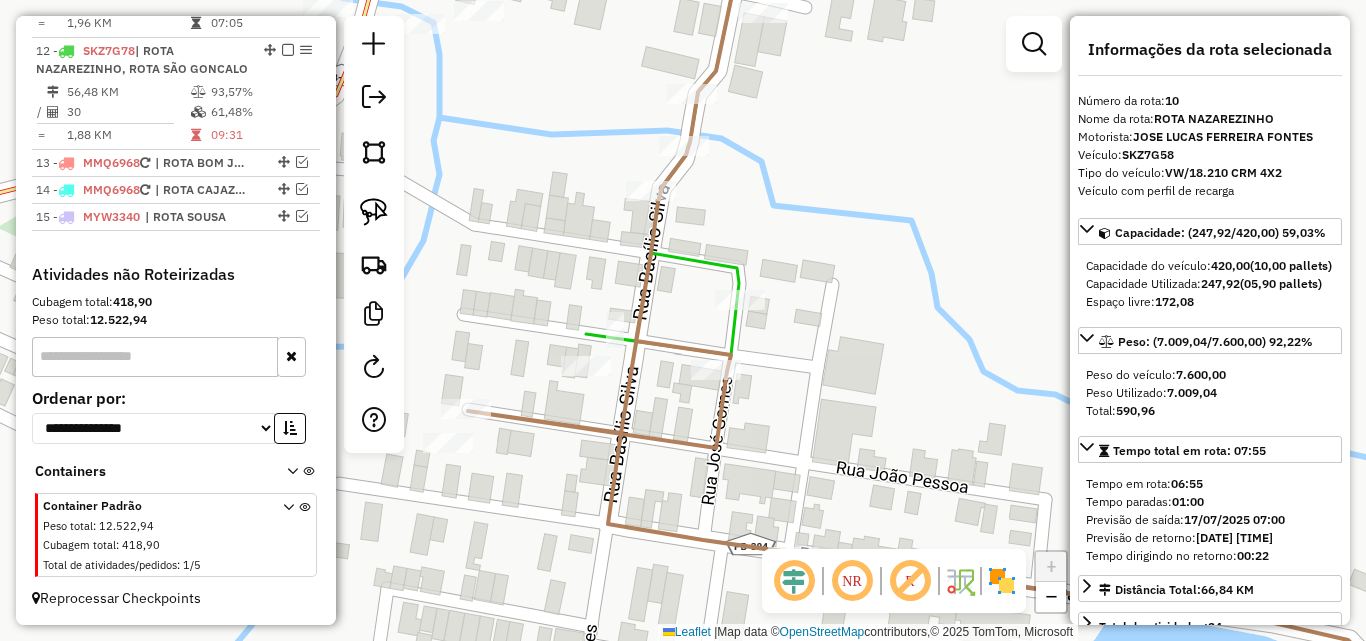 scroll, scrollTop: 1017, scrollLeft: 0, axis: vertical 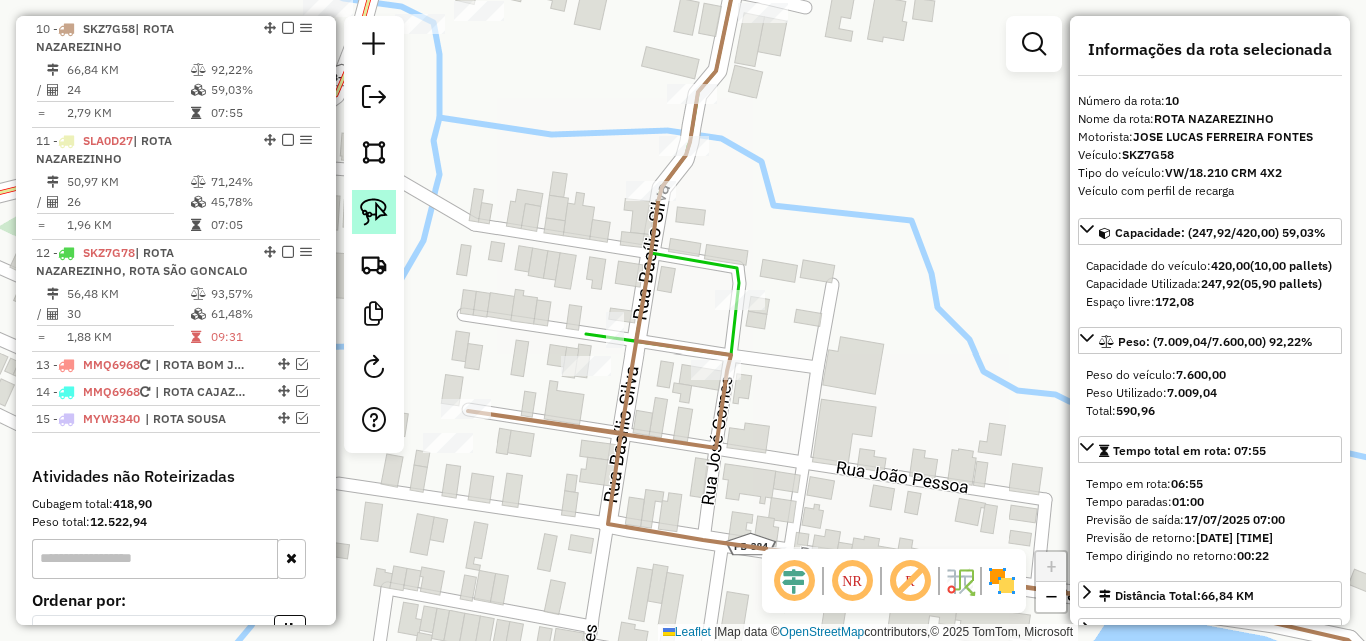 click 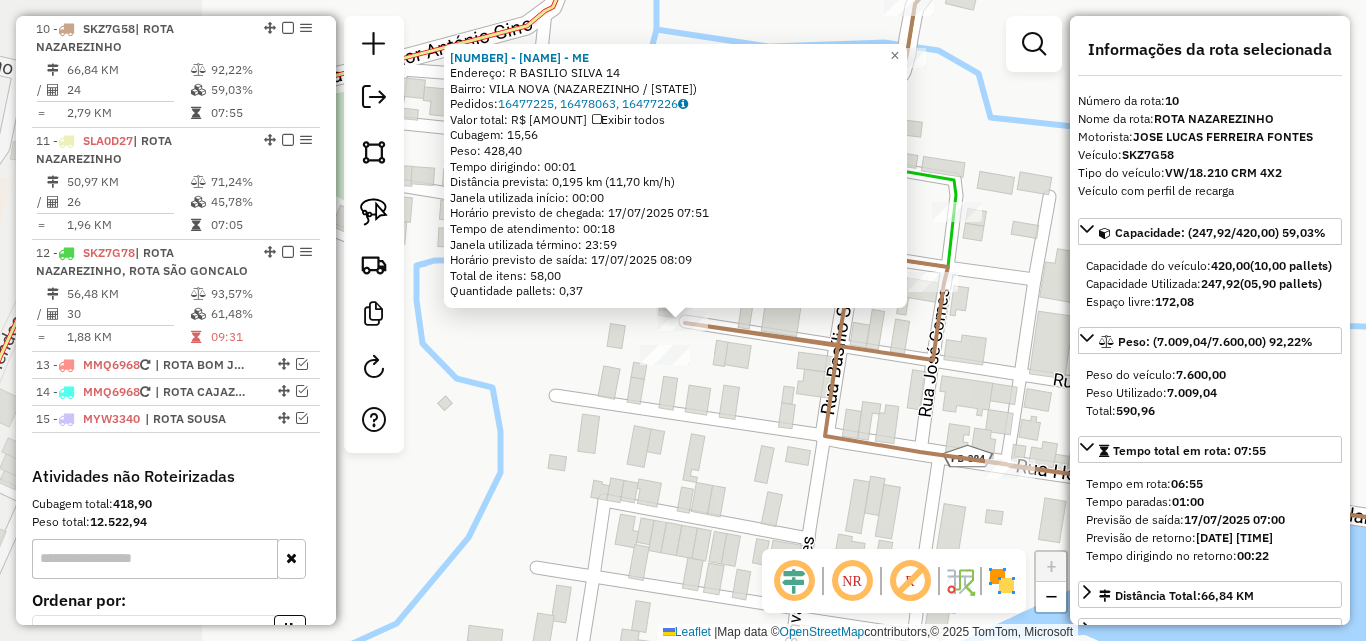 drag, startPoint x: 580, startPoint y: 492, endPoint x: 496, endPoint y: 416, distance: 113.27842 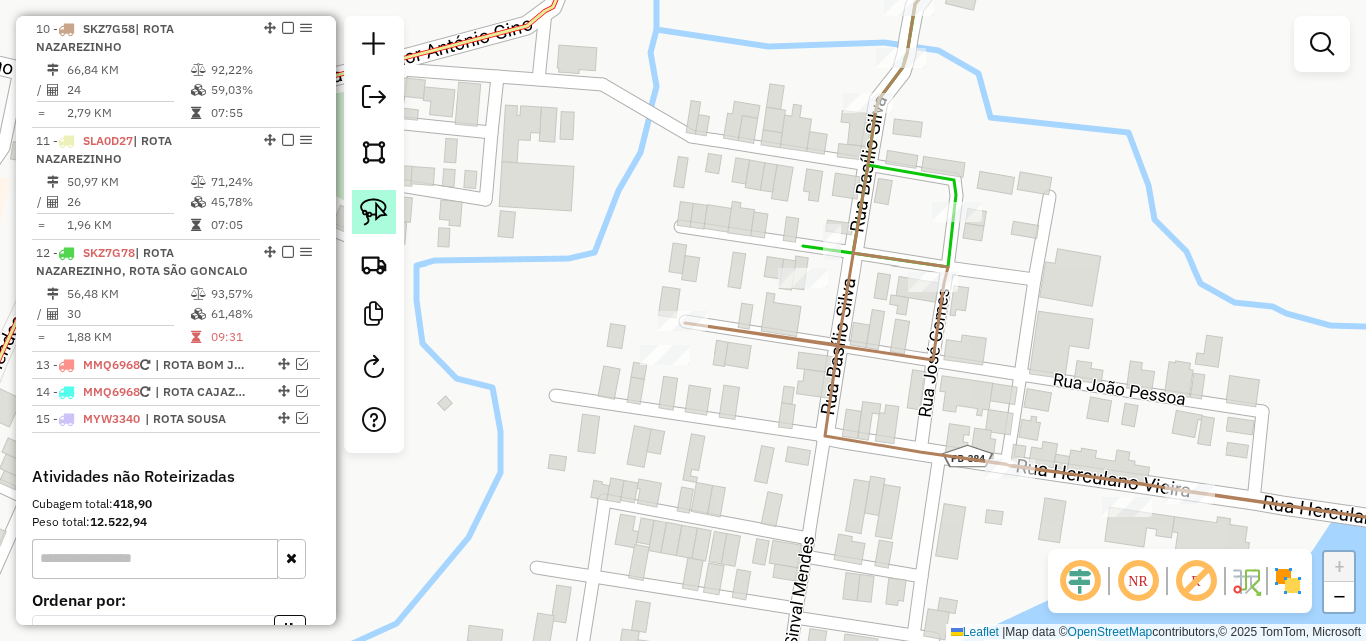 click 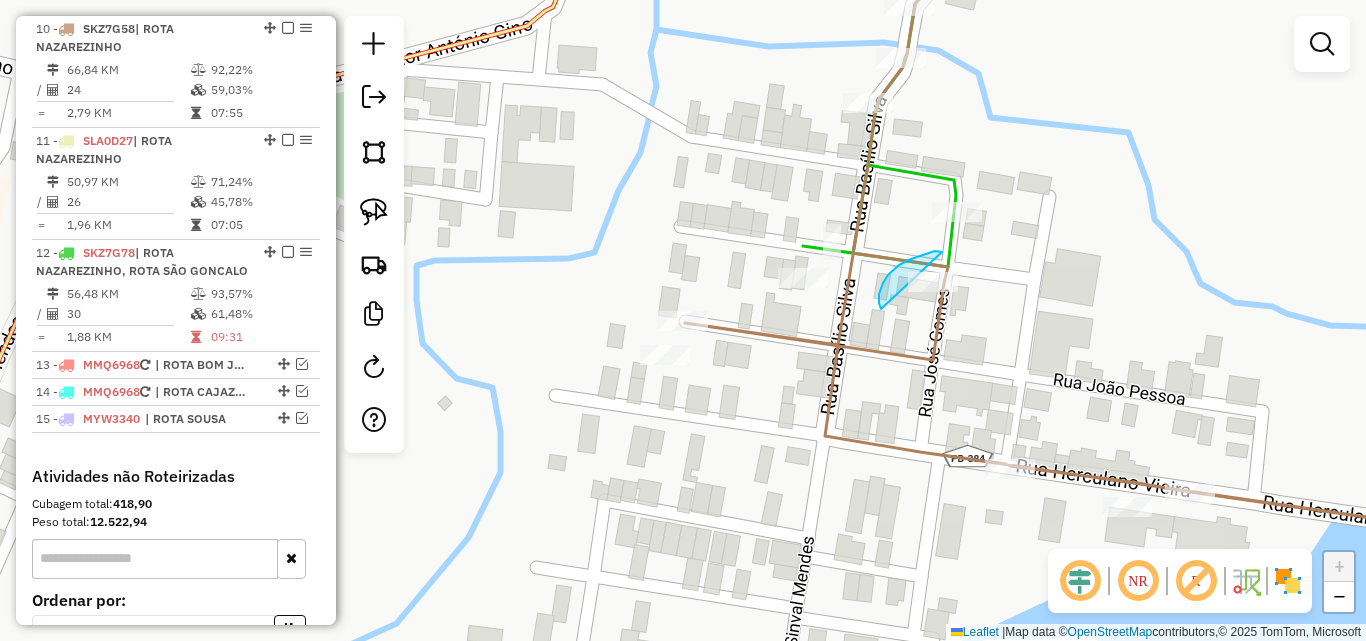 drag, startPoint x: 883, startPoint y: 283, endPoint x: 997, endPoint y: 296, distance: 114.73883 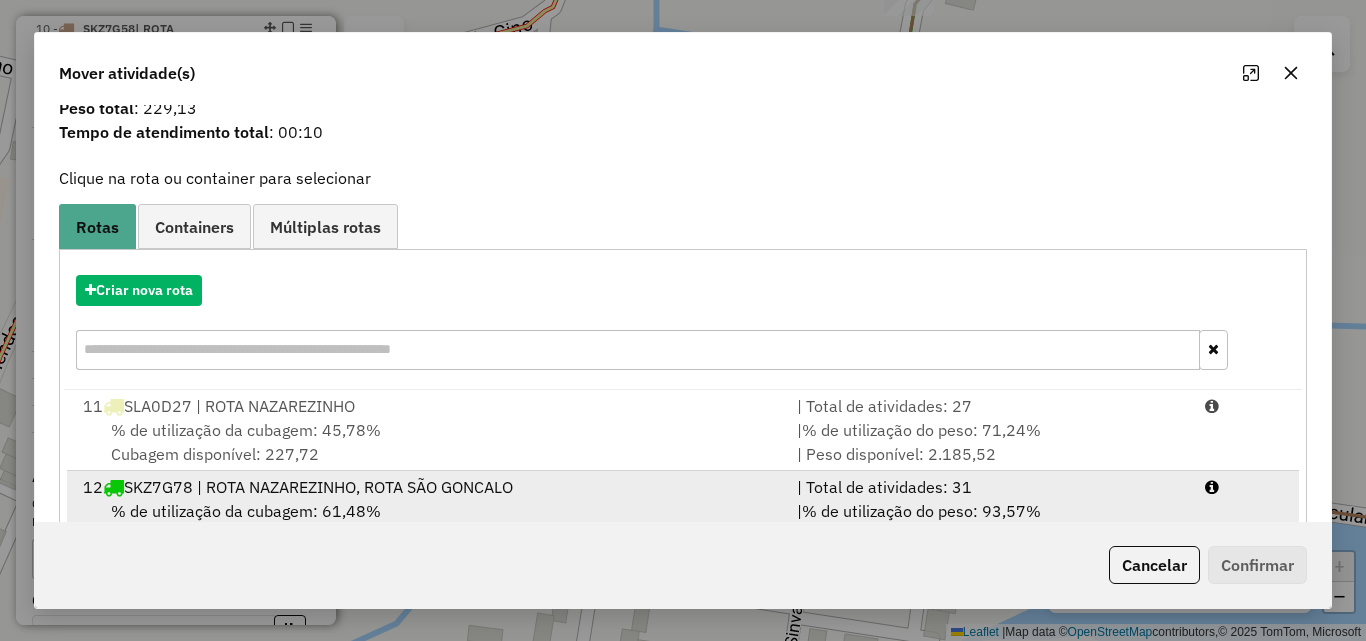 scroll, scrollTop: 129, scrollLeft: 0, axis: vertical 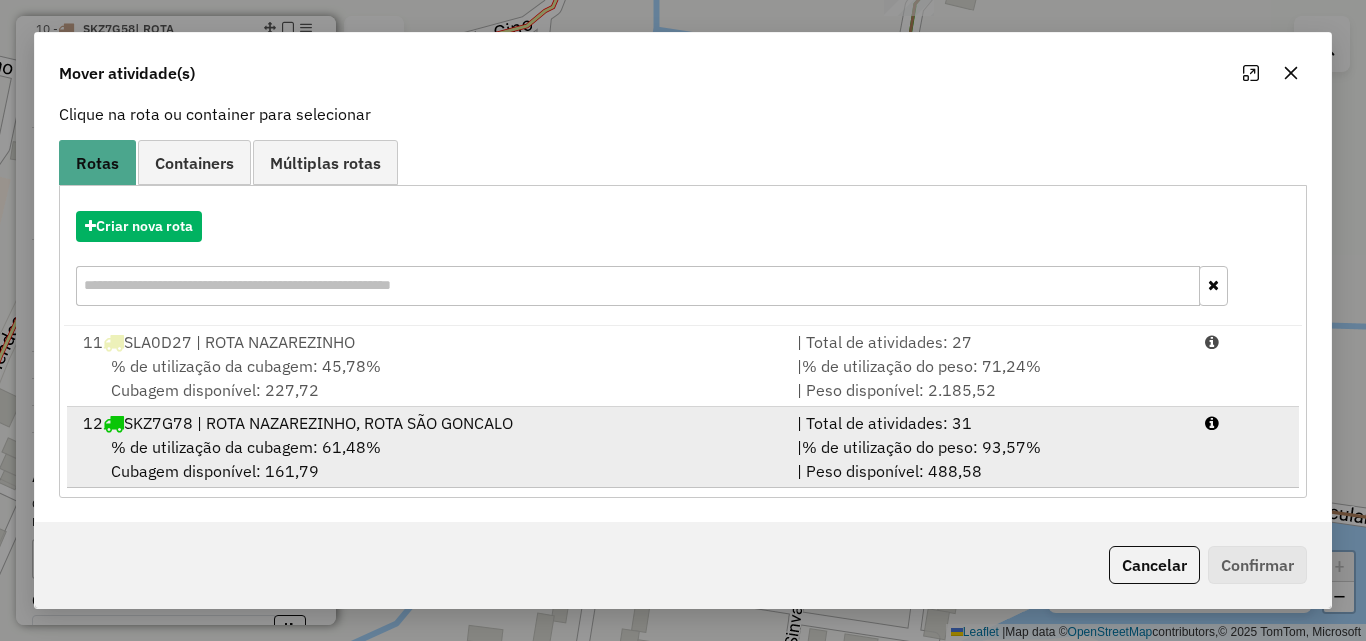 click on "|  % de utilização do peso: 93,57%  | Peso disponível: 488,58" at bounding box center (989, 459) 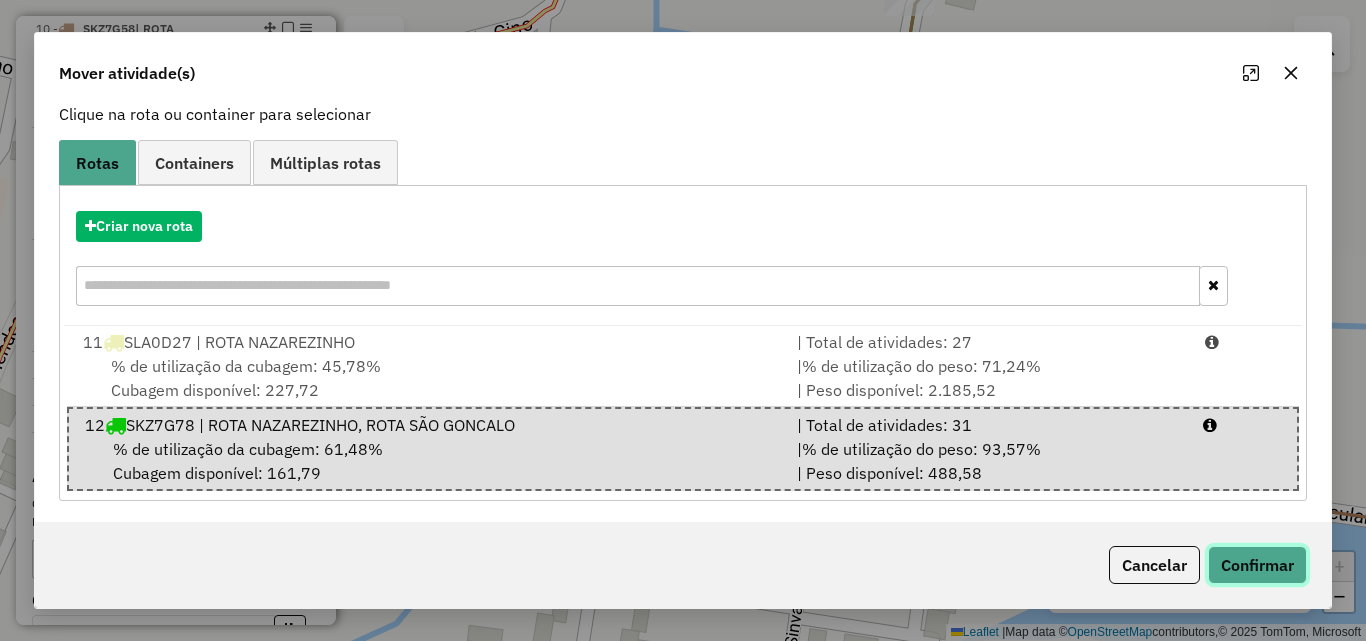 click on "Confirmar" 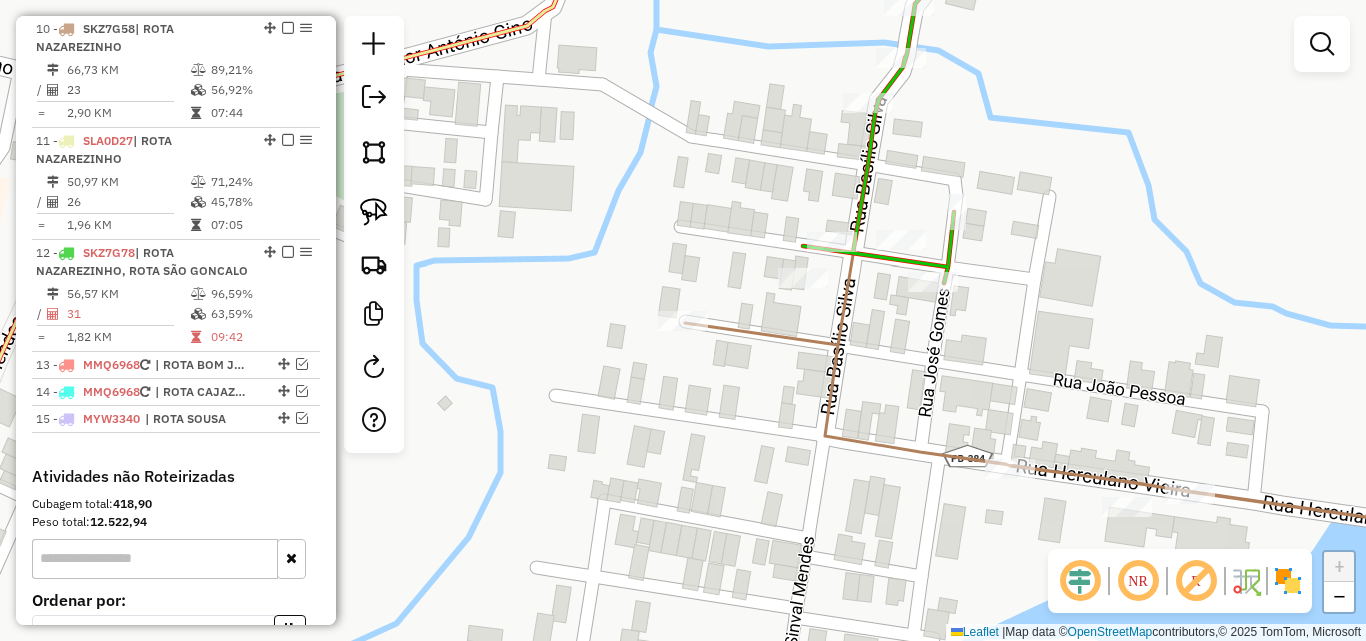 scroll, scrollTop: 0, scrollLeft: 0, axis: both 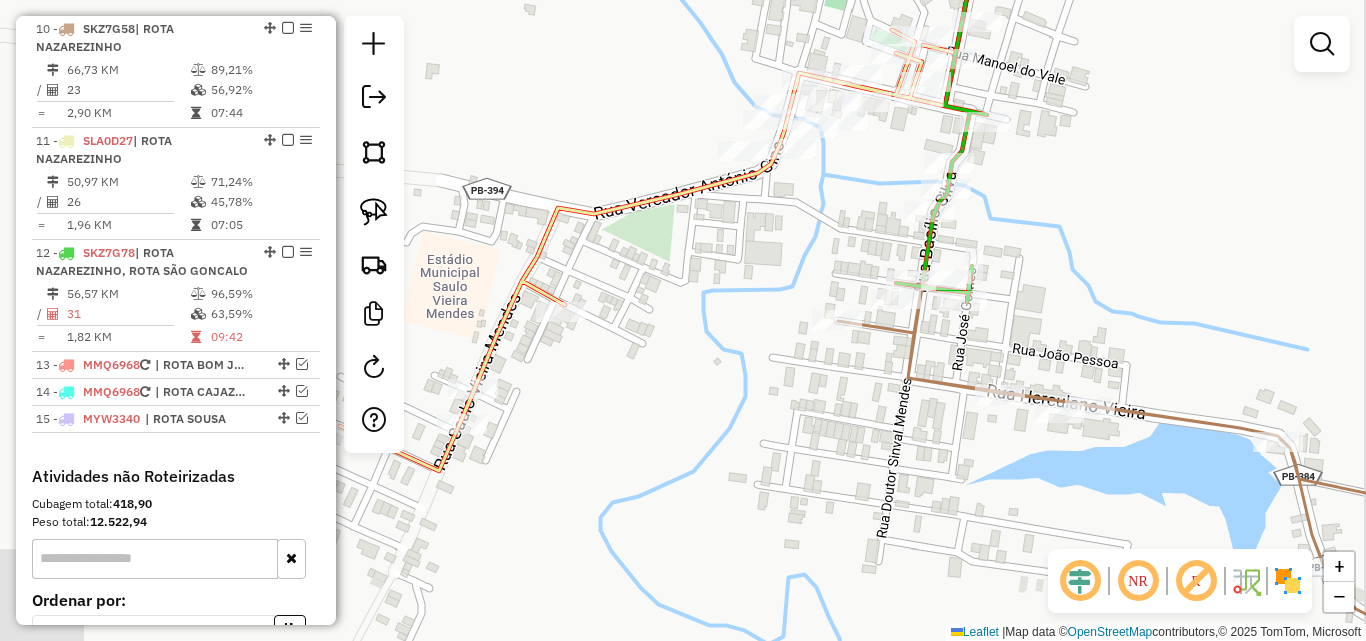 drag, startPoint x: 1116, startPoint y: 304, endPoint x: 879, endPoint y: 289, distance: 237.47421 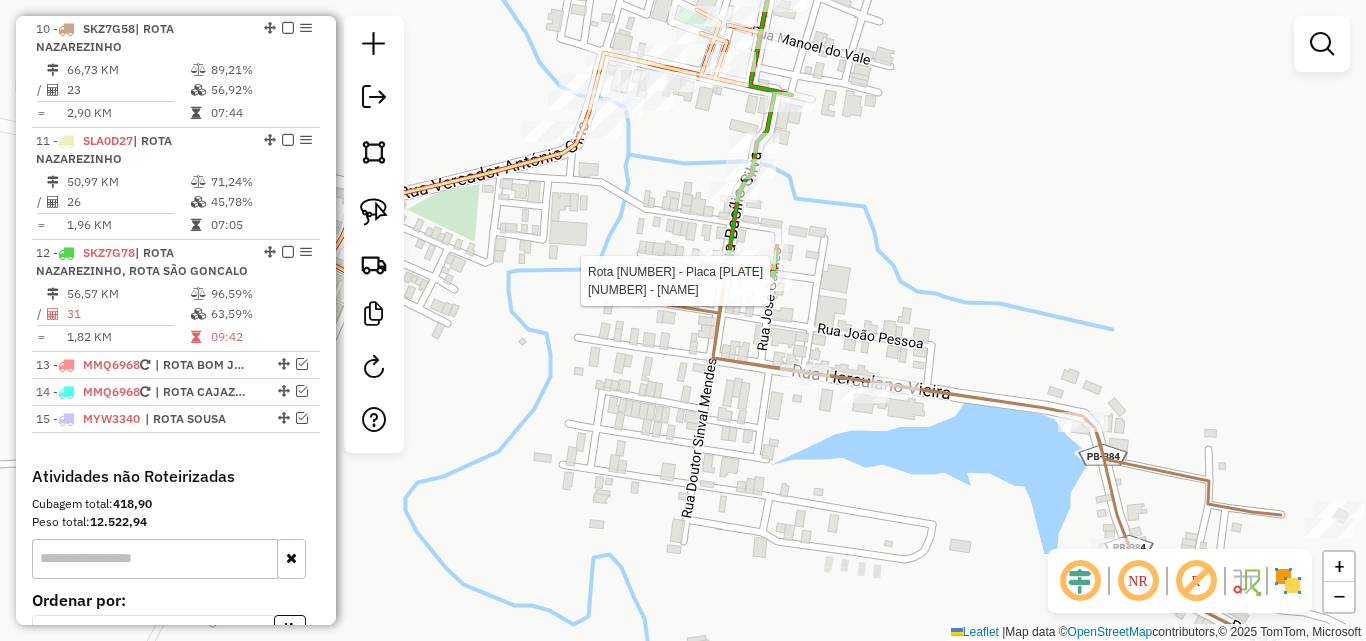 click 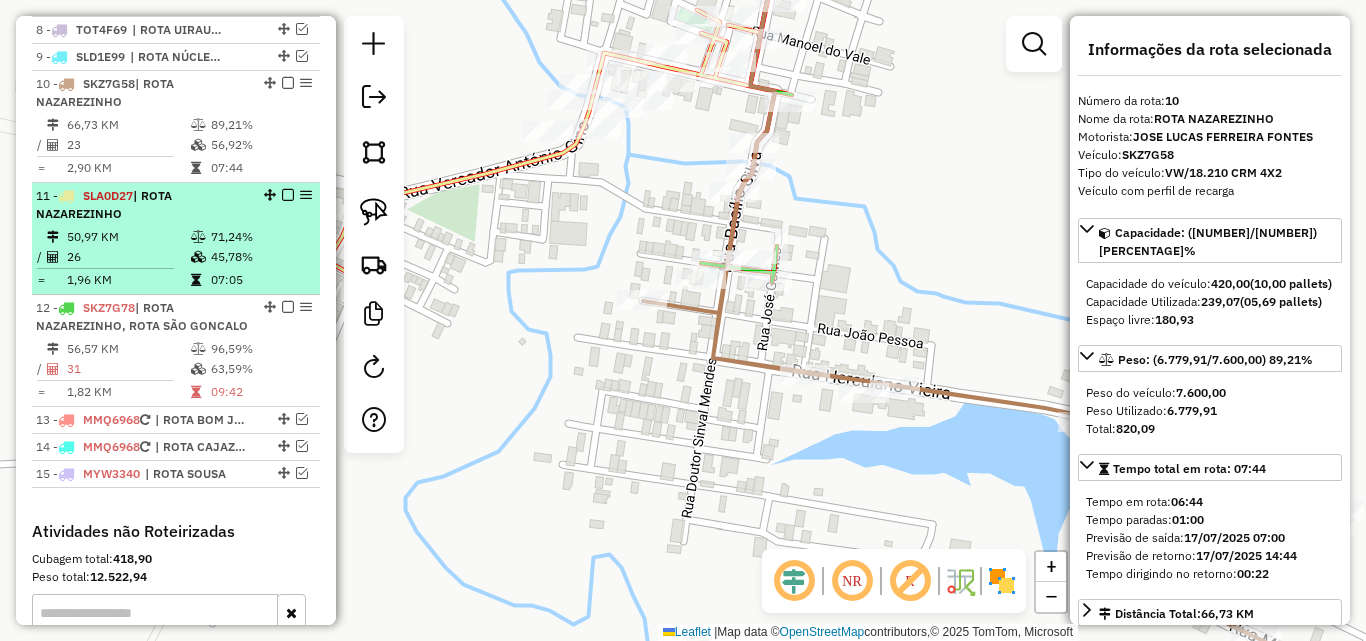 scroll, scrollTop: 917, scrollLeft: 0, axis: vertical 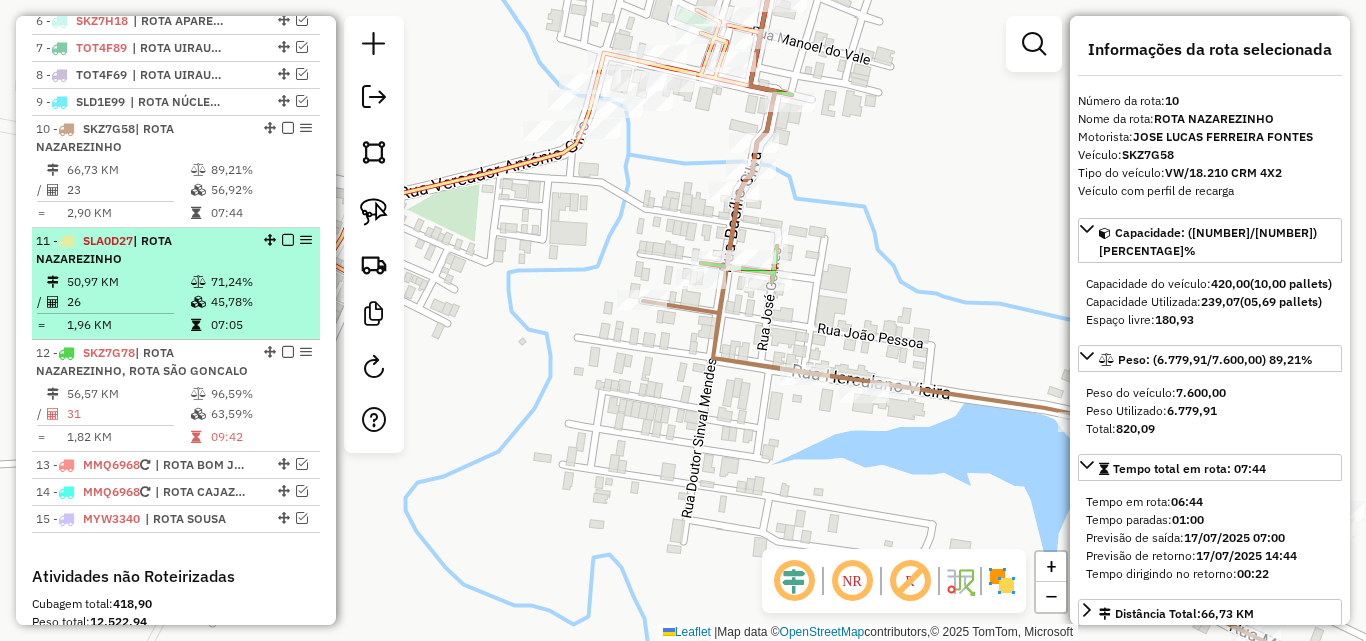 click on "50,97 KM" at bounding box center (128, 282) 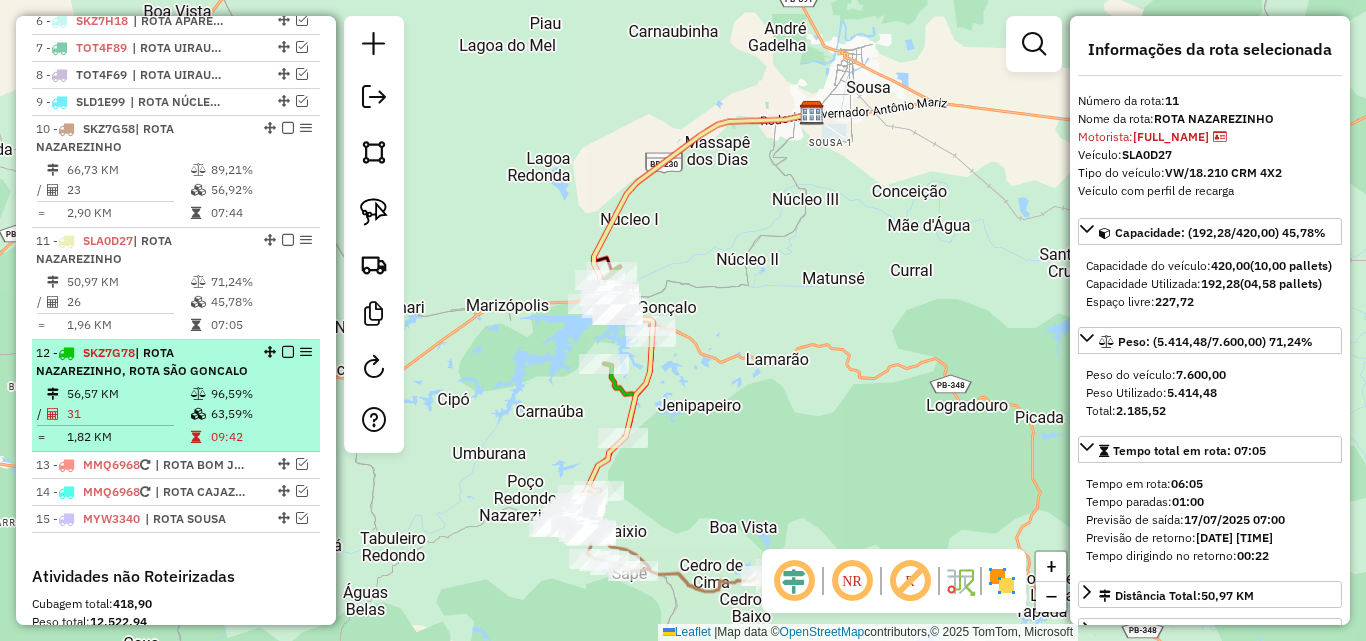 click on "| ROTA NAZAREZINHO, ROTA SÃO GONCALO" at bounding box center [142, 361] 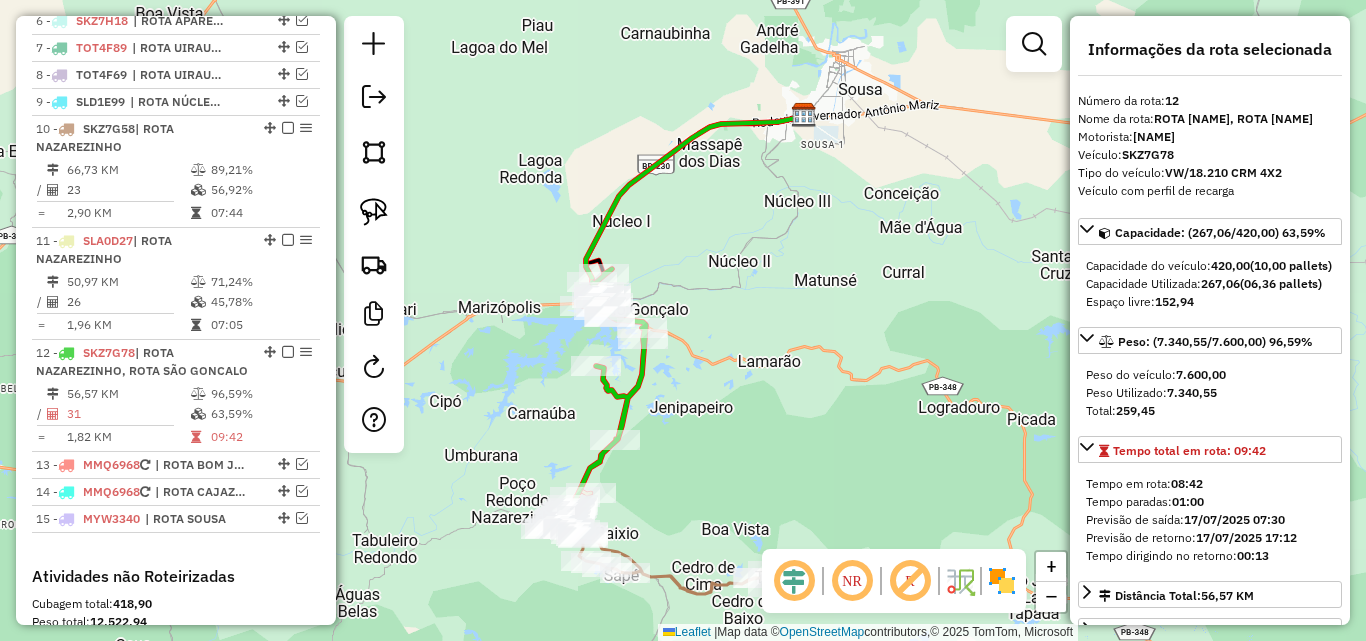 click on "26" at bounding box center [128, 302] 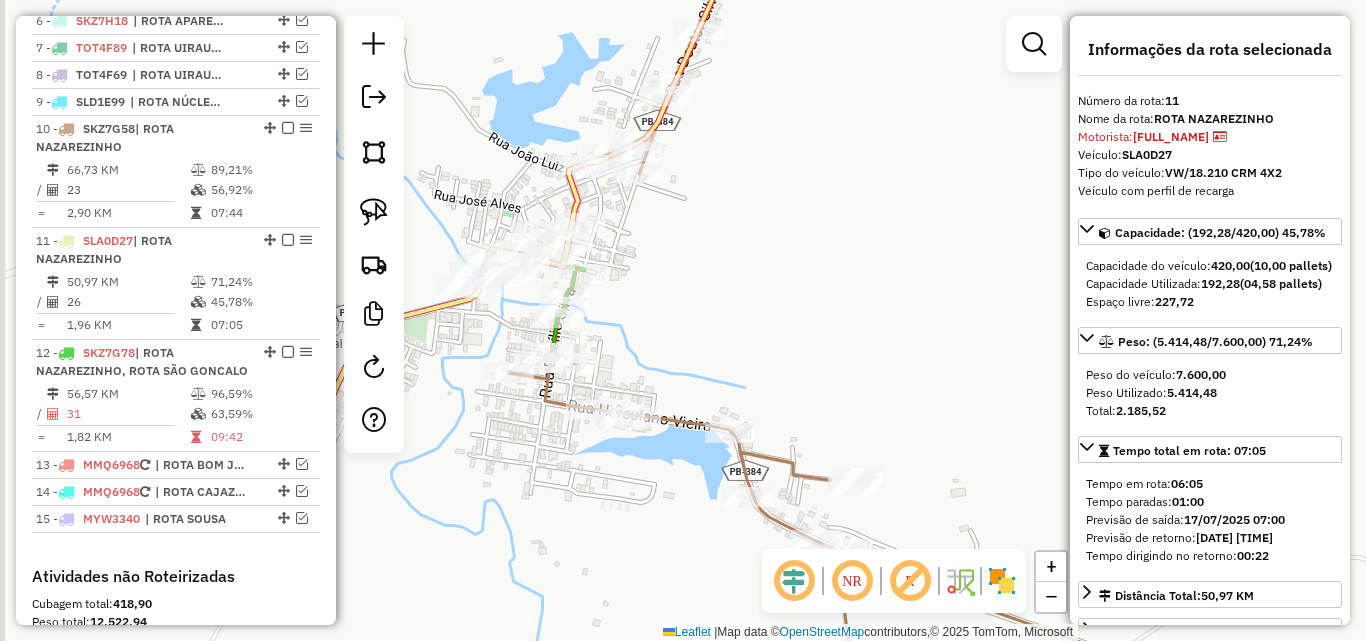 drag, startPoint x: 716, startPoint y: 369, endPoint x: 663, endPoint y: 410, distance: 67.00746 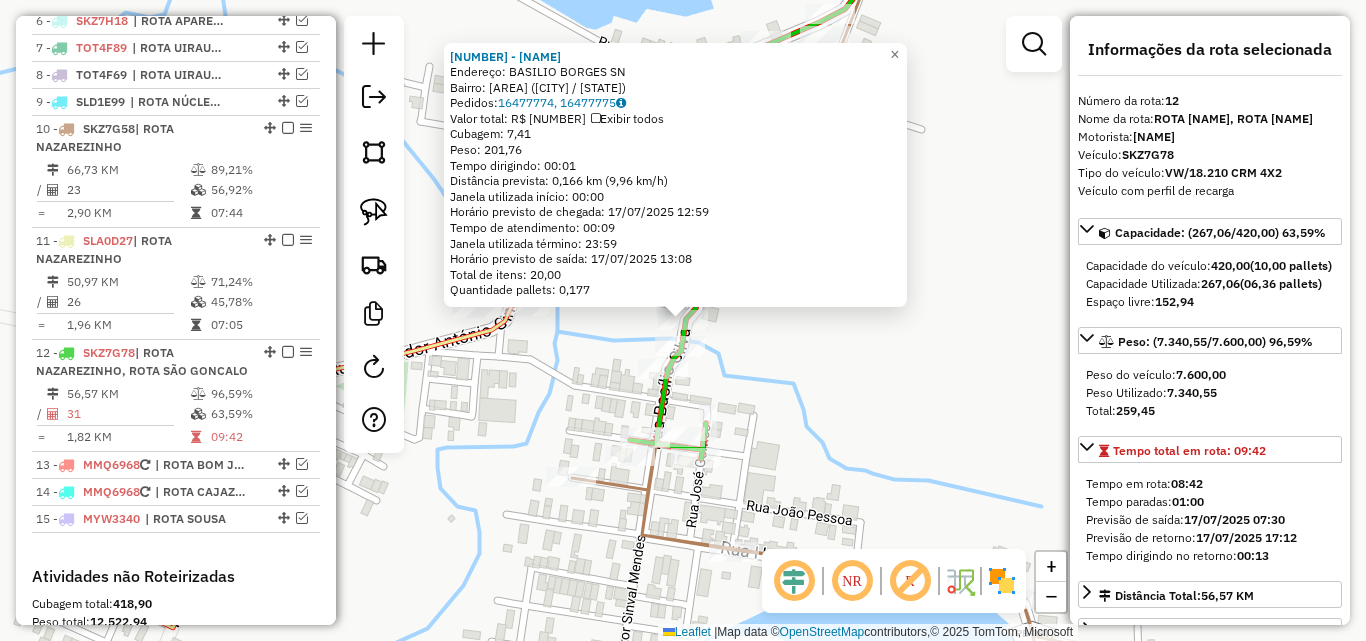 scroll, scrollTop: 1237, scrollLeft: 0, axis: vertical 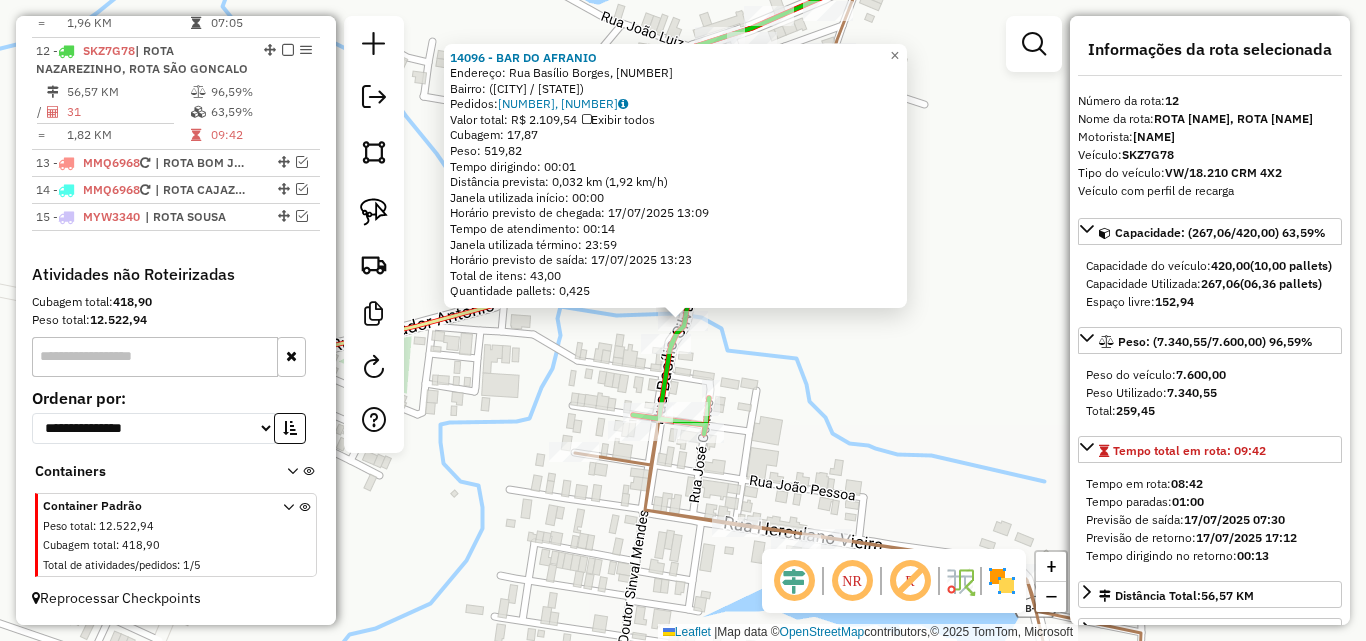 click on "[NUMBER] - [NUMBER] - [BRAND] [BRAND] Endereço: [STREET], [NUMBER] Bairro: ([CITY] / [STATE]) Pedidos: [NUMBER], [NUMBER] Valor total: R$ [PRICE] Exibir todos Cubagem: [NUMBER] Peso: [NUMBER] Tempo dirigindo: [TIME] Distância prevista: [NUMBER] km ([NUMBER] km/h) Janela utilizada início: [TIME] Horário previsto de chegada: [DATE] [TIME] Tempo de atendimento: [TIME] Janela utilizada término: [TIME] Horário previsto de saída: [DATE] [TIME] Total de itens: [NUMBER] Quantidade pallets: [NUMBER] × Janela de atendimento Grade de atendimento Capacidade Transportadoras Veículos Cliente Pedidos Rotas Selecione os dias de semana para filtrar as janelas de atendimento Seg Ter Qua Qui Sex Sáb Dom Informe o período da janela de atendimento: De: Até: Filtrar exatamente a janela do cliente Considerar janela de atendimento padrão Selecione os dias de semana para filtrar as grades de atendimento Seg Ter Qua Qui Sex Sáb Dom Clientes fora do dia de atendimento selecionado +" 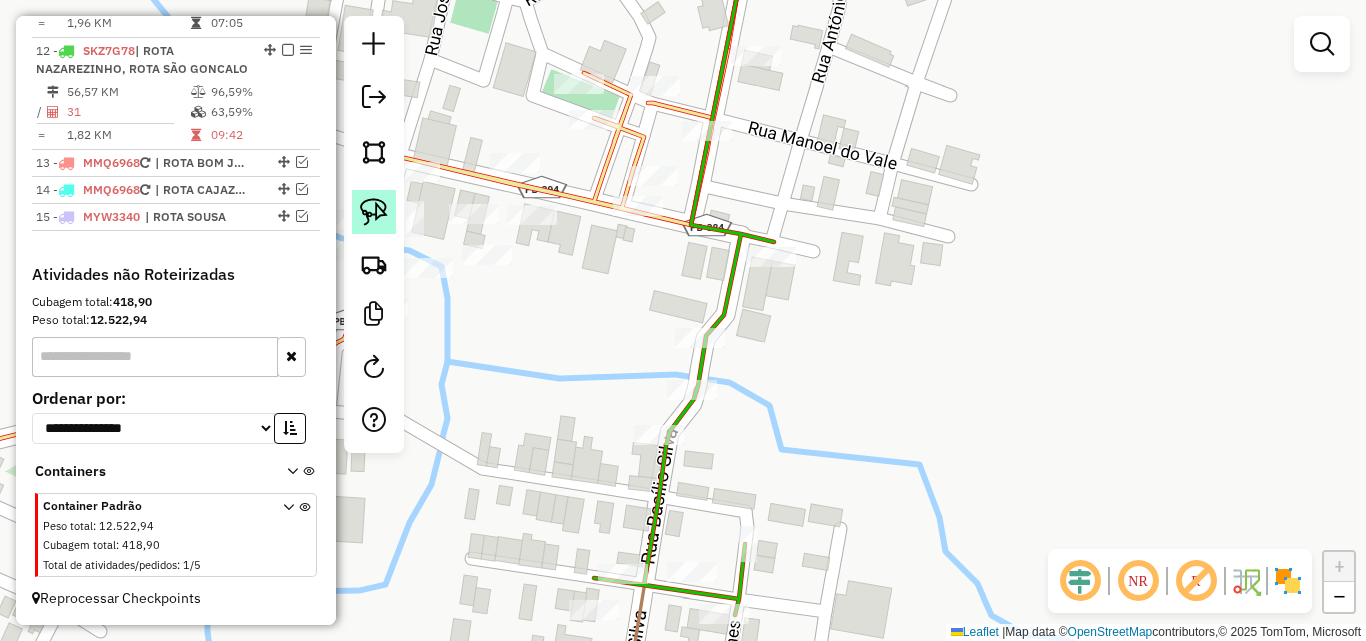 click 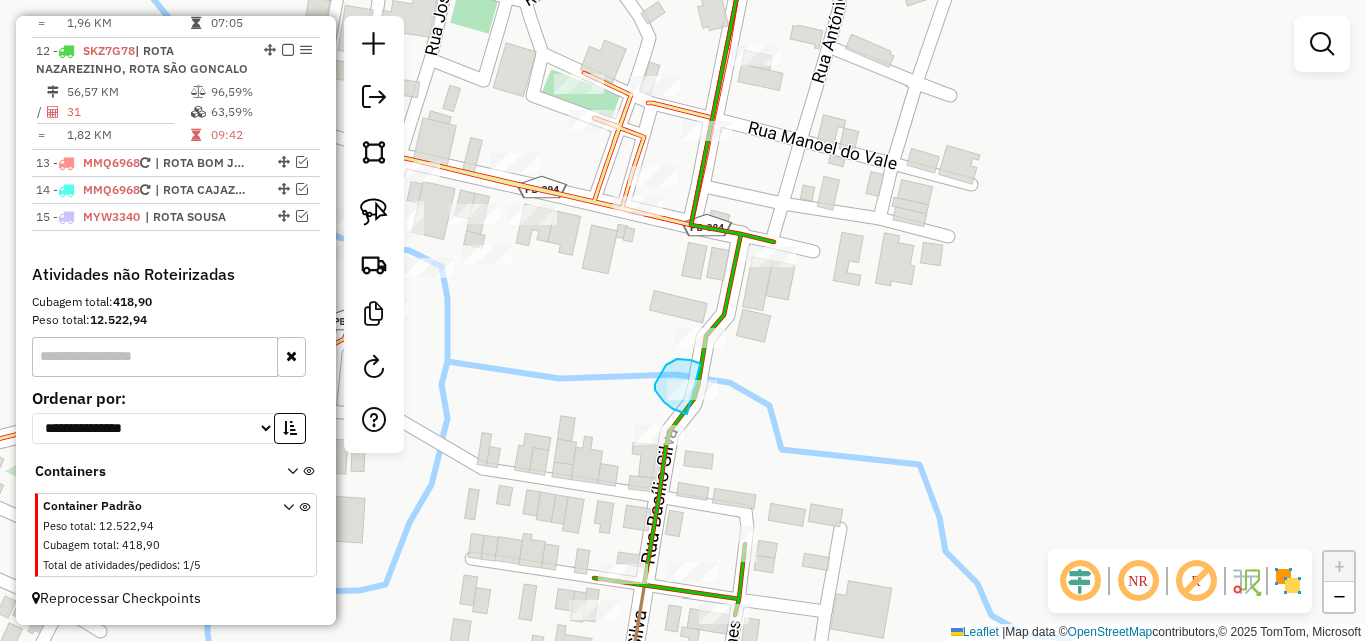 drag, startPoint x: 690, startPoint y: 360, endPoint x: 754, endPoint y: 383, distance: 68.007355 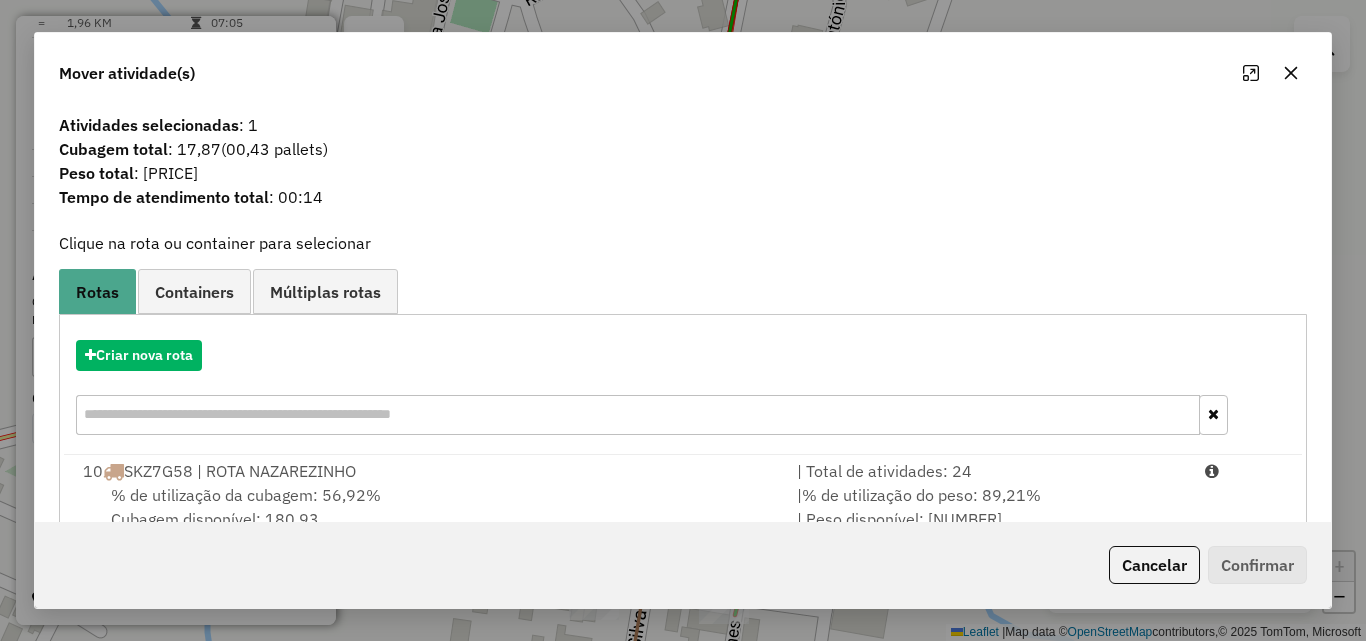 scroll, scrollTop: 129, scrollLeft: 0, axis: vertical 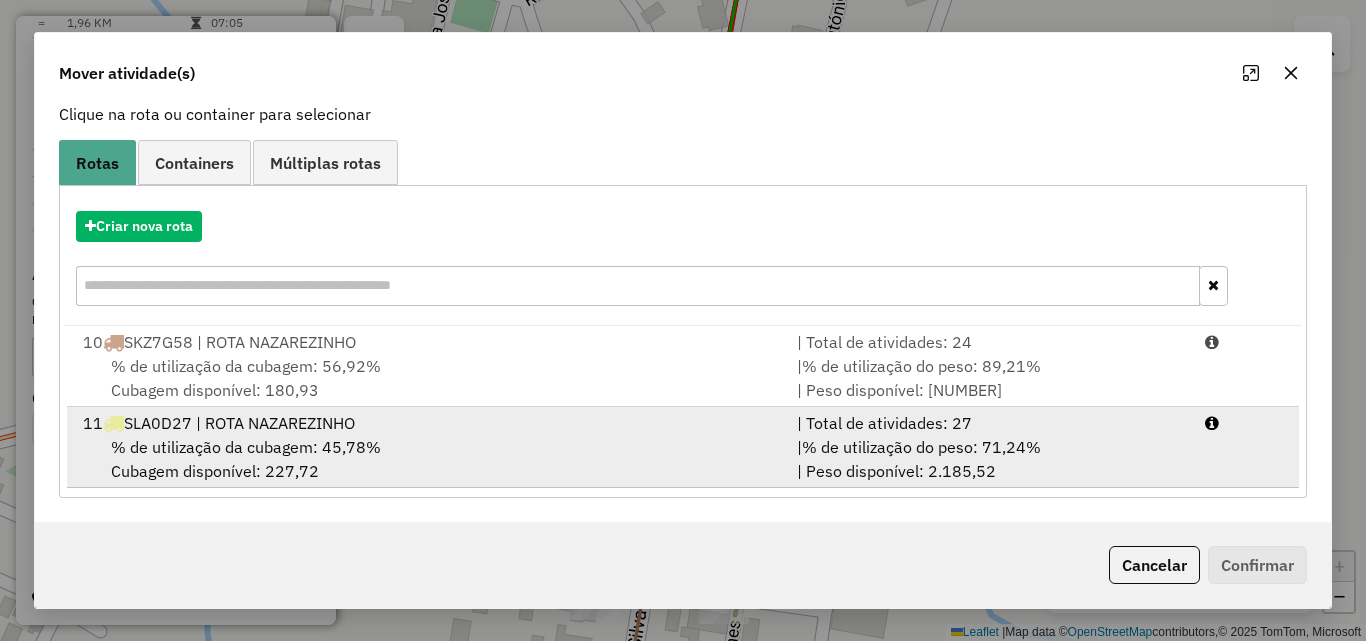 click on "|  % de utilização do peso: 71,24%  | Peso disponível: 2.185,52" at bounding box center [989, 459] 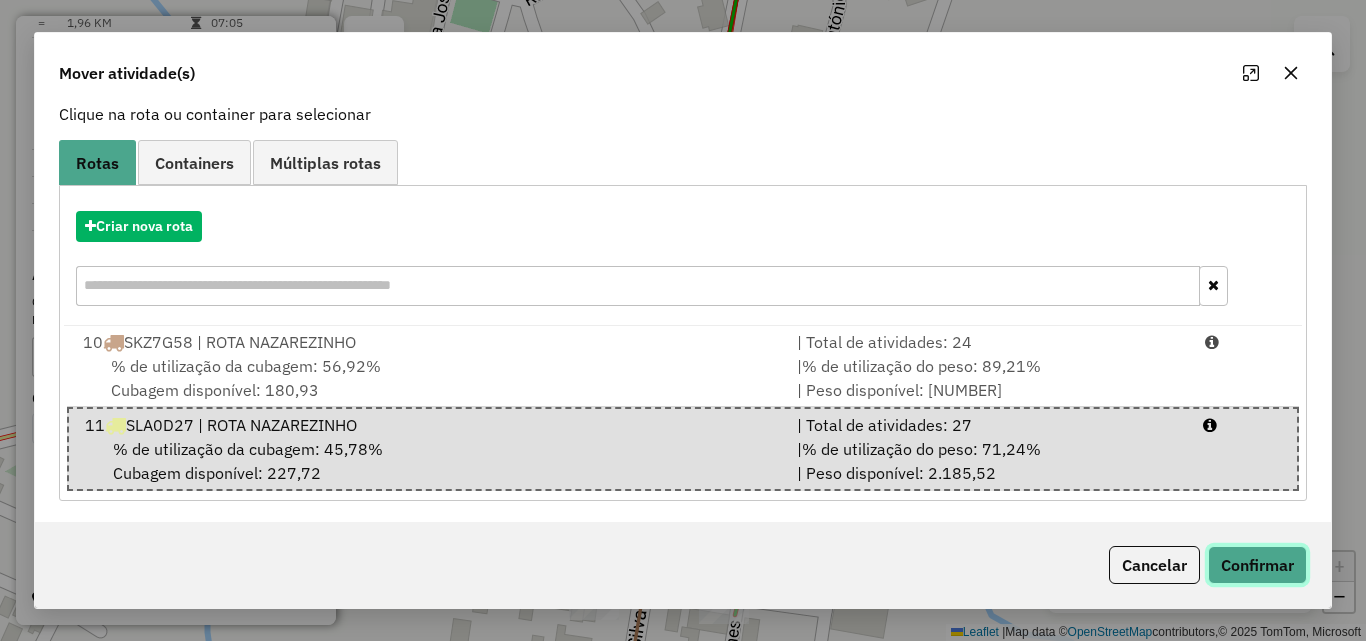 click on "Confirmar" 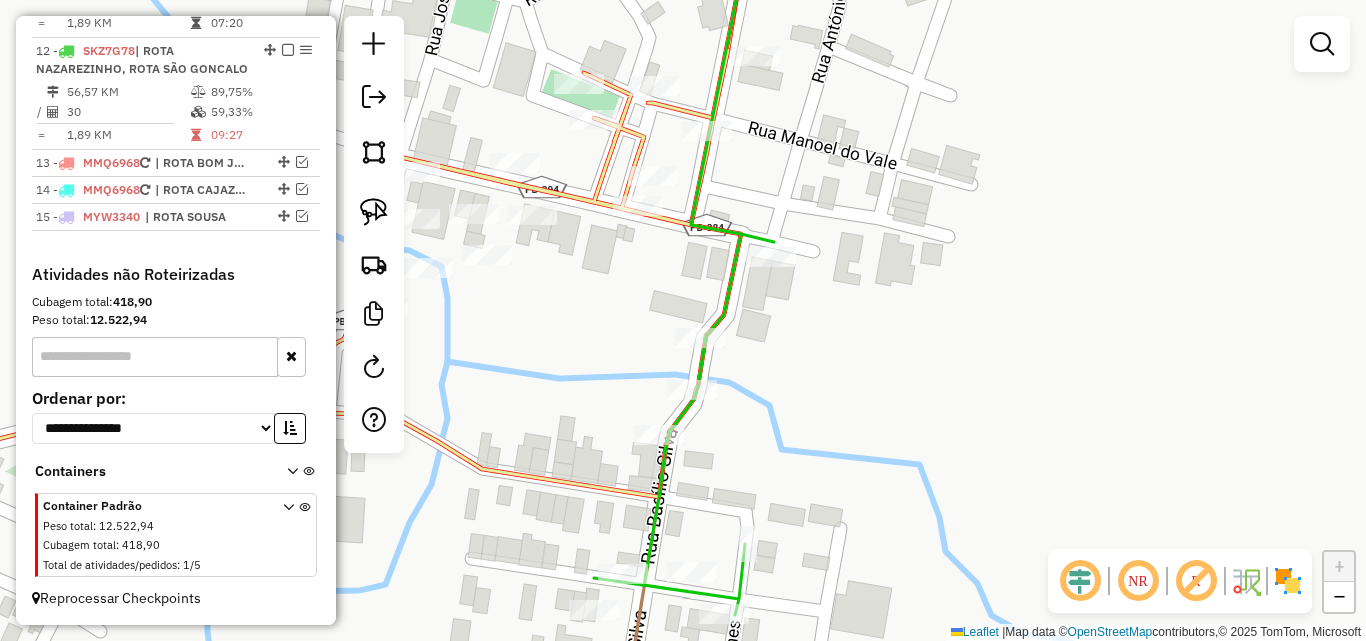 scroll, scrollTop: 0, scrollLeft: 0, axis: both 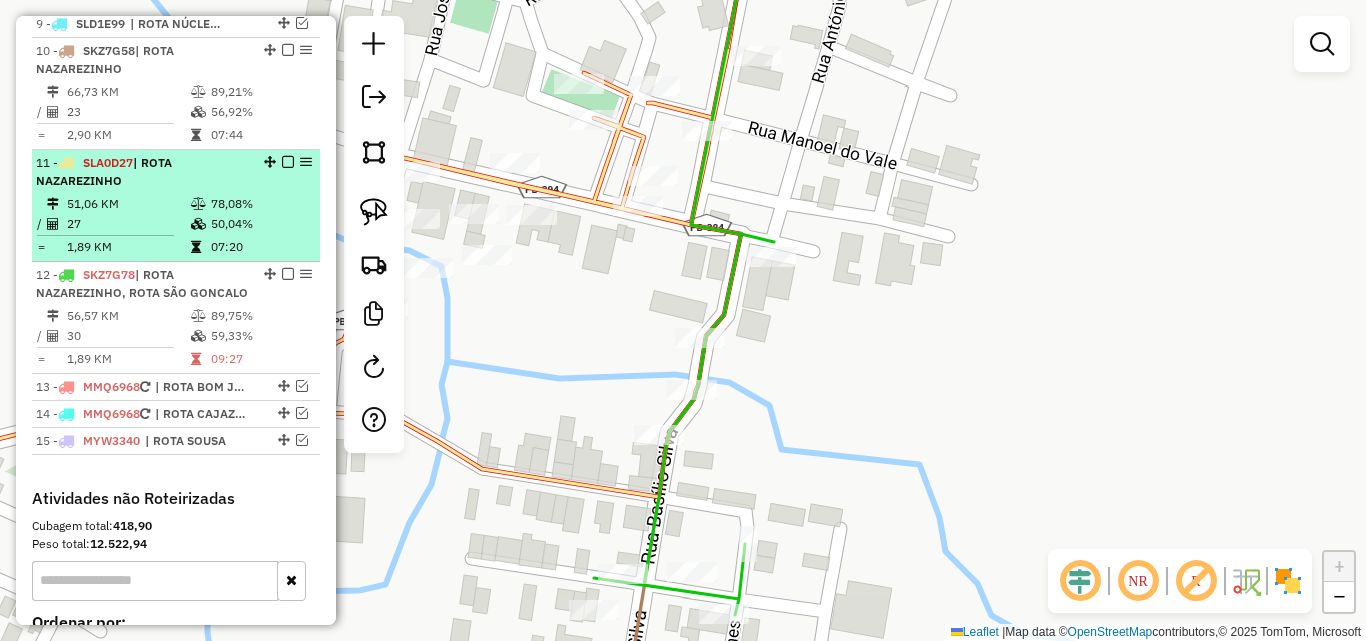 drag, startPoint x: 192, startPoint y: 305, endPoint x: 192, endPoint y: 231, distance: 74 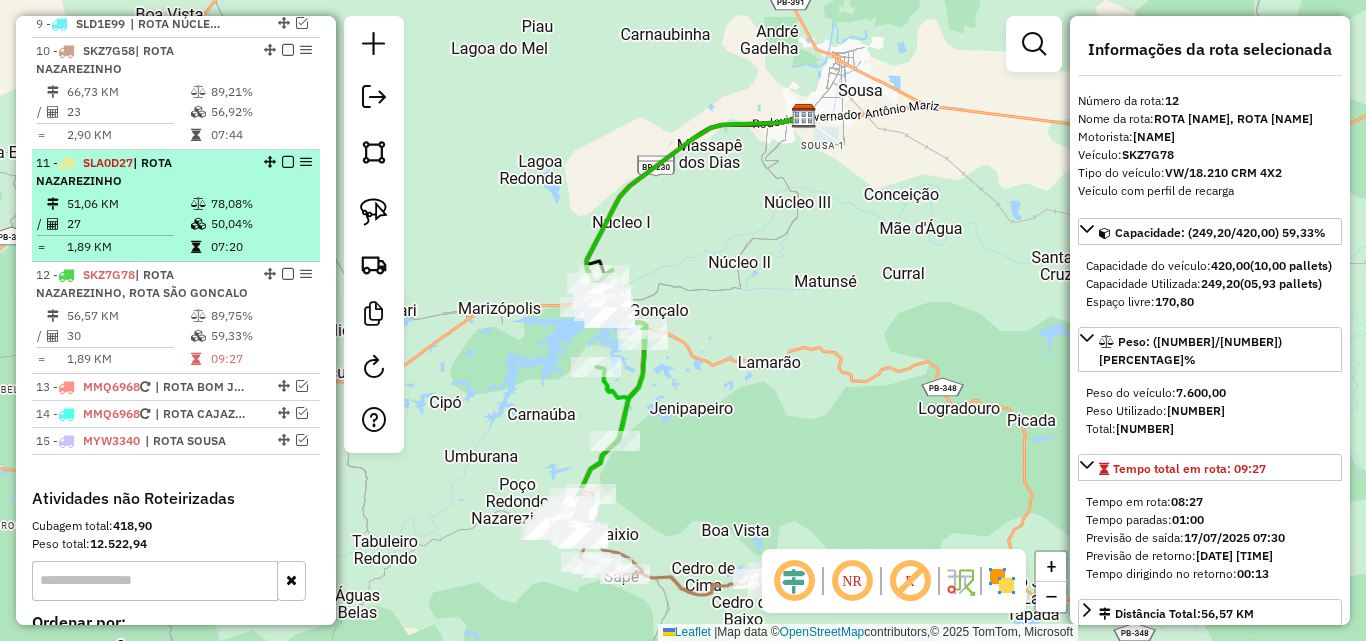 click at bounding box center [200, 204] 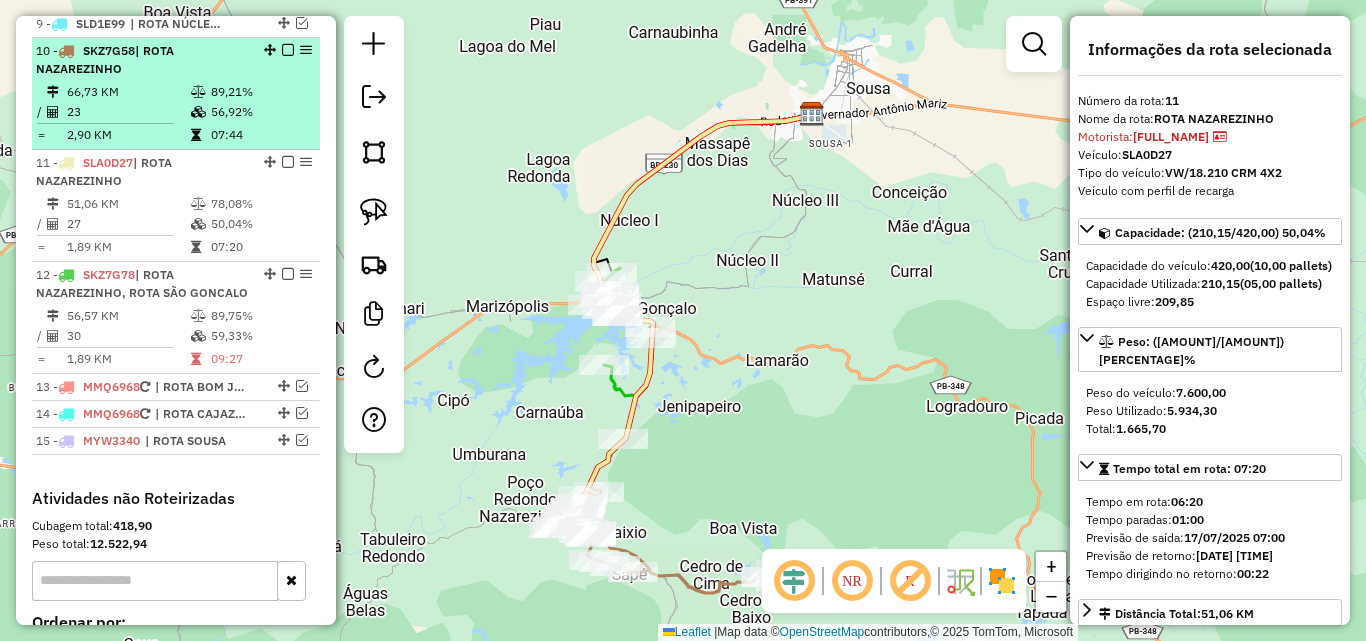 click on "07:44" at bounding box center [260, 135] 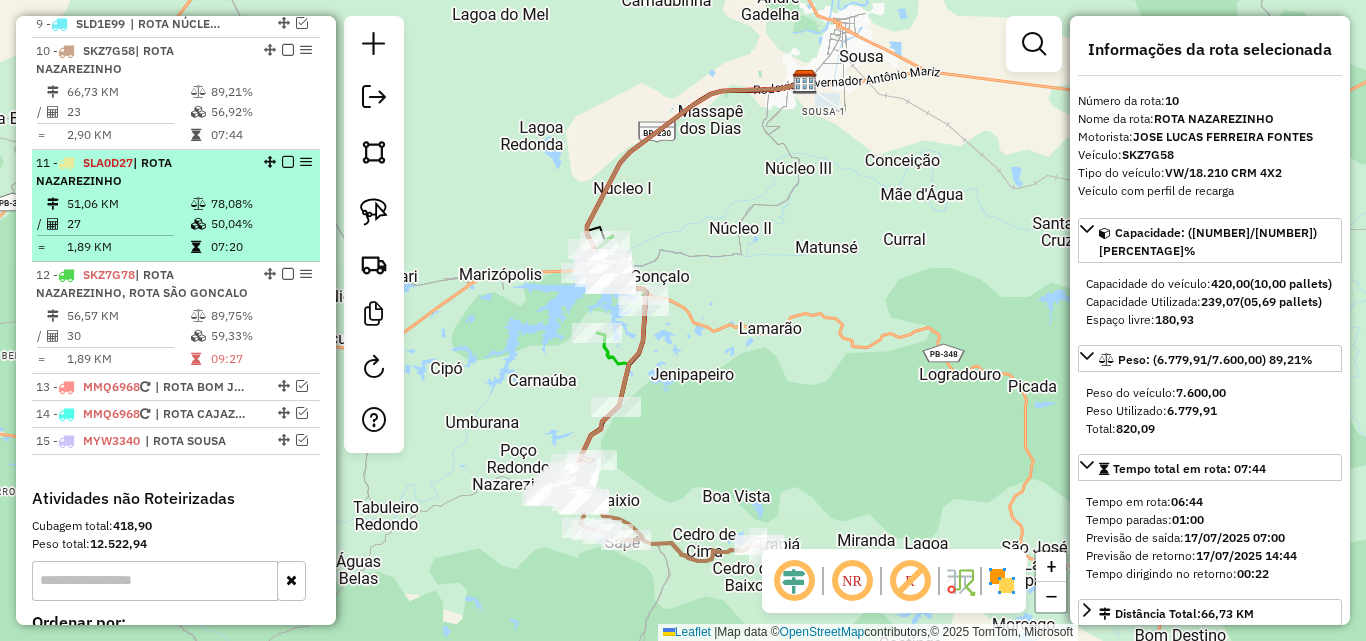 drag, startPoint x: 208, startPoint y: 203, endPoint x: 220, endPoint y: 251, distance: 49.47727 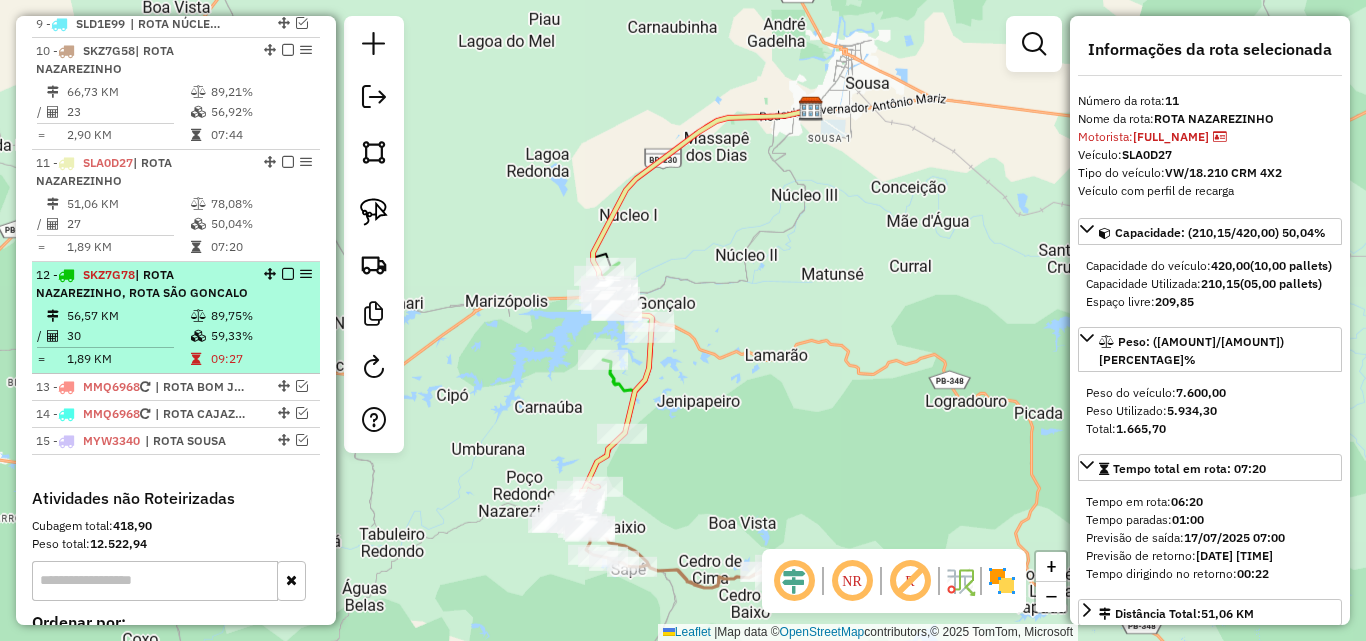 click on "12 - SKZ7G78 | ROTA [ROUTE]" at bounding box center (142, 284) 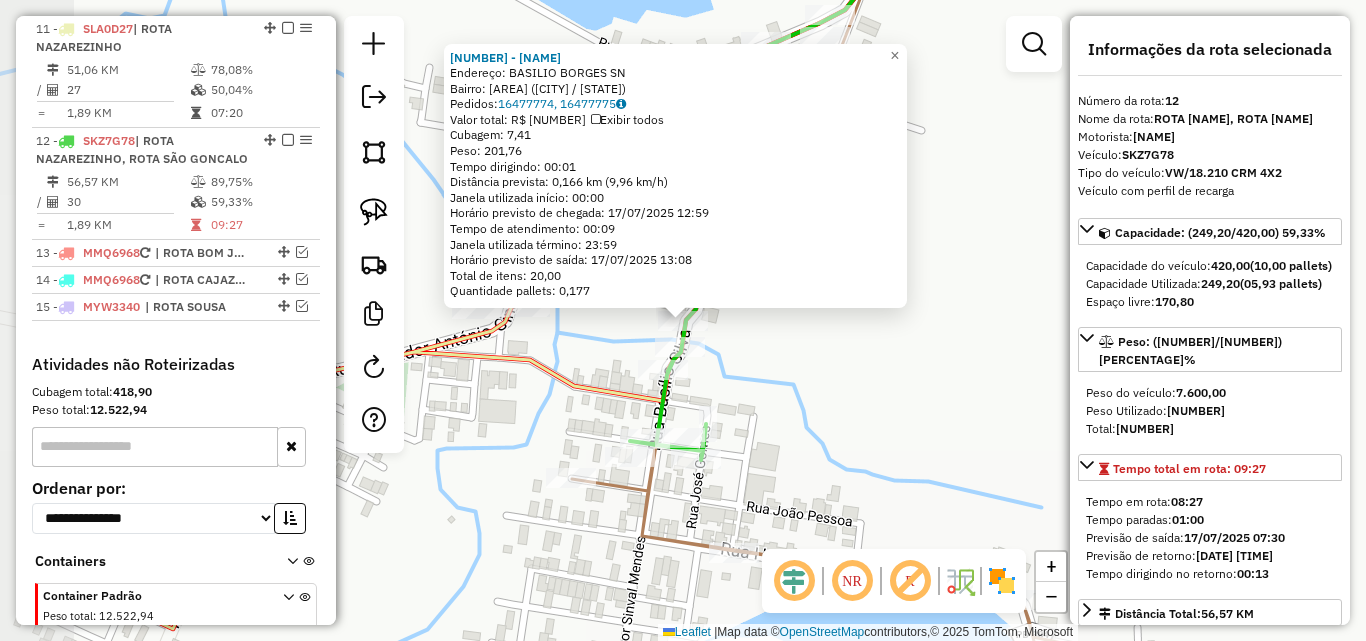 scroll, scrollTop: 1237, scrollLeft: 0, axis: vertical 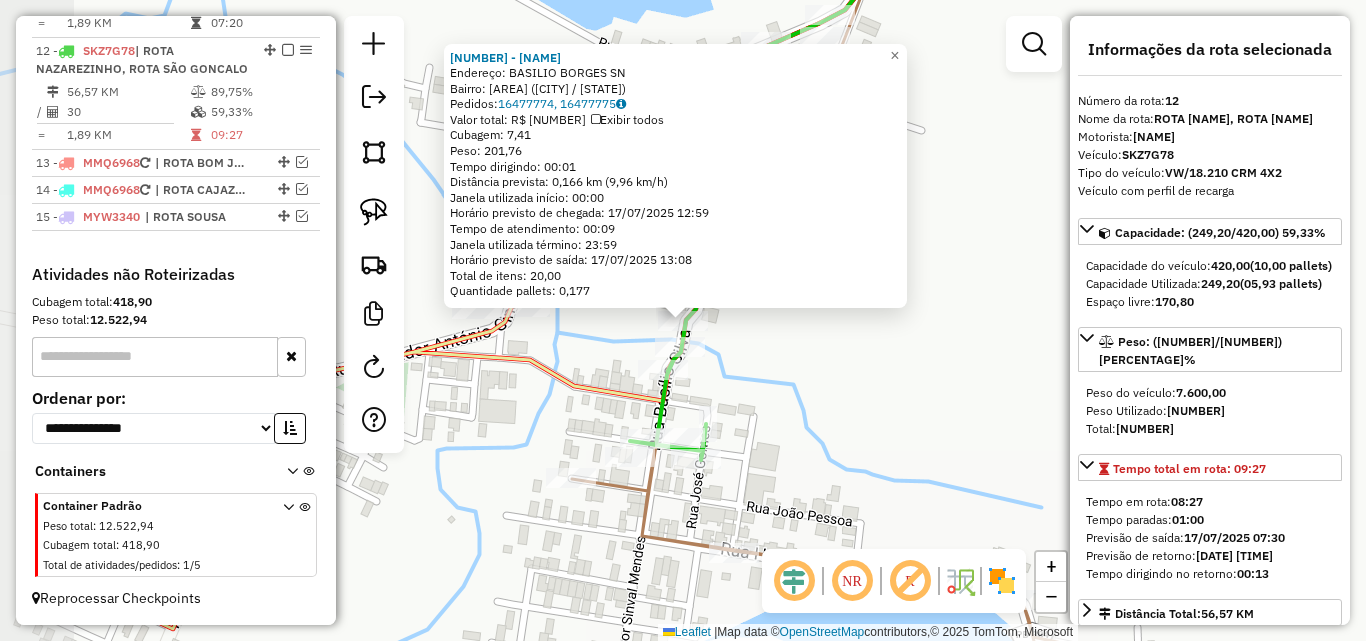 click on "Rota 12 - Placa [PLATE] 16450 - [NAME] Rota 12 - Placa [PLATE] 1919 - [NAME] 16450 - [NAME] Endereço: [NAME] SN Bairro: [NEIGHBORHOOD] ([CITY] / [STATE]) Pedidos: [NUMBER], [NUMBER] Valor total: R$ [AMOUNT] Exibir todos Cubagem: [NUMBER] Peso: [NUMBER] Tempo dirigindo: [TIME] Distância prevista: [NUMBER] km ([NUMBER] km/h) Janela utilizada início: [TIME] Horário previsto de chegada: [DATE] [TIME] Tempo de atendimento: [TIME] Janela utilizada término: [TIME] Horário previsto de saída: [DATE] [TIME] Total de itens: [NUMBER] Quantidade pallets: [NUMBER] × Janela de atendimento Grade de atendimento Capacidade Transportadoras Veículos Cliente Pedidos Rotas Selecione os dias de semana para filtrar as janelas de atendimento Seg Ter Qua Qui Sex Sáb Dom Informe o período da janela de atendimento: De: Até: Filtrar exatamente a janela do cliente Considerar janela de atendimento padrão Seg Ter Qua Qui Sex Sáb Dom Peso mínimo: De:" 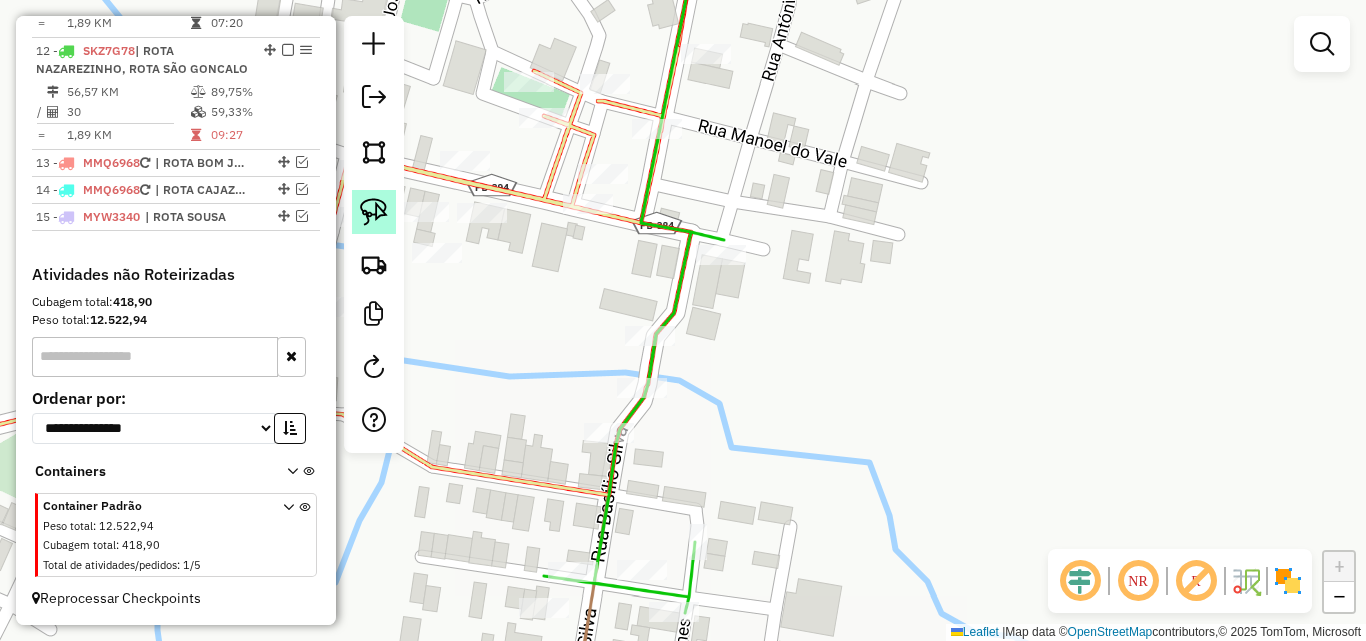 drag, startPoint x: 384, startPoint y: 209, endPoint x: 490, endPoint y: 263, distance: 118.96218 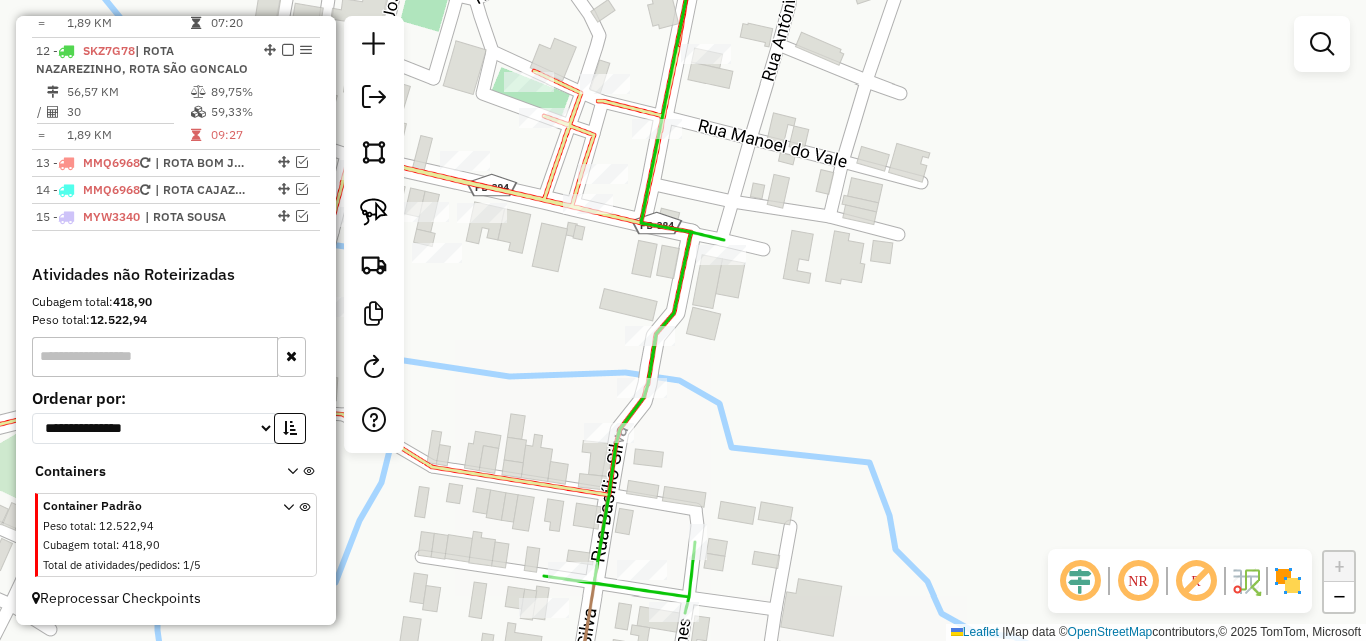 click 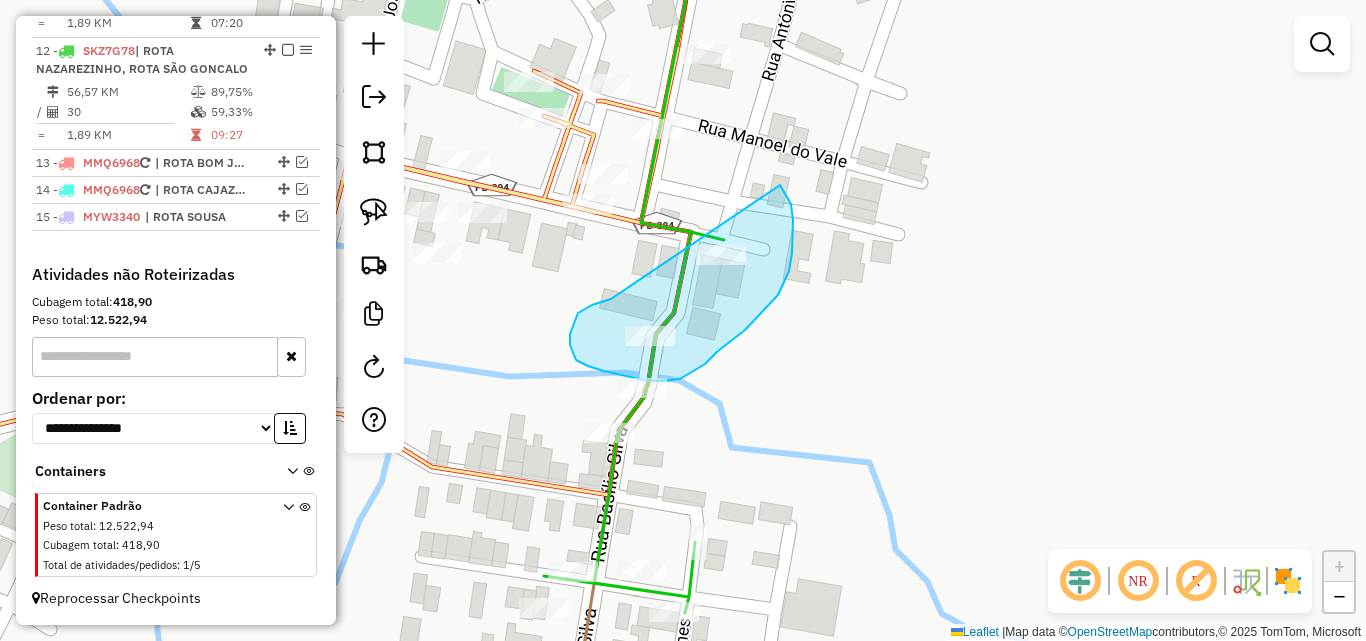 drag, startPoint x: 570, startPoint y: 334, endPoint x: 698, endPoint y: 164, distance: 212.80037 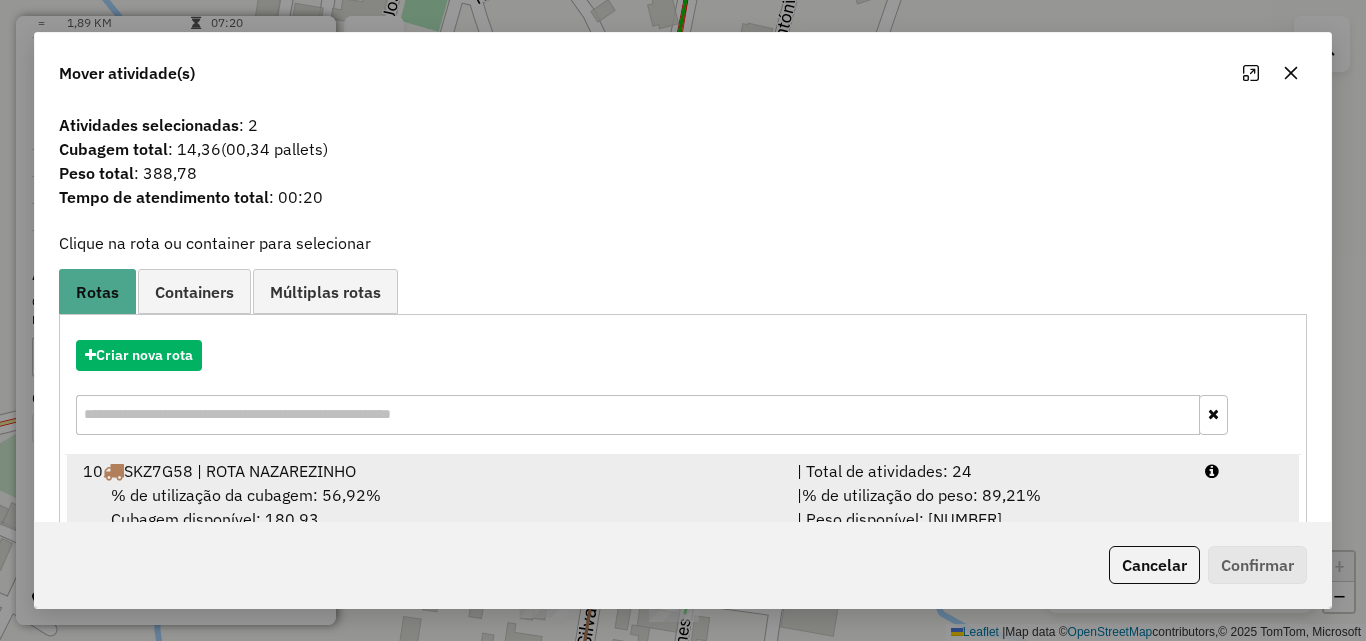 click on "|  % de utilização do peso: 89,21%  | Peso disponível: 820,09" at bounding box center (989, 507) 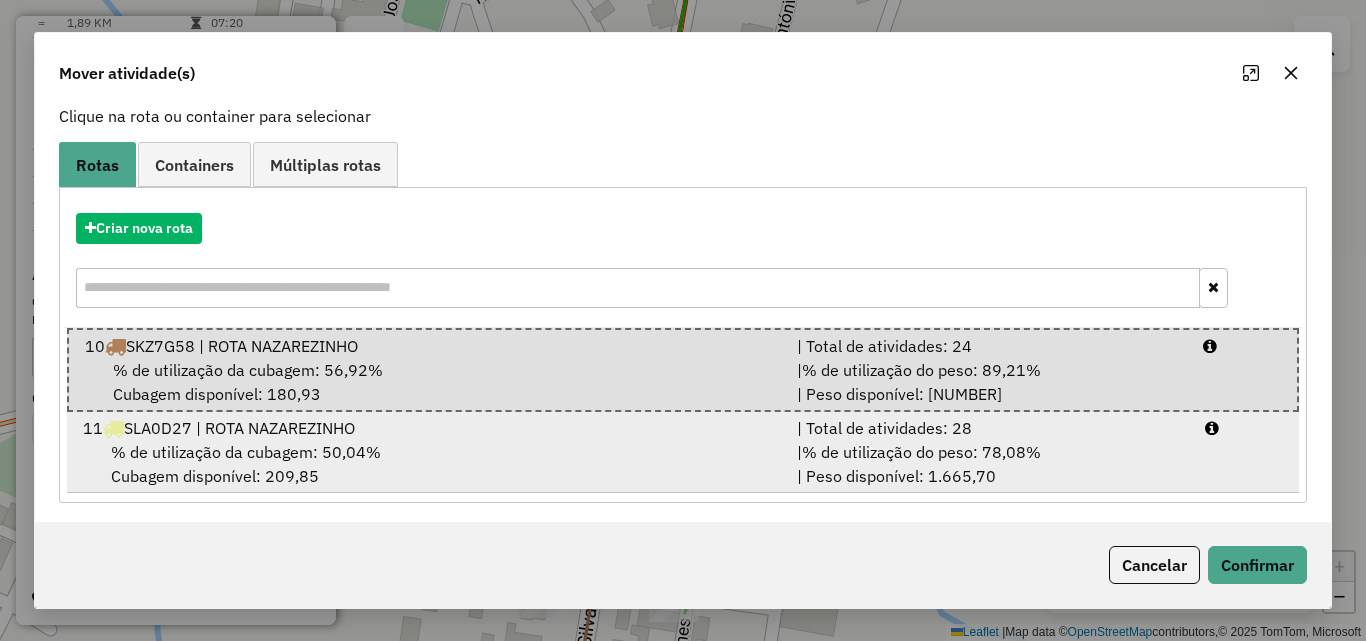 scroll, scrollTop: 132, scrollLeft: 0, axis: vertical 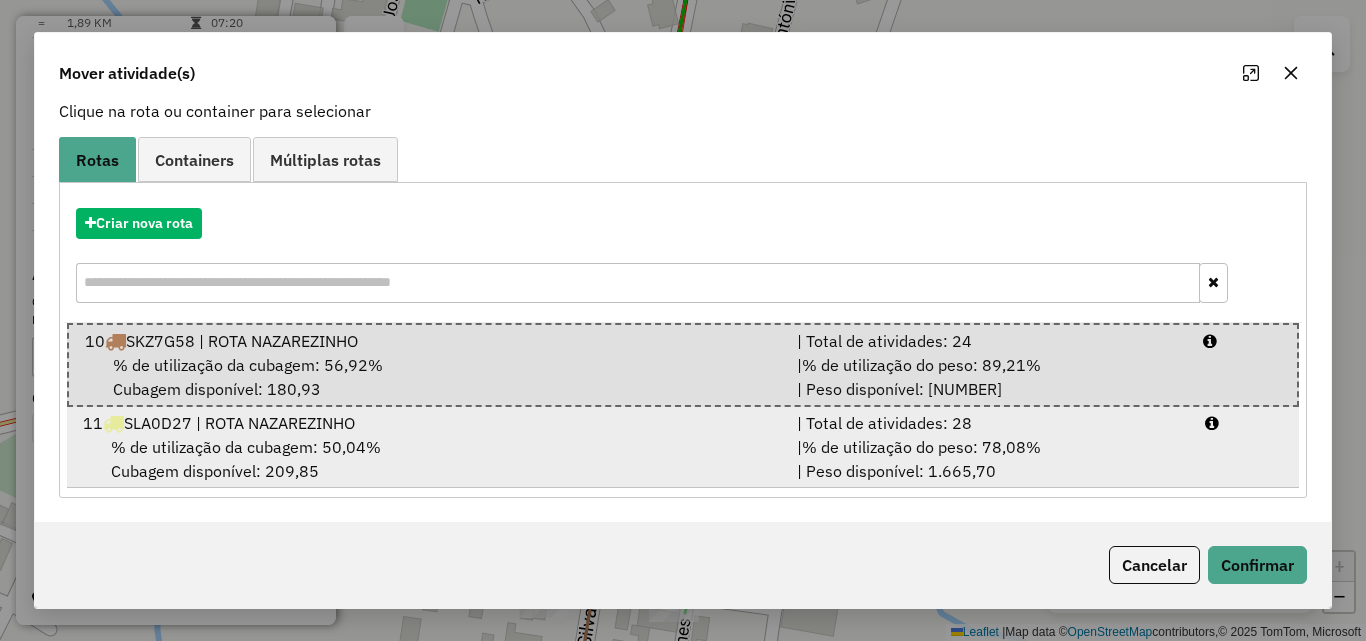 click on "| % de utilização do peso: [PERCENT]% | Peso disponível: [NUMBER]" at bounding box center [989, 459] 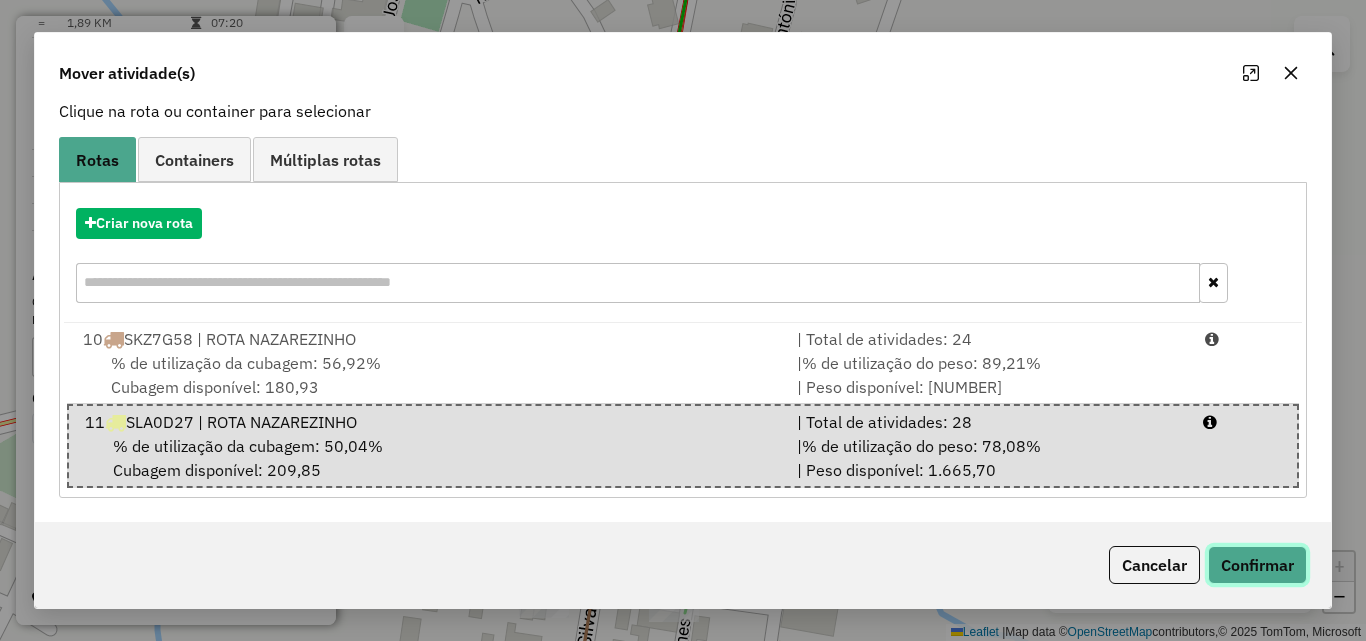 click on "Confirmar" 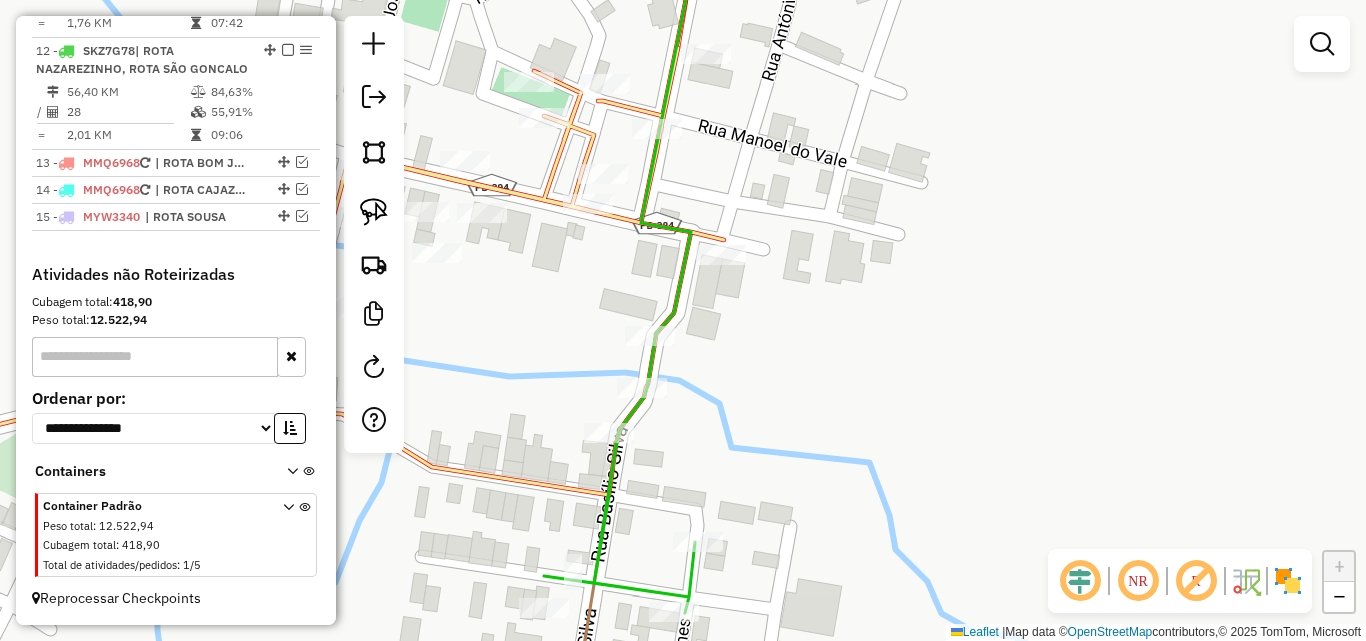 scroll, scrollTop: 0, scrollLeft: 0, axis: both 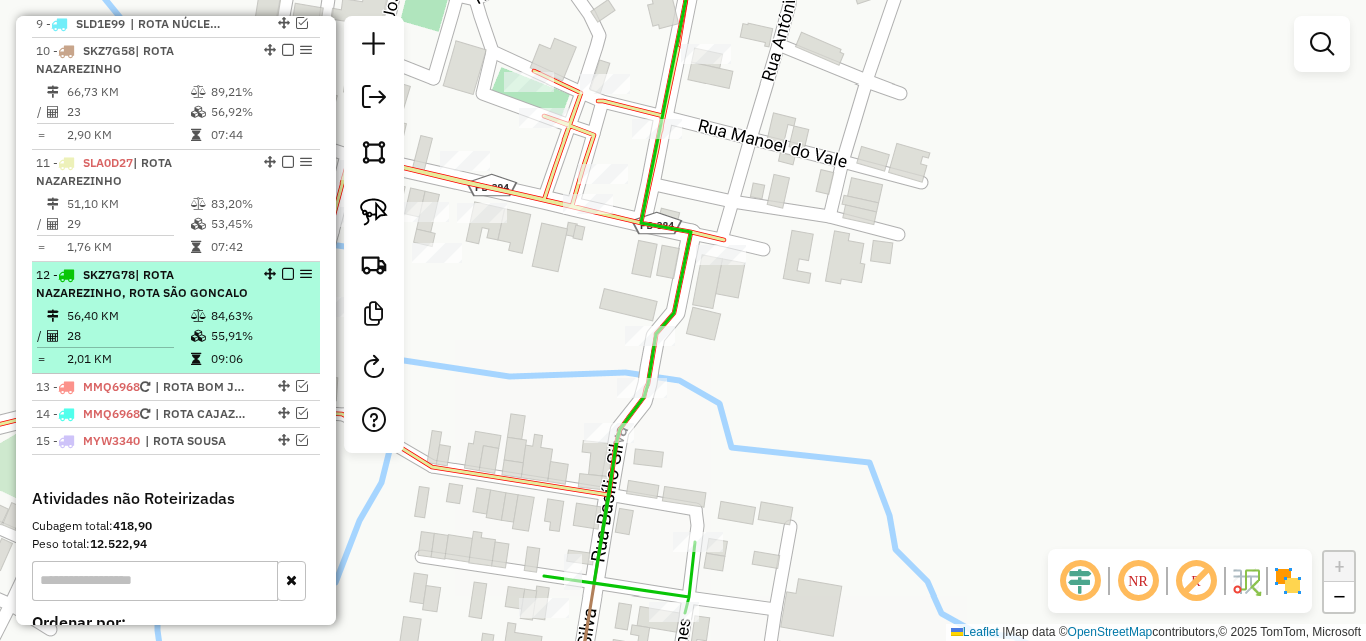 click on "[NUMBER] - [PLATE] | ROTA [NAME], ROTA [NAME] [NUMBER] KM [PERCENT] / [NUMBER] [PERCENT] = [NUMBER] KM [TIME]" at bounding box center (176, 318) 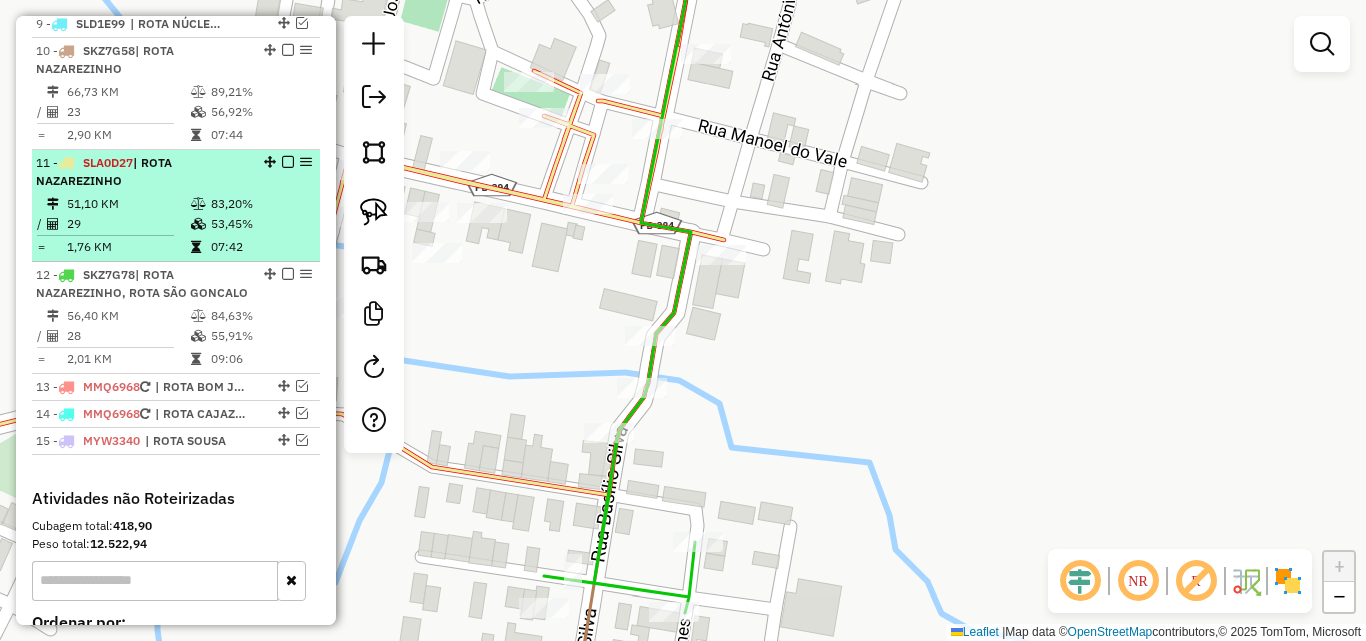 select on "*********" 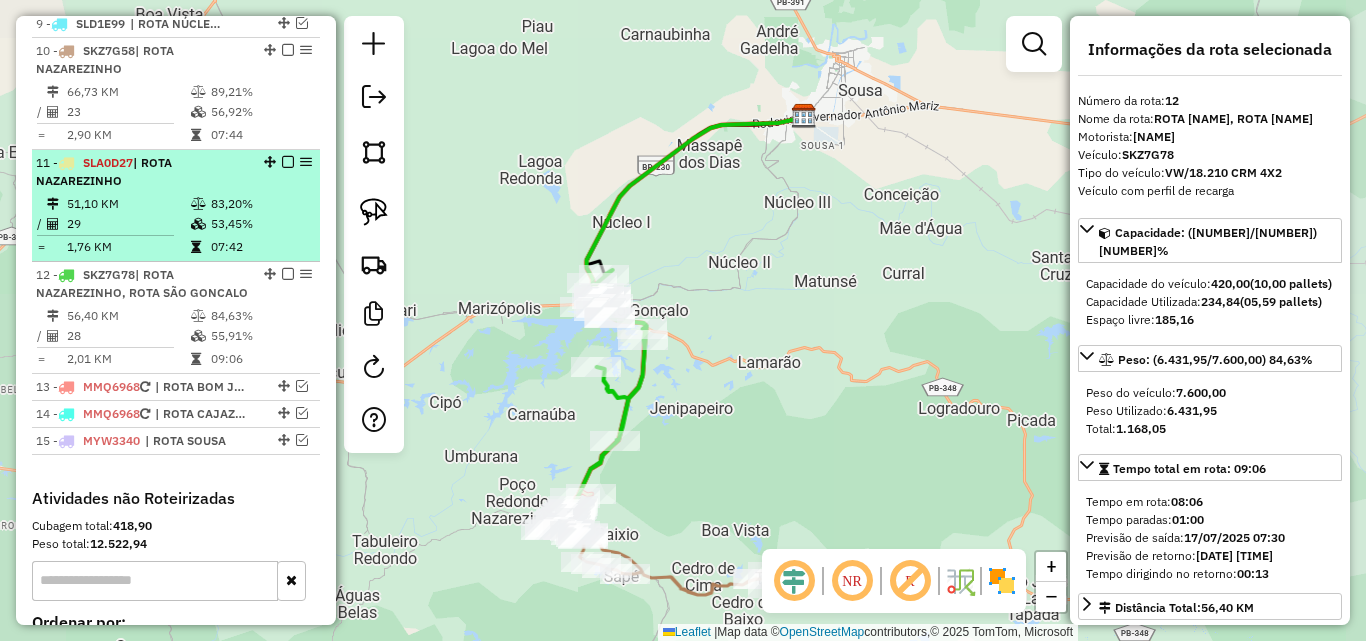 click at bounding box center (198, 204) 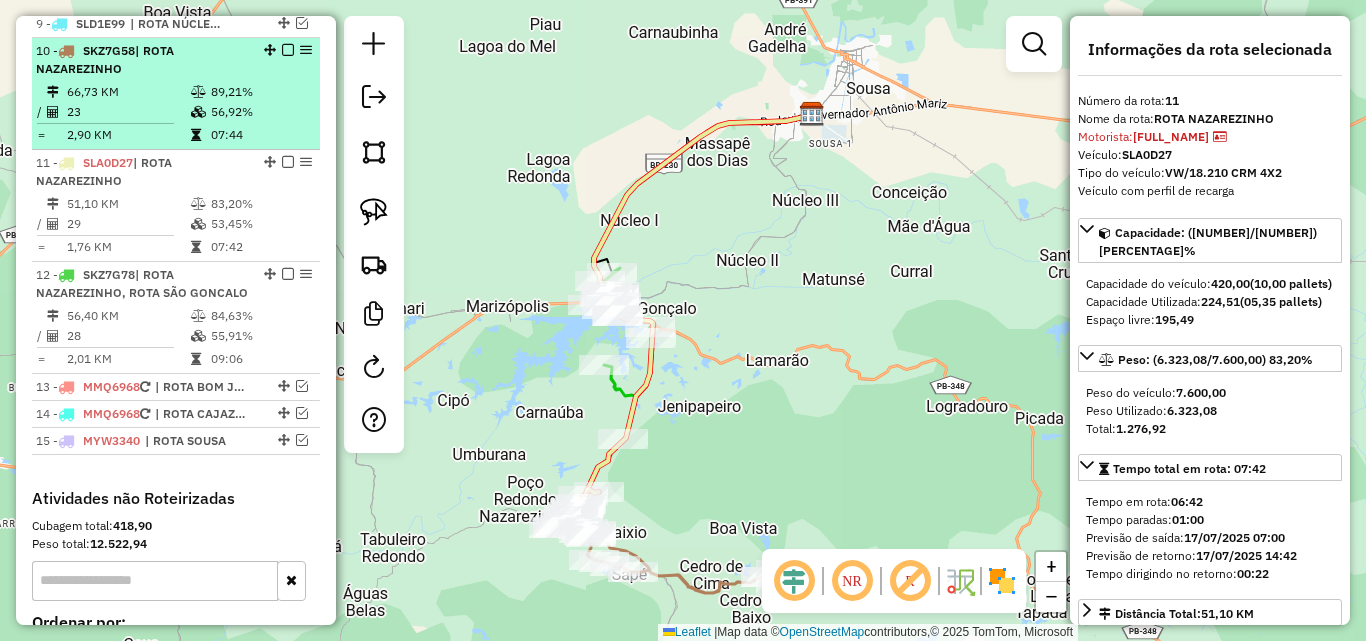 click on "07:44" at bounding box center [260, 135] 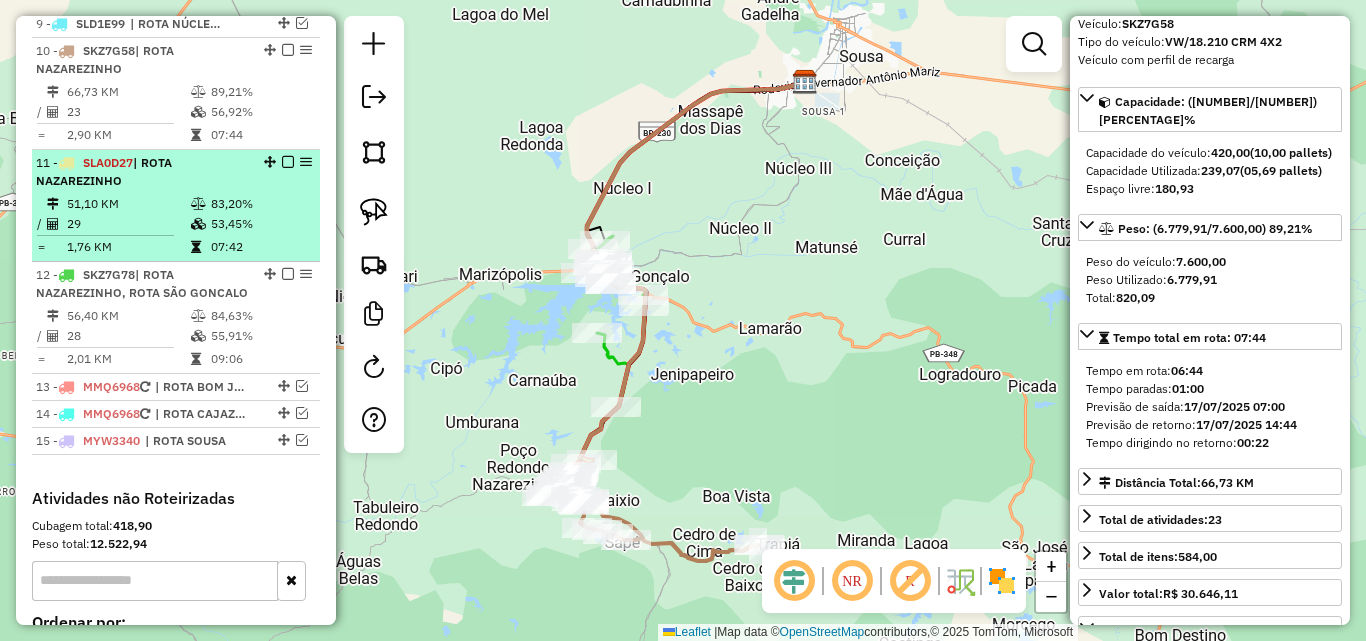 scroll, scrollTop: 200, scrollLeft: 0, axis: vertical 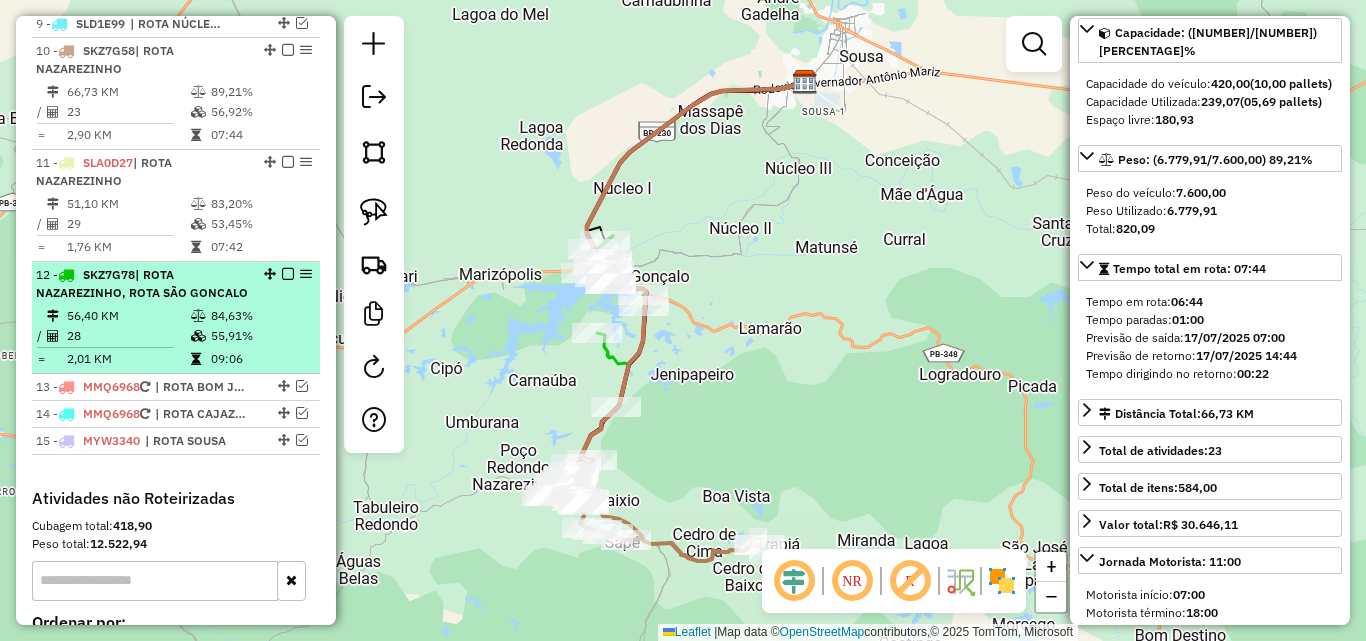 click on "12 - SKZ7G78 | ROTA [ROUTE]" at bounding box center [142, 284] 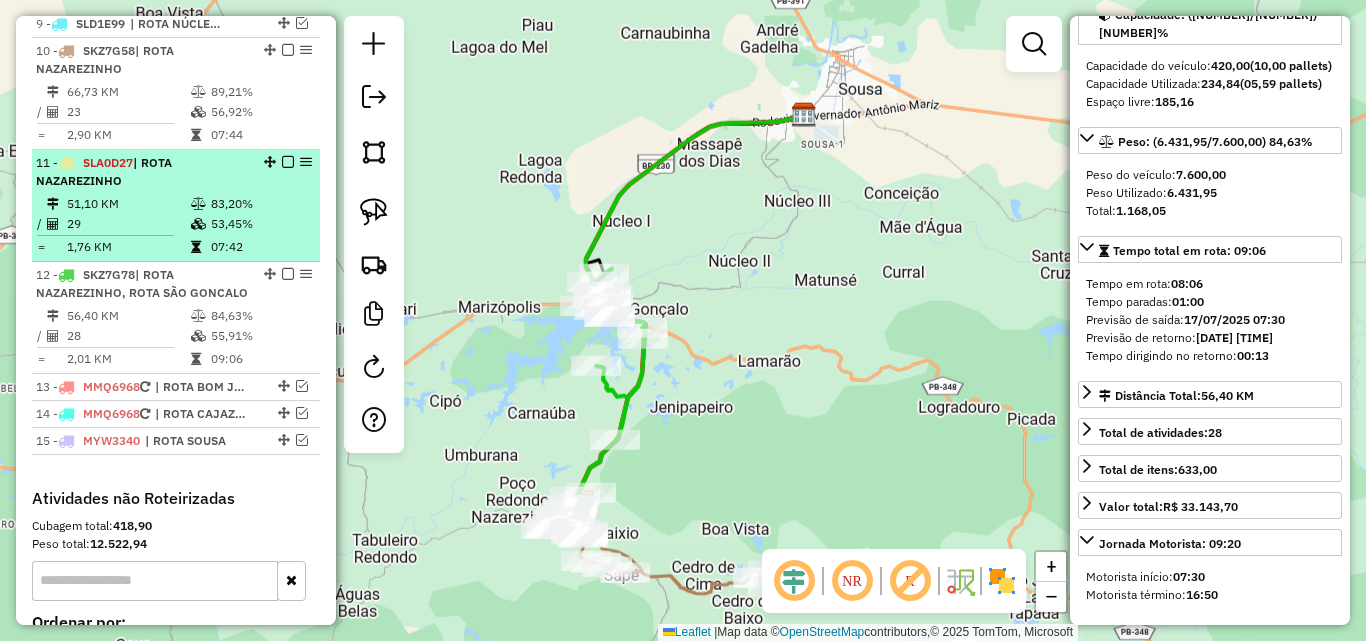 click on "53,45%" at bounding box center [260, 224] 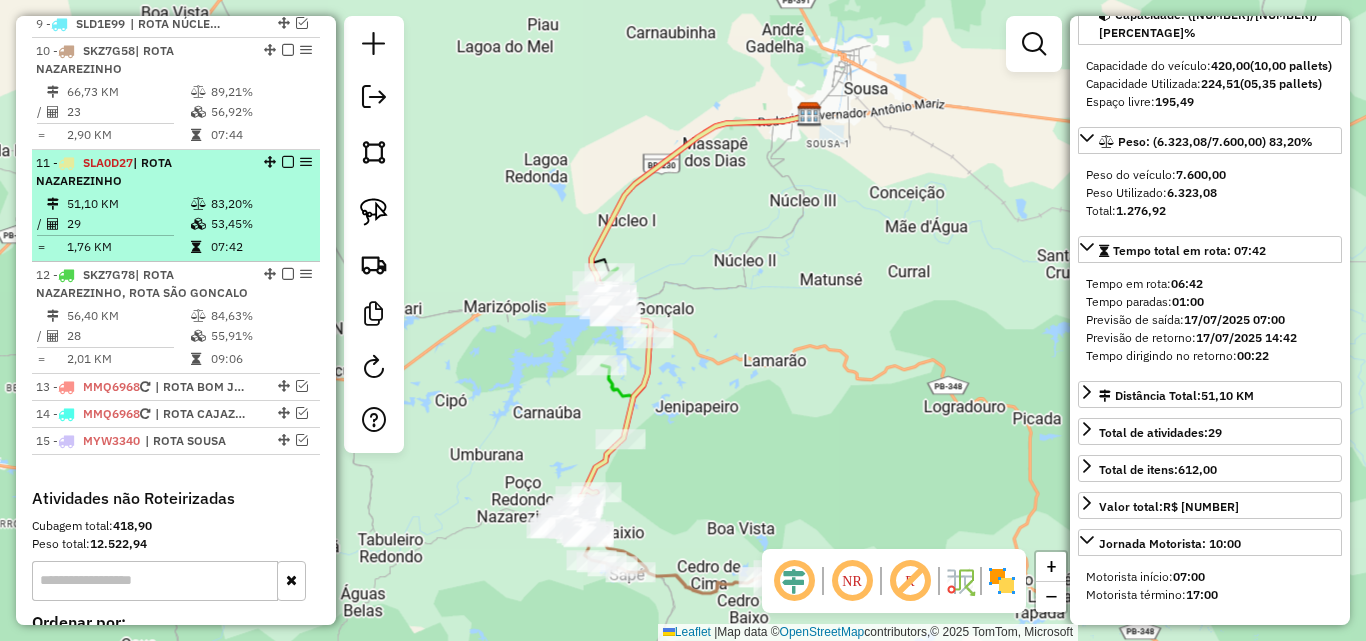 scroll, scrollTop: 200, scrollLeft: 0, axis: vertical 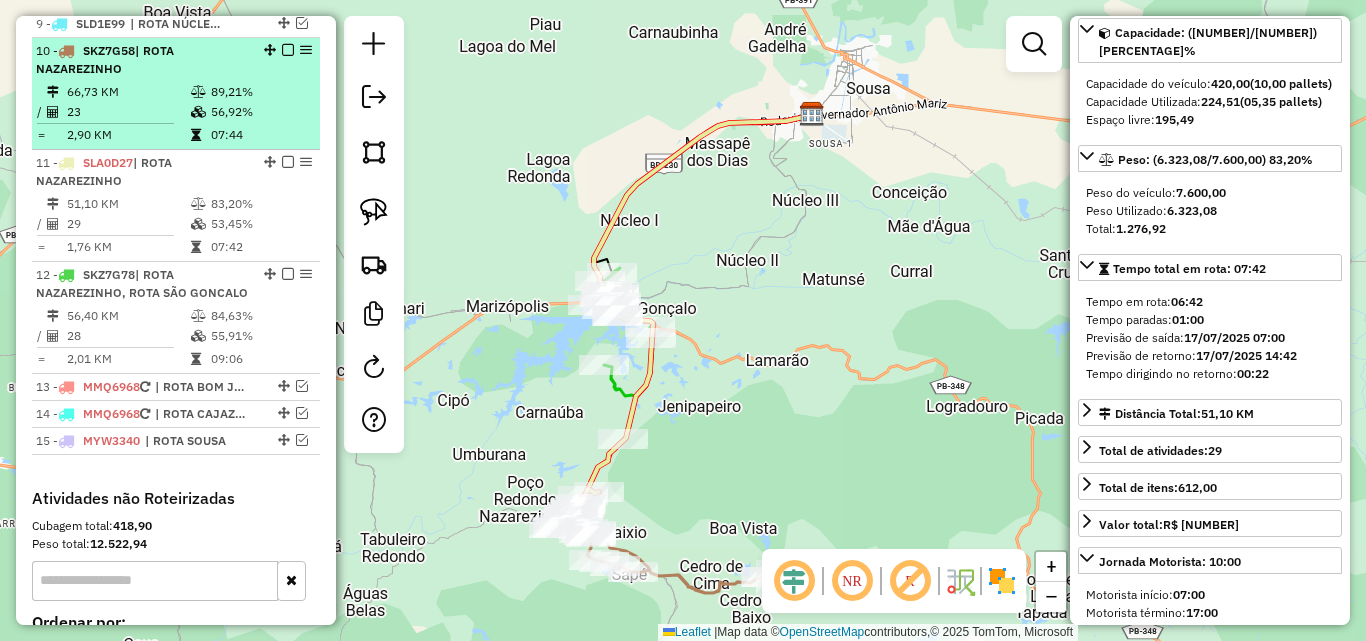 click at bounding box center (198, 112) 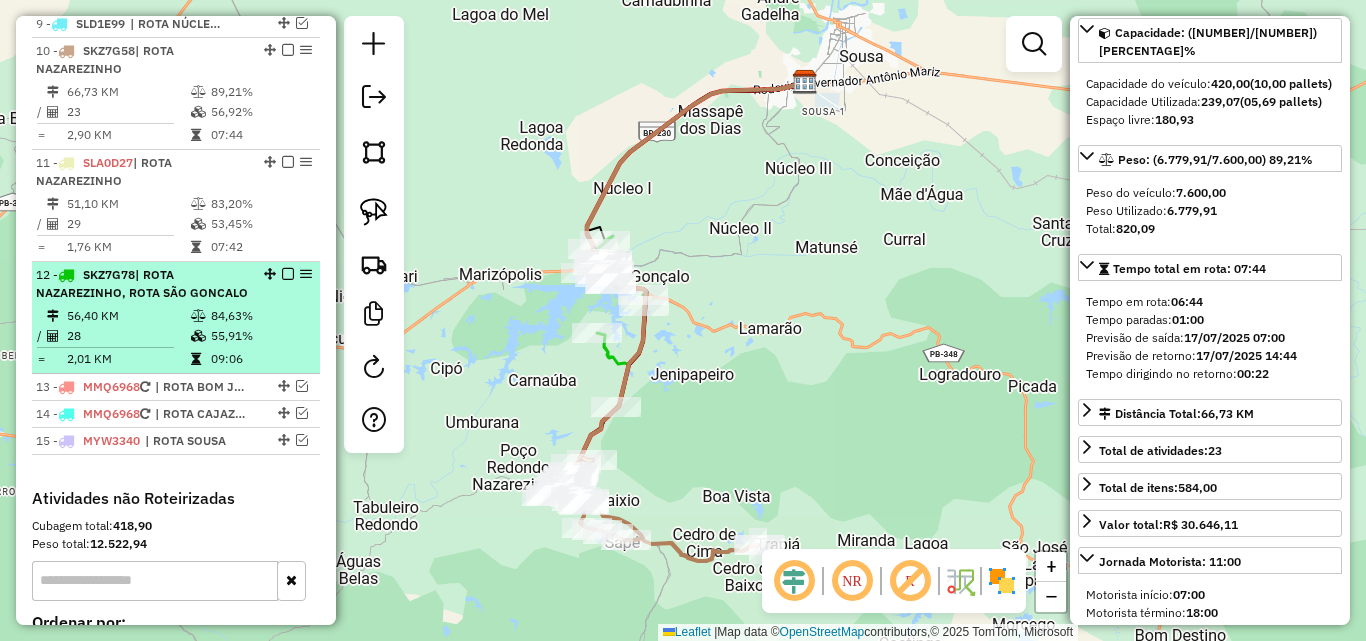 drag, startPoint x: 208, startPoint y: 234, endPoint x: 199, endPoint y: 263, distance: 30.364452 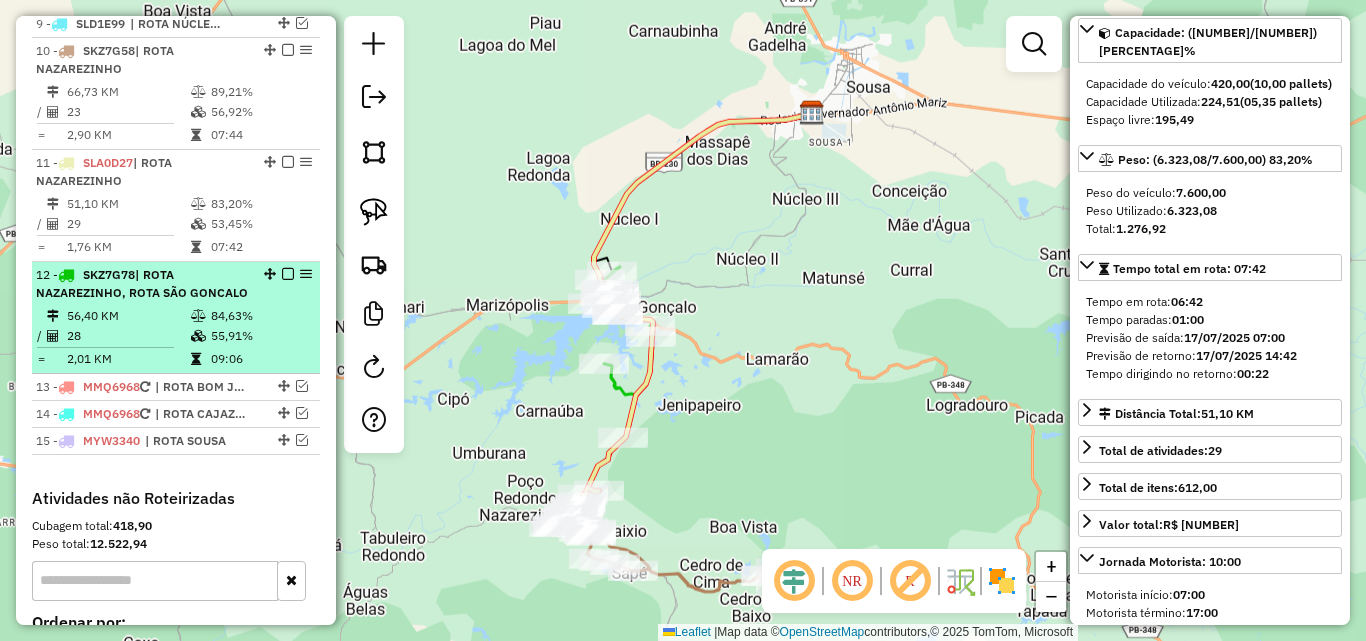 click on "12 - SKZ7G78 | ROTA [ROUTE]" at bounding box center (142, 284) 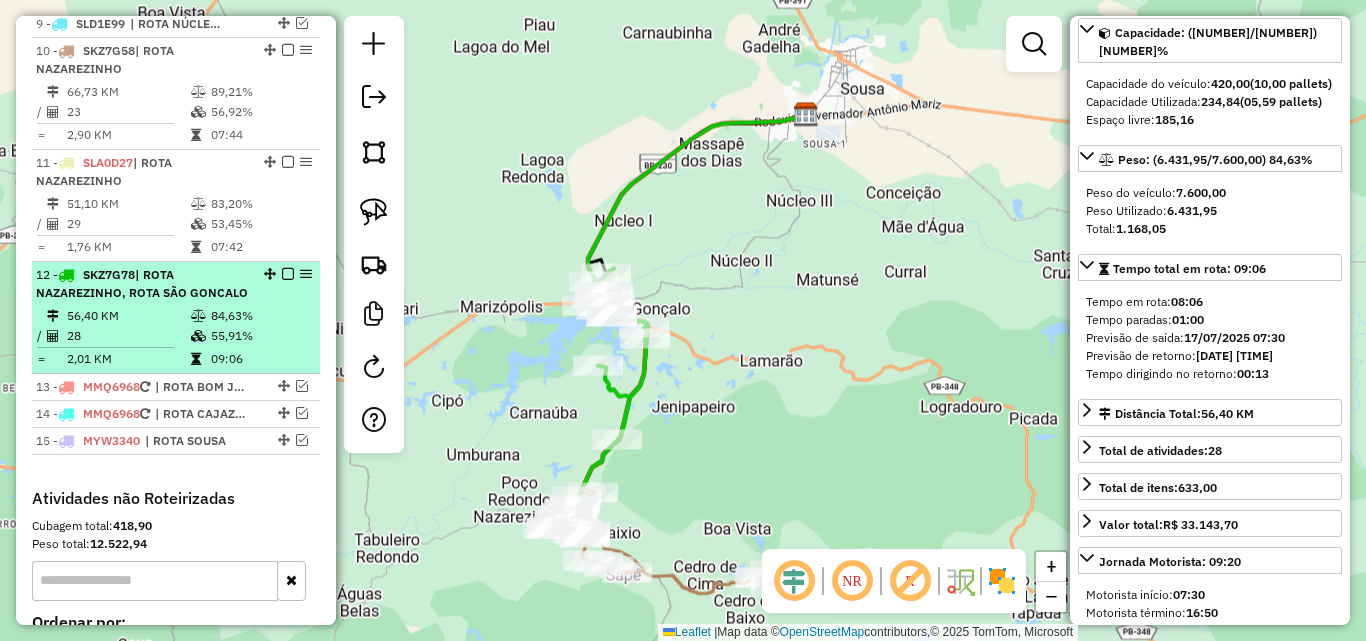 scroll, scrollTop: 218, scrollLeft: 0, axis: vertical 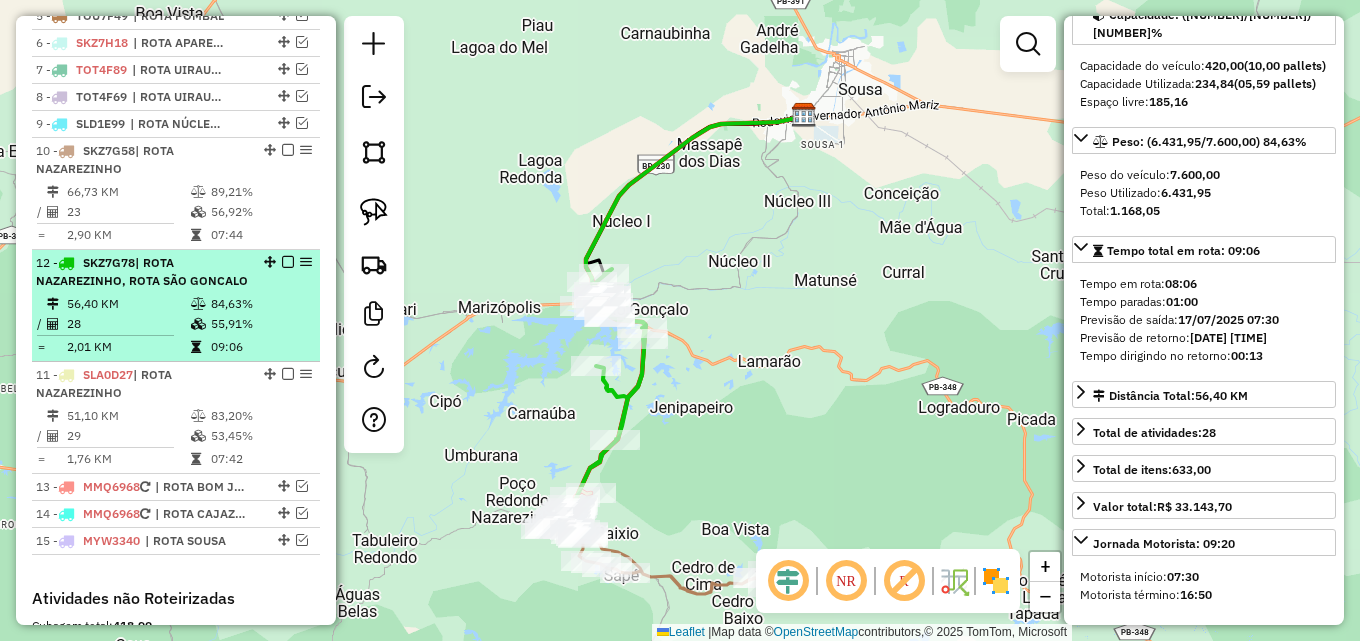 drag, startPoint x: 261, startPoint y: 369, endPoint x: 237, endPoint y: 262, distance: 109.65856 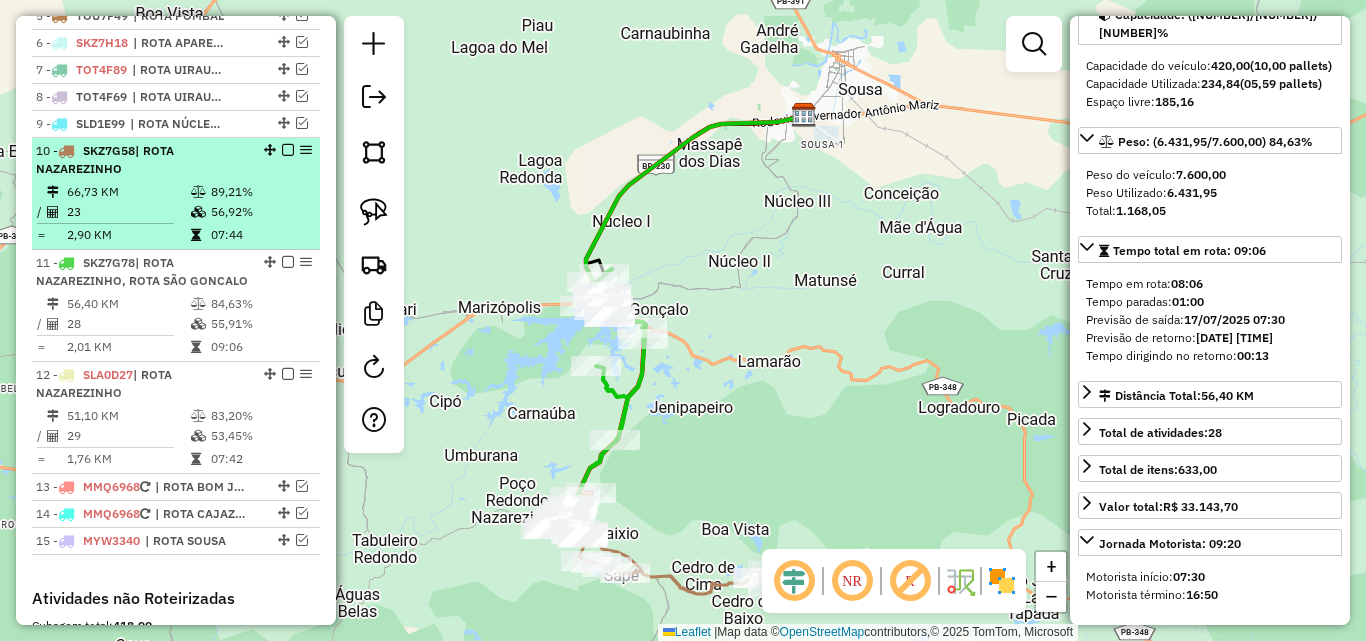 click on "23" at bounding box center [128, 212] 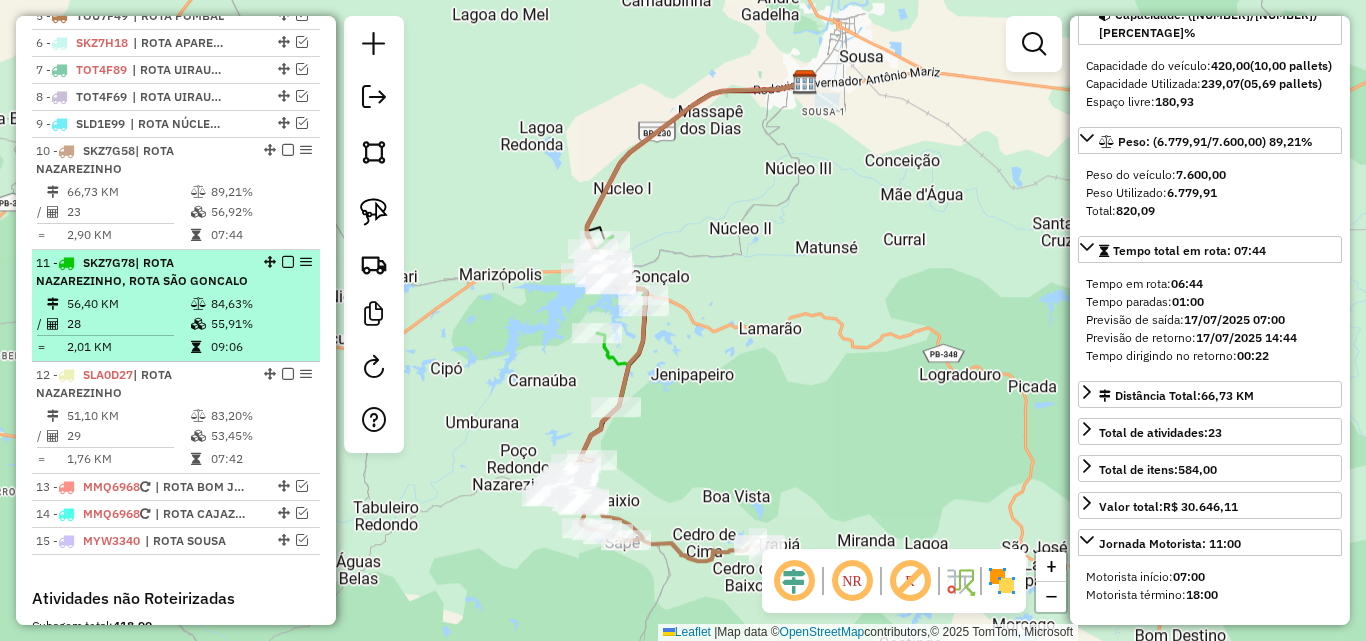 scroll, scrollTop: 200, scrollLeft: 0, axis: vertical 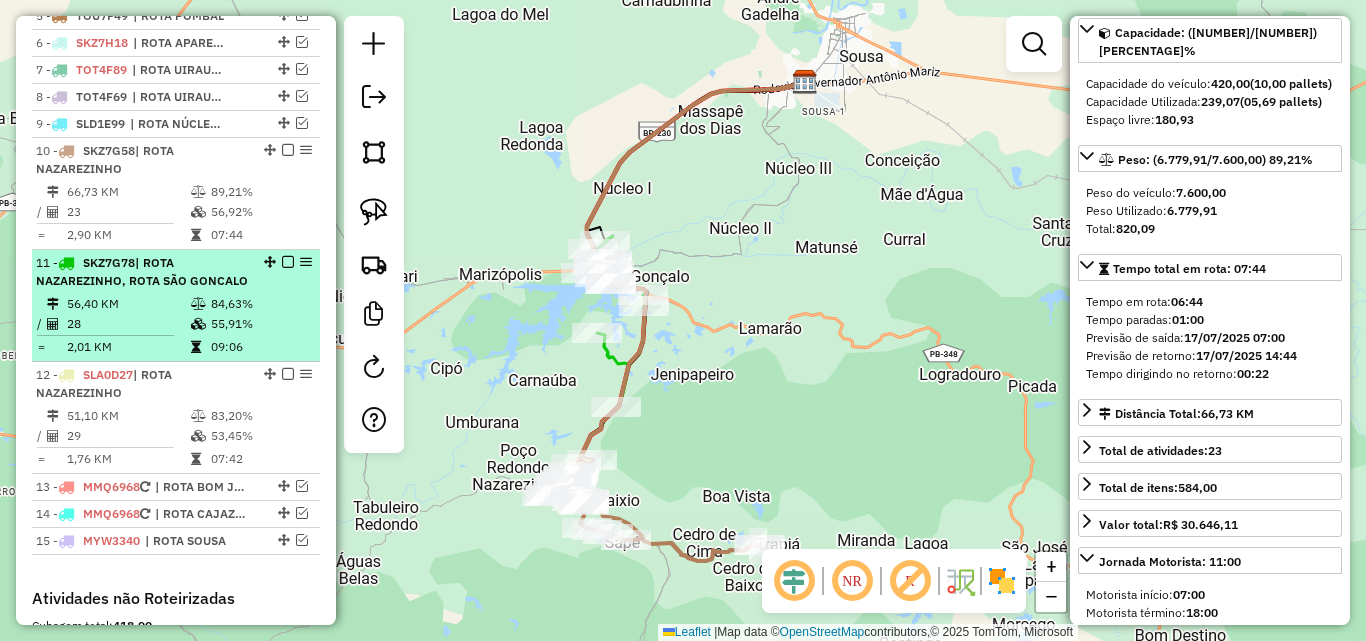 click on "| ROTA NAZAREZINHO, ROTA SÃO GONCALO" at bounding box center [142, 271] 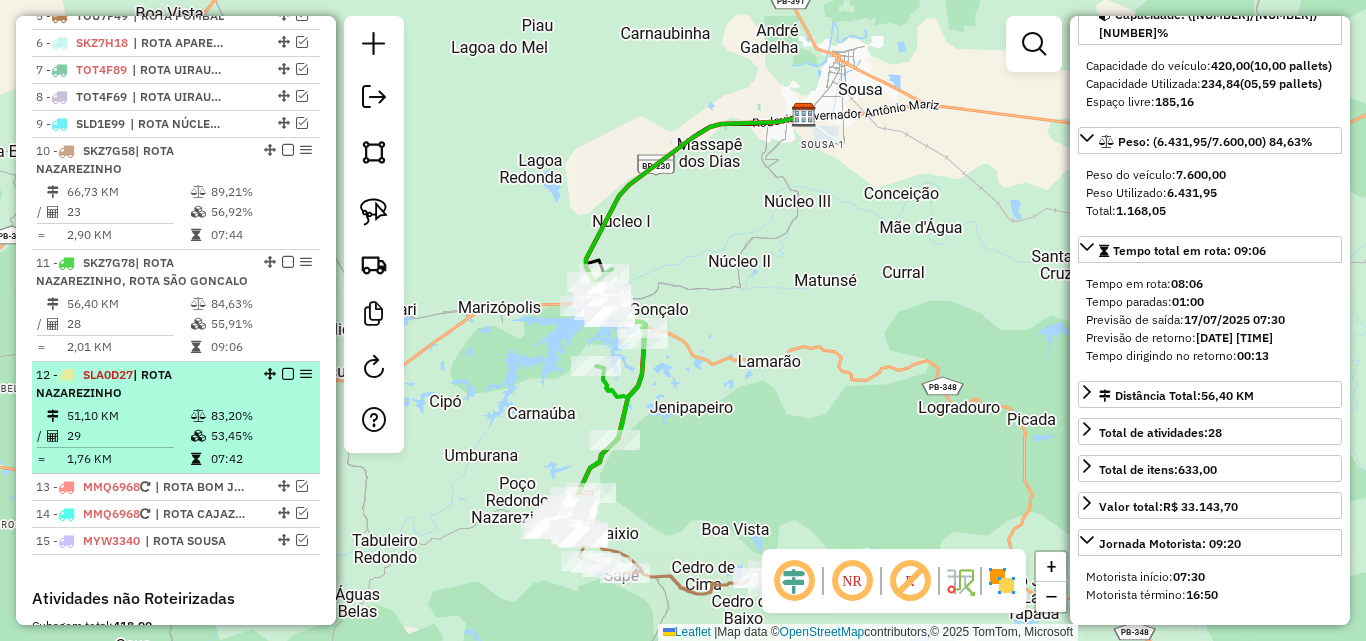 click on "[NUMBER] - [PLATE] | ROTA [NAME] [NUMBER] KM [PERCENT] / [NUMBER] [PERCENT] = [NUMBER] KM [TIME]" at bounding box center [176, 418] 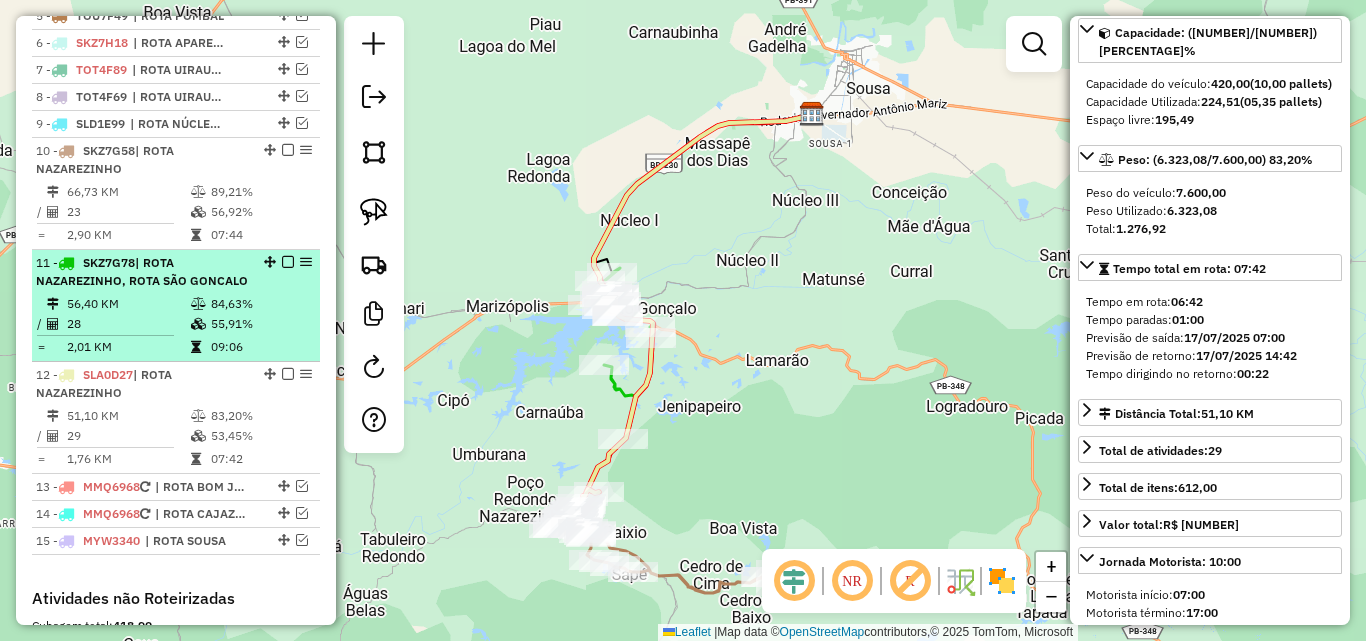 click on "56,40 KM" at bounding box center (128, 304) 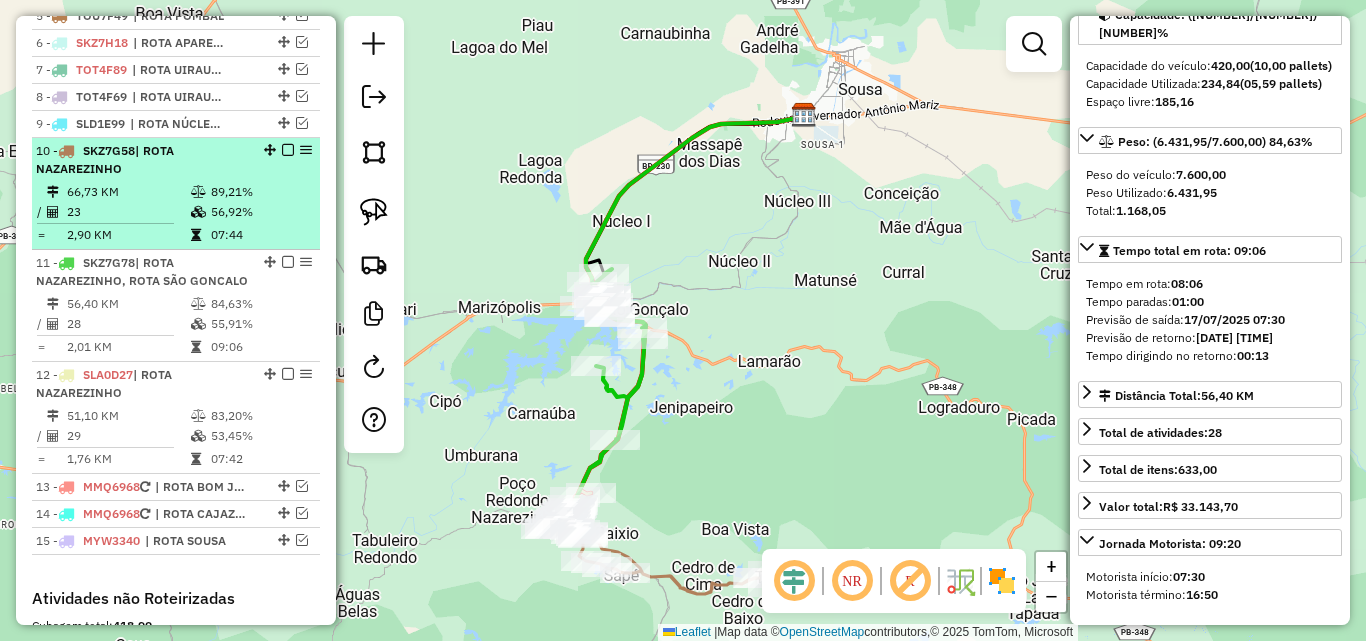 click on "66,73 KM   89,21%  /  23   56,92%     =  2,90 KM   07:44" at bounding box center (176, 213) 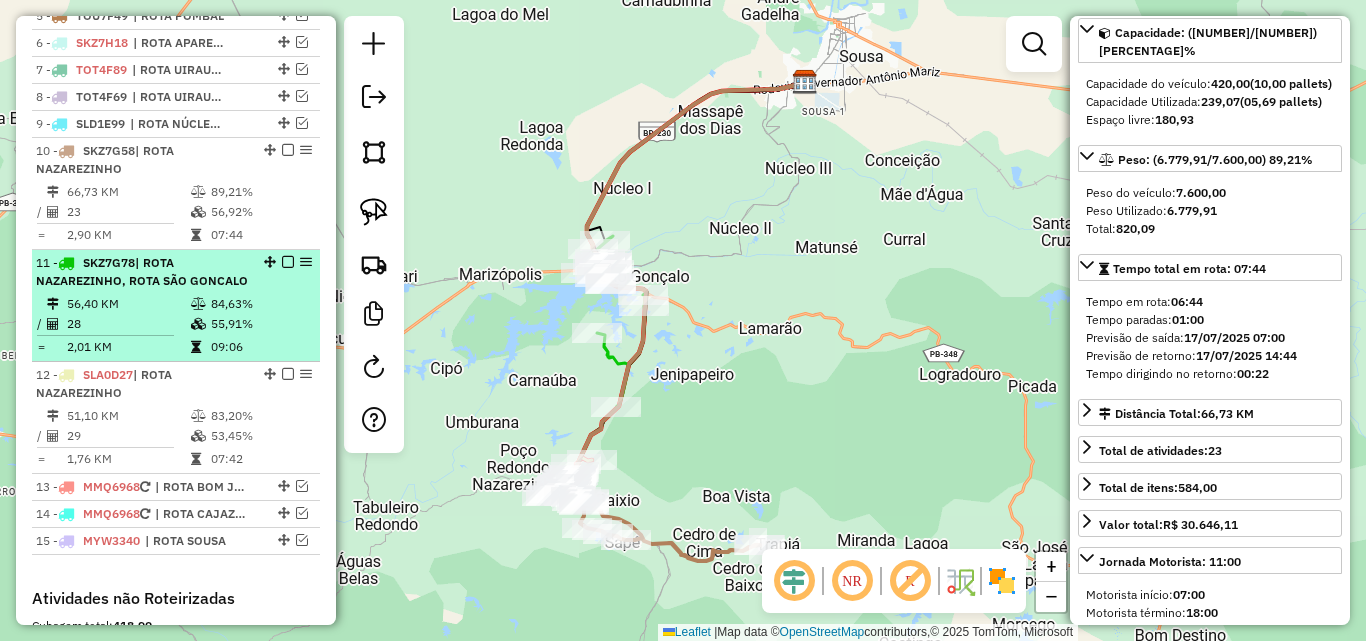 drag, startPoint x: 200, startPoint y: 306, endPoint x: 201, endPoint y: 318, distance: 12.0415945 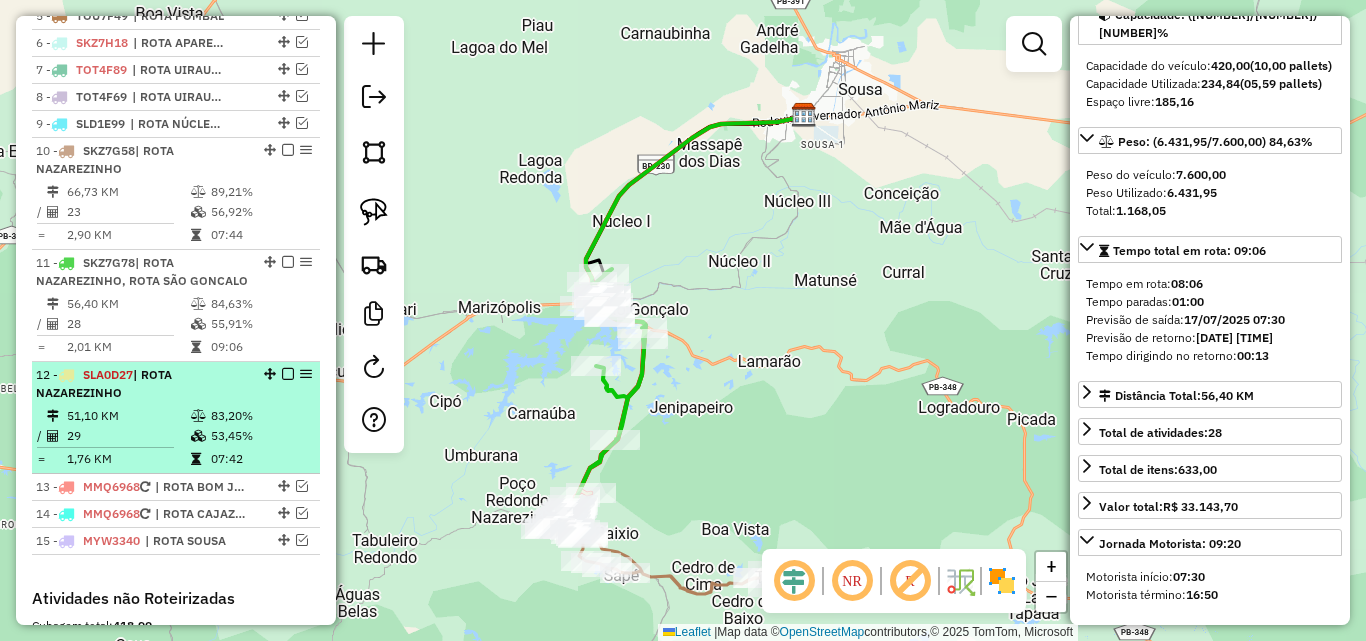 click on "12 -       [PLATE]   | ROTA [NAME]" at bounding box center [142, 384] 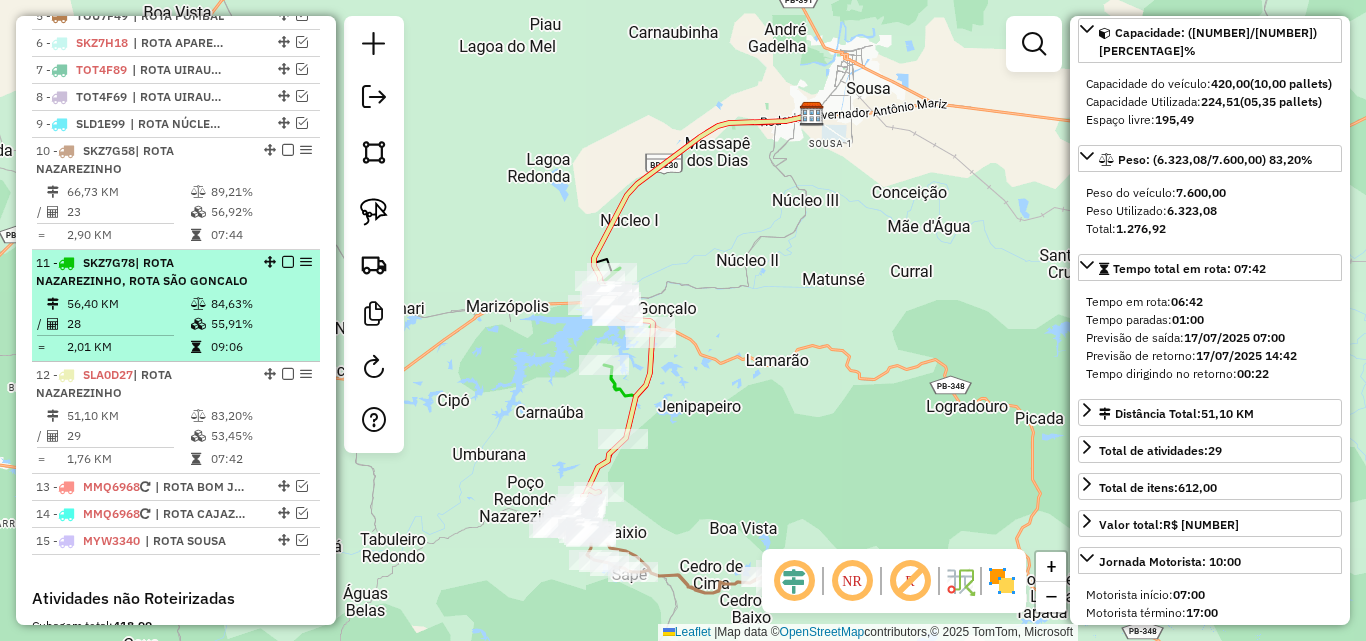click on "[NUMBER] -     [PLATE]   | ROTA [CITY], ROTA [CITY]" at bounding box center [142, 272] 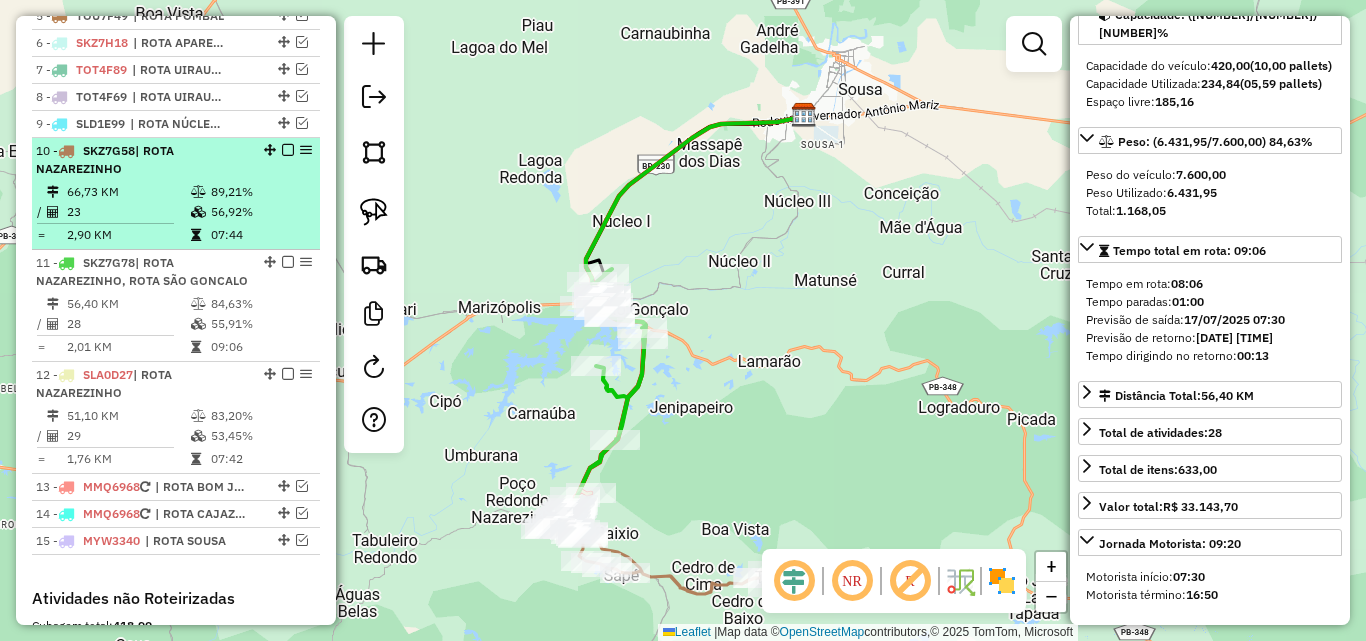 click on "66,73 KM" at bounding box center (128, 192) 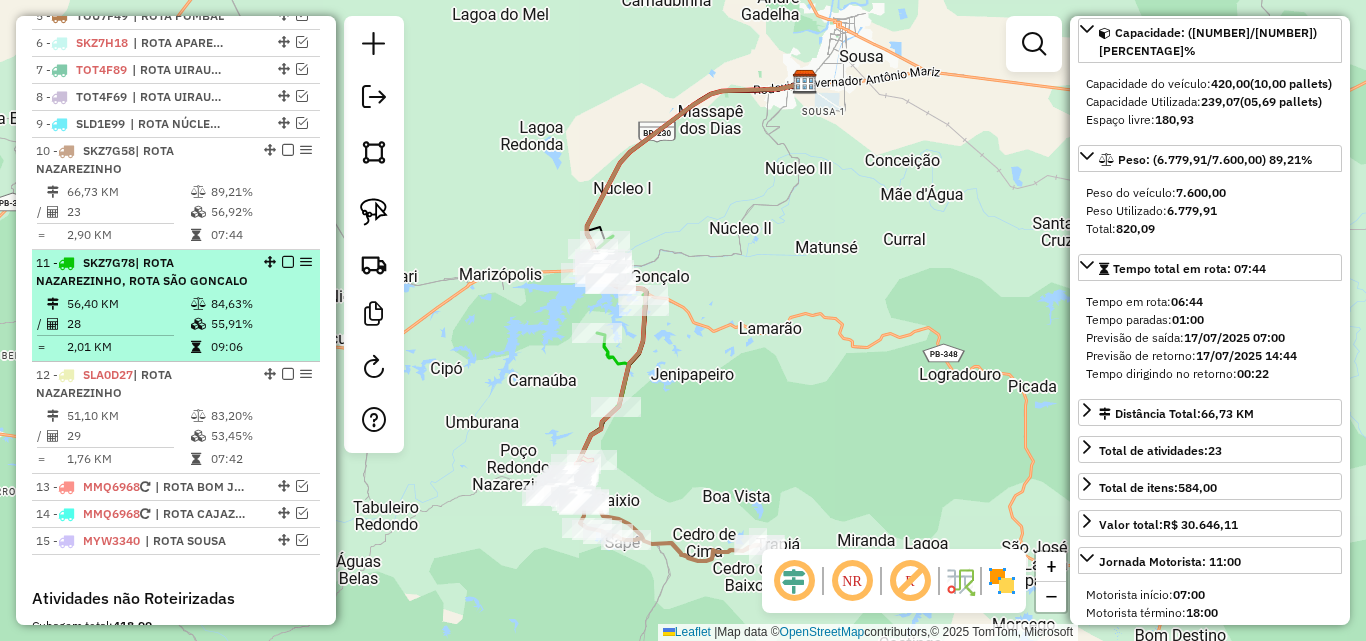 drag, startPoint x: 177, startPoint y: 290, endPoint x: 184, endPoint y: 321, distance: 31.780497 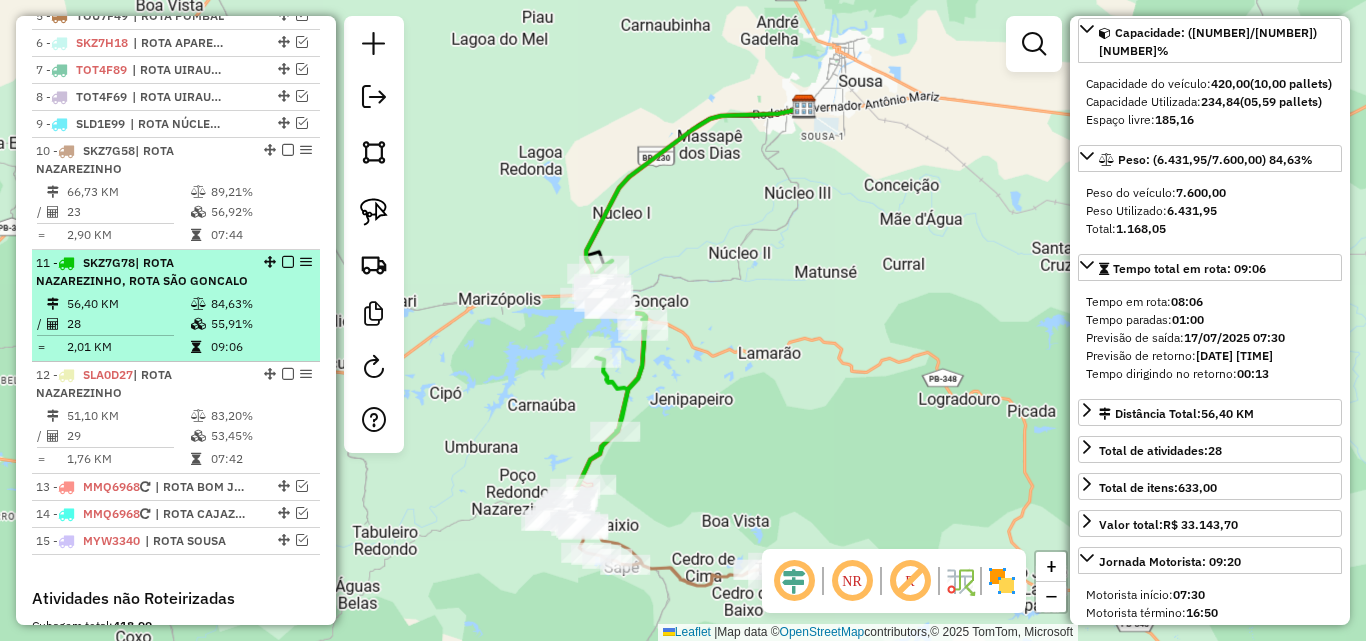 scroll, scrollTop: 218, scrollLeft: 0, axis: vertical 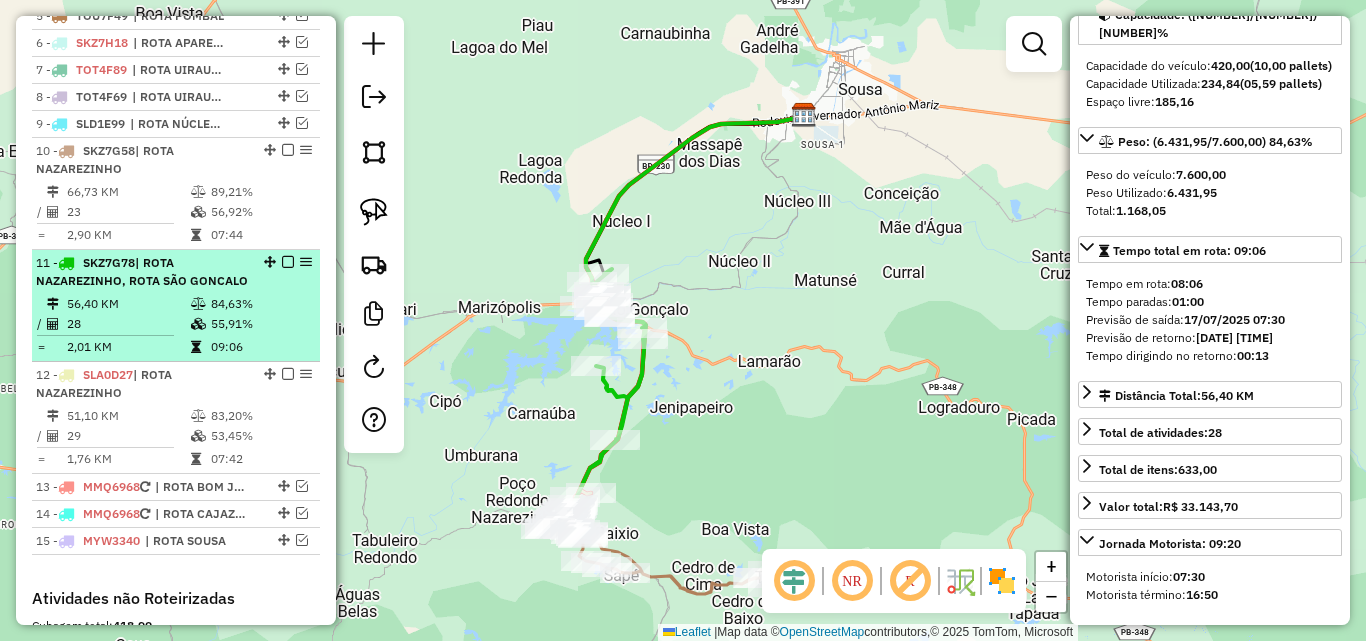 click at bounding box center [200, 347] 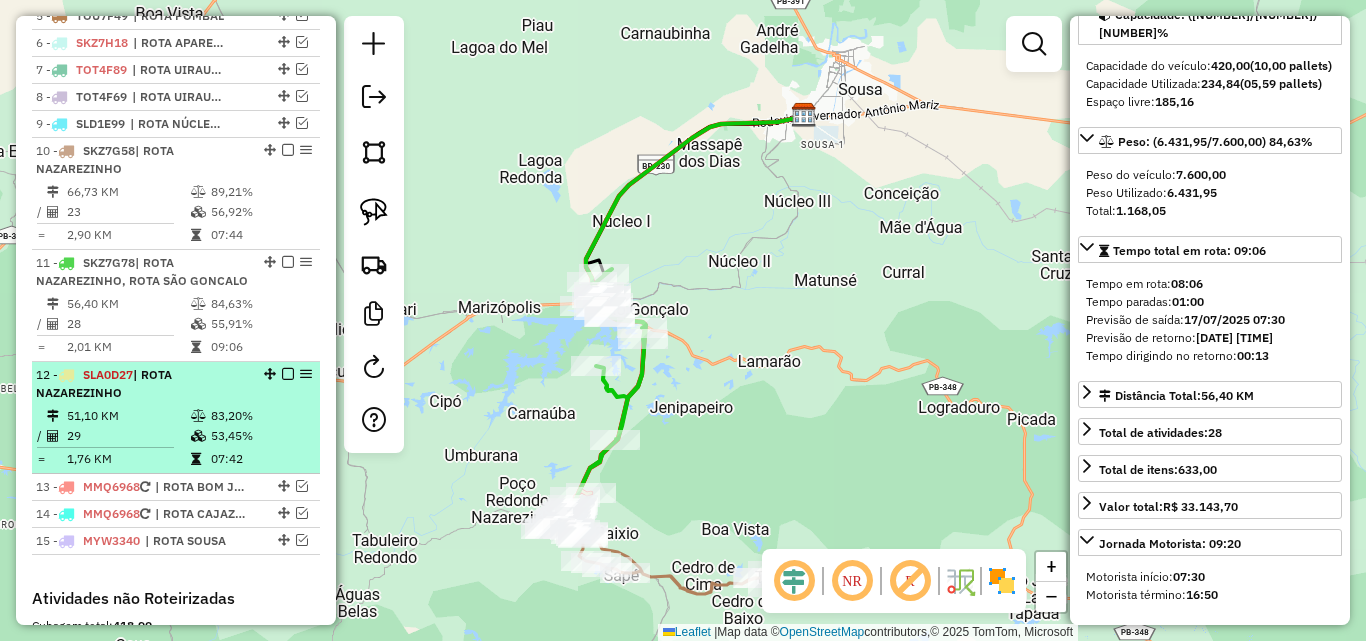 click on "12 -       [PLATE]   | ROTA [NAME]" at bounding box center (142, 384) 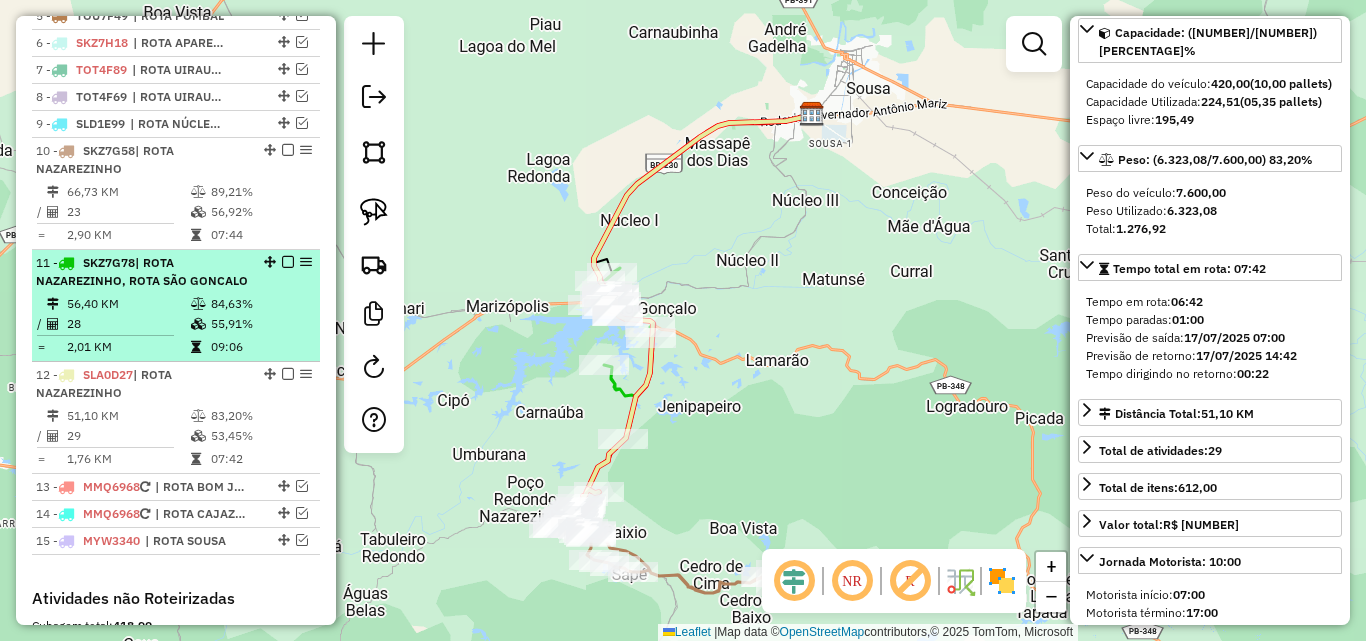 click on "[NUMBER] -     [PLATE]   | ROTA [CITY], ROTA [CITY]" at bounding box center (142, 272) 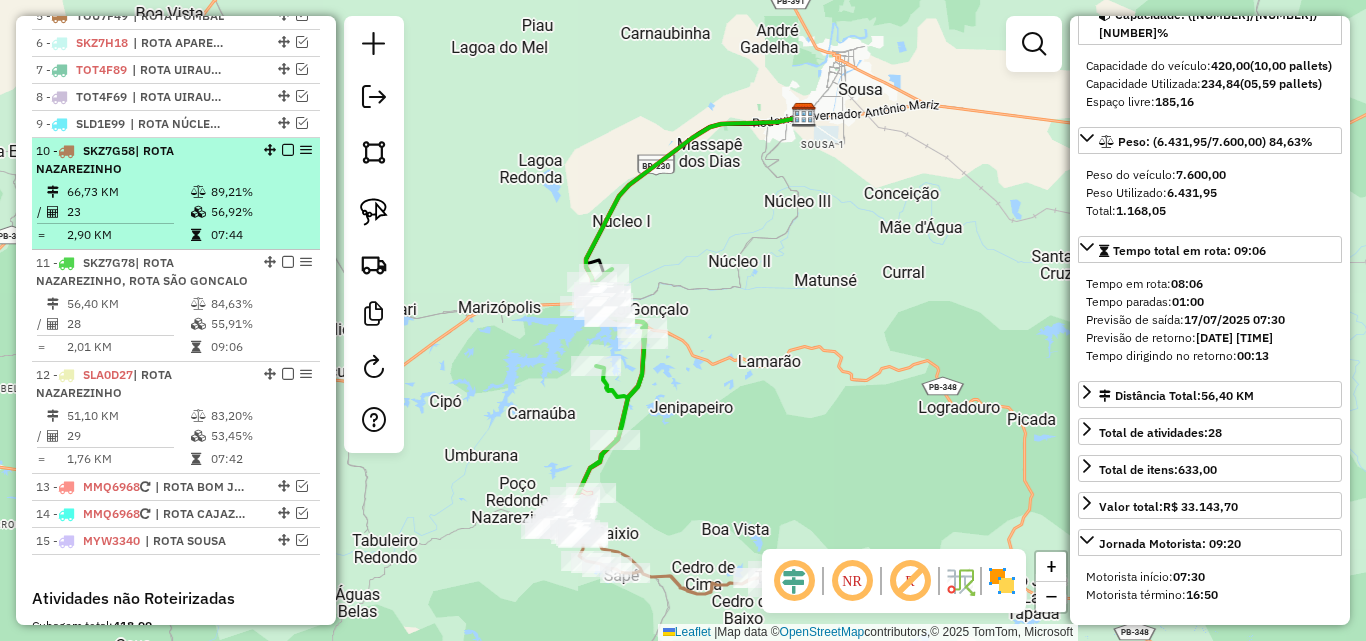 click at bounding box center (198, 192) 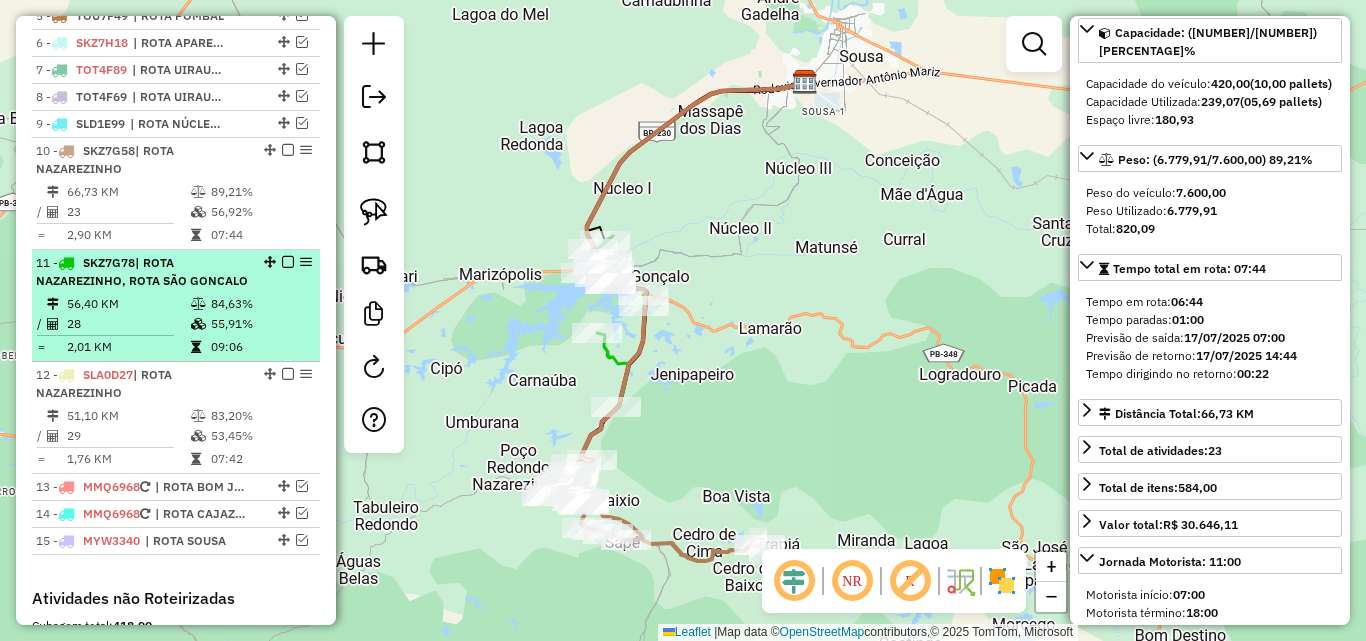 drag, startPoint x: 192, startPoint y: 271, endPoint x: 191, endPoint y: 302, distance: 31.016125 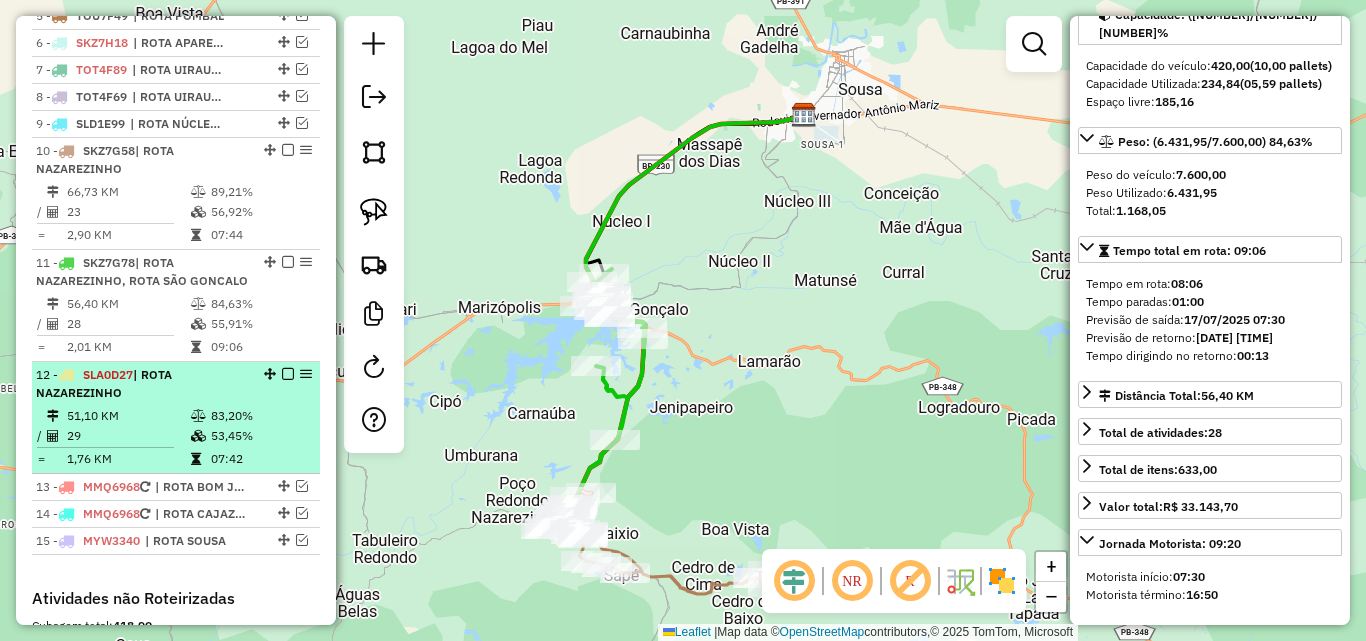 click on "12 -       [PLATE]   | ROTA [NAME]" at bounding box center [142, 384] 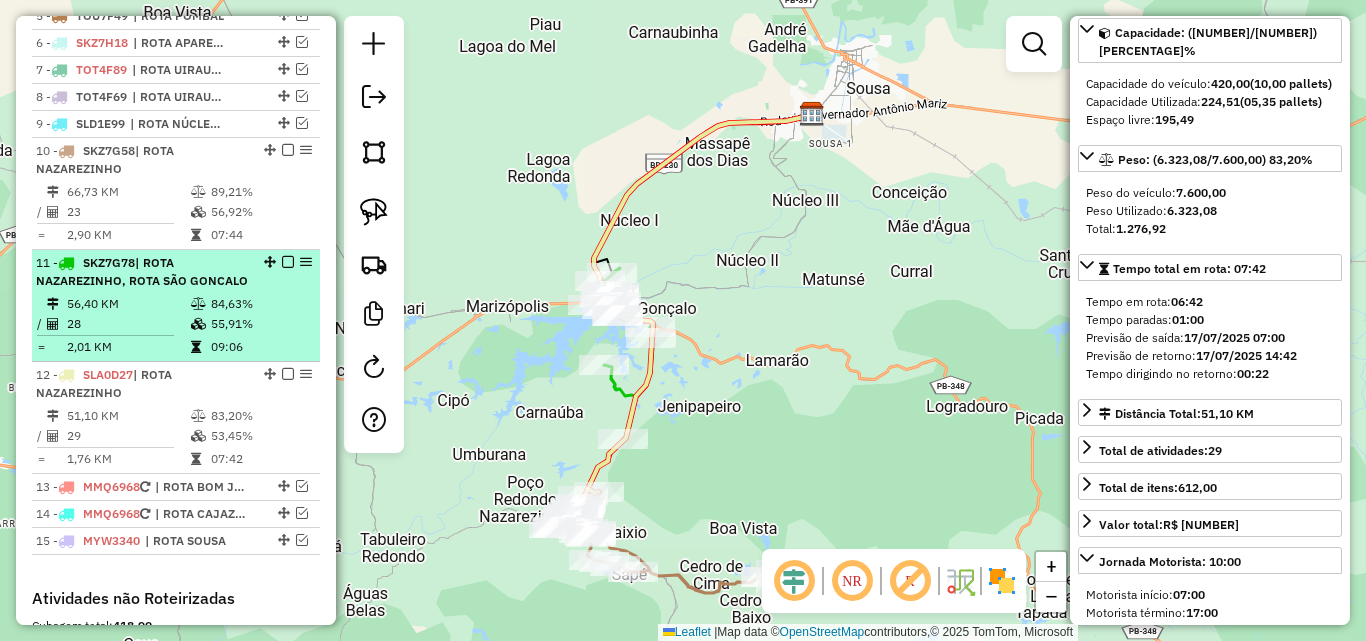 click on "56,40 KM" at bounding box center [128, 304] 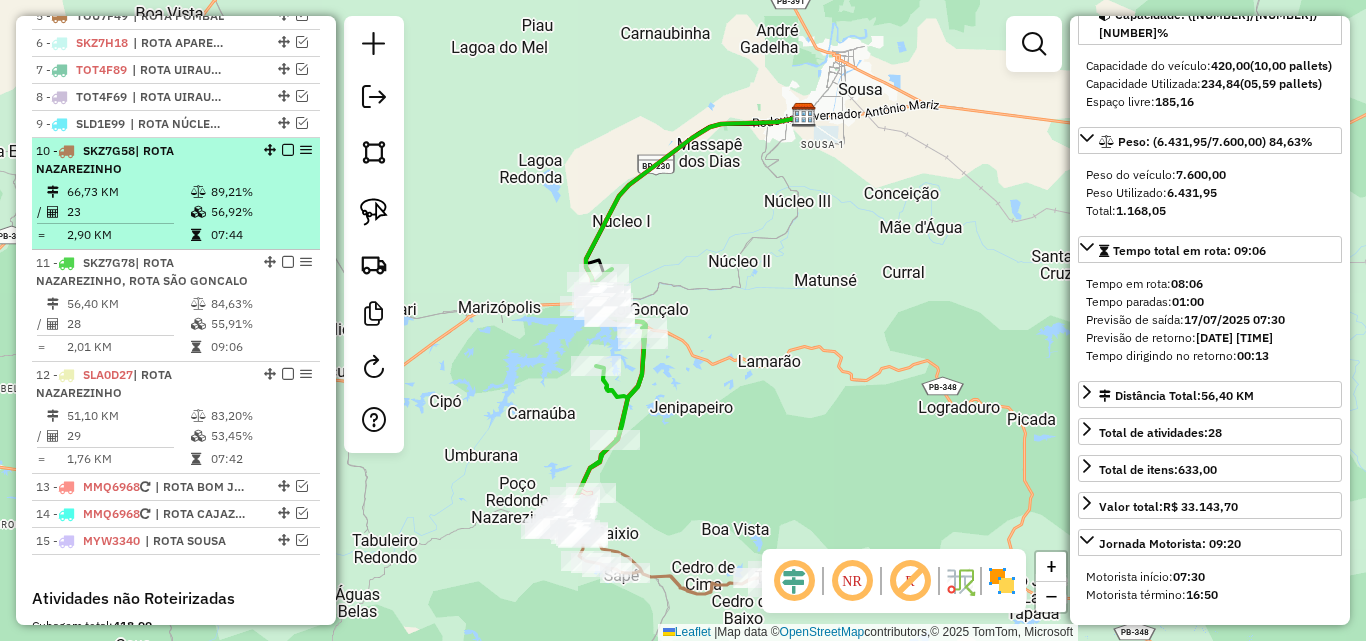click on "23" at bounding box center (128, 212) 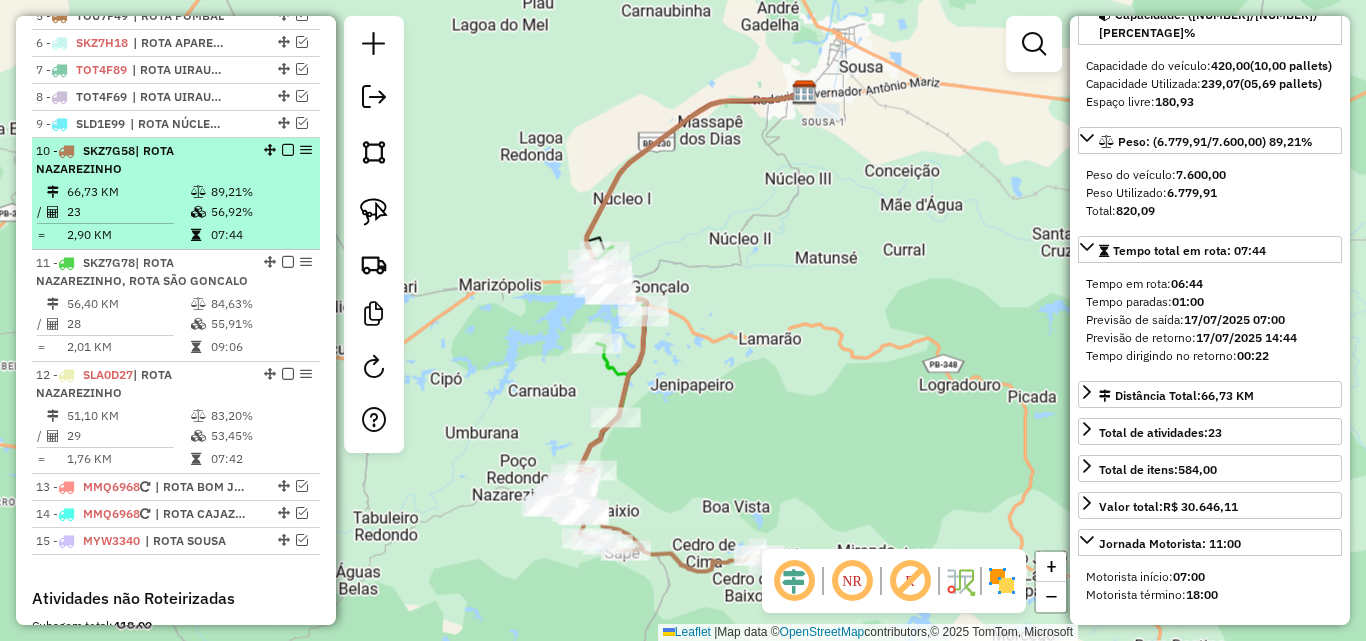 scroll, scrollTop: 200, scrollLeft: 0, axis: vertical 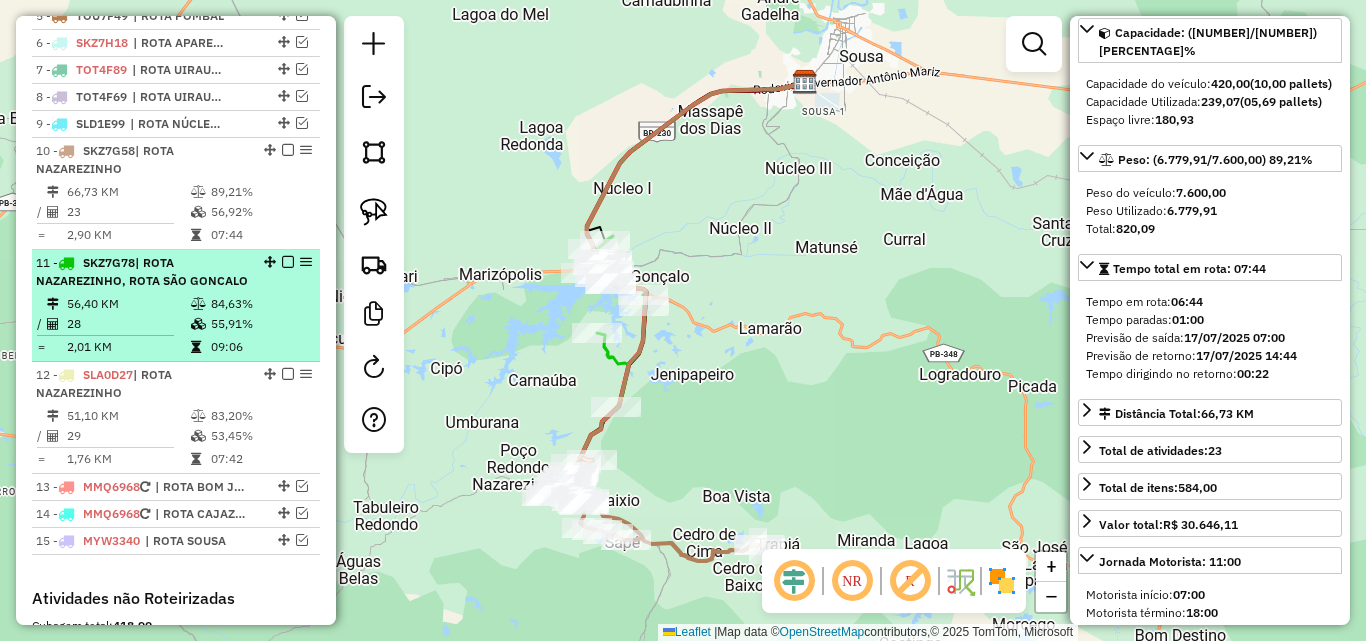 click on "[NUMBER] -     [PLATE]   | ROTA [CITY], ROTA [CITY]" at bounding box center (142, 272) 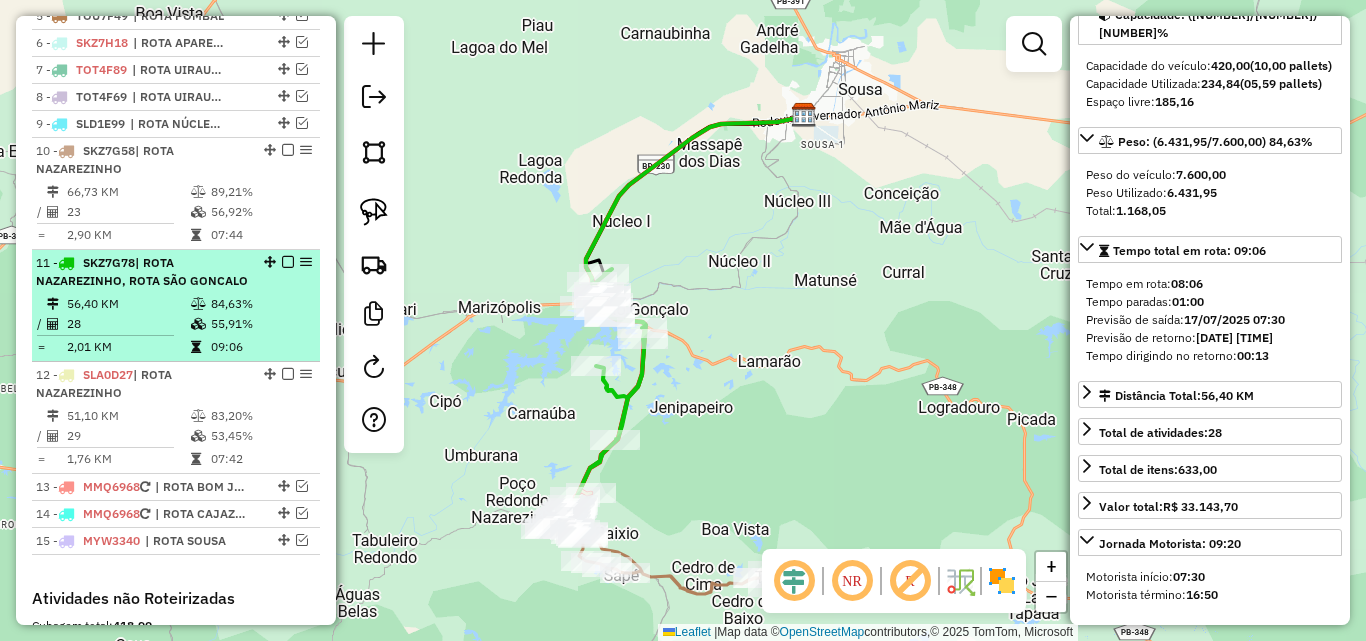 drag, startPoint x: 164, startPoint y: 382, endPoint x: 199, endPoint y: 336, distance: 57.801384 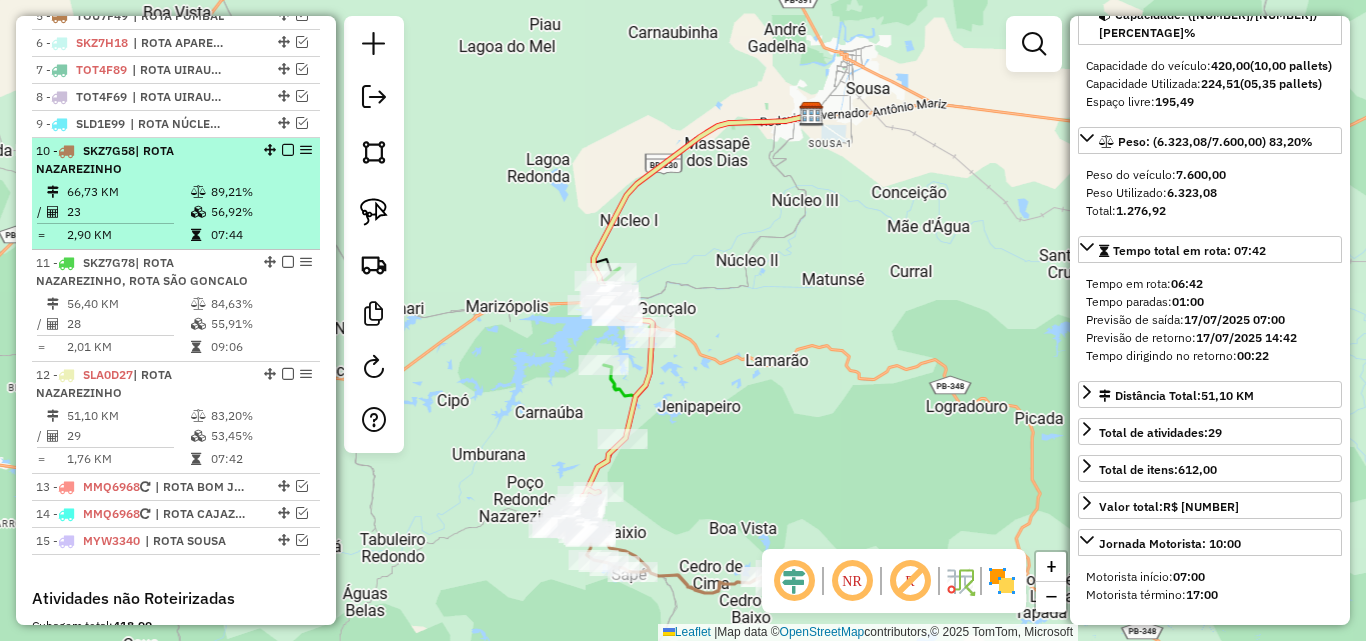 scroll, scrollTop: 200, scrollLeft: 0, axis: vertical 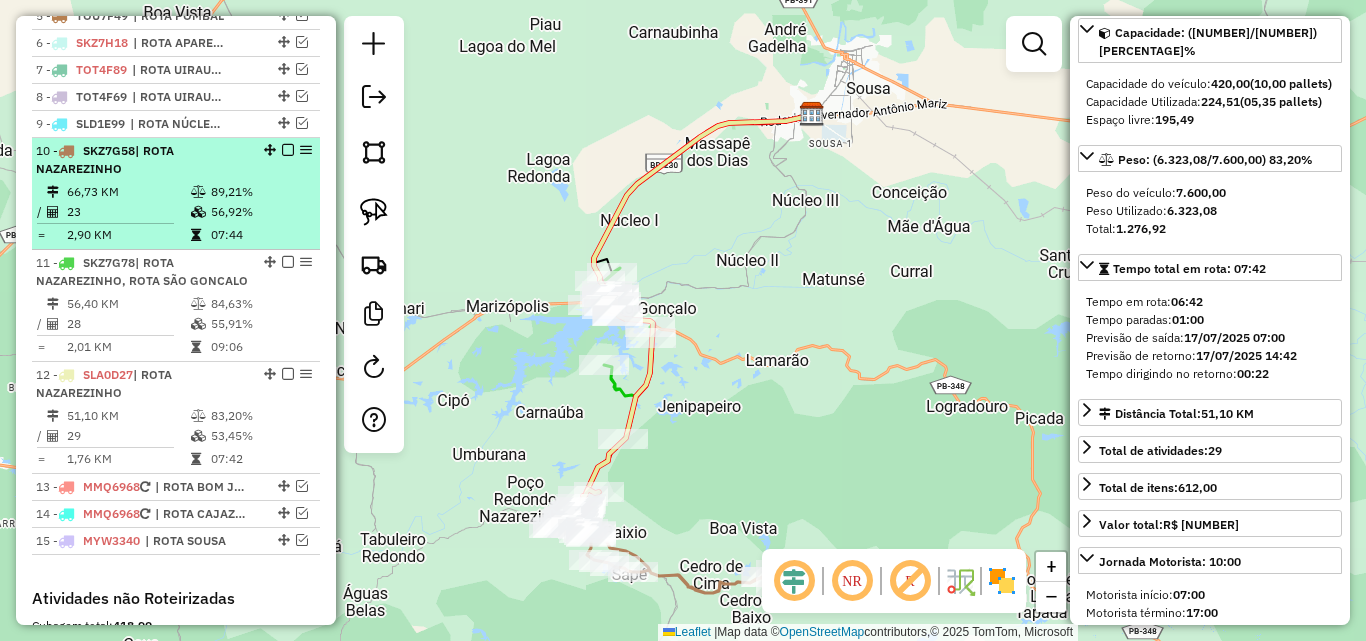 click at bounding box center [288, 150] 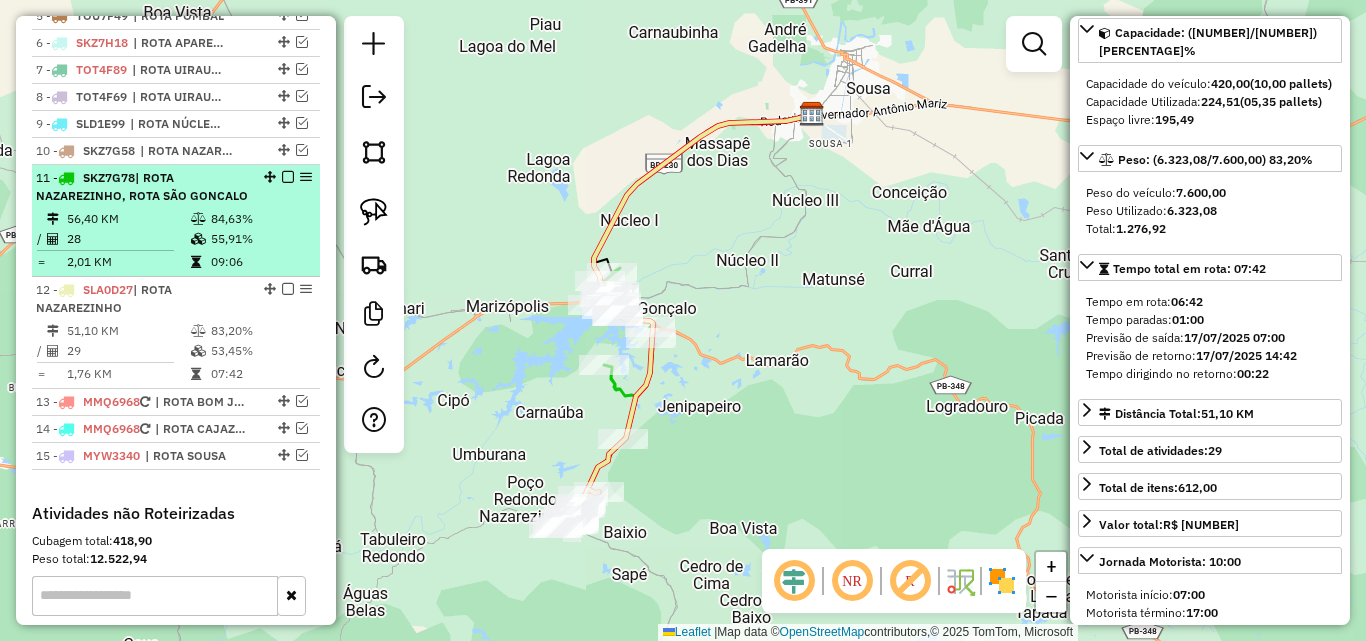 click at bounding box center (288, 177) 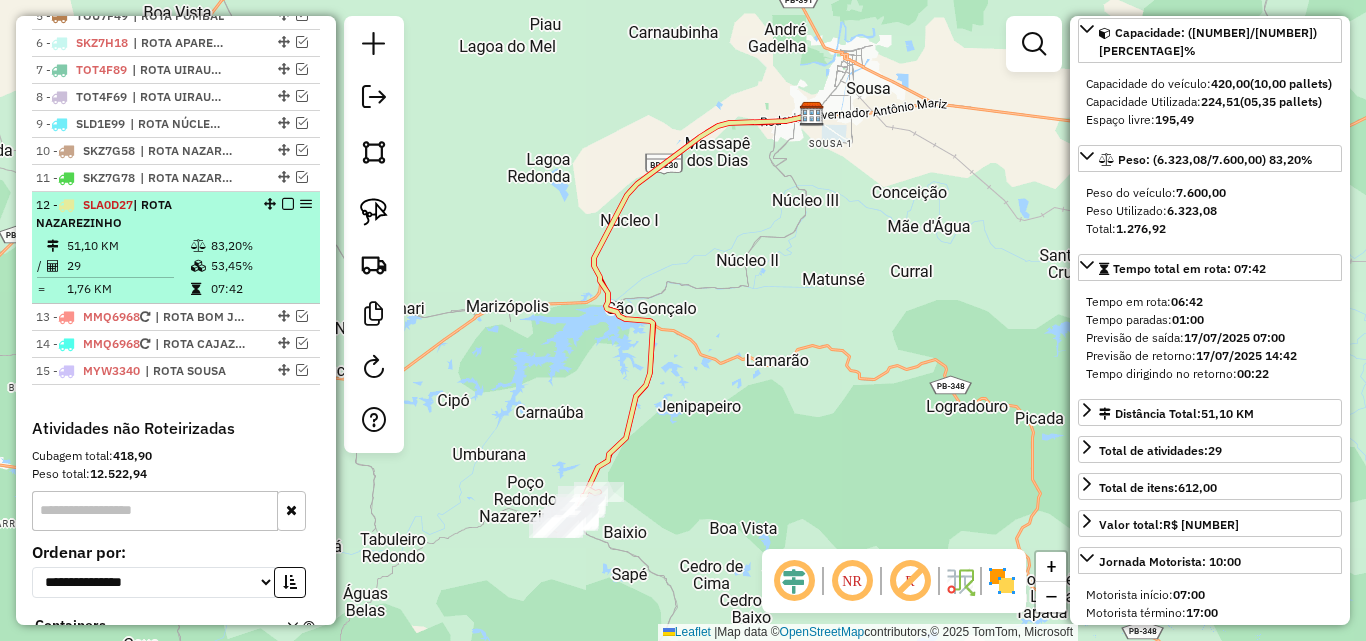 click at bounding box center (288, 204) 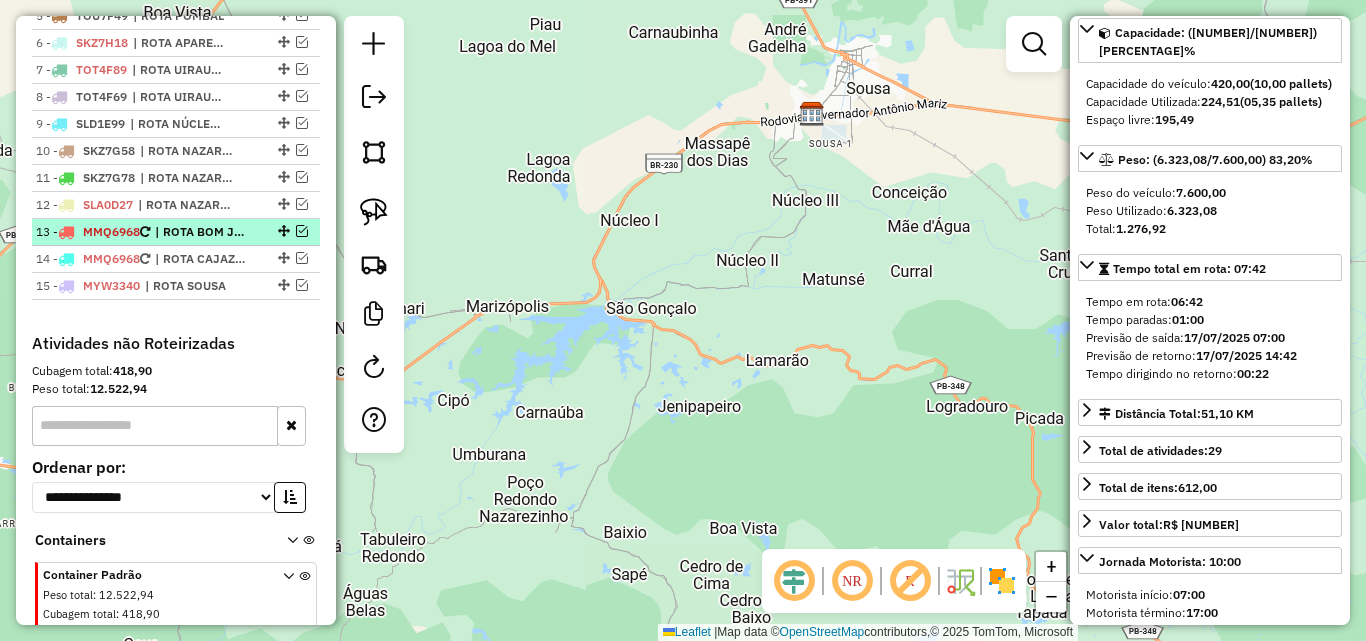 click at bounding box center [302, 231] 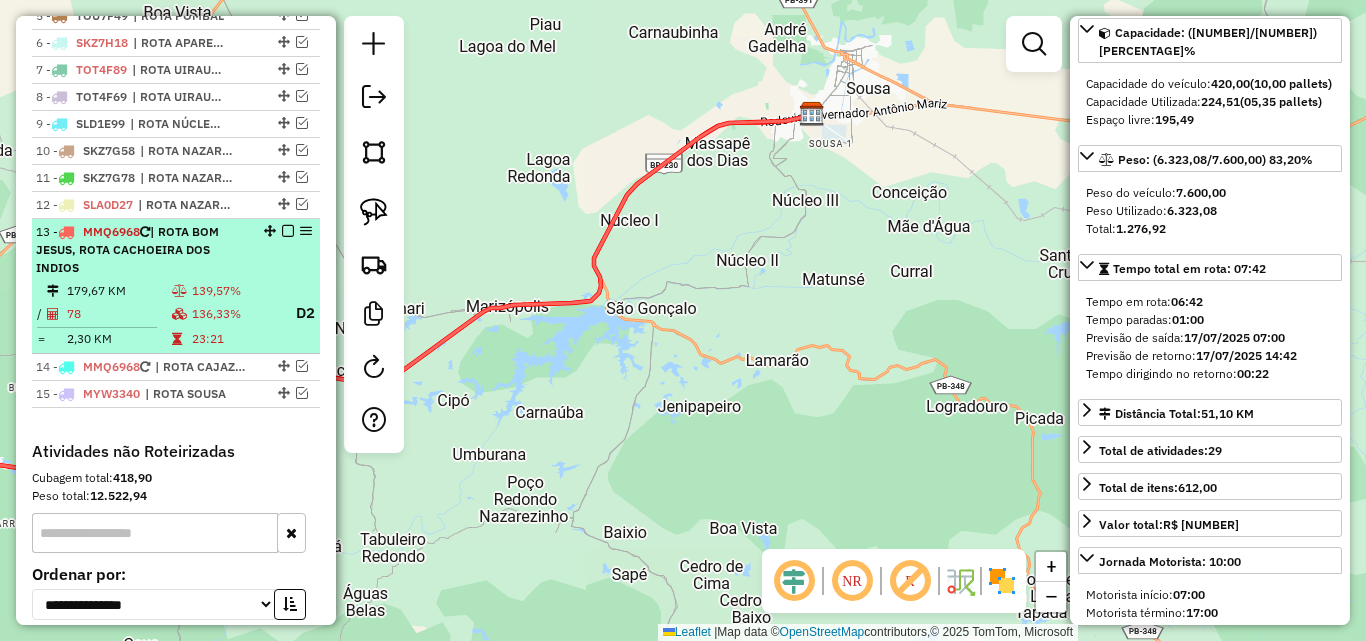 click on "13 -    MMQ6968 | ROTA BOM JESUS, ROTA CACHOEIRA DOS INDIOS" at bounding box center [142, 250] 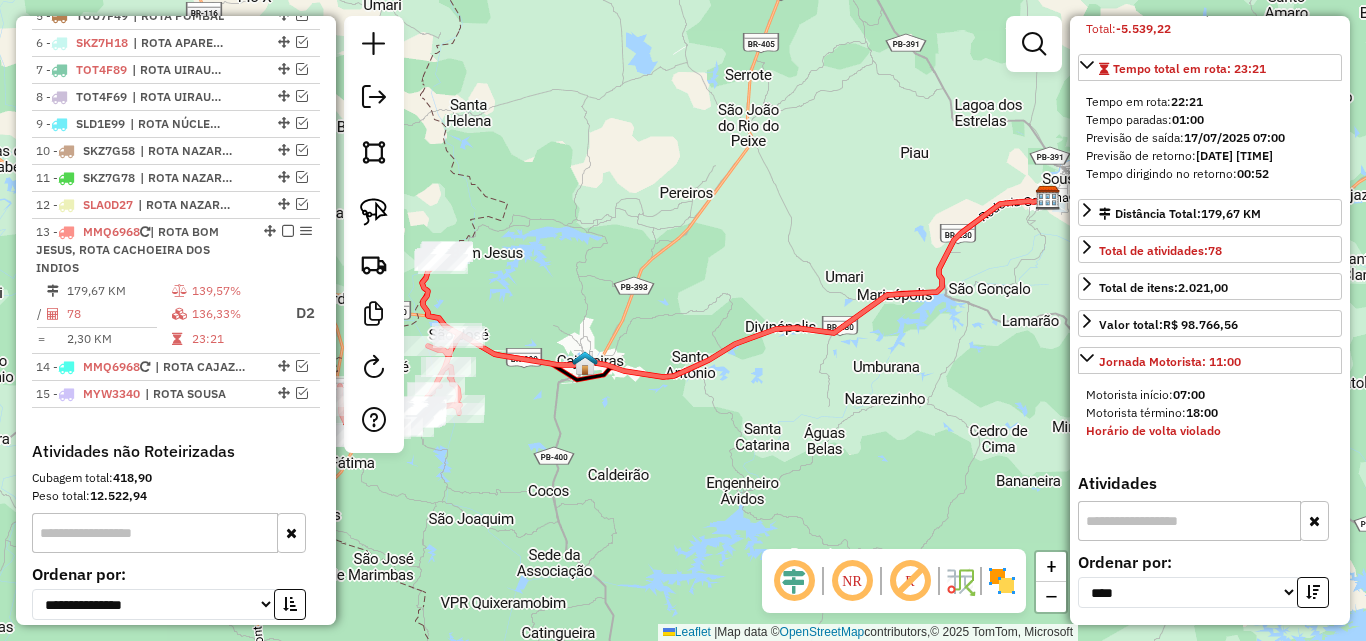 scroll, scrollTop: 0, scrollLeft: 0, axis: both 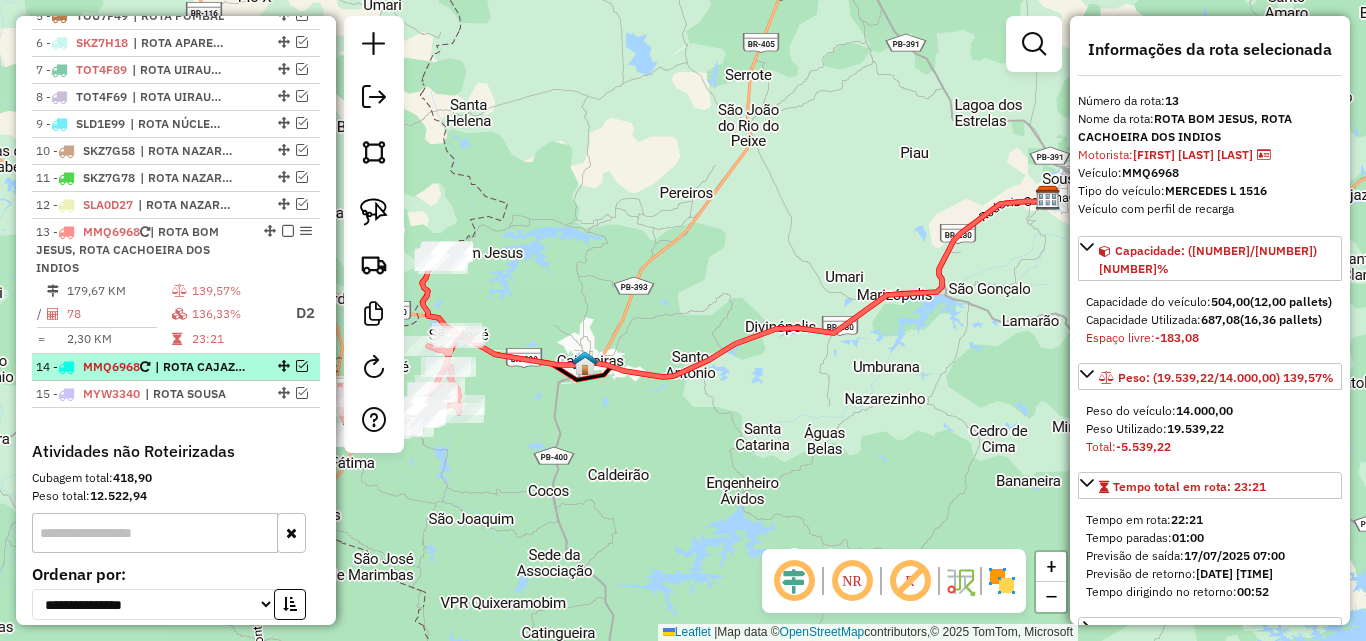 click on "| ROTA CAJAZEIRAS, ROTA CAJAZEIRAS CENTRO" at bounding box center [201, 367] 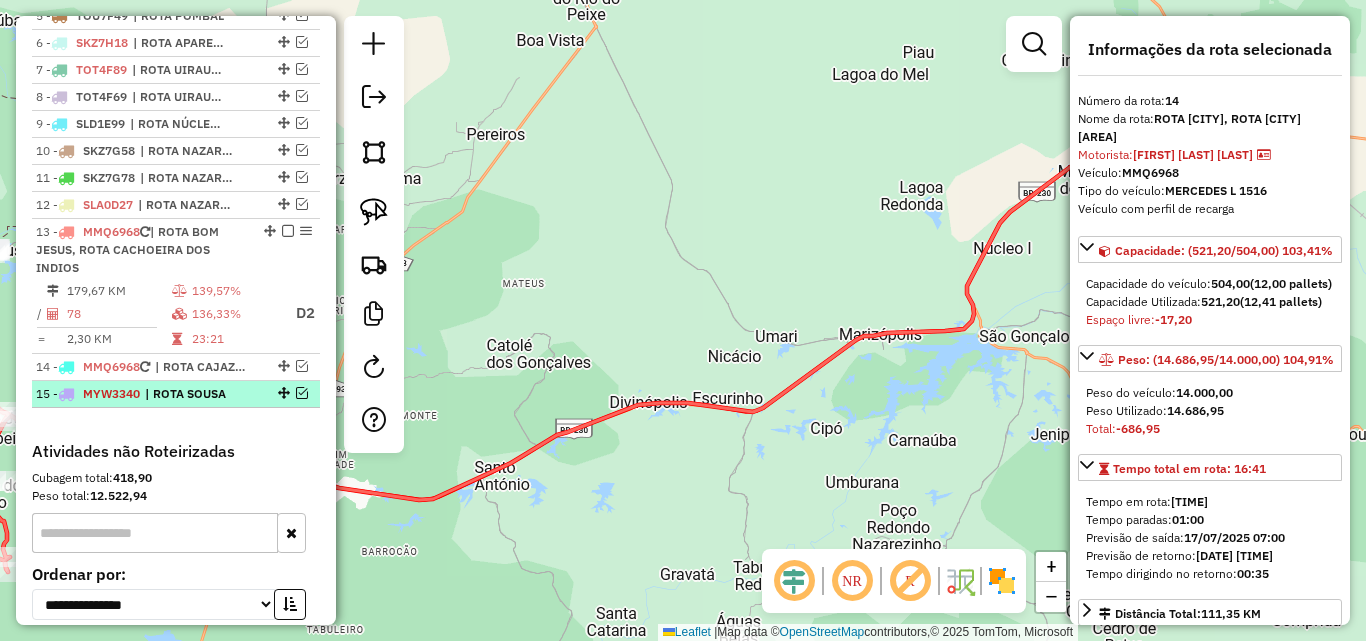 click at bounding box center (282, 393) 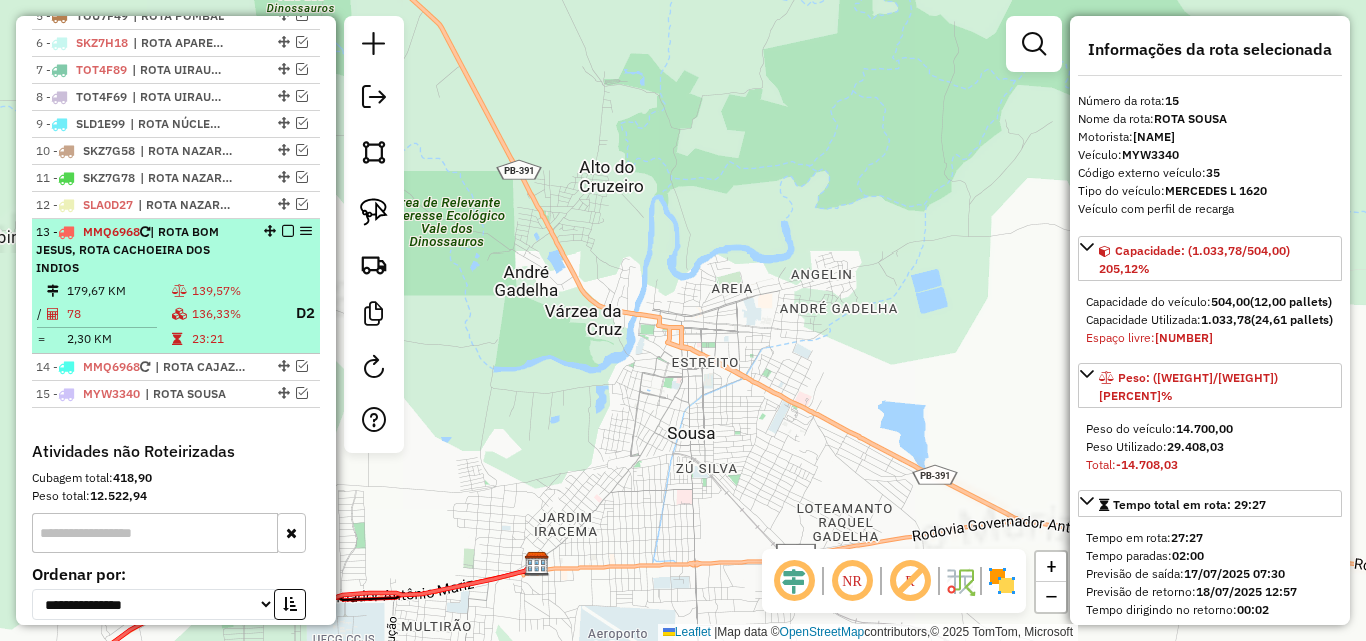click on "136,33%" at bounding box center [235, 313] 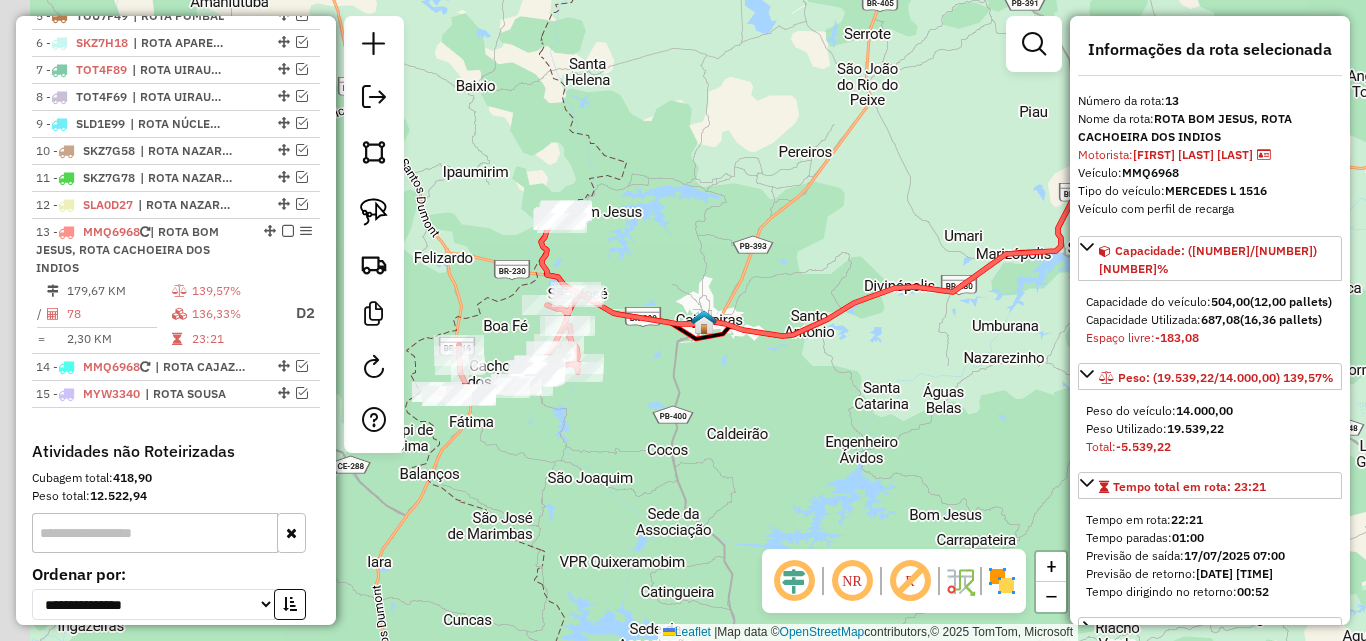 drag, startPoint x: 718, startPoint y: 313, endPoint x: 836, endPoint y: 274, distance: 124.277916 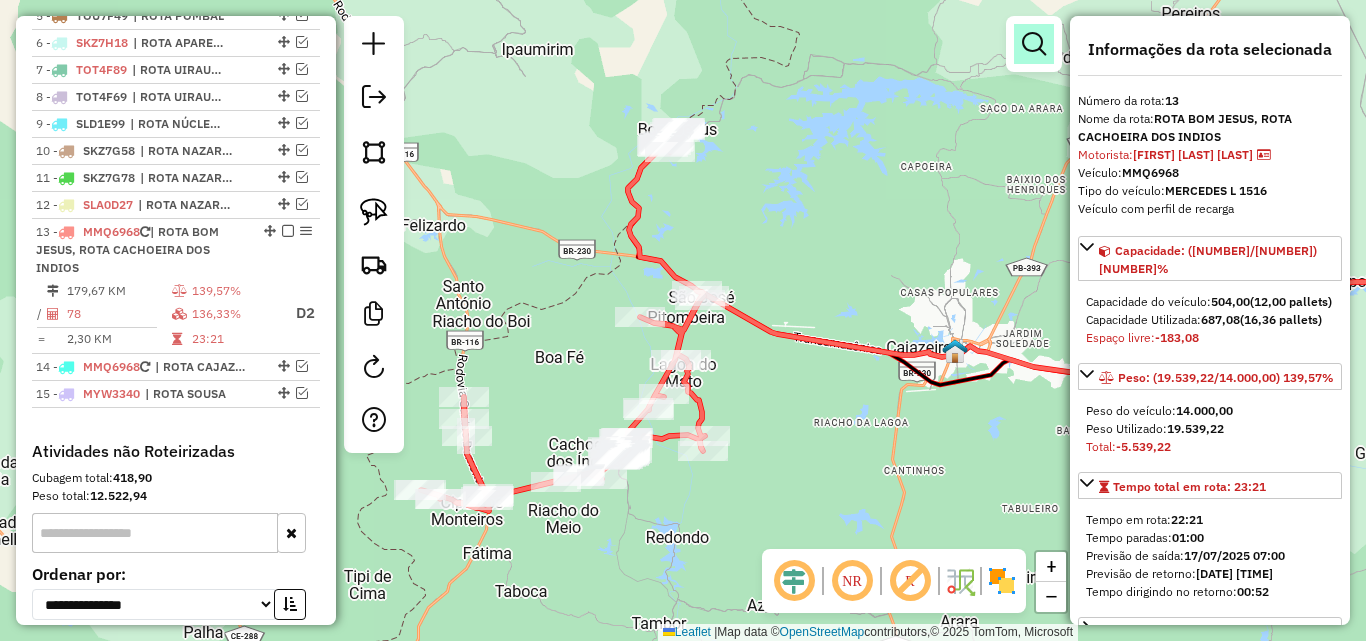 click at bounding box center [1034, 44] 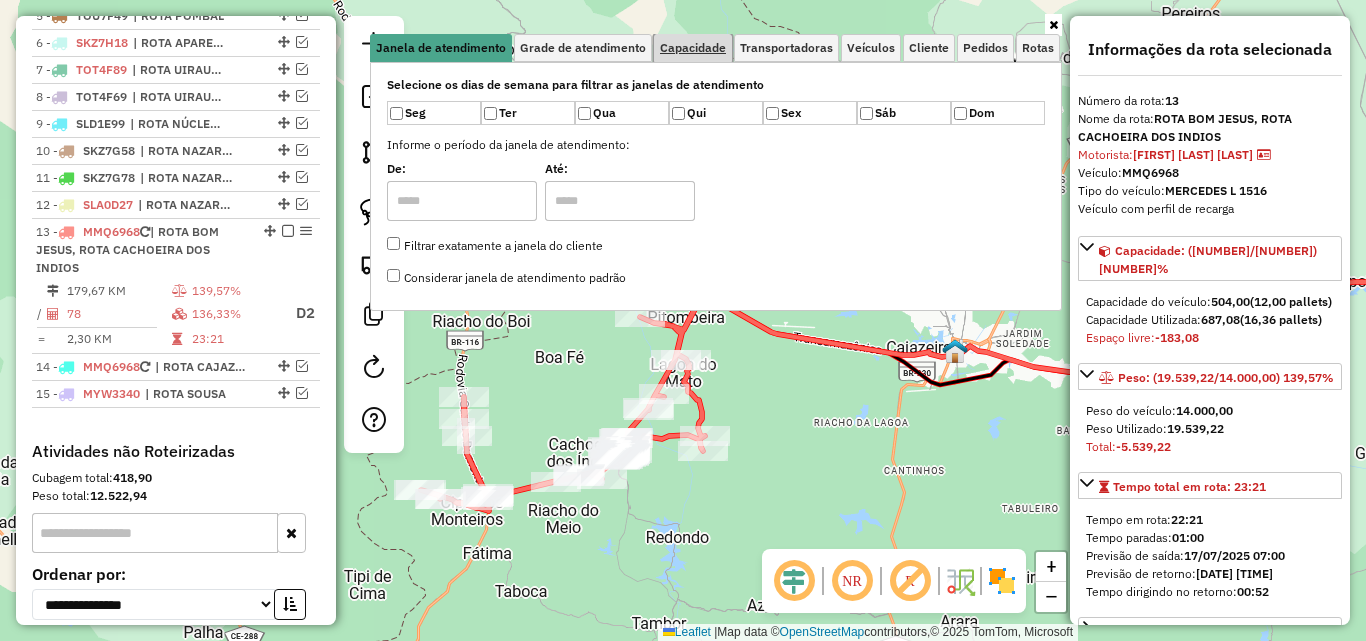 click on "Capacidade" at bounding box center (693, 48) 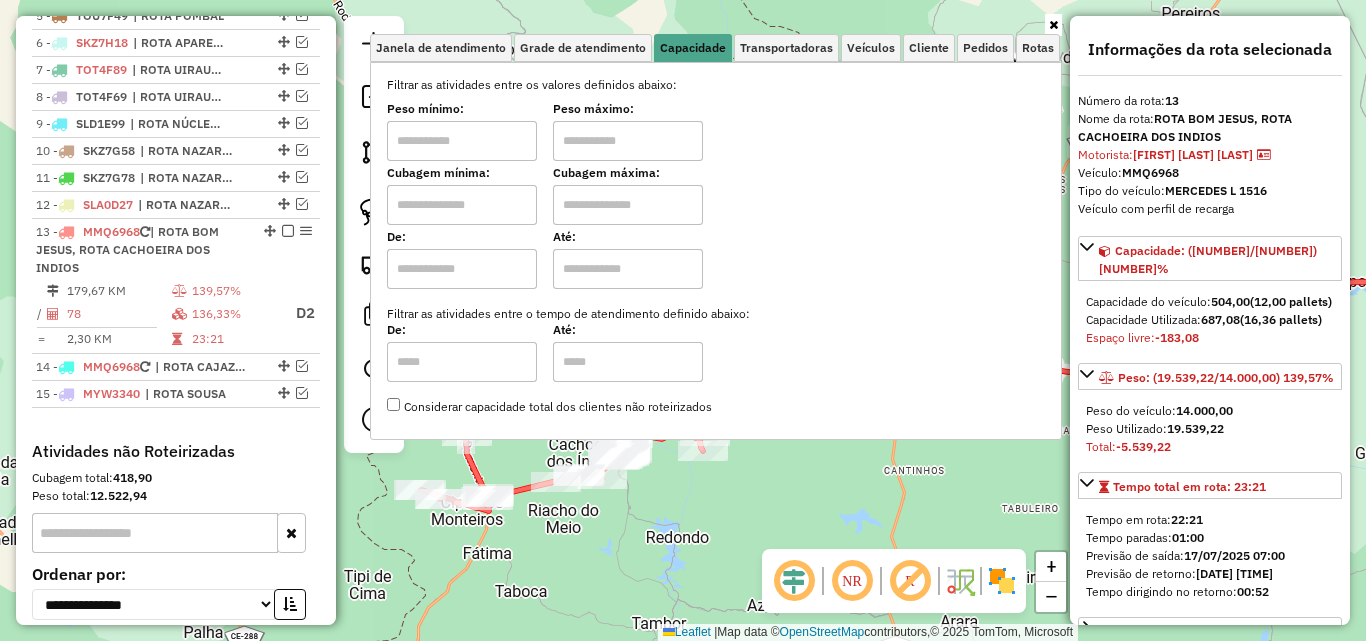 click at bounding box center [462, 141] 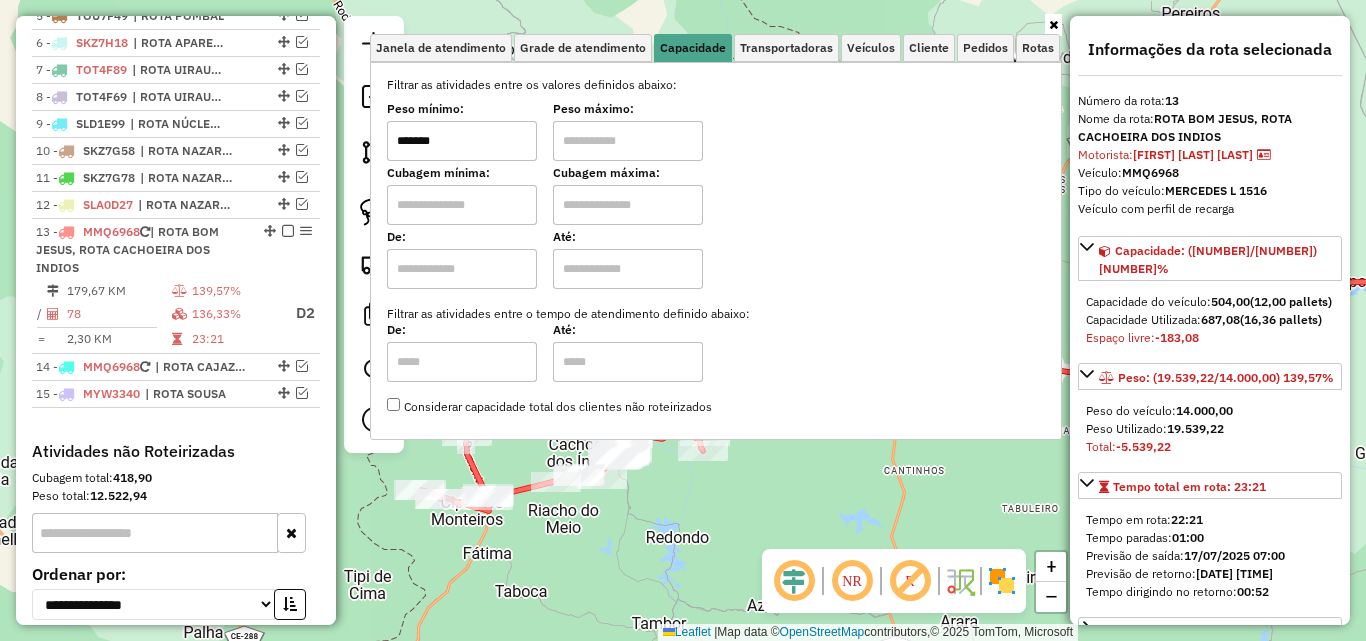 click at bounding box center [628, 141] 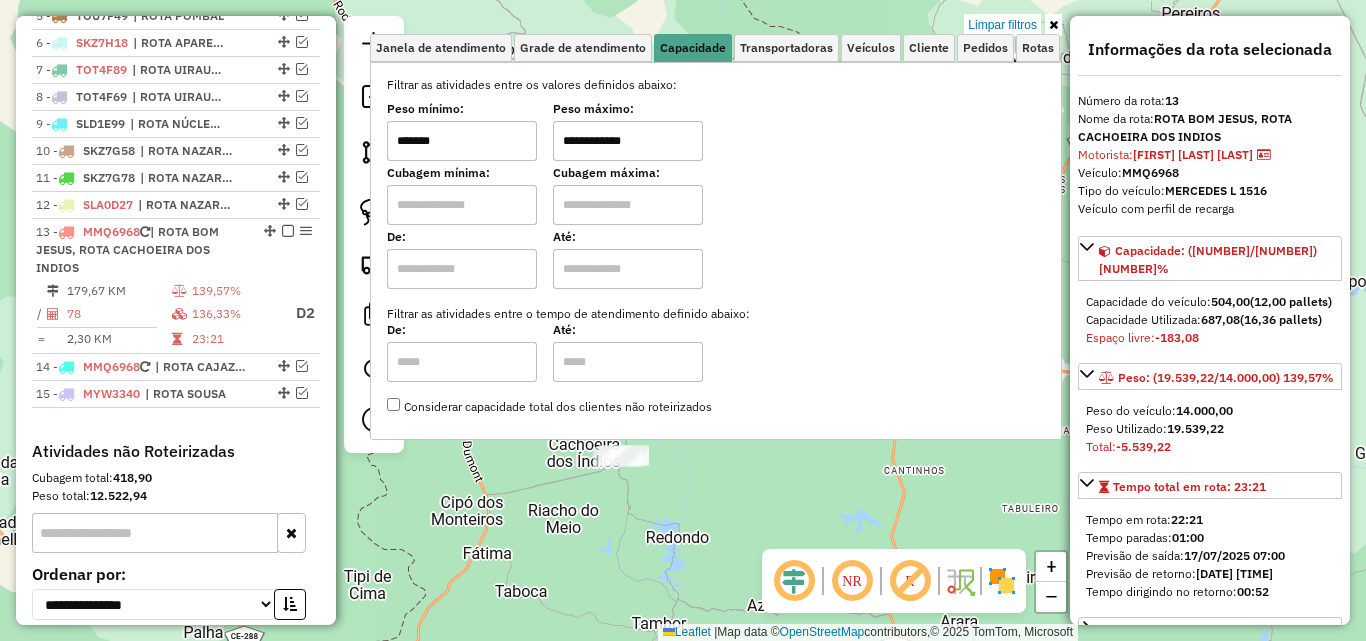 click at bounding box center [1053, 25] 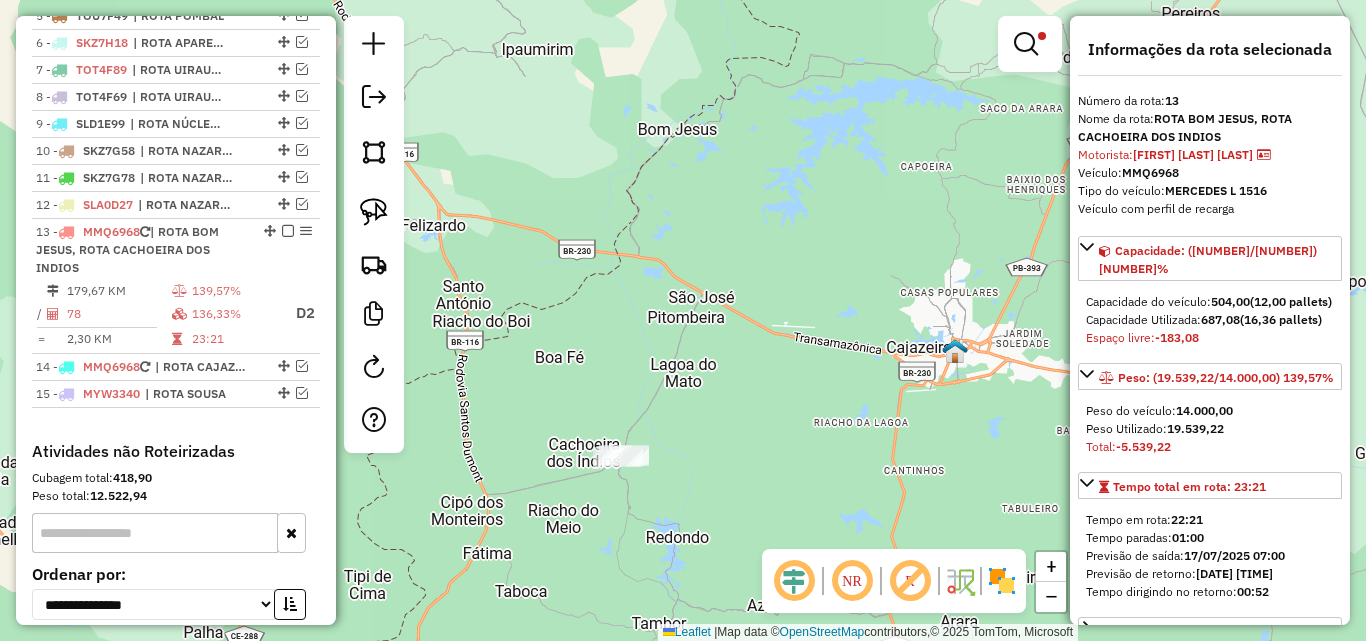 drag, startPoint x: 759, startPoint y: 411, endPoint x: 674, endPoint y: 458, distance: 97.128784 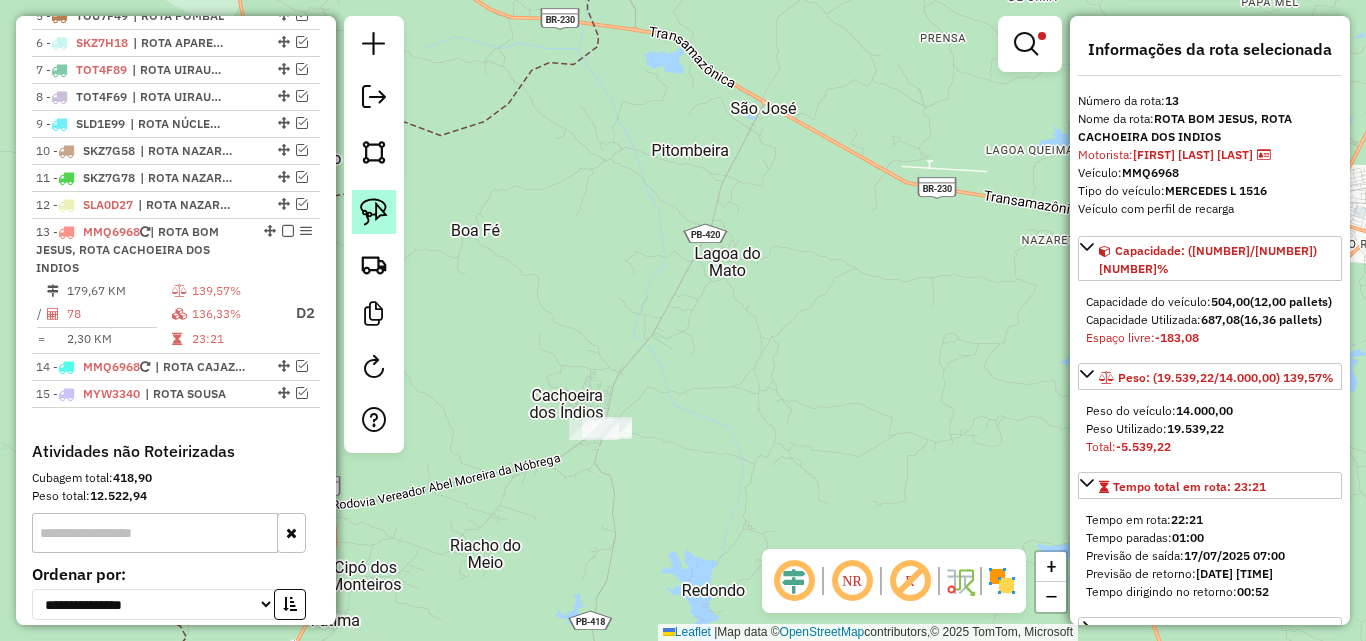 drag, startPoint x: 366, startPoint y: 224, endPoint x: 731, endPoint y: 384, distance: 398.52853 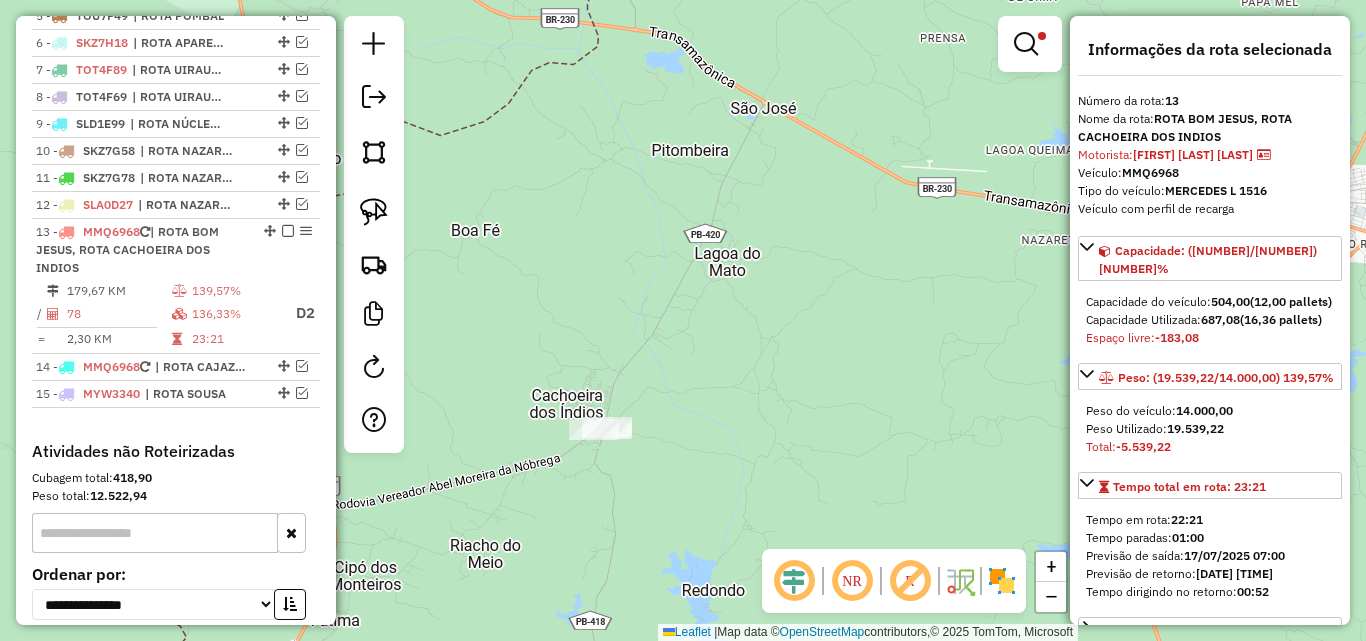 click 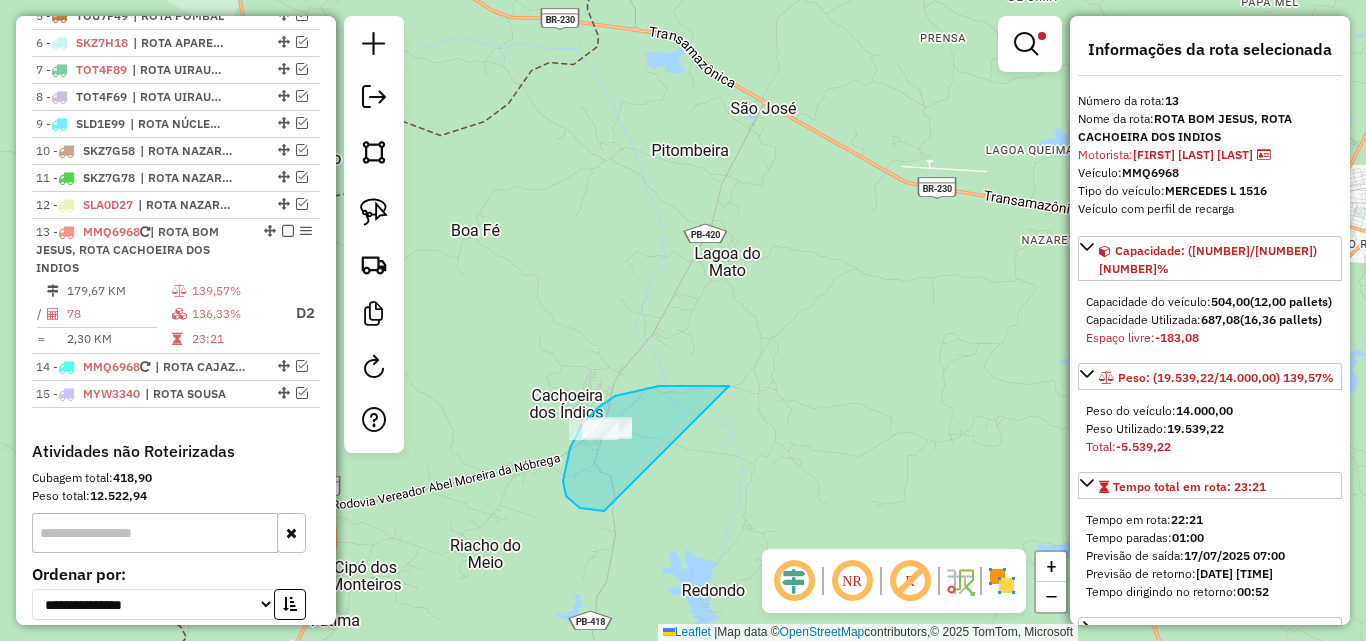 drag, startPoint x: 687, startPoint y: 386, endPoint x: 796, endPoint y: 444, distance: 123.47064 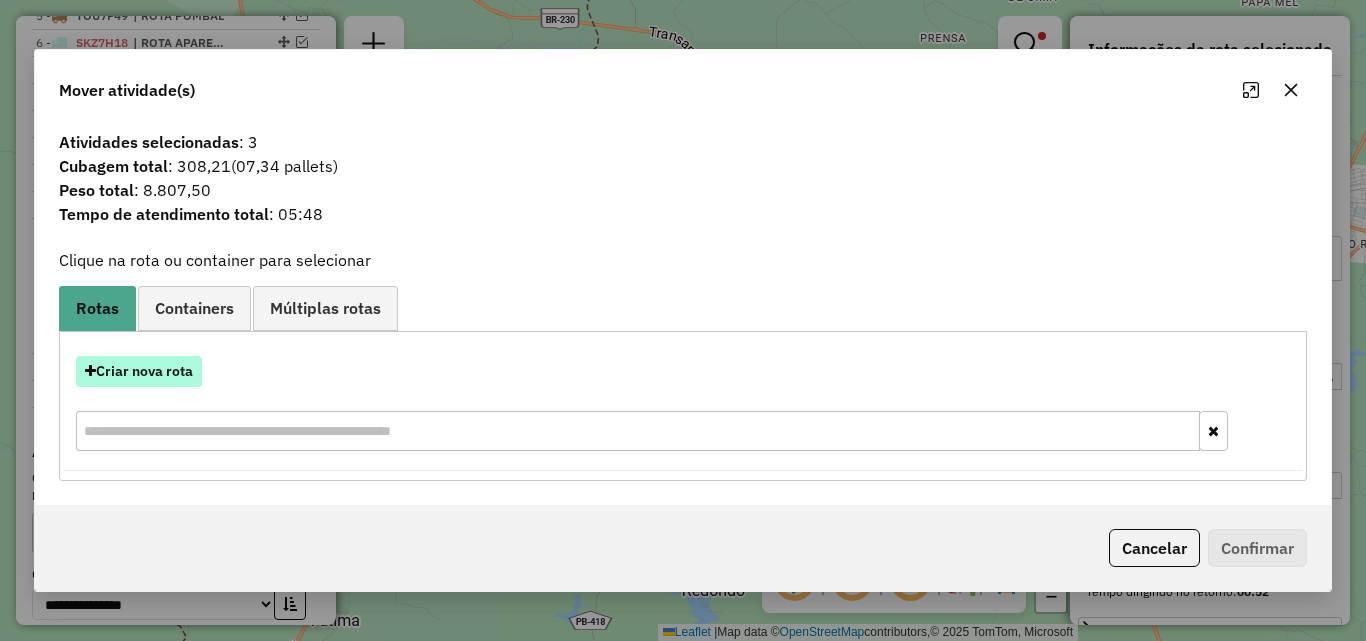 click on "Criar nova rota" at bounding box center [139, 371] 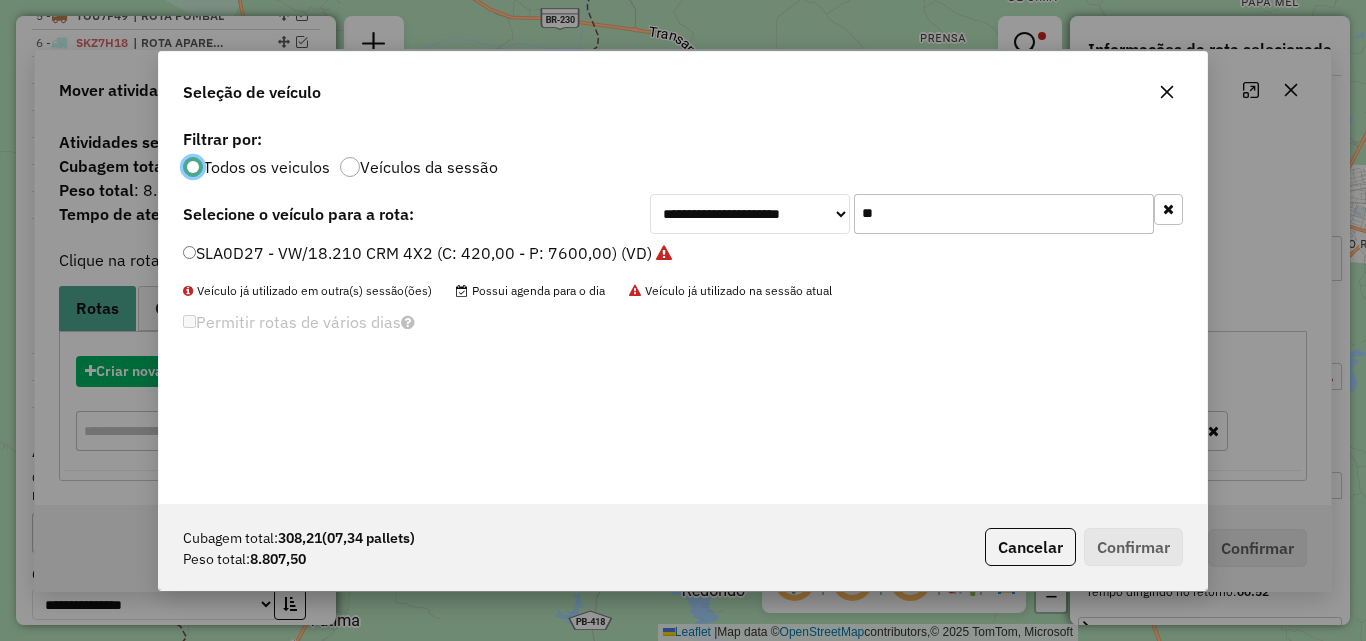 scroll, scrollTop: 11, scrollLeft: 6, axis: both 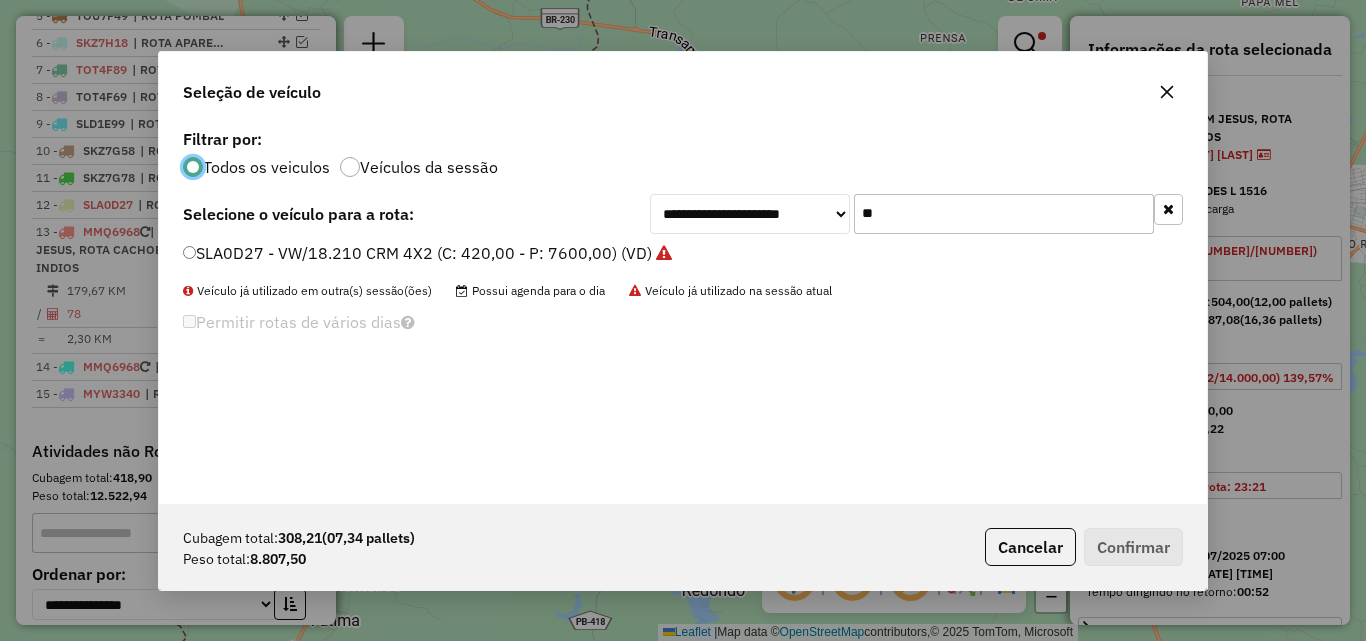 click on "**" 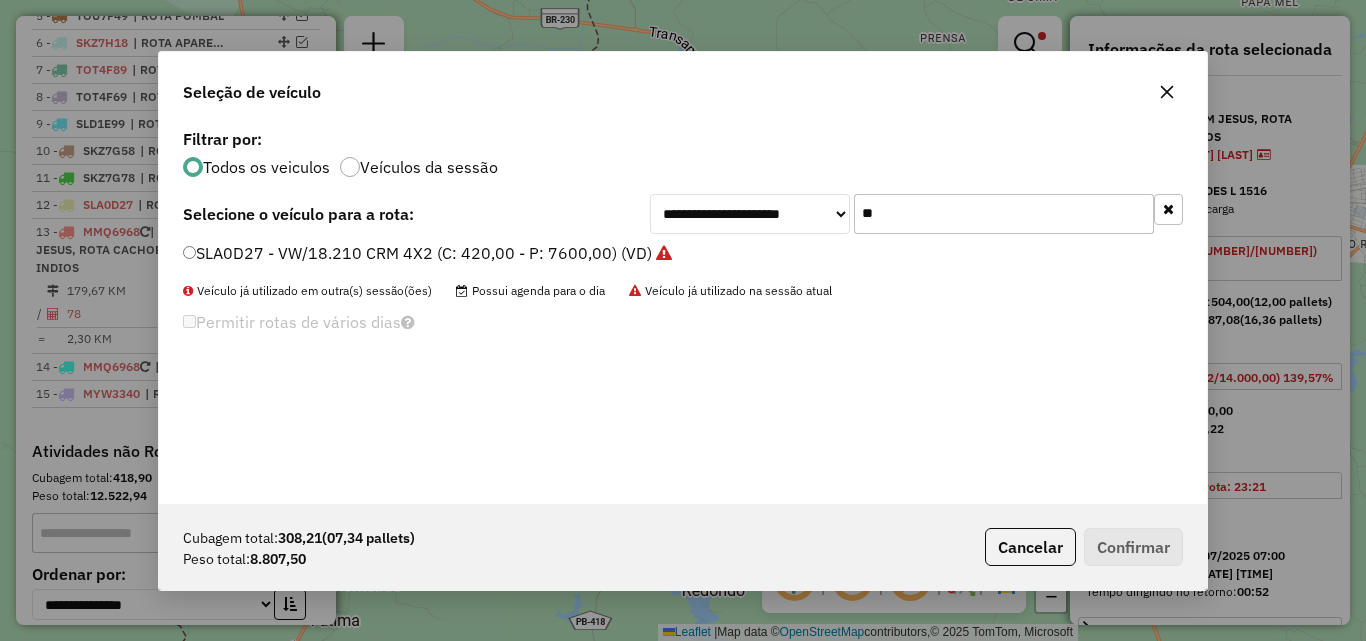 click on "**" 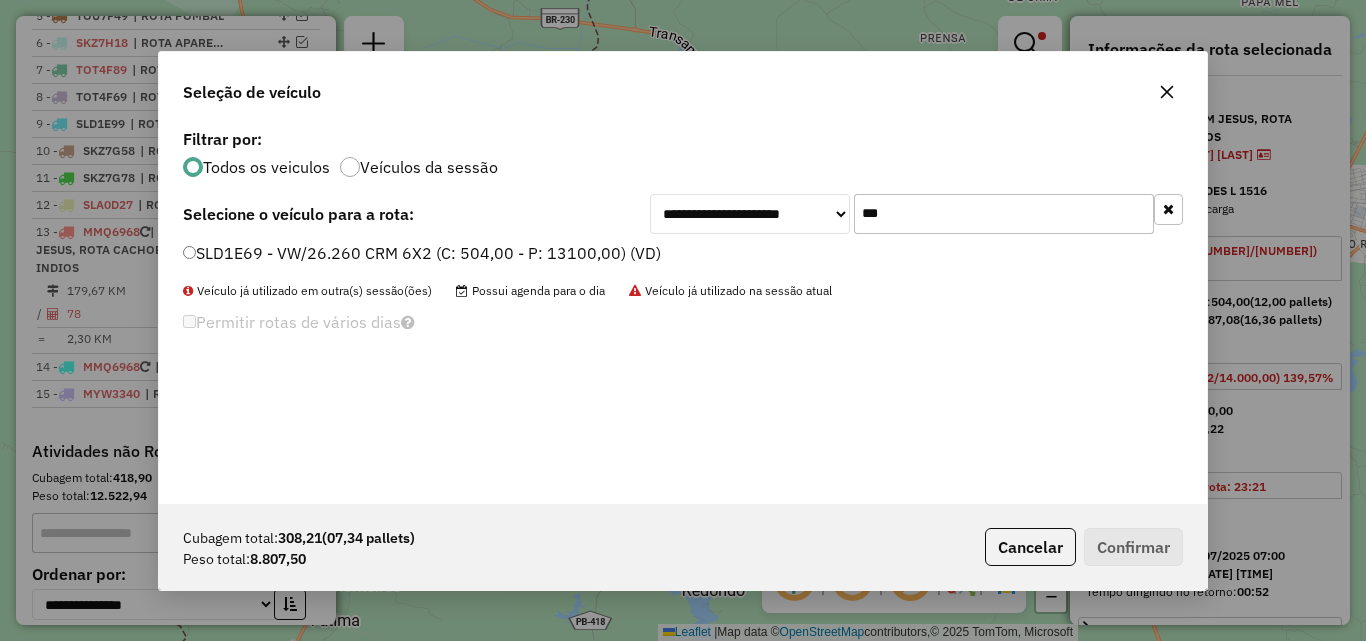 type on "***" 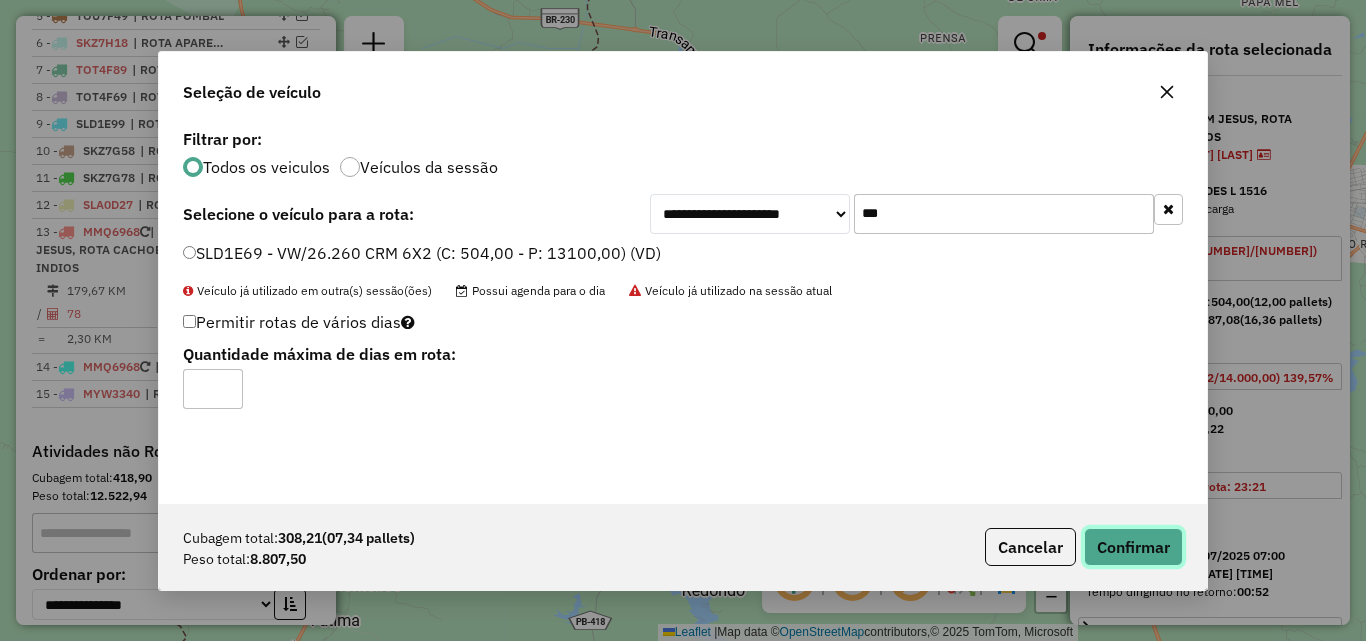 click on "Confirmar" 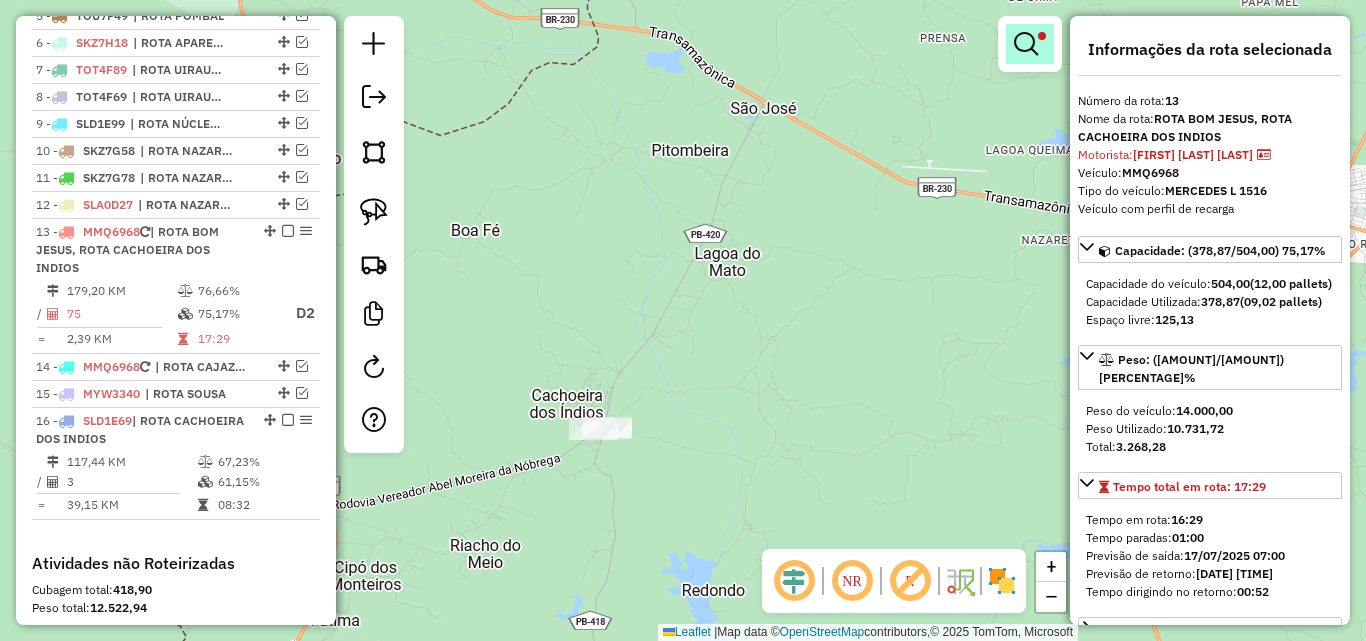 click at bounding box center (1026, 44) 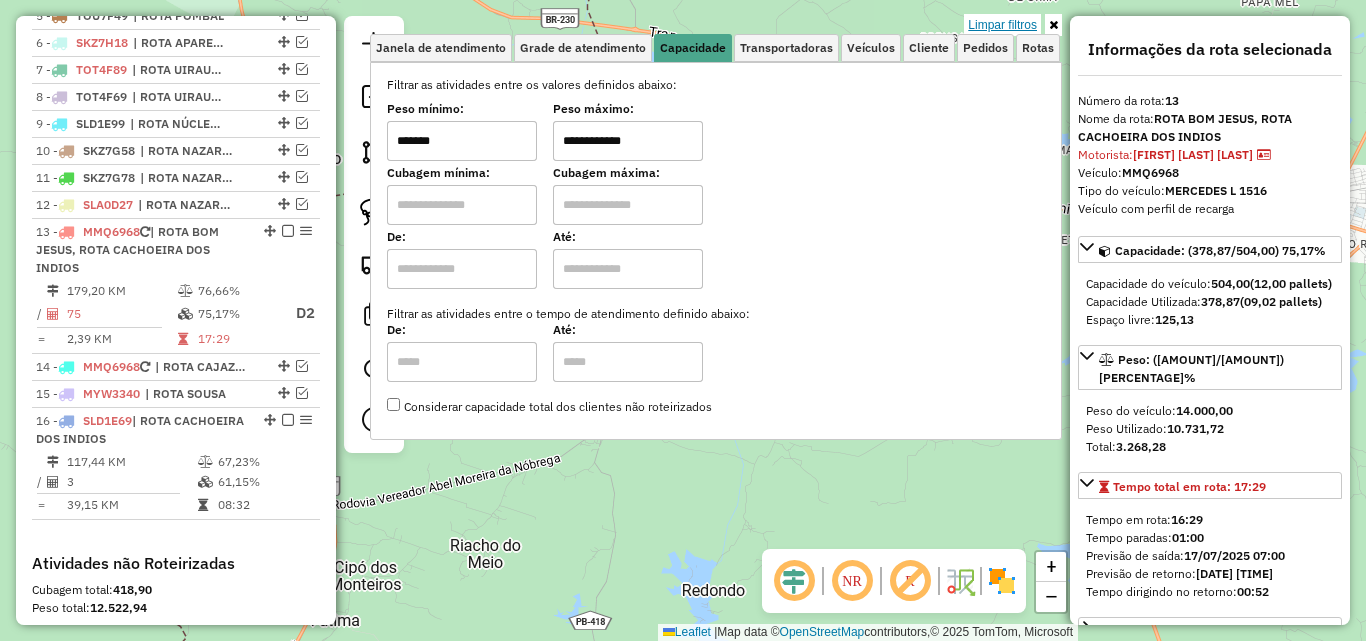 click on "Limpar filtros" at bounding box center (1002, 25) 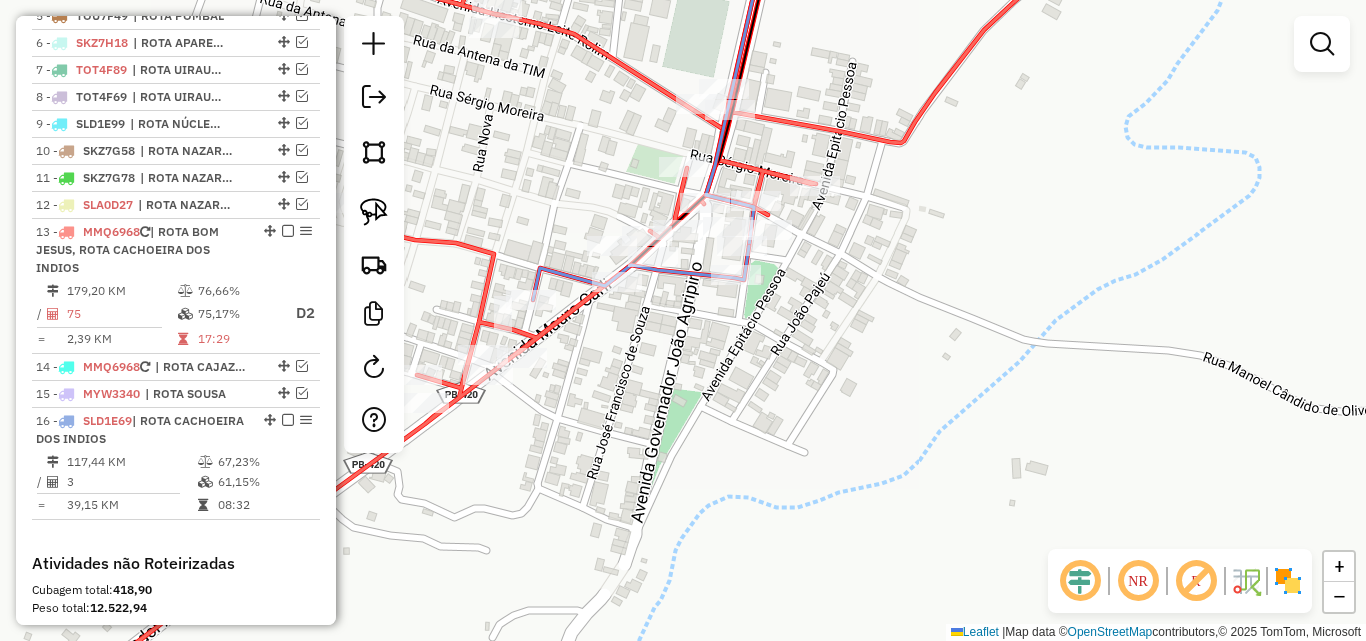 click 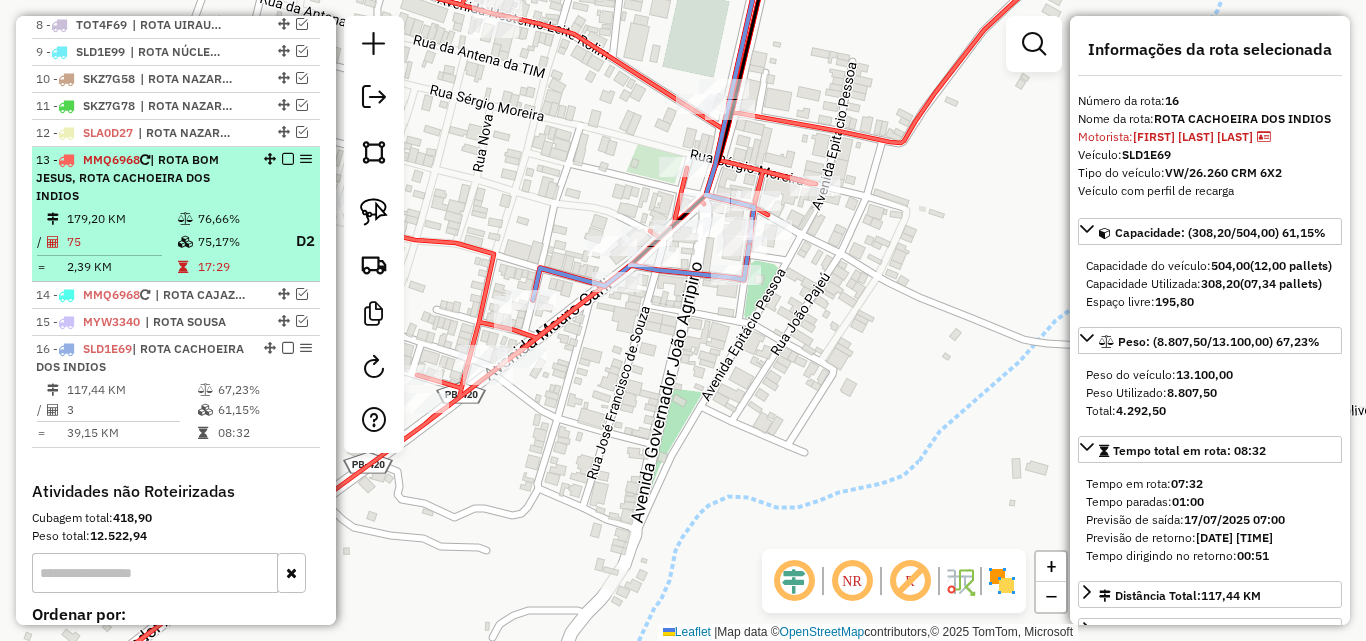 scroll, scrollTop: 884, scrollLeft: 0, axis: vertical 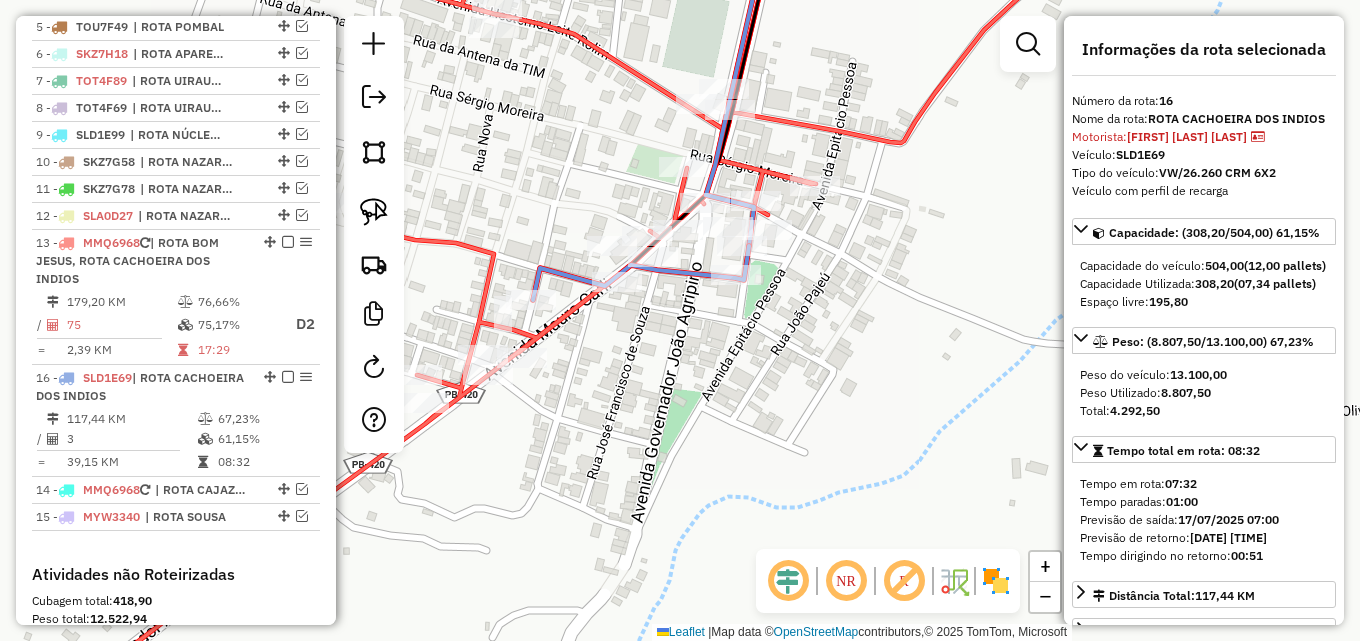 drag, startPoint x: 262, startPoint y: 431, endPoint x: 242, endPoint y: 355, distance: 78.58753 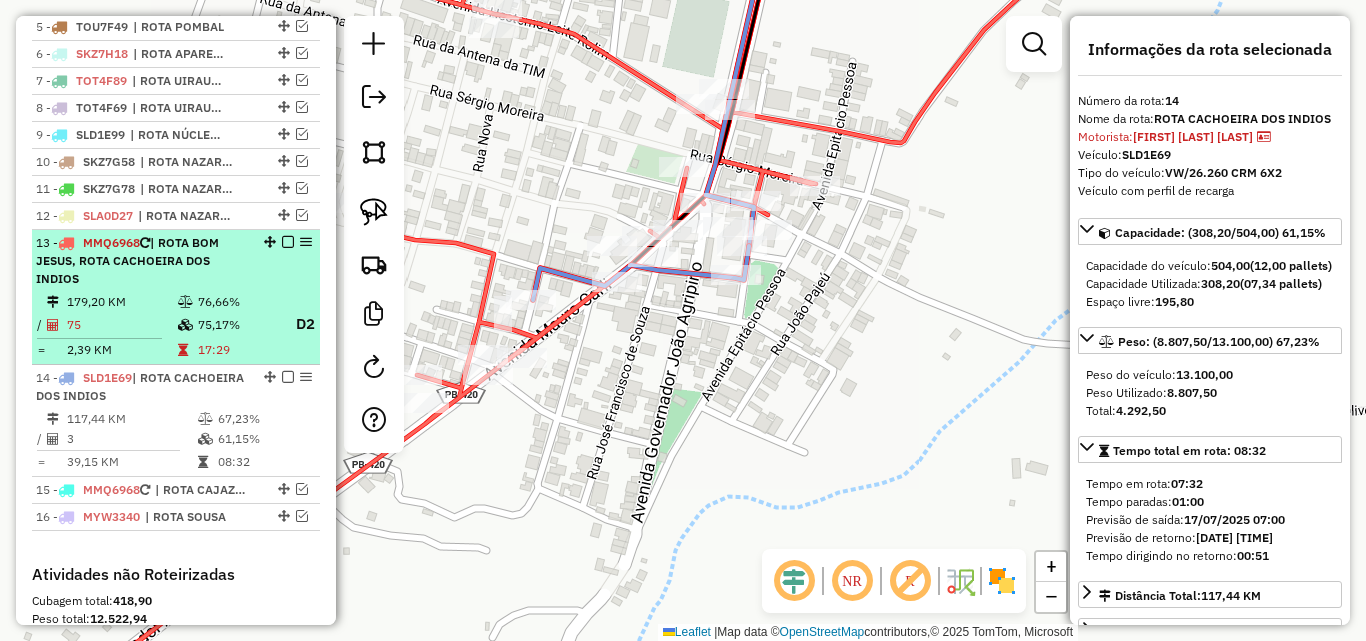 click at bounding box center [187, 302] 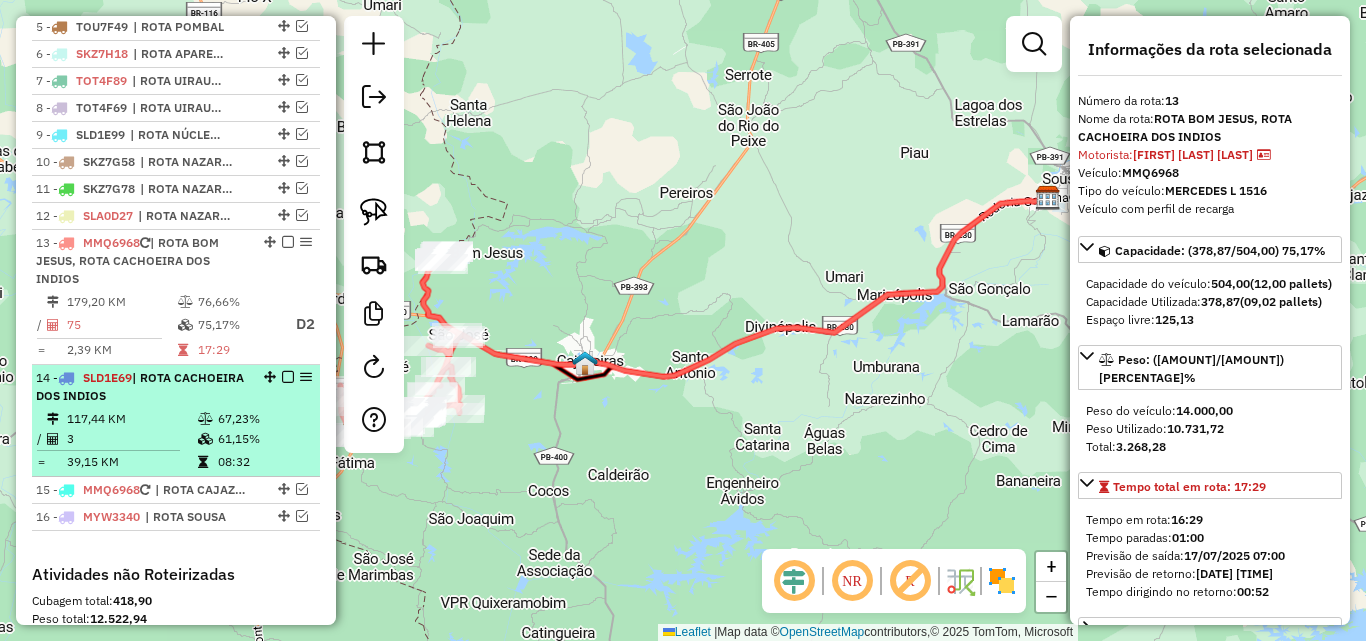 click on "14 - SLD1E69 | ROTA [ROUTE]" at bounding box center (142, 387) 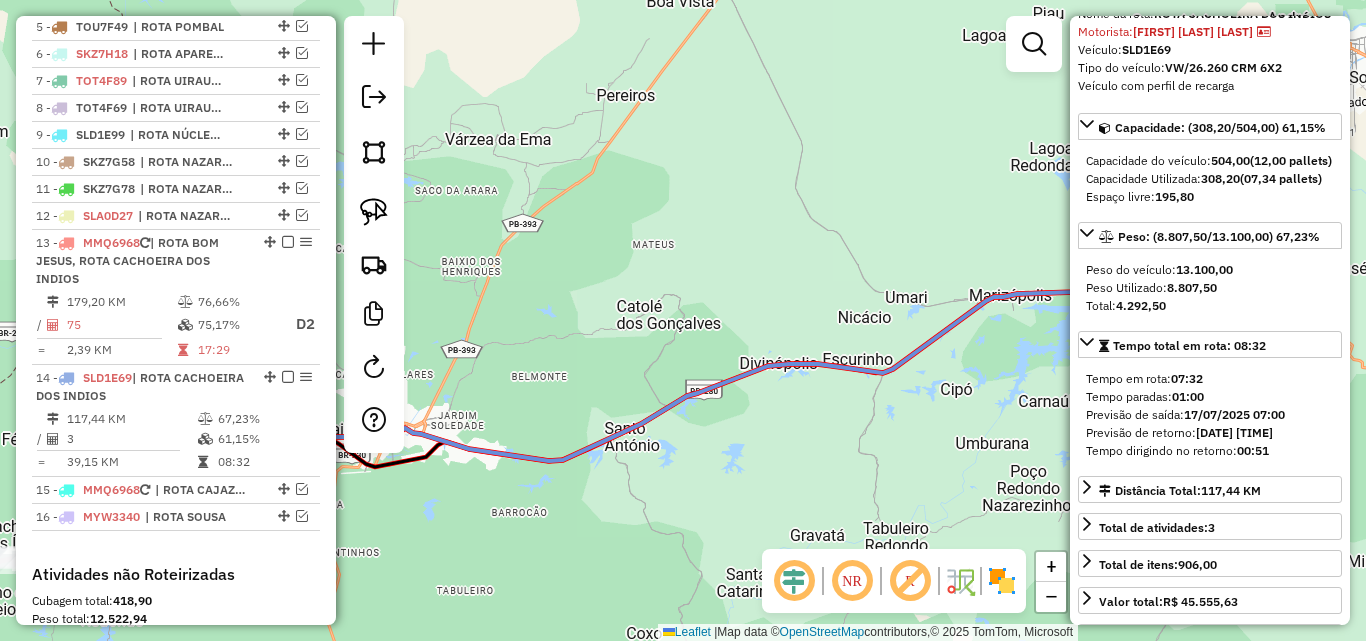 scroll, scrollTop: 200, scrollLeft: 0, axis: vertical 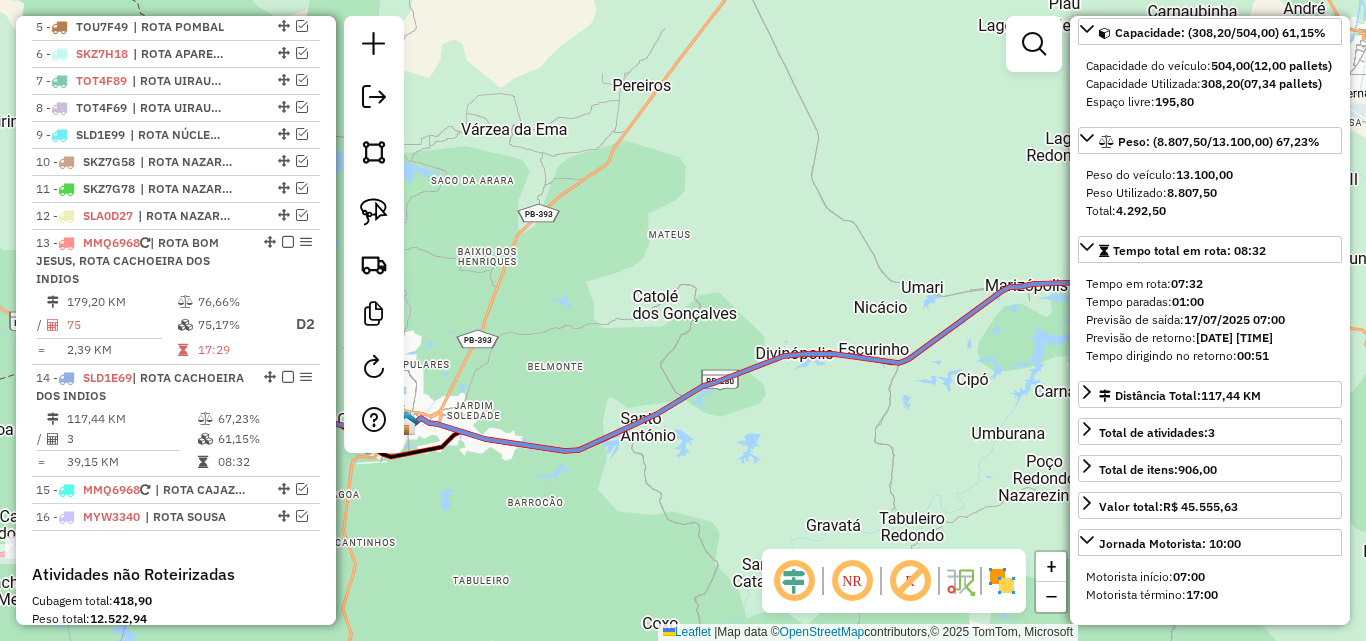 drag, startPoint x: 656, startPoint y: 498, endPoint x: 822, endPoint y: 462, distance: 169.85876 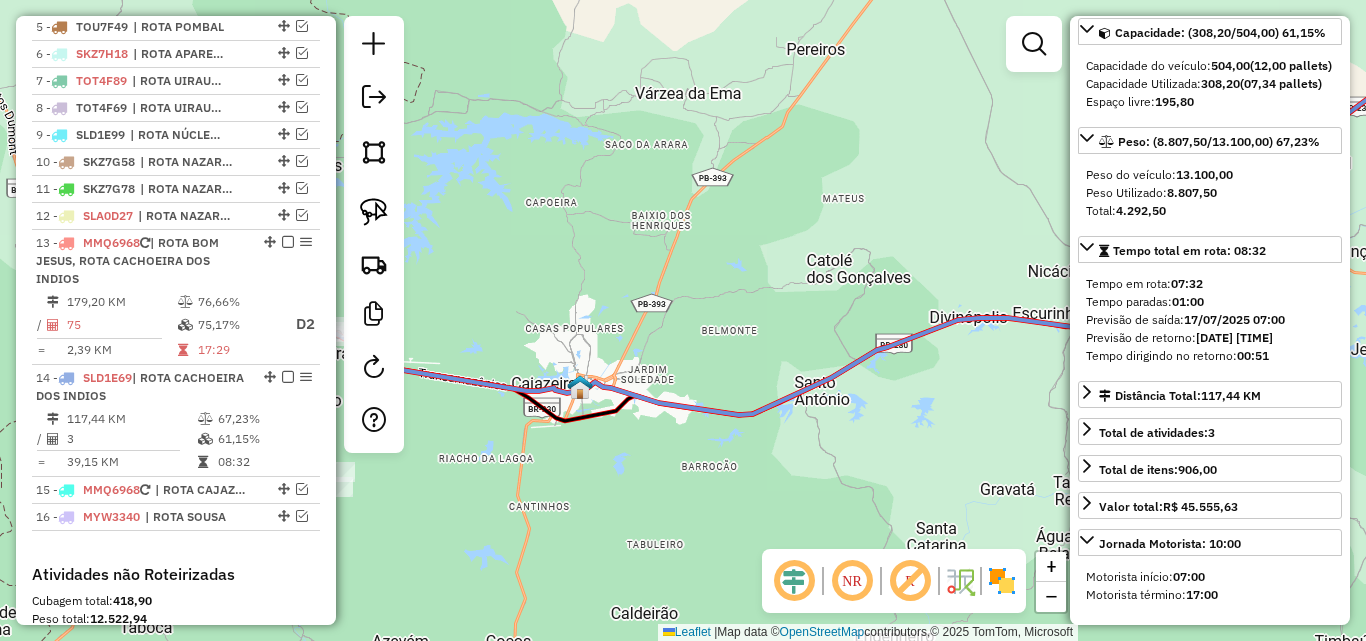 drag, startPoint x: 595, startPoint y: 521, endPoint x: 906, endPoint y: 478, distance: 313.9586 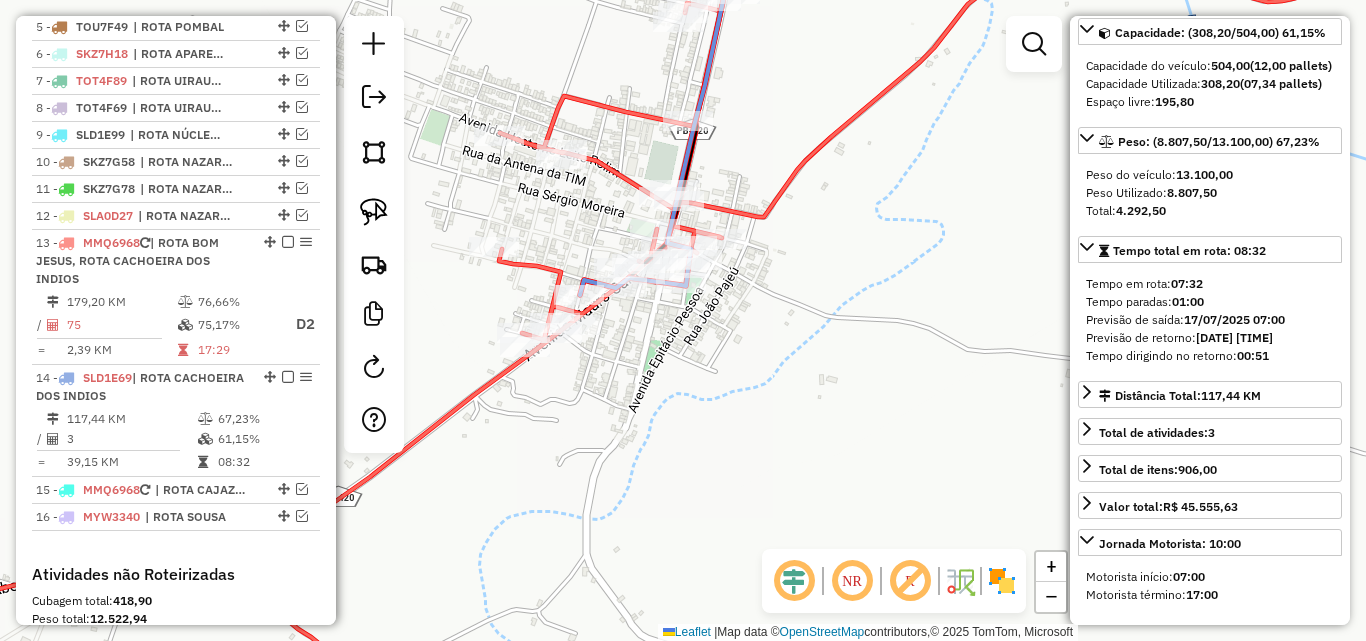 click 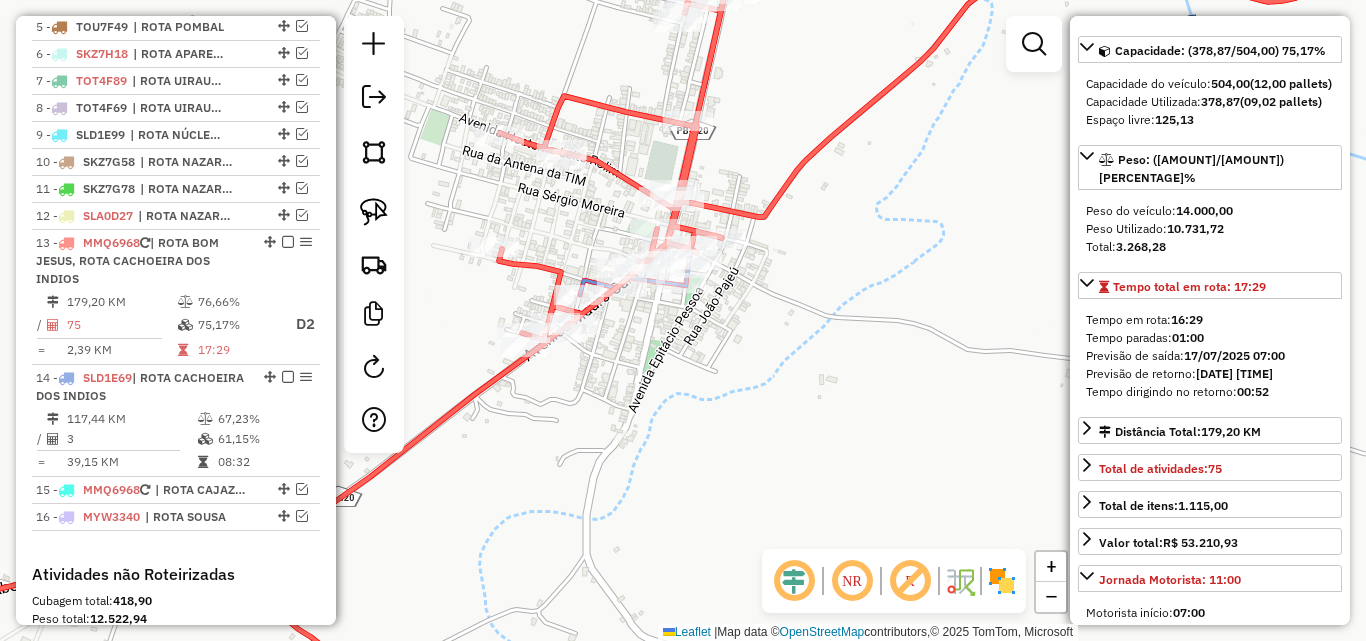 scroll, scrollTop: 218, scrollLeft: 0, axis: vertical 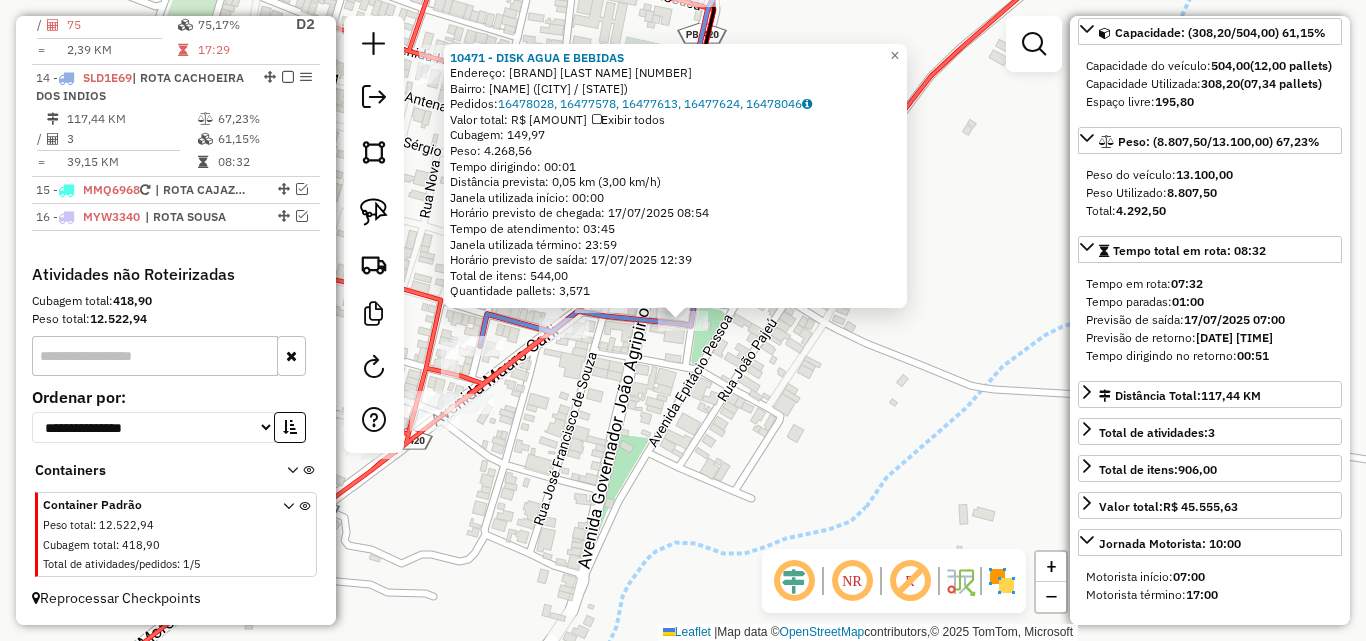 click on "10471 - DISK AGUA E BEBIDAS  Endereço:  MARIA AVELINA DA CONCEICAO 02   Bairro: CENTRO ([CITY] / [STATE])   Pedidos:  16478028, 16477578, 16477613, 16477624, 16478046   Valor total: R$ 25.973,55   Exibir todos   Cubagem: 149,97  Peso: 4.268,56  Tempo dirigindo: 00:01   Distância prevista: 0,05 km (3,00 km/h)   Janela utilizada início: 00:00   Horário previsto de chegada: 17/07/2025 08:54   Tempo de atendimento: 03:45   Janela utilizada término: 23:59   Horário previsto de saída: 17/07/2025 12:39   Total de itens: 544,00   Quantidade pallets: 3,571  × Janela de atendimento Grade de atendimento Capacidade Transportadoras Veículos Cliente Pedidos  Rotas Selecione os dias de semana para filtrar as janelas de atendimento  Seg   Ter   Qua   Qui   Sex   Sáb   Dom  Informe o período da janela de atendimento: De: Até:  Filtrar exatamente a janela do cliente  Considerar janela de atendimento padrão  Selecione os dias de semana para filtrar as grades de atendimento  Seg   Ter   Qua   Qui   Sex  De:" 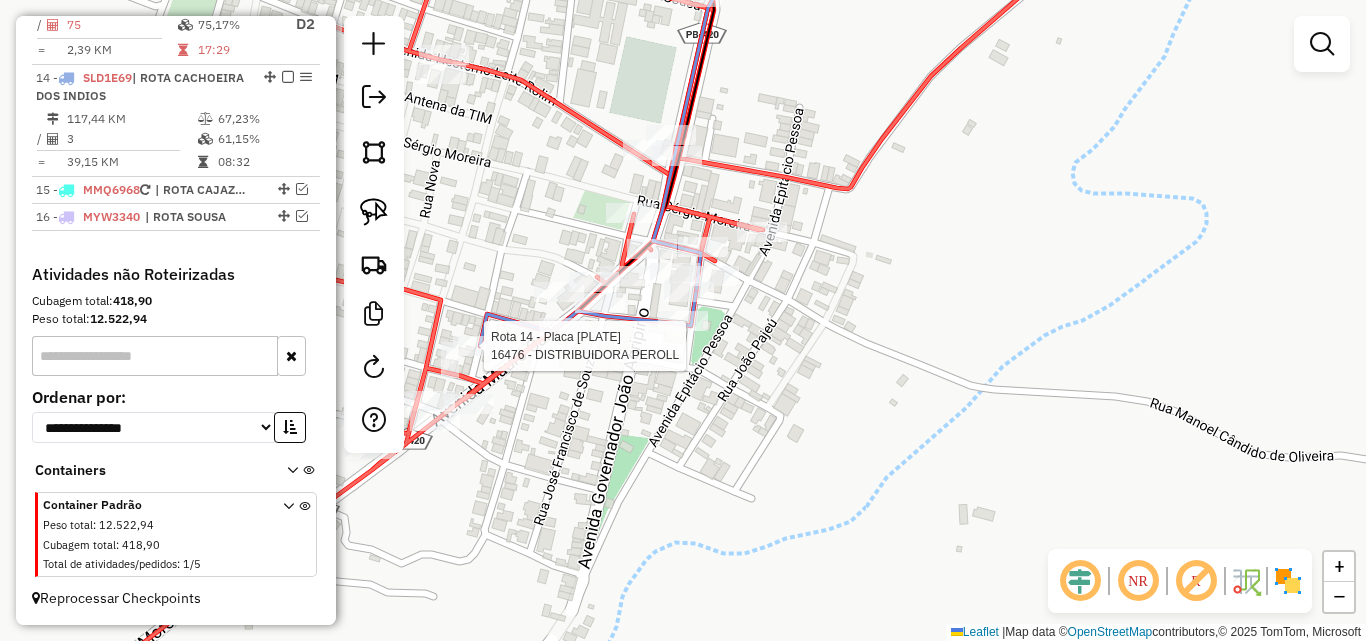 select on "*********" 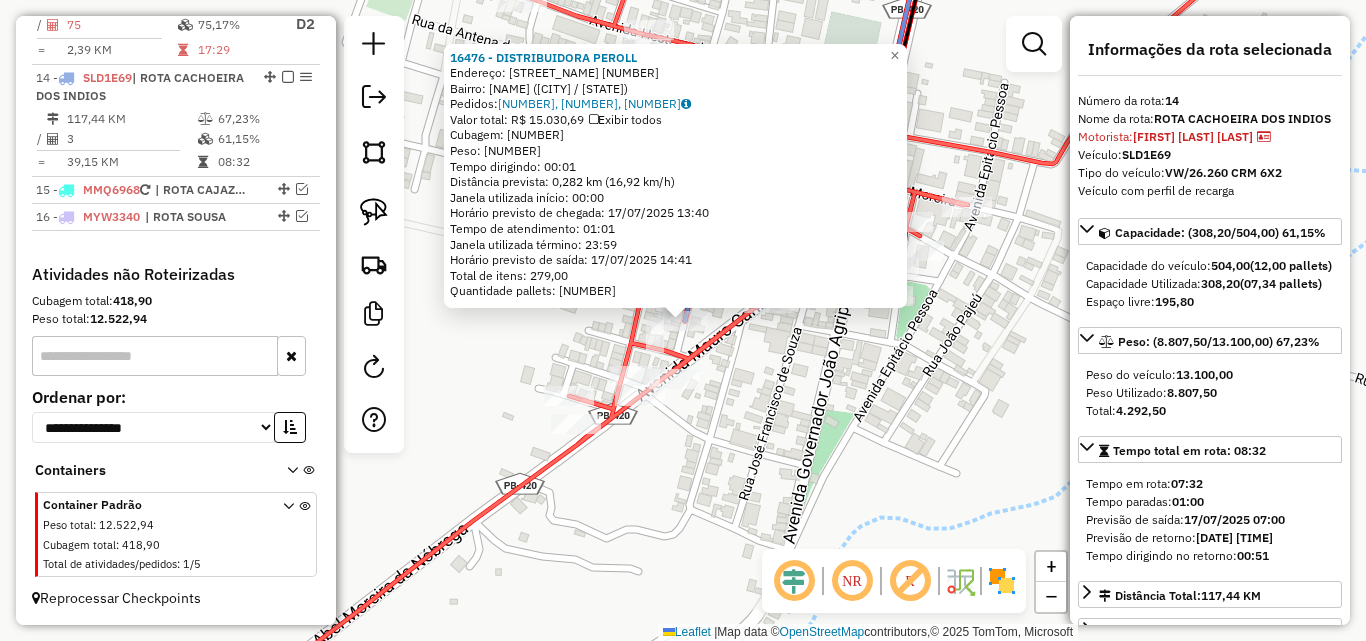 click on "[NUMBER] - [NUMBER] - [NAME] [NAME] [NAME]  Endereço: [NAME] [NAME] [NAME]   Bairro: [NAME] ([CITY] [STATE])   Pedidos:  [NUMBER], [NUMBER], [NUMBER]   Valor total: [CURRENCY] [NUMBER]   Exibir todos   Cubagem: [NUMBER]  Peso: [NUMBER]  Tempo dirigindo: [TIME]   Distância prevista: [NUMBER] km ([NUMBER] km/h)   Janela utilizada início: [TIME]   Horário previsto de chegada: [DATE] [TIME]   Tempo de atendimento: [TIME]   Janela utilizada término: [TIME]   Horário previsto de saída: [DATE] [TIME]   Total de itens: [NUMBER]   Quantidade pallets: [NUMBER]  × Janela de atendimento Grade de atendimento Capacidade Transportadoras Veículos Cliente Pedidos  Rotas Selecione os dias de semana para filtrar as janelas de atendimento  Seg   Ter   Qua   Qui   Sex   Sáb   Dom  Informe o período da janela de atendimento: De: Até:  Filtrar exatamente a janela do cliente  Considerar janela de atendimento padrão  Selecione os dias de semana para filtrar as grades de atendimento  Seg   Ter   Qua   Qui   Sex   Sáb   Dom   De:  De:" 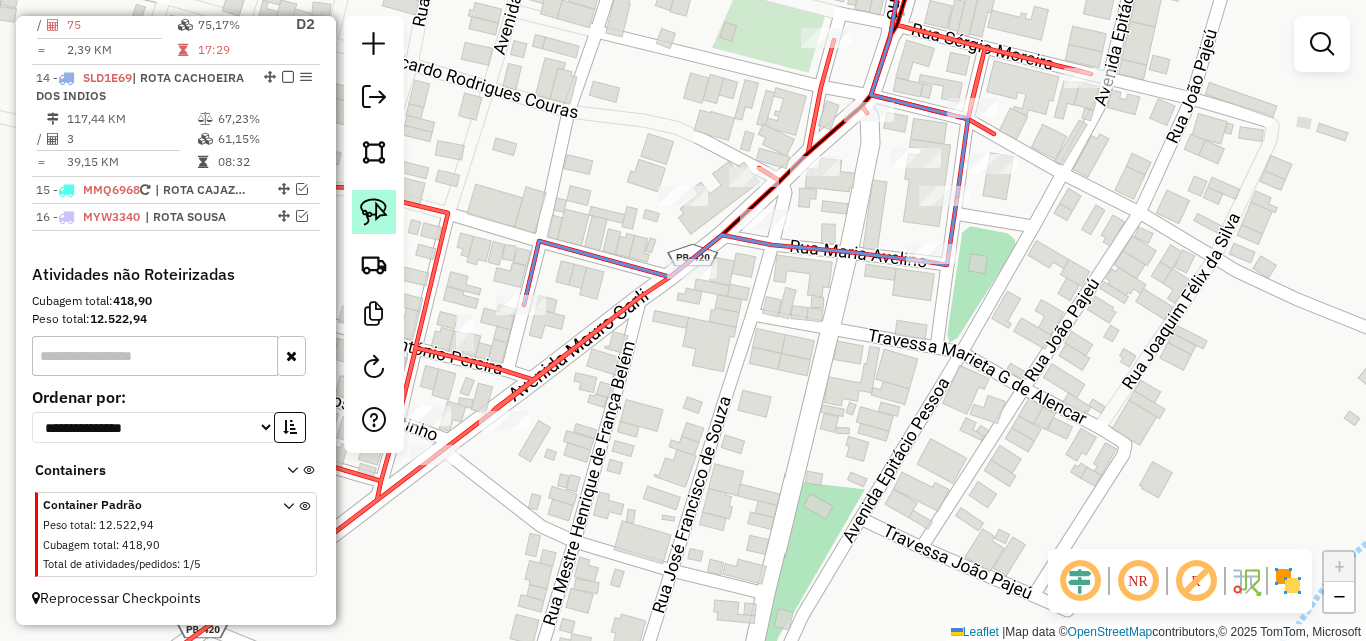 click 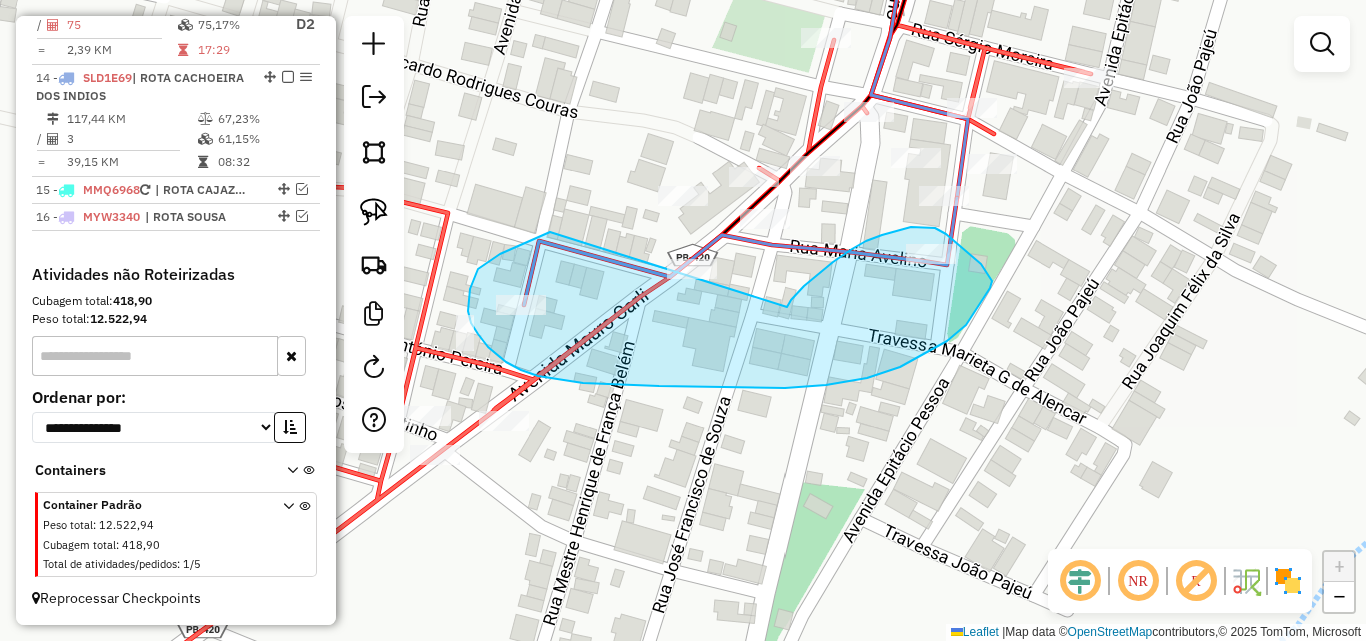 drag, startPoint x: 550, startPoint y: 232, endPoint x: 782, endPoint y: 315, distance: 246.40009 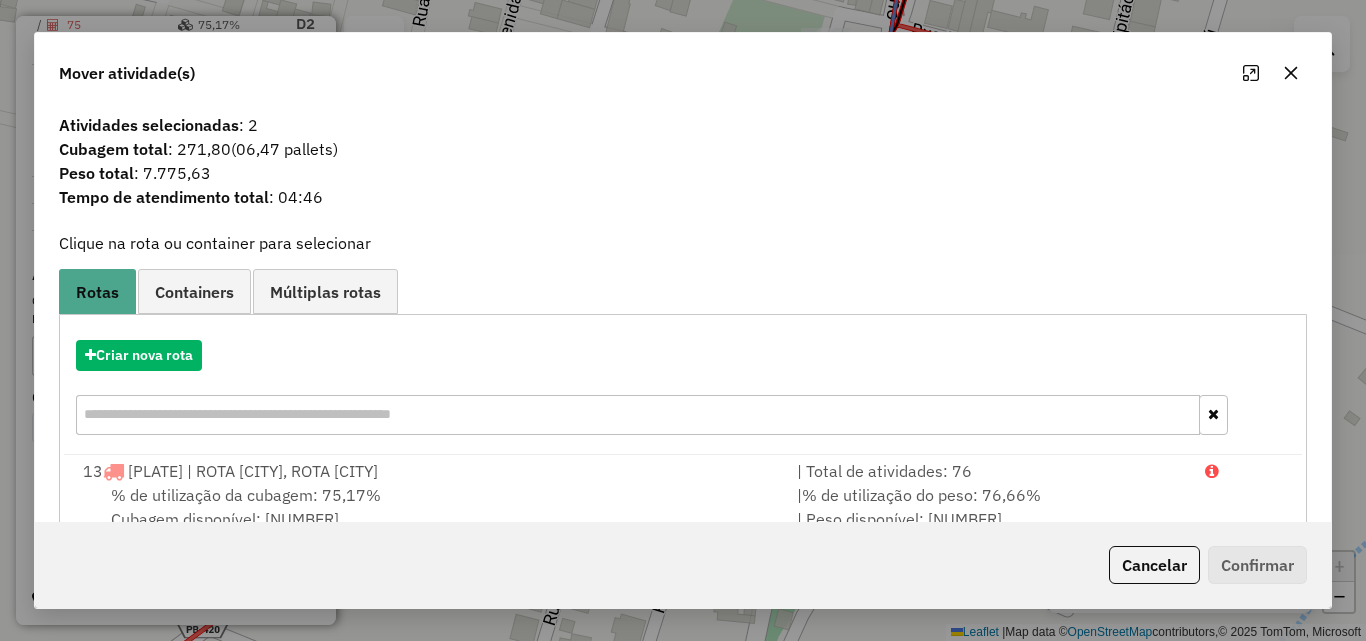 click on "Cancelar" 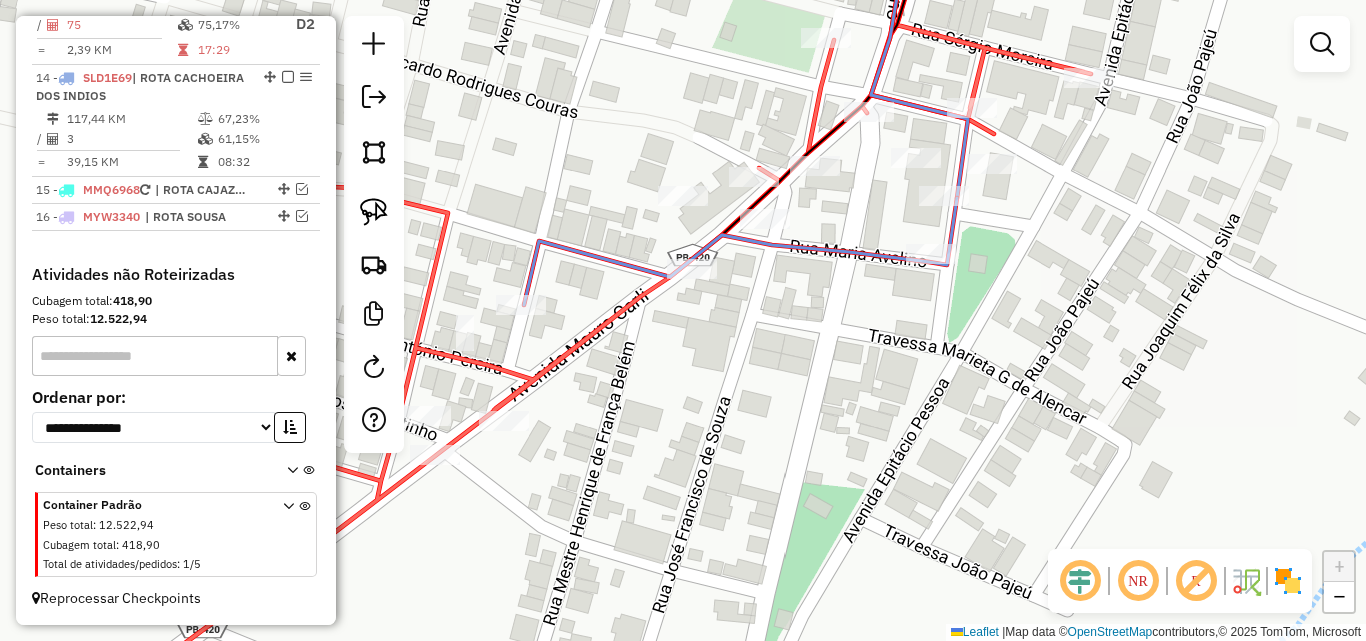 click on "Janela de atendimento Grade de atendimento Capacidade Transportadoras Veículos Cliente Pedidos  Rotas Selecione os dias de semana para filtrar as janelas de atendimento  Seg   Ter   Qua   Qui   Sex   Sáb   Dom  Informe o período da janela de atendimento: De: Até:  Filtrar exatamente a janela do cliente  Considerar janela de atendimento padrão  Selecione os dias de semana para filtrar as grades de atendimento  Seg   Ter   Qua   Qui   Sex   Sáb   Dom   Considerar clientes sem dia de atendimento cadastrado  Clientes fora do dia de atendimento selecionado Filtrar as atividades entre os valores definidos abaixo:  Peso mínimo:   Peso máximo:   Cubagem mínima:   Cubagem máxima:   De:   Até:  Filtrar as atividades entre o tempo de atendimento definido abaixo:  De:   Até:   Considerar capacidade total dos clientes não roteirizados Transportadora: Selecione um ou mais itens Tipo de veículo: Selecione um ou mais itens Veículo: Selecione um ou mais itens Motorista: Selecione um ou mais itens Nome: Rótulo:" 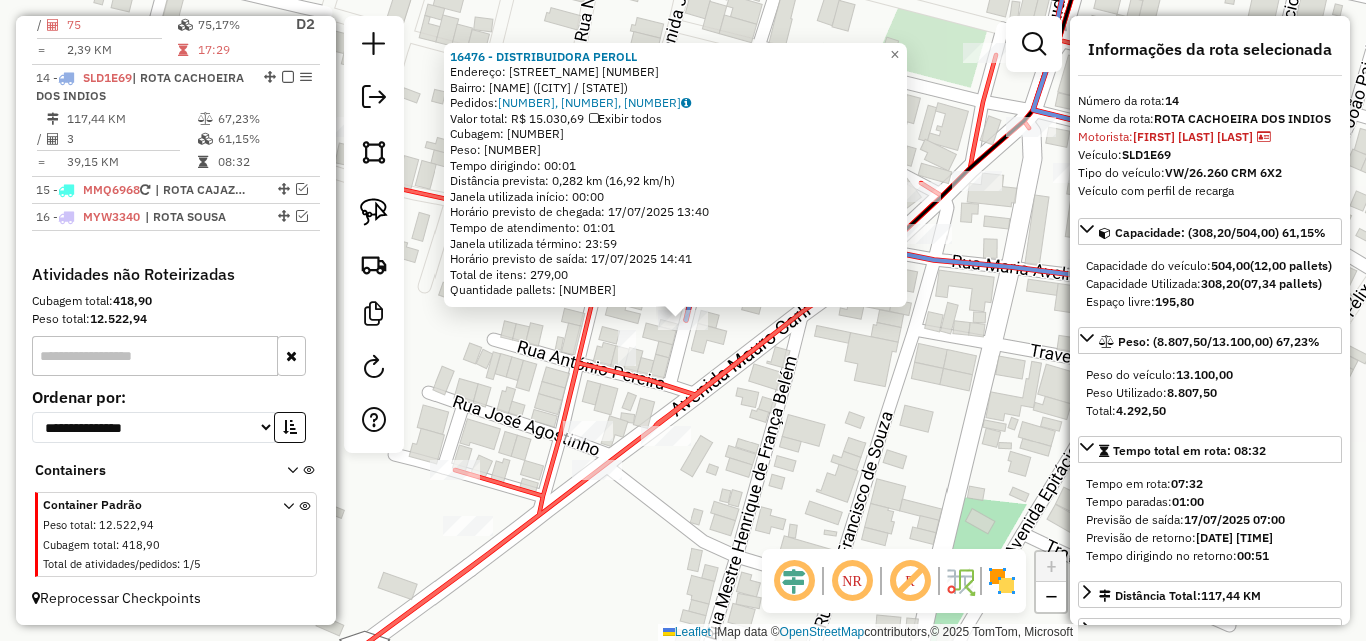 click on "[NUMBER] - [NUMBER] - [NAME] [NAME] [NAME]  Endereço: [NAME] [NAME] [NAME]   Bairro: [NAME] ([CITY] [STATE])   Pedidos:  [NUMBER], [NUMBER], [NUMBER]   Valor total: [CURRENCY] [NUMBER]   Exibir todos   Cubagem: [NUMBER]  Peso: [NUMBER]  Tempo dirigindo: [TIME]   Distância prevista: [NUMBER] km ([NUMBER] km/h)   Janela utilizada início: [TIME]   Horário previsto de chegada: [DATE] [TIME]   Tempo de atendimento: [TIME]   Janela utilizada término: [TIME]   Horário previsto de saída: [DATE] [TIME]   Total de itens: [NUMBER]   Quantidade pallets: [NUMBER]  × Janela de atendimento Grade de atendimento Capacidade Transportadoras Veículos Cliente Pedidos  Rotas Selecione os dias de semana para filtrar as janelas de atendimento  Seg   Ter   Qua   Qui   Sex   Sáb   Dom  Informe o período da janela de atendimento: De: Até:  Filtrar exatamente a janela do cliente  Considerar janela de atendimento padrão  Selecione os dias de semana para filtrar as grades de atendimento  Seg   Ter   Qua   Qui   Sex   Sáb   Dom   De:  De:" 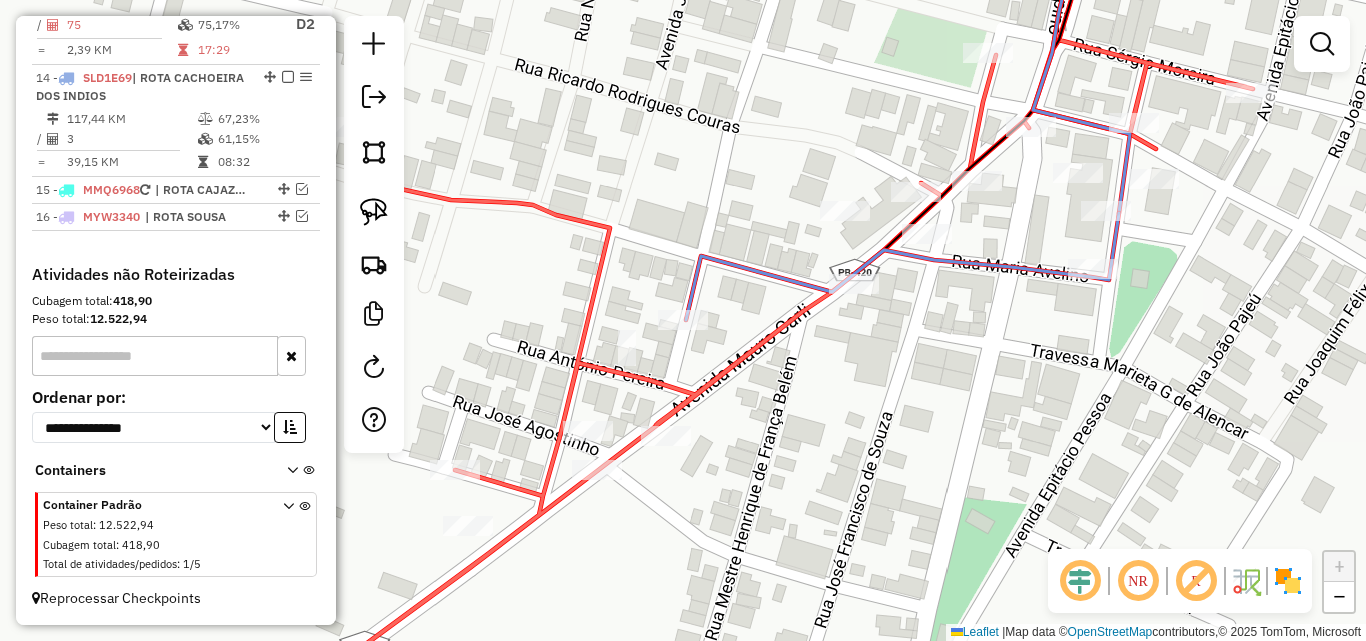 drag, startPoint x: 775, startPoint y: 411, endPoint x: 704, endPoint y: 422, distance: 71.84706 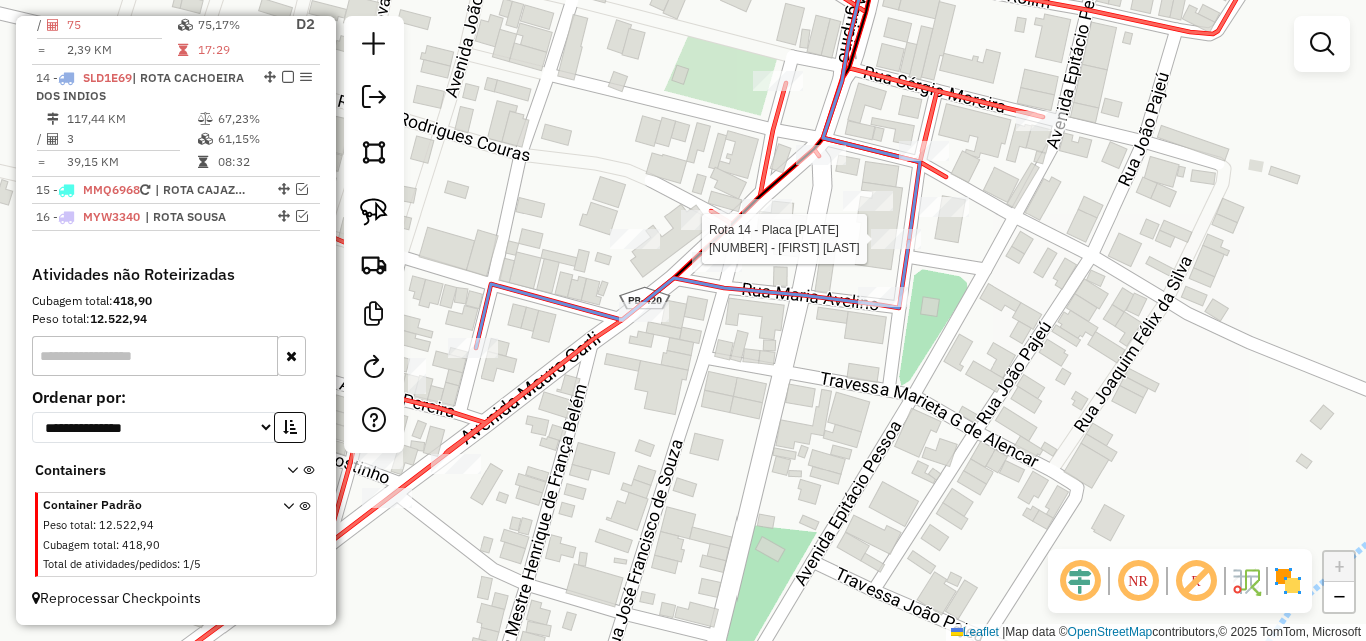 select on "*********" 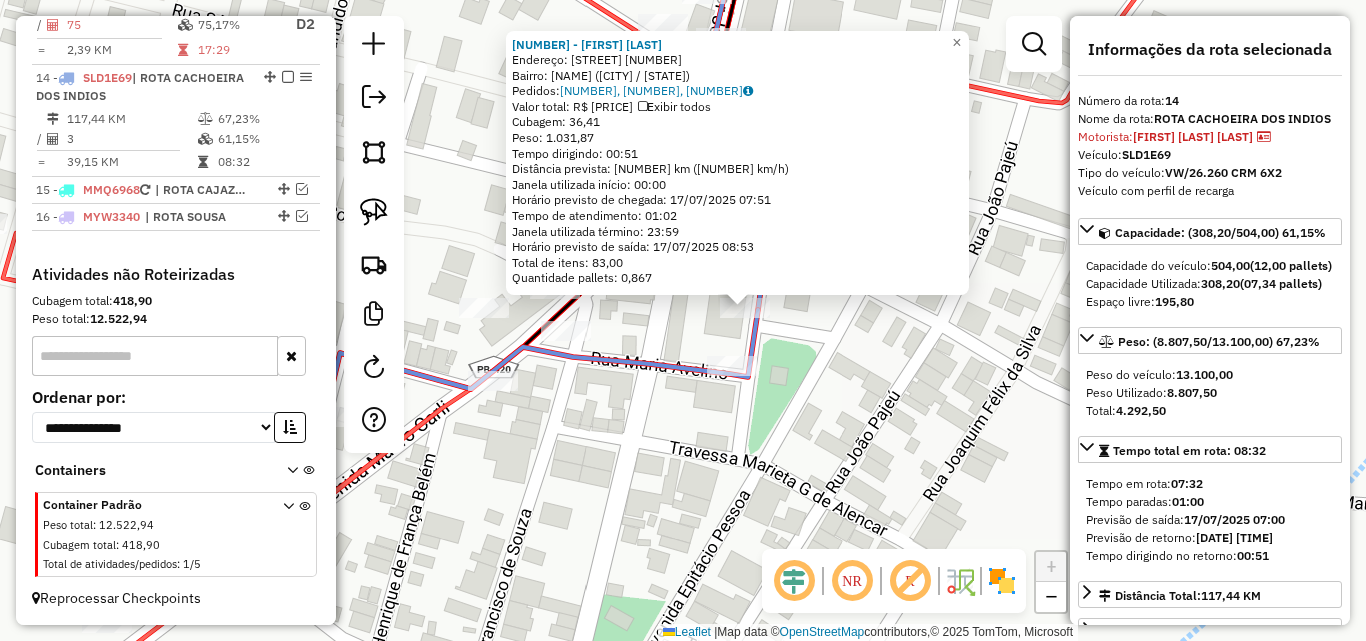 drag, startPoint x: 688, startPoint y: 479, endPoint x: 920, endPoint y: 447, distance: 234.1965 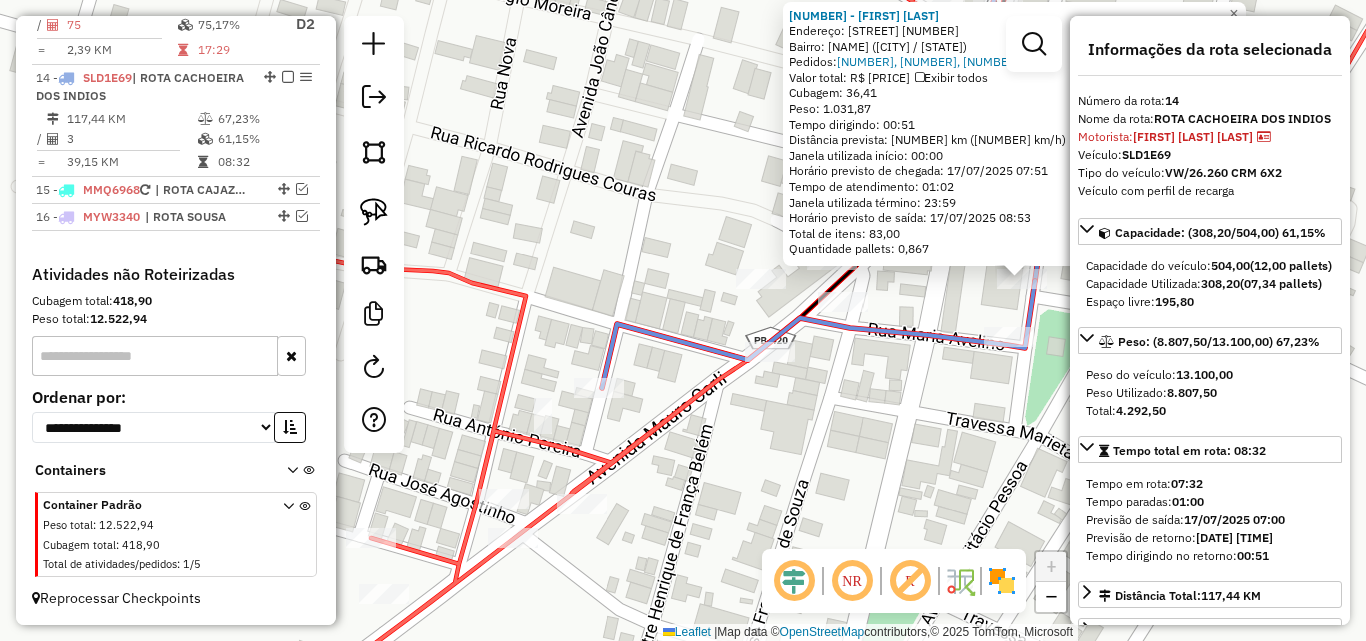 drag, startPoint x: 756, startPoint y: 432, endPoint x: 859, endPoint y: 424, distance: 103.31021 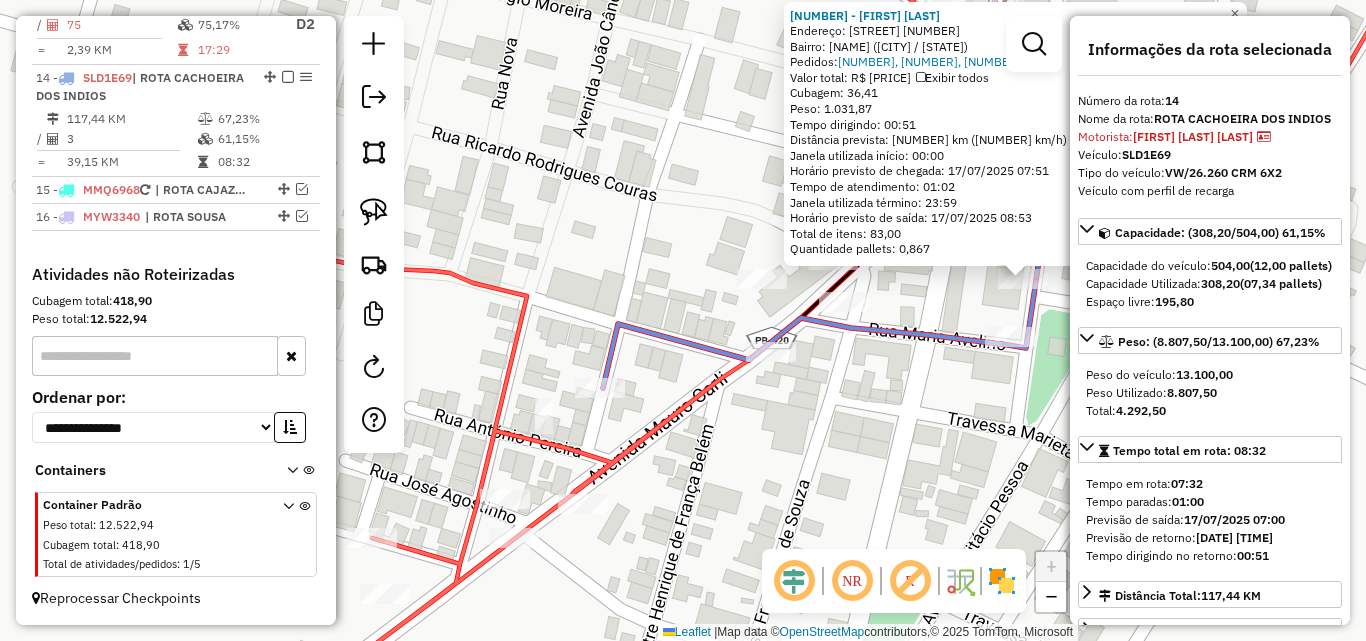 click on "2380 - CONVENIENCIA BRASIL Endereço: SERGIO MOREIRA 87 Bairro: CENTRO (CACHOEIRA DOS INDIOS / [STATE]) Pedidos: [IDS] Valor total: R$ [PRICE] Exibir todos Cubagem: [CUBAGE] Peso: [WEIGHT] Tempo dirigindo: [TIME] Distância prevista: [DISTANCE] km ([SPEED] km/h) Janela utilizada início: [TIME] Horário previsto de chegada: [DATE] [TIME] Tempo de atendimento: [TIME] Janela utilizada término: [TIME] Horário previsto de saída: [DATE] [TIME] Total de itens: [ITEMS] Quantidade pallets: [PALLETS] × Janela de atendimento Grade de atendimento Capacidade Transportadoras Veículos Cliente Pedidos Rotas Selecione os dias de semana para filtrar as janelas de atendimento Seg Ter Qua Qui Sex Sáb Dom Informe o período da janela de atendimento: De: Até: Filtrar exatamente a janela do cliente Considerar janela de atendimento padrão Seg Ter Qua Qui Sex Dom Peso mínimo: Peso máximo: +" 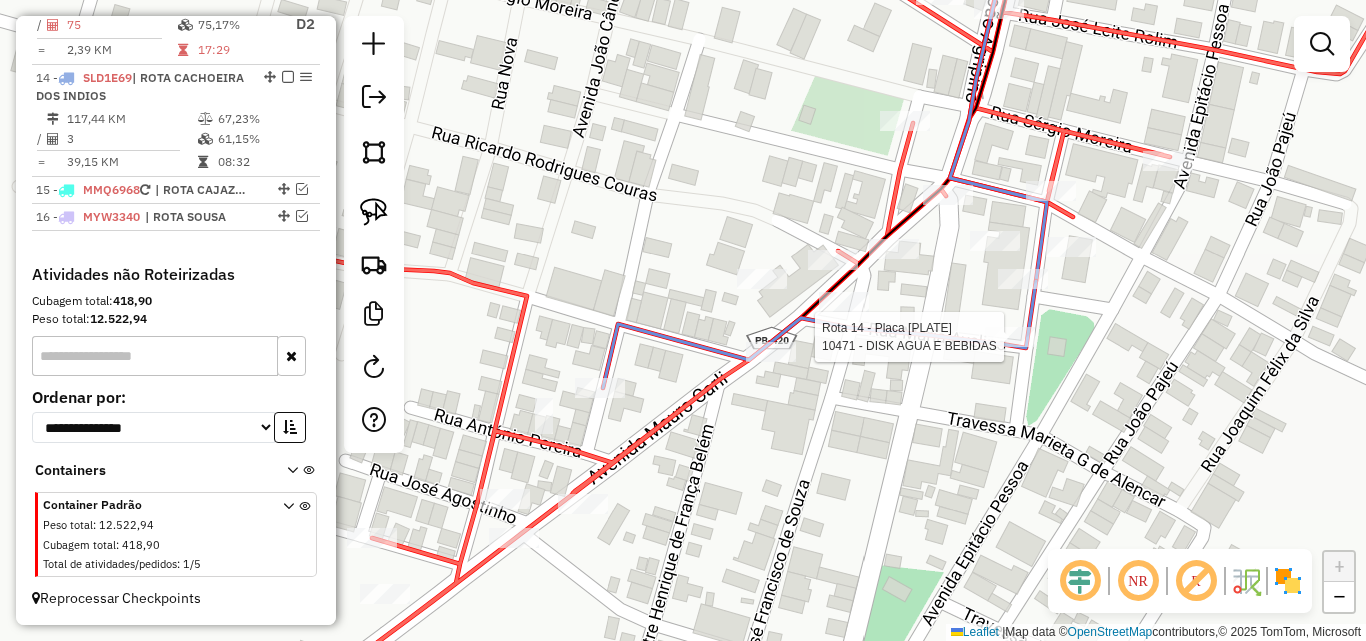 select on "*********" 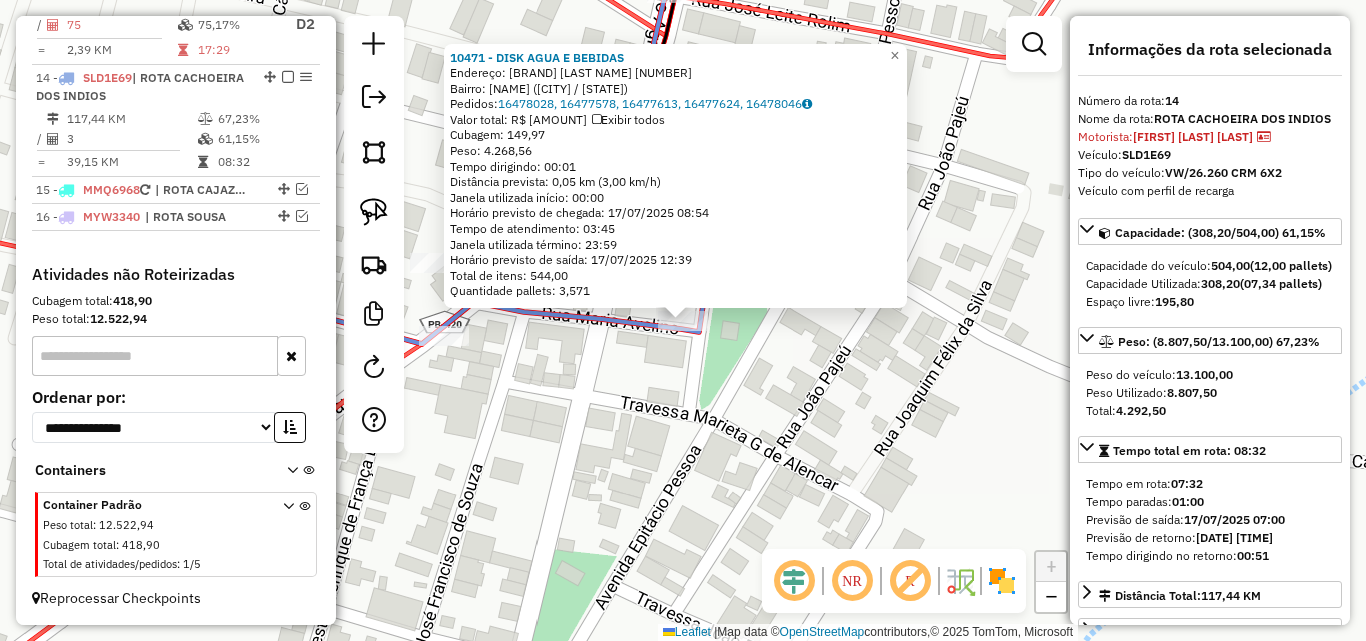 click on "10471 - DISK AGUA E BEBIDAS  Endereço:  MARIA AVELINA DA CONCEICAO 02   Bairro: CENTRO ([CITY] / [STATE])   Pedidos:  16478028, 16477578, 16477613, 16477624, 16478046   Valor total: R$ 25.973,55   Exibir todos   Cubagem: 149,97  Peso: 4.268,56  Tempo dirigindo: 00:01   Distância prevista: 0,05 km (3,00 km/h)   Janela utilizada início: 00:00   Horário previsto de chegada: 17/07/2025 08:54   Tempo de atendimento: 03:45   Janela utilizada término: 23:59   Horário previsto de saída: 17/07/2025 12:39   Total de itens: 544,00   Quantidade pallets: 3,571  × Janela de atendimento Grade de atendimento Capacidade Transportadoras Veículos Cliente Pedidos  Rotas Selecione os dias de semana para filtrar as janelas de atendimento  Seg   Ter   Qua   Qui   Sex   Sáb   Dom  Informe o período da janela de atendimento: De: Até:  Filtrar exatamente a janela do cliente  Considerar janela de atendimento padrão  Selecione os dias de semana para filtrar as grades de atendimento  Seg   Ter   Qua   Qui   Sex  De:" 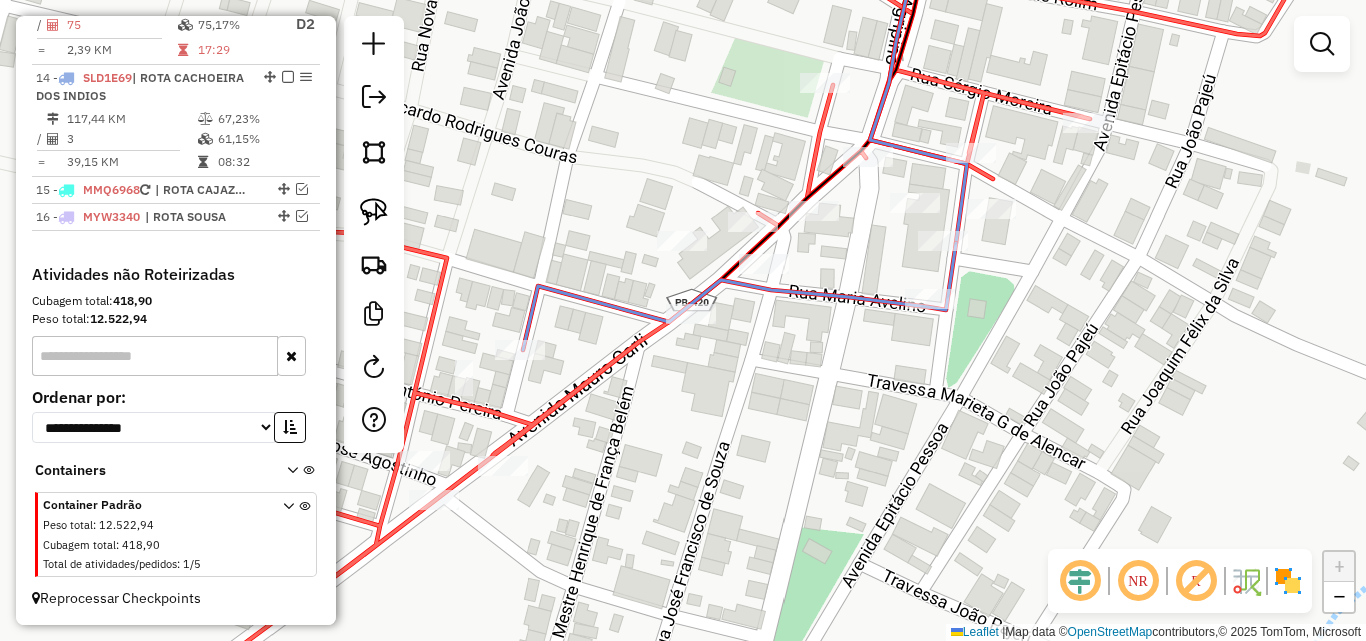 drag, startPoint x: 757, startPoint y: 419, endPoint x: 893, endPoint y: 433, distance: 136.71869 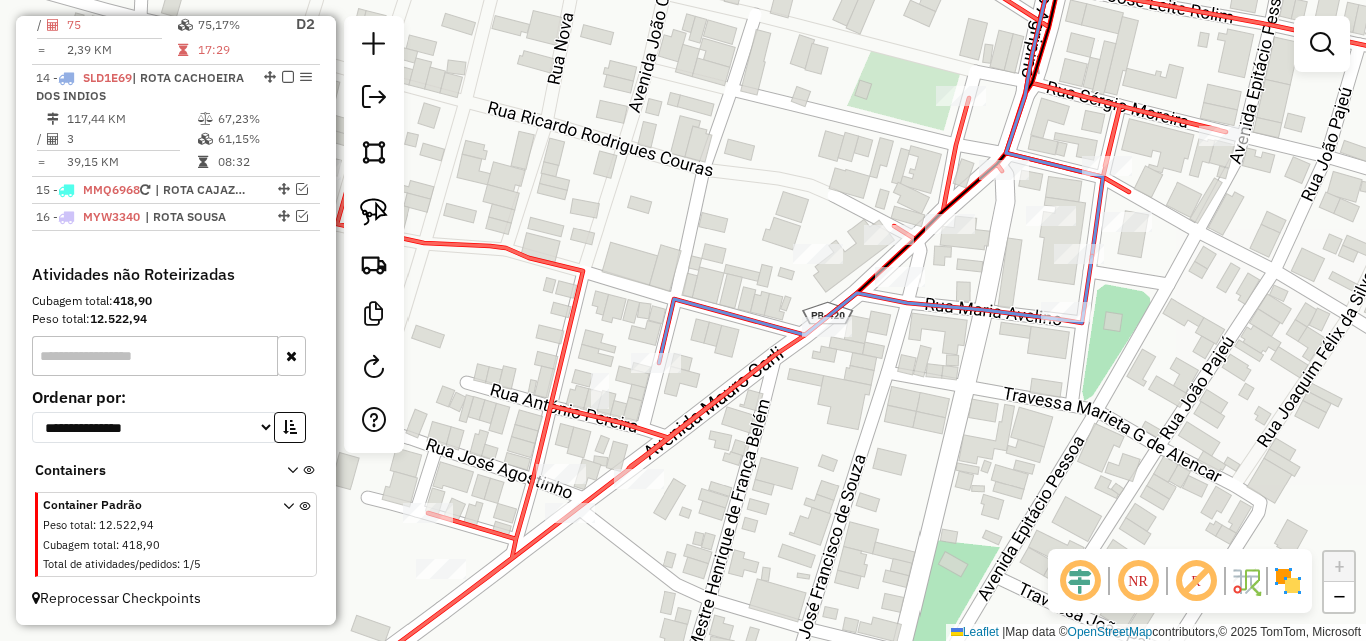 click on "Janela de atendimento Grade de atendimento Capacidade Transportadoras Veículos Cliente Pedidos  Rotas Selecione os dias de semana para filtrar as janelas de atendimento  Seg   Ter   Qua   Qui   Sex   Sáb   Dom  Informe o período da janela de atendimento: De: Até:  Filtrar exatamente a janela do cliente  Considerar janela de atendimento padrão  Selecione os dias de semana para filtrar as grades de atendimento  Seg   Ter   Qua   Qui   Sex   Sáb   Dom   Considerar clientes sem dia de atendimento cadastrado  Clientes fora do dia de atendimento selecionado Filtrar as atividades entre os valores definidos abaixo:  Peso mínimo:   Peso máximo:   Cubagem mínima:   Cubagem máxima:   De:   Até:  Filtrar as atividades entre o tempo de atendimento definido abaixo:  De:   Até:   Considerar capacidade total dos clientes não roteirizados Transportadora: Selecione um ou mais itens Tipo de veículo: Selecione um ou mais itens Veículo: Selecione um ou mais itens Motorista: Selecione um ou mais itens Nome: Rótulo:" 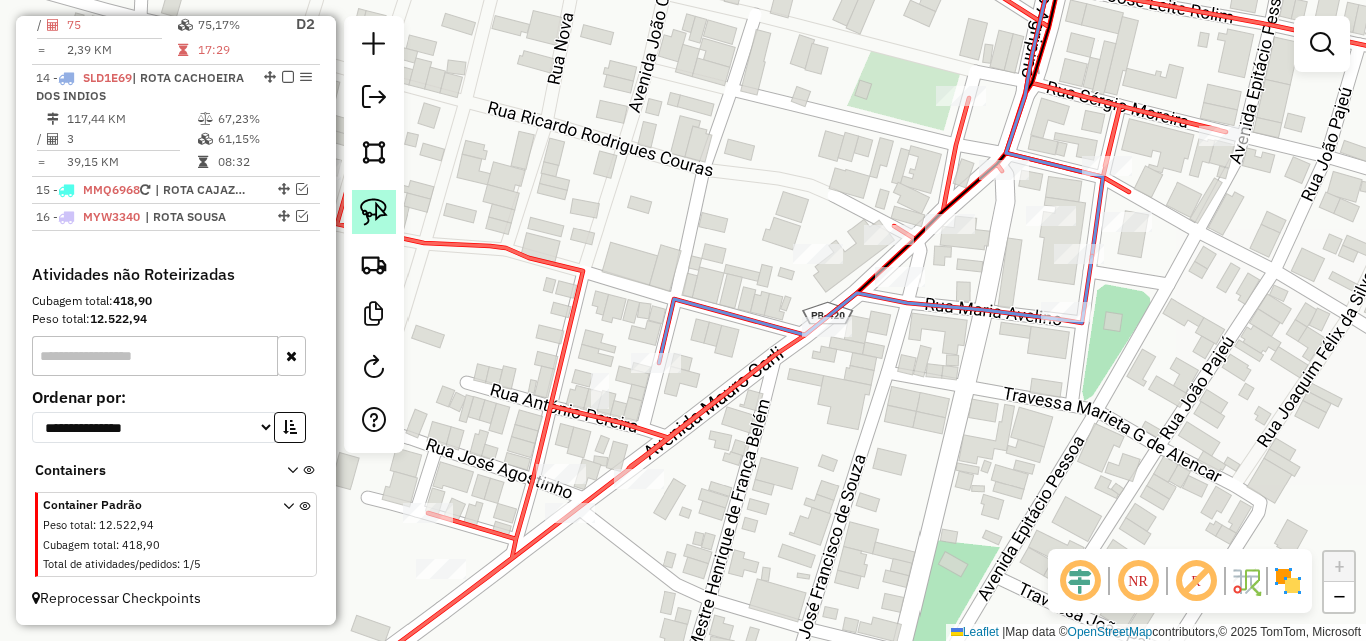 click 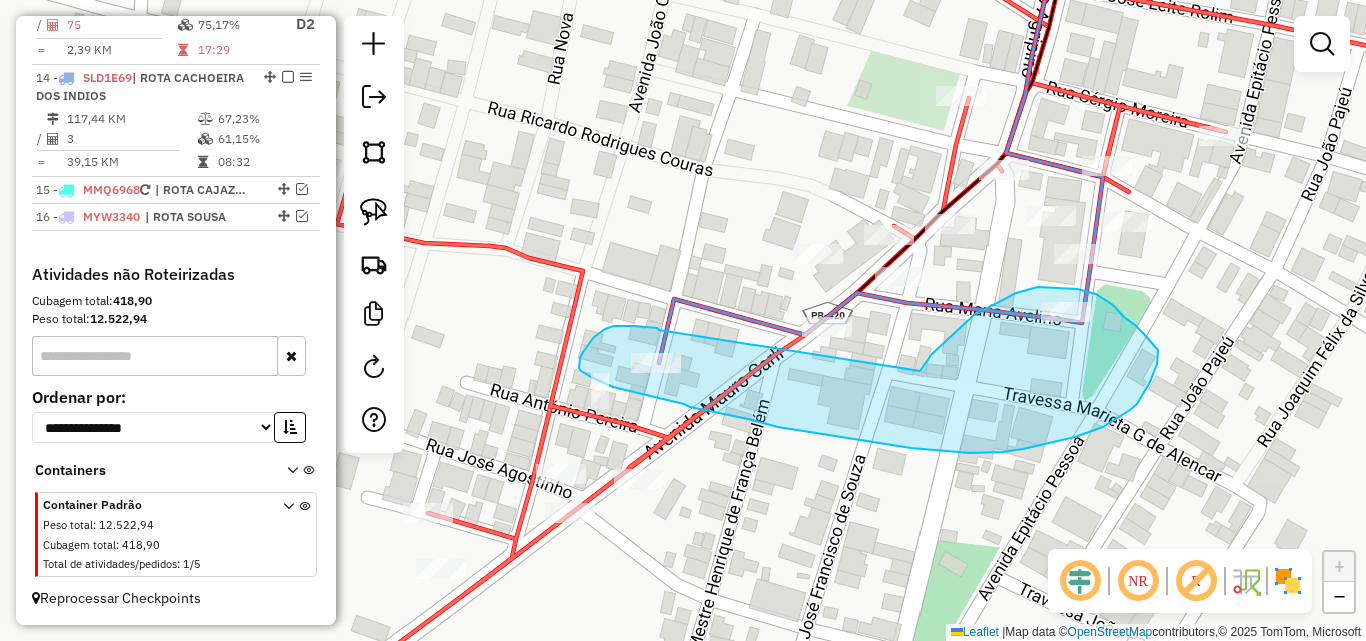 drag, startPoint x: 650, startPoint y: 328, endPoint x: 904, endPoint y: 392, distance: 261.93893 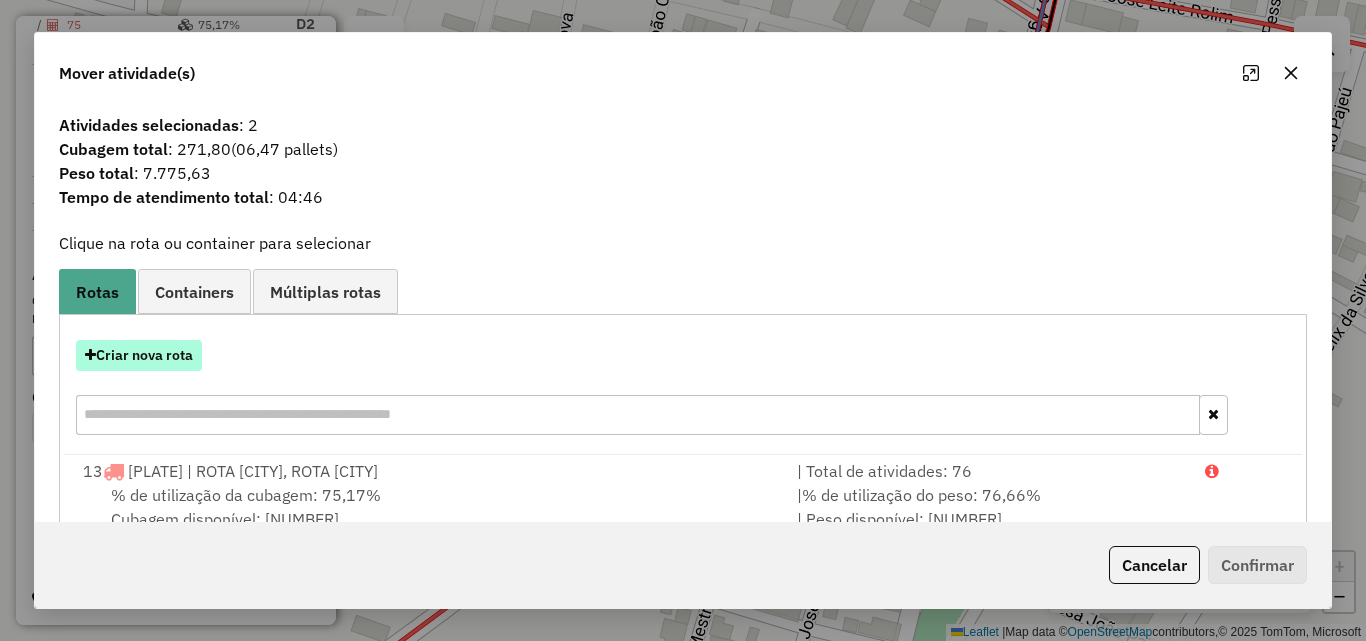 click on "Criar nova rota" at bounding box center (139, 355) 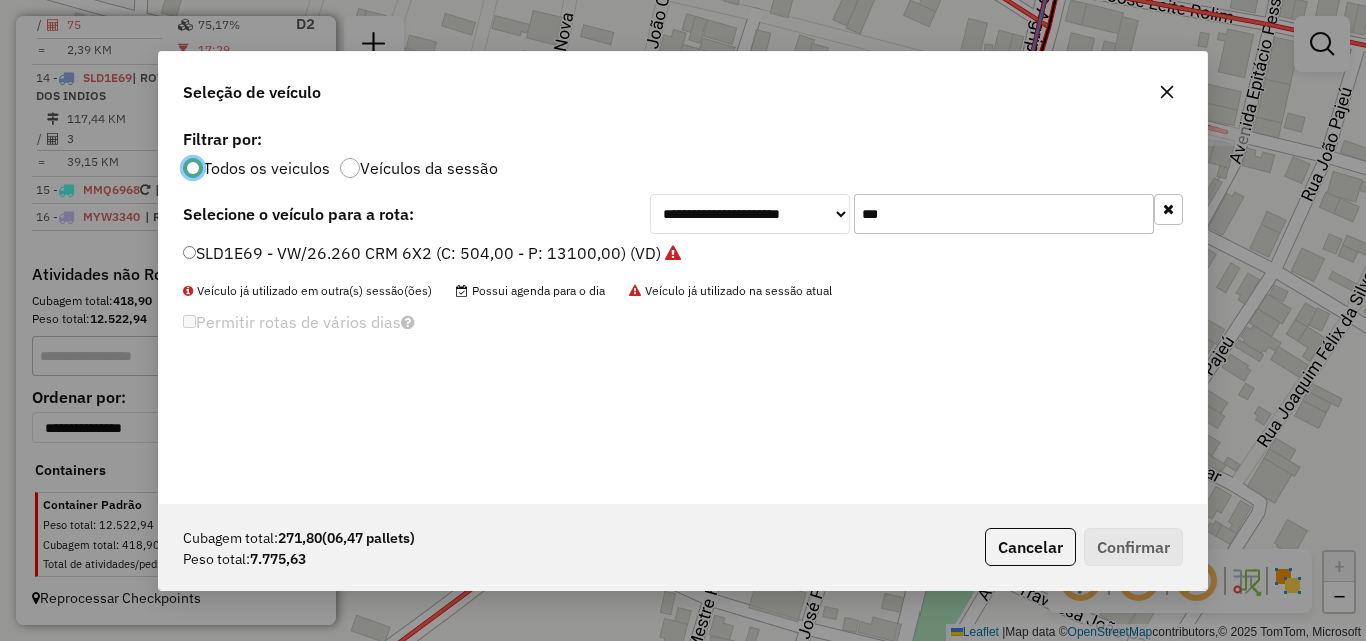 scroll, scrollTop: 11, scrollLeft: 6, axis: both 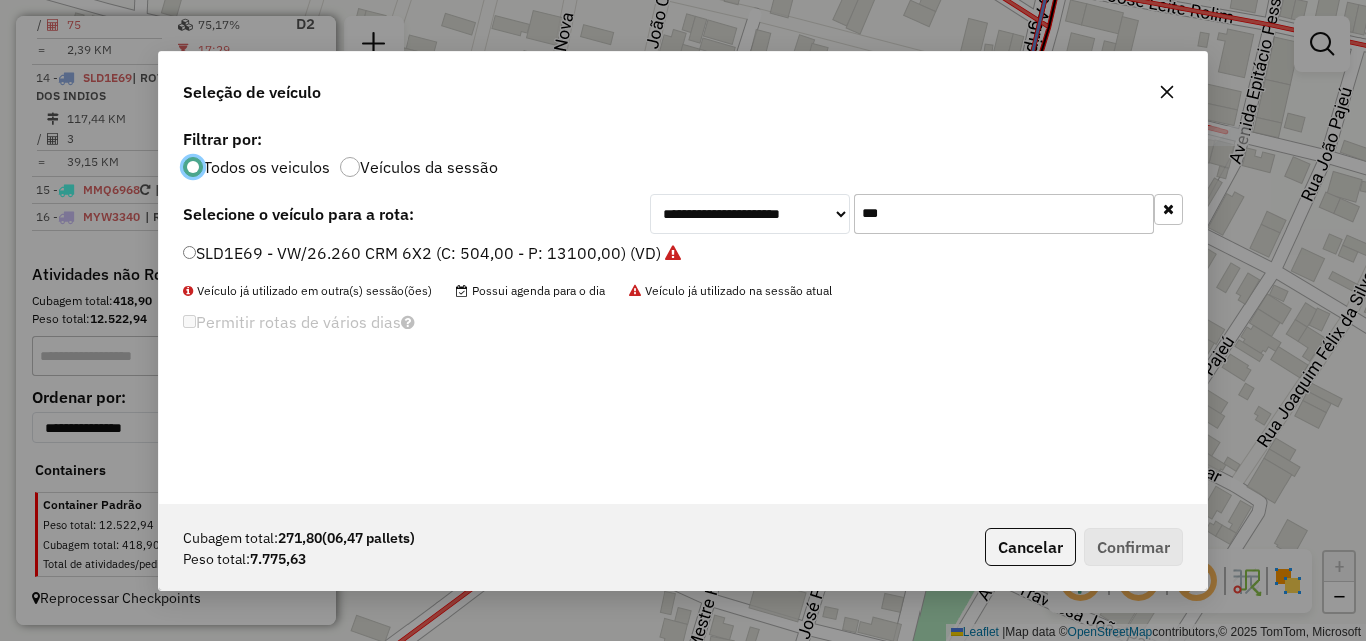 click on "***" 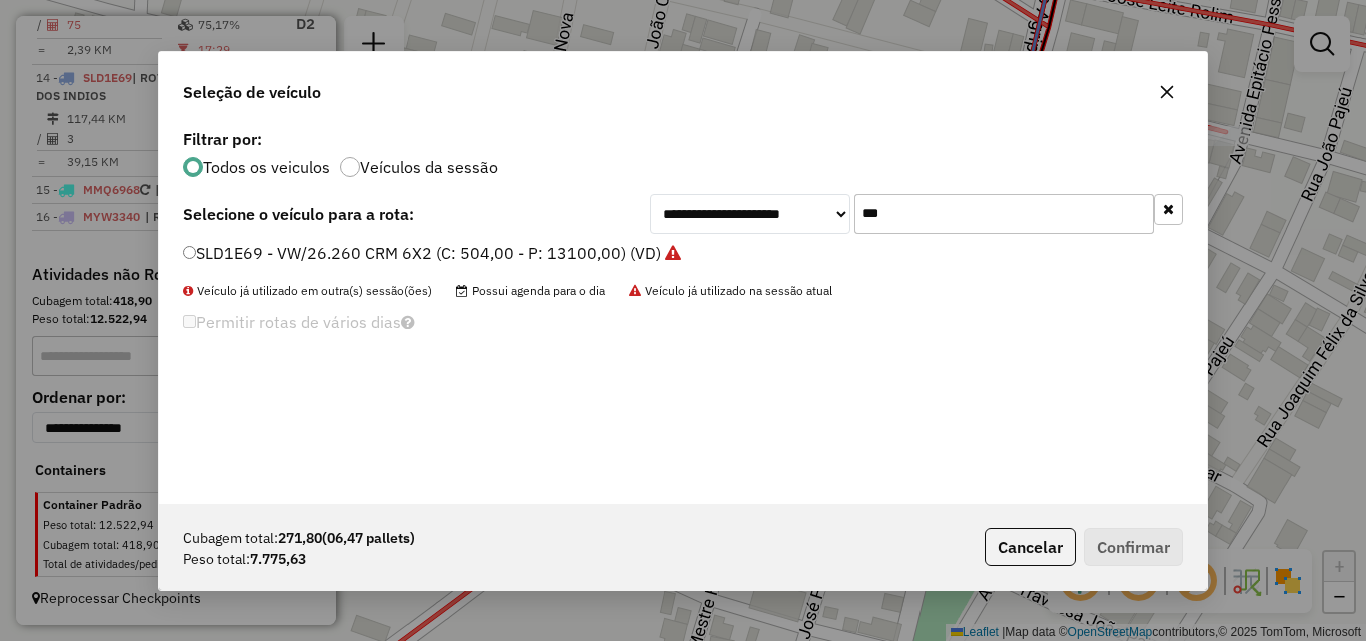 click 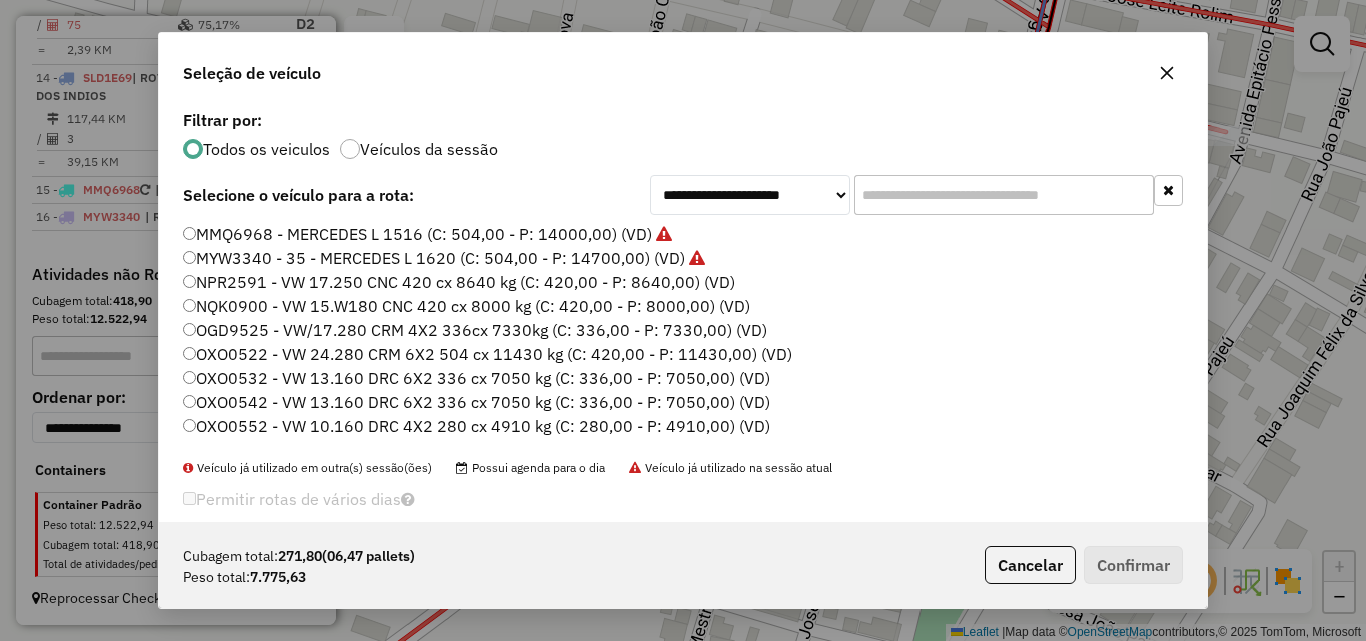 click 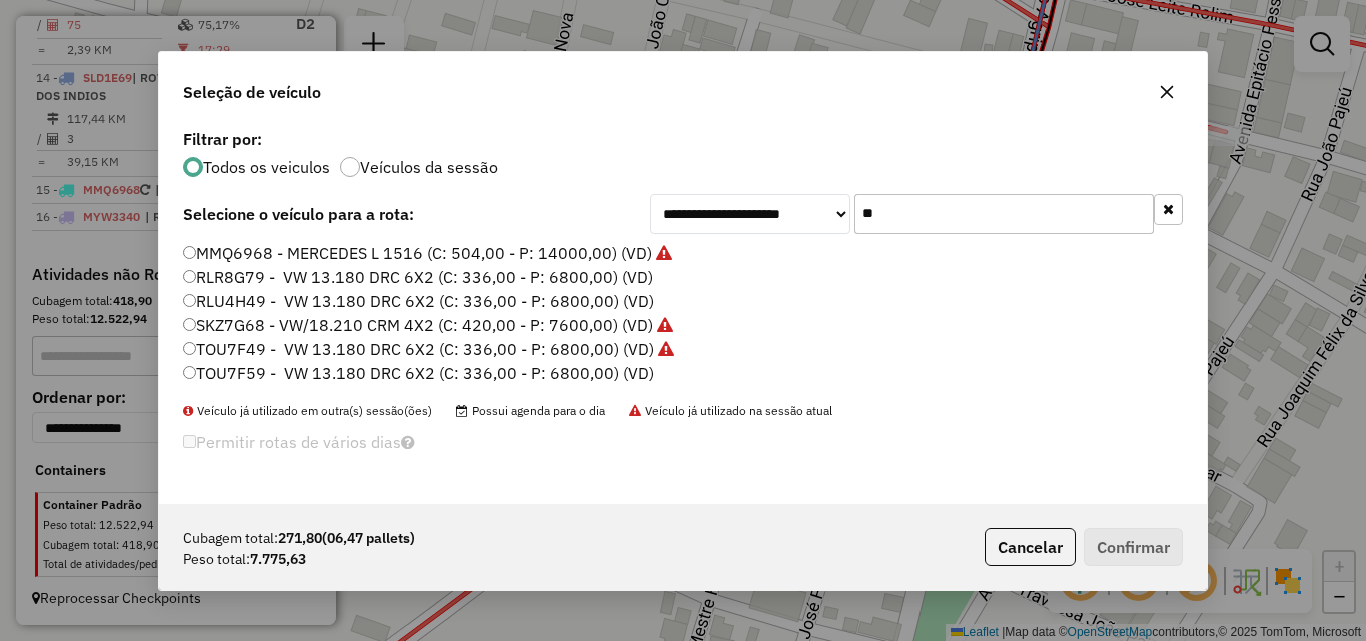 type on "**" 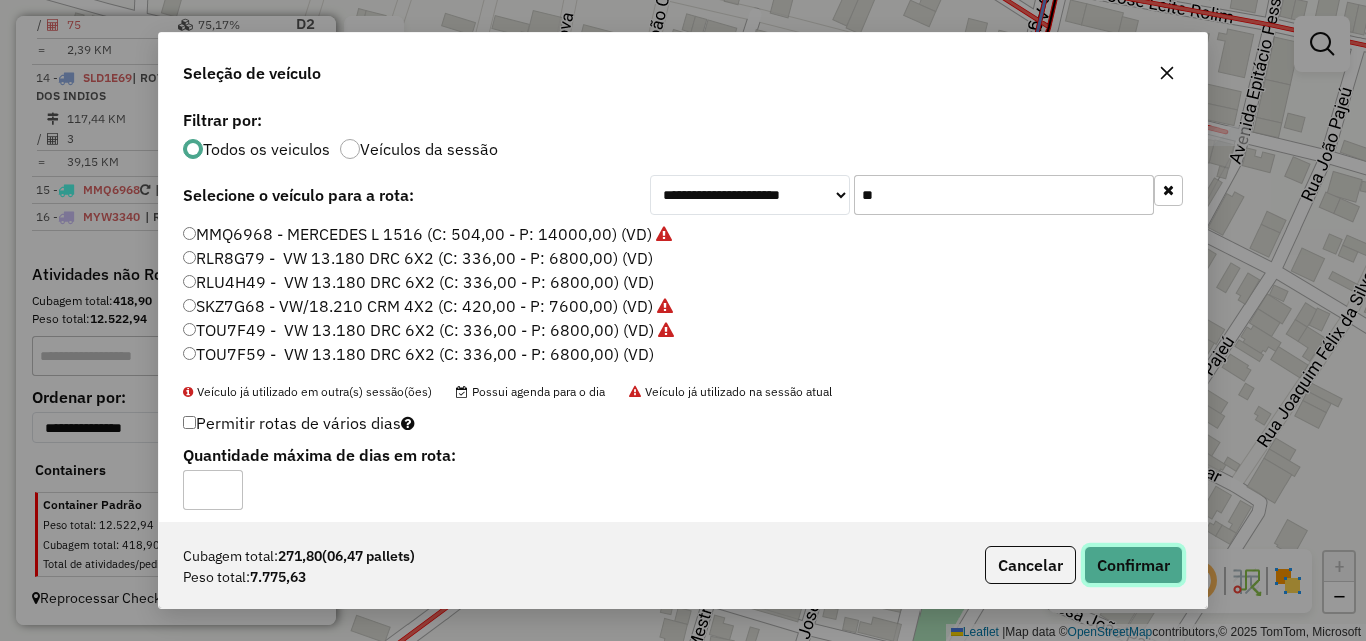 click on "Confirmar" 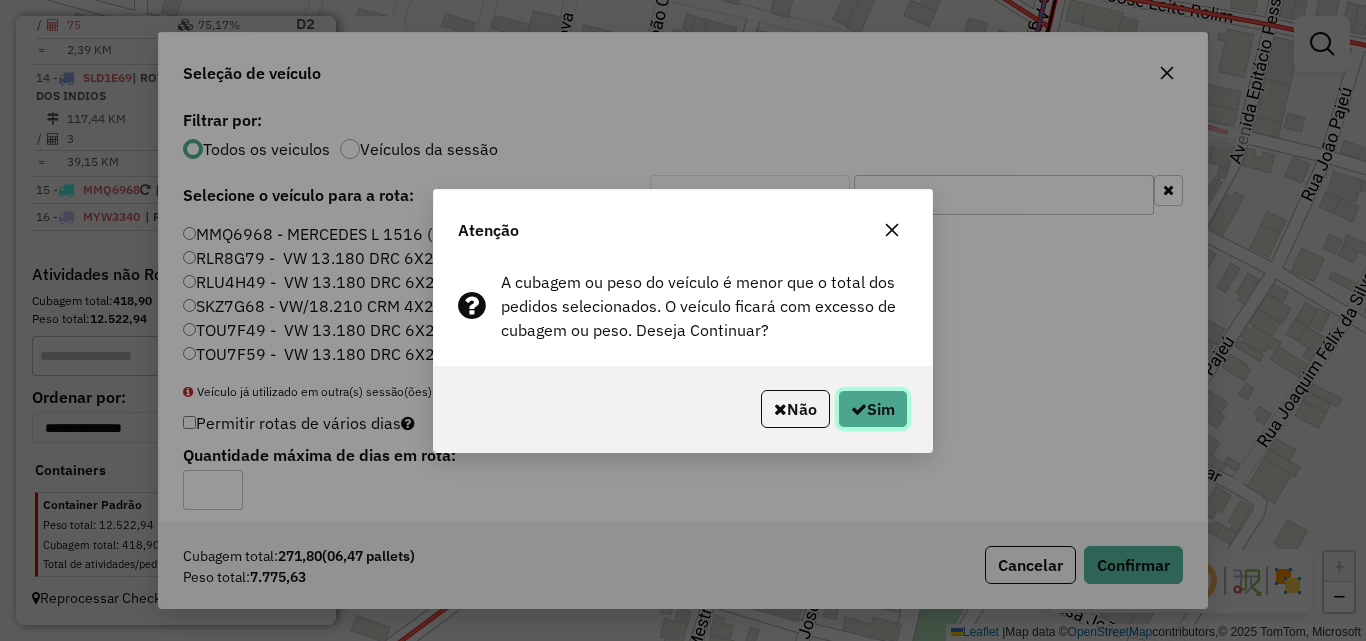 drag, startPoint x: 860, startPoint y: 408, endPoint x: 1084, endPoint y: 379, distance: 225.86943 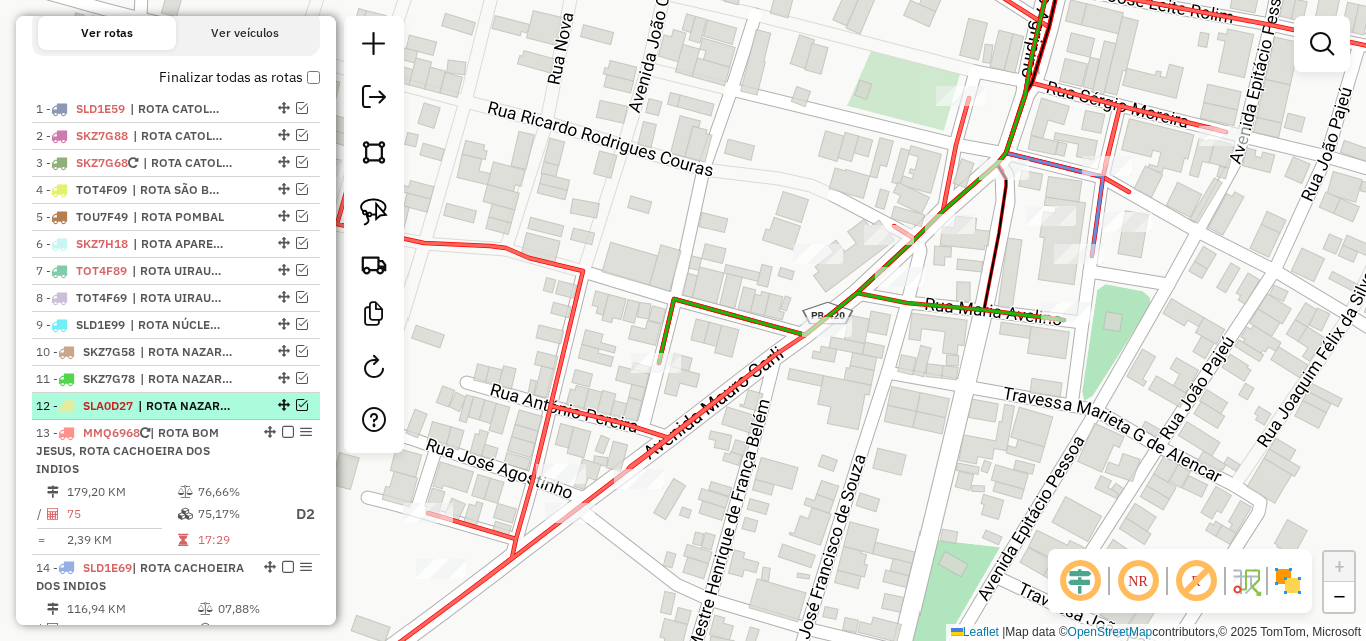 scroll, scrollTop: 683, scrollLeft: 0, axis: vertical 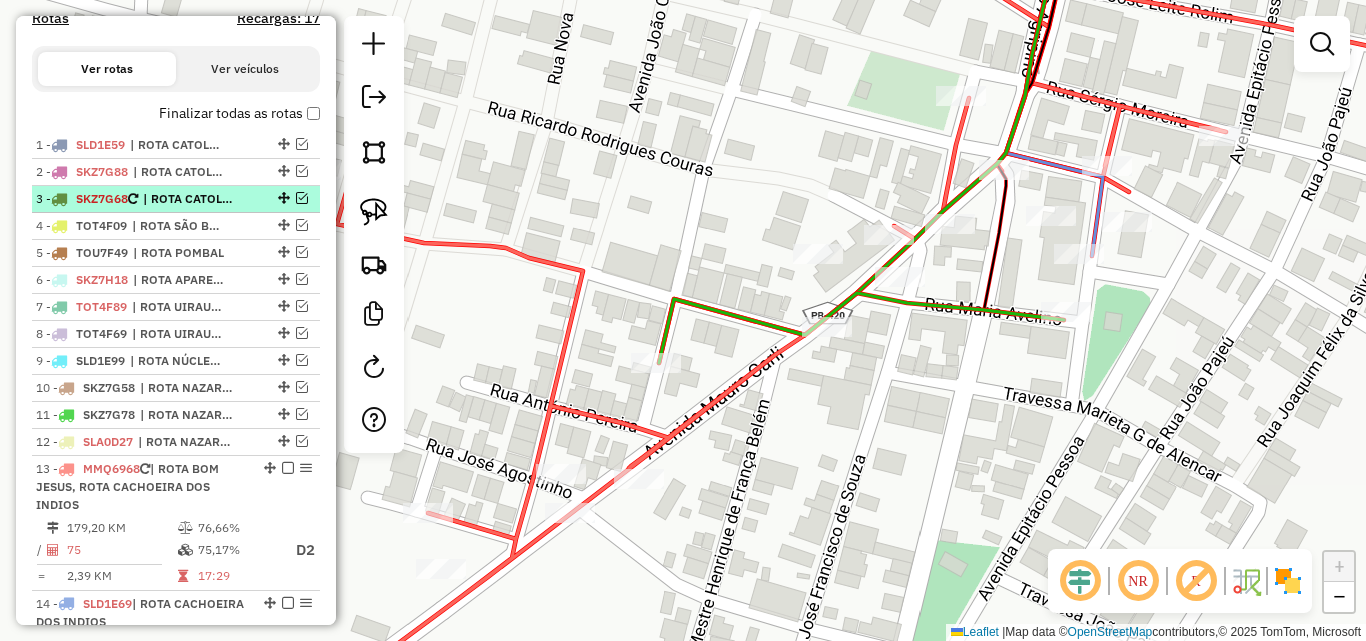 click at bounding box center [302, 198] 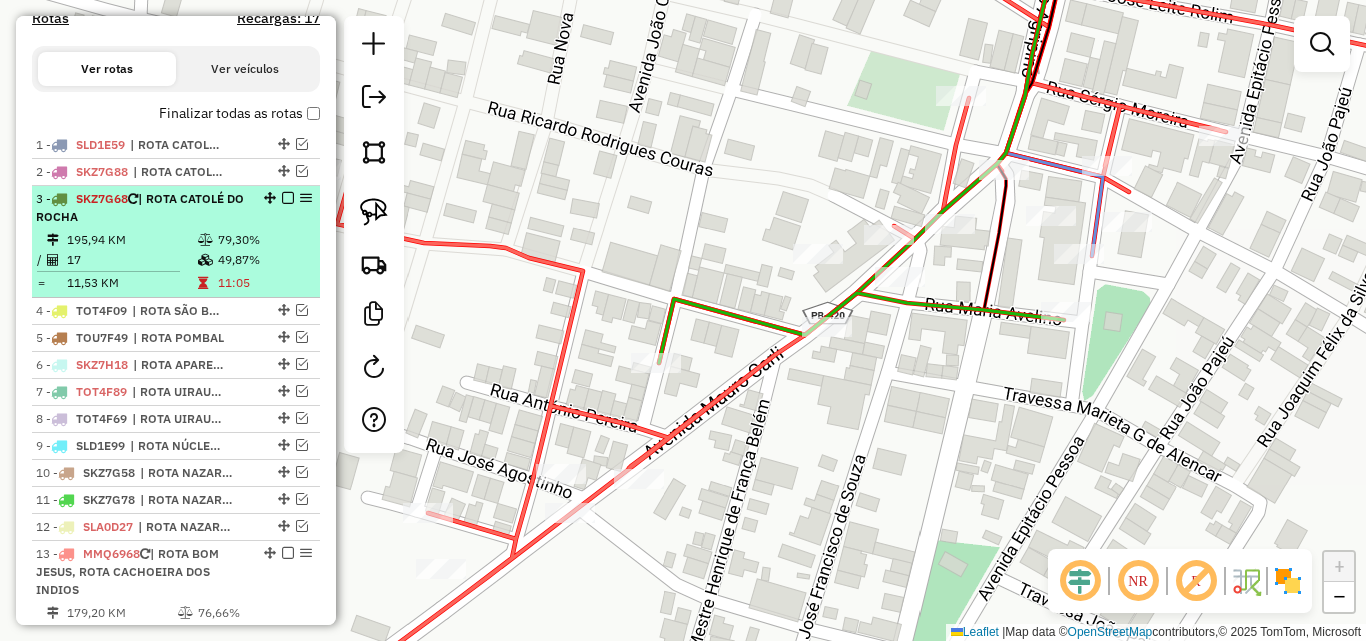 click on "3 -     [PLATE] | ROTA [CITY]" at bounding box center [176, 208] 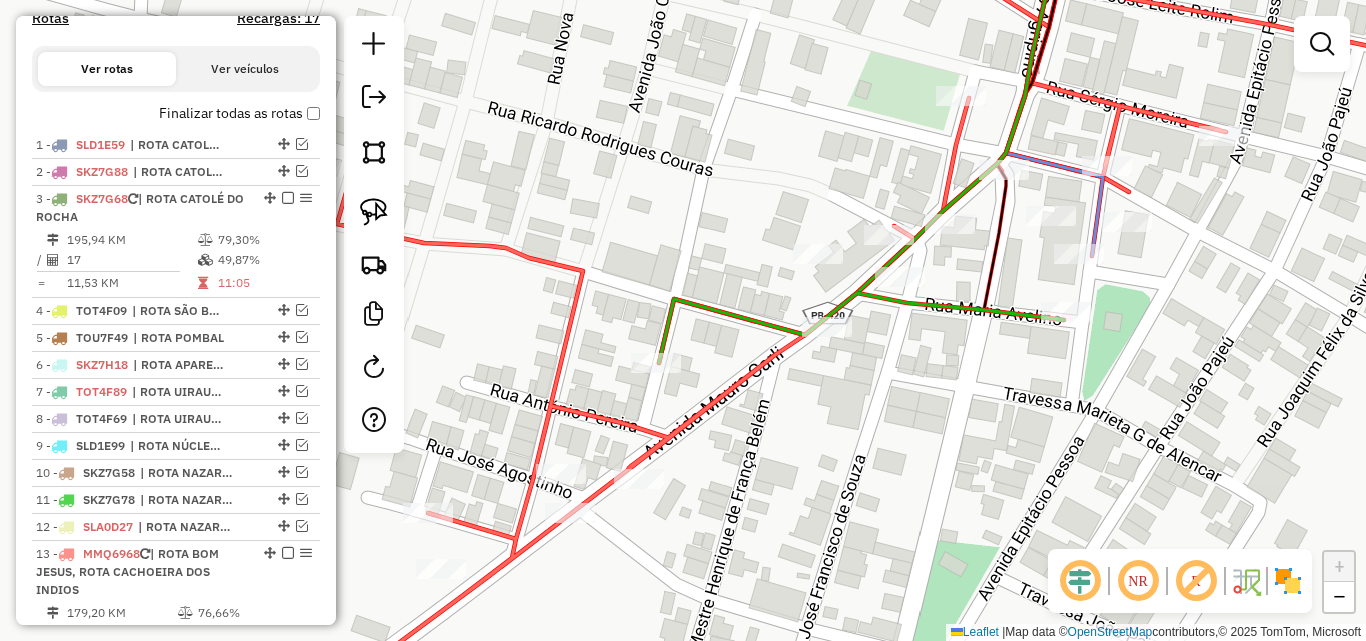 select on "*********" 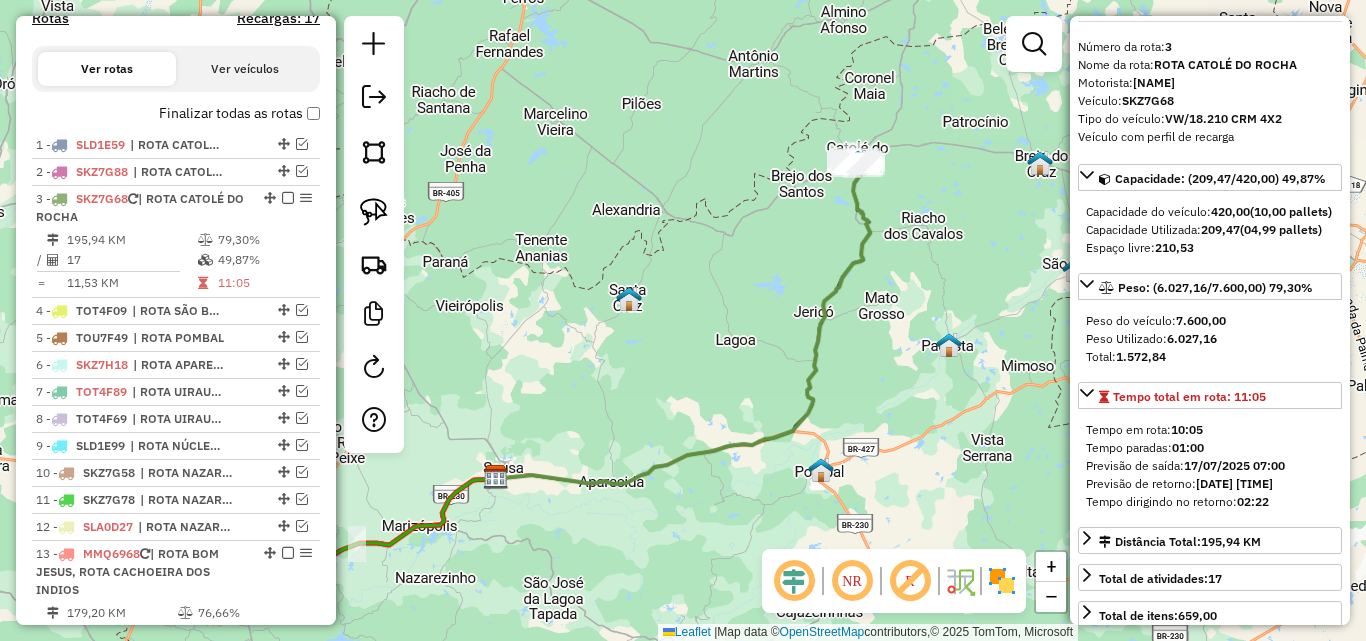 scroll, scrollTop: 100, scrollLeft: 0, axis: vertical 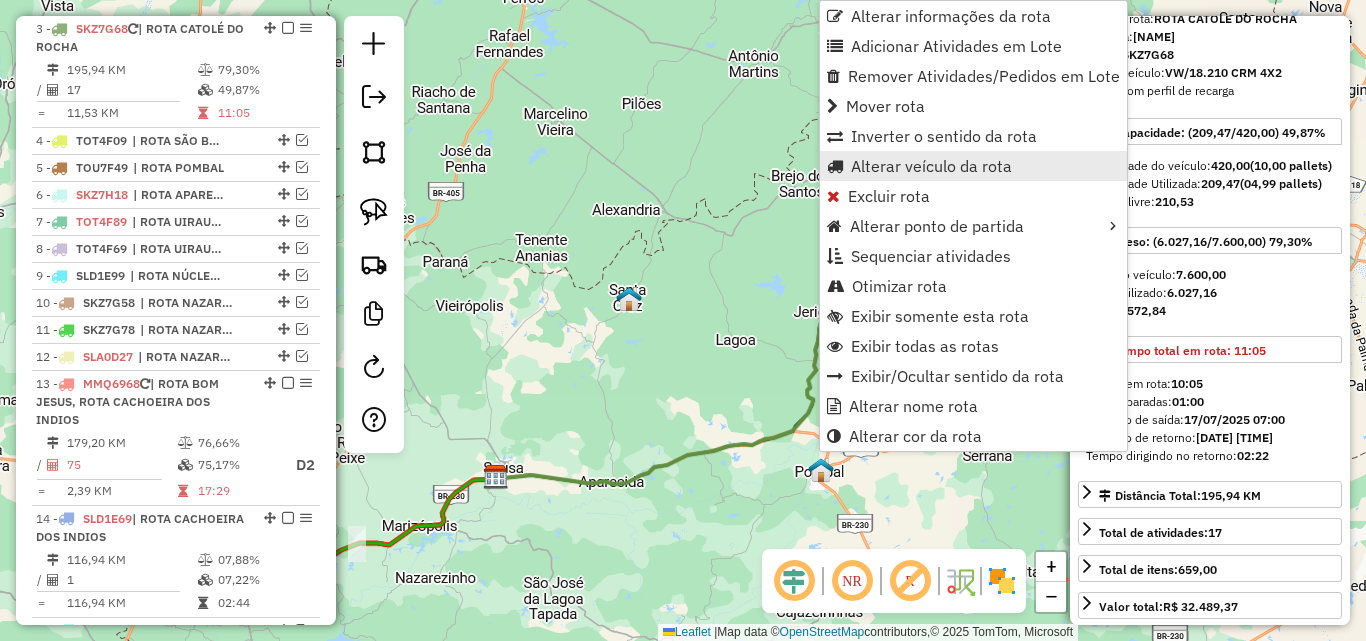 click on "Alterar veículo da rota" at bounding box center [931, 166] 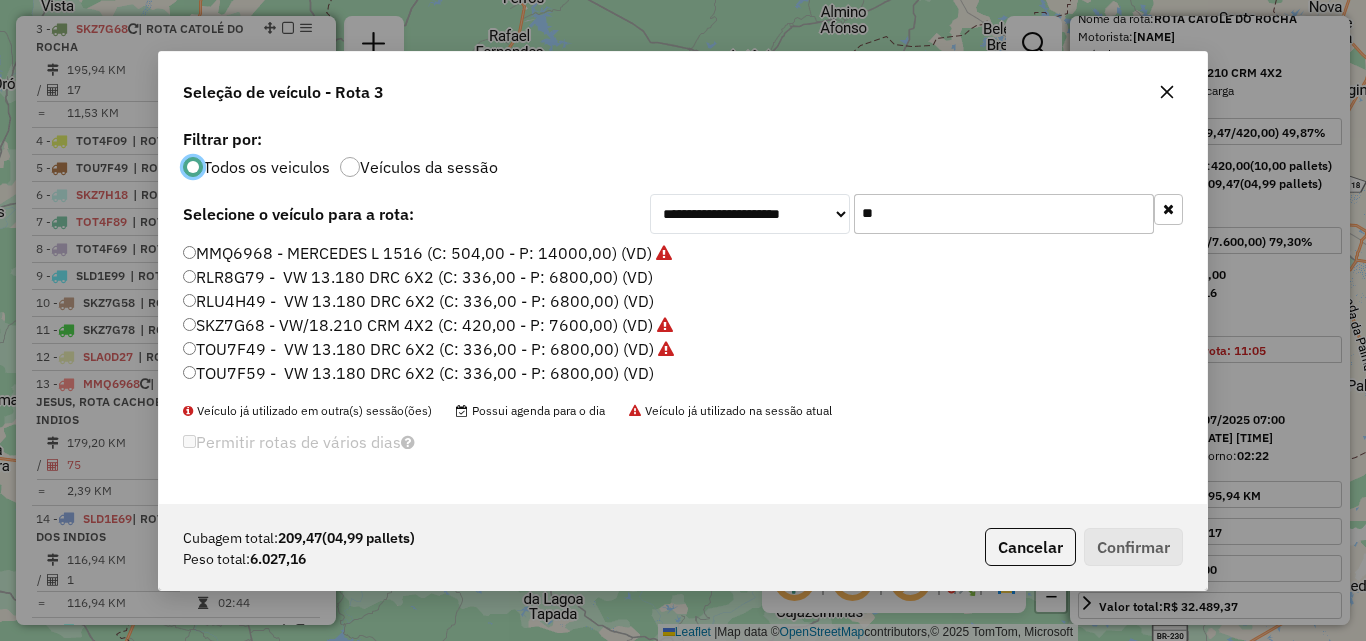 scroll, scrollTop: 11, scrollLeft: 6, axis: both 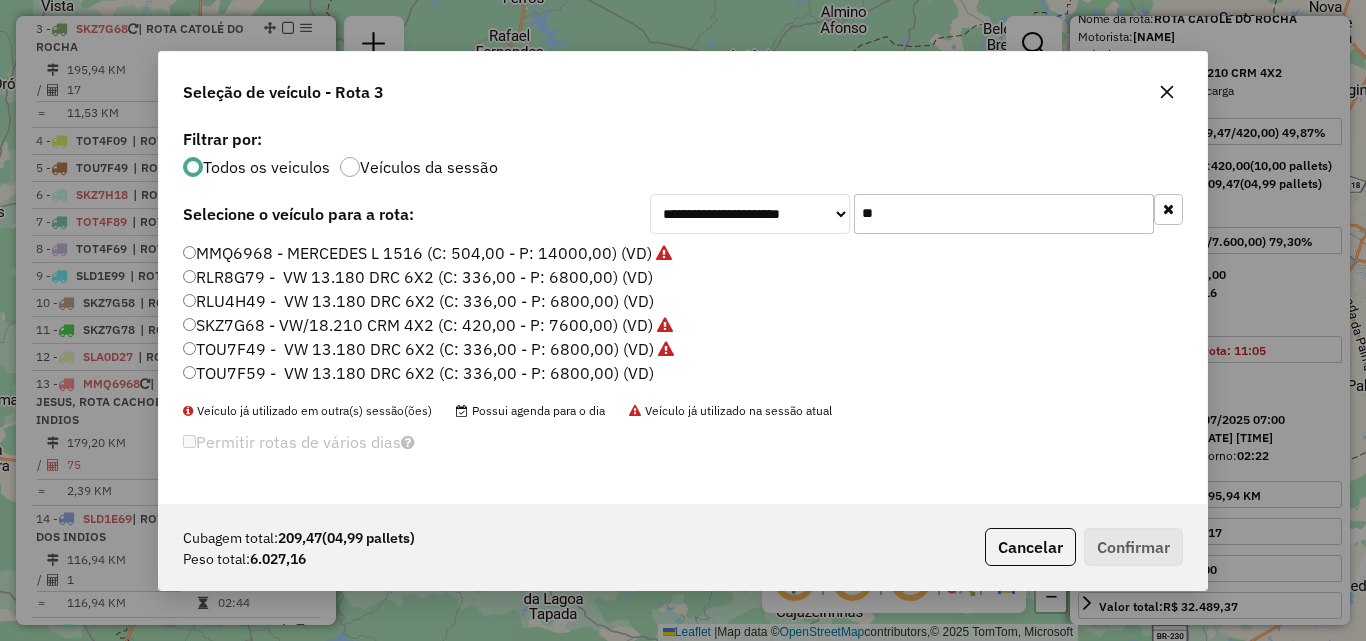 click on "**" 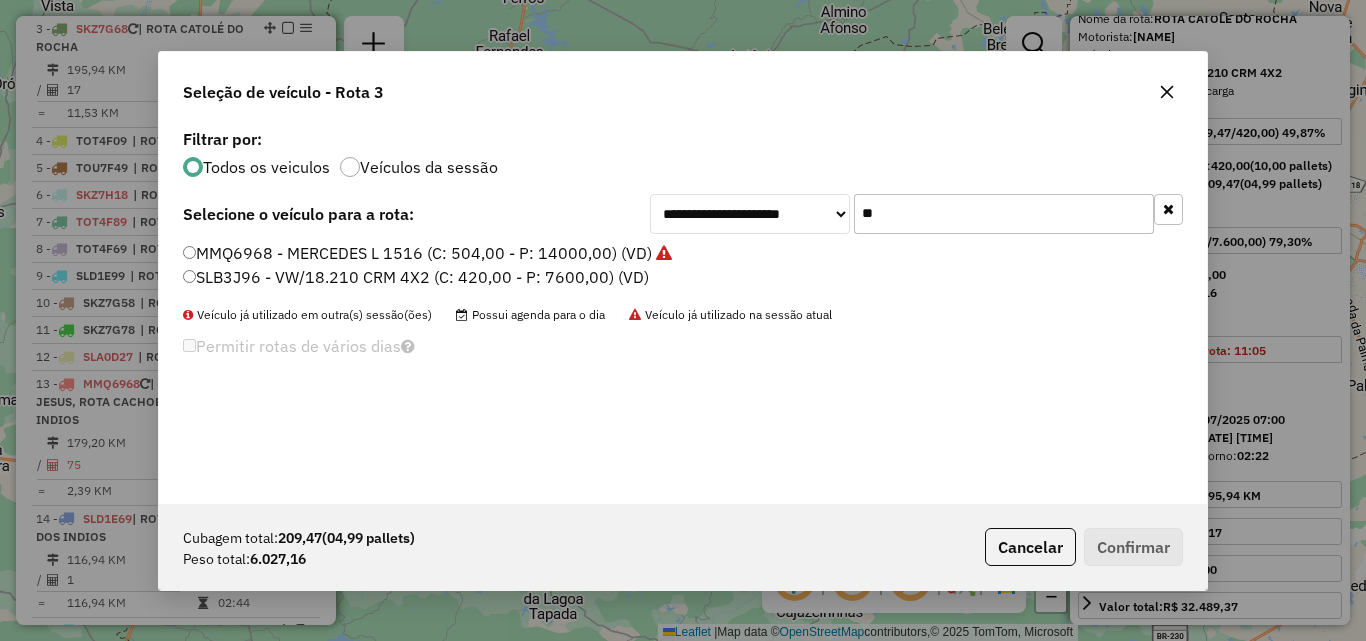type on "**" 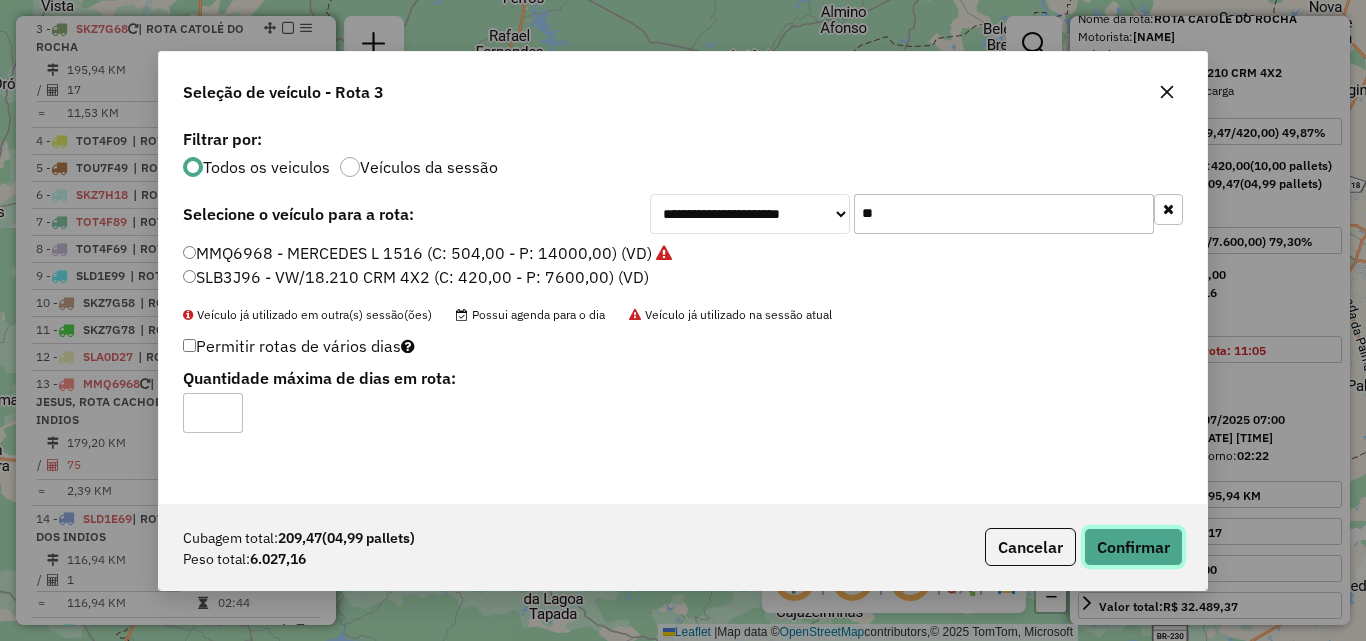 click on "Confirmar" 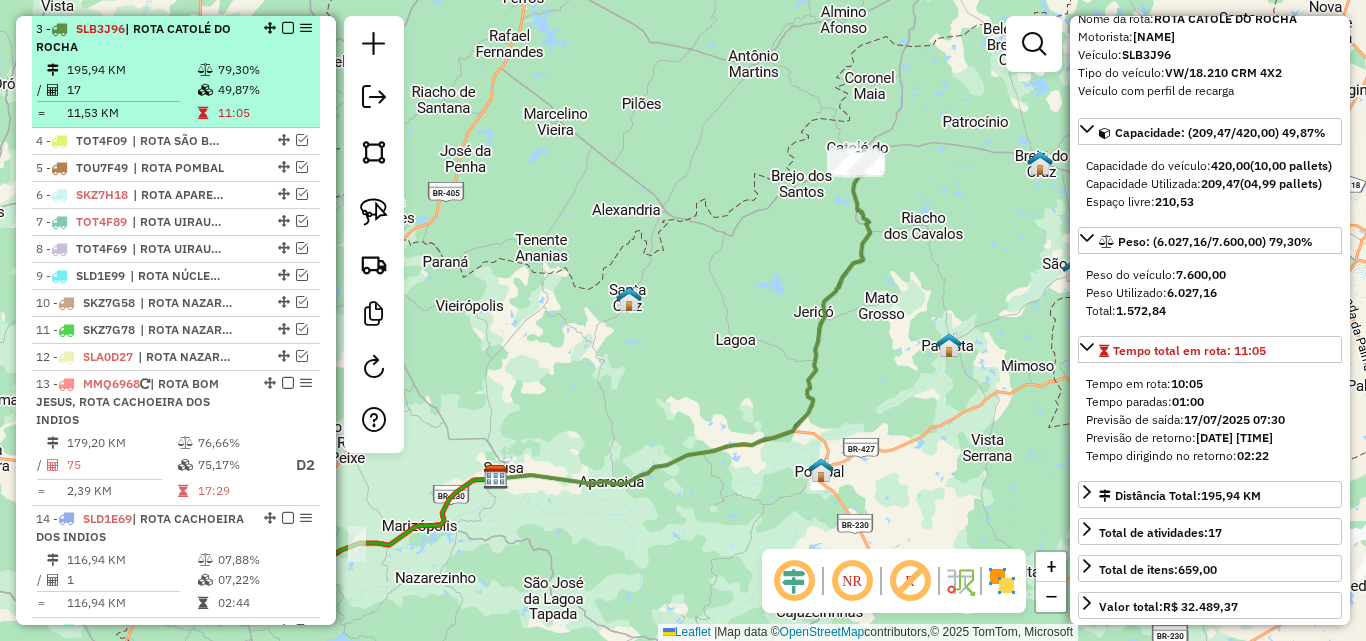 click at bounding box center [288, 28] 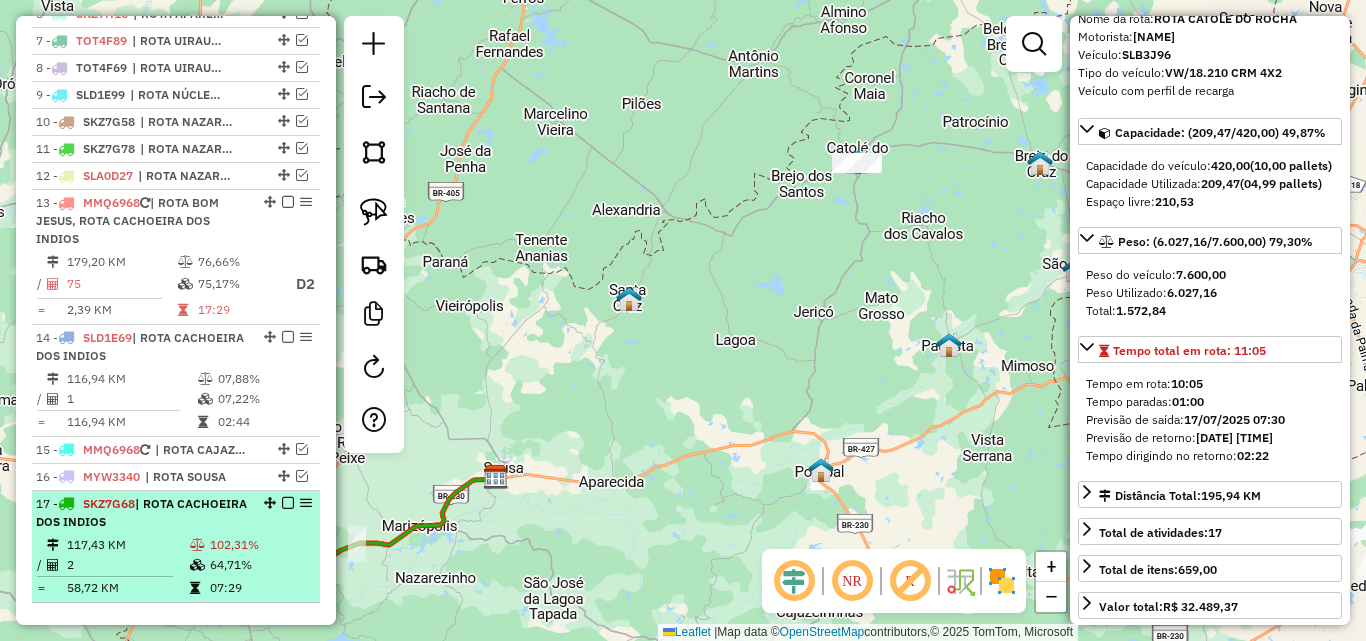 scroll, scrollTop: 1053, scrollLeft: 0, axis: vertical 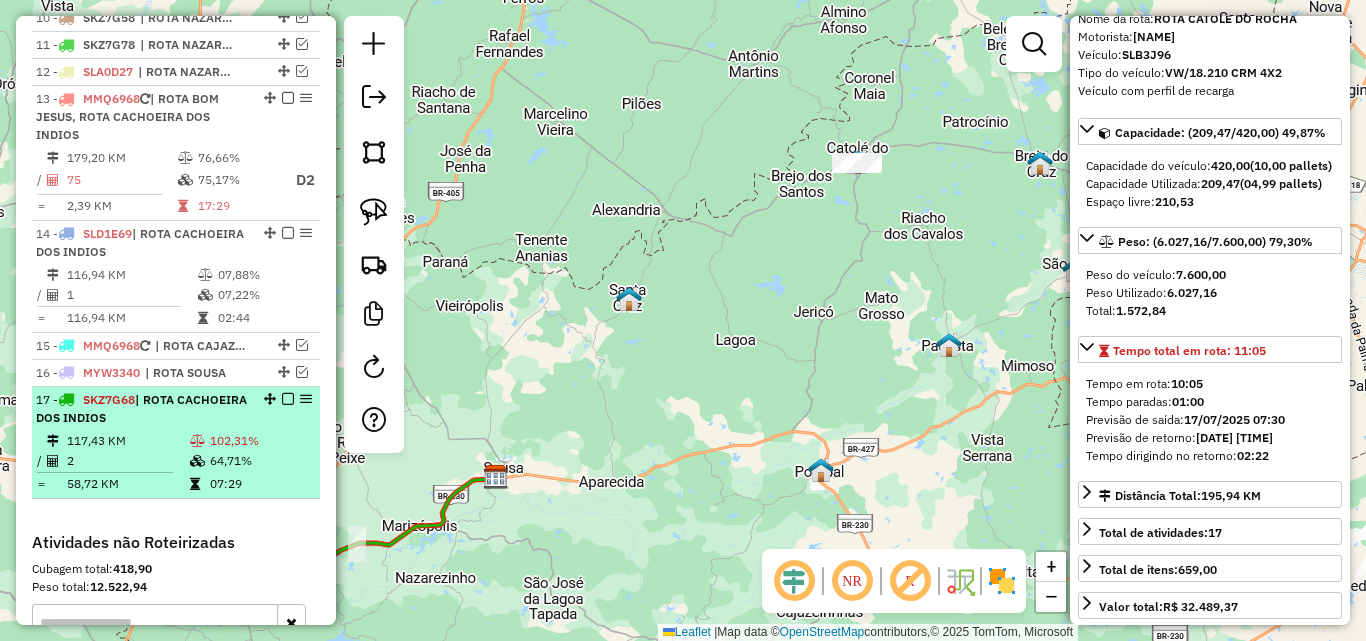 click at bounding box center [105, 472] 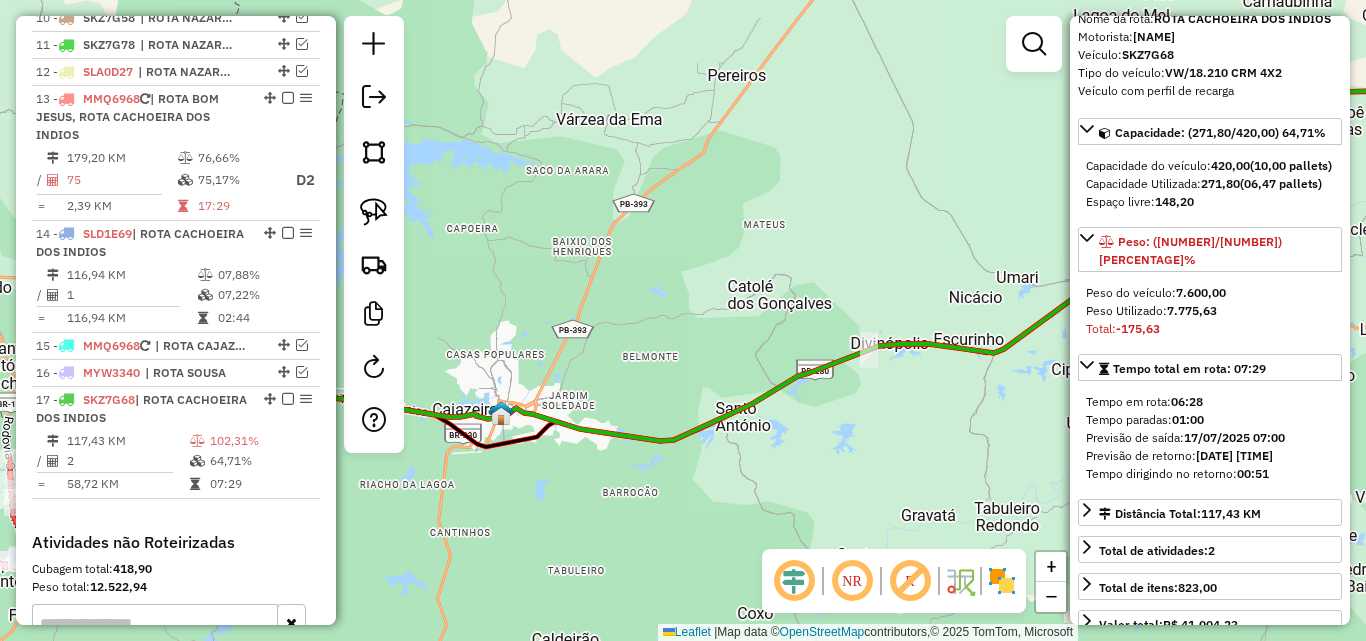 drag, startPoint x: 568, startPoint y: 481, endPoint x: 598, endPoint y: 482, distance: 30.016663 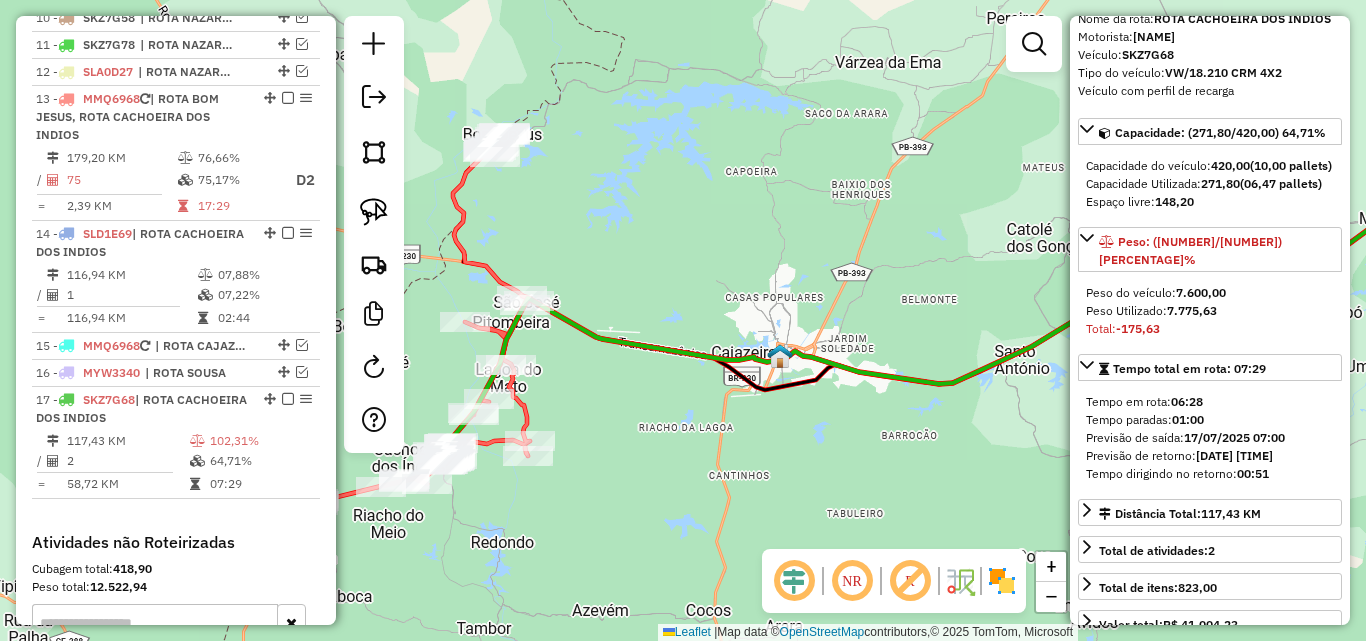 drag, startPoint x: 671, startPoint y: 477, endPoint x: 1021, endPoint y: 434, distance: 352.63153 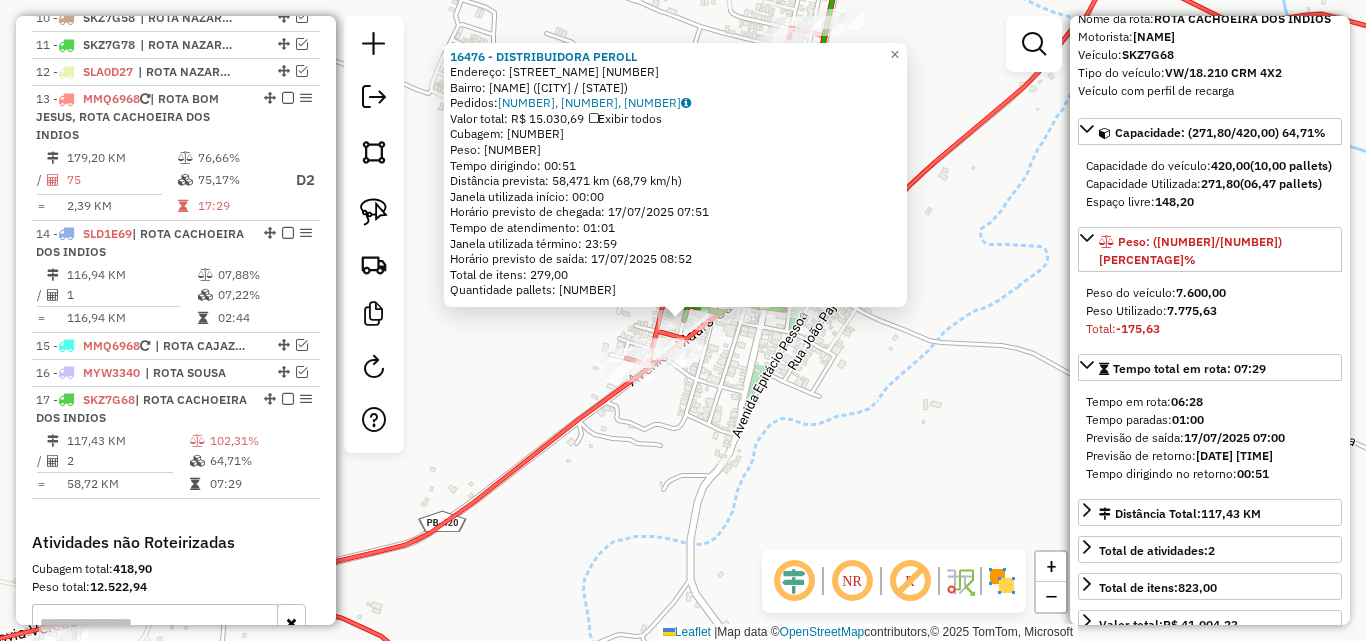 scroll, scrollTop: 1320, scrollLeft: 0, axis: vertical 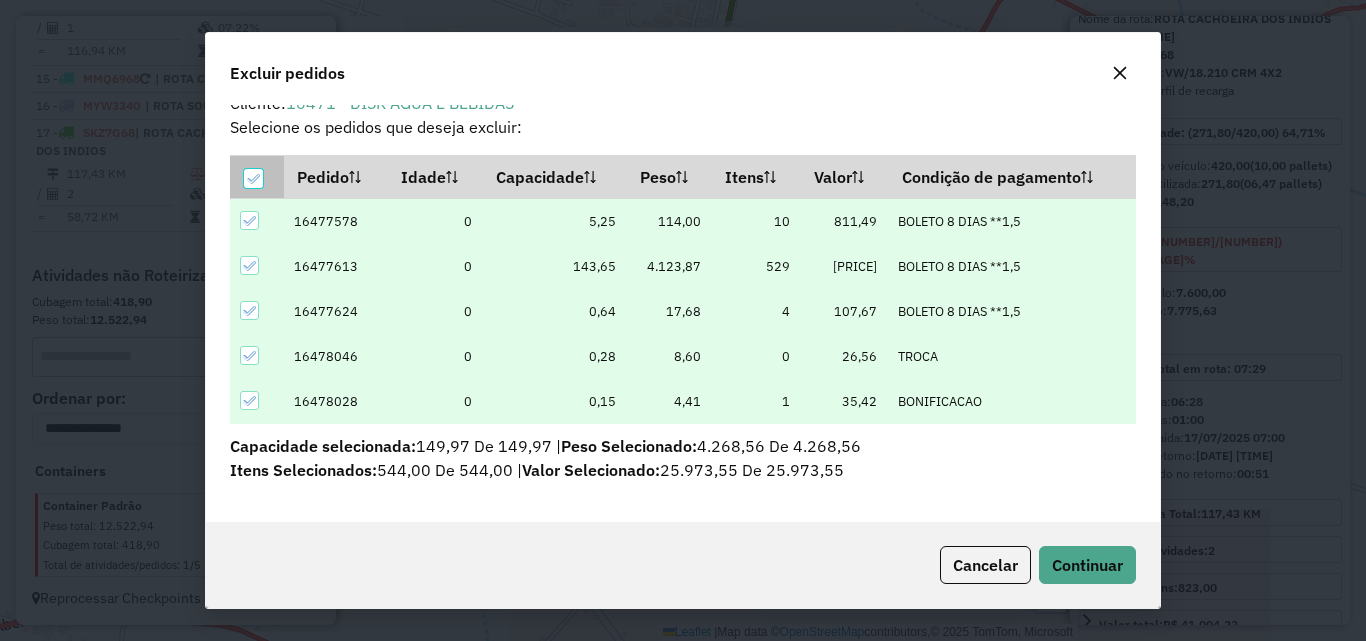 click 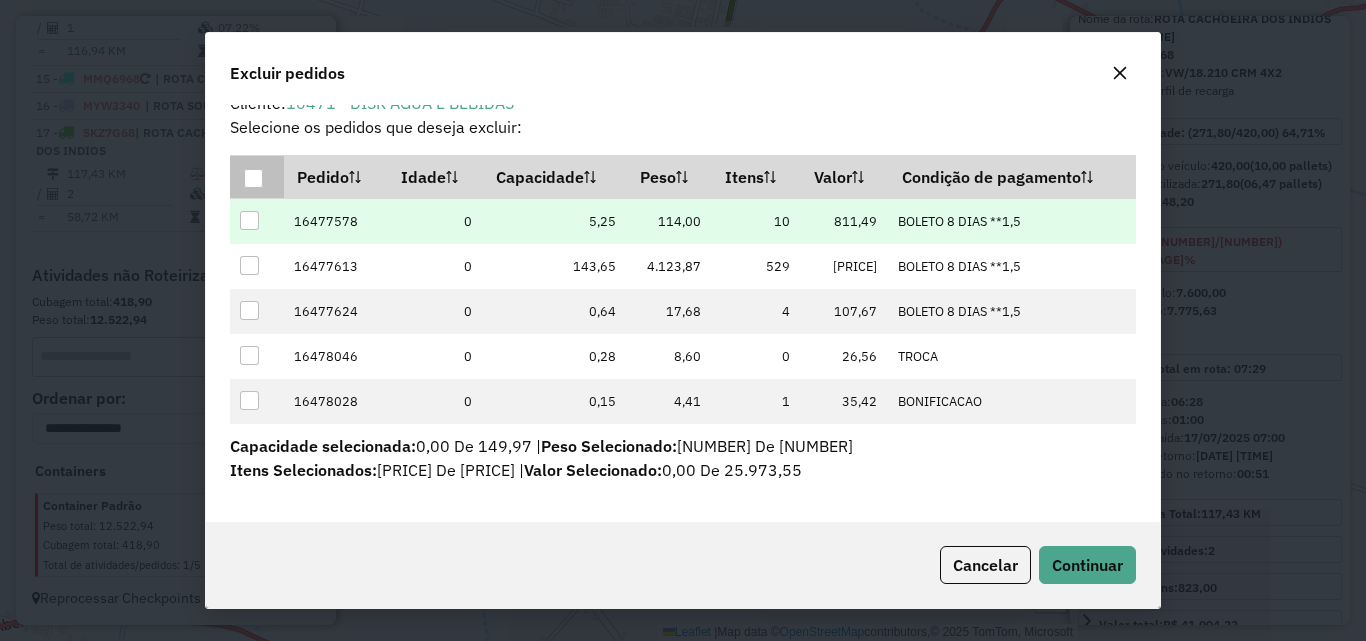 click at bounding box center [249, 220] 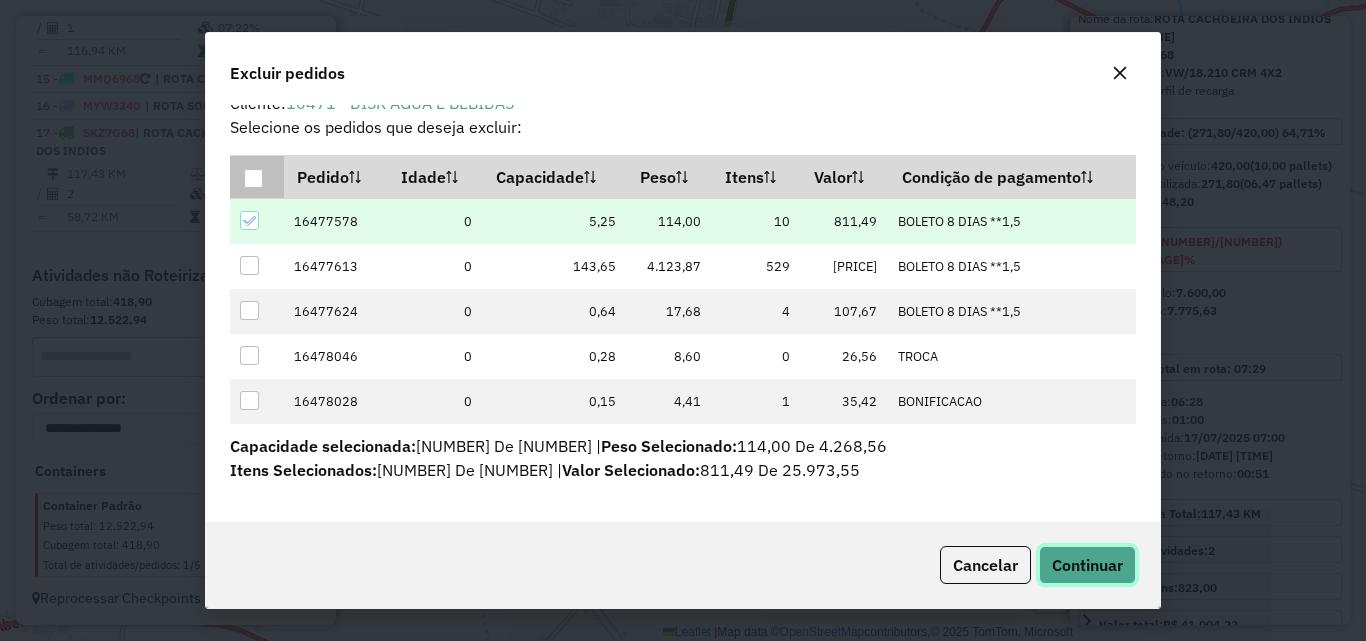 click on "Continuar" 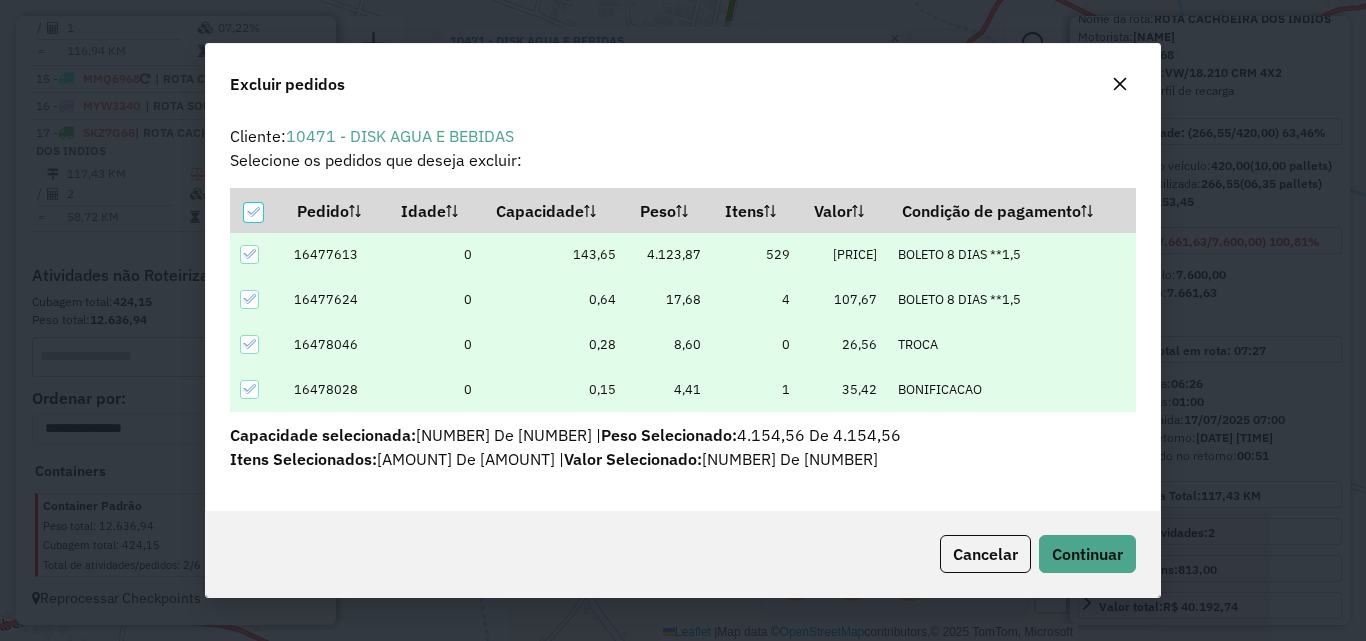 scroll, scrollTop: 82, scrollLeft: 0, axis: vertical 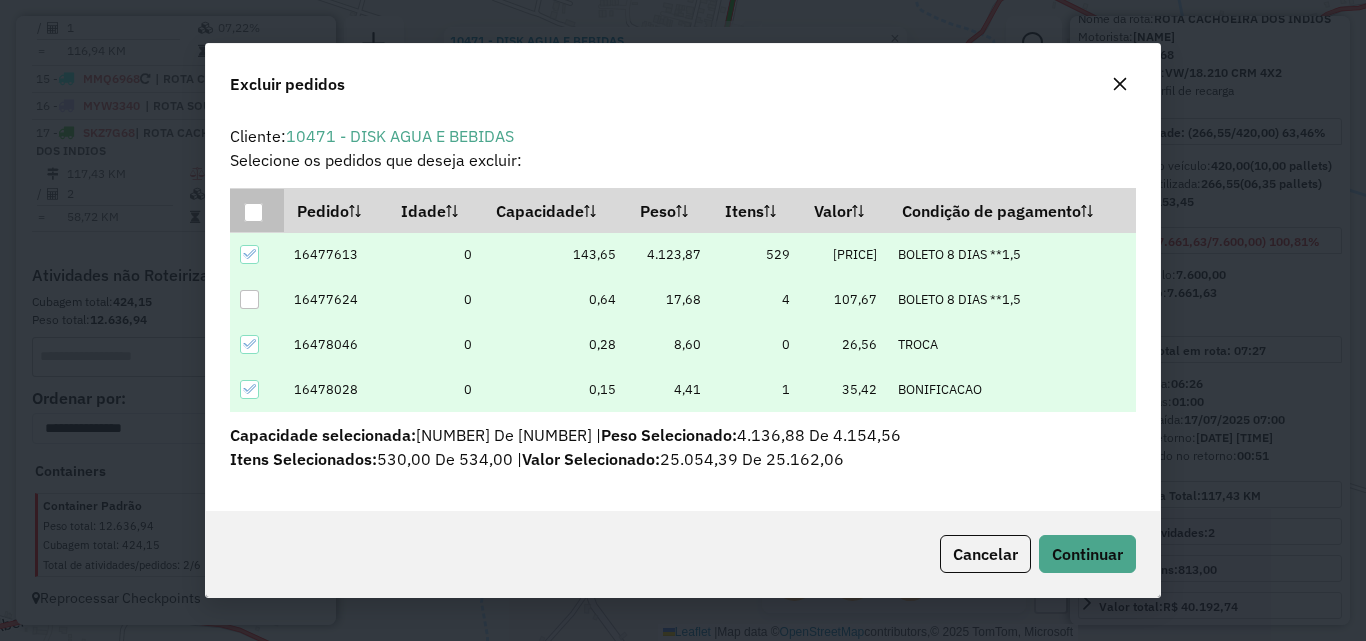 click at bounding box center (253, 212) 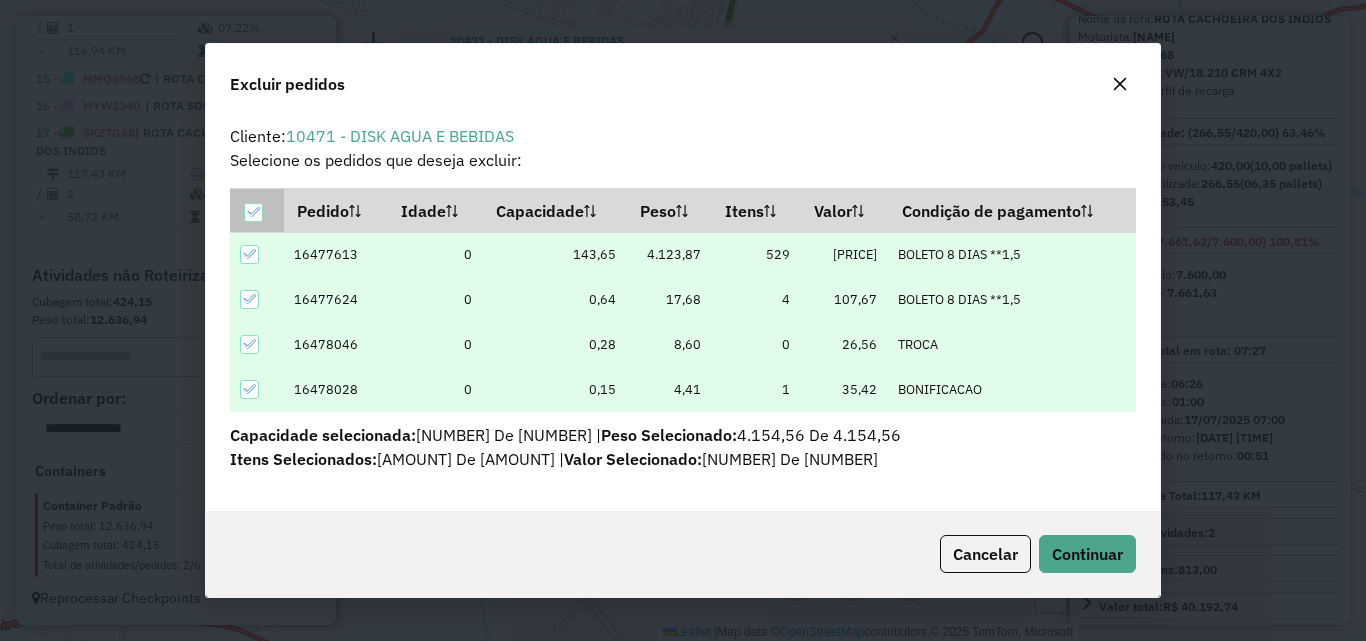 click 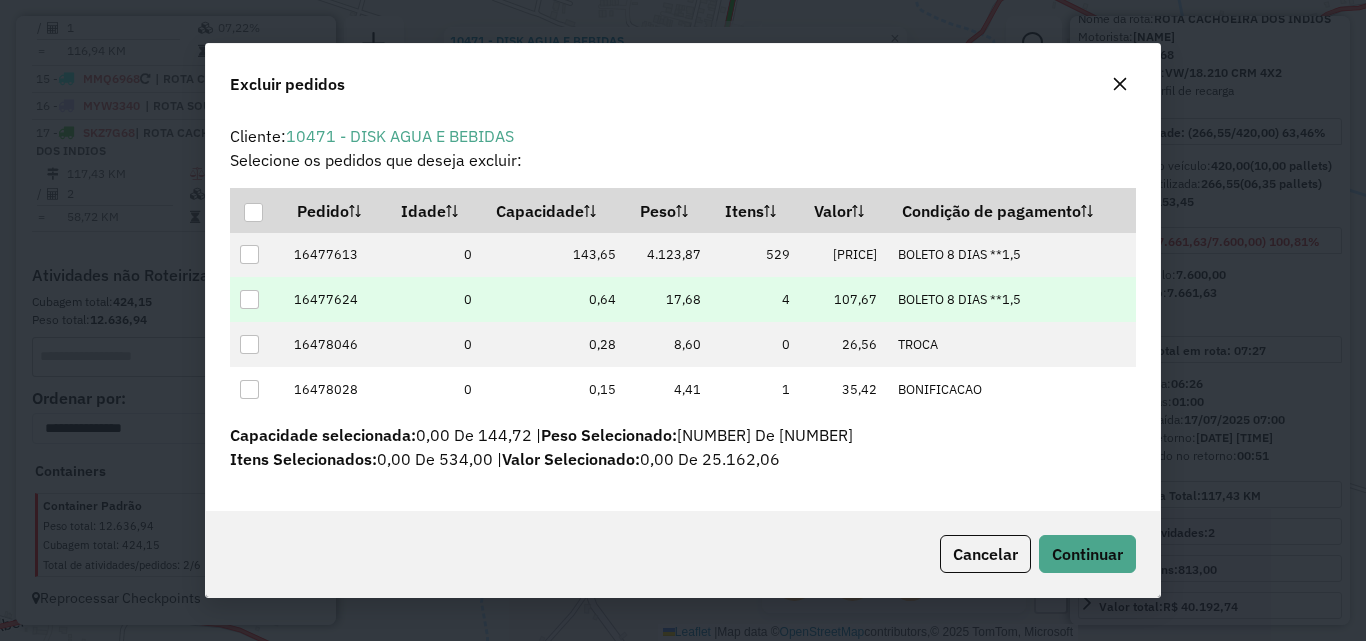 click at bounding box center [249, 299] 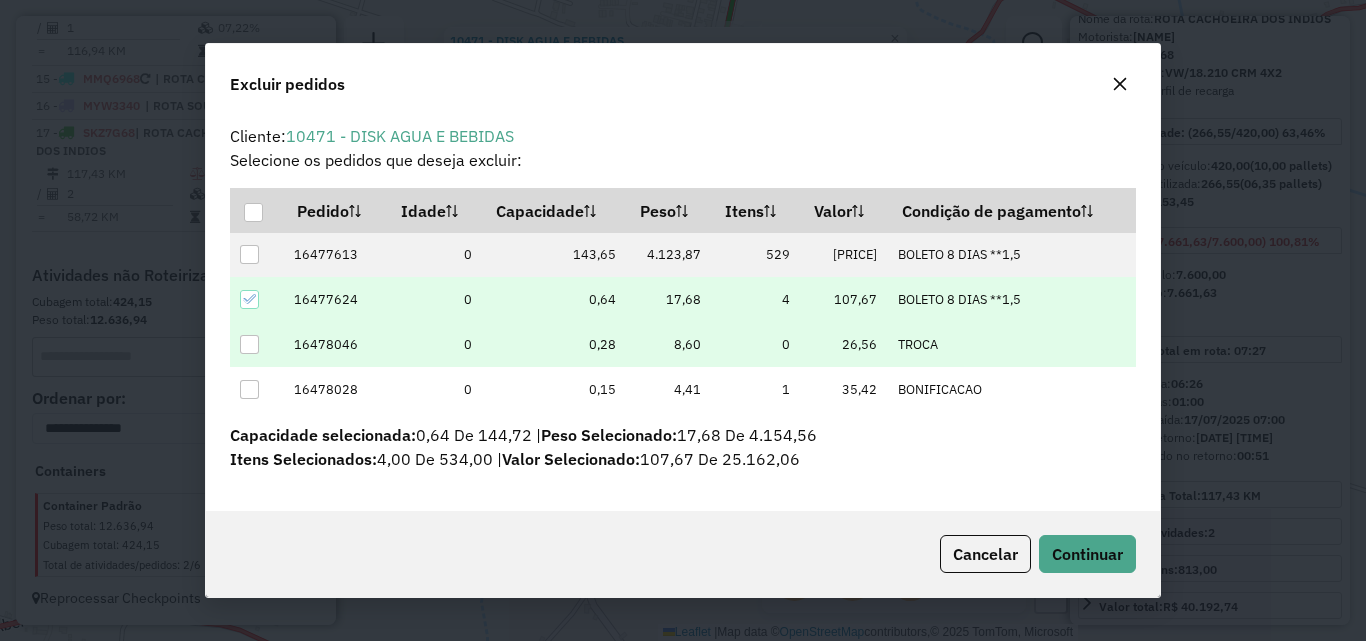 click at bounding box center [249, 344] 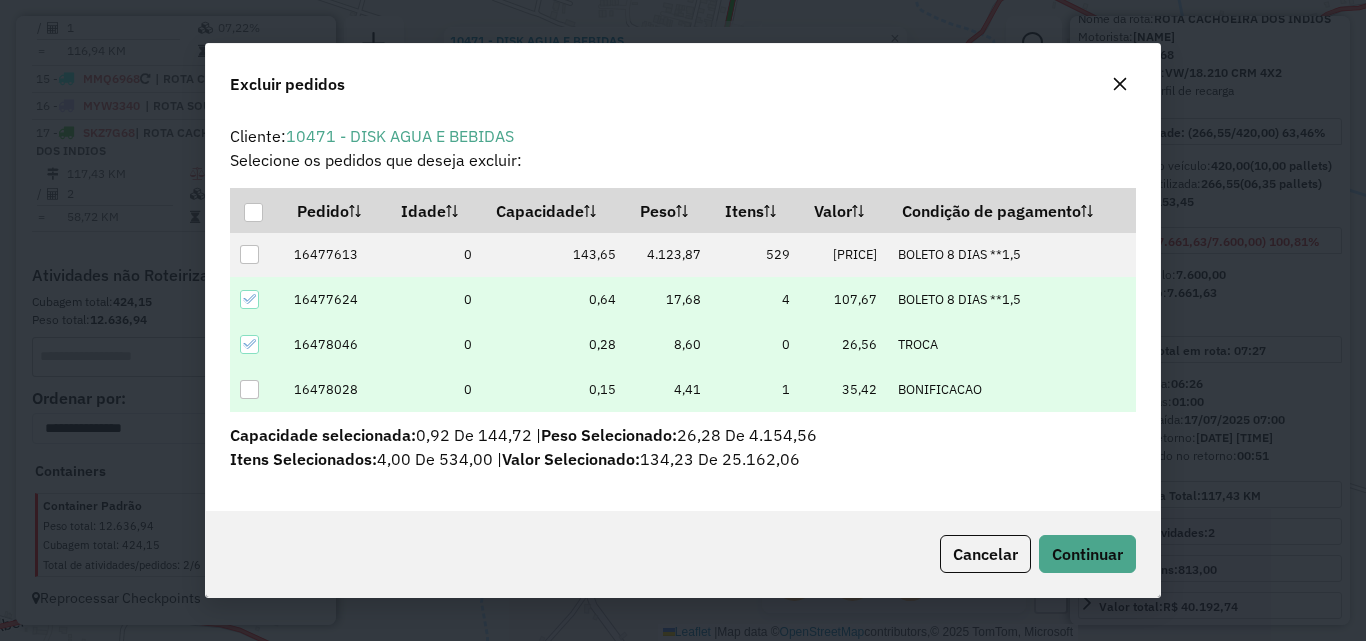 drag, startPoint x: 247, startPoint y: 391, endPoint x: 373, endPoint y: 416, distance: 128.45622 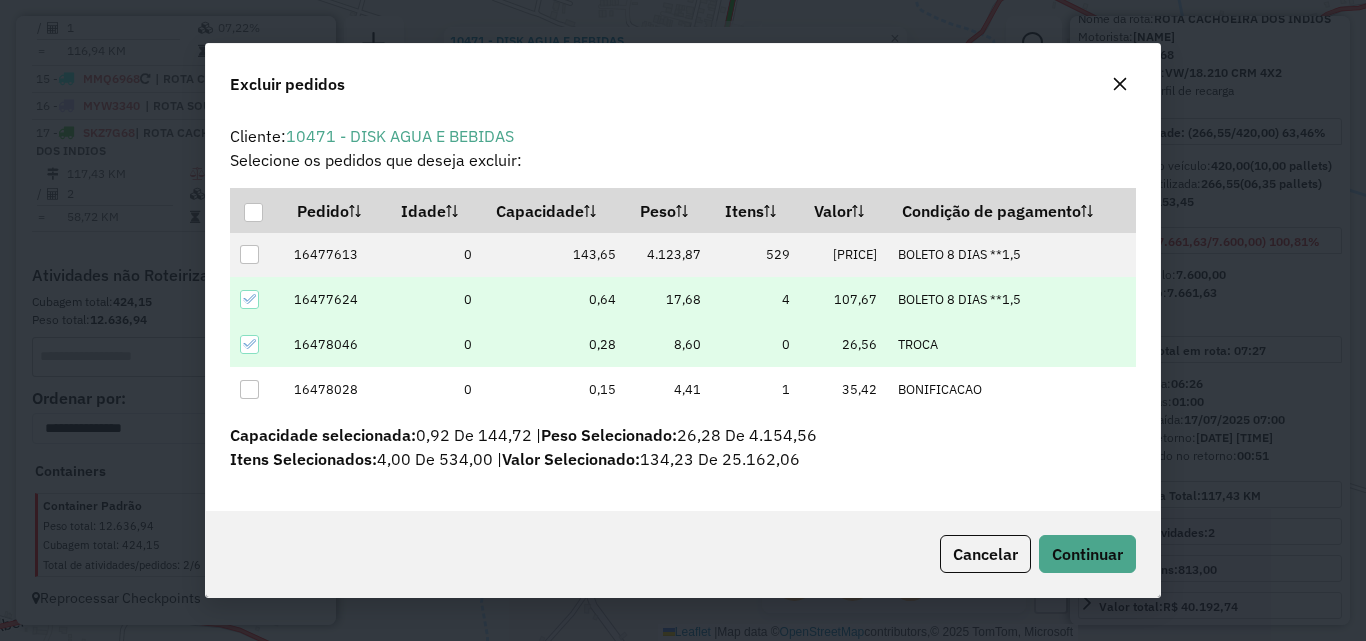 click at bounding box center (249, 389) 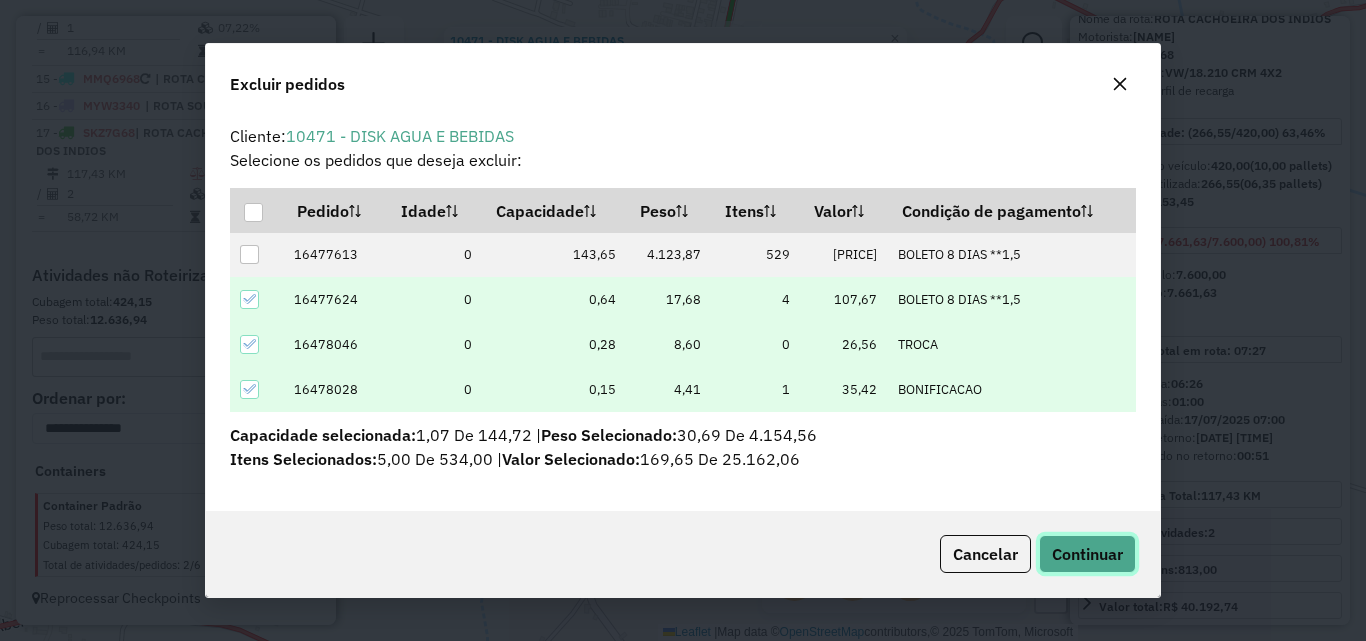 click on "Continuar" 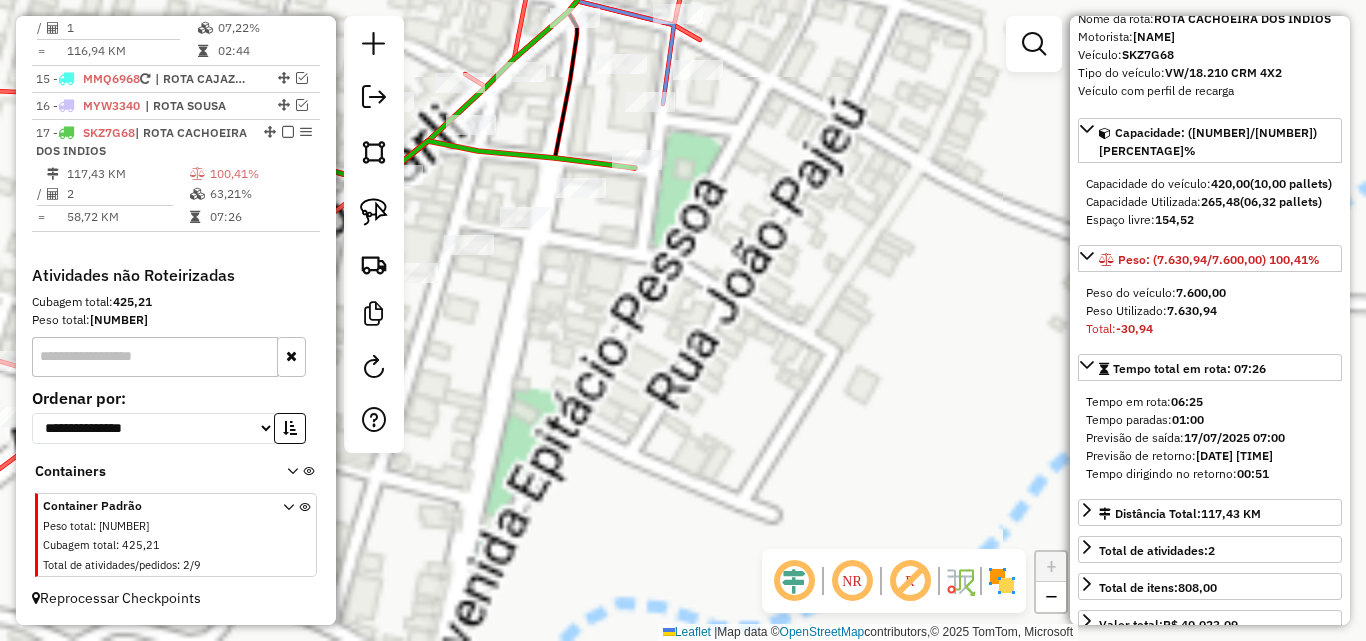 click on "Janela de atendimento Grade de atendimento Capacidade Transportadoras Veículos Cliente Pedidos  Rotas Selecione os dias de semana para filtrar as janelas de atendimento  Seg   Ter   Qua   Qui   Sex   Sáb   Dom  Informe o período da janela de atendimento: De: Até:  Filtrar exatamente a janela do cliente  Considerar janela de atendimento padrão  Selecione os dias de semana para filtrar as grades de atendimento  Seg   Ter   Qua   Qui   Sex   Sáb   Dom   Considerar clientes sem dia de atendimento cadastrado  Clientes fora do dia de atendimento selecionado Filtrar as atividades entre os valores definidos abaixo:  Peso mínimo:   Peso máximo:   Cubagem mínima:   Cubagem máxima:   De:   Até:  Filtrar as atividades entre o tempo de atendimento definido abaixo:  De:   Até:   Considerar capacidade total dos clientes não roteirizados Transportadora: Selecione um ou mais itens Tipo de veículo: Selecione um ou mais itens Veículo: Selecione um ou mais itens Motorista: Selecione um ou mais itens Nome: Rótulo:" 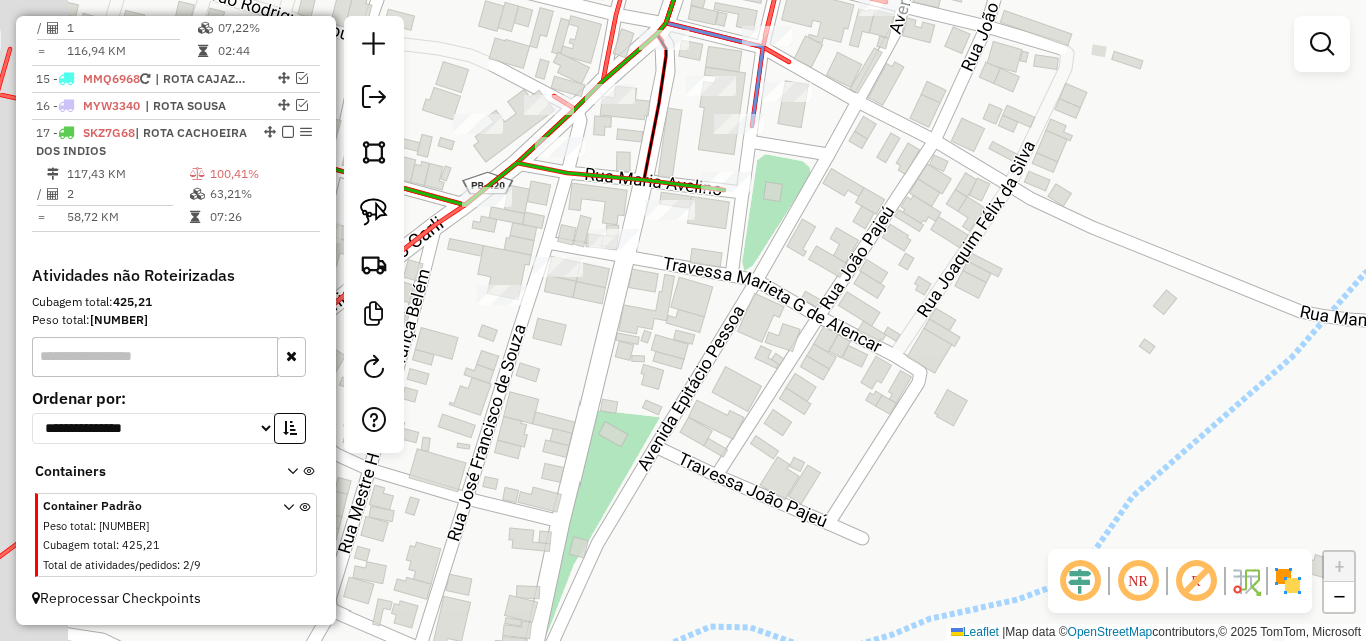 drag, startPoint x: 675, startPoint y: 422, endPoint x: 664, endPoint y: 421, distance: 11.045361 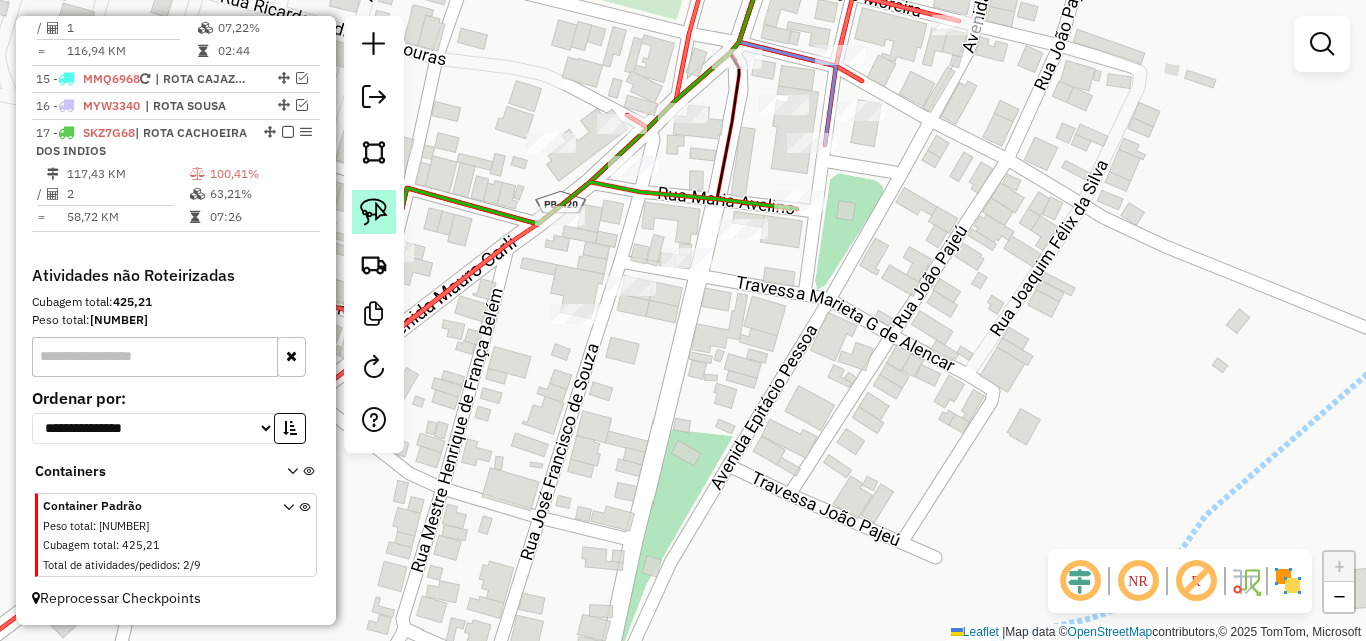 click 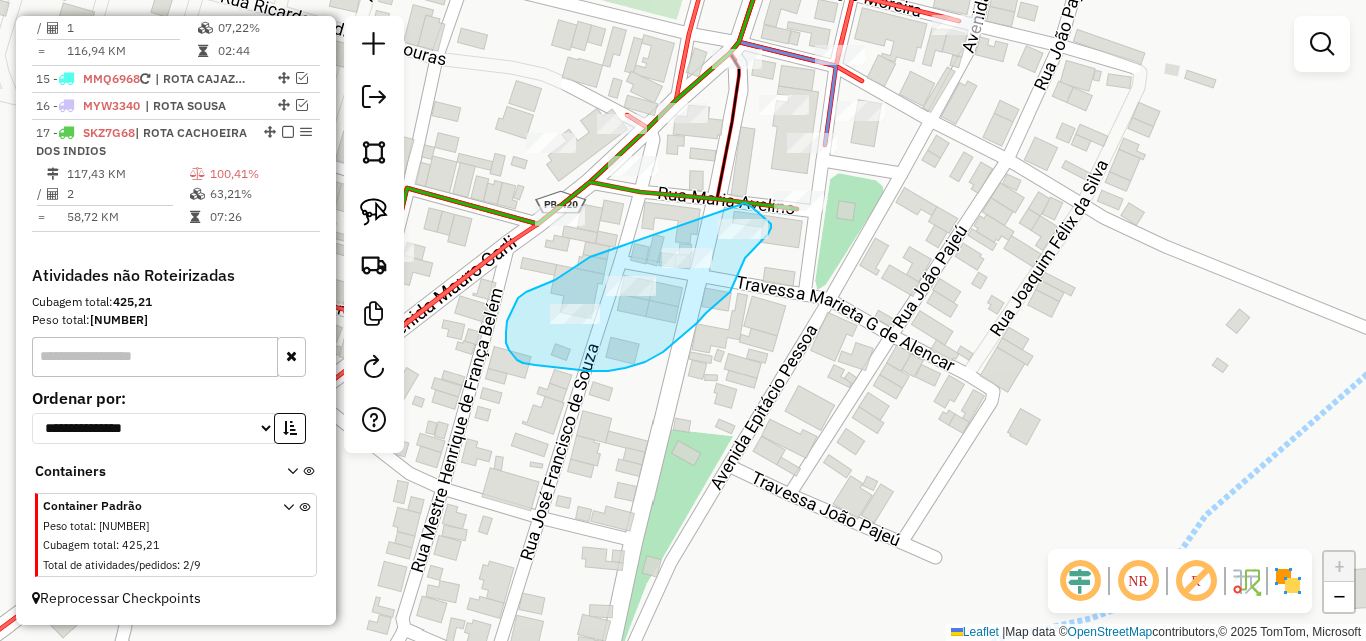 drag, startPoint x: 579, startPoint y: 265, endPoint x: 741, endPoint y: 203, distance: 173.45892 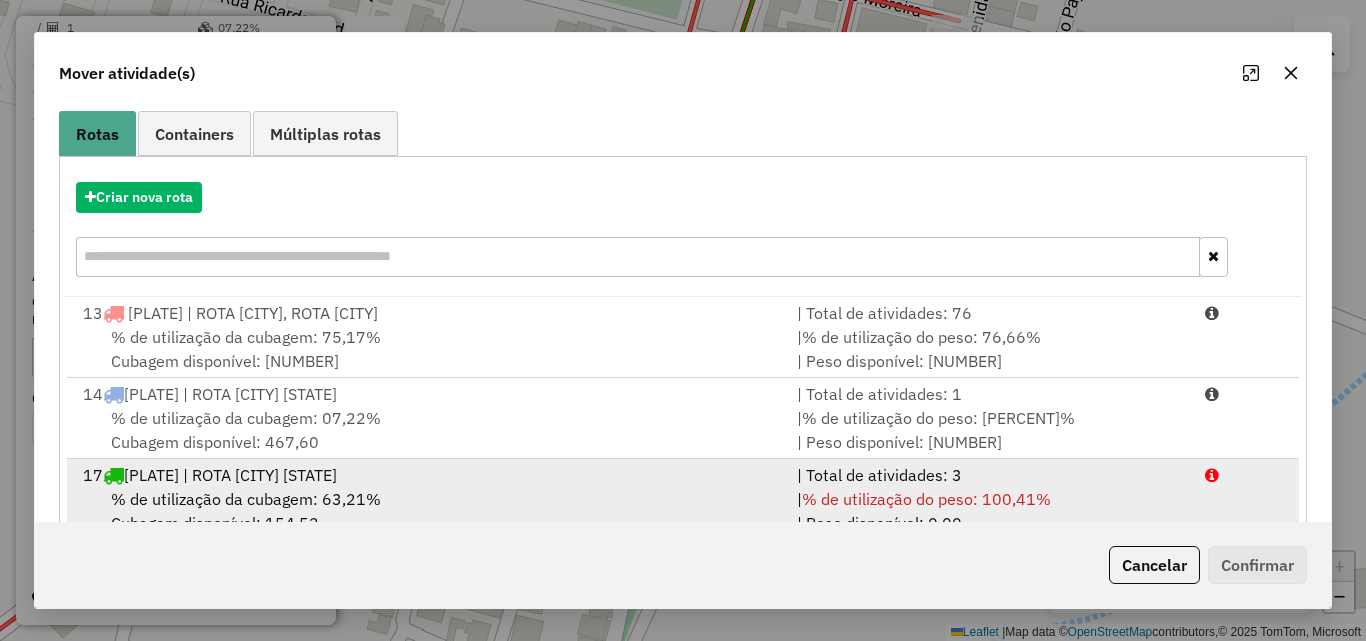scroll, scrollTop: 210, scrollLeft: 0, axis: vertical 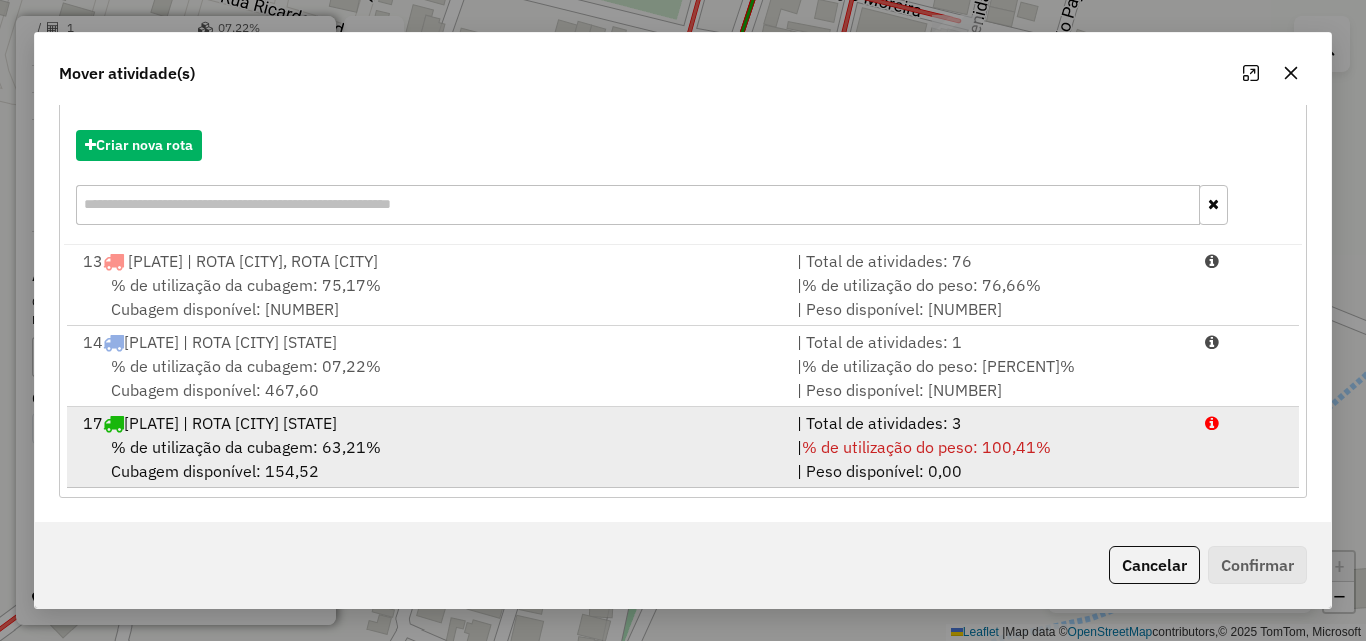 click on "|  % de utilização do peso: 100,41%  | Peso disponível: 0,00" at bounding box center [989, 459] 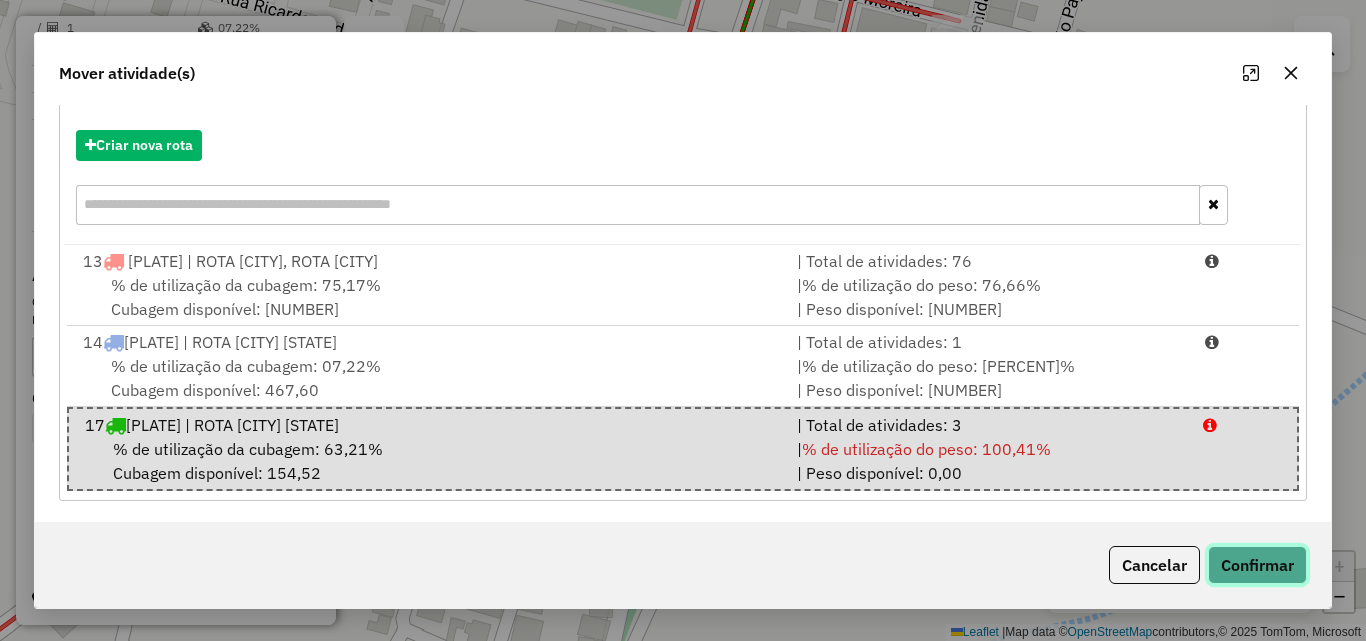 click on "Confirmar" 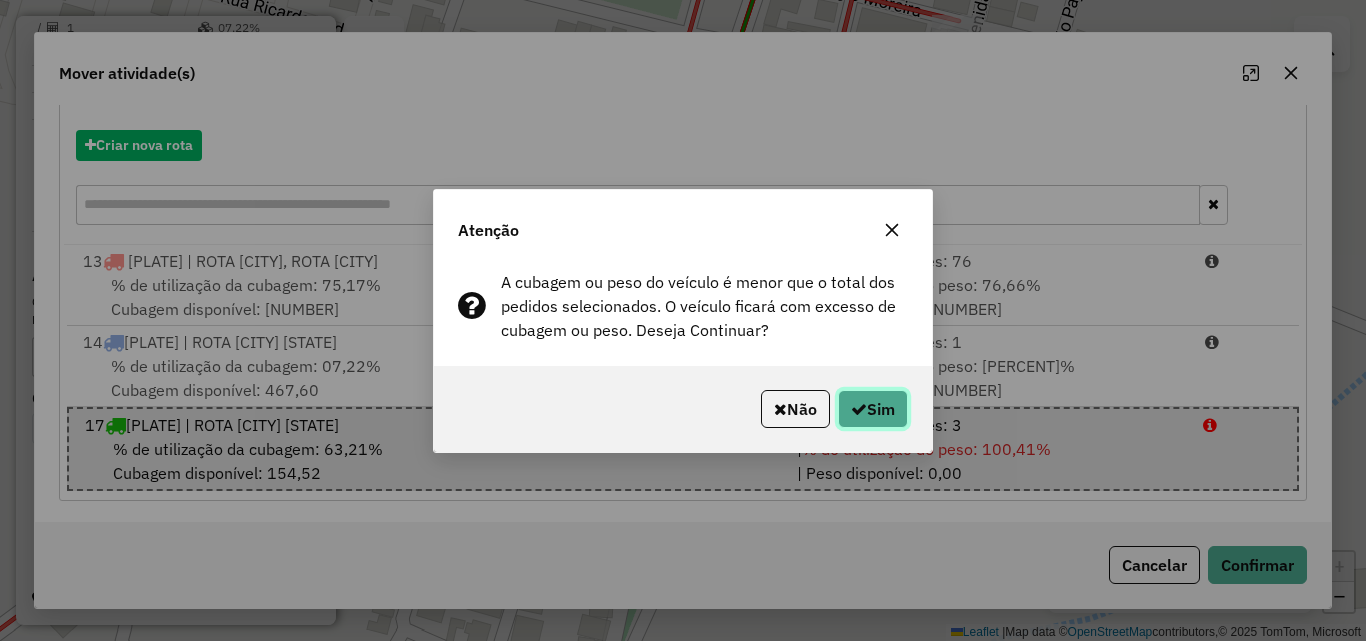 click on "Sim" 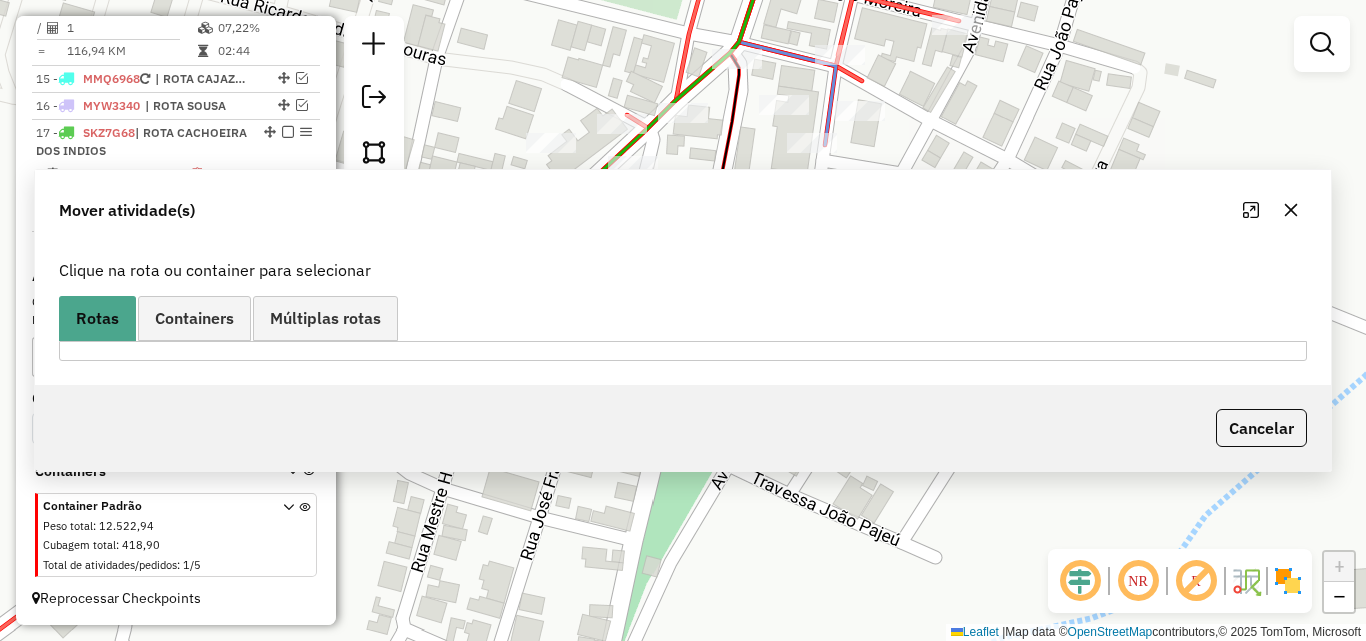 scroll, scrollTop: 0, scrollLeft: 0, axis: both 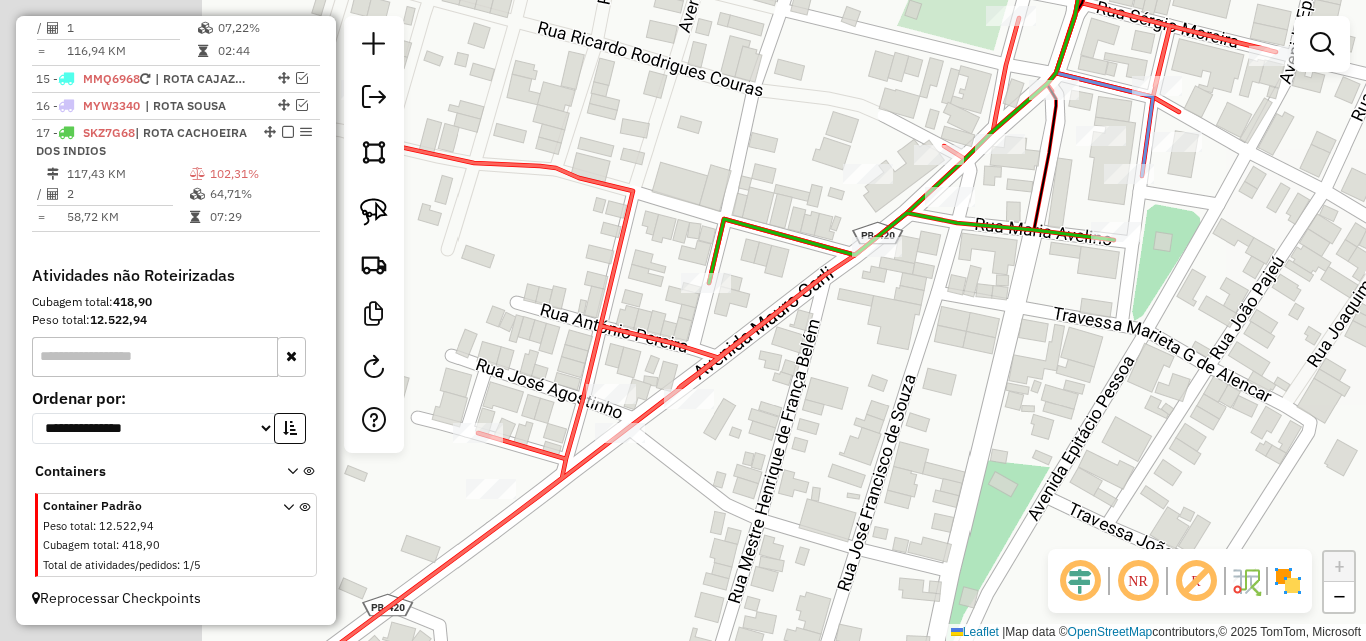drag, startPoint x: 497, startPoint y: 326, endPoint x: 653, endPoint y: 350, distance: 157.83536 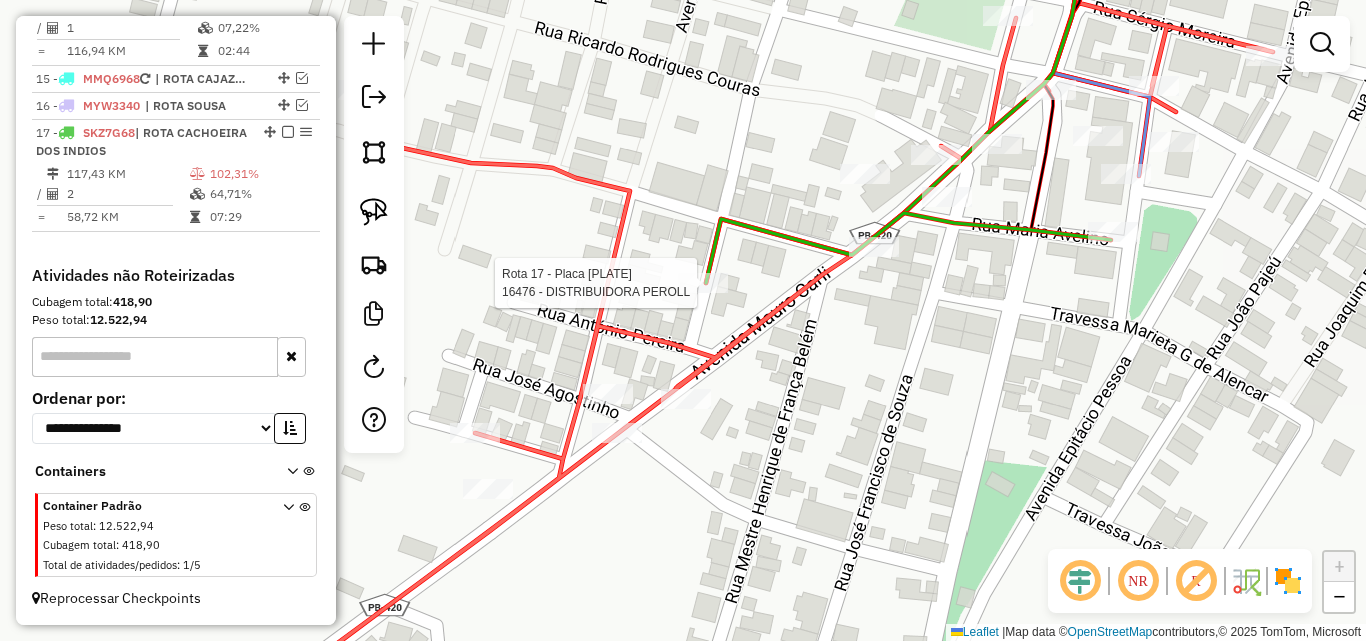 select on "*********" 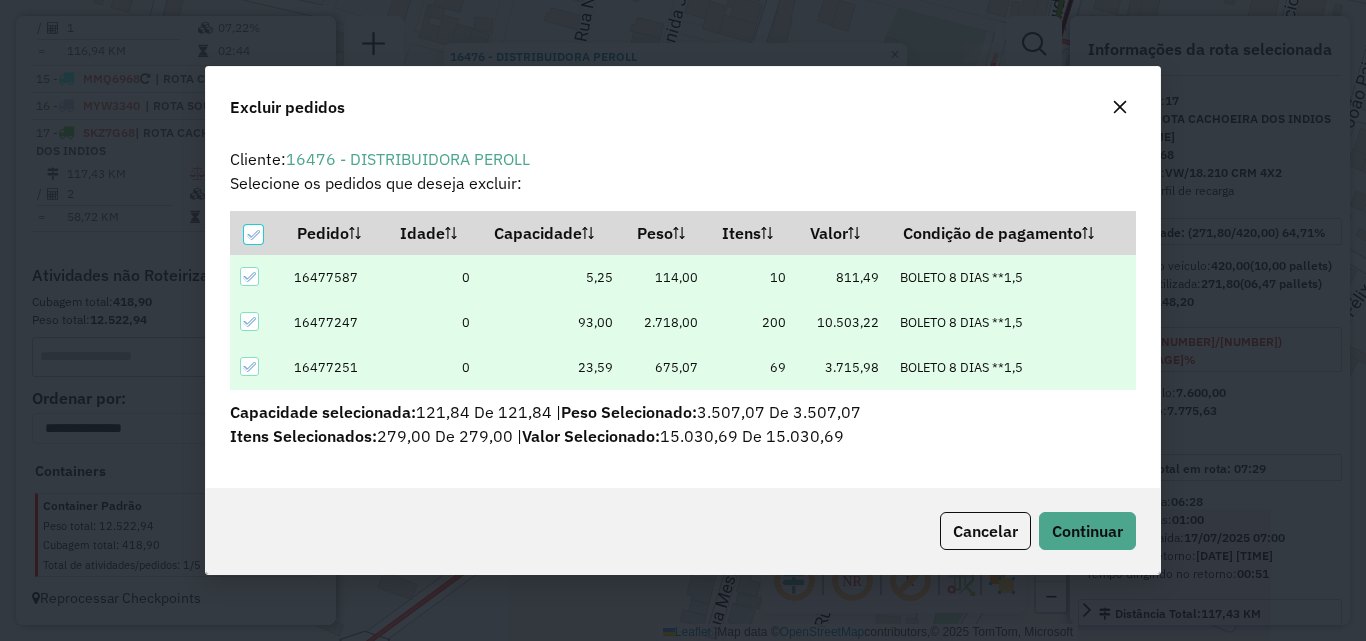 scroll, scrollTop: 0, scrollLeft: 0, axis: both 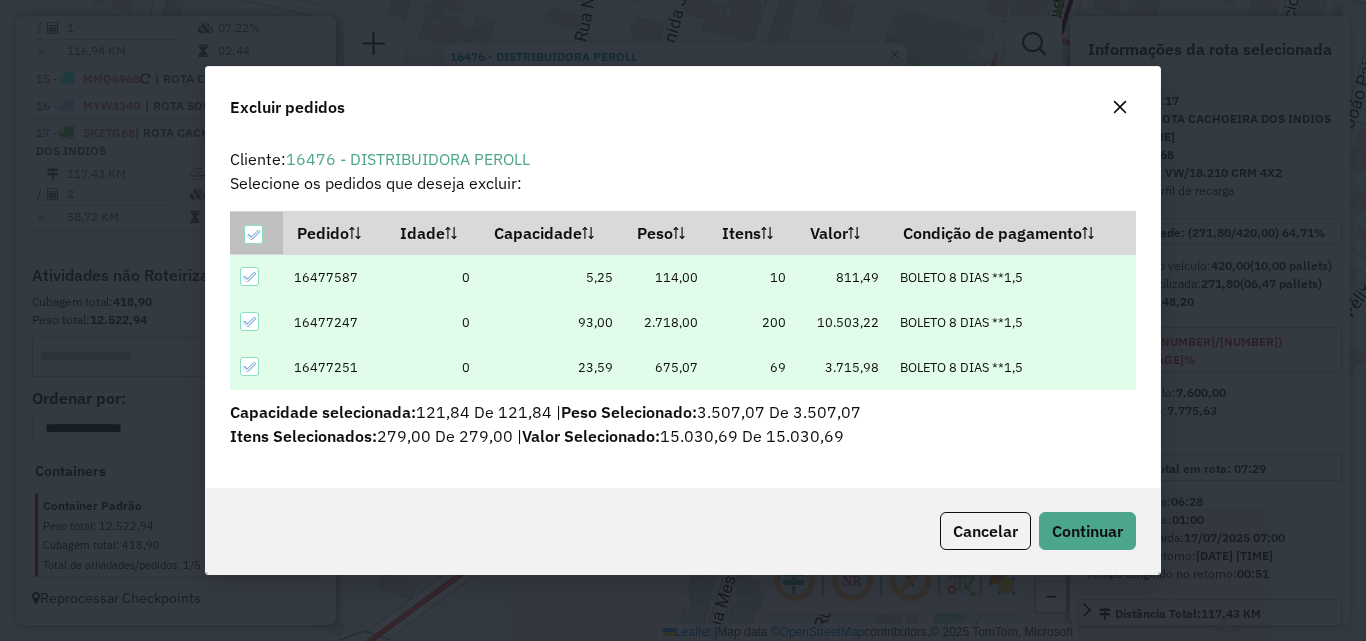 click at bounding box center [256, 232] 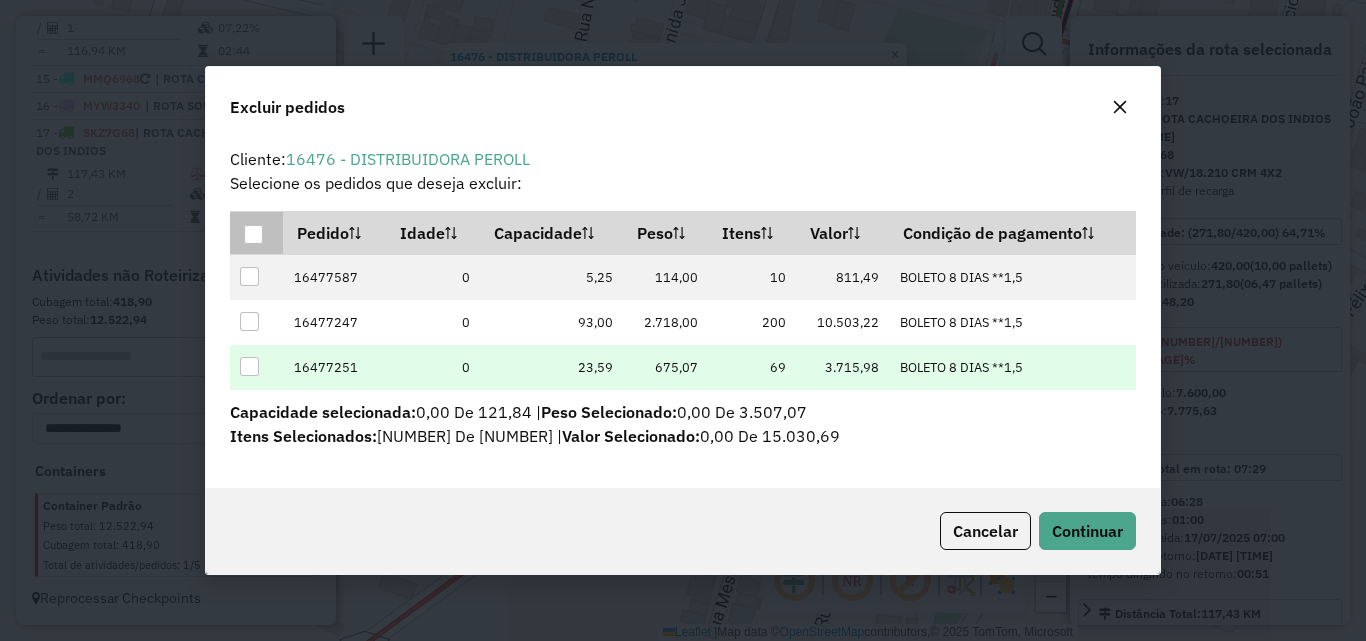 click at bounding box center [249, 366] 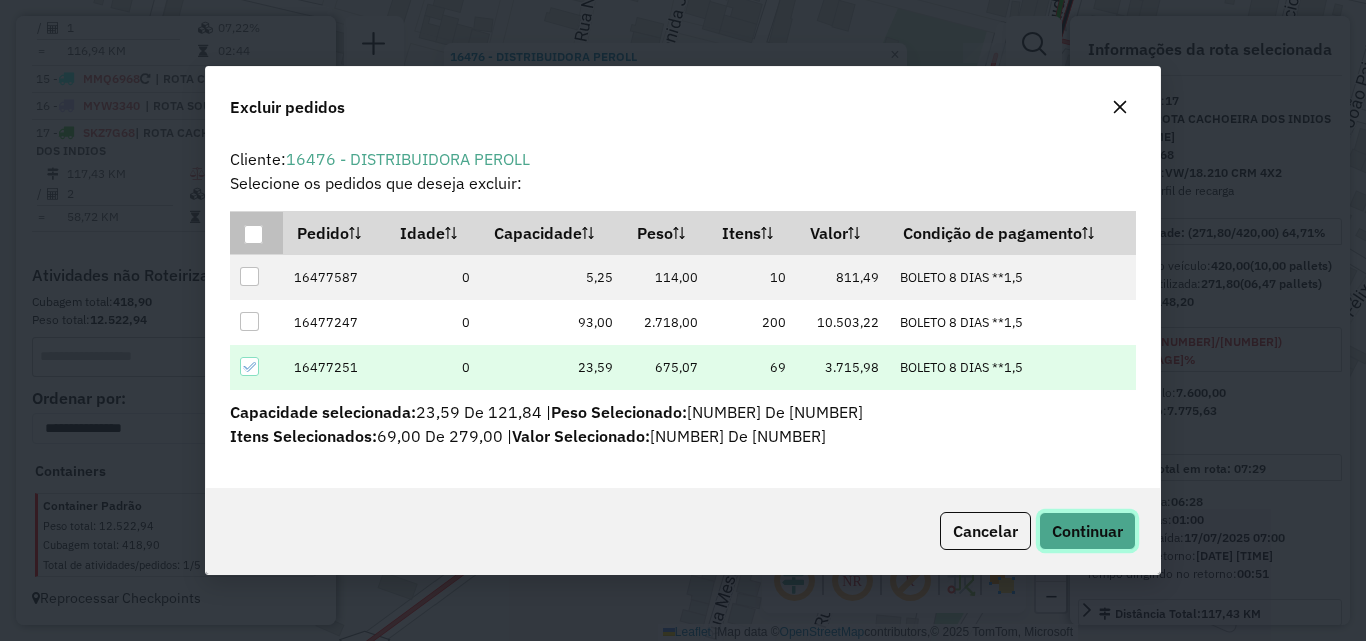 click on "Continuar" 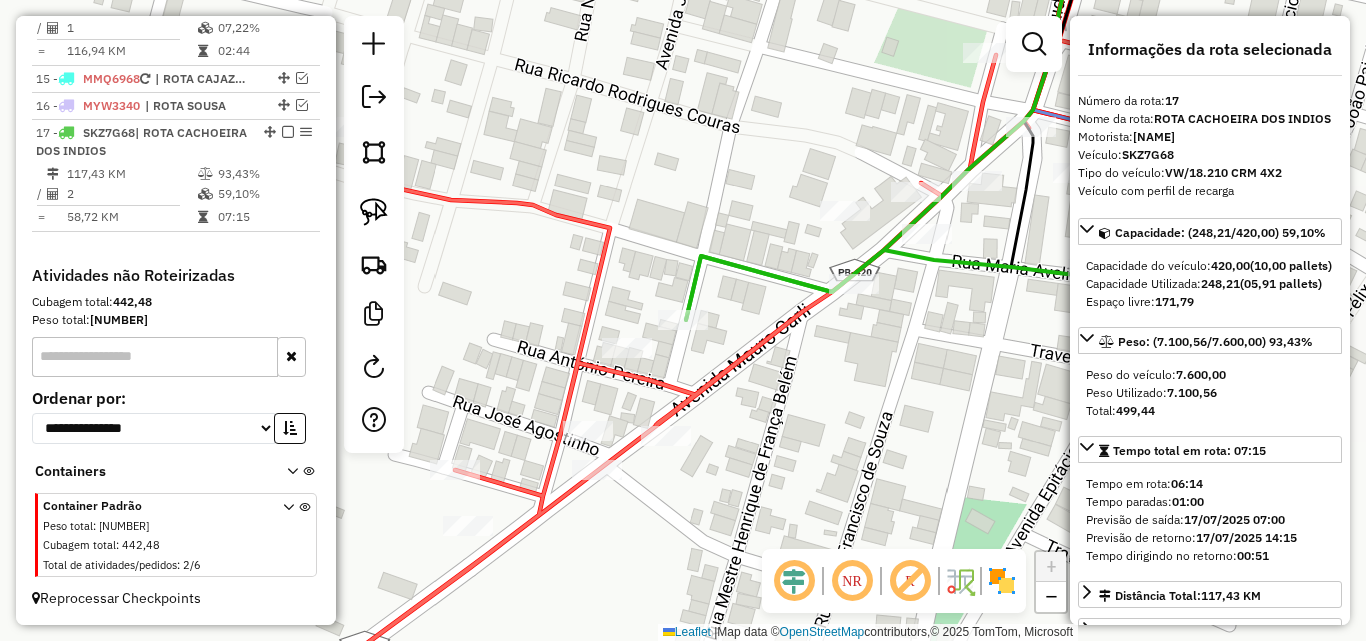click on "Janela de atendimento Grade de atendimento Capacidade Transportadoras Veículos Cliente Pedidos  Rotas Selecione os dias de semana para filtrar as janelas de atendimento  Seg   Ter   Qua   Qui   Sex   Sáb   Dom  Informe o período da janela de atendimento: De: Até:  Filtrar exatamente a janela do cliente  Considerar janela de atendimento padrão  Selecione os dias de semana para filtrar as grades de atendimento  Seg   Ter   Qua   Qui   Sex   Sáb   Dom   Considerar clientes sem dia de atendimento cadastrado  Clientes fora do dia de atendimento selecionado Filtrar as atividades entre os valores definidos abaixo:  Peso mínimo:   Peso máximo:   Cubagem mínima:   Cubagem máxima:   De:   Até:  Filtrar as atividades entre o tempo de atendimento definido abaixo:  De:   Até:   Considerar capacidade total dos clientes não roteirizados Transportadora: Selecione um ou mais itens Tipo de veículo: Selecione um ou mais itens Veículo: Selecione um ou mais itens Motorista: Selecione um ou mais itens Nome: Rótulo:" 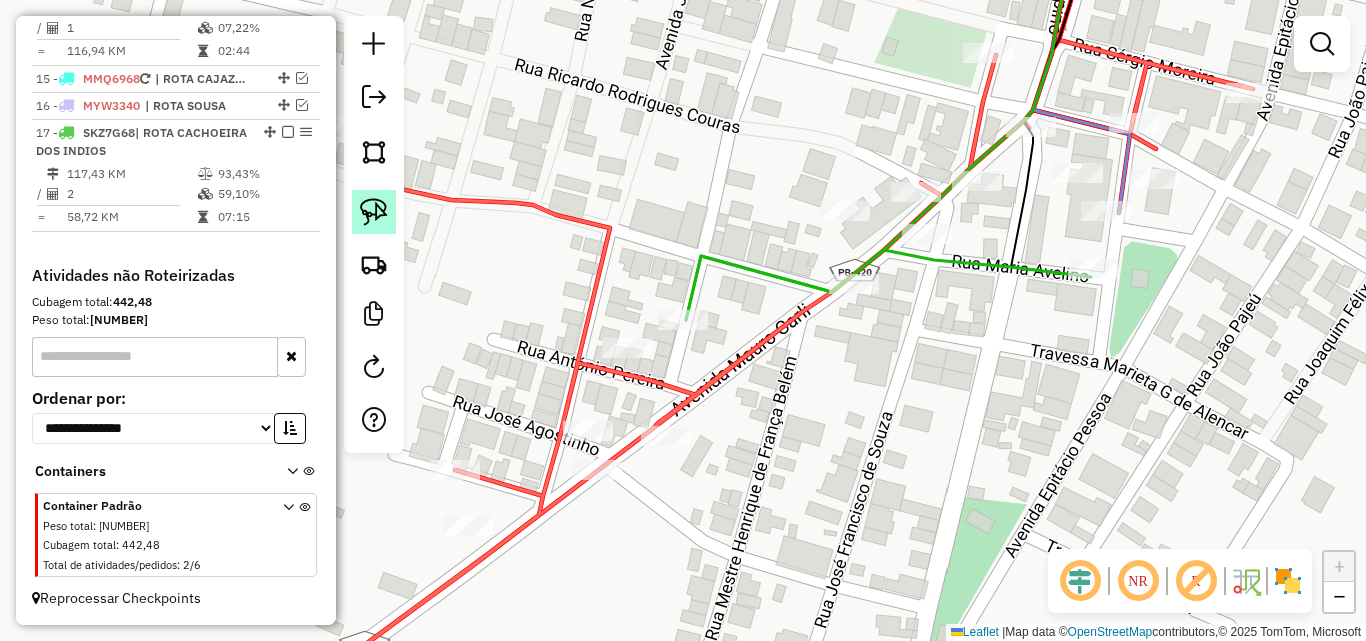 drag, startPoint x: 379, startPoint y: 209, endPoint x: 384, endPoint y: 219, distance: 11.18034 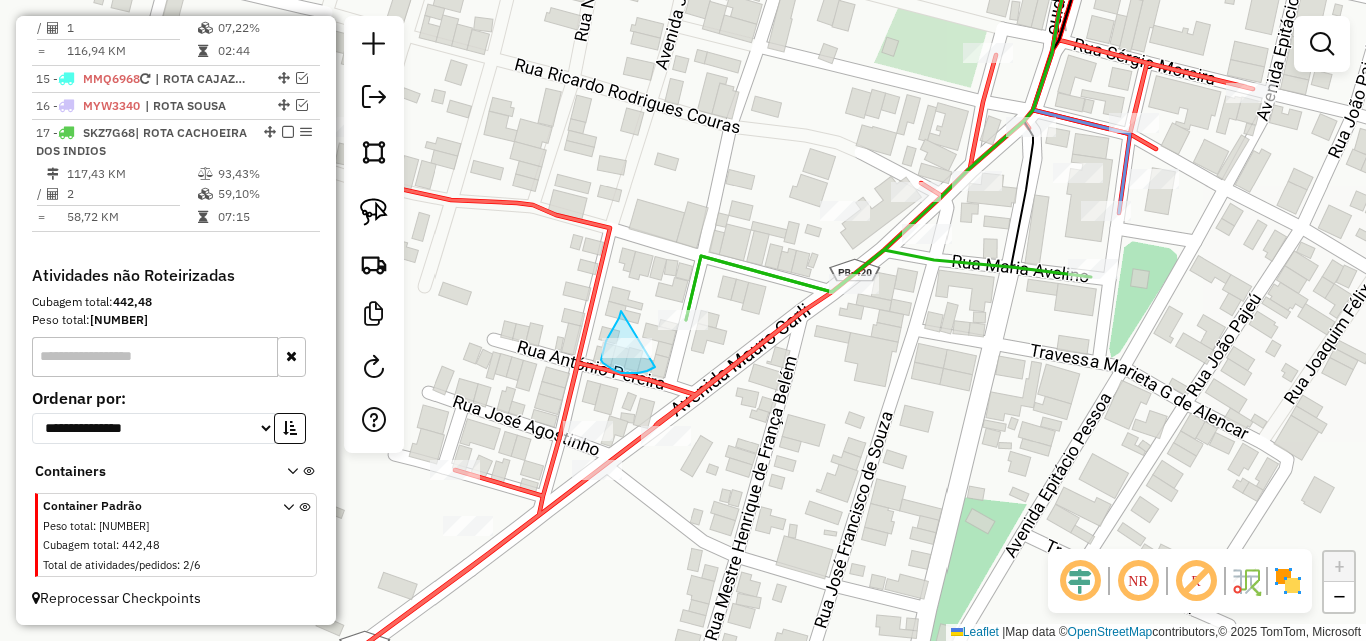 drag, startPoint x: 619, startPoint y: 318, endPoint x: 659, endPoint y: 362, distance: 59.464275 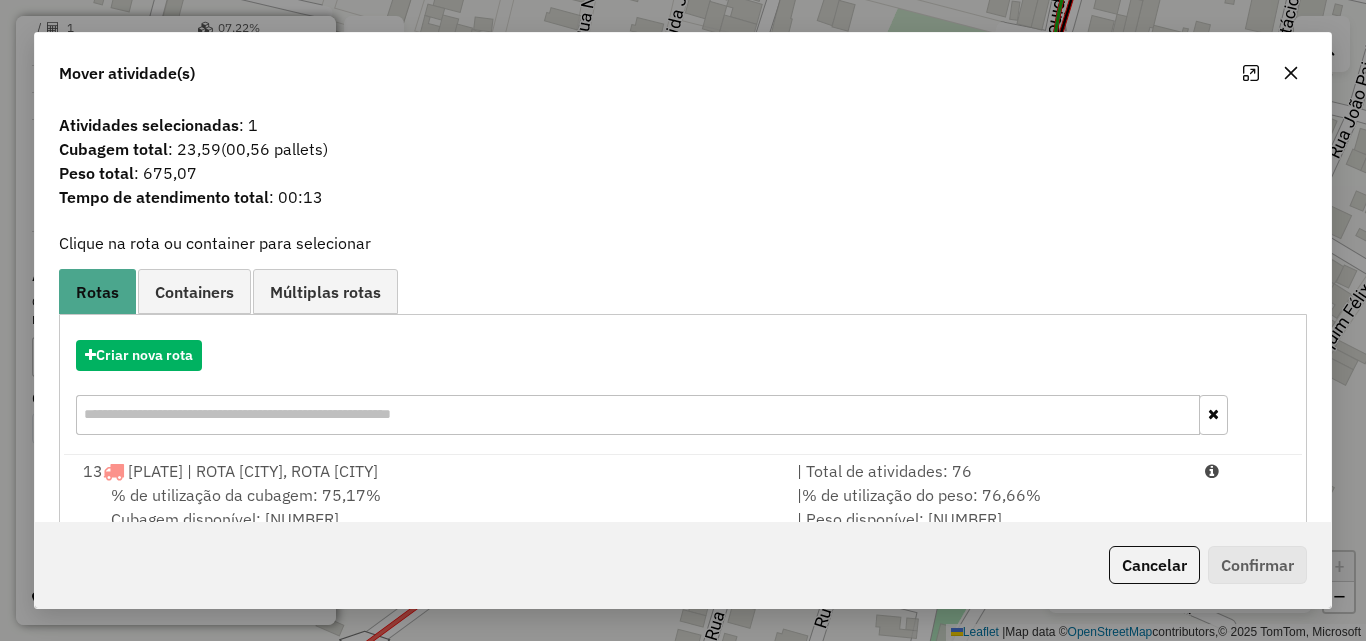scroll, scrollTop: 210, scrollLeft: 0, axis: vertical 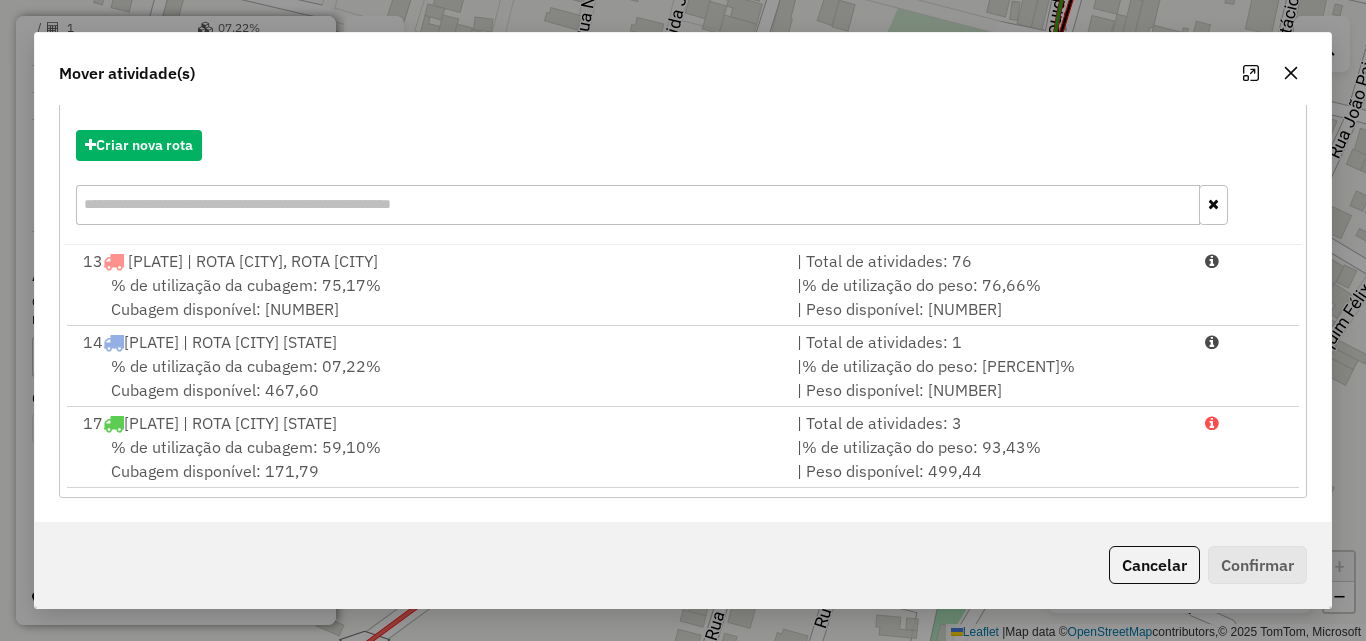 click on "Cancelar" 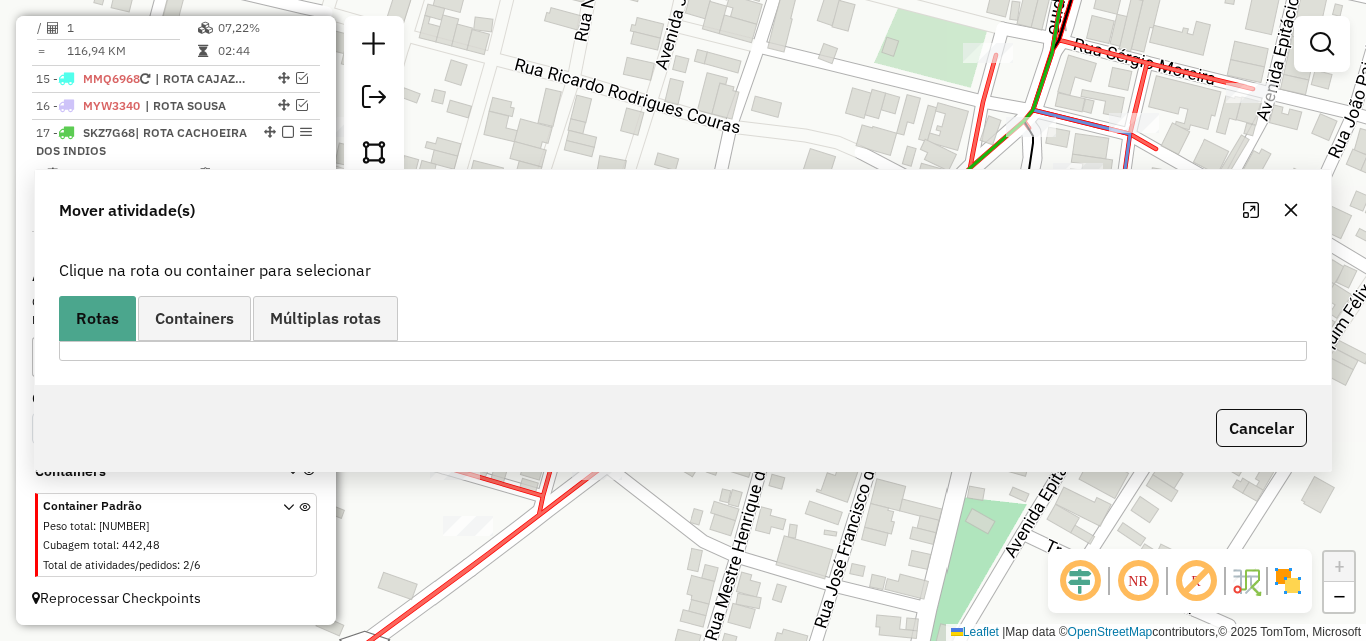 scroll, scrollTop: 0, scrollLeft: 0, axis: both 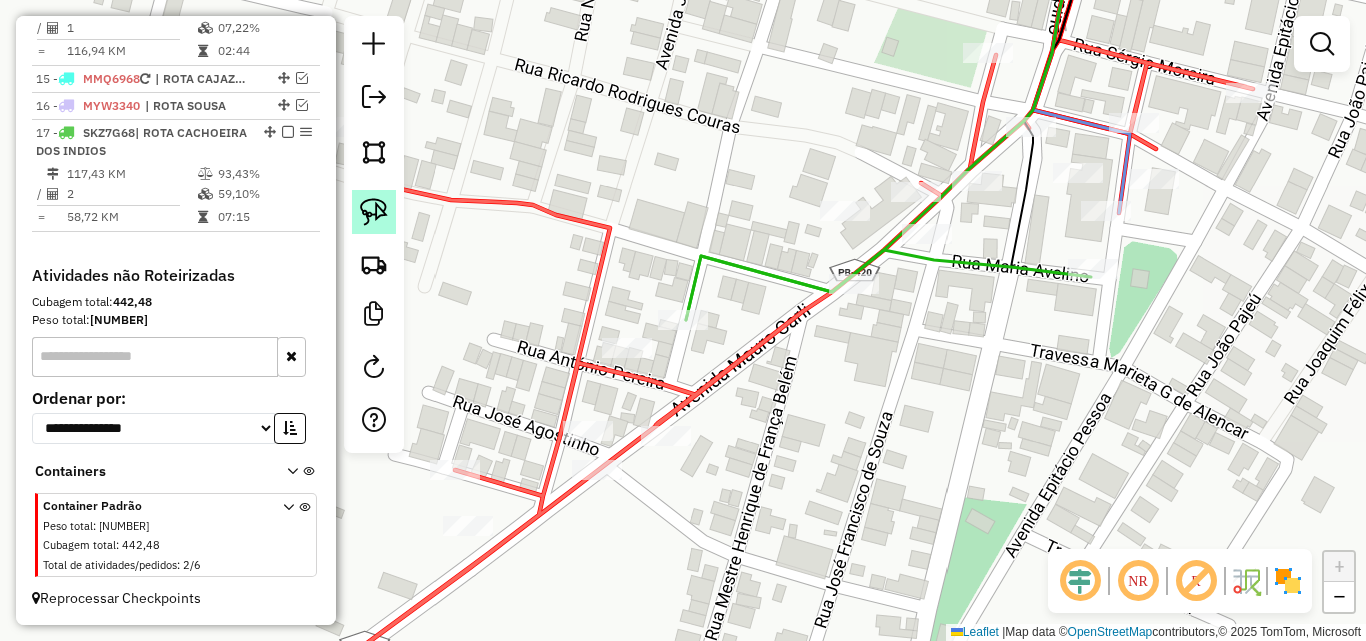 click 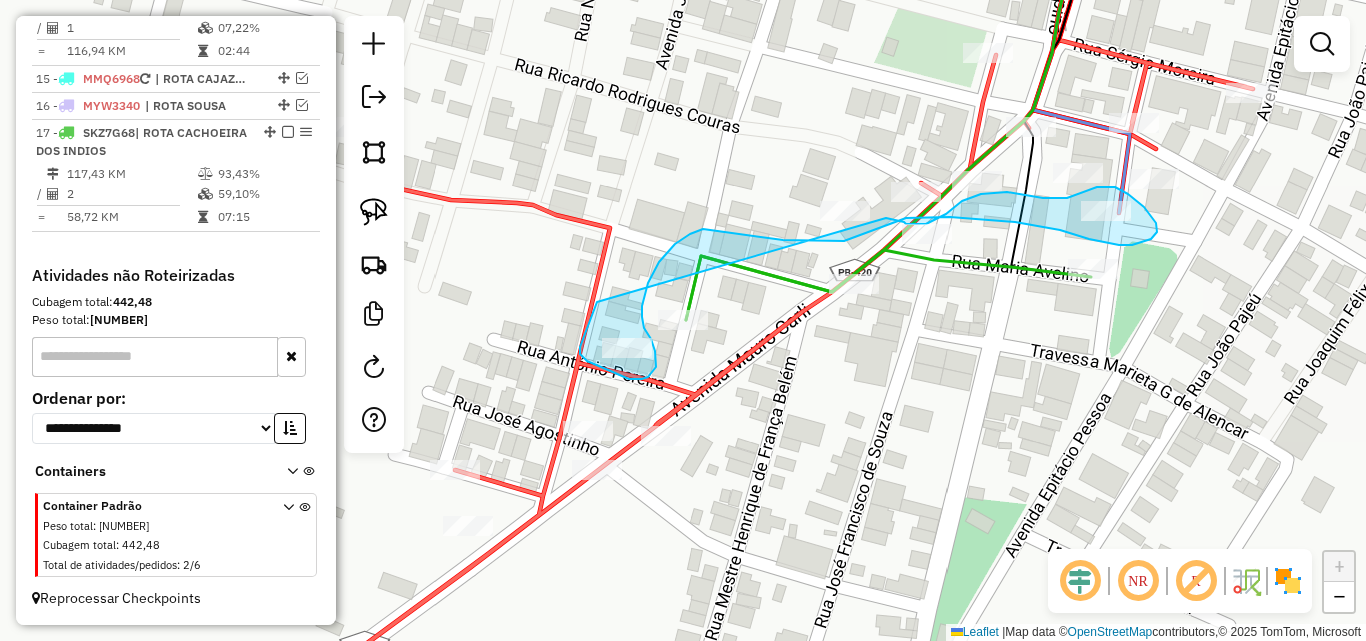 drag, startPoint x: 597, startPoint y: 304, endPoint x: 884, endPoint y: 222, distance: 298.4845 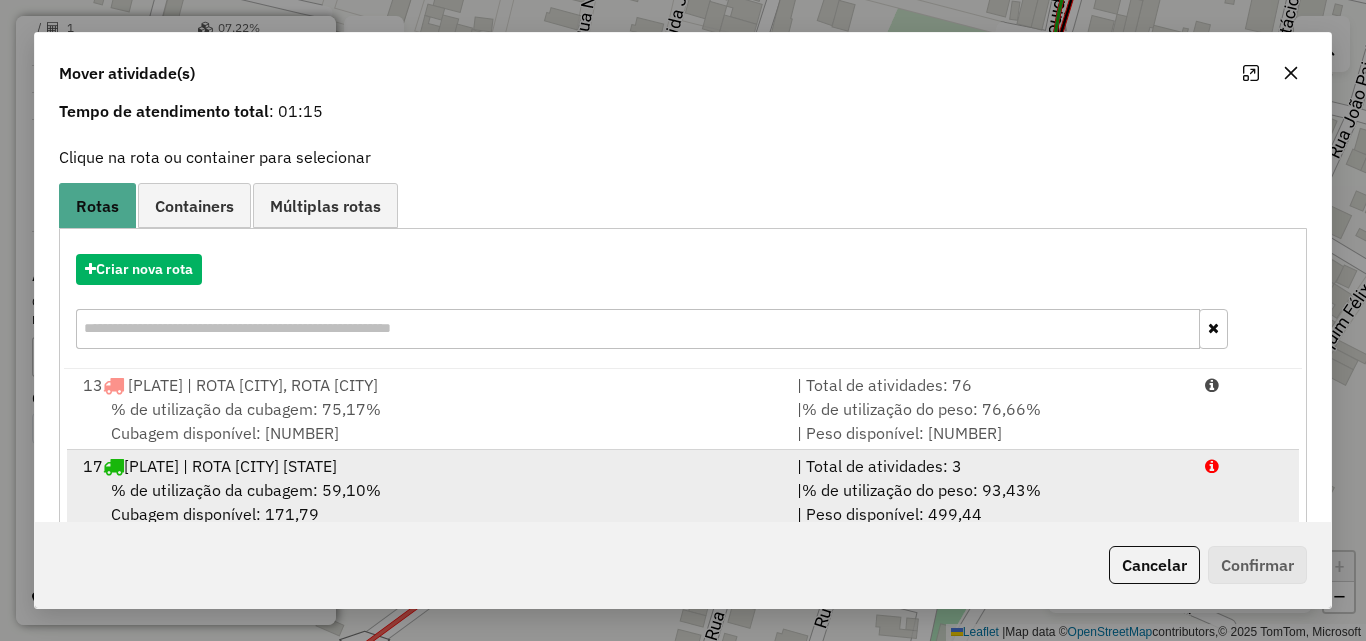 scroll, scrollTop: 129, scrollLeft: 0, axis: vertical 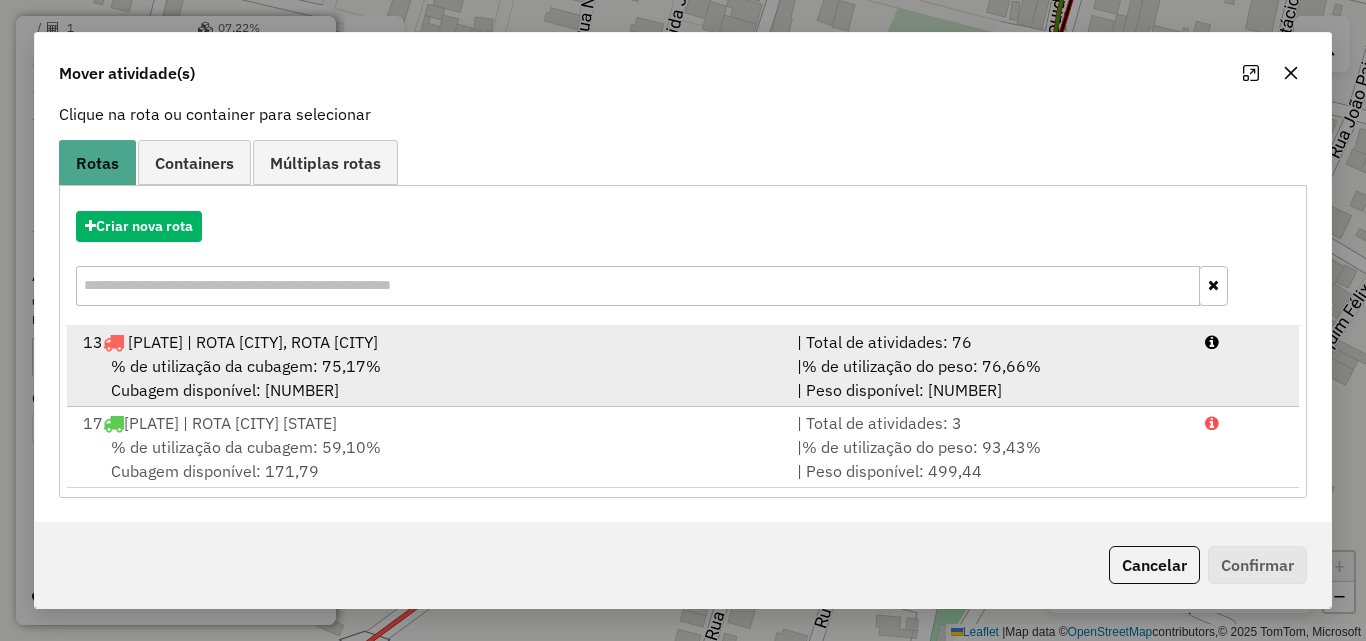 click on "| Total de atividades: 76" at bounding box center [989, 342] 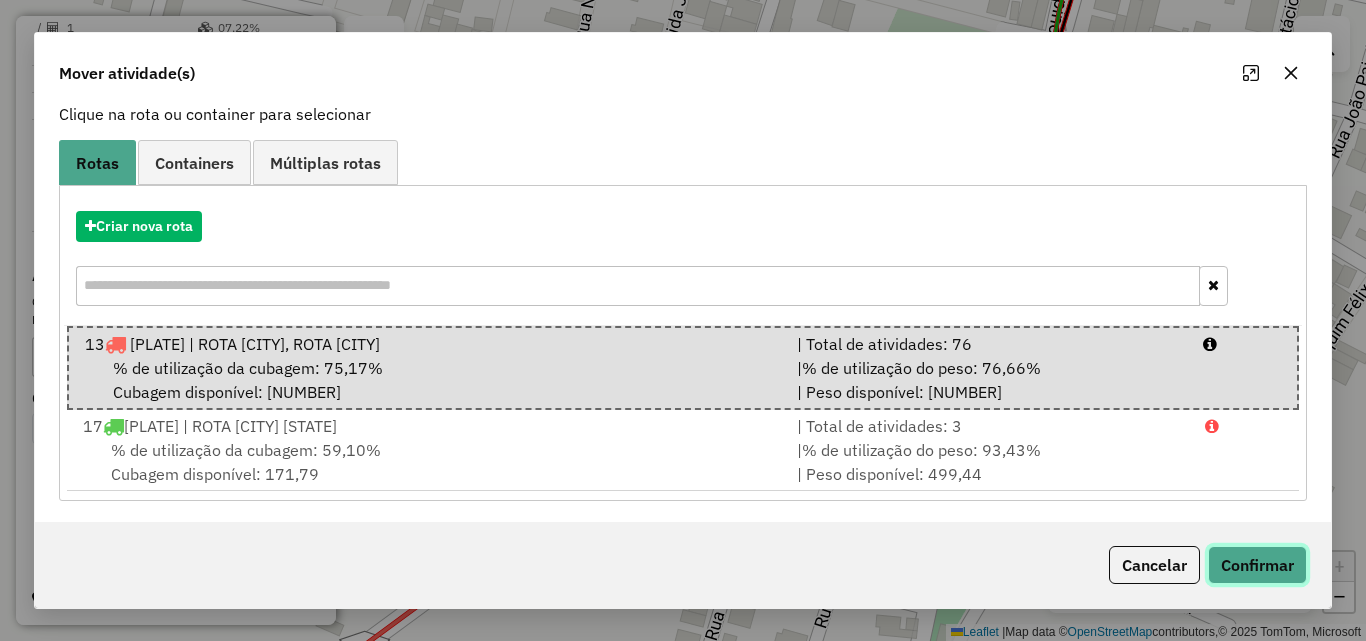 click on "Confirmar" 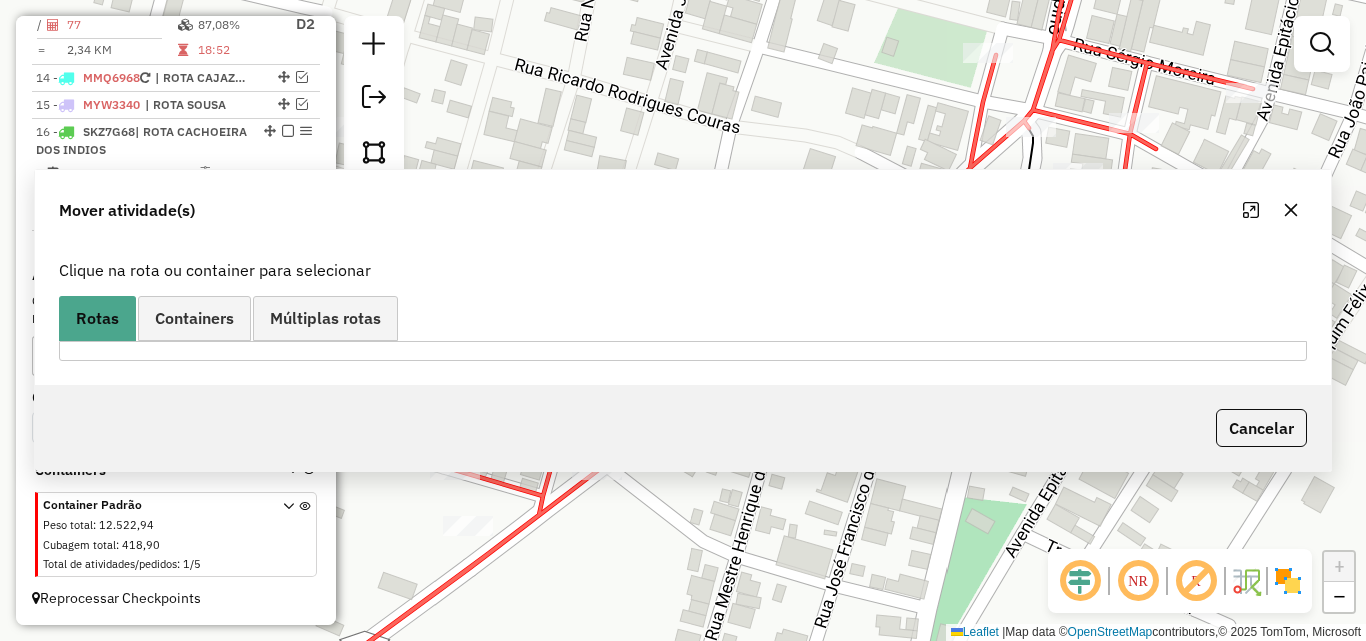 scroll, scrollTop: 1048, scrollLeft: 0, axis: vertical 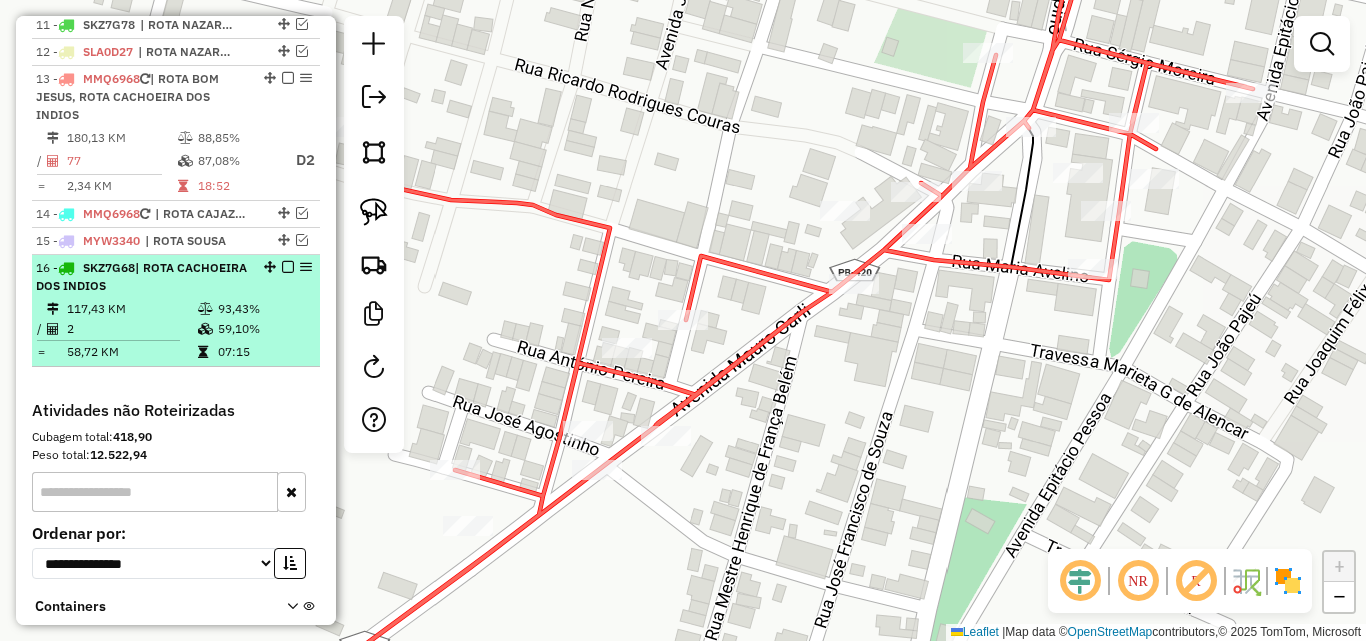 click on "93,43%" at bounding box center [264, 309] 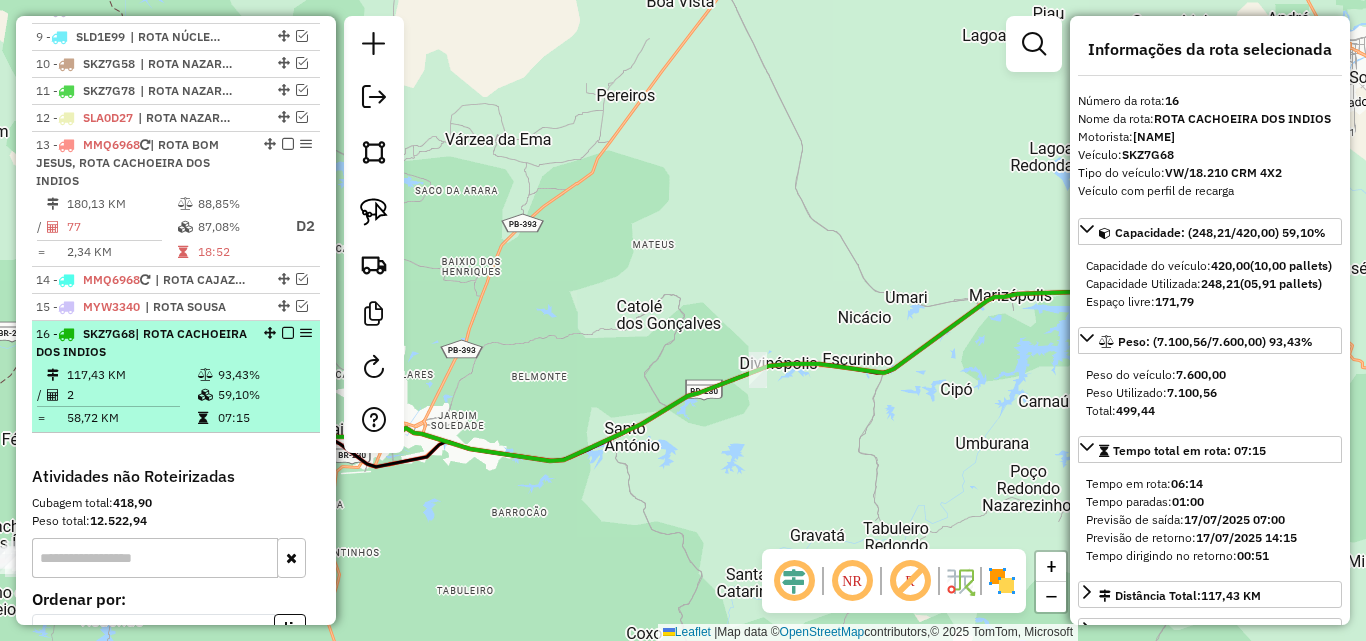 scroll, scrollTop: 948, scrollLeft: 0, axis: vertical 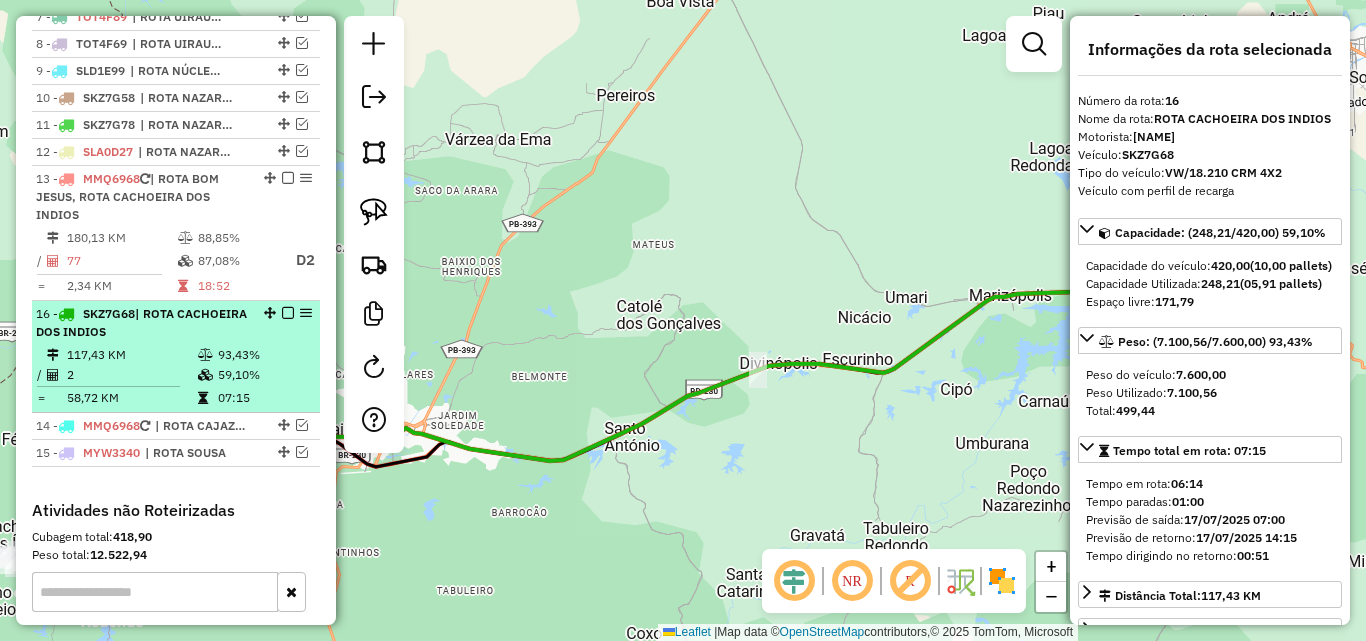 drag, startPoint x: 266, startPoint y: 362, endPoint x: 253, endPoint y: 304, distance: 59.439045 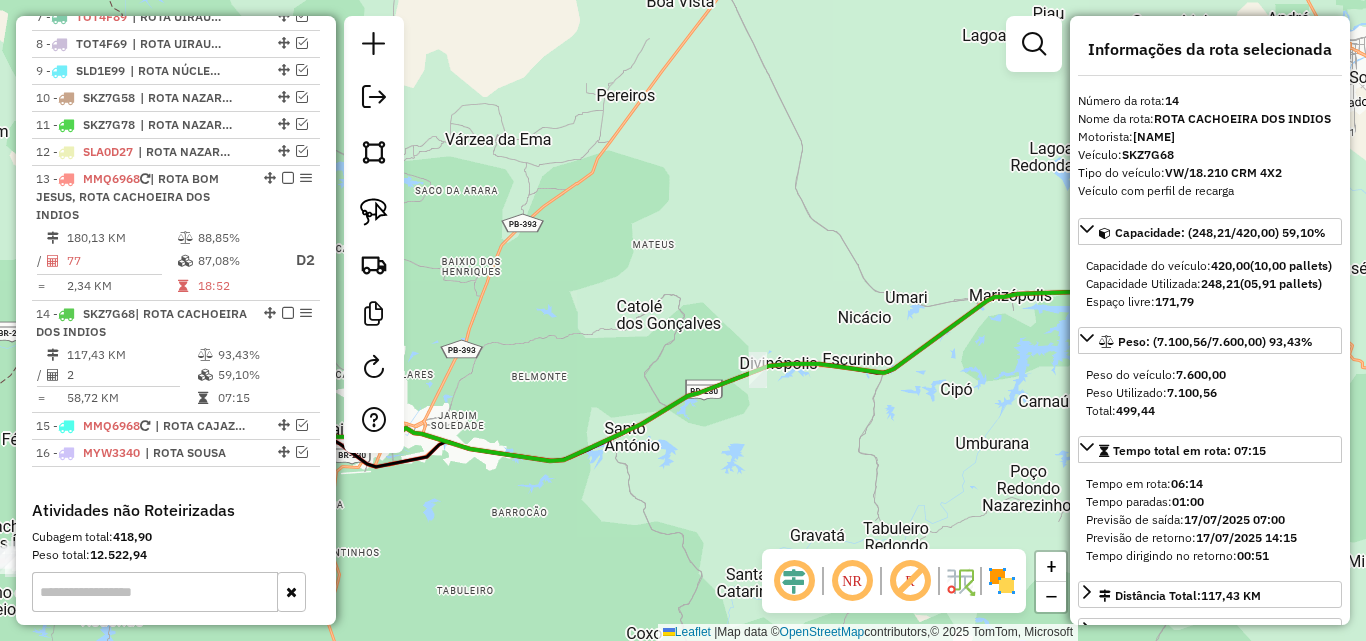 click at bounding box center (288, 313) 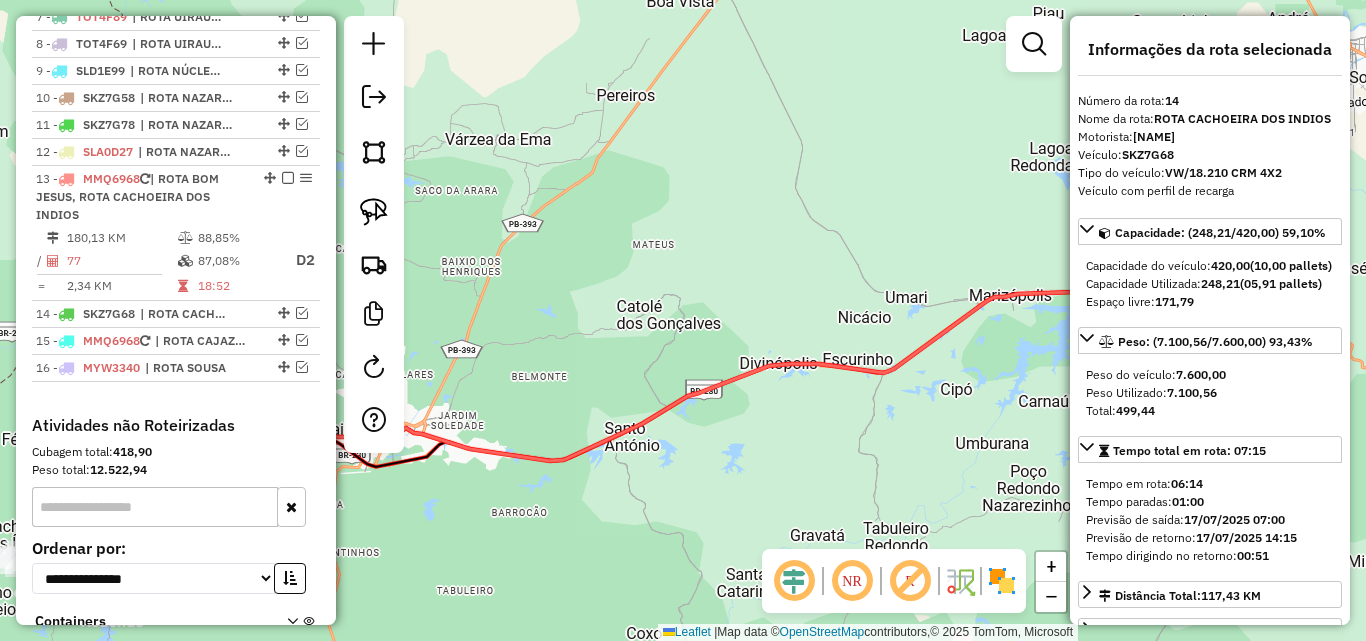 drag, startPoint x: 211, startPoint y: 265, endPoint x: 639, endPoint y: 423, distance: 456.2324 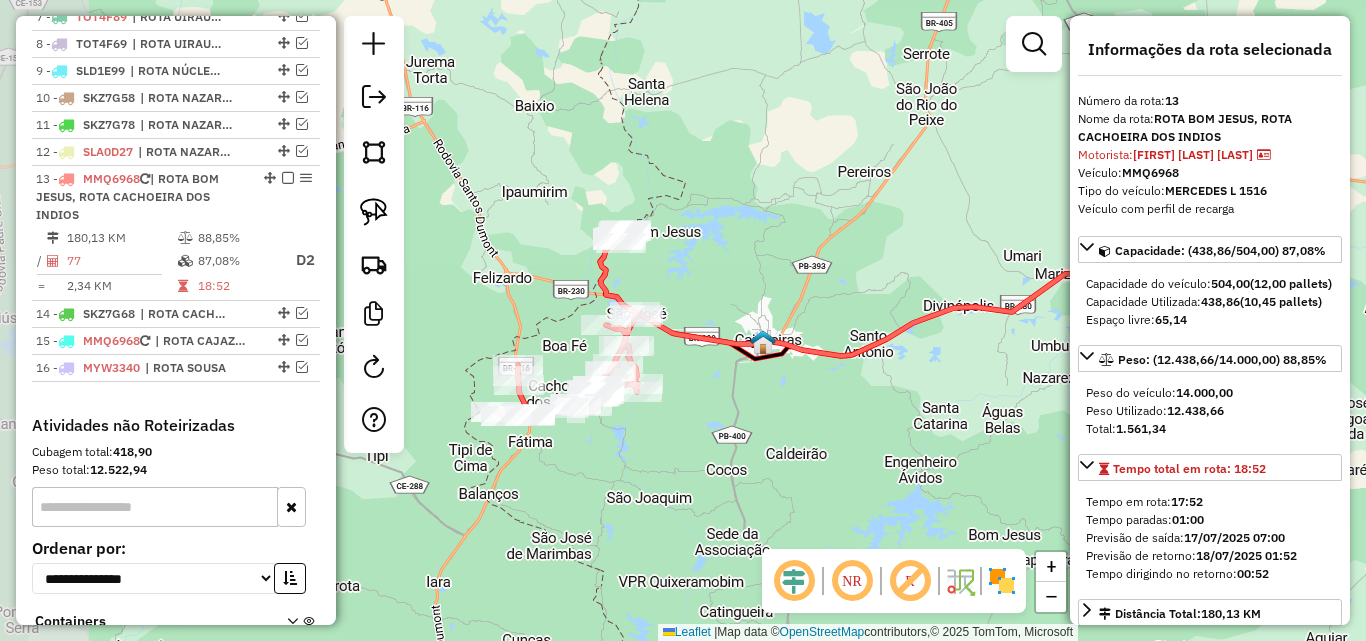 drag, startPoint x: 541, startPoint y: 464, endPoint x: 630, endPoint y: 422, distance: 98.4124 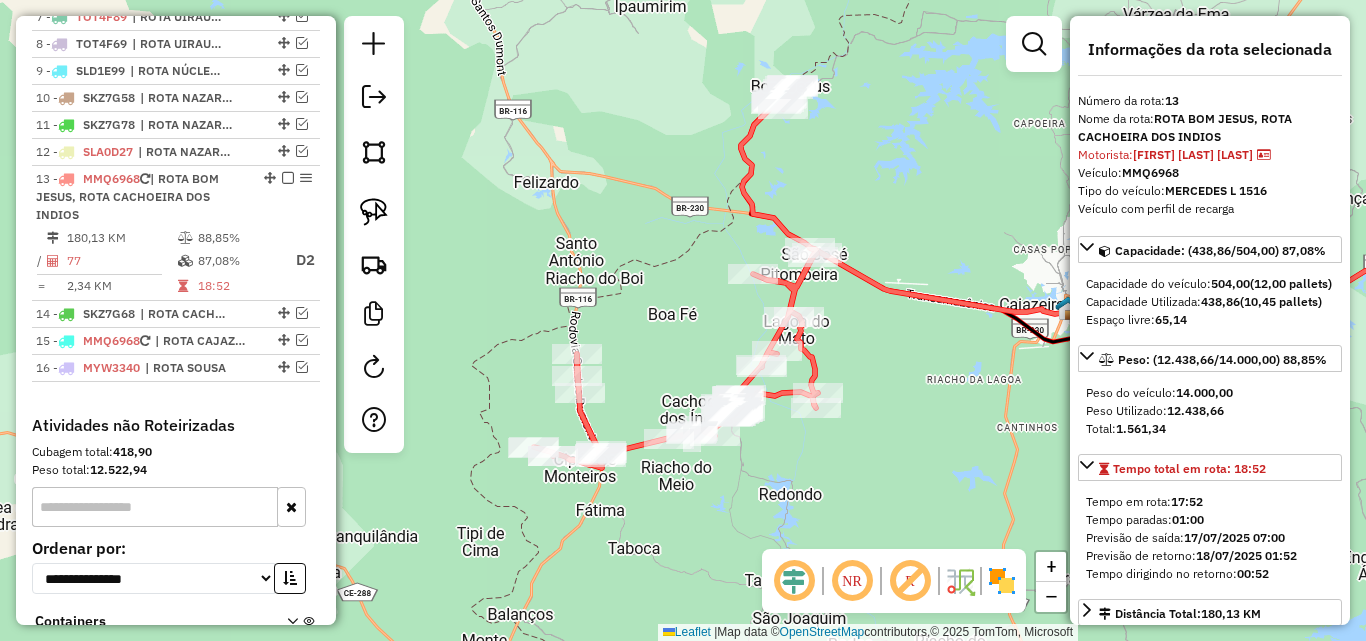 click on "Janela de atendimento Grade de atendimento Capacidade Transportadoras Veículos Cliente Pedidos  Rotas Selecione os dias de semana para filtrar as janelas de atendimento  Seg   Ter   Qua   Qui   Sex   Sáb   Dom  Informe o período da janela de atendimento: De: Até:  Filtrar exatamente a janela do cliente  Considerar janela de atendimento padrão  Selecione os dias de semana para filtrar as grades de atendimento  Seg   Ter   Qua   Qui   Sex   Sáb   Dom   Considerar clientes sem dia de atendimento cadastrado  Clientes fora do dia de atendimento selecionado Filtrar as atividades entre os valores definidos abaixo:  Peso mínimo:   Peso máximo:   Cubagem mínima:   Cubagem máxima:   De:   Até:  Filtrar as atividades entre o tempo de atendimento definido abaixo:  De:   Até:   Considerar capacidade total dos clientes não roteirizados Transportadora: Selecione um ou mais itens Tipo de veículo: Selecione um ou mais itens Veículo: Selecione um ou mais itens Motorista: Selecione um ou mais itens Nome: Rótulo:" 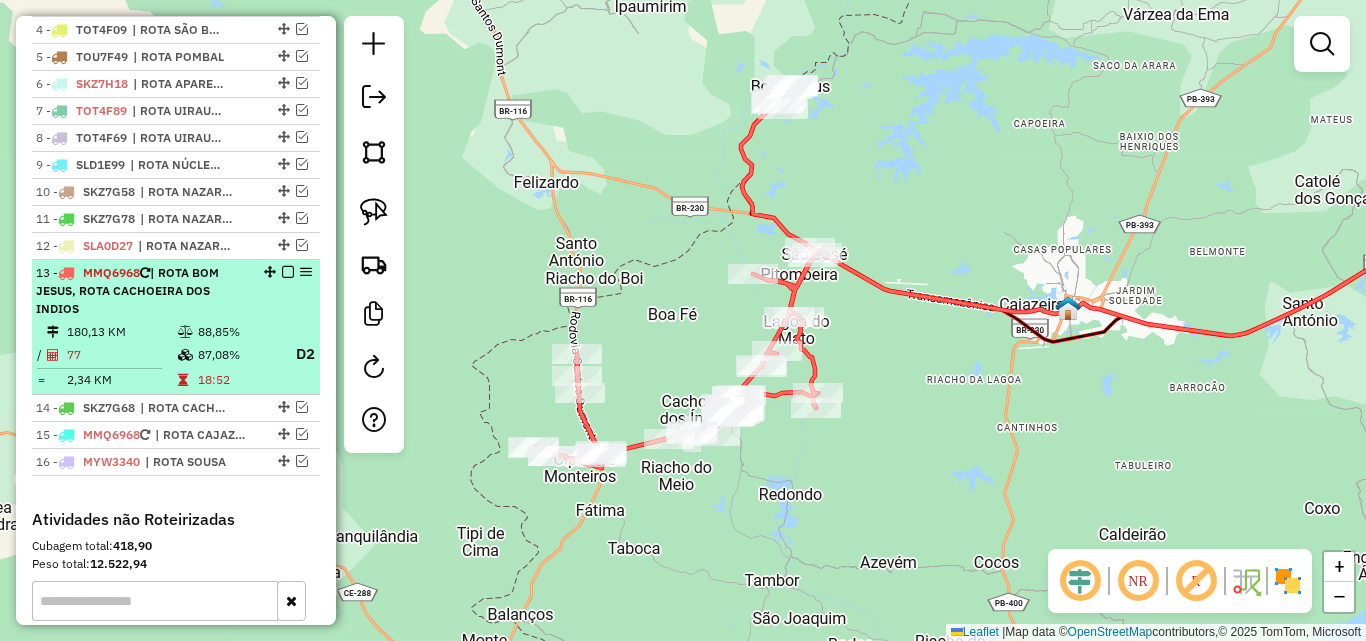 scroll, scrollTop: 648, scrollLeft: 0, axis: vertical 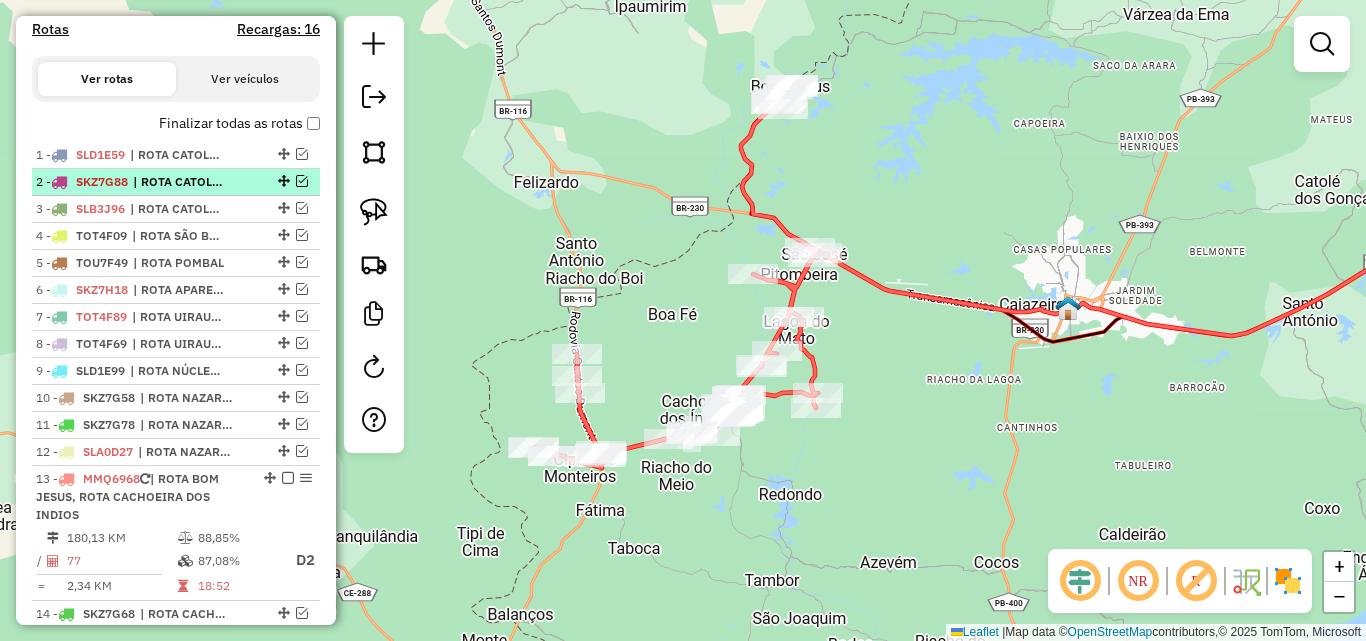 drag, startPoint x: 182, startPoint y: 159, endPoint x: 180, endPoint y: 172, distance: 13.152946 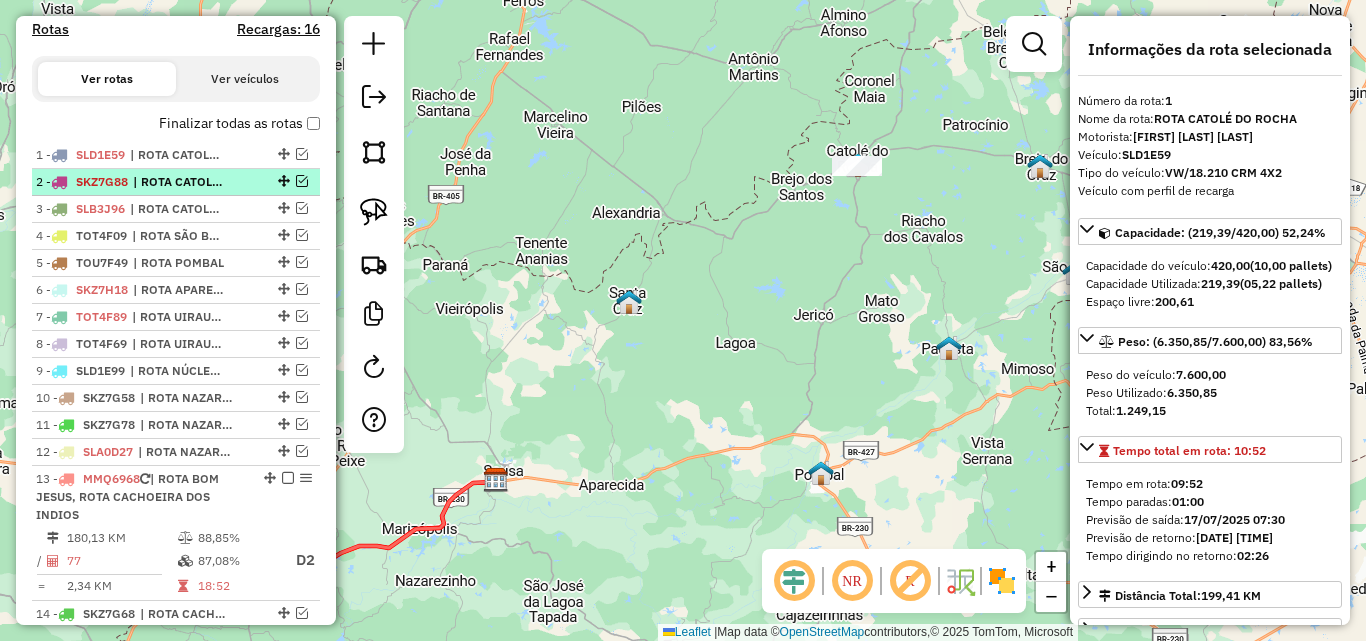 click on "| ROTA CATOLÉ DO ROCHA" at bounding box center [179, 182] 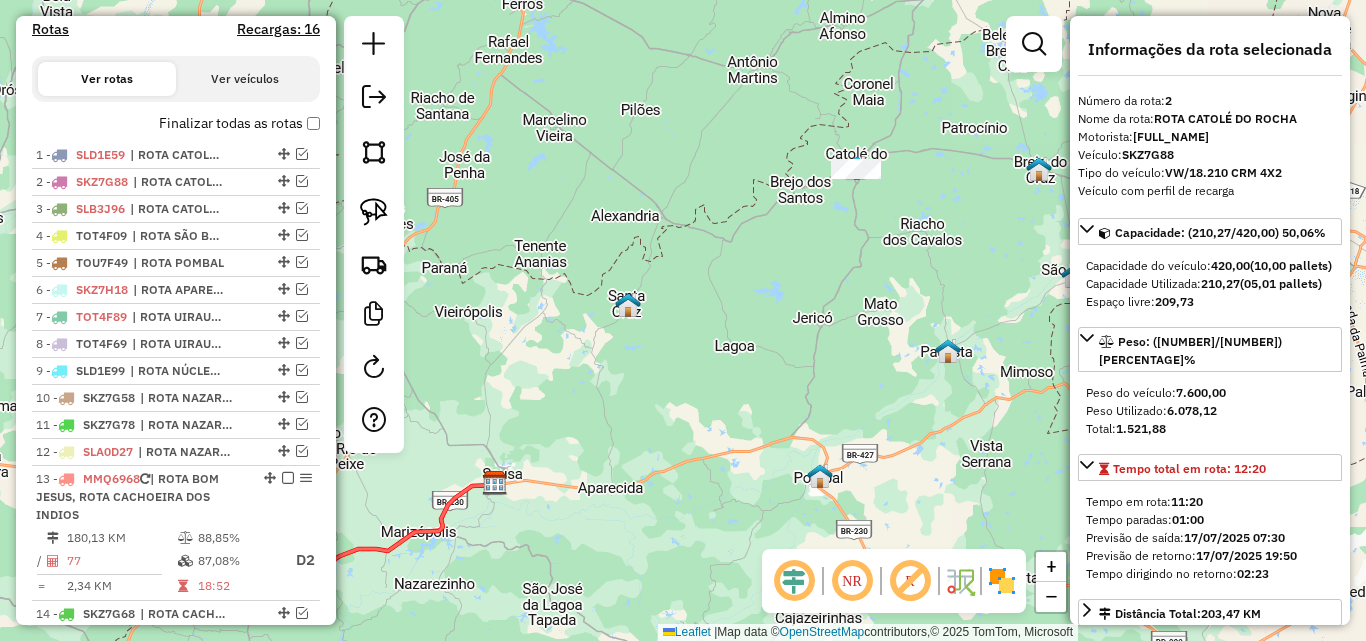 scroll, scrollTop: 200, scrollLeft: 0, axis: vertical 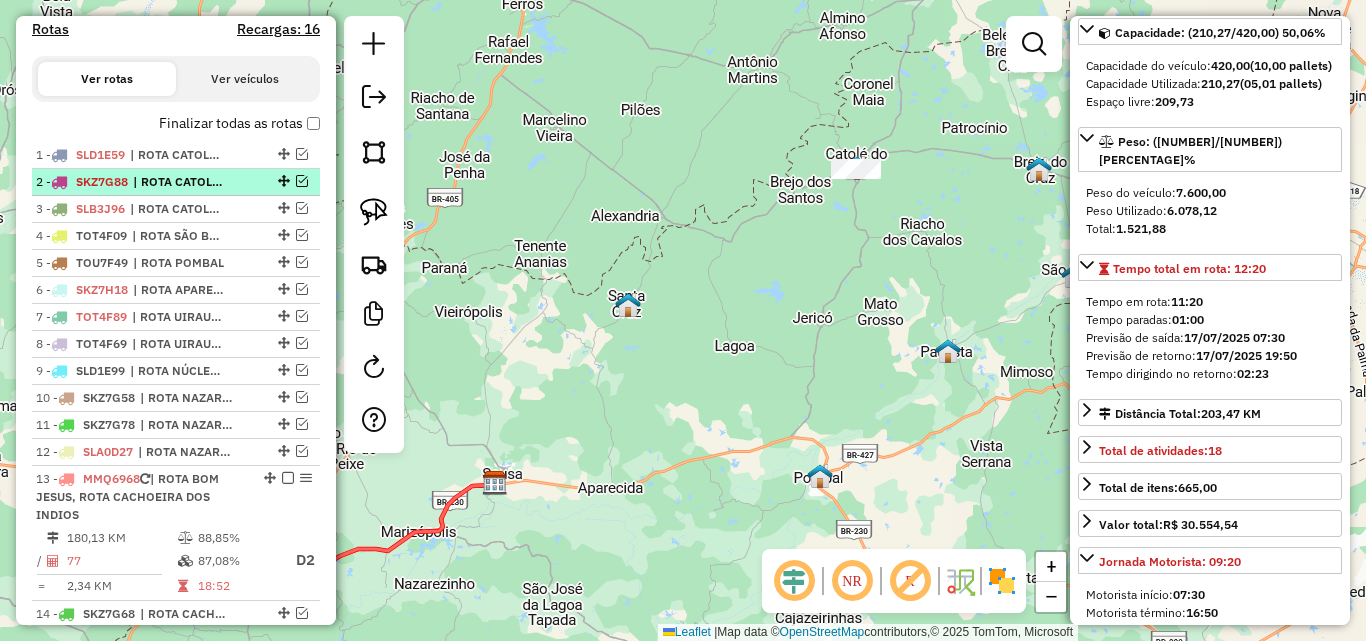 click on "2 -       SKZ7G88   | ROTA CATOLÉ DO ROCHA" at bounding box center (176, 182) 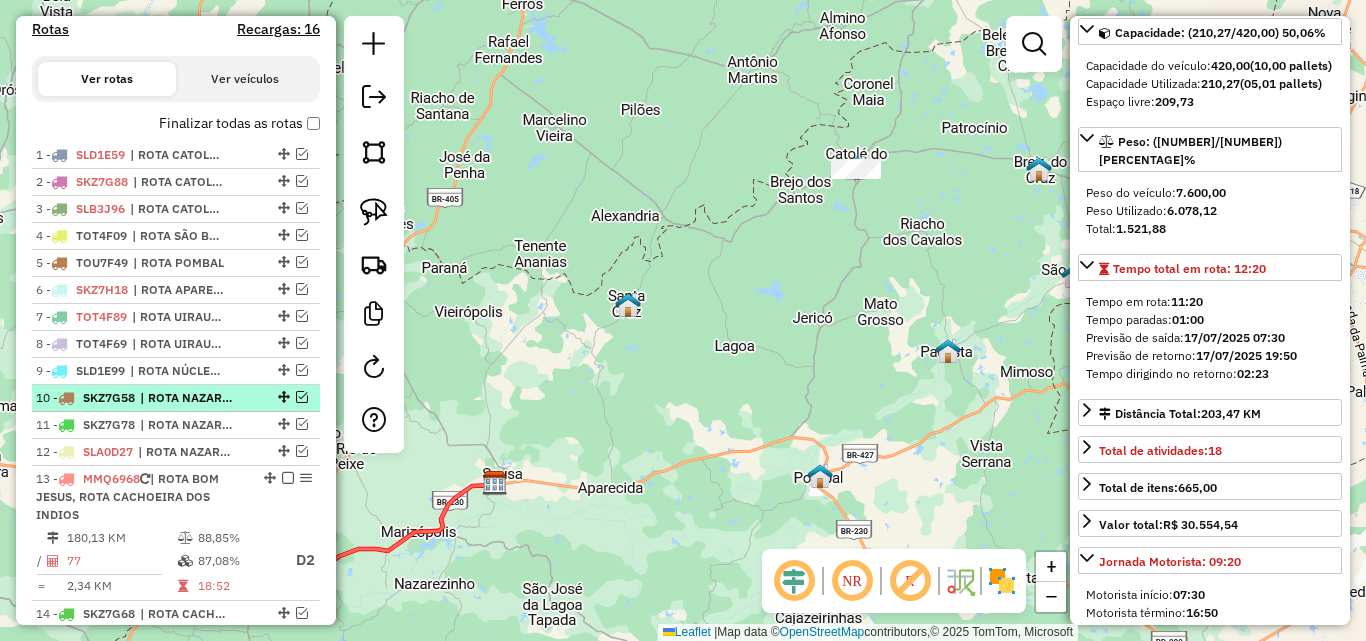click on "| ROTA NAZAREZINHO" at bounding box center (186, 398) 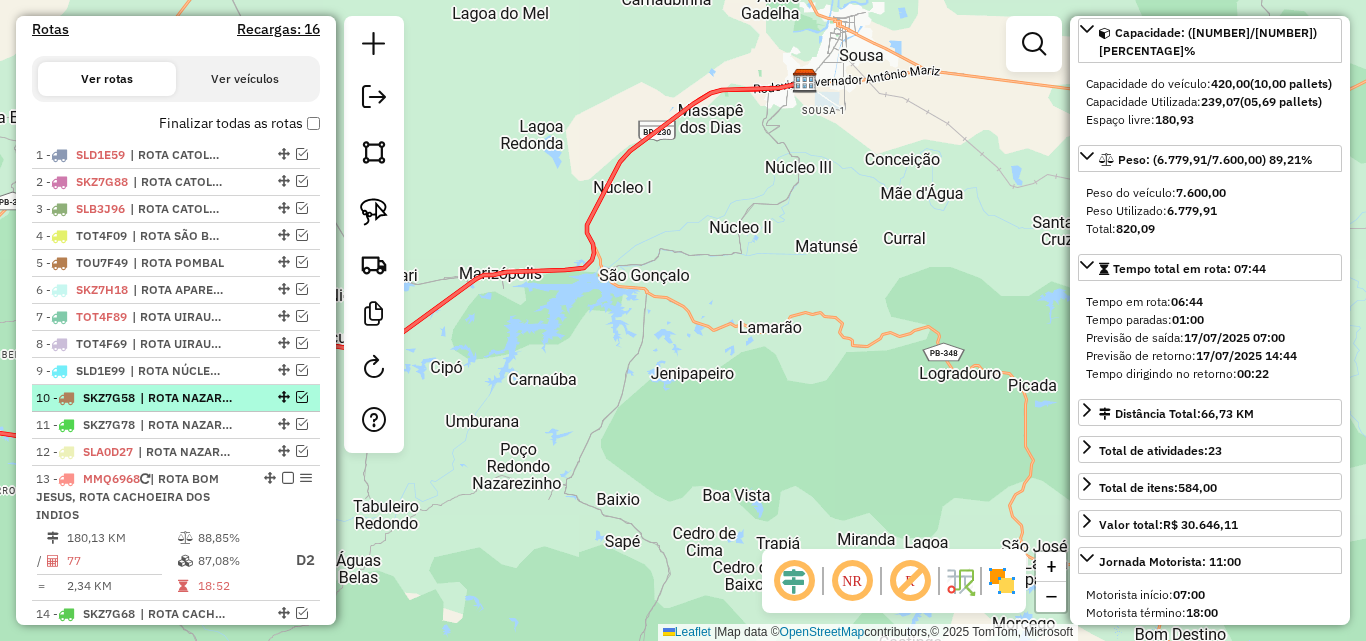 click at bounding box center [302, 397] 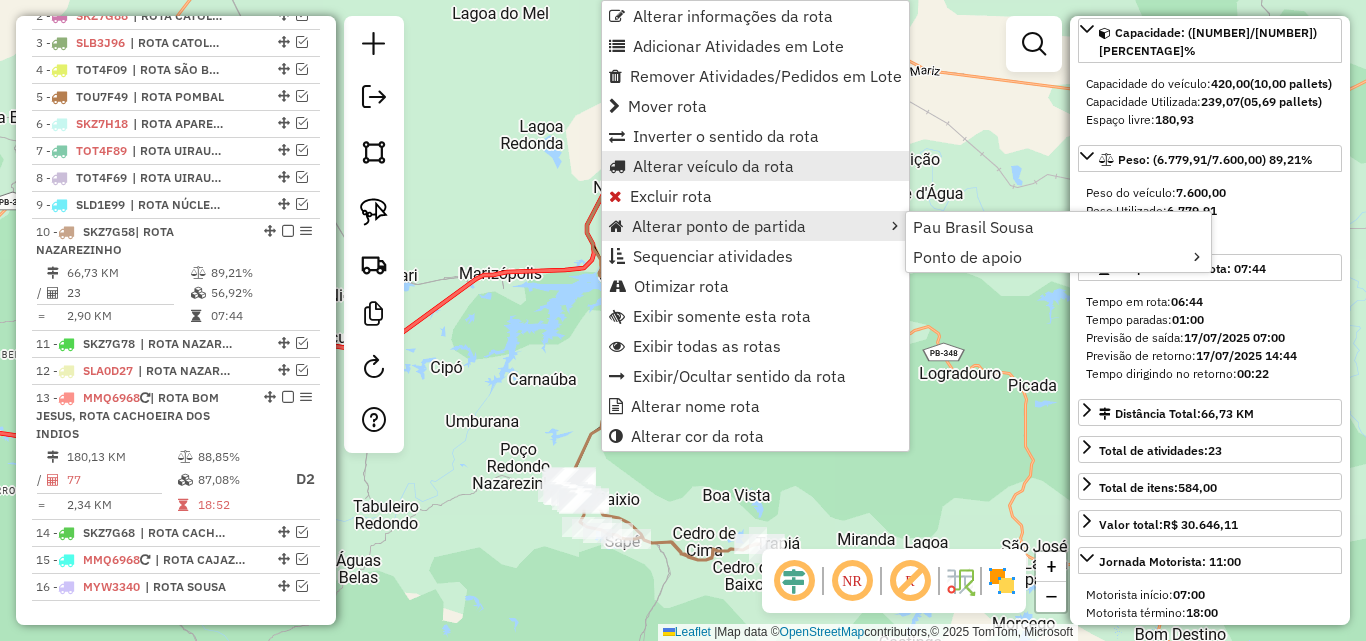 scroll, scrollTop: 1017, scrollLeft: 0, axis: vertical 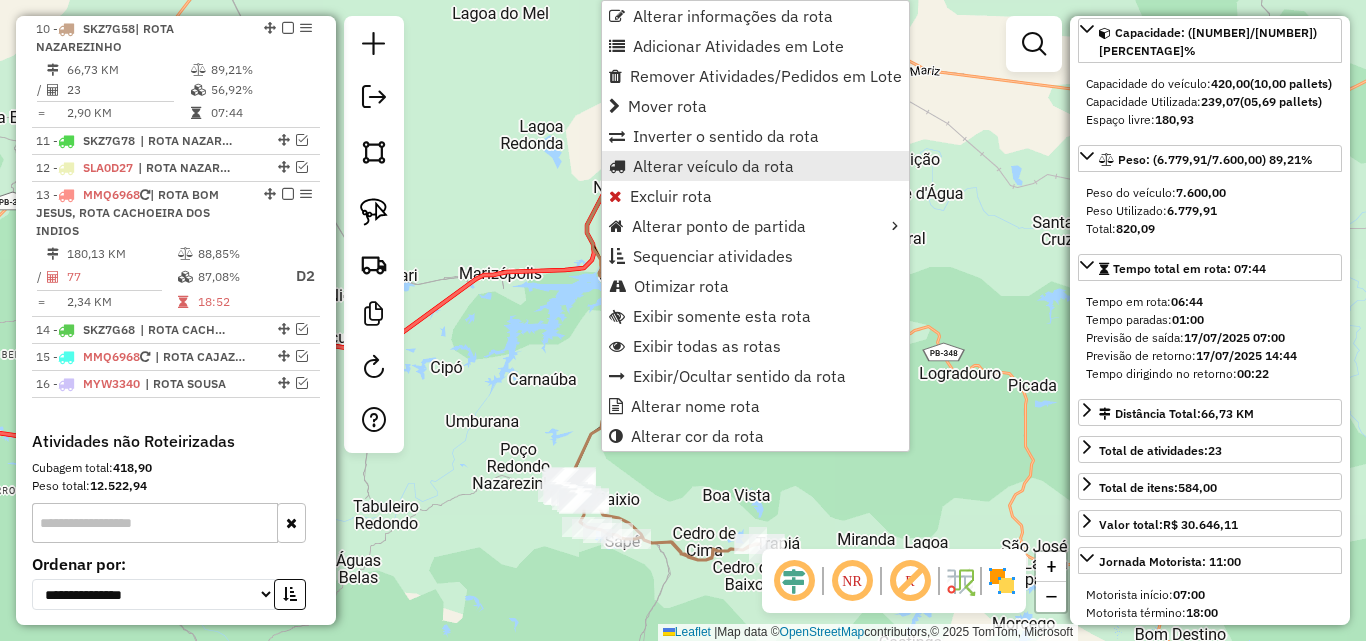 click on "Alterar veículo da rota" at bounding box center [713, 166] 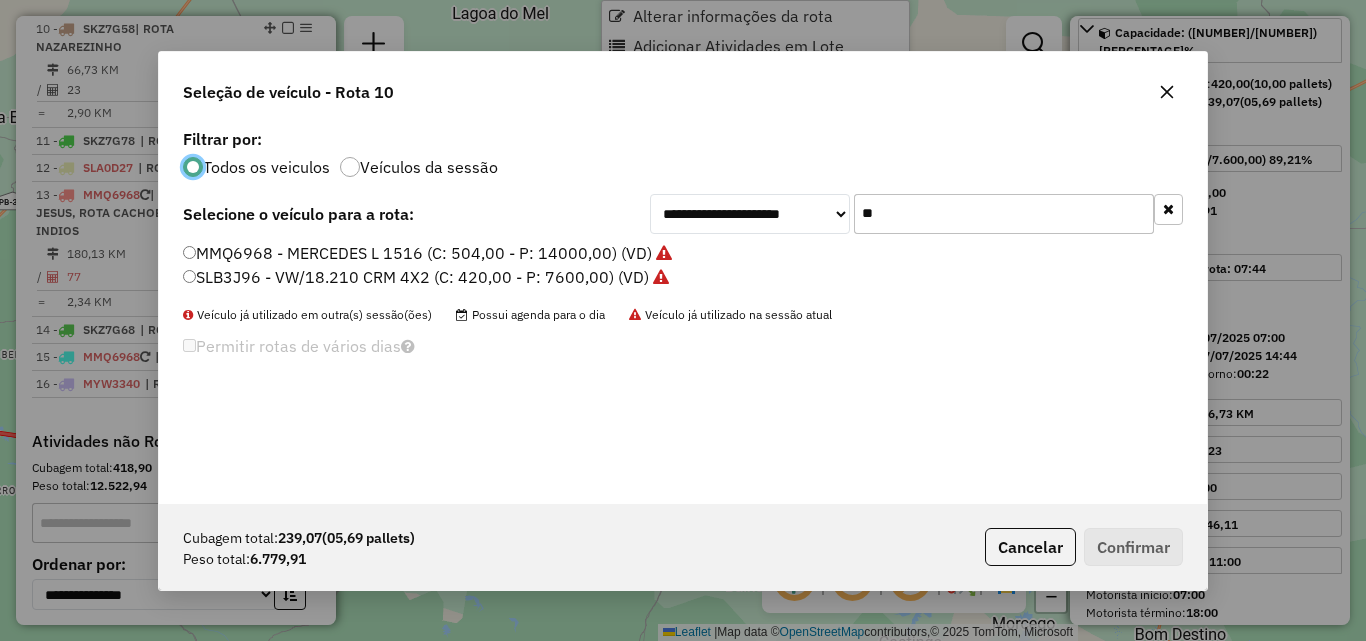 scroll, scrollTop: 11, scrollLeft: 6, axis: both 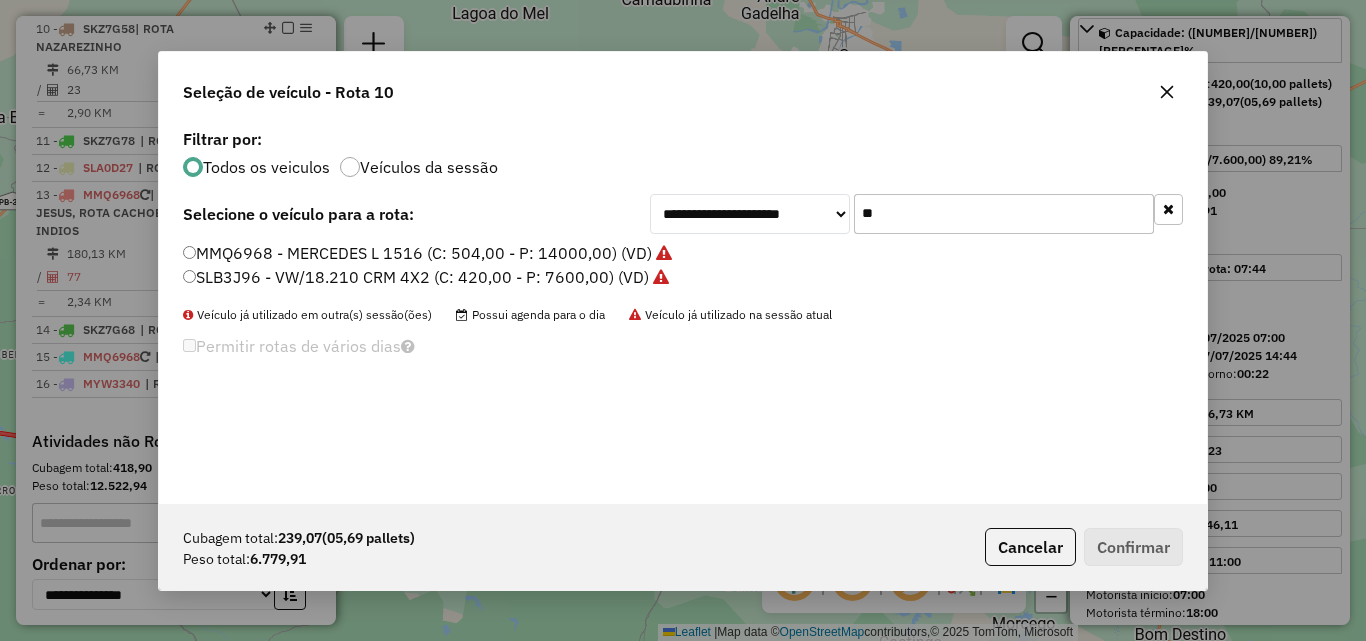 click on "**" 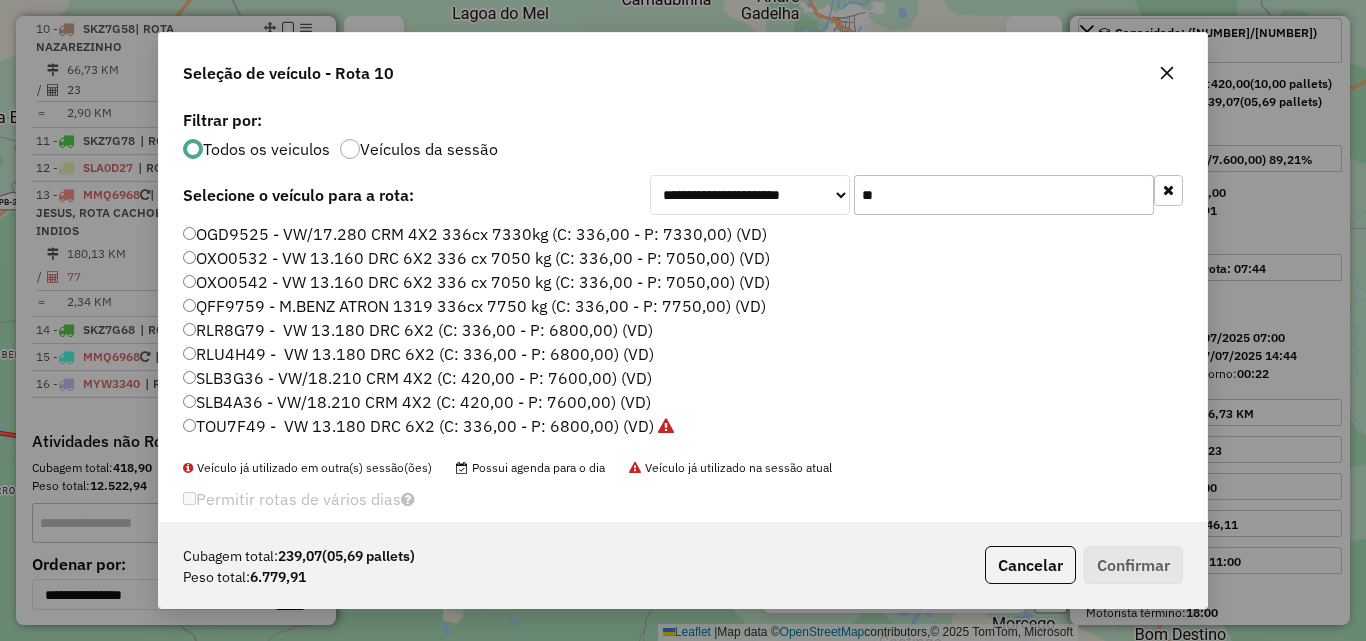 type on "**" 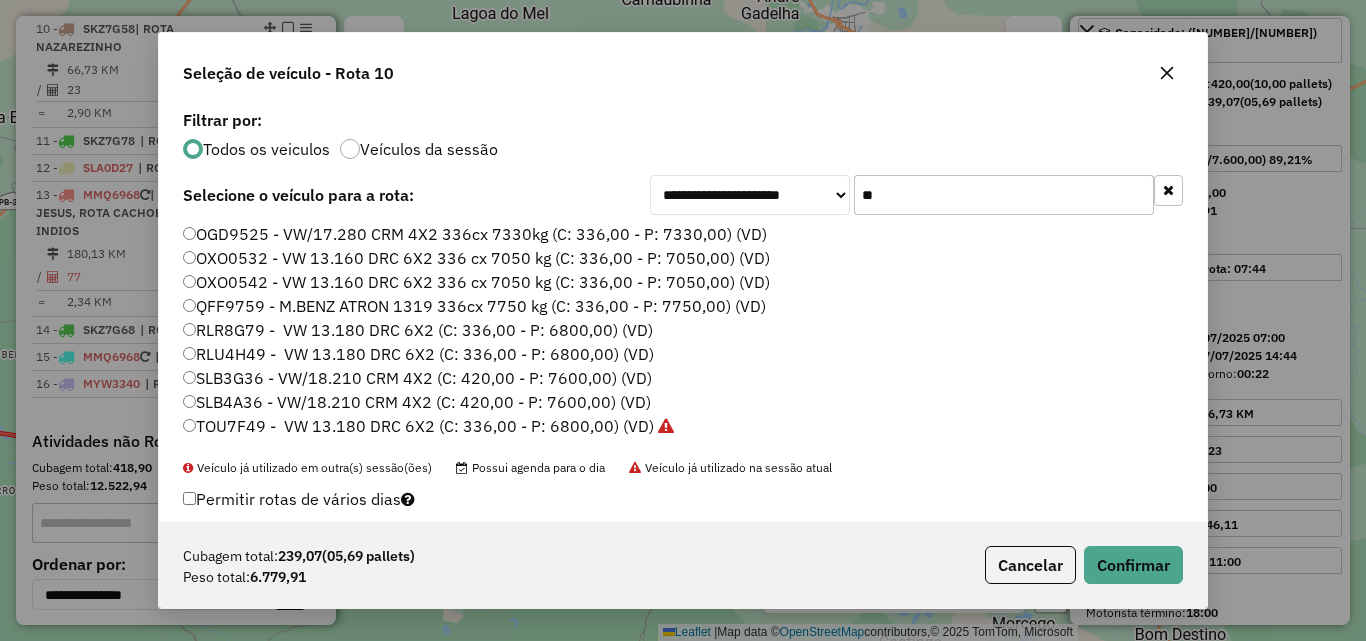 click on "SLB3G36 - VW/18.210 CRM 4X2 (C: 420,00 - P: 7600,00) (VD)" 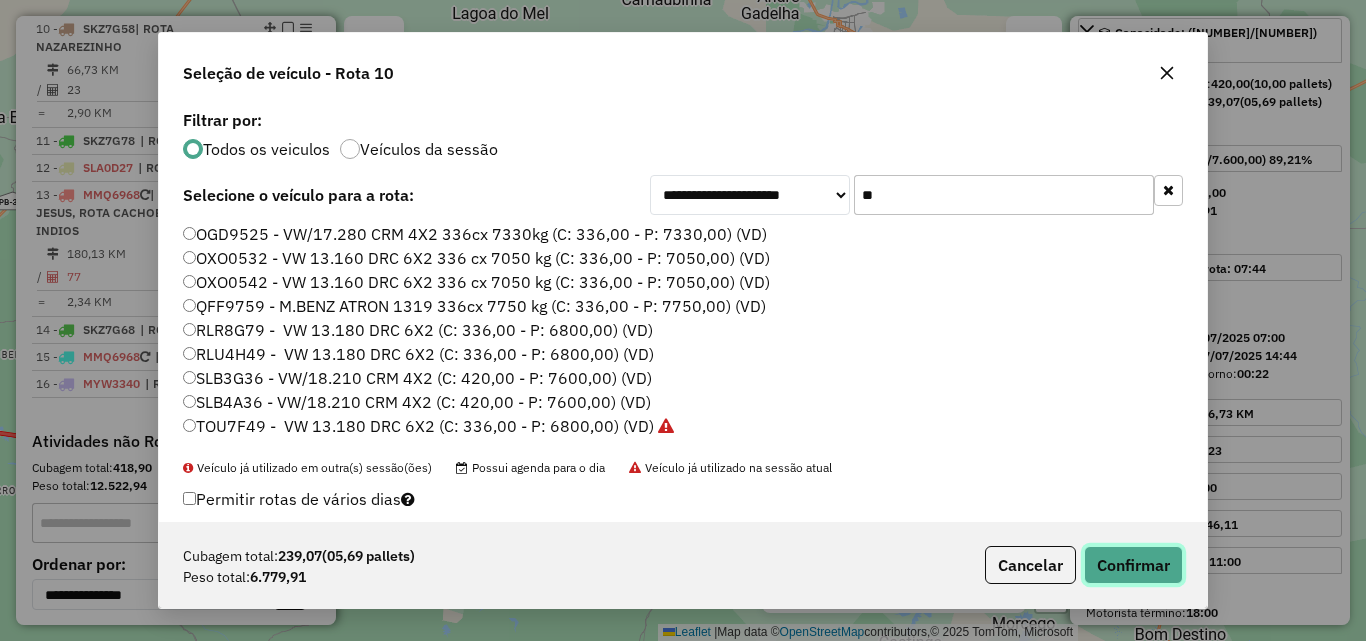 drag, startPoint x: 1128, startPoint y: 566, endPoint x: 1159, endPoint y: 565, distance: 31.016125 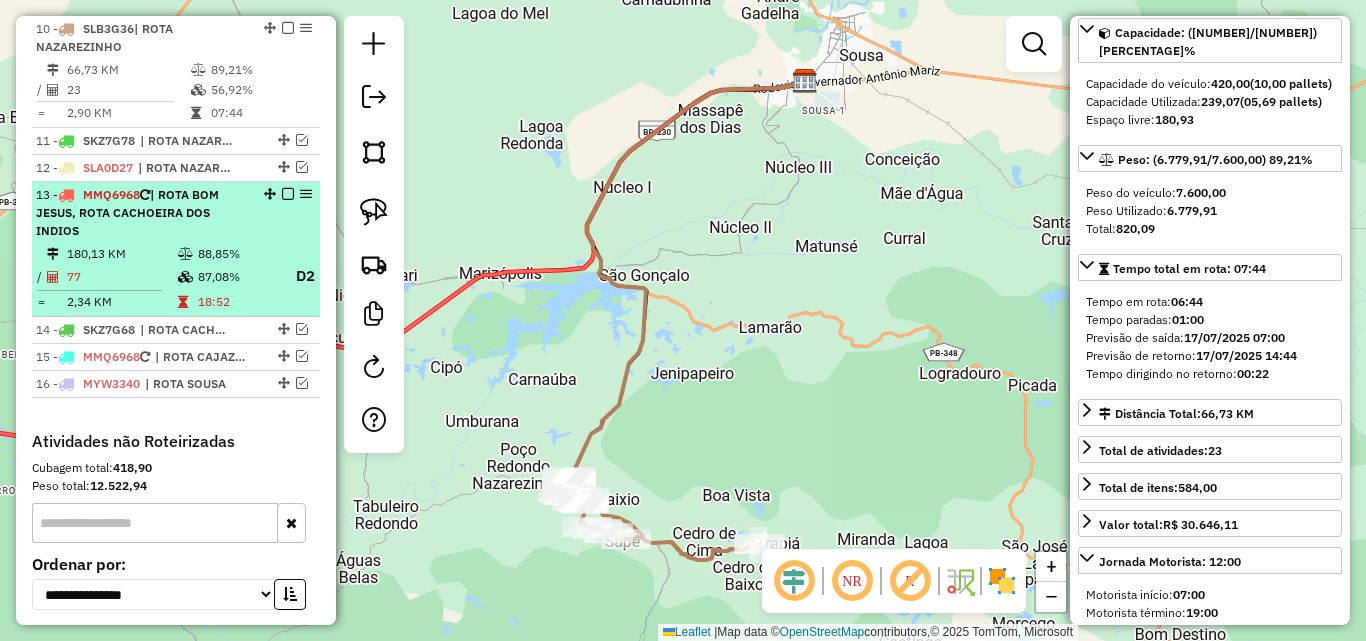 scroll, scrollTop: 917, scrollLeft: 0, axis: vertical 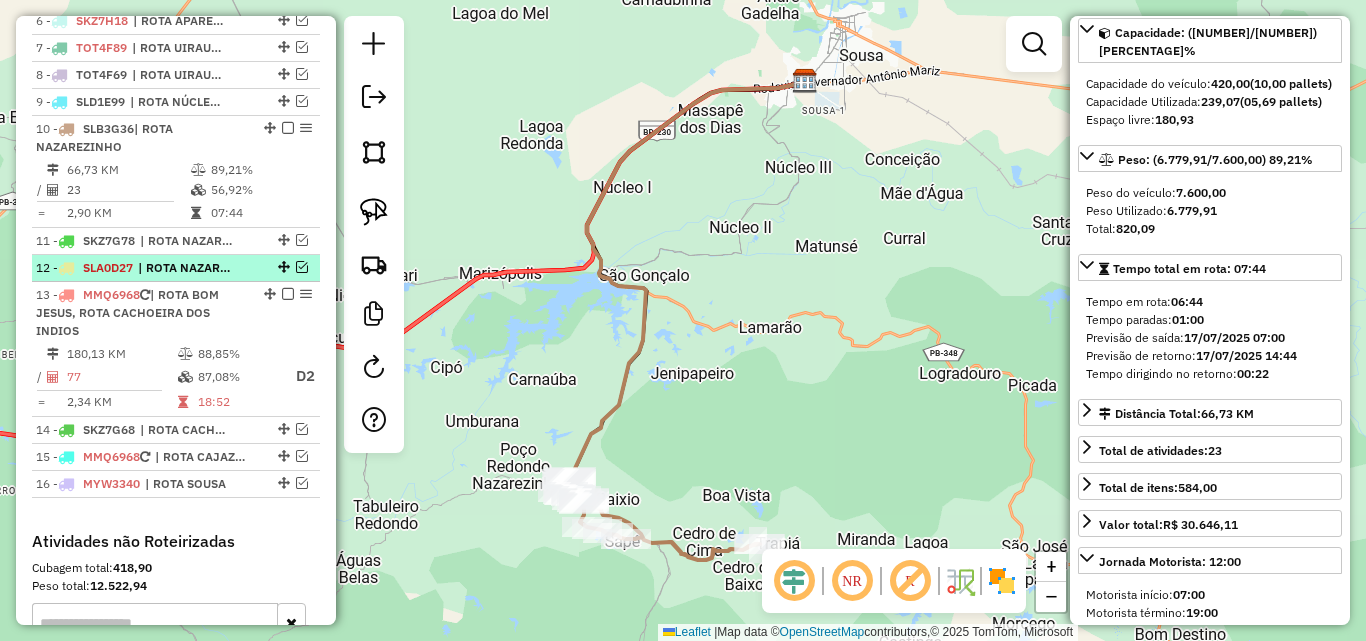 drag, startPoint x: 279, startPoint y: 132, endPoint x: 245, endPoint y: 196, distance: 72.47068 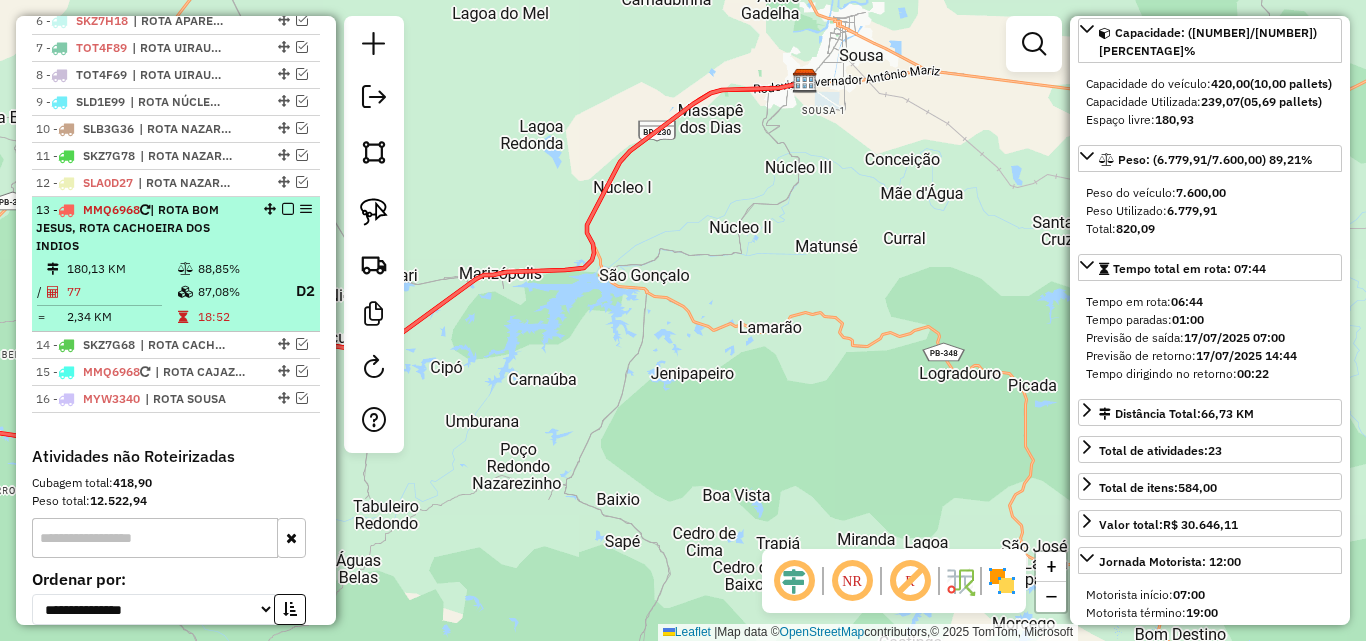 click on "88,85%" at bounding box center (237, 269) 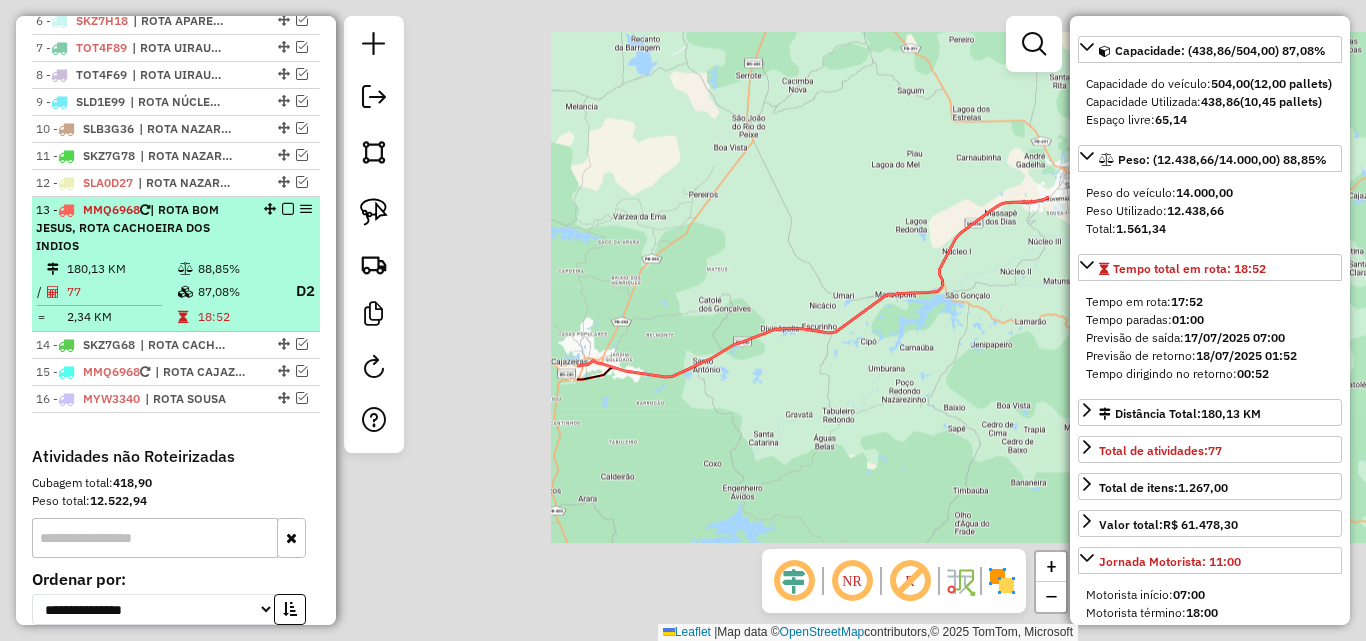 scroll, scrollTop: 218, scrollLeft: 0, axis: vertical 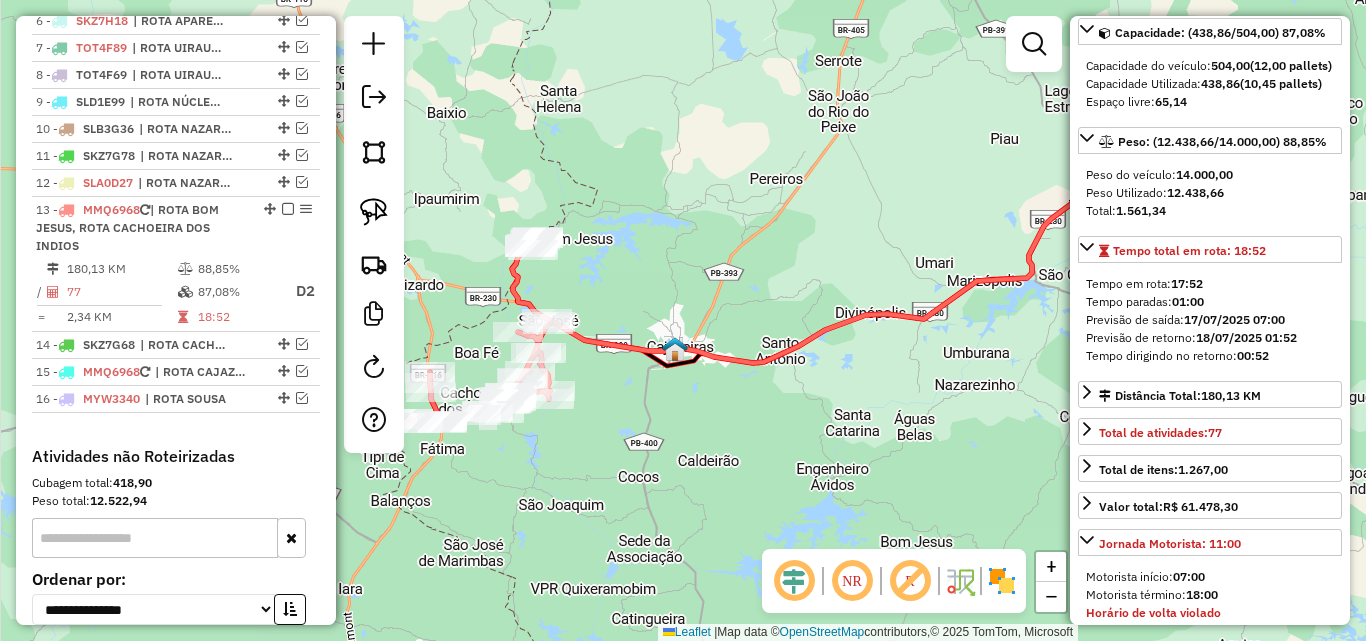 drag, startPoint x: 686, startPoint y: 322, endPoint x: 780, endPoint y: 313, distance: 94.42987 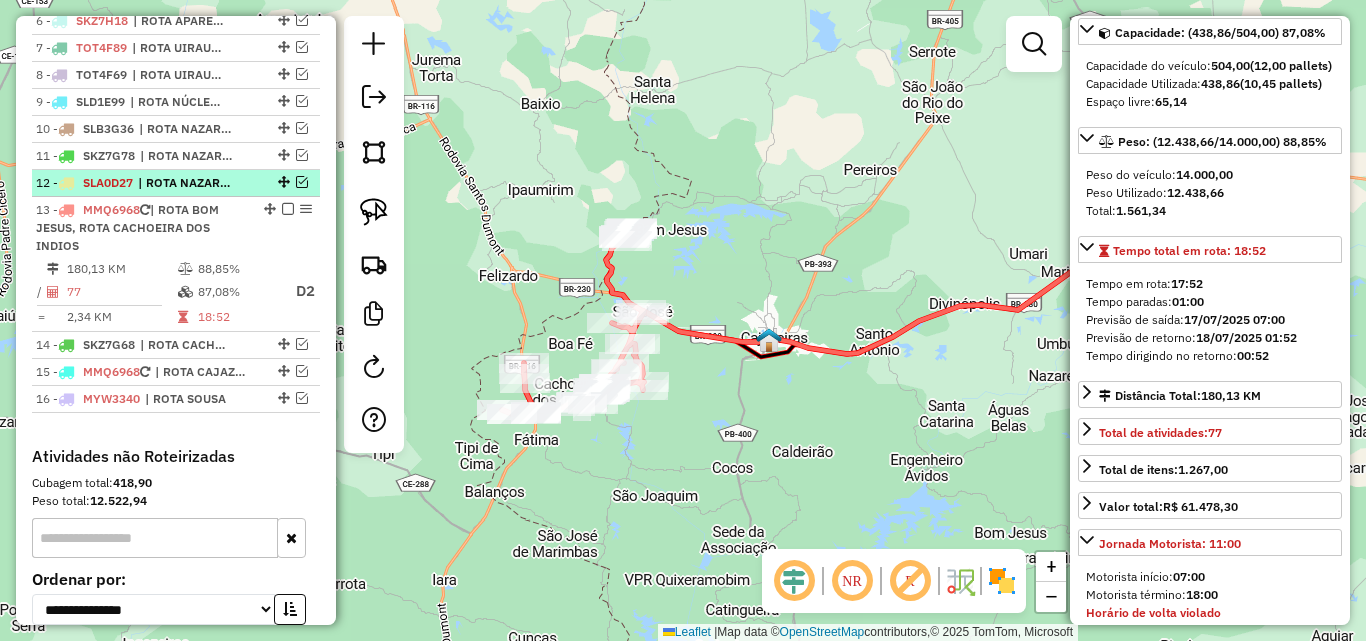 click on "| ROTA NAZAREZINHO" at bounding box center (184, 183) 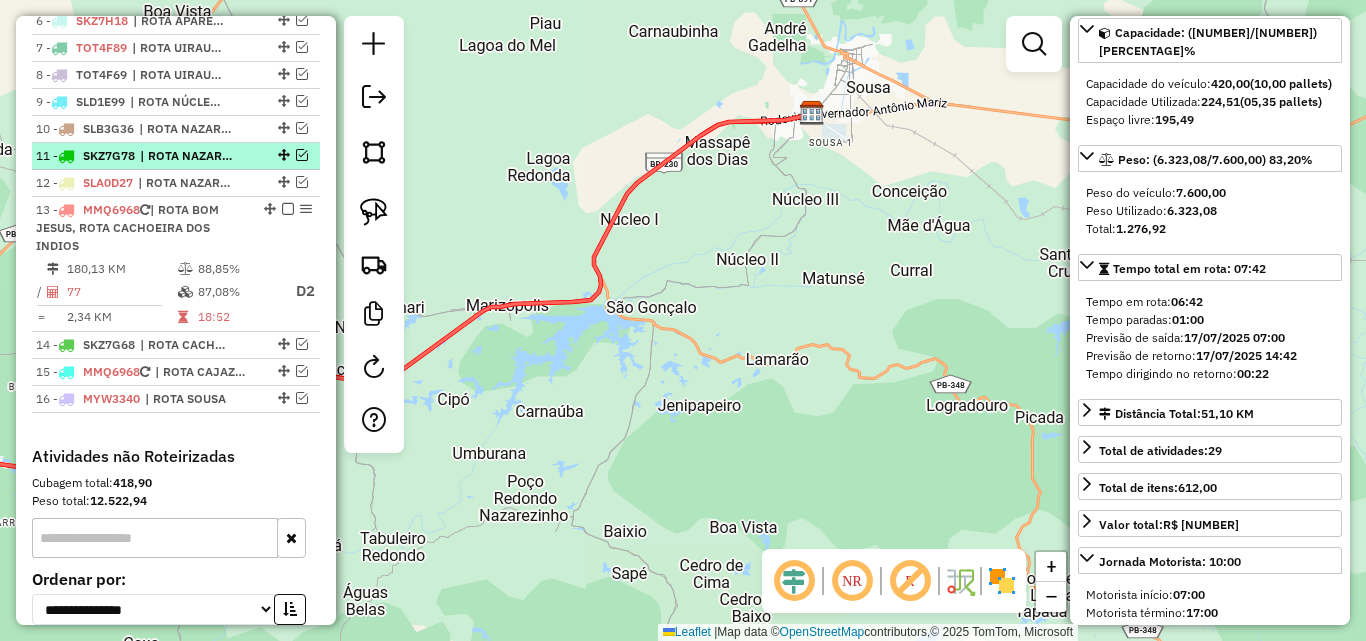 click on "| ROTA NAZAREZINHO, ROTA SÃO GONCALO" at bounding box center (186, 156) 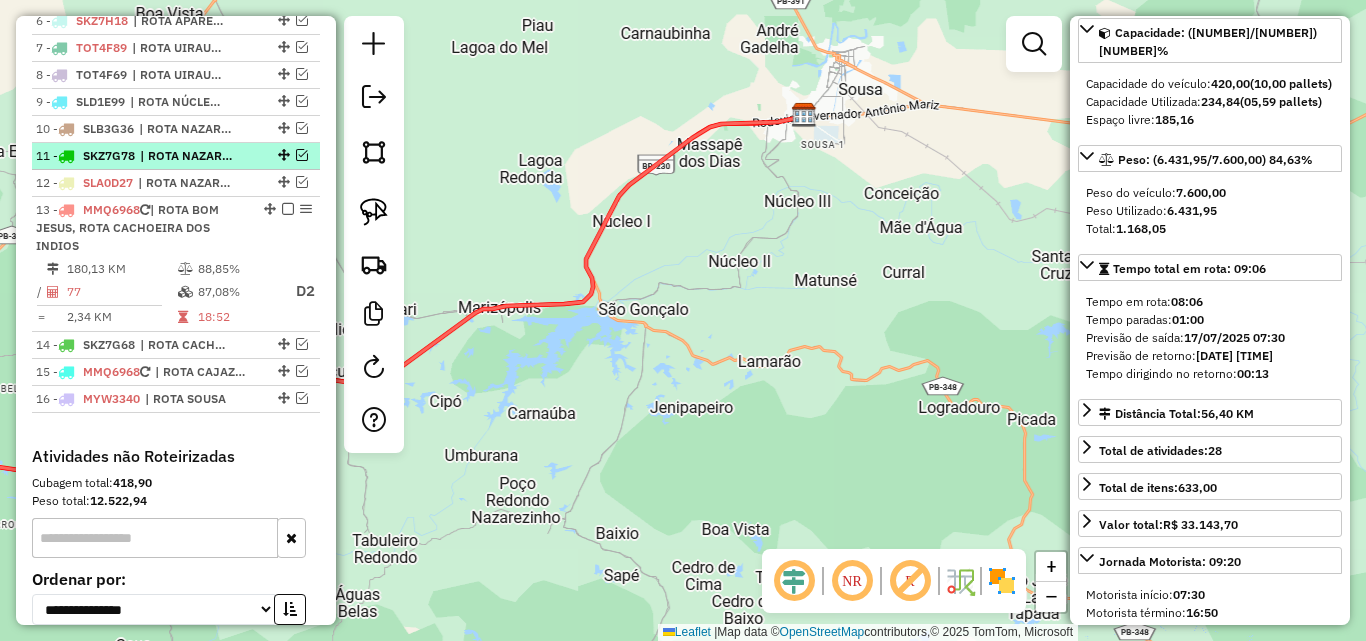 scroll, scrollTop: 218, scrollLeft: 0, axis: vertical 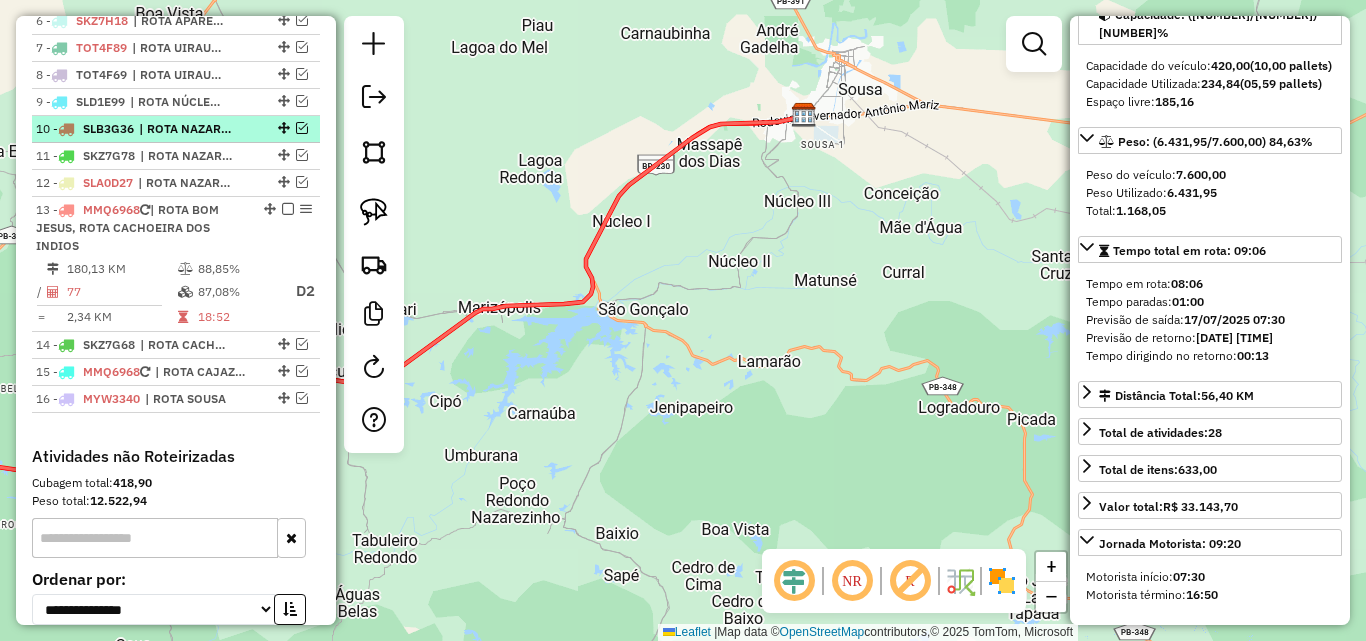 click on "| ROTA NAZAREZINHO" at bounding box center [185, 129] 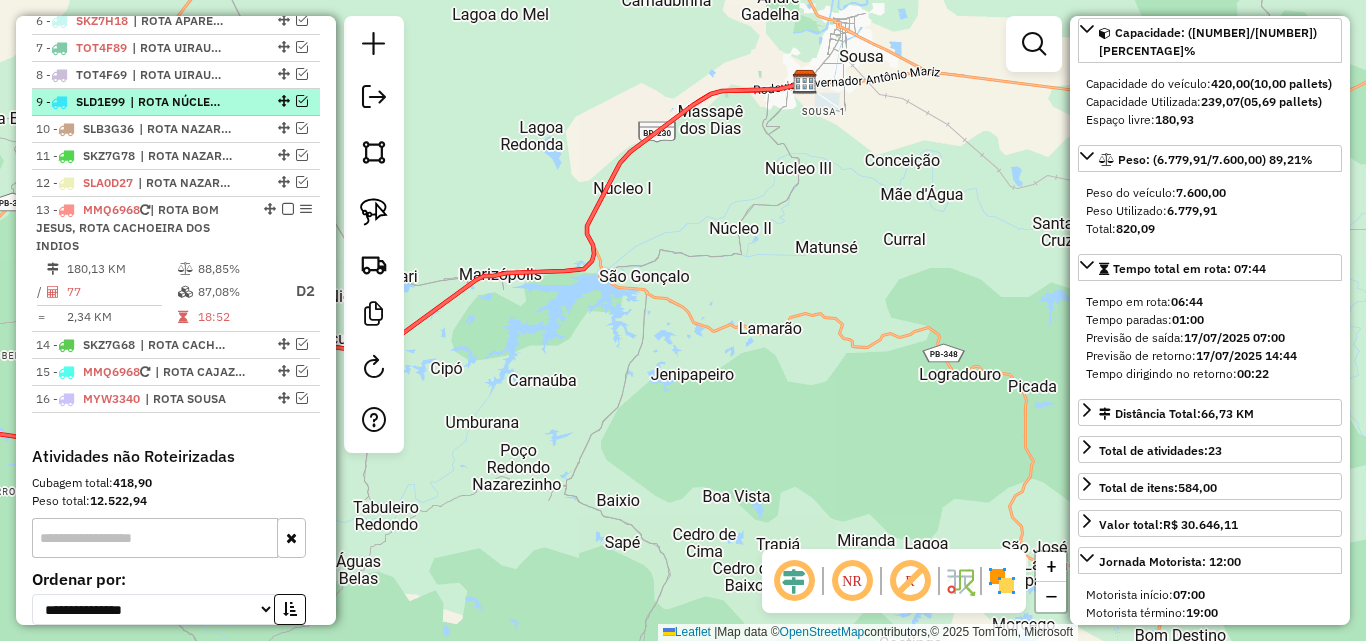 click on "| ROTA NÚCLEO 3, ROTA NÚCLEO 2, ROTA NÚCLEO 1" at bounding box center (176, 102) 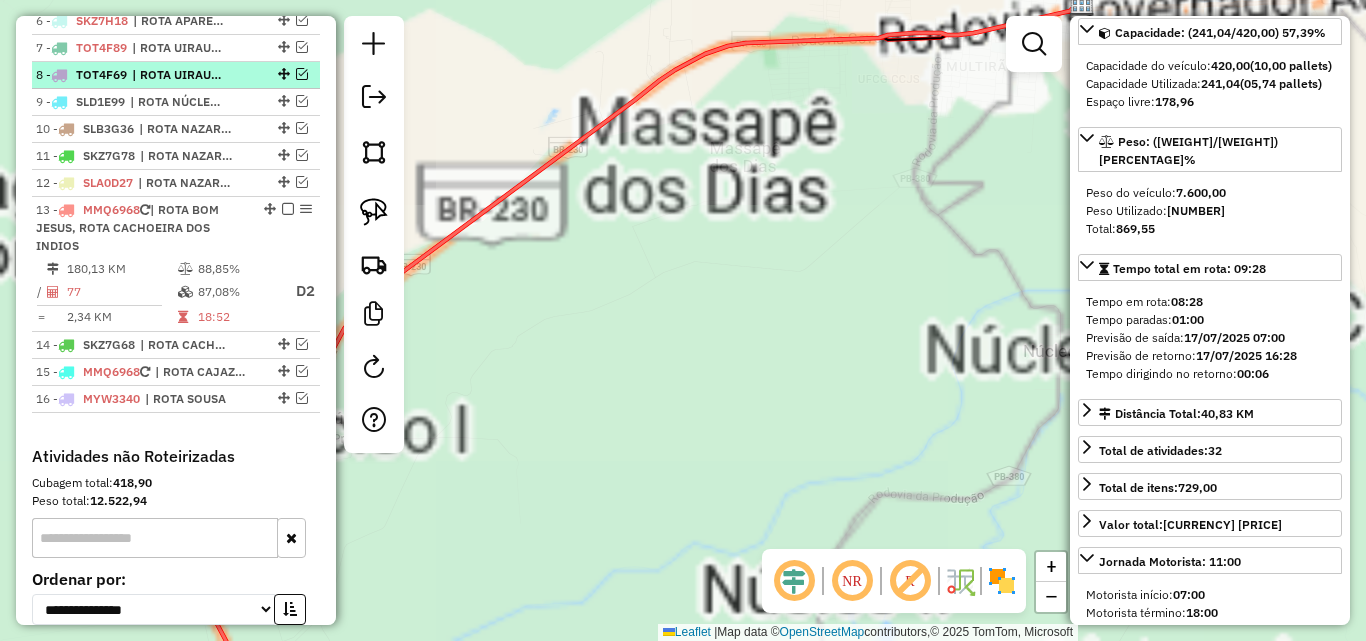 click on "| ROTA UIRAUNA" at bounding box center [178, 75] 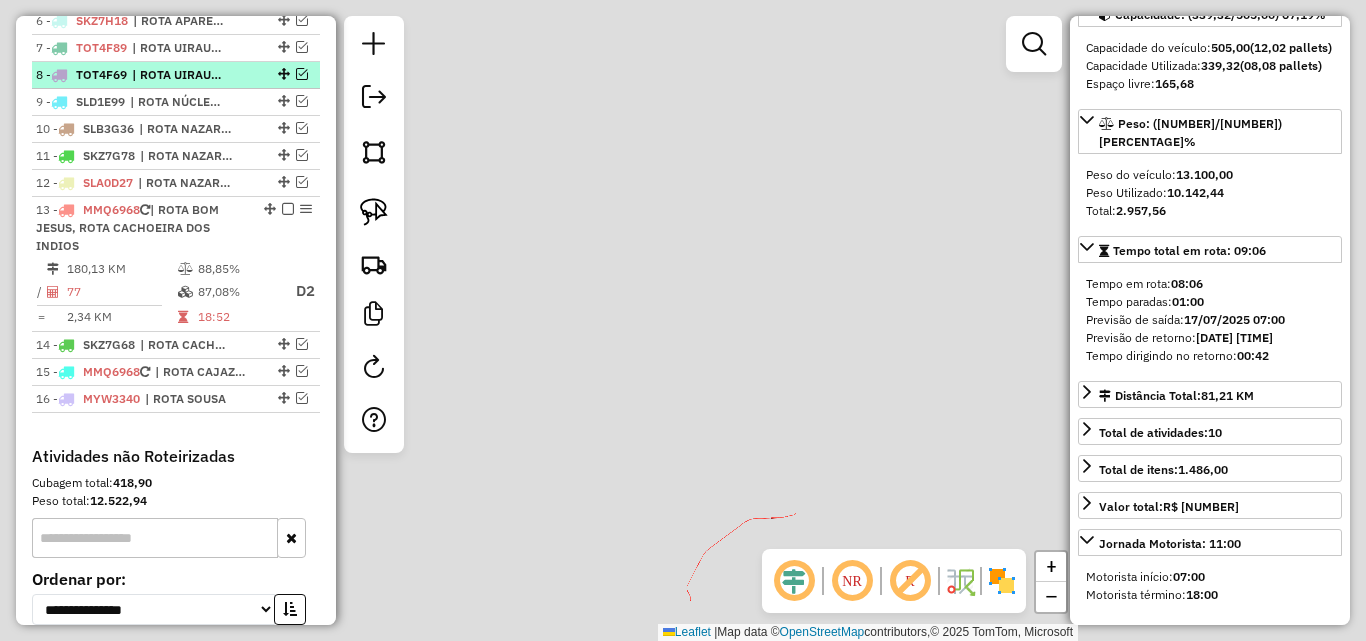 scroll, scrollTop: 200, scrollLeft: 0, axis: vertical 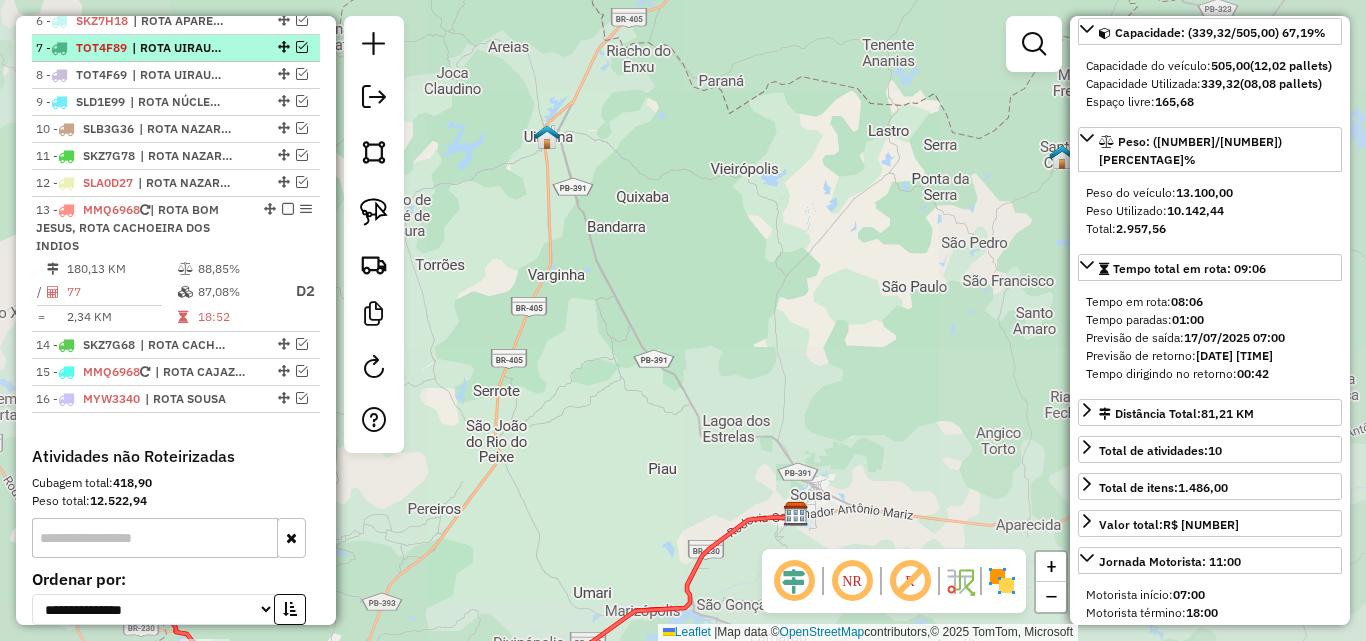 click on "| ROTA UIRAUNA" at bounding box center (178, 48) 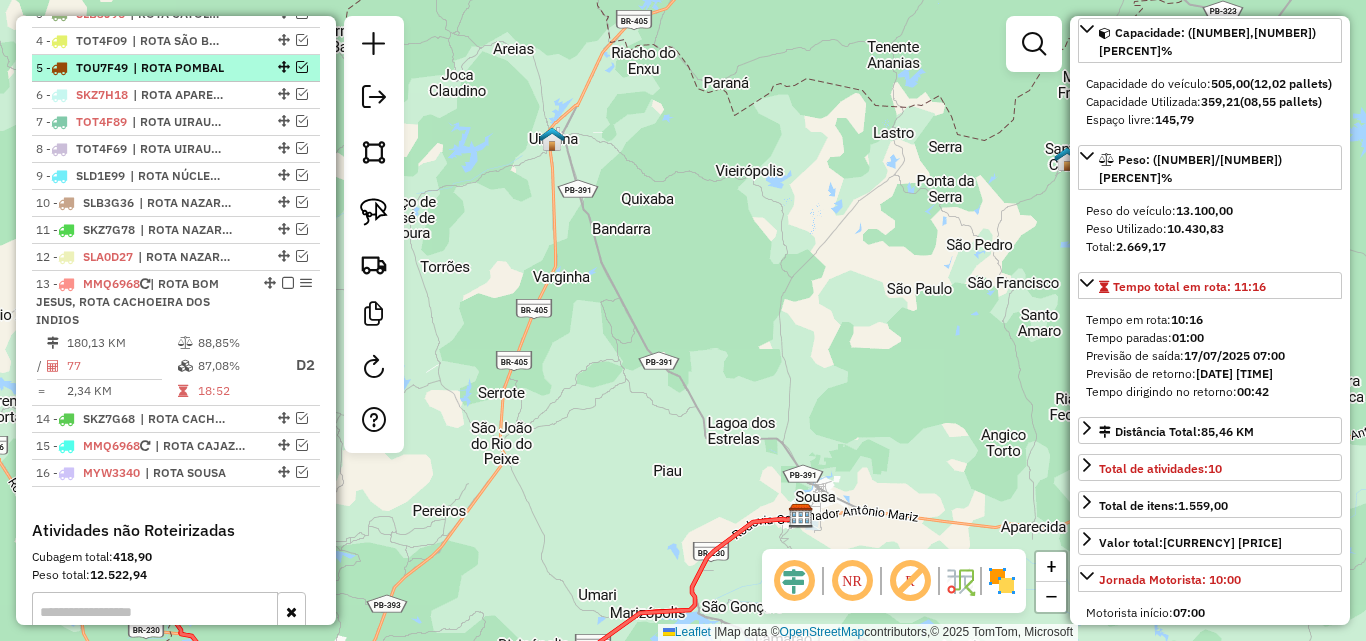 scroll, scrollTop: 817, scrollLeft: 0, axis: vertical 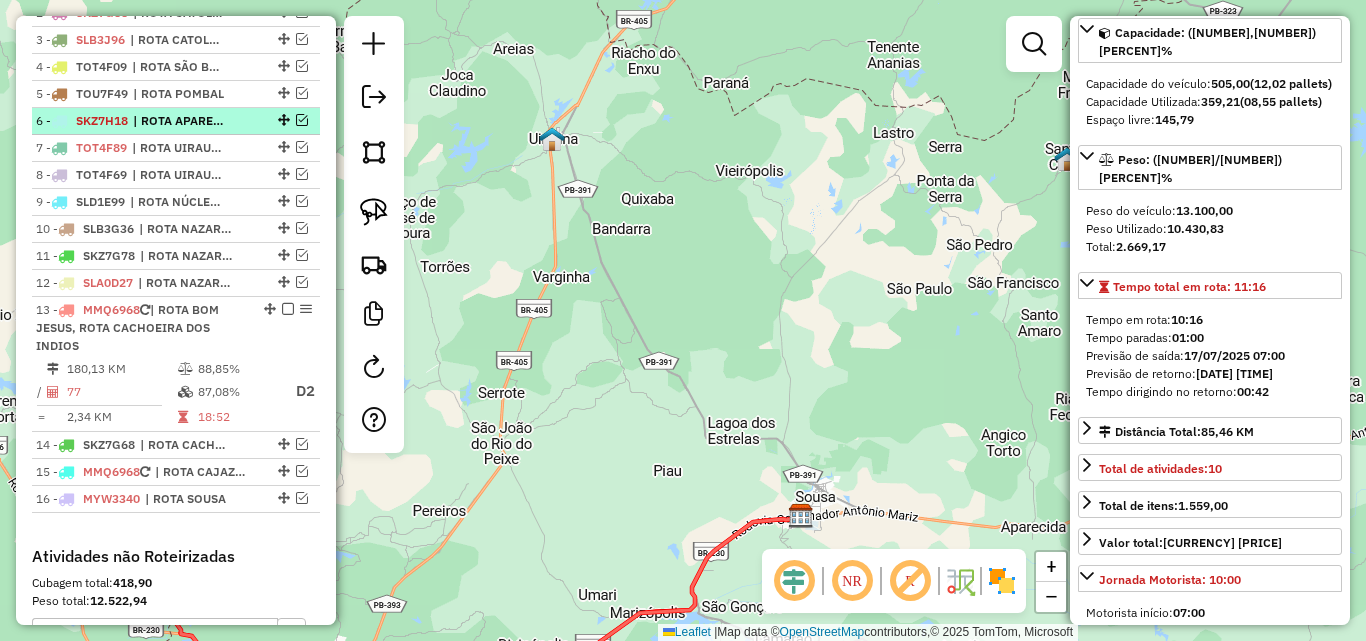 click on "| ROTA APARECIDA" at bounding box center [179, 121] 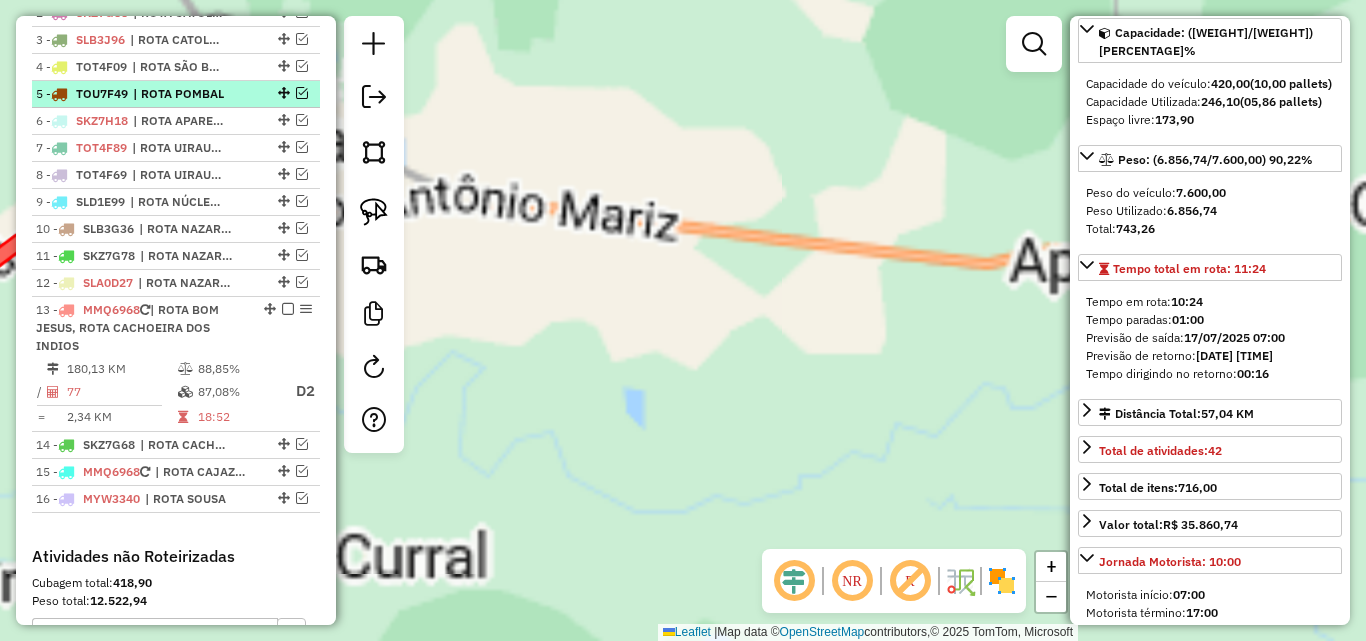 scroll, scrollTop: 218, scrollLeft: 0, axis: vertical 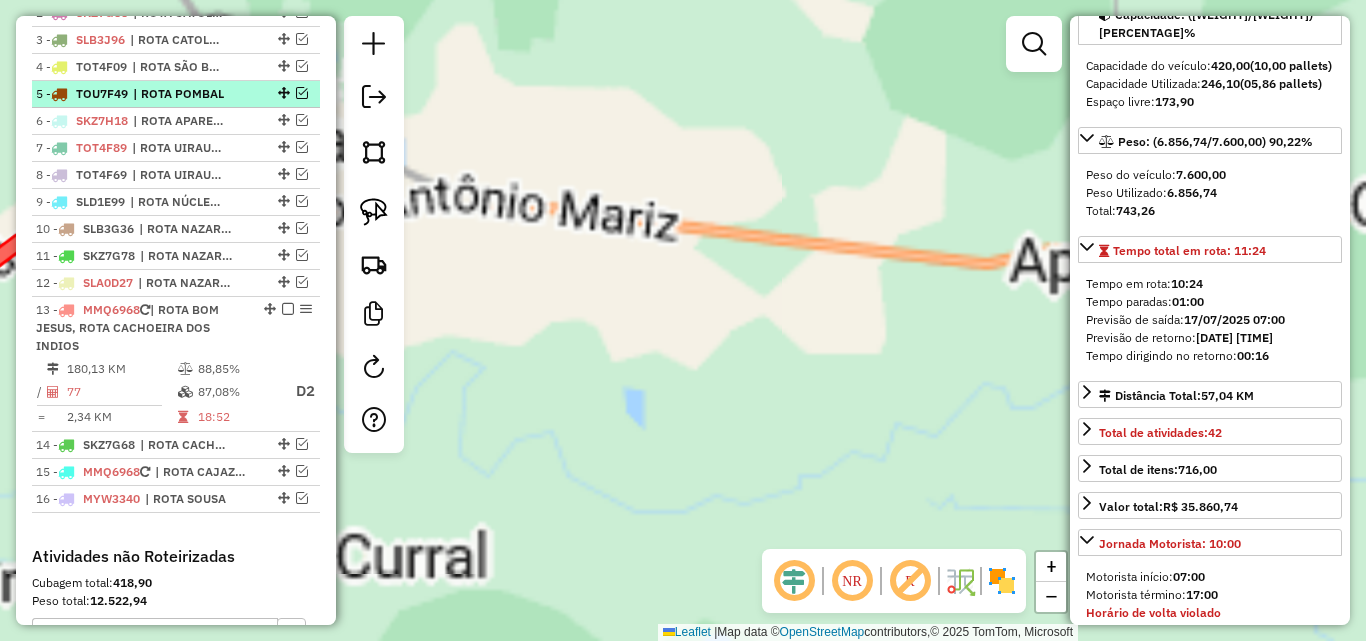 click on "| ROTA POMBAL" at bounding box center (179, 94) 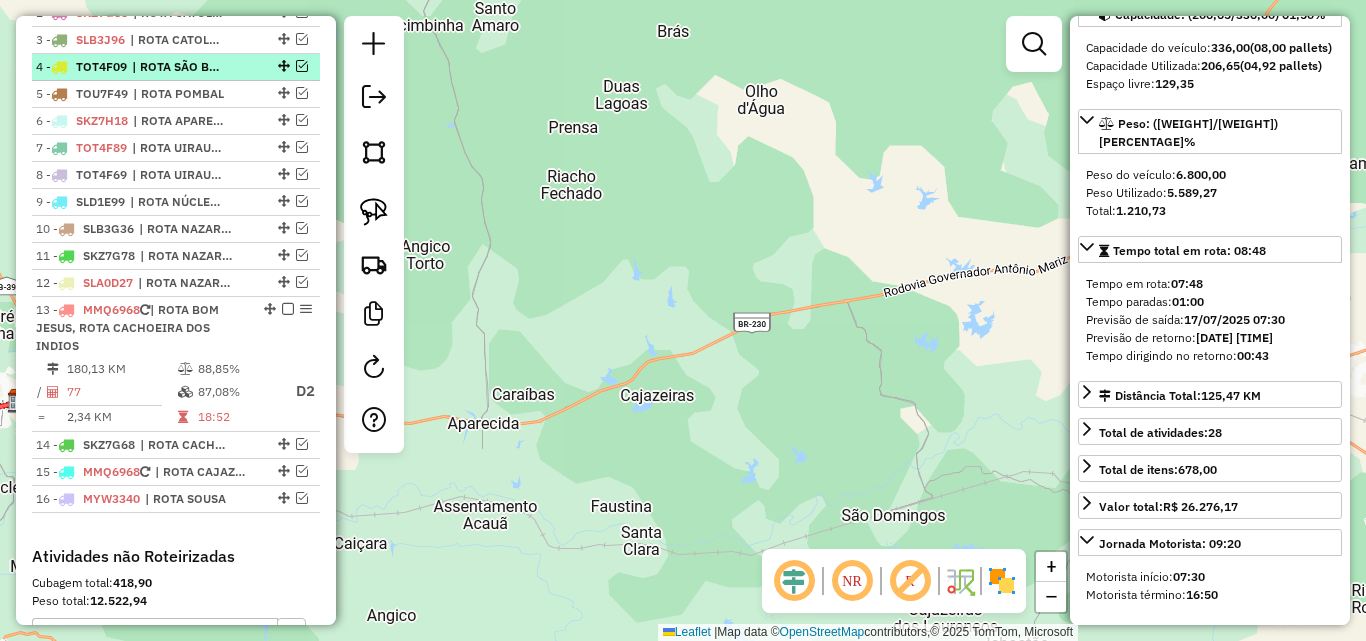 click on "| ROTA SÃO BENTO" at bounding box center [178, 67] 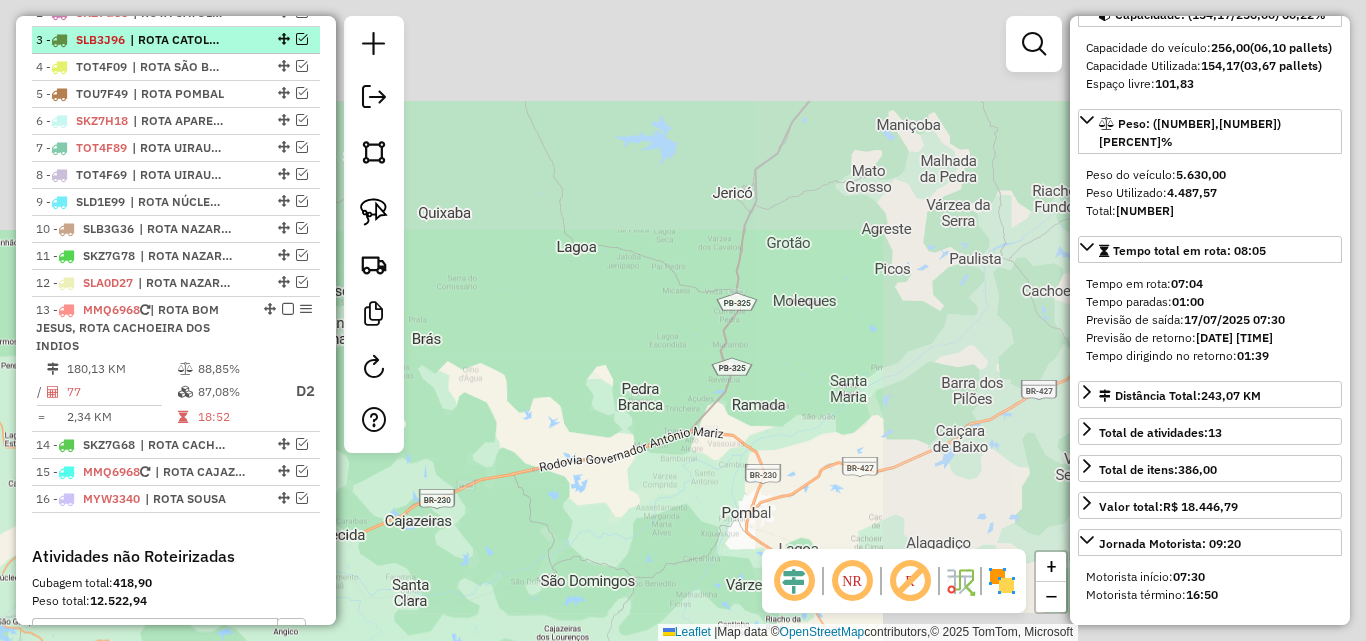 scroll, scrollTop: 200, scrollLeft: 0, axis: vertical 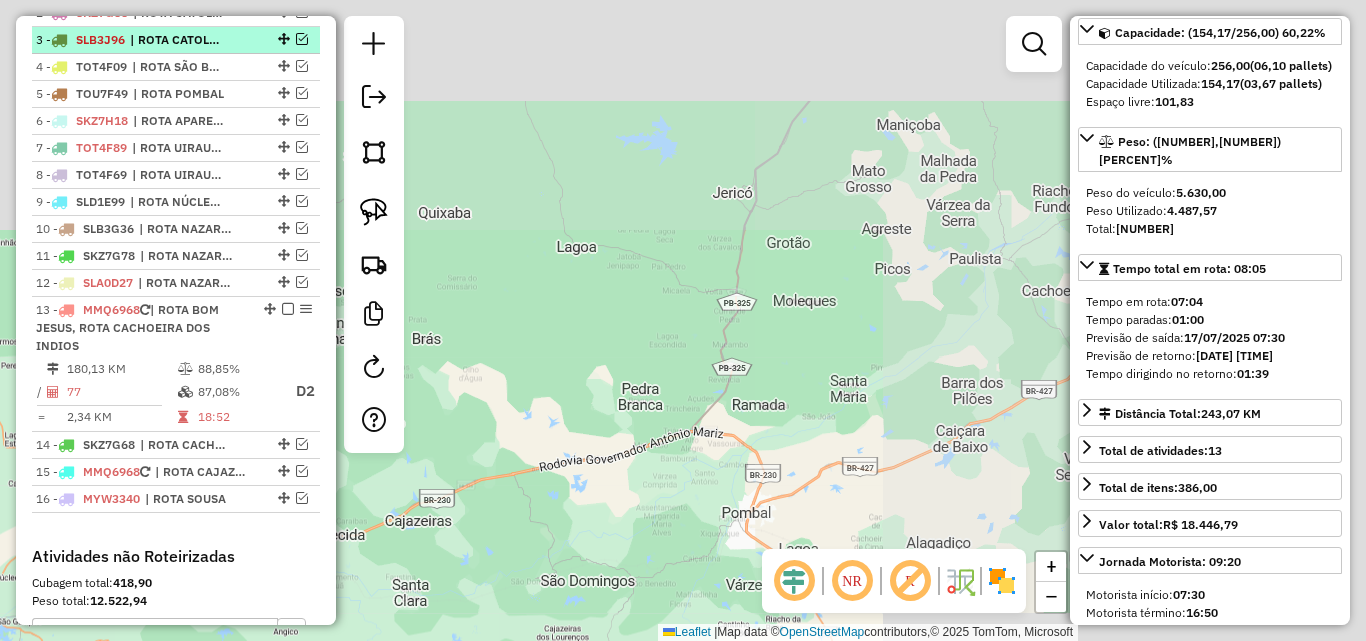 click on "| ROTA CATOLÉ DO ROCHA" at bounding box center (176, 40) 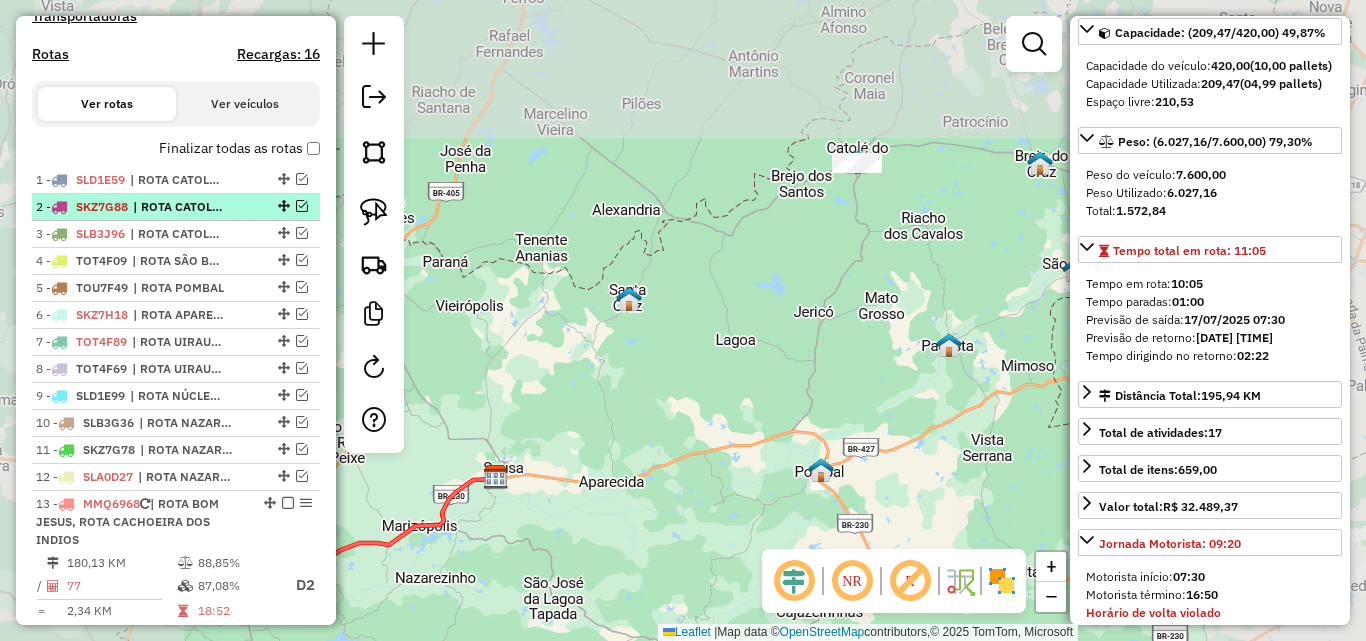 scroll, scrollTop: 617, scrollLeft: 0, axis: vertical 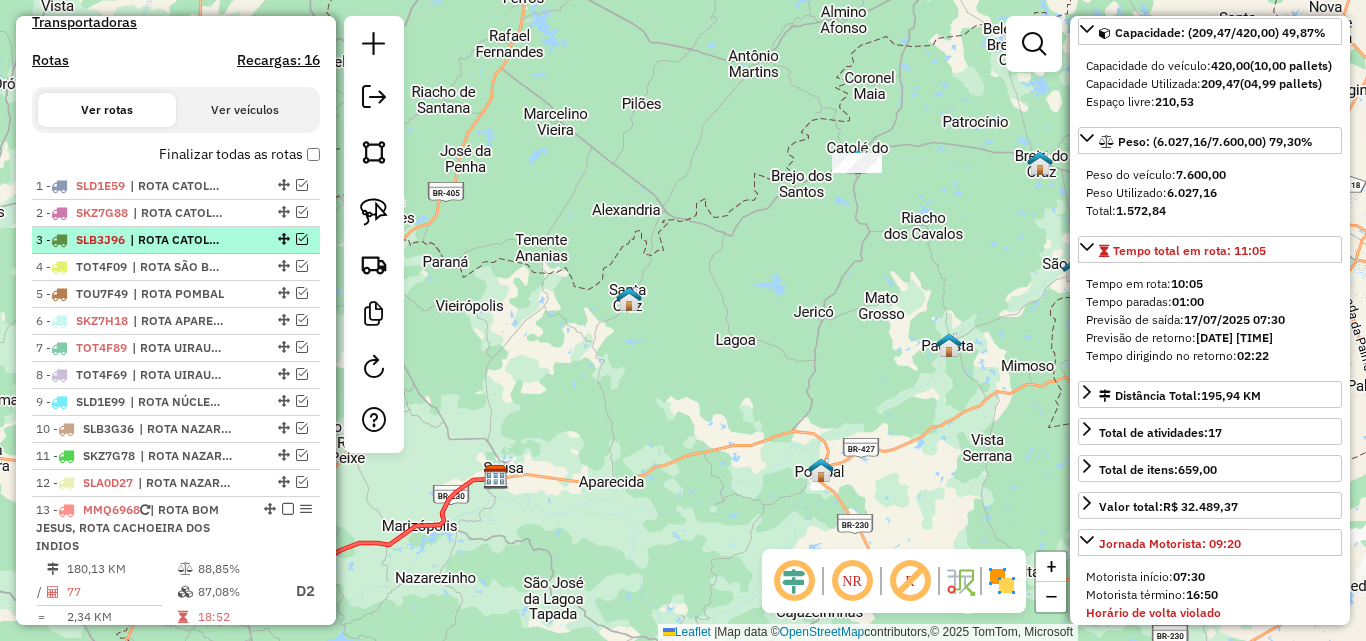 click on "| ROTA CATOLÉ DO ROCHA" at bounding box center (176, 240) 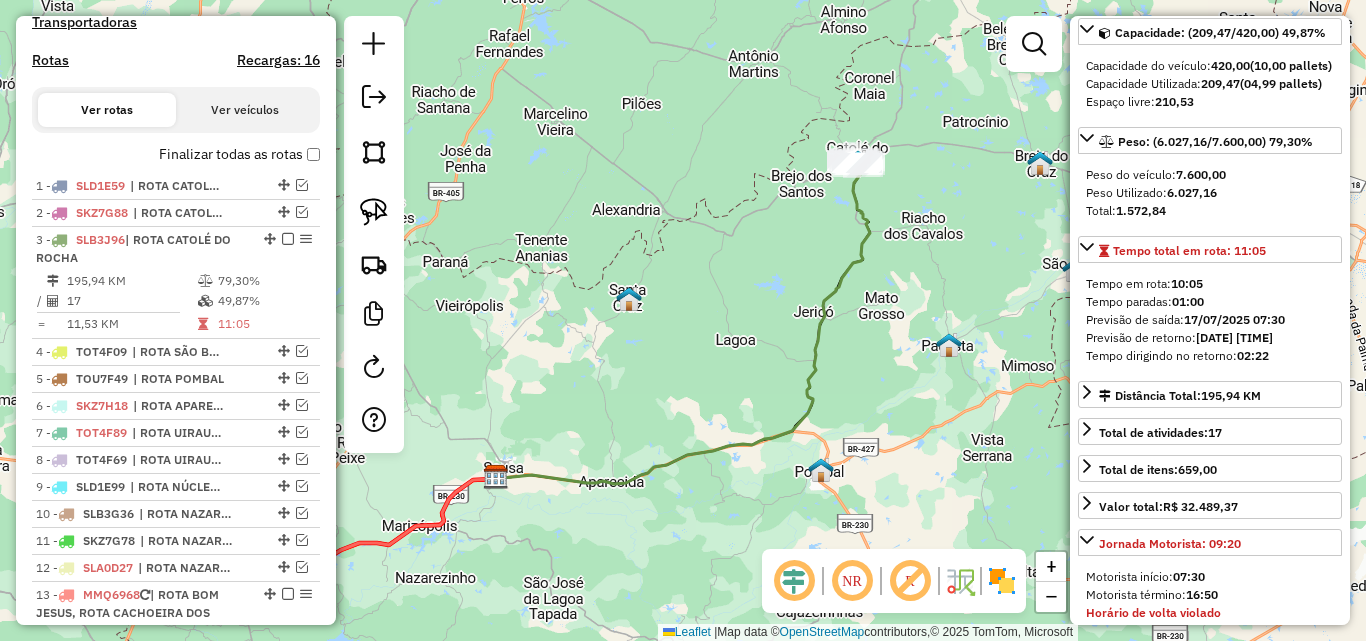 drag, startPoint x: 217, startPoint y: 252, endPoint x: 400, endPoint y: 260, distance: 183.17477 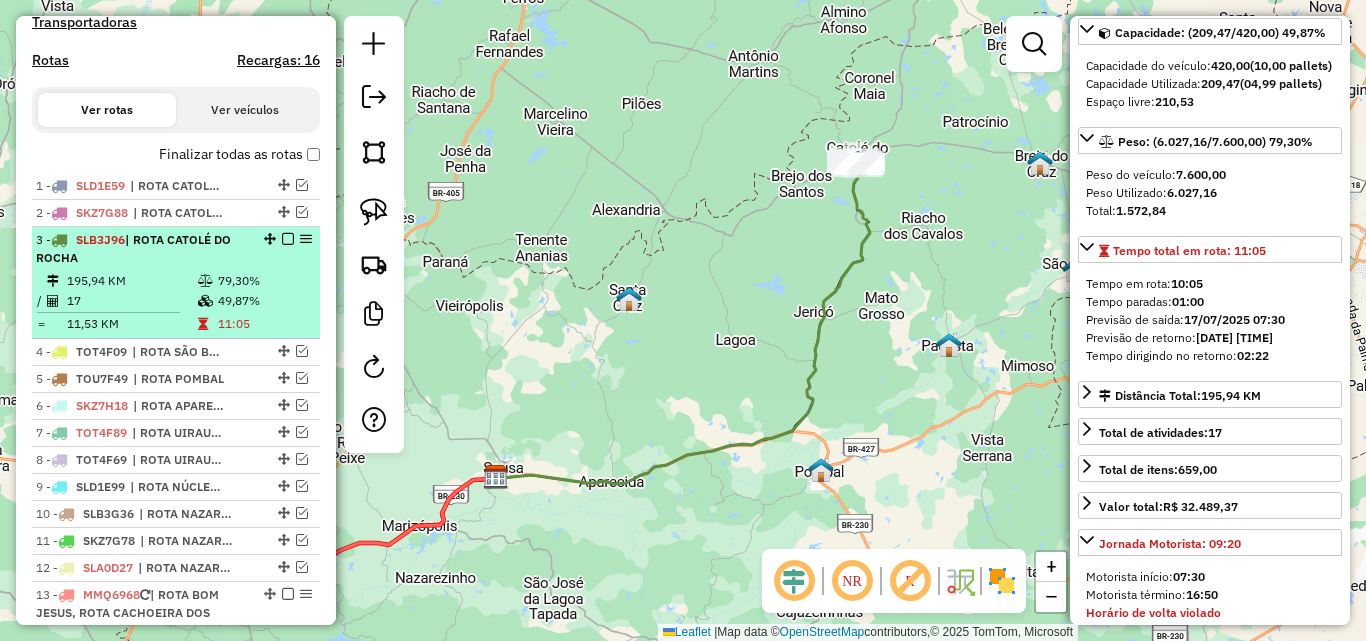 click on "195,94 KM" at bounding box center (131, 281) 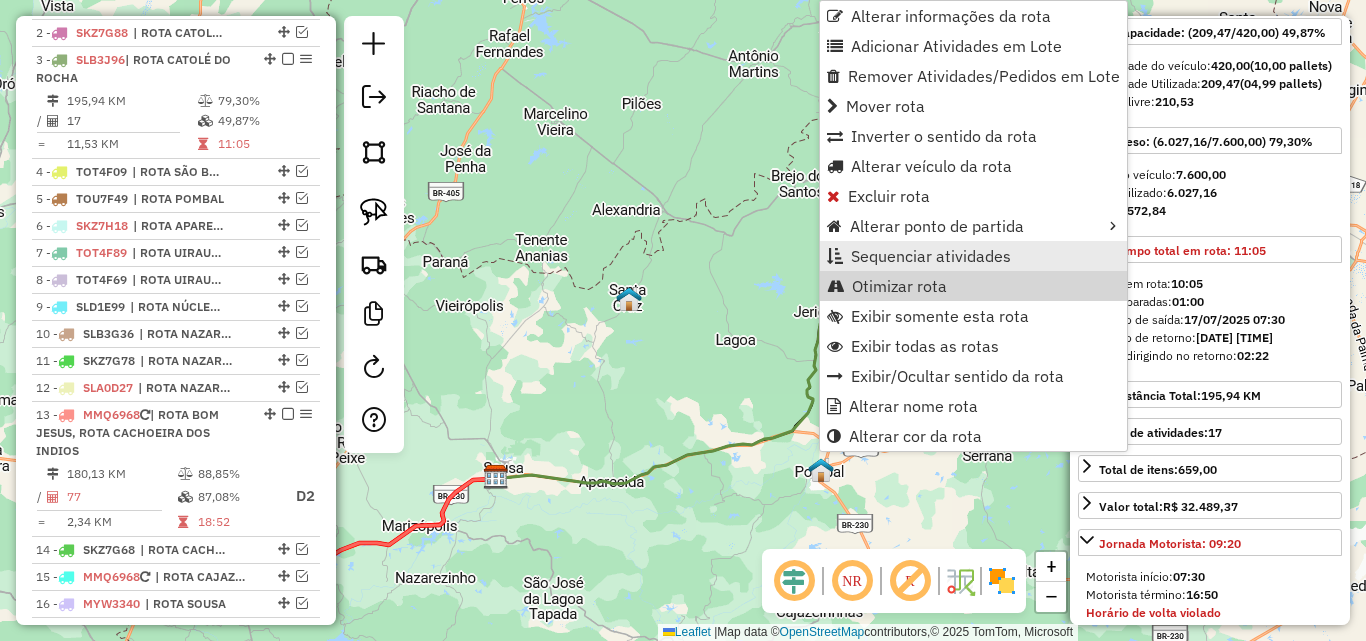scroll, scrollTop: 828, scrollLeft: 0, axis: vertical 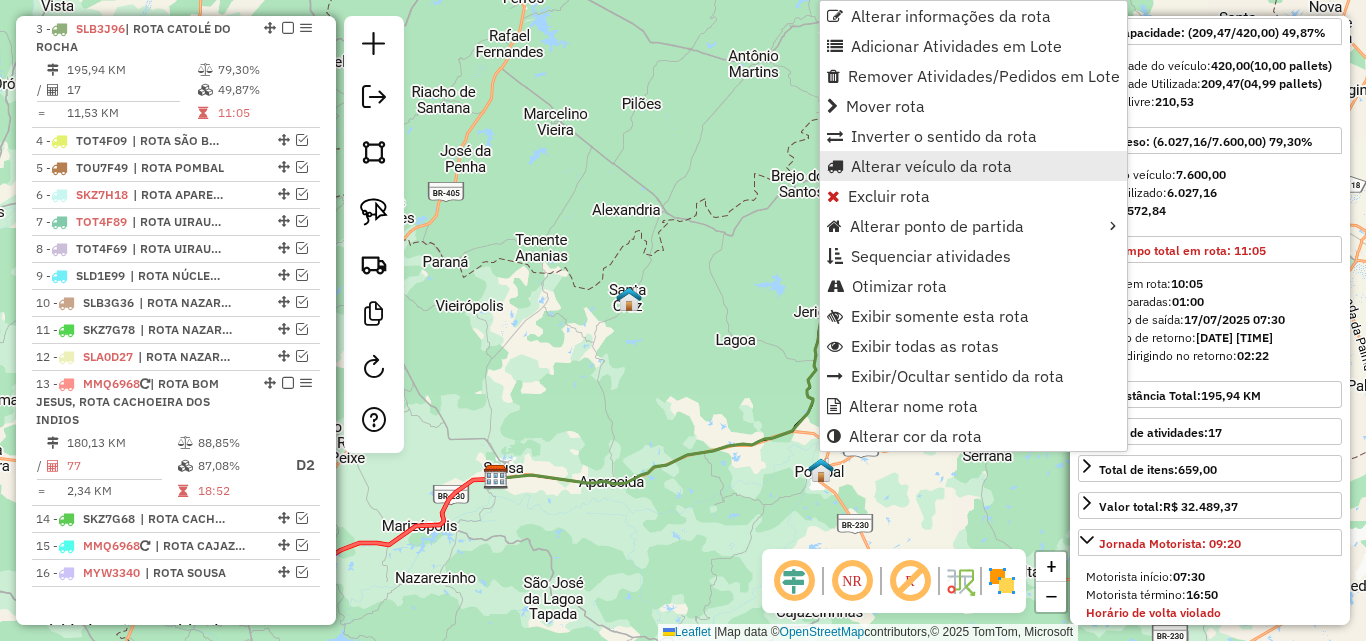 click on "Alterar veículo da rota" at bounding box center [931, 166] 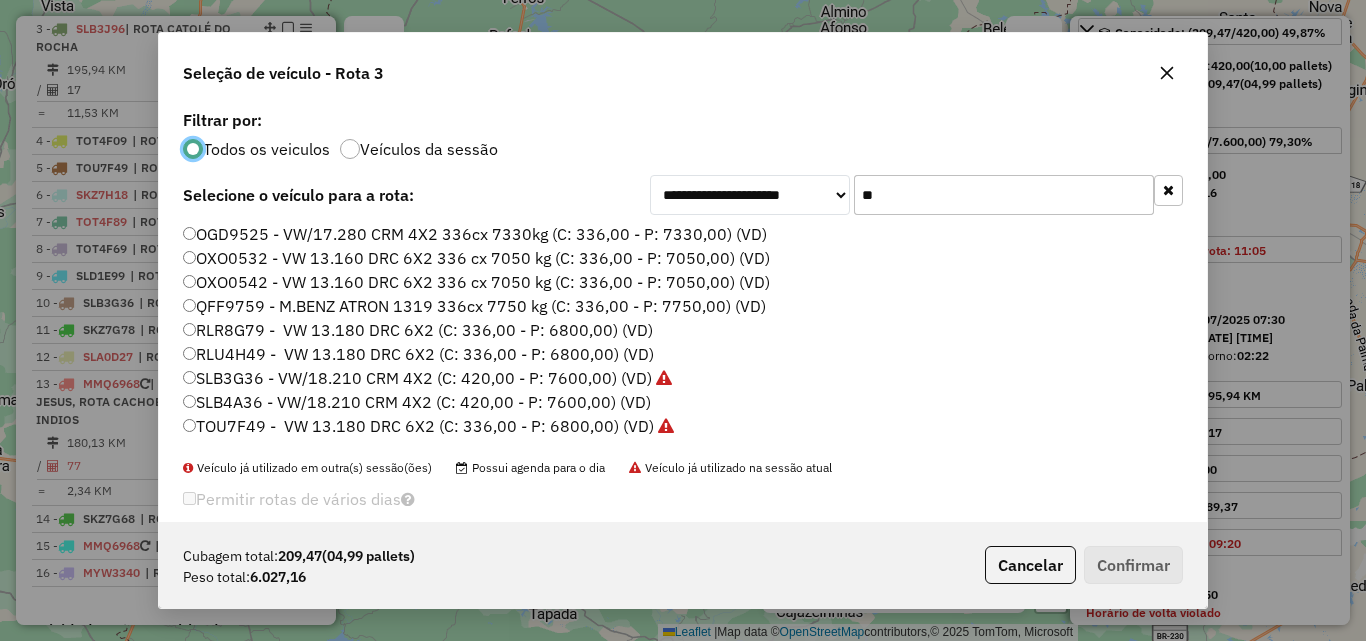 scroll, scrollTop: 11, scrollLeft: 6, axis: both 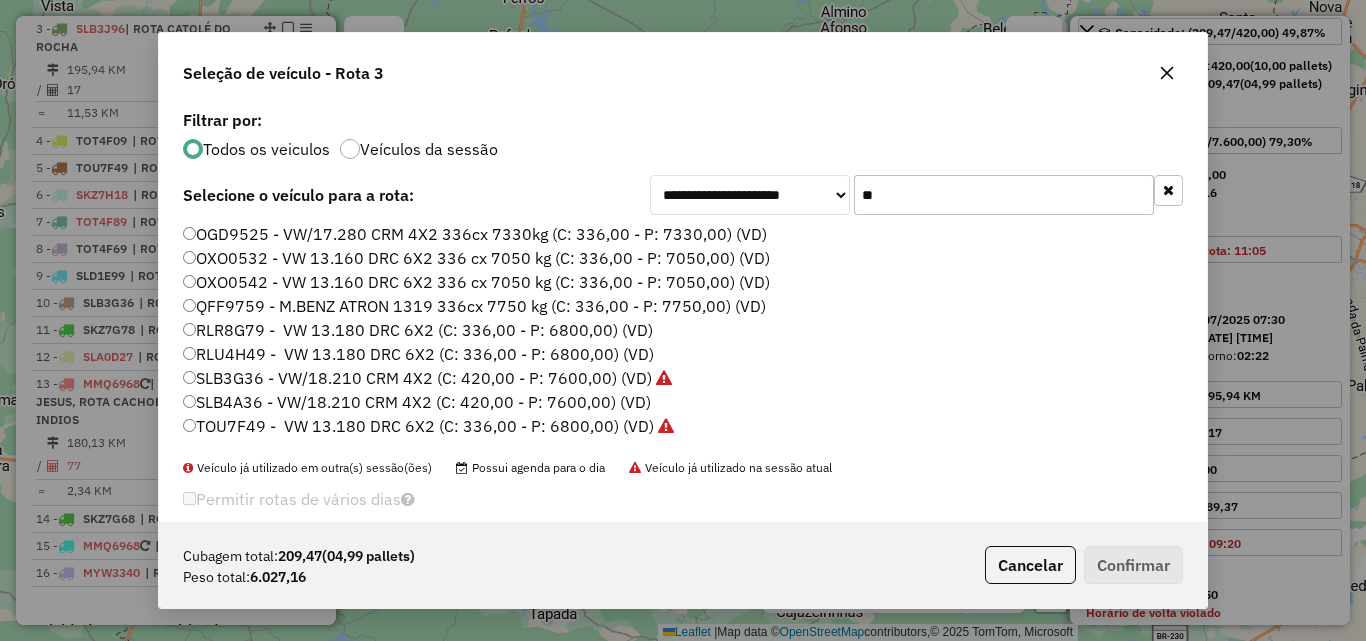 click on "**" 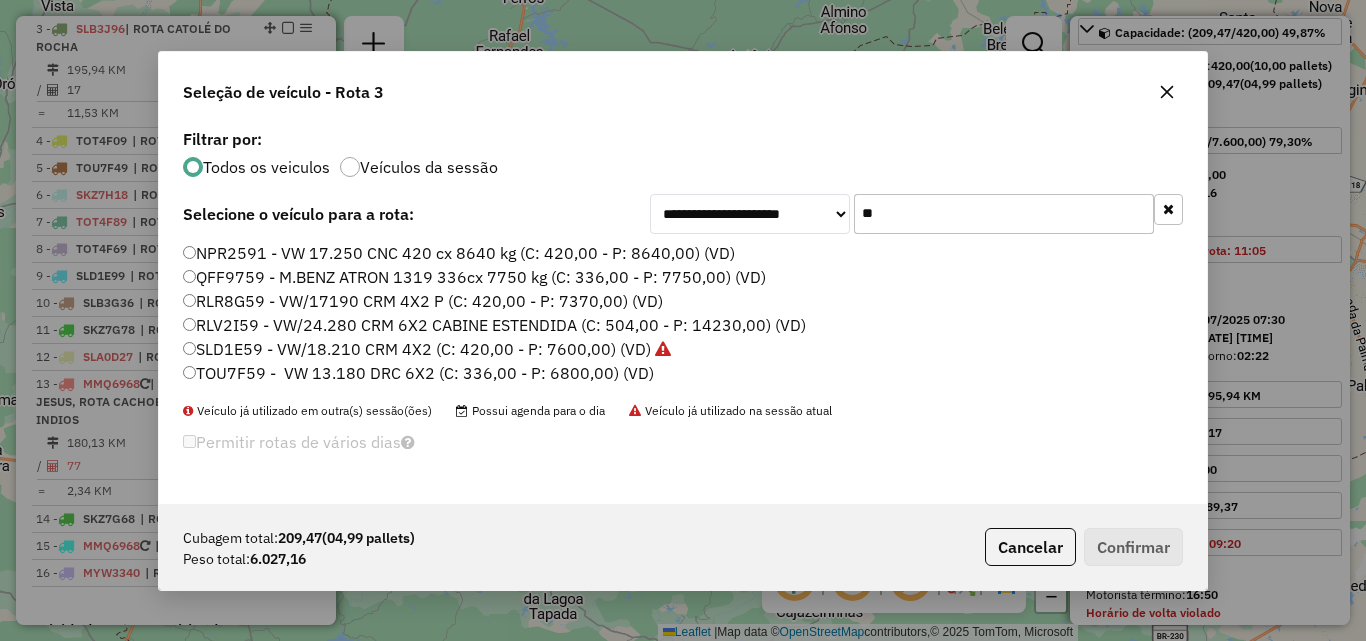 type on "**" 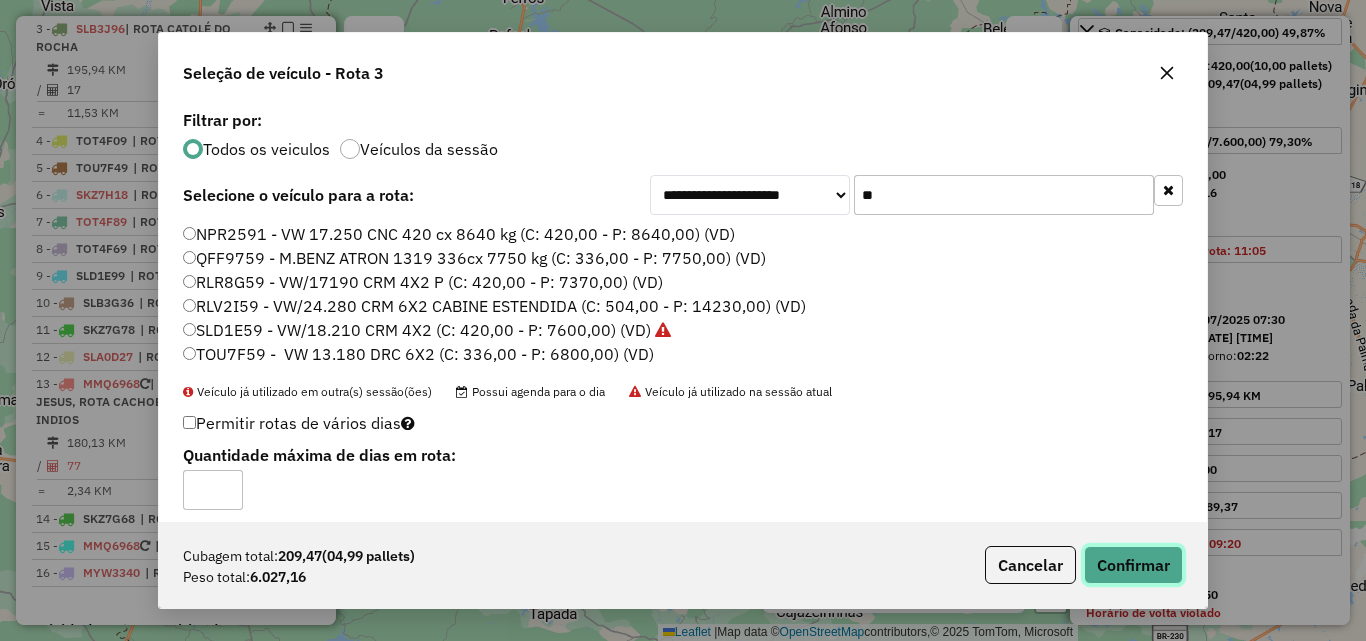 click on "Confirmar" 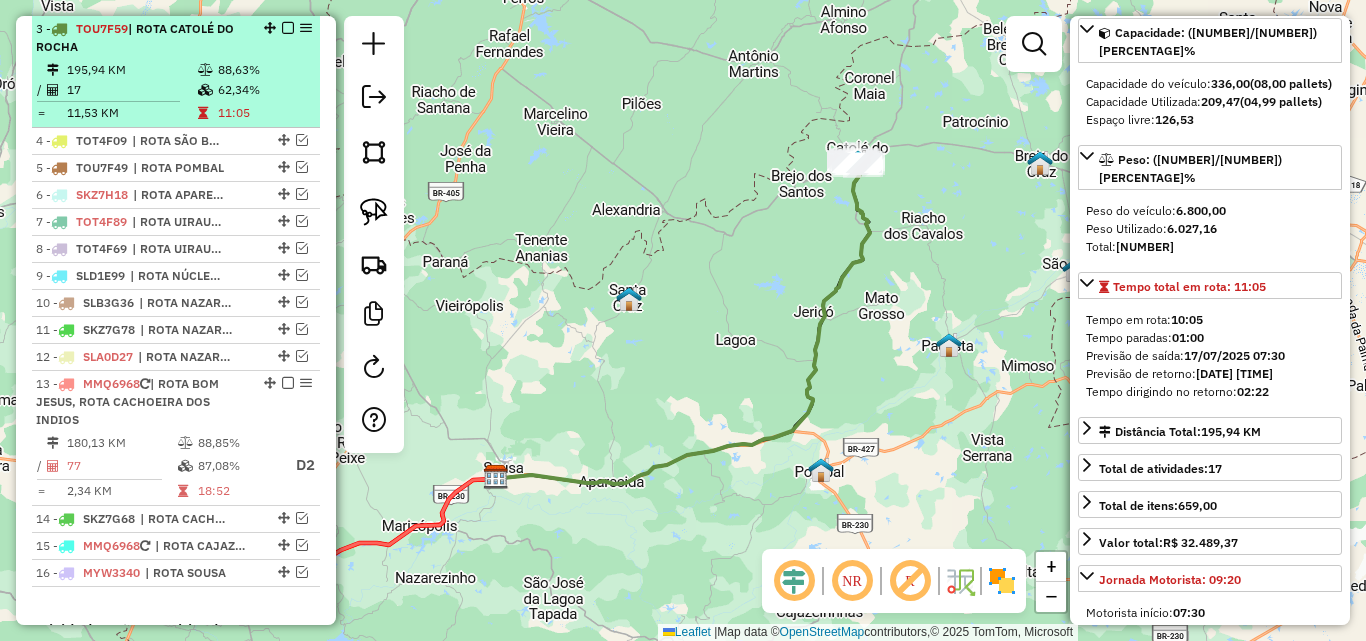 drag, startPoint x: 282, startPoint y: 27, endPoint x: 224, endPoint y: 196, distance: 178.67569 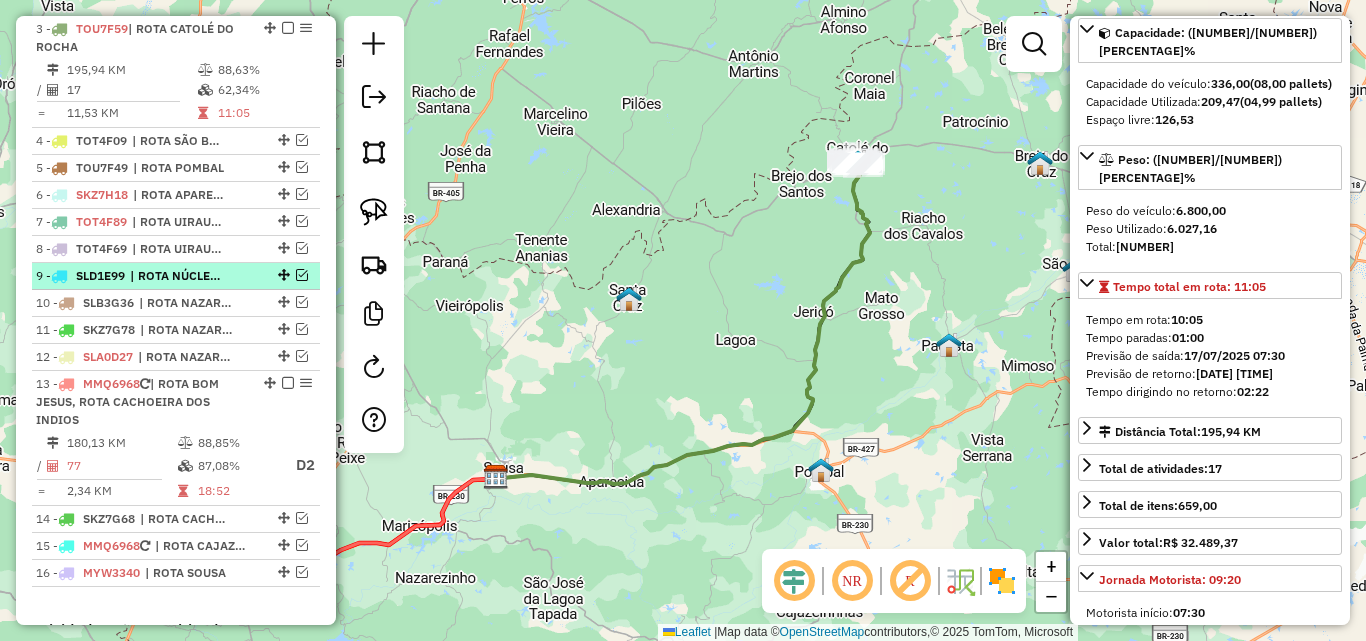 click at bounding box center [288, 28] 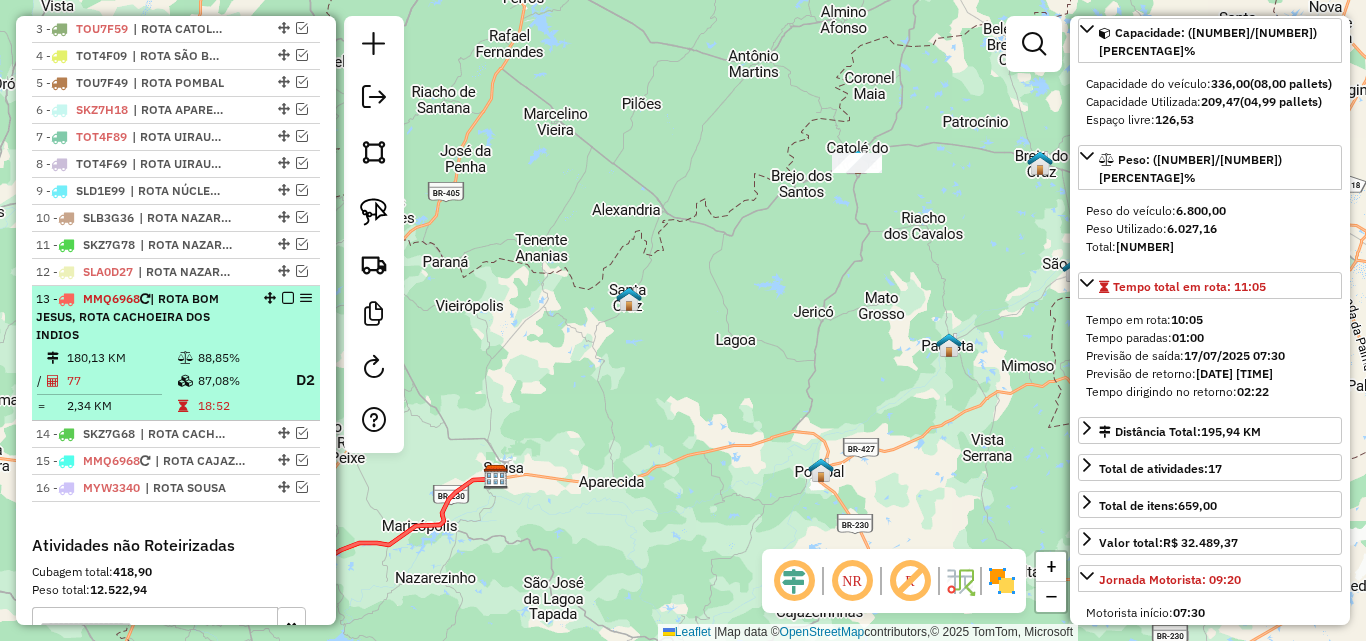 click on "180,13 KM" at bounding box center [121, 358] 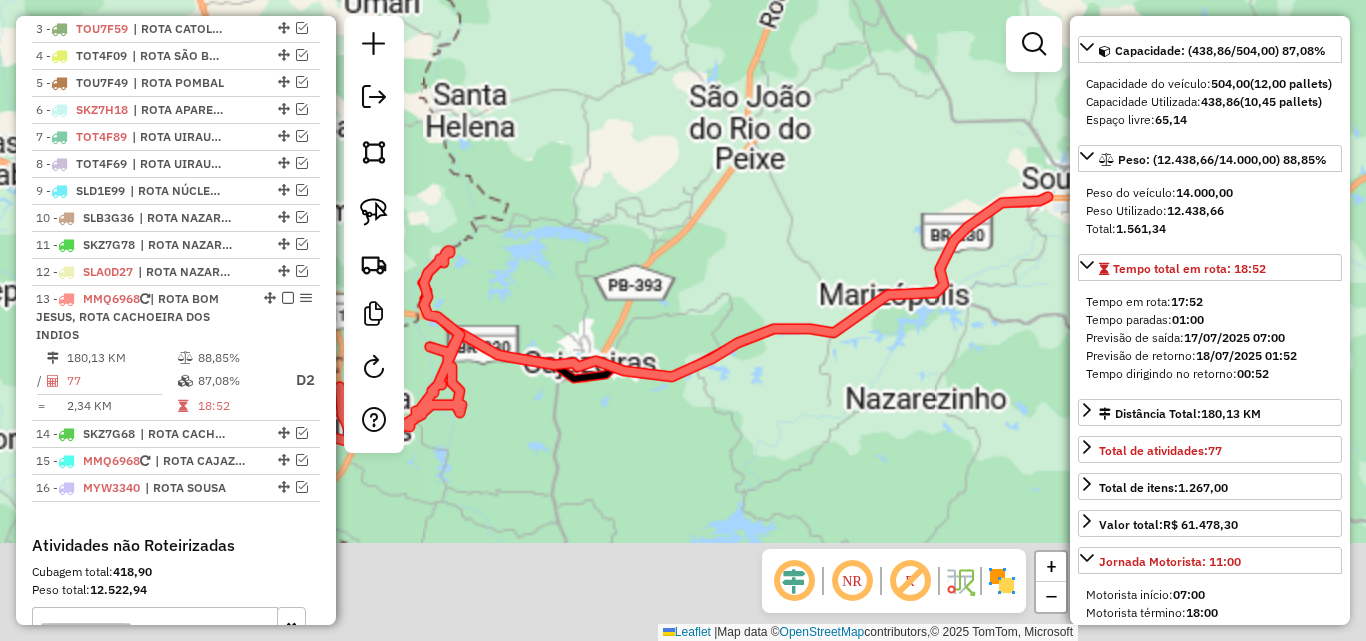 scroll, scrollTop: 218, scrollLeft: 0, axis: vertical 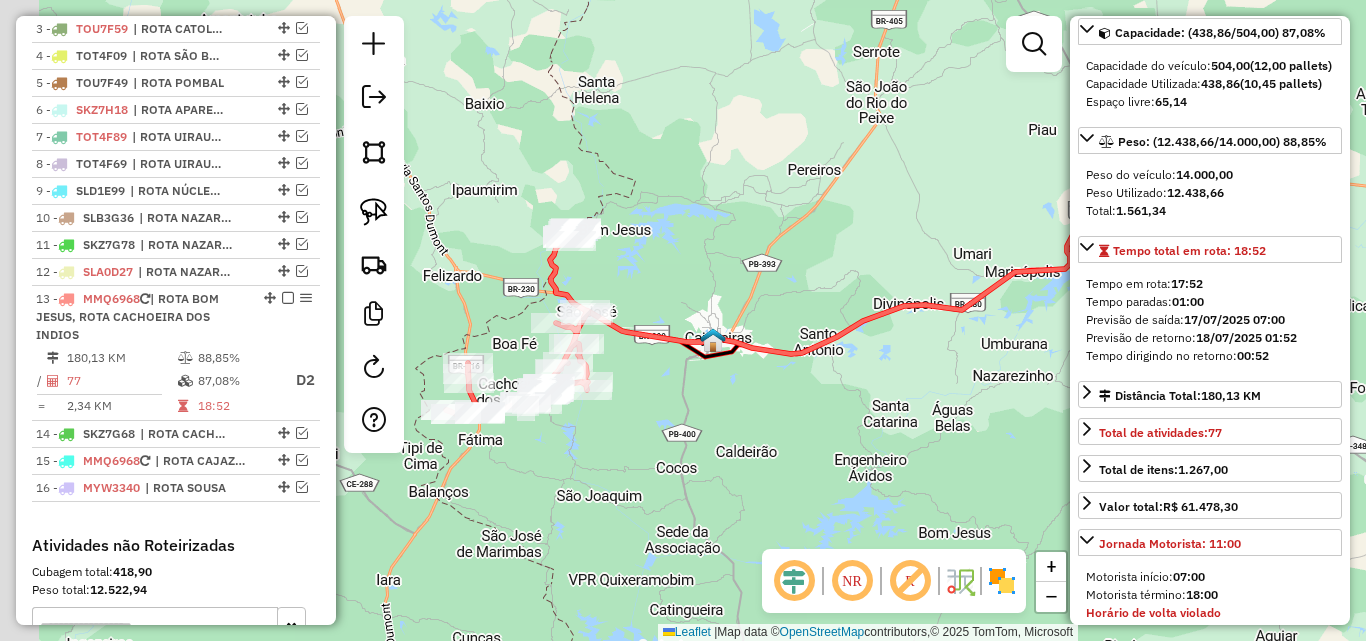 drag, startPoint x: 501, startPoint y: 353, endPoint x: 721, endPoint y: 361, distance: 220.1454 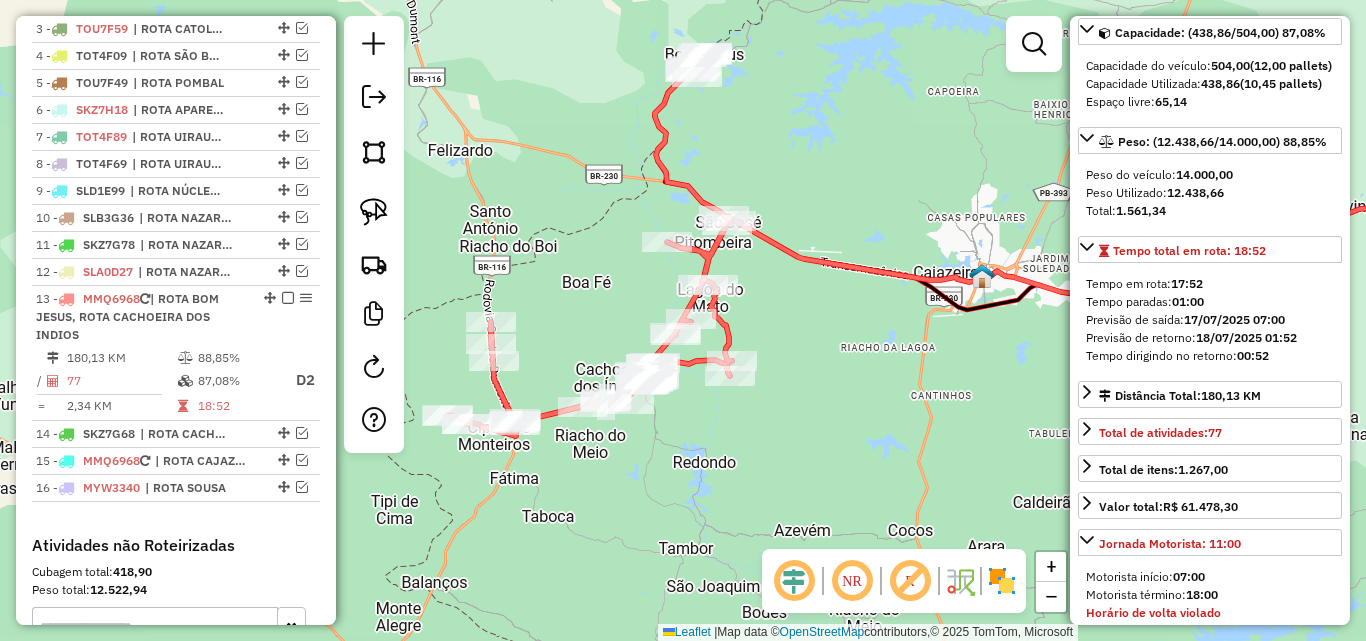 click on "Janela de atendimento Grade de atendimento Capacidade Transportadoras Veículos Cliente Pedidos  Rotas Selecione os dias de semana para filtrar as janelas de atendimento  Seg   Ter   Qua   Qui   Sex   Sáb   Dom  Informe o período da janela de atendimento: De: Até:  Filtrar exatamente a janela do cliente  Considerar janela de atendimento padrão  Selecione os dias de semana para filtrar as grades de atendimento  Seg   Ter   Qua   Qui   Sex   Sáb   Dom   Considerar clientes sem dia de atendimento cadastrado  Clientes fora do dia de atendimento selecionado Filtrar as atividades entre os valores definidos abaixo:  Peso mínimo:   Peso máximo:   Cubagem mínima:   Cubagem máxima:   De:   Até:  Filtrar as atividades entre o tempo de atendimento definido abaixo:  De:   Até:   Considerar capacidade total dos clientes não roteirizados Transportadora: Selecione um ou mais itens Tipo de veículo: Selecione um ou mais itens Veículo: Selecione um ou mais itens Motorista: Selecione um ou mais itens Nome: Rótulo:" 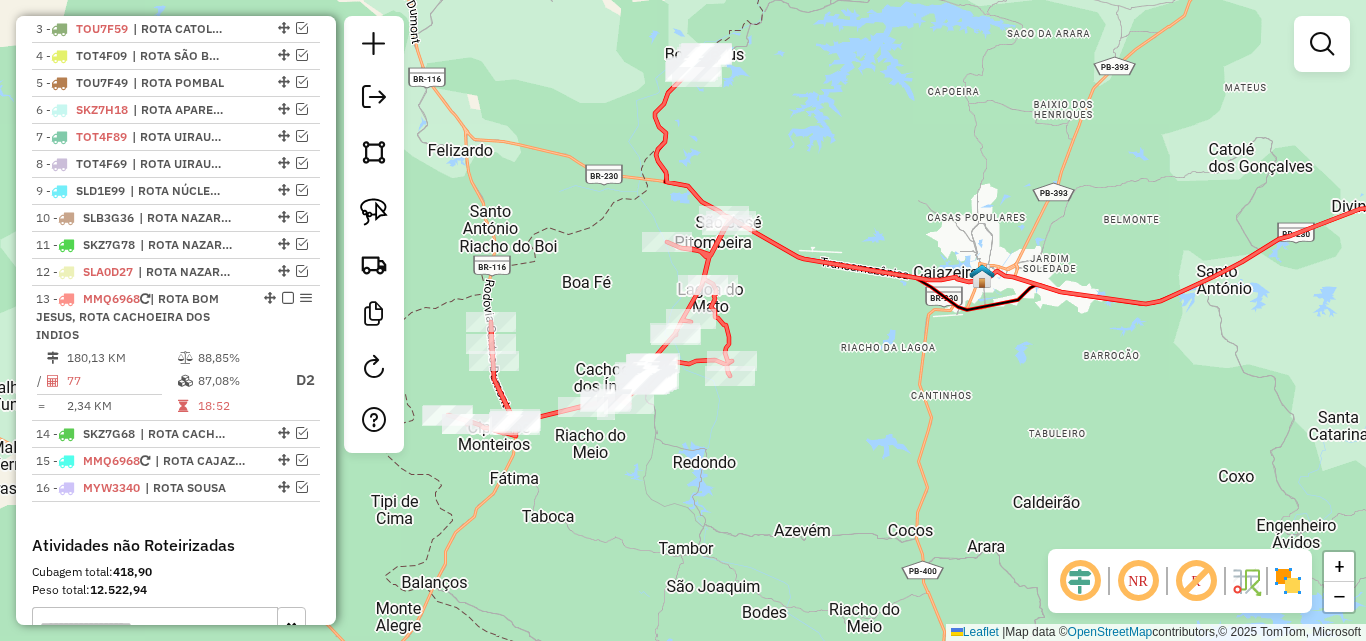 drag, startPoint x: 385, startPoint y: 213, endPoint x: 451, endPoint y: 176, distance: 75.66373 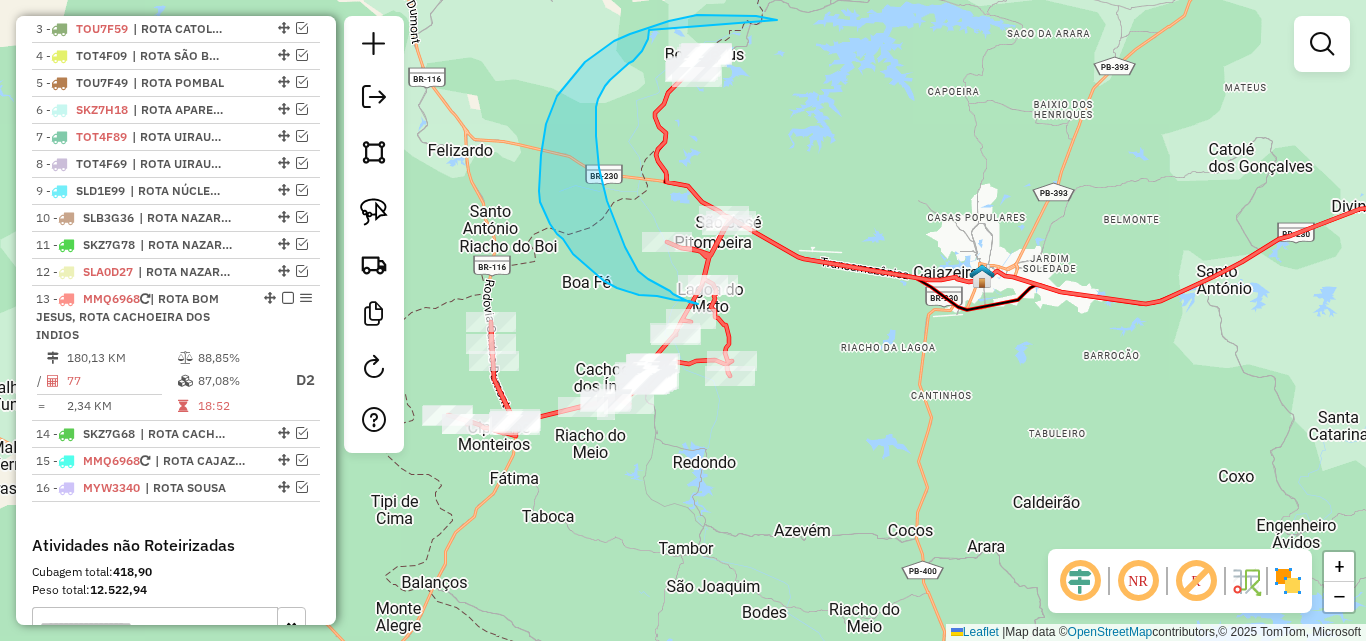 drag, startPoint x: 748, startPoint y: 16, endPoint x: 573, endPoint y: 95, distance: 192.0052 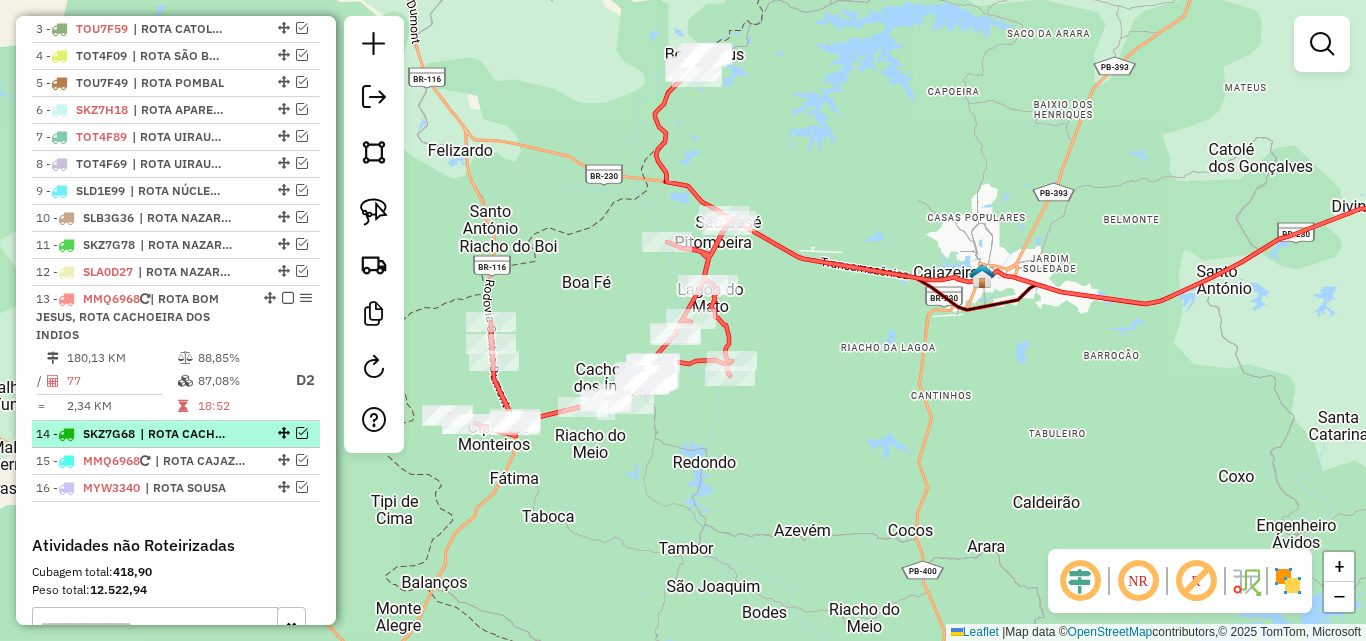 click at bounding box center [302, 433] 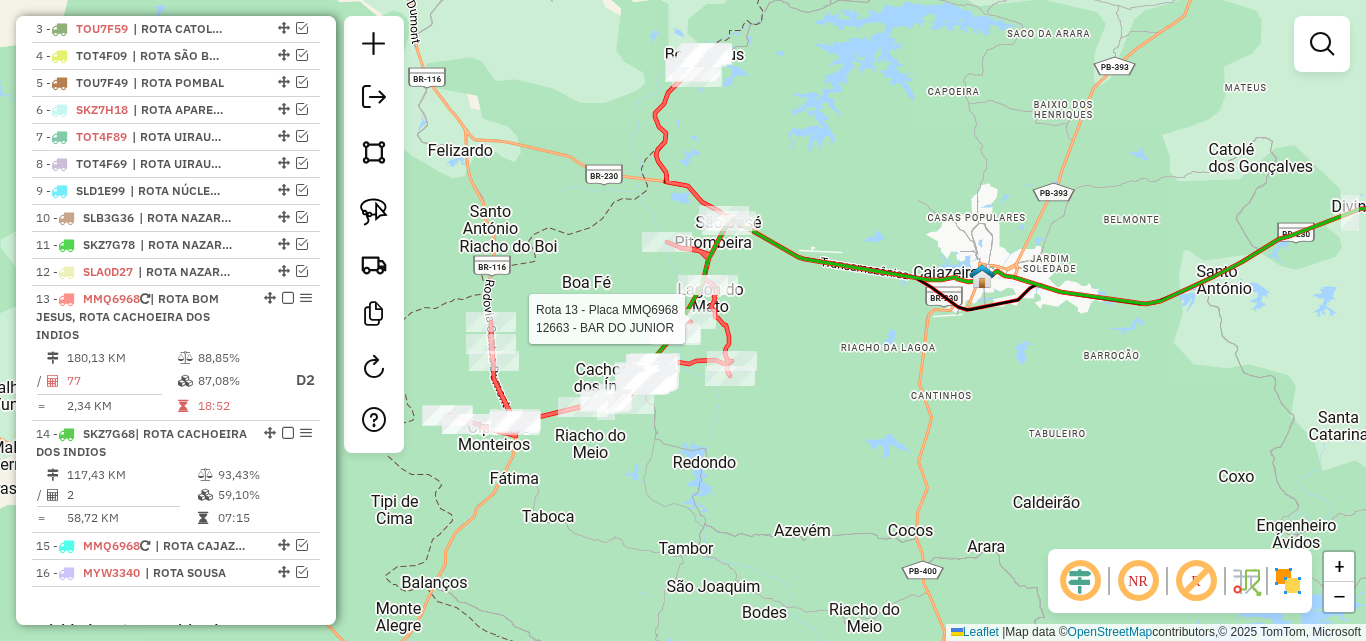 select on "*********" 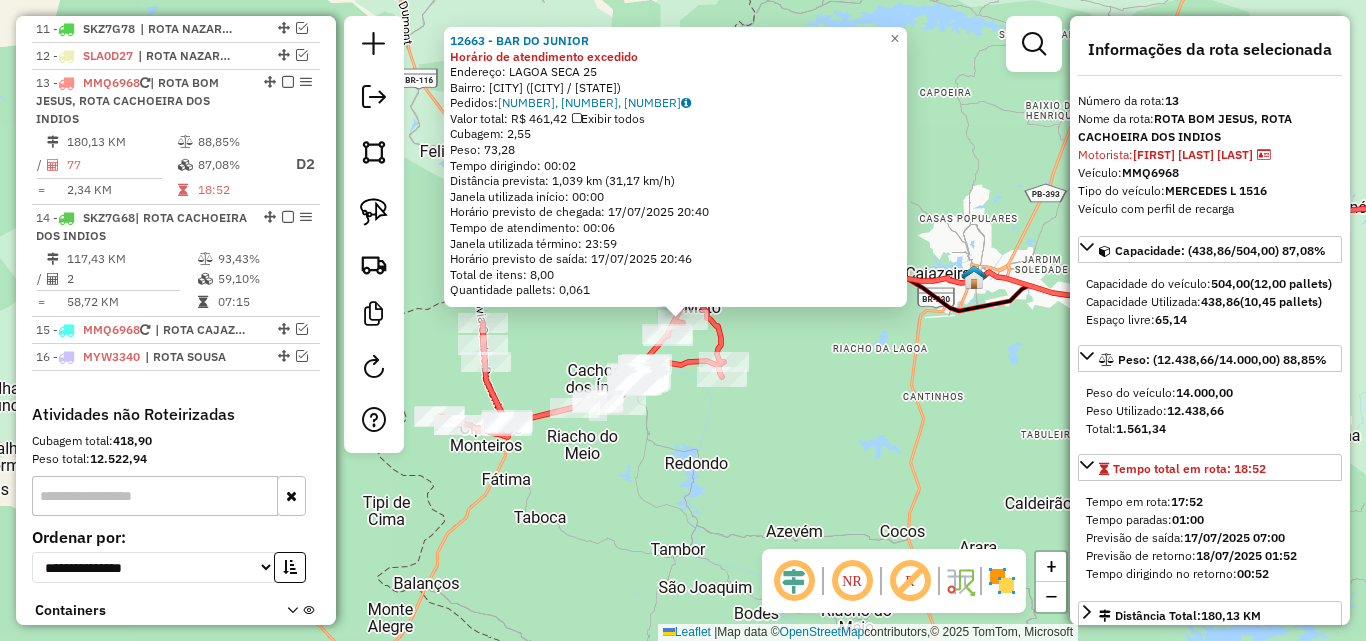 scroll, scrollTop: 1098, scrollLeft: 0, axis: vertical 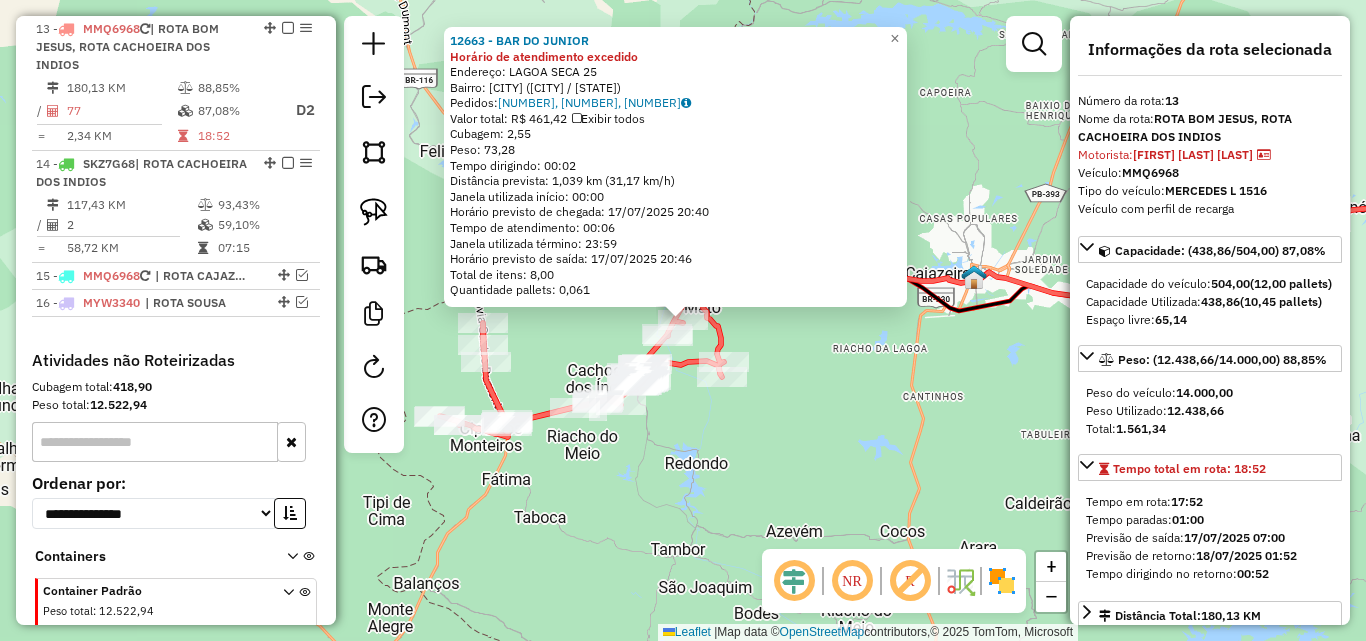 click on "[NUMBER] - [NAME] Horário de atendimento excedido  Endereço:  [STREET] [NUMBER]   Bairro: [CITY] ([CITY] / [STATE])   Pedidos:  [NUMBER], [NUMBER], [NUMBER]   Valor total: R$ [PRICE]   Exibir todos   Cubagem: [NUMBER]  Peso: [NUMBER]  Tempo dirigindo: [TIME]   Distância prevista: [NUMBER] km ([NUMBER] km/h)   Janela utilizada início: [TIME]   Horário previsto de chegada: [DATE] [TIME]   Tempo de atendimento: [TIME]   Janela utilizada término: [TIME]   Horário previsto de saída: [DATE] [TIME]   Total de itens: [NUMBER]   Quantidade pallets: [NUMBER]  × Janela de atendimento Grade de atendimento Capacidade Transportadoras Veículos Cliente Pedidos  Rotas Selecione os dias de semana para filtrar as janelas de atendimento  Seg   Ter   Qua   Qui   Sex   Sáb   Dom  Informe o período da janela de atendimento: De: Até:  Filtrar exatamente a janela do cliente  Considerar janela de atendimento padrão  Selecione os dias de semana para filtrar as grades de atendimento  Seg   Ter   Qua   Qui   Sex   Sáb   Dom  De:" 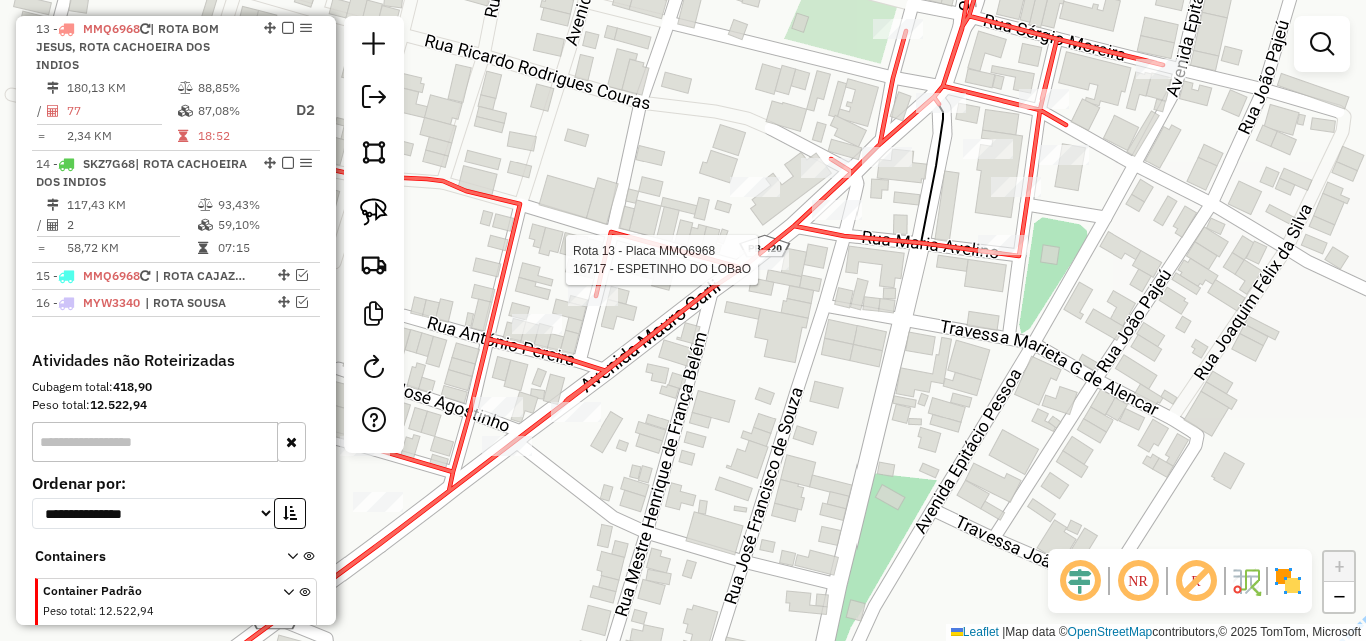 select on "*********" 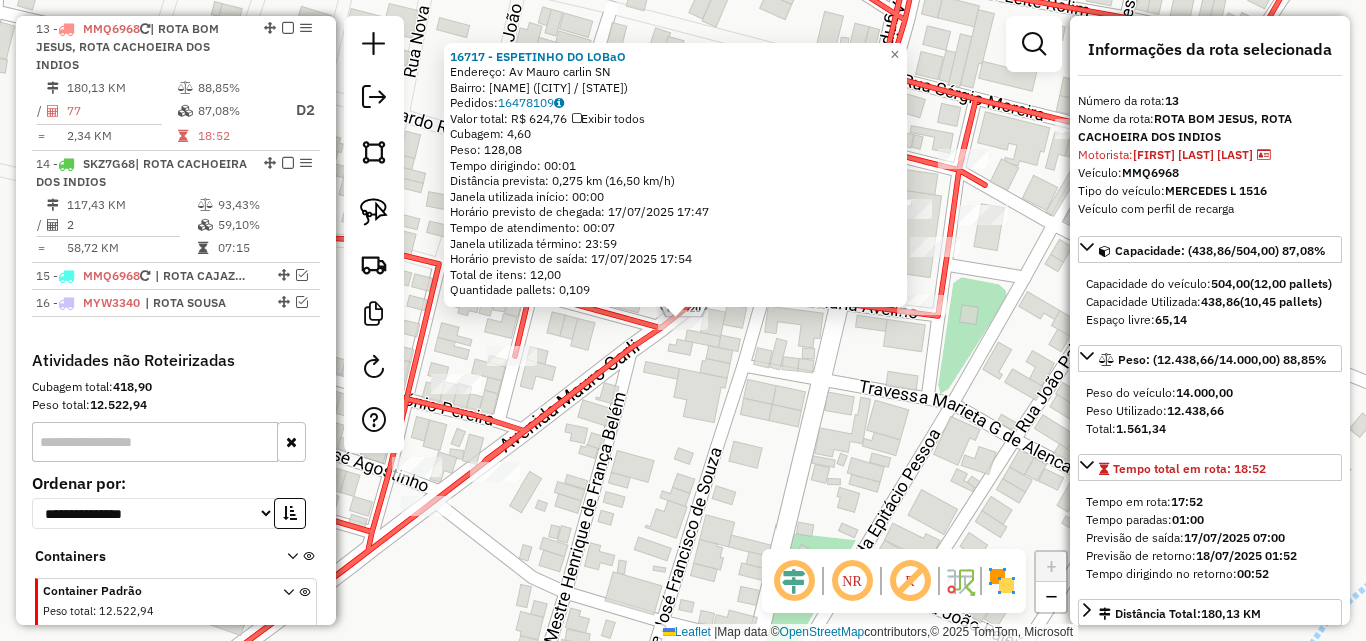 click on "16717 - [COMPANY_NAME] Endereço: [LAST_NAME] SN Bairro: [NAME] ([CITY]) Pedidos: [NUMBER] Valor total: R$ [PRICE] Exibir todos Cubagem: [NUMBER] Peso: [NUMBER] Tempo dirigindo: [TIME] Distância prevista: [NUMBER] km ([NUMBER] km/h) Janela utilizada início: [TIME] Horário previsto de chegada: [DATE] [TIME] Tempo de atendimento: [TIME] Janela utilizada término: [TIME] Horário previsto de saída: [DATE] [TIME] Total de itens: [NUMBER] Quantidade pallets: [NUMBER] × Janela de atendimento Grade de atendimento Capacidade Transportadoras Veículos Cliente Pedidos Rotas Selecione os dias de semana para filtrar as janelas de atendimento Seg Ter Qua Qui Sex Sáb Dom Informe o período da janela de atendimento: De: Até: Filtrar exatamente a janela do cliente Considerar janela de atendimento padrão Selecione os dias de semana para filtrar as grades de atendimento Seg Ter Qua Qui Sex Sáb Dom Clientes fora do dia de atendimento selecionado" 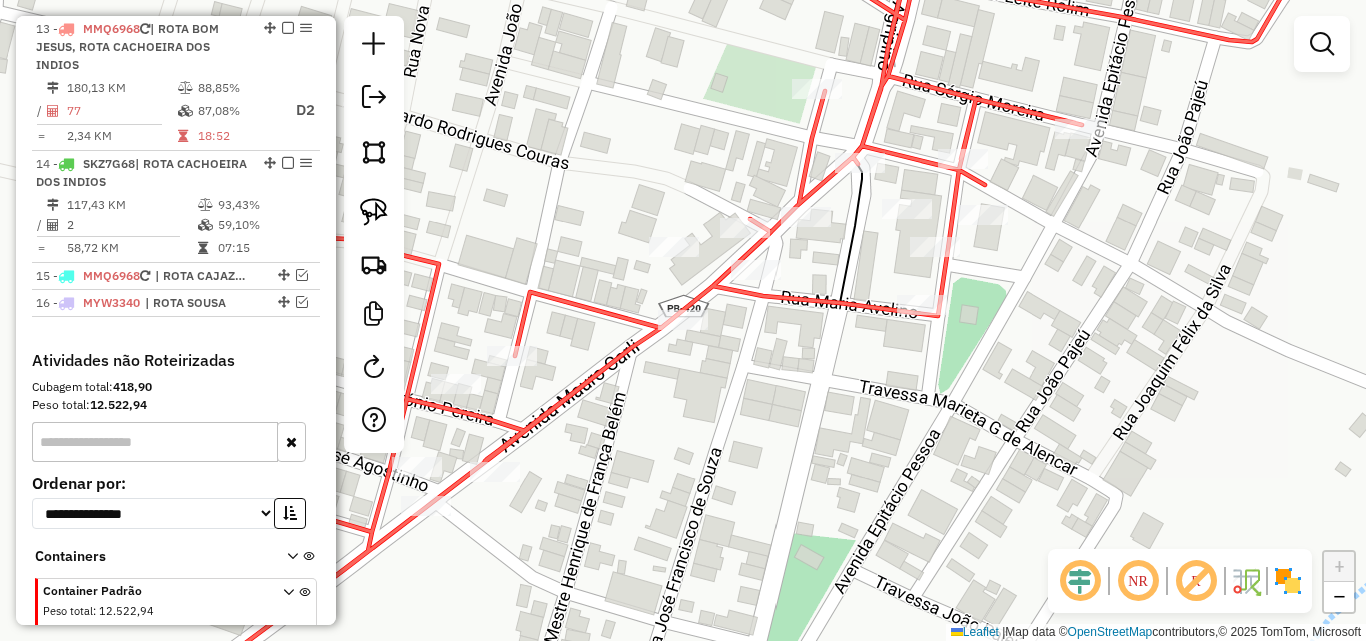 click on "Rota [NUMBER] - Placa [PLATE] [NUMBER] - [NAME] [LASTNAME] [LASTNAME] Janela de atendimento Grade de atendimento Capacidade Transportadoras Veículos Cliente Pedidos Rotas Selecione os dias de semana para filtrar as janelas de atendimento Seg Ter Qua Qui Sex Sáb Dom Informe o período da janela de atendimento: De: Até: Filtrar exatamente a janela do cliente Considerar janela de atendimento padrão Selecione os dias de semana para filtrar as grades de atendimento Seg Ter Qua Qui Sex Sáb Dom Considerar clientes sem dia de atendimento cadastrado Clientes fora do dia de atendimento selecionado Filtrar as atividades entre os valores definidos abaixo: Peso mínimo: Peso máximo: Cubagem mínima: Cubagem máxima: De: Até: Filtrar as atividades entre o tempo de atendimento definido abaixo: De: Até: Considerar capacidade total dos clientes não roteirizados Transportadora: Selecione um ou mais itens Tipo de veículo: Selecione um ou mais itens Veículo: Motorista: +" 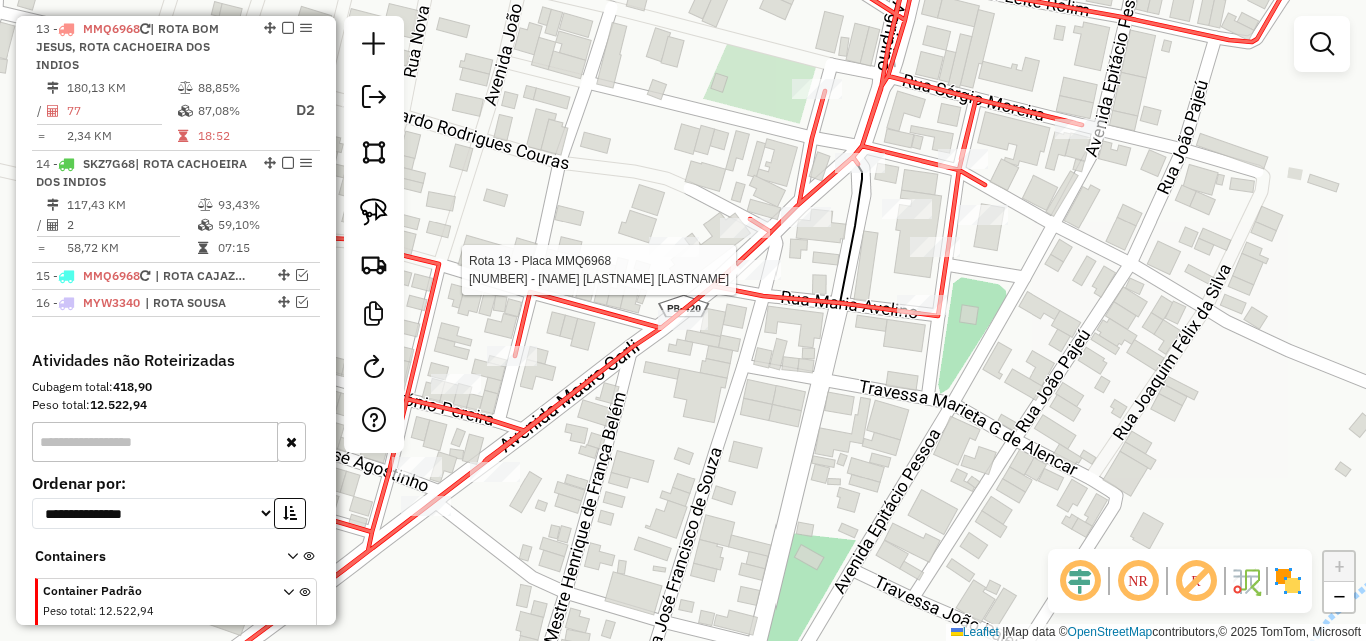 select on "*********" 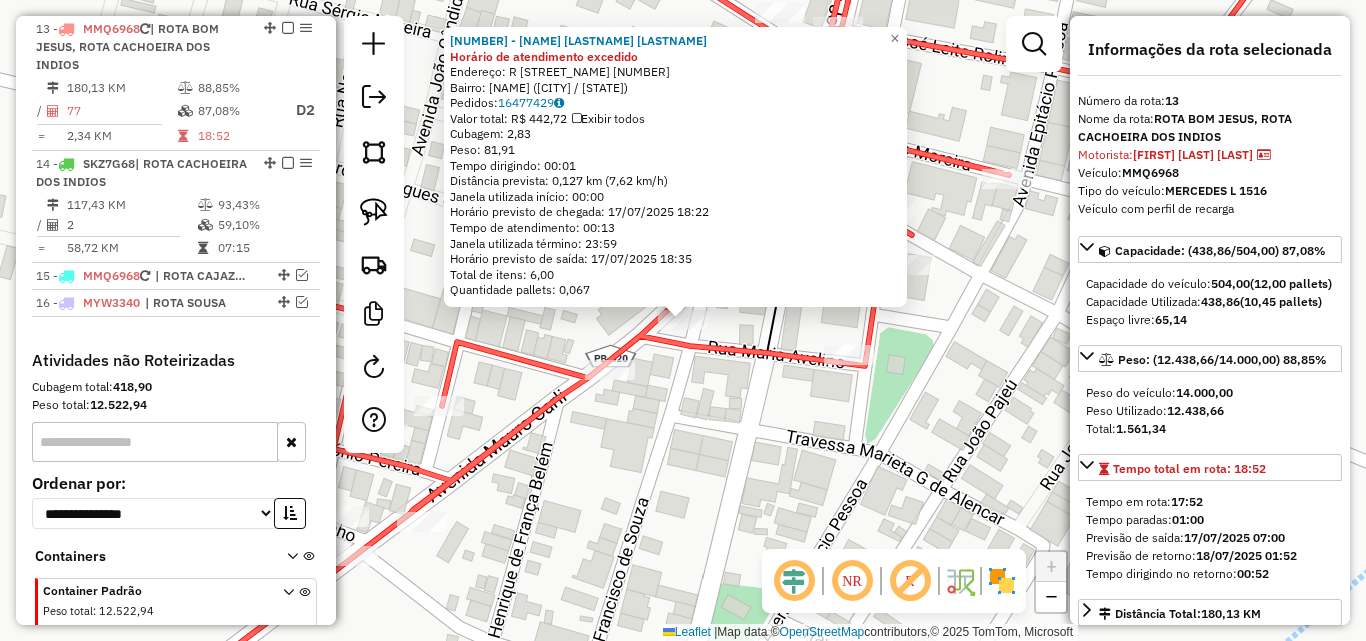 click on "Horário previsto de saída: [DATE] [TIME]  Endereço: [STREET]        [NUMBER]   Bairro: [NAME] ([CITY] / [STATE])   Pedidos:  [NUMBER]   Valor total: [CURRENCY] [AMOUNT]   Exibir todos   Cubagem: [NUMBER]  Peso: [NUMBER]  Tempo dirigindo: [TIME]   Distância prevista: [NUMBER] km ([NUMBER] km/h)   Janela utilizada início: [TIME]   Horário previsto de chegada: [DATE] [TIME]   Tempo de atendimento: [TIME]   Janela utilizada término: [TIME]   Horário previsto de saída: [DATE] [TIME]   Total de itens: [NUMBER]   Quantidade pallets: [NUMBER]  × Janela de atendimento Grade de atendimento Capacidade Transportadoras Veículos Cliente Pedidos  Rotas Selecione os dias de semana para filtrar as janelas de atendimento  Seg   Ter   Qua   Qui   Sex   Sáb   Dom  Informe o período da janela de atendimento: De: Até:  Filtrar exatamente a janela do cliente  Considerar janela de atendimento padrão  Selecione os dias de semana para filtrar as grades de atendimento  Seg   Ter   Qua   Qui   Sex" 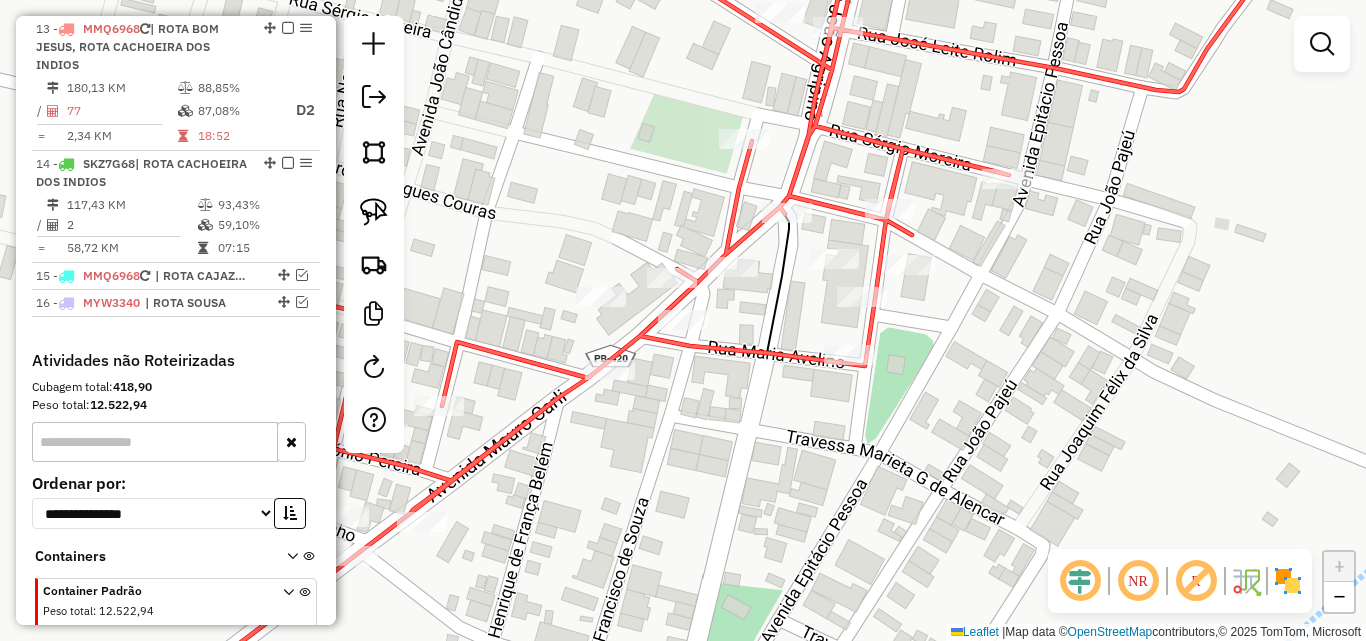 select on "*********" 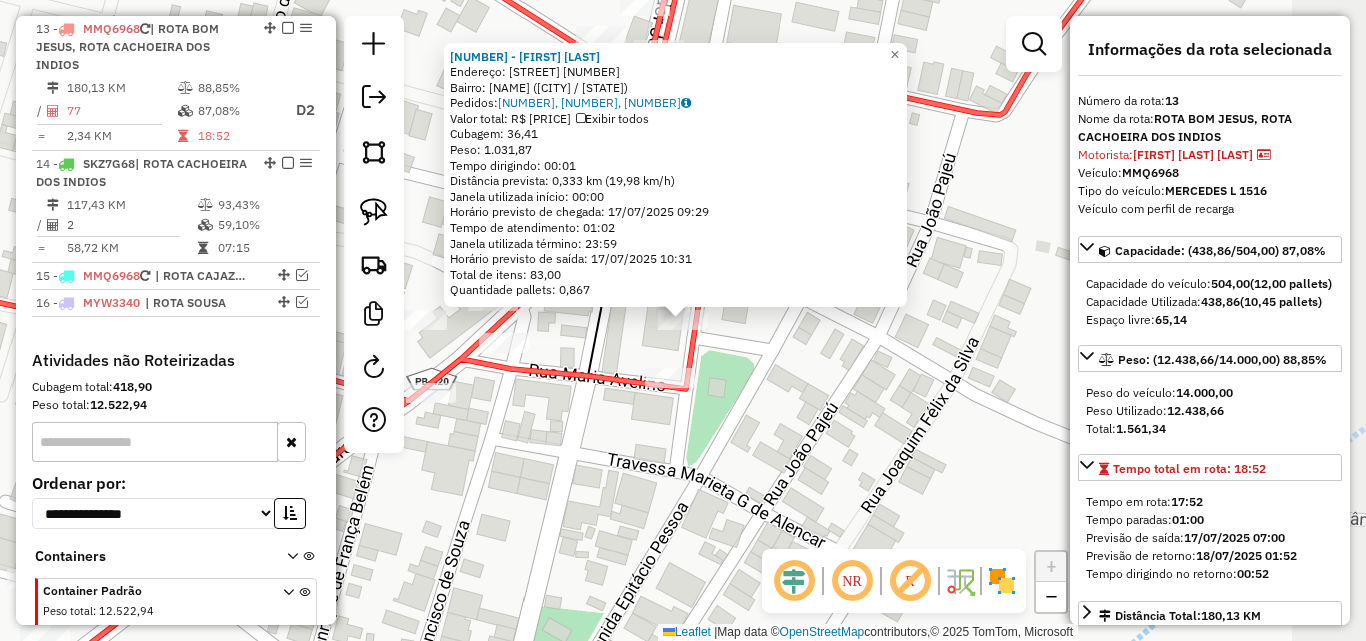 click on "2380 - [BUSINESS_NAME]  Endereço: [STREET_NAME] [NUMBER]   Bairro: CENTRO ([CITY] / PB)   Pedidos:  16477807, 16477808, 16477817   Valor total: R$ 4.551,40   Exibir todos   Cubagem: 36,41  Peso: 1.031,87  Tempo dirigindo: 00:01   Distância prevista: 0,333 km (19,98 km/h)   Janela utilizada início: 00:00   Horário previsto de chegada: 17/07/2025 09:29   Tempo de atendimento: 01:02   Janela utilizada término: 23:59   Horário previsto de saída: 17/07/2025 10:31   Total de itens: 83,00   Quantidade pallets: 0,867  × Janela de atendimento Grade de atendimento Capacidade Transportadoras Veículos Cliente Pedidos  Rotas Selecione os dias de semana para filtrar as janelas de atendimento  Seg   Ter   Qua   Qui   Sex   Sáb   Dom  Informe o período da janela de atendimento: De: Até:  Filtrar exatamente a janela do cliente  Considerar janela de atendimento padrão  Selecione os dias de semana para filtrar as grades de atendimento  Seg   Ter   Qua   Qui   Sex   Sáb   Dom   Peso mínimo:   De:  +" 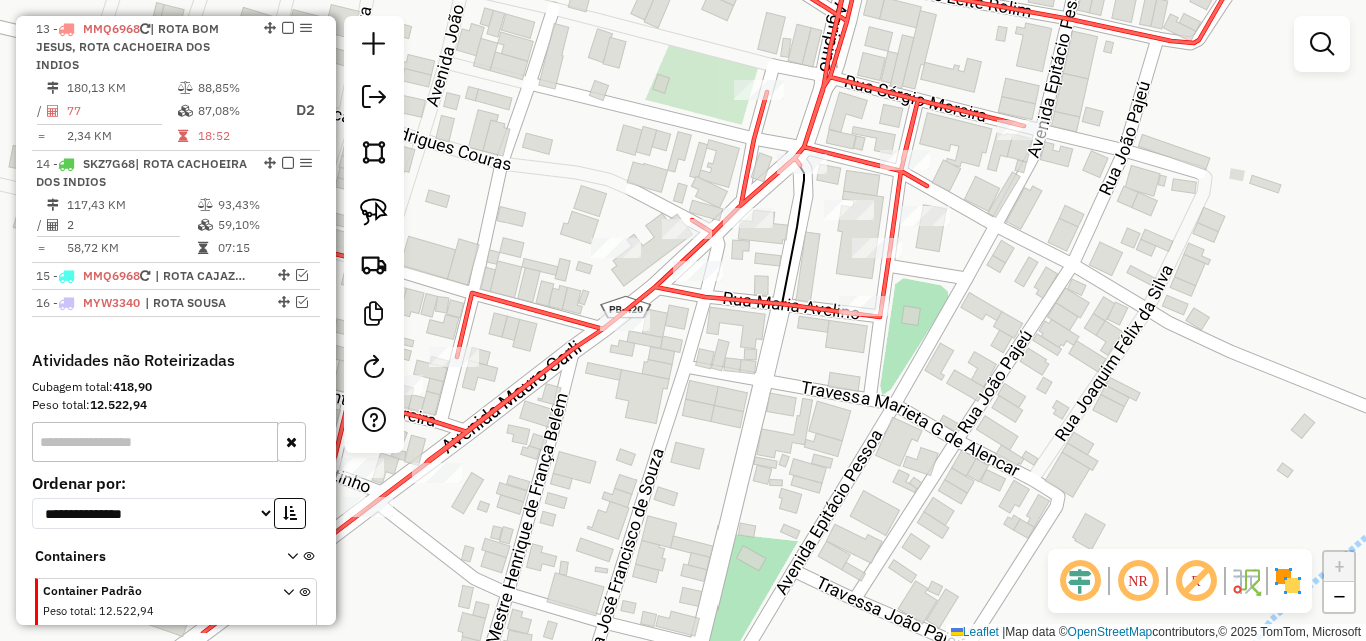 drag, startPoint x: 598, startPoint y: 465, endPoint x: 791, endPoint y: 394, distance: 205.64532 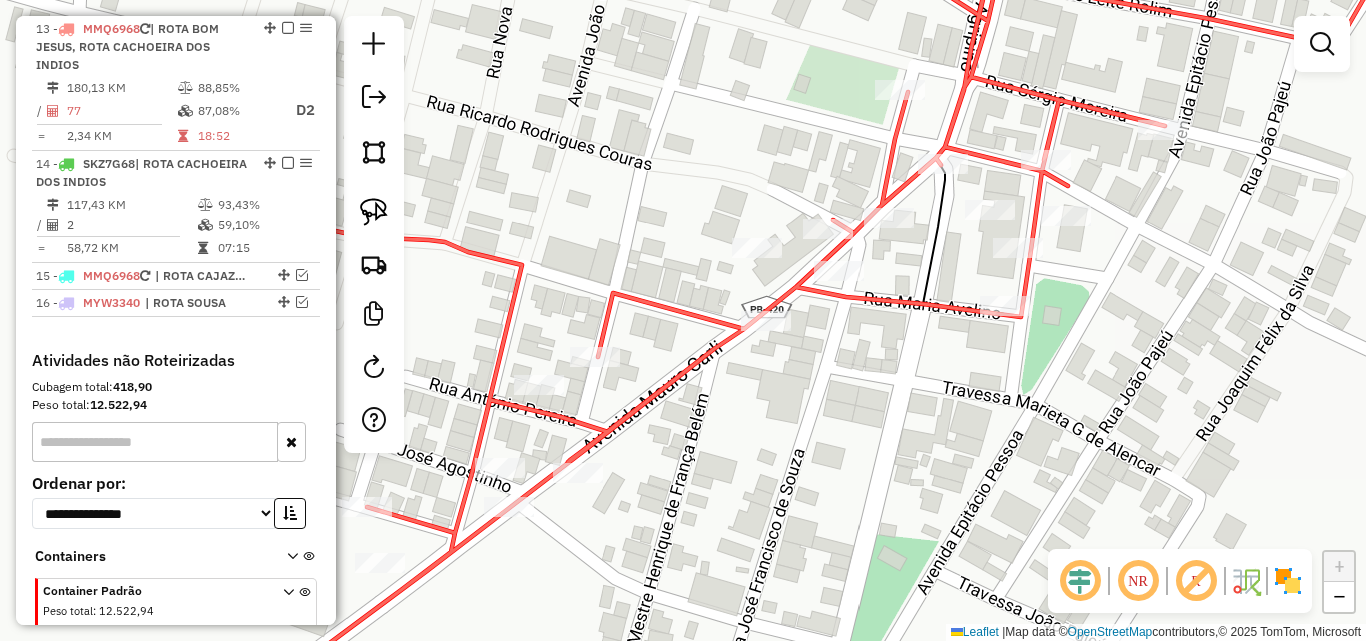 drag, startPoint x: 662, startPoint y: 415, endPoint x: 675, endPoint y: 416, distance: 13.038404 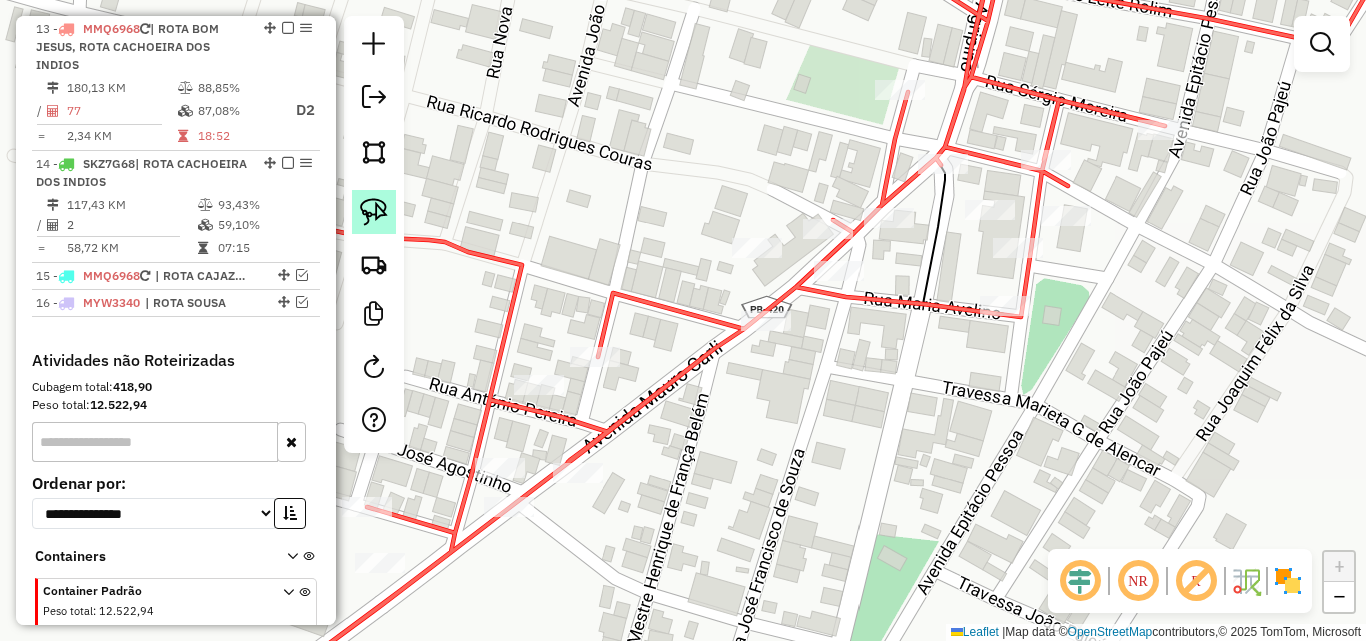 click 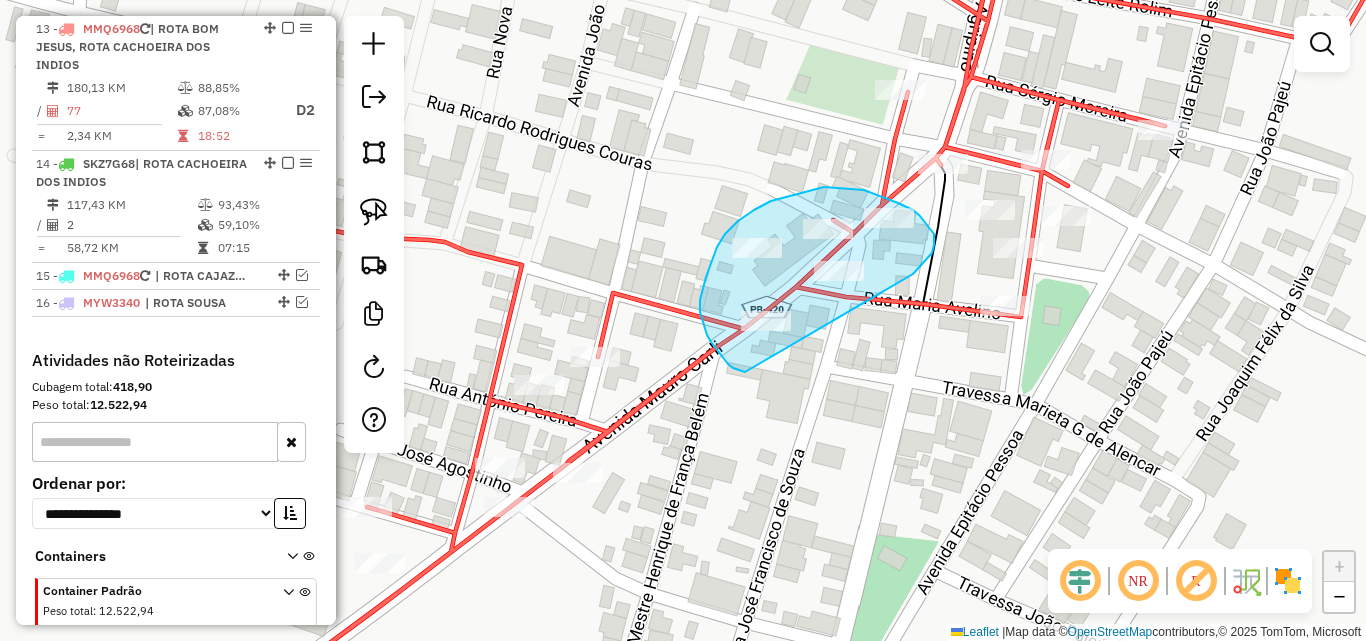 drag, startPoint x: 916, startPoint y: 271, endPoint x: 806, endPoint y: 368, distance: 146.65947 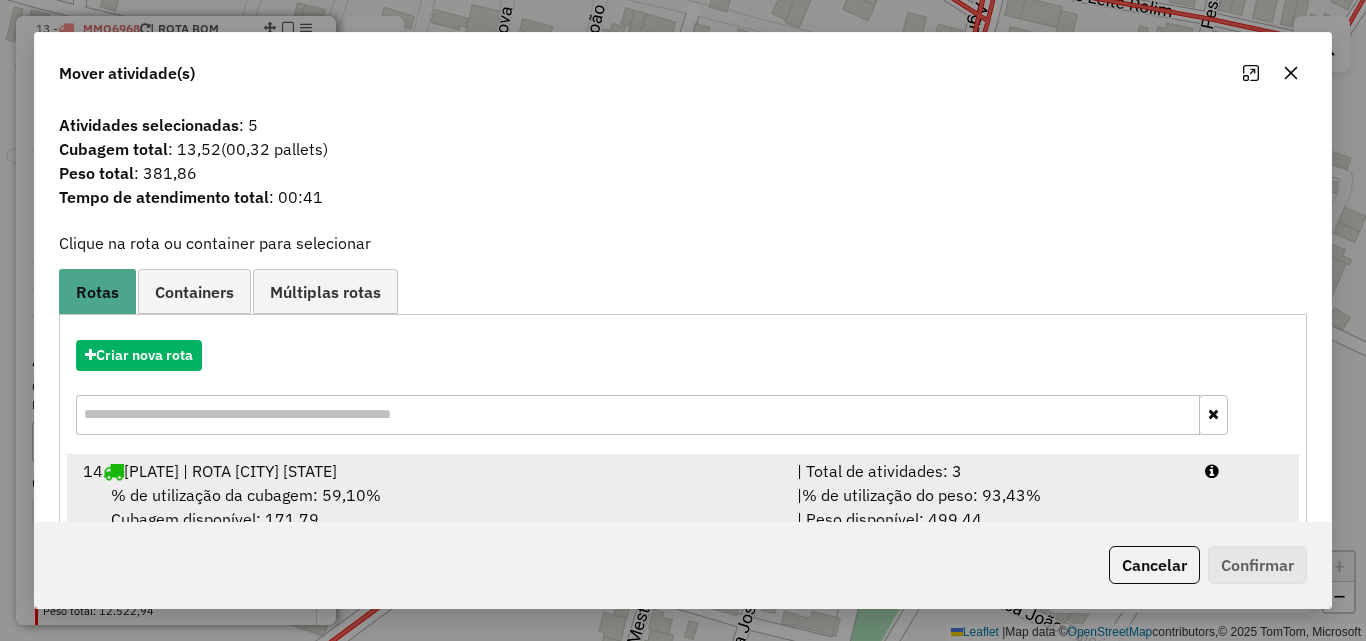 click on "|  % de utilização do peso: 93,43%  | Peso disponível: 499,44" at bounding box center (989, 507) 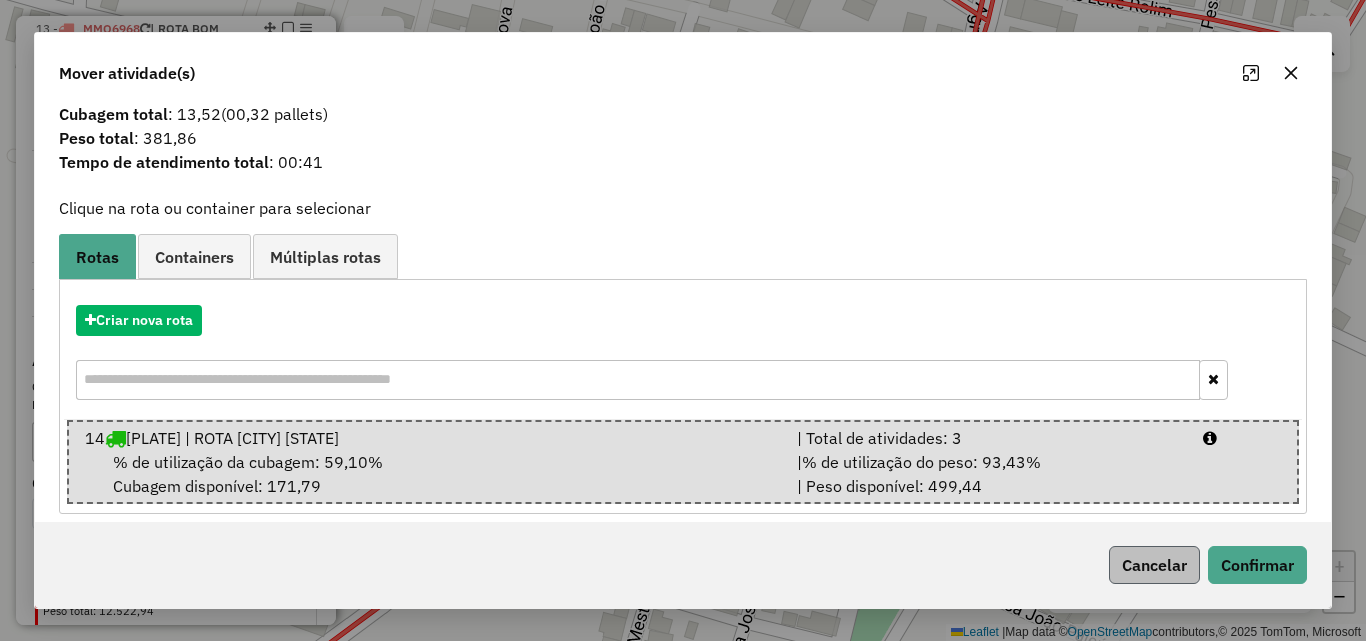 scroll, scrollTop: 51, scrollLeft: 0, axis: vertical 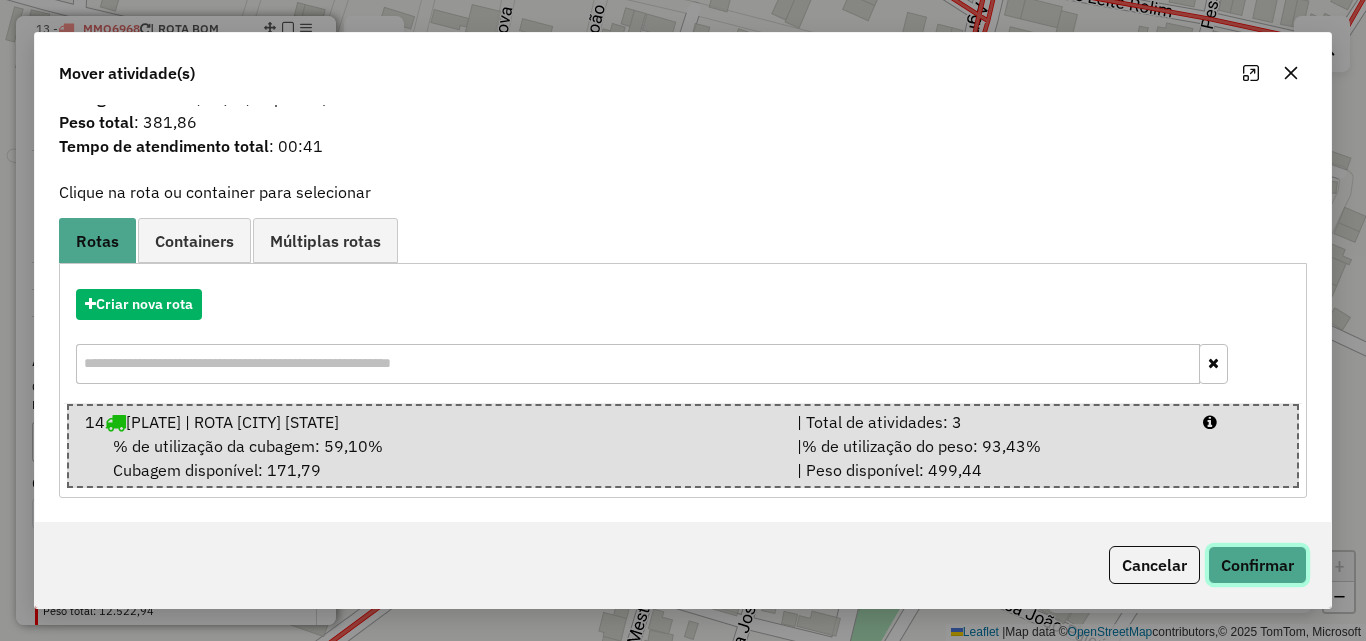 click on "Confirmar" 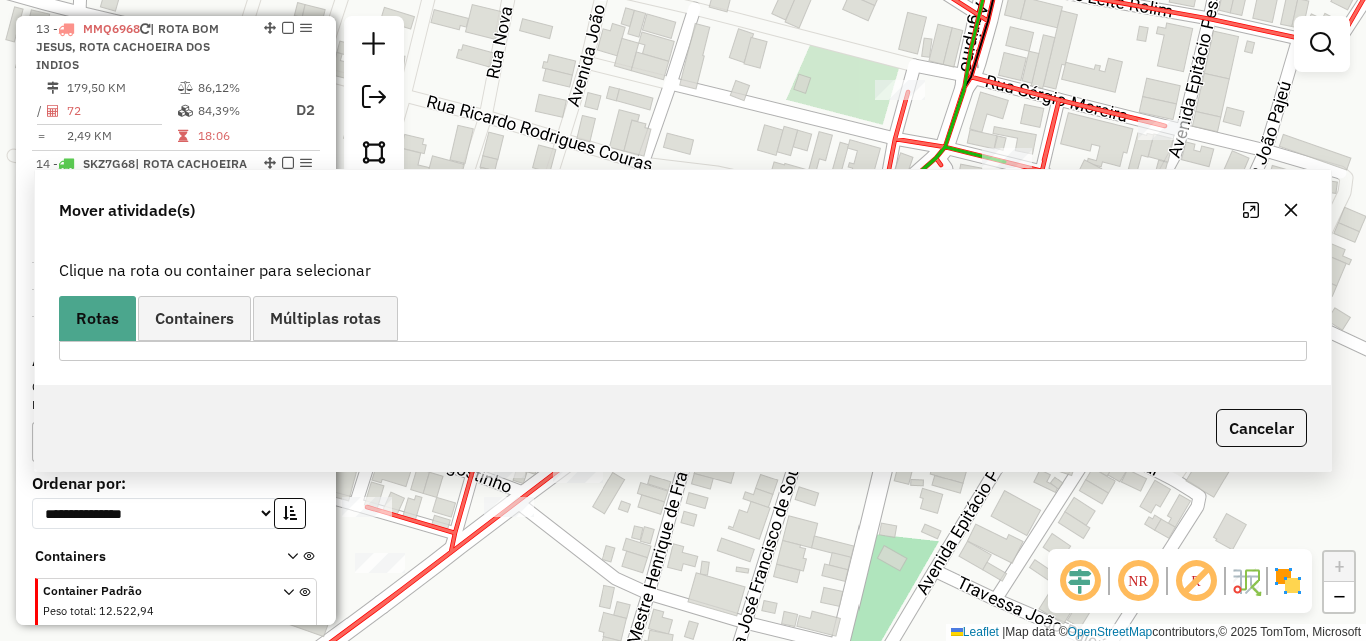 scroll, scrollTop: 0, scrollLeft: 0, axis: both 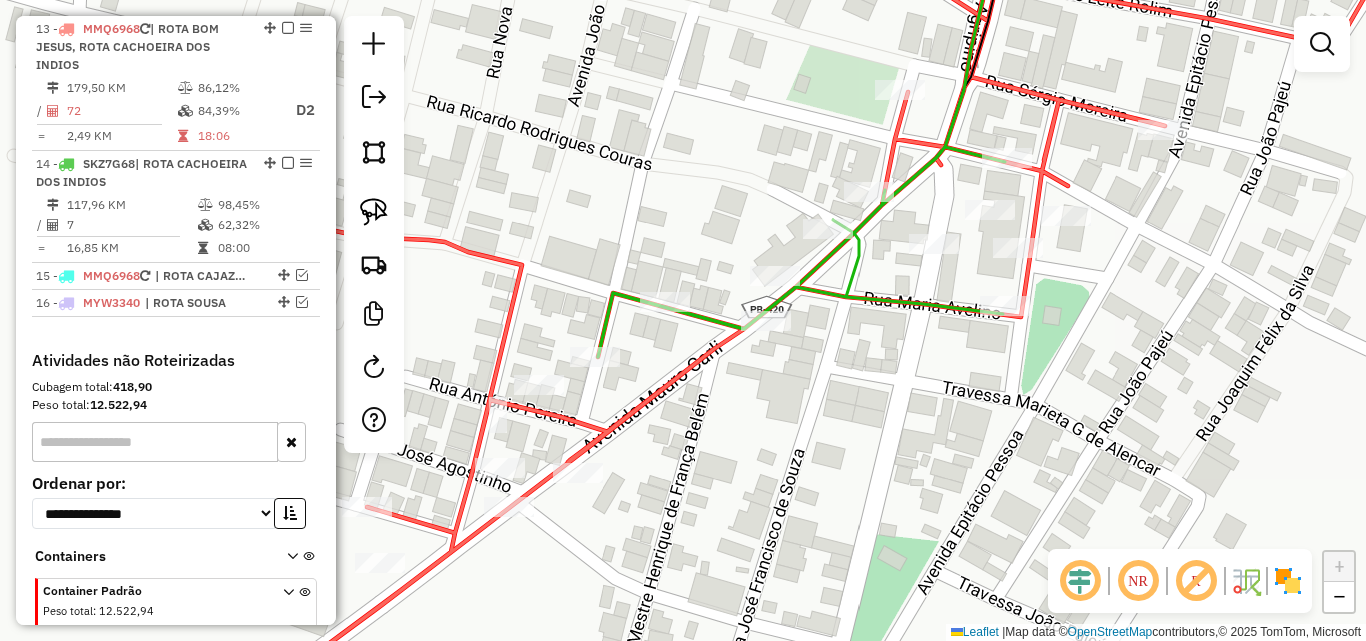 click 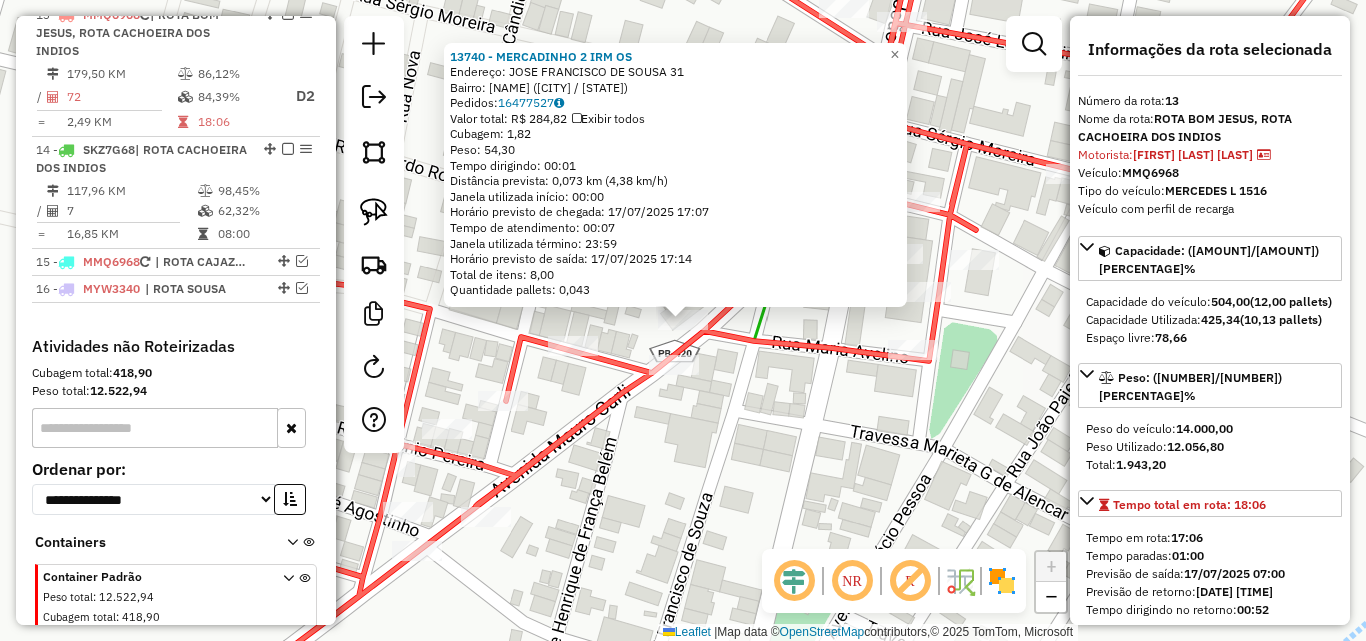scroll, scrollTop: 1098, scrollLeft: 0, axis: vertical 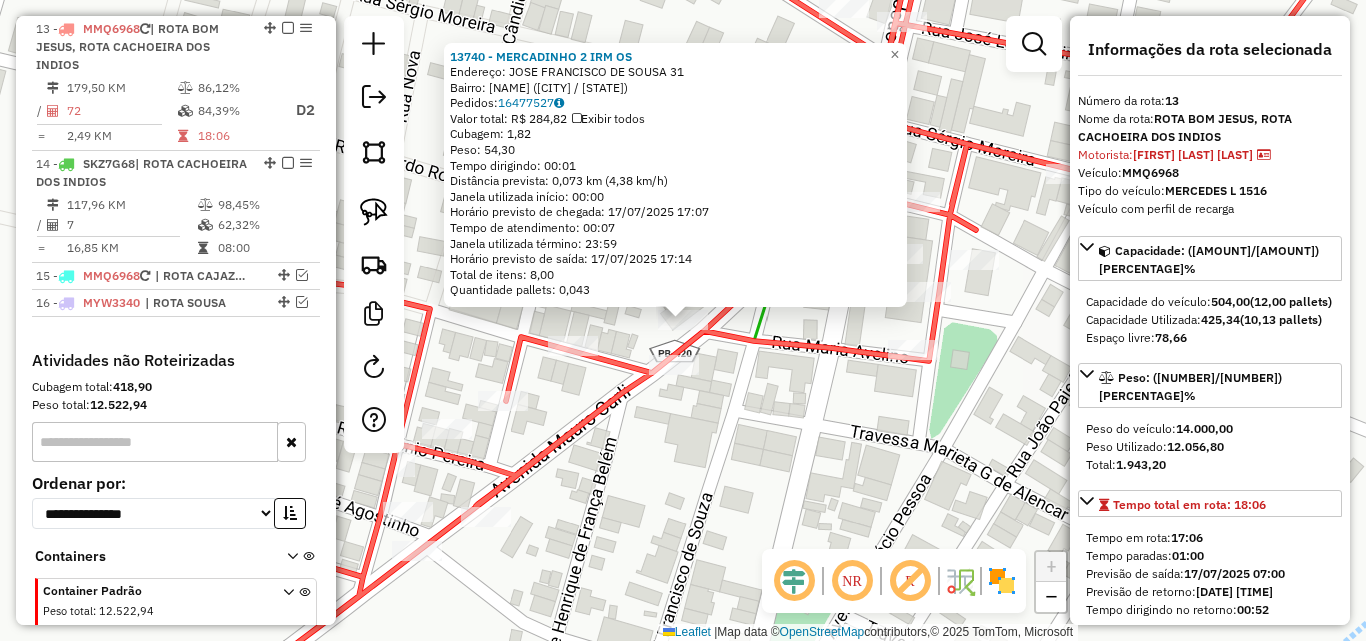 click on "[NUMBER] - [NUMBER] - [NAME] [NAME] [NAME]  Endereço: [NAME] [NAME] [NAME]   Bairro: [NAME] ([CITY] [STATE])   Pedidos:  [NUMBER]   Valor total: [CURRENCY] [NUMBER]   Exibir todos   Cubagem: [NUMBER]  Peso: [NUMBER]  Tempo dirigindo: [TIME]   Distância prevista: [NUMBER] km ([NUMBER] km/h)   Janela utilizada início: [TIME]   Horário previsto de chegada: [DATE] [TIME]   Tempo de atendimento: [TIME]   Janela utilizada término: [TIME]   Horário previsto de saída: [DATE] [TIME]   Total de itens: [NUMBER]   Quantidade pallets: [NUMBER]  × Janela de atendimento Grade de atendimento Capacidade Transportadoras Veículos Cliente Pedidos  Rotas Selecione os dias de semana para filtrar as janelas de atendimento  Seg   Ter   Qua   Qui   Sex   Sáb   Dom  Informe o período da janela de atendimento: De: Até:  Filtrar exatamente a janela do cliente  Considerar janela de atendimento padrão  Selecione os dias de semana para filtrar as grades de atendimento  Seg   Ter   Qua   Qui   Sex   Sáb   Dom   Peso mínimo:   Peso máximo:   De:  De:" 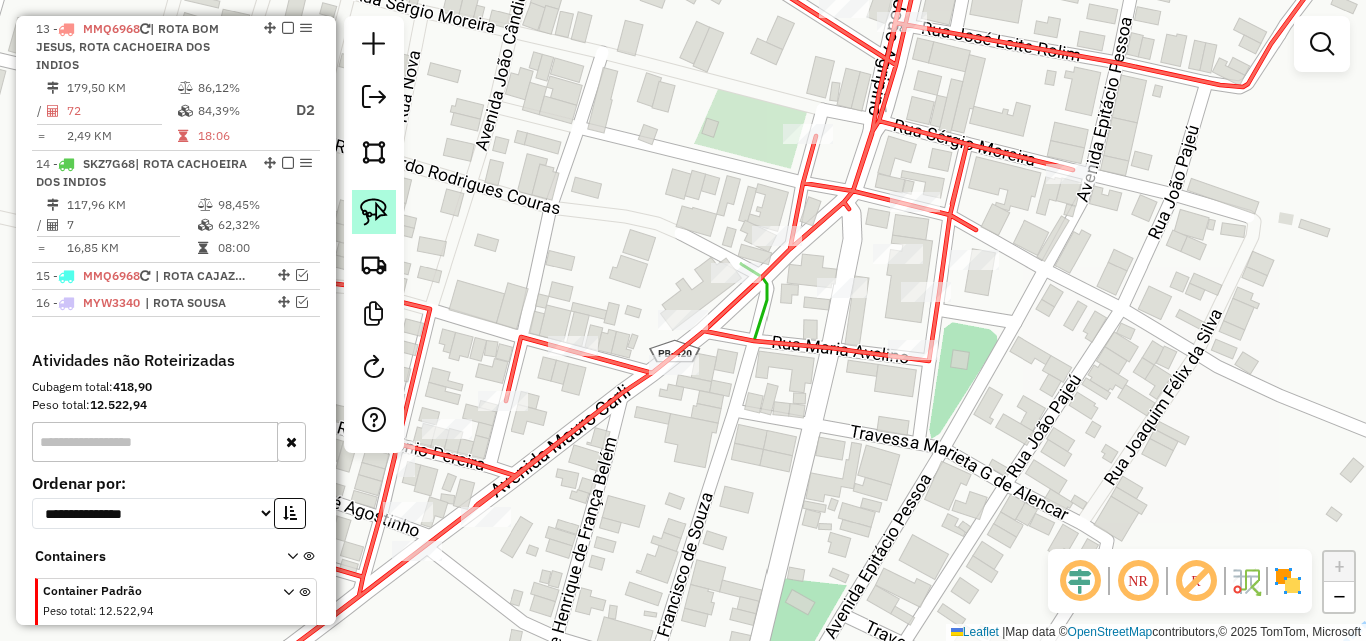 click 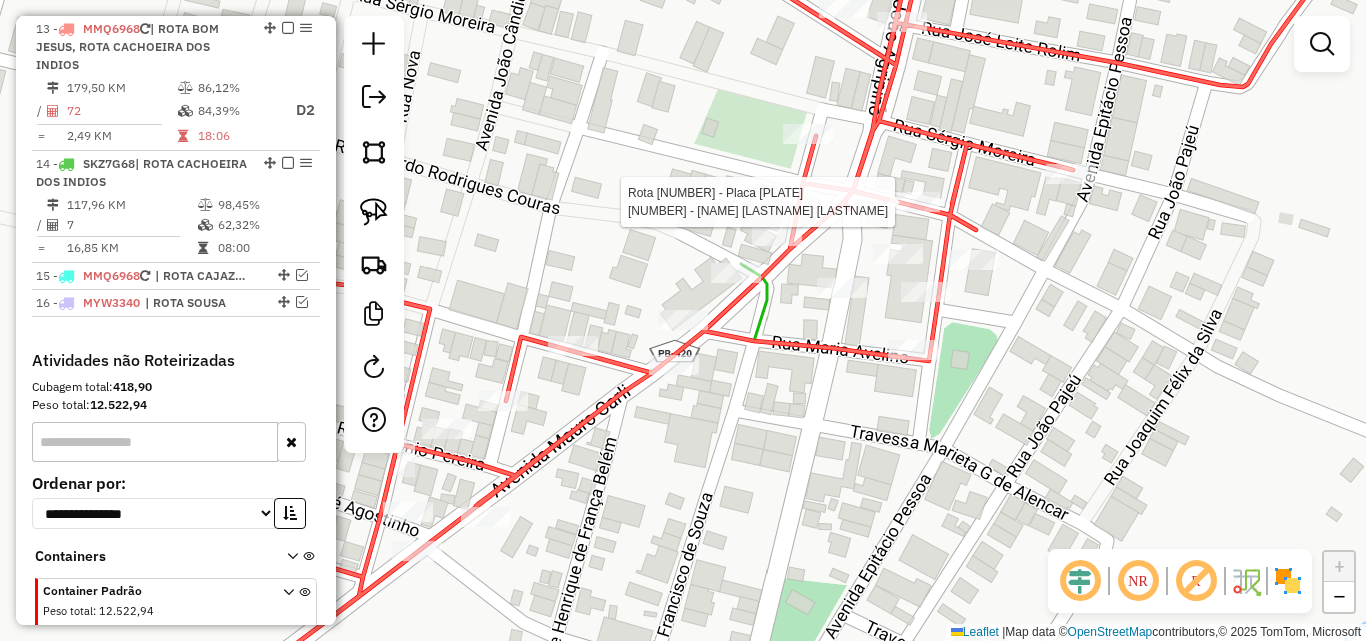 select on "*********" 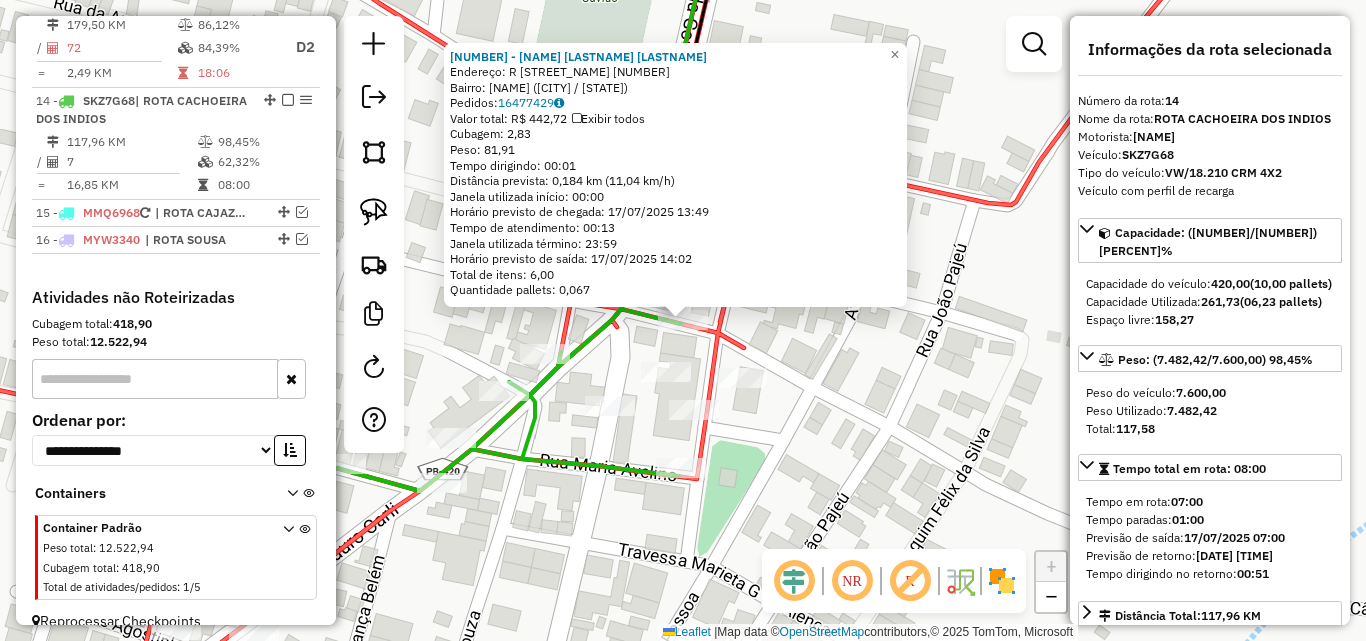 scroll, scrollTop: 1184, scrollLeft: 0, axis: vertical 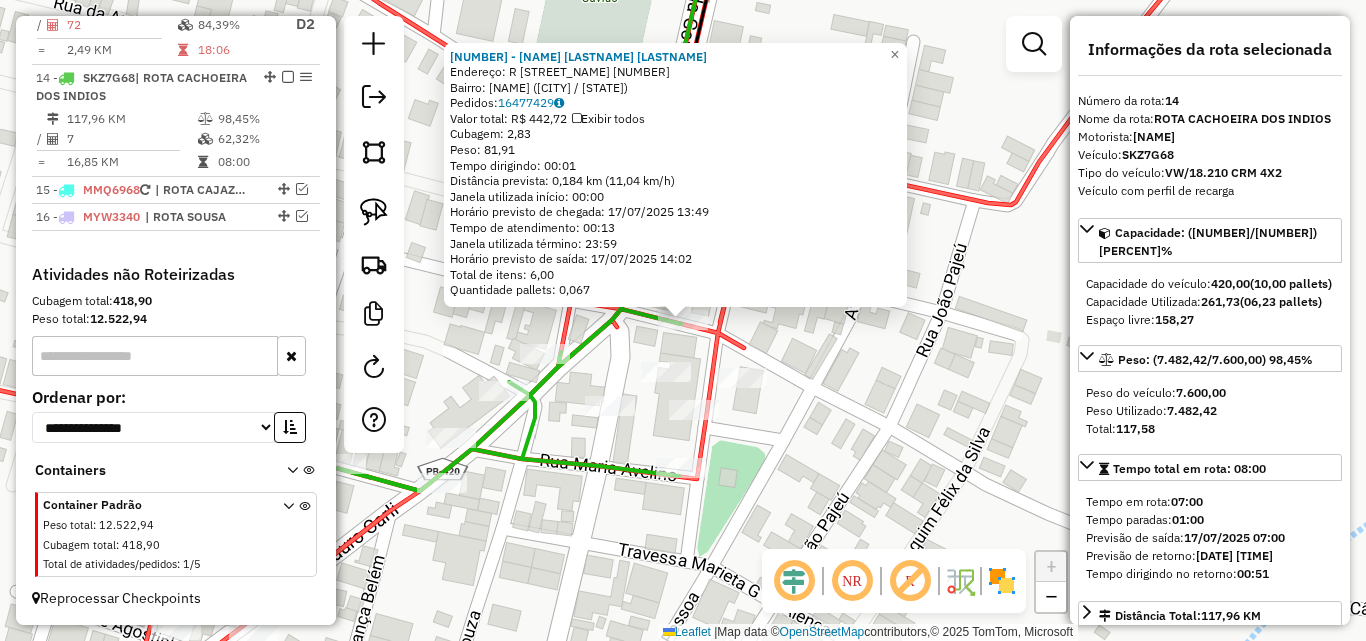 click on "Rota [NUMBER] - Placa [PLATE] [NUMBER] - [NAME] [NAME] [NUMBER] [NUMBER] - [FIRST] [LAST] [LAST] [LAST]  Endereço: R [NAME] [NAME] [NAME] [NUMBER]   Bairro: [NAME] ([CITY] [STATE])   Pedidos:  [NUMBER]   Valor total: [CURRENCY] [NUMBER]   Exibir todos   Cubagem: [NUMBER]  Peso: [NUMBER]  Tempo dirigindo: [TIME]   Distância prevista: [NUMBER] km ([NUMBER] km/h)   Janela utilizada início: [TIME]   Horário previsto de chegada: [DATE] [TIME]   Tempo de atendimento: [TIME]   Janela utilizada término: [TIME]   Horário previsto de saída: [DATE] [TIME]   Total de itens: [NUMBER]   Quantidade pallets: [NUMBER]  × Janela de atendimento Grade de atendimento Capacidade Transportadoras Veículos Cliente Pedidos  Rotas Selecione os dias de semana para filtrar as janelas de atendimento  Seg   Ter   Qua   Qui   Sex   Sáb   Dom  Informe o período da janela de atendimento: De: Até:  Filtrar exatamente a janela do cliente  Considerar janela de atendimento padrão  Selecione os dias de semana para filtrar as grades de atendimento  Seg  +" 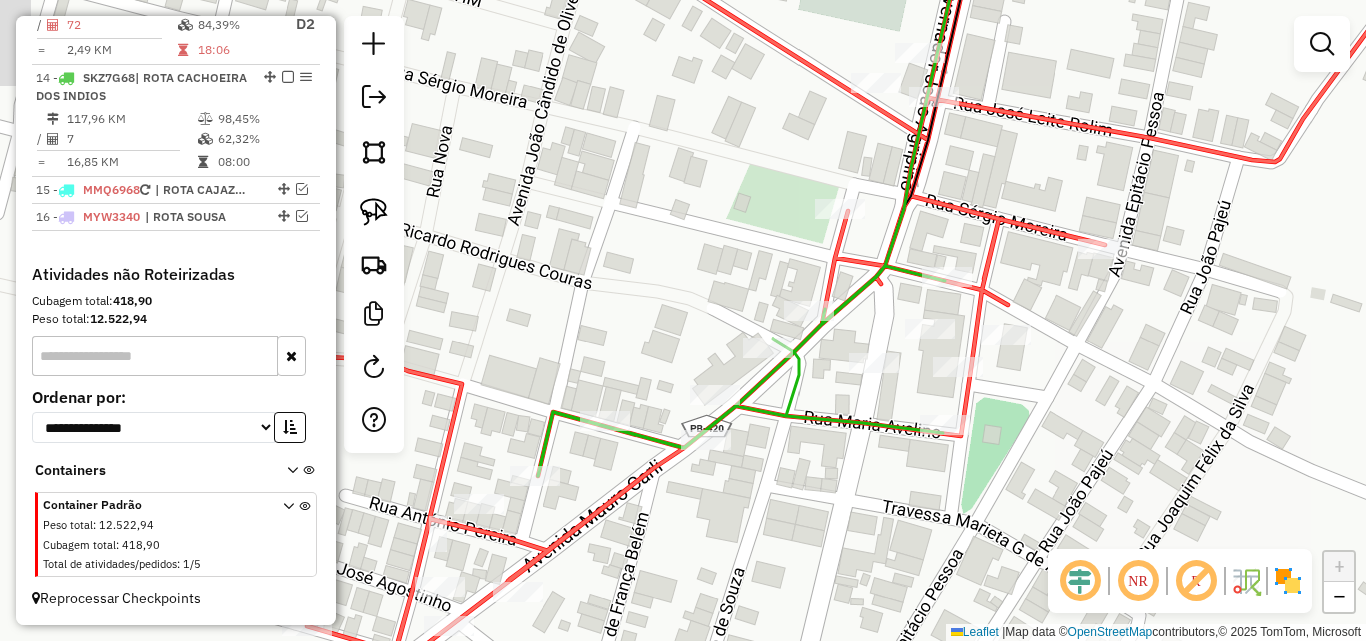 drag, startPoint x: 544, startPoint y: 522, endPoint x: 791, endPoint y: 486, distance: 249.6097 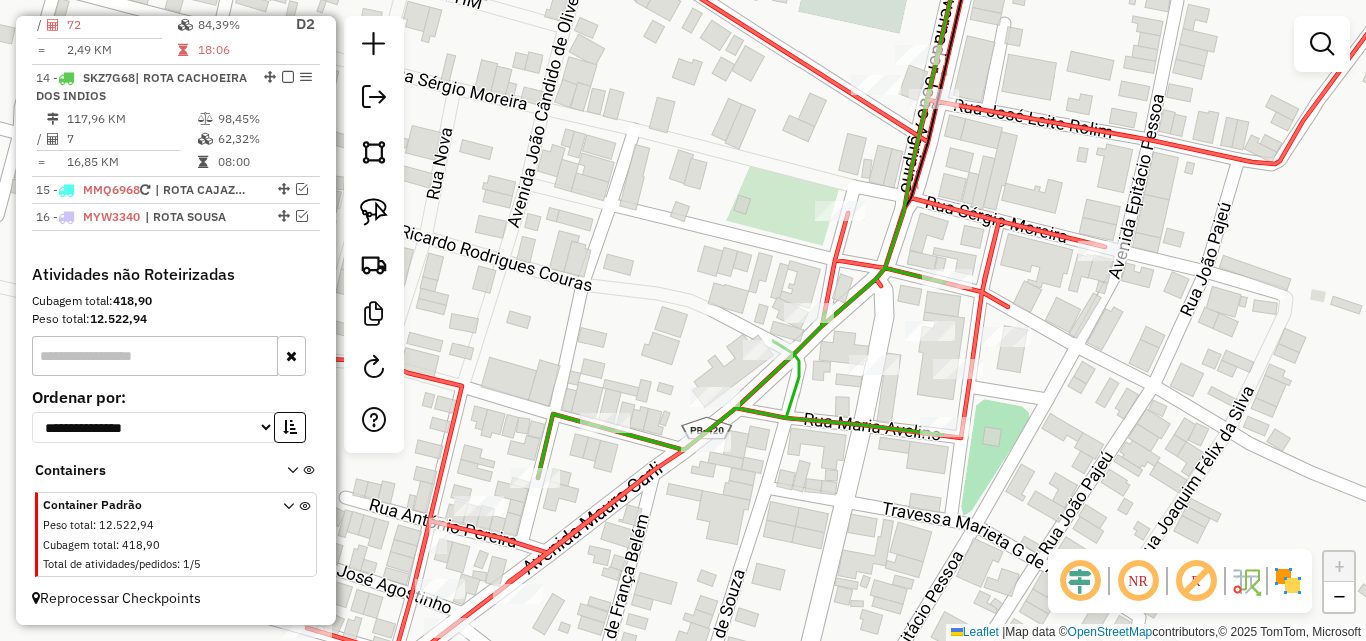 drag, startPoint x: 378, startPoint y: 209, endPoint x: 487, endPoint y: 477, distance: 289.31818 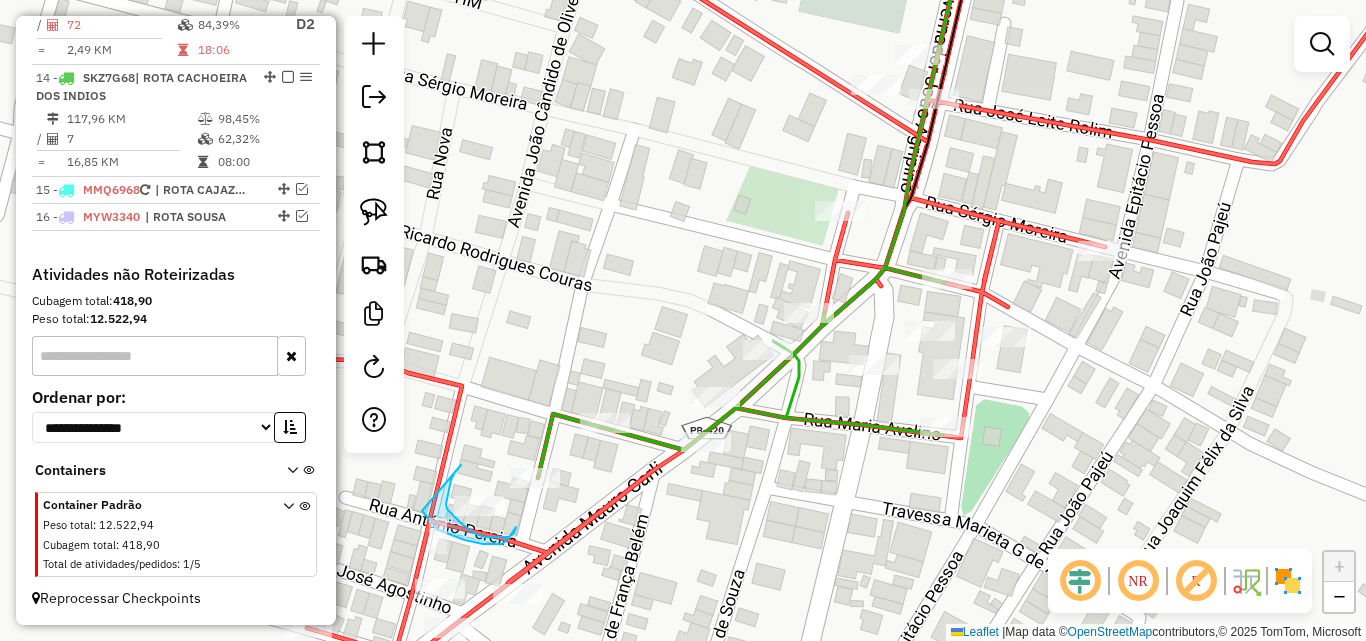 drag, startPoint x: 461, startPoint y: 465, endPoint x: 421, endPoint y: 511, distance: 60.959003 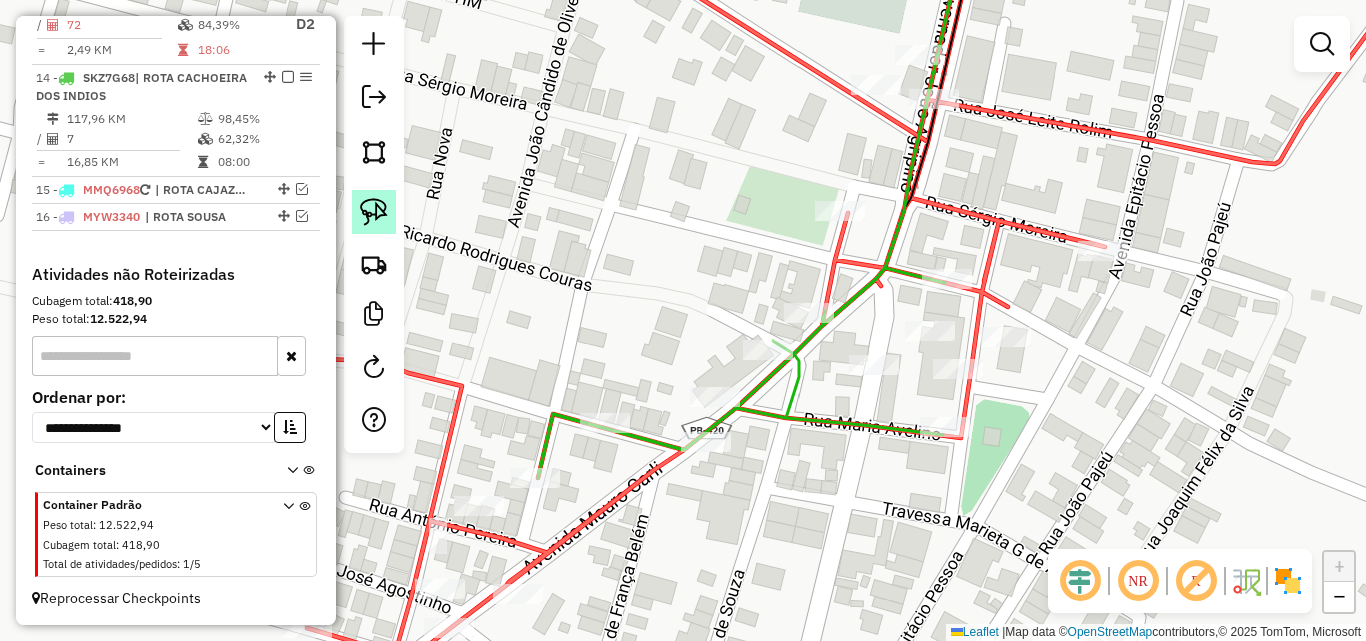 click 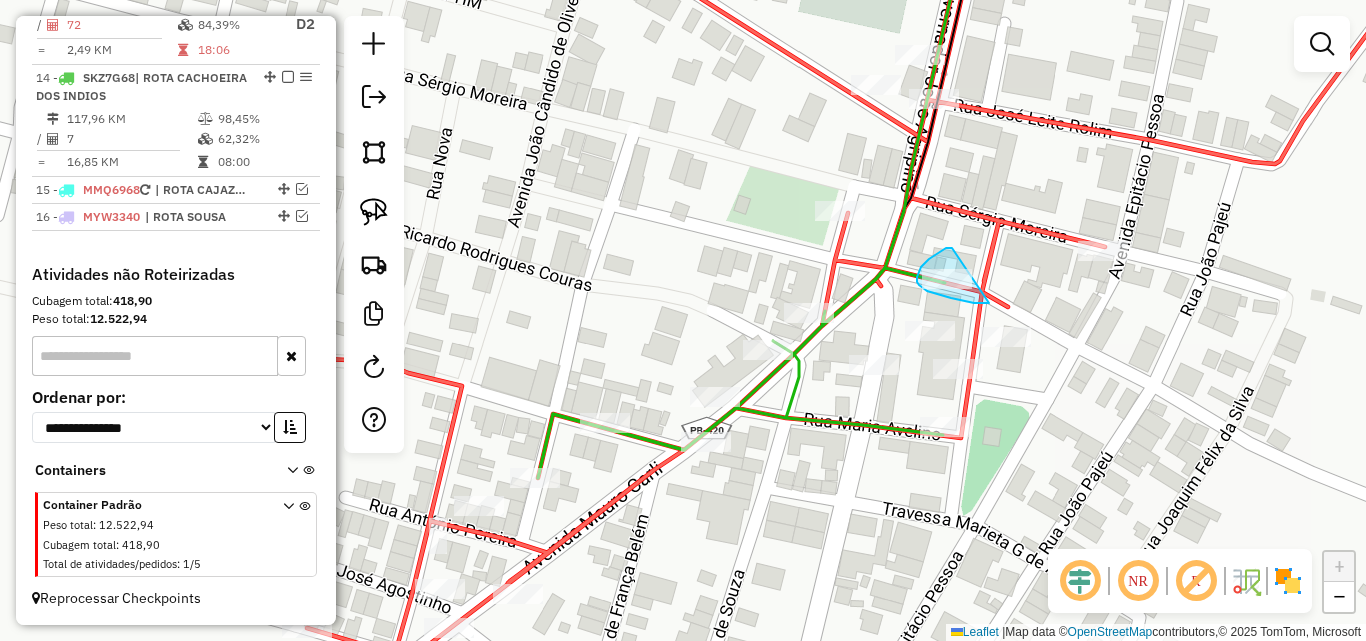 drag, startPoint x: 936, startPoint y: 255, endPoint x: 1011, endPoint y: 290, distance: 82.764725 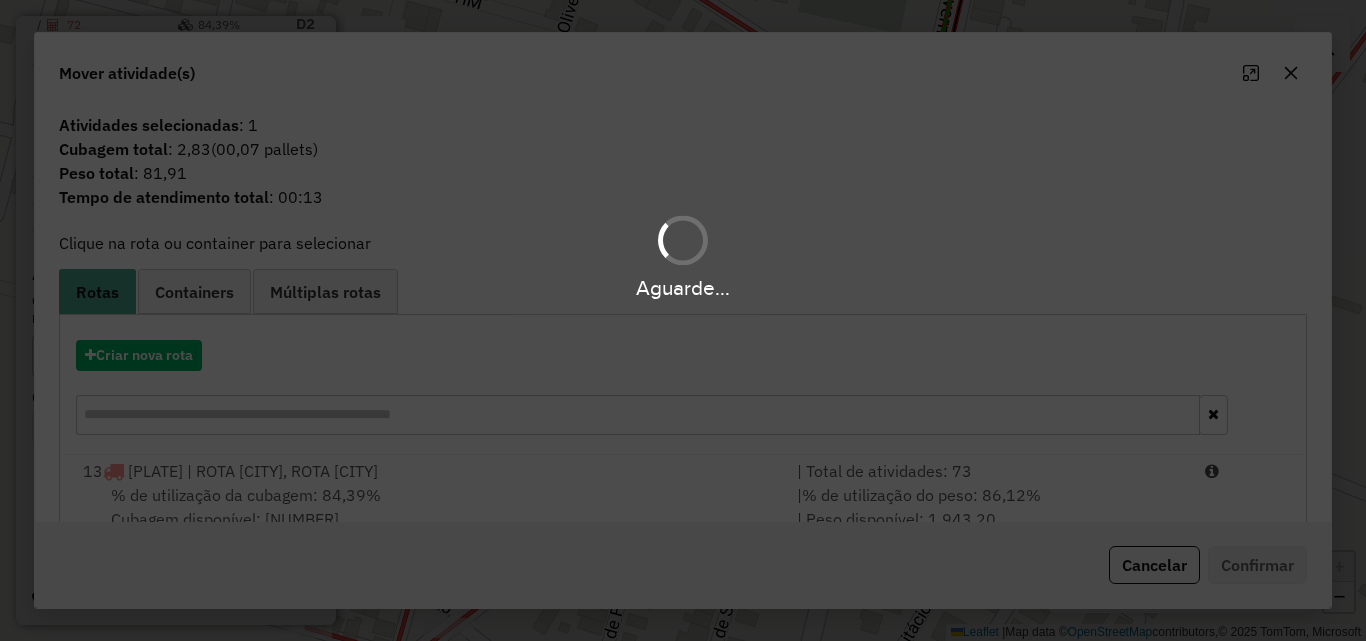click on "Aguarde..." at bounding box center (683, 320) 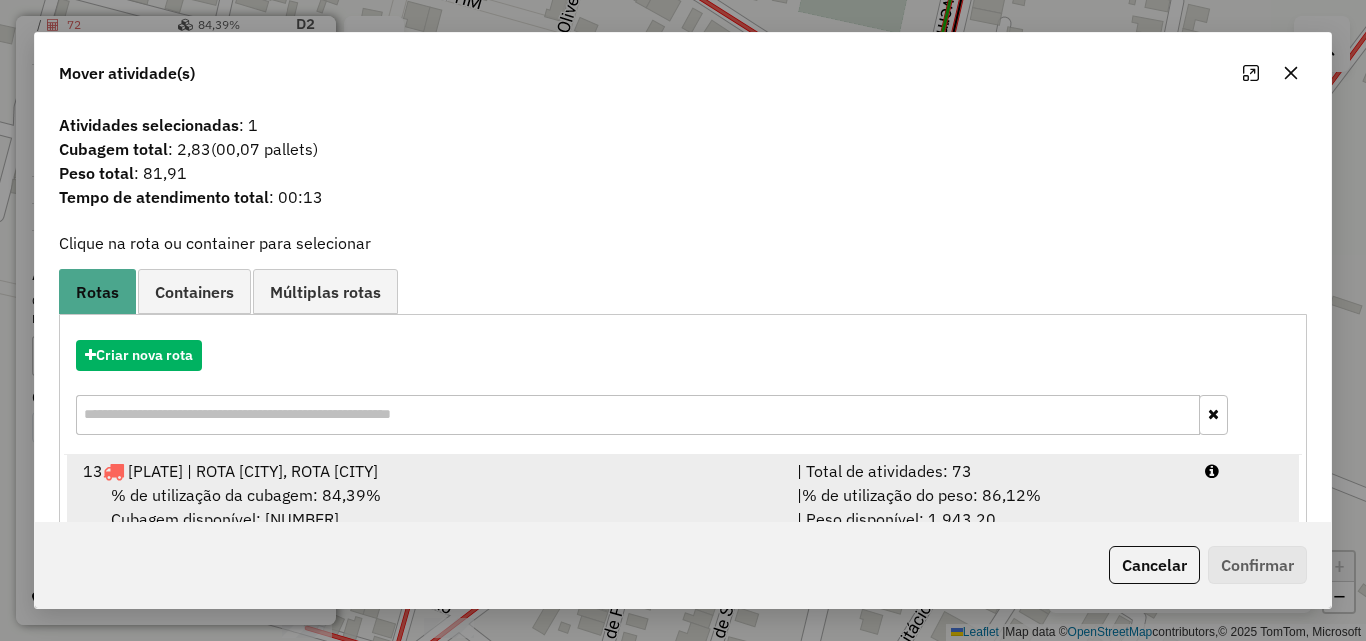 click on "|  % de utilização do peso: 86,12%  | Peso disponível: 1.943,20" at bounding box center (989, 507) 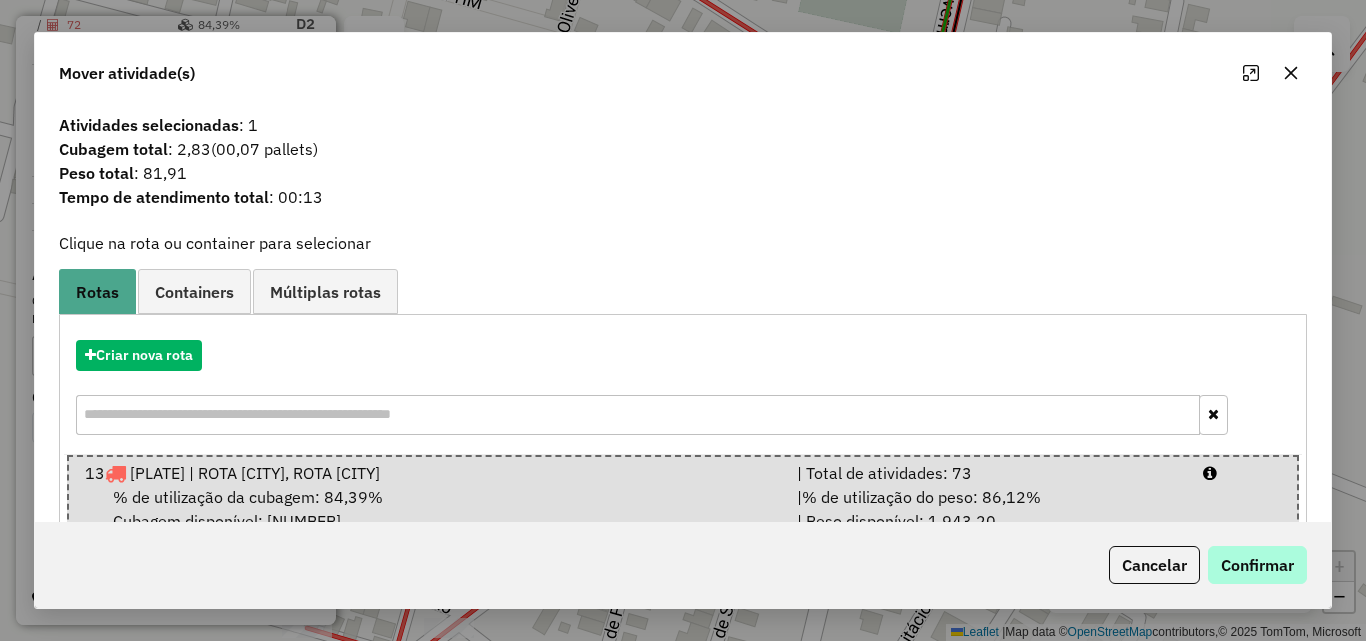 drag, startPoint x: 1274, startPoint y: 593, endPoint x: 1252, endPoint y: 572, distance: 30.413813 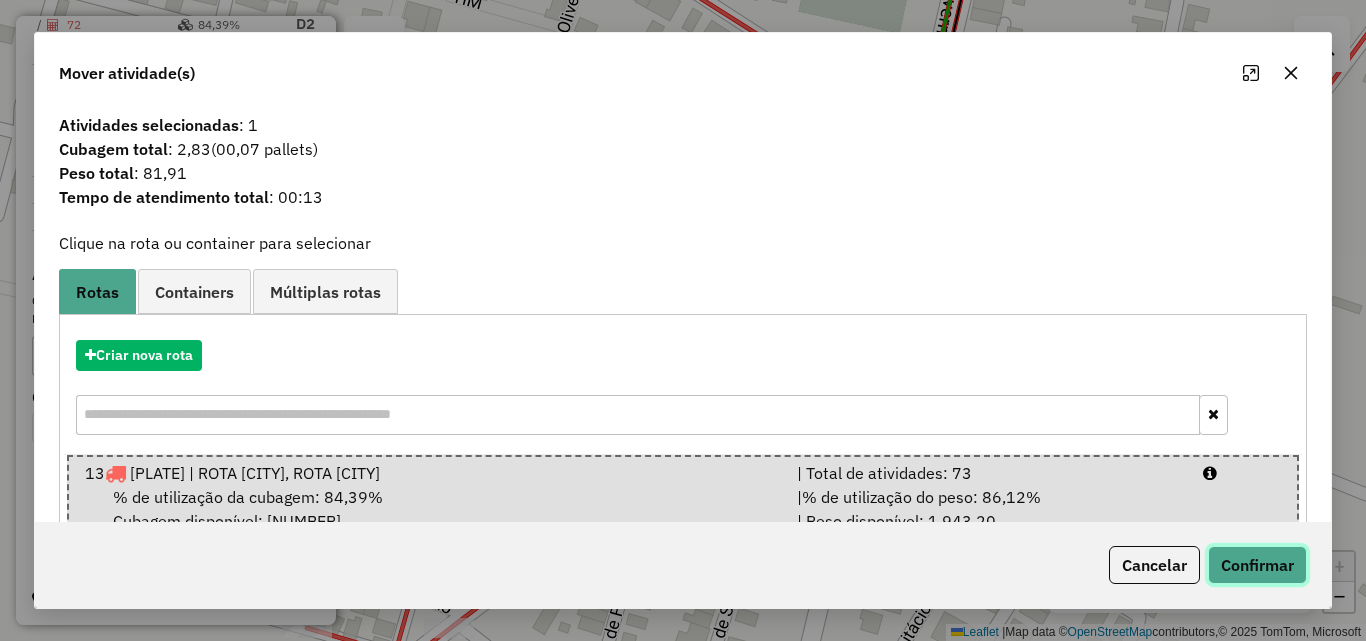 click on "Confirmar" 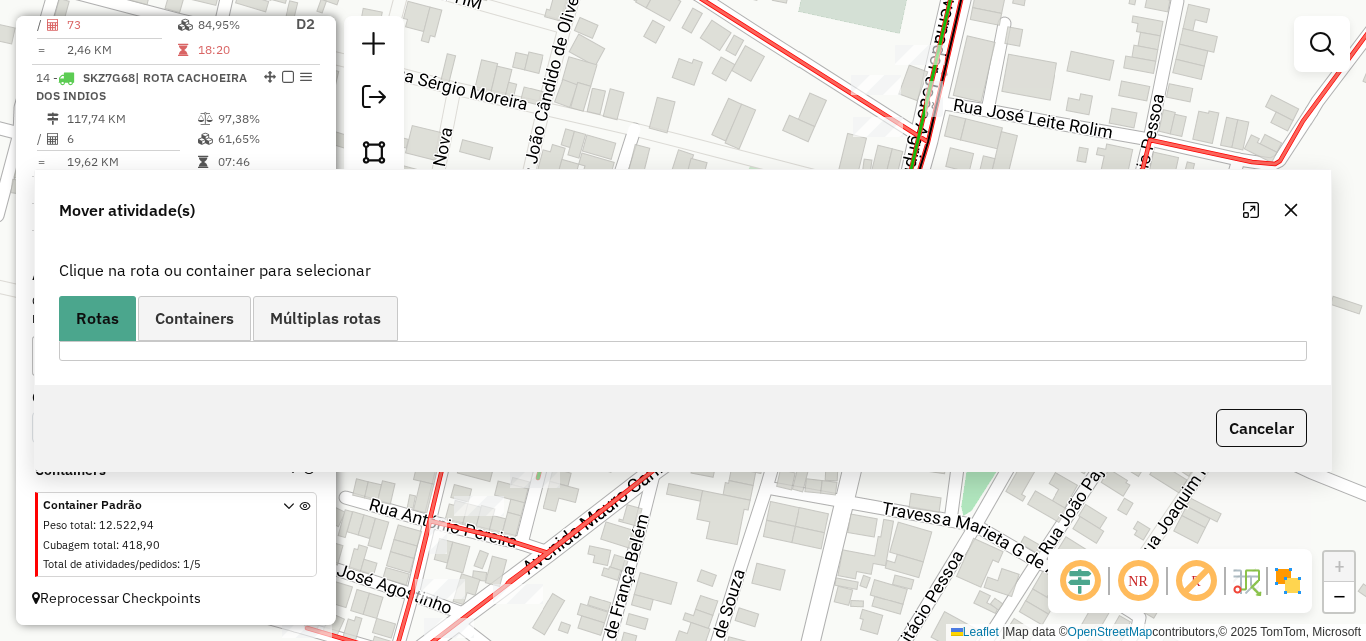 scroll, scrollTop: 937, scrollLeft: 0, axis: vertical 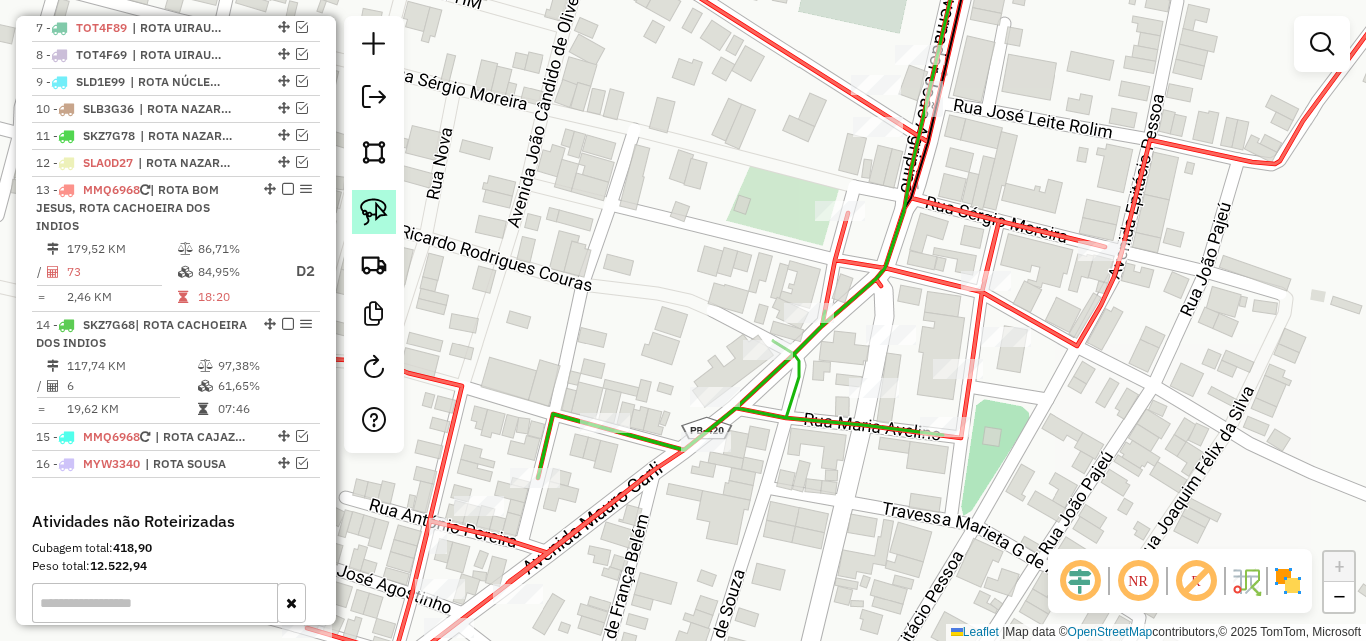 click 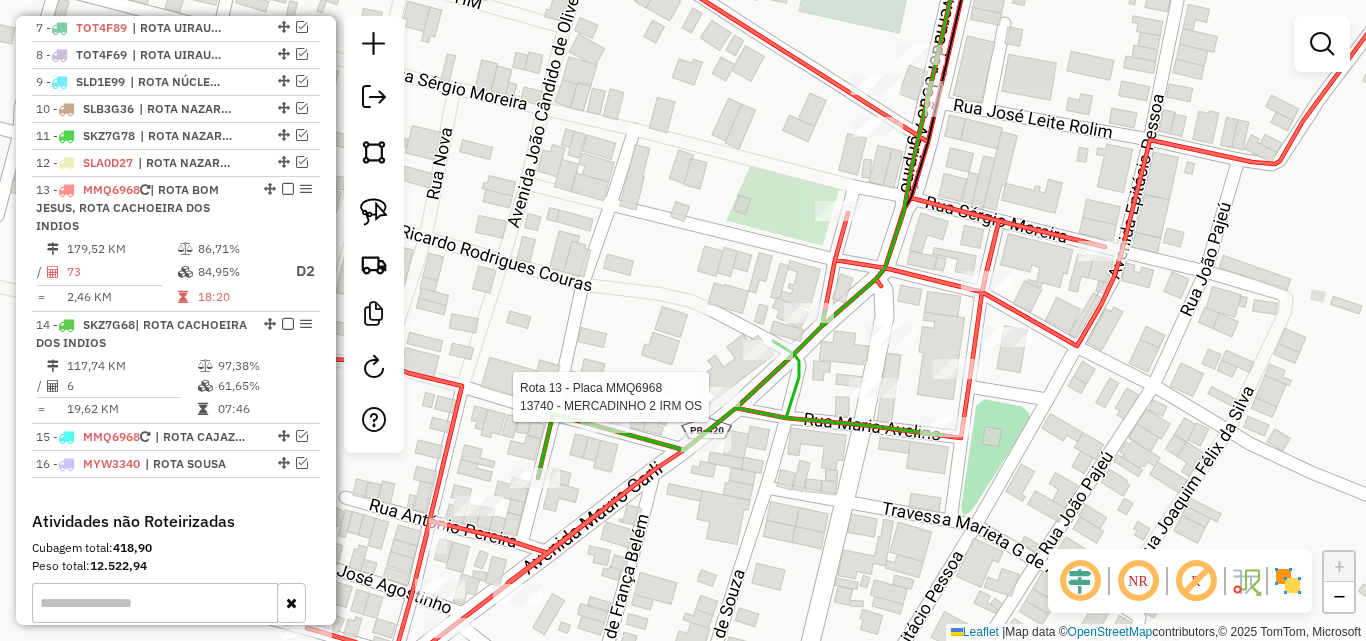 select on "*********" 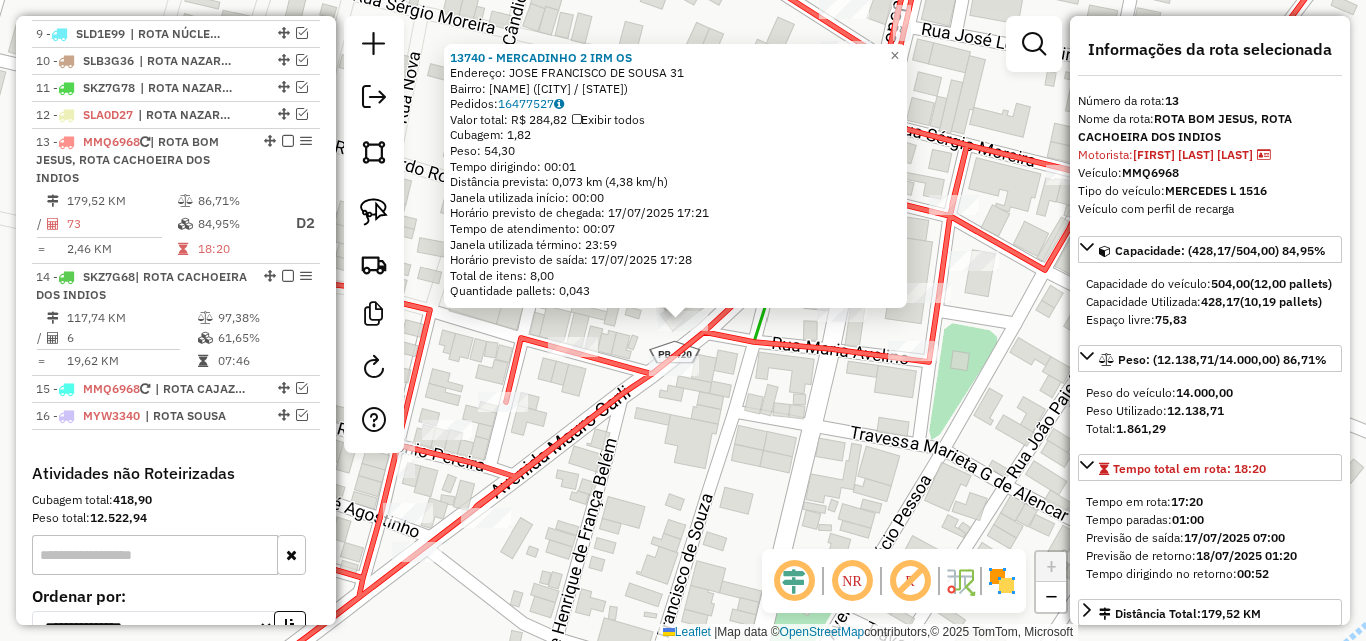 scroll, scrollTop: 1098, scrollLeft: 0, axis: vertical 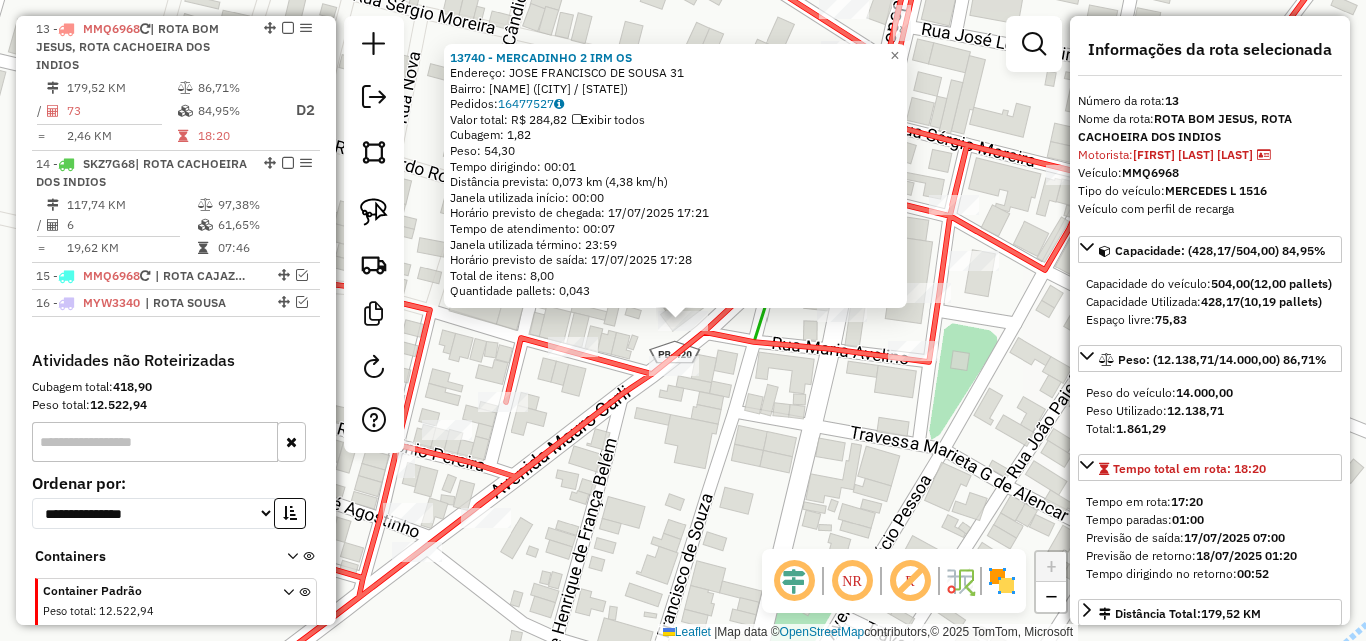 click on "13740 - [COMPANY_NAME] Endereço: [FULL_NAME] [NUMBER] Bairro: [NAME] ([CITY]) Pedidos: [NUMBER] Valor total: R$ [PRICE] Exibir todos Cubagem: [NUMBER] Peso: [NUMBER] Tempo dirigindo: [TIME] Distância prevista: [NUMBER] km ([NUMBER] km/h) Janela utilizada início: [TIME] Horário previsto de chegada: [DATE] [TIME] Tempo de atendimento: [TIME] Janela utilizada término: [TIME] Horário previsto de saída: [DATE] [TIME] Total de itens: [NUMBER] Quantidade pallets: [NUMBER] × Janela de atendimento Grade de atendimento Capacidade Transportadoras Veículos Cliente Pedidos Rotas Selecione os dias de semana para filtrar as janelas de atendimento Seg Ter Qua Qui Sex Sáb Dom Informe o período da janela de atendimento: De: Até: Filtrar exatamente a janela do cliente Considerar janela de atendimento padrão Selecione os dias de semana para filtrar as grades de atendimento Seg Ter Qua Qui Sex Sáb Dom Peso mínimo: Peso máximo: De: De:" 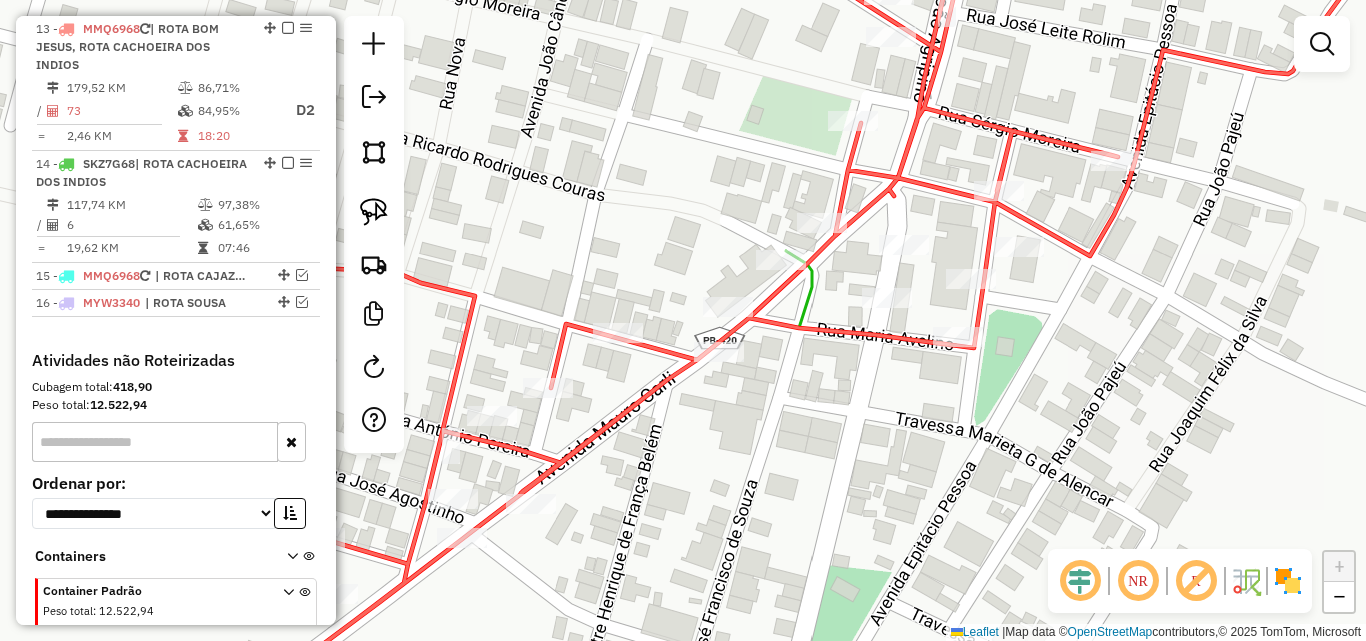 drag, startPoint x: 686, startPoint y: 472, endPoint x: 742, endPoint y: 448, distance: 60.926186 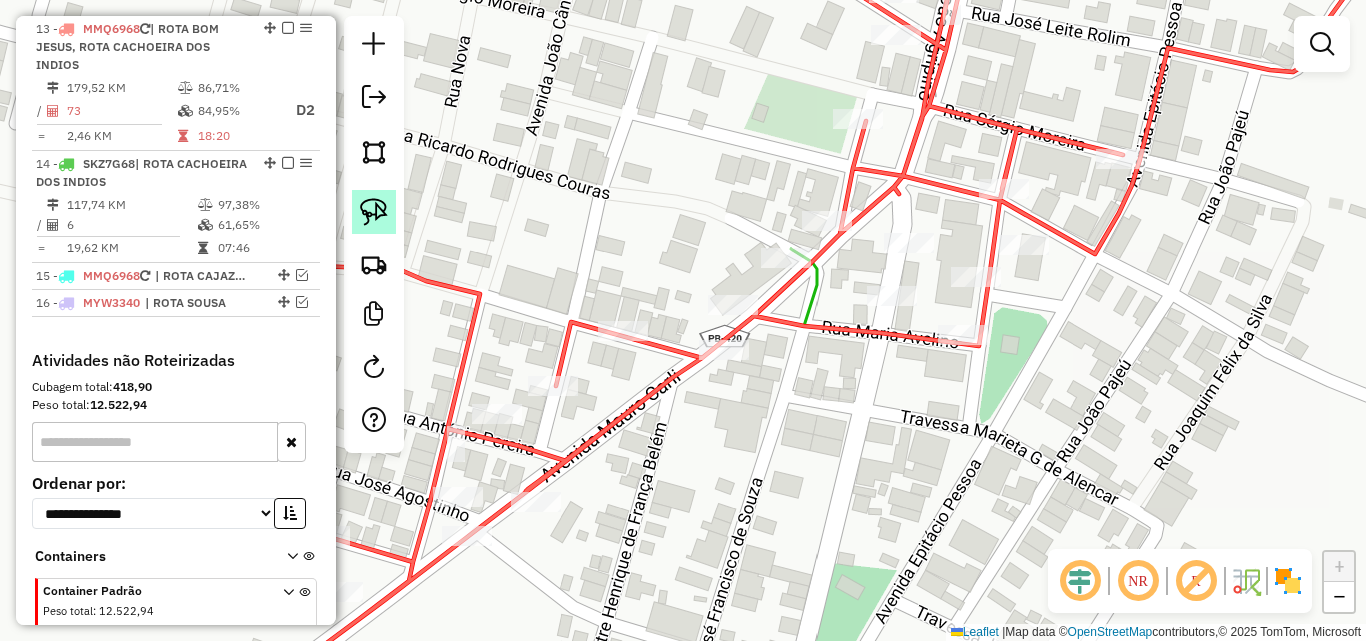 click 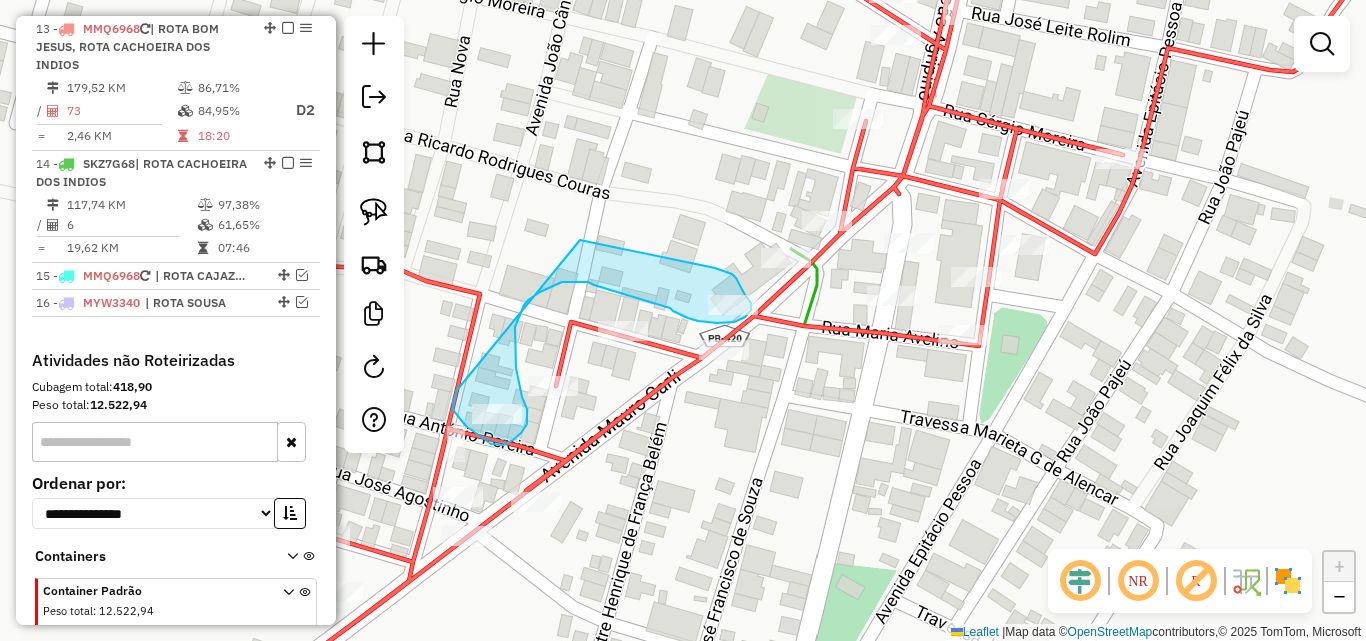 drag, startPoint x: 462, startPoint y: 384, endPoint x: 580, endPoint y: 242, distance: 184.62936 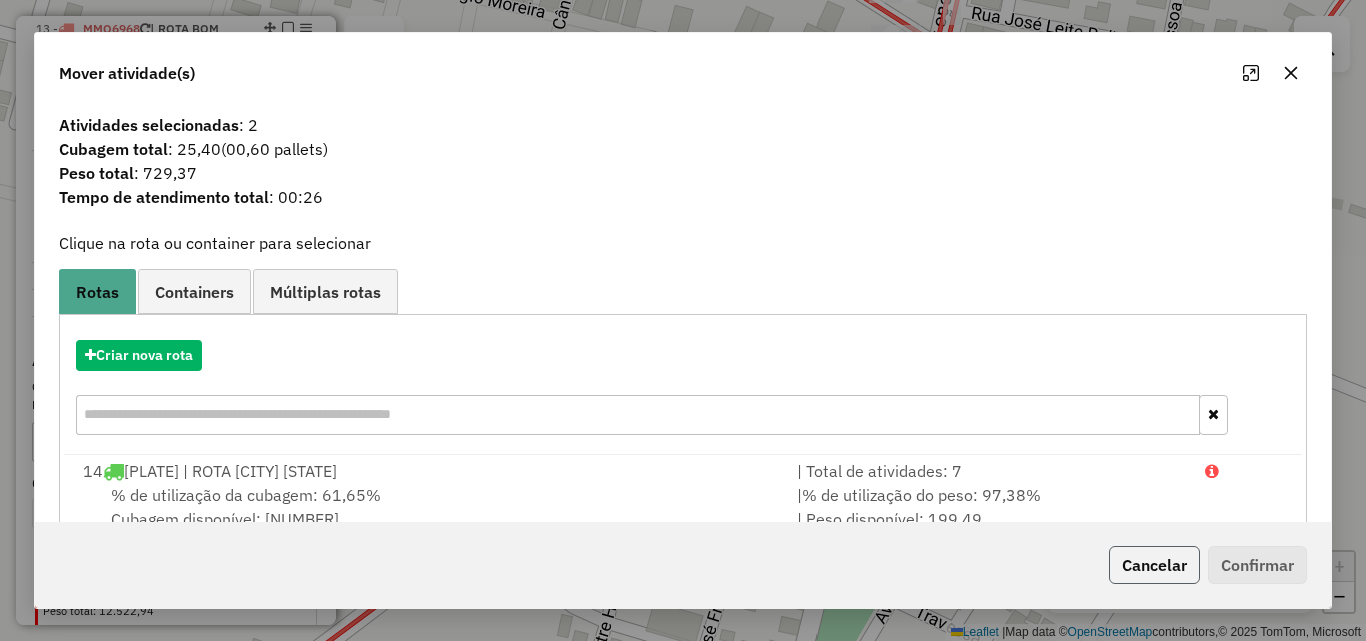 click on "Cancelar" 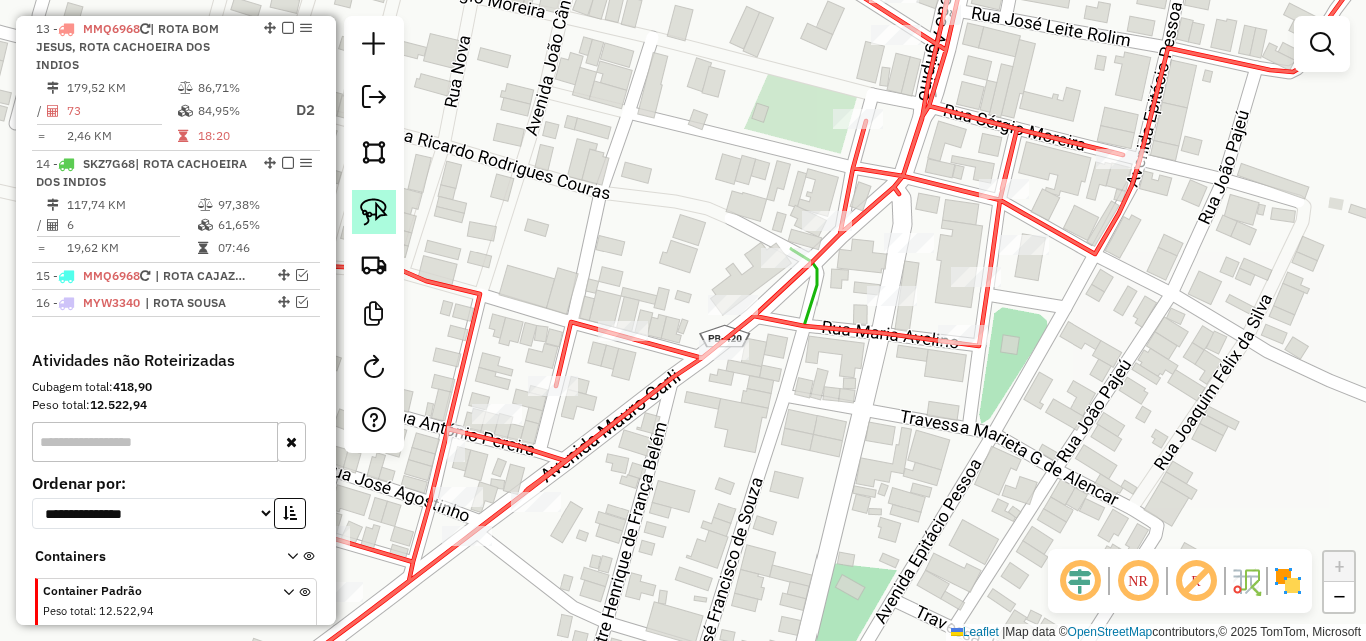 drag, startPoint x: 367, startPoint y: 205, endPoint x: 395, endPoint y: 220, distance: 31.764761 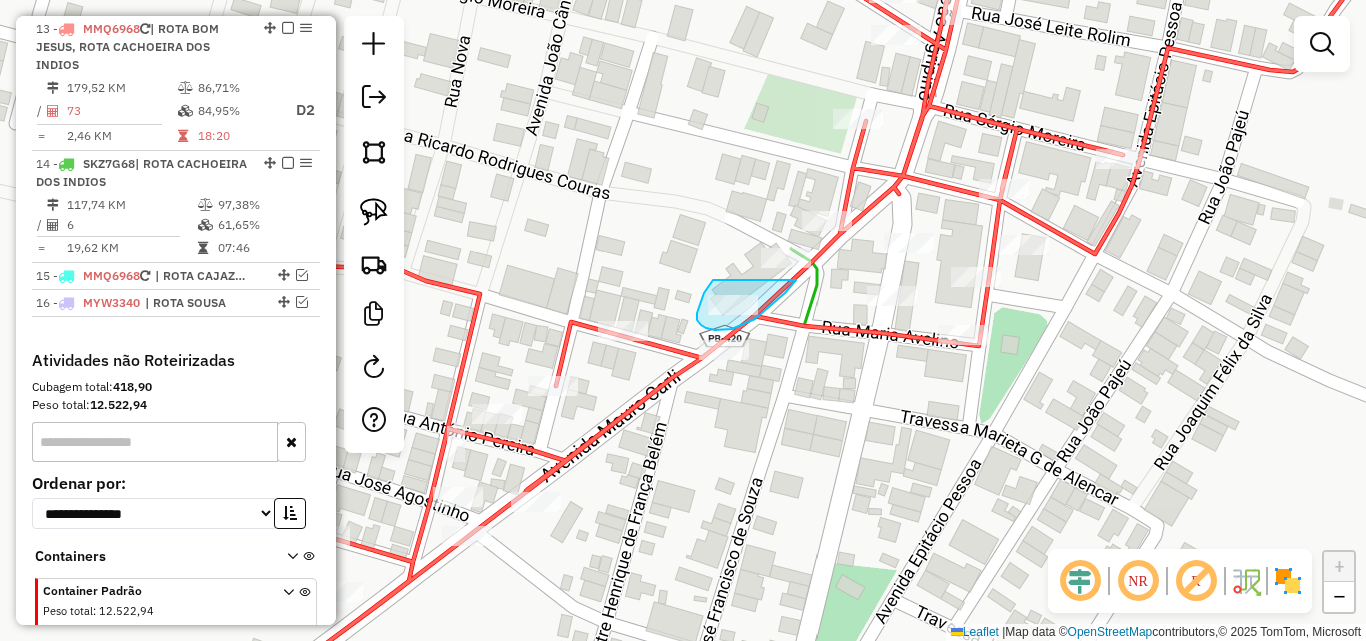 drag, startPoint x: 712, startPoint y: 281, endPoint x: 795, endPoint y: 277, distance: 83.09633 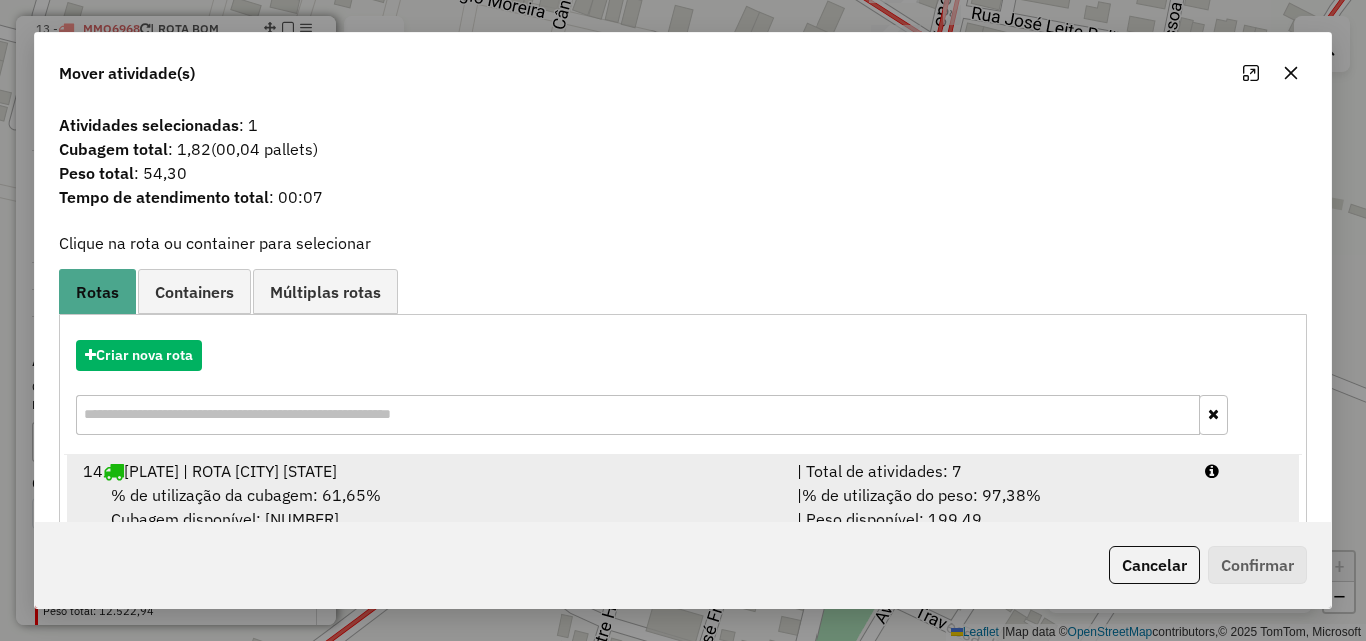 click on "|  % de utilização do peso: 97,38%  | Peso disponível: 199,49" at bounding box center [989, 507] 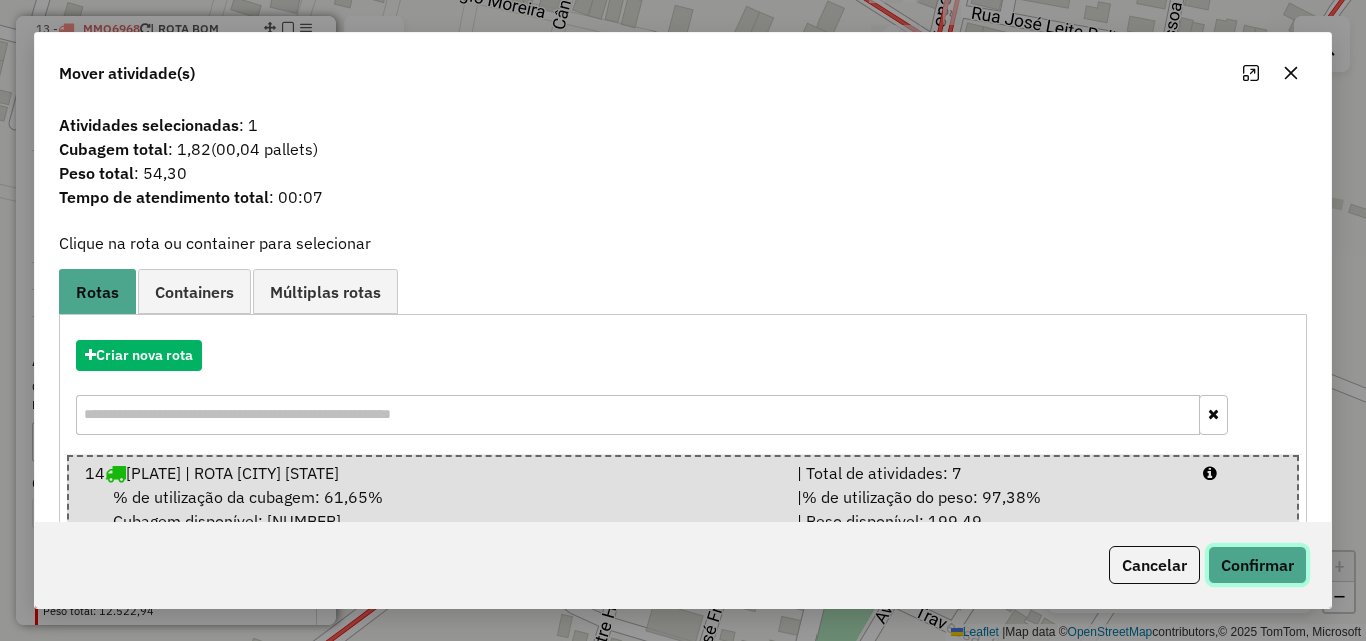 click on "Confirmar" 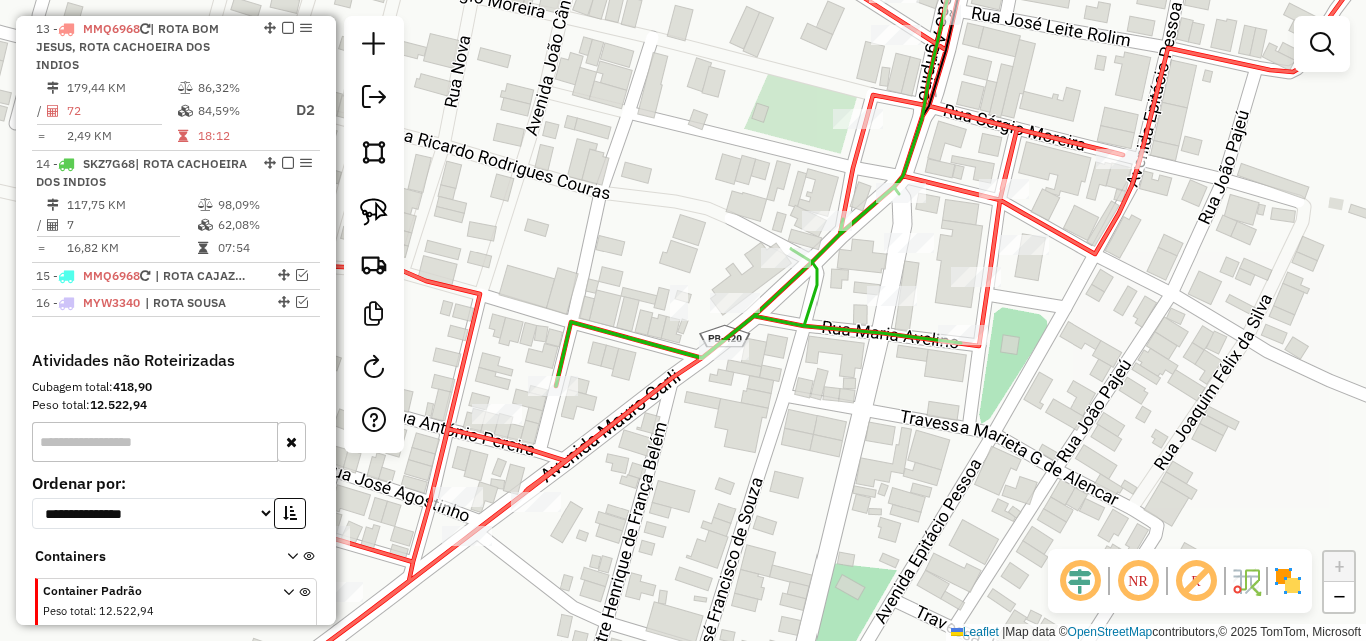 click 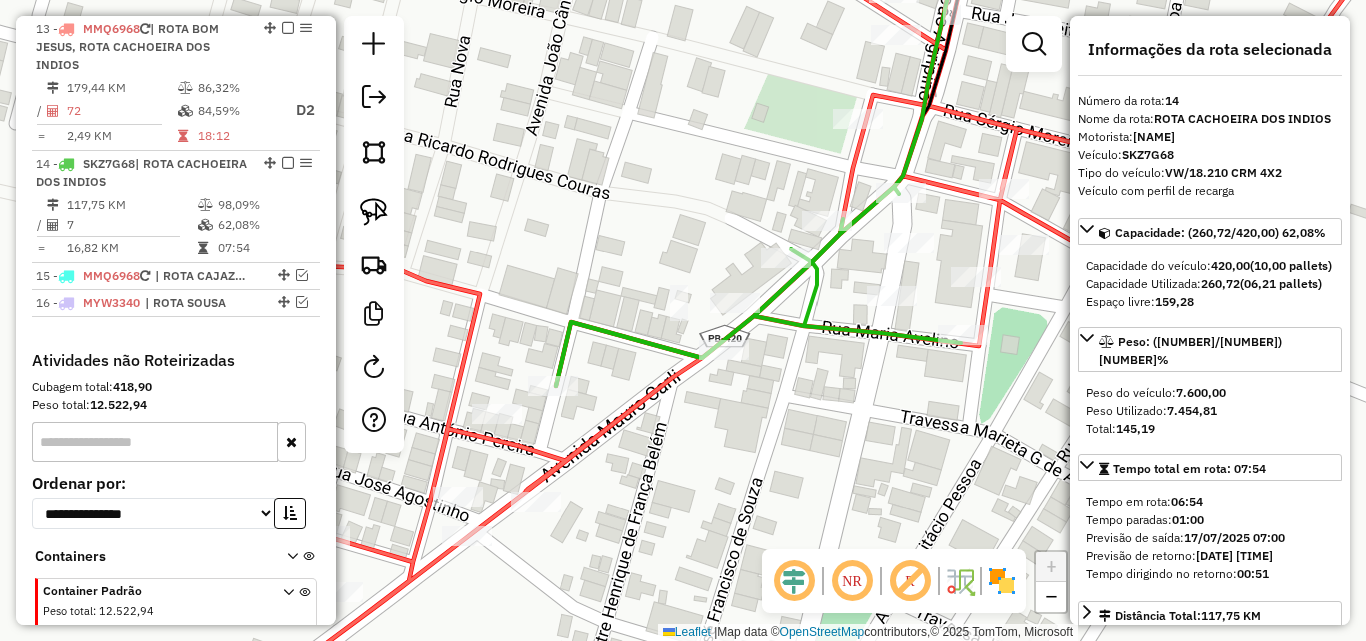 scroll, scrollTop: 1184, scrollLeft: 0, axis: vertical 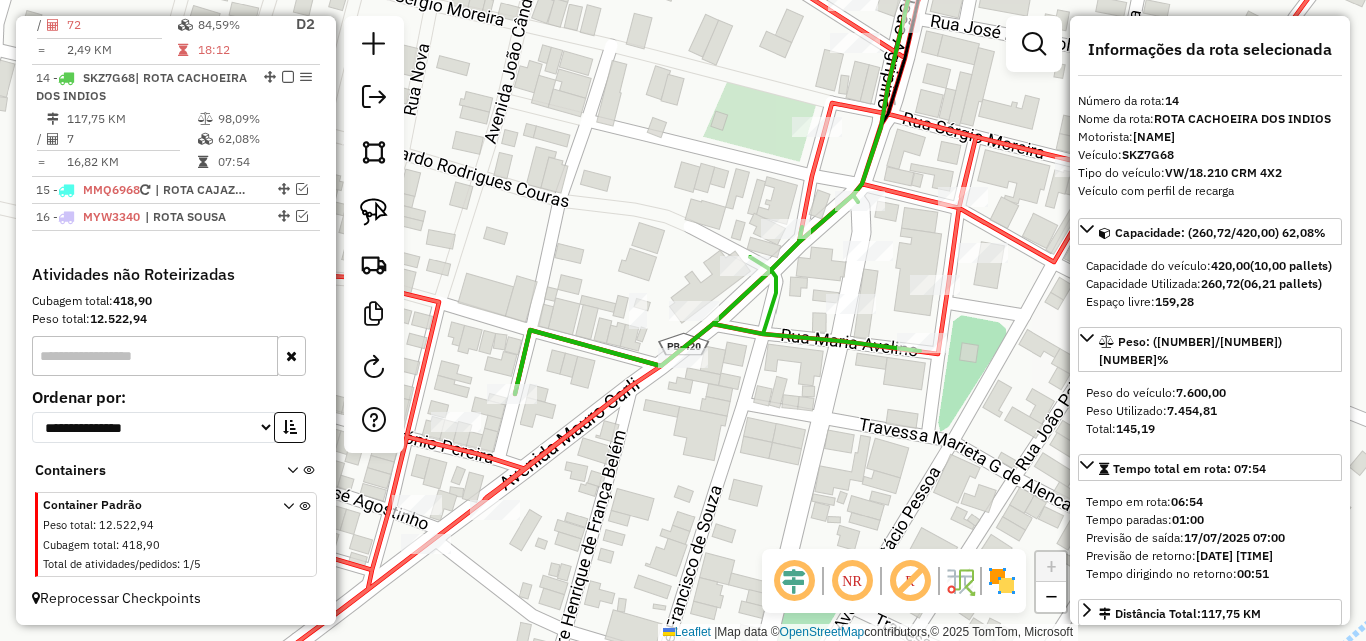 drag, startPoint x: 875, startPoint y: 398, endPoint x: 834, endPoint y: 408, distance: 42.201897 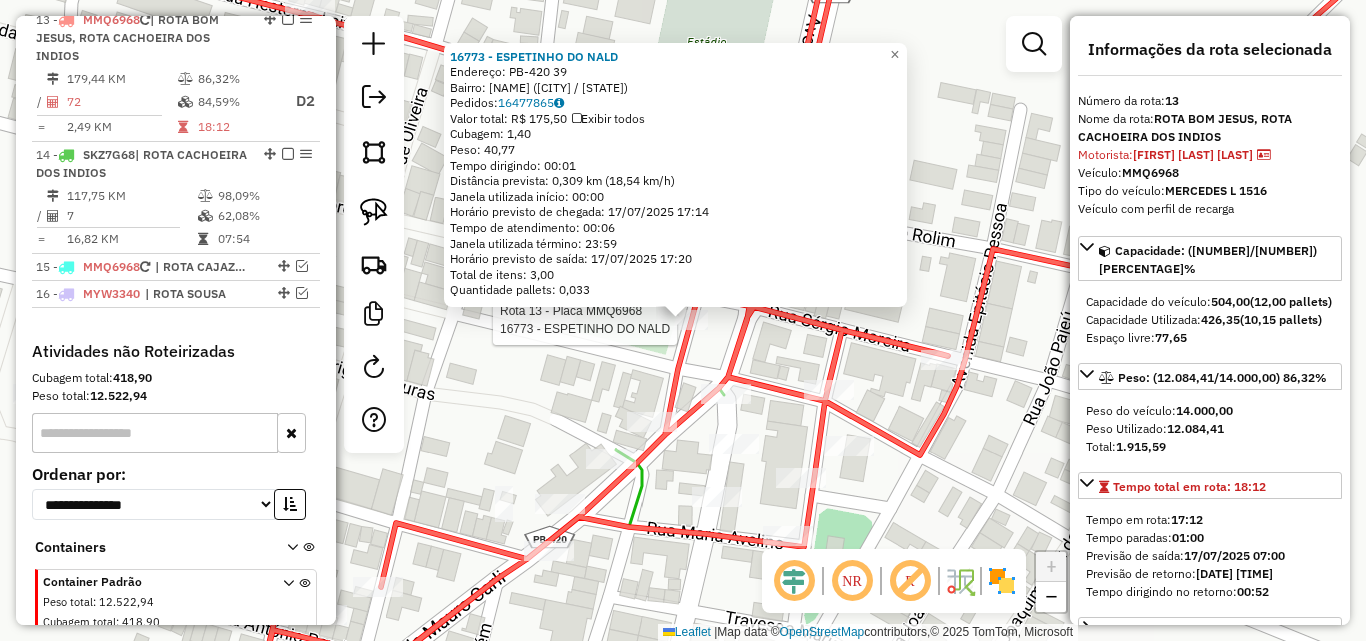 scroll, scrollTop: 1098, scrollLeft: 0, axis: vertical 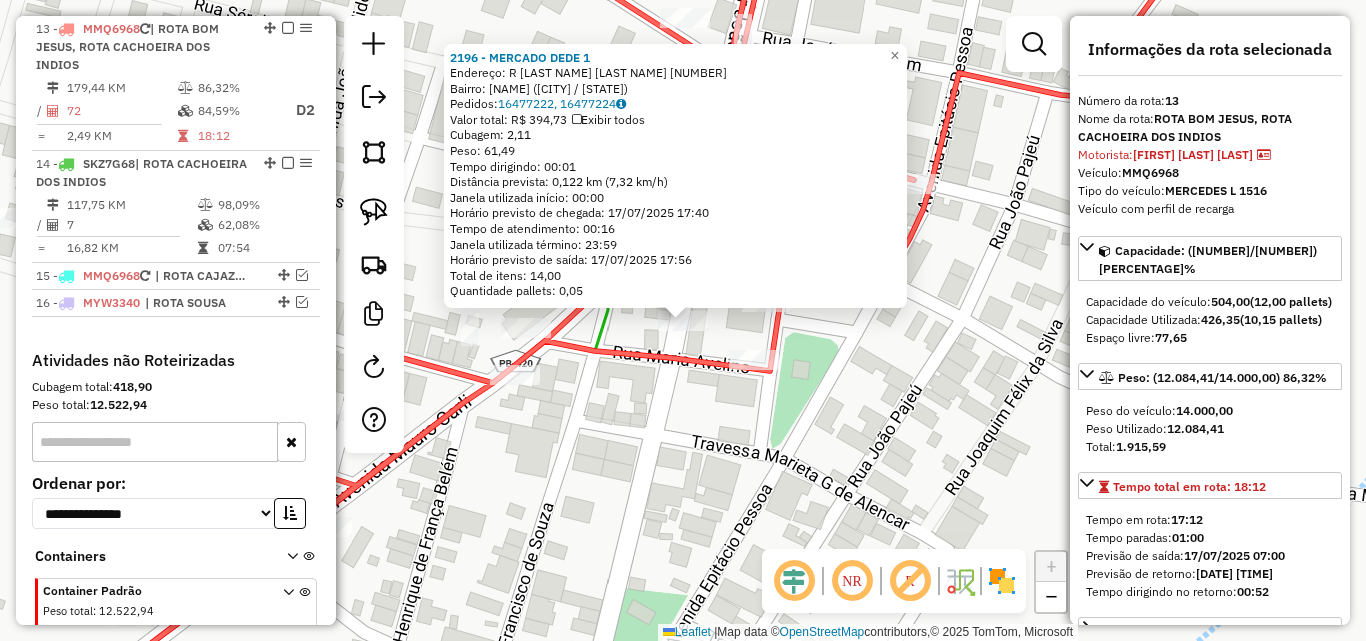 drag, startPoint x: 654, startPoint y: 401, endPoint x: 573, endPoint y: 382, distance: 83.198555 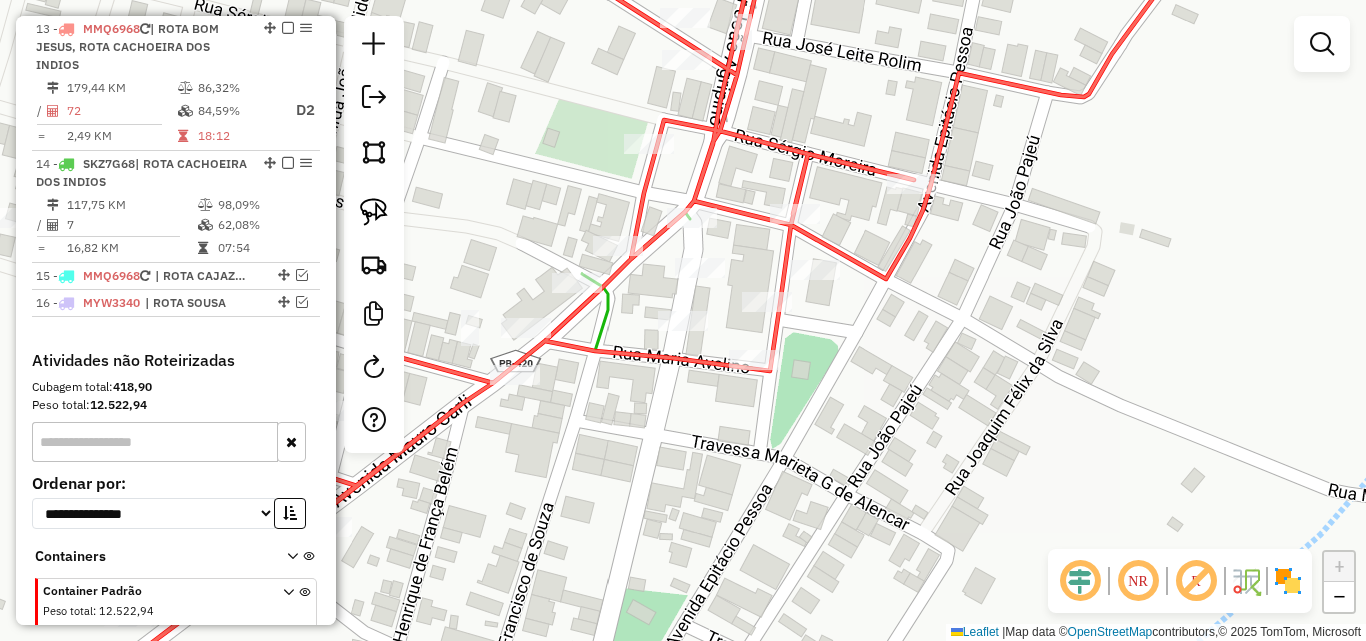 drag, startPoint x: 370, startPoint y: 224, endPoint x: 584, endPoint y: 148, distance: 227.0947 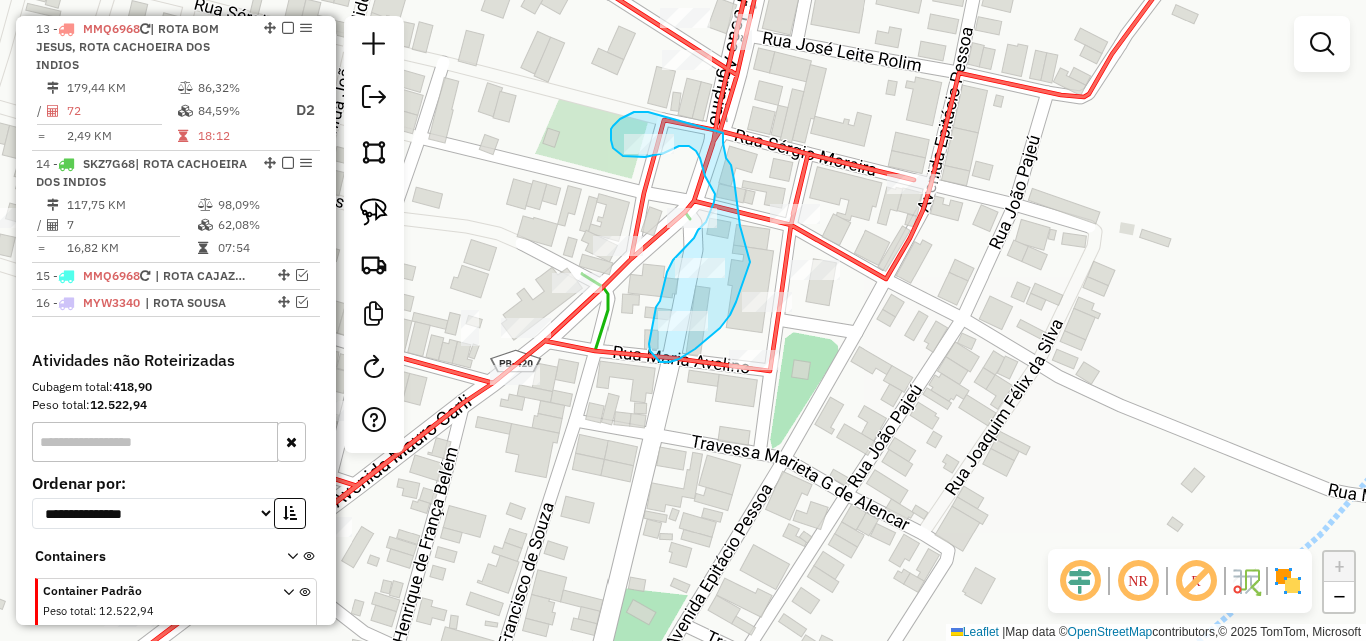 drag, startPoint x: 634, startPoint y: 112, endPoint x: 724, endPoint y: 123, distance: 90.66973 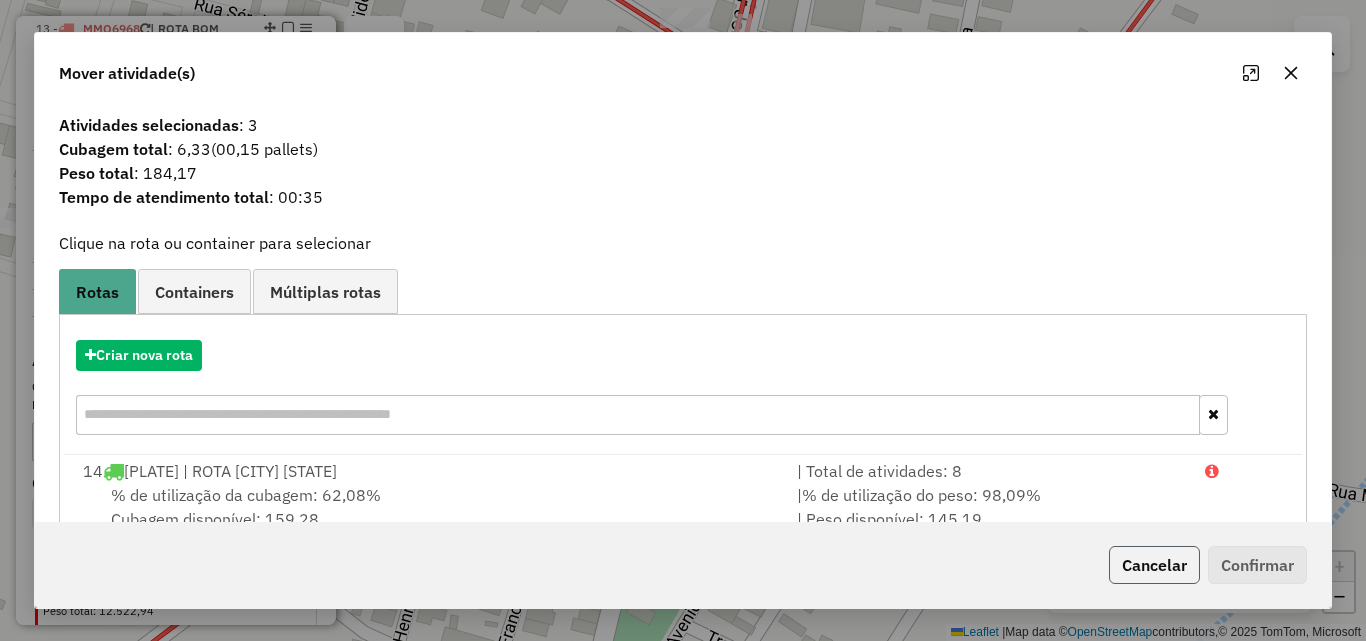 click on "Cancelar" 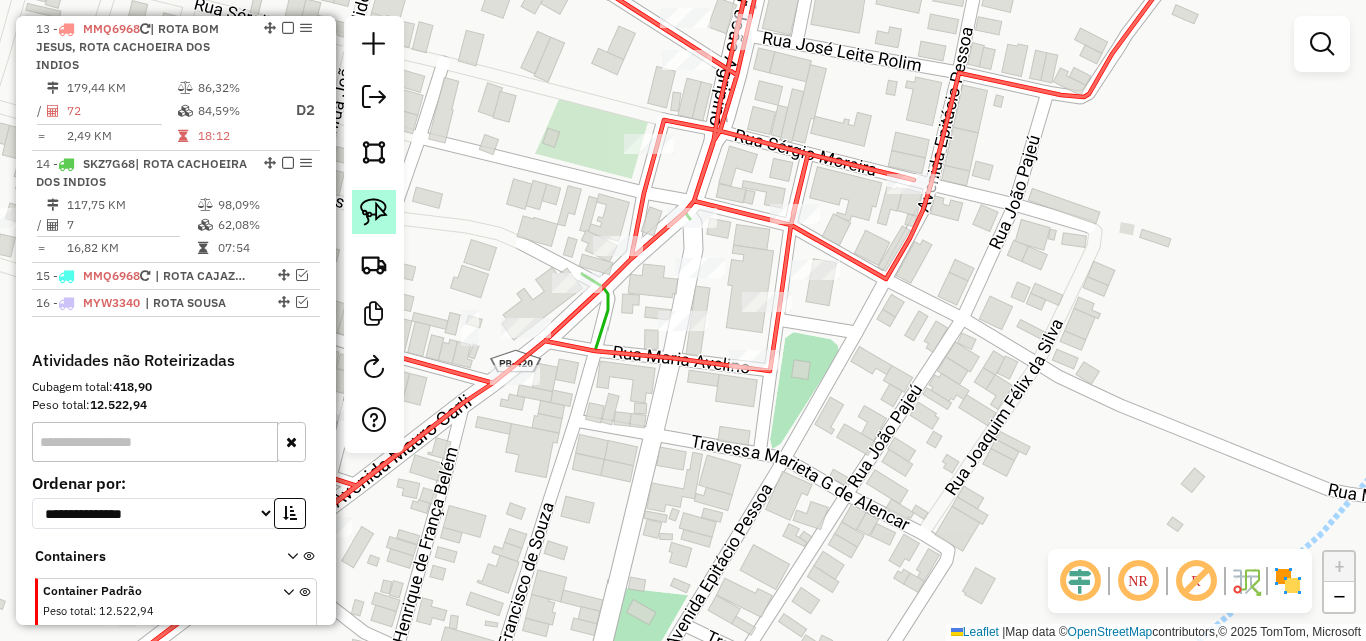click 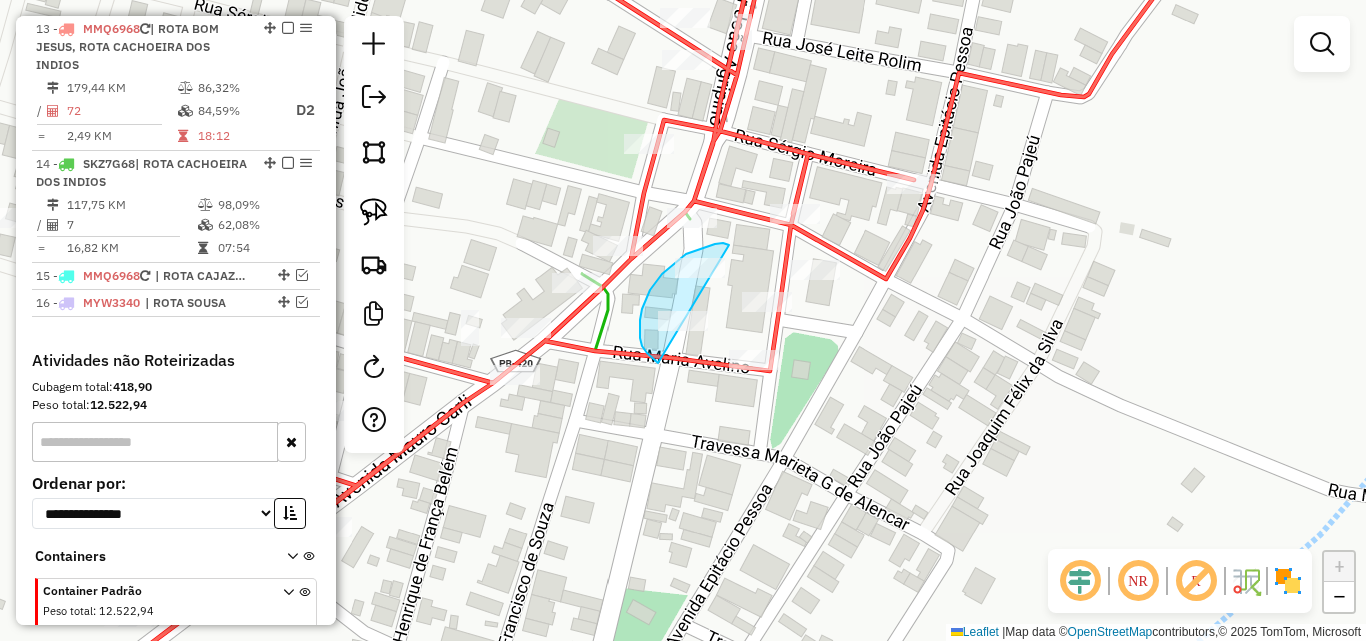drag, startPoint x: 729, startPoint y: 245, endPoint x: 716, endPoint y: 347, distance: 102.825096 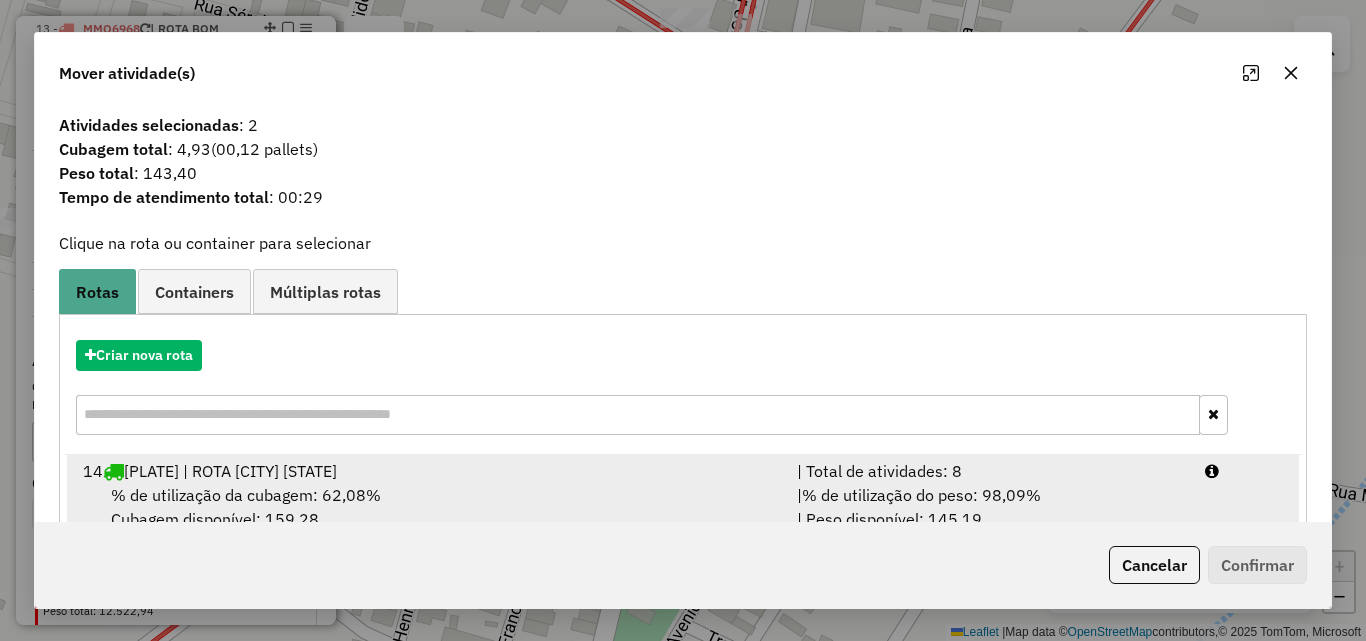click on "% de utilização do peso: 98,09%" at bounding box center (921, 495) 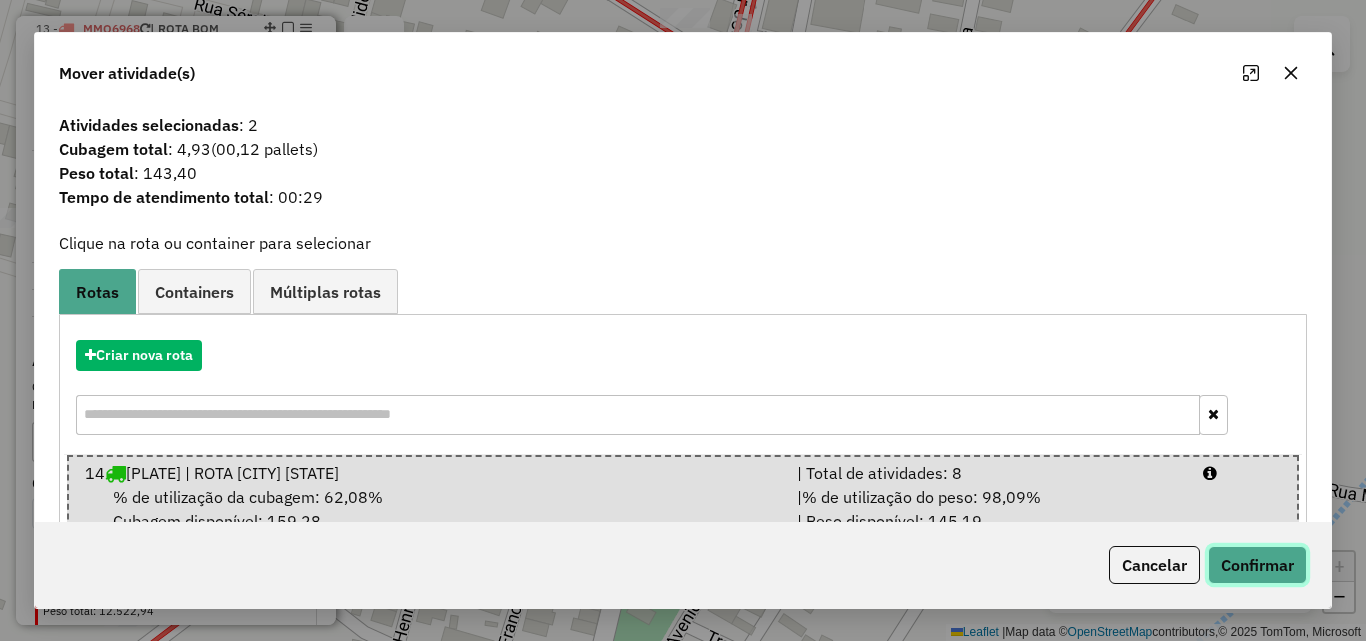 click on "Confirmar" 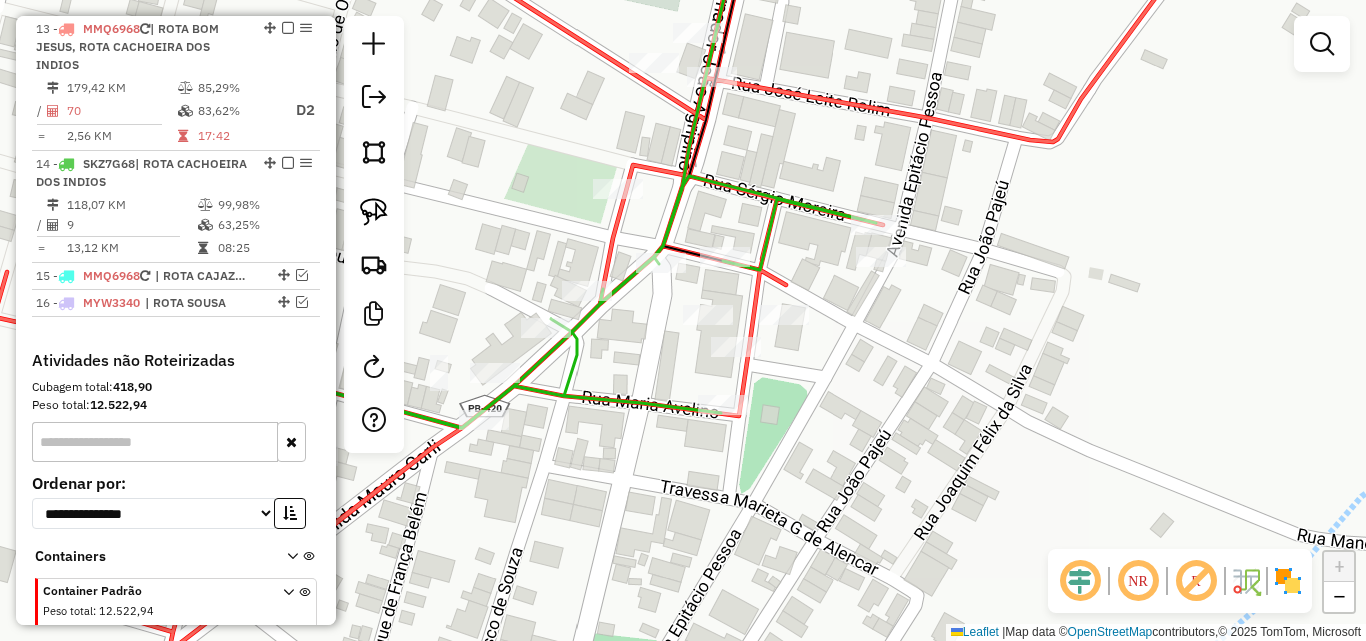 drag, startPoint x: 865, startPoint y: 369, endPoint x: 822, endPoint y: 421, distance: 67.47592 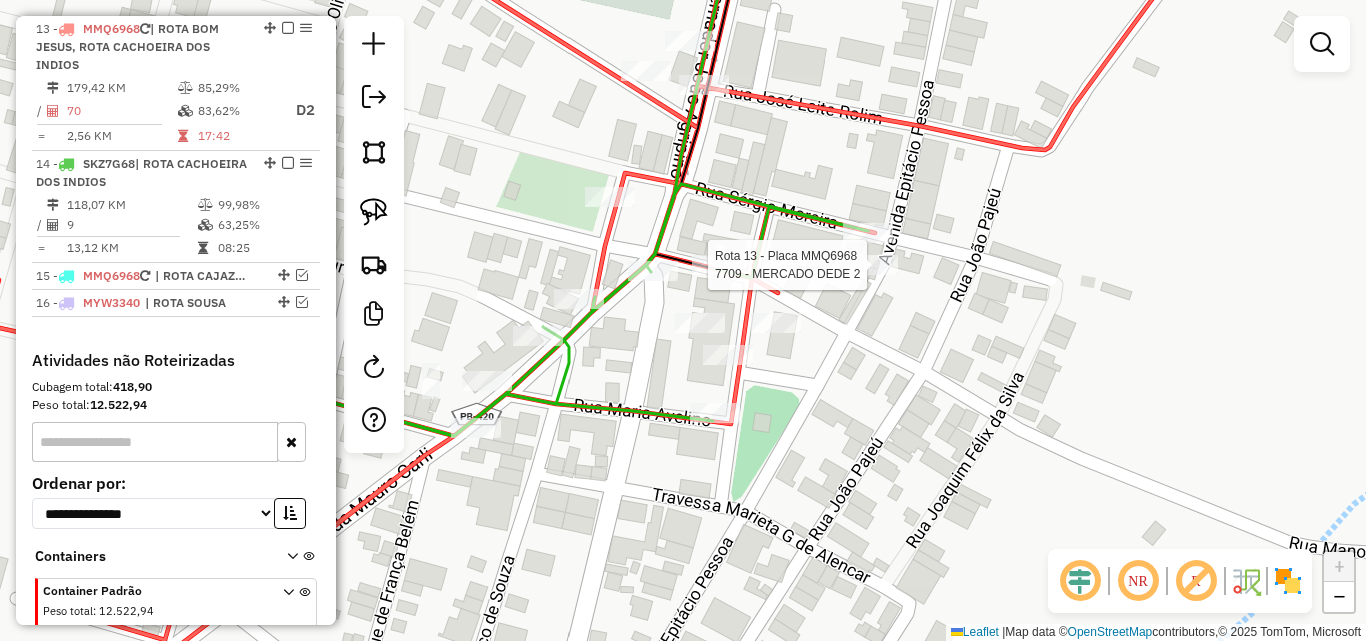 select on "*********" 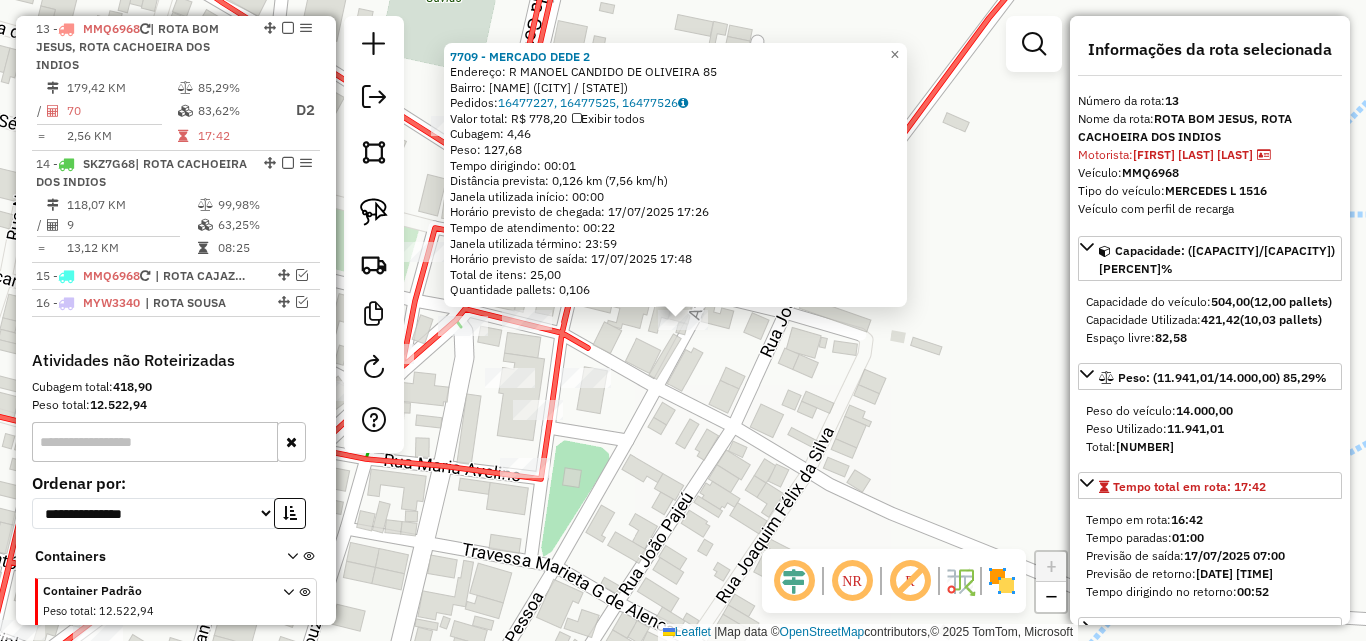 click on "[NUMBER] - [NUMBER] - [NAME]  Endereço: [STREET] [NAME]       [NUMBER]   Bairro: [NAME] ([CITY] / [STATE])   Pedidos:  [NUMBER], [NUMBER], [NUMBER]   Valor total: [CURRENCY] [AMOUNT]   Exibir todos   Cubagem: [NUMBER]  Peso: [NUMBER]  Tempo dirigindo: [TIME]   Distância prevista: [NUMBER] km ([NUMBER] km/h)   Janela utilizada início: [TIME]   Horário previsto de chegada: [DATE] [TIME]   Tempo de atendimento: [TIME]   Janela utilizada término: [TIME]   Horário previsto de saída: [DATE] [TIME]   Total de itens: [NUMBER]   Quantidade pallets: [NUMBER]  × Janela de atendimento Grade de atendimento Capacidade Transportadoras Veículos Cliente Pedidos  Rotas Selecione os dias de semana para filtrar as janelas de atendimento  Seg   Ter   Qua   Qui   Sex   Sáb   Dom  Informe o período da janela de atendimento: De: Até:  Filtrar exatamente a janela do cliente  Considerar janela de atendimento padrão  Selecione os dias de semana para filtrar as grades de atendimento  Seg   Ter   Qua   Qui   Sex   Sáb   Dom   Peso mínimo:" 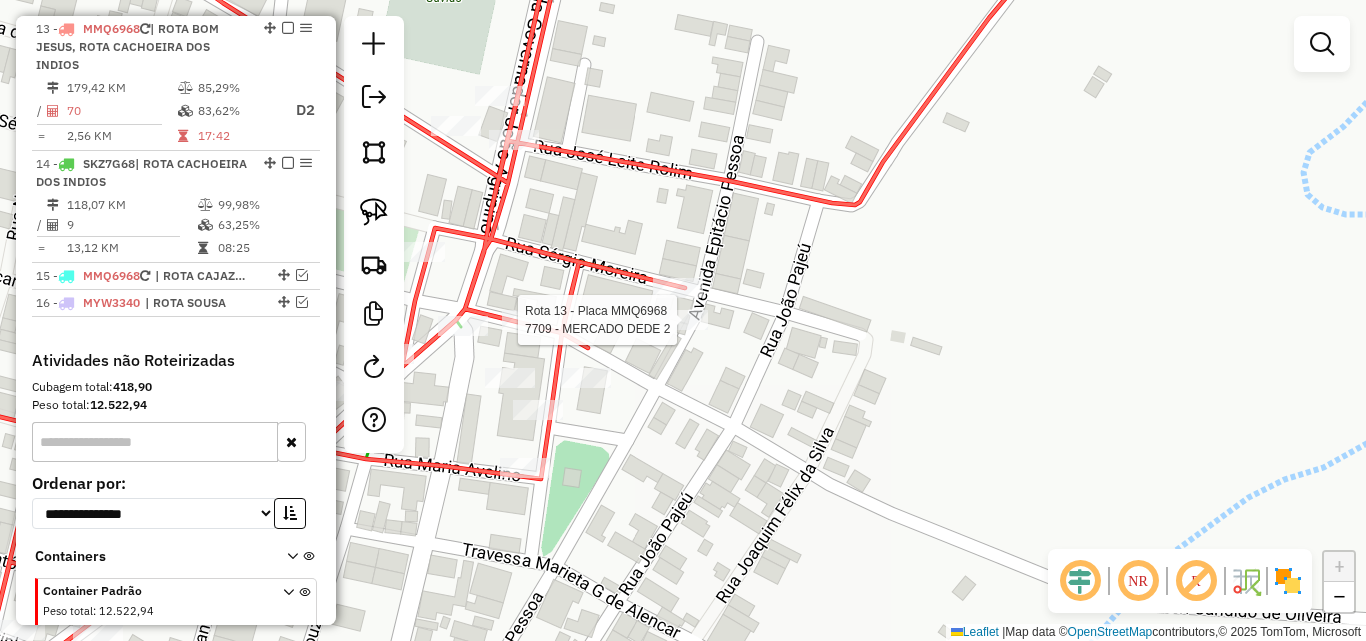 select on "*********" 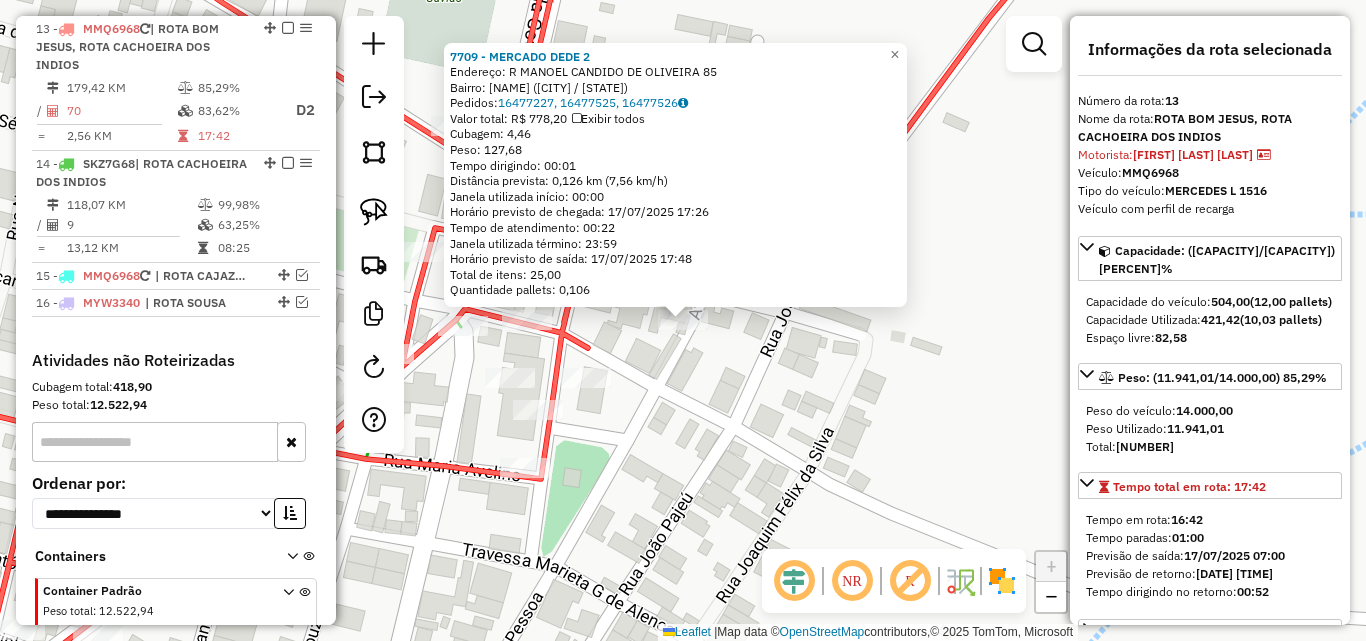 click on "[NUMBER] - [NUMBER] - [NAME]  Endereço: [STREET] [NAME]       [NUMBER]   Bairro: [NAME] ([CITY] / [STATE])   Pedidos:  [NUMBER], [NUMBER], [NUMBER]   Valor total: [CURRENCY] [AMOUNT]   Exibir todos   Cubagem: [NUMBER]  Peso: [NUMBER]  Tempo dirigindo: [TIME]   Distância prevista: [NUMBER] km ([NUMBER] km/h)   Janela utilizada início: [TIME]   Horário previsto de chegada: [DATE] [TIME]   Tempo de atendimento: [TIME]   Janela utilizada término: [TIME]   Horário previsto de saída: [DATE] [TIME]   Total de itens: [NUMBER]   Quantidade pallets: [NUMBER]  × Janela de atendimento Grade de atendimento Capacidade Transportadoras Veículos Cliente Pedidos  Rotas Selecione os dias de semana para filtrar as janelas de atendimento  Seg   Ter   Qua   Qui   Sex   Sáb   Dom  Informe o período da janela de atendimento: De: Até:  Filtrar exatamente a janela do cliente  Considerar janela de atendimento padrão  Selecione os dias de semana para filtrar as grades de atendimento  Seg   Ter   Qua   Qui   Sex   Sáb   Dom   Peso mínimo:" 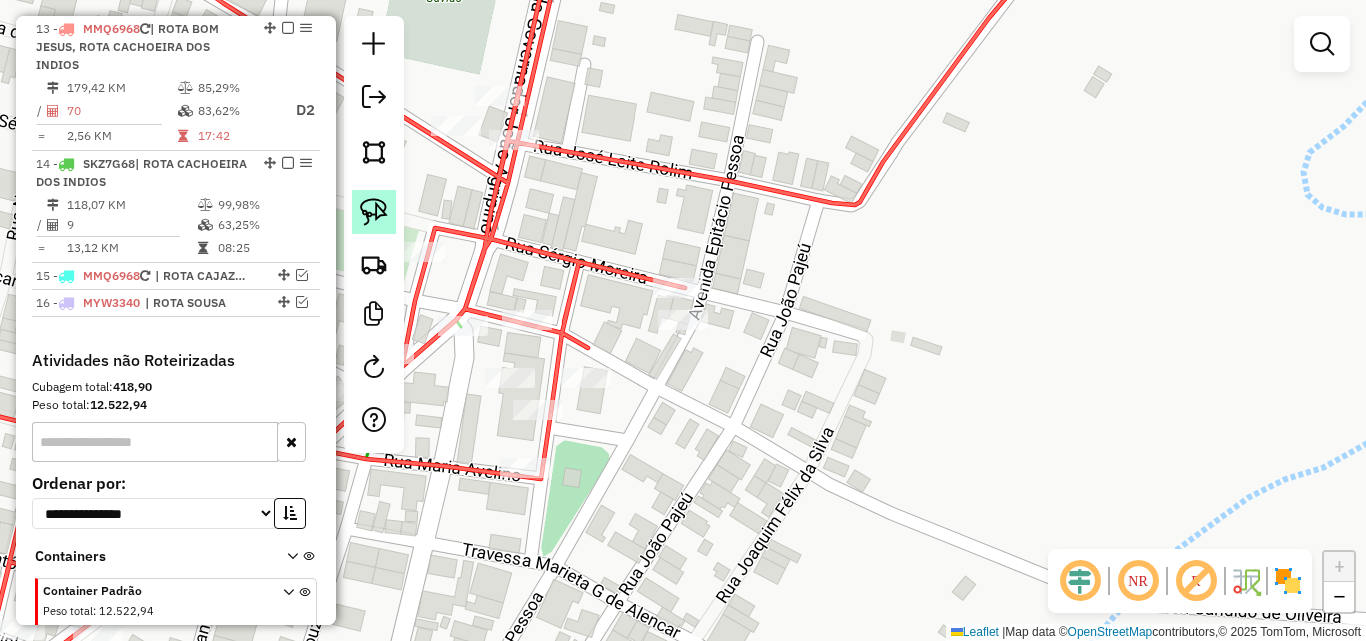 click 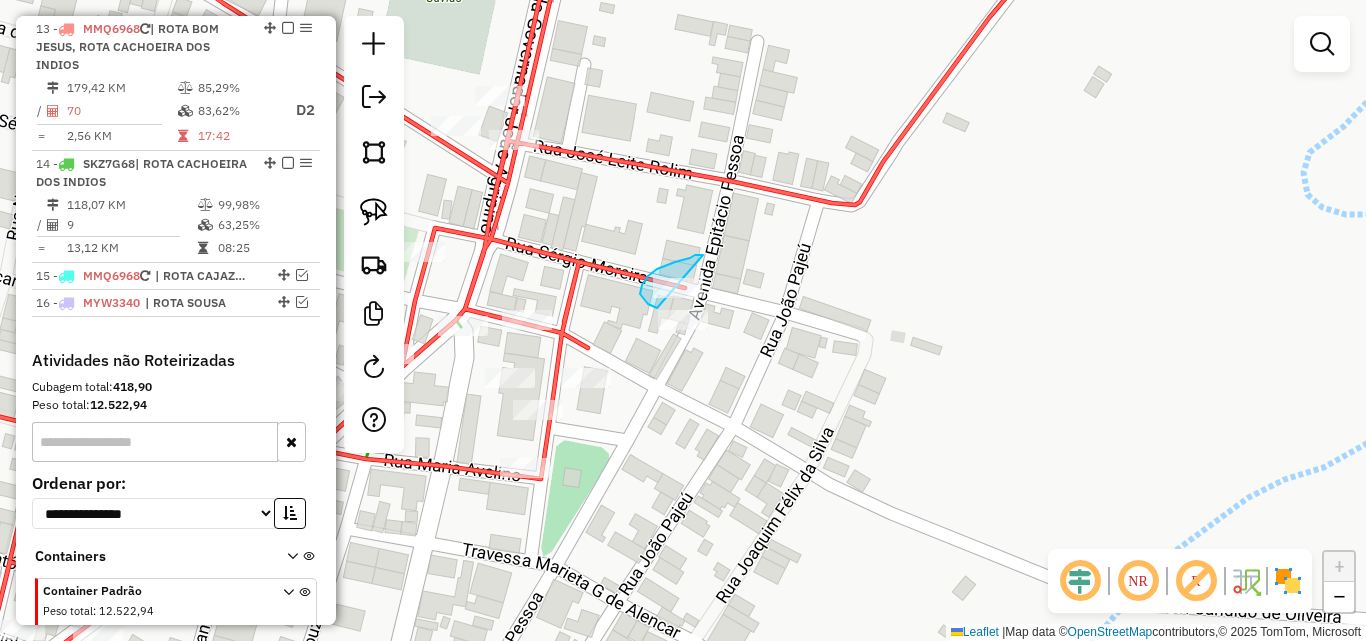 drag, startPoint x: 690, startPoint y: 258, endPoint x: 719, endPoint y: 287, distance: 41.01219 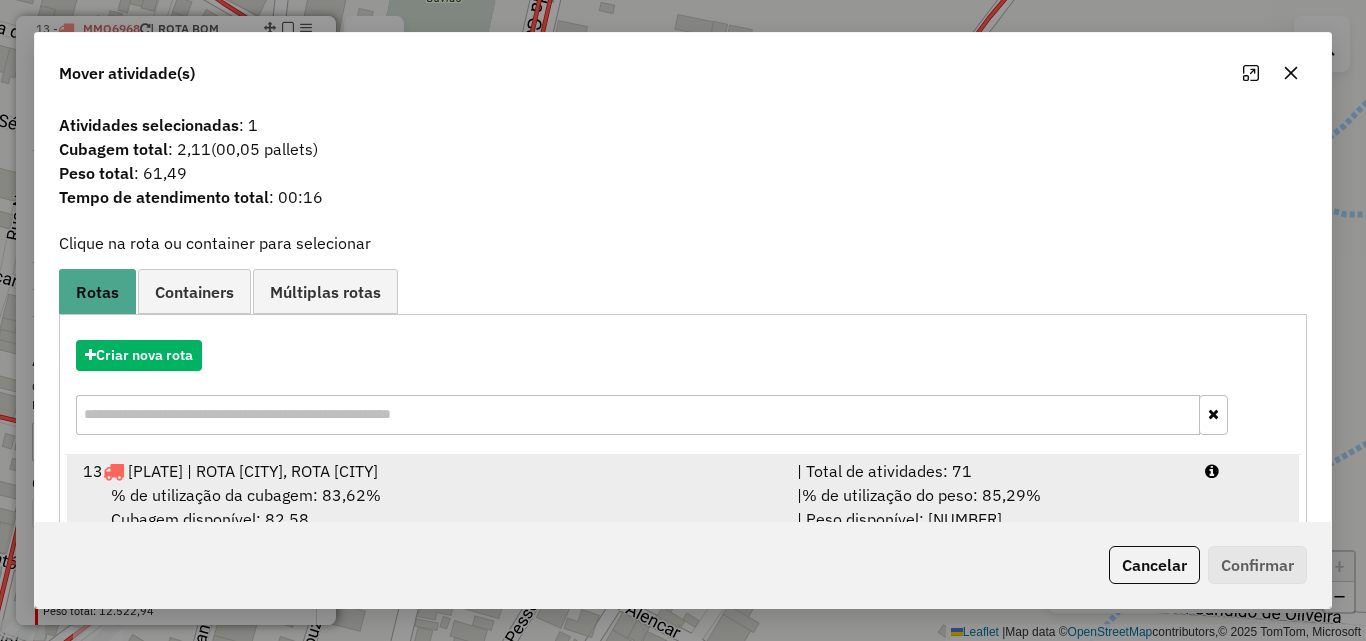 drag, startPoint x: 1122, startPoint y: 501, endPoint x: 1214, endPoint y: 556, distance: 107.18675 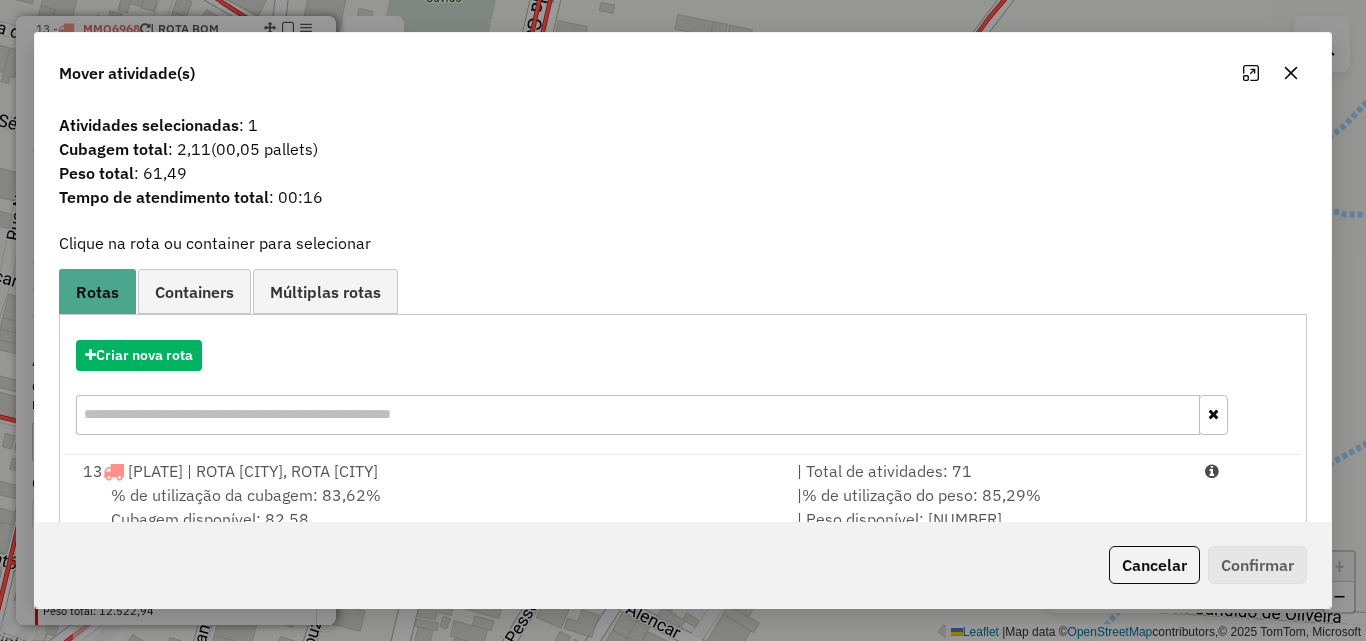 click on "|  % de utilização do peso: 85,29%  | Peso disponível: 2.058,99" at bounding box center [989, 507] 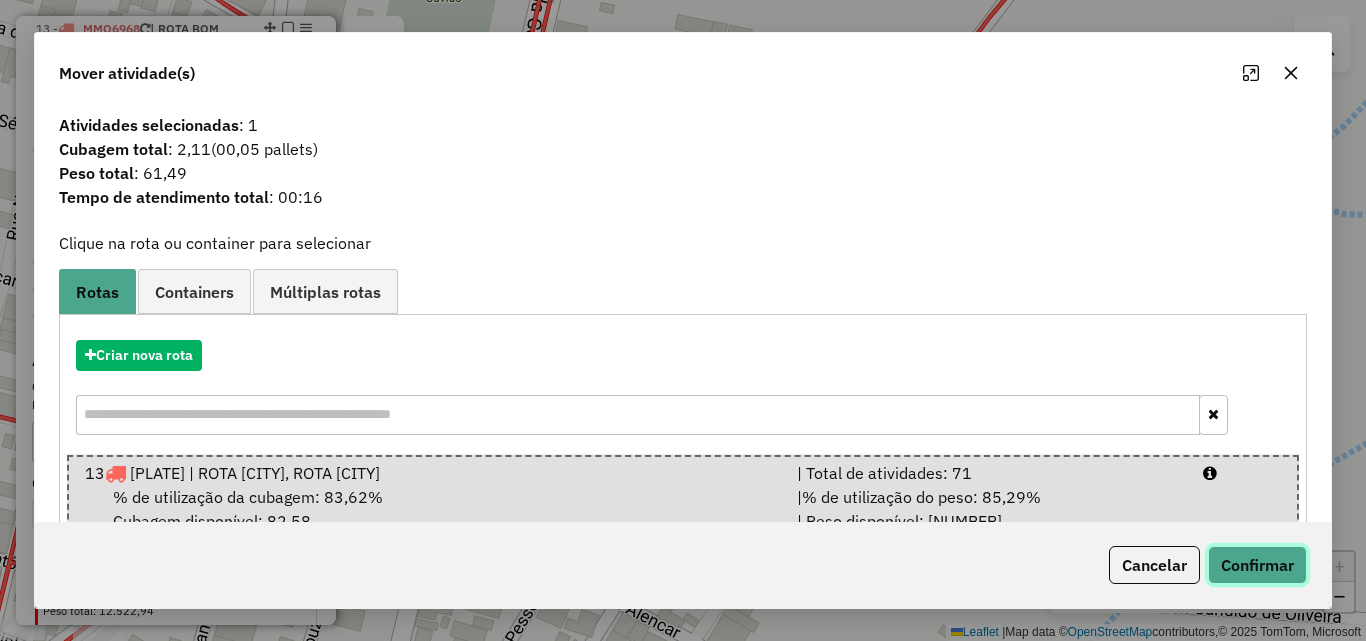 click on "Confirmar" 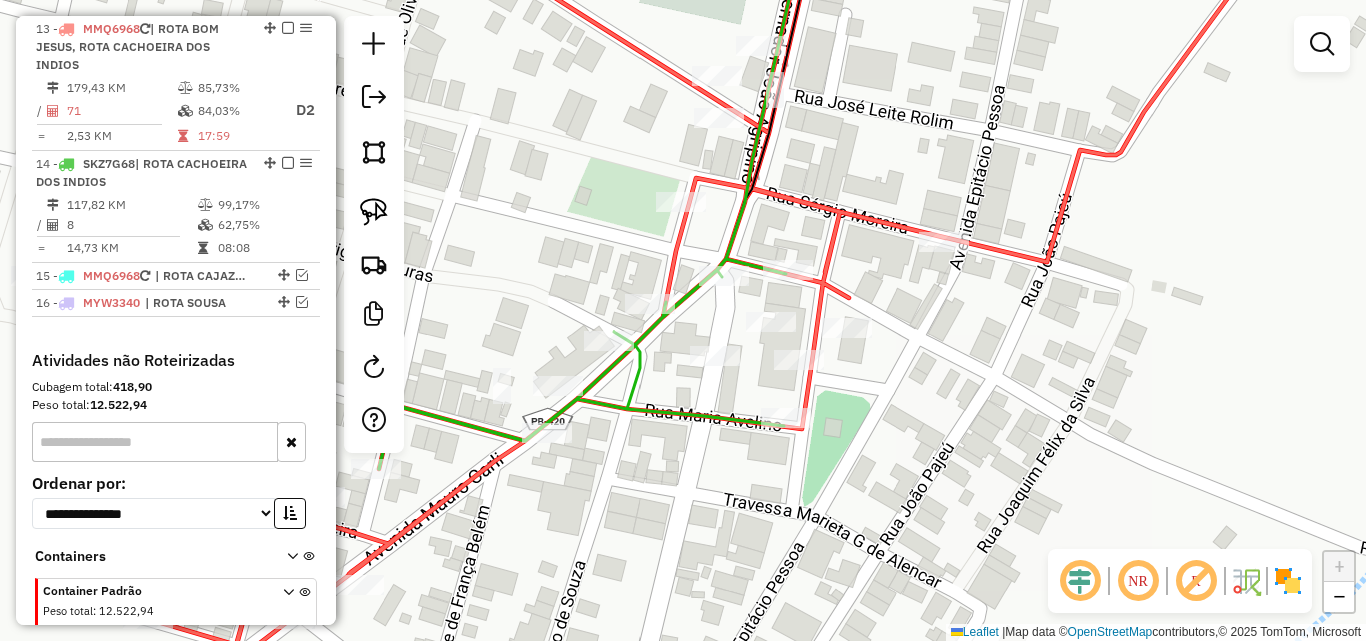 drag, startPoint x: 731, startPoint y: 391, endPoint x: 990, endPoint y: 341, distance: 263.7821 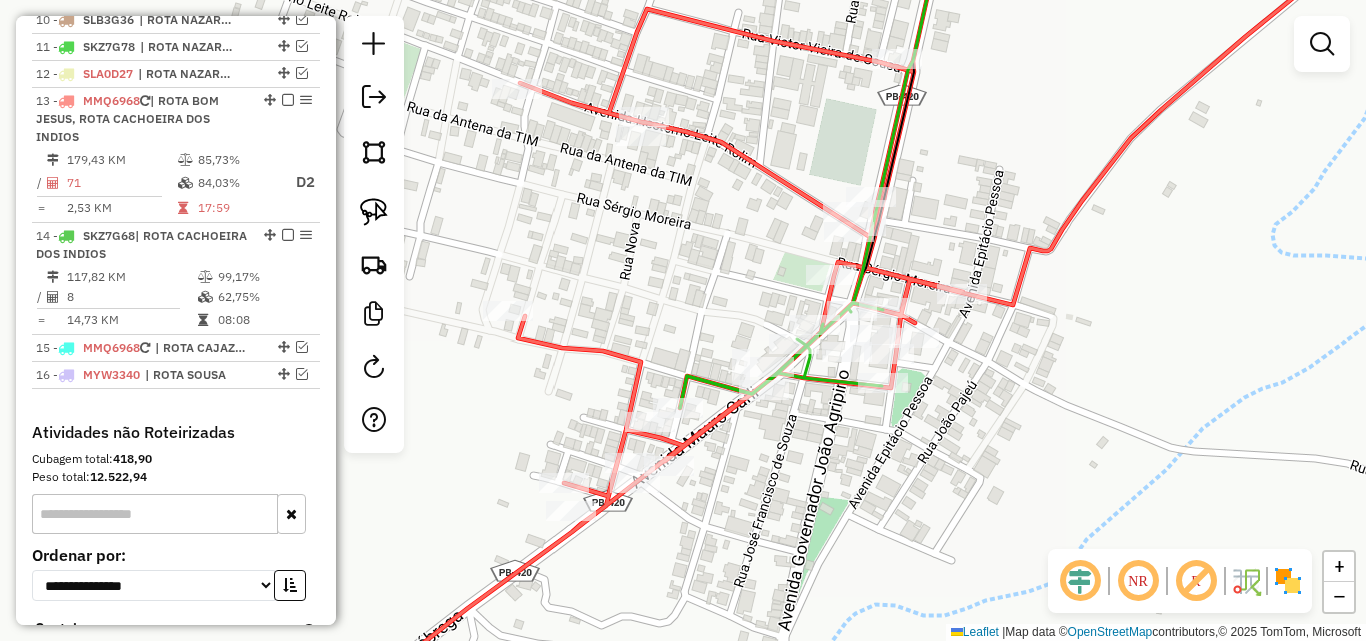 scroll, scrollTop: 998, scrollLeft: 0, axis: vertical 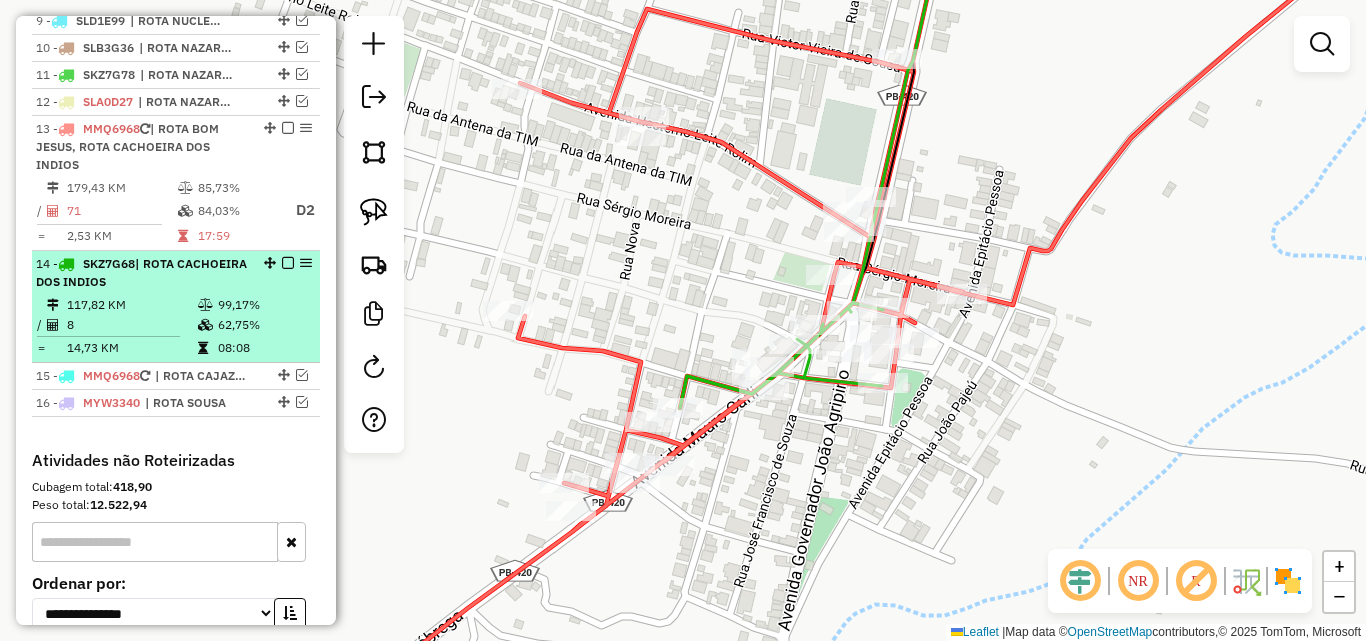 click at bounding box center [288, 263] 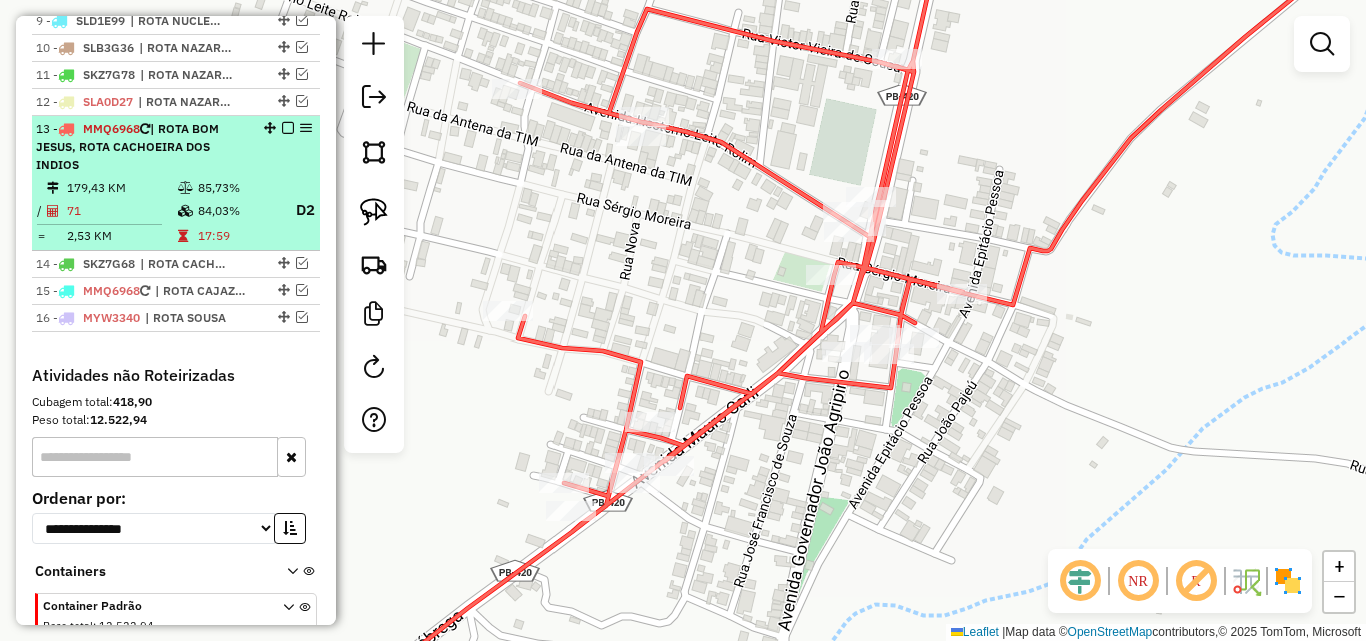 click at bounding box center (187, 210) 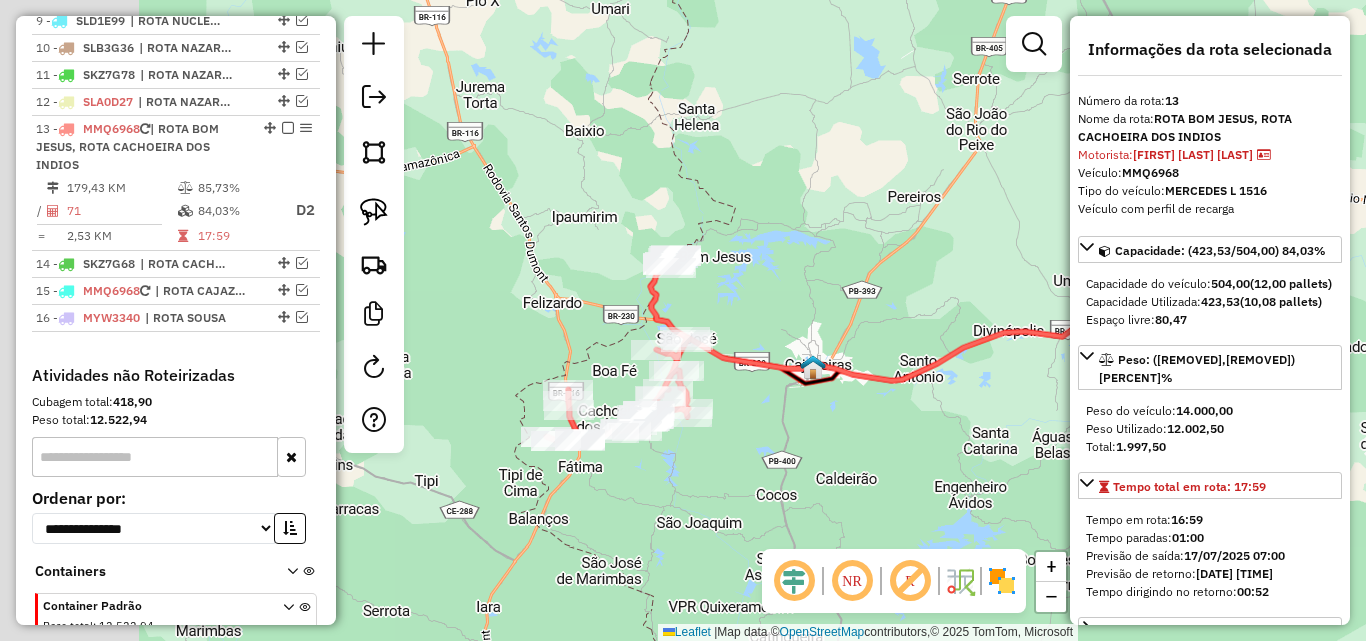 drag, startPoint x: 568, startPoint y: 386, endPoint x: 738, endPoint y: 397, distance: 170.35551 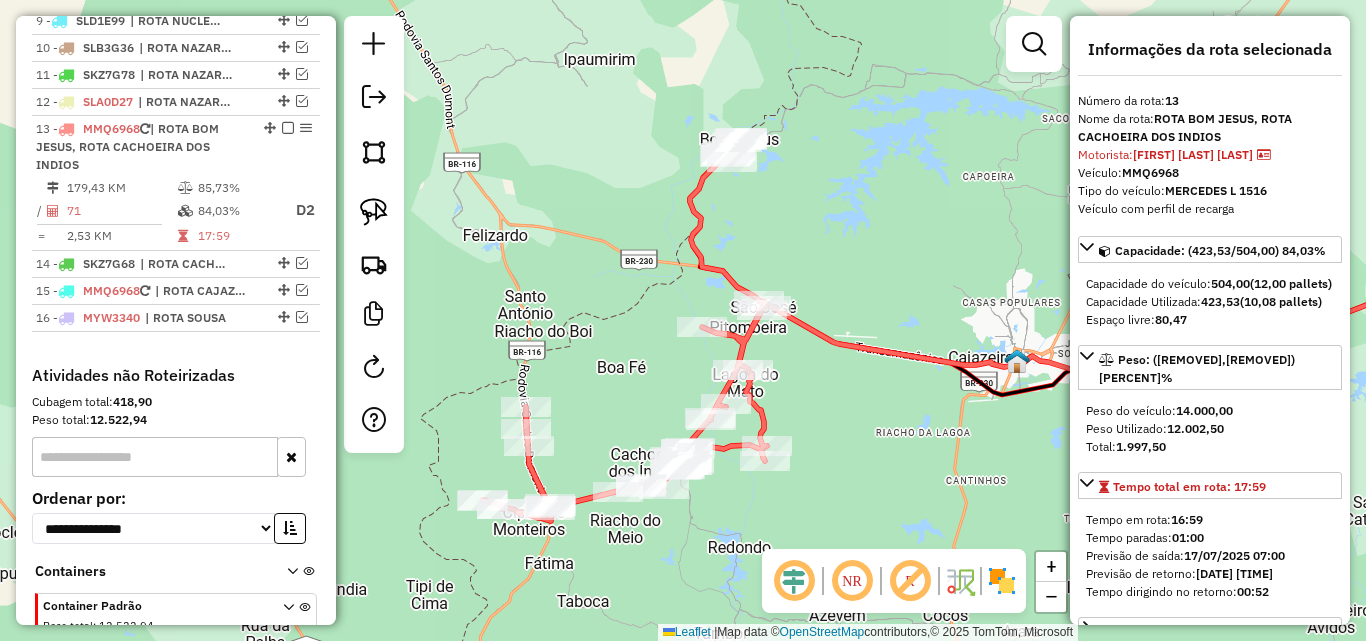 click on "Janela de atendimento Grade de atendimento Capacidade Transportadoras Veículos Cliente Pedidos  Rotas Selecione os dias de semana para filtrar as janelas de atendimento  Seg   Ter   Qua   Qui   Sex   Sáb   Dom  Informe o período da janela de atendimento: De: Até:  Filtrar exatamente a janela do cliente  Considerar janela de atendimento padrão  Selecione os dias de semana para filtrar as grades de atendimento  Seg   Ter   Qua   Qui   Sex   Sáb   Dom   Considerar clientes sem dia de atendimento cadastrado  Clientes fora do dia de atendimento selecionado Filtrar as atividades entre os valores definidos abaixo:  Peso mínimo:   Peso máximo:   Cubagem mínima:   Cubagem máxima:   De:   Até:  Filtrar as atividades entre o tempo de atendimento definido abaixo:  De:   Até:   Considerar capacidade total dos clientes não roteirizados Transportadora: Selecione um ou mais itens Tipo de veículo: Selecione um ou mais itens Veículo: Selecione um ou mais itens Motorista: Selecione um ou mais itens Nome: Rótulo:" 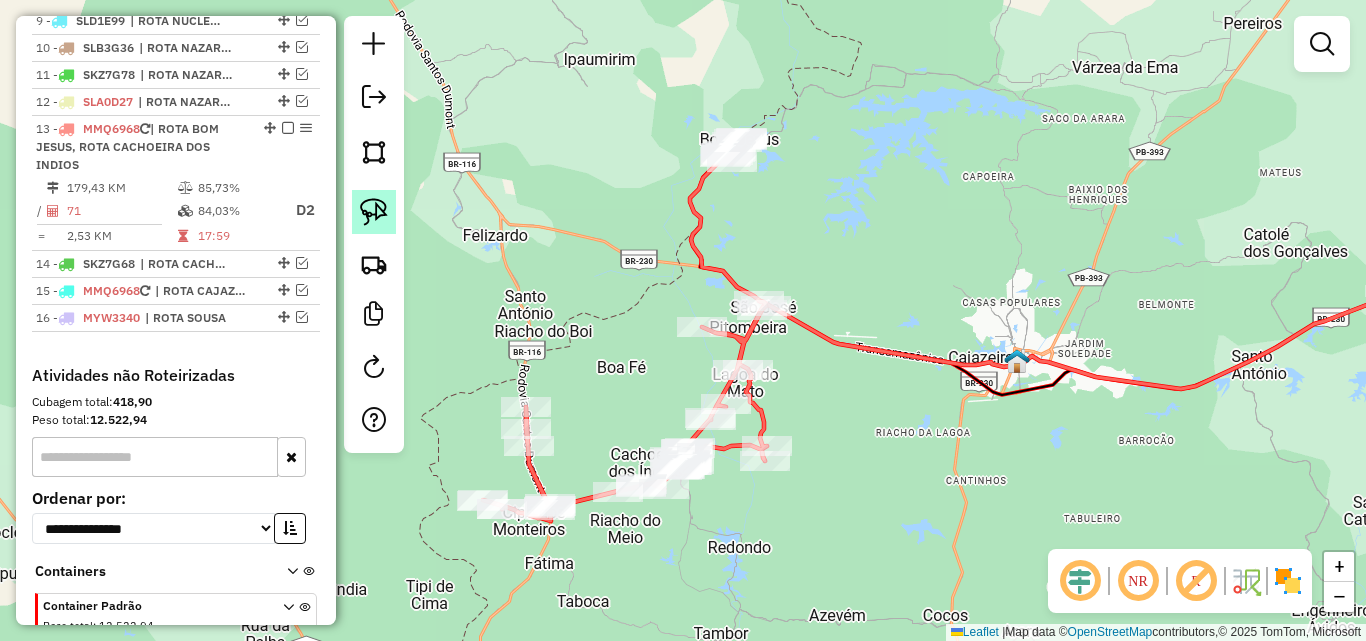 drag, startPoint x: 358, startPoint y: 211, endPoint x: 448, endPoint y: 205, distance: 90.199776 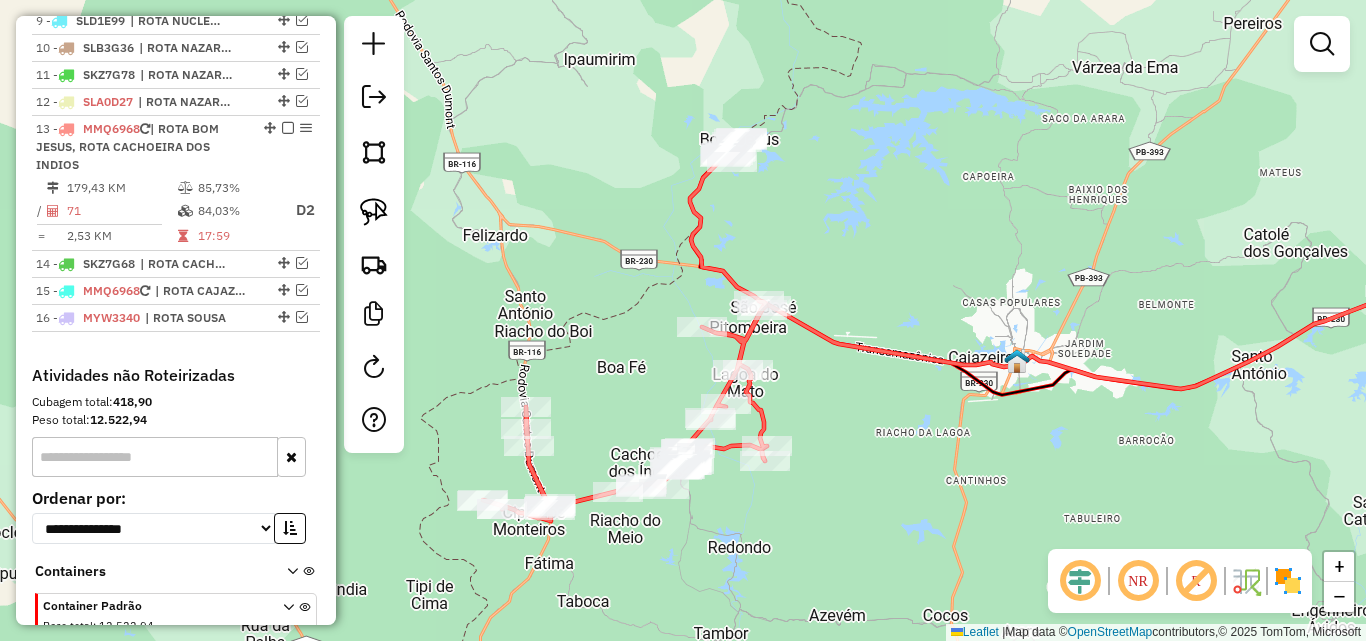click 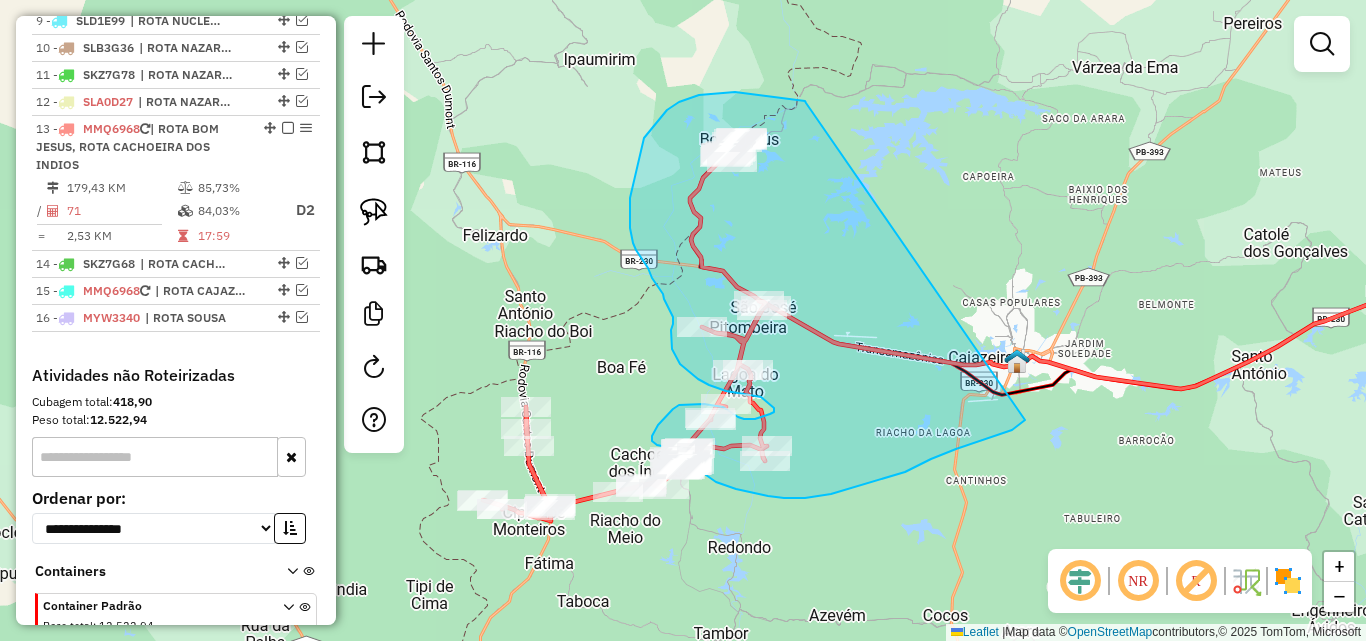 drag, startPoint x: 806, startPoint y: 103, endPoint x: 1043, endPoint y: 407, distance: 385.46725 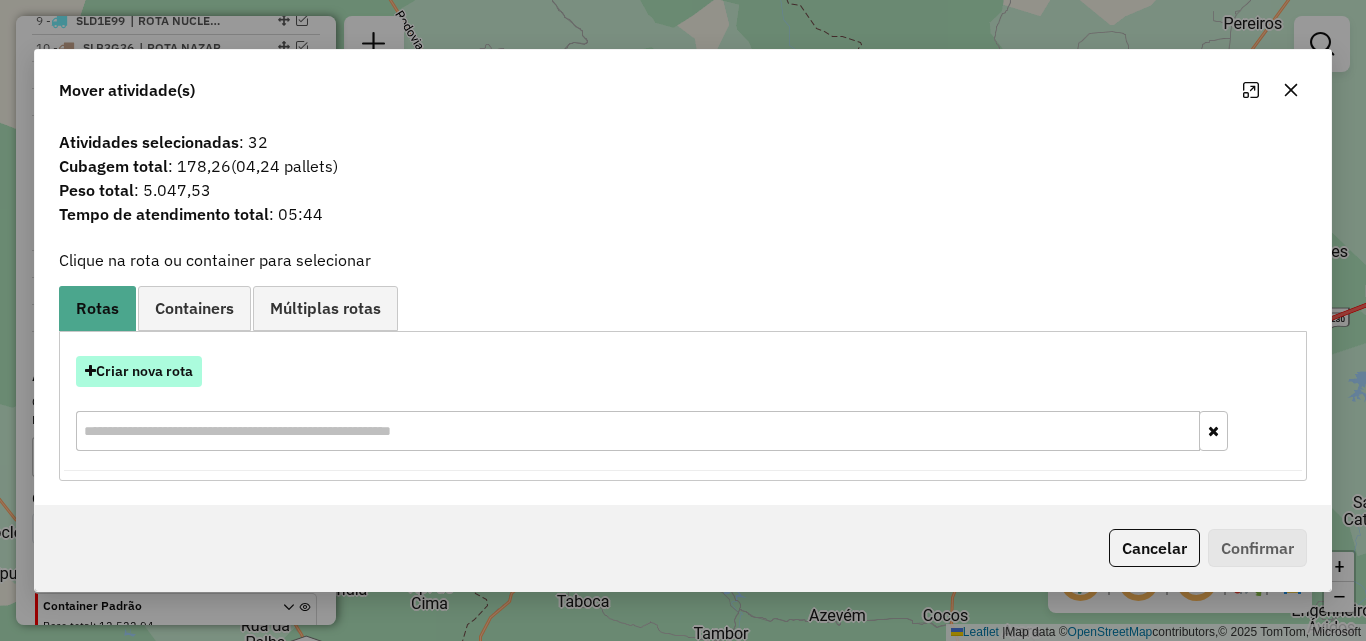 click on "Criar nova rota" at bounding box center [139, 371] 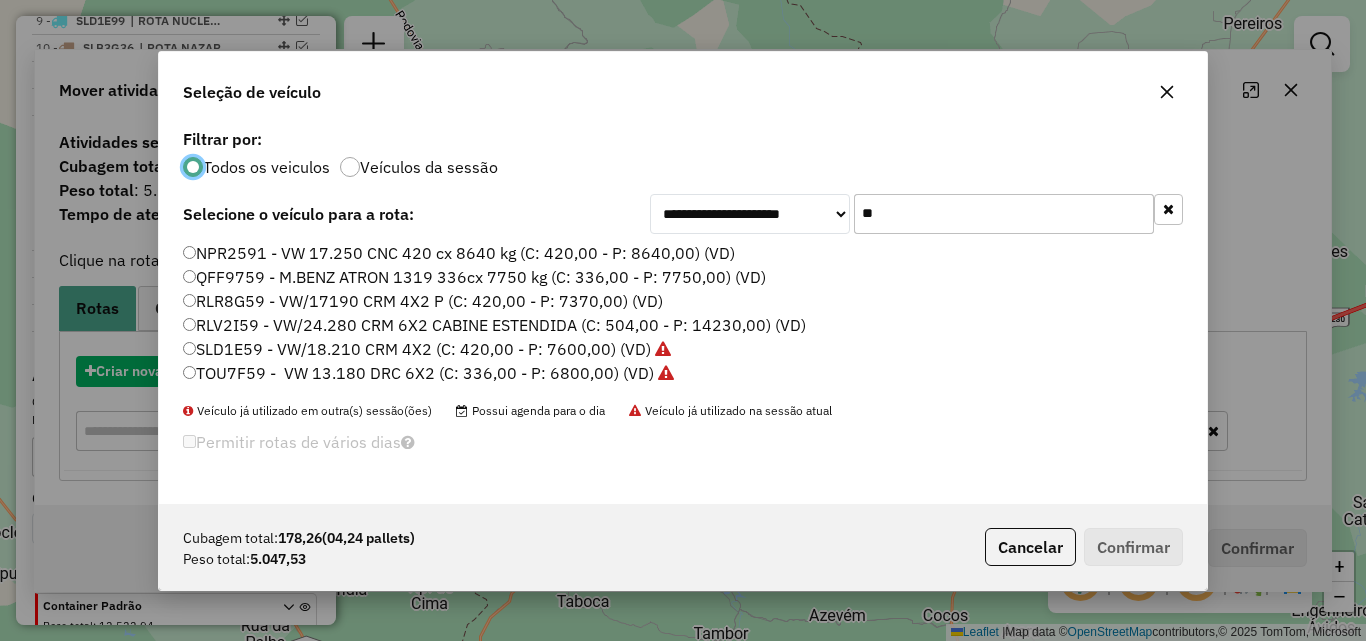 scroll, scrollTop: 11, scrollLeft: 6, axis: both 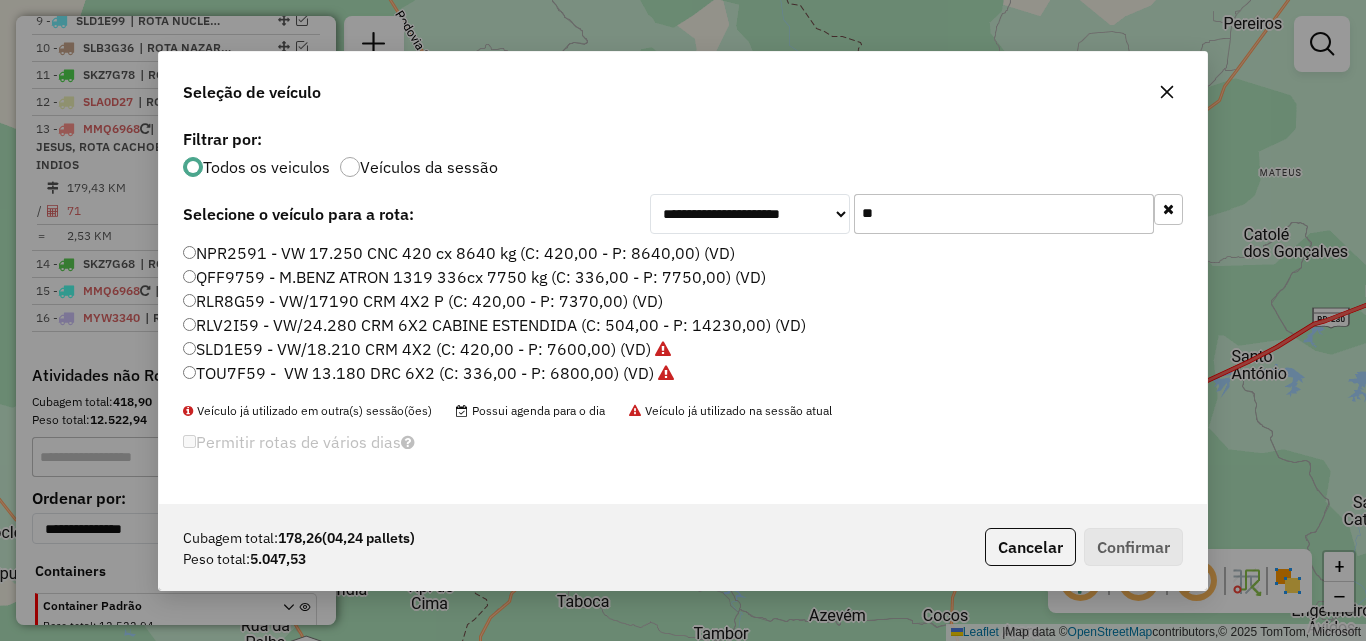 click on "**" 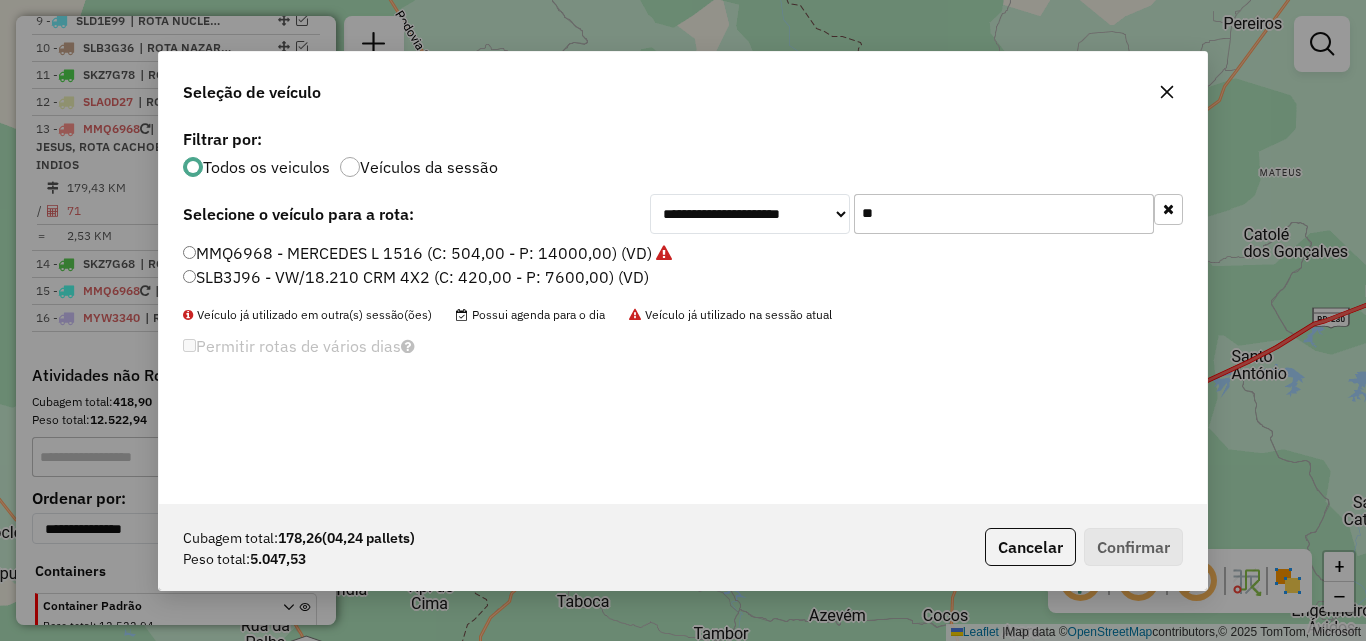 type on "**" 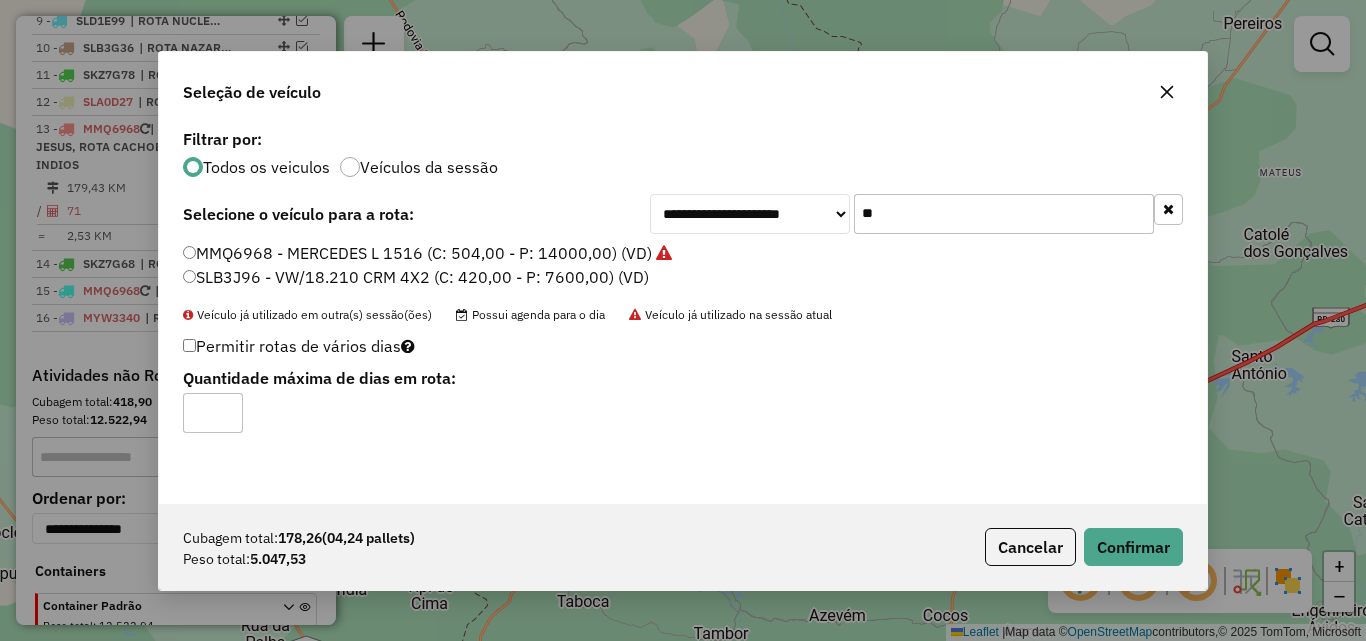 click on "Cubagem total:  [NUMBER]   ([NUMBER] pallets)  Peso total: [AMOUNT]   Cancelar   Confirmar" 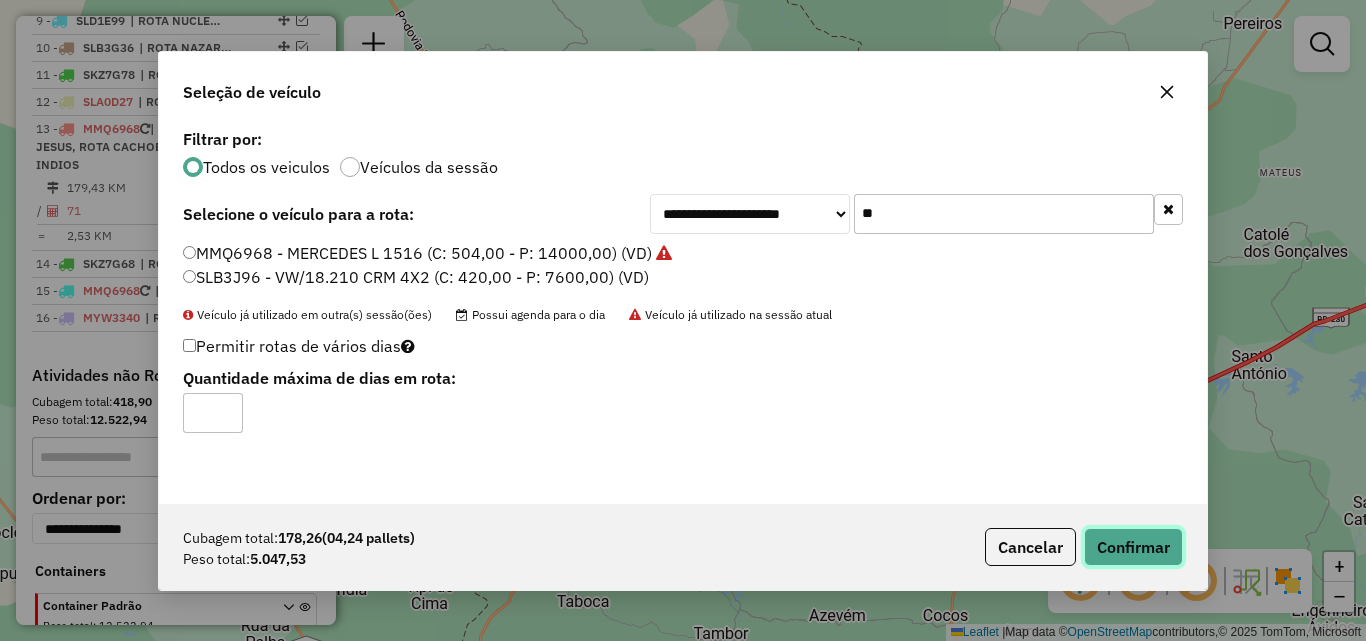 click on "Confirmar" 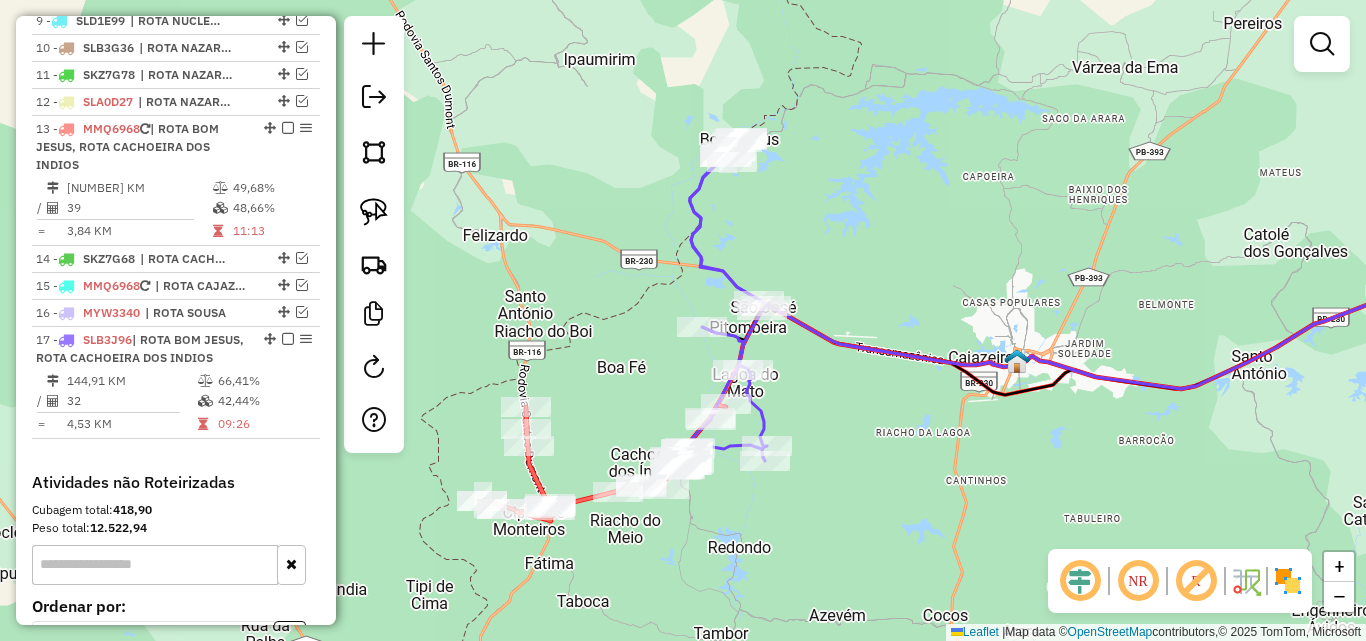 select on "*********" 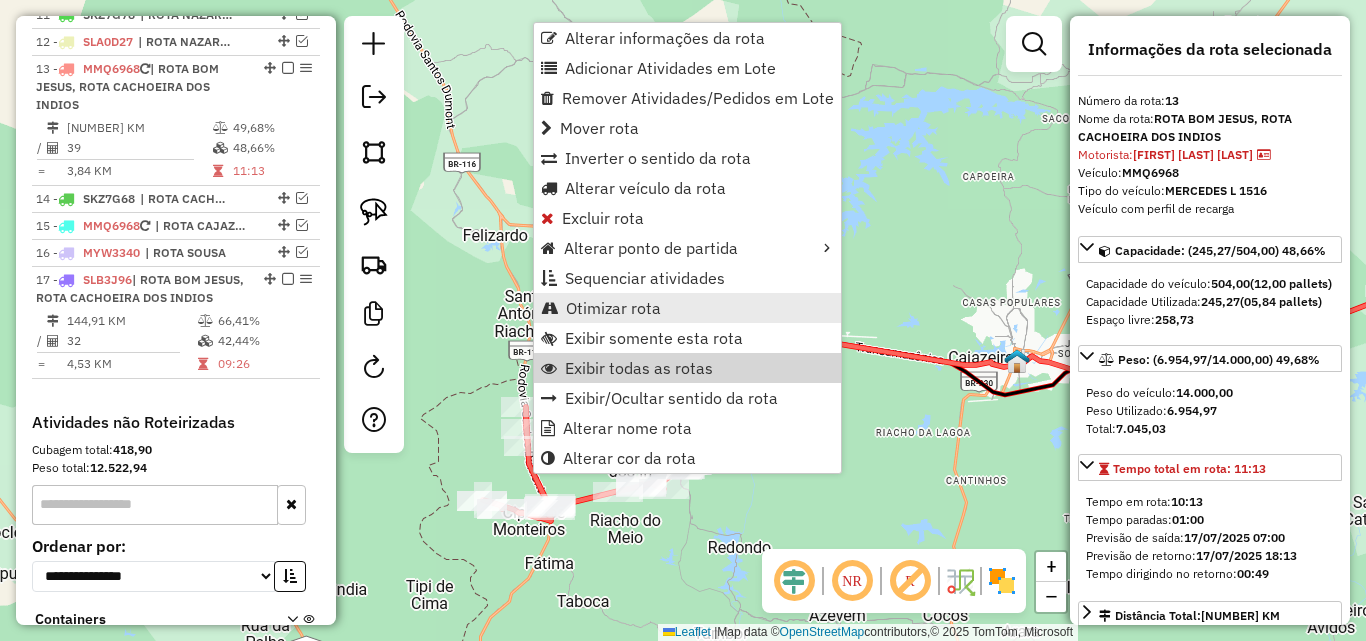 scroll, scrollTop: 1098, scrollLeft: 0, axis: vertical 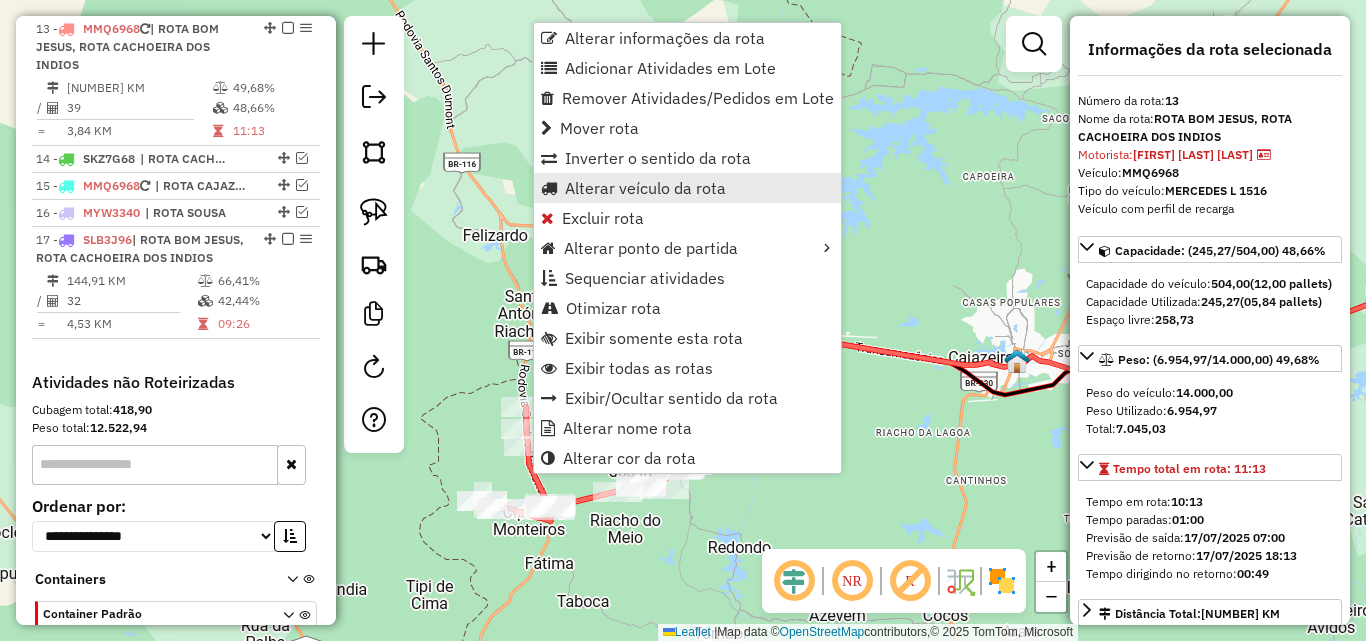 click on "Alterar veículo da rota" at bounding box center [645, 188] 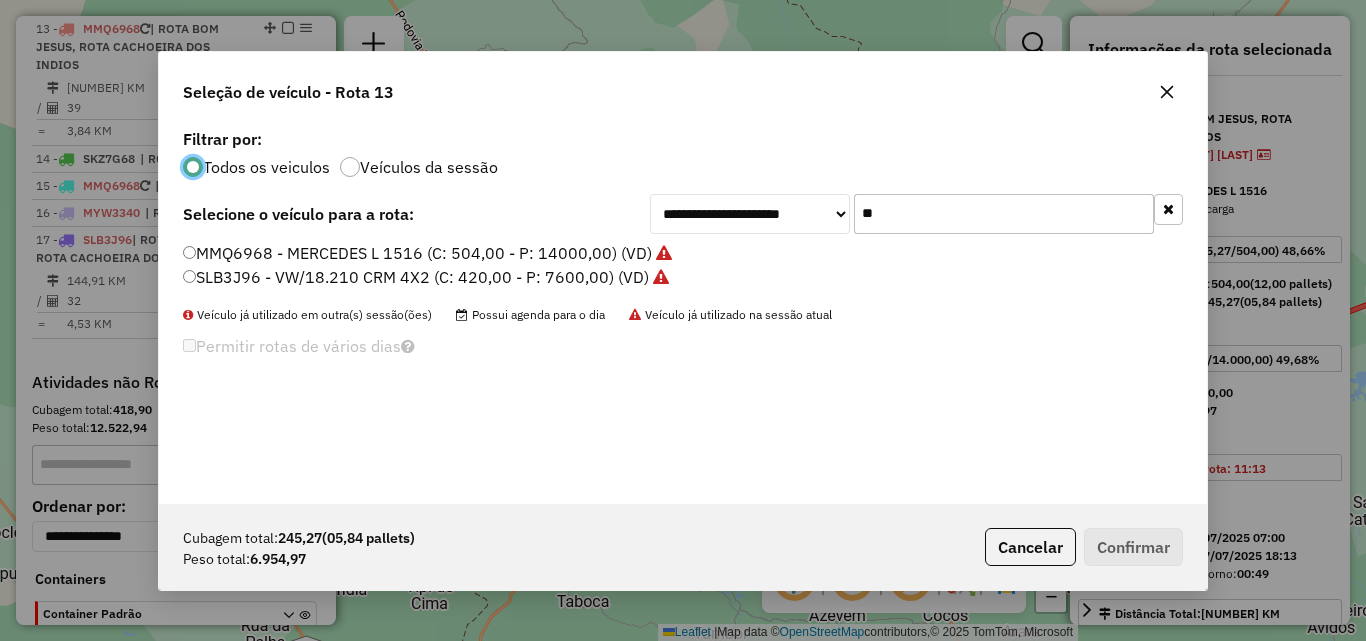 scroll, scrollTop: 11, scrollLeft: 6, axis: both 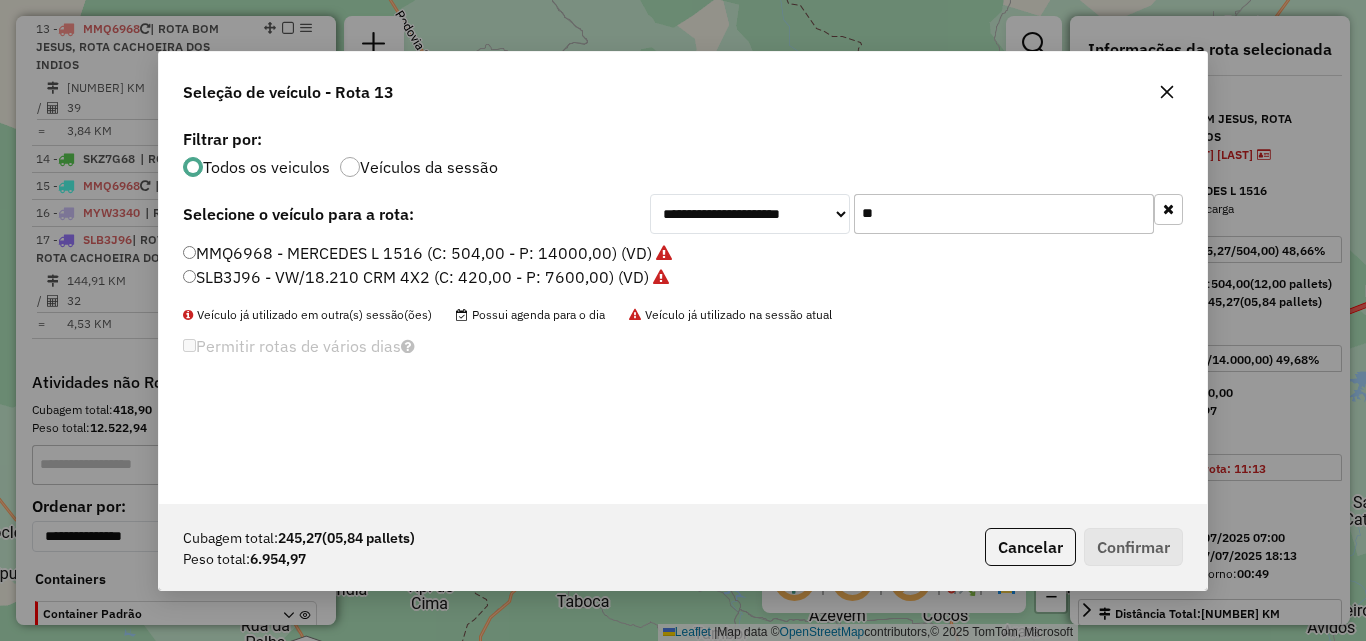 click on "**" 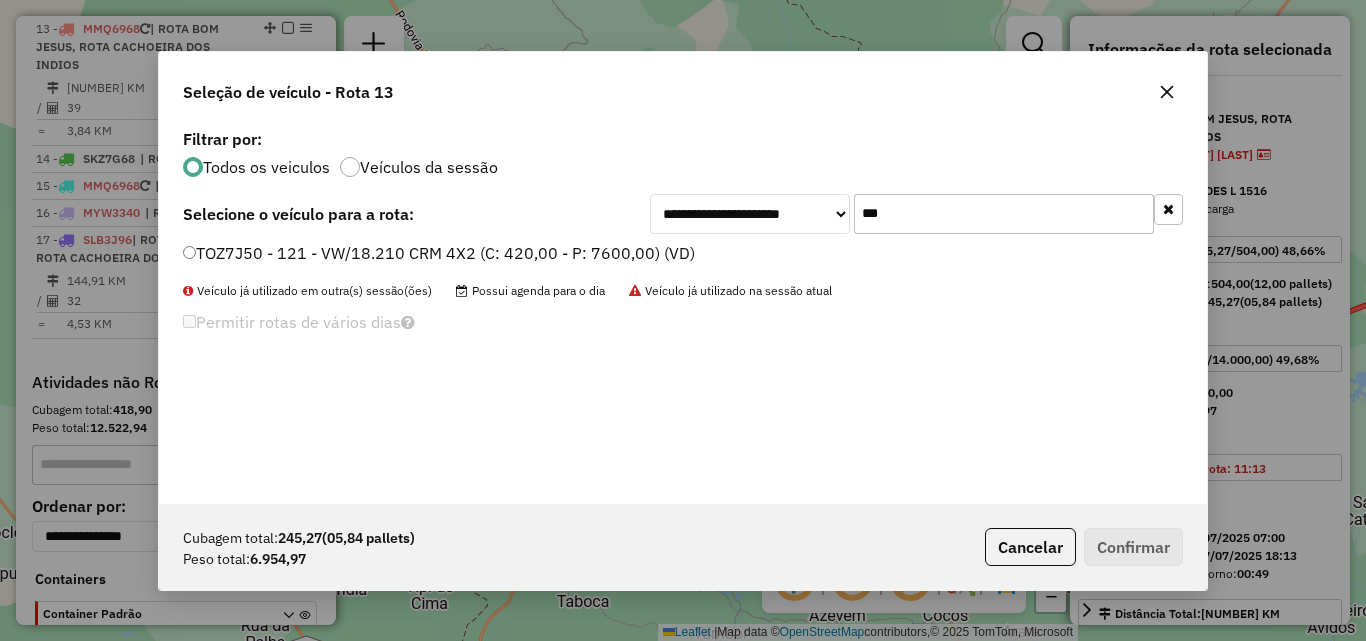 type on "***" 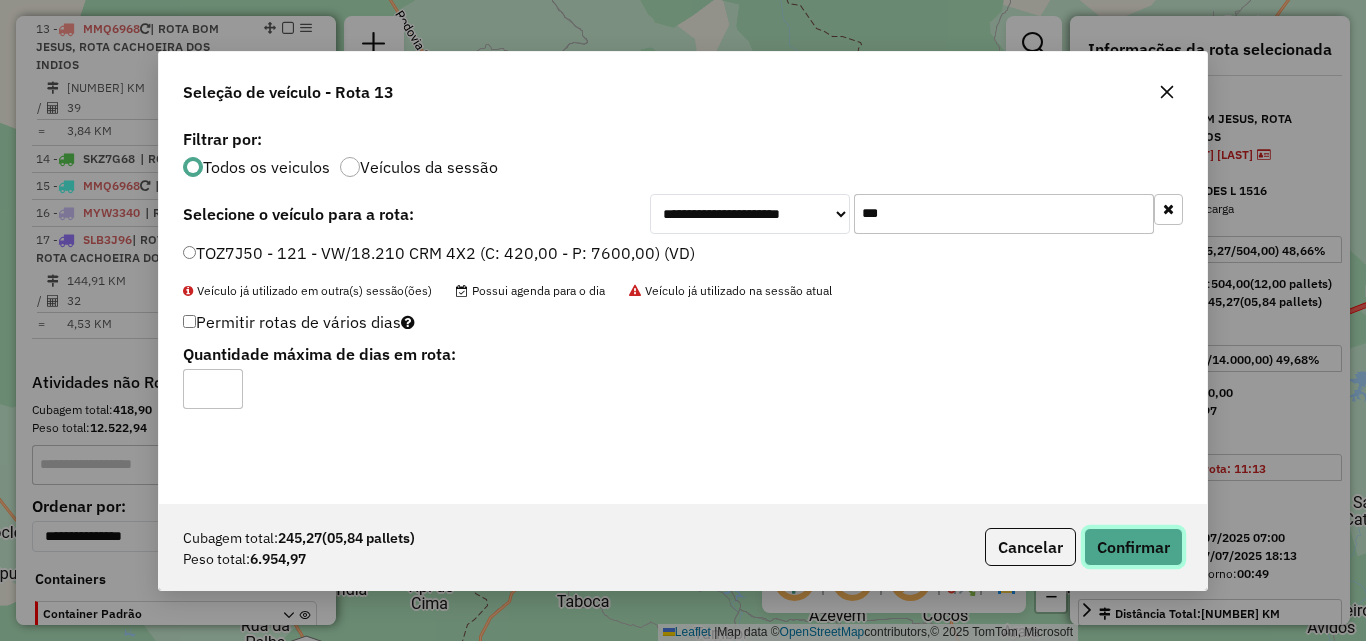 click on "Confirmar" 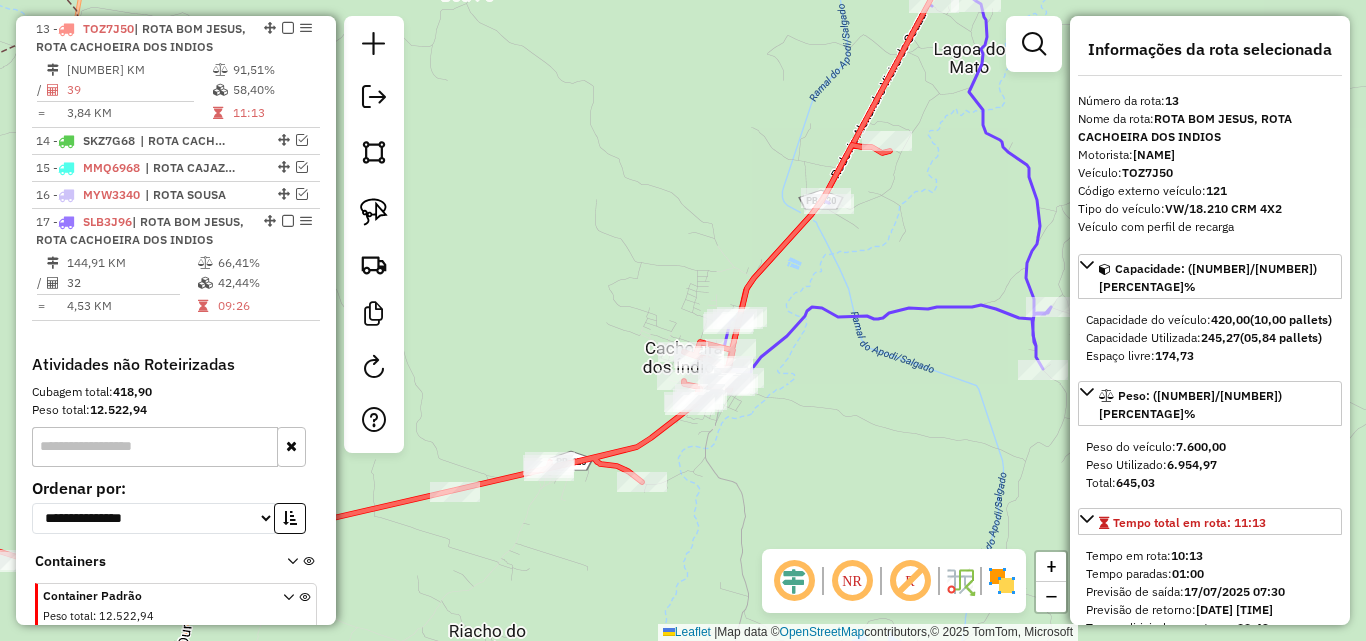 click 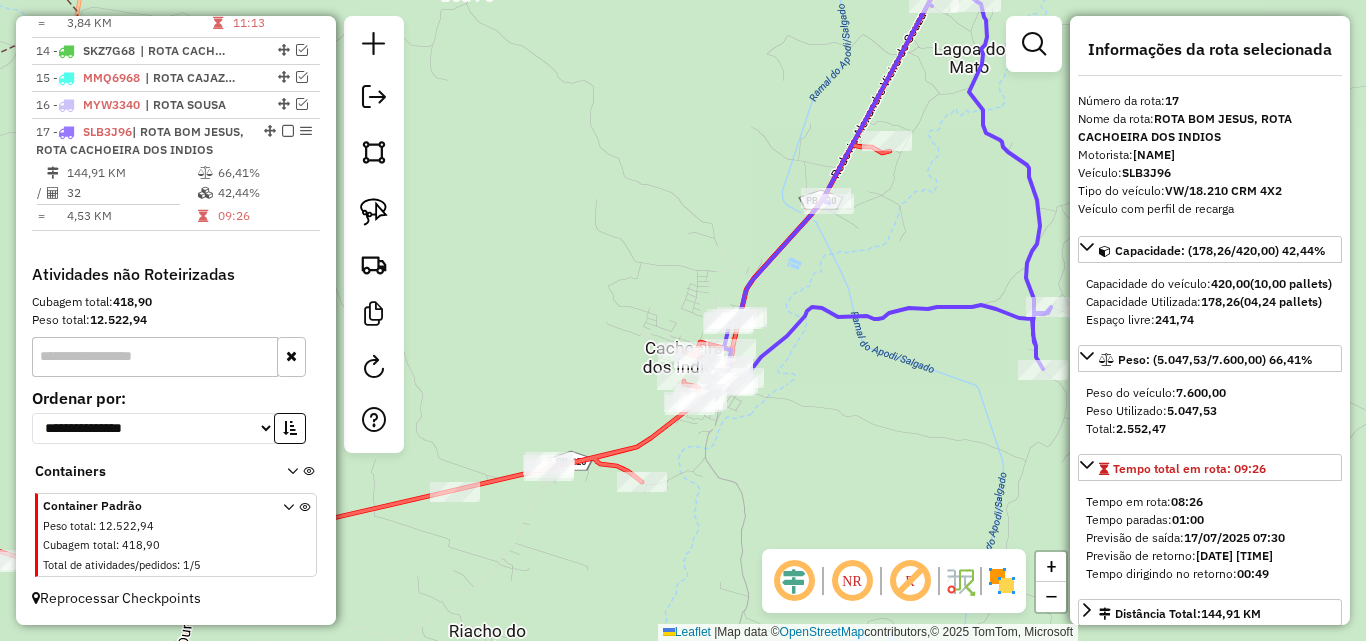 scroll, scrollTop: 1224, scrollLeft: 0, axis: vertical 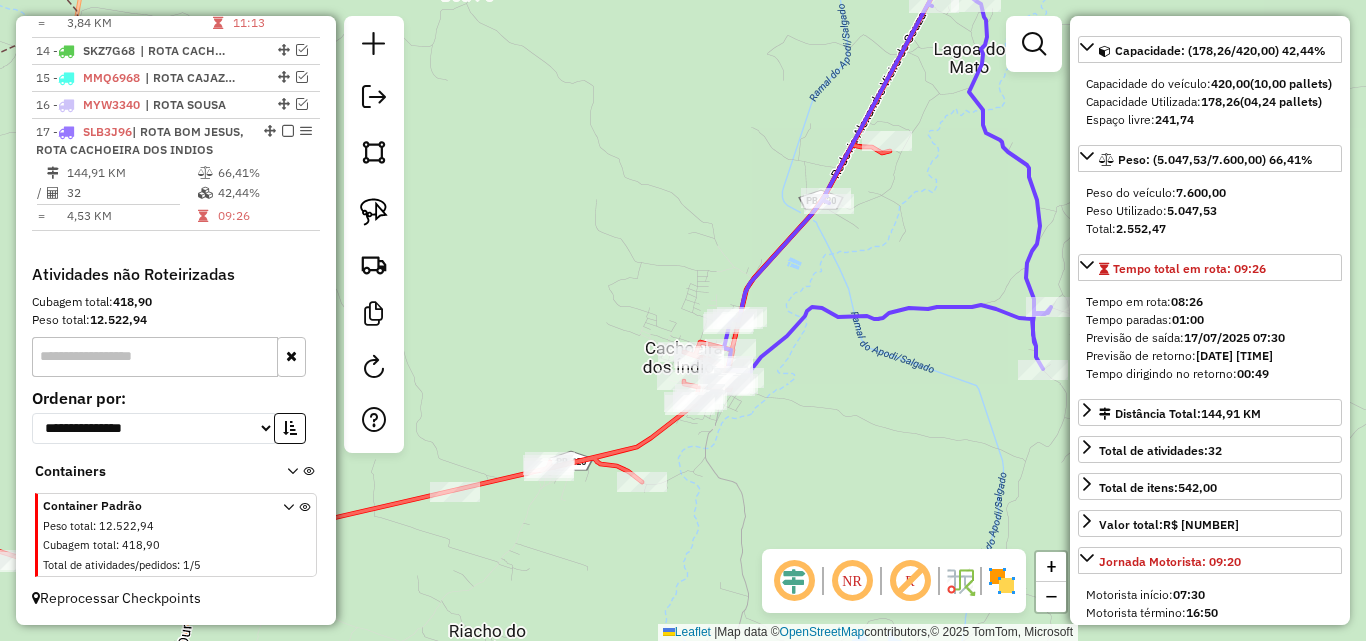 click 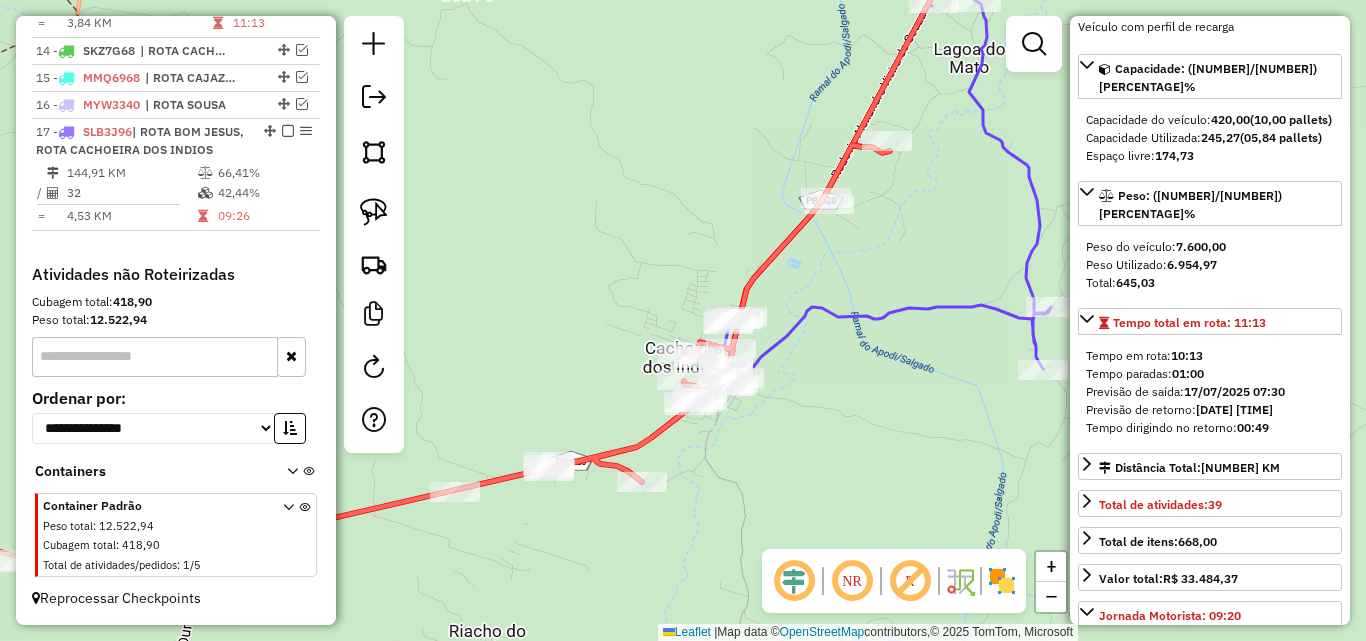 scroll, scrollTop: 218, scrollLeft: 0, axis: vertical 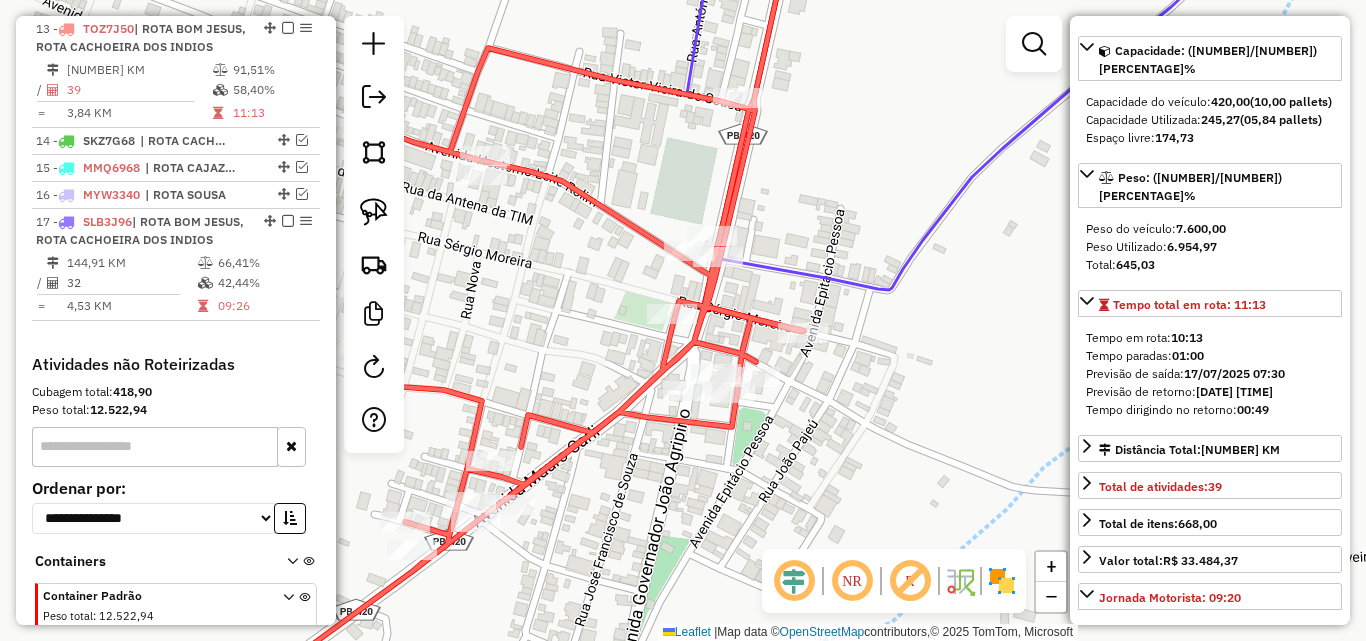 click on "Janela de atendimento Grade de atendimento Capacidade Transportadoras Veículos Cliente Pedidos  Rotas Selecione os dias de semana para filtrar as janelas de atendimento  Seg   Ter   Qua   Qui   Sex   Sáb   Dom  Informe o período da janela de atendimento: De: Até:  Filtrar exatamente a janela do cliente  Considerar janela de atendimento padrão  Selecione os dias de semana para filtrar as grades de atendimento  Seg   Ter   Qua   Qui   Sex   Sáb   Dom   Considerar clientes sem dia de atendimento cadastrado  Clientes fora do dia de atendimento selecionado Filtrar as atividades entre os valores definidos abaixo:  Peso mínimo:   Peso máximo:   Cubagem mínima:   Cubagem máxima:   De:   Até:  Filtrar as atividades entre o tempo de atendimento definido abaixo:  De:   Até:   Considerar capacidade total dos clientes não roteirizados Transportadora: Selecione um ou mais itens Tipo de veículo: Selecione um ou mais itens Veículo: Selecione um ou mais itens Motorista: Selecione um ou mais itens Nome: Rótulo:" 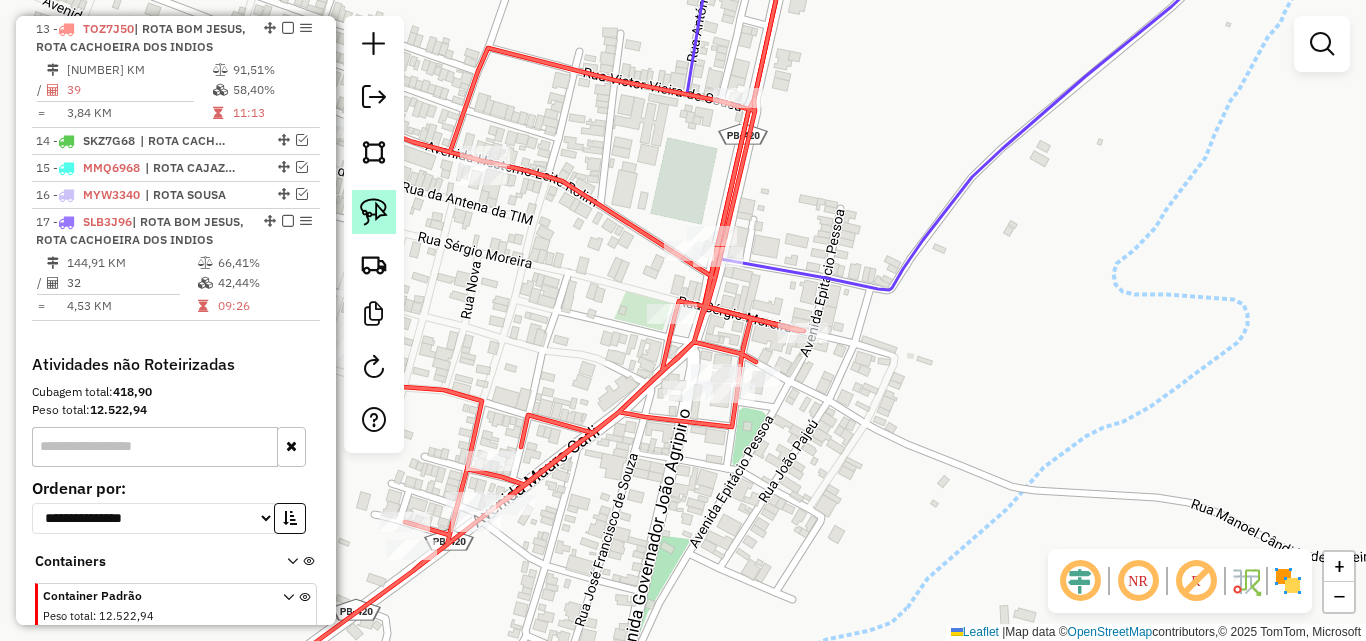 click 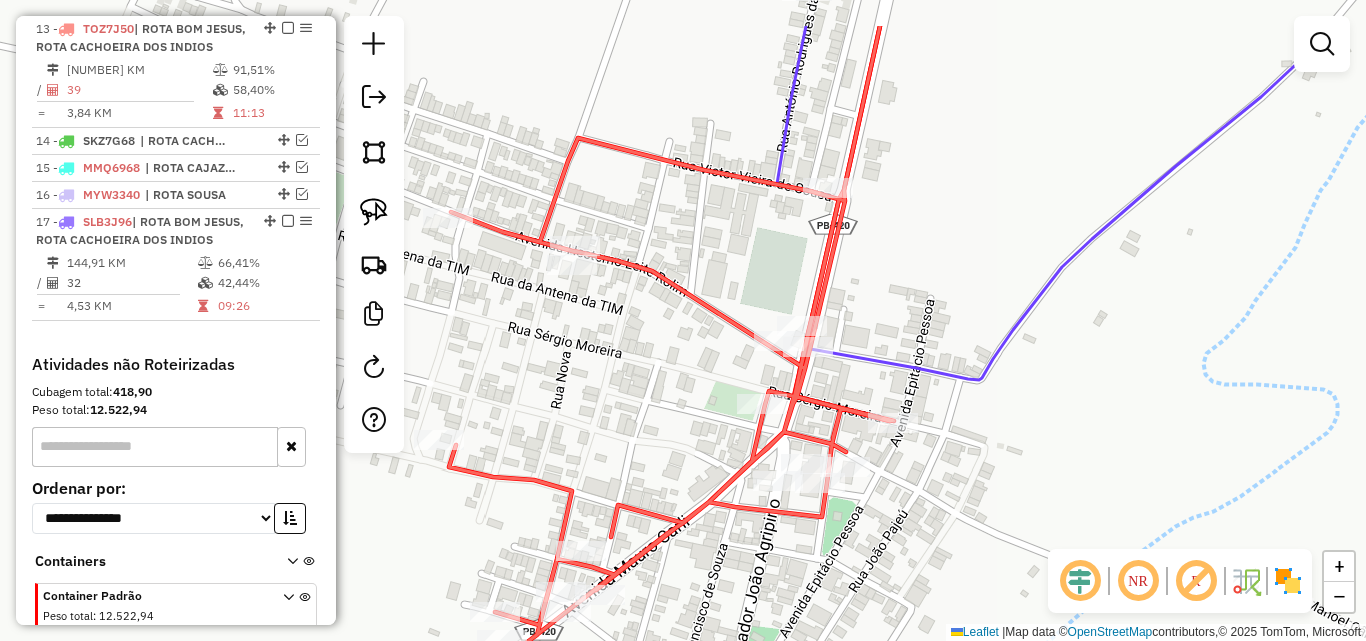 drag, startPoint x: 622, startPoint y: 180, endPoint x: 735, endPoint y: 284, distance: 153.57408 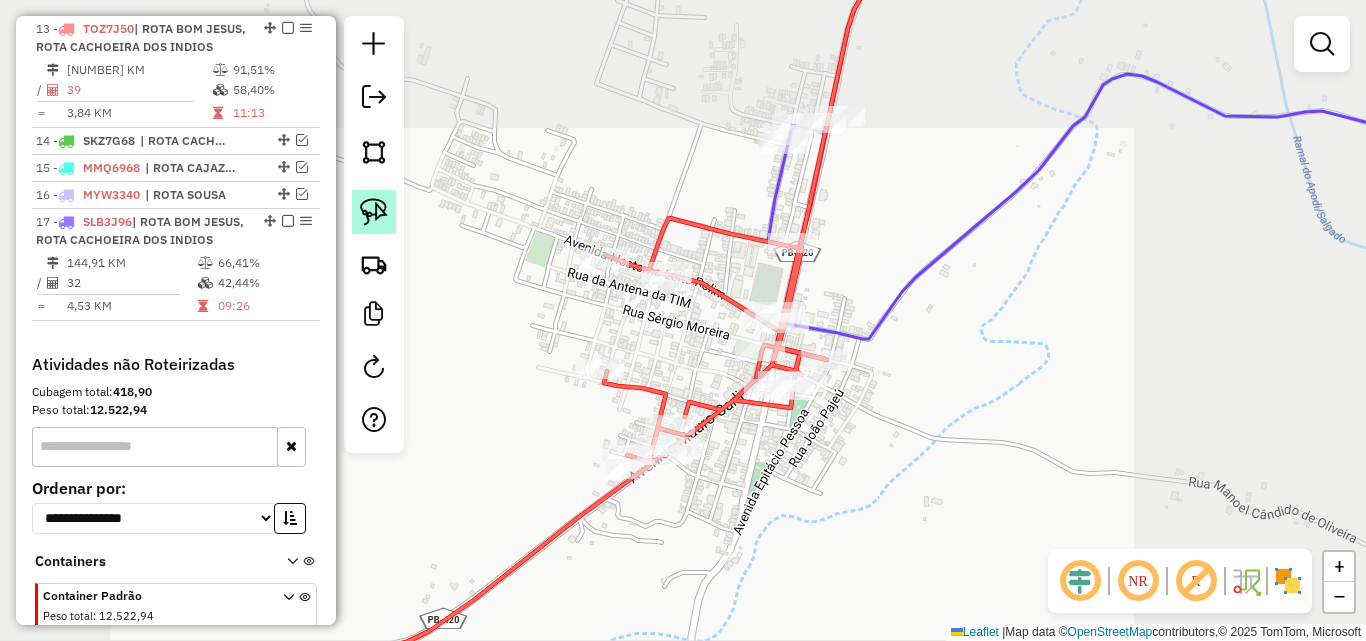 click 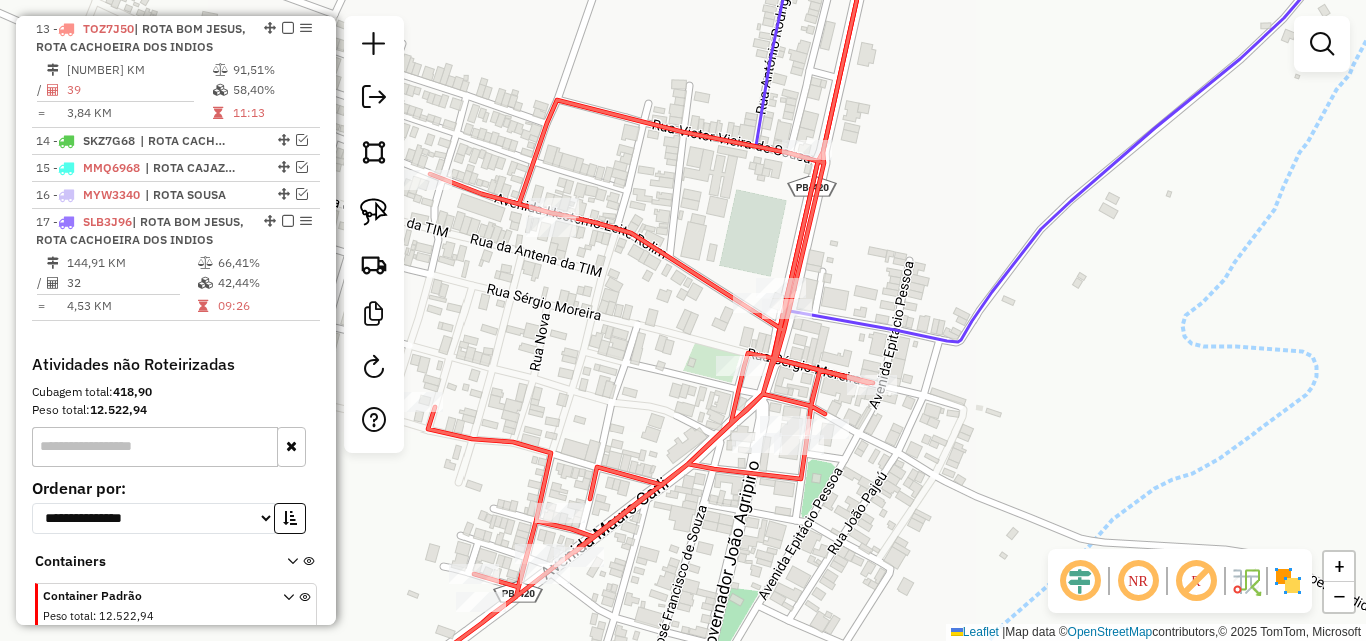 drag, startPoint x: 763, startPoint y: 100, endPoint x: 813, endPoint y: 130, distance: 58.30952 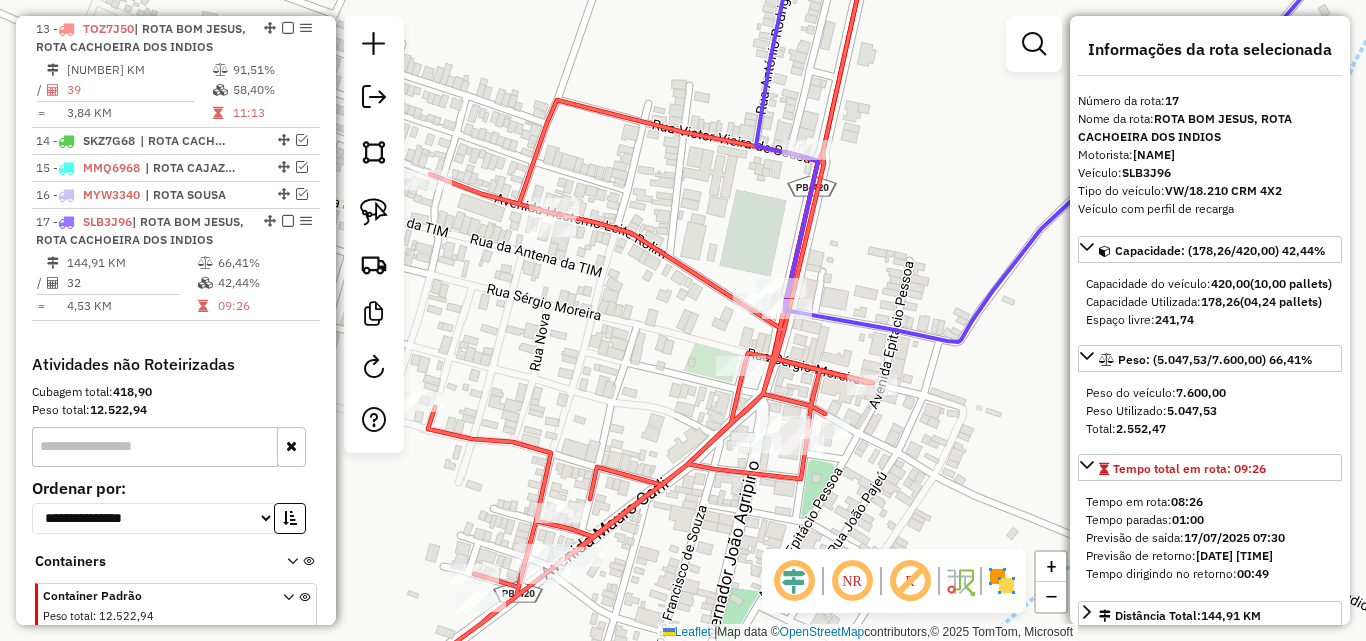 scroll, scrollTop: 1224, scrollLeft: 0, axis: vertical 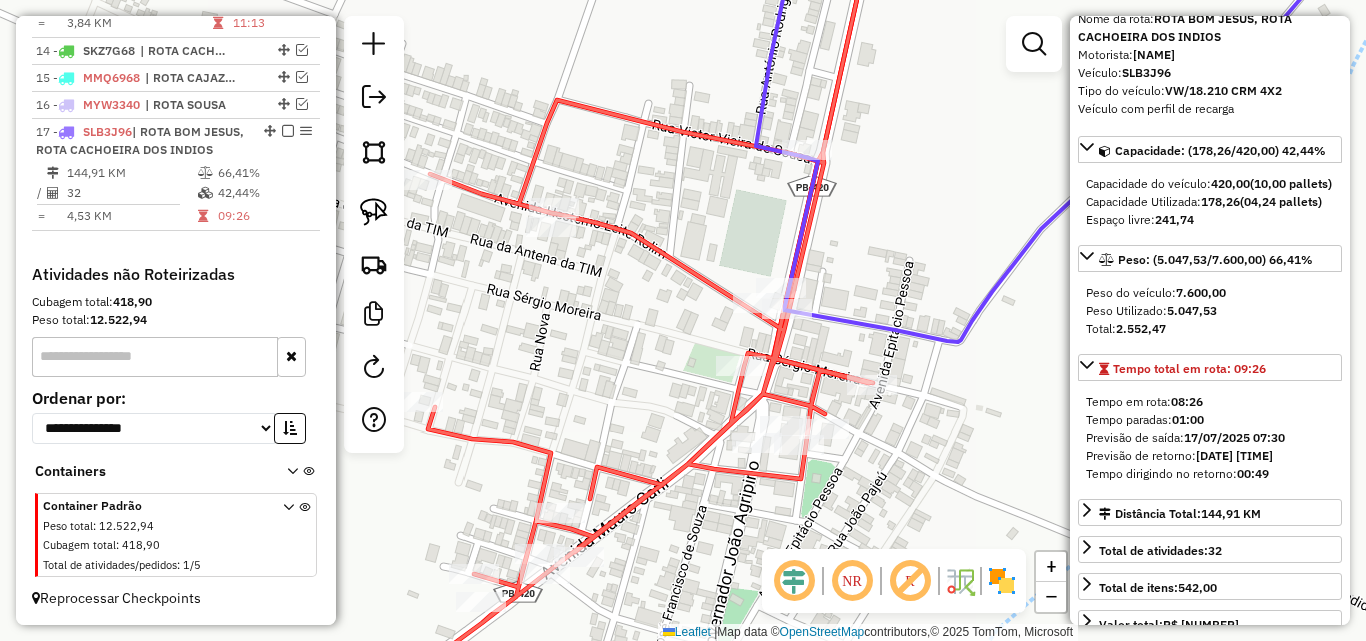 click 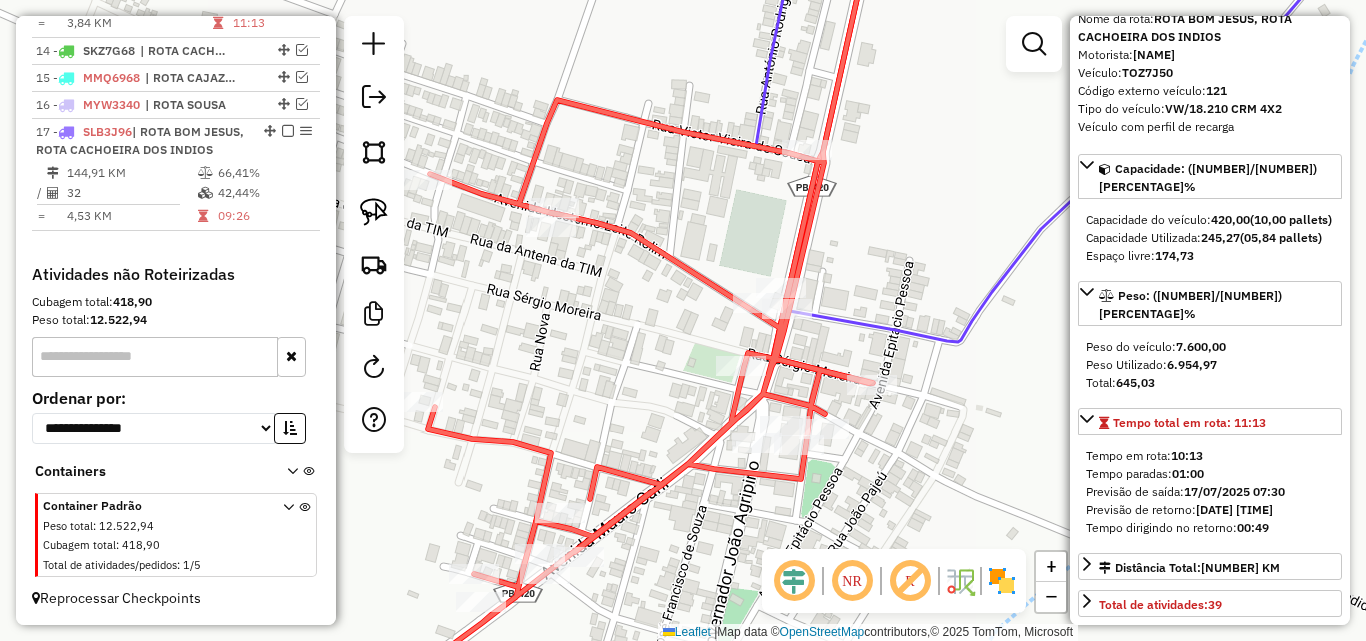 scroll, scrollTop: 1098, scrollLeft: 0, axis: vertical 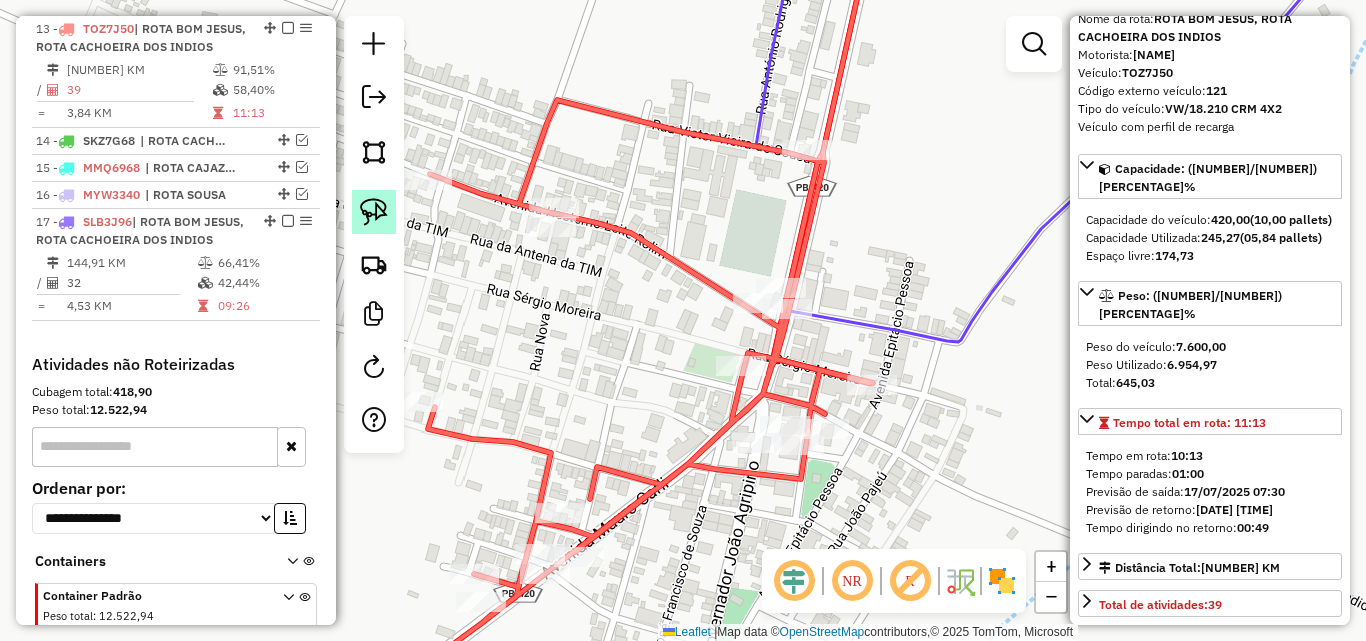 click 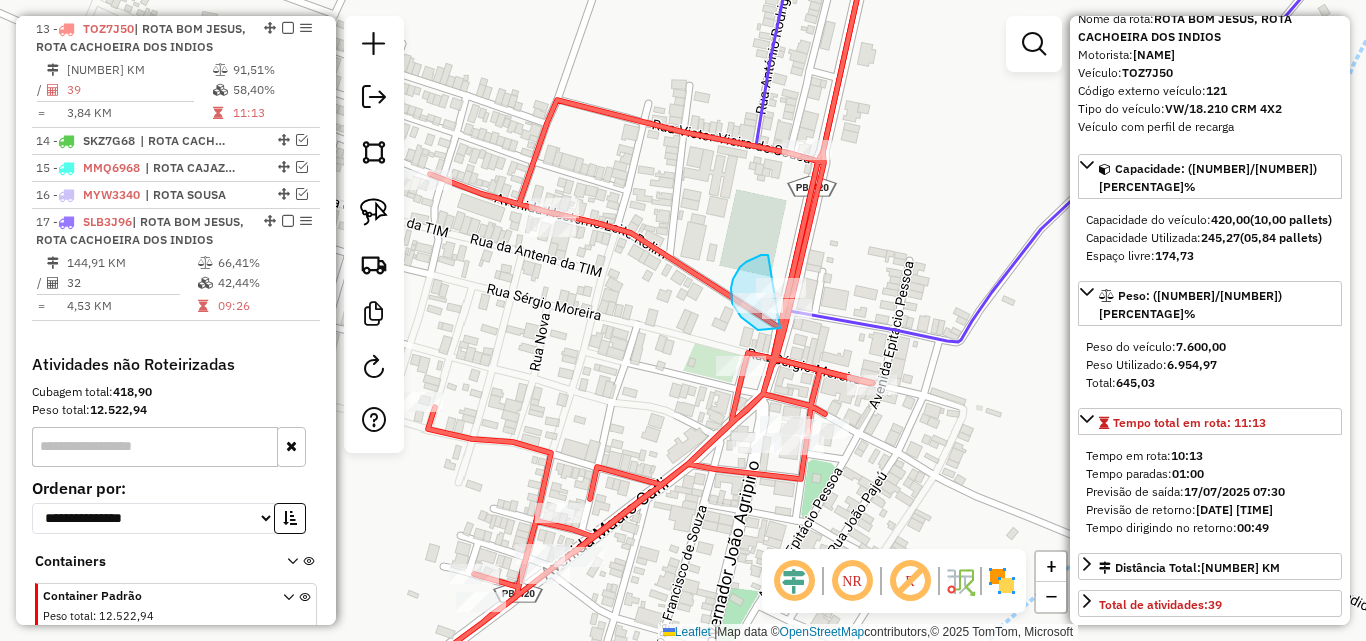 drag, startPoint x: 768, startPoint y: 255, endPoint x: 843, endPoint y: 279, distance: 78.74643 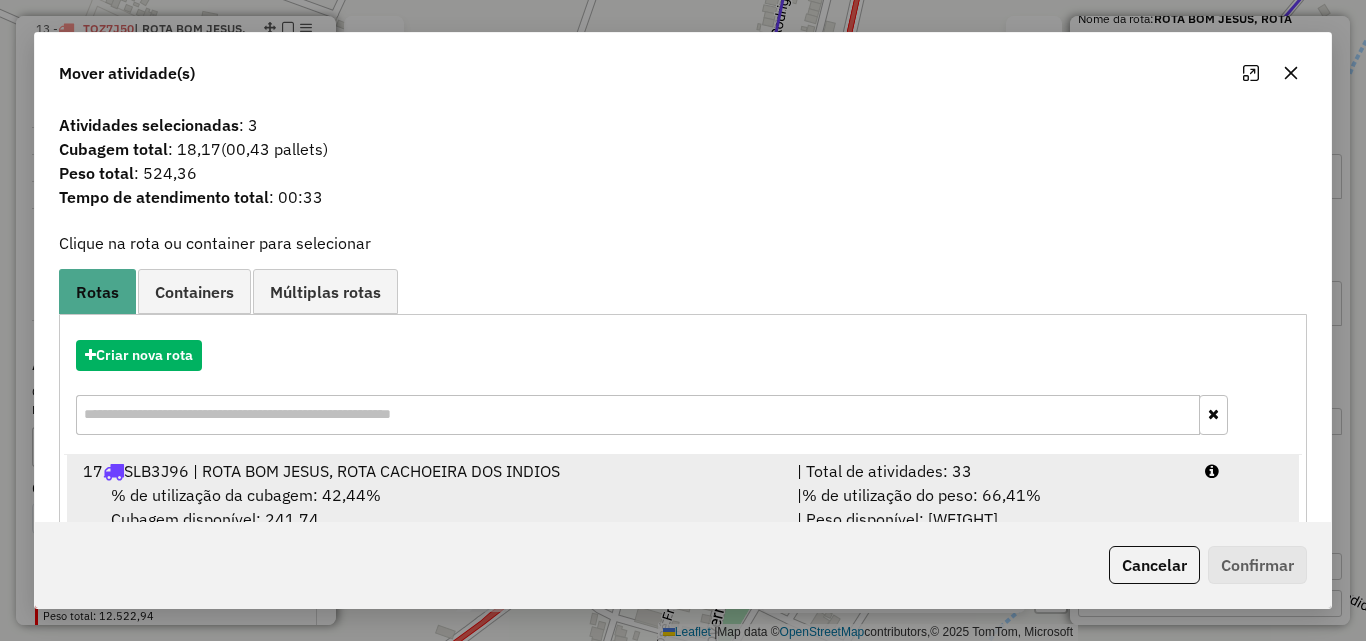 click on "| Total de atividades: 33" at bounding box center [989, 471] 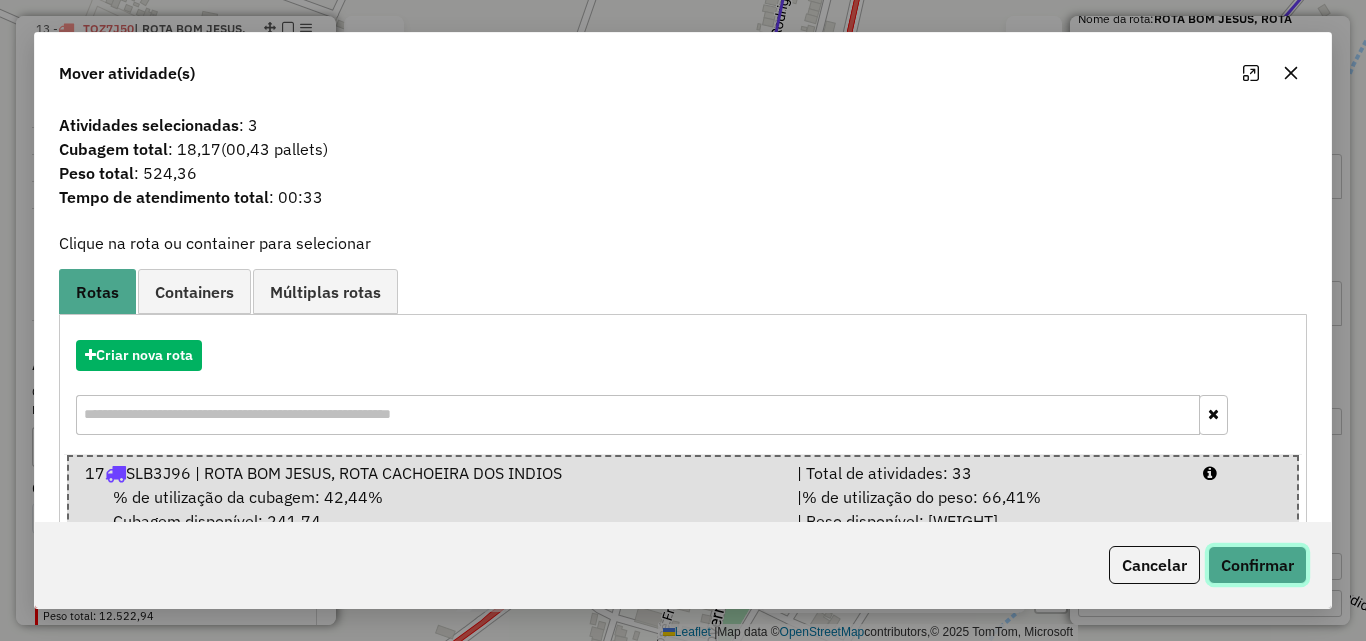 click on "Confirmar" 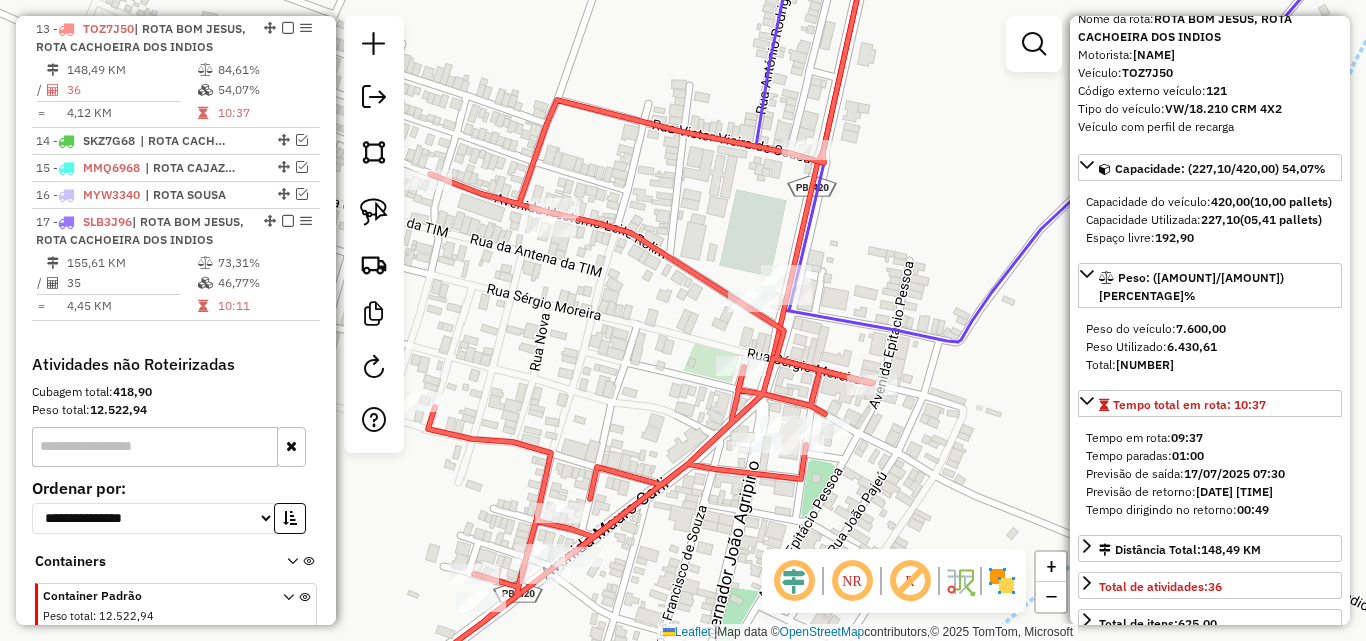 click 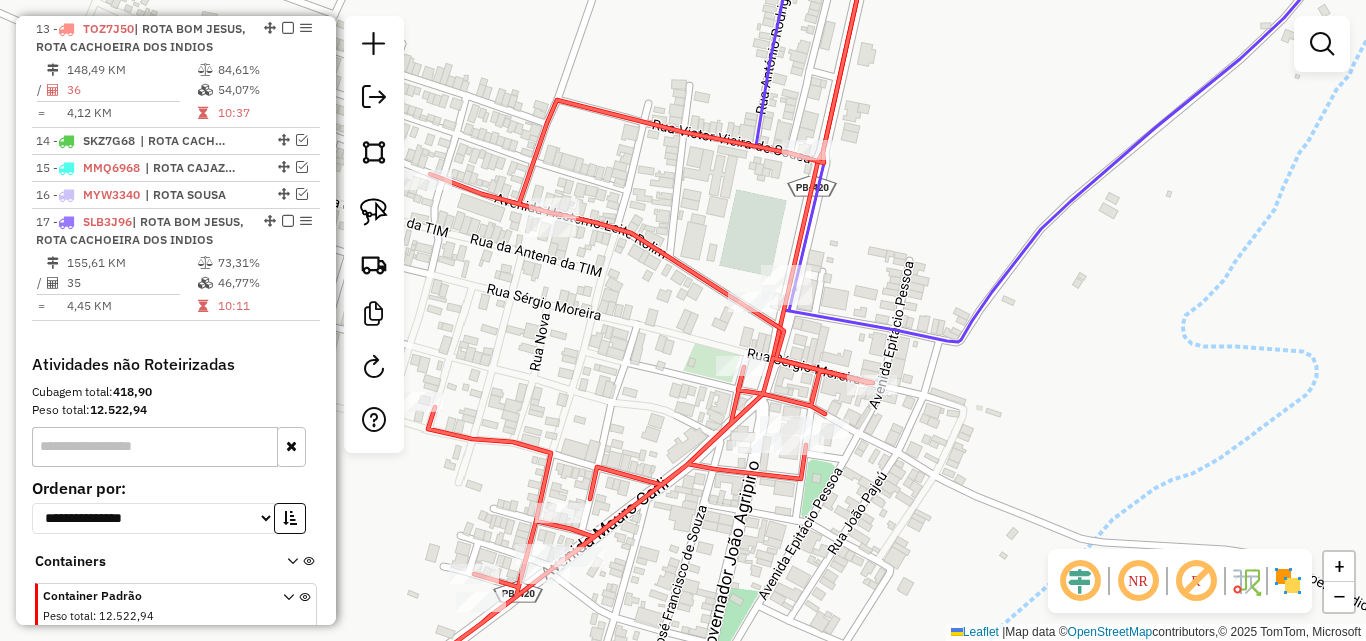 click 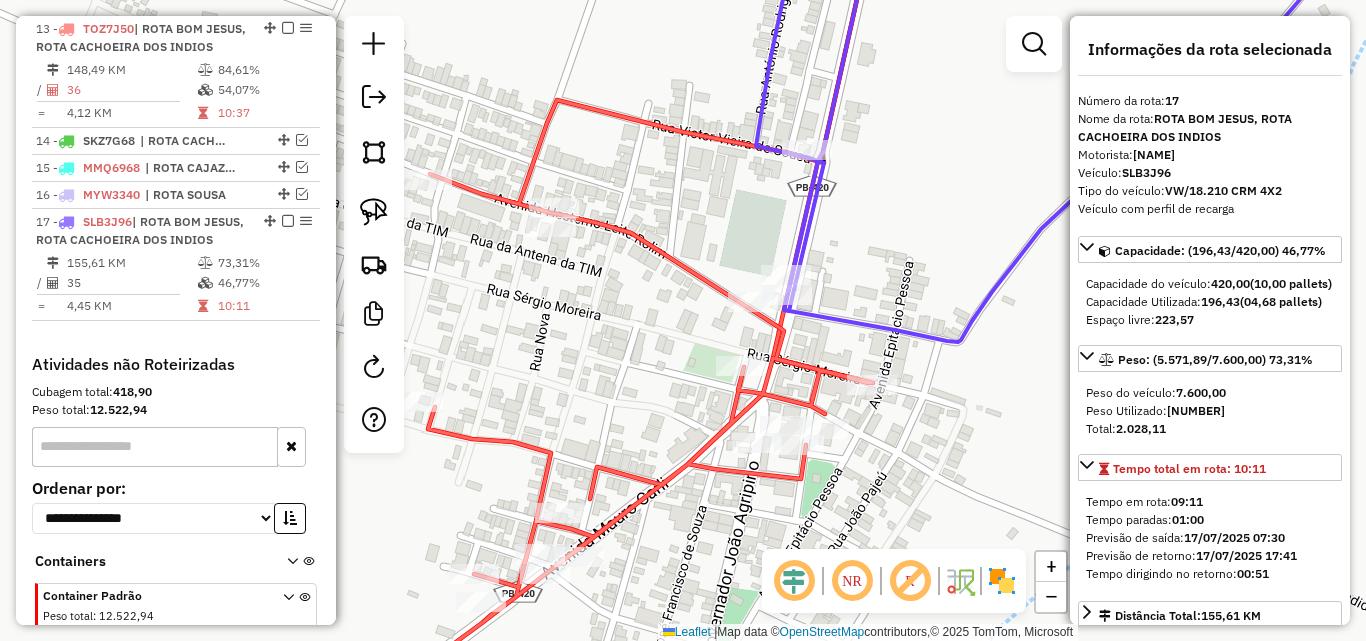scroll, scrollTop: 1224, scrollLeft: 0, axis: vertical 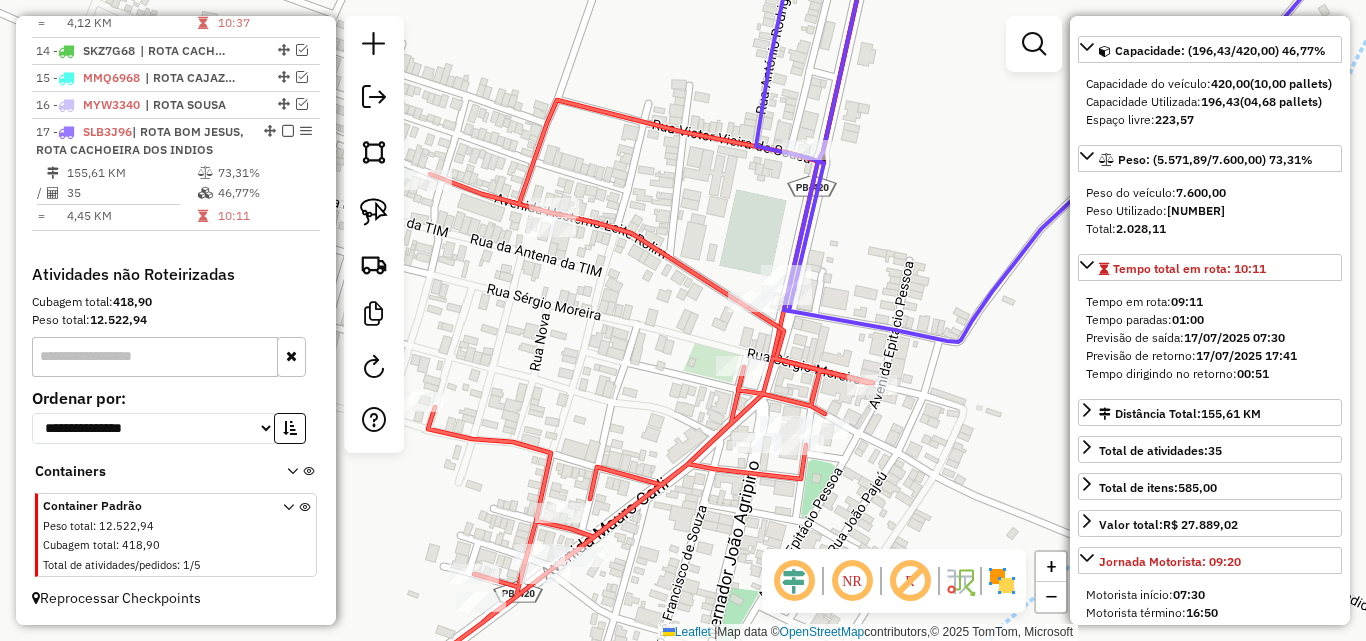 click 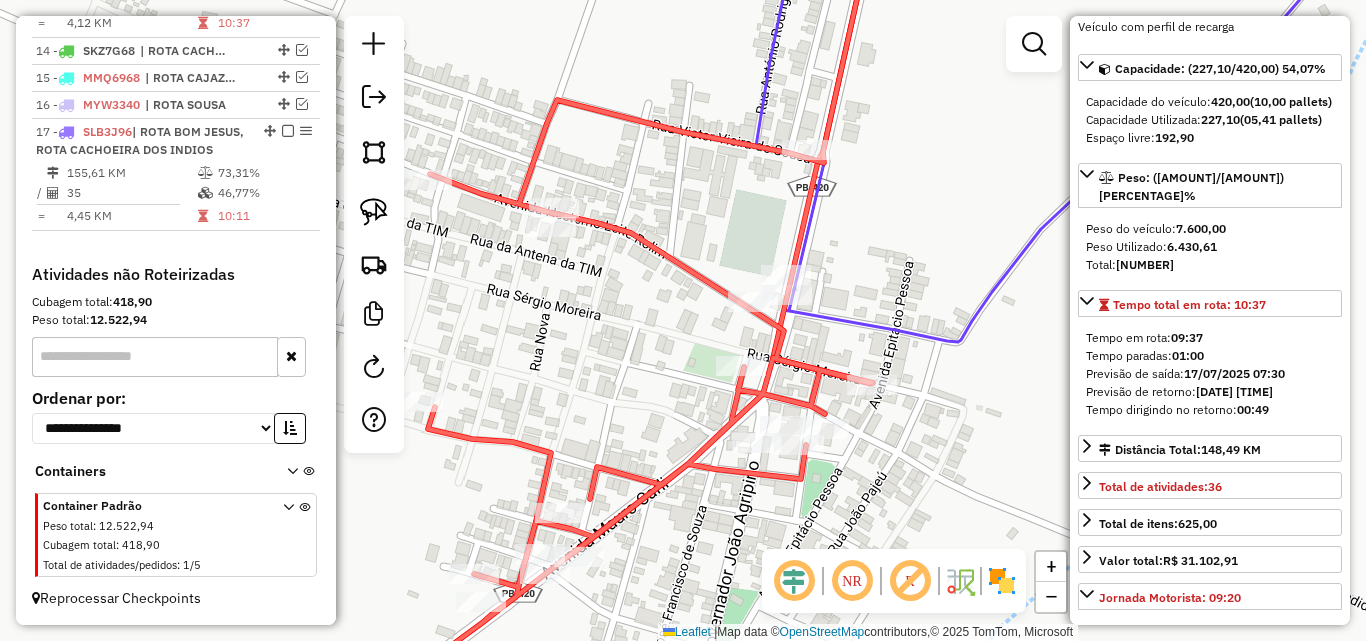 scroll, scrollTop: 218, scrollLeft: 0, axis: vertical 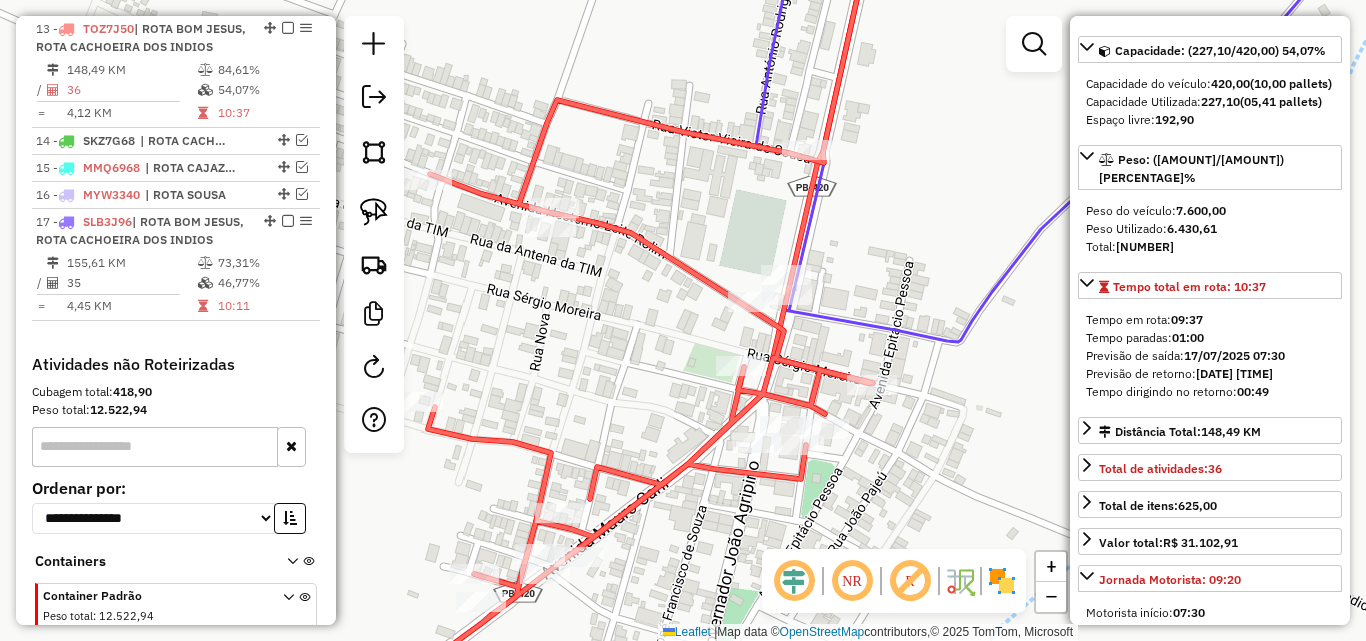 click 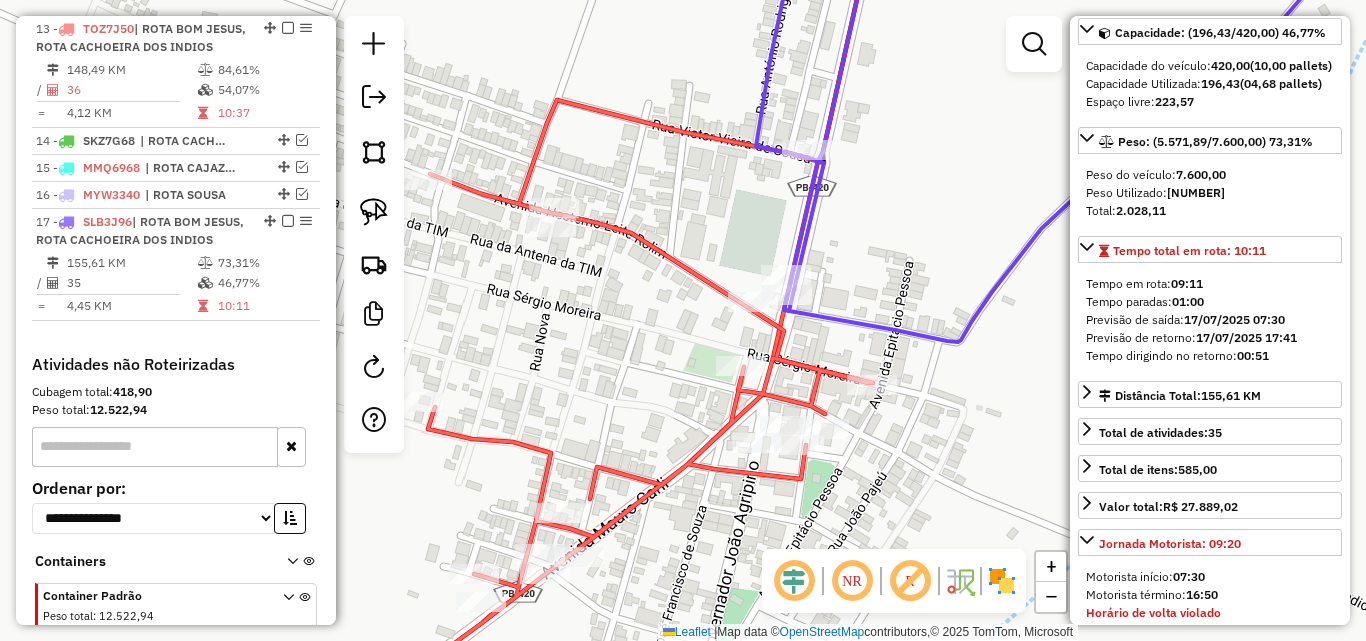 scroll, scrollTop: 200, scrollLeft: 0, axis: vertical 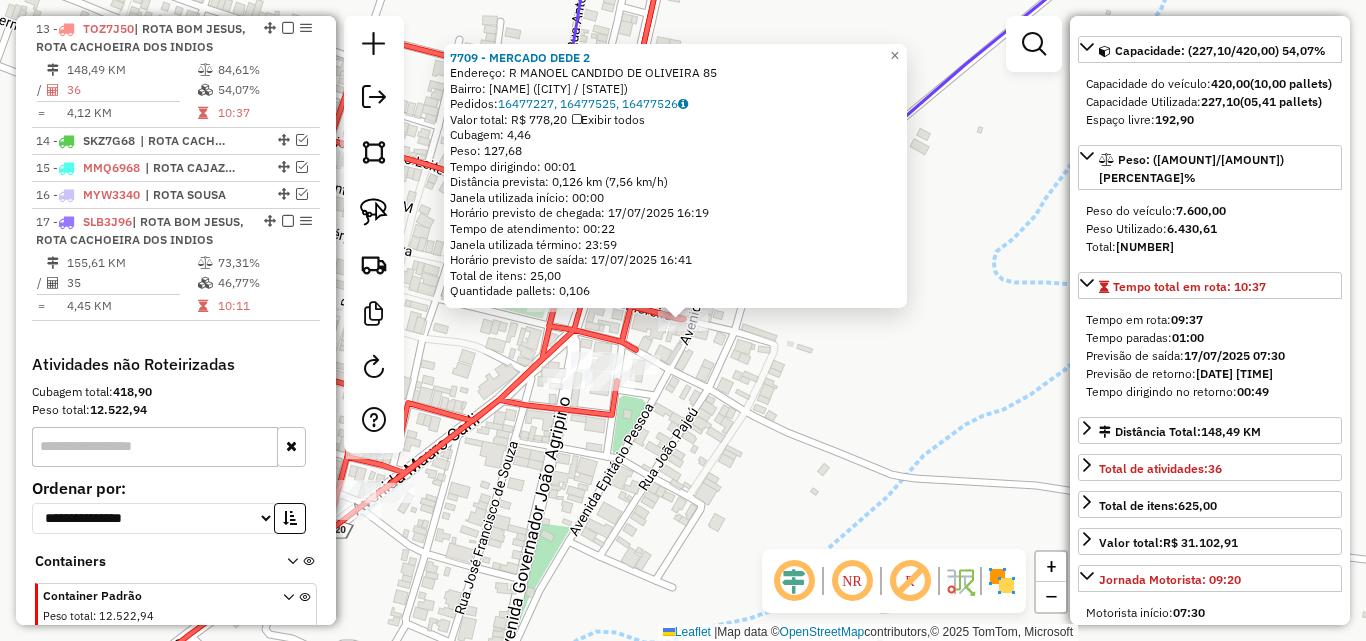 click on "7709 - [NAME]  Endereço: R   MANOEL CANDIDO DE OLIVEIRA     85   Bairro: CENTRO ([CITY] / [STATE])   Pedidos:  [NUMBERS]   Valor total: R$ [PRICE]   Exibir todos   Cubagem: [NUMBER]  Peso: [NUMBER]  Tempo dirigindo: [TIME]   Distância prevista: [NUMBER] km ([SPEED] km/h)   Janela utilizada início: [TIME]   Horário previsto de chegada: [DATE] [TIME]   Tempo de atendimento: [TIME]   Janela utilizada término: [TIME]   Horário previsto de saída: [DATE] [TIME]   Total de itens: [NUMBER]   Quantidade pallets: [NUMBER]  × Janela de atendimento Grade de atendimento Capacidade Transportadoras Veículos Cliente Pedidos  Rotas Selecione os dias de semana para filtrar as janelas de atendimento  Seg   Ter   Qua   Qui   Sex   Sáb   Dom  Informe o período da janela de atendimento: De: Até:  Filtrar exatamente a janela do cliente  Considerar janela de atendimento padrão  Selecione os dias de semana para filtrar as grades de atendimento  Seg   Ter   Qua   Qui   Sex   Sáb   Dom   Peso mínimo:" 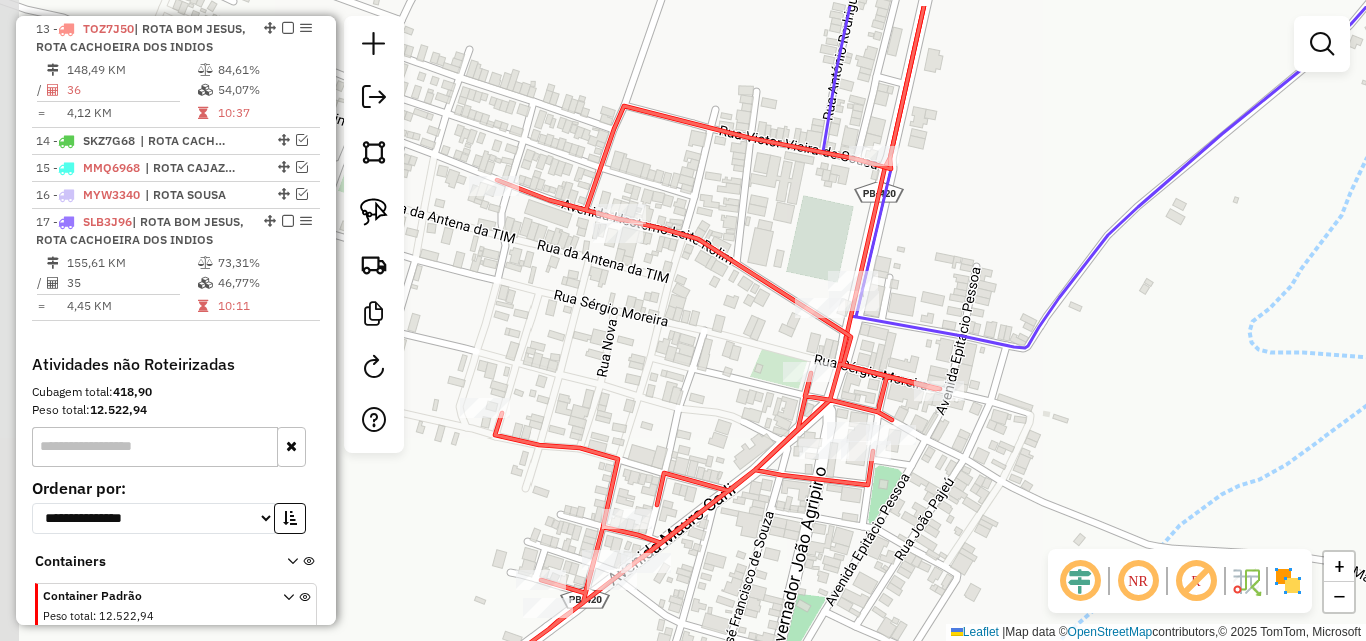 drag, startPoint x: 628, startPoint y: 481, endPoint x: 878, endPoint y: 549, distance: 259.083 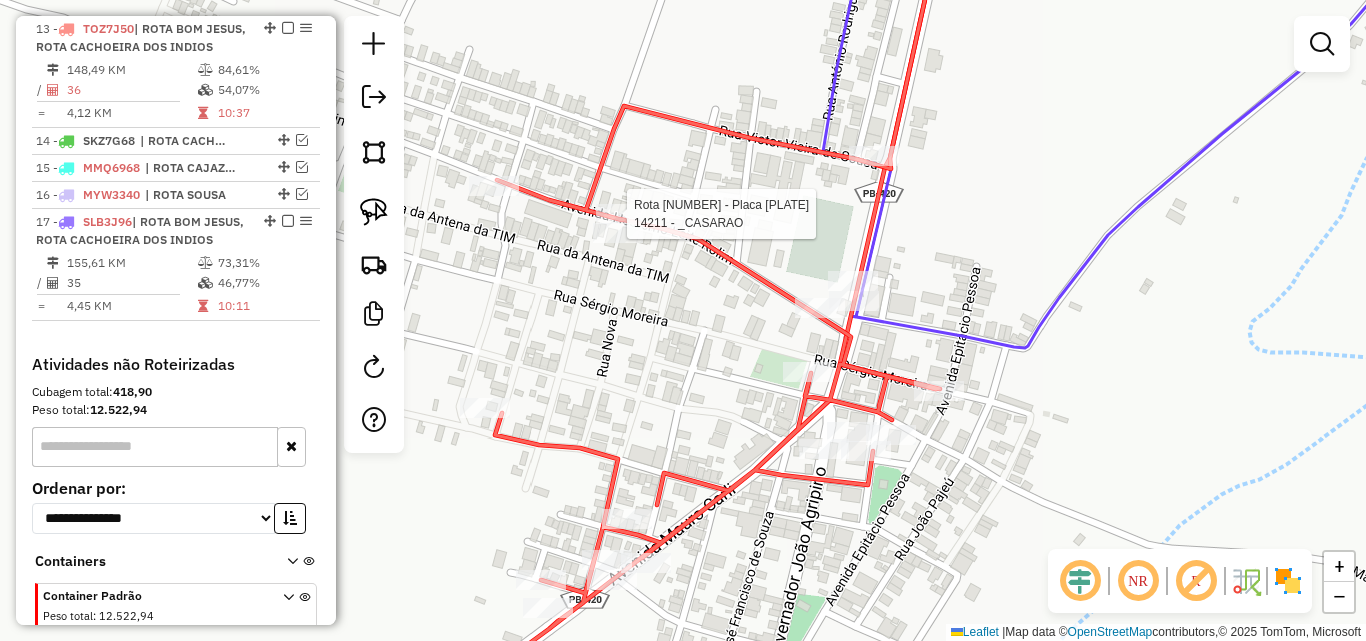 select on "*********" 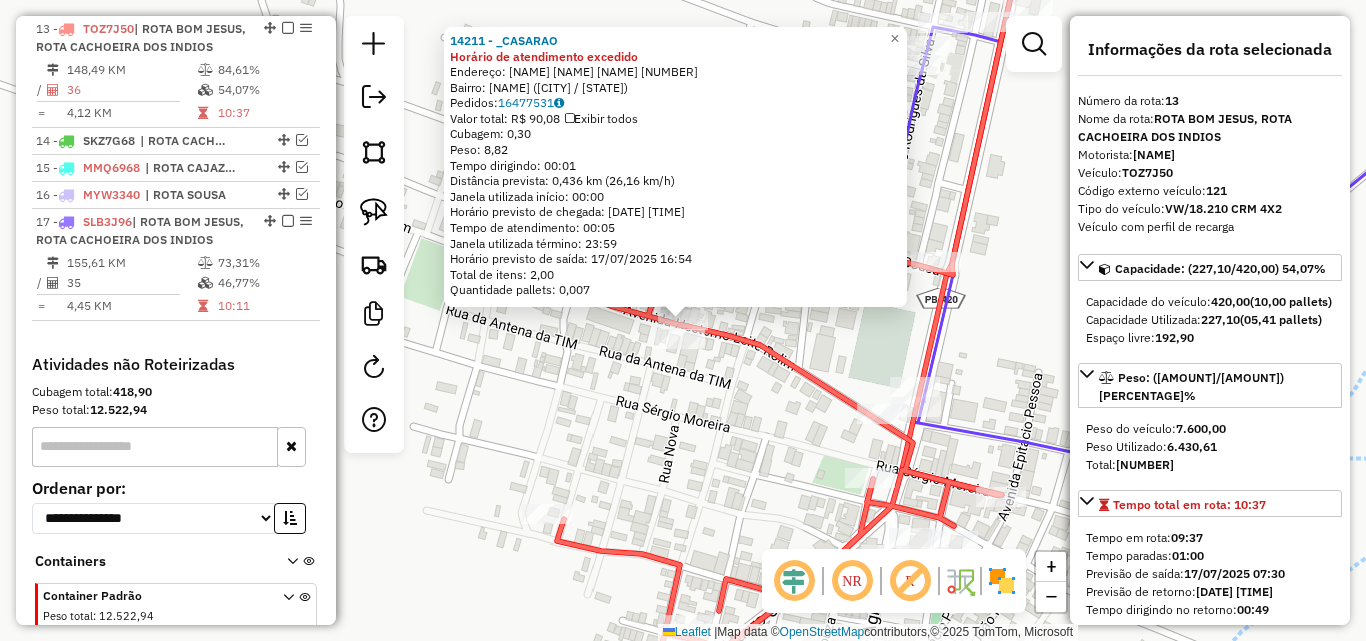 click on "[NUMBER] - [NAME] Horário de atendimento excedido Endereço: [NAME] 158 Bairro: [NEIGHBORHOOD] ([CITY] / [STATE]) Pedidos: [NUMBER] Valor total: R$ [AMOUNT] Exibir todos Cubagem: [NUMBER] Peso: [NUMBER] Tempo dirigindo: [TIME] Distância prevista: [NUMBER] km ([NUMBER] km/h) Janela utilizada início: [TIME] Horário previsto de chegada: [DATE] [TIME] Tempo de atendimento: [TIME] Janela utilizada término: [TIME] Horário previsto de saída: [DATE] [TIME] Total de itens: [NUMBER] Quantidade pallets: [NUMBER] × Janela de atendimento Grade de atendimento Capacidade Transportadoras Veículos Cliente Pedidos Rotas Selecione os dias de semana para filtrar as janelas de atendimento Seg Ter Qua Qui Sex Sáb Dom Informe o período da janela de atendimento: De: Até: Filtrar exatamente a janela do cliente Considerar janela de atendimento padrão Selecione os dias de semana para filtrar as grades de atendimento Seg Ter Qua Qui Sex Sáb Dom Peso mínimo: De:" 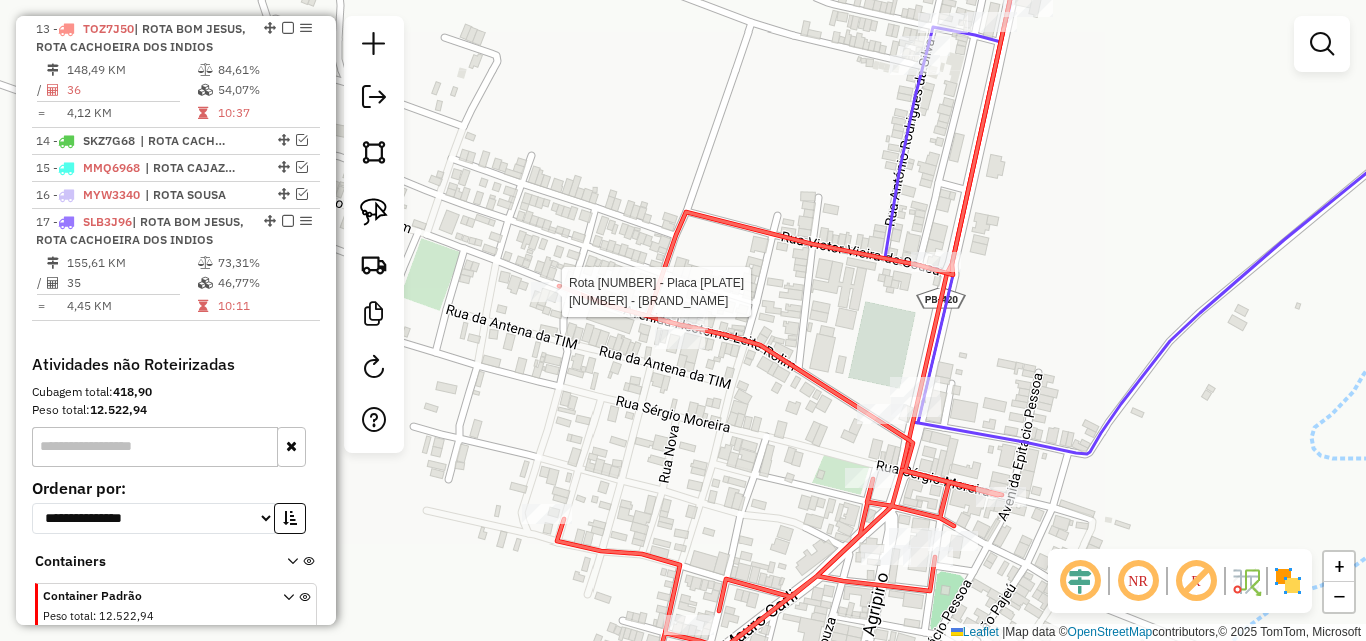 select on "*********" 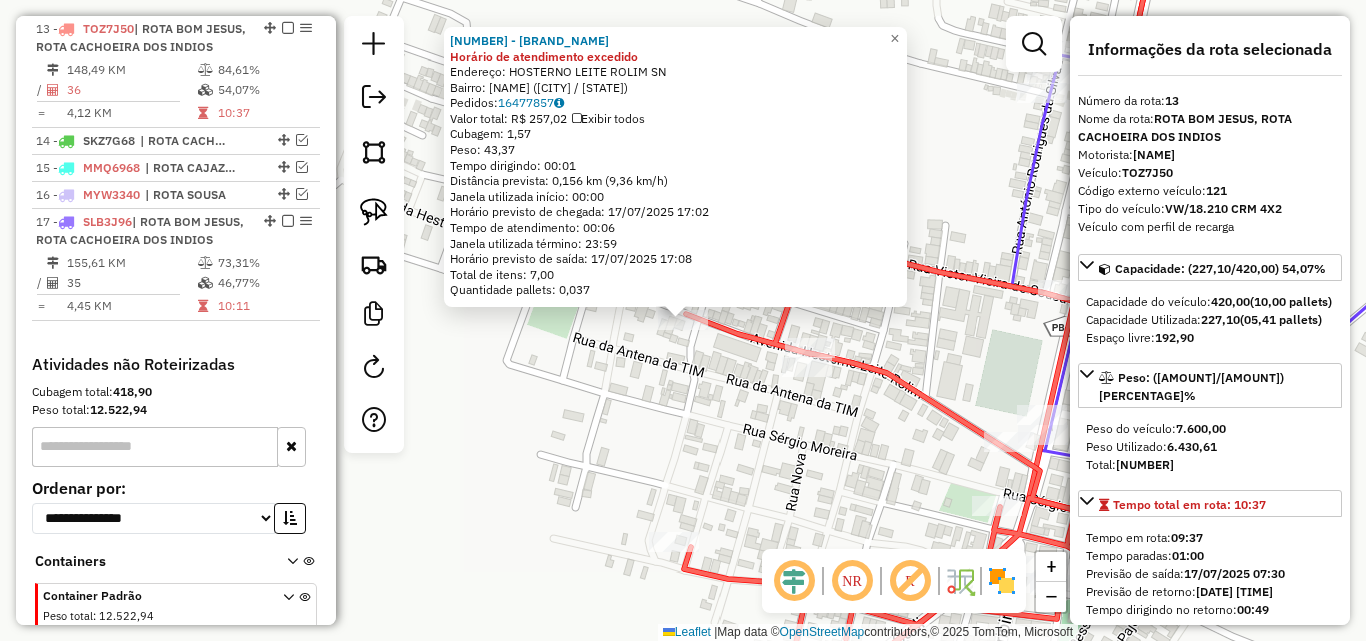 click 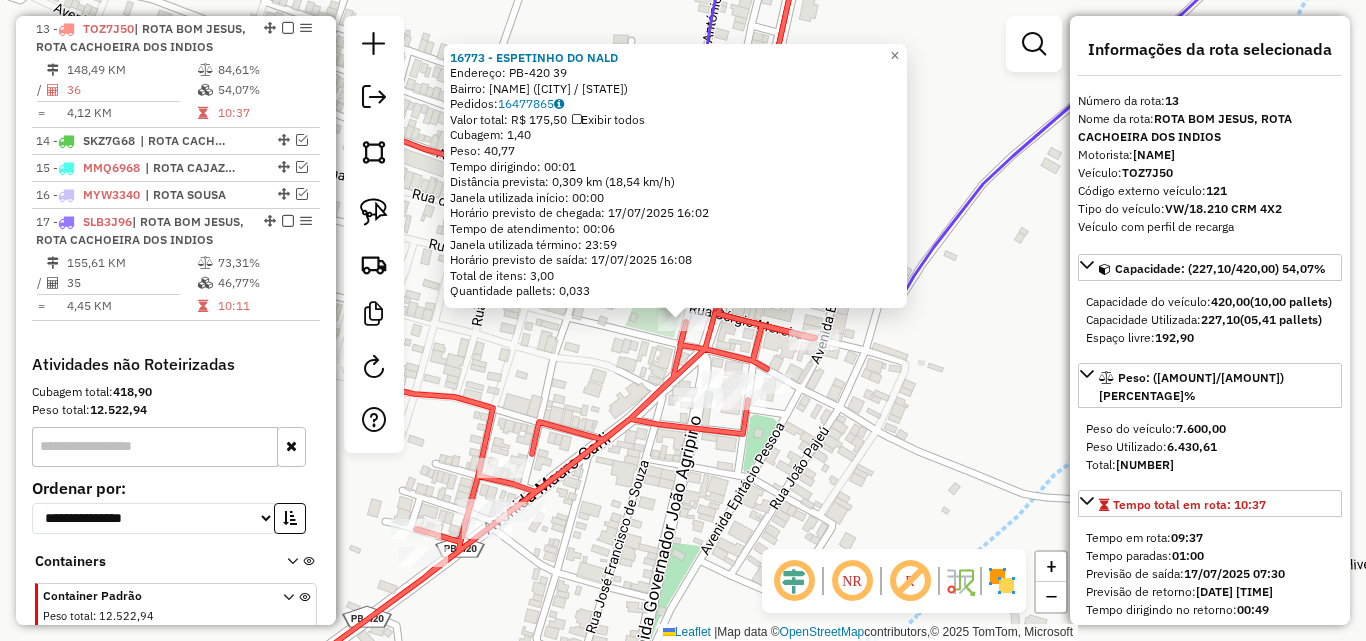 click on "Rota 13 - Placa TOZ7J50  2380 - [BUSINESS_NAME] Rota 13 - Placa TOZ7J50  16718 - [BUSINESS_NAME] 16773 - [BUSINESS_NAME]  Endereço:  PB-420 [NUMBER]   Bairro: CENTRO ([CITY] / PB)   Pedidos:  16477865   Valor total: R$ 175,50   Exibir todos   Cubagem: 1,40  Peso: 40,77  Tempo dirigindo: 00:01   Distância prevista: 0,309 km (18,54 km/h)   Janela utilizada início: 00:00   Horário previsto de chegada: 17/07/2025 16:02   Tempo de atendimento: 00:06   Janela utilizada término: 23:59   Horário previsto de saída: 17/07/2025 16:08   Total de itens: 3,00   Quantidade pallets: 0,033  × Janela de atendimento Grade de atendimento Capacidade Transportadoras Veículos Cliente Pedidos  Rotas Selecione os dias de semana para filtrar as janelas de atendimento  Seg   Ter   Qua   Qui   Sex   Sáb   Dom  Informe o período da janela de atendimento: De: Até:  Filtrar exatamente a janela do cliente  Considerar janela de atendimento padrão   Seg   Ter   Qua   Qui   Sex   Sáb   Dom   Peso mínimo:   De:" 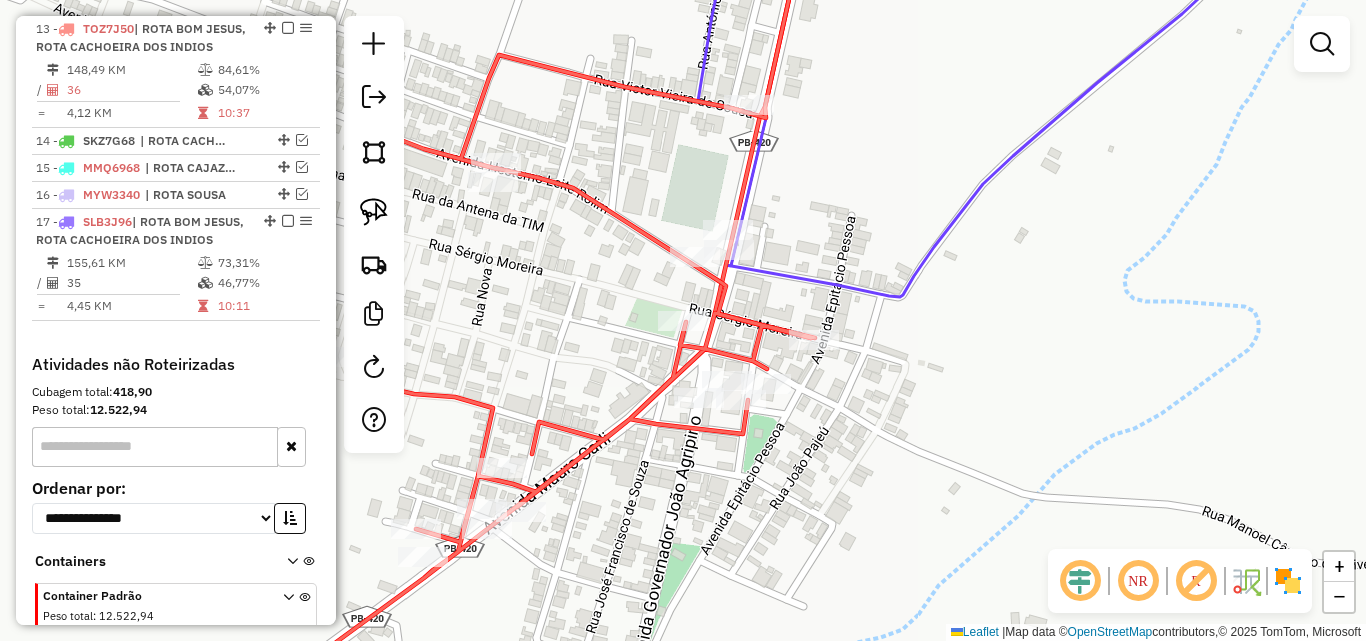 select on "*********" 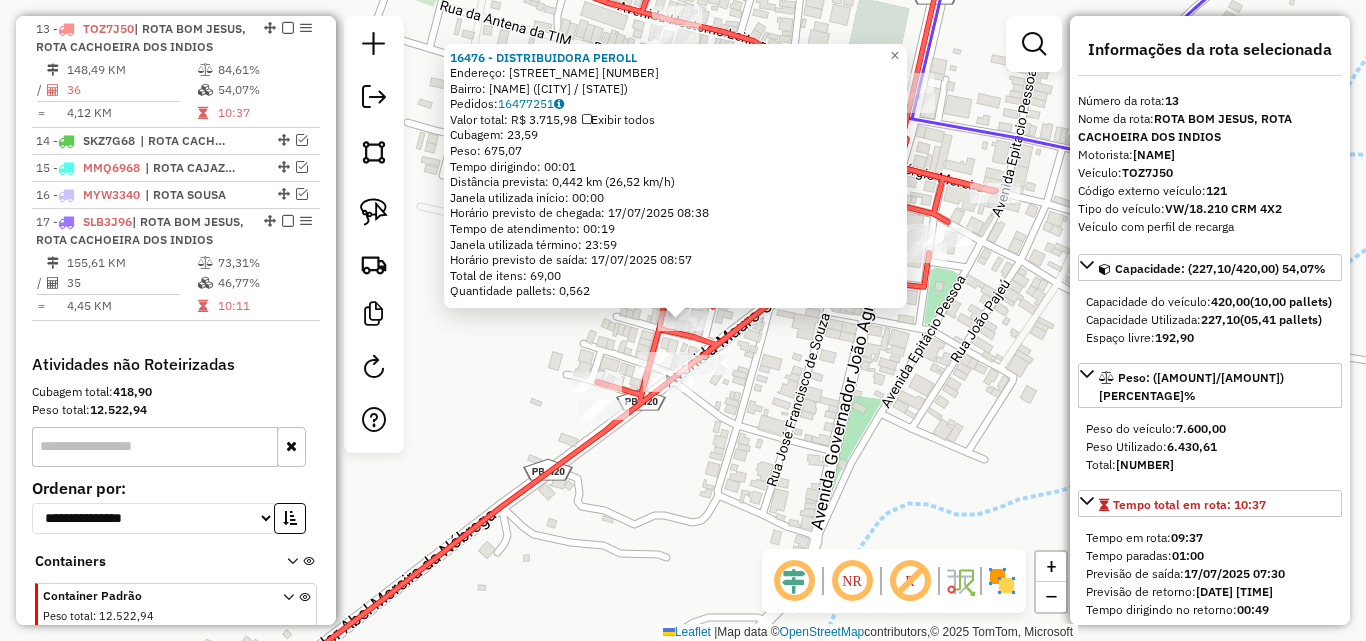 click on "16477251 Valor total: R$ [PRICE] Exibir todos Cubagem: [CUBAGE] Peso: [WEIGHT] Tempo dirigindo: [TIME] Distância prevista: [DISTANCE] km ([SPEED] km/h) Janela utilizada início: [TIME] Horário previsto de chegada: [DATE] [TIME] Tempo de atendimento: [TIME] Janela utilizada término: [TIME] Horário previsto de saída: [DATE] [TIME] Total de itens: [ITEMS] Quantidade pallets: [PALLETS] × Janela de atendimento Grade de atendimento Capacidade Transportadoras Veículos Cliente Pedidos Rotas Selecione os dias de semana para filtrar as janelas de atendimento Seg Ter Qua Qui Sex Sáb Dom Informe o período da janela de atendimento: De: Até: Filtrar exatamente a janela do cliente Considerar janela de atendimento padrão Seg Ter Qua Qui Sex Dom Peso mínimo: Peso máximo: +" 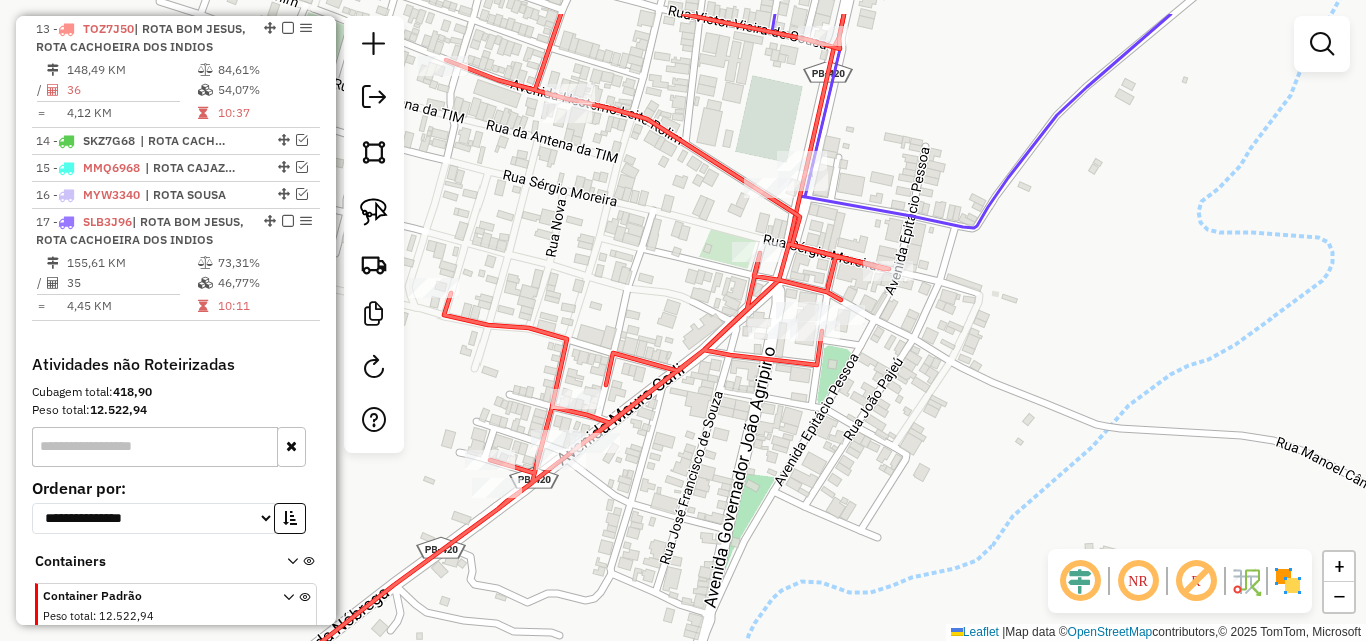 drag, startPoint x: 833, startPoint y: 352, endPoint x: 481, endPoint y: 340, distance: 352.2045 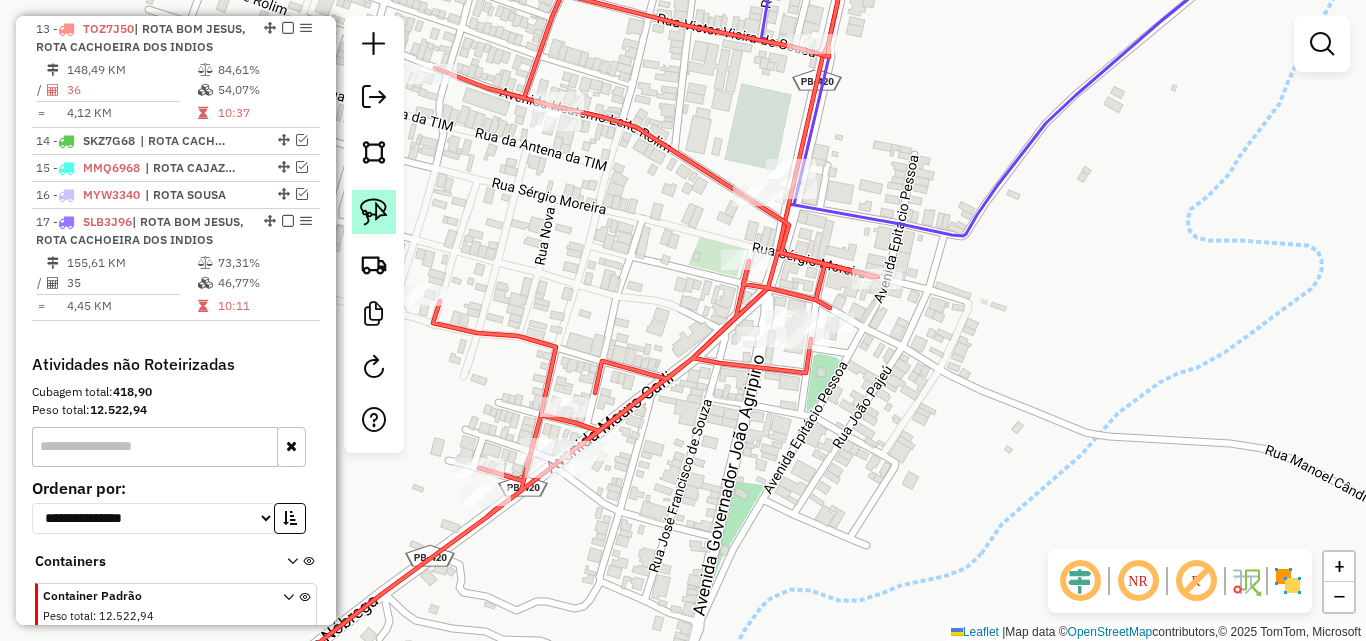 click 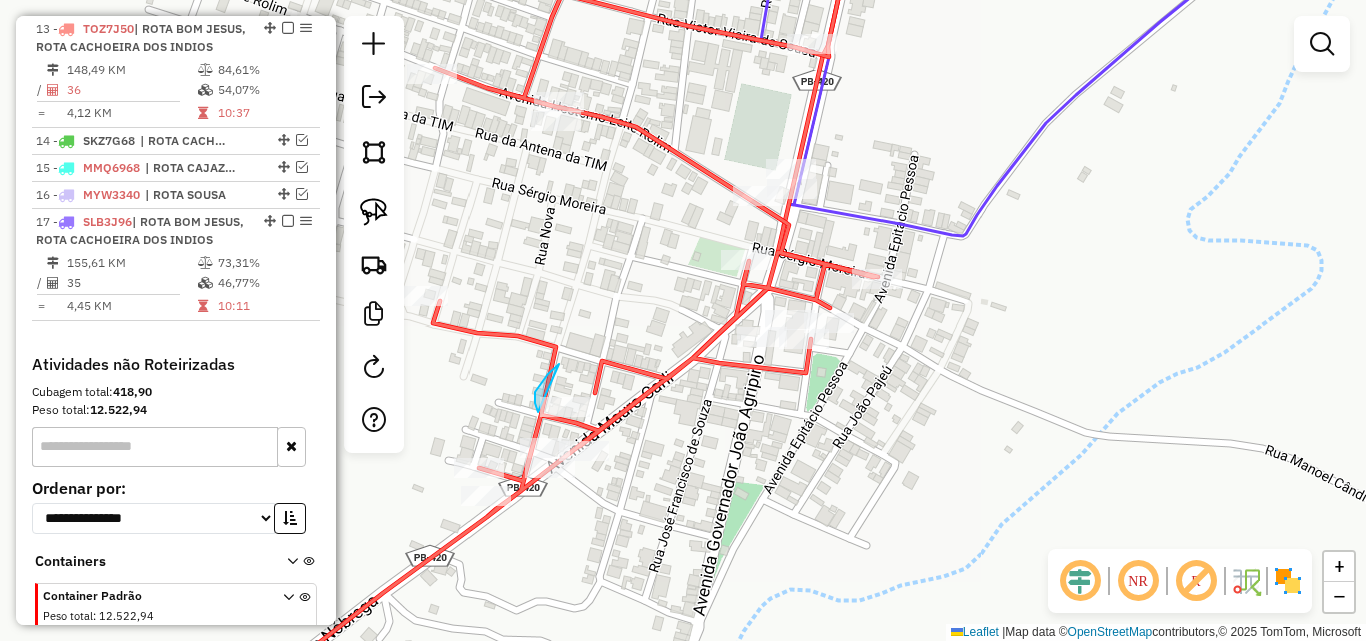 drag, startPoint x: 559, startPoint y: 364, endPoint x: 609, endPoint y: 392, distance: 57.306194 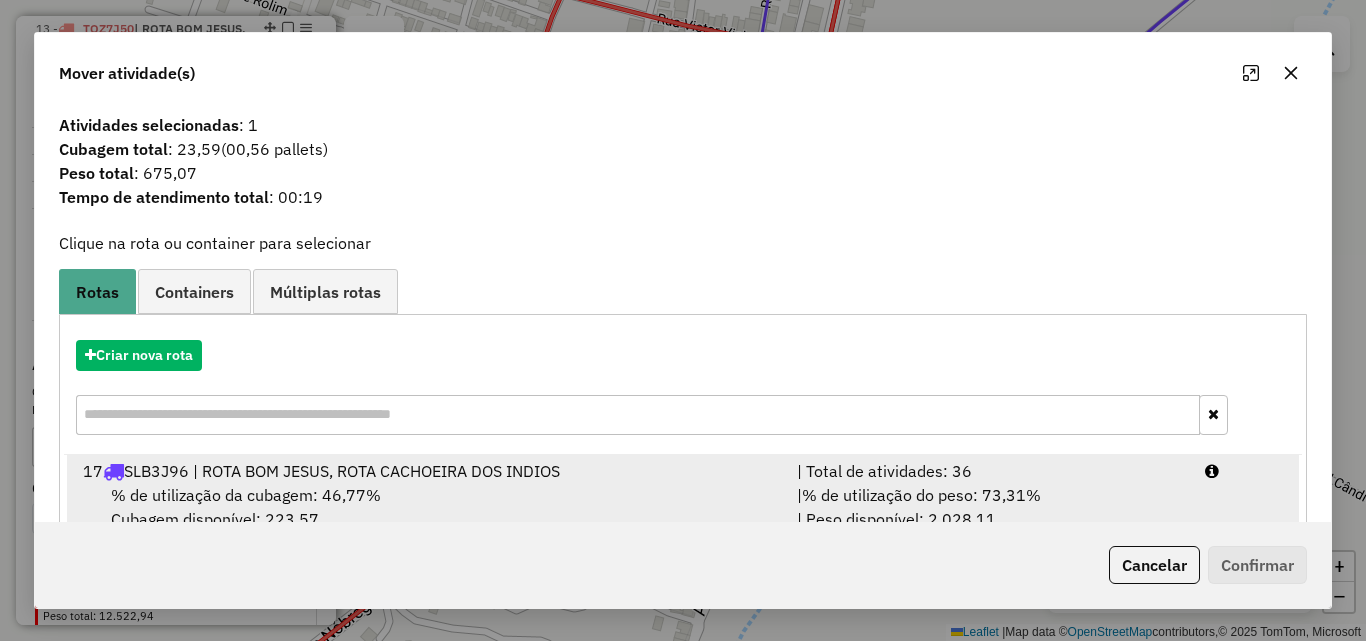 click on "|  % de utilização do peso: [PERCENTAGE]%  | Peso disponível: [NUMBER]" at bounding box center (989, 507) 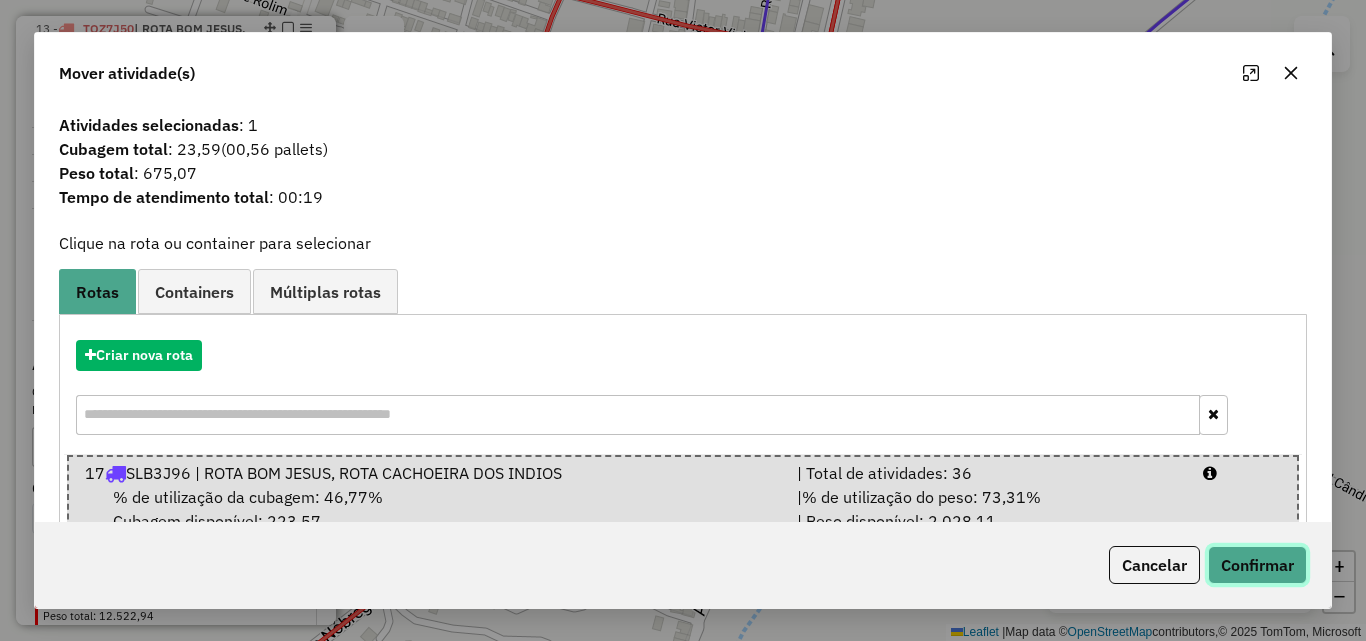 click on "Confirmar" 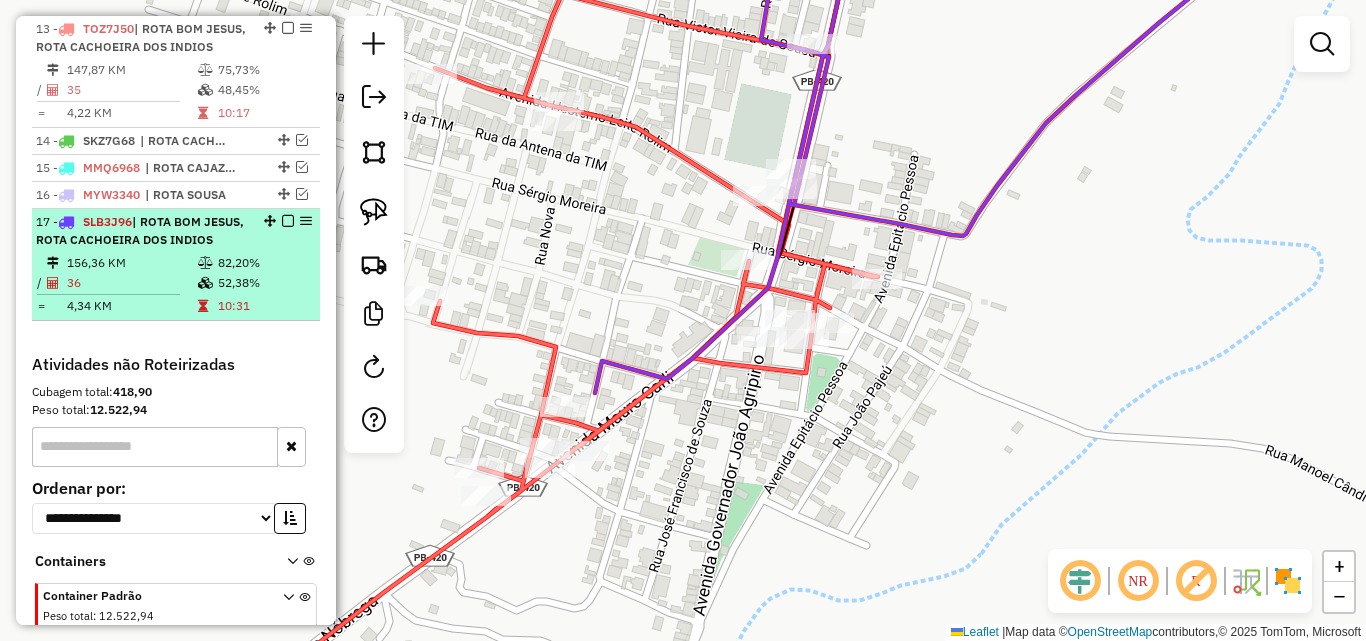 drag, startPoint x: 139, startPoint y: 299, endPoint x: 173, endPoint y: 139, distance: 163.57262 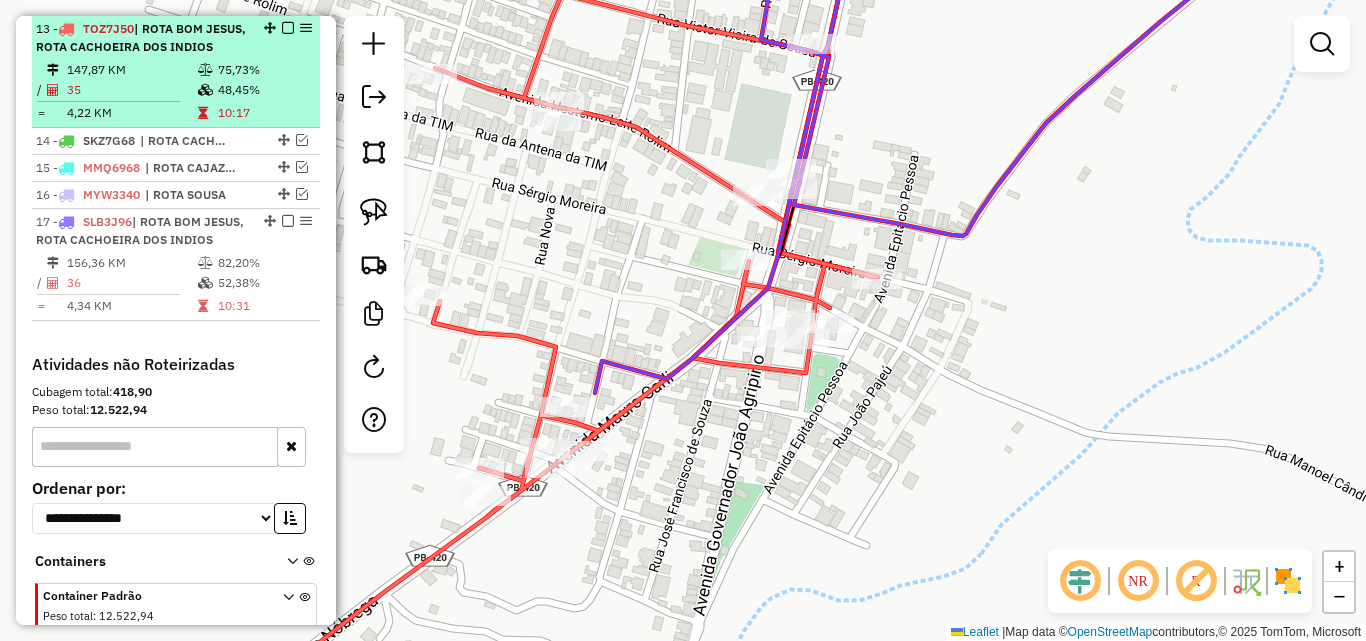 click on "156,36 KM" at bounding box center [131, 263] 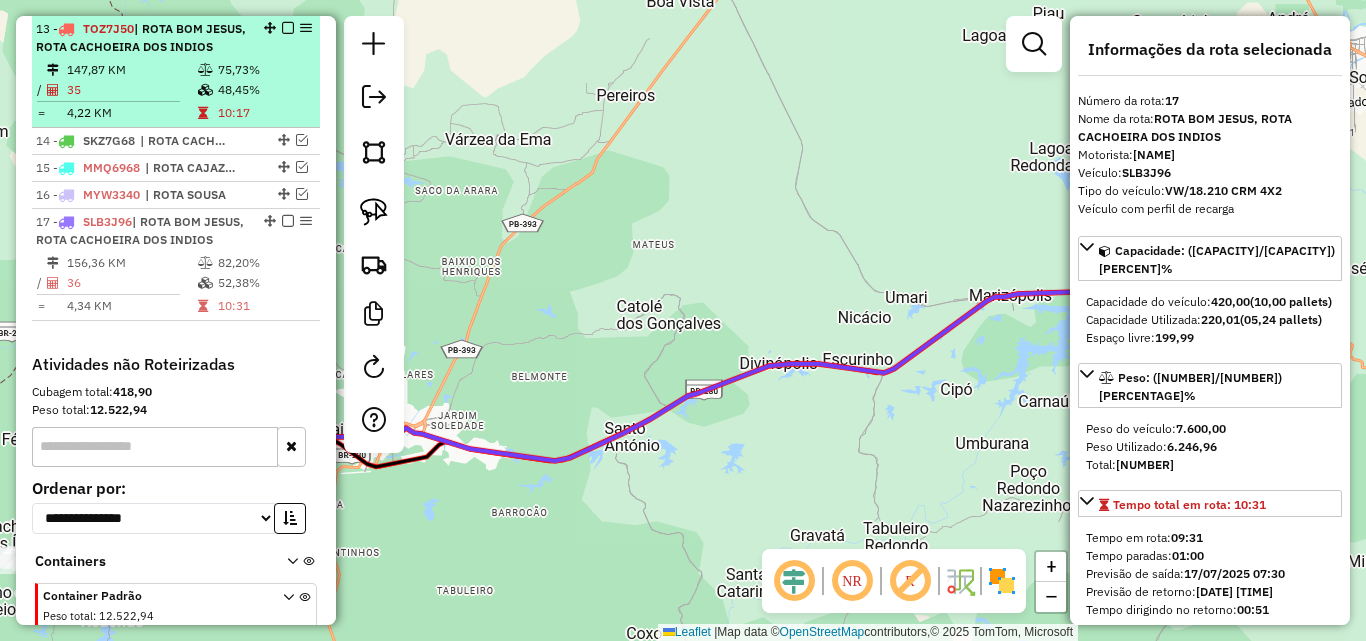 click at bounding box center [207, 70] 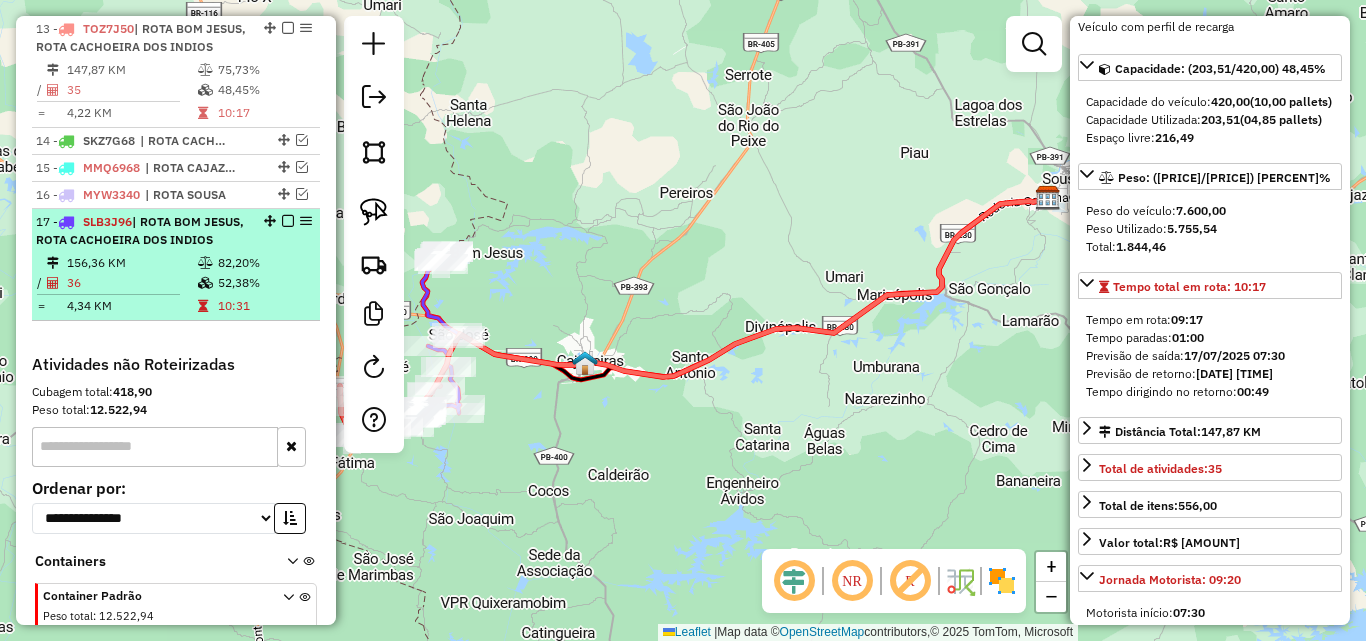 click on "36" at bounding box center (131, 283) 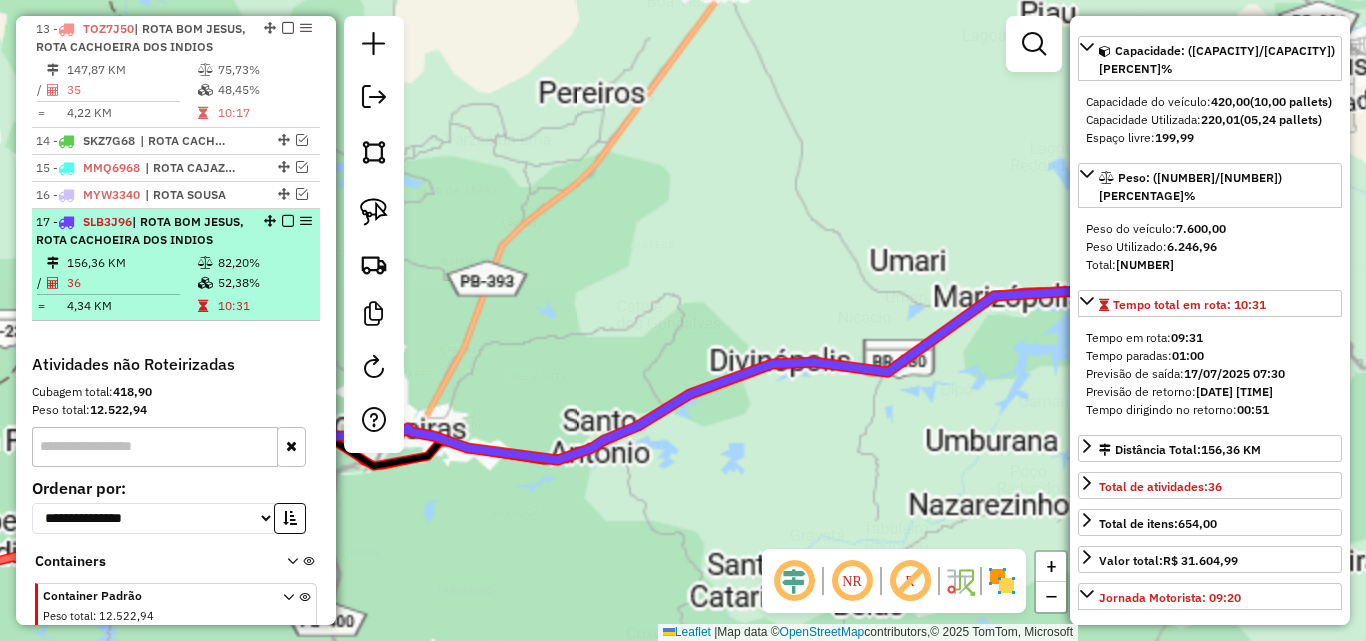 scroll, scrollTop: 182, scrollLeft: 0, axis: vertical 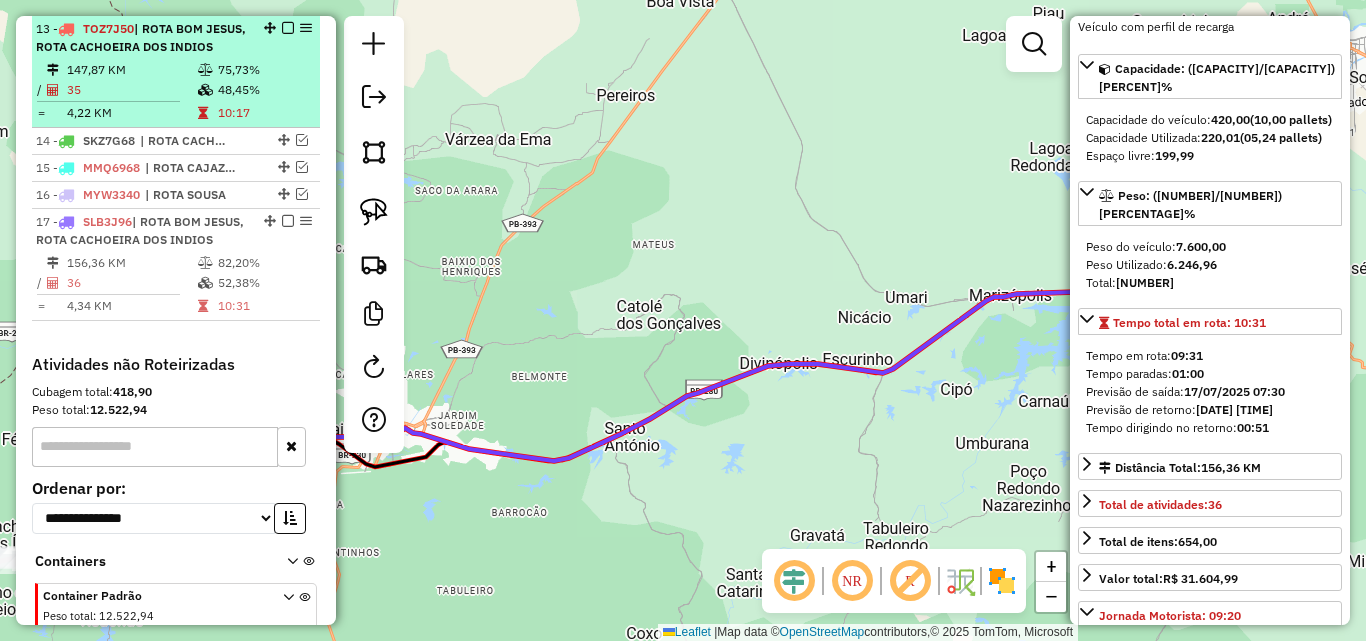 click on "48,45%" at bounding box center [264, 90] 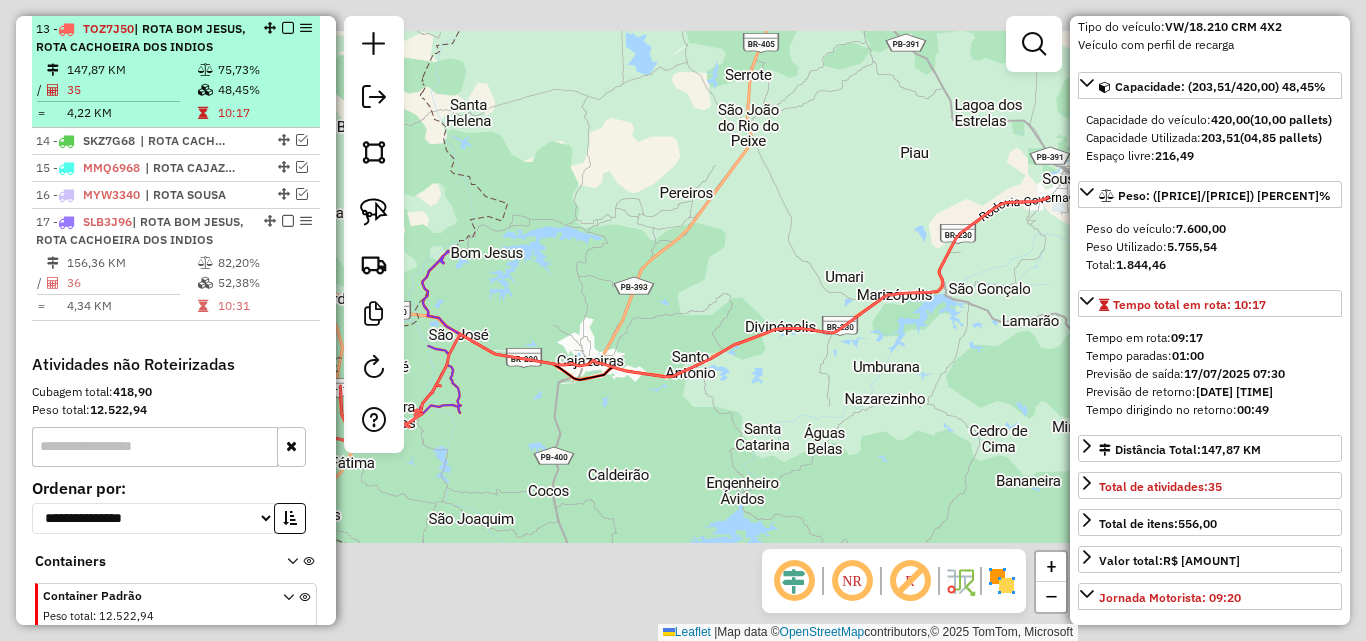 scroll, scrollTop: 200, scrollLeft: 0, axis: vertical 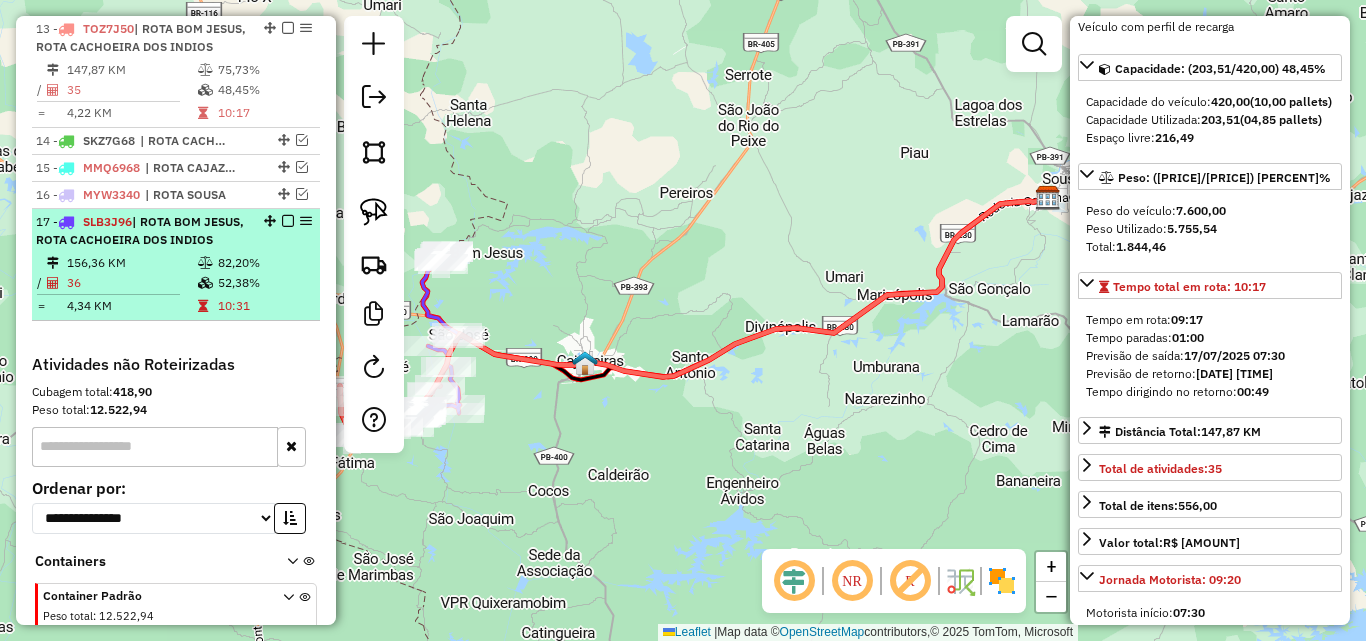 click on "17 -       [PLATE]   | ROTA [NAME], ROTA [NAME]" at bounding box center (142, 231) 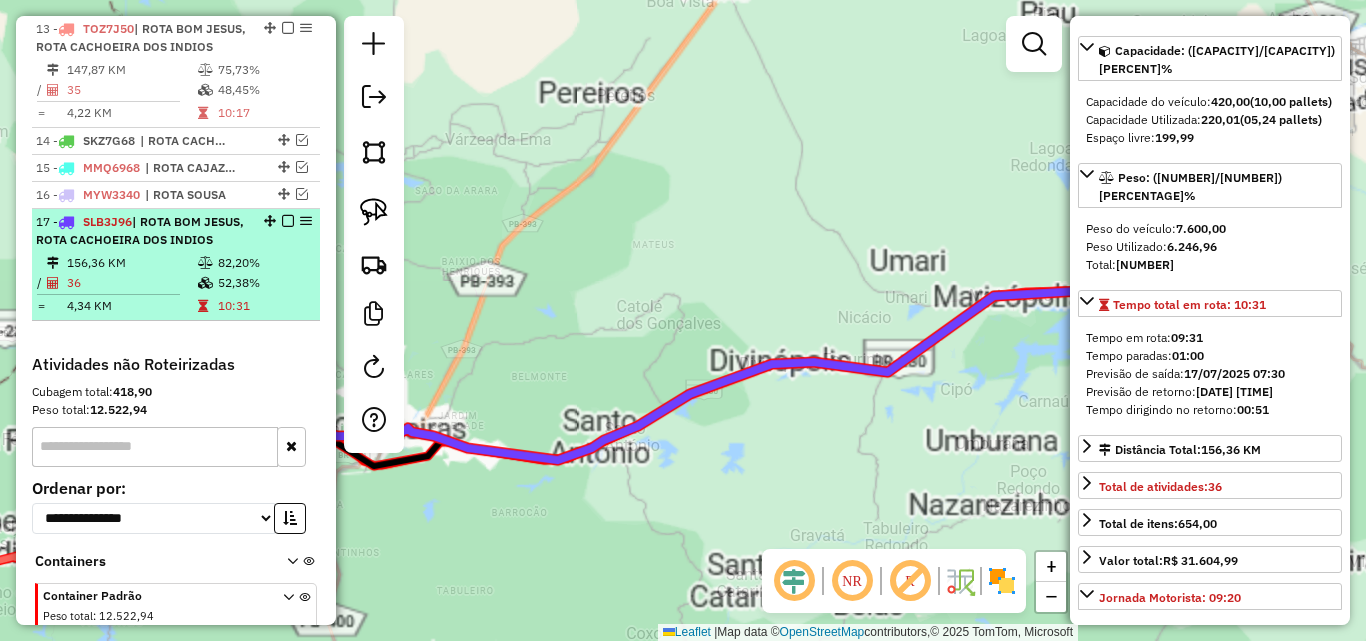 scroll, scrollTop: 182, scrollLeft: 0, axis: vertical 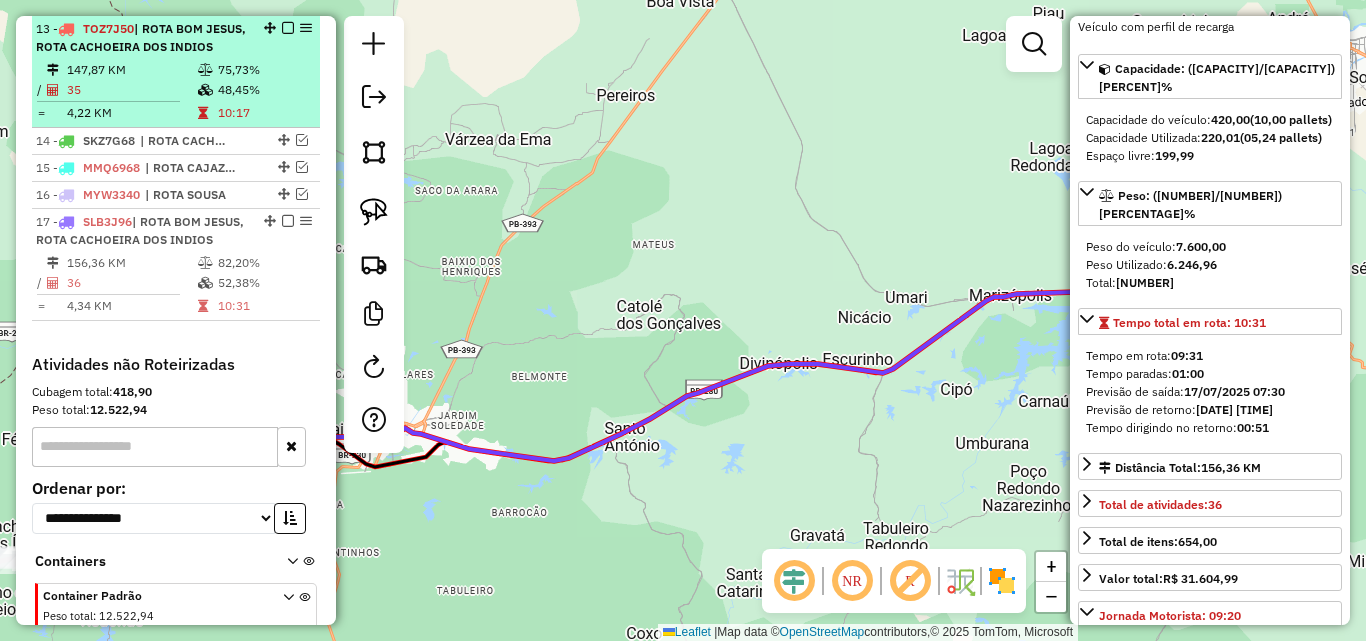 click at bounding box center (205, 70) 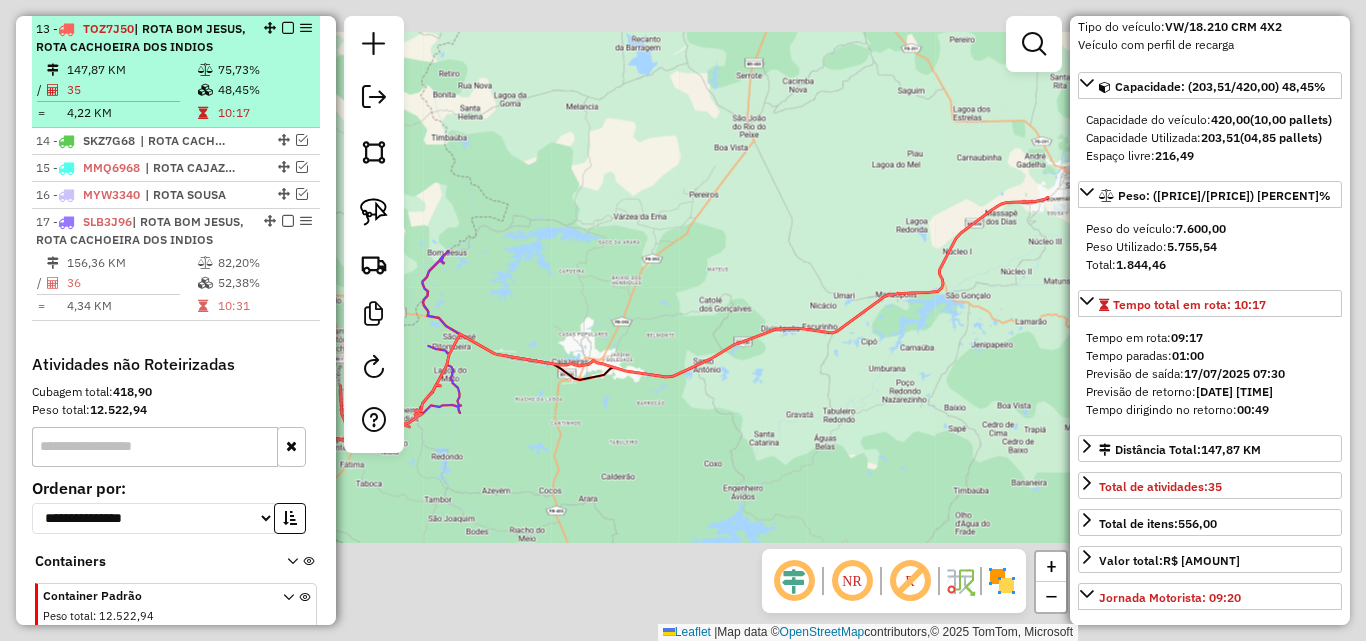 scroll, scrollTop: 200, scrollLeft: 0, axis: vertical 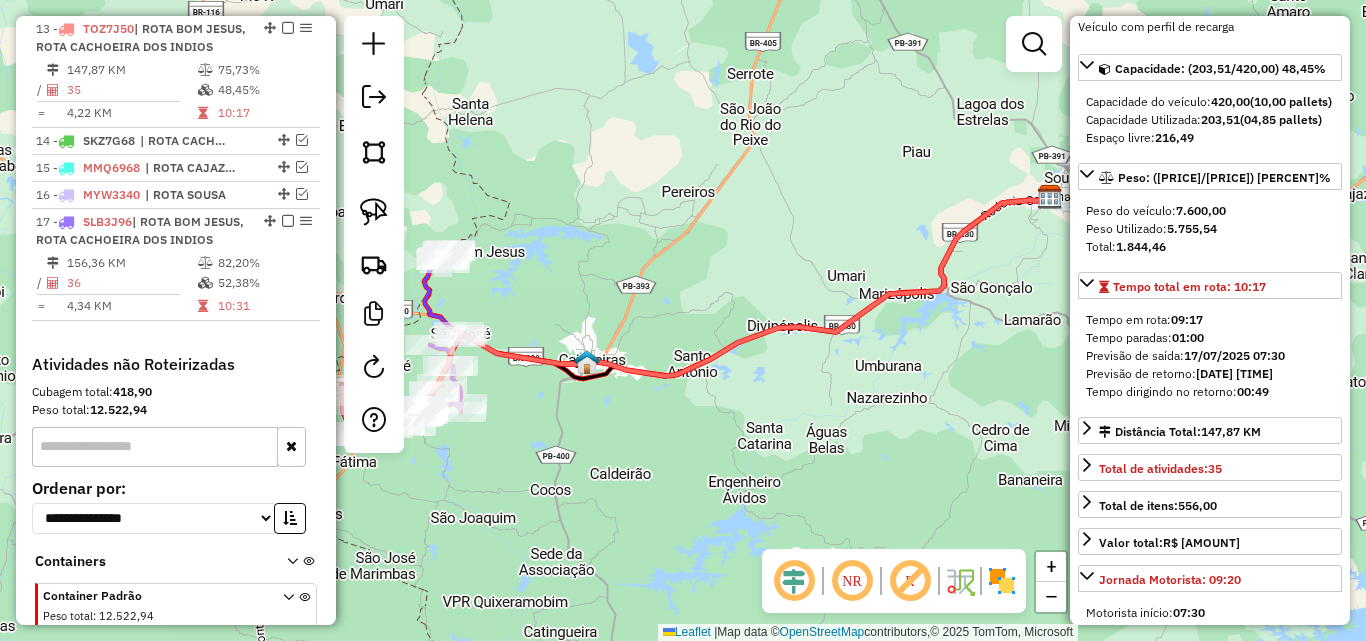 drag, startPoint x: 548, startPoint y: 525, endPoint x: 674, endPoint y: 506, distance: 127.424484 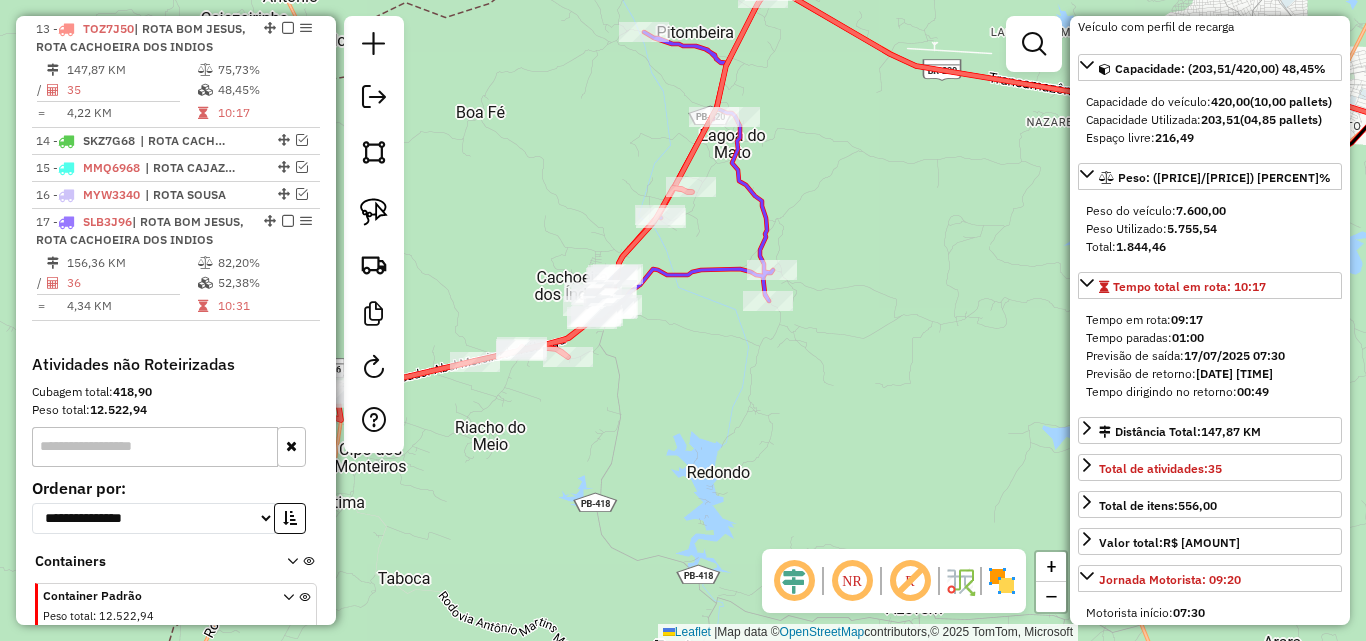click 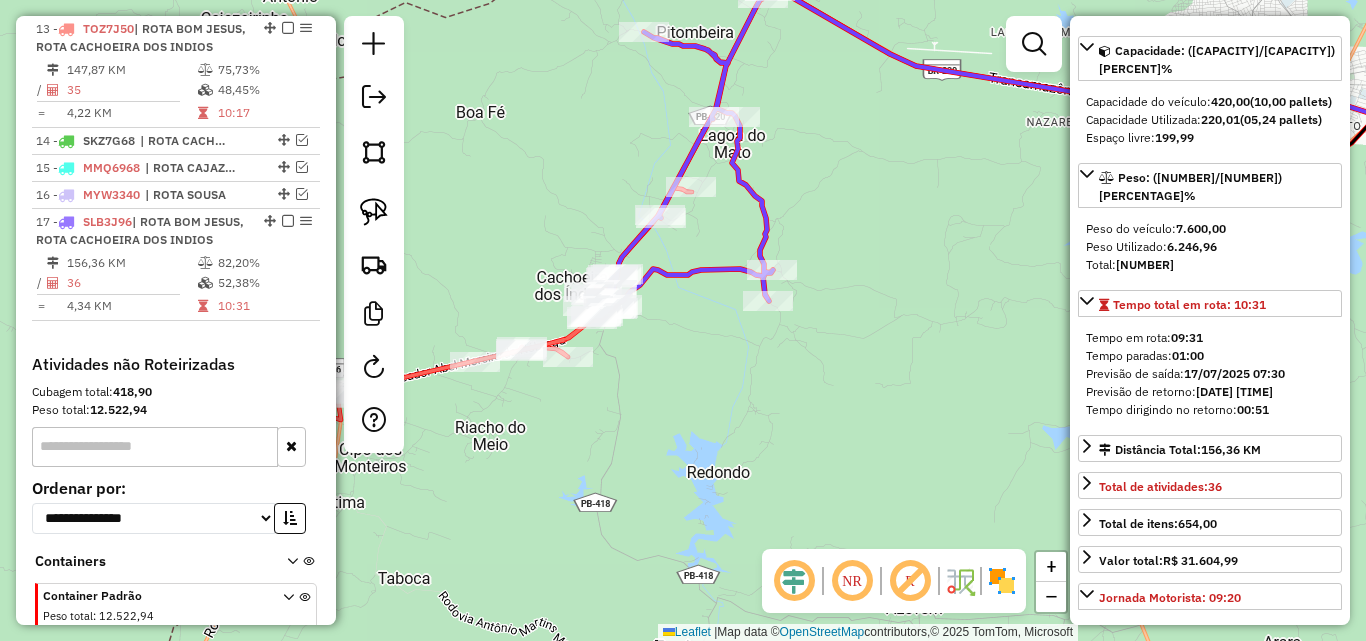 scroll, scrollTop: 182, scrollLeft: 0, axis: vertical 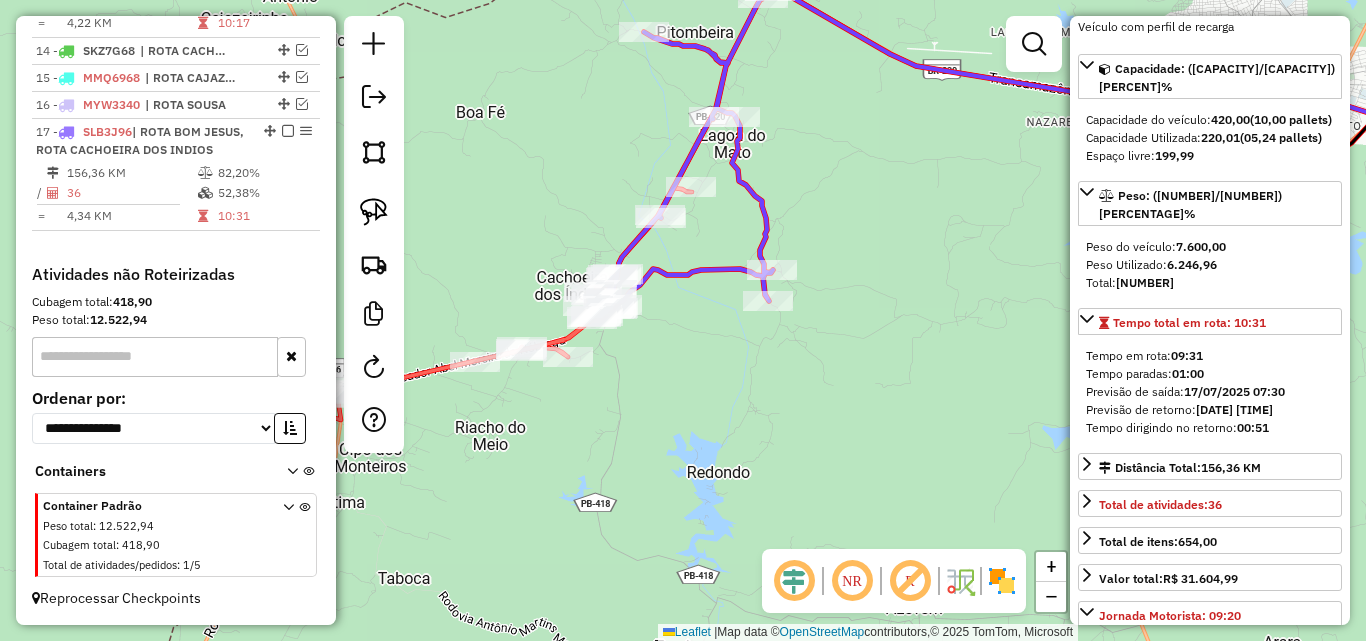 click 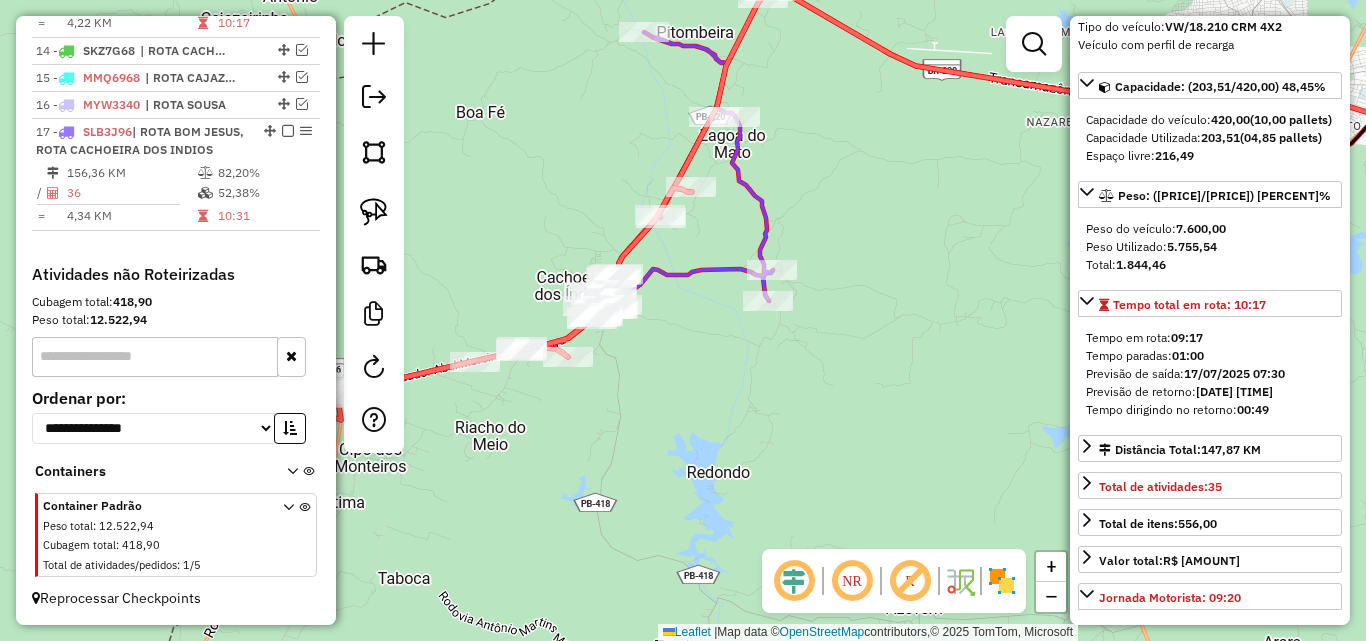 scroll, scrollTop: 200, scrollLeft: 0, axis: vertical 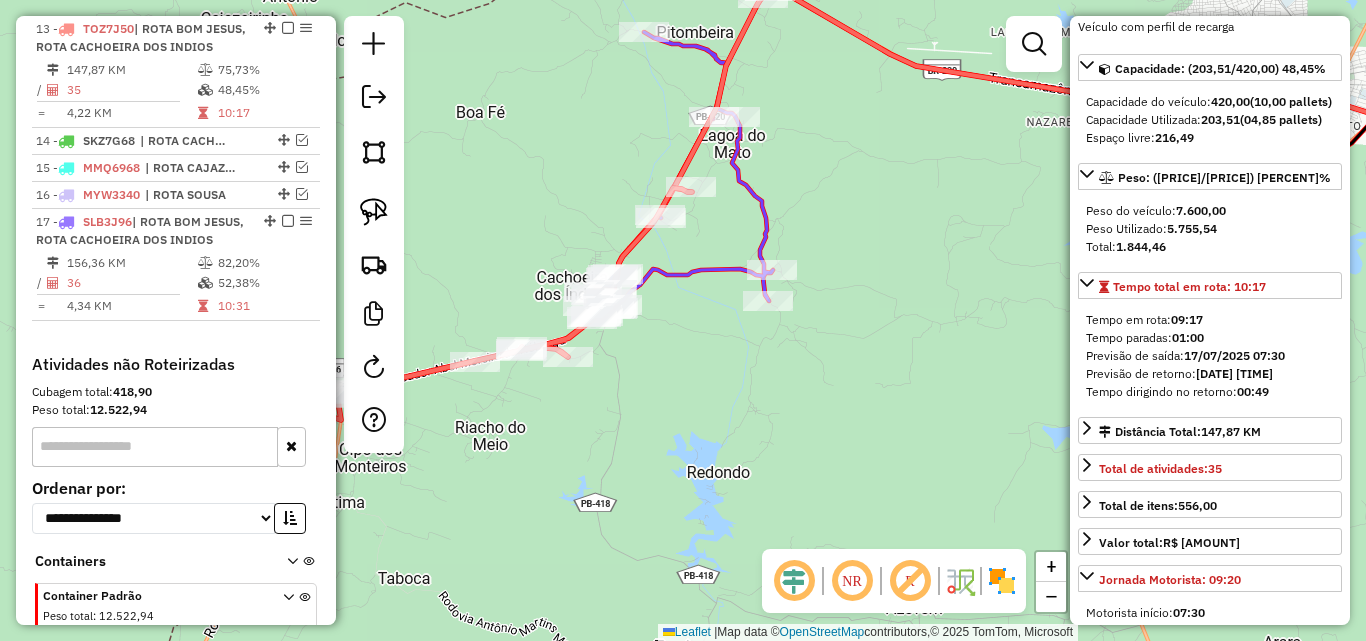 click 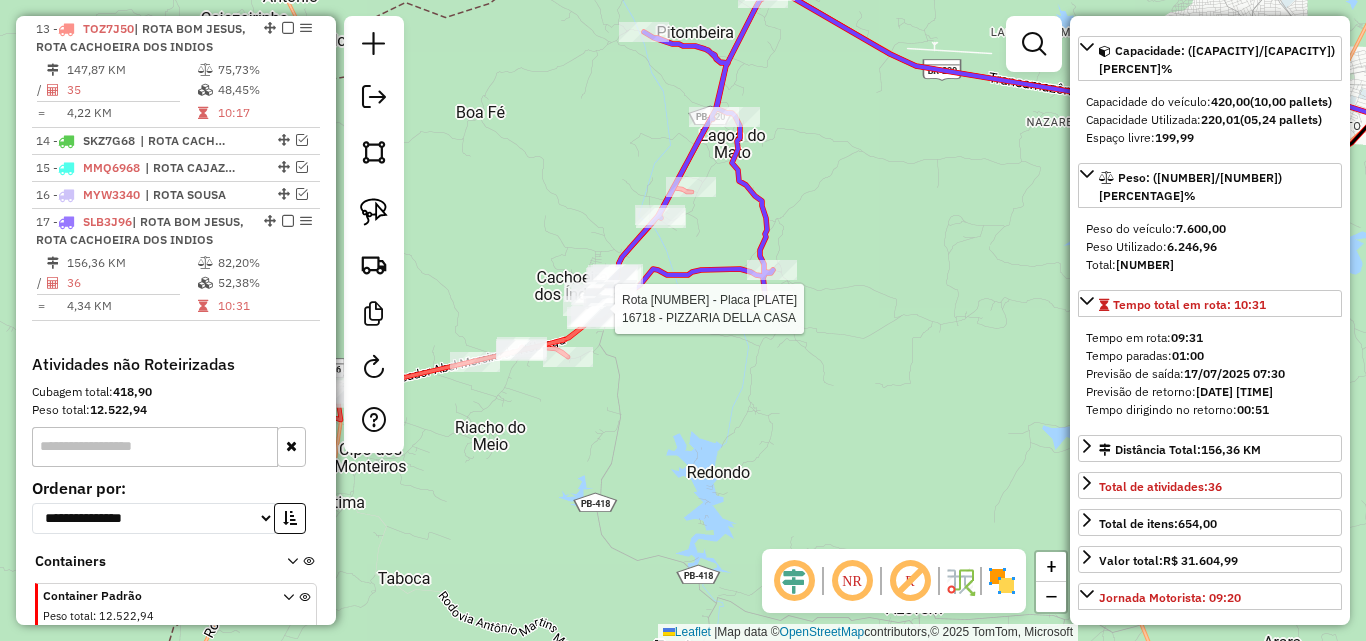 scroll, scrollTop: 182, scrollLeft: 0, axis: vertical 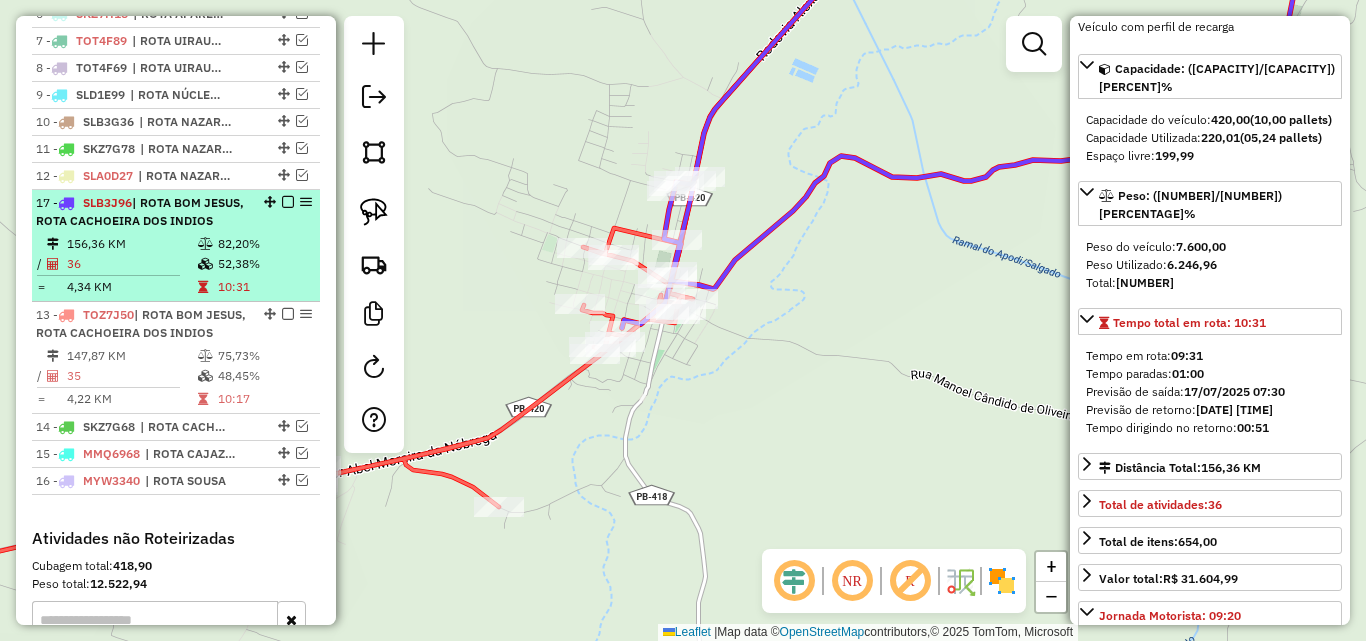 drag, startPoint x: 265, startPoint y: 415, endPoint x: 245, endPoint y: 208, distance: 207.96394 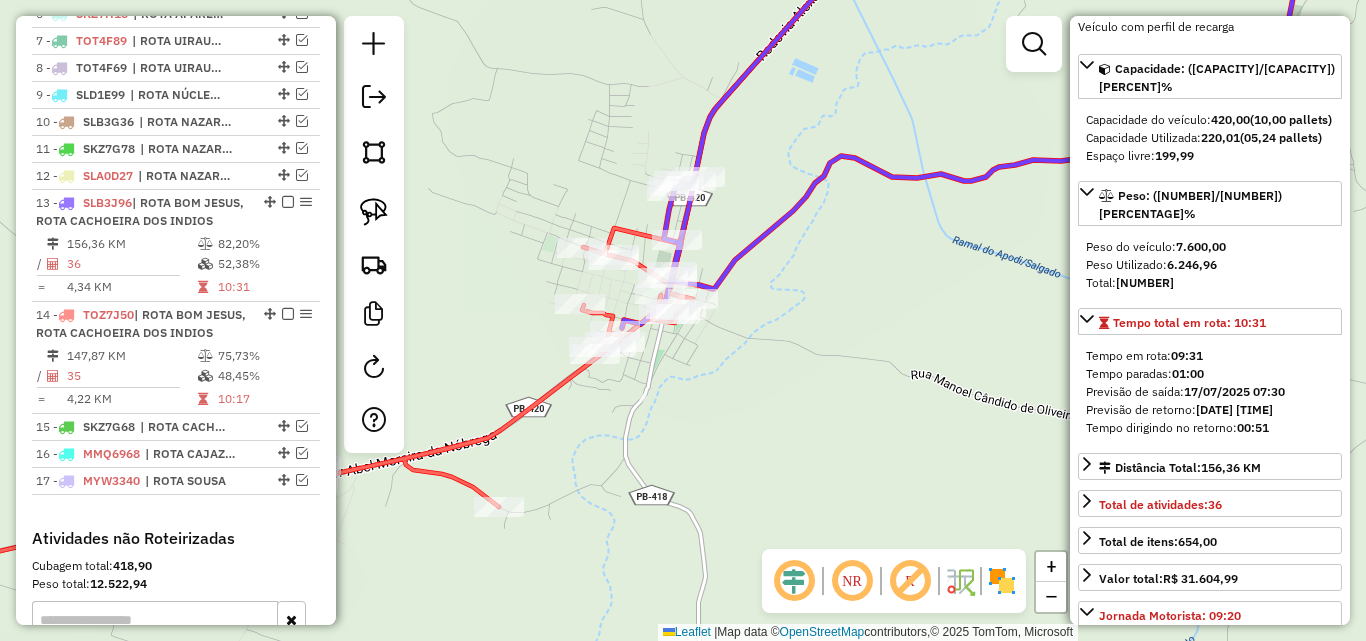 click 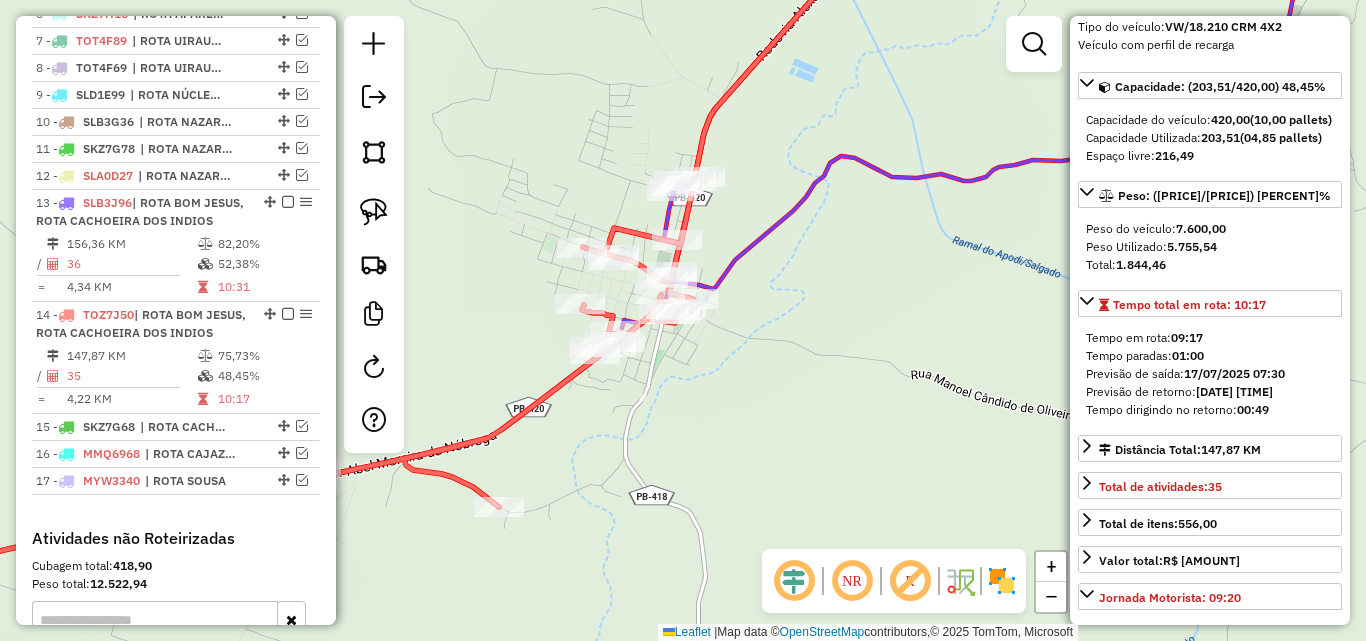 scroll, scrollTop: 200, scrollLeft: 0, axis: vertical 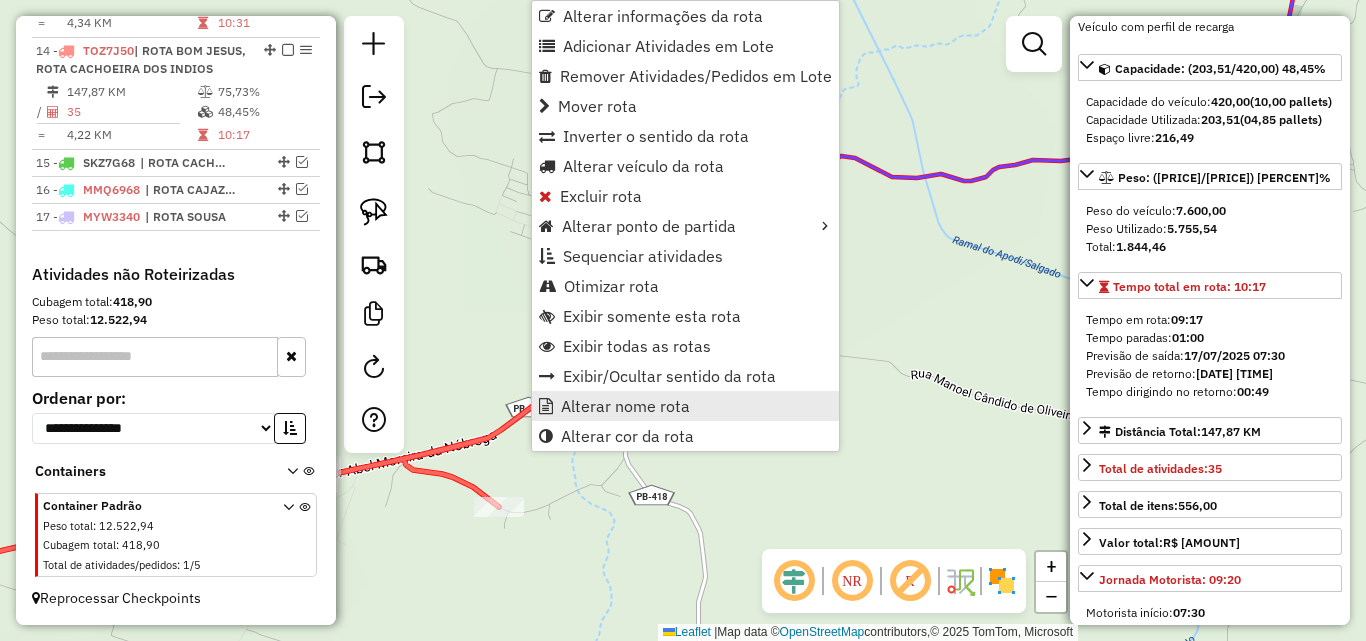 click on "Alterar nome rota" at bounding box center (625, 406) 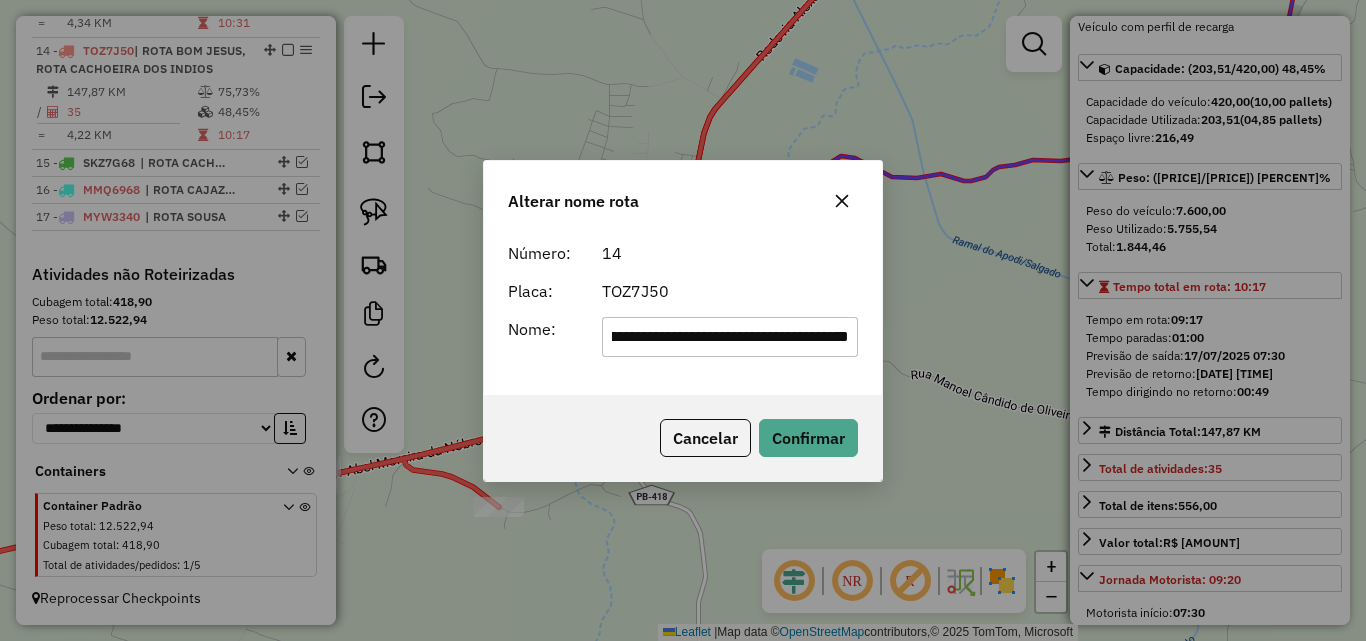 scroll, scrollTop: 0, scrollLeft: 0, axis: both 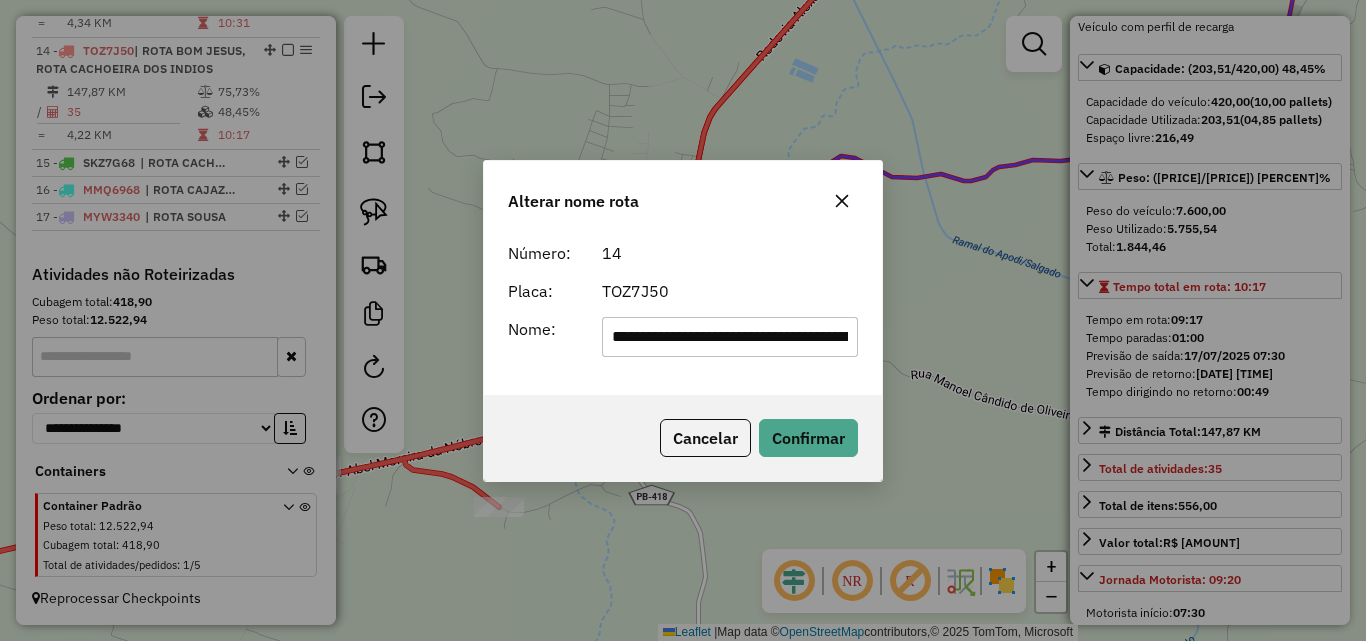 drag, startPoint x: 594, startPoint y: 358, endPoint x: 442, endPoint y: 403, distance: 158.52129 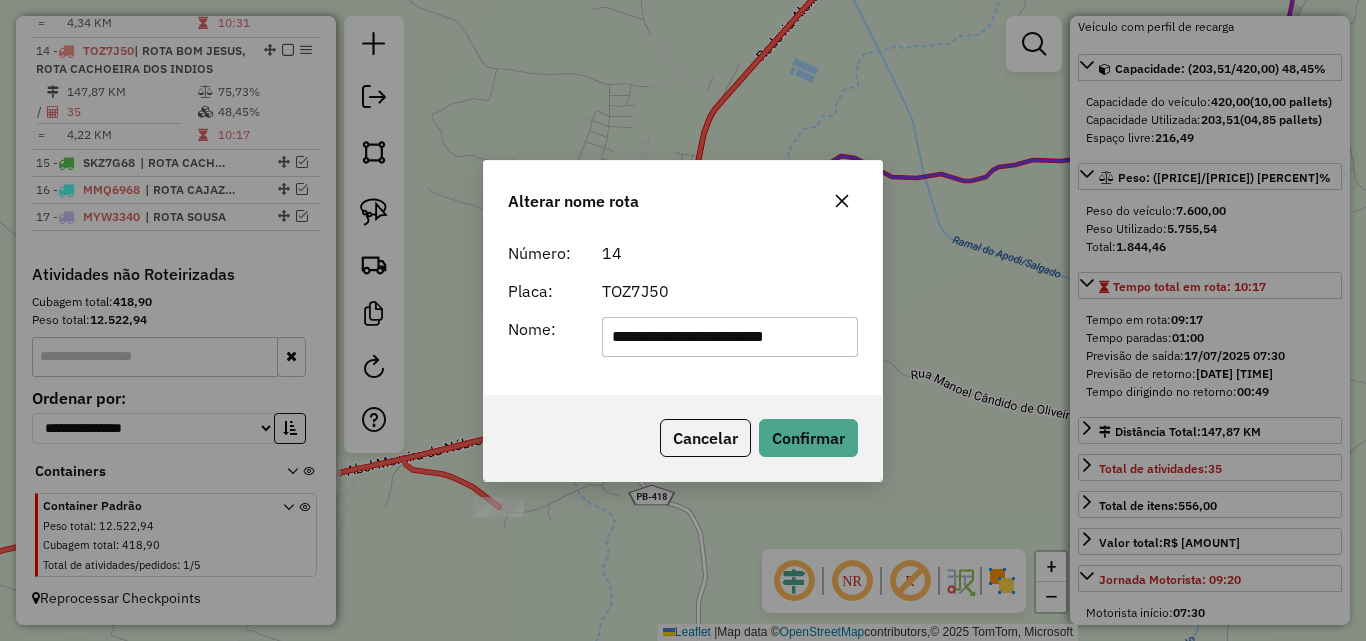 type on "**********" 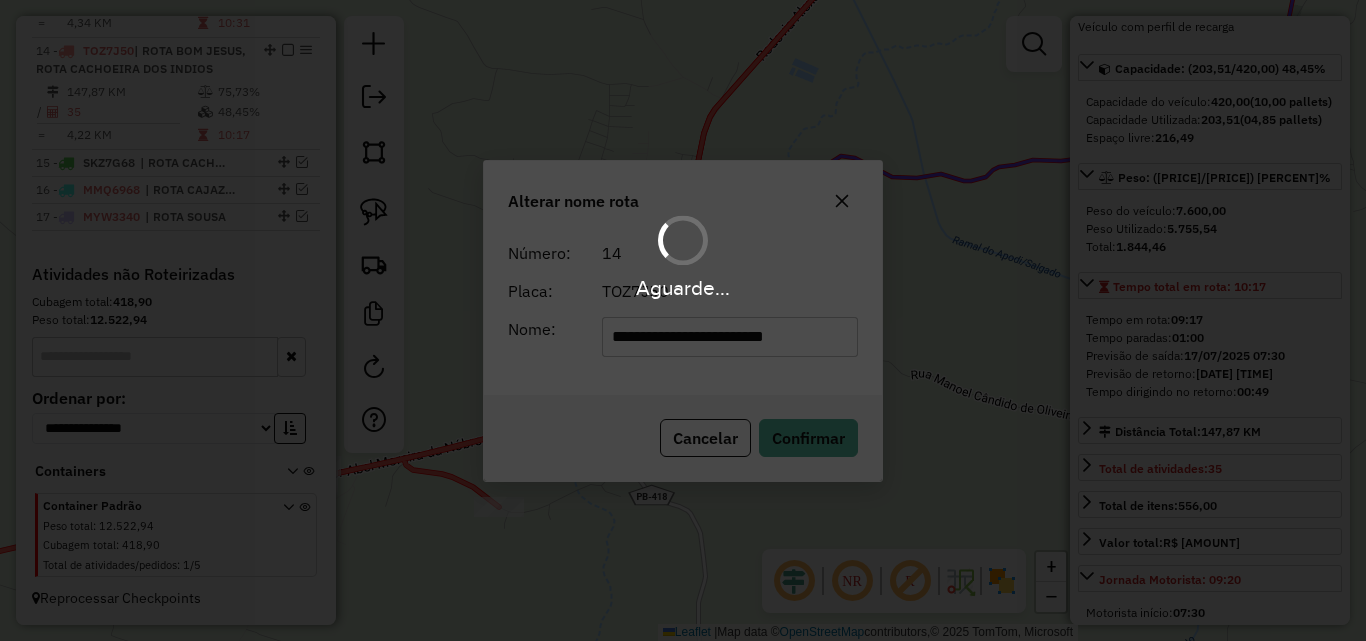 type 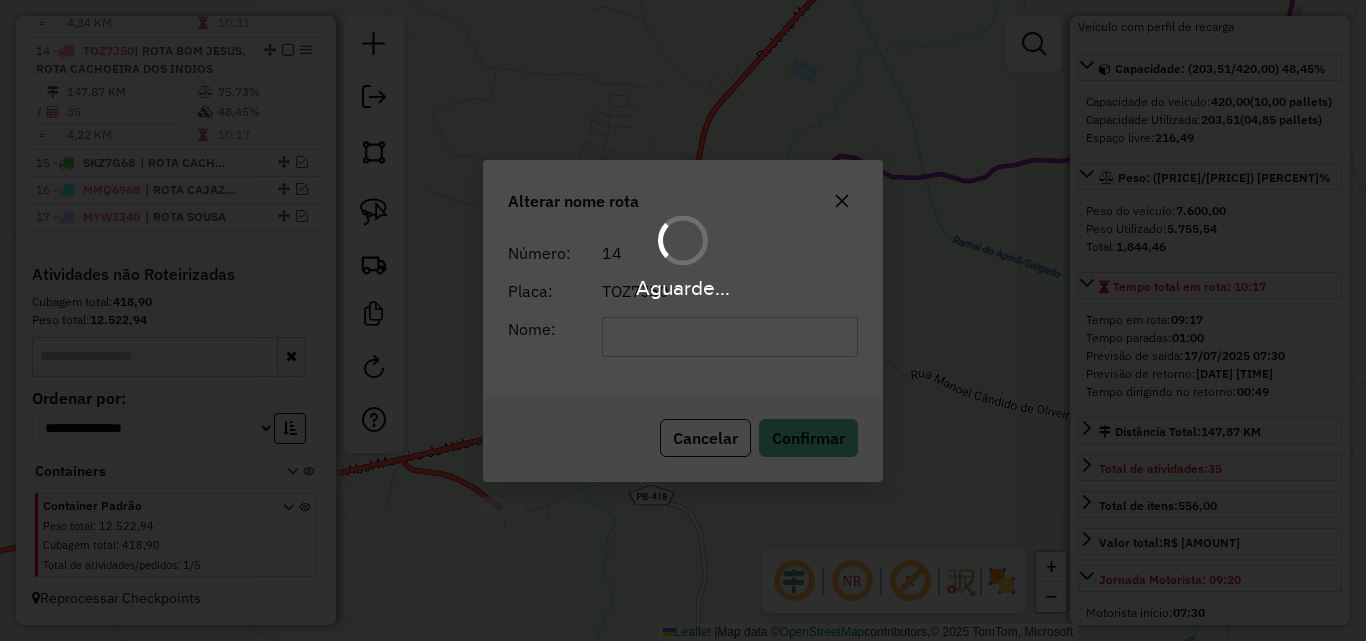 scroll, scrollTop: 1206, scrollLeft: 0, axis: vertical 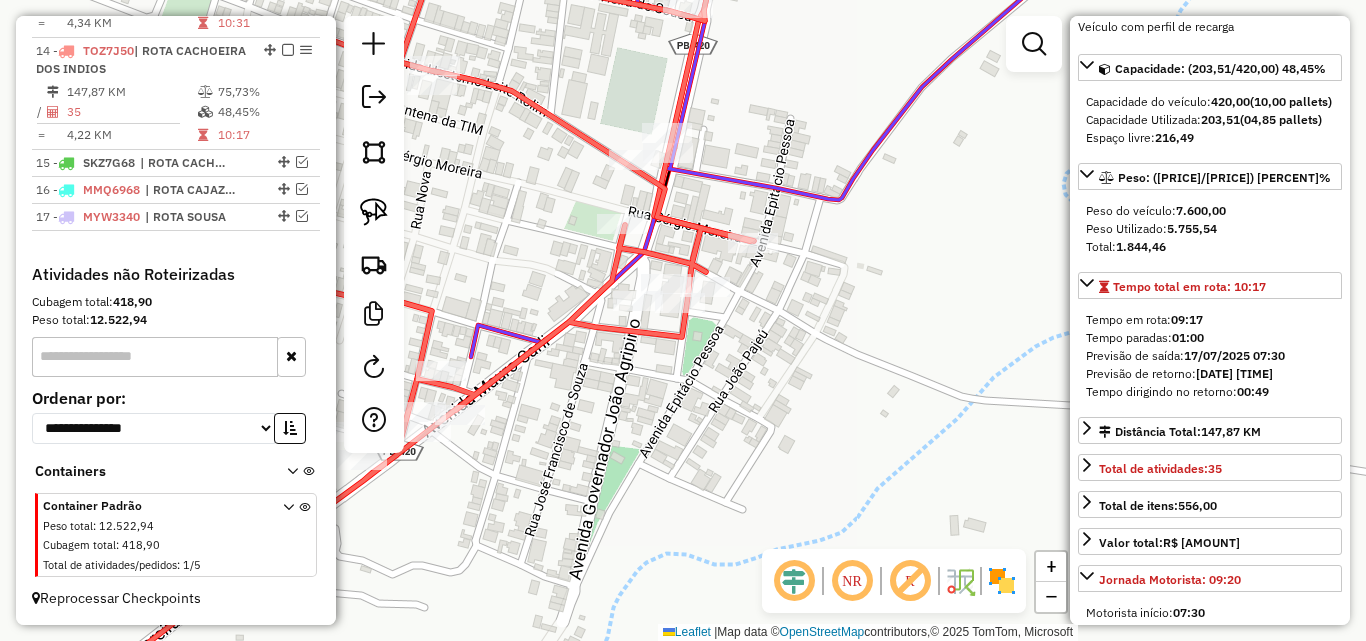 click 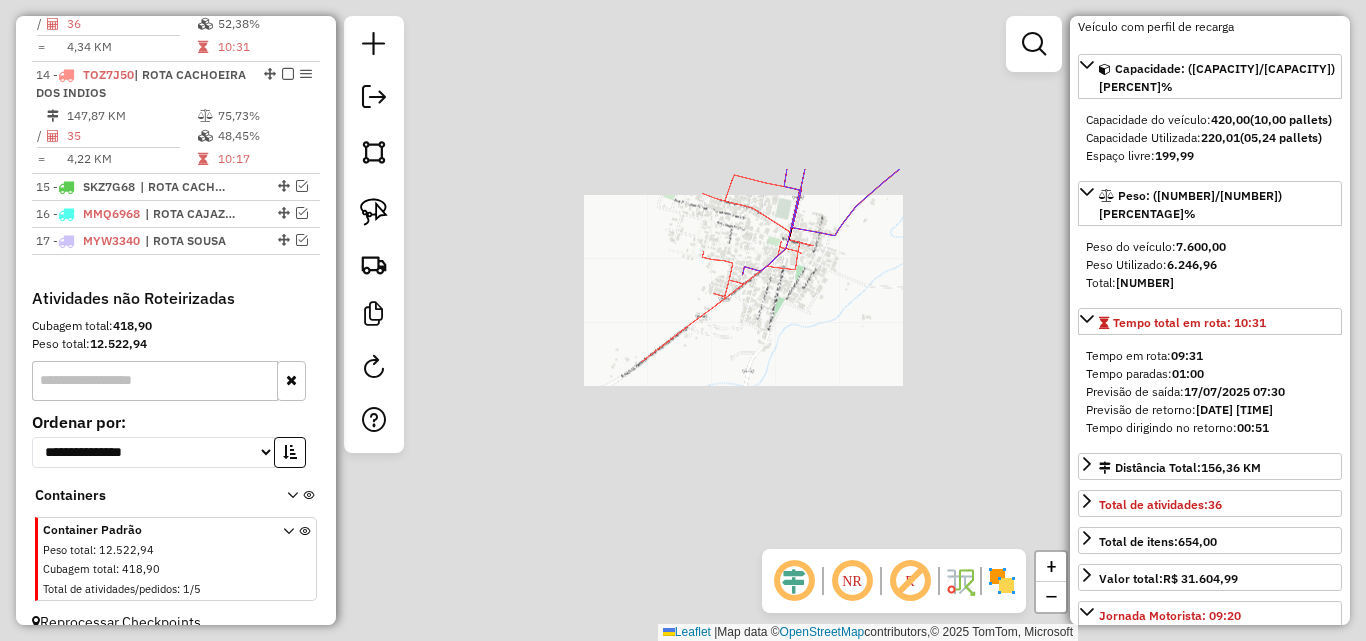 scroll, scrollTop: 1098, scrollLeft: 0, axis: vertical 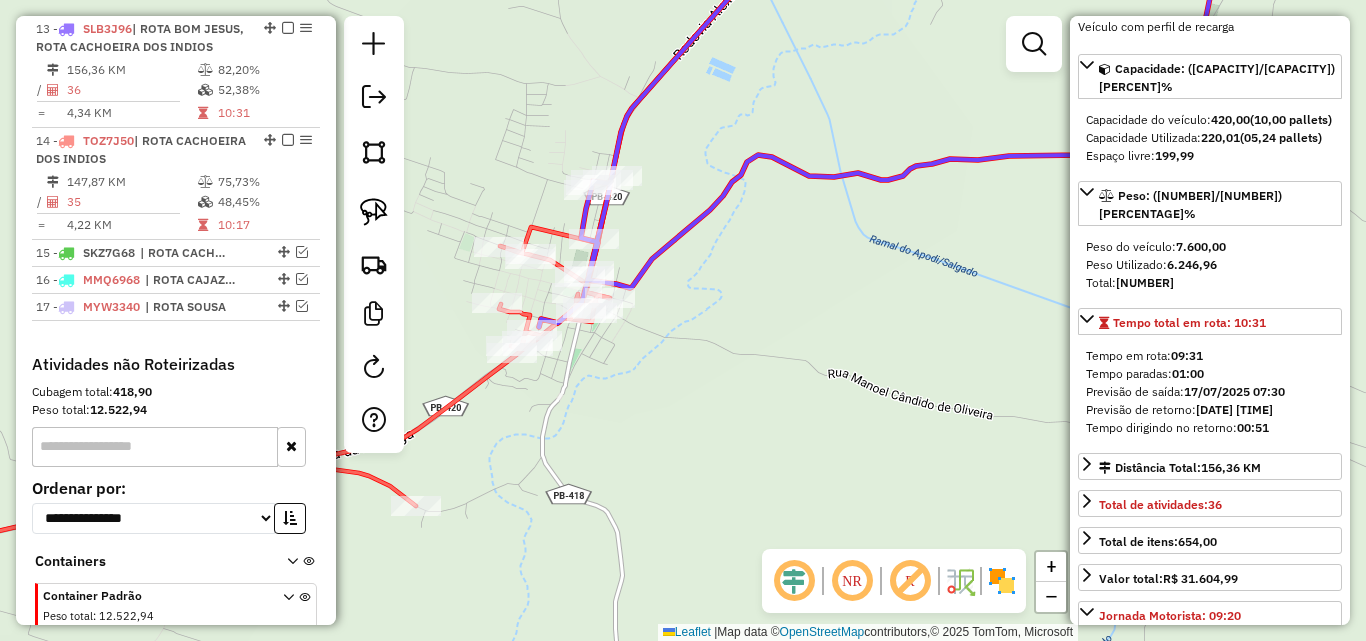 drag, startPoint x: 978, startPoint y: 378, endPoint x: 694, endPoint y: 475, distance: 300.1083 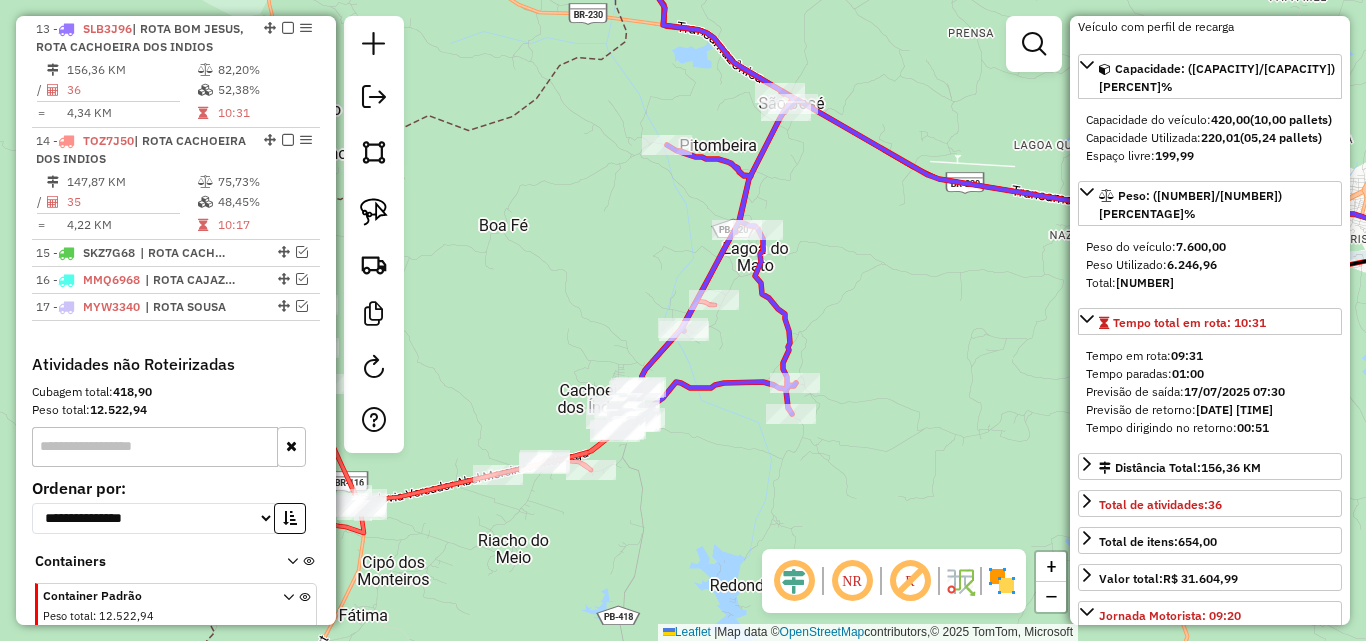 scroll, scrollTop: 998, scrollLeft: 0, axis: vertical 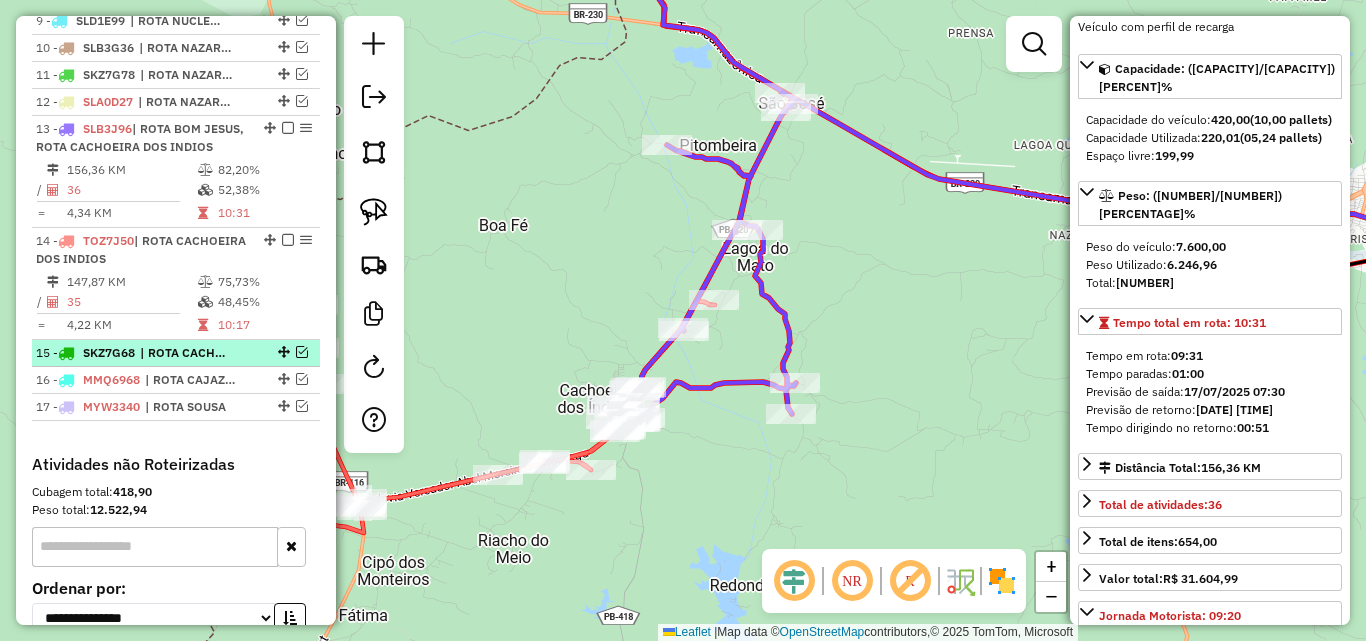click at bounding box center (302, 352) 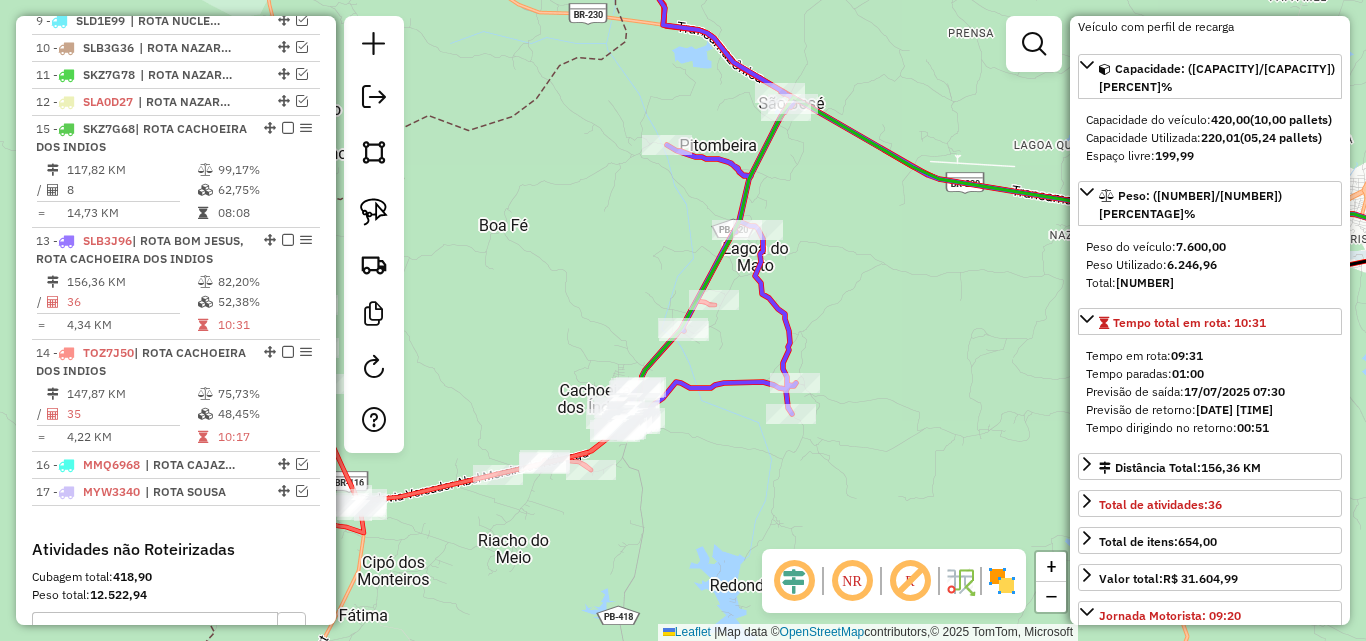 drag, startPoint x: 261, startPoint y: 371, endPoint x: 206, endPoint y: 122, distance: 255.00197 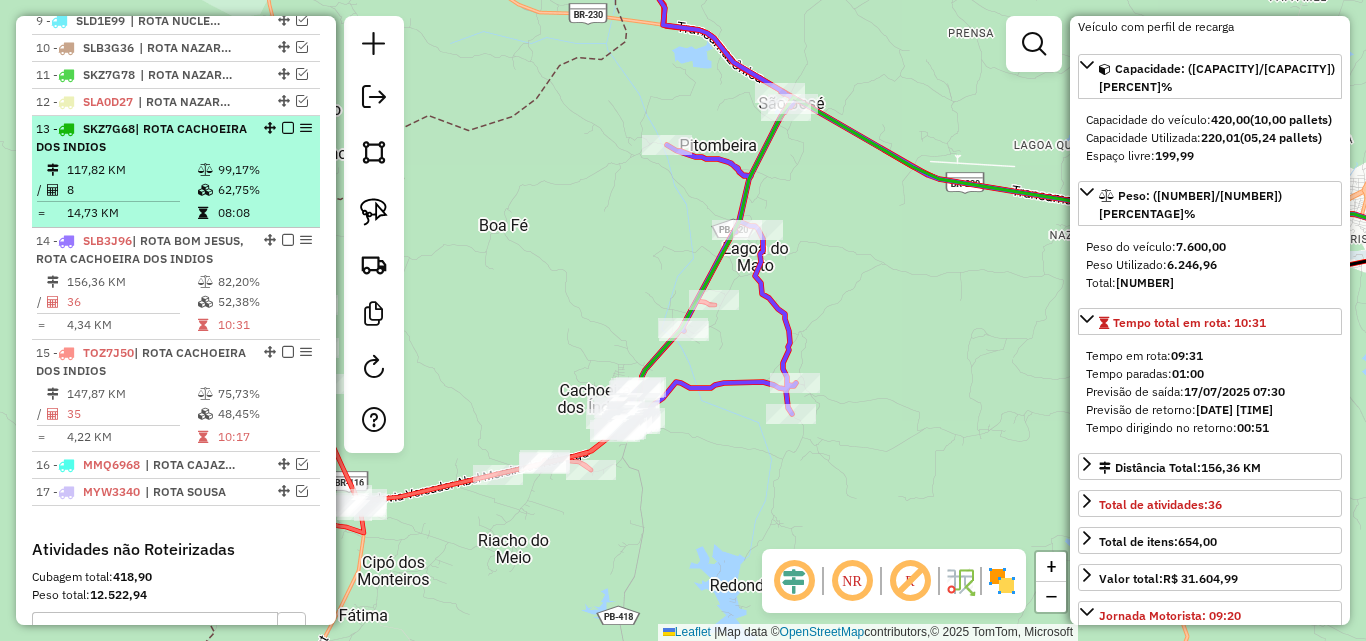 click on "62,75%" at bounding box center (264, 190) 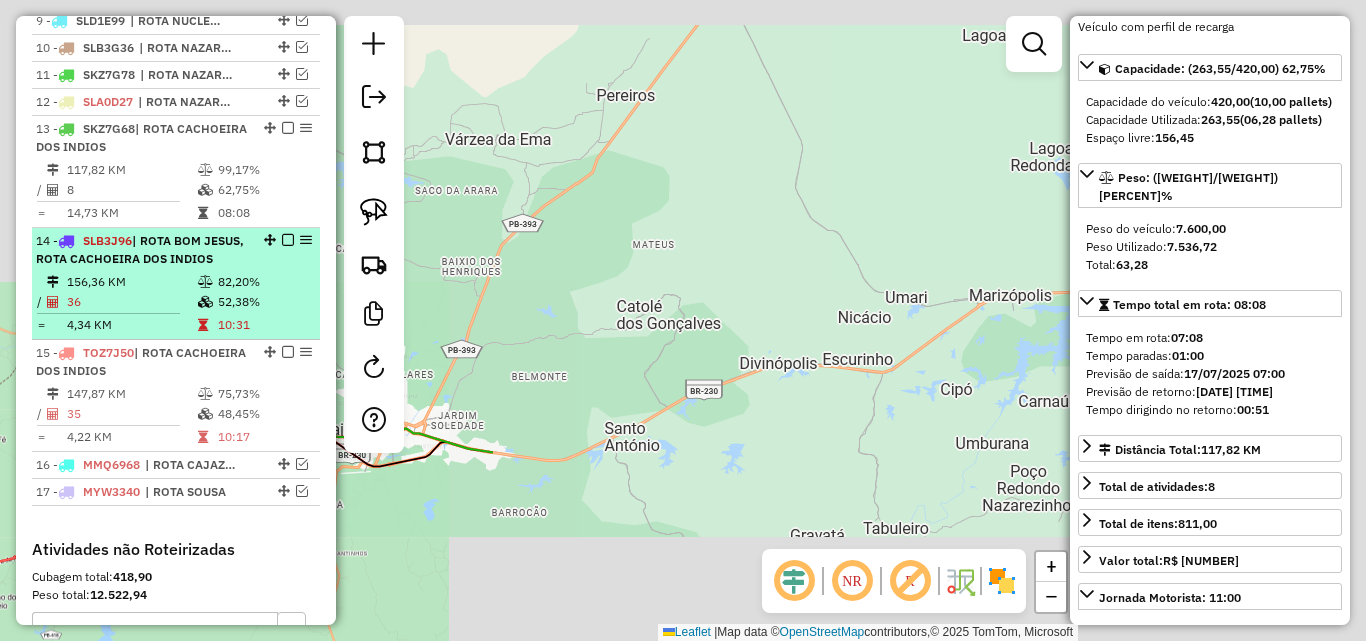 click on "14 - SLB3J96 | ROTA [ROUTE]" at bounding box center (142, 250) 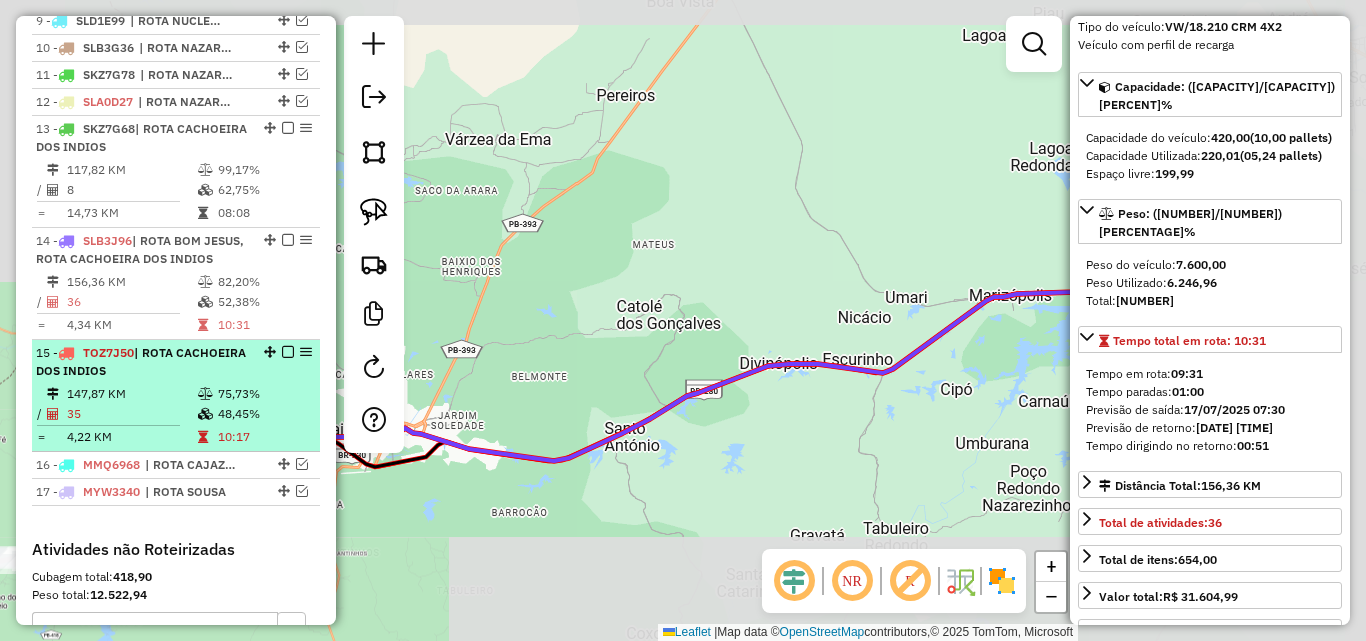 scroll, scrollTop: 182, scrollLeft: 0, axis: vertical 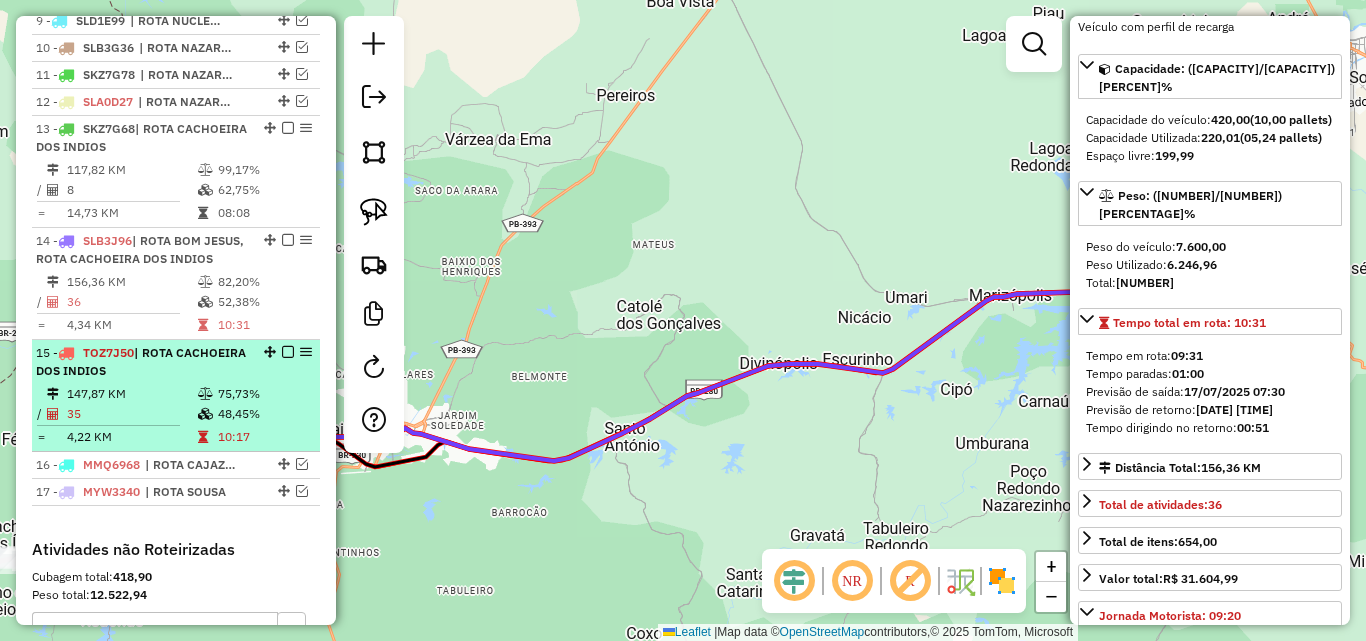 click on "[NUMBER] - [CODE] | ROTA [LOCATION]" at bounding box center (142, 362) 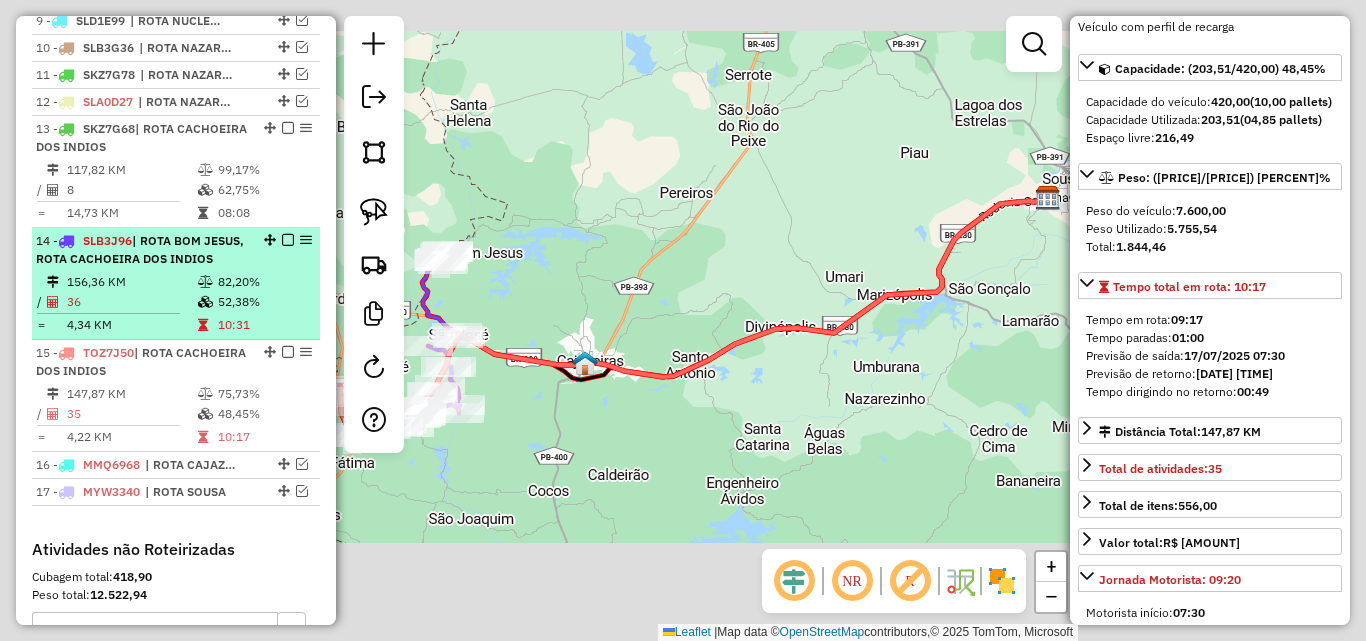 click on "82,20%" at bounding box center (264, 282) 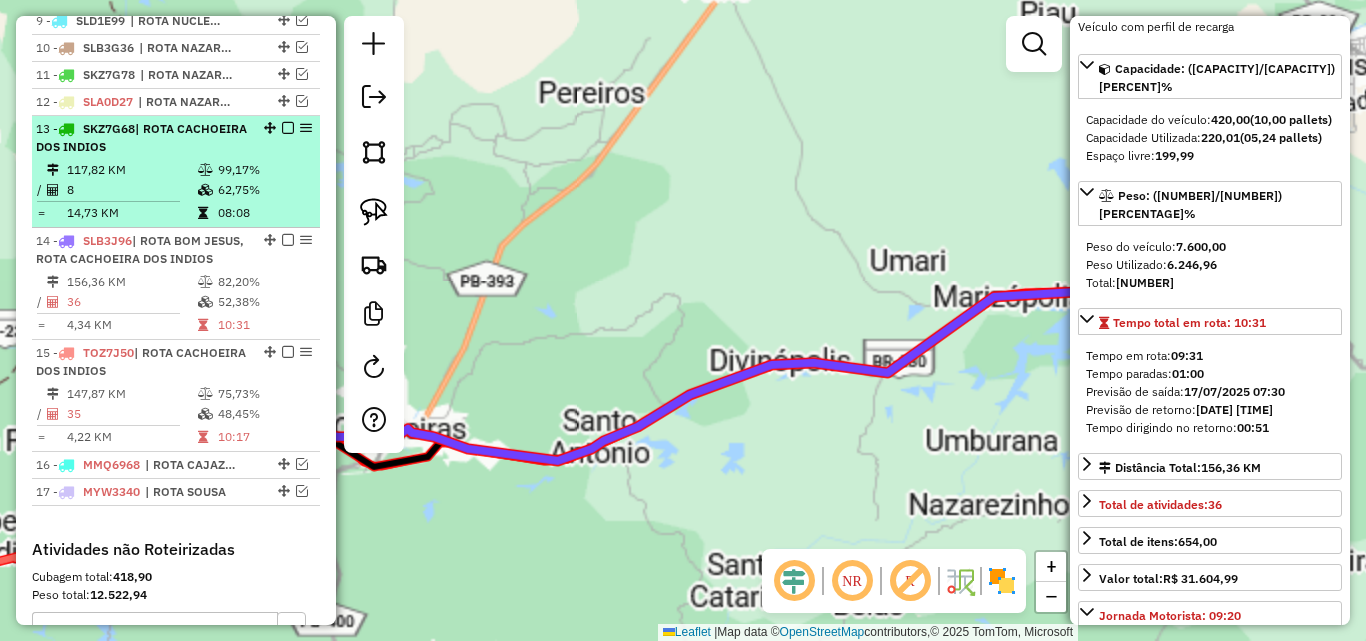 click on "62,75%" at bounding box center (264, 190) 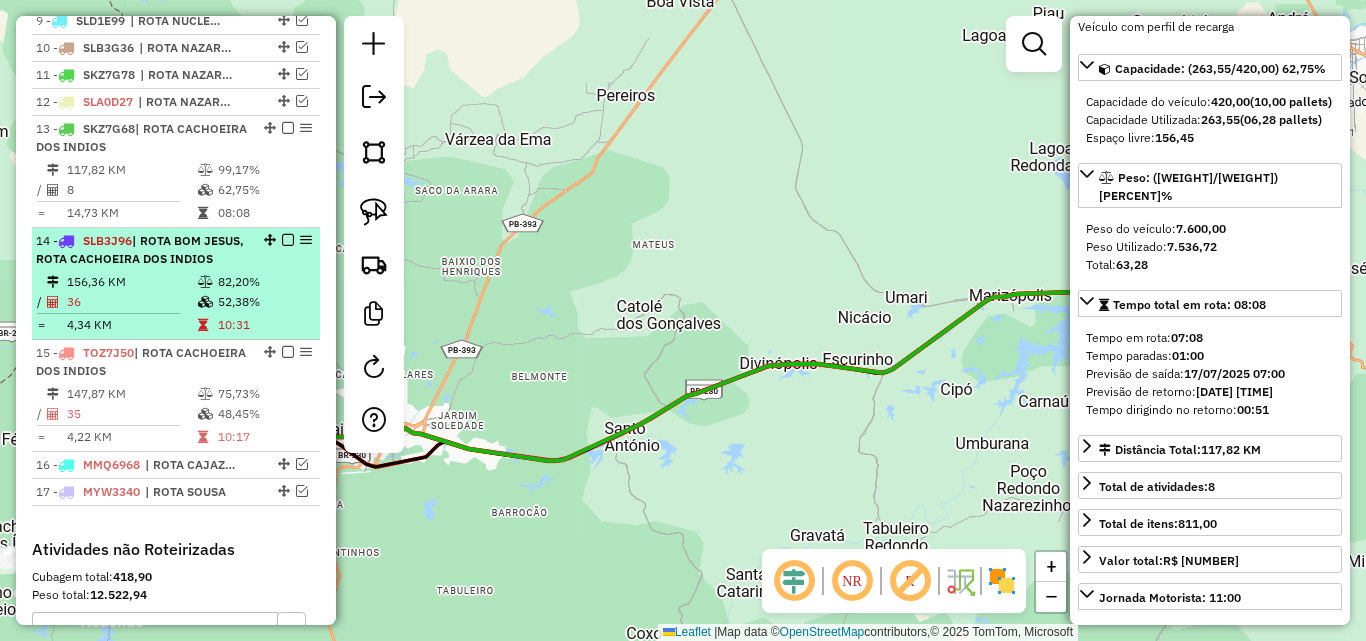 click on "10:31" at bounding box center [264, 325] 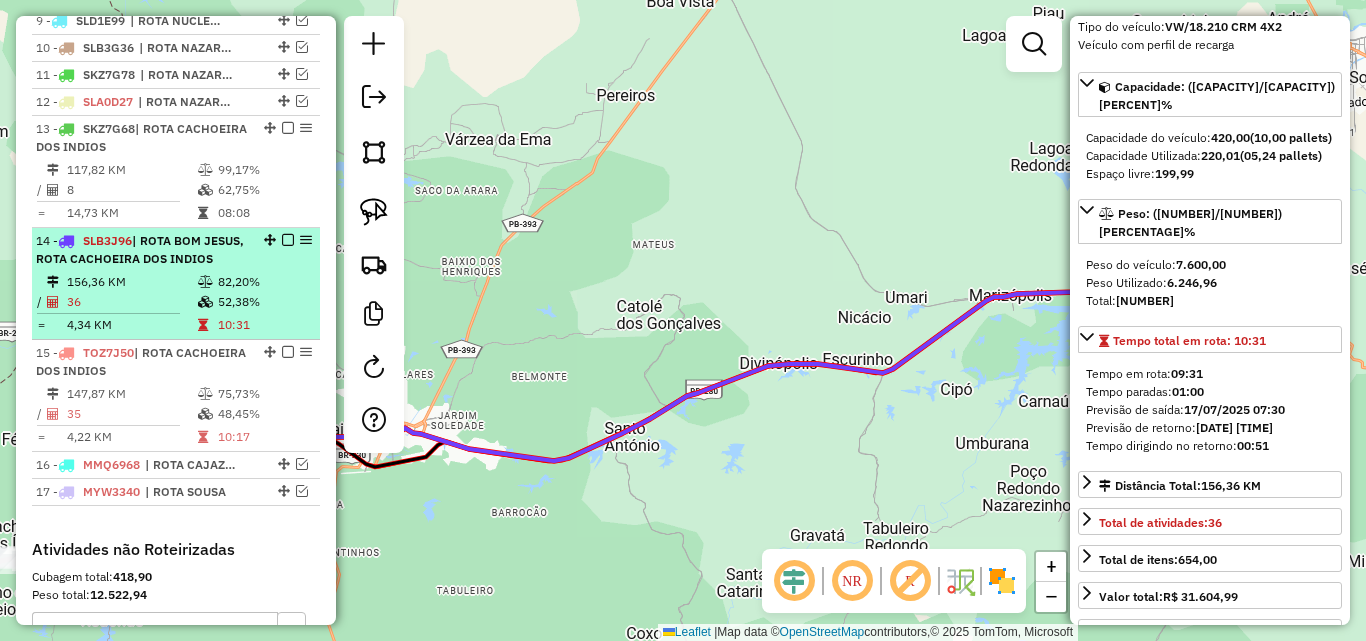 scroll, scrollTop: 182, scrollLeft: 0, axis: vertical 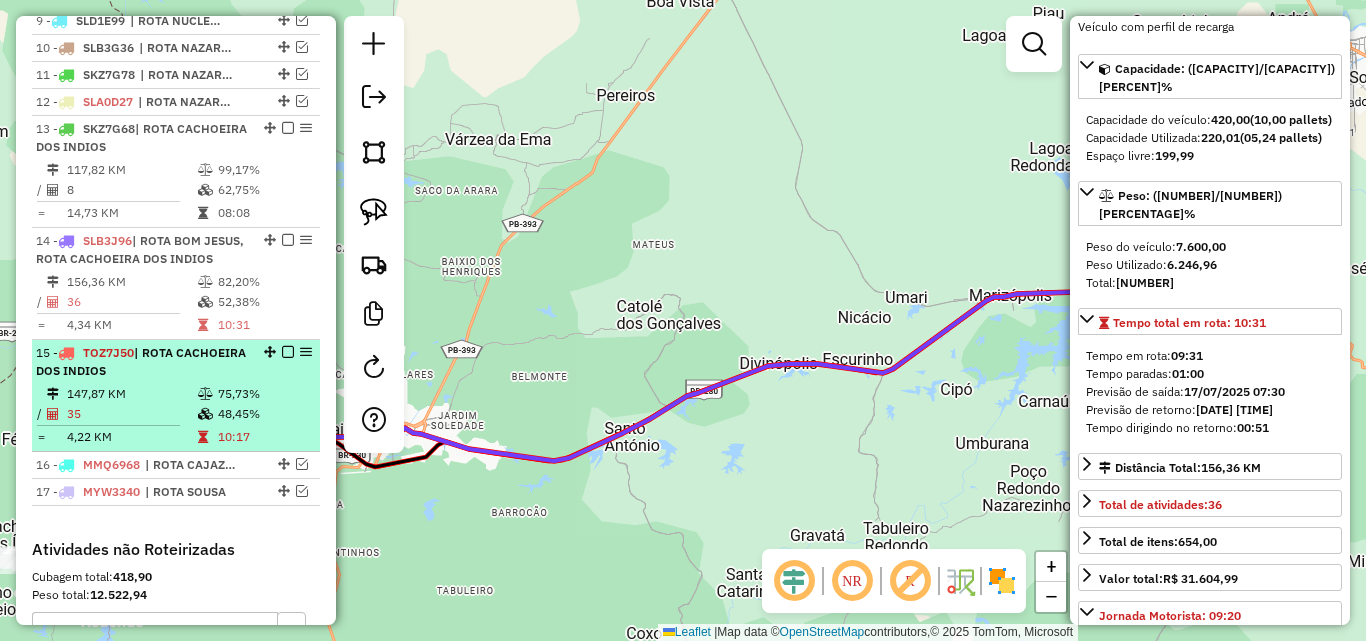 click on "[NUMBER] - [CODE] | ROTA [LOCATION]" at bounding box center [142, 362] 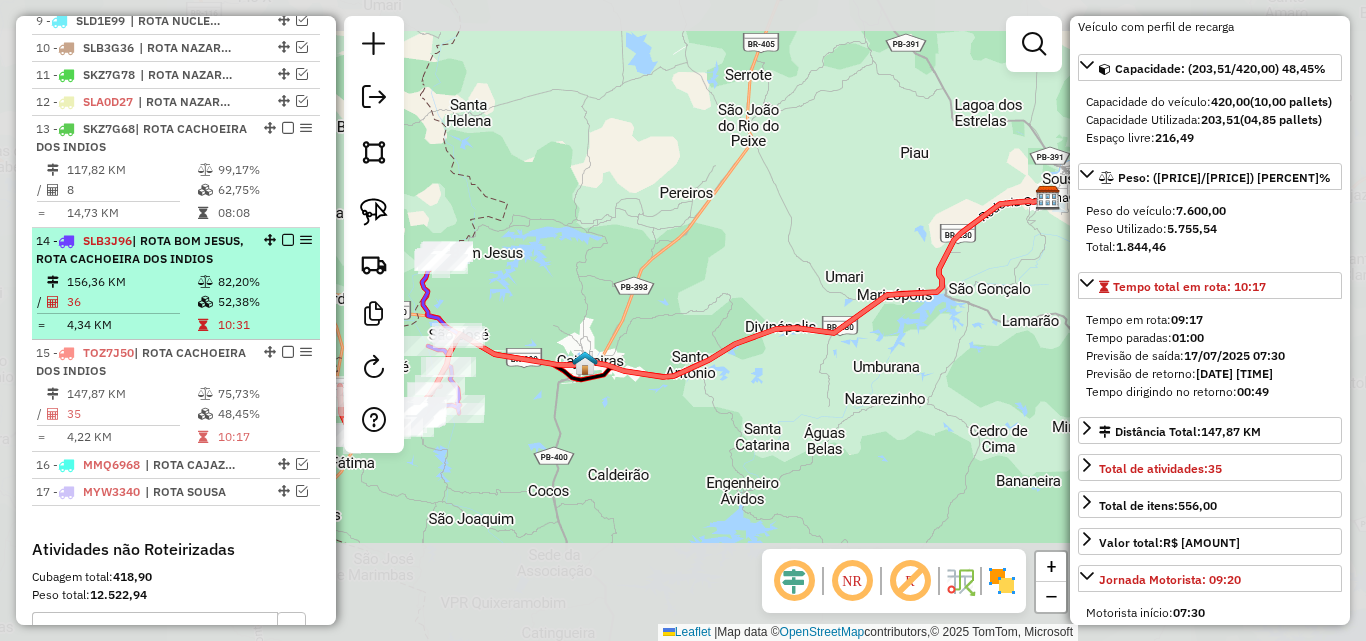 click on "82,20%" at bounding box center (264, 282) 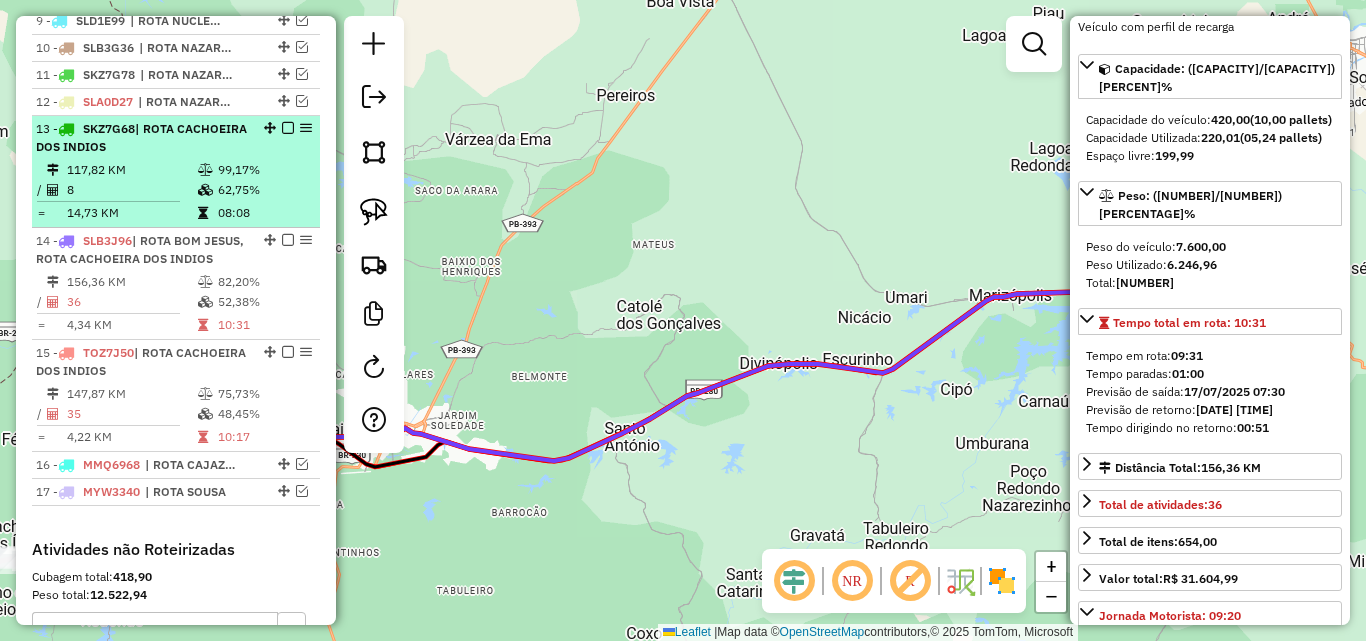 click at bounding box center [288, 128] 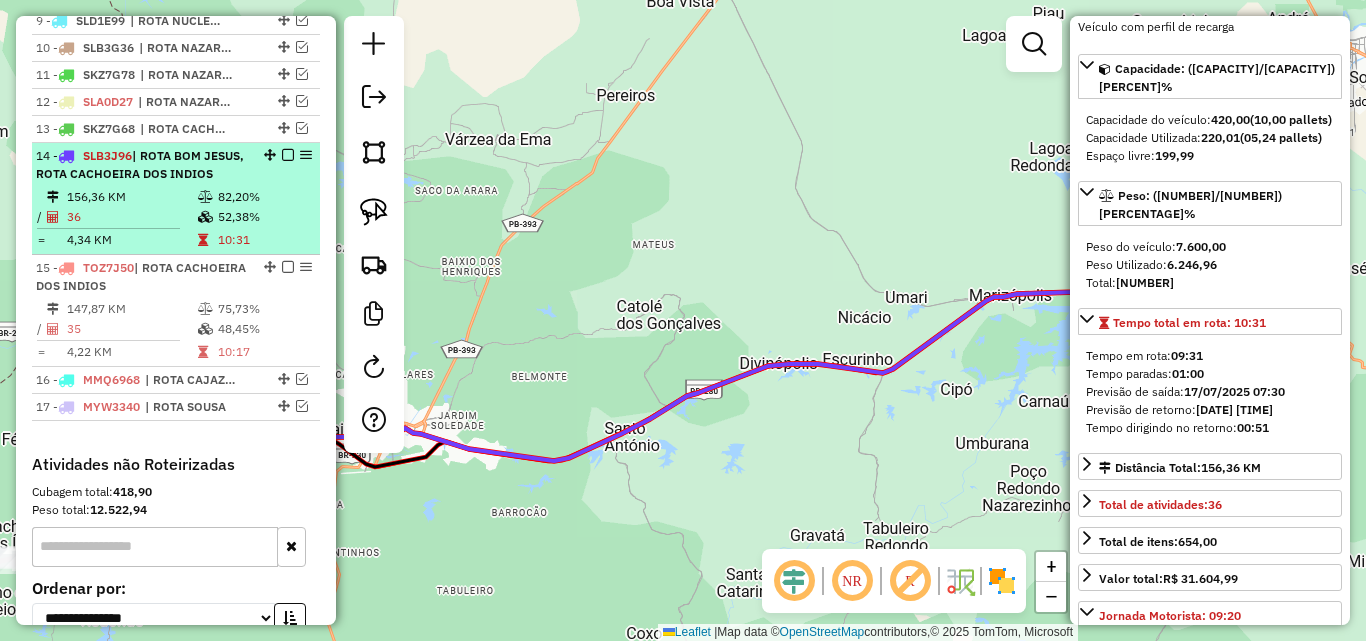 click at bounding box center [282, 155] 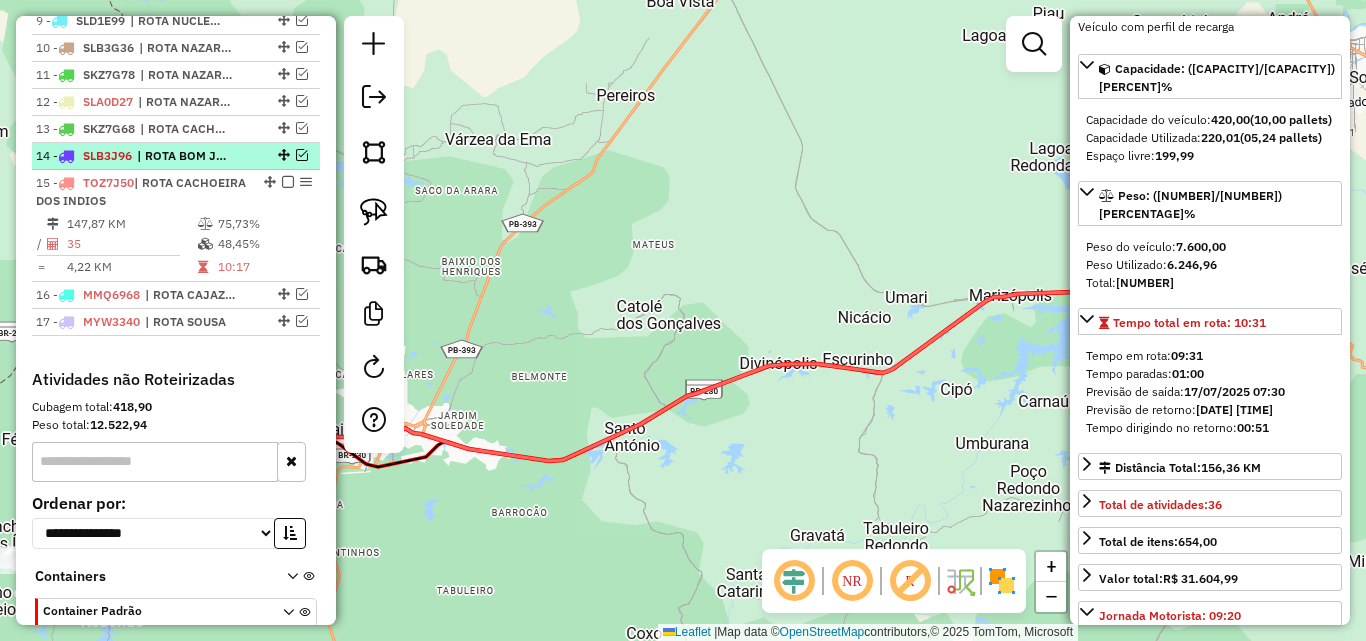 click at bounding box center (302, 155) 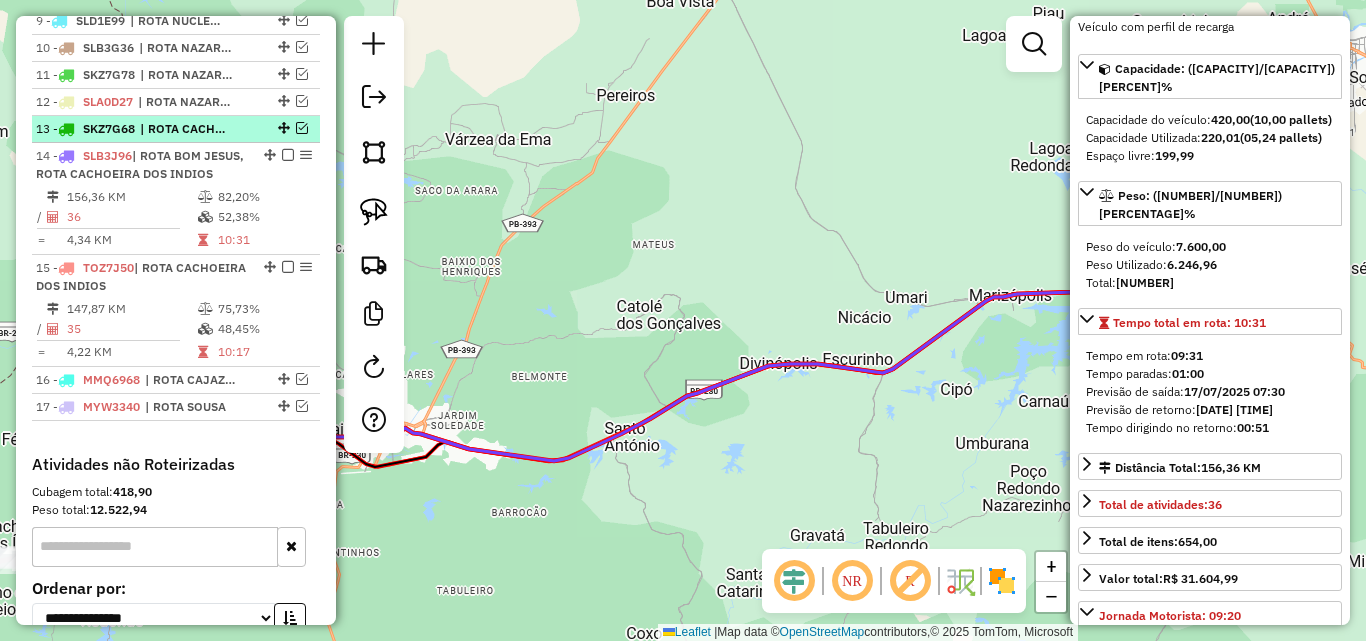 drag, startPoint x: 295, startPoint y: 124, endPoint x: 366, endPoint y: 201, distance: 104.73777 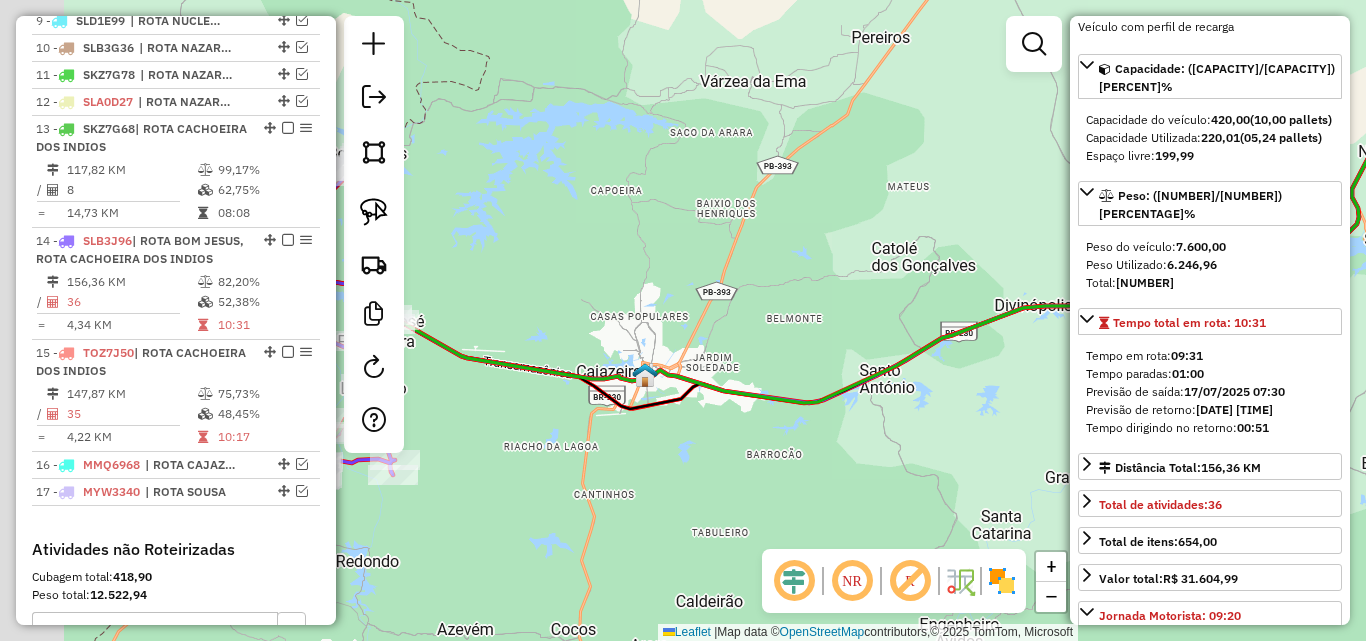 drag, startPoint x: 728, startPoint y: 283, endPoint x: 873, endPoint y: 263, distance: 146.37282 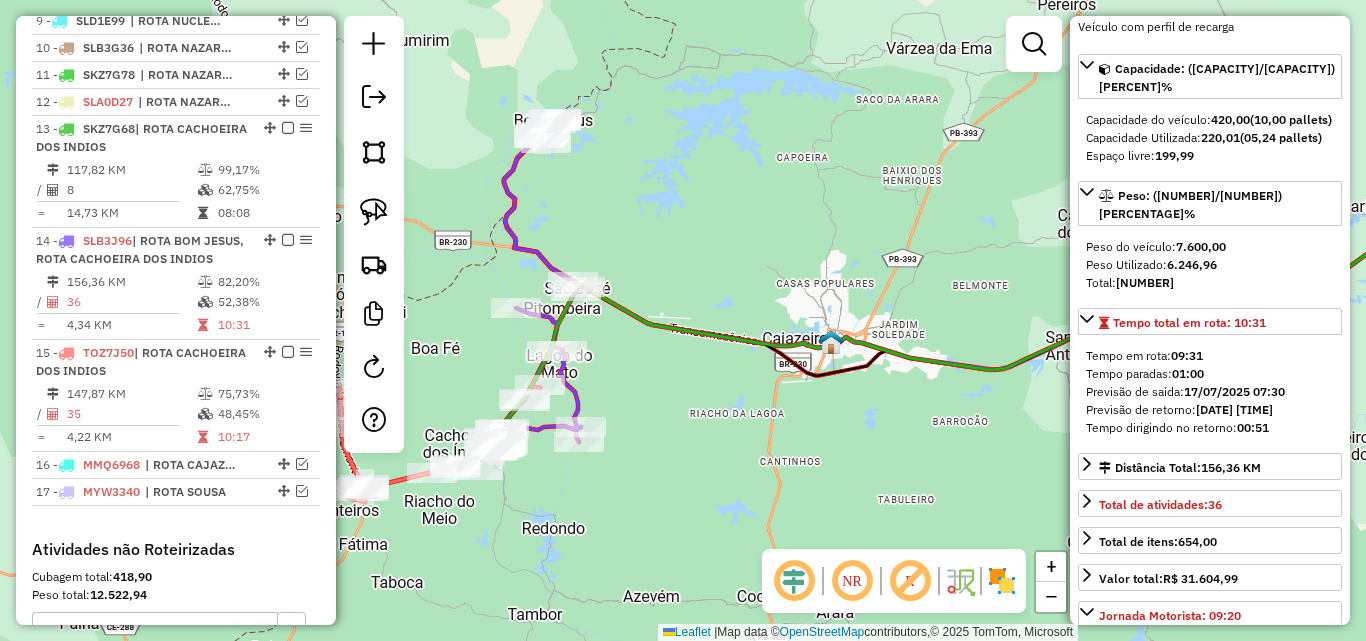drag, startPoint x: 812, startPoint y: 462, endPoint x: 755, endPoint y: 458, distance: 57.14018 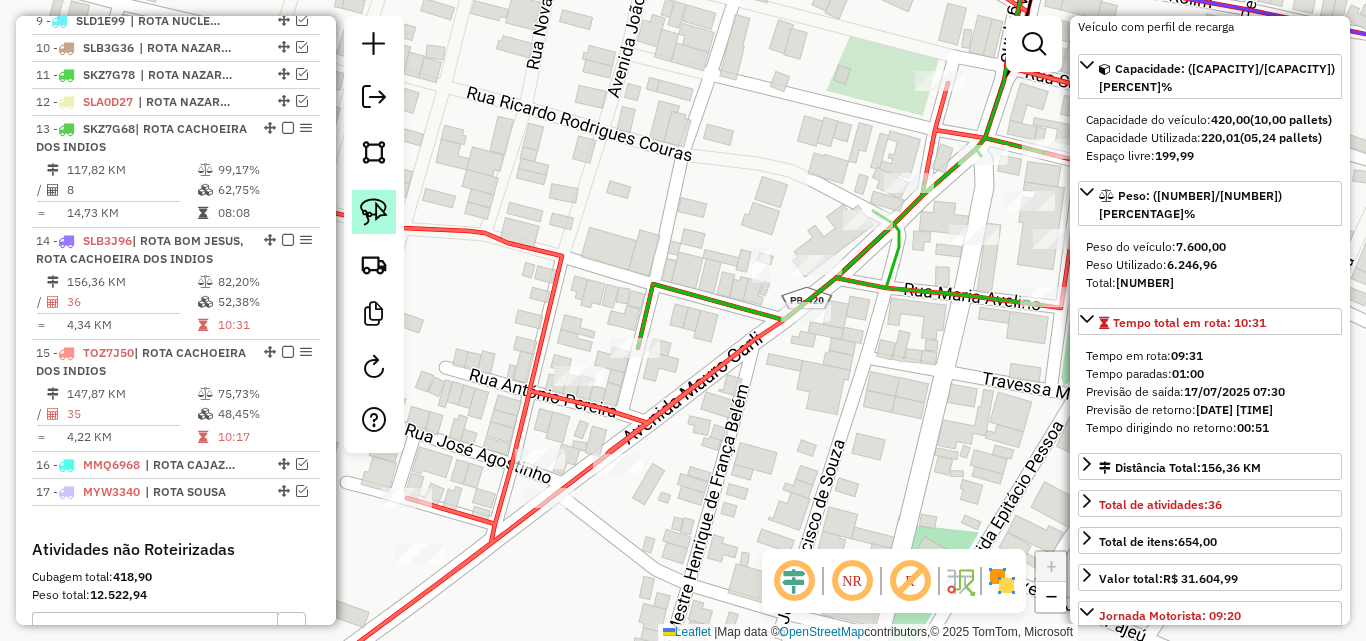 click 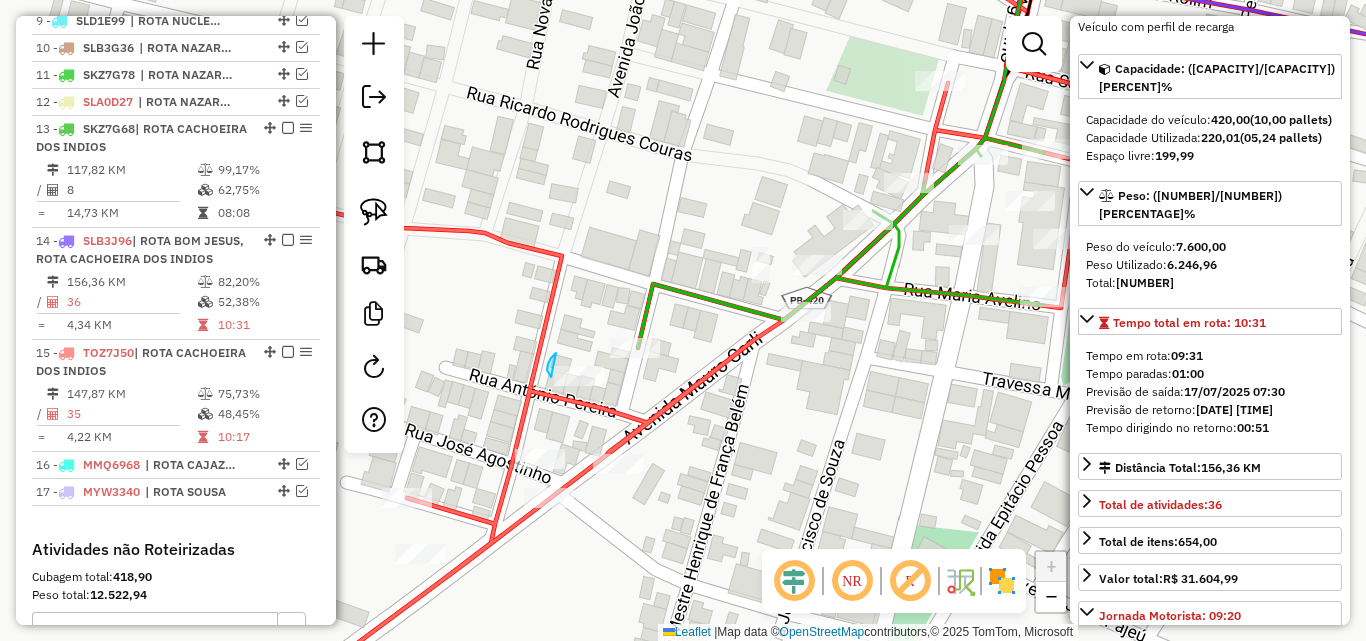drag, startPoint x: 556, startPoint y: 353, endPoint x: 618, endPoint y: 375, distance: 65.78754 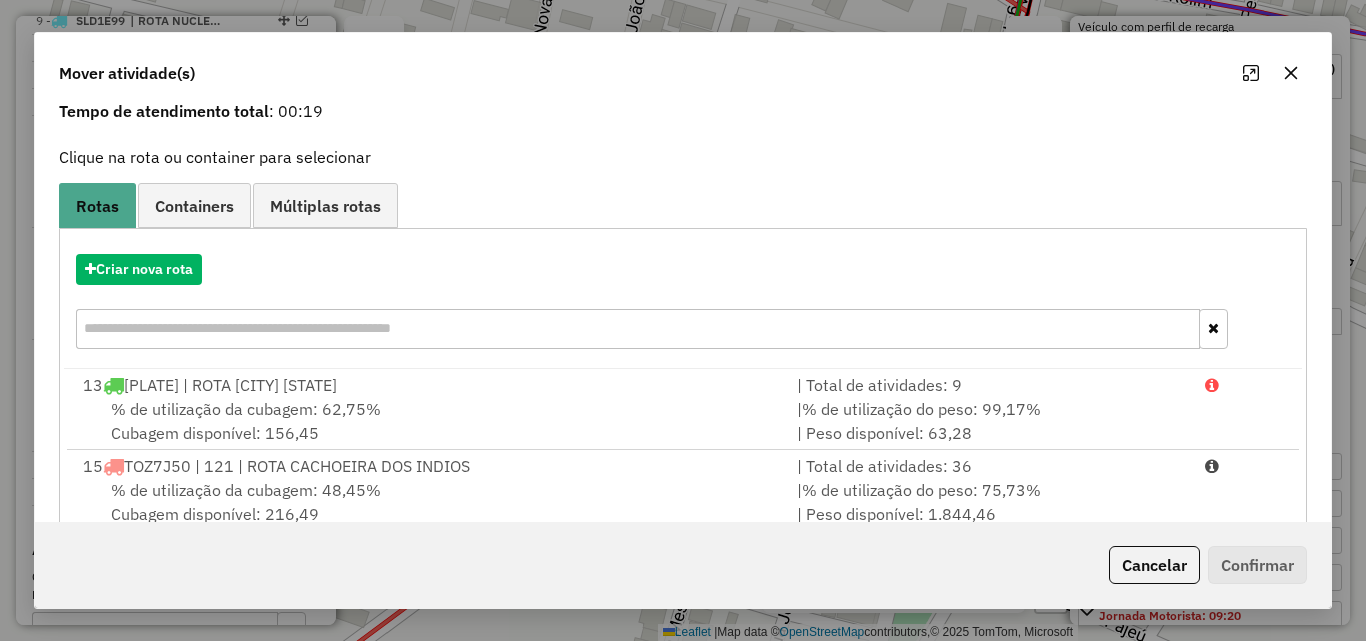 scroll, scrollTop: 129, scrollLeft: 0, axis: vertical 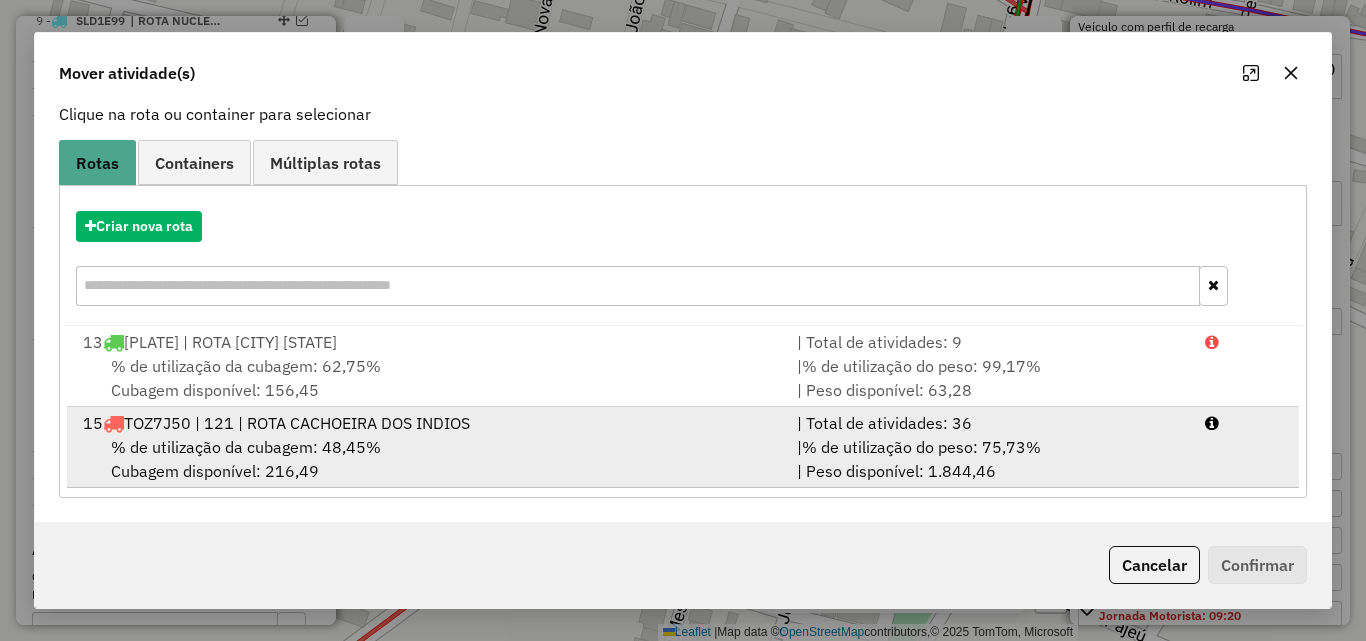 click on "% de utilização do peso: 75,73%" at bounding box center [921, 447] 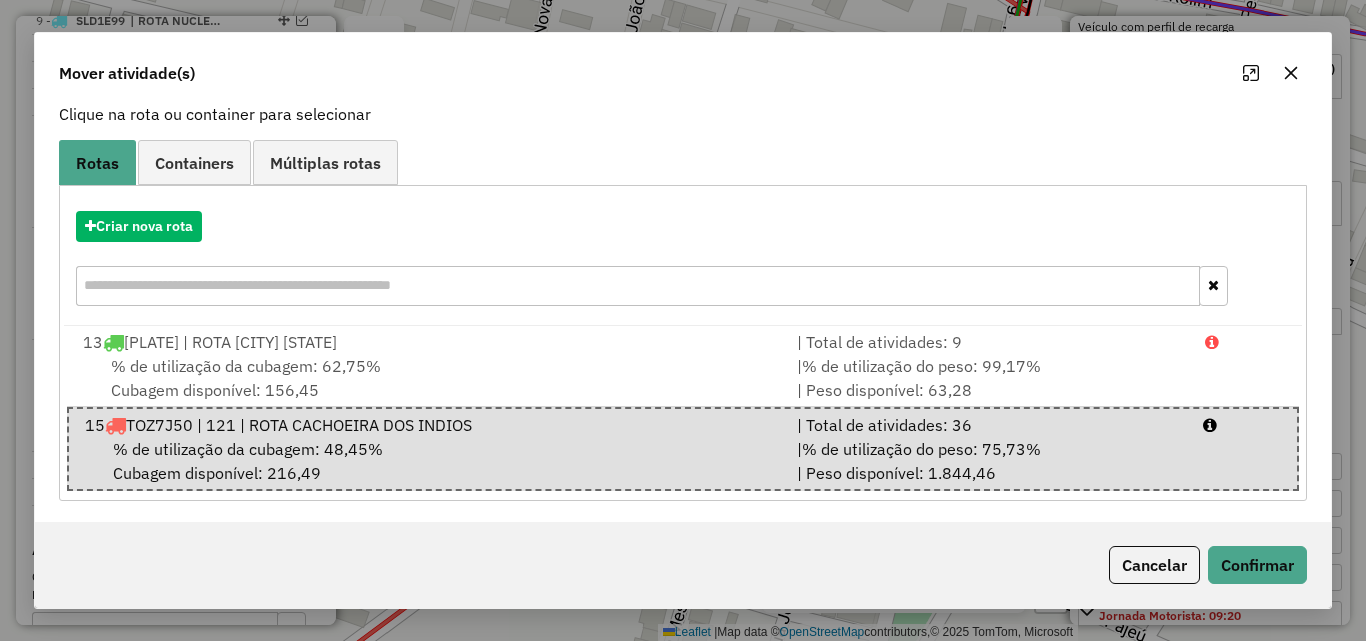 click on "Cancelar   Confirmar" 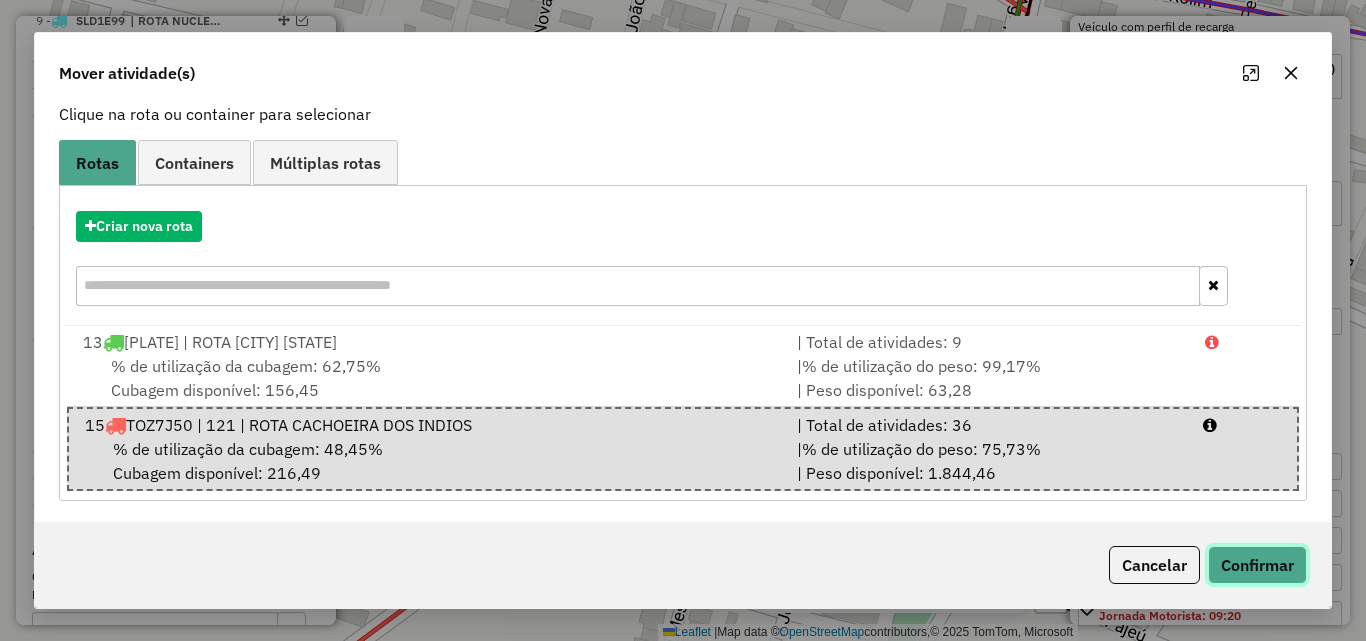 click on "Confirmar" 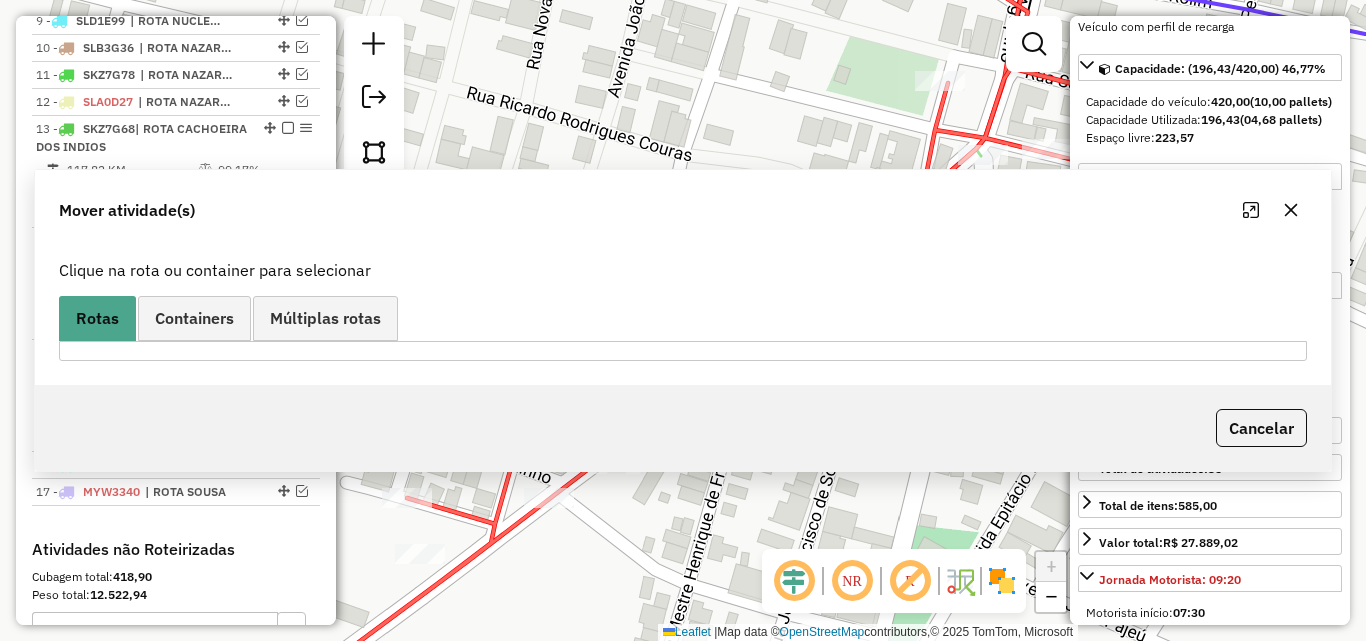 scroll, scrollTop: 0, scrollLeft: 0, axis: both 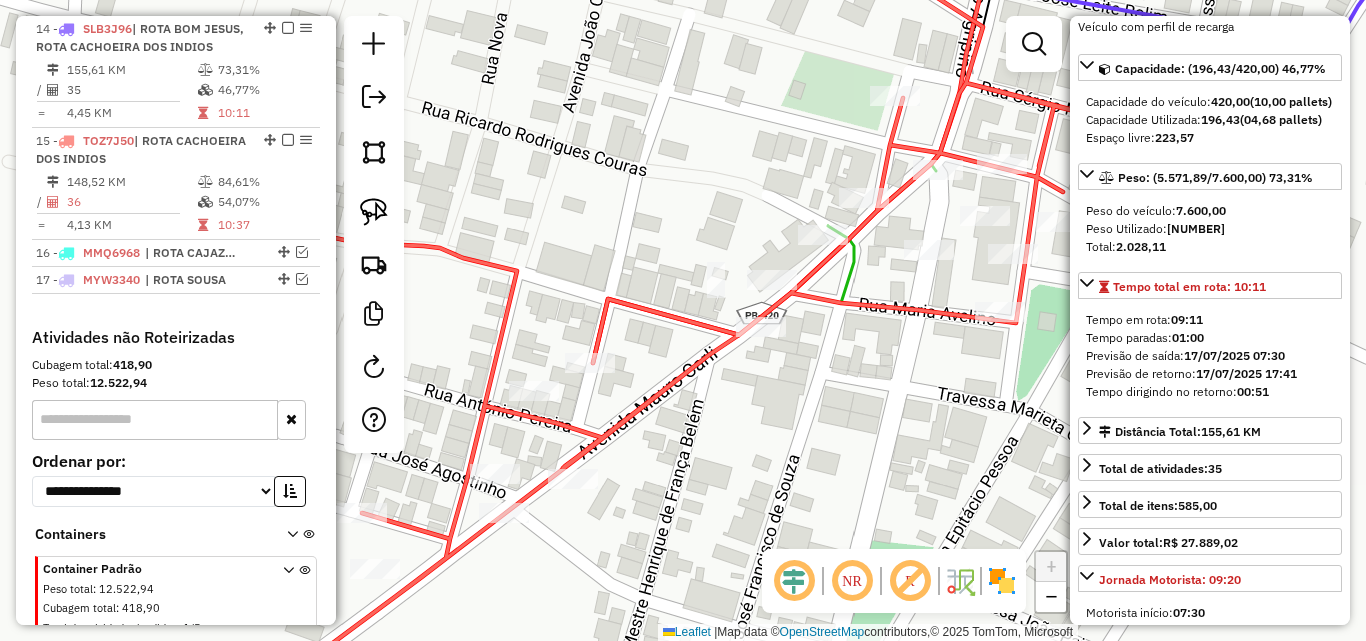 drag, startPoint x: 918, startPoint y: 395, endPoint x: 780, endPoint y: 426, distance: 141.43903 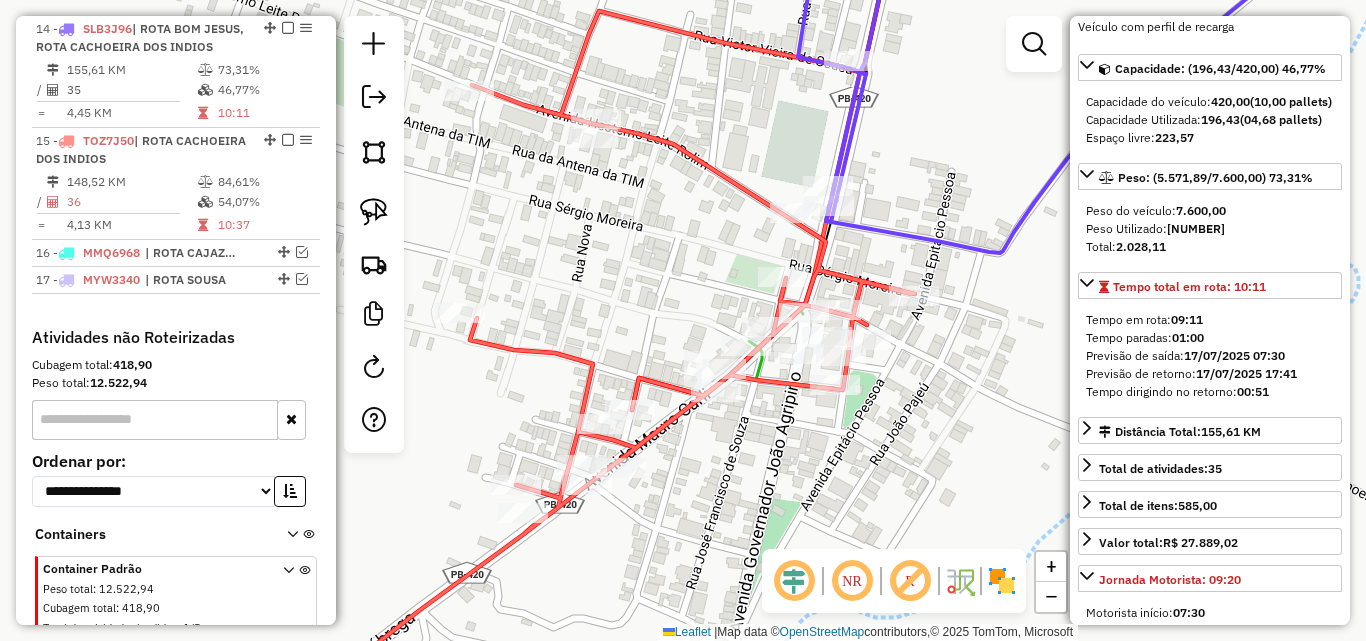 drag, startPoint x: 940, startPoint y: 396, endPoint x: 890, endPoint y: 408, distance: 51.41984 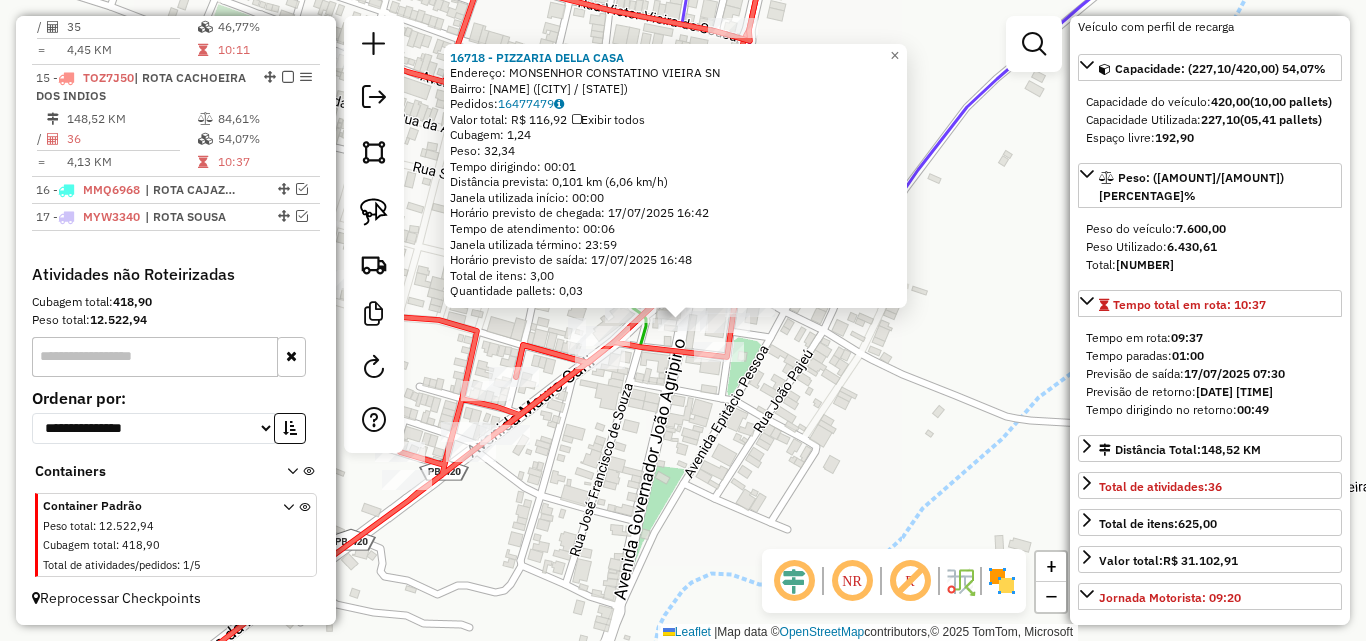 scroll, scrollTop: 1291, scrollLeft: 0, axis: vertical 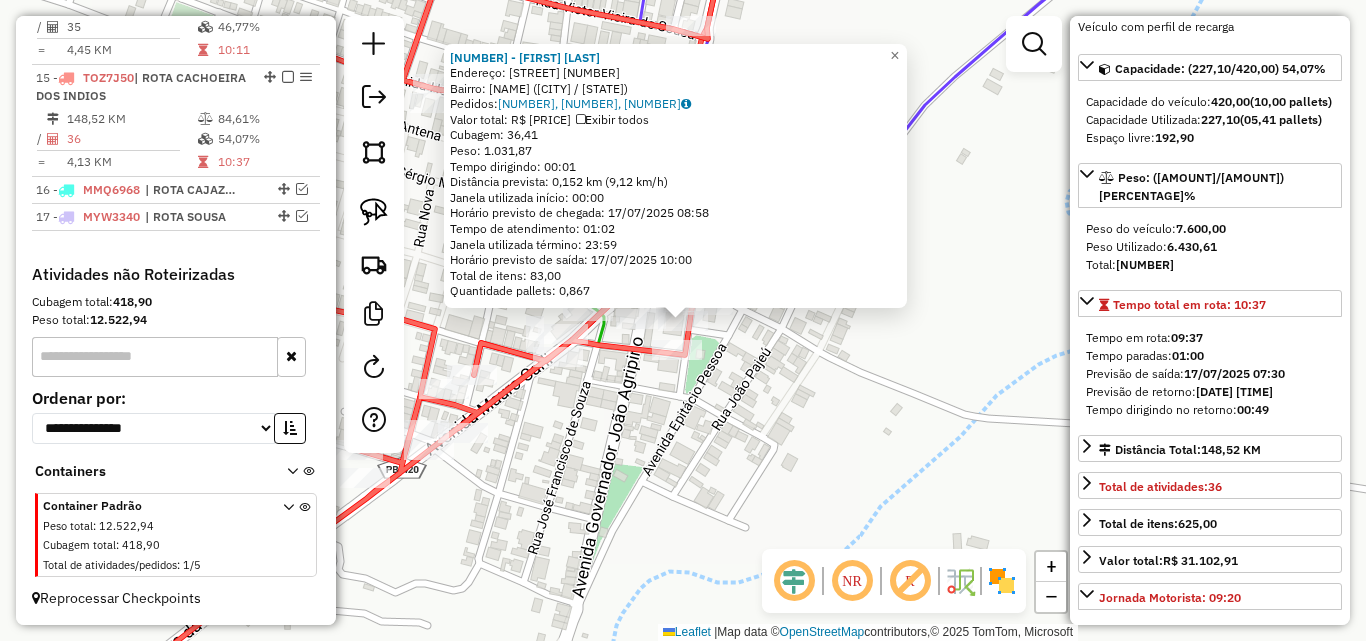 drag, startPoint x: 785, startPoint y: 369, endPoint x: 753, endPoint y: 347, distance: 38.832977 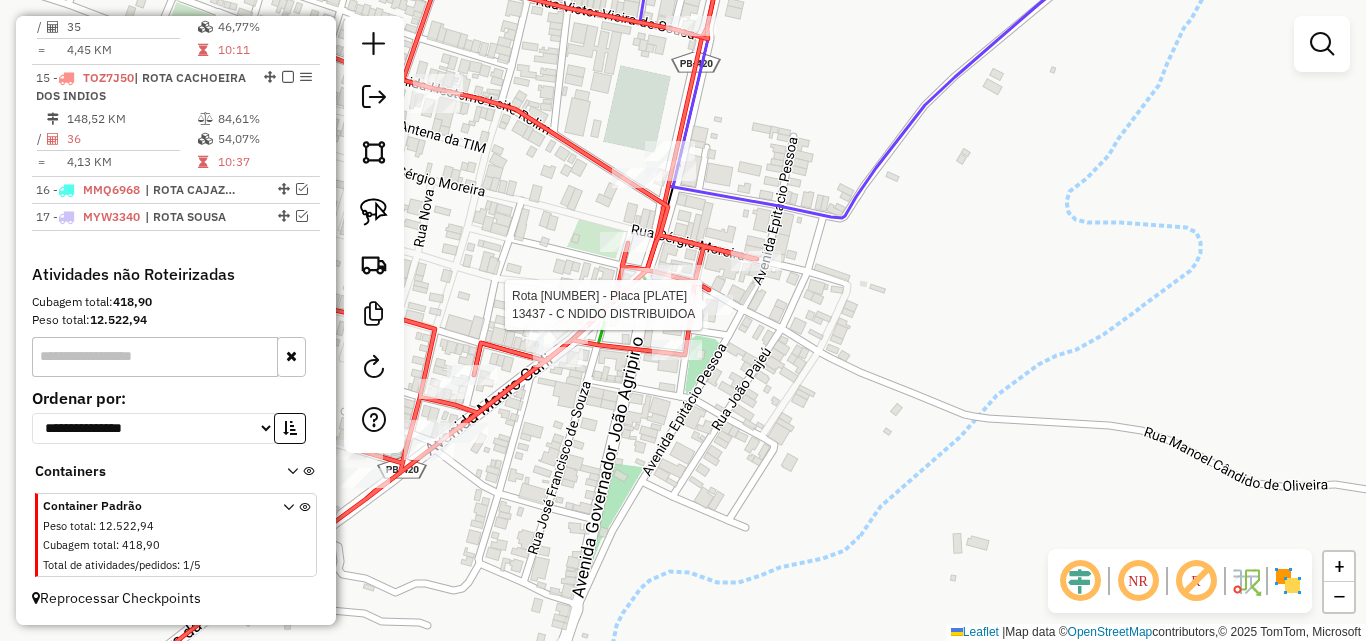 select on "*********" 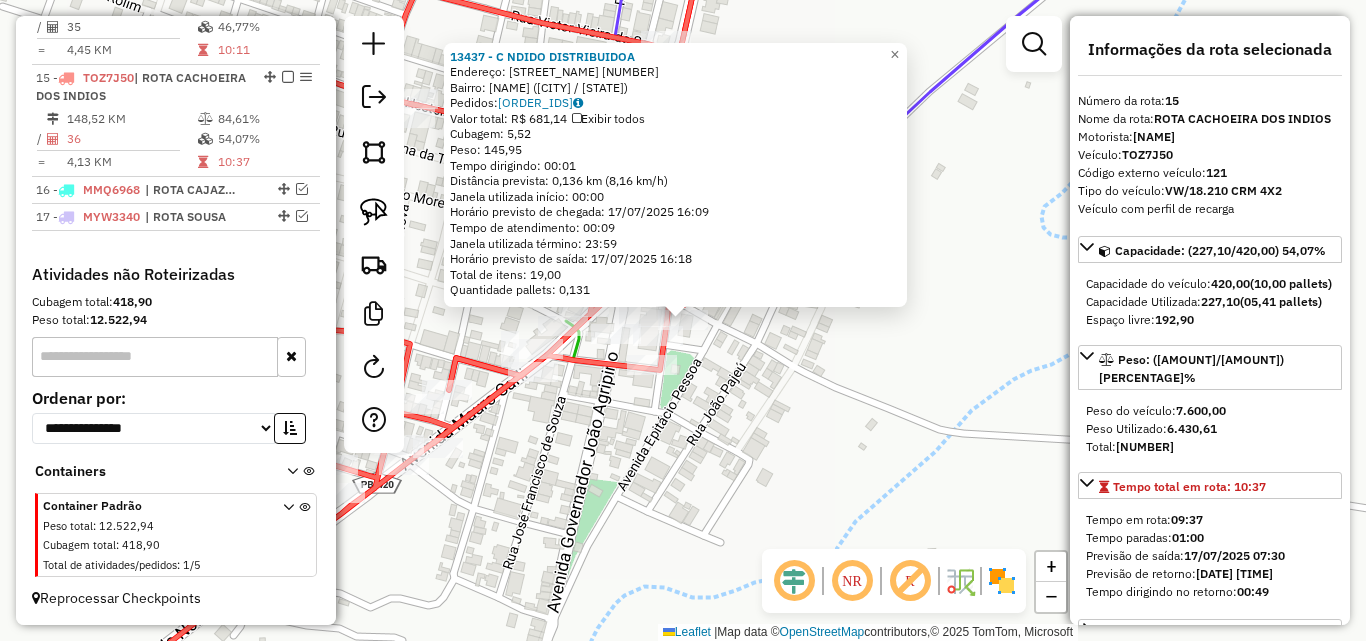 click on "[NUMBER] - C NDIDO DISTRIBUIDOA Endereço: MANOEL CANDIDO DE OLIVEIRA [NUMBER] Bairro: CENTRO ([CITY] / [STATE]) Pedidos: [NUMBER], [NUMBER], [NUMBER] Valor total: R$ [PRICE] Exibir todos Cubagem: [NUMBER] Peso: [NUMBER] Tempo dirigindo: [TIME] Distância prevista: [NUMBER] km ([NUMBER] km/h) Janela utilizada início: [TIME] Horário previsto de chegada: [DATE] [TIME] Tempo de atendimento: [TIME] Janela utilizada término: [TIME] Horário previsto de saída: [DATE] [TIME] Total de itens: [NUMBER] Quantidade pallets: [NUMBER] × Janela de atendimento Grade de atendimento Capacidade Transportadoras Veículos Cliente Pedidos Rotas Selecione os dias de semana para filtrar as janelas de atendimento Seg Ter Qua Qui Sex Sáb Dom Informe o período da janela de atendimento: De: Até: Filtrar exatamente a janela do cliente Considerar janela de atendimento padrão Selecione os dias de semana para filtrar as grades de atendimento Seg Ter Qua Qui Sex Sáb Dom Peso mínimo:" 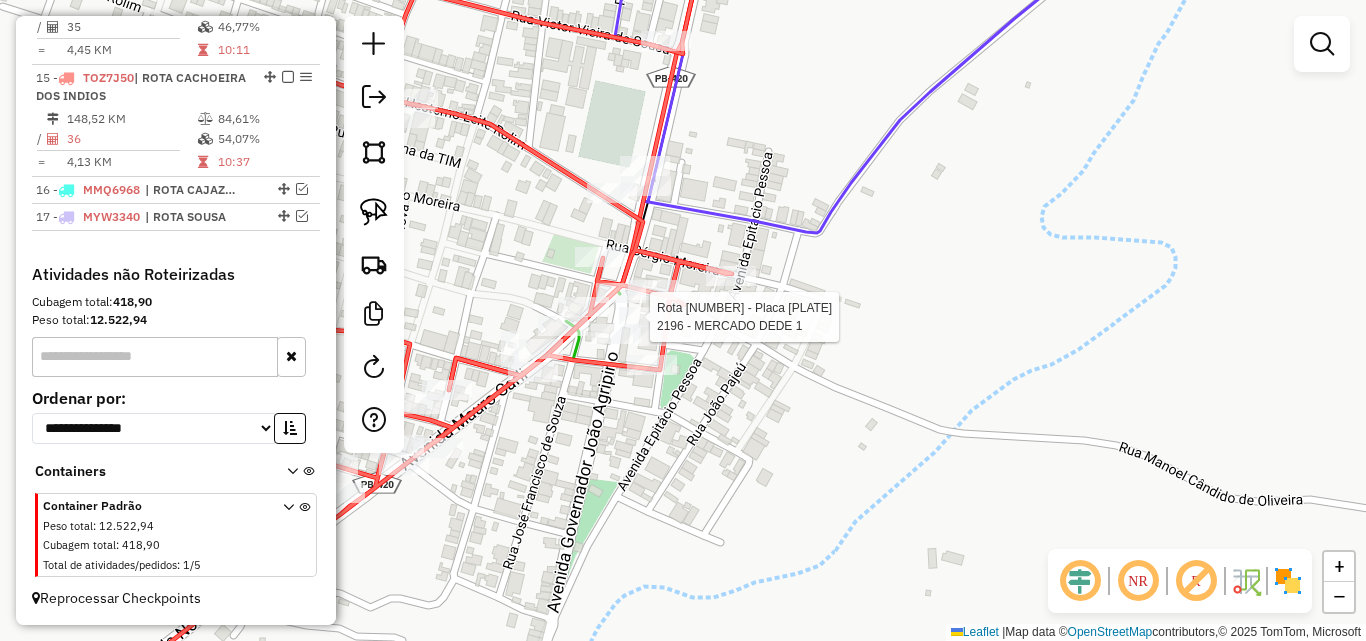 select on "*********" 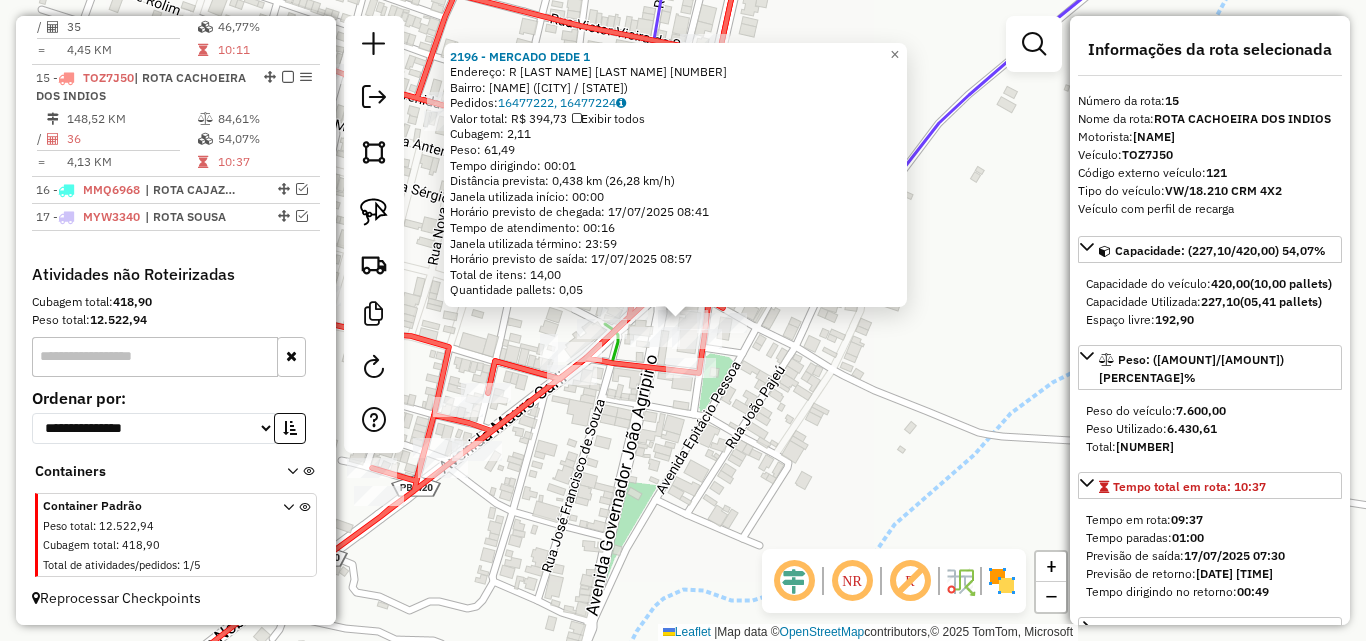 click on "2196 - [NAME] Endereço: R [NAME] 000001 Bairro: [NEIGHBORHOOD] ([CITY] / [STATE]) Pedidos: [NUMBER], [NUMBER] Valor total: R$ [AMOUNT] Exibir todos Cubagem: [NUMBER] Peso: [NUMBER] Tempo dirigindo: [TIME] Distância prevista: [NUMBER] km ([NUMBER] km/h) Janela utilizada início: [TIME] Horário previsto de chegada: [DATE] [TIME] Tempo de atendimento: [TIME] Janela utilizada término: [TIME] Horário previsto de saída: [DATE] [TIME] Total de itens: [NUMBER] Quantidade pallets: [NUMBER] × Janela de atendimento Grade de atendimento Capacidade Transportadoras Veículos Cliente Pedidos Rotas Selecione os dias de semana para filtrar as janelas de atendimento Seg Ter Qua Qui Sex Sáb Dom Informe o período da janela de atendimento: De: Até: Filtrar exatamente a janela do cliente Considerar janela de atendimento padrão Selecione os dias de semana para filtrar as grades de atendimento Seg Ter Qua Qui Sex Sáb Dom Peso mínimo: De:" 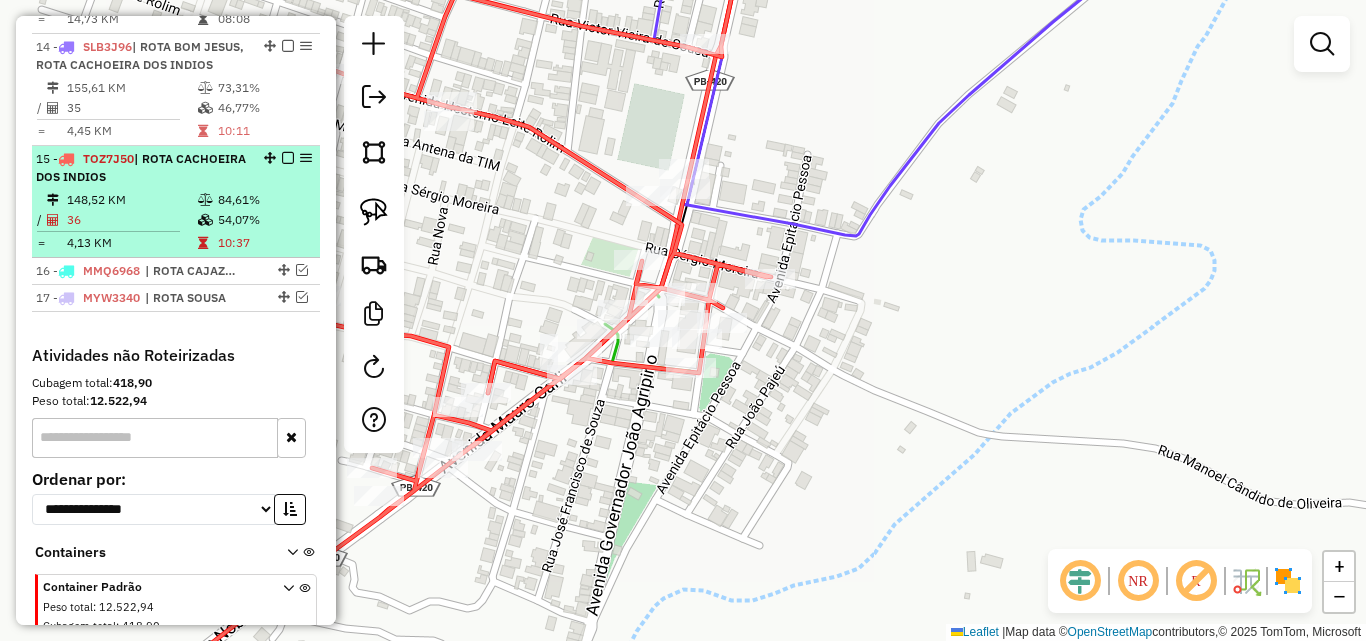 scroll, scrollTop: 1091, scrollLeft: 0, axis: vertical 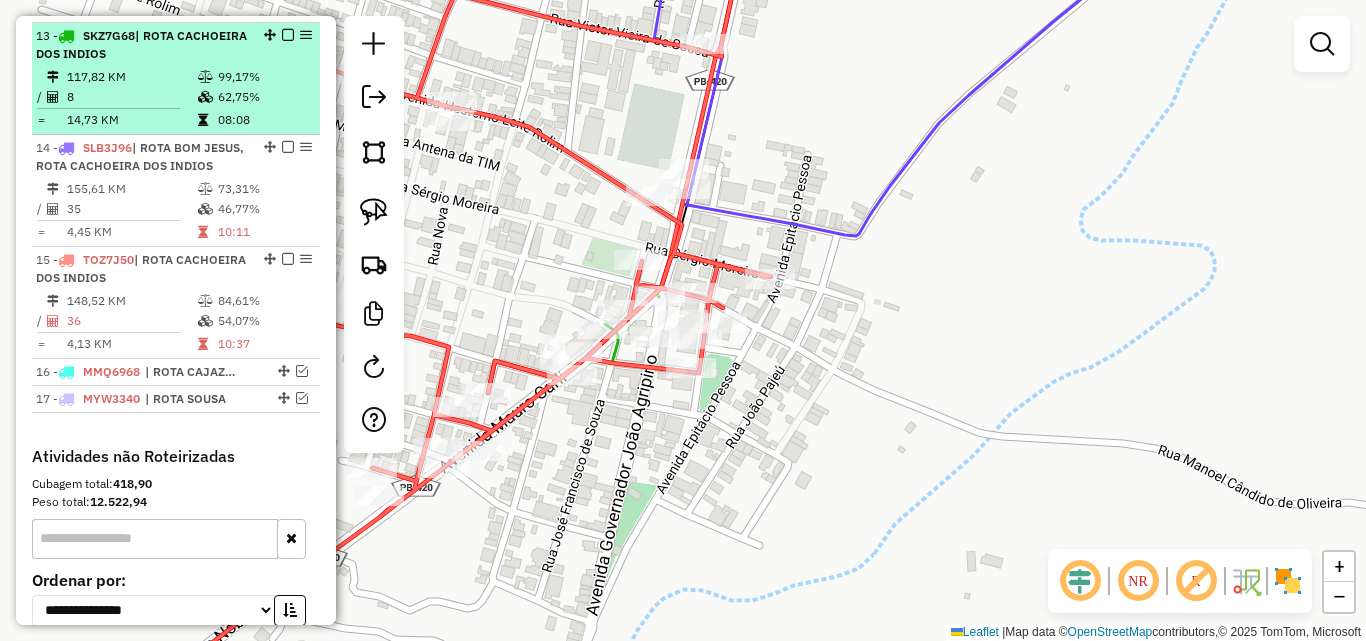 click at bounding box center (207, 120) 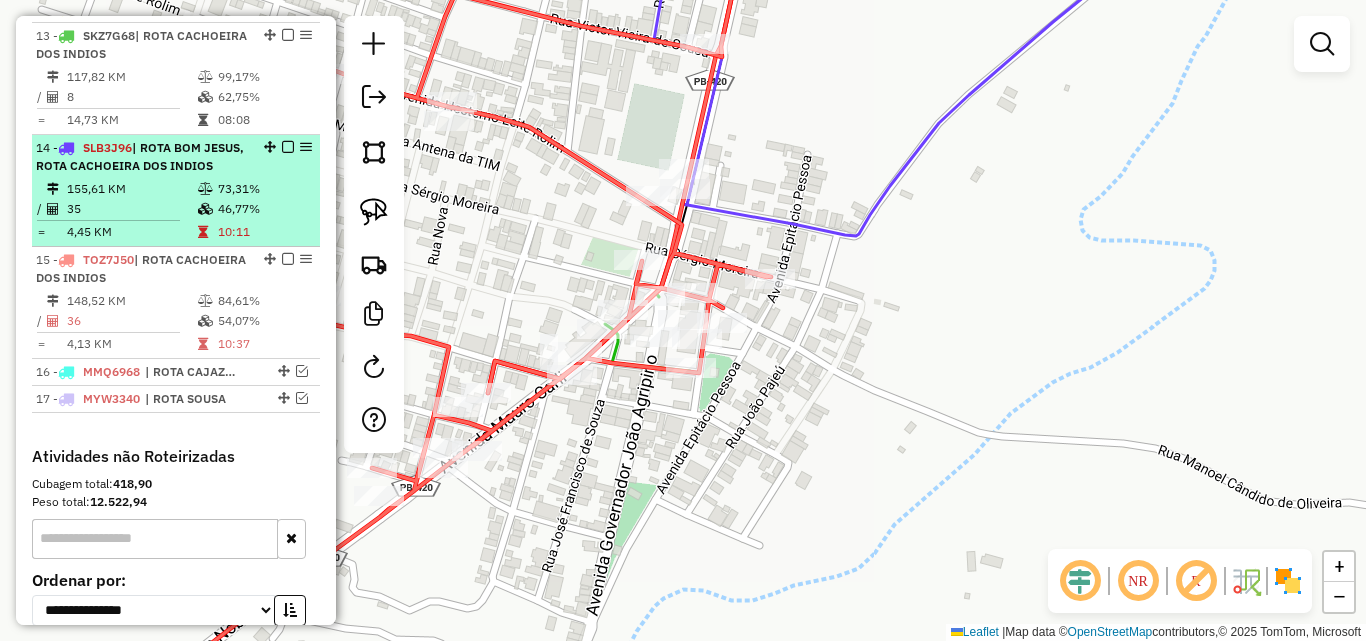 select on "*********" 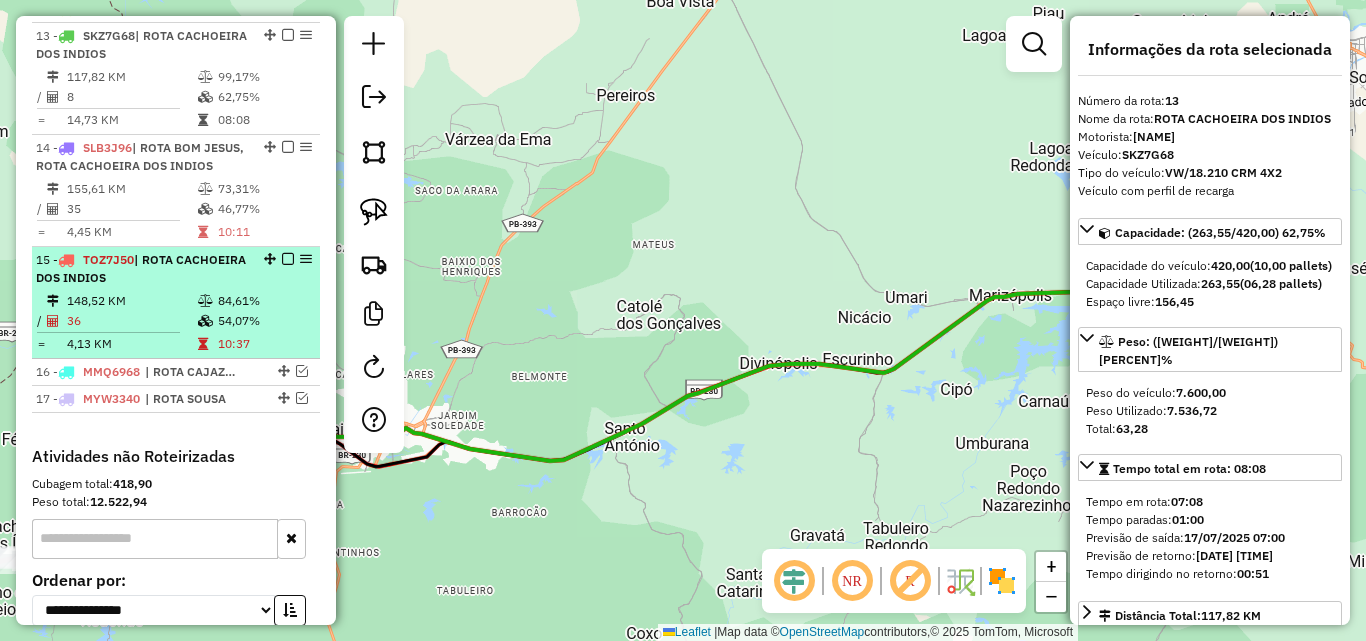 drag, startPoint x: 205, startPoint y: 218, endPoint x: 194, endPoint y: 279, distance: 61.983868 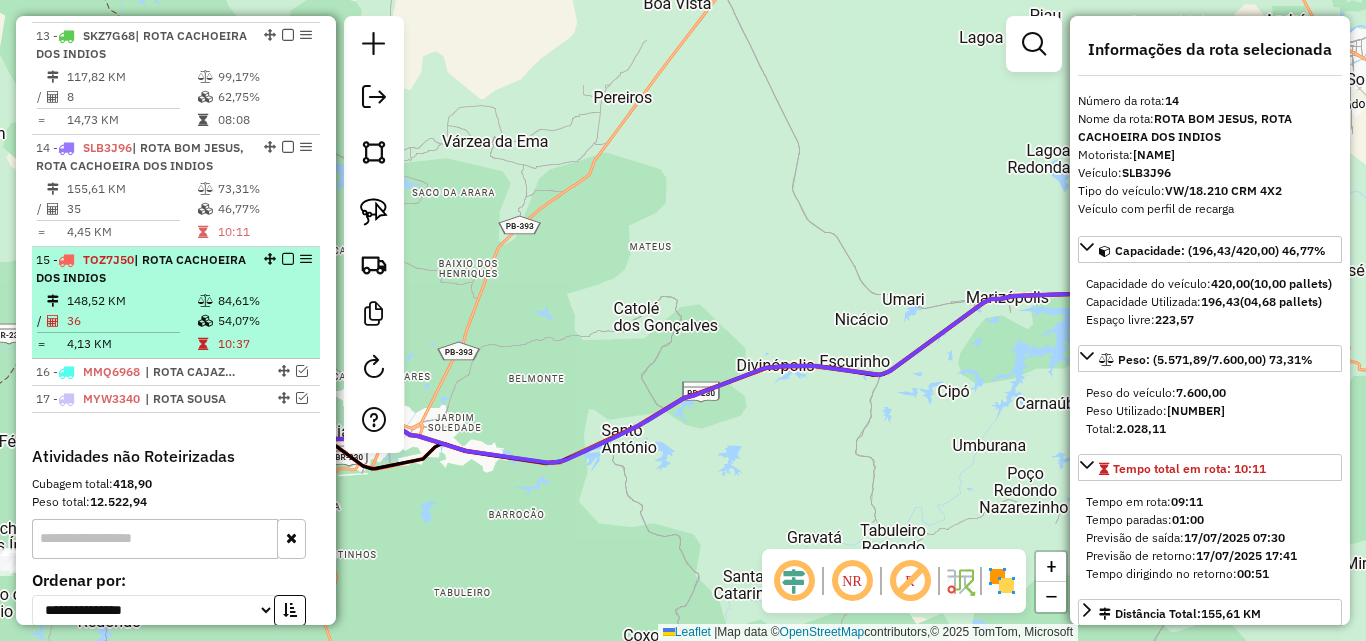 click on "[NUMBER] - [CODE] | ROTA [LOCATION] [DISTANCE] [PERCENTAGE] / [NUMBER] [PERCENTAGE] = [DISTANCE] [TIME]" at bounding box center (176, 303) 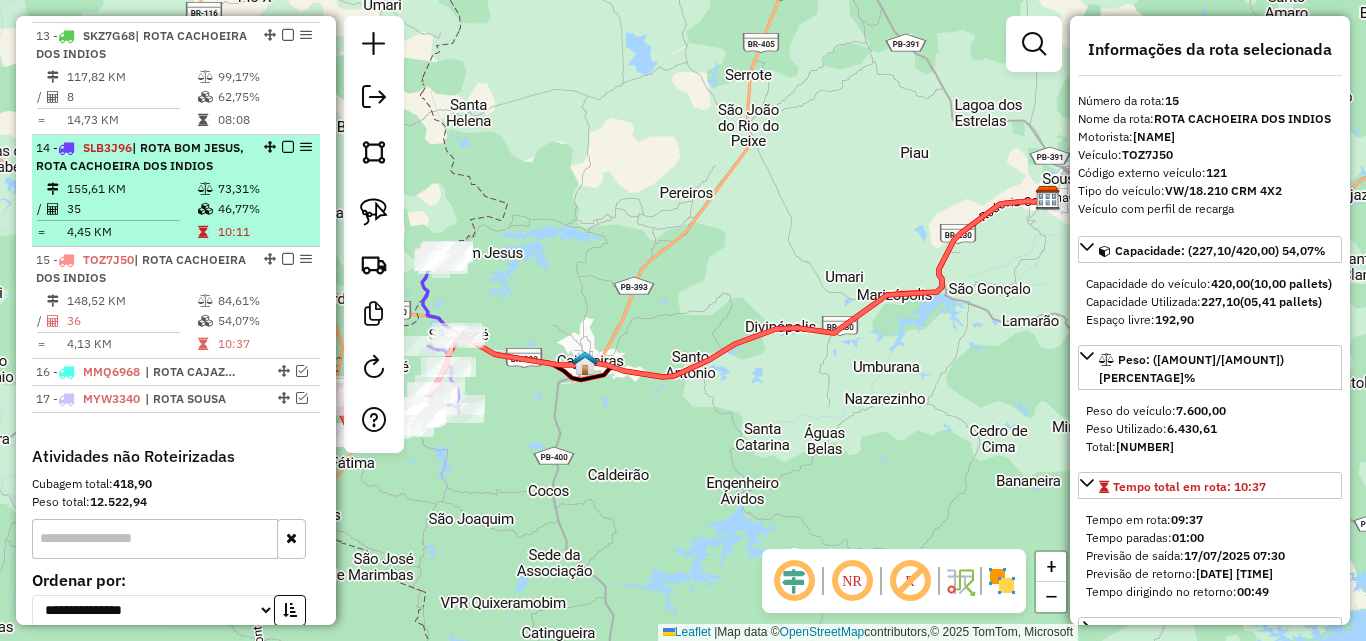 click on "14 - SLB3J96 | ROTA [ROUTE]" at bounding box center [176, 157] 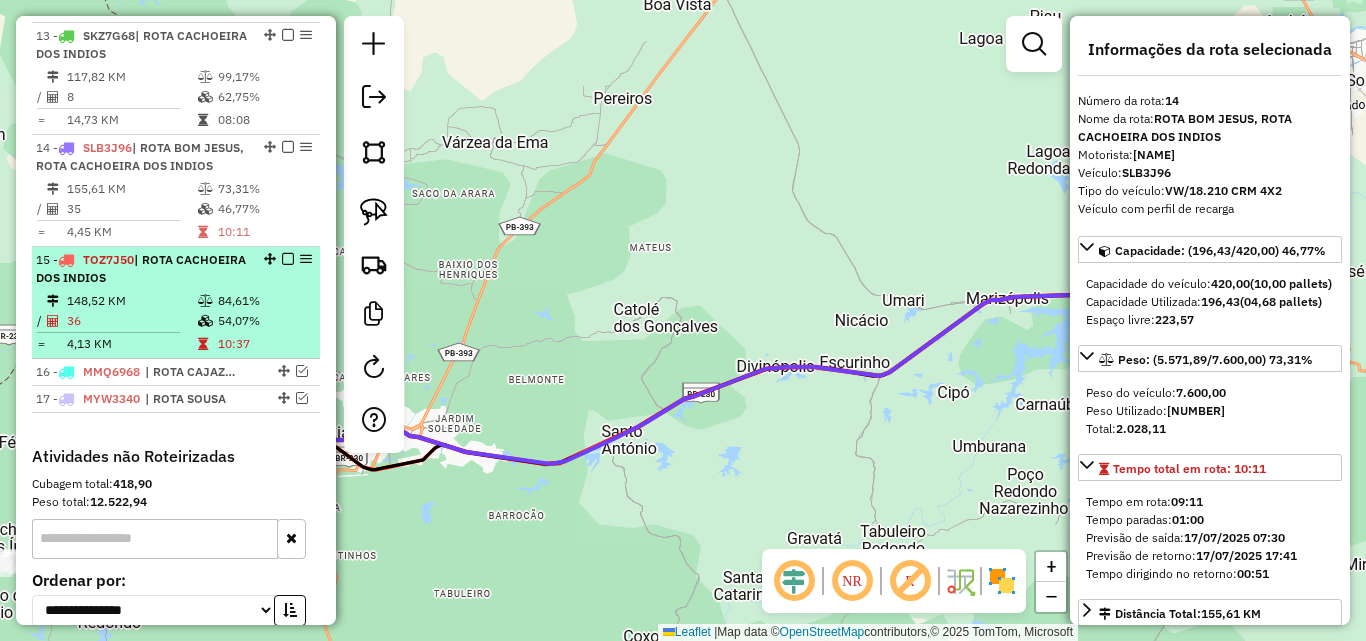 click on "[NUMBER] - [CODE] | ROTA [LOCATION]" at bounding box center [142, 269] 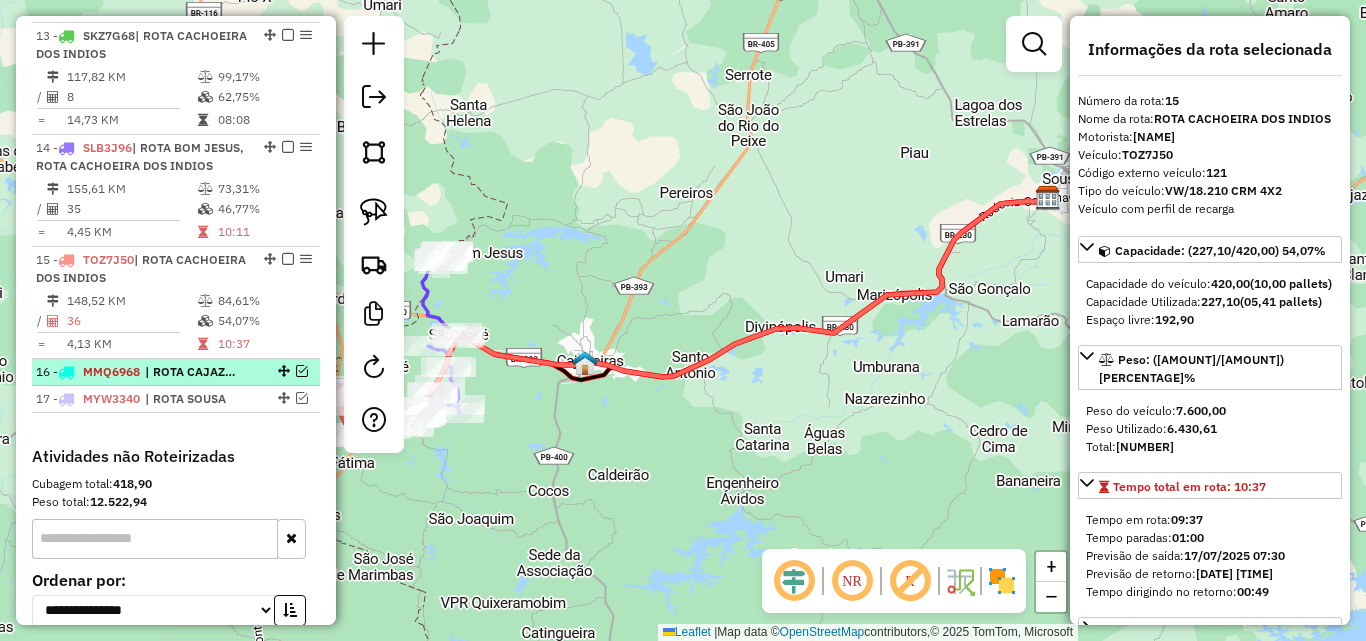scroll, scrollTop: 991, scrollLeft: 0, axis: vertical 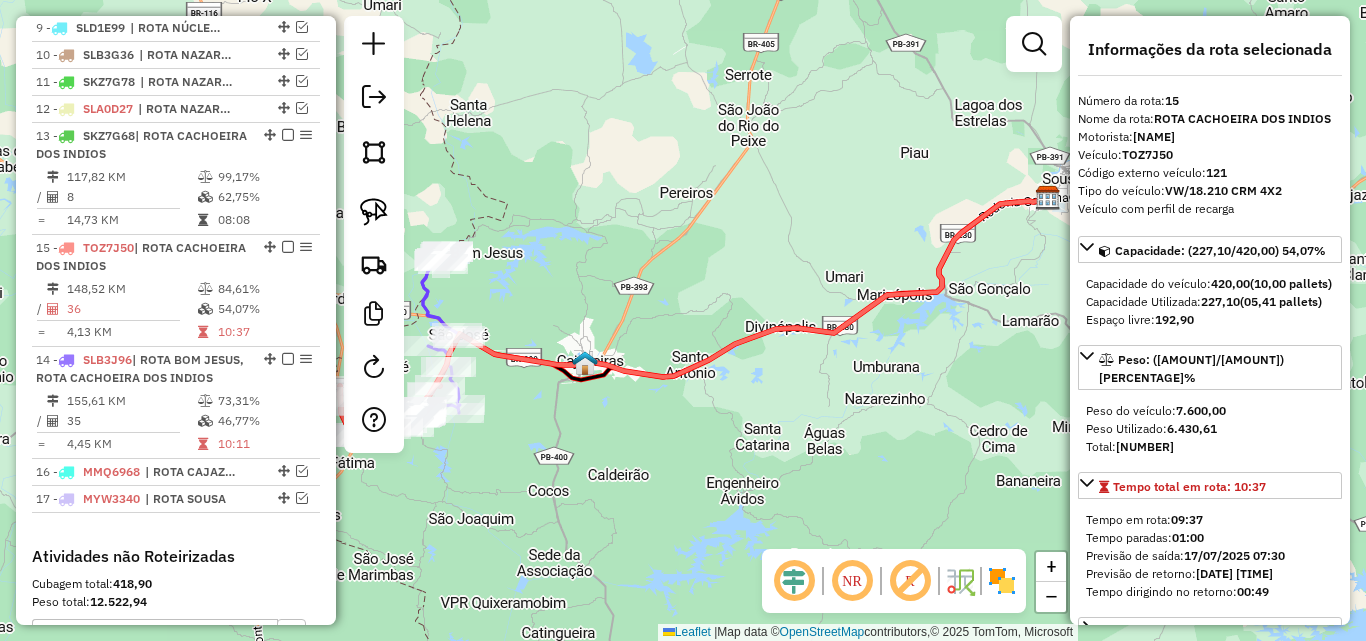 drag, startPoint x: 261, startPoint y: 374, endPoint x: 249, endPoint y: 272, distance: 102.70345 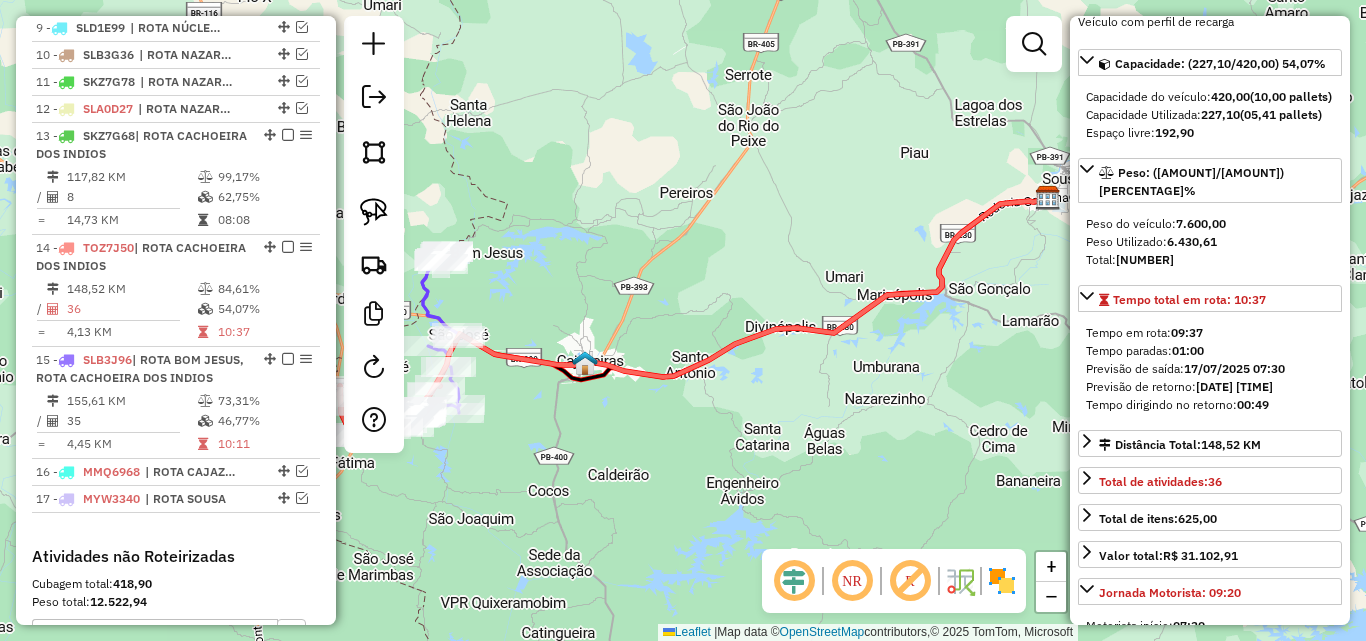 scroll, scrollTop: 200, scrollLeft: 0, axis: vertical 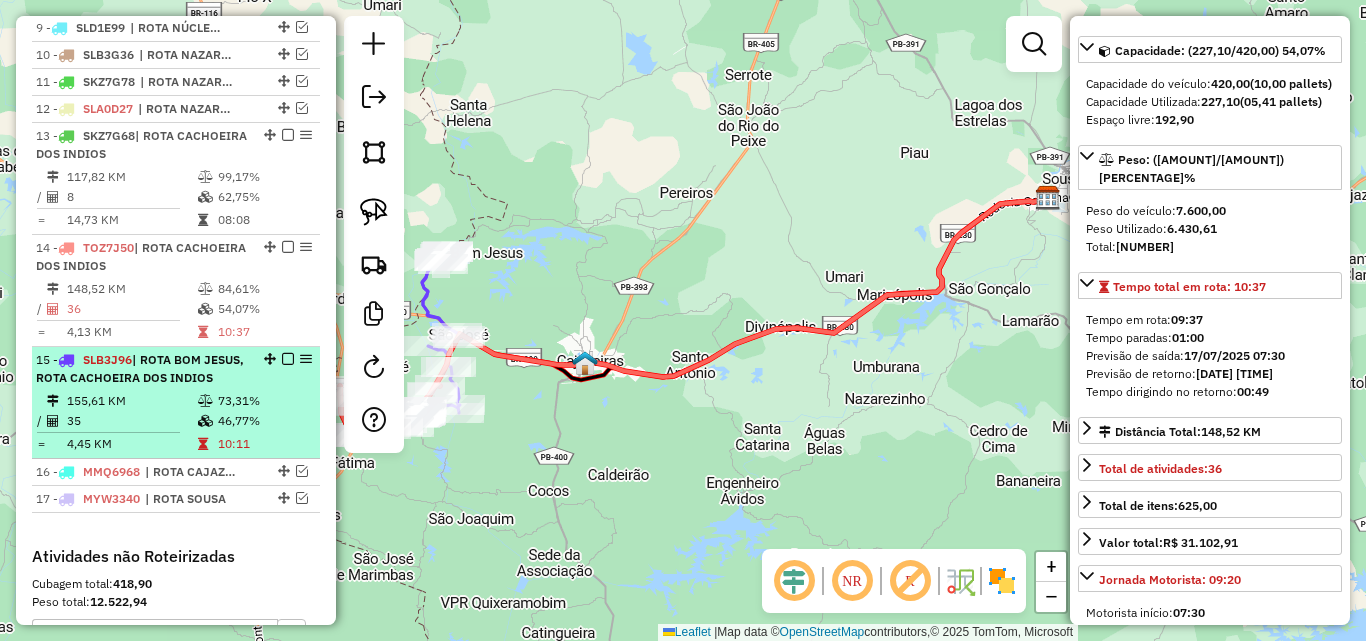 click on "| ROTA BOM JESUS, ROTA CACHOEIRA DOS INDIOS" at bounding box center (140, 368) 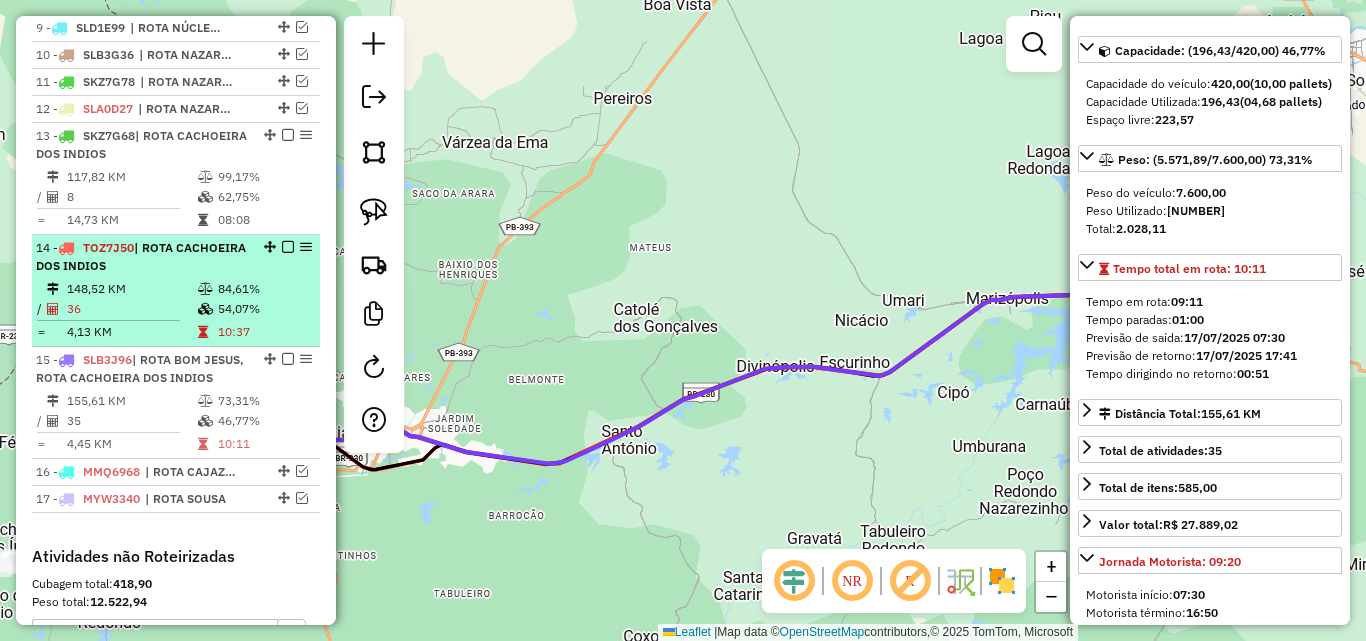 click at bounding box center [207, 289] 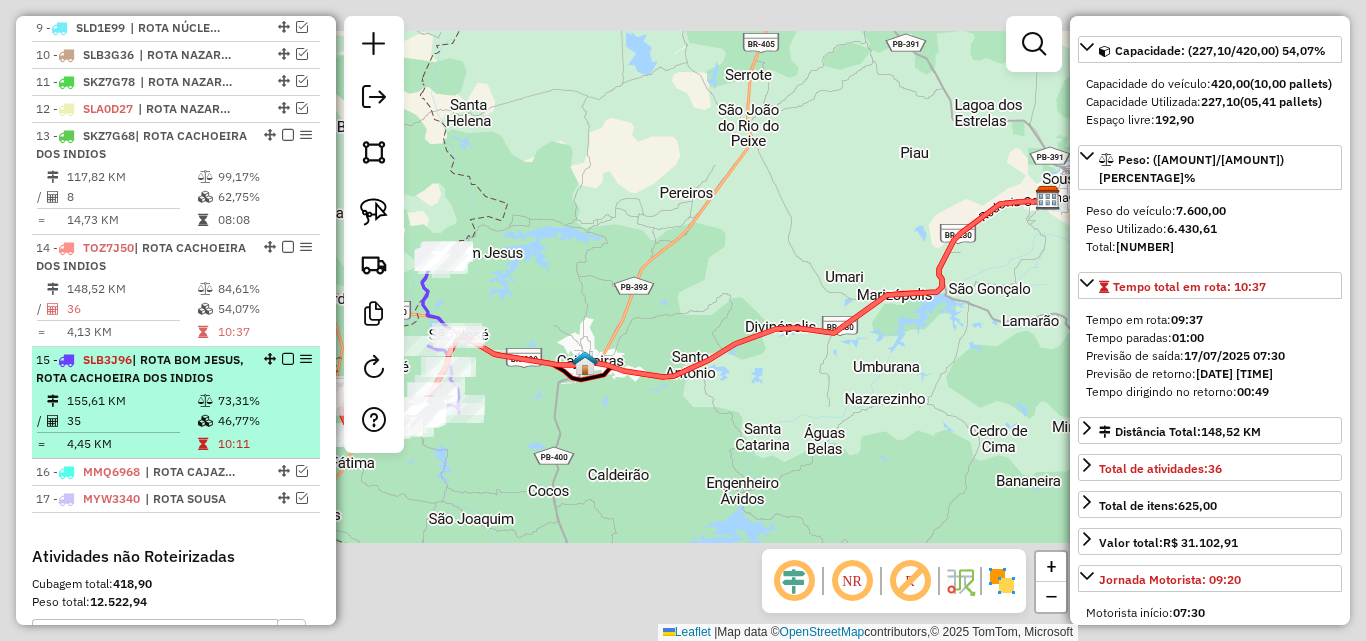 click on "| ROTA BOM JESUS, ROTA CACHOEIRA DOS INDIOS" at bounding box center (140, 368) 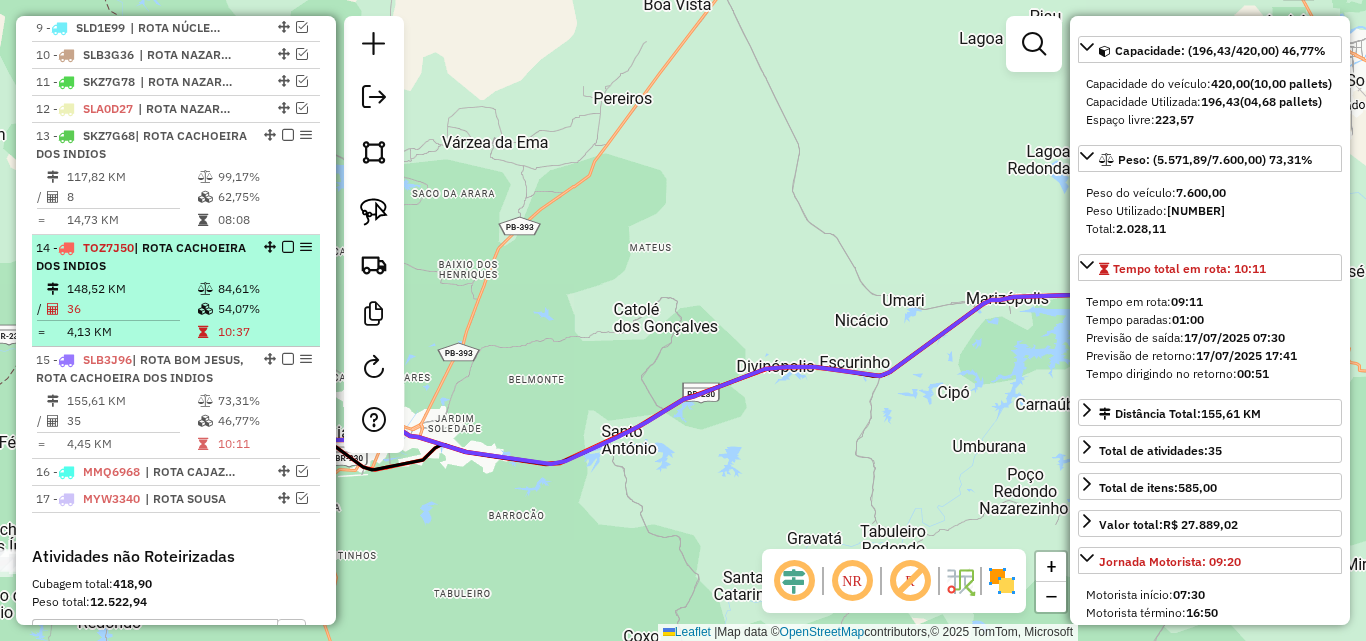 click on "148,52 KM" at bounding box center (131, 289) 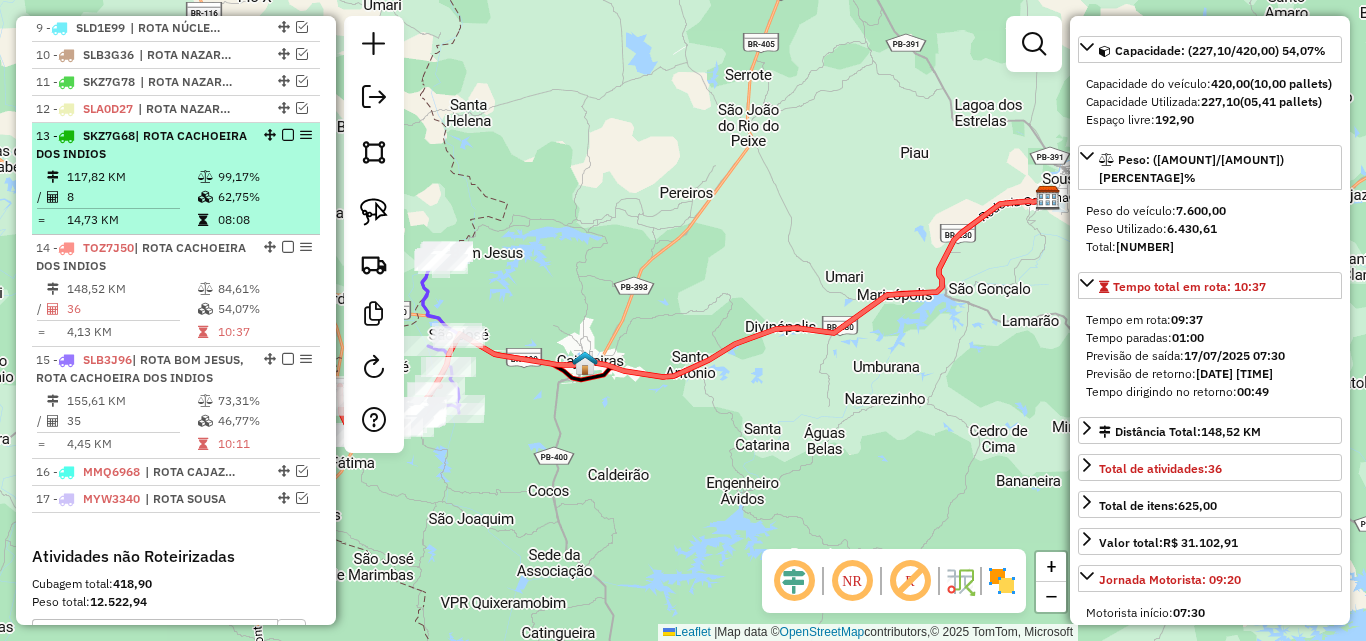 click on "117,82 KM" at bounding box center [131, 177] 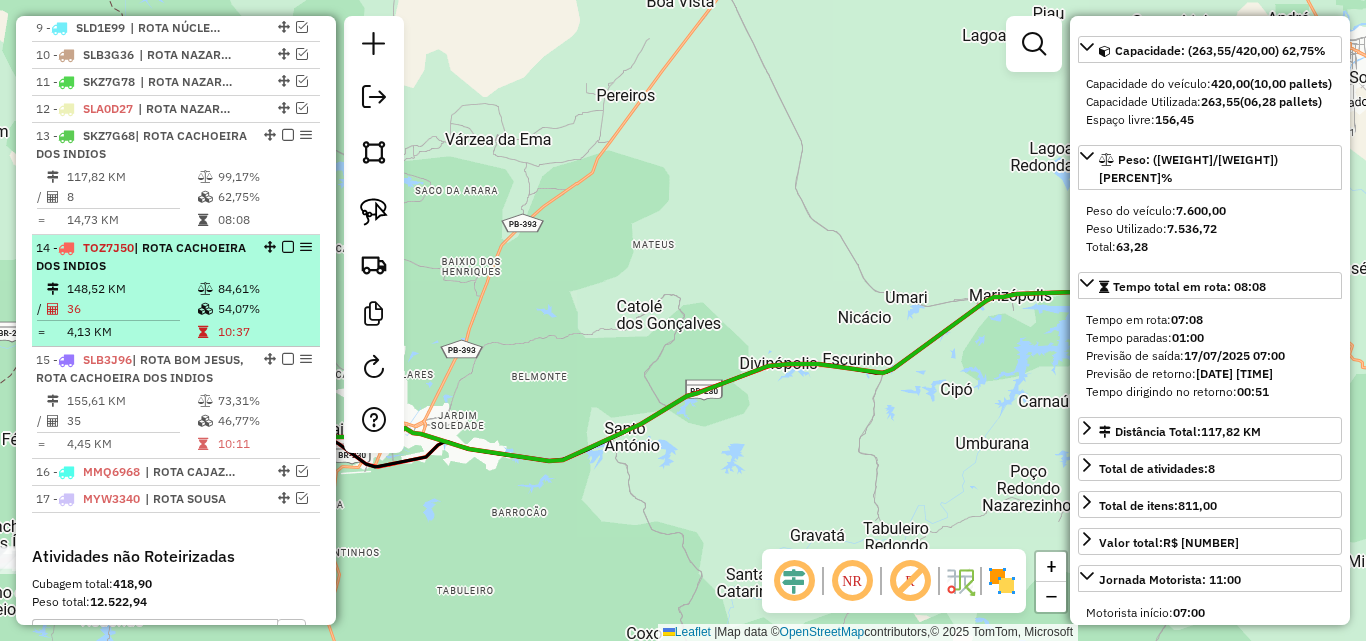 click on "[NUMBER] - TOZ7J50 | ROTA CACHOEIRA DOS INDIOS" at bounding box center [142, 257] 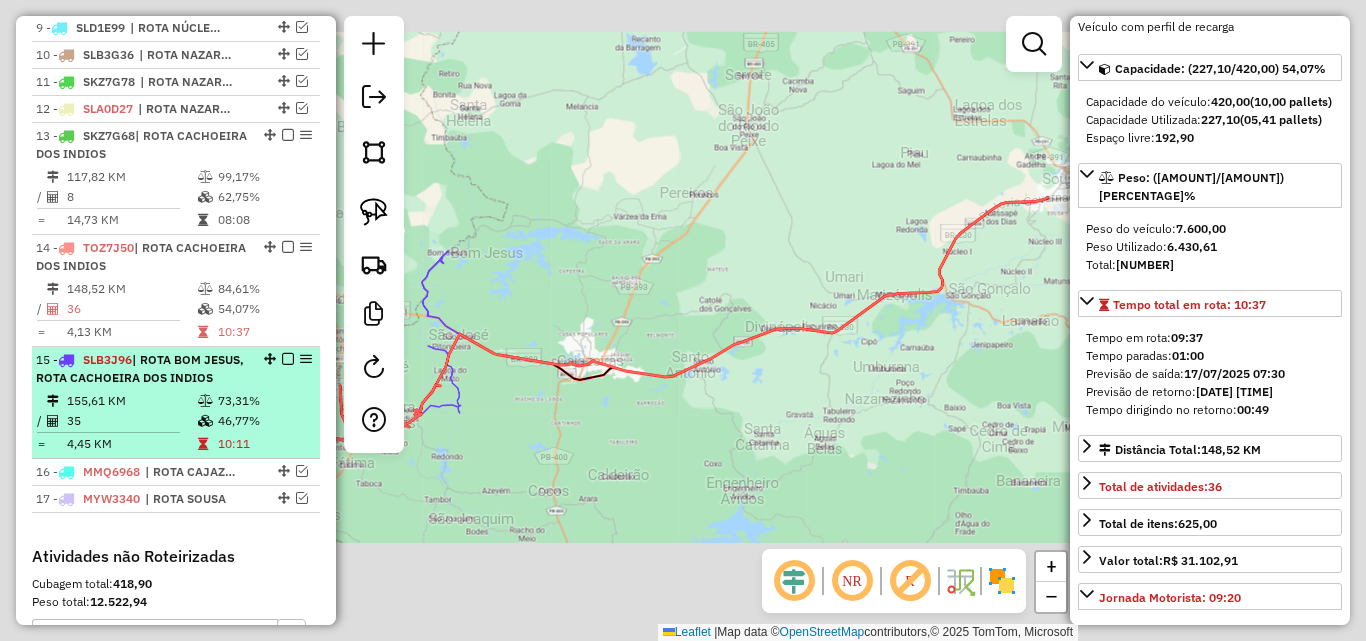 scroll, scrollTop: 200, scrollLeft: 0, axis: vertical 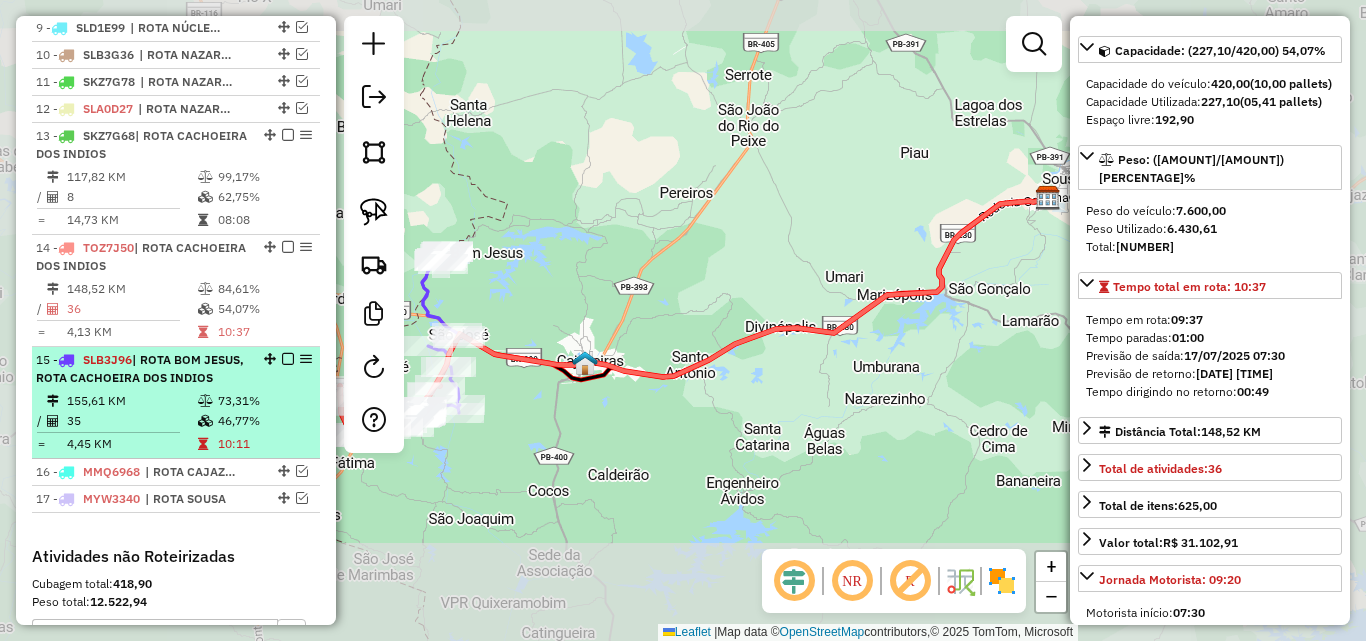drag, startPoint x: 188, startPoint y: 382, endPoint x: 187, endPoint y: 367, distance: 15.033297 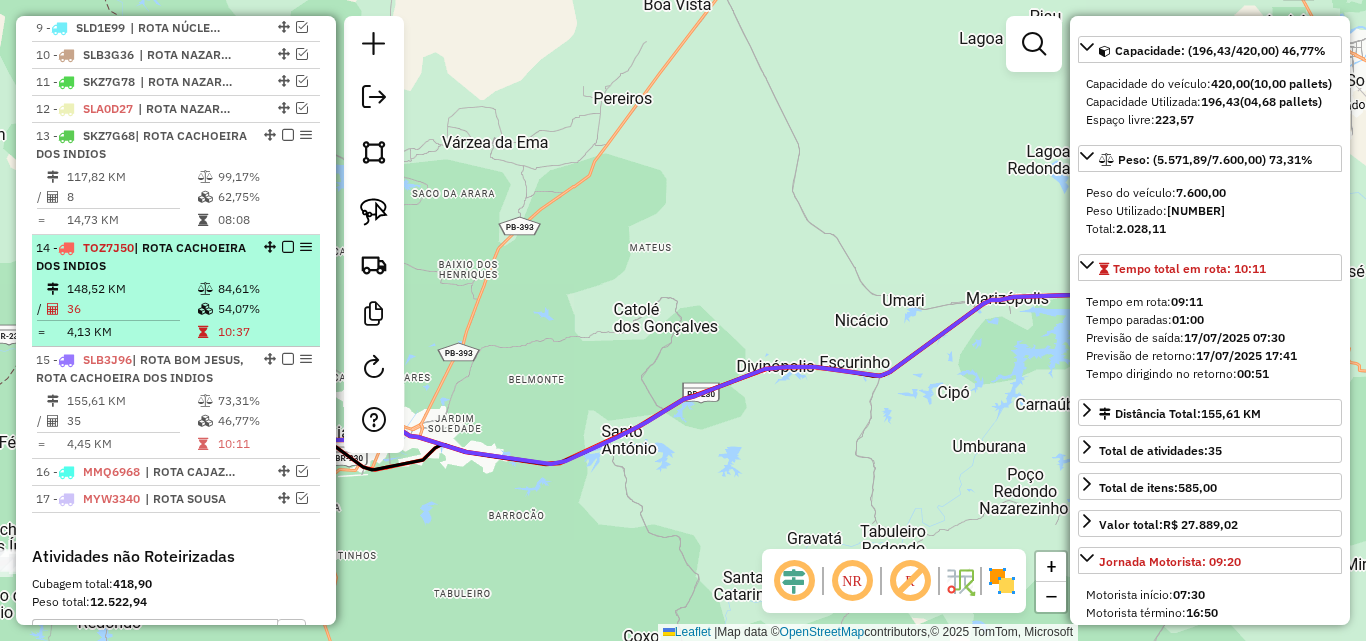 click at bounding box center [205, 289] 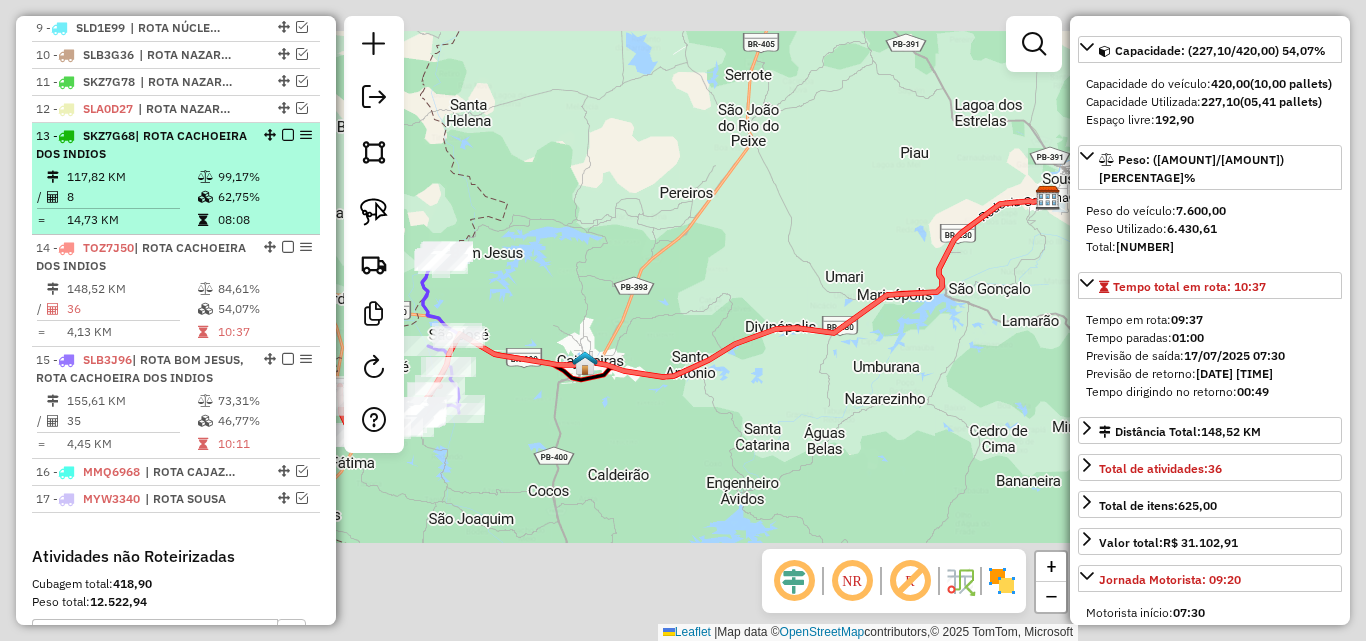 click on "117,82 KM" at bounding box center (131, 177) 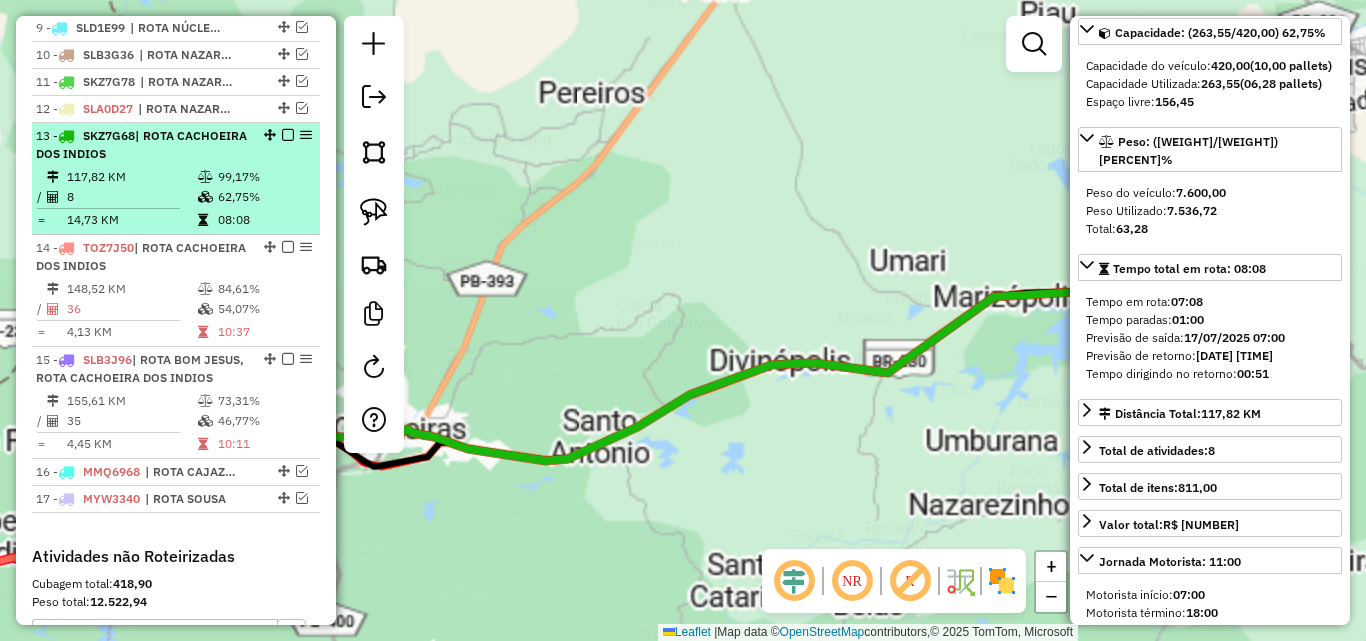 scroll, scrollTop: 182, scrollLeft: 0, axis: vertical 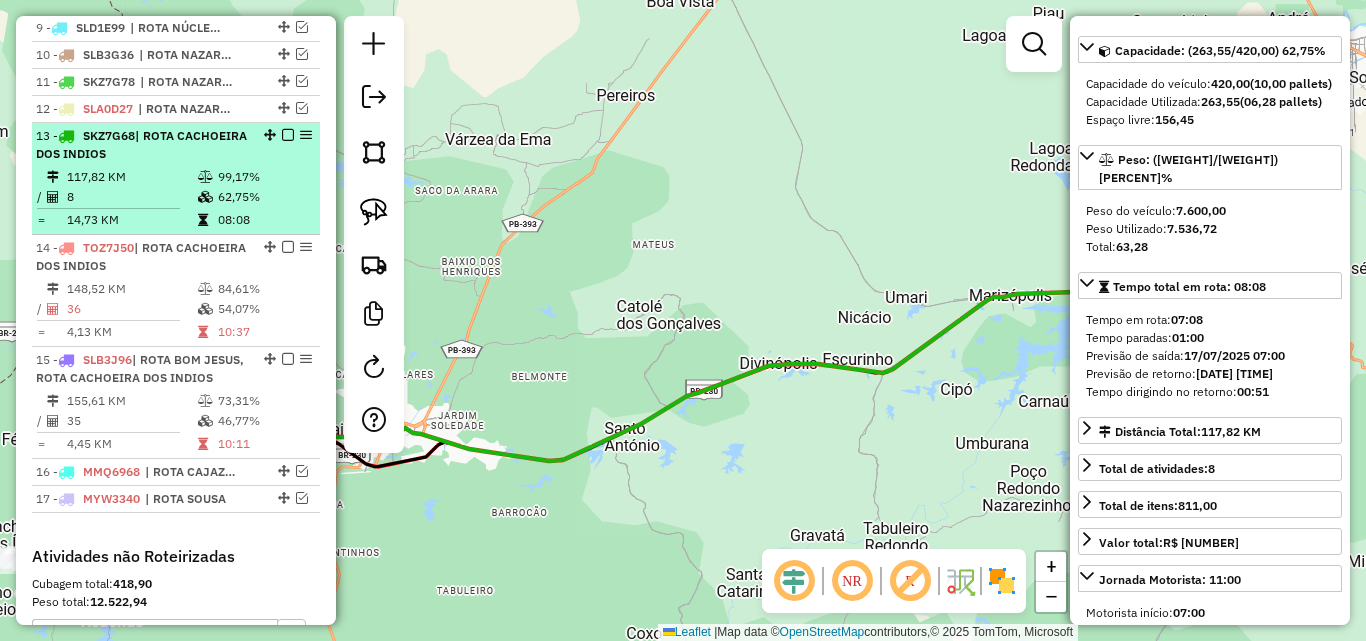 click at bounding box center (288, 135) 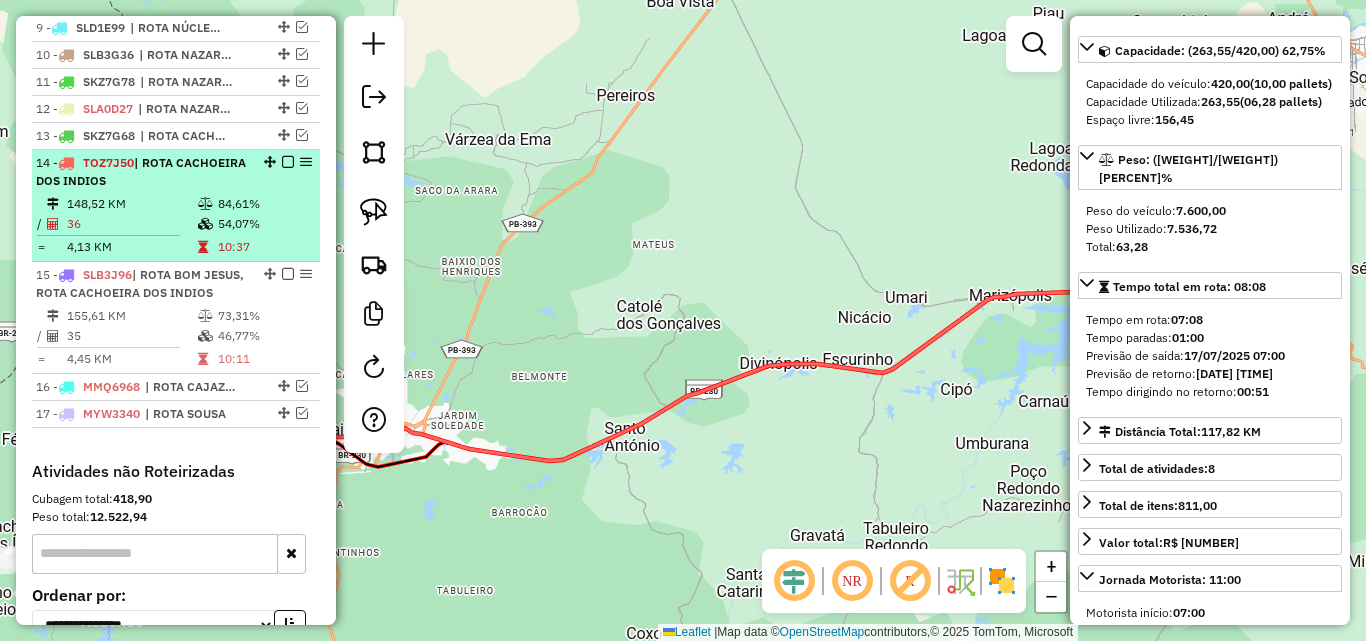 click on "[NUMBER] - TOZ7J50 | ROTA CACHOEIRA DOS INDIOS" at bounding box center [176, 172] 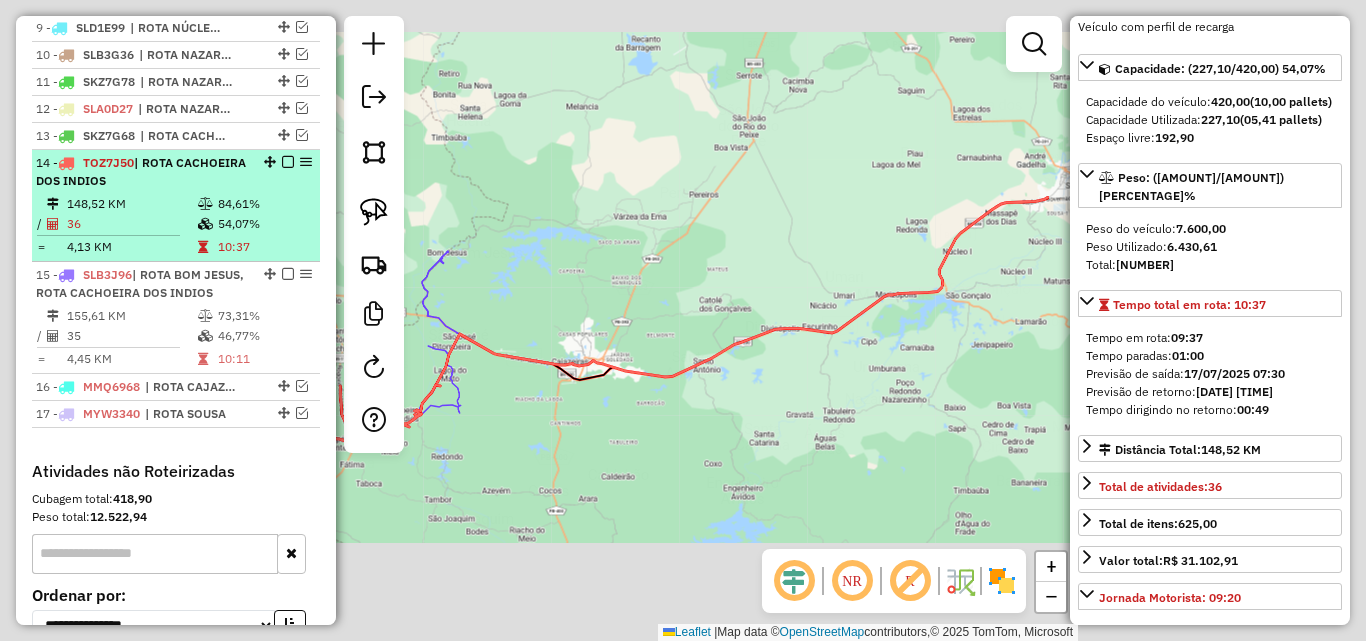 scroll, scrollTop: 200, scrollLeft: 0, axis: vertical 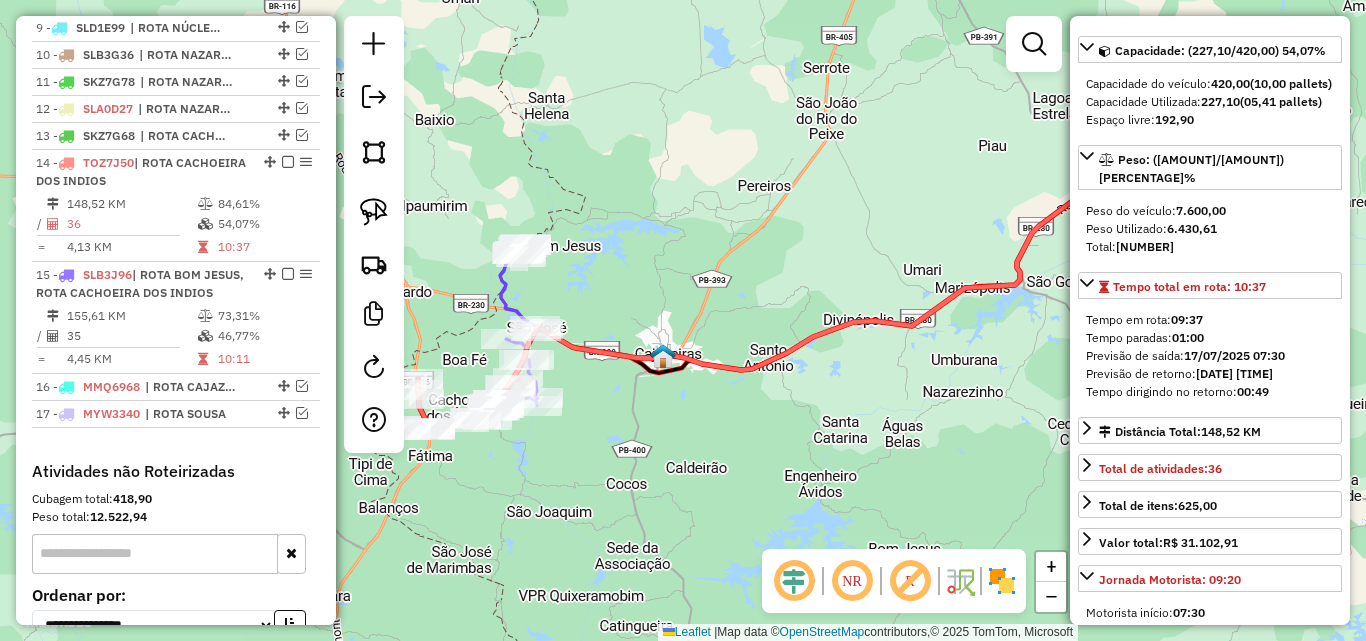 drag, startPoint x: 568, startPoint y: 414, endPoint x: 604, endPoint y: 427, distance: 38.27532 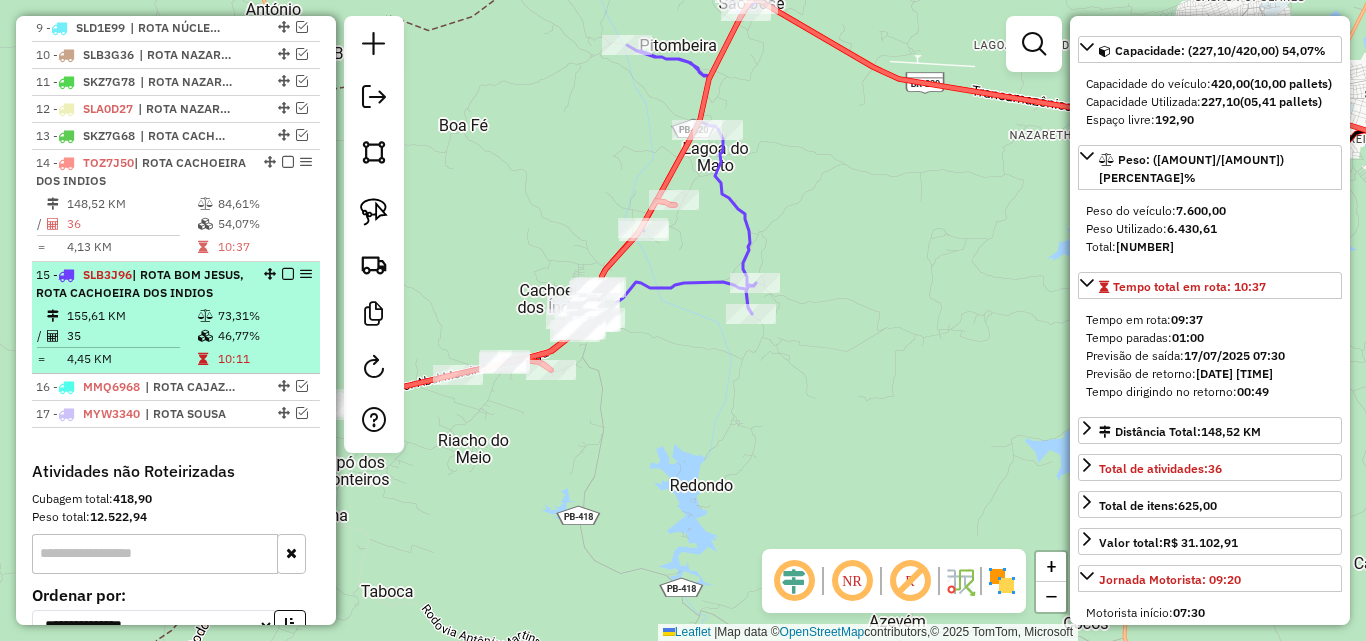 click at bounding box center [288, 274] 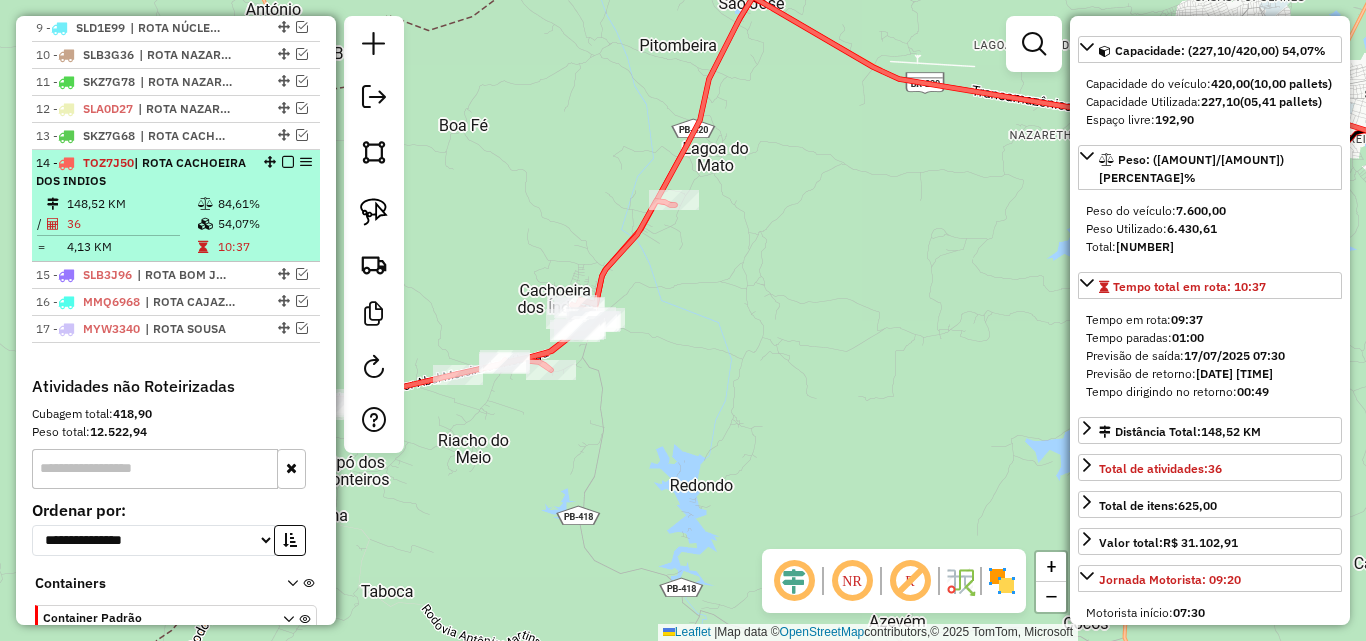 click at bounding box center [288, 162] 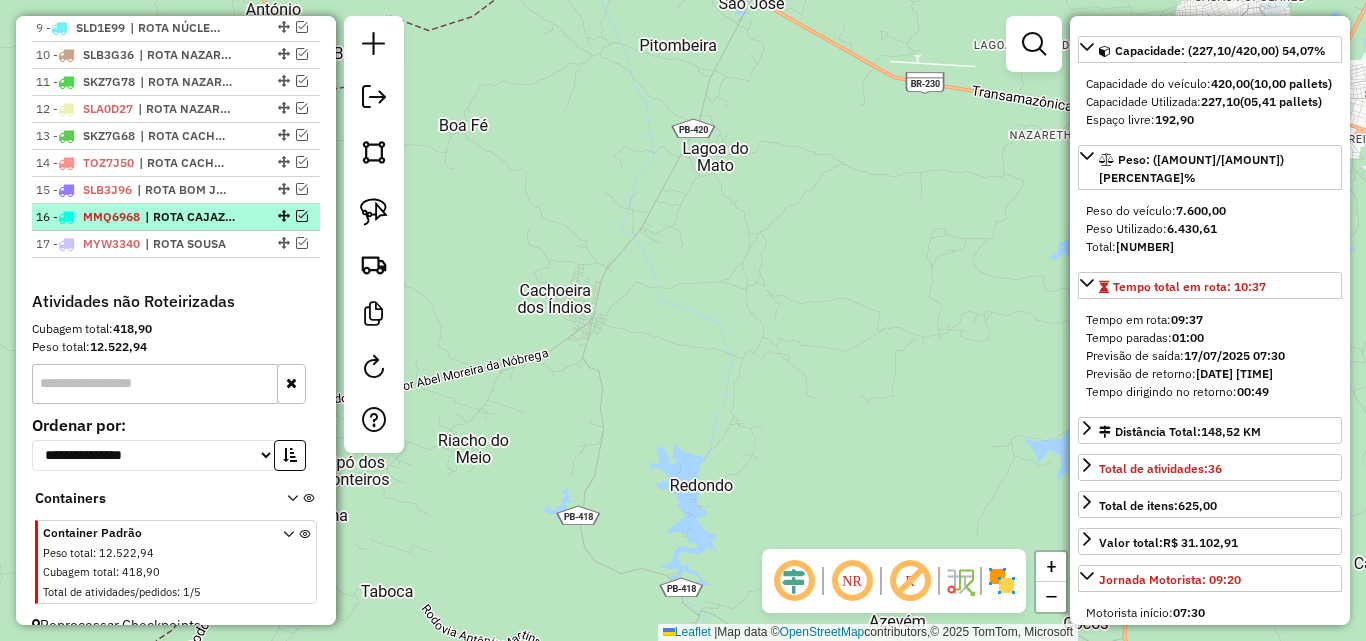 click at bounding box center [302, 216] 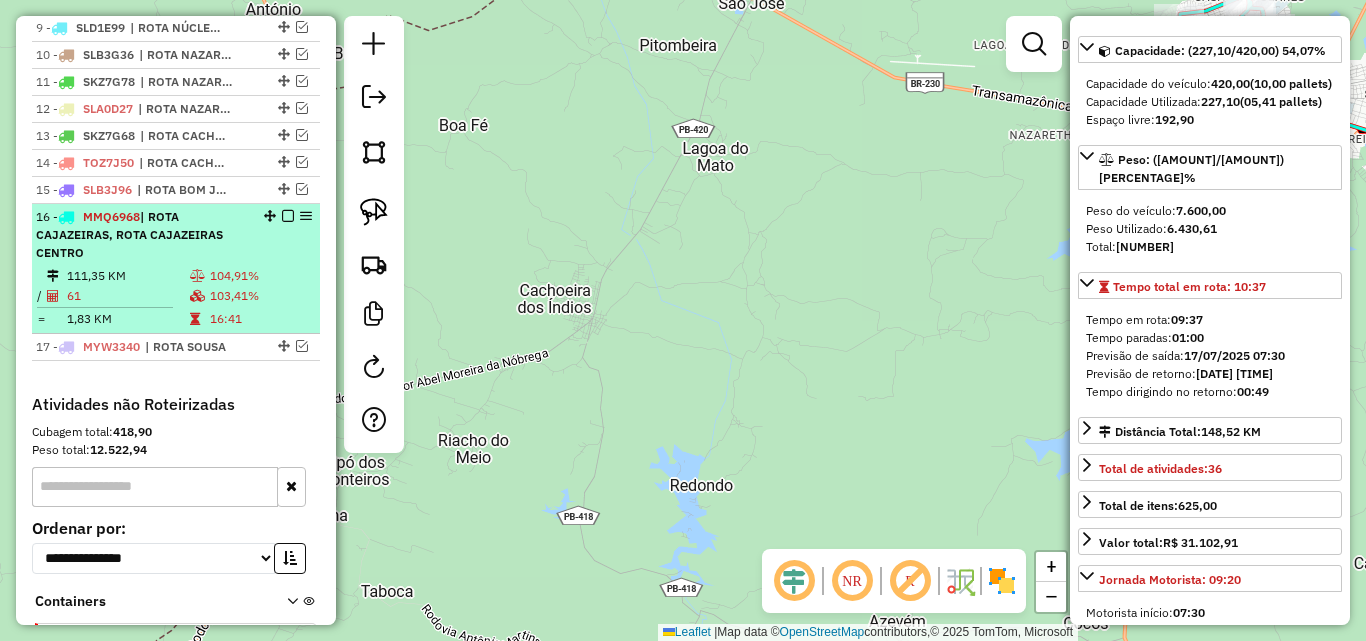 click on "| ROTA CAJAZEIRAS, ROTA CAJAZEIRAS CENTRO" at bounding box center [129, 234] 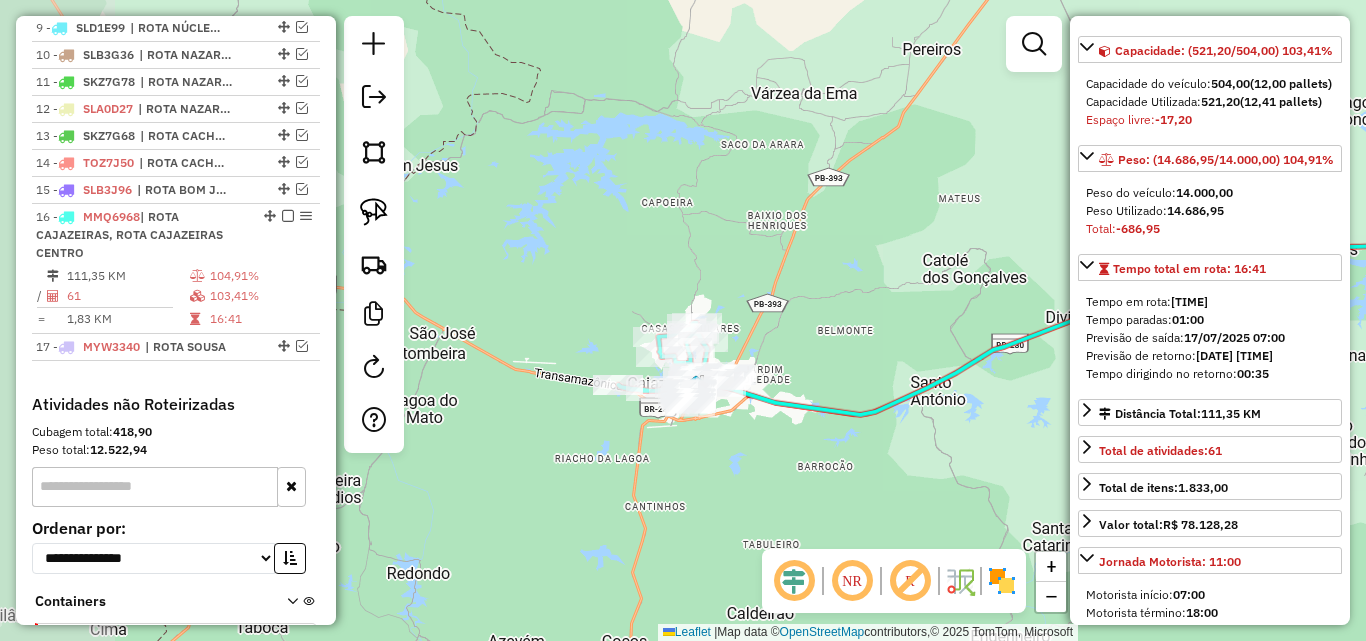 drag, startPoint x: 534, startPoint y: 344, endPoint x: 980, endPoint y: 259, distance: 454.02753 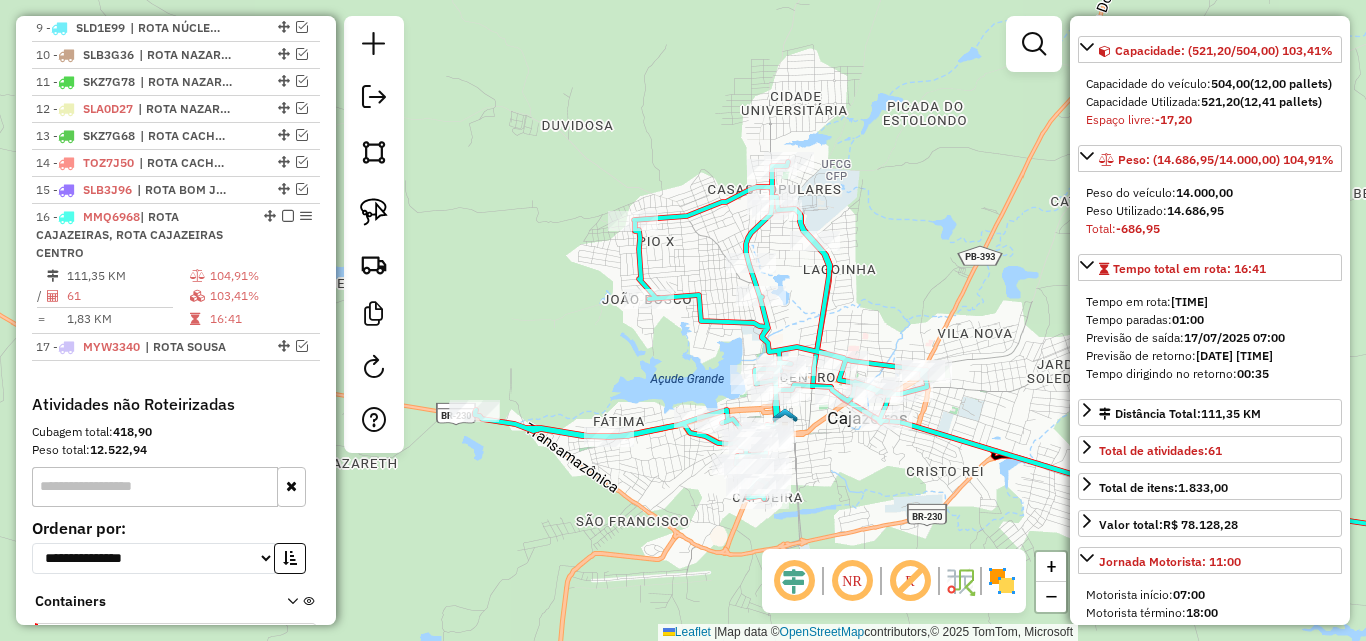 click at bounding box center [1034, 44] 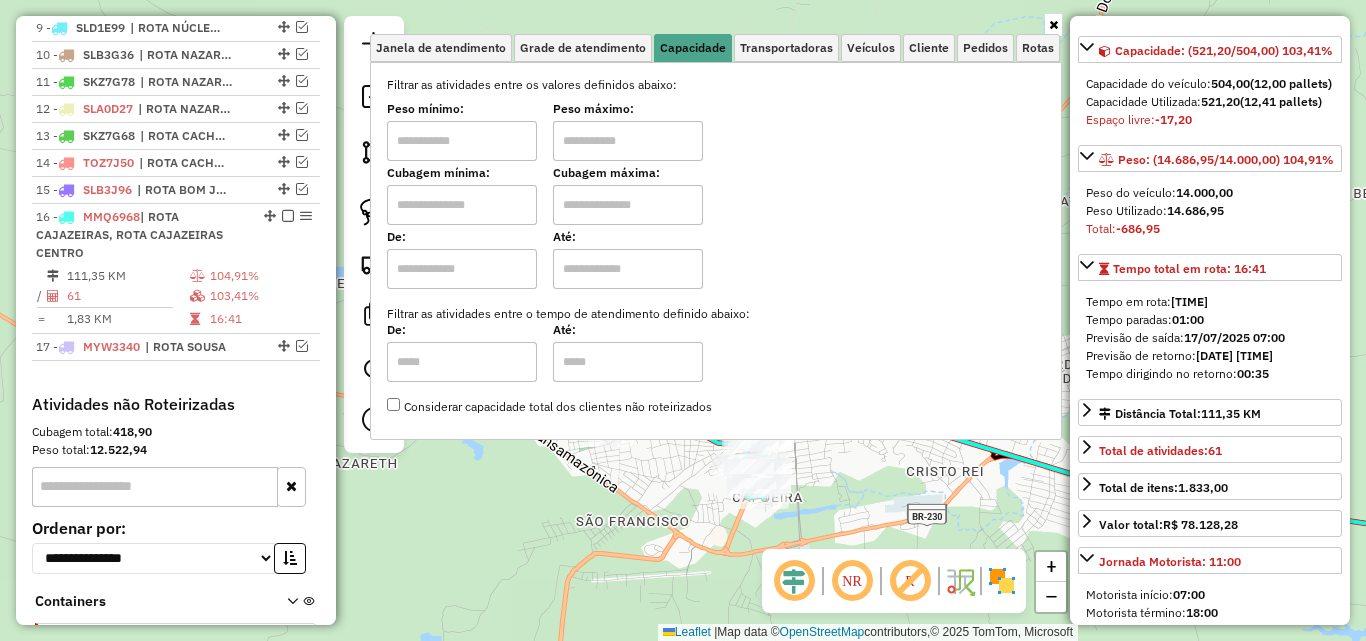 click at bounding box center (462, 141) 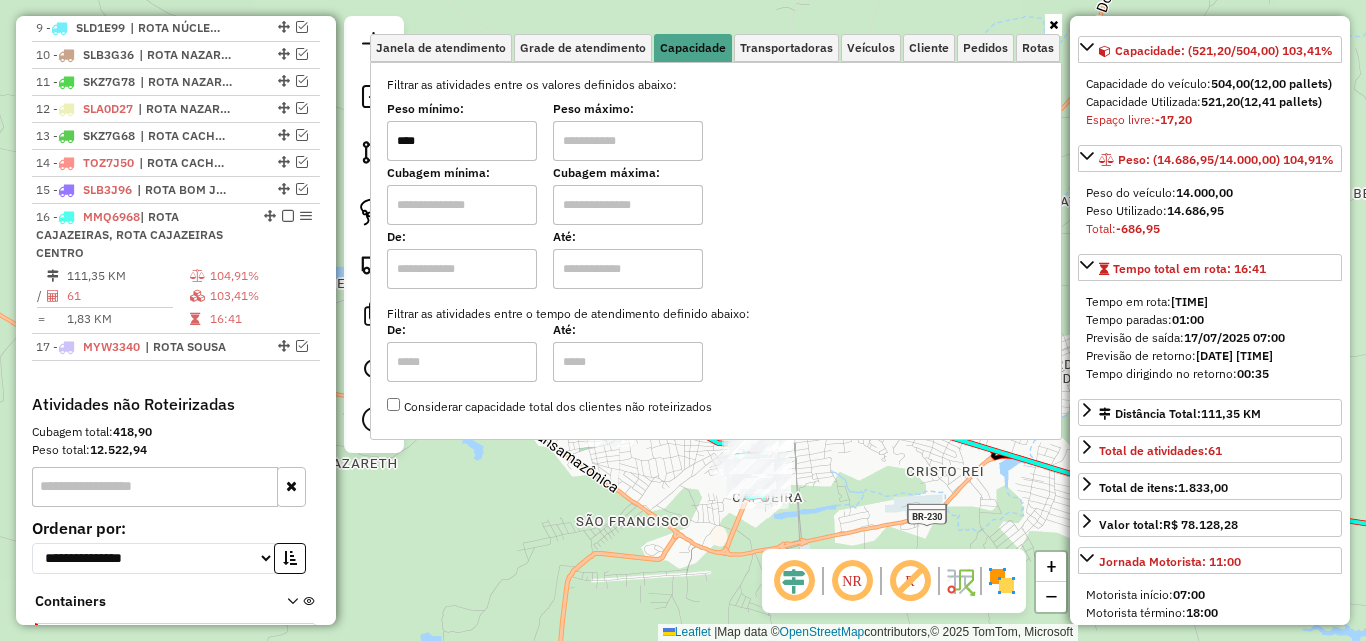 click at bounding box center (628, 141) 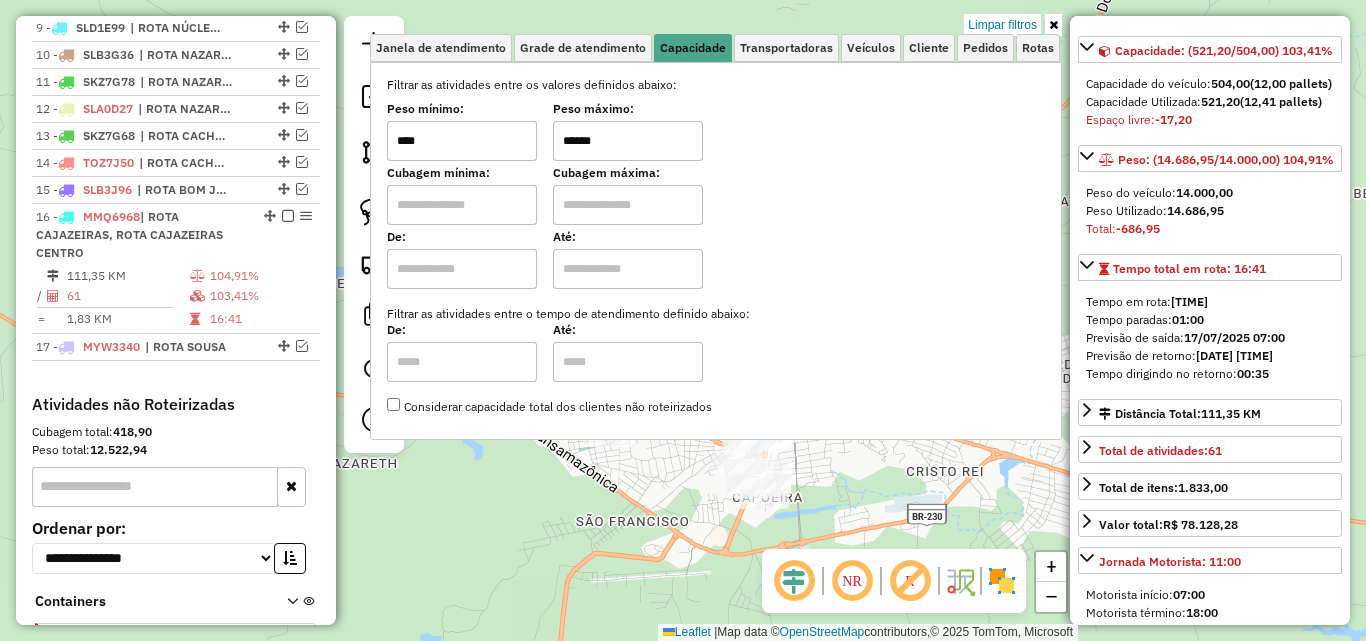 drag, startPoint x: 1058, startPoint y: 24, endPoint x: 852, endPoint y: 145, distance: 238.90793 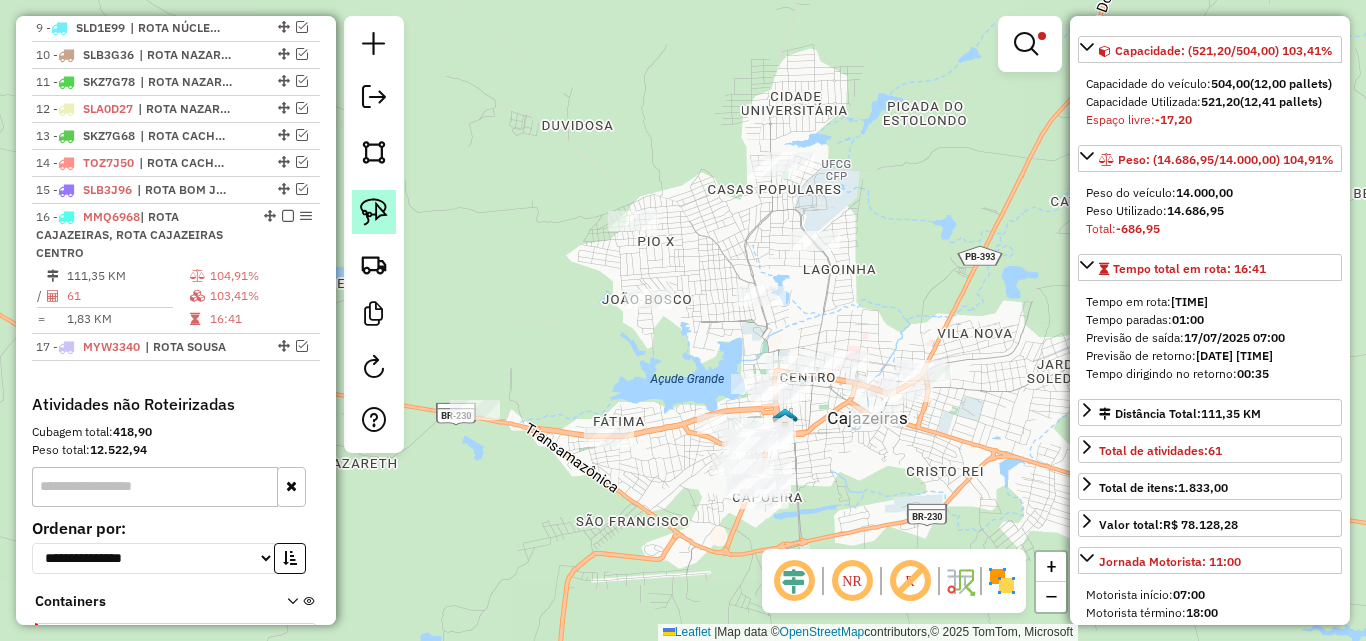 click 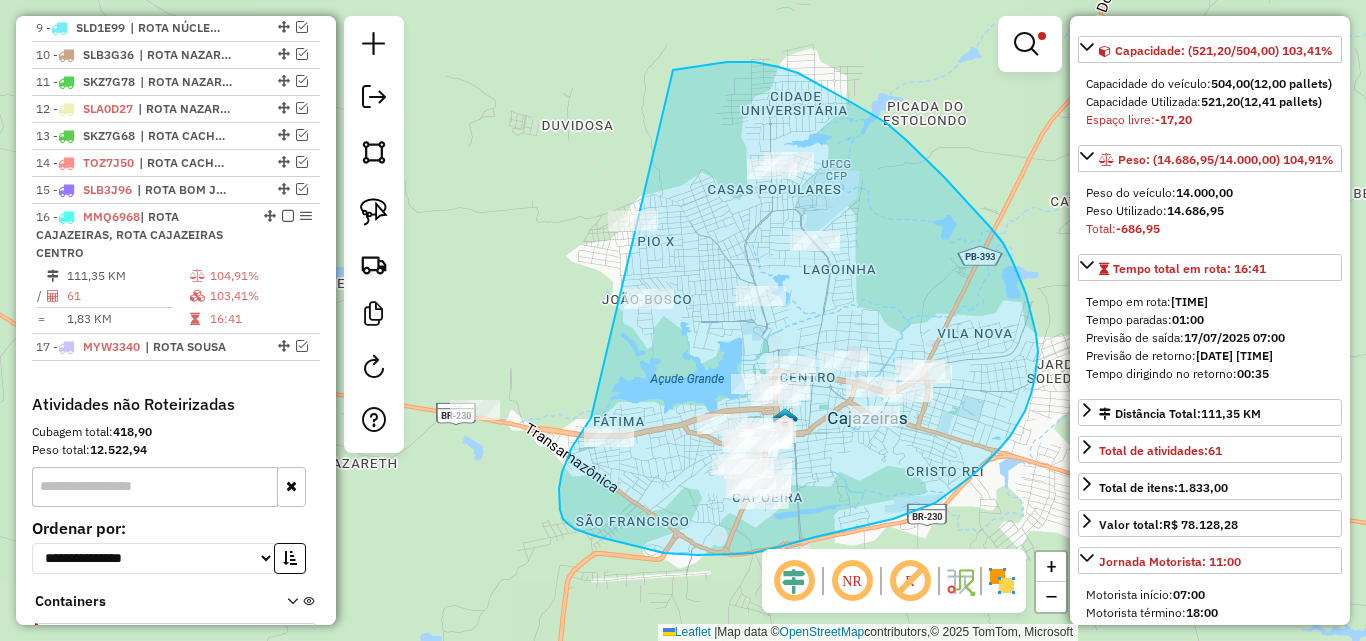 drag, startPoint x: 591, startPoint y: 418, endPoint x: 539, endPoint y: 116, distance: 306.44412 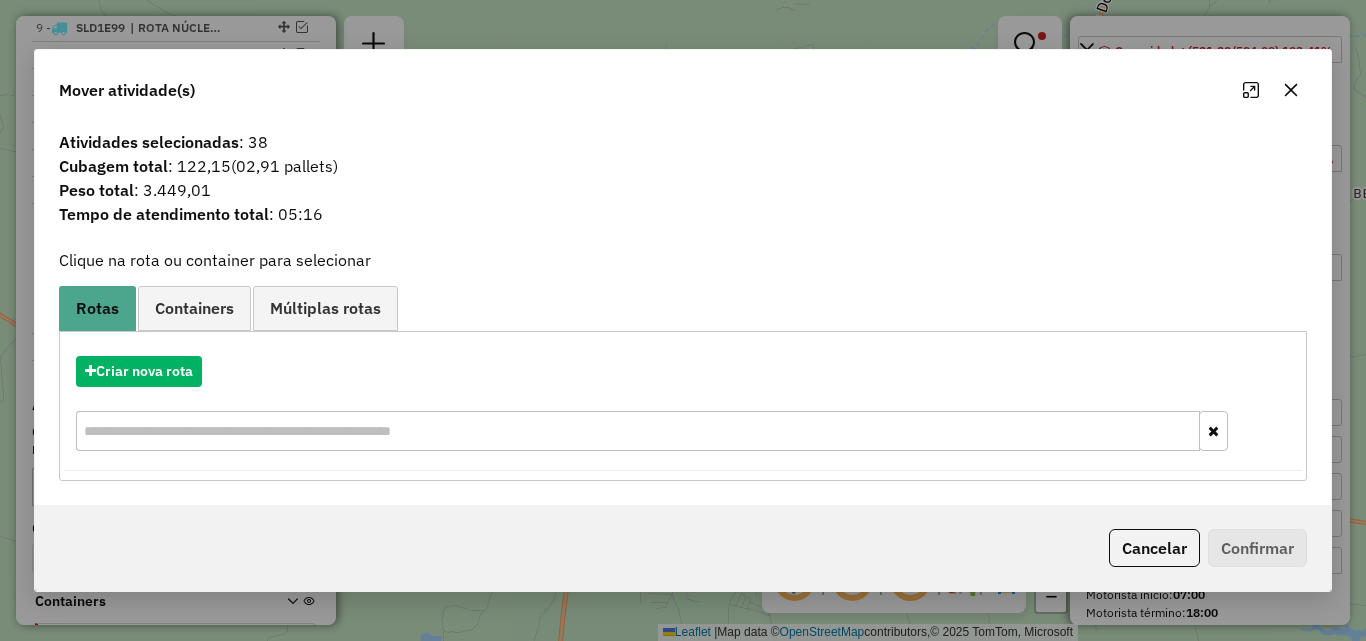 drag, startPoint x: 1147, startPoint y: 548, endPoint x: 1132, endPoint y: 541, distance: 16.552946 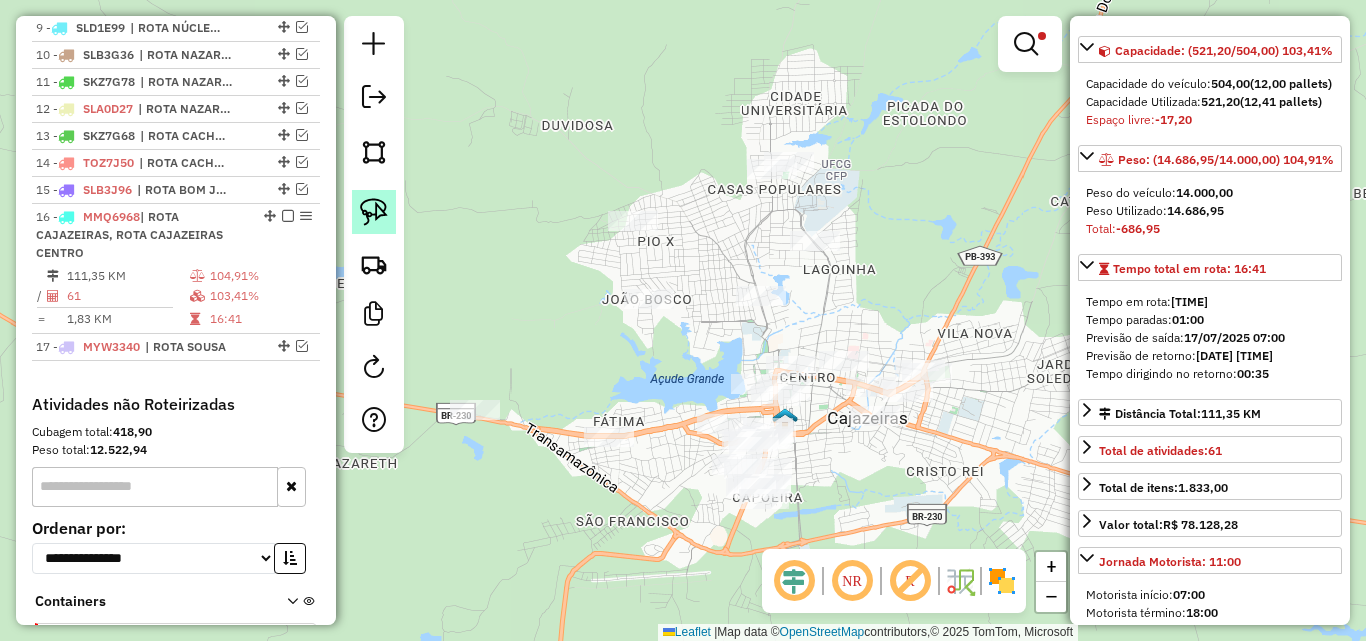 click 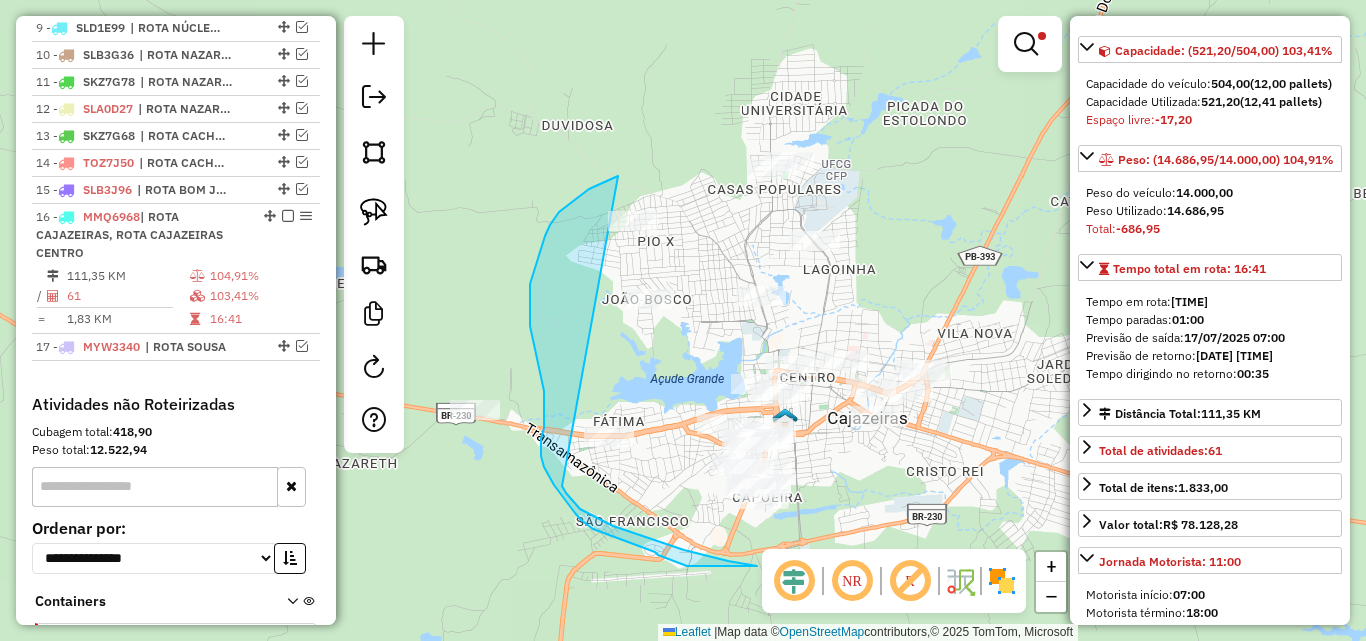 drag, startPoint x: 595, startPoint y: 186, endPoint x: 539, endPoint y: 458, distance: 277.70486 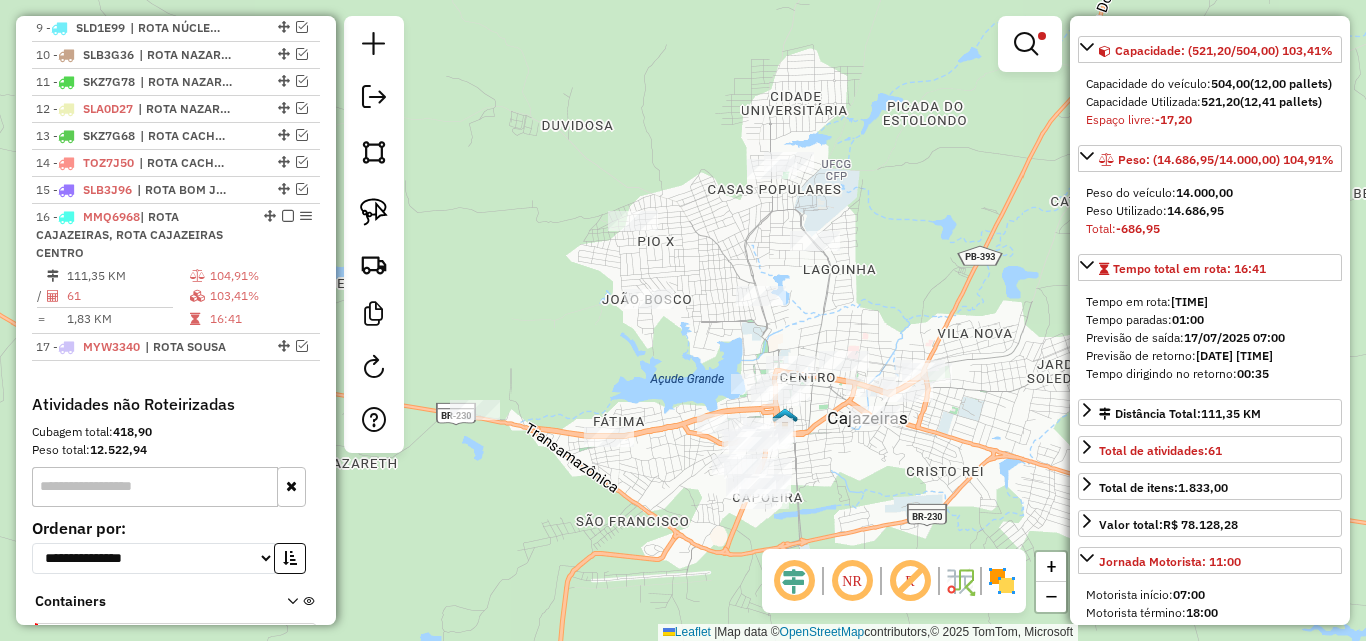 click at bounding box center (1030, 44) 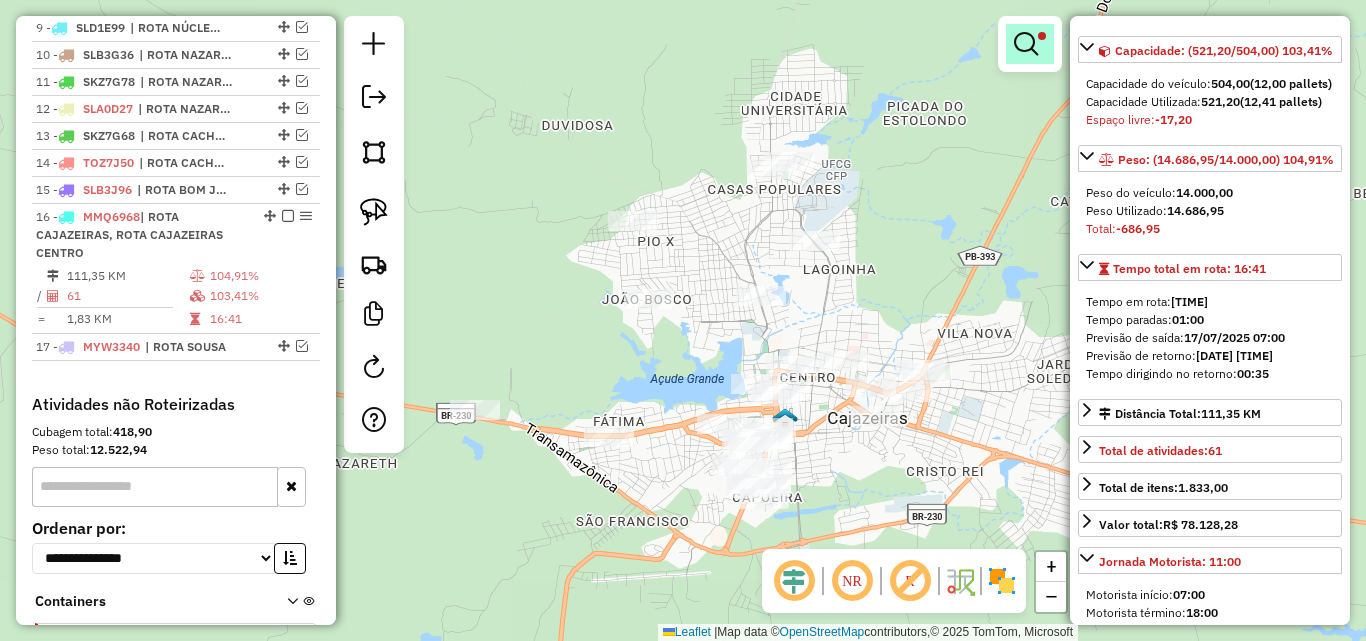 click at bounding box center [1030, 44] 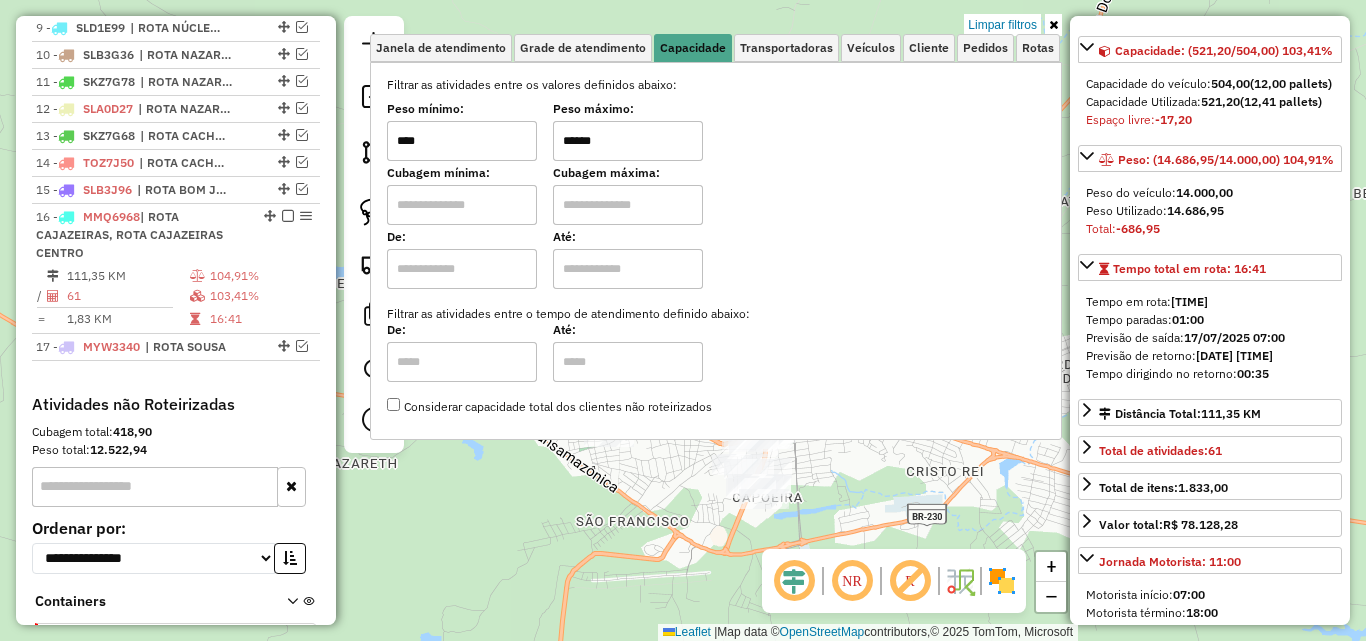 click on "******" at bounding box center [628, 141] 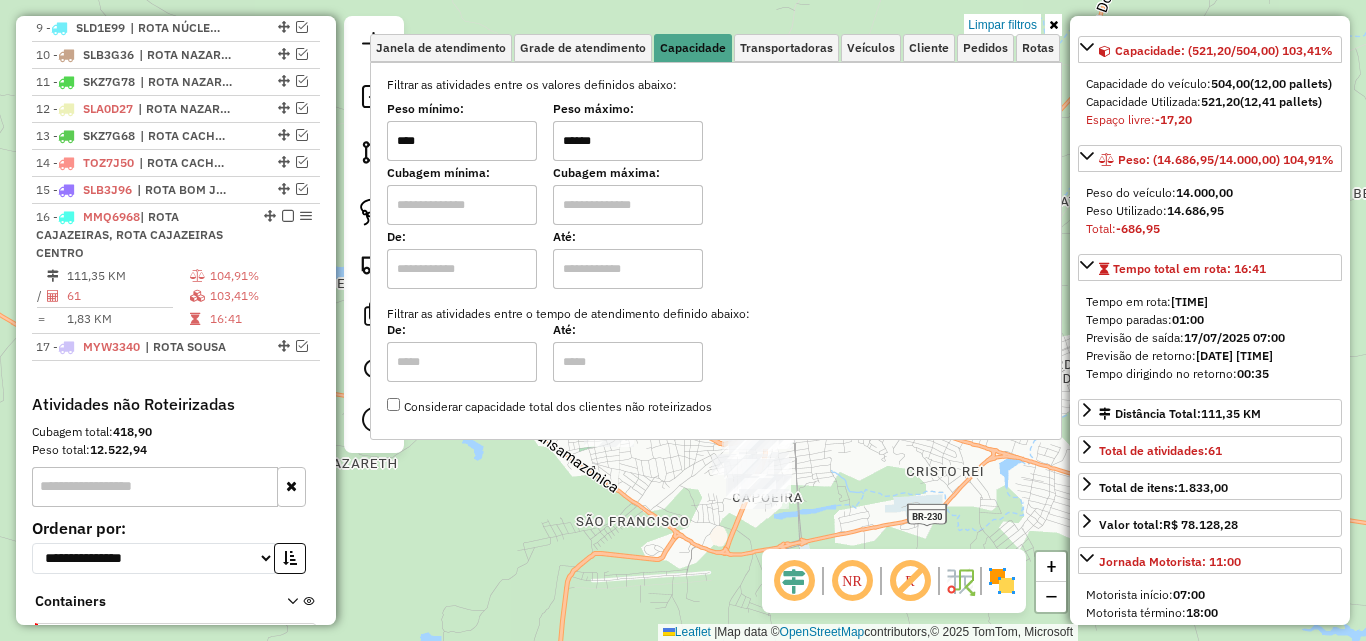 type on "******" 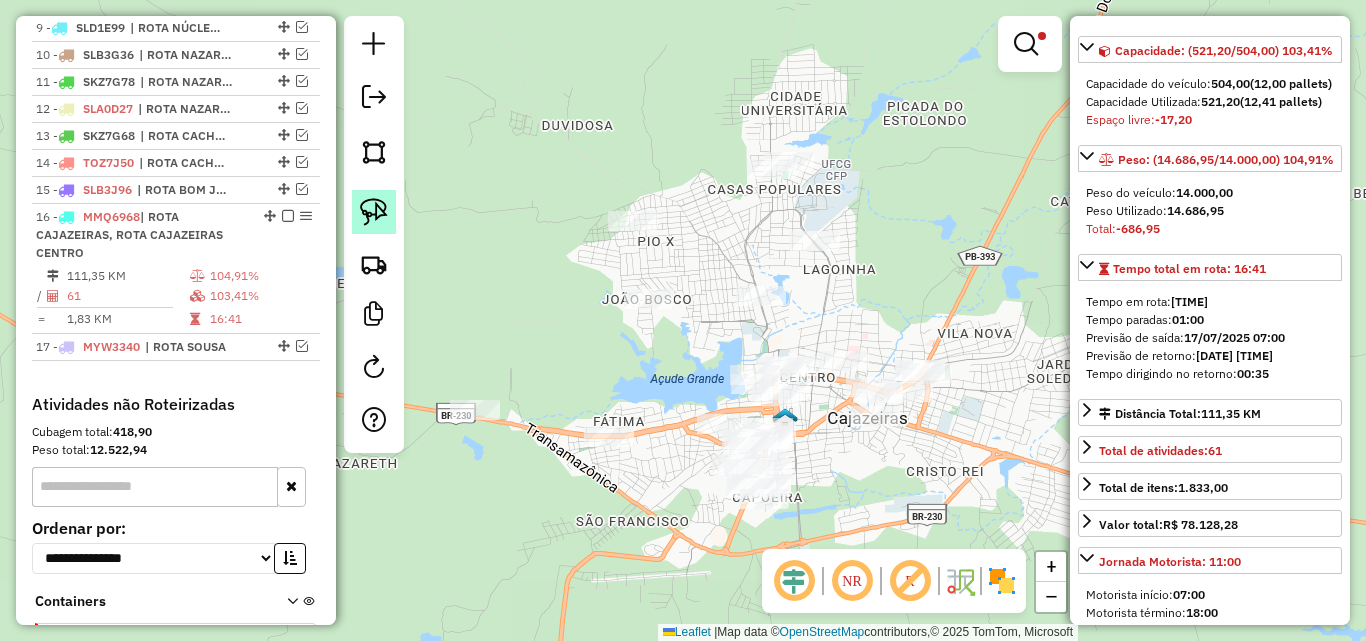 click 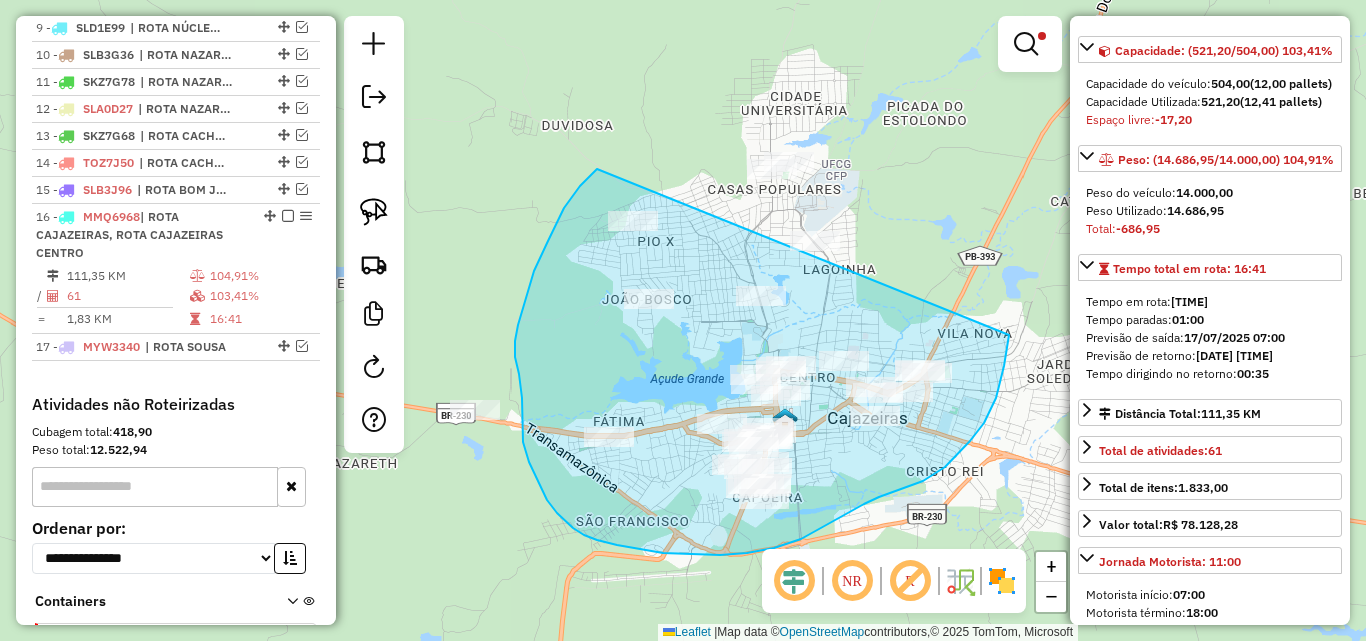 drag, startPoint x: 580, startPoint y: 186, endPoint x: 871, endPoint y: 120, distance: 298.3907 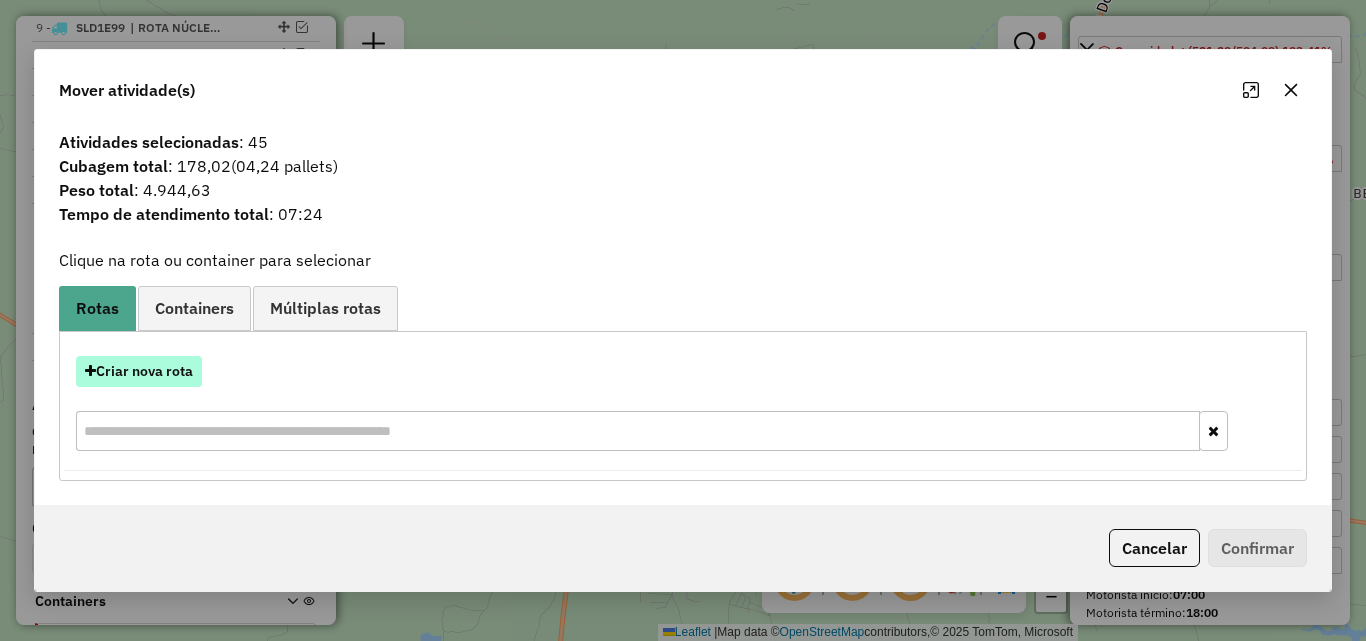 click on "Criar nova rota" at bounding box center [139, 371] 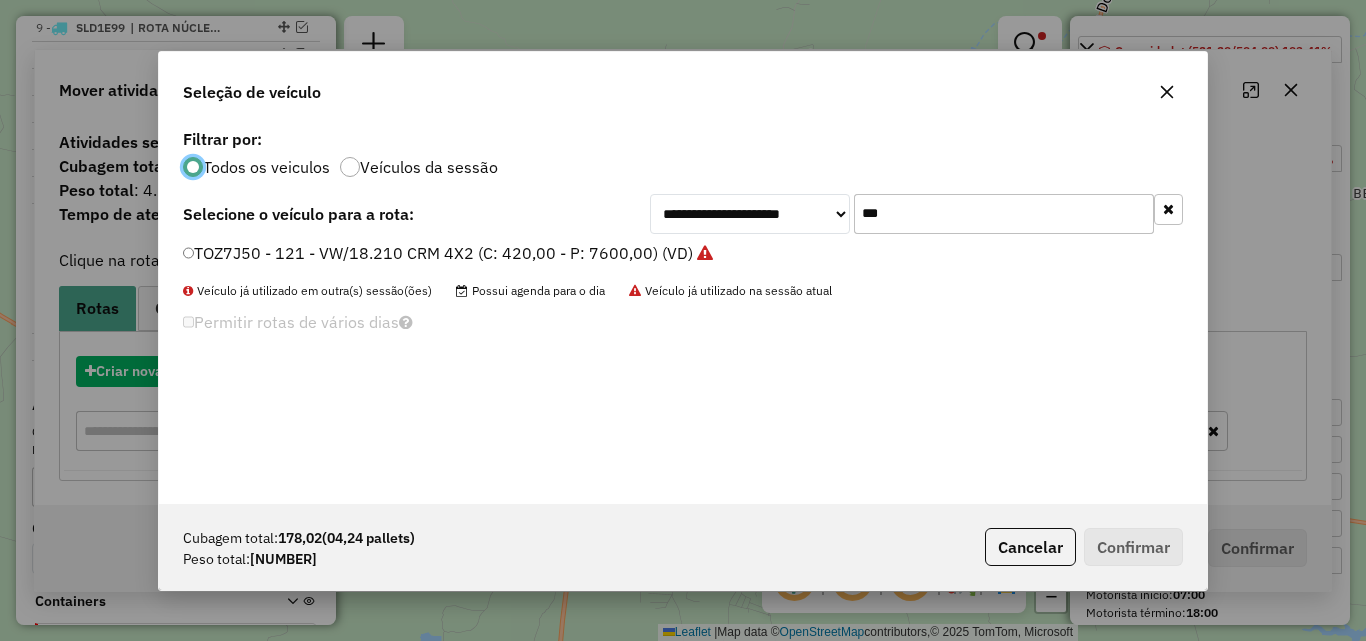 scroll, scrollTop: 11, scrollLeft: 6, axis: both 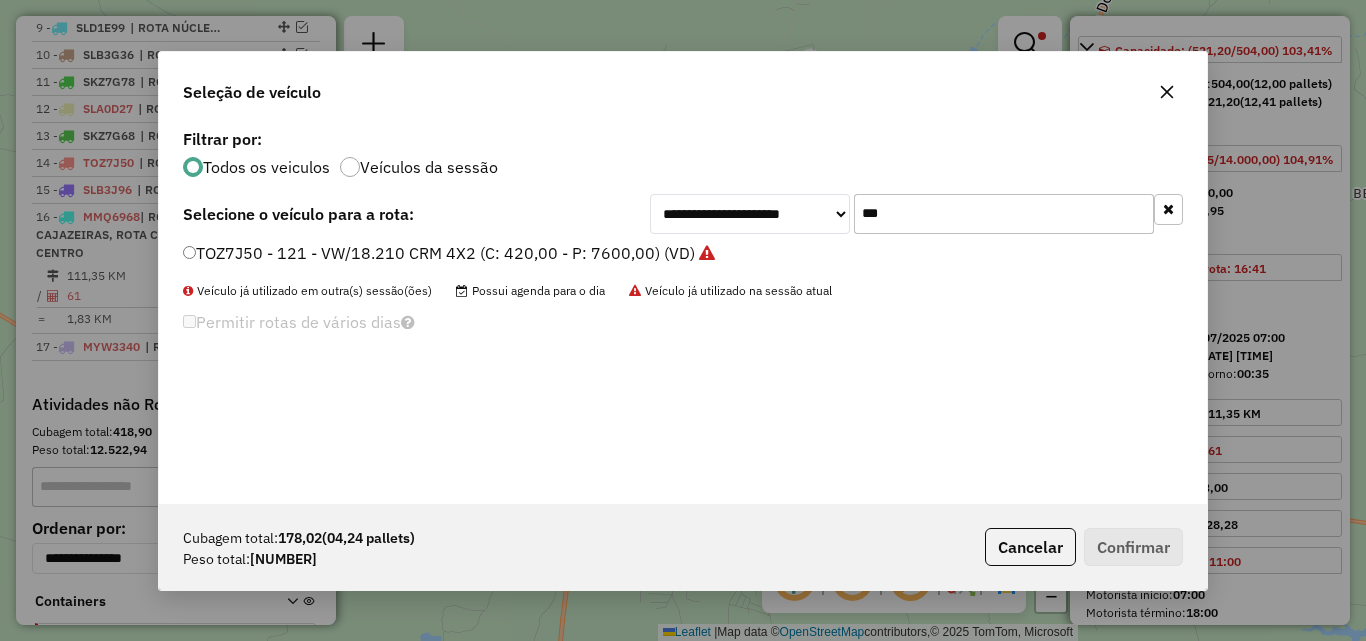 click on "***" 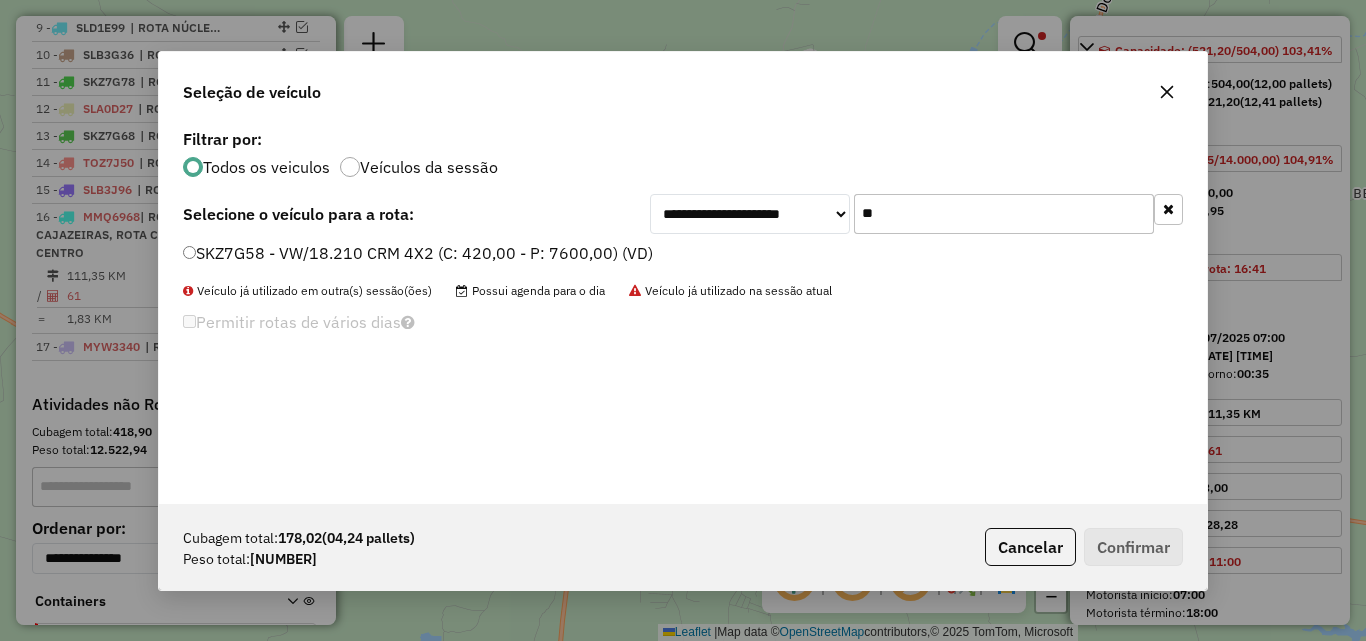 type on "**" 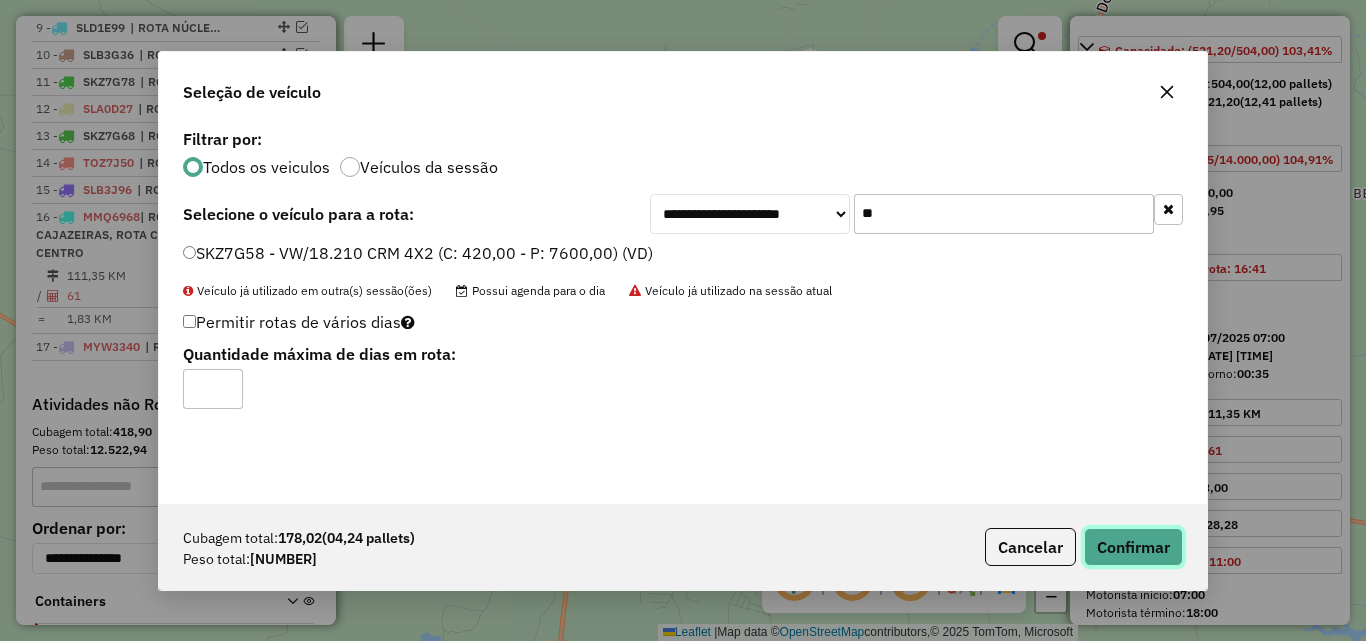 click on "Confirmar" 